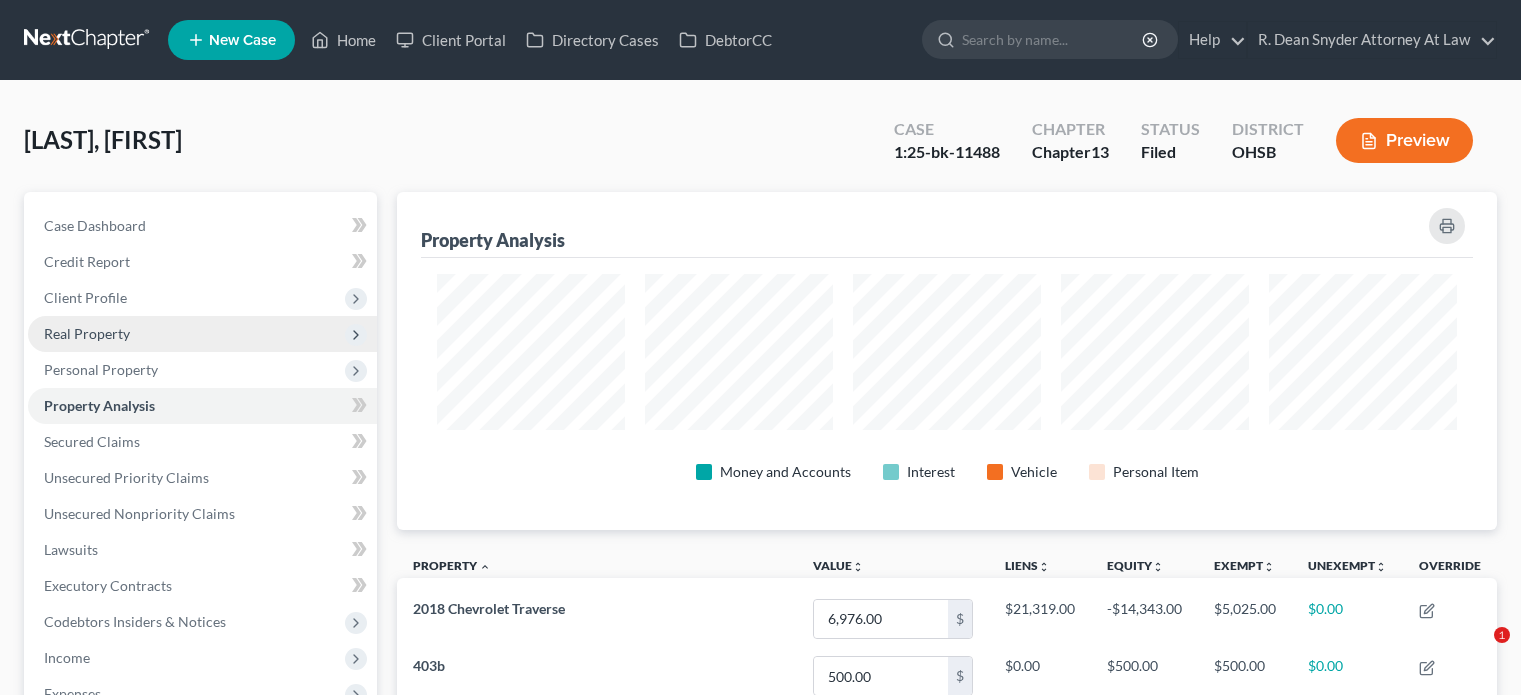 scroll, scrollTop: 0, scrollLeft: 0, axis: both 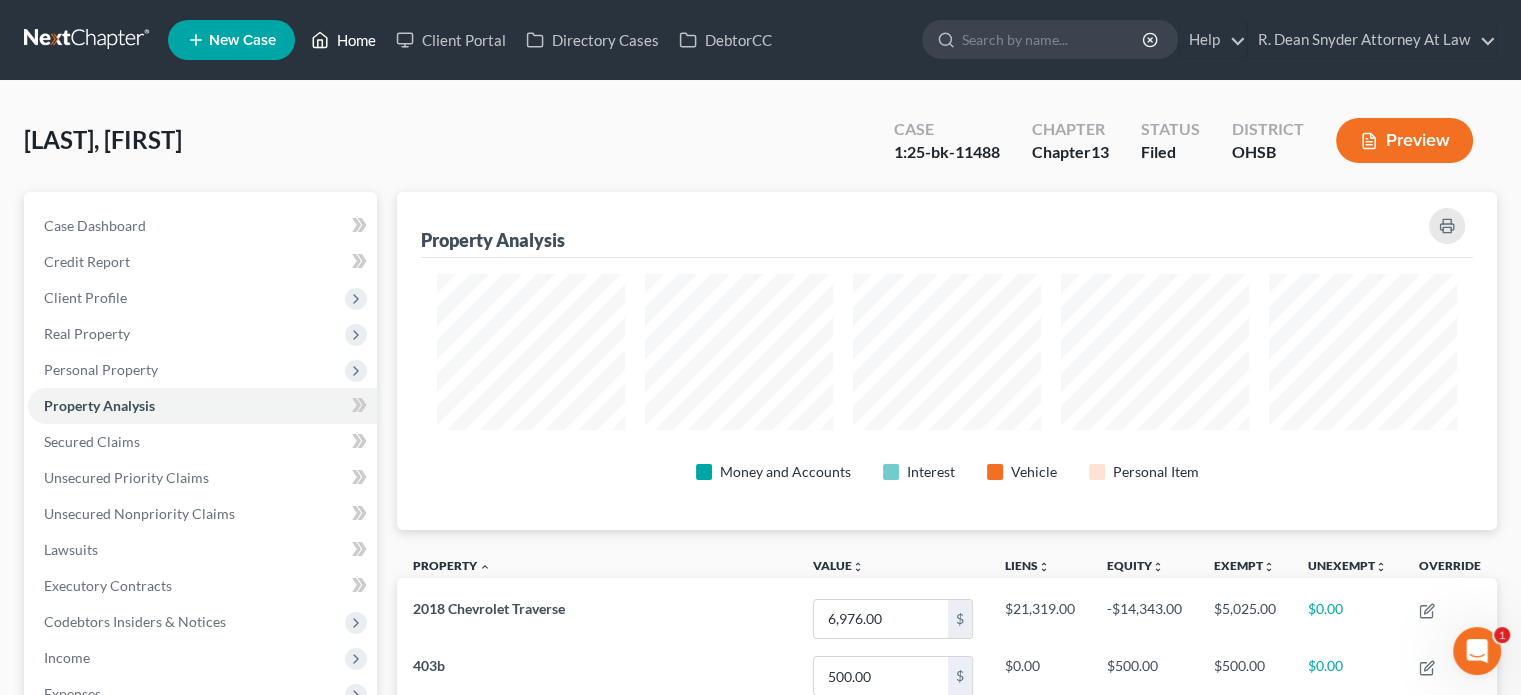 click on "Home" at bounding box center (343, 40) 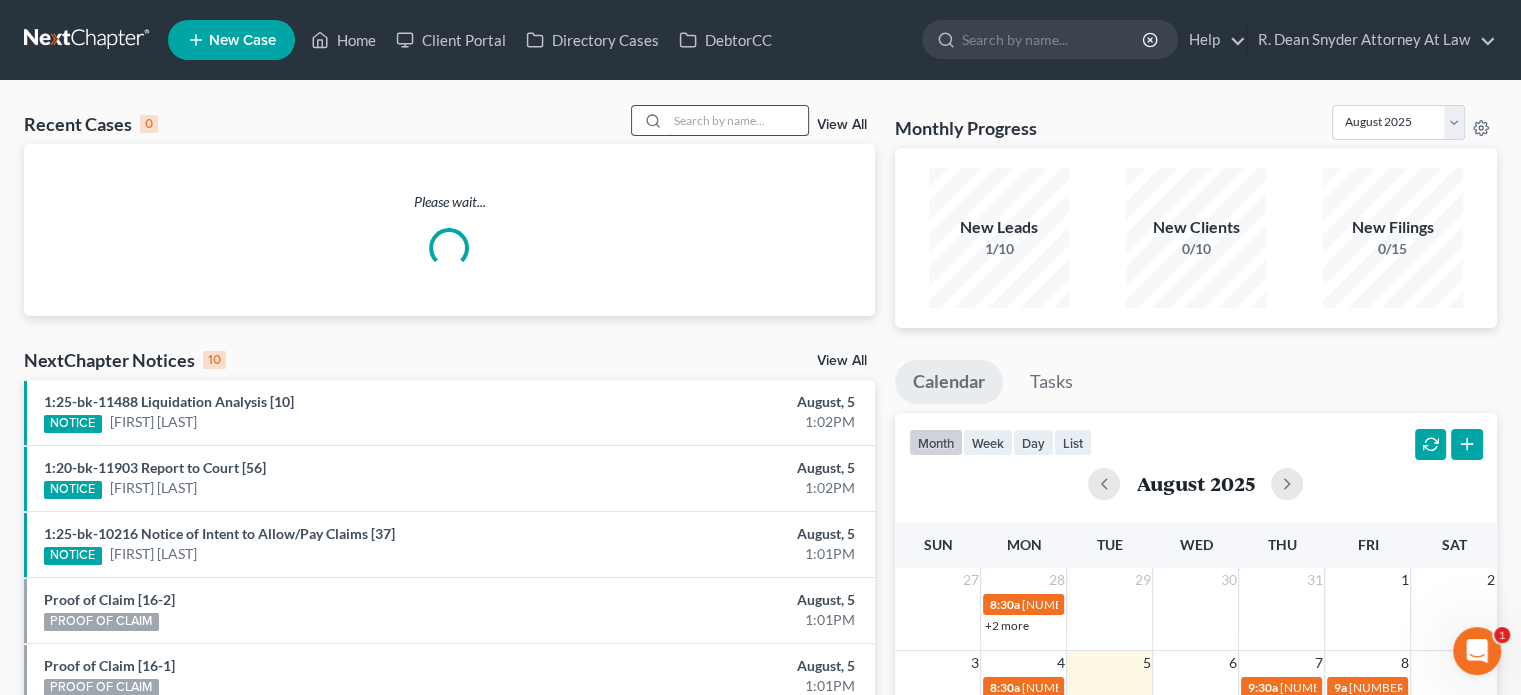 click at bounding box center [738, 120] 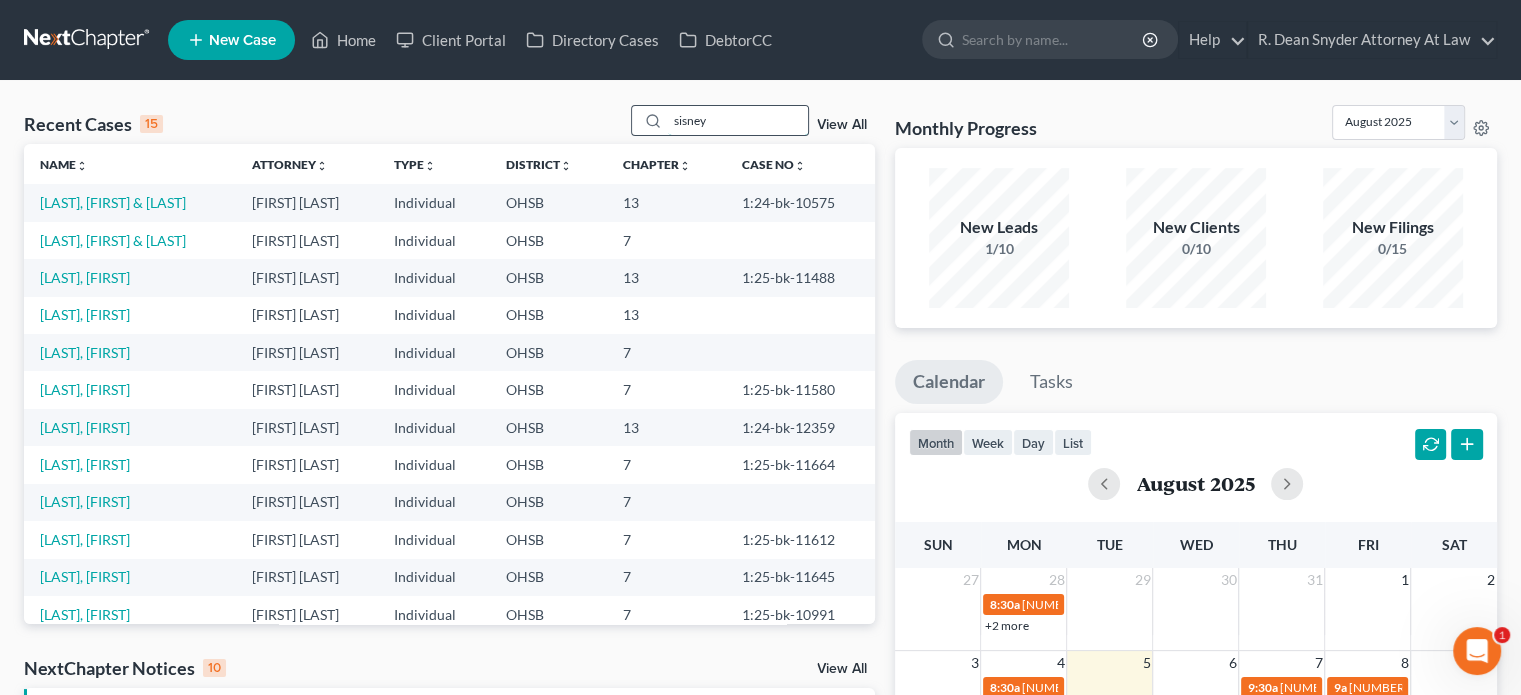 type on "sisney" 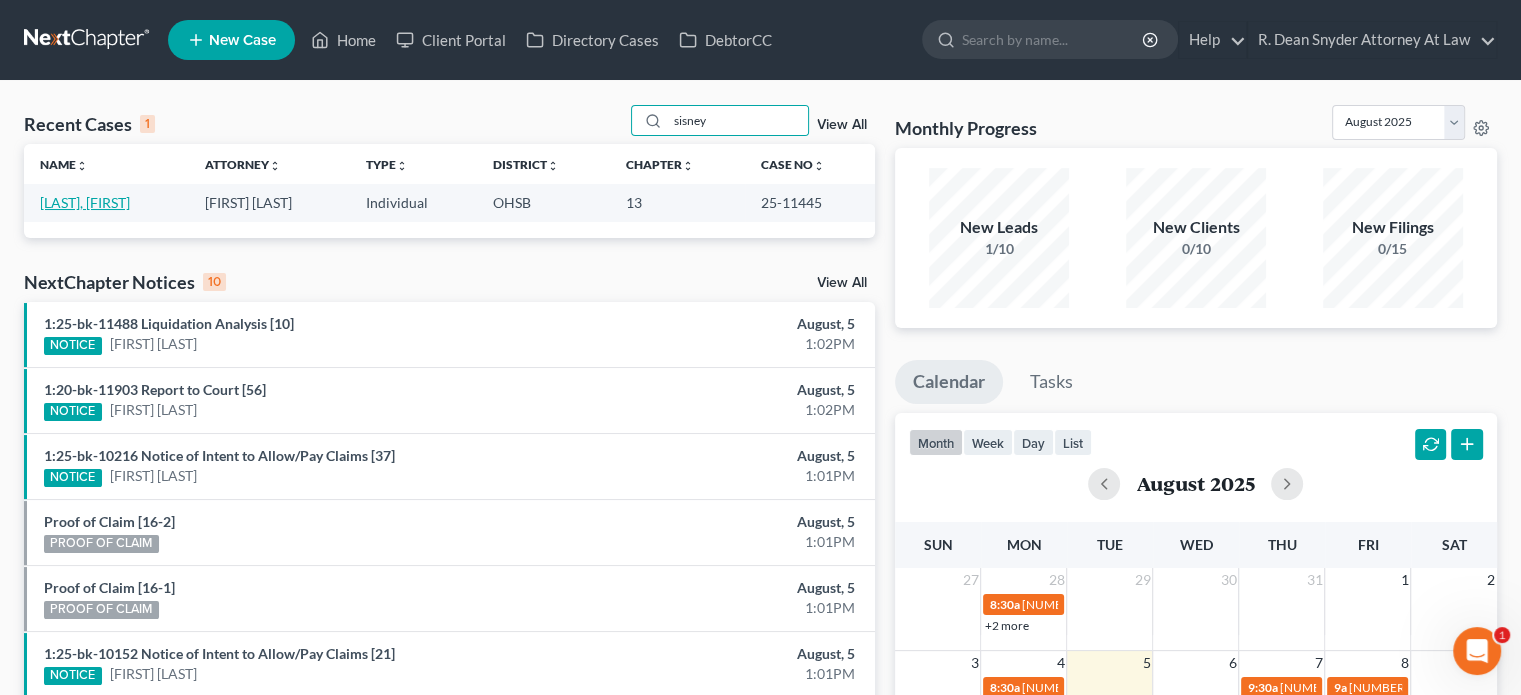click on "[LAST], [FIRST]" at bounding box center [85, 202] 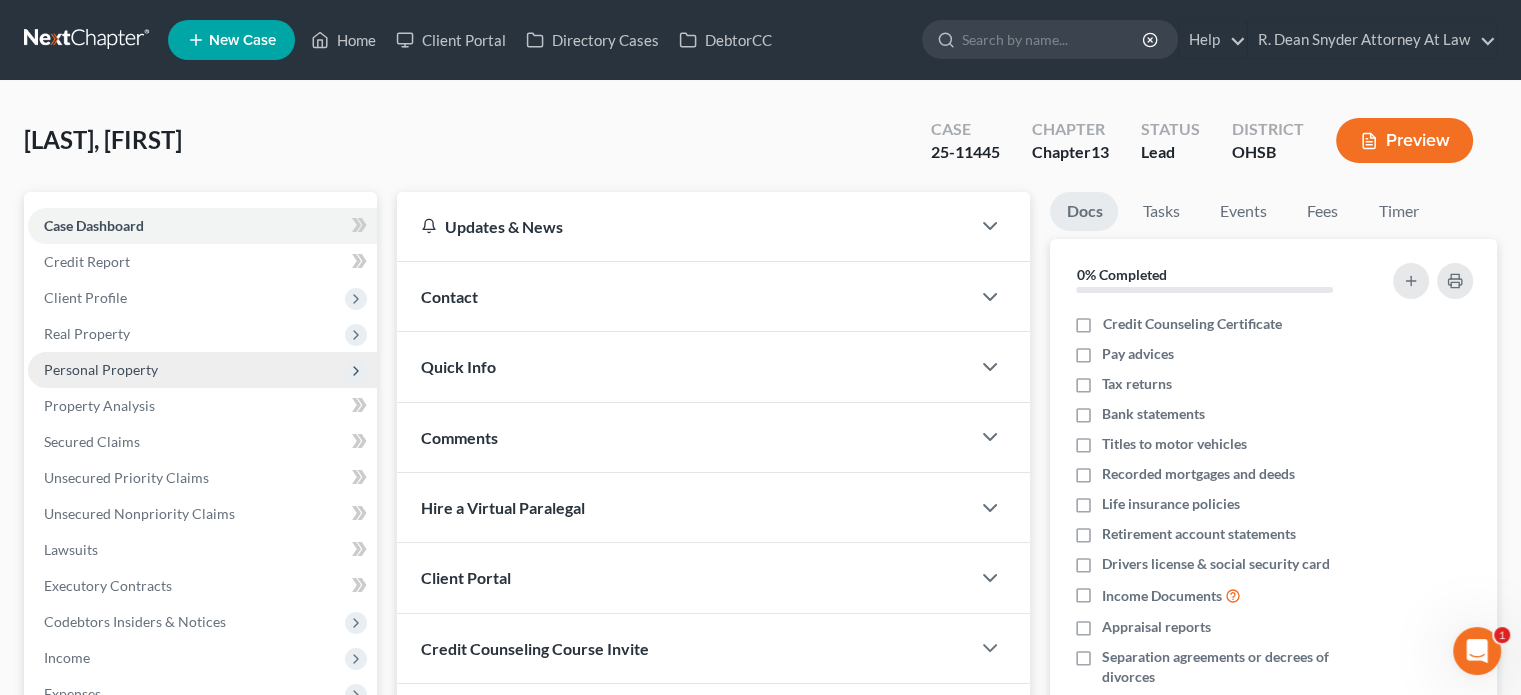 click on "Personal Property" at bounding box center (101, 369) 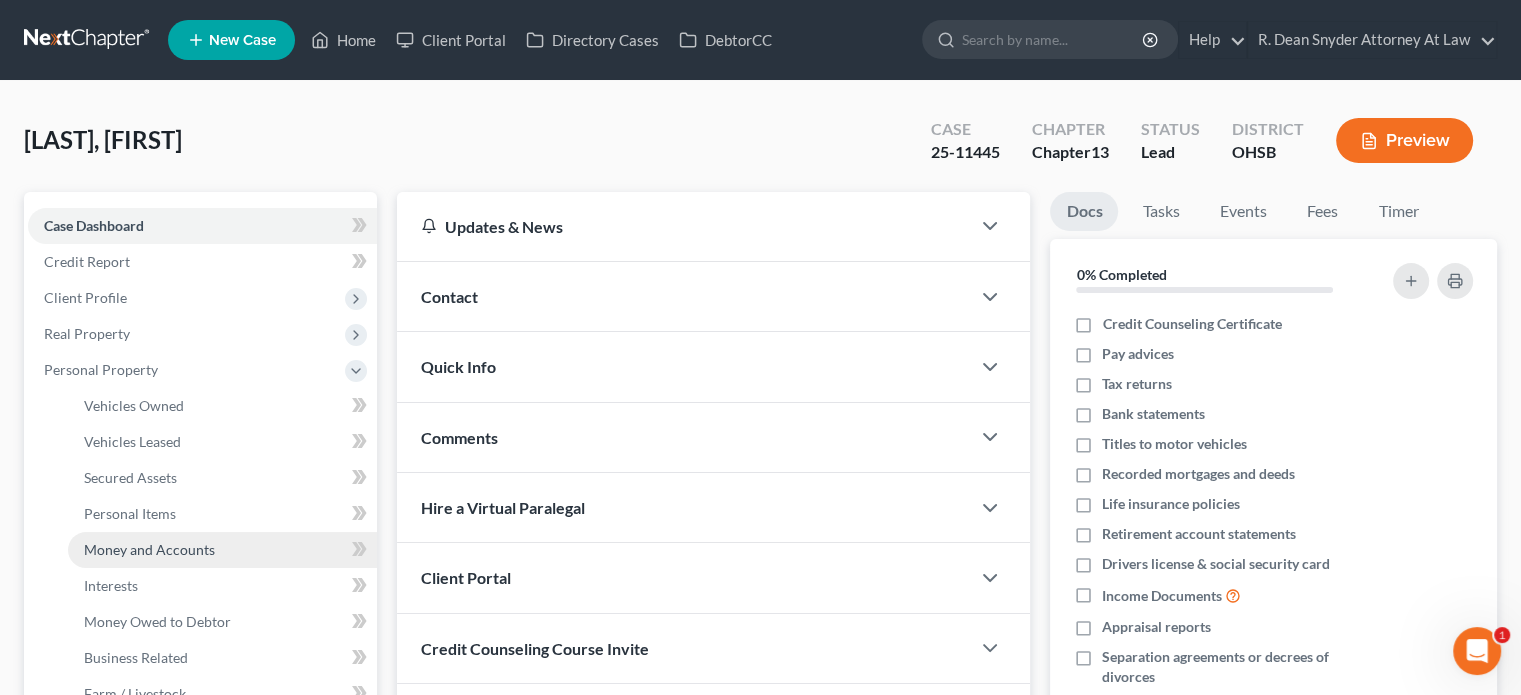 click on "Money and Accounts" at bounding box center (149, 549) 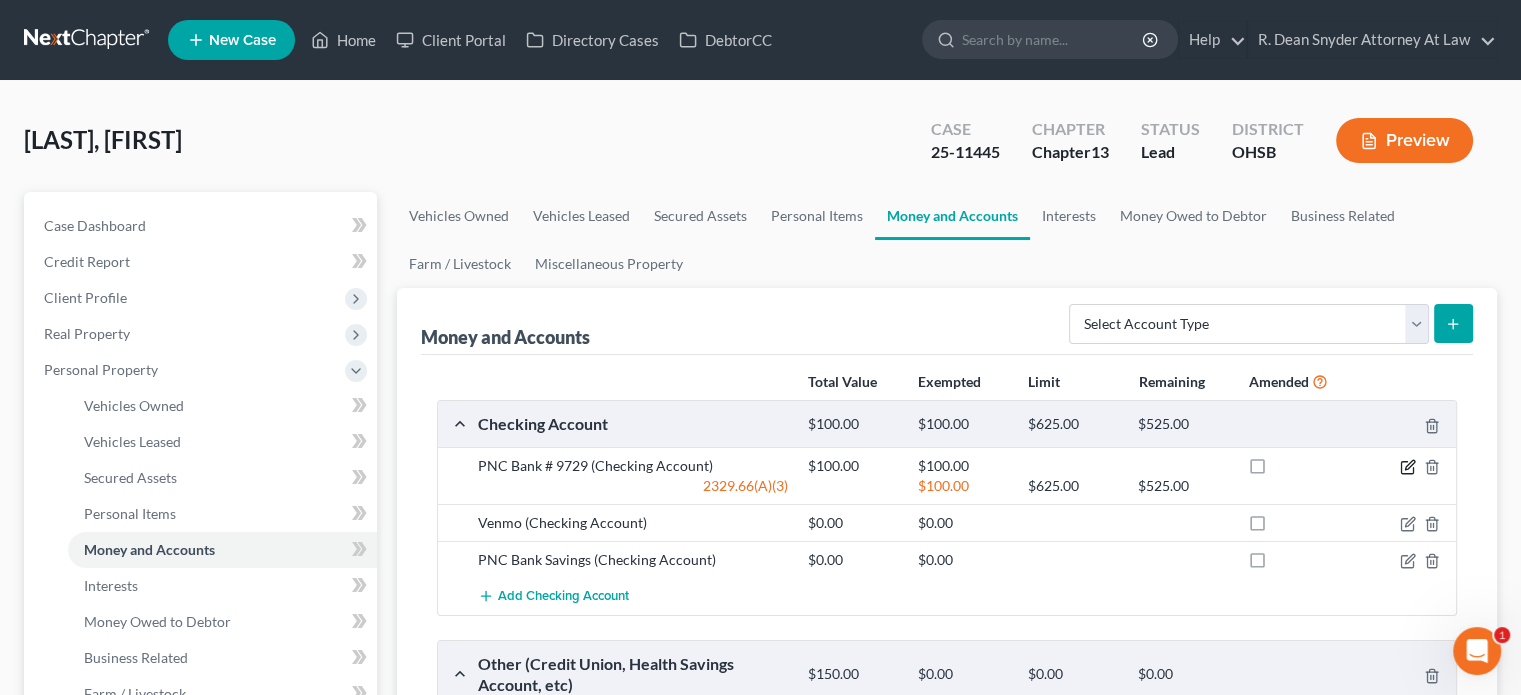 click 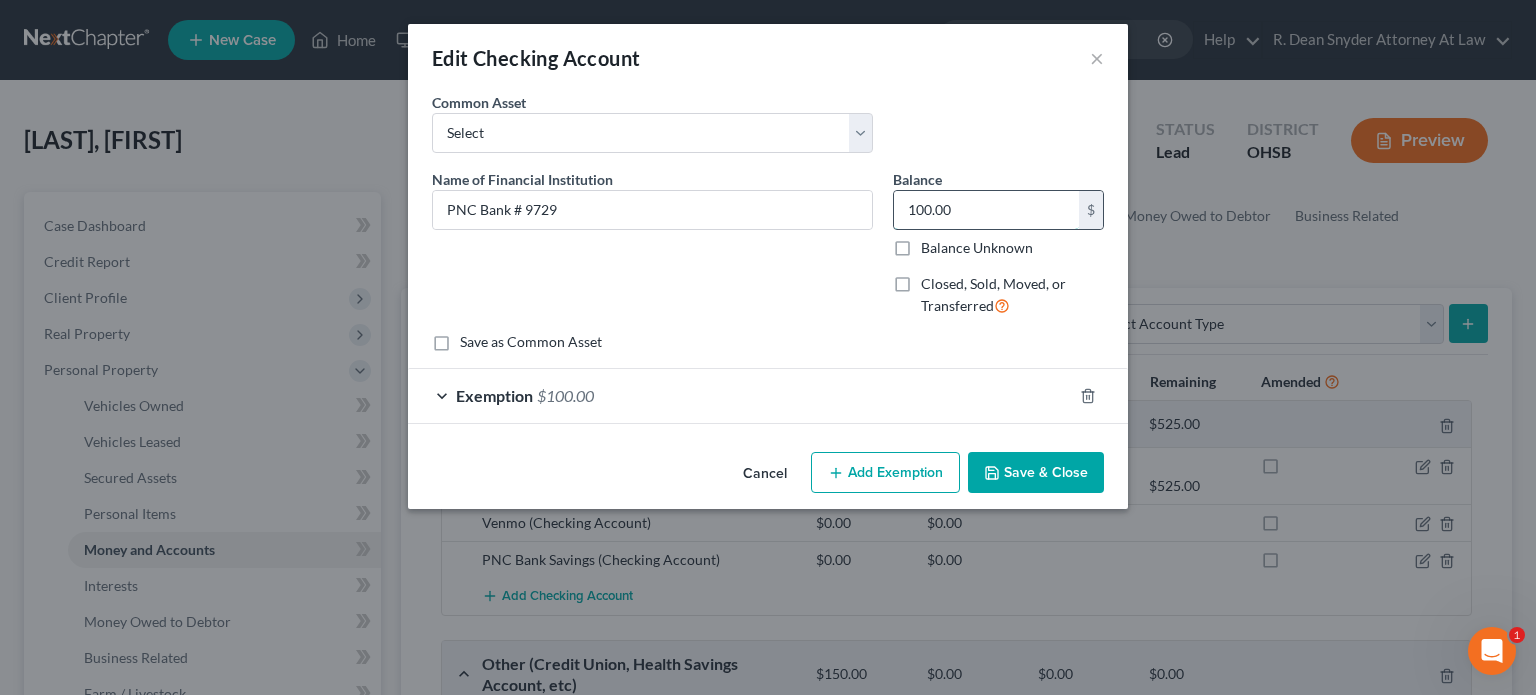 click on "100.00" at bounding box center (986, 210) 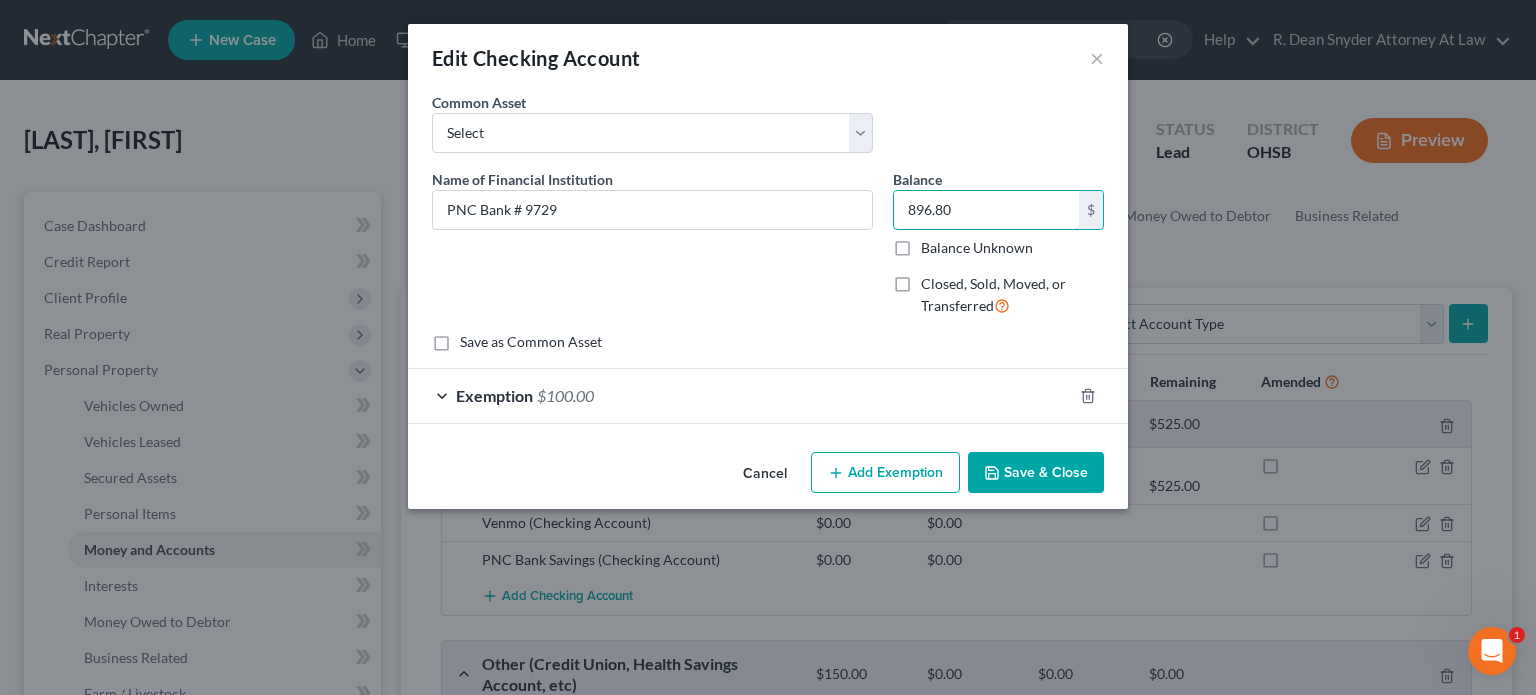 type on "896.80" 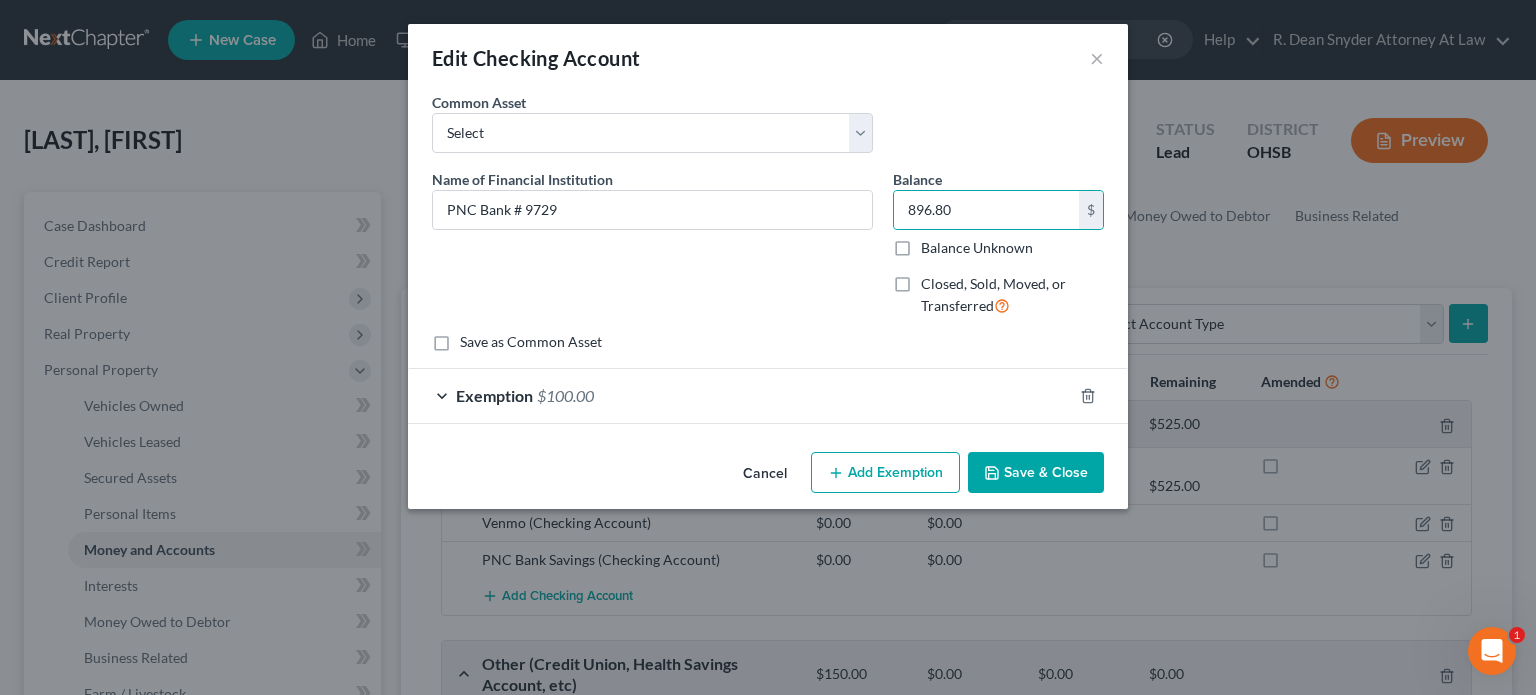 click on "Exemption $100.00" at bounding box center (740, 395) 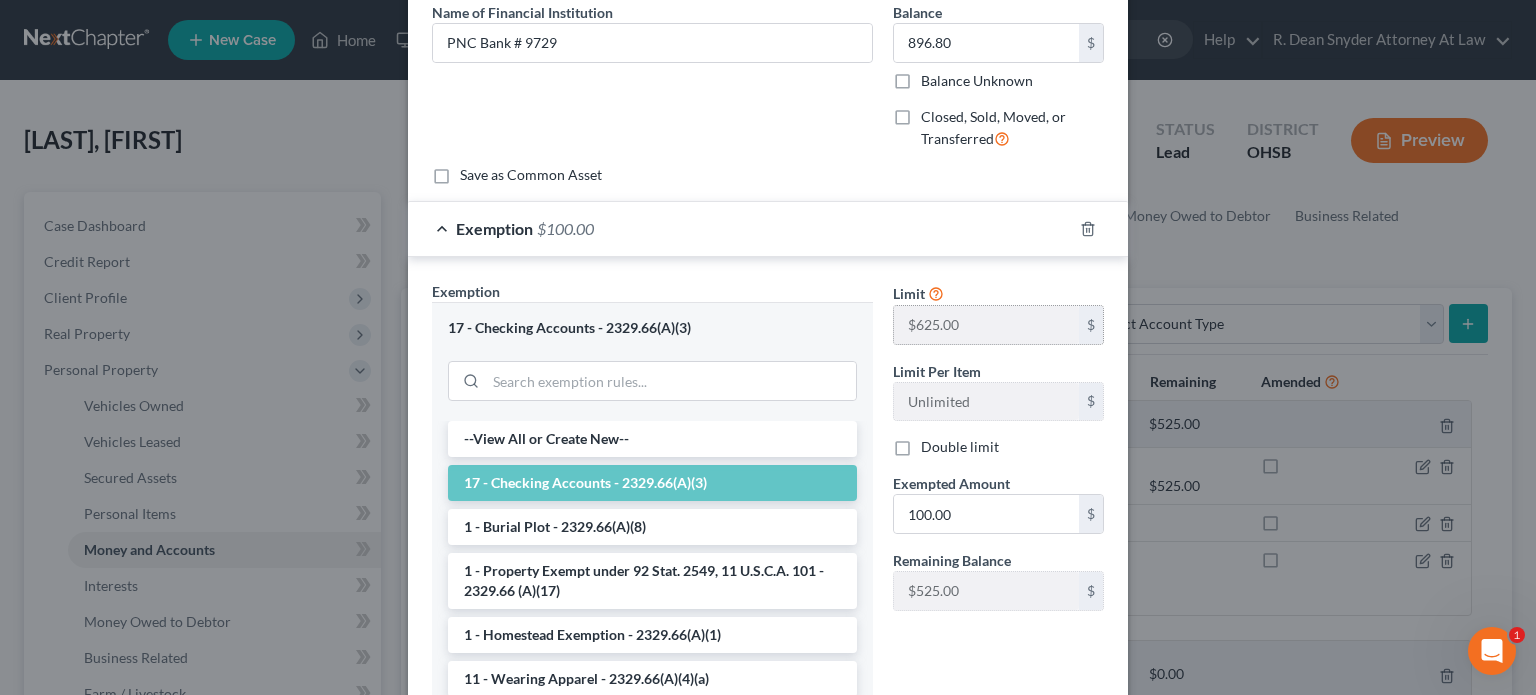 scroll, scrollTop: 200, scrollLeft: 0, axis: vertical 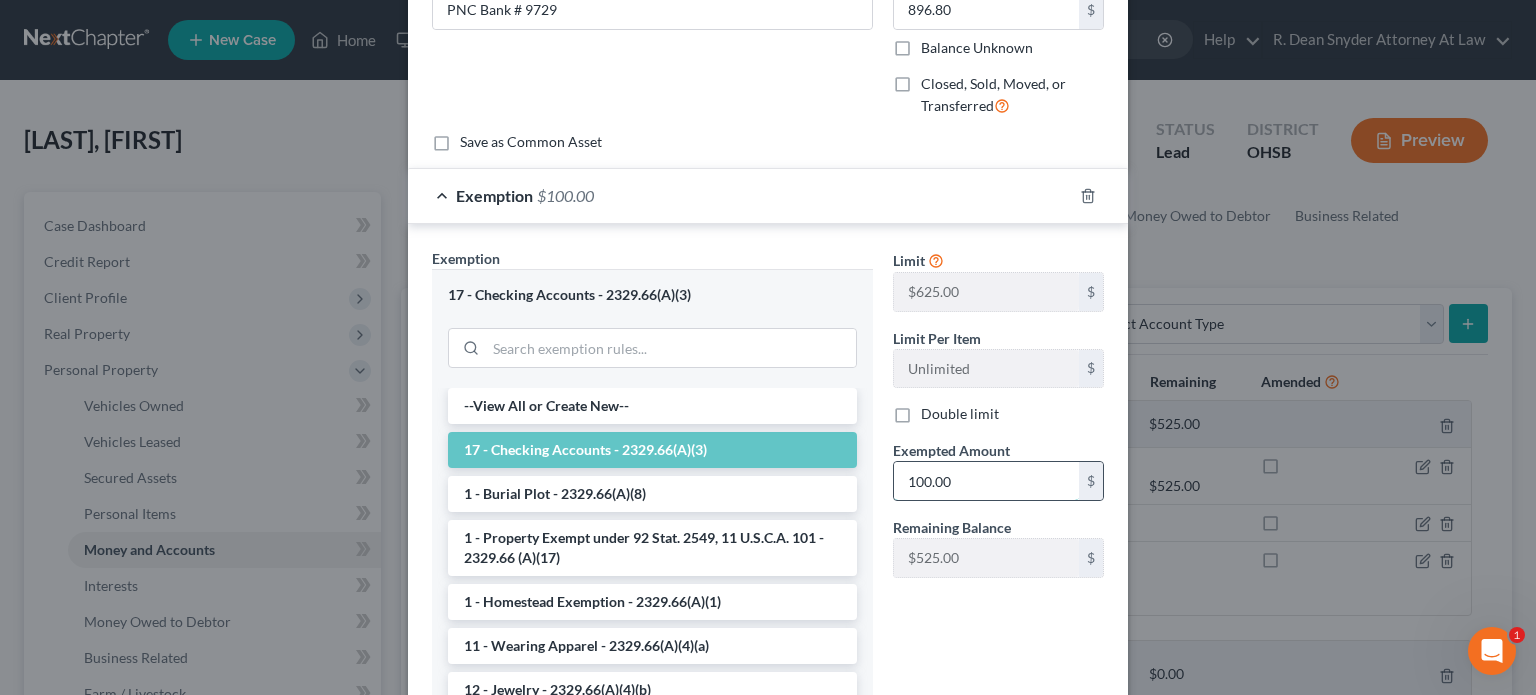 click on "100.00" at bounding box center (986, 481) 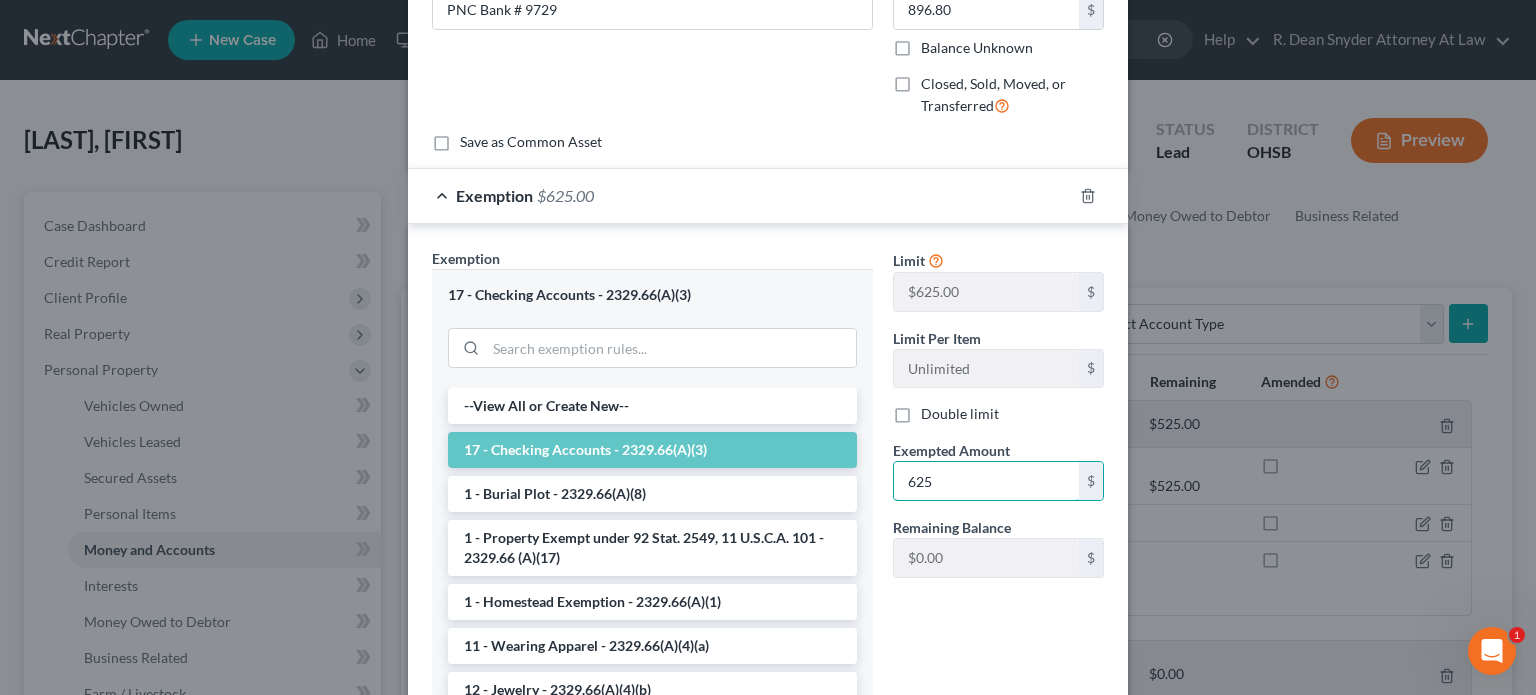 type on "625" 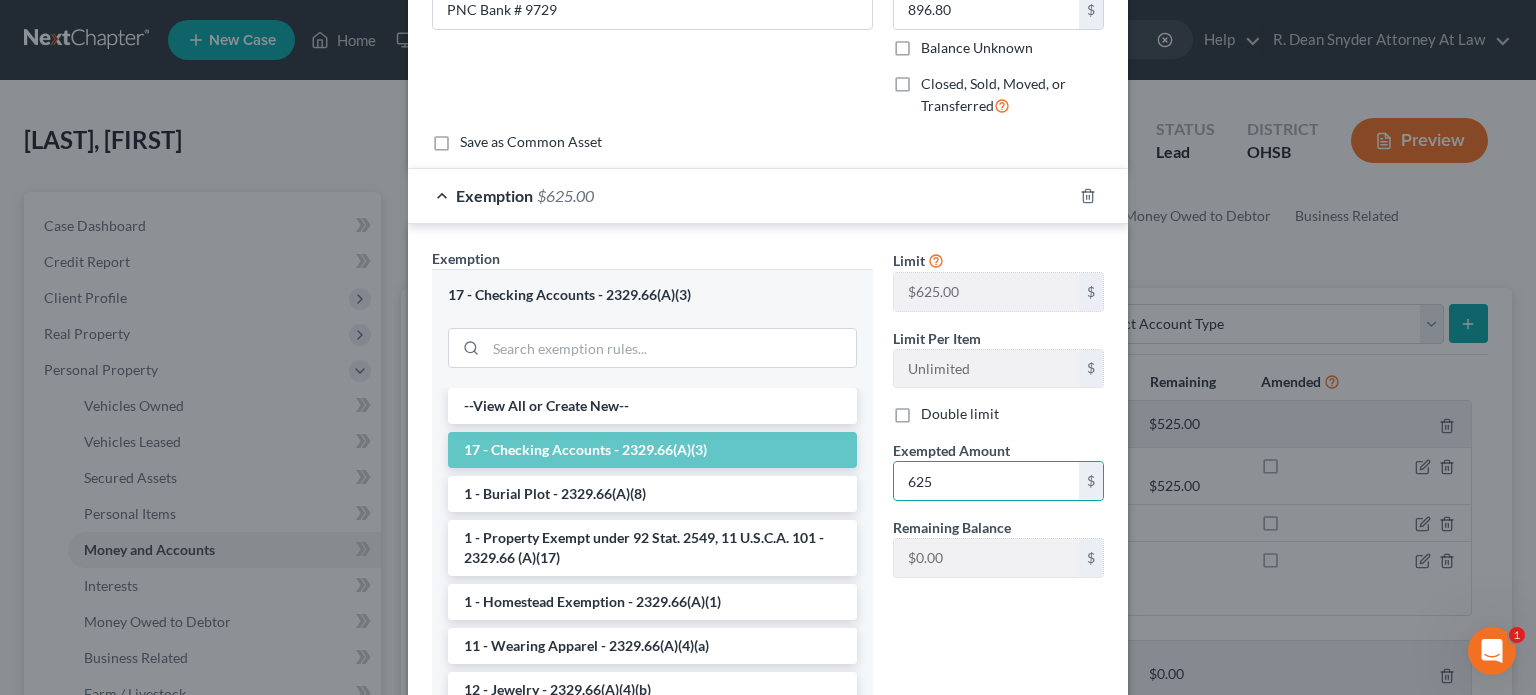 click on "Limit     $625.00 $ Limit Per Item Unlimited $ Double limit
Exempted Amount
*
625 $ Remaining Balance $525.00 $" at bounding box center [998, 421] 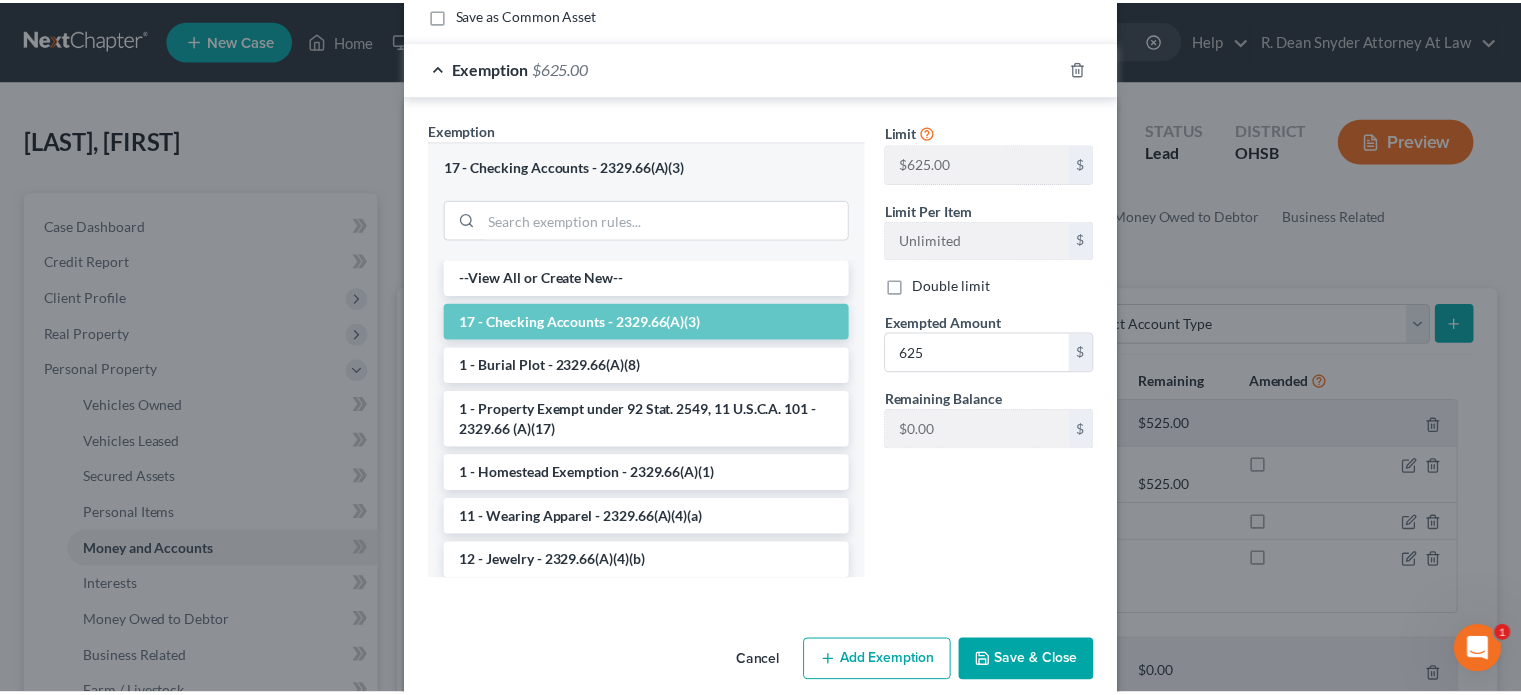 scroll, scrollTop: 353, scrollLeft: 0, axis: vertical 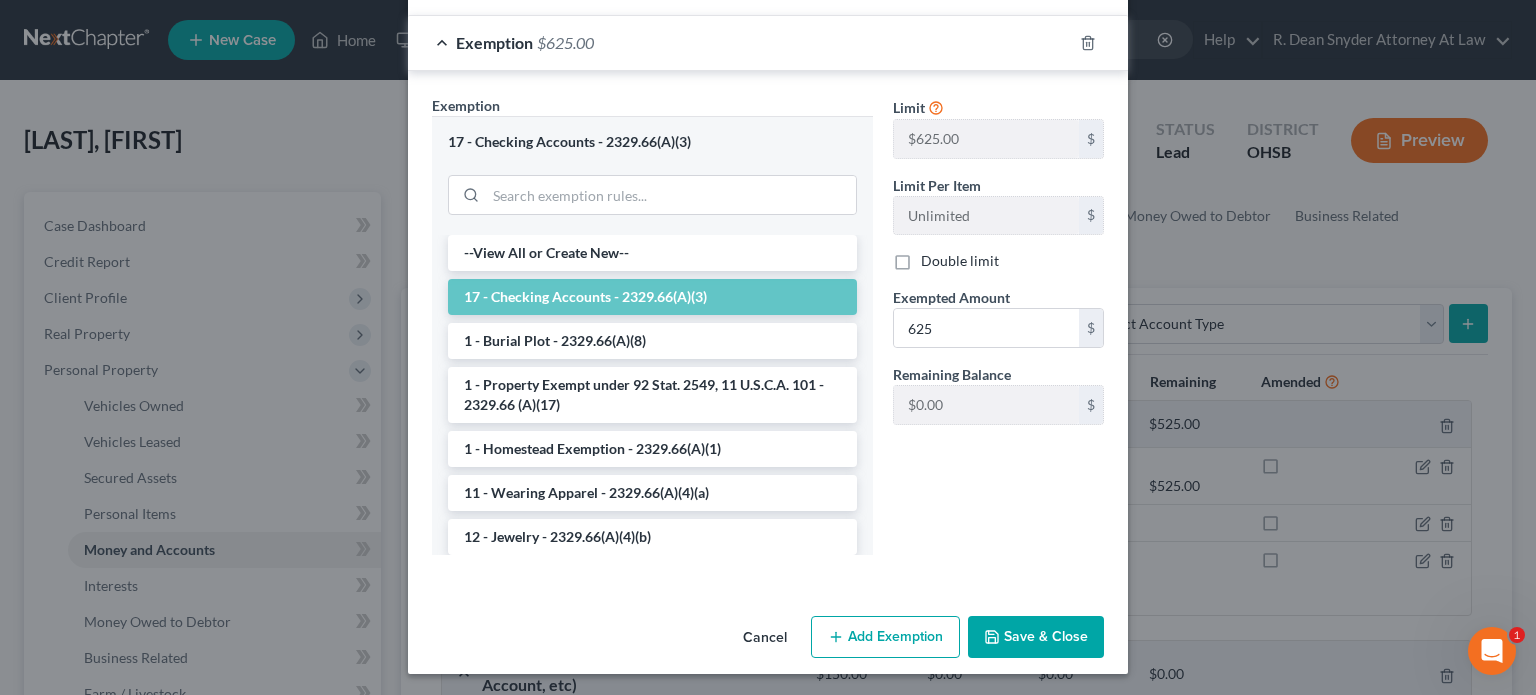 click on "Save & Close" at bounding box center (1036, 637) 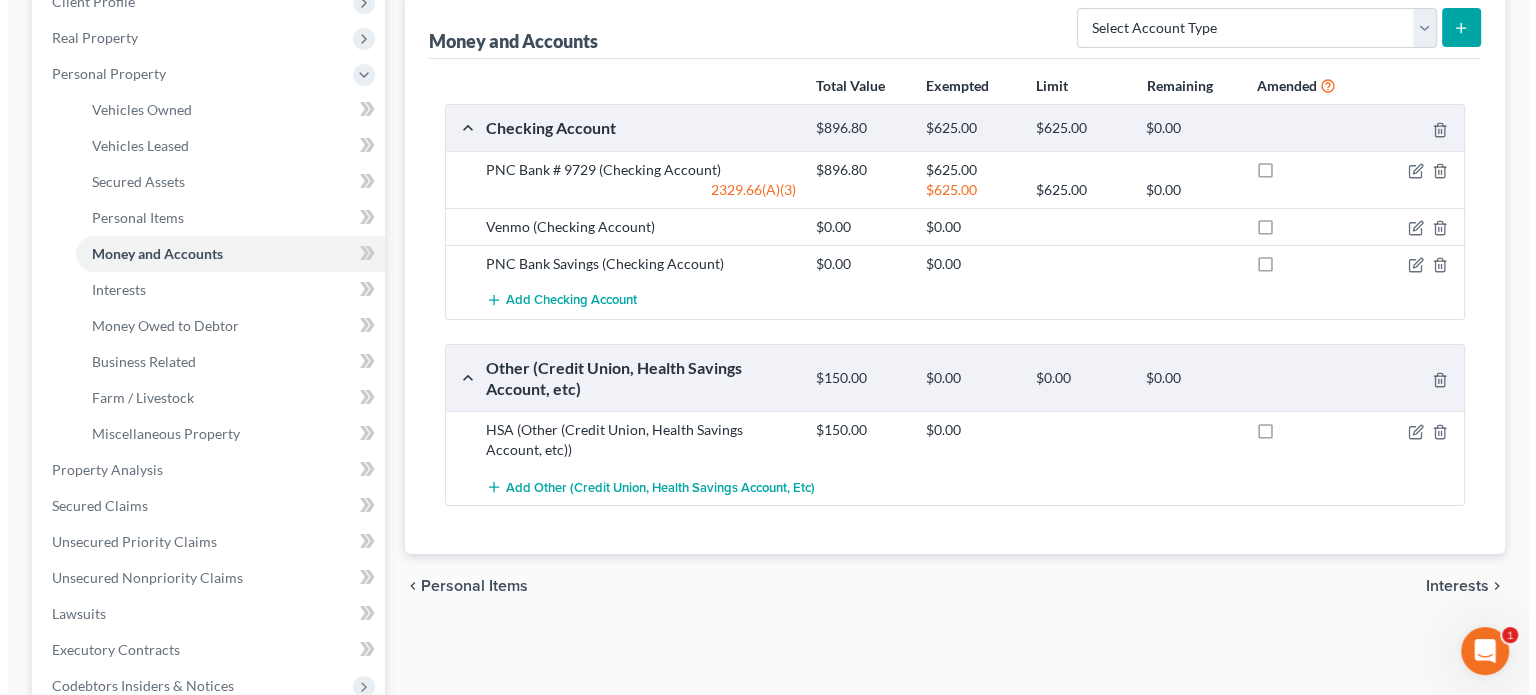 scroll, scrollTop: 300, scrollLeft: 0, axis: vertical 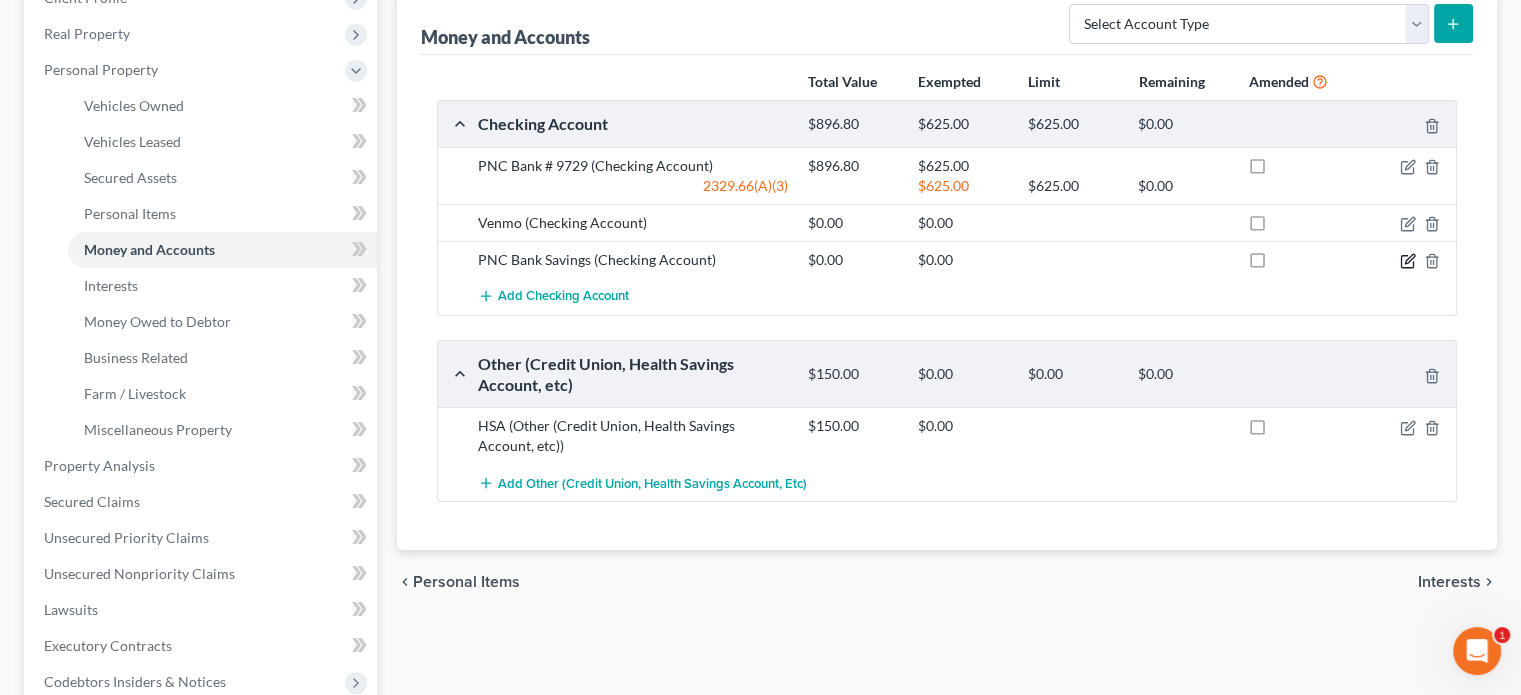 click 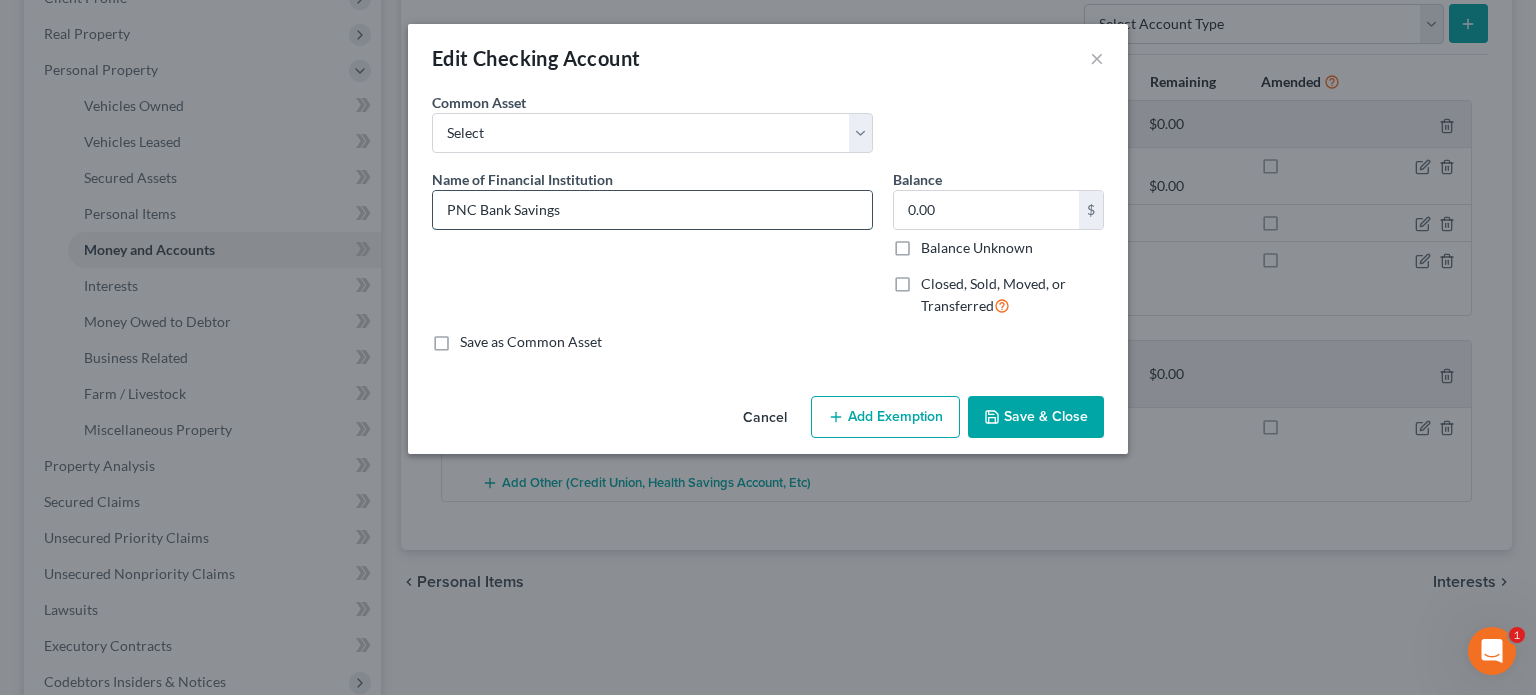 drag, startPoint x: 665, startPoint y: 211, endPoint x: 646, endPoint y: 219, distance: 20.615528 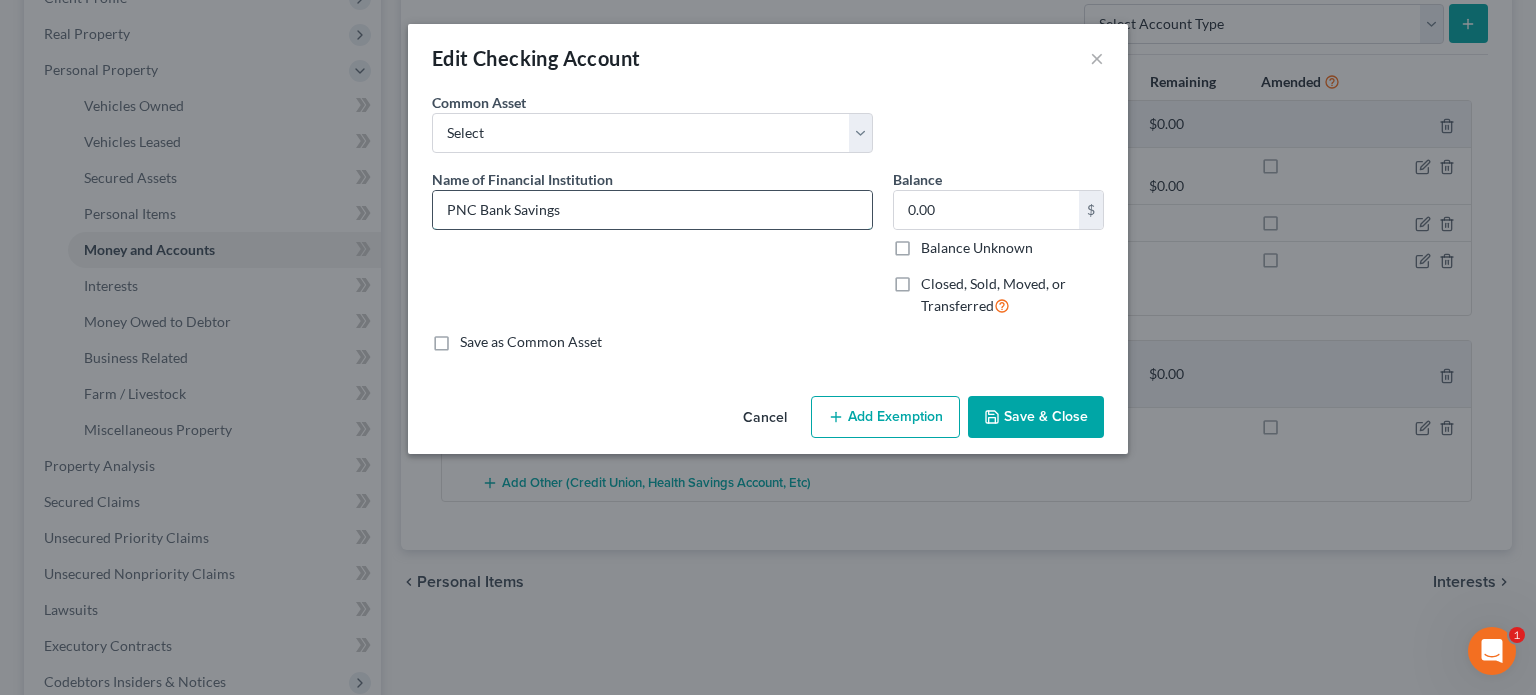 click on "PNC Bank Savings" at bounding box center [652, 210] 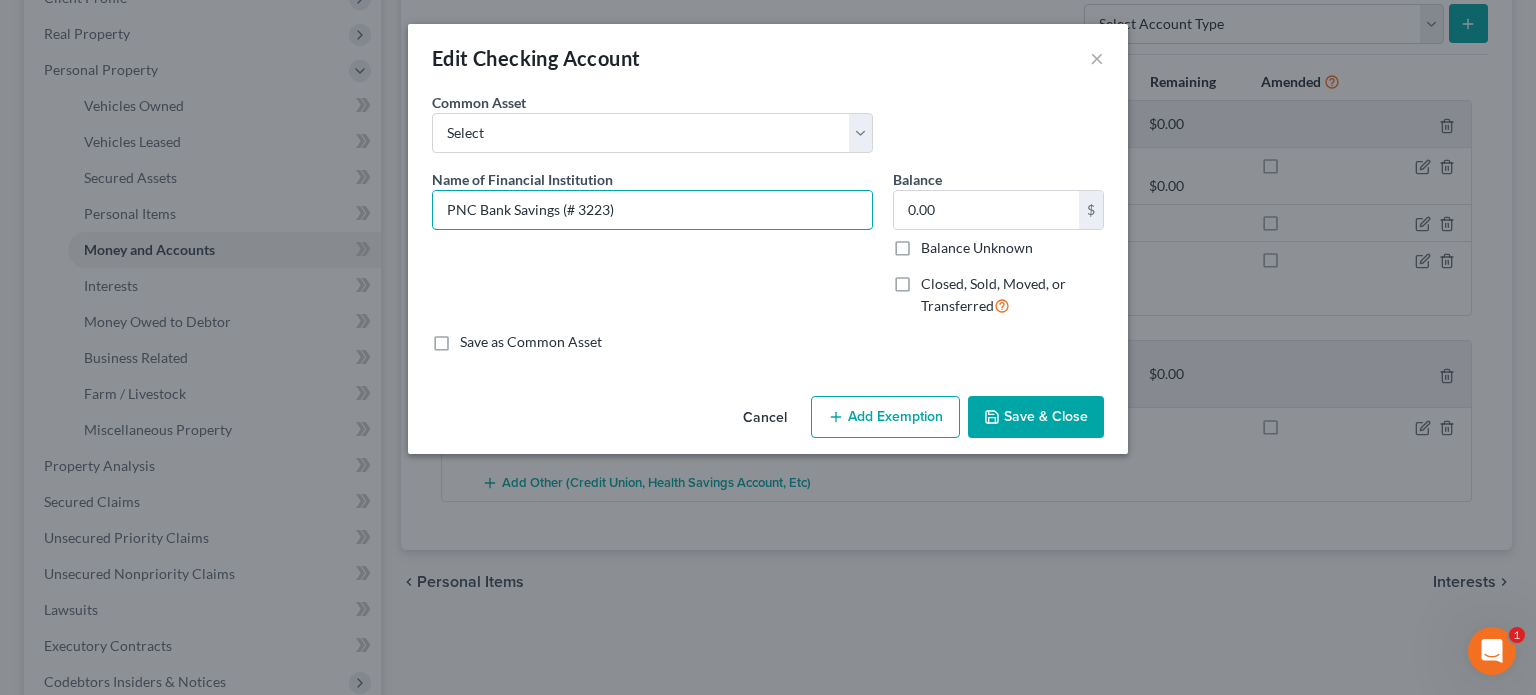 type on "PNC Bank Savings (# 3223)" 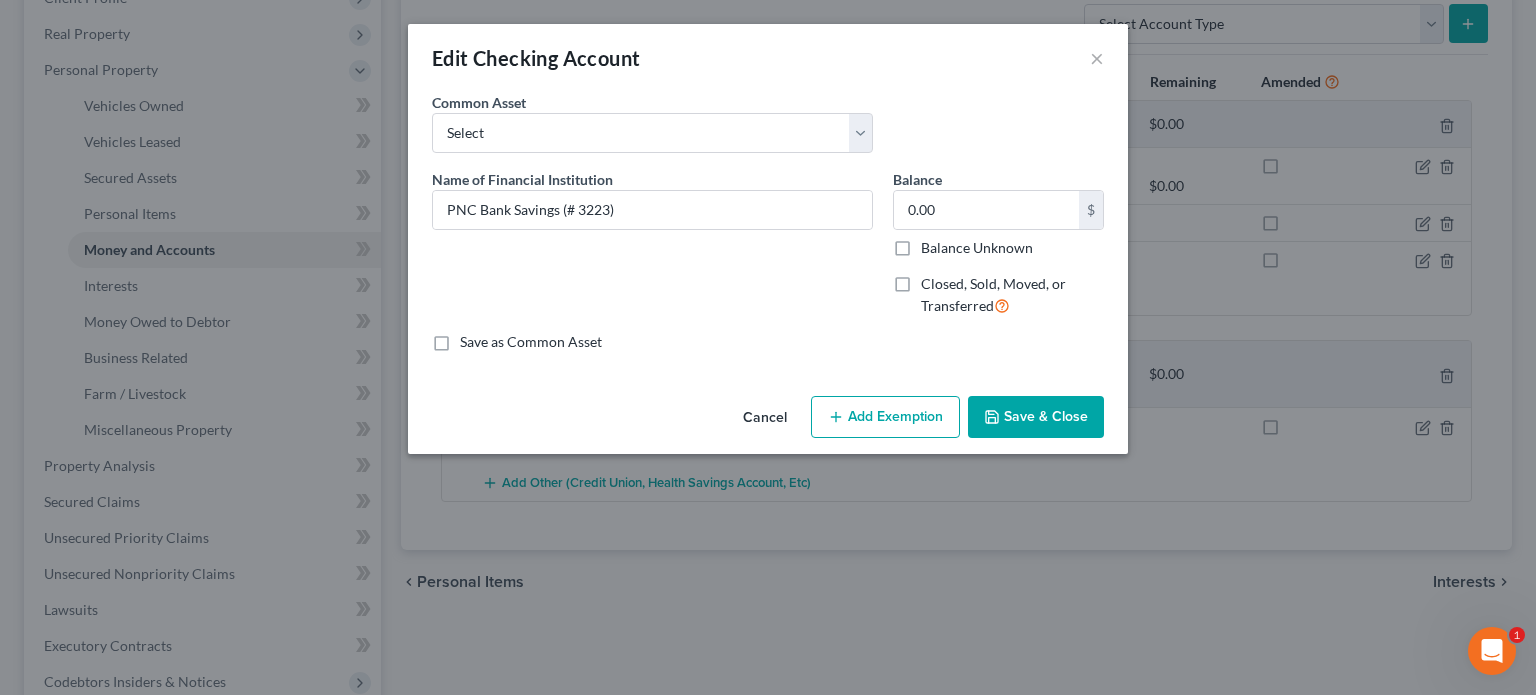 drag, startPoint x: 1044, startPoint y: 412, endPoint x: 1024, endPoint y: 433, distance: 29 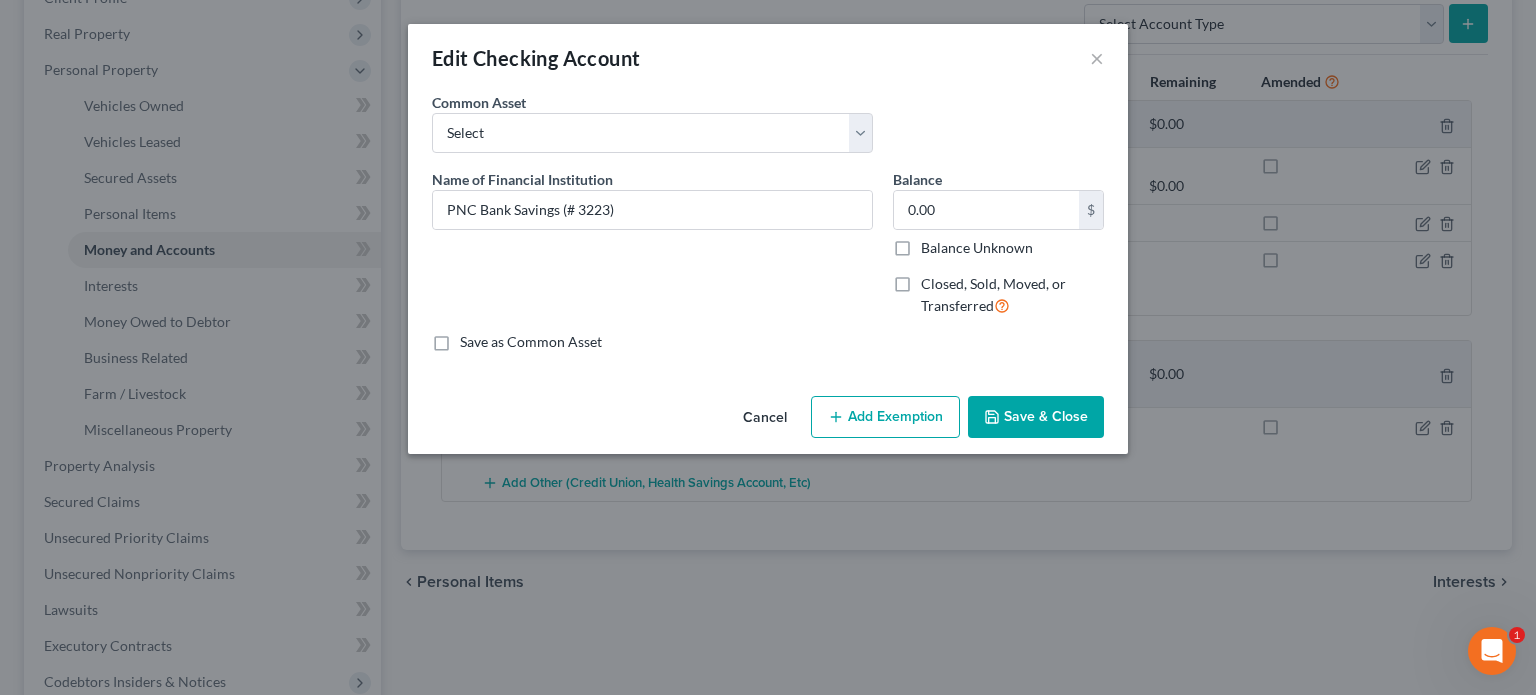 click on "Save & Close" at bounding box center [1036, 417] 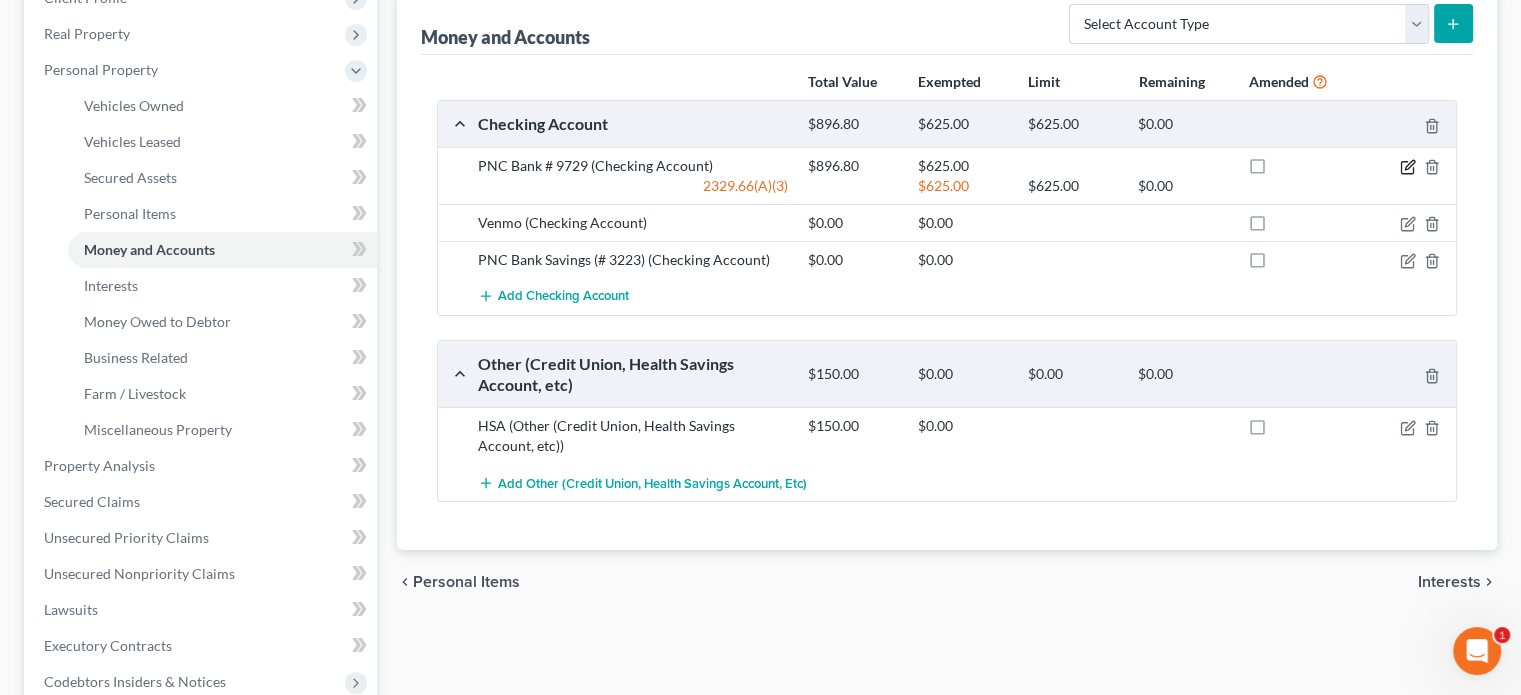 click 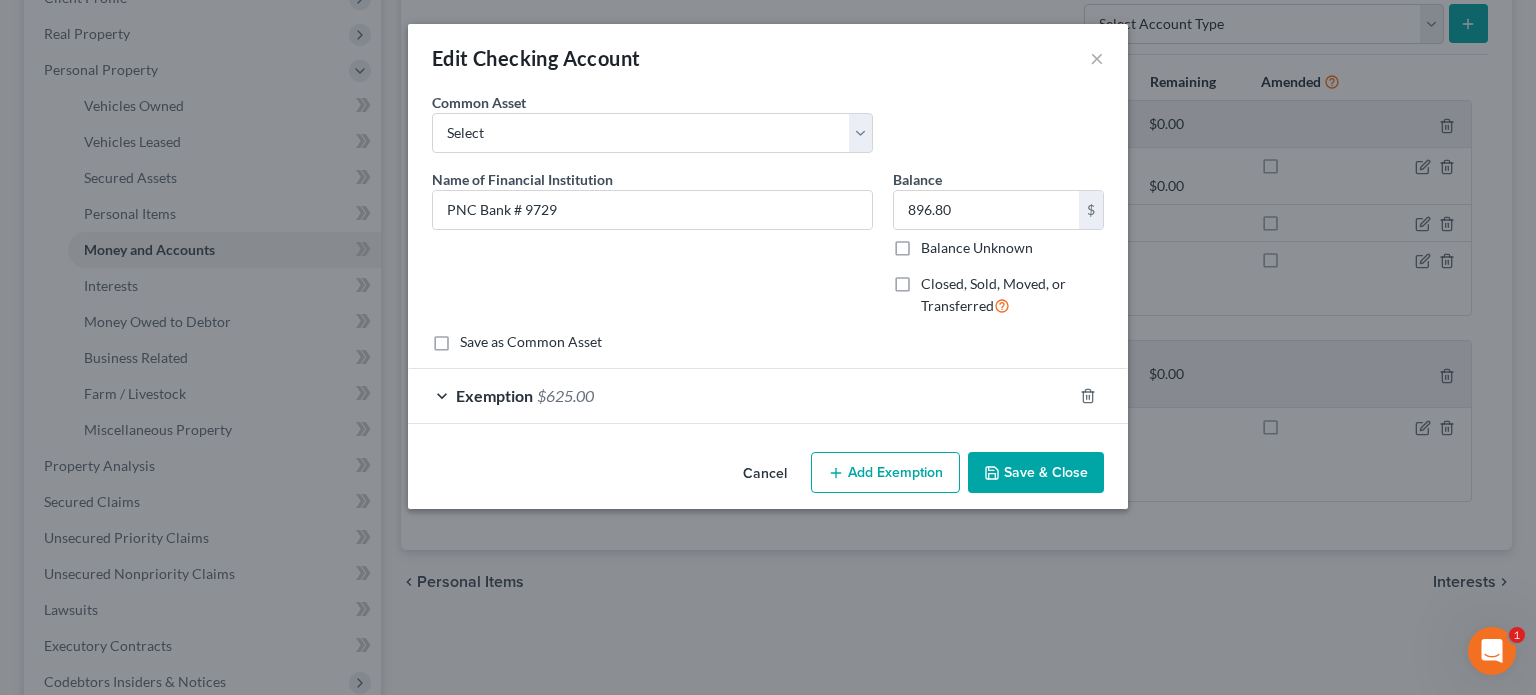click on "Add Exemption" at bounding box center (885, 473) 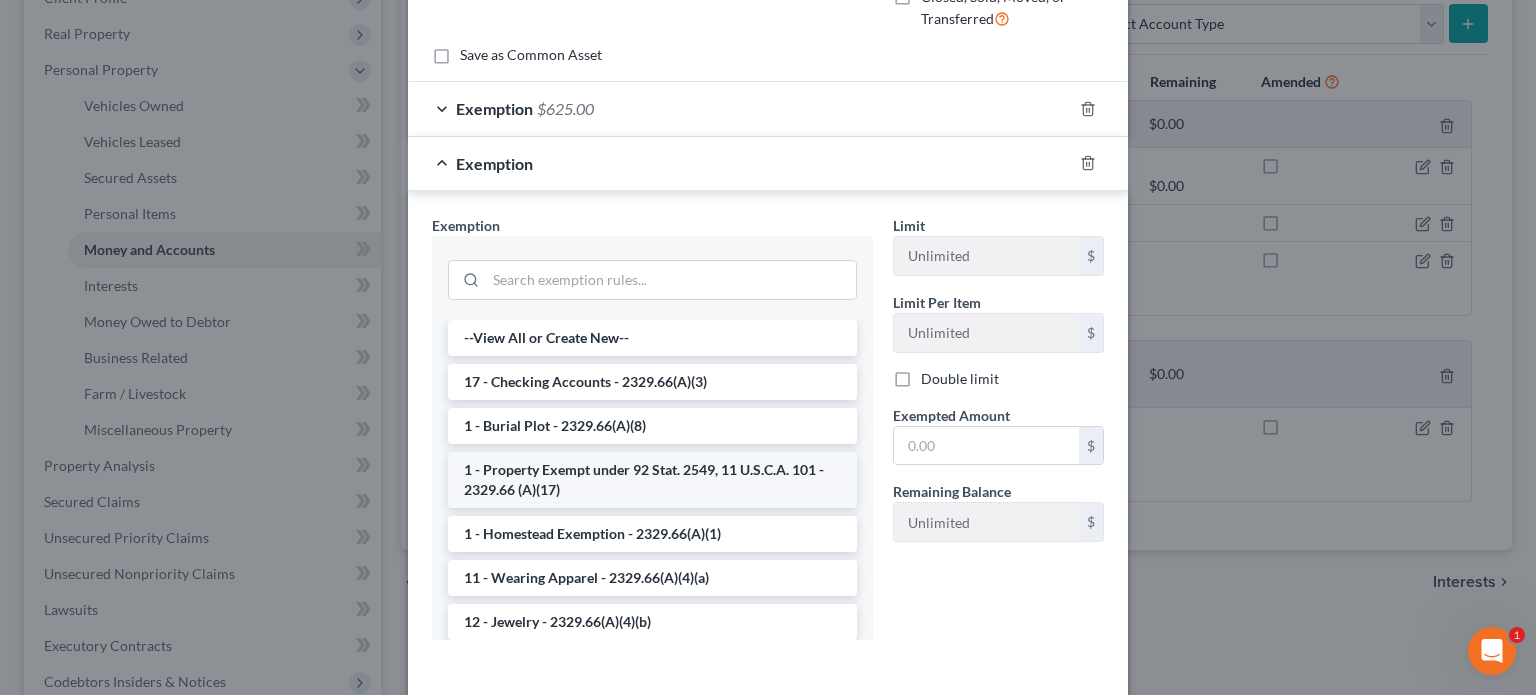 scroll, scrollTop: 300, scrollLeft: 0, axis: vertical 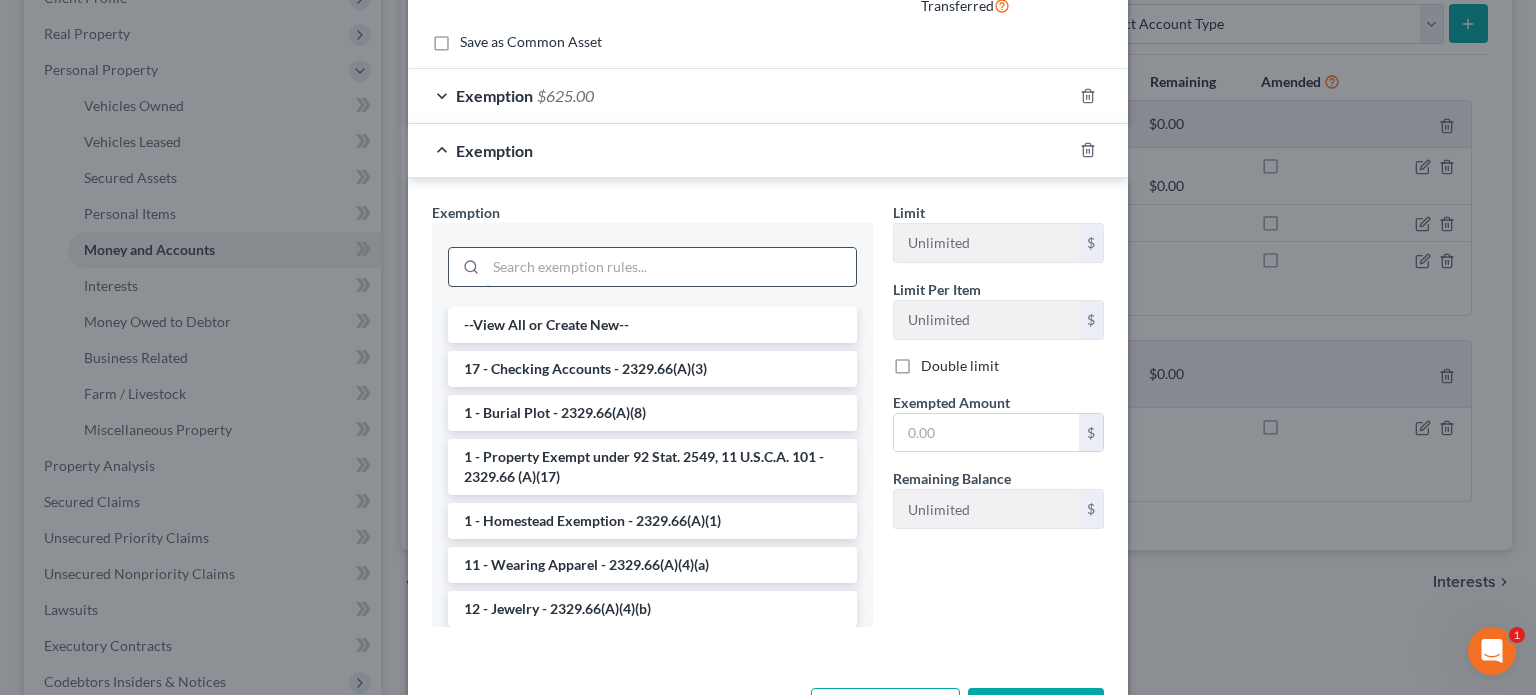 click at bounding box center (671, 267) 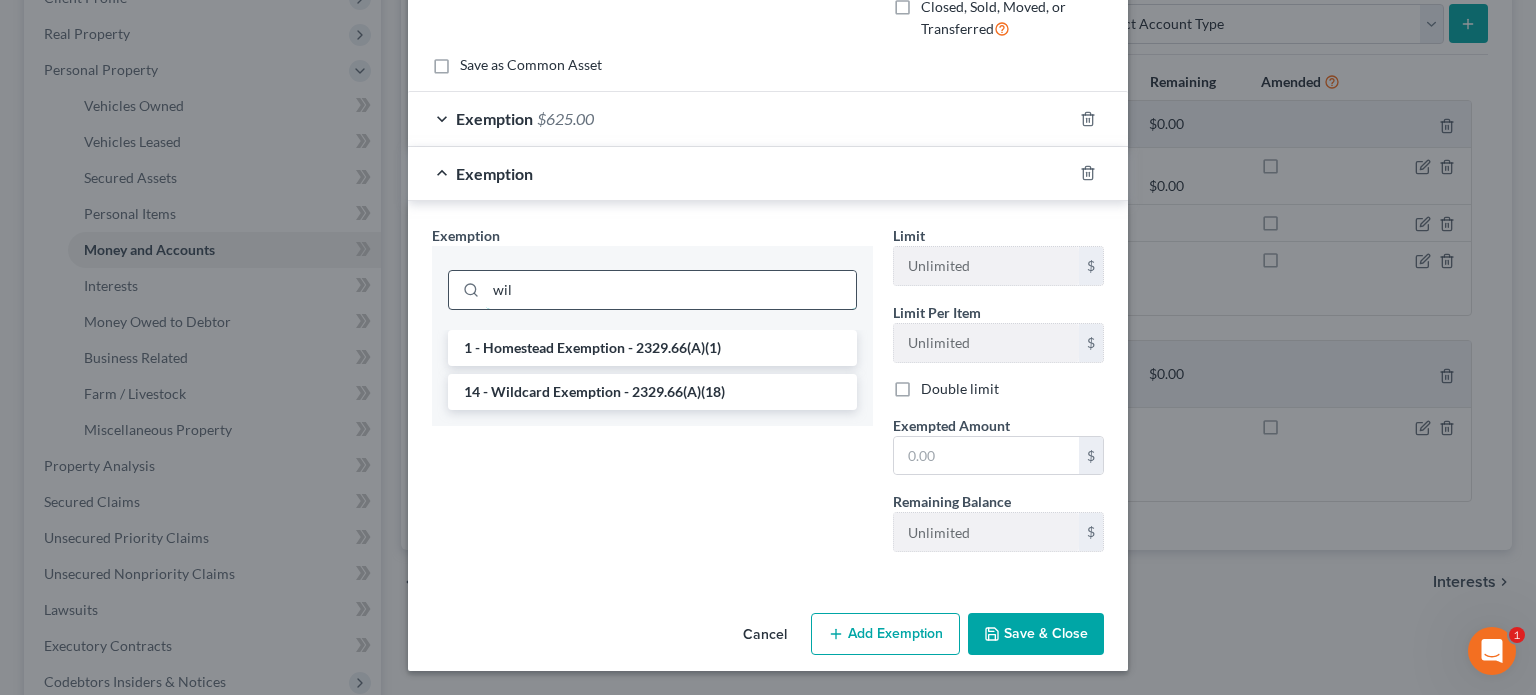 scroll, scrollTop: 273, scrollLeft: 0, axis: vertical 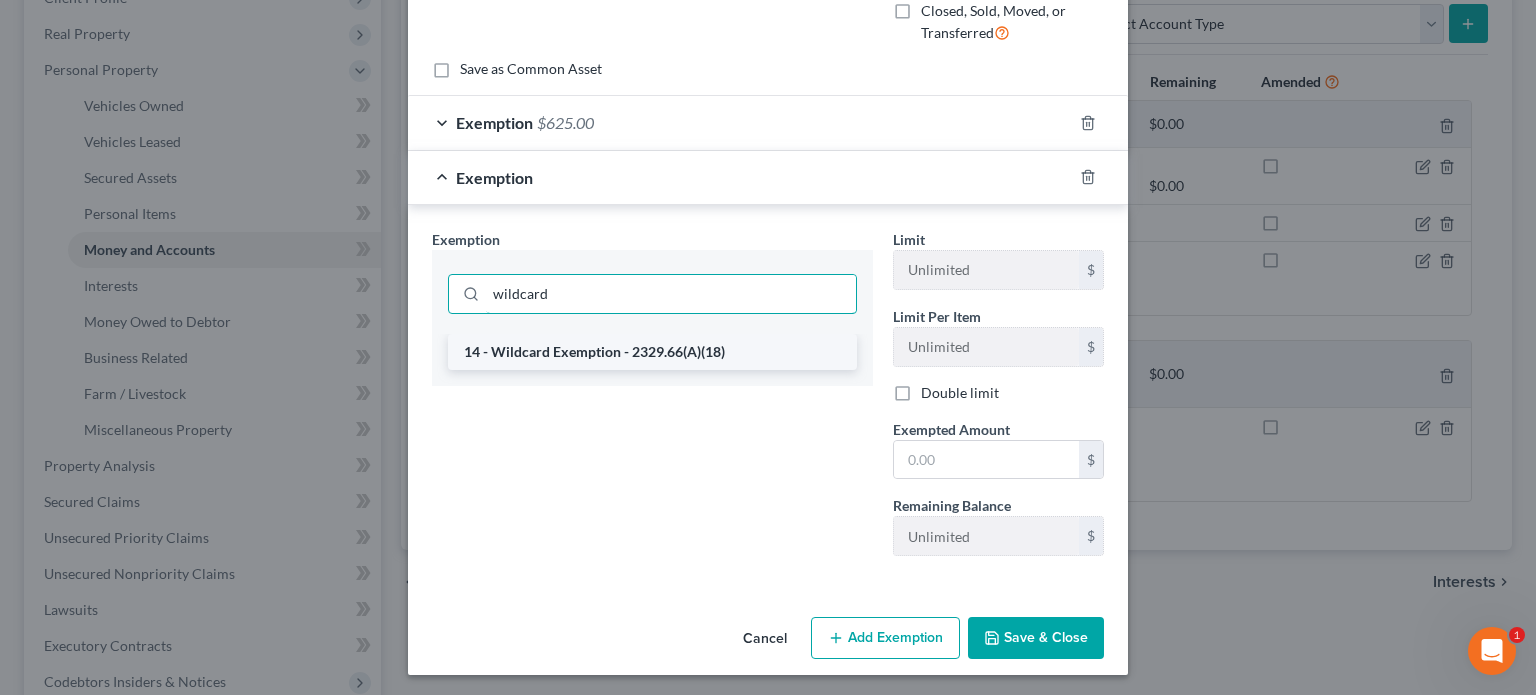 type on "wildcard" 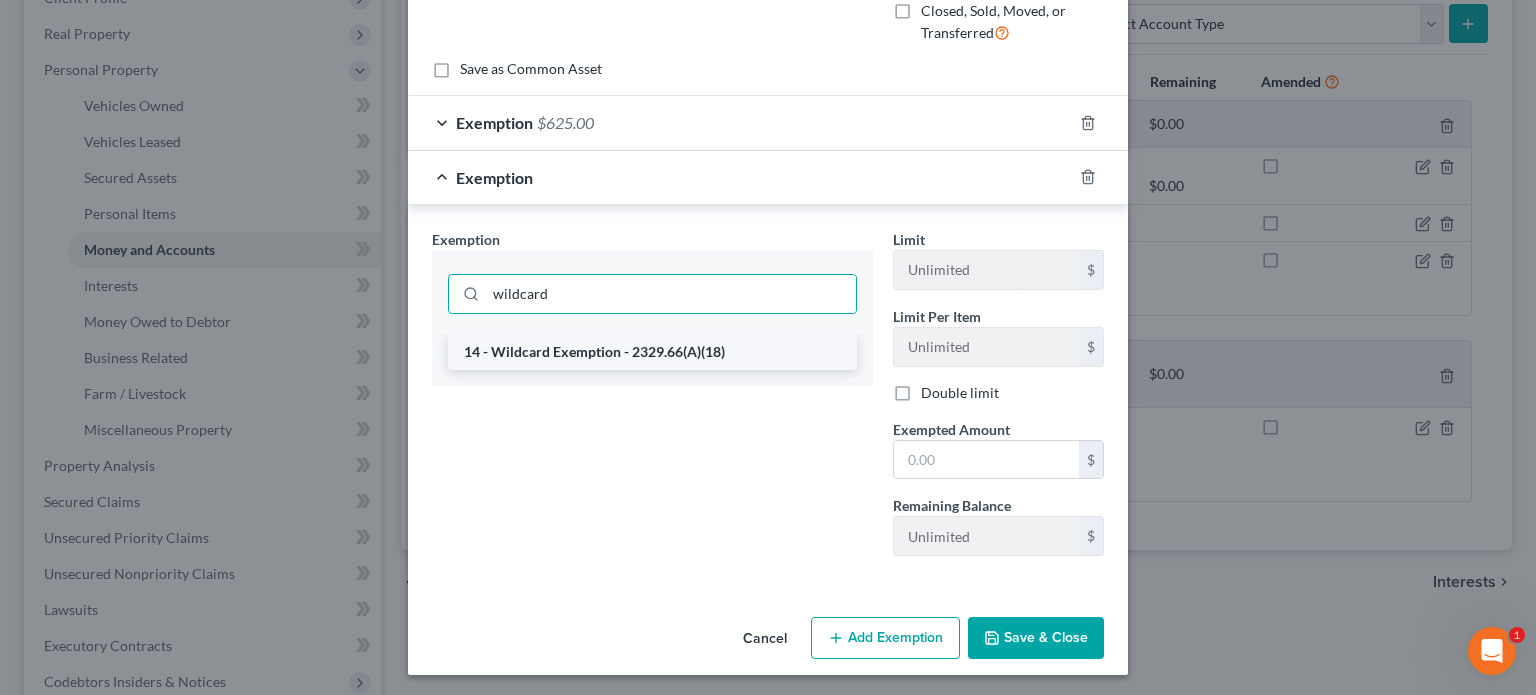 click on "14 - Wildcard Exemption  - 2329.66(A)(18)" at bounding box center [652, 352] 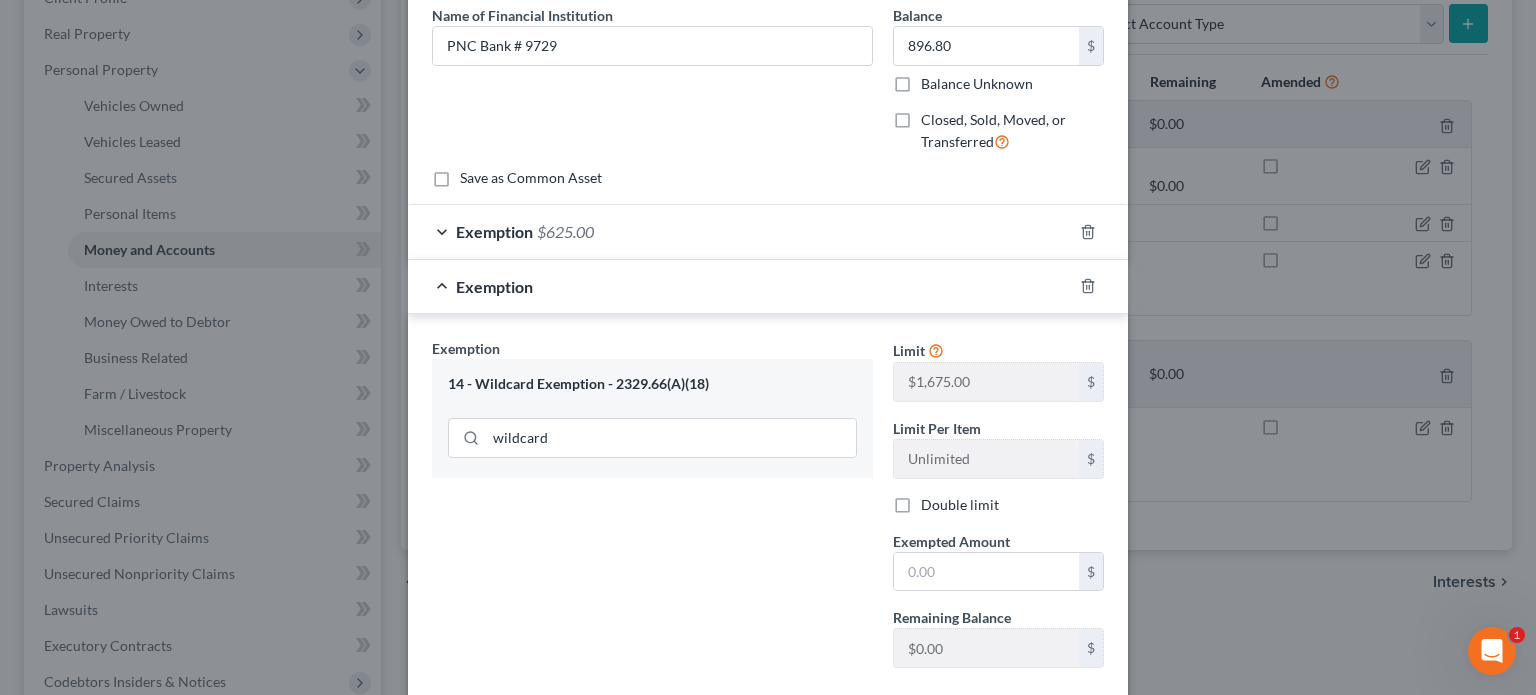scroll, scrollTop: 200, scrollLeft: 0, axis: vertical 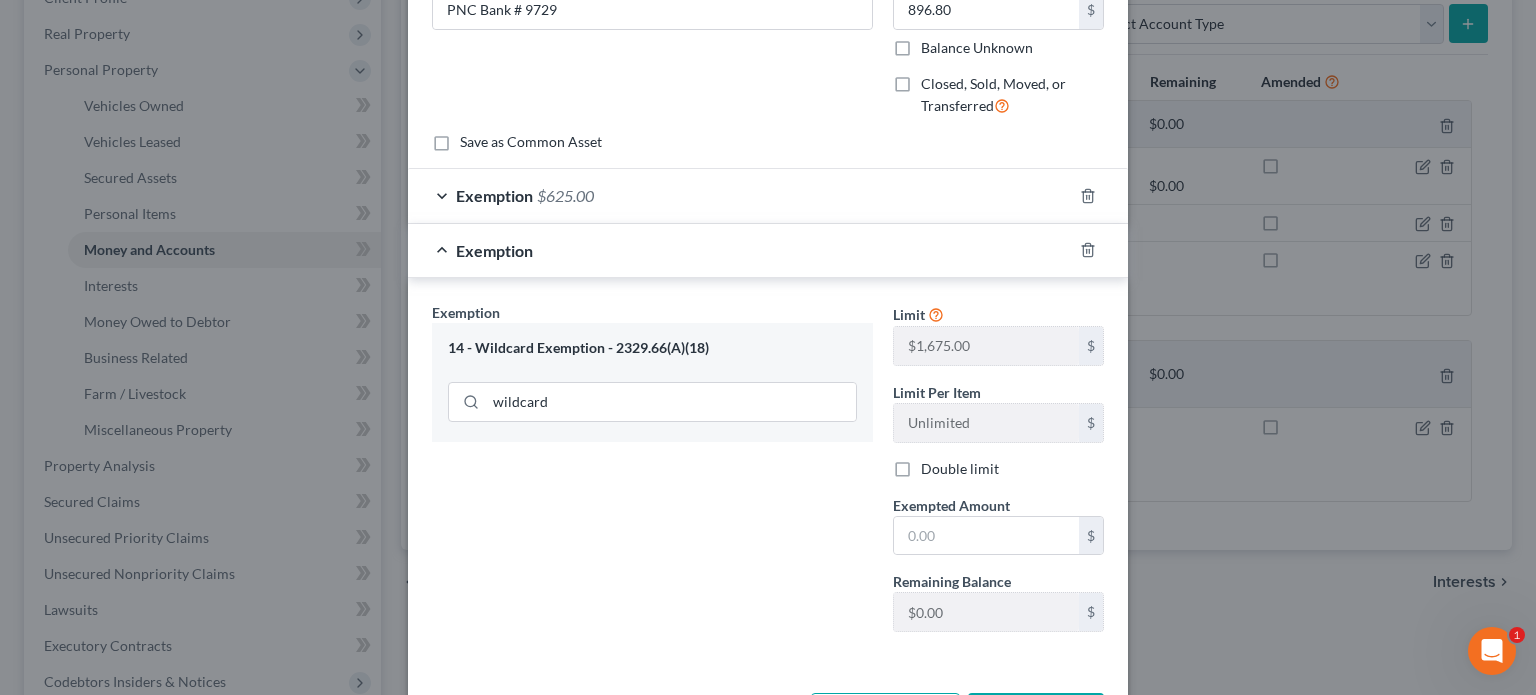 click on "Edit Checking Account  × An exemption set must first be selected from the Filing Information section. Common Asset Select Kemba Credit Union Checking
Name of Financial Institution
*
PNC Bank # 9729 Balance
896.80 $
Balance Unknown
Balance Undetermined
896.80 $
Balance Unknown
Closed, Sold, Moved, or Transferred  Save as Common Asset
Exemption $625.00
Exemption Set must be selected for CA.
Exemption
*
17 - Checking Accounts - 2329.66(A)(3)         --View All or Create New-- 17 - Checking Accounts - 2329.66(A)(3) 1 - Burial Plot - 2329.66(A)(8) 1 - Property Exempt under 92 Stat. 2549,
11 U.S.C.A. 101 - 2329.66 (A)(17) 1 - Homestead Exemption  - 2329.66(A)(1) 11 - Wearing Apparel - 2329.66(A)(4)(a) 12 - Jewelry  - 2329.66(A)(4)(b) 13 - Animals - 2329.66(A)(4)(a) 14 - Health Aids - 2329.66(A)(7) 14 - Wildcard Exemption  - 2329.66(A)(18)" at bounding box center [768, 347] 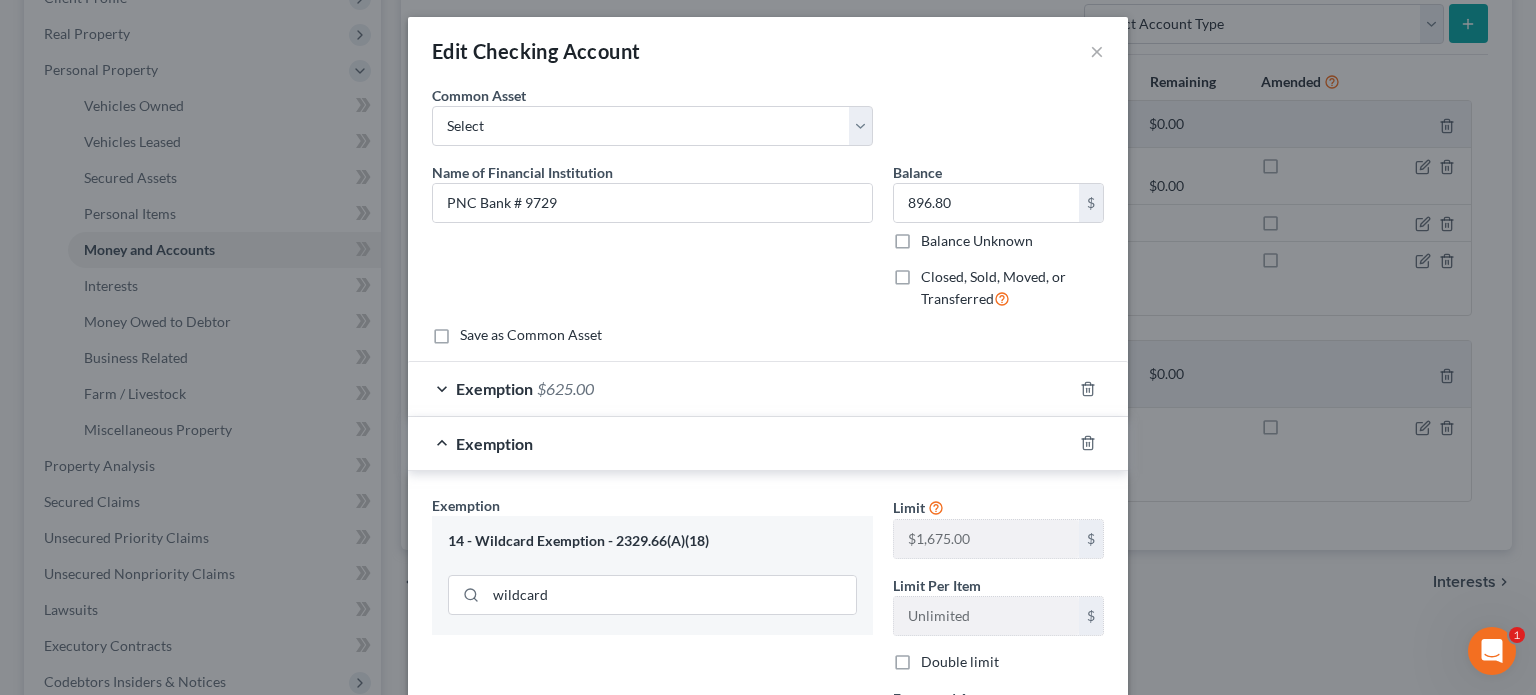 scroll, scrollTop: 0, scrollLeft: 0, axis: both 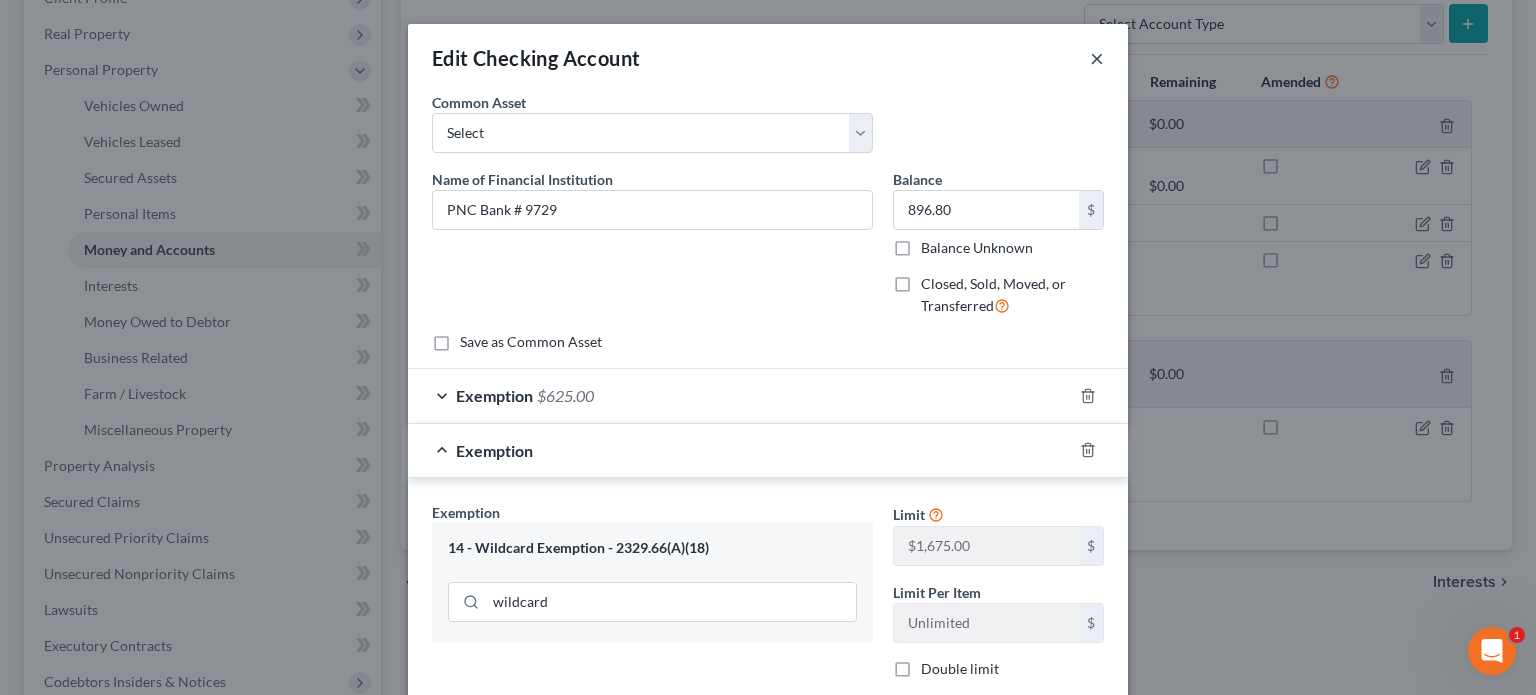 click on "×" at bounding box center (1097, 58) 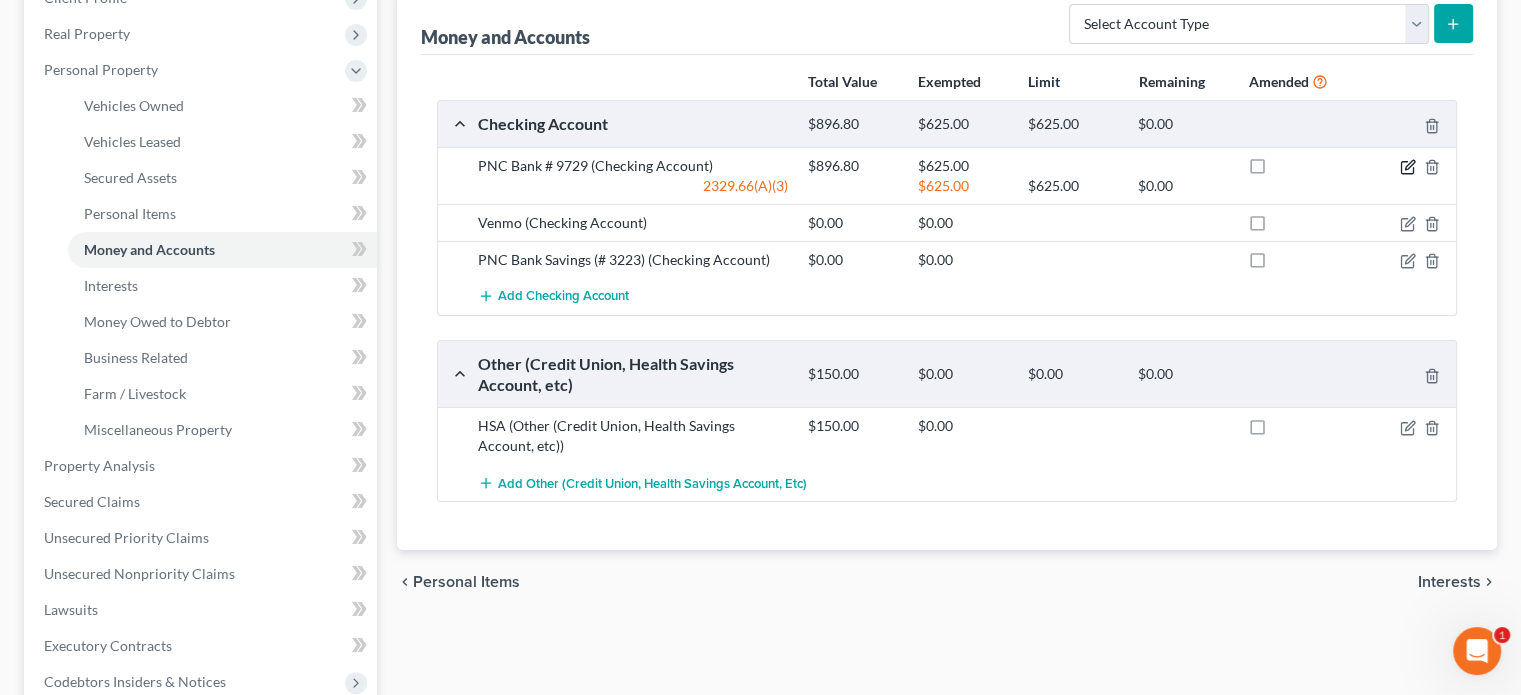 click 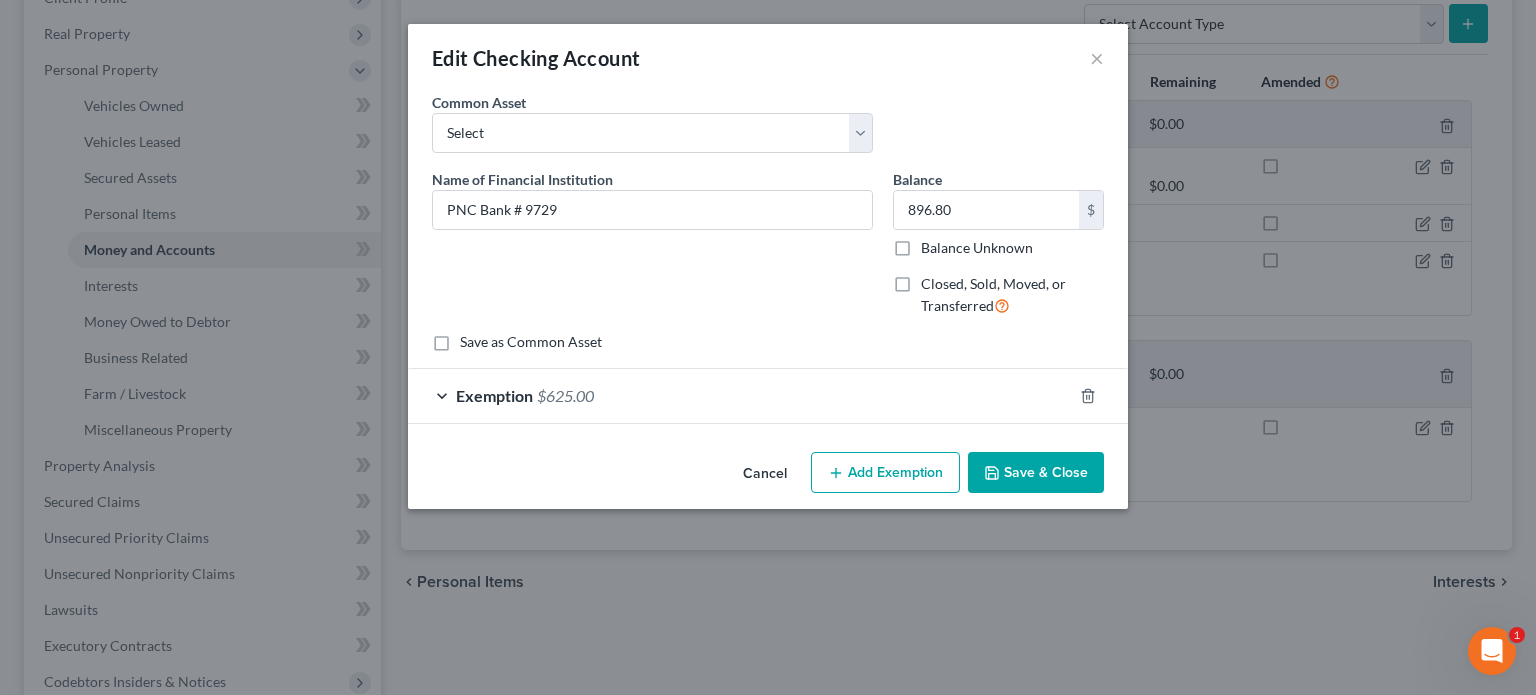 click on "Add Exemption" at bounding box center (885, 473) 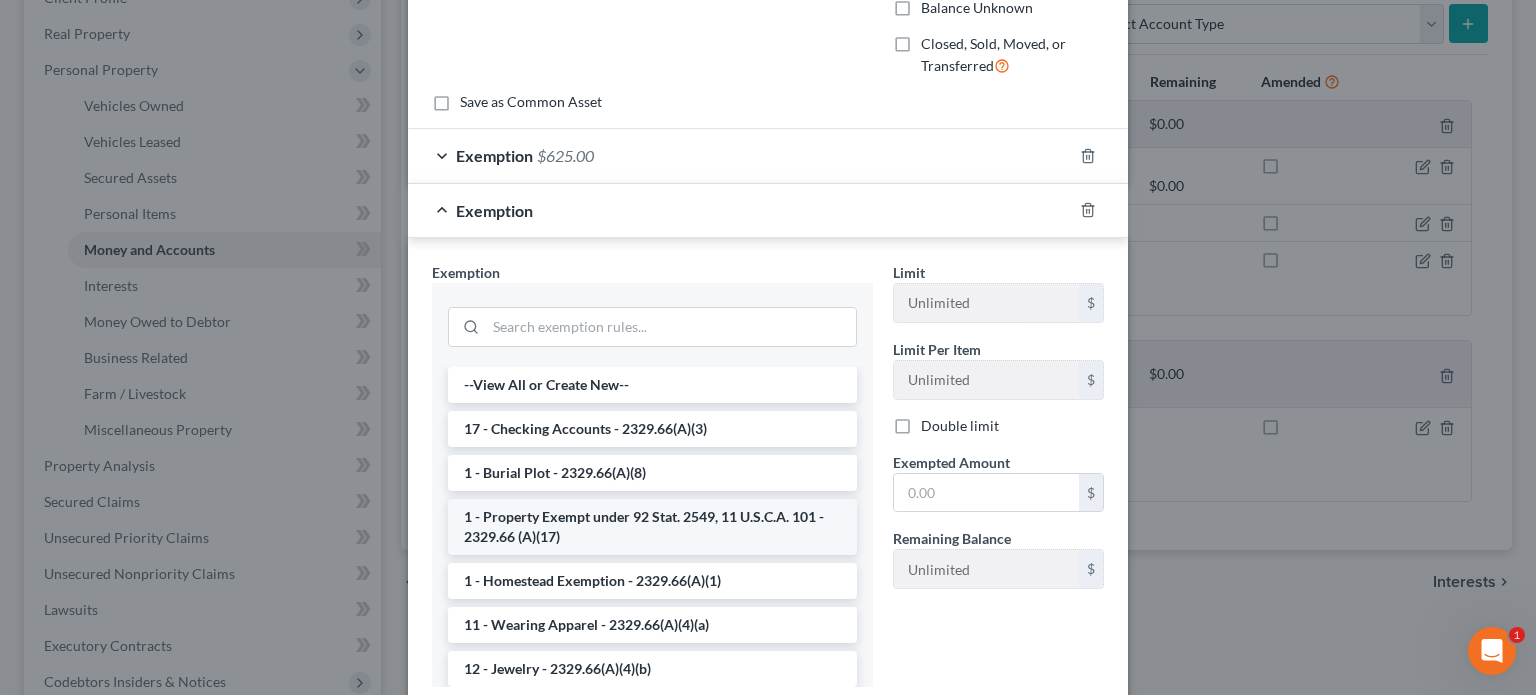 scroll, scrollTop: 372, scrollLeft: 0, axis: vertical 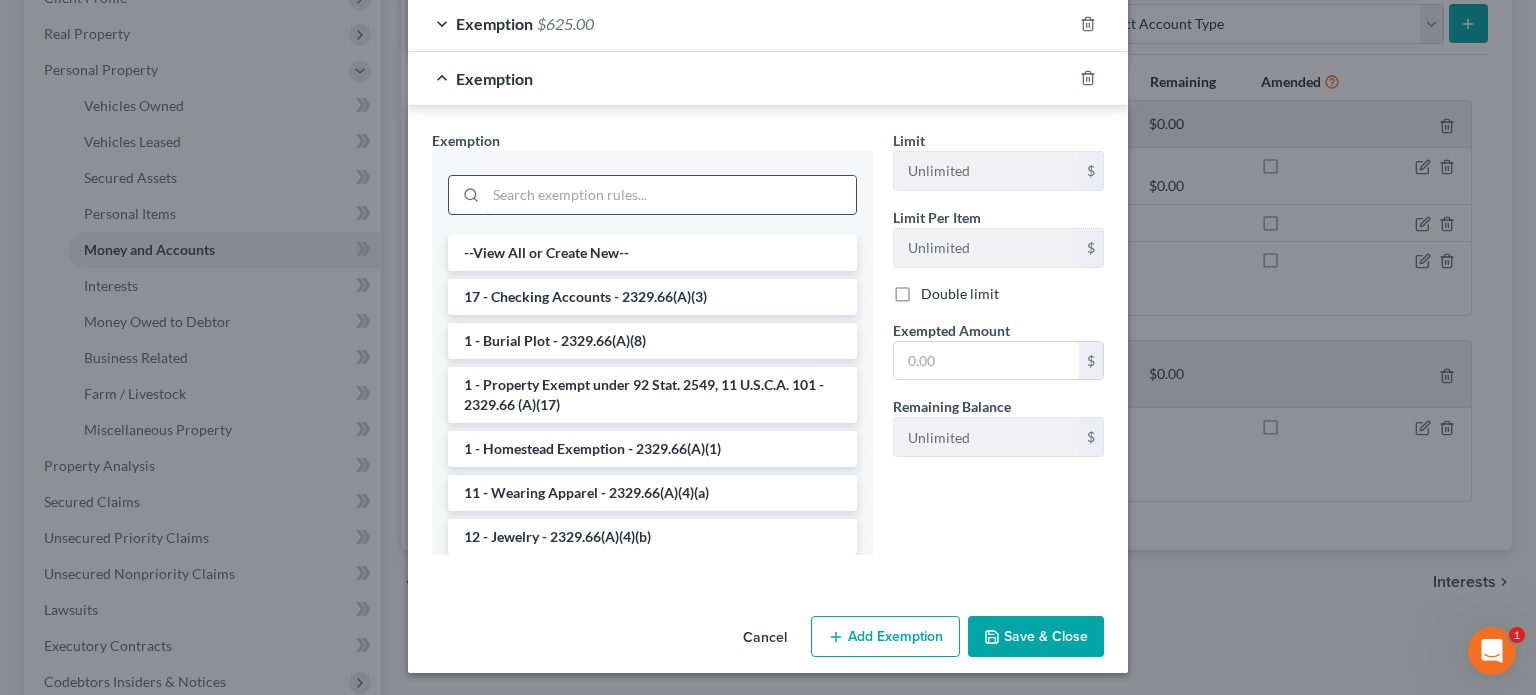 click at bounding box center (671, 195) 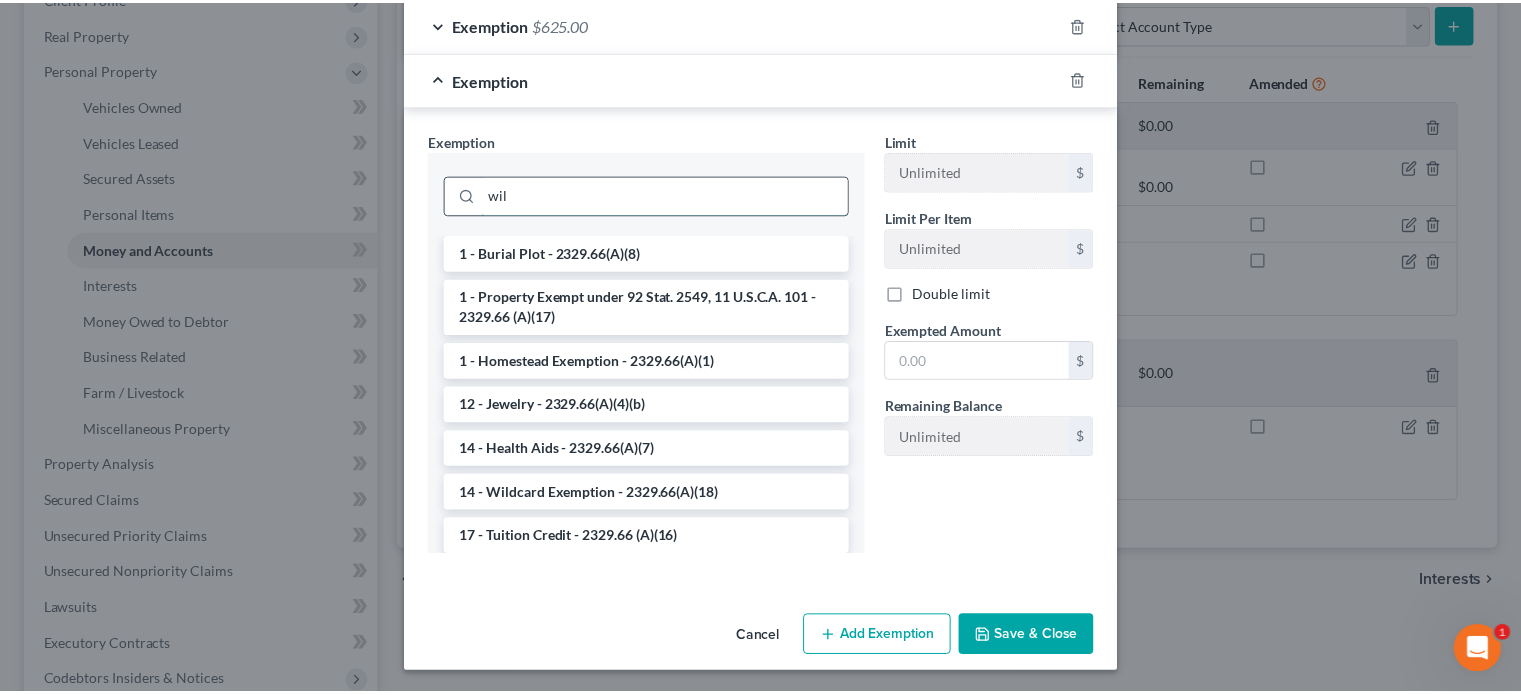 scroll, scrollTop: 273, scrollLeft: 0, axis: vertical 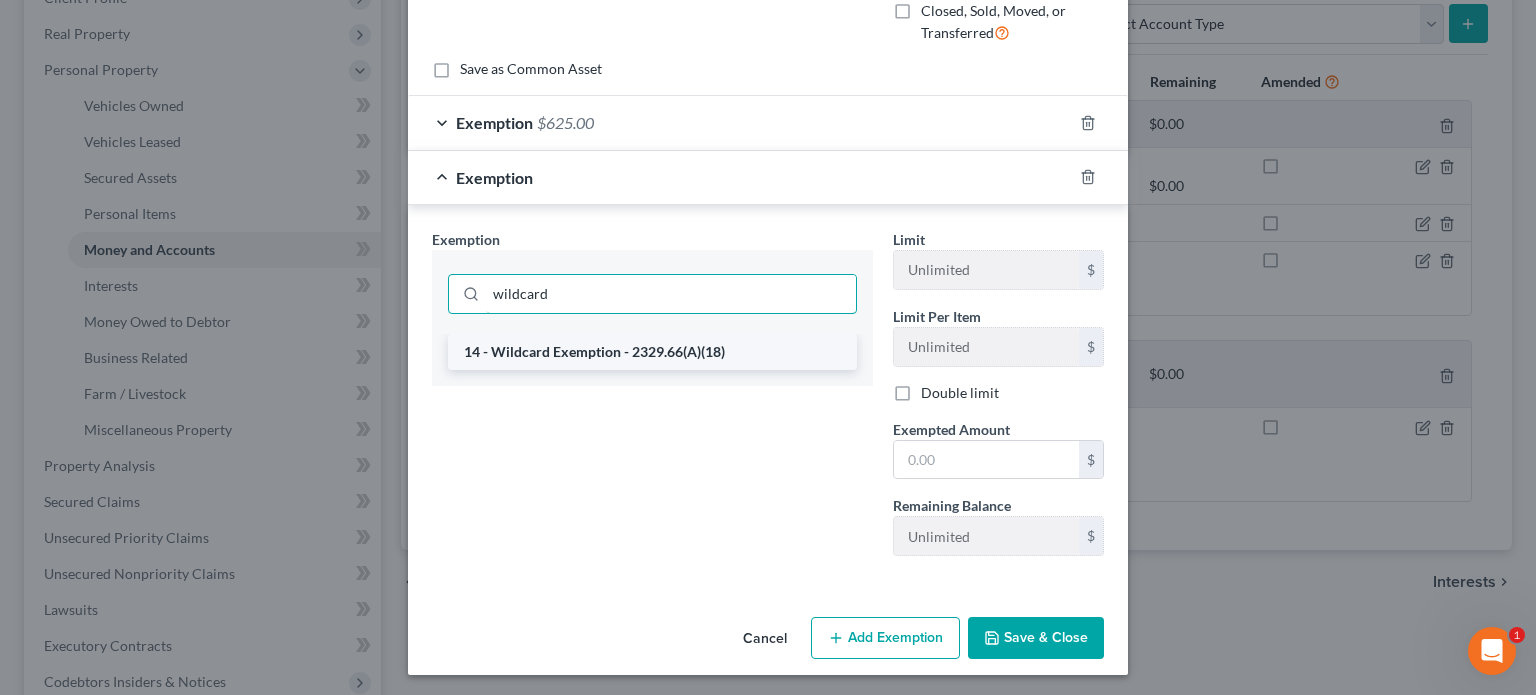 type on "wildcard" 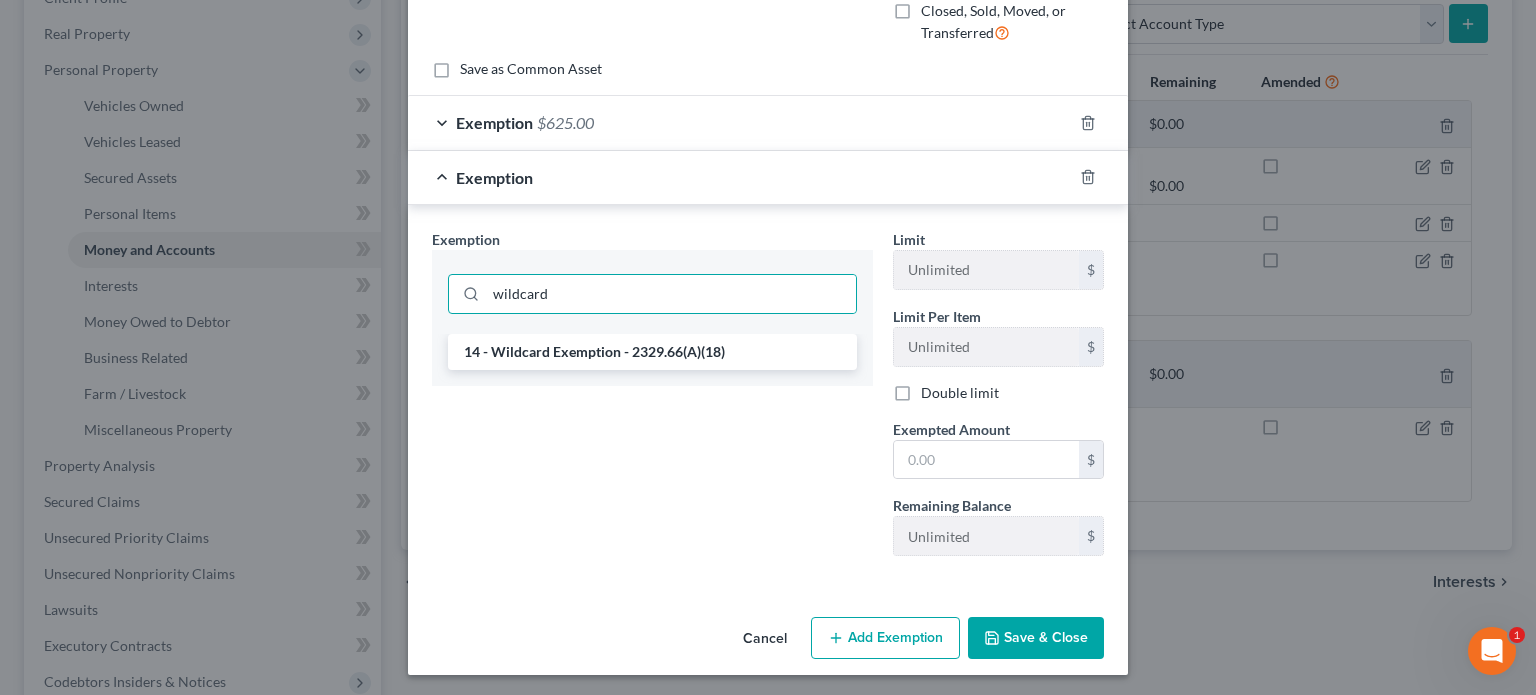 click on "14 - Wildcard Exemption  - 2329.66(A)(18)" at bounding box center (652, 352) 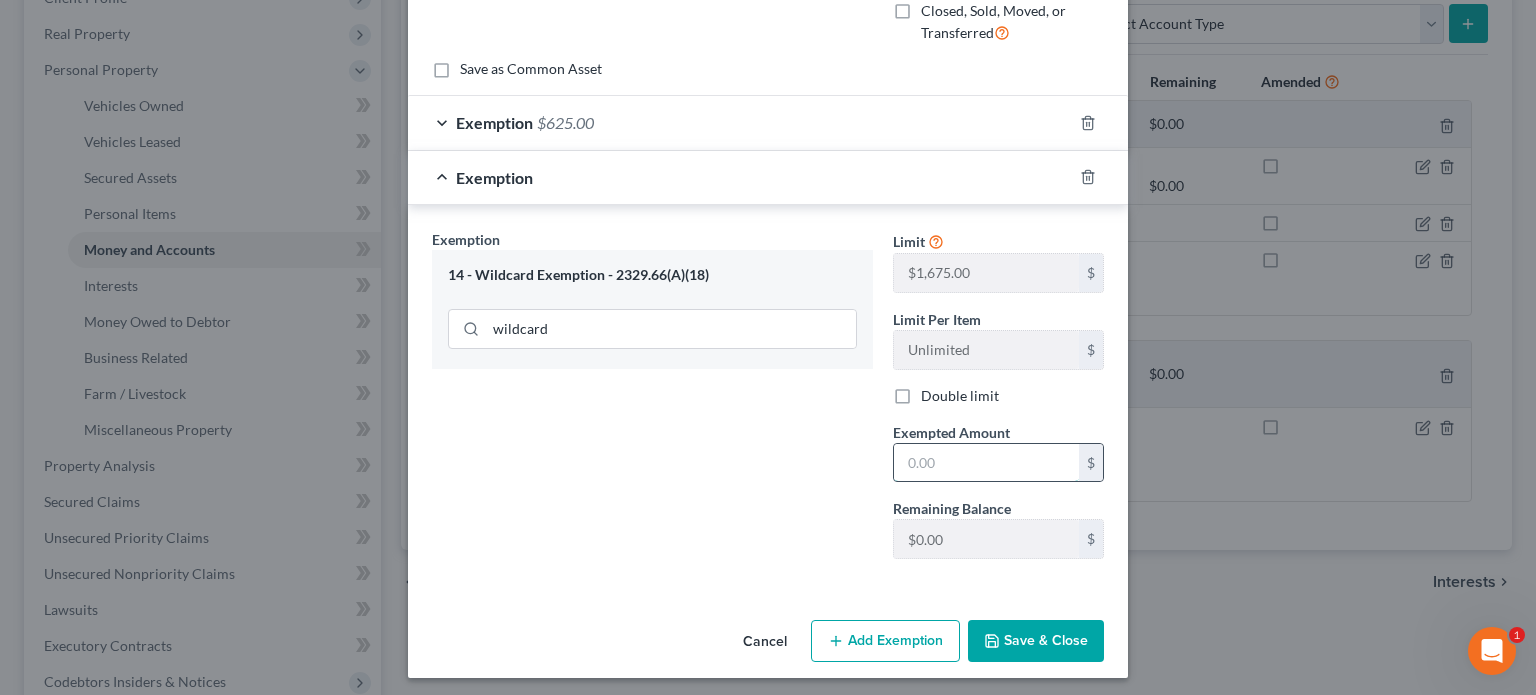 click at bounding box center [986, 463] 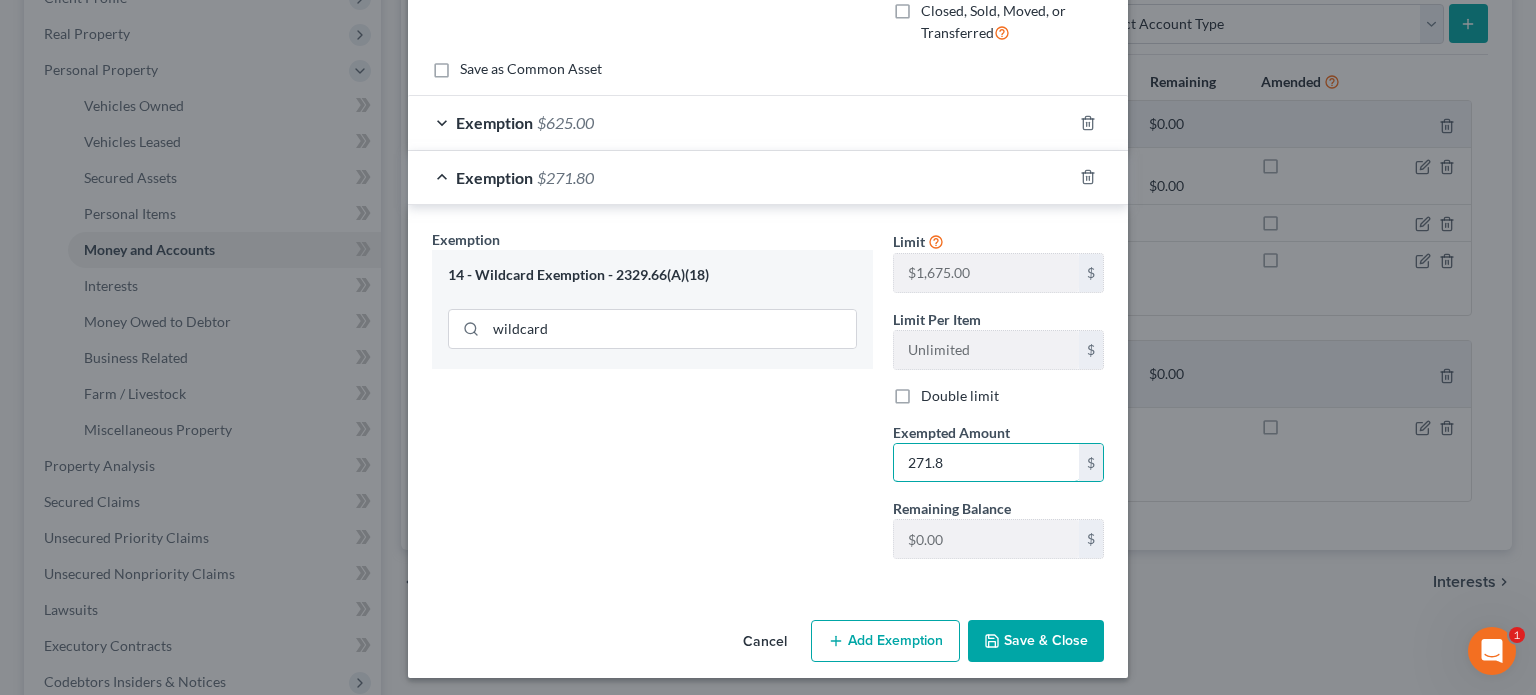 type on "271.8" 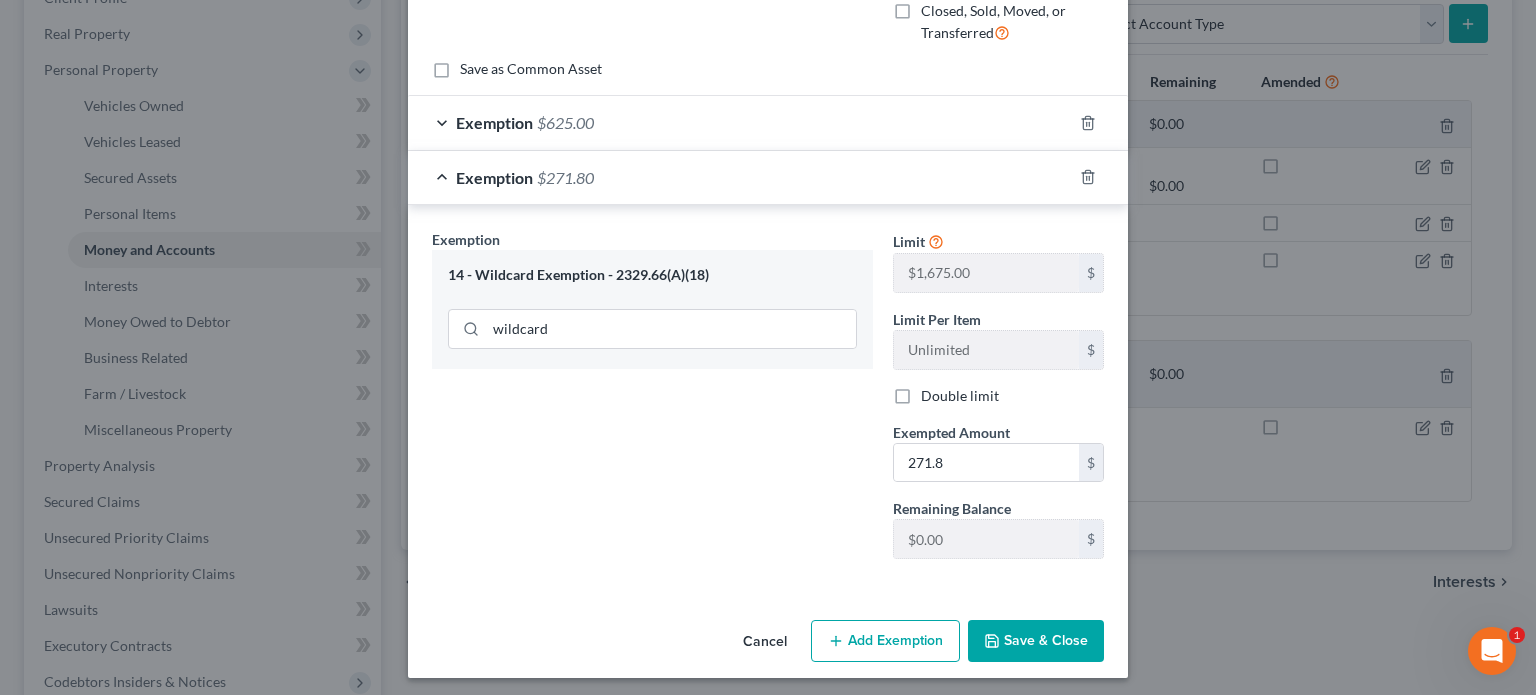 click on "Save & Close" at bounding box center (1036, 641) 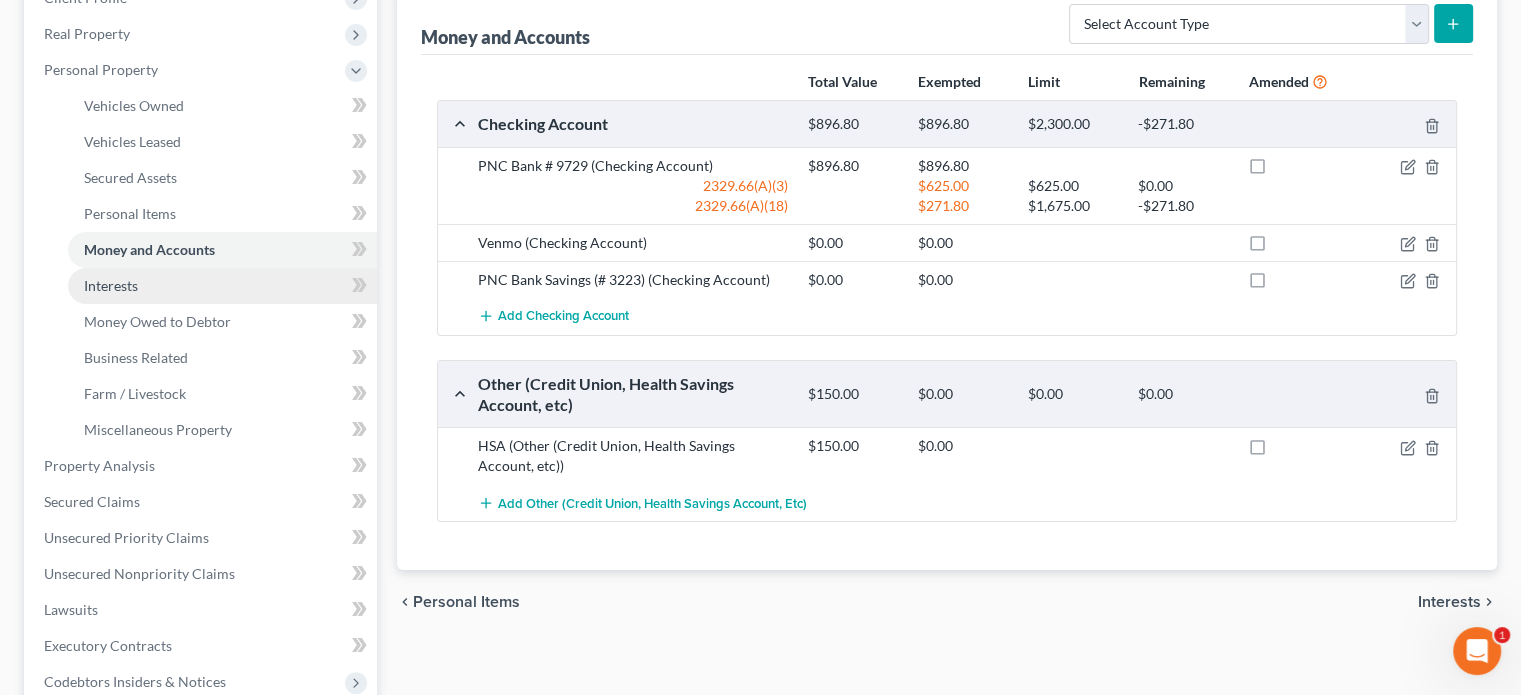 click on "Interests" at bounding box center (111, 285) 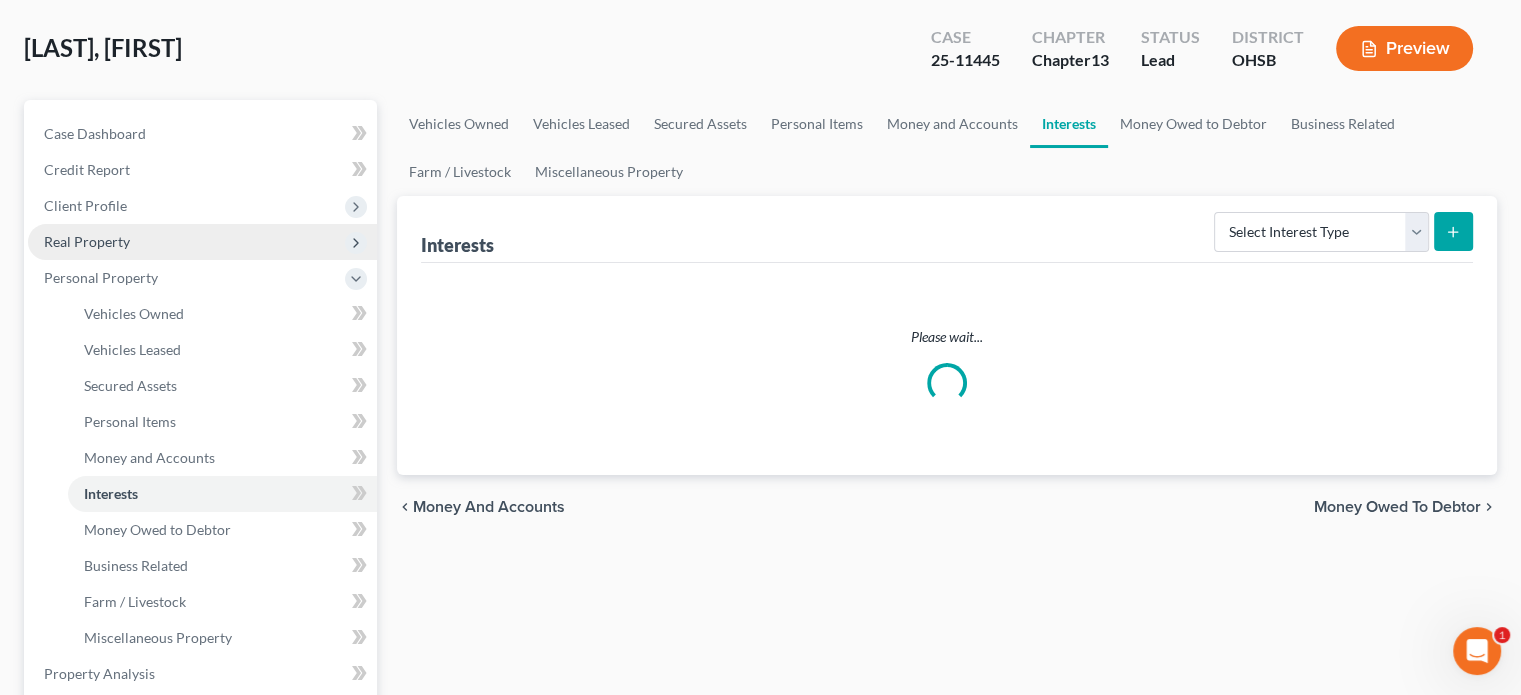scroll, scrollTop: 100, scrollLeft: 0, axis: vertical 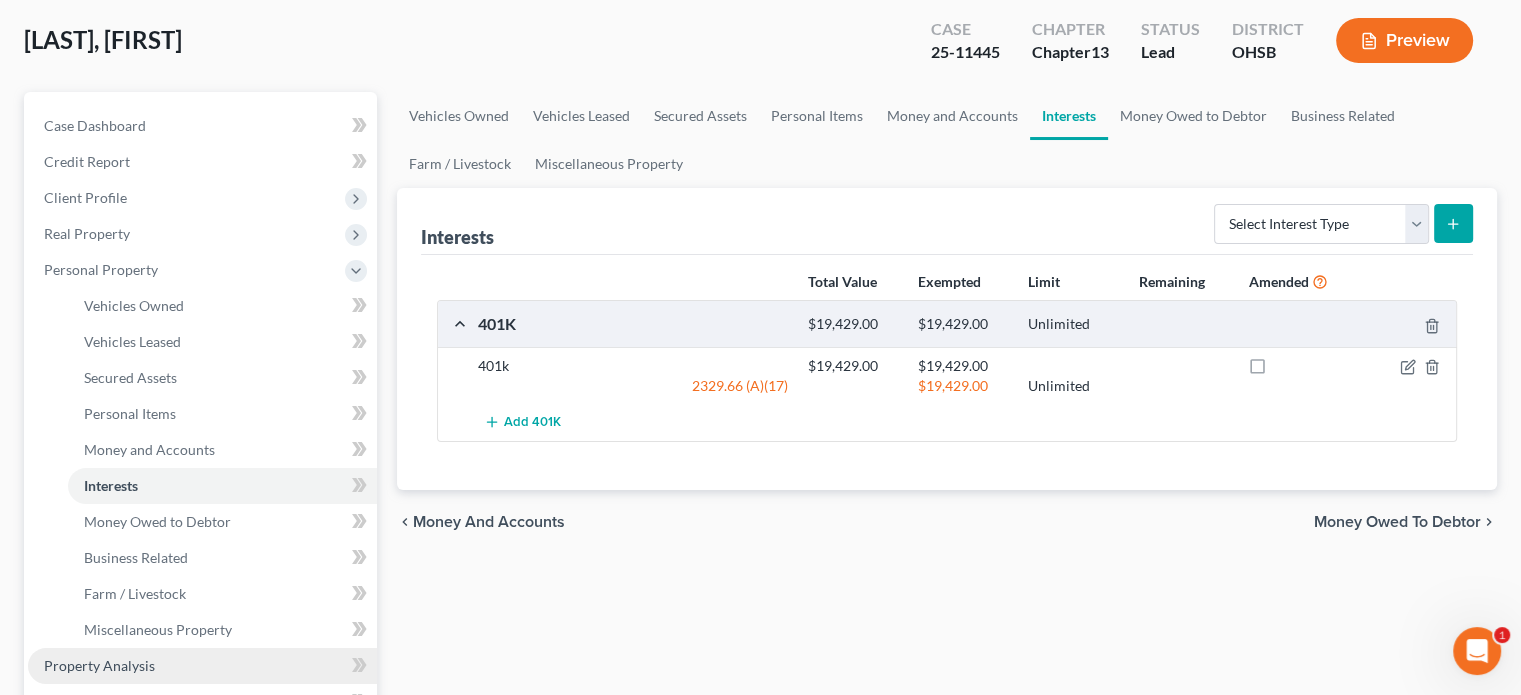 click on "Property Analysis" at bounding box center [202, 666] 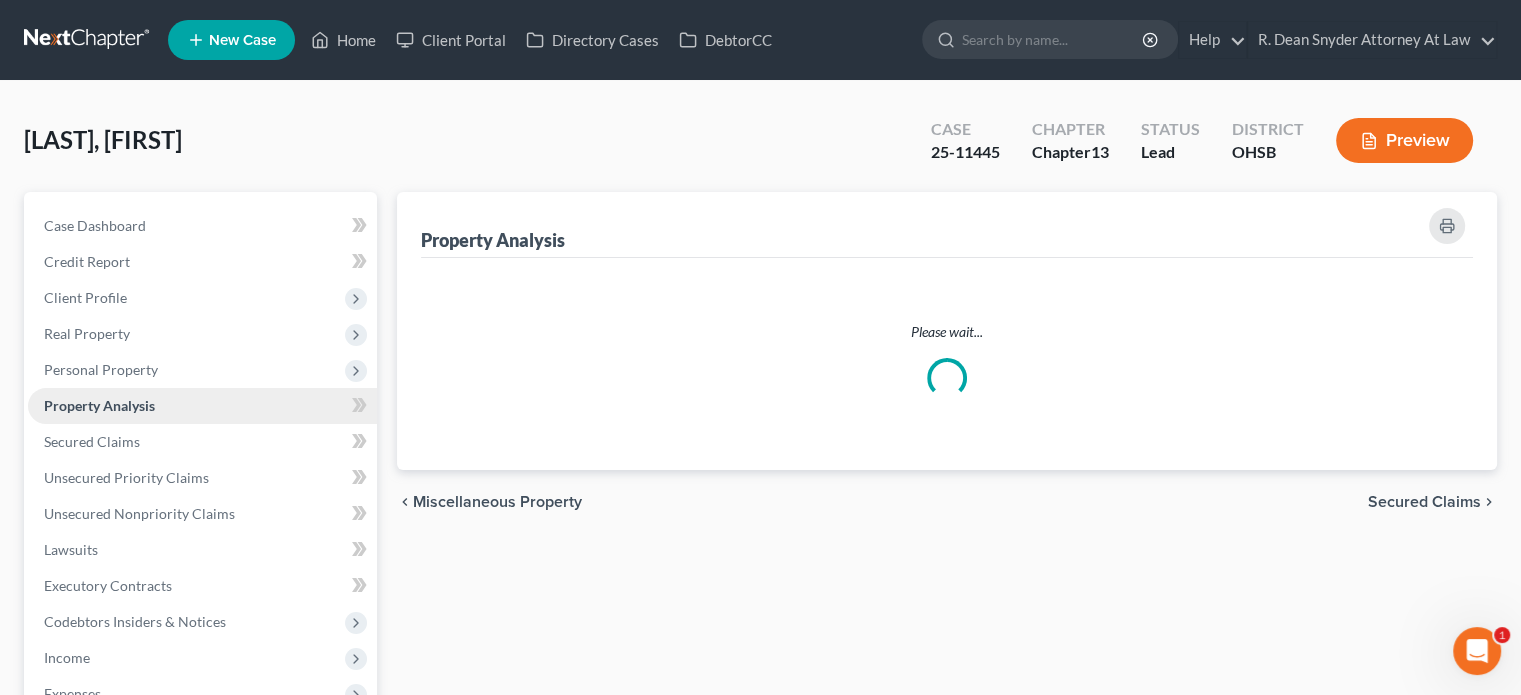 scroll, scrollTop: 0, scrollLeft: 0, axis: both 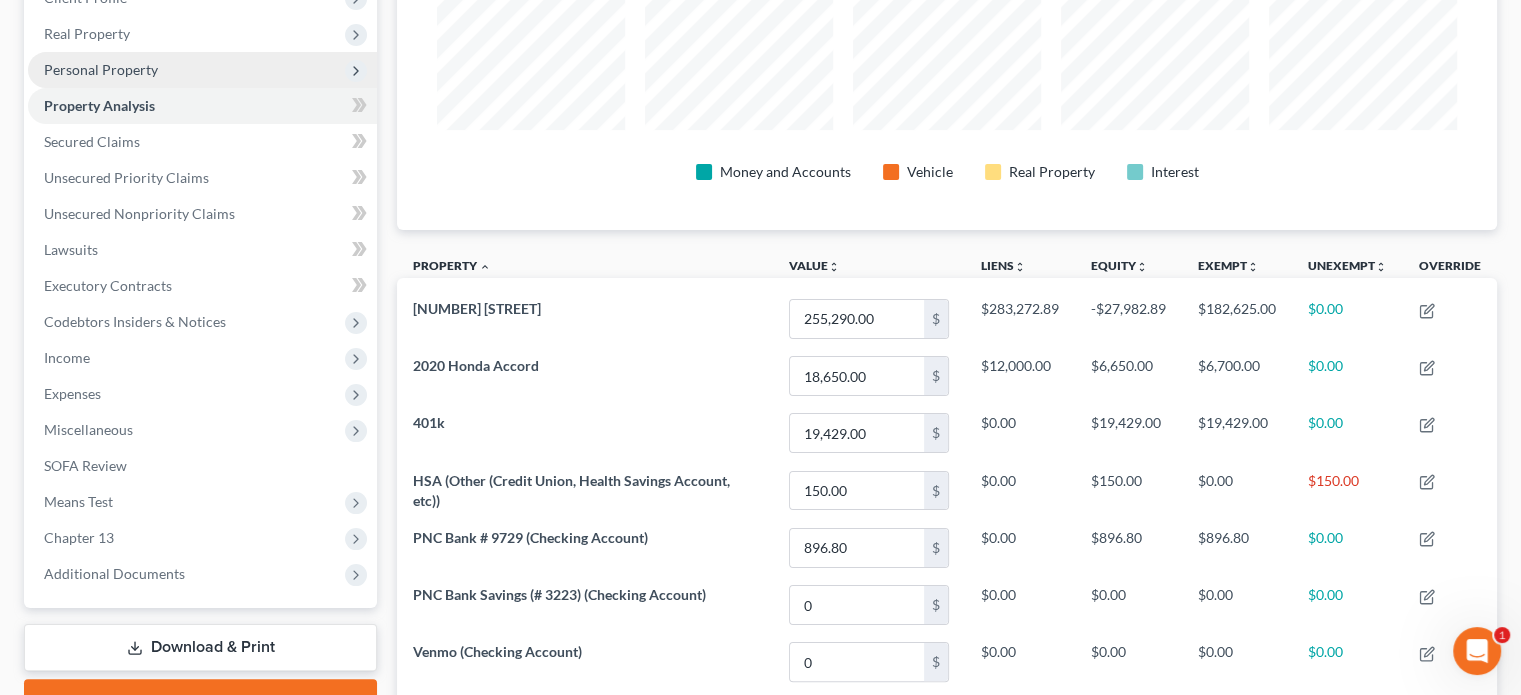 click on "Personal Property" at bounding box center [101, 69] 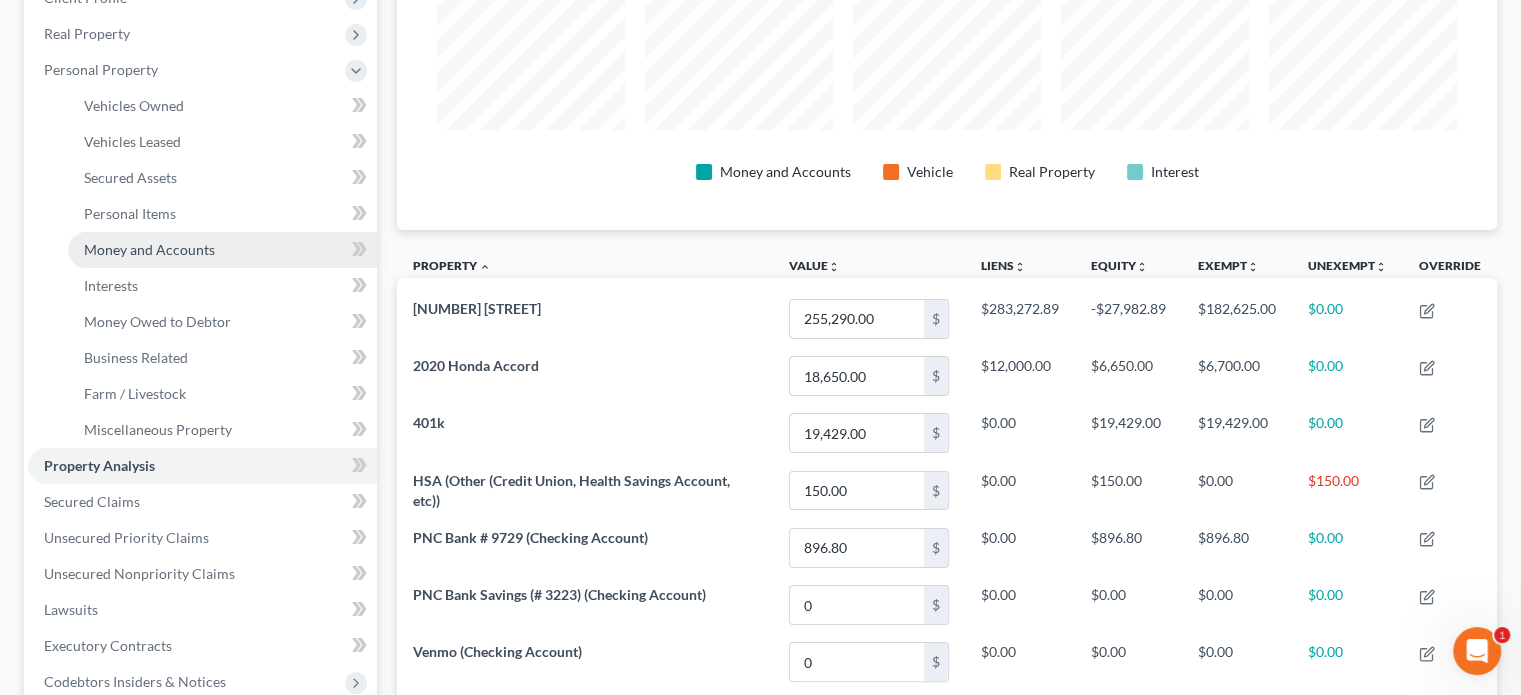 click on "Money and Accounts" at bounding box center [222, 250] 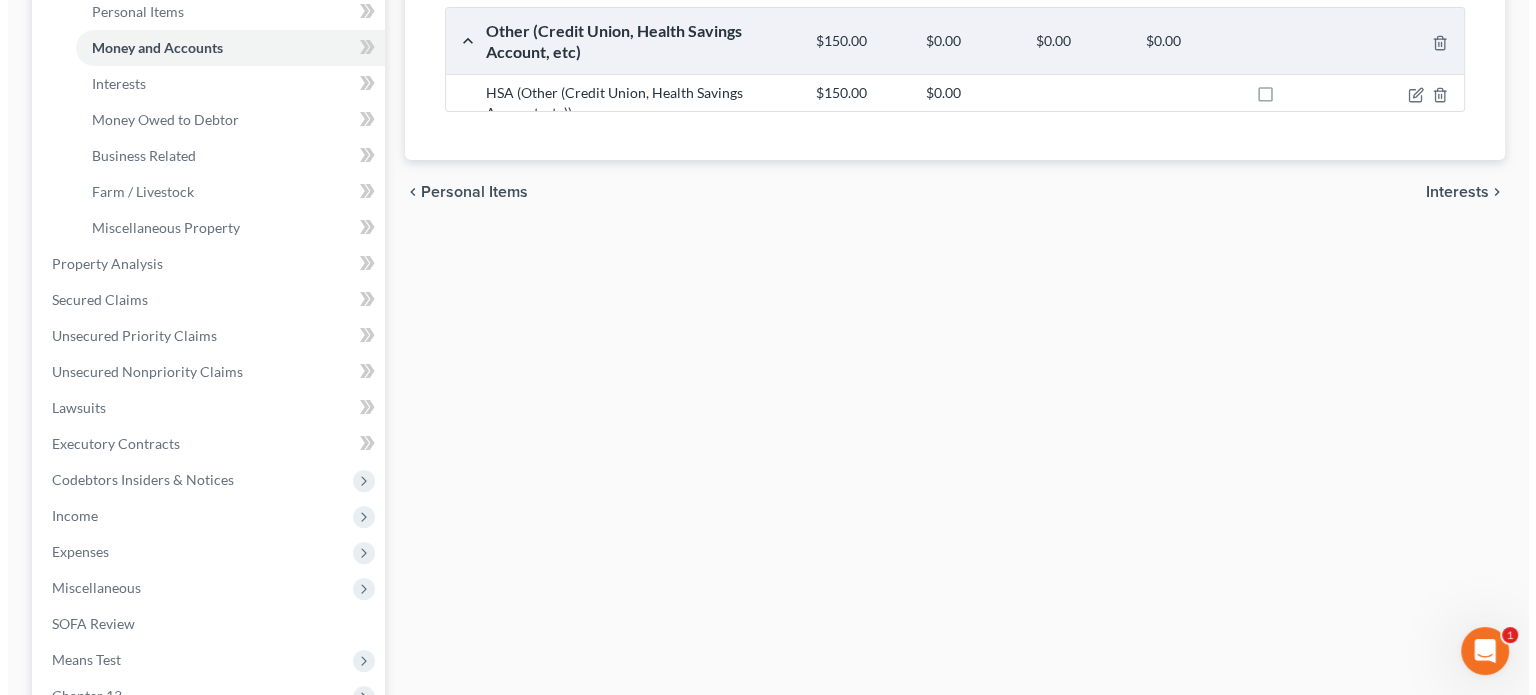 scroll, scrollTop: 603, scrollLeft: 0, axis: vertical 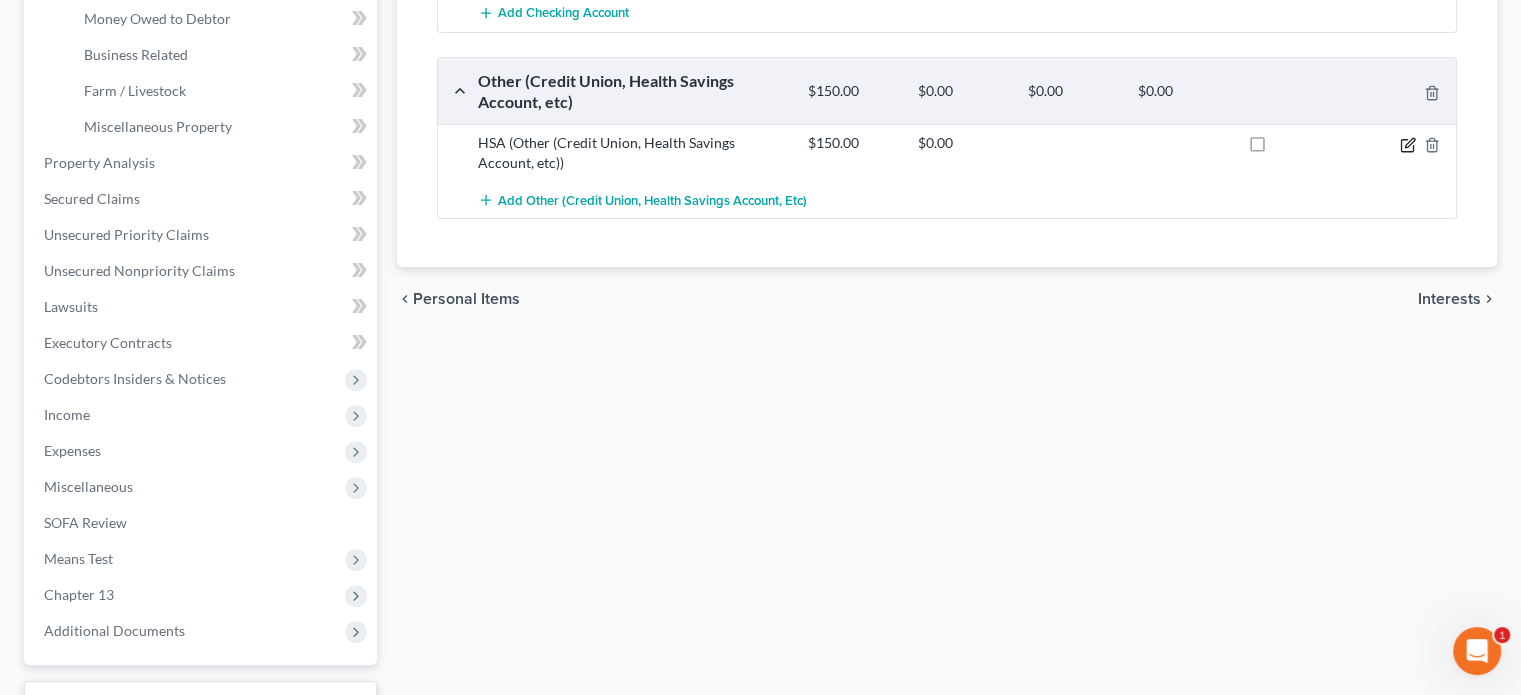 click 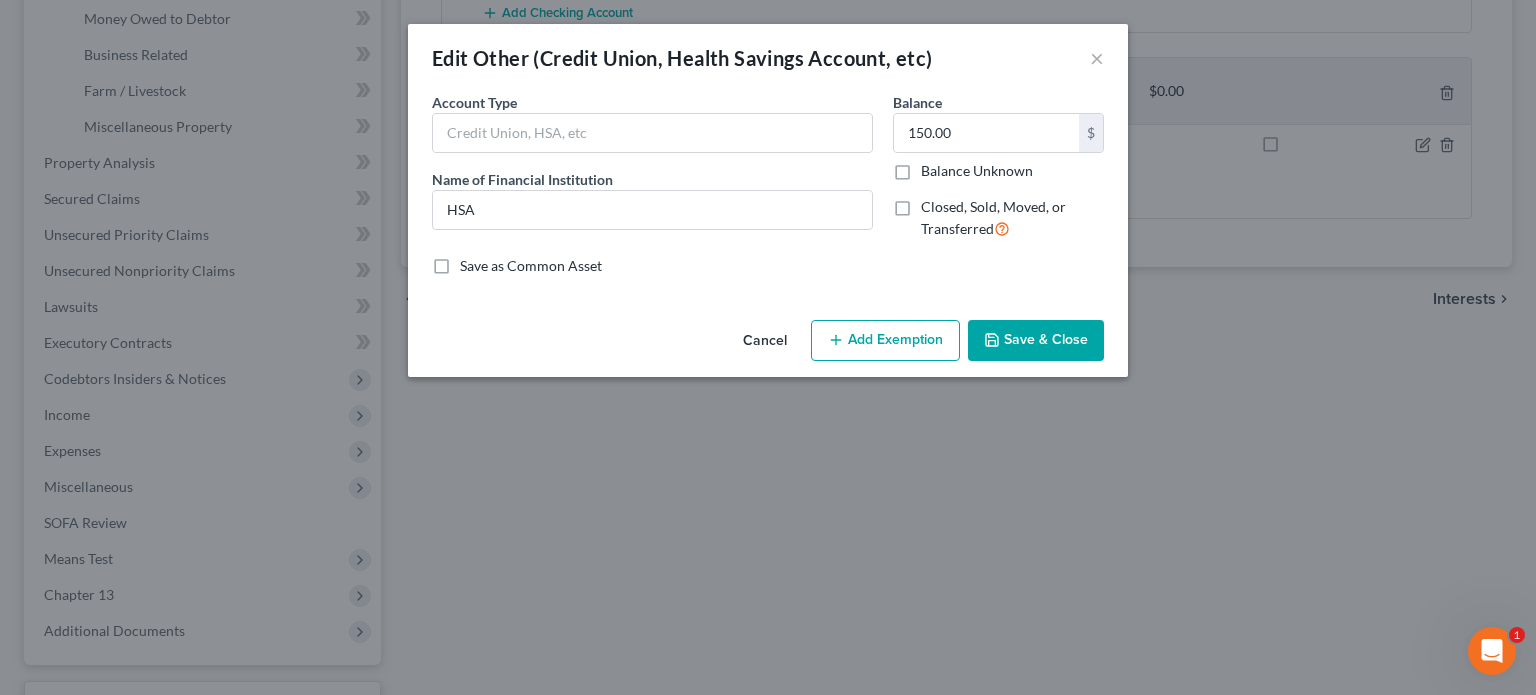 click on "Add Exemption" at bounding box center (885, 341) 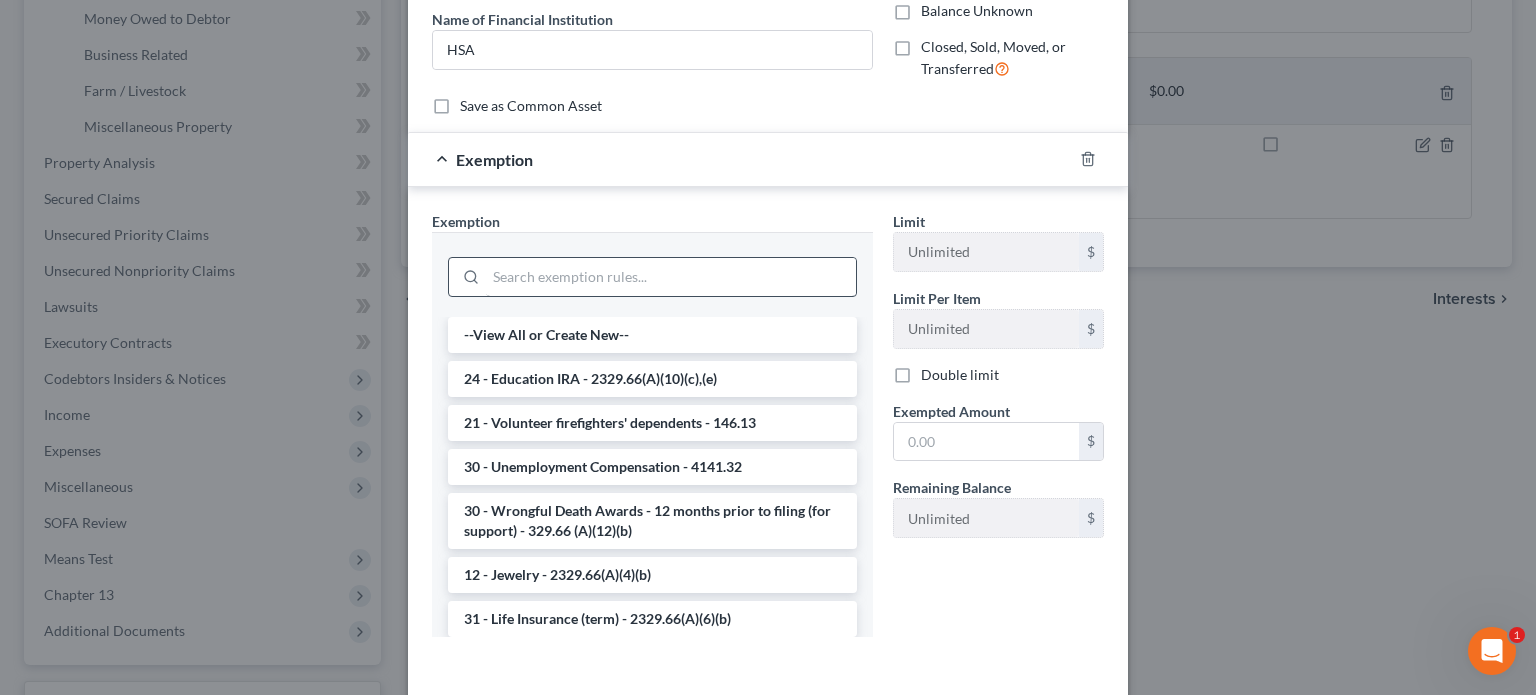 scroll, scrollTop: 200, scrollLeft: 0, axis: vertical 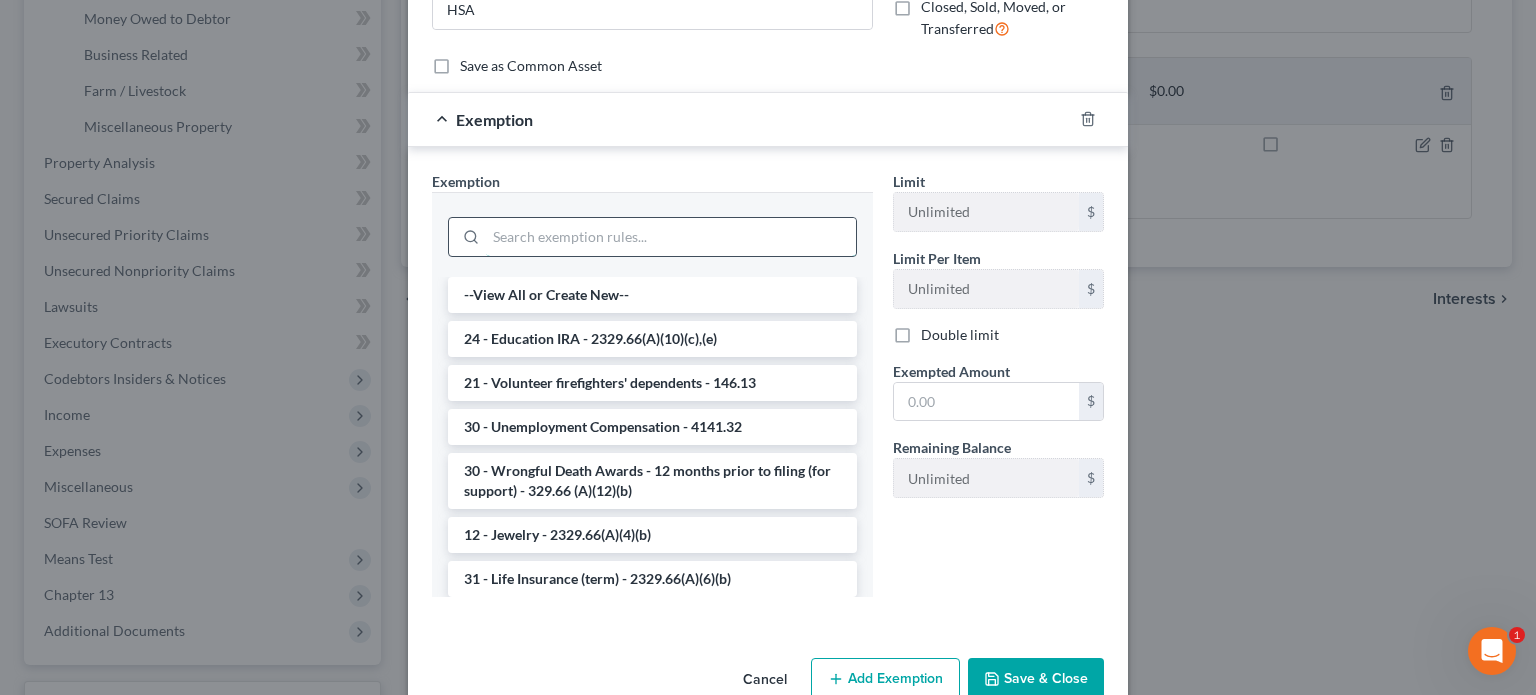 click at bounding box center [671, 237] 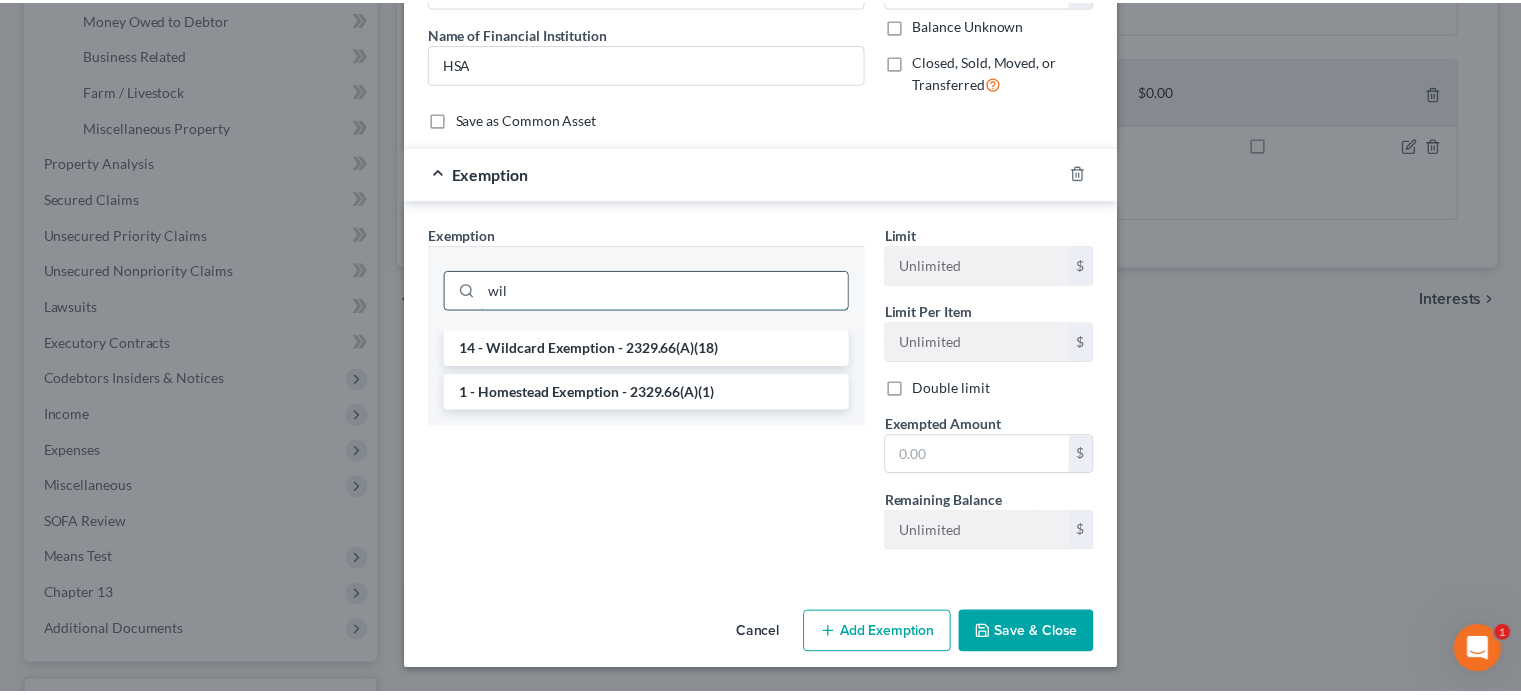 scroll, scrollTop: 143, scrollLeft: 0, axis: vertical 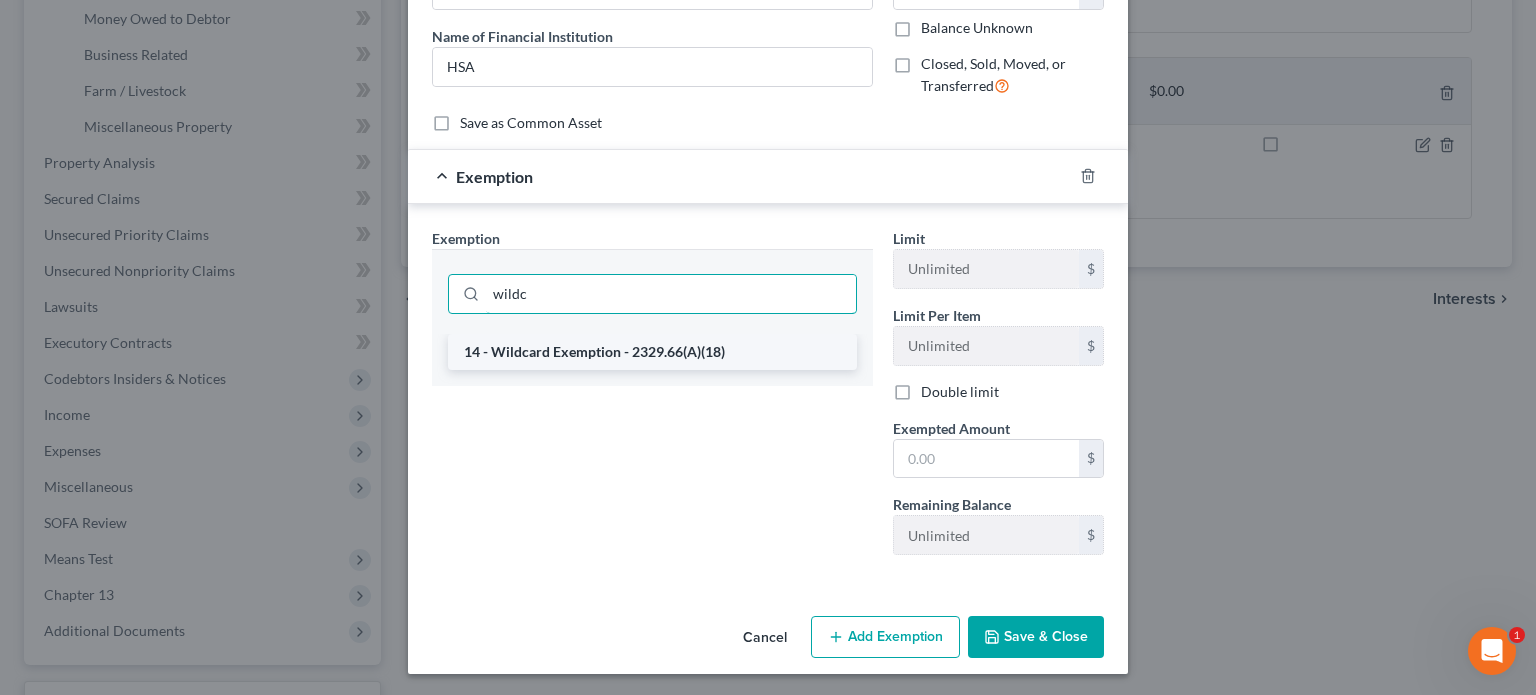 type on "wildc" 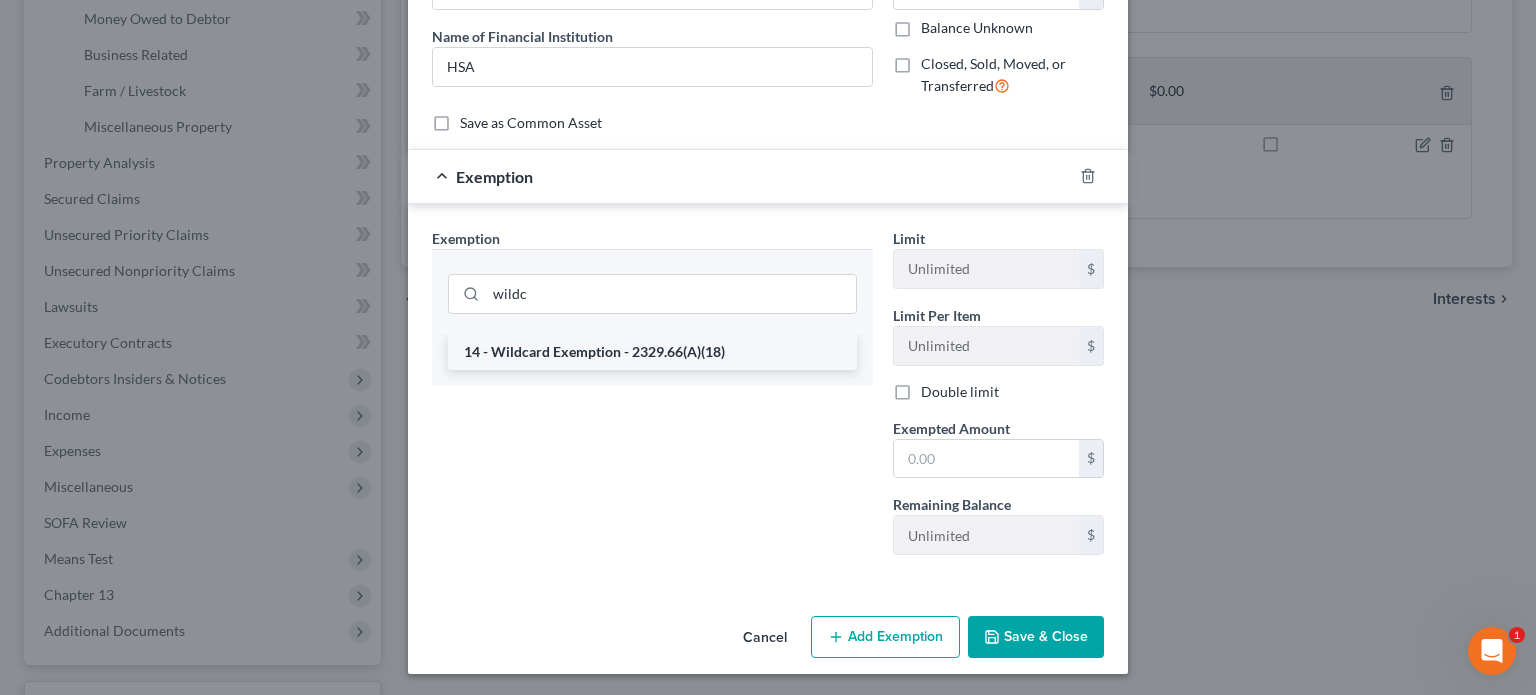 click on "14 - Wildcard Exemption  - 2329.66(A)(18)" at bounding box center (652, 352) 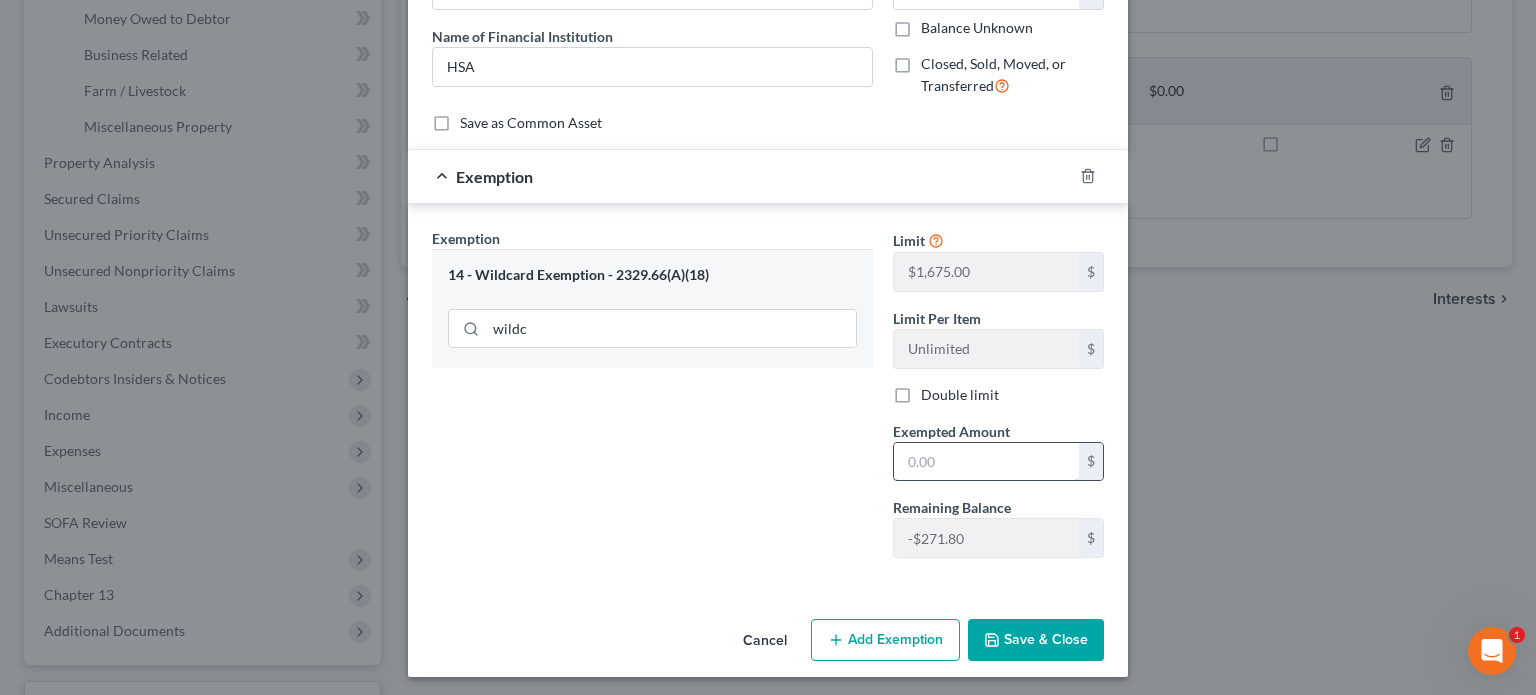 click at bounding box center (986, 462) 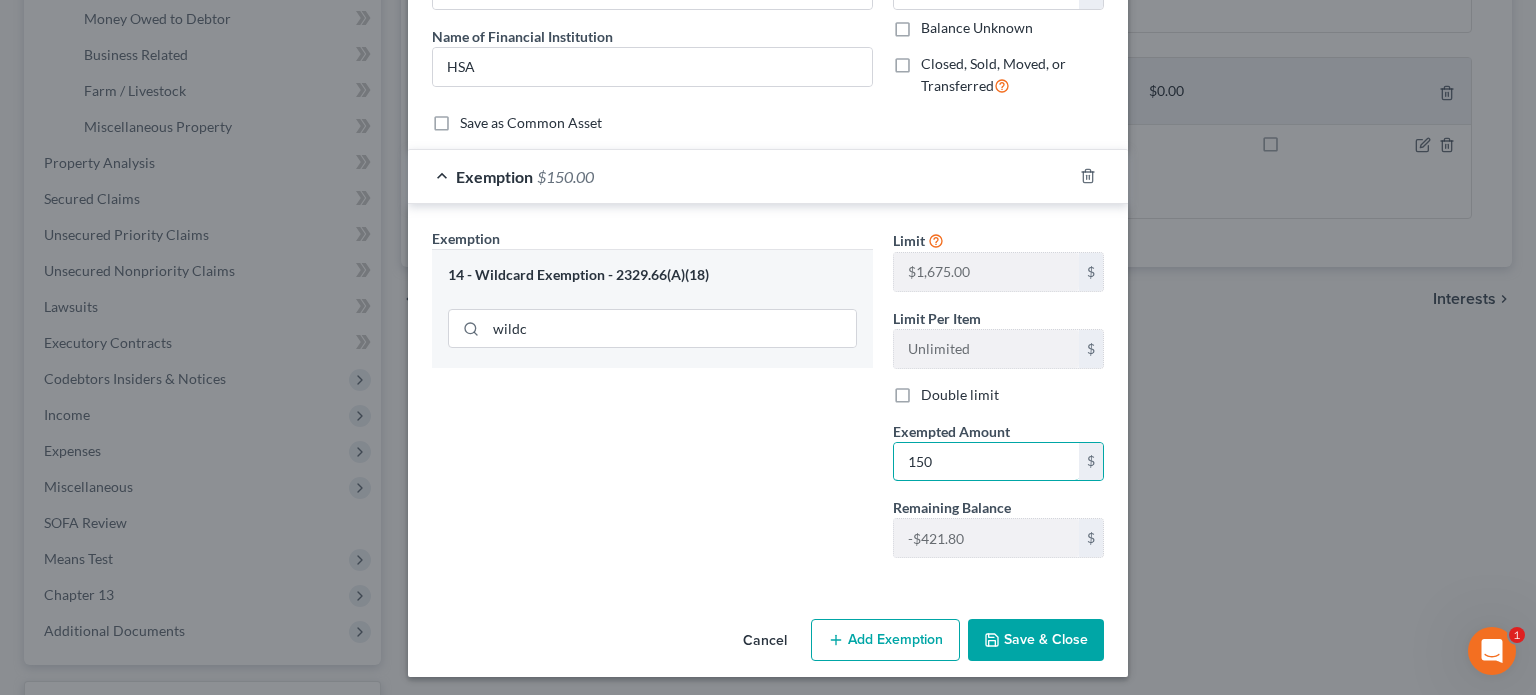 type on "150" 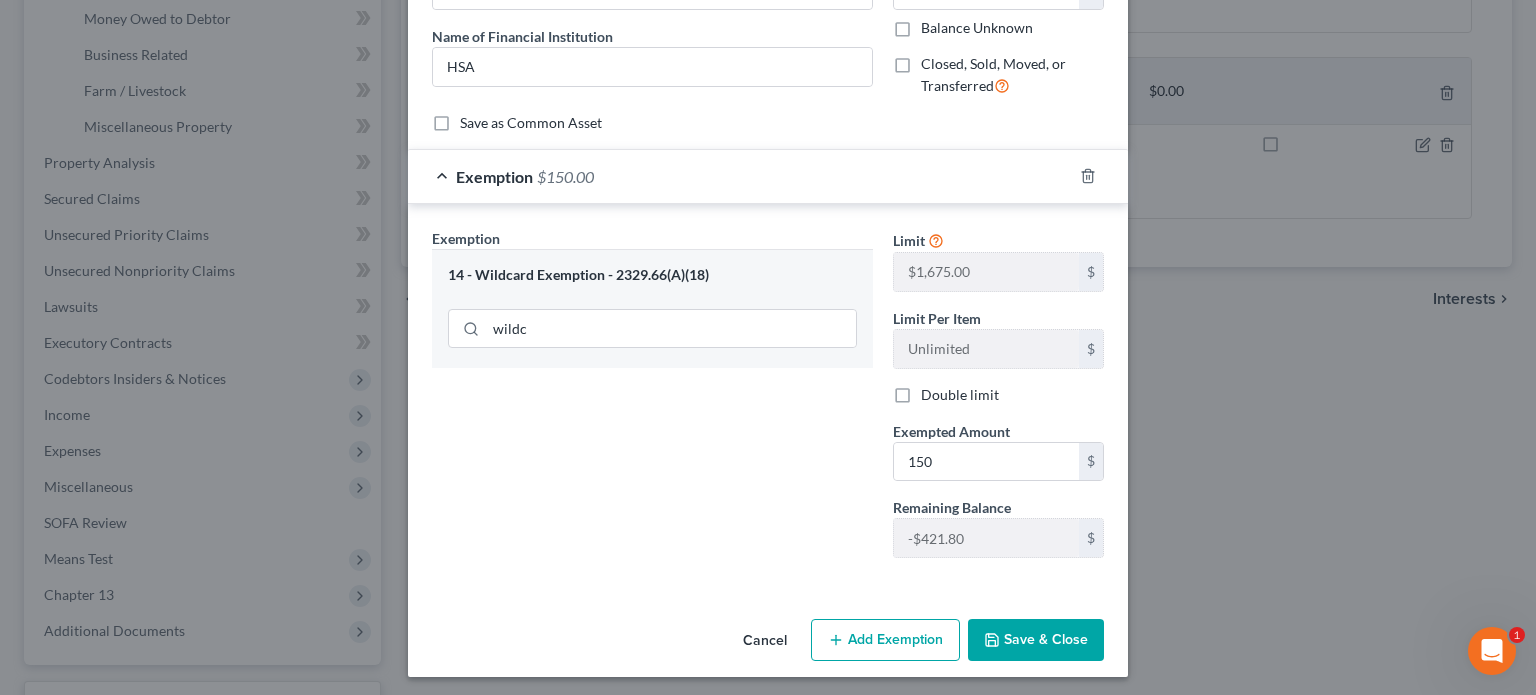 click on "Save & Close" at bounding box center (1036, 640) 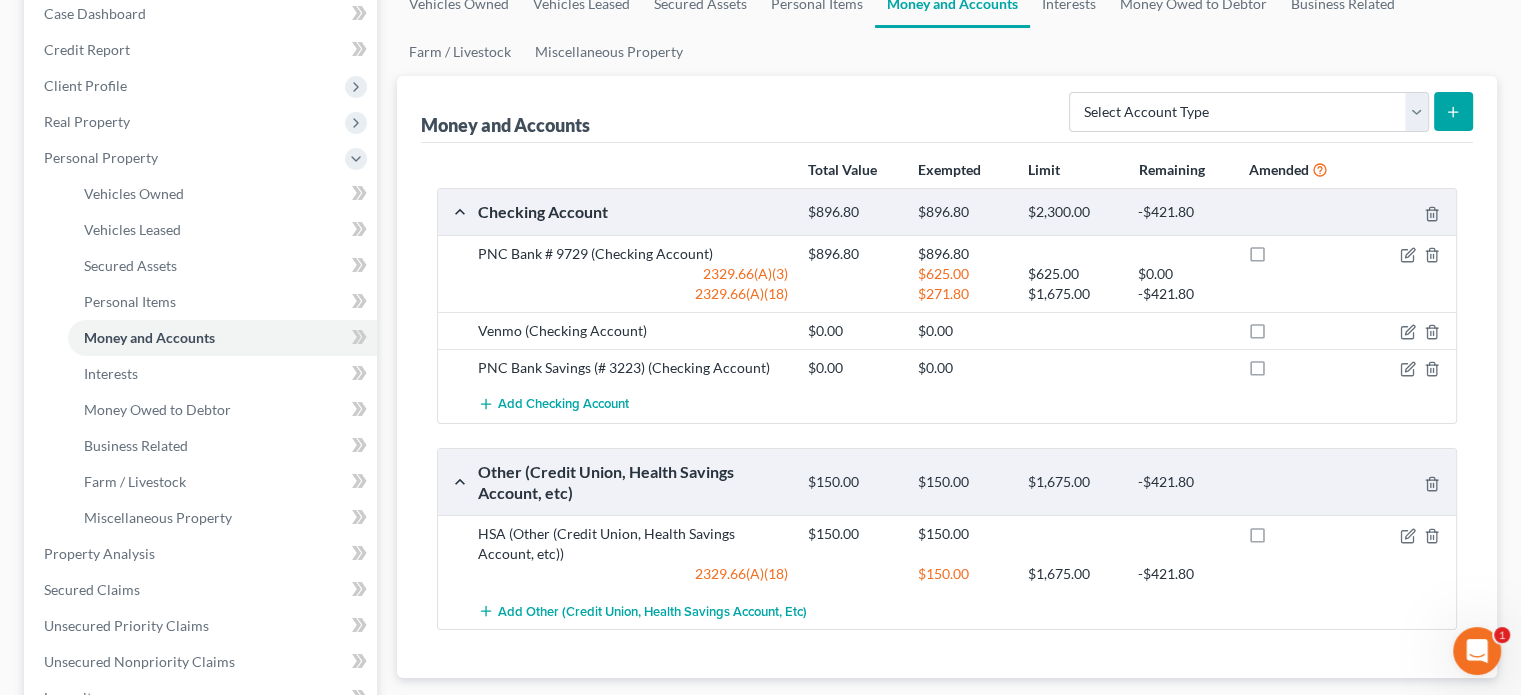 scroll, scrollTop: 203, scrollLeft: 0, axis: vertical 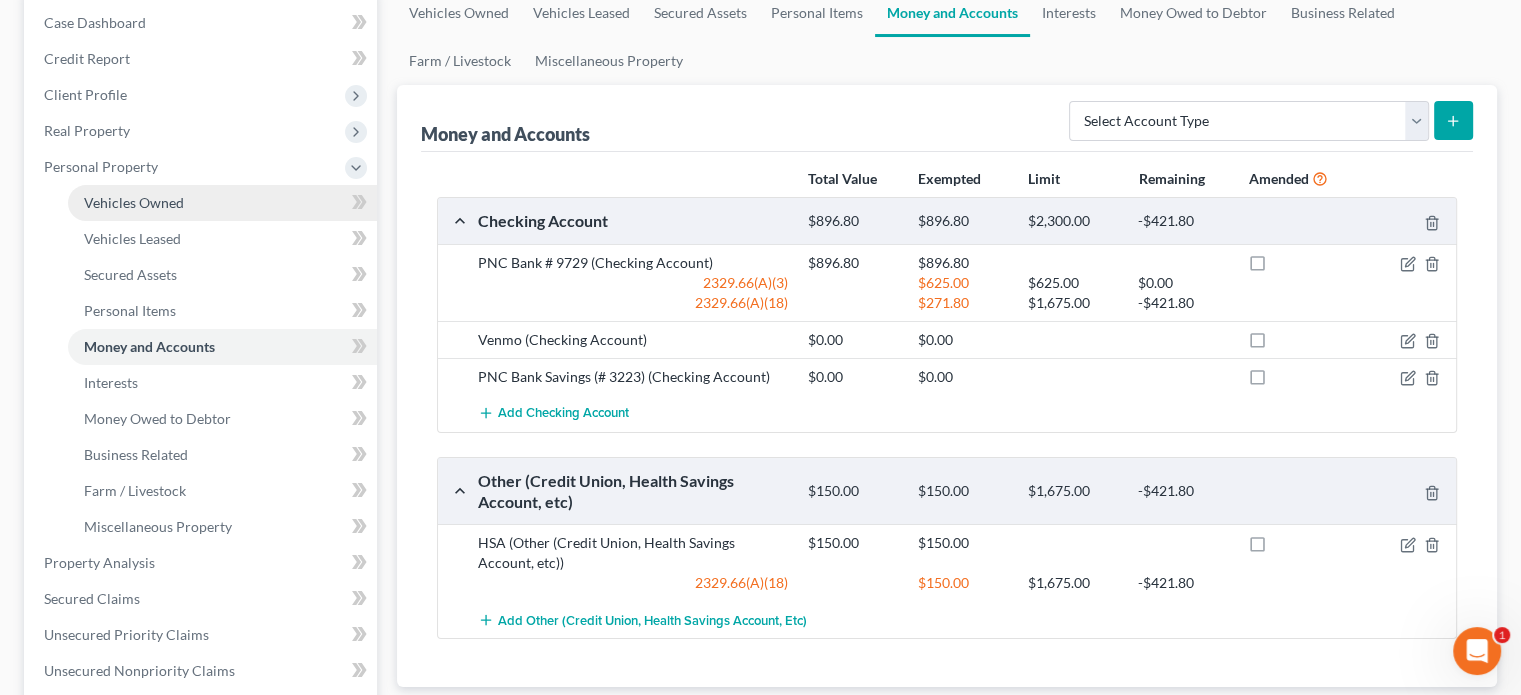 click on "Vehicles Owned" at bounding box center (134, 202) 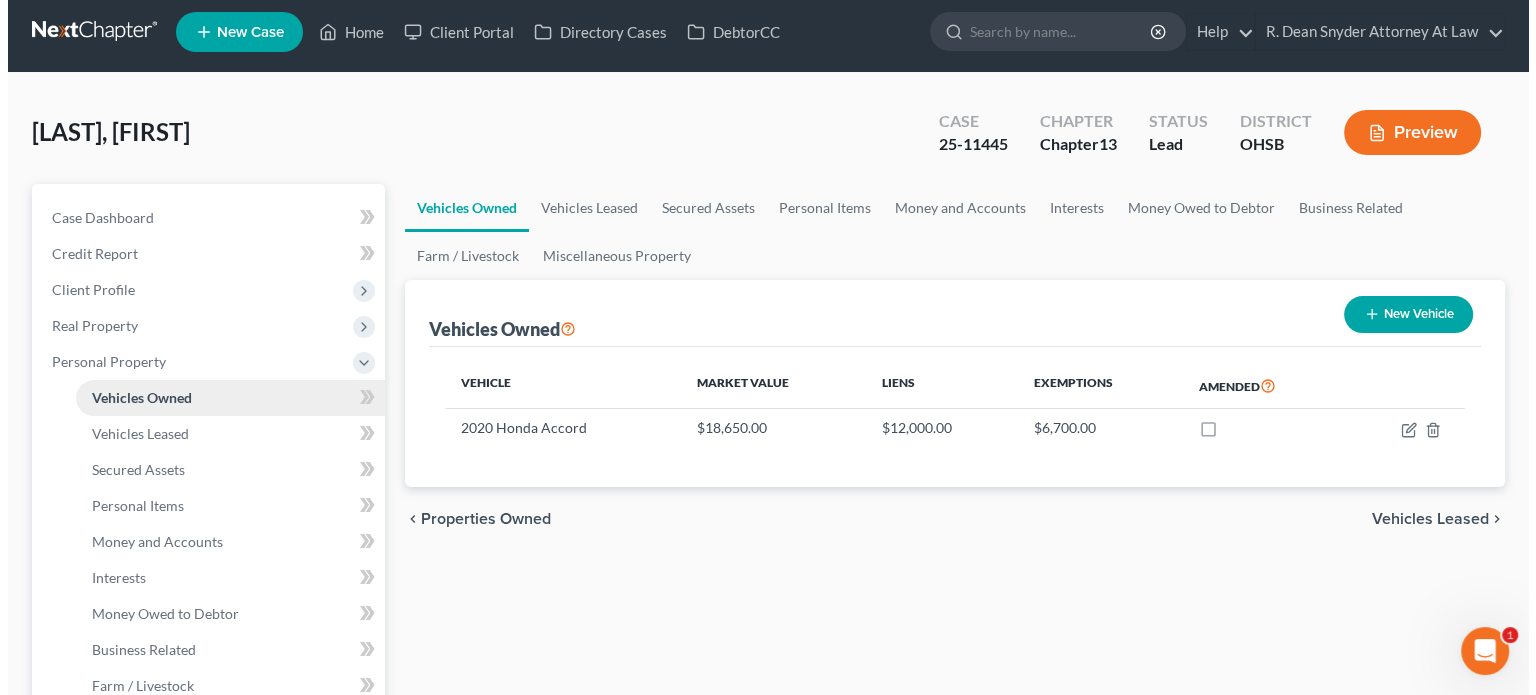 scroll, scrollTop: 0, scrollLeft: 0, axis: both 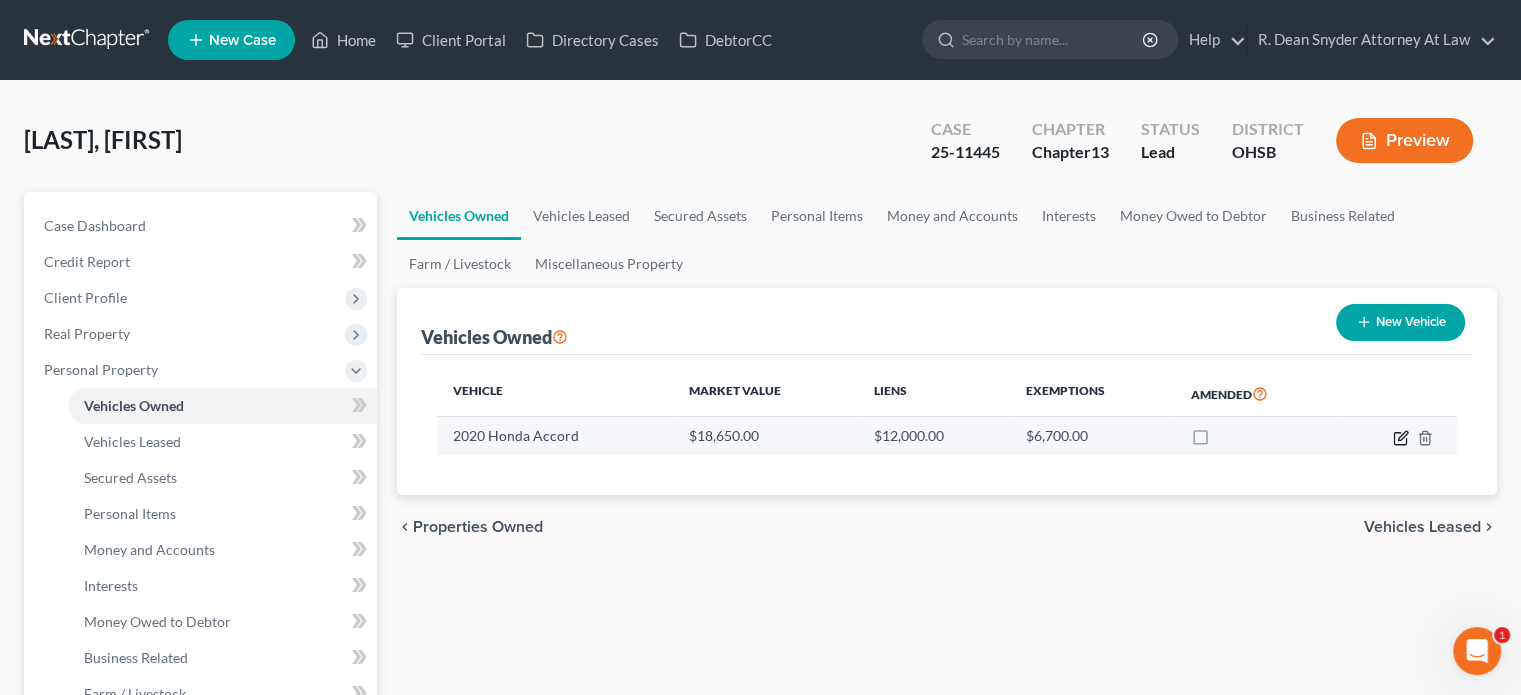 click 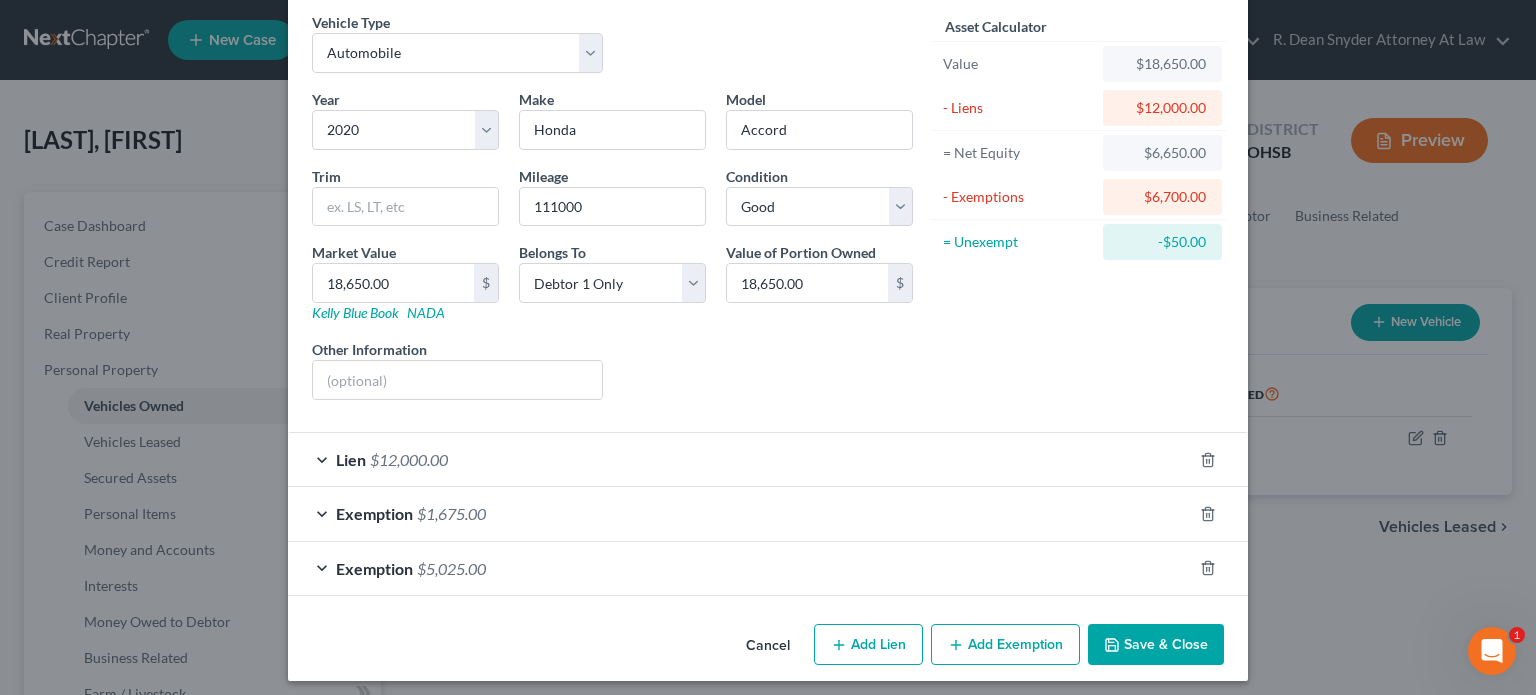 scroll, scrollTop: 87, scrollLeft: 0, axis: vertical 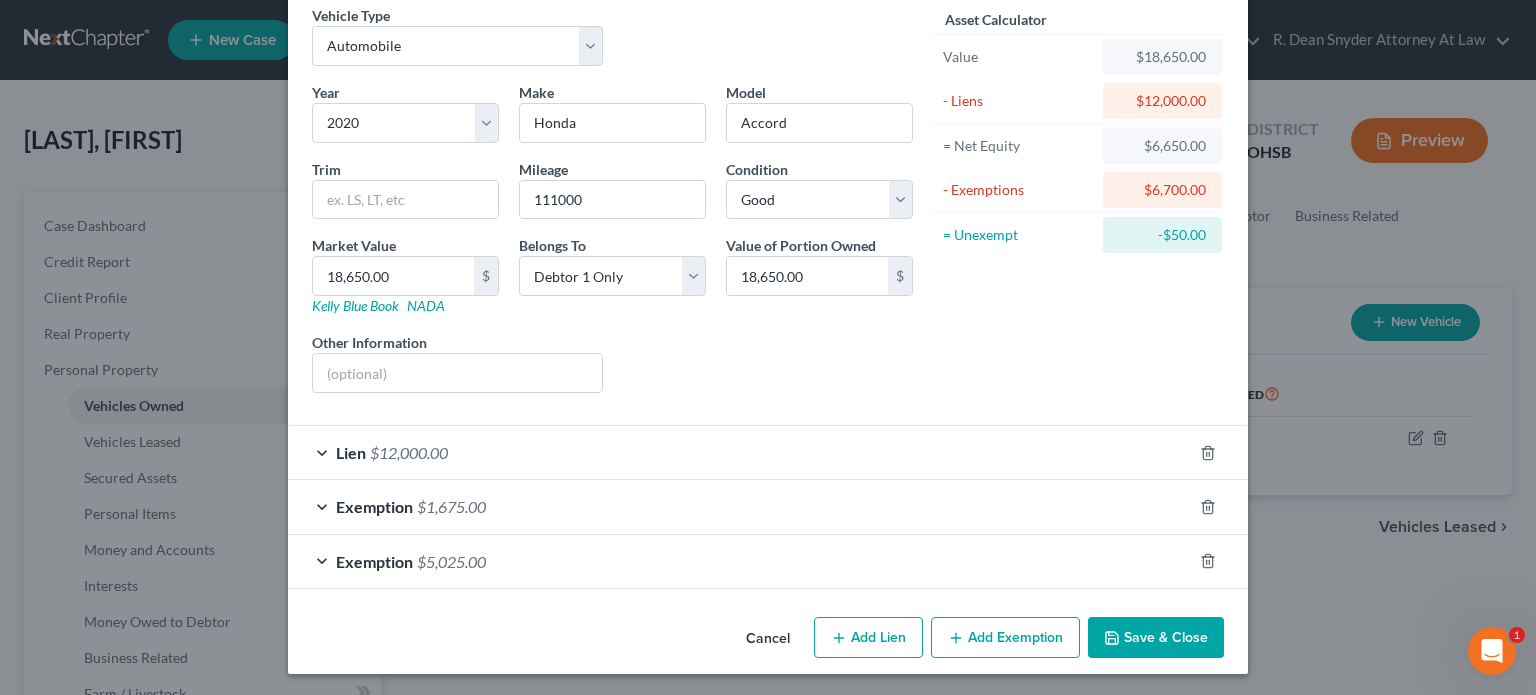 click on "Save & Close" at bounding box center [1156, 638] 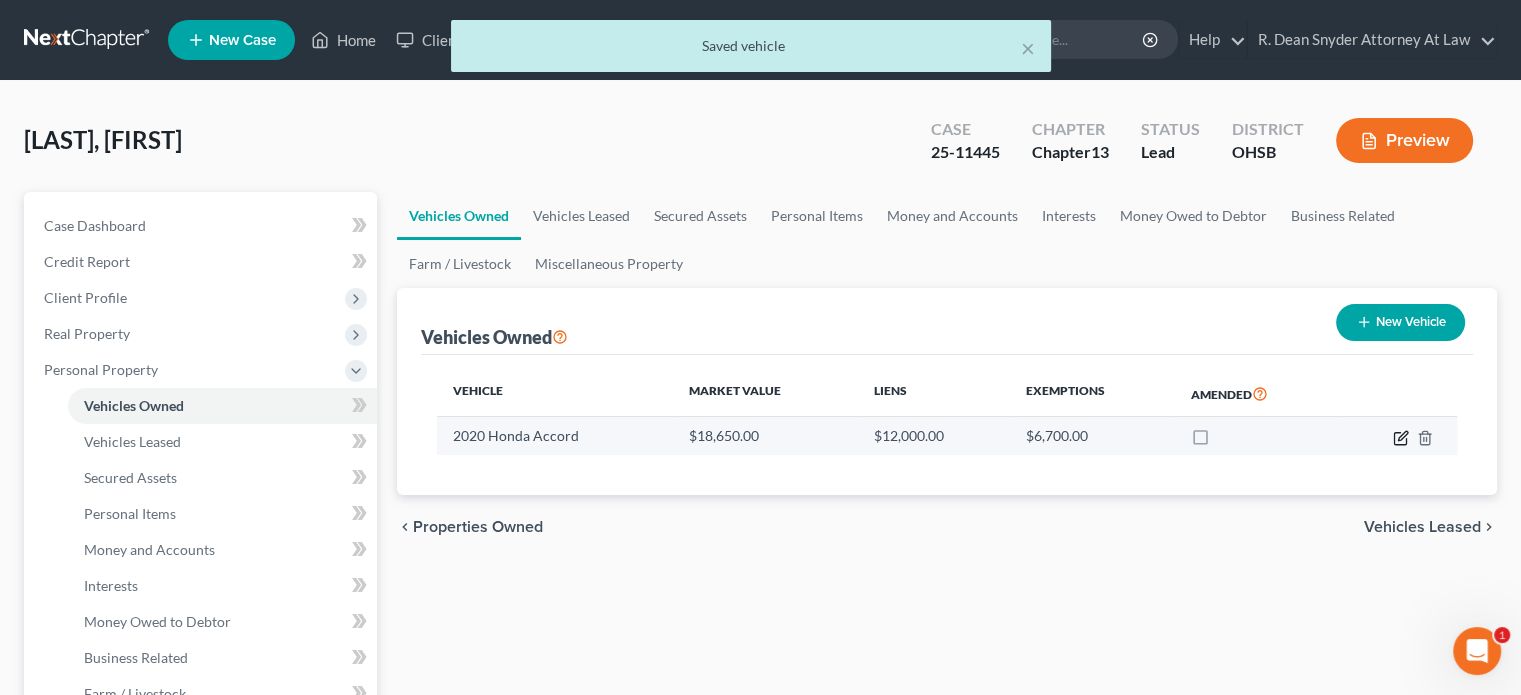 click 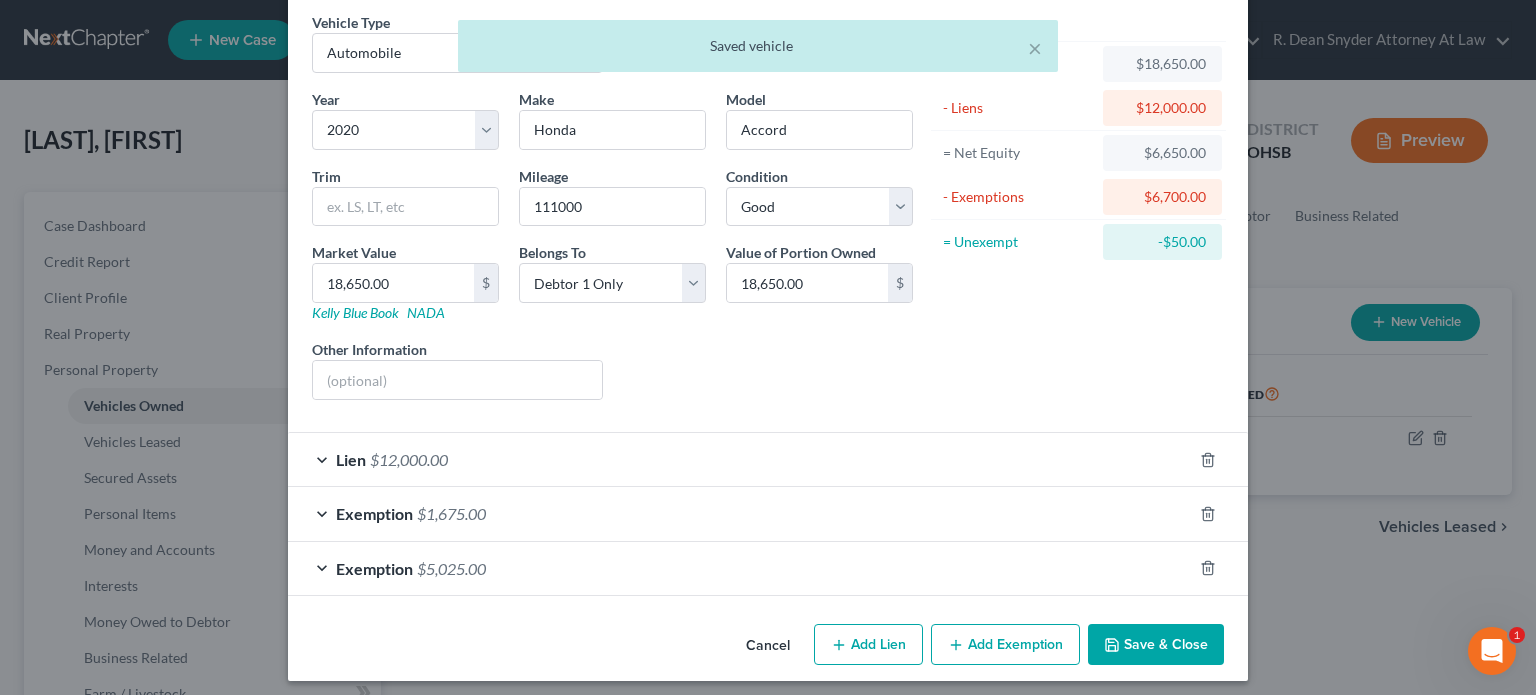 scroll, scrollTop: 87, scrollLeft: 0, axis: vertical 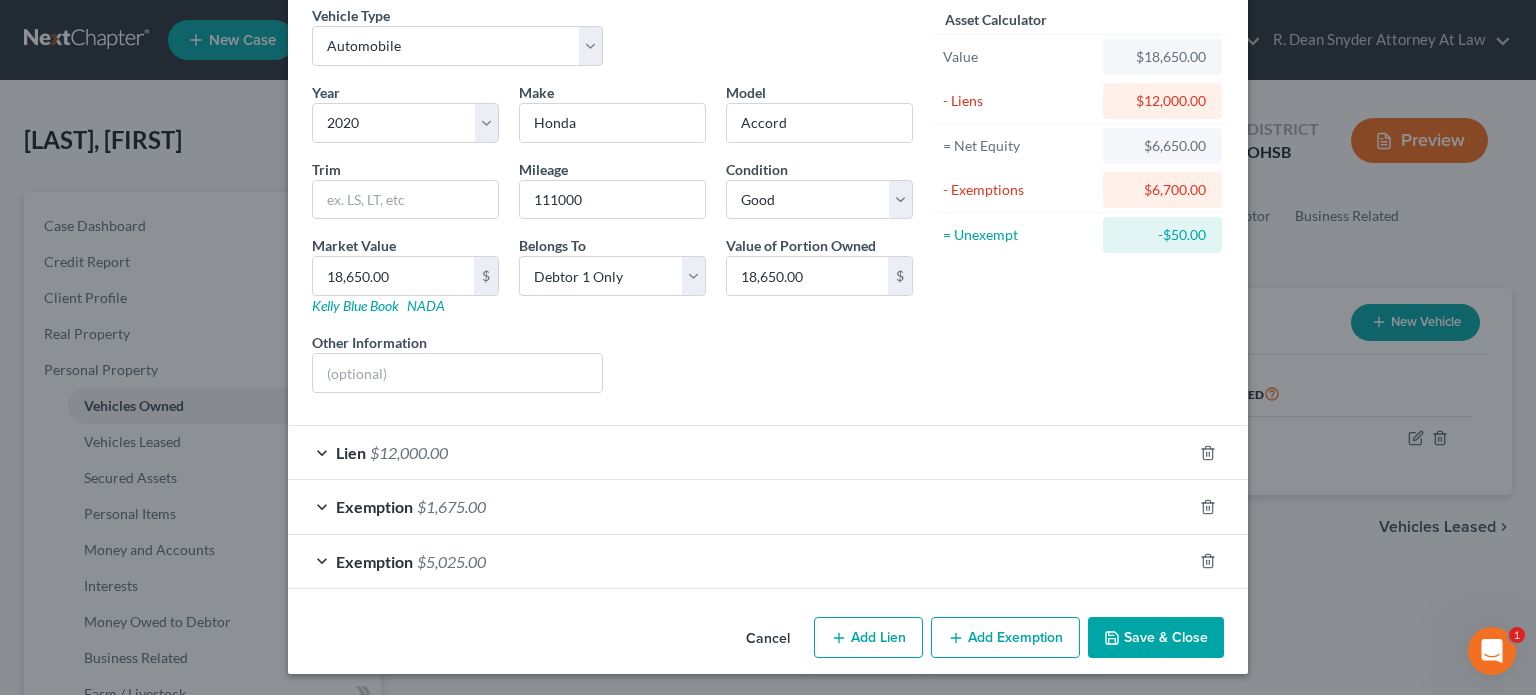 click 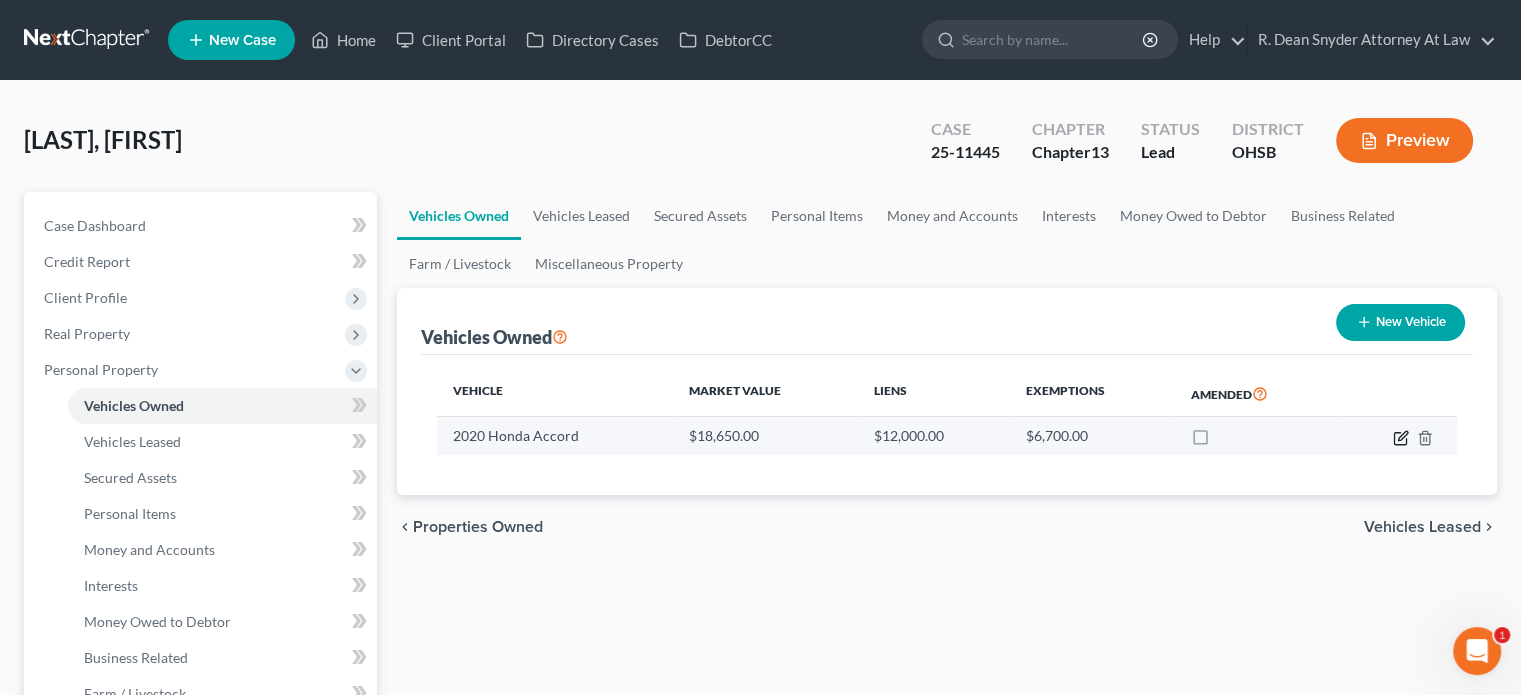 click 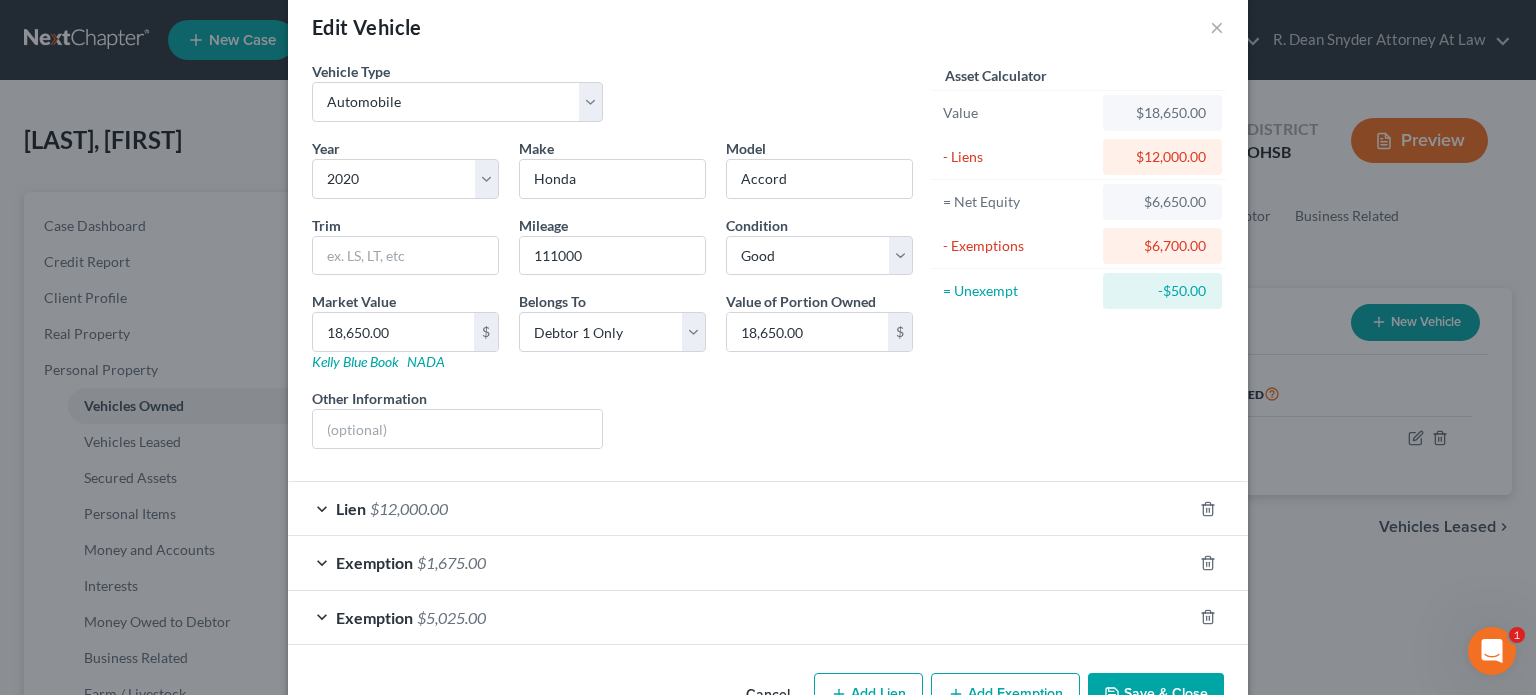 scroll, scrollTop: 87, scrollLeft: 0, axis: vertical 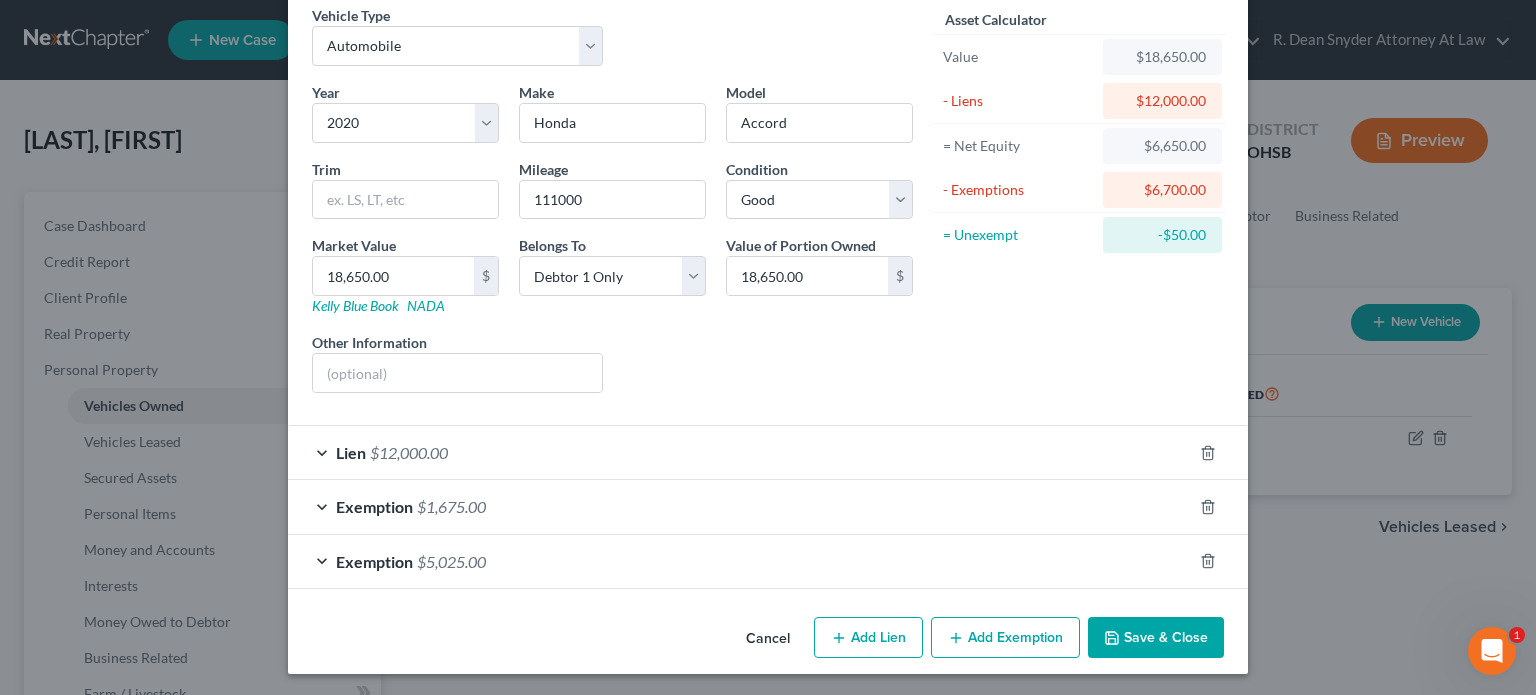 click on "Exemption $1,675.00" at bounding box center (740, 506) 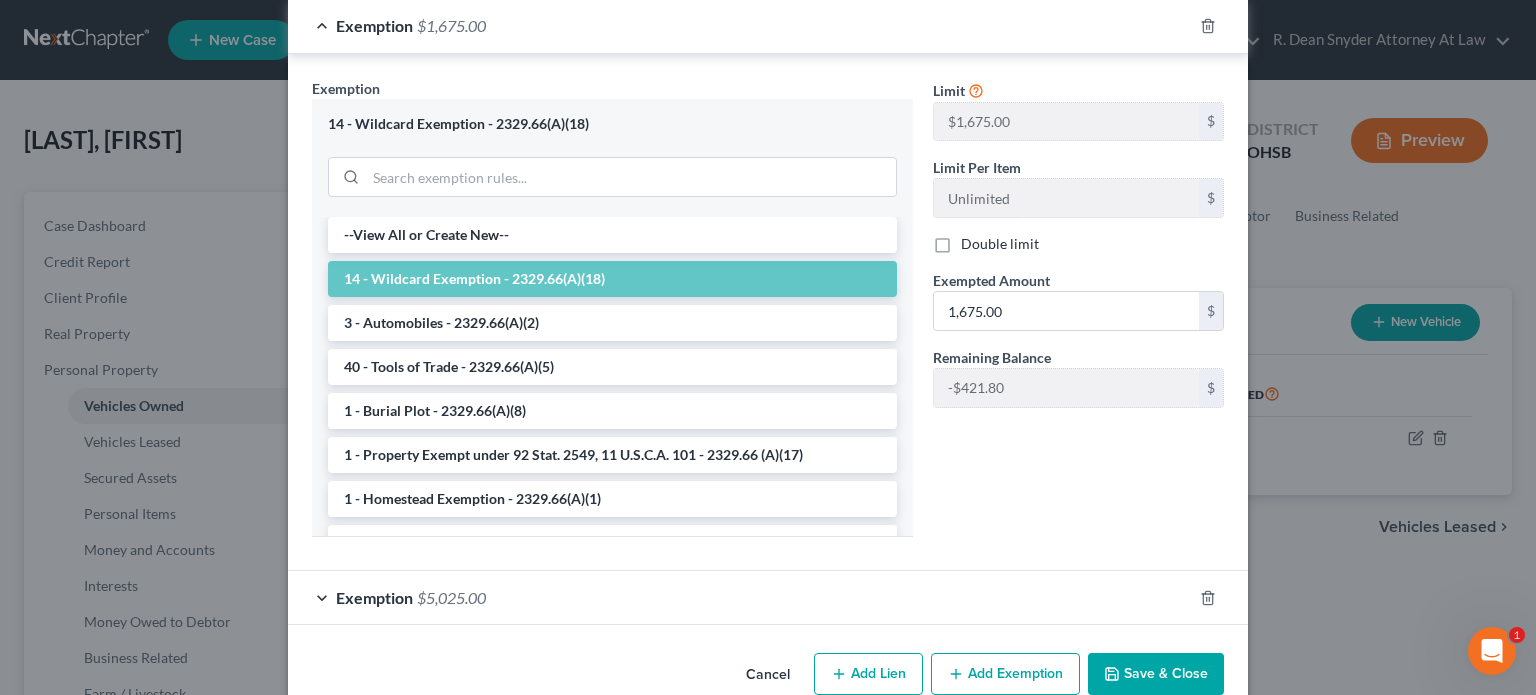 scroll, scrollTop: 604, scrollLeft: 0, axis: vertical 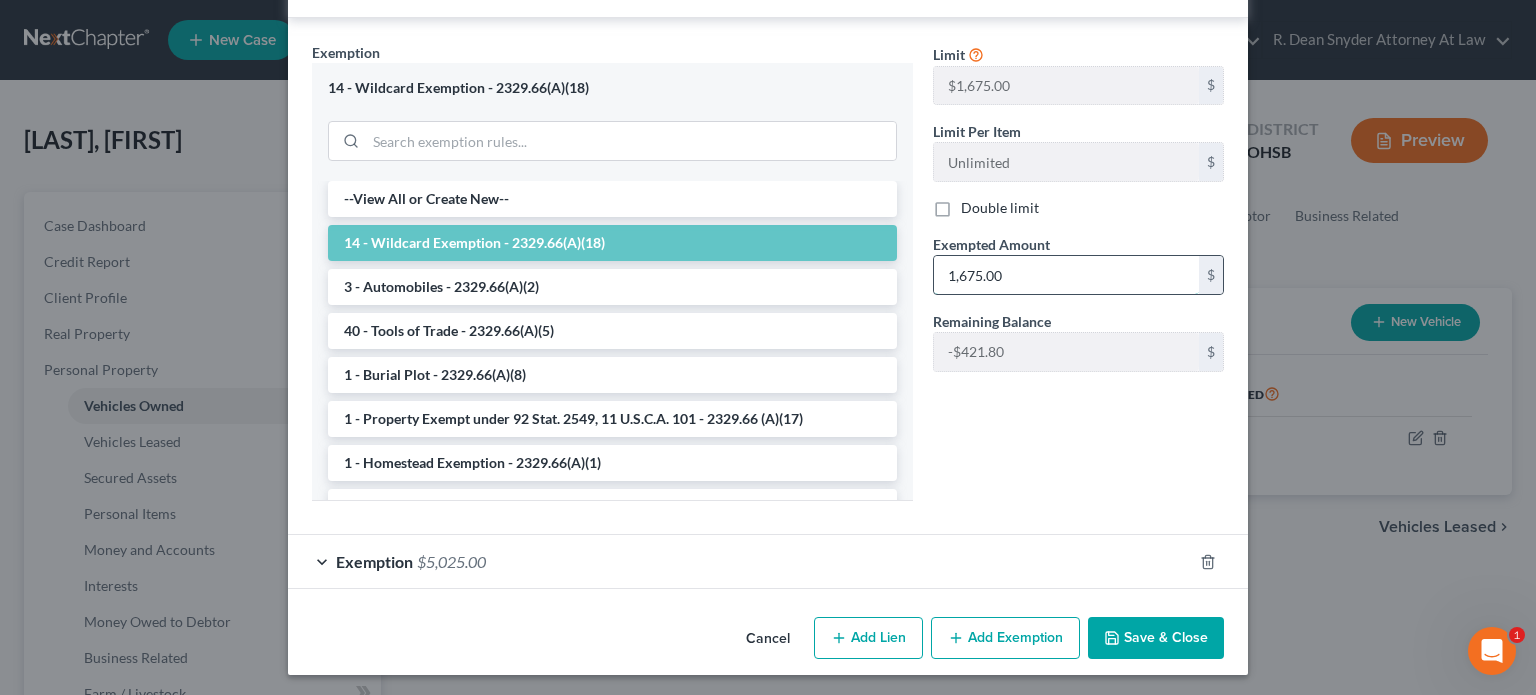 click on "1,675.00" at bounding box center (1066, 275) 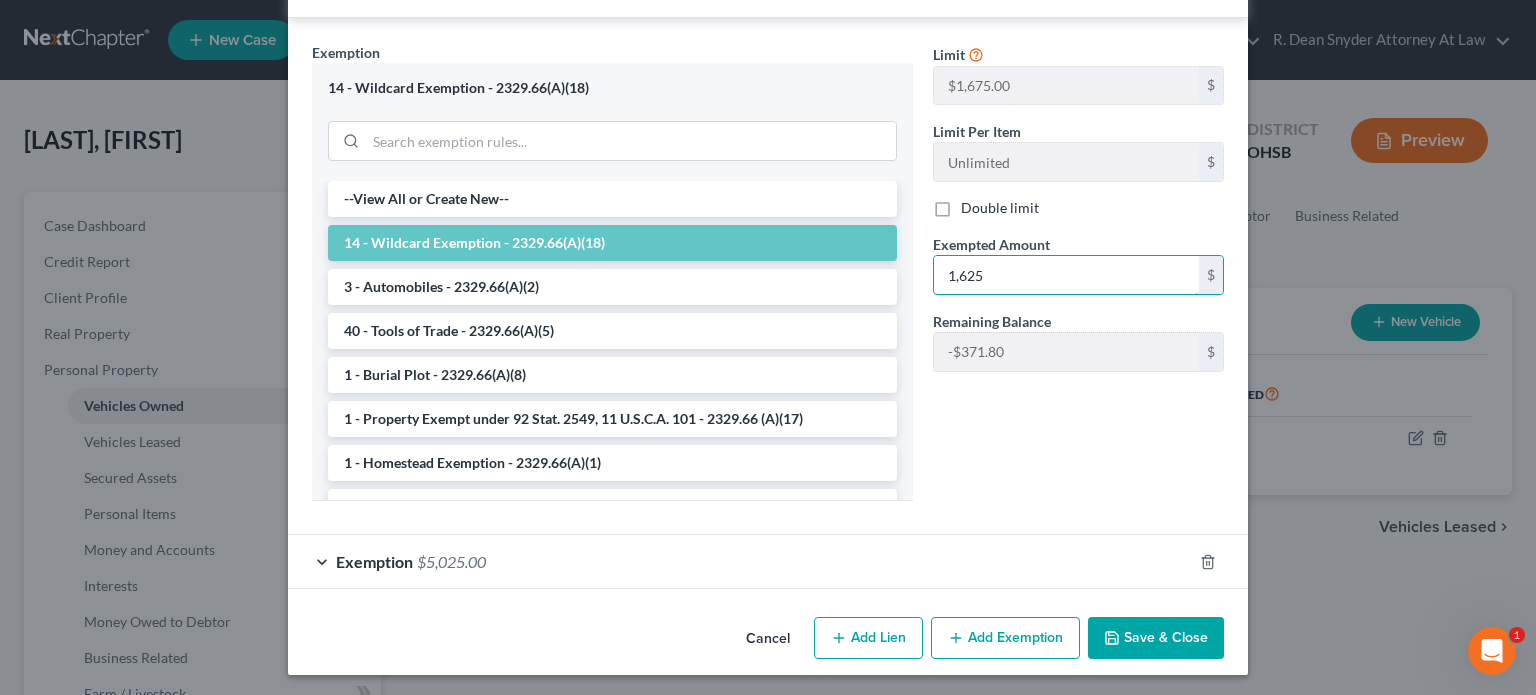 type on "1,625" 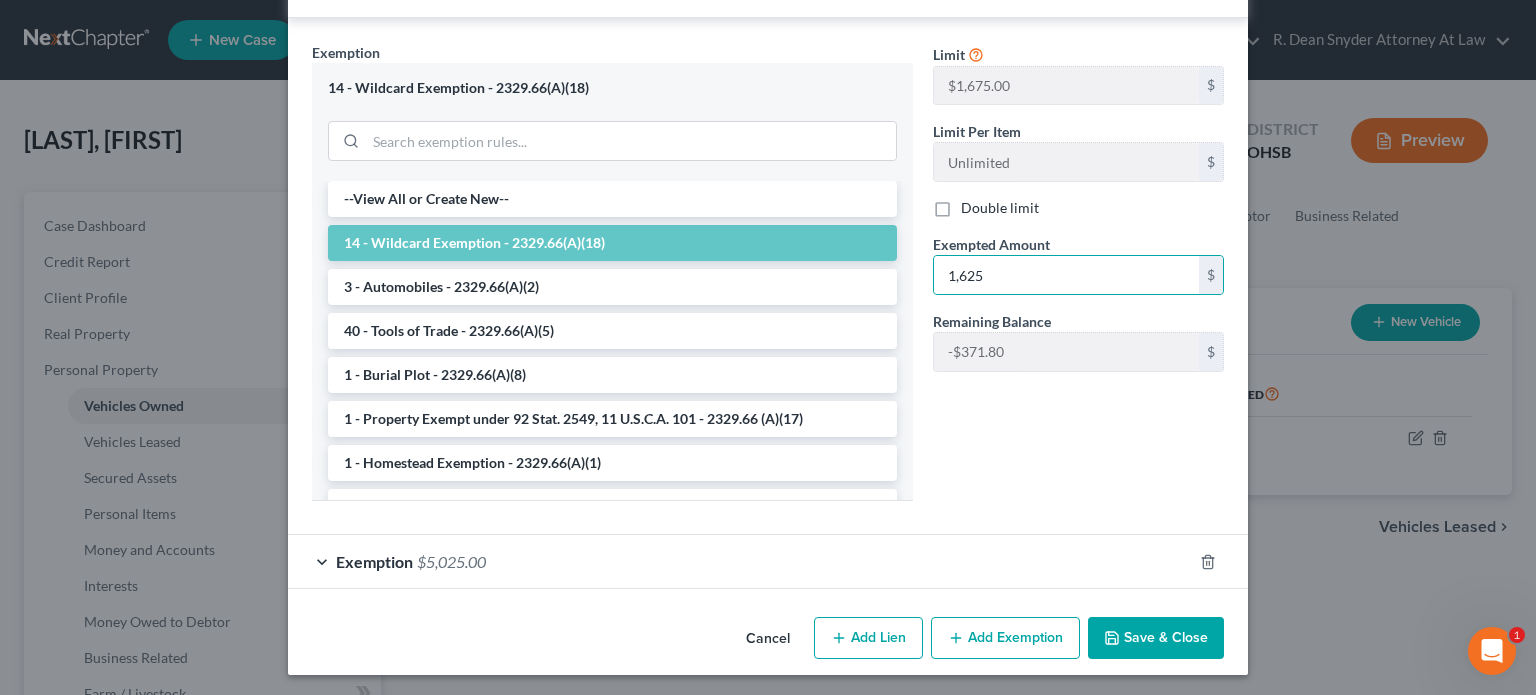 click 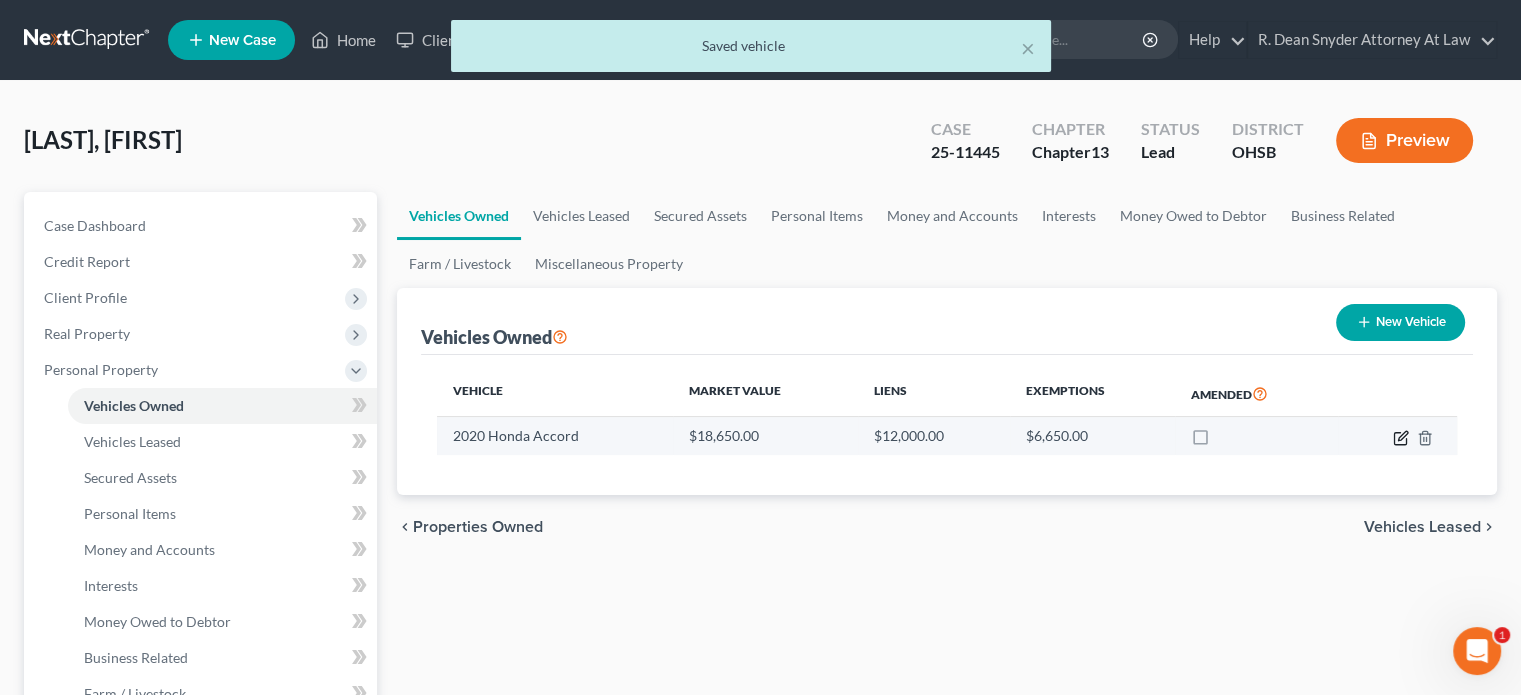 click 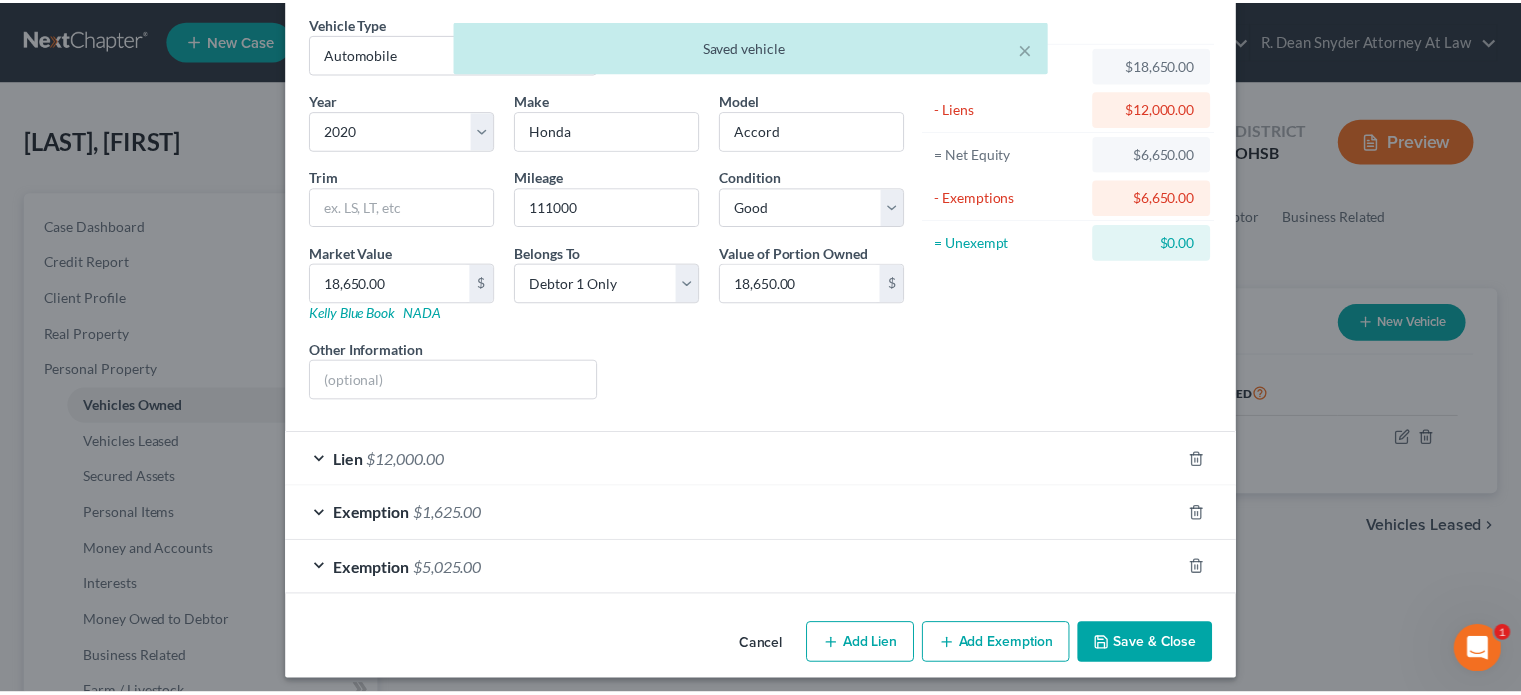 scroll, scrollTop: 87, scrollLeft: 0, axis: vertical 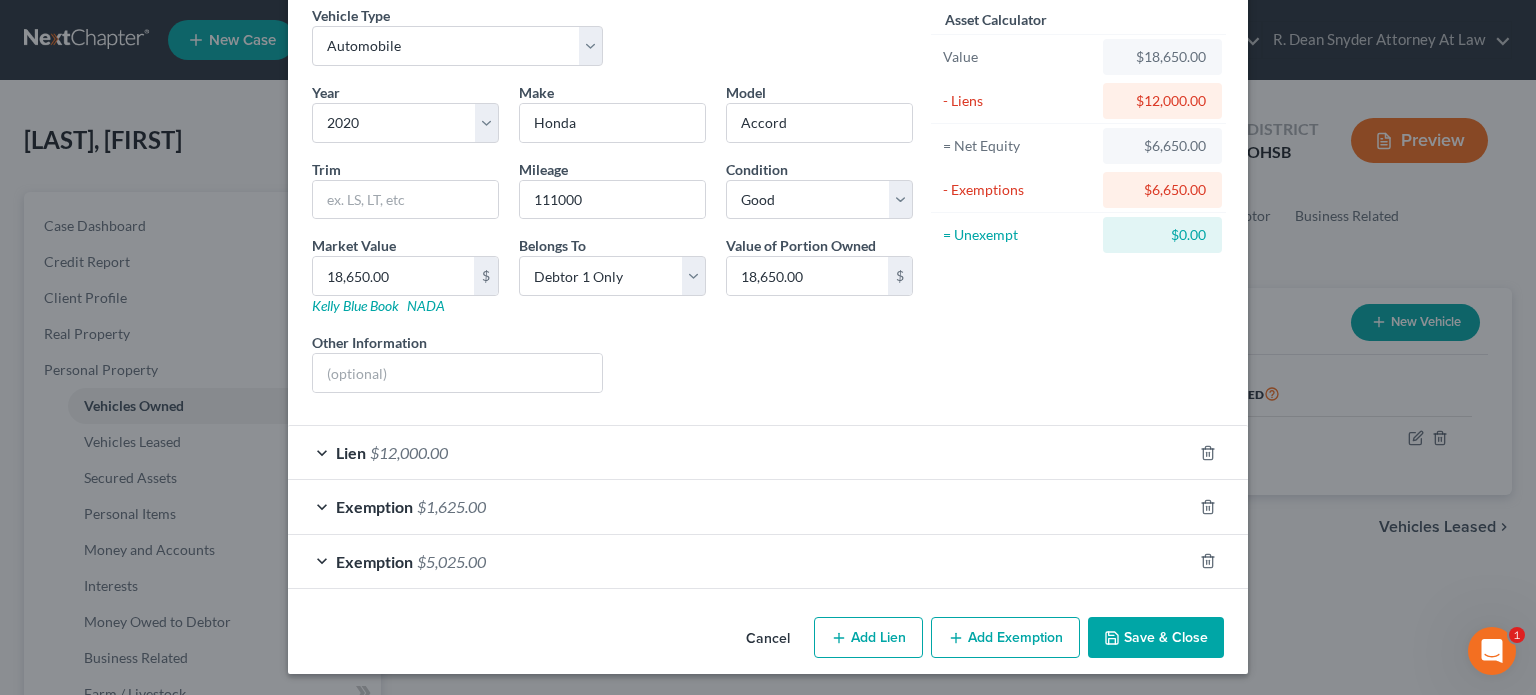 click 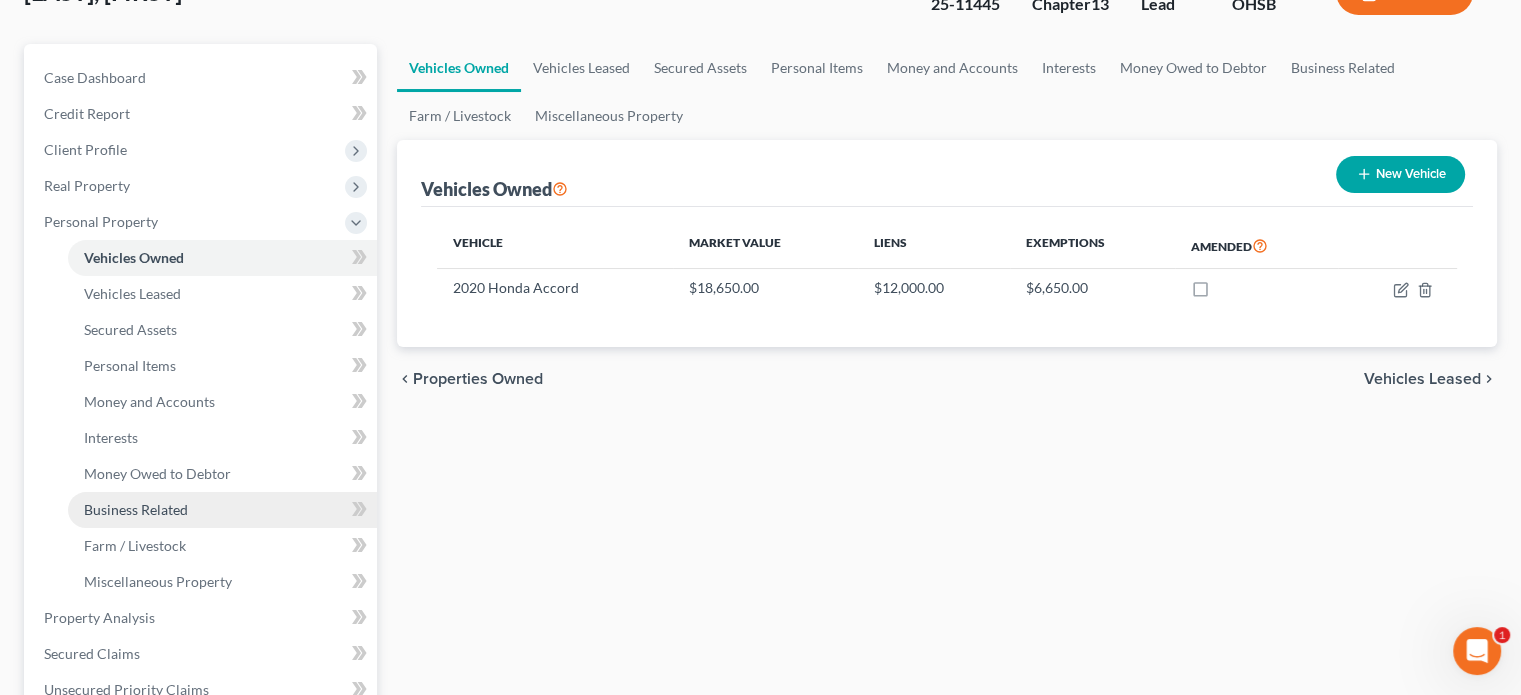 scroll, scrollTop: 200, scrollLeft: 0, axis: vertical 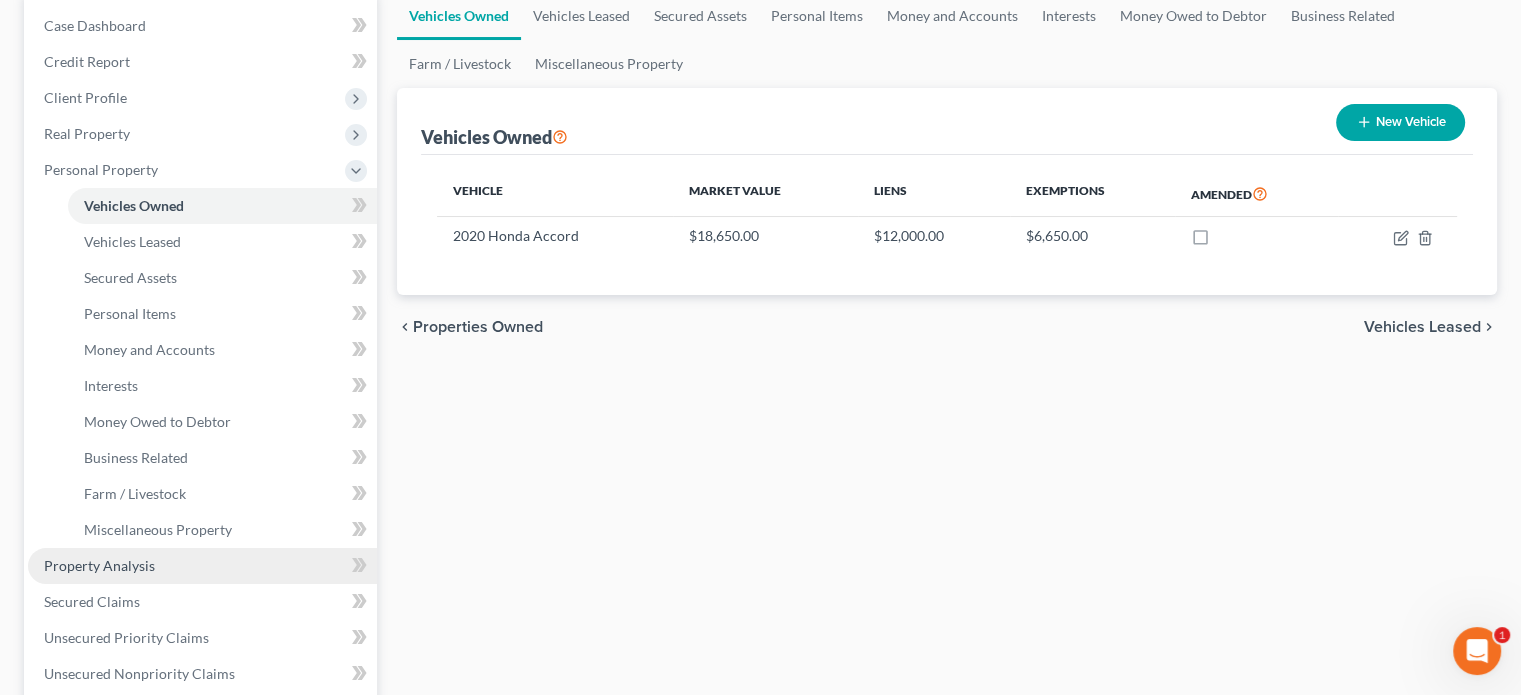 click on "Property Analysis" at bounding box center (99, 565) 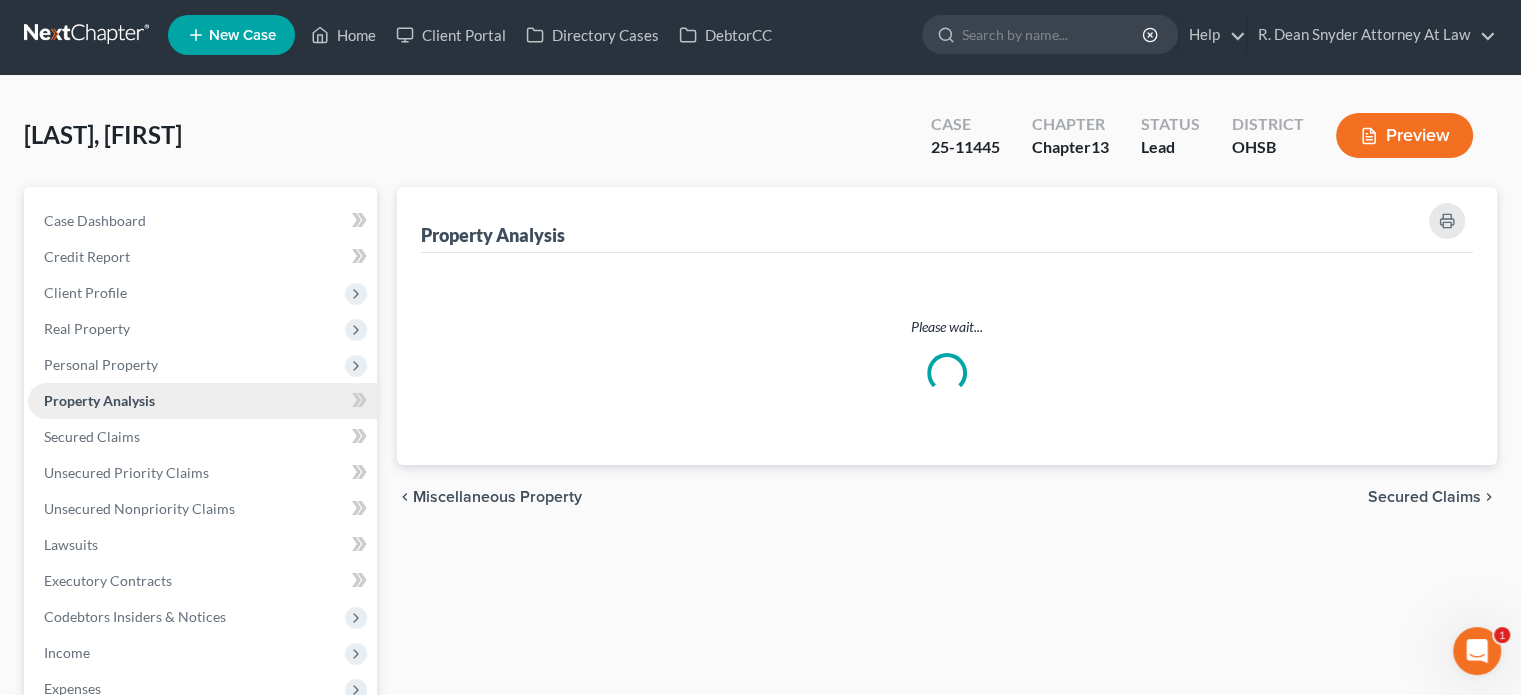 scroll, scrollTop: 0, scrollLeft: 0, axis: both 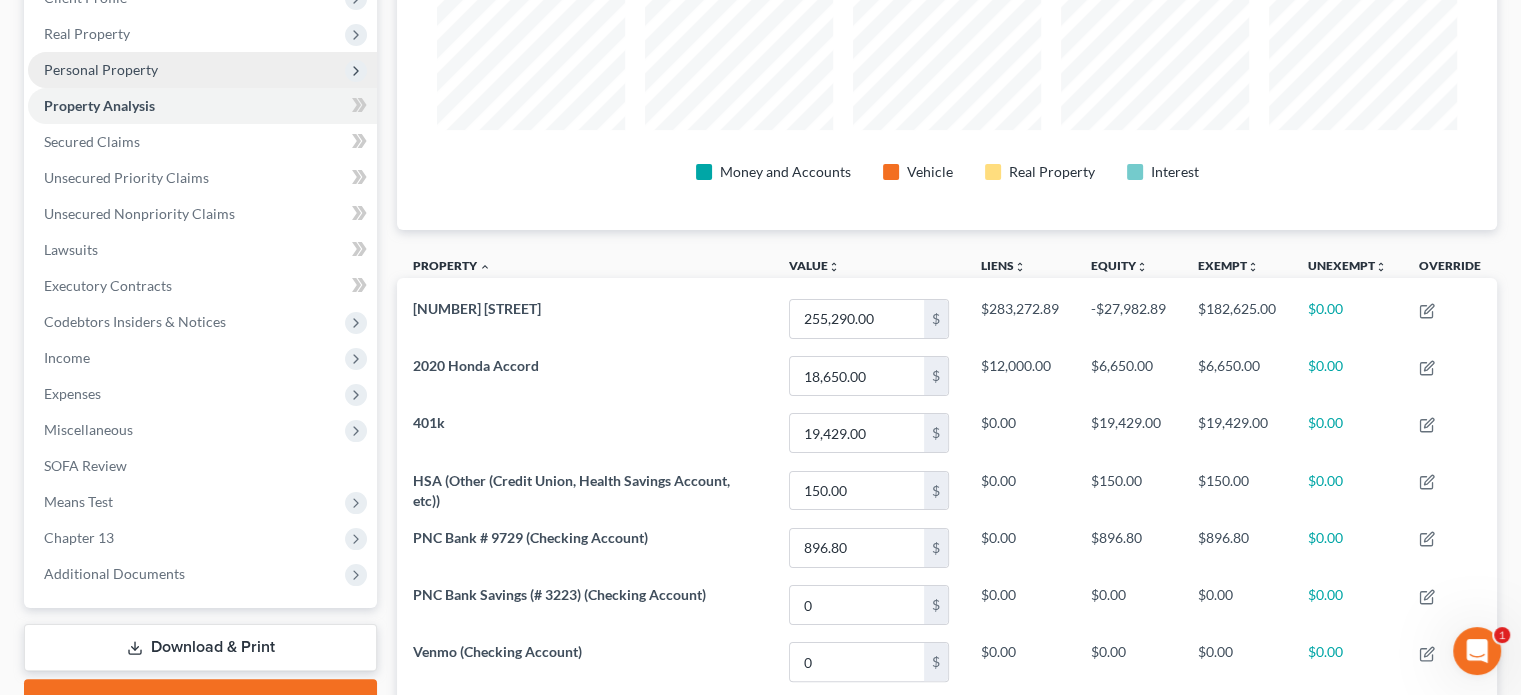 click on "Personal Property" at bounding box center [101, 69] 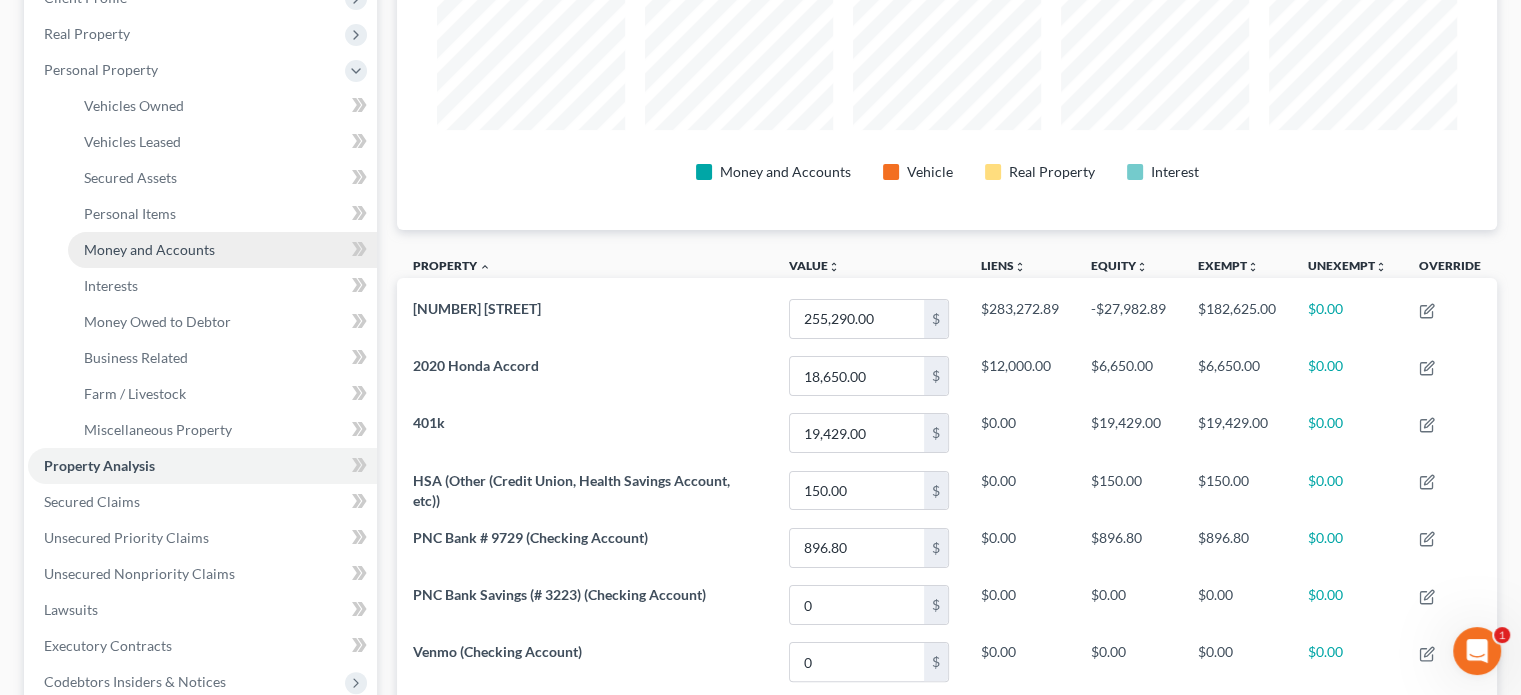 click on "Money and Accounts" at bounding box center [149, 249] 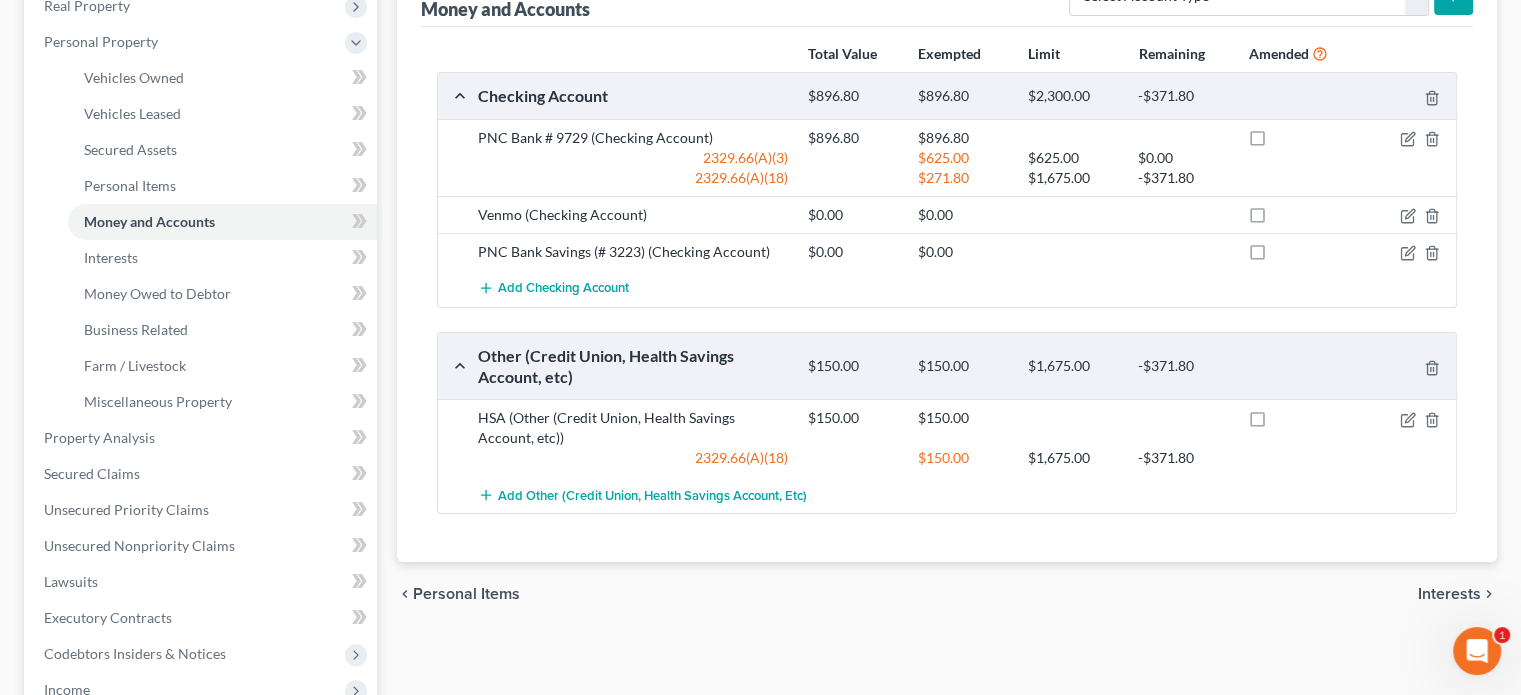 scroll, scrollTop: 400, scrollLeft: 0, axis: vertical 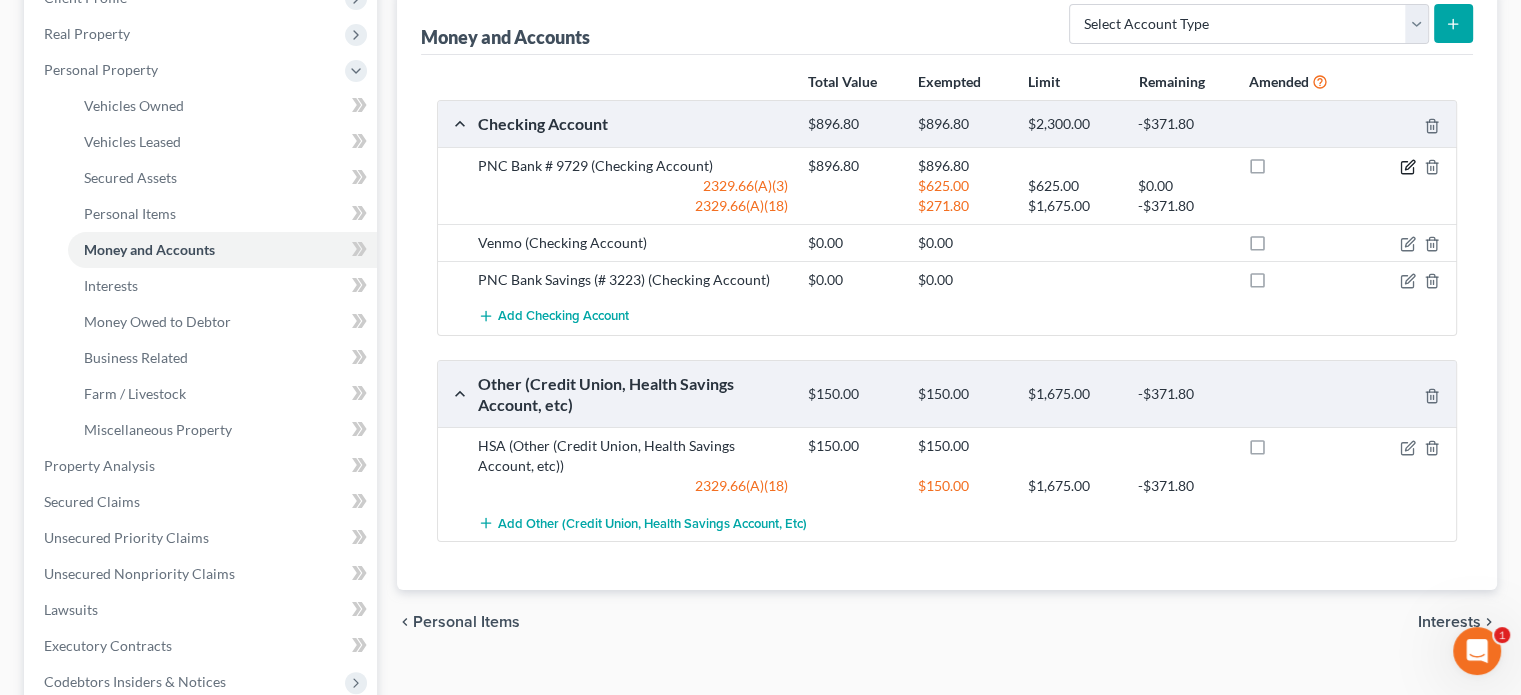 click 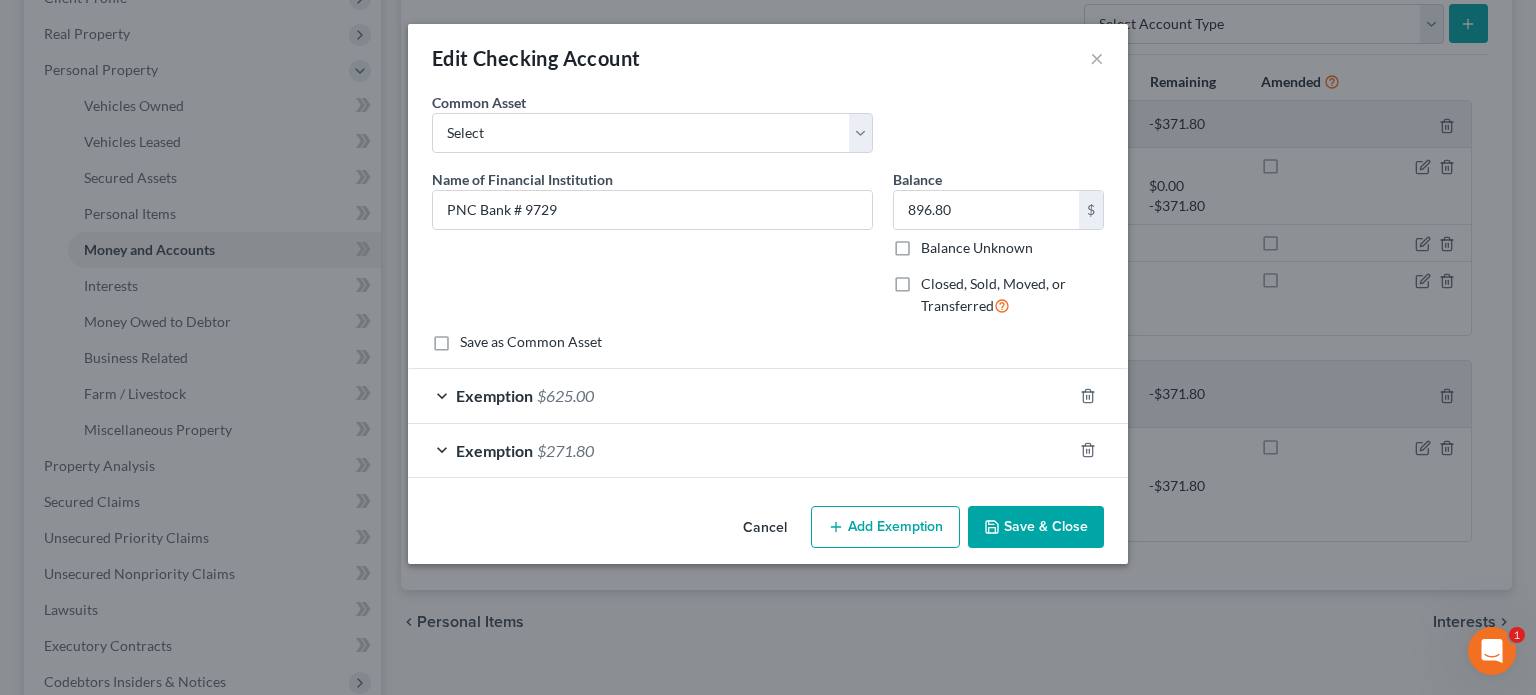 click on "Add Exemption" at bounding box center [885, 527] 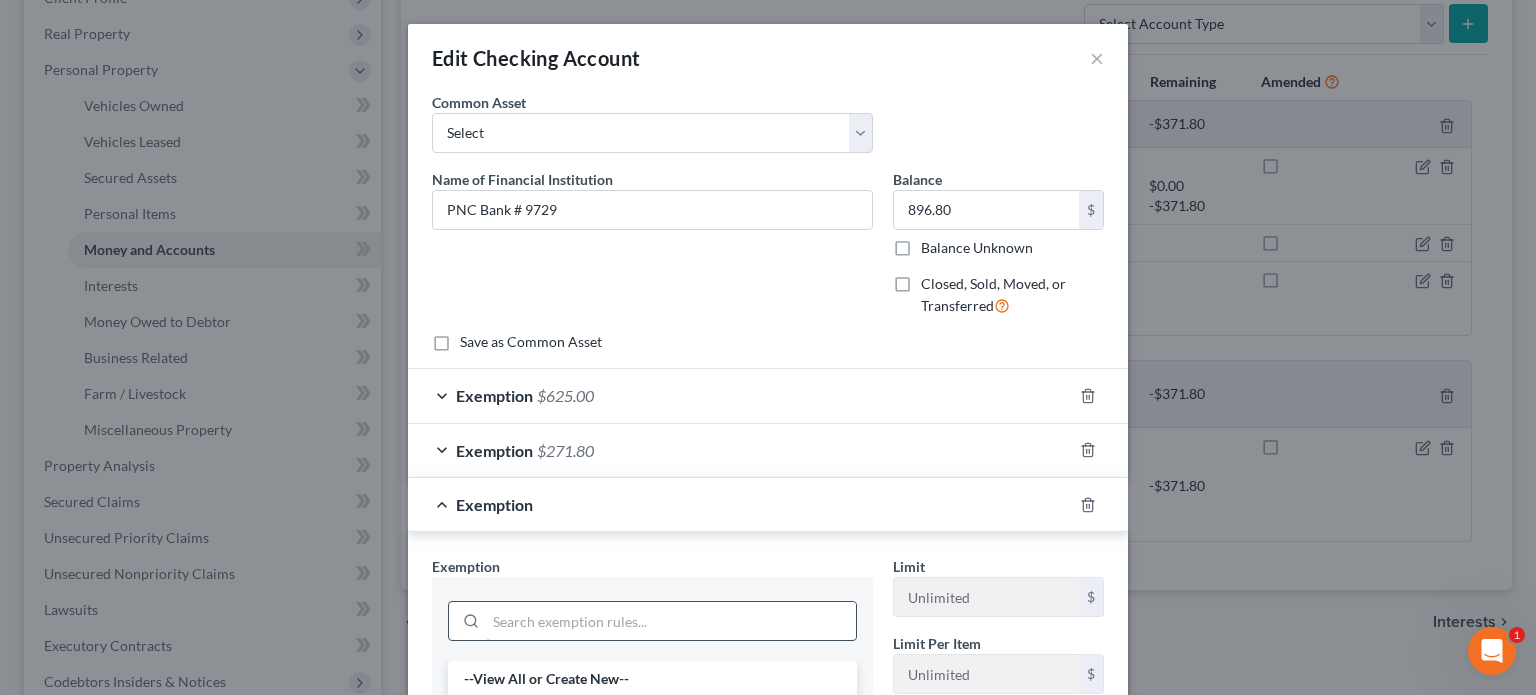 click at bounding box center [671, 621] 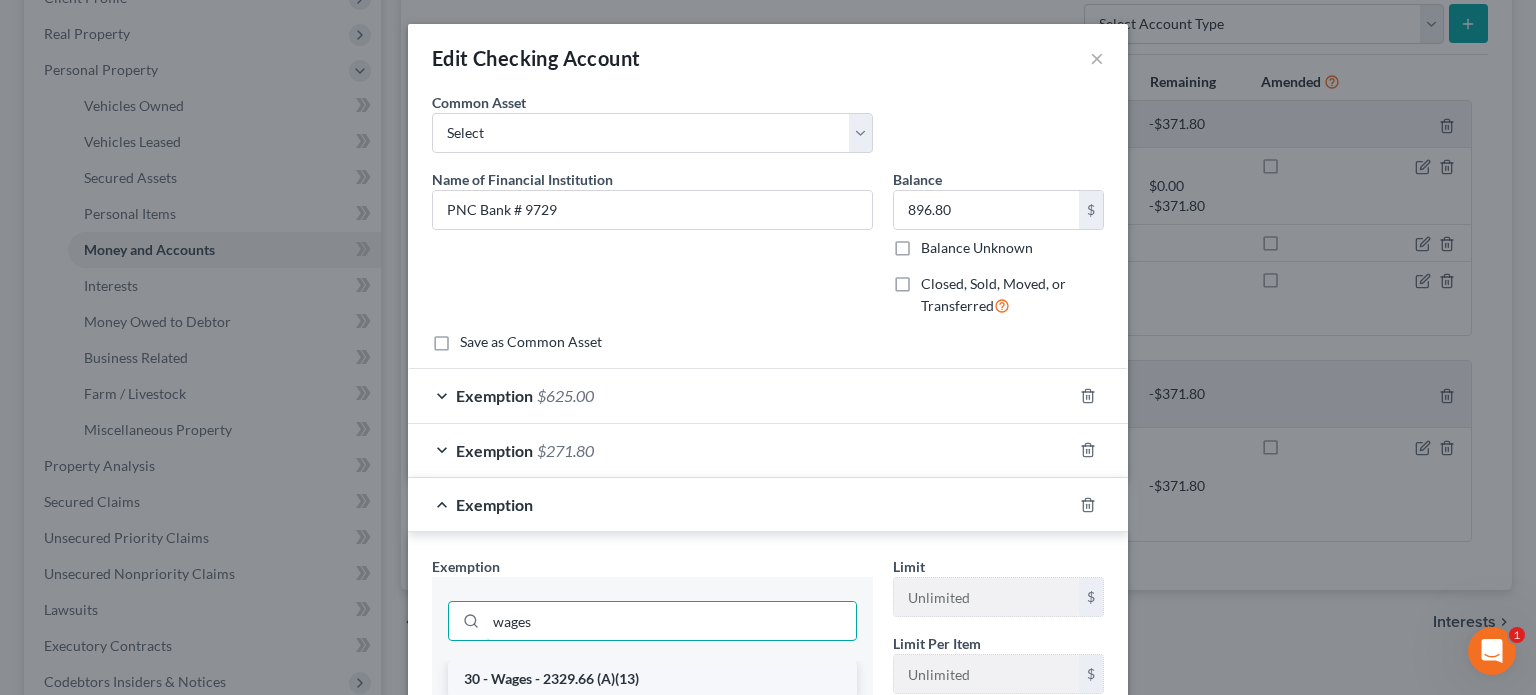 type on "wages" 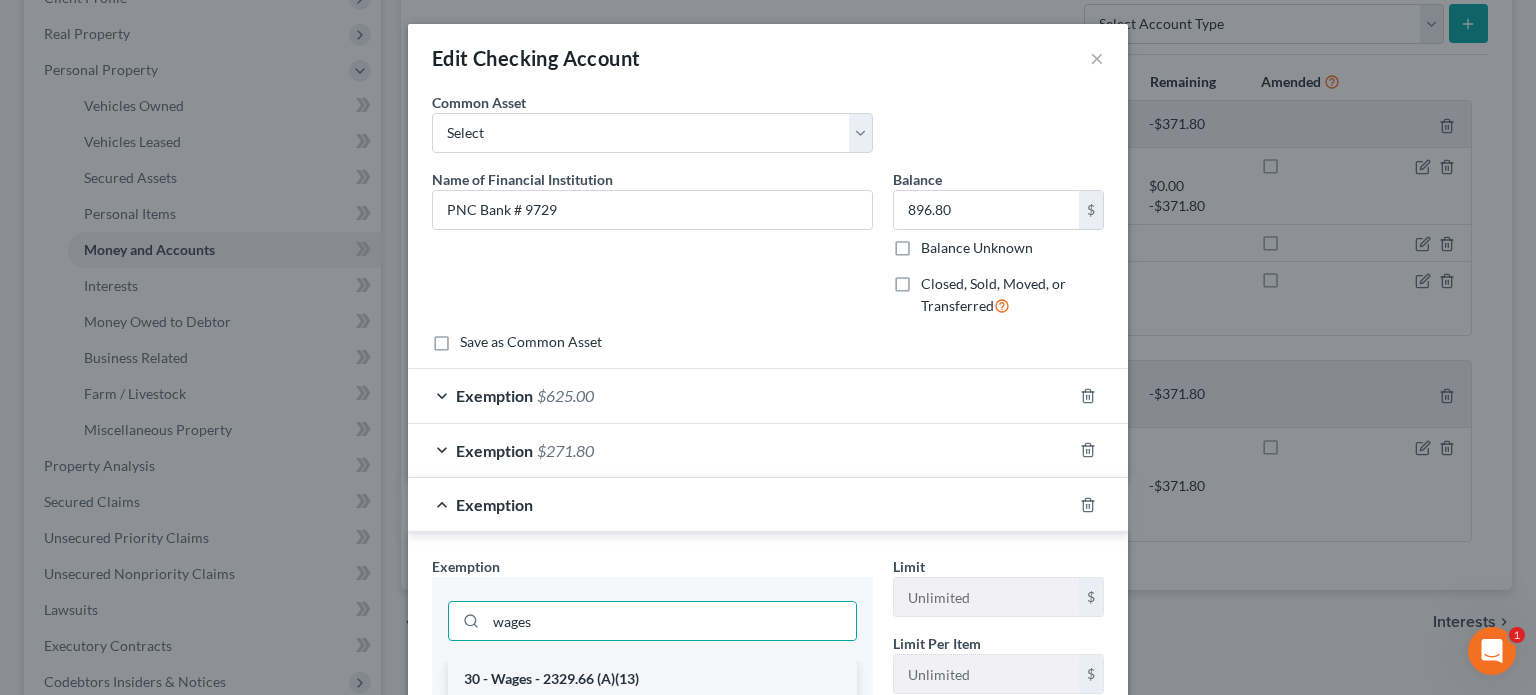 click on "30 - Wages - 2329.66 (A)(13)" at bounding box center [652, 679] 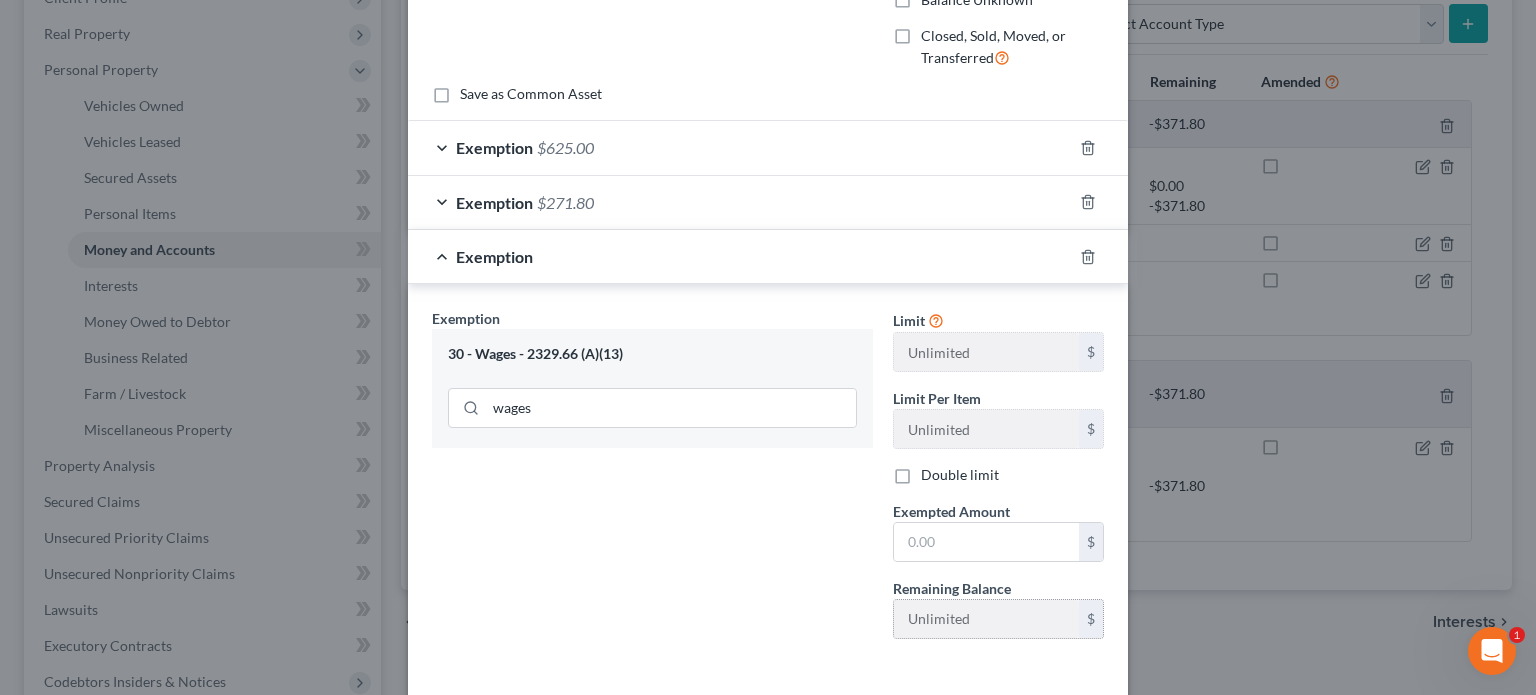 scroll, scrollTop: 300, scrollLeft: 0, axis: vertical 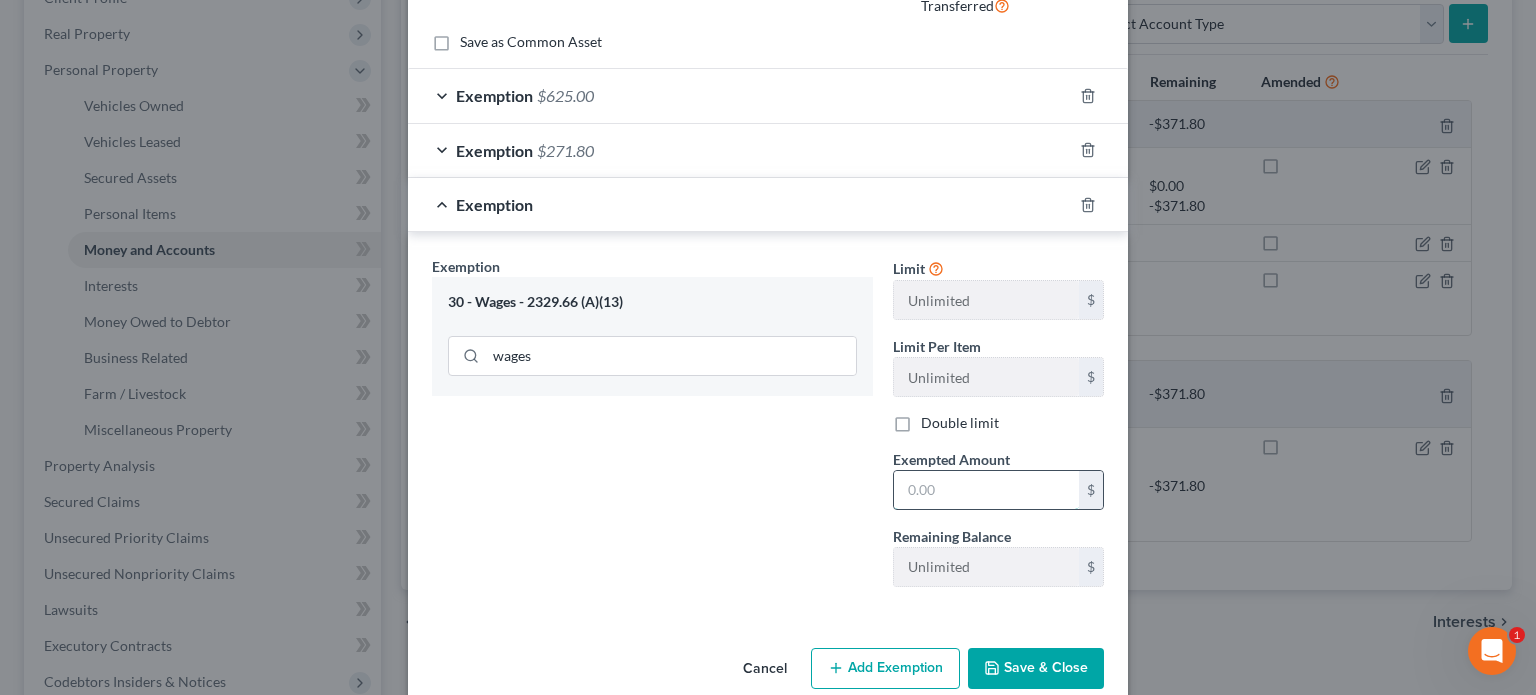 click at bounding box center [986, 490] 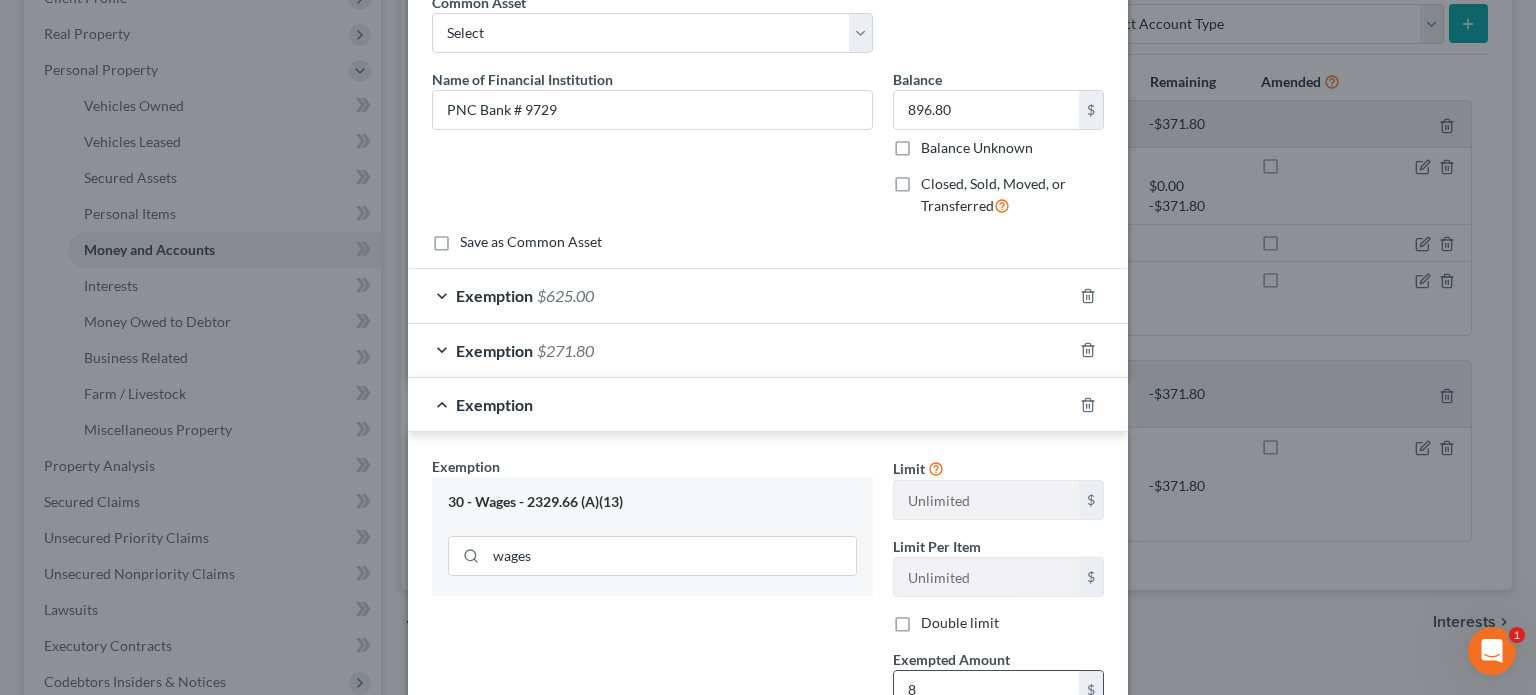 scroll, scrollTop: 100, scrollLeft: 0, axis: vertical 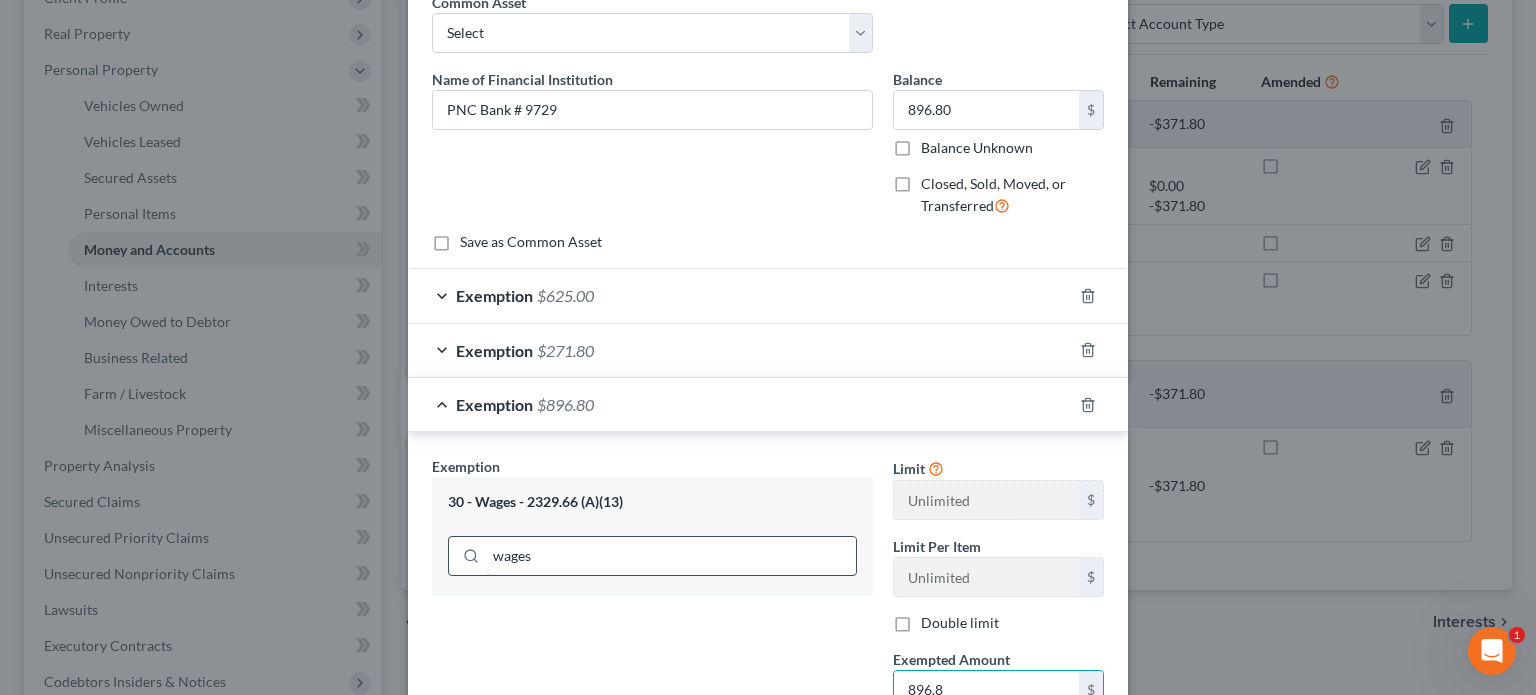 type on "896.8" 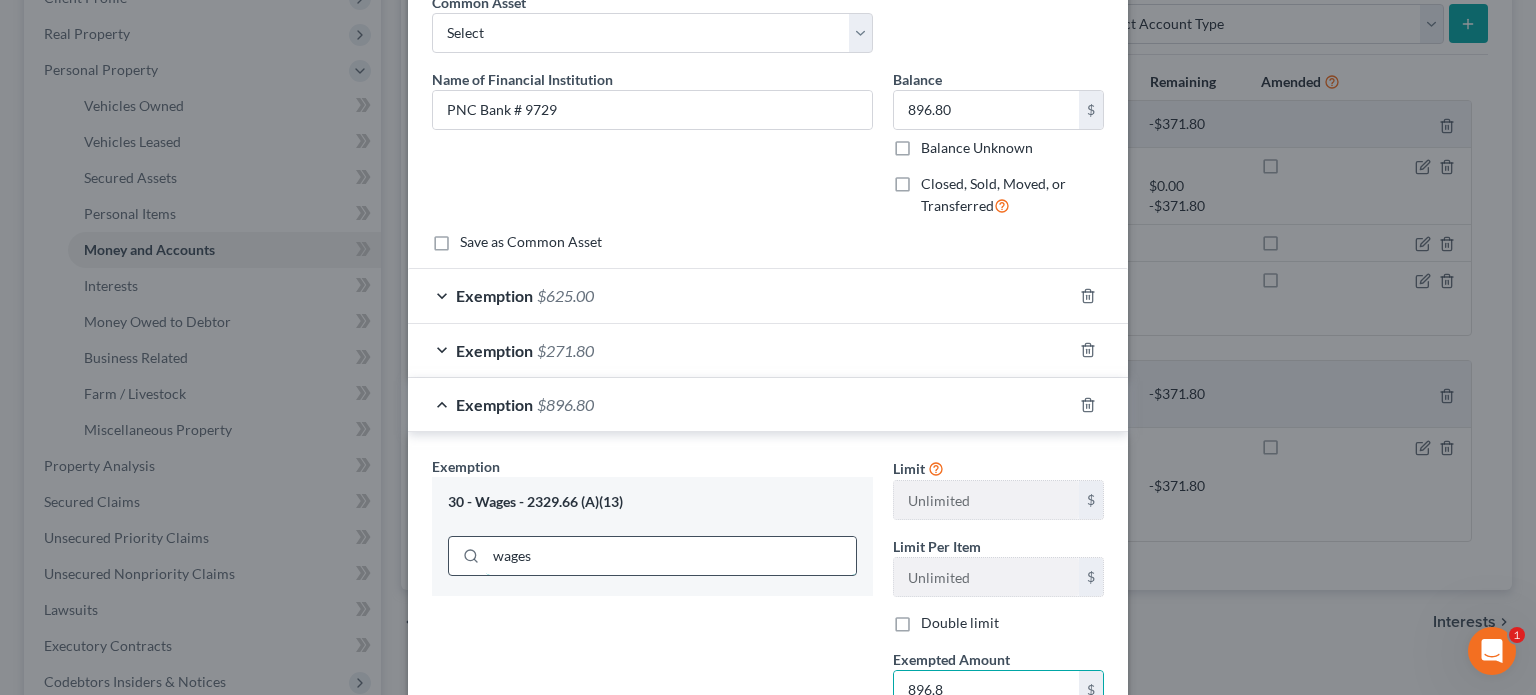 click on "wages" at bounding box center (671, 556) 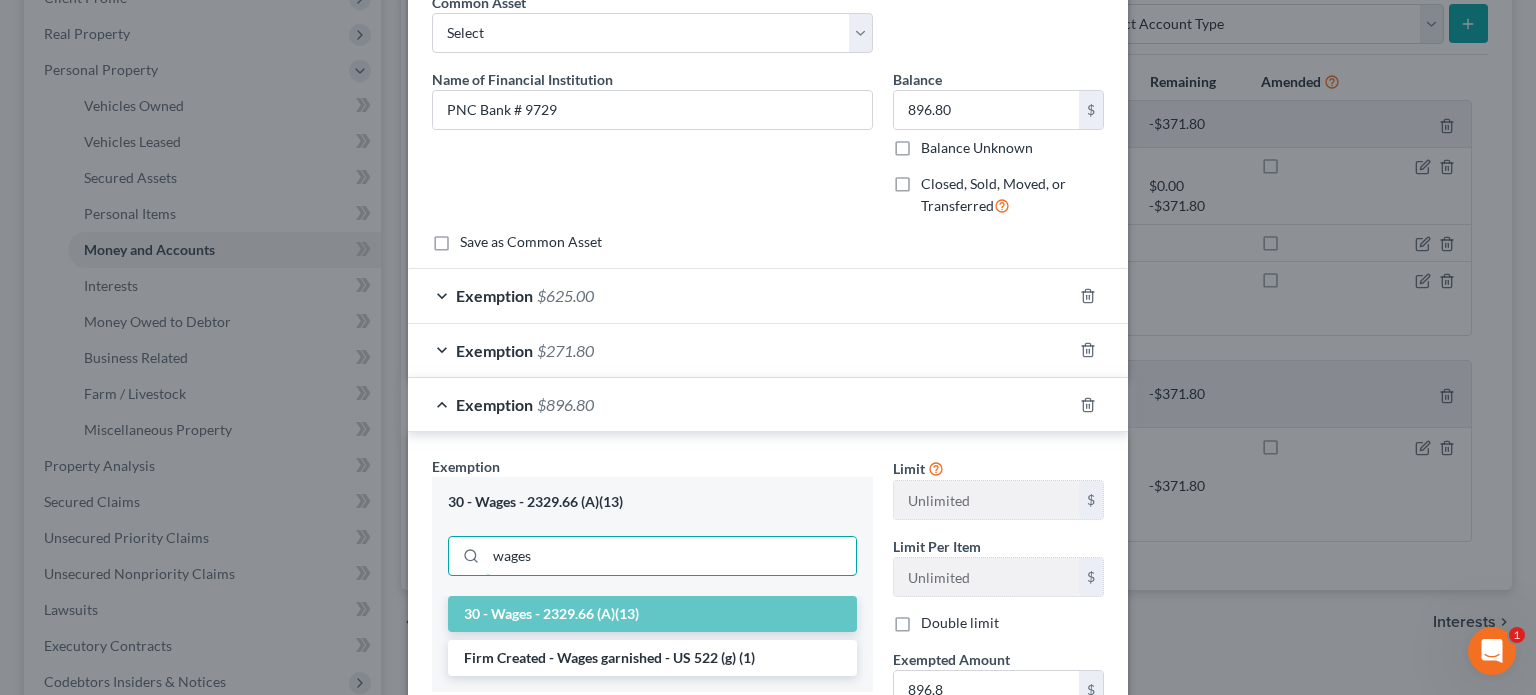 type on "wages" 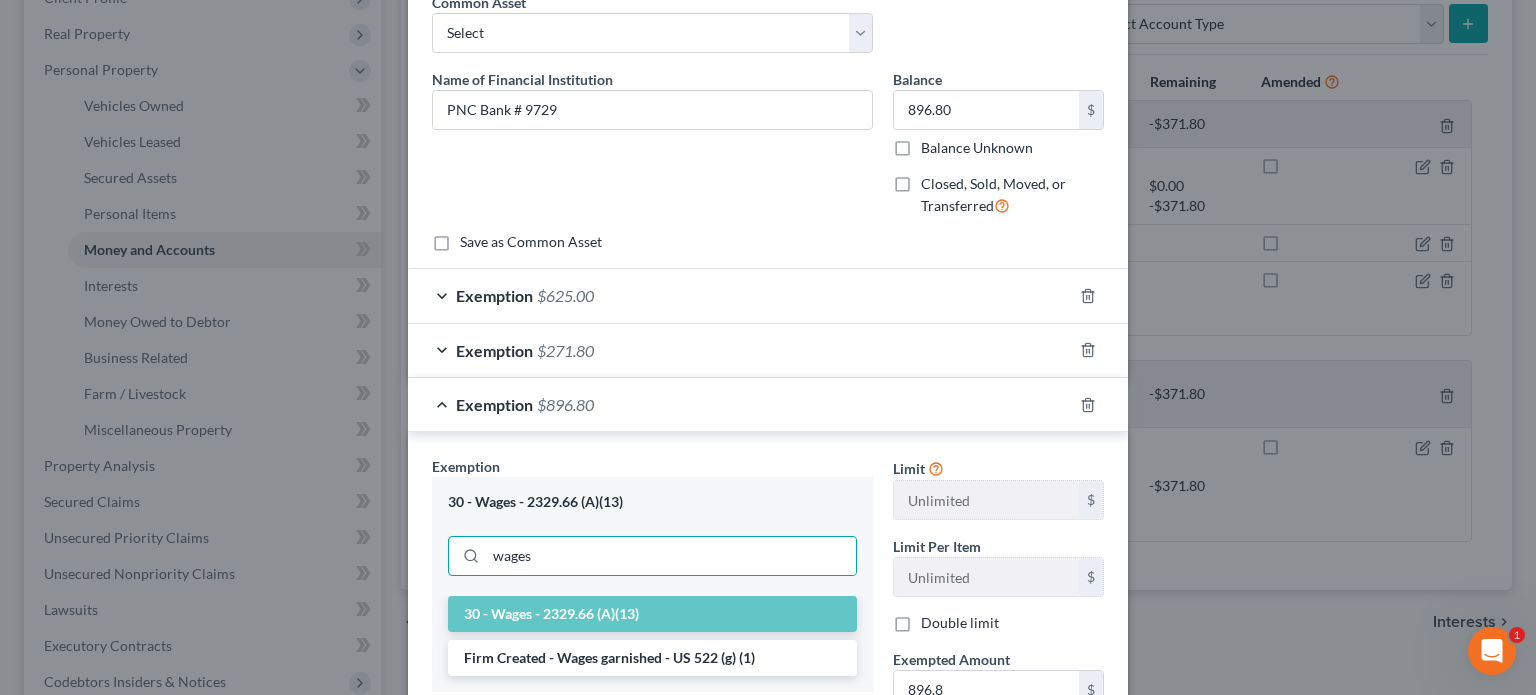 click on "30 - Wages - 2329.66 (A)(13)" at bounding box center (652, 614) 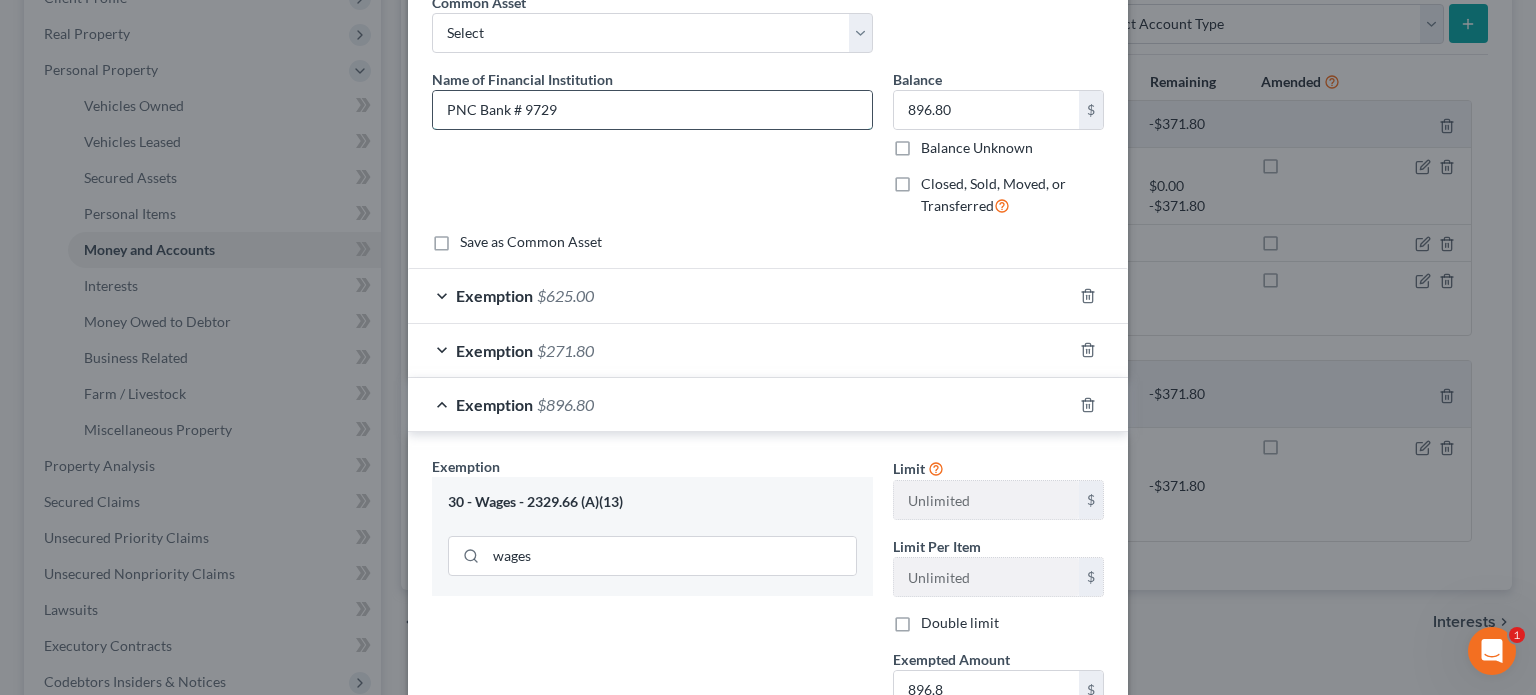 click on "PNC Bank # 9729" at bounding box center (652, 110) 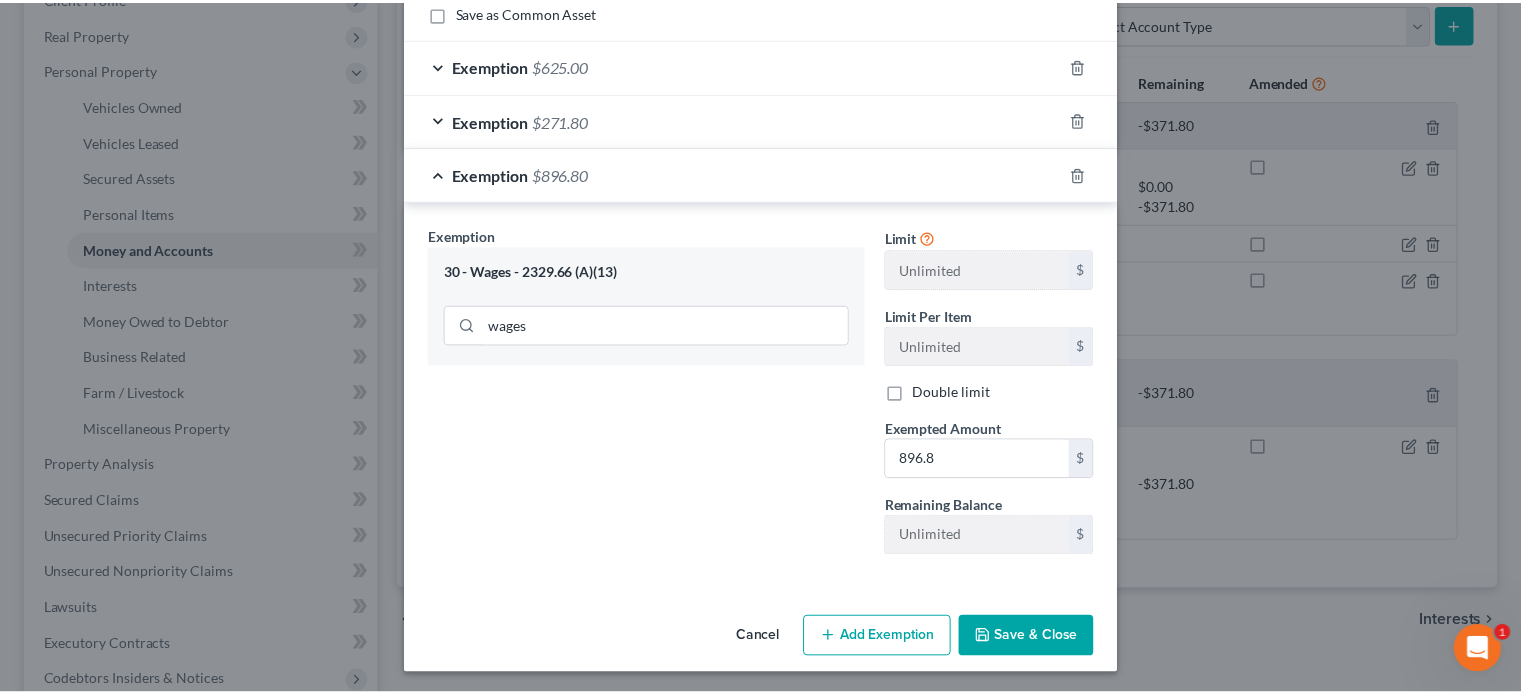 scroll, scrollTop: 331, scrollLeft: 0, axis: vertical 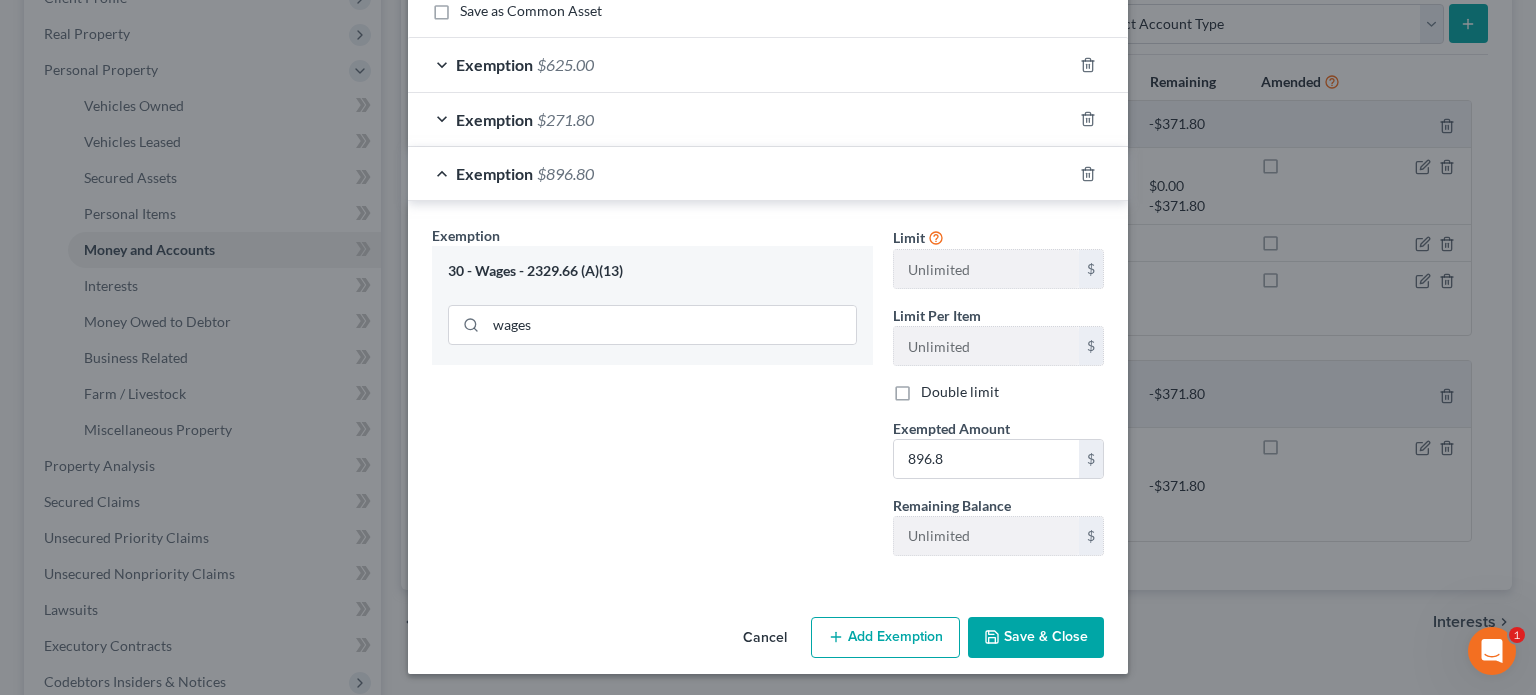 type on "PNC Bank # 9729 / paid 1643.95 net 5/23/25 & 1231.11 net 6/6/25" 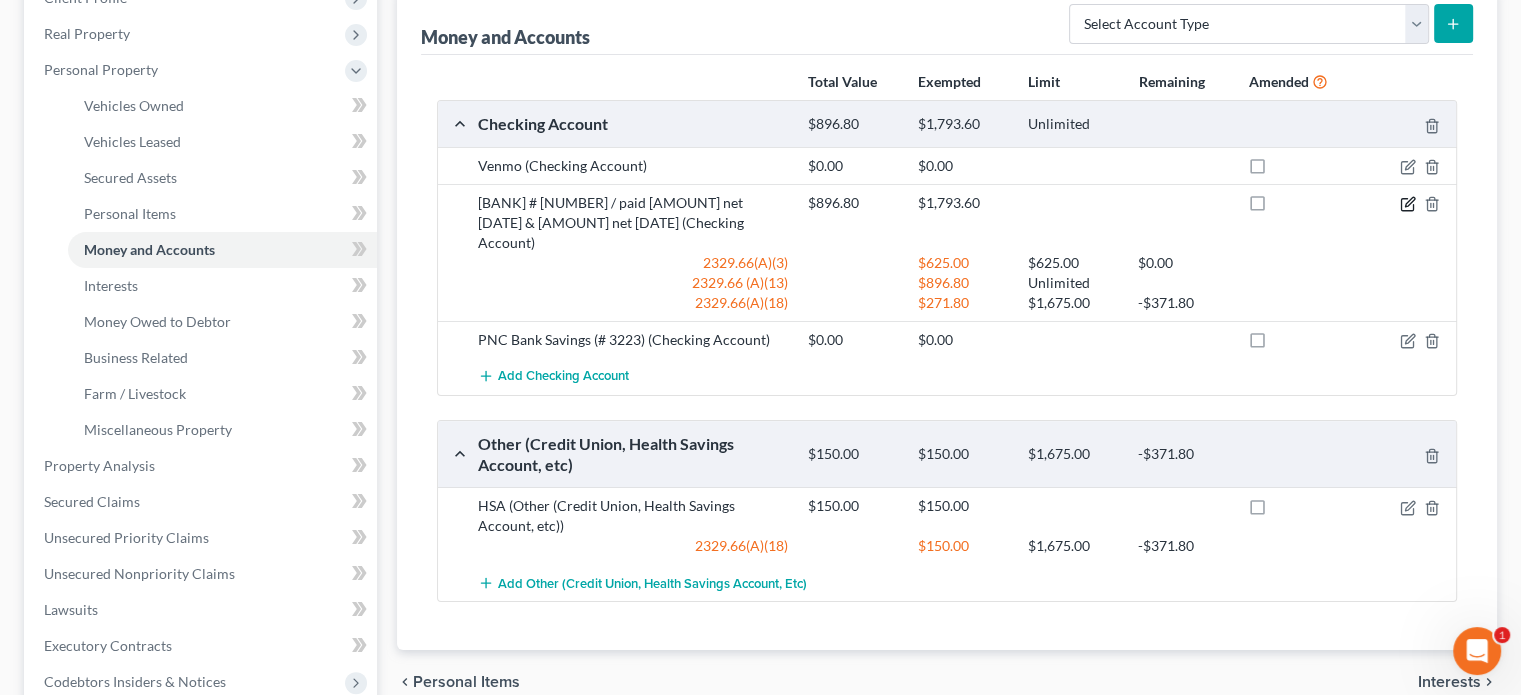 click 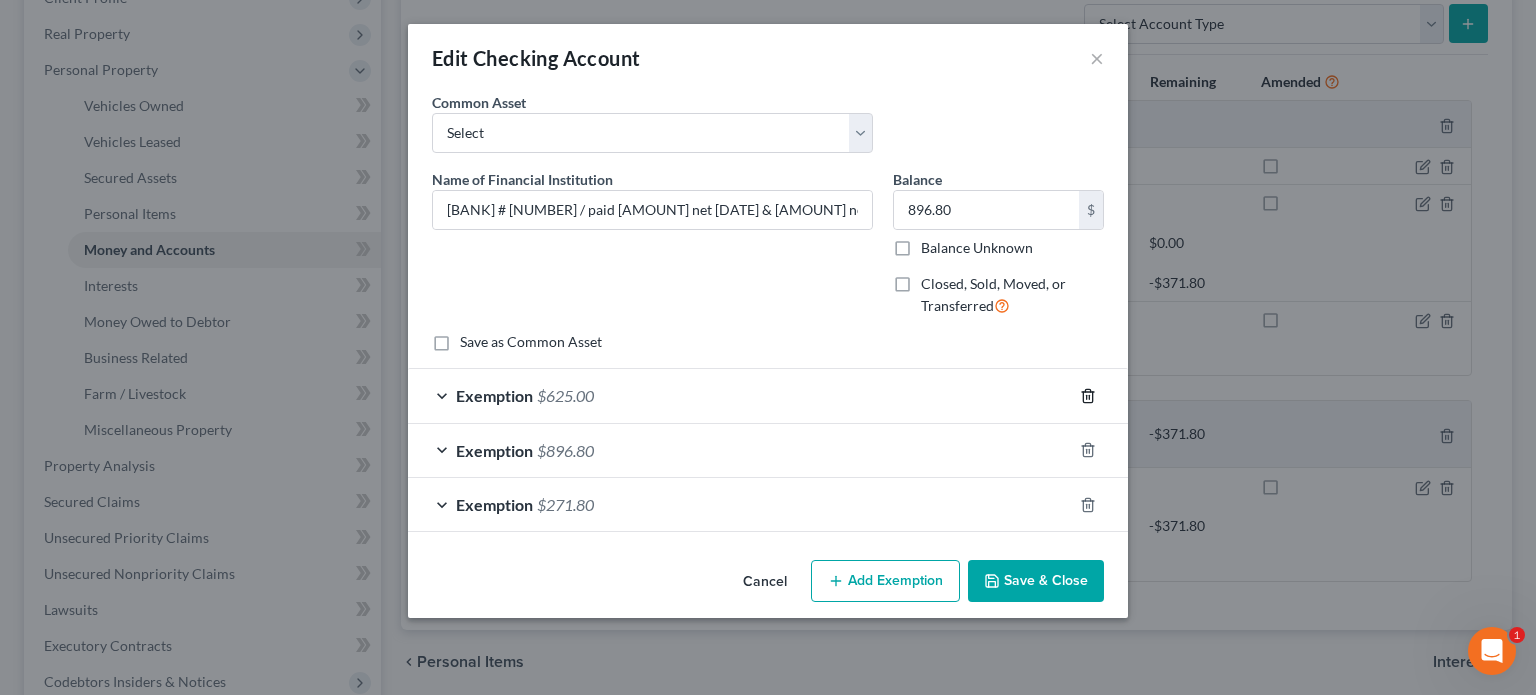 click 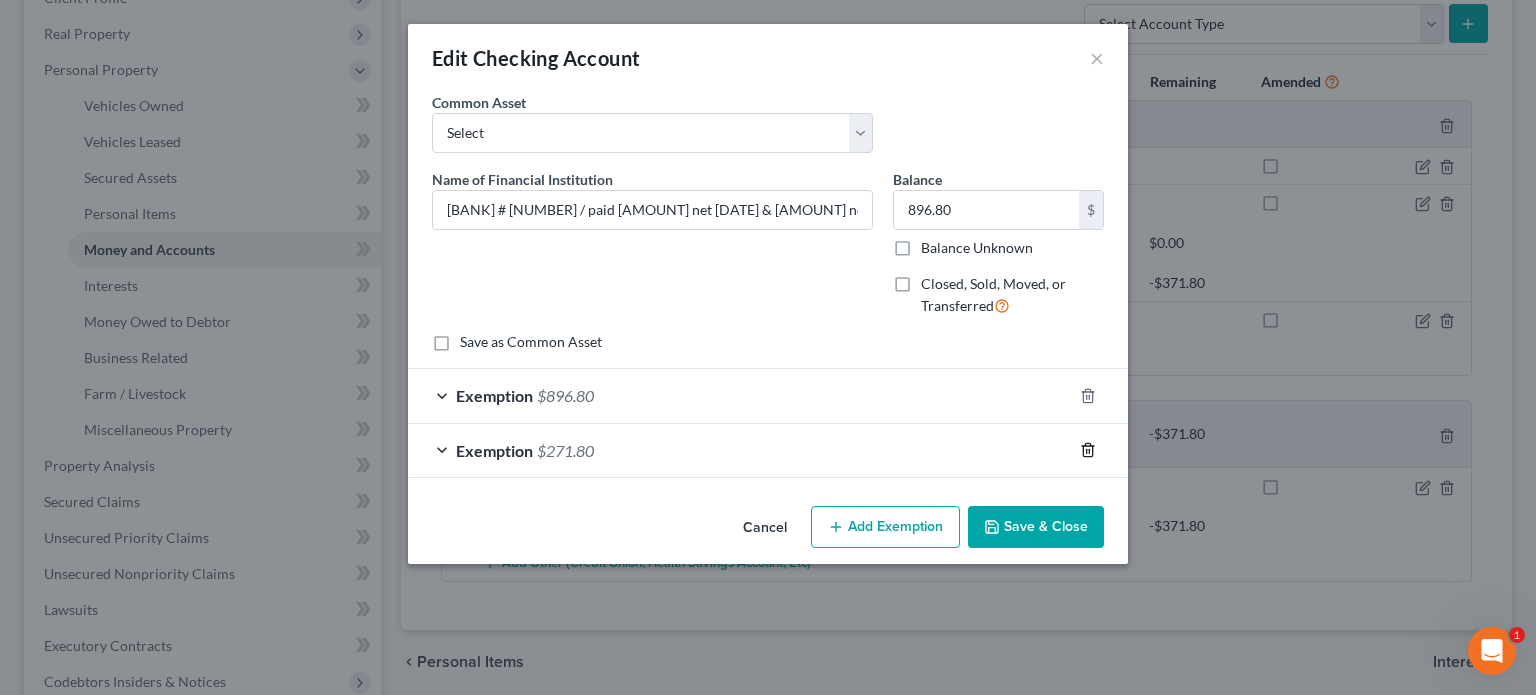 click 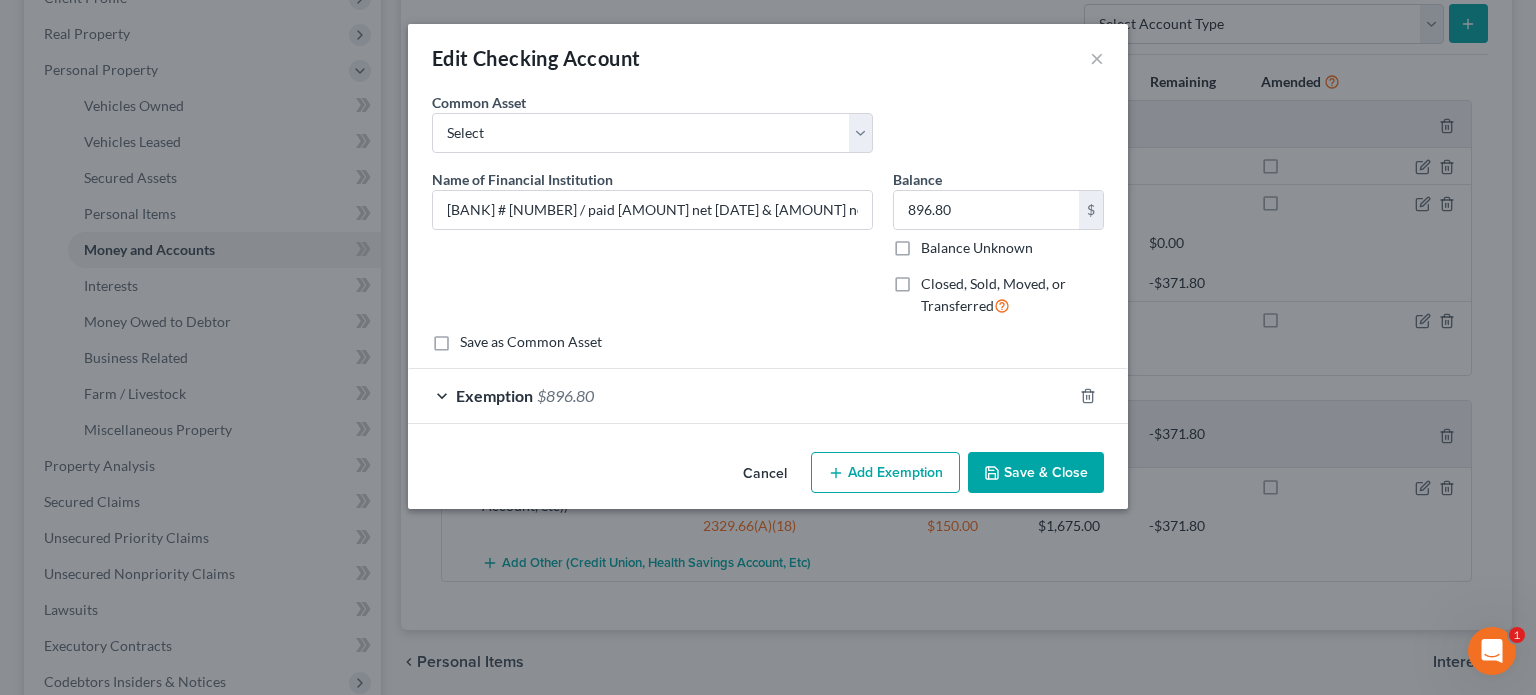 click on "Save & Close" at bounding box center [1036, 473] 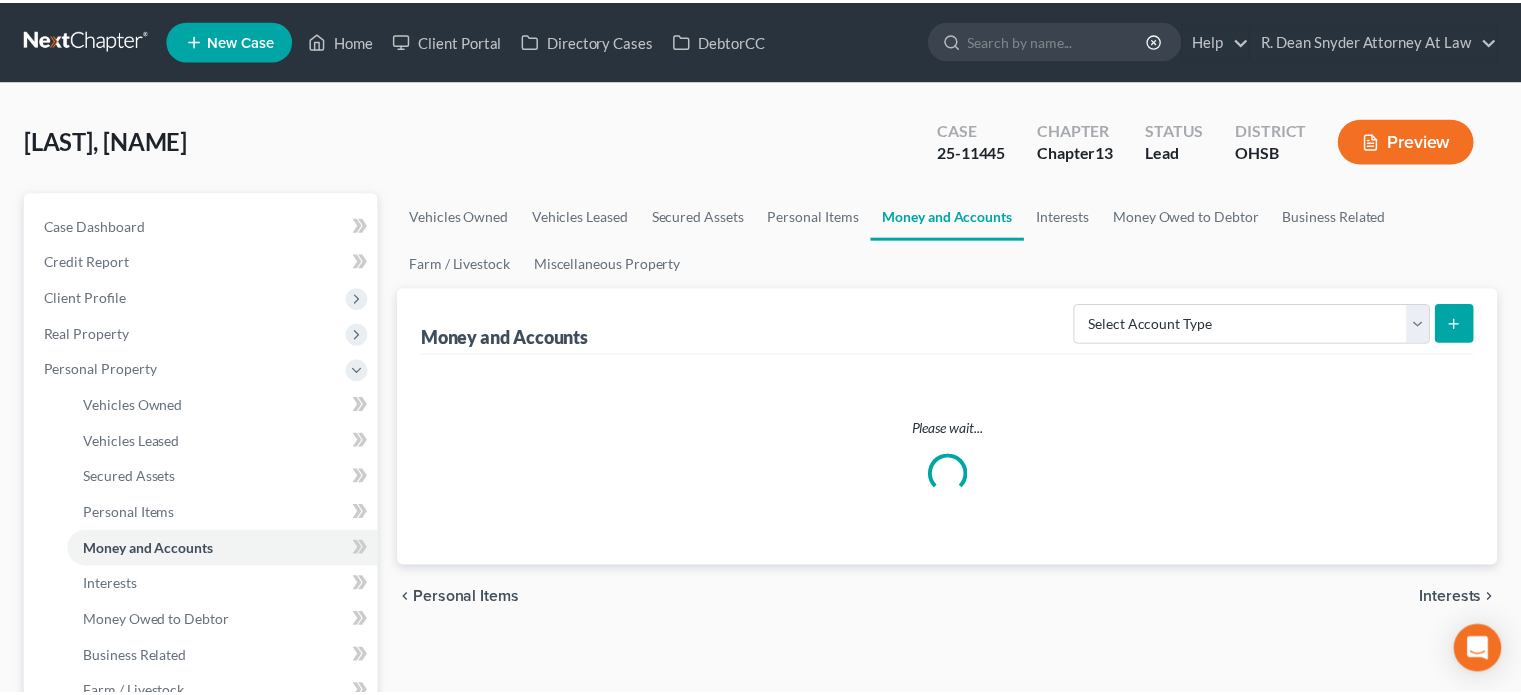 scroll, scrollTop: 300, scrollLeft: 0, axis: vertical 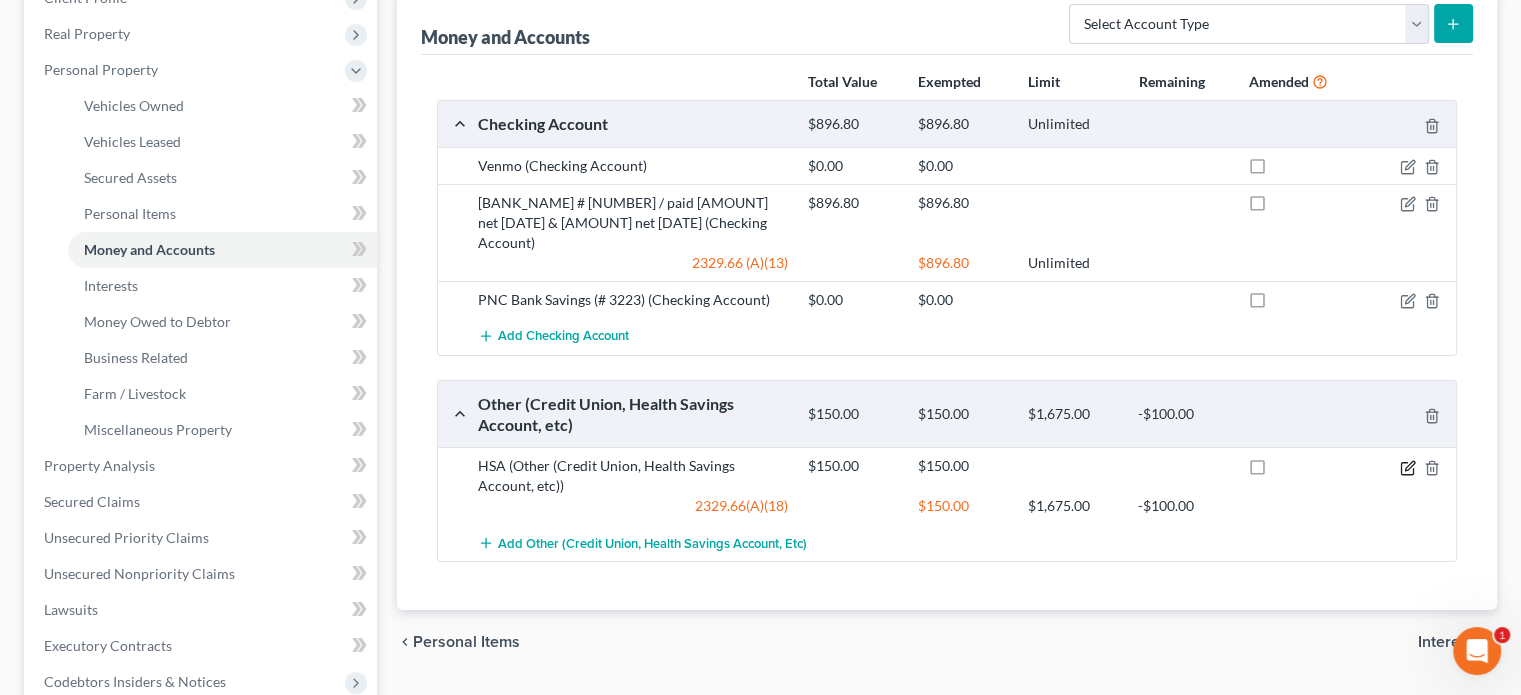 click 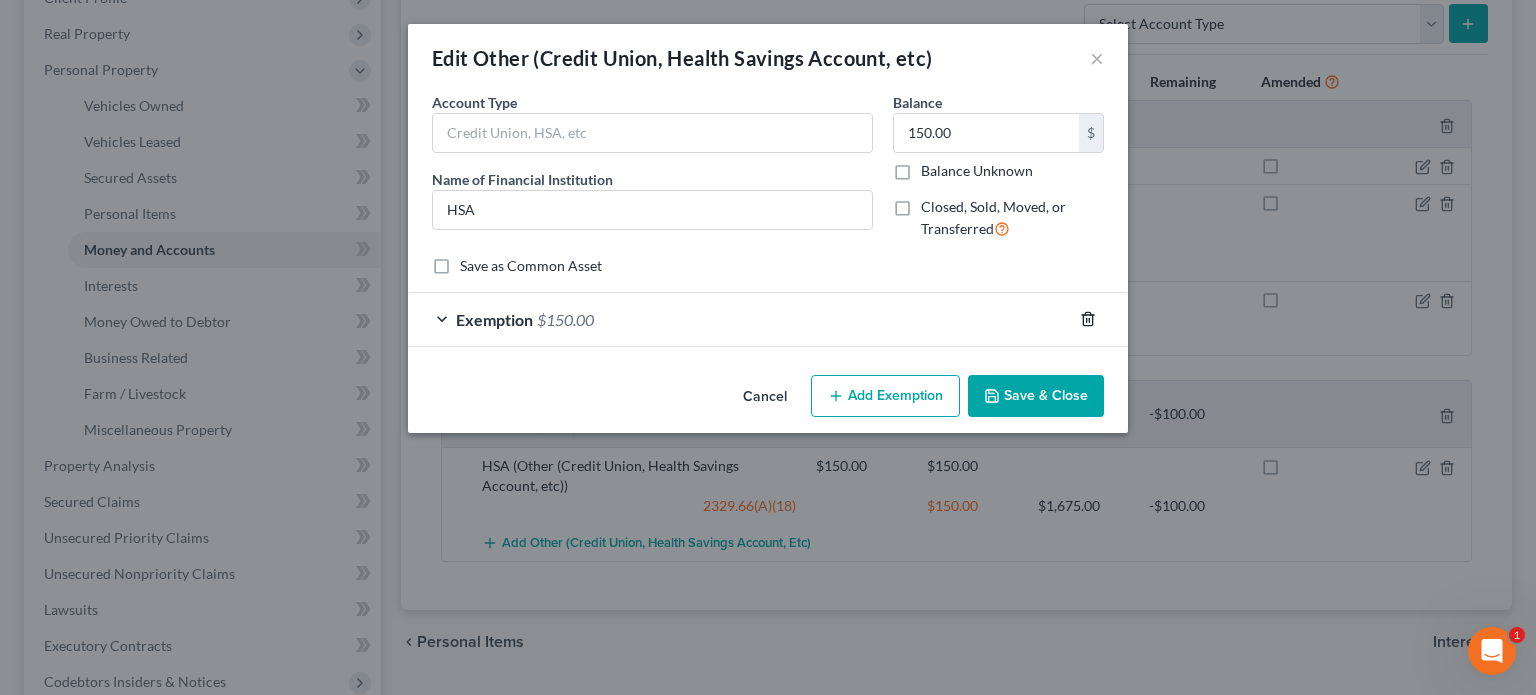click 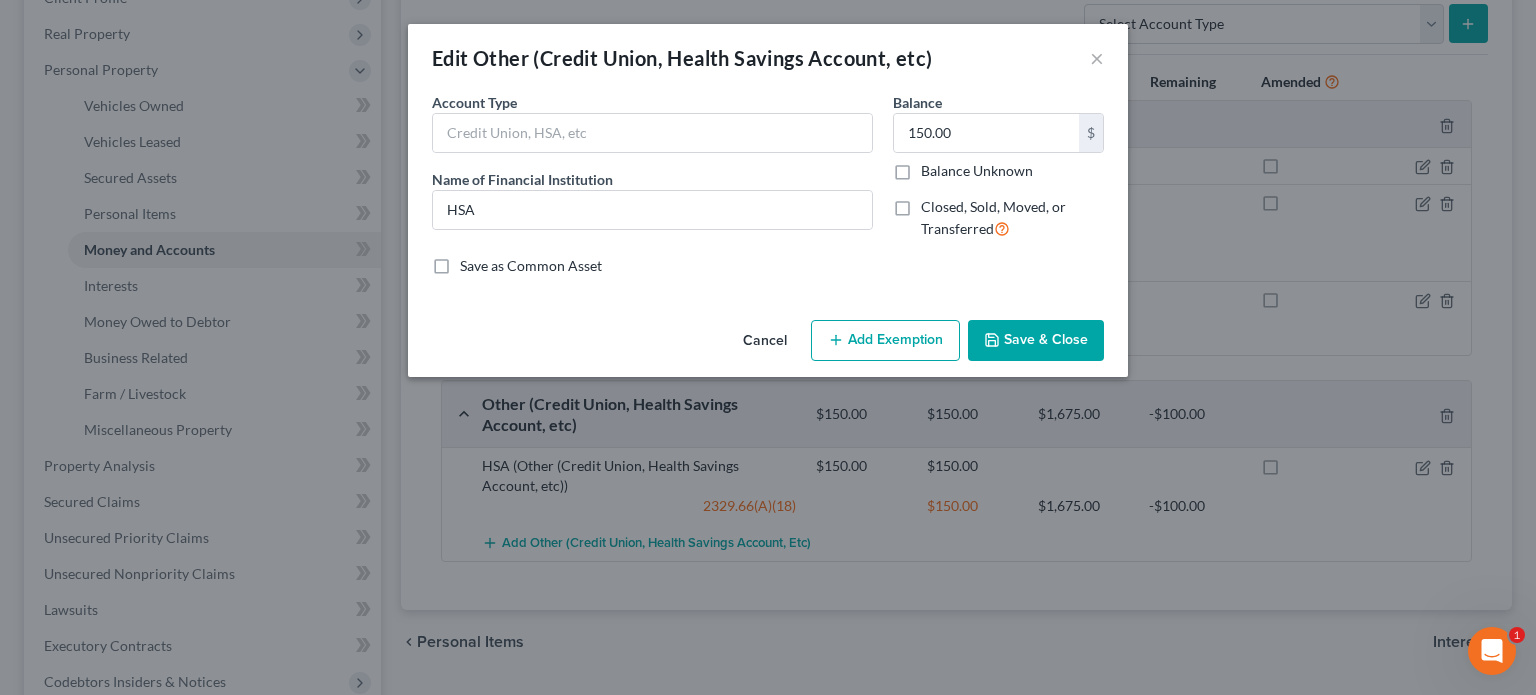 click on "Add Exemption" at bounding box center (885, 341) 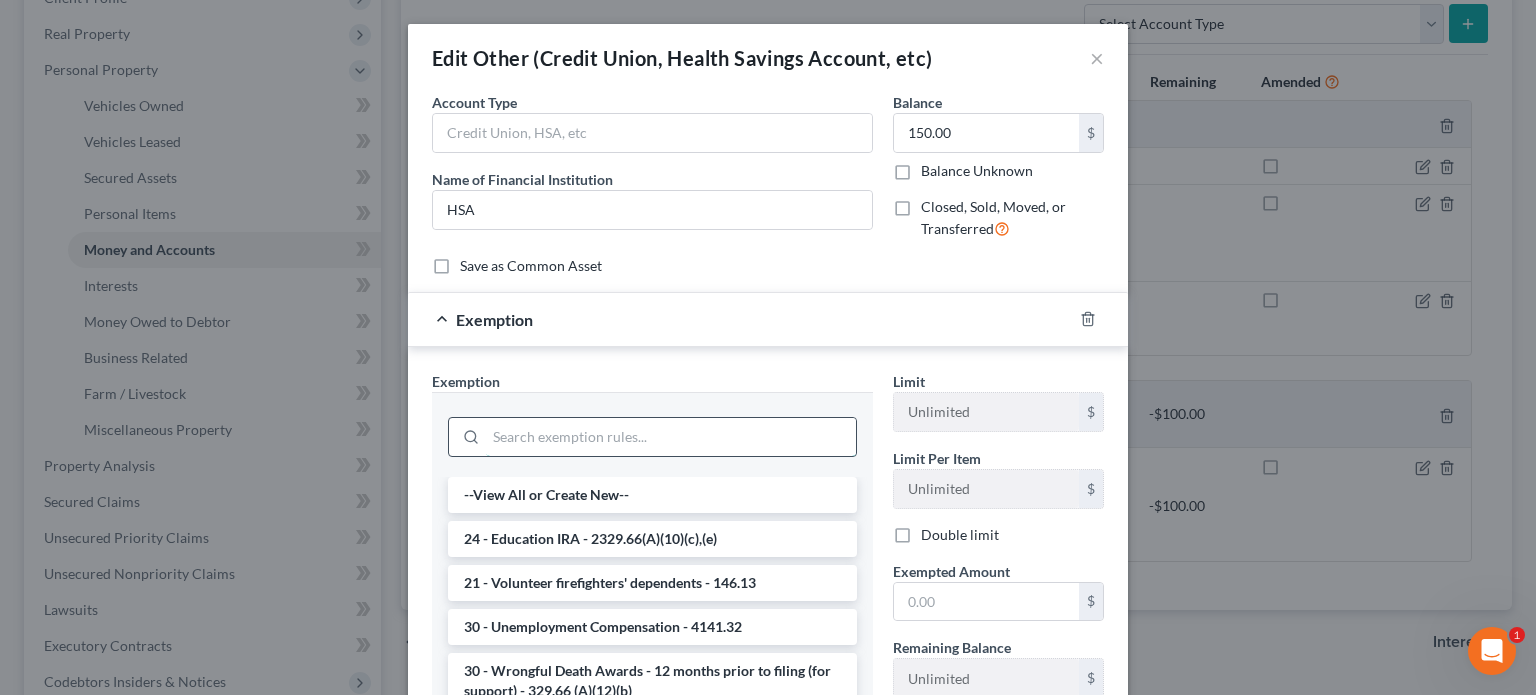 click at bounding box center [671, 437] 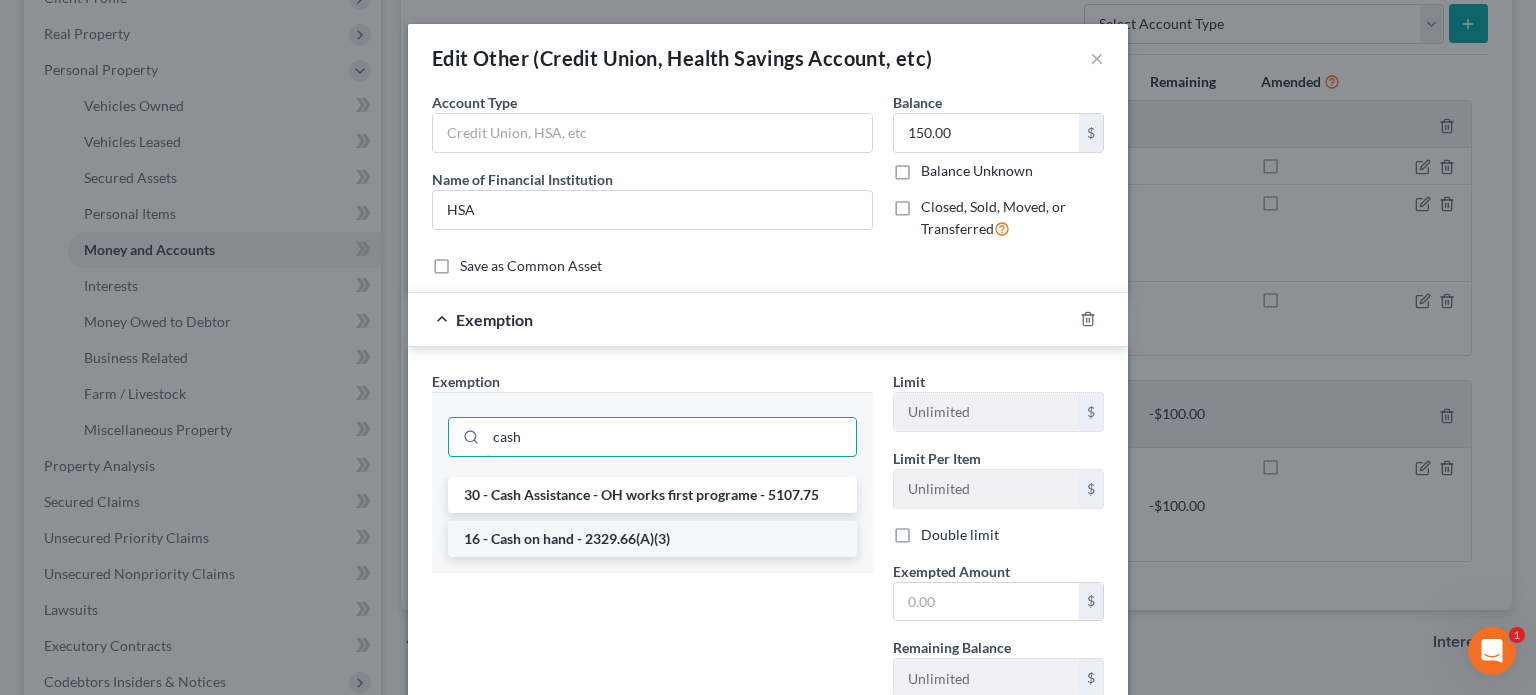 type on "cash" 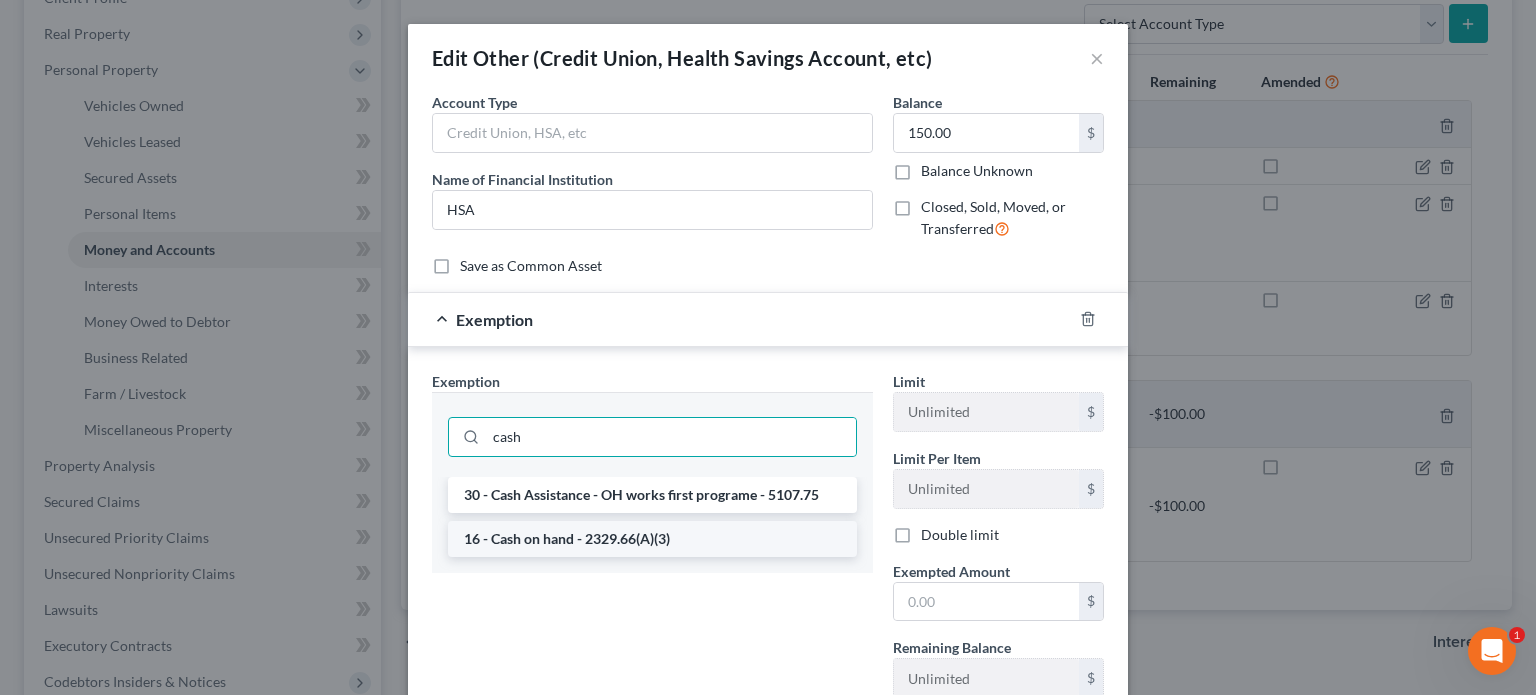 click on "16 - Cash on hand - 2329.66(A)(3)" at bounding box center [652, 539] 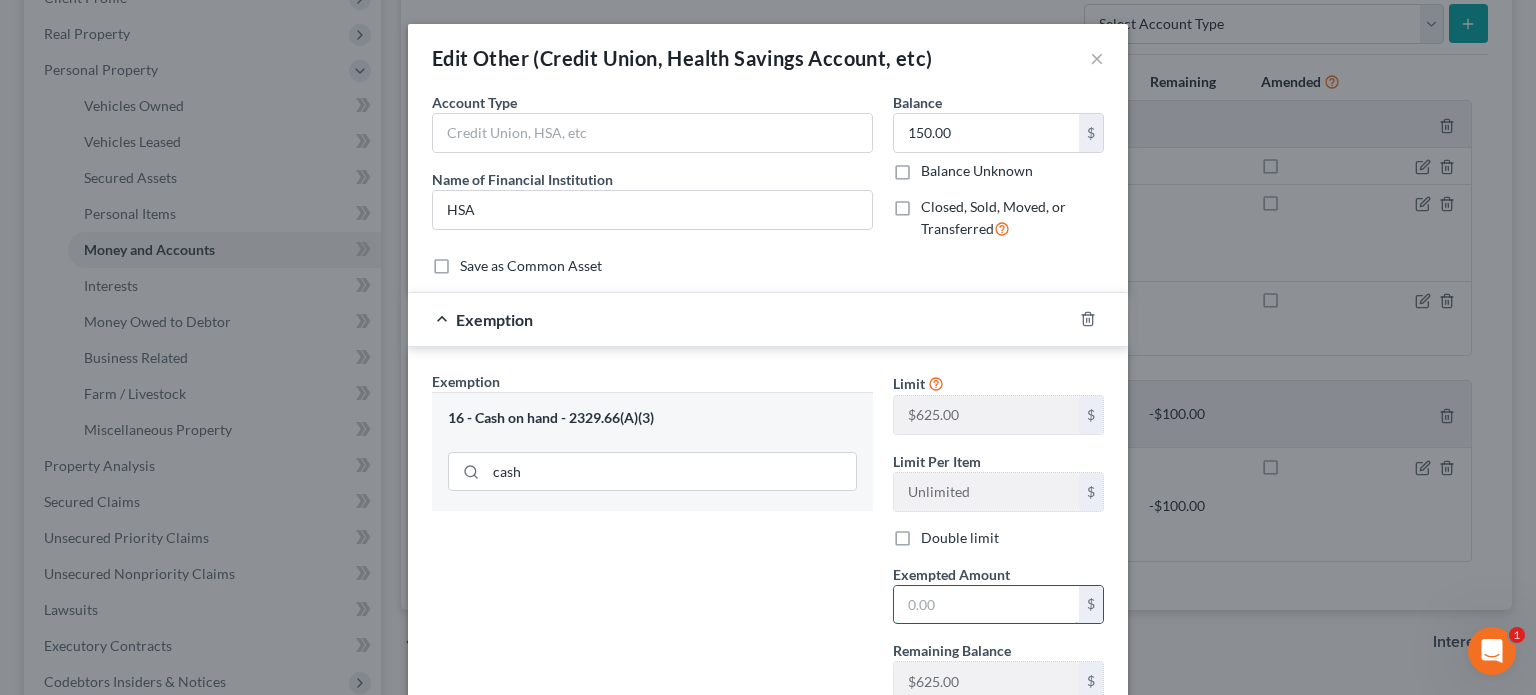 click at bounding box center (986, 605) 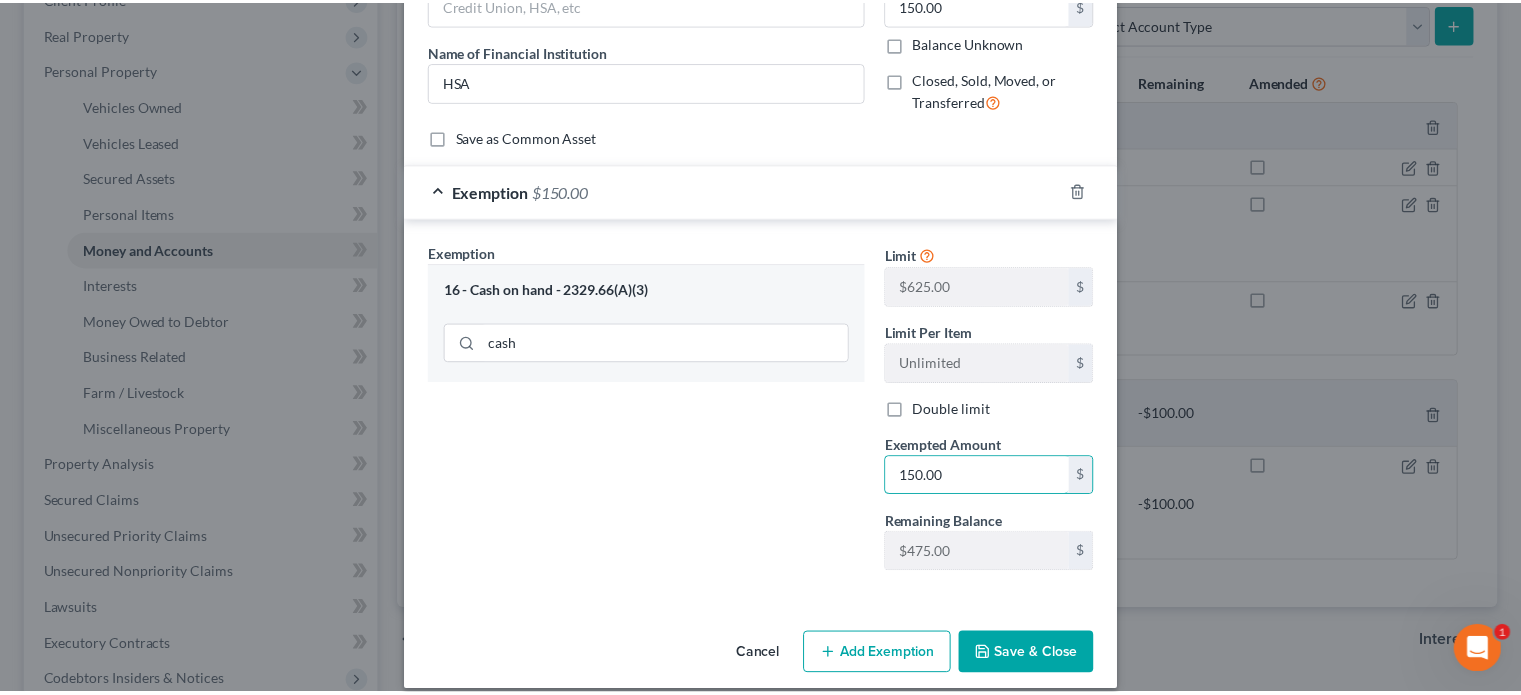 scroll, scrollTop: 146, scrollLeft: 0, axis: vertical 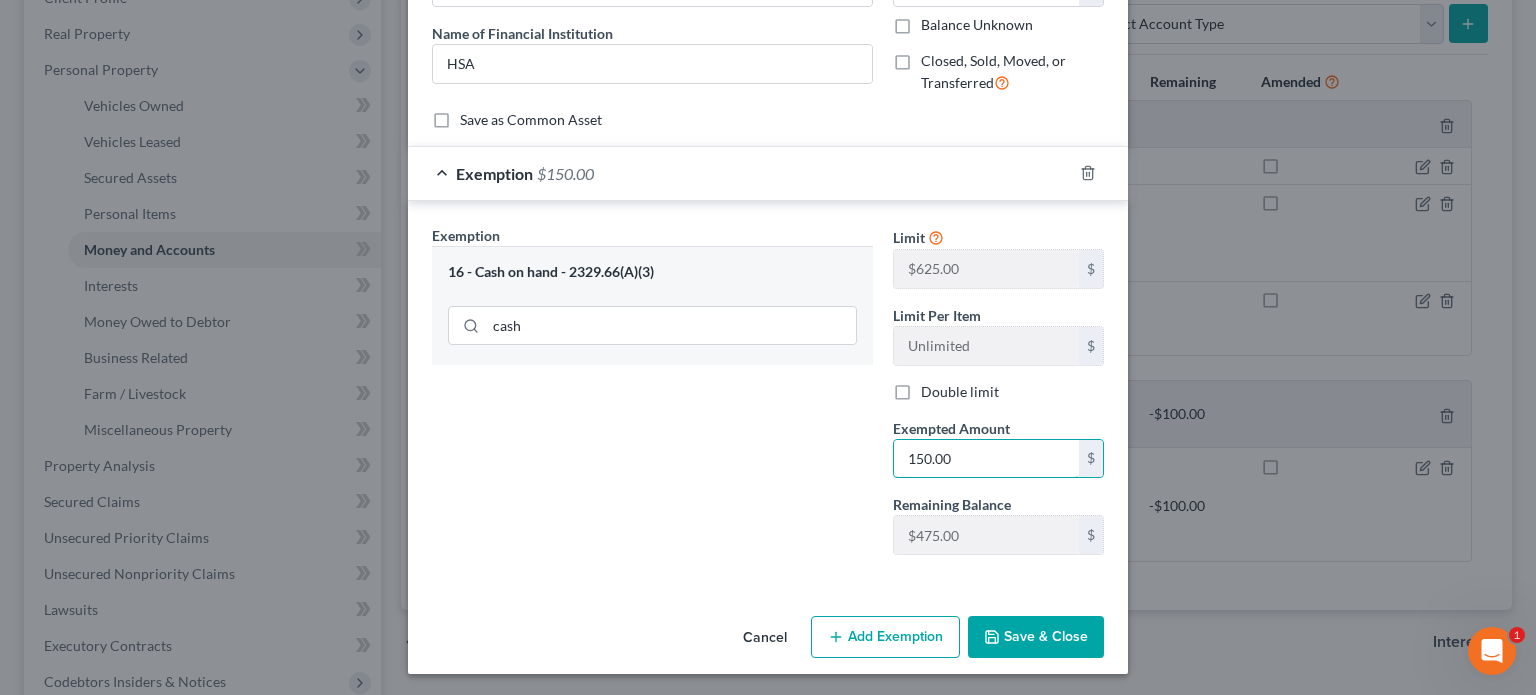 type on "150.00" 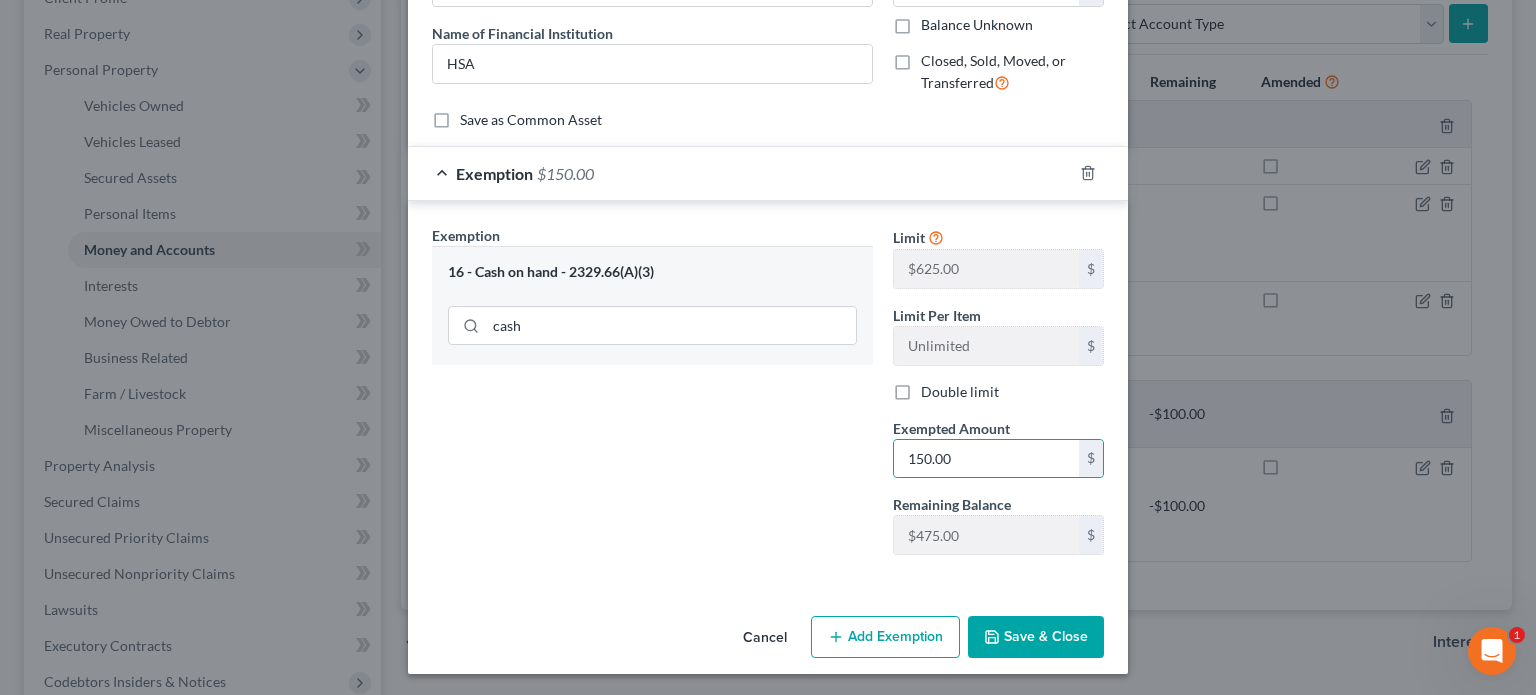 click 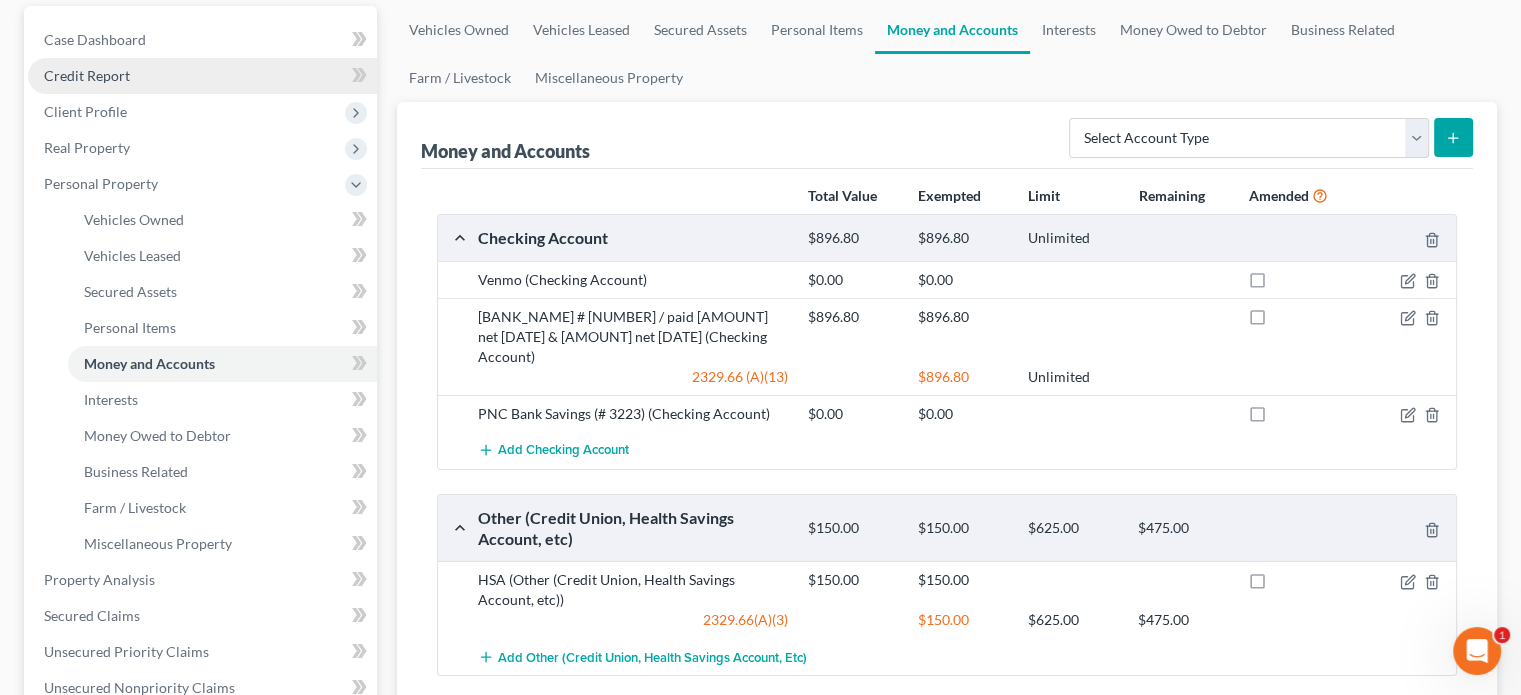 scroll, scrollTop: 300, scrollLeft: 0, axis: vertical 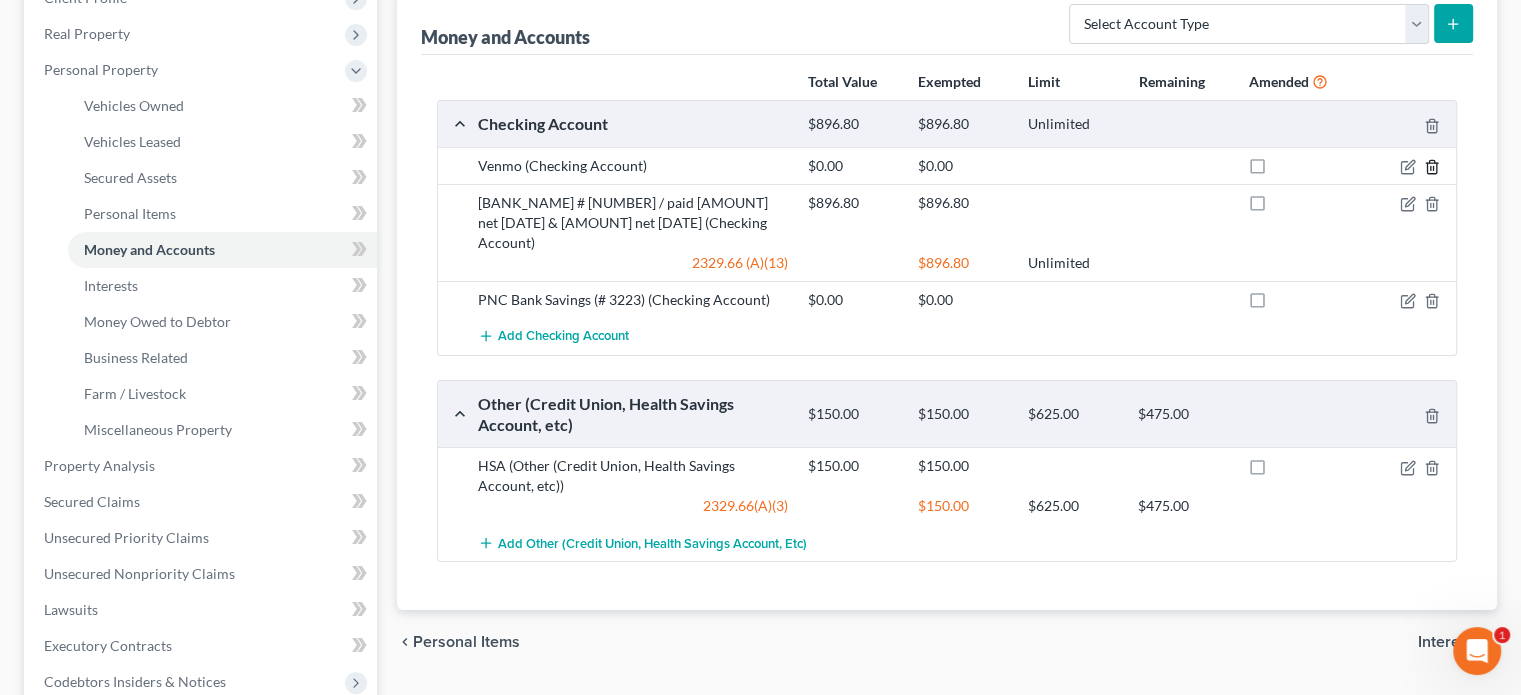 click 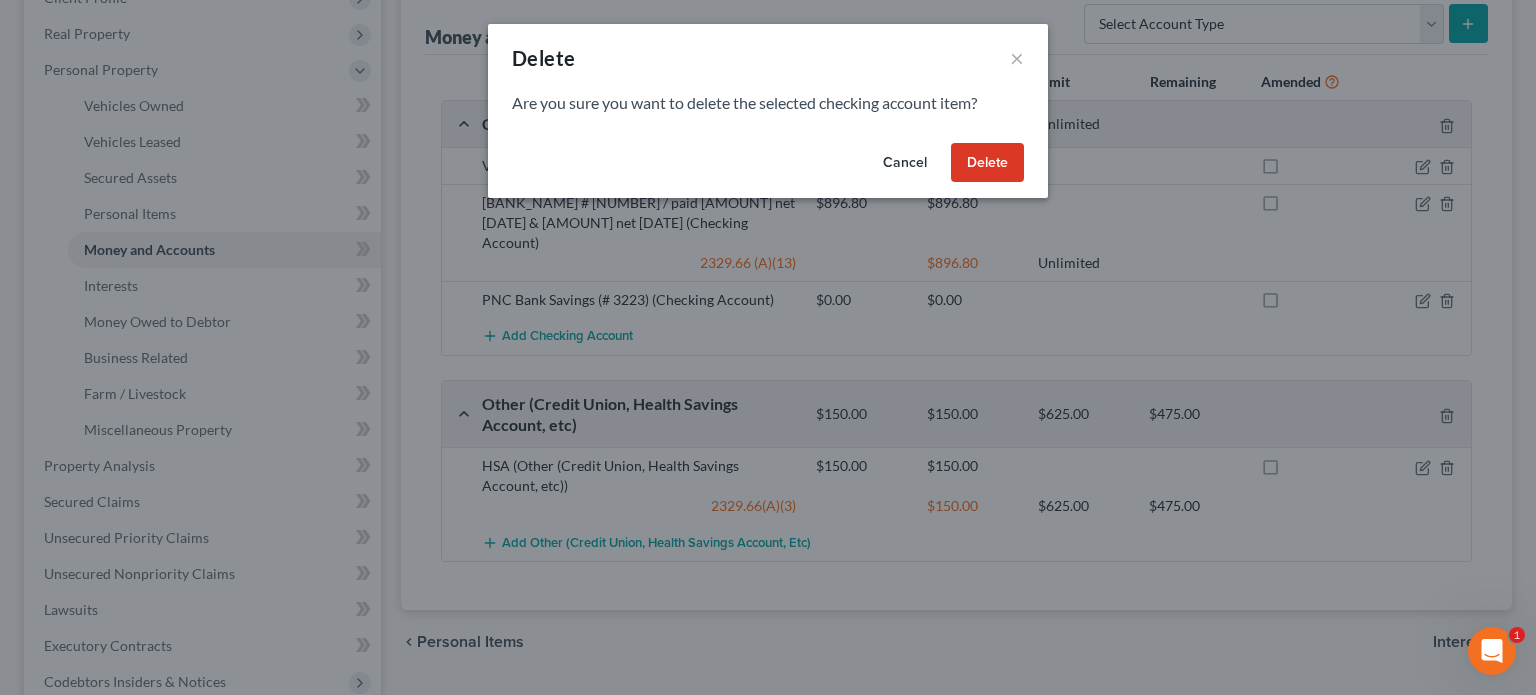 click on "Delete" at bounding box center [987, 163] 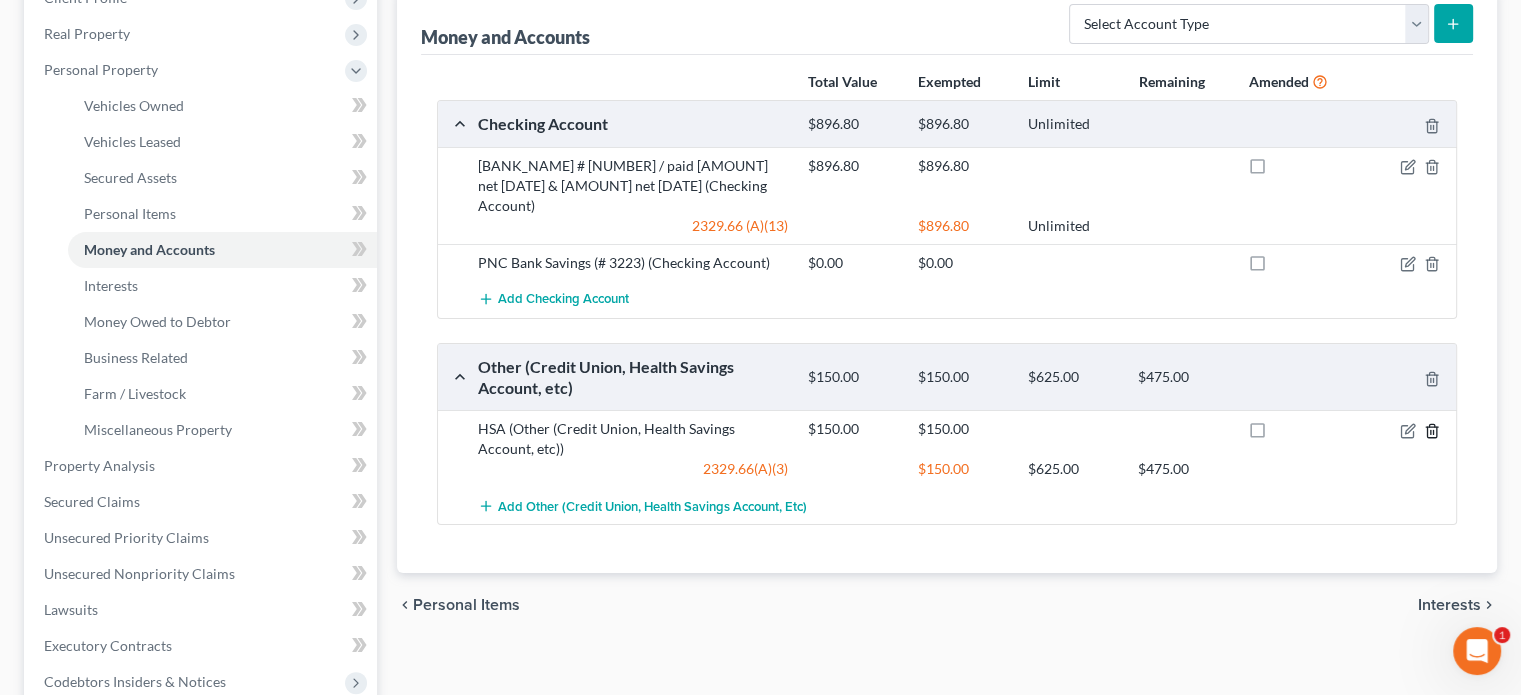 click 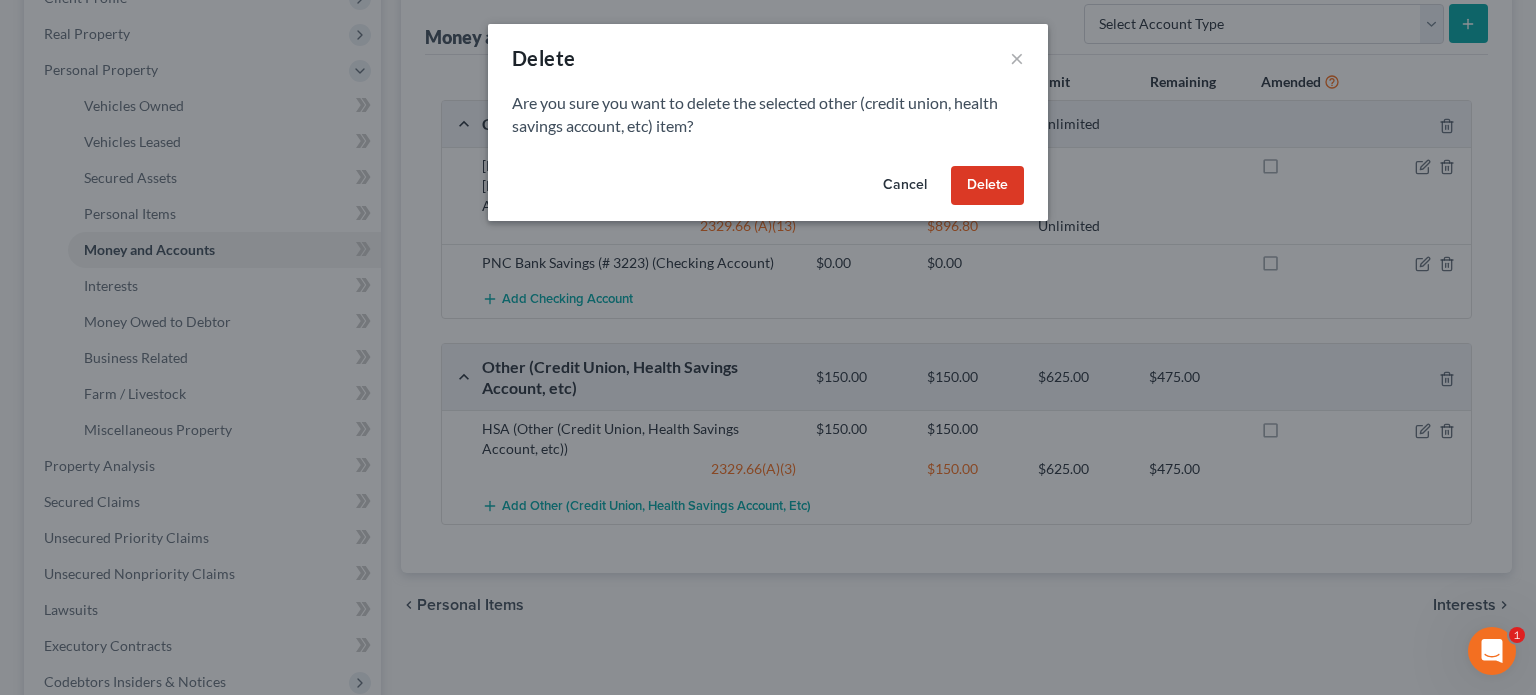 click on "Delete" at bounding box center [987, 186] 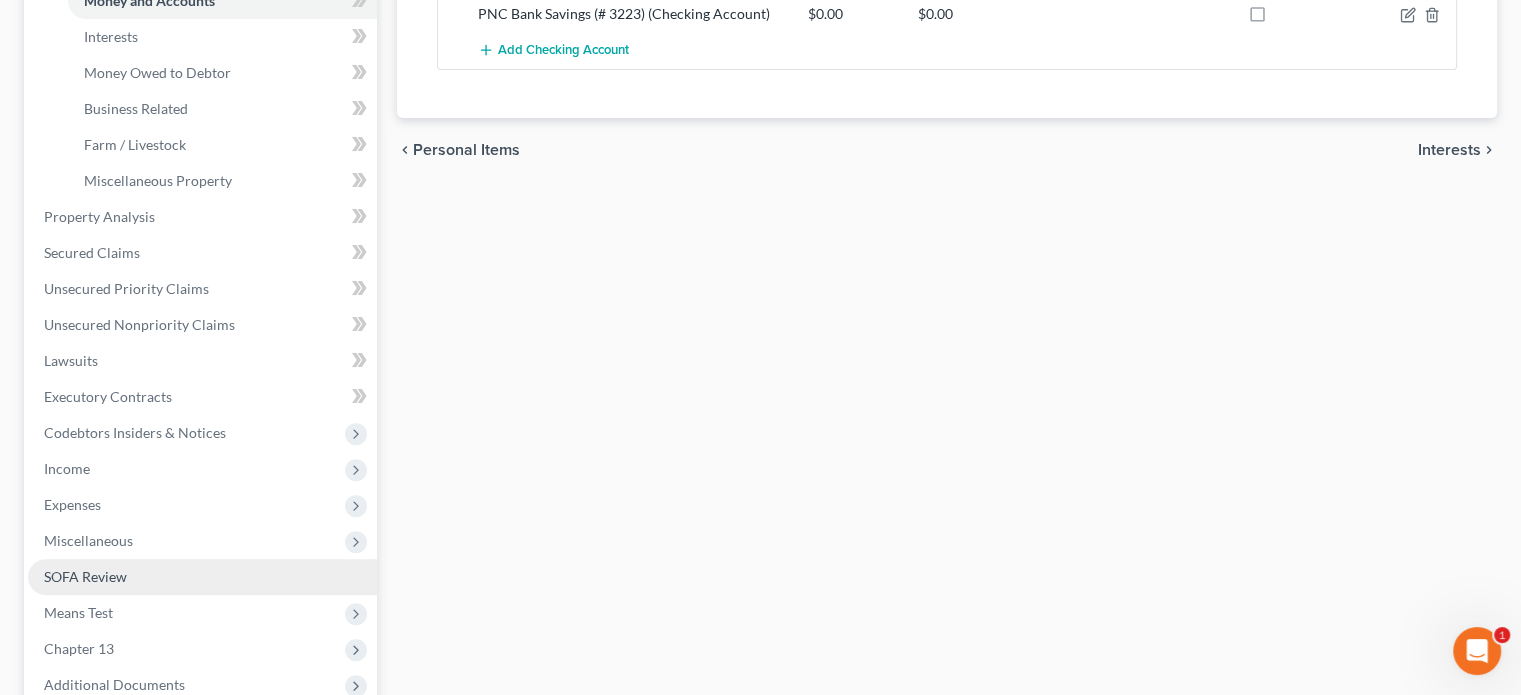 scroll, scrollTop: 762, scrollLeft: 0, axis: vertical 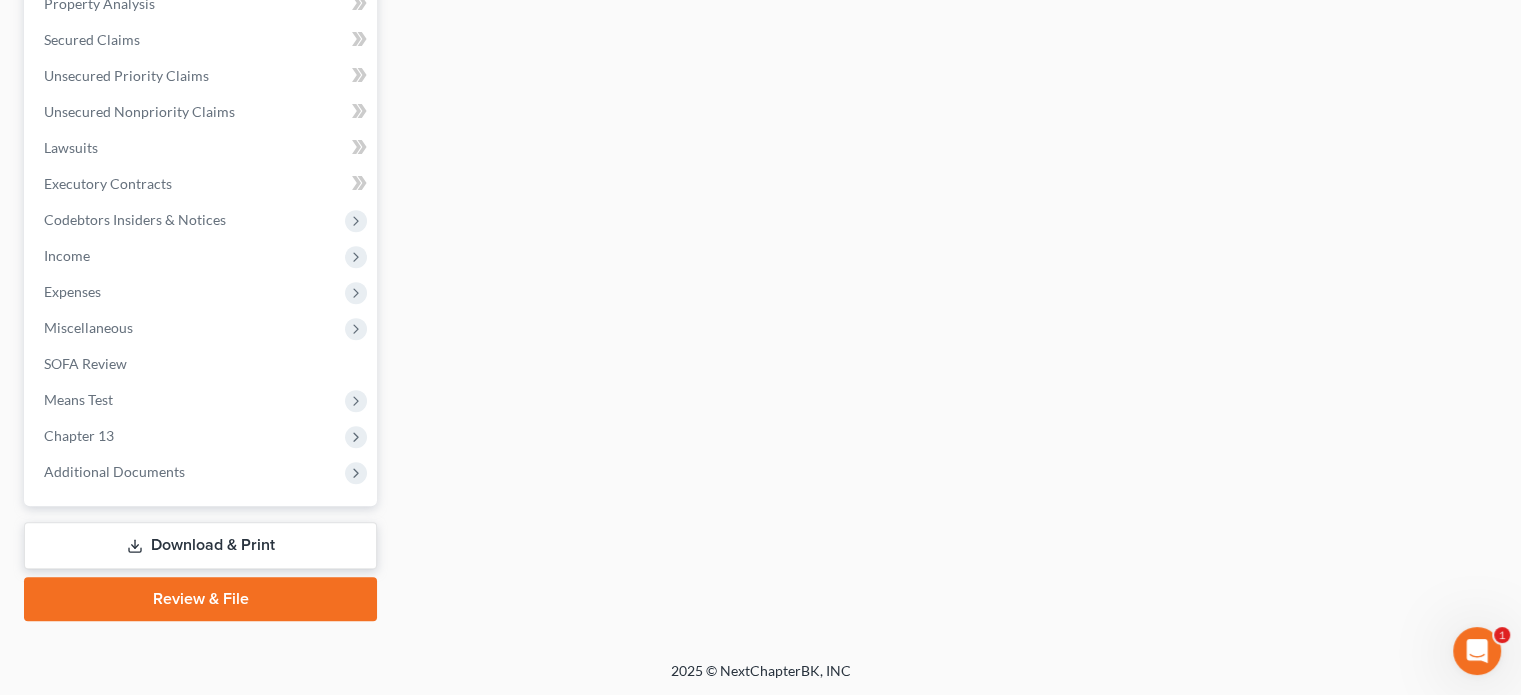 click on "Download & Print" at bounding box center (200, 545) 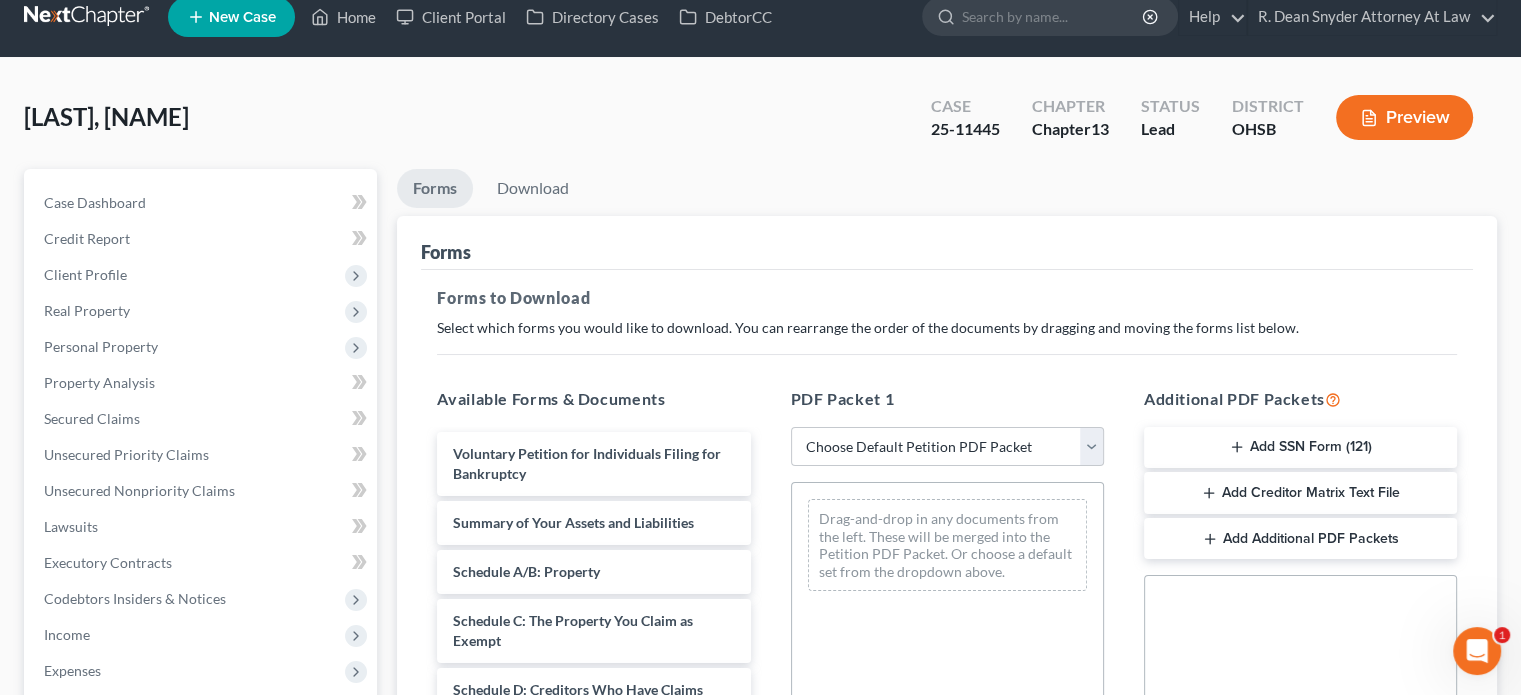 scroll, scrollTop: 0, scrollLeft: 0, axis: both 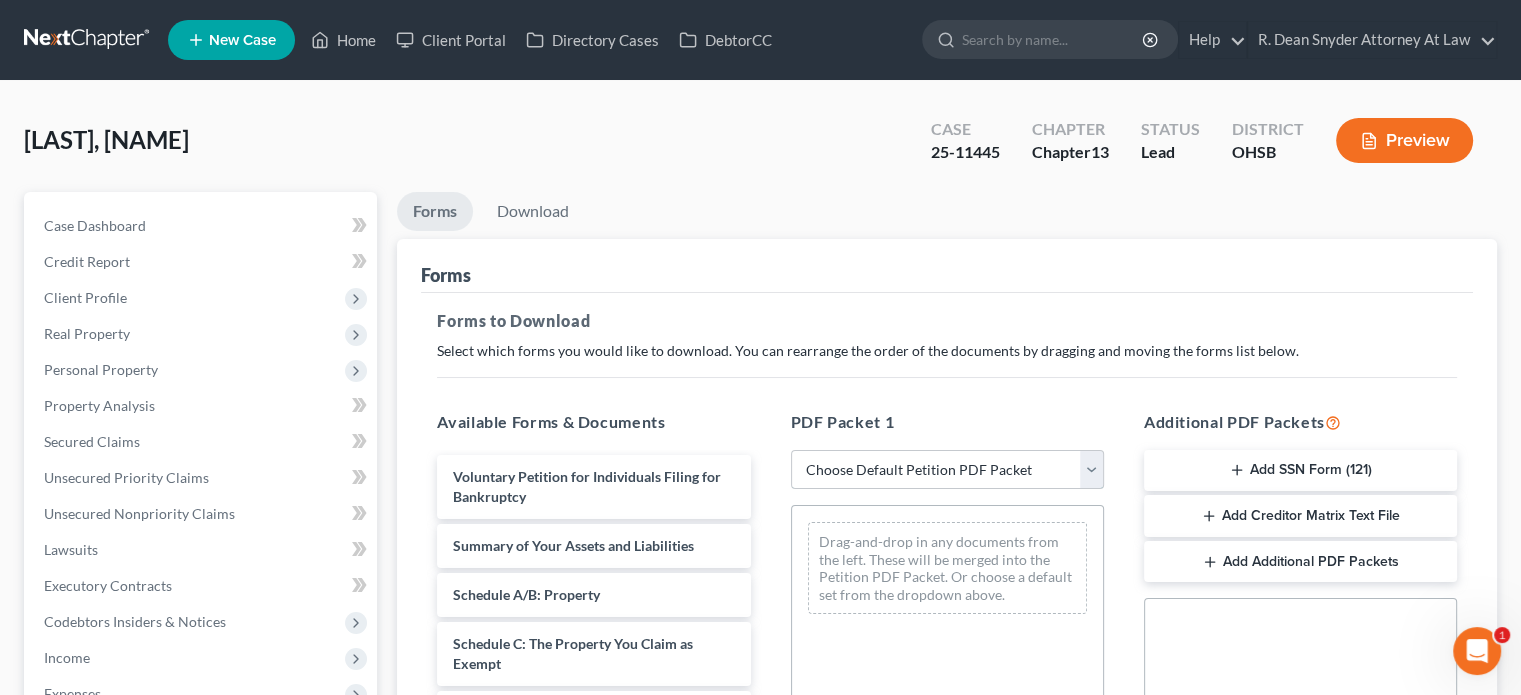 click on "Choose Default Petition PDF Packet Complete Bankruptcy Petition (all forms and schedules) Emergency Filing Forms (Petition and Creditor List Only) Amended Forms Signature Pages Only Supplemental Post Petition (Sch. I & J) Supplemental Post Petition (Sch. I) Supplemental Post Petition (Sch. J) Fairfieldoffice Fairfield2 Fairfield3" at bounding box center [947, 470] 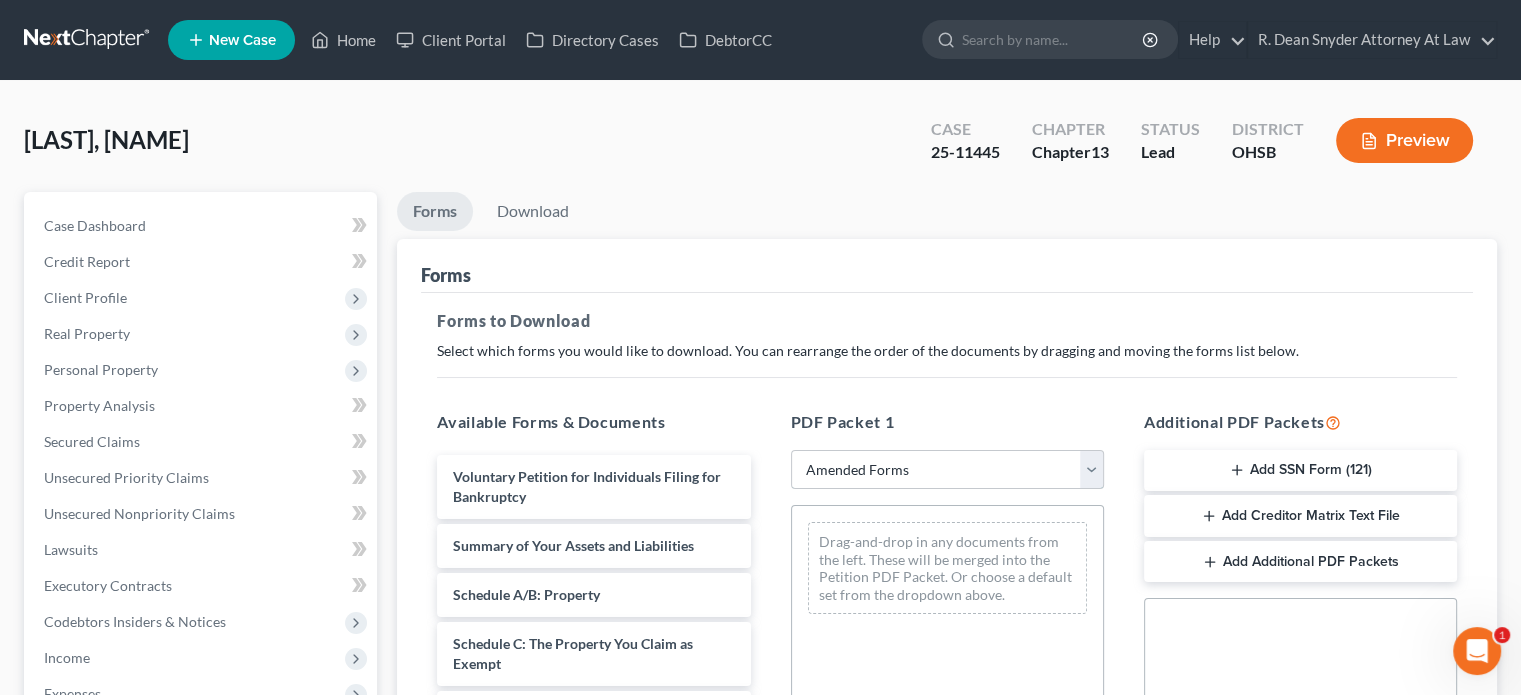 click on "Choose Default Petition PDF Packet Complete Bankruptcy Petition (all forms and schedules) Emergency Filing Forms (Petition and Creditor List Only) Amended Forms Signature Pages Only Supplemental Post Petition (Sch. I & J) Supplemental Post Petition (Sch. I) Supplemental Post Petition (Sch. J) Fairfieldoffice Fairfield2 Fairfield3" at bounding box center [947, 470] 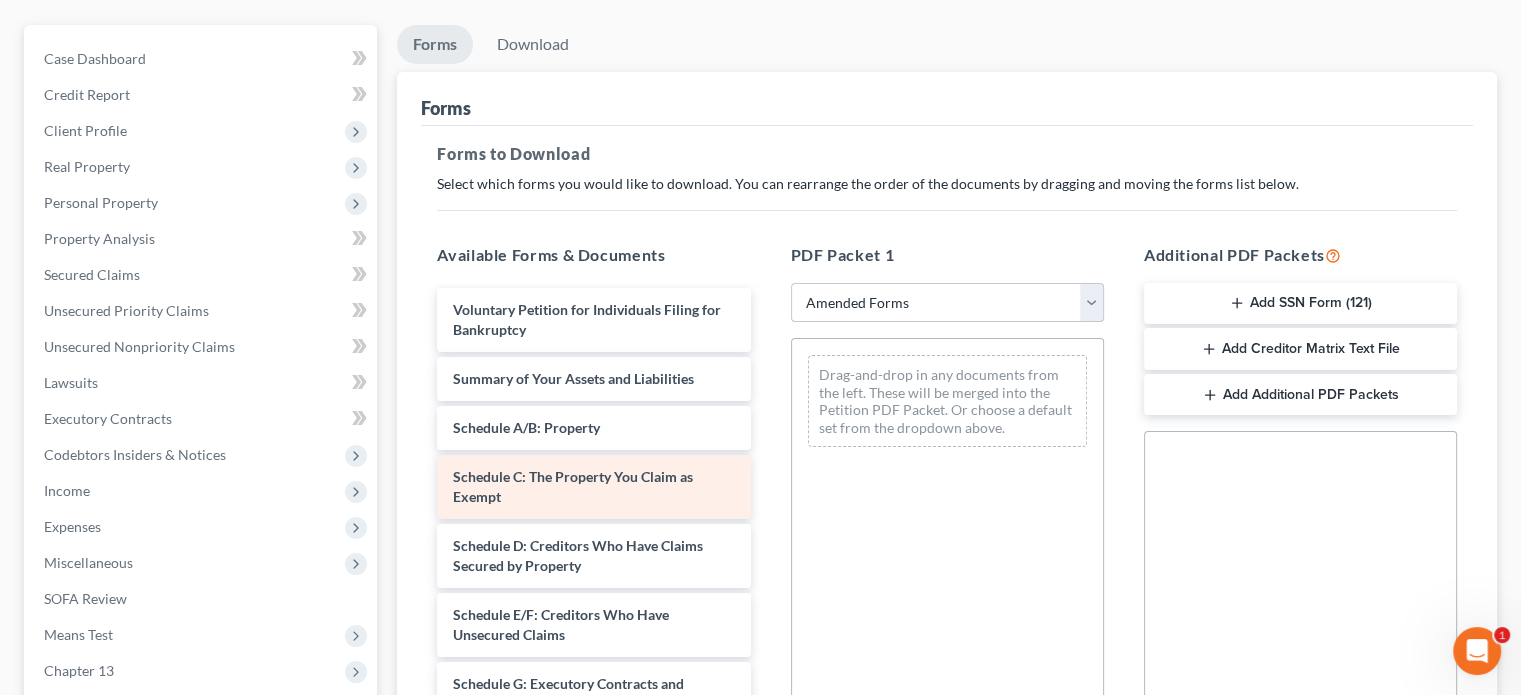 scroll, scrollTop: 300, scrollLeft: 0, axis: vertical 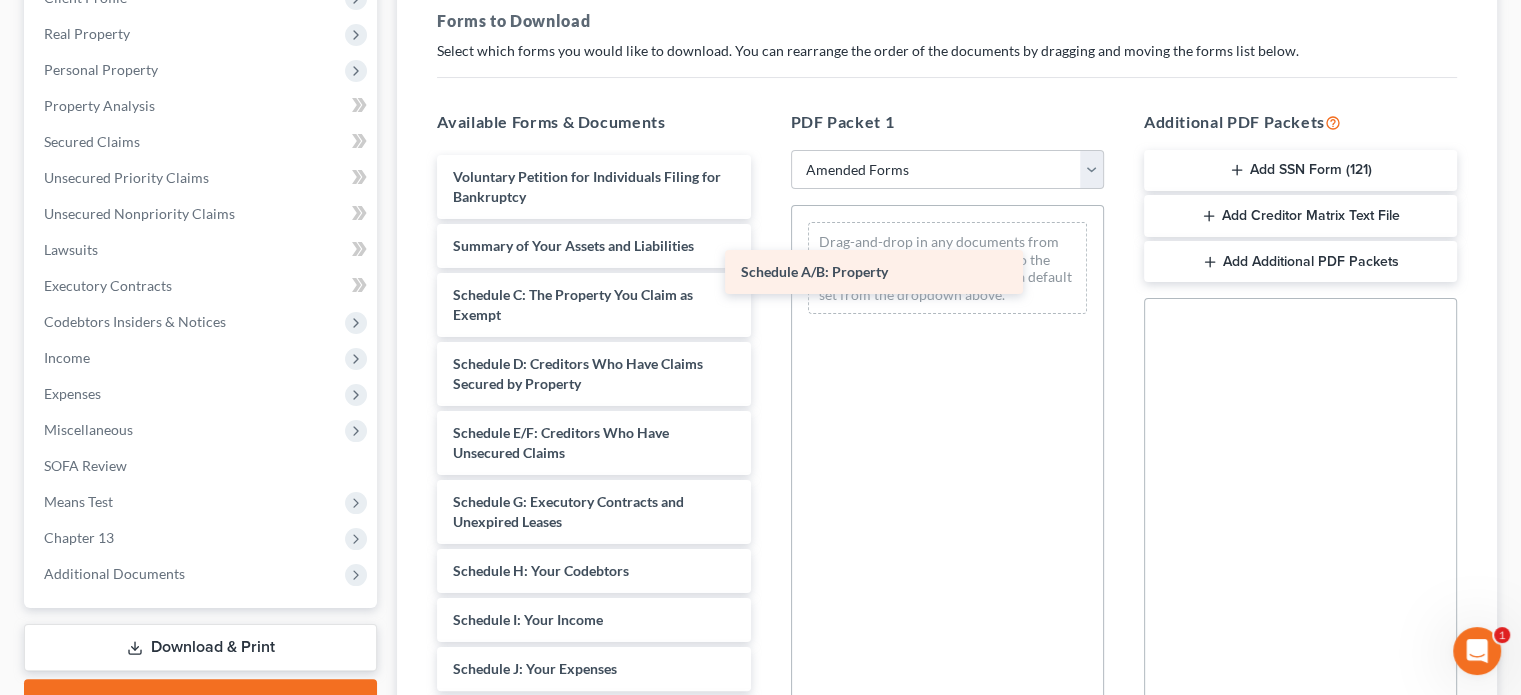 drag, startPoint x: 507, startPoint y: 299, endPoint x: 799, endPoint y: 277, distance: 292.8276 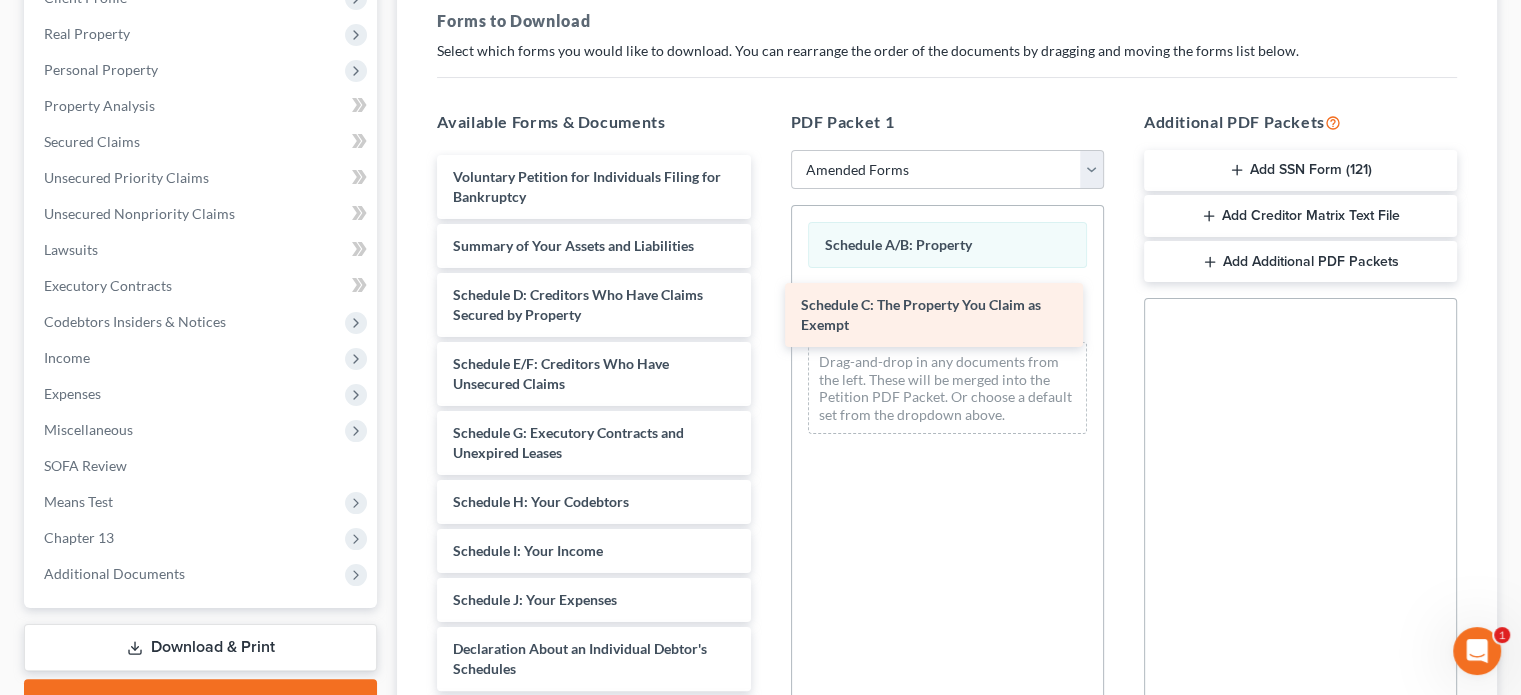 drag, startPoint x: 588, startPoint y: 309, endPoint x: 936, endPoint y: 321, distance: 348.20685 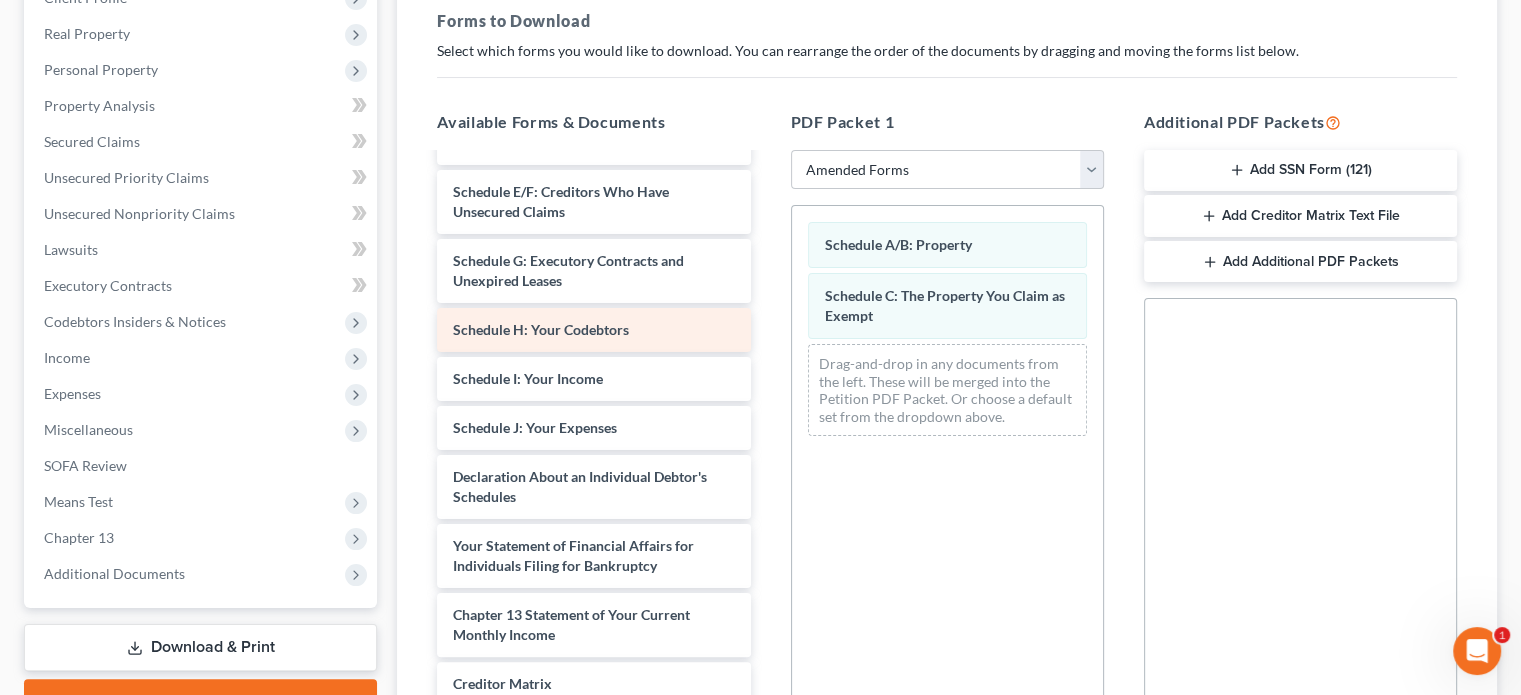 scroll, scrollTop: 200, scrollLeft: 0, axis: vertical 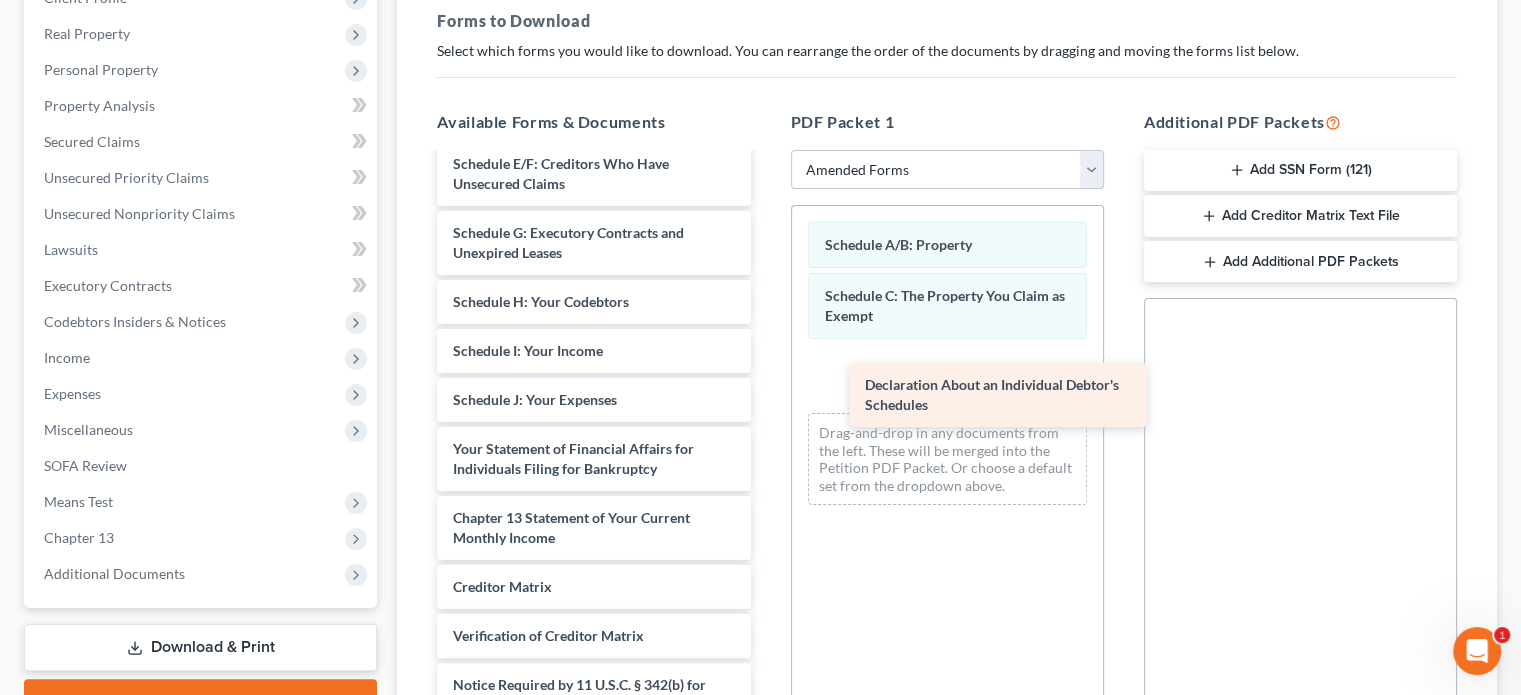 drag, startPoint x: 516, startPoint y: 459, endPoint x: 924, endPoint y: 393, distance: 413.30377 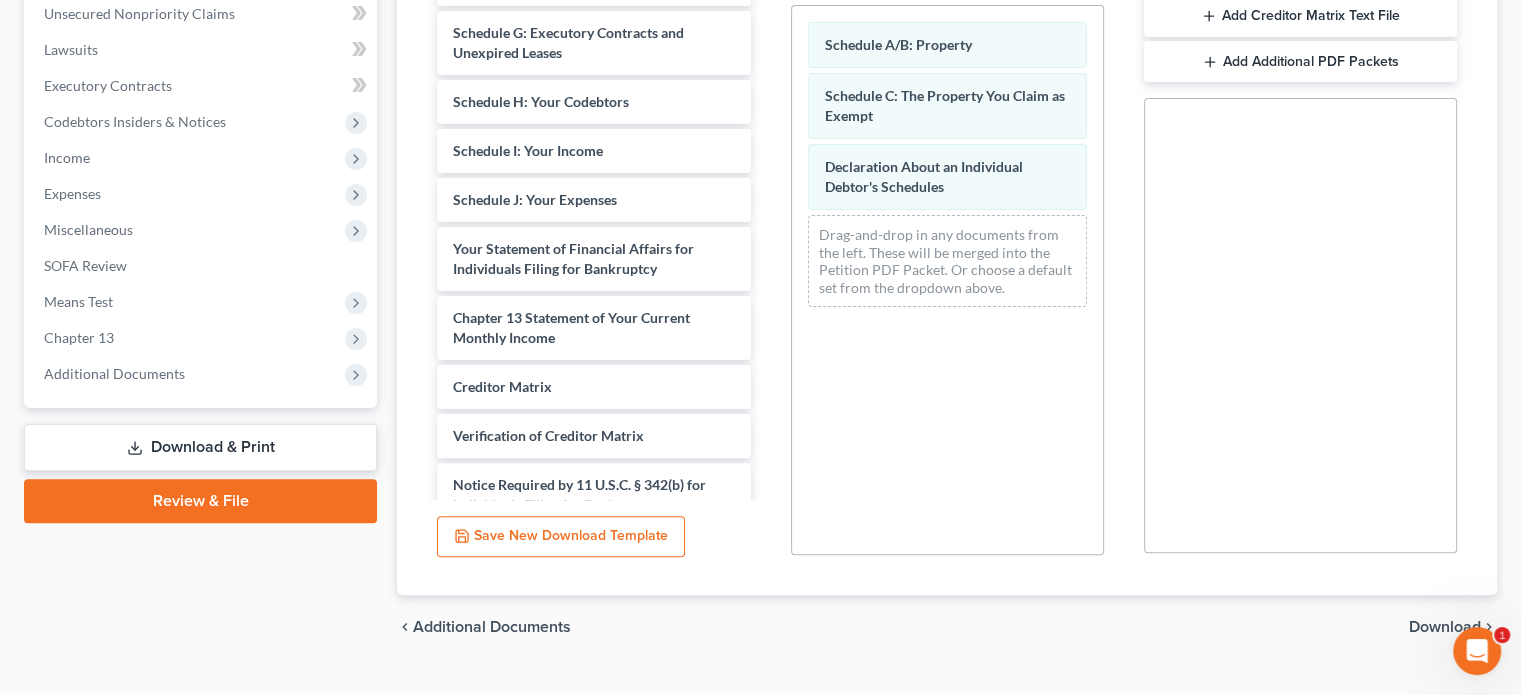 scroll, scrollTop: 538, scrollLeft: 0, axis: vertical 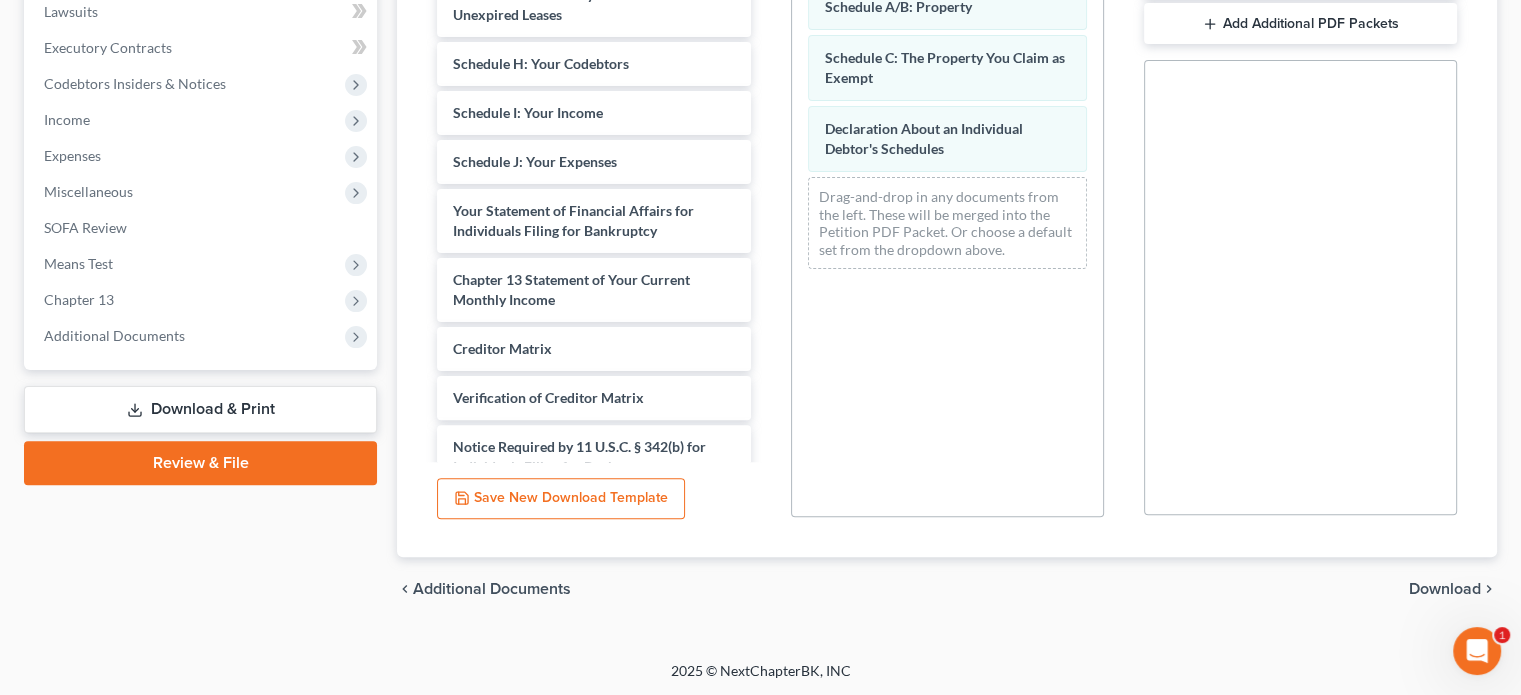 click on "Download" at bounding box center (1445, 589) 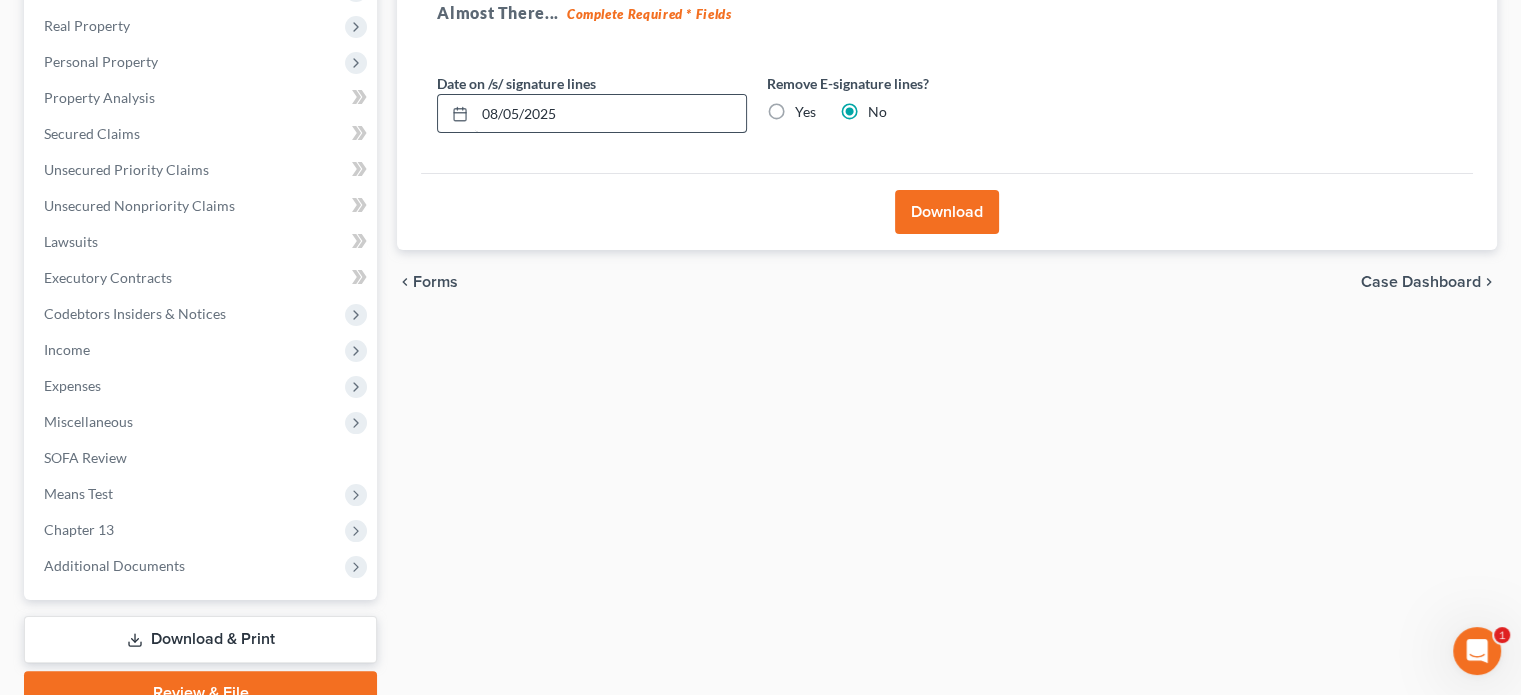 scroll, scrollTop: 302, scrollLeft: 0, axis: vertical 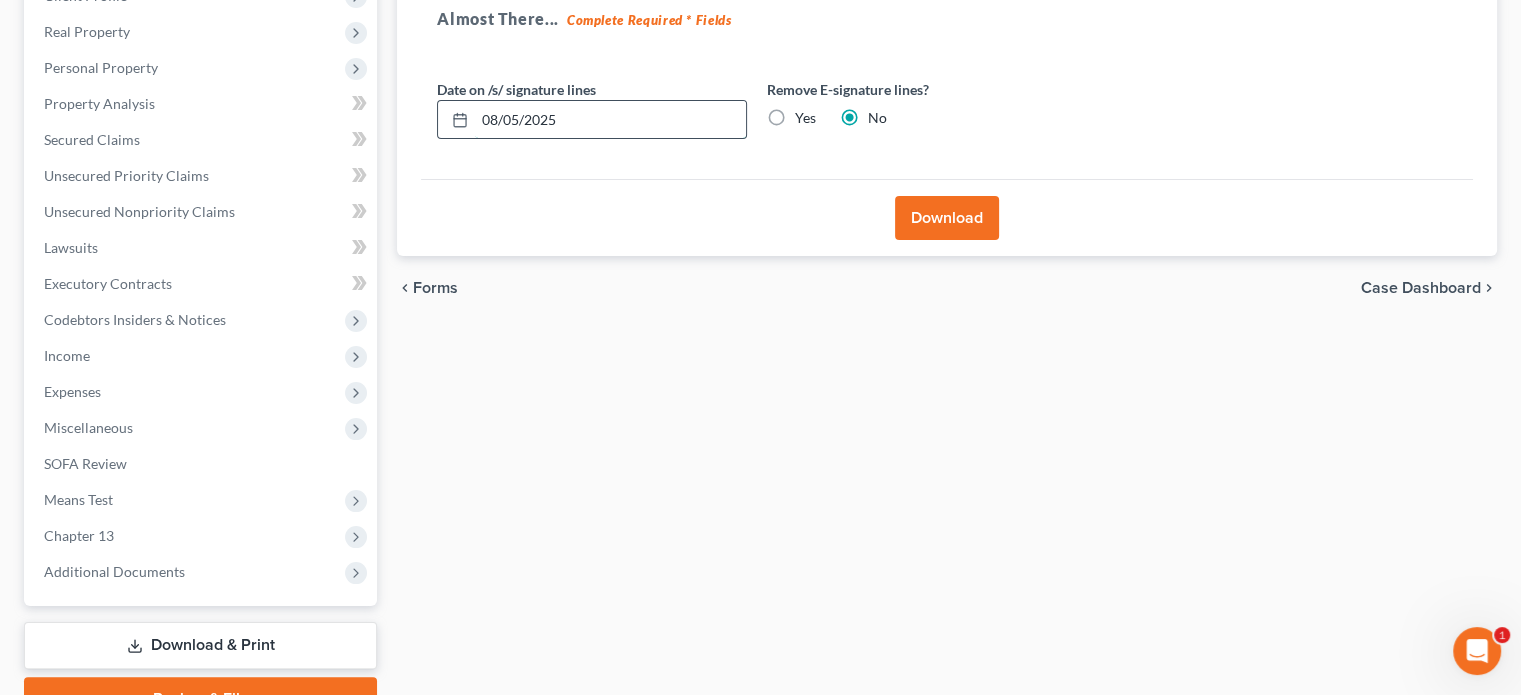 click on "08/05/2025" at bounding box center (610, 120) 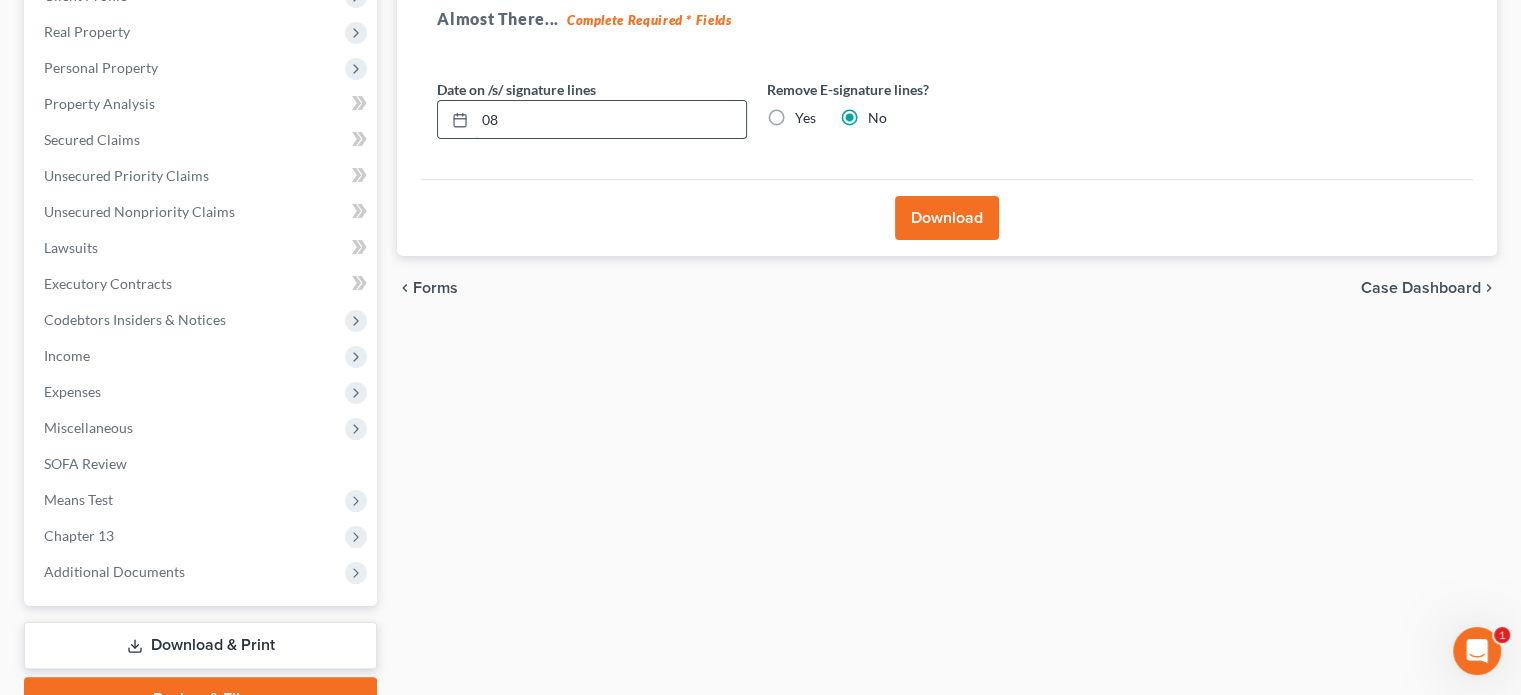 type on "0" 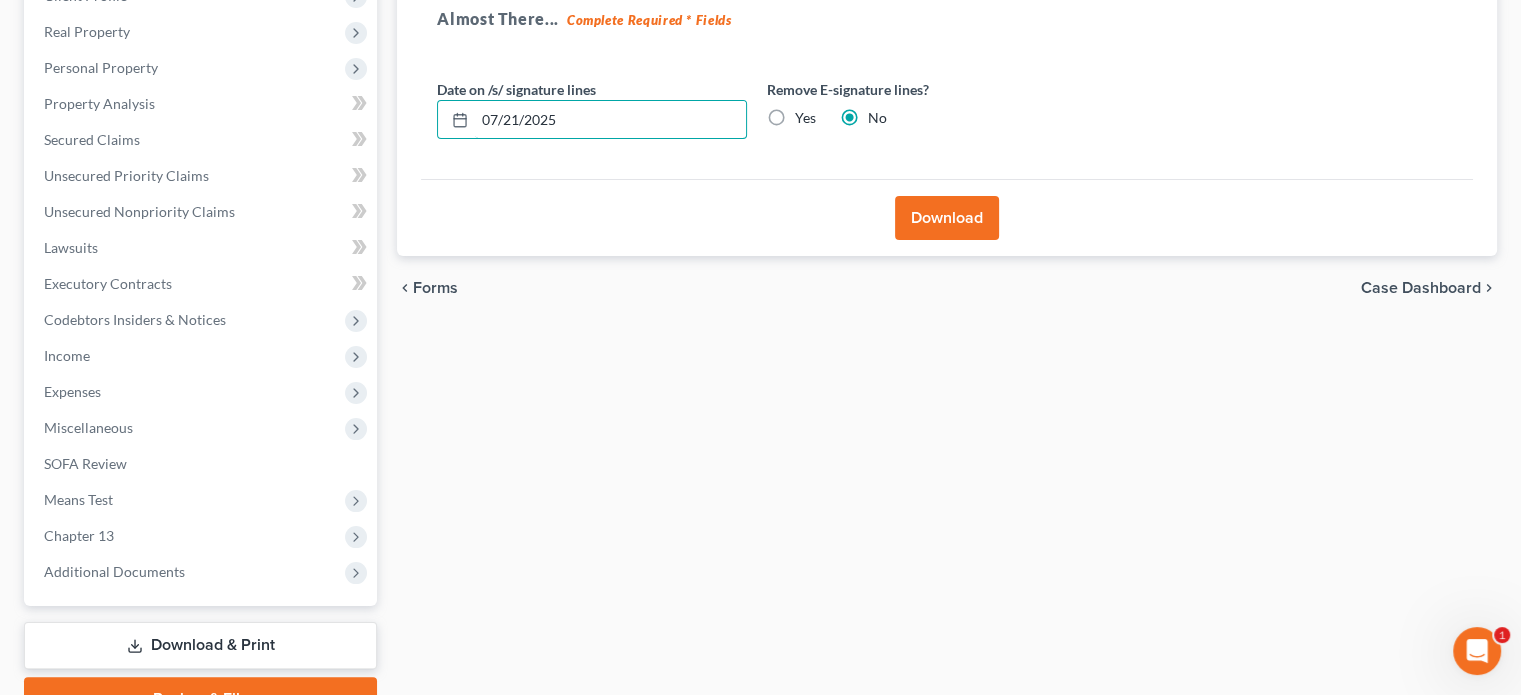 type on "07/21/2025" 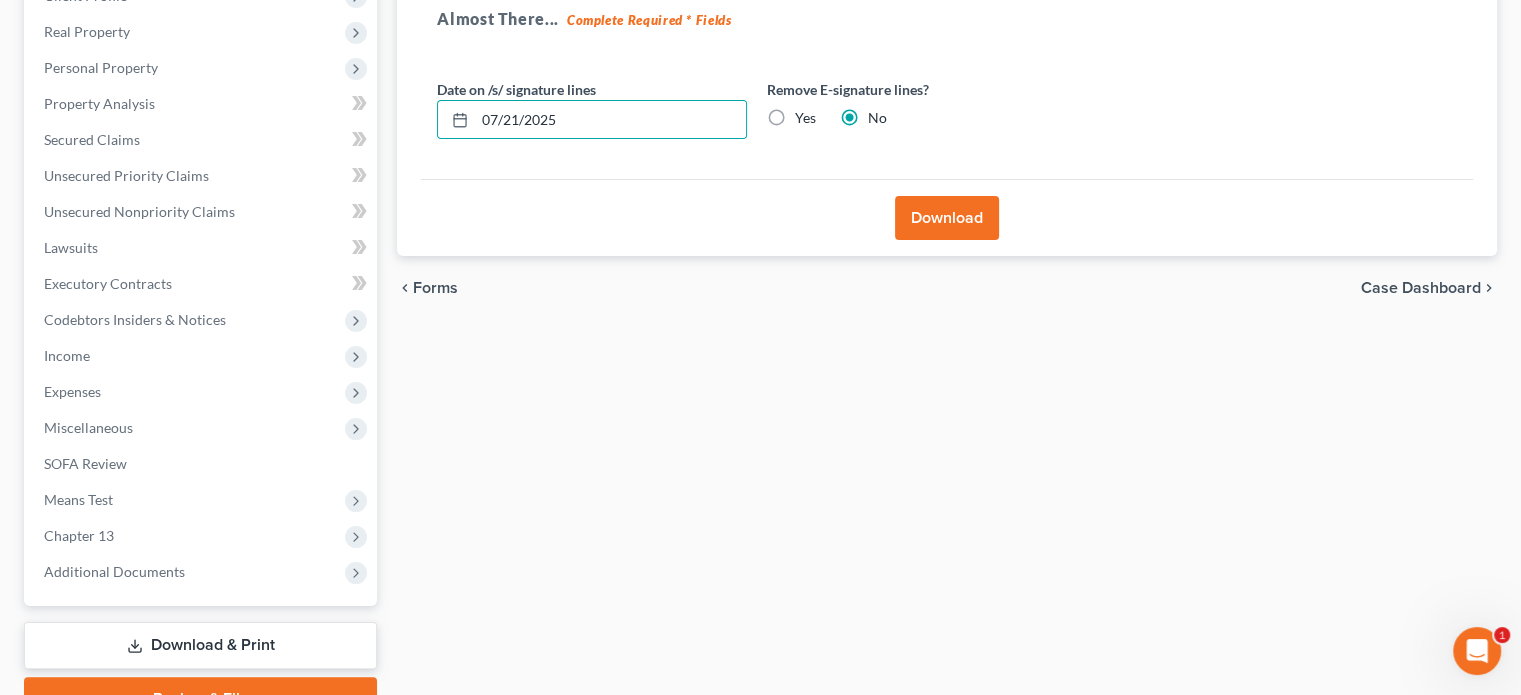 click on "Download" at bounding box center (947, 218) 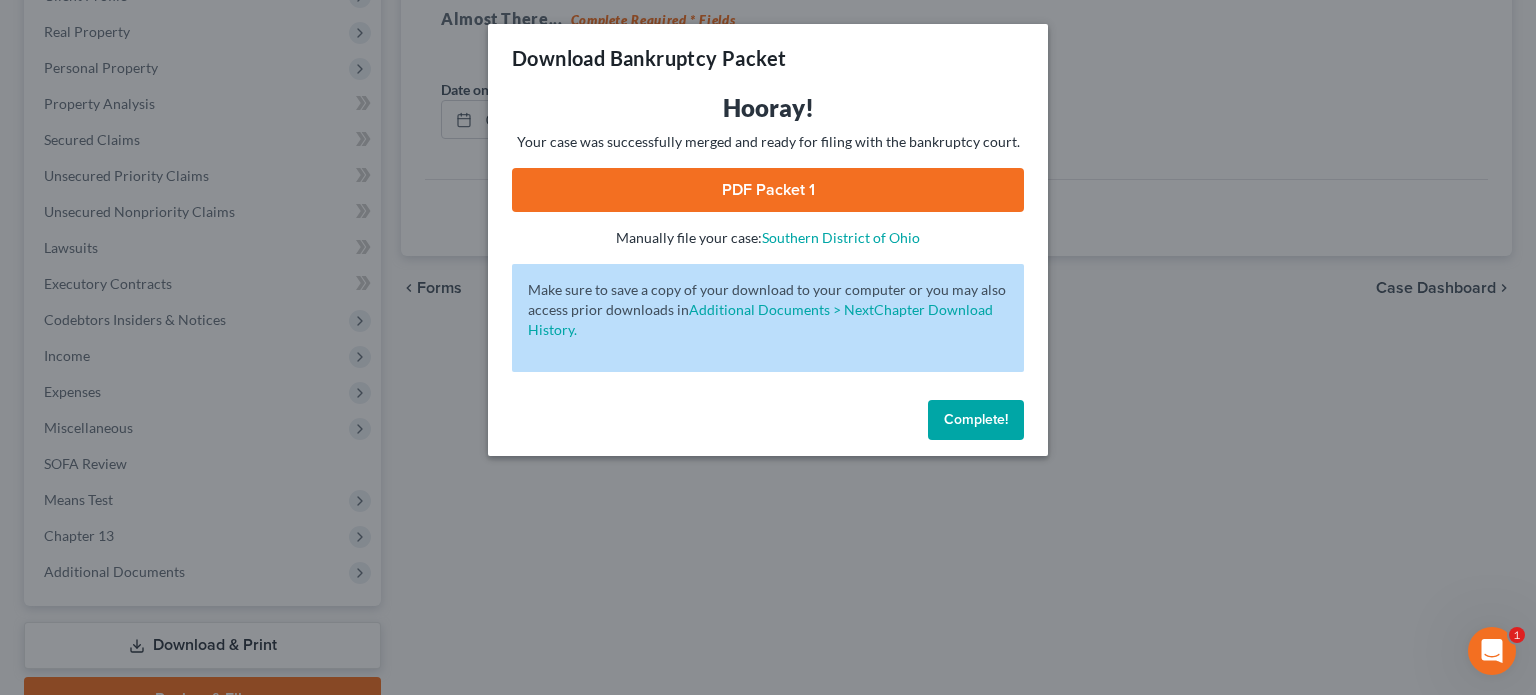 click on "PDF Packet 1" at bounding box center [768, 190] 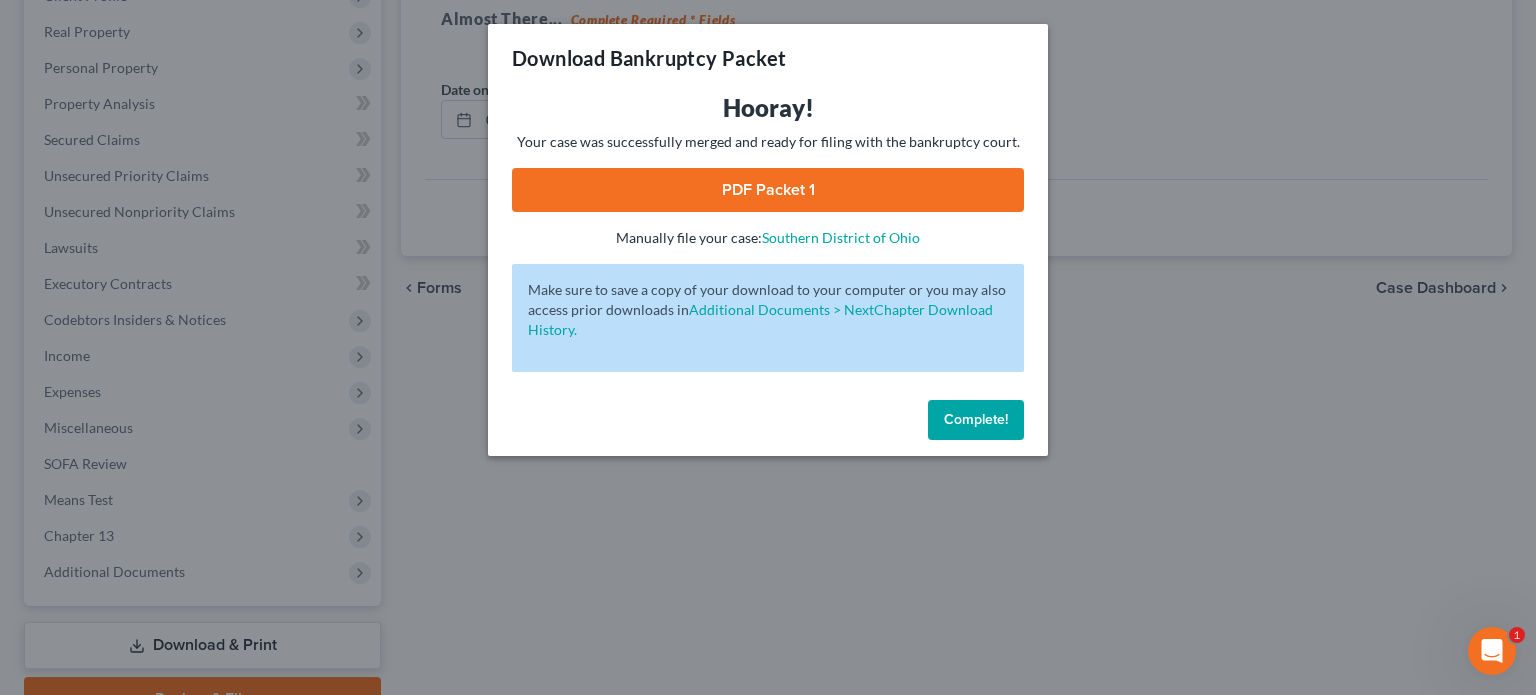 click on "Complete!" at bounding box center [976, 419] 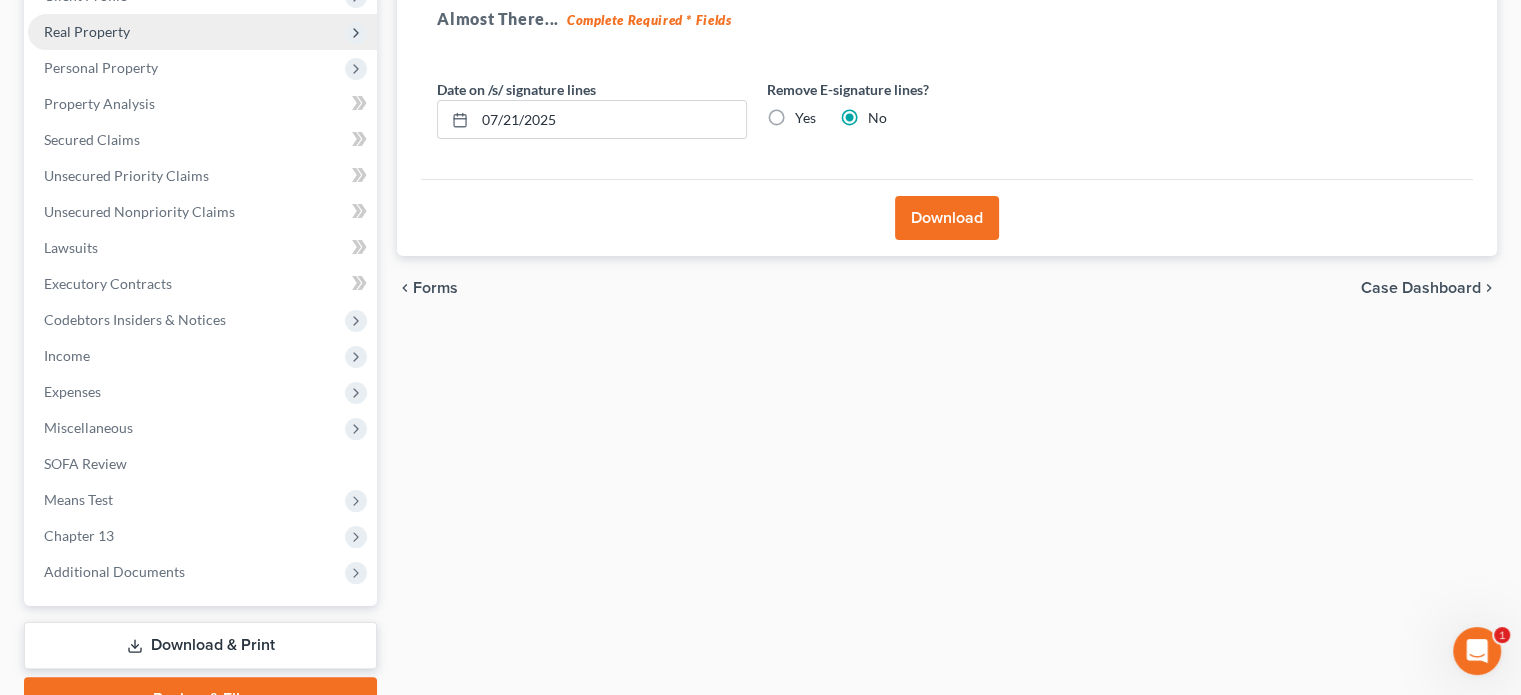 click on "Real Property" at bounding box center (87, 31) 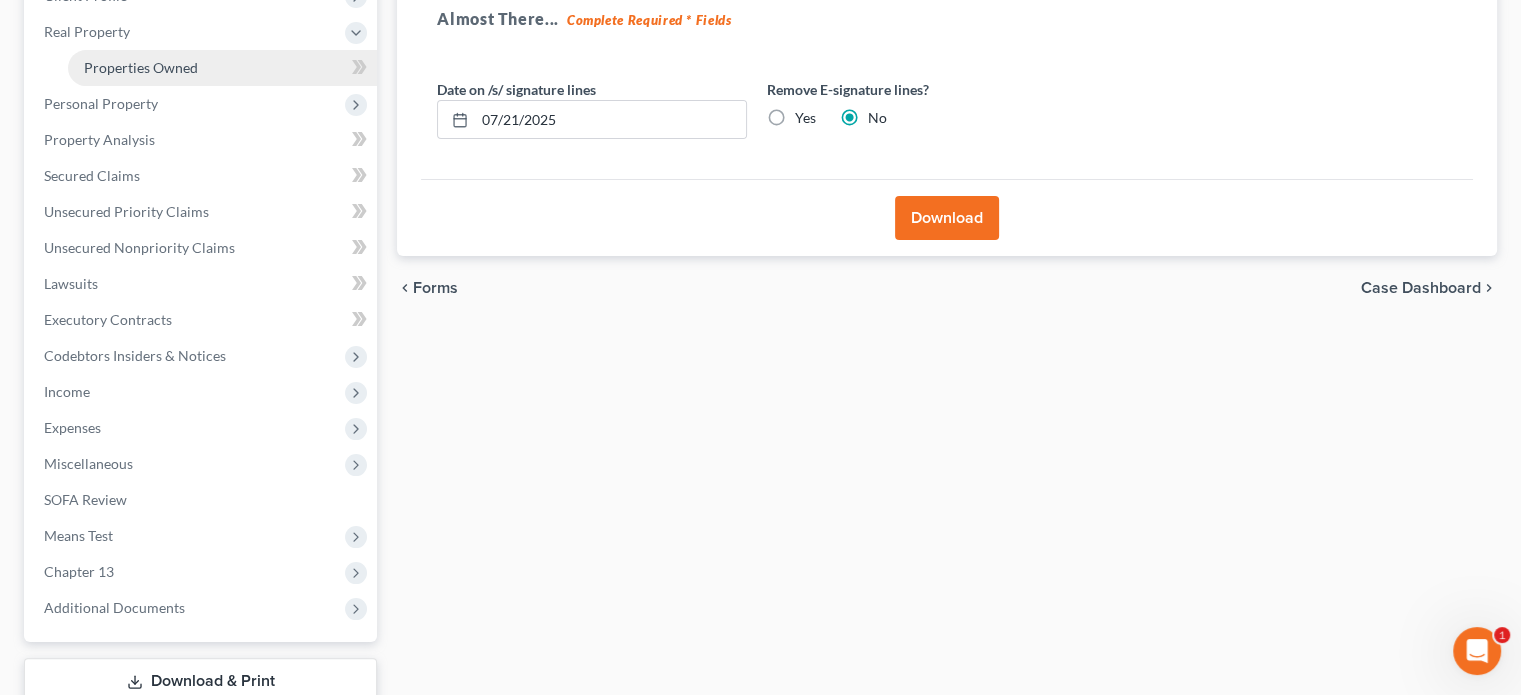 click on "Properties Owned" at bounding box center (141, 67) 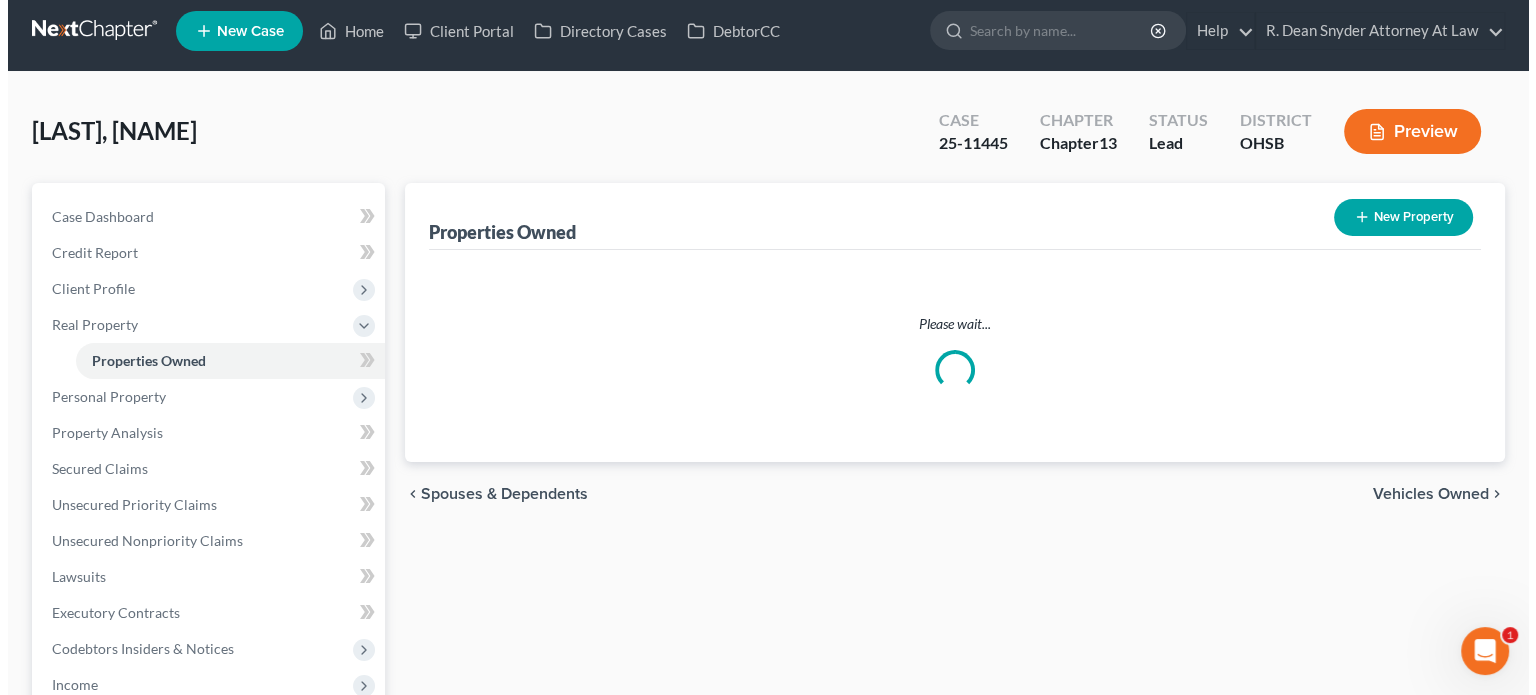 scroll, scrollTop: 0, scrollLeft: 0, axis: both 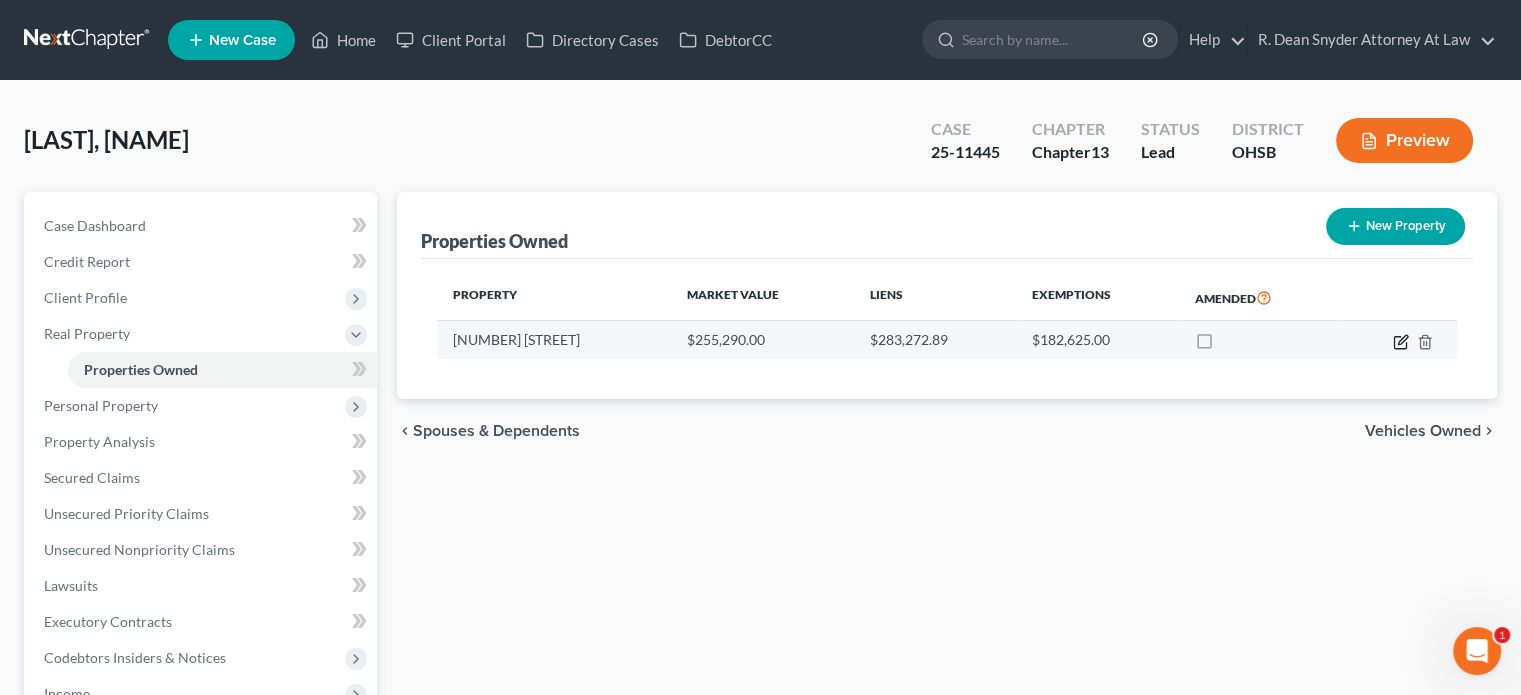 click 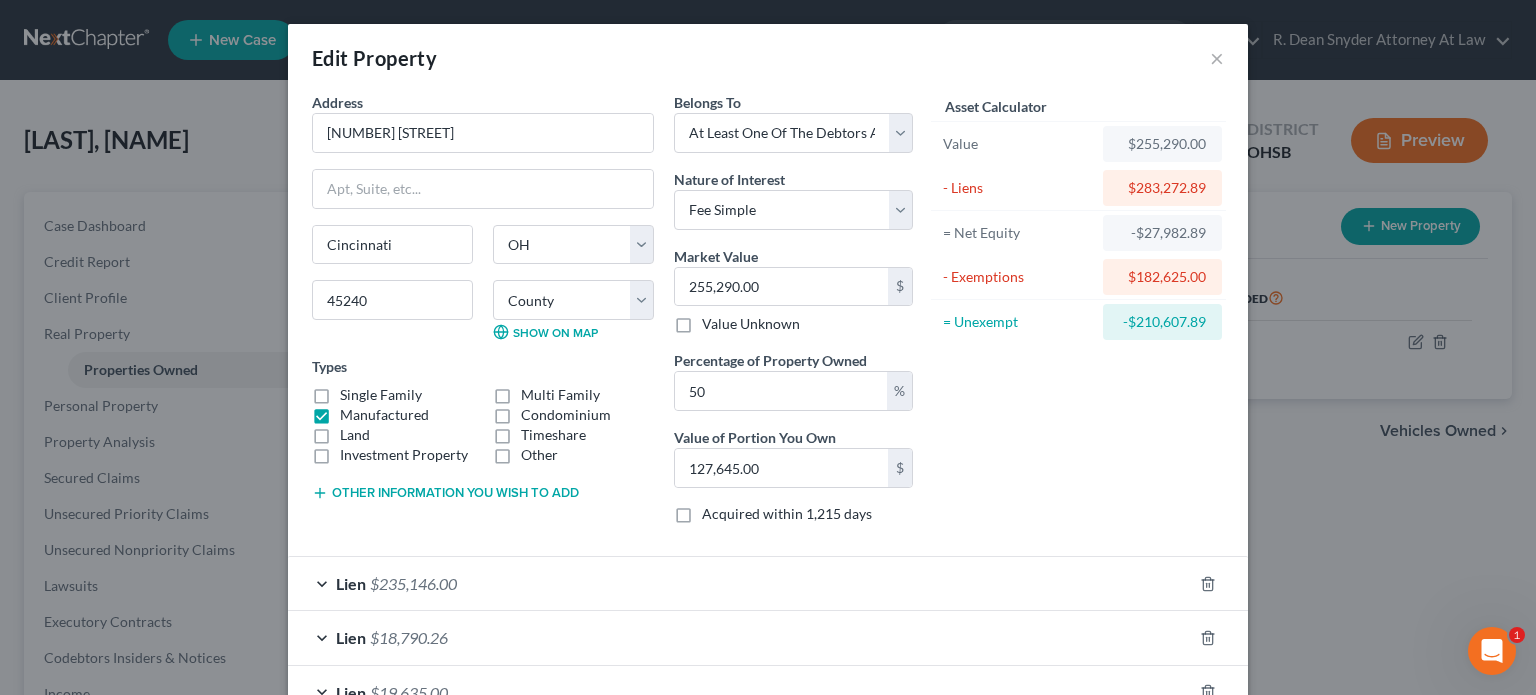 click on "Single Family" at bounding box center (381, 395) 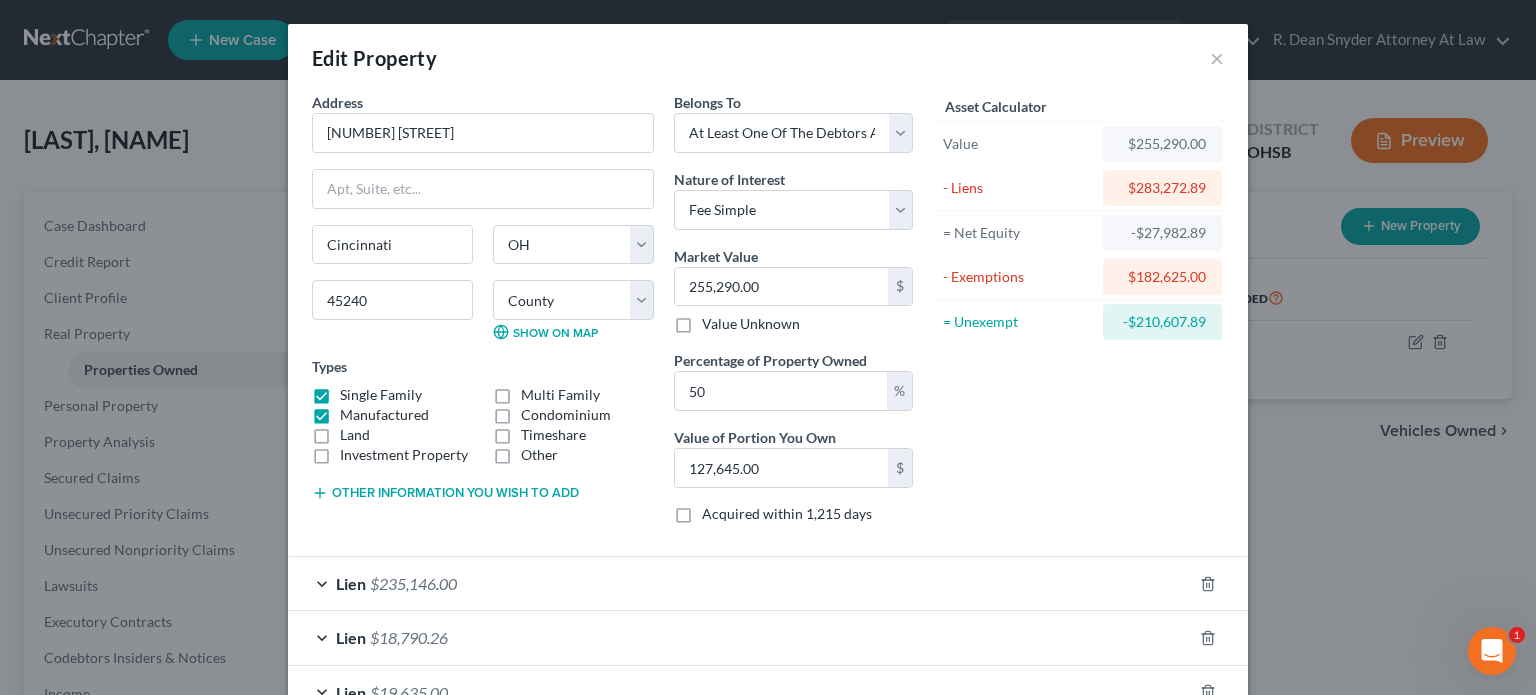 click on "Manufactured" at bounding box center [384, 415] 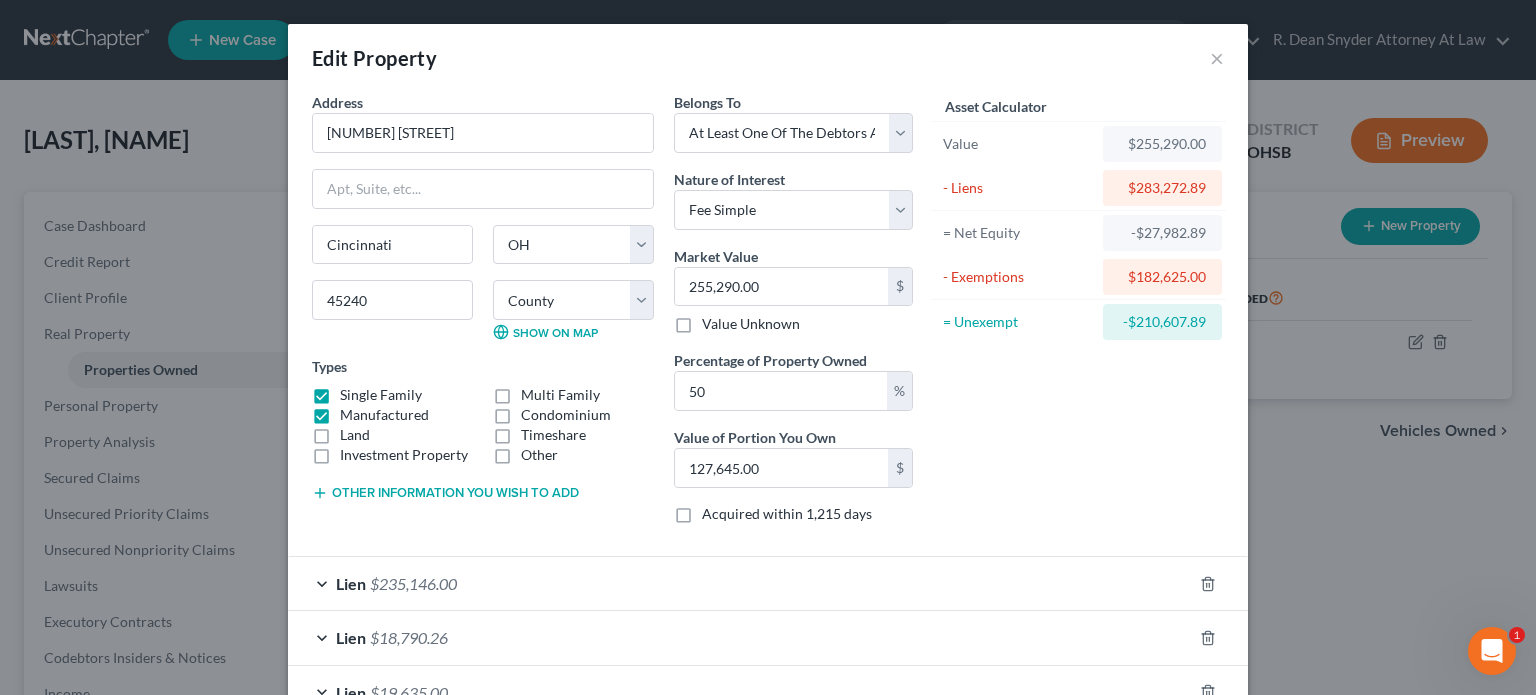 click on "Manufactured" at bounding box center (354, 411) 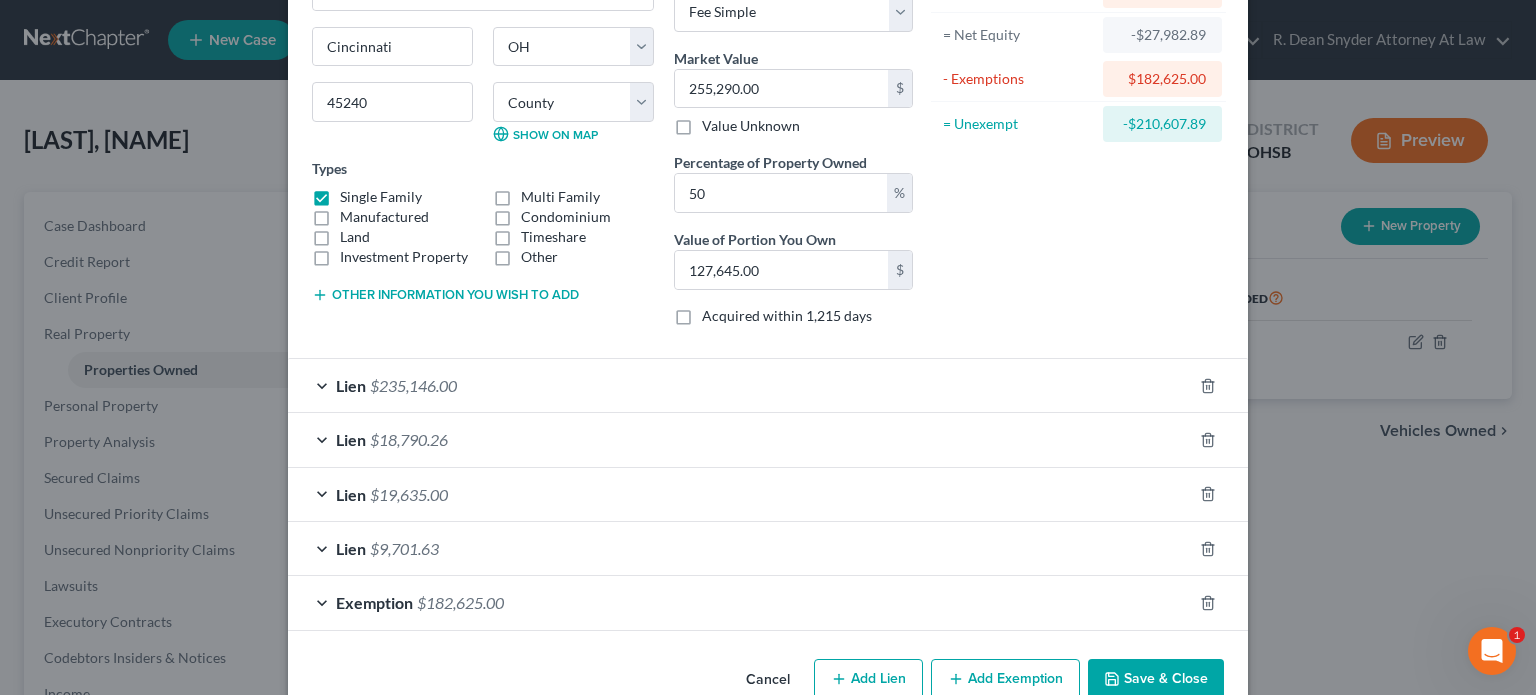 scroll, scrollTop: 200, scrollLeft: 0, axis: vertical 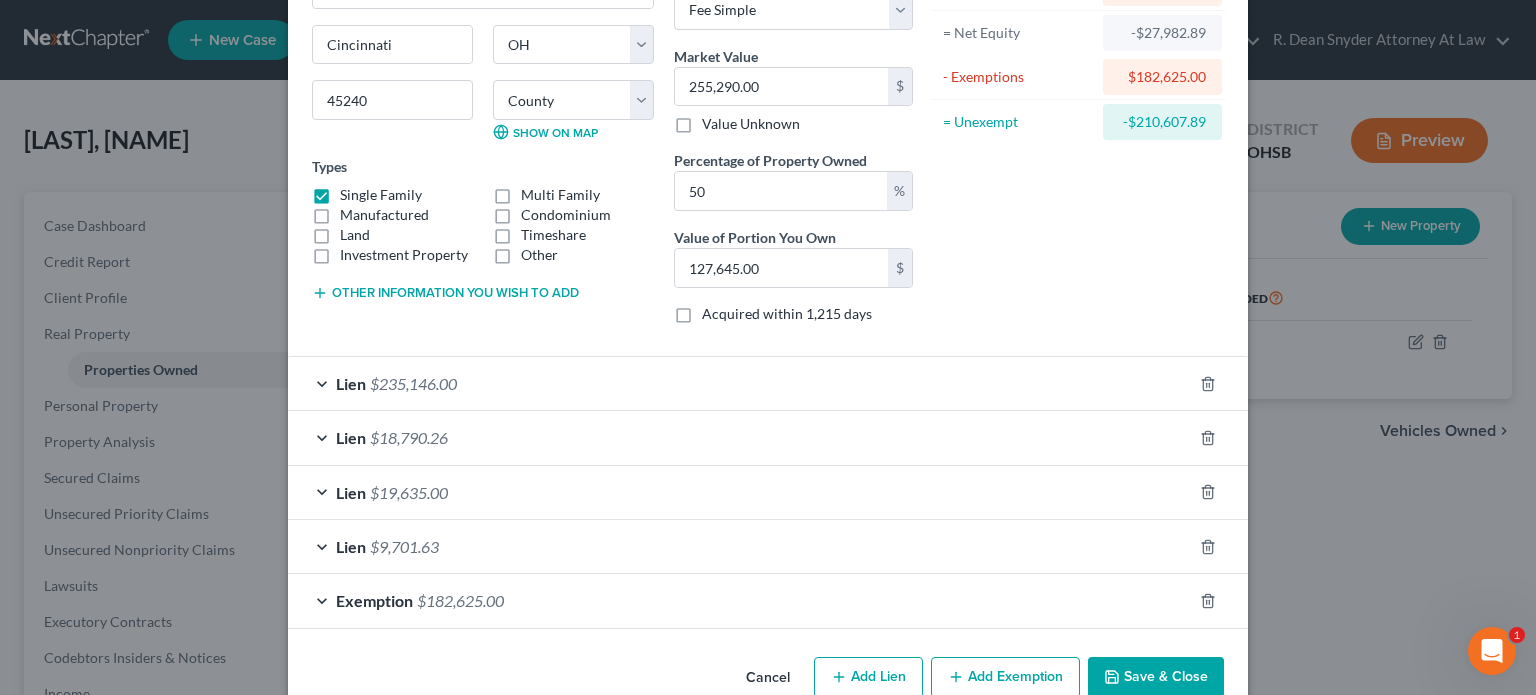 click on "Save & Close" at bounding box center [1156, 678] 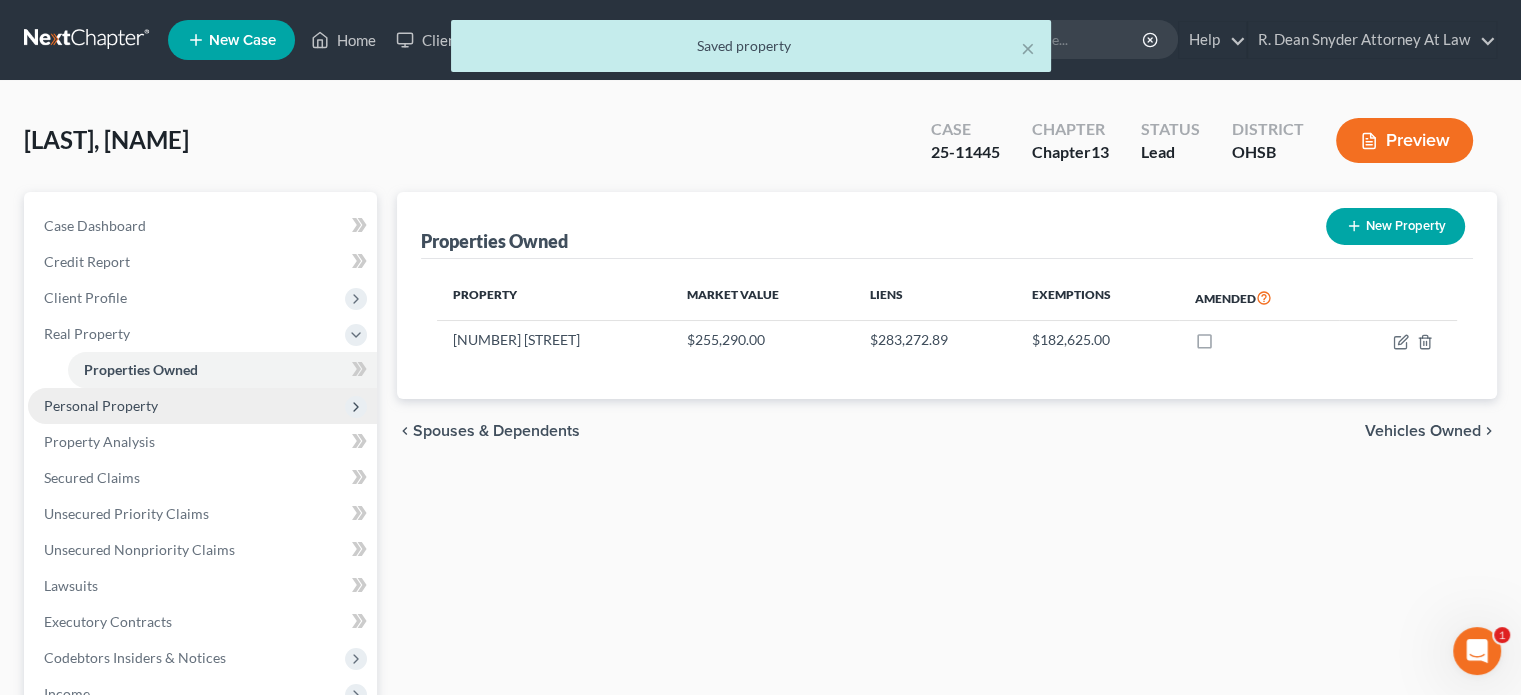 click on "Personal Property" at bounding box center (101, 405) 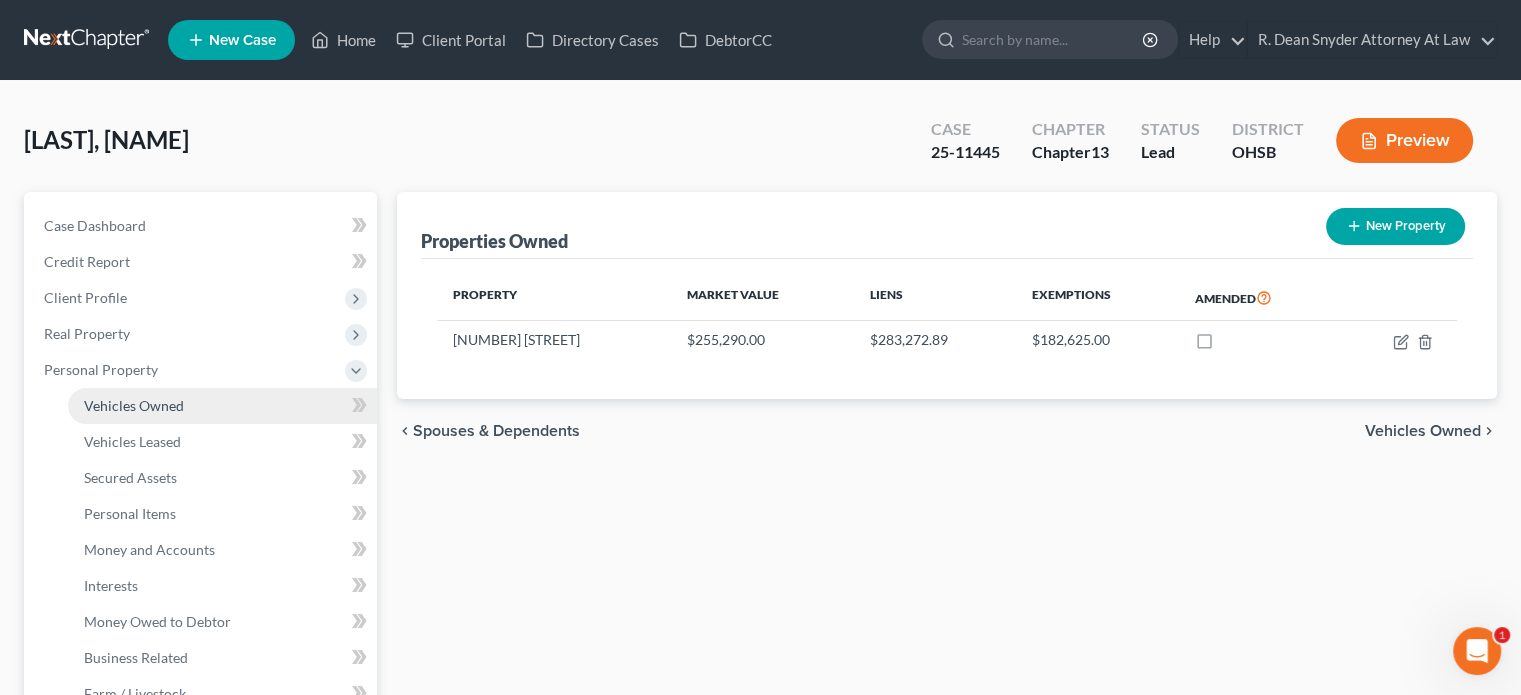 click on "Vehicles Owned" at bounding box center [134, 405] 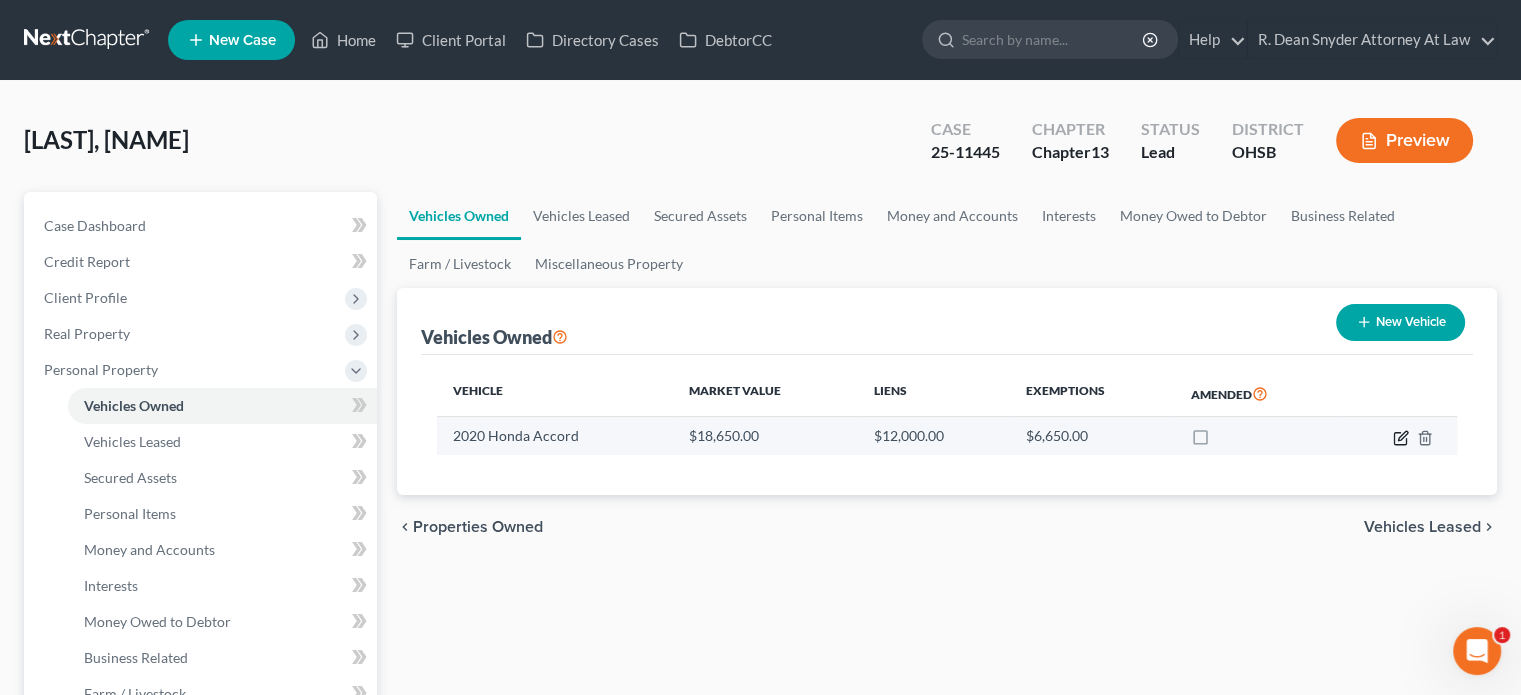 click 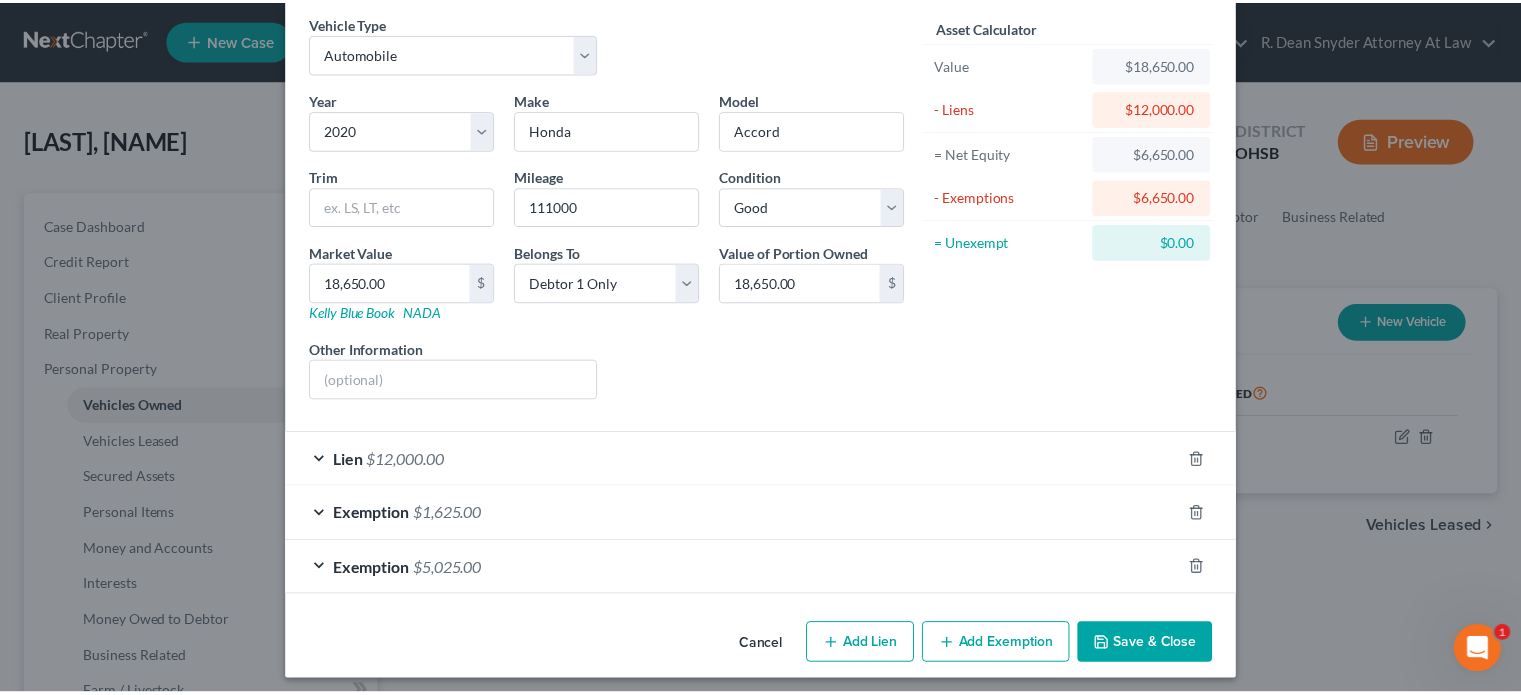 scroll, scrollTop: 87, scrollLeft: 0, axis: vertical 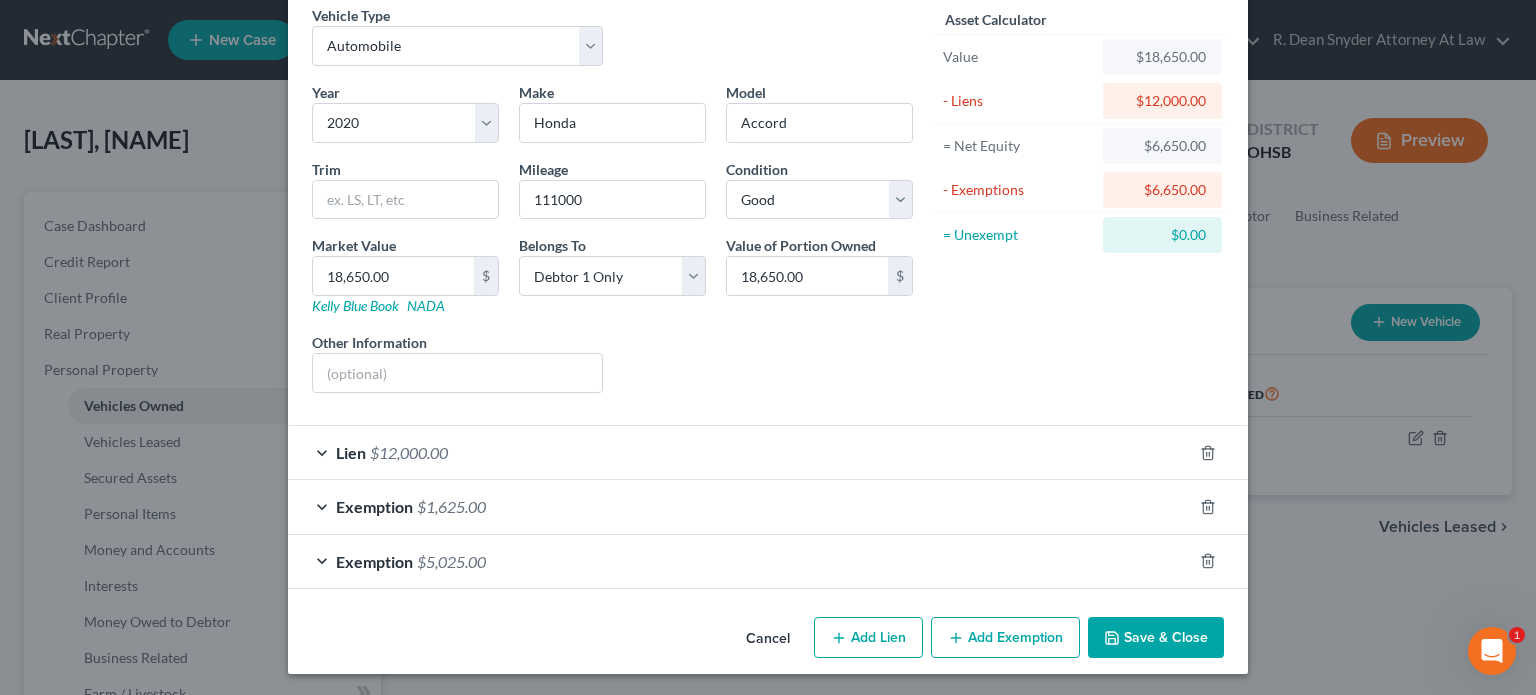 click on "Save & Close" at bounding box center (1156, 638) 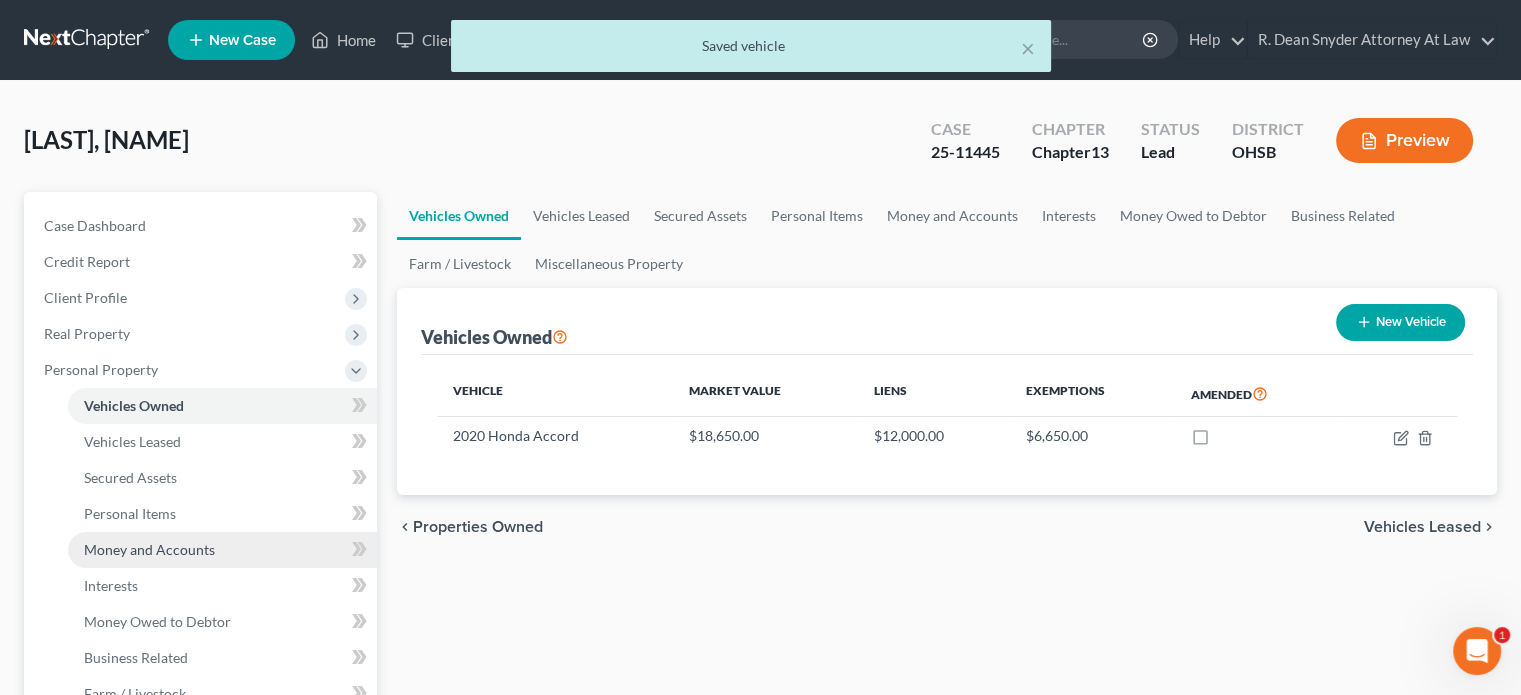 click on "Money and Accounts" at bounding box center [149, 549] 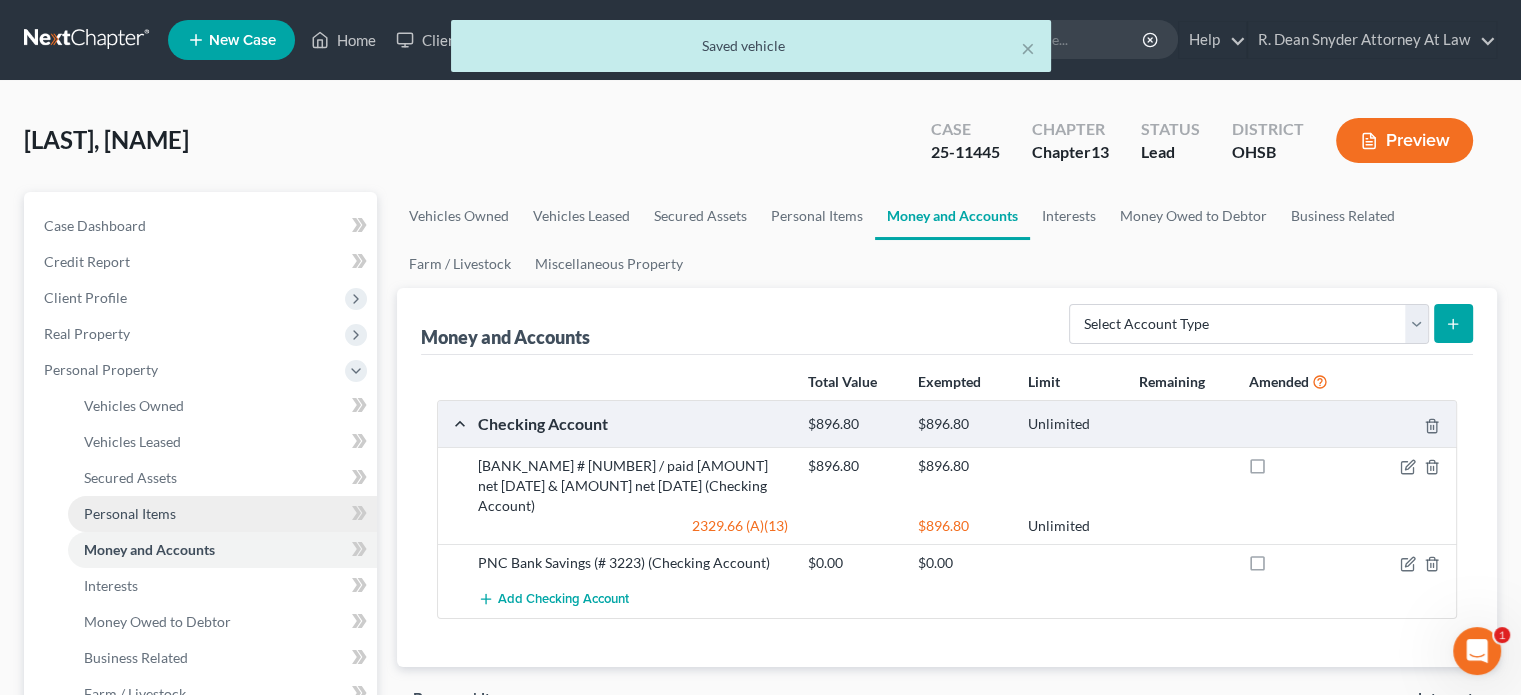 click on "Personal Items" at bounding box center [130, 513] 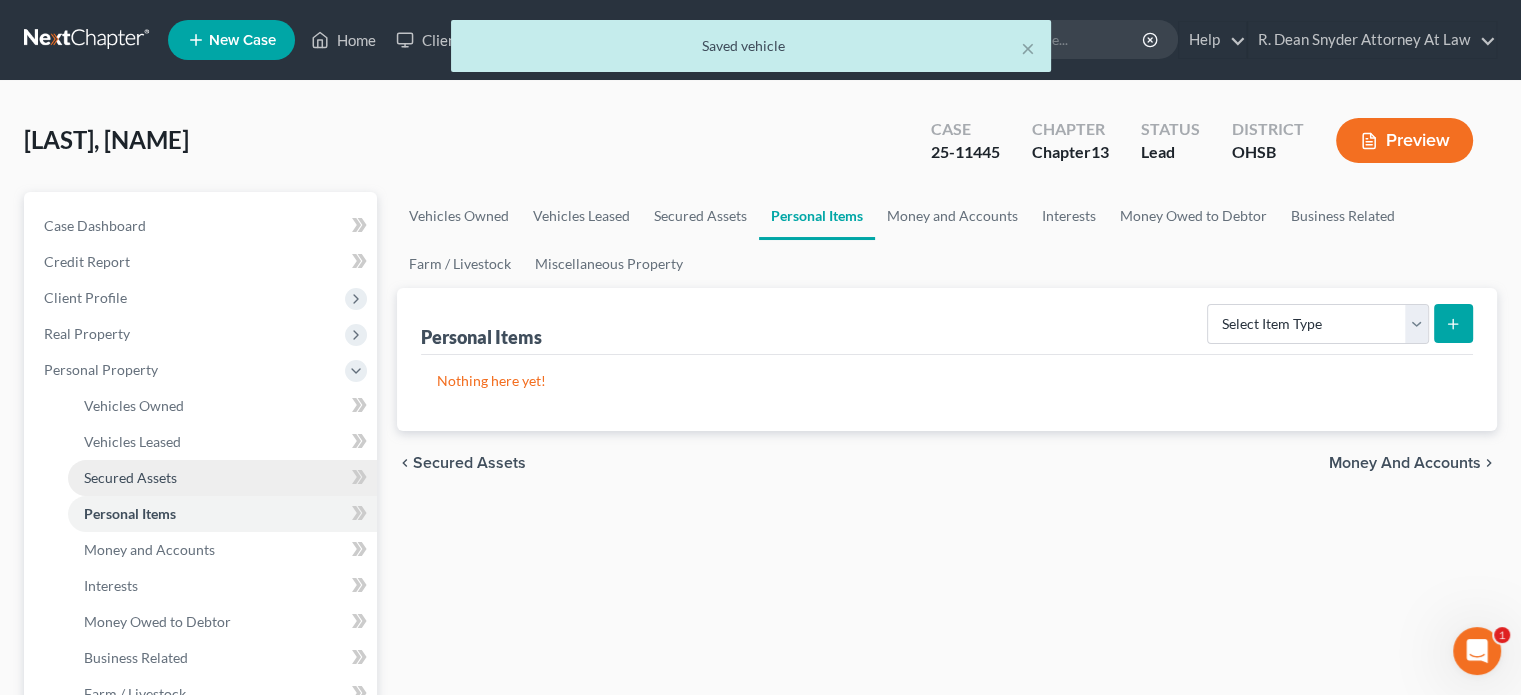 click on "Secured Assets" at bounding box center [130, 477] 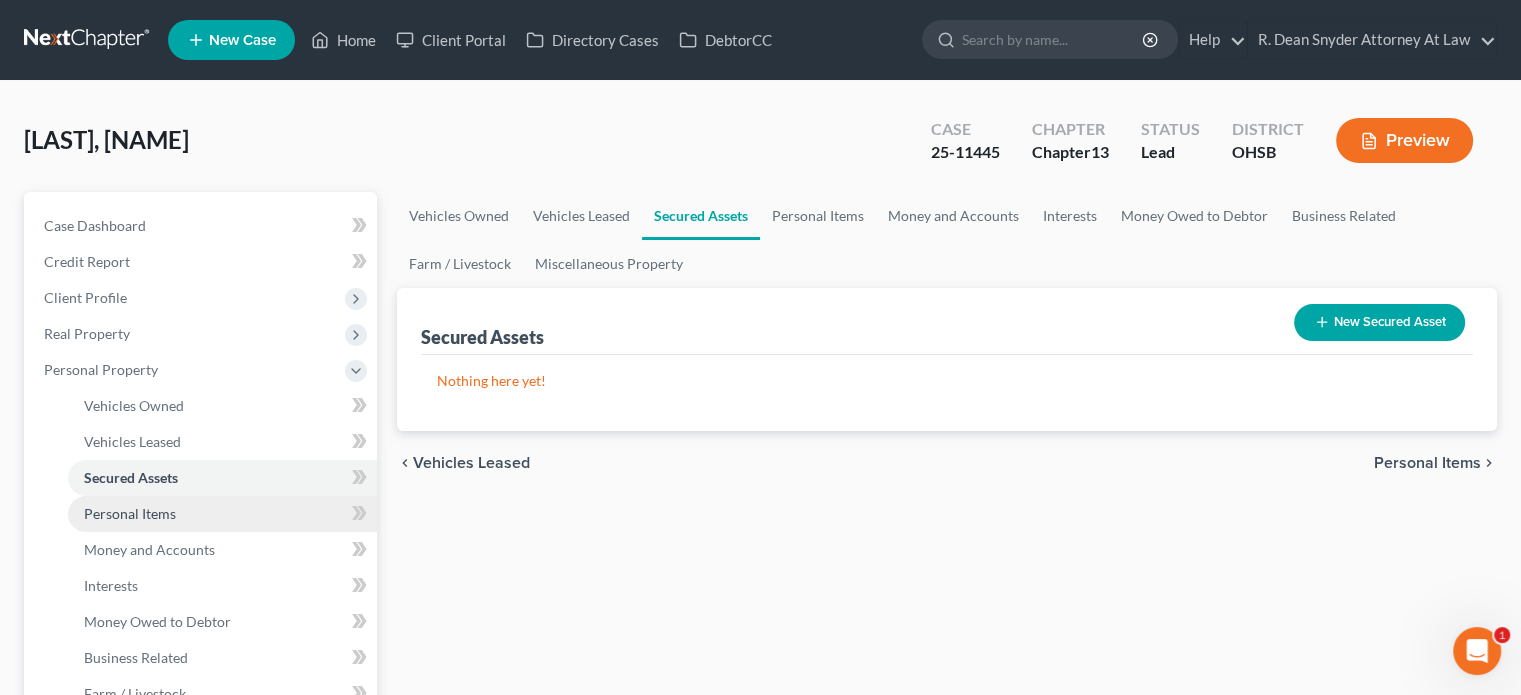 click on "Personal Items" at bounding box center [130, 513] 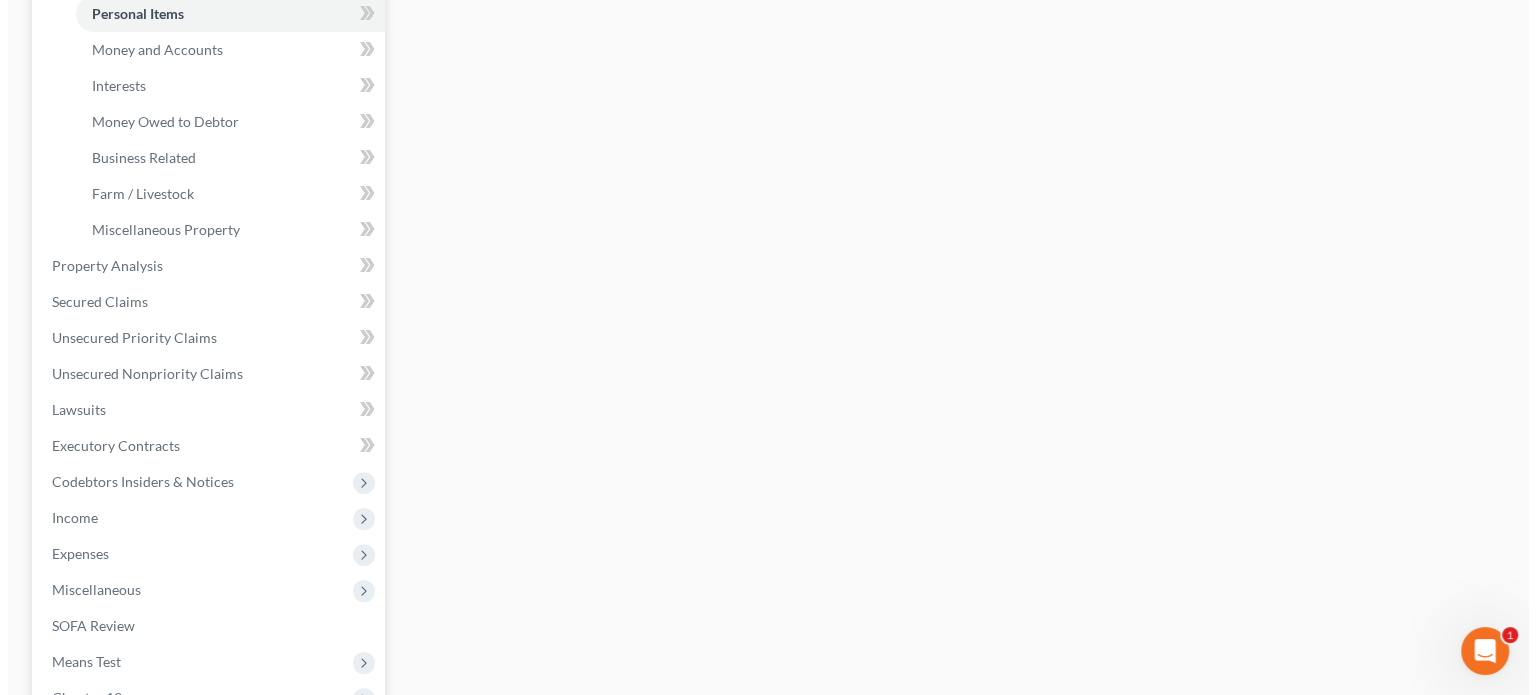 scroll, scrollTop: 0, scrollLeft: 0, axis: both 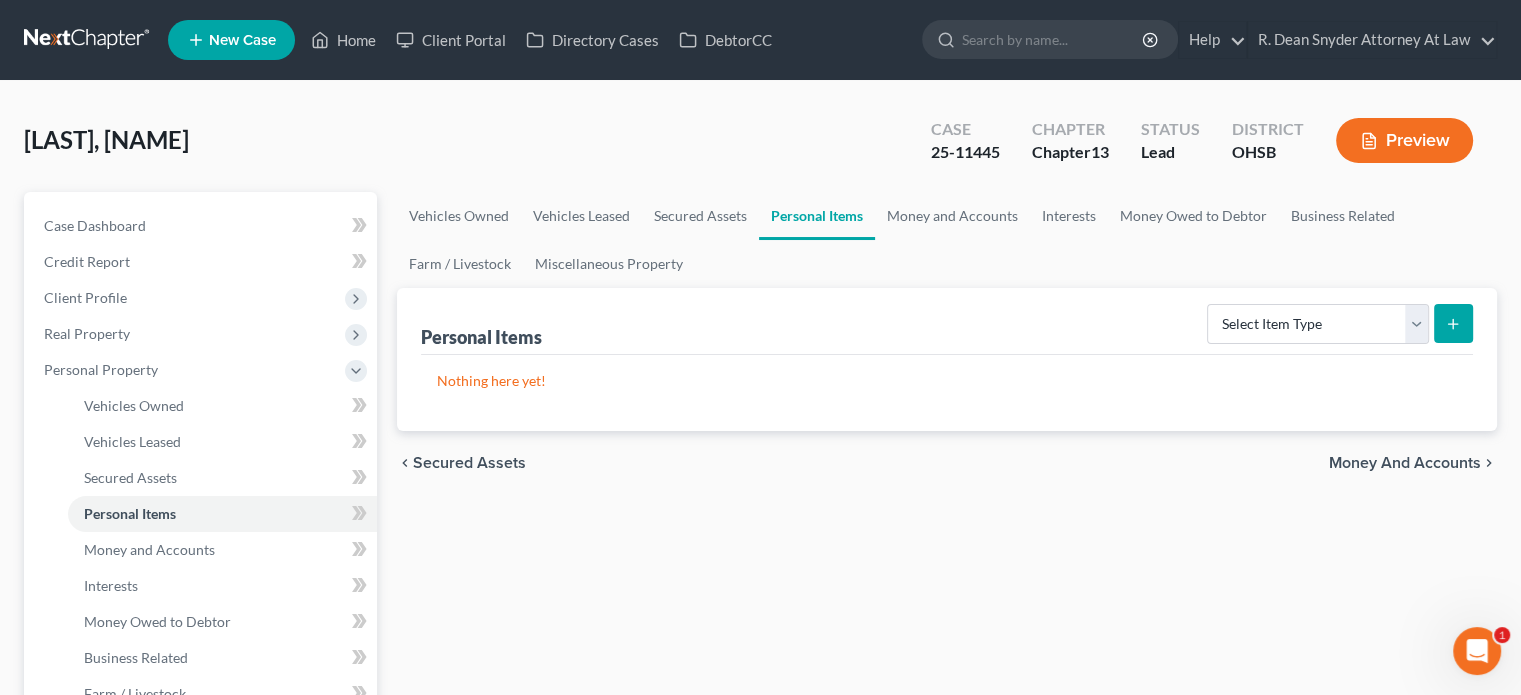 click on "Preview" at bounding box center [1404, 140] 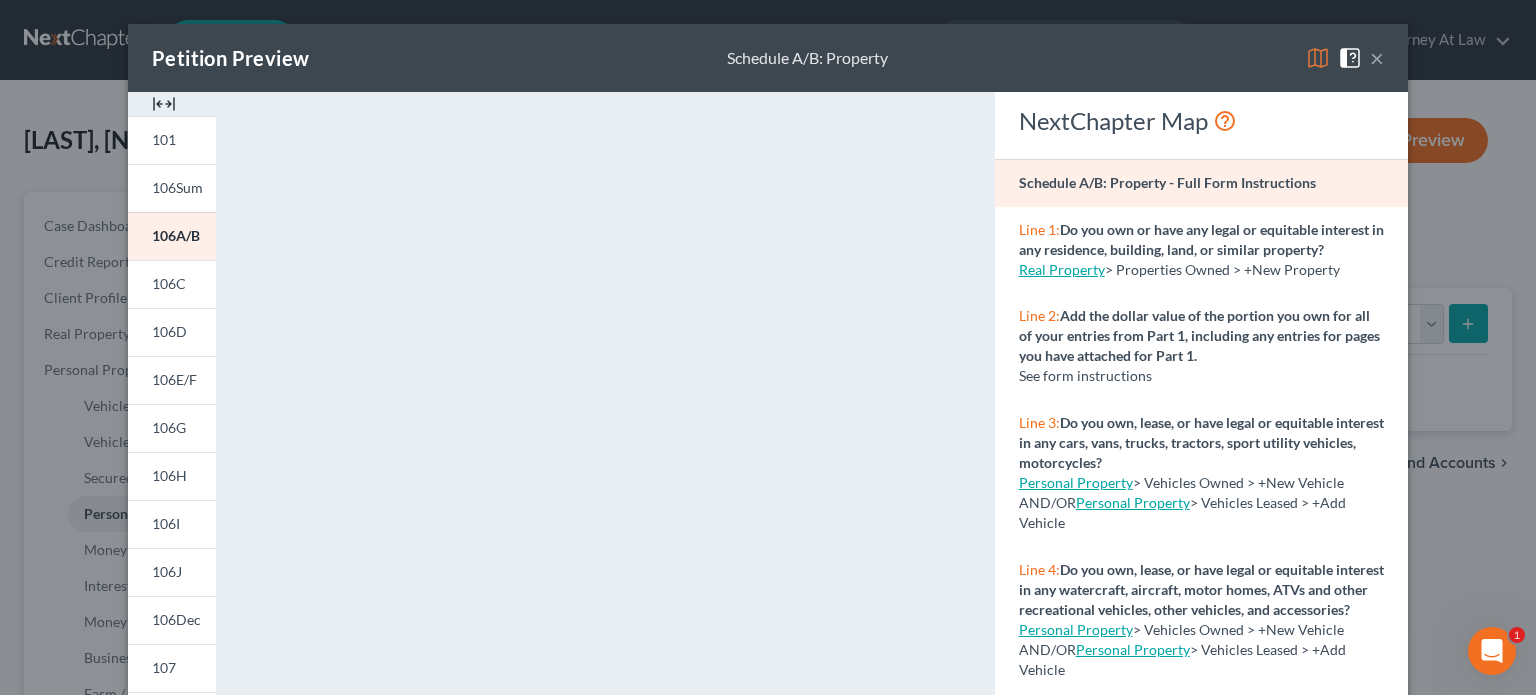 drag, startPoint x: 1365, startPoint y: 57, endPoint x: 1138, endPoint y: 115, distance: 234.29256 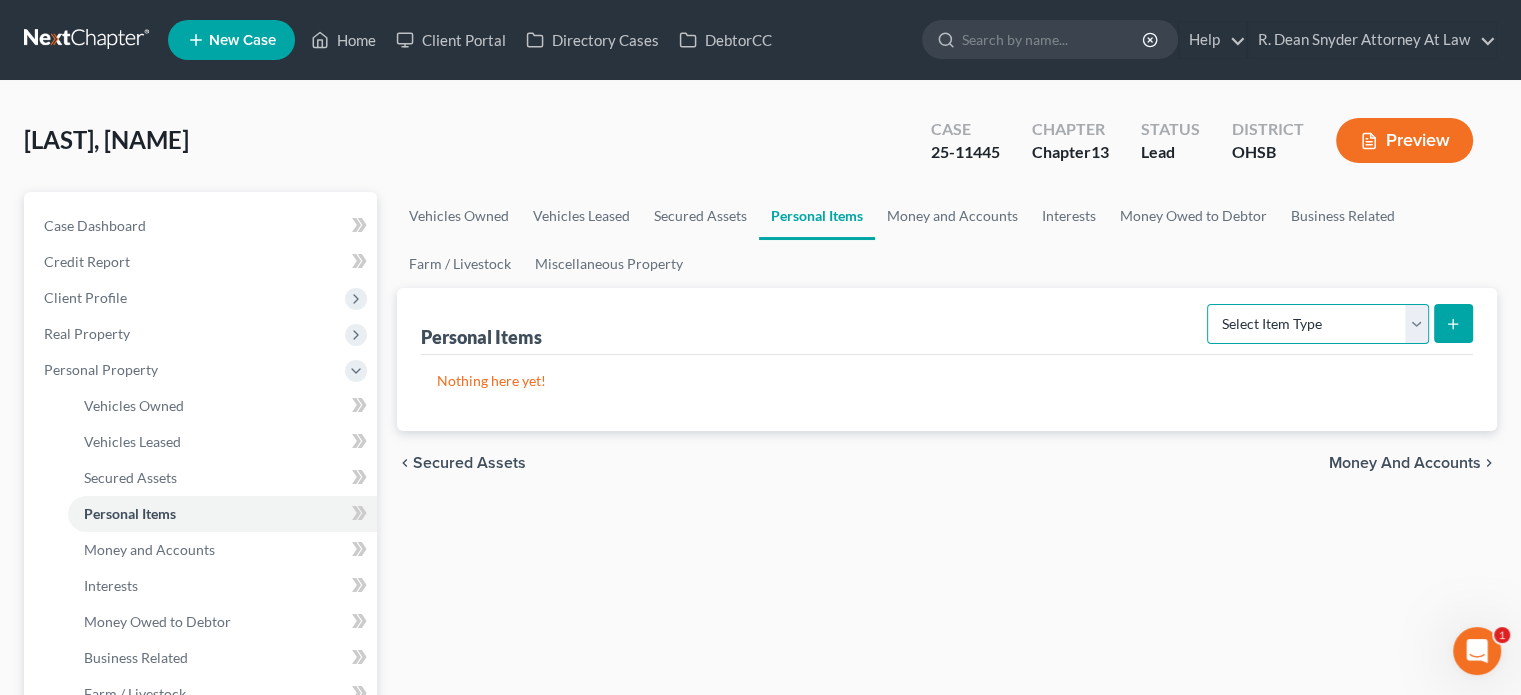 click on "Select Item Type Clothing Collectibles Of Value Electronics Firearms Household Goods Jewelry Other Pet(s) Sports & Hobby Equipment" at bounding box center [1318, 324] 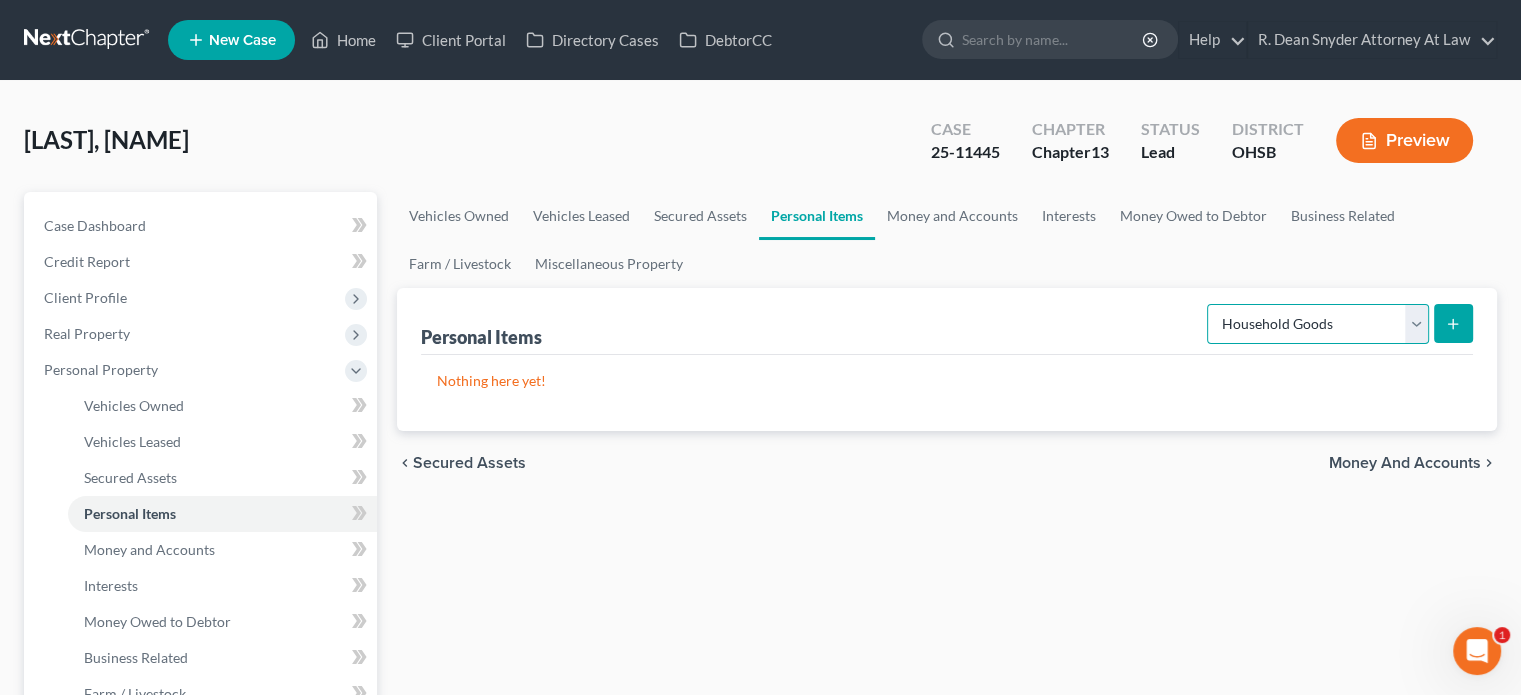 click on "Select Item Type Clothing Collectibles Of Value Electronics Firearms Household Goods Jewelry Other Pet(s) Sports & Hobby Equipment" at bounding box center [1318, 324] 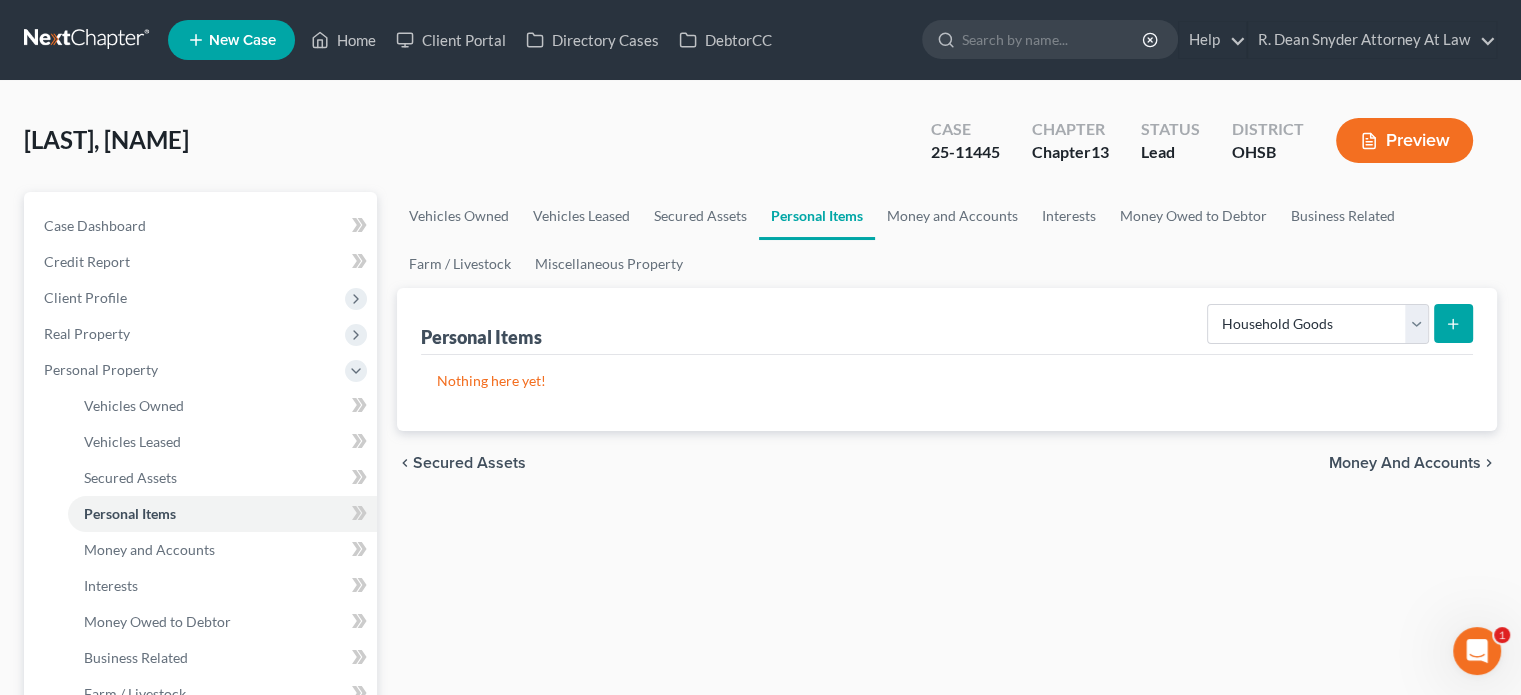 click at bounding box center (1453, 323) 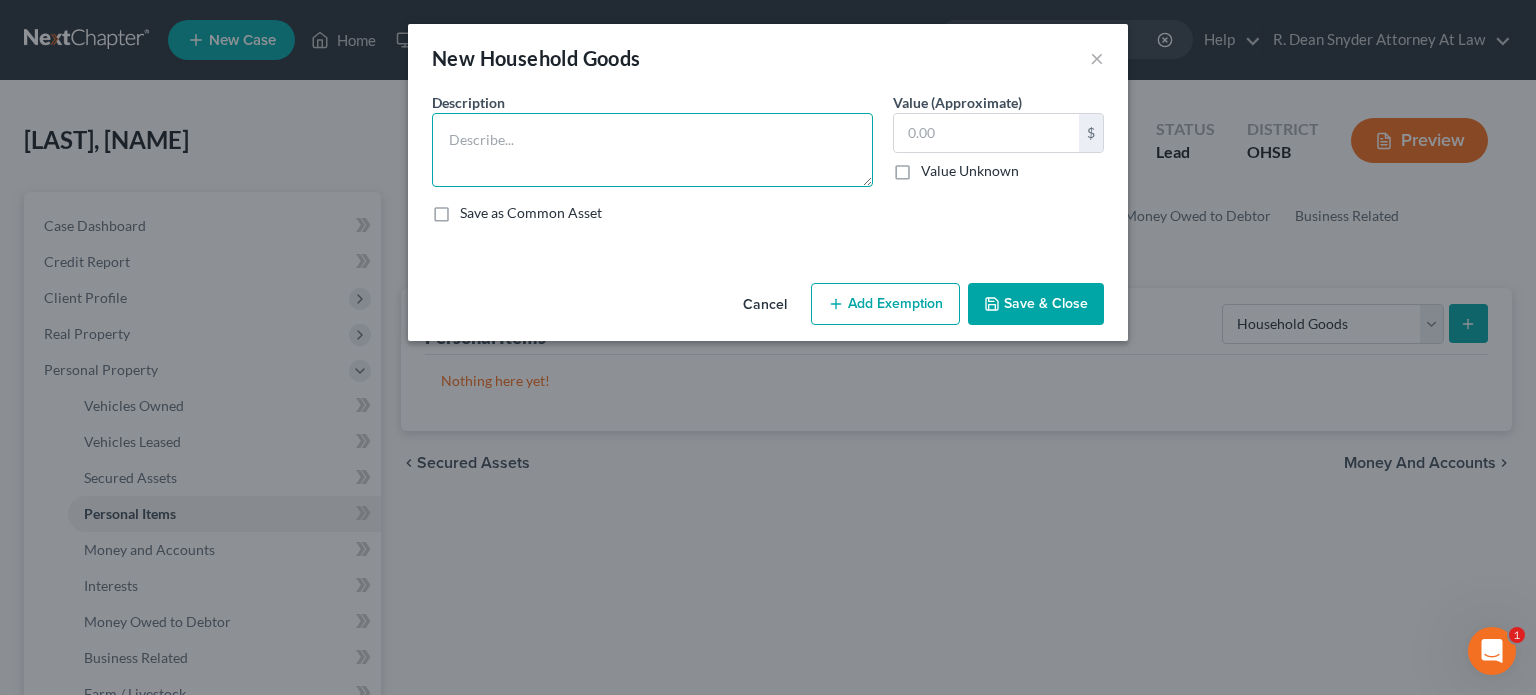 drag, startPoint x: 456, startPoint y: 143, endPoint x: 450, endPoint y: 133, distance: 11.661903 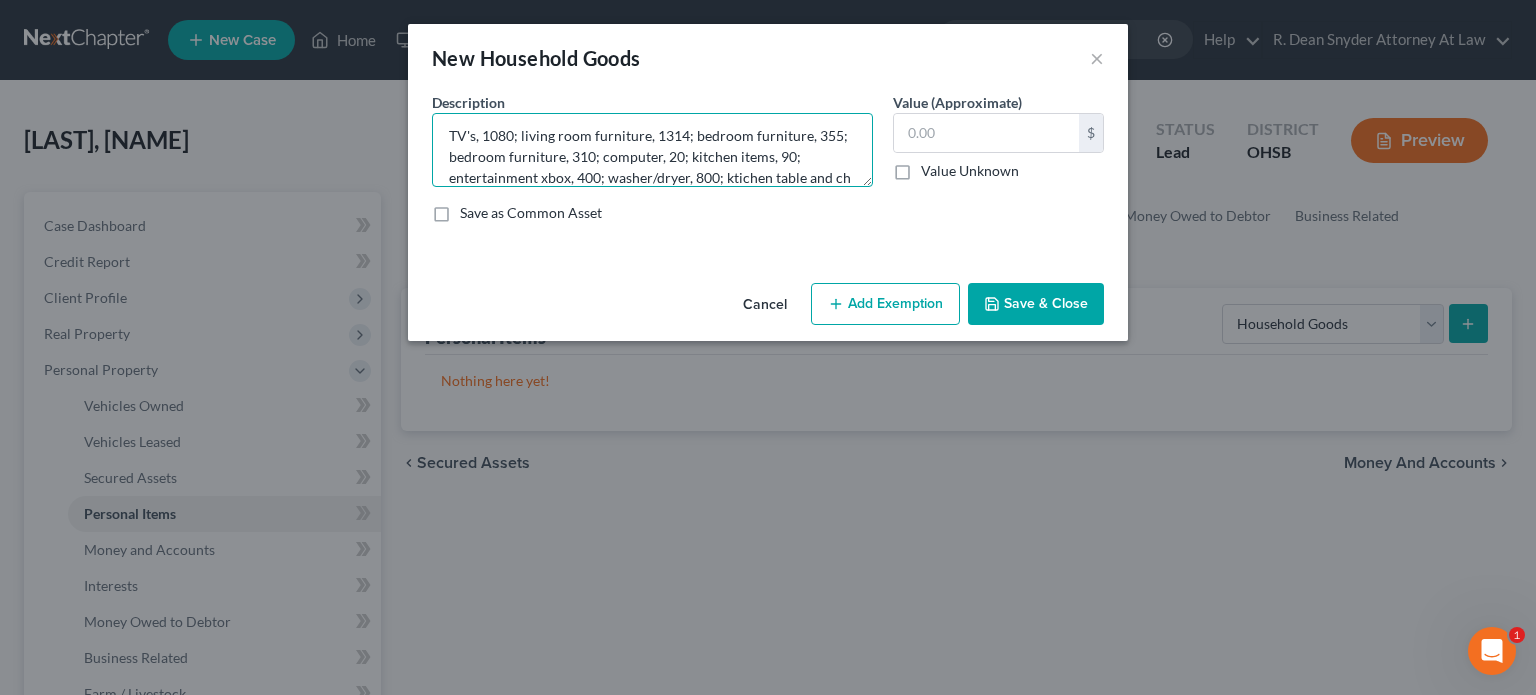 scroll, scrollTop: 24, scrollLeft: 0, axis: vertical 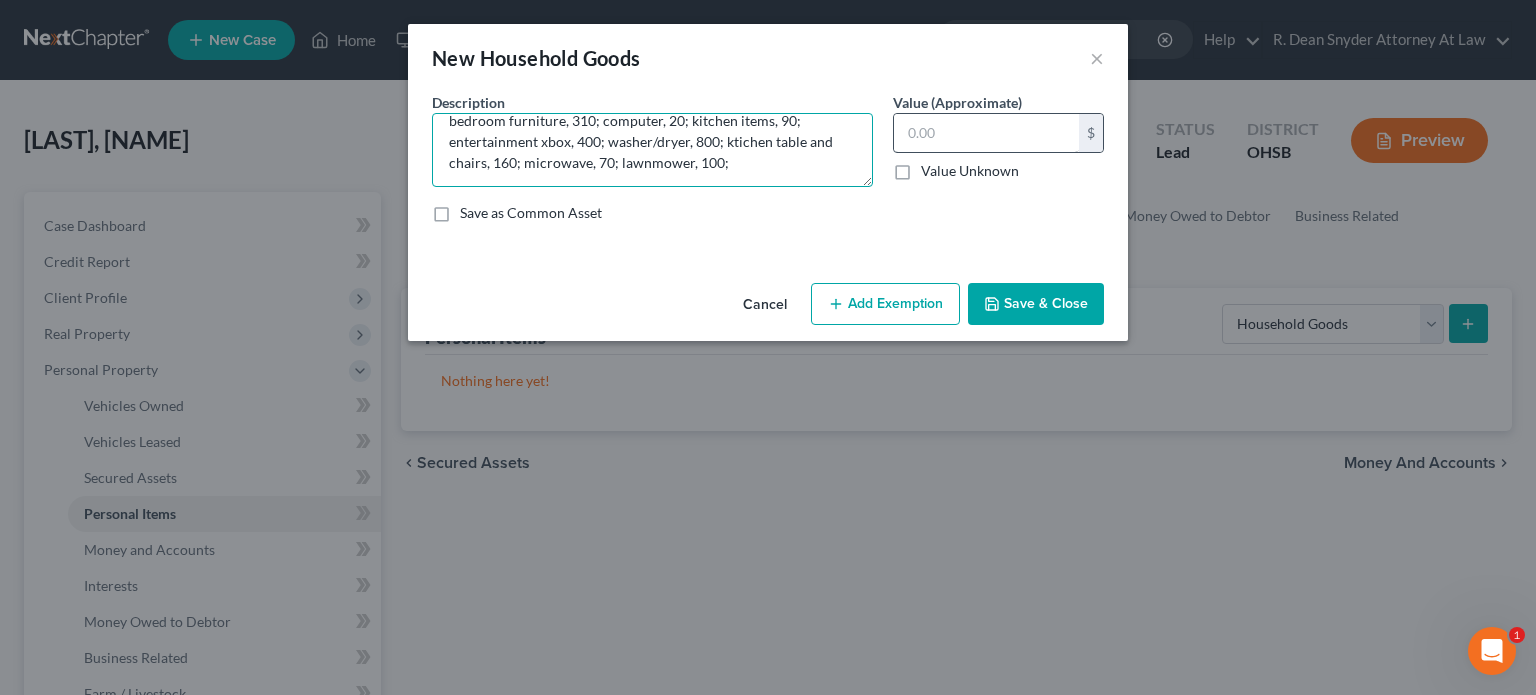 type on "TV's, 1080; living room furniture, 1314; bedroom furniture, 355; bedroom furniture, 310; computer, 20; kitchen items, 90; entertainment xbox, 400; washer/dryer, 800; ktichen table and chairs, 160; microwave, 70; lawnmower, 100;" 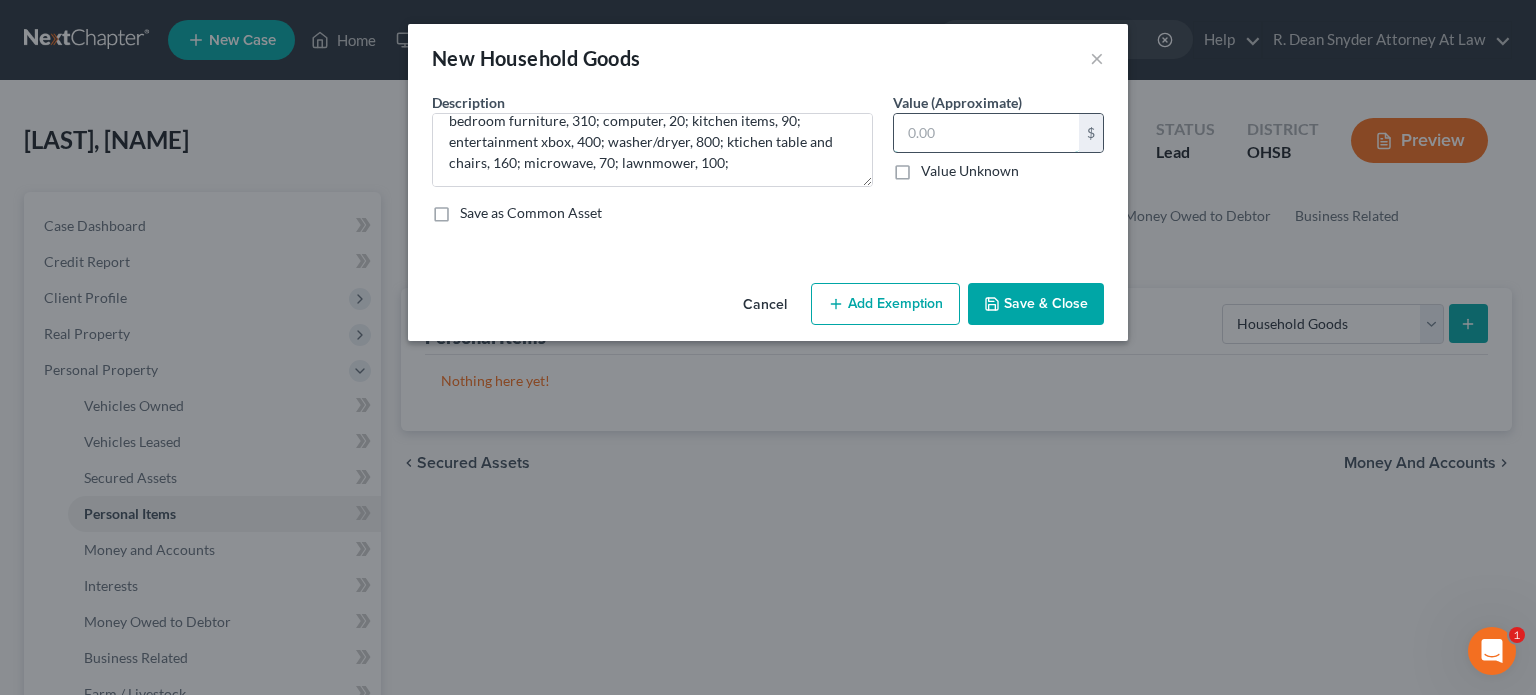 click at bounding box center [986, 133] 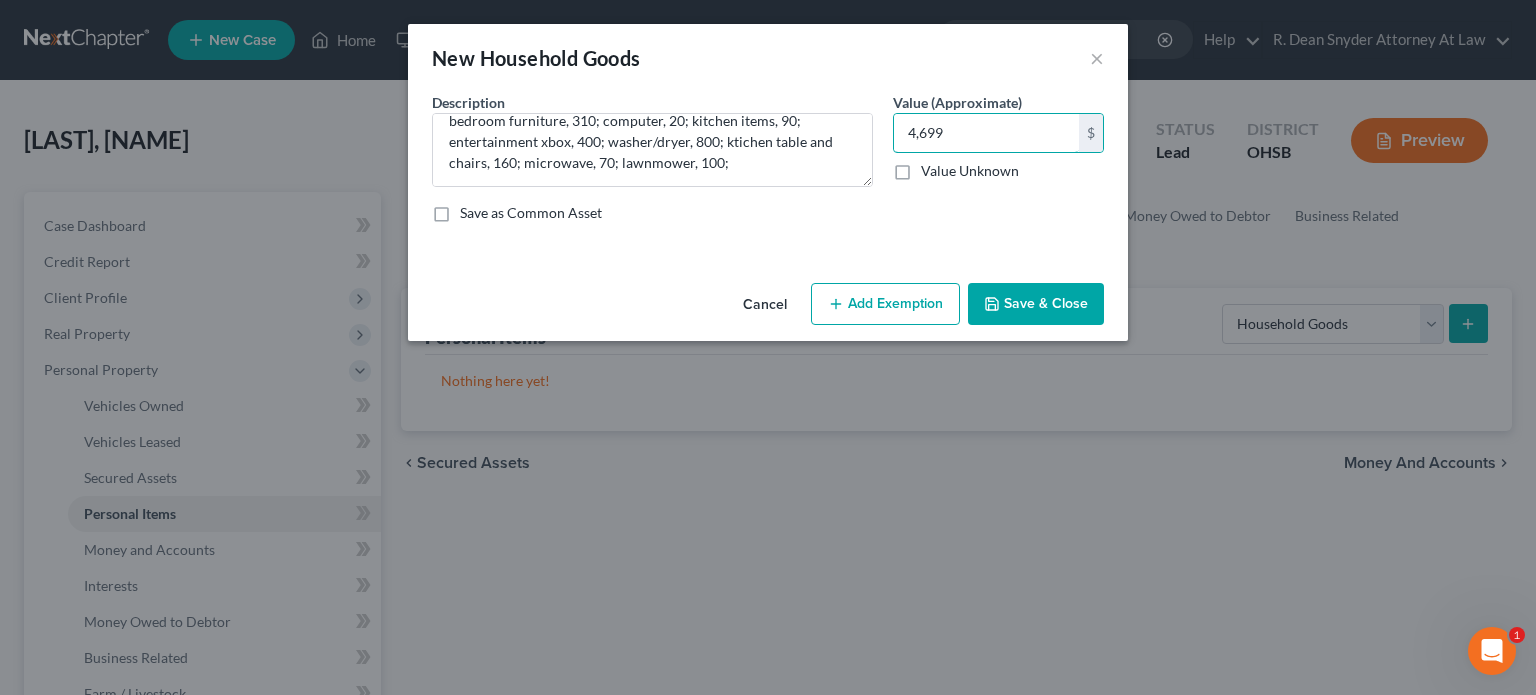 type on "4,699" 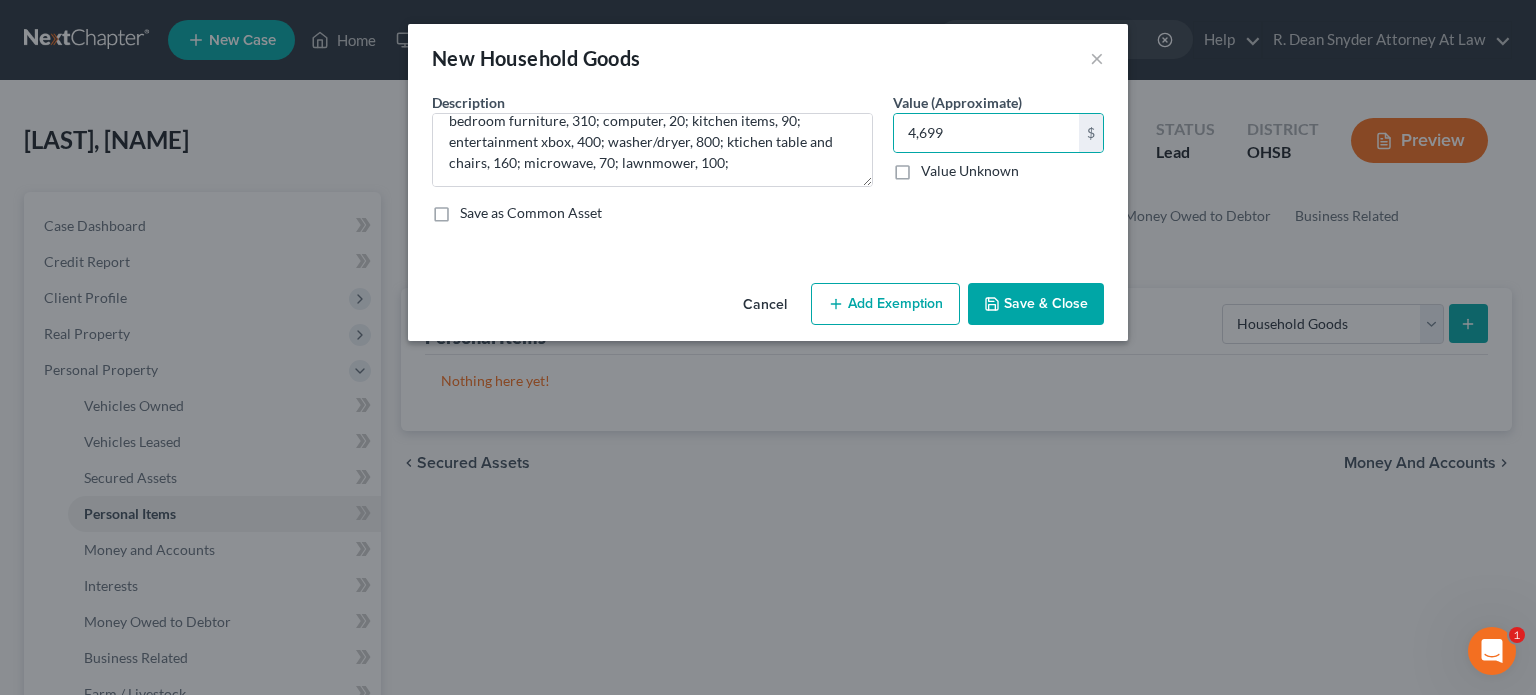 click on "Add Exemption" at bounding box center [885, 304] 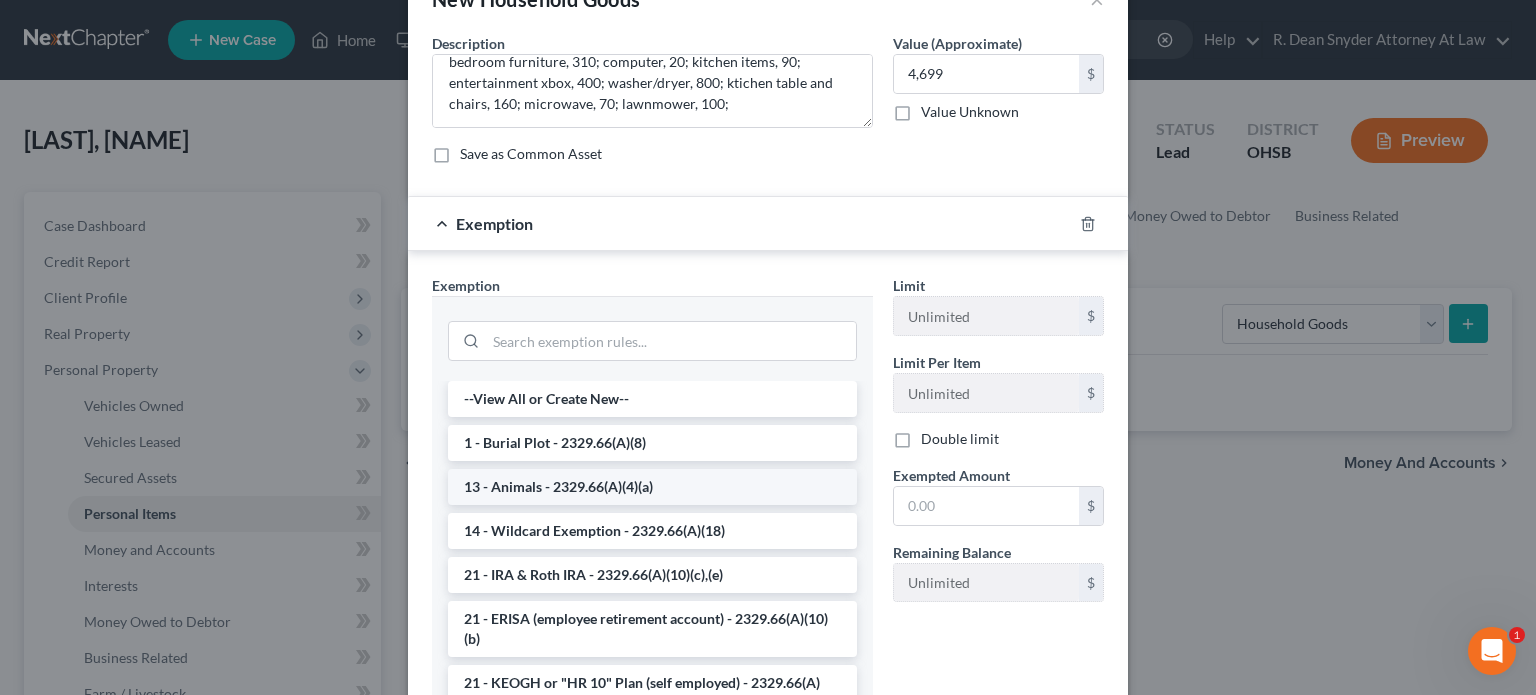 scroll, scrollTop: 200, scrollLeft: 0, axis: vertical 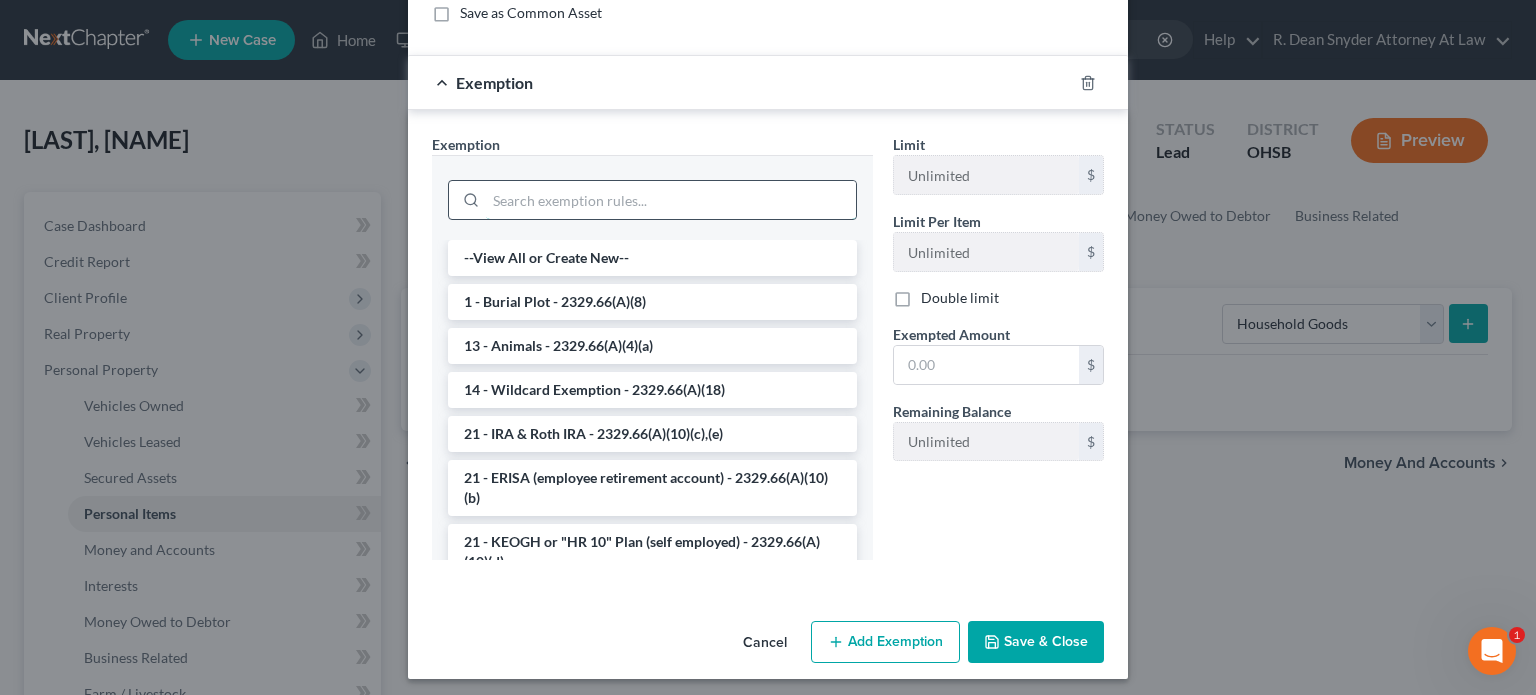click at bounding box center (671, 200) 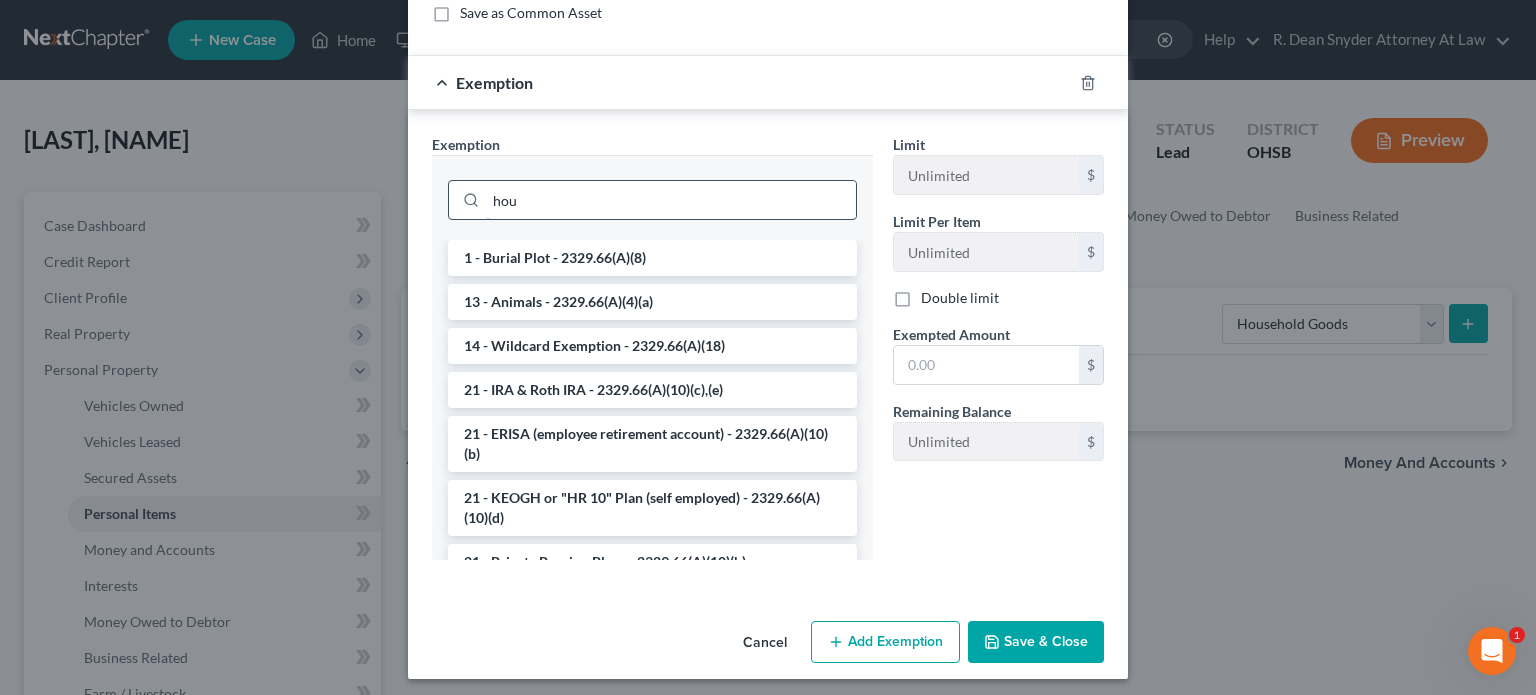 scroll, scrollTop: 106, scrollLeft: 0, axis: vertical 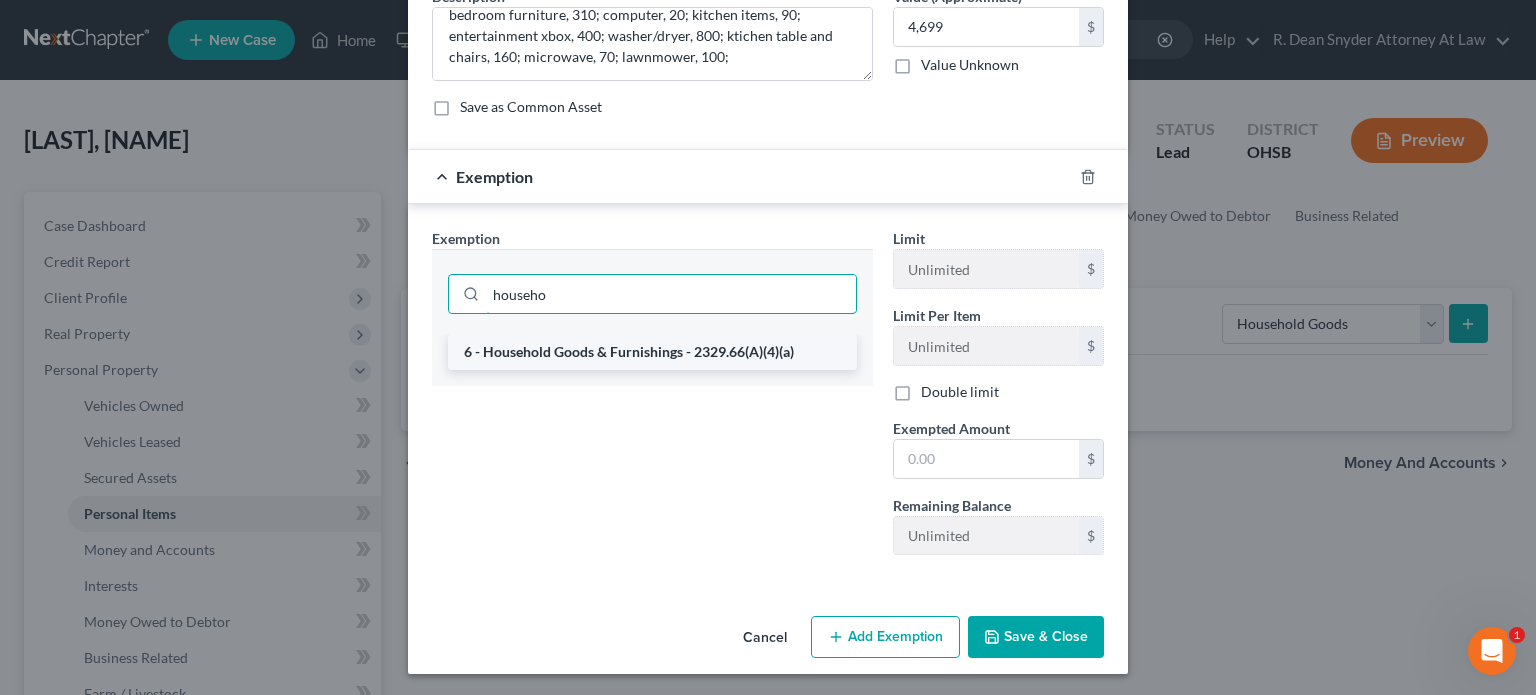 type on "househo" 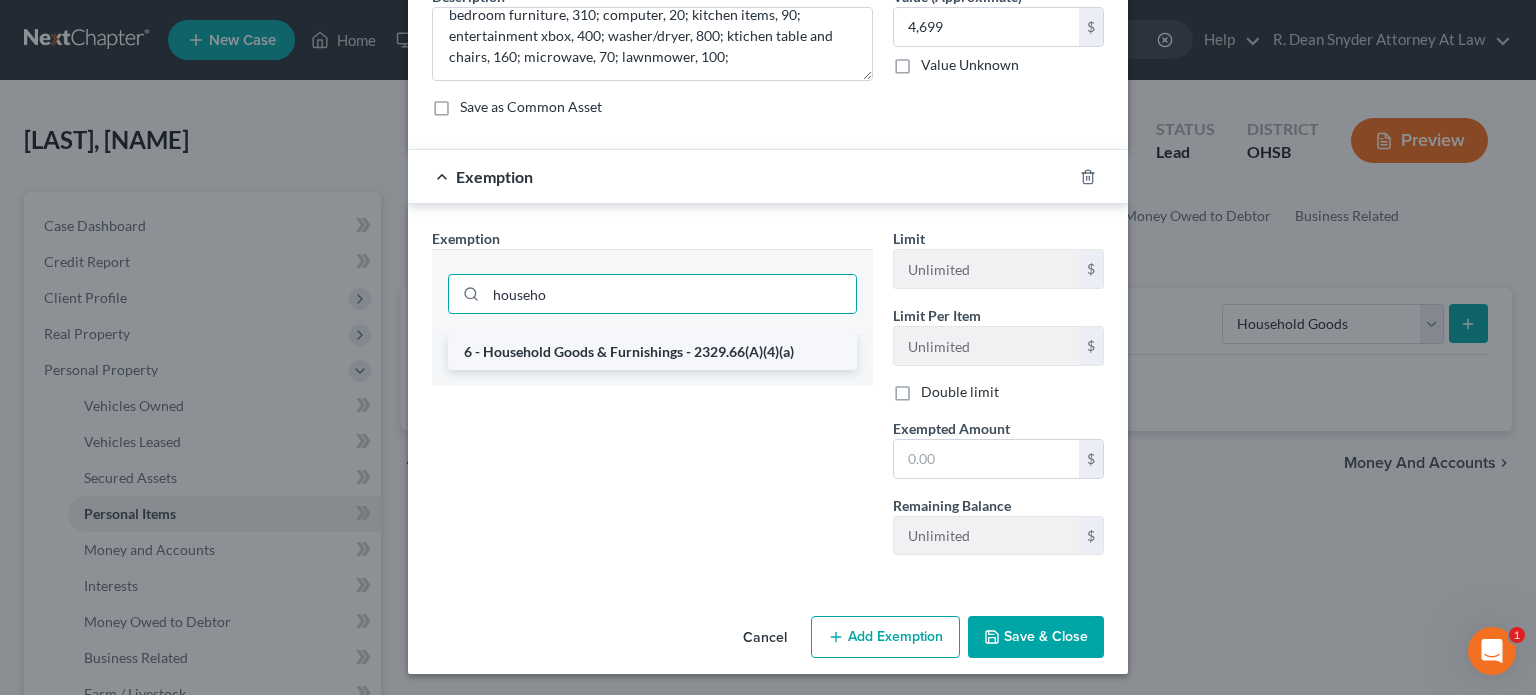 click on "6 - Household Goods & Furnishings - 2329.66(A)(4)(a)" at bounding box center [652, 352] 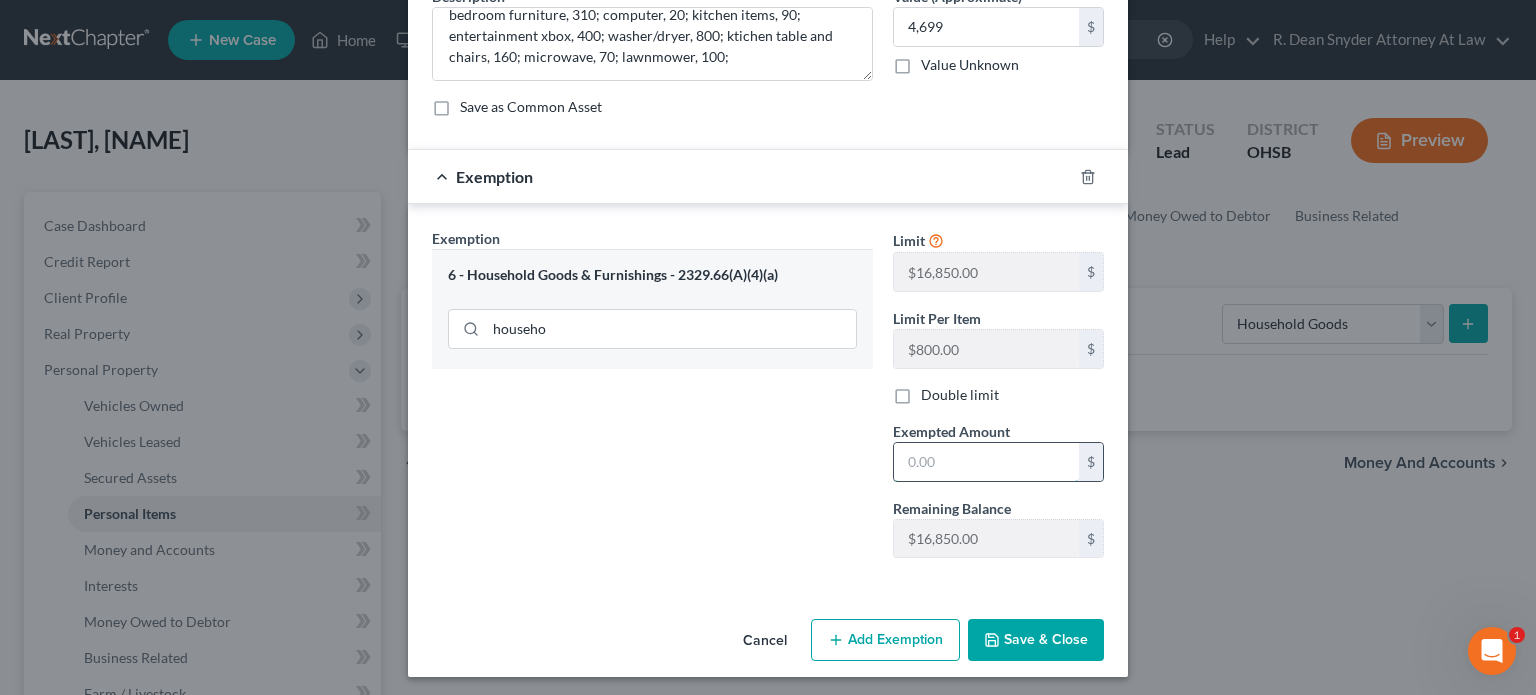 click at bounding box center [986, 462] 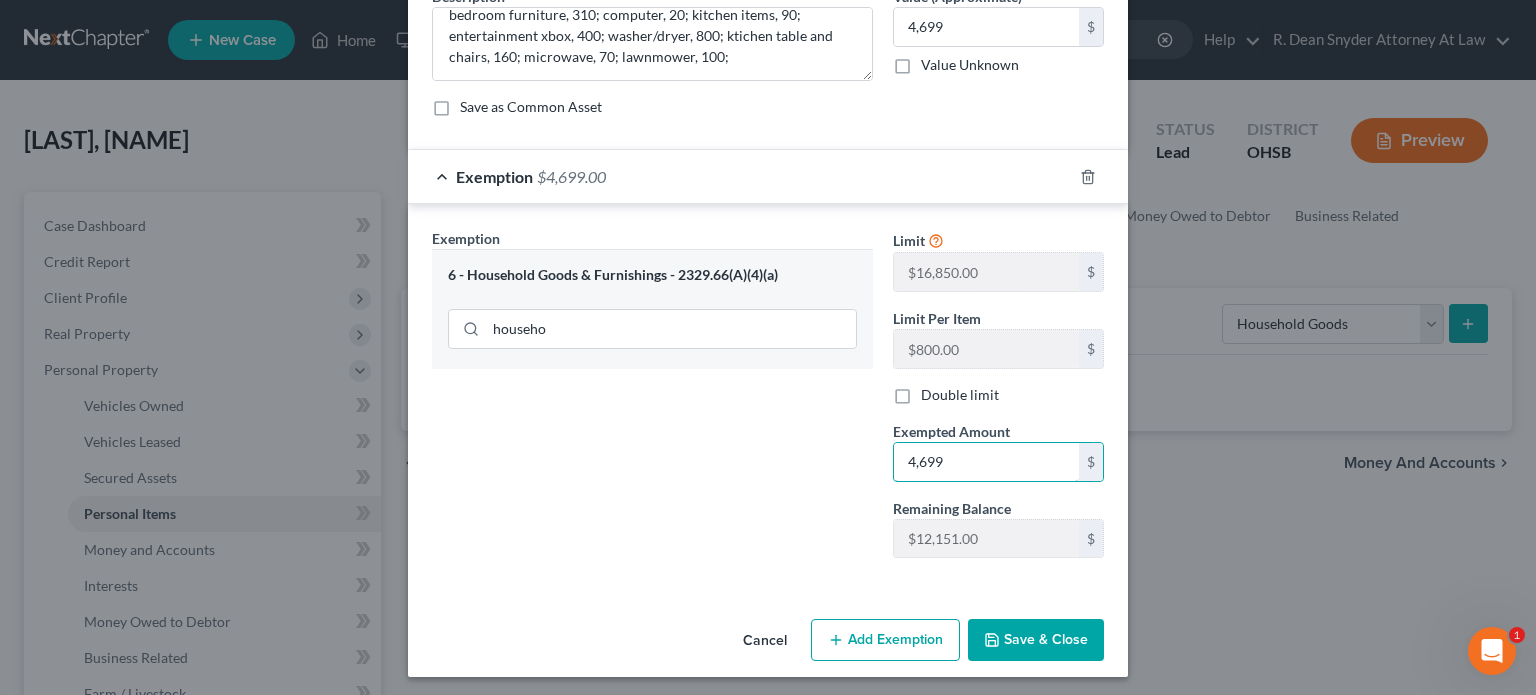 type on "4,699" 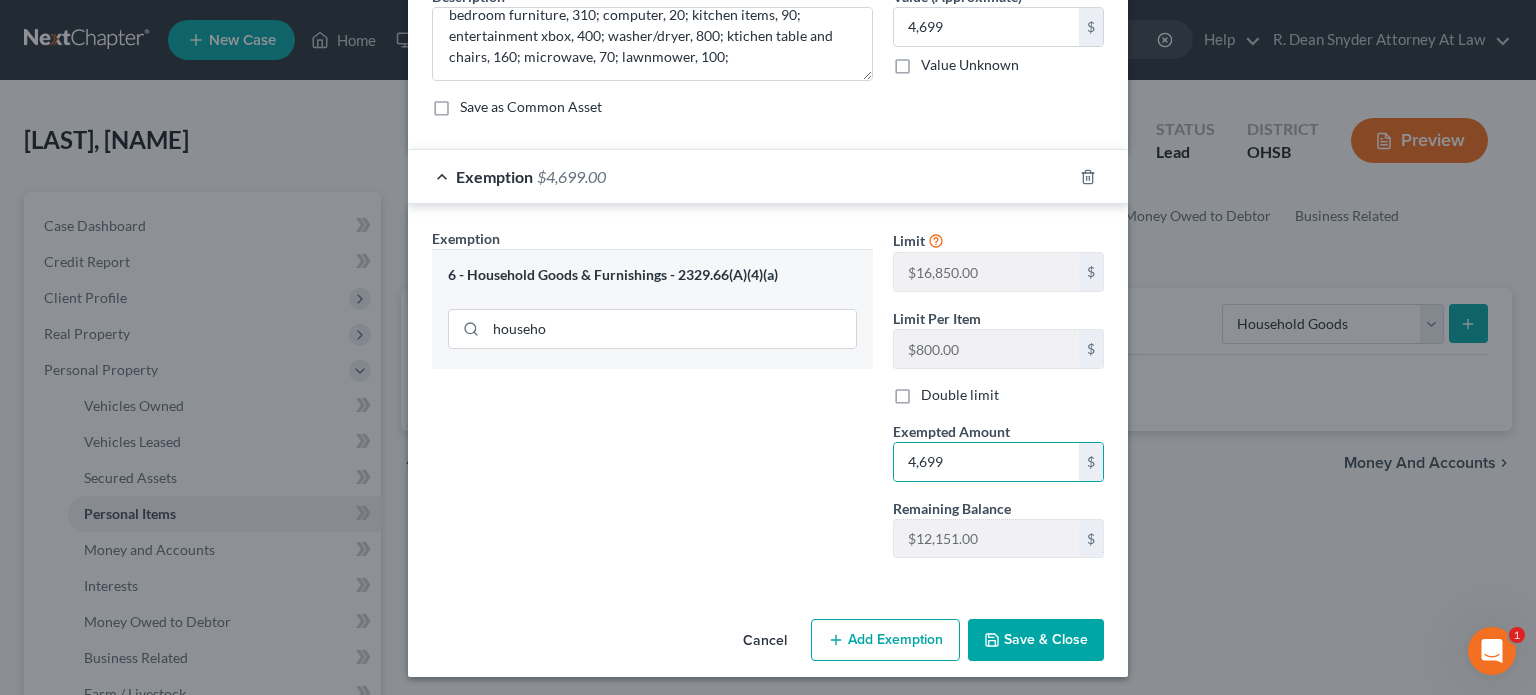 click on "Exemption Set must be selected for CA.
Exemption
*
6 - Household Goods & Furnishings - 2329.66(A)(4)(a)         househo" at bounding box center (652, 401) 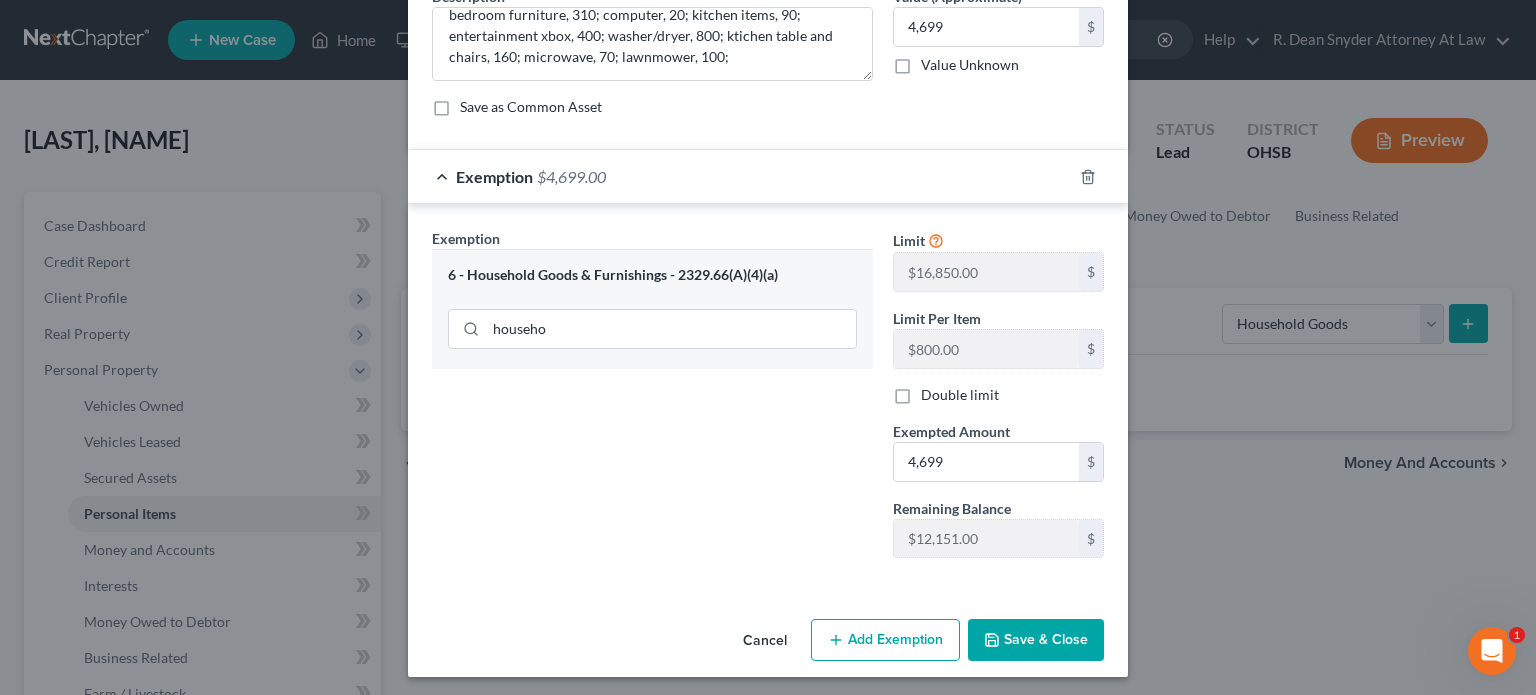 click 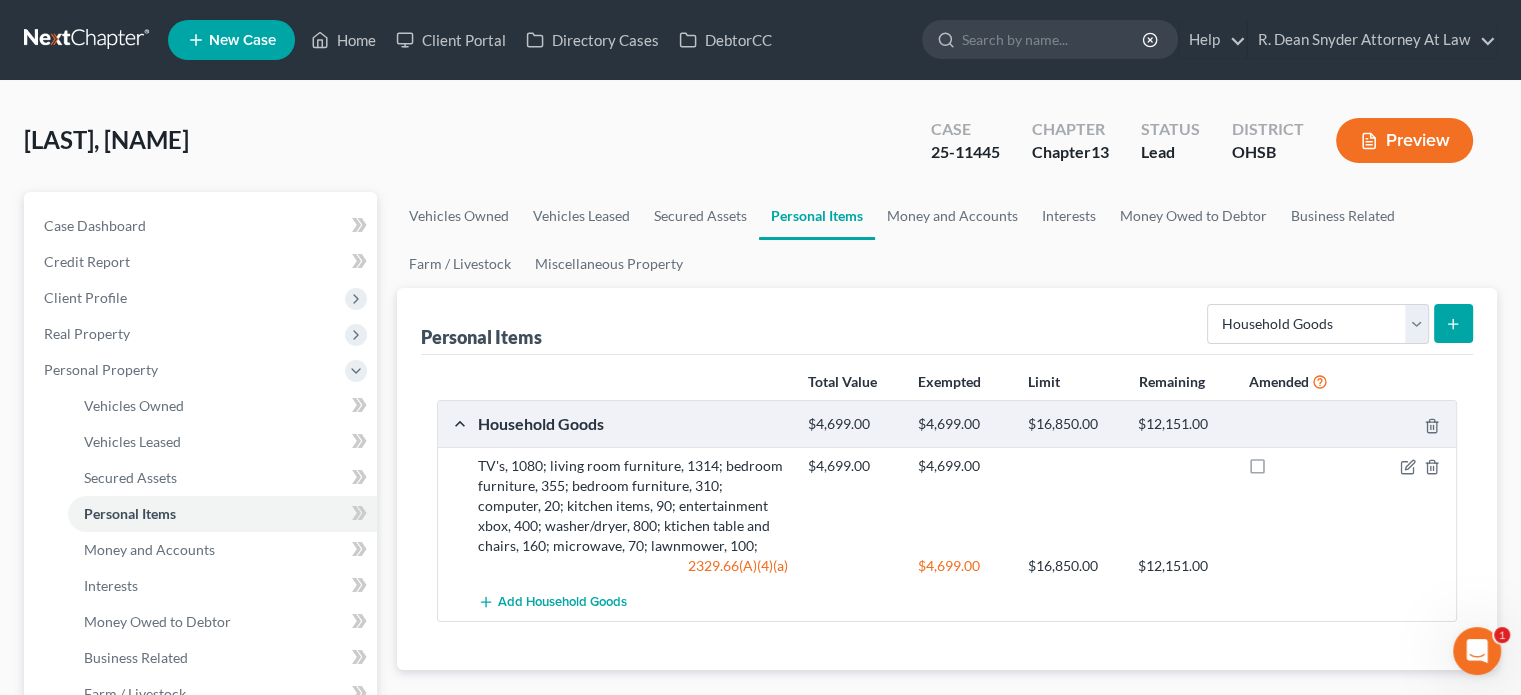 click on "TV's, 1080; living room furniture, 1314; bedroom furniture, 355; bedroom furniture, 310; computer, 20; kitchen items, 90; entertainment xbox, 400; washer/dryer, 800; ktichen table and chairs, 160; microwave, 70; lawnmower, 100;" at bounding box center [633, 506] 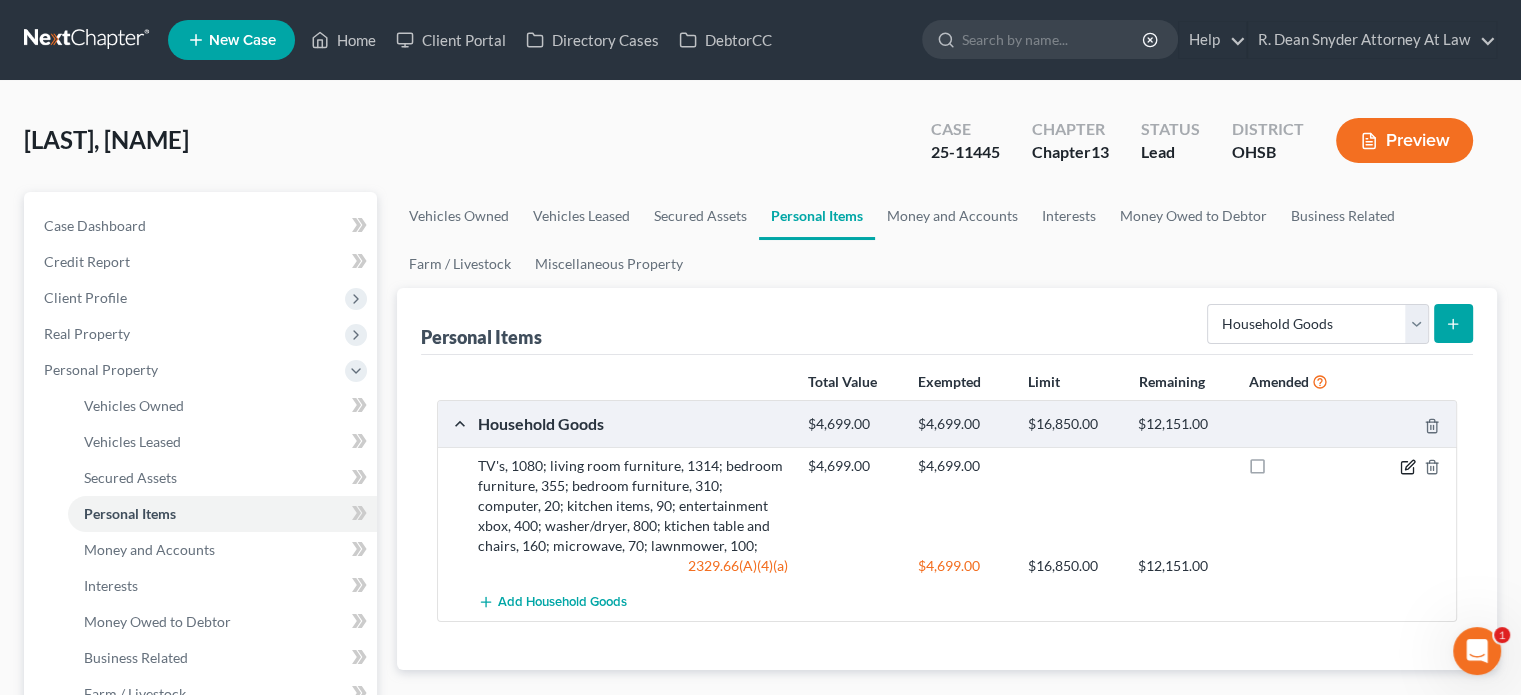 click 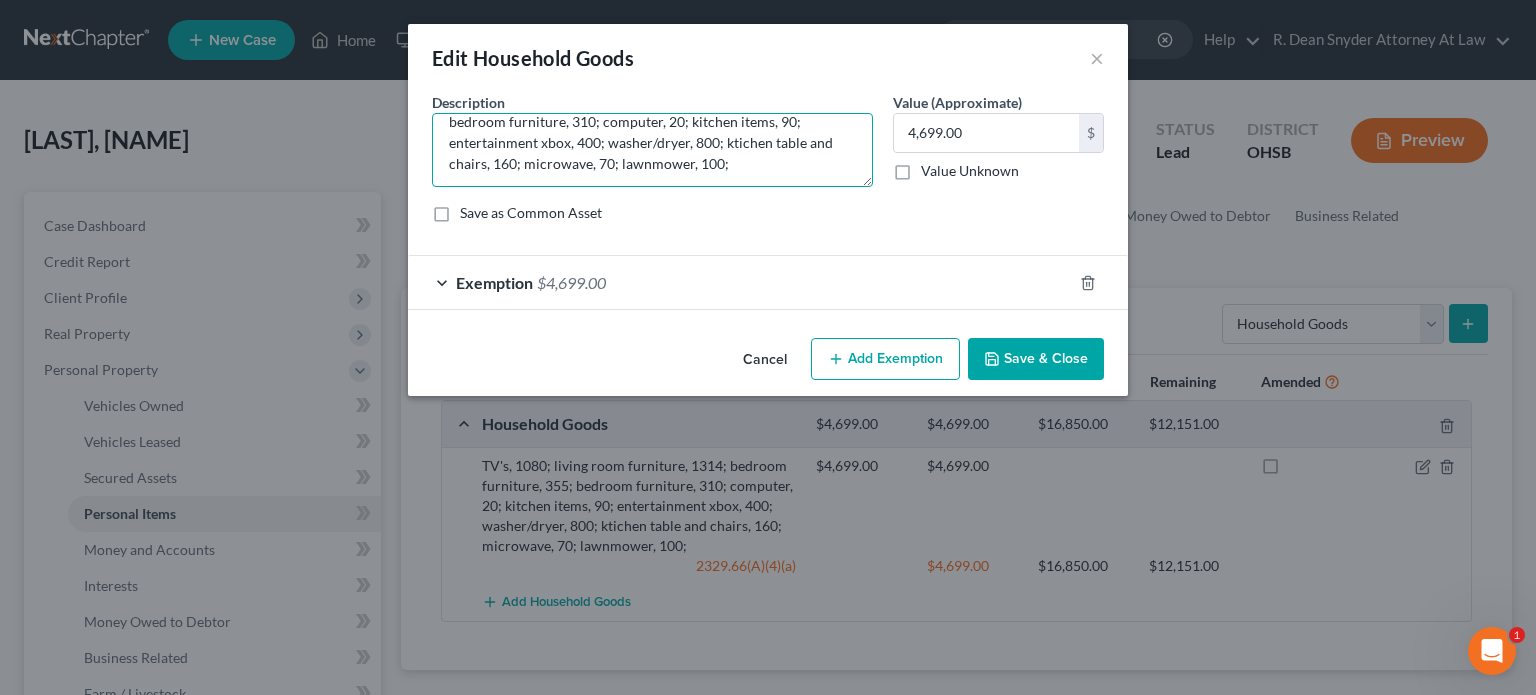 scroll, scrollTop: 40, scrollLeft: 0, axis: vertical 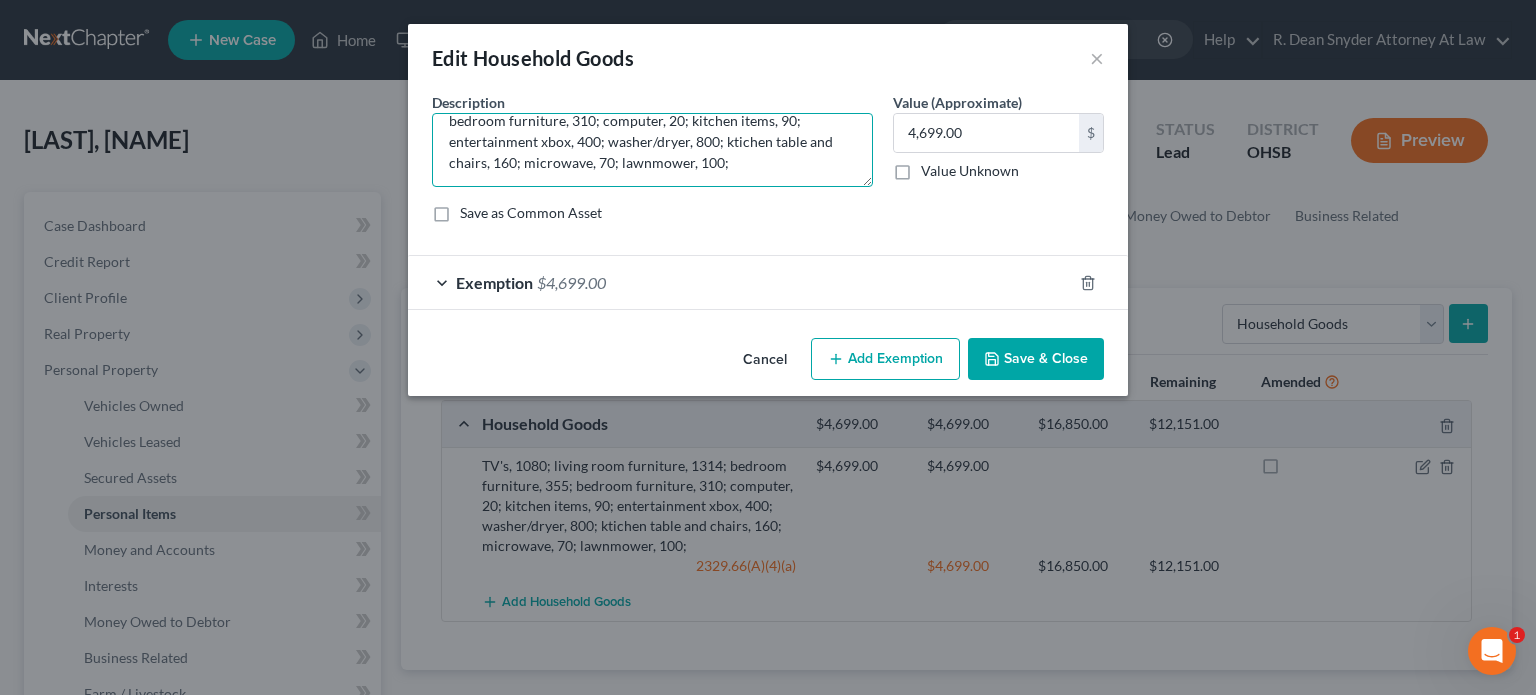 drag, startPoint x: 738, startPoint y: 143, endPoint x: 699, endPoint y: 161, distance: 42.953465 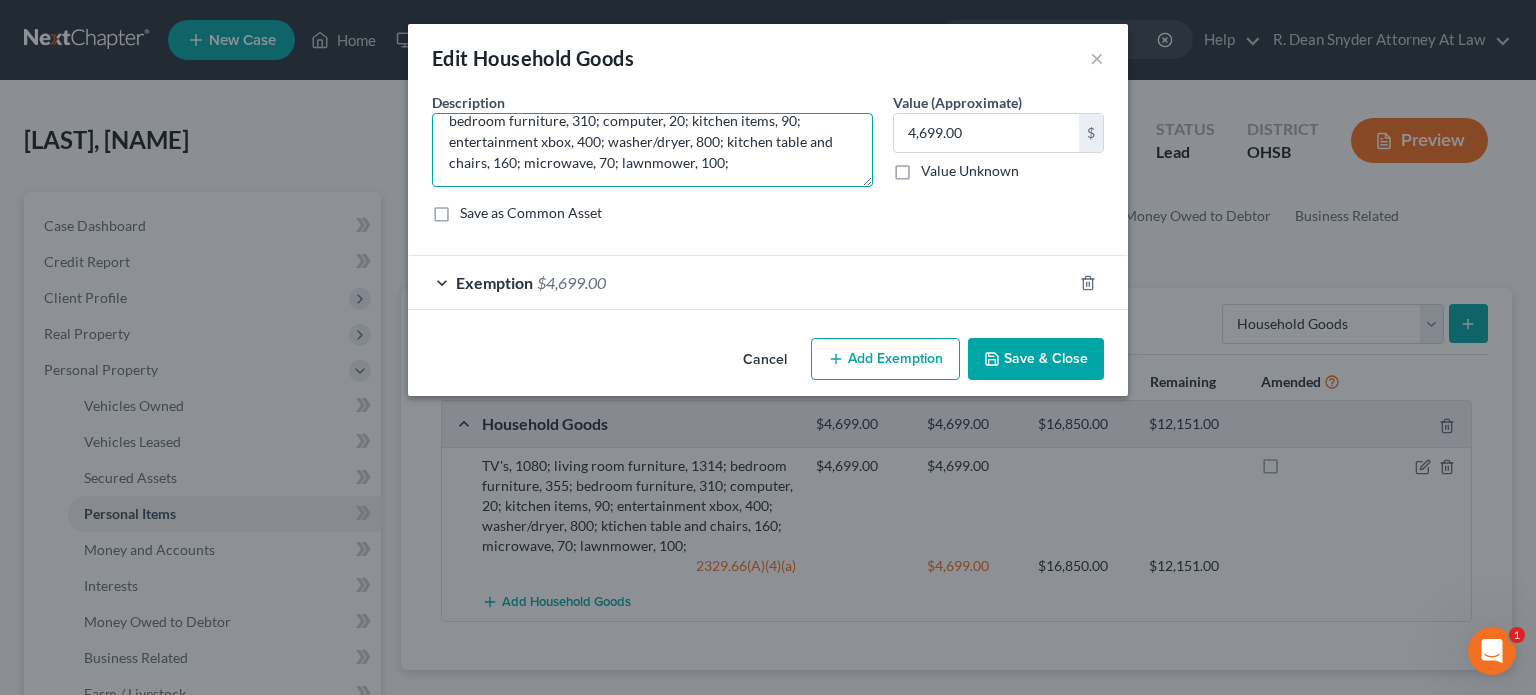 type on "TV's, 1080; living room furniture, 1314; bedroom furniture, 355; bedroom furniture, 310; computer, 20; kitchen items, 90; entertainment xbox, 400; washer/dryer, 800; kitchen table and chairs, 160; microwave, 70; lawnmower, 100;" 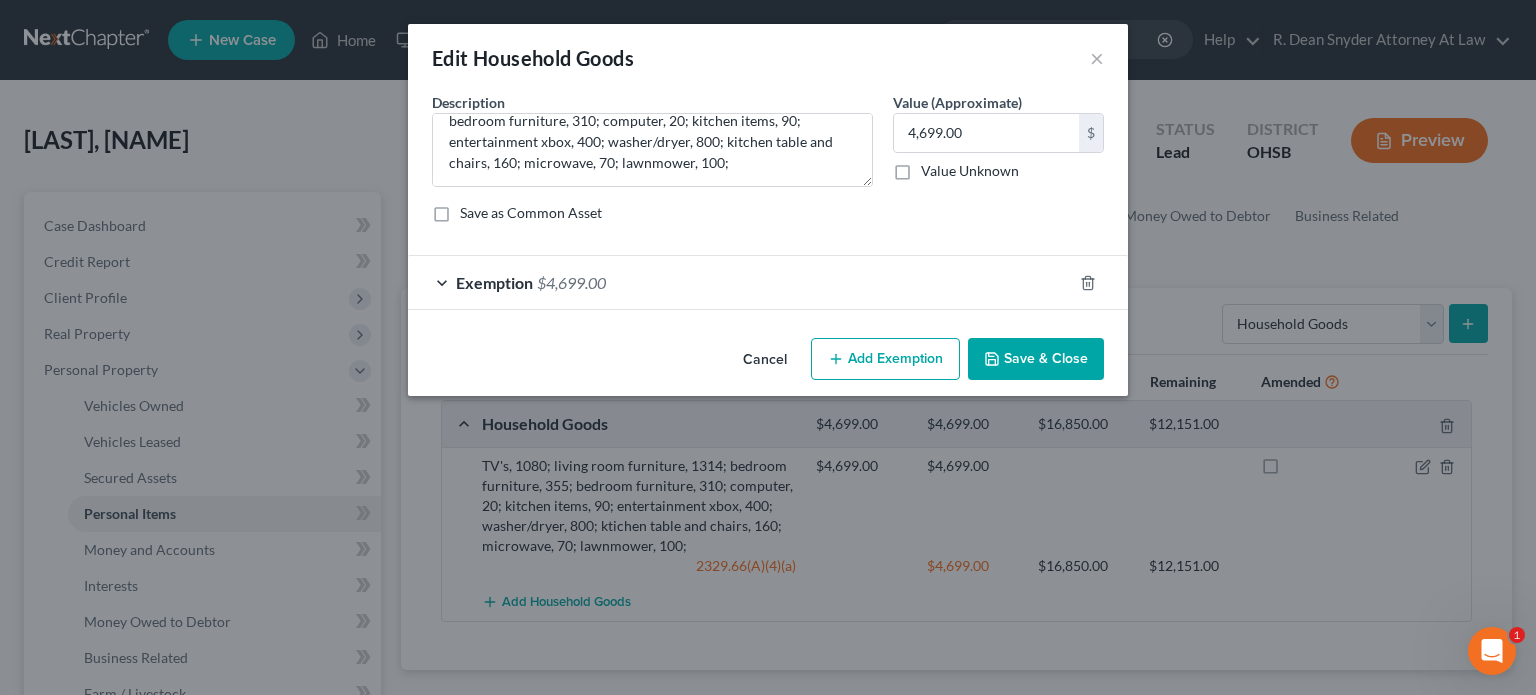 click on "Save & Close" at bounding box center [1036, 359] 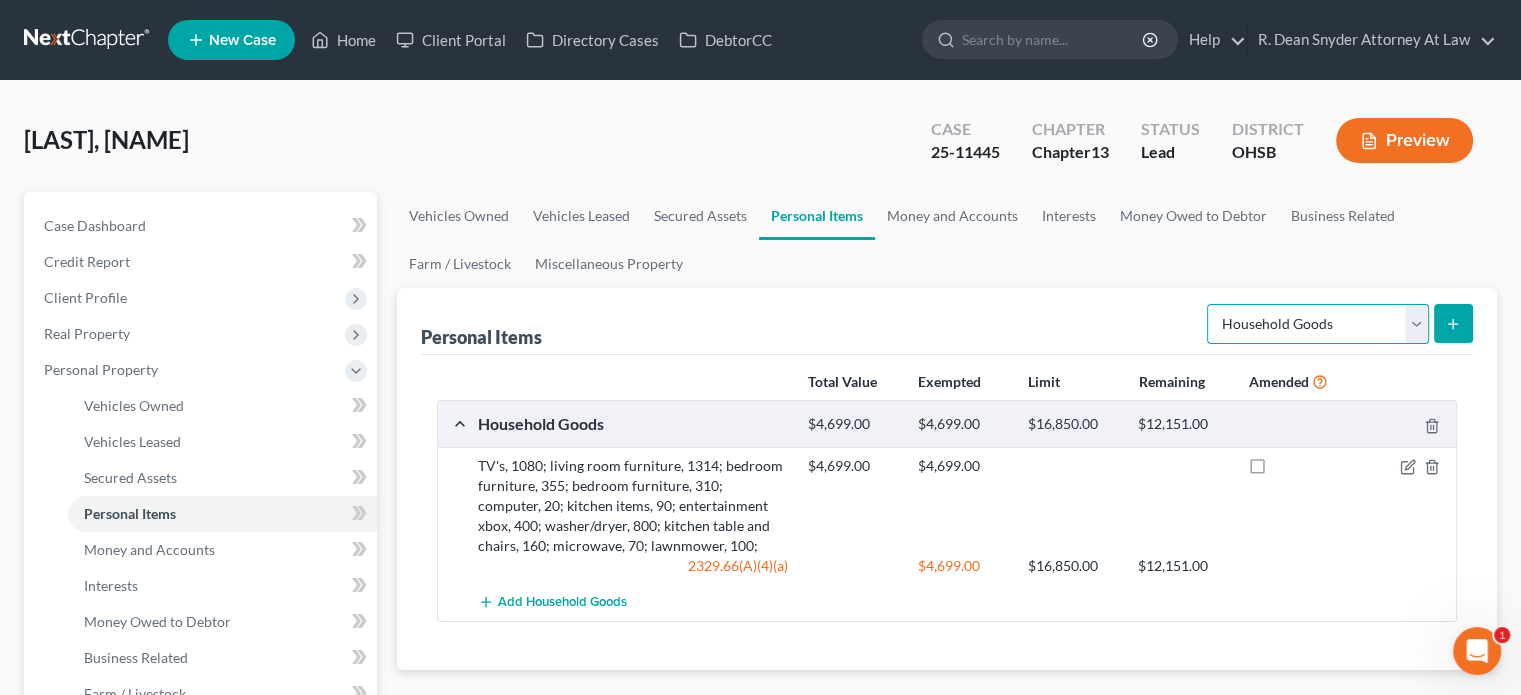 click on "Select Item Type Clothing Collectibles Of Value Electronics Firearms Household Goods Jewelry Other Pet(s) Sports & Hobby Equipment" at bounding box center [1318, 324] 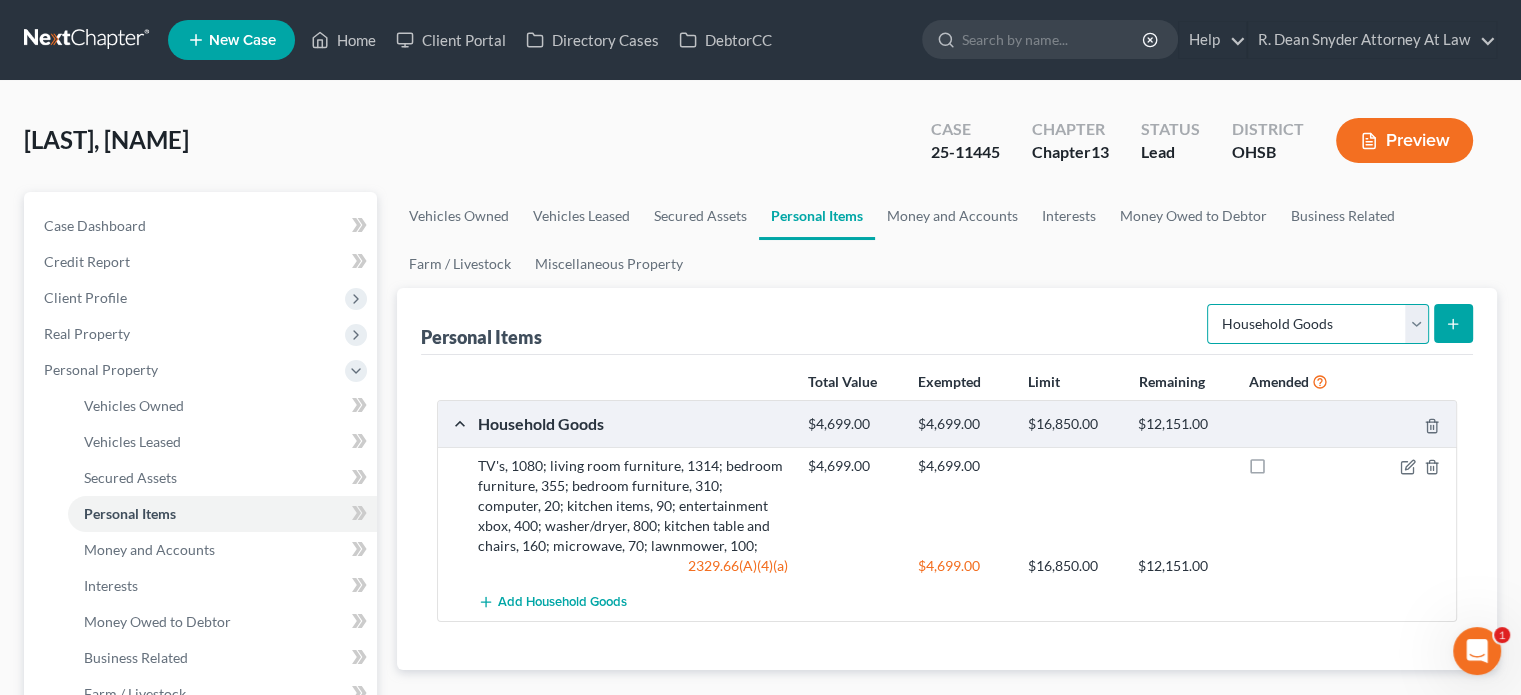 select on "jewelry" 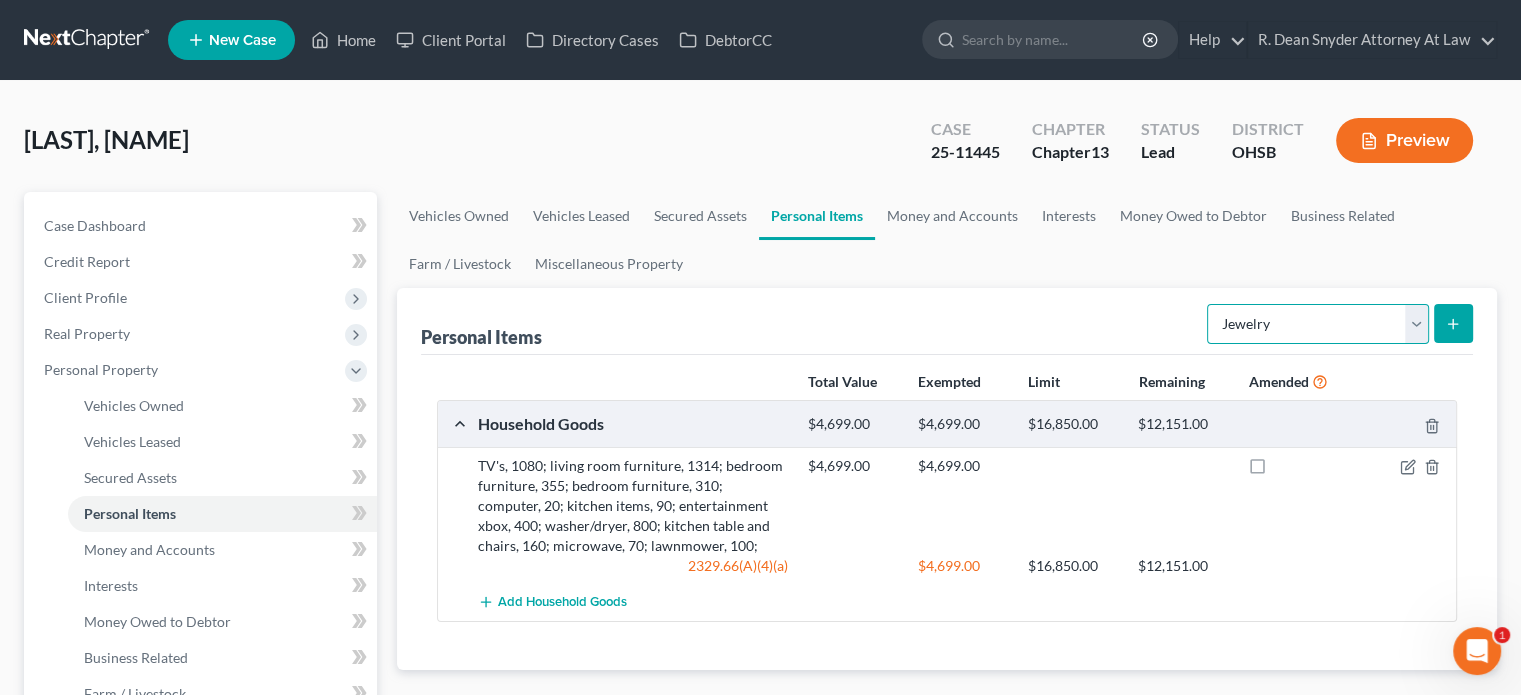 click on "Select Item Type Clothing Collectibles Of Value Electronics Firearms Household Goods Jewelry Other Pet(s) Sports & Hobby Equipment" at bounding box center [1318, 324] 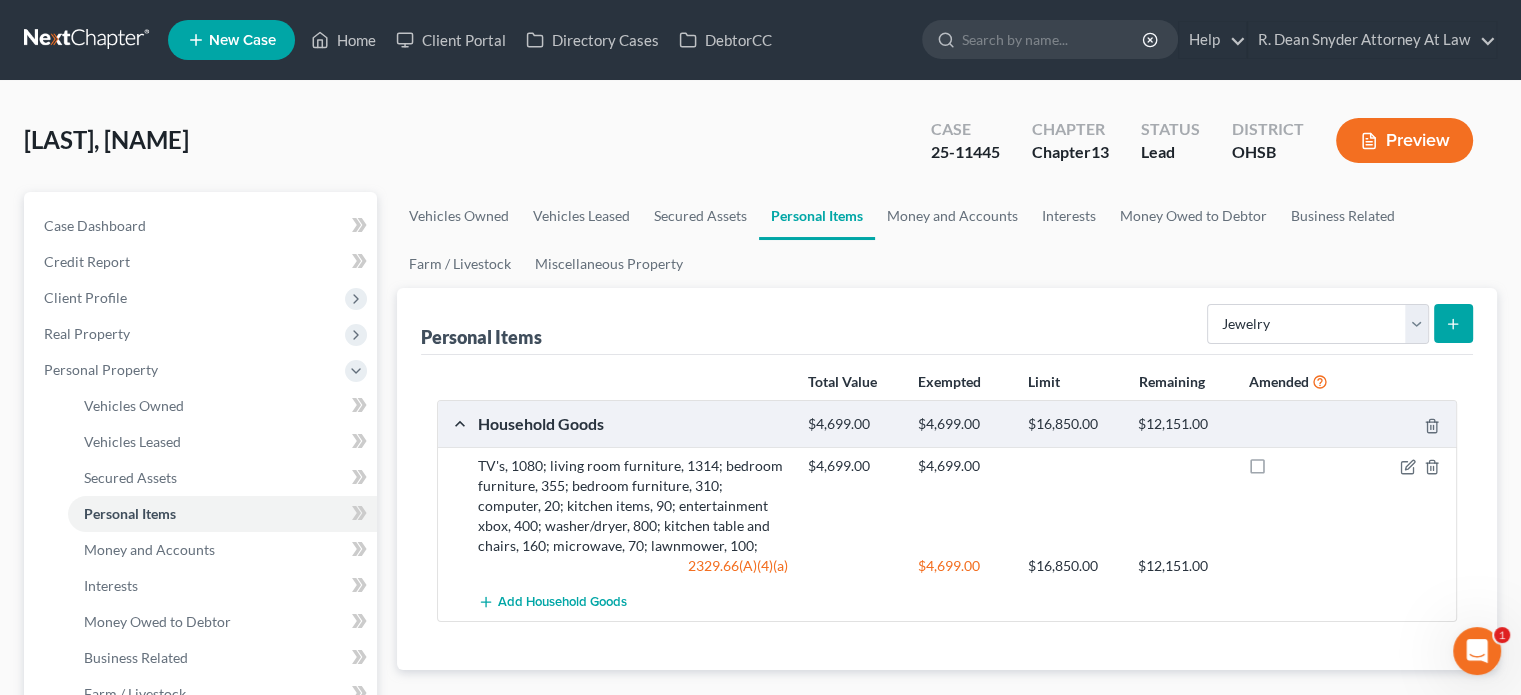click 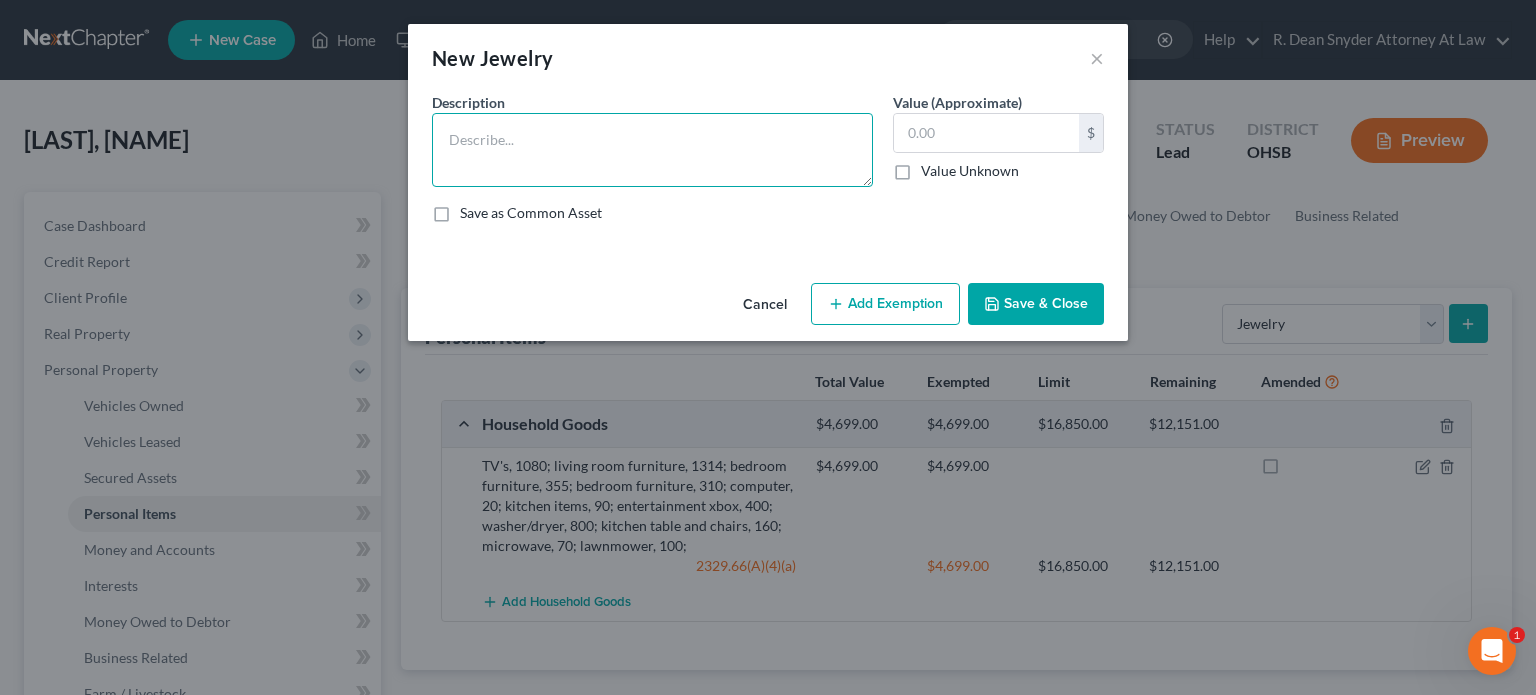 click at bounding box center [652, 150] 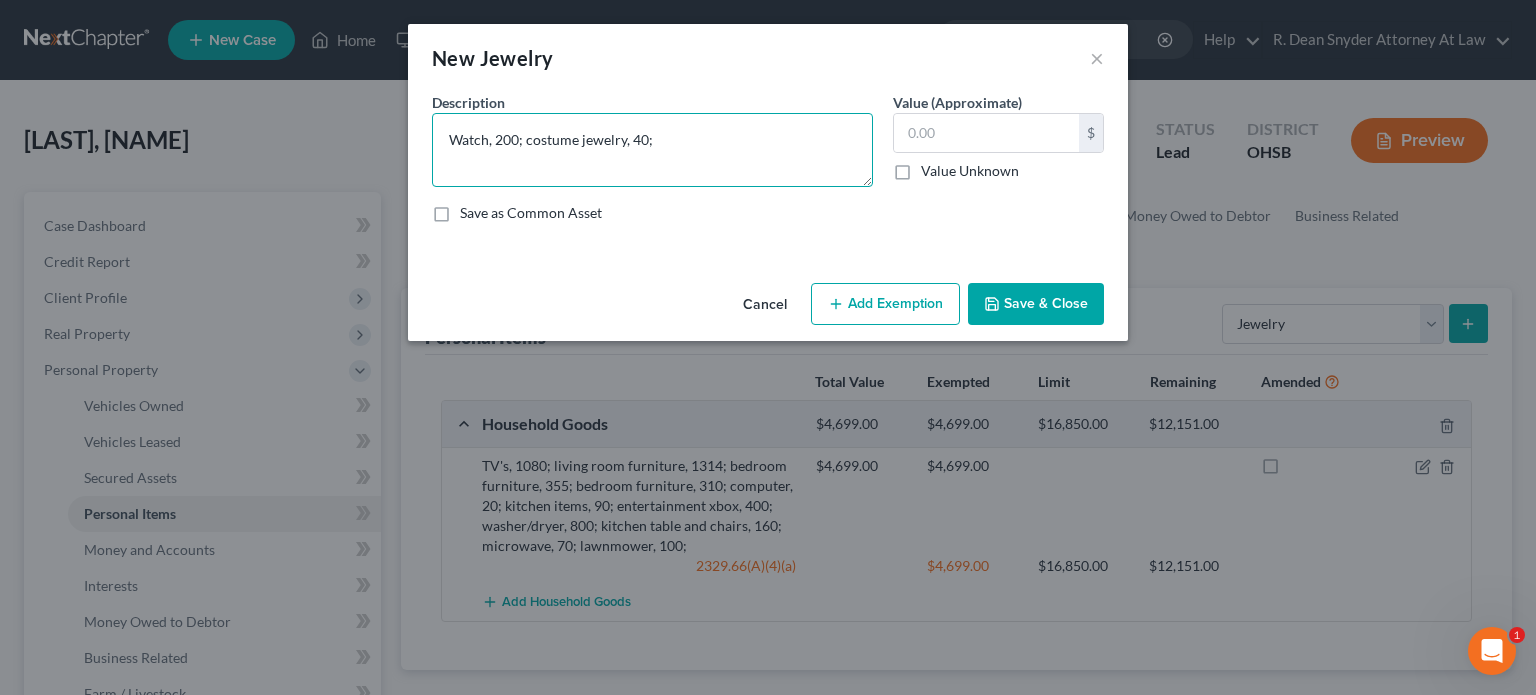 type on "Watch, 200; costume jewelry, 40;" 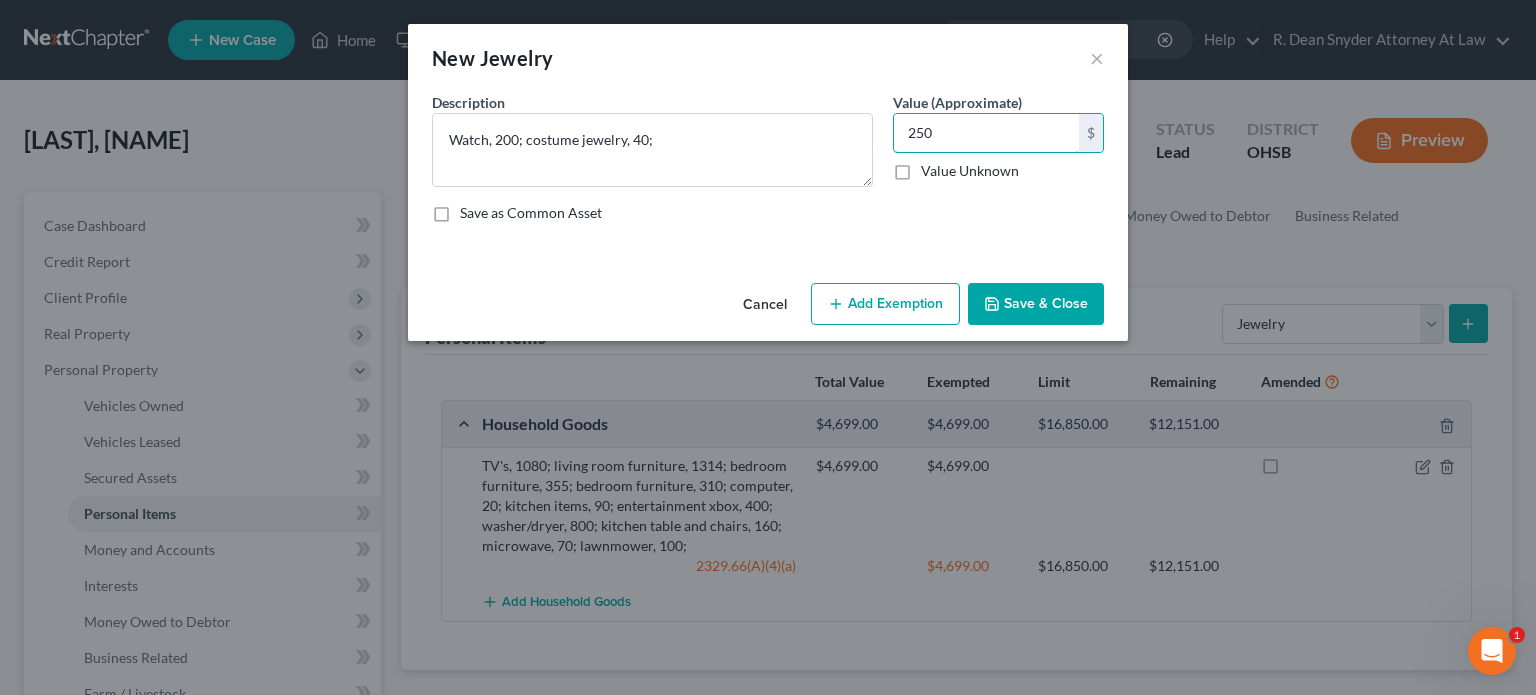 type on "250" 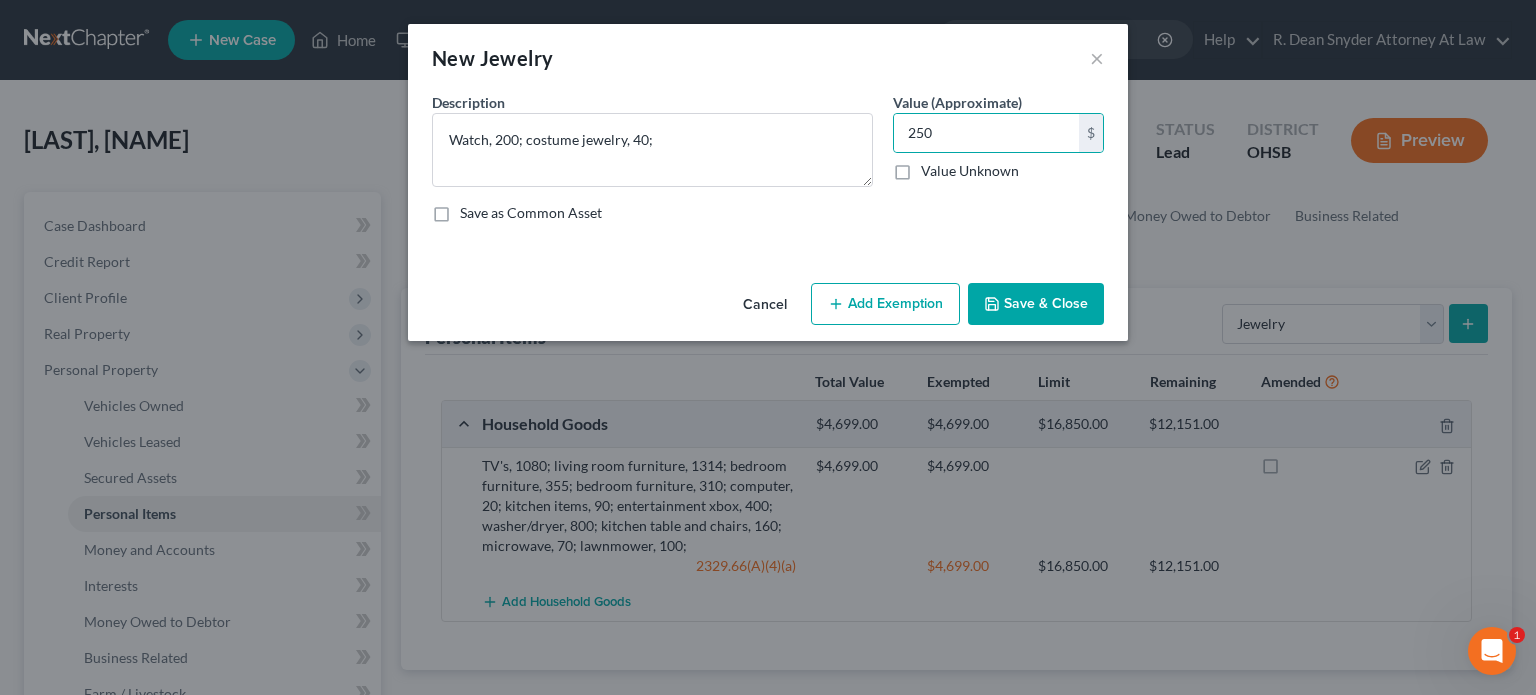 click on "Add Exemption" at bounding box center [885, 304] 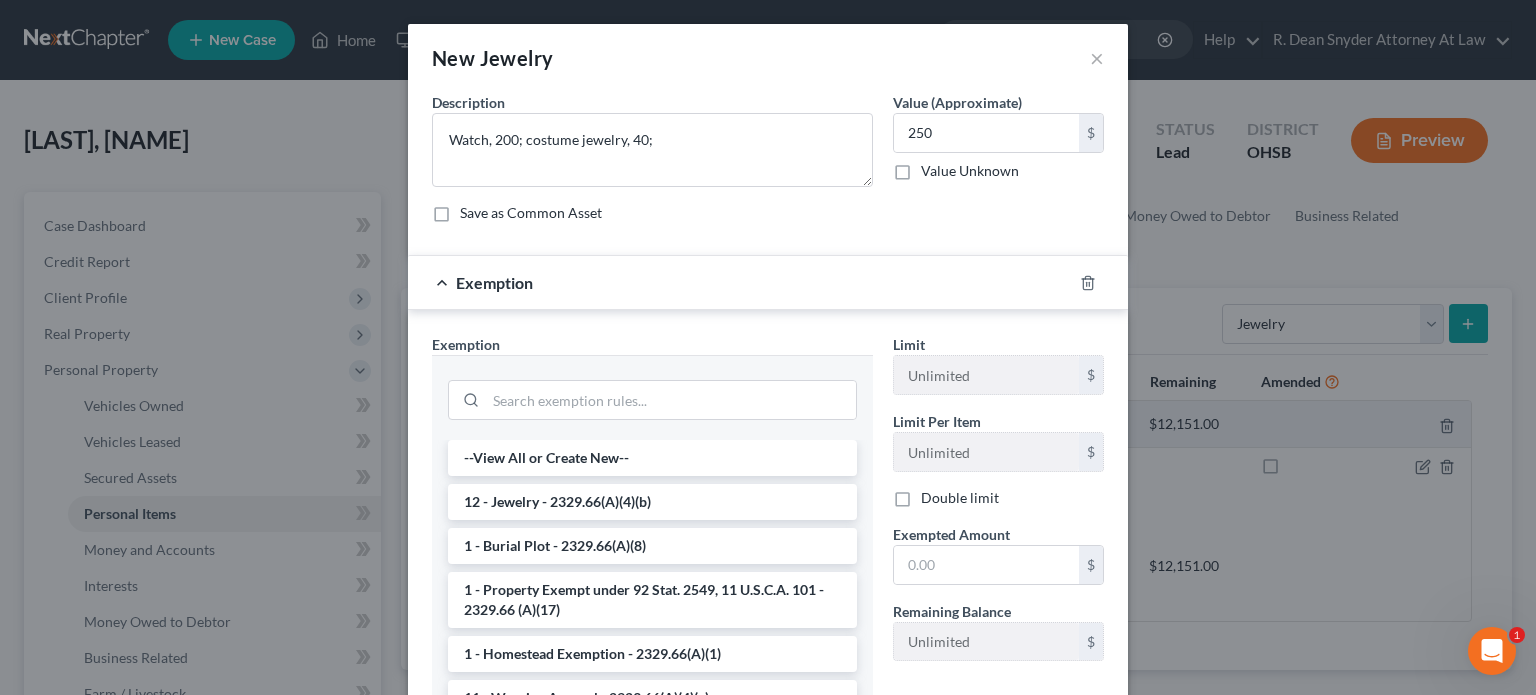 drag, startPoint x: 552, startPoint y: 494, endPoint x: 692, endPoint y: 502, distance: 140.22838 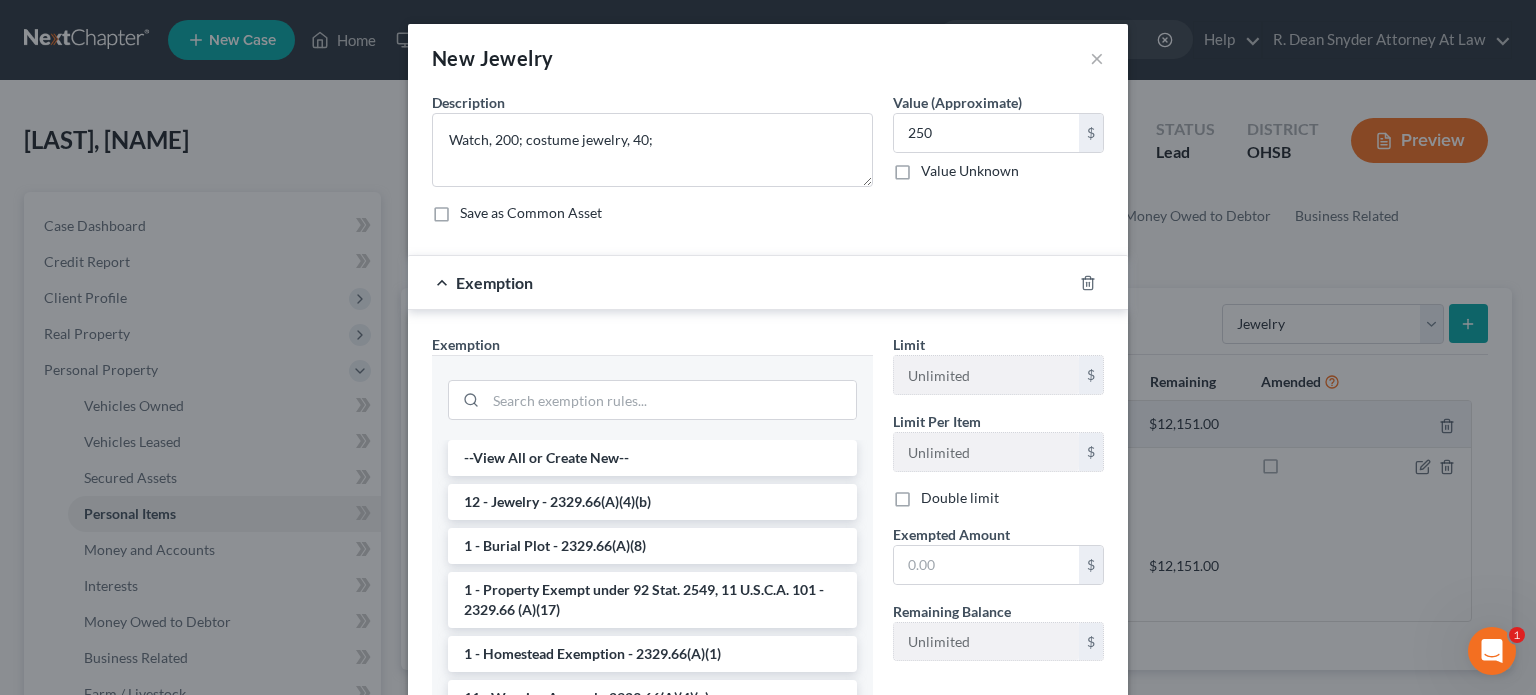 click on "12 - Jewelry  - 2329.66(A)(4)(b)" at bounding box center (652, 502) 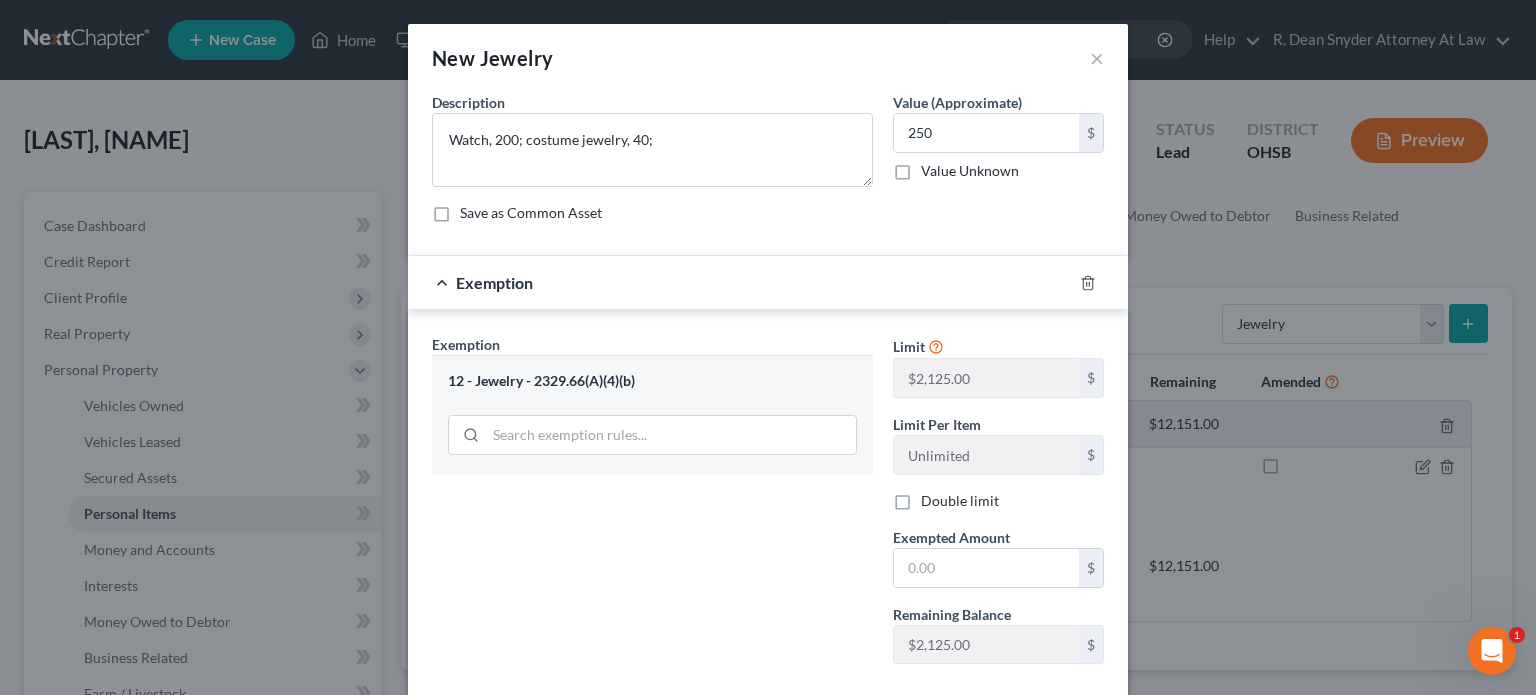 click on "Exempted Amount" at bounding box center (951, 537) 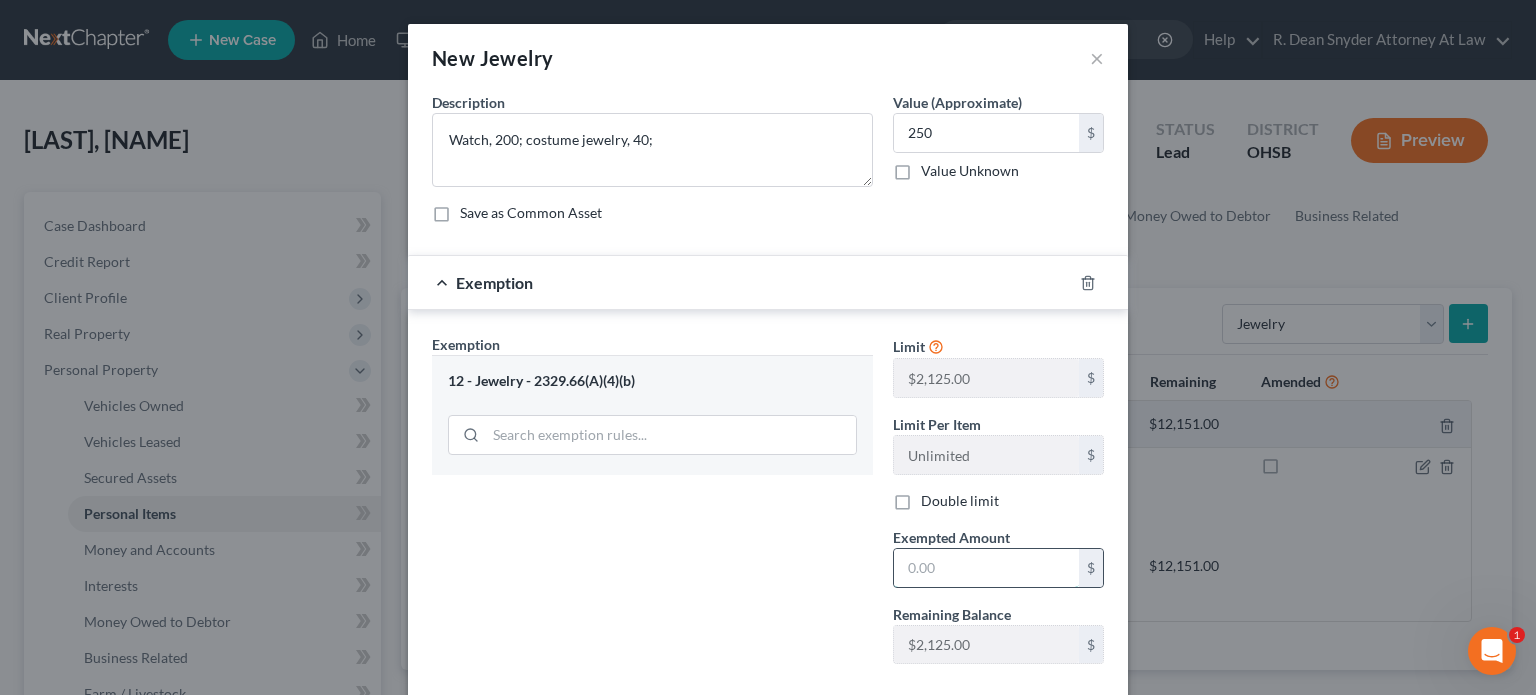 click at bounding box center [986, 568] 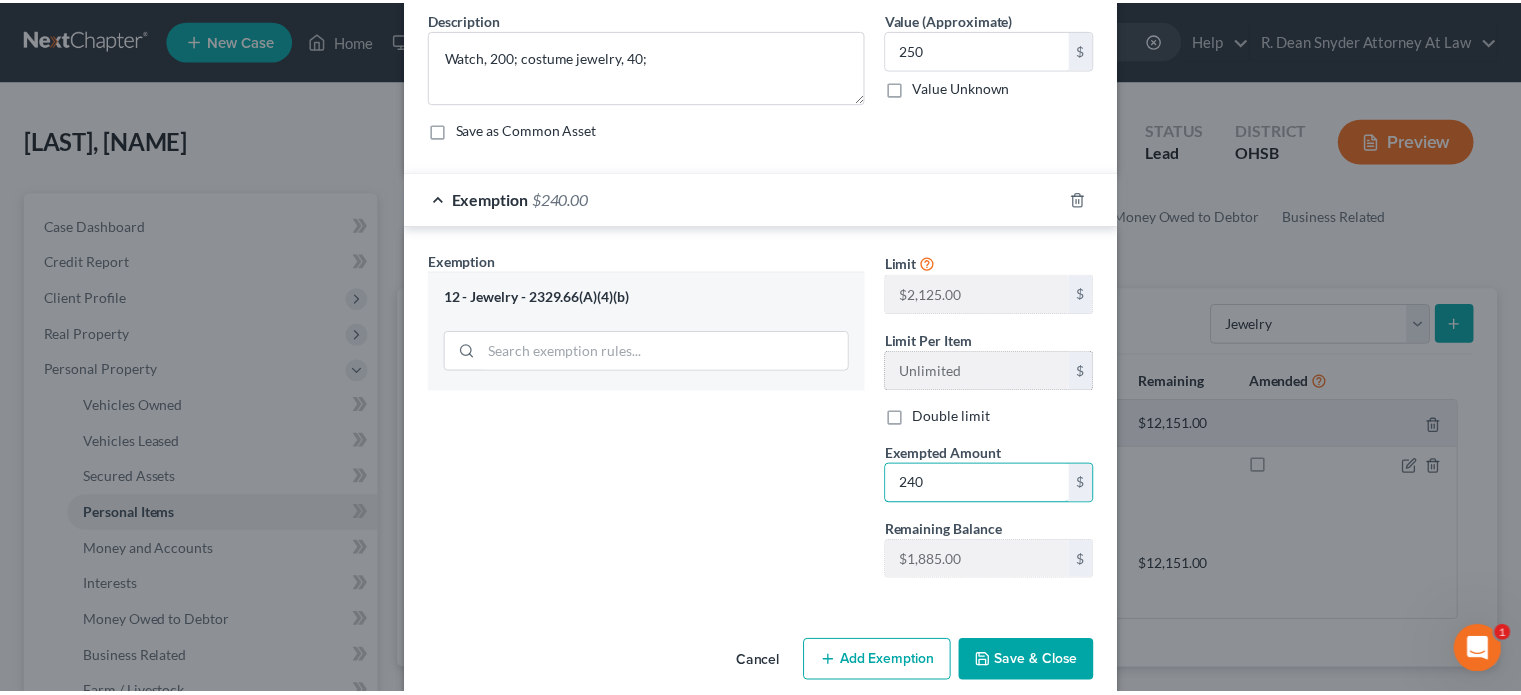 scroll, scrollTop: 109, scrollLeft: 0, axis: vertical 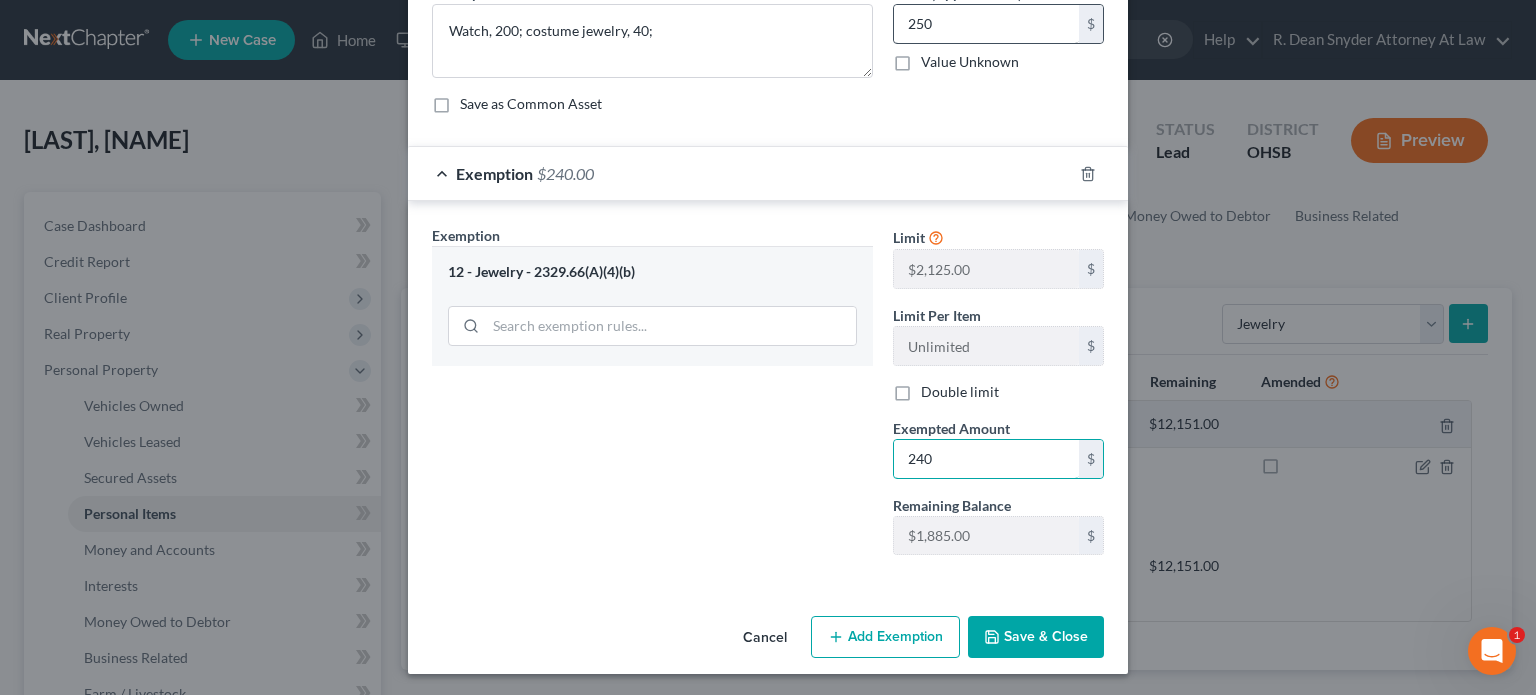 type on "240" 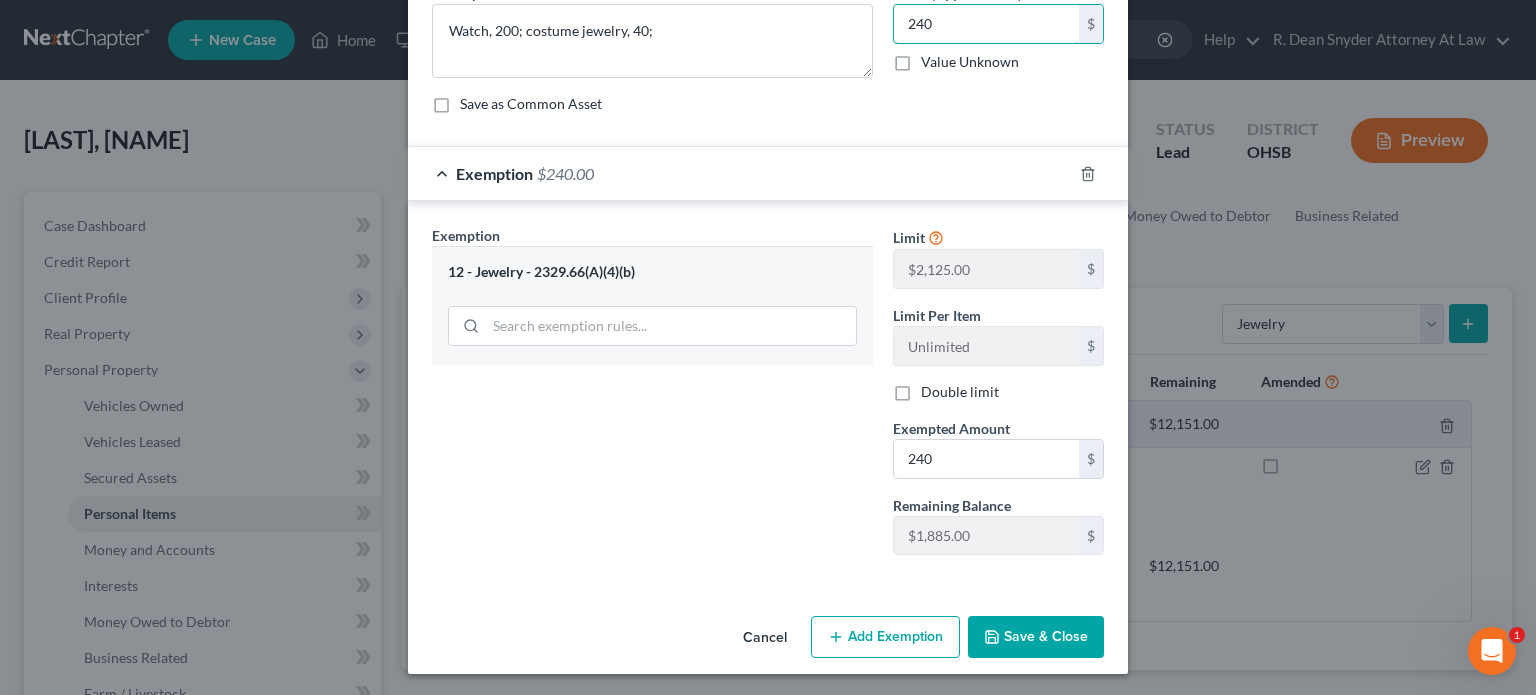 type on "240" 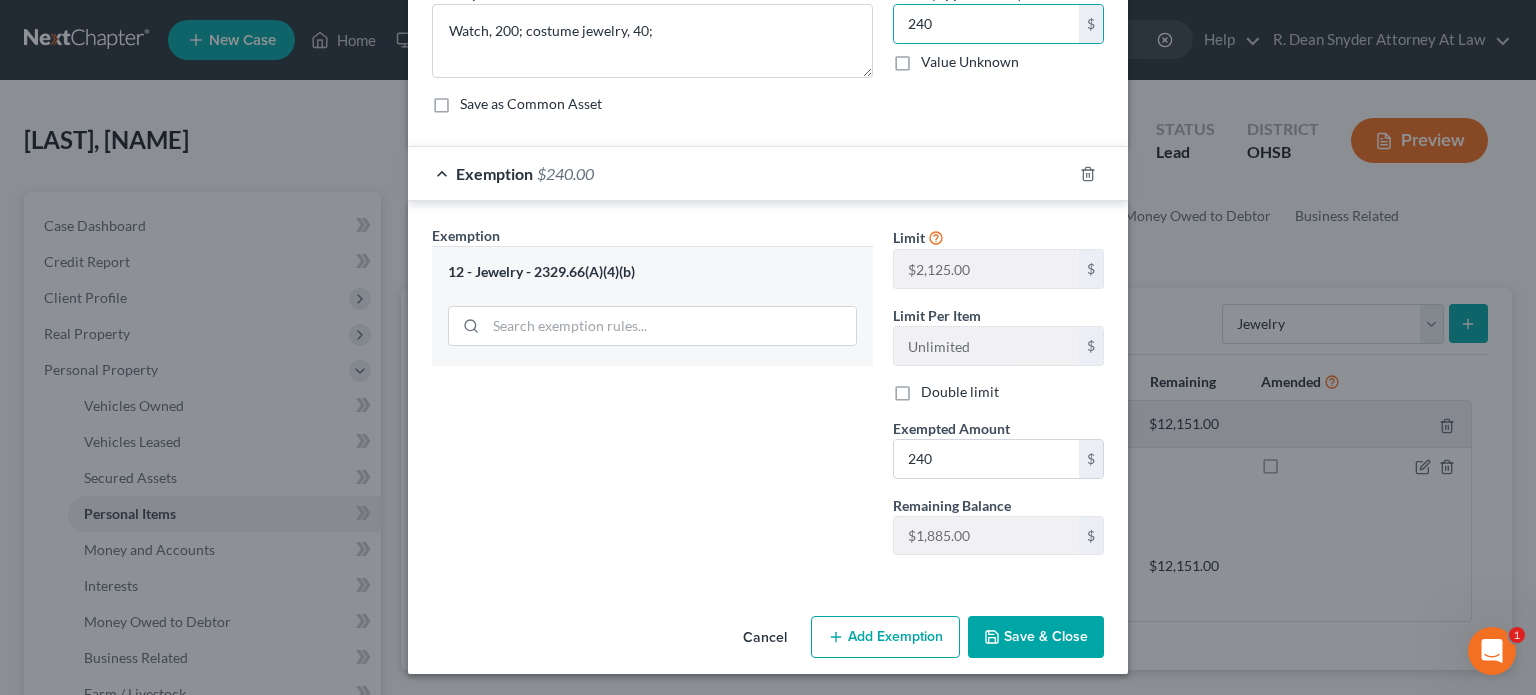 click 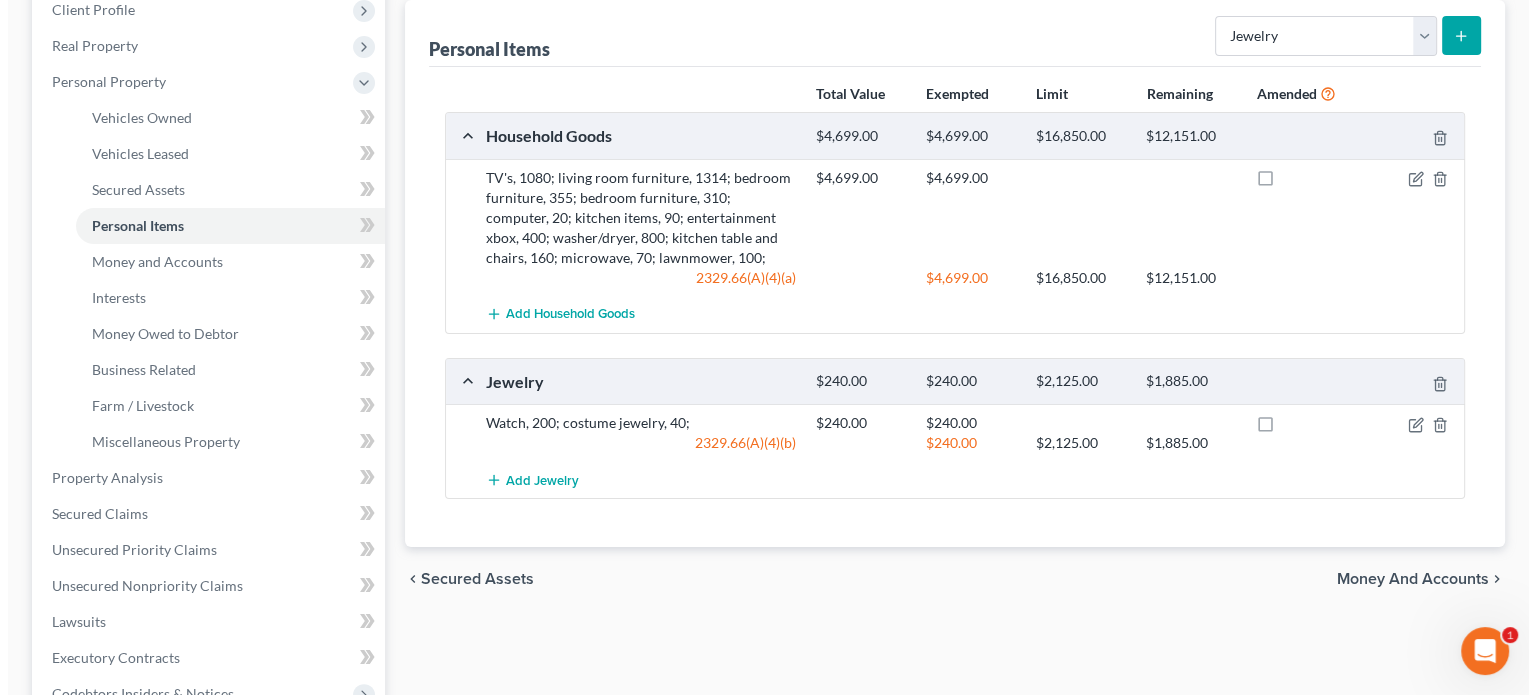 scroll, scrollTop: 300, scrollLeft: 0, axis: vertical 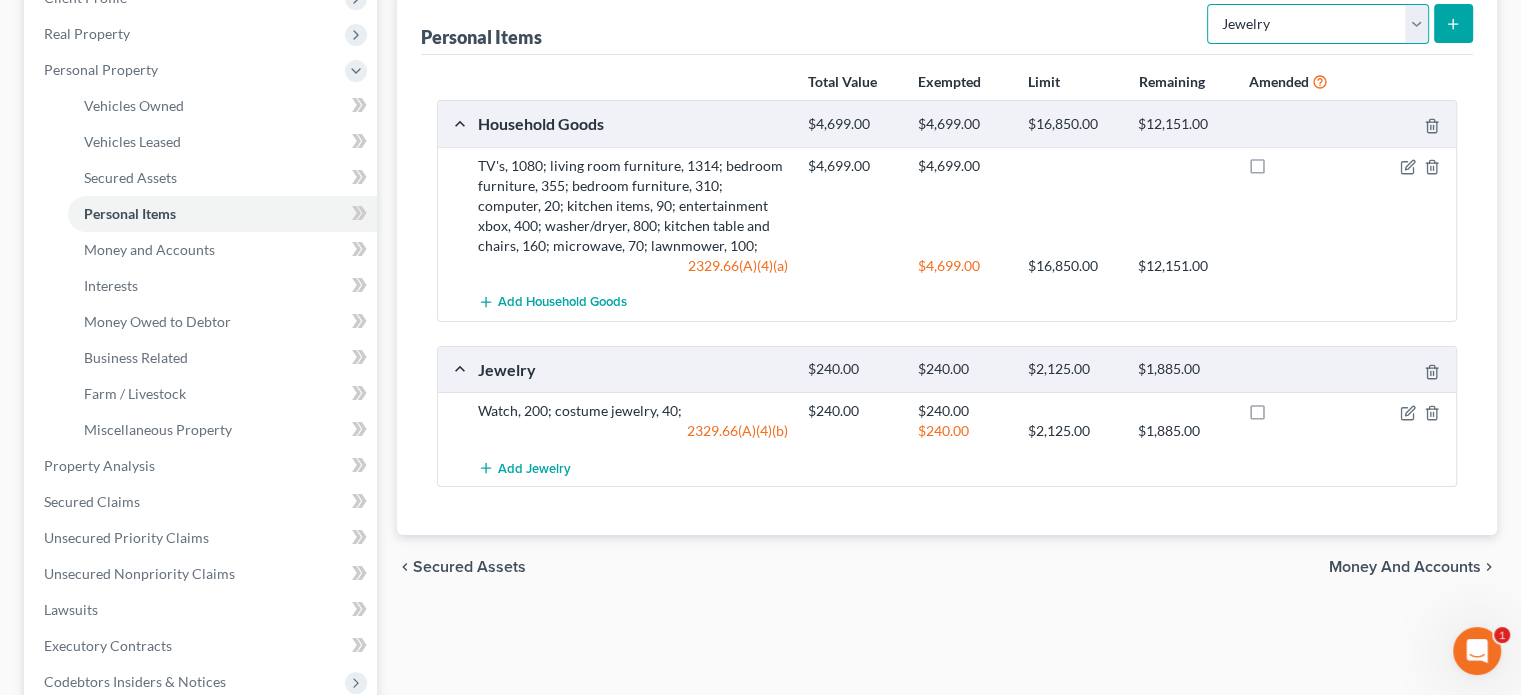 click on "Select Item Type Clothing Collectibles Of Value Electronics Firearms Household Goods Jewelry Other Pet(s) Sports & Hobby Equipment" at bounding box center (1318, 24) 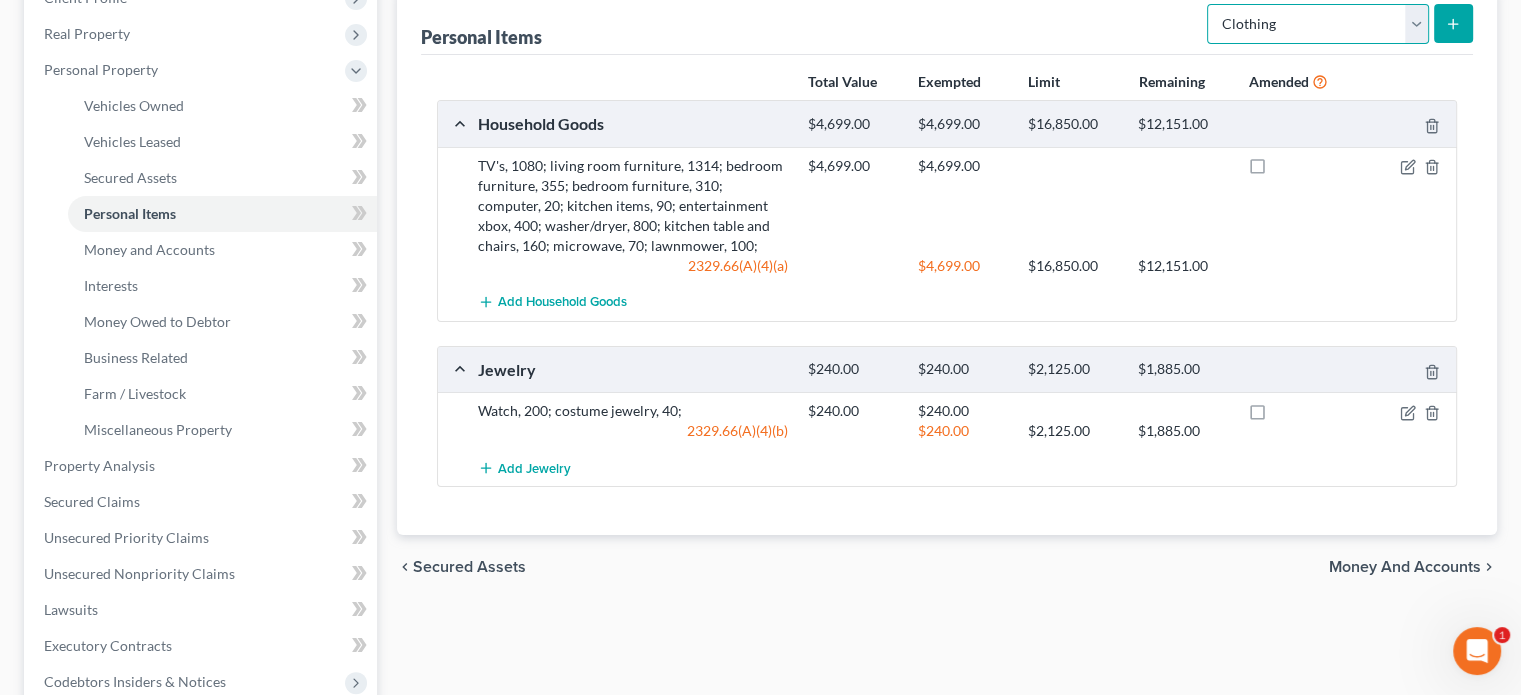 click on "Select Item Type Clothing Collectibles Of Value Electronics Firearms Household Goods Jewelry Other Pet(s) Sports & Hobby Equipment" at bounding box center [1318, 24] 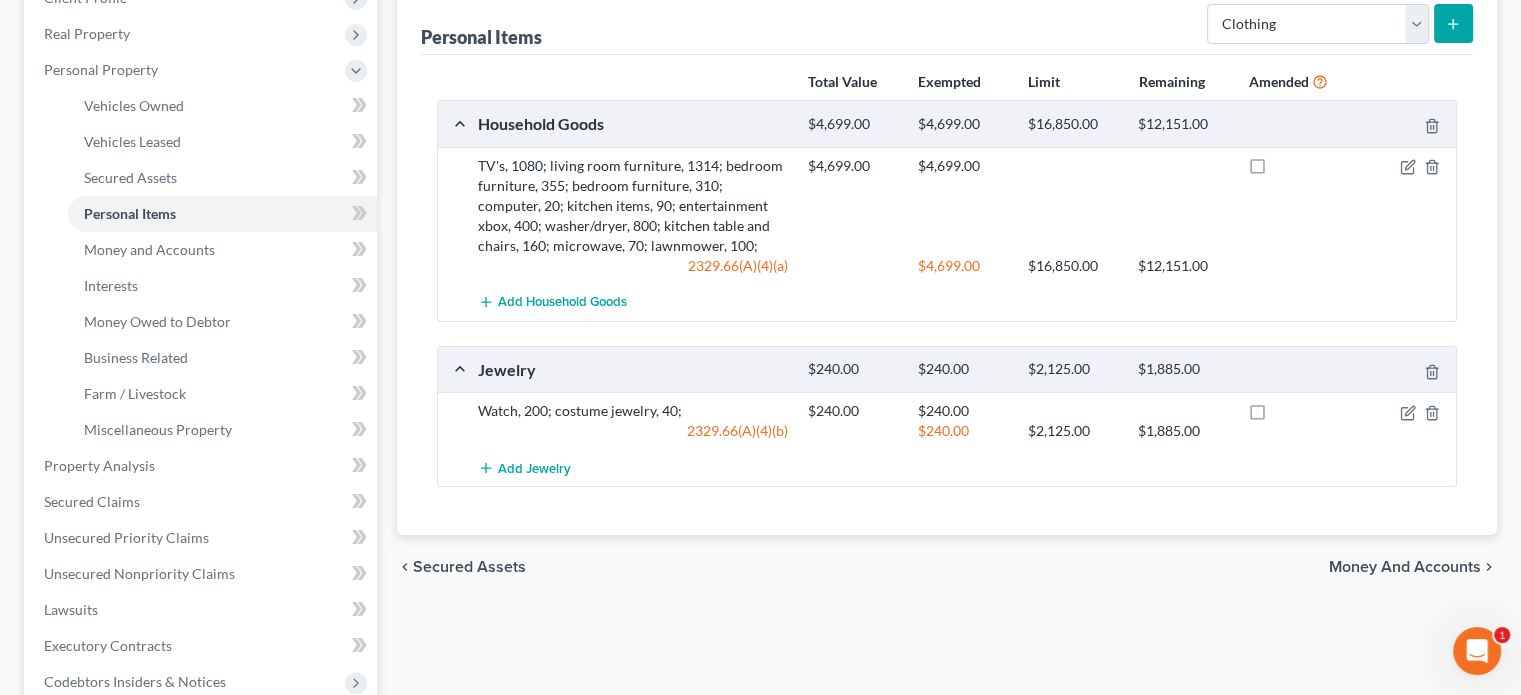 click 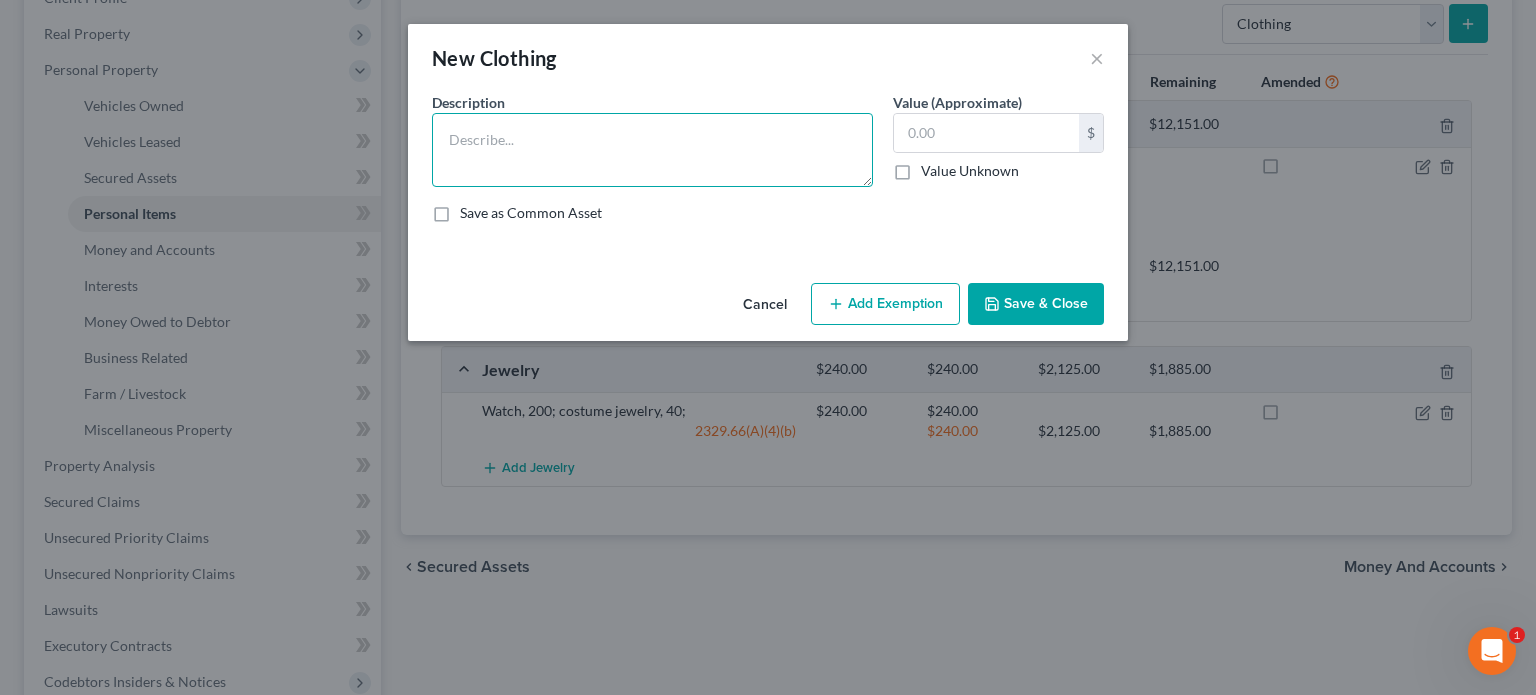 click at bounding box center [652, 150] 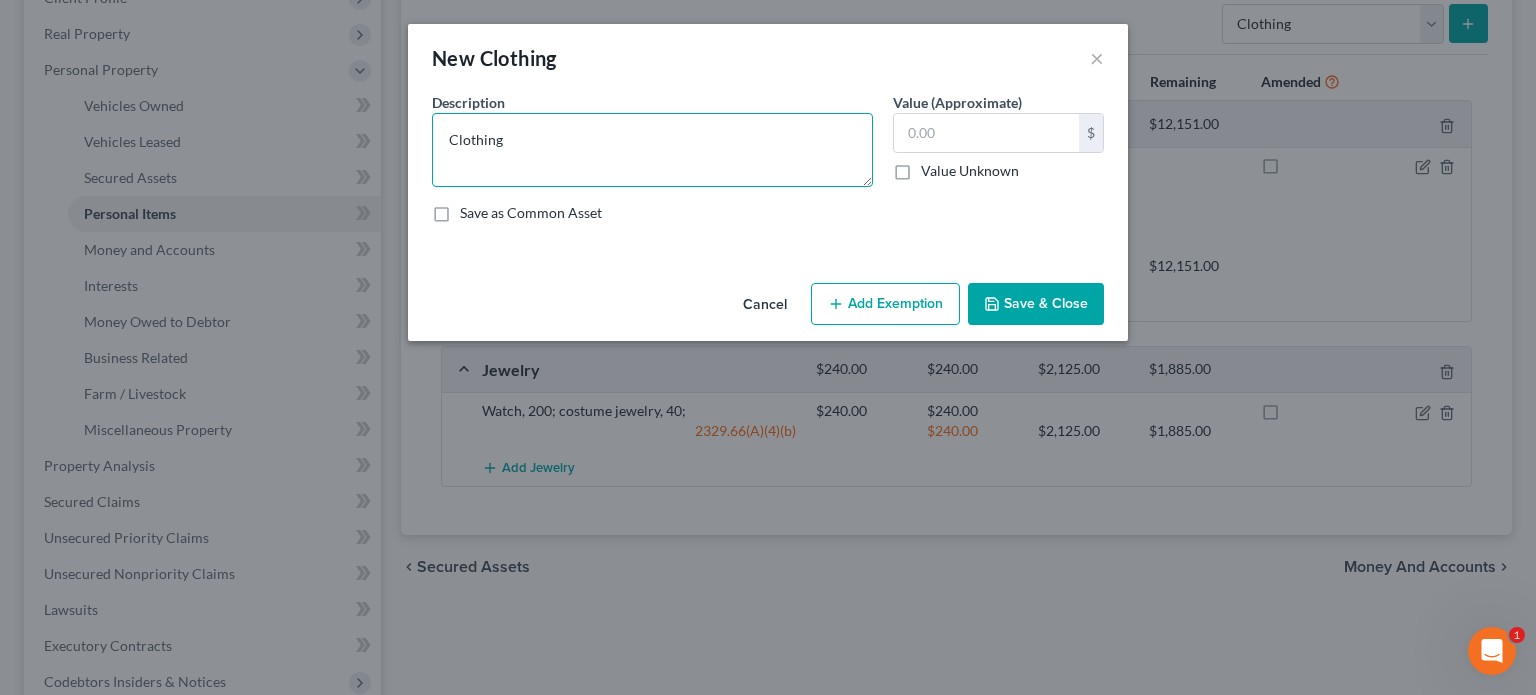 type on "Clothing" 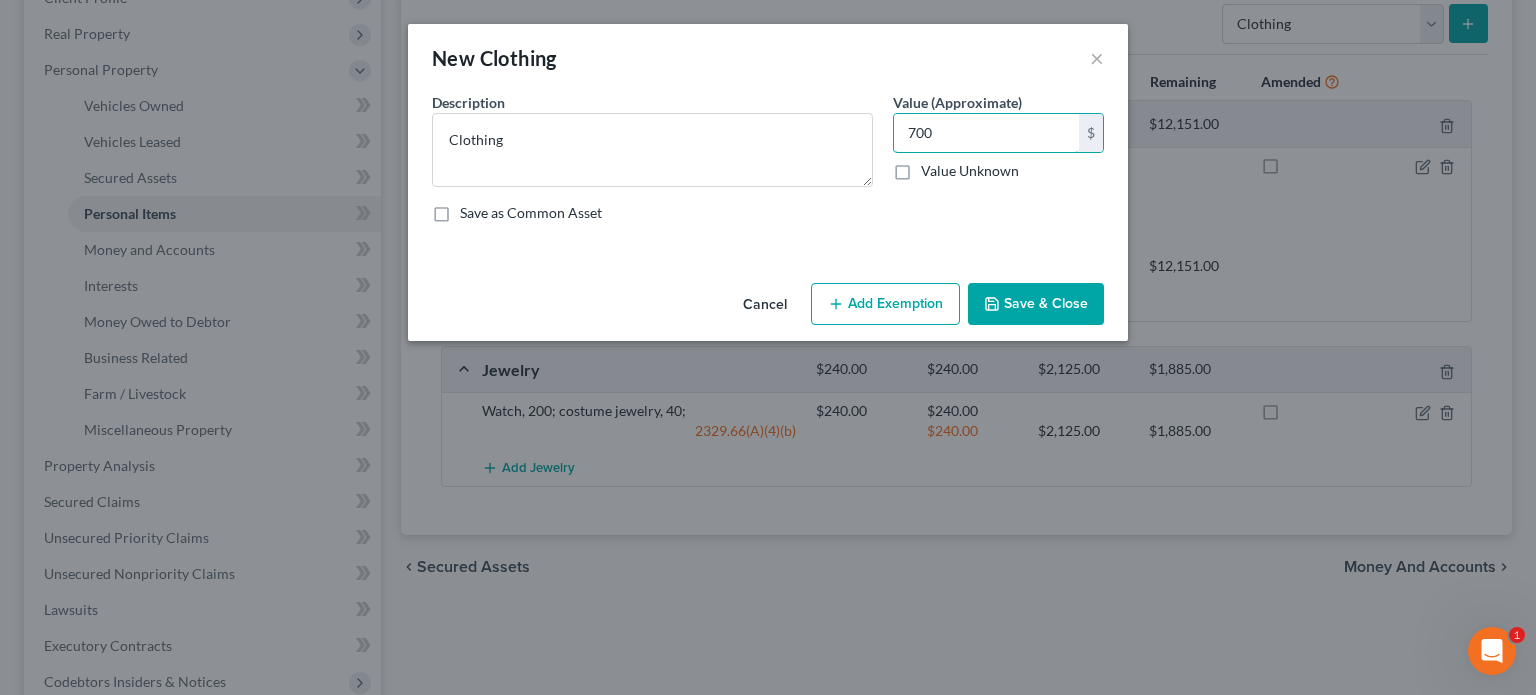 type on "700" 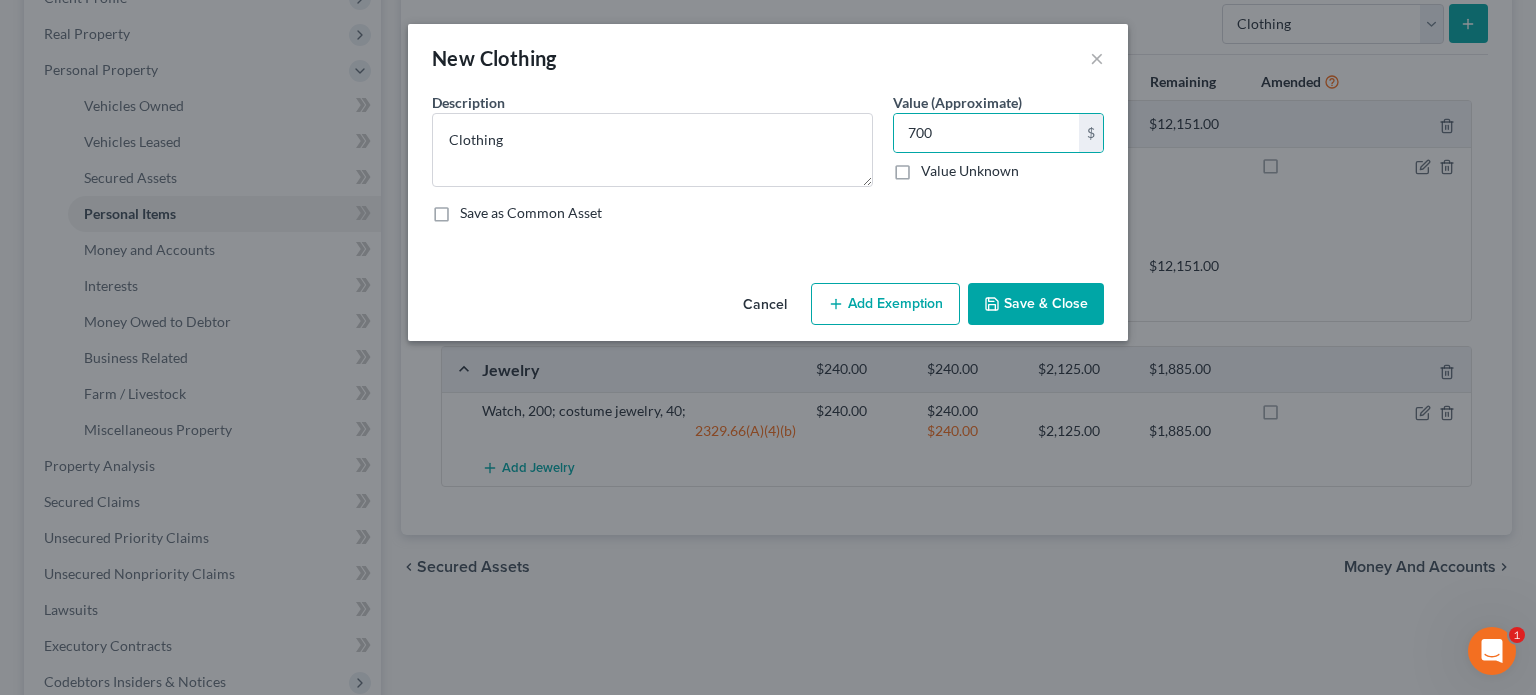 click on "Add Exemption" at bounding box center [885, 304] 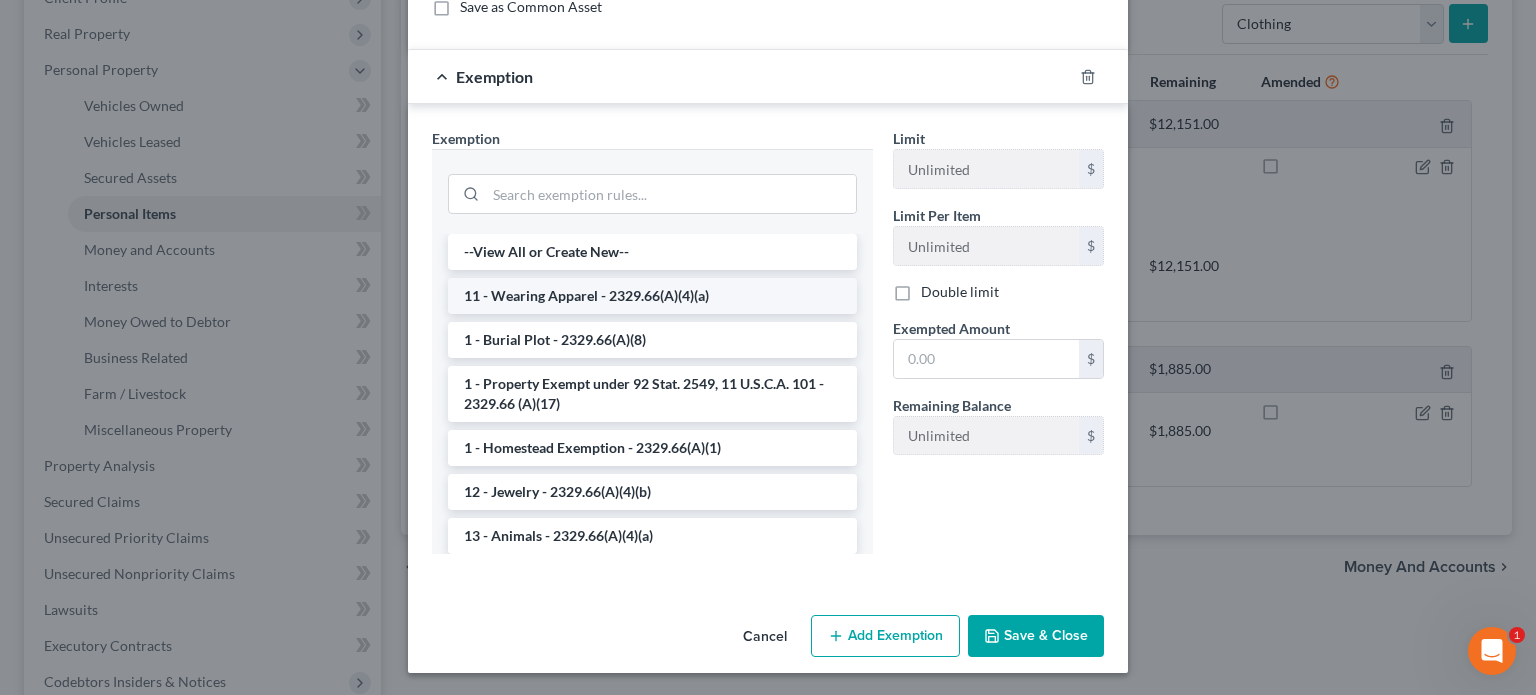 click on "11 - Wearing Apparel - 2329.66(A)(4)(a)" at bounding box center [652, 296] 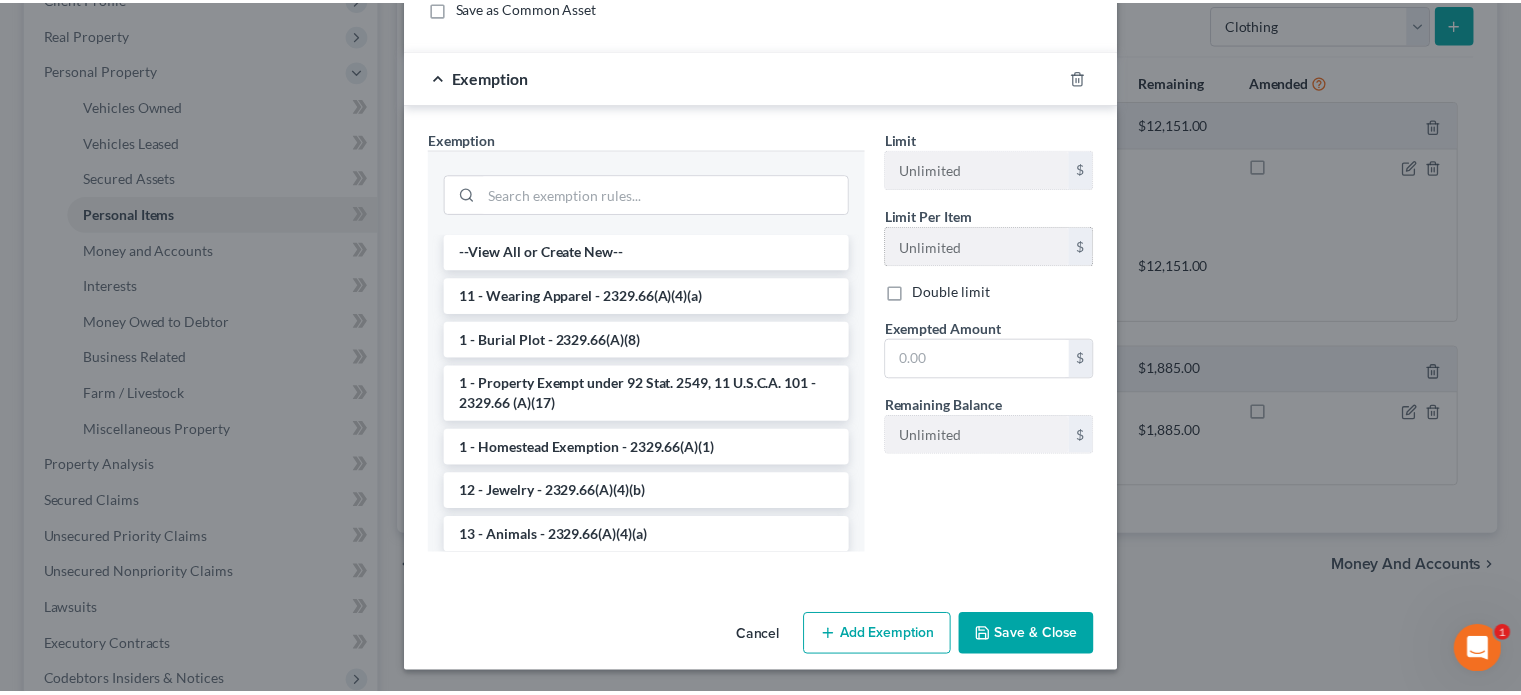scroll, scrollTop: 109, scrollLeft: 0, axis: vertical 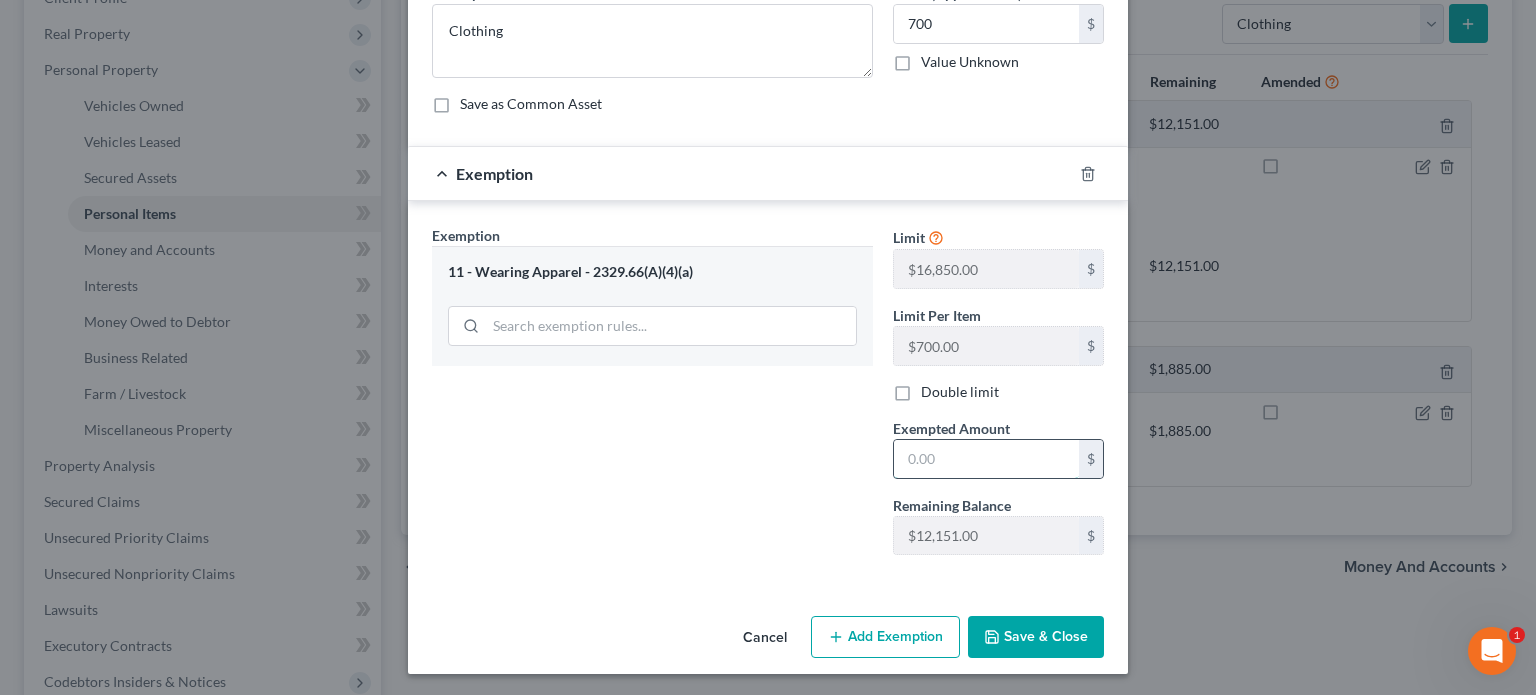 click at bounding box center [986, 459] 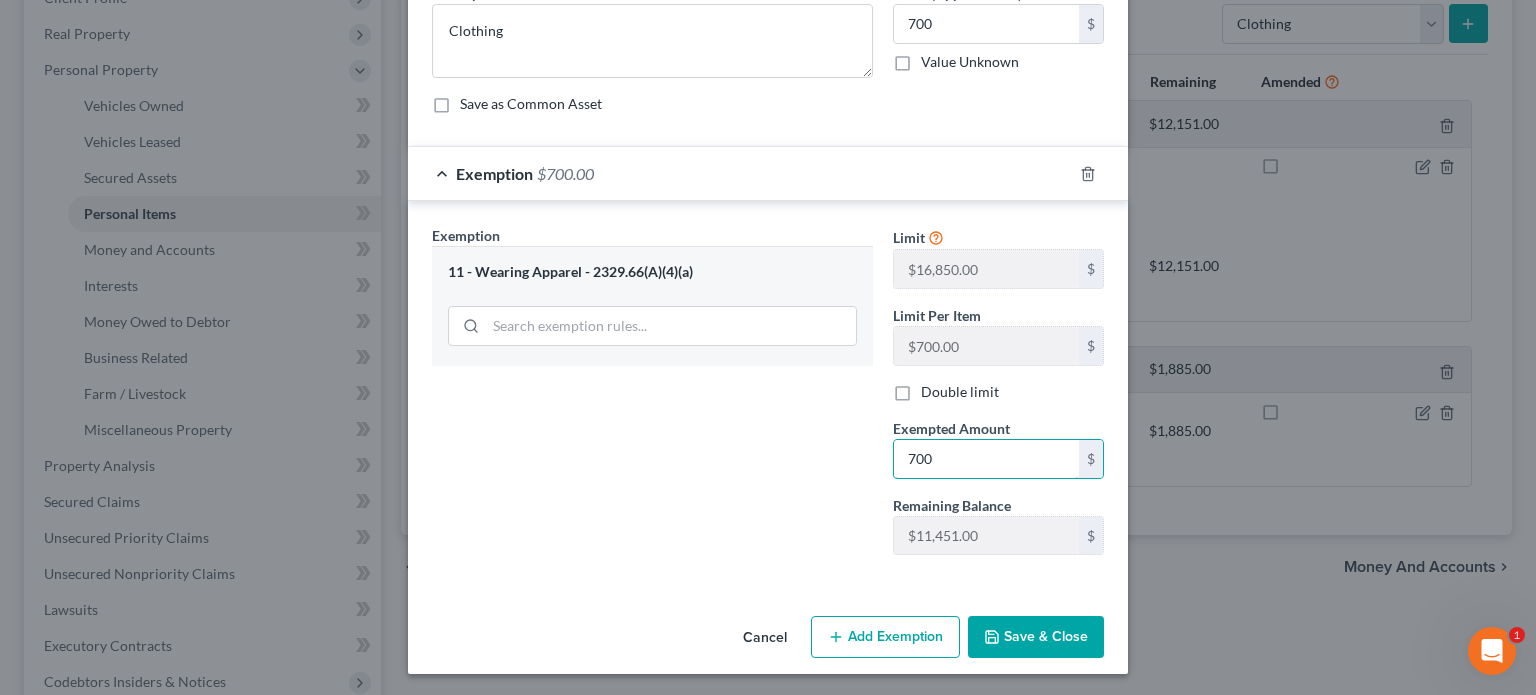 type on "700" 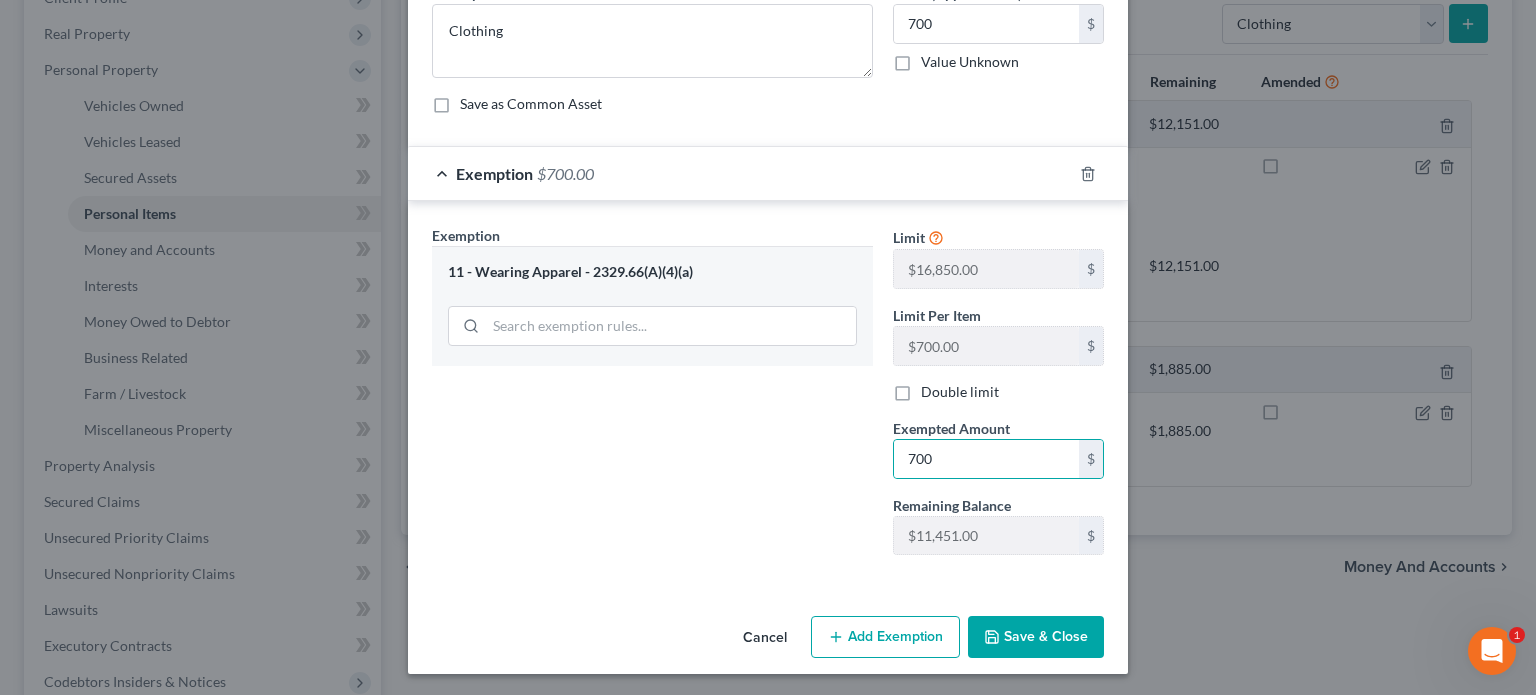click on "Exemption Set must be selected for CA.
Exemption
*
11 - Wearing Apparel - 2329.66(A)(4)(a)" at bounding box center [652, 398] 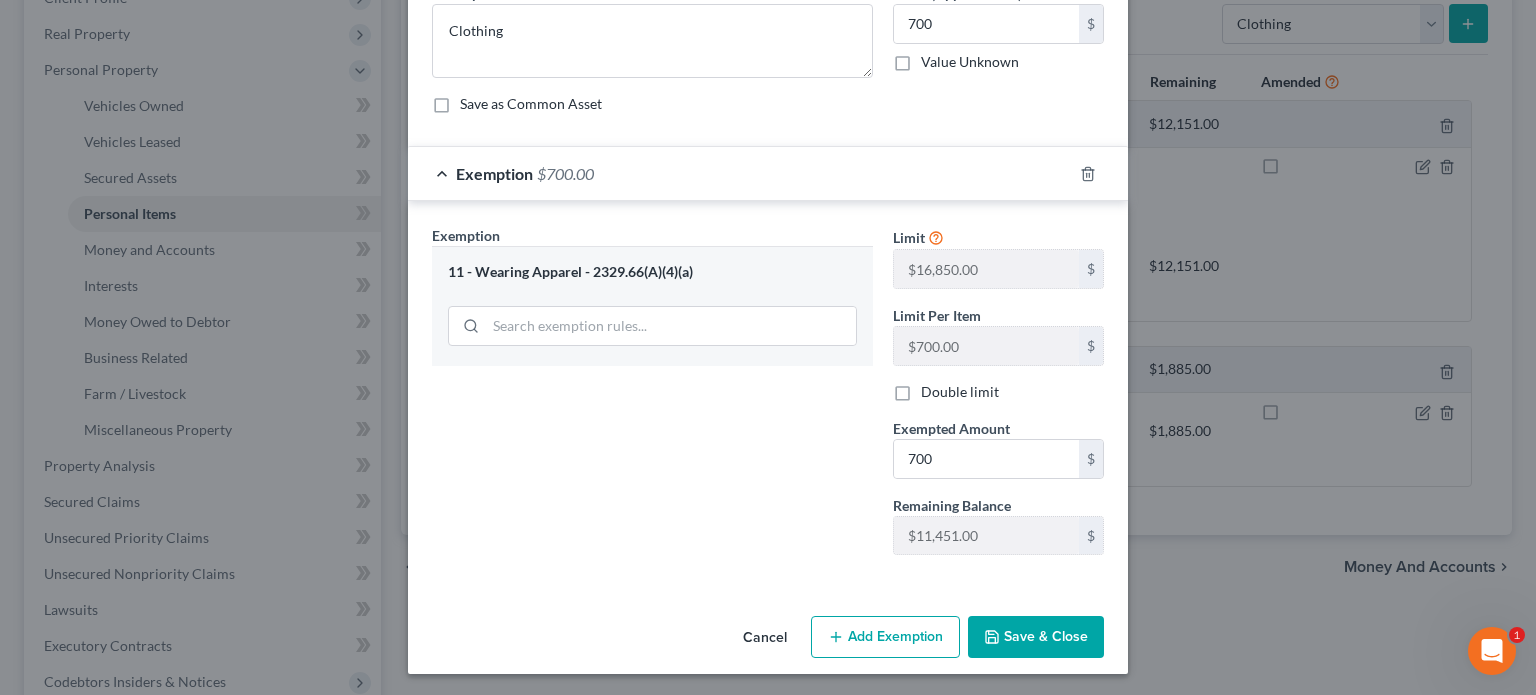 click on "Save & Close" at bounding box center (1036, 637) 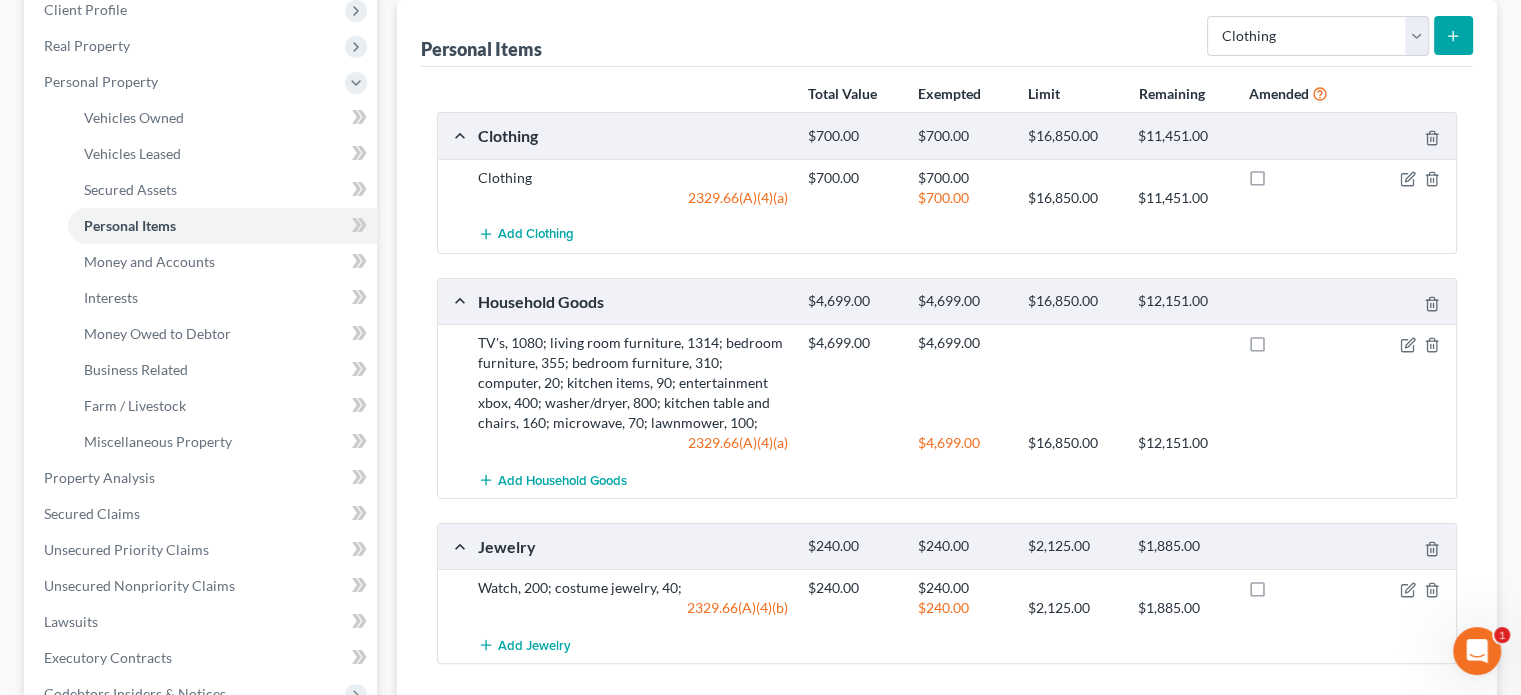 scroll, scrollTop: 300, scrollLeft: 0, axis: vertical 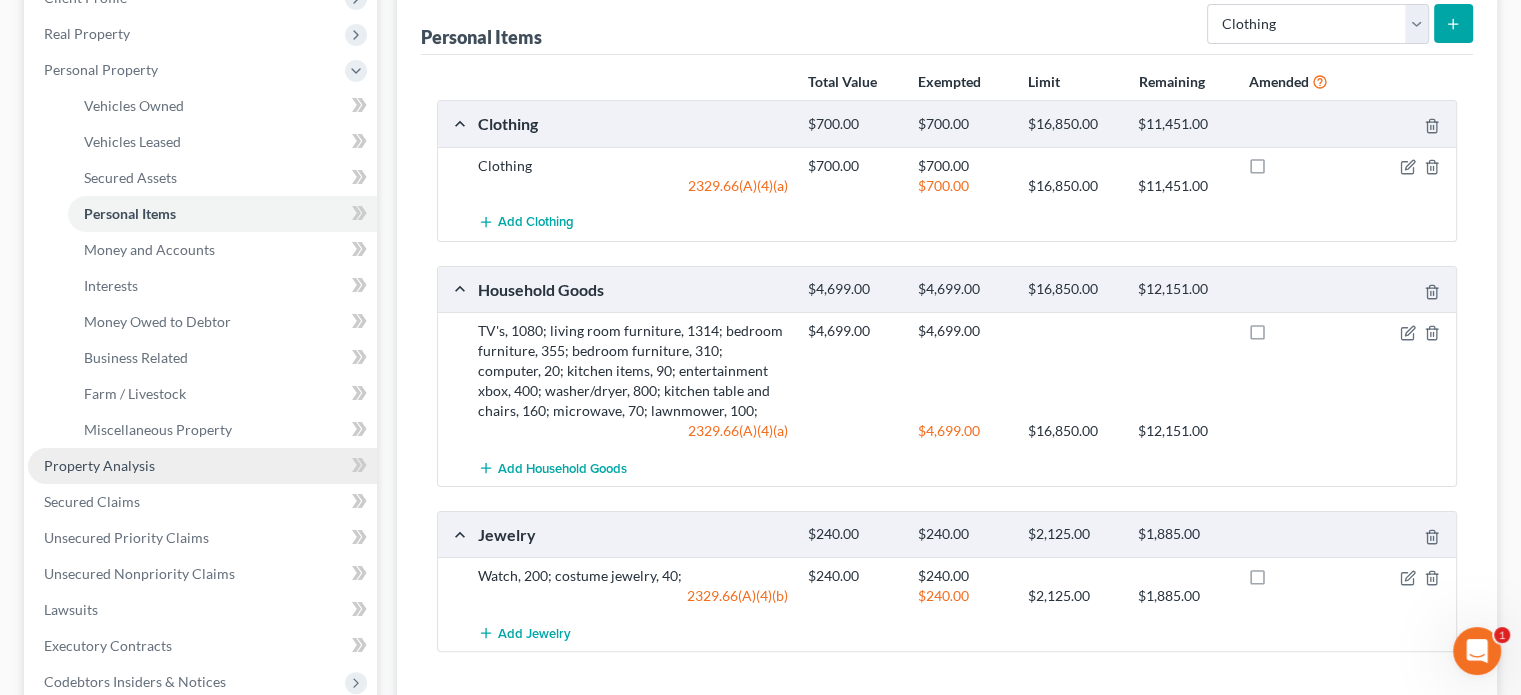 click on "Property Analysis" at bounding box center (99, 465) 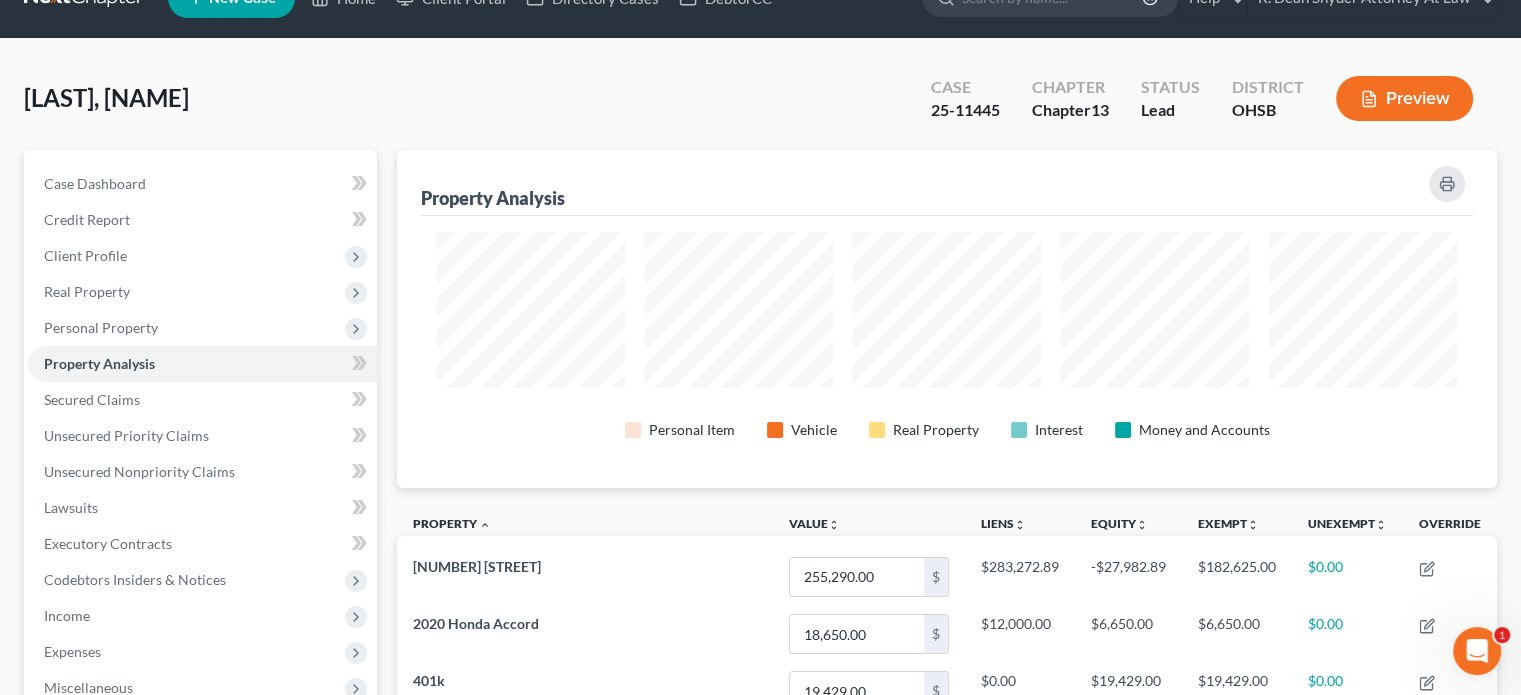 scroll, scrollTop: 0, scrollLeft: 0, axis: both 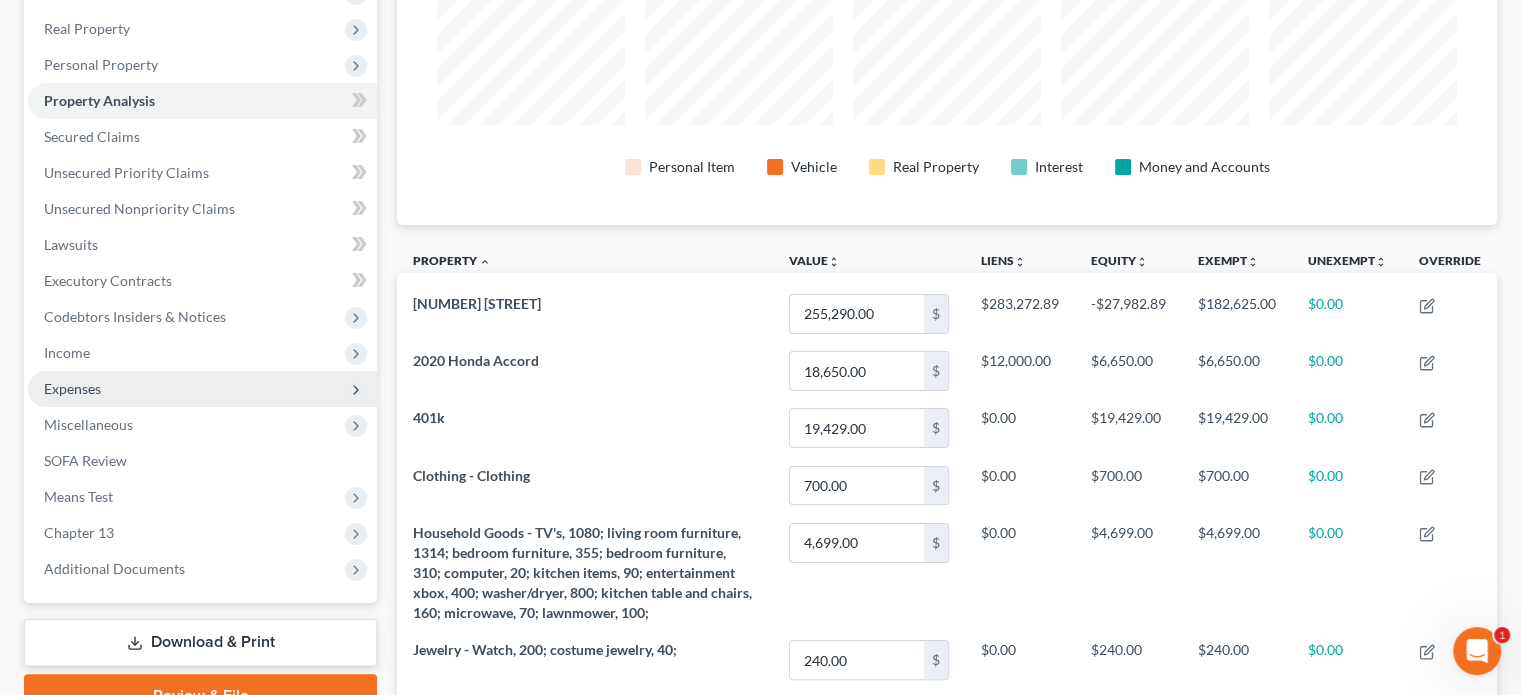 click on "Expenses" at bounding box center (72, 388) 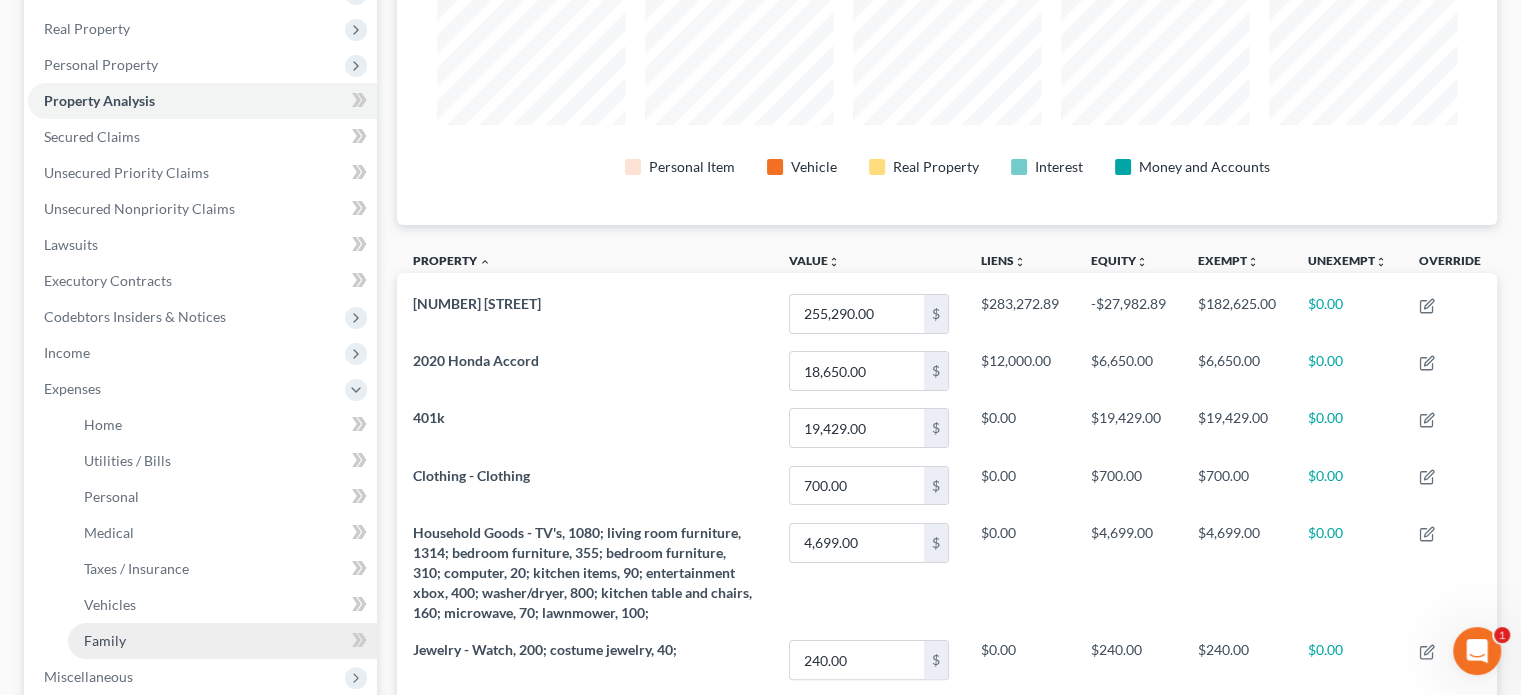click on "Family" at bounding box center [105, 640] 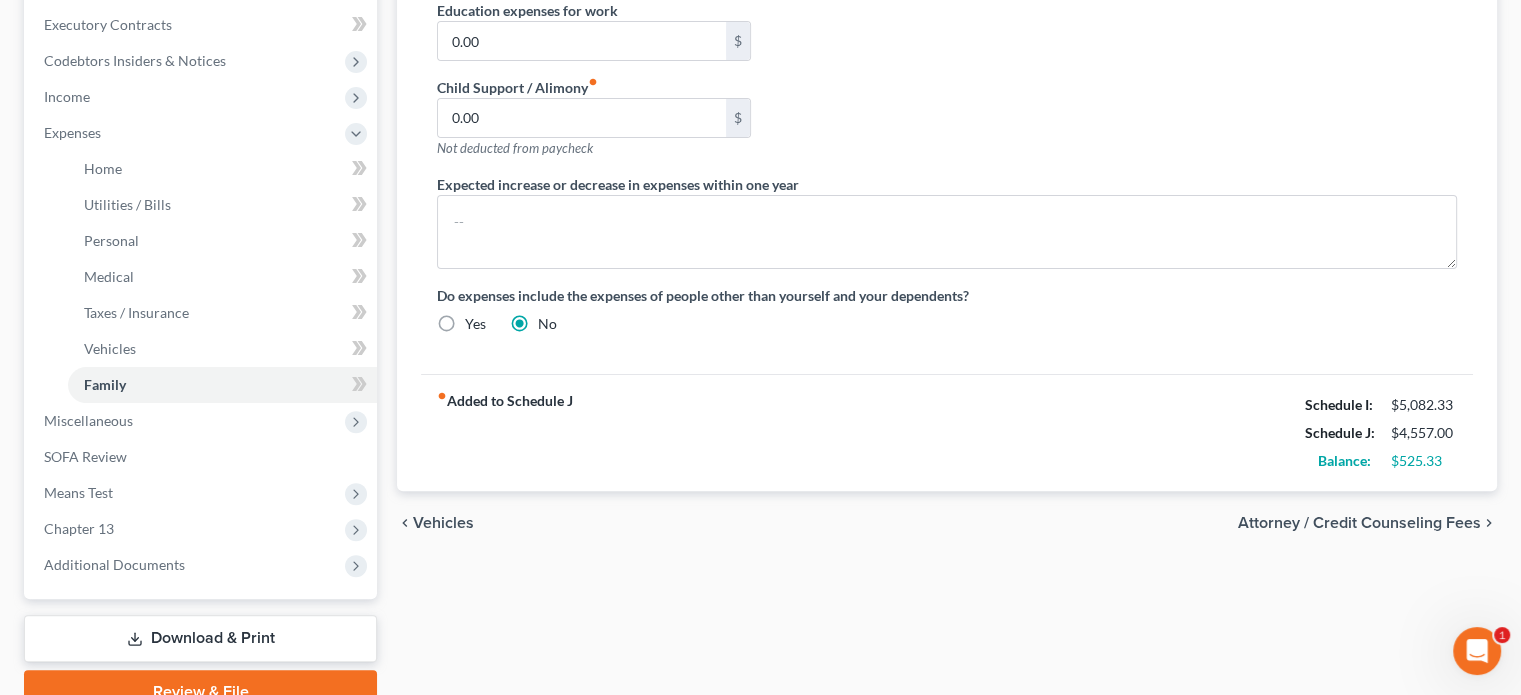 scroll, scrollTop: 654, scrollLeft: 0, axis: vertical 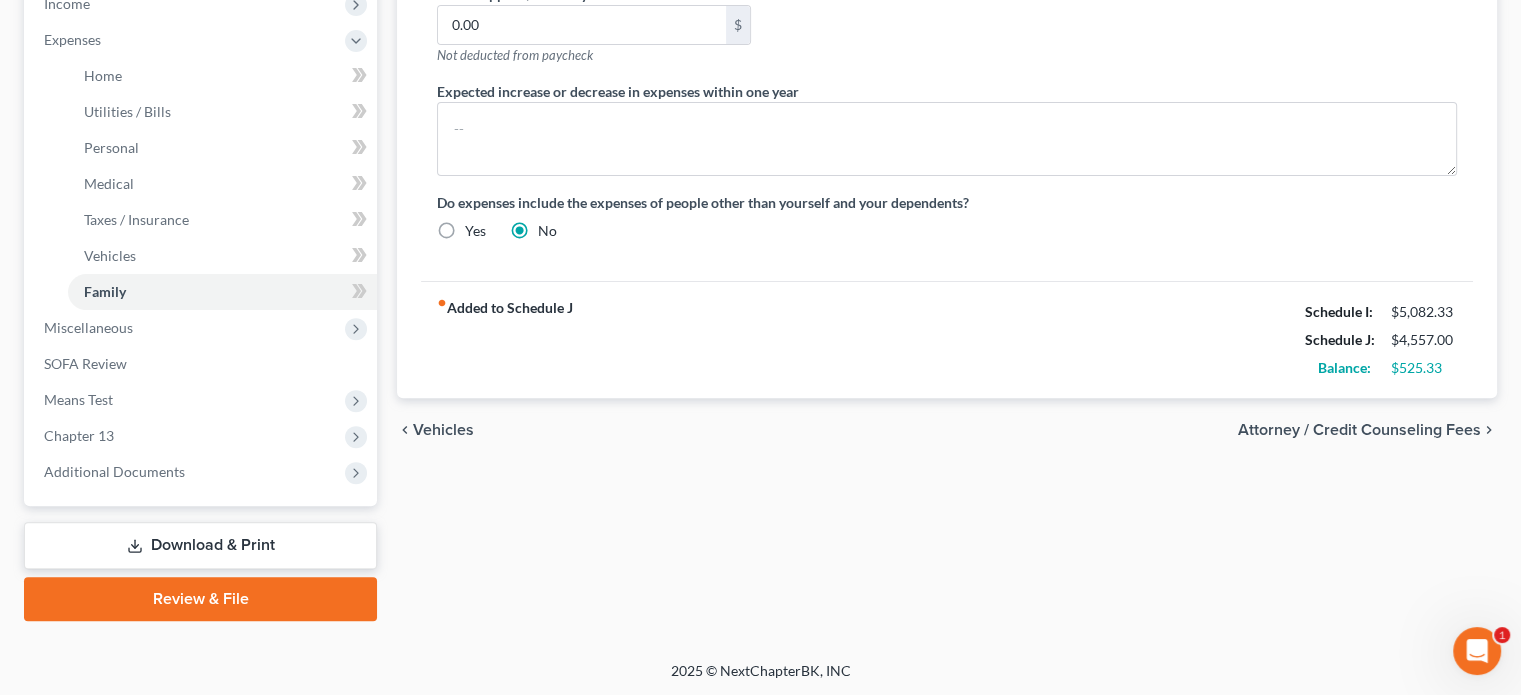 click on "Download & Print" at bounding box center (200, 545) 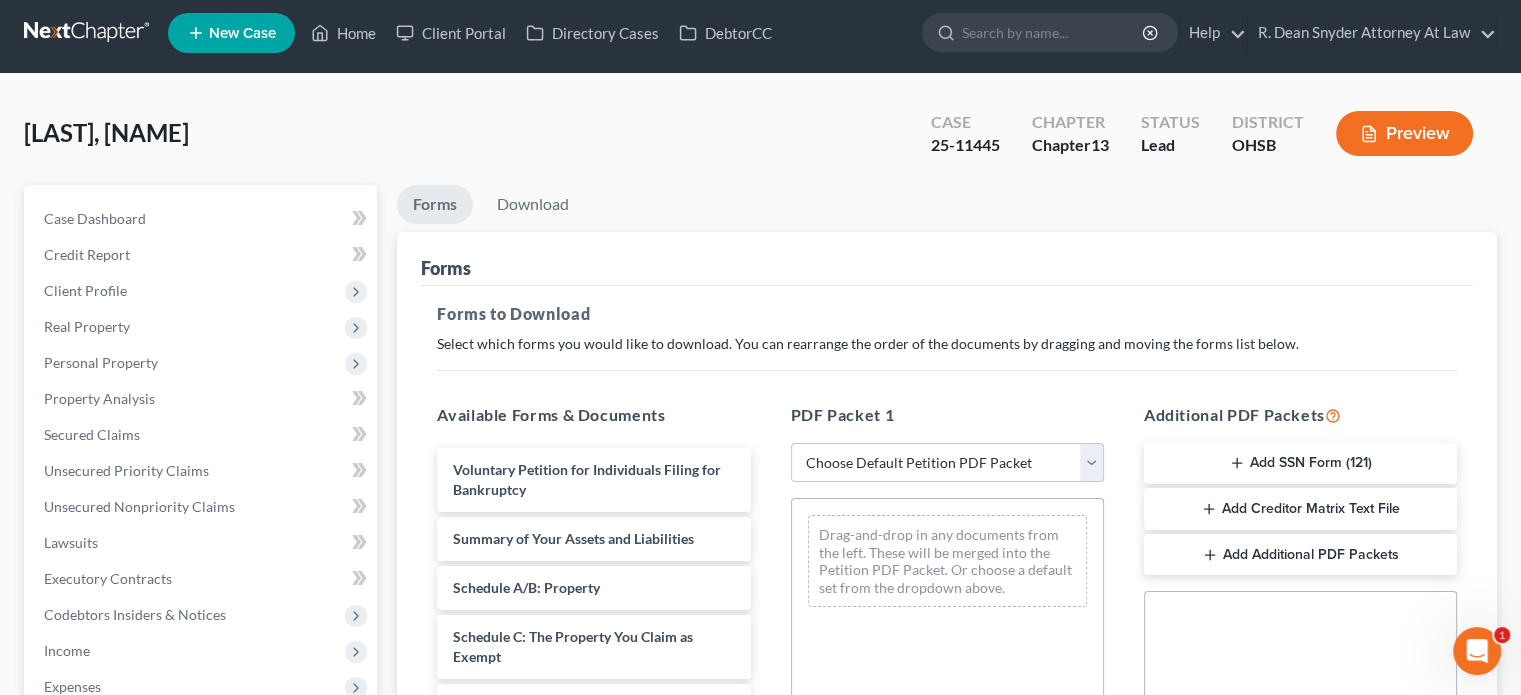 scroll, scrollTop: 0, scrollLeft: 0, axis: both 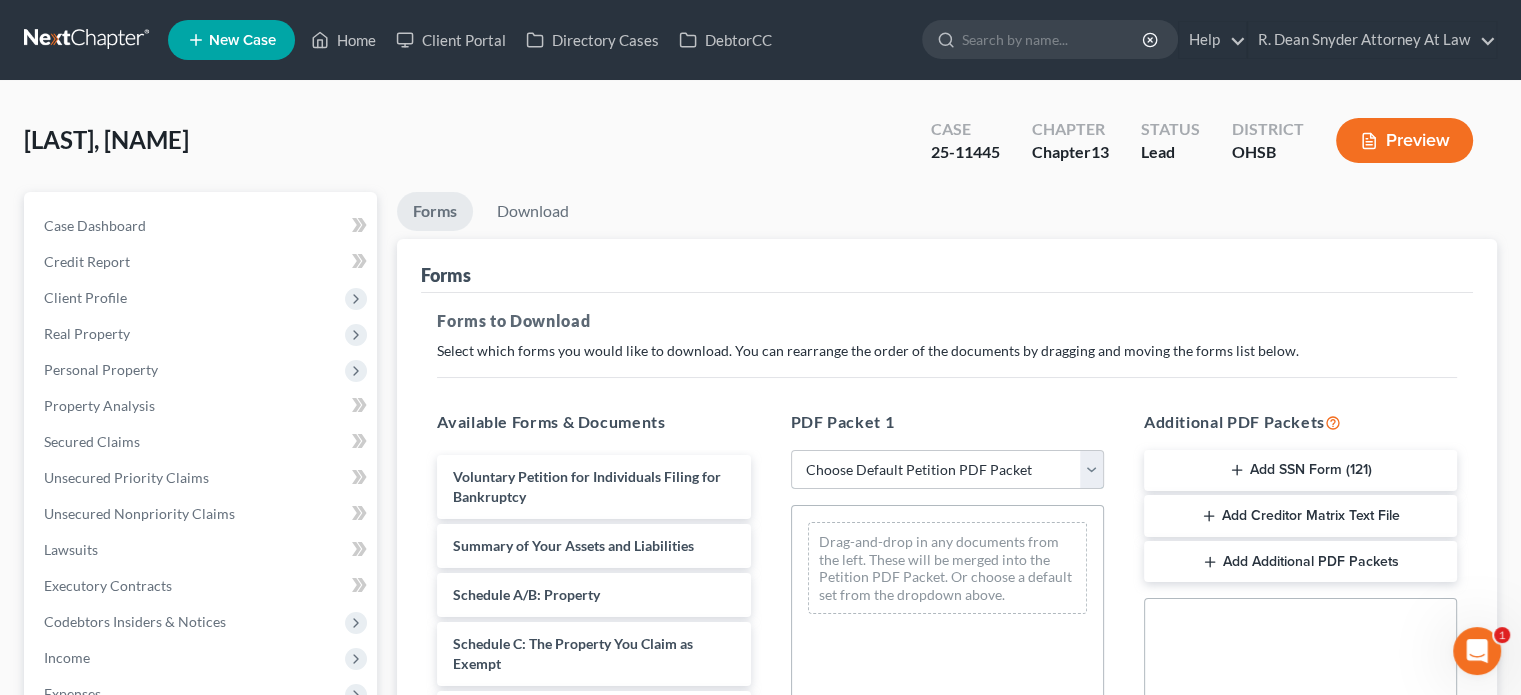 click on "Choose Default Petition PDF Packet Complete Bankruptcy Petition (all forms and schedules) Emergency Filing Forms (Petition and Creditor List Only) Amended Forms Signature Pages Only Supplemental Post Petition (Sch. I & J) Supplemental Post Petition (Sch. I) Supplemental Post Petition (Sch. J) Fairfieldoffice Fairfield2 Fairfield3" at bounding box center (947, 470) 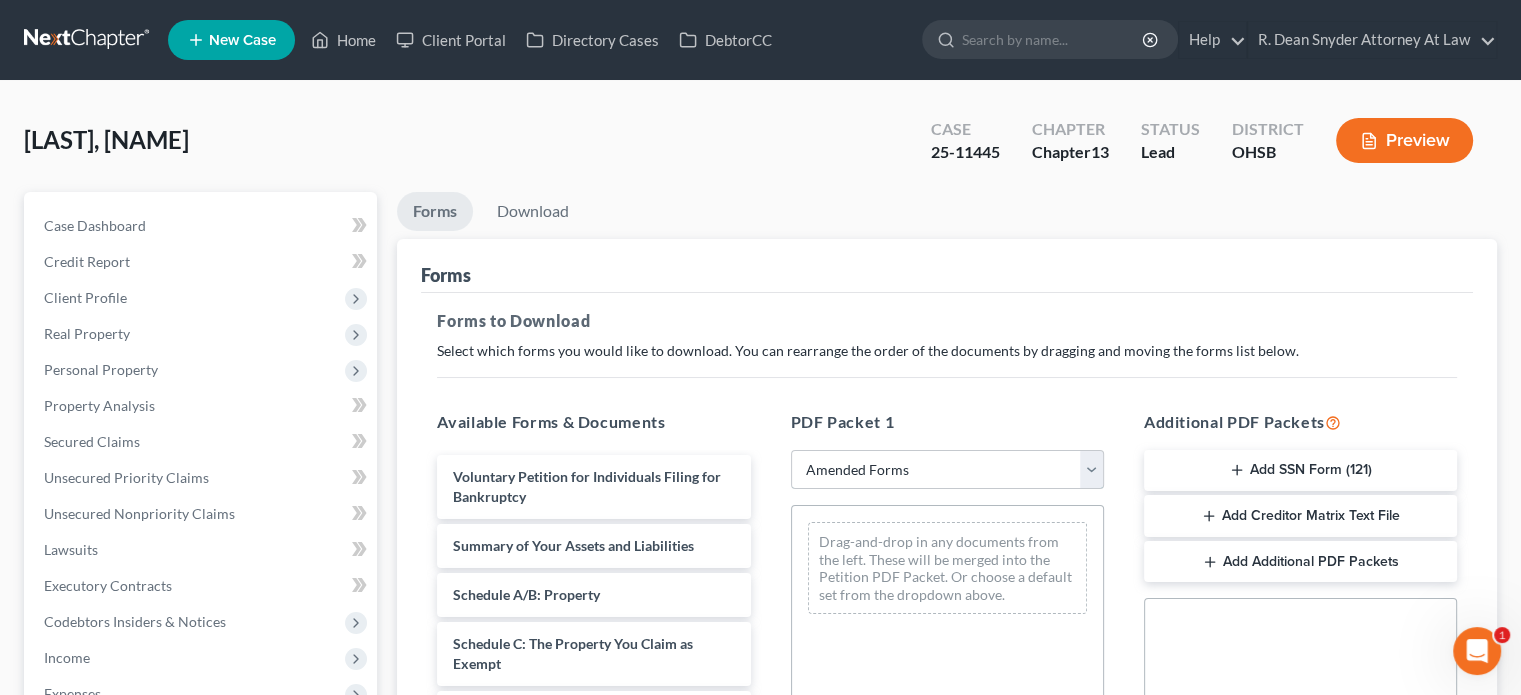 click on "Choose Default Petition PDF Packet Complete Bankruptcy Petition (all forms and schedules) Emergency Filing Forms (Petition and Creditor List Only) Amended Forms Signature Pages Only Supplemental Post Petition (Sch. I & J) Supplemental Post Petition (Sch. I) Supplemental Post Petition (Sch. J) Fairfieldoffice Fairfield2 Fairfield3" at bounding box center (947, 470) 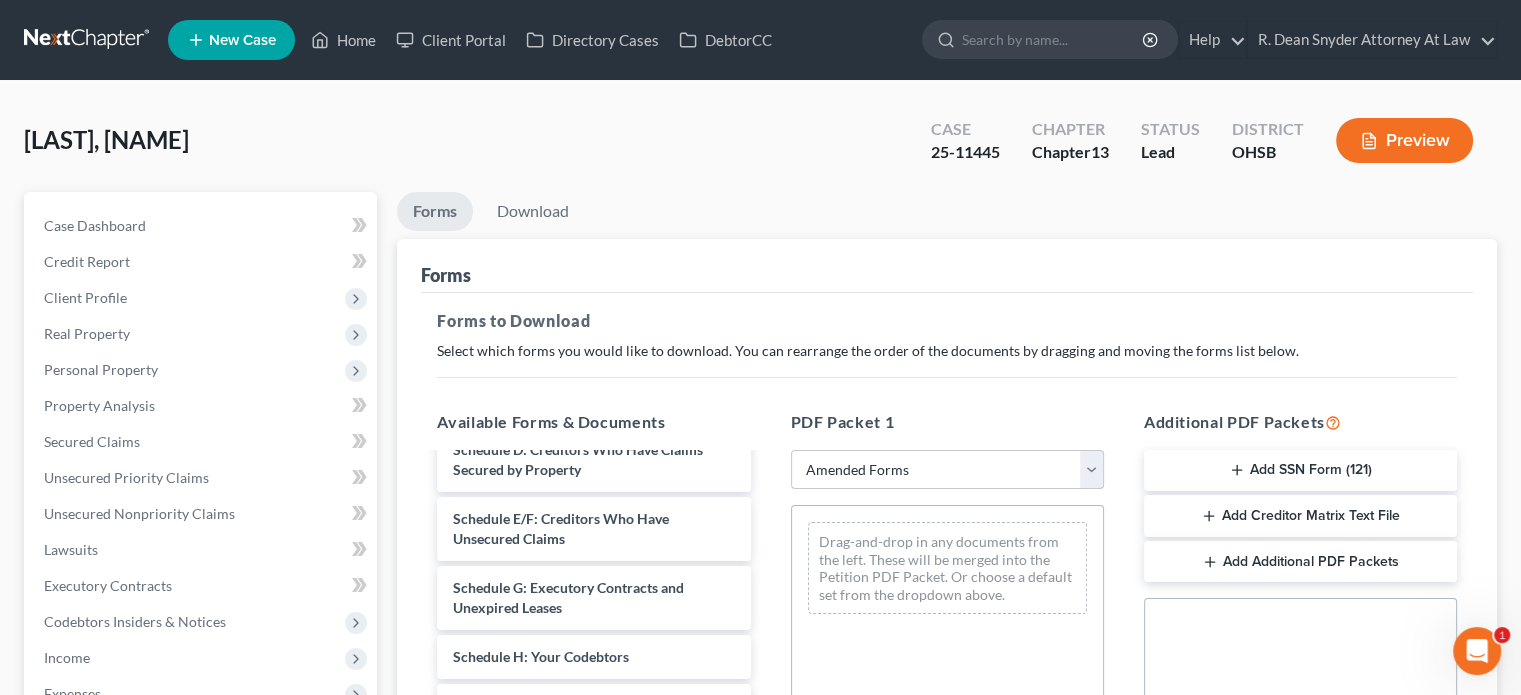 scroll, scrollTop: 200, scrollLeft: 0, axis: vertical 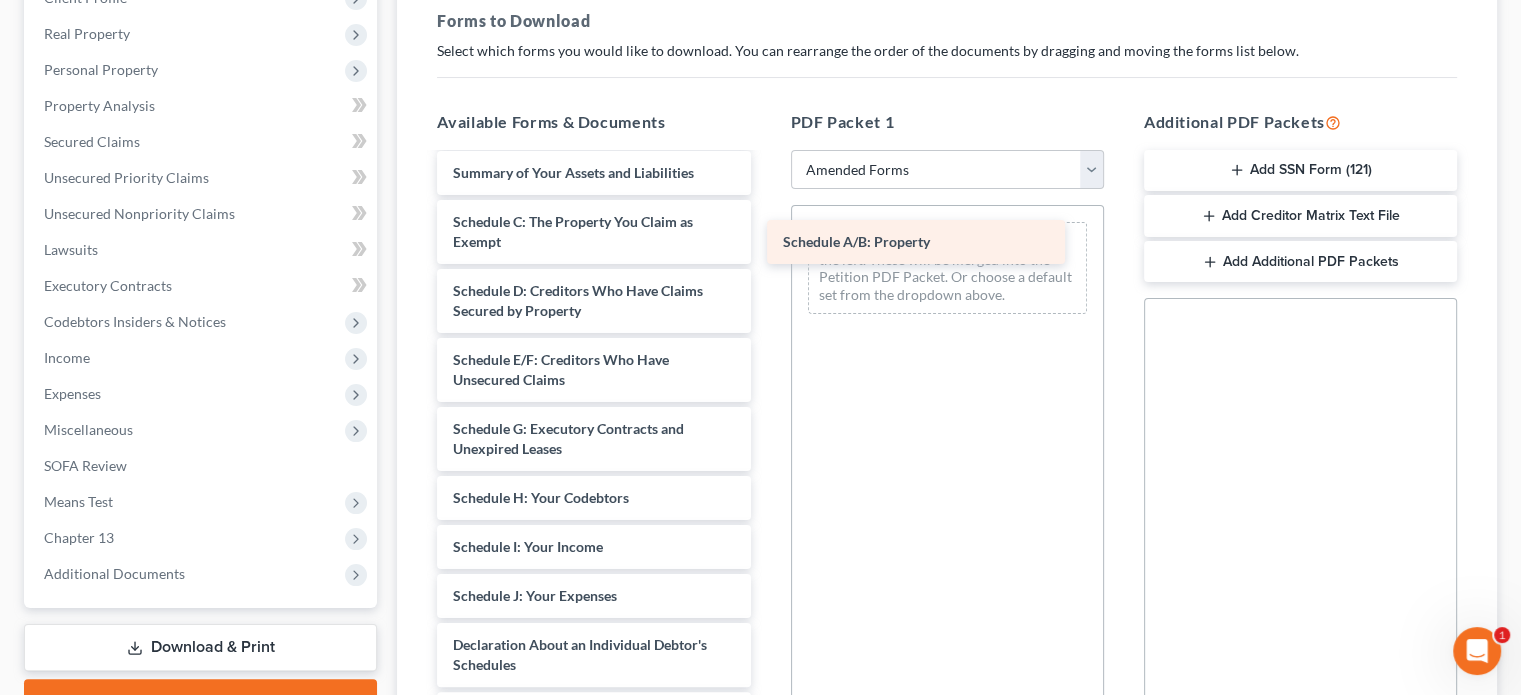 drag, startPoint x: 554, startPoint y: 219, endPoint x: 884, endPoint y: 241, distance: 330.7325 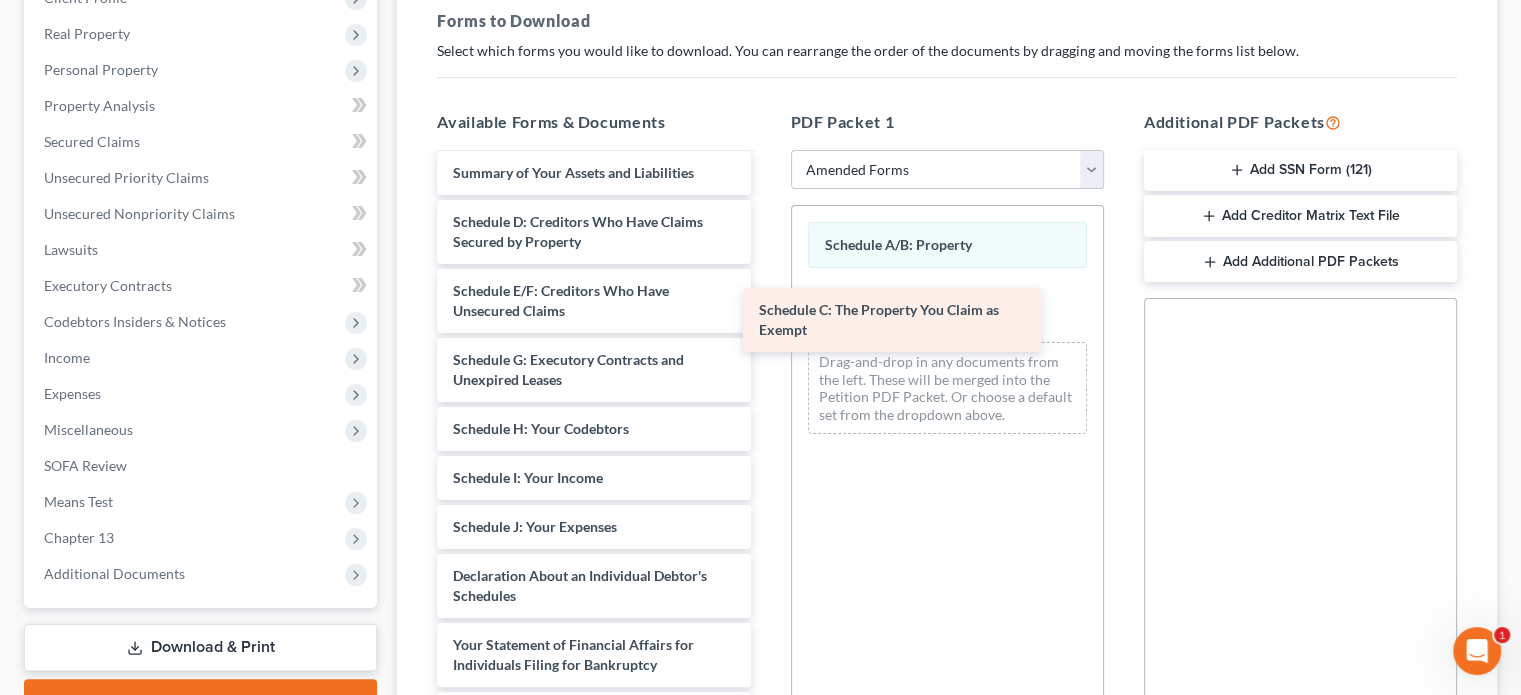 drag, startPoint x: 605, startPoint y: 227, endPoint x: 903, endPoint y: 312, distance: 309.88547 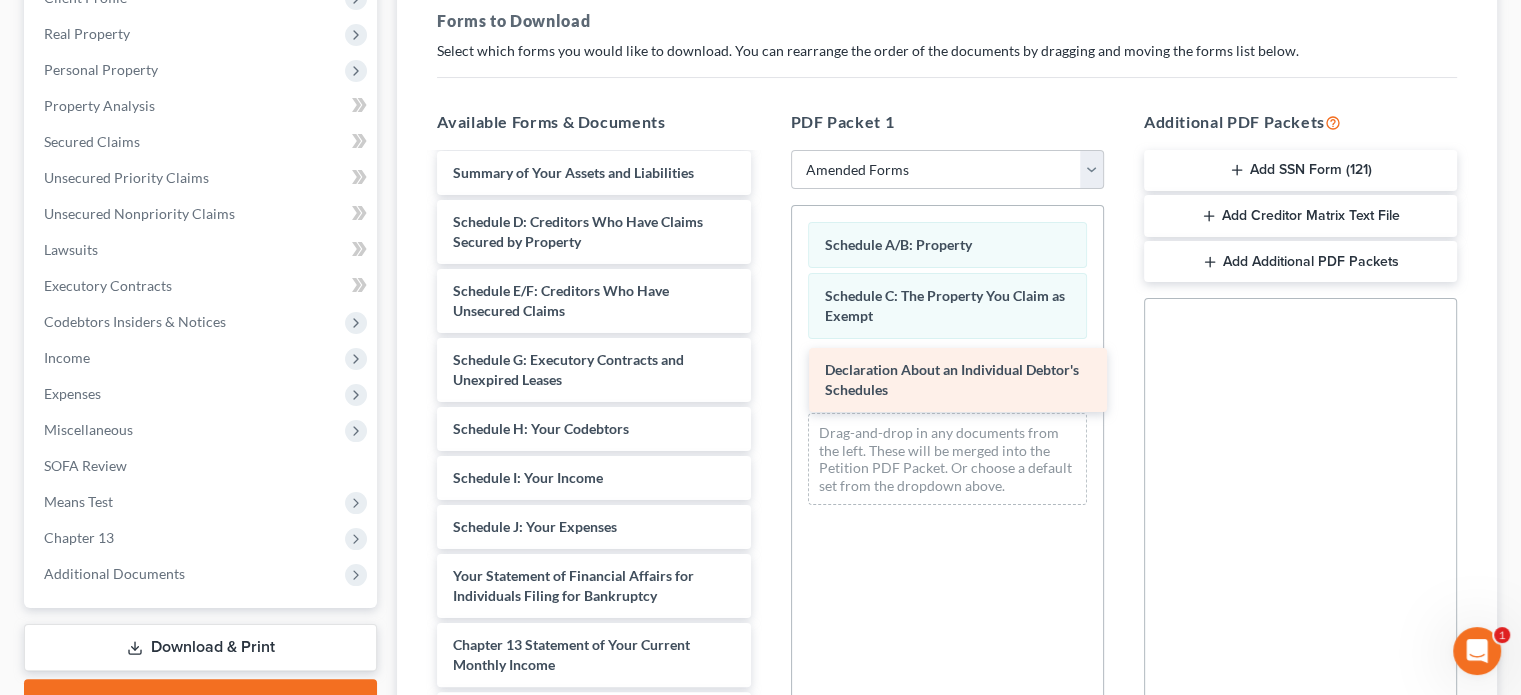 drag, startPoint x: 580, startPoint y: 587, endPoint x: 952, endPoint y: 375, distance: 428.16818 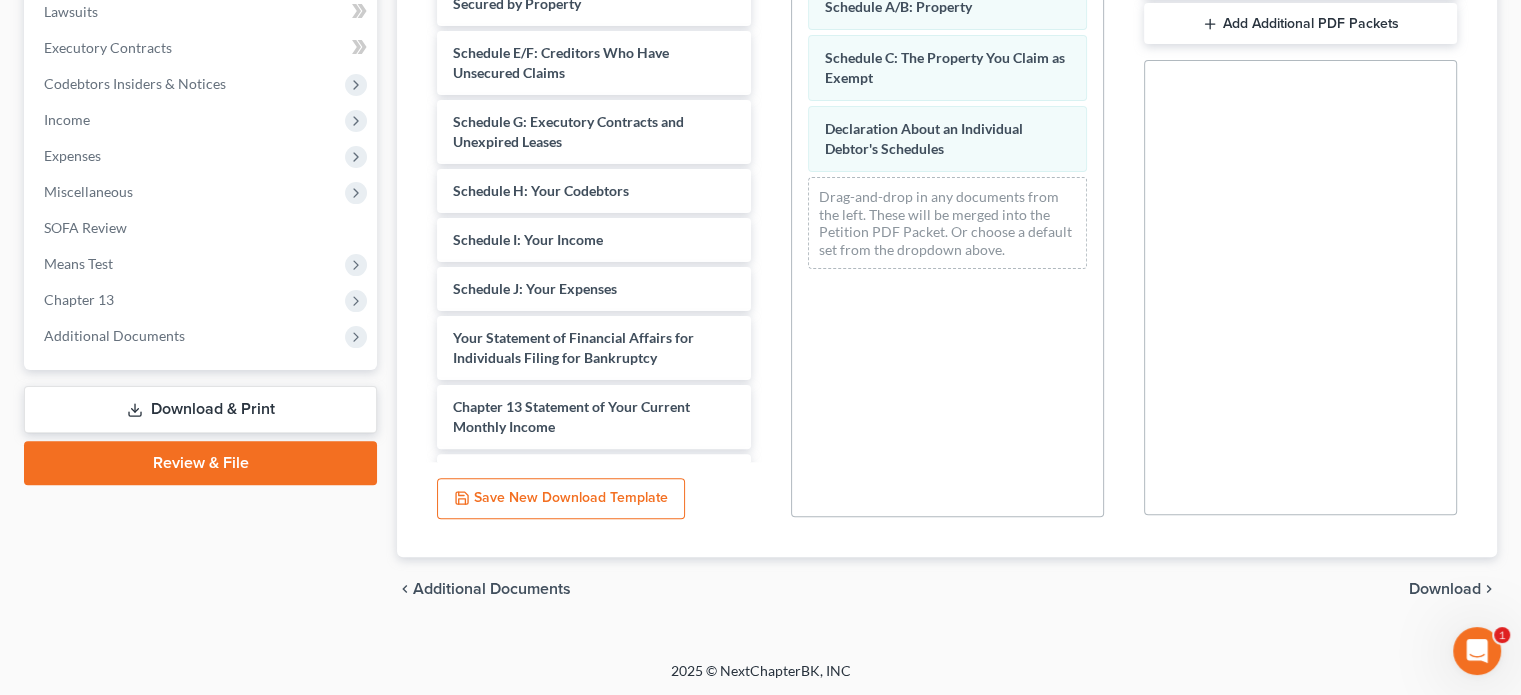 click on "Download" at bounding box center (1445, 589) 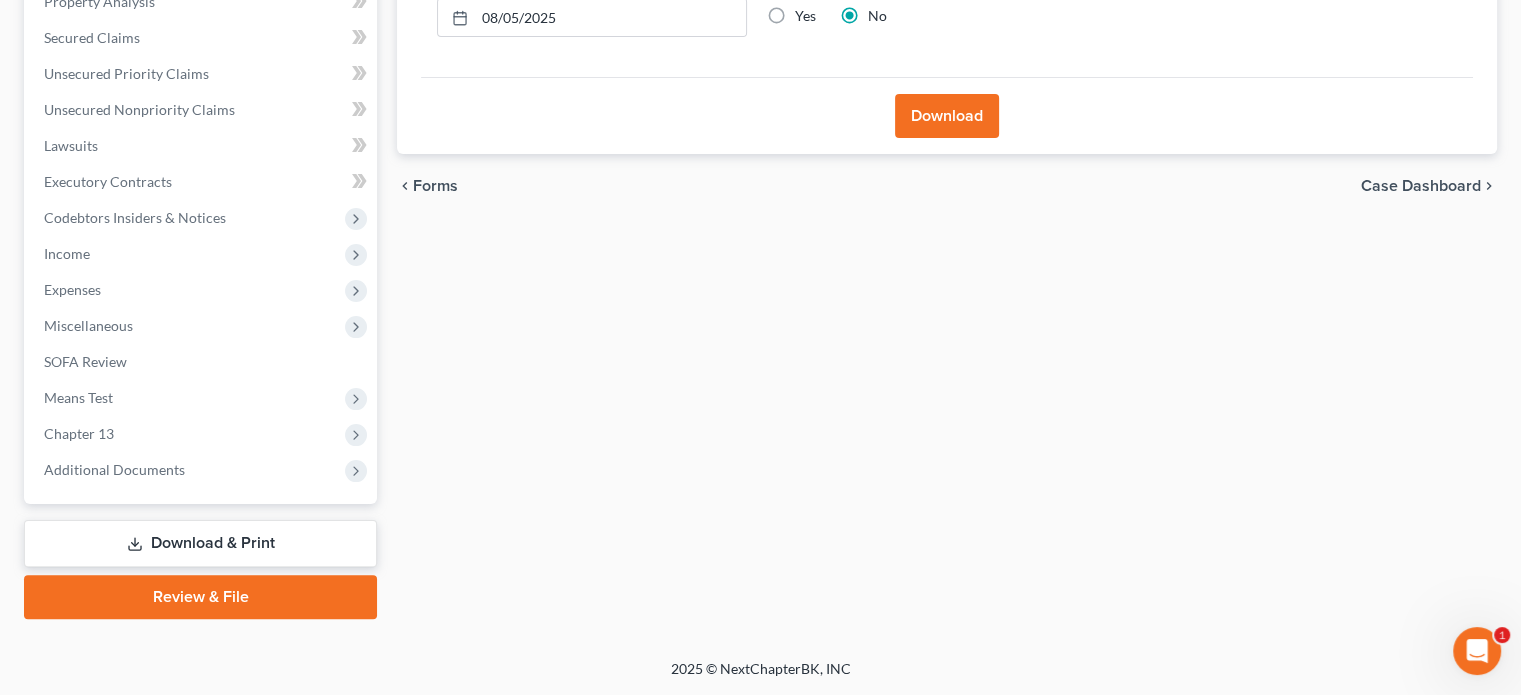 scroll, scrollTop: 402, scrollLeft: 0, axis: vertical 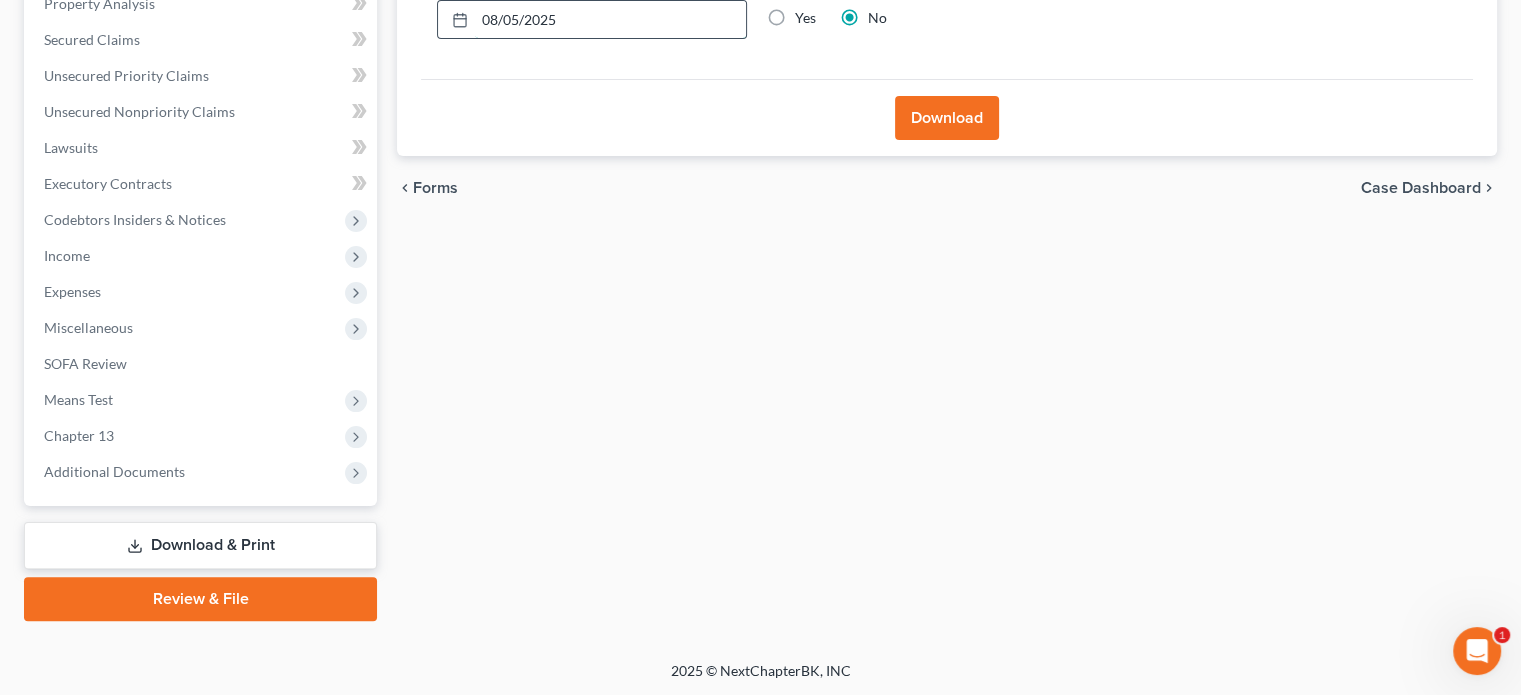 click on "08/05/2025" at bounding box center [610, 20] 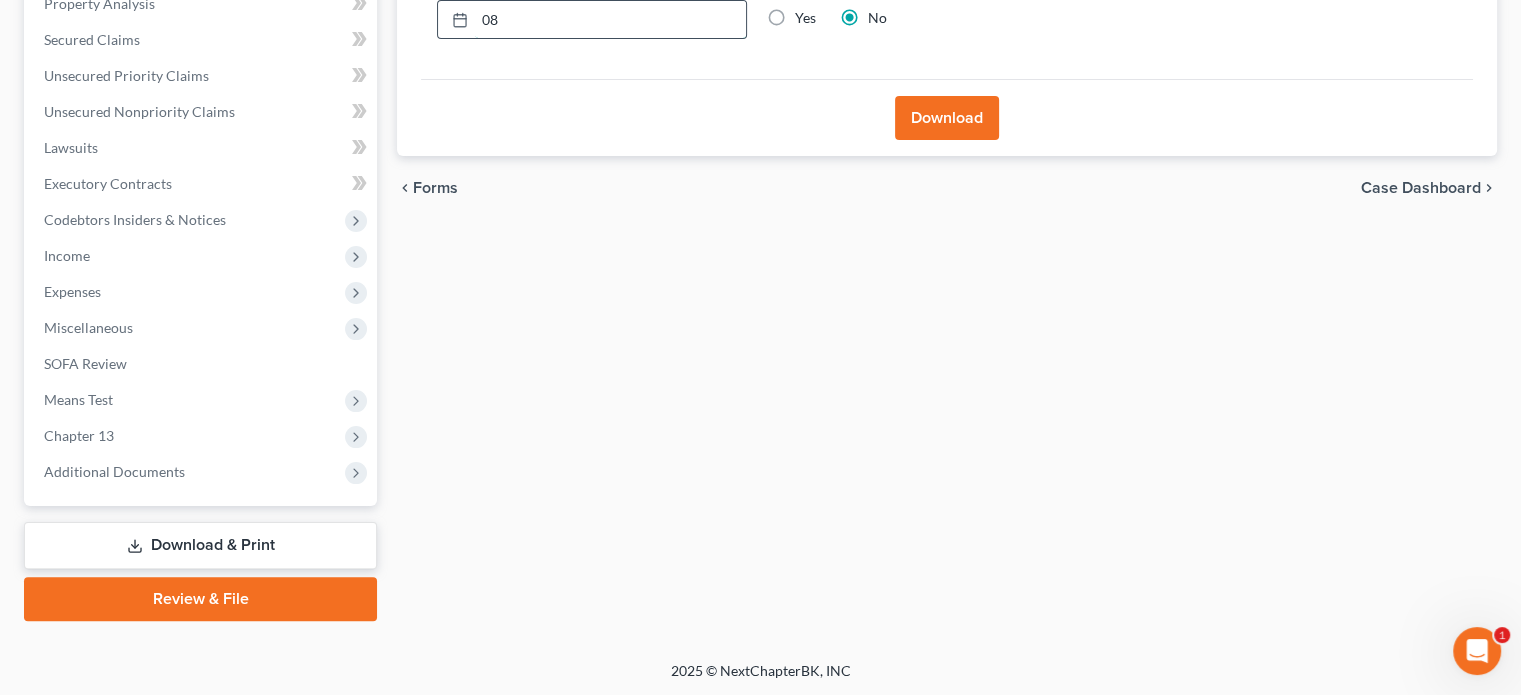type on "0" 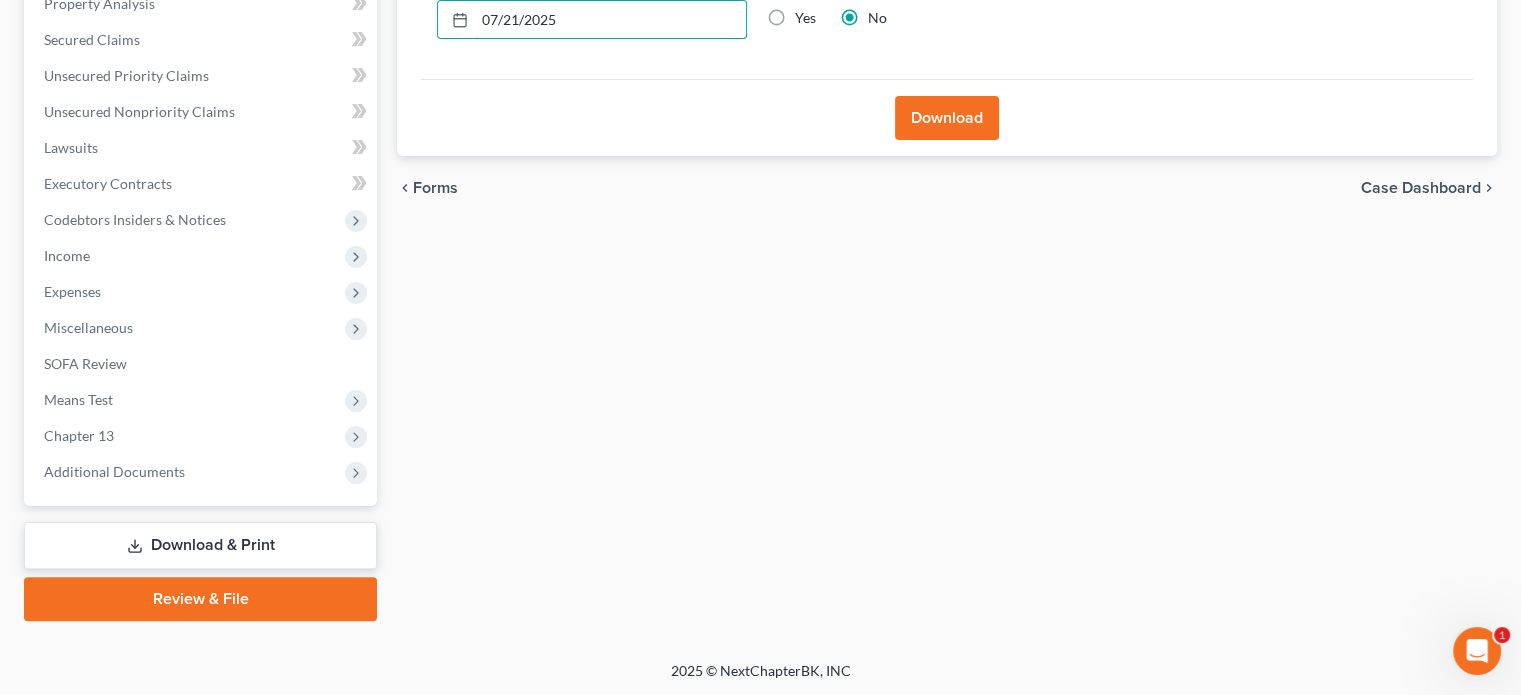 type on "07/21/2025" 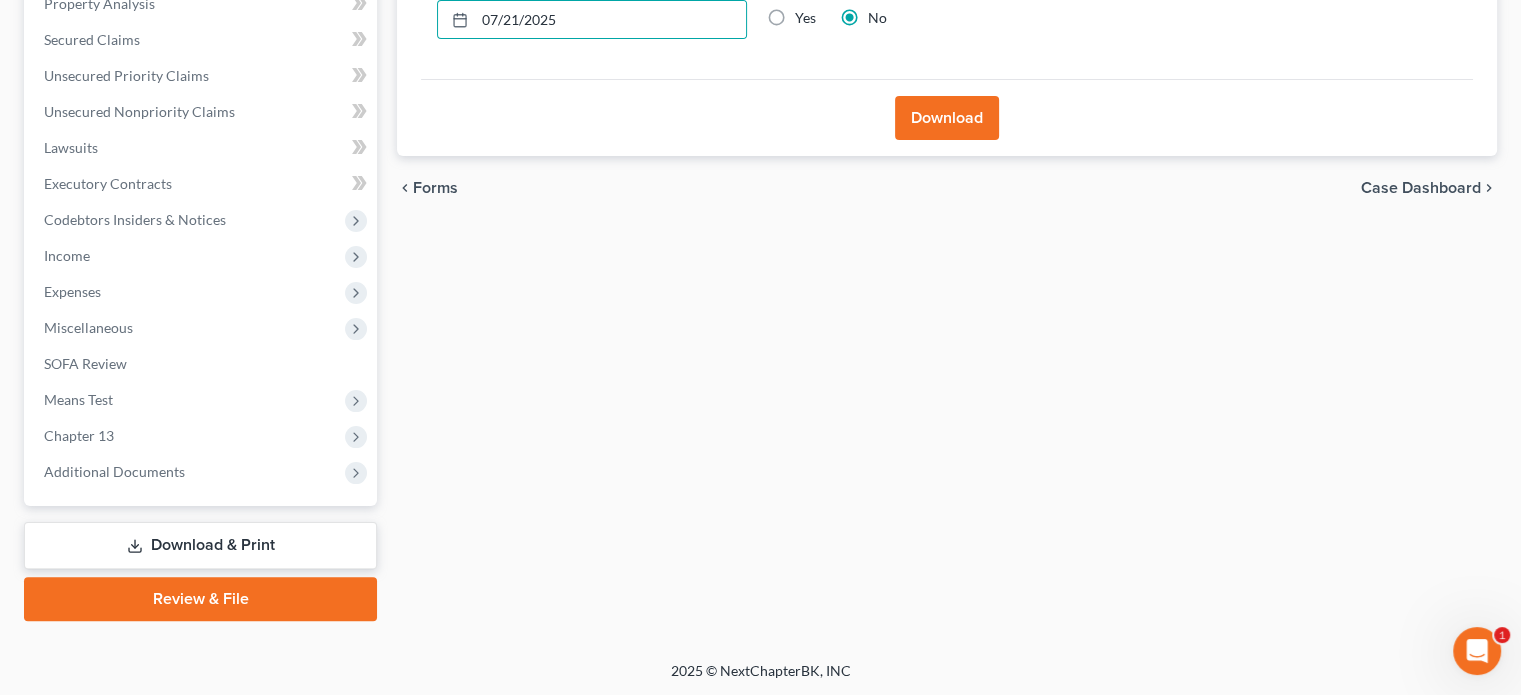 click on "Download" at bounding box center (947, 118) 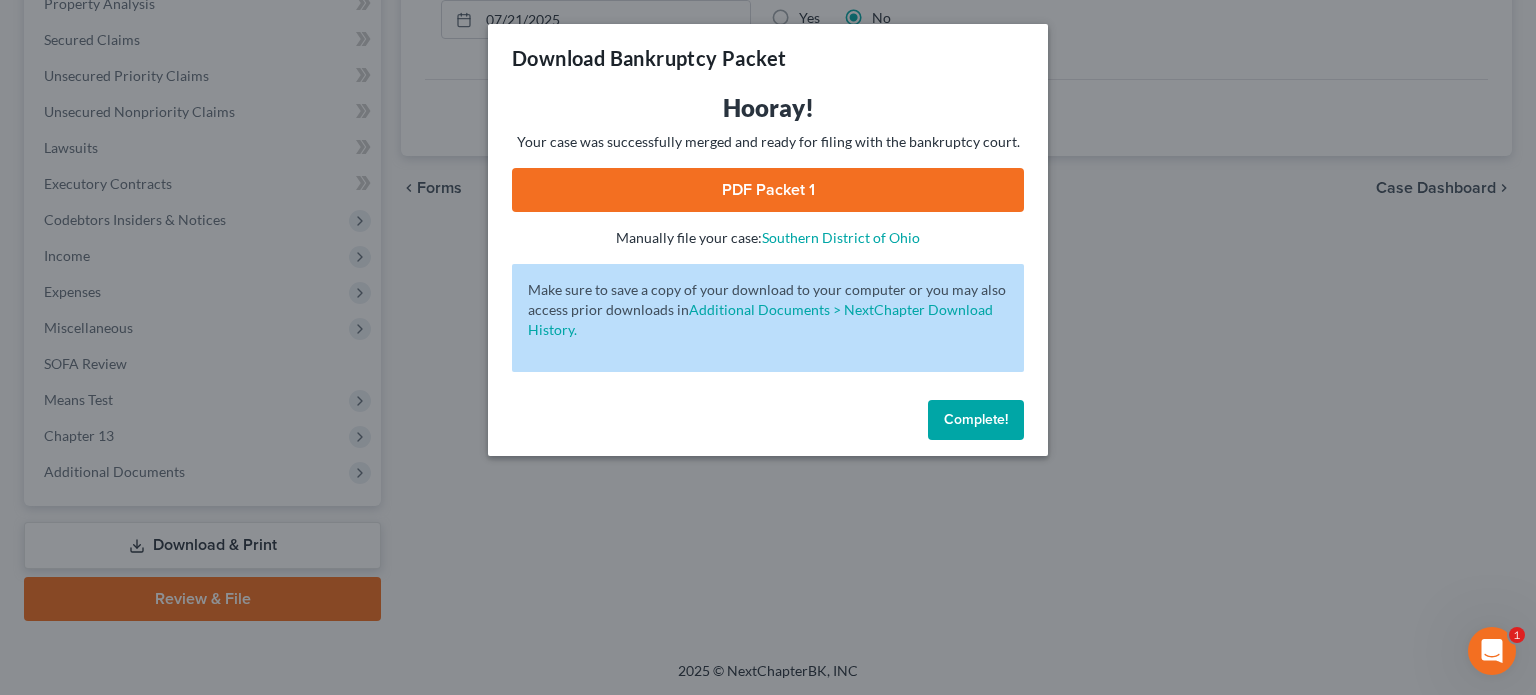 click on "Complete!" at bounding box center (976, 419) 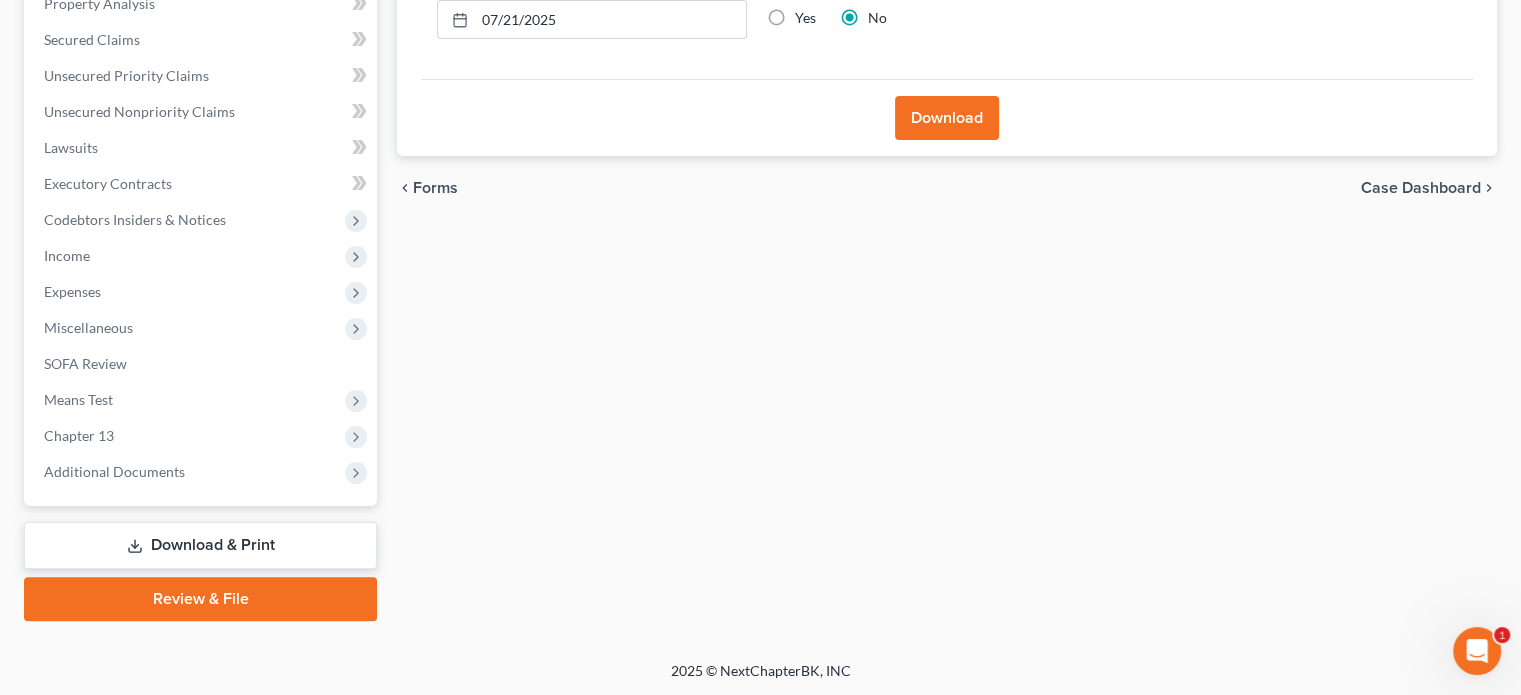 scroll, scrollTop: 0, scrollLeft: 0, axis: both 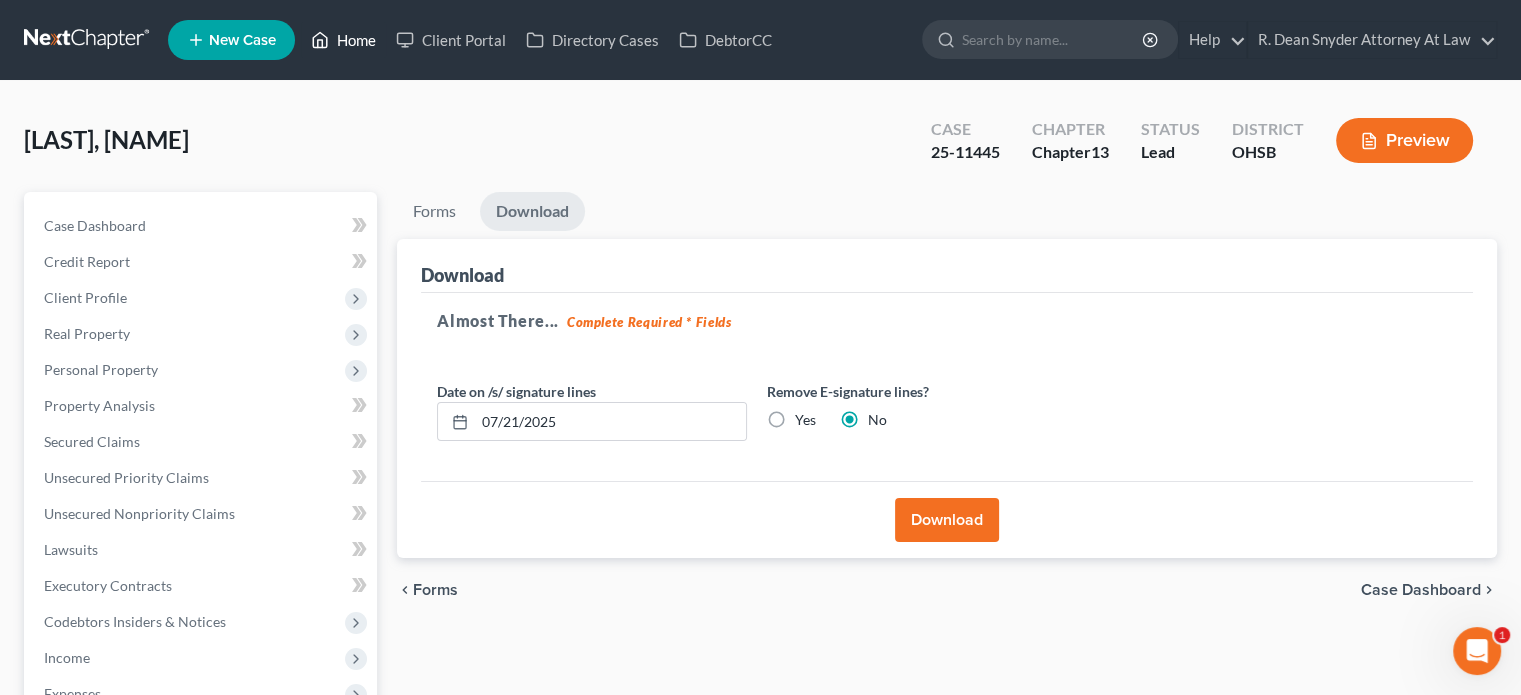 click on "Home" at bounding box center [343, 40] 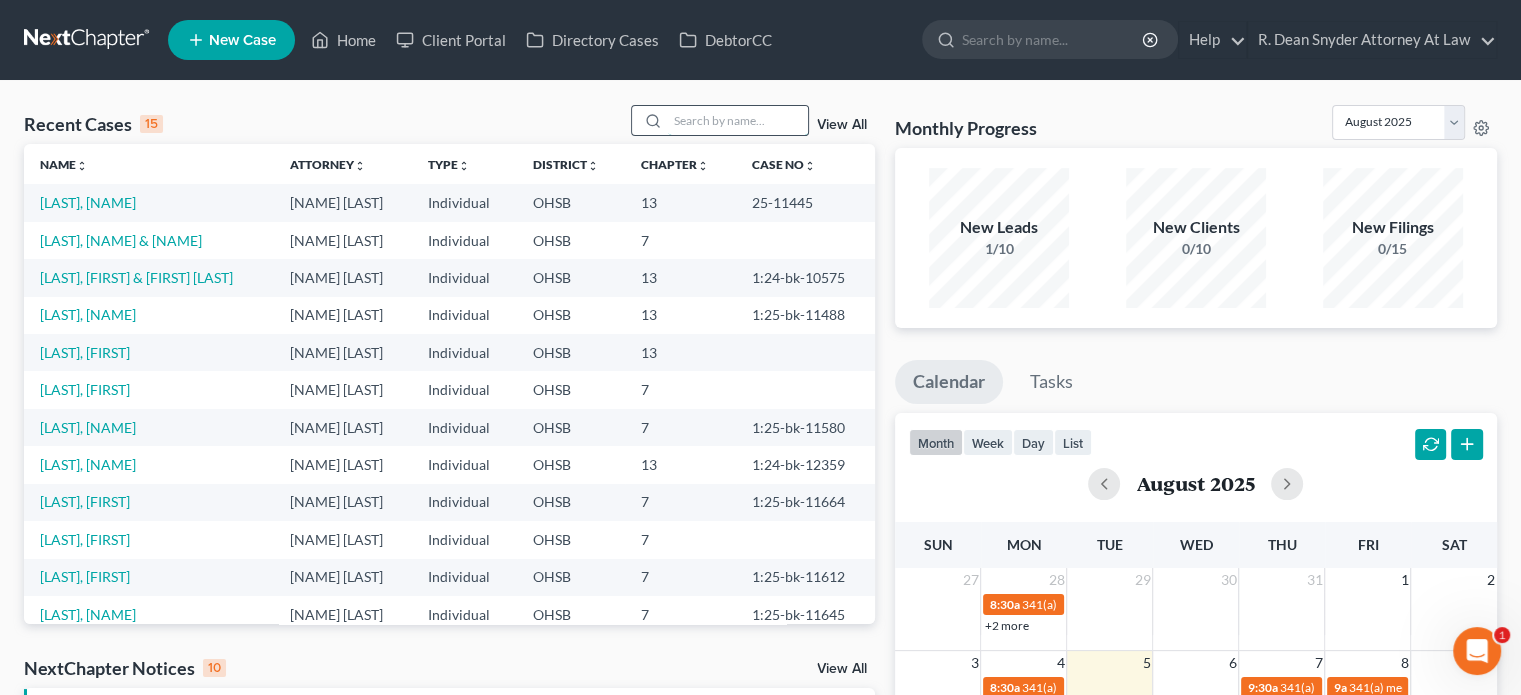 click at bounding box center [738, 120] 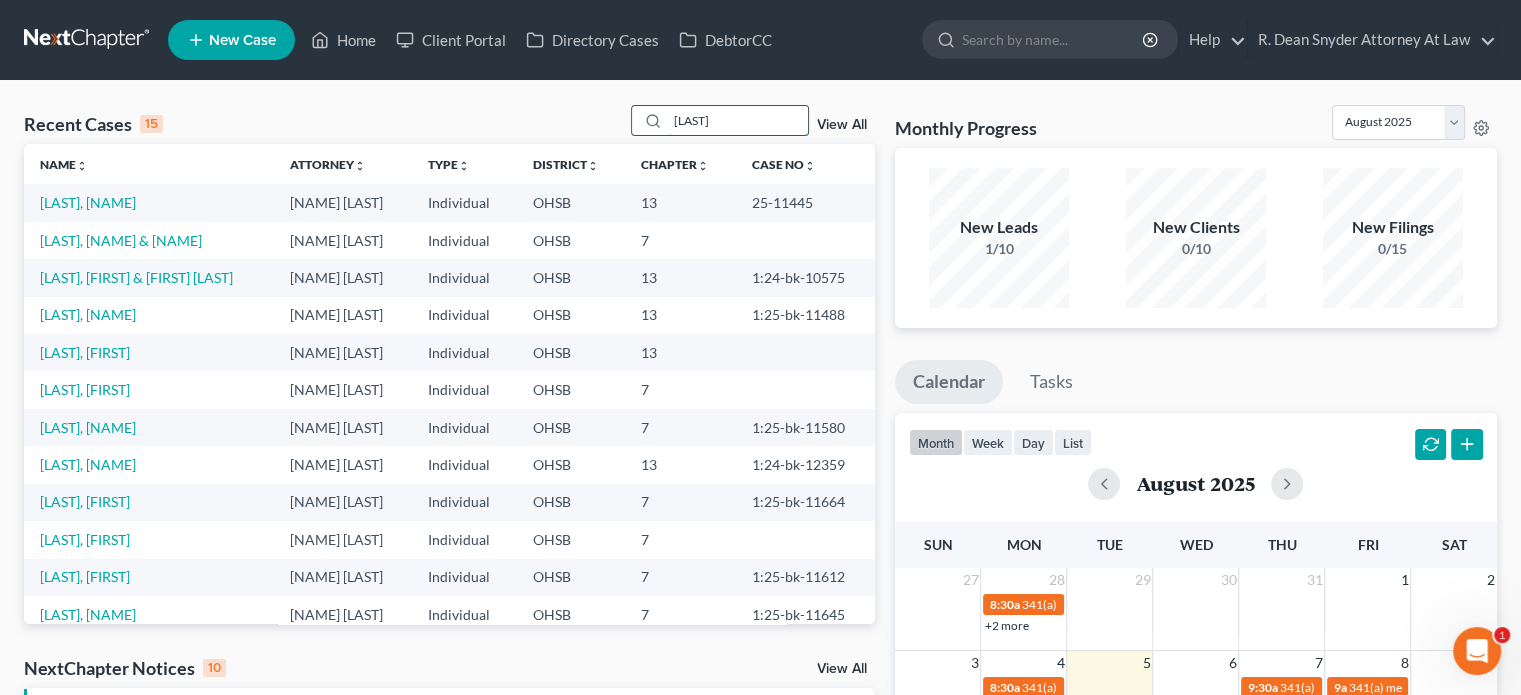 type on "bryant" 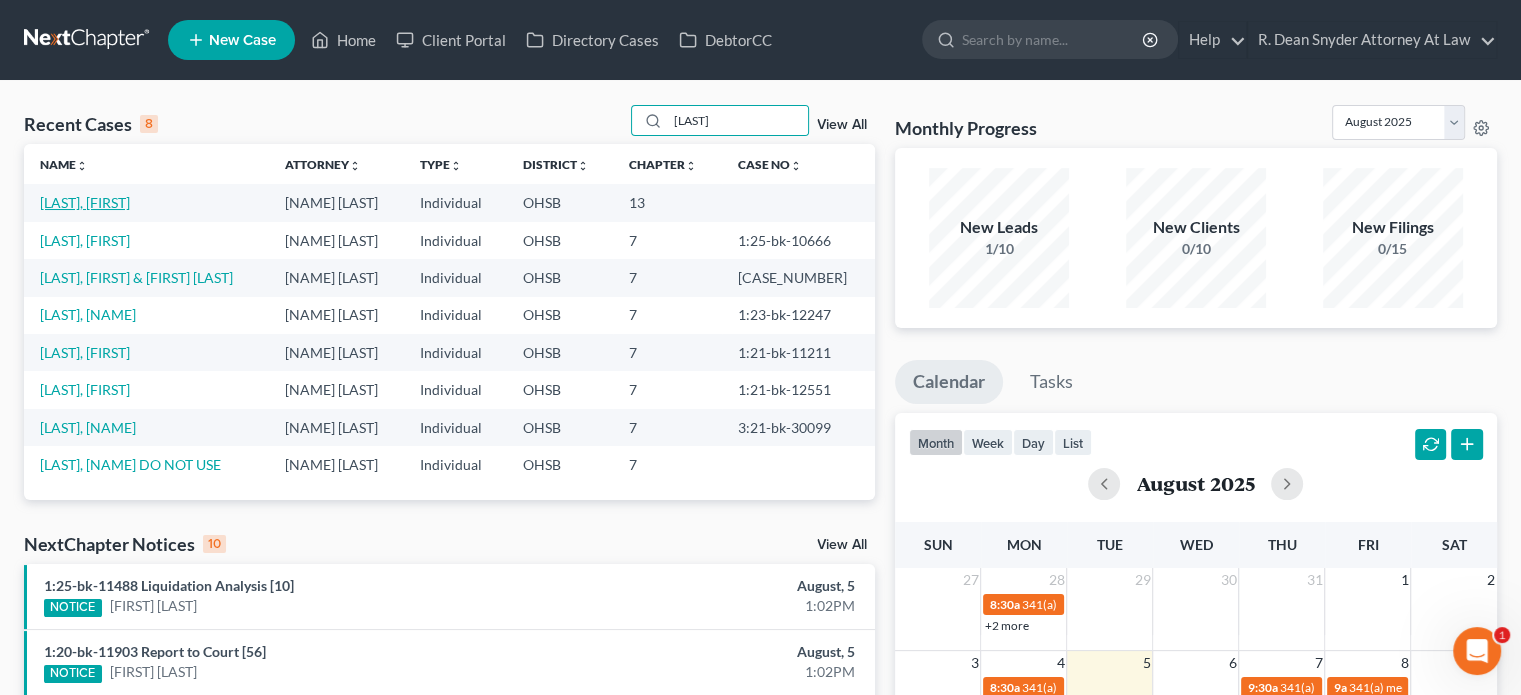 click on "[FIRST] [LAST]" at bounding box center [85, 202] 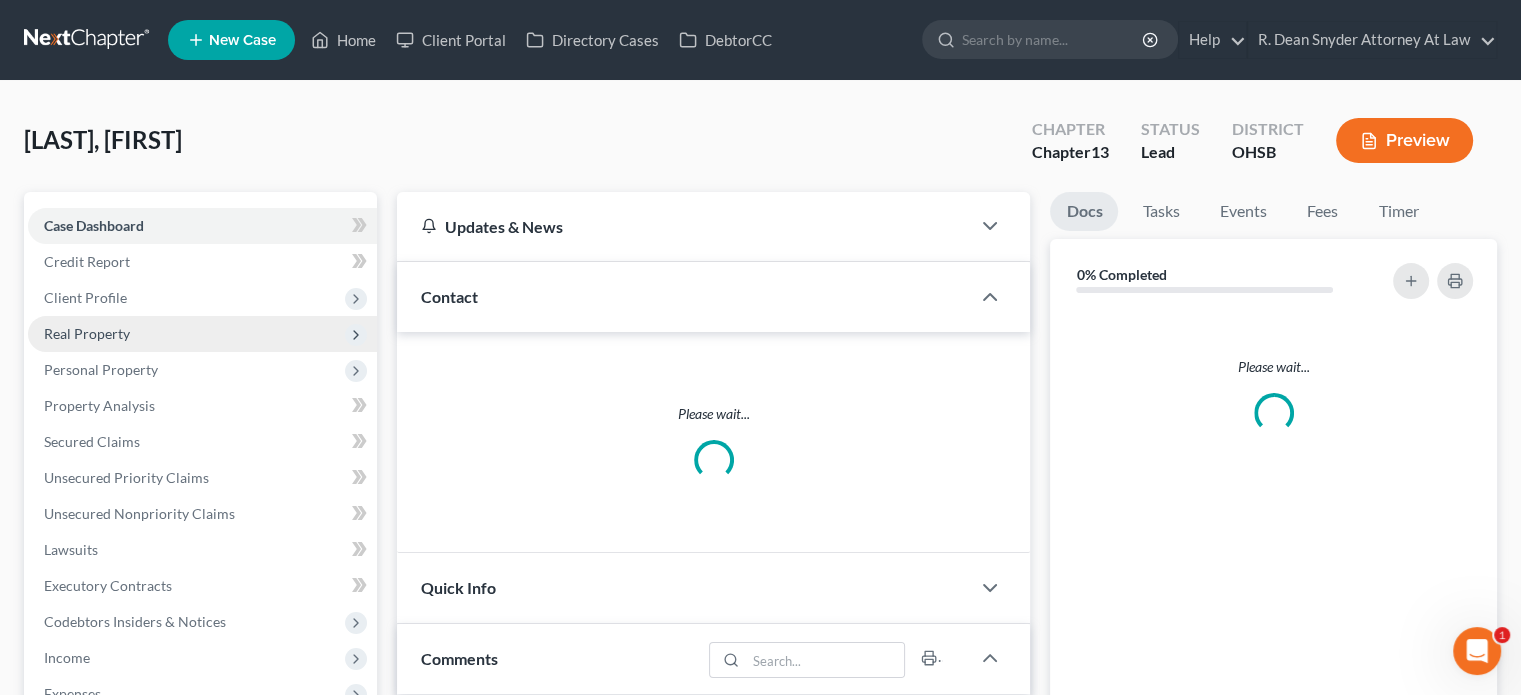 scroll, scrollTop: 336, scrollLeft: 0, axis: vertical 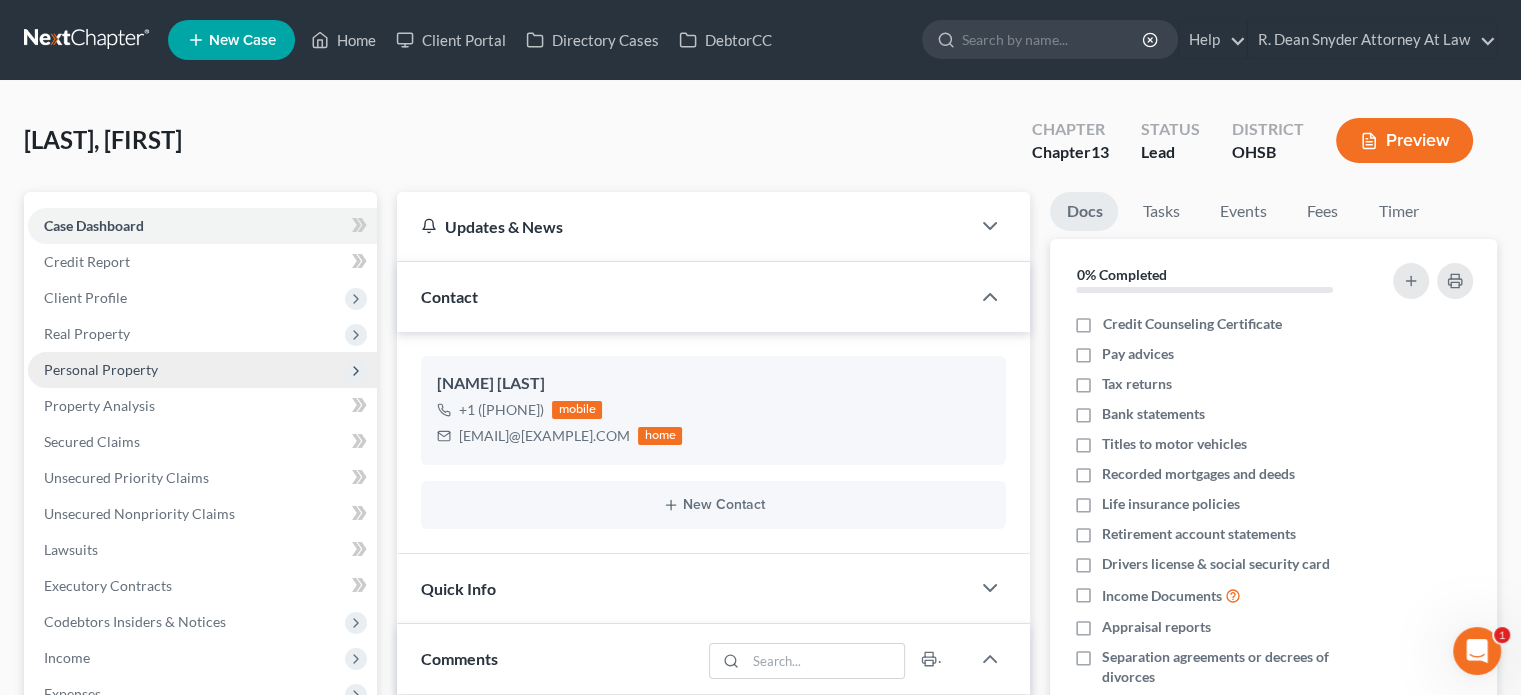click on "Personal Property" at bounding box center [101, 369] 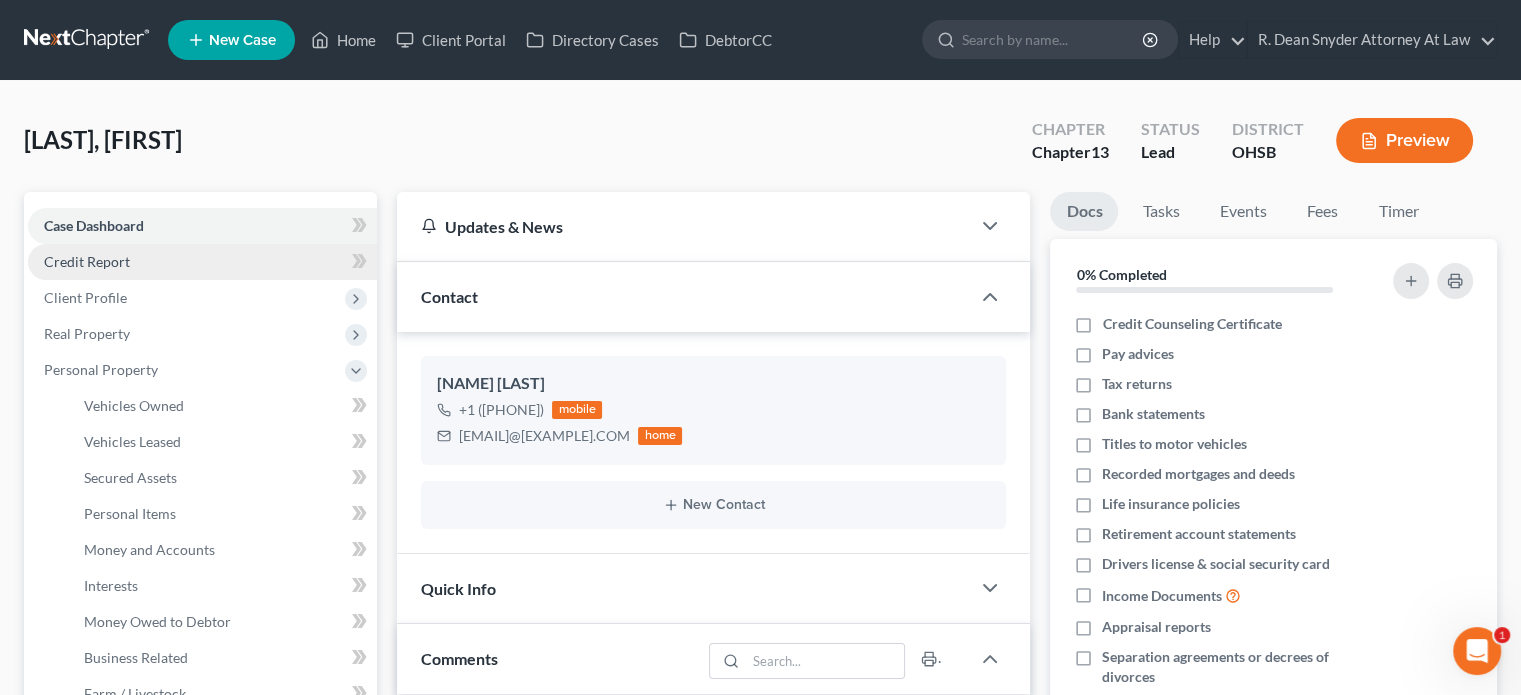 click on "Credit Report" at bounding box center [87, 261] 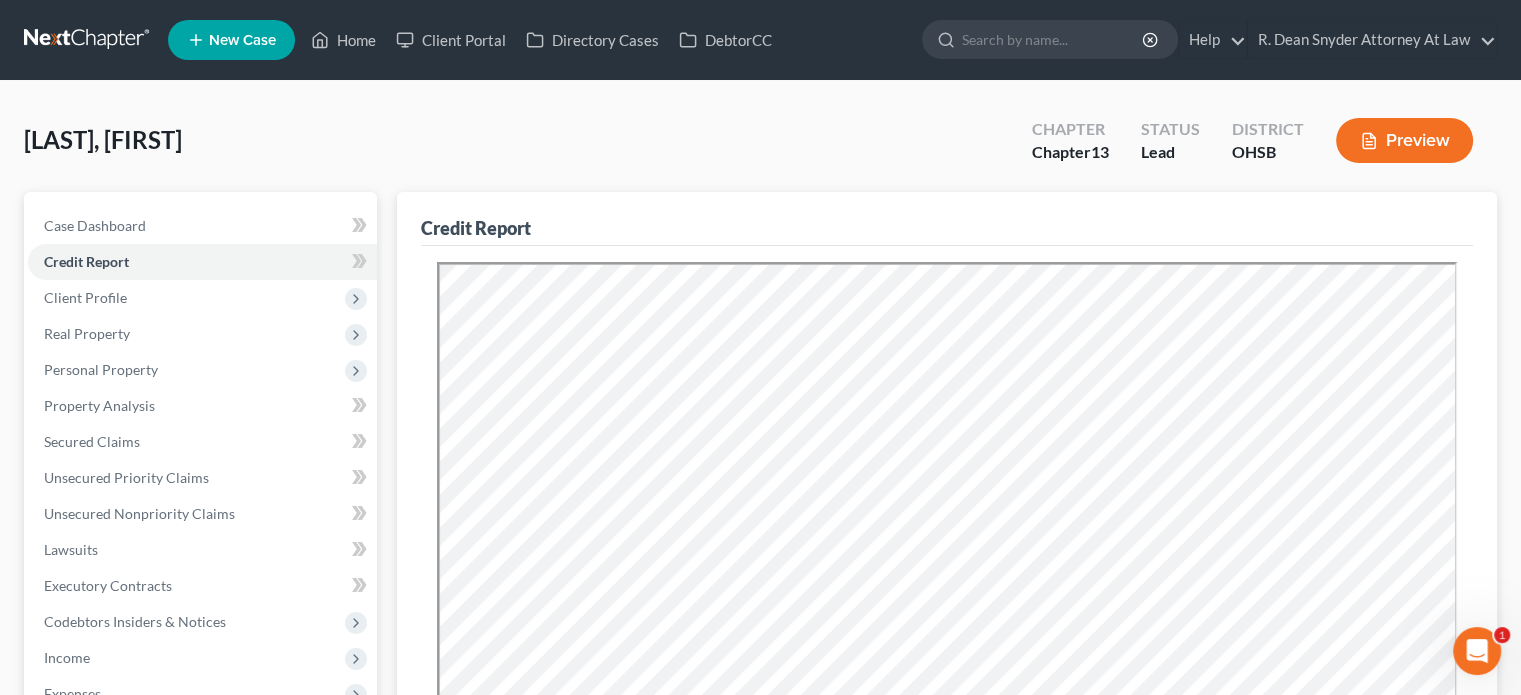 scroll, scrollTop: 0, scrollLeft: 0, axis: both 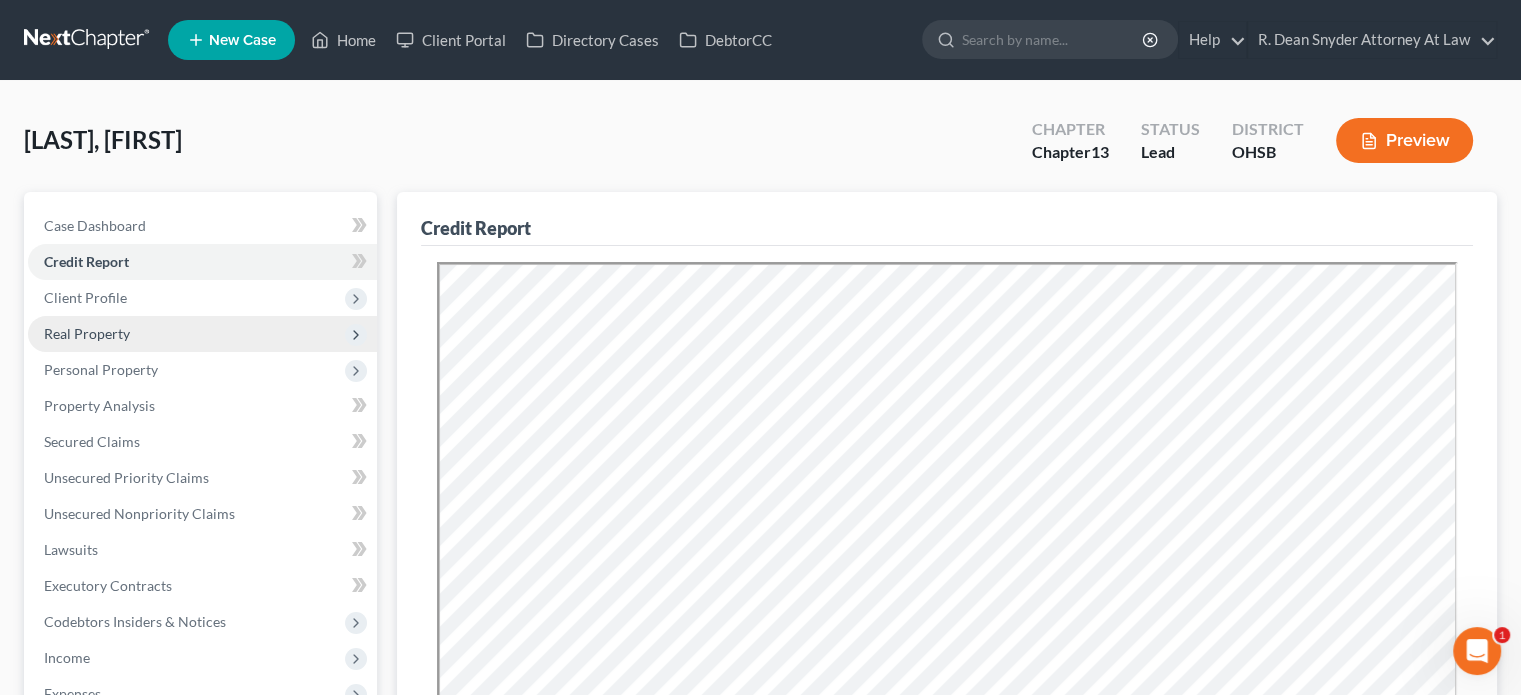 click on "Real Property" at bounding box center (87, 333) 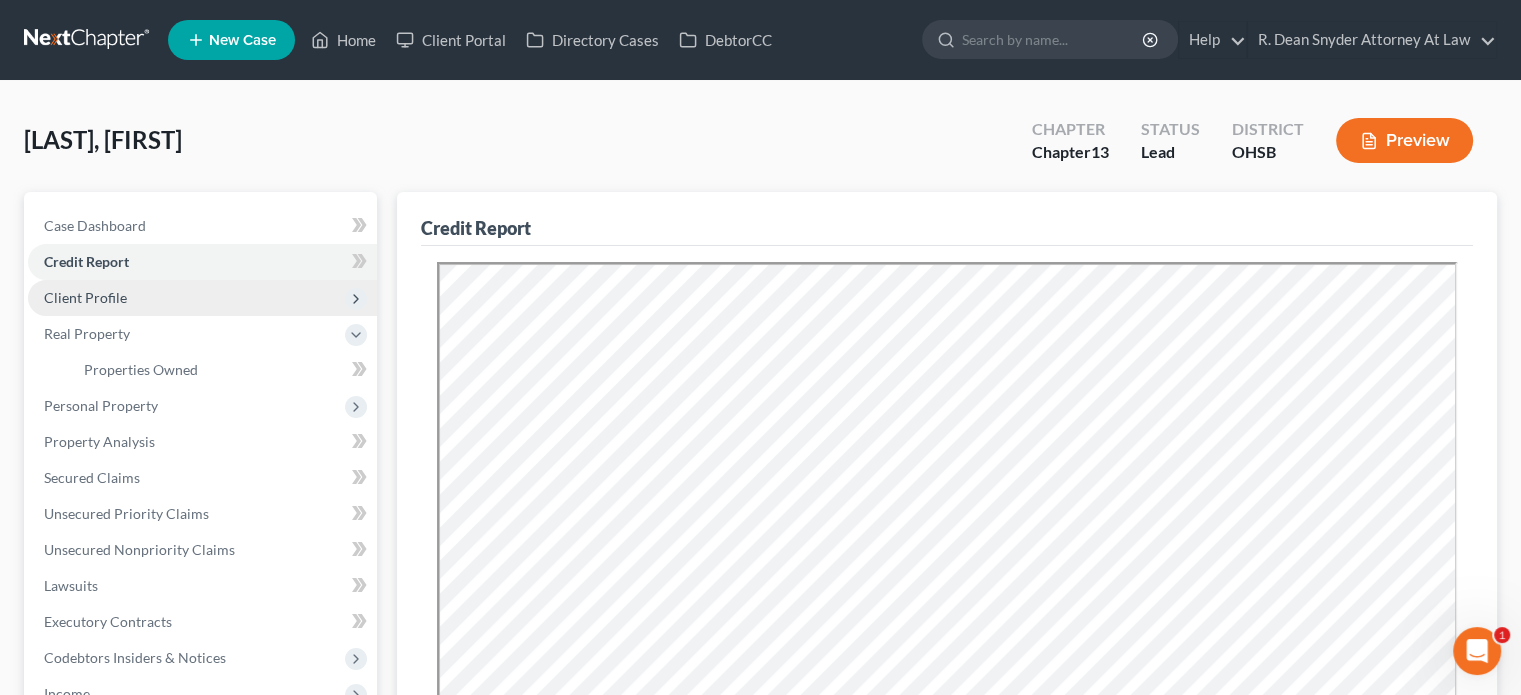 click on "Client Profile" at bounding box center [85, 297] 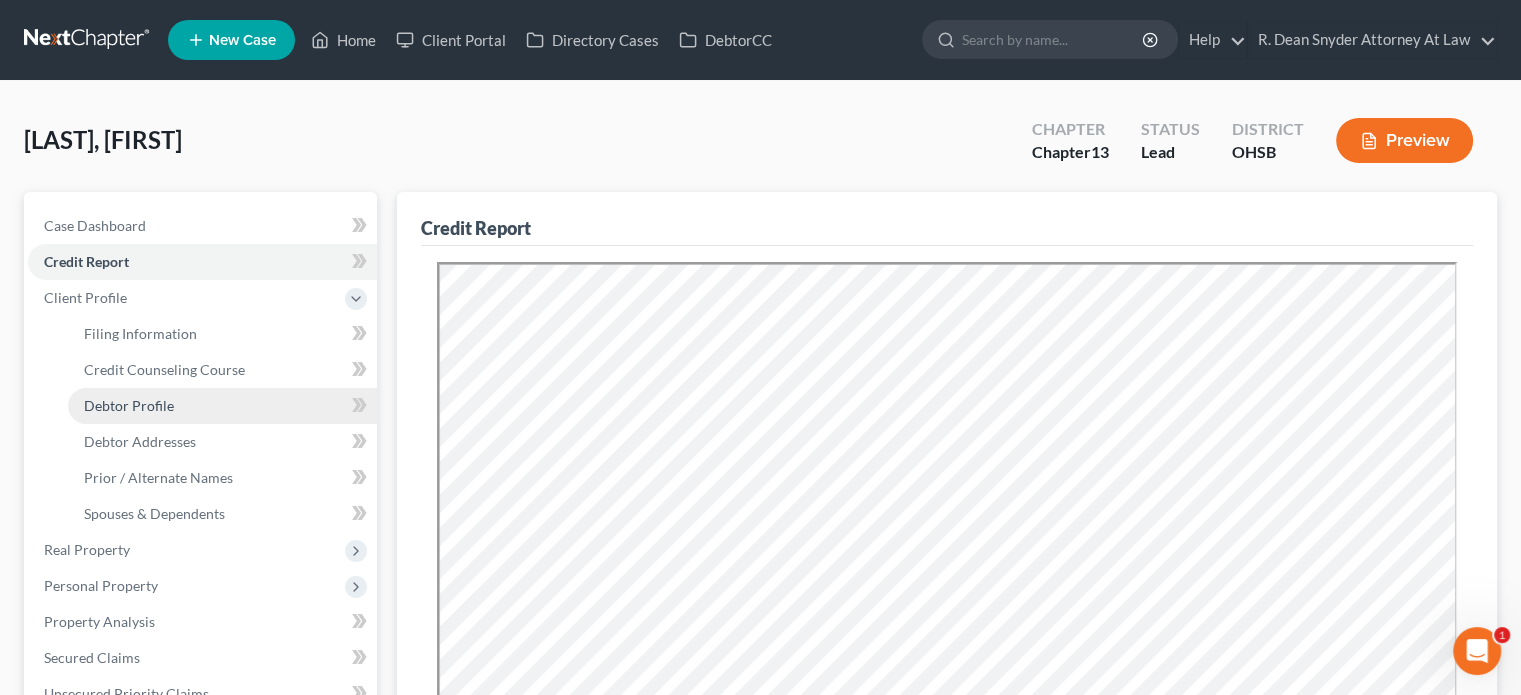 click on "Debtor Profile" at bounding box center [129, 405] 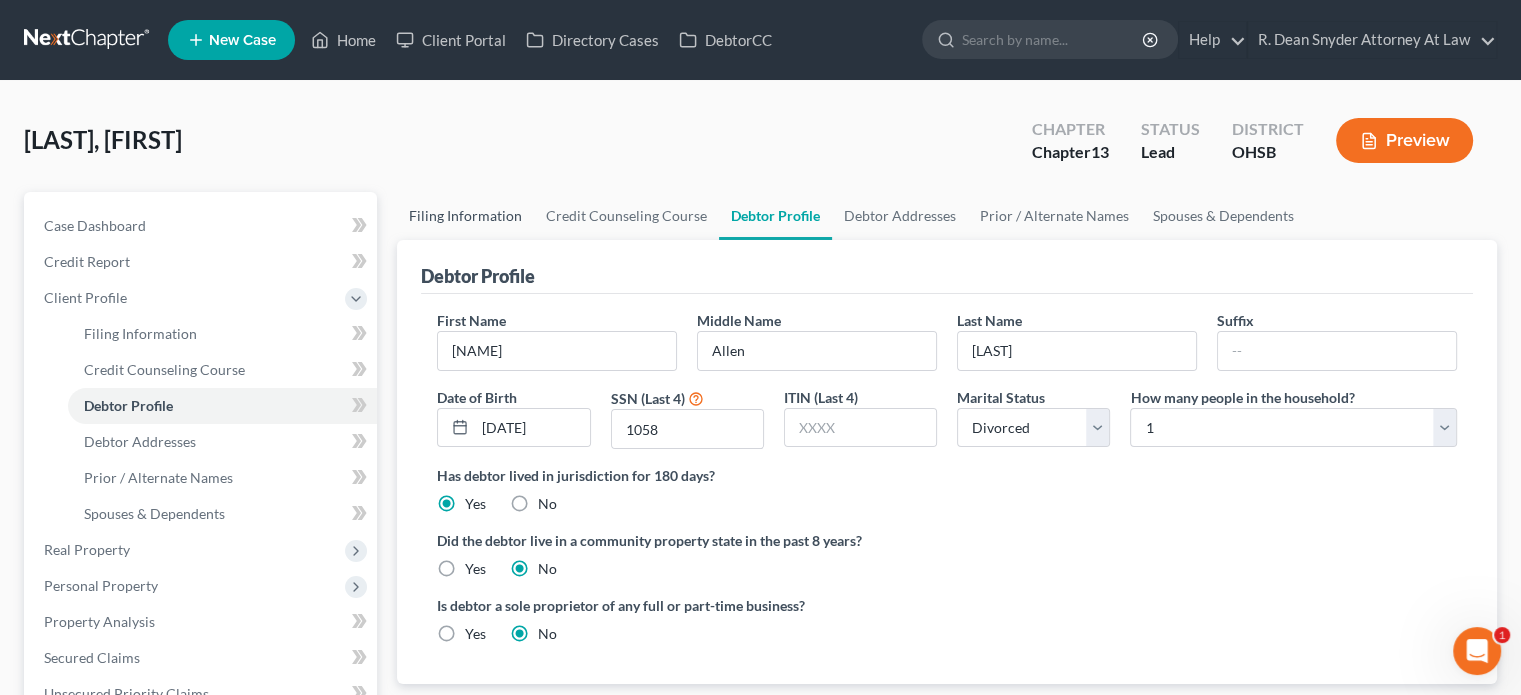 click on "Filing Information" at bounding box center (465, 216) 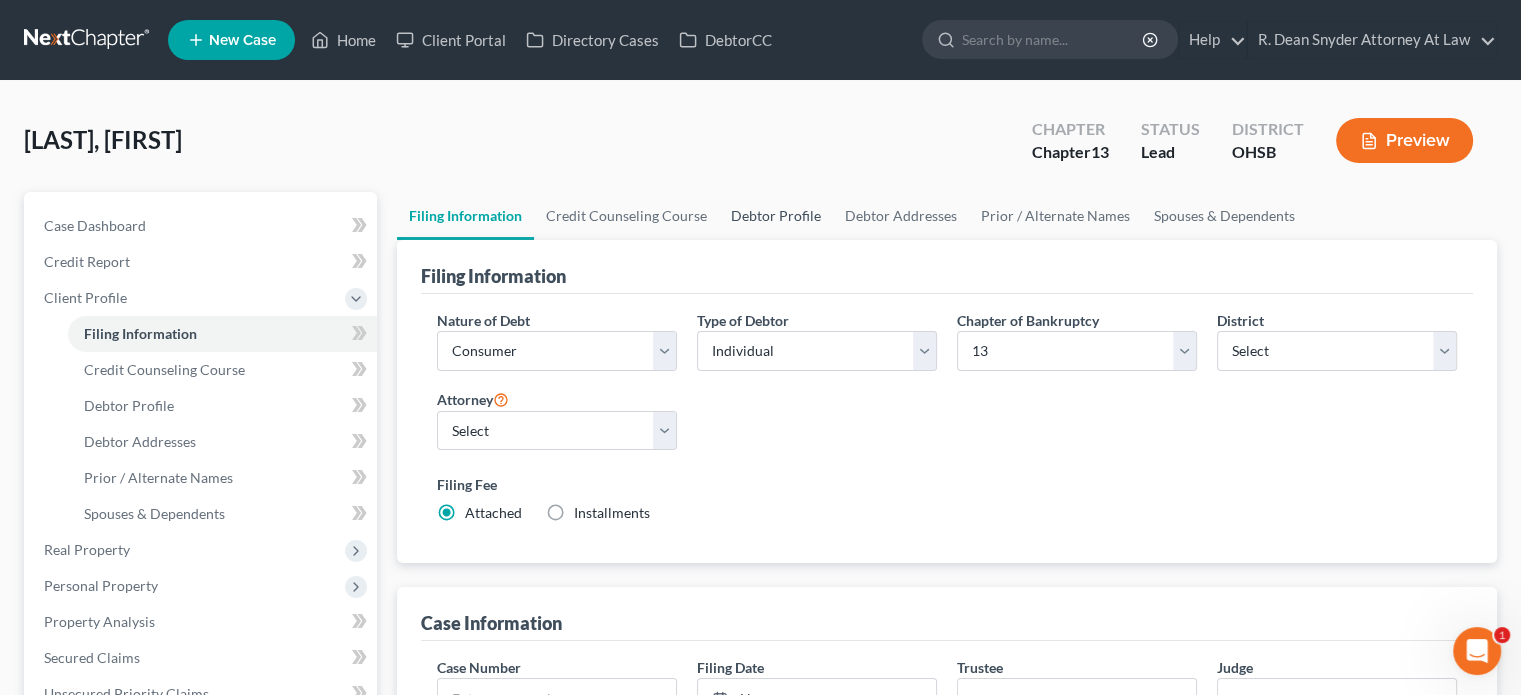 click on "Debtor Profile" at bounding box center (776, 216) 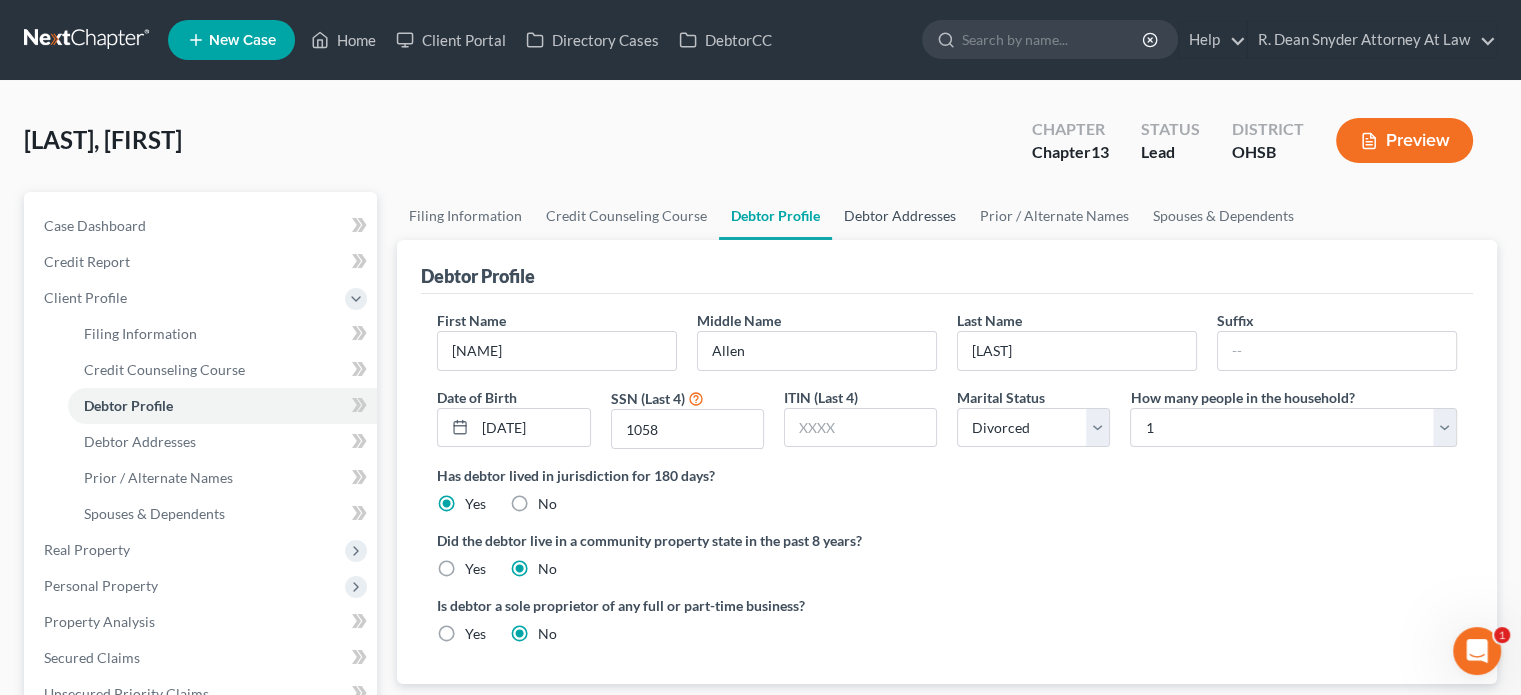 click on "Debtor Addresses" at bounding box center (900, 216) 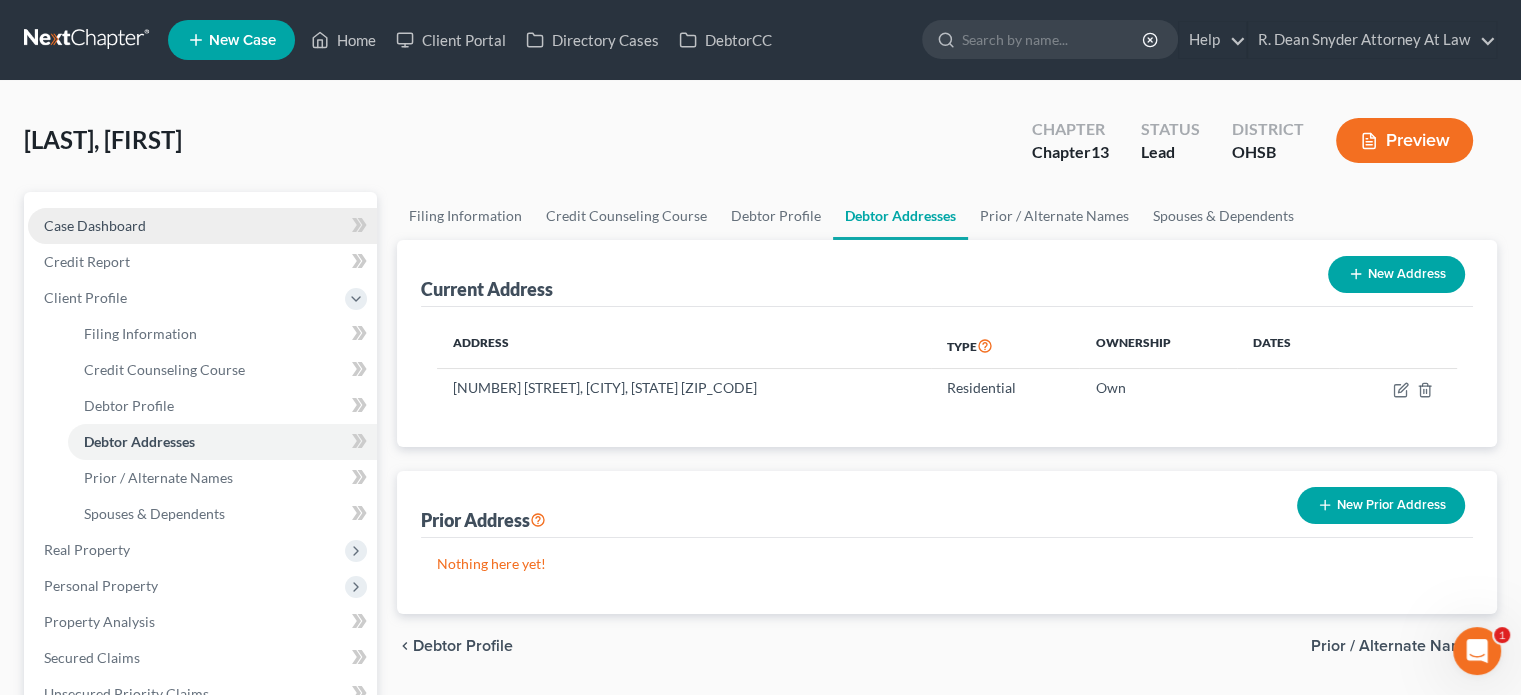 click on "Case Dashboard" at bounding box center [95, 225] 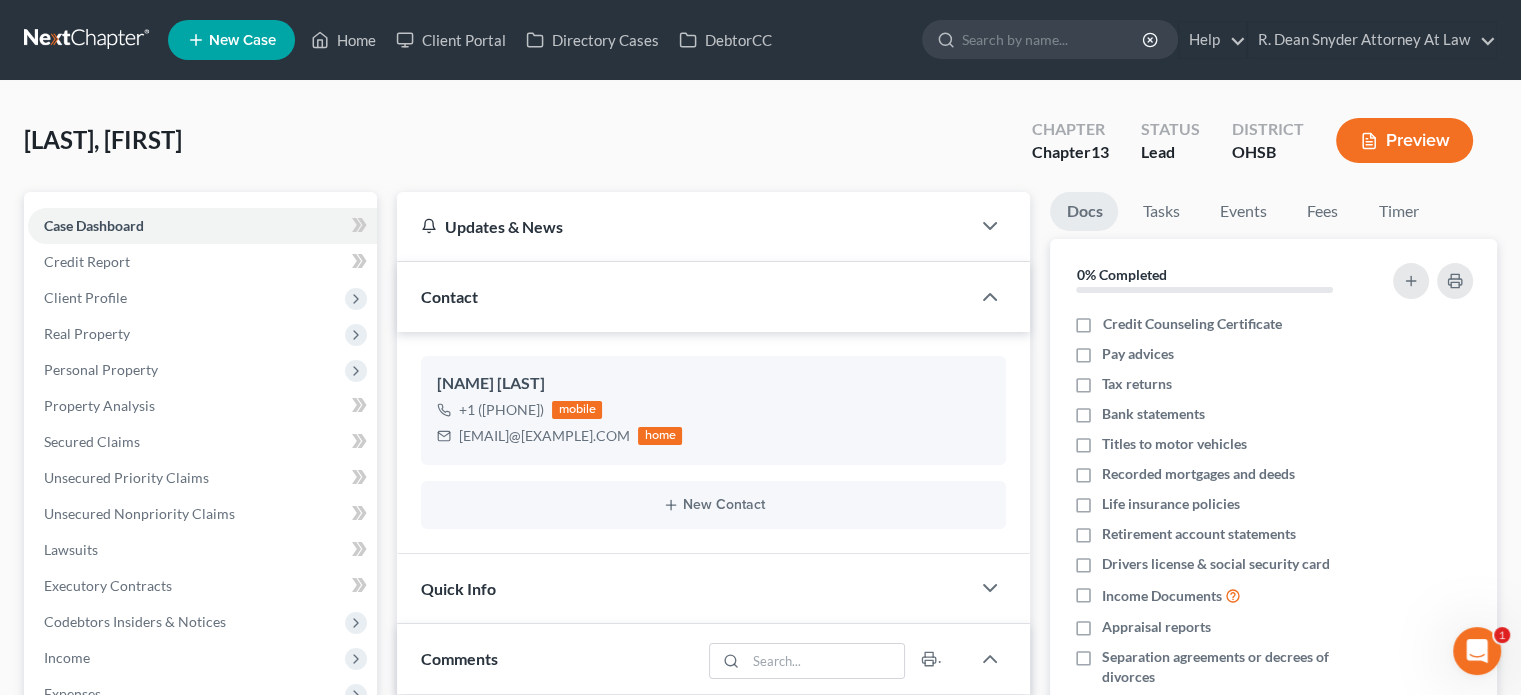 scroll, scrollTop: 336, scrollLeft: 0, axis: vertical 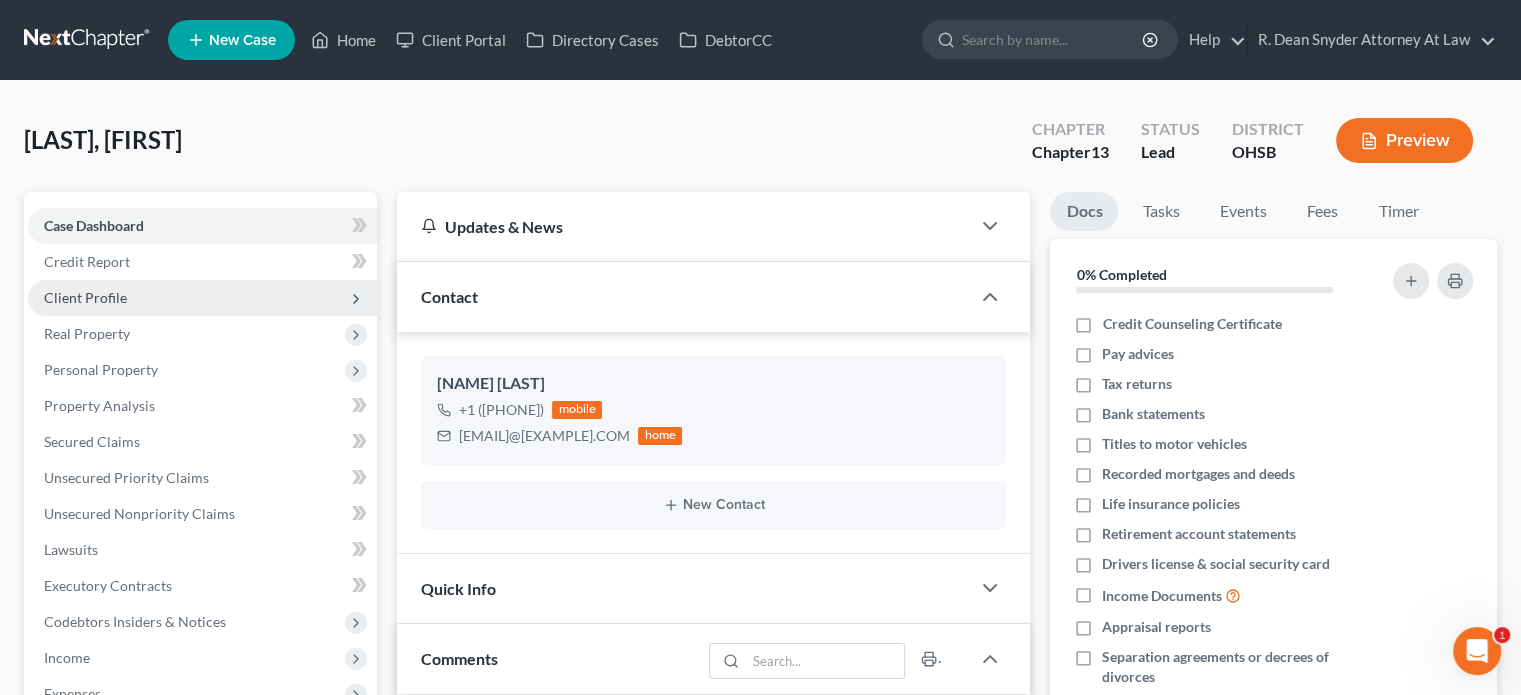 click on "Client Profile" at bounding box center [85, 297] 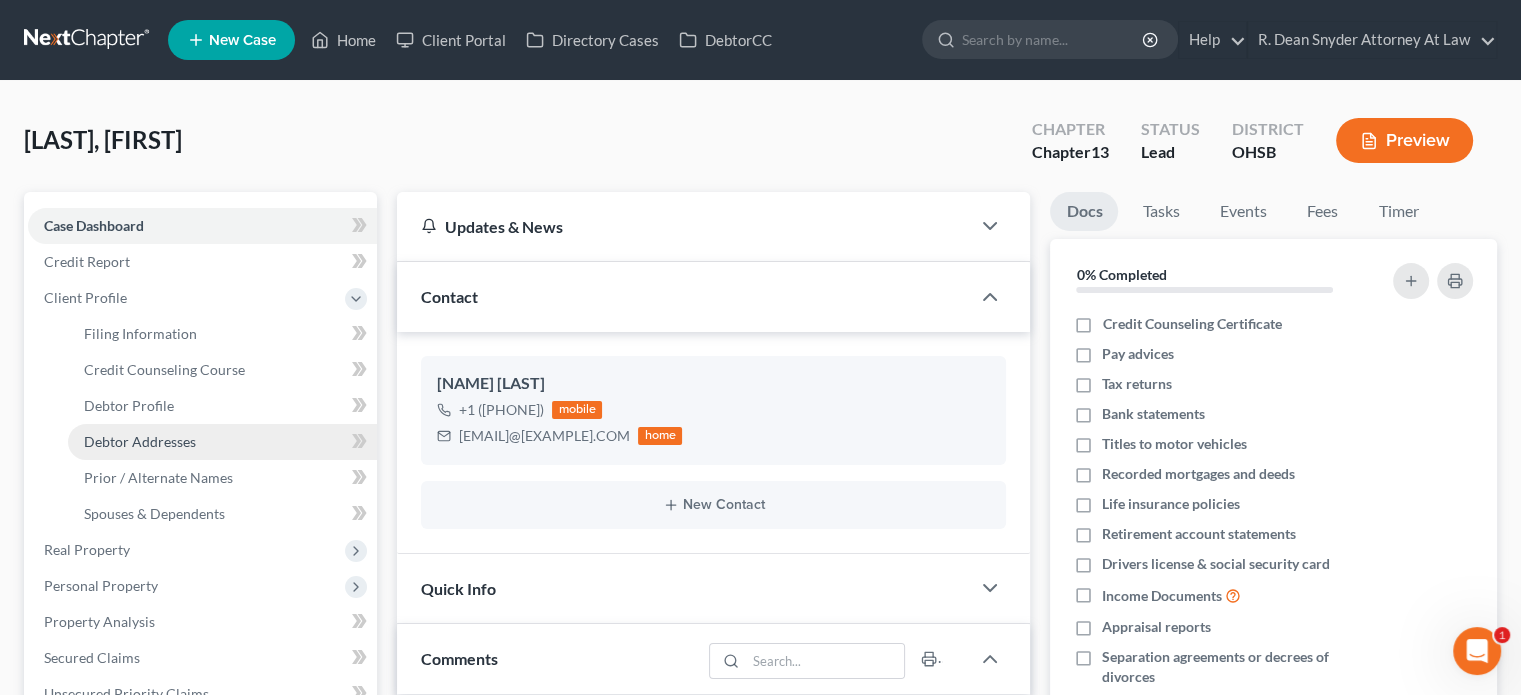 click on "Debtor Addresses" at bounding box center (140, 441) 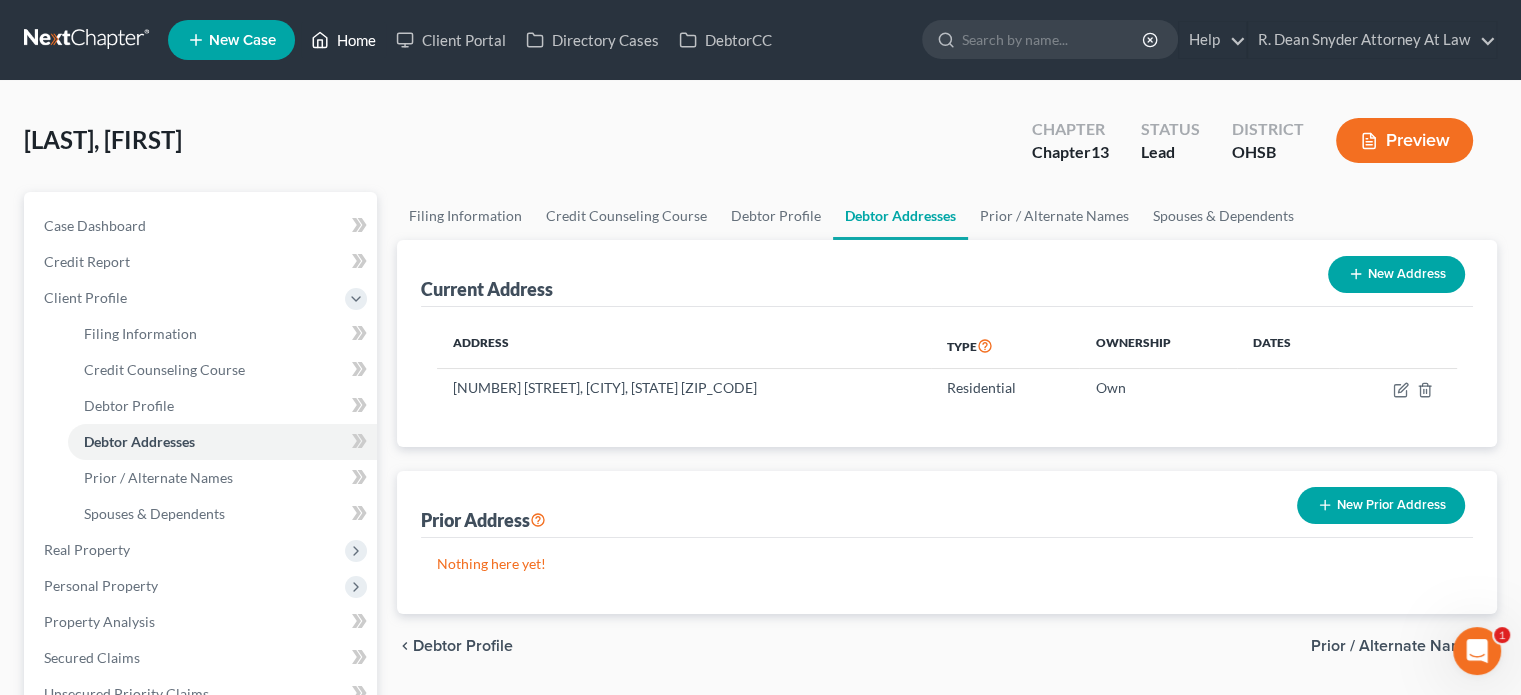 click on "Home" at bounding box center [343, 40] 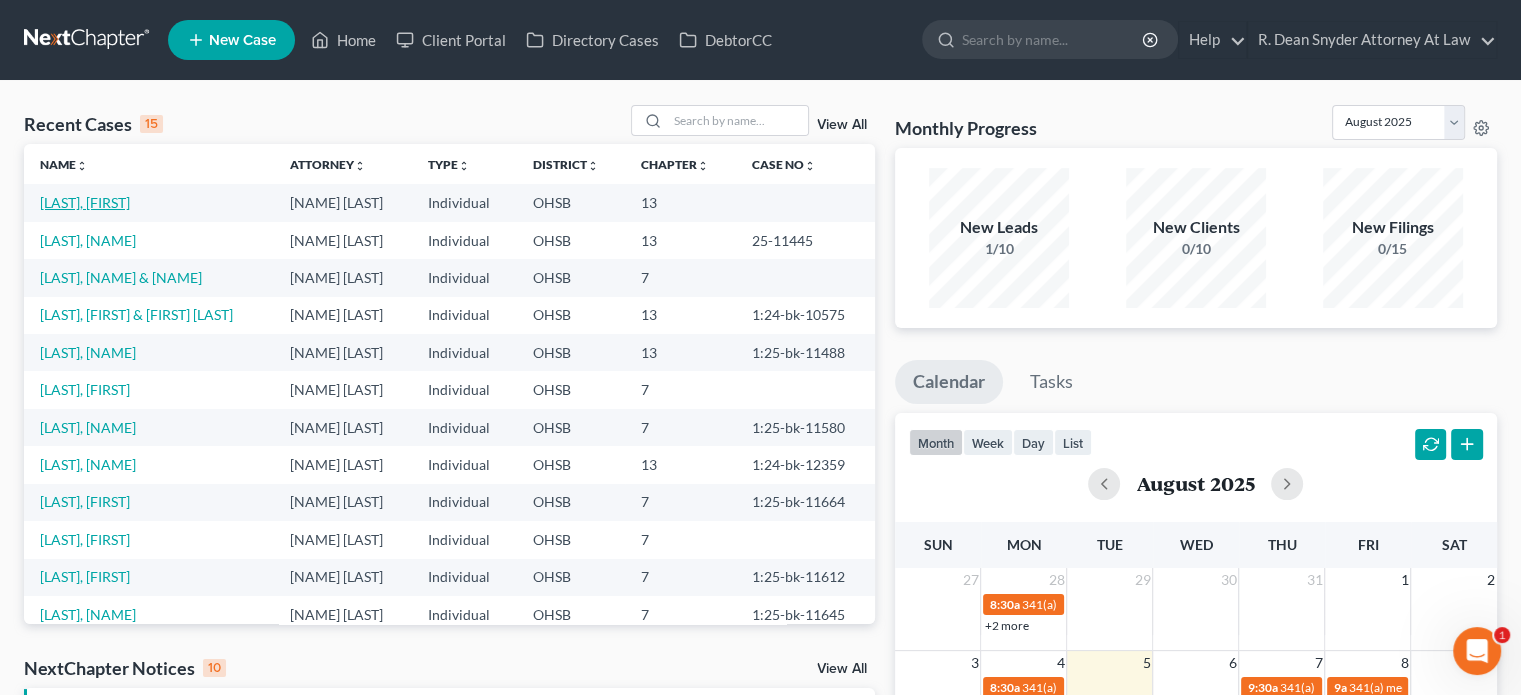 click on "[LAST], [FIRST]" at bounding box center [85, 202] 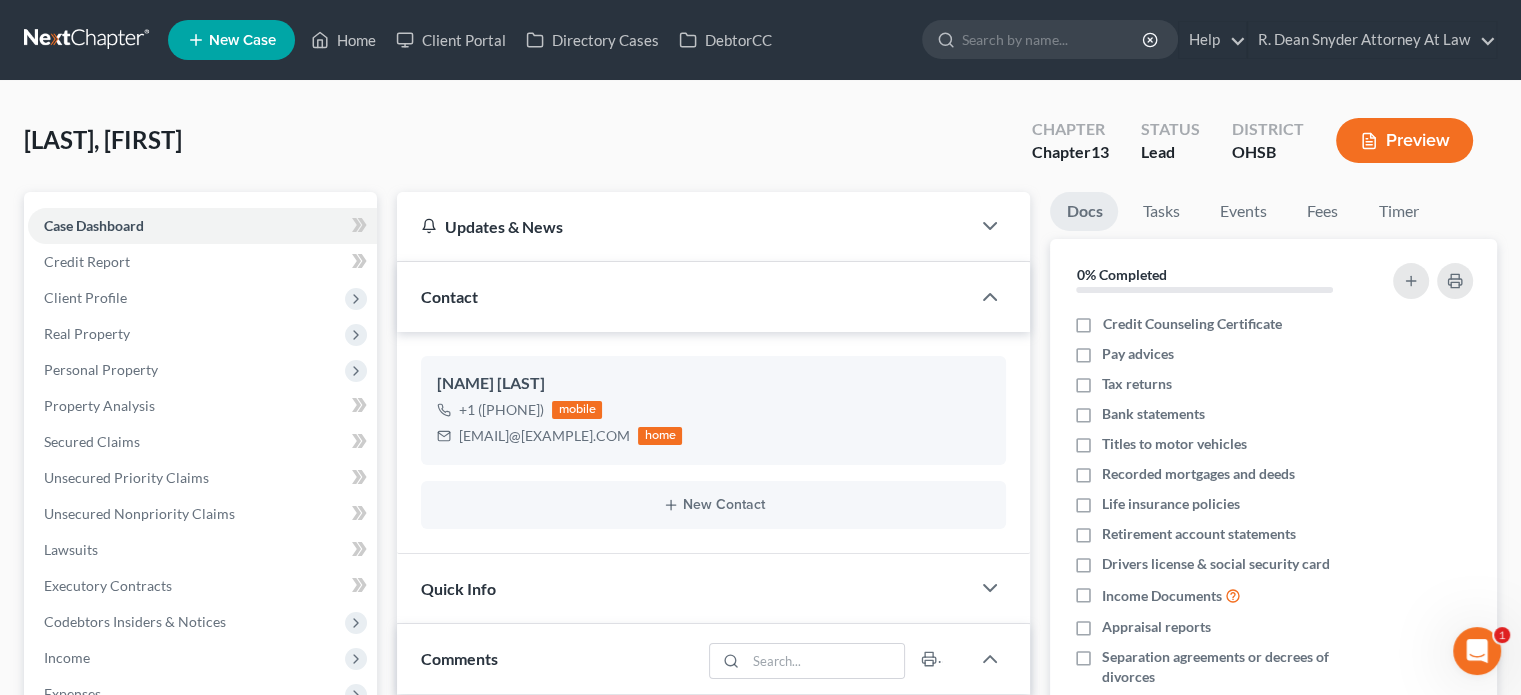scroll, scrollTop: 48, scrollLeft: 0, axis: vertical 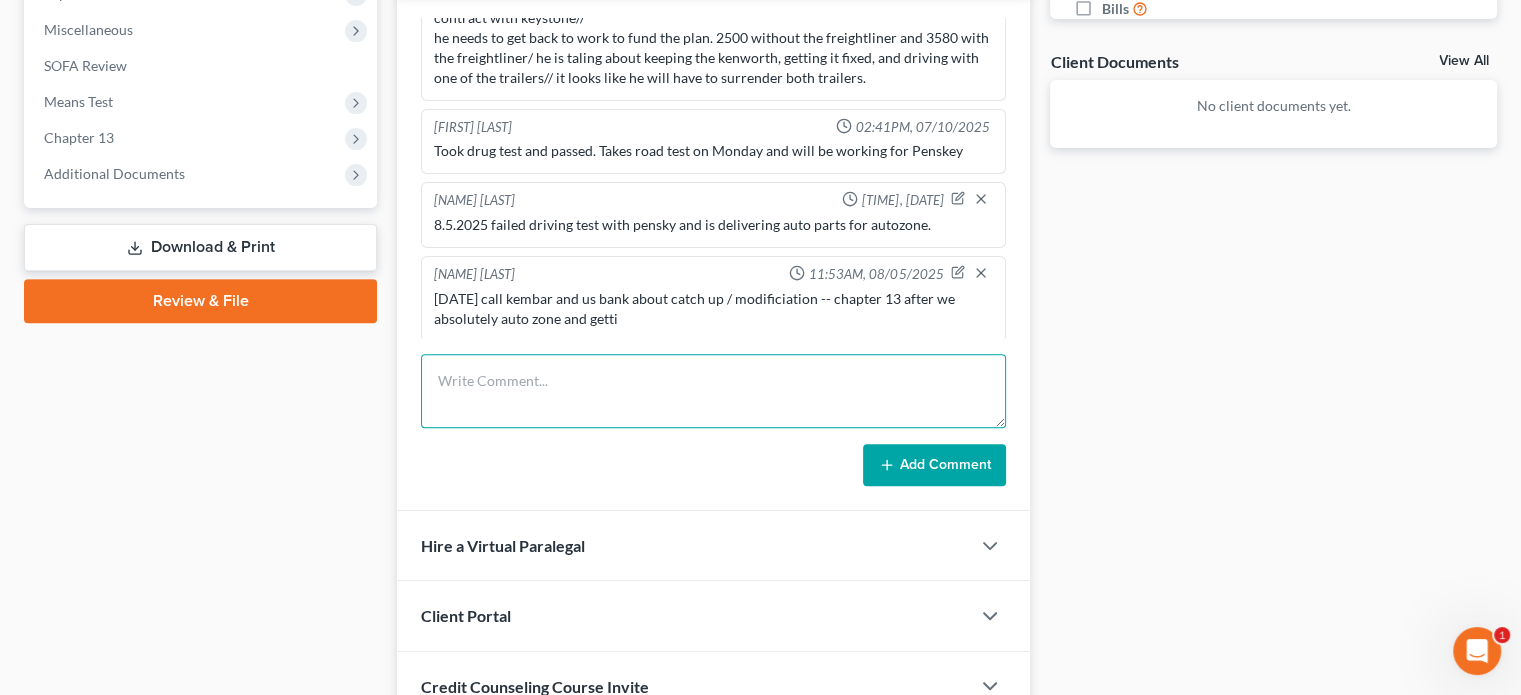 click at bounding box center [713, 391] 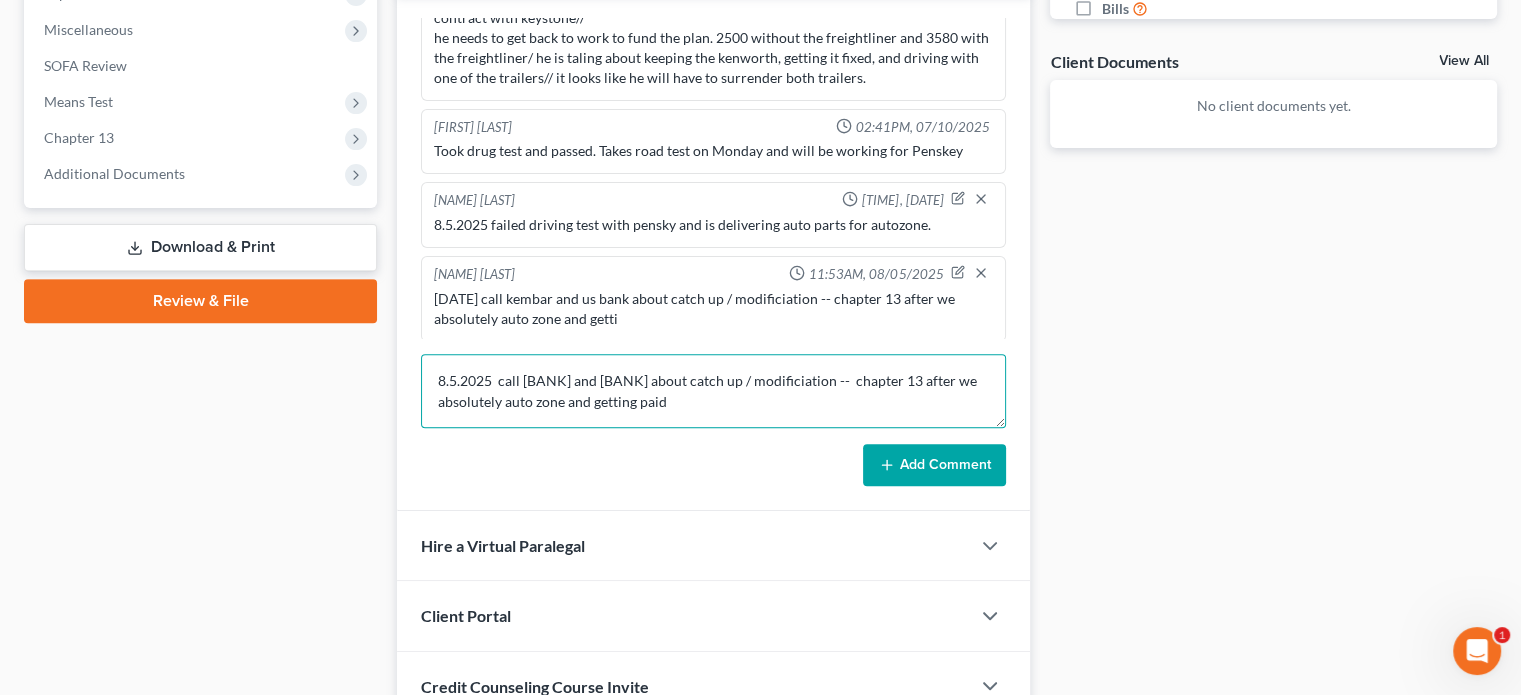 drag, startPoint x: 566, startPoint y: 378, endPoint x: 627, endPoint y: 377, distance: 61.008198 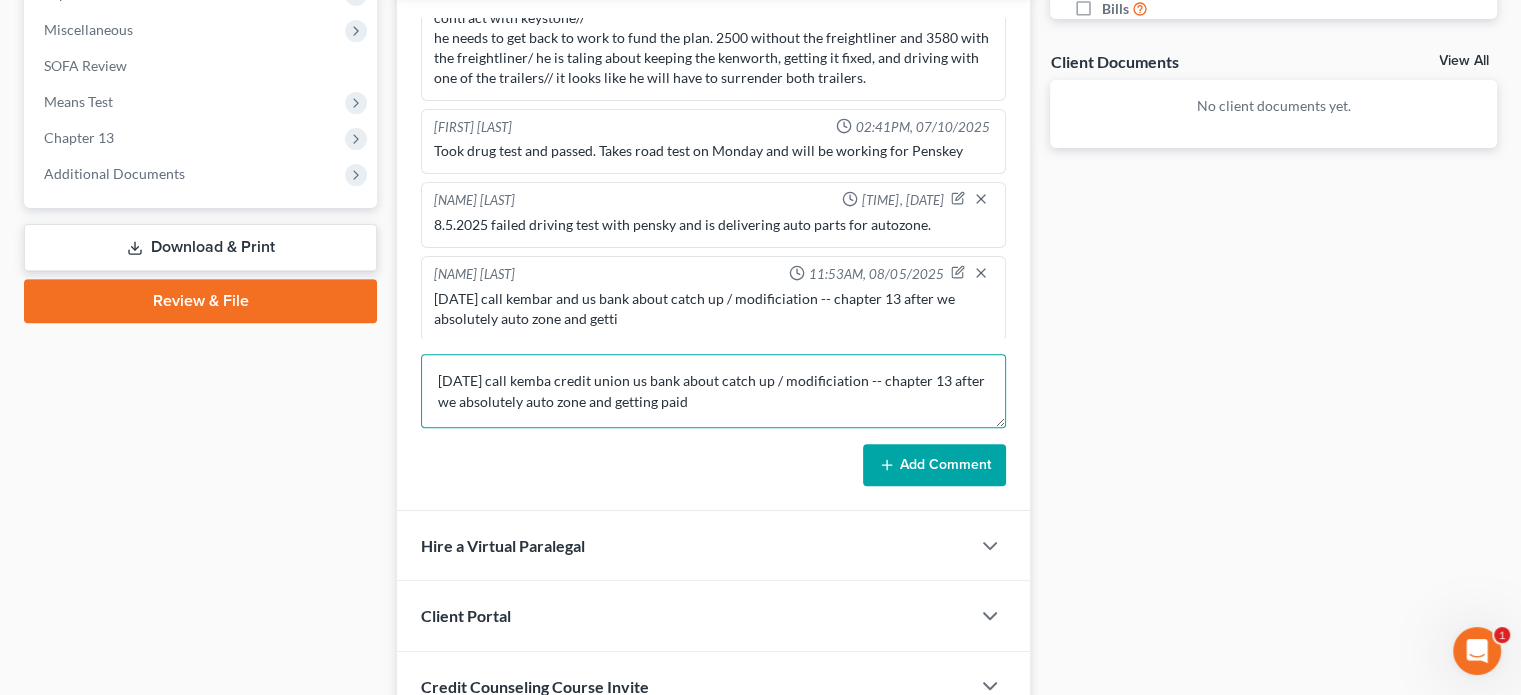 type on "8.5.2025  call kemba credit union us bank about catch up / modificiation --  chapter 13 after we absolutely auto zone and getting paid" 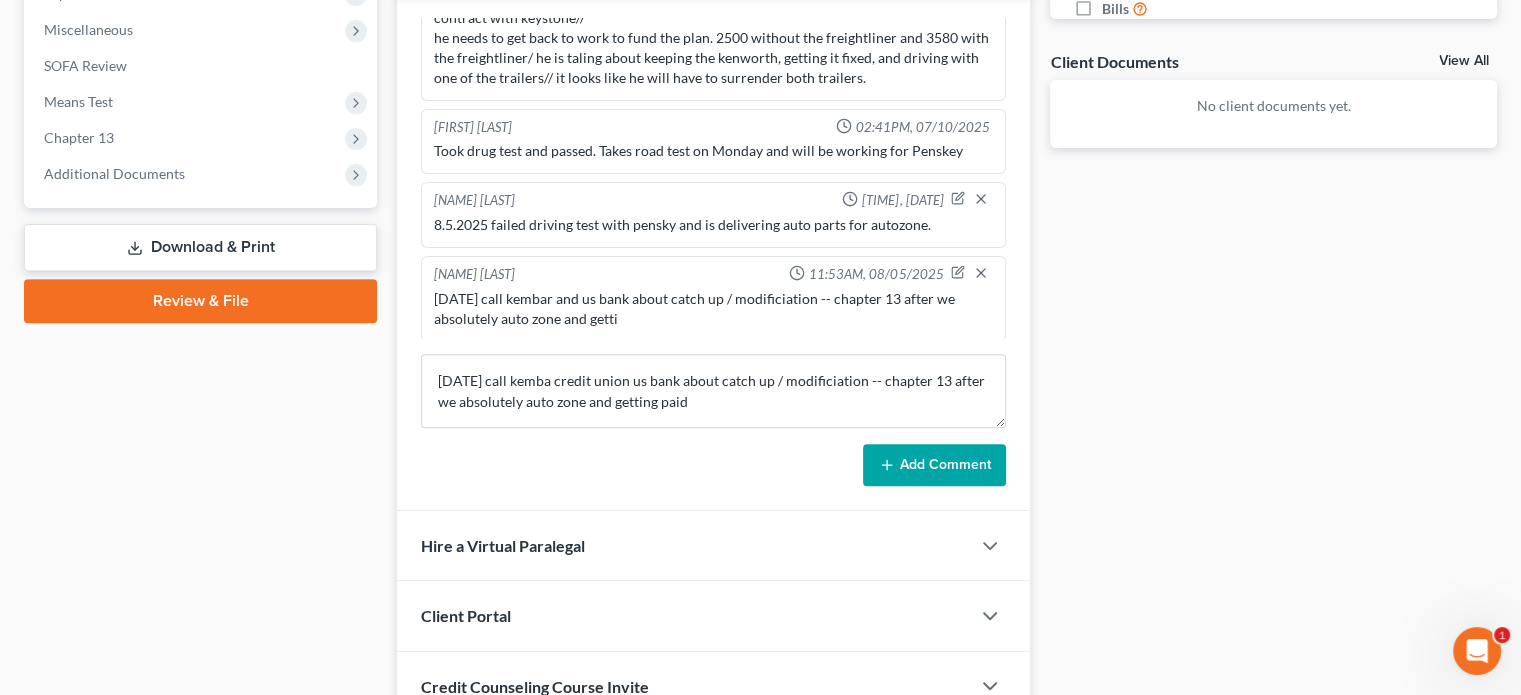 click on "Add Comment" at bounding box center [934, 465] 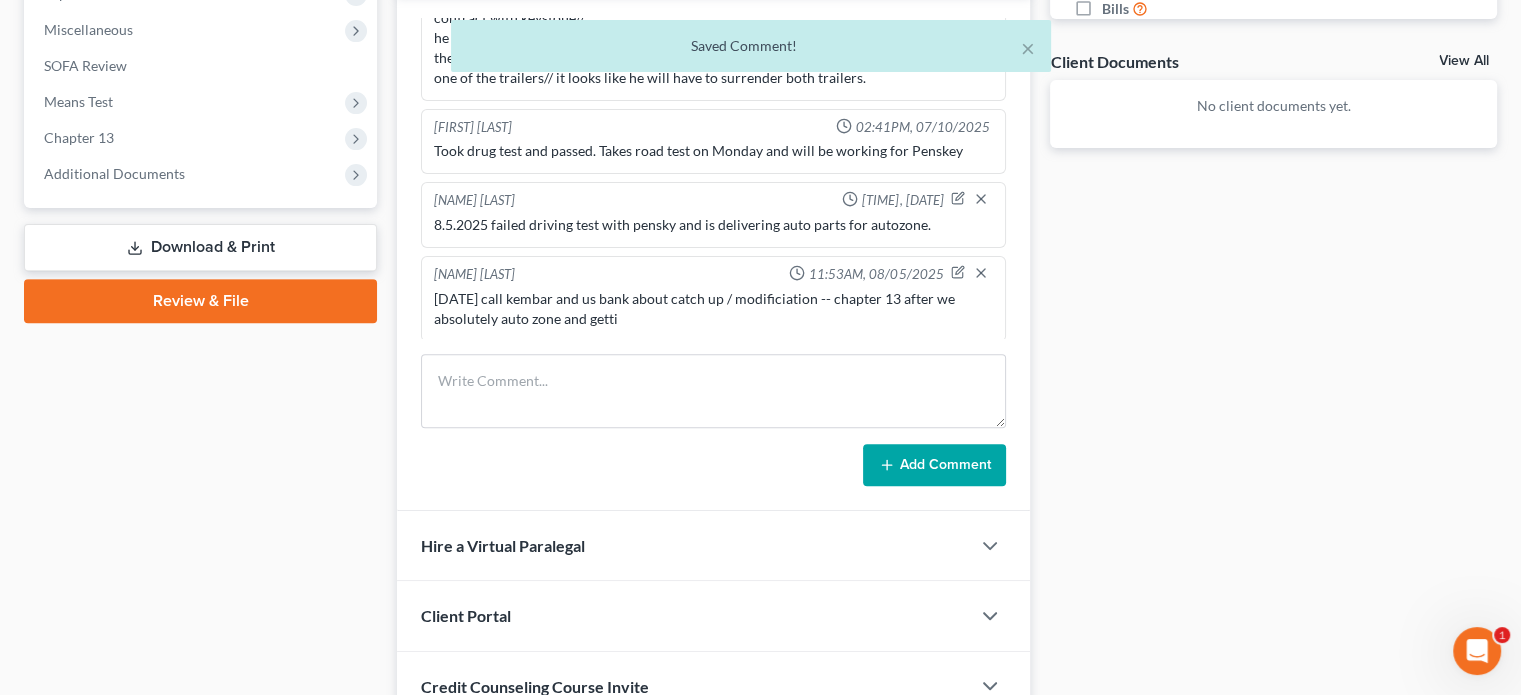 scroll, scrollTop: 430, scrollLeft: 0, axis: vertical 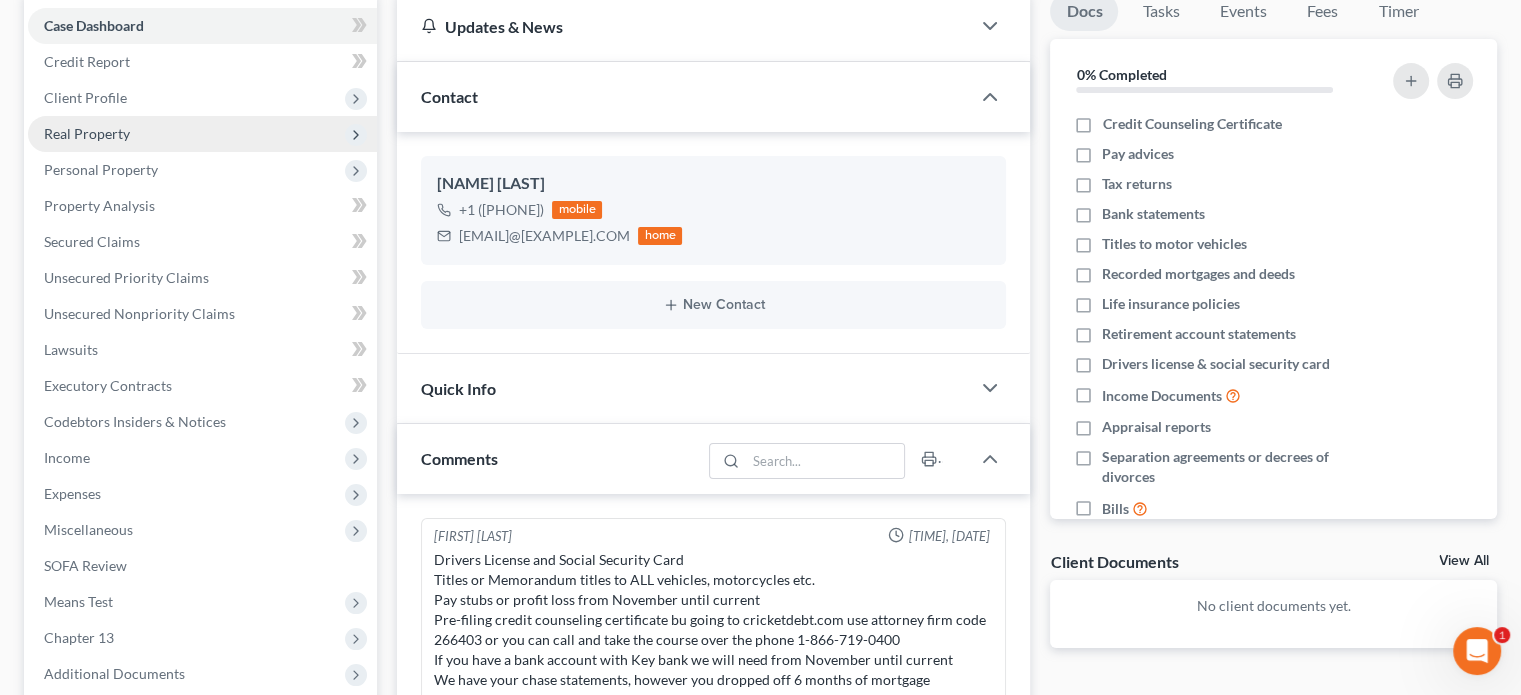 click on "Real Property" at bounding box center (202, 134) 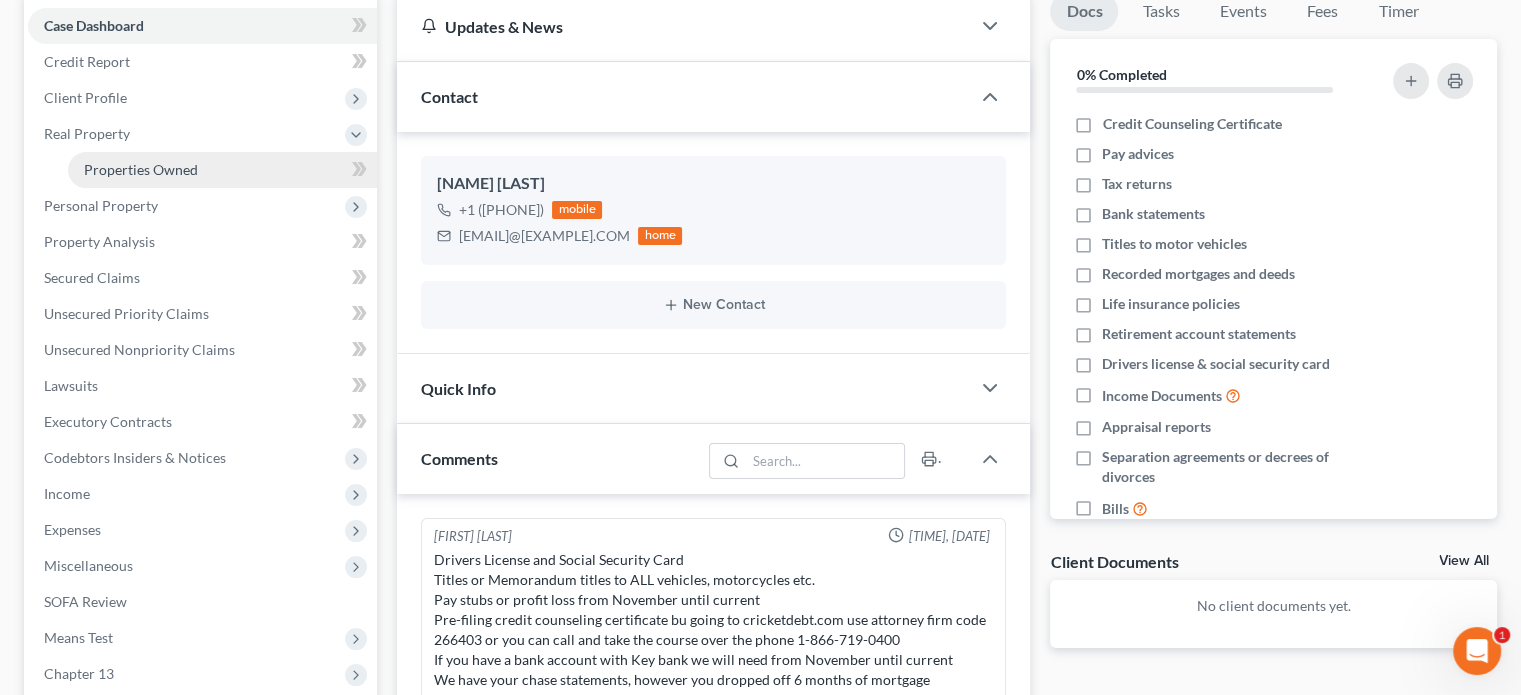 click on "Properties Owned" at bounding box center (141, 169) 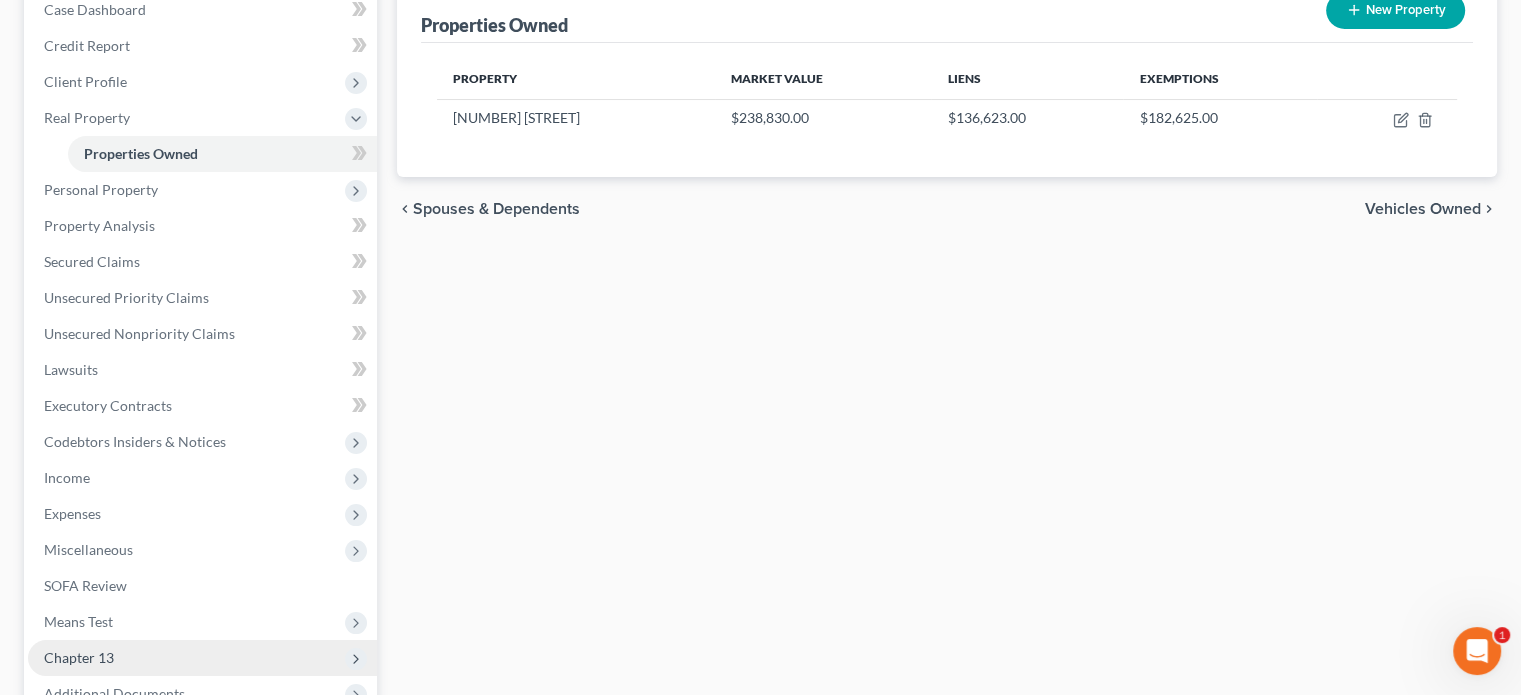 scroll, scrollTop: 438, scrollLeft: 0, axis: vertical 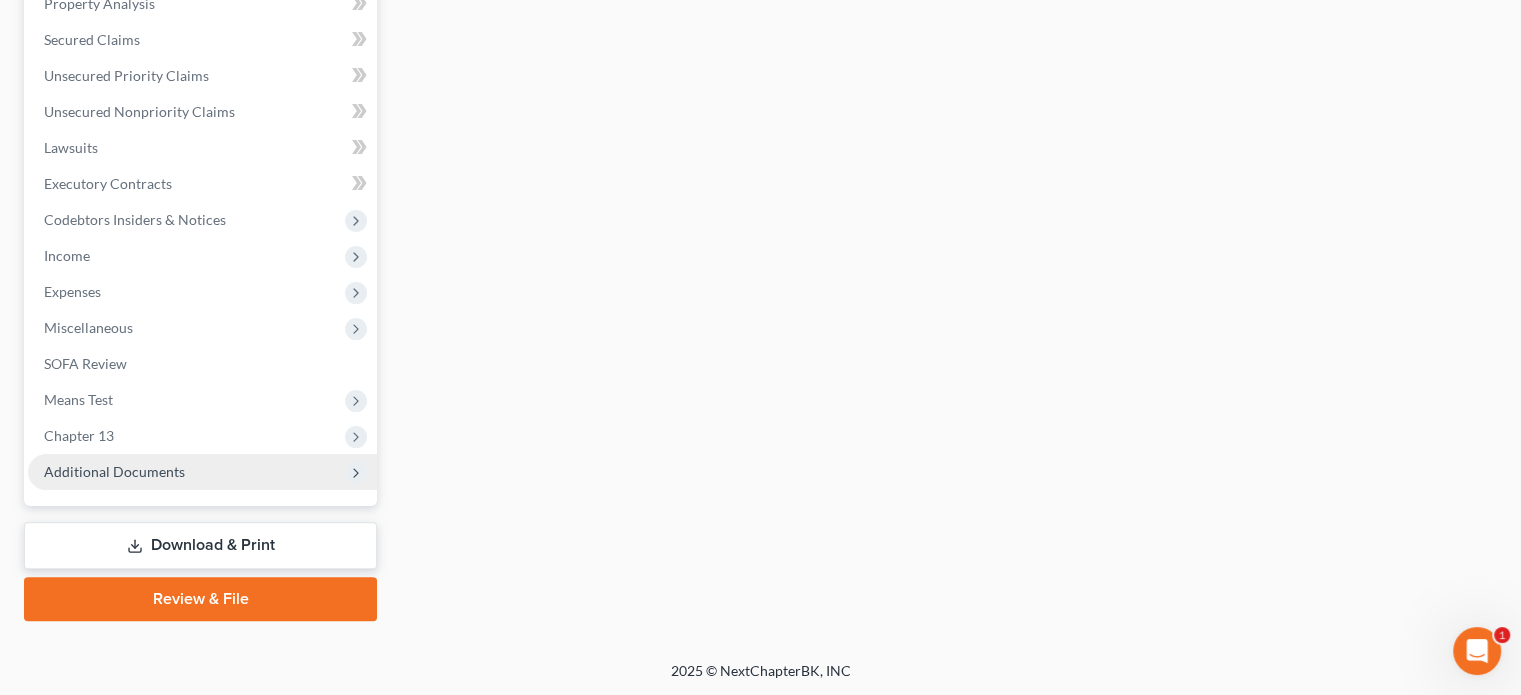 click on "Additional Documents" at bounding box center (114, 471) 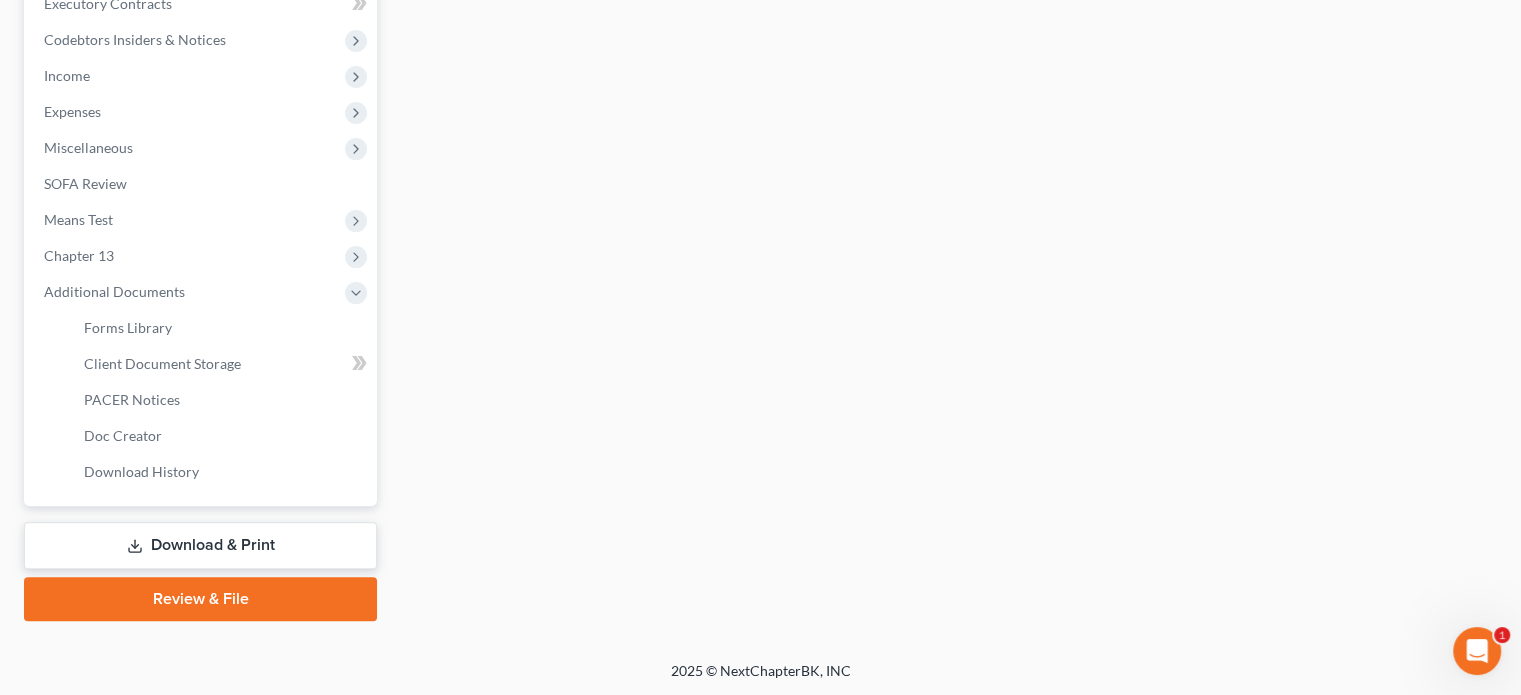 click on "Download & Print" at bounding box center [200, 545] 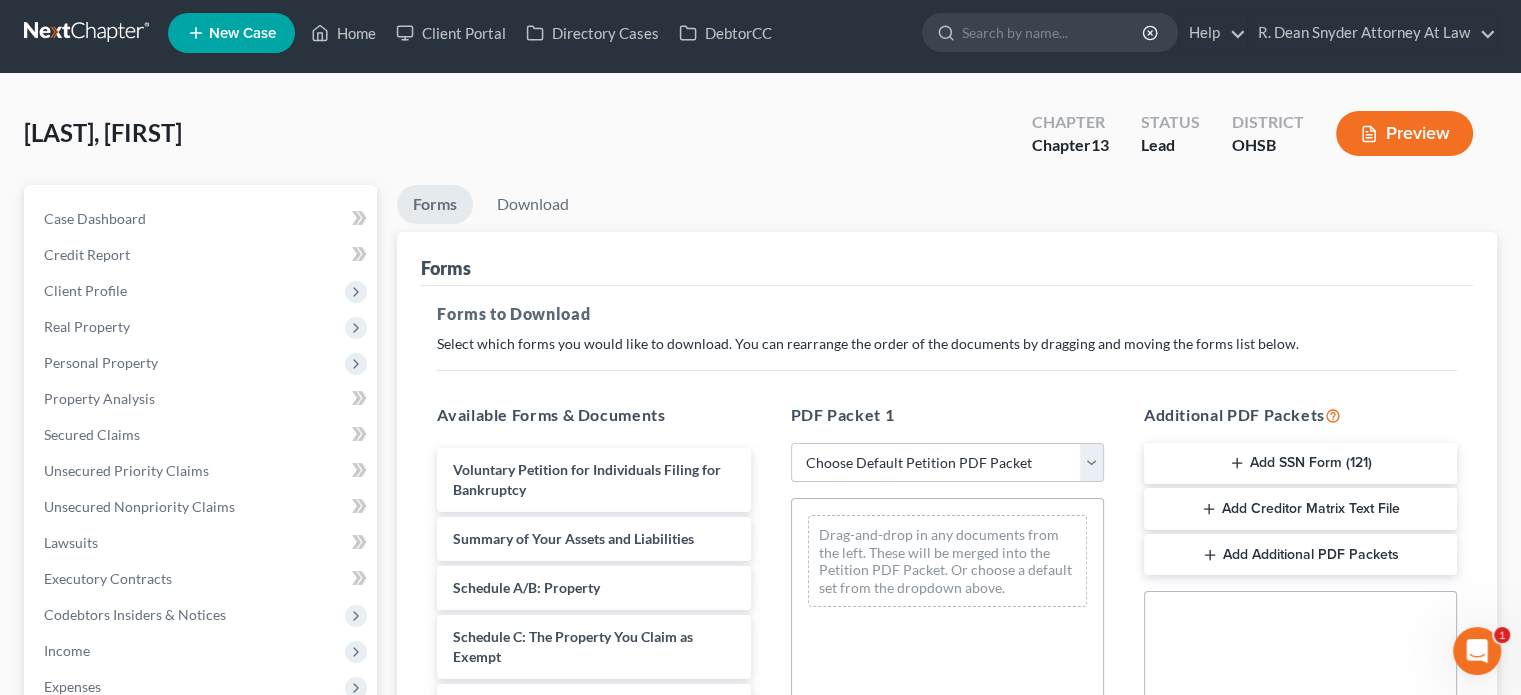 scroll, scrollTop: 0, scrollLeft: 0, axis: both 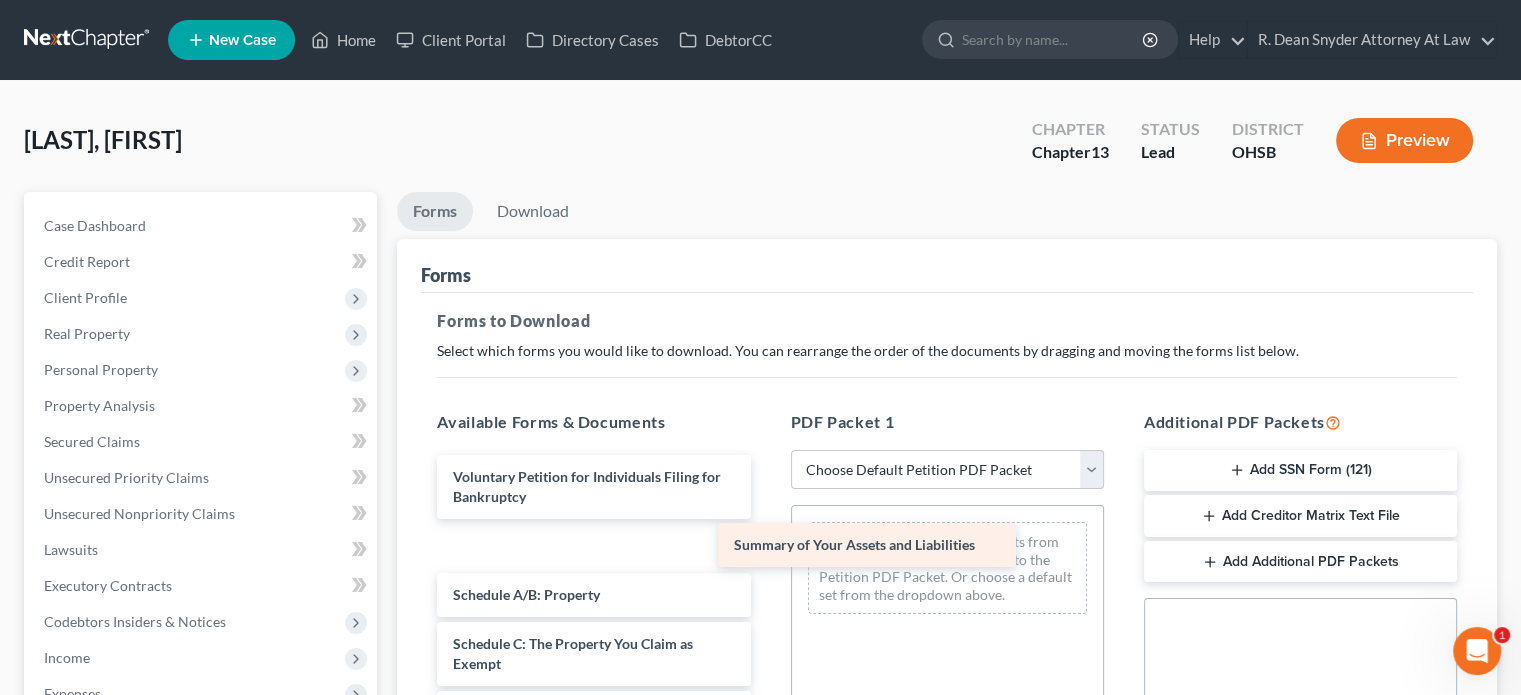 drag, startPoint x: 466, startPoint y: 532, endPoint x: 747, endPoint y: 533, distance: 281.00177 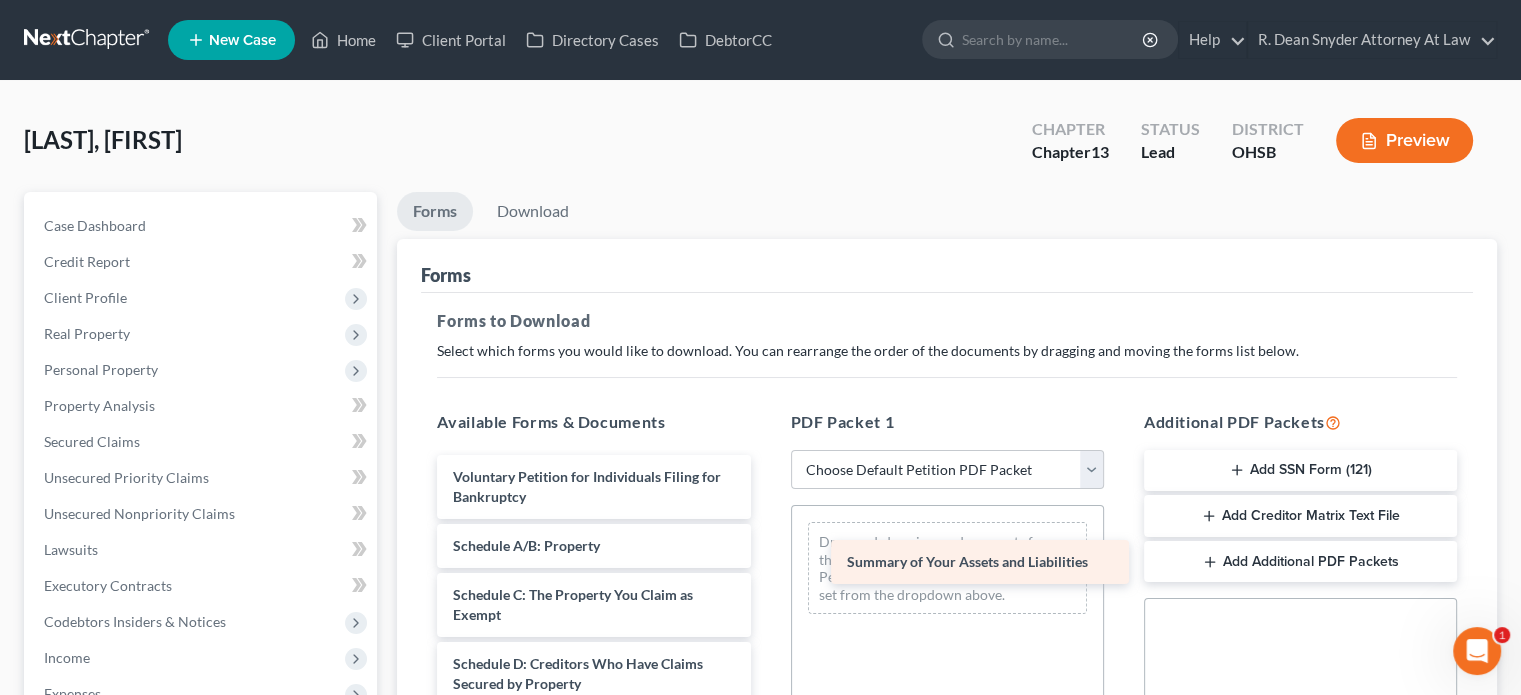 drag, startPoint x: 556, startPoint y: 543, endPoint x: 955, endPoint y: 557, distance: 399.24554 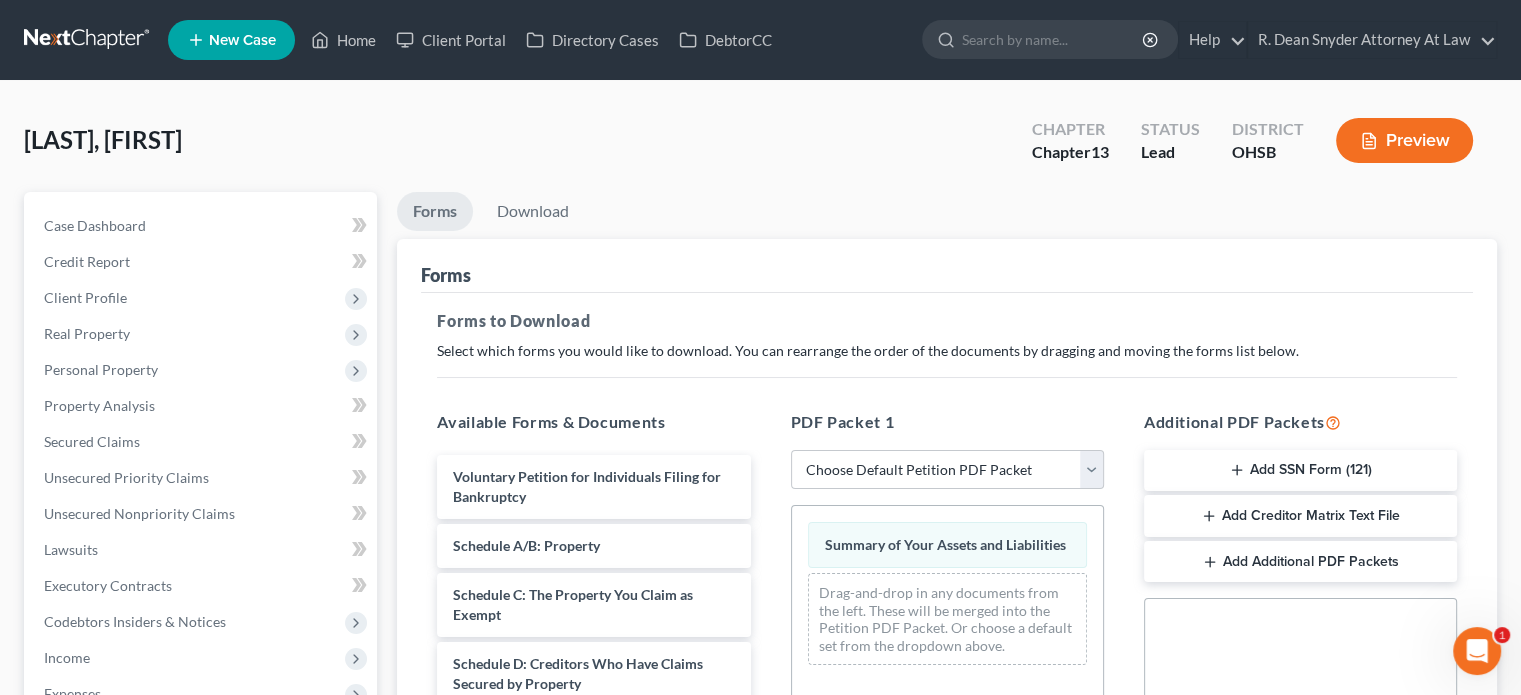scroll, scrollTop: 538, scrollLeft: 0, axis: vertical 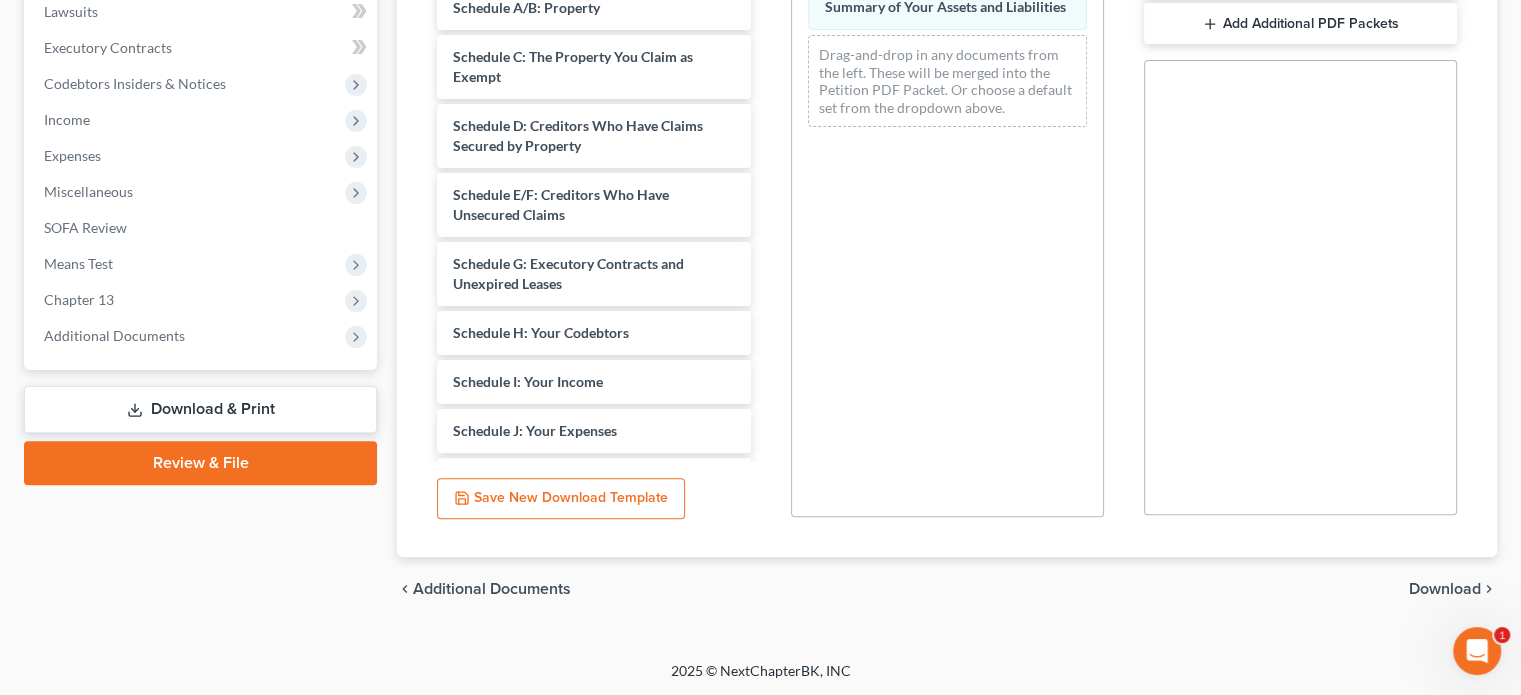 drag, startPoint x: 1437, startPoint y: 582, endPoint x: 1398, endPoint y: 567, distance: 41.785164 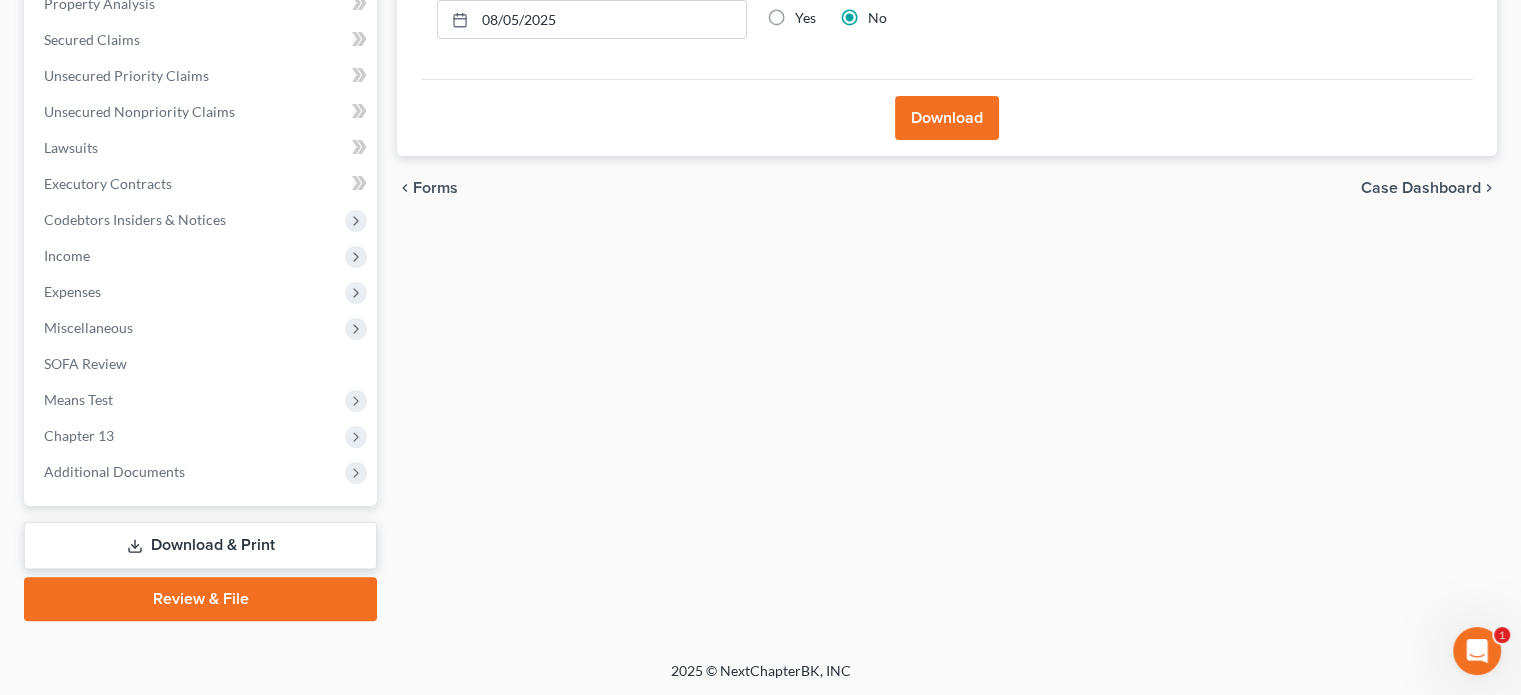 click on "Download" at bounding box center [947, 118] 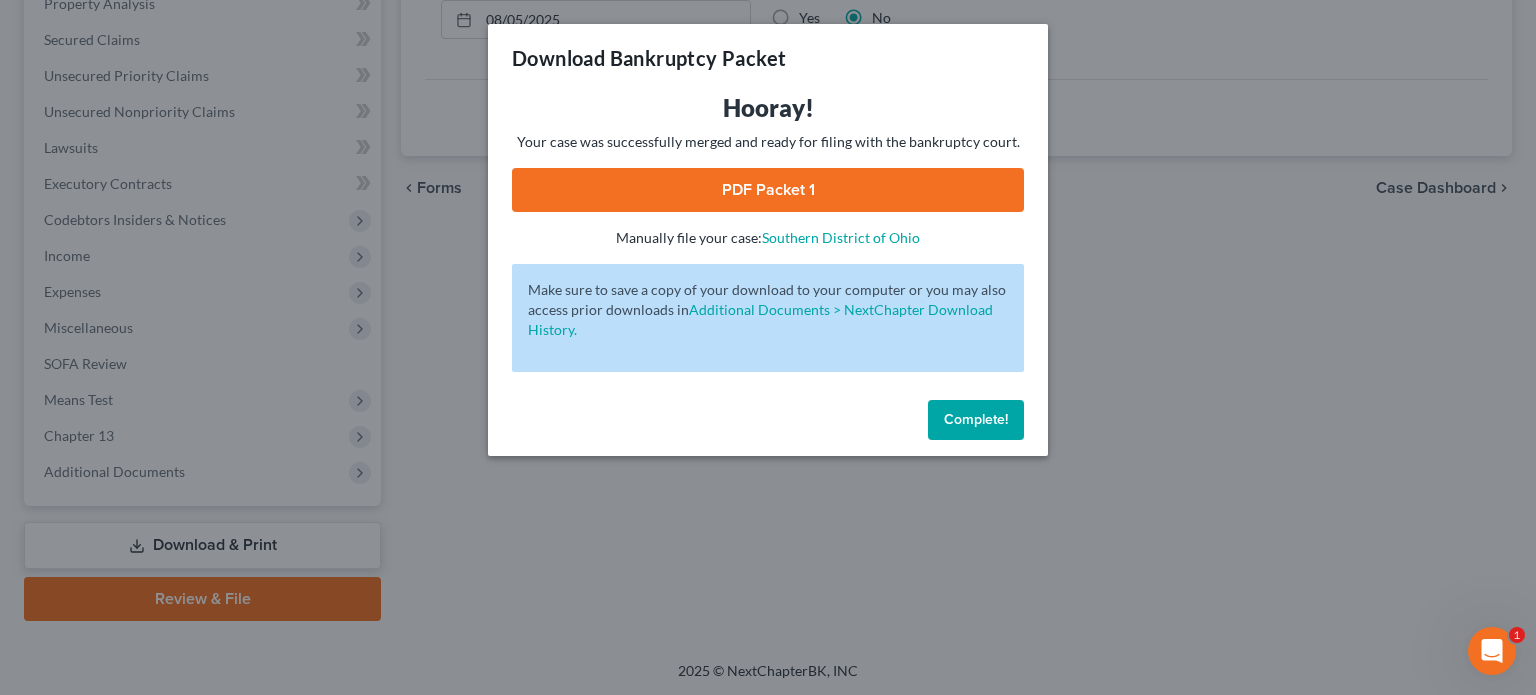 click on "PDF Packet 1" at bounding box center (768, 190) 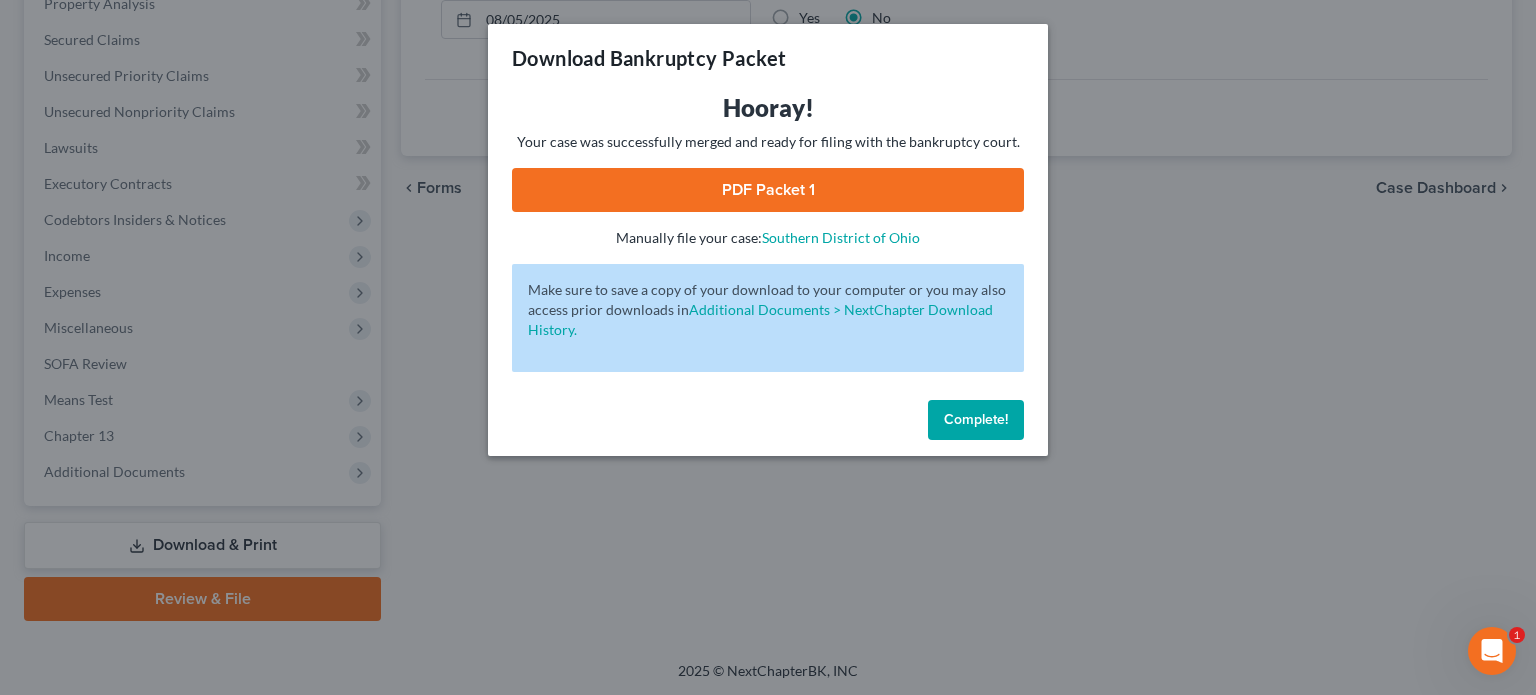 drag, startPoint x: 944, startPoint y: 418, endPoint x: 478, endPoint y: 298, distance: 481.20267 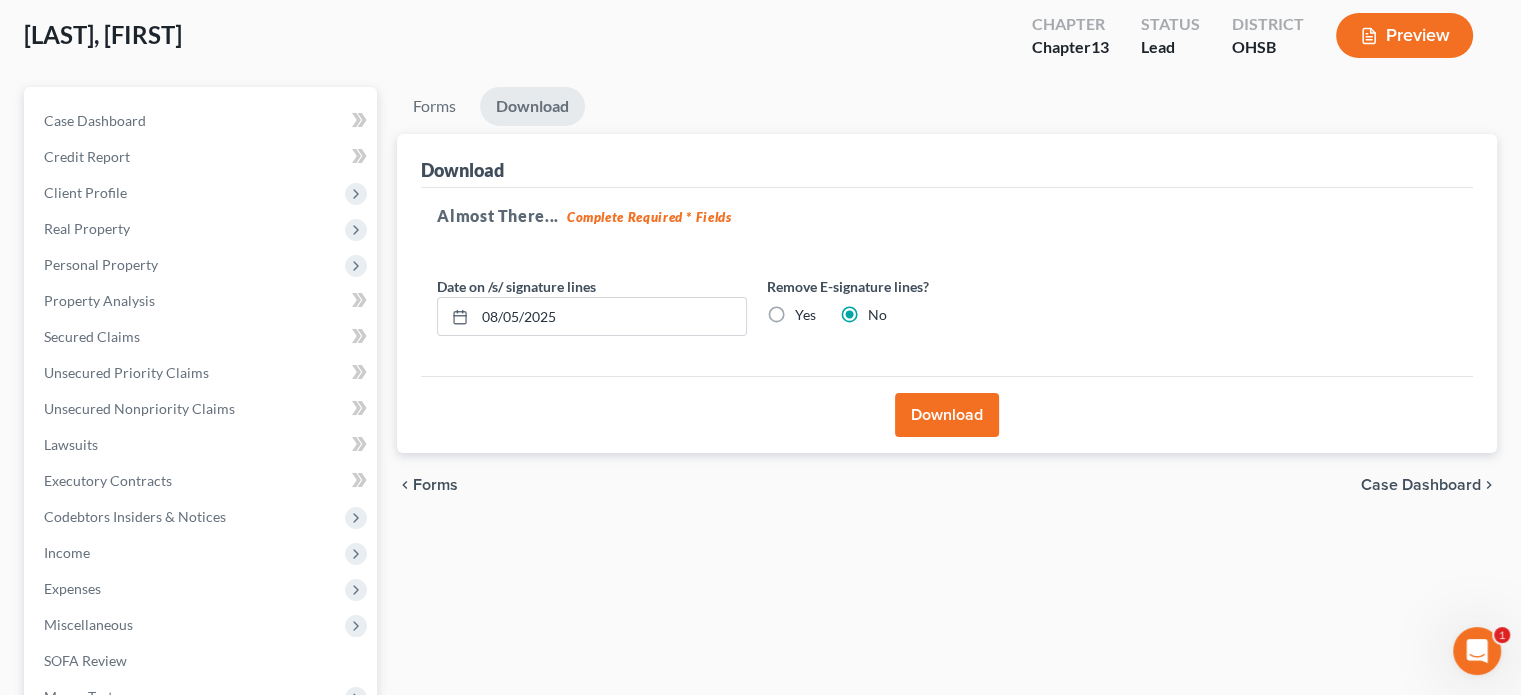 scroll, scrollTop: 102, scrollLeft: 0, axis: vertical 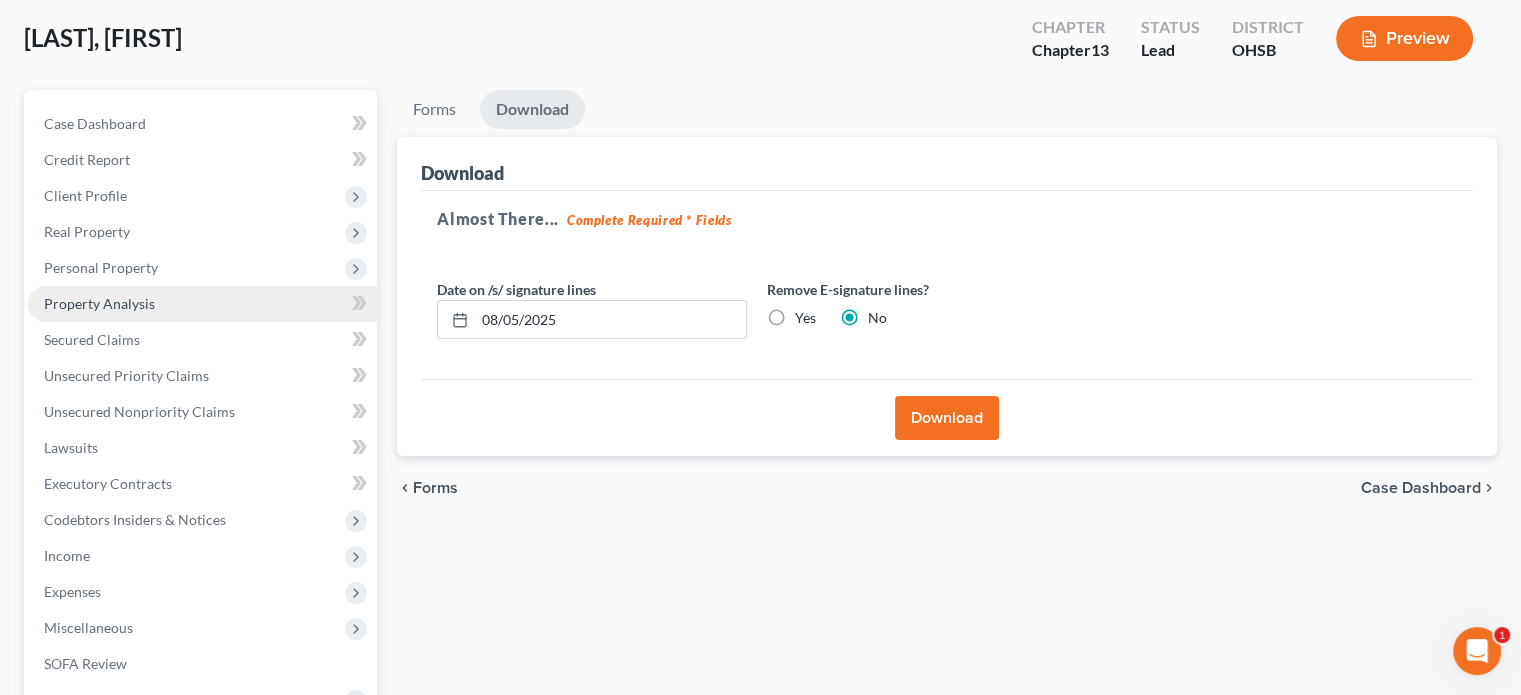 click on "Property Analysis" at bounding box center [99, 303] 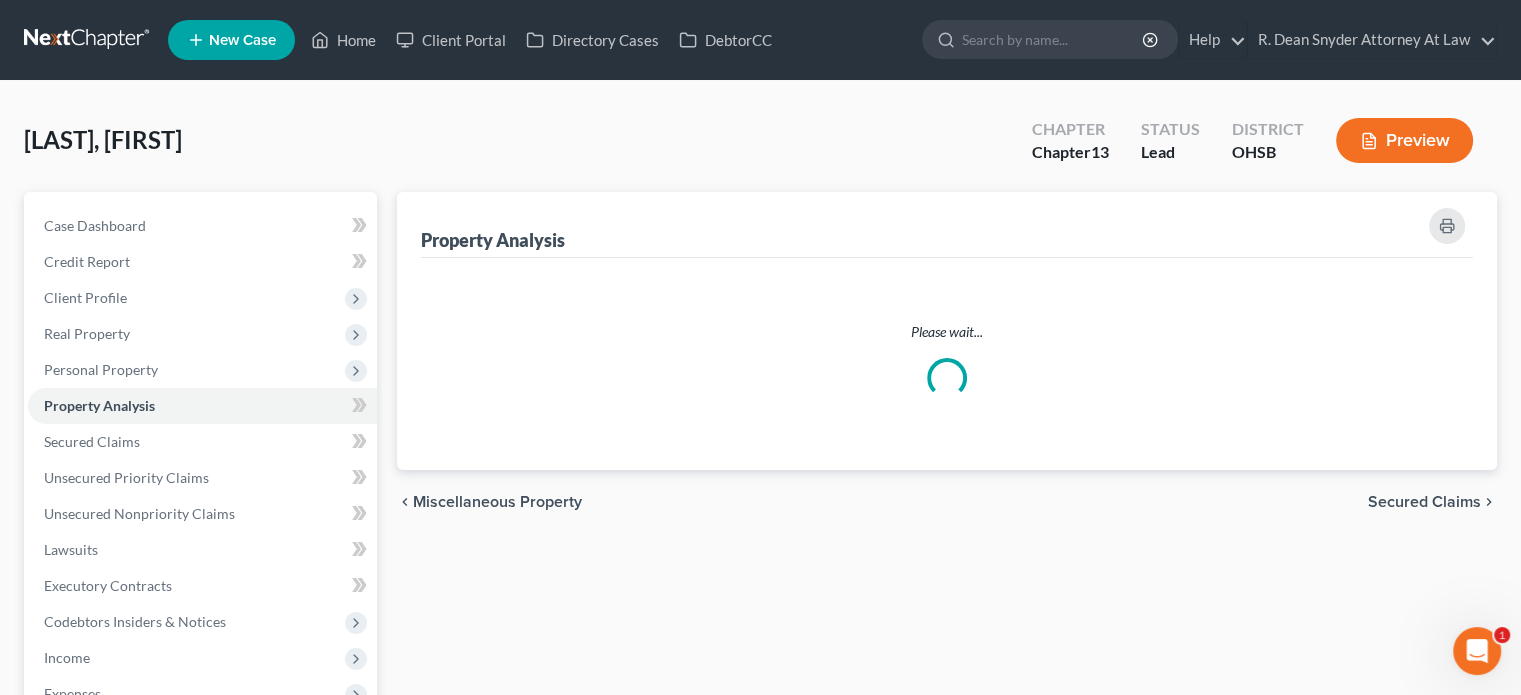 scroll, scrollTop: 0, scrollLeft: 0, axis: both 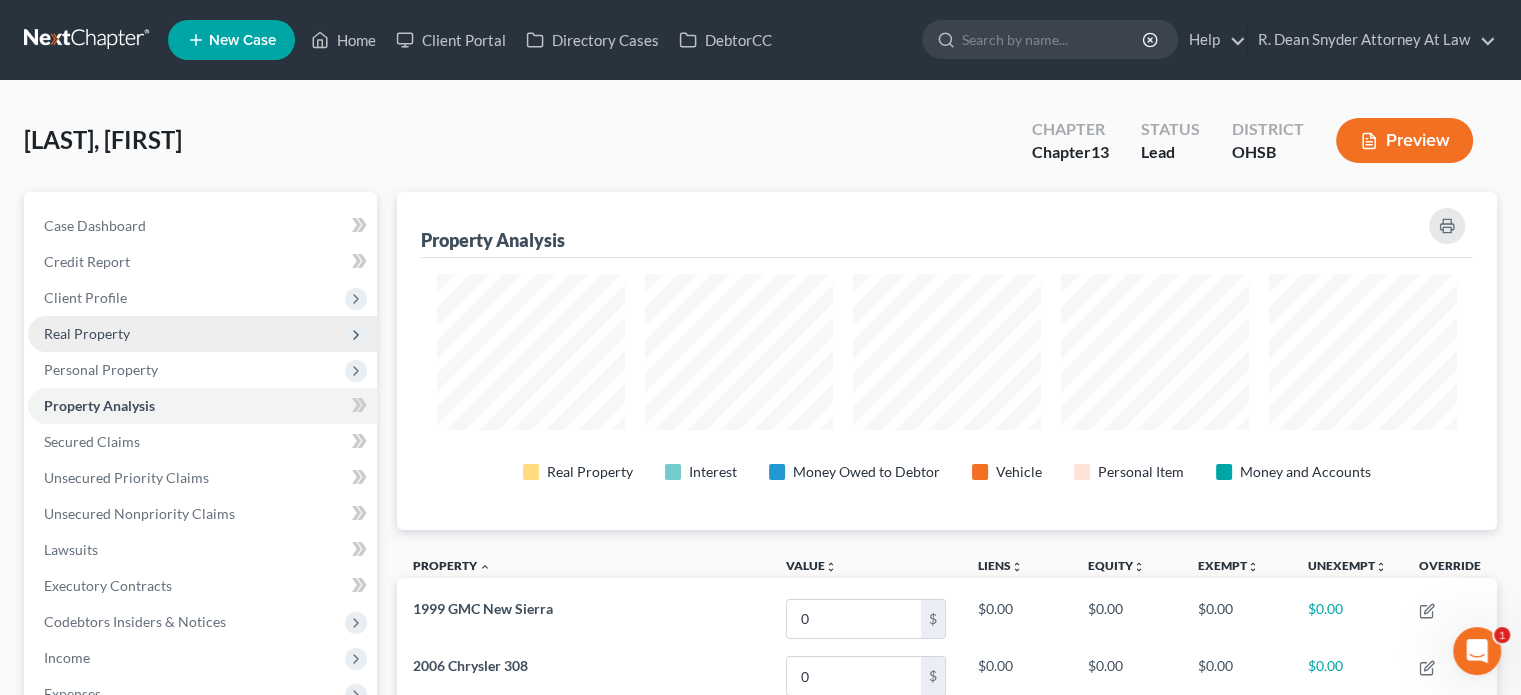 drag, startPoint x: 78, startPoint y: 325, endPoint x: 88, endPoint y: 328, distance: 10.440307 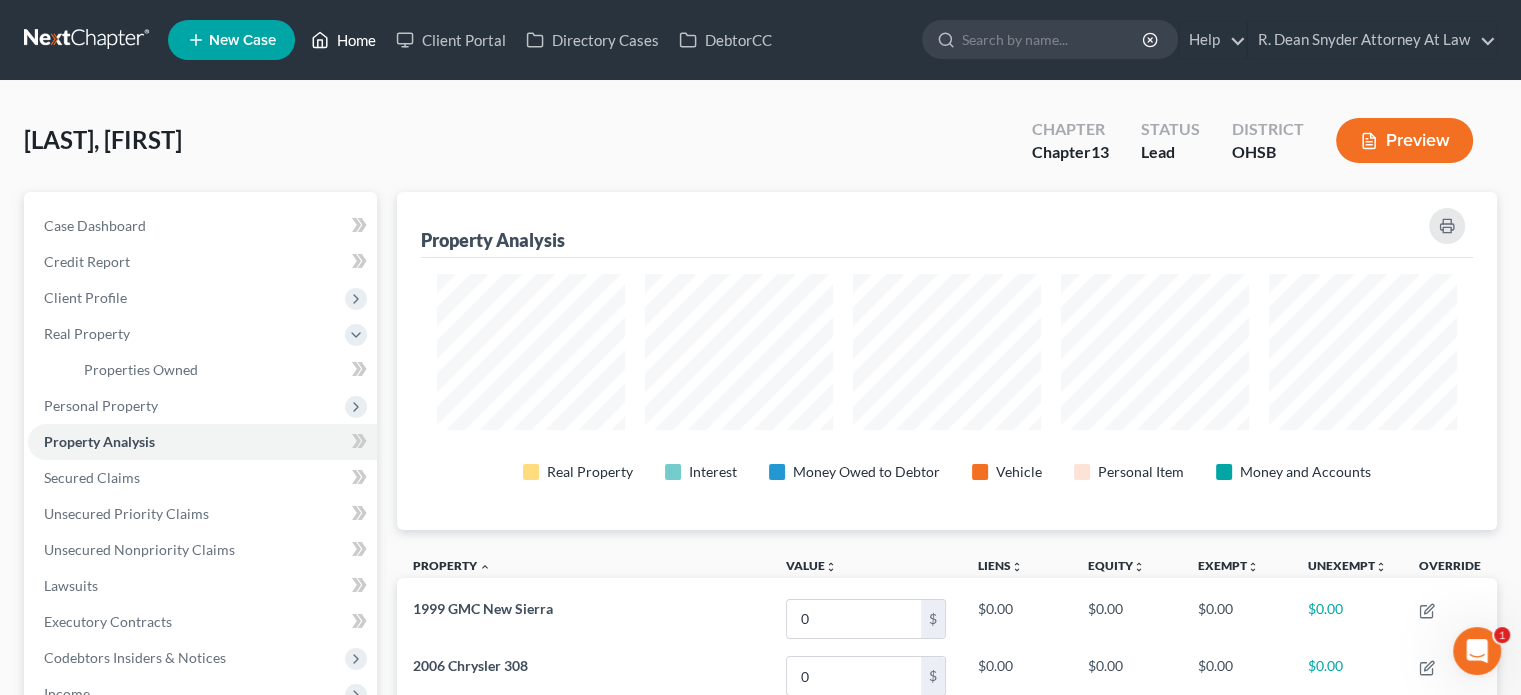 click on "Home" at bounding box center (343, 40) 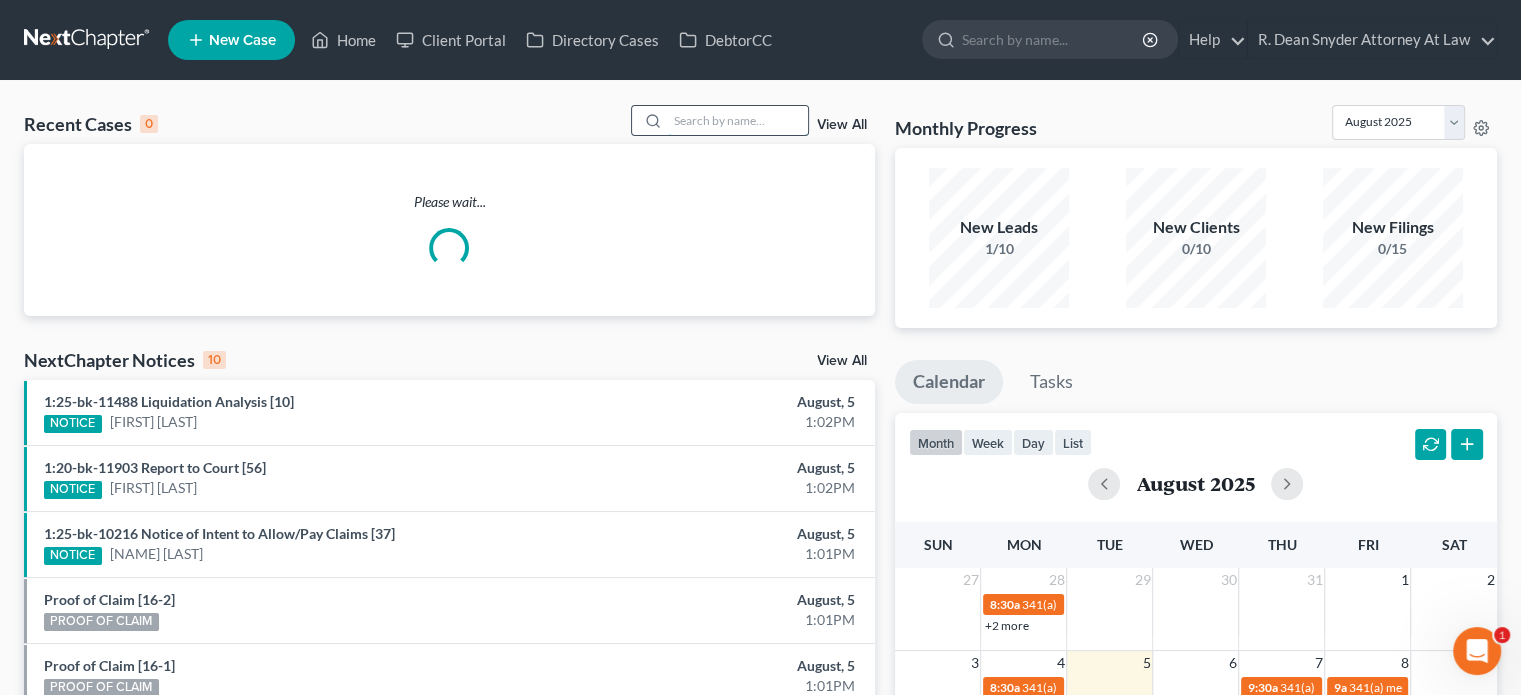 click at bounding box center (738, 120) 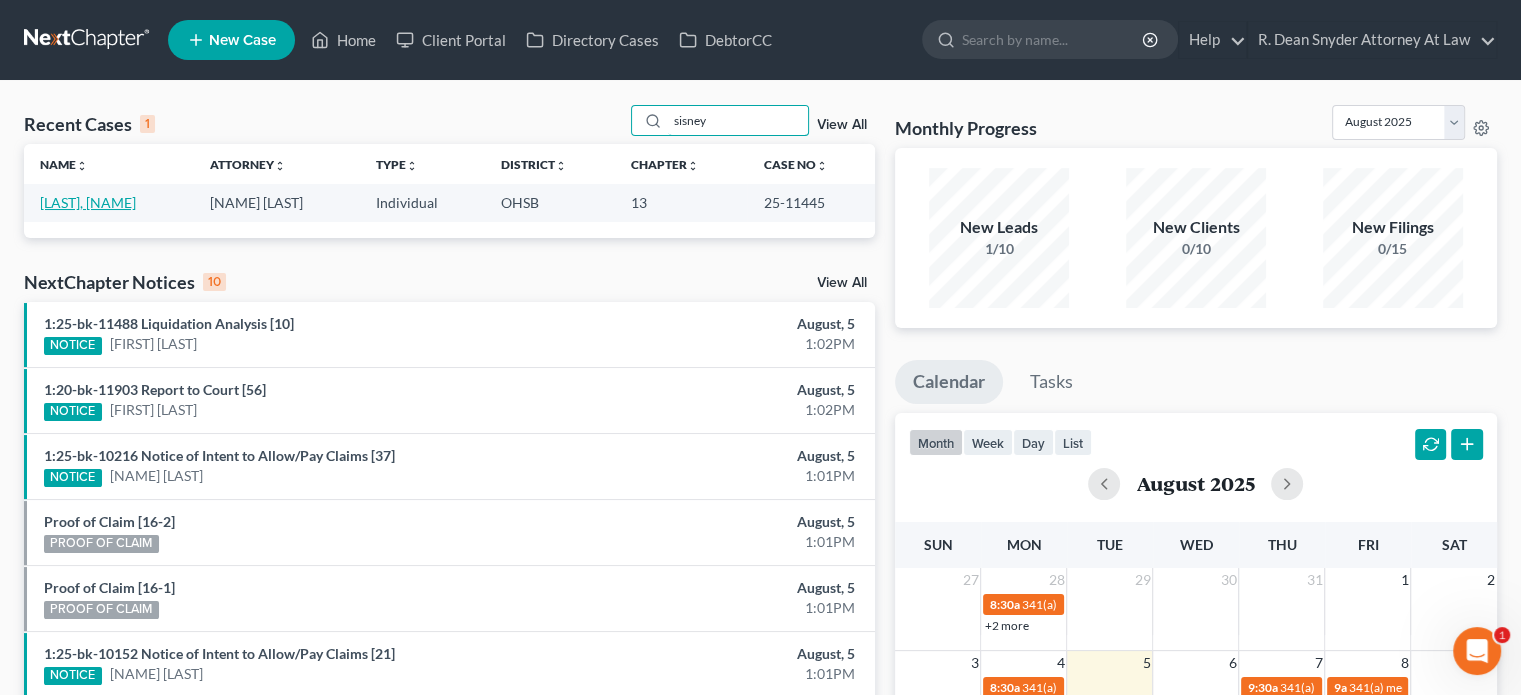type on "sisney" 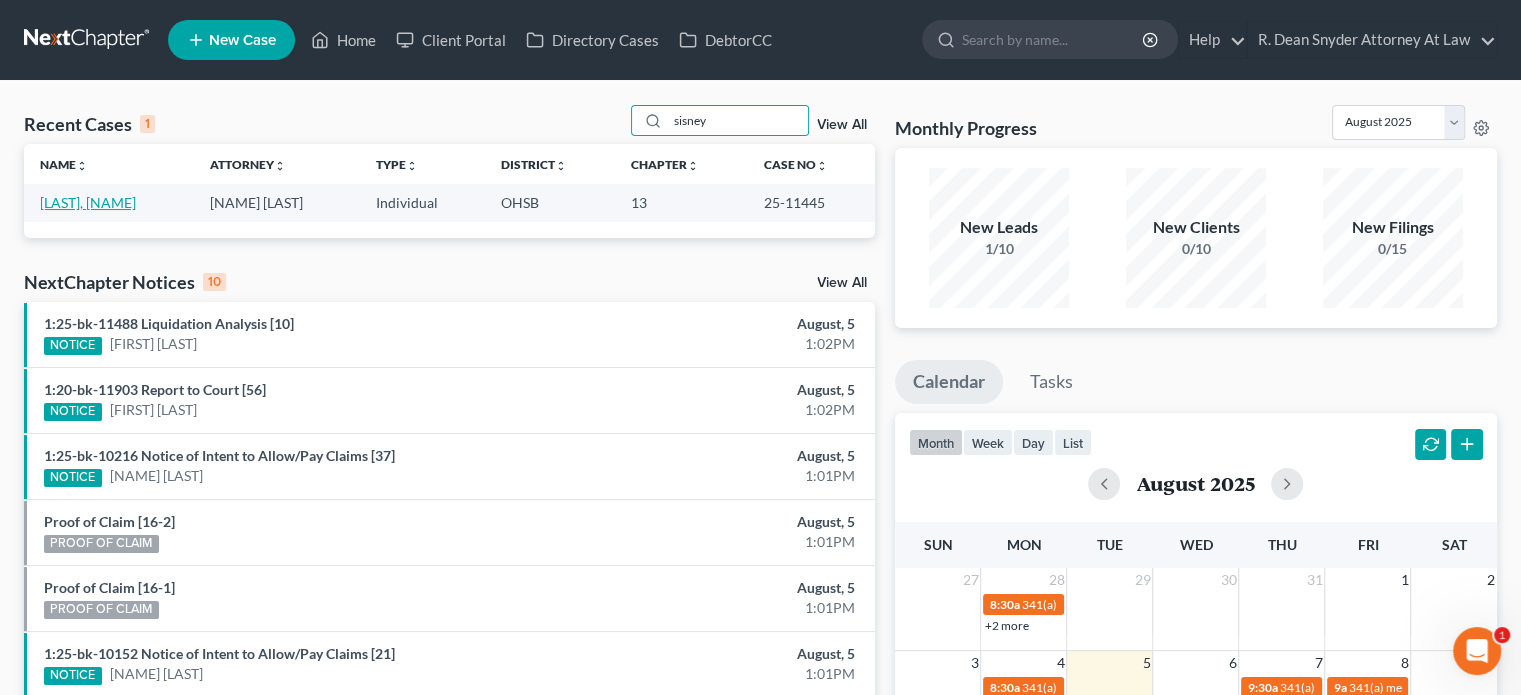 click on "[LAST], [FIRST]" at bounding box center (88, 202) 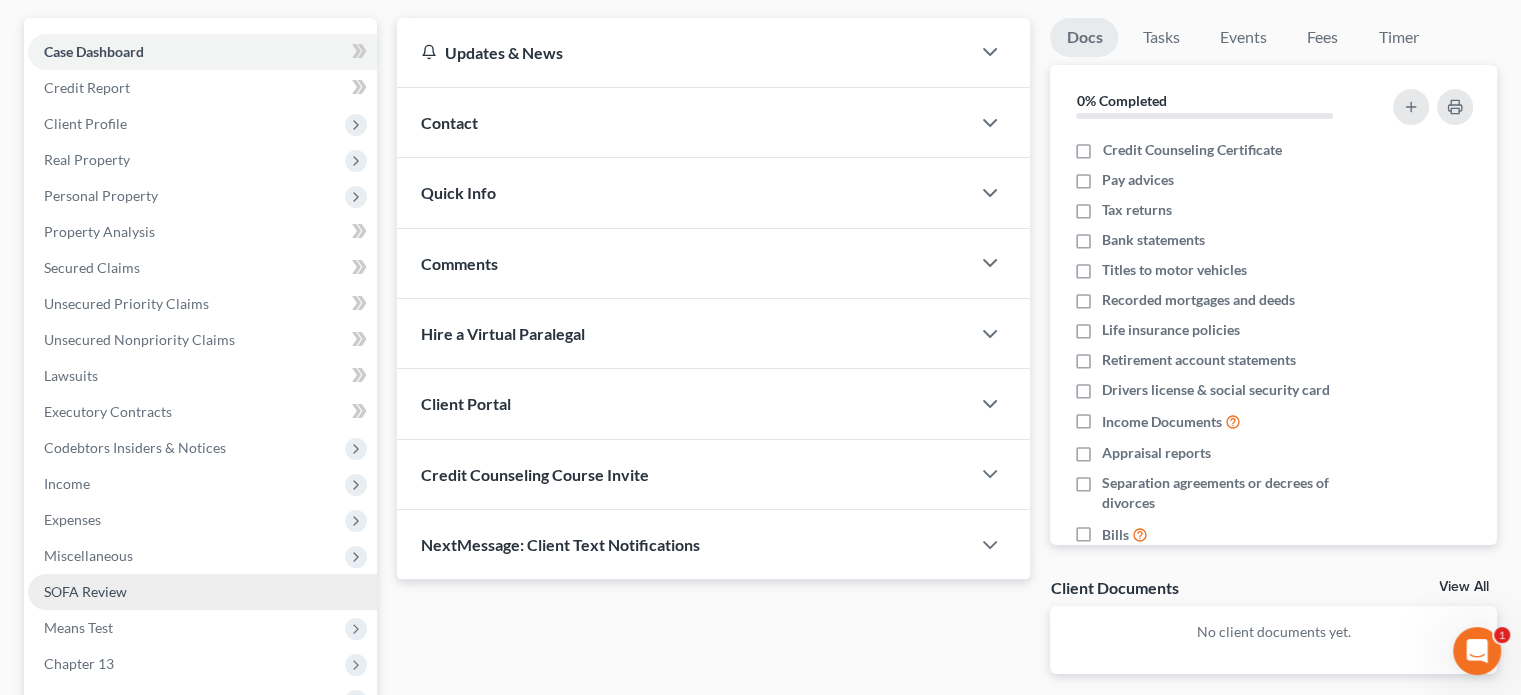 scroll, scrollTop: 402, scrollLeft: 0, axis: vertical 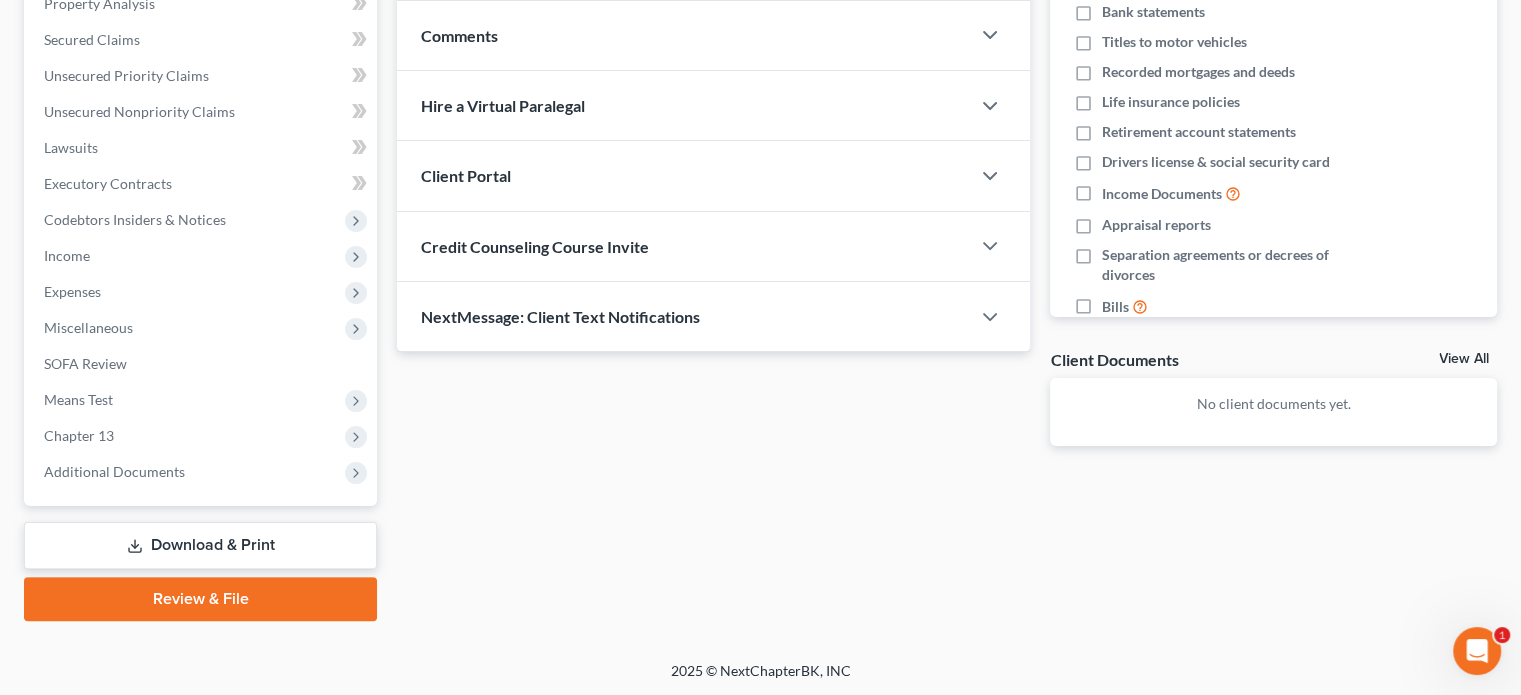 click on "Download & Print" at bounding box center (200, 545) 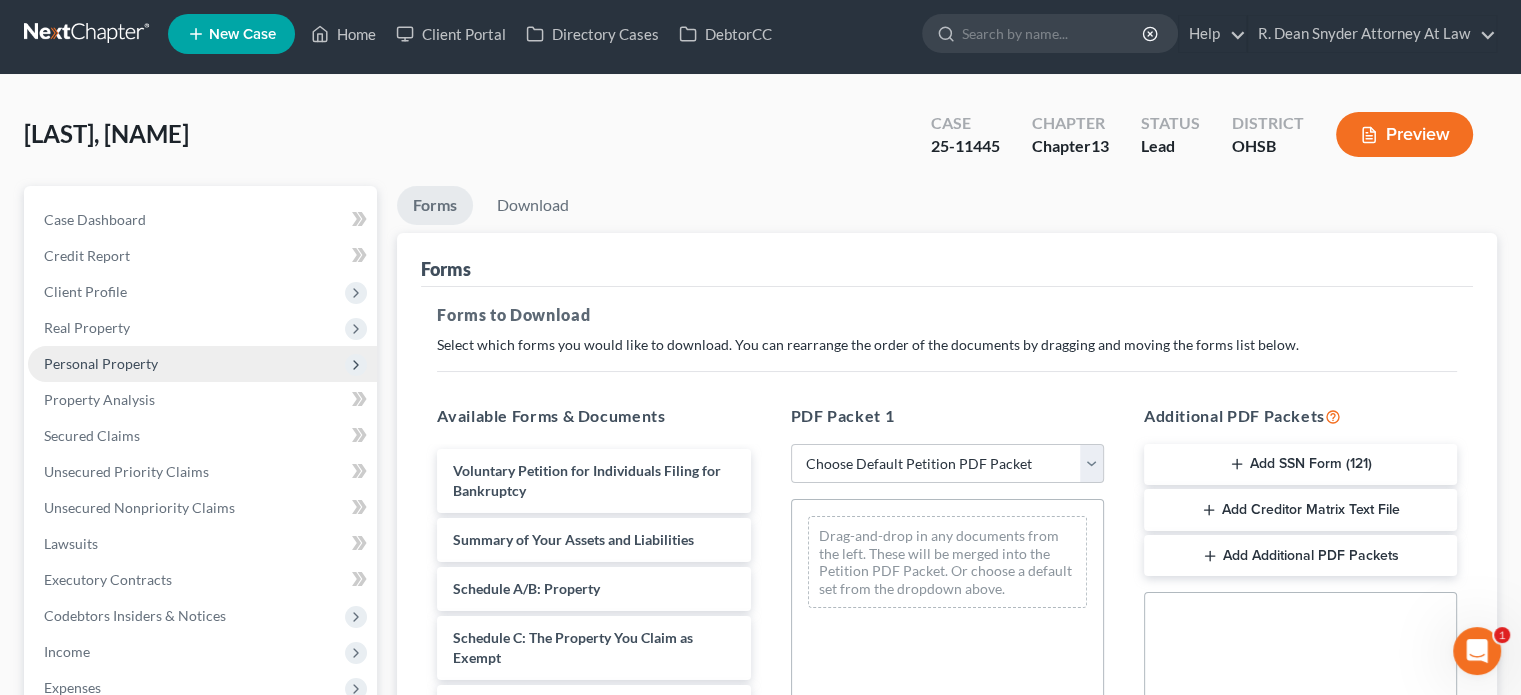 scroll, scrollTop: 0, scrollLeft: 0, axis: both 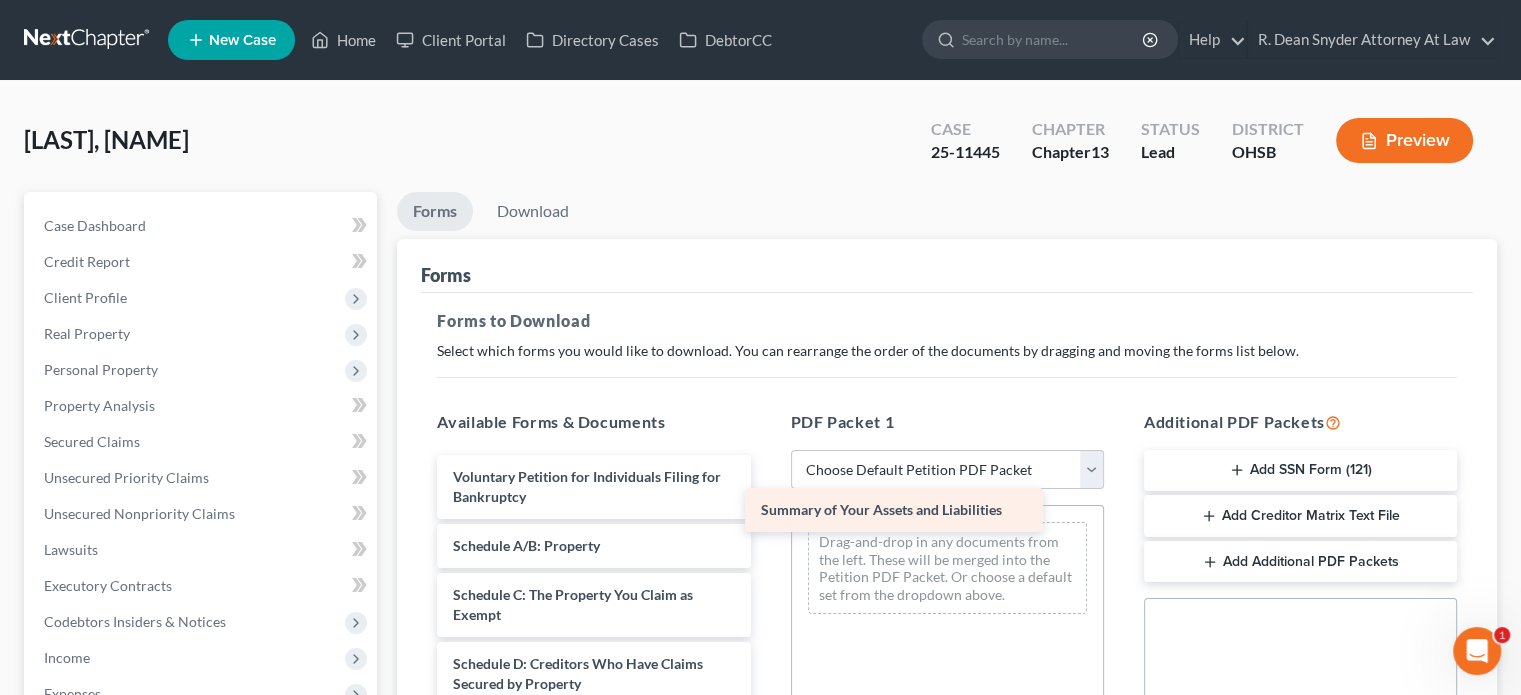 drag, startPoint x: 548, startPoint y: 549, endPoint x: 860, endPoint y: 515, distance: 313.8471 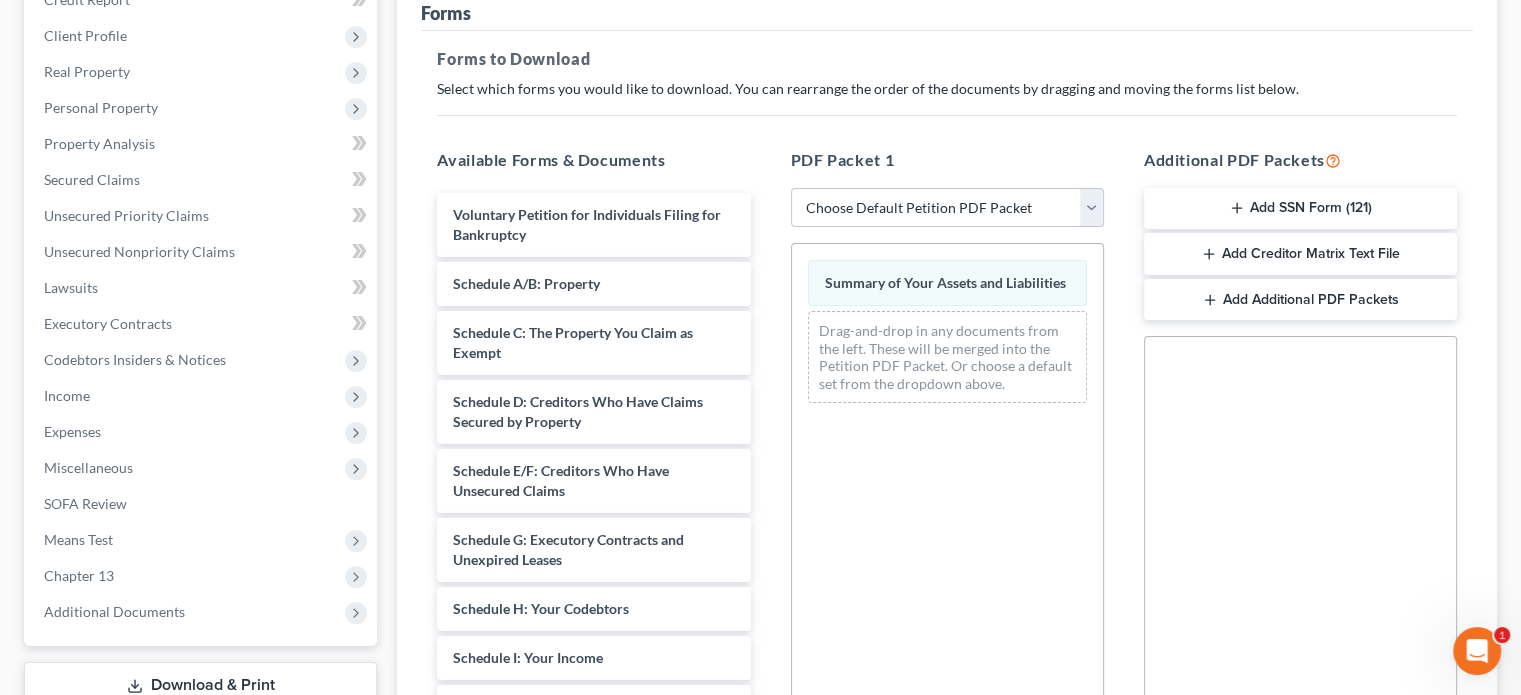 scroll, scrollTop: 538, scrollLeft: 0, axis: vertical 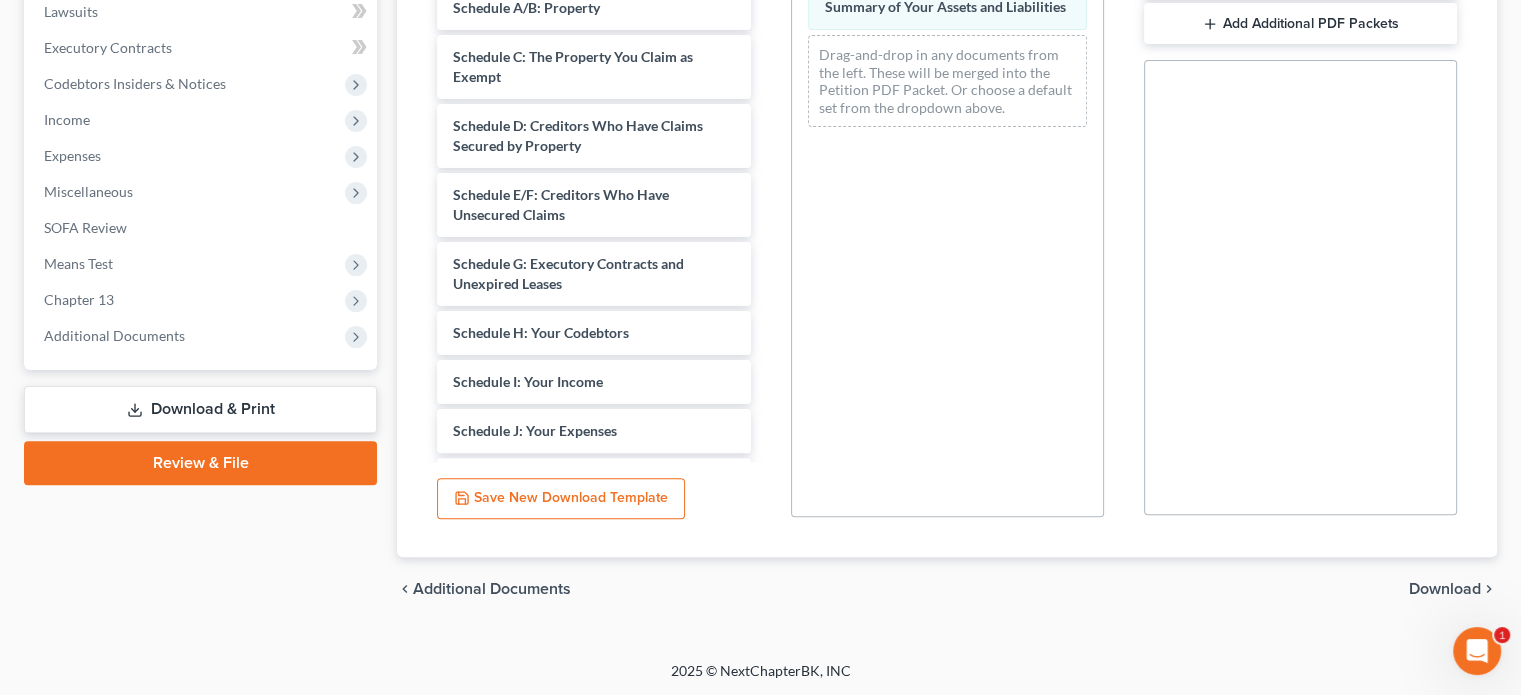 click on "Download" at bounding box center [1445, 589] 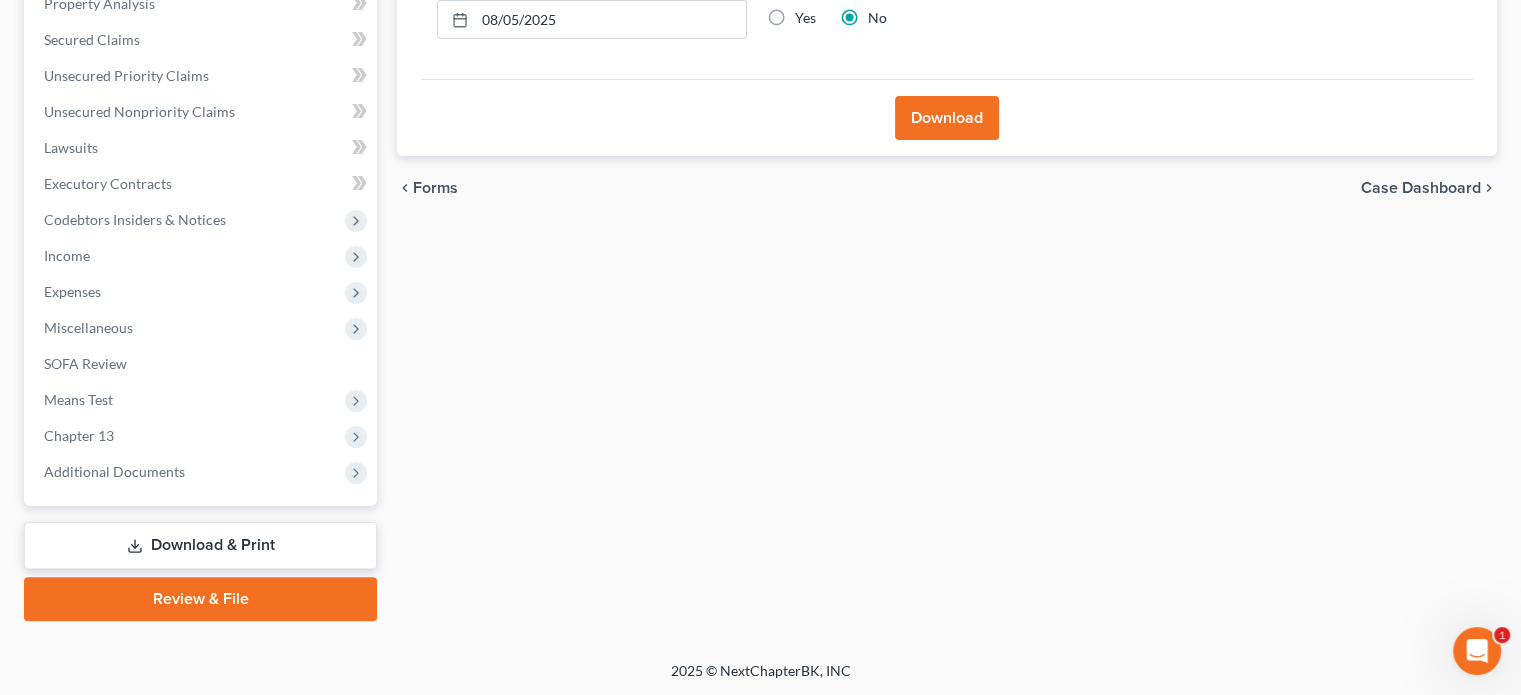 click on "Download" at bounding box center (947, 118) 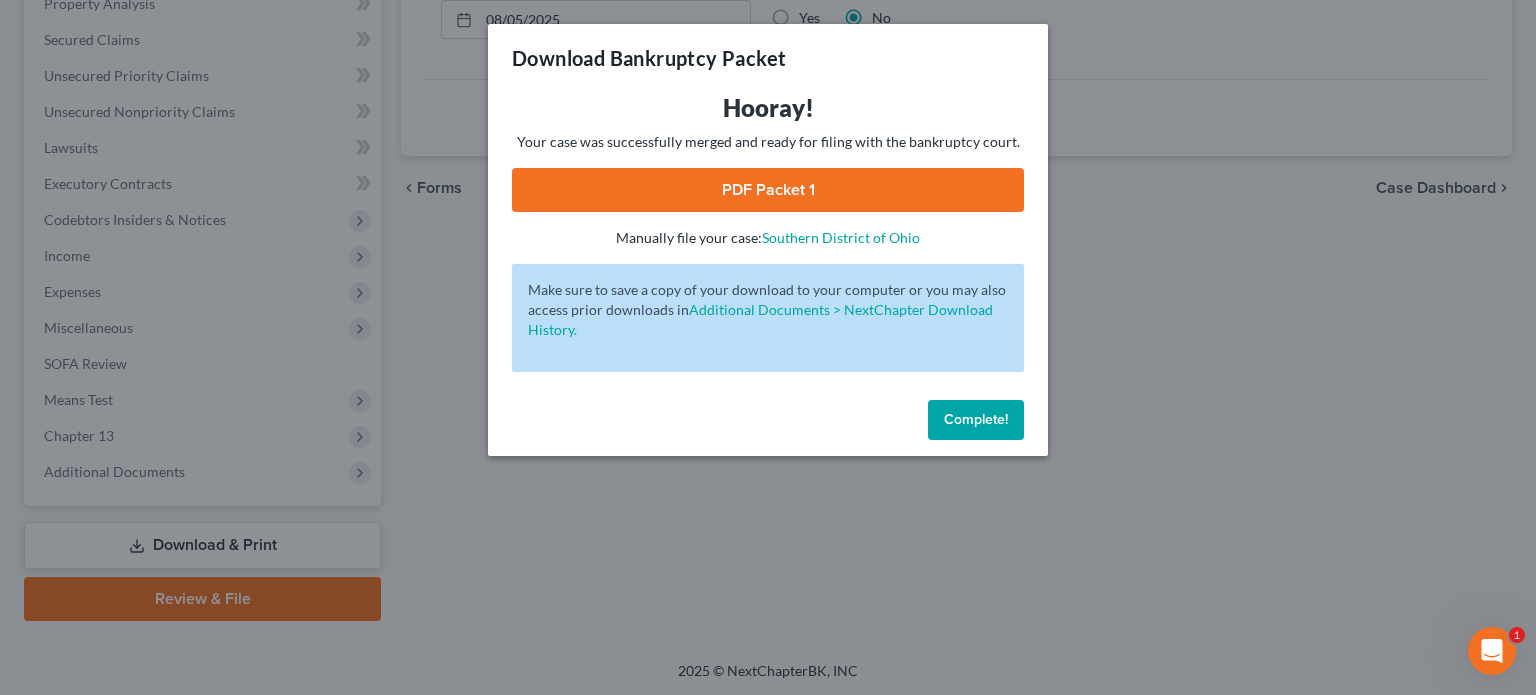 click on "PDF Packet 1" at bounding box center [768, 190] 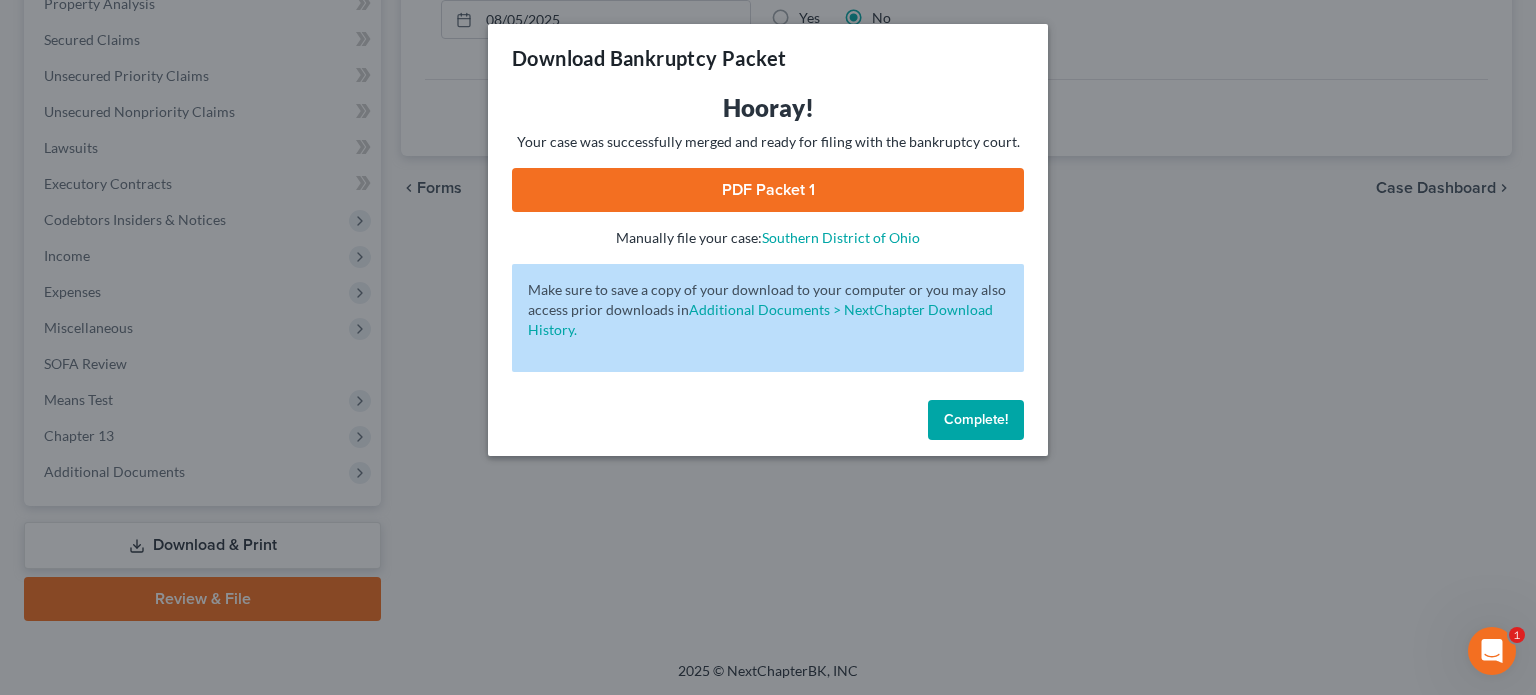 drag, startPoint x: 991, startPoint y: 409, endPoint x: 768, endPoint y: 218, distance: 293.6154 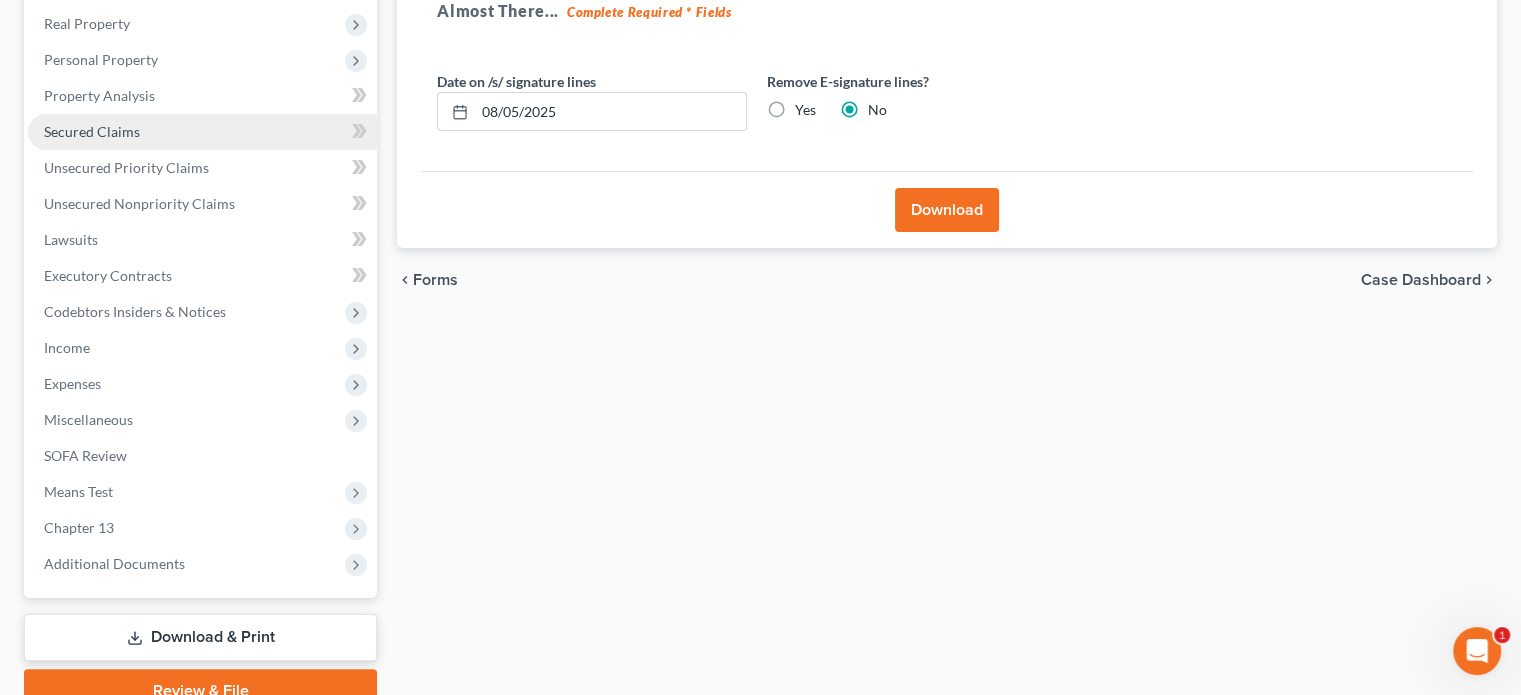 scroll, scrollTop: 302, scrollLeft: 0, axis: vertical 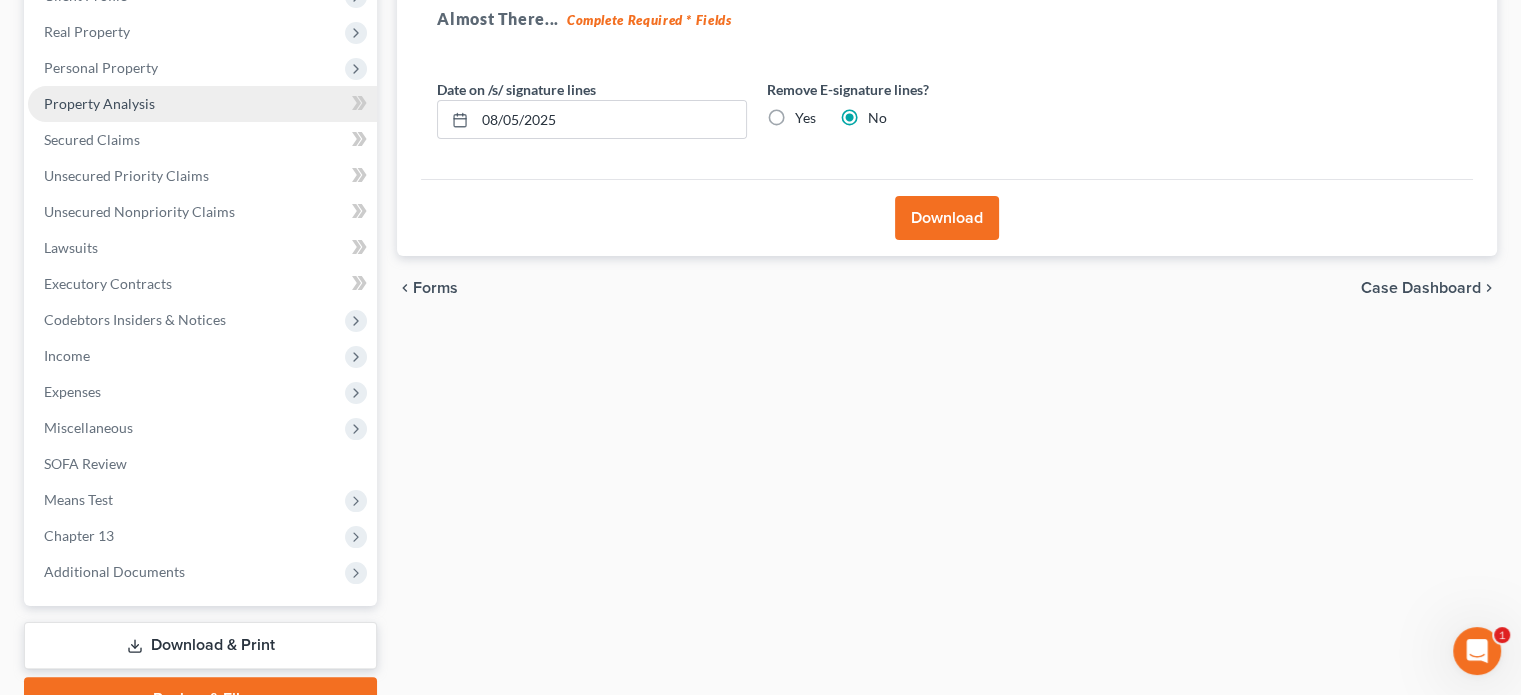 click on "Property Analysis" at bounding box center [99, 103] 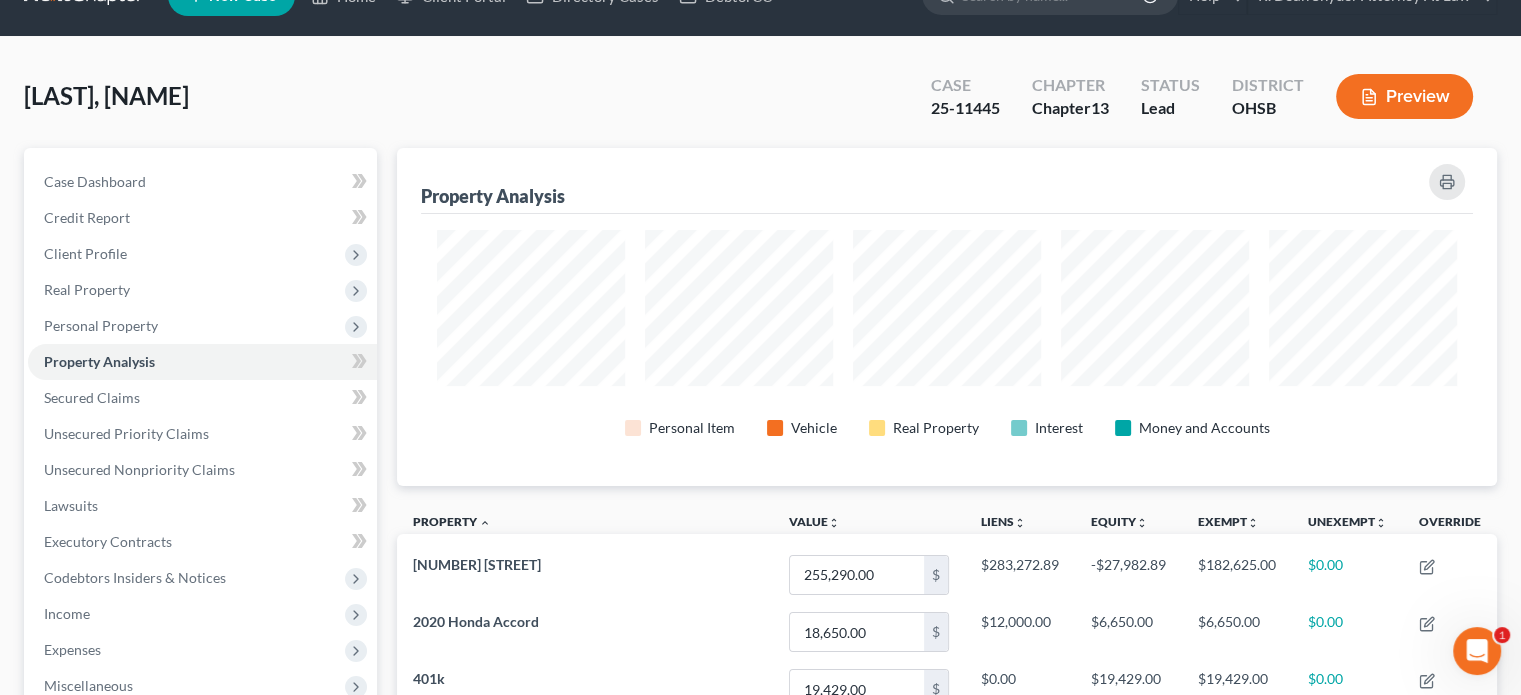 scroll, scrollTop: 0, scrollLeft: 0, axis: both 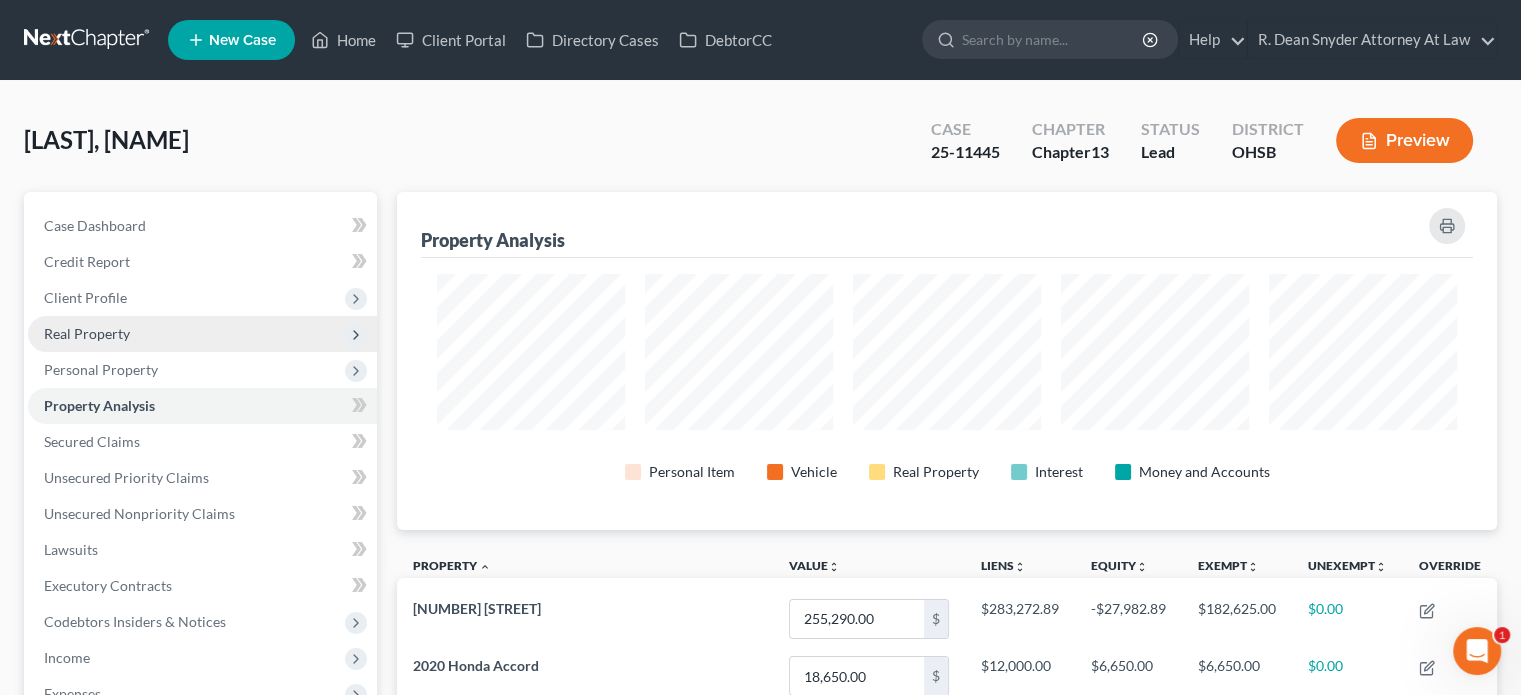 click on "Real Property" at bounding box center [87, 333] 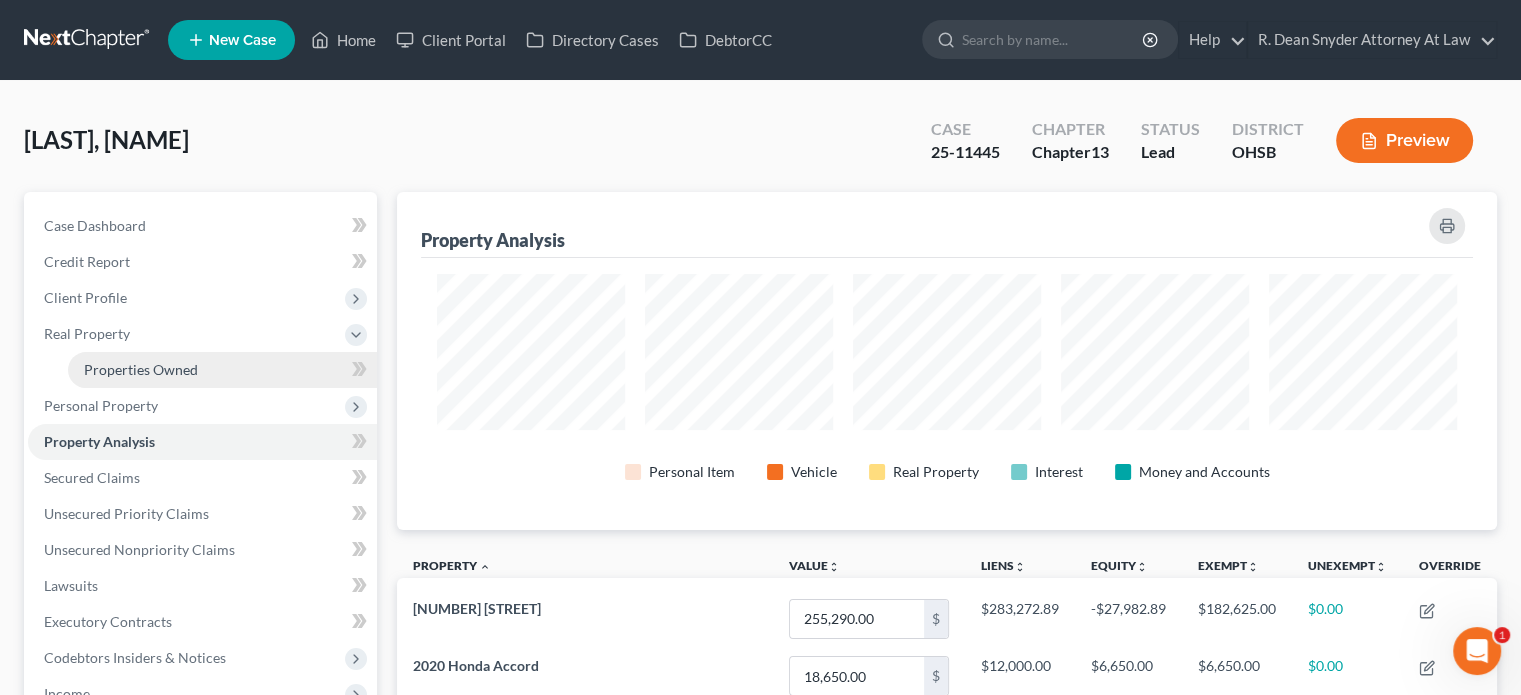 click on "Properties Owned" at bounding box center (141, 369) 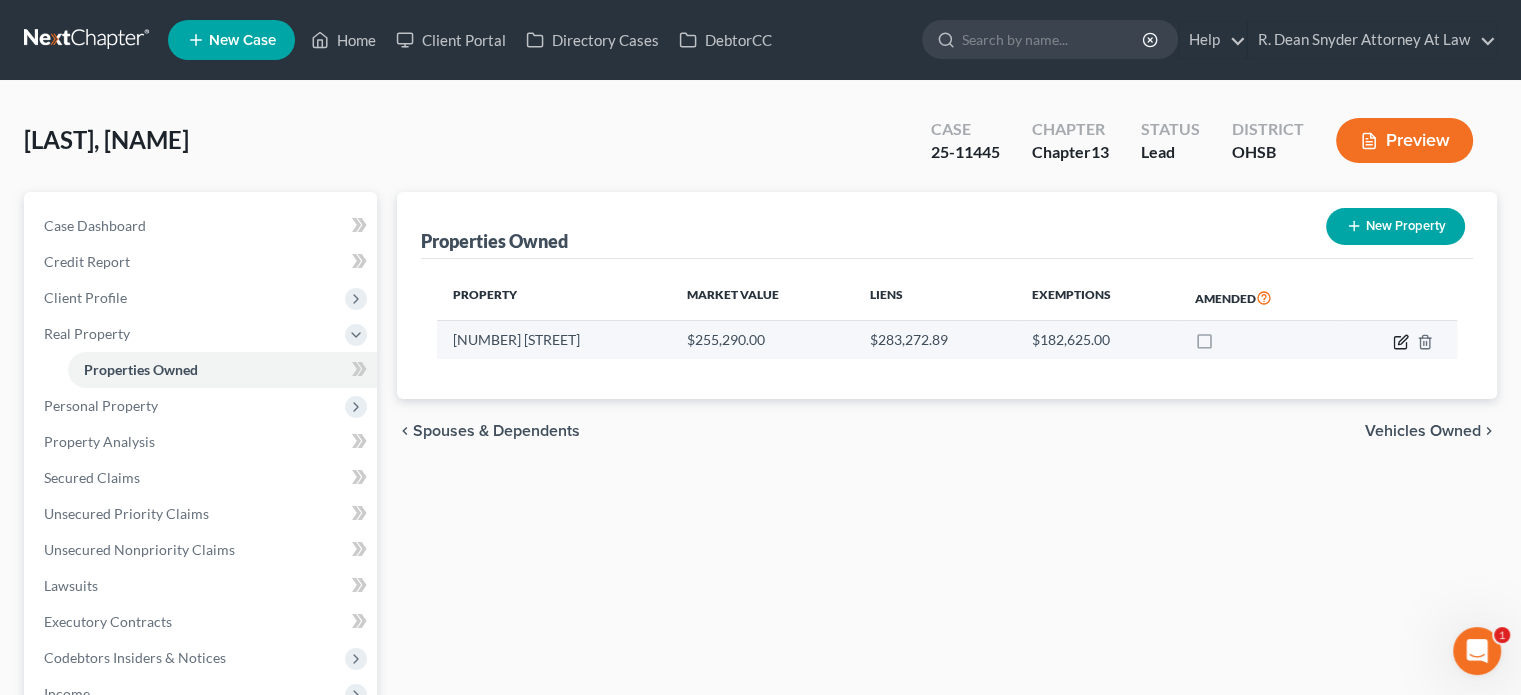 click 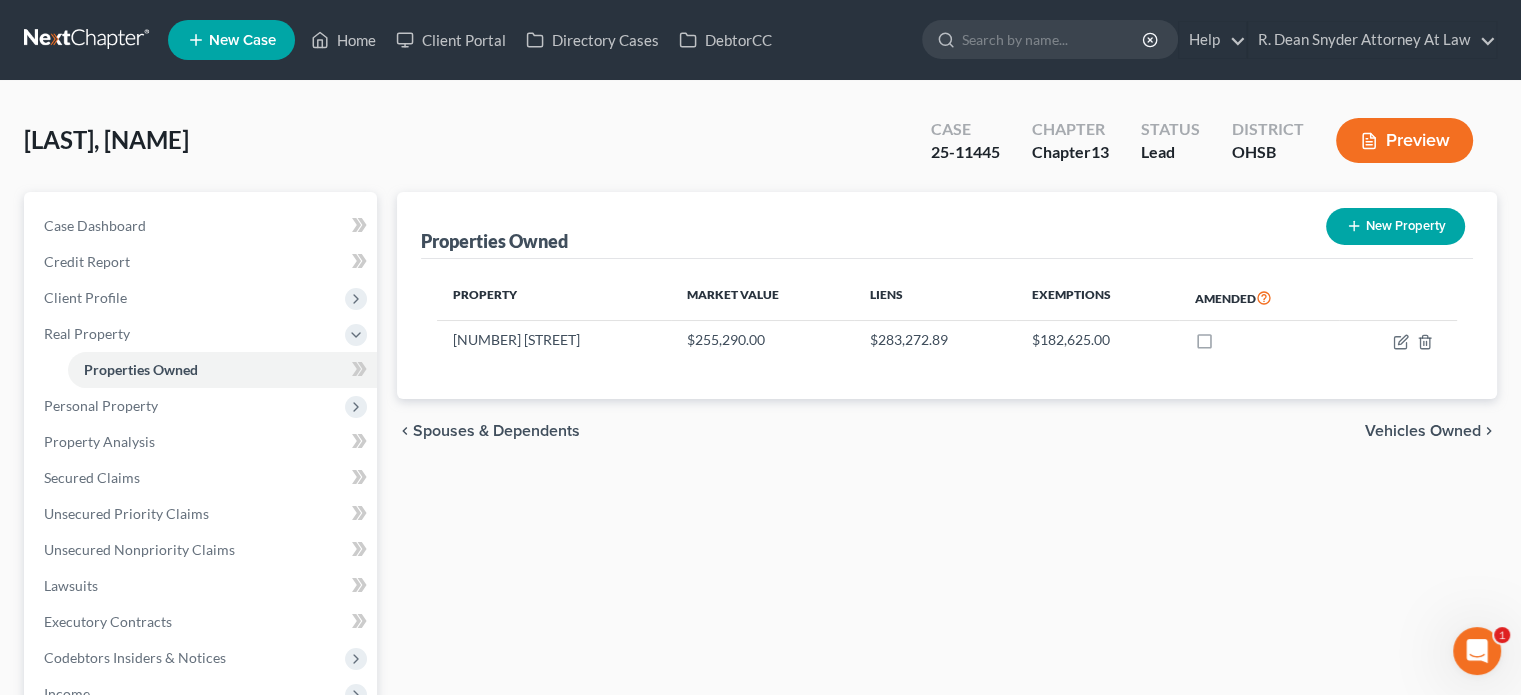 select on "36" 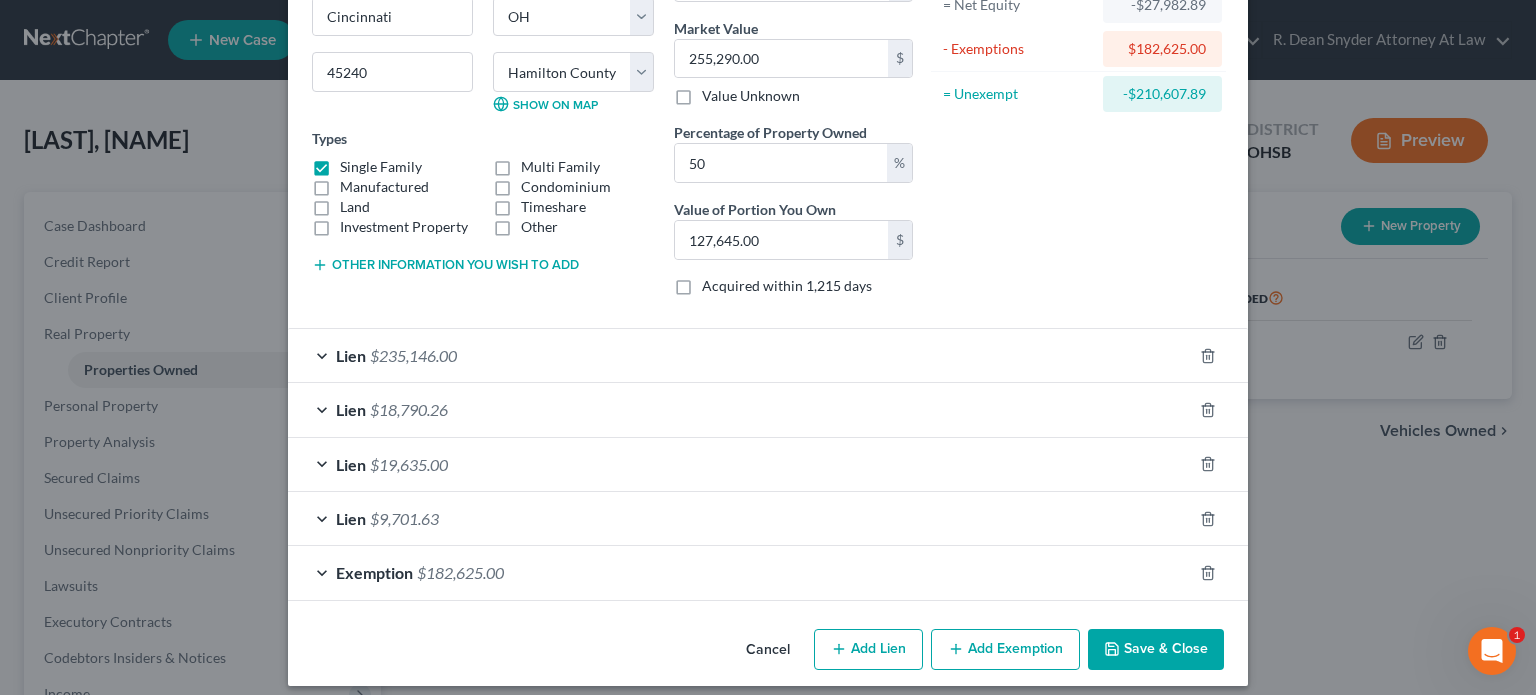 scroll, scrollTop: 240, scrollLeft: 0, axis: vertical 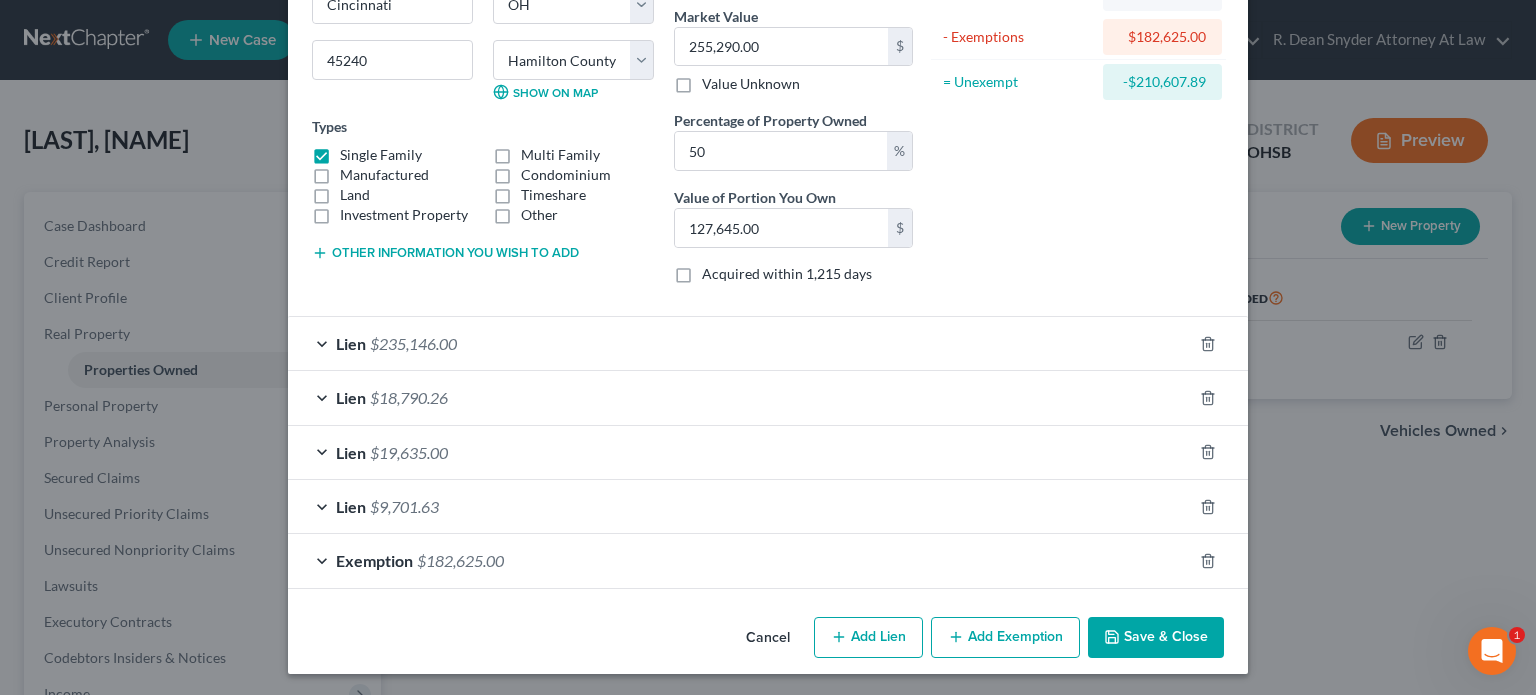 drag, startPoint x: 1095, startPoint y: 643, endPoint x: 467, endPoint y: 548, distance: 635.14484 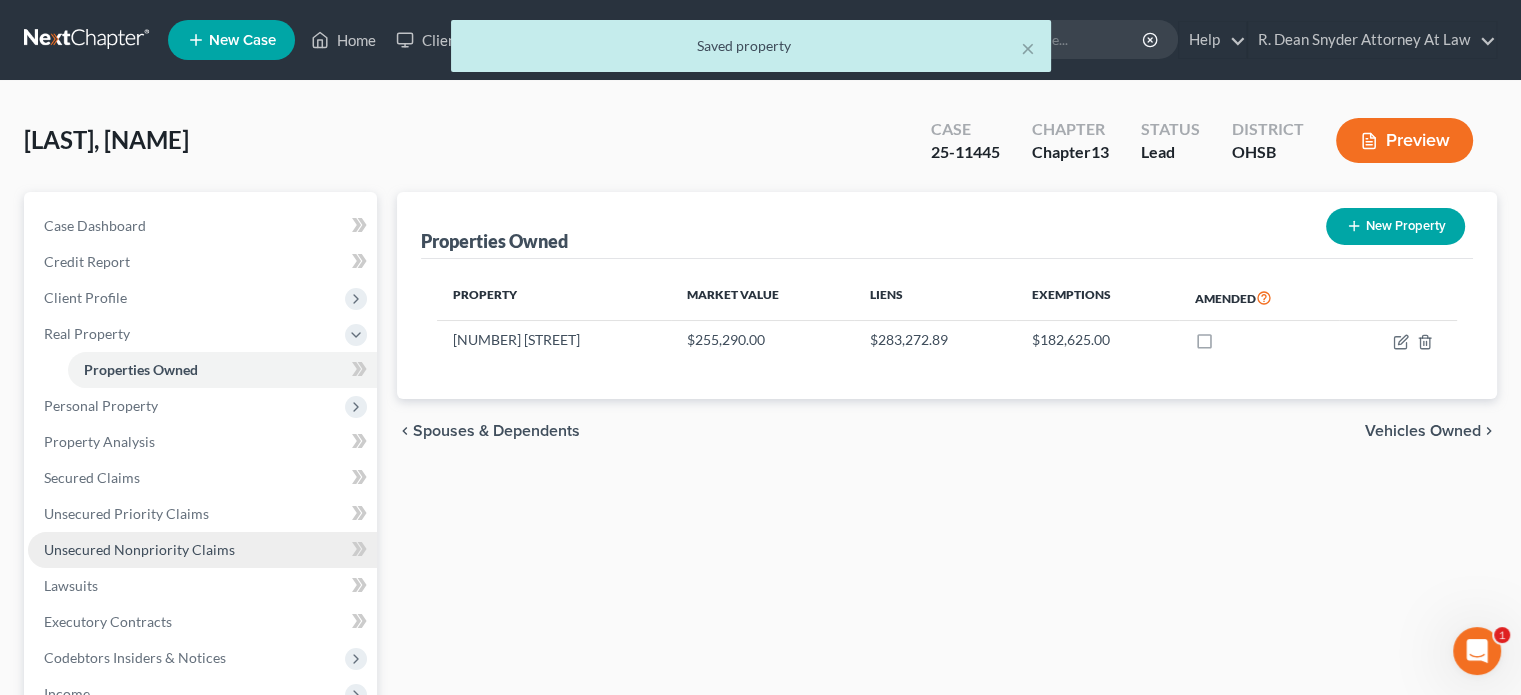 click on "Unsecured Nonpriority Claims" at bounding box center [139, 549] 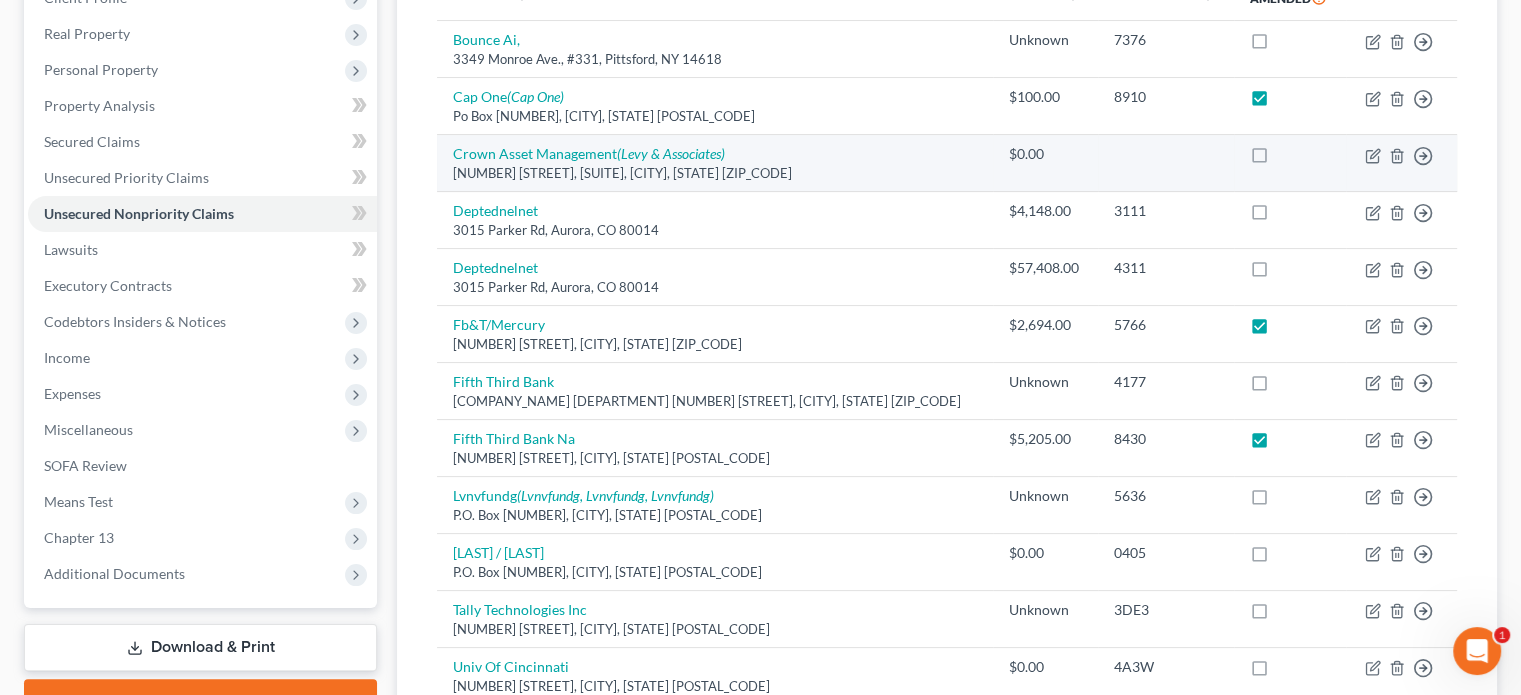 scroll, scrollTop: 579, scrollLeft: 0, axis: vertical 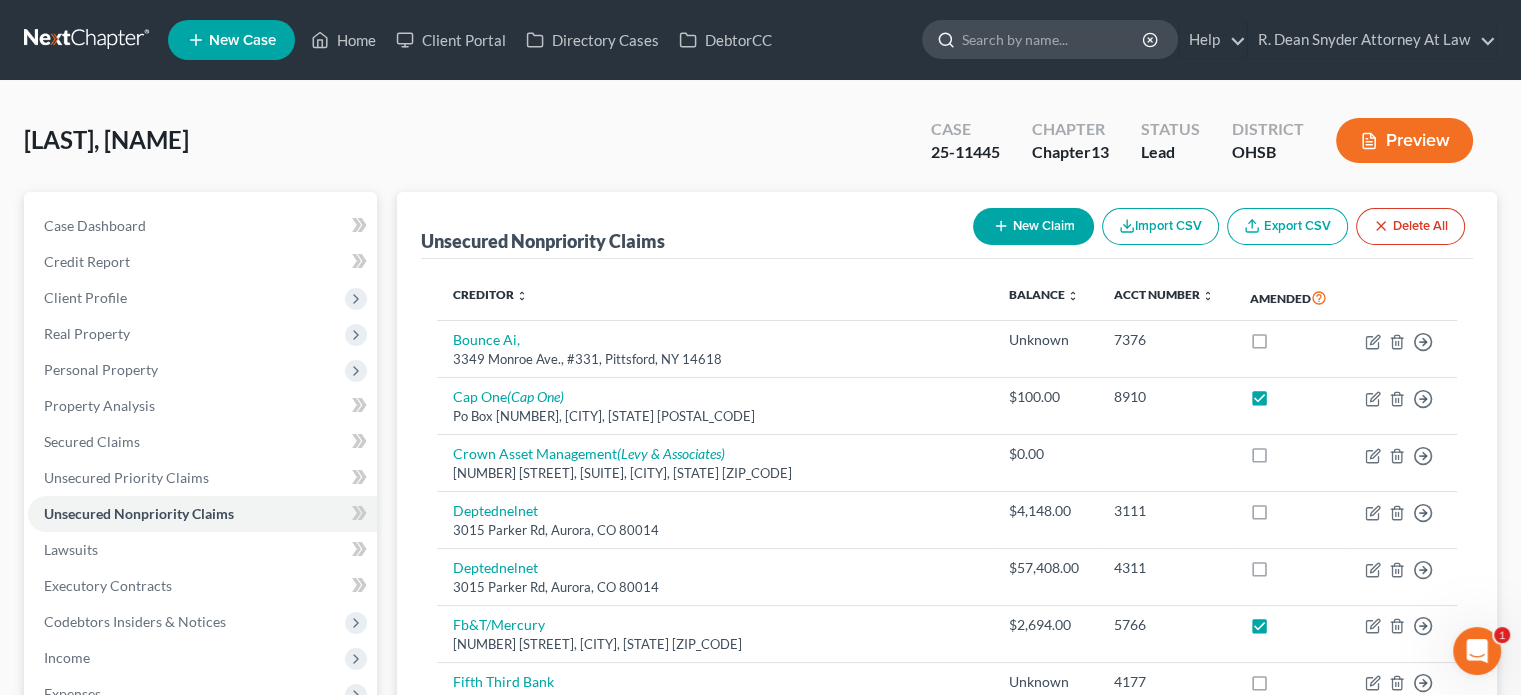 click at bounding box center (1053, 39) 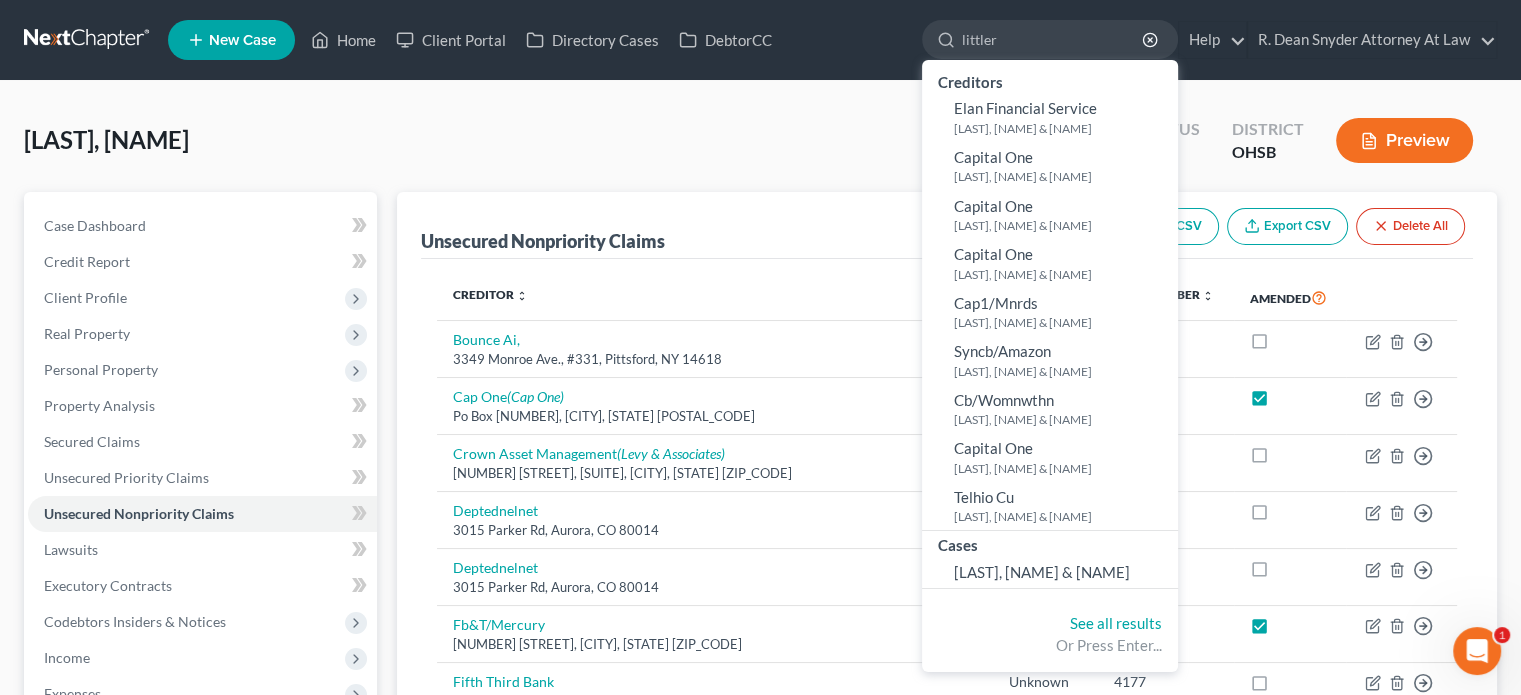 type on "littler" 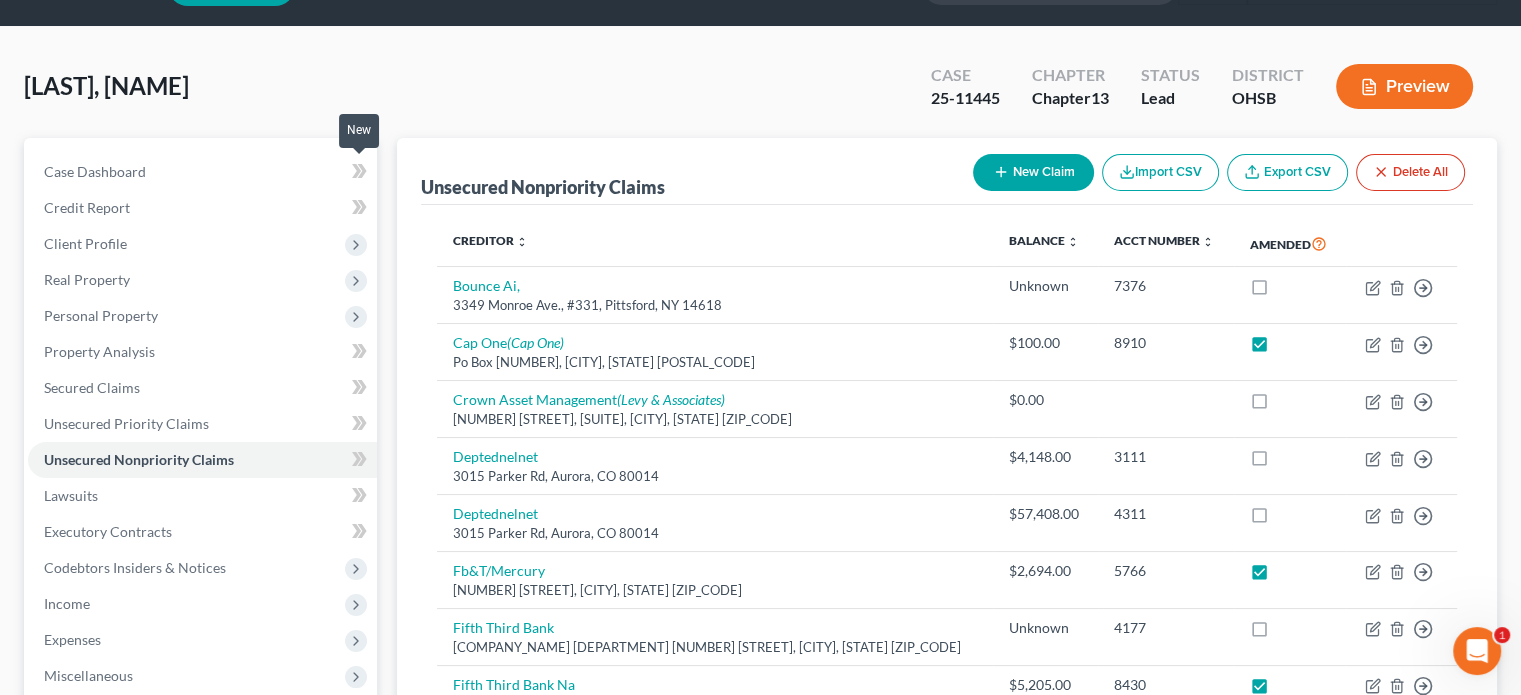 scroll, scrollTop: 100, scrollLeft: 0, axis: vertical 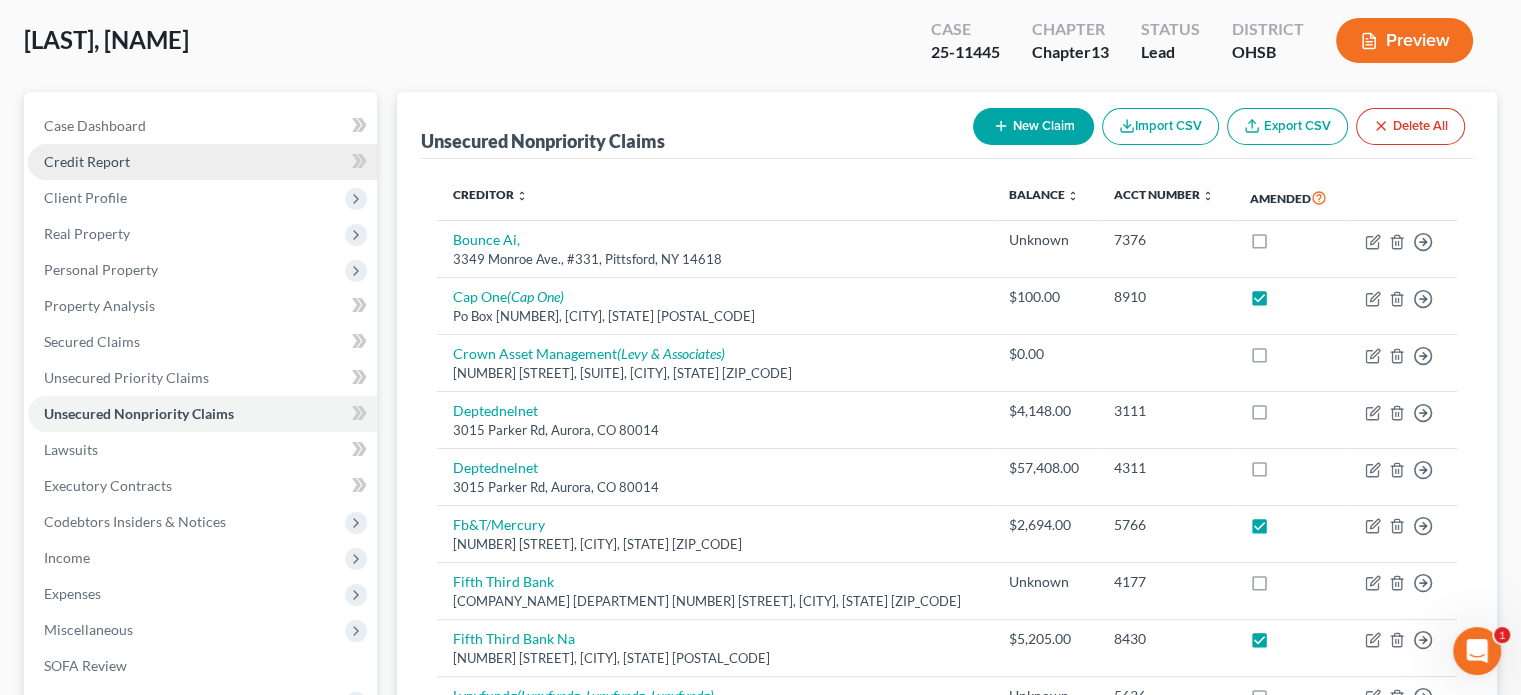 click on "Credit Report" at bounding box center [87, 161] 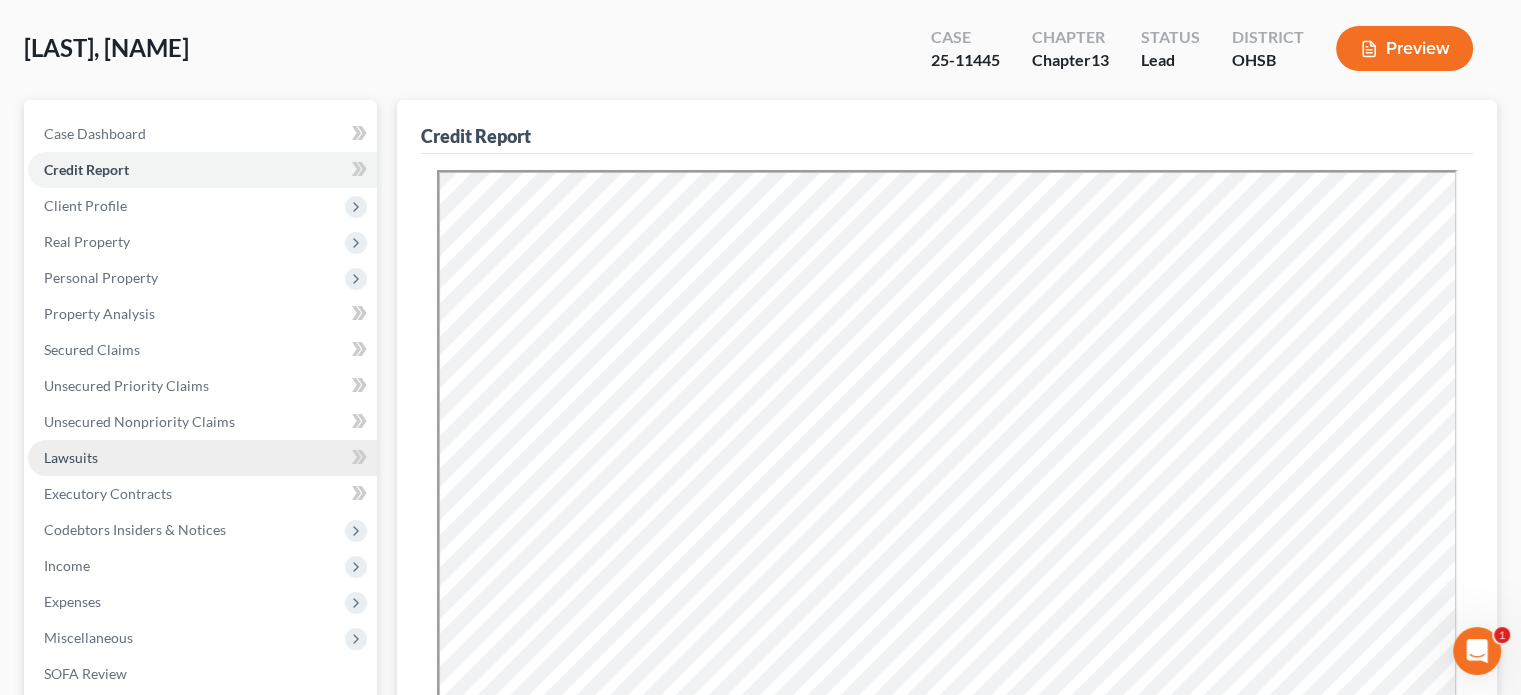 scroll, scrollTop: 100, scrollLeft: 0, axis: vertical 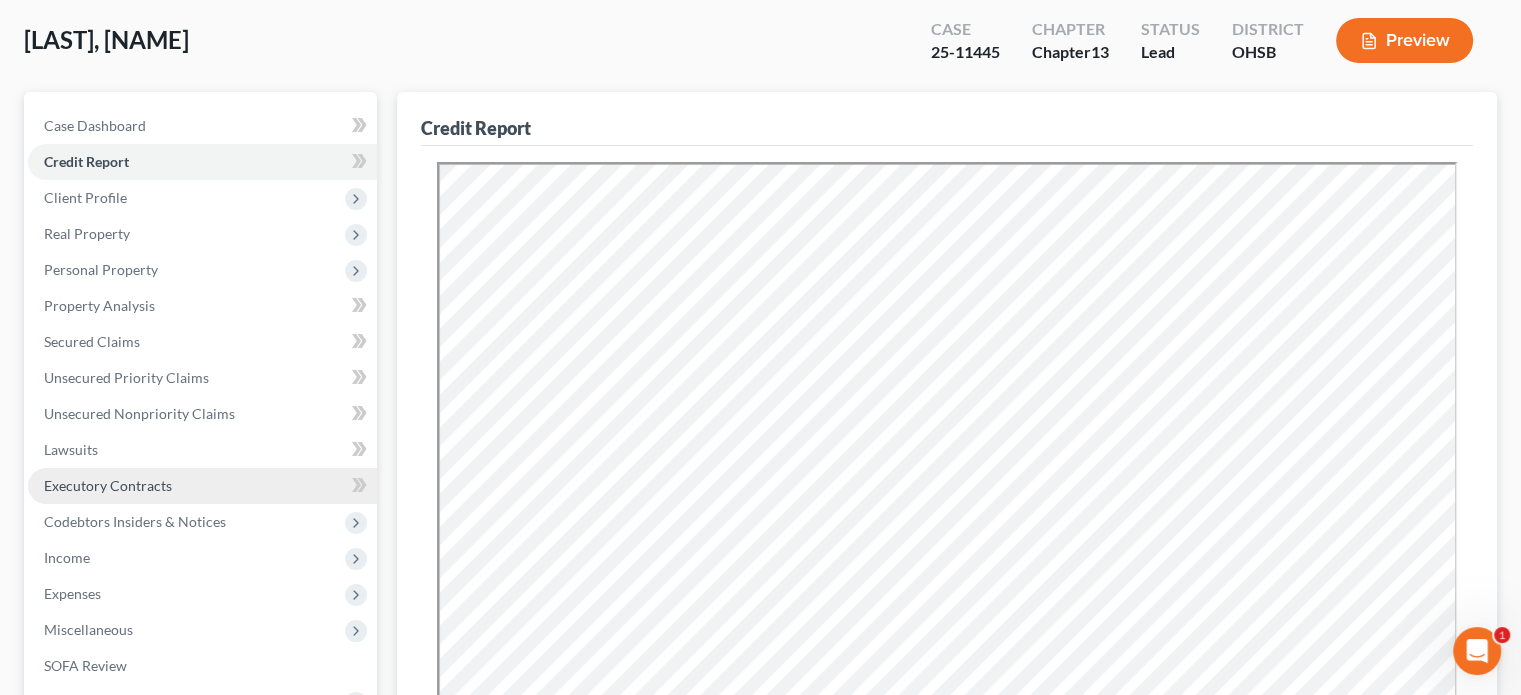 click on "Executory Contracts" at bounding box center [108, 485] 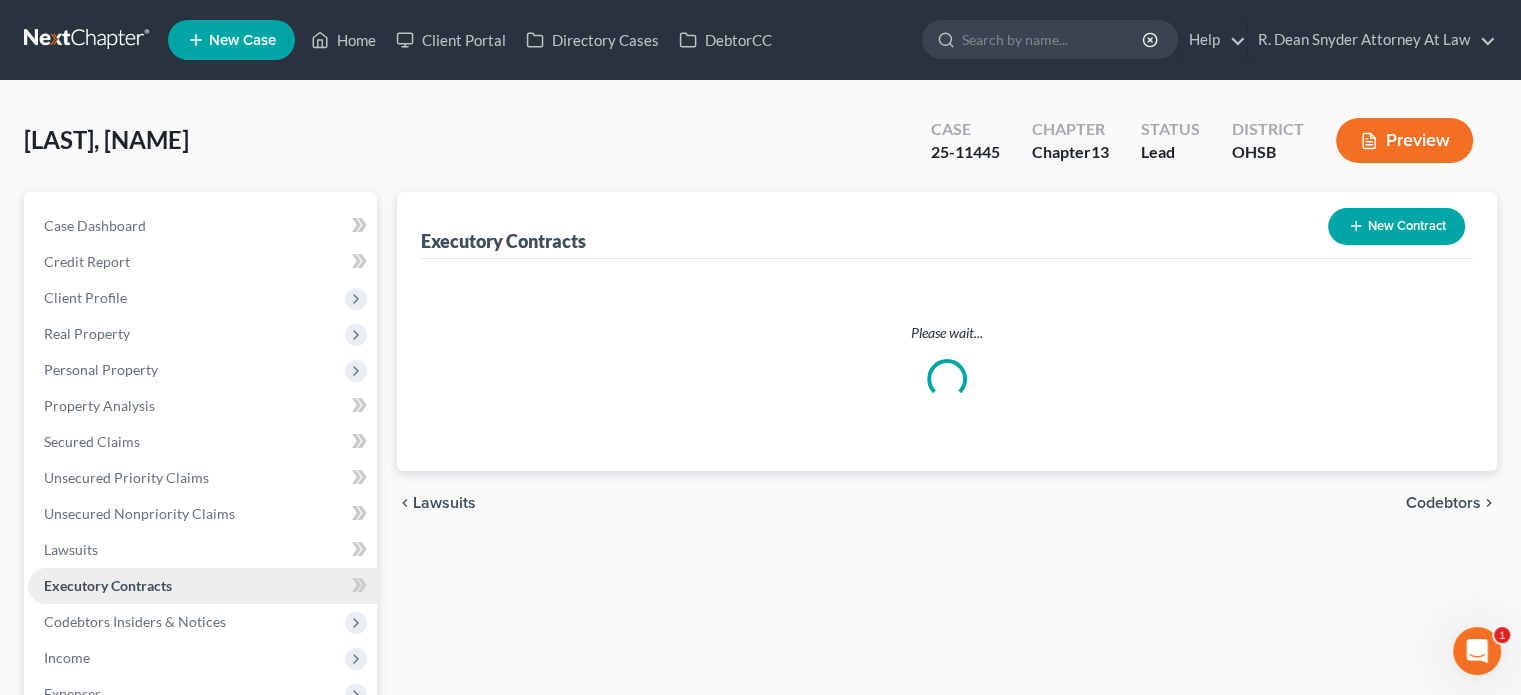 scroll, scrollTop: 0, scrollLeft: 0, axis: both 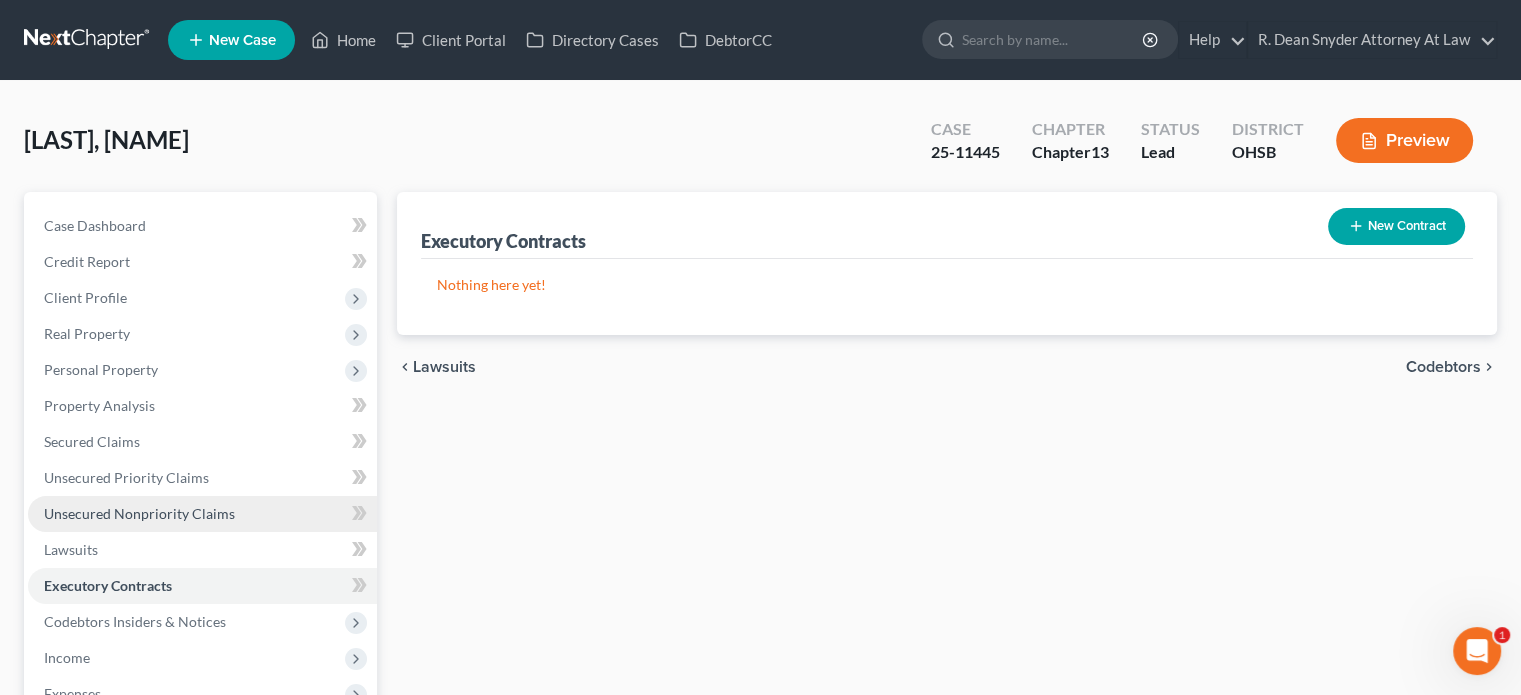 click on "Unsecured Nonpriority Claims" at bounding box center (139, 513) 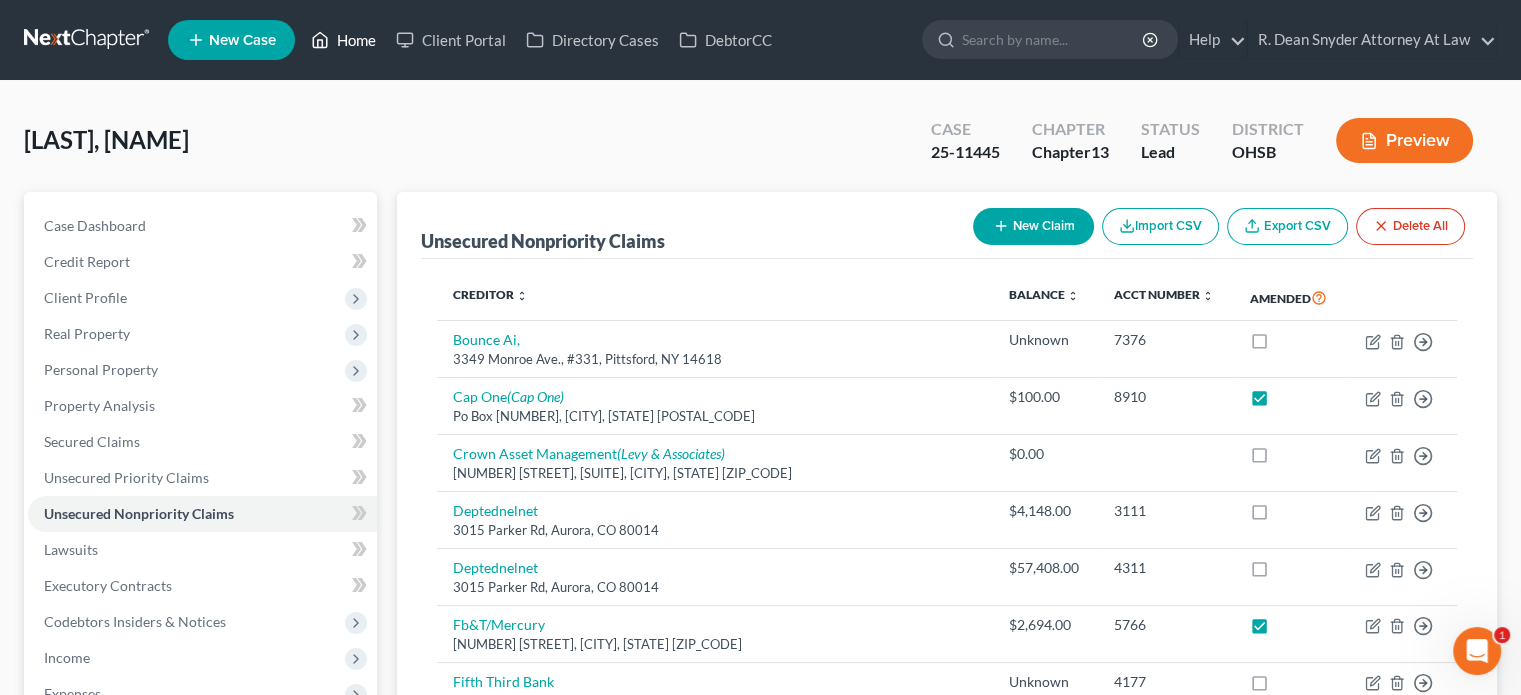 click on "Home" at bounding box center [343, 40] 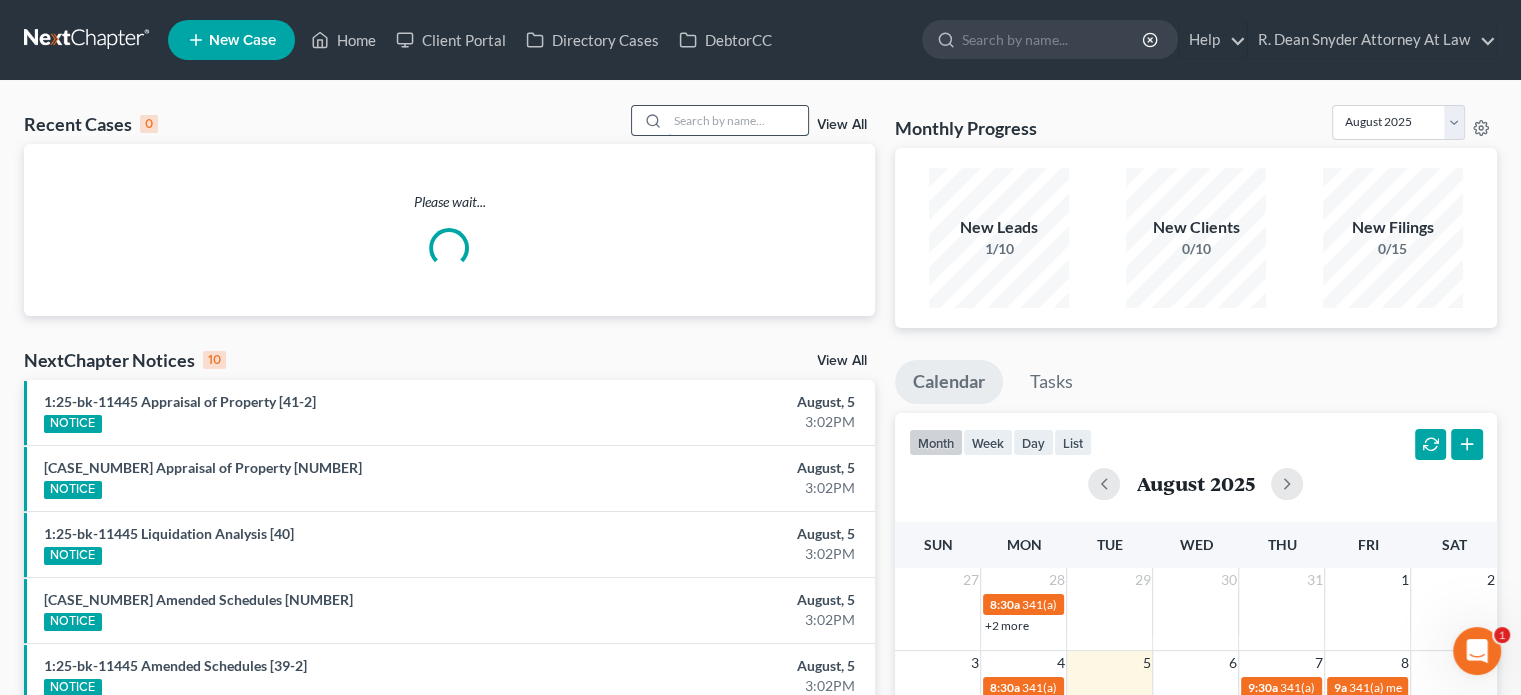 click at bounding box center (738, 120) 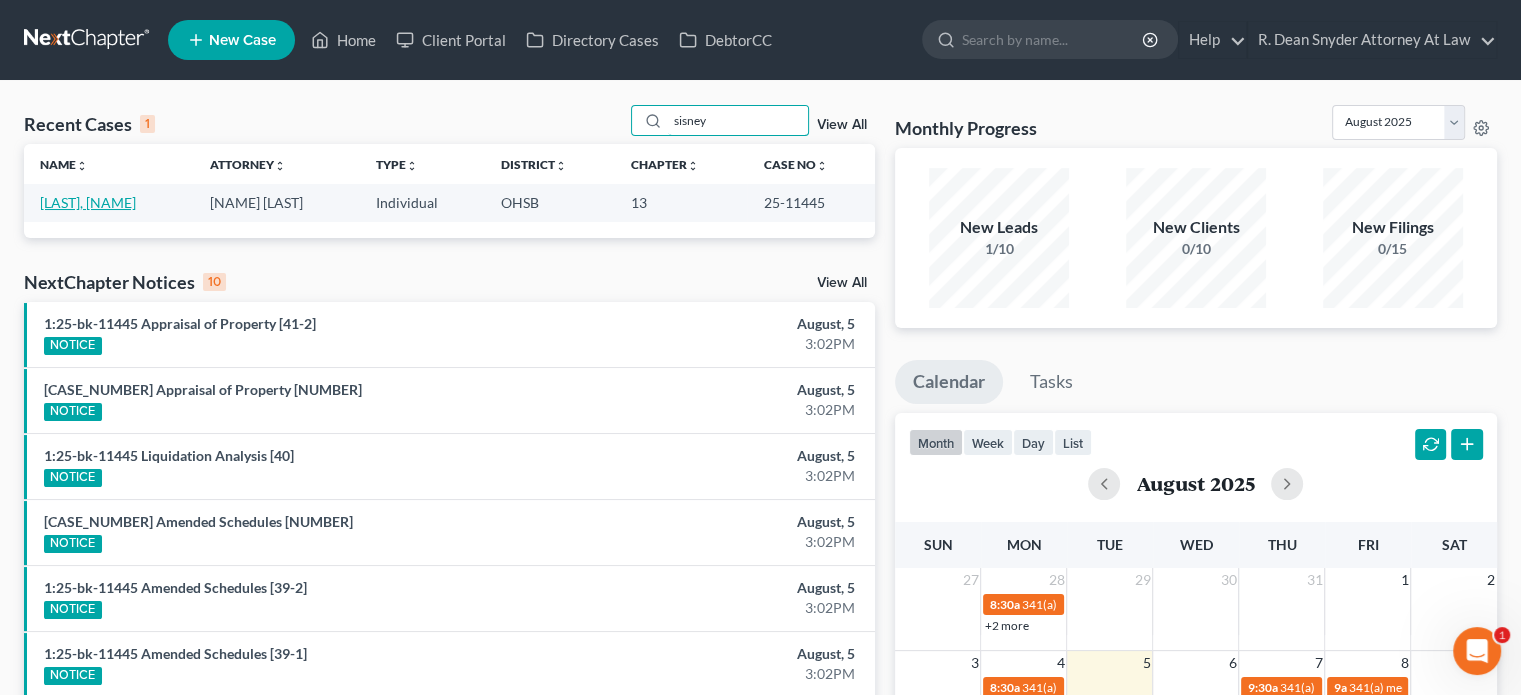 type on "sisney" 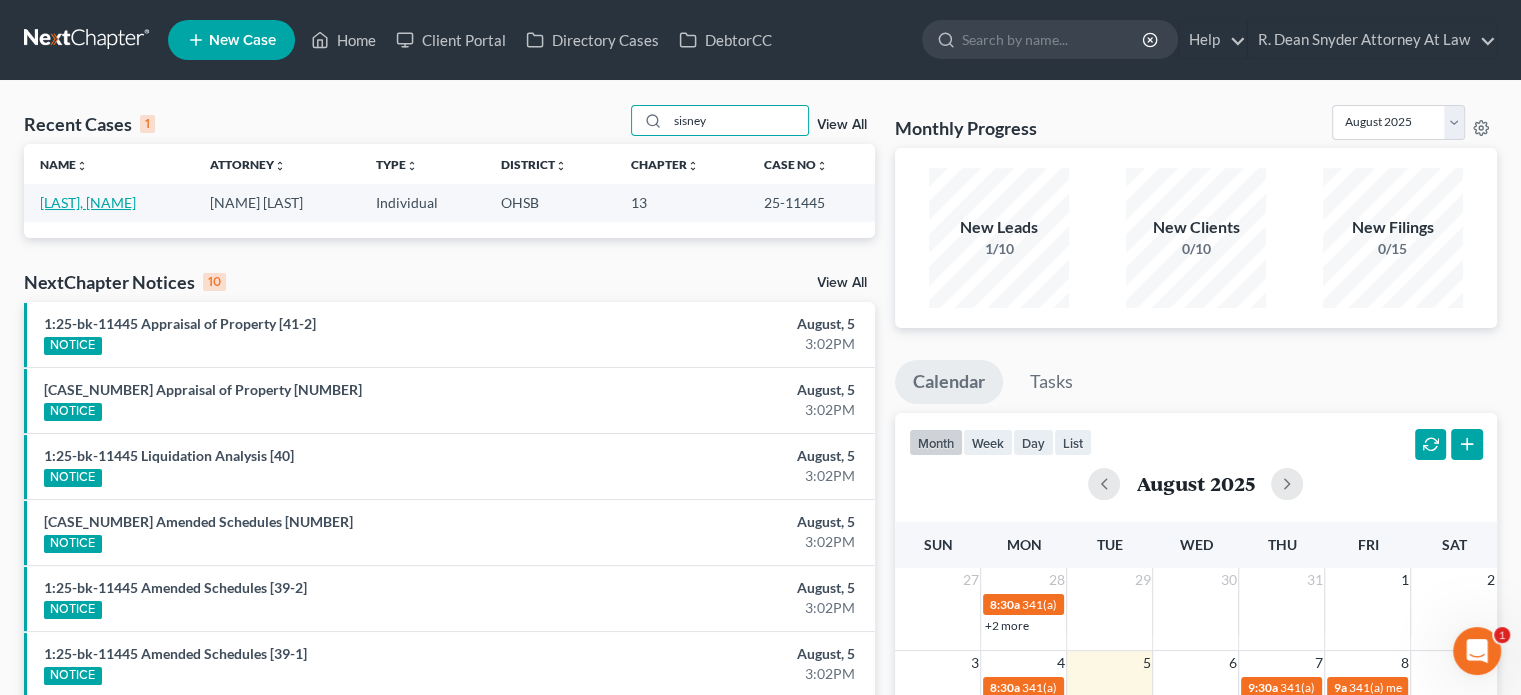 click on "[LAST], [FIRST]" at bounding box center (88, 202) 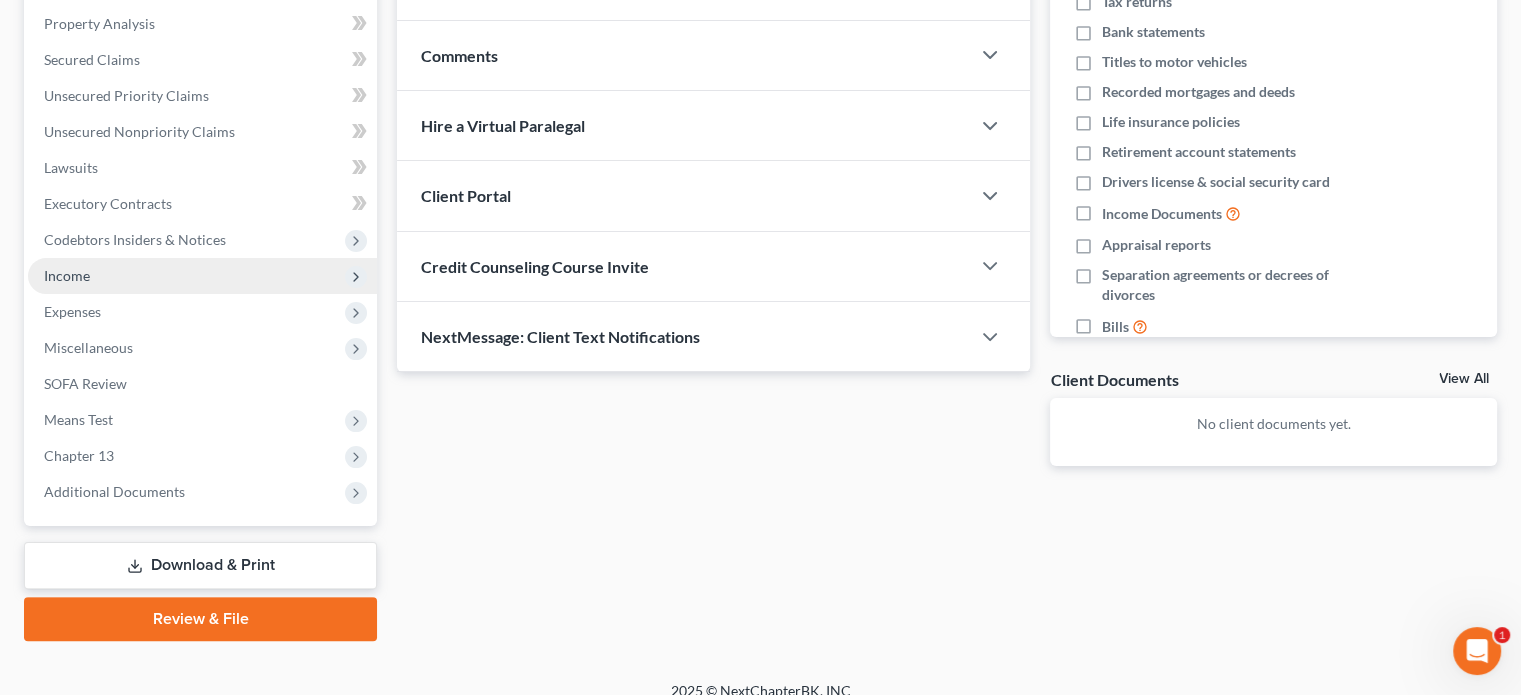 scroll, scrollTop: 402, scrollLeft: 0, axis: vertical 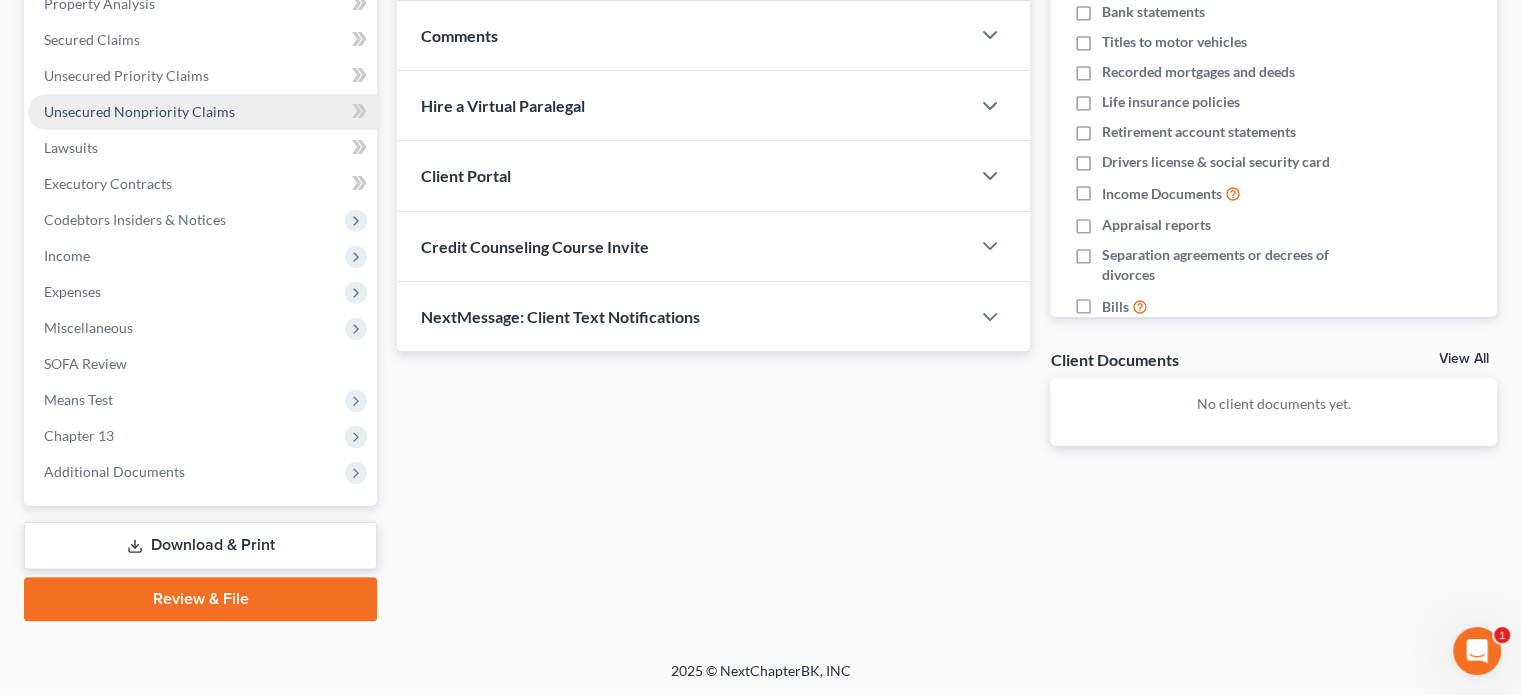 click on "Unsecured Nonpriority Claims" at bounding box center [139, 111] 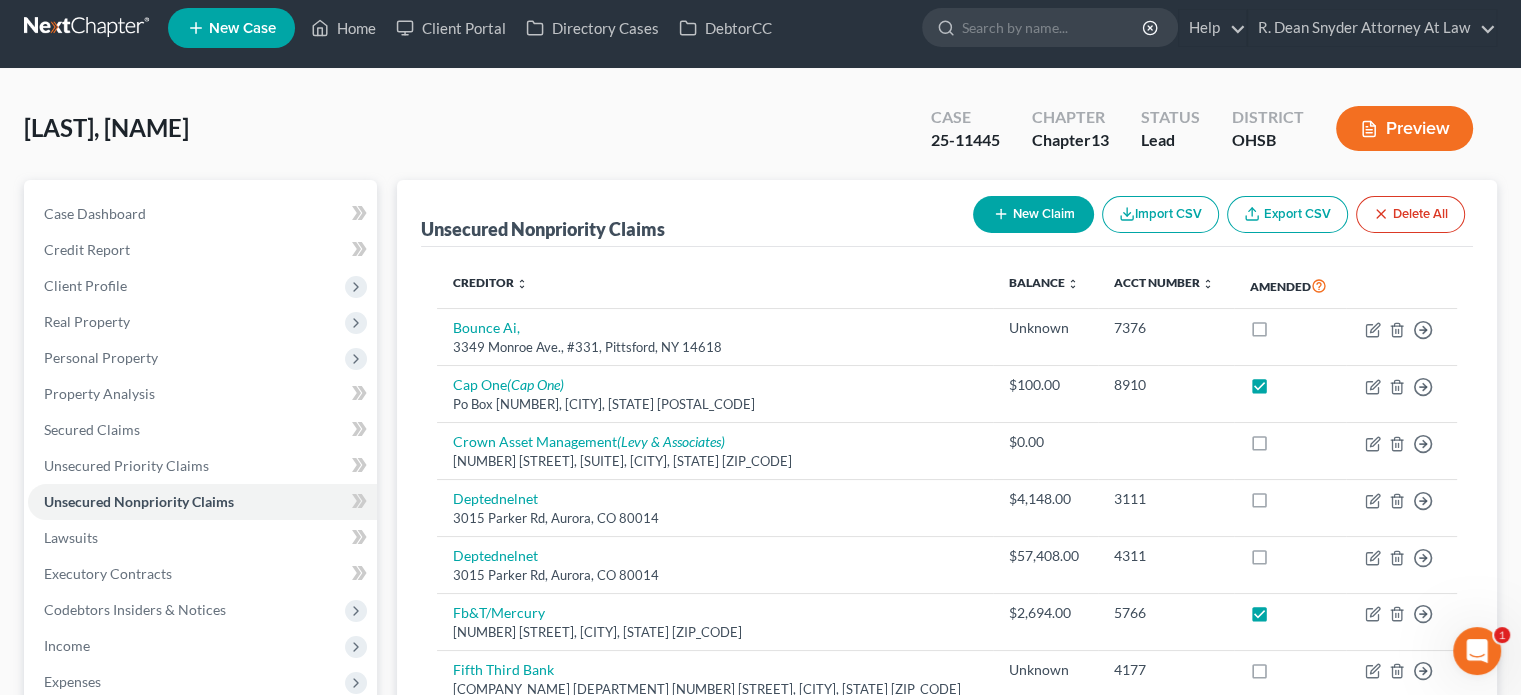 scroll, scrollTop: 0, scrollLeft: 0, axis: both 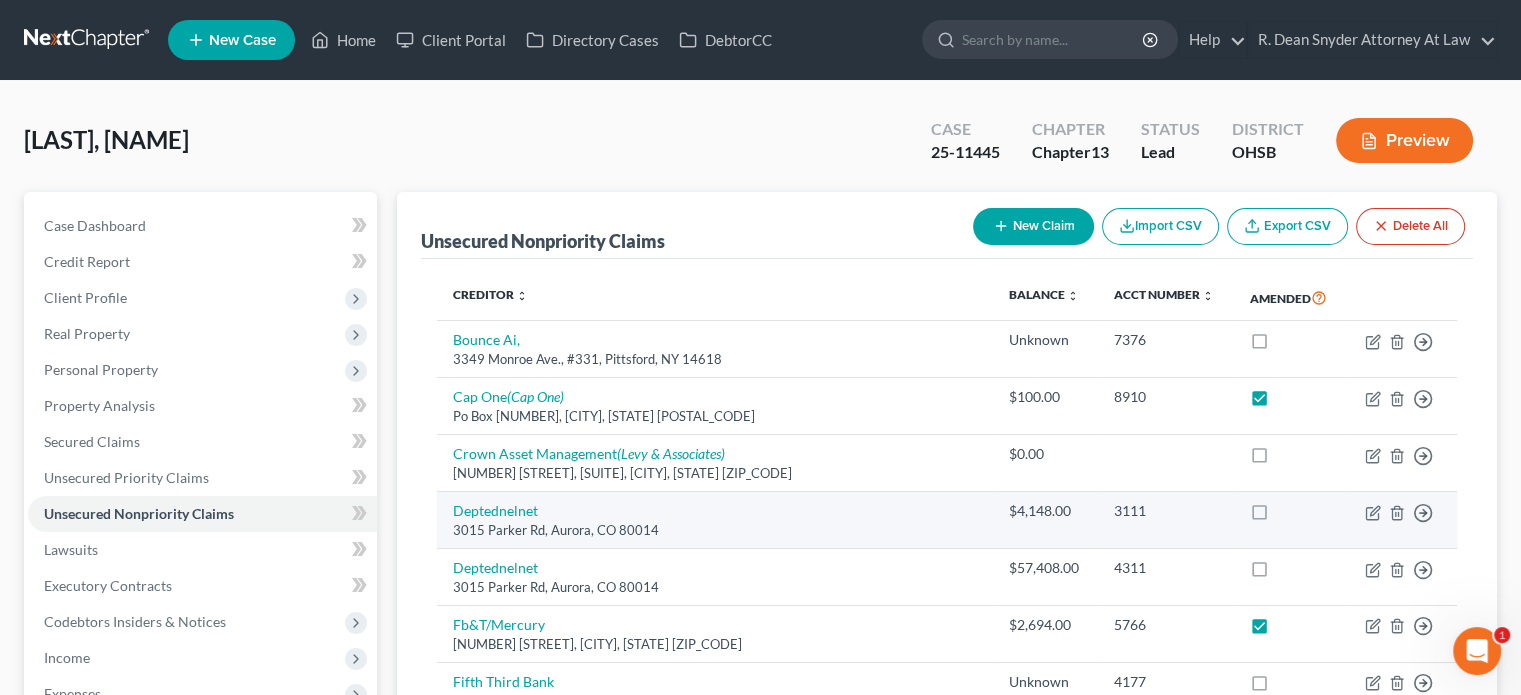 drag, startPoint x: 1224, startPoint y: 394, endPoint x: 1192, endPoint y: 529, distance: 138.74077 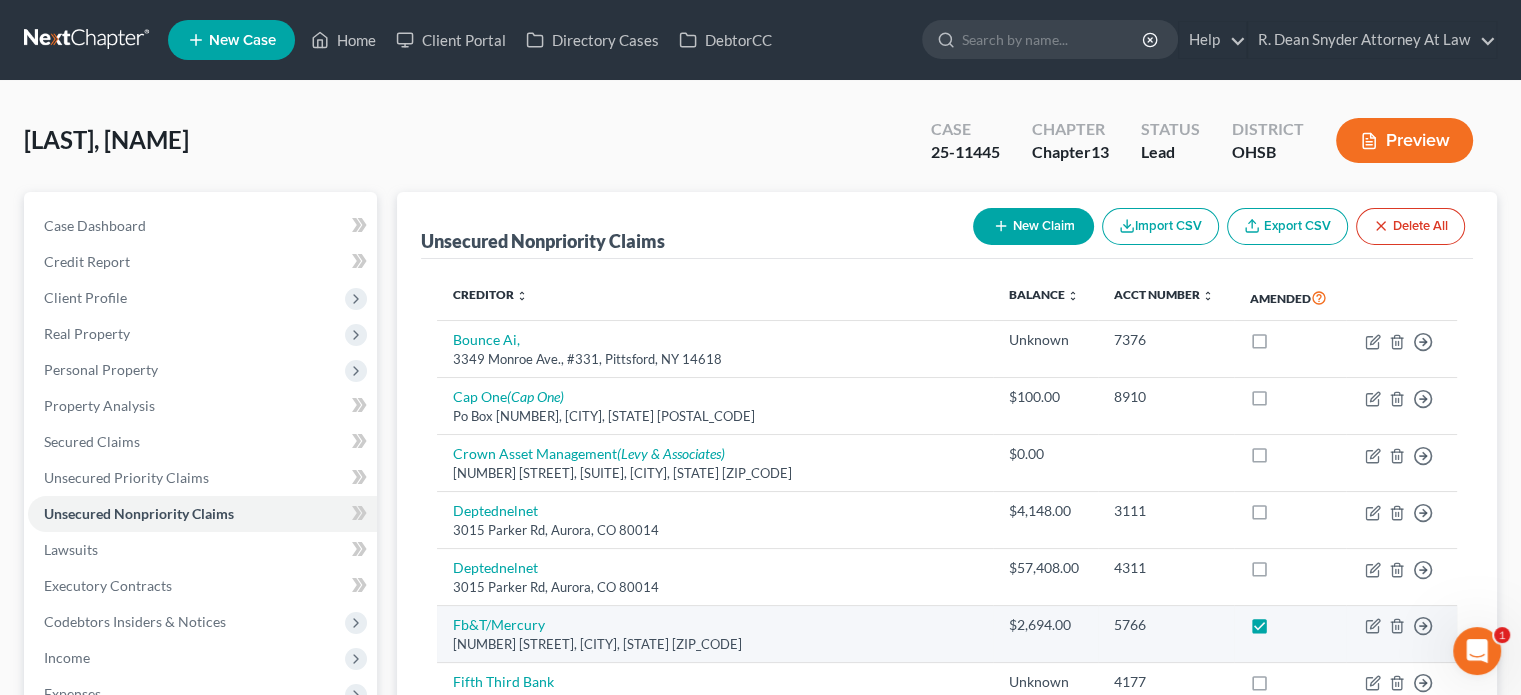 click at bounding box center (1278, 630) 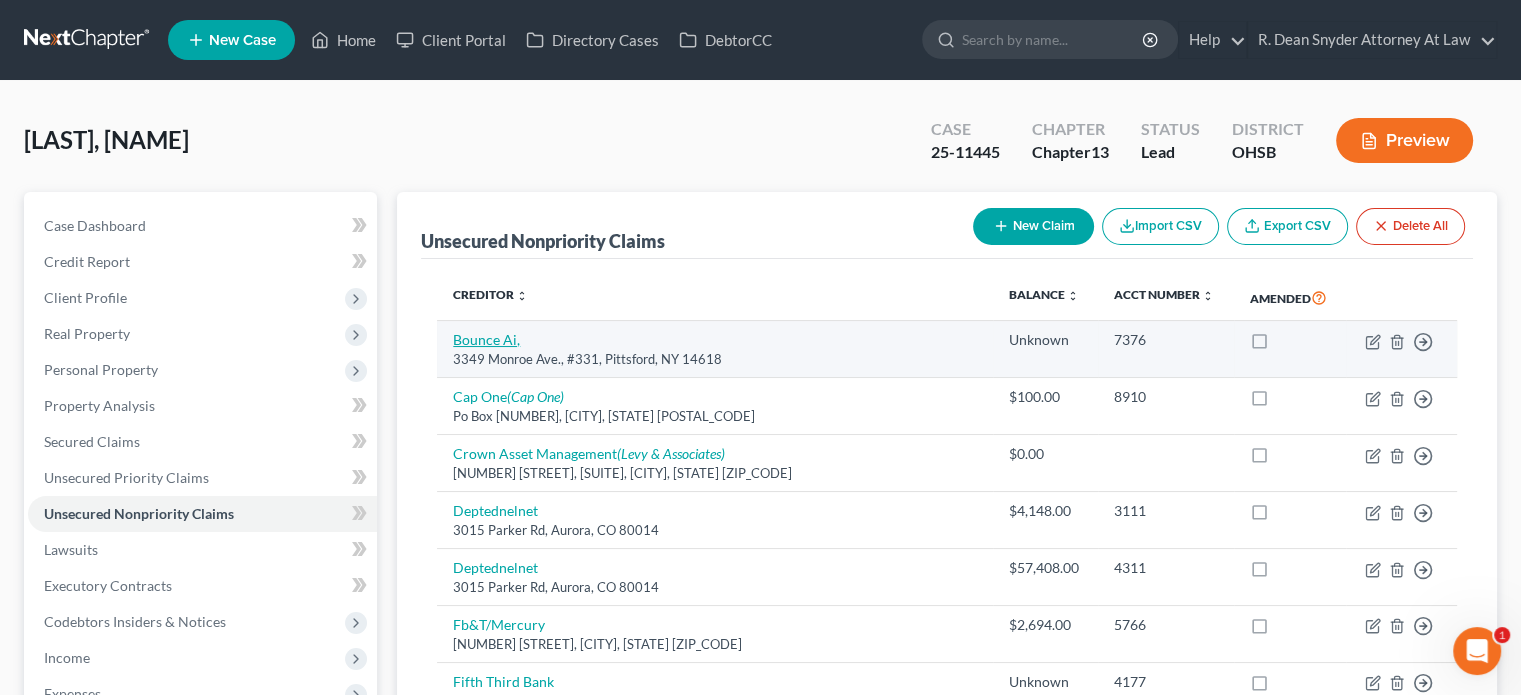 click on "Bounce Ai," at bounding box center [486, 339] 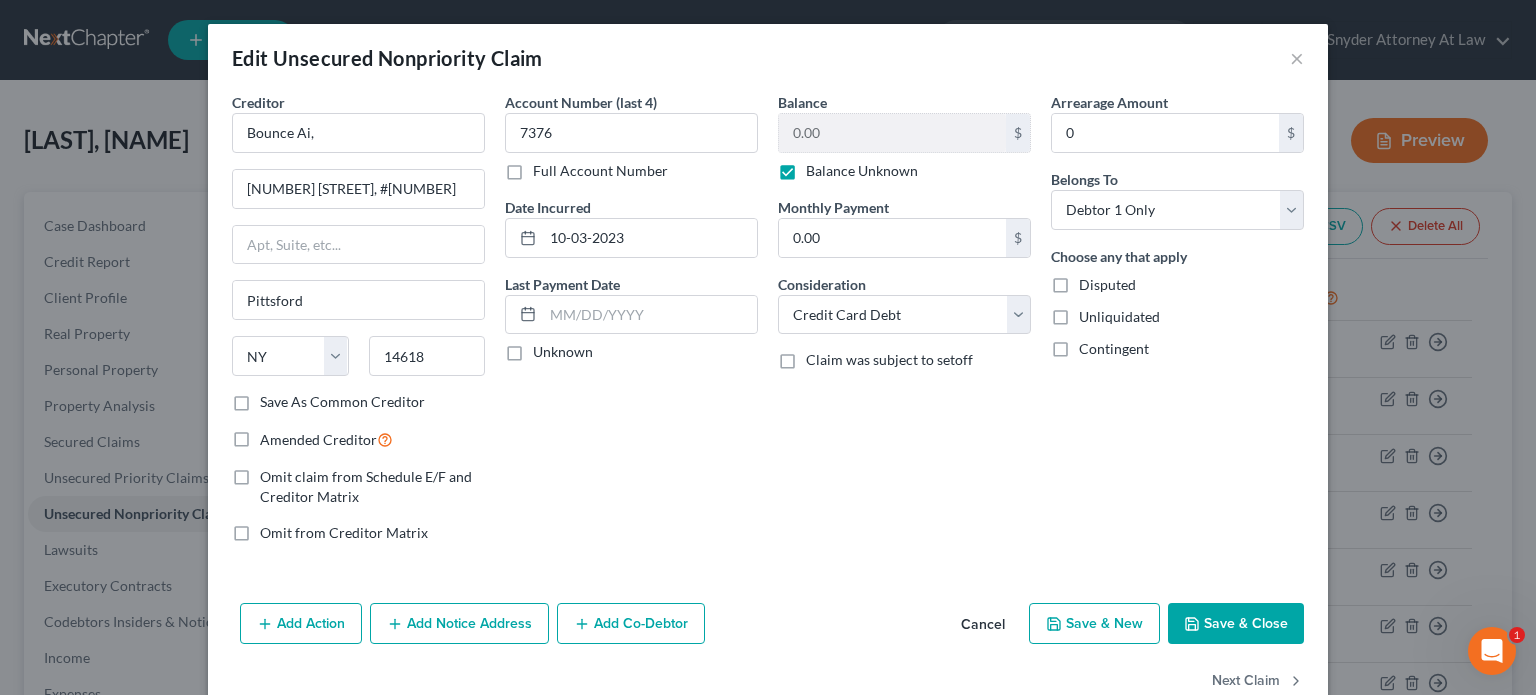 click on "Cancel" at bounding box center (983, 625) 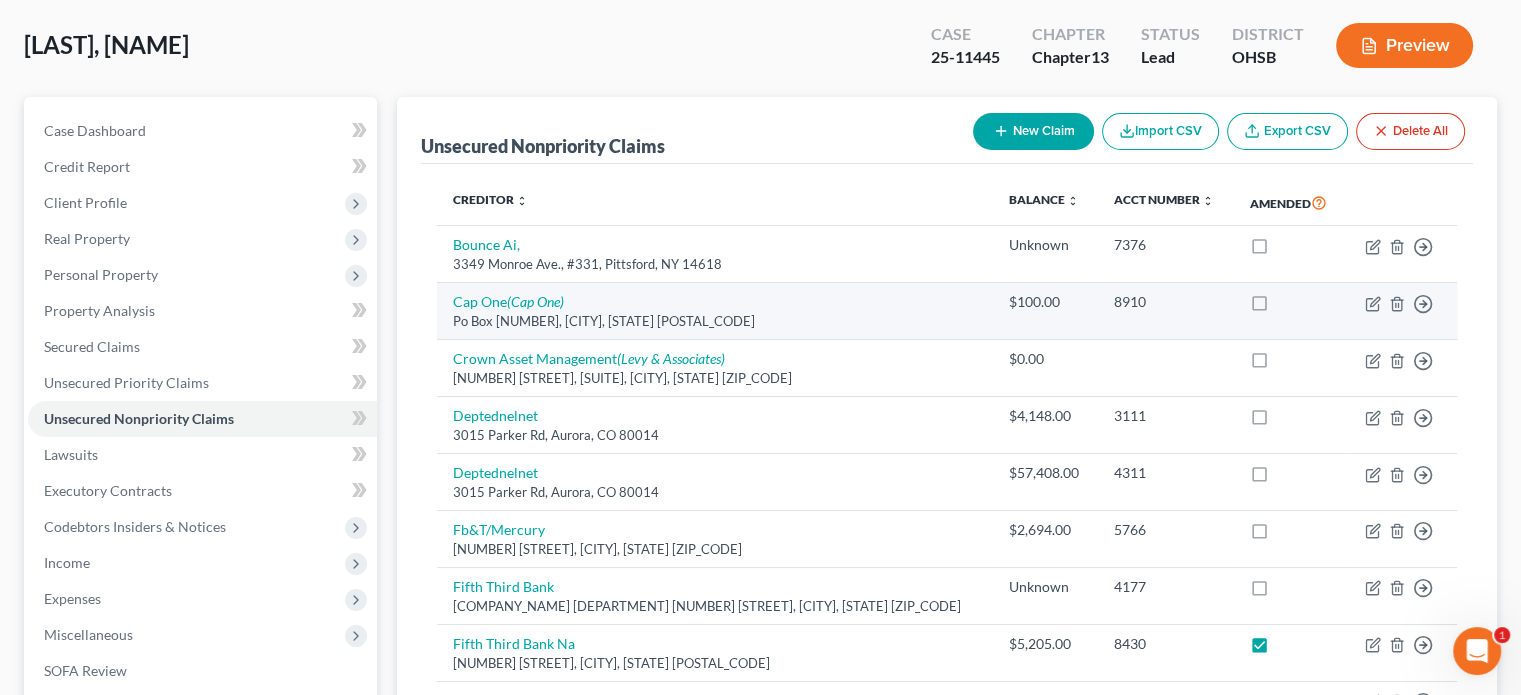 scroll, scrollTop: 100, scrollLeft: 0, axis: vertical 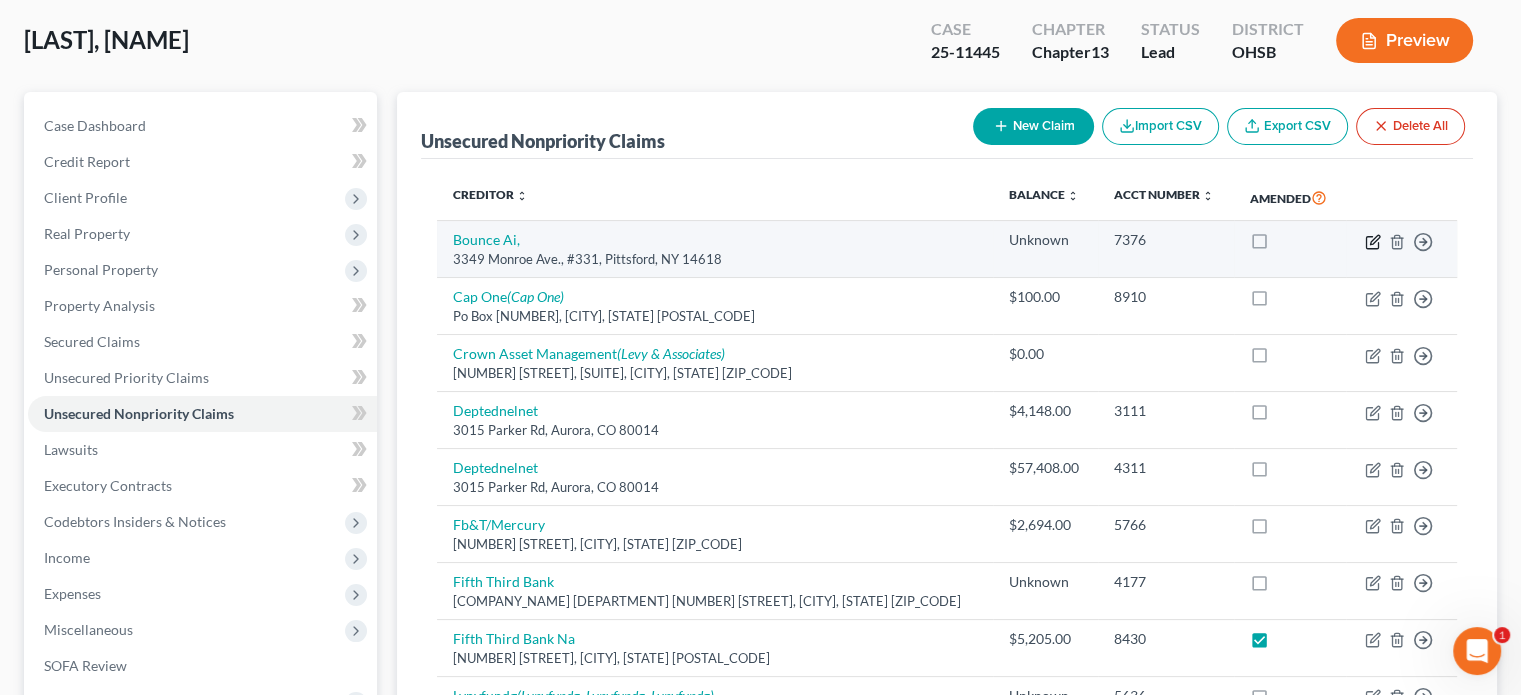 click 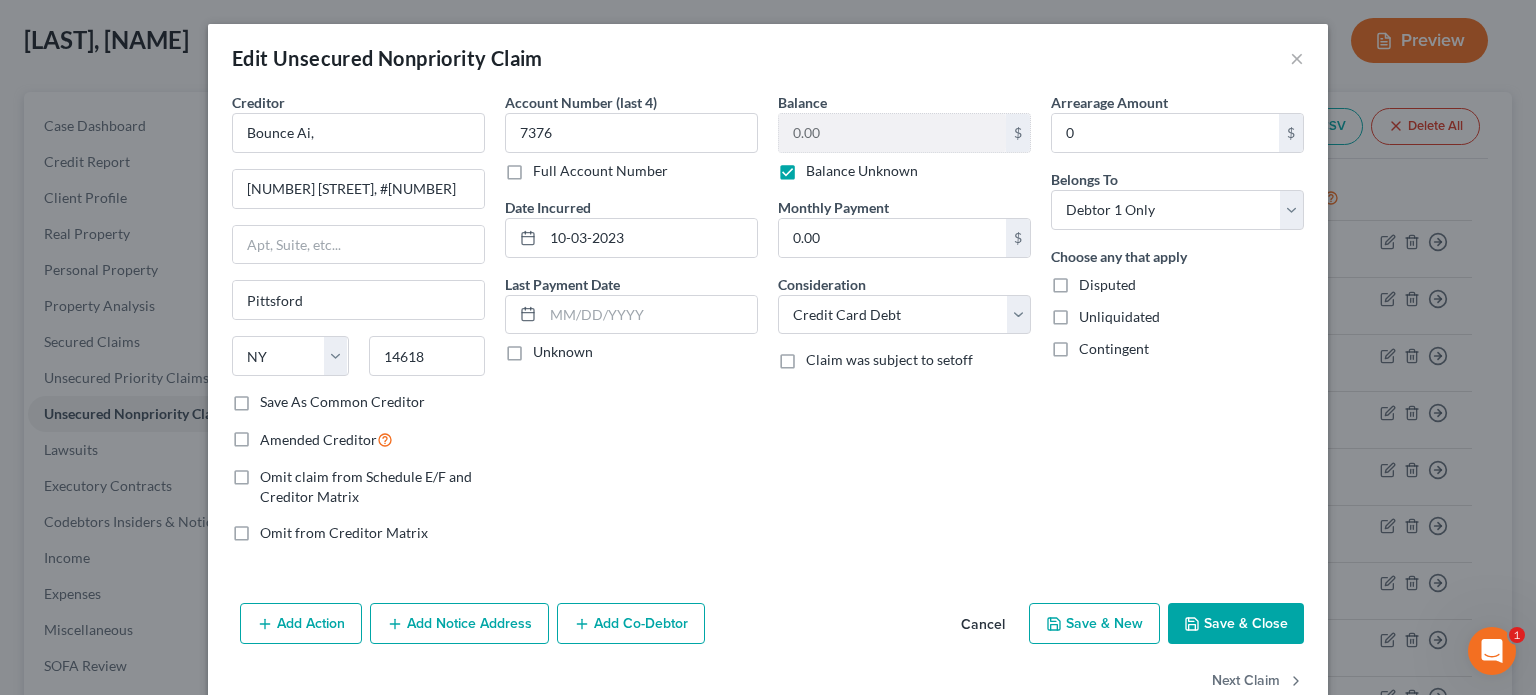 click on "Balance Unknown" at bounding box center (862, 171) 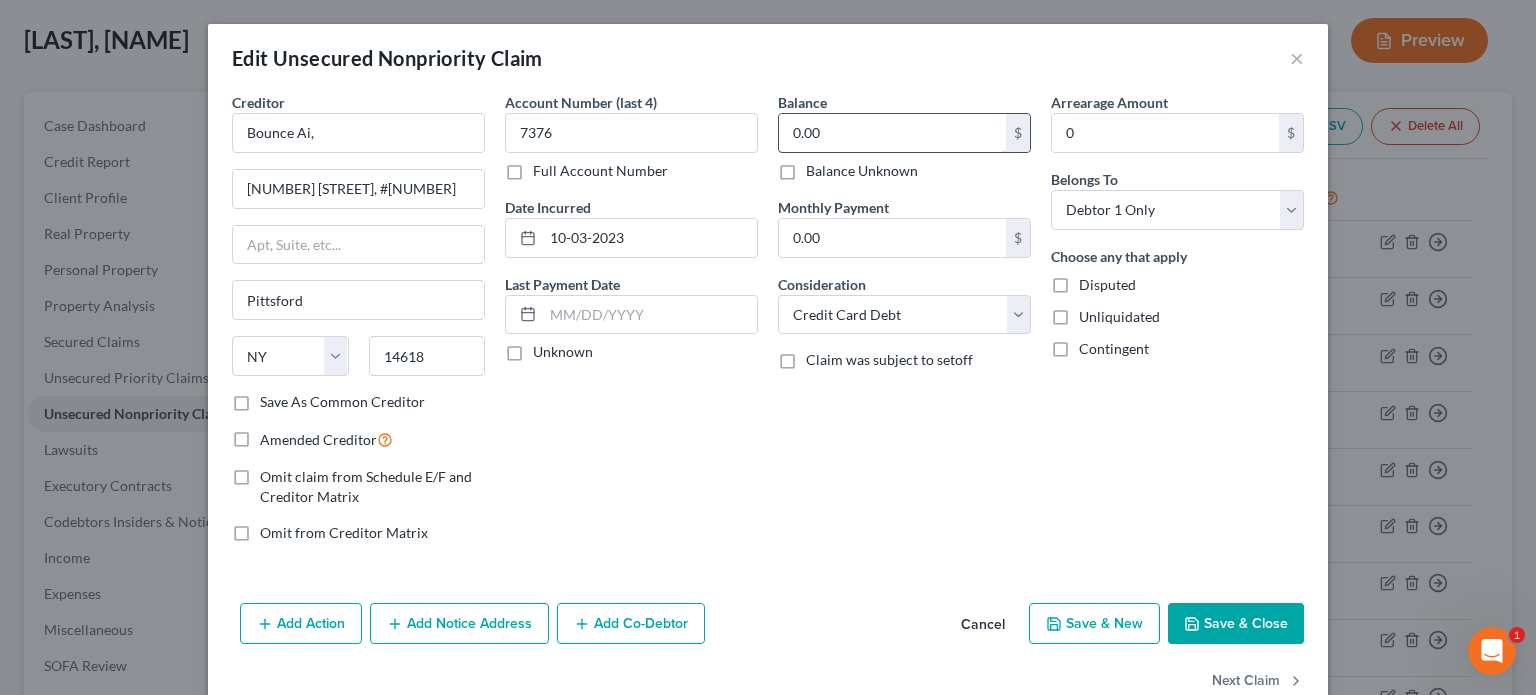 click on "0.00" at bounding box center (892, 133) 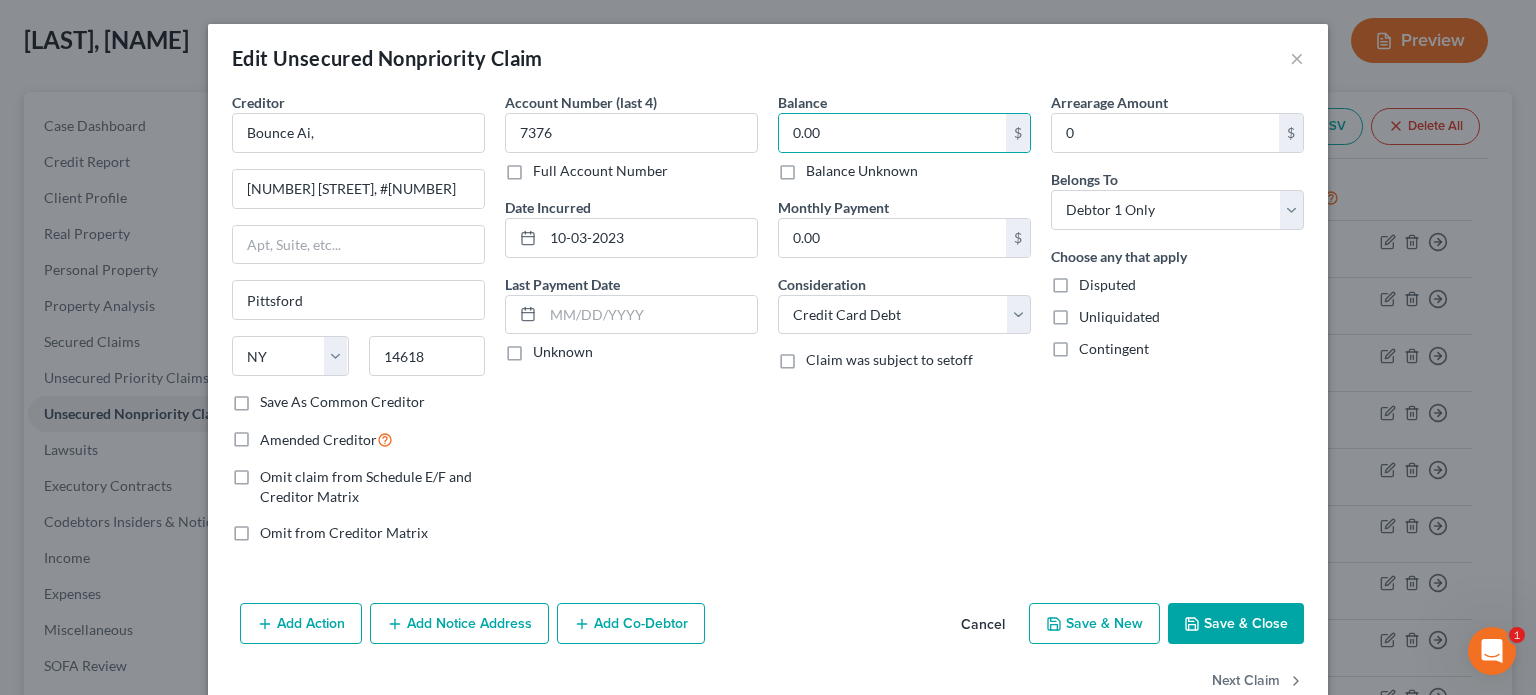 drag, startPoint x: 991, startPoint y: 616, endPoint x: 651, endPoint y: 488, distance: 363.29602 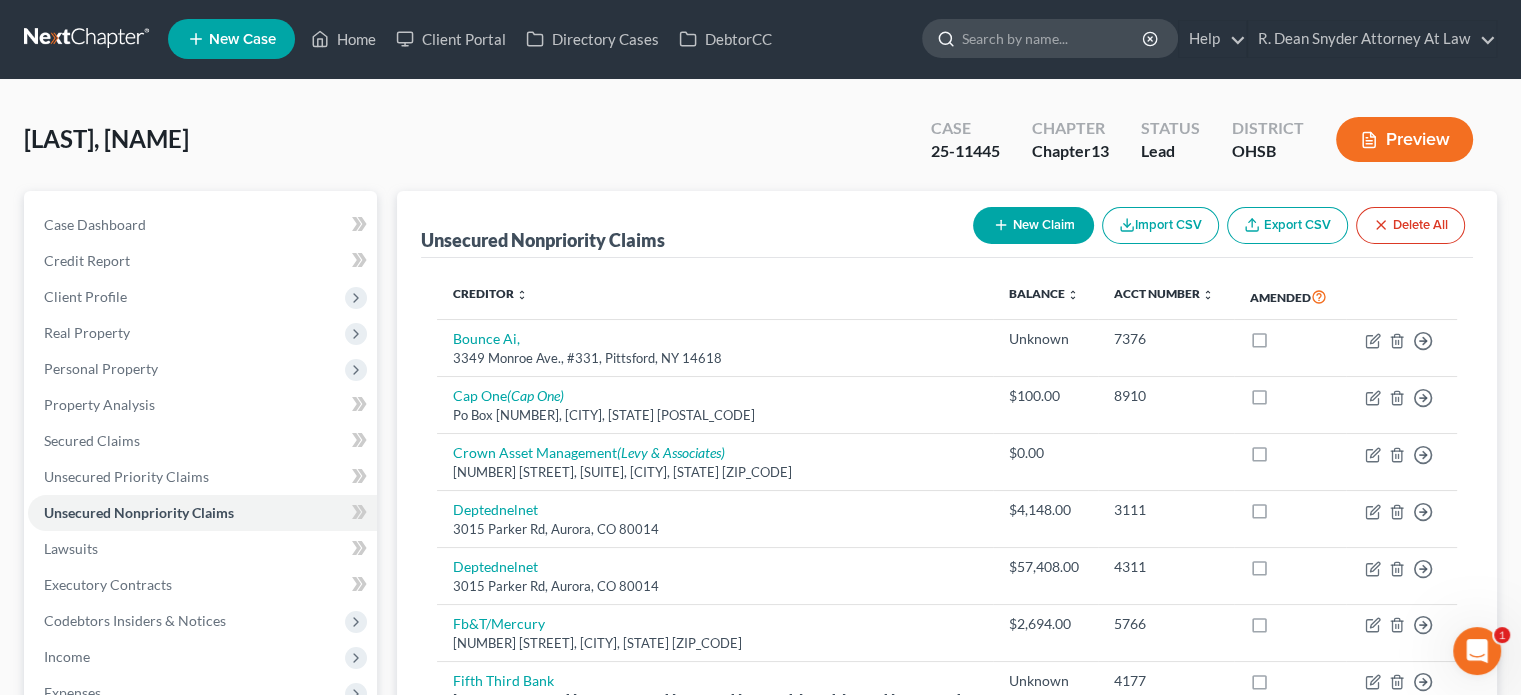 scroll, scrollTop: 0, scrollLeft: 0, axis: both 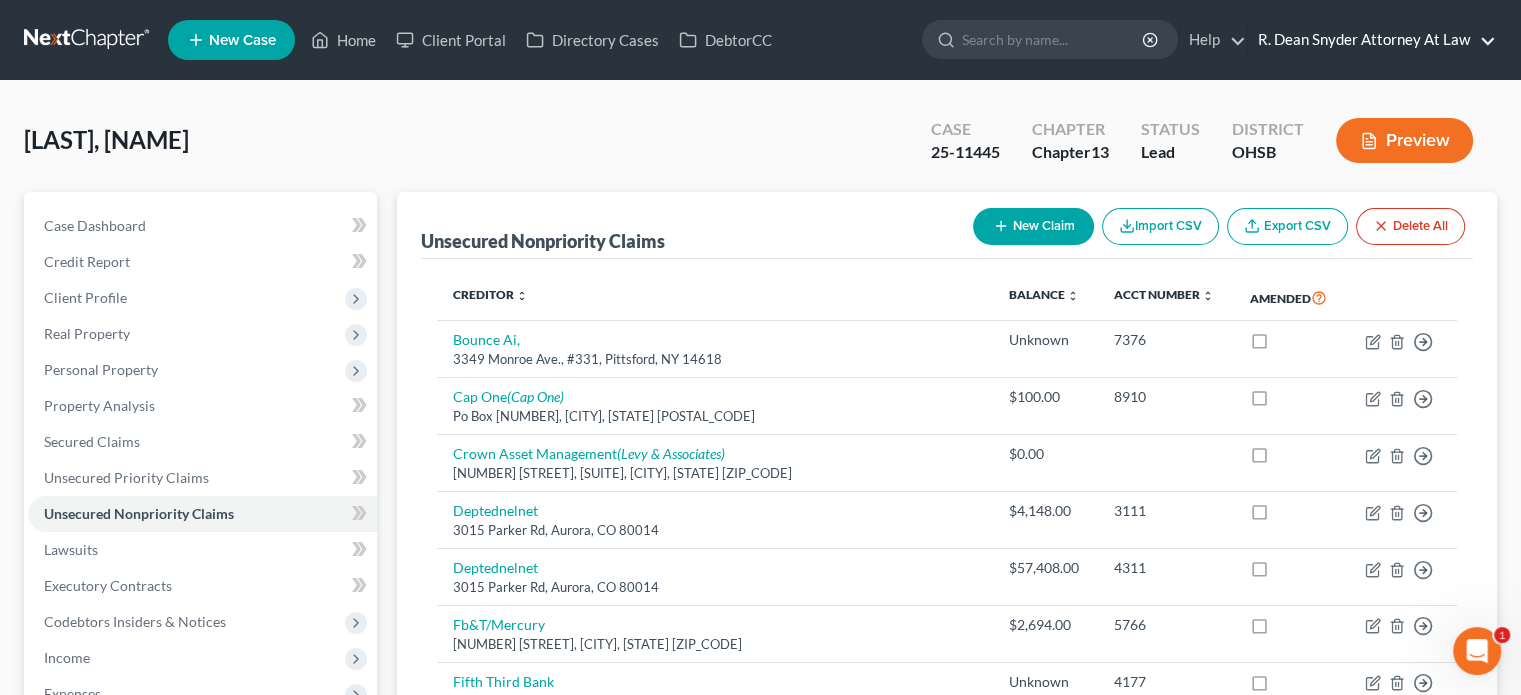 click on "R. Dean Snyder Attorney At Law" at bounding box center (1372, 40) 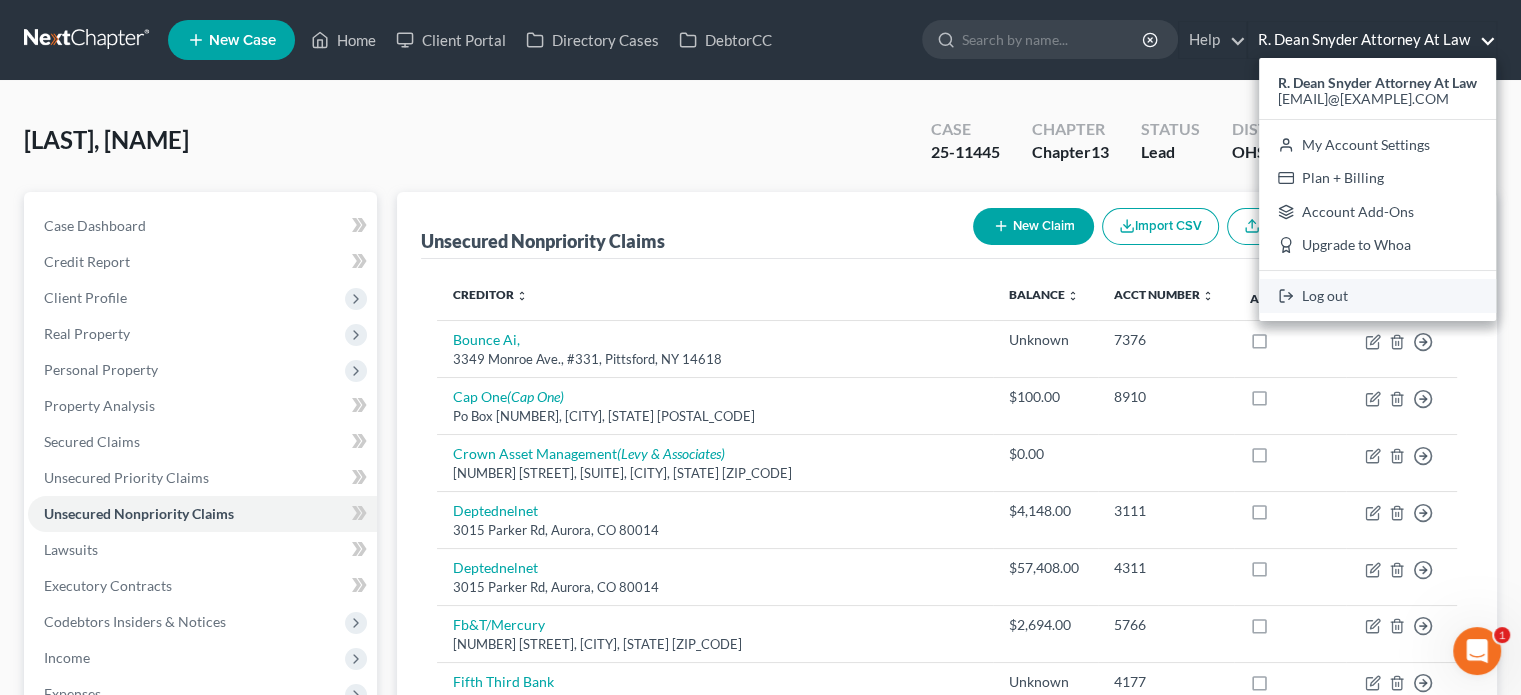 click on "Log out" at bounding box center (1377, 296) 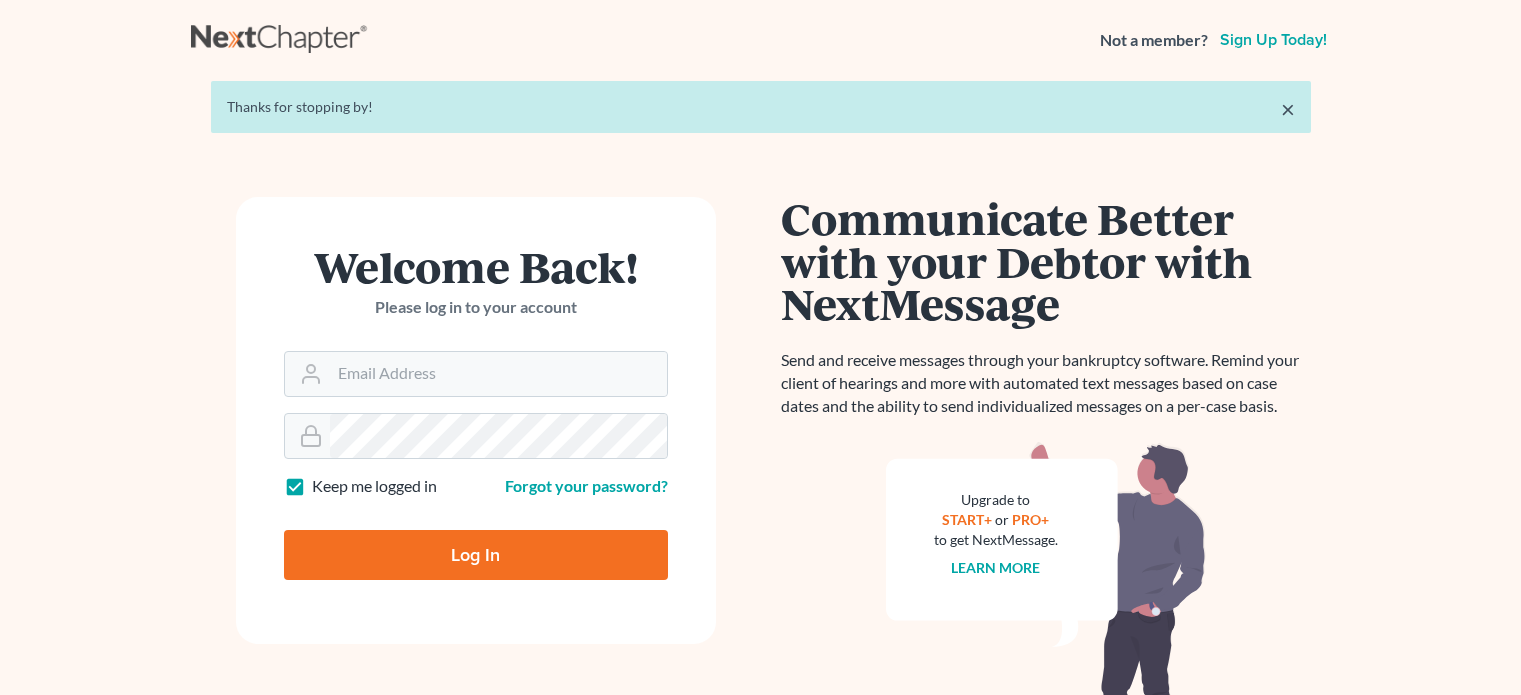 scroll, scrollTop: 0, scrollLeft: 0, axis: both 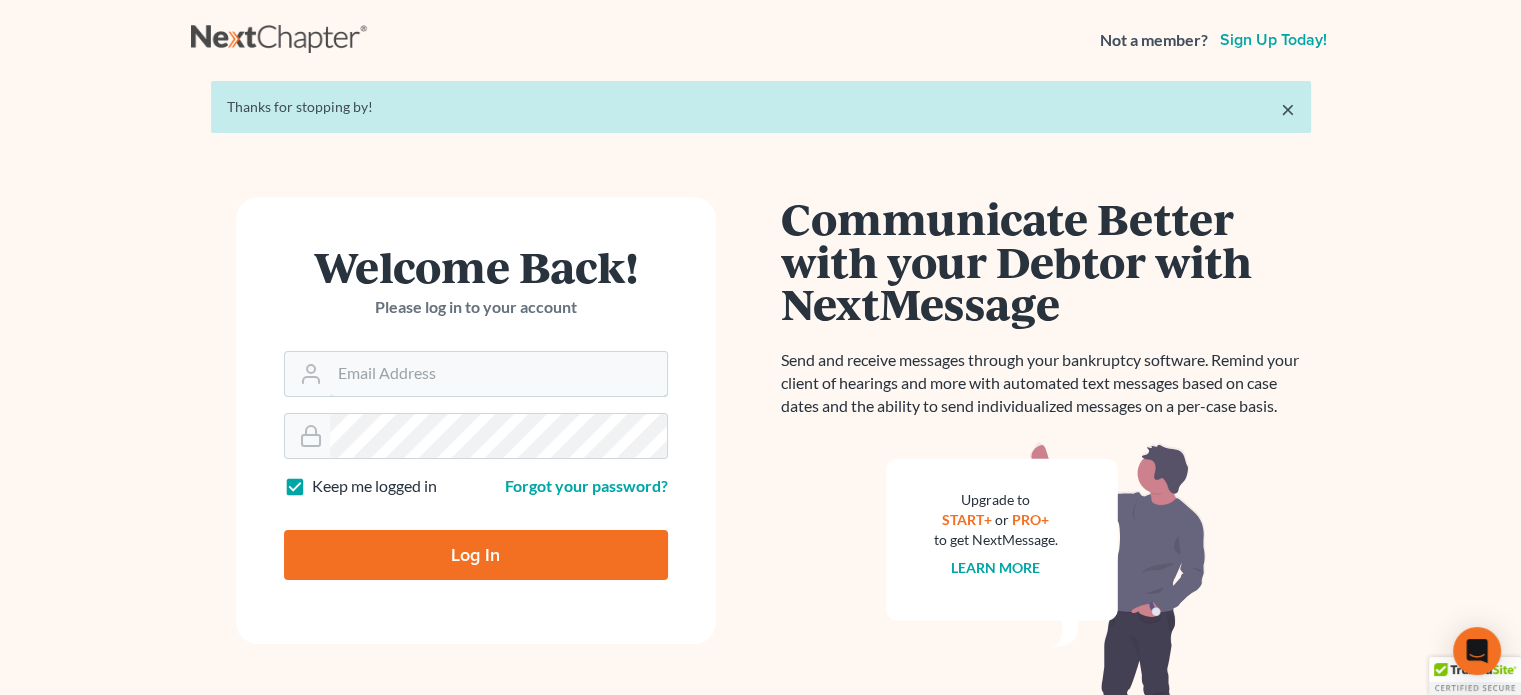 type on "[USERNAME]@[example.com]" 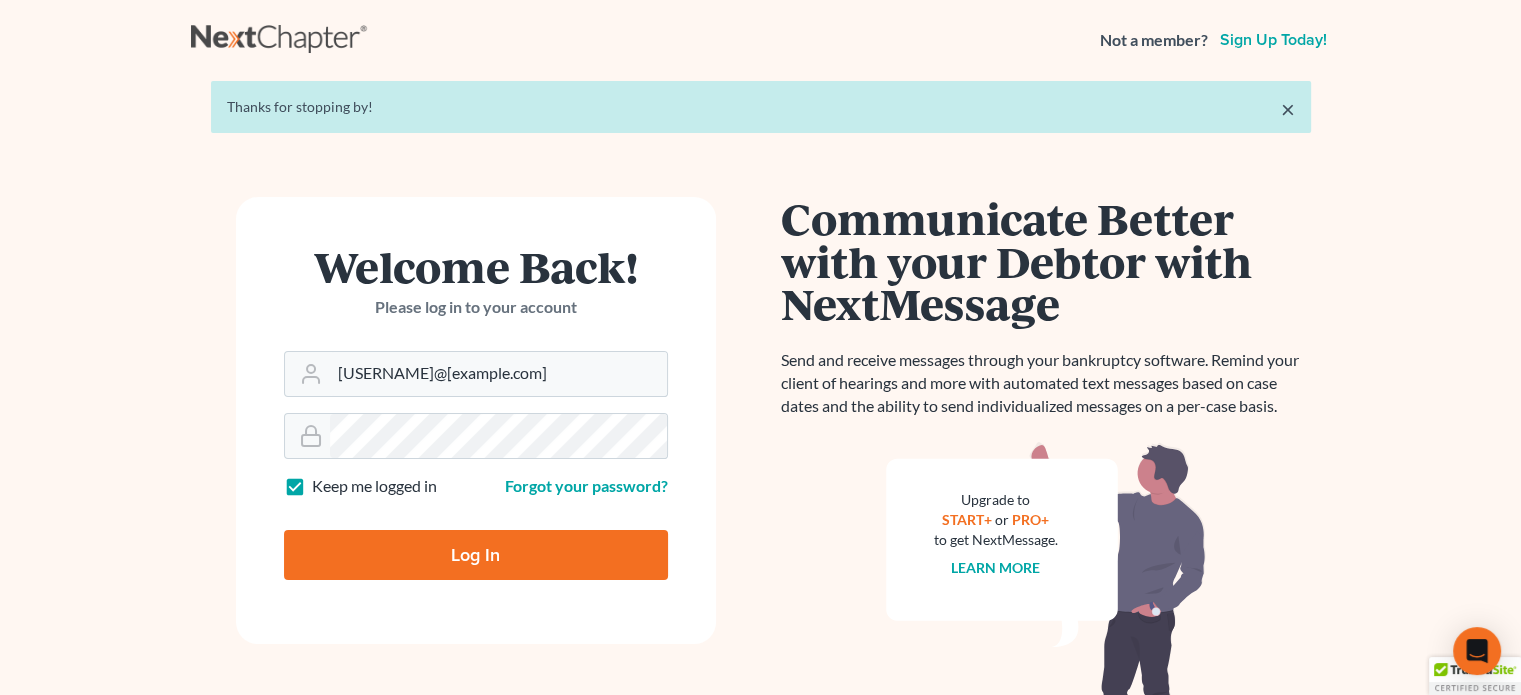 click on "Log In" at bounding box center (476, 555) 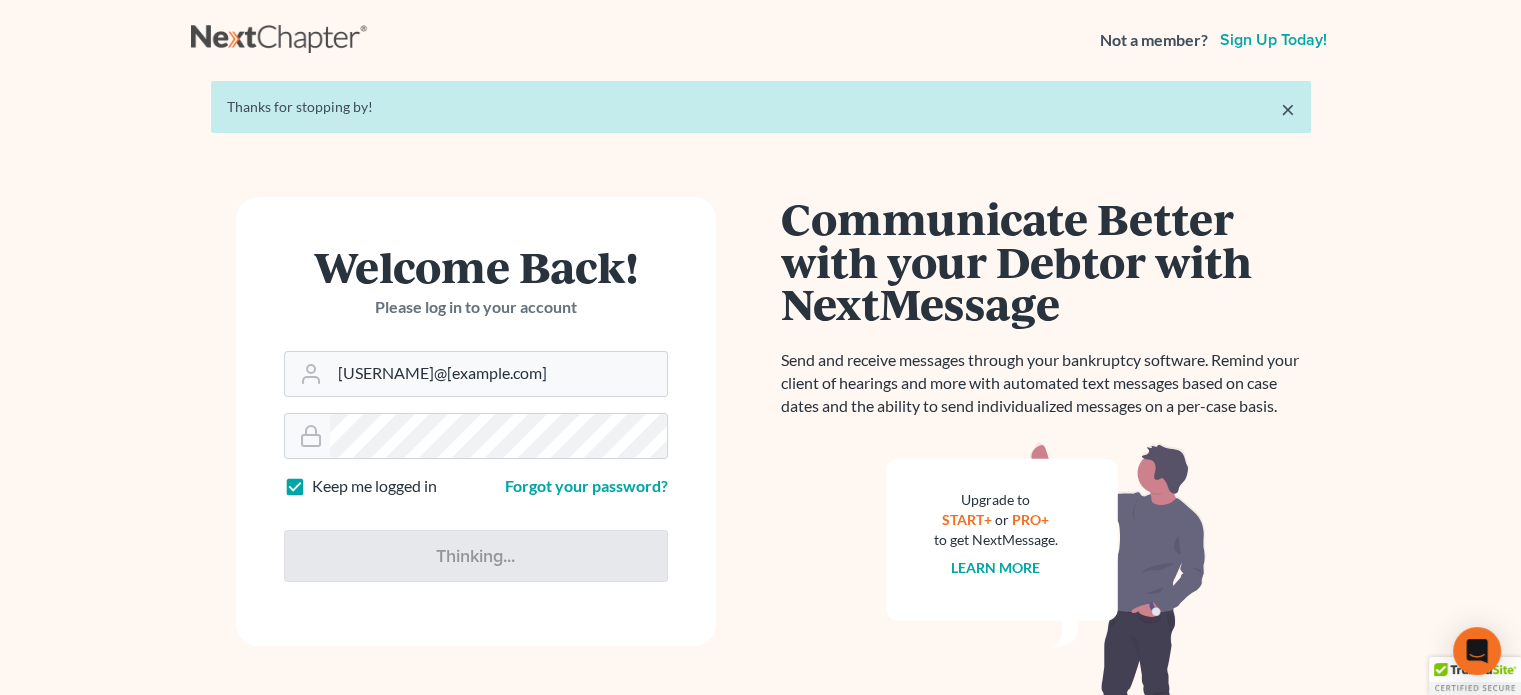 type on "Thinking..." 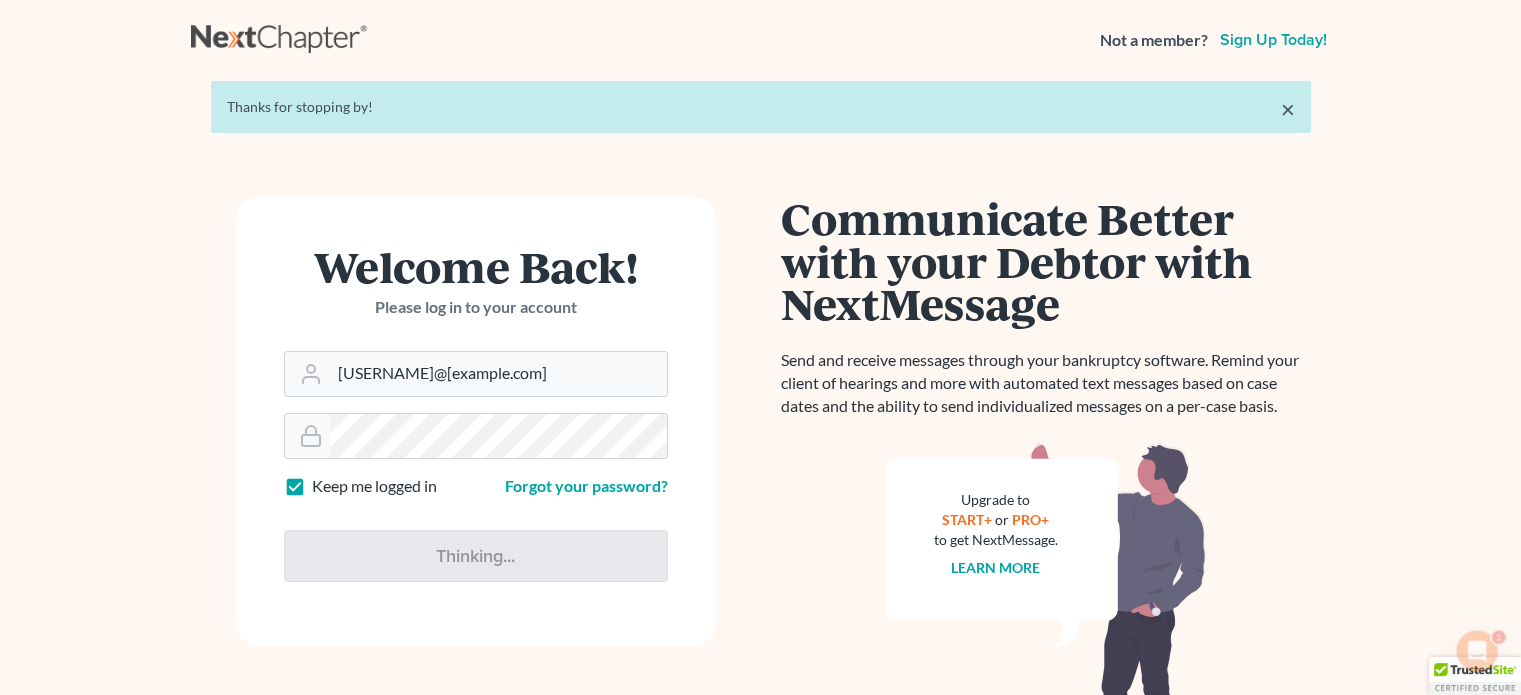 scroll, scrollTop: 0, scrollLeft: 0, axis: both 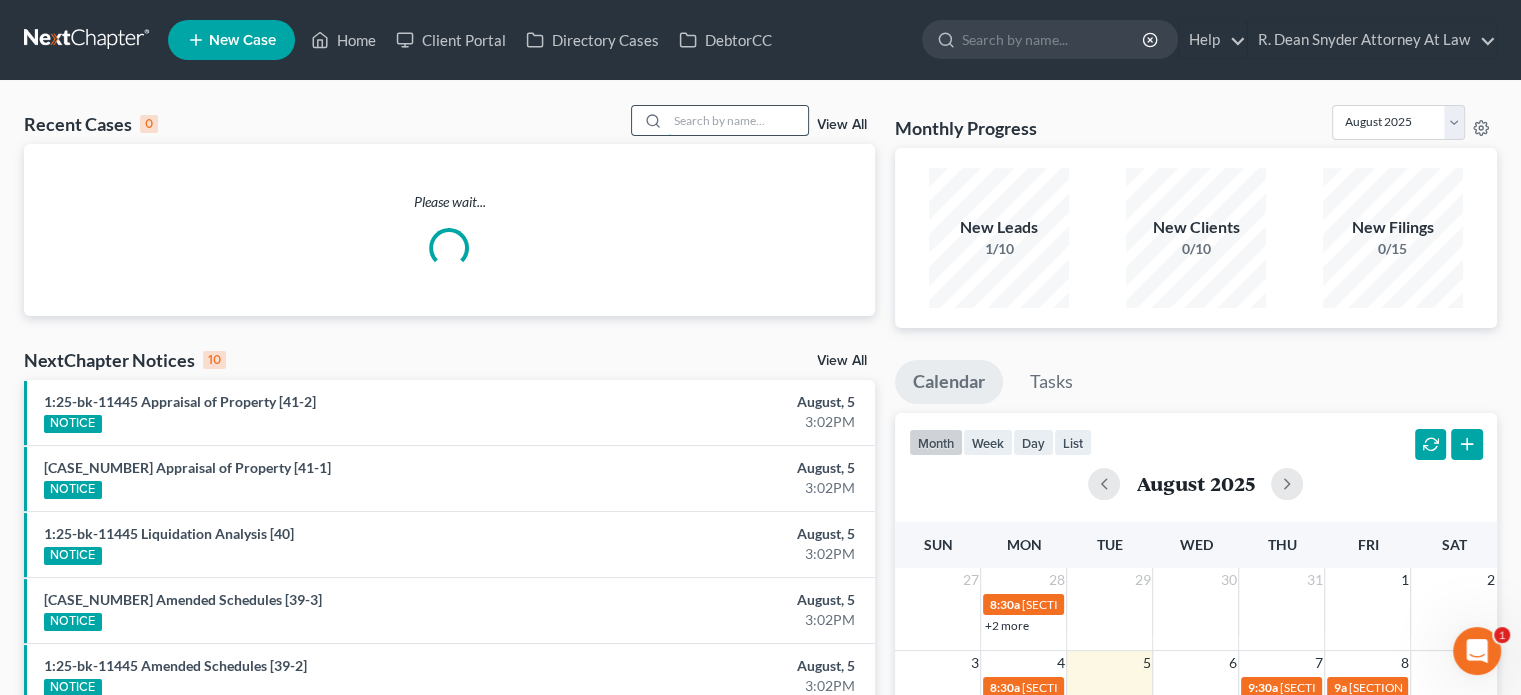 click at bounding box center (738, 120) 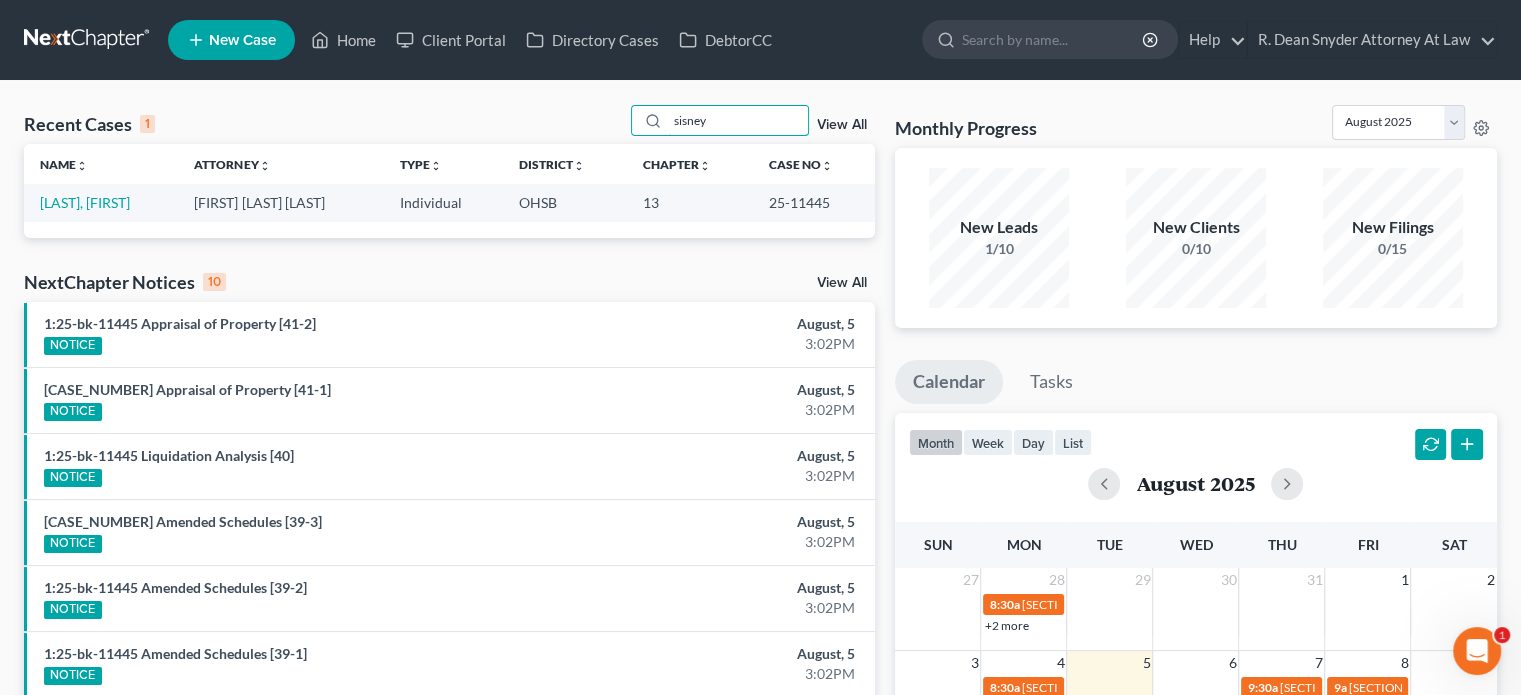 type on "sisney" 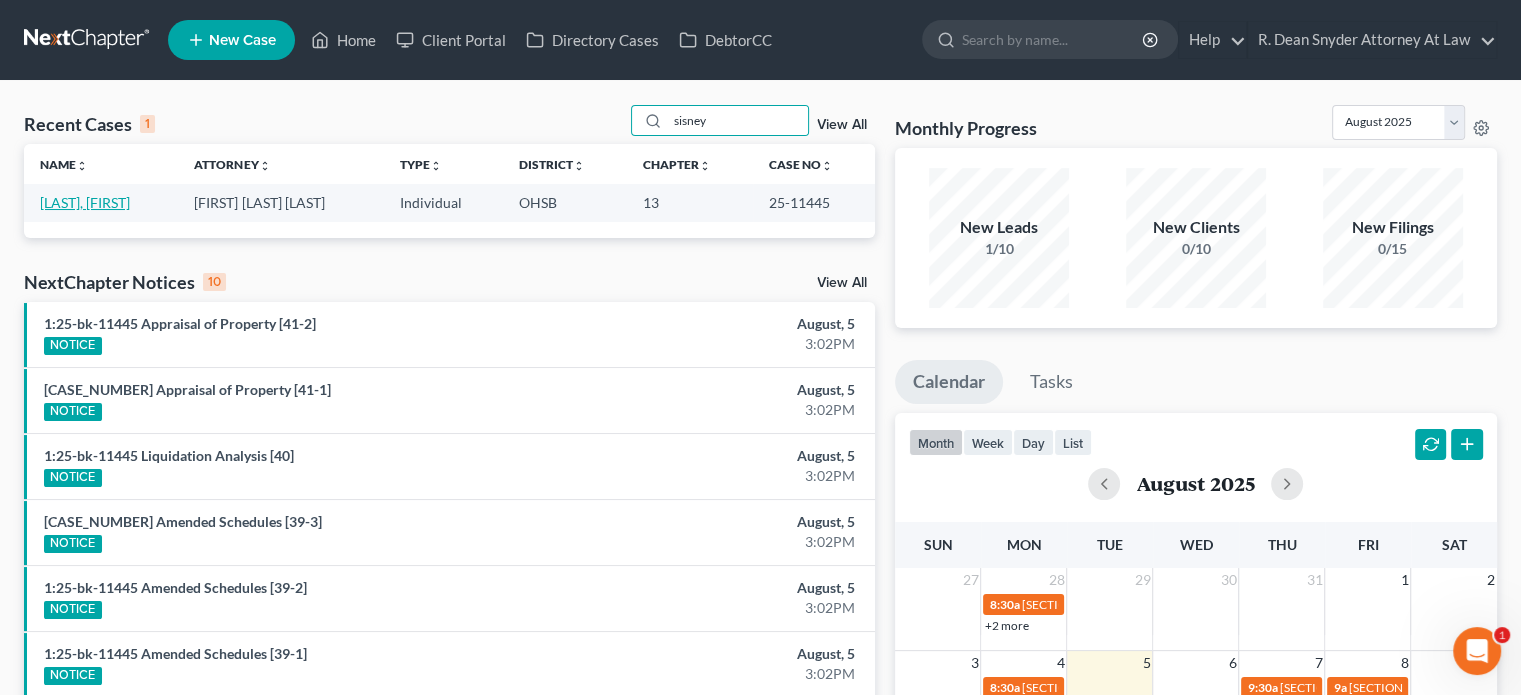 click on "[LAST], [FIRST]" at bounding box center (85, 202) 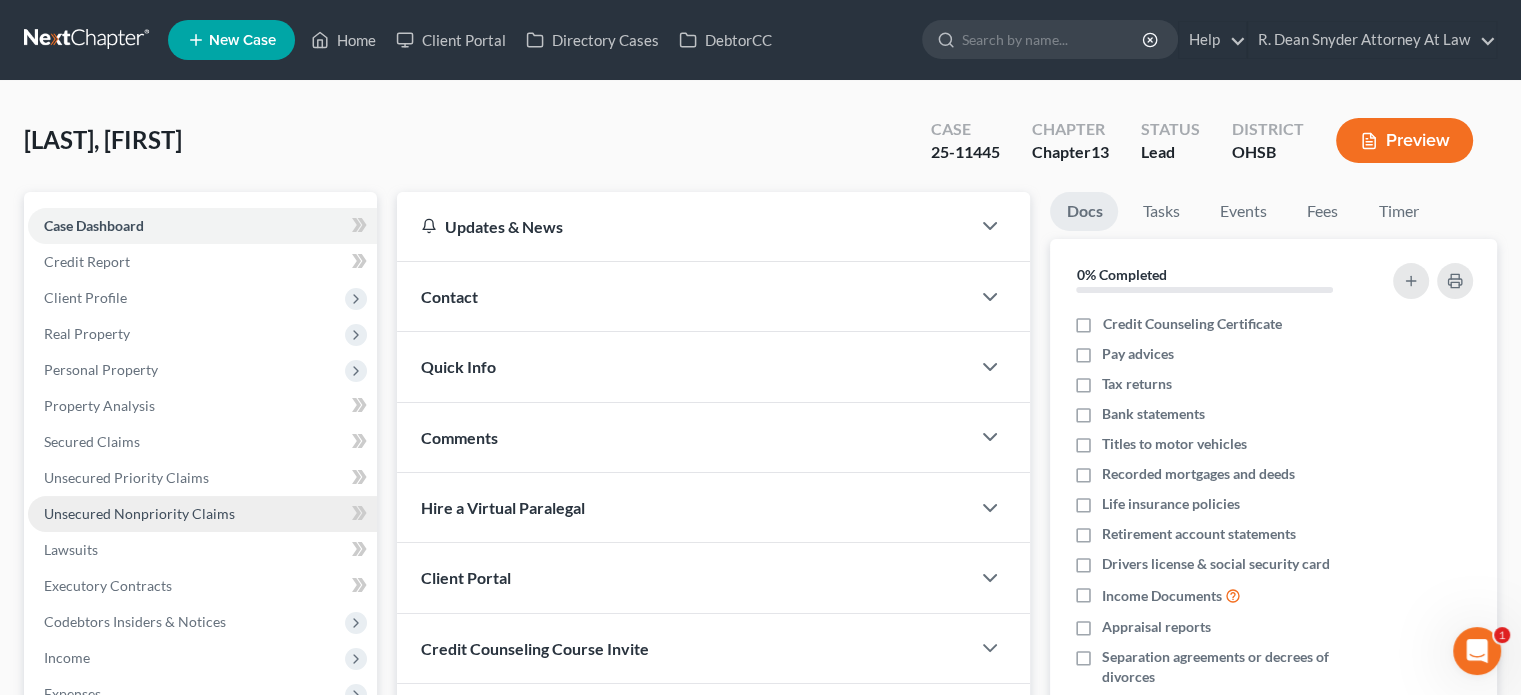 click on "Unsecured Nonpriority Claims" at bounding box center (139, 513) 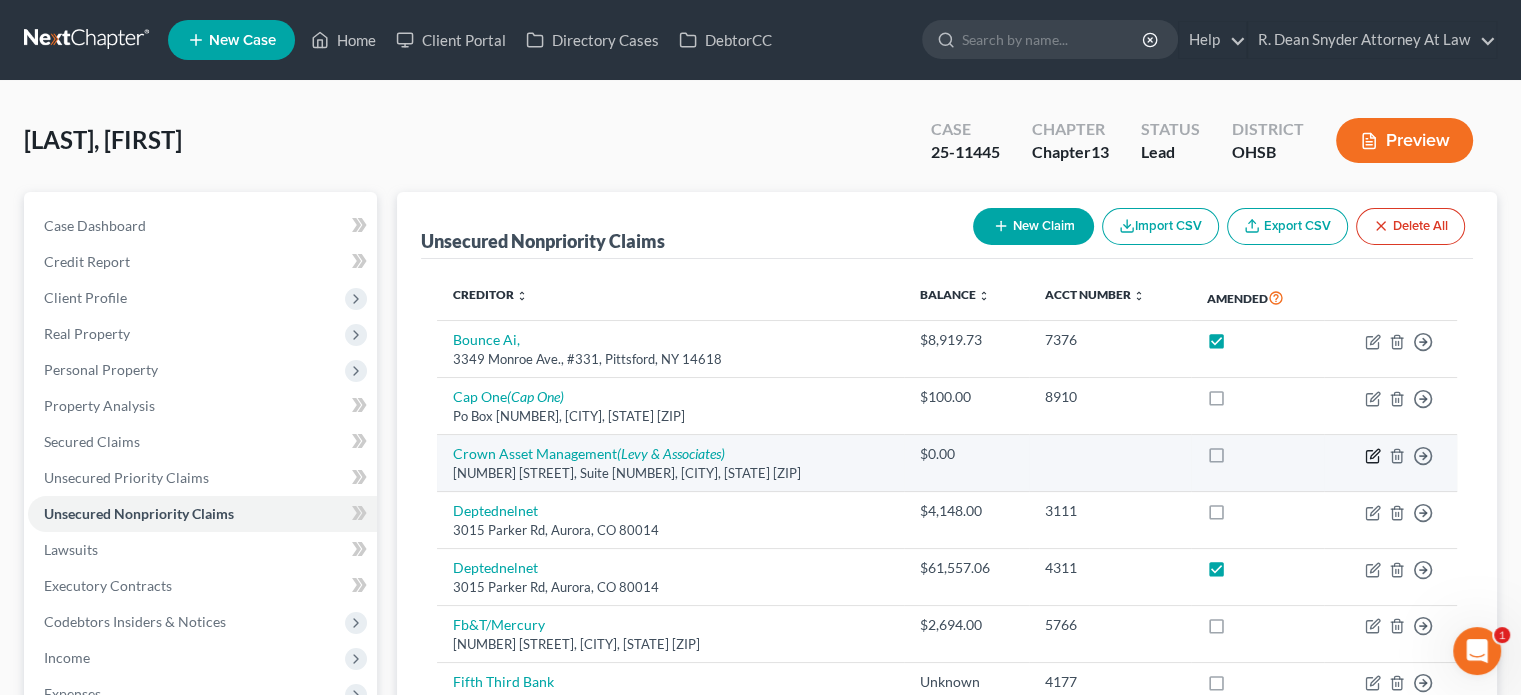 click 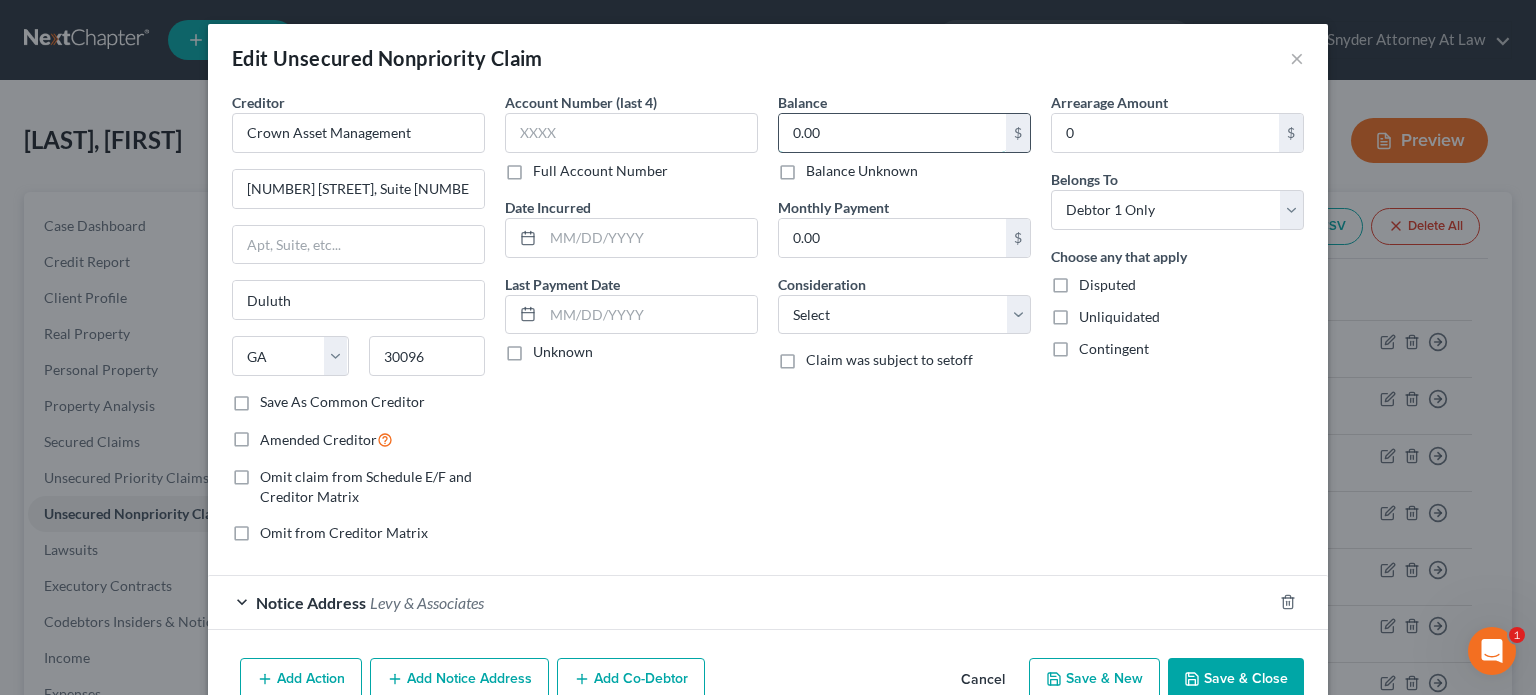 click on "0.00" at bounding box center (892, 133) 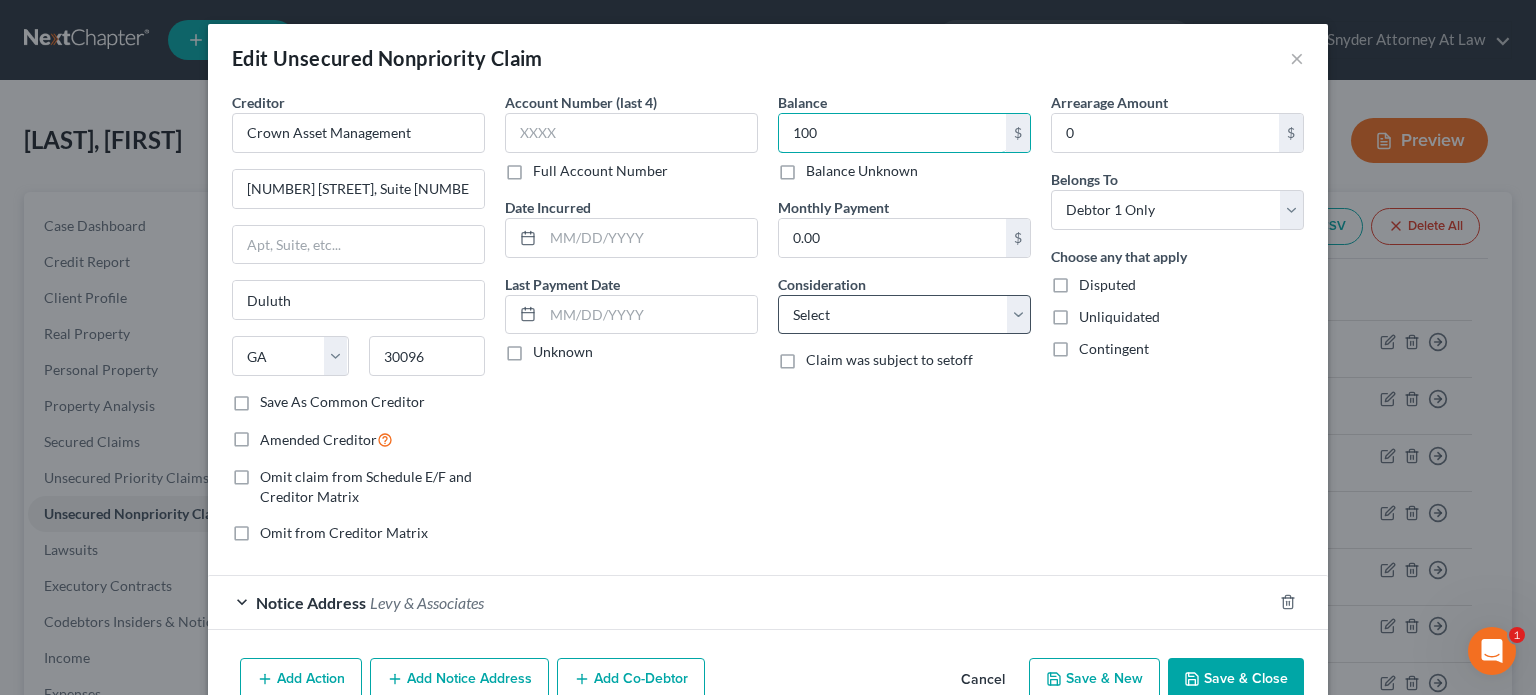 type on "100" 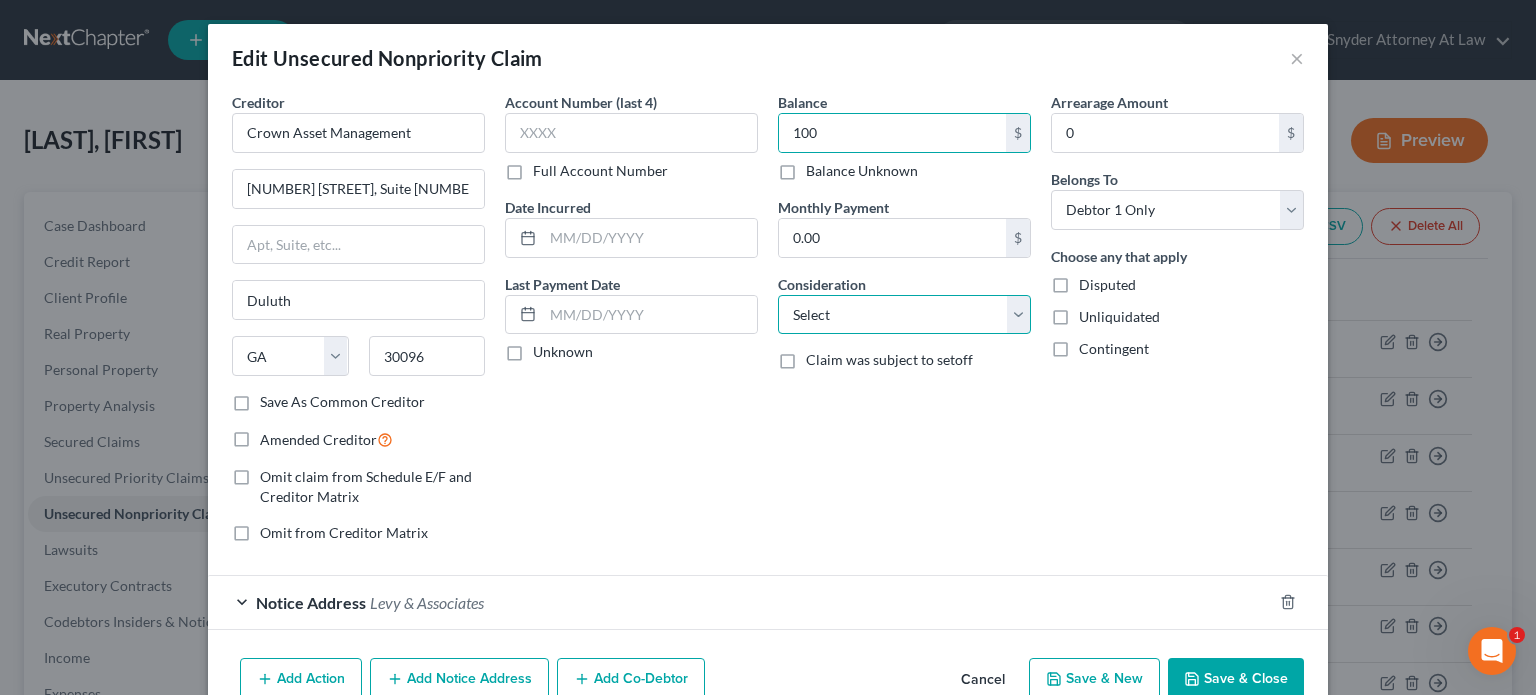 click on "Select Cable / Satellite Services Collection Agency Credit Card Debt Debt Counseling / Attorneys Deficiency Balance Domestic Support Obligations Home / Car Repairs Income Taxes Judgment Liens Medical Services Monies Loaned / Advanced Mortgage Obligation From Divorce Or Separation Obligation To Pensions Other Overdrawn Bank Account Promised To Help Pay Creditors Student Loans Suppliers And Vendors Telephone / Internet Services Utility Services" at bounding box center [904, 315] 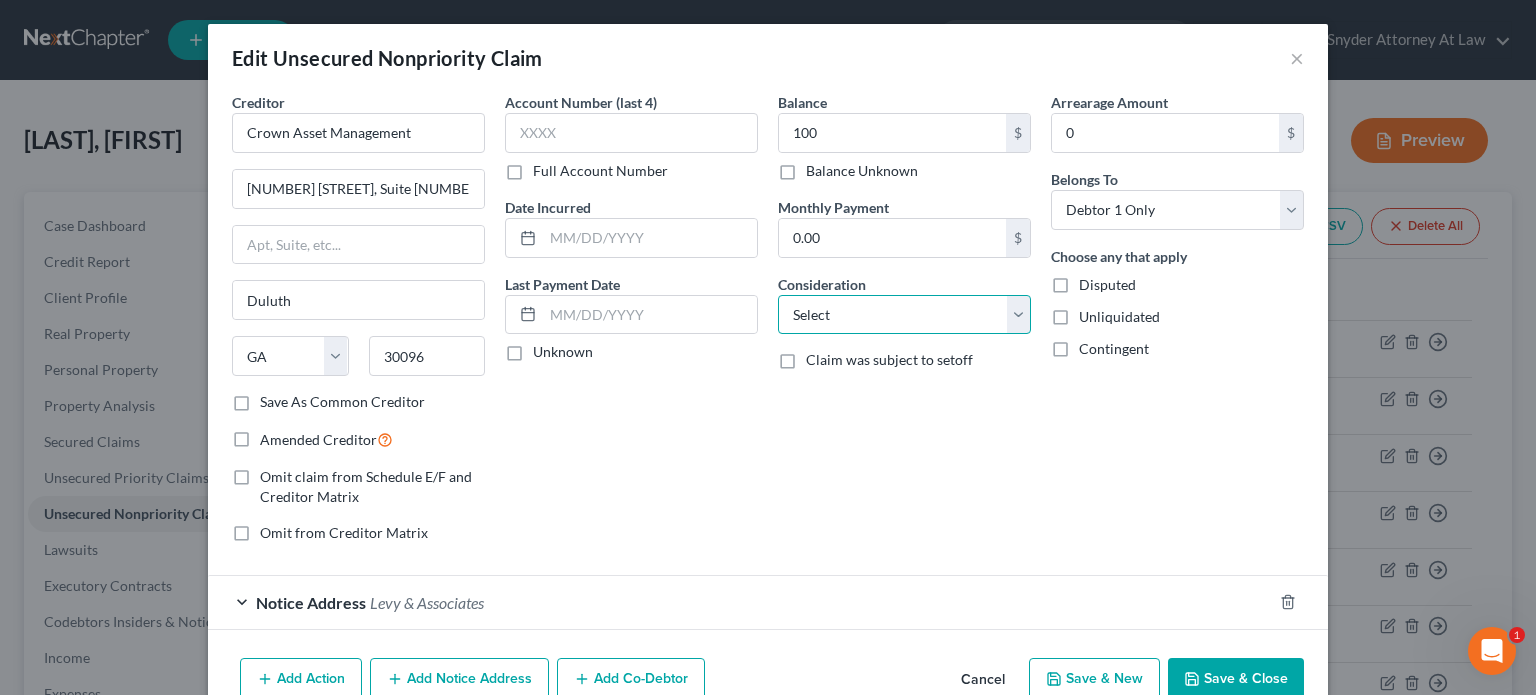 select on "10" 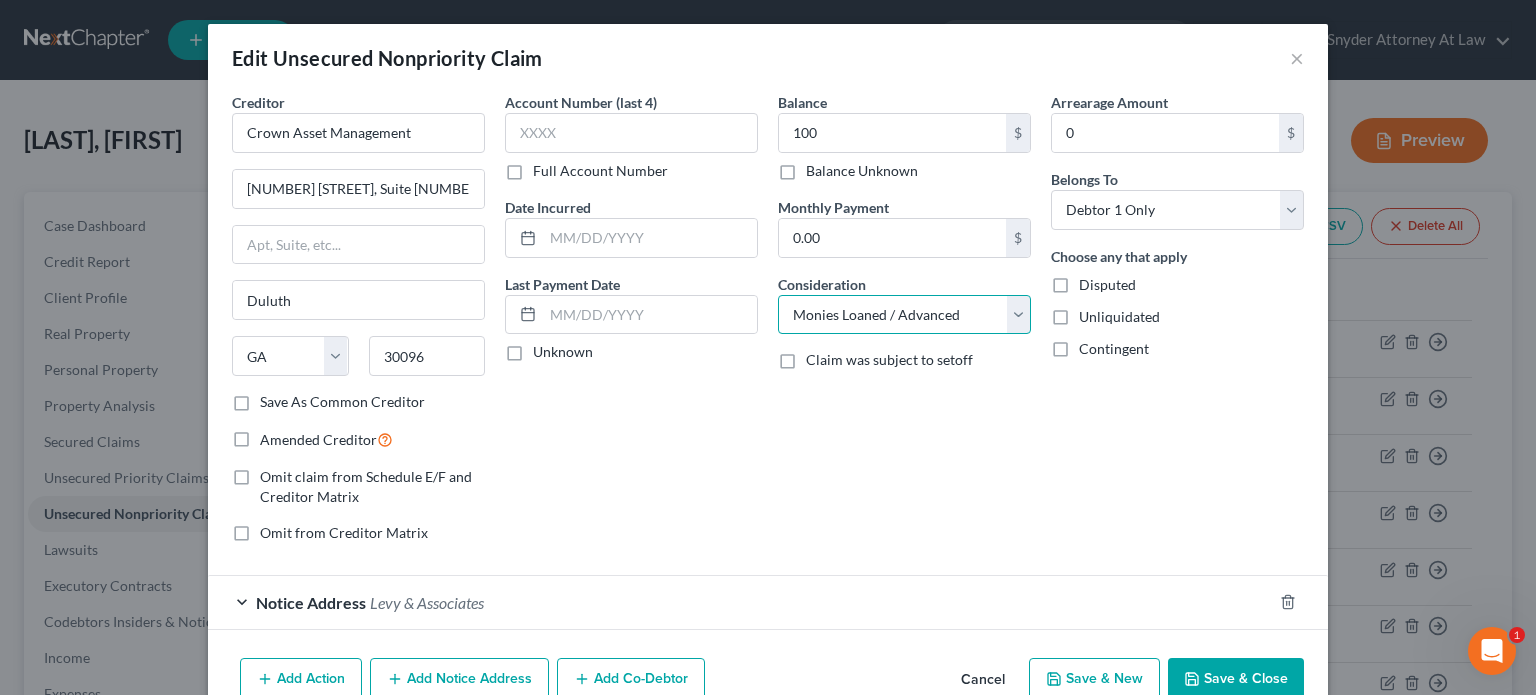 click on "Select Cable / Satellite Services Collection Agency Credit Card Debt Debt Counseling / Attorneys Deficiency Balance Domestic Support Obligations Home / Car Repairs Income Taxes Judgment Liens Medical Services Monies Loaned / Advanced Mortgage Obligation From Divorce Or Separation Obligation To Pensions Other Overdrawn Bank Account Promised To Help Pay Creditors Student Loans Suppliers And Vendors Telephone / Internet Services Utility Services" at bounding box center (904, 315) 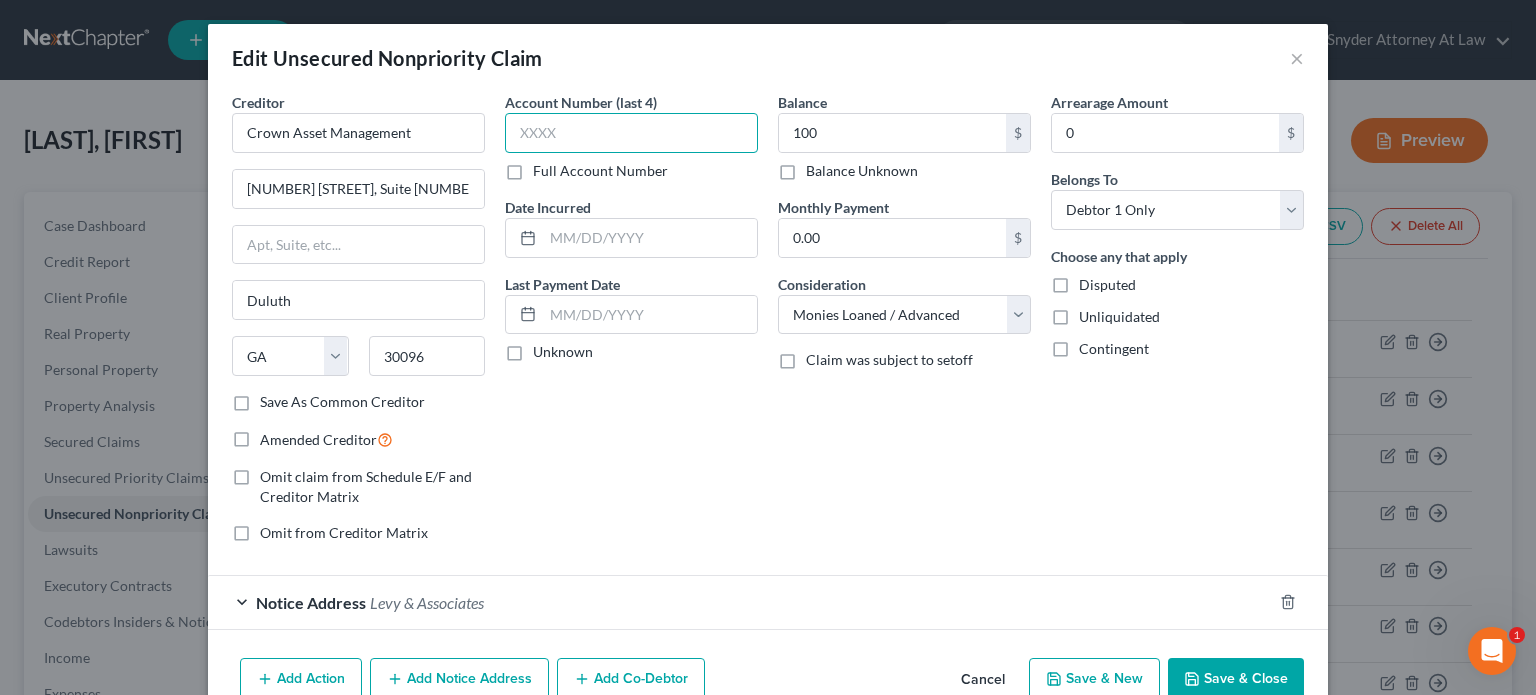 click at bounding box center (631, 133) 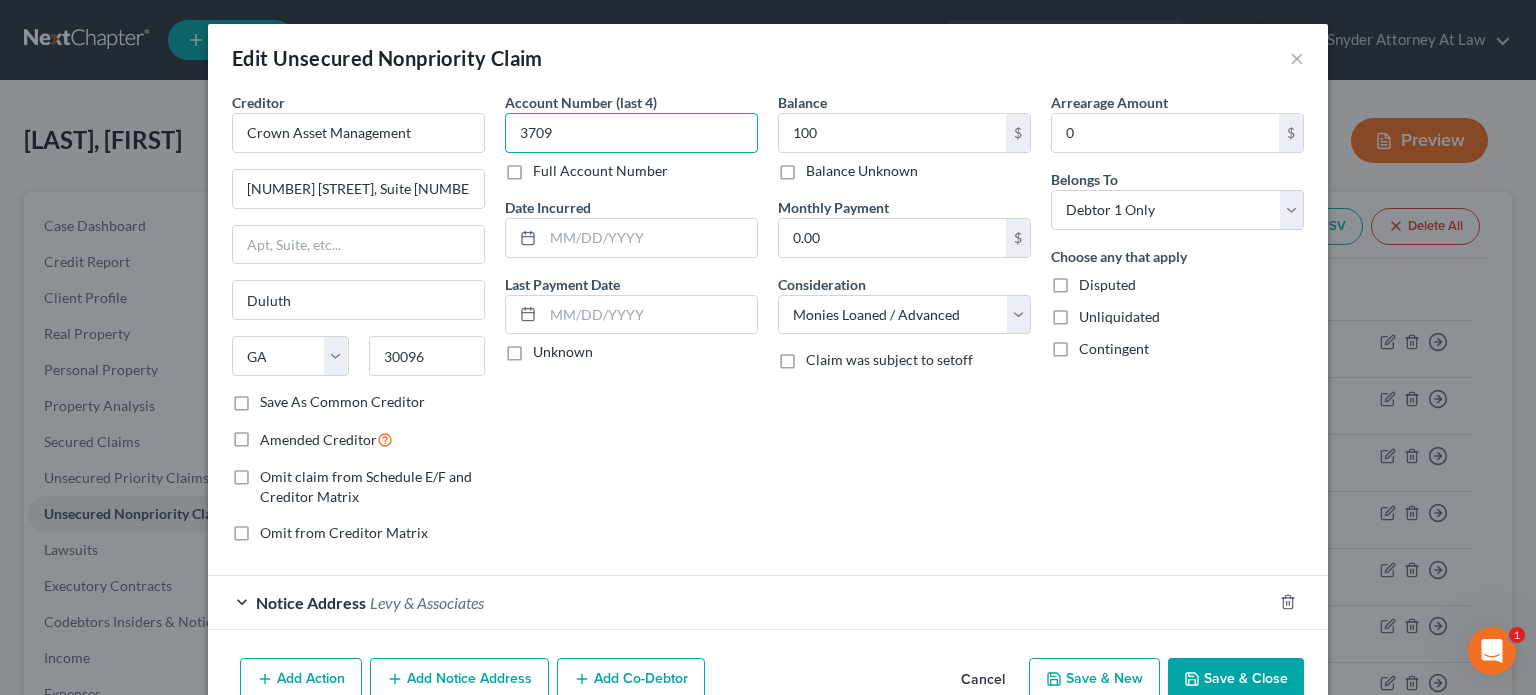 type on "3709" 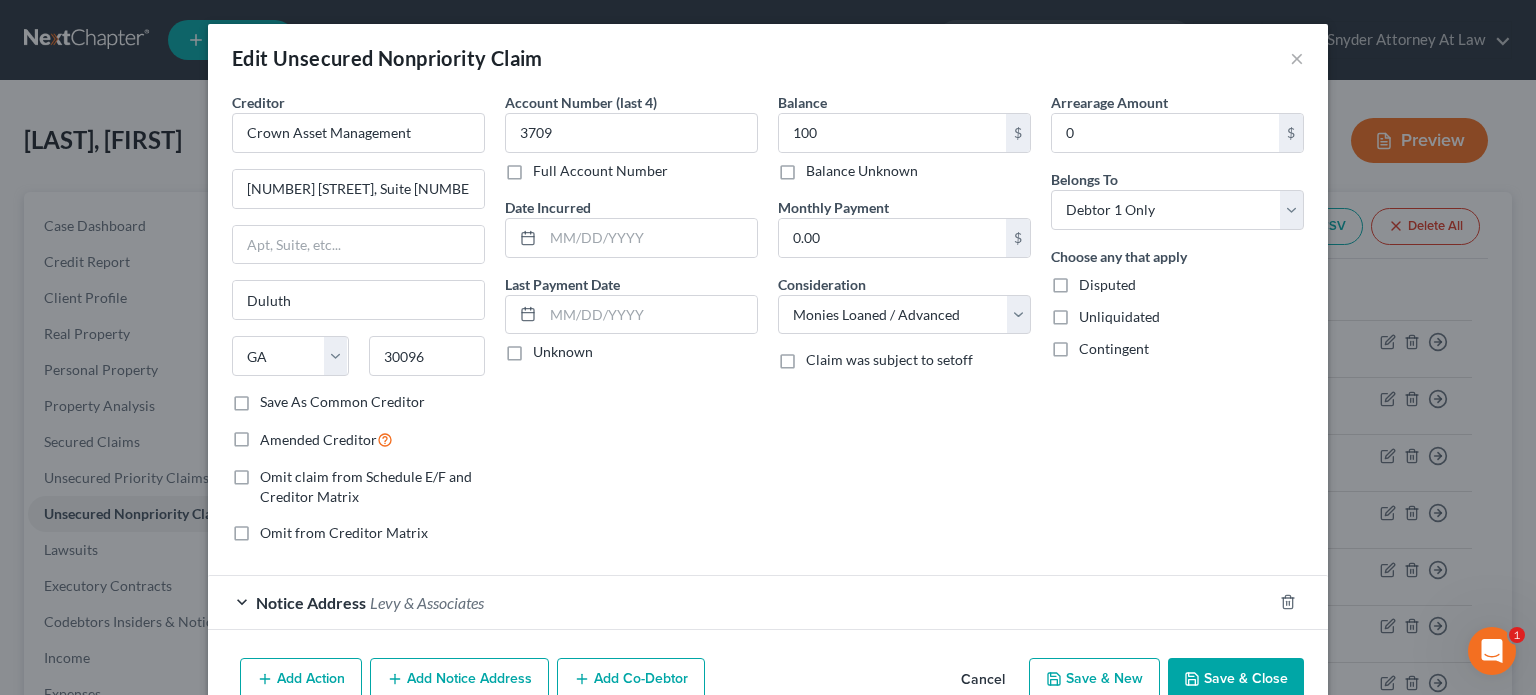 click on "Save & Close" at bounding box center (1236, 679) 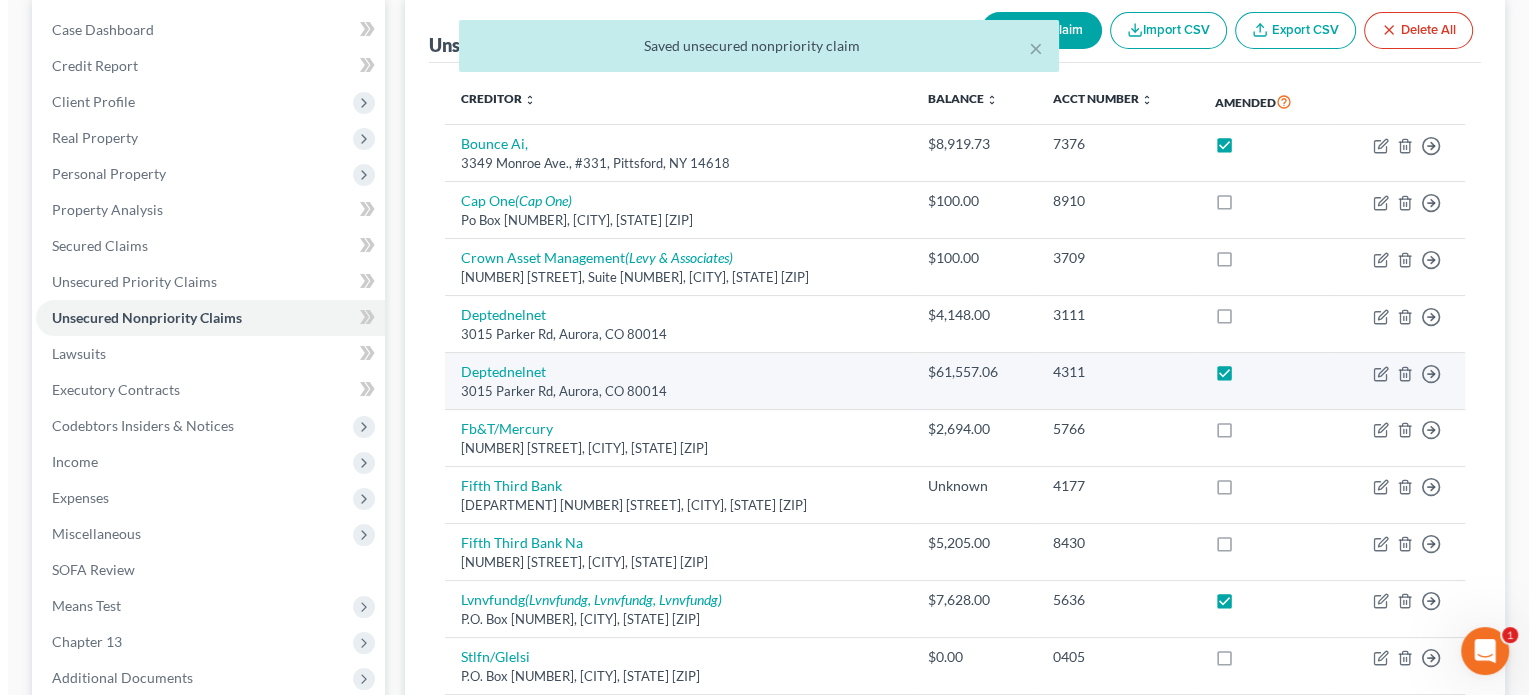 scroll, scrollTop: 200, scrollLeft: 0, axis: vertical 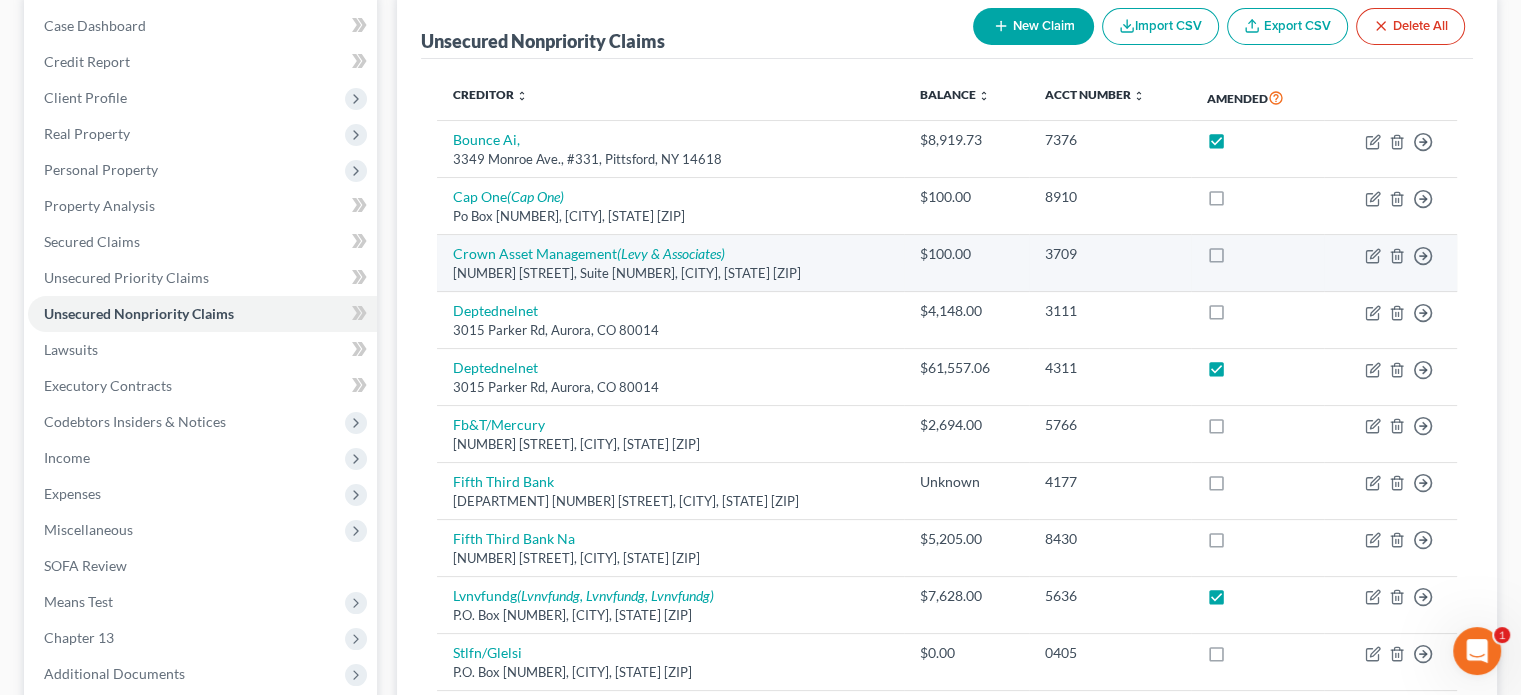 click at bounding box center (1235, 259) 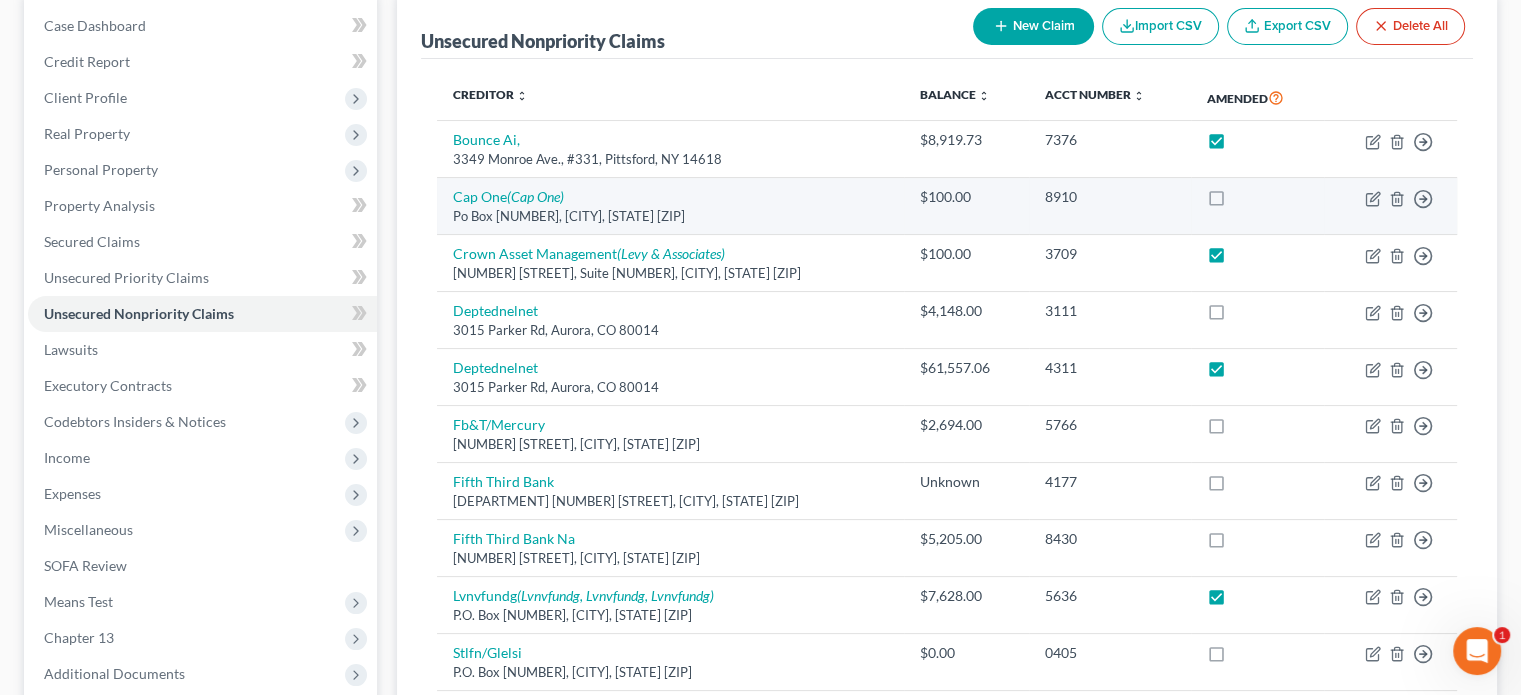click at bounding box center (1235, 202) 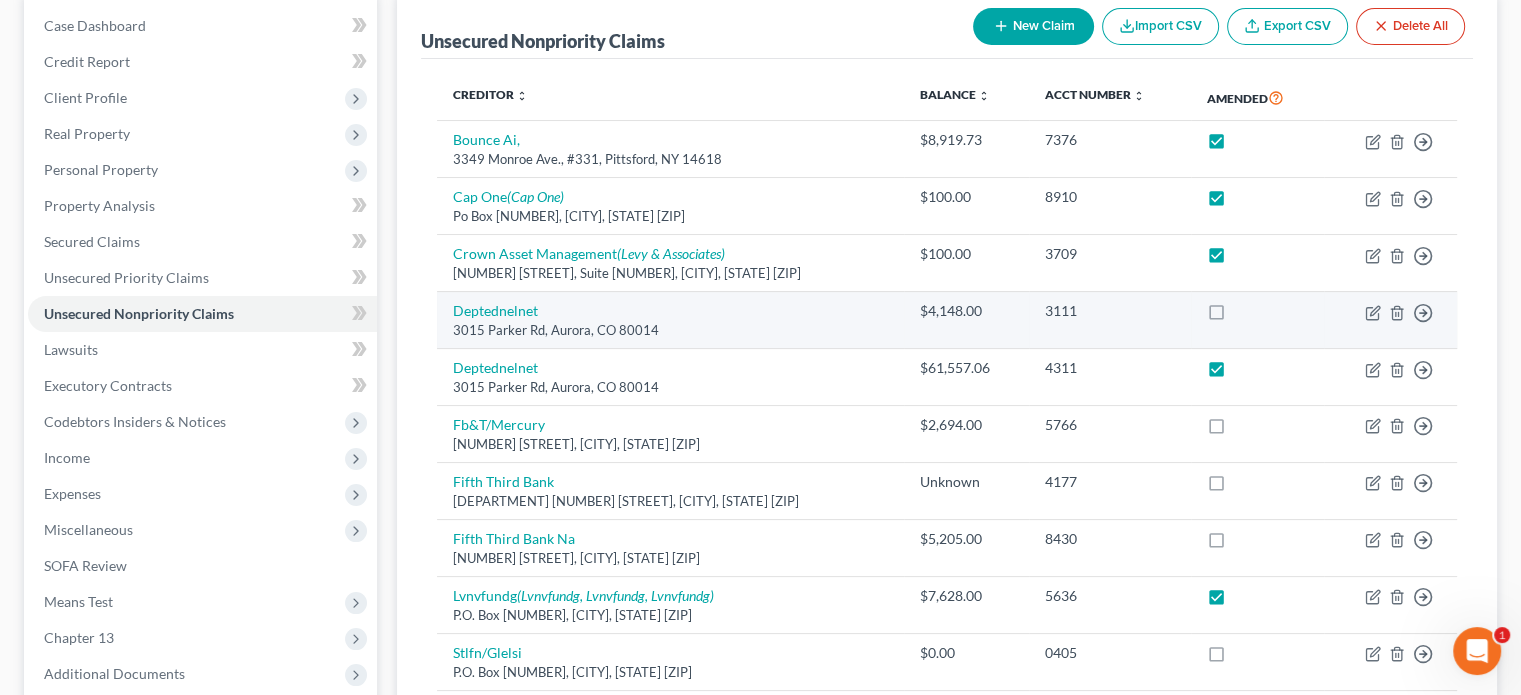 click at bounding box center [1235, 316] 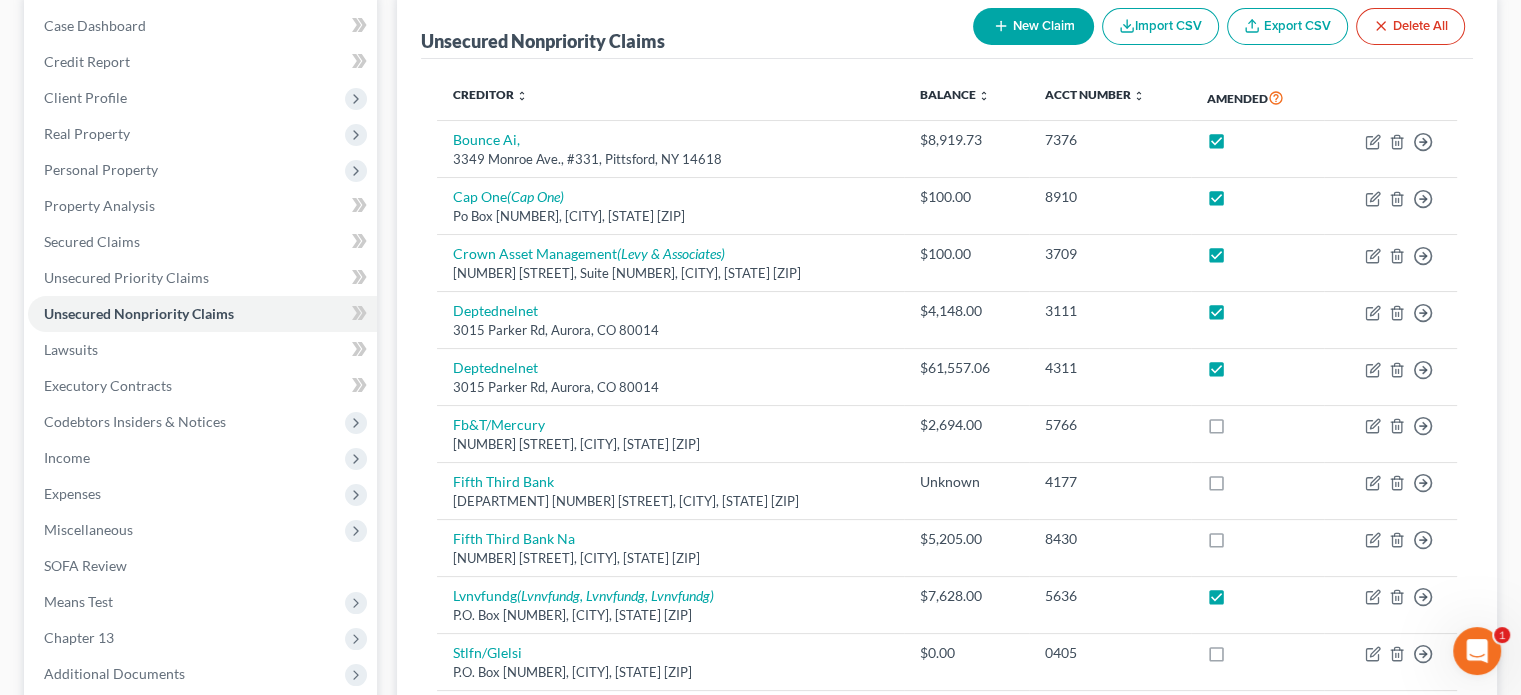 click on "Amended" at bounding box center (1258, 98) 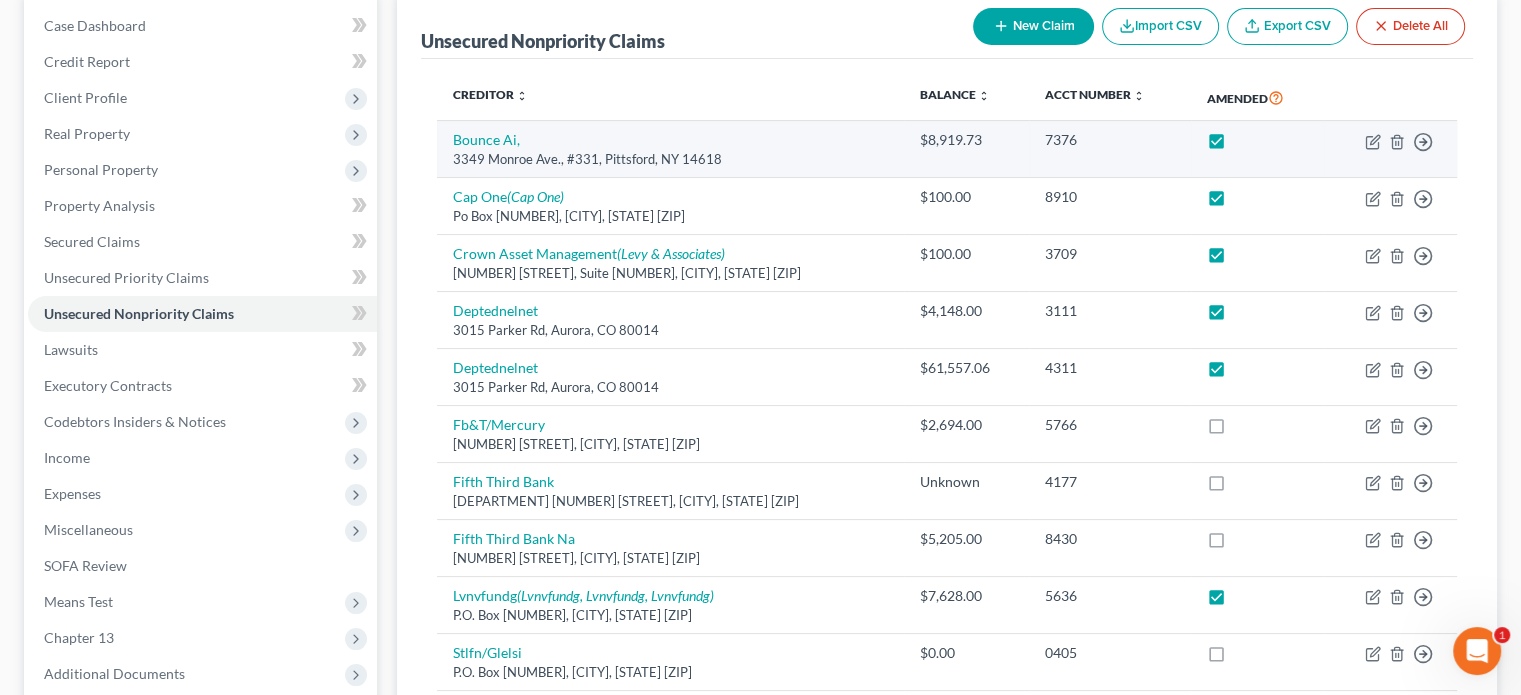 click at bounding box center (1235, 145) 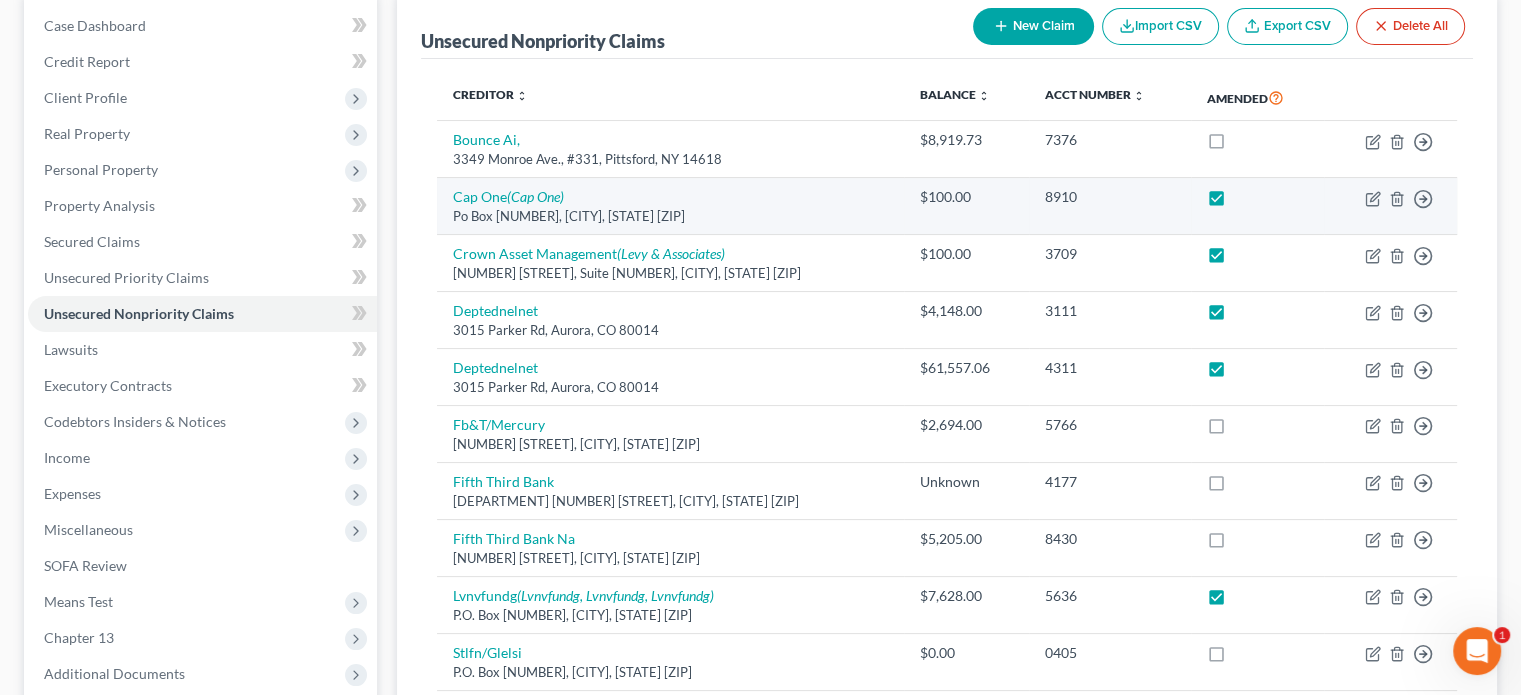 drag, startPoint x: 1220, startPoint y: 192, endPoint x: 1221, endPoint y: 226, distance: 34.0147 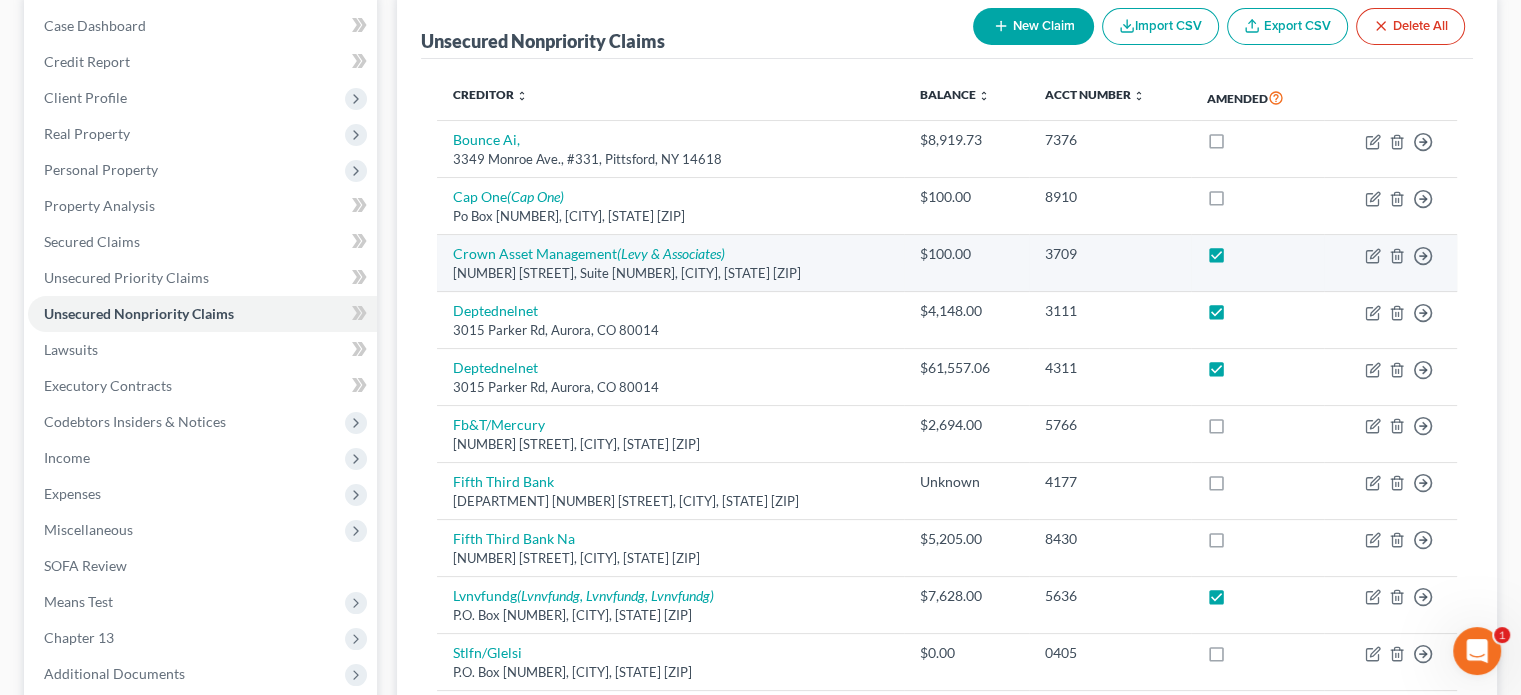 drag, startPoint x: 1221, startPoint y: 259, endPoint x: 1216, endPoint y: 269, distance: 11.18034 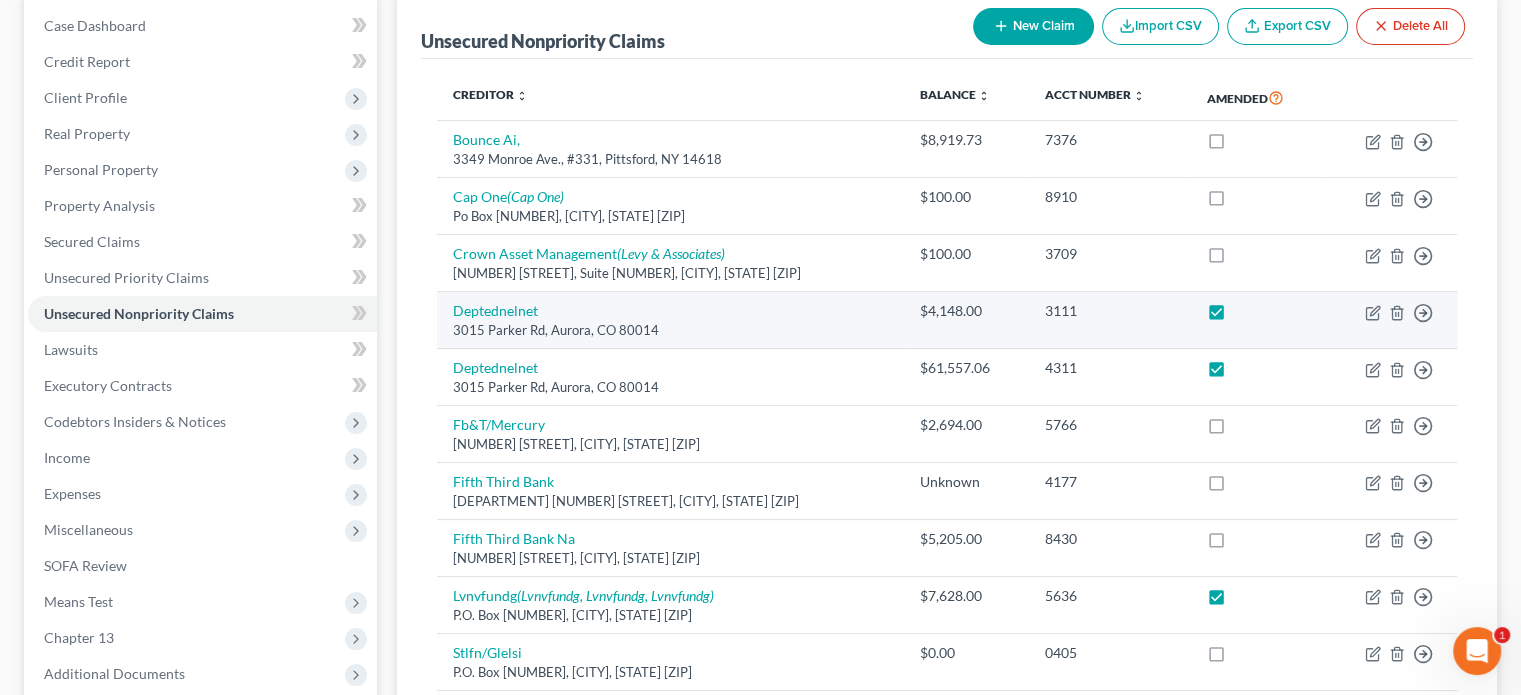 drag, startPoint x: 1224, startPoint y: 315, endPoint x: 1220, endPoint y: 339, distance: 24.33105 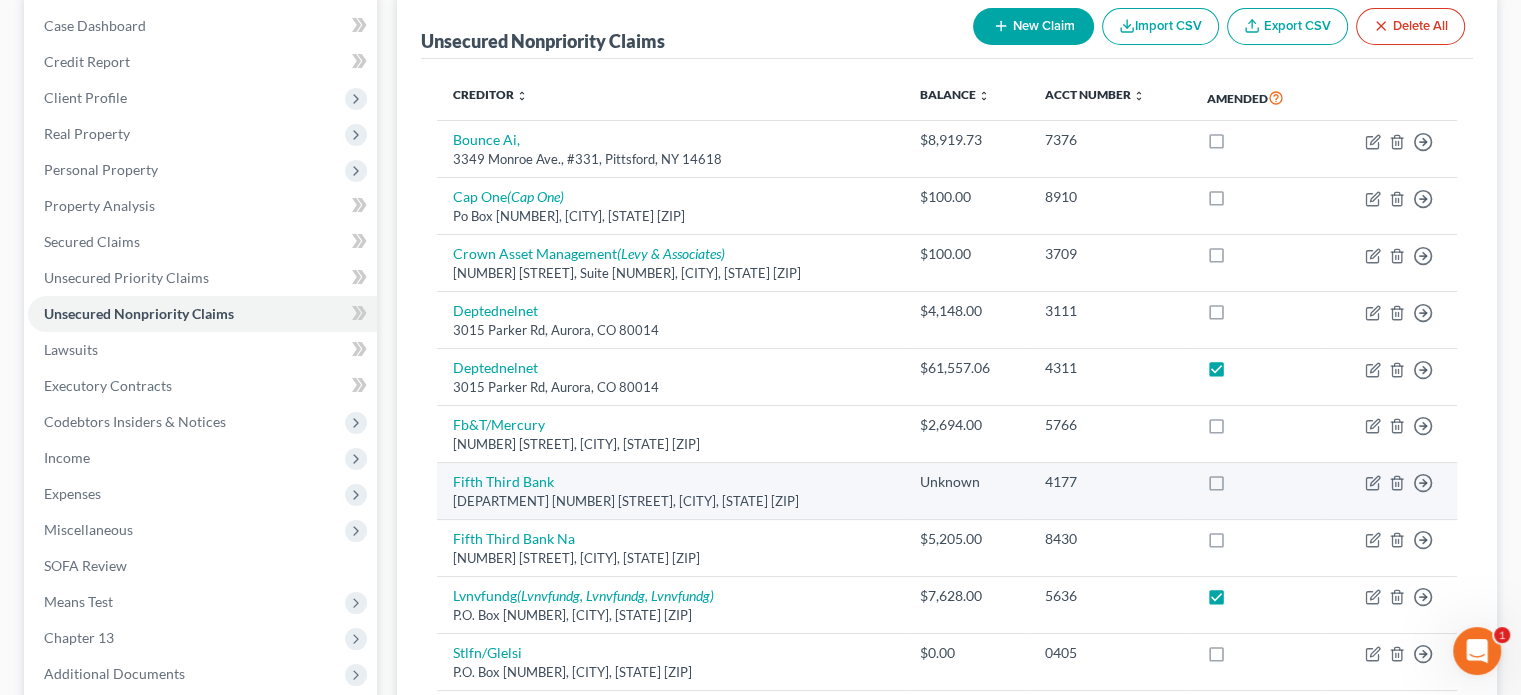 drag, startPoint x: 1224, startPoint y: 364, endPoint x: 1208, endPoint y: 495, distance: 131.97348 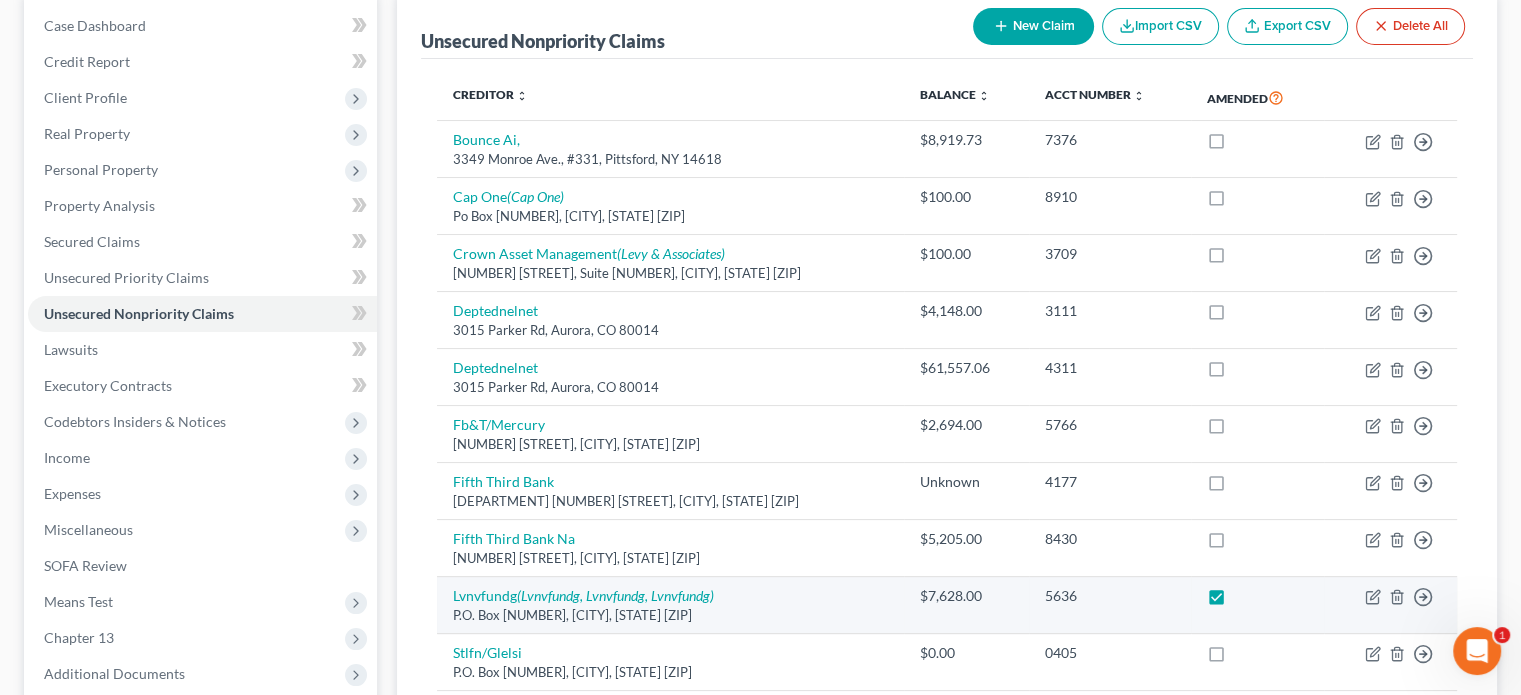 click at bounding box center [1235, 601] 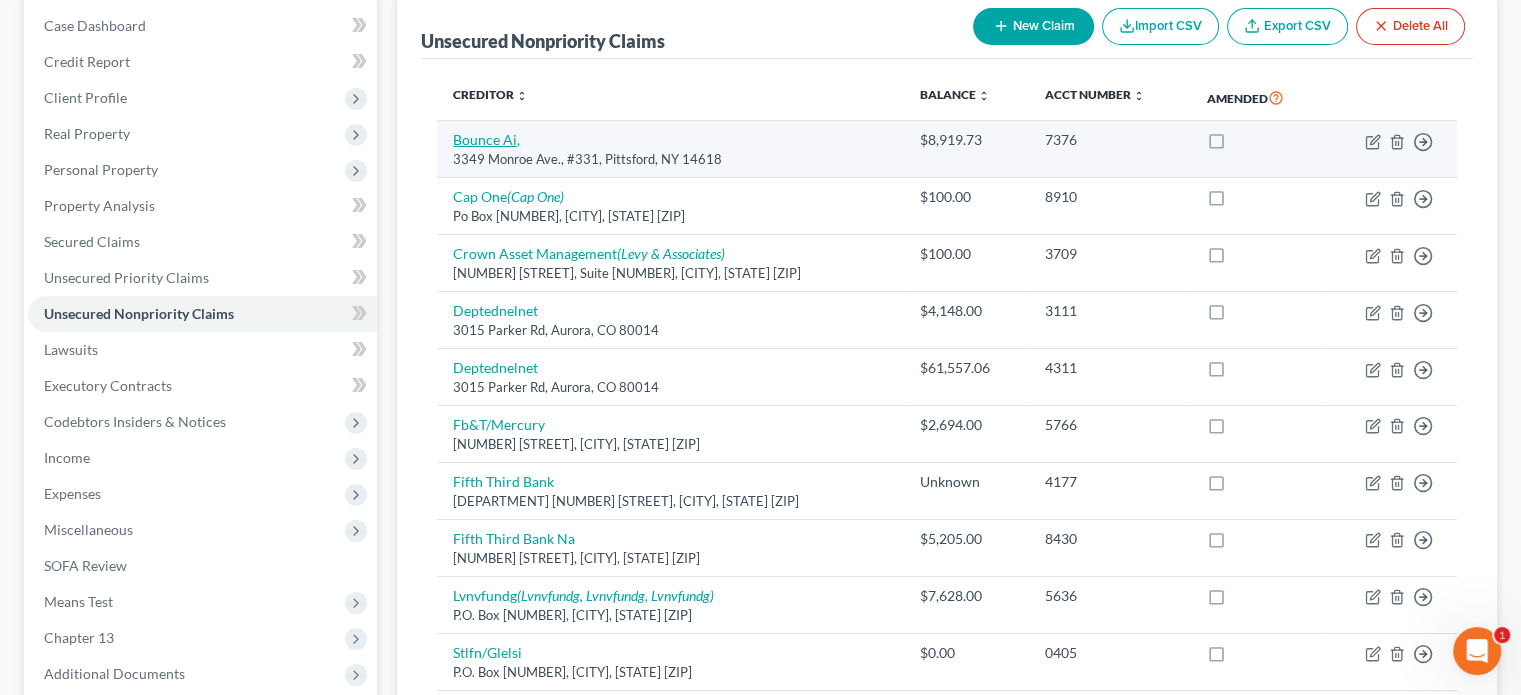click on "Bounce Ai," at bounding box center [486, 139] 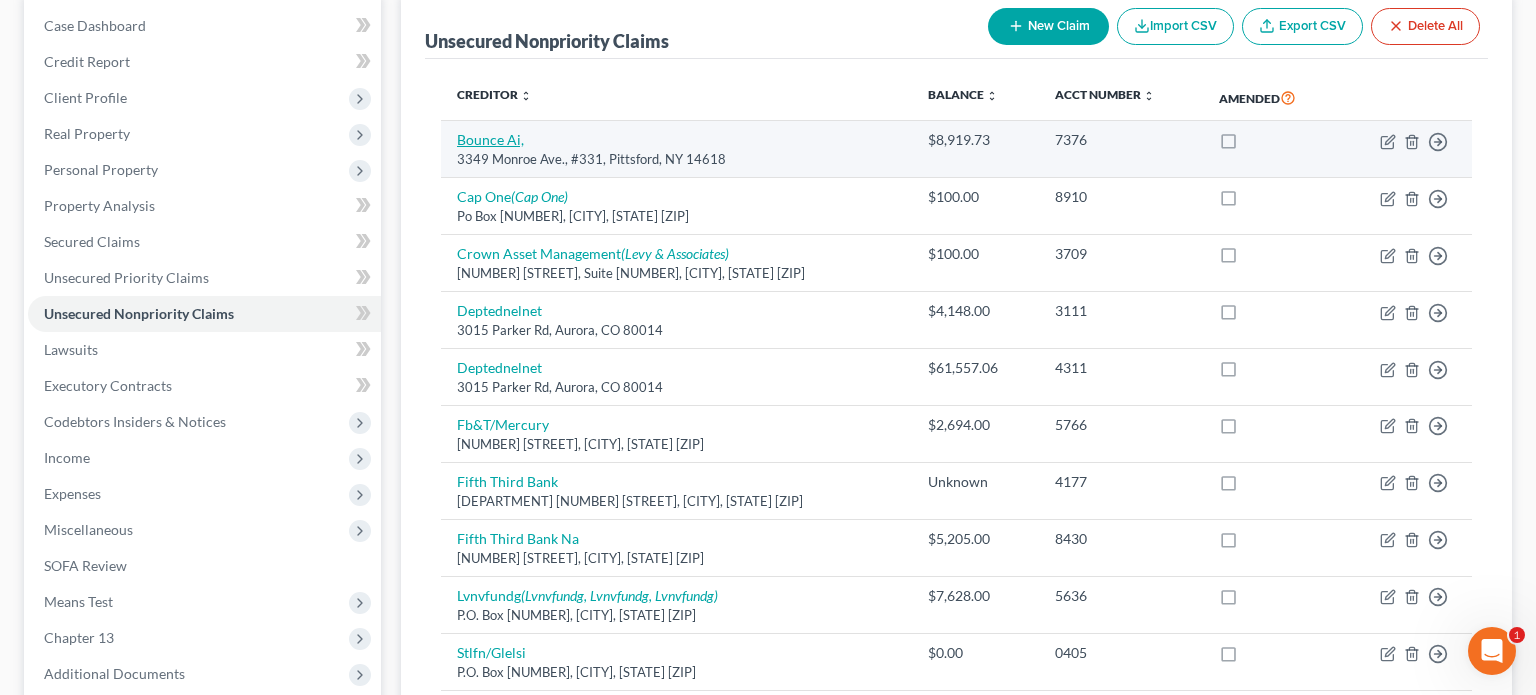 select on "35" 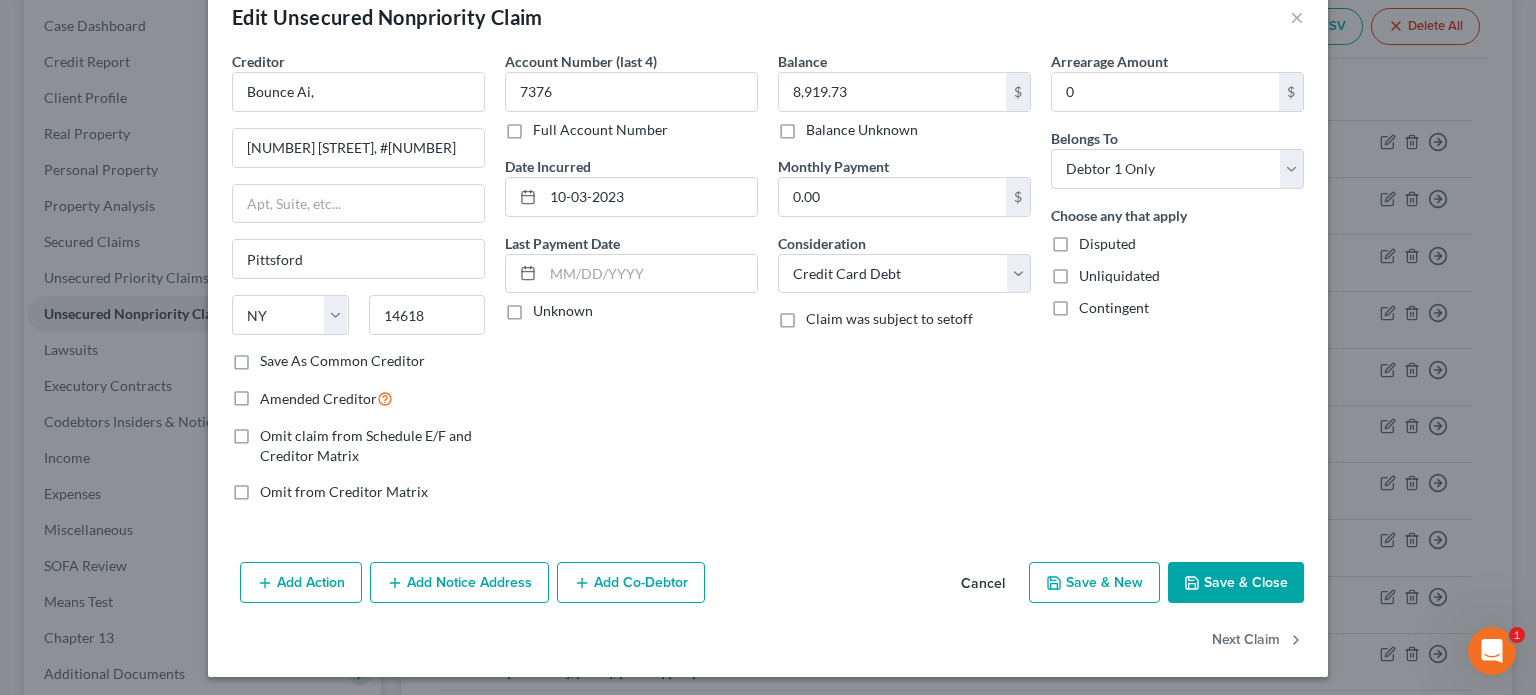 scroll, scrollTop: 44, scrollLeft: 0, axis: vertical 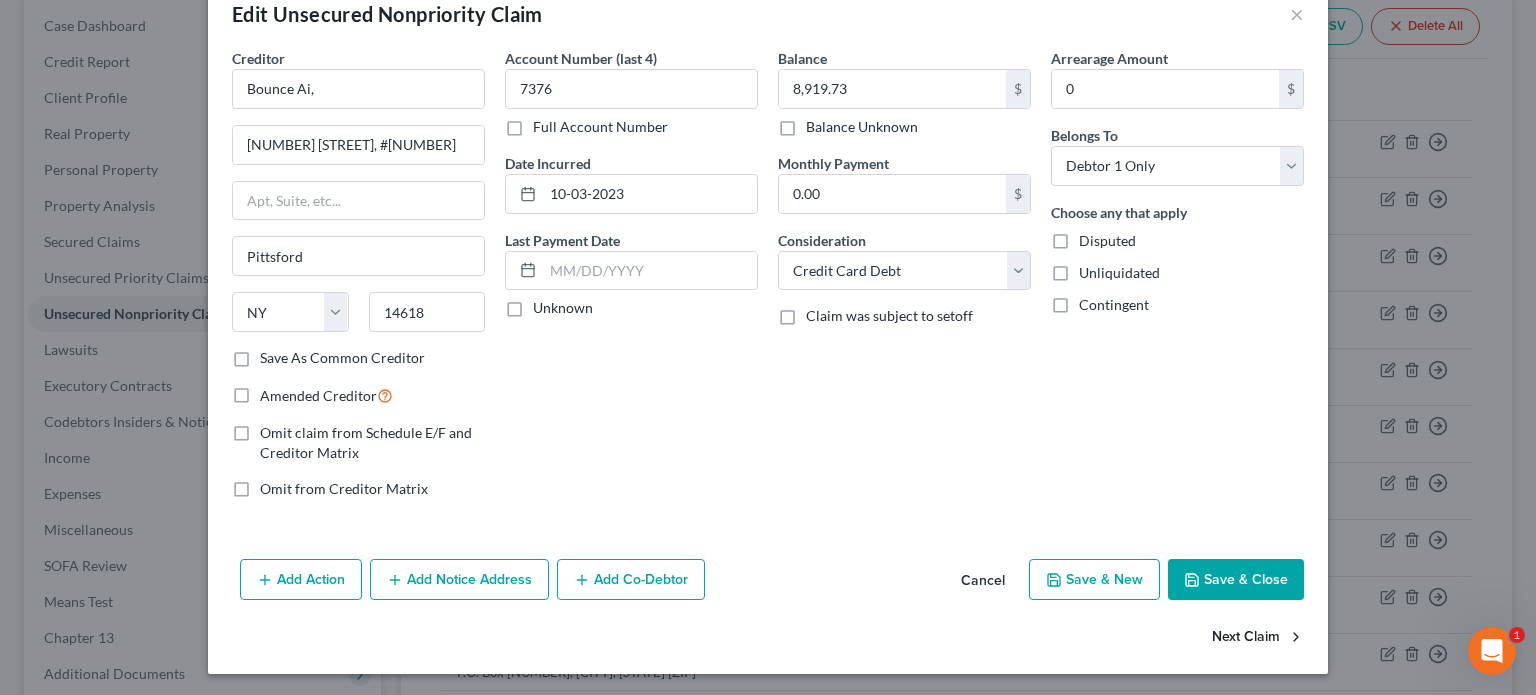 click on "Next Claim" at bounding box center [1258, 637] 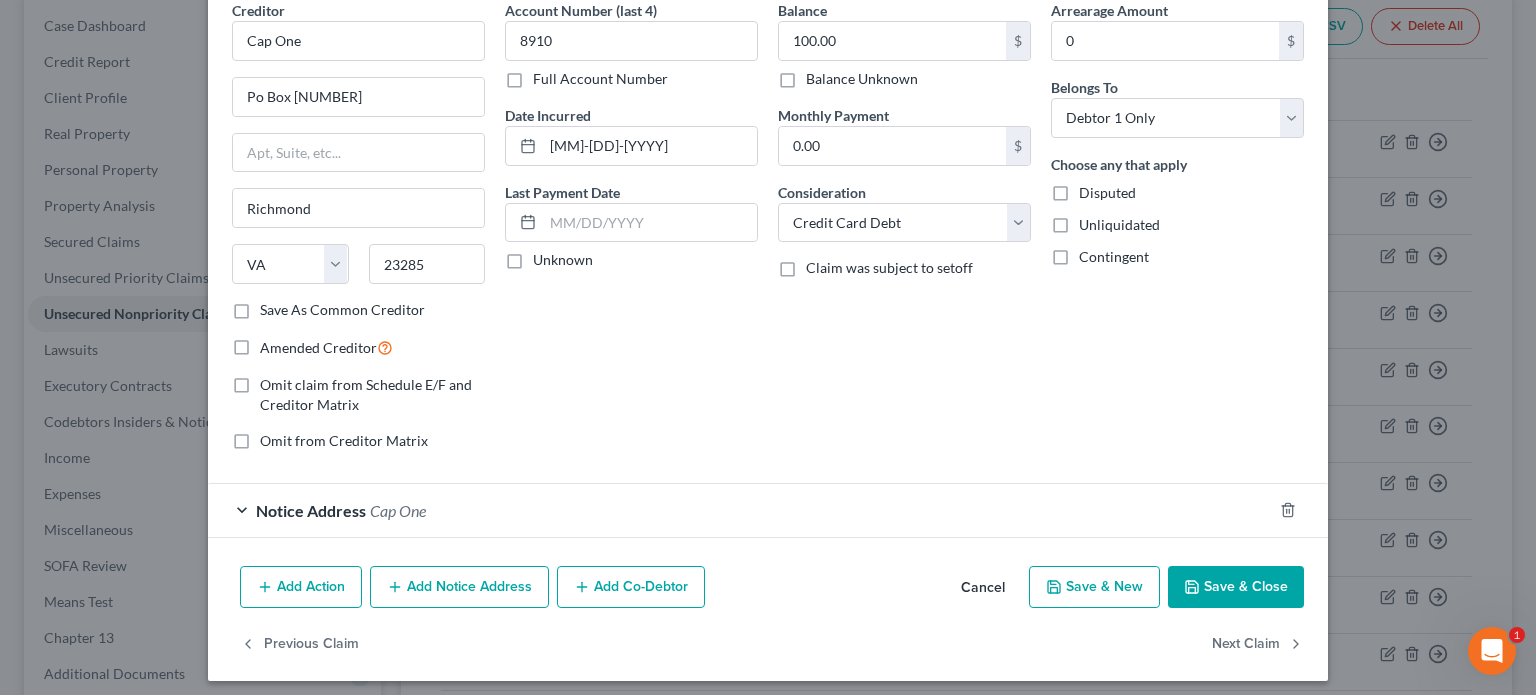 scroll, scrollTop: 100, scrollLeft: 0, axis: vertical 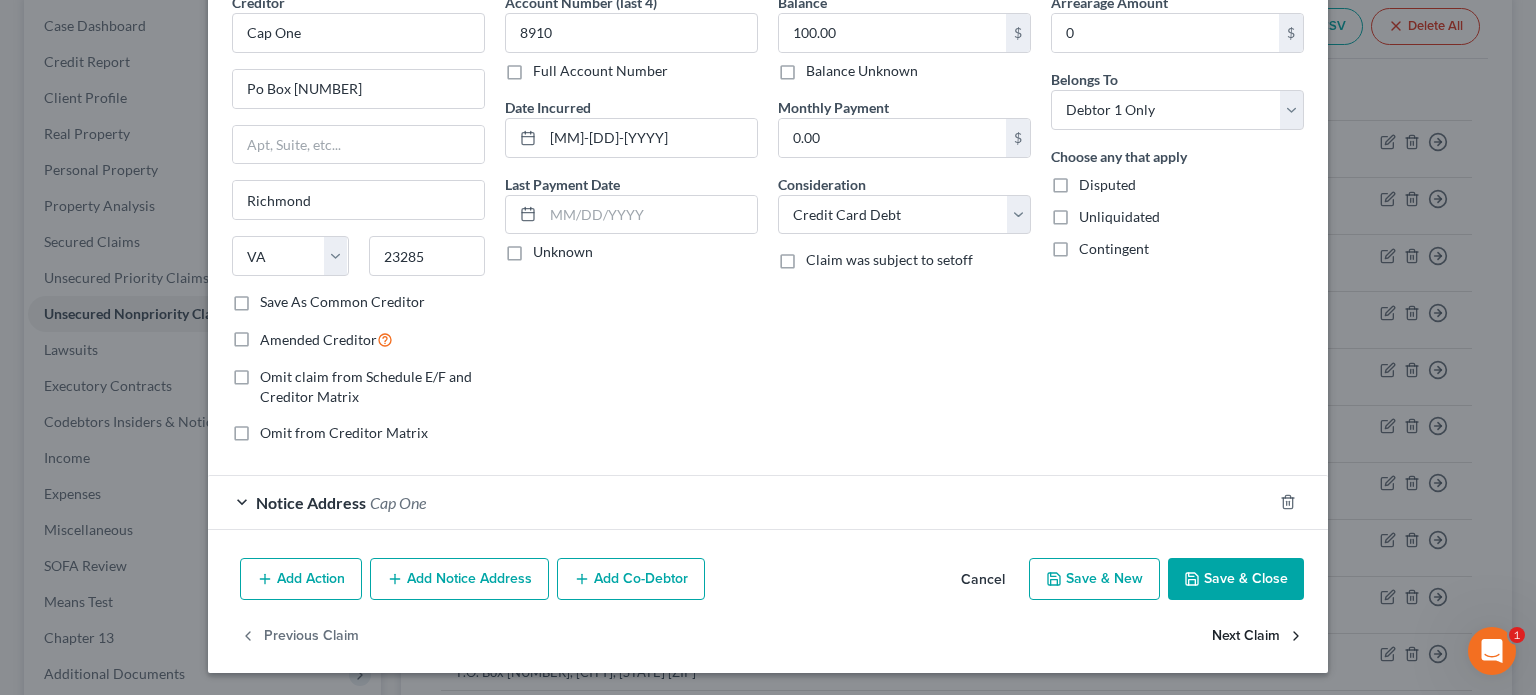 click on "Next Claim" at bounding box center (1258, 637) 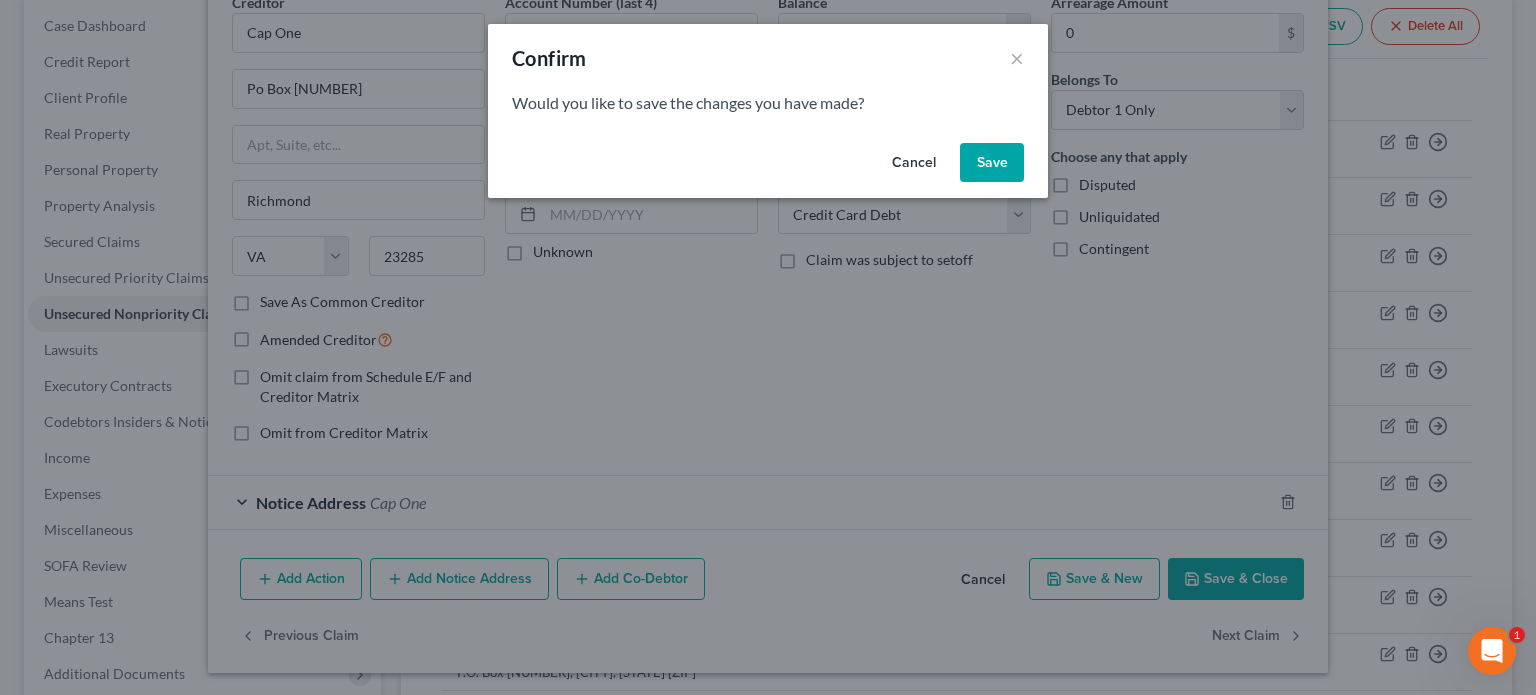 click on "Save" at bounding box center [992, 163] 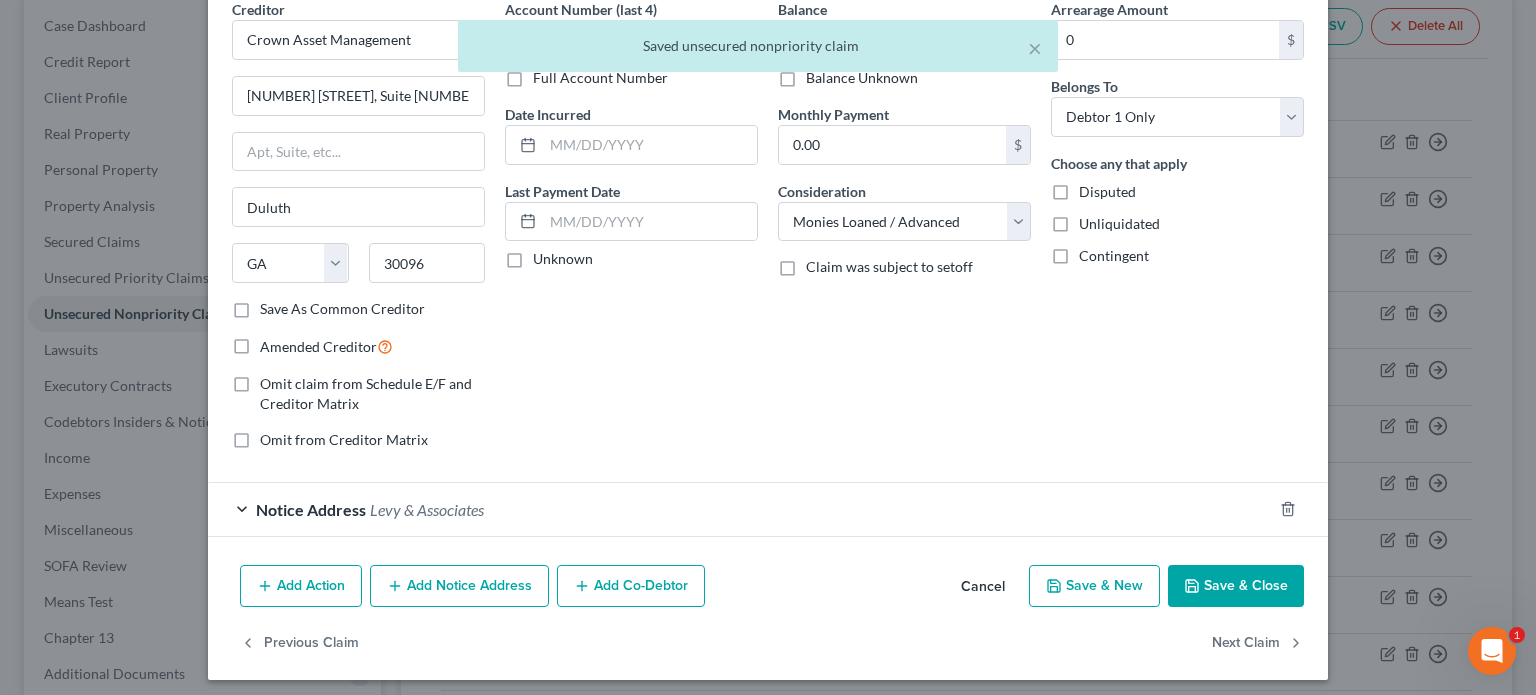 scroll, scrollTop: 100, scrollLeft: 0, axis: vertical 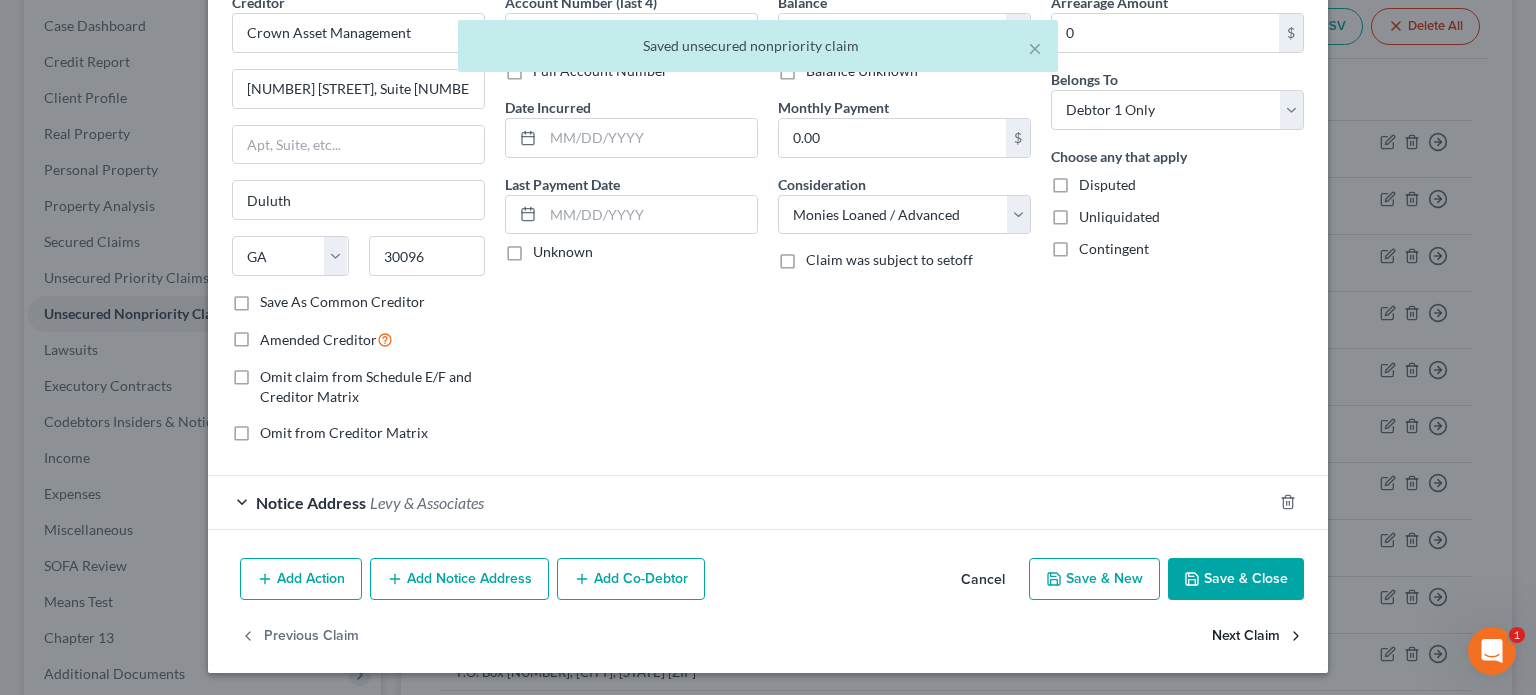 click on "Next Claim" at bounding box center [1258, 637] 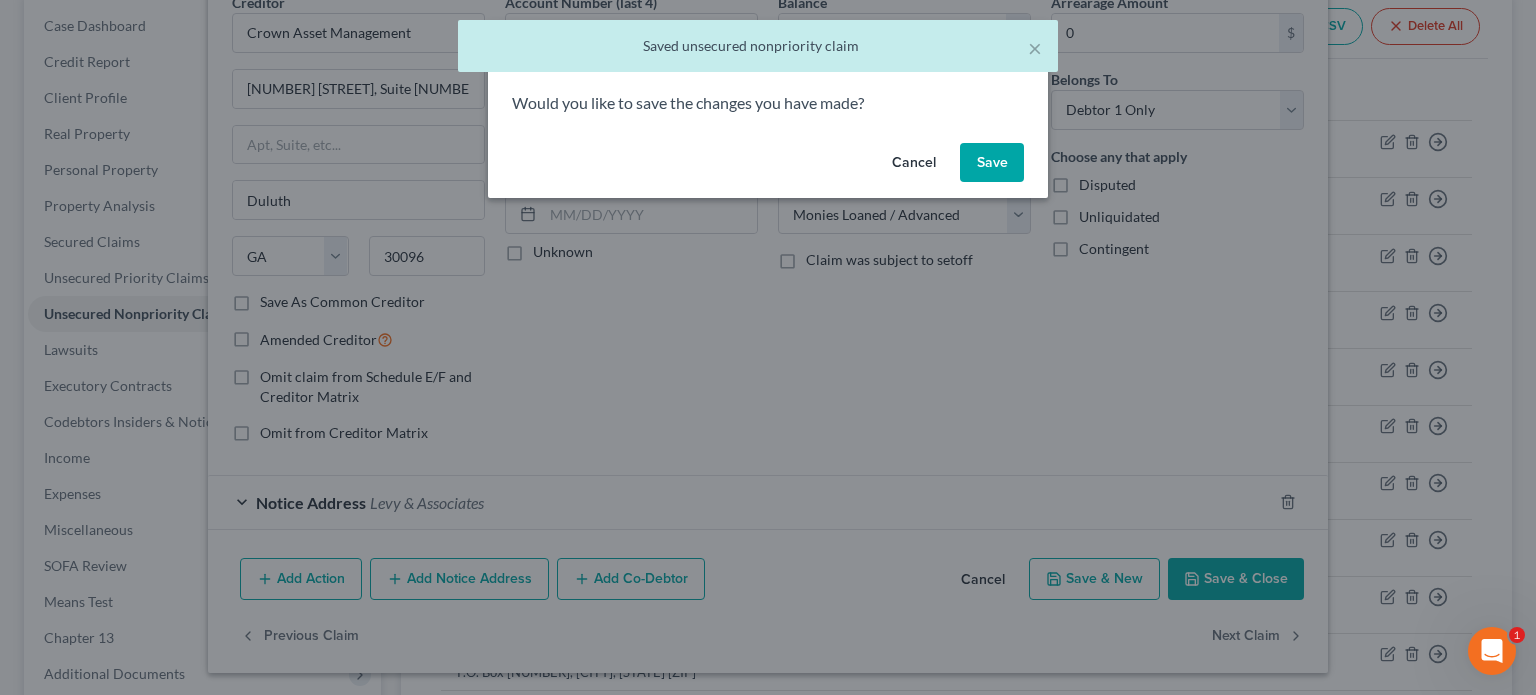 click on "Save" at bounding box center [992, 163] 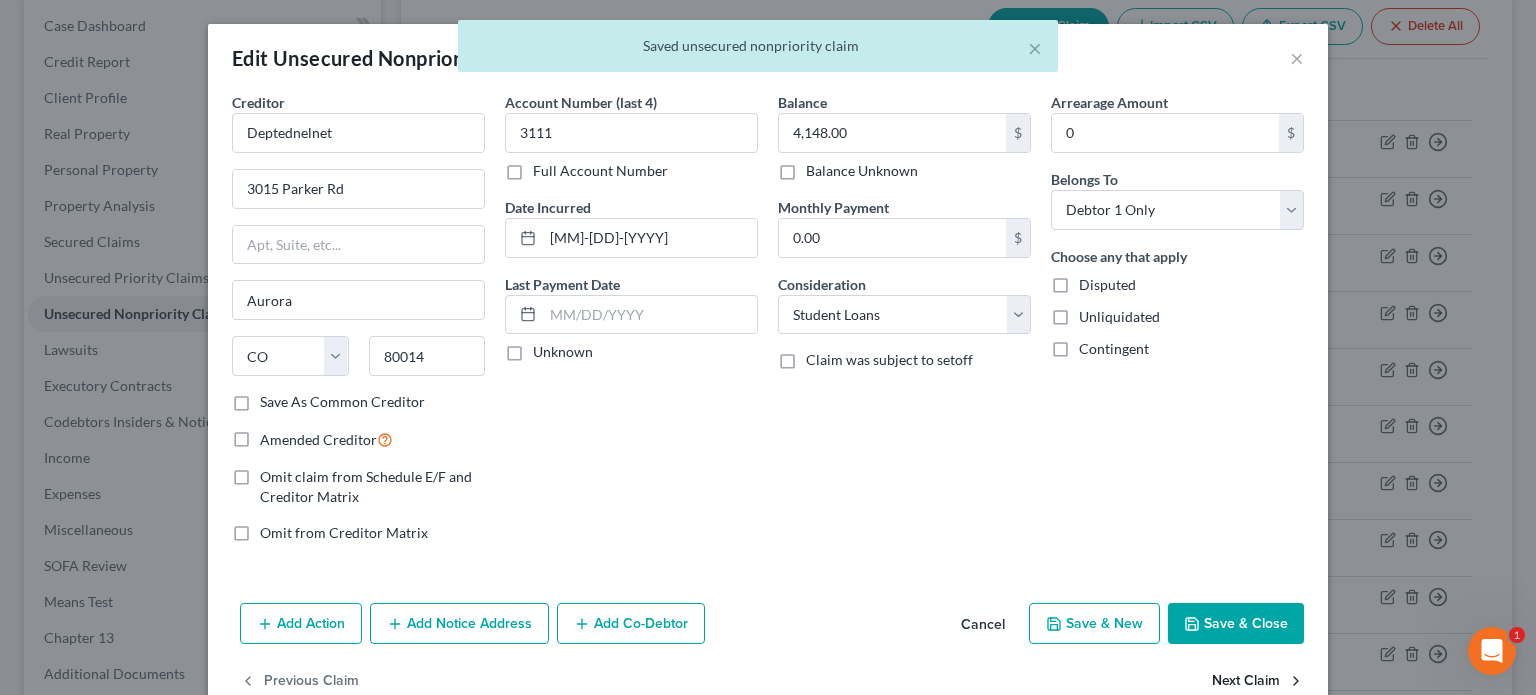 click on "Next Claim" at bounding box center (1258, 681) 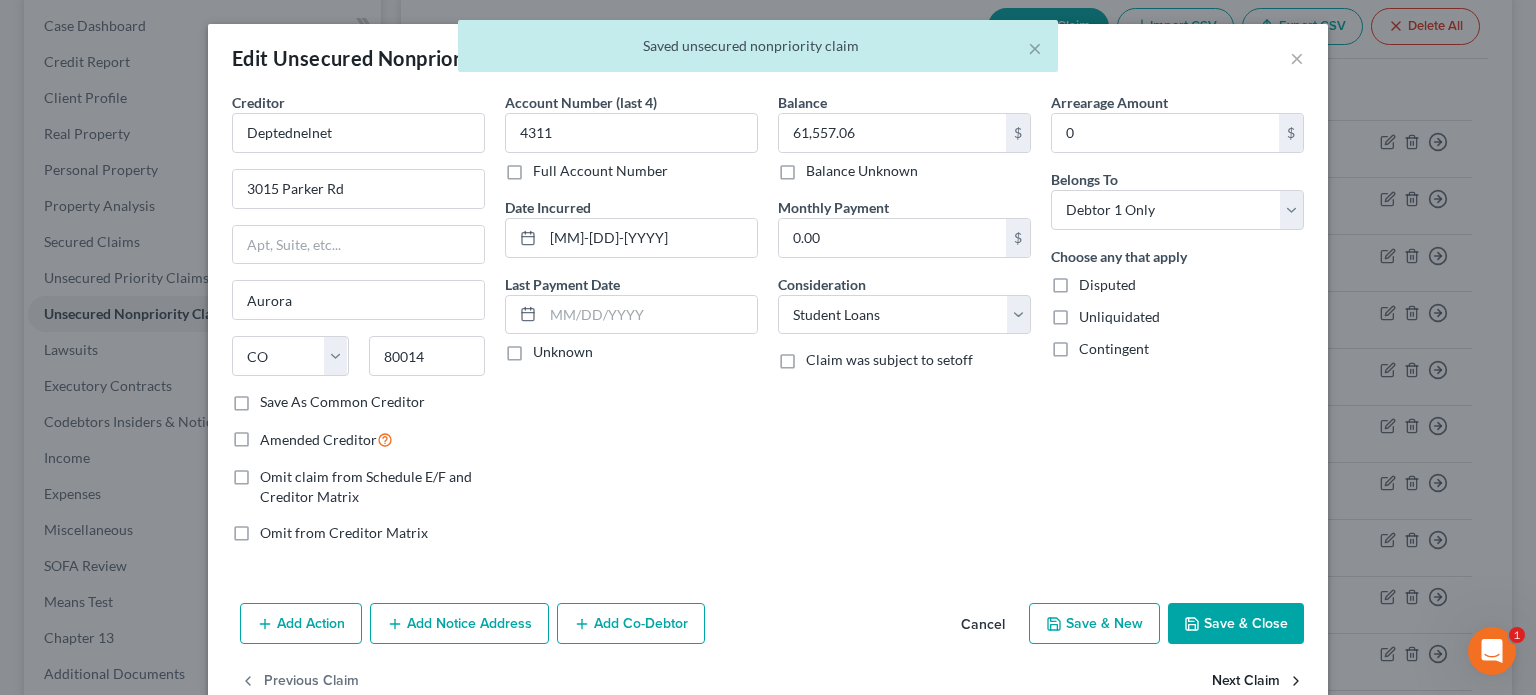 click on "Next Claim" at bounding box center (1258, 681) 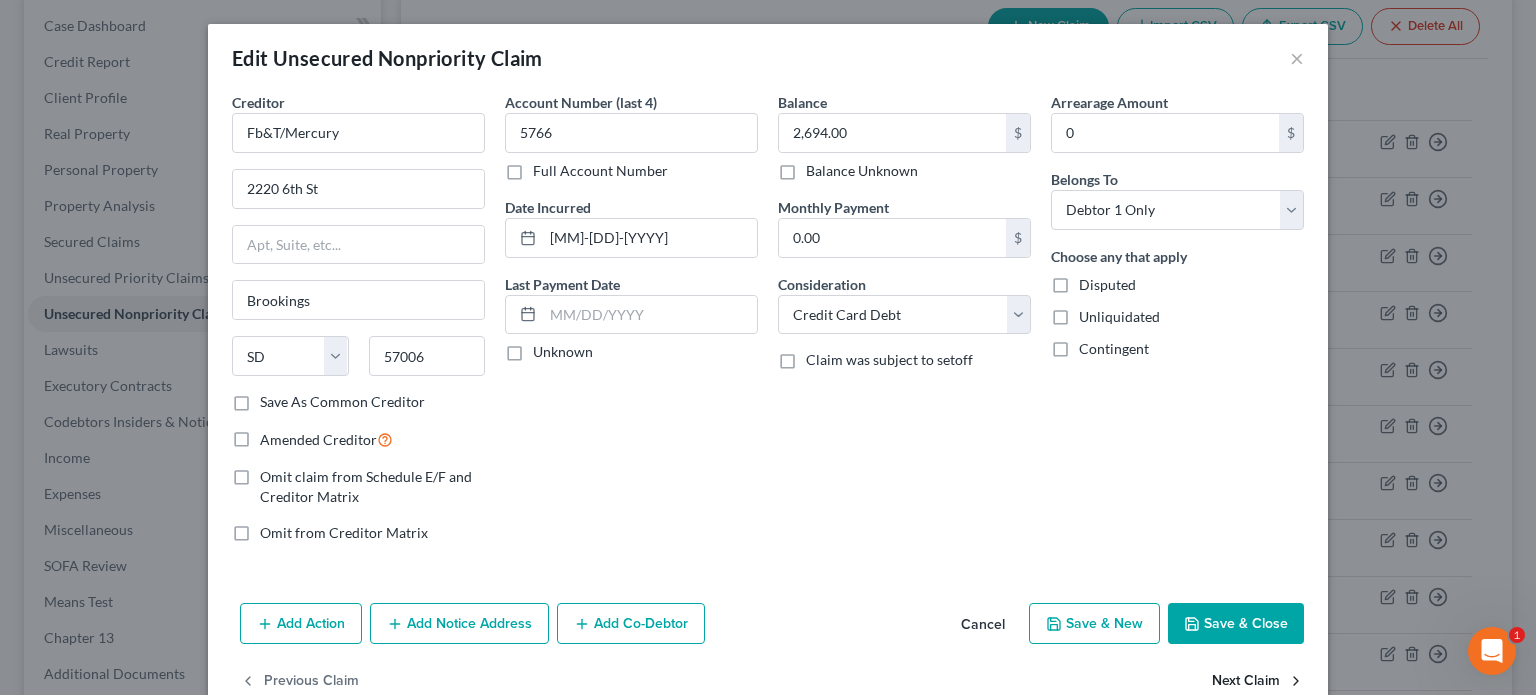 click on "Next Claim" at bounding box center (1258, 681) 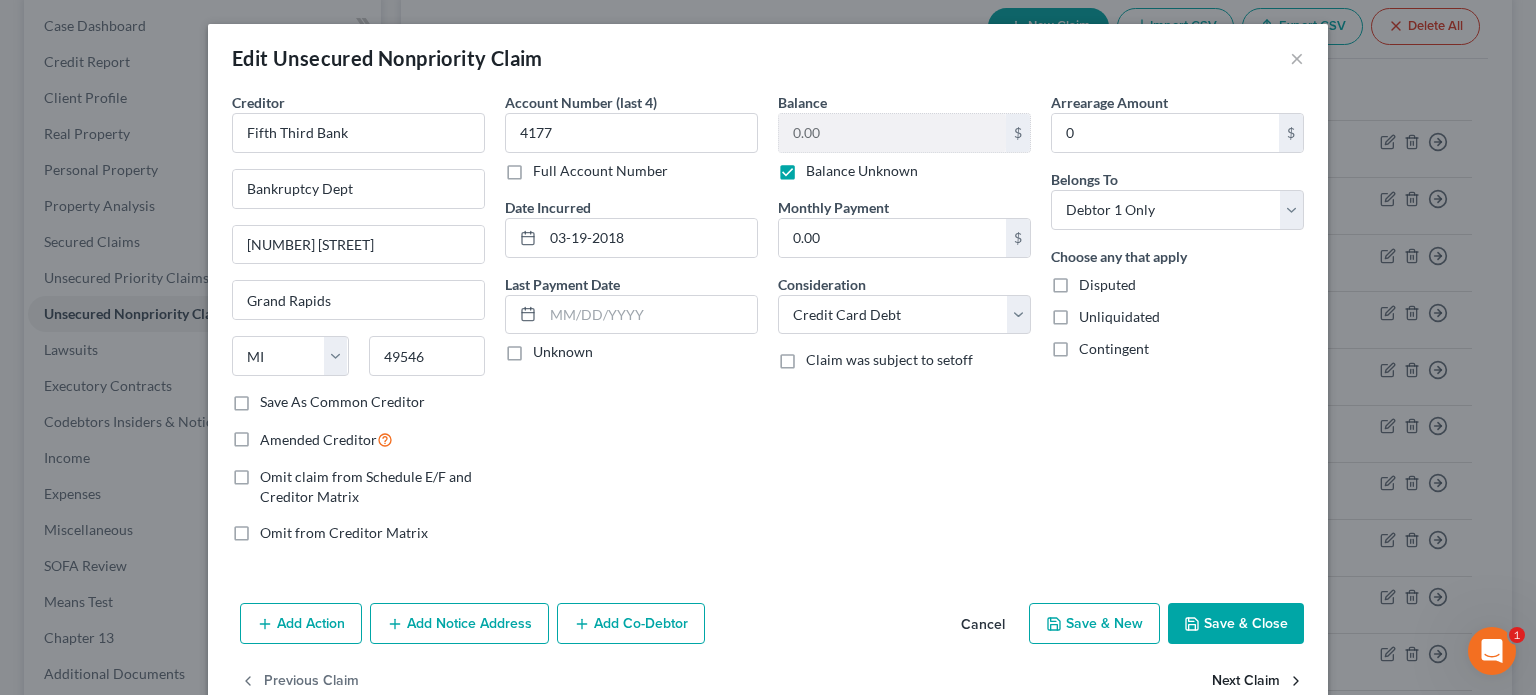 click on "Next Claim" at bounding box center (1258, 681) 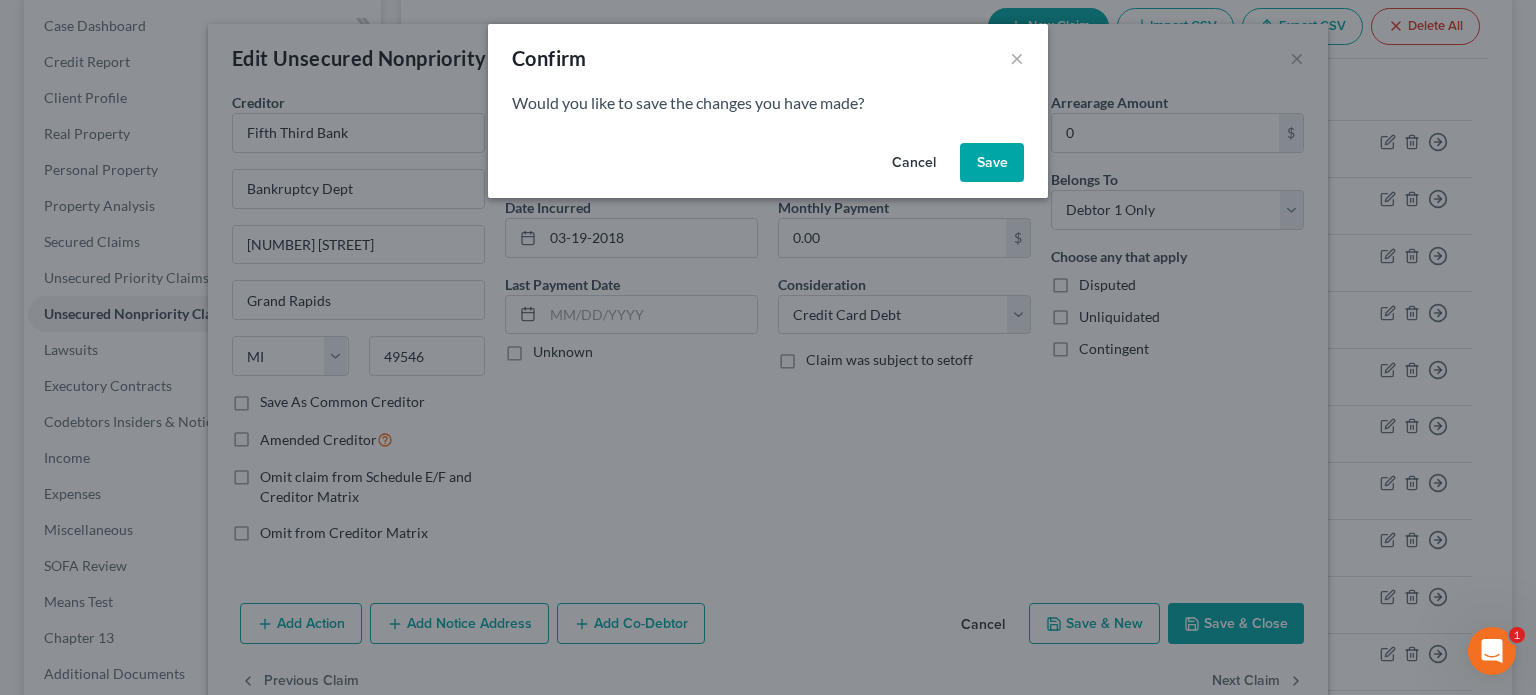 click on "Save" at bounding box center (992, 163) 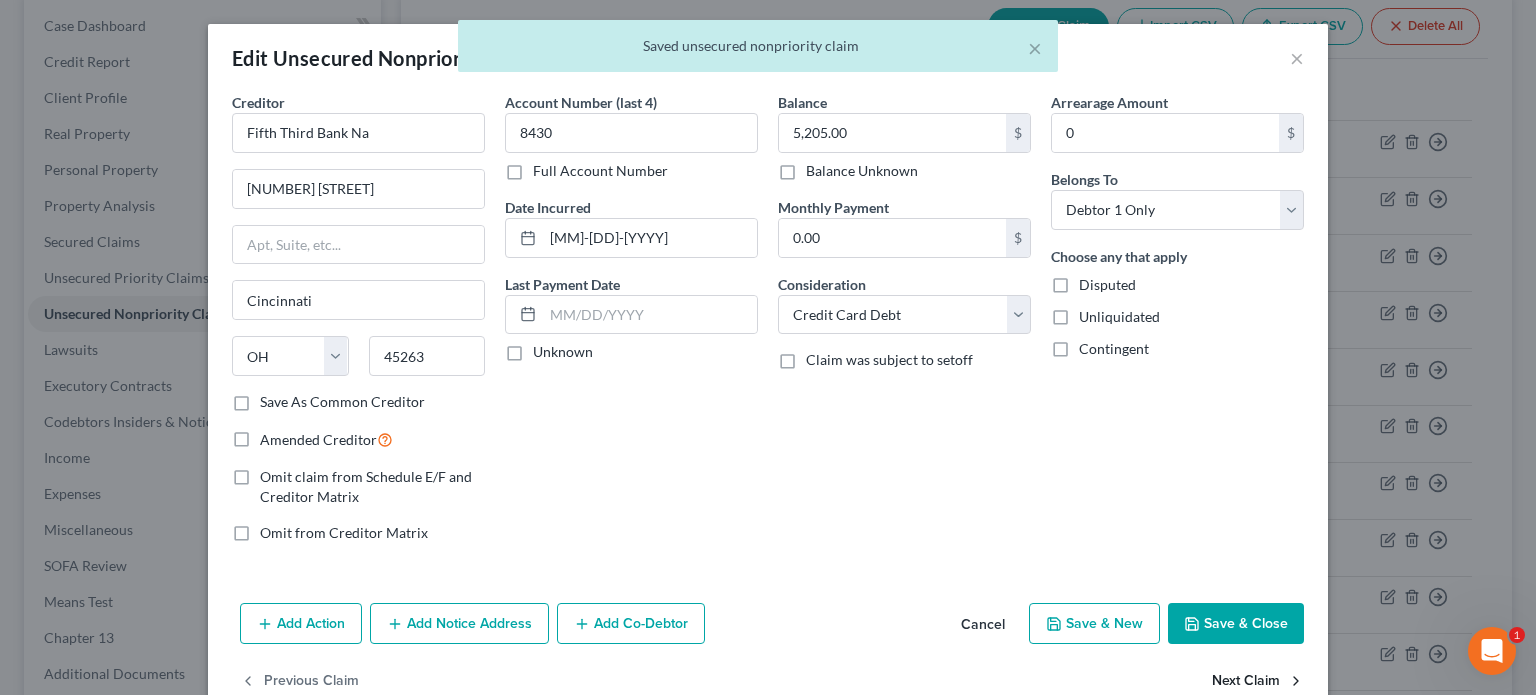 click on "Next Claim" at bounding box center [1258, 681] 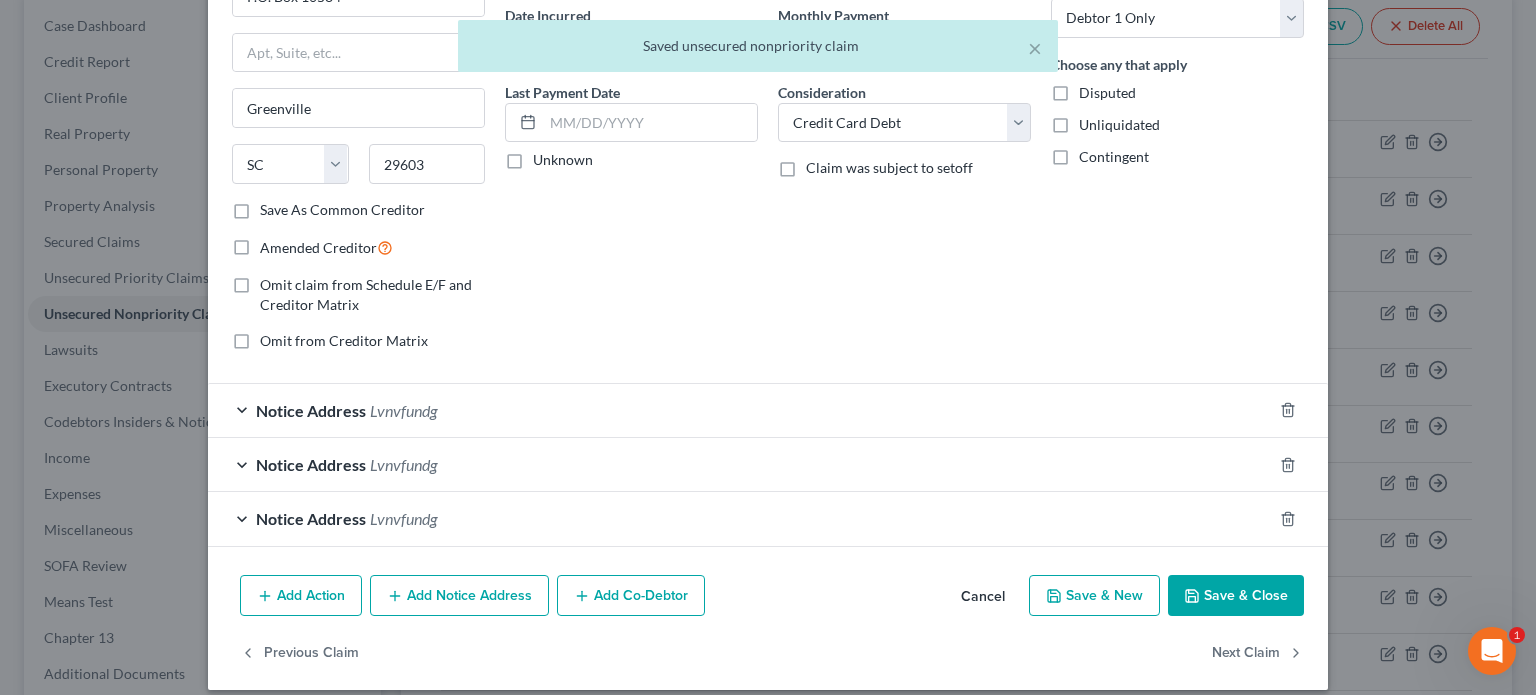 scroll, scrollTop: 200, scrollLeft: 0, axis: vertical 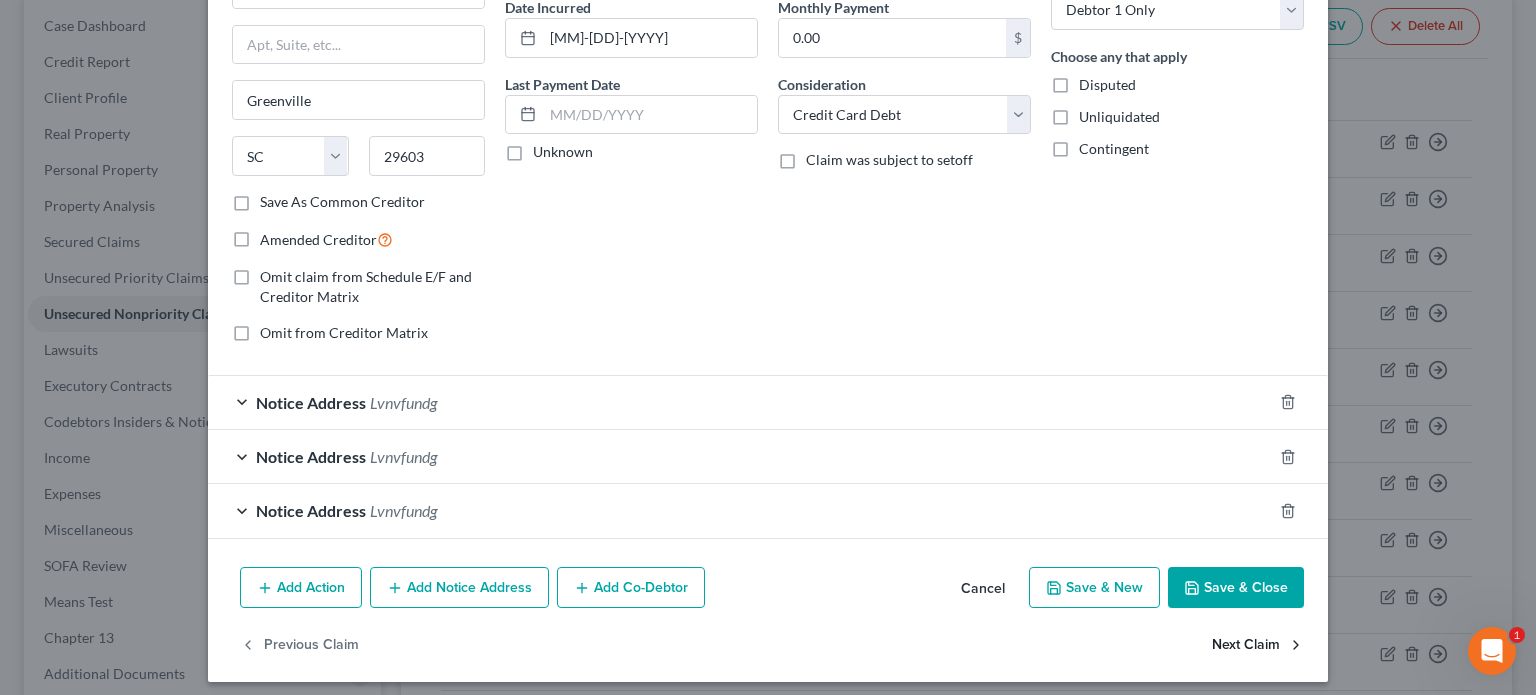 click on "Next Claim" at bounding box center (1258, 645) 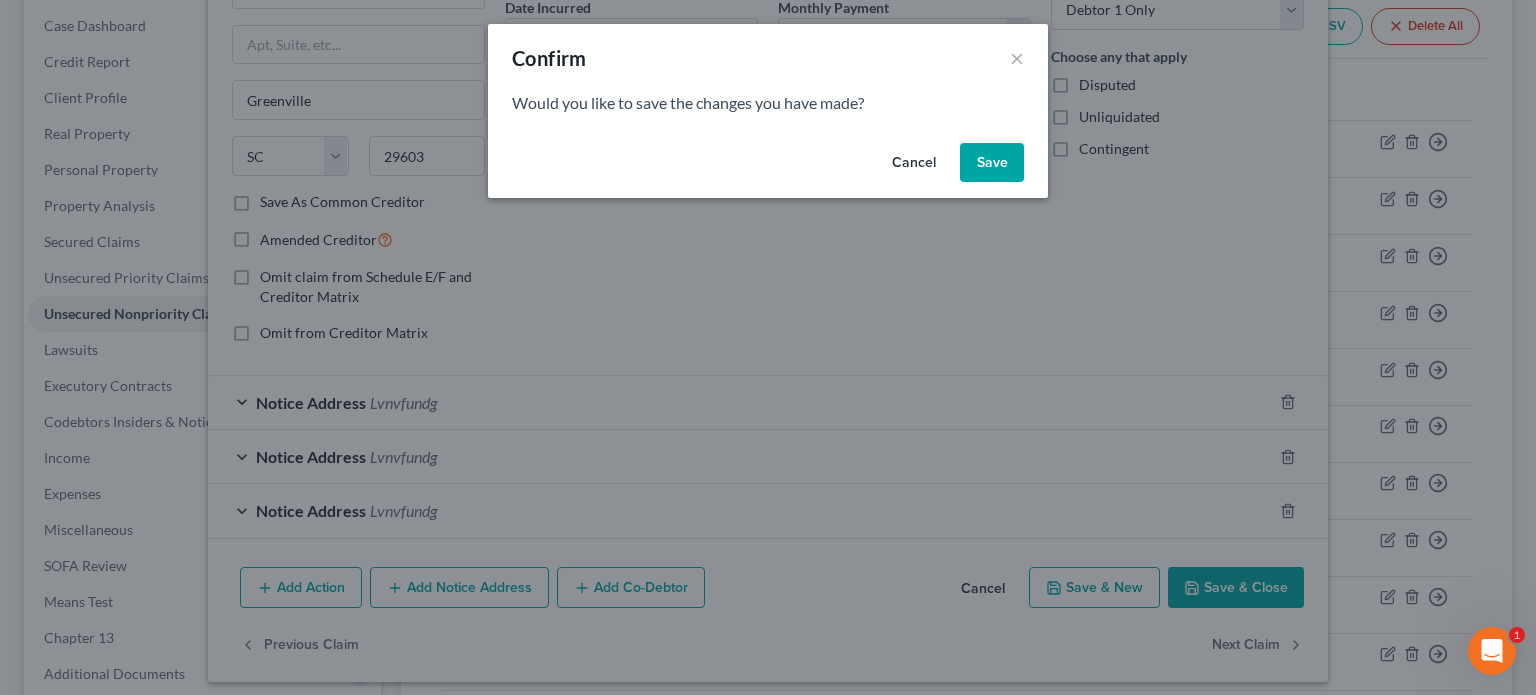 click on "Save" at bounding box center (992, 163) 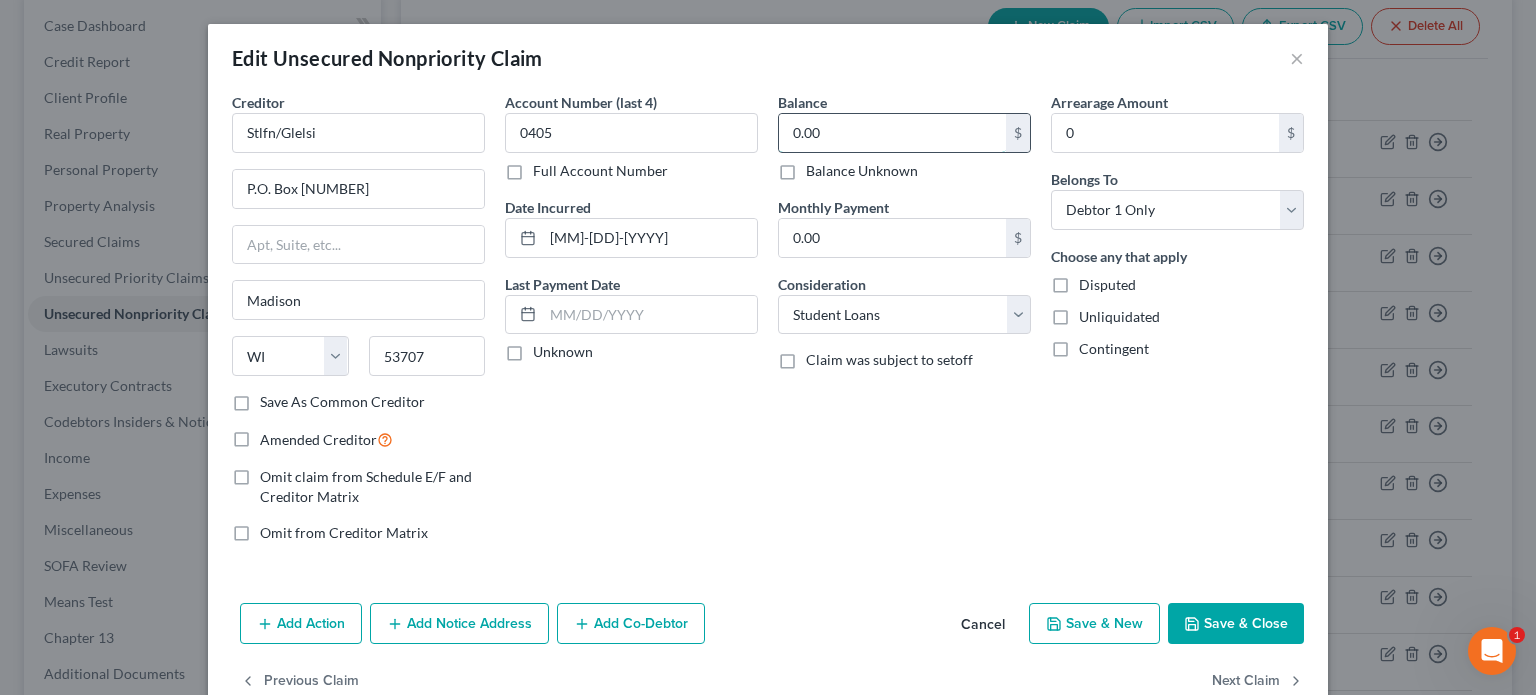 click on "0.00" at bounding box center [892, 133] 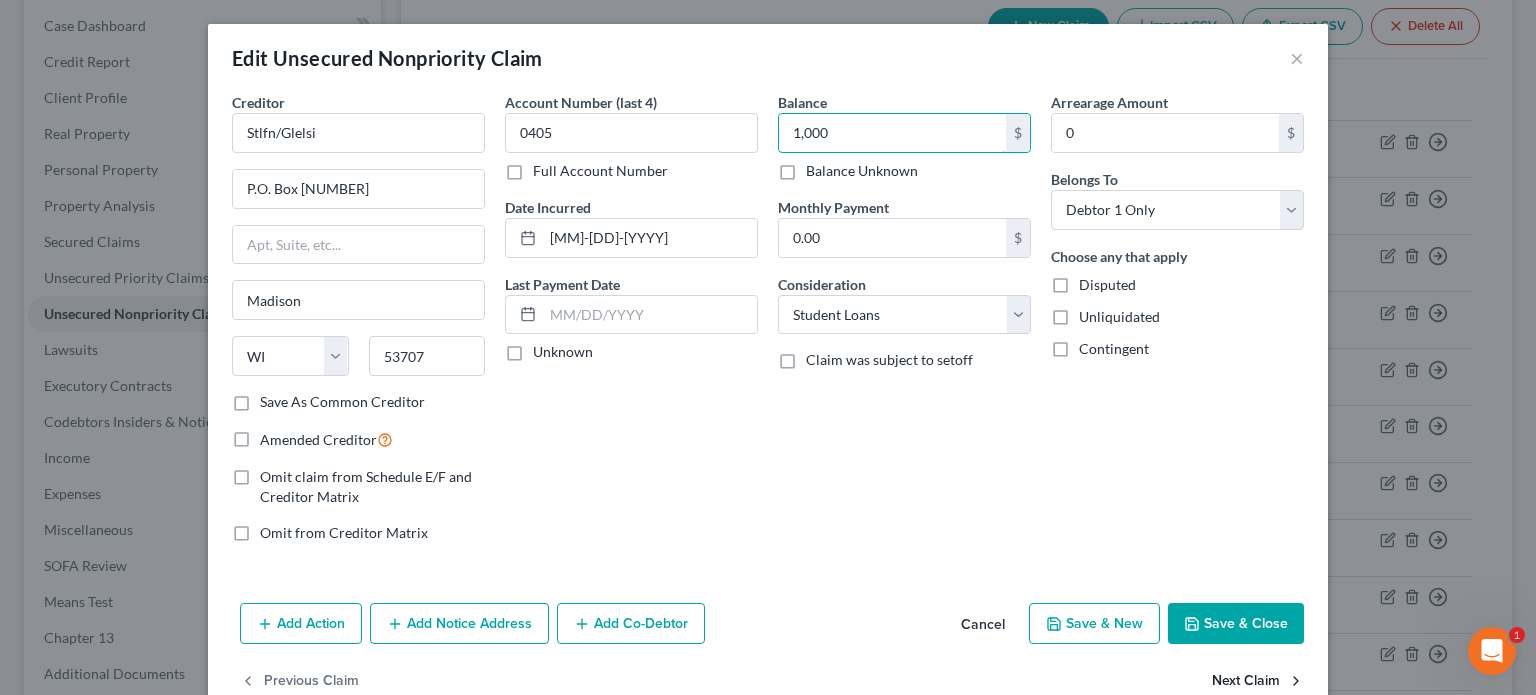 type on "1,000" 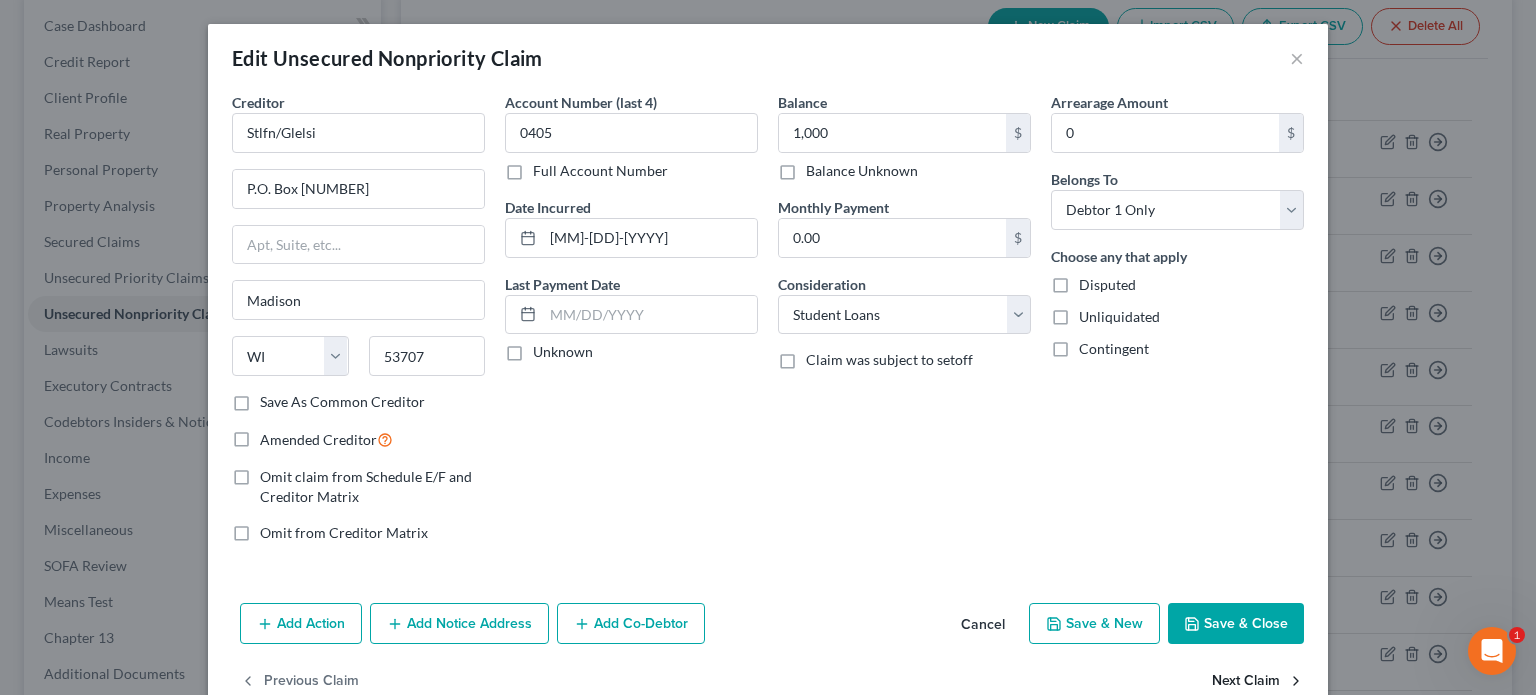 click on "Next Claim" at bounding box center (1258, 681) 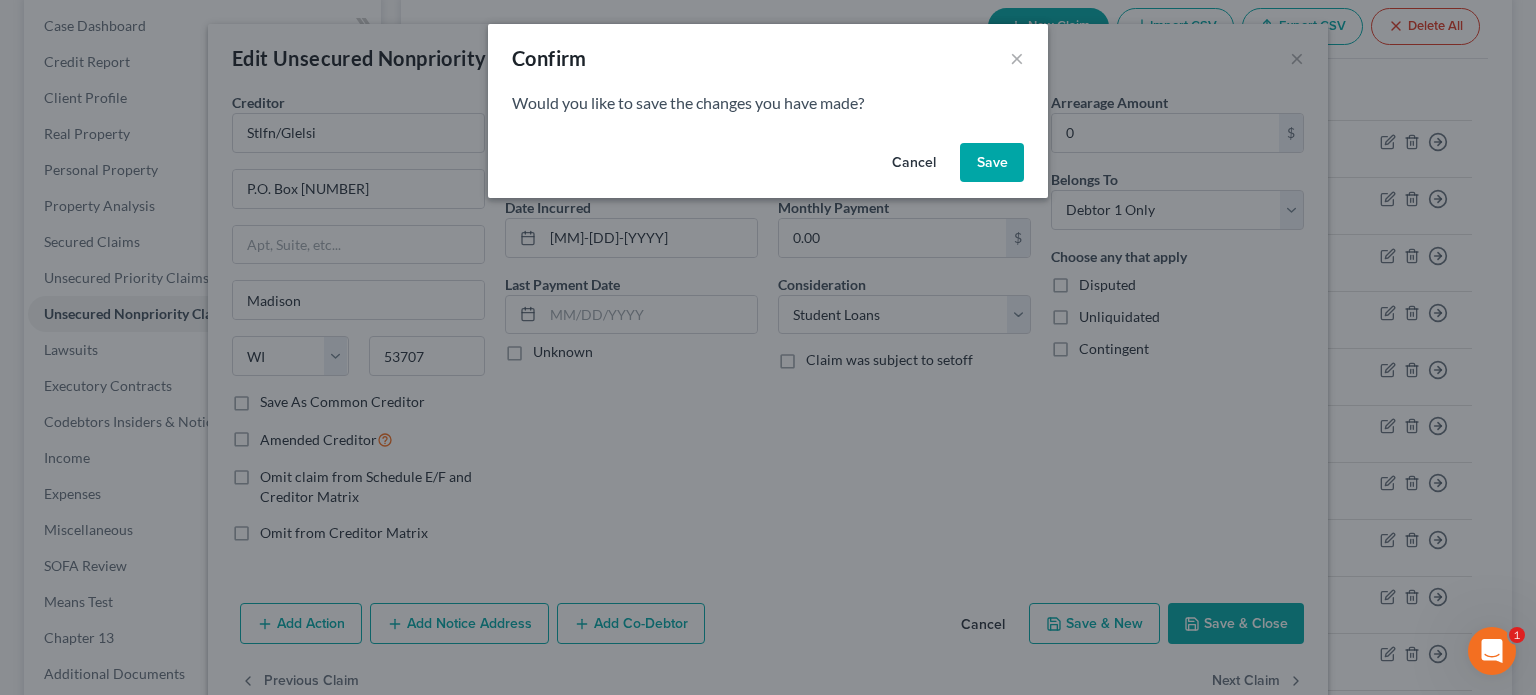 click on "Save" at bounding box center [992, 163] 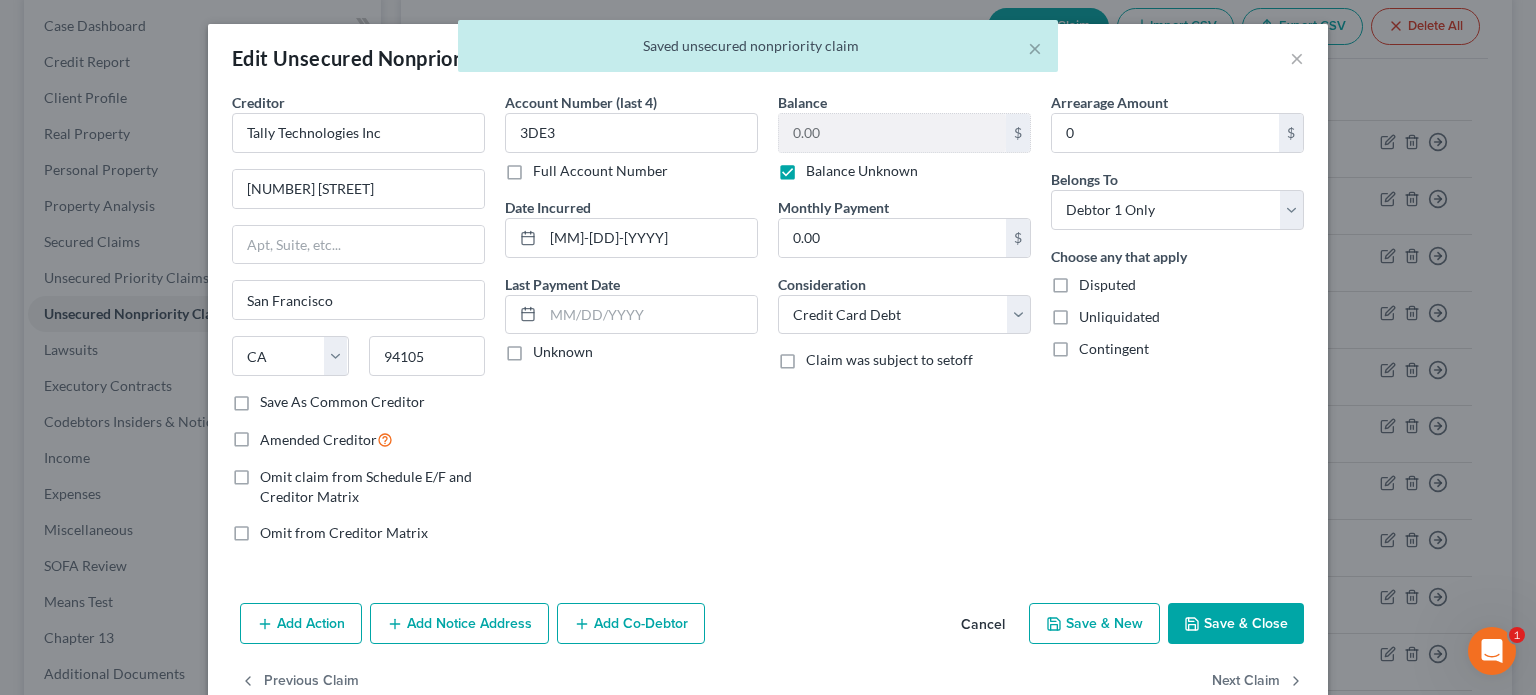 type on "1,000.00" 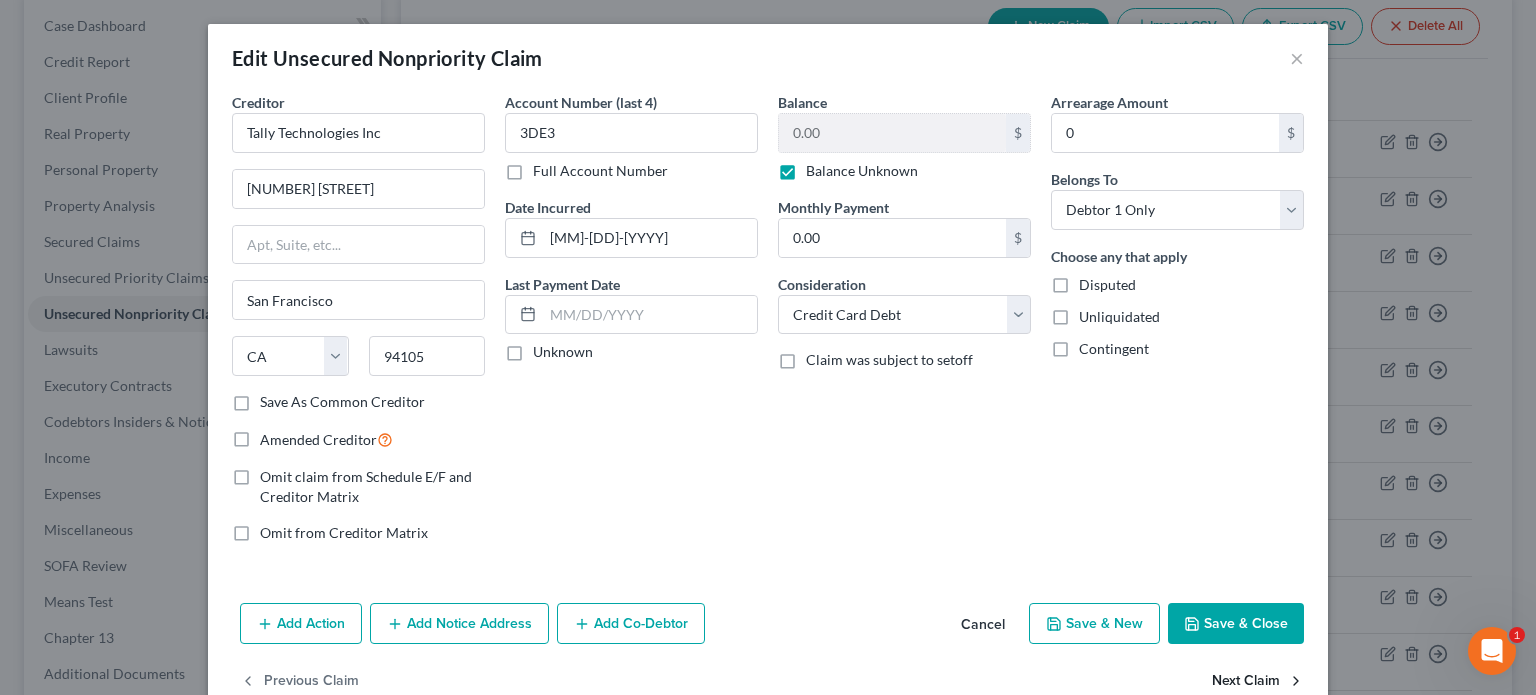 click on "Next Claim" at bounding box center [1258, 681] 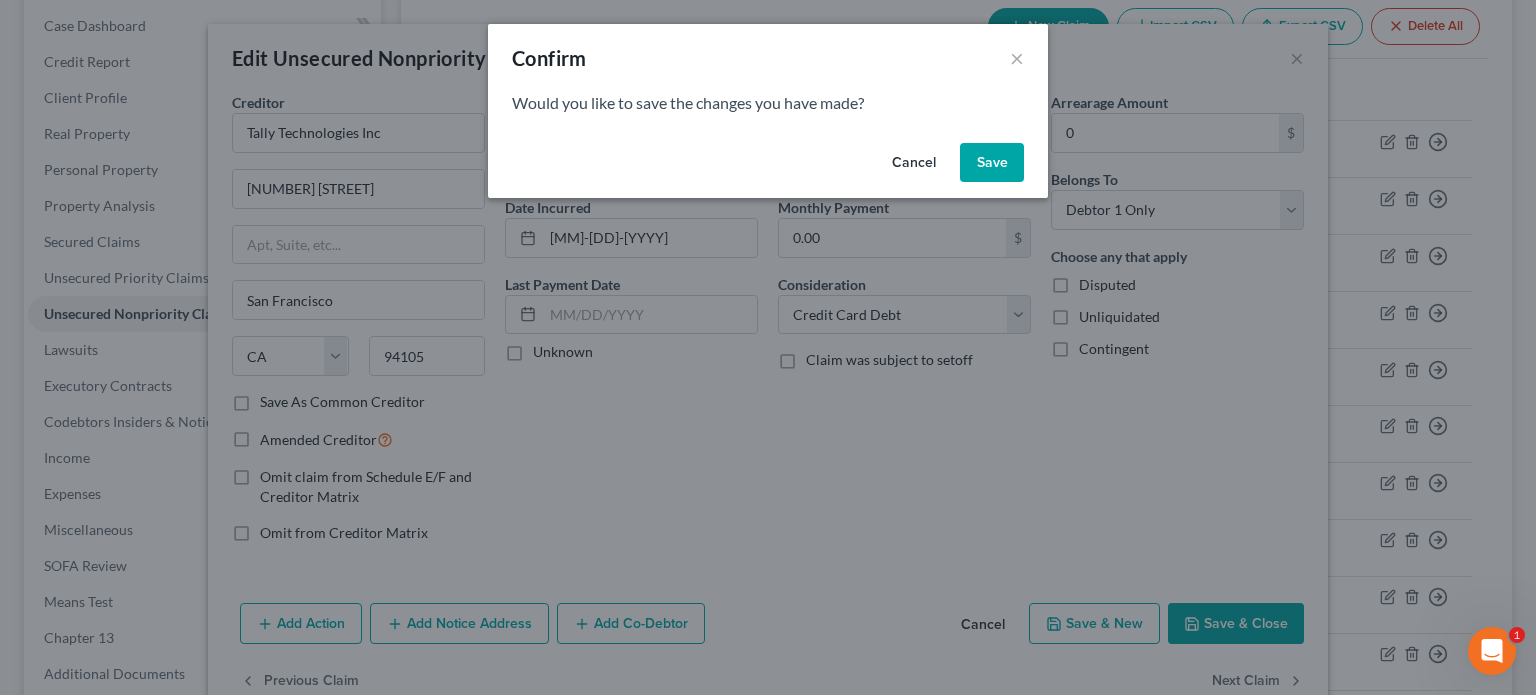 click on "Save" at bounding box center (992, 163) 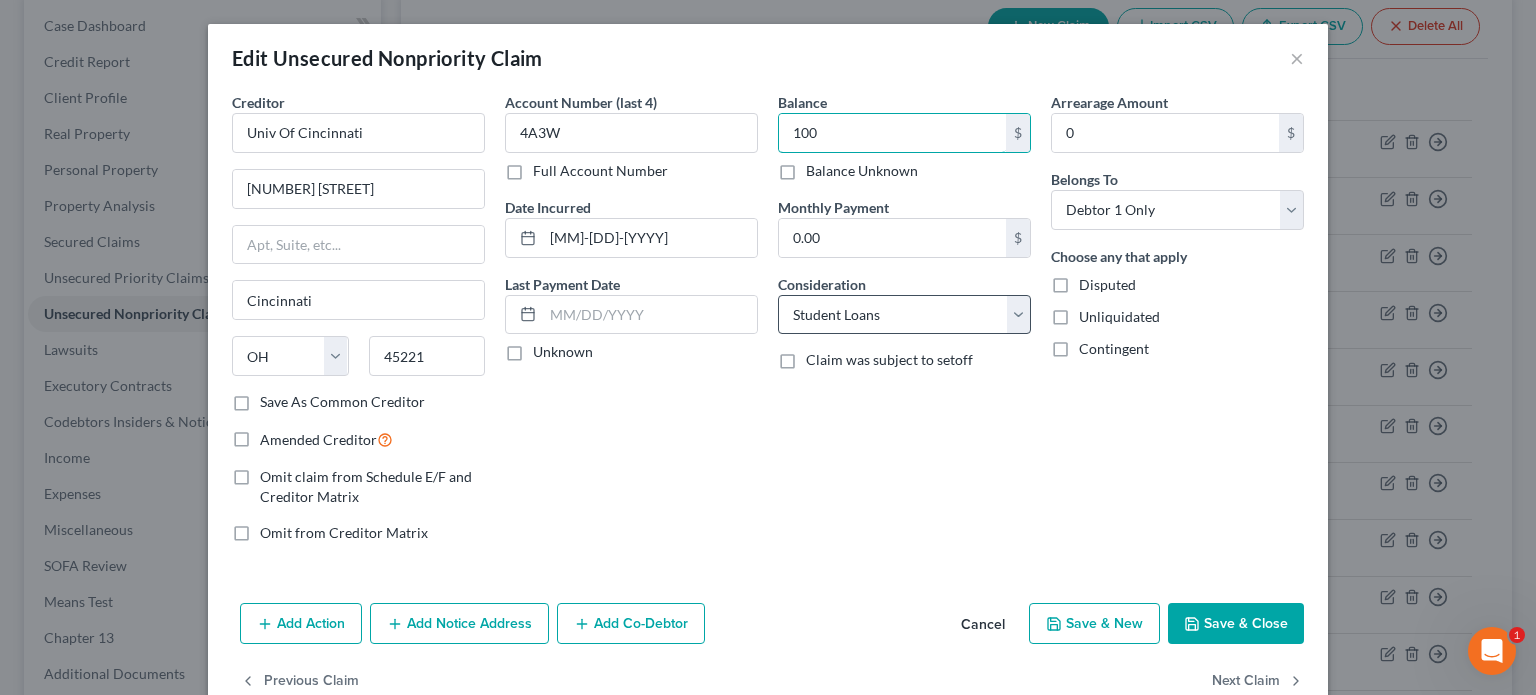 type on "100" 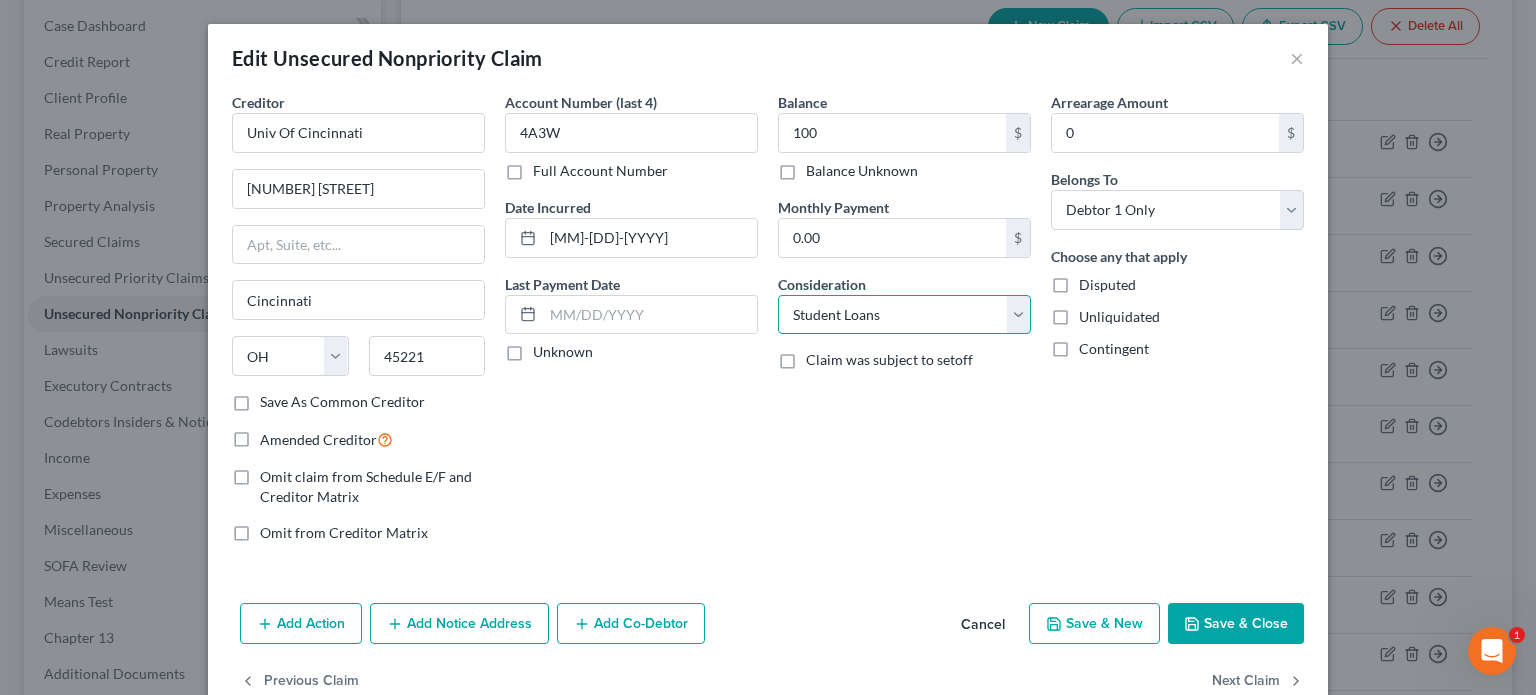 click on "Select Cable / Satellite Services Collection Agency Credit Card Debt Debt Counseling / Attorneys Deficiency Balance Domestic Support Obligations Home / Car Repairs Income Taxes Judgment Liens Medical Services Monies Loaned / Advanced Mortgage Obligation From Divorce Or Separation Obligation To Pensions Other Overdrawn Bank Account Promised To Help Pay Creditors Student Loans Suppliers And Vendors Telephone / Internet Services Utility Services" at bounding box center [904, 315] 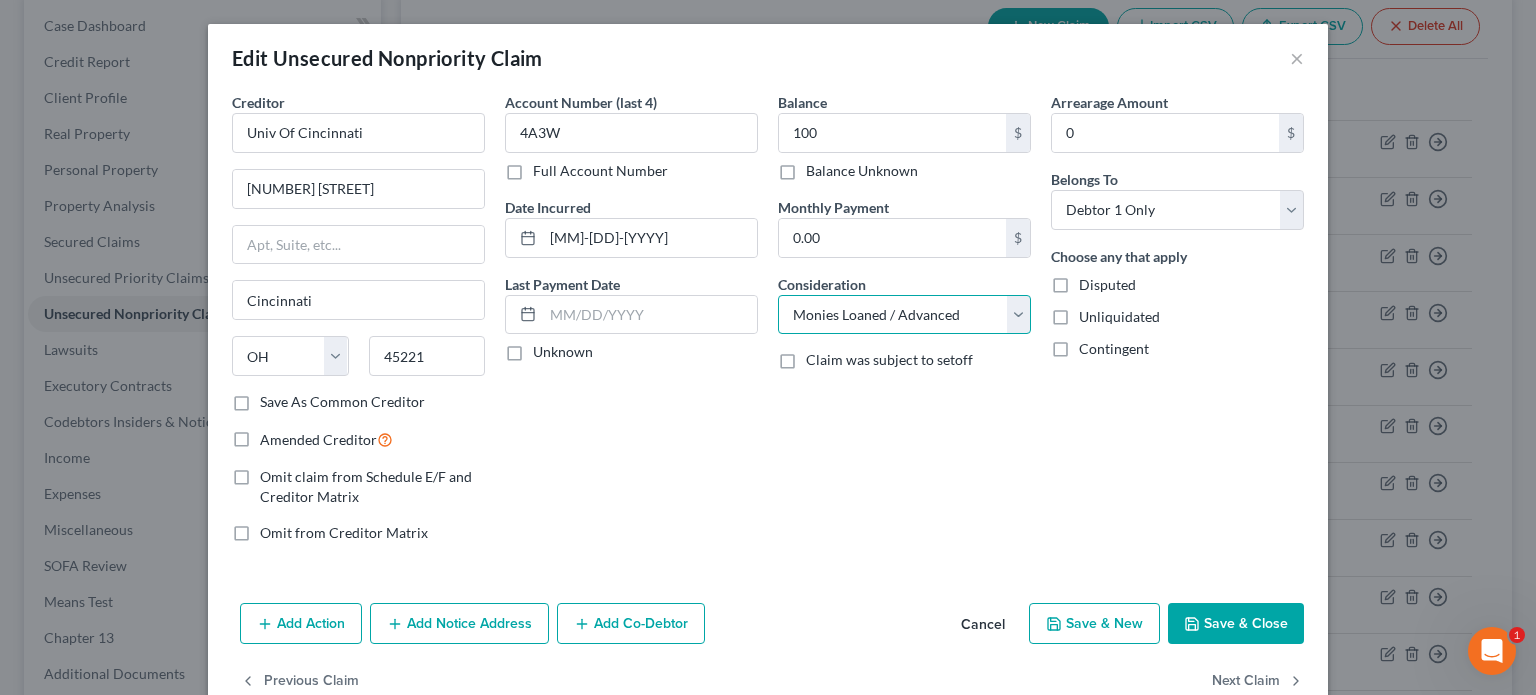 click on "Select Cable / Satellite Services Collection Agency Credit Card Debt Debt Counseling / Attorneys Deficiency Balance Domestic Support Obligations Home / Car Repairs Income Taxes Judgment Liens Medical Services Monies Loaned / Advanced Mortgage Obligation From Divorce Or Separation Obligation To Pensions Other Overdrawn Bank Account Promised To Help Pay Creditors Student Loans Suppliers And Vendors Telephone / Internet Services Utility Services" at bounding box center (904, 315) 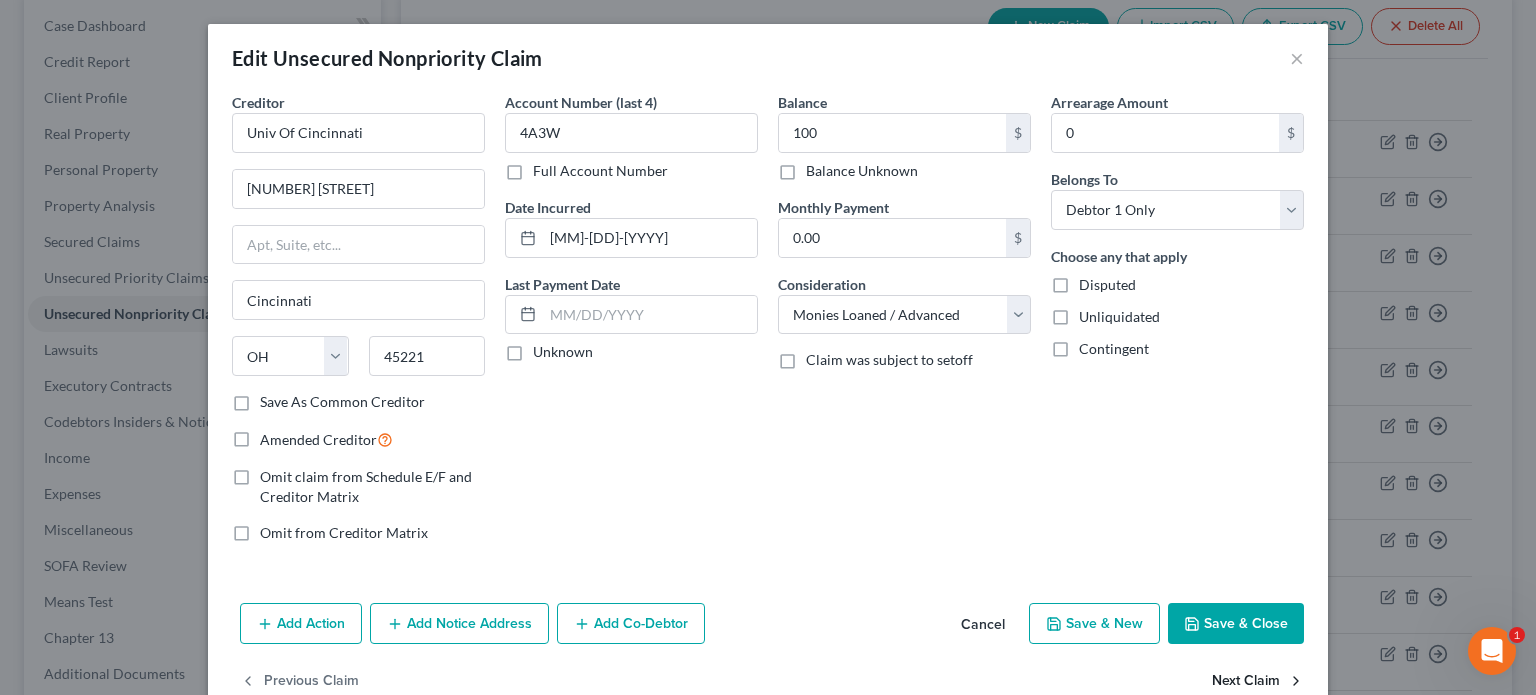 click on "Next Claim" at bounding box center (1258, 681) 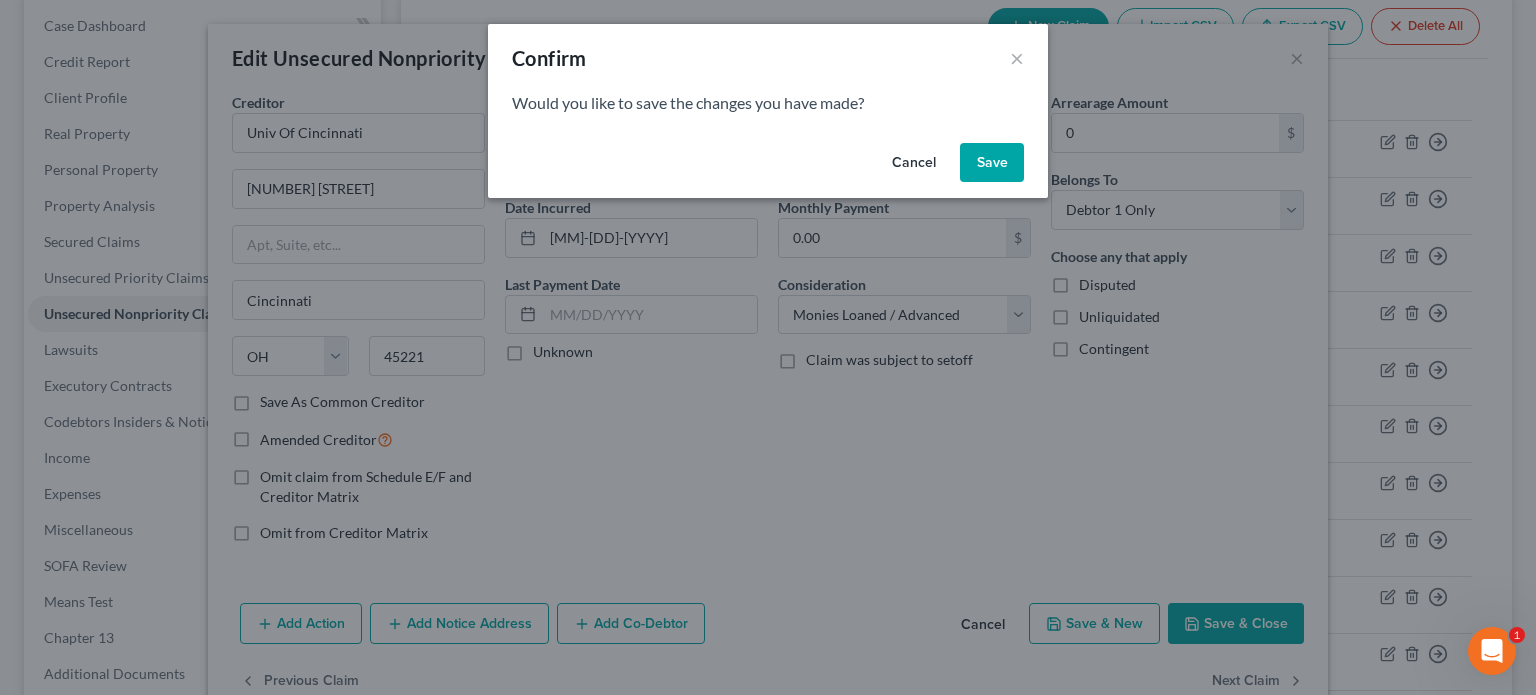 click on "Save" at bounding box center (992, 163) 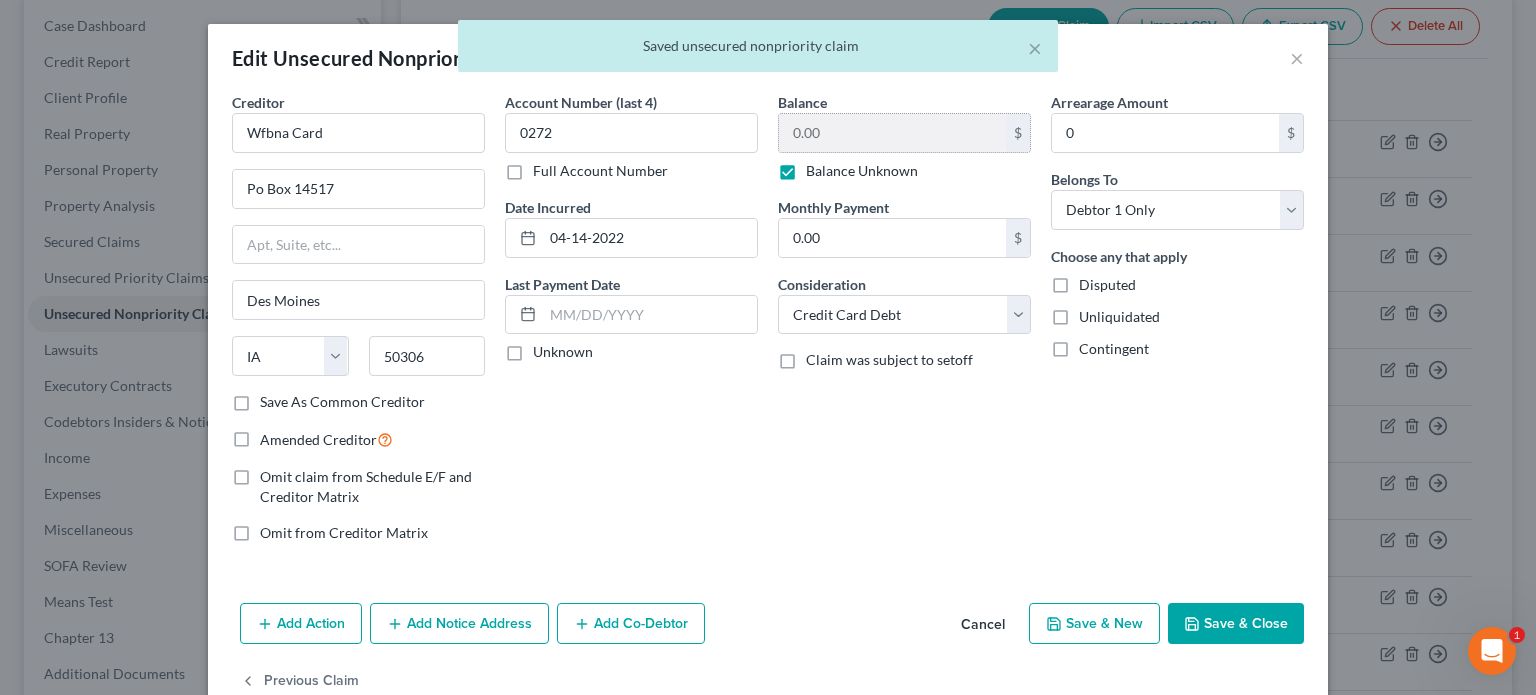 drag, startPoint x: 774, startPoint y: 170, endPoint x: 801, endPoint y: 142, distance: 38.8973 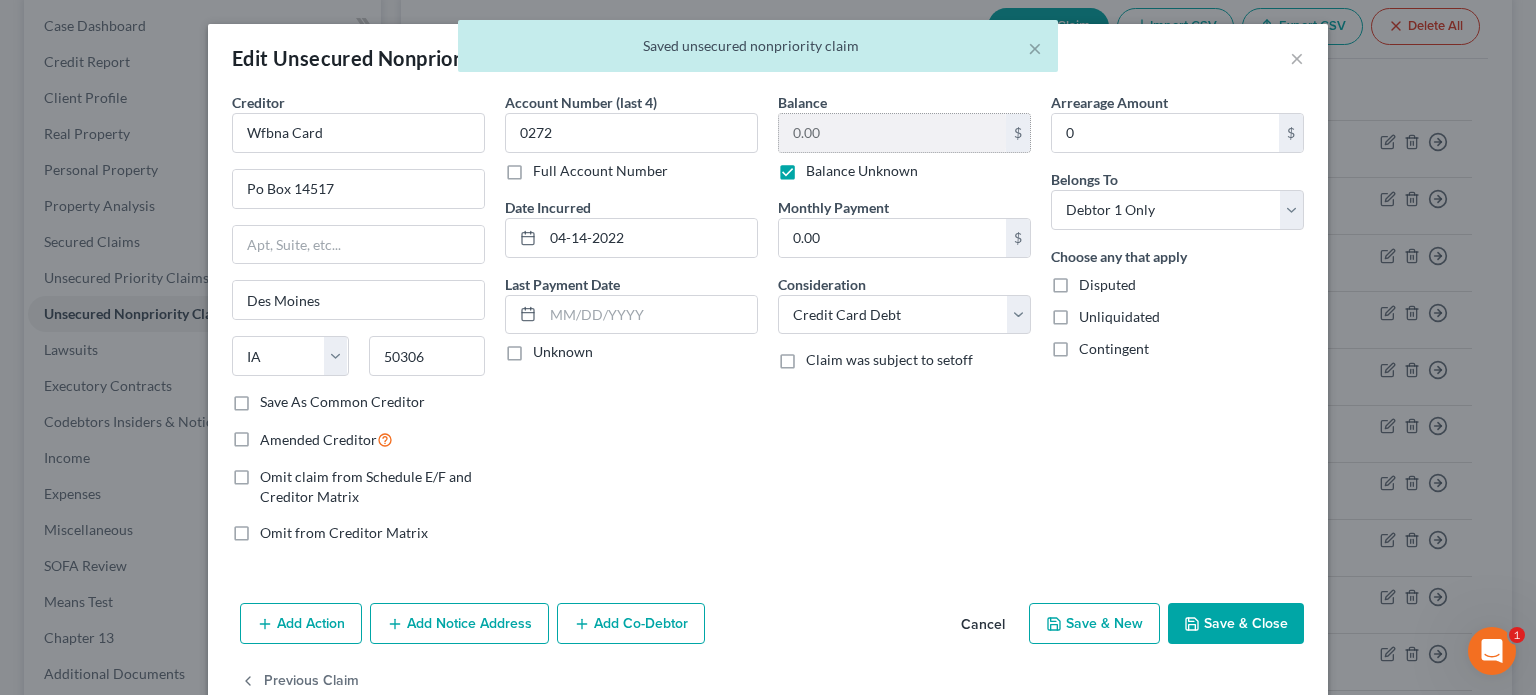 click on "Balance Unknown" at bounding box center (862, 171) 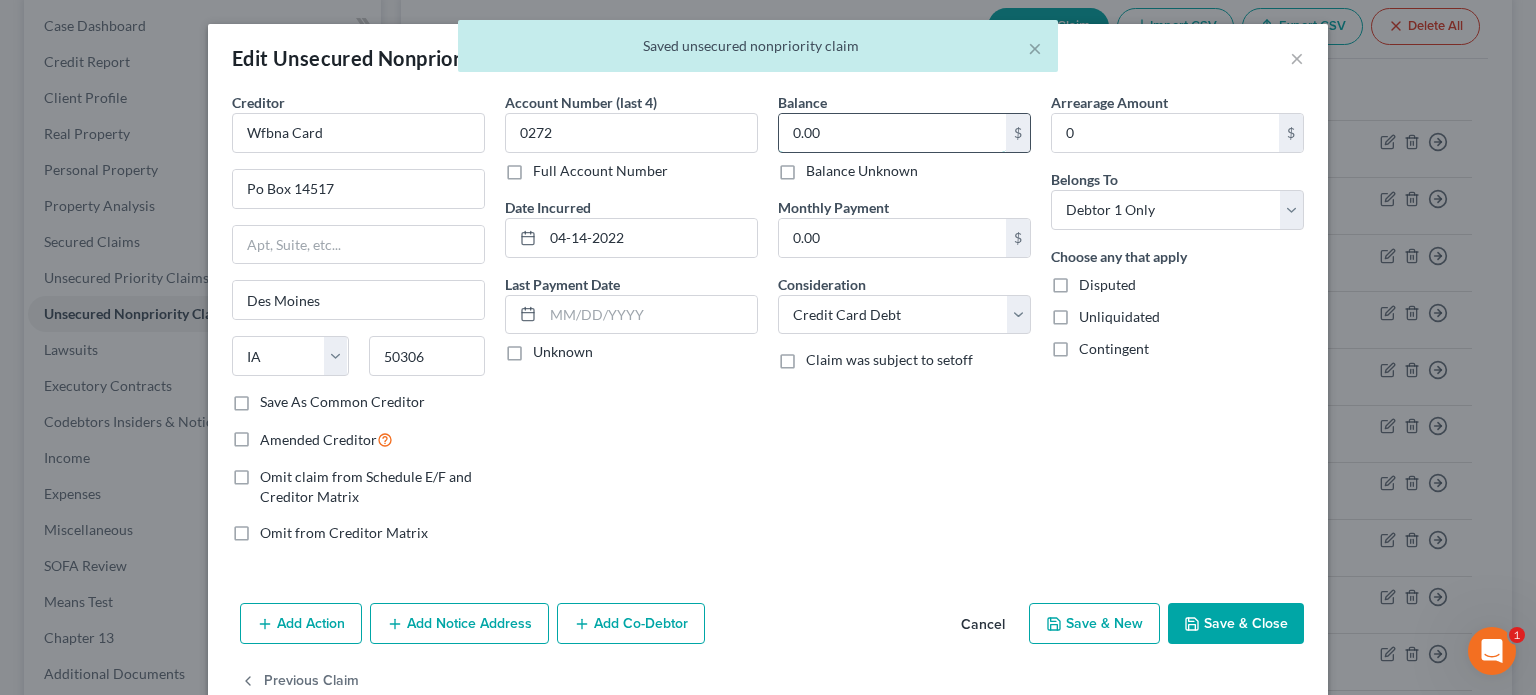 drag, startPoint x: 815, startPoint y: 135, endPoint x: 768, endPoint y: 113, distance: 51.894123 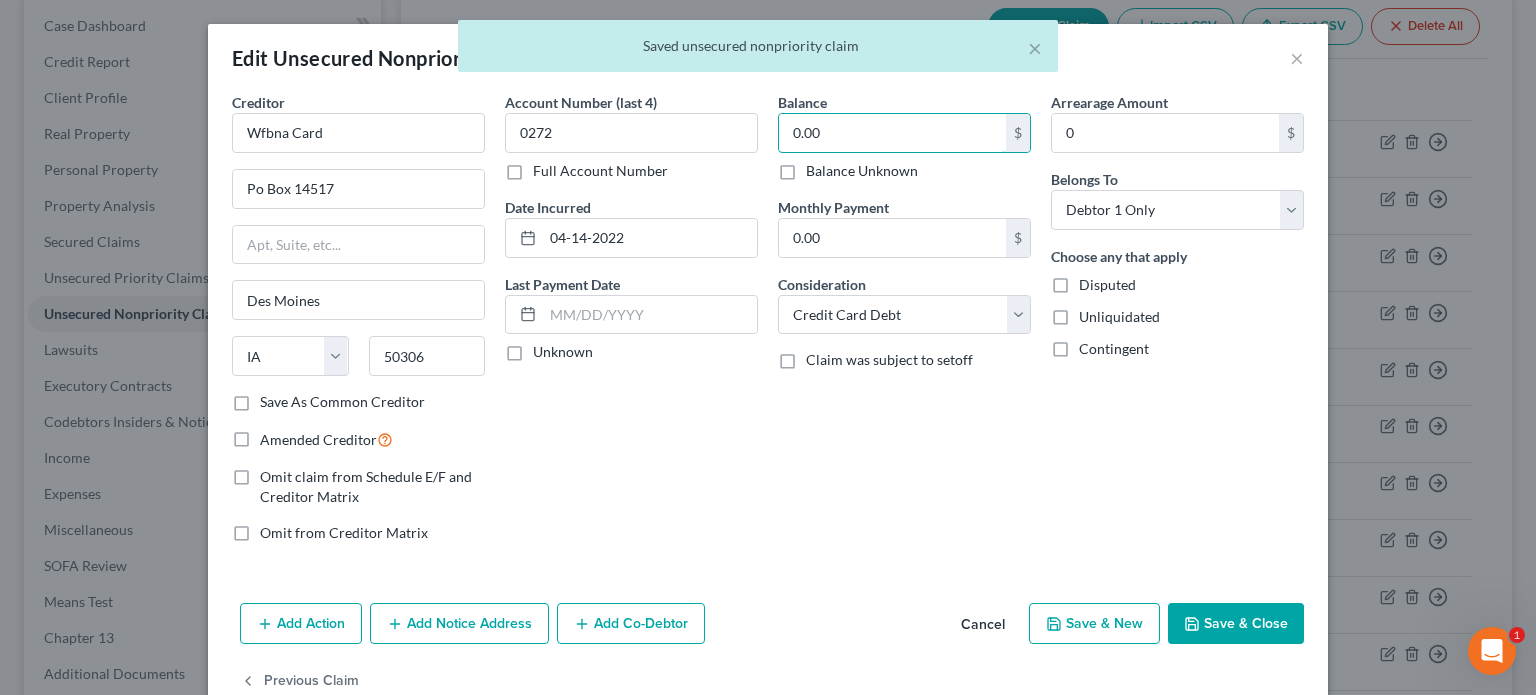 click on "0.00" at bounding box center (892, 133) 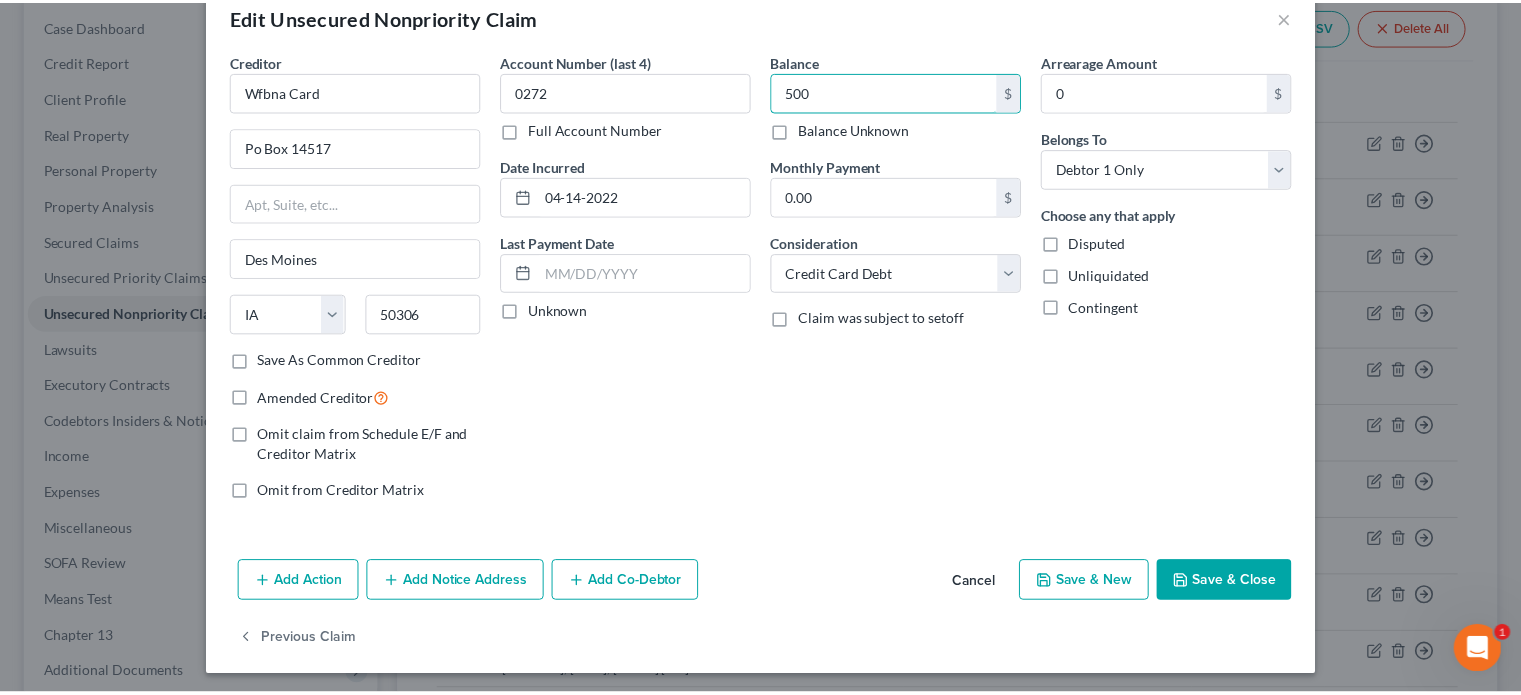 scroll, scrollTop: 44, scrollLeft: 0, axis: vertical 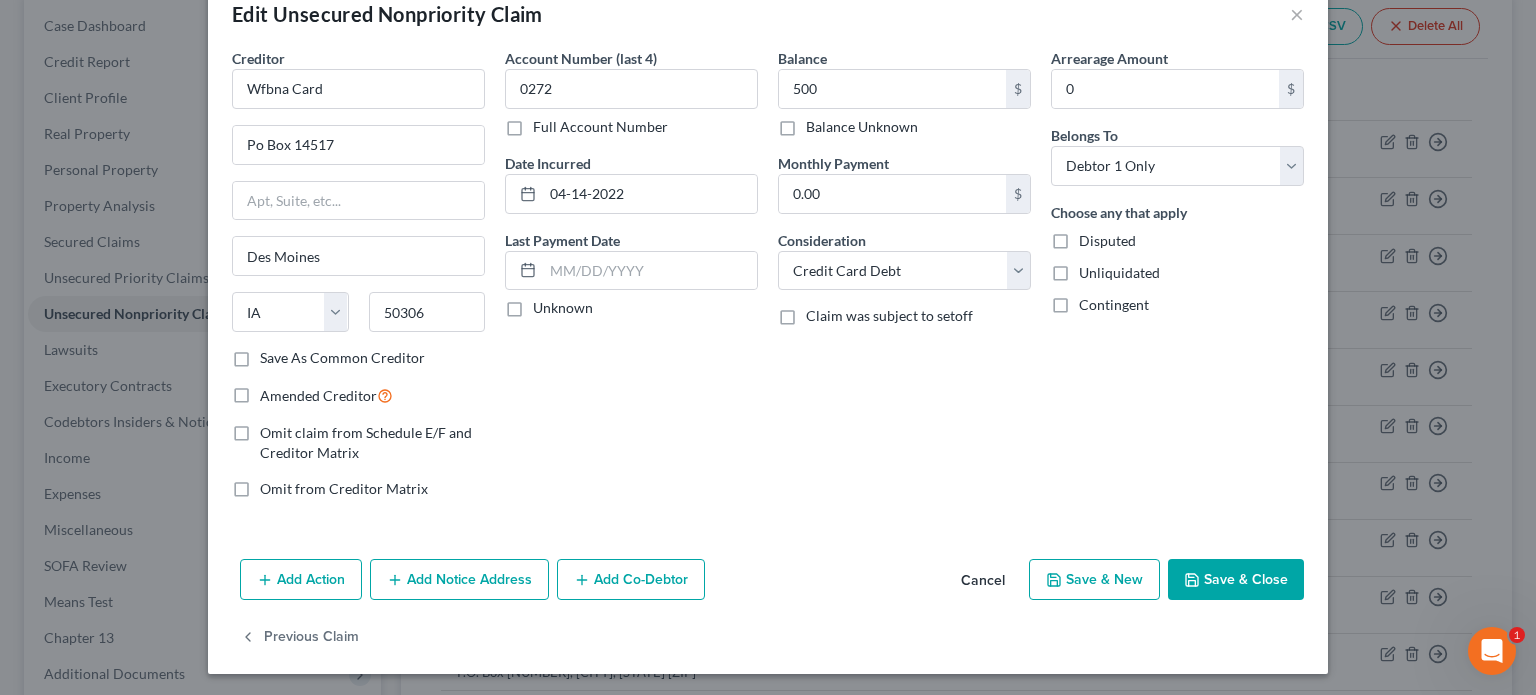 click on "Save & Close" at bounding box center (1236, 580) 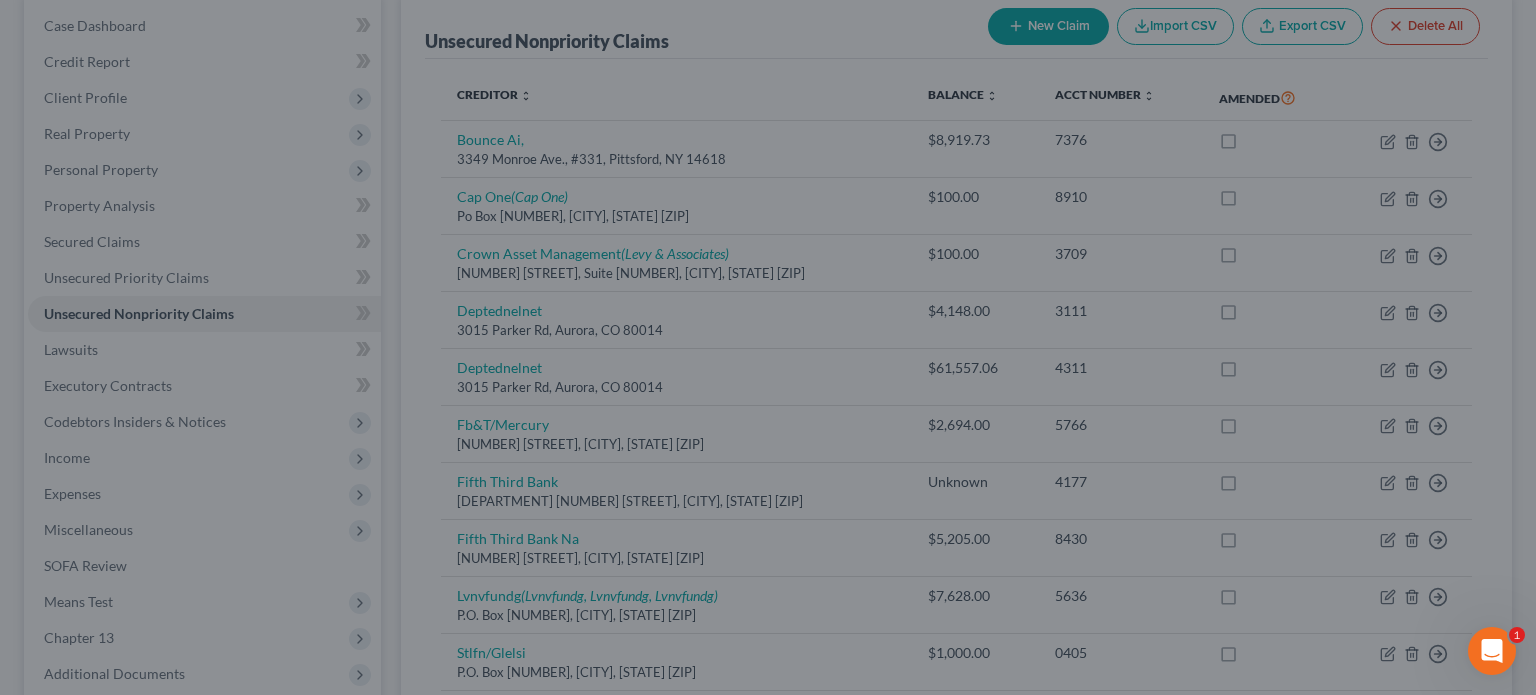type on "500.00" 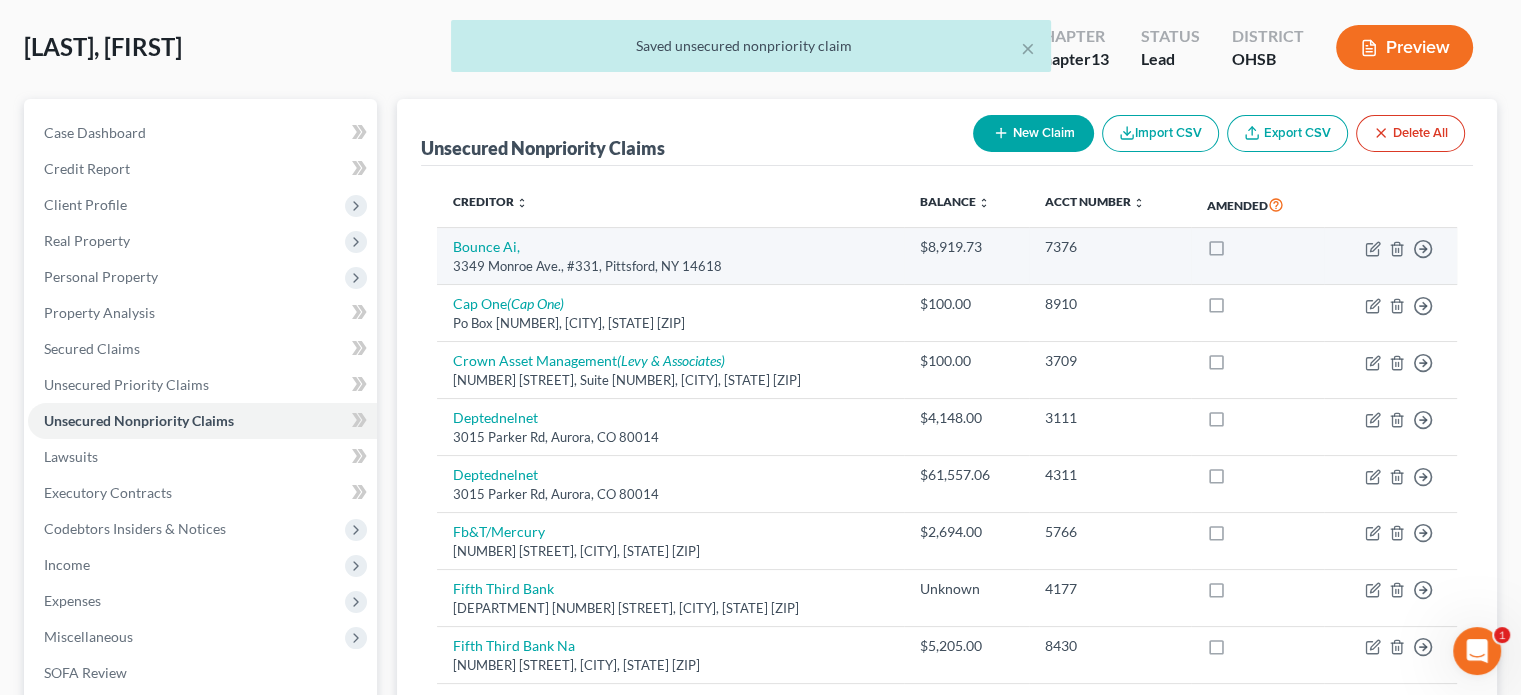 scroll, scrollTop: 0, scrollLeft: 0, axis: both 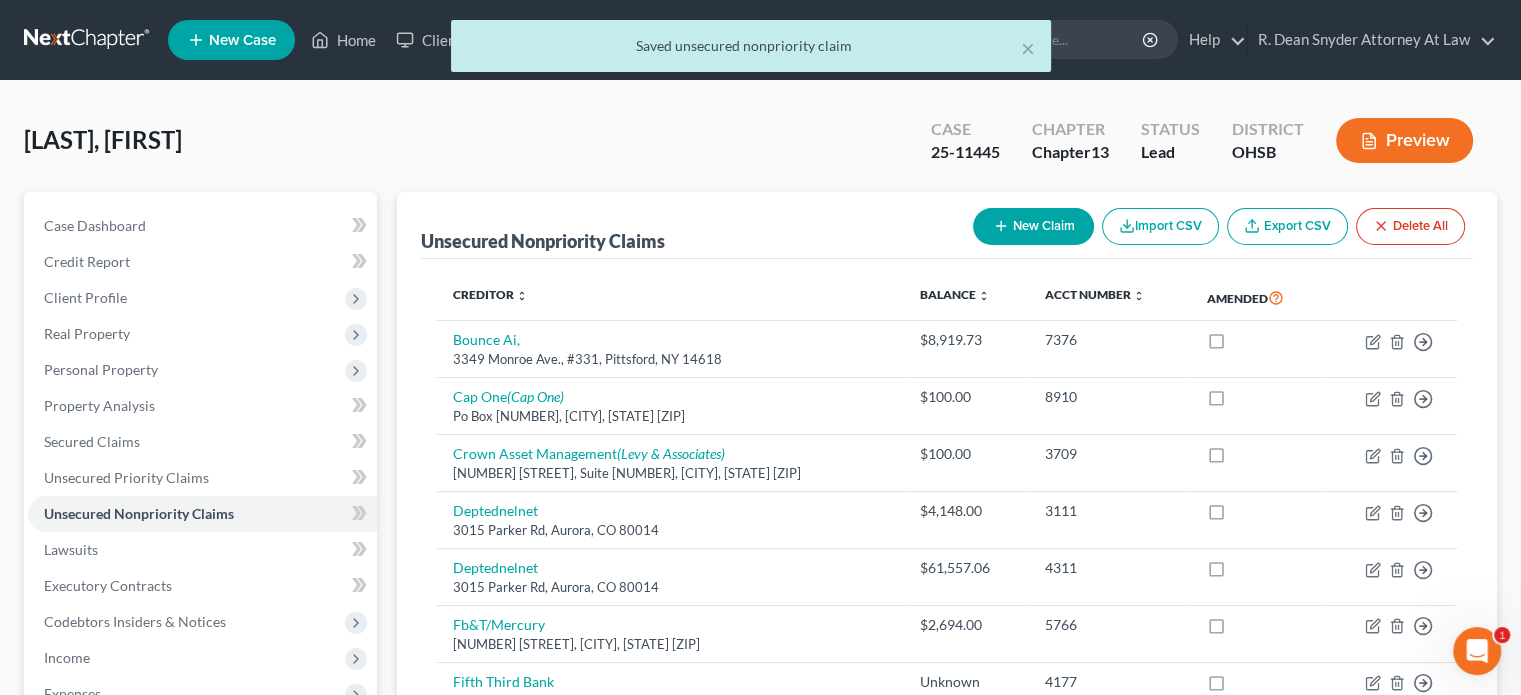 click on "Amended" at bounding box center [1258, 298] 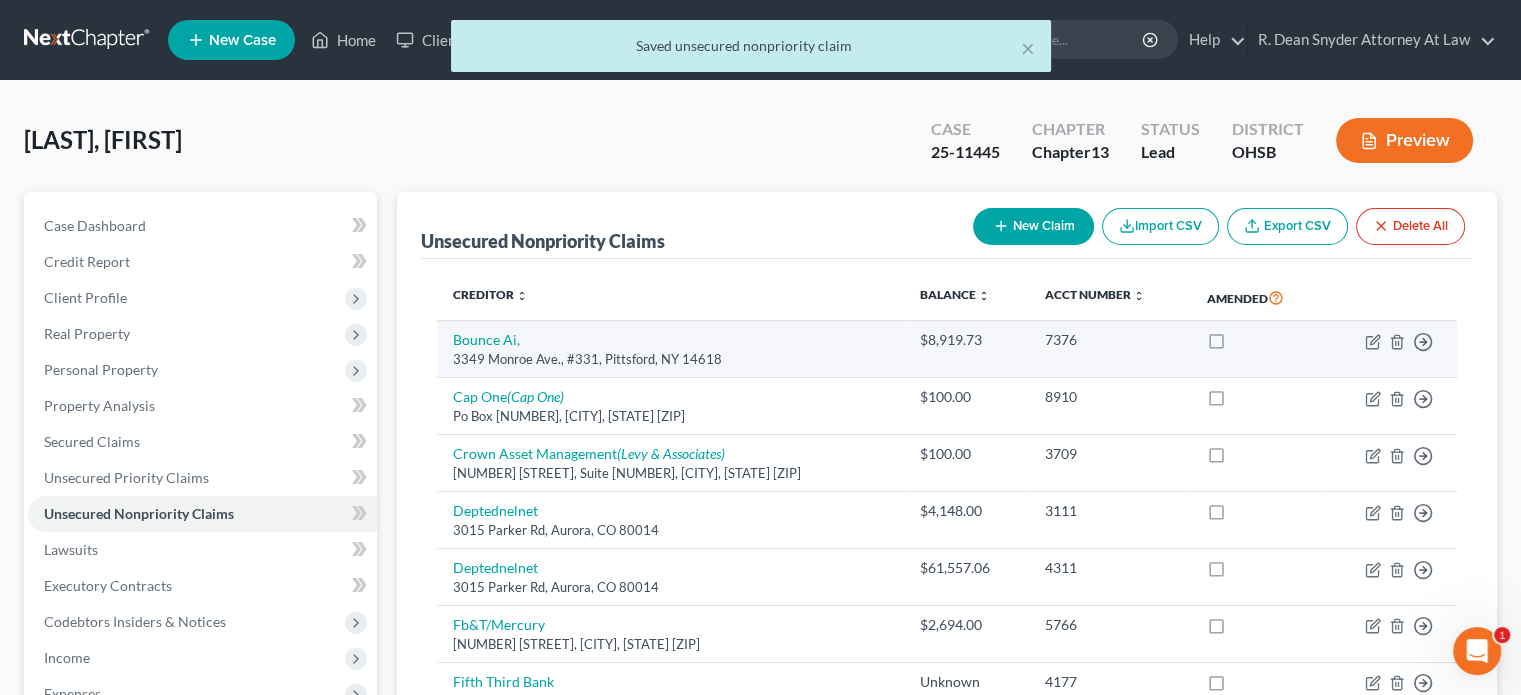 click at bounding box center [1235, 345] 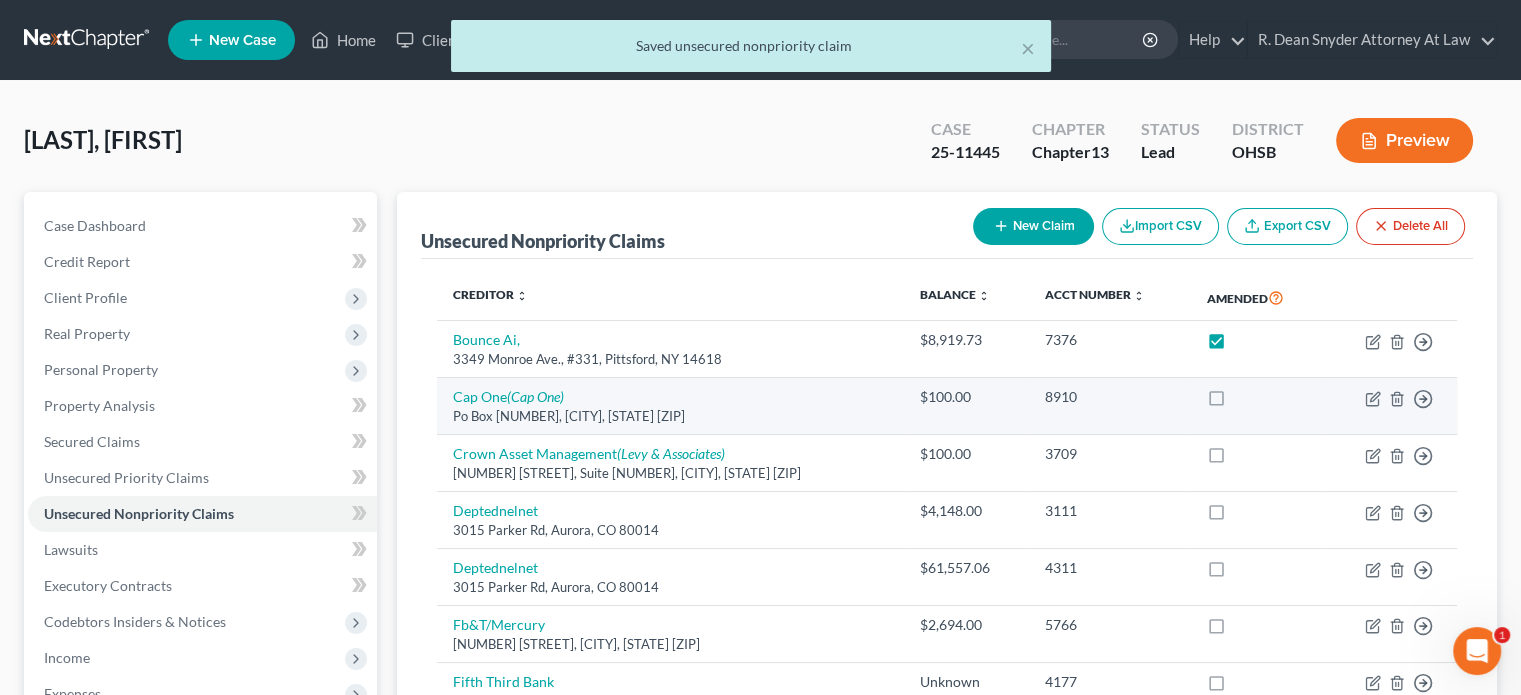 click at bounding box center [1235, 402] 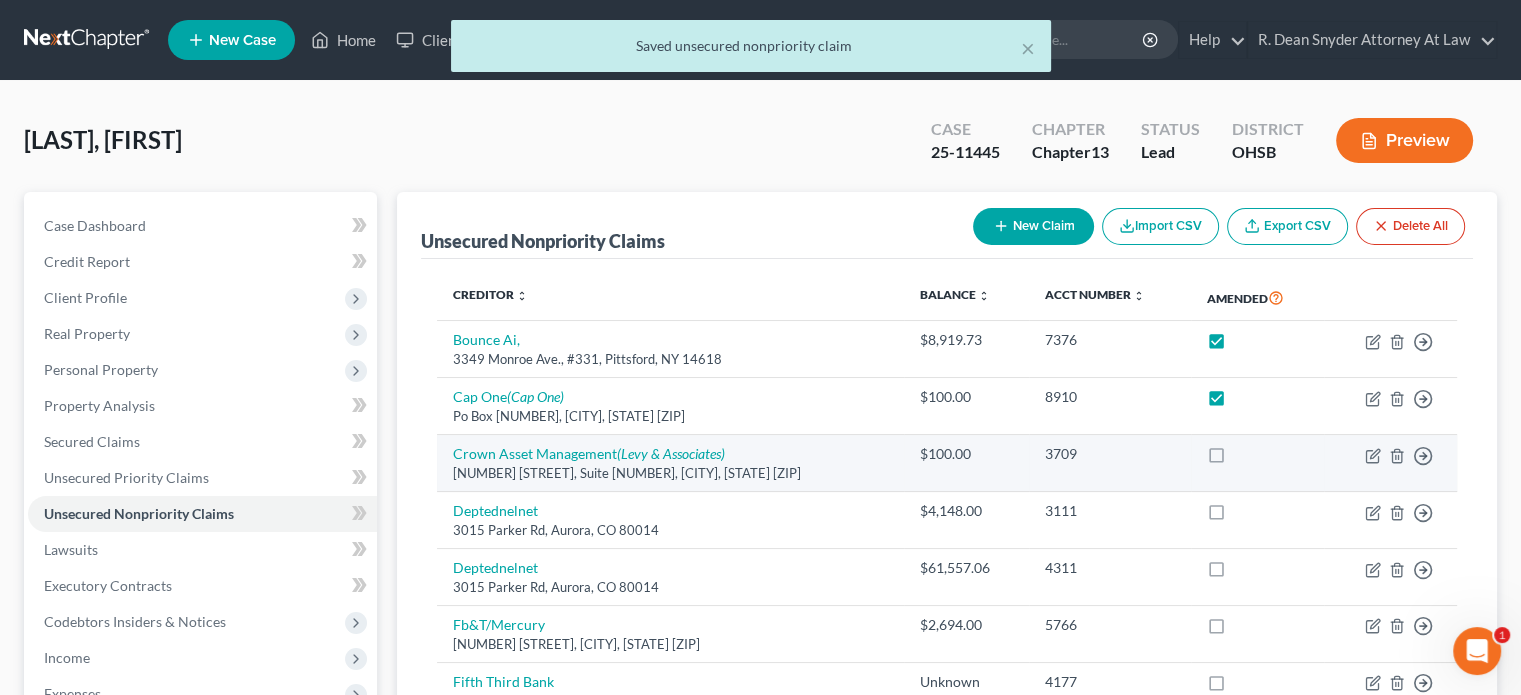 drag, startPoint x: 1224, startPoint y: 456, endPoint x: 1213, endPoint y: 451, distance: 12.083046 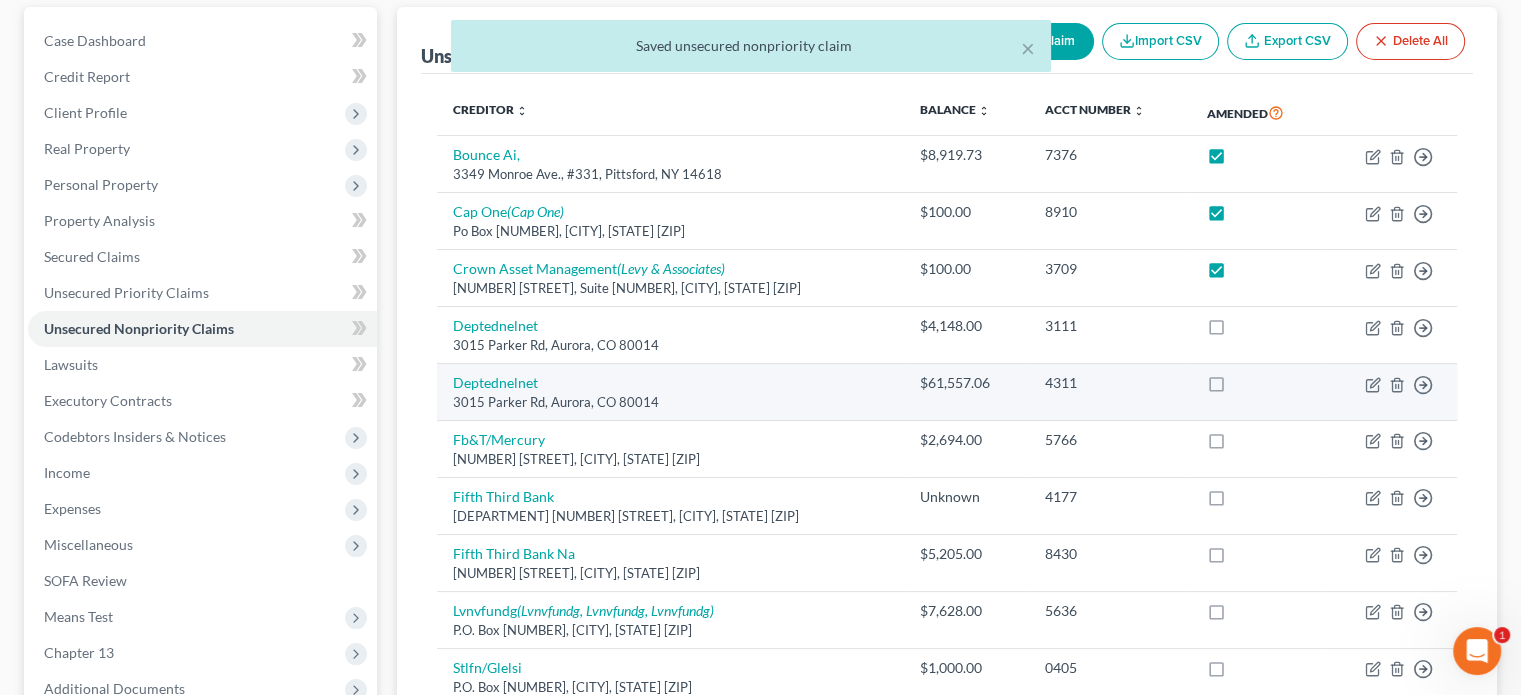 scroll, scrollTop: 200, scrollLeft: 0, axis: vertical 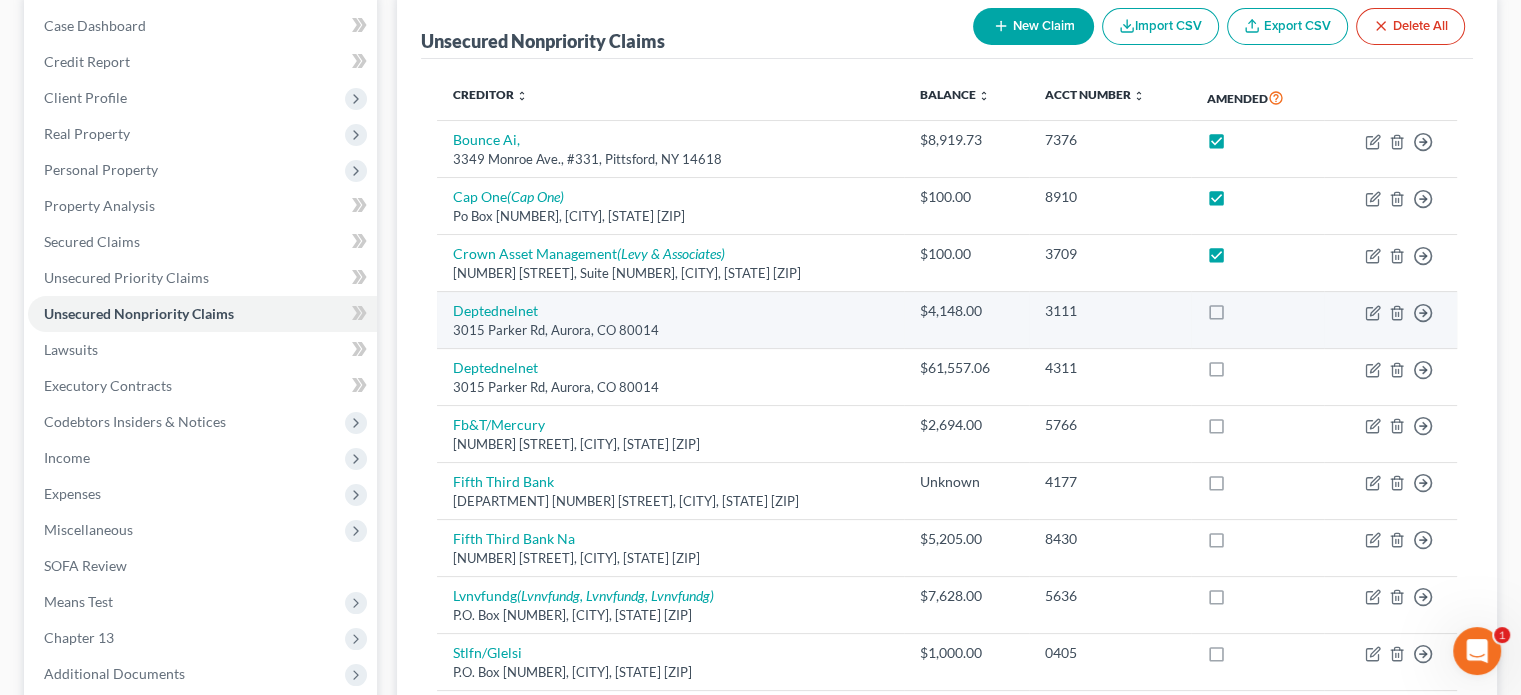 click at bounding box center (1235, 316) 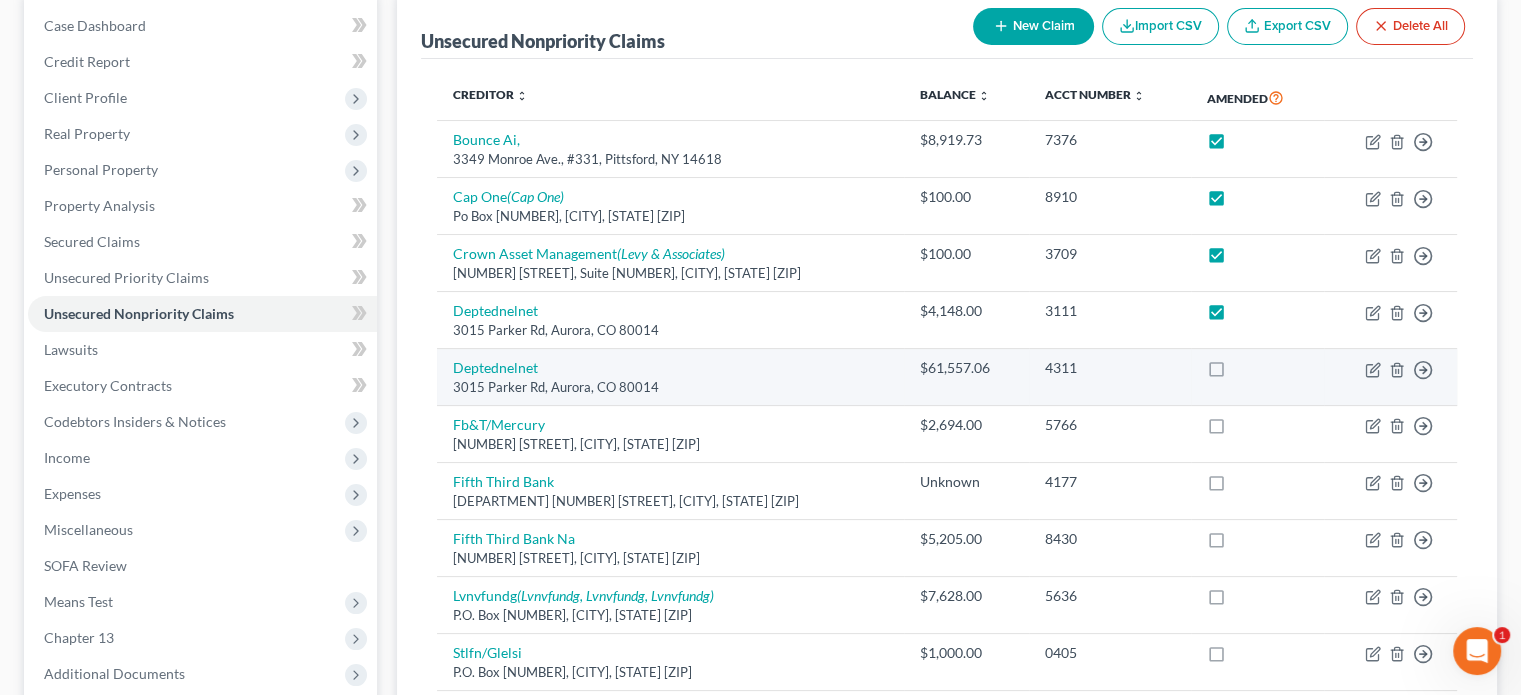 drag, startPoint x: 1222, startPoint y: 364, endPoint x: 1215, endPoint y: 390, distance: 26.925823 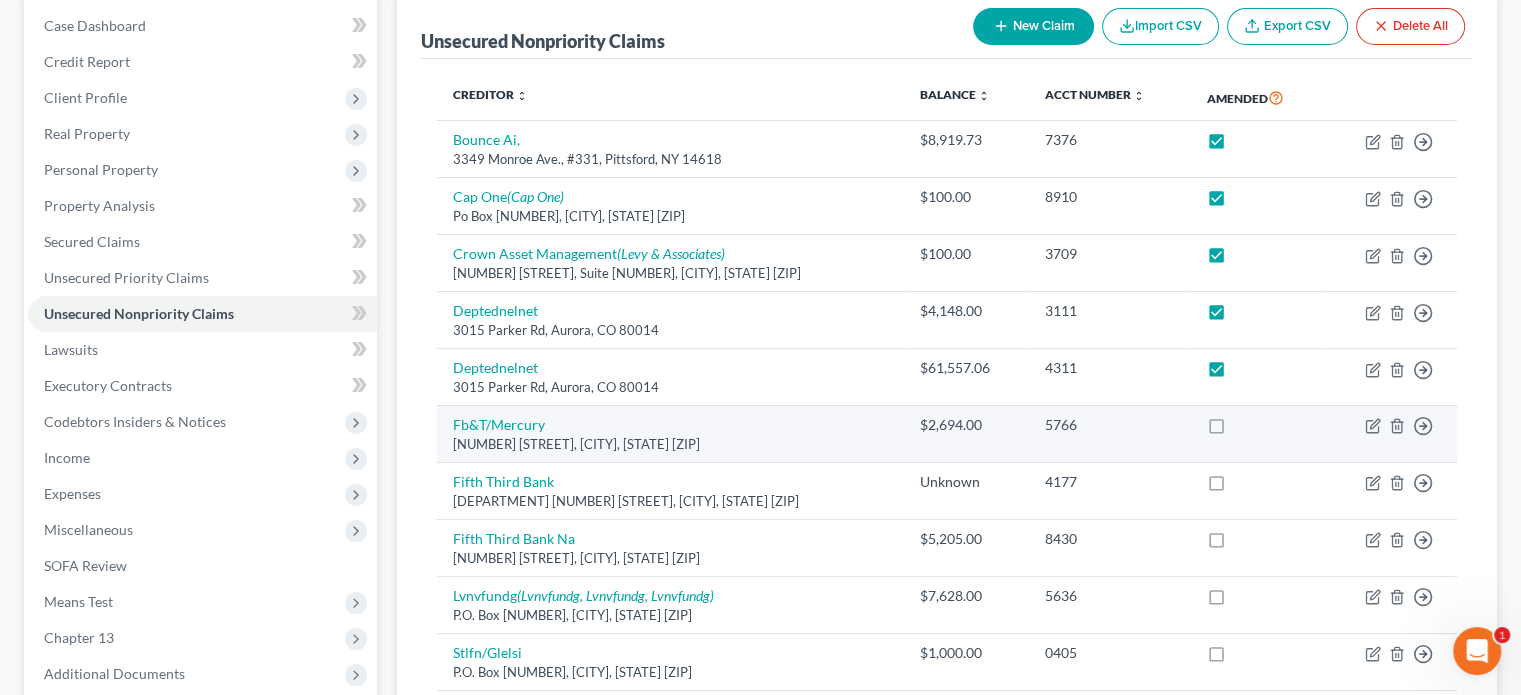 click at bounding box center [1235, 430] 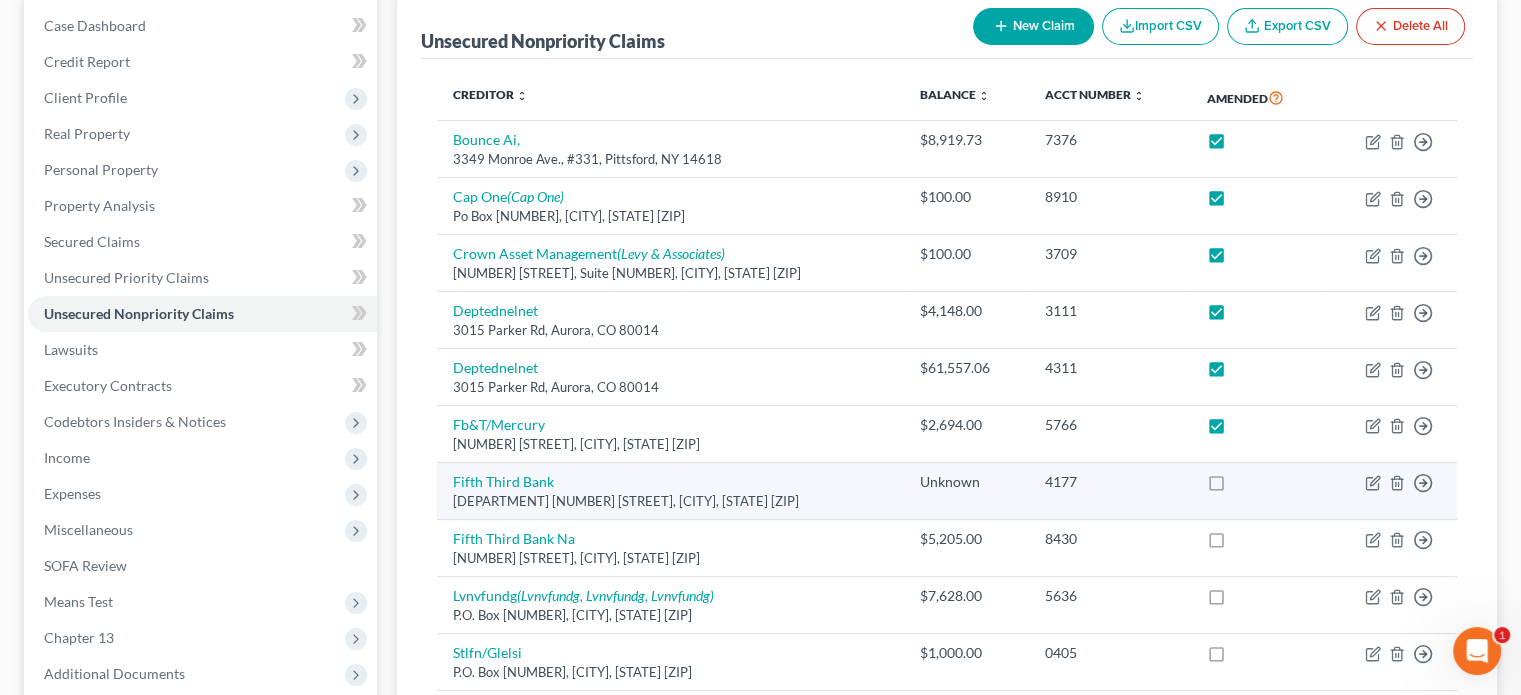 click at bounding box center [1235, 487] 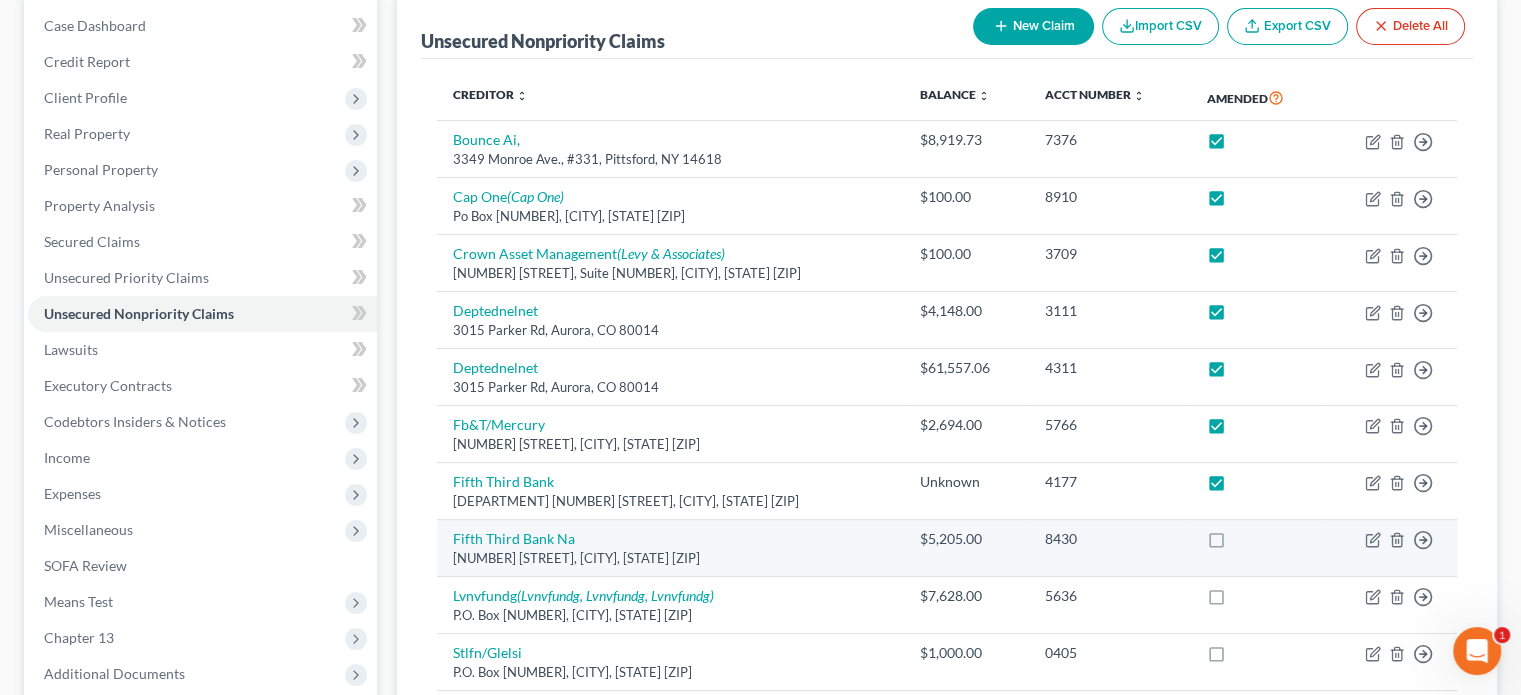 click at bounding box center (1235, 544) 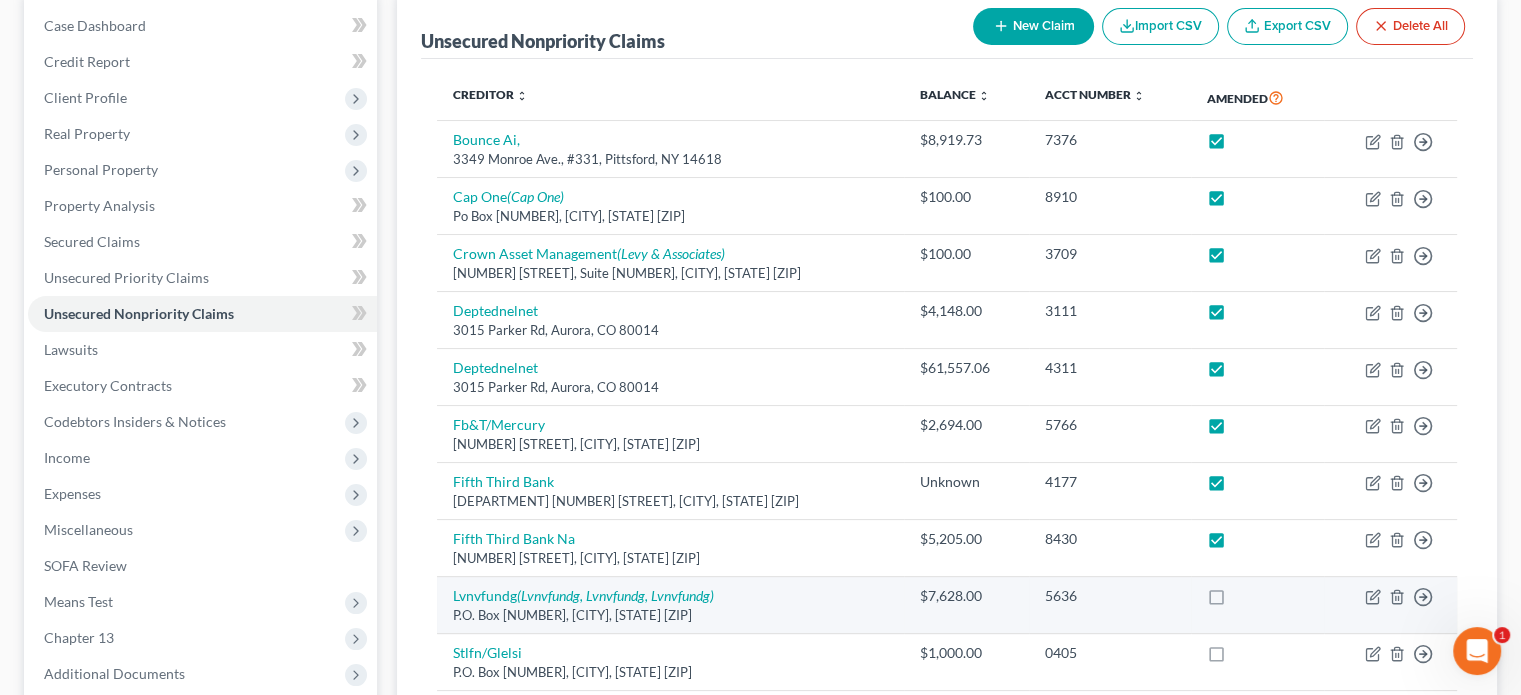 click at bounding box center (1235, 601) 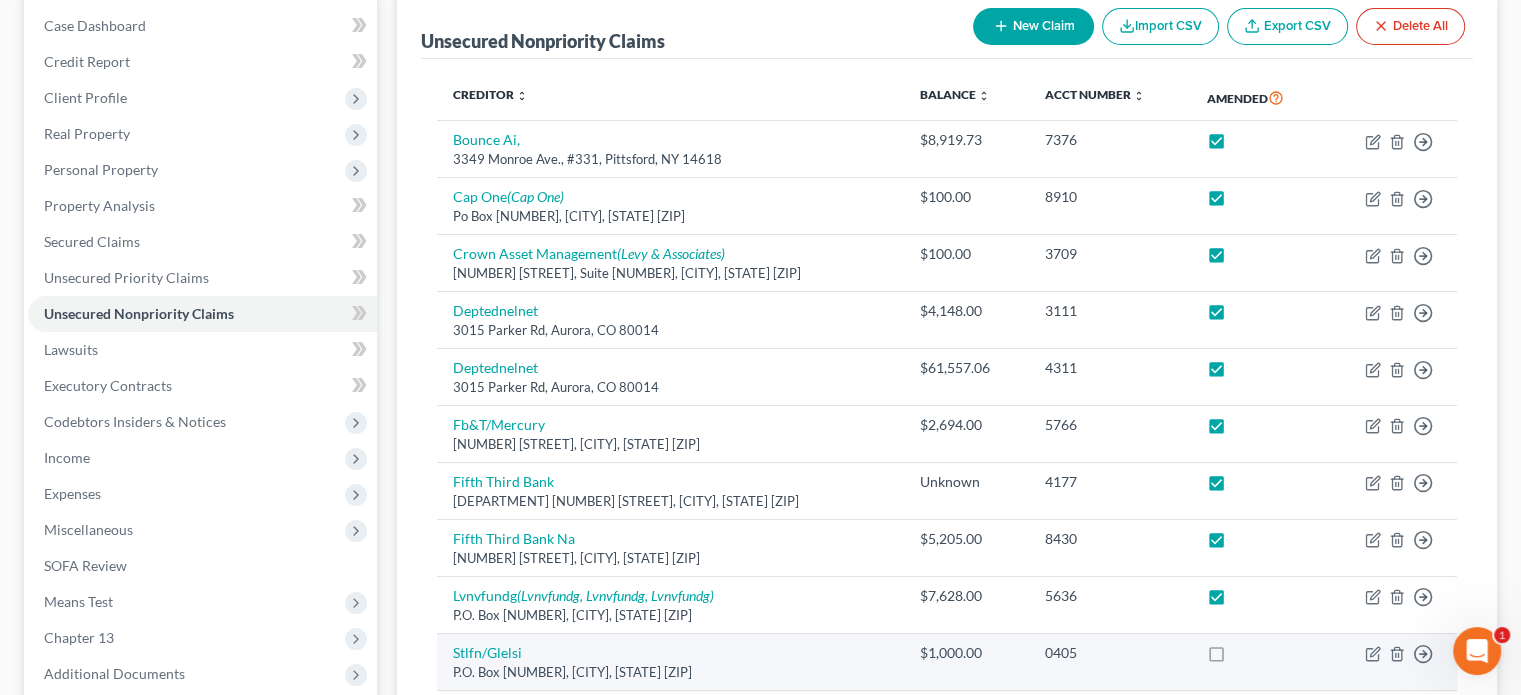 click at bounding box center (1235, 658) 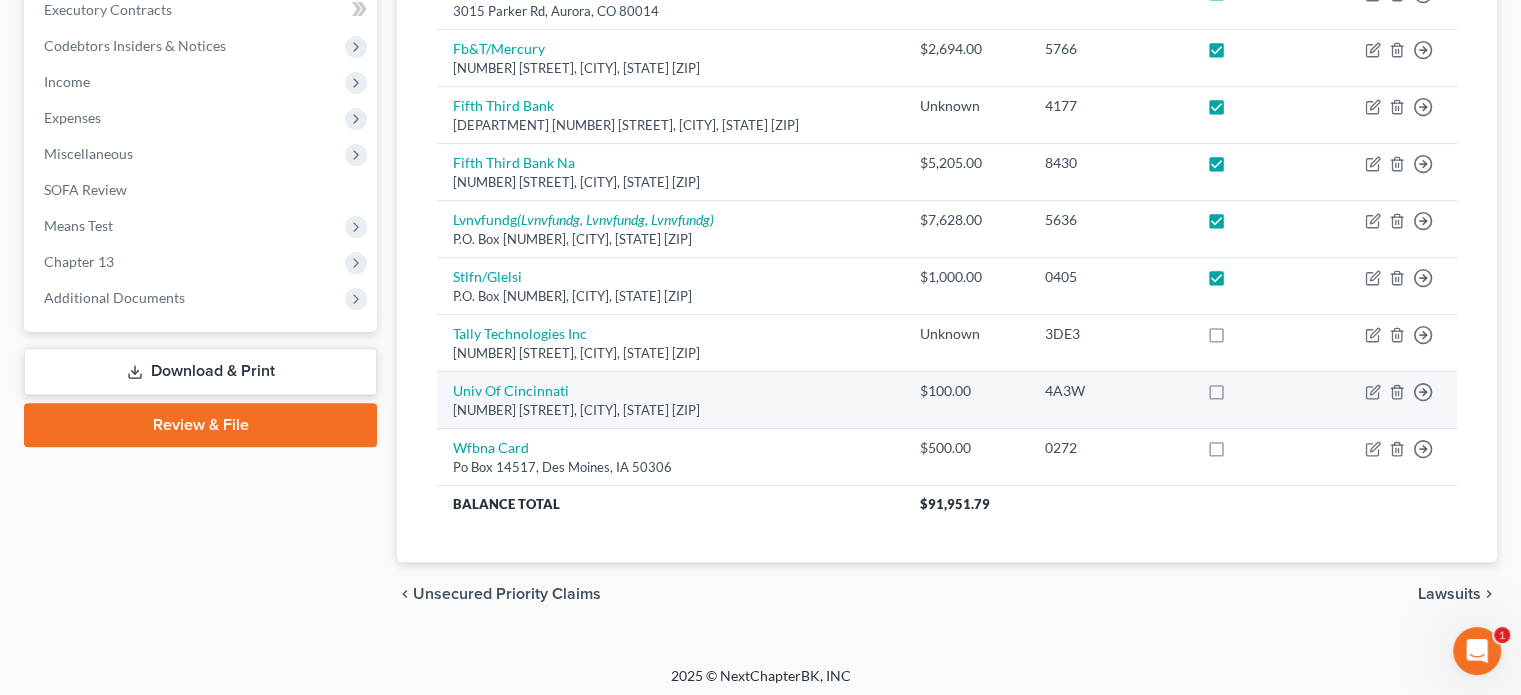 scroll, scrollTop: 579, scrollLeft: 0, axis: vertical 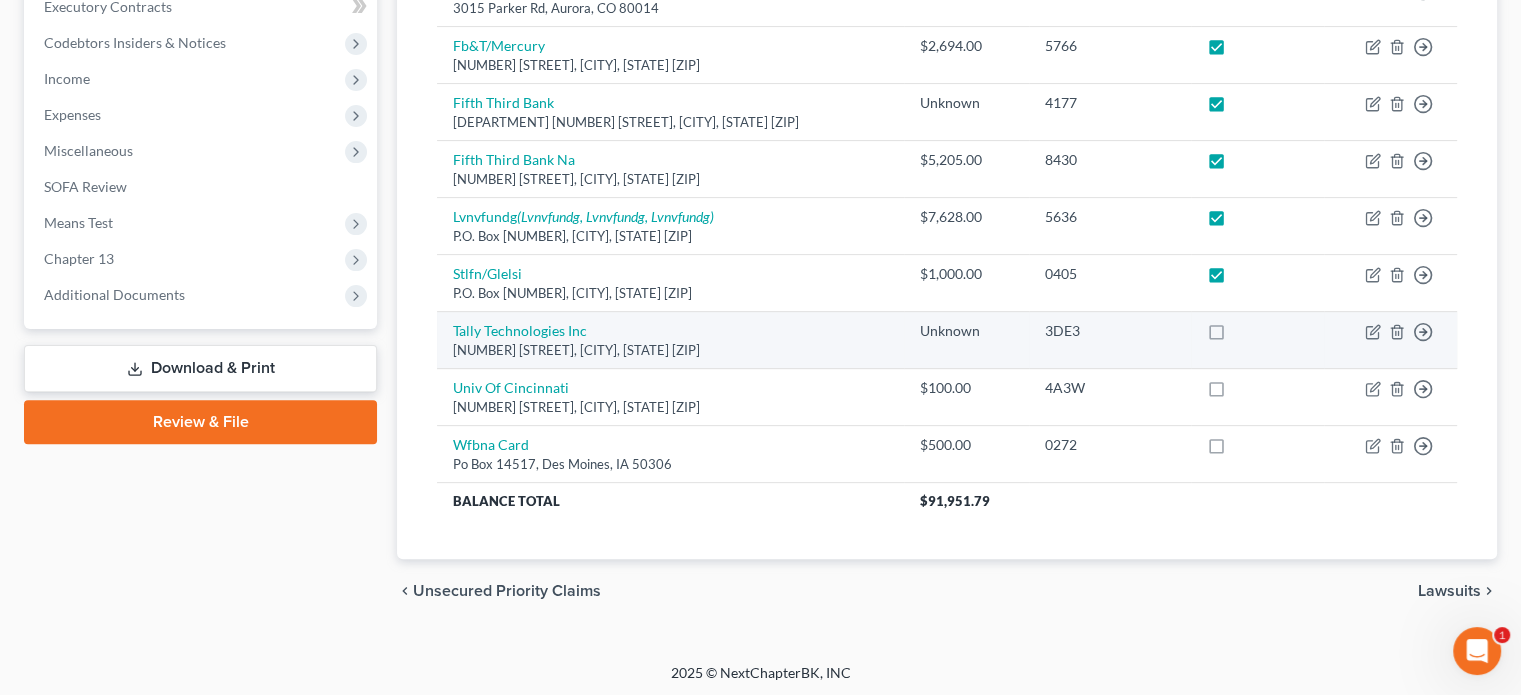 drag, startPoint x: 1227, startPoint y: 326, endPoint x: 1221, endPoint y: 338, distance: 13.416408 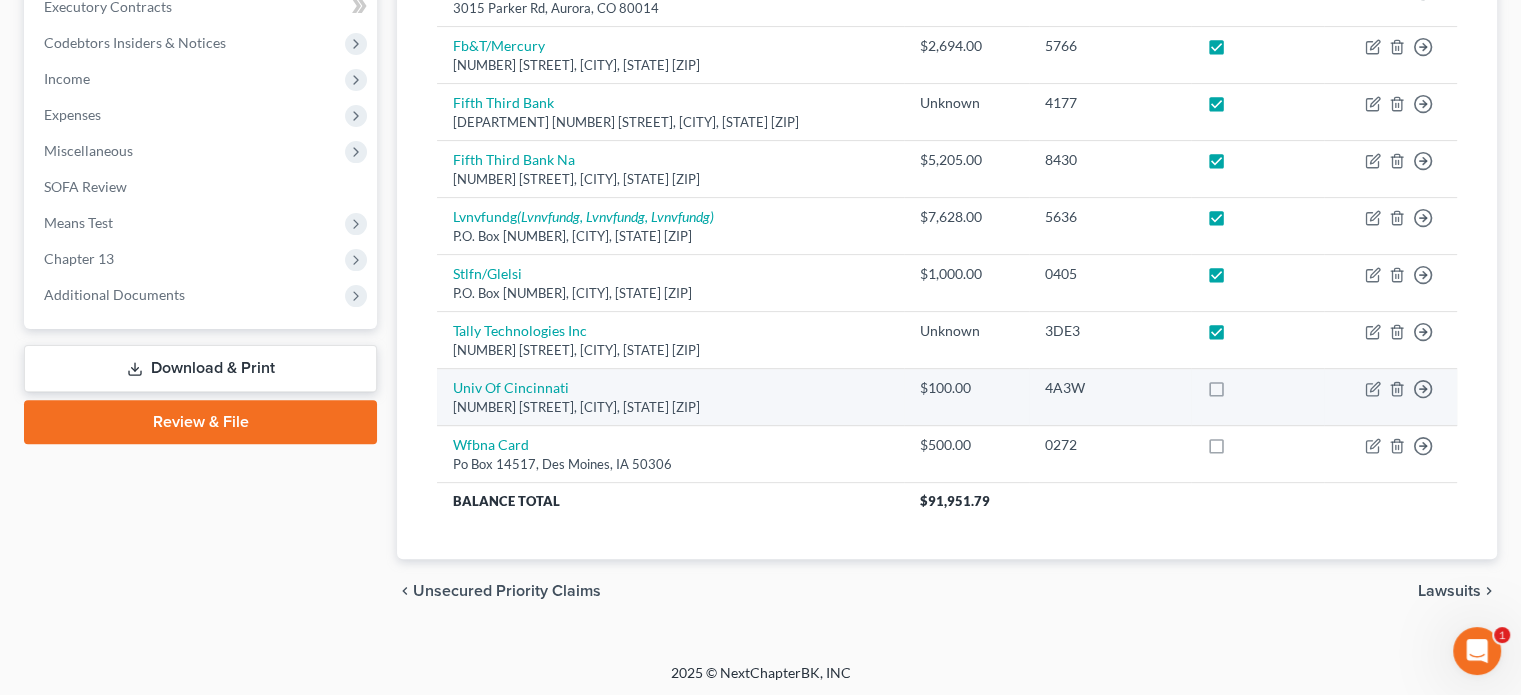click at bounding box center [1235, 393] 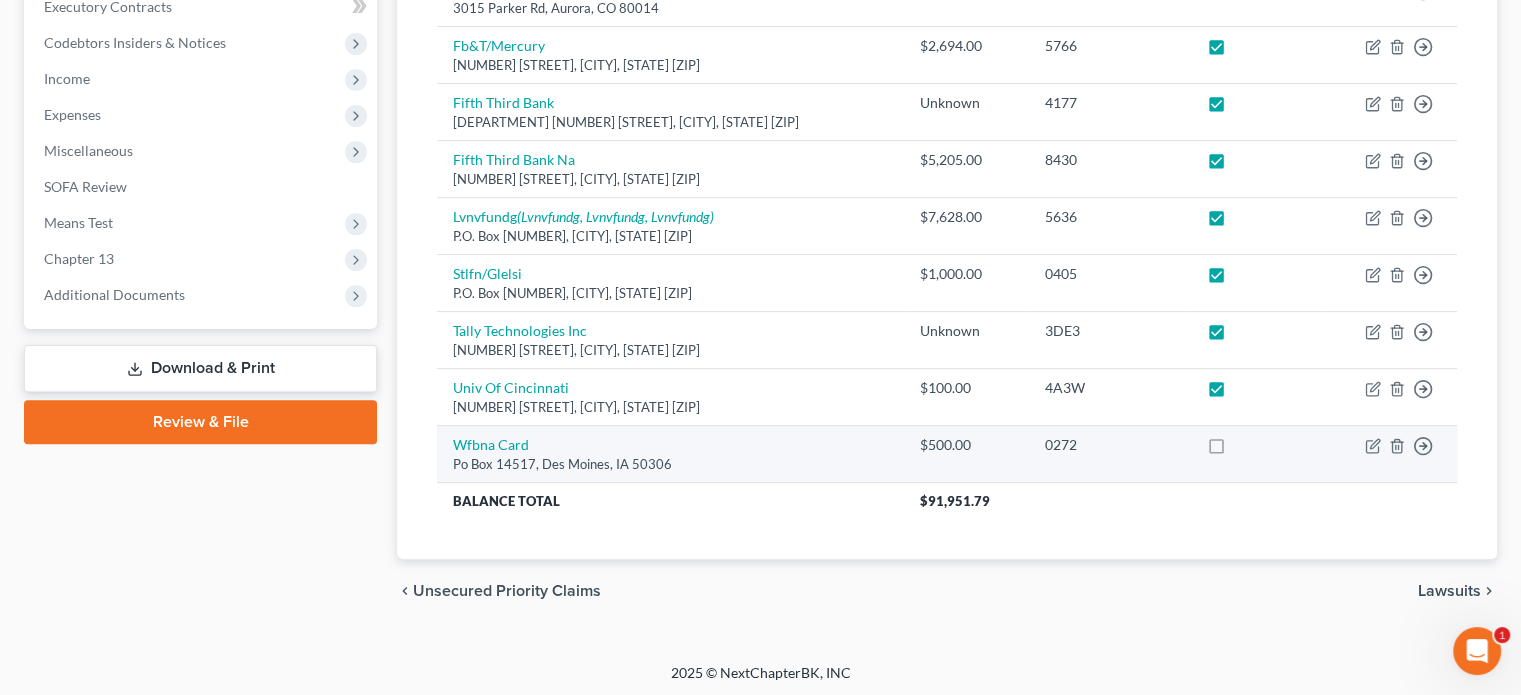 click at bounding box center (1235, 450) 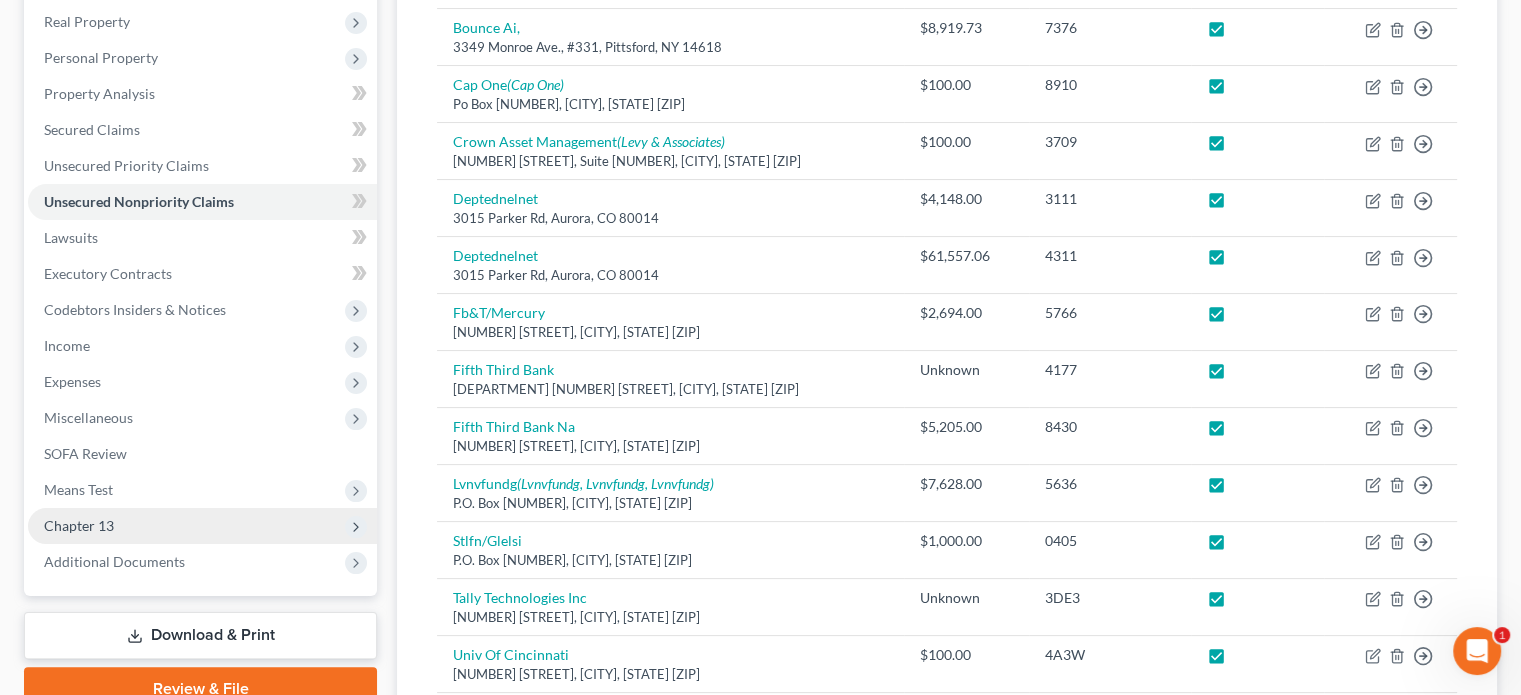 scroll, scrollTop: 579, scrollLeft: 0, axis: vertical 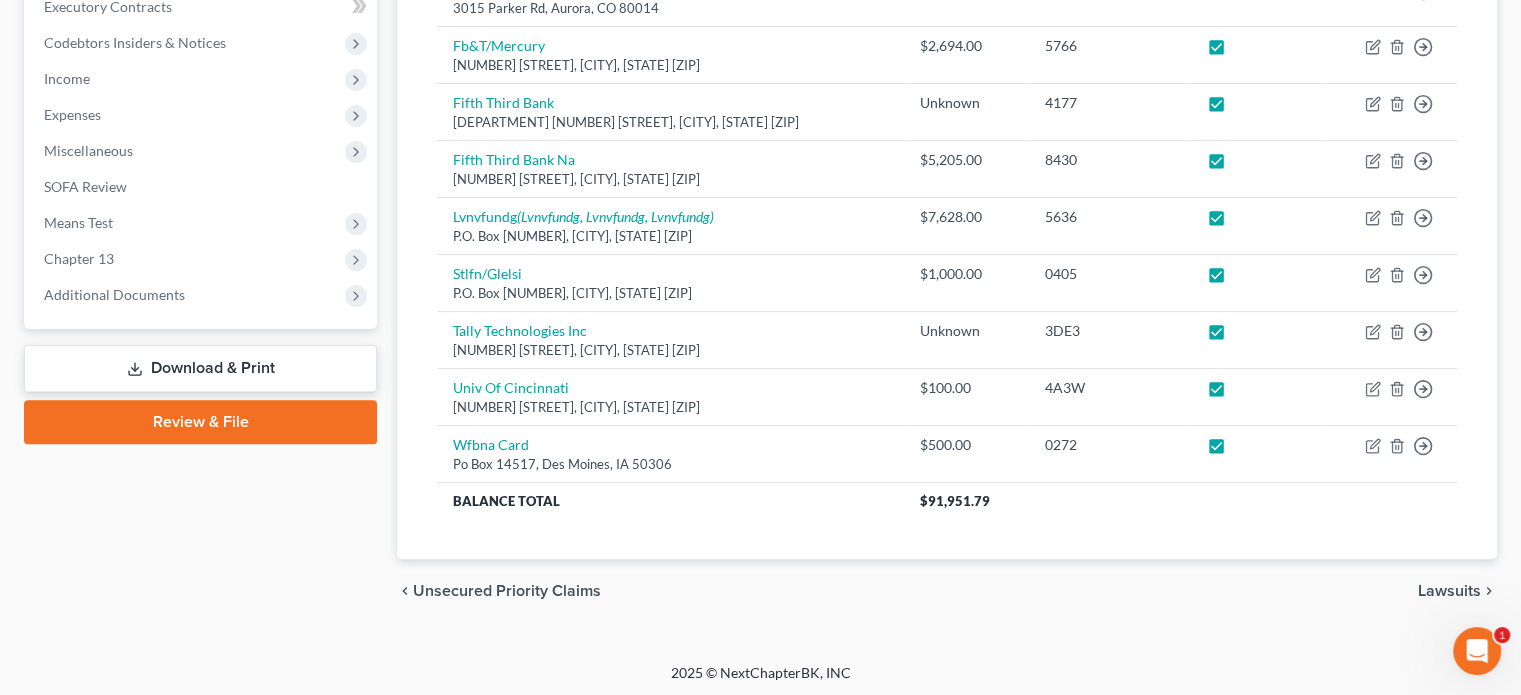 click on "Download & Print" at bounding box center (200, 368) 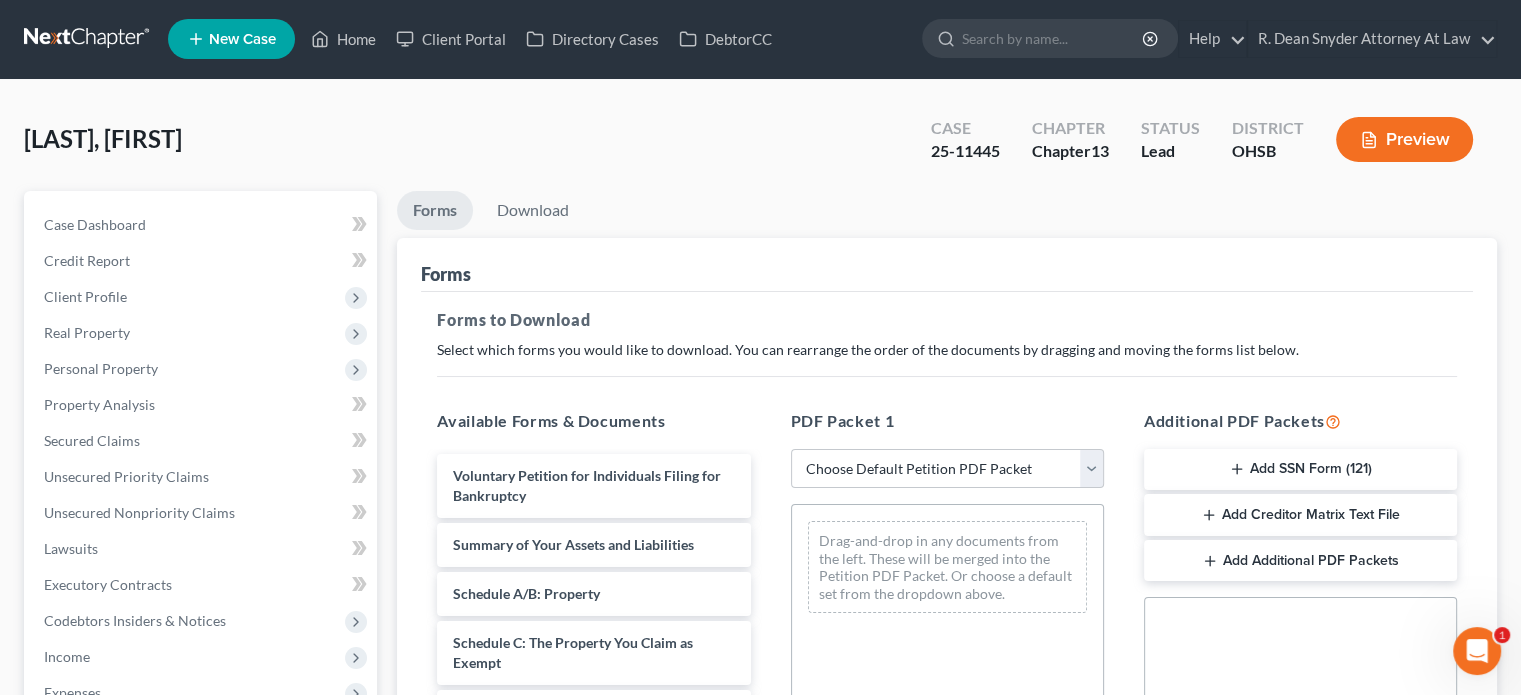 scroll, scrollTop: 0, scrollLeft: 0, axis: both 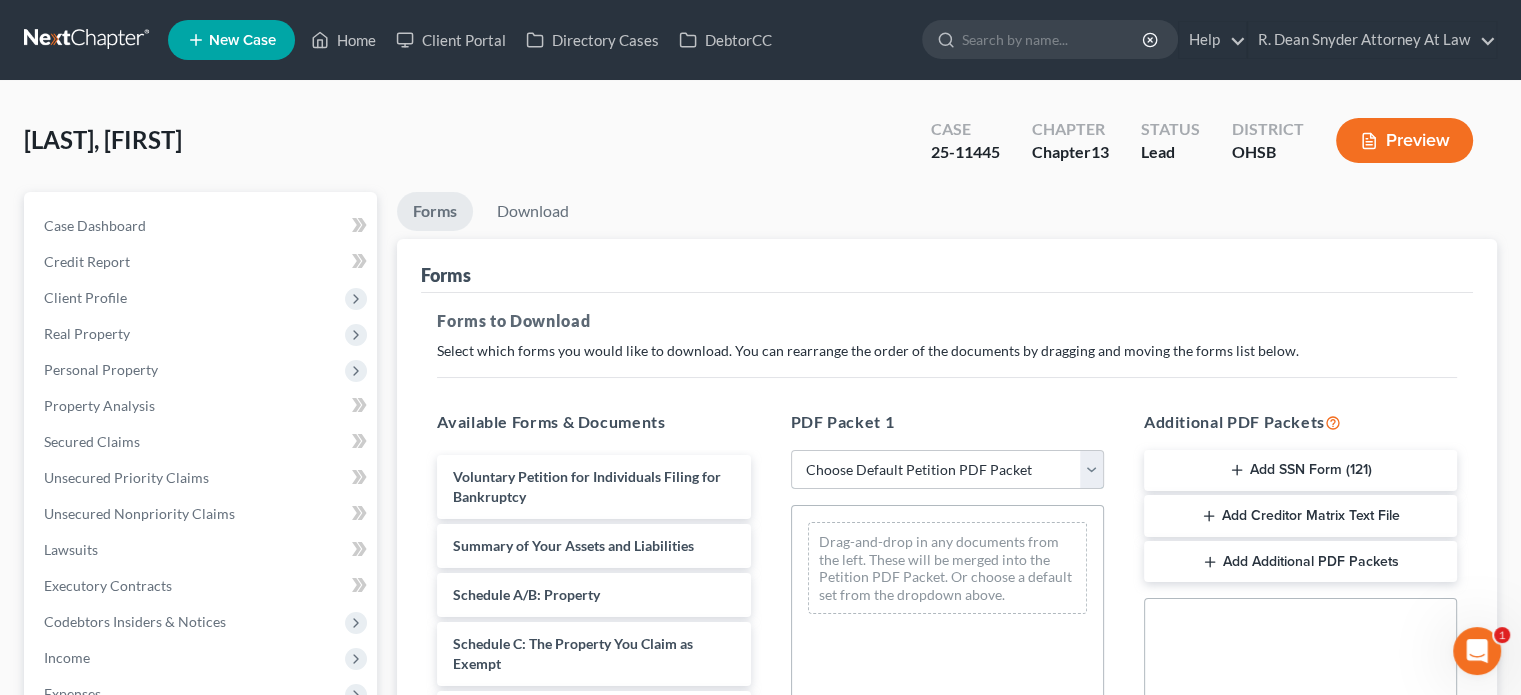 click on "Choose Default Petition PDF Packet Complete Bankruptcy Petition (all forms and schedules) Emergency Filing Forms (Petition and Creditor List Only) Amended Forms Signature Pages Only Supplemental Post Petition (Sch. I & J) Supplemental Post Petition (Sch. I) Supplemental Post Petition (Sch. J) Fairfieldoffice Fairfield2 Fairfield3" at bounding box center (947, 470) 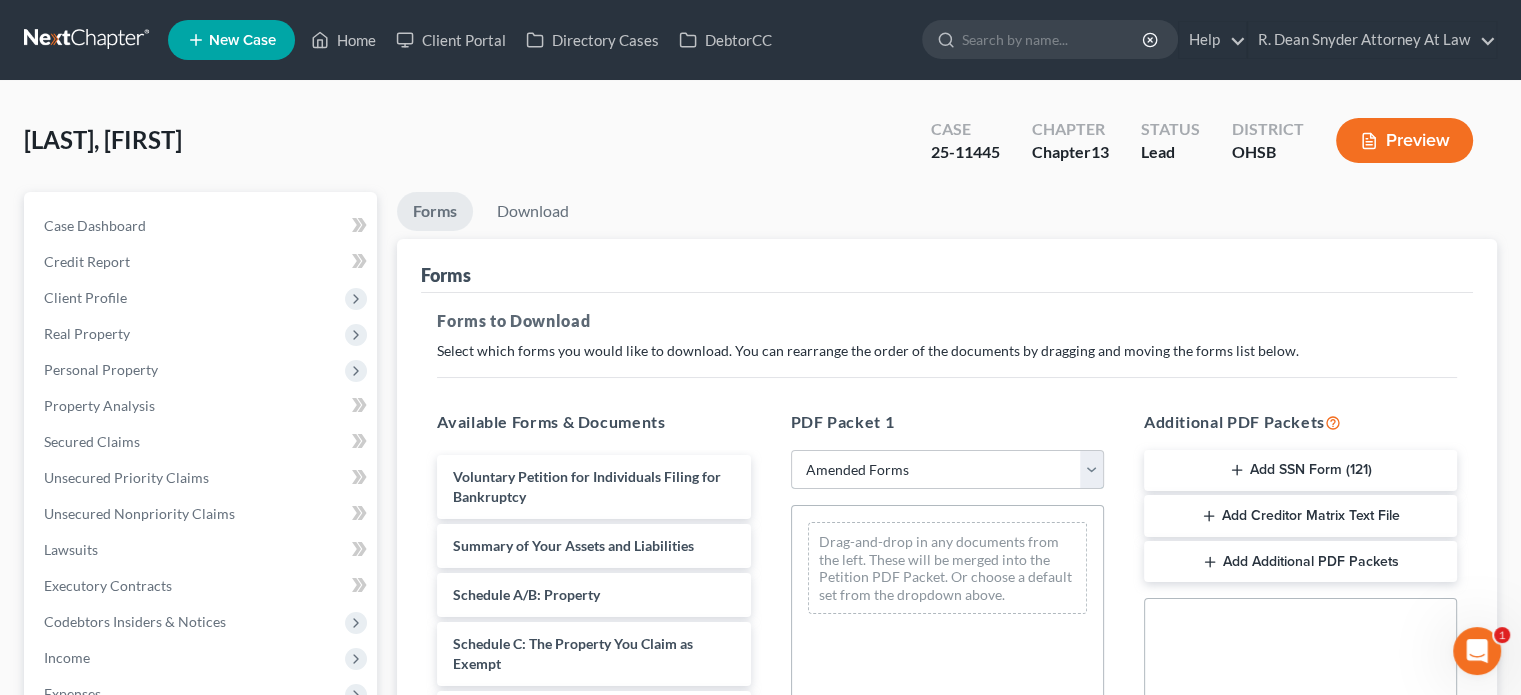 click on "Choose Default Petition PDF Packet Complete Bankruptcy Petition (all forms and schedules) Emergency Filing Forms (Petition and Creditor List Only) Amended Forms Signature Pages Only Supplemental Post Petition (Sch. I & J) Supplemental Post Petition (Sch. I) Supplemental Post Petition (Sch. J) Fairfieldoffice Fairfield2 Fairfield3" at bounding box center (947, 470) 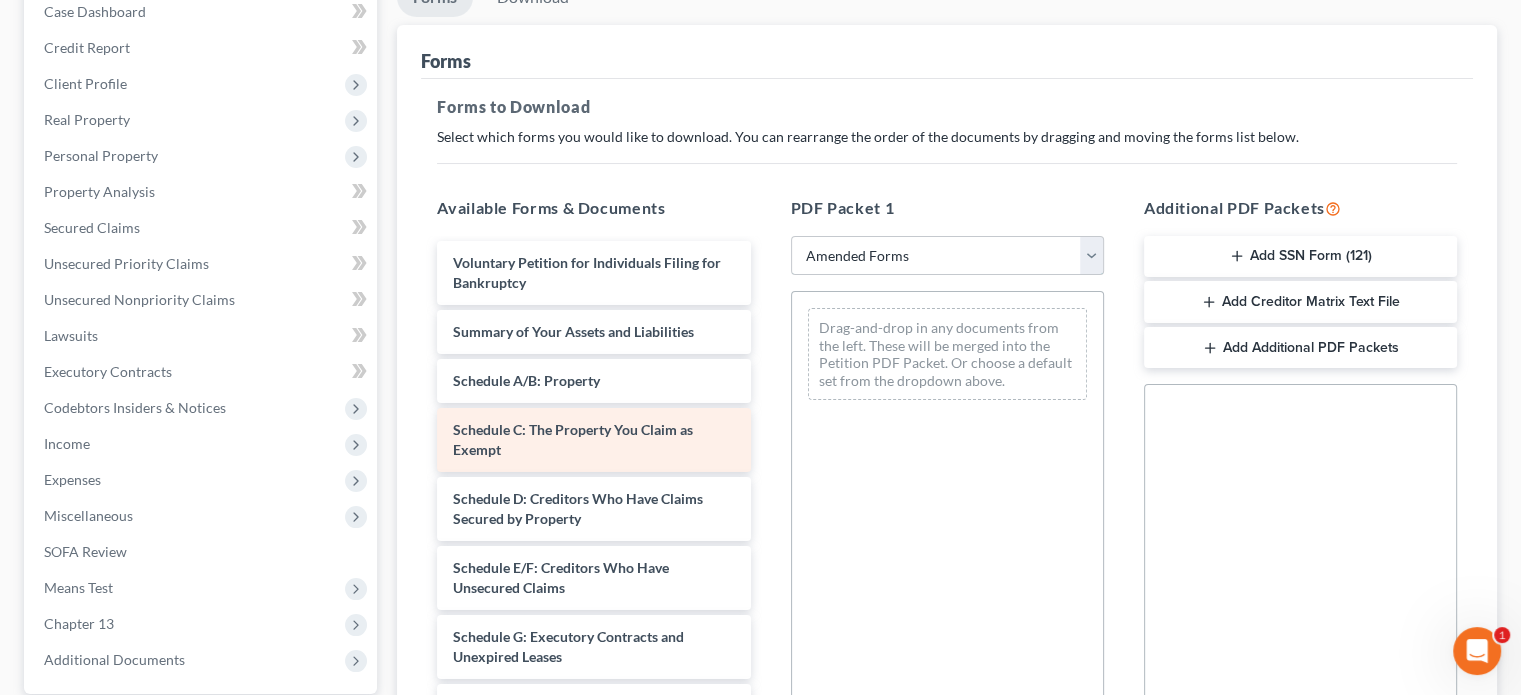 scroll, scrollTop: 300, scrollLeft: 0, axis: vertical 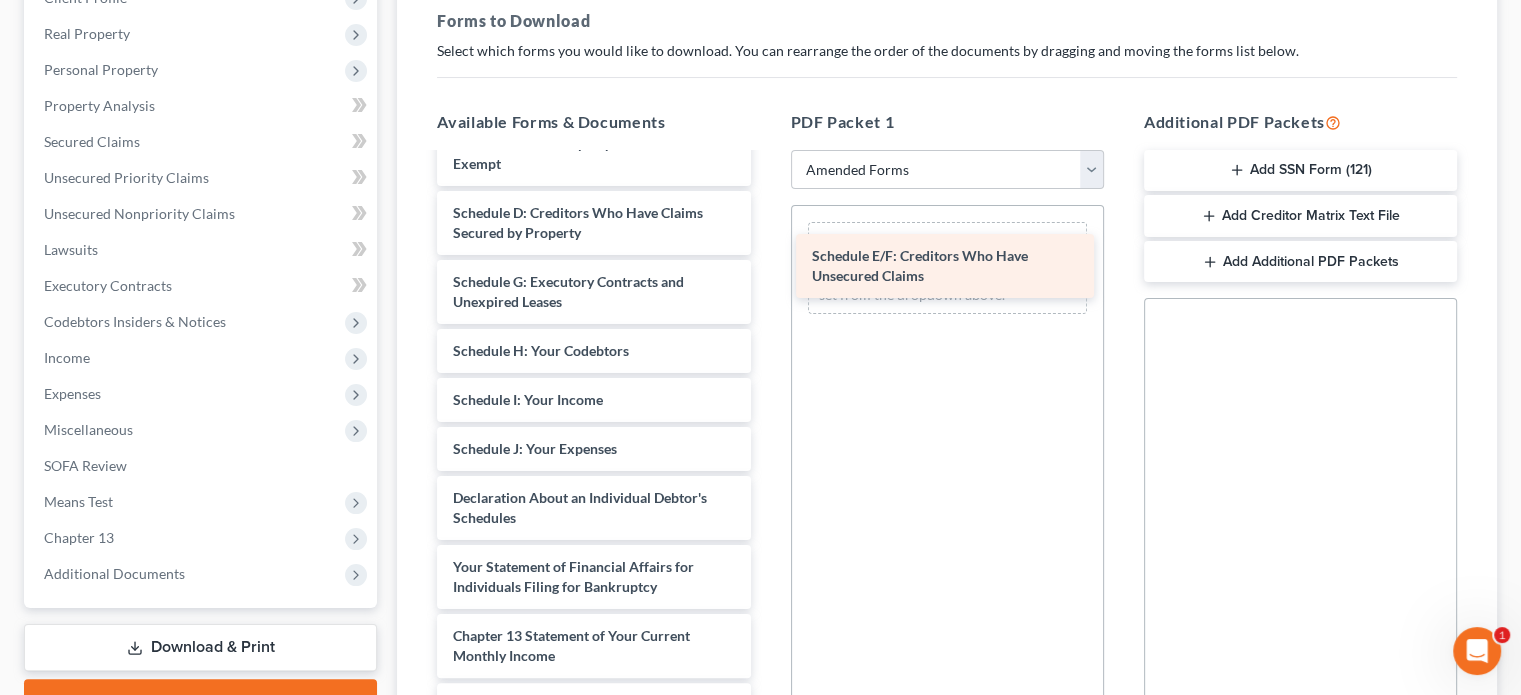 drag, startPoint x: 552, startPoint y: 289, endPoint x: 911, endPoint y: 265, distance: 359.80133 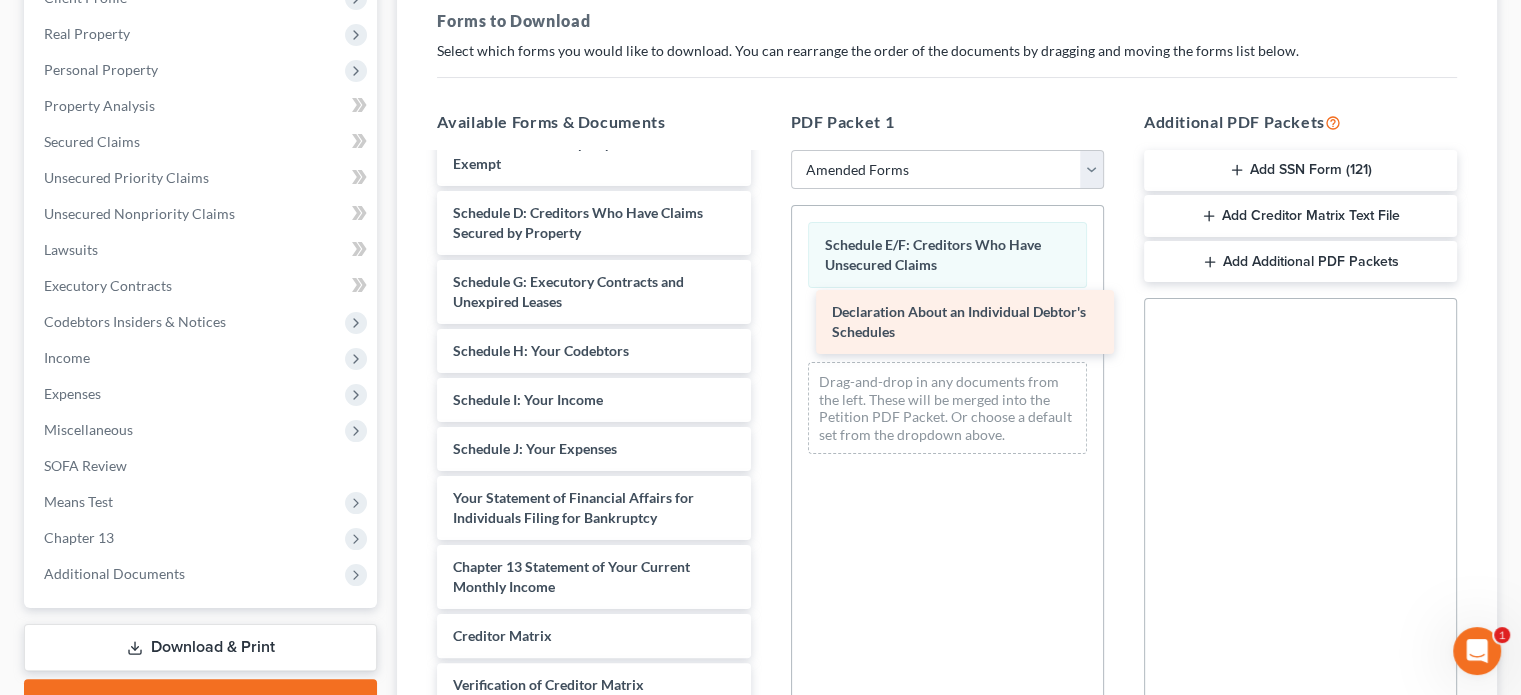 drag, startPoint x: 556, startPoint y: 499, endPoint x: 928, endPoint y: 311, distance: 416.80692 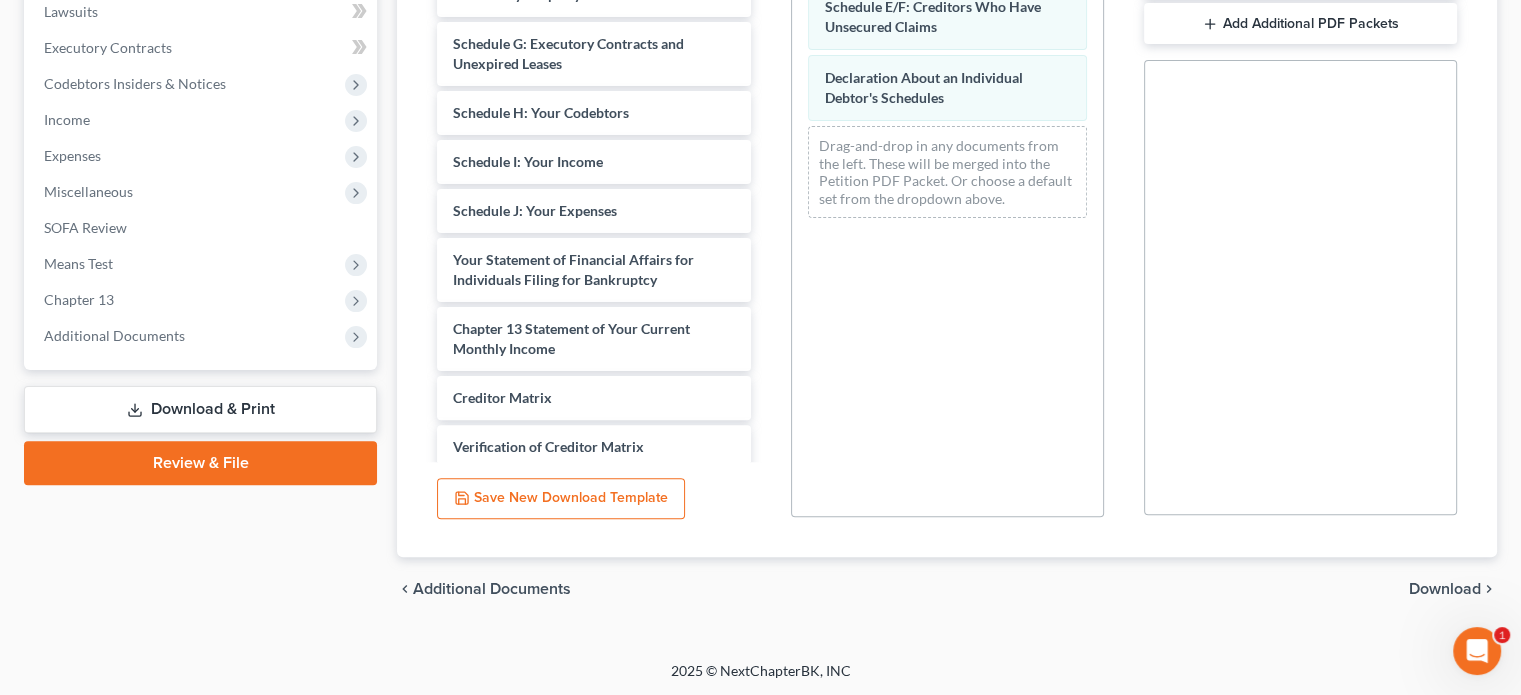 click on "Download" at bounding box center (1445, 589) 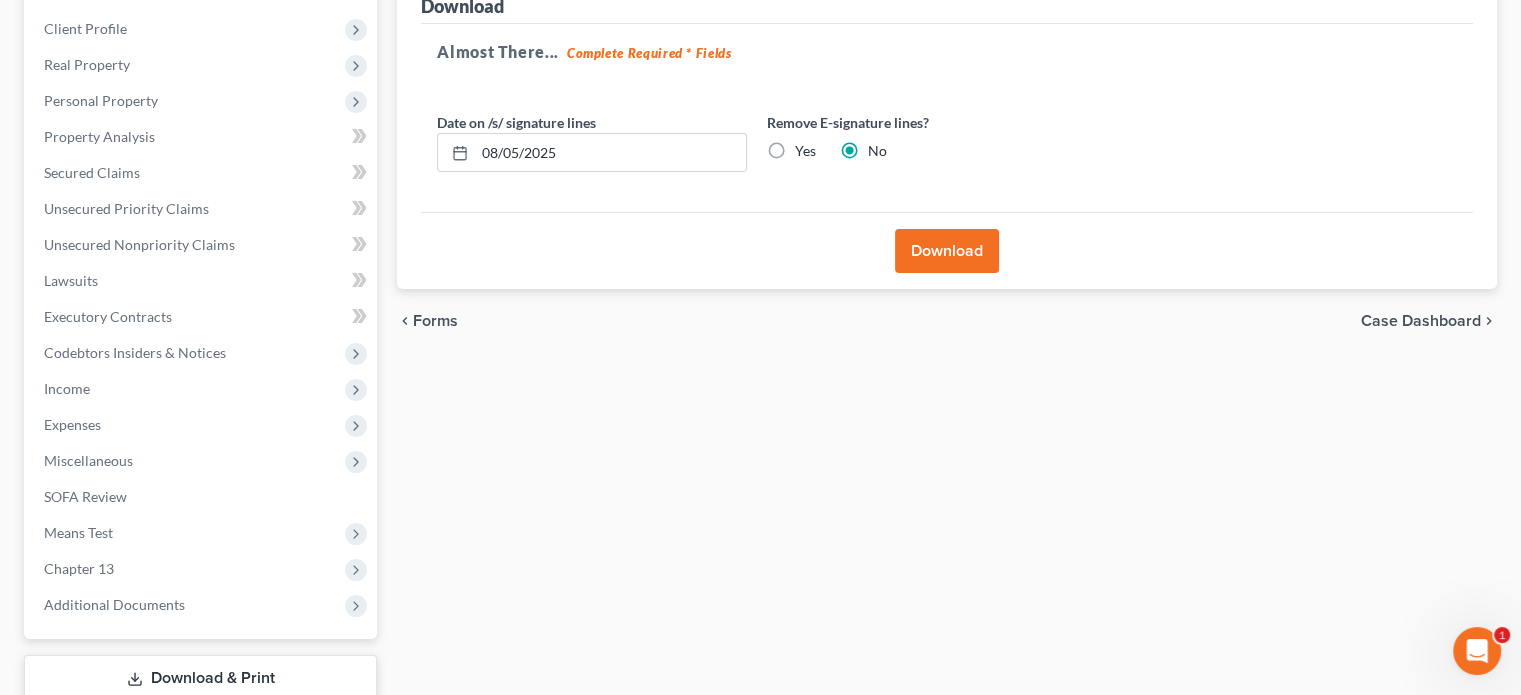 scroll, scrollTop: 2, scrollLeft: 0, axis: vertical 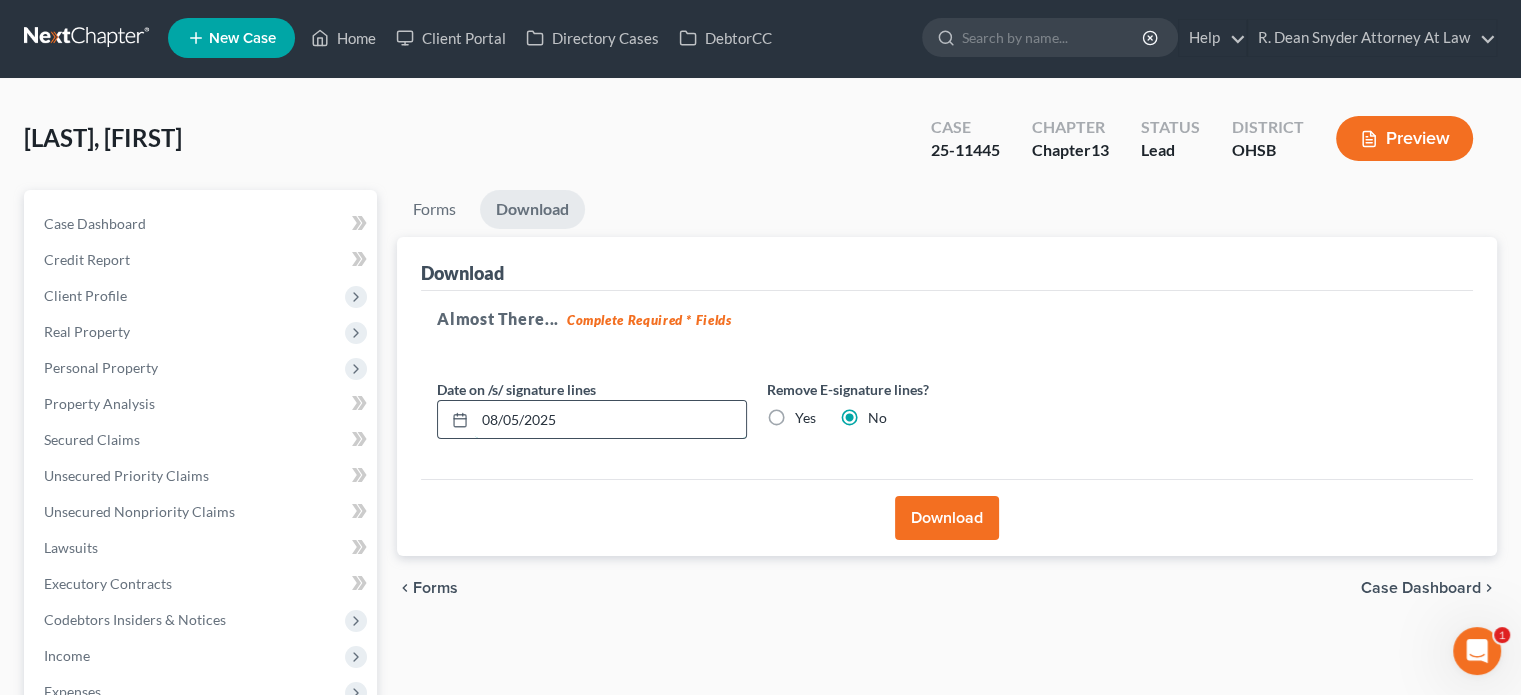 click on "08/05/2025" at bounding box center [610, 420] 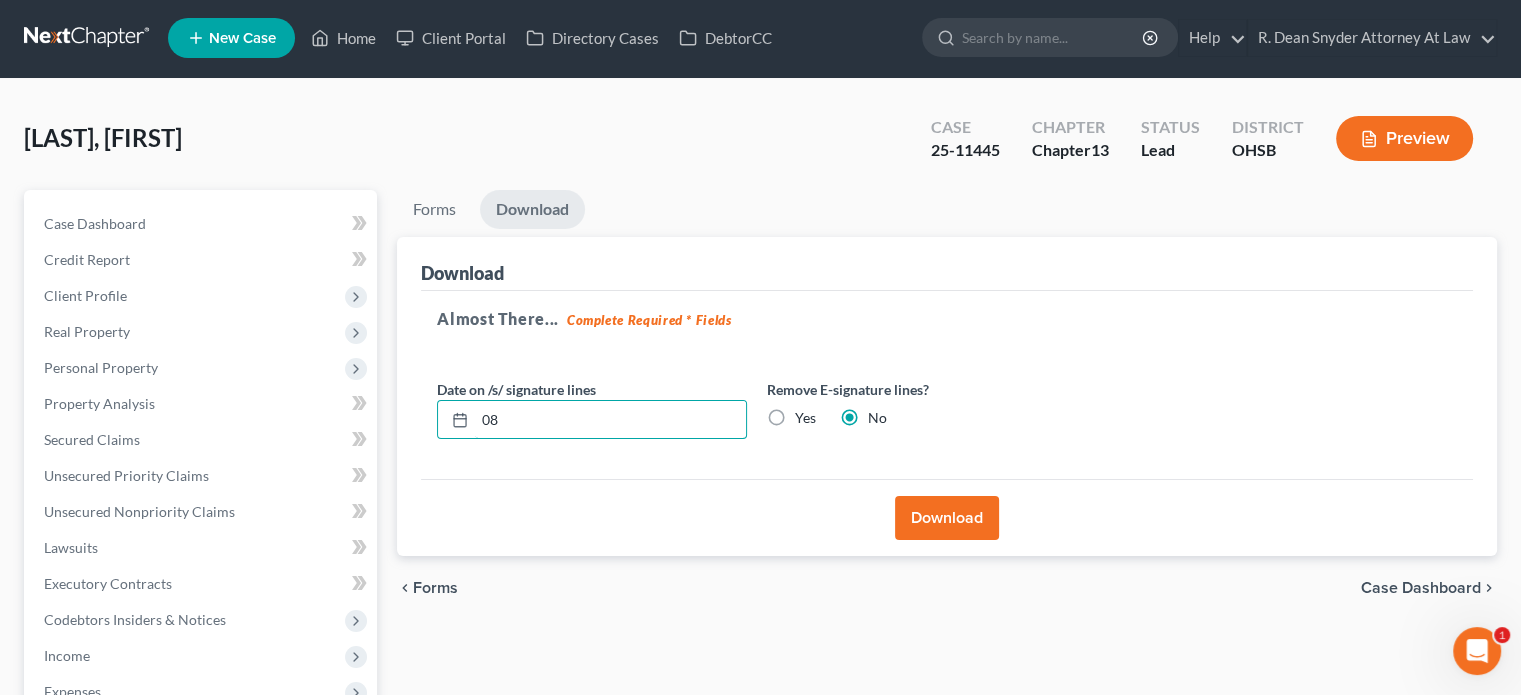 type on "0" 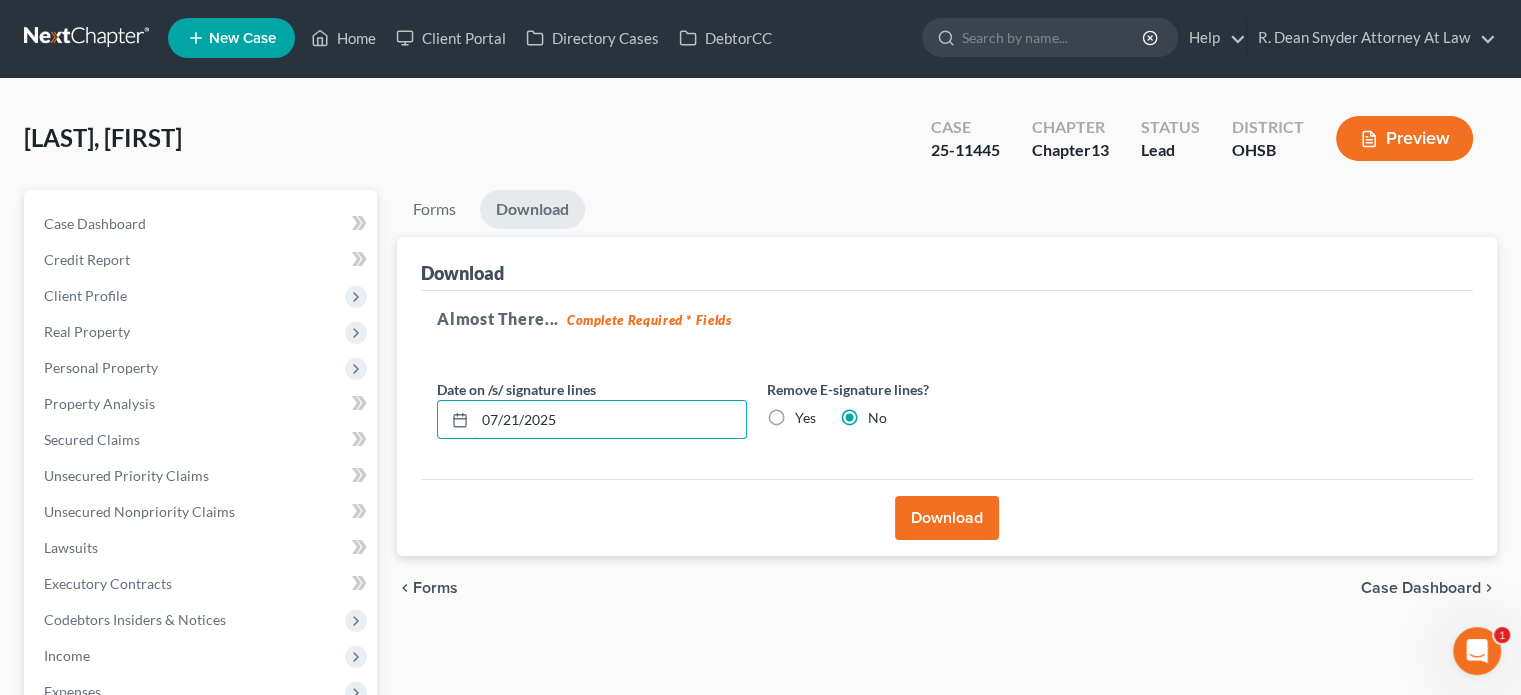type on "07/21/2025" 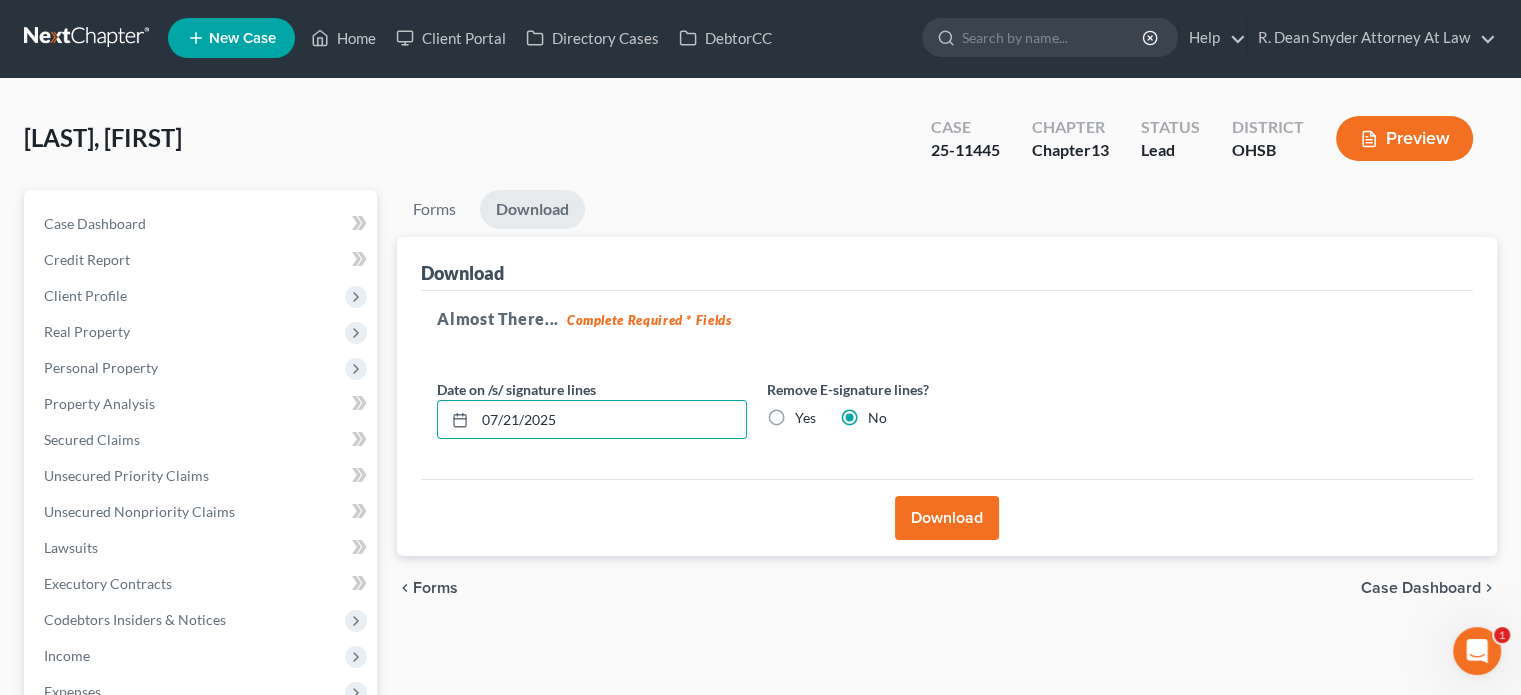 click on "Download" at bounding box center (947, 518) 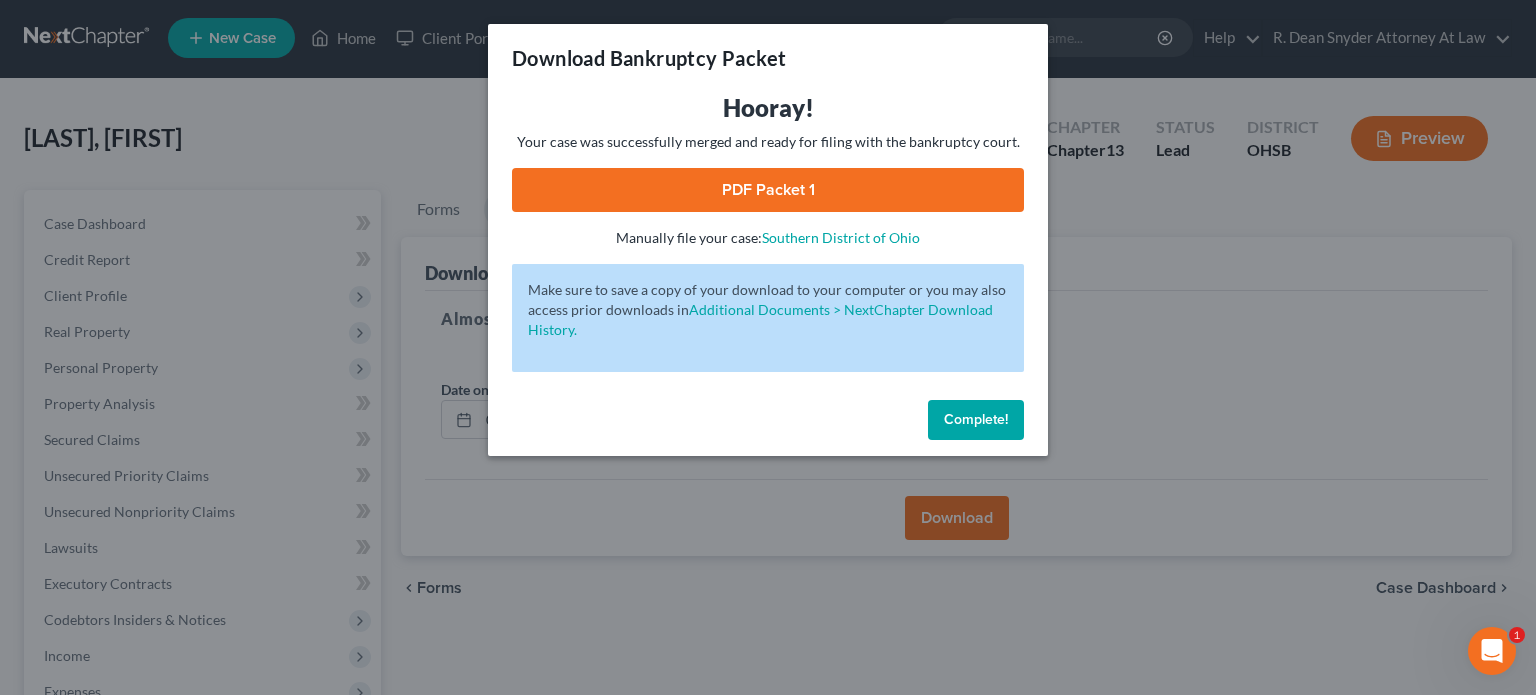 click on "PDF Packet 1" at bounding box center [768, 190] 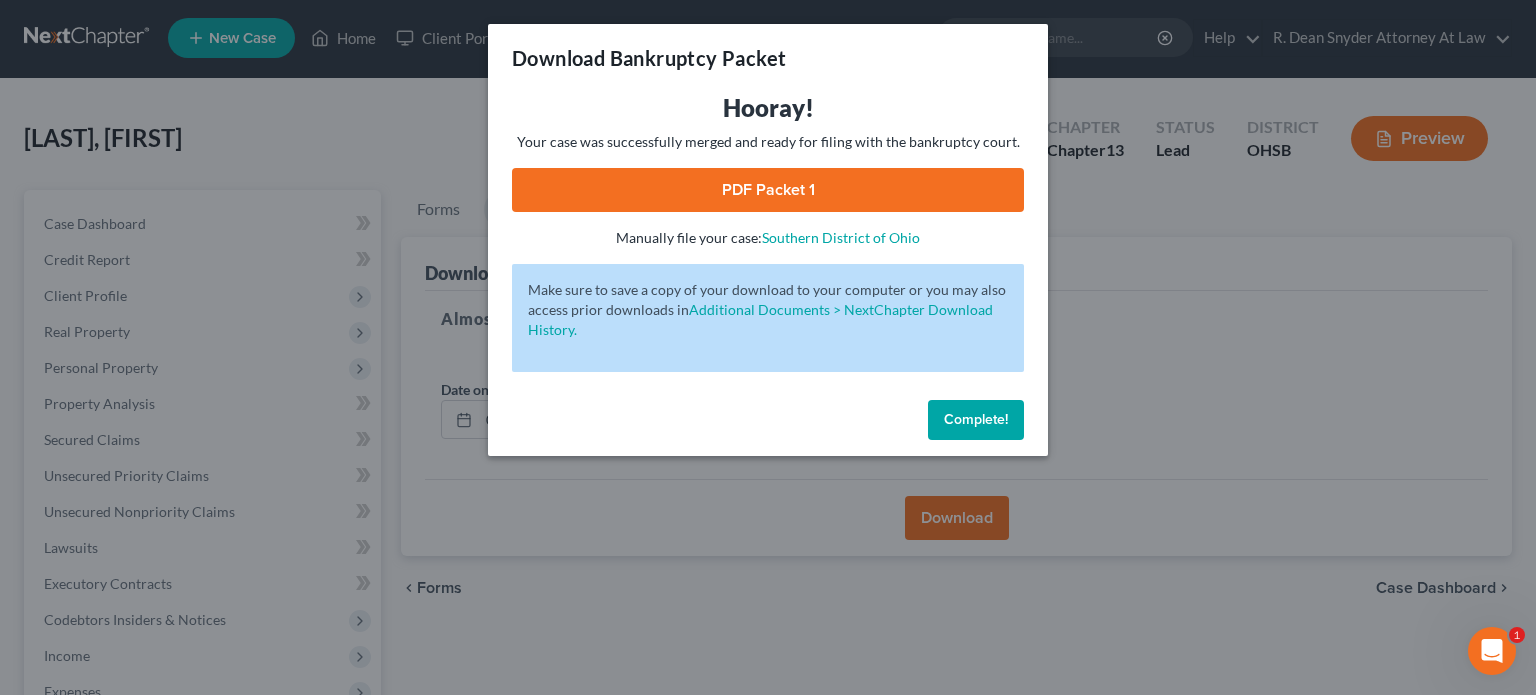 drag, startPoint x: 969, startPoint y: 418, endPoint x: 486, endPoint y: 392, distance: 483.69928 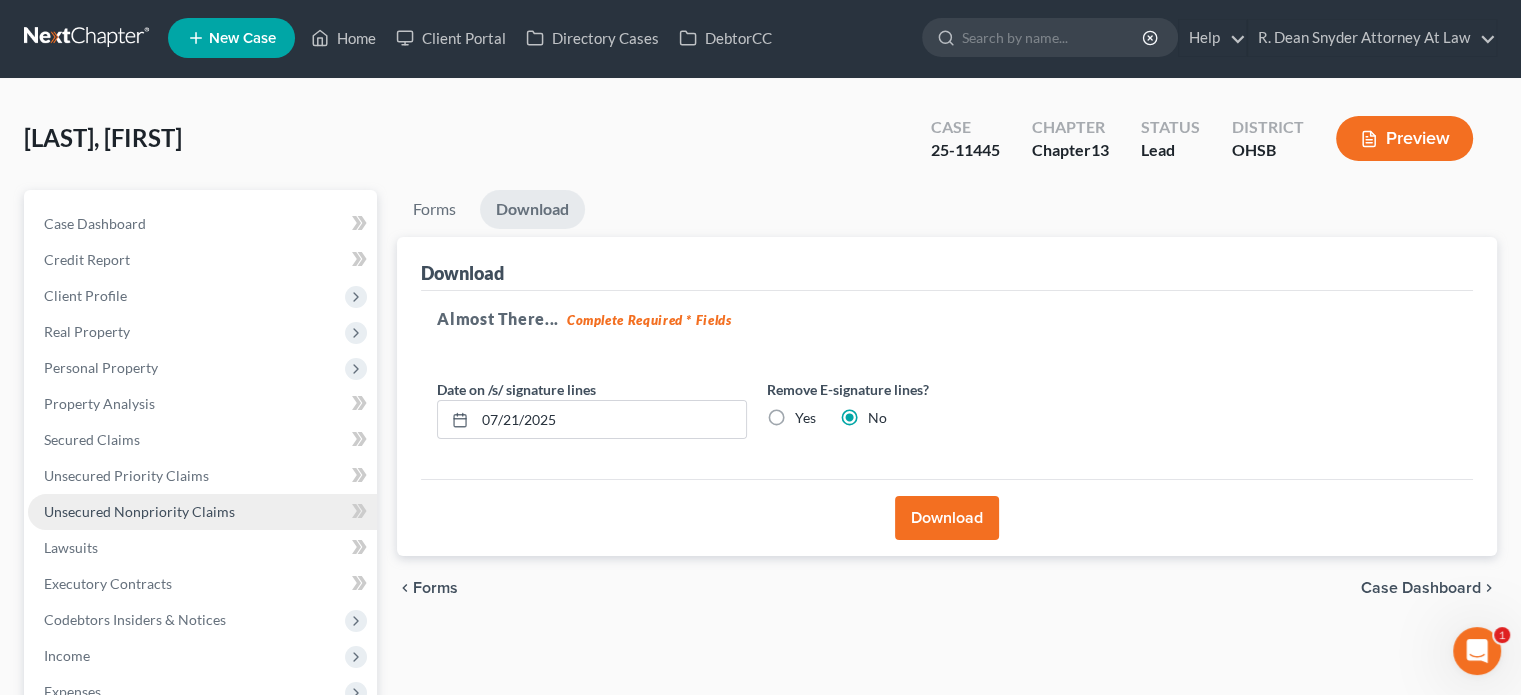 click on "Unsecured Nonpriority Claims" at bounding box center (139, 511) 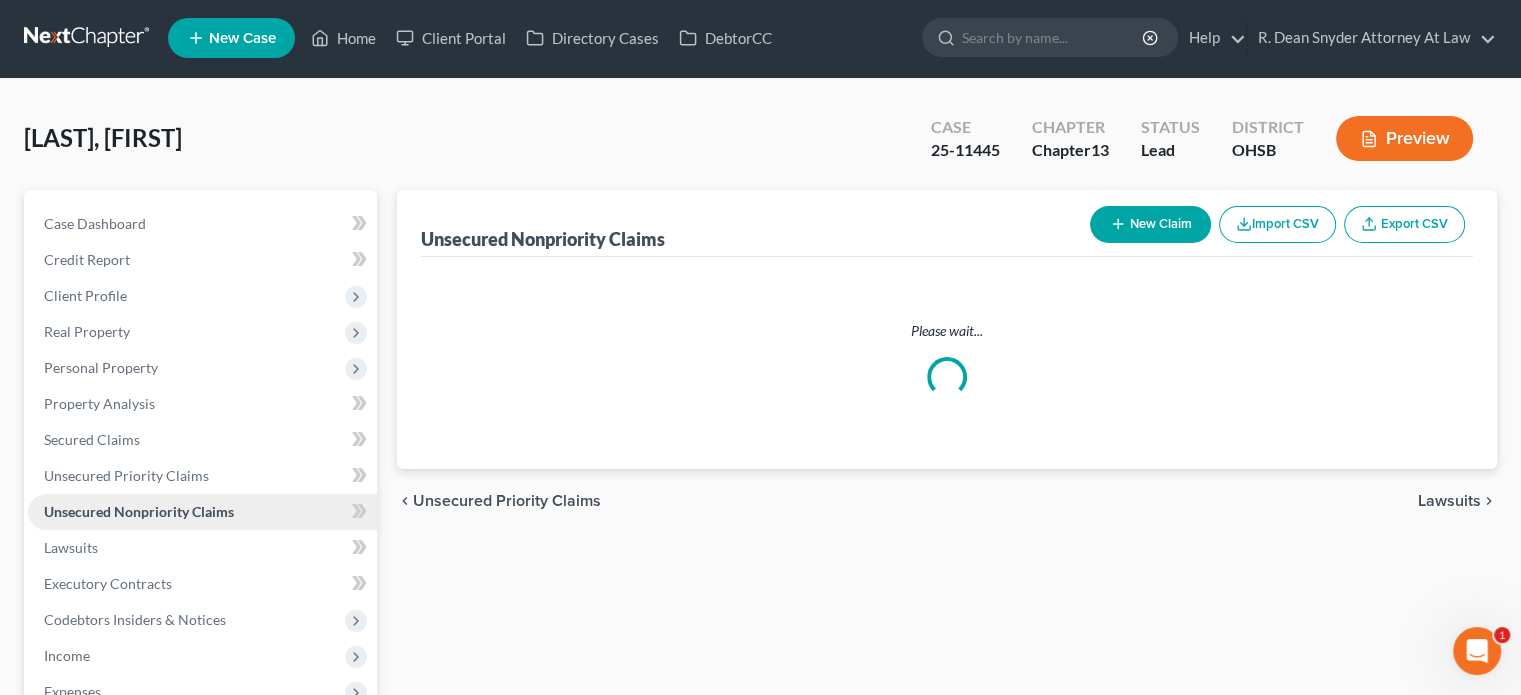 scroll, scrollTop: 0, scrollLeft: 0, axis: both 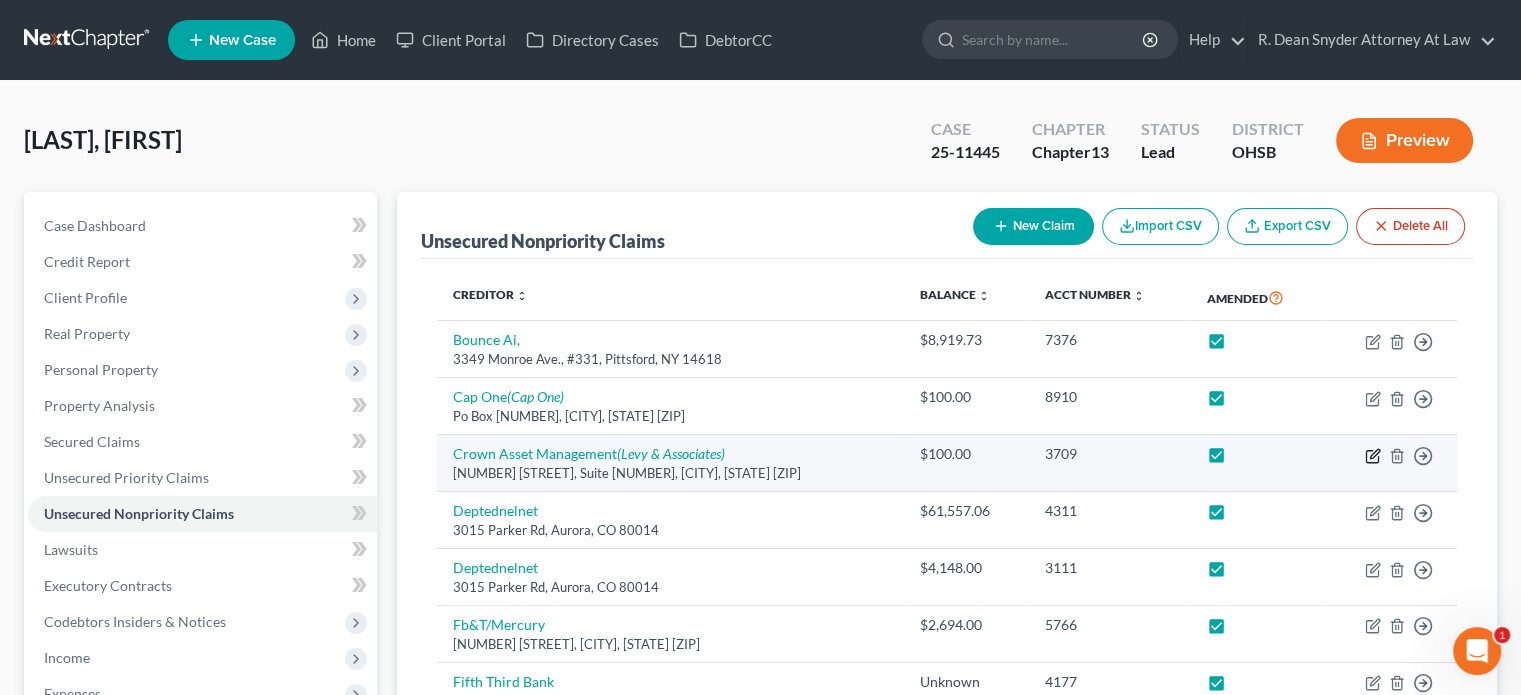 click 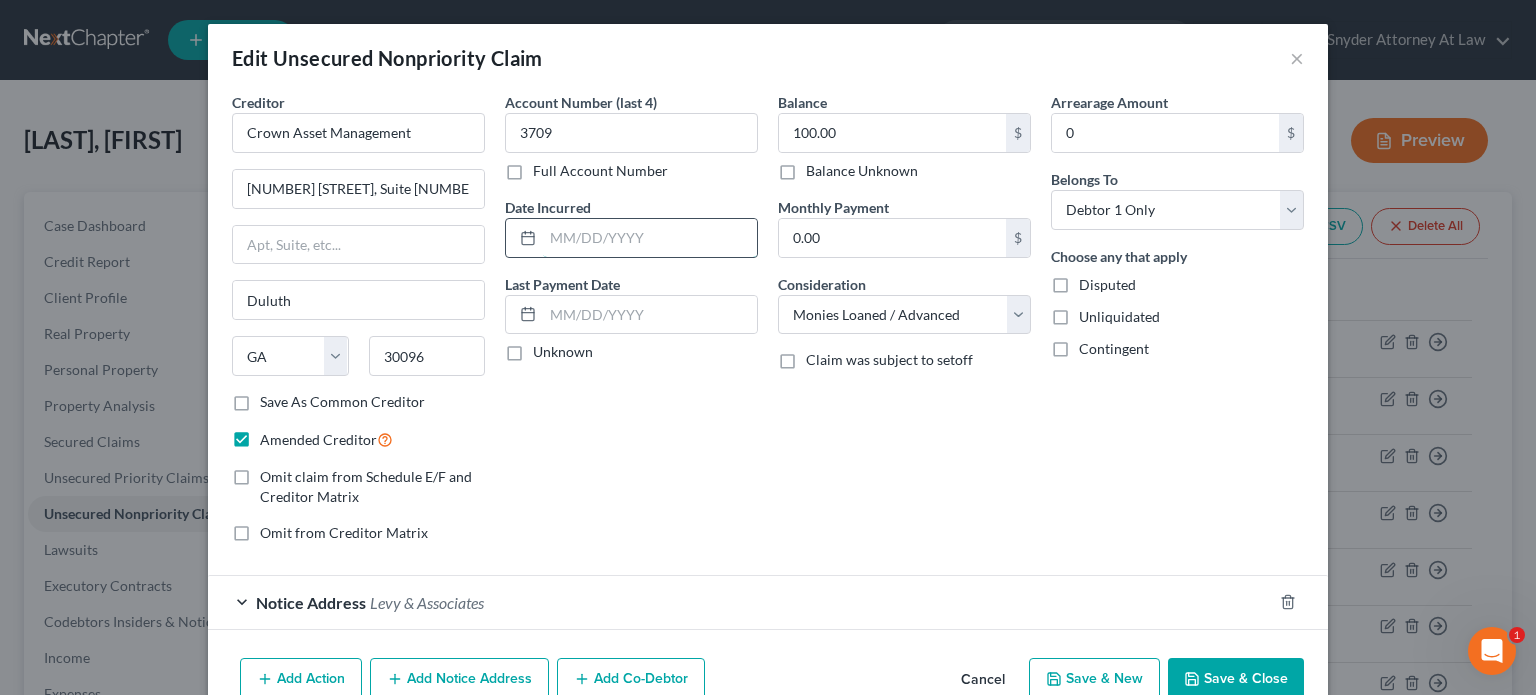 click at bounding box center (650, 238) 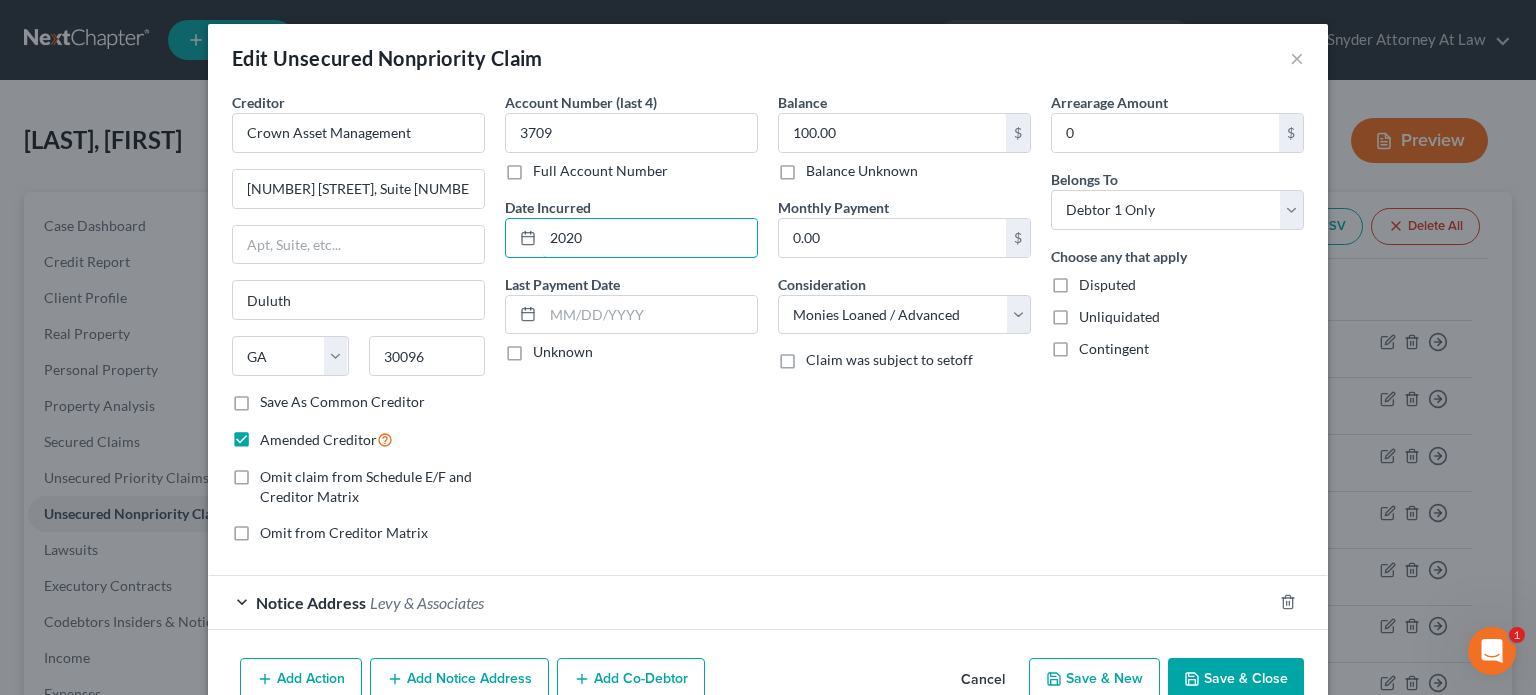type on "2020" 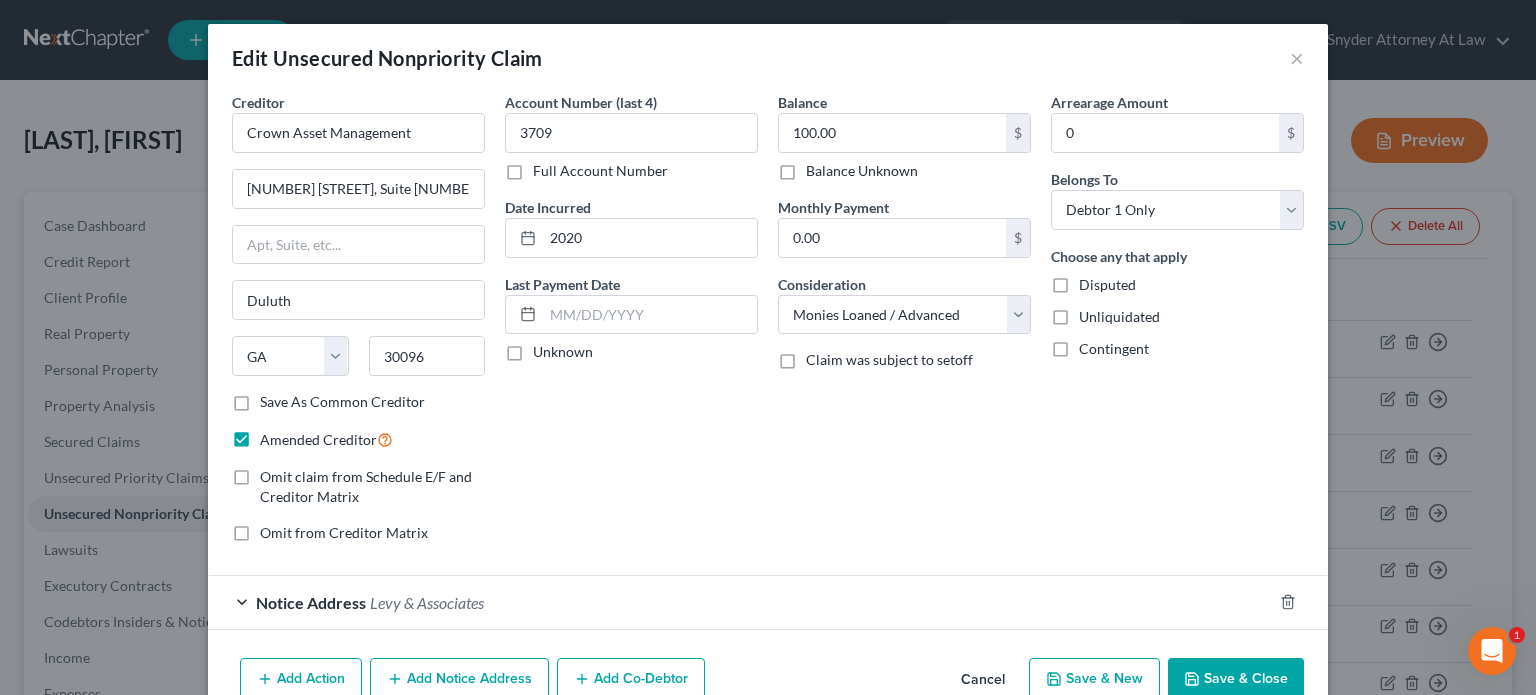 click 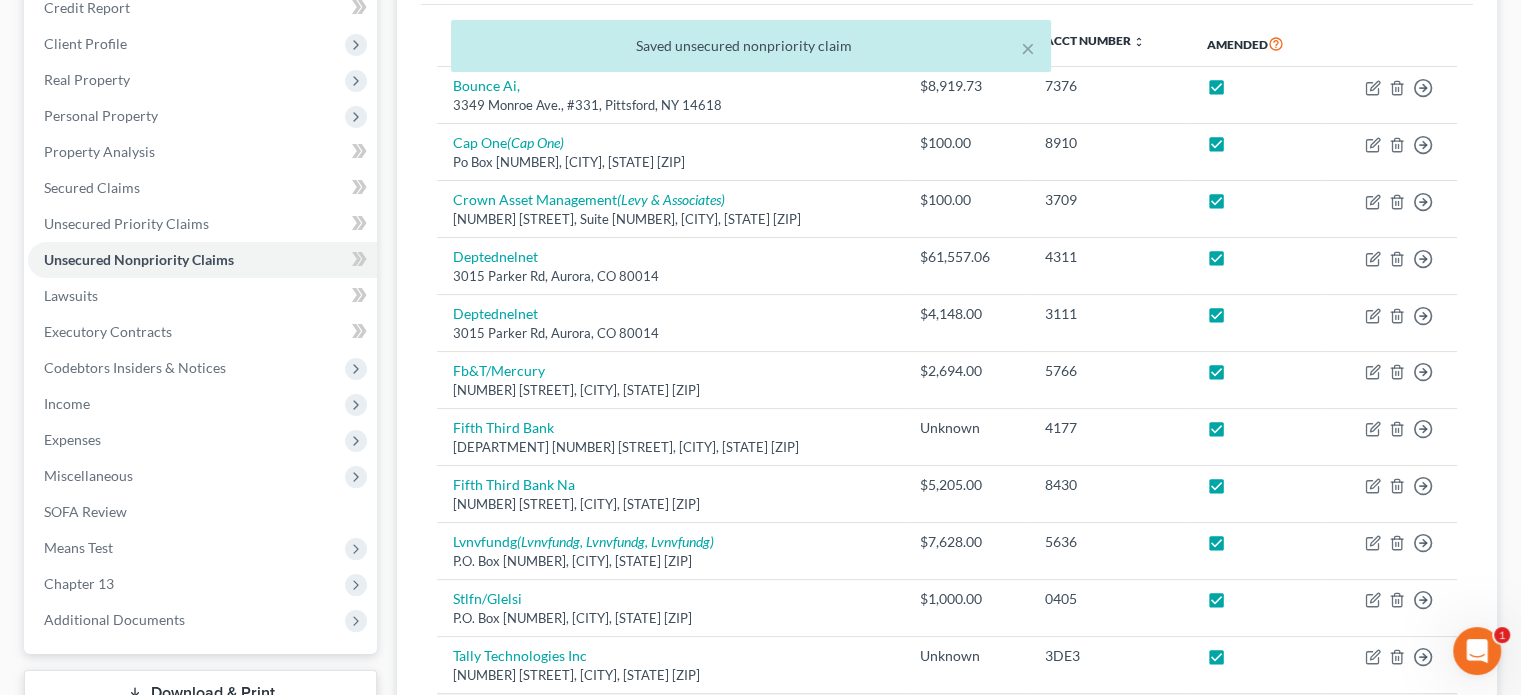scroll, scrollTop: 579, scrollLeft: 0, axis: vertical 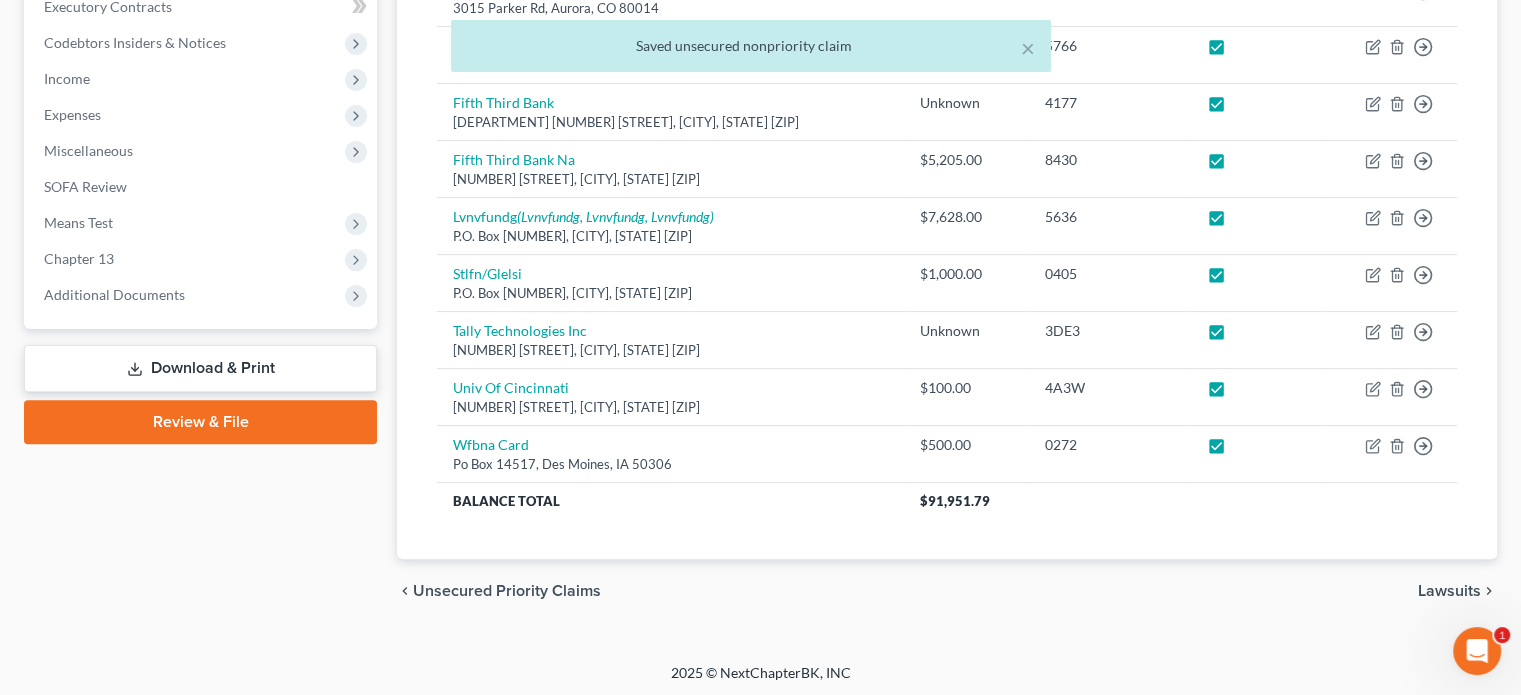 click on "Download & Print" at bounding box center [200, 368] 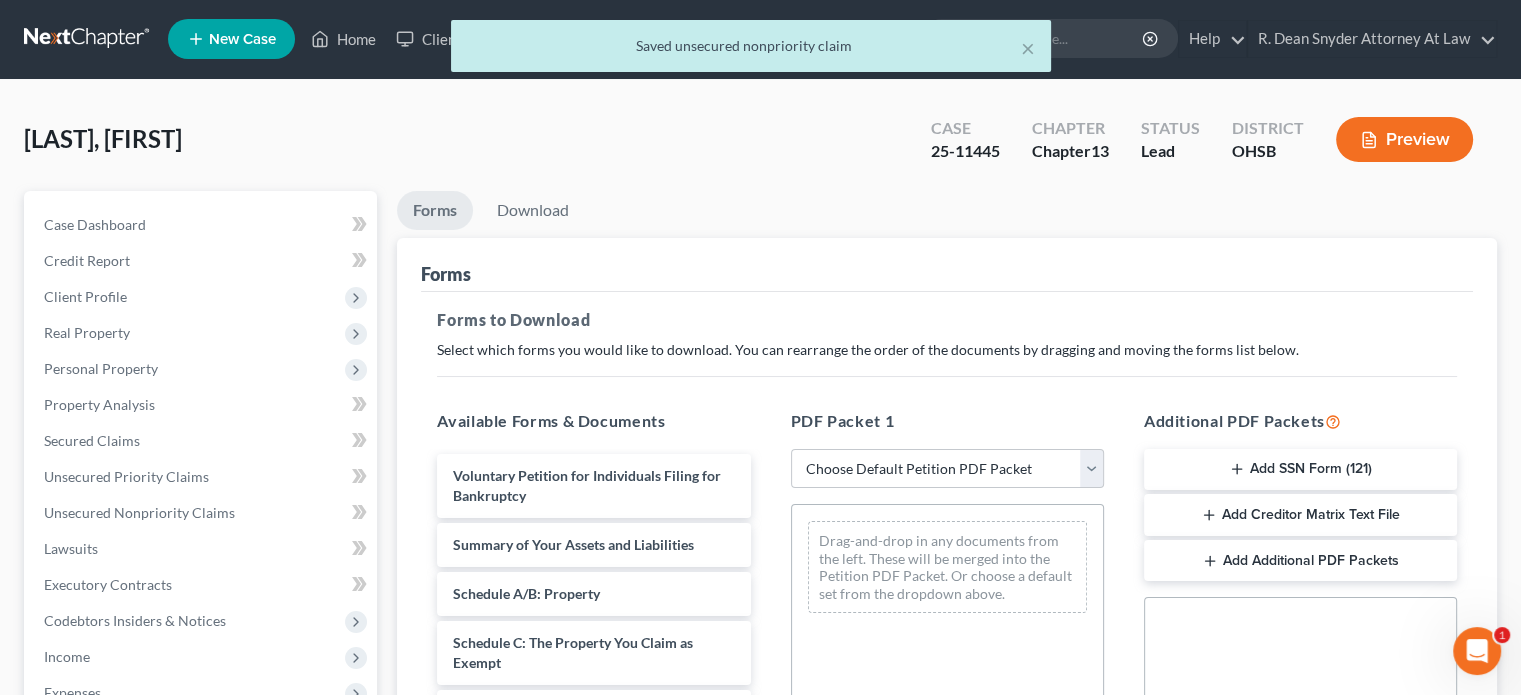 scroll, scrollTop: 0, scrollLeft: 0, axis: both 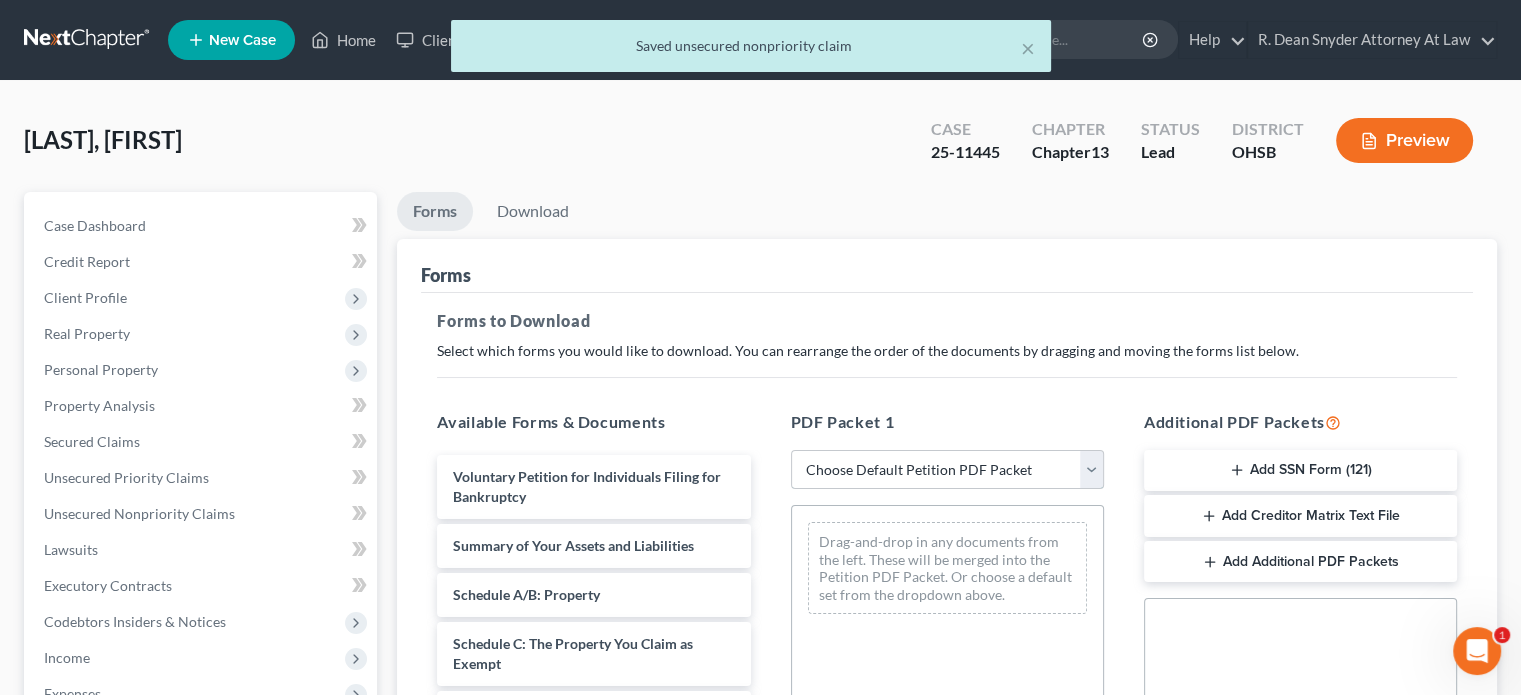 click on "Choose Default Petition PDF Packet Complete Bankruptcy Petition (all forms and schedules) Emergency Filing Forms (Petition and Creditor List Only) Amended Forms Signature Pages Only Supplemental Post Petition (Sch. I & J) Supplemental Post Petition (Sch. I) Supplemental Post Petition (Sch. J) Fairfieldoffice Fairfield2 Fairfield3" at bounding box center (947, 470) 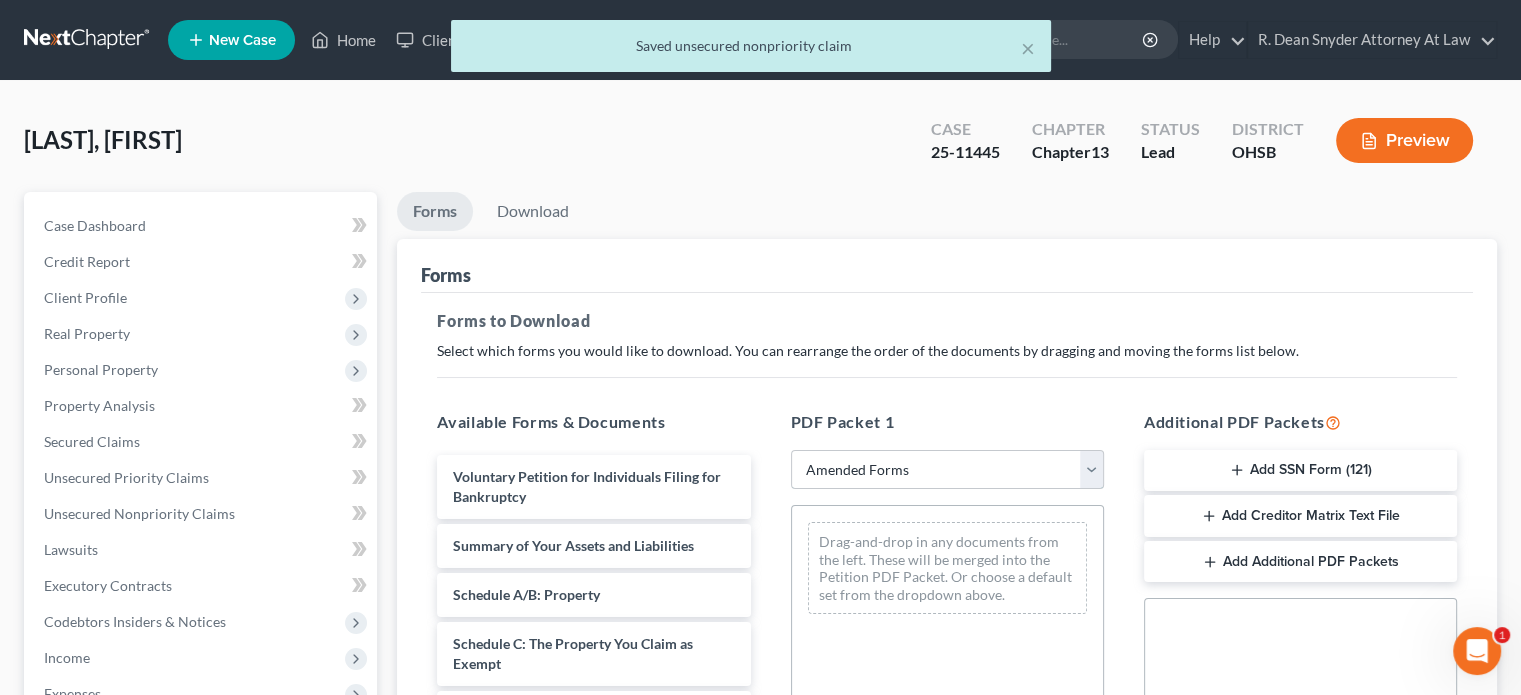 click on "Choose Default Petition PDF Packet Complete Bankruptcy Petition (all forms and schedules) Emergency Filing Forms (Petition and Creditor List Only) Amended Forms Signature Pages Only Supplemental Post Petition (Sch. I & J) Supplemental Post Petition (Sch. I) Supplemental Post Petition (Sch. J) Fairfieldoffice Fairfield2 Fairfield3" at bounding box center (947, 470) 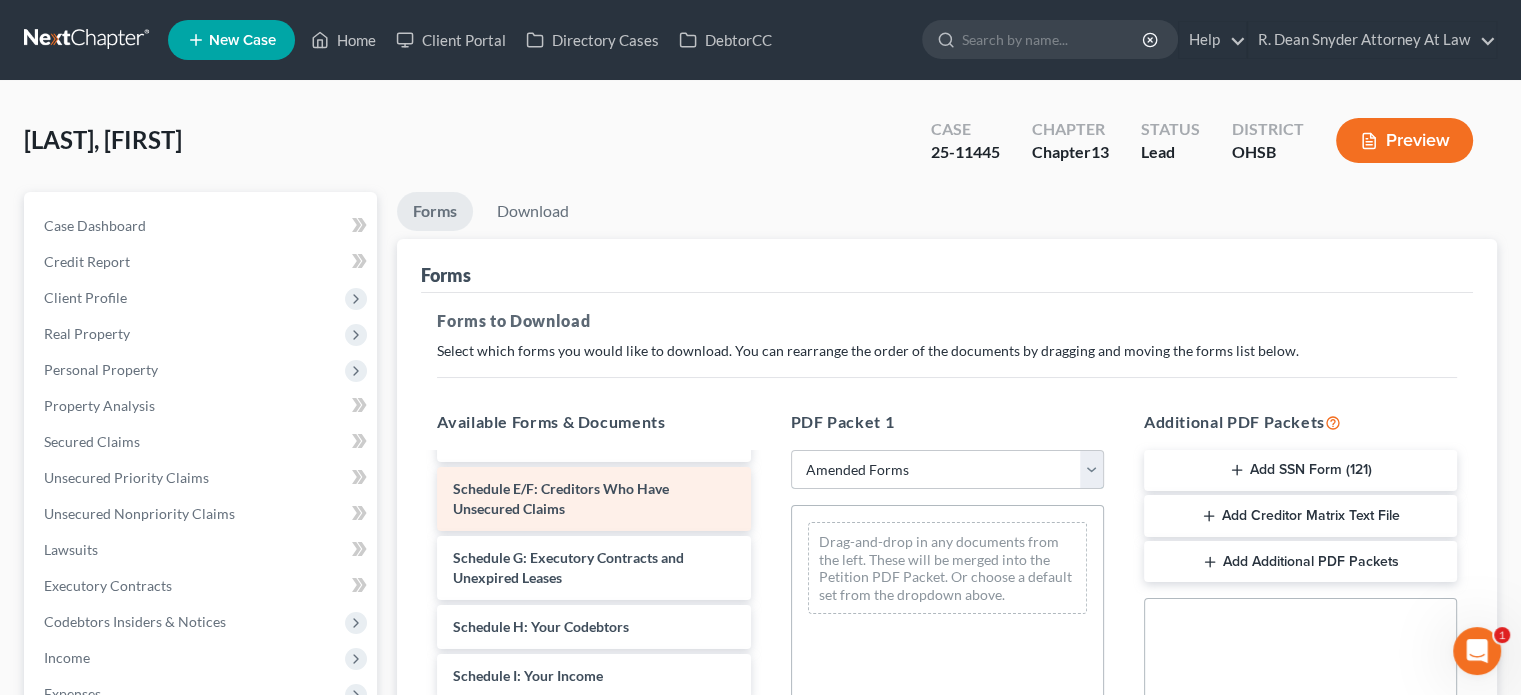 scroll, scrollTop: 300, scrollLeft: 0, axis: vertical 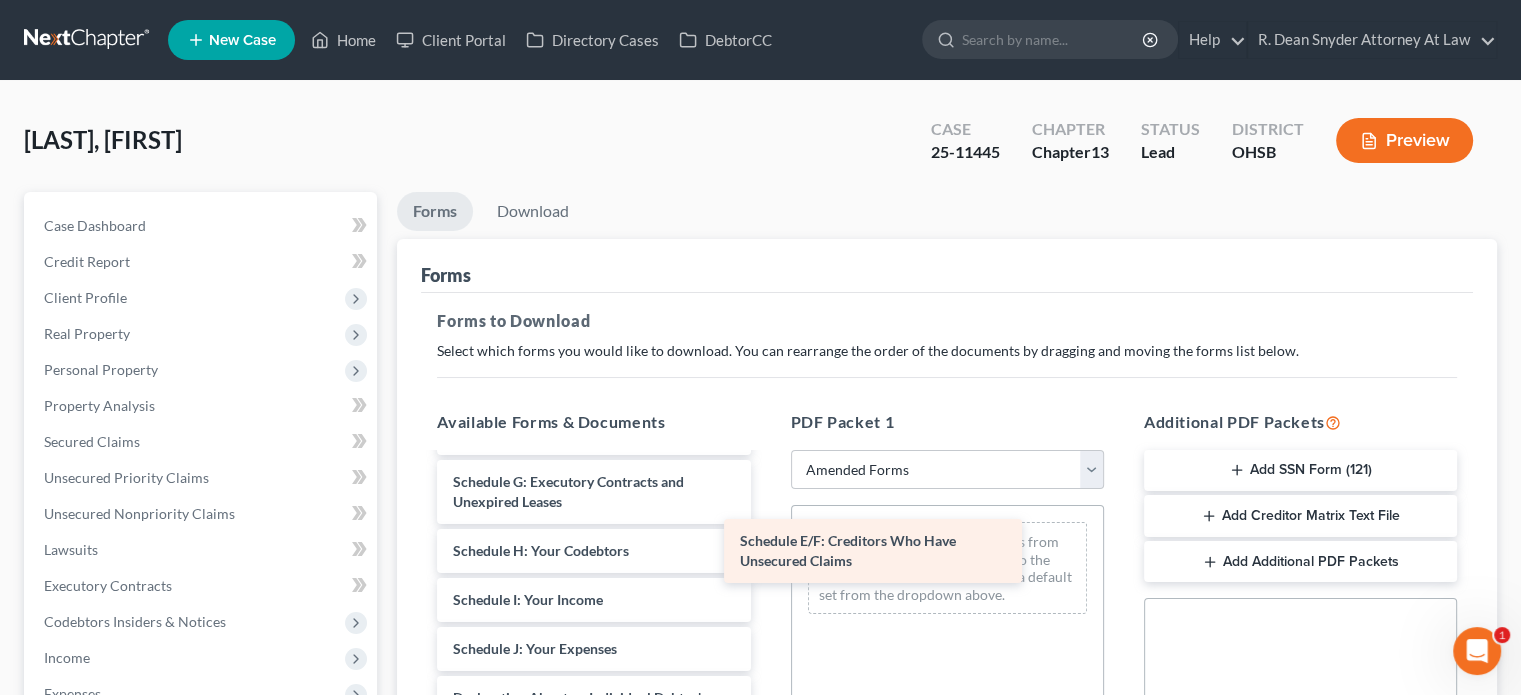 drag, startPoint x: 535, startPoint y: 478, endPoint x: 822, endPoint y: 543, distance: 294.2686 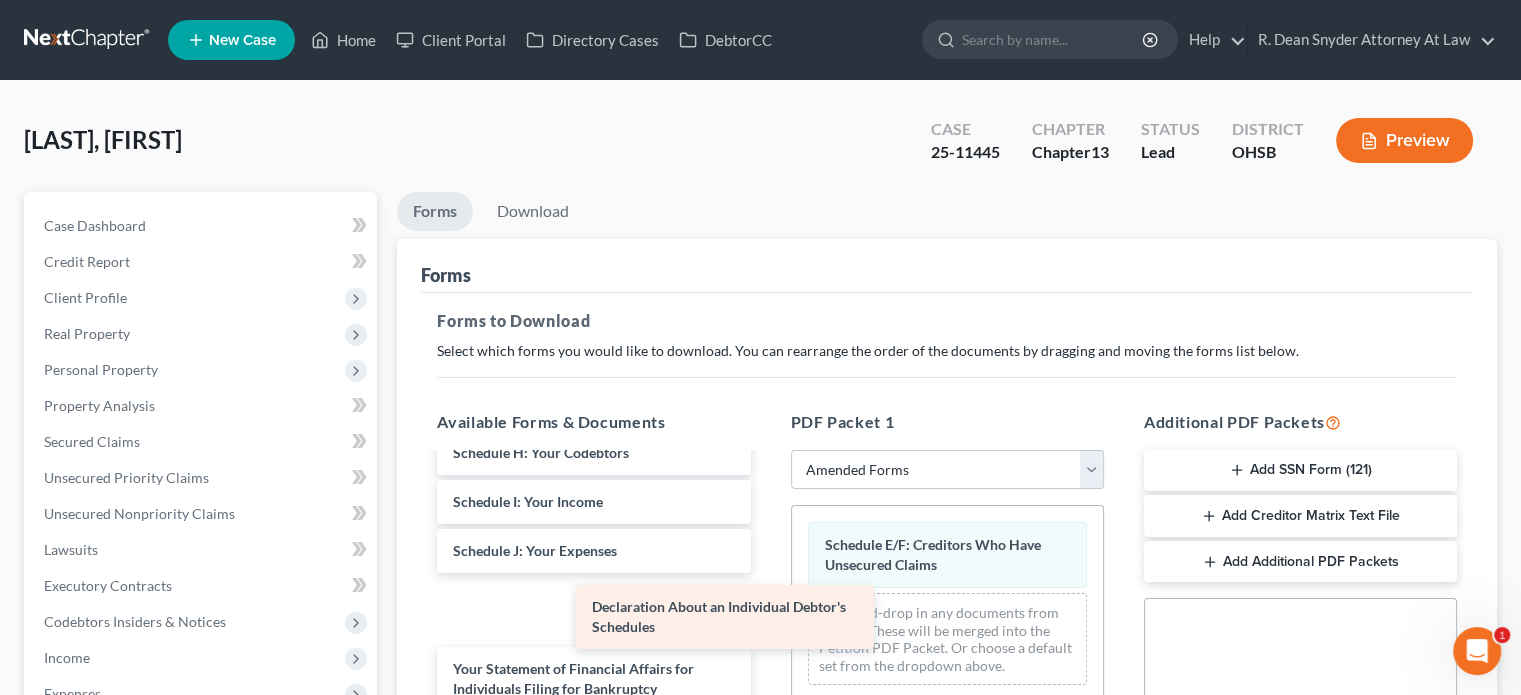 scroll, scrollTop: 329, scrollLeft: 0, axis: vertical 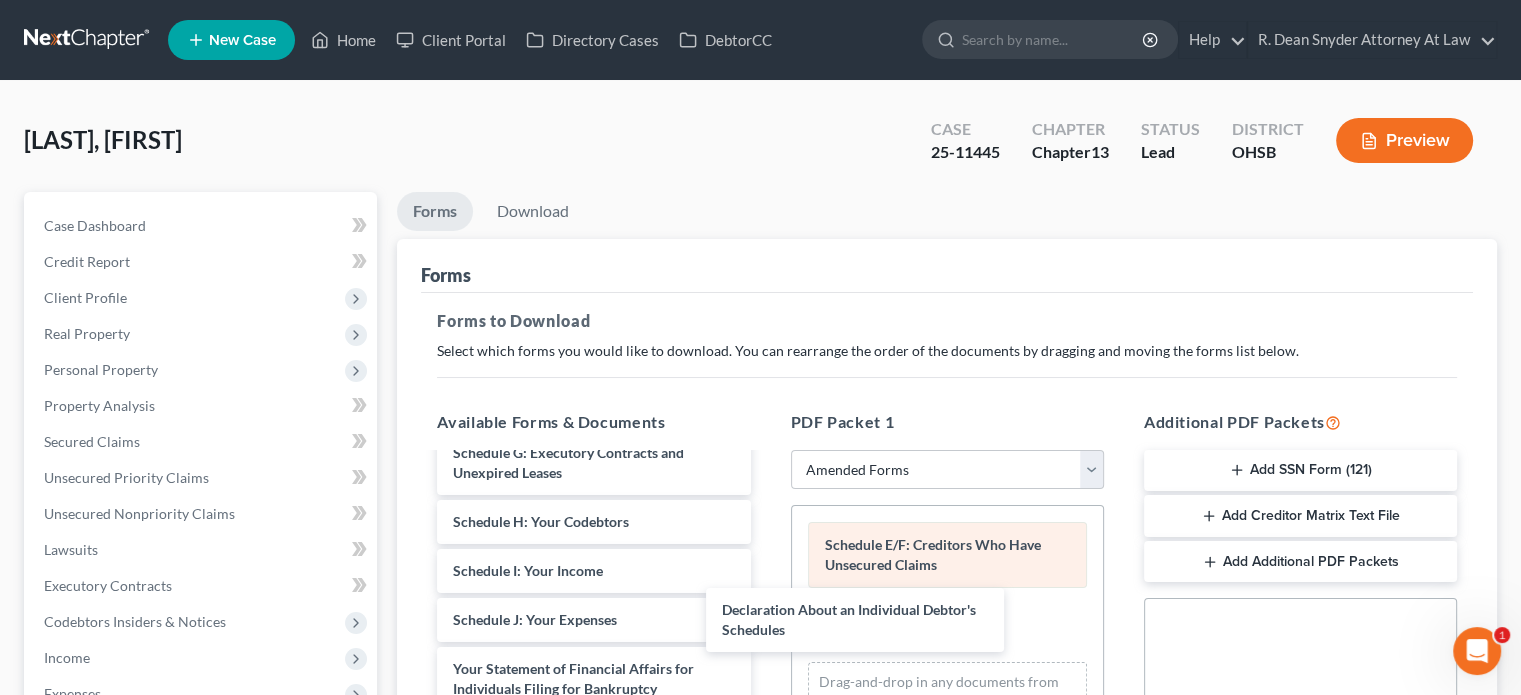 drag, startPoint x: 541, startPoint y: 602, endPoint x: 968, endPoint y: 581, distance: 427.51608 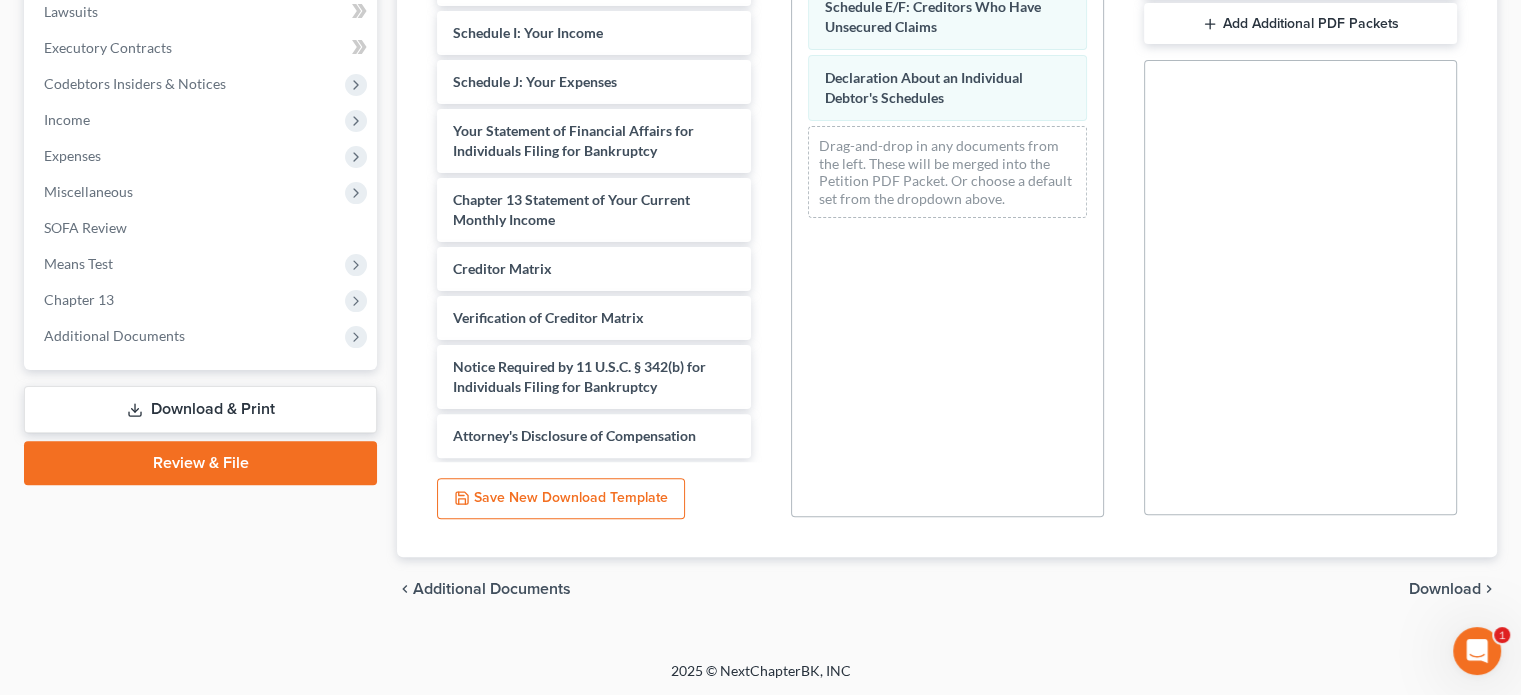 click on "Download" at bounding box center [1445, 589] 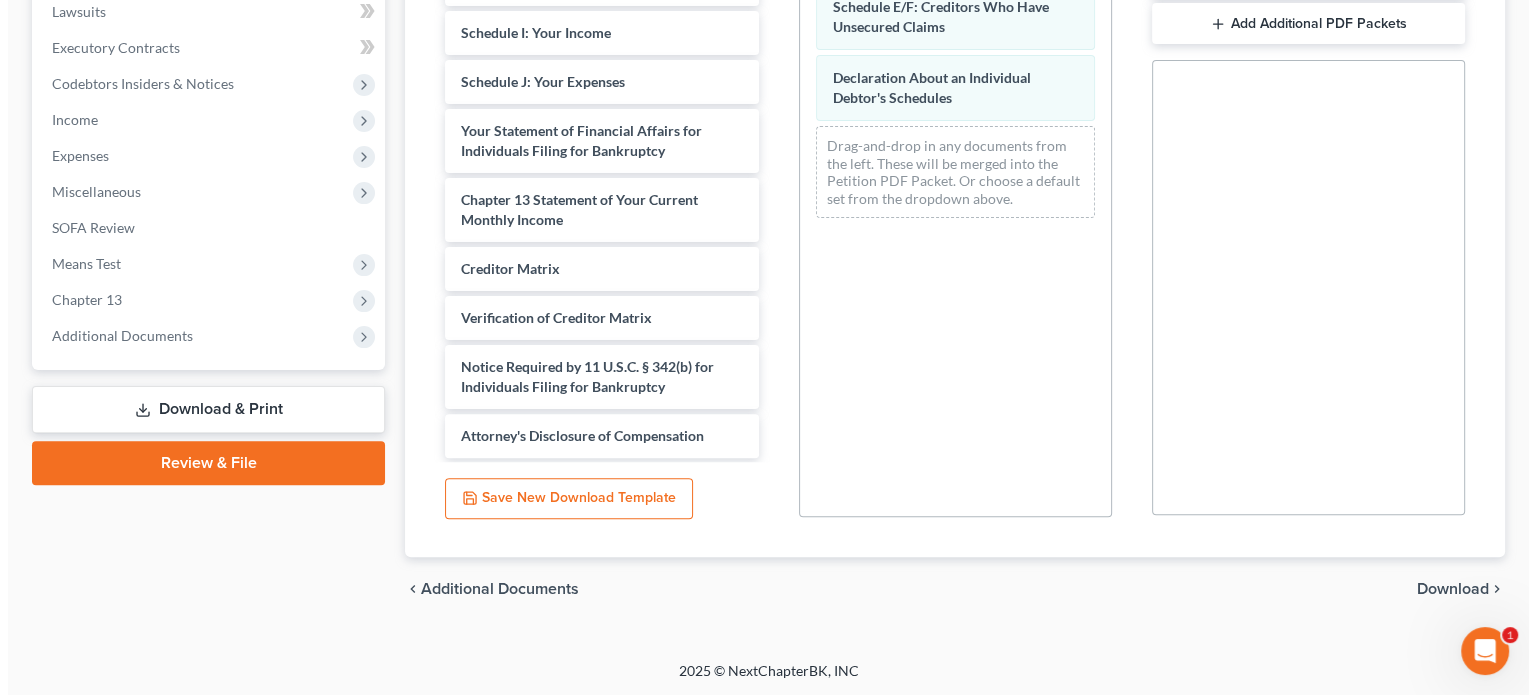 scroll, scrollTop: 402, scrollLeft: 0, axis: vertical 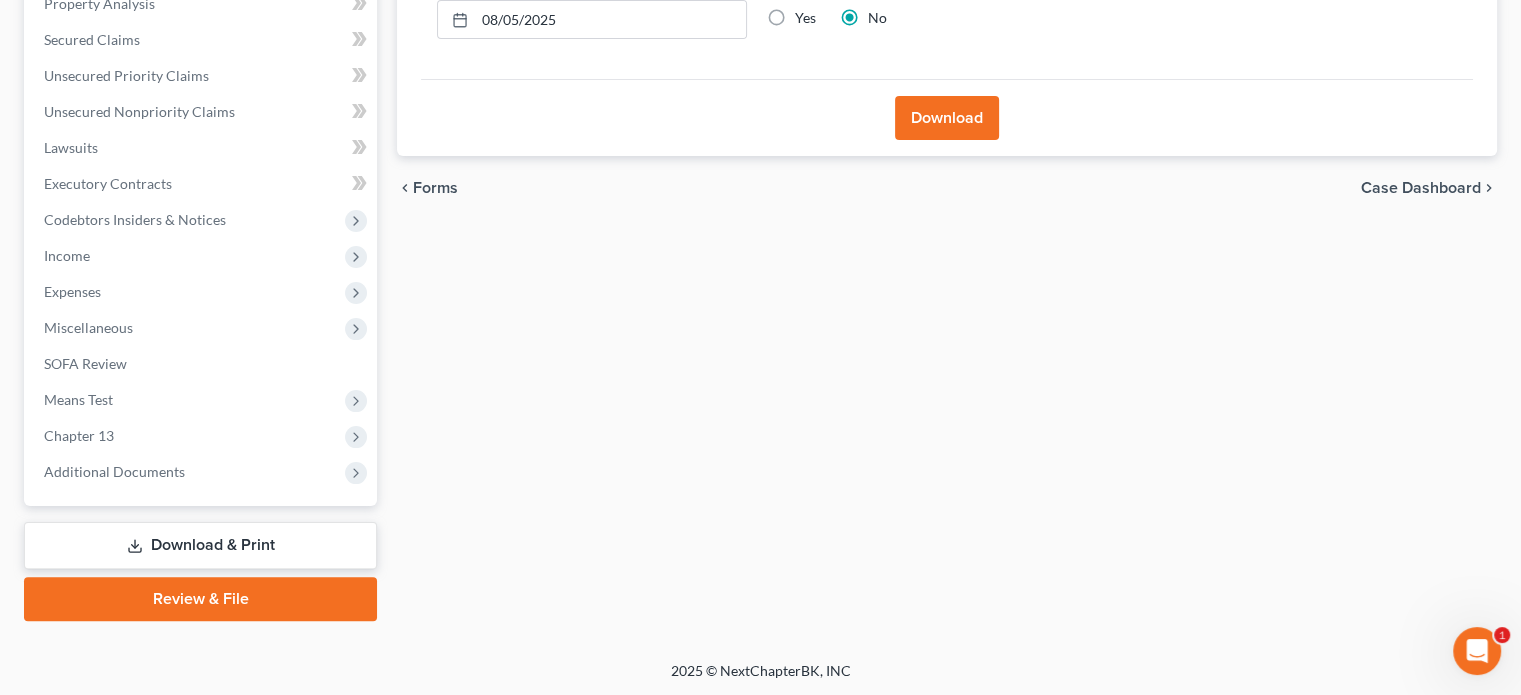 click on "Download" at bounding box center (947, 118) 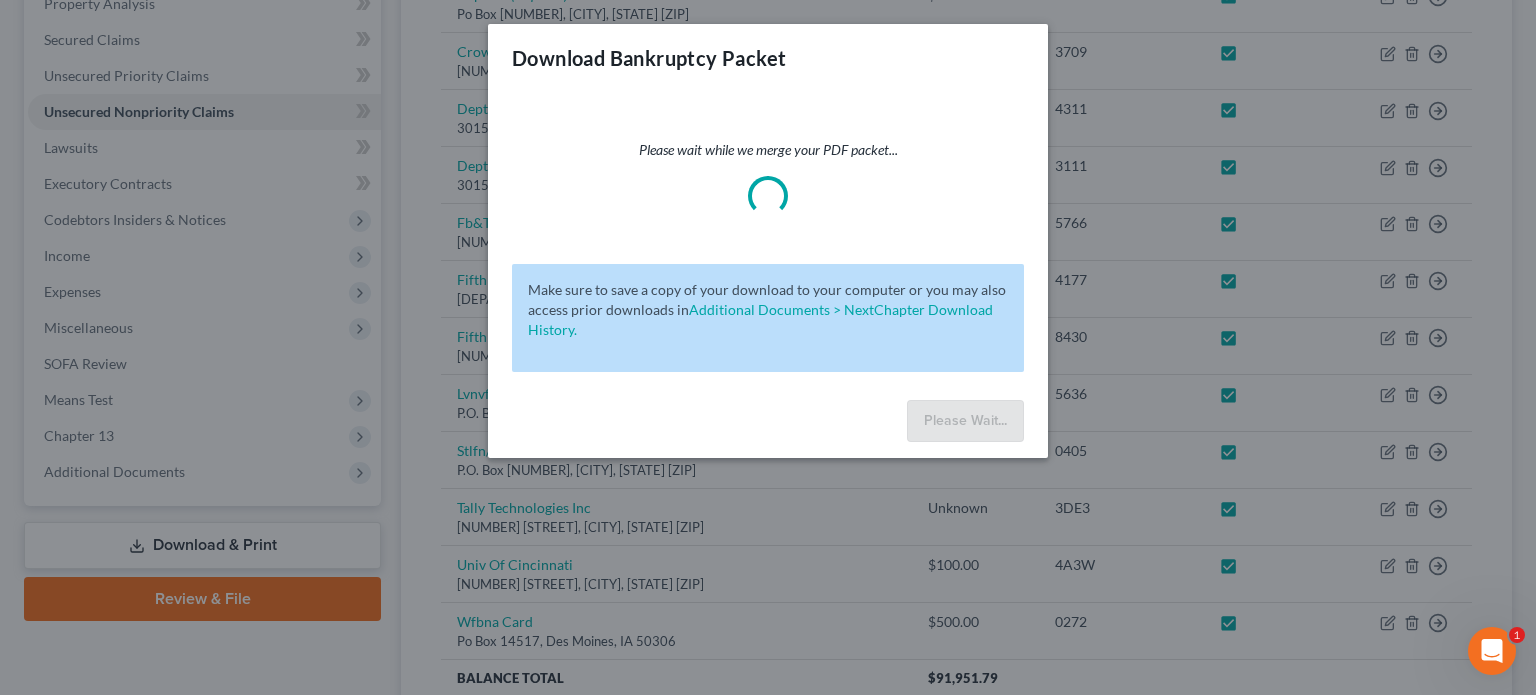 drag, startPoint x: 609, startPoint y: 127, endPoint x: 639, endPoint y: 141, distance: 33.105892 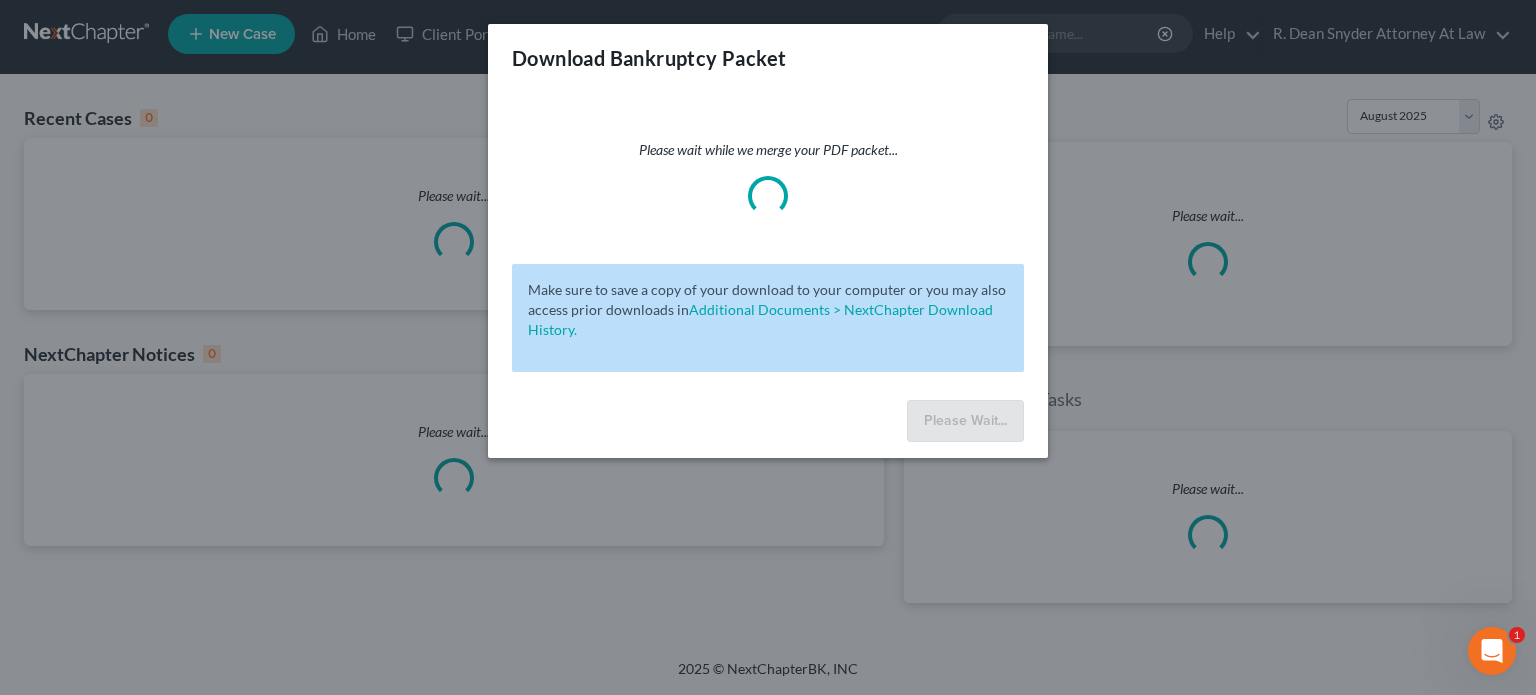 scroll, scrollTop: 0, scrollLeft: 0, axis: both 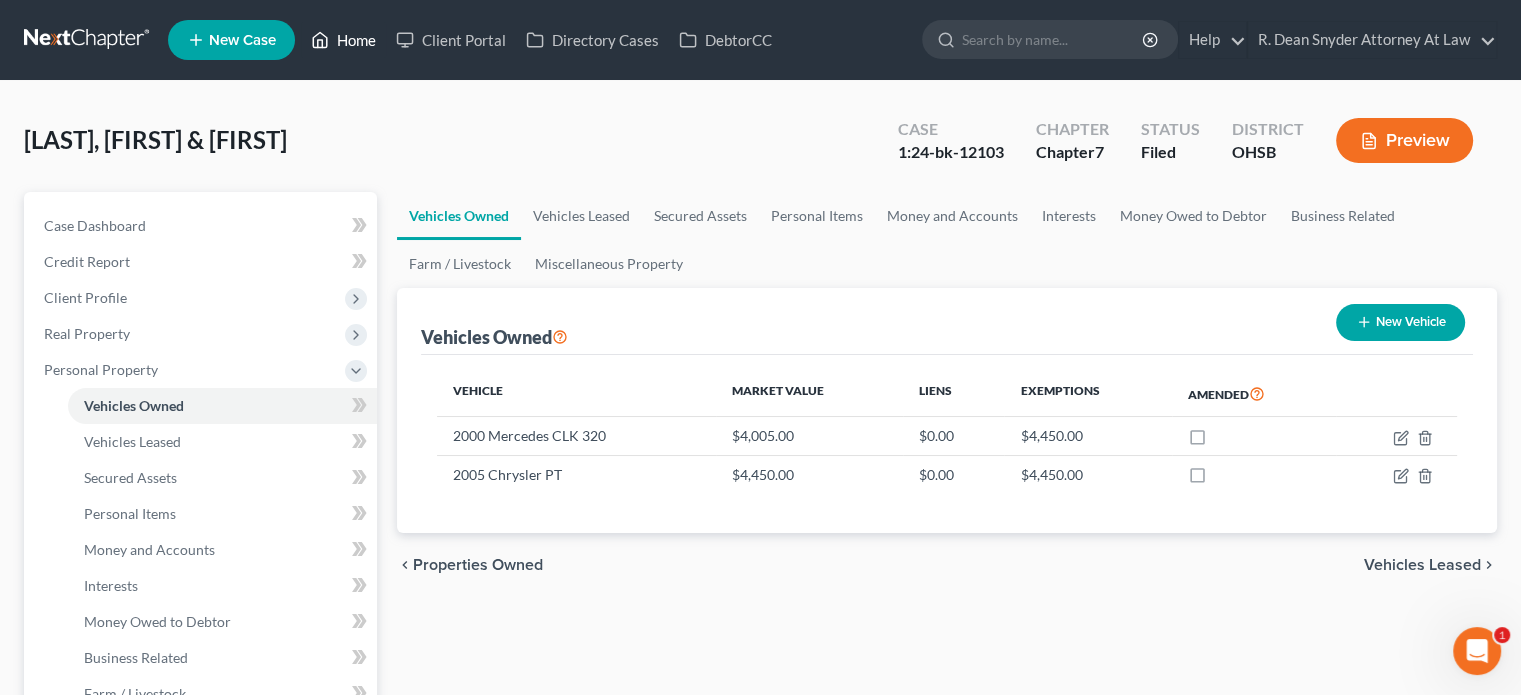 click on "Home" at bounding box center (343, 40) 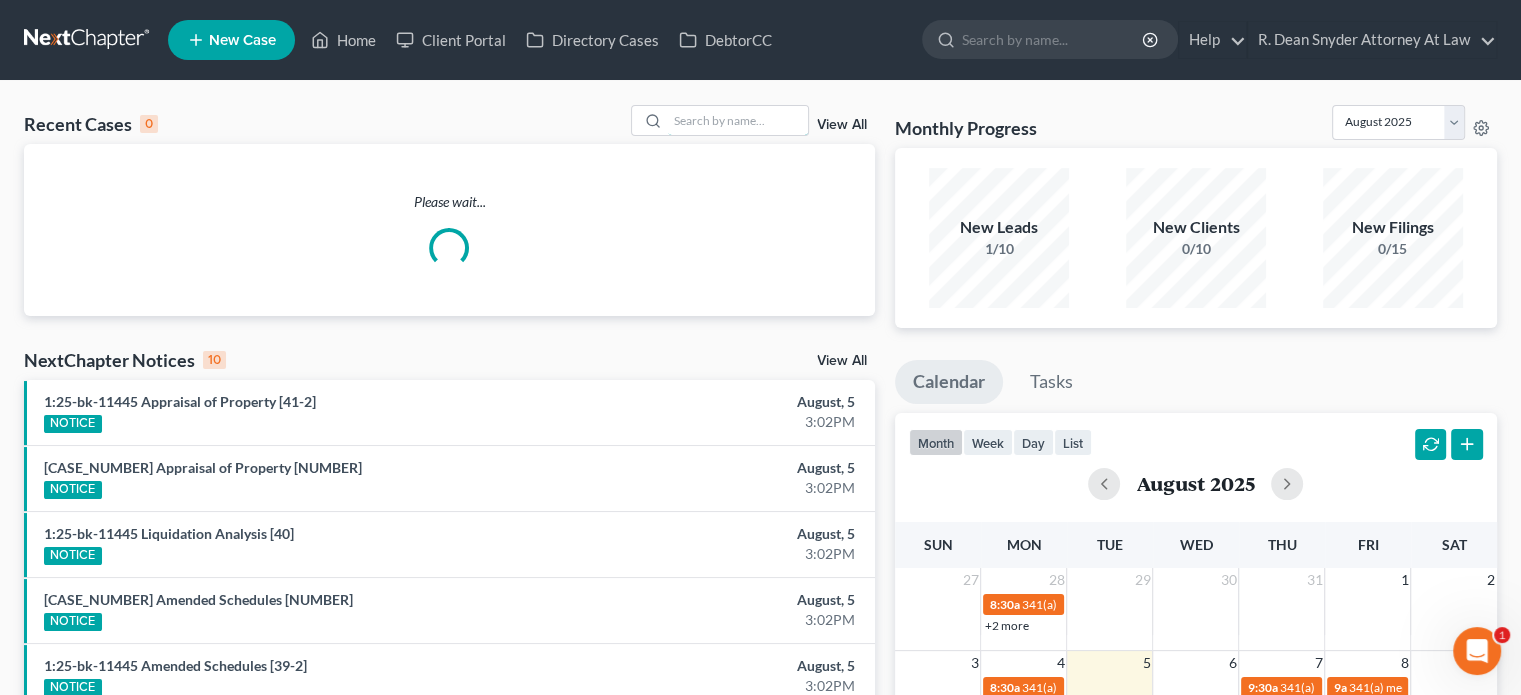 drag, startPoint x: 678, startPoint y: 116, endPoint x: 668, endPoint y: 97, distance: 21.470911 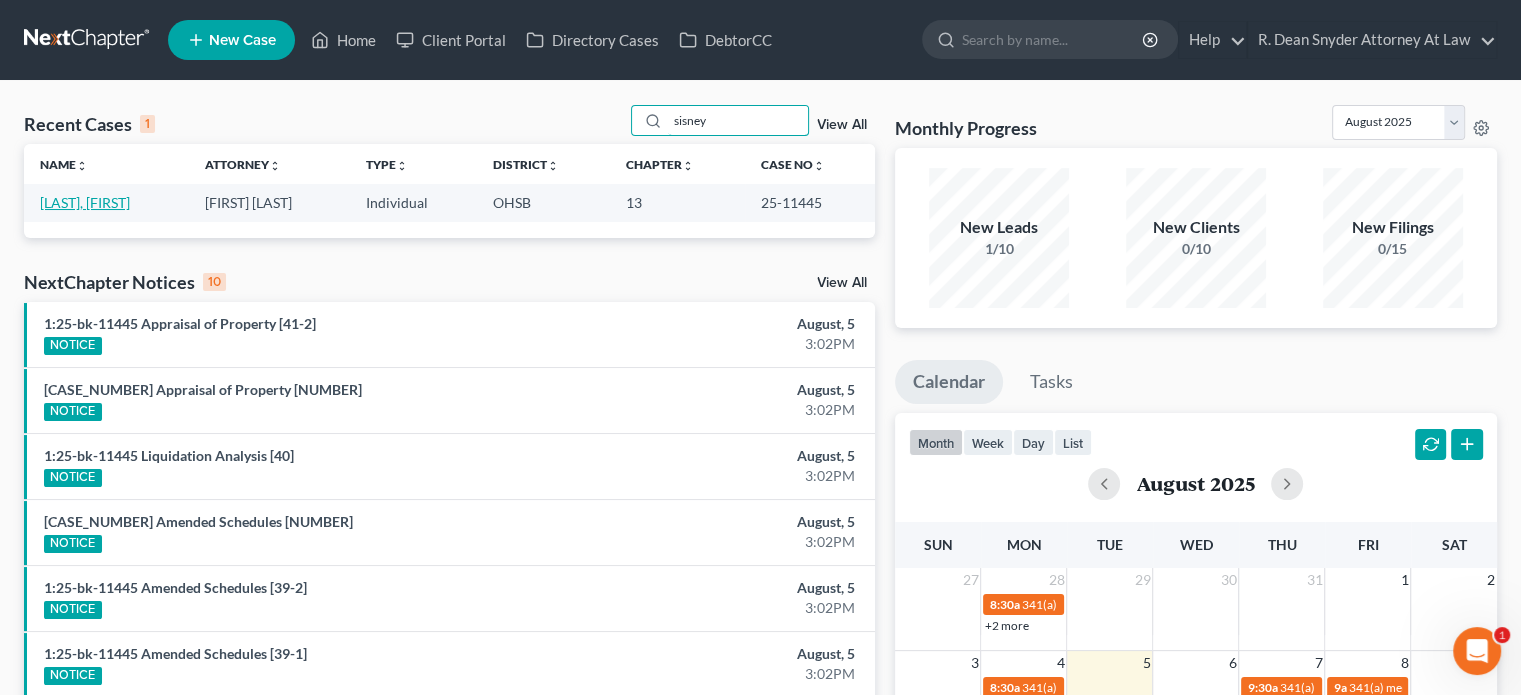 type on "sisney" 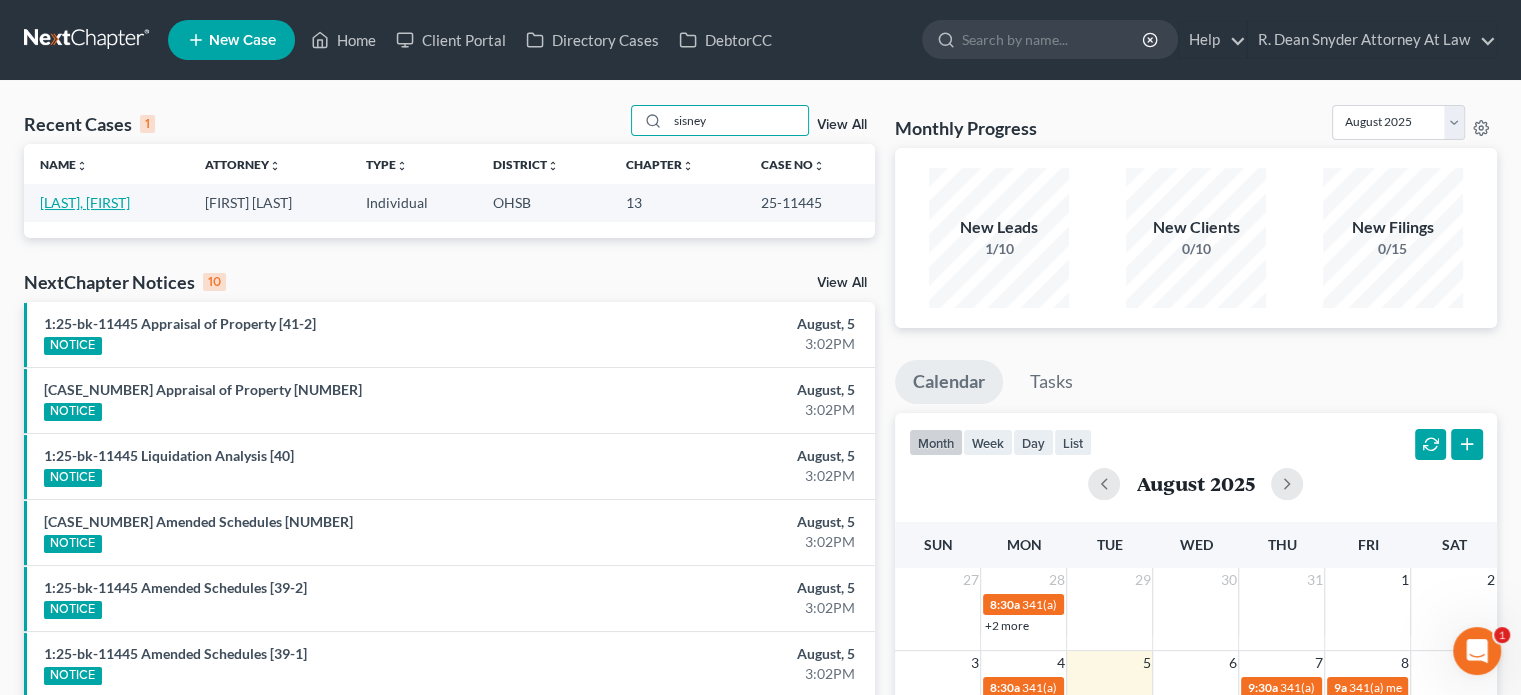 click on "[LAST], [FIRST]" at bounding box center (85, 202) 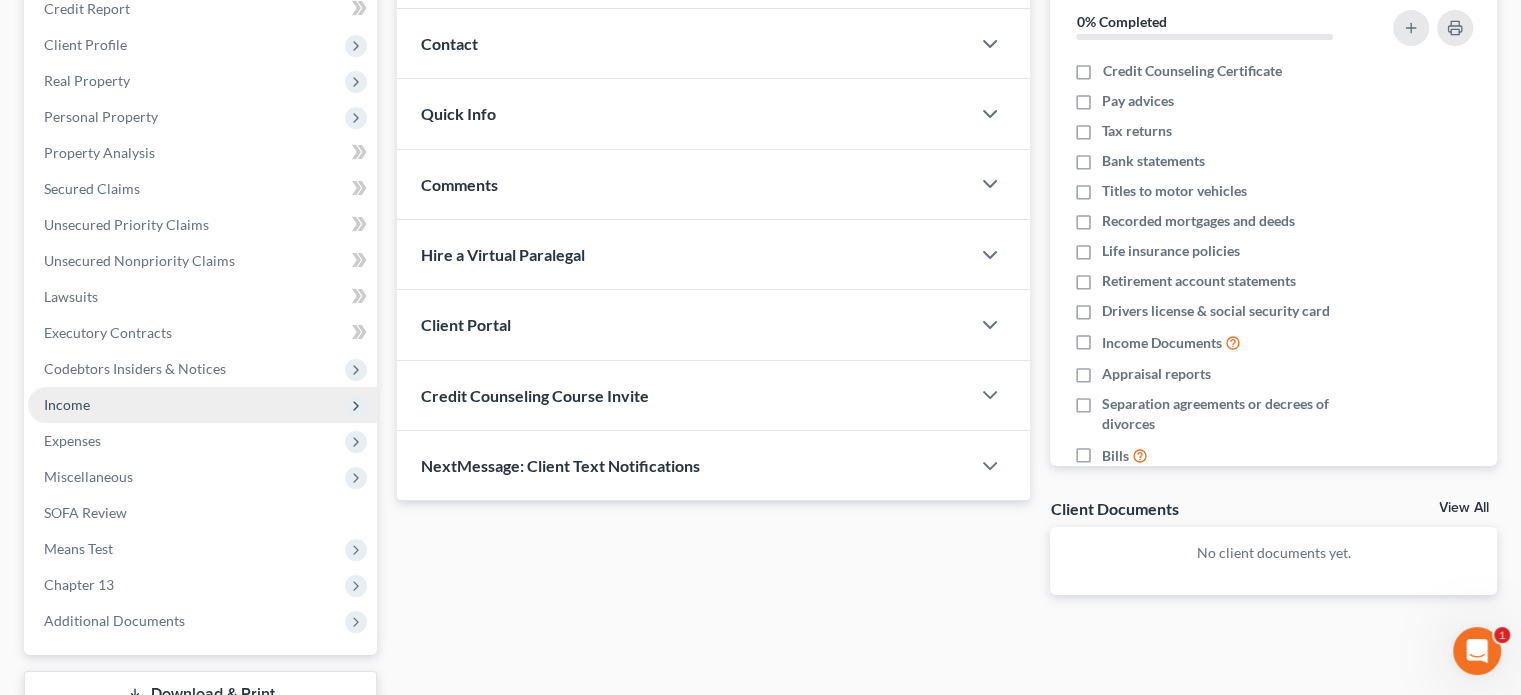 scroll, scrollTop: 202, scrollLeft: 0, axis: vertical 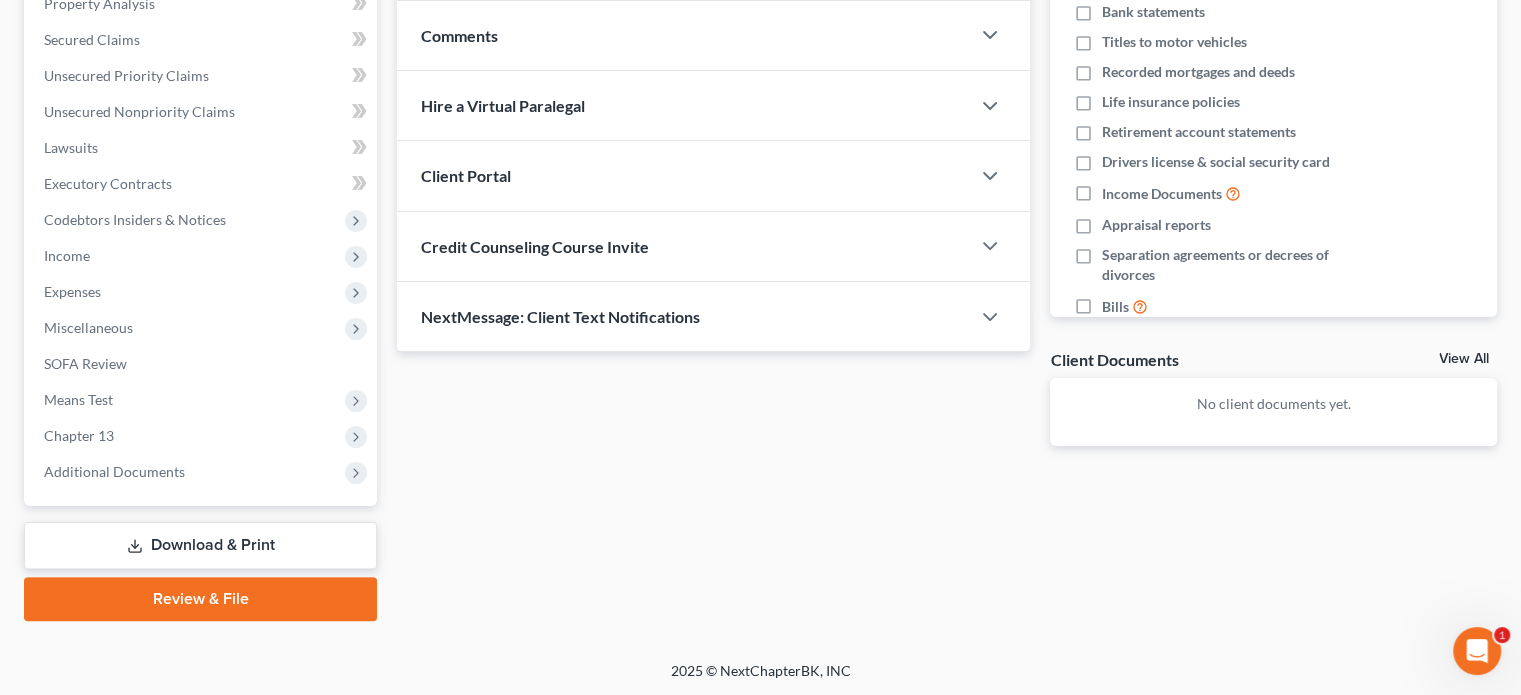 click on "Download & Print" at bounding box center [200, 545] 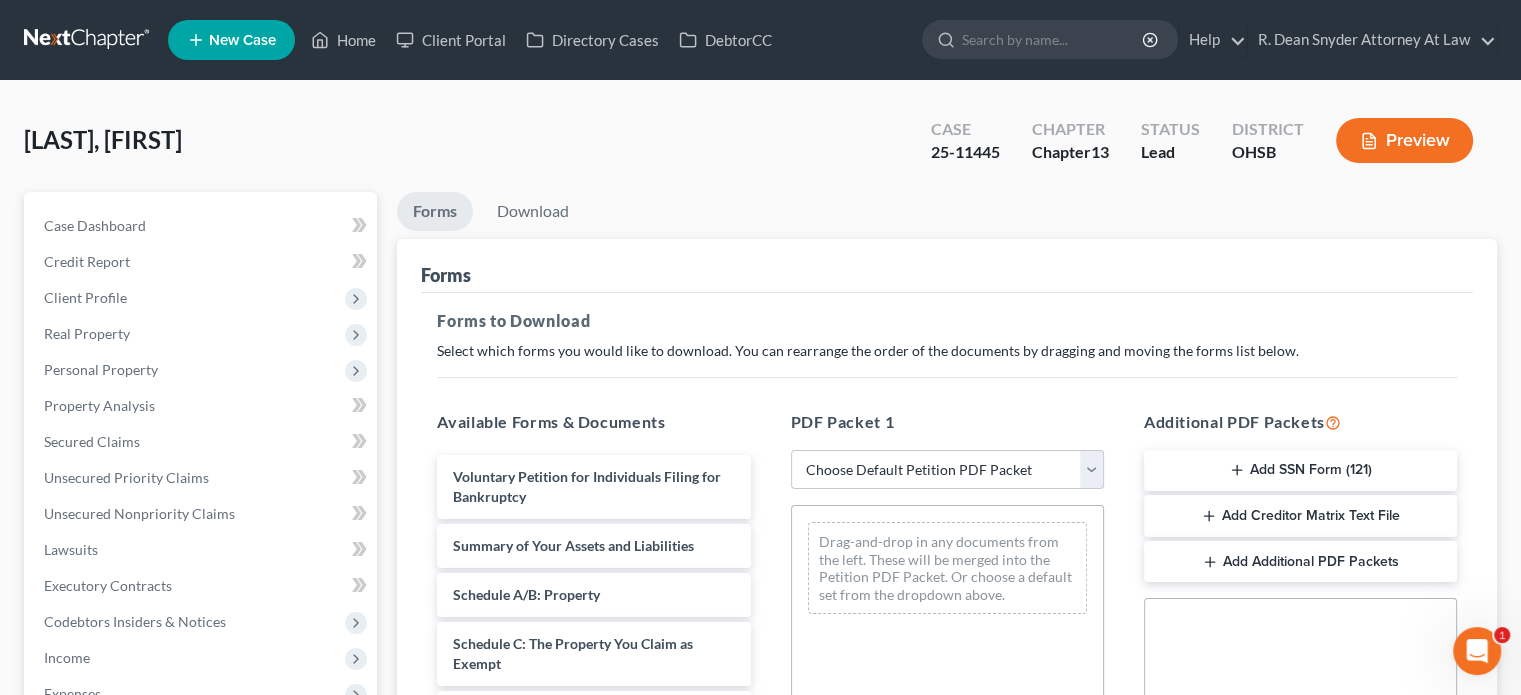 scroll, scrollTop: 0, scrollLeft: 0, axis: both 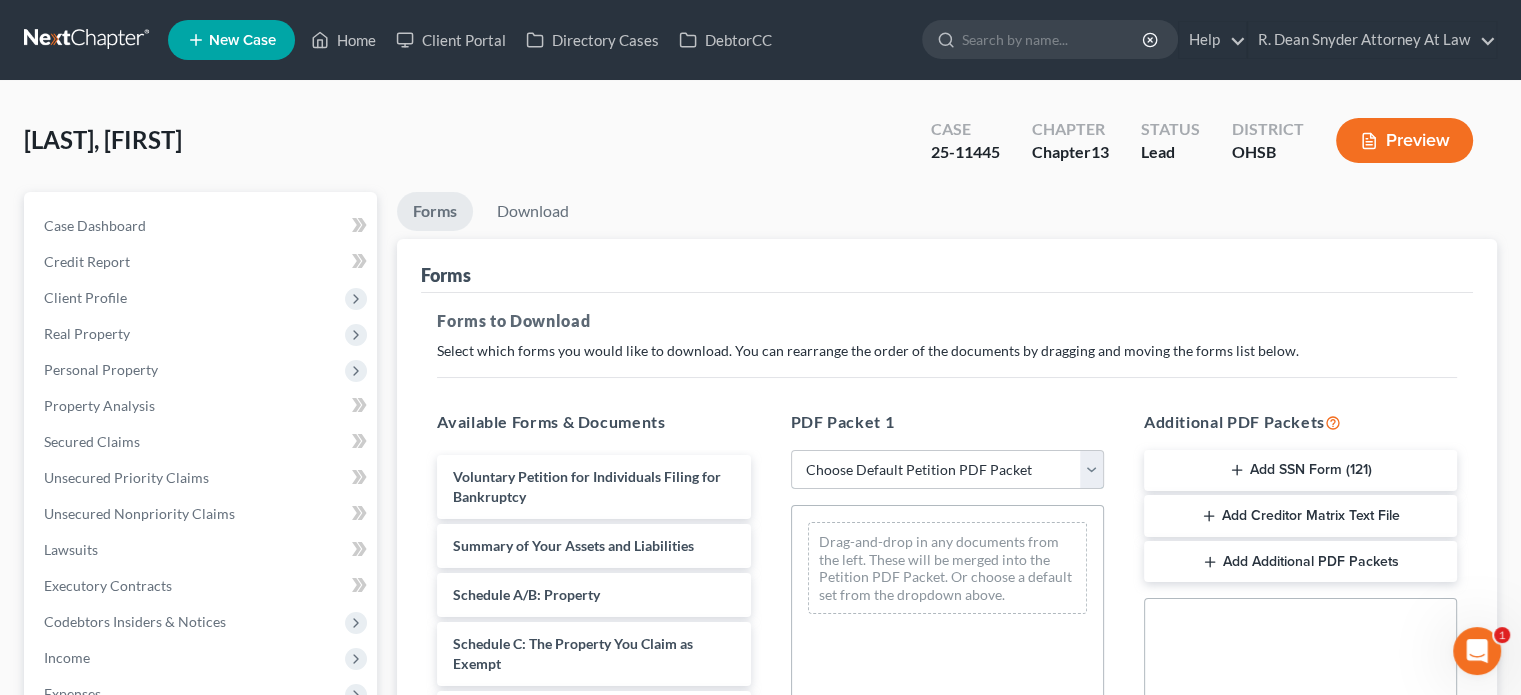 click on "Choose Default Petition PDF Packet Complete Bankruptcy Petition (all forms and schedules) Emergency Filing Forms (Petition and Creditor List Only) Amended Forms Signature Pages Only Supplemental Post Petition (Sch. I & J) Supplemental Post Petition (Sch. I) Supplemental Post Petition (Sch. J) Fairfieldoffice Fairfield2 Fairfield3" at bounding box center (947, 470) 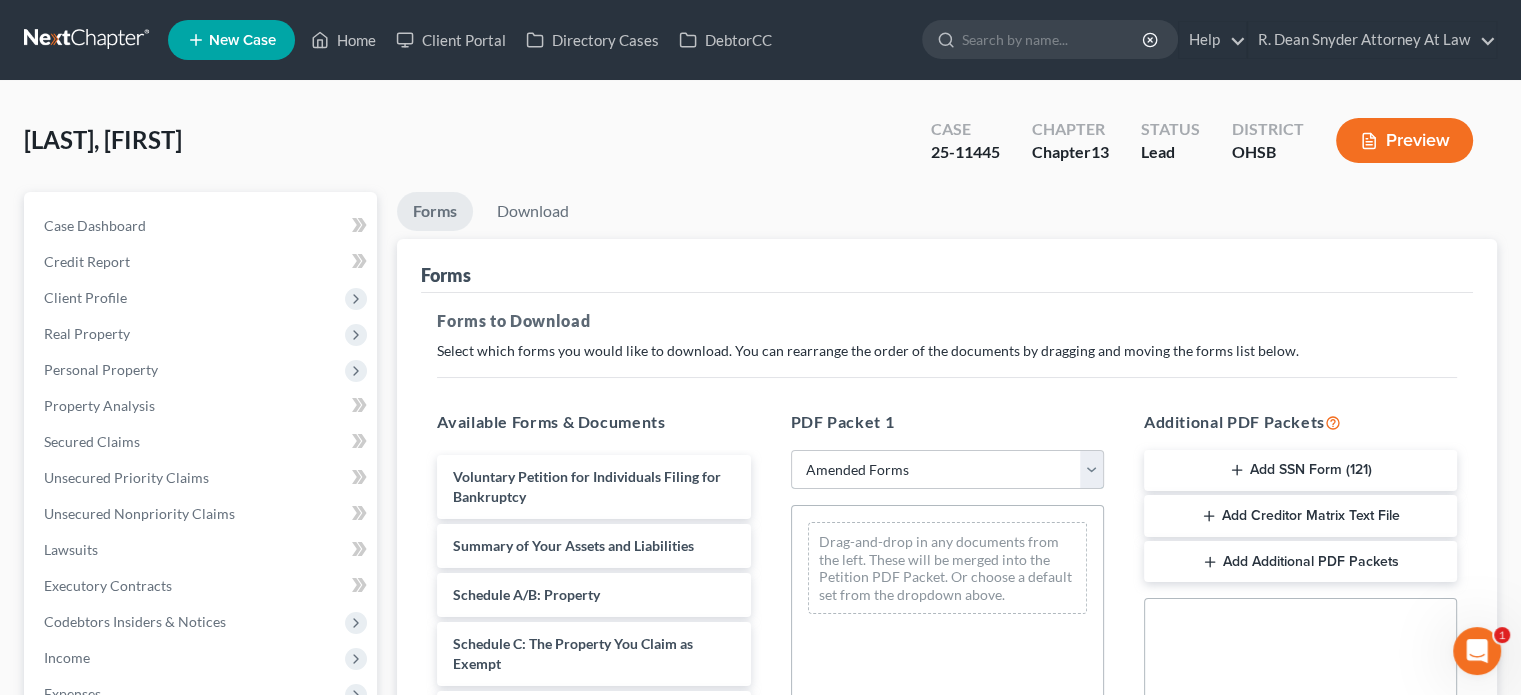 click on "Choose Default Petition PDF Packet Complete Bankruptcy Petition (all forms and schedules) Emergency Filing Forms (Petition and Creditor List Only) Amended Forms Signature Pages Only Supplemental Post Petition (Sch. I & J) Supplemental Post Petition (Sch. I) Supplemental Post Petition (Sch. J) Fairfieldoffice Fairfield2 Fairfield3" at bounding box center [947, 470] 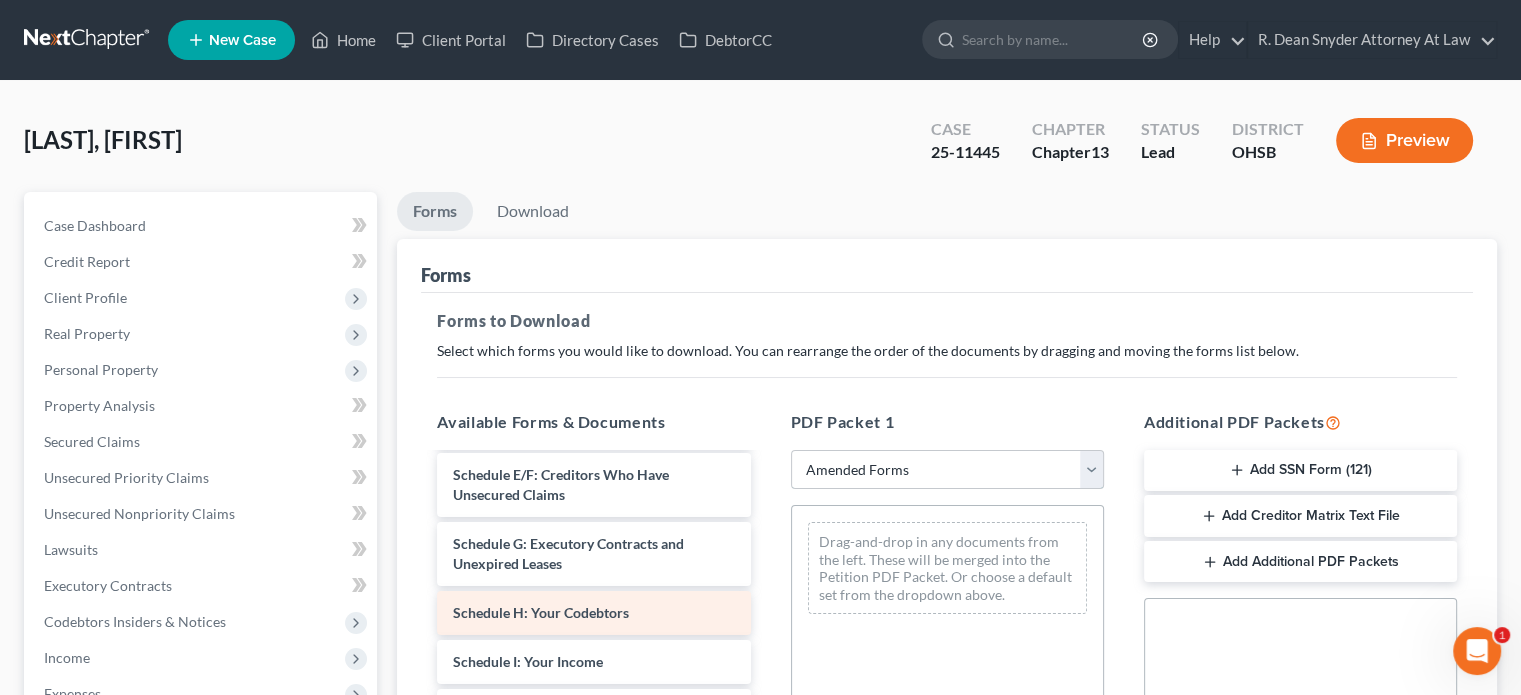 scroll, scrollTop: 300, scrollLeft: 0, axis: vertical 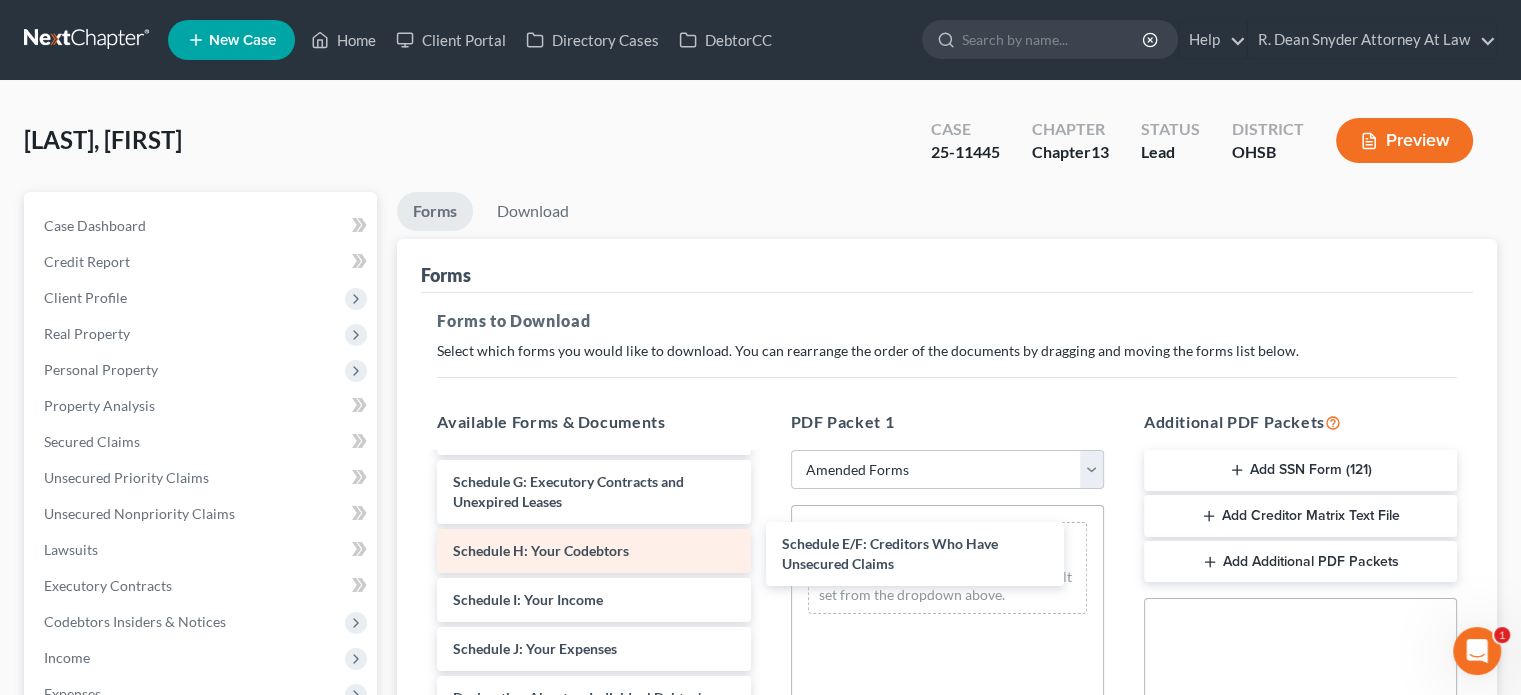drag, startPoint x: 537, startPoint y: 487, endPoint x: 677, endPoint y: 545, distance: 151.53877 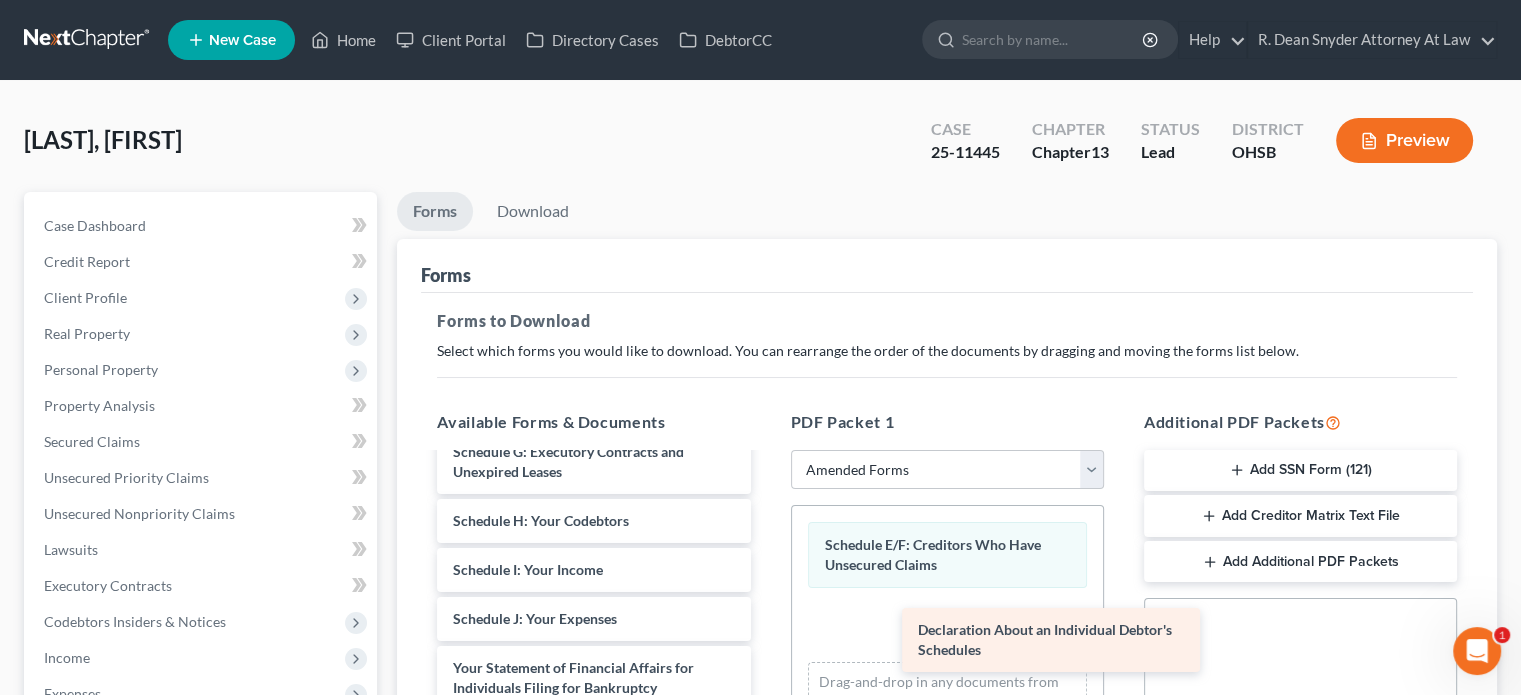 scroll, scrollTop: 329, scrollLeft: 0, axis: vertical 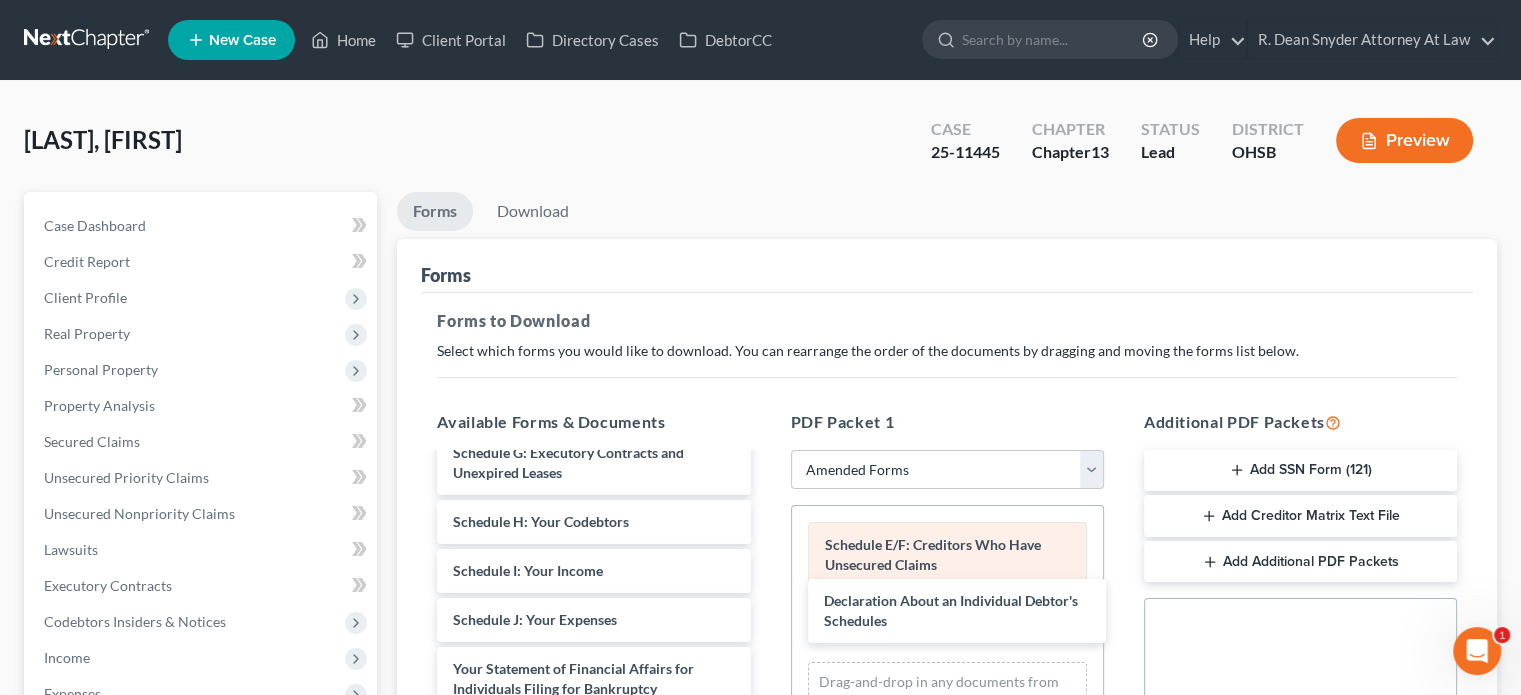 drag, startPoint x: 575, startPoint y: 602, endPoint x: 988, endPoint y: 582, distance: 413.48398 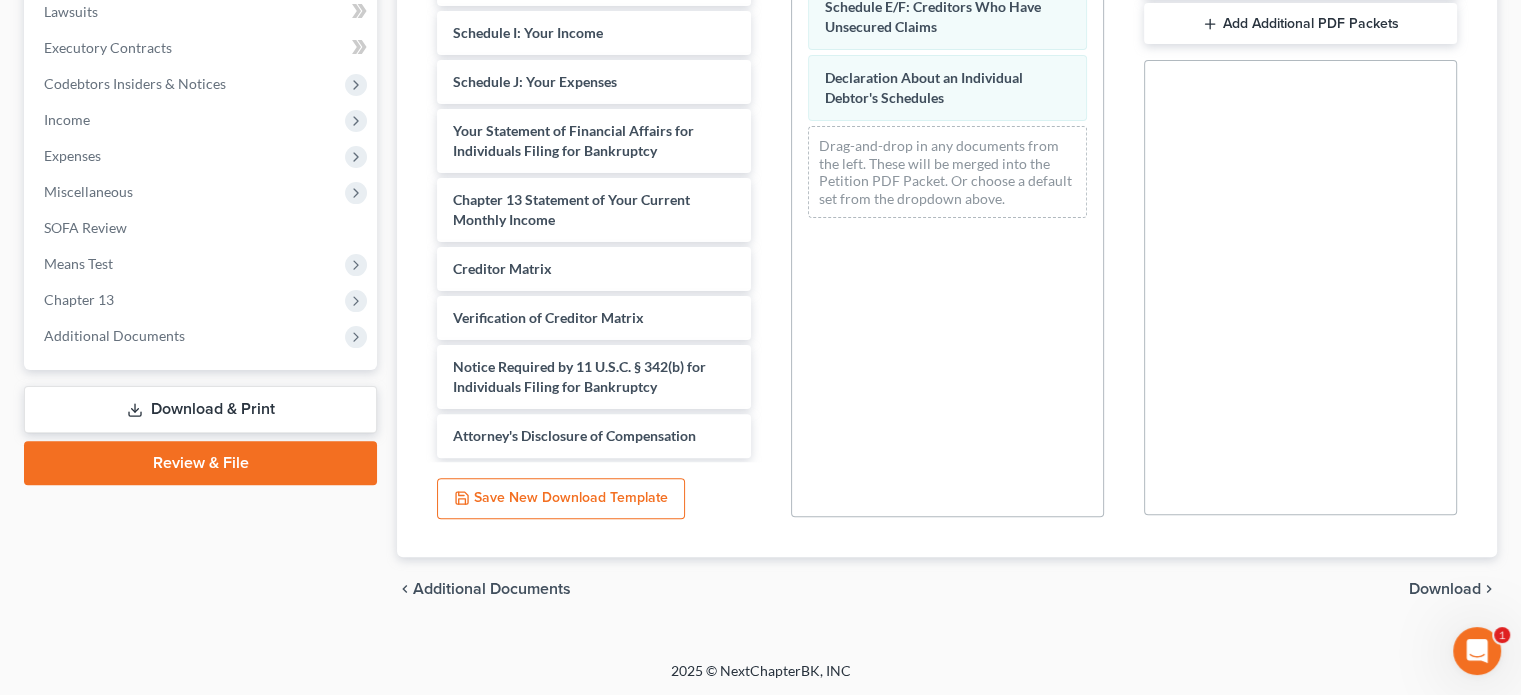 click on "Download" at bounding box center (1445, 589) 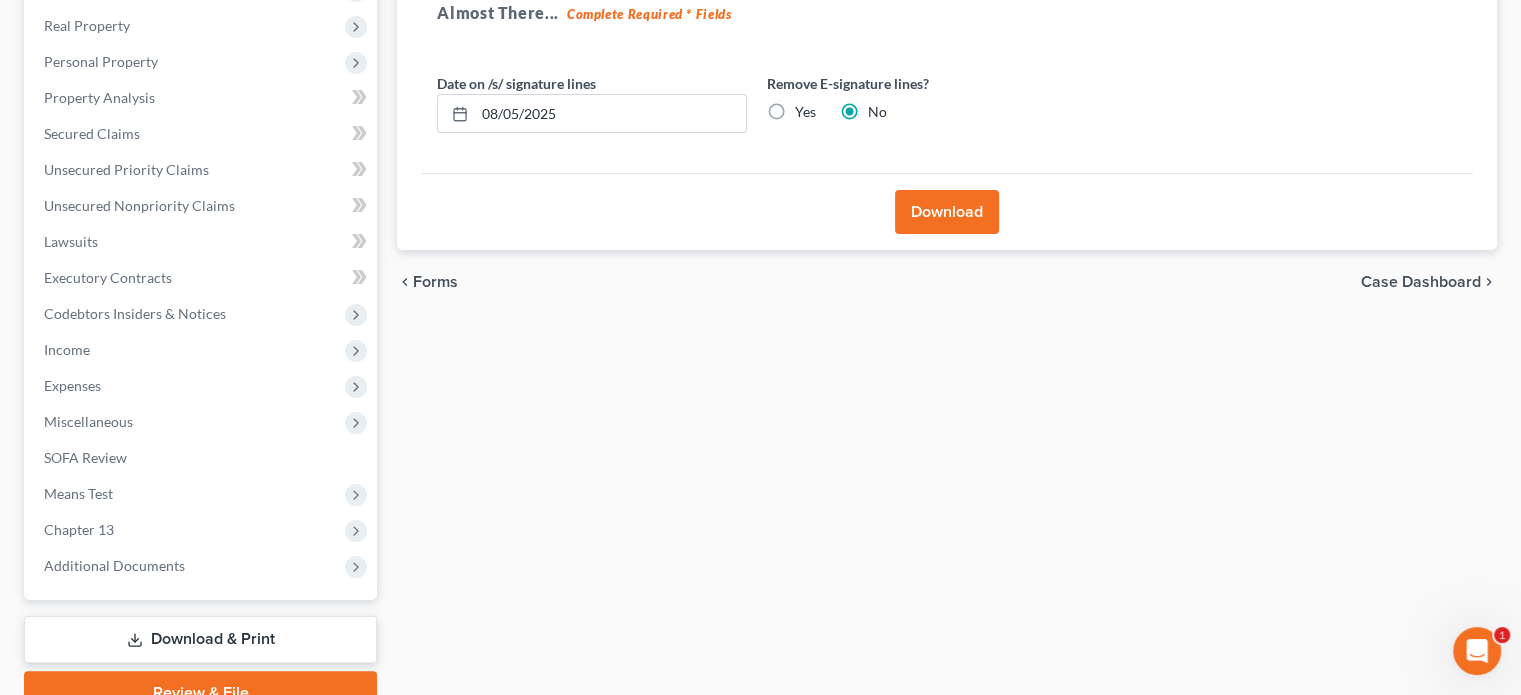 scroll, scrollTop: 302, scrollLeft: 0, axis: vertical 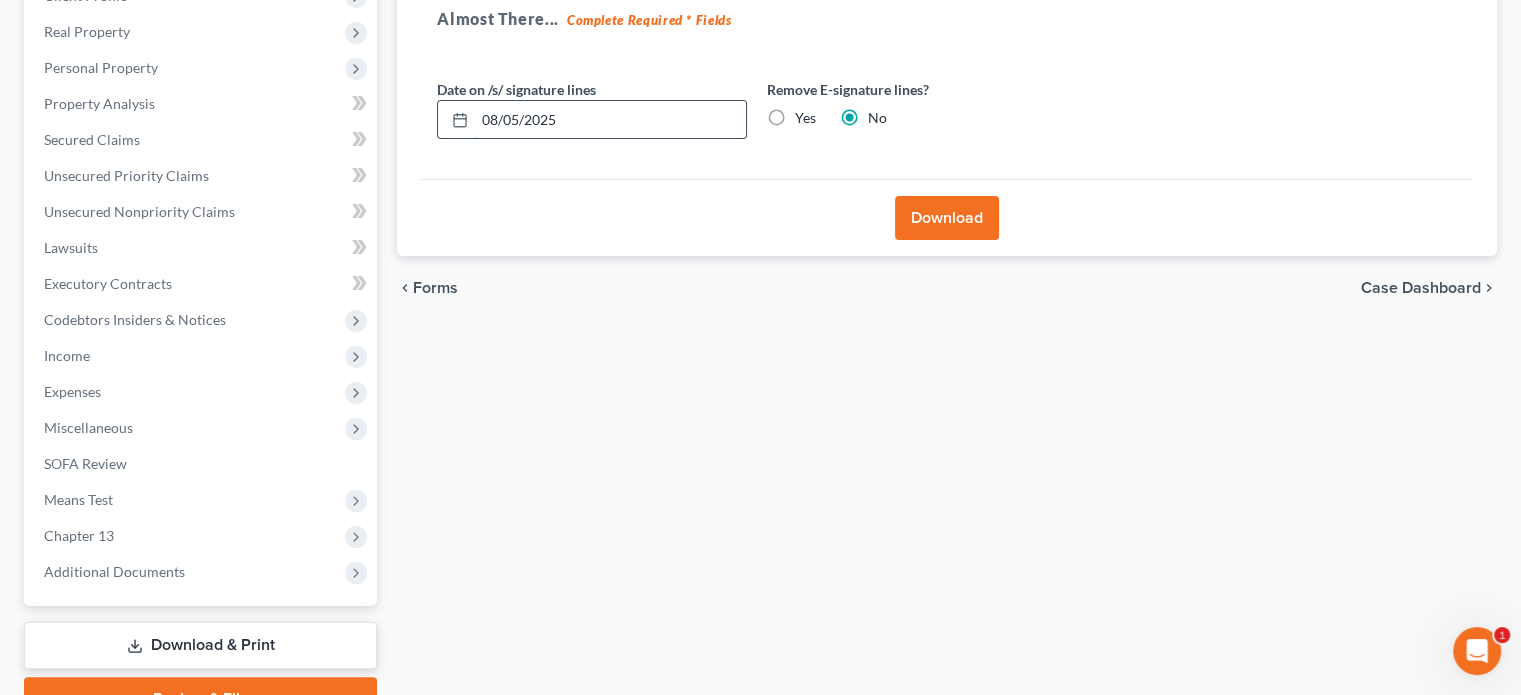 click on "08/05/2025" at bounding box center [610, 120] 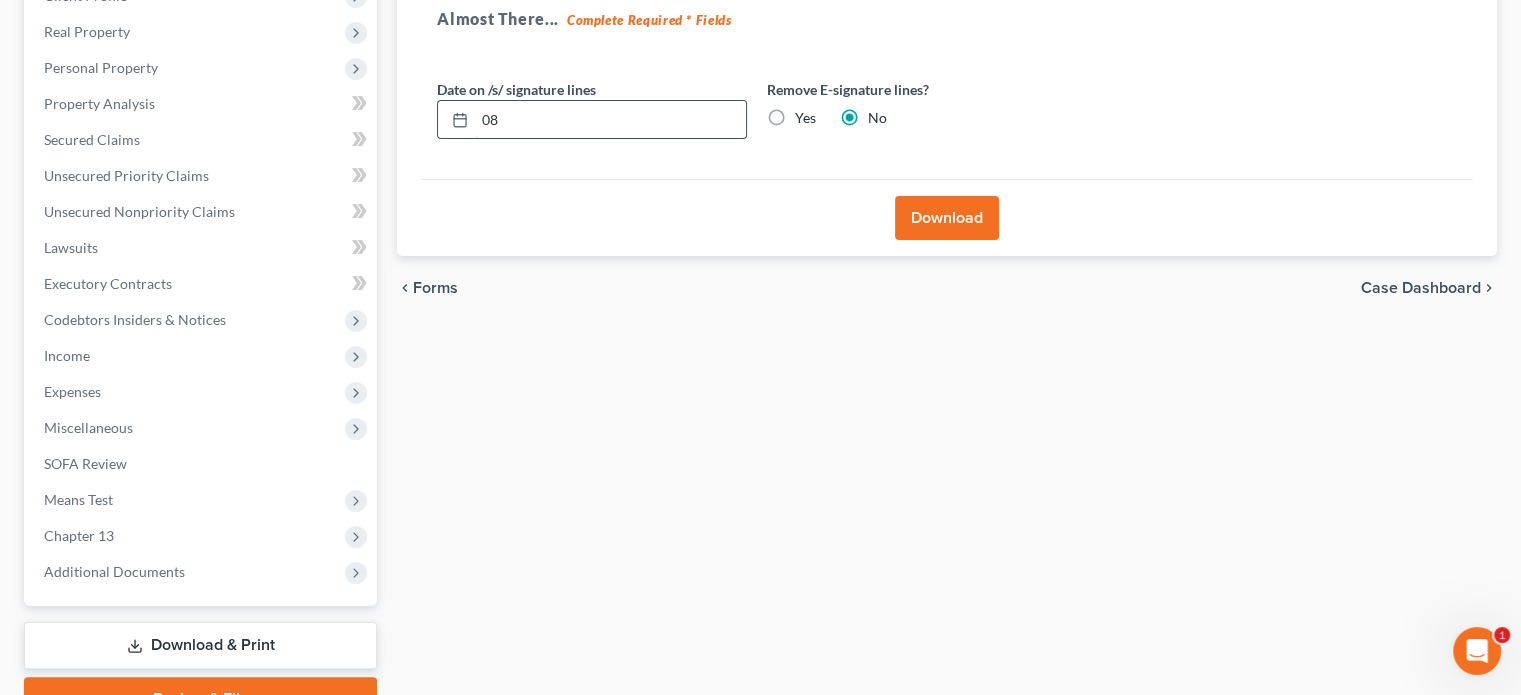 type on "0" 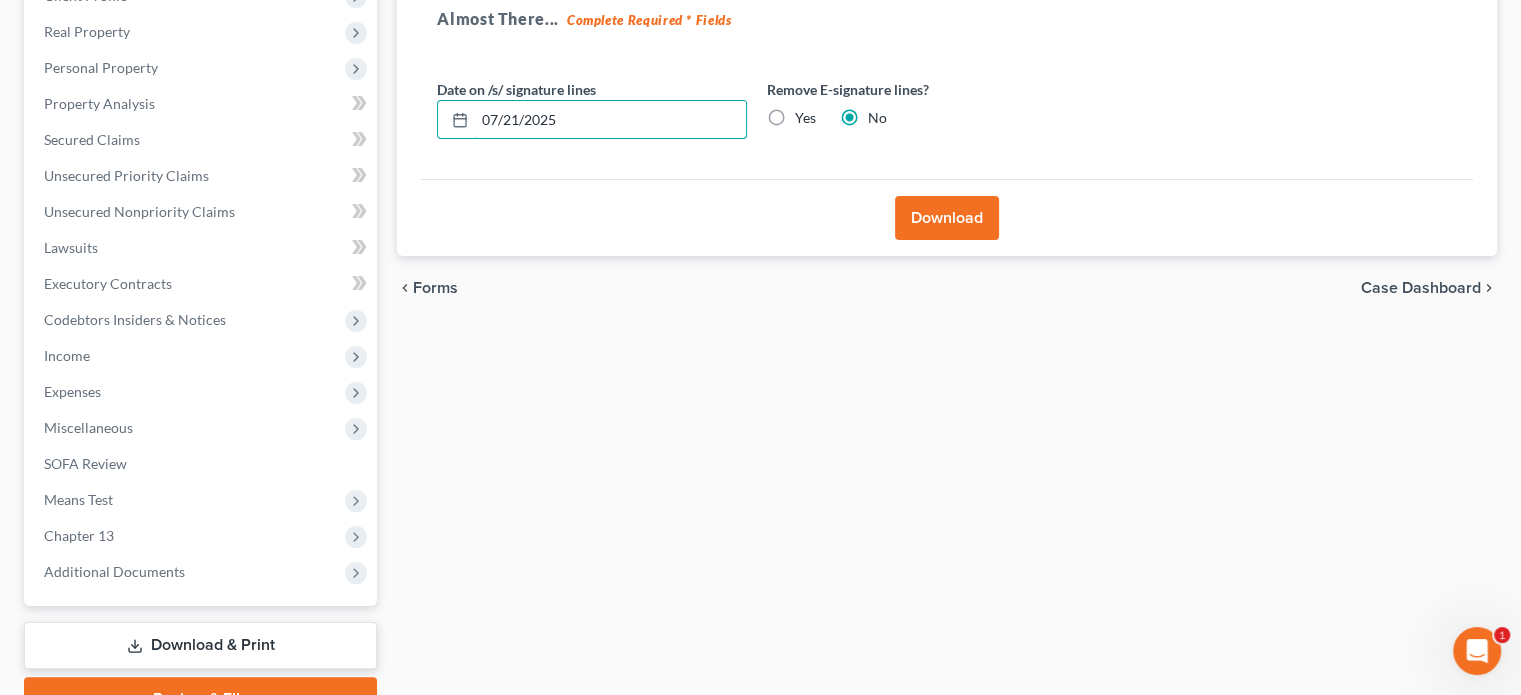type on "07/21/2025" 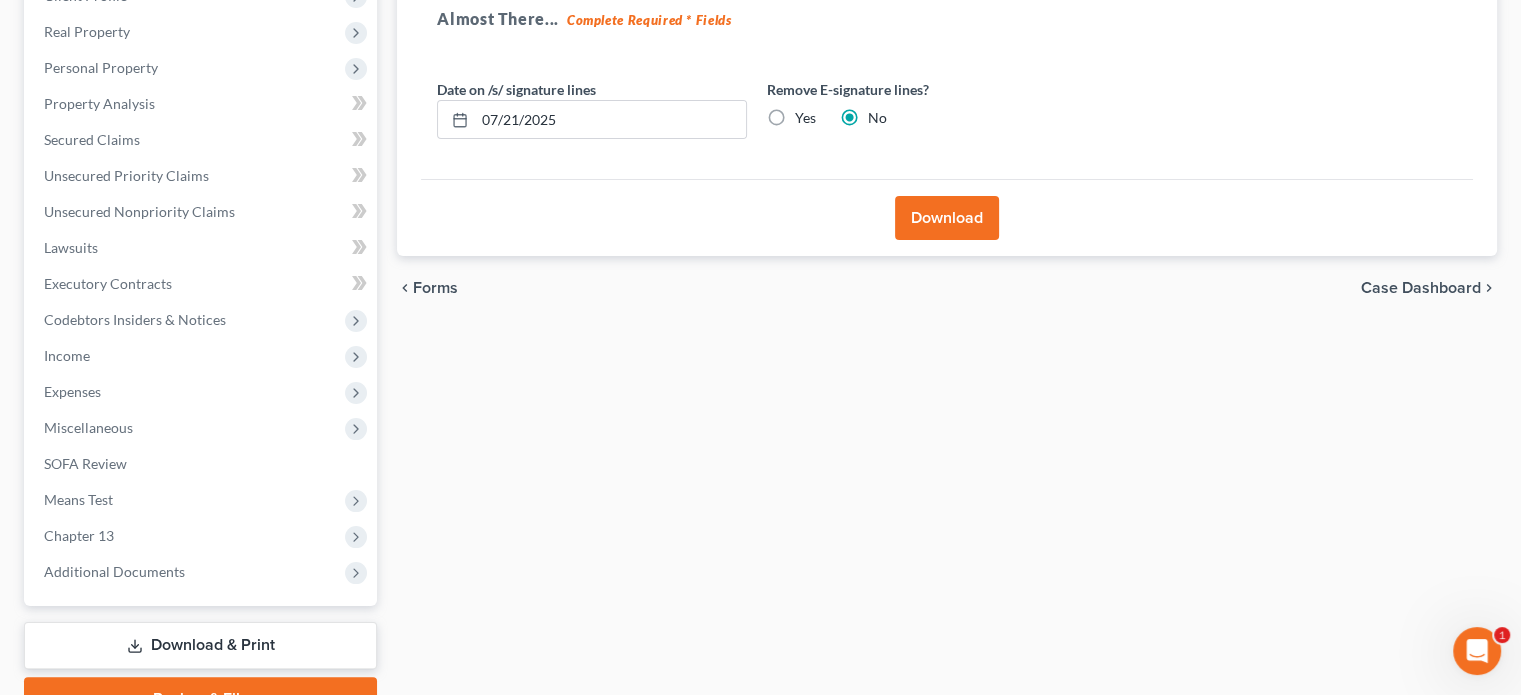 click on "Download" at bounding box center [947, 218] 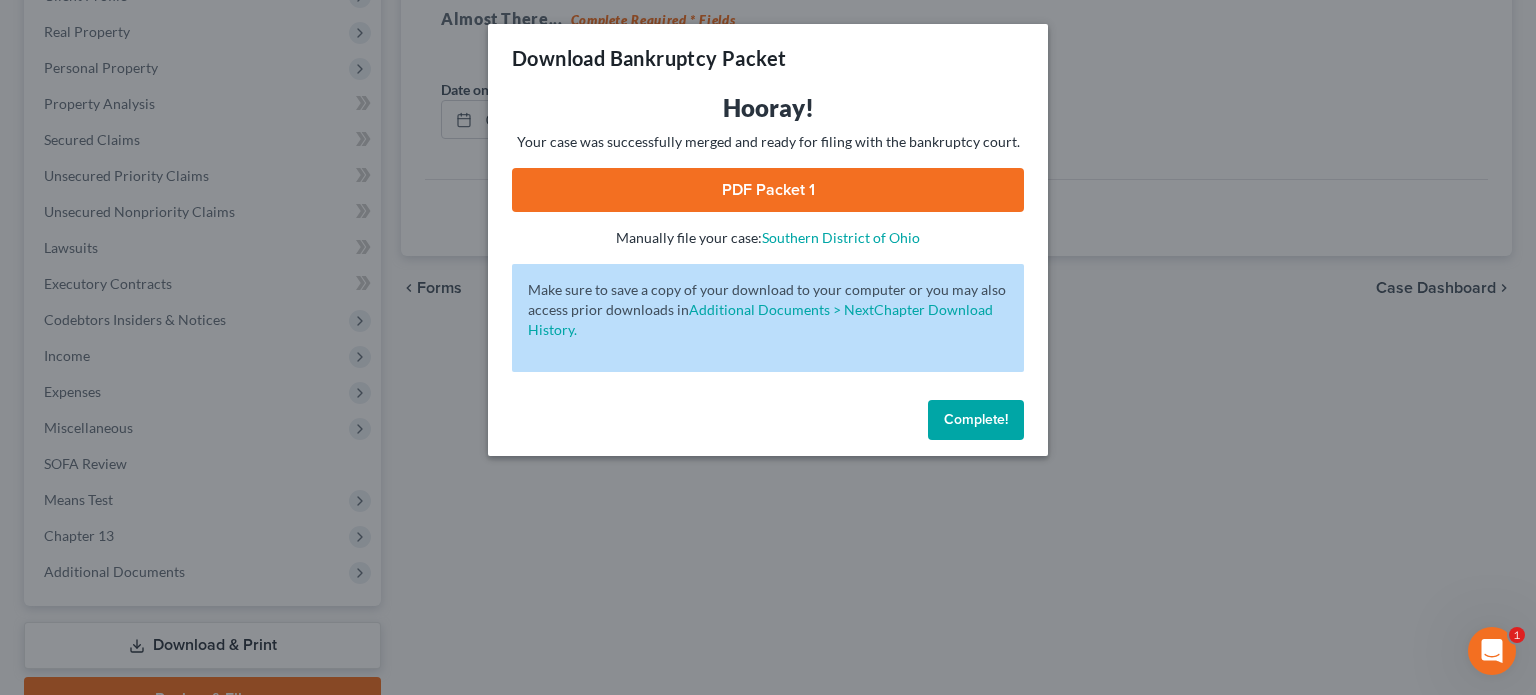click on "PDF Packet 1" at bounding box center [768, 190] 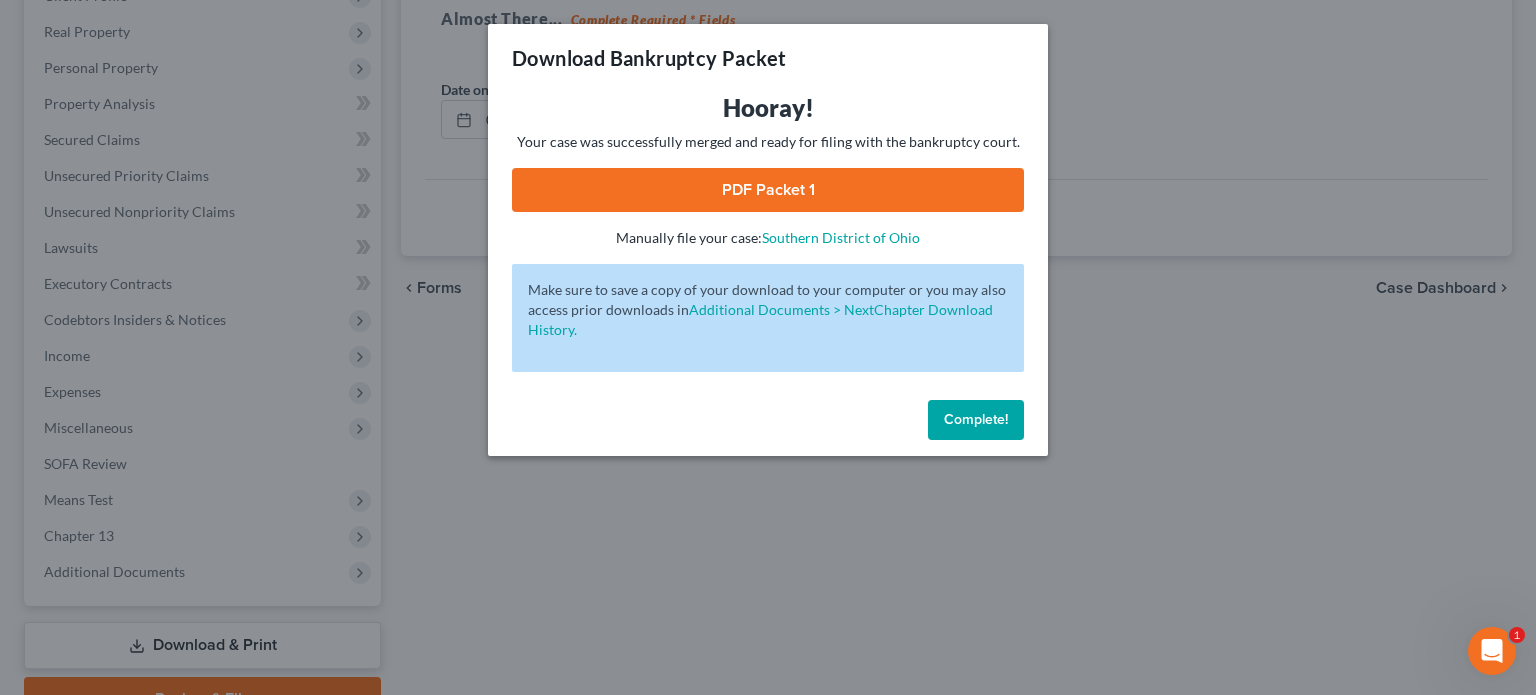 drag, startPoint x: 964, startPoint y: 413, endPoint x: 707, endPoint y: 146, distance: 370.59143 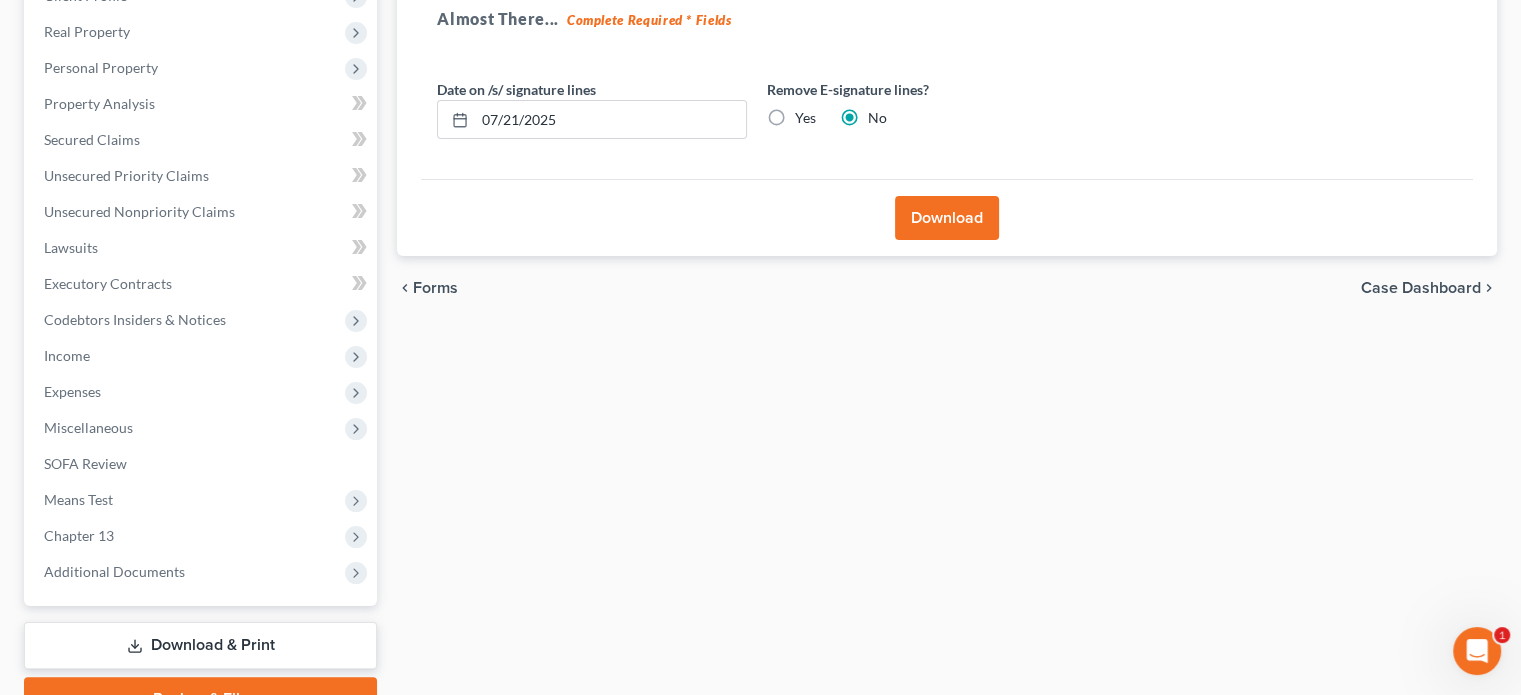 scroll, scrollTop: 0, scrollLeft: 0, axis: both 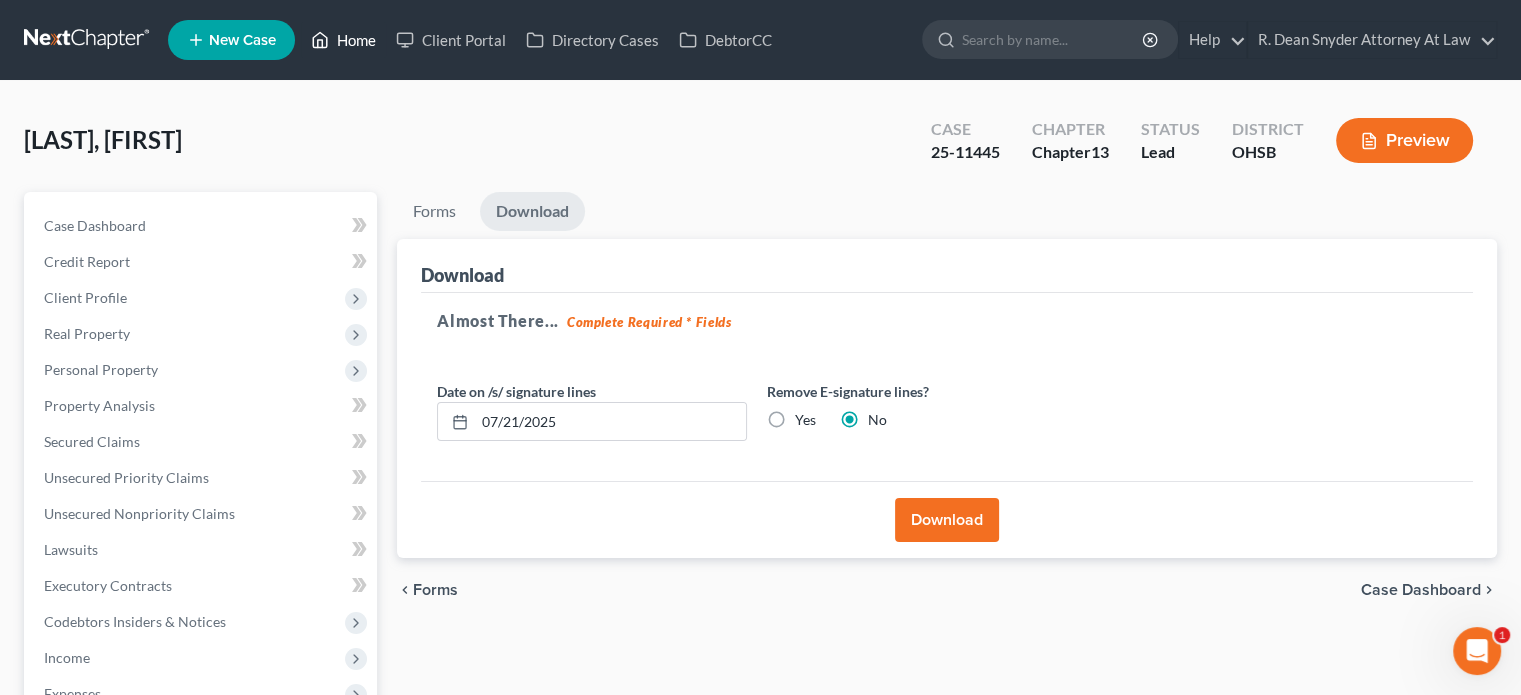 click on "Home" at bounding box center [343, 40] 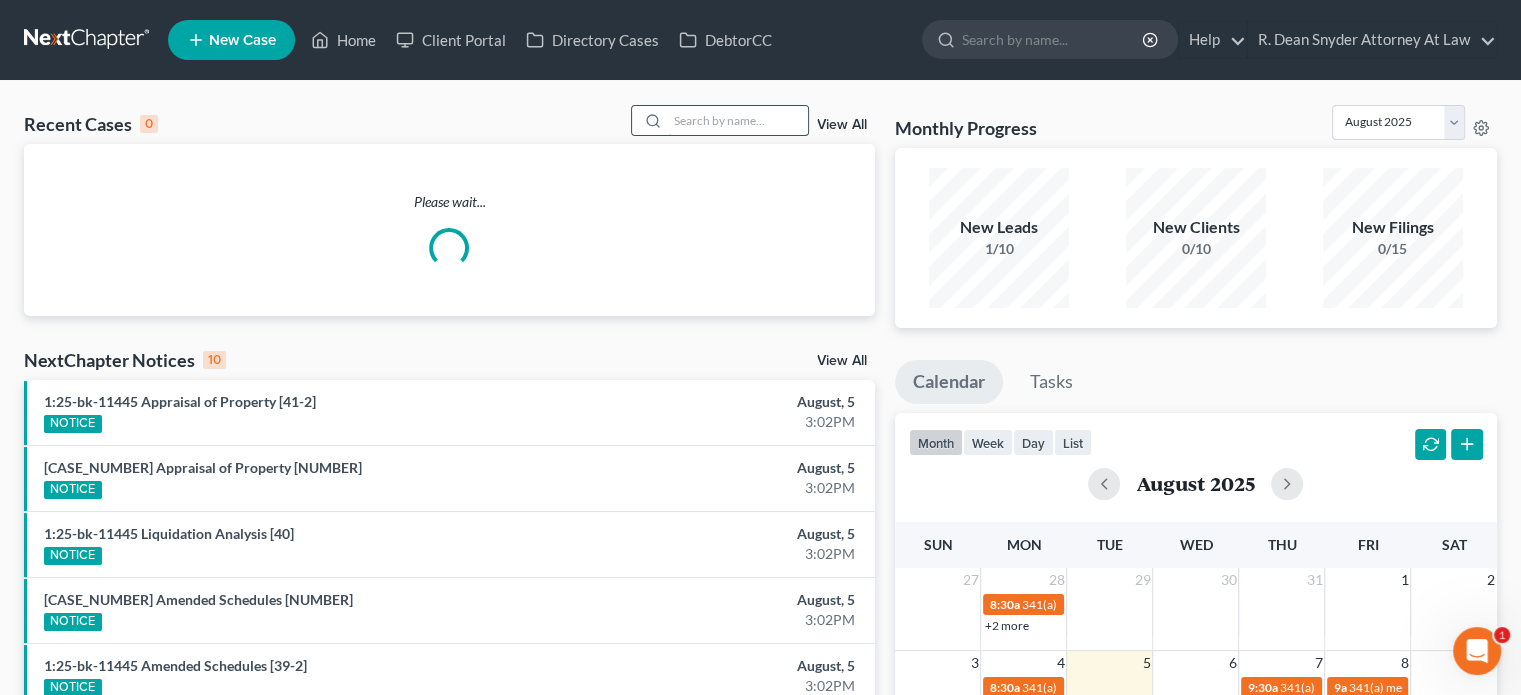 click at bounding box center (738, 120) 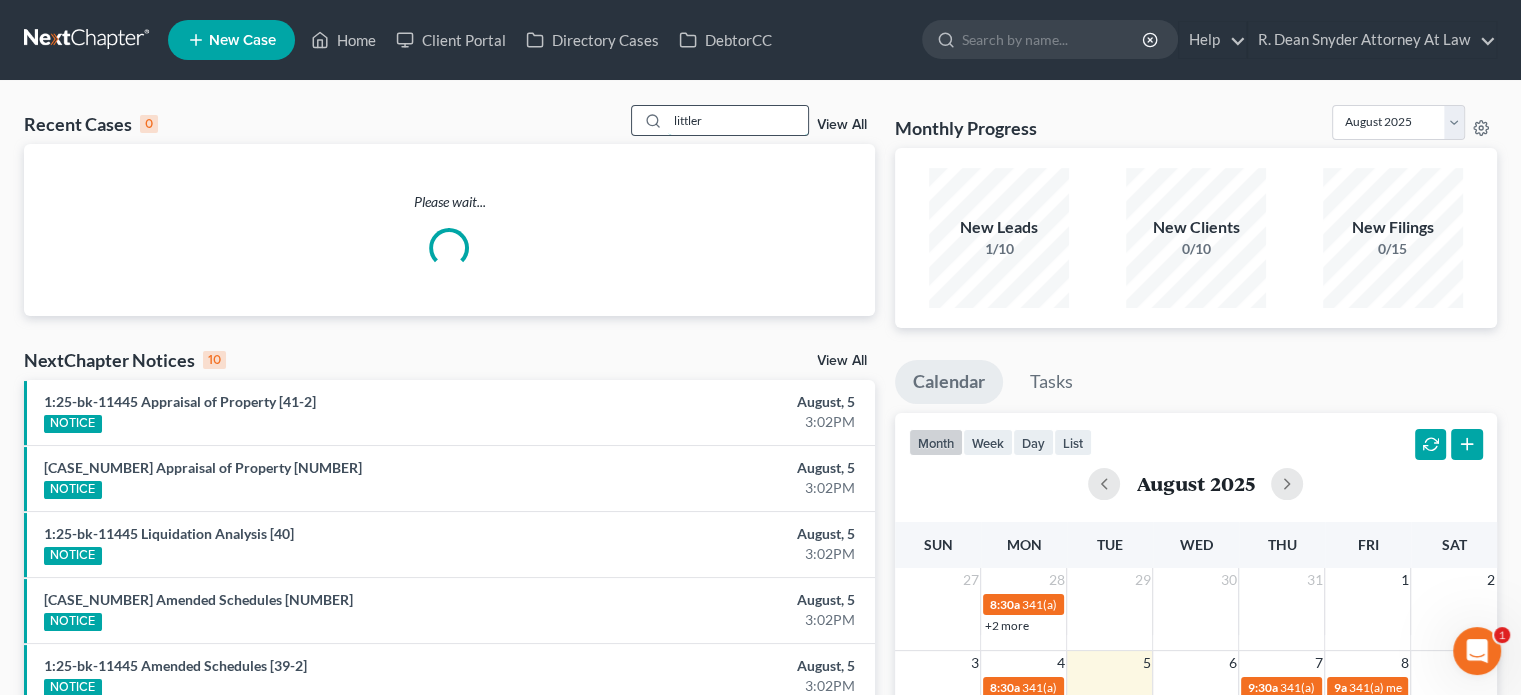 type on "littler" 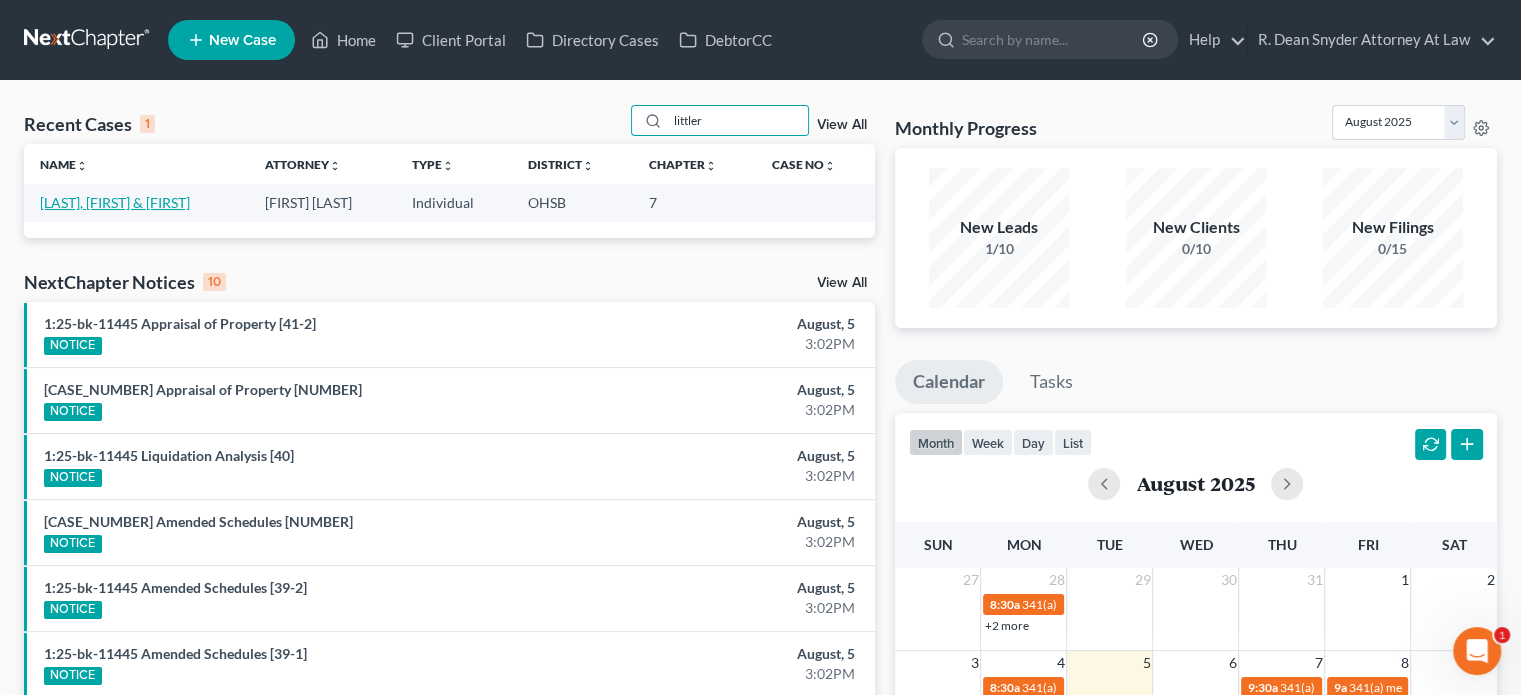 click on "[LAST], [FIRST] & [LAST]" at bounding box center [115, 202] 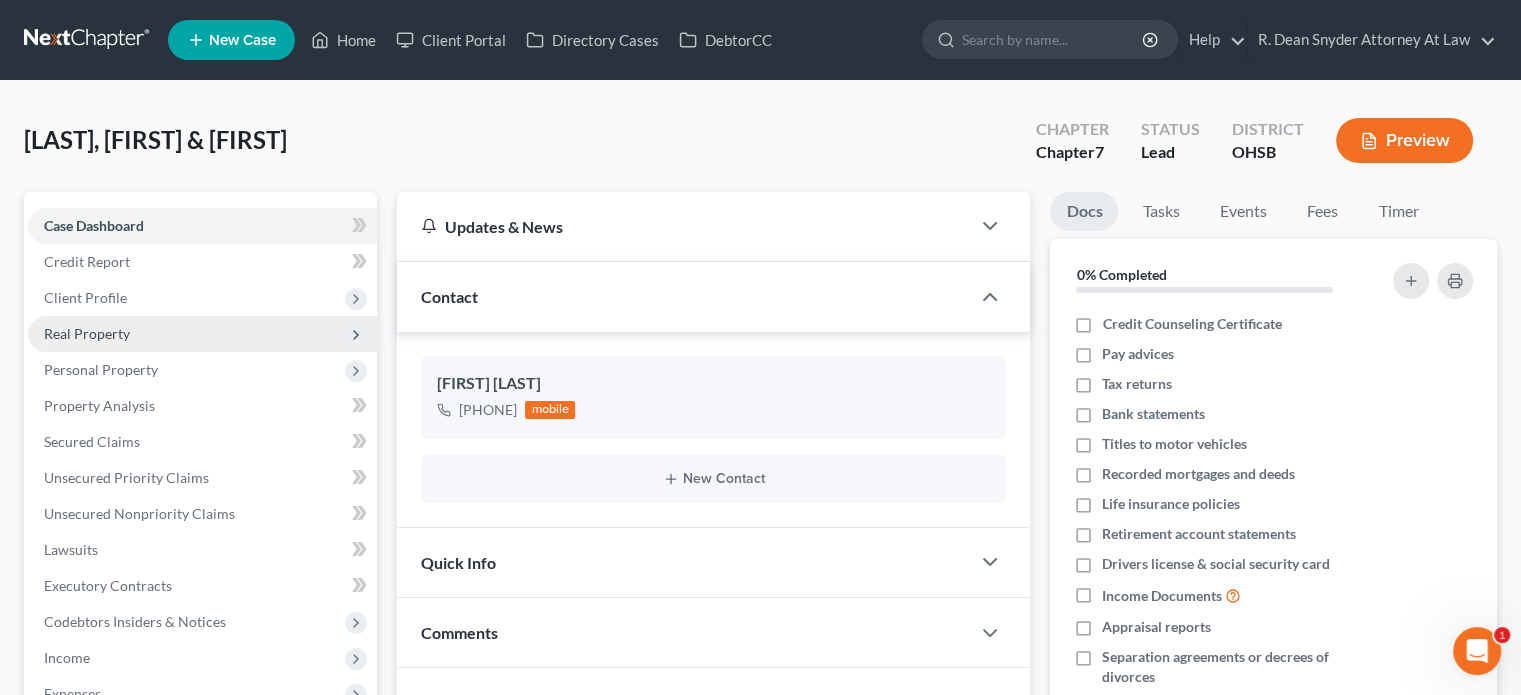 click on "Real Property" at bounding box center (87, 333) 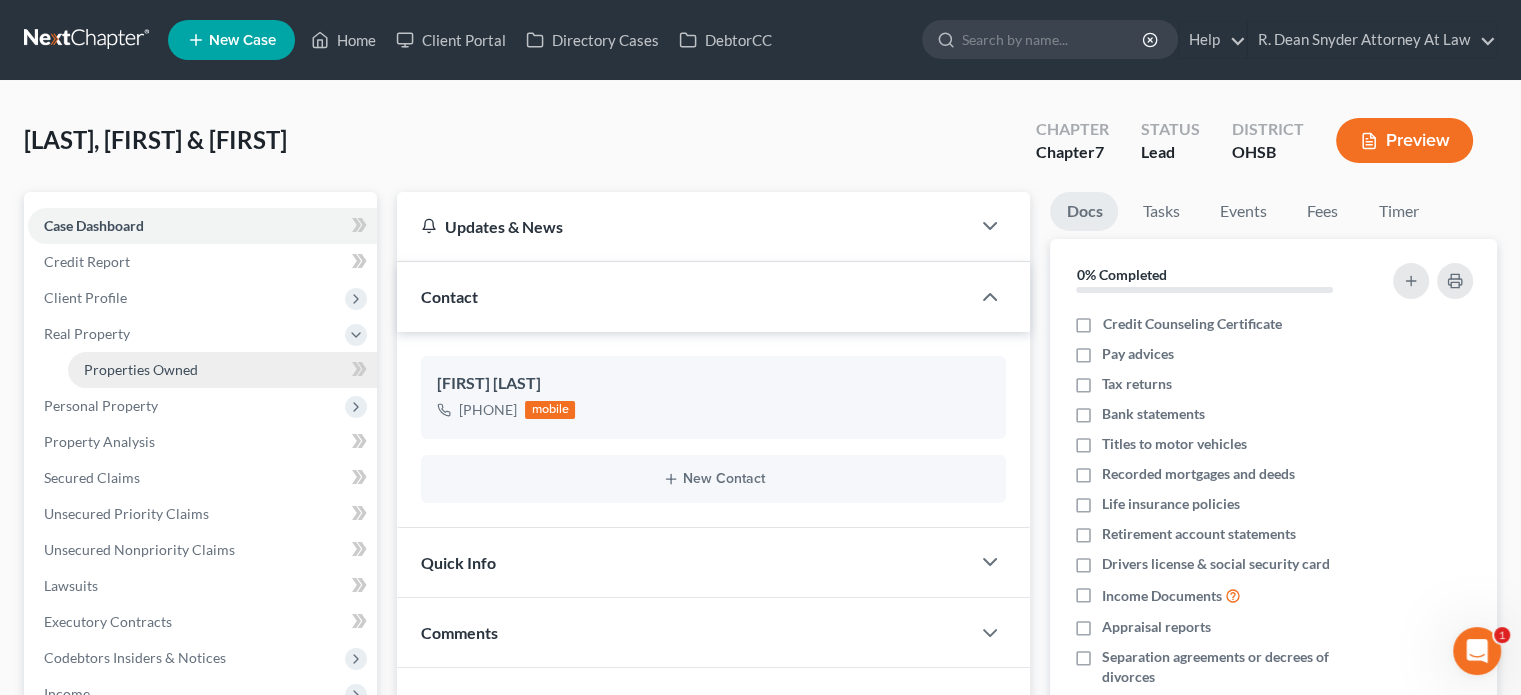 click on "Properties Owned" at bounding box center [222, 370] 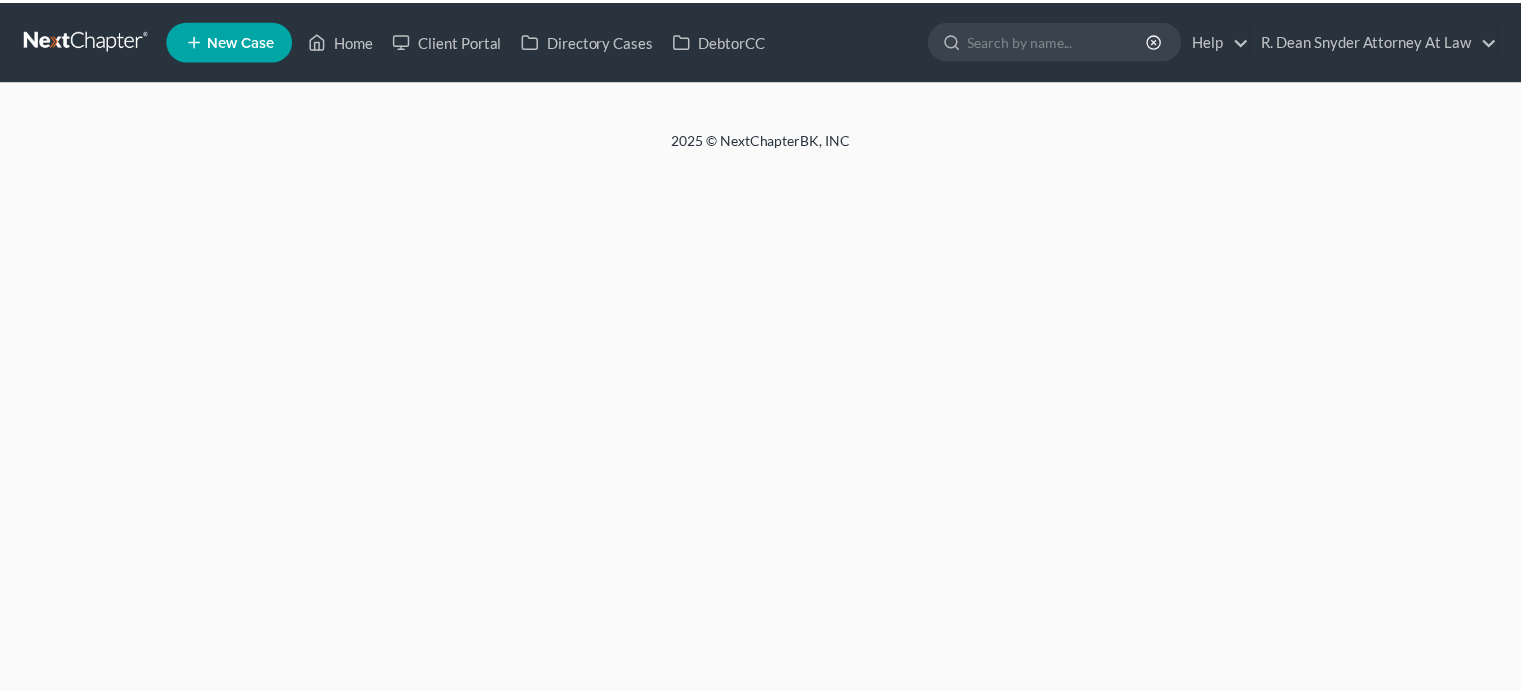 scroll, scrollTop: 0, scrollLeft: 0, axis: both 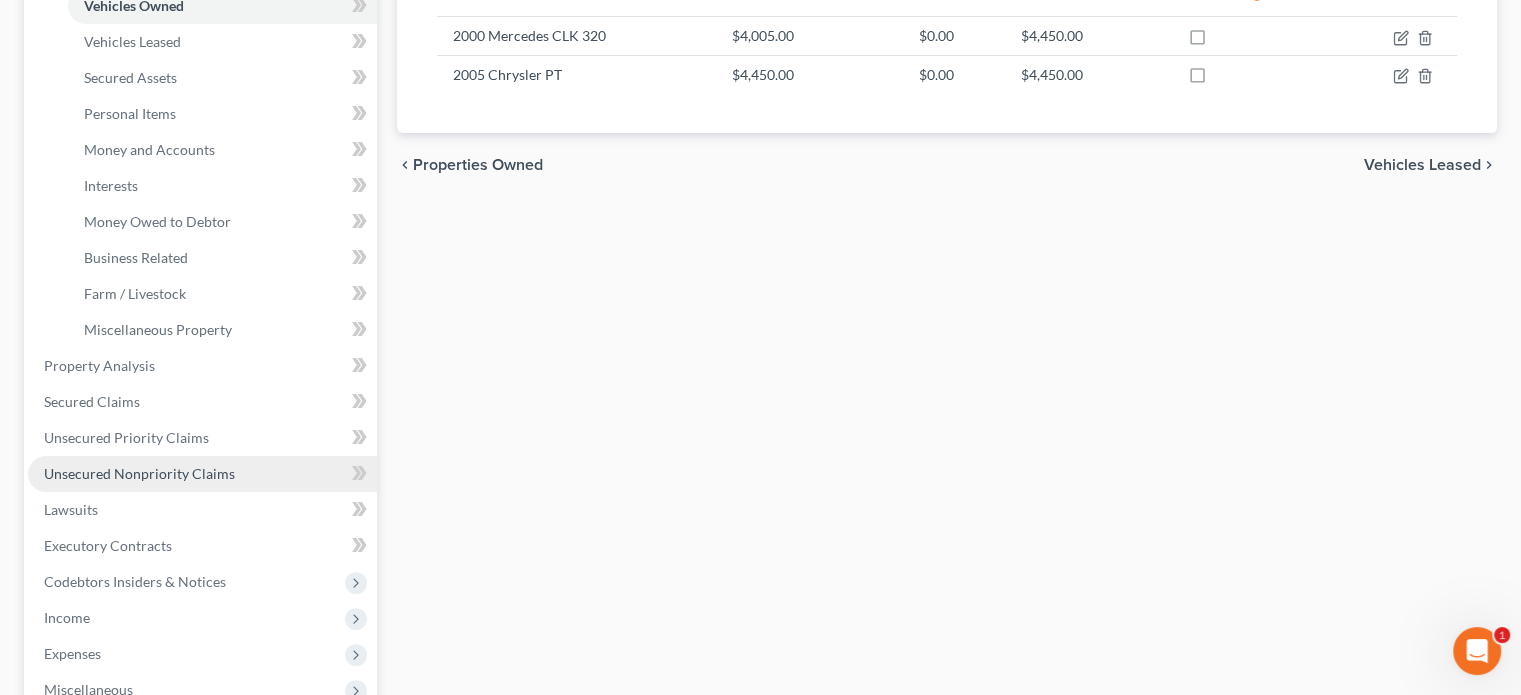 click on "Unsecured Nonpriority Claims" at bounding box center [202, 474] 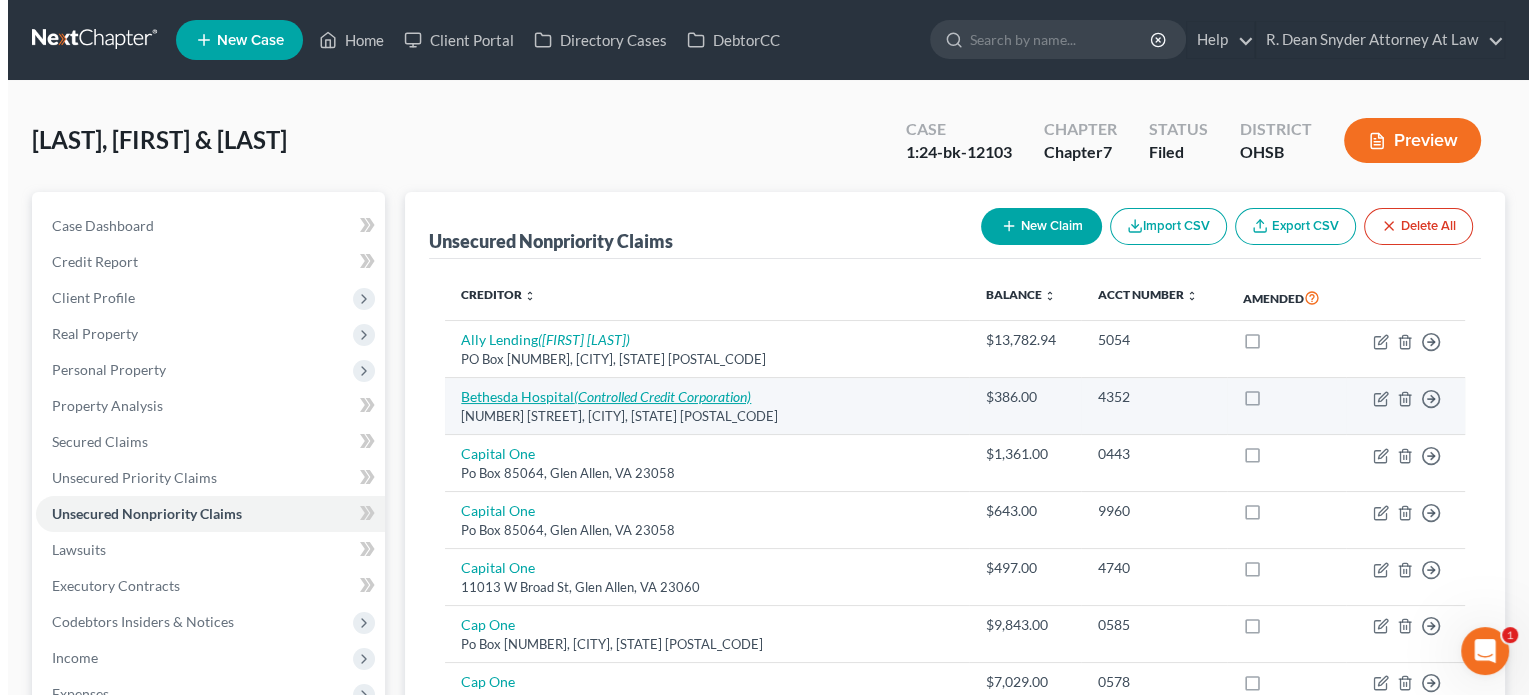 scroll, scrollTop: 0, scrollLeft: 0, axis: both 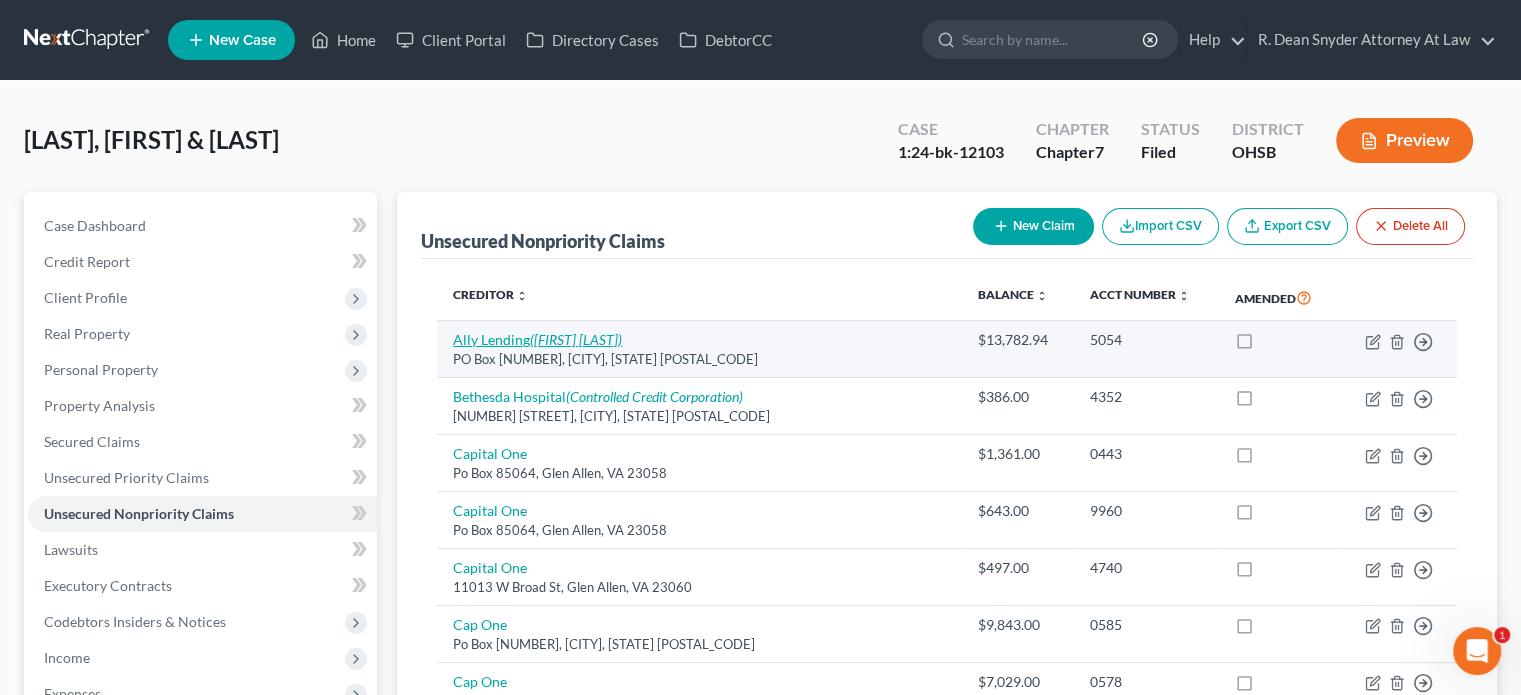 click on "([FIRST] [LAST])" at bounding box center [576, 339] 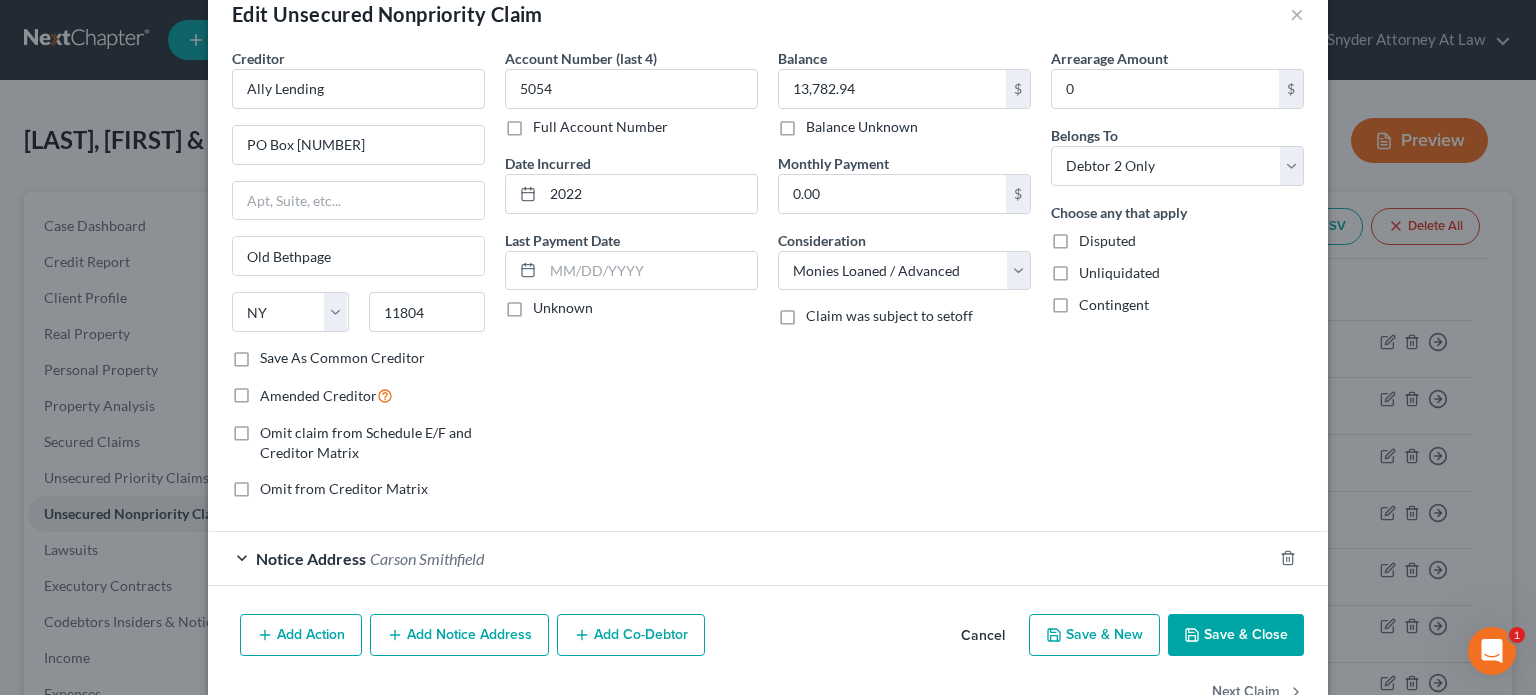 scroll, scrollTop: 100, scrollLeft: 0, axis: vertical 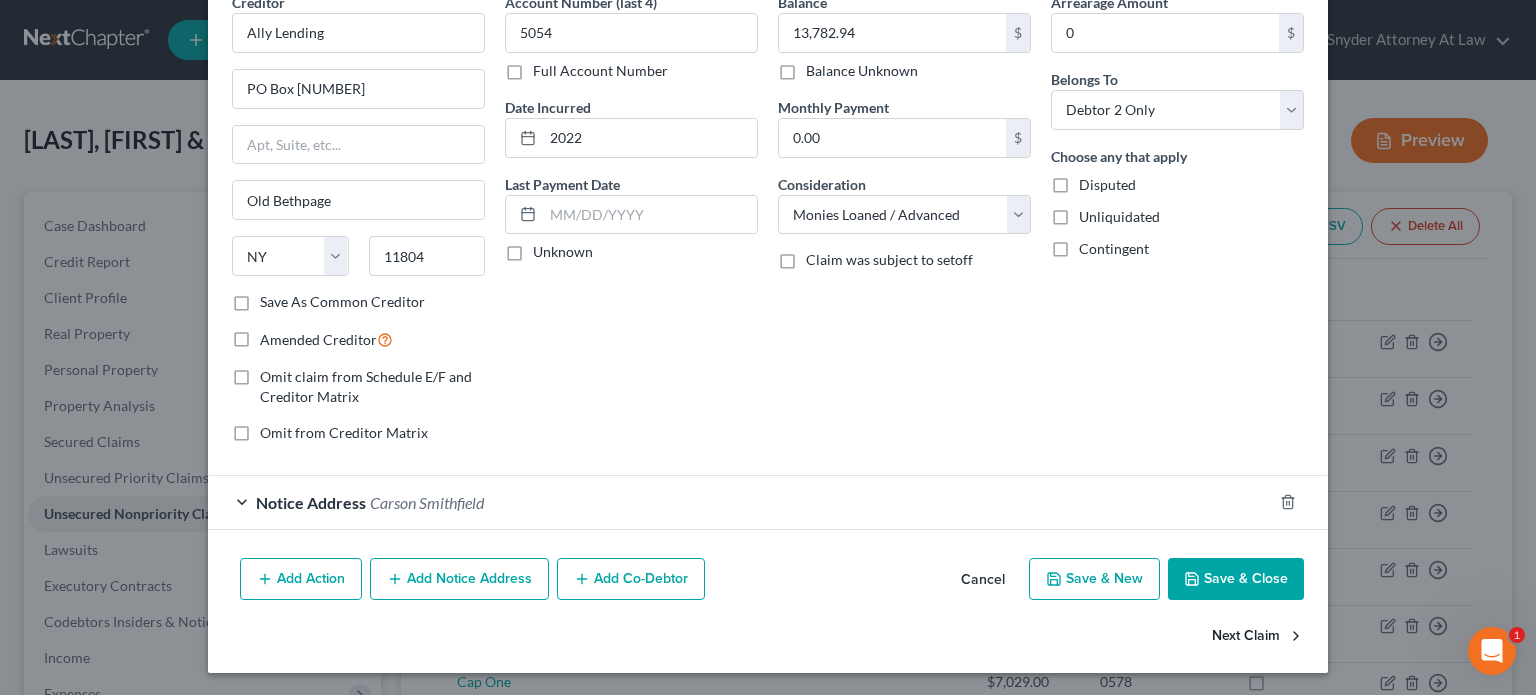 click on "Next Claim" at bounding box center [1258, 637] 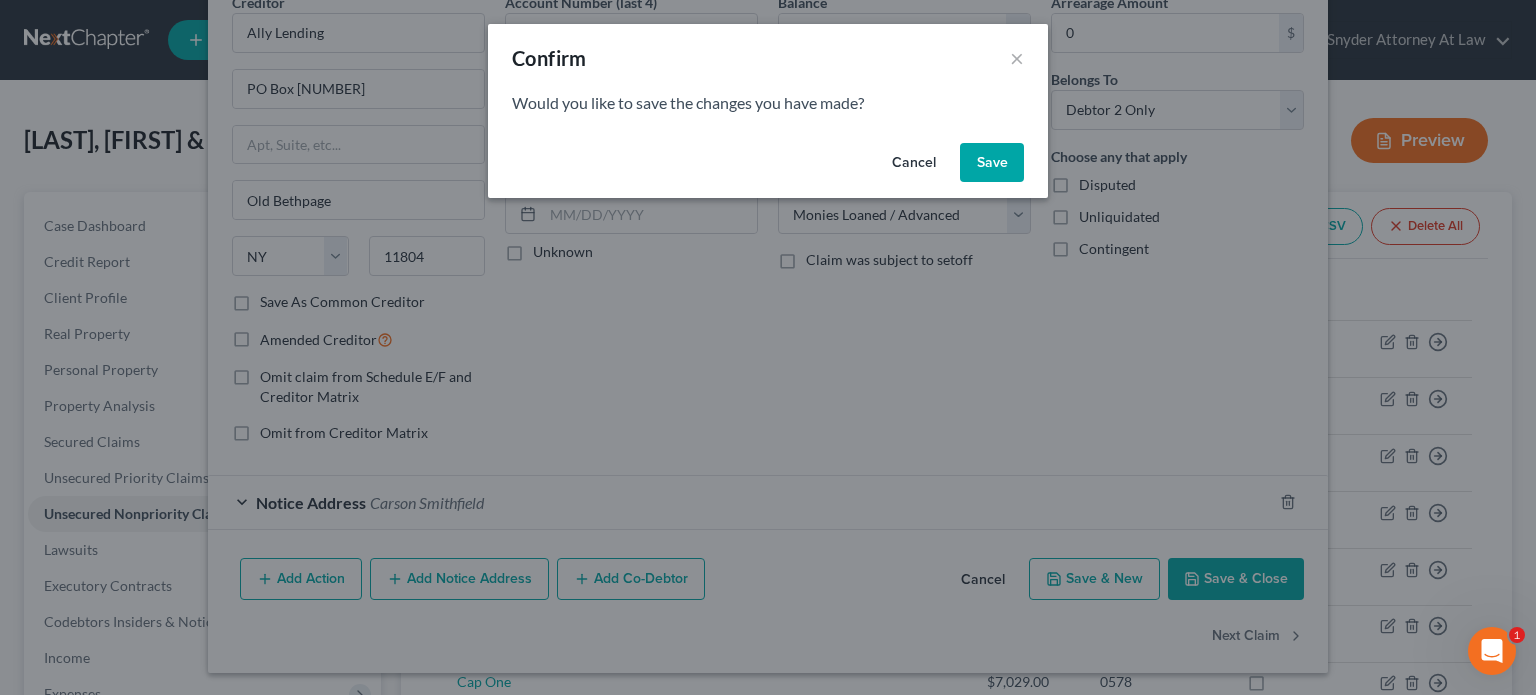 click on "Save" at bounding box center [992, 163] 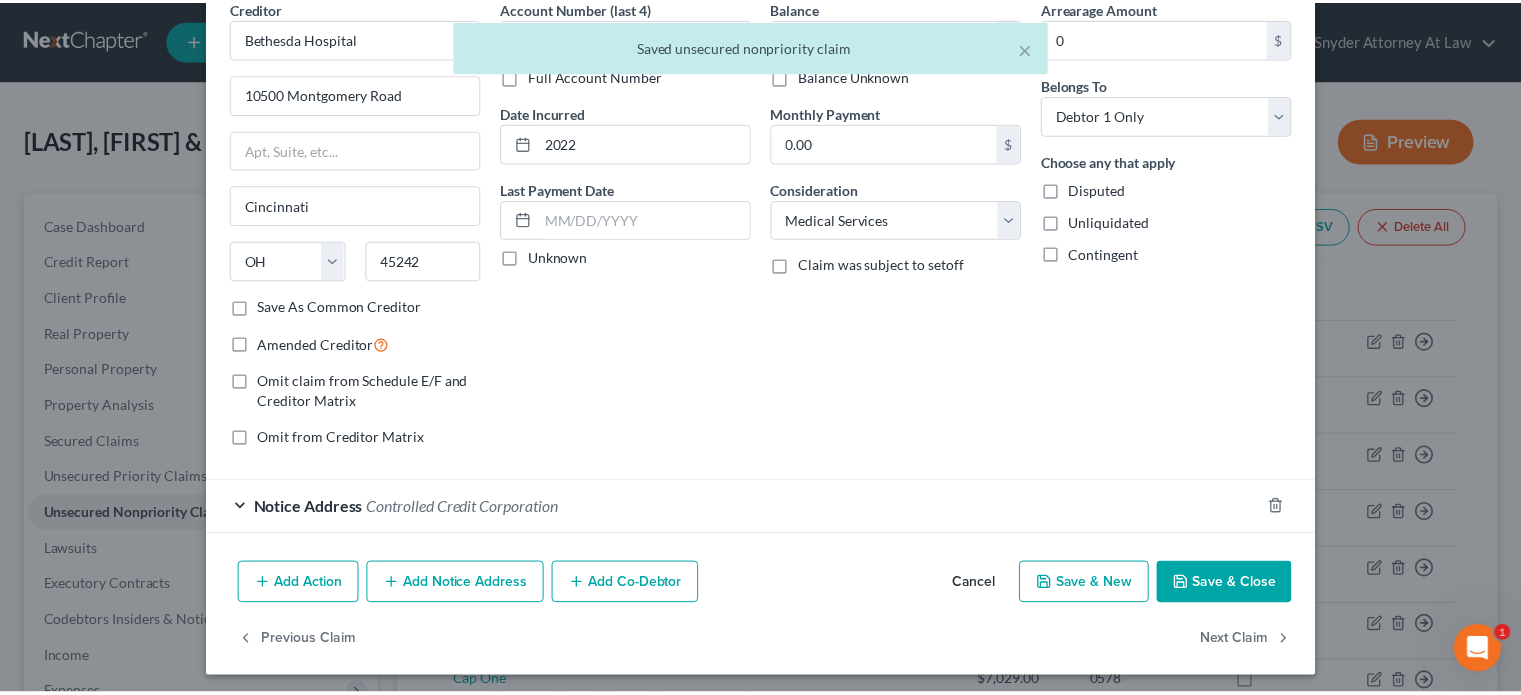 scroll, scrollTop: 100, scrollLeft: 0, axis: vertical 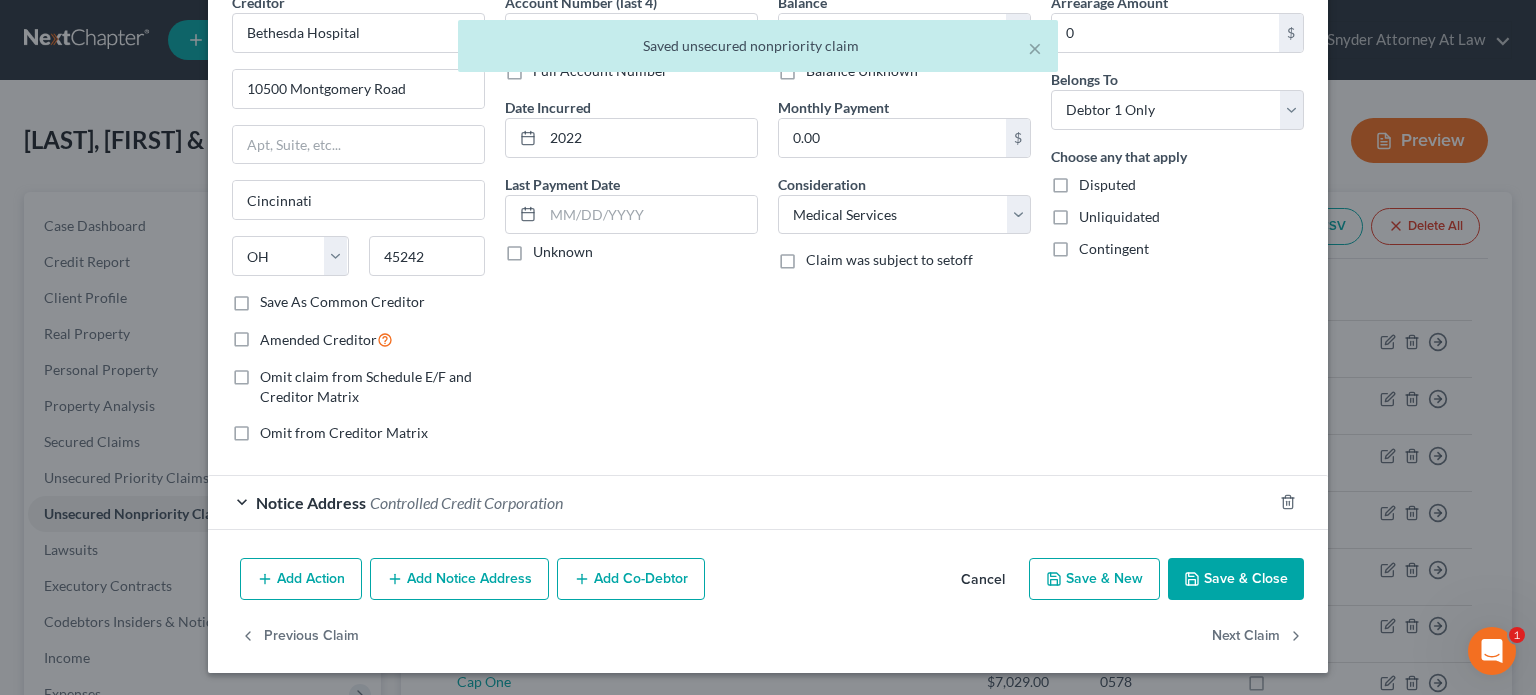 drag, startPoint x: 1158, startPoint y: 525, endPoint x: 1182, endPoint y: 549, distance: 33.941124 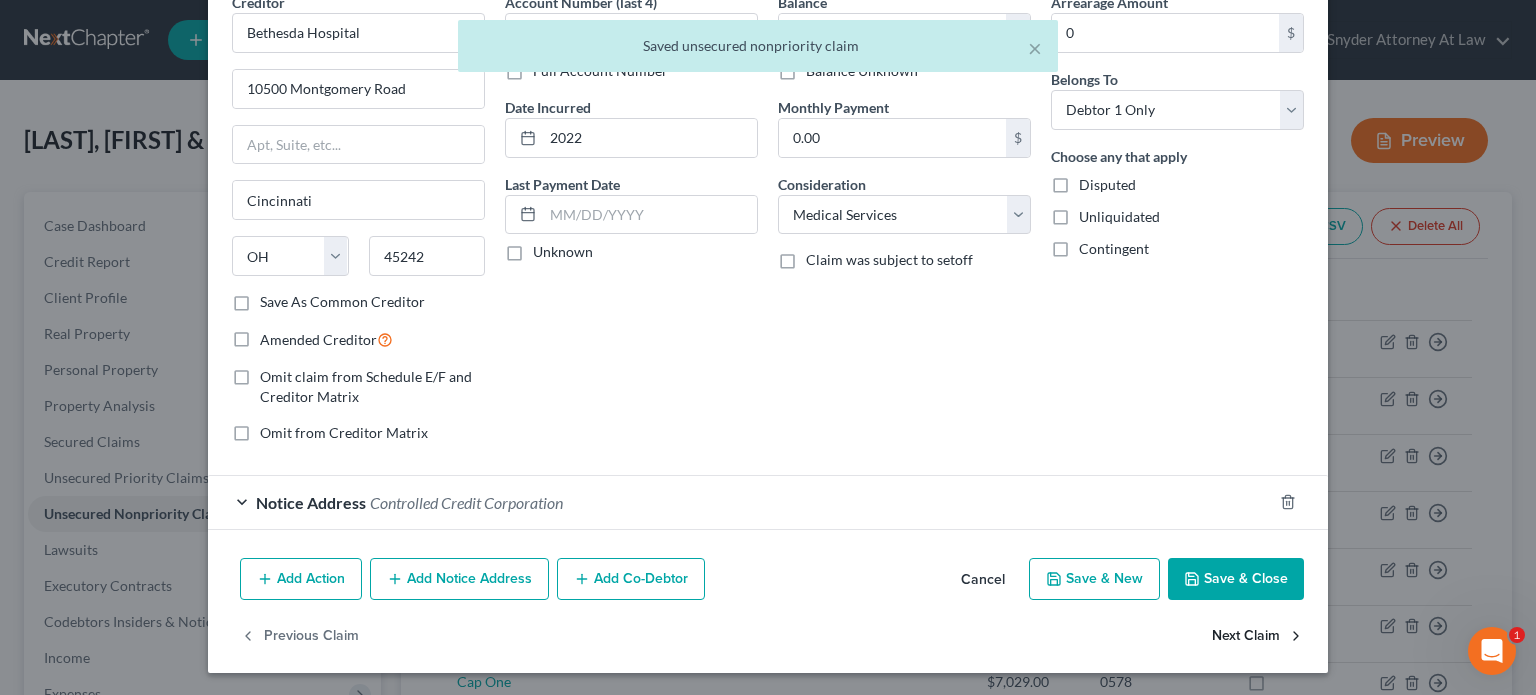 click on "Next Claim" at bounding box center [1258, 637] 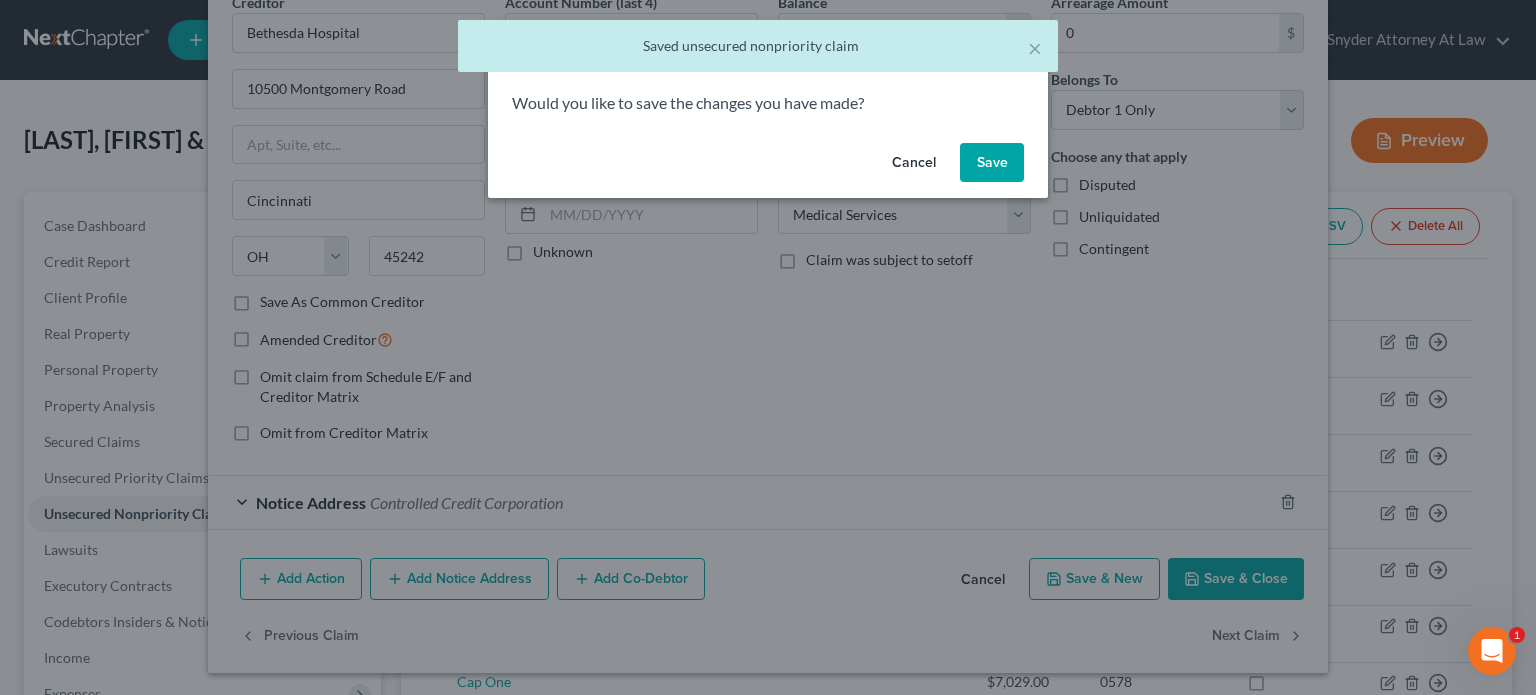 click on "Save" at bounding box center (992, 163) 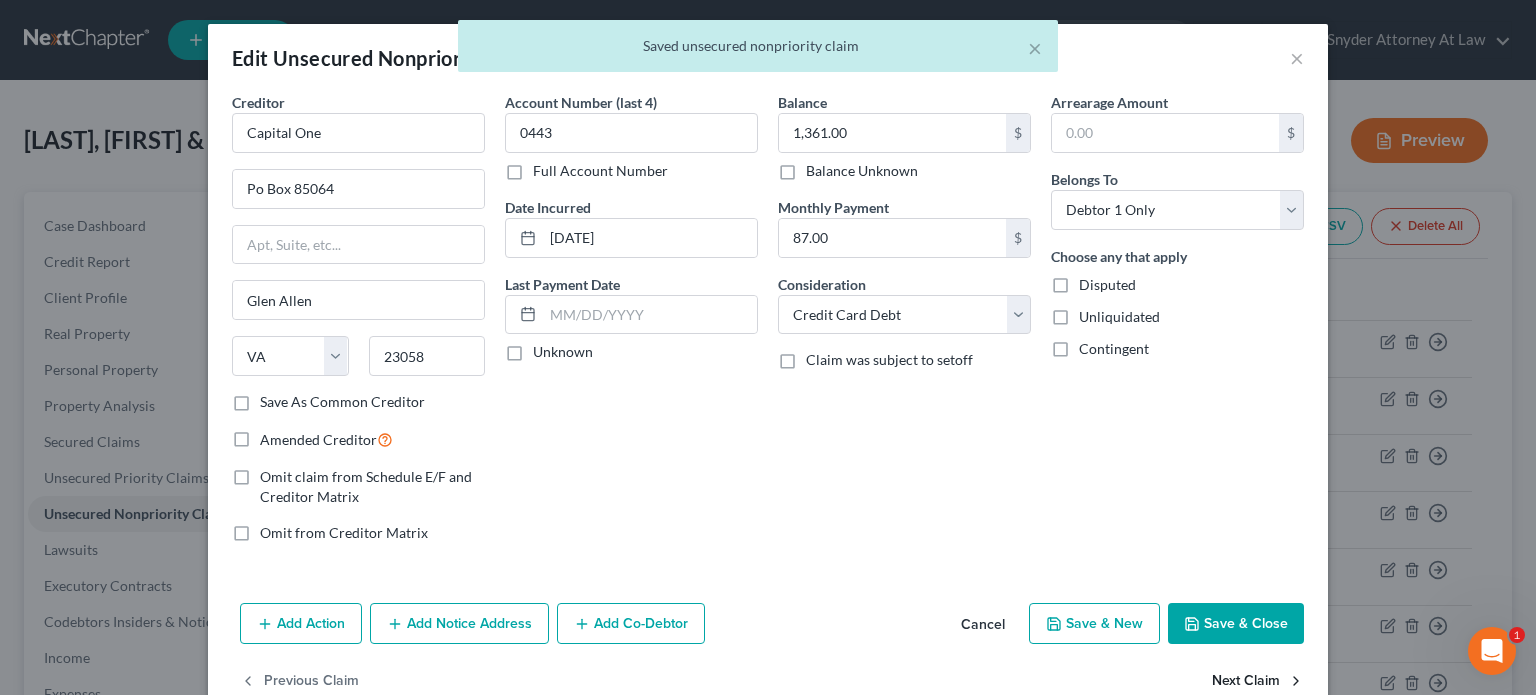click on "Next Claim" at bounding box center (1258, 681) 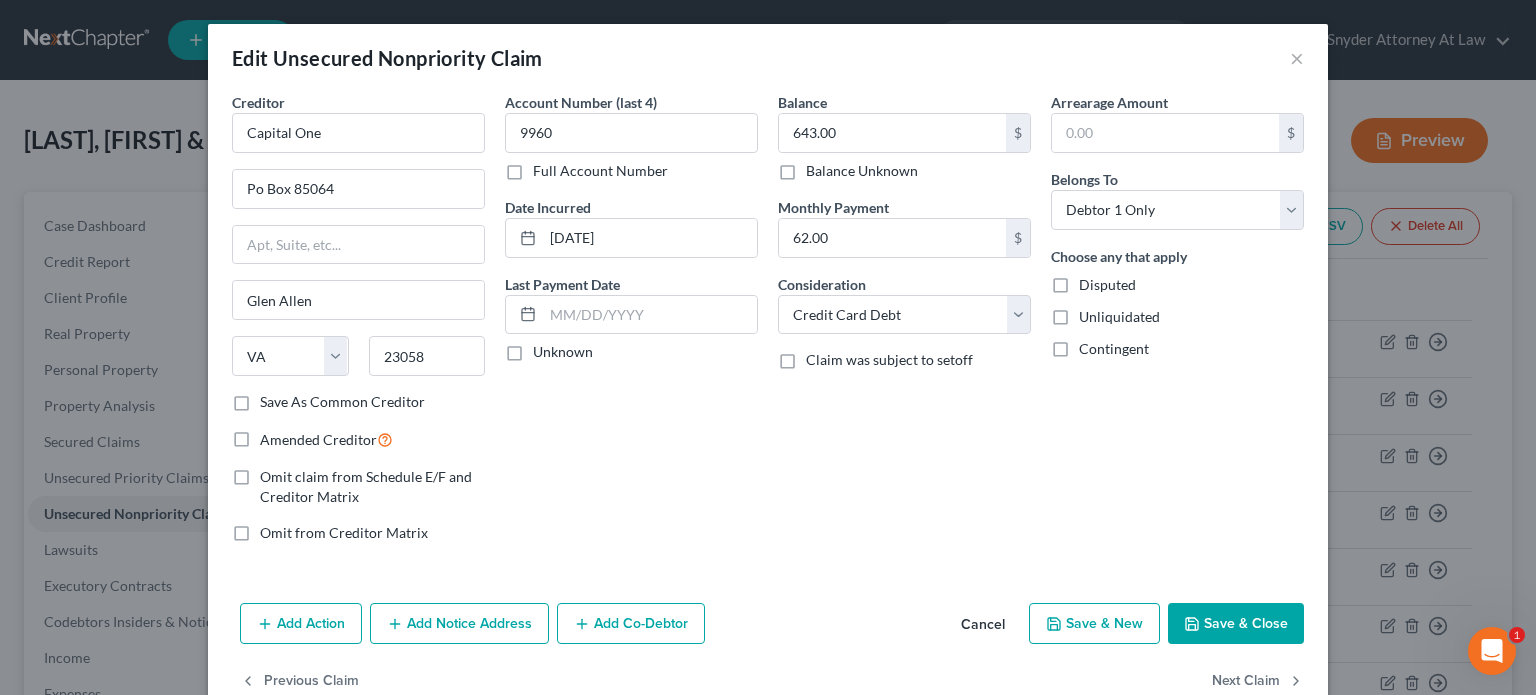 drag, startPoint x: 1212, startPoint y: 611, endPoint x: 1204, endPoint y: 585, distance: 27.202942 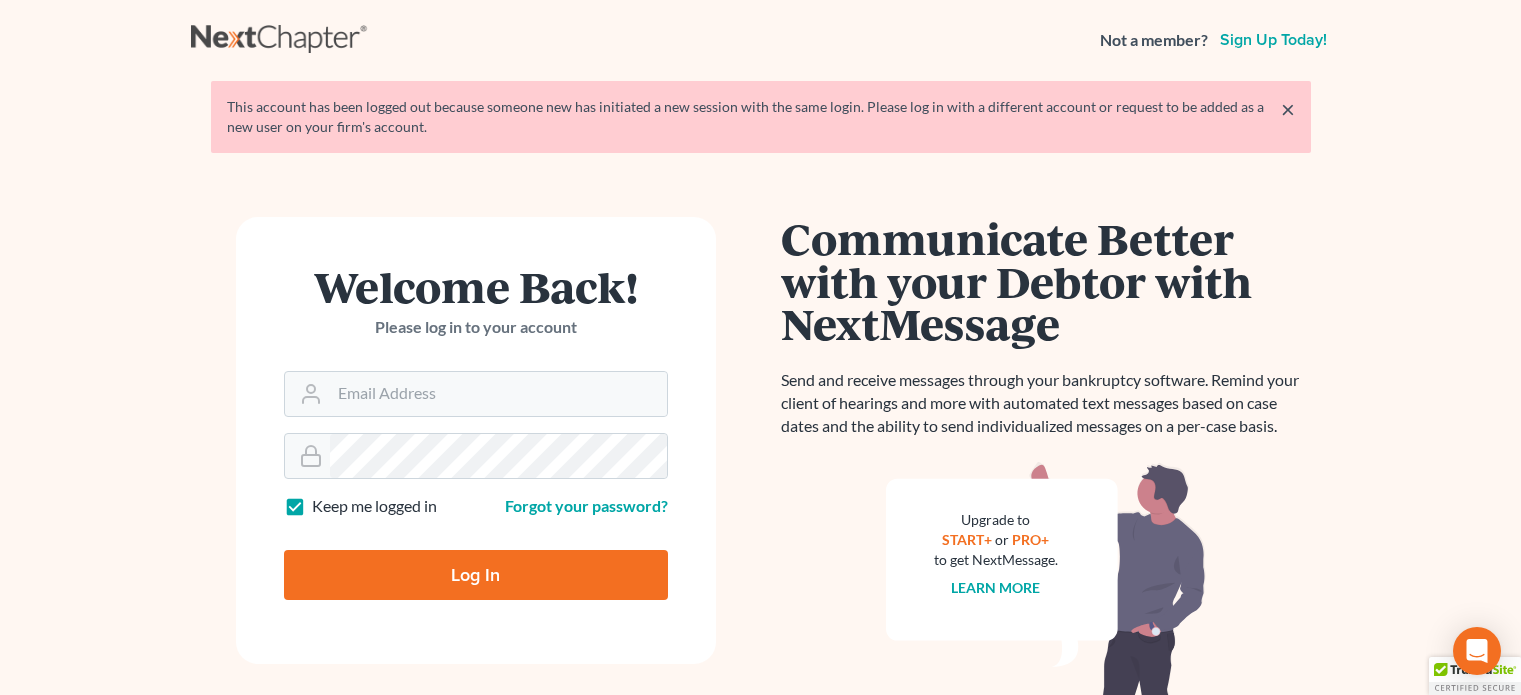 scroll, scrollTop: 0, scrollLeft: 0, axis: both 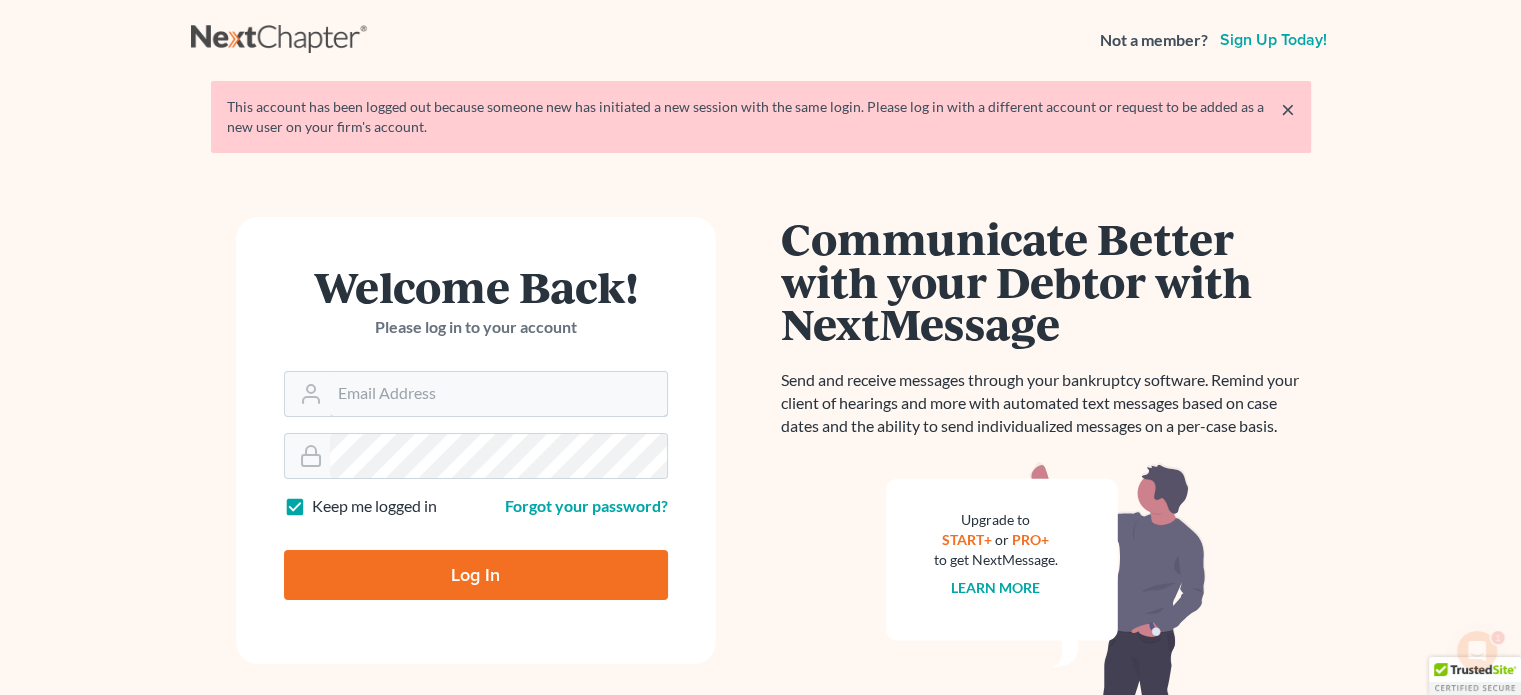 type on "[EMAIL]" 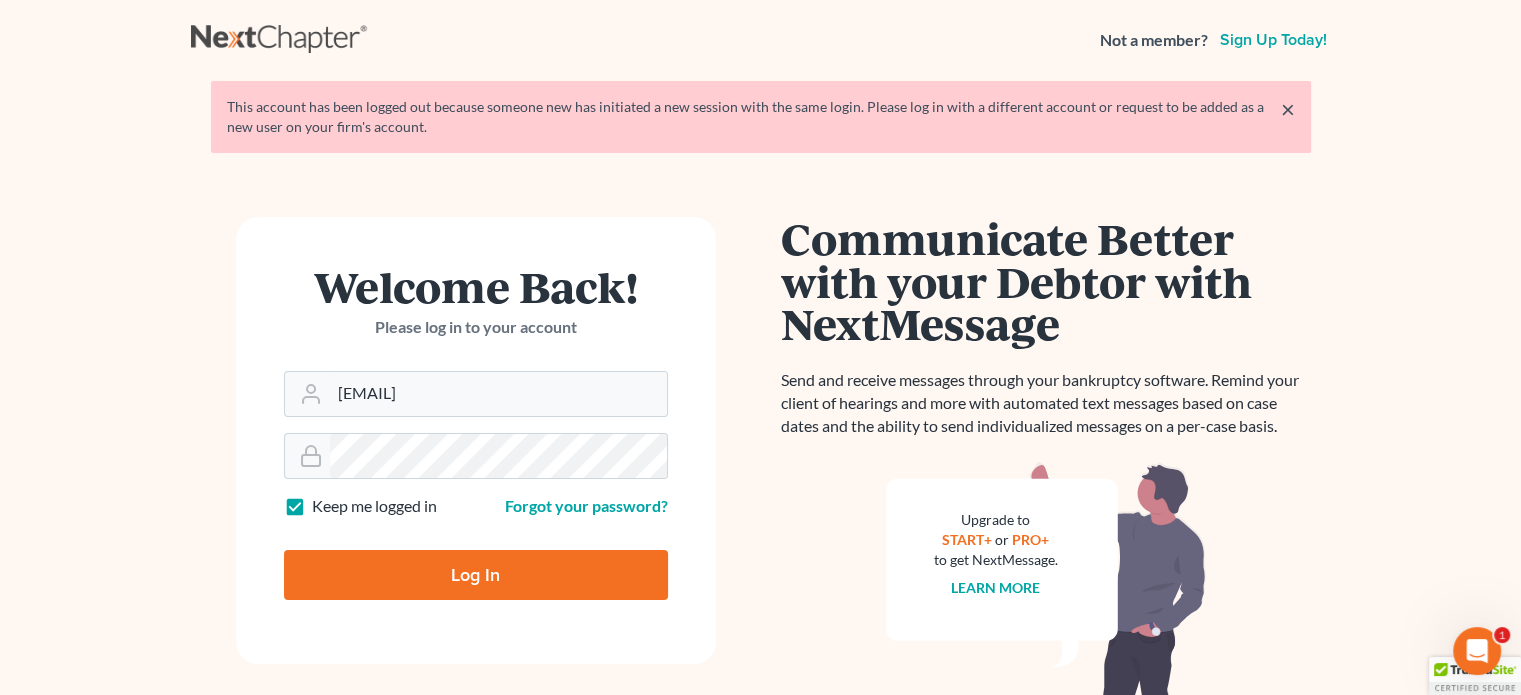 drag, startPoint x: 460, startPoint y: 570, endPoint x: 443, endPoint y: 536, distance: 38.013157 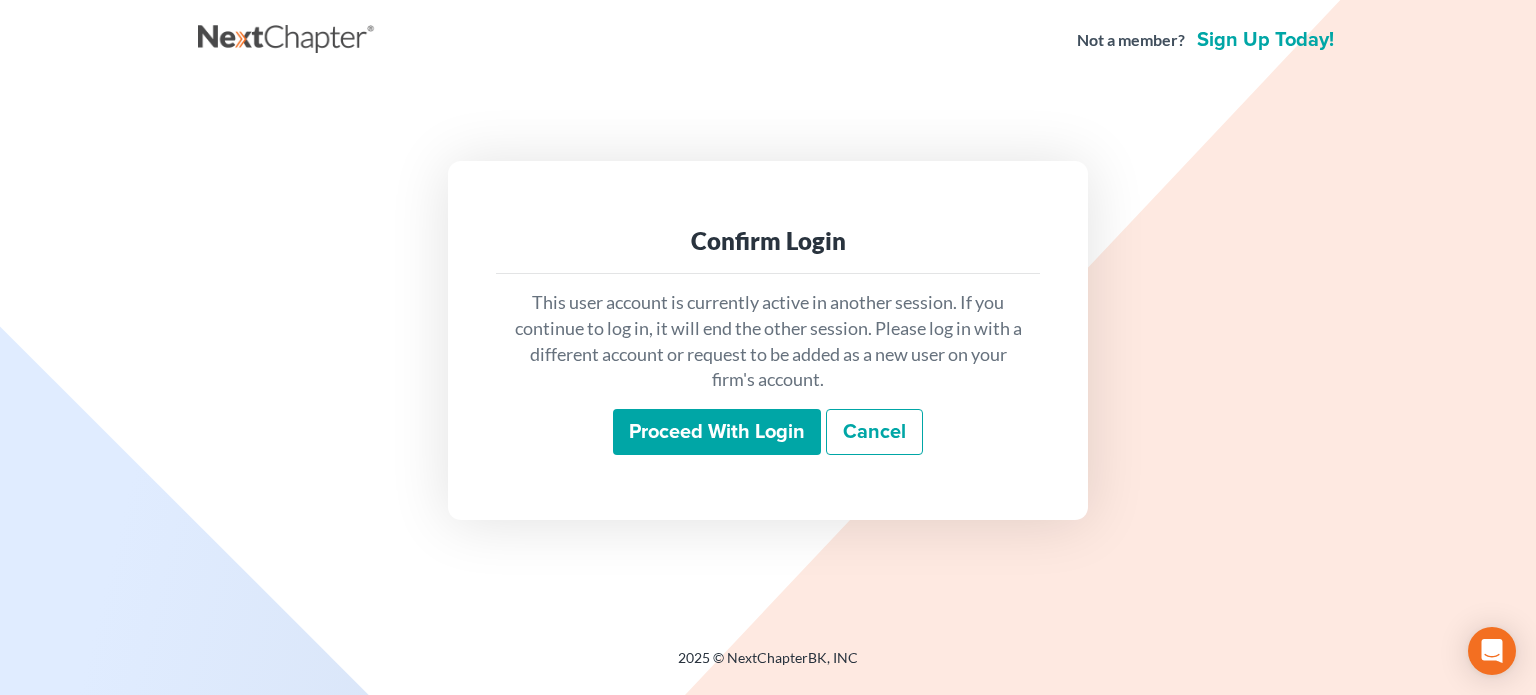 scroll, scrollTop: 0, scrollLeft: 0, axis: both 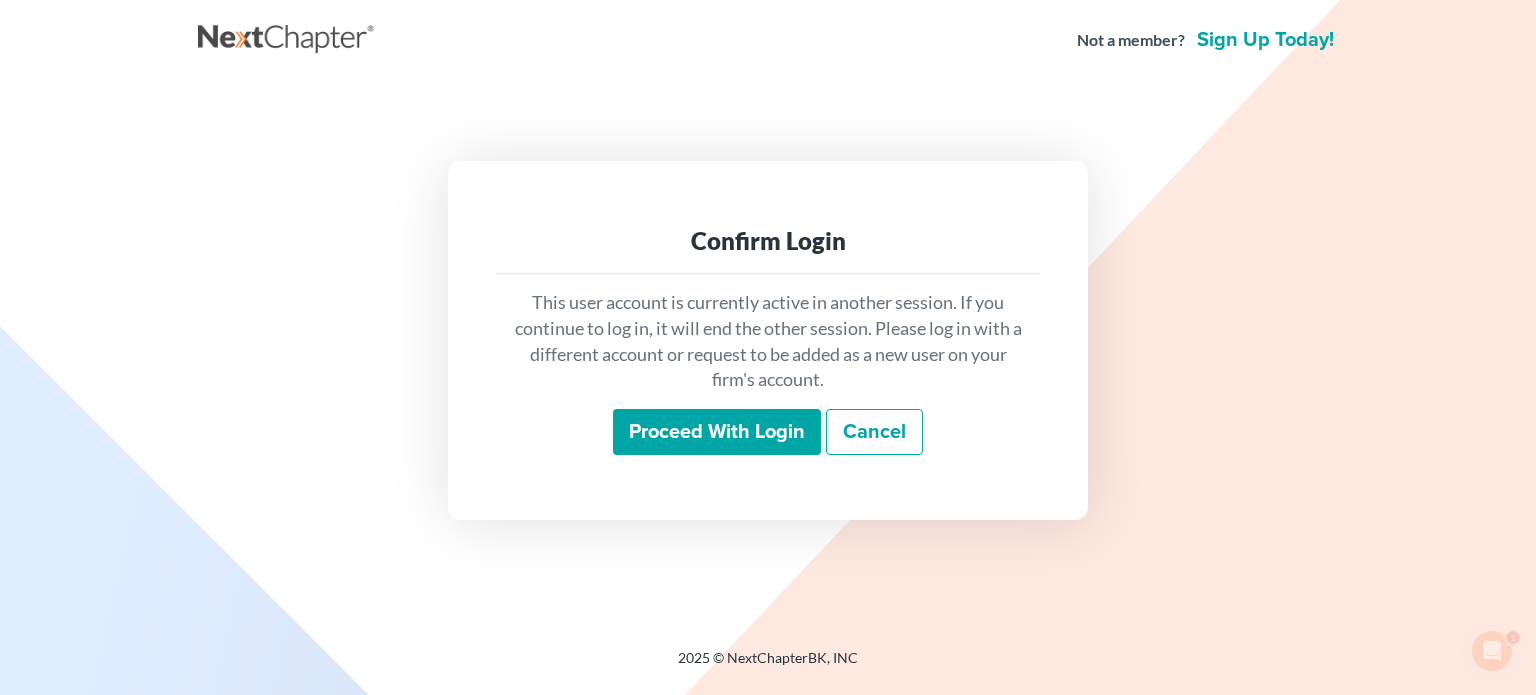click on "Proceed with login" at bounding box center [717, 432] 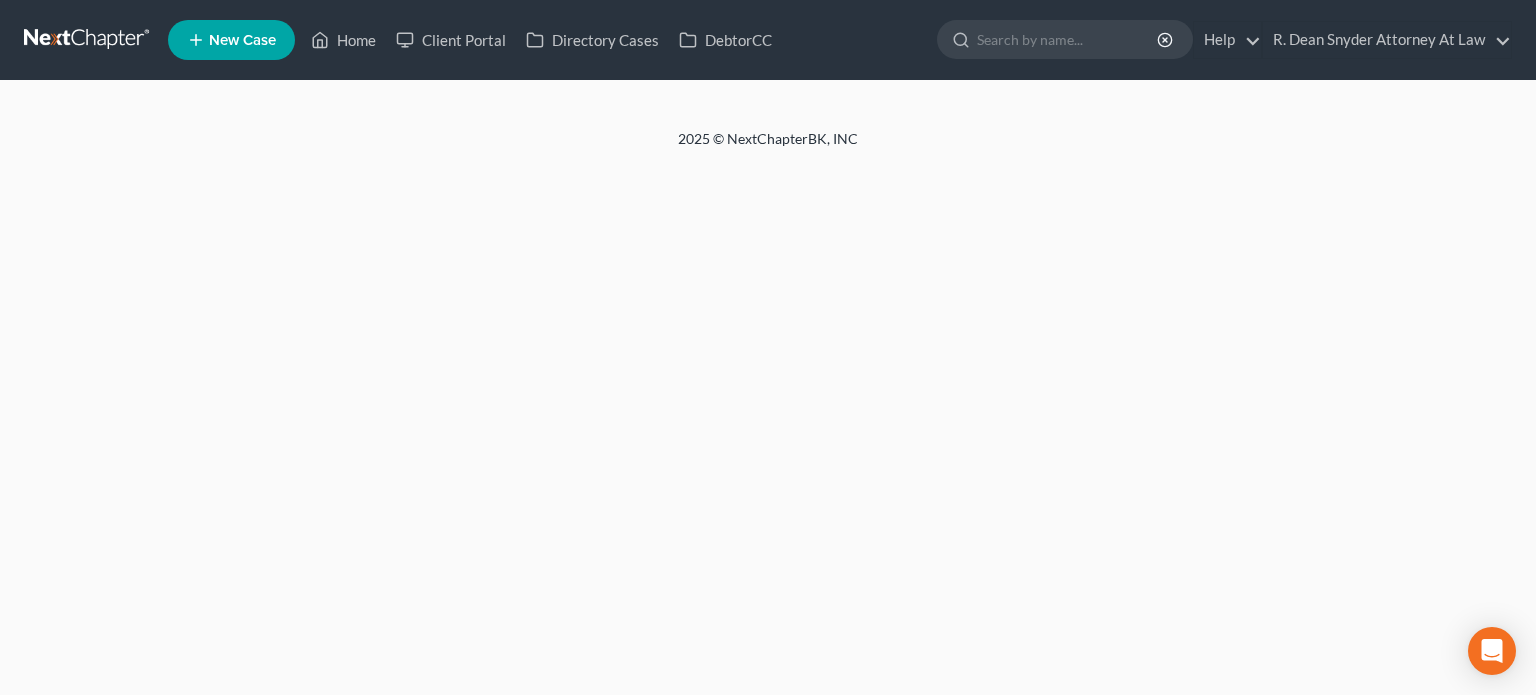 scroll, scrollTop: 0, scrollLeft: 0, axis: both 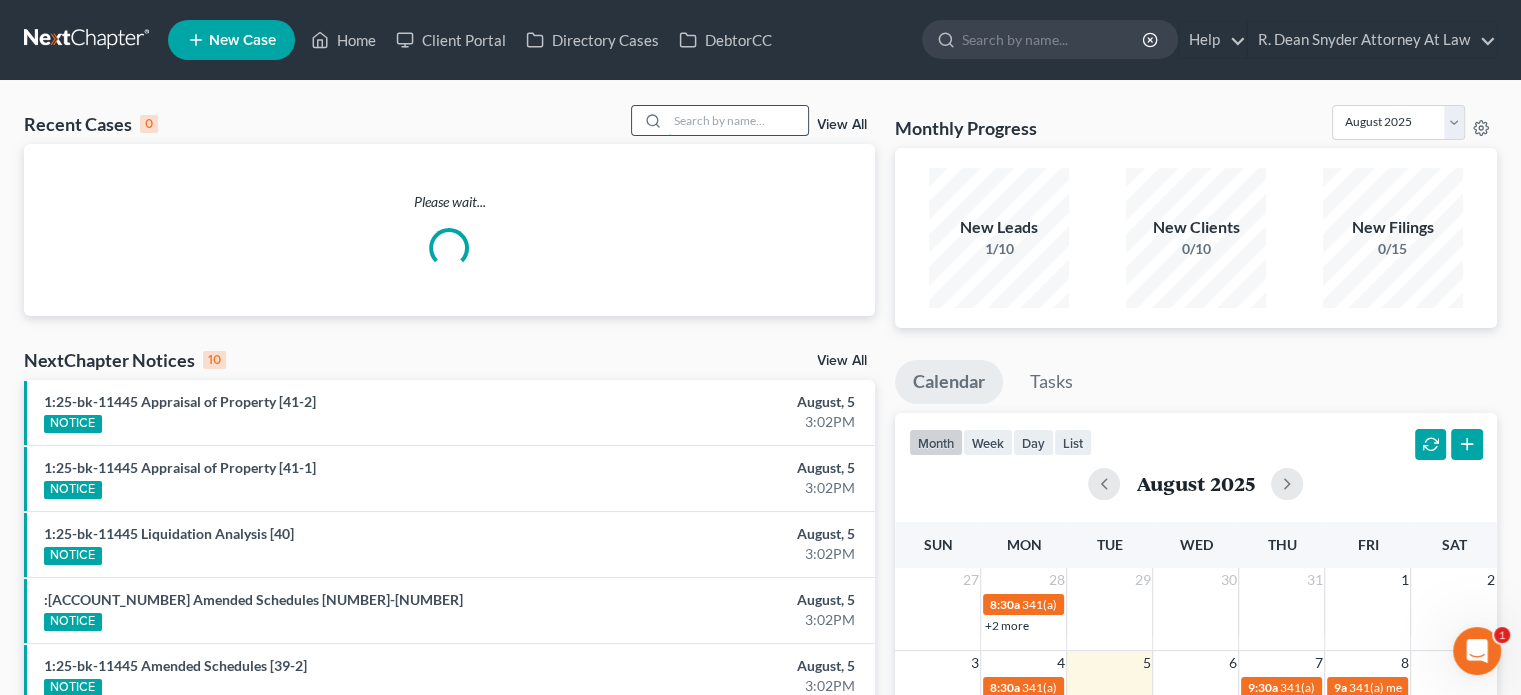 click at bounding box center [738, 120] 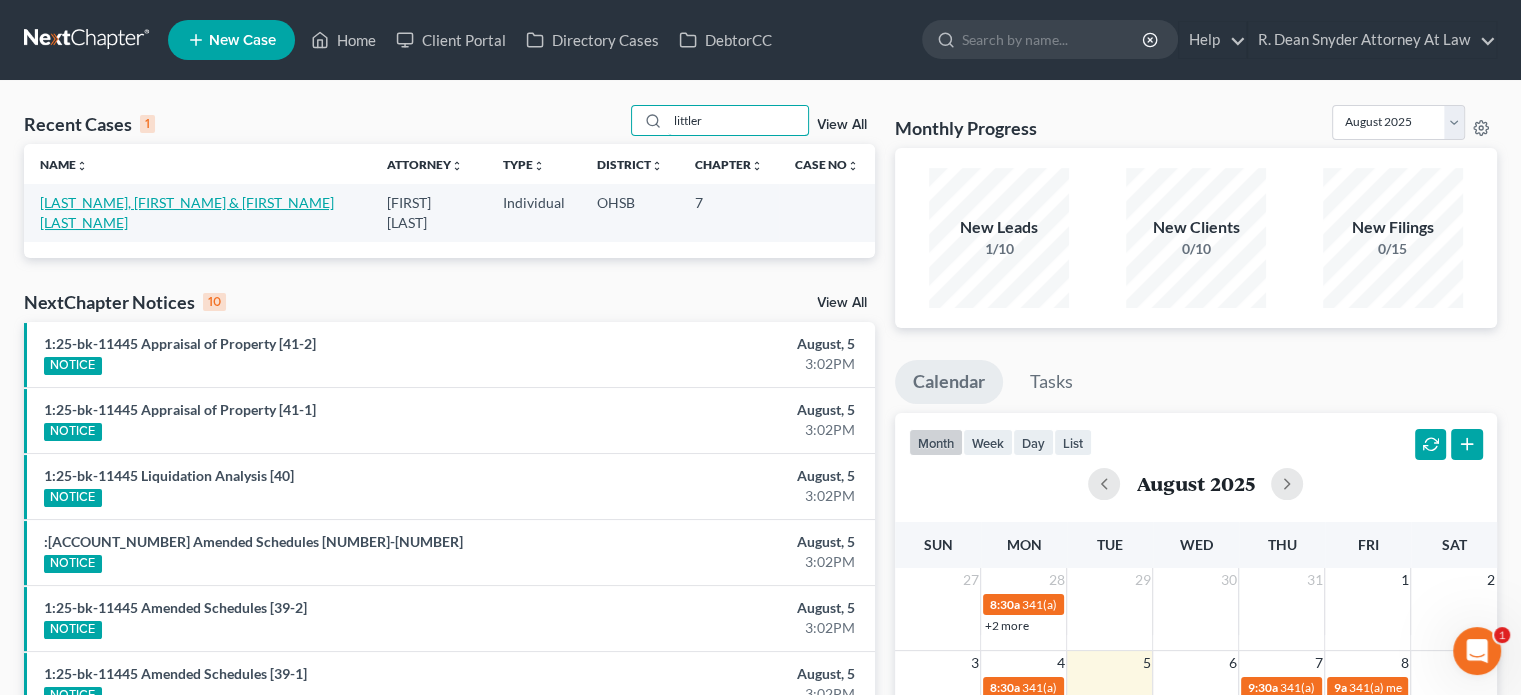 type on "littler" 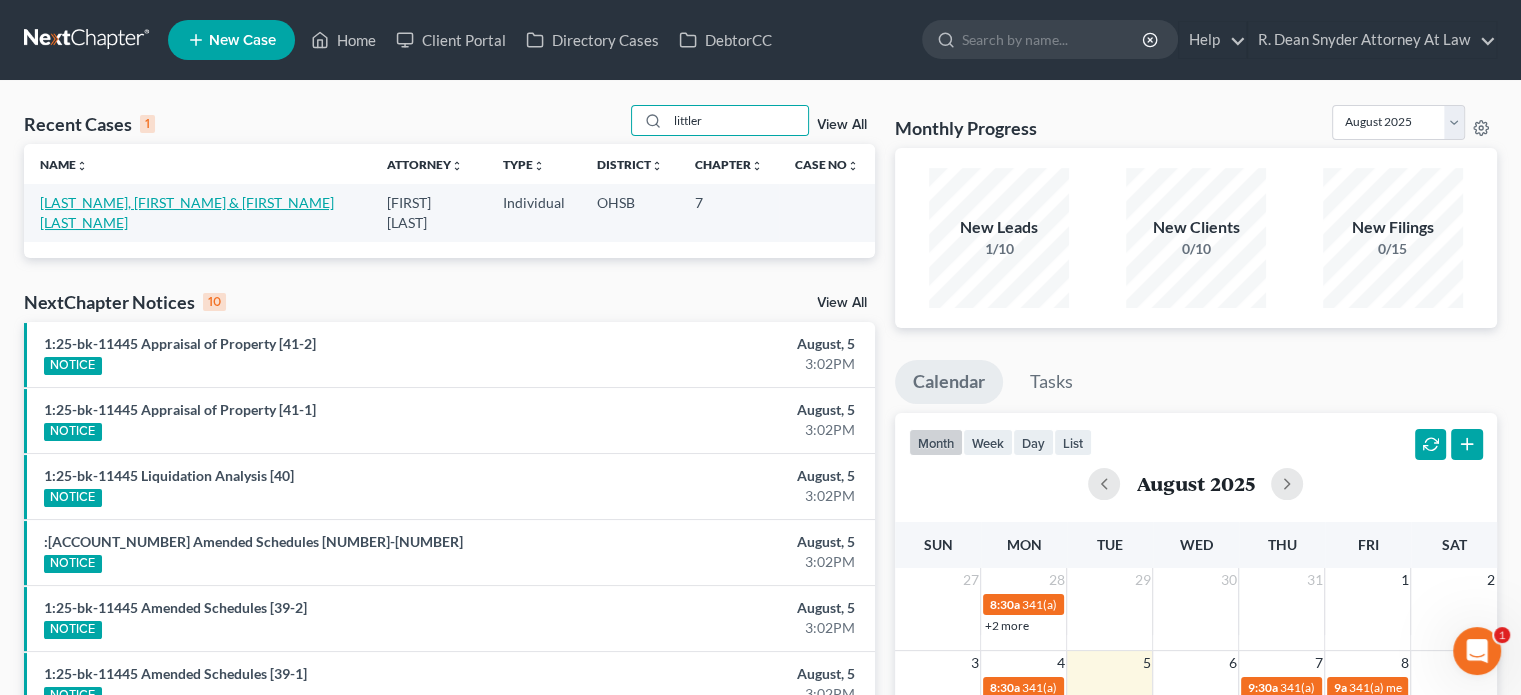 click on "[LAST_NAME], [FIRST_NAME] & [FIRST_NAME] [LAST_NAME]" at bounding box center [187, 212] 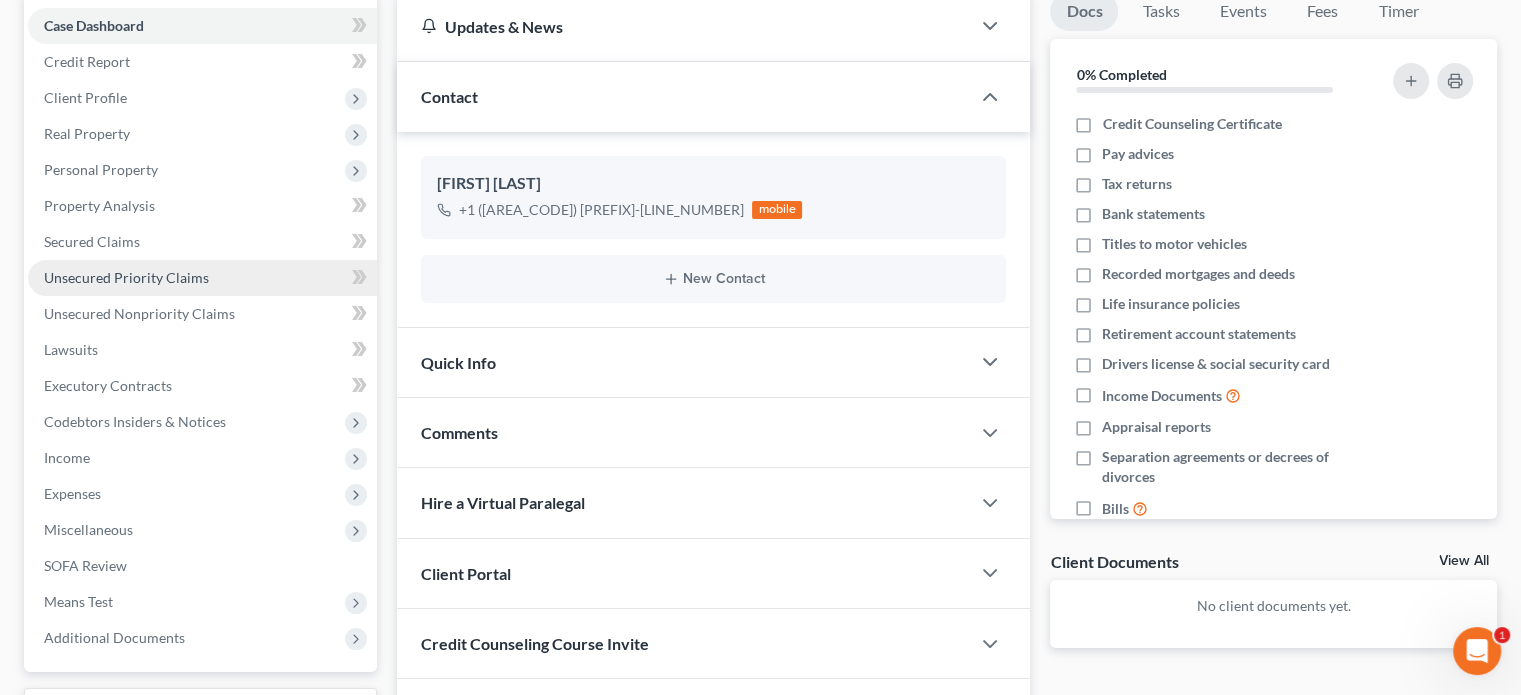 click on "Unsecured Priority Claims" at bounding box center [202, 278] 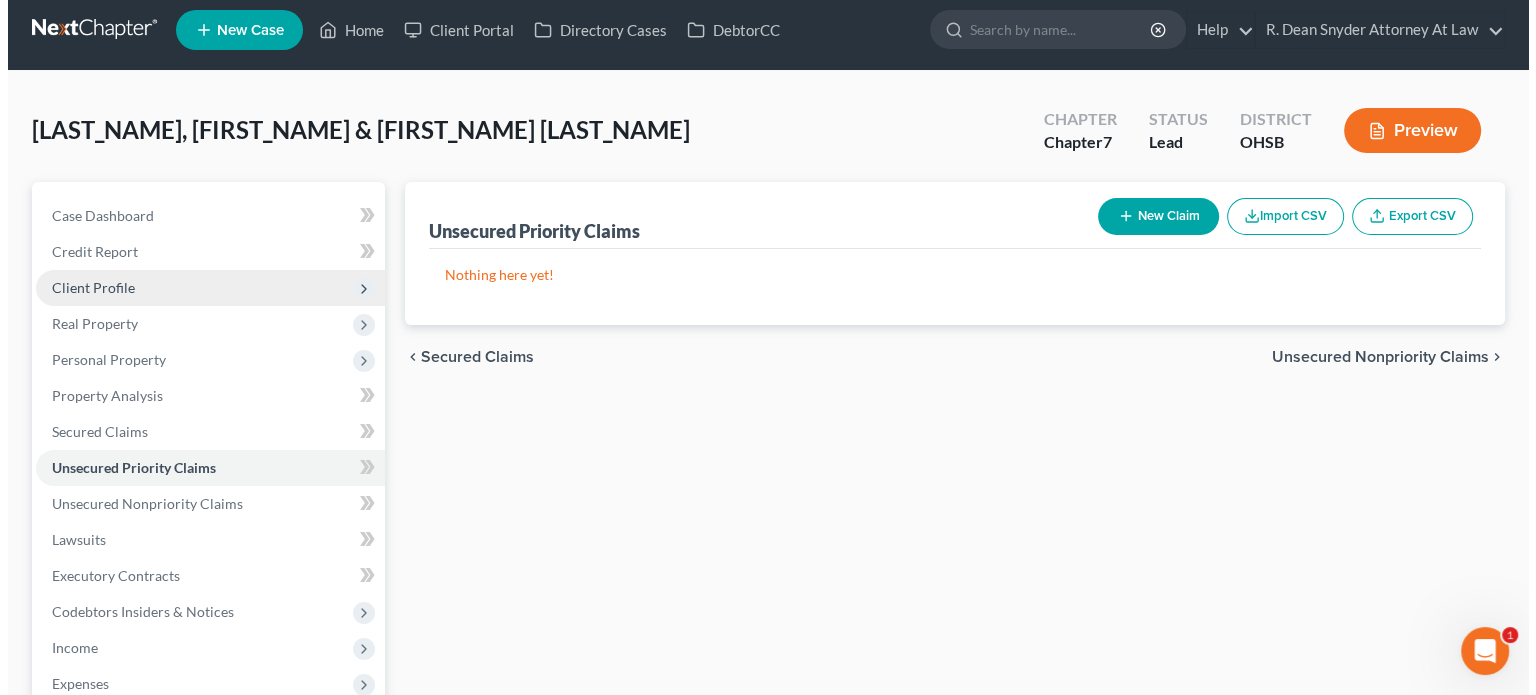 scroll, scrollTop: 0, scrollLeft: 0, axis: both 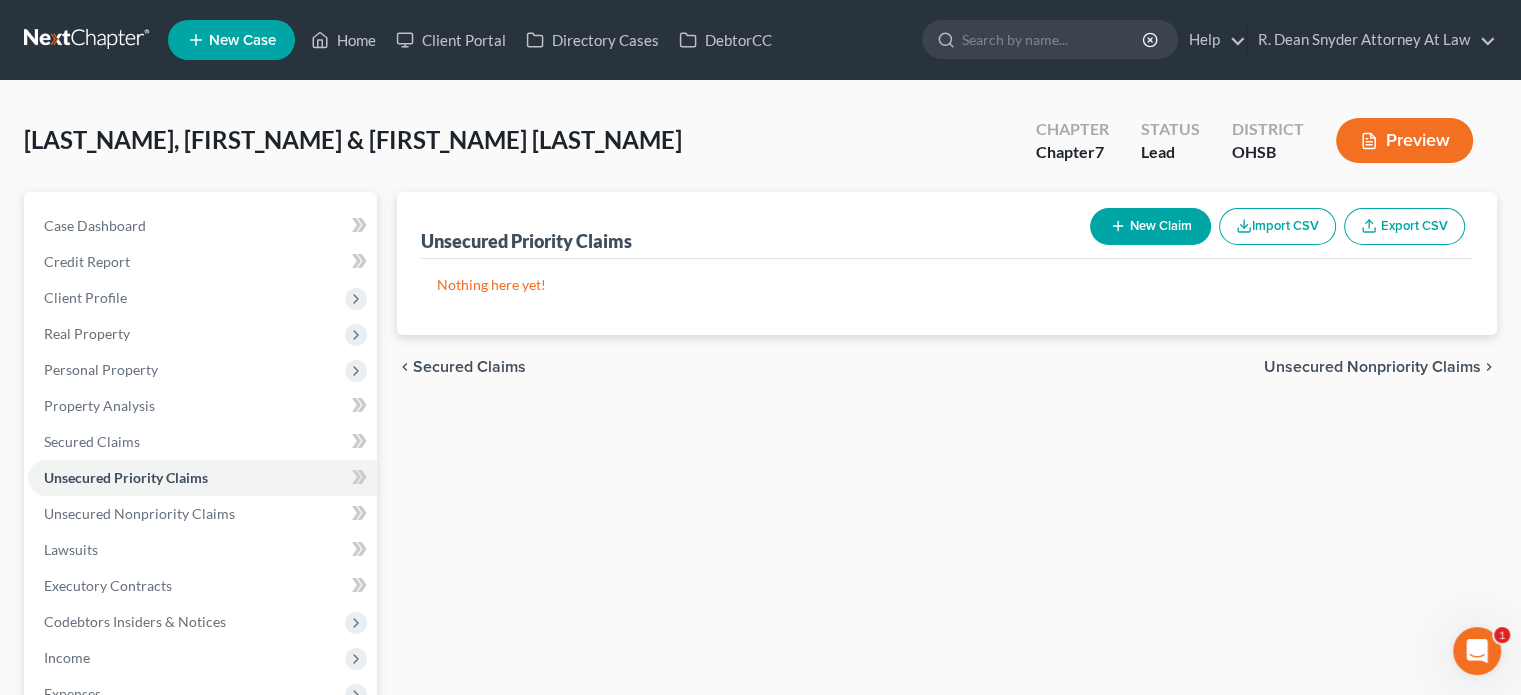 drag, startPoint x: 1108, startPoint y: 229, endPoint x: 1096, endPoint y: 213, distance: 20 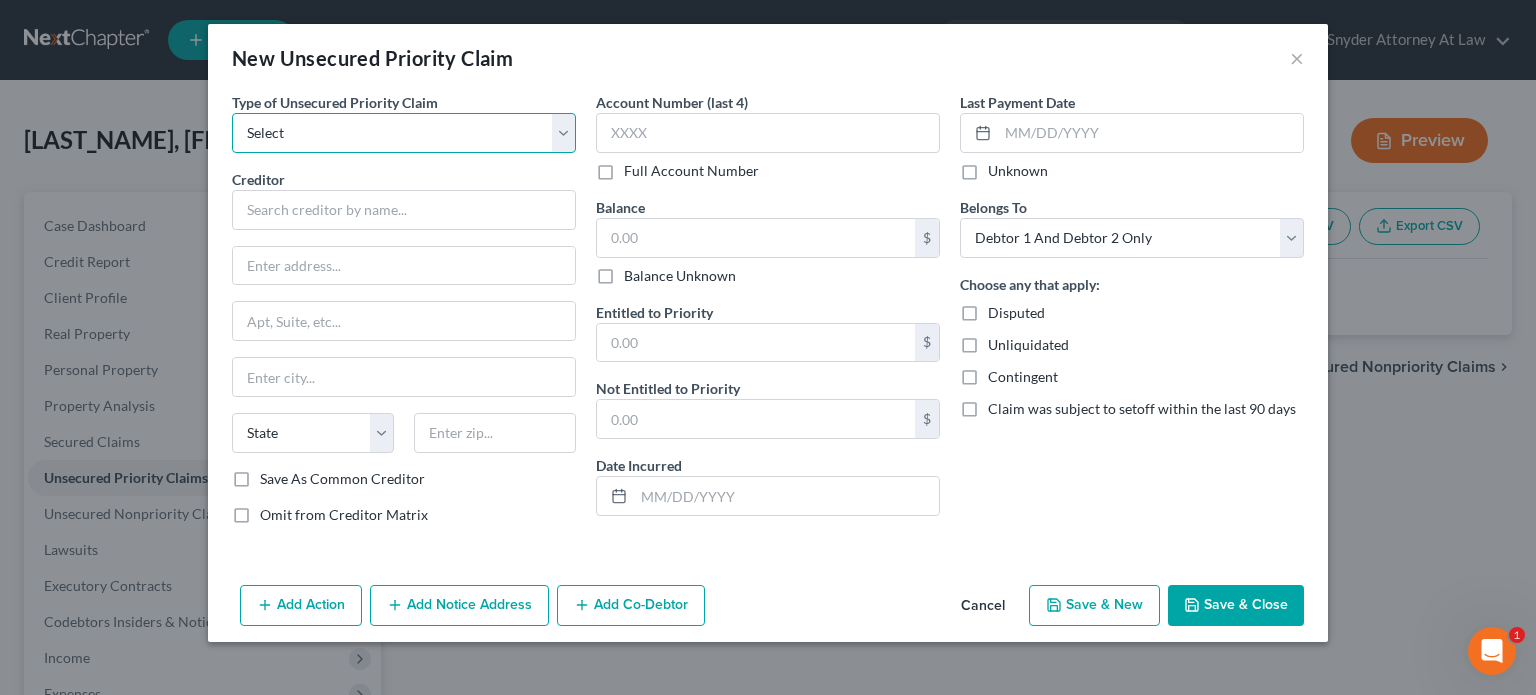 click on "Select Taxes & Other Government Units Domestic Support Obligations Extensions of credit in an involuntary case Wages, Salaries, Commissions Contributions to employee benefits Certain farmers and fisherman Deposits by individuals Commitments to maintain capitals Claims for death or injury while intoxicated Other" at bounding box center (404, 133) 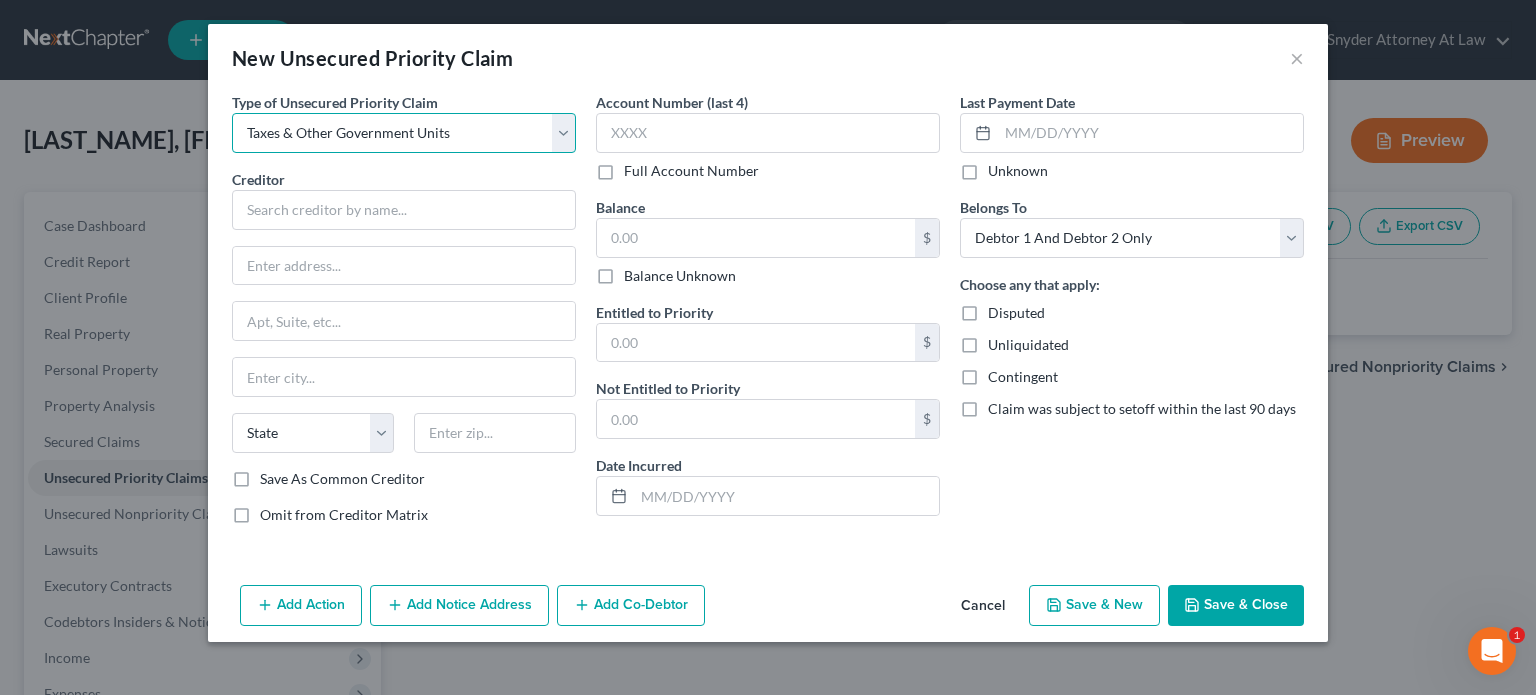 click on "Select Taxes & Other Government Units Domestic Support Obligations Extensions of credit in an involuntary case Wages, Salaries, Commissions Contributions to employee benefits Certain farmers and fisherman Deposits by individuals Commitments to maintain capitals Claims for death or injury while intoxicated Other" at bounding box center [404, 133] 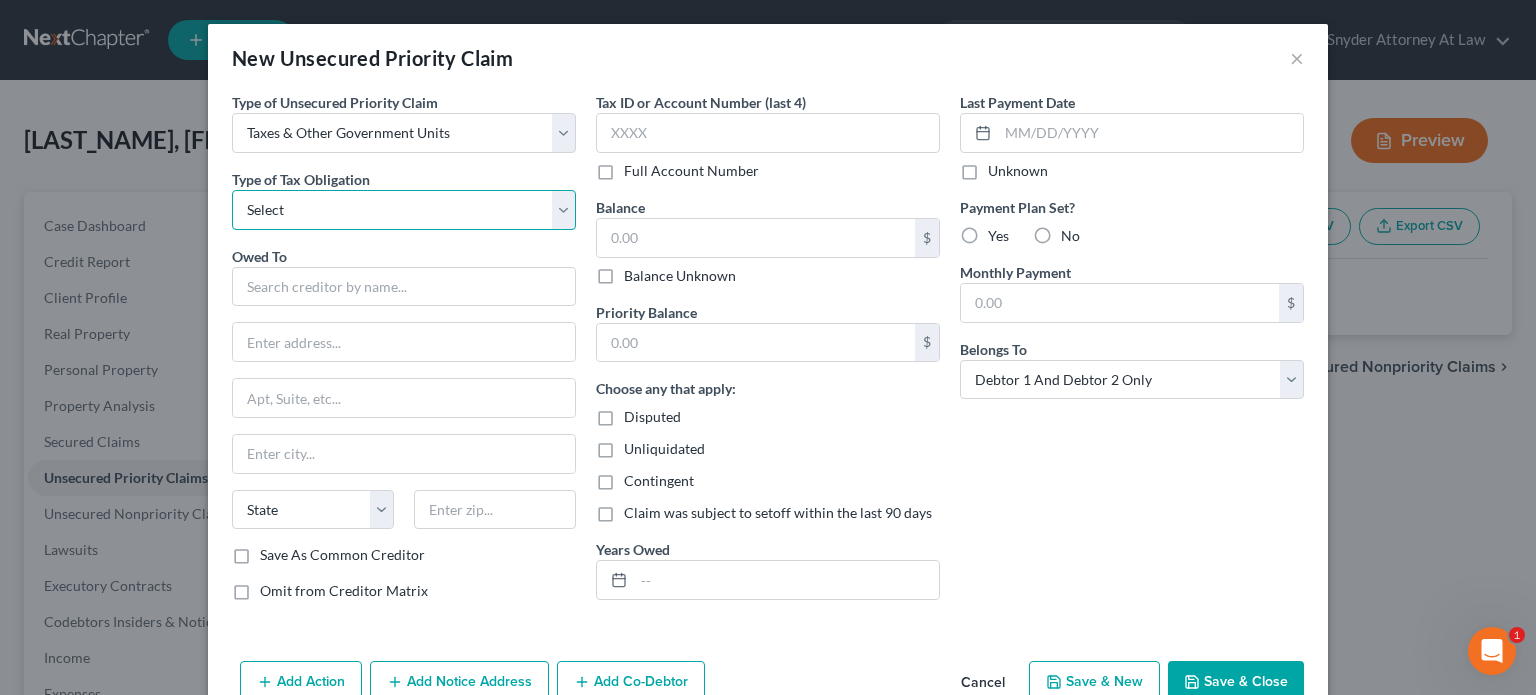 click on "Select Federal City State Franchise Tax Board Other" at bounding box center (404, 210) 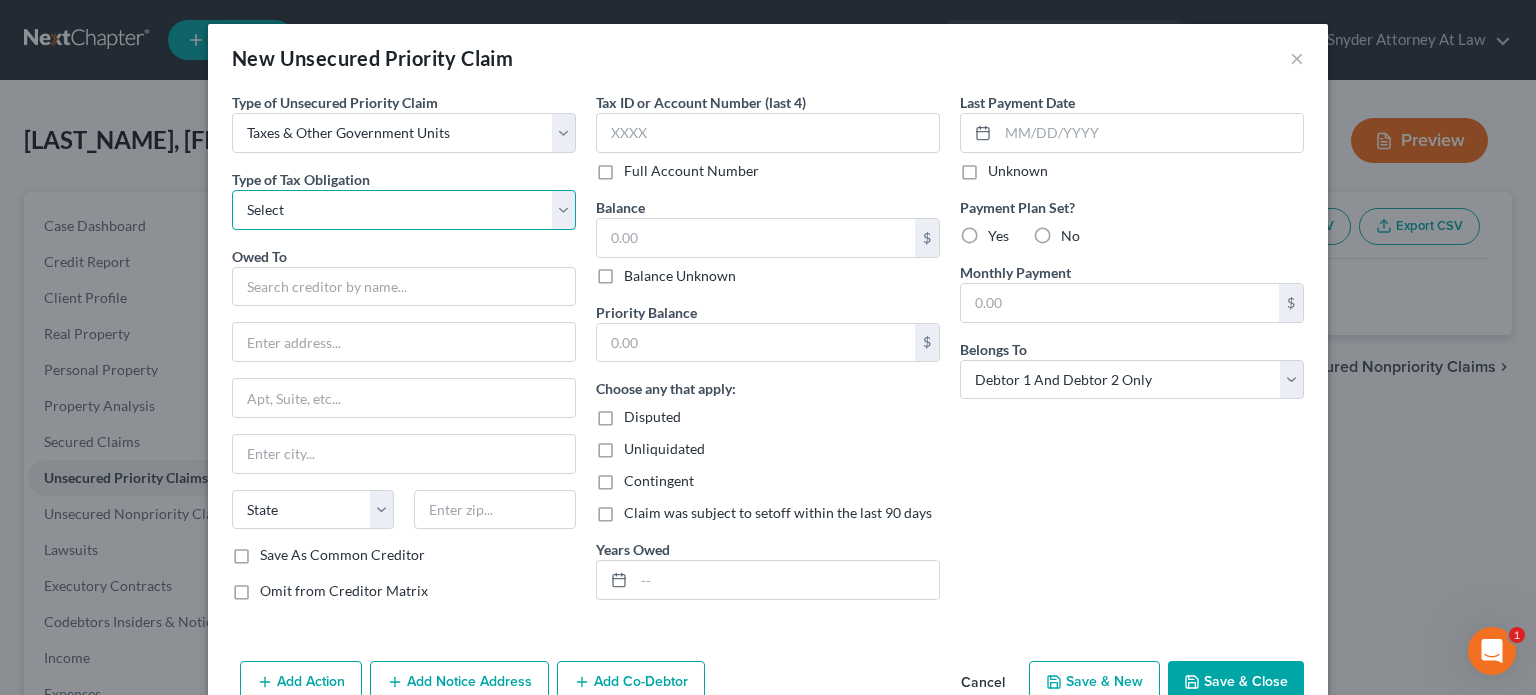 select on "1" 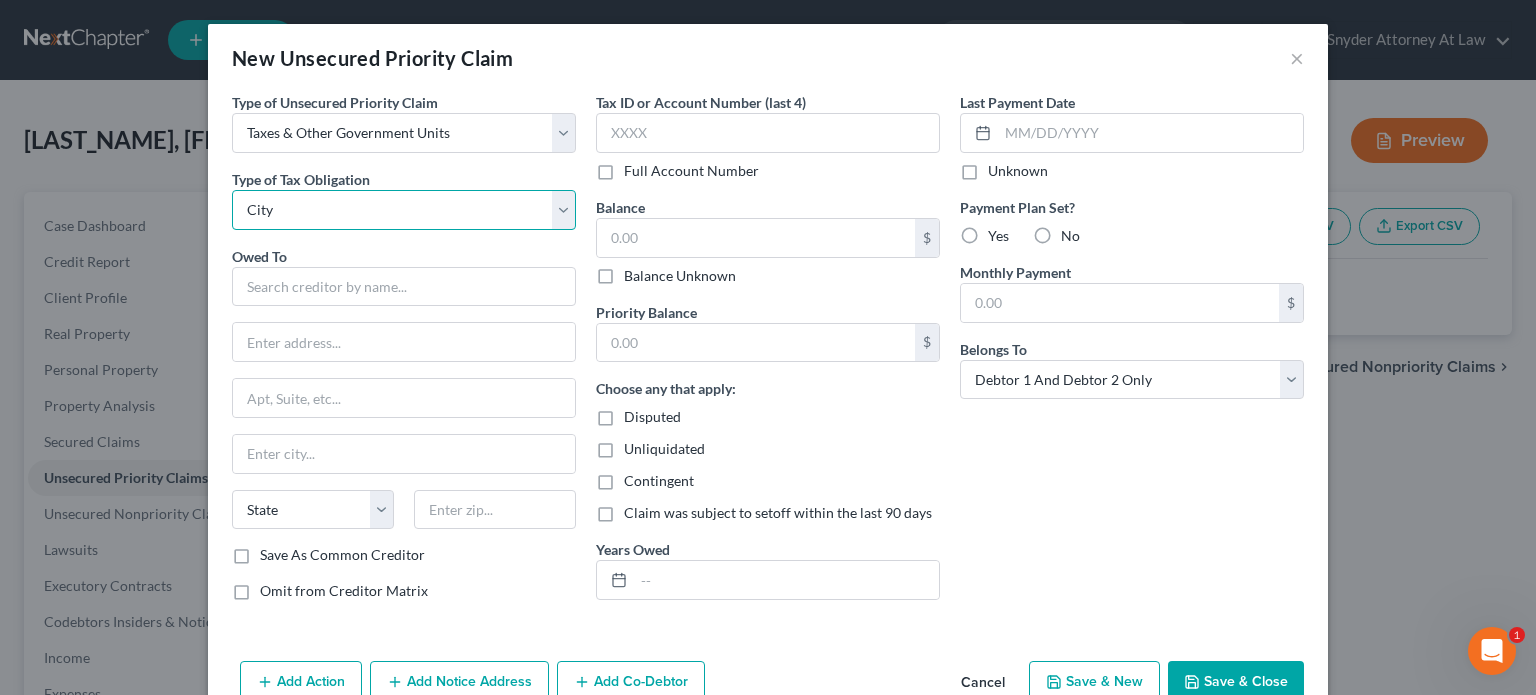 click on "Select Federal City State Franchise Tax Board Other" at bounding box center (404, 210) 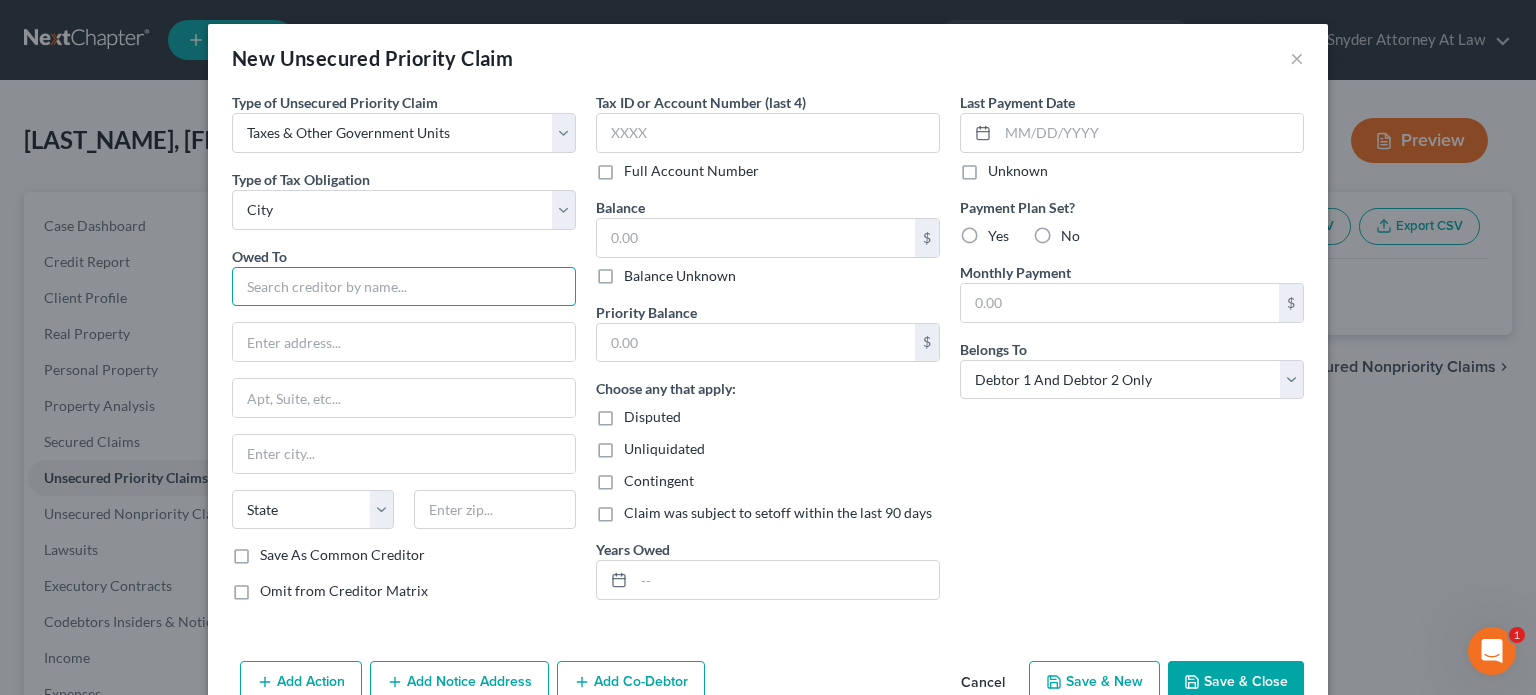 click at bounding box center (404, 287) 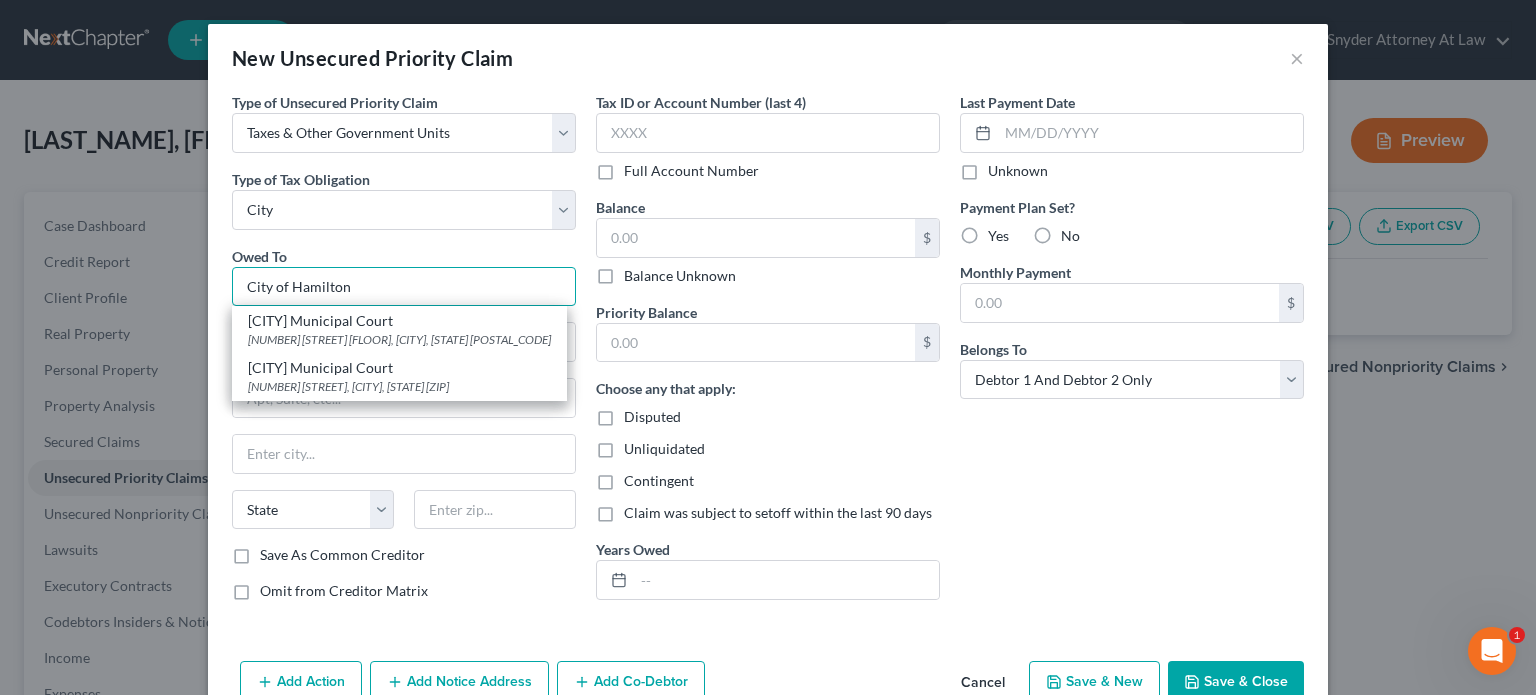 type on "City of Hamilton" 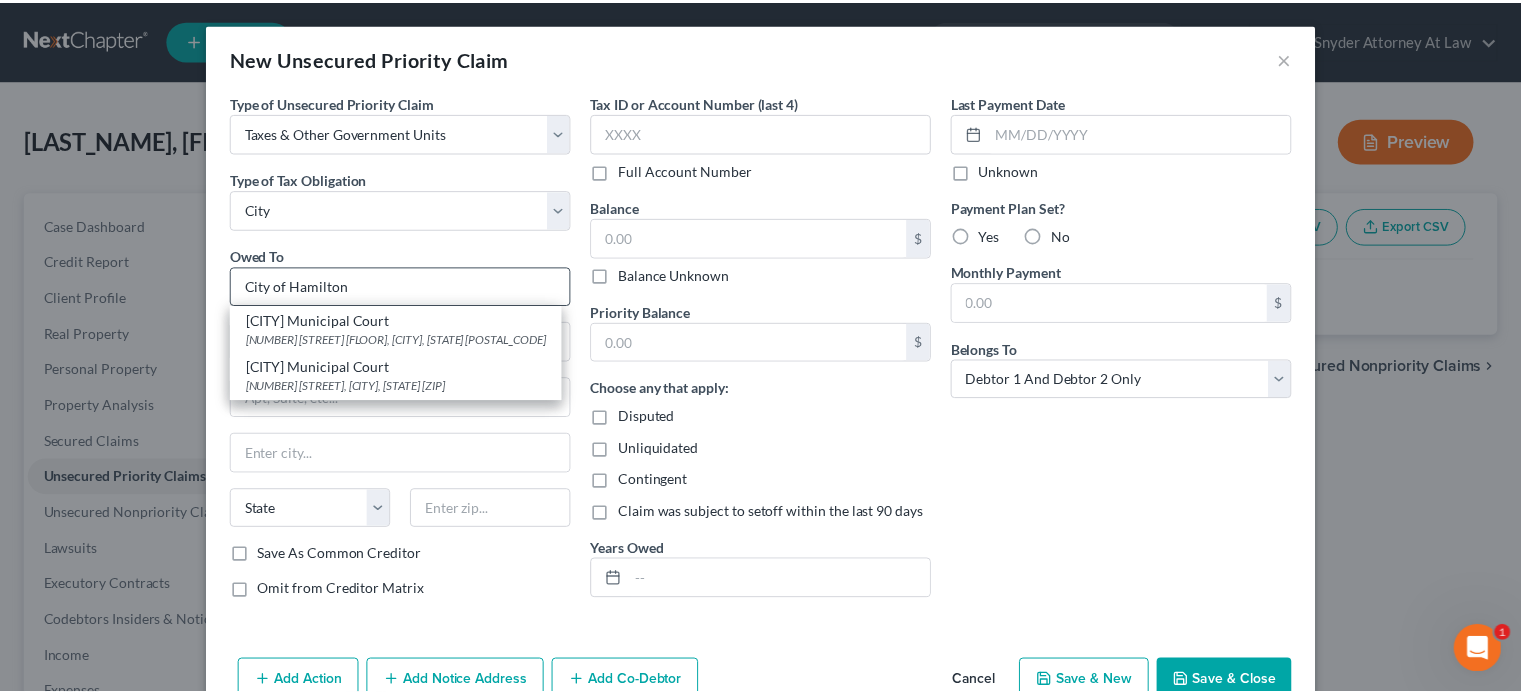 scroll, scrollTop: 45, scrollLeft: 0, axis: vertical 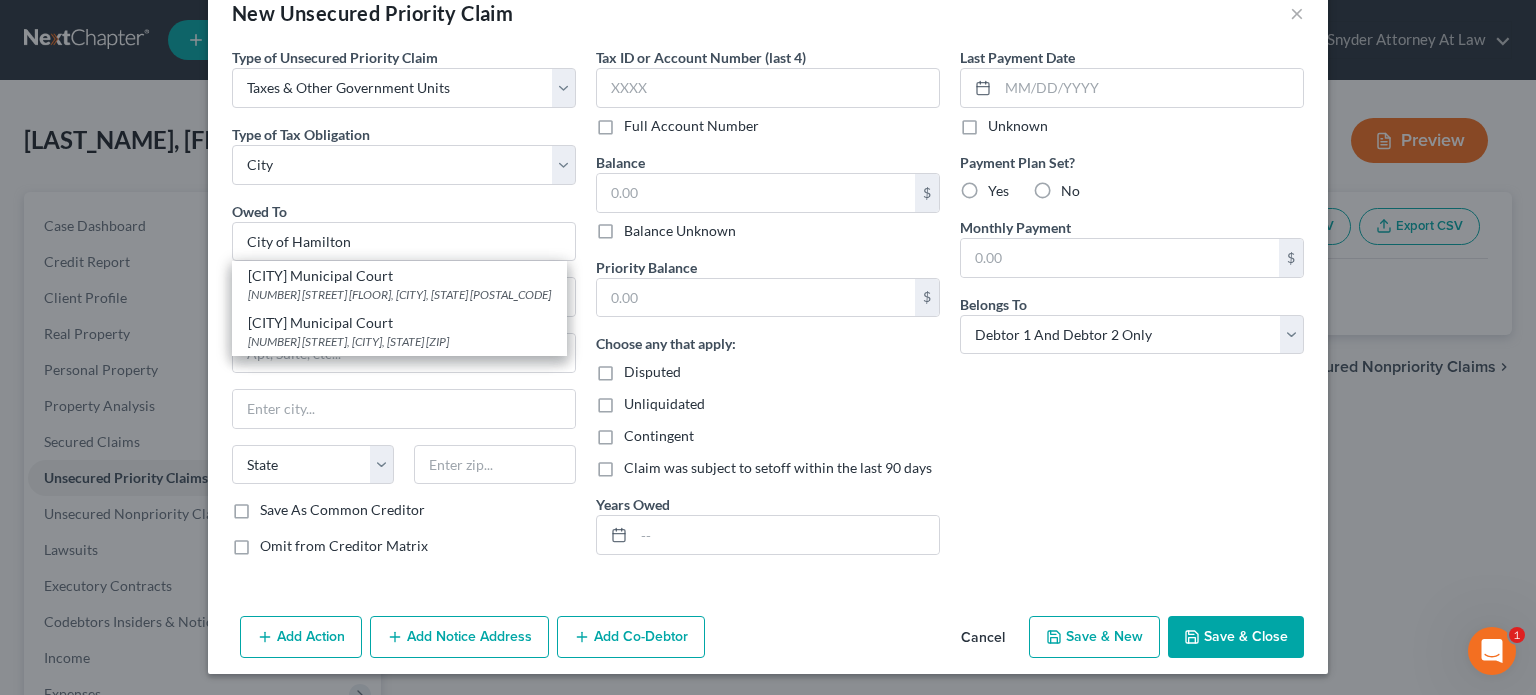 click on "Save & Close" at bounding box center [1236, 637] 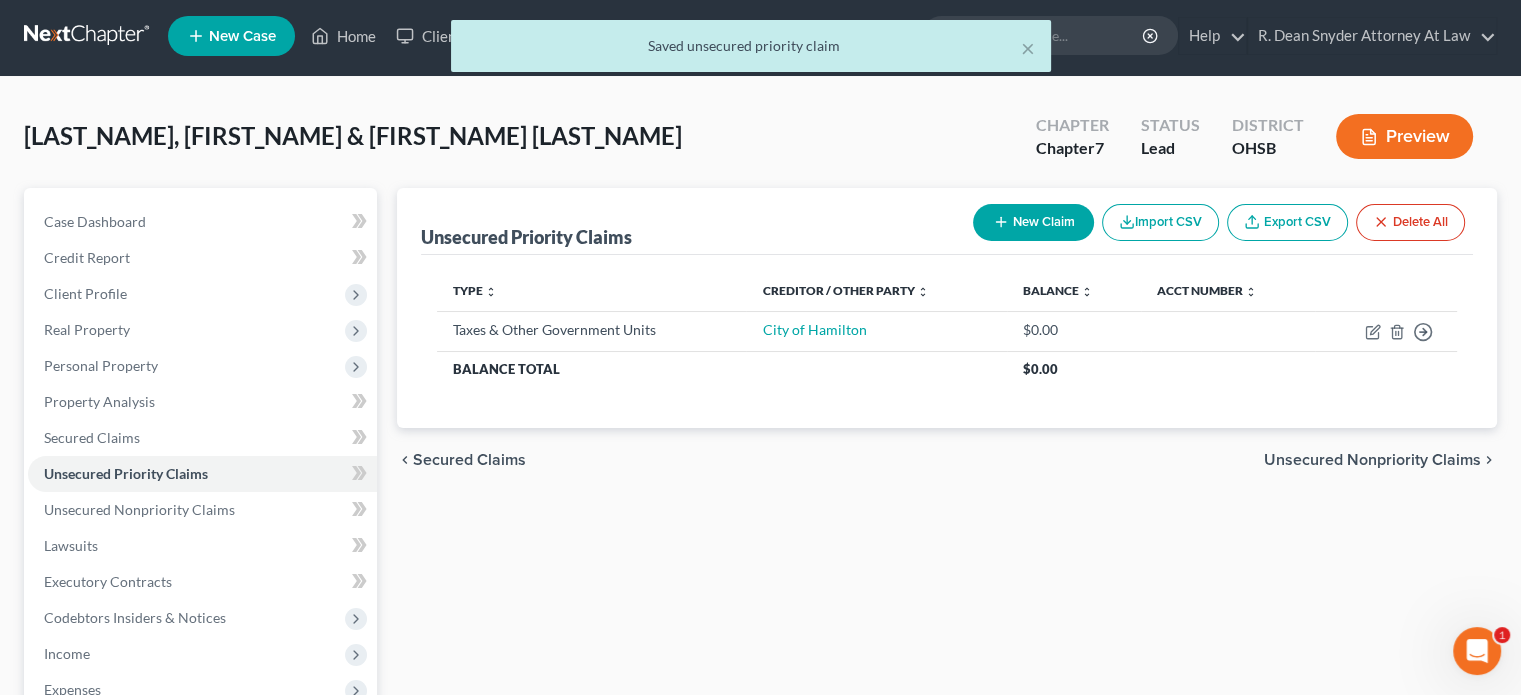 scroll, scrollTop: 366, scrollLeft: 0, axis: vertical 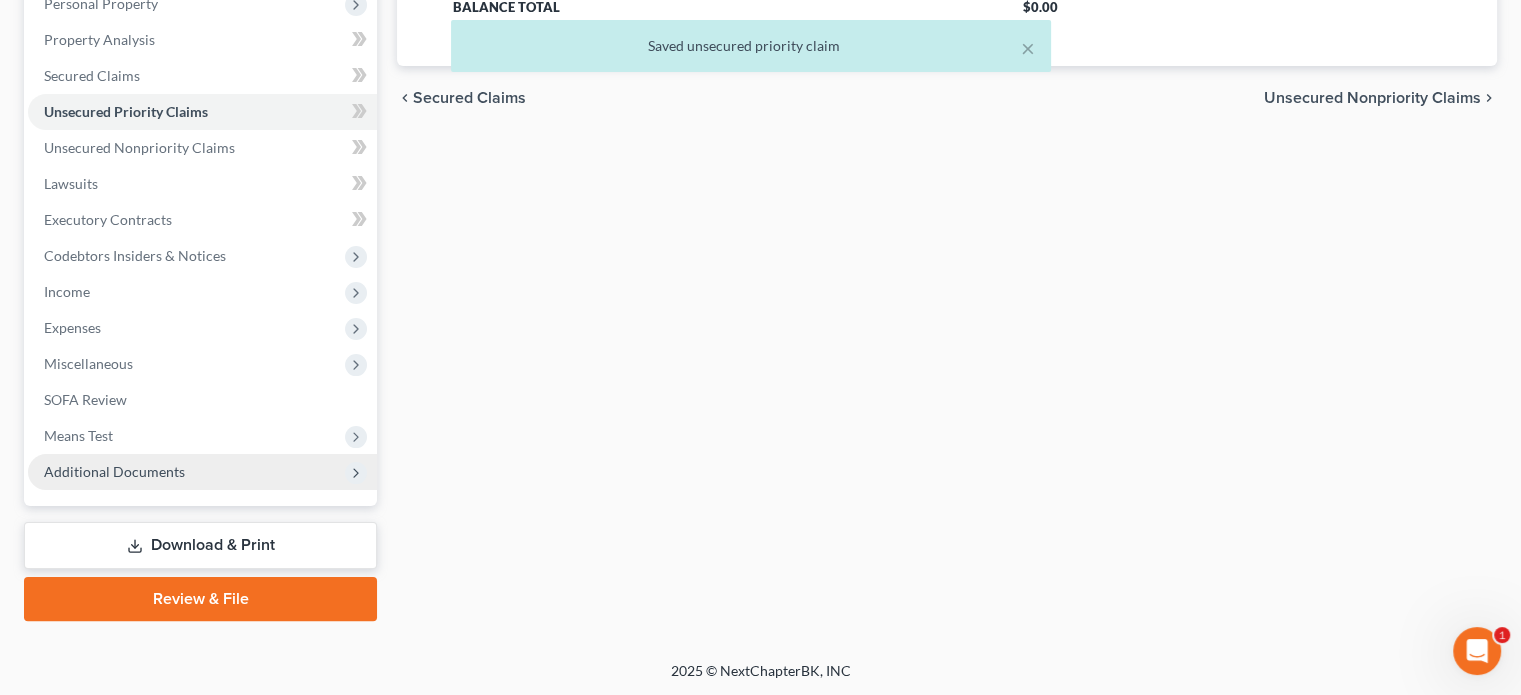 click on "Additional Documents" at bounding box center (114, 471) 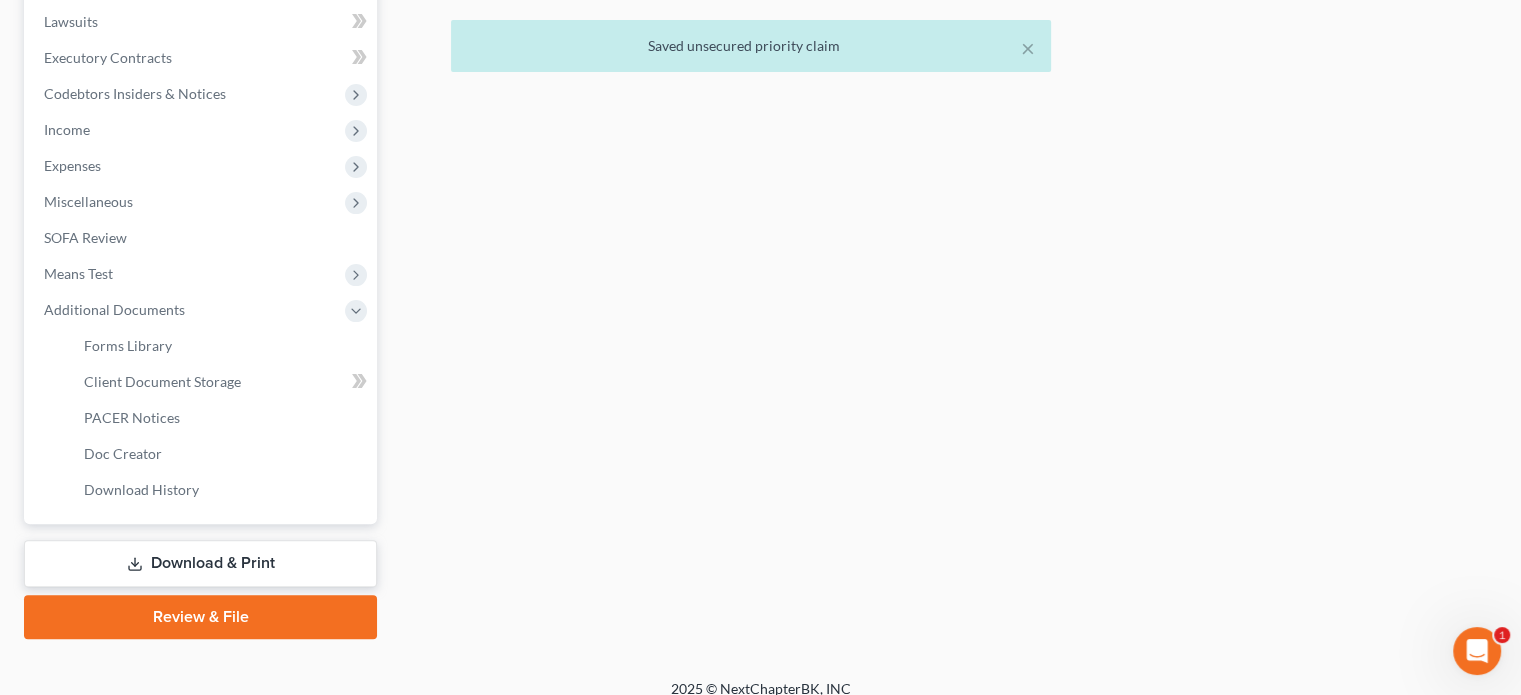 scroll, scrollTop: 546, scrollLeft: 0, axis: vertical 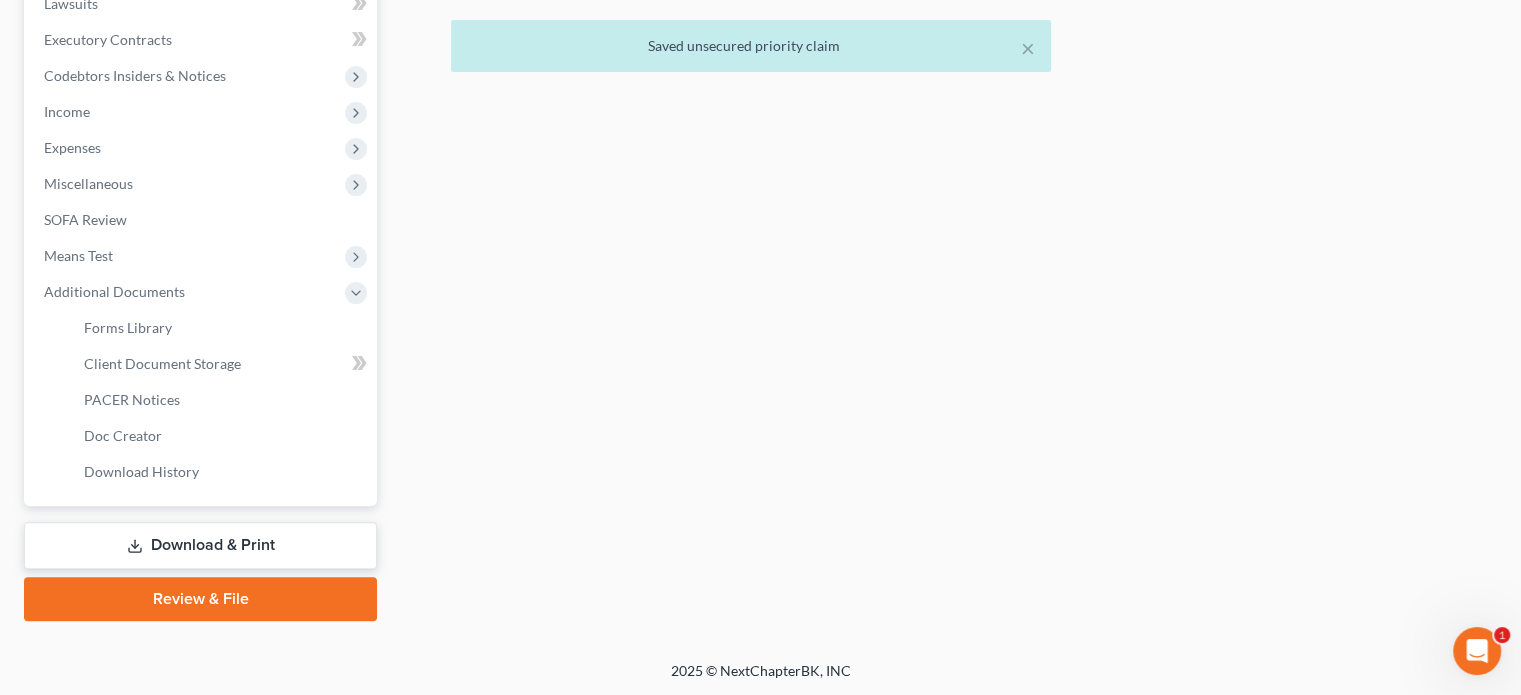 click on "Download & Print" at bounding box center (200, 545) 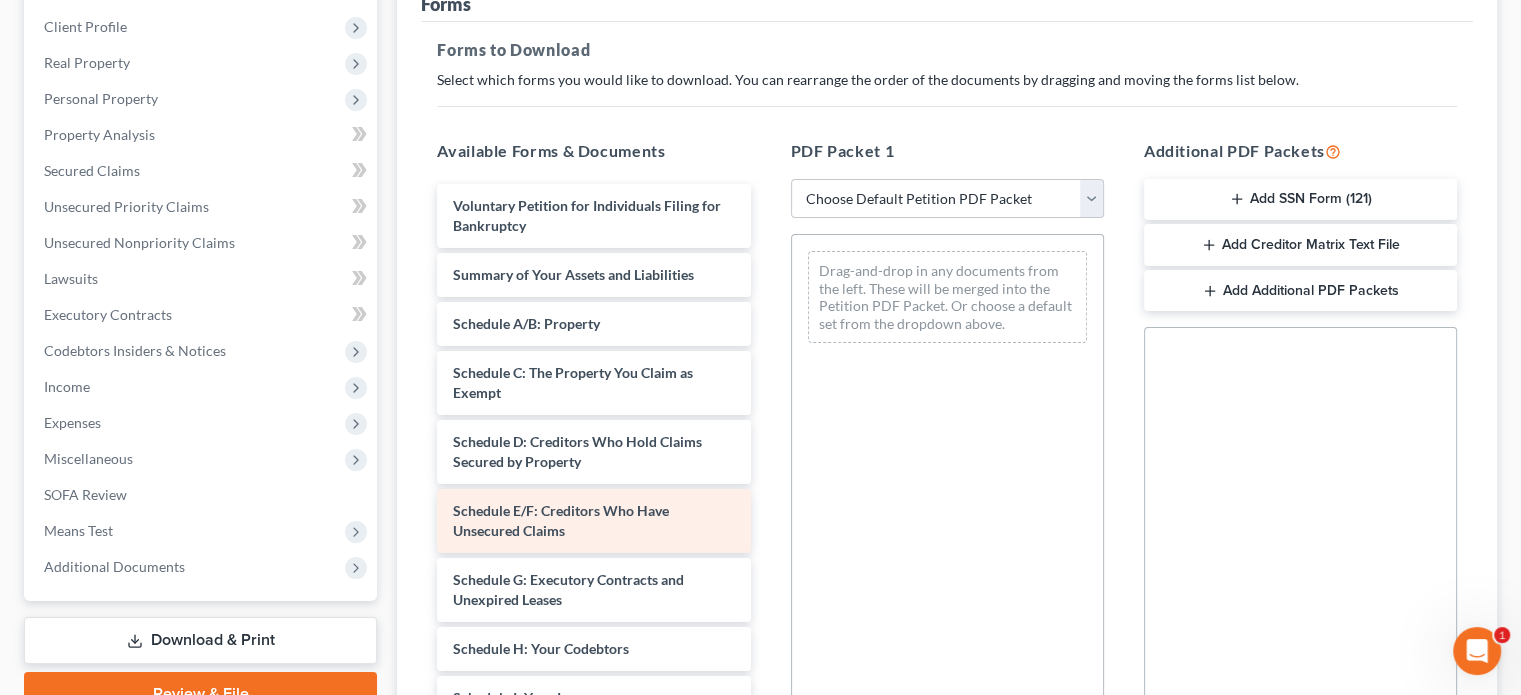 scroll, scrollTop: 300, scrollLeft: 0, axis: vertical 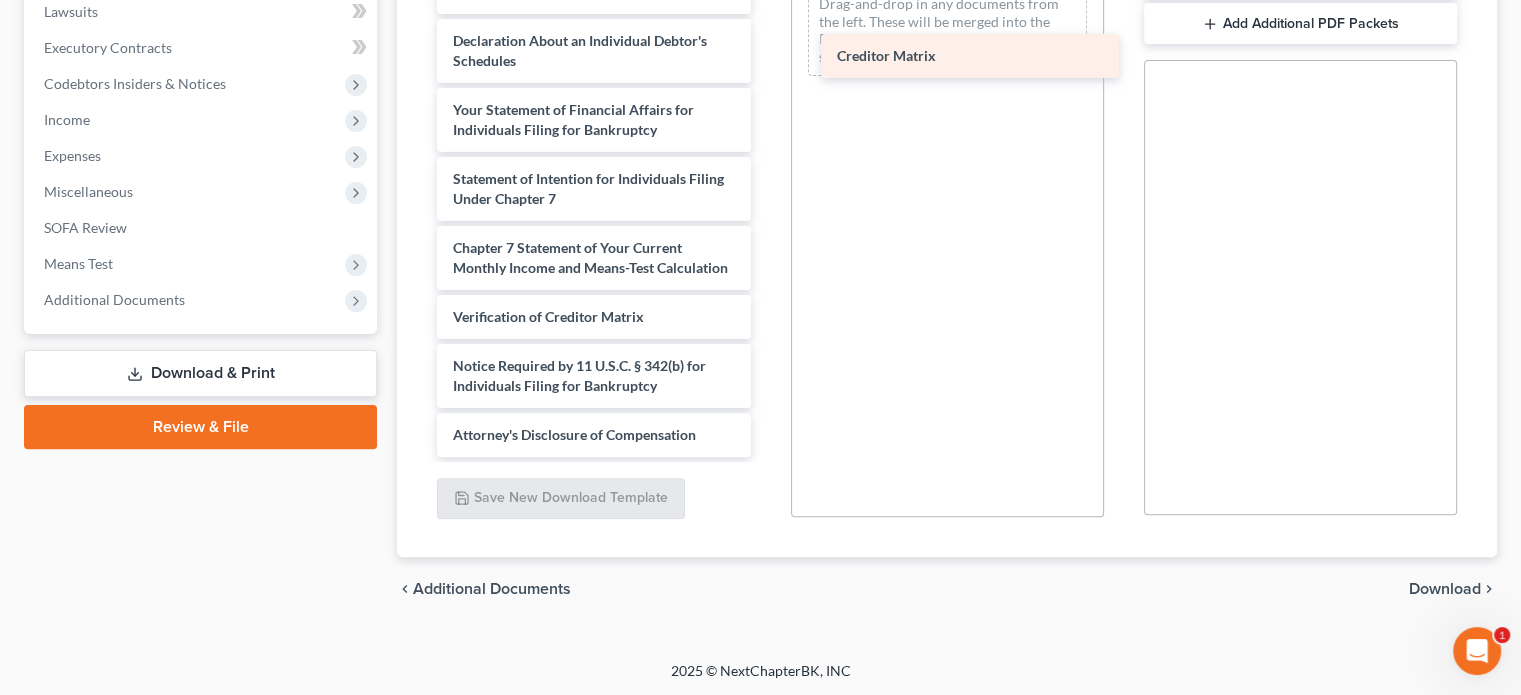 drag, startPoint x: 516, startPoint y: 266, endPoint x: 880, endPoint y: 47, distance: 424.8023 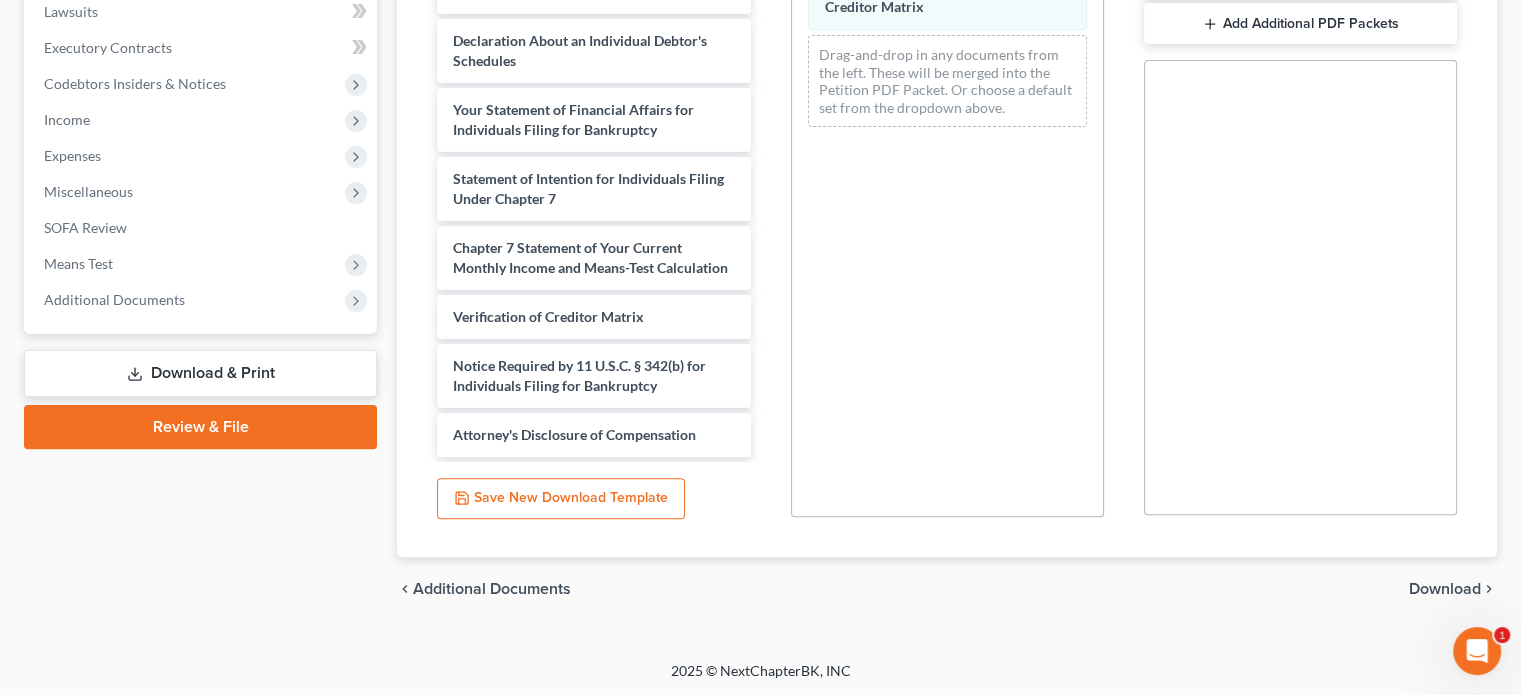 click on "Download" at bounding box center [1445, 589] 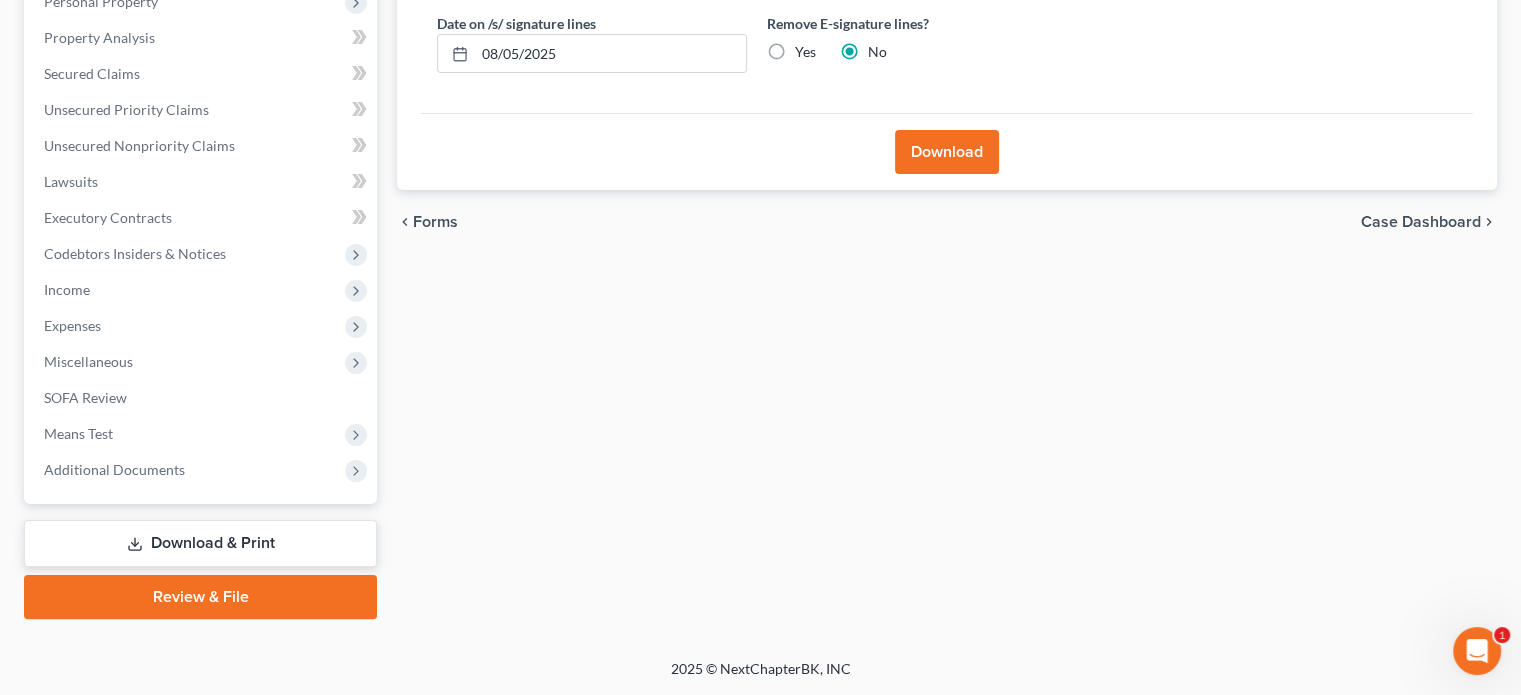 scroll, scrollTop: 366, scrollLeft: 0, axis: vertical 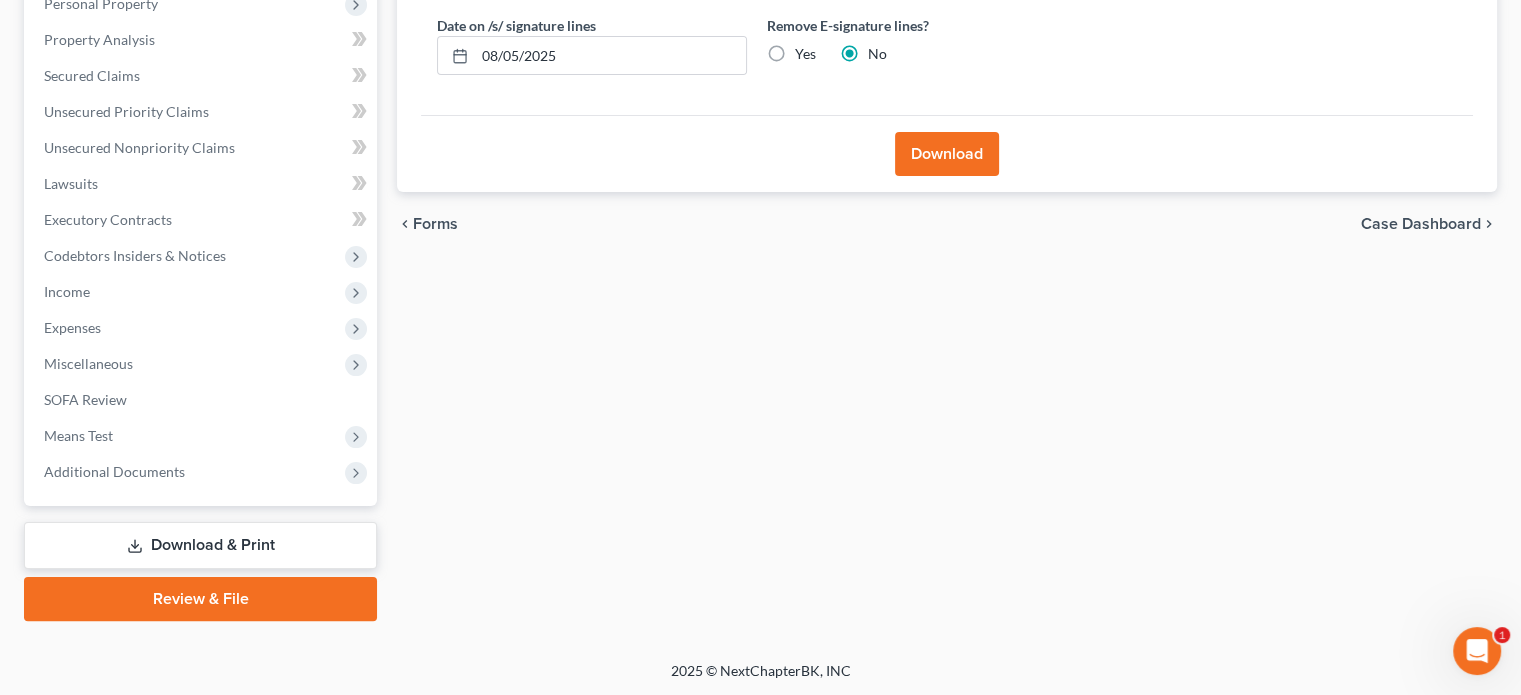 click on "Download" at bounding box center [947, 154] 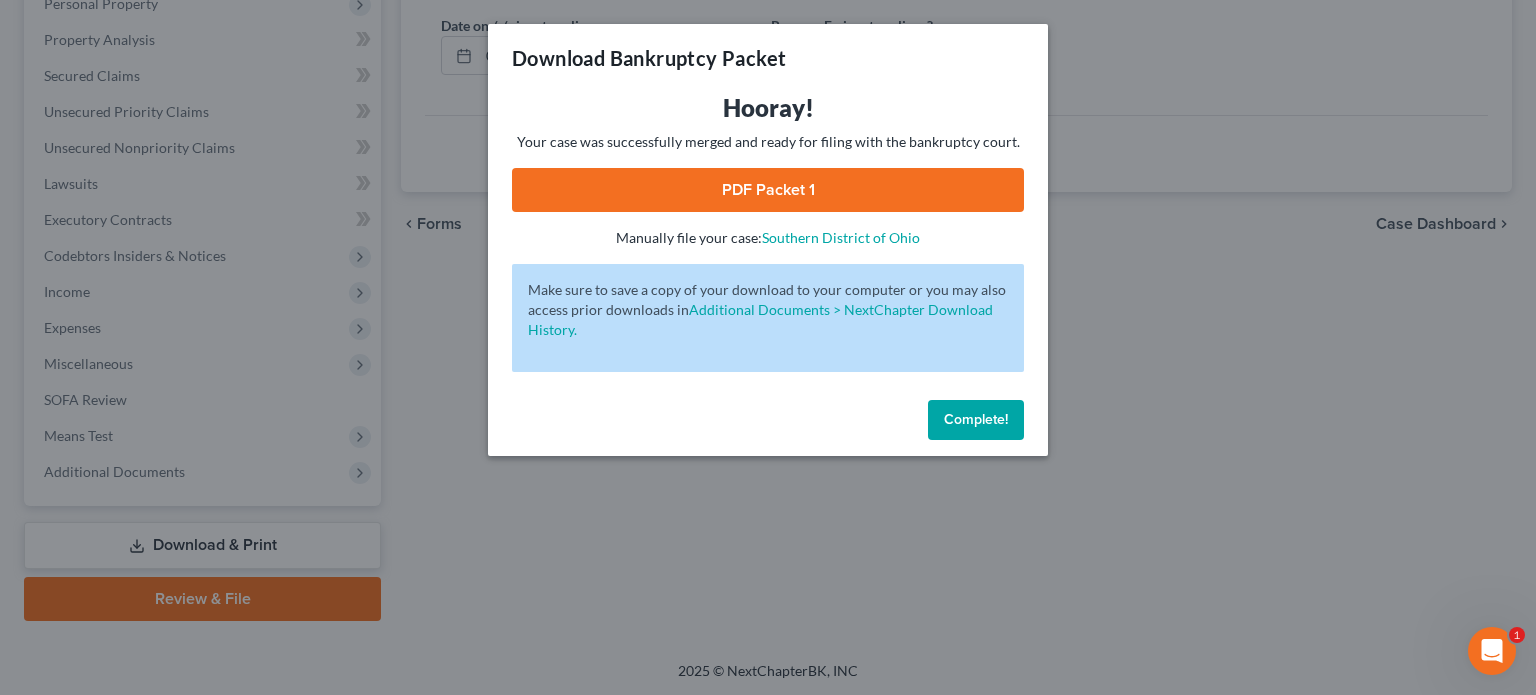 click on "PDF Packet 1" at bounding box center (768, 190) 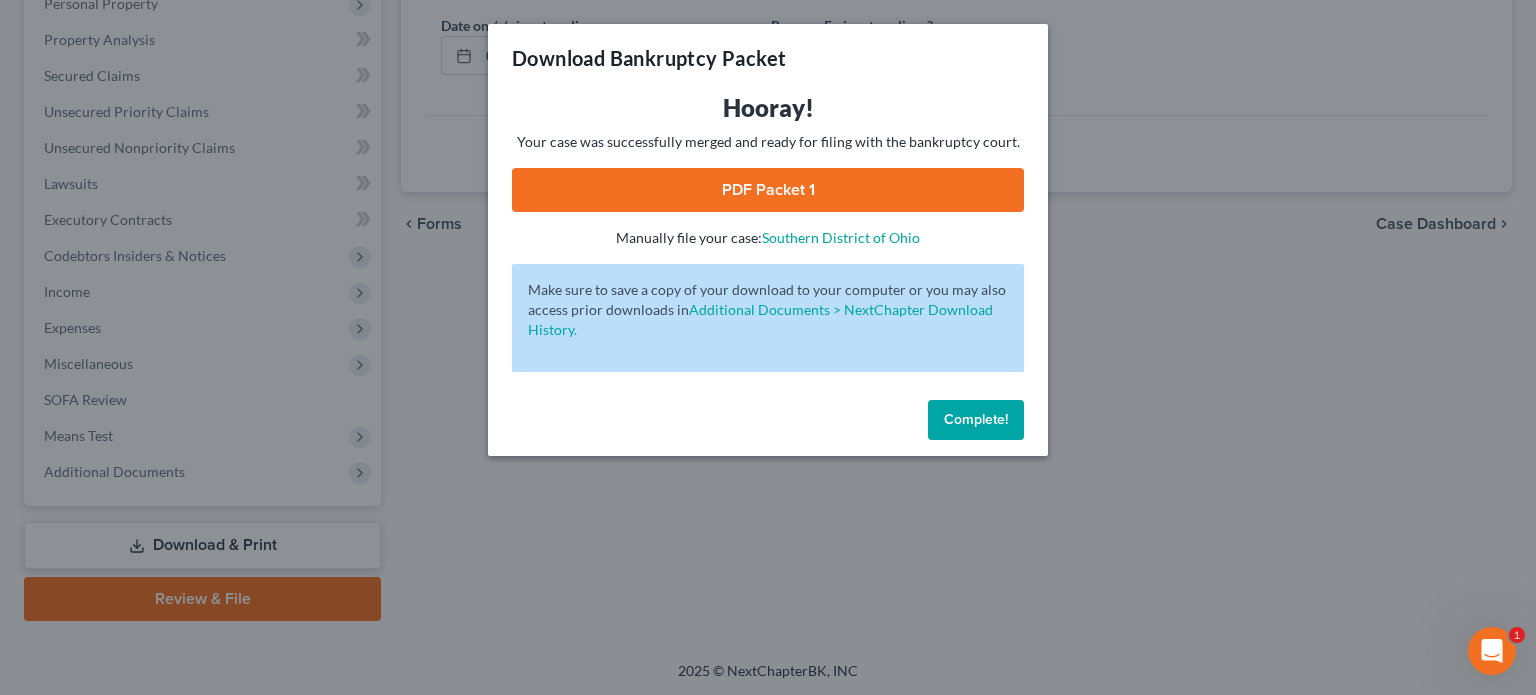 click on "Complete!" at bounding box center [976, 419] 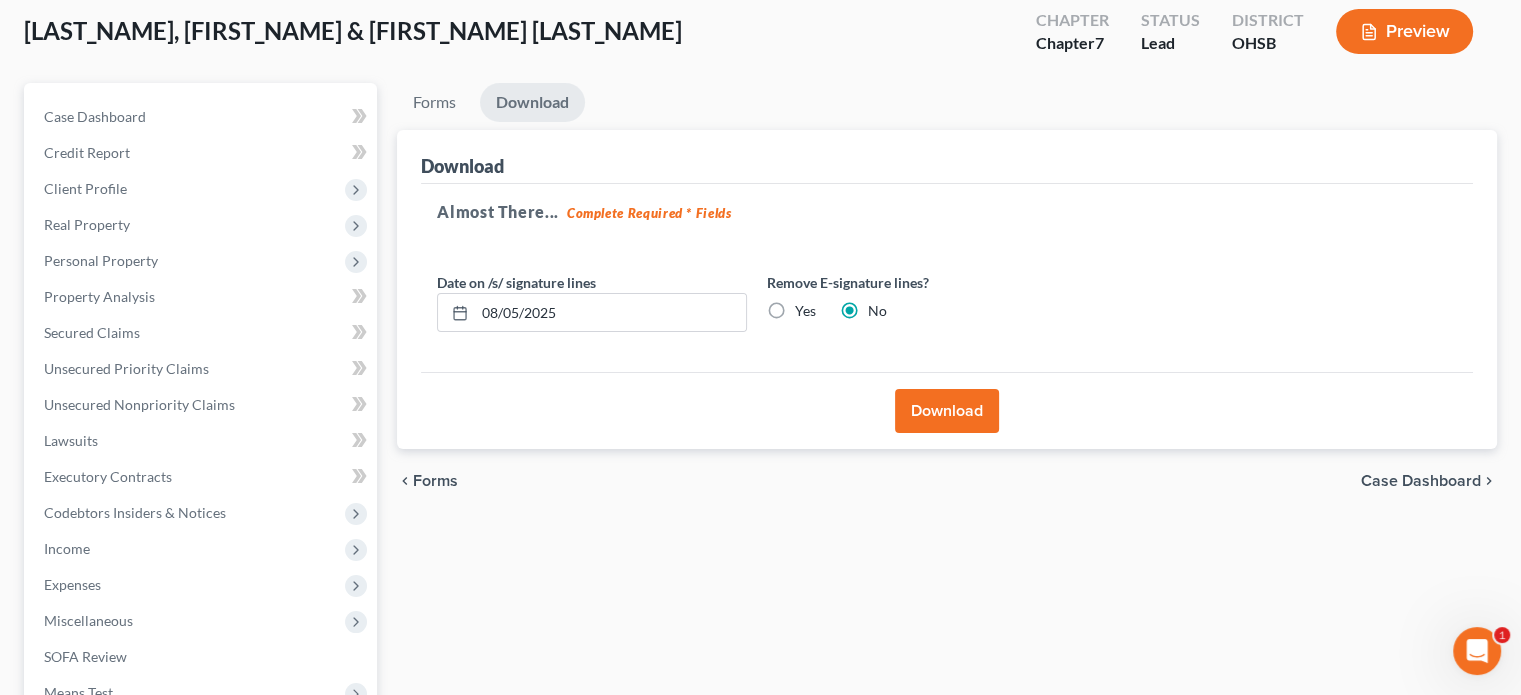 scroll, scrollTop: 0, scrollLeft: 0, axis: both 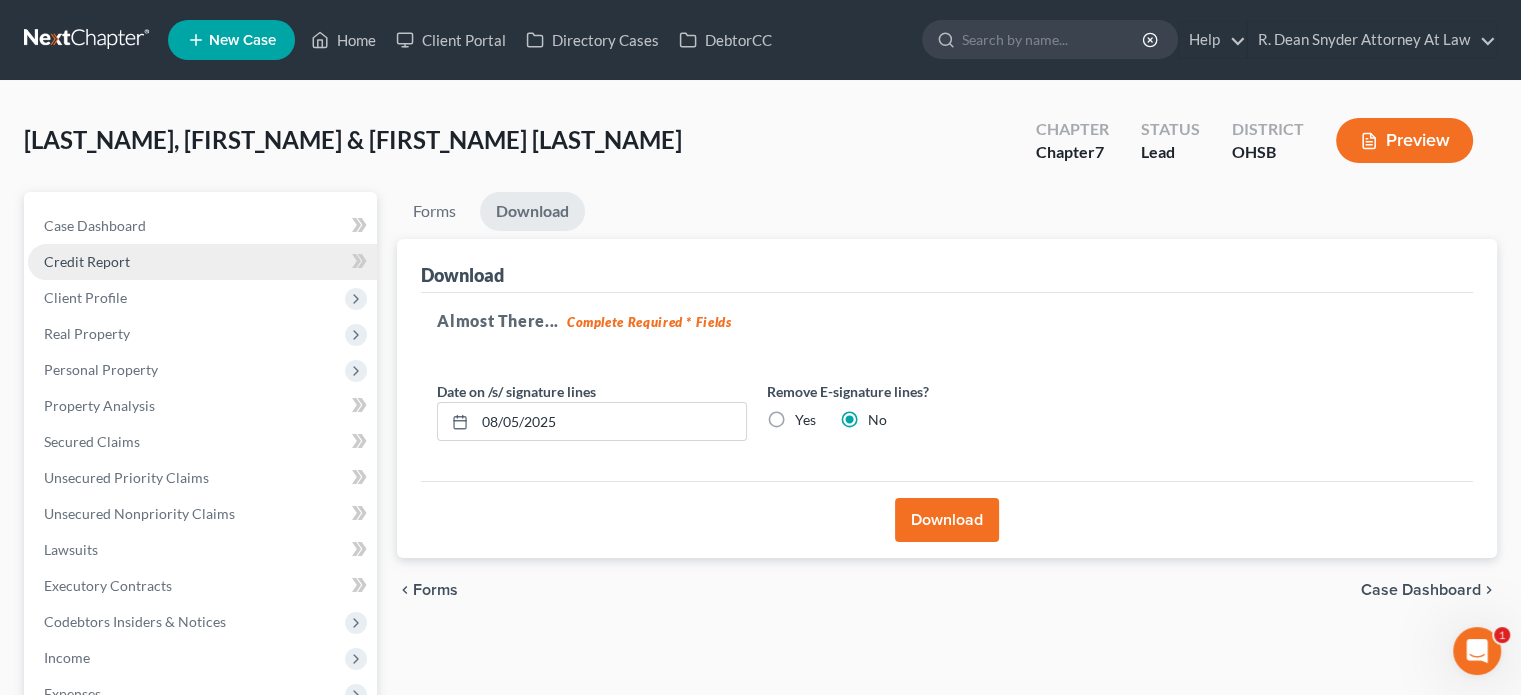 click on "Credit Report" at bounding box center (87, 261) 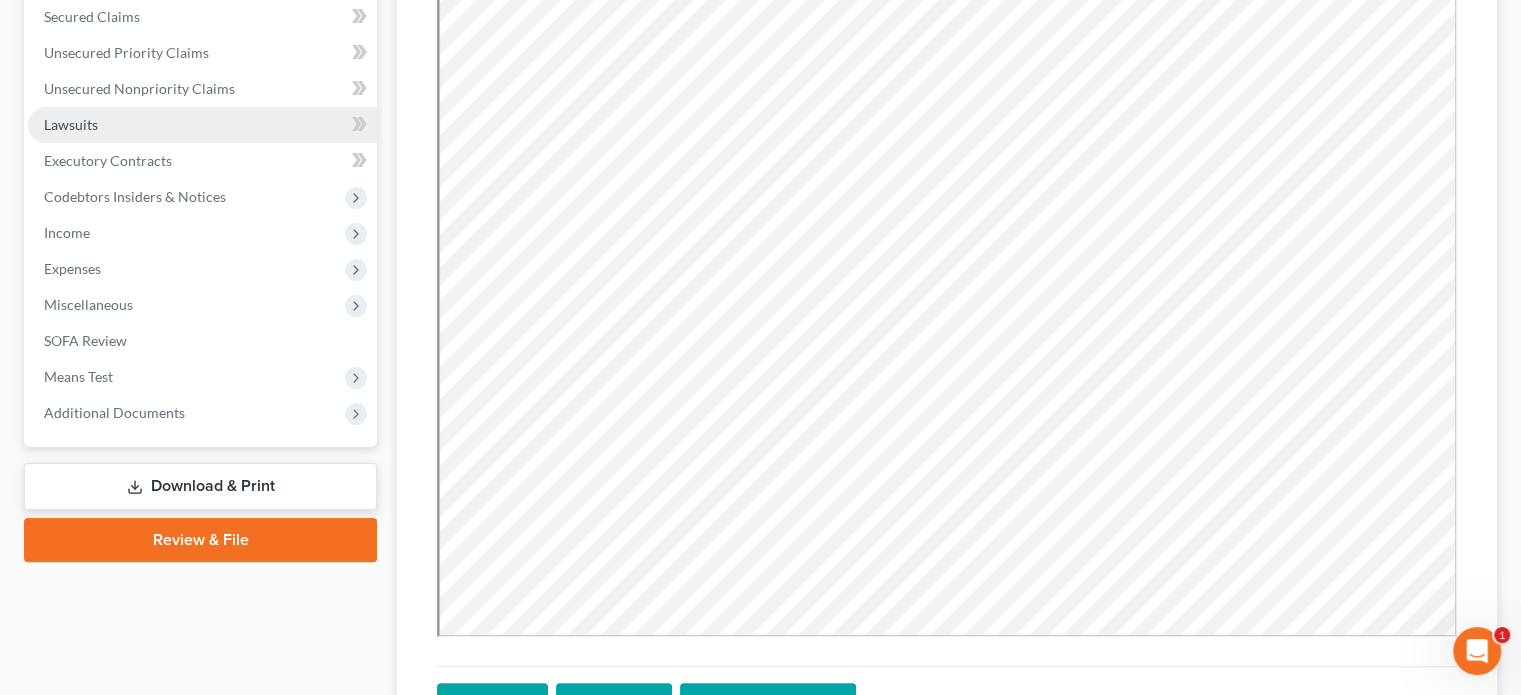 scroll, scrollTop: 400, scrollLeft: 0, axis: vertical 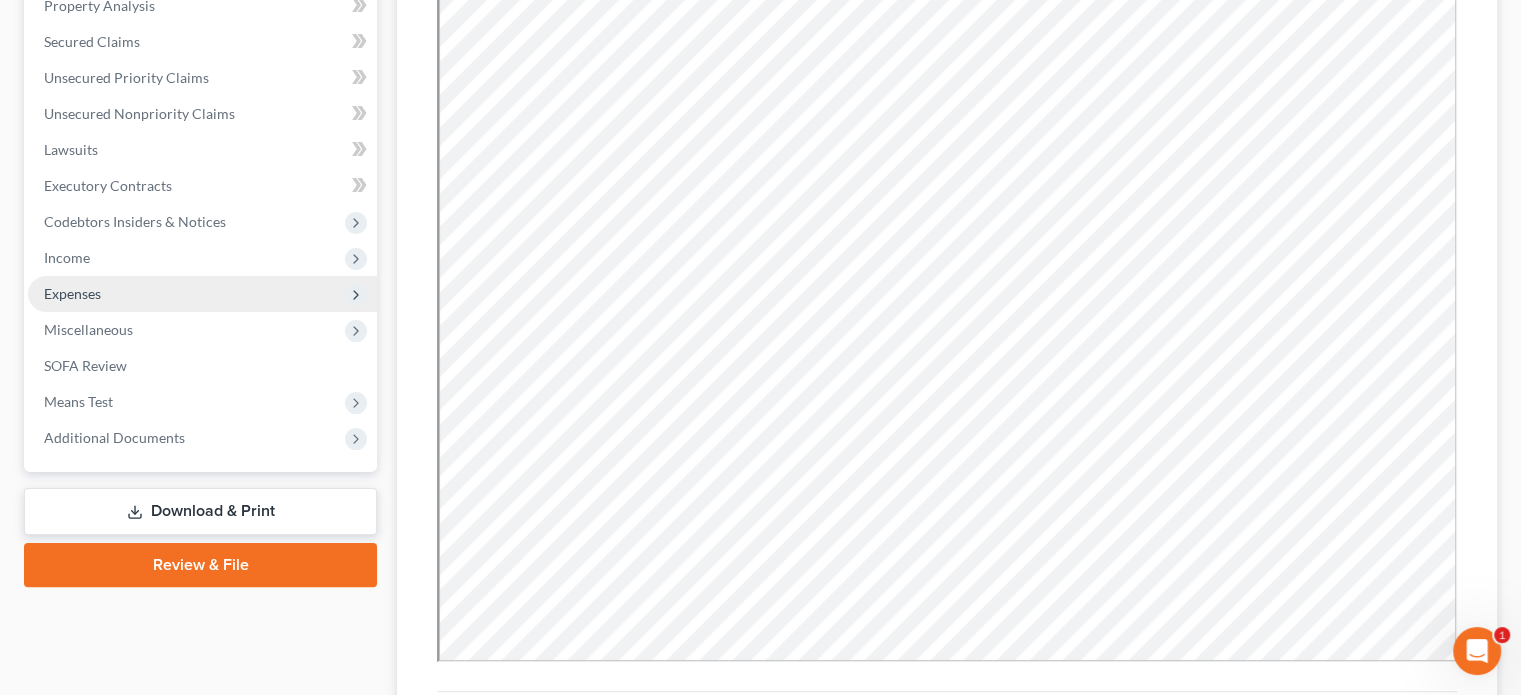 click on "Expenses" at bounding box center (72, 293) 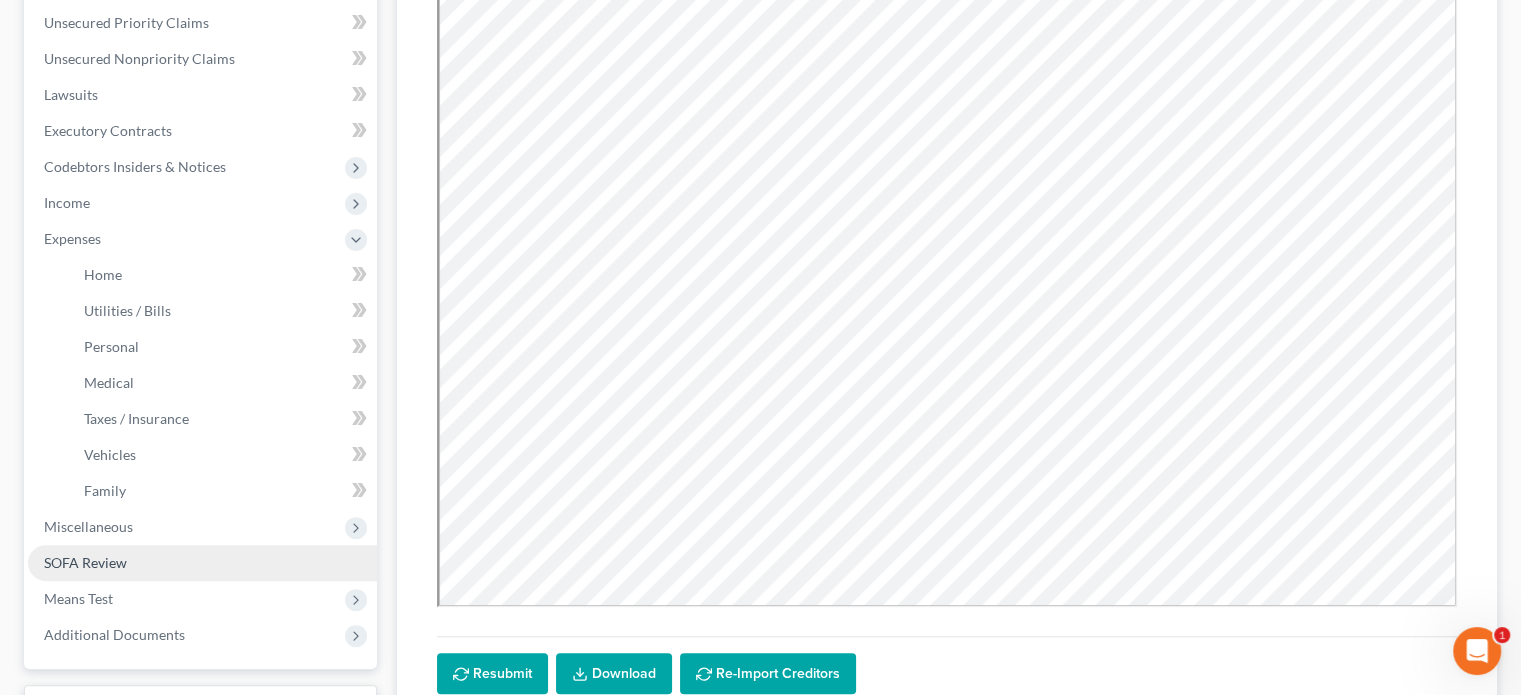 scroll, scrollTop: 618, scrollLeft: 0, axis: vertical 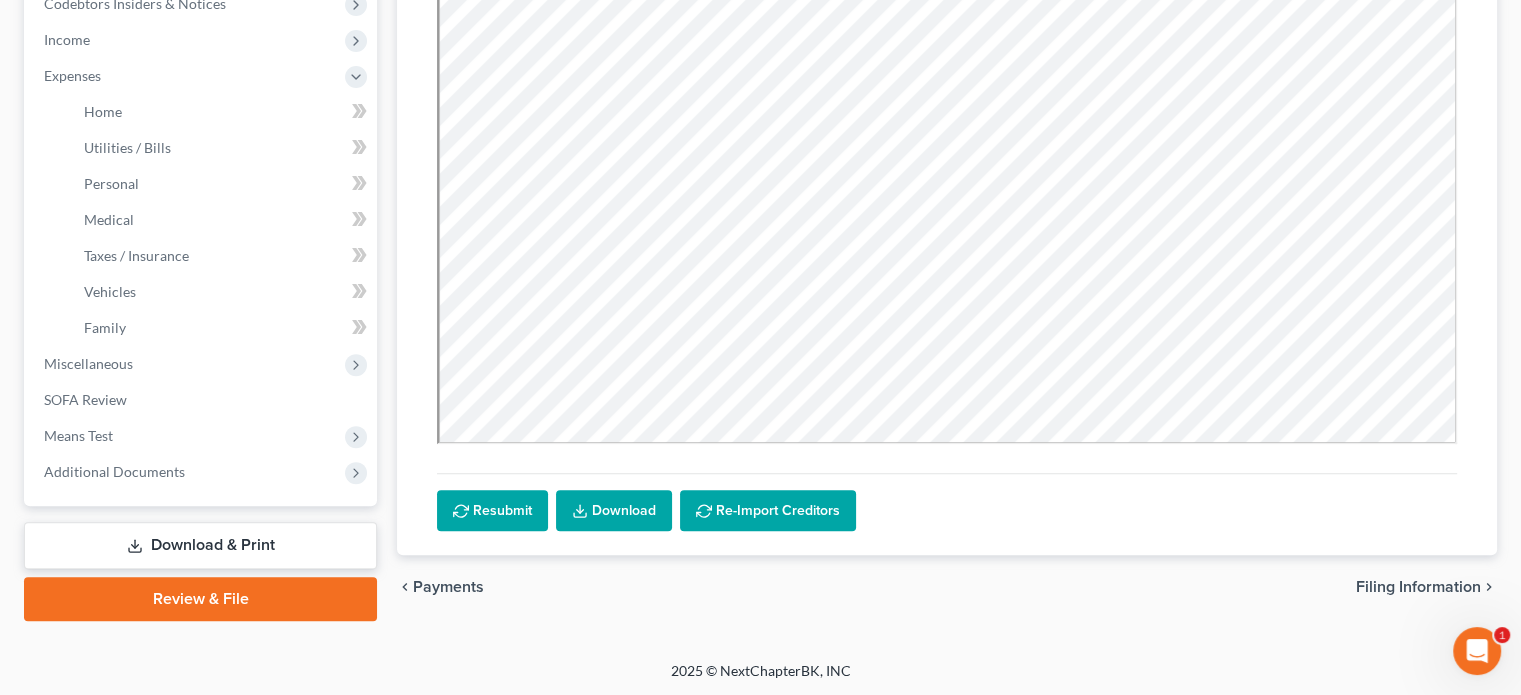 click on "Download & Print" at bounding box center (200, 545) 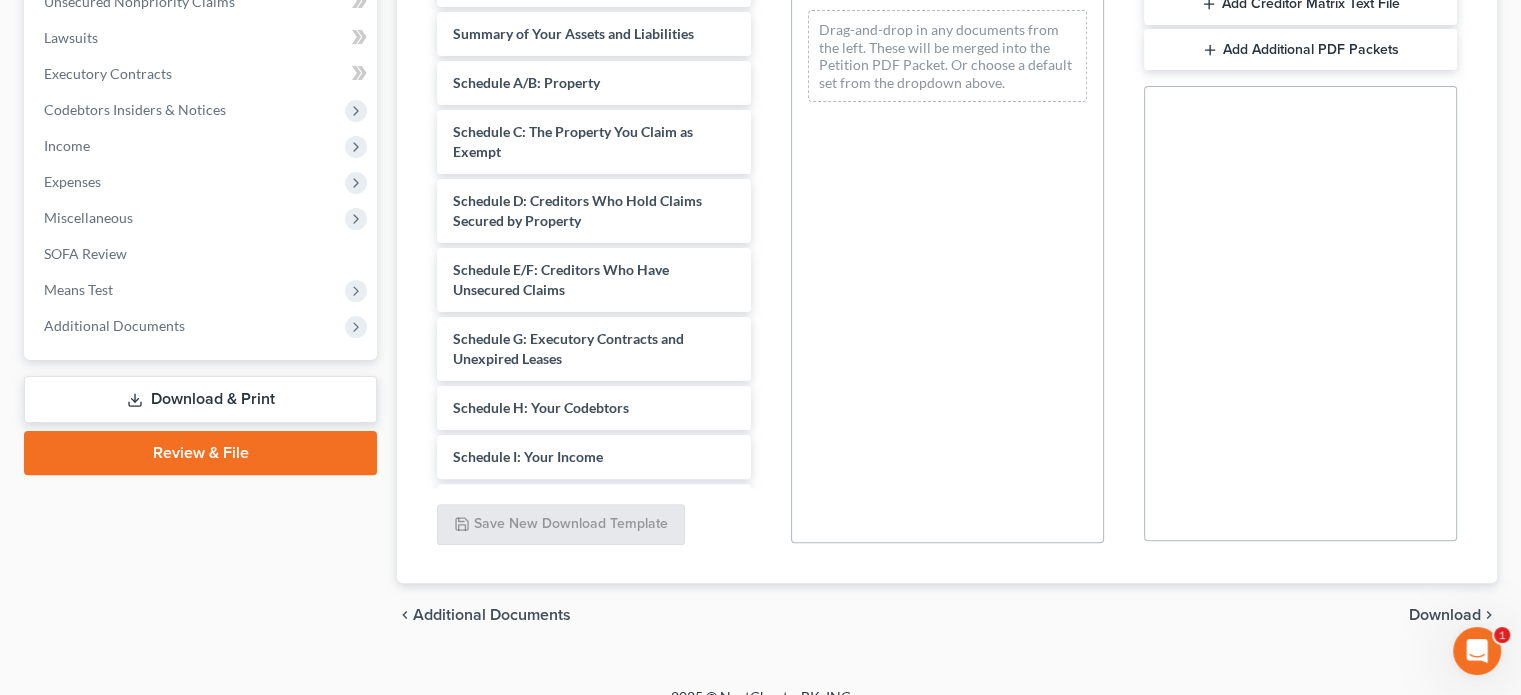scroll, scrollTop: 538, scrollLeft: 0, axis: vertical 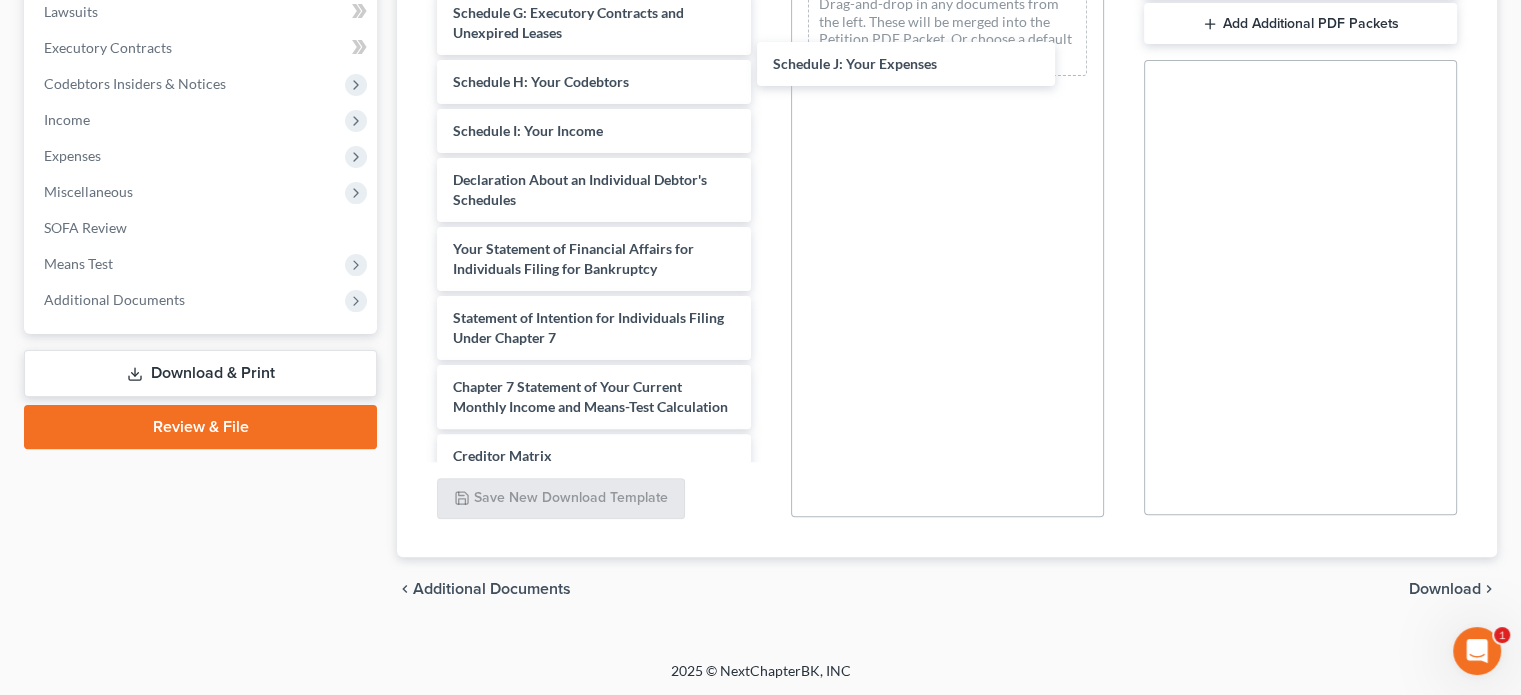 drag, startPoint x: 492, startPoint y: 181, endPoint x: 855, endPoint y: 74, distance: 378.44153 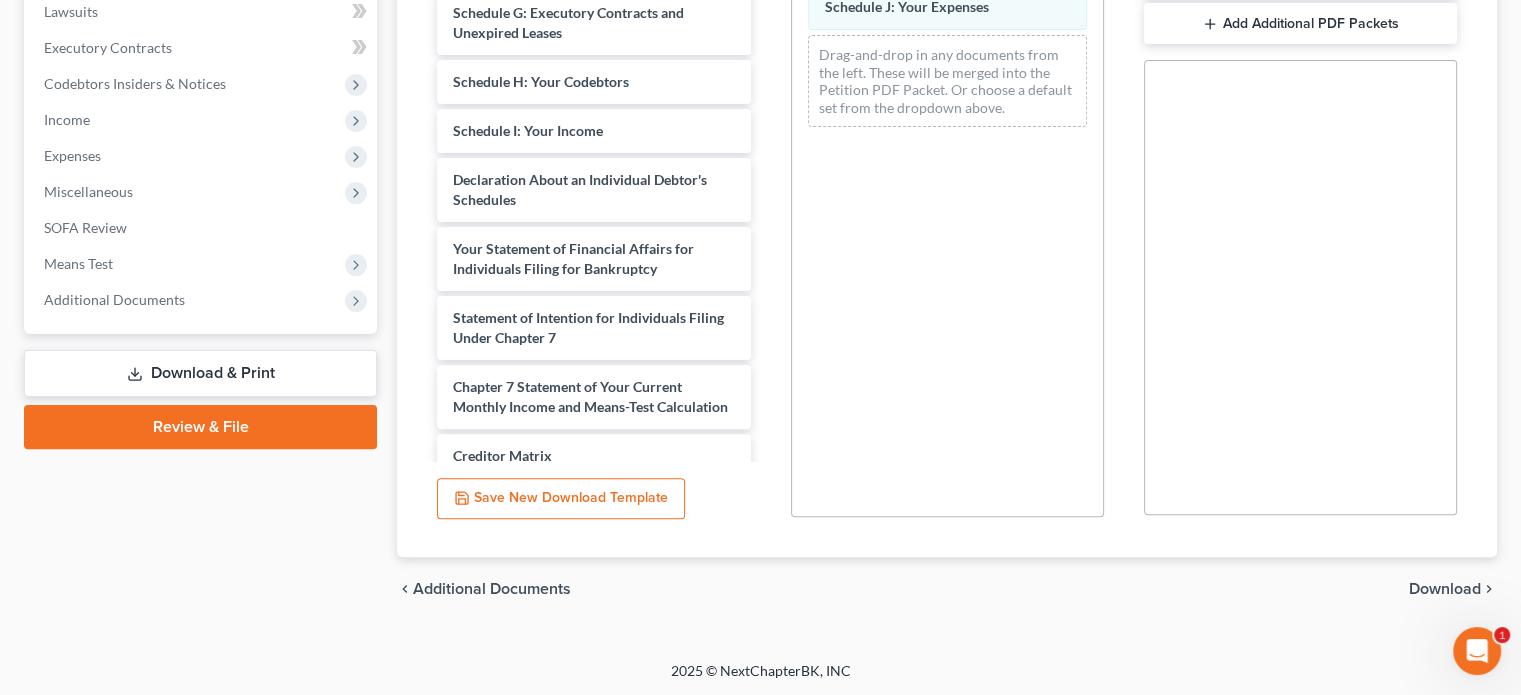 click on "Download" at bounding box center (1445, 589) 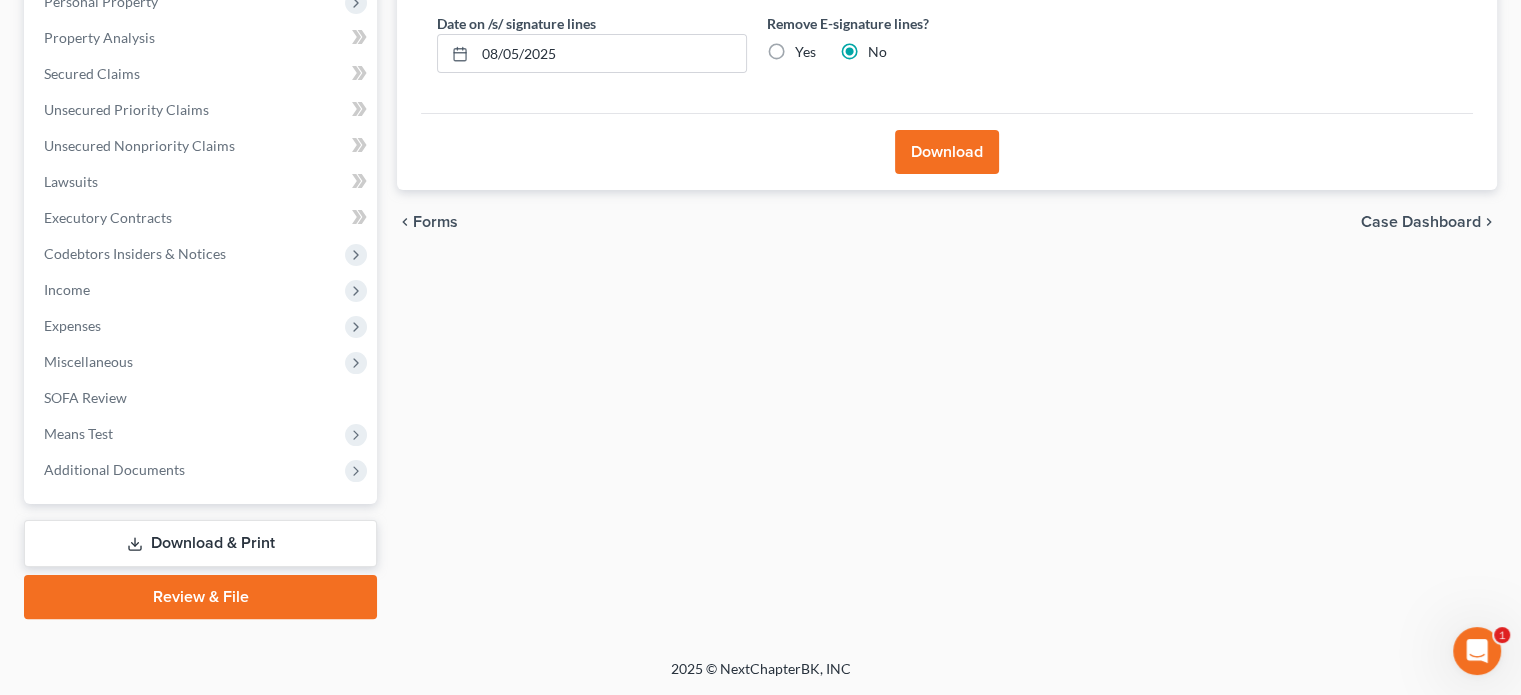 scroll, scrollTop: 366, scrollLeft: 0, axis: vertical 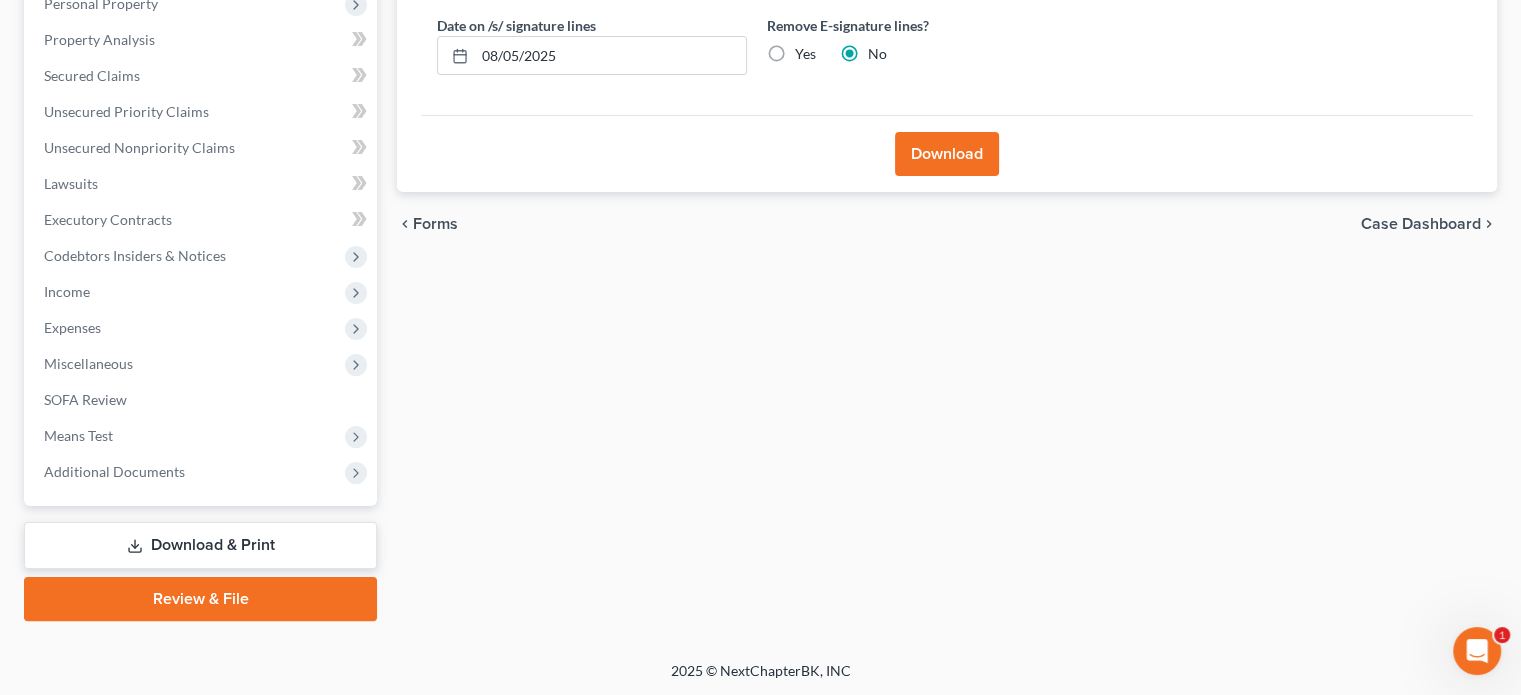 click on "Download" at bounding box center (947, 154) 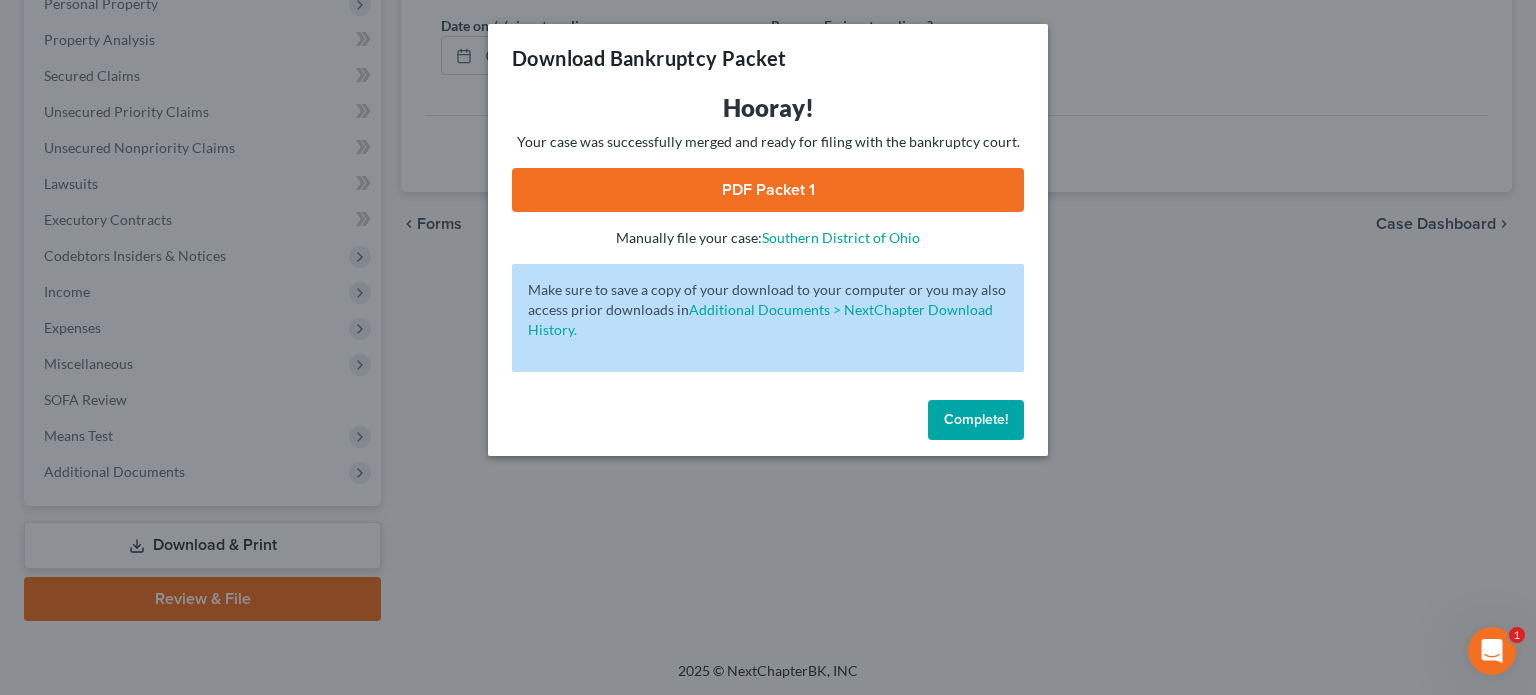 click on "PDF Packet 1" at bounding box center [768, 190] 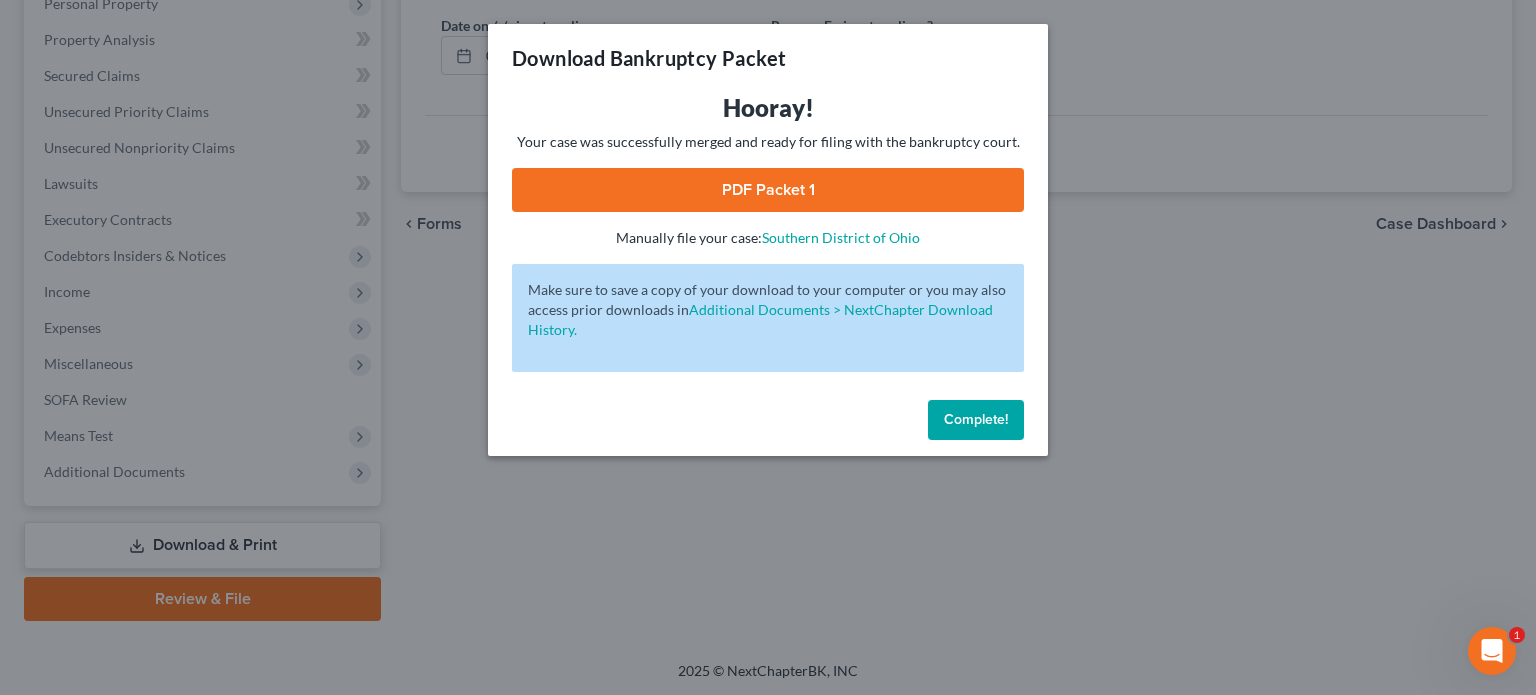 click on "Complete!" at bounding box center [976, 419] 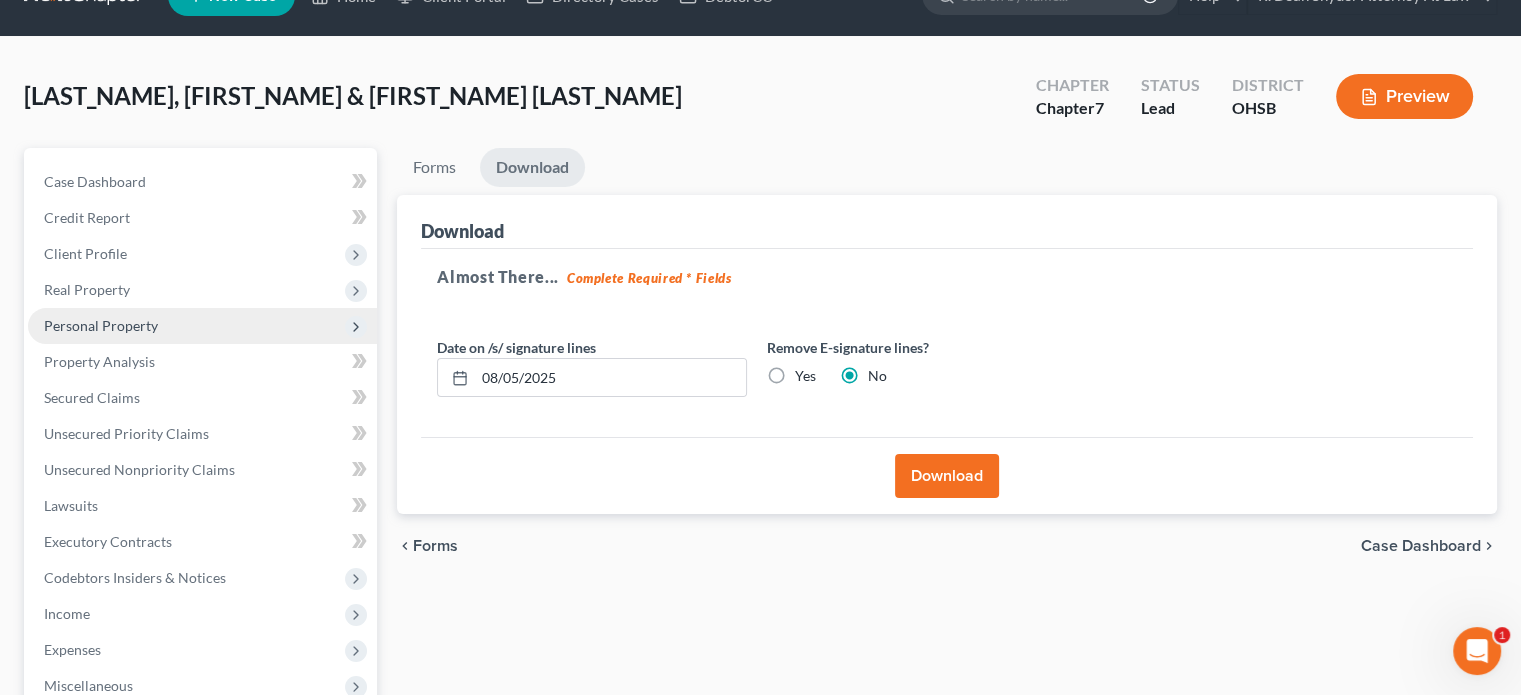 scroll, scrollTop: 200, scrollLeft: 0, axis: vertical 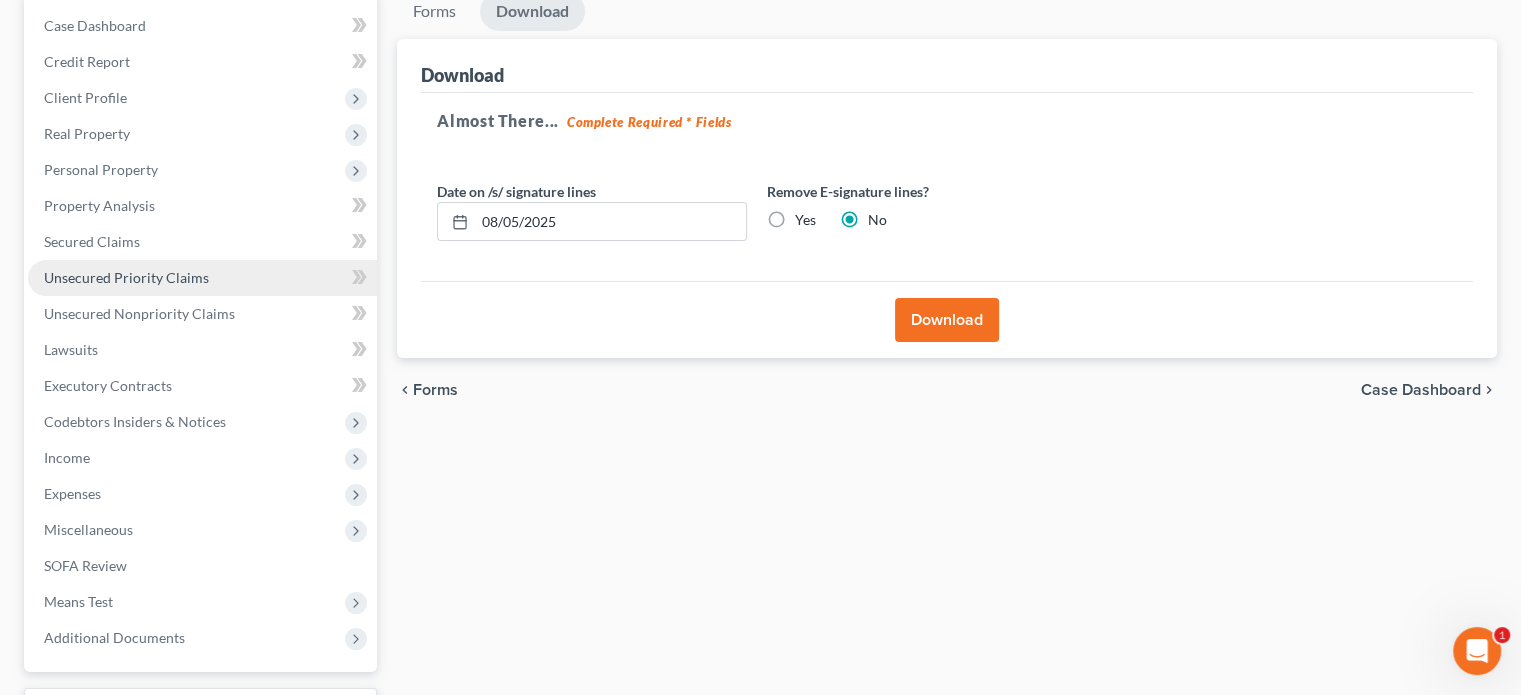 click on "Unsecured Priority Claims" at bounding box center (202, 278) 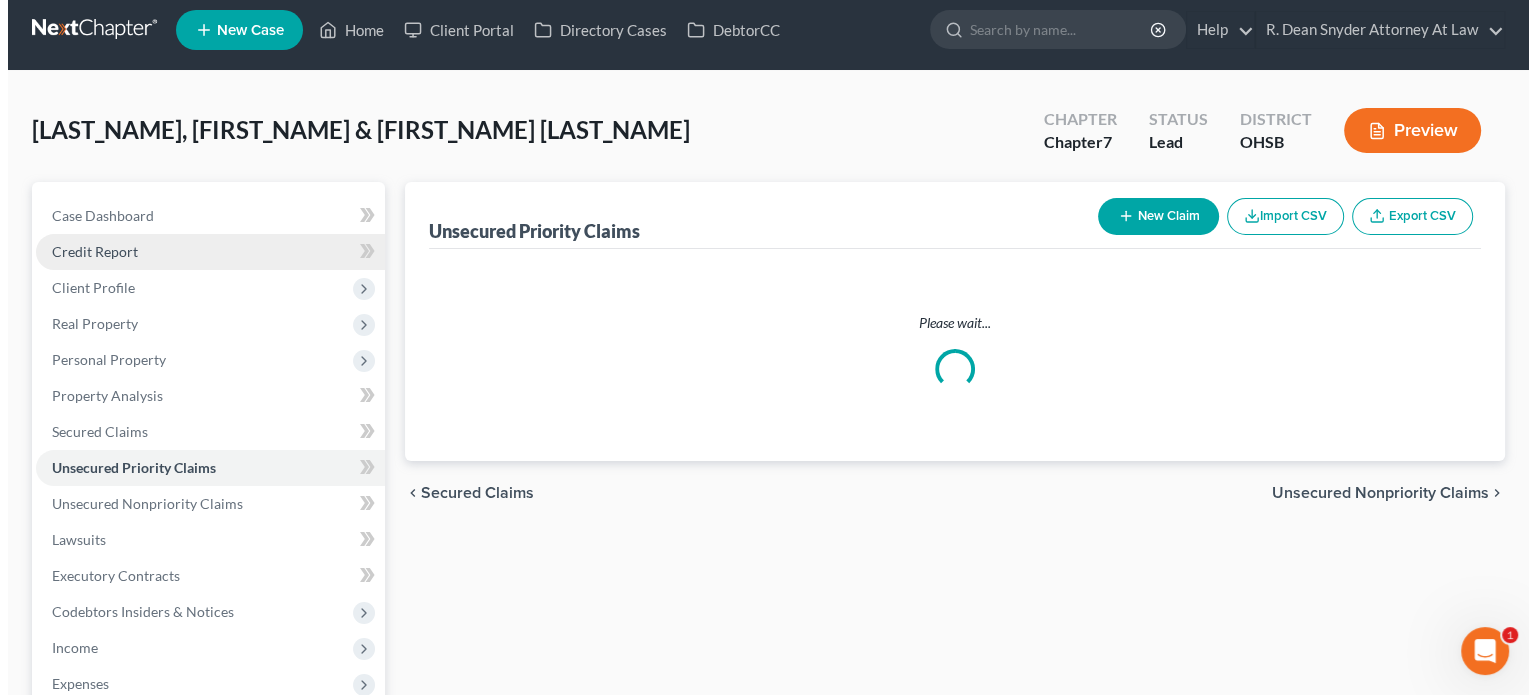 scroll, scrollTop: 0, scrollLeft: 0, axis: both 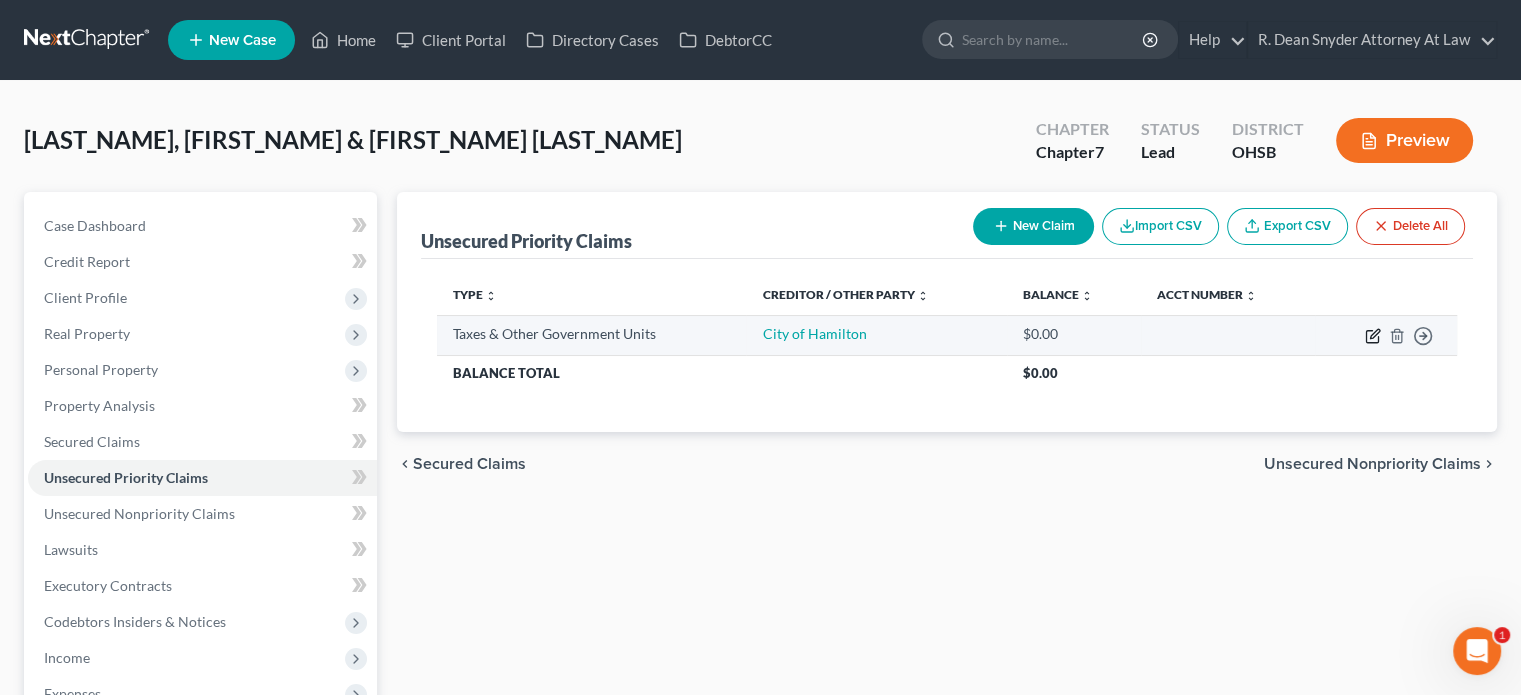 click 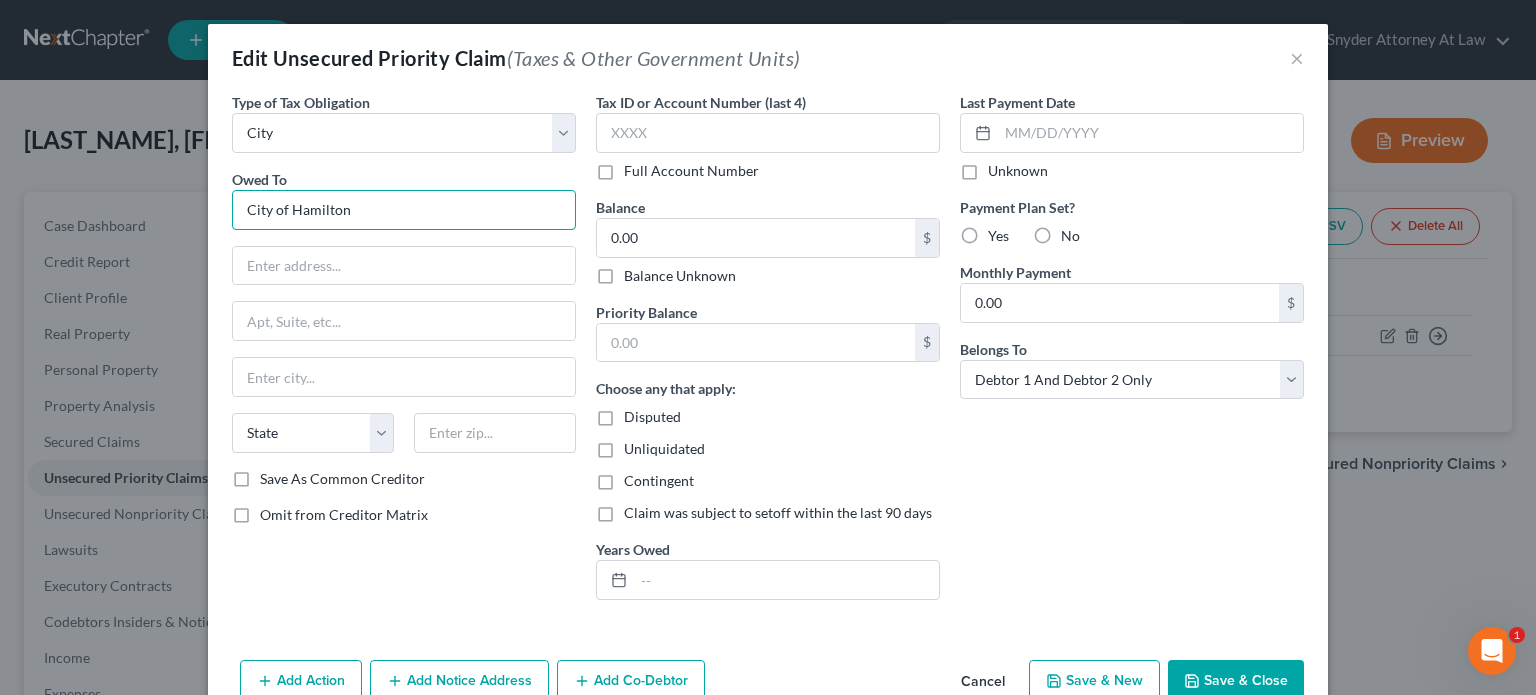 click on "City of Hamilton" at bounding box center [404, 210] 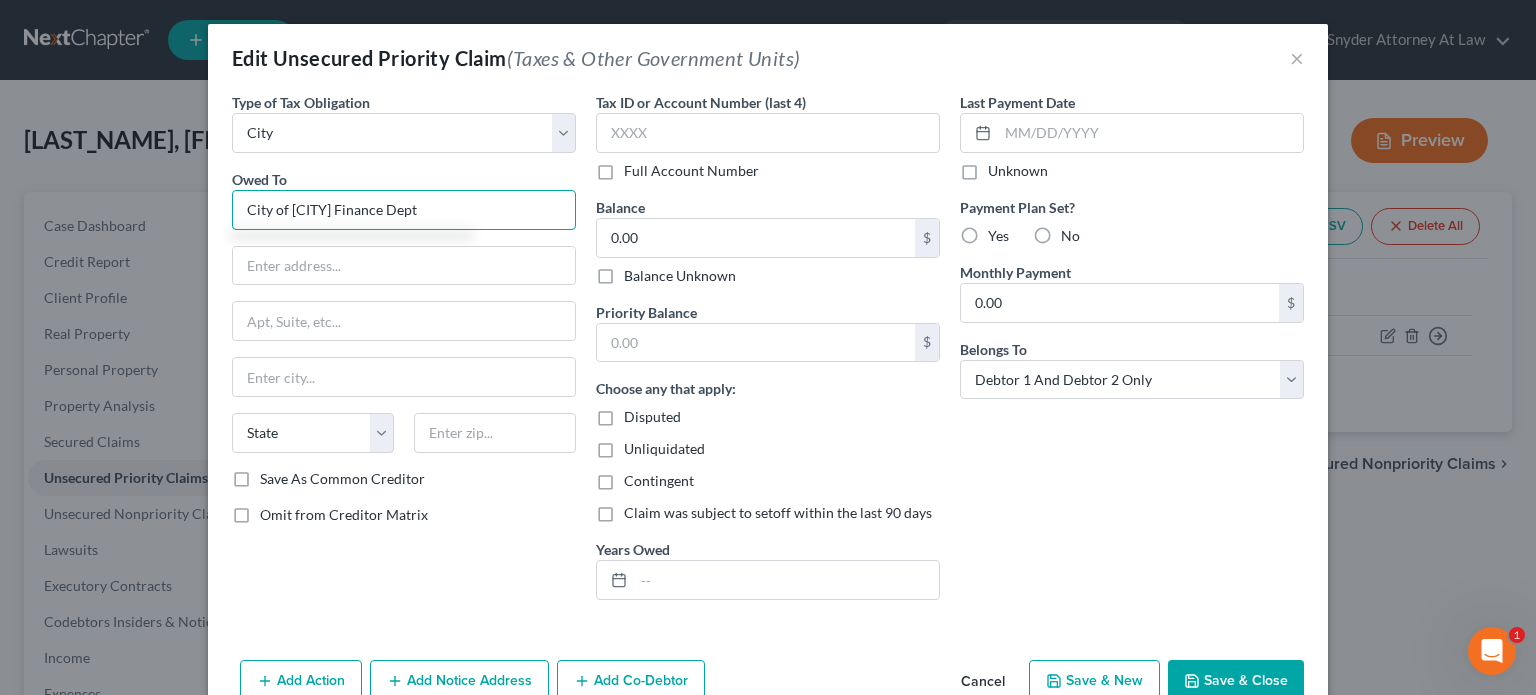type on "City of [CITY] Finance Dept" 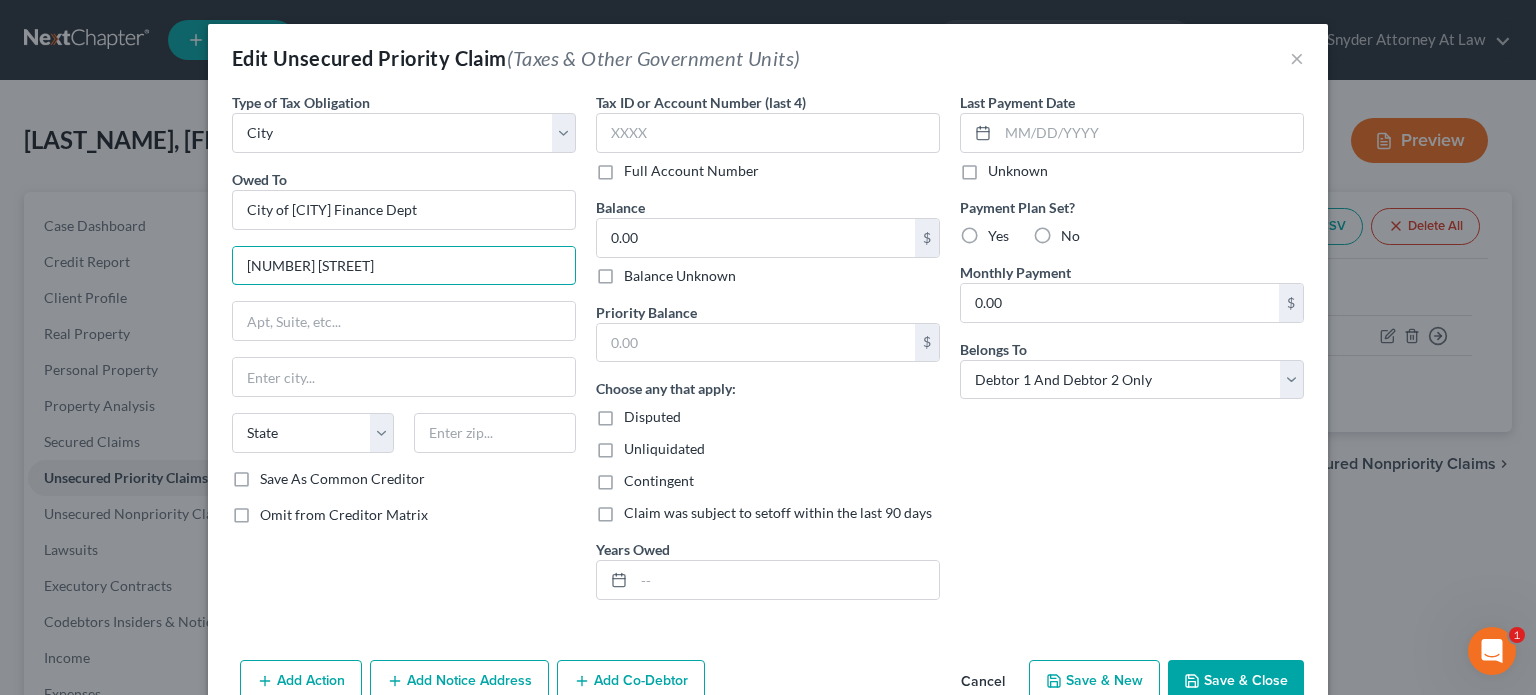 type on "[NUMBER] [STREET]" 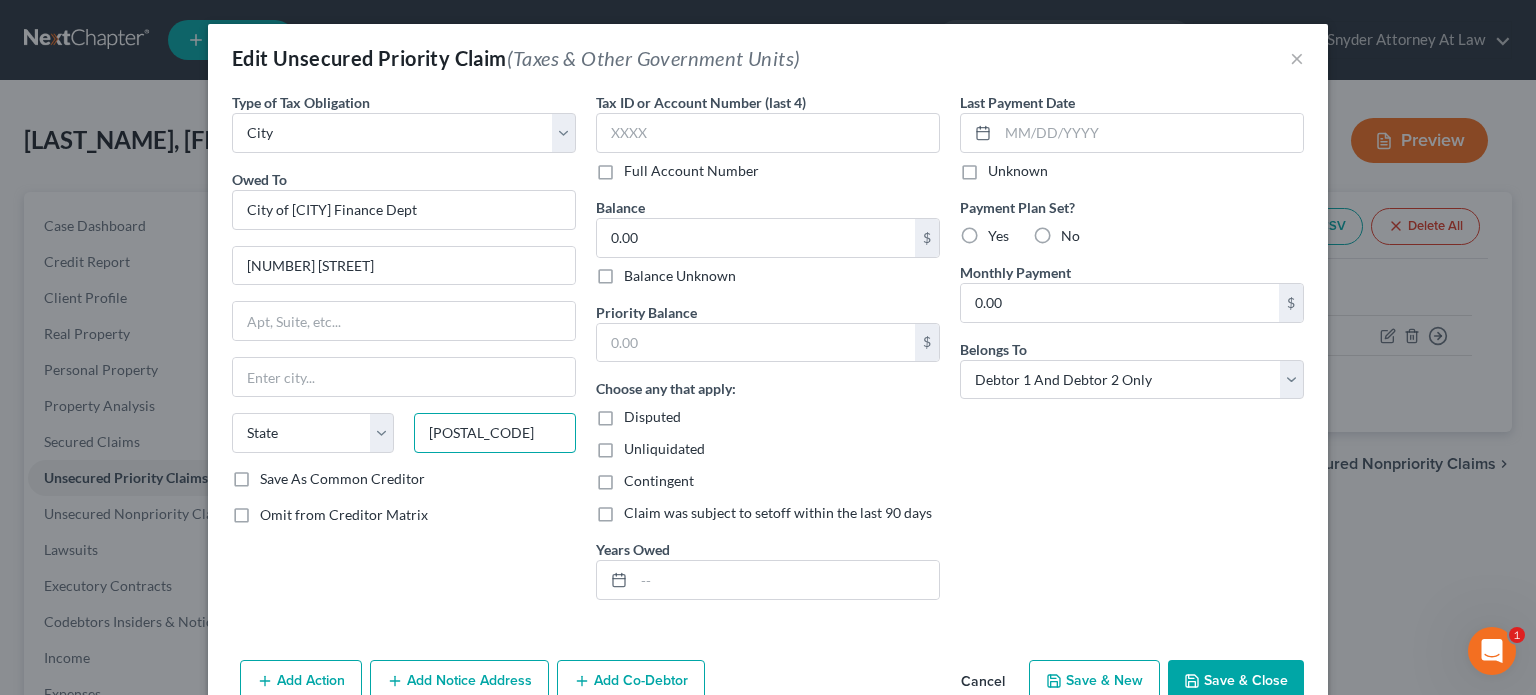 type on "[POSTAL_CODE]" 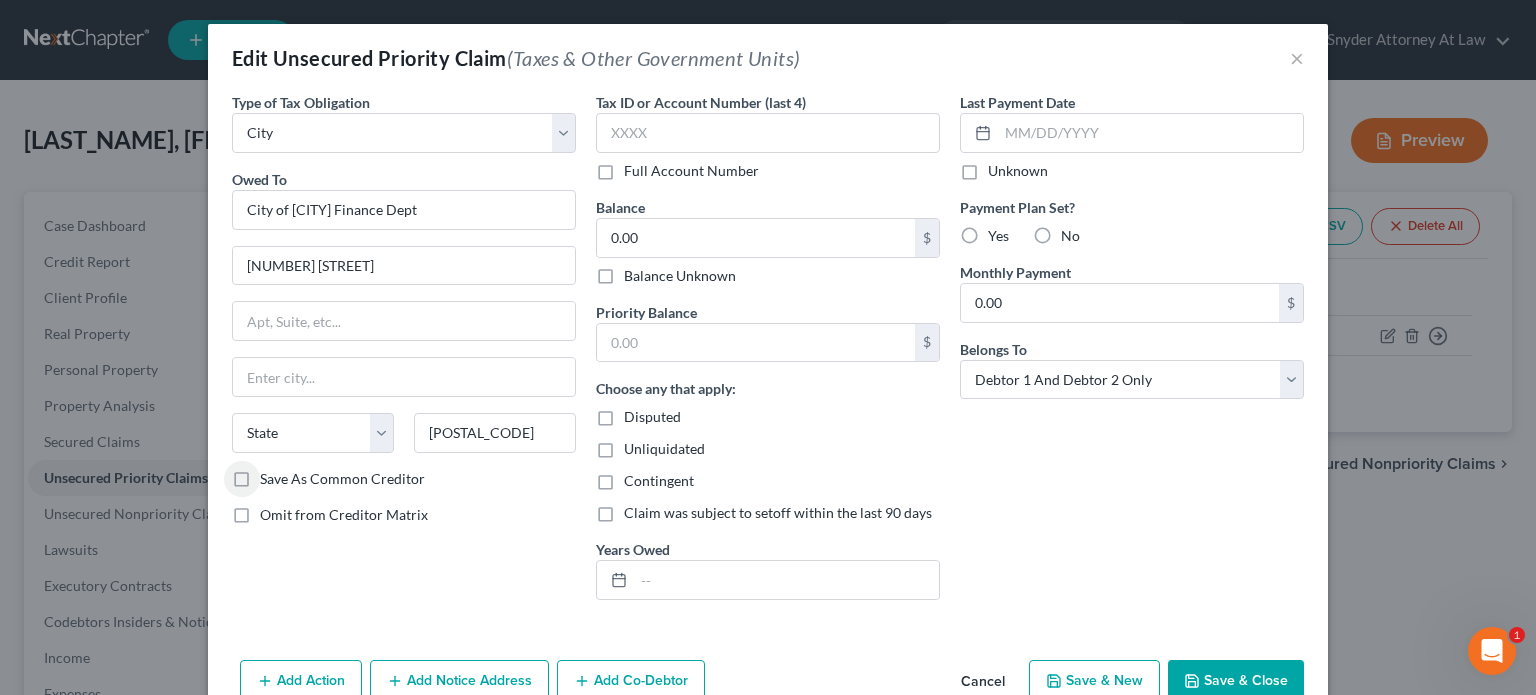 type on "Hamilton" 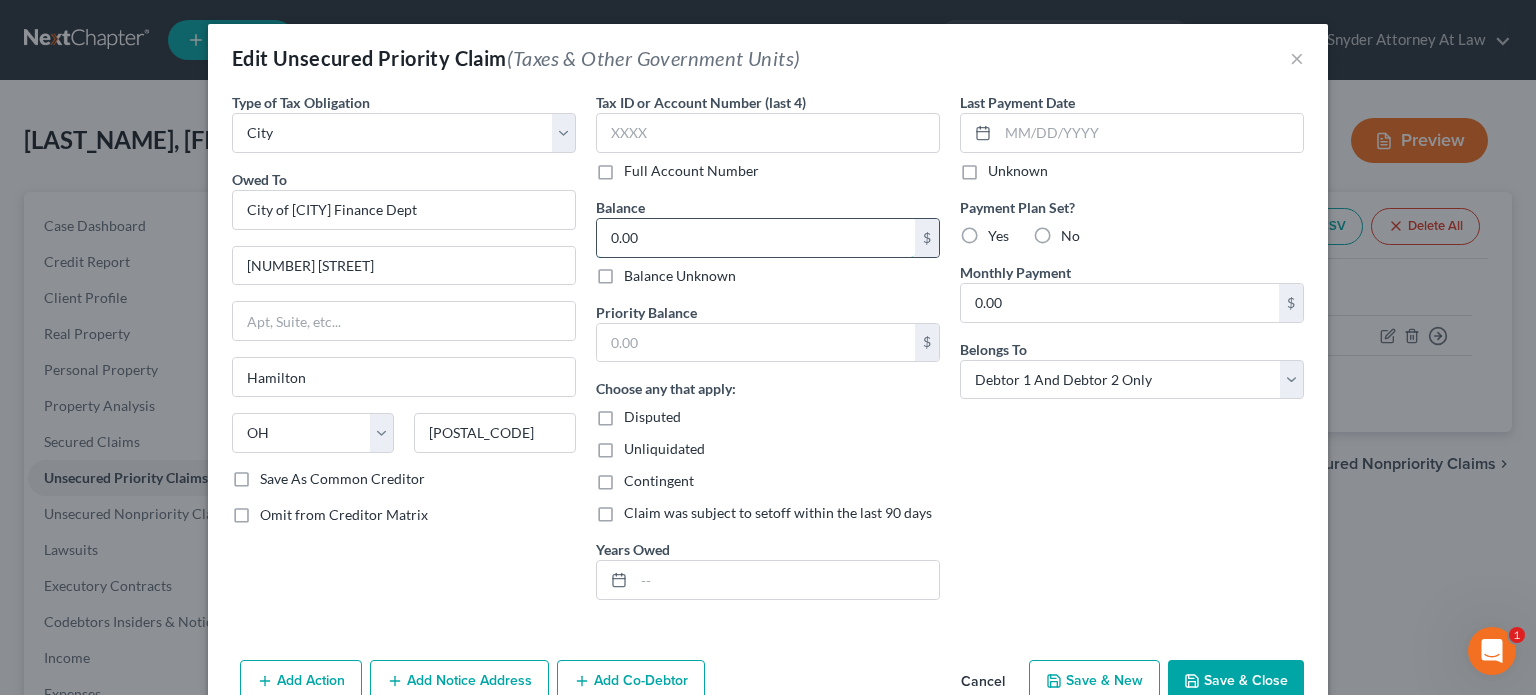 click on "0.00" at bounding box center (756, 238) 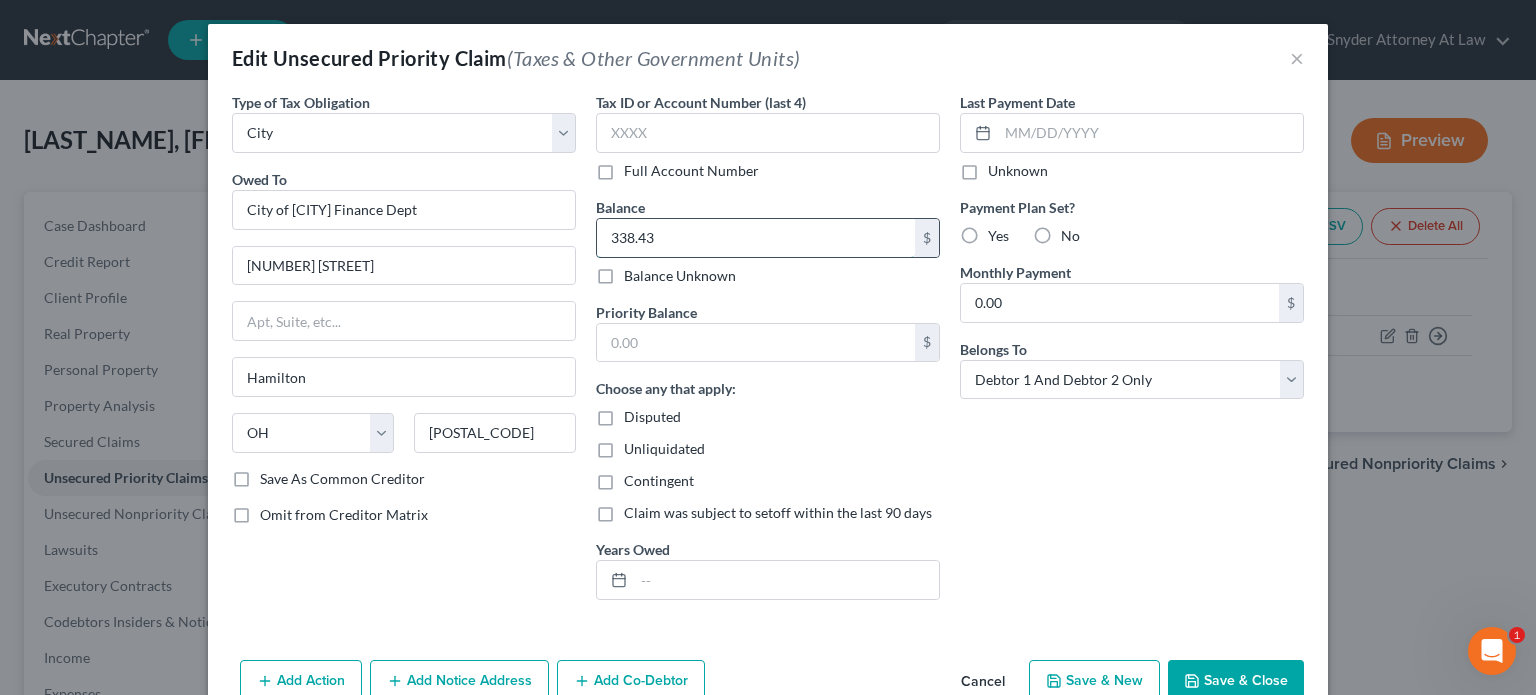 type on "338.43" 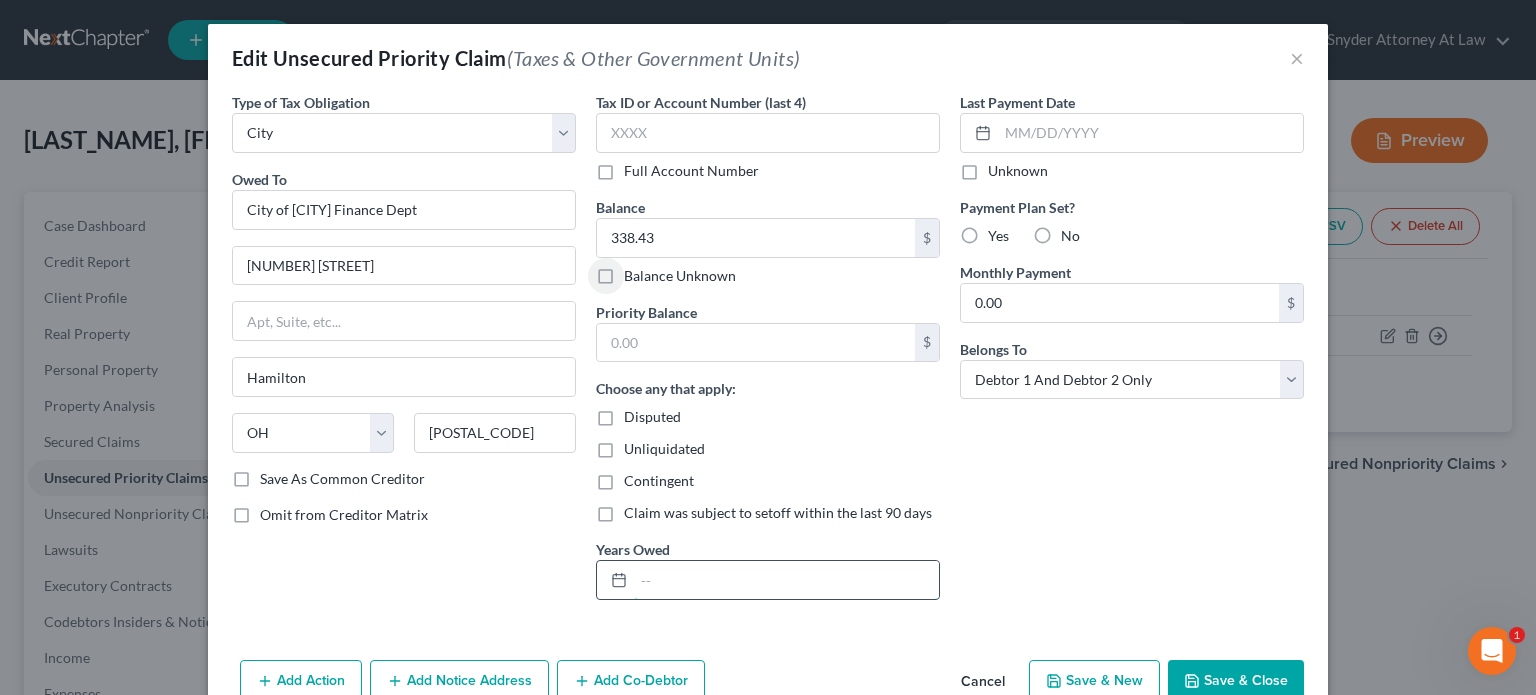 click at bounding box center [786, 580] 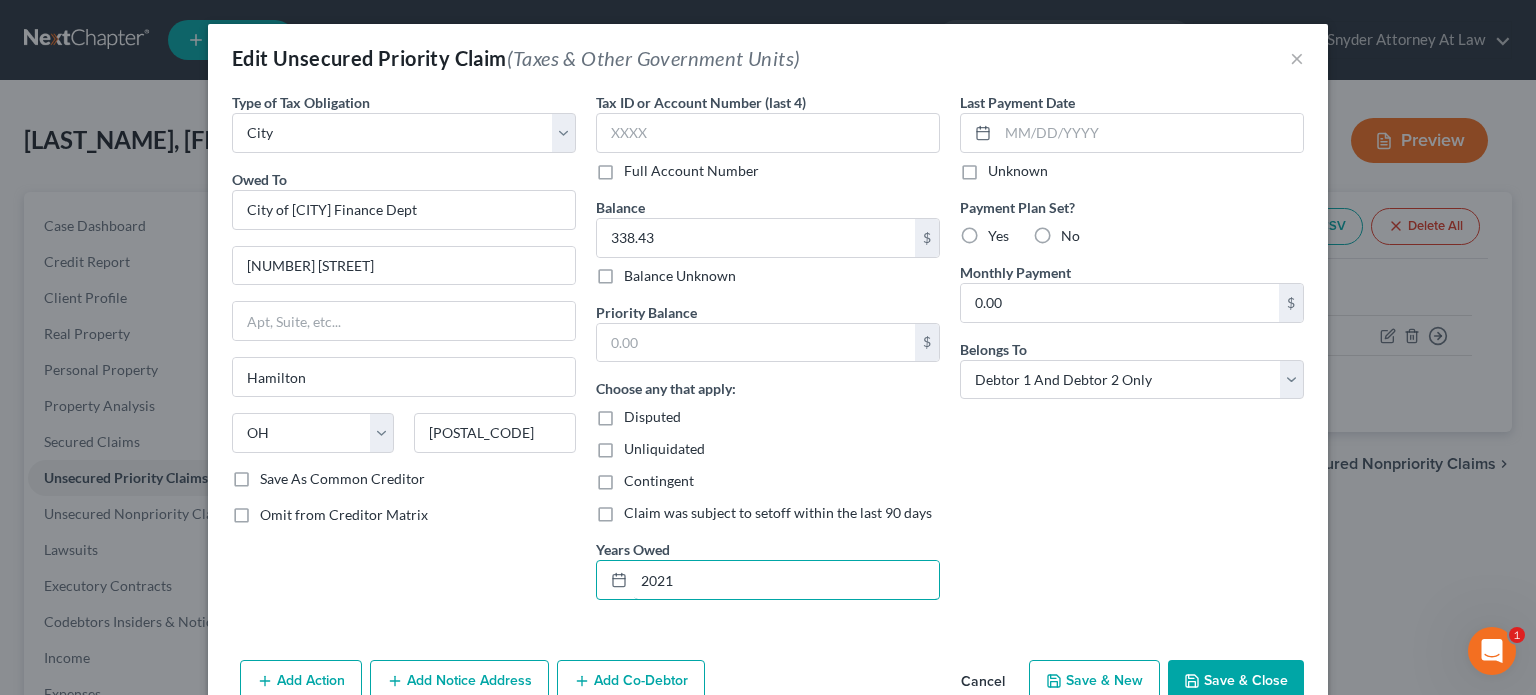 type on "2021" 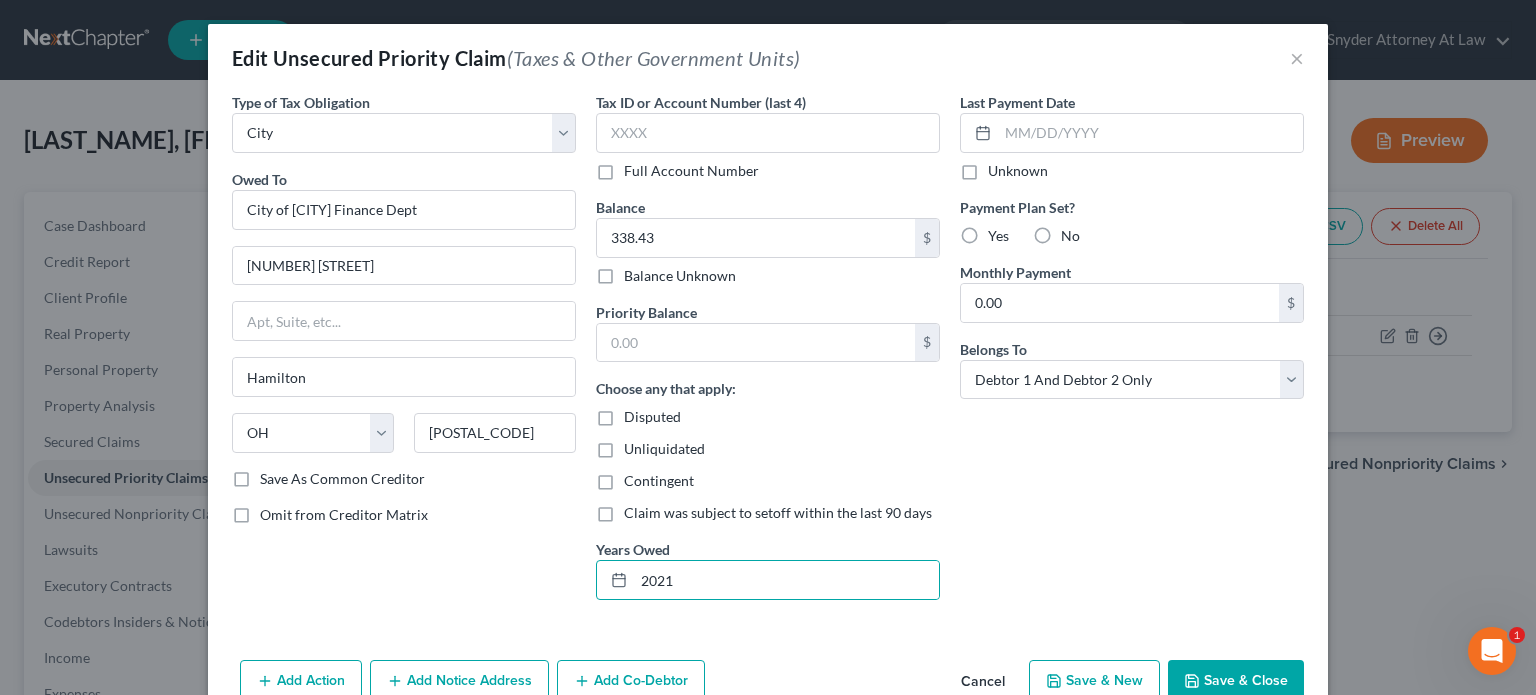 click on "Unliquidated" at bounding box center [768, 449] 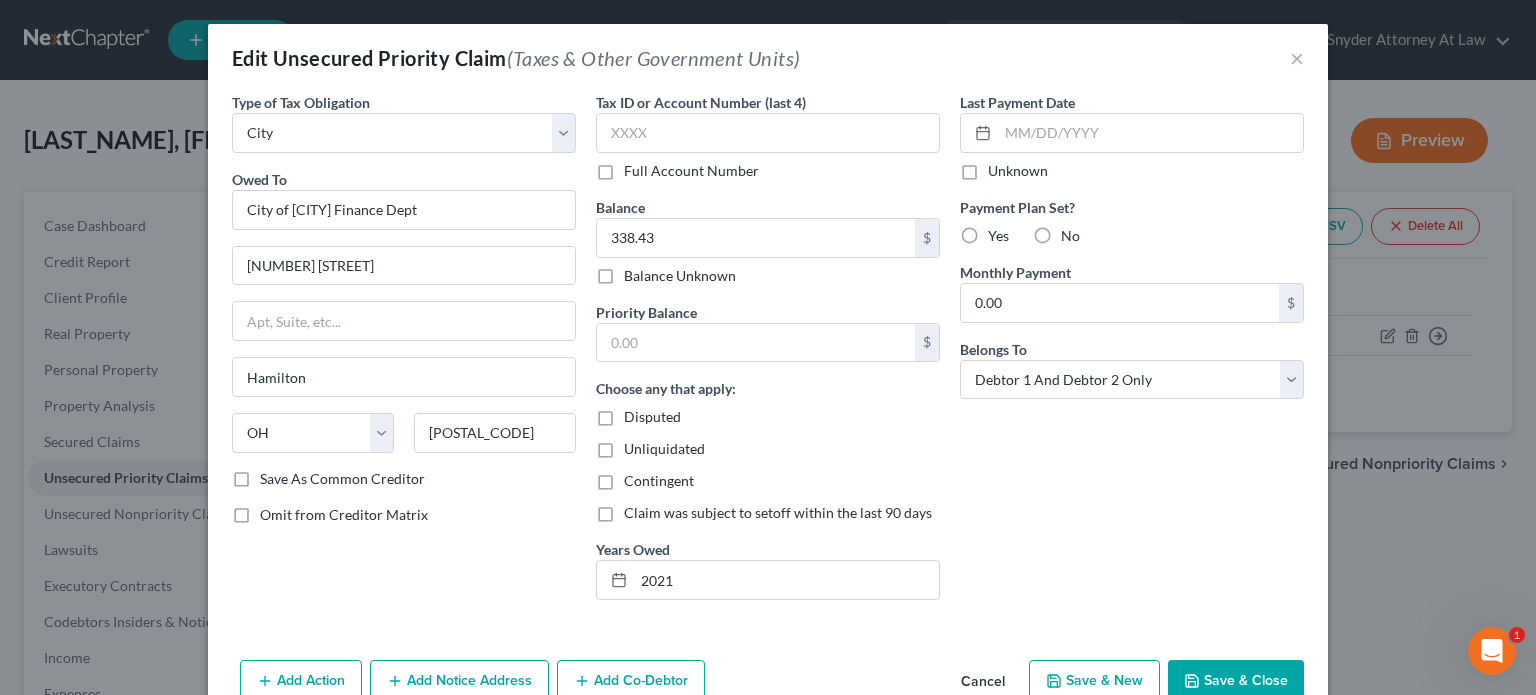 click on "Save & Close" at bounding box center (1236, 681) 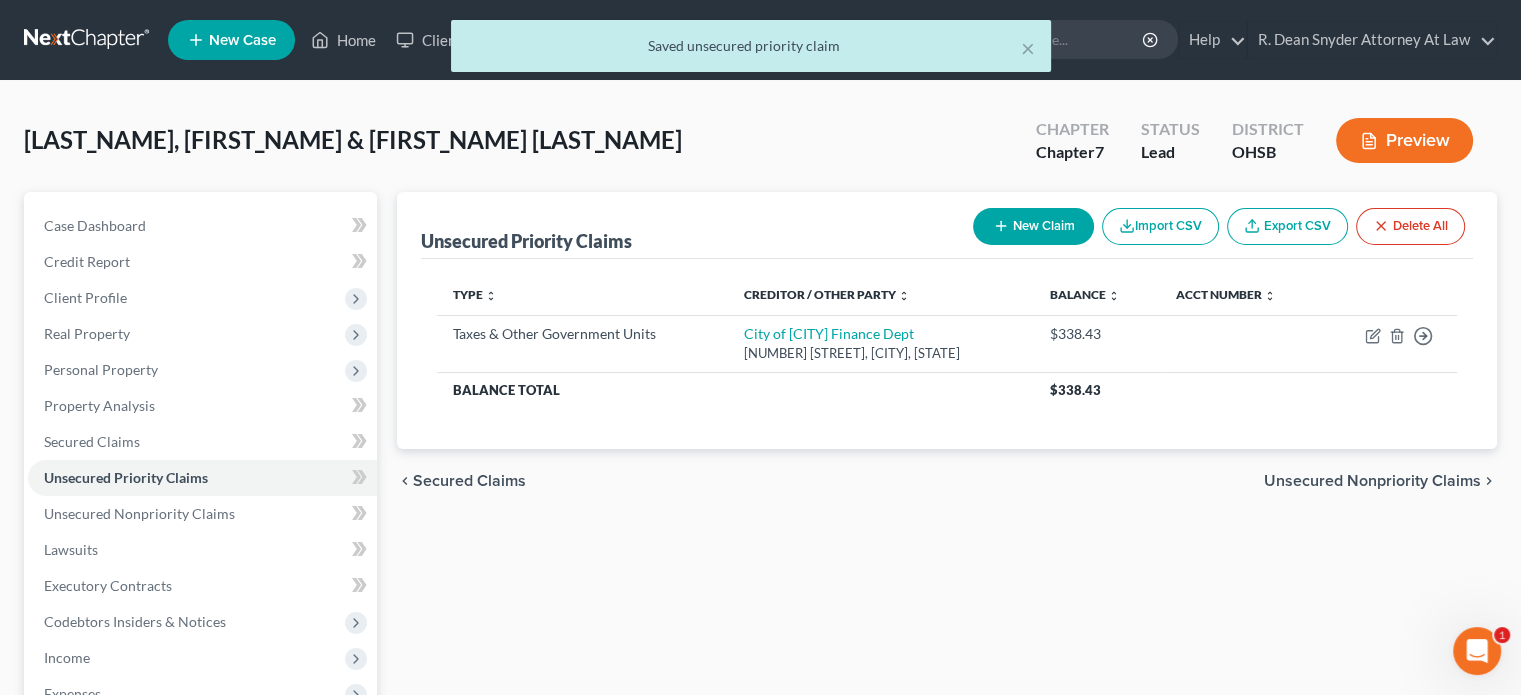 click on "New Claim" at bounding box center [1033, 226] 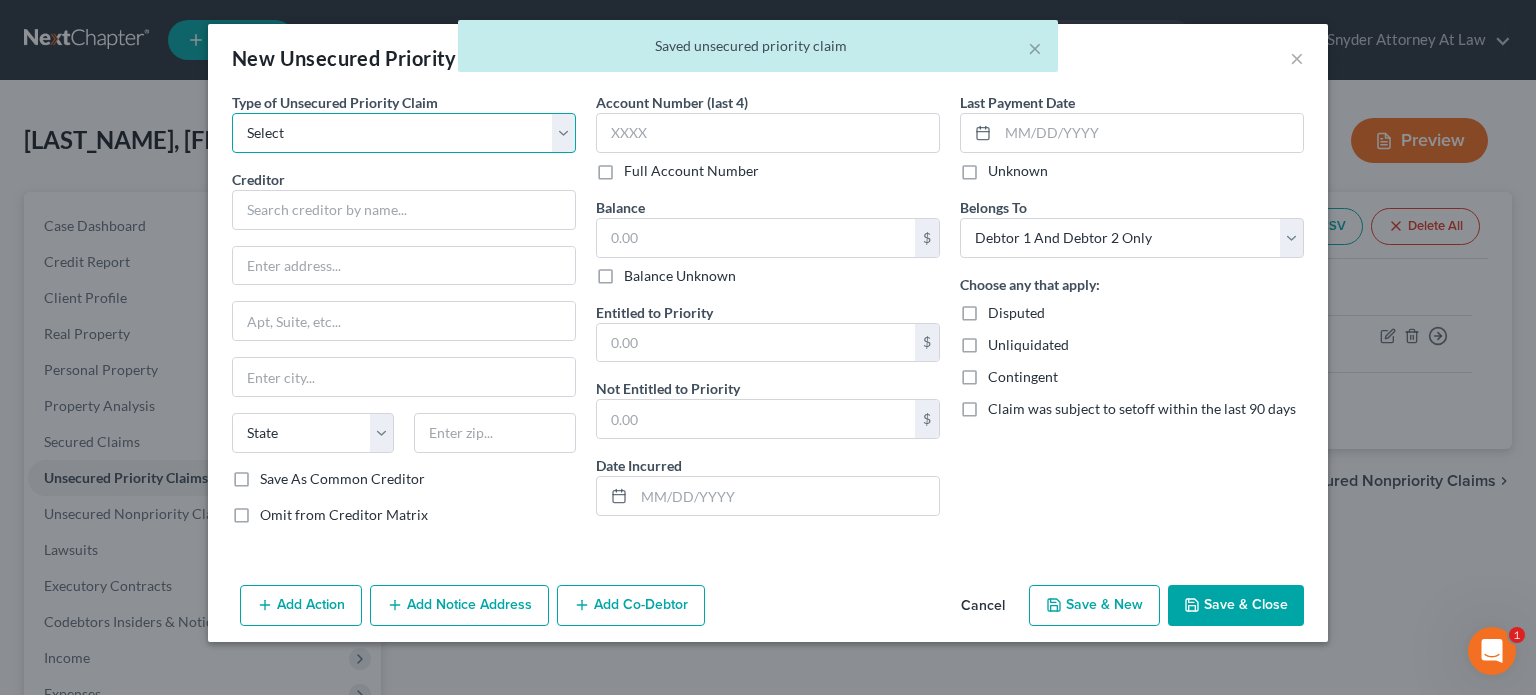 click on "Select Taxes & Other Government Units Domestic Support Obligations Extensions of credit in an involuntary case Wages, Salaries, Commissions Contributions to employee benefits Certain farmers and fisherman Deposits by individuals Commitments to maintain capitals Claims for death or injury while intoxicated Other" at bounding box center [404, 133] 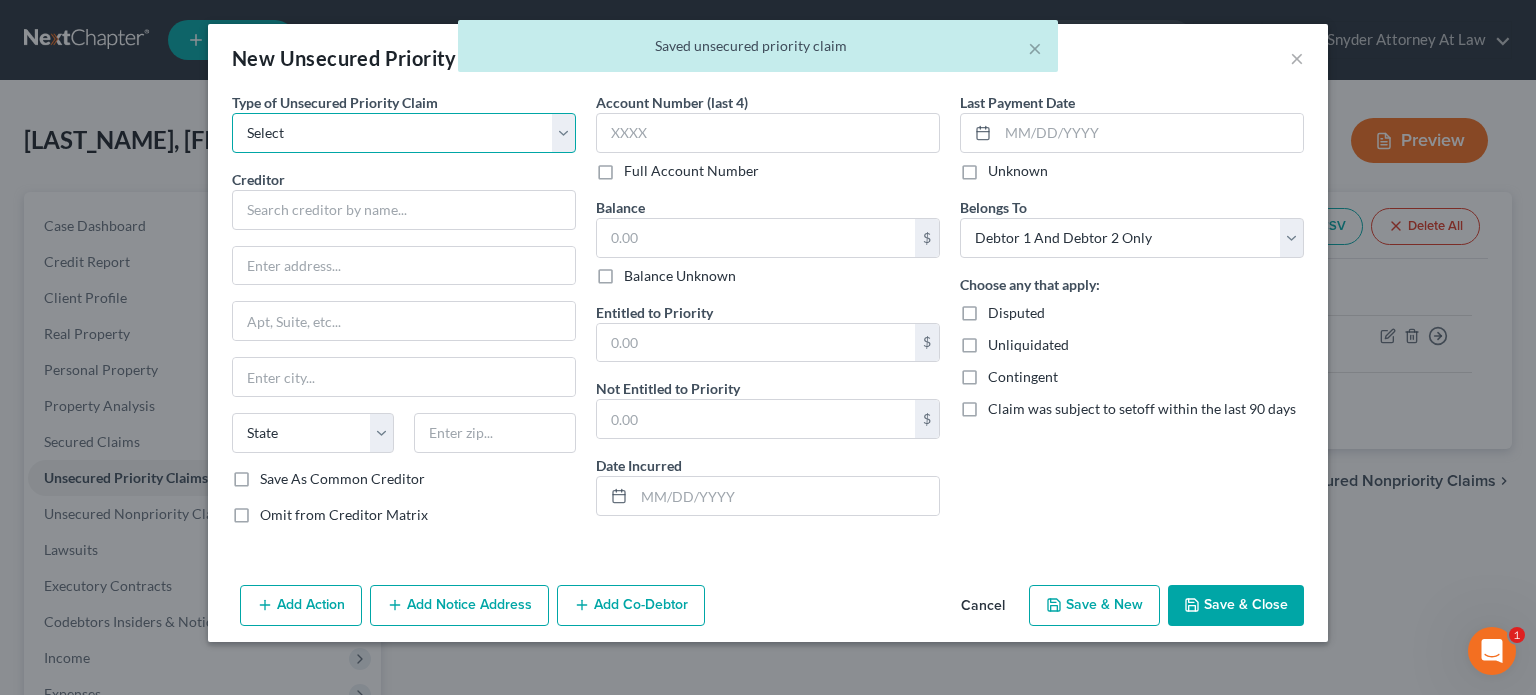 select on "0" 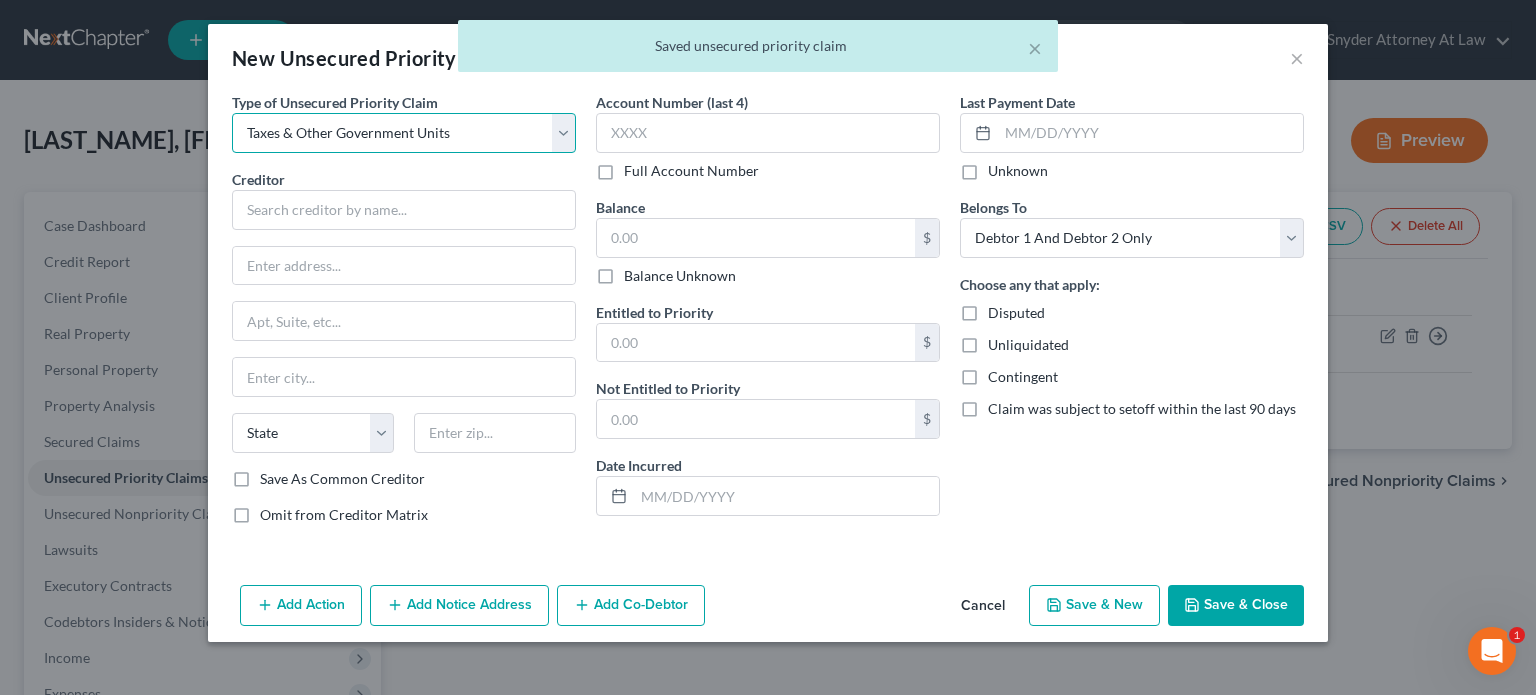 click on "Select Taxes & Other Government Units Domestic Support Obligations Extensions of credit in an involuntary case Wages, Salaries, Commissions Contributions to employee benefits Certain farmers and fisherman Deposits by individuals Commitments to maintain capitals Claims for death or injury while intoxicated Other" at bounding box center [404, 133] 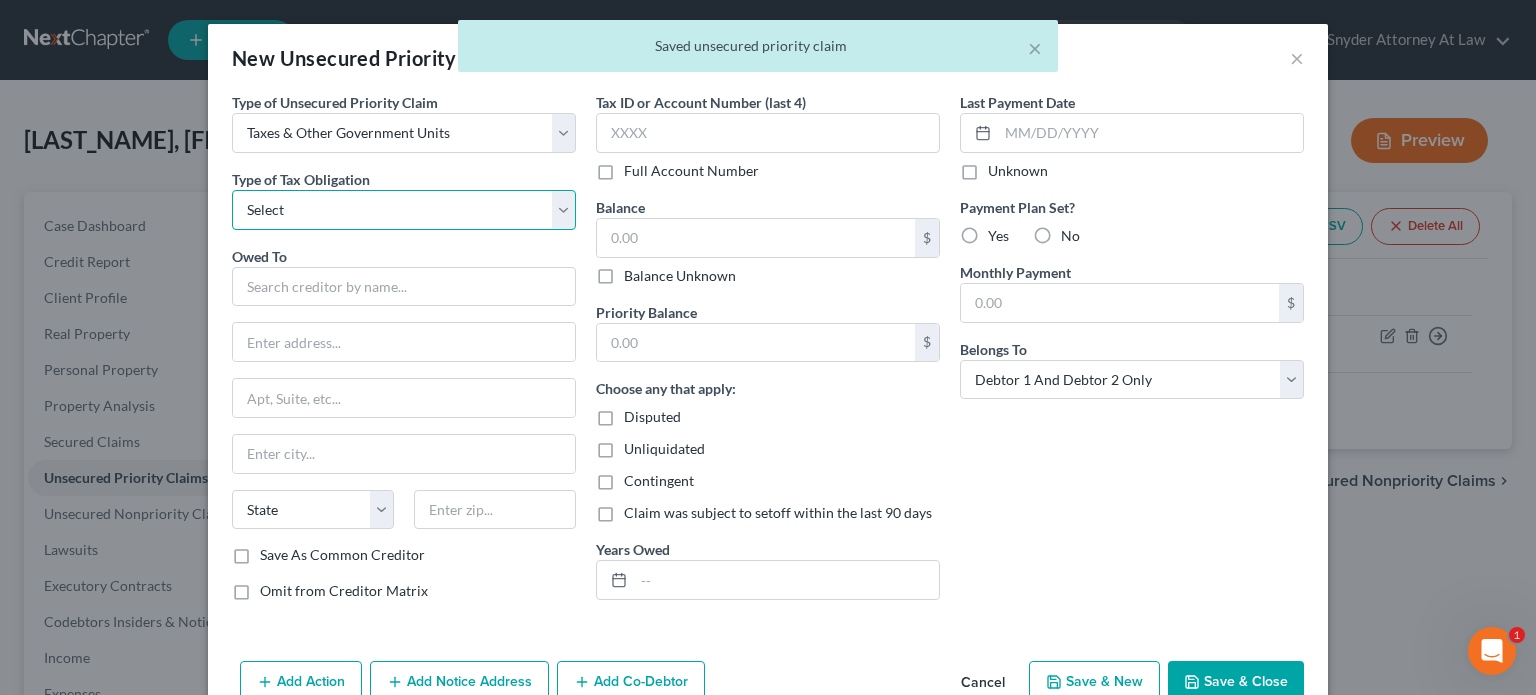 click on "Select Federal City State Franchise Tax Board Other" at bounding box center (404, 210) 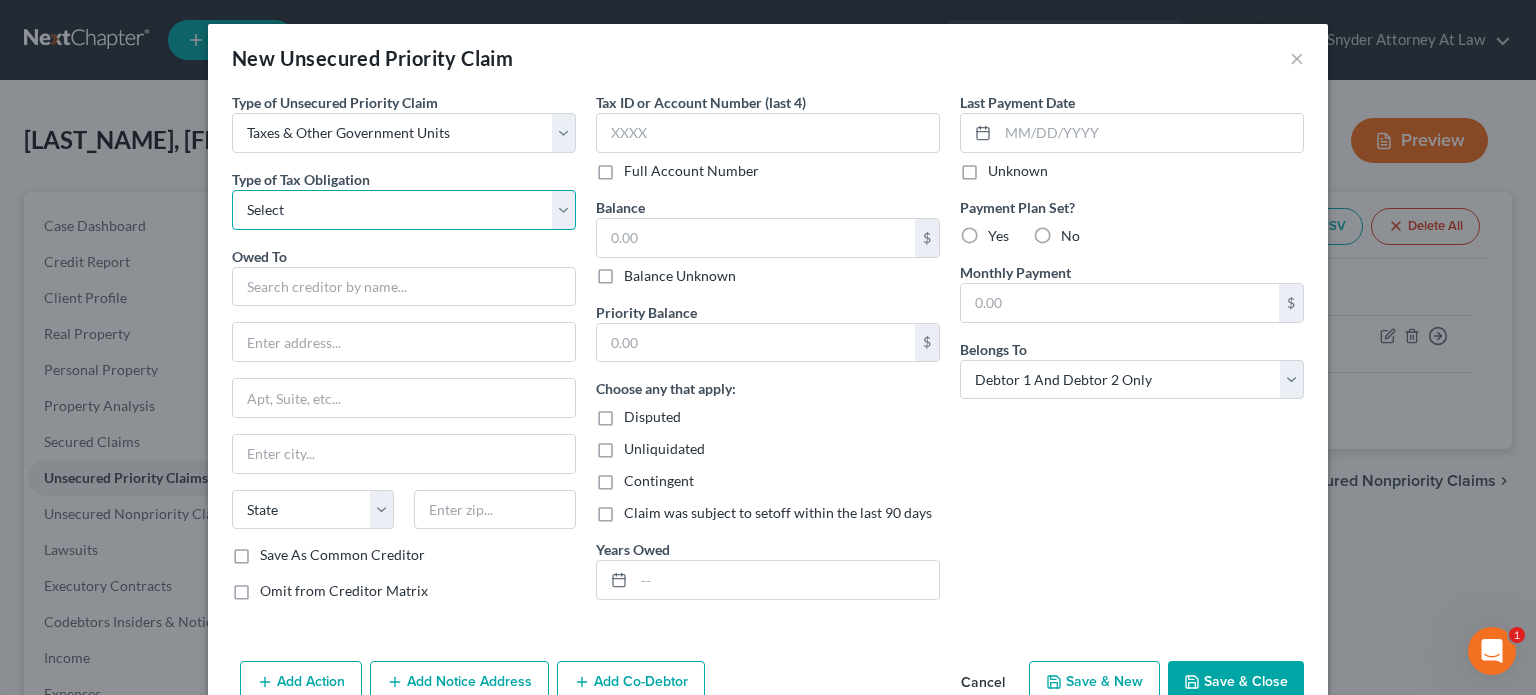 select on "1" 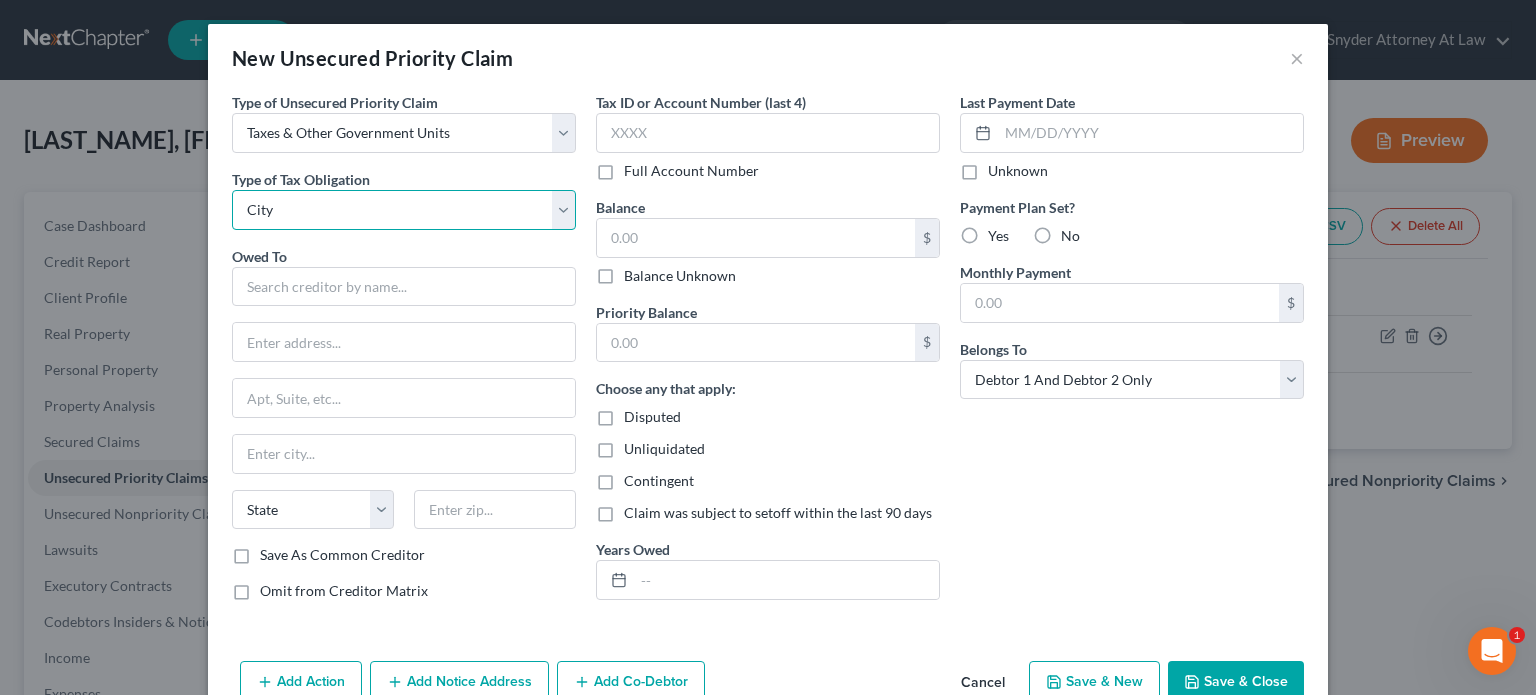 click on "Select Federal City State Franchise Tax Board Other" at bounding box center [404, 210] 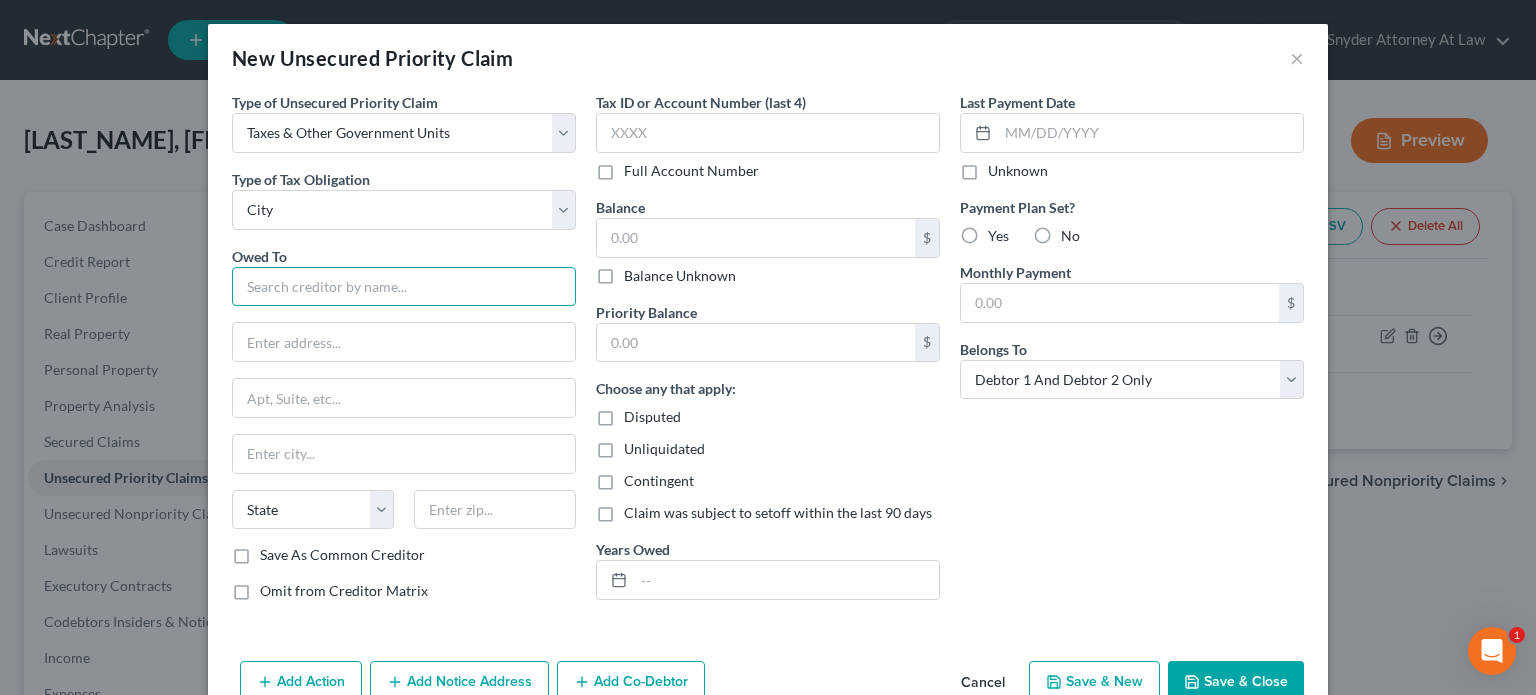 click at bounding box center (404, 287) 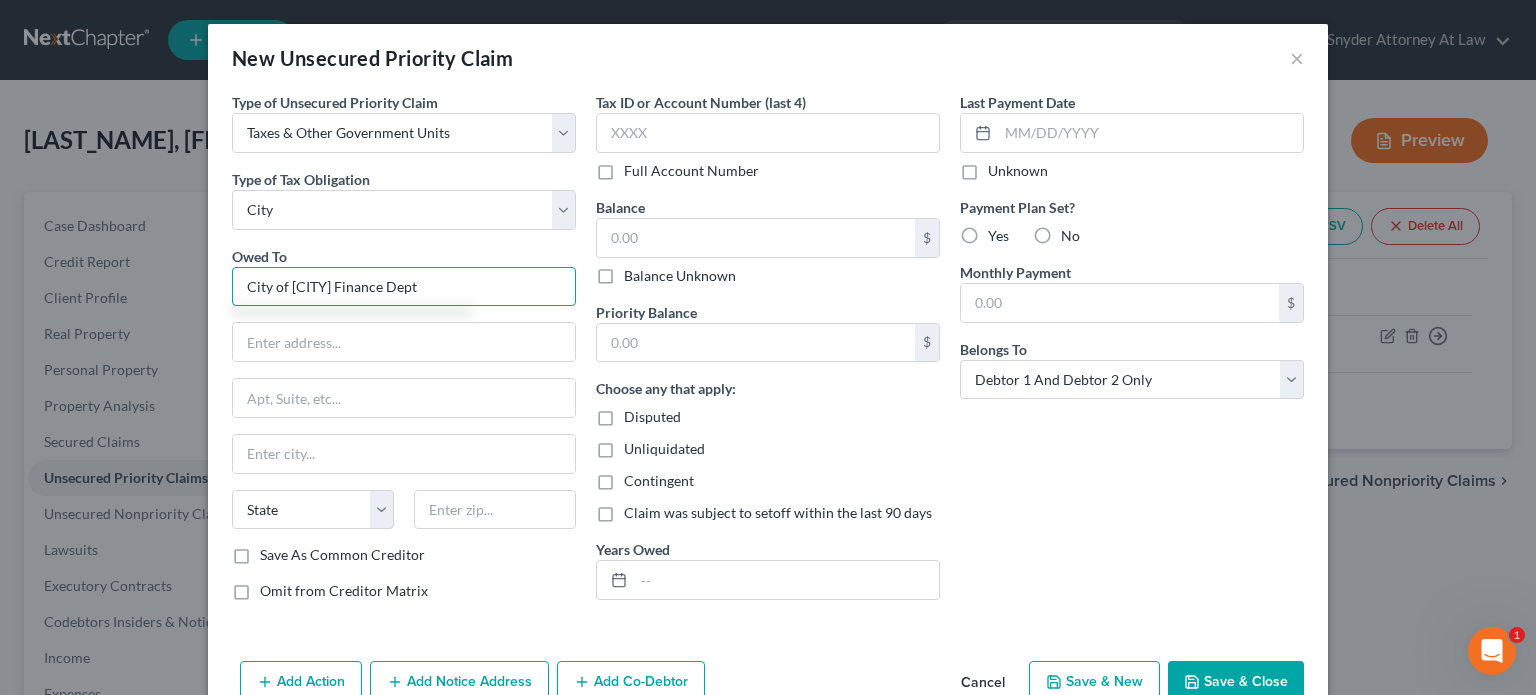 type on "City of [CITY] Finance Dept" 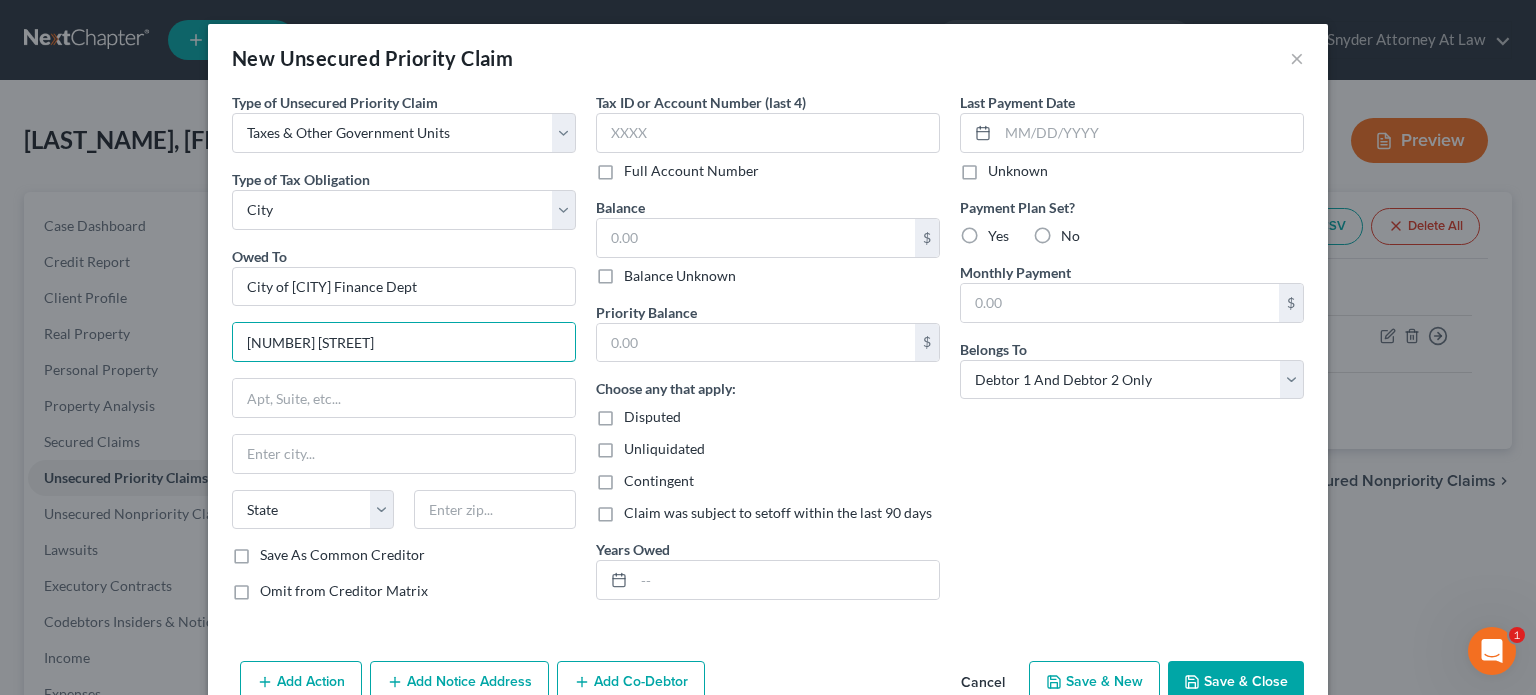 type on "[NUMBER] [STREET]" 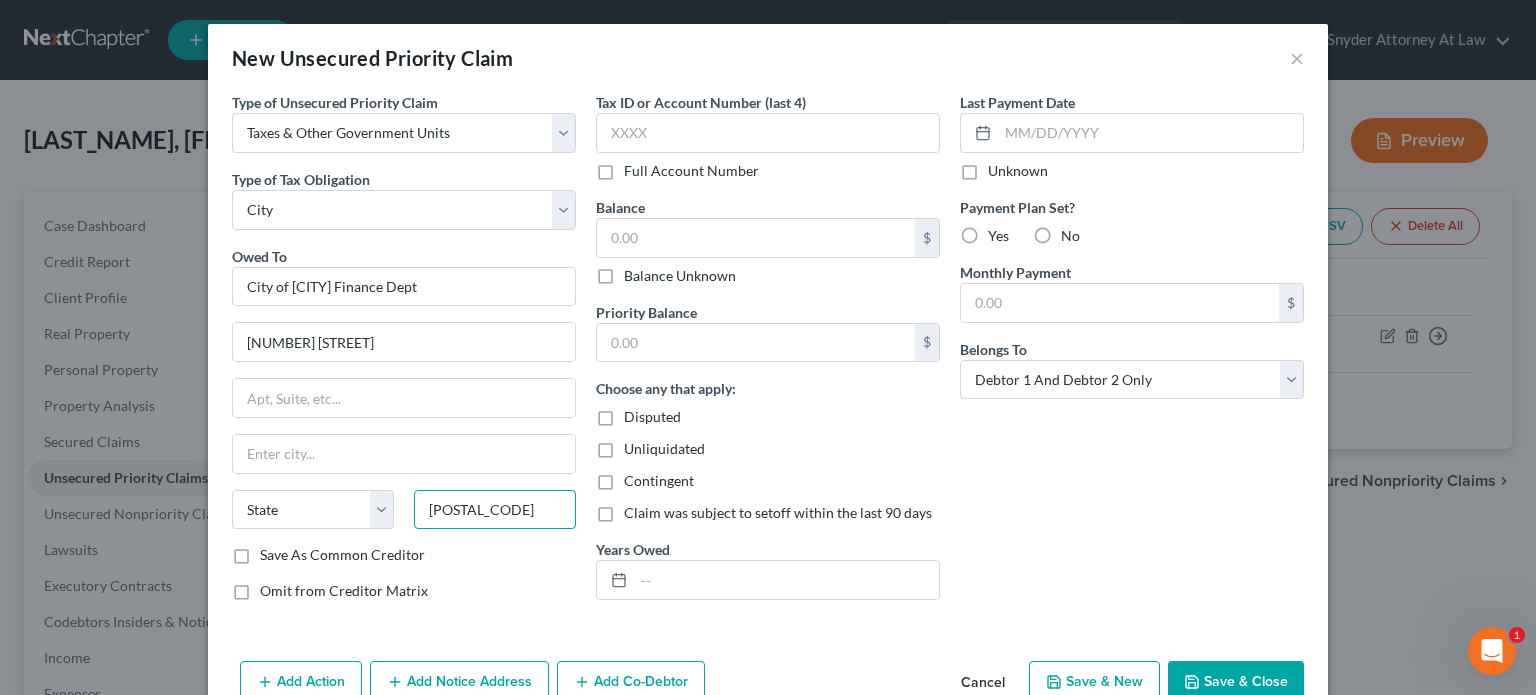 type on "[POSTAL_CODE]" 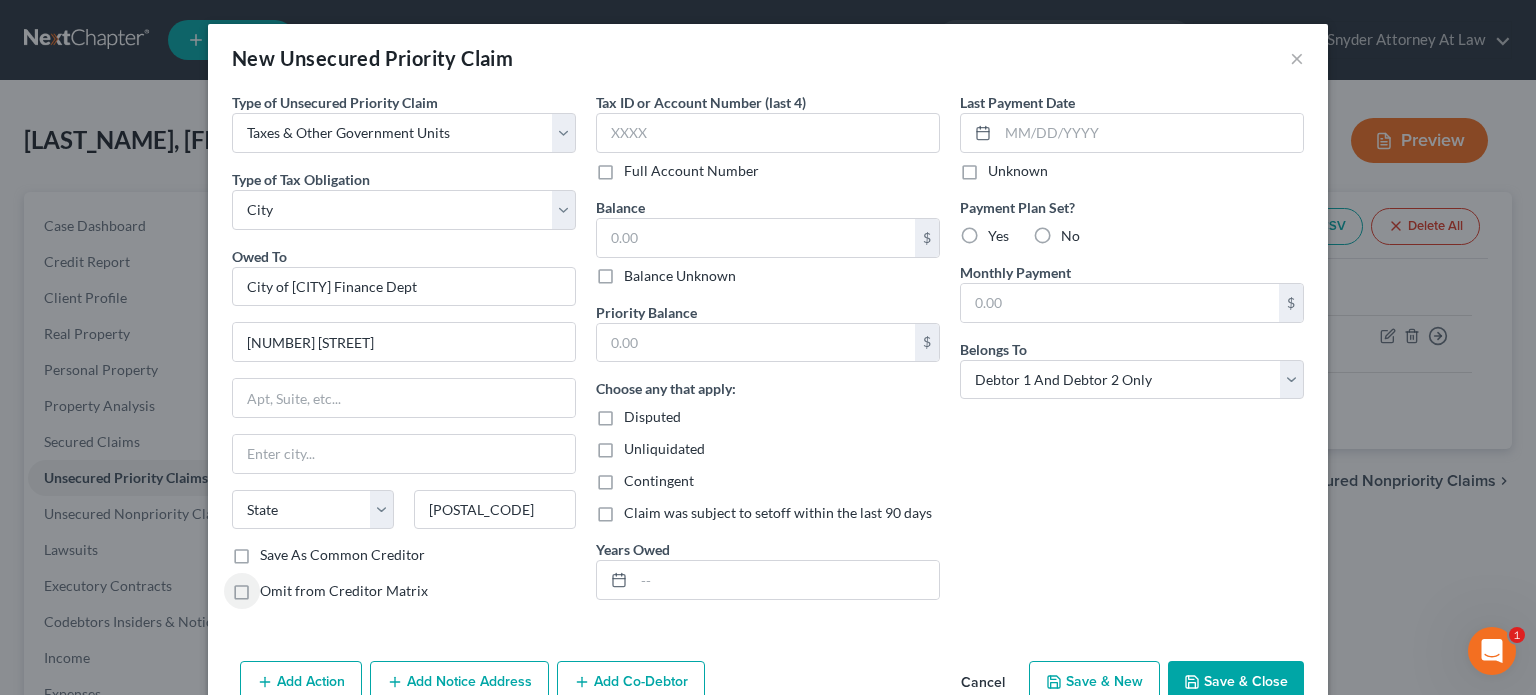 type on "Hamilton" 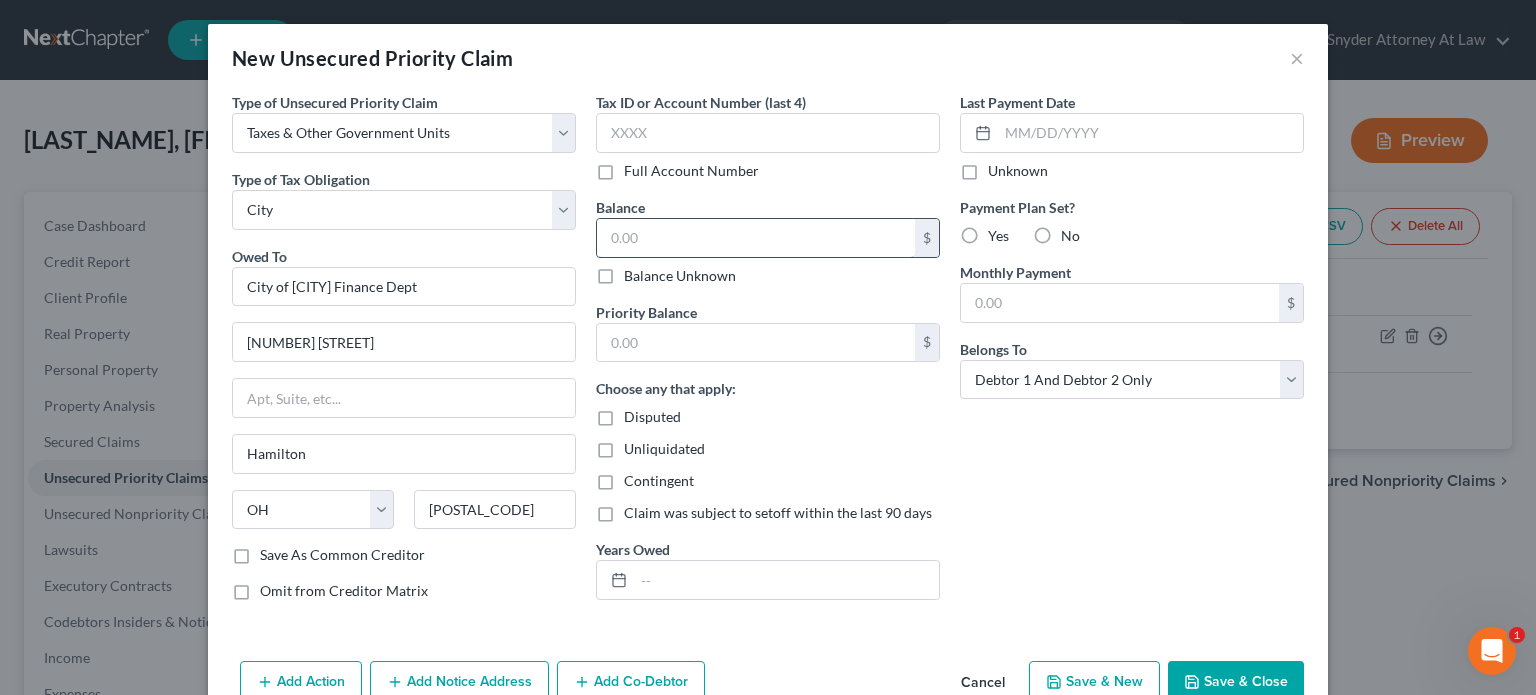 click at bounding box center [756, 238] 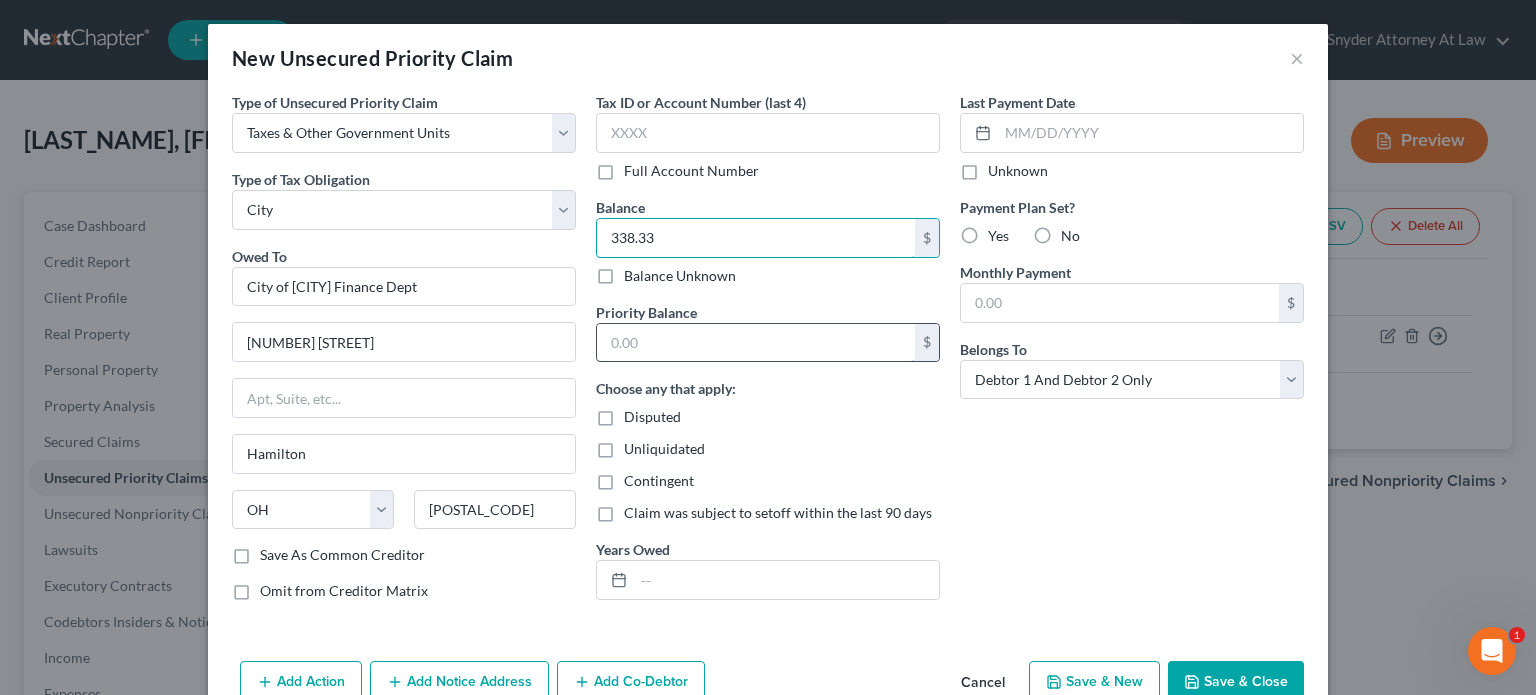 type on "338.33" 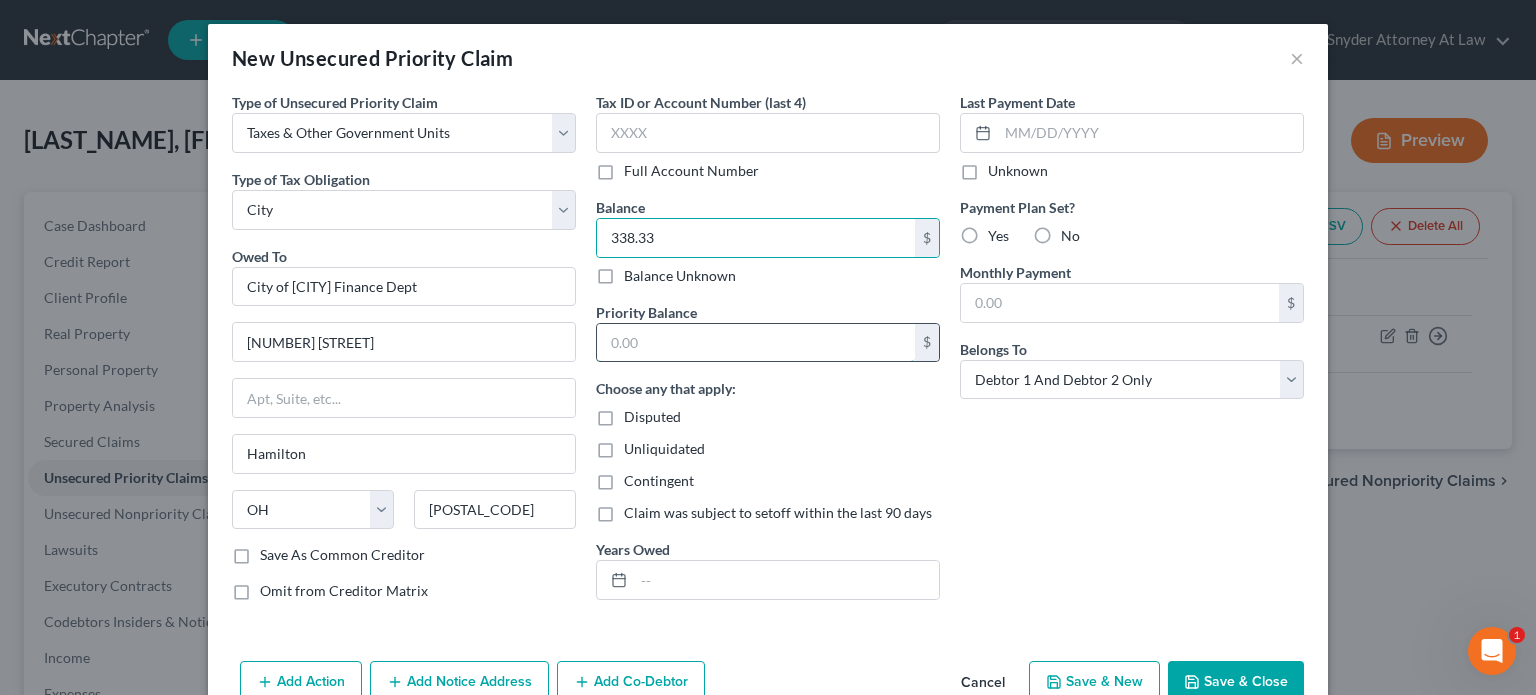 click at bounding box center [756, 343] 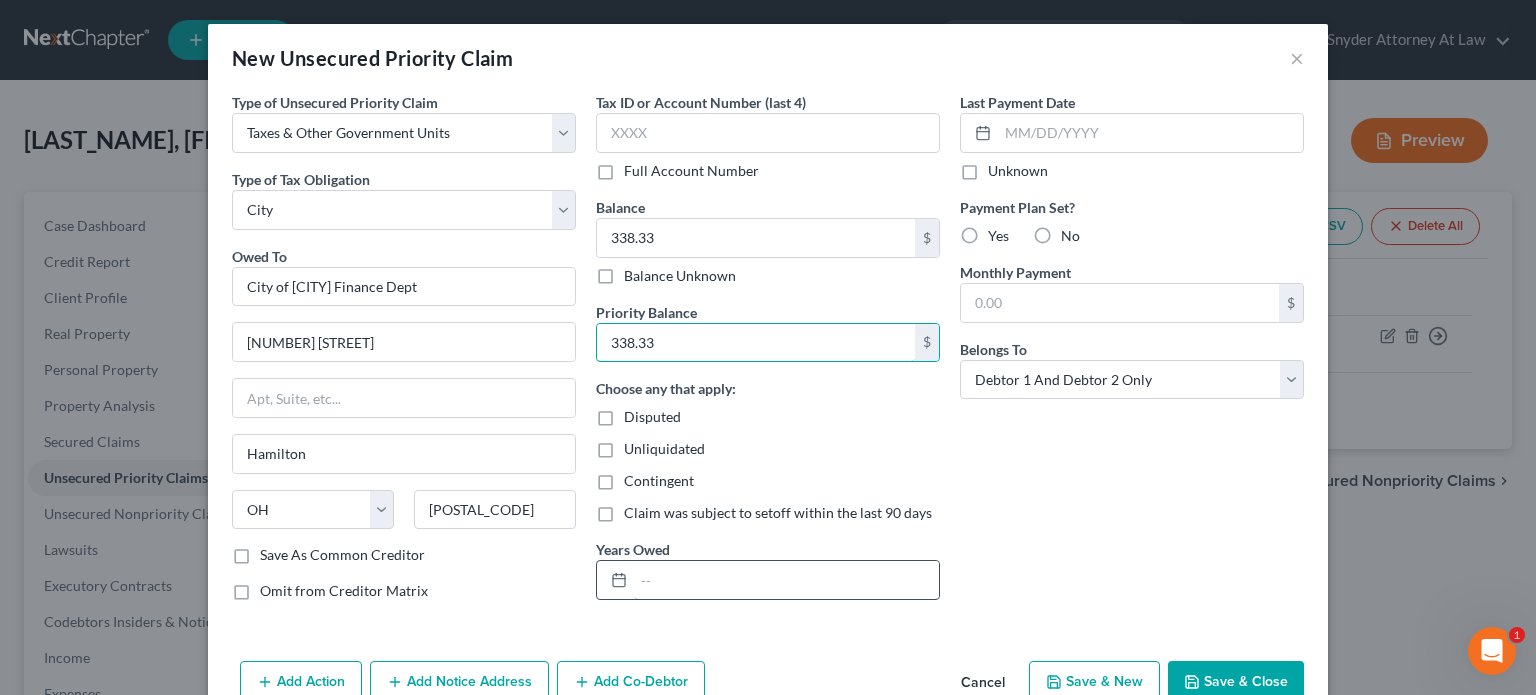 type on "338.33" 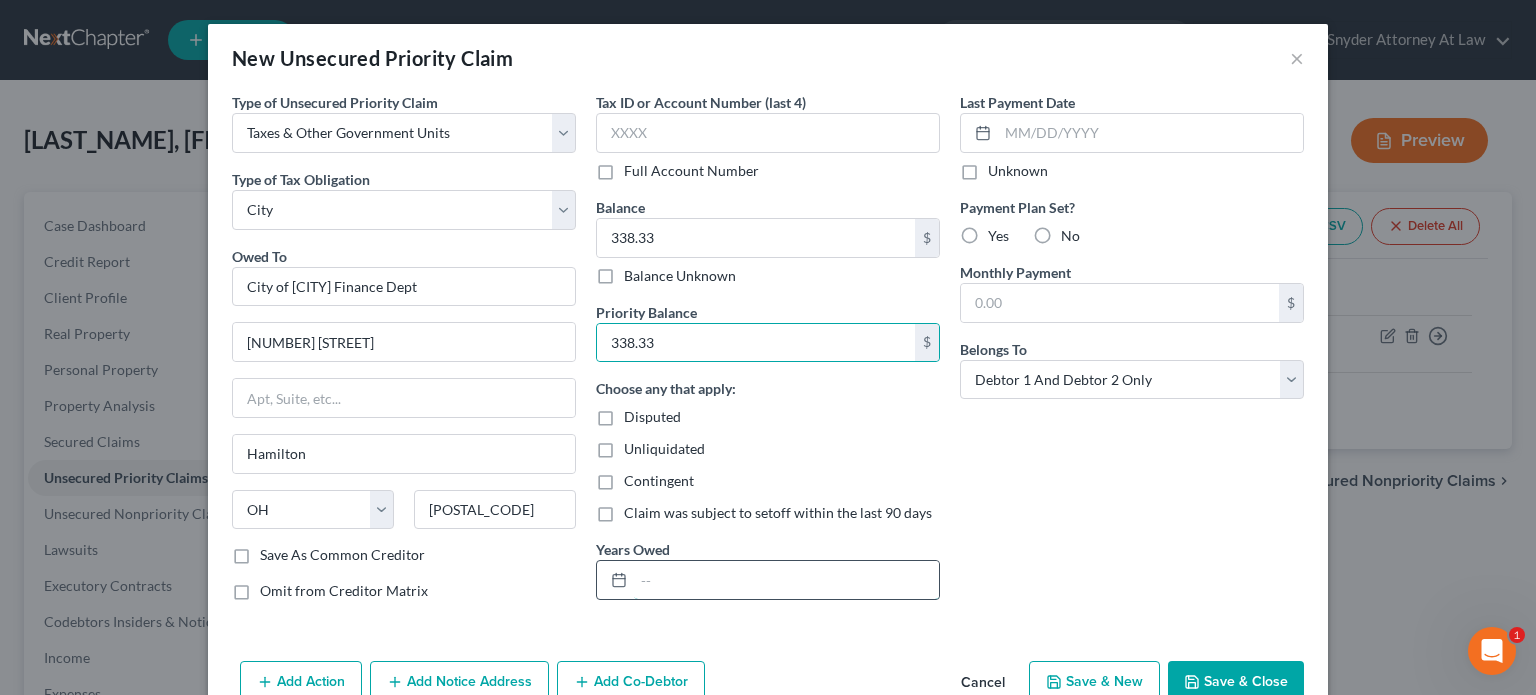 click at bounding box center (786, 580) 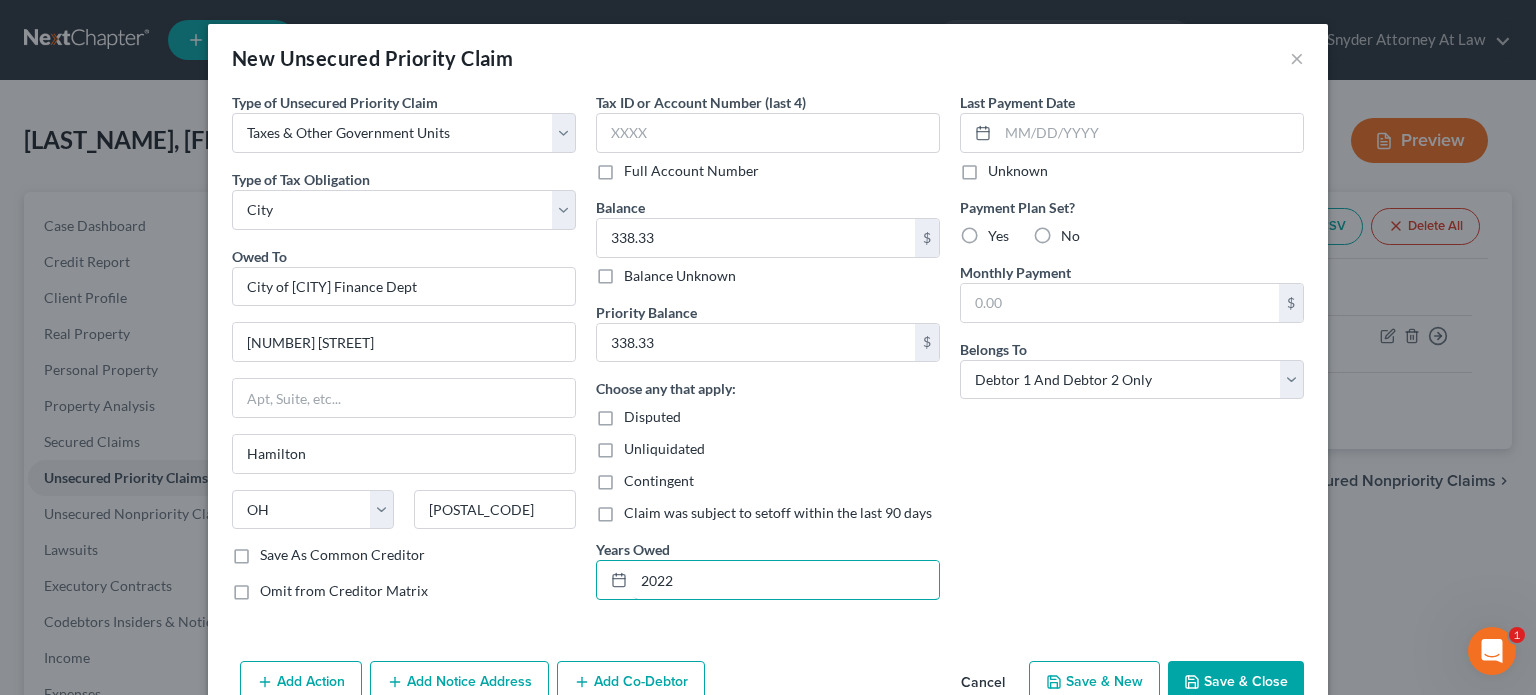 type on "2022" 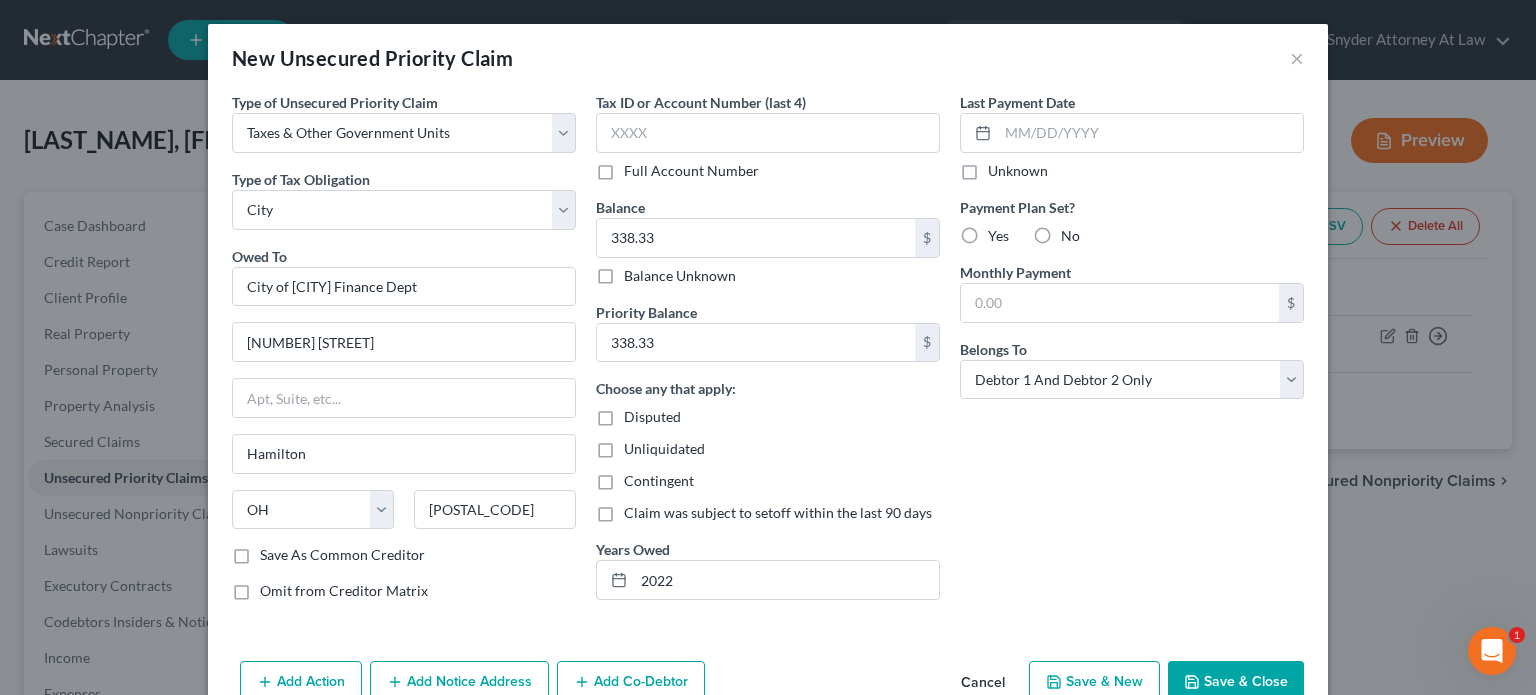 click on "Last Payment Date         Unknown Payment Plan Set? Yes No Monthly Payment $
Belongs To
*
Select Debtor 1 Only Debtor 2 Only Debtor 1 And Debtor 2 Only At Least One Of The Debtors And Another Community Property" at bounding box center [1132, 354] 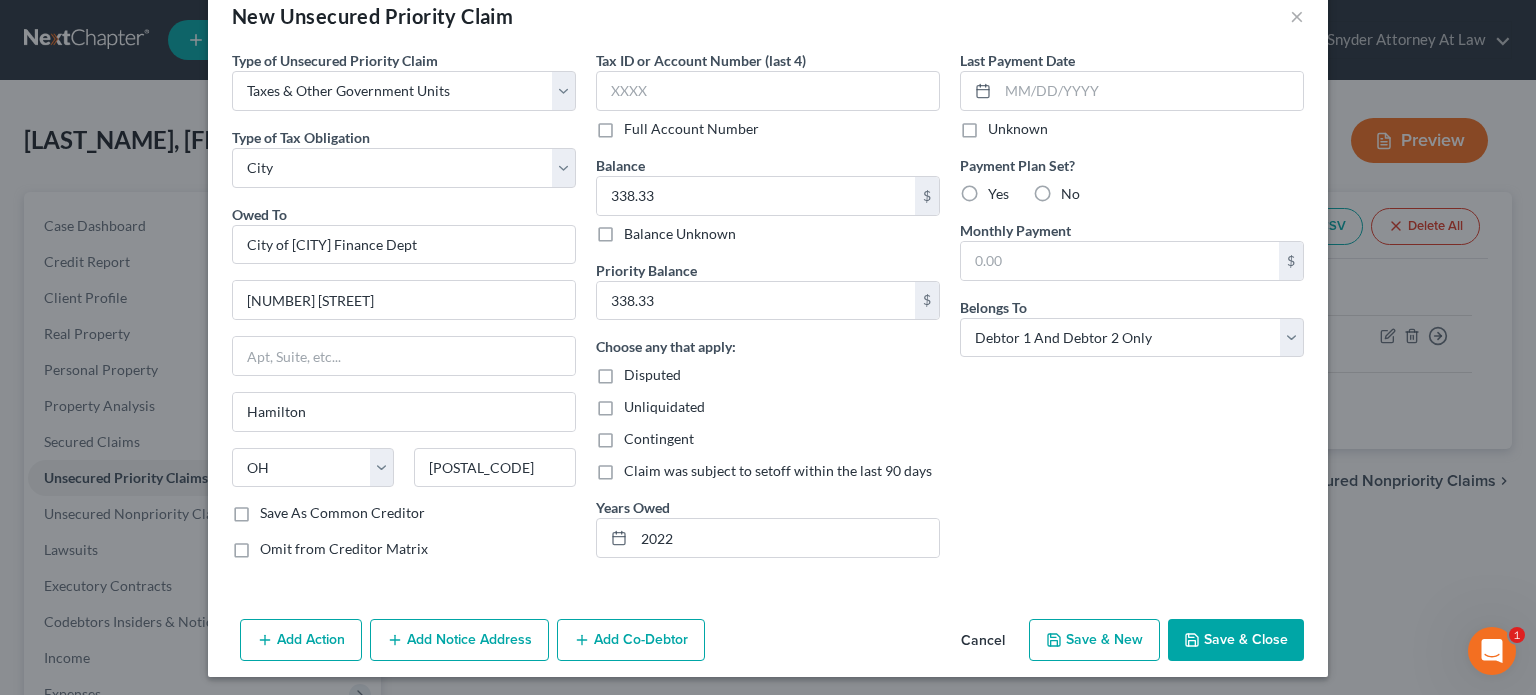 scroll, scrollTop: 45, scrollLeft: 0, axis: vertical 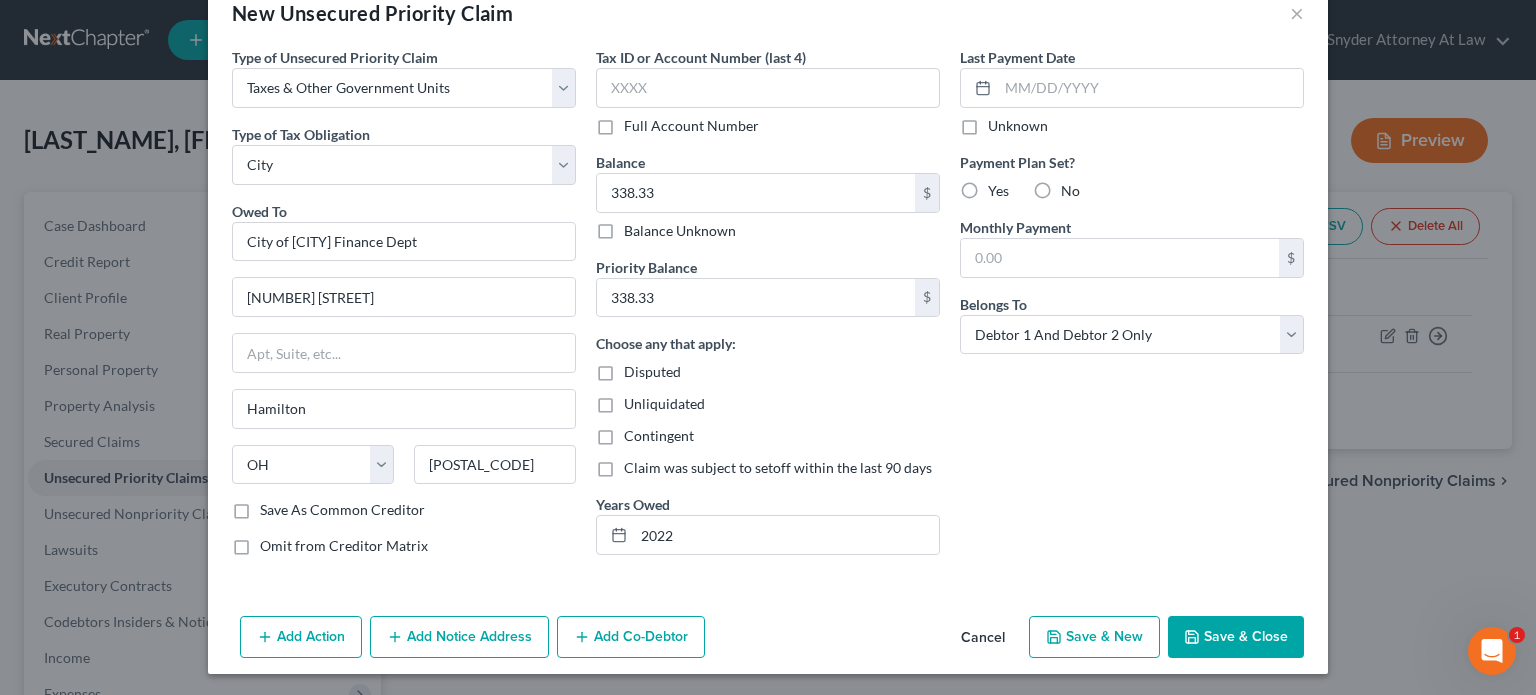 click on "Save & Close" at bounding box center [1236, 637] 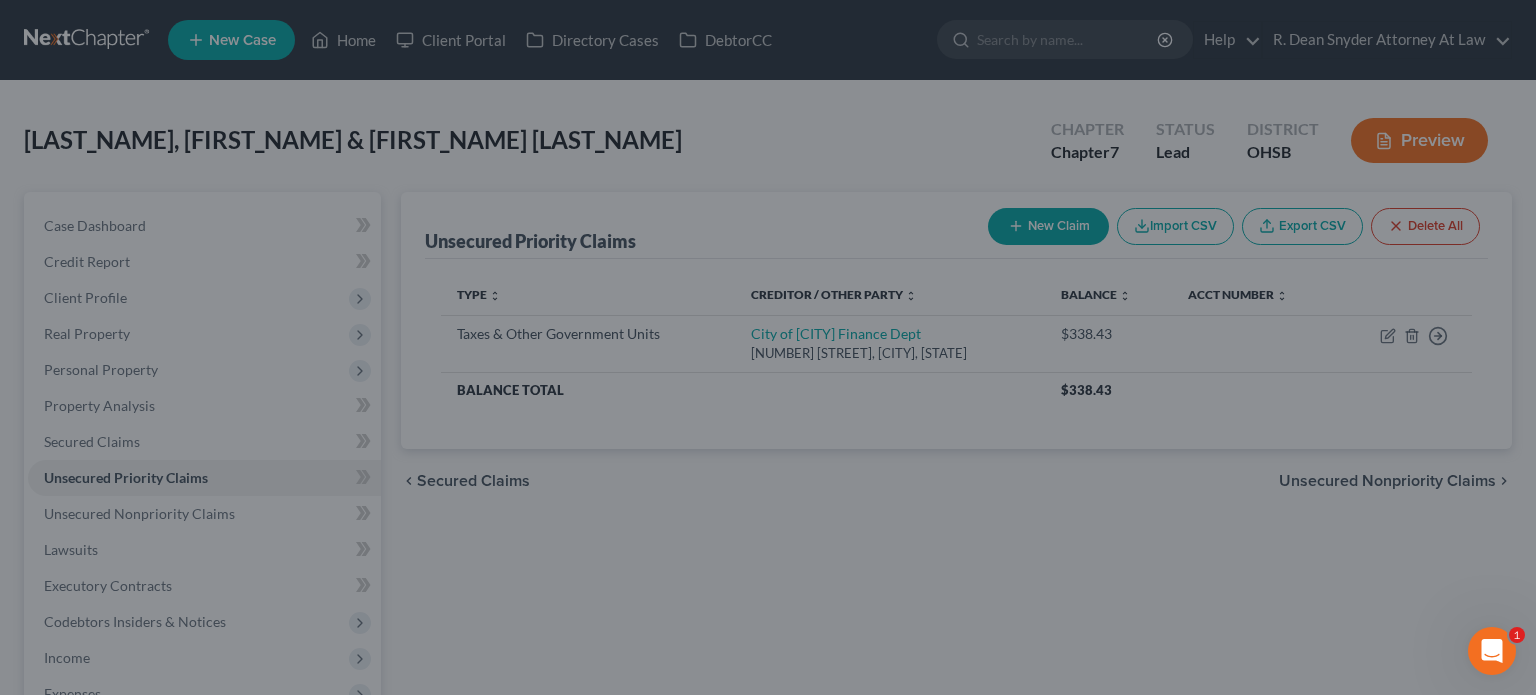 type on "0.00" 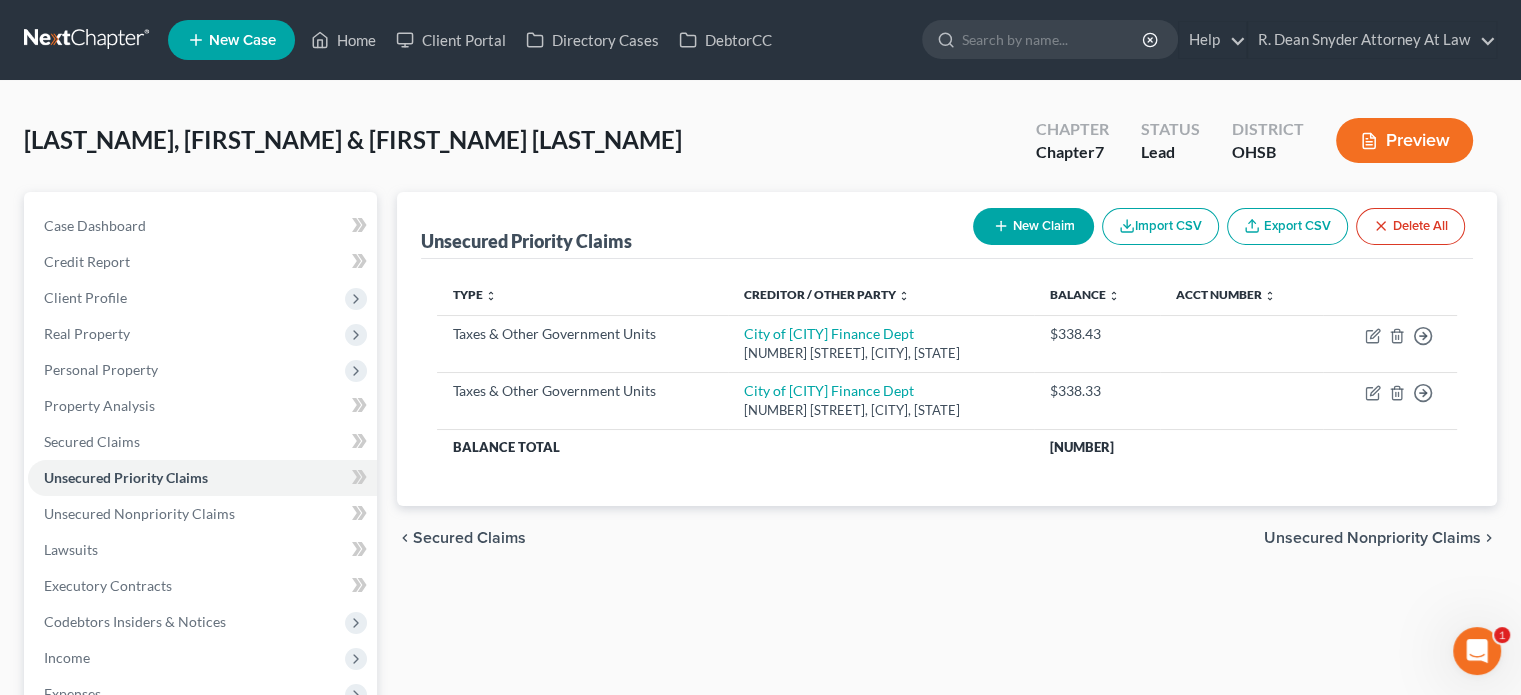 click 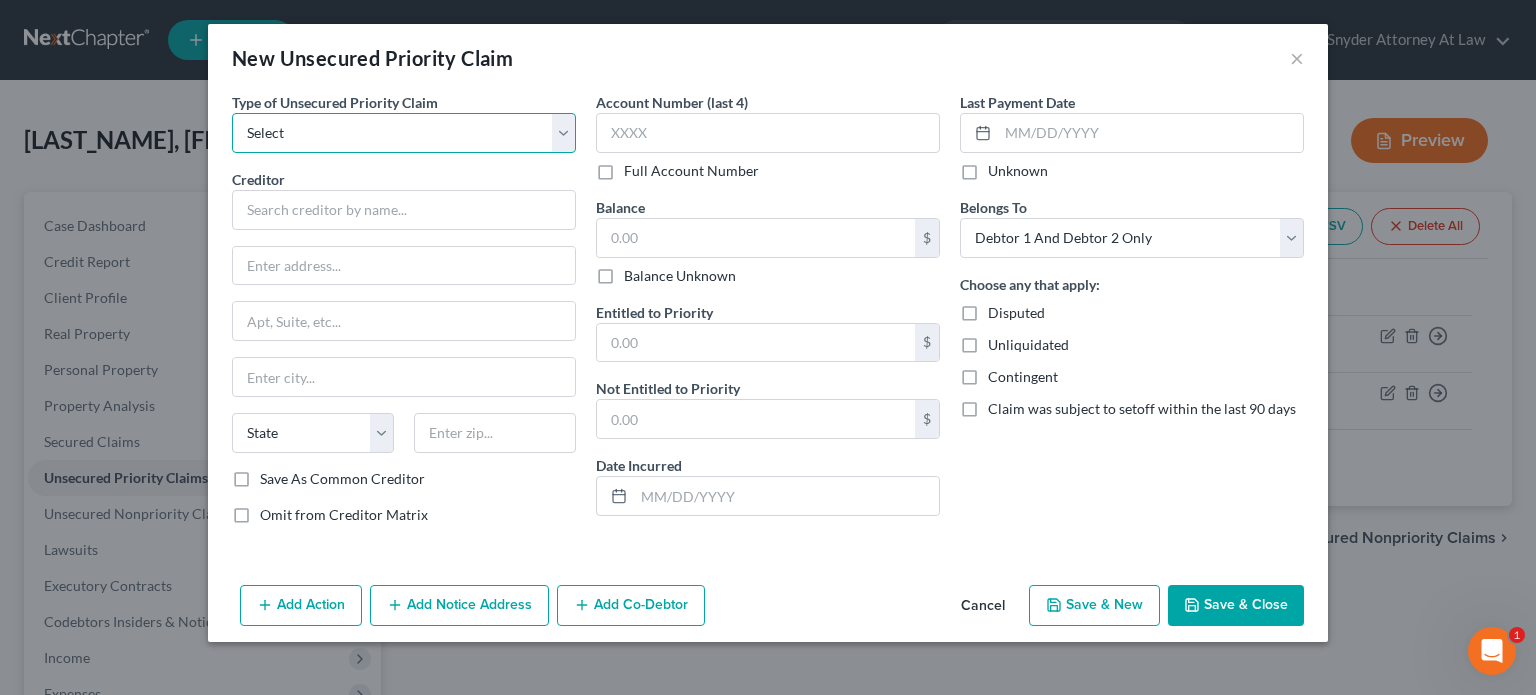 click on "Select Taxes & Other Government Units Domestic Support Obligations Extensions of credit in an involuntary case Wages, Salaries, Commissions Contributions to employee benefits Certain farmers and fisherman Deposits by individuals Commitments to maintain capitals Claims for death or injury while intoxicated Other" at bounding box center (404, 133) 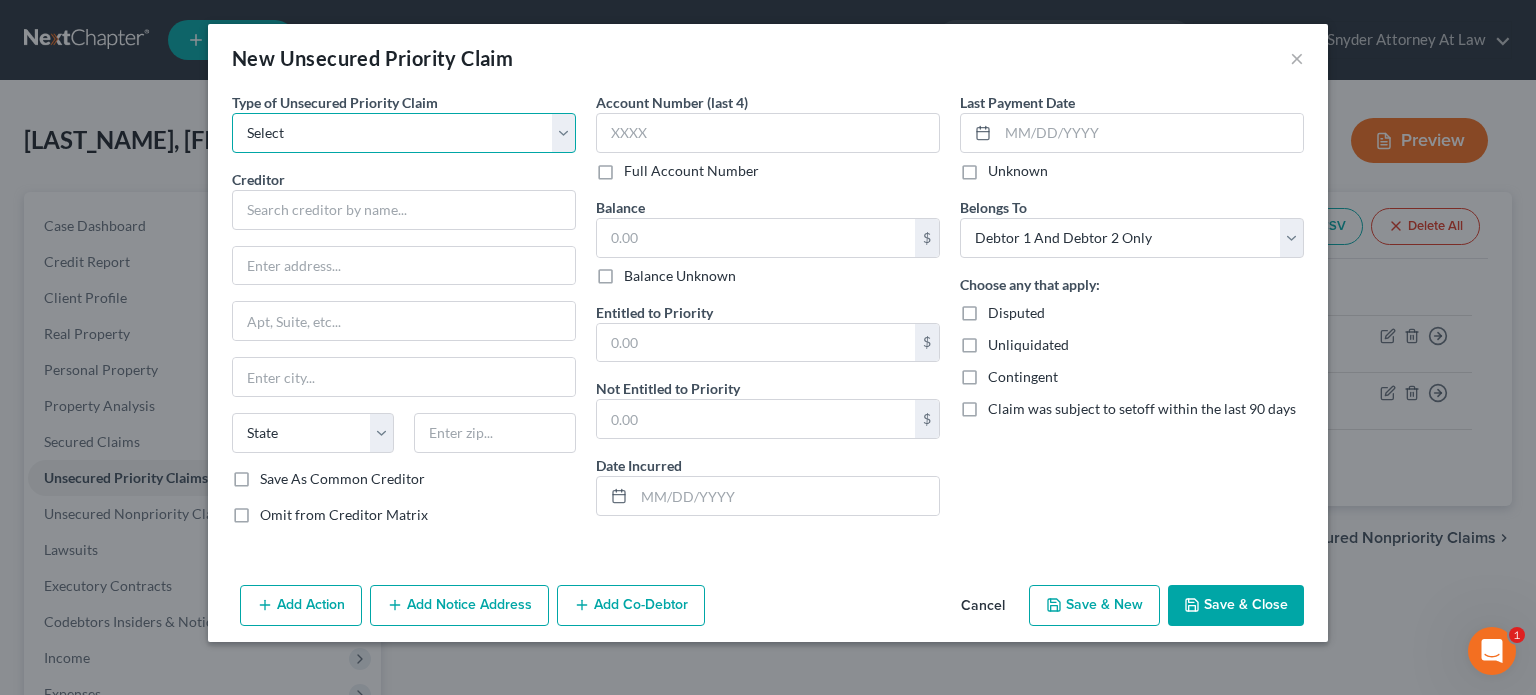 select on "0" 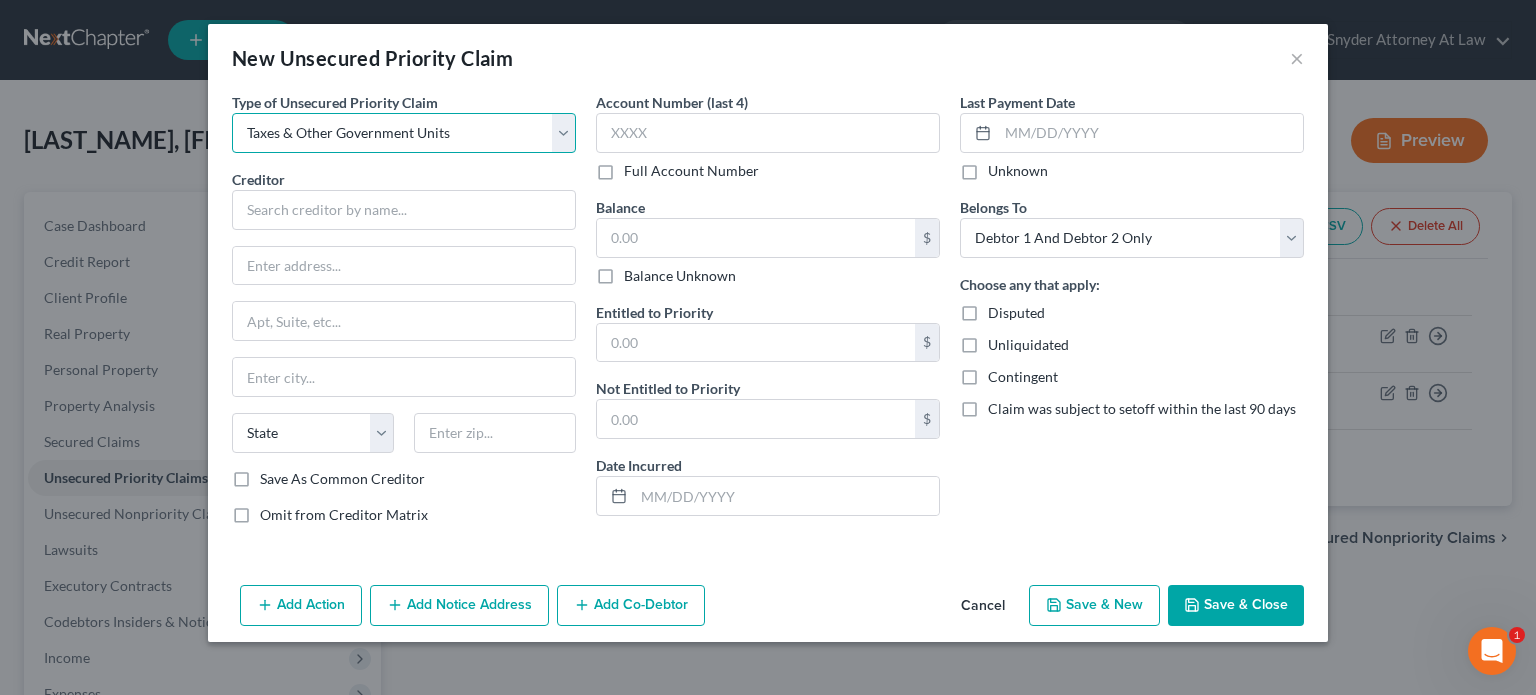 click on "Select Taxes & Other Government Units Domestic Support Obligations Extensions of credit in an involuntary case Wages, Salaries, Commissions Contributions to employee benefits Certain farmers and fisherman Deposits by individuals Commitments to maintain capitals Claims for death or injury while intoxicated Other" at bounding box center [404, 133] 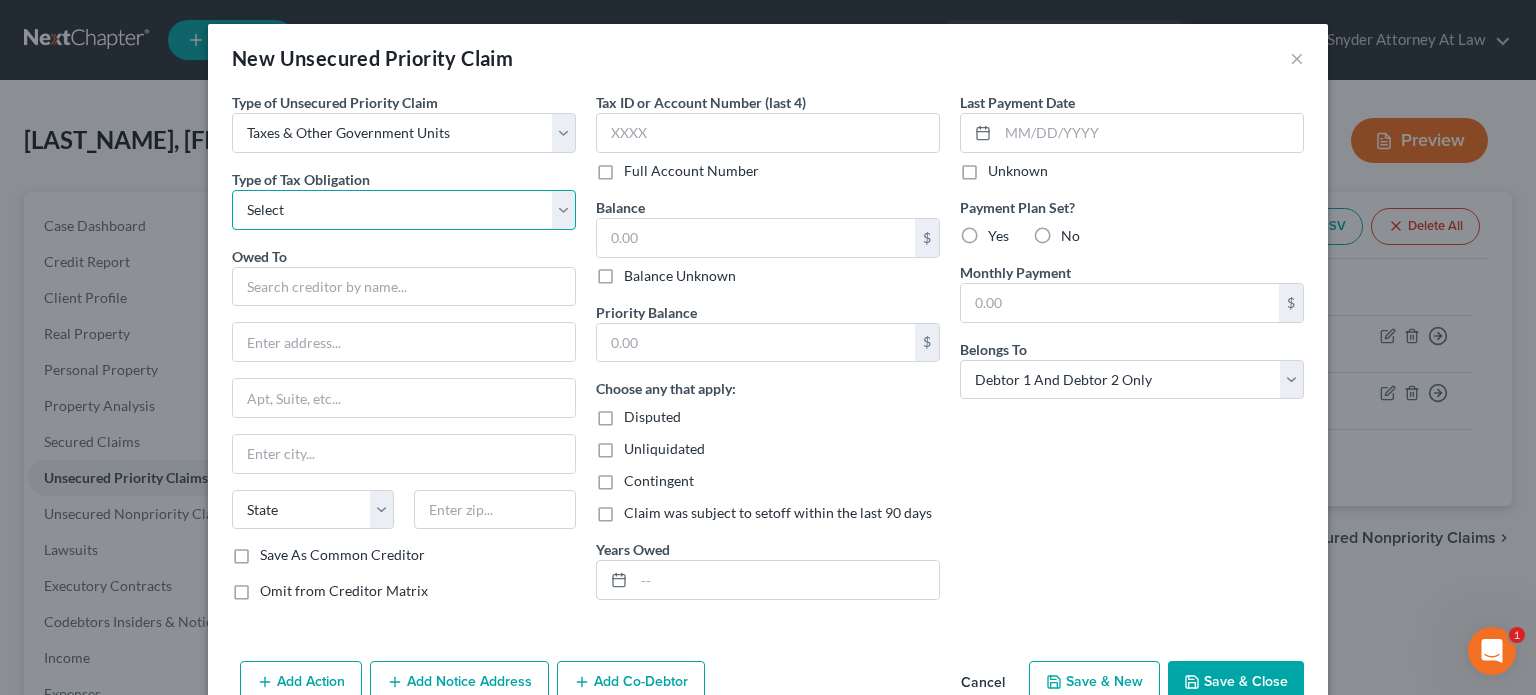 click on "Select Federal City State Franchise Tax Board Other" at bounding box center (404, 210) 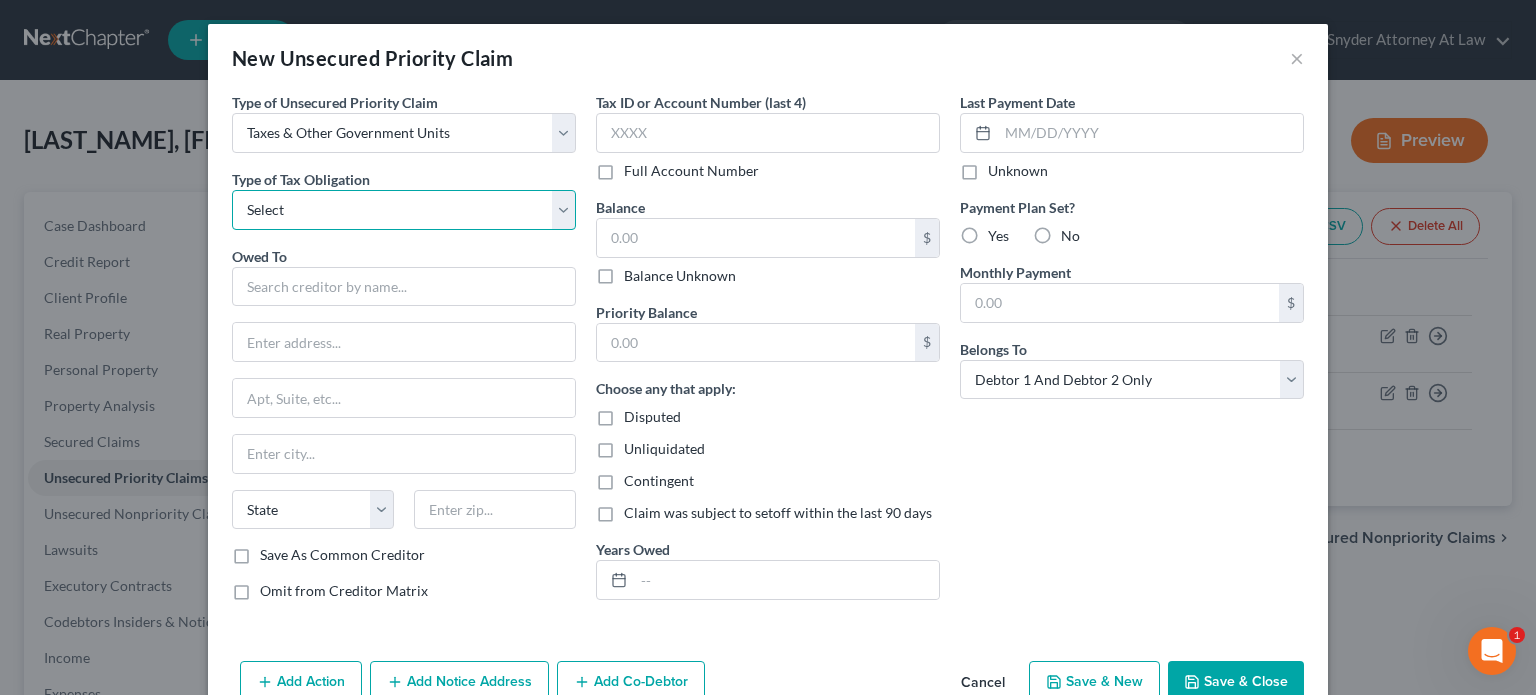 select on "1" 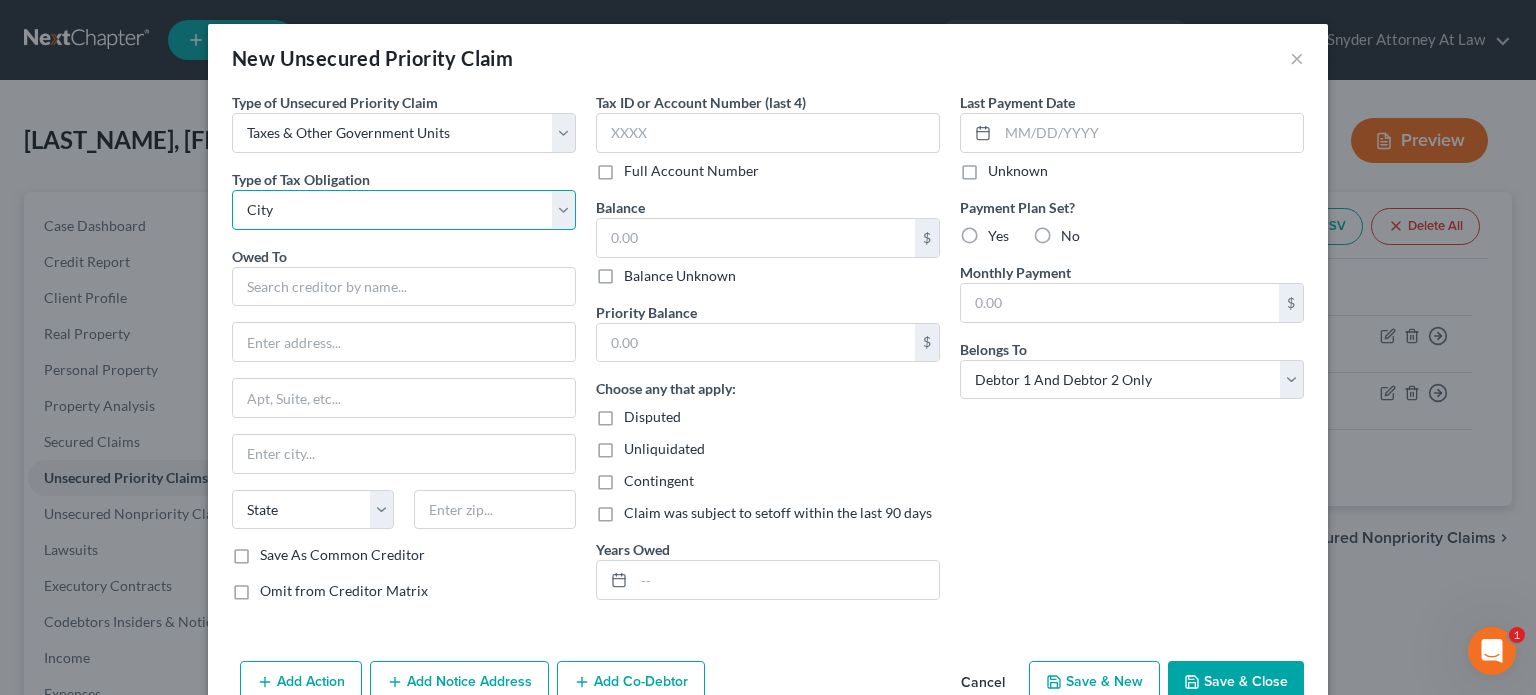 click on "Select Federal City State Franchise Tax Board Other" at bounding box center (404, 210) 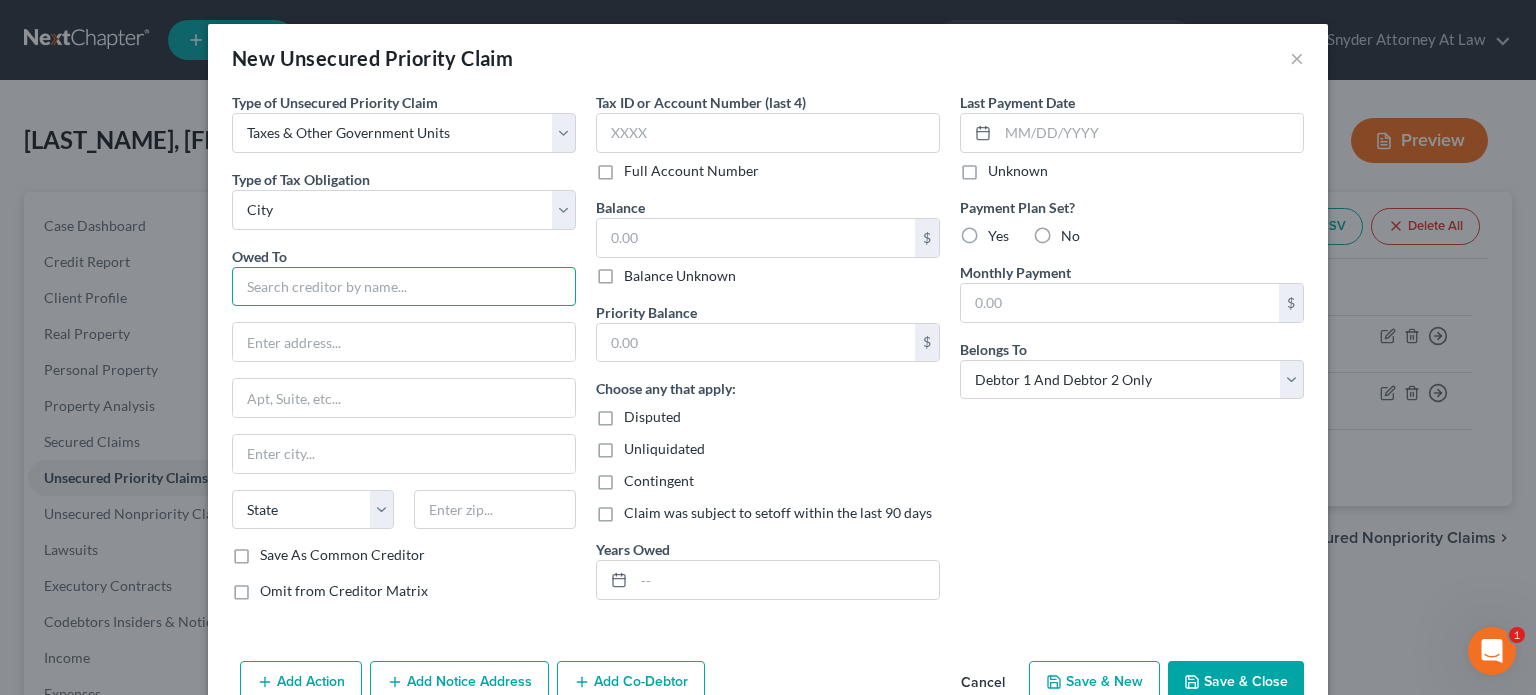 click at bounding box center [404, 287] 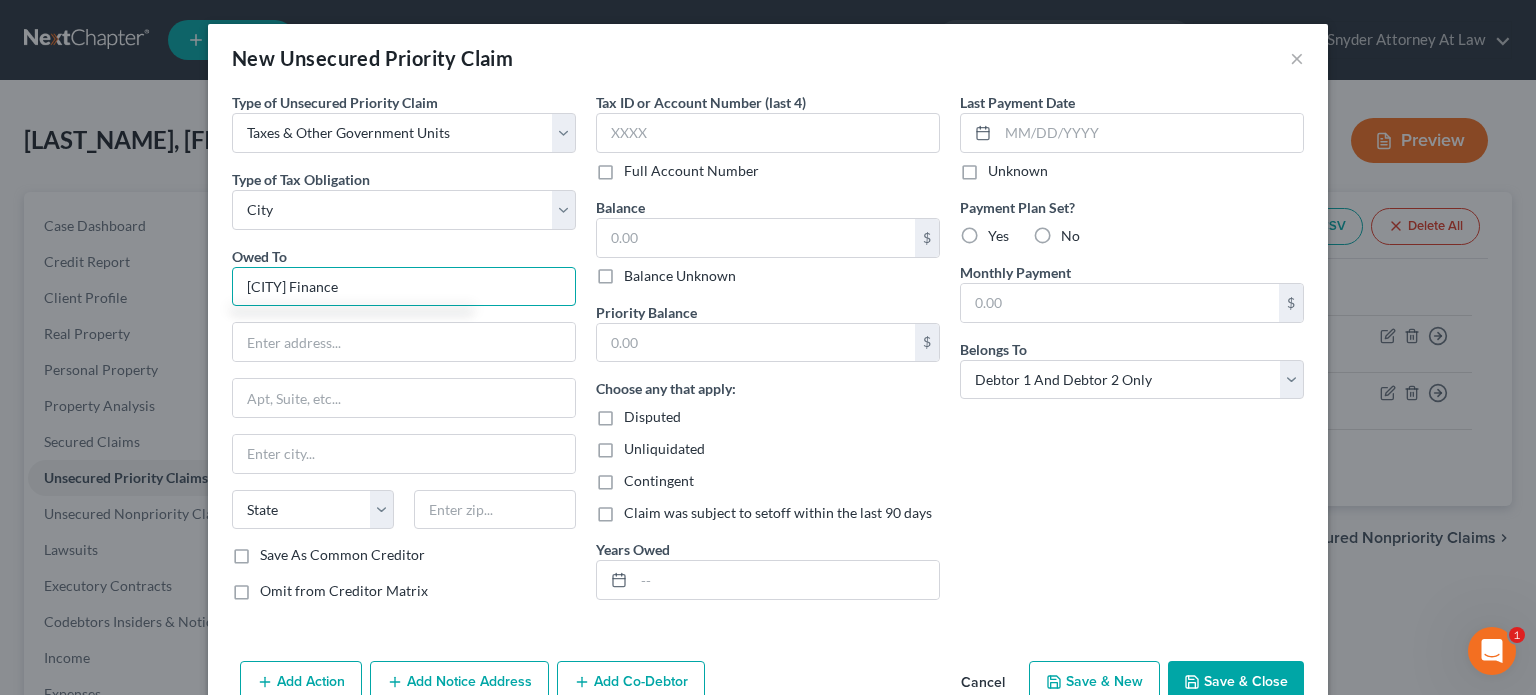 type on "City of Hamilton Finance" 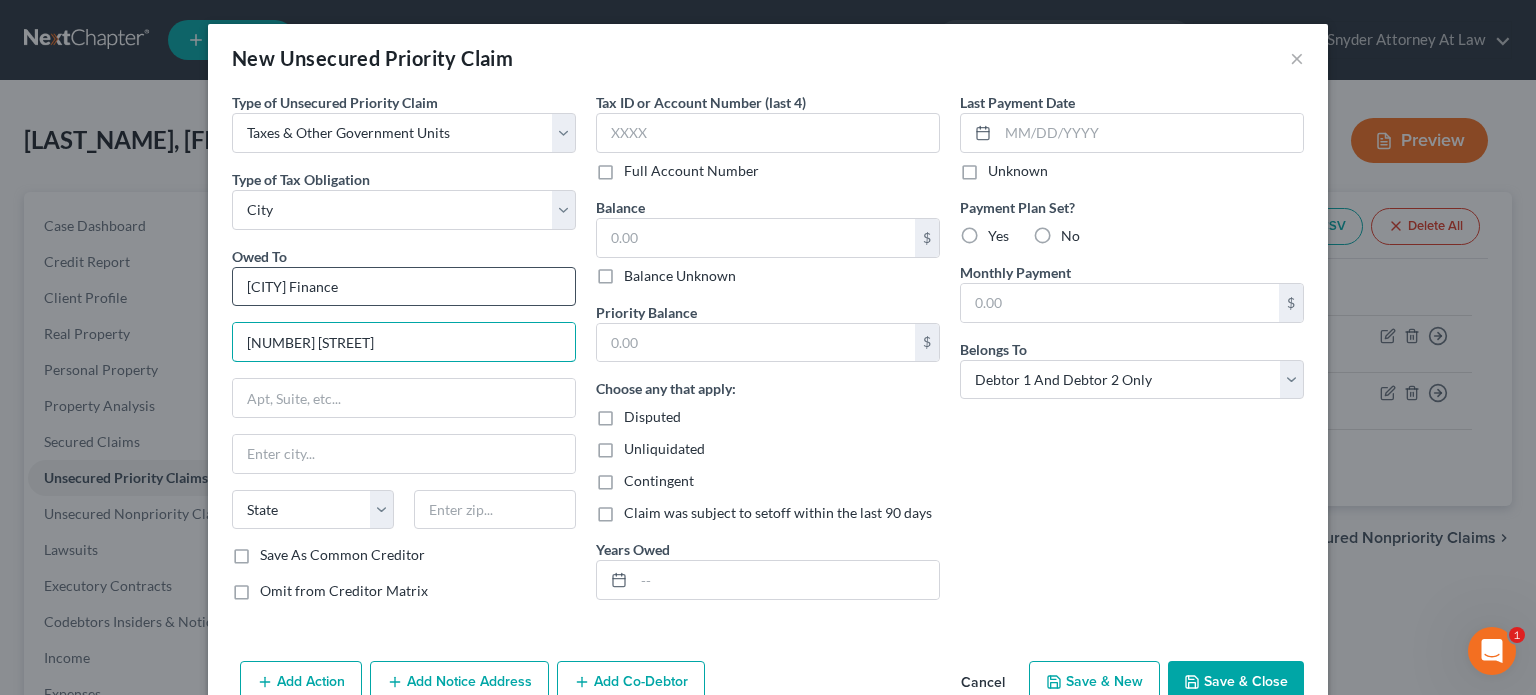 type on "230 Ludlow Ave" 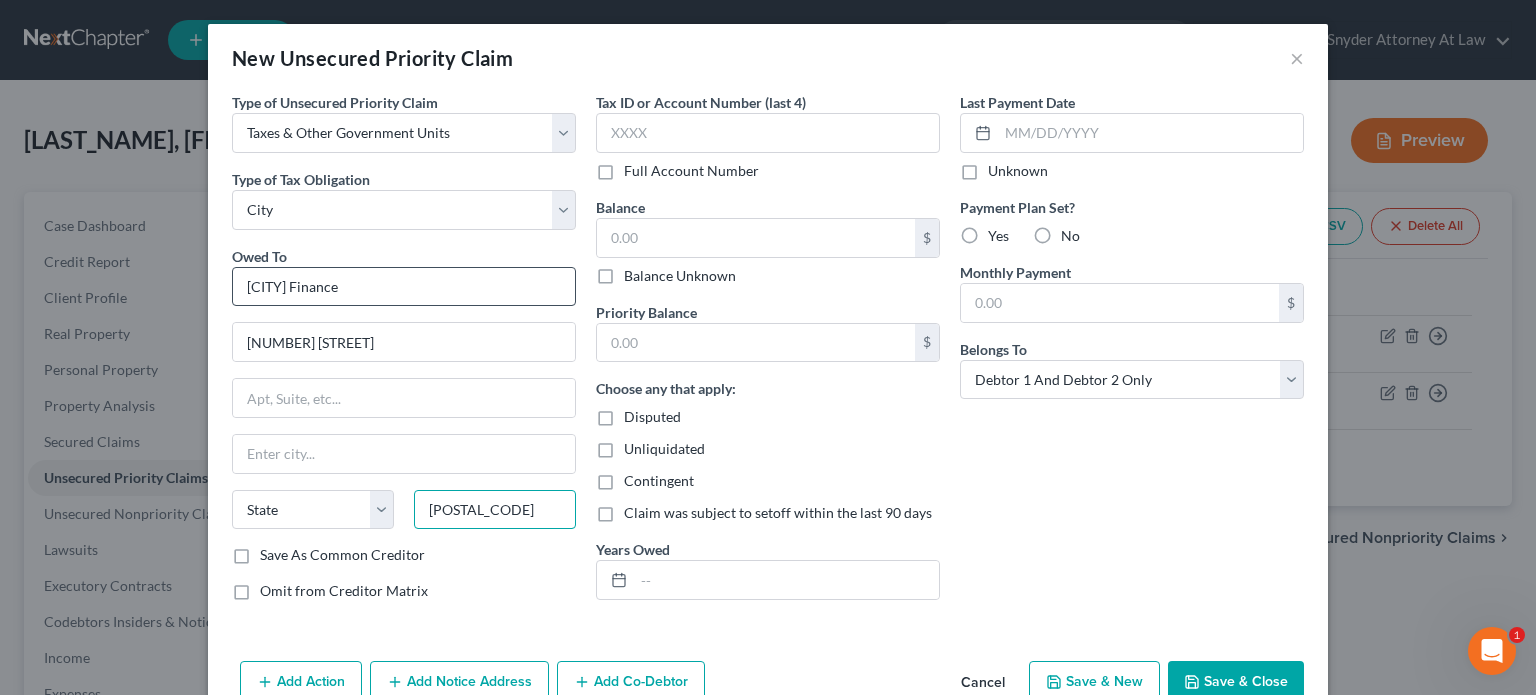 type on "45011" 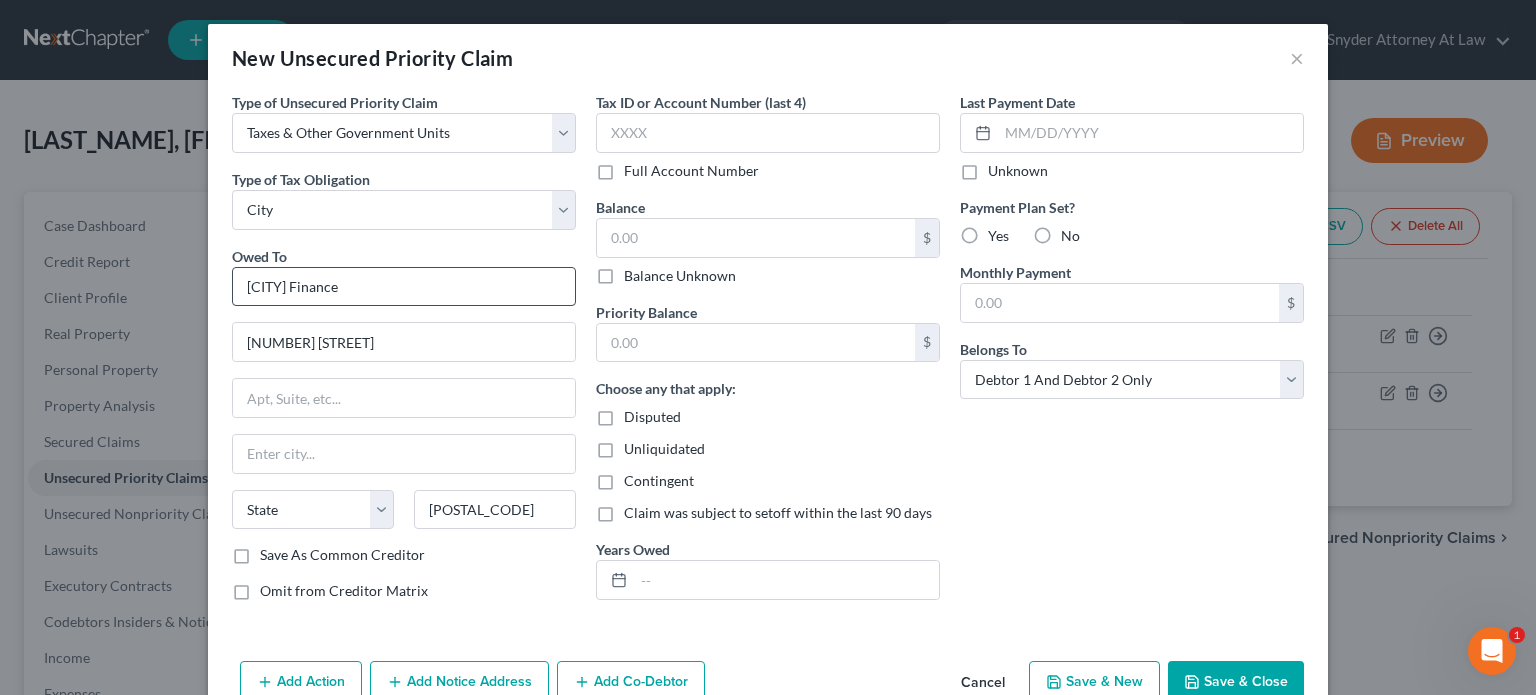 type on "Hamilton" 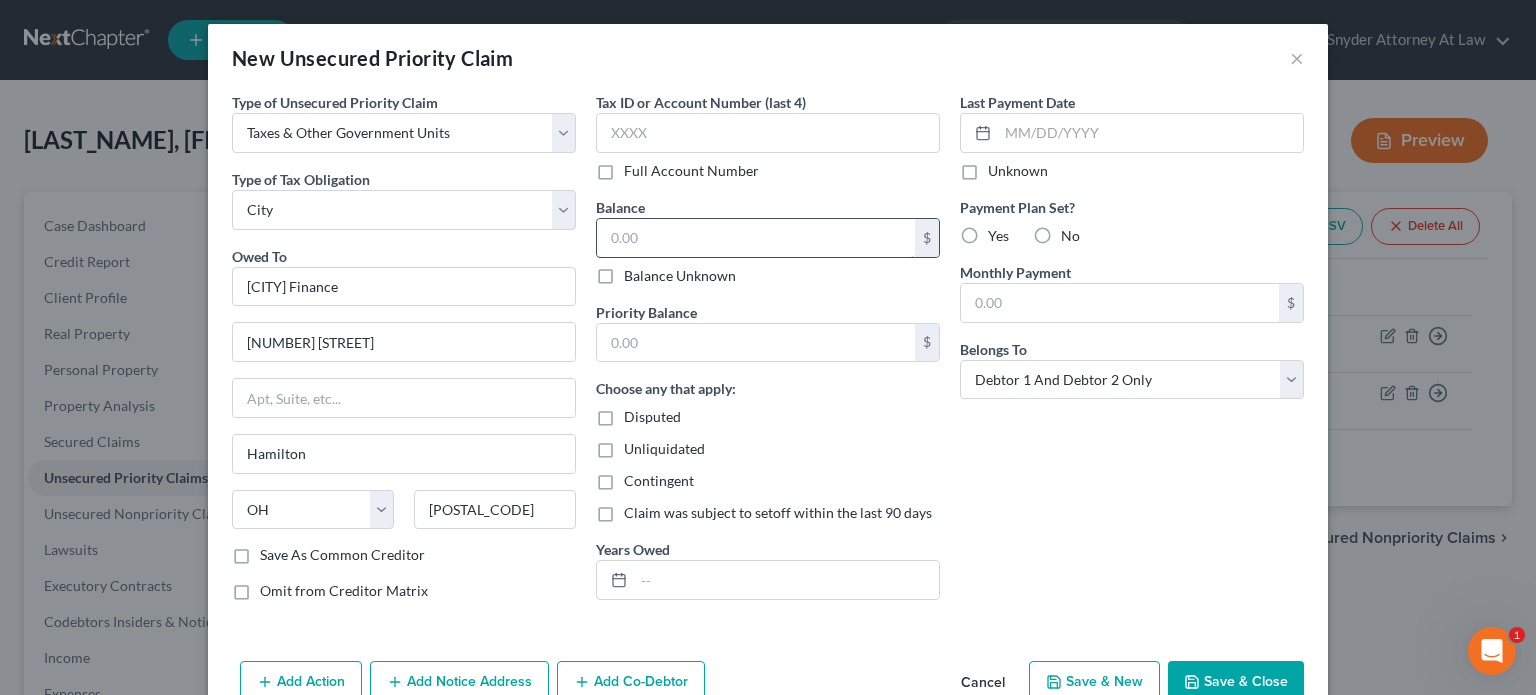 click at bounding box center (756, 238) 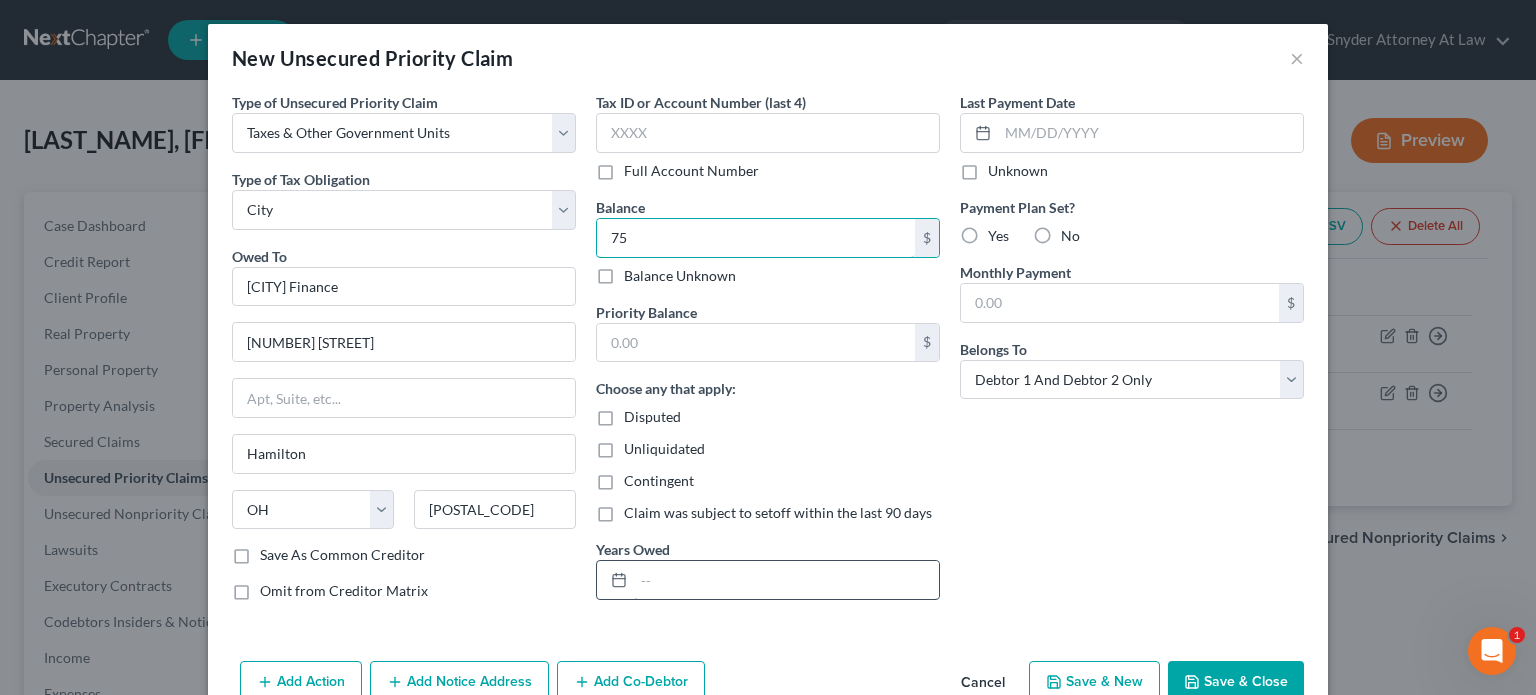 type on "75" 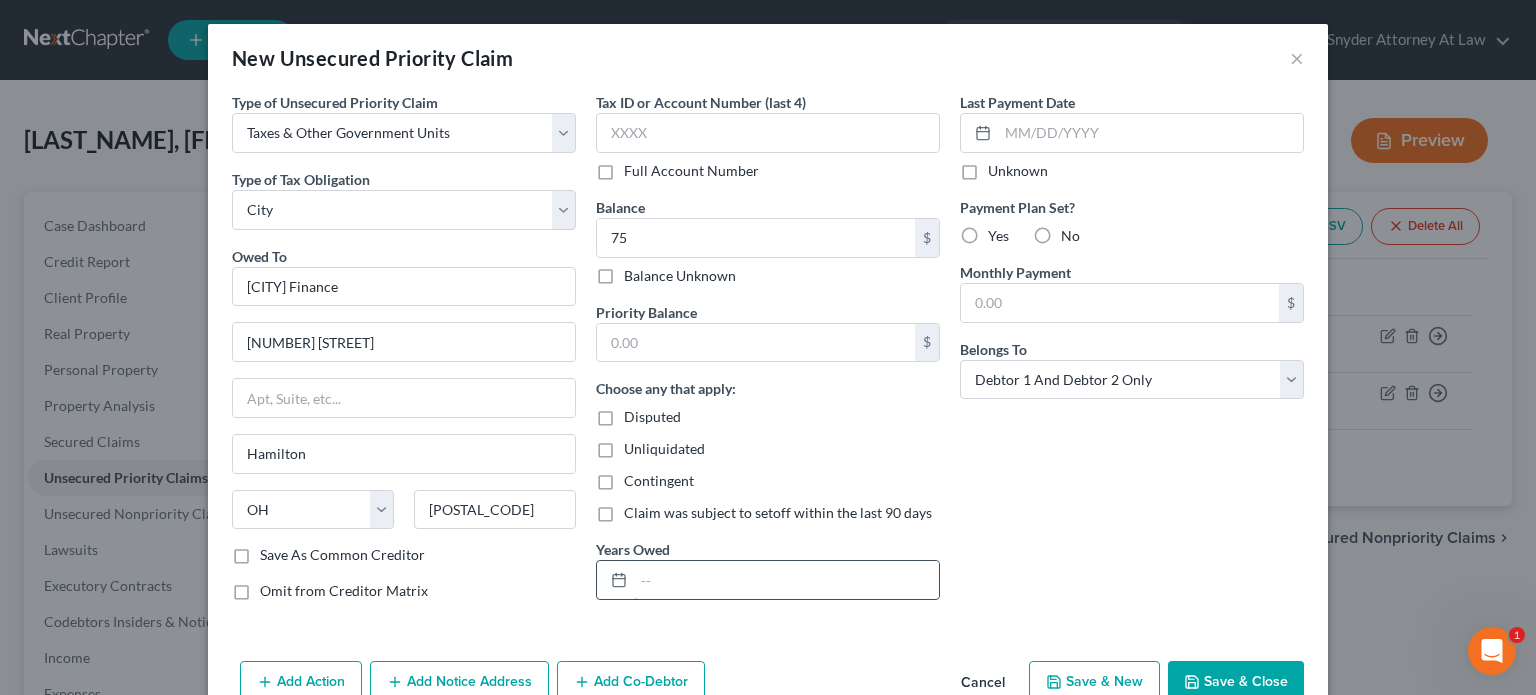 click at bounding box center [786, 580] 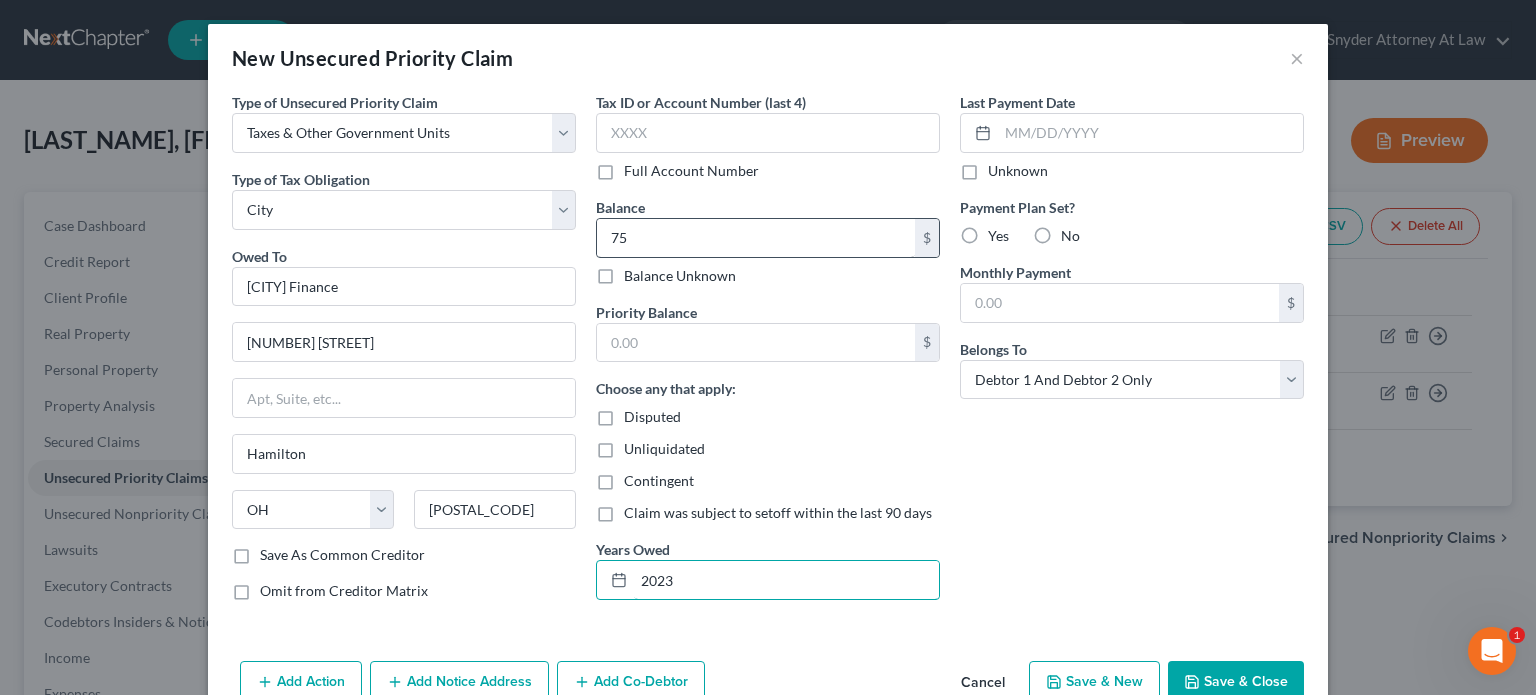 type on "2023" 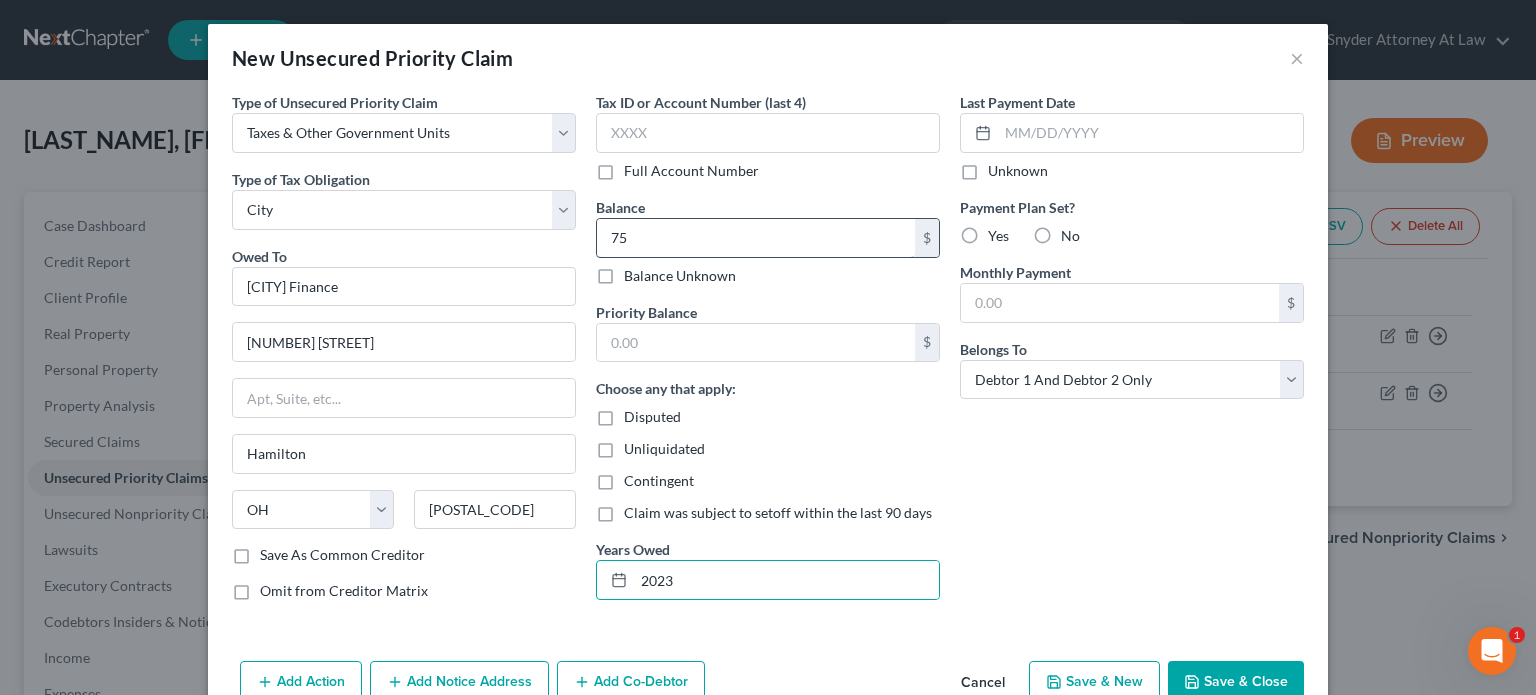 click on "75" at bounding box center [756, 238] 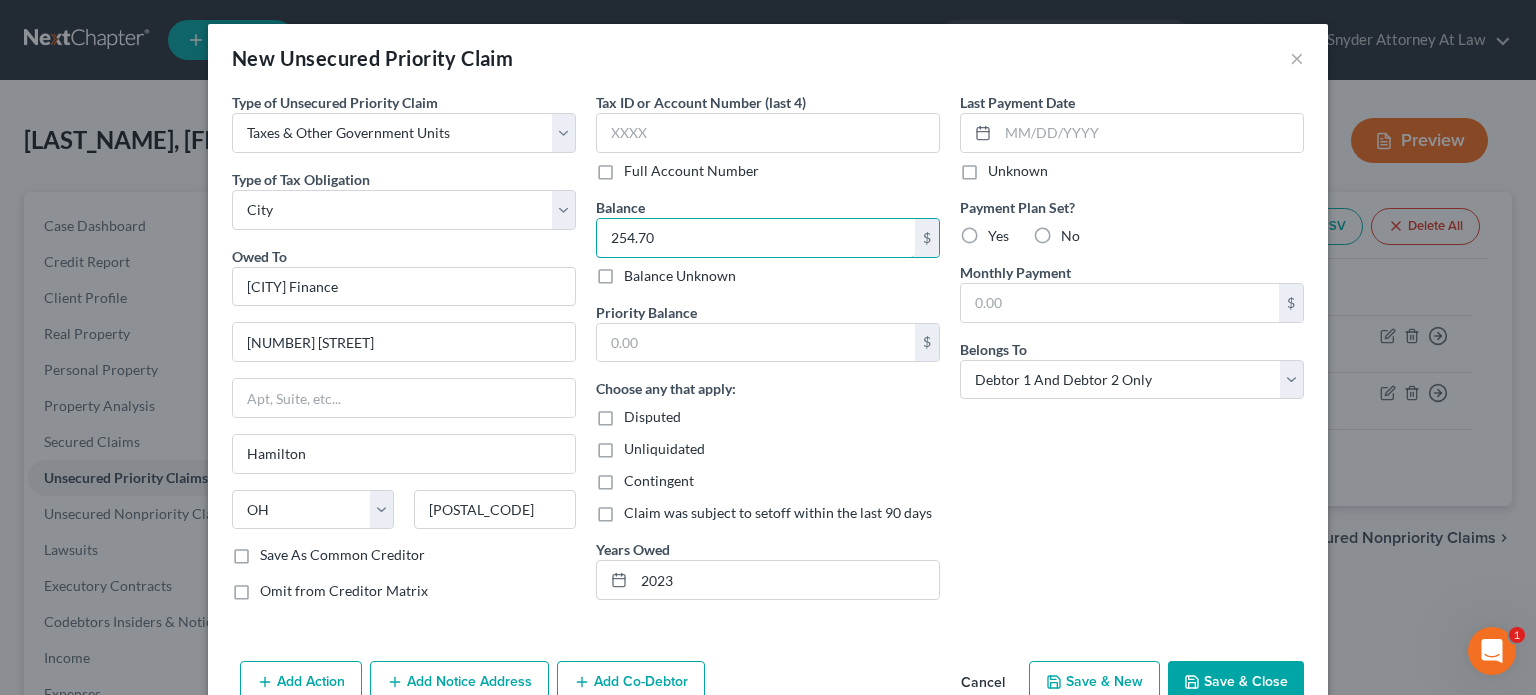 type on "254.70" 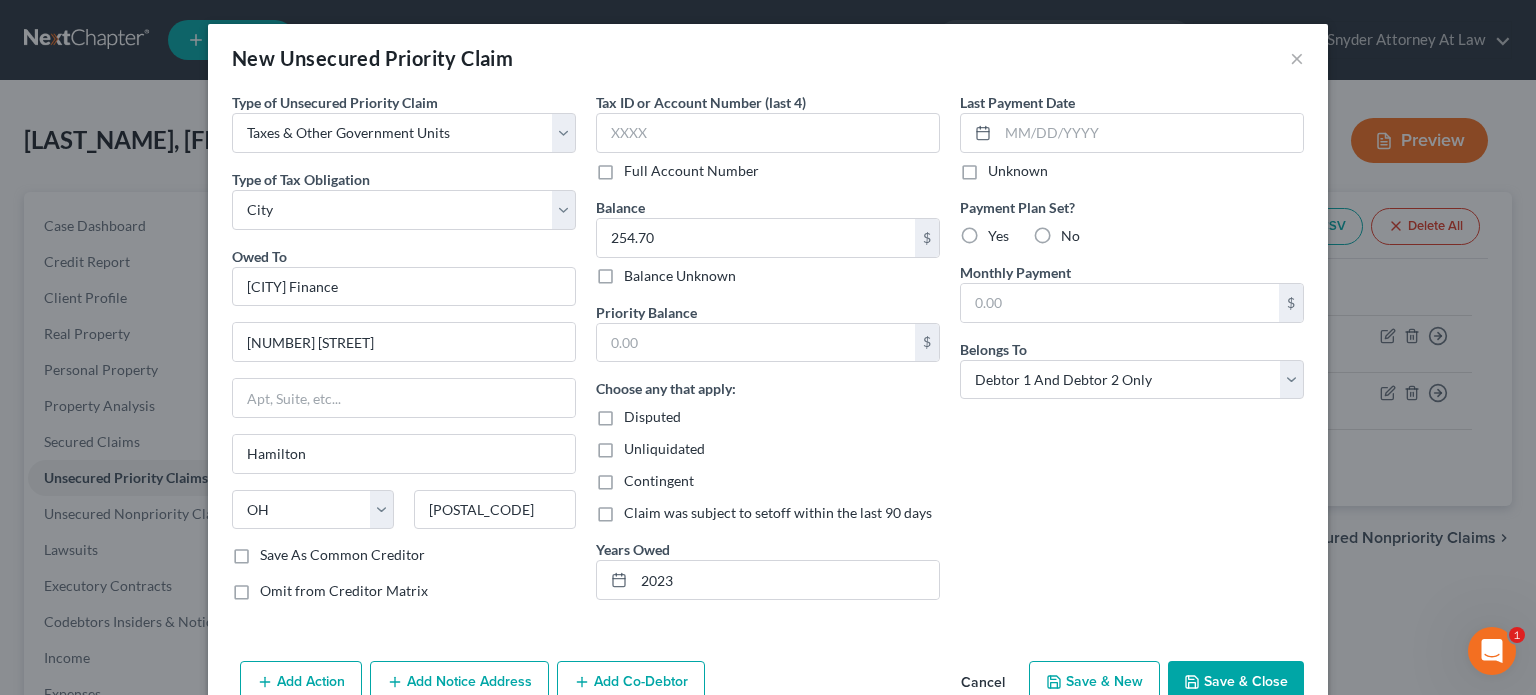 drag, startPoint x: 1211, startPoint y: 672, endPoint x: 1225, endPoint y: 623, distance: 50.96077 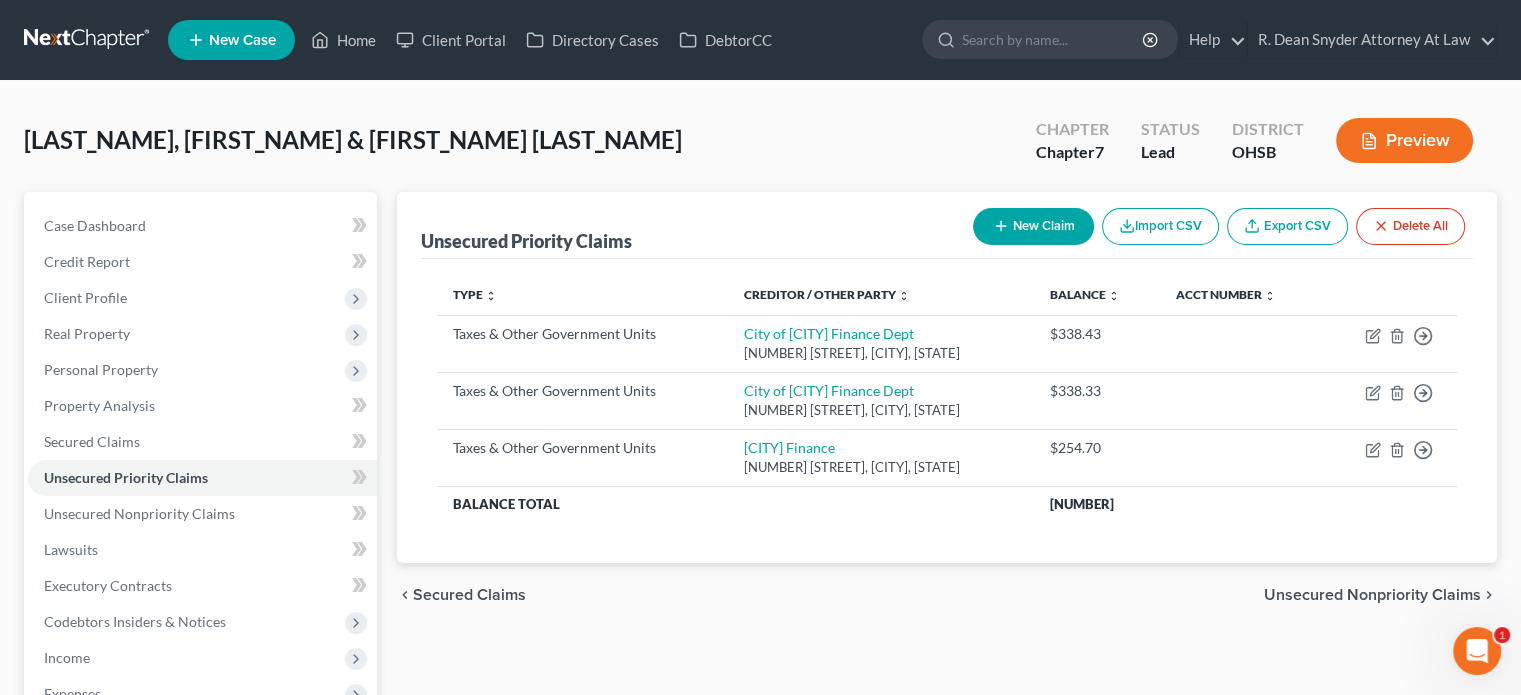 click on "New Claim" at bounding box center [1033, 226] 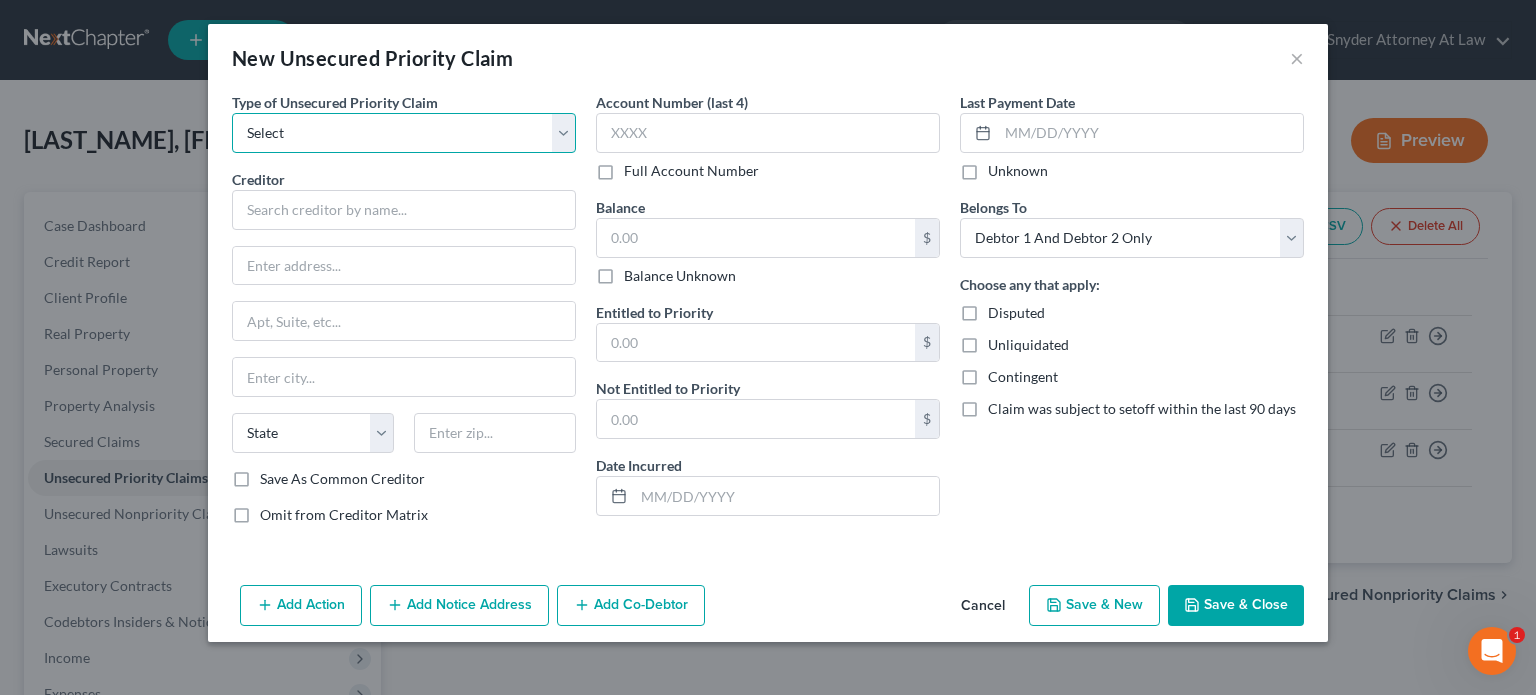 click on "Select Taxes & Other Government Units Domestic Support Obligations Extensions of credit in an involuntary case Wages, Salaries, Commissions Contributions to employee benefits Certain farmers and fisherman Deposits by individuals Commitments to maintain capitals Claims for death or injury while intoxicated Other" at bounding box center (404, 133) 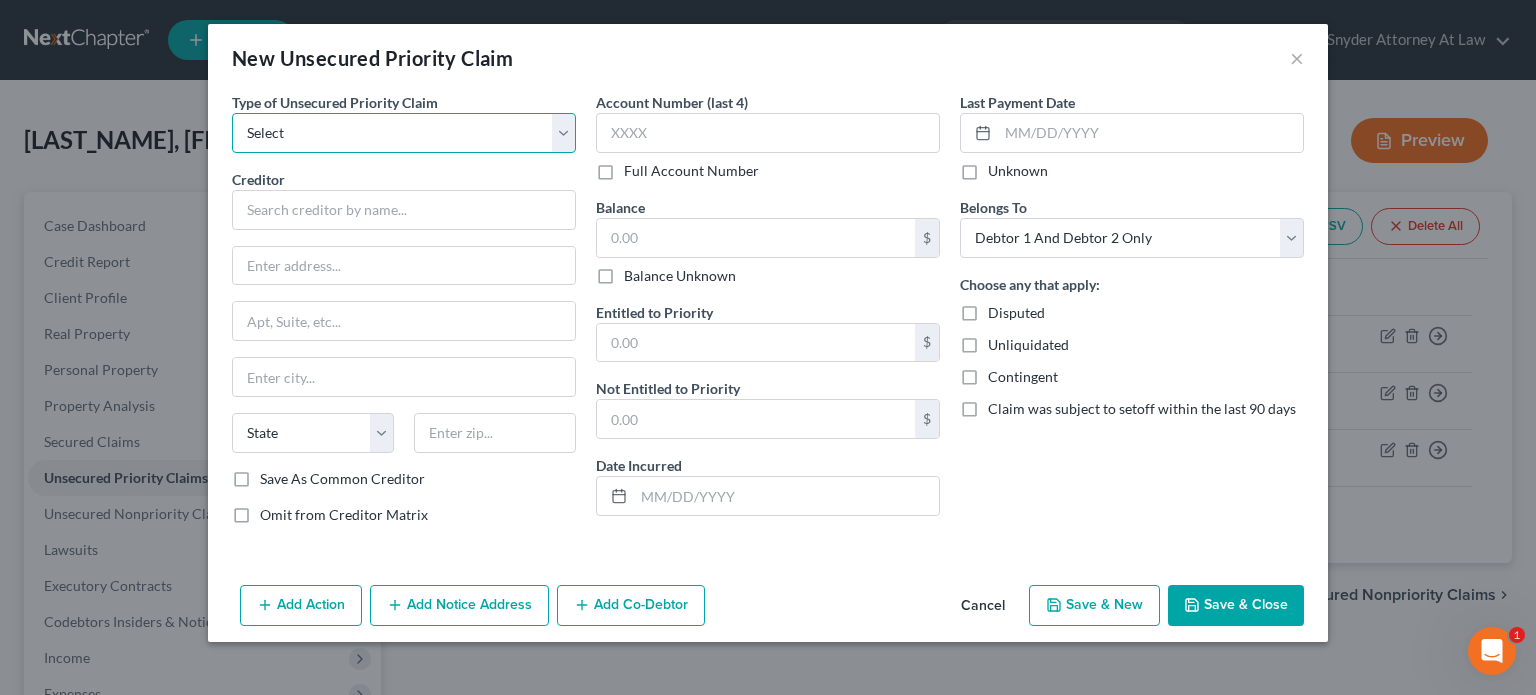 select on "0" 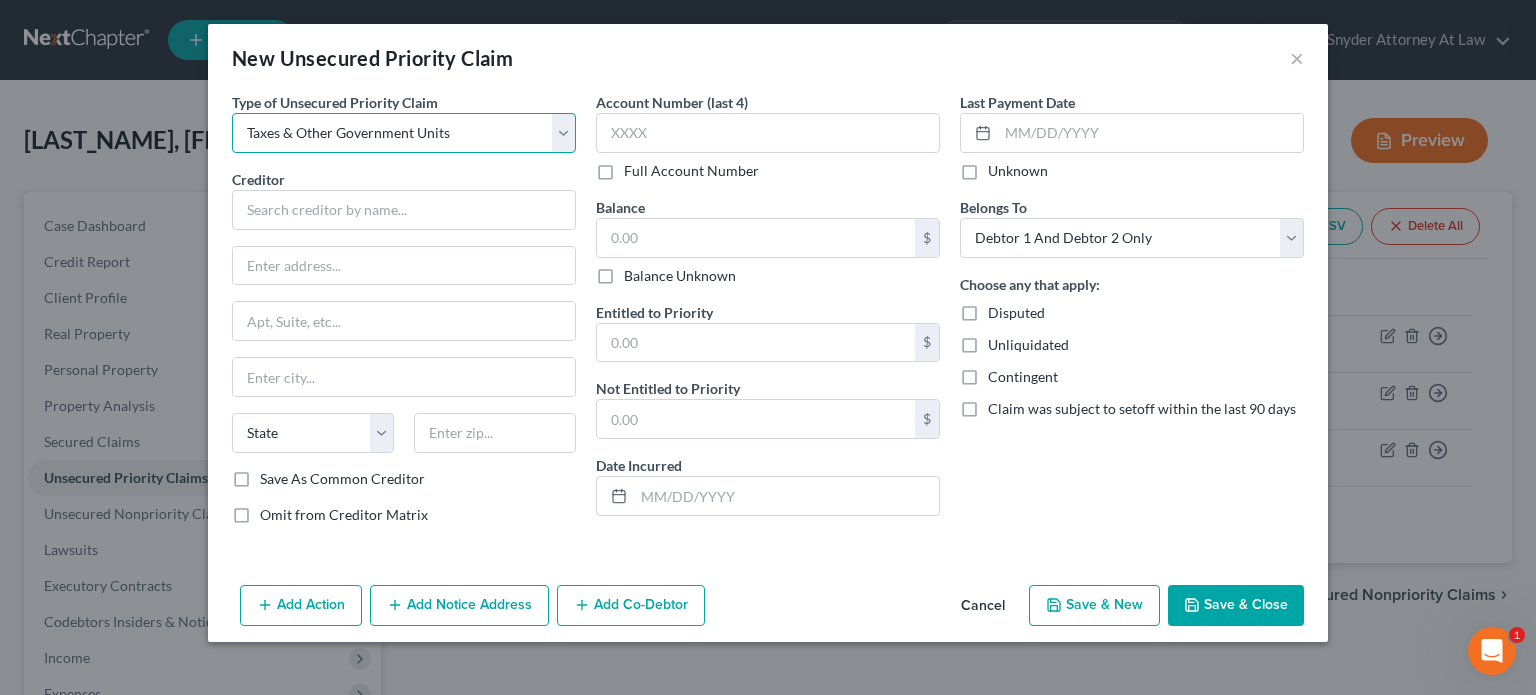 click on "Select Taxes & Other Government Units Domestic Support Obligations Extensions of credit in an involuntary case Wages, Salaries, Commissions Contributions to employee benefits Certain farmers and fisherman Deposits by individuals Commitments to maintain capitals Claims for death or injury while intoxicated Other" at bounding box center (404, 133) 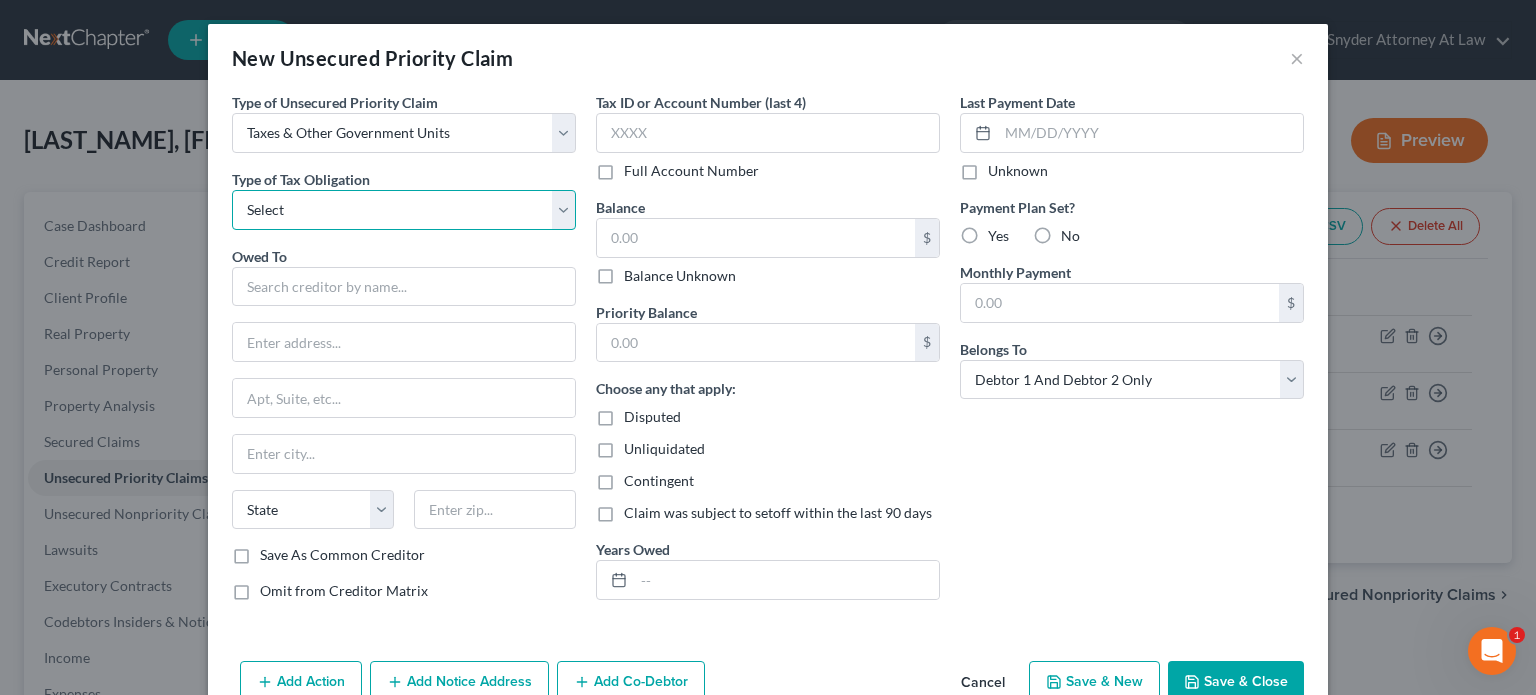click on "Select Federal City State Franchise Tax Board Other" at bounding box center (404, 210) 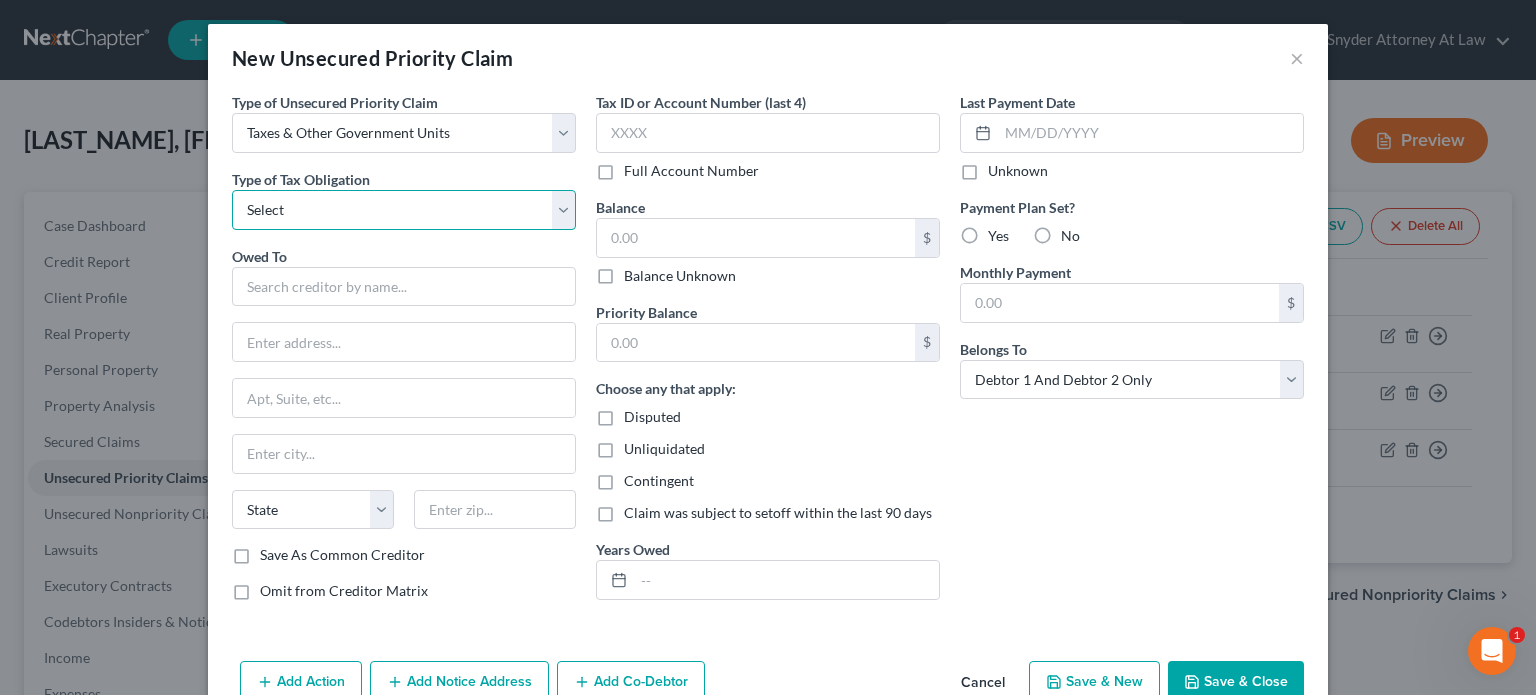 select on "1" 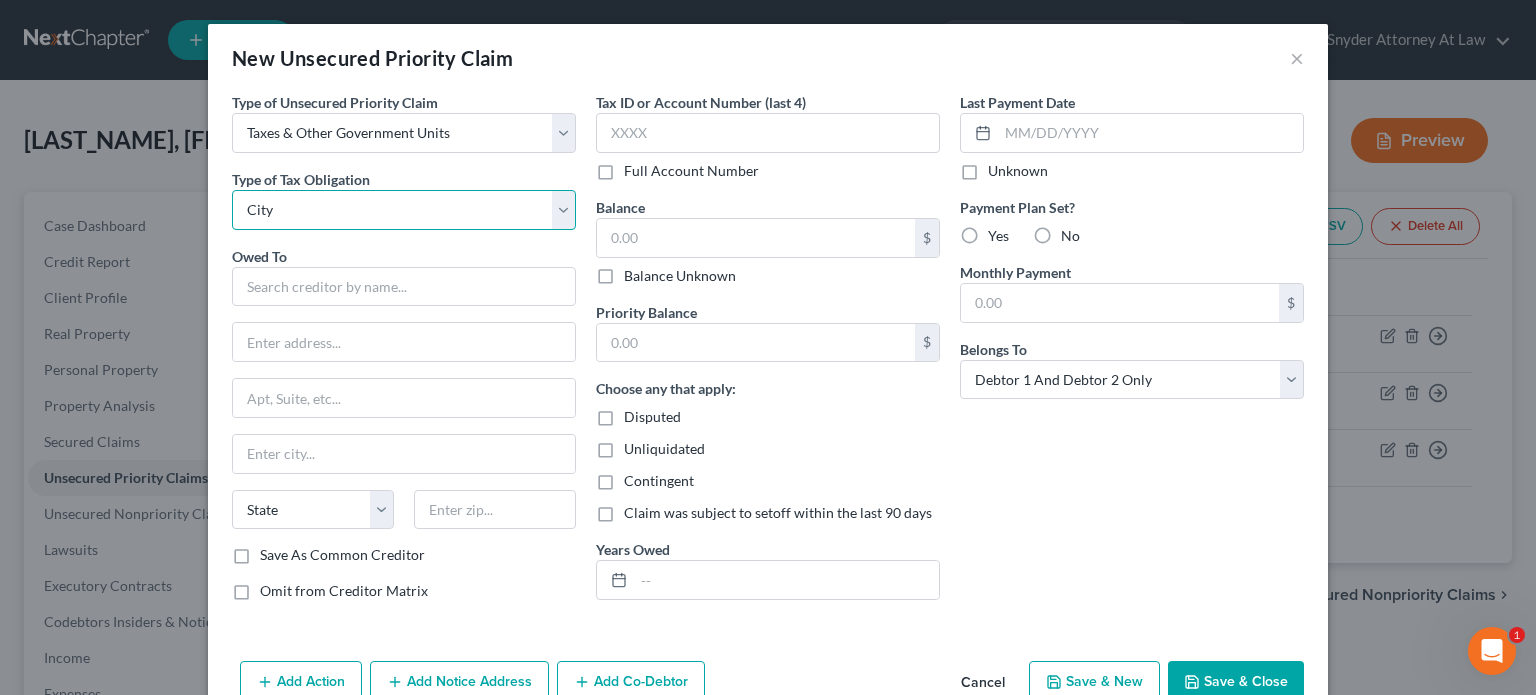 click on "Select Federal City State Franchise Tax Board Other" at bounding box center [404, 210] 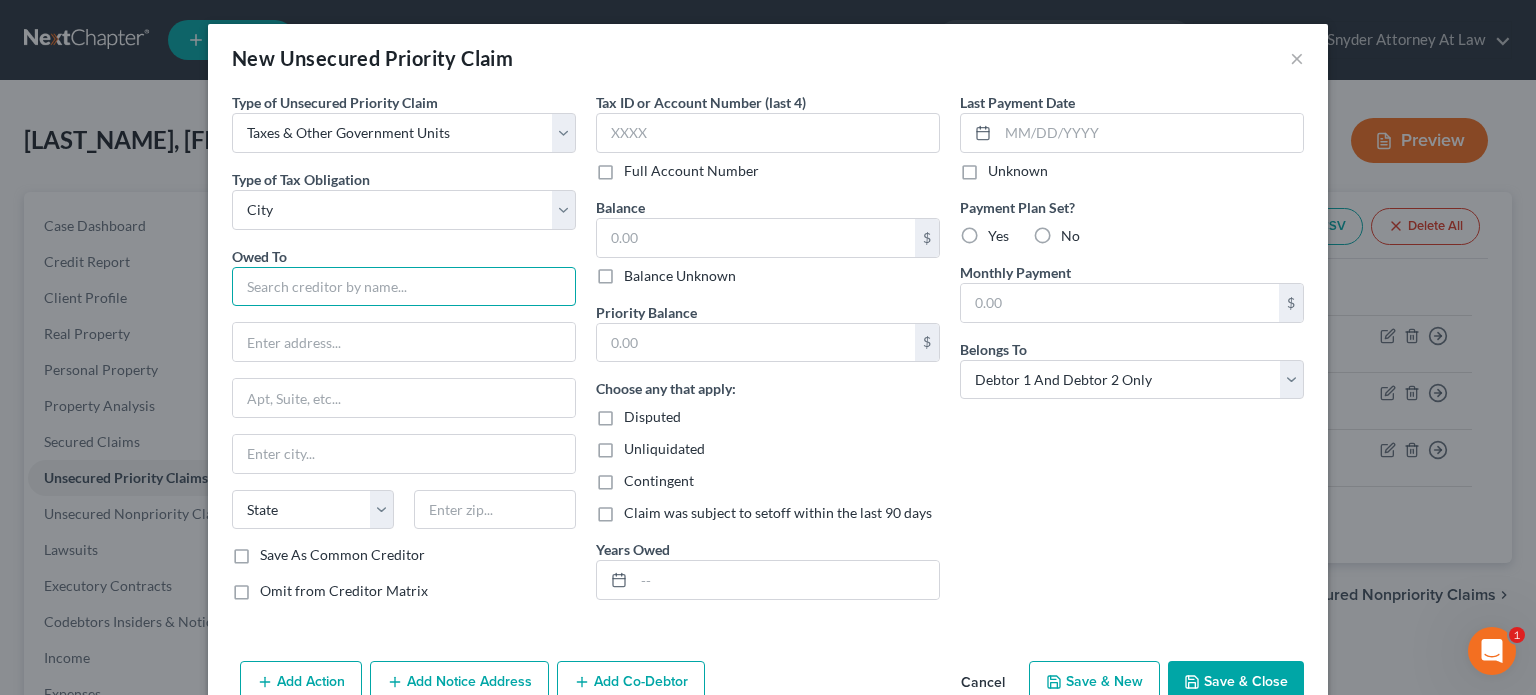 click at bounding box center [404, 287] 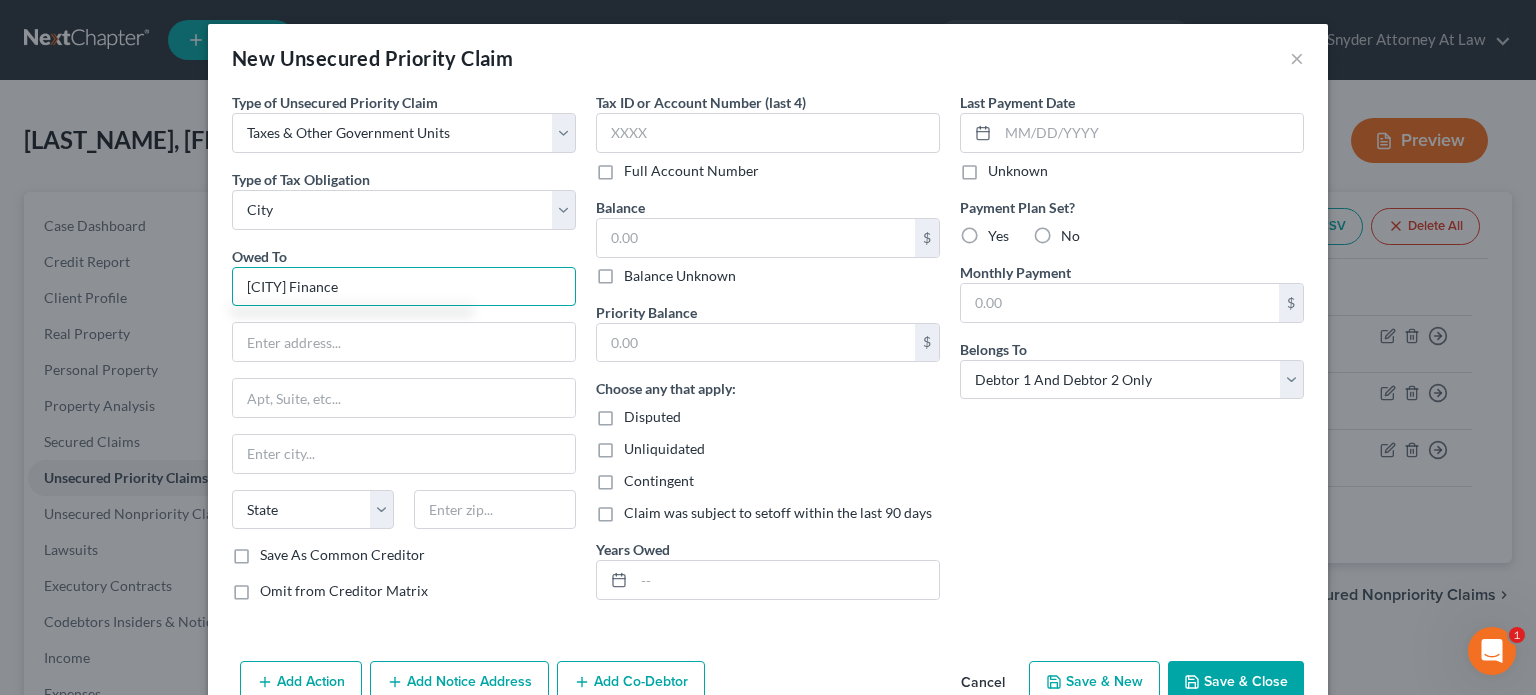 type on "City of Hamilton Finance" 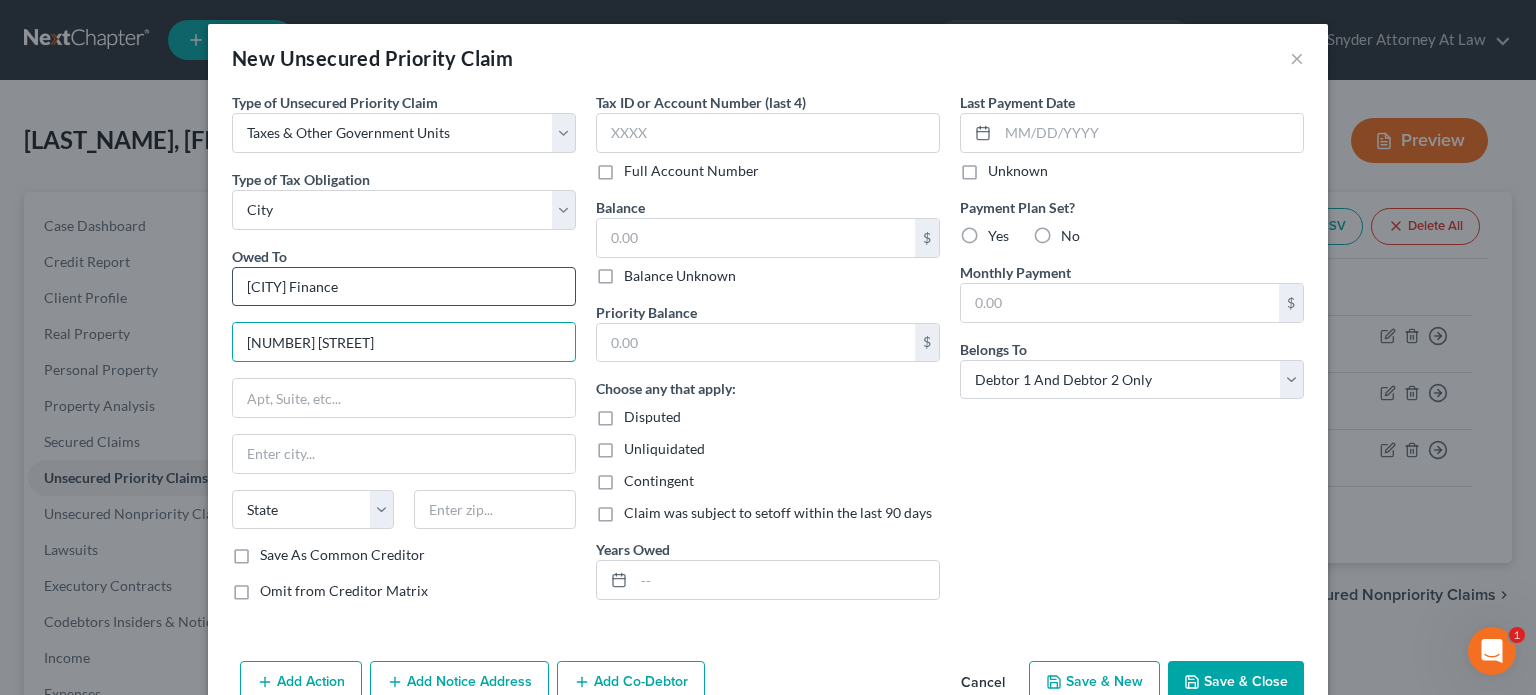 type on "230 Ludlow Ave" 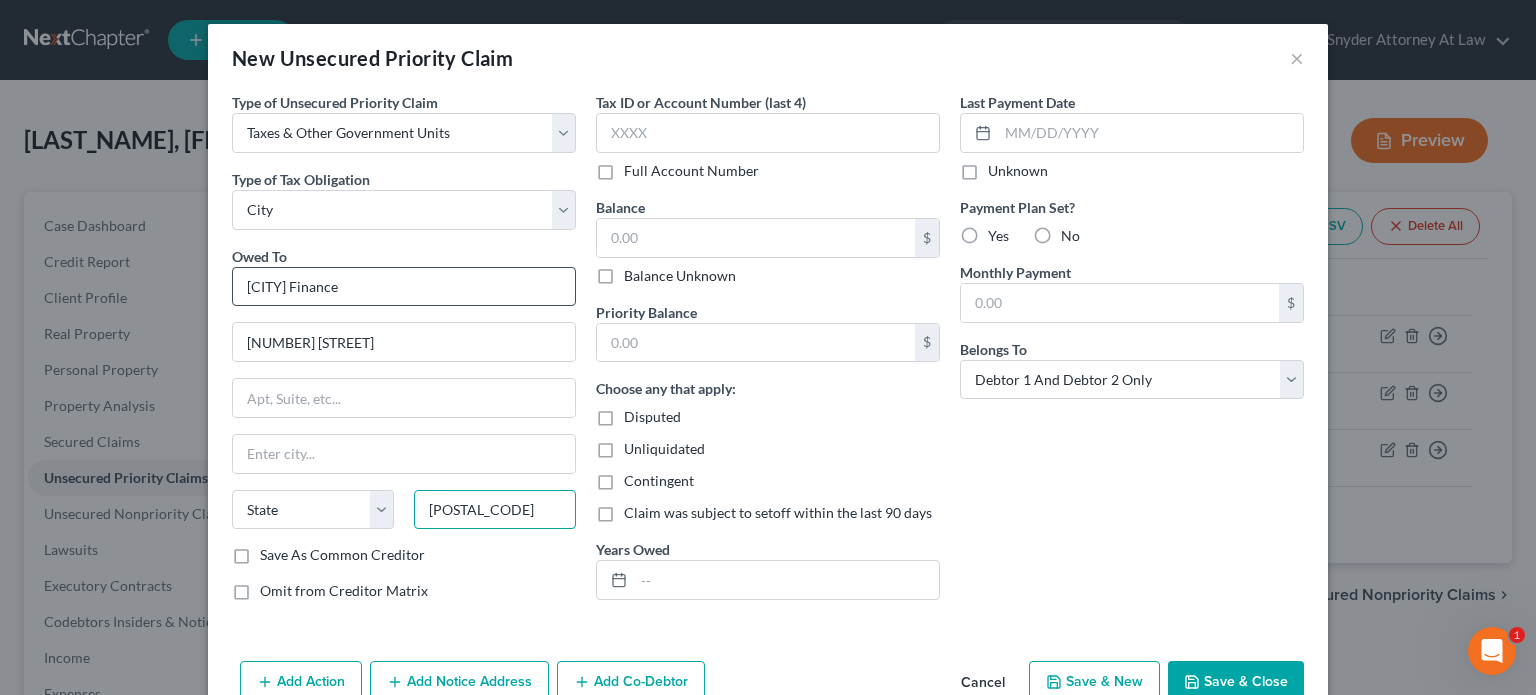 type on "45011" 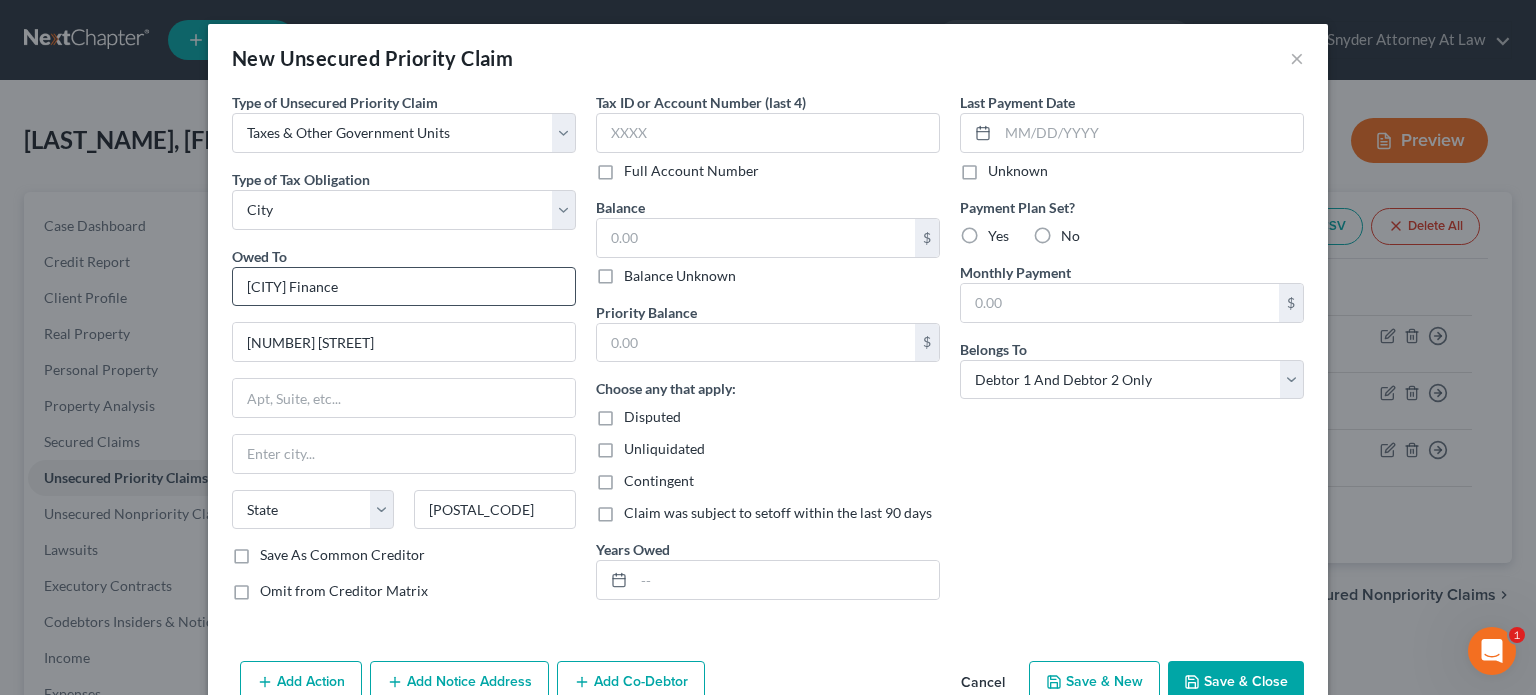 type on "Hamilton" 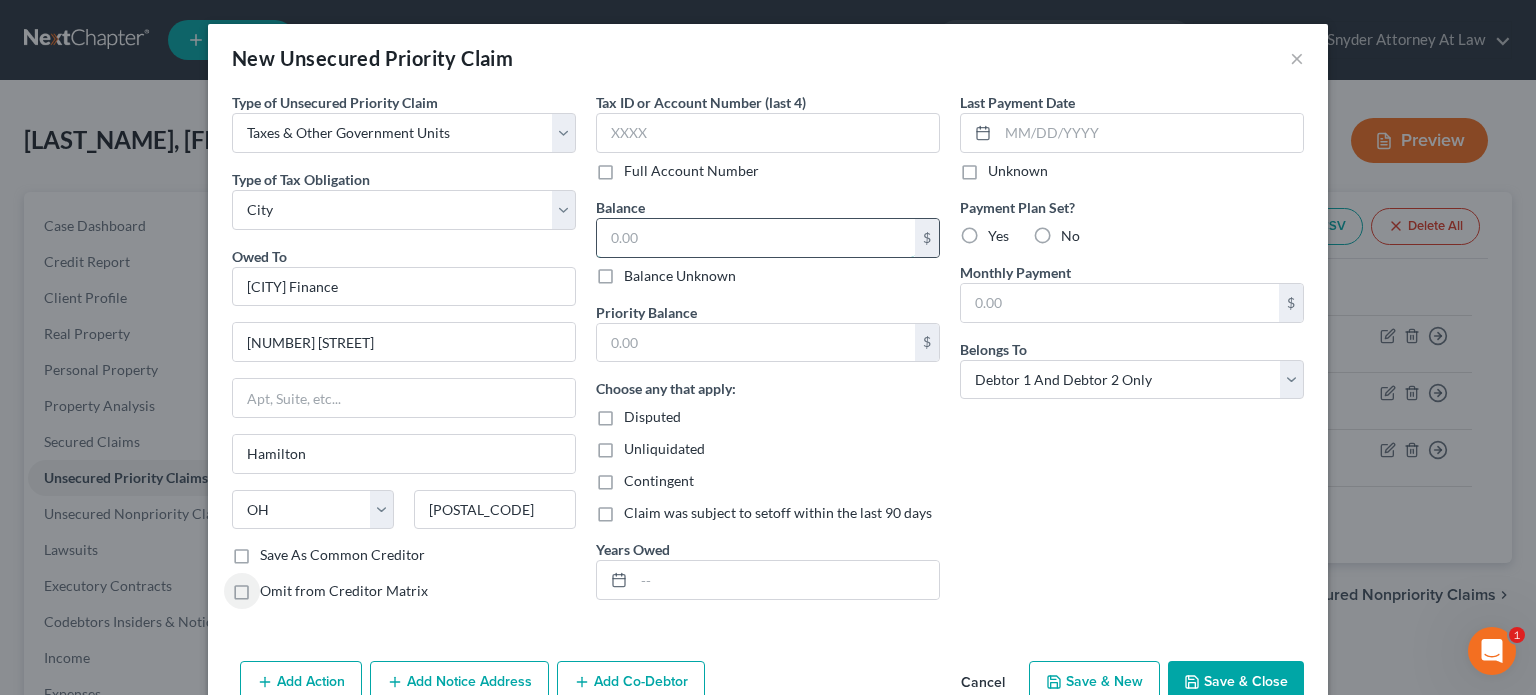 drag, startPoint x: 672, startPoint y: 230, endPoint x: 660, endPoint y: 220, distance: 15.6205 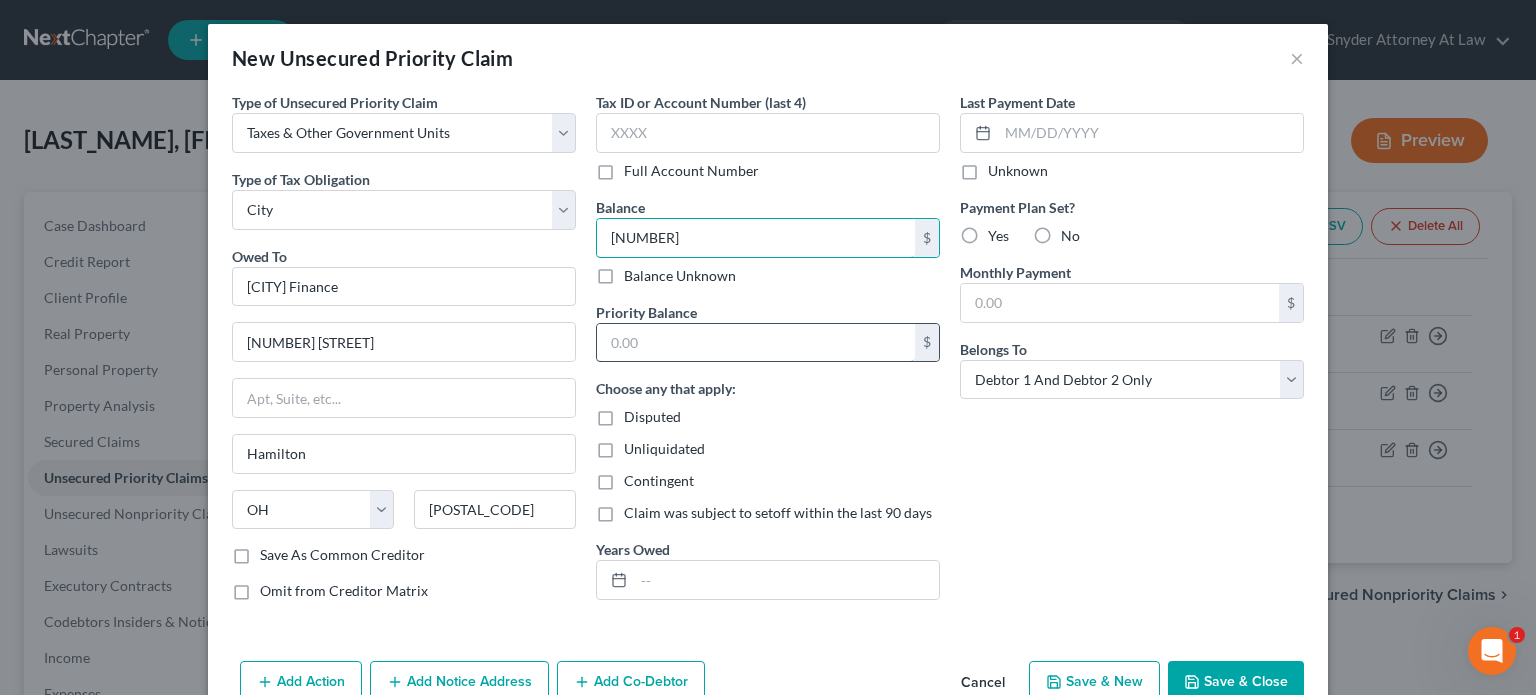 type on "321.37" 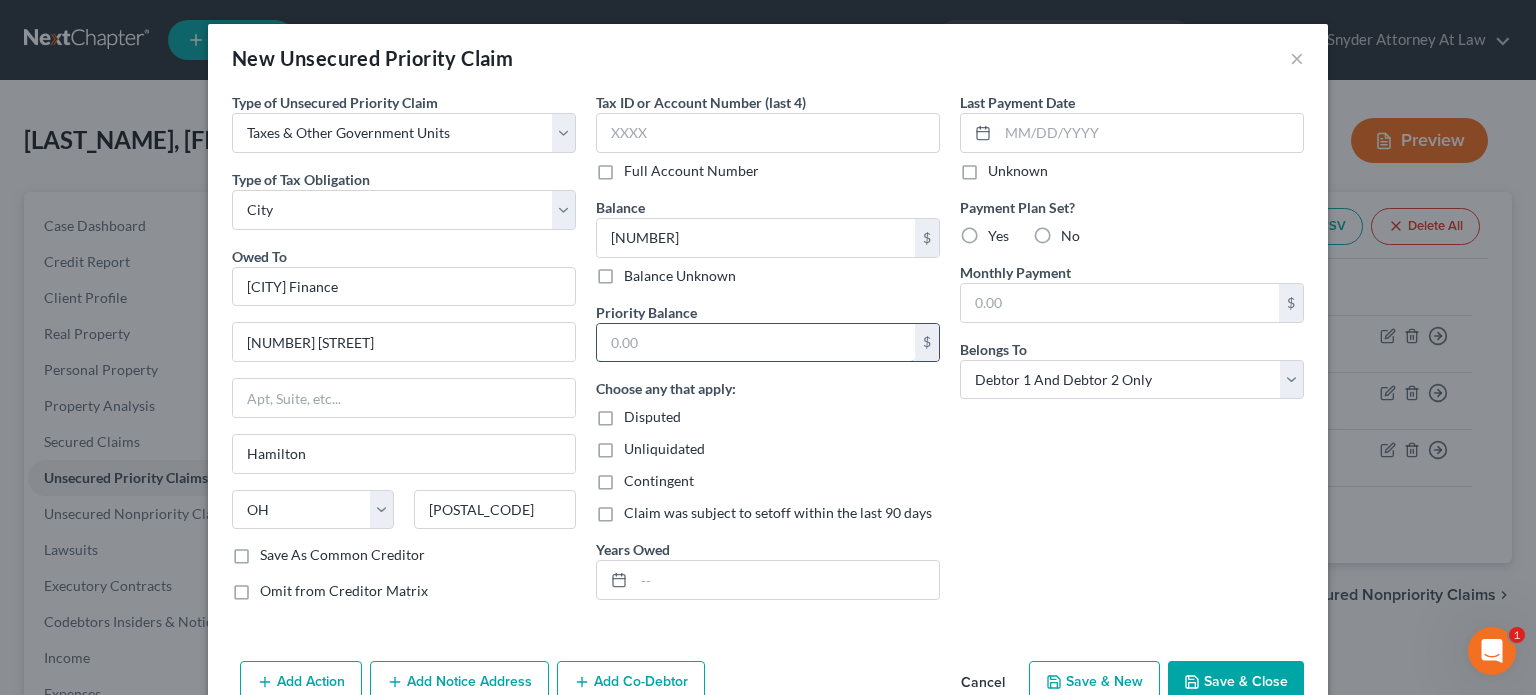 click at bounding box center [756, 343] 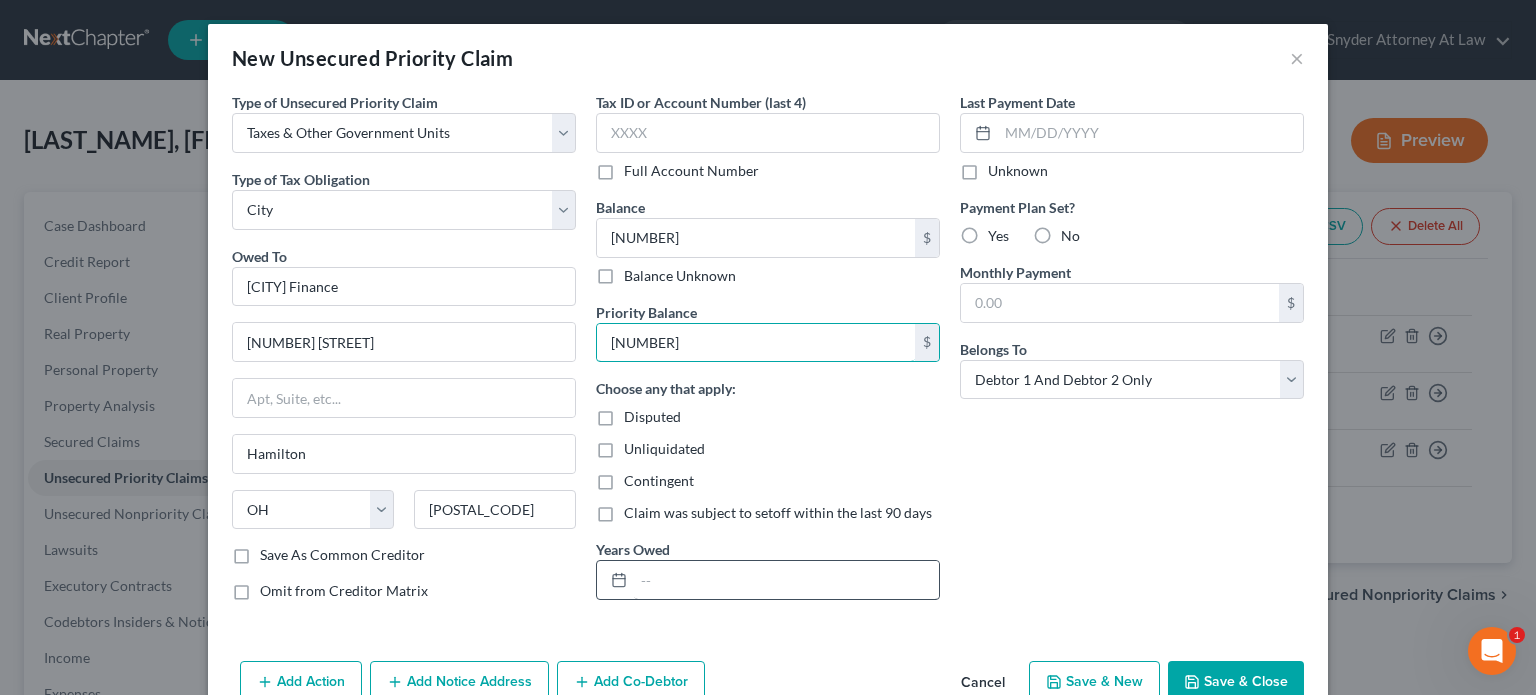 type on "321.37" 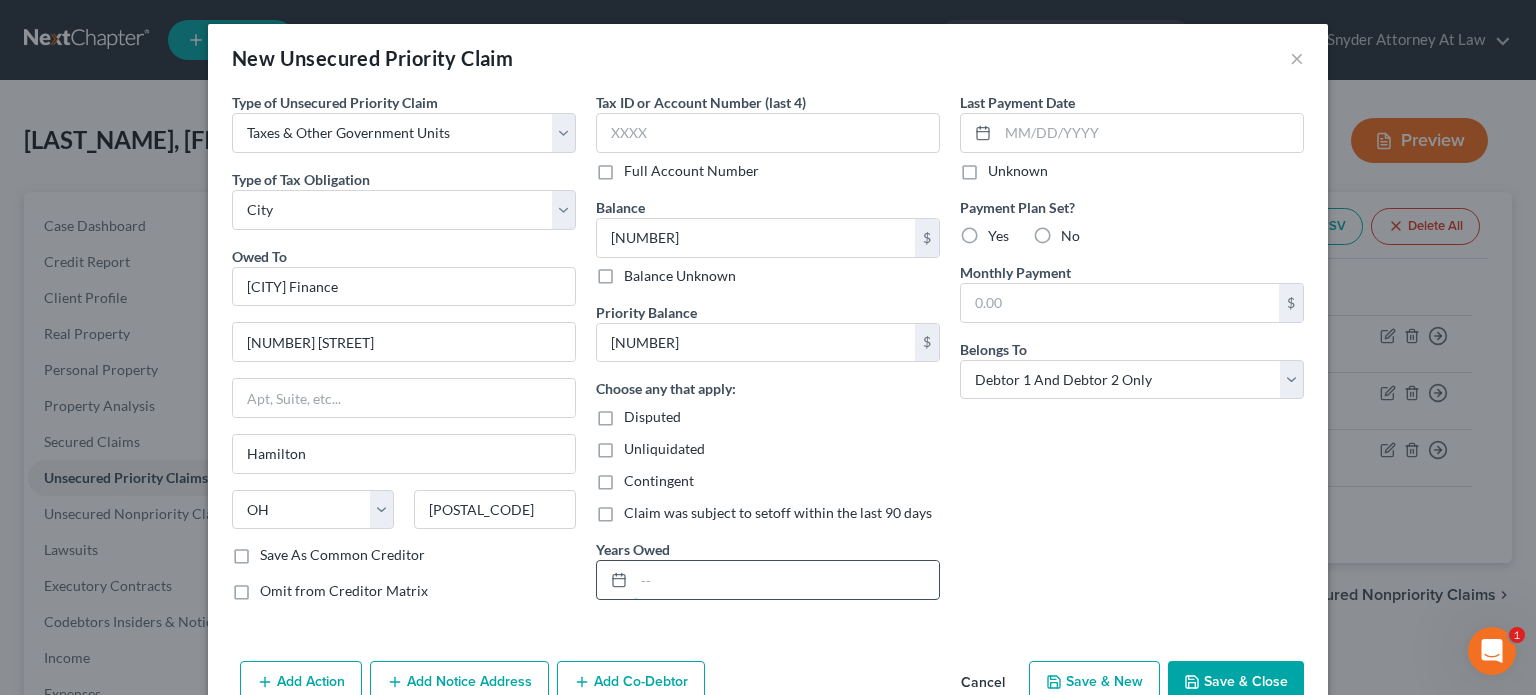 drag, startPoint x: 640, startPoint y: 588, endPoint x: 611, endPoint y: 563, distance: 38.28838 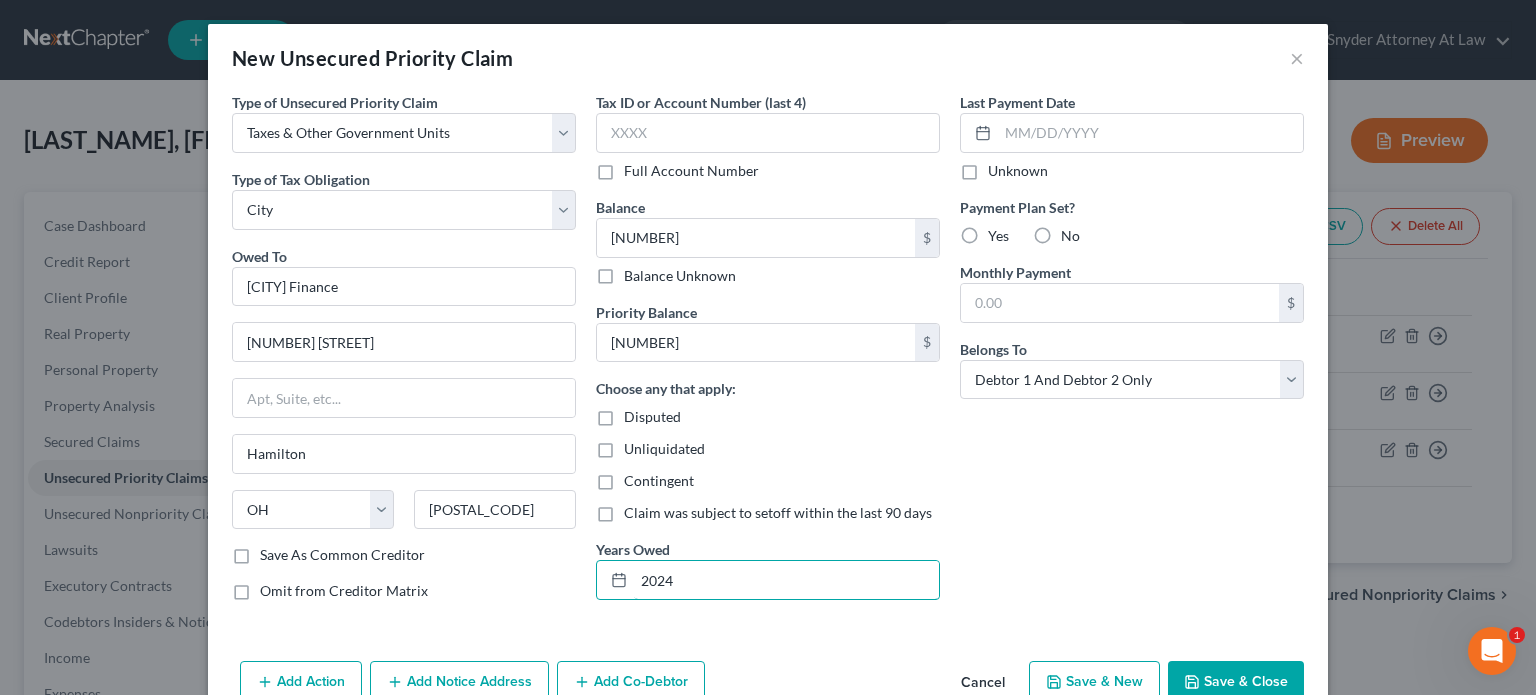 type on "2024" 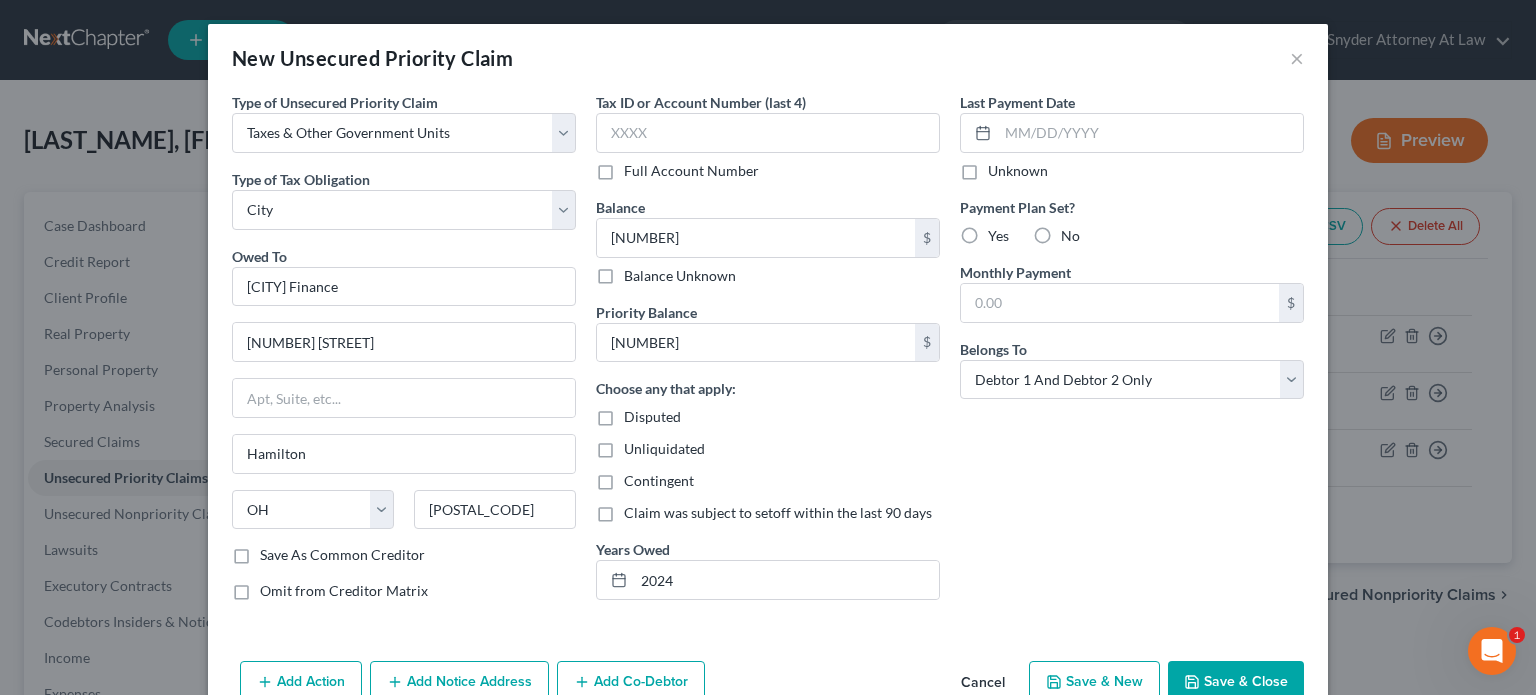 click on "Save & Close" at bounding box center (1236, 682) 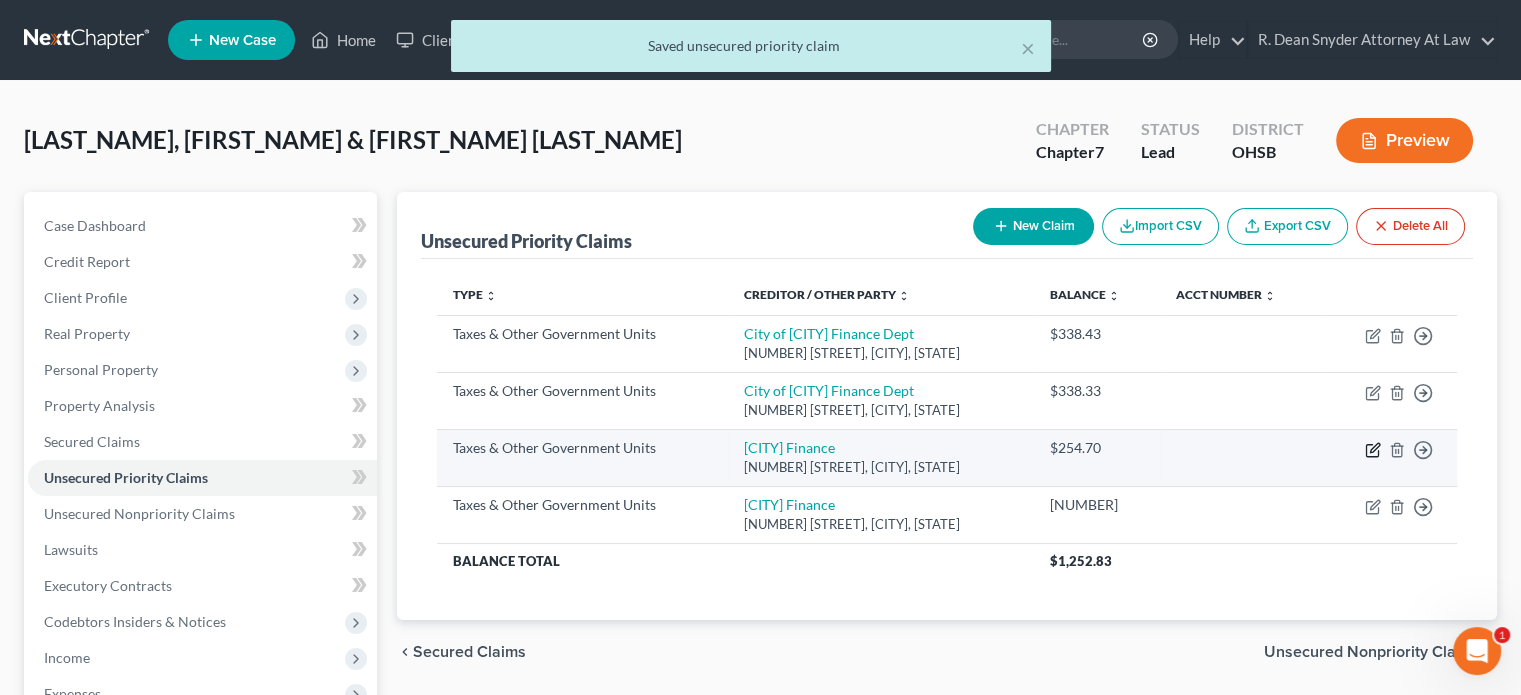click 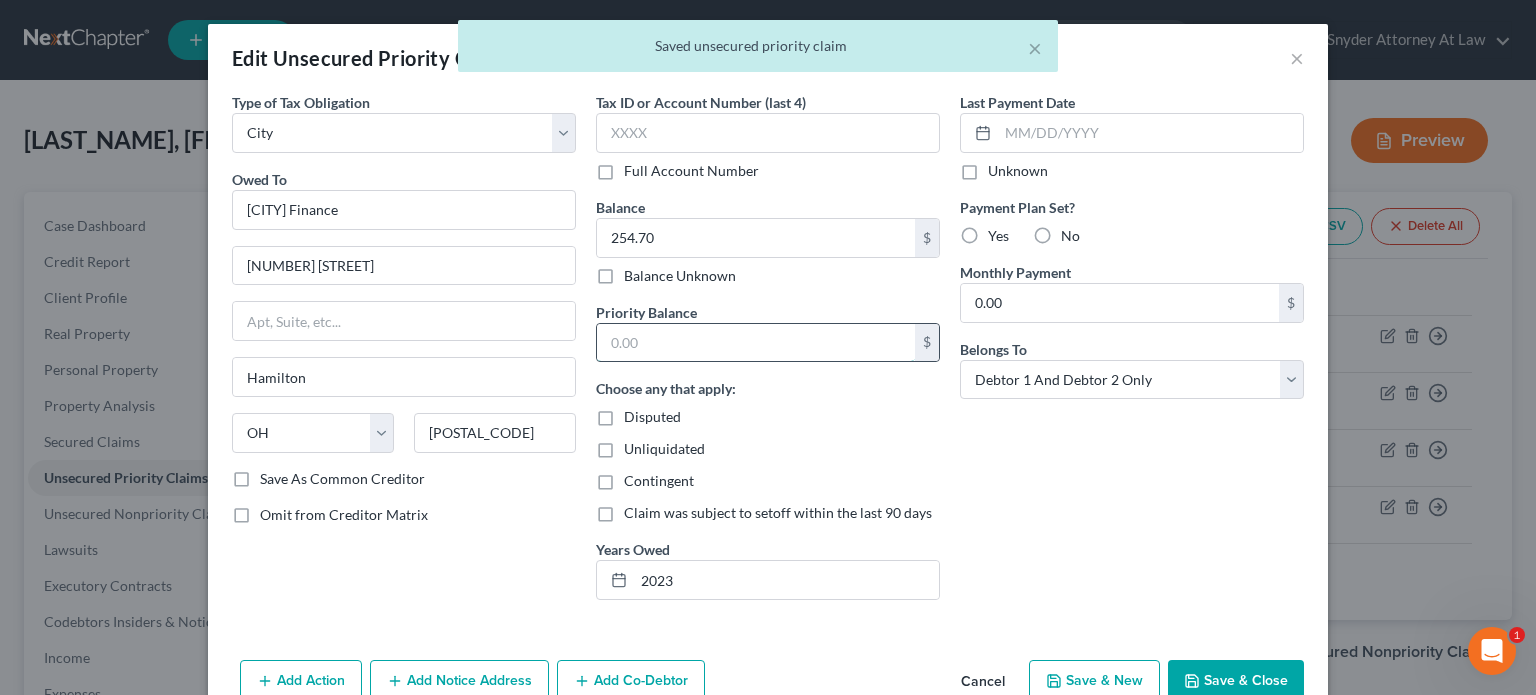 drag, startPoint x: 639, startPoint y: 344, endPoint x: 620, endPoint y: 331, distance: 23.021729 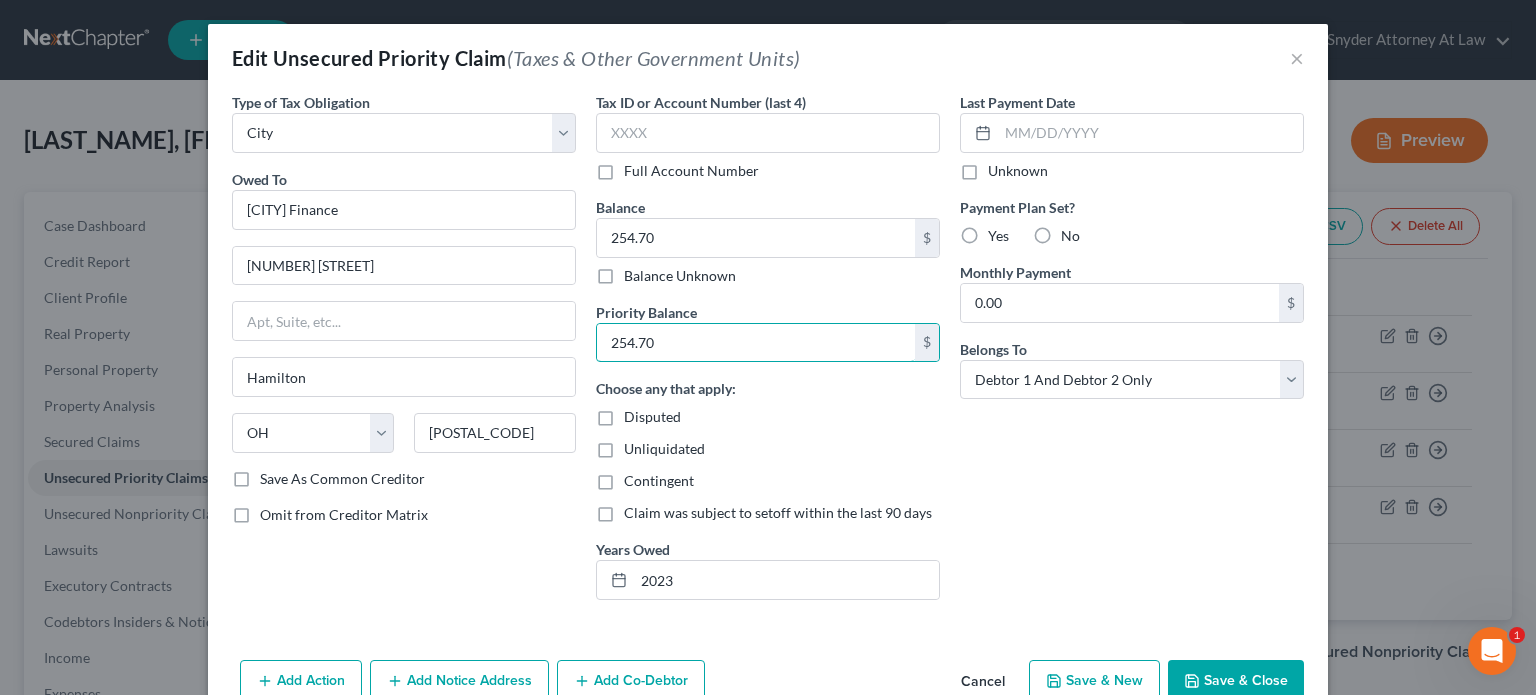 type on "254.70" 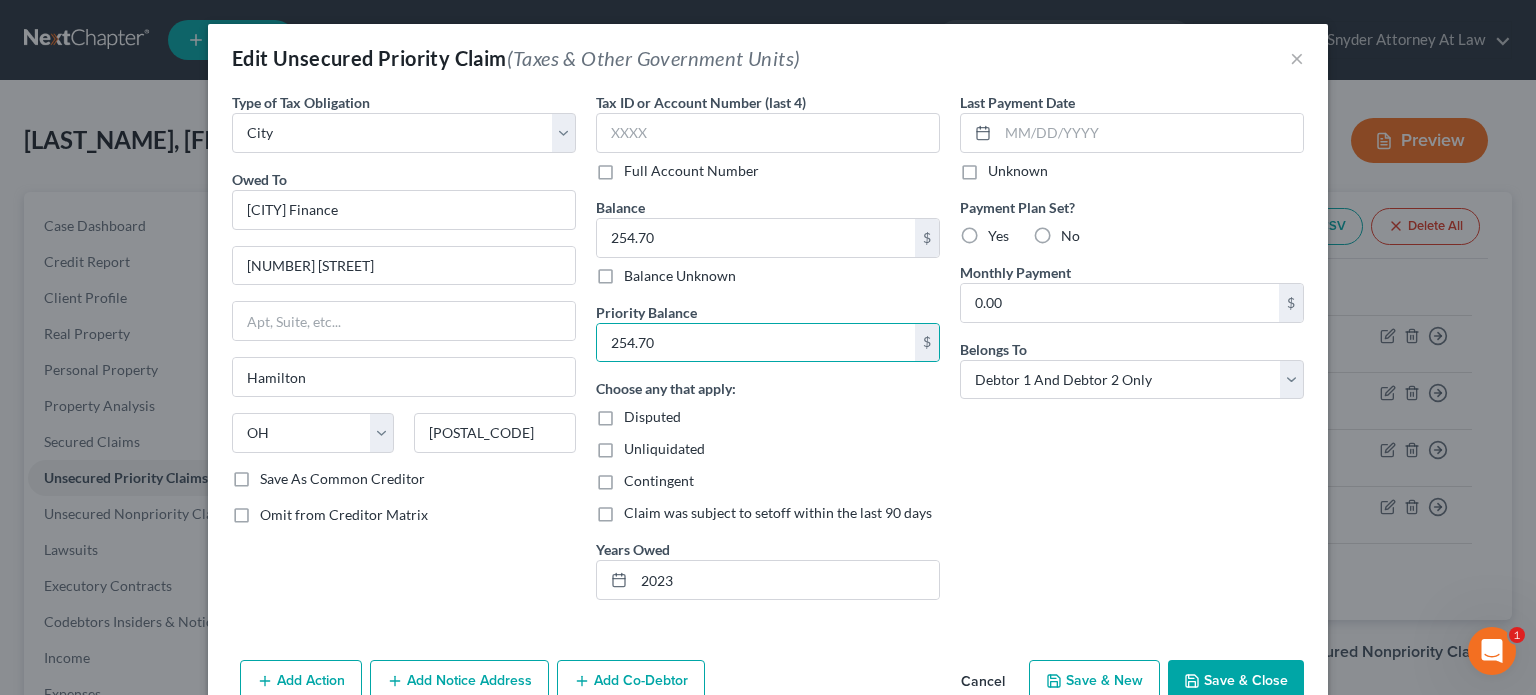 click on "Save & Close" at bounding box center [1236, 681] 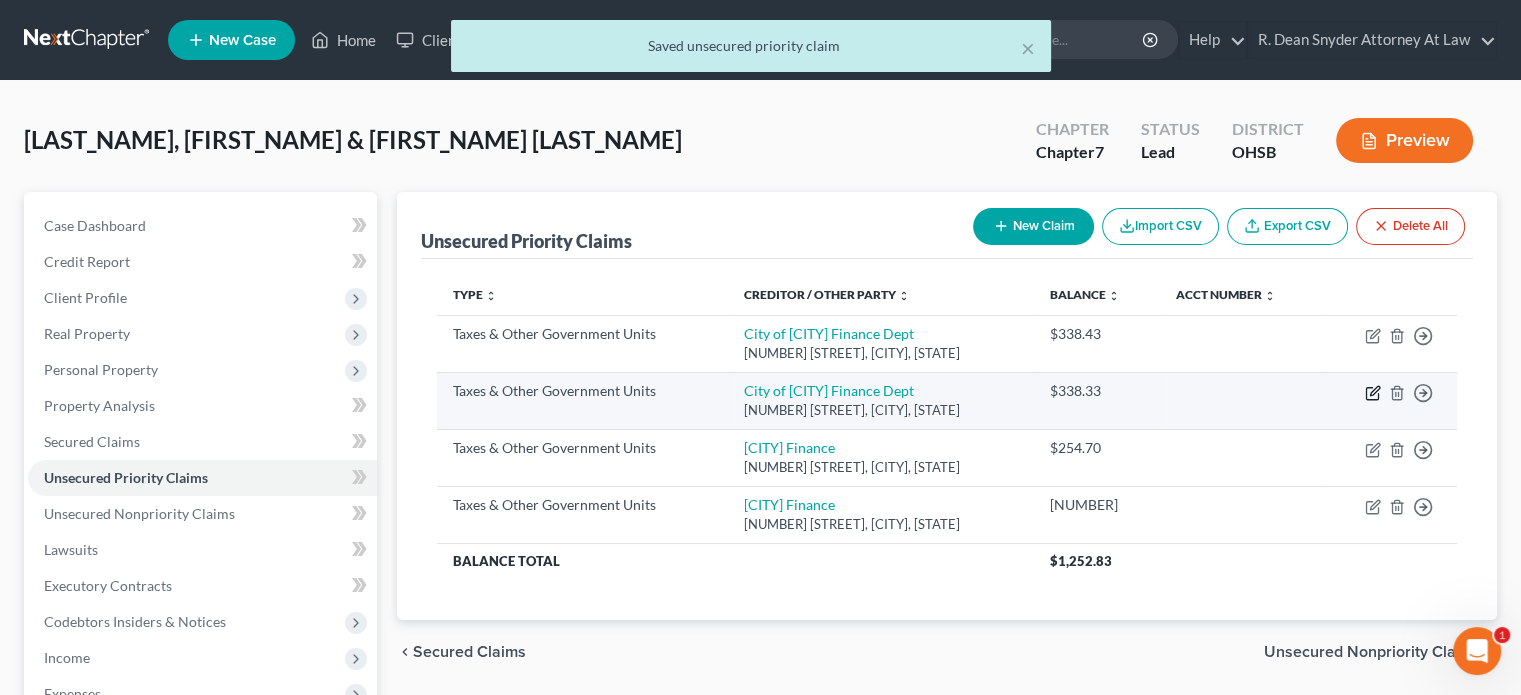 click 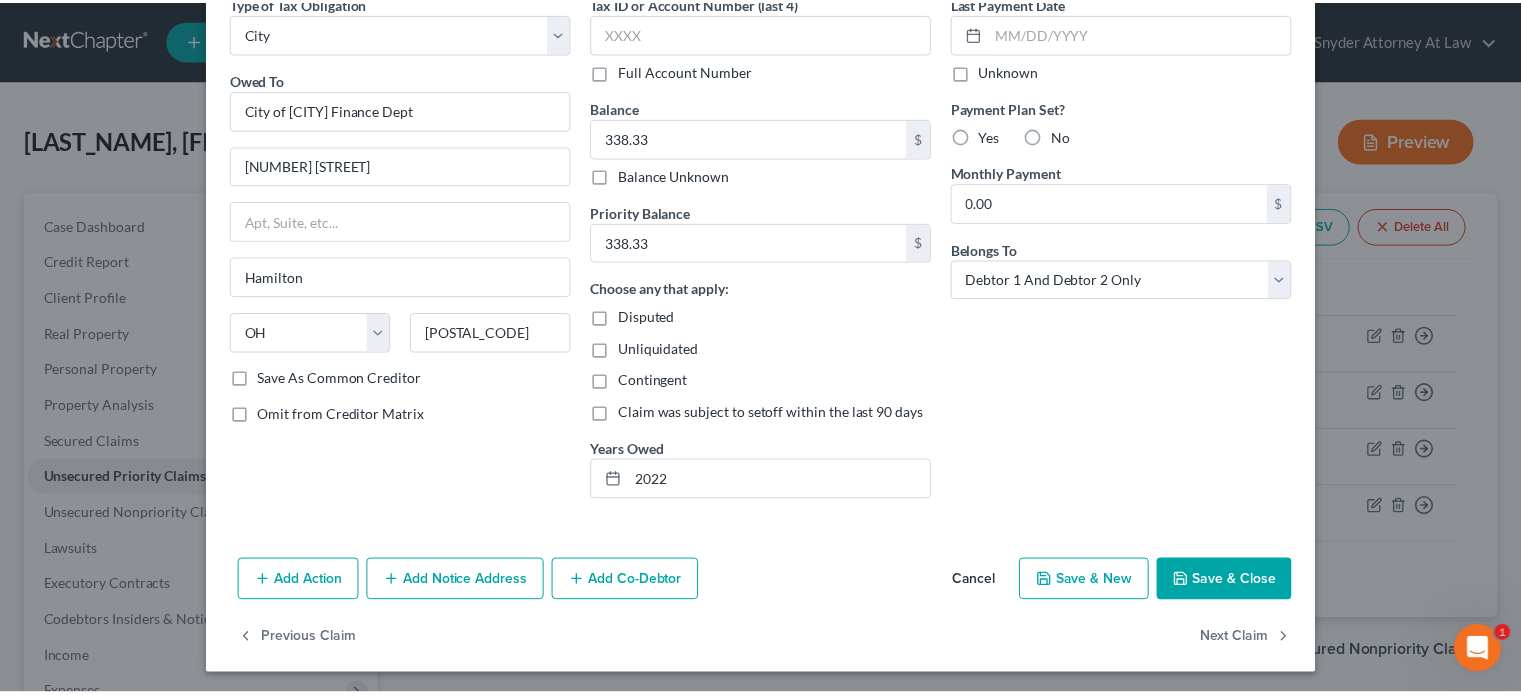 scroll, scrollTop: 102, scrollLeft: 0, axis: vertical 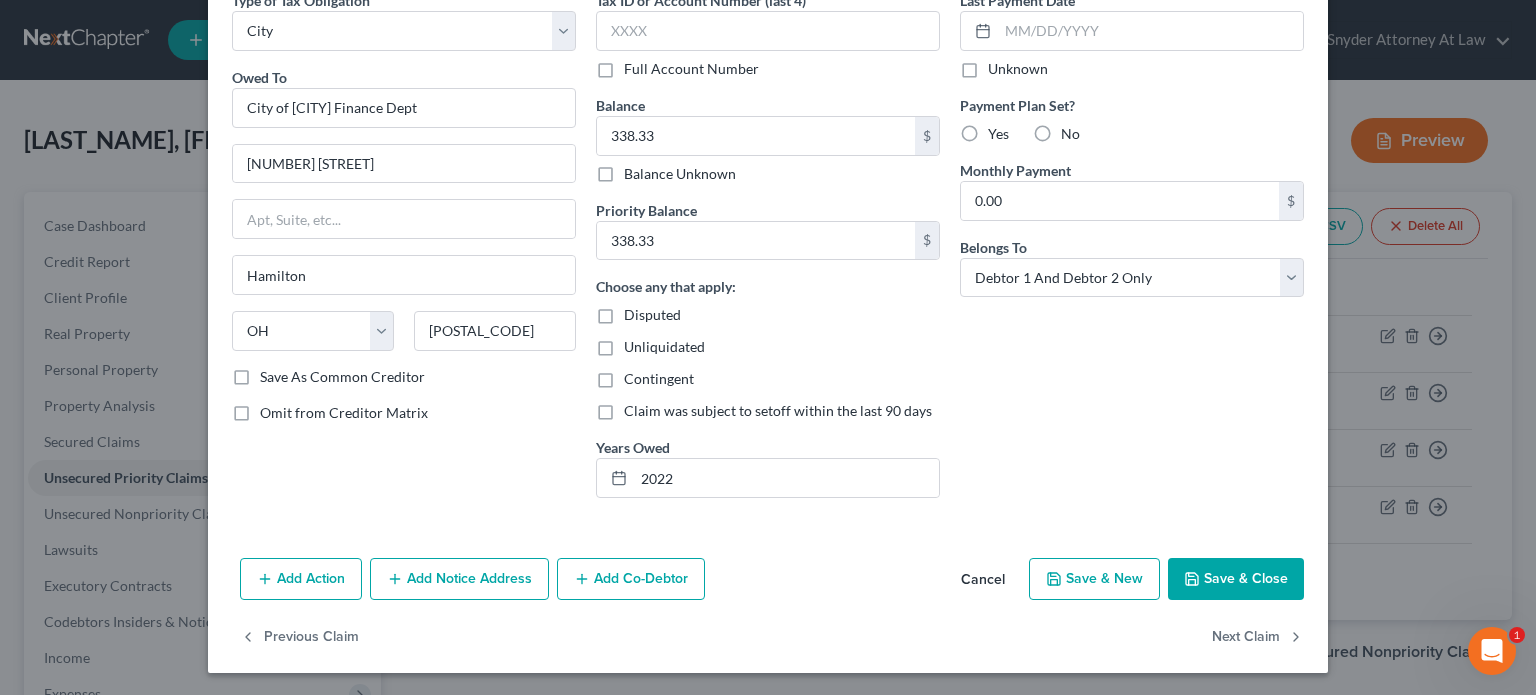 click on "Save & Close" at bounding box center (1236, 579) 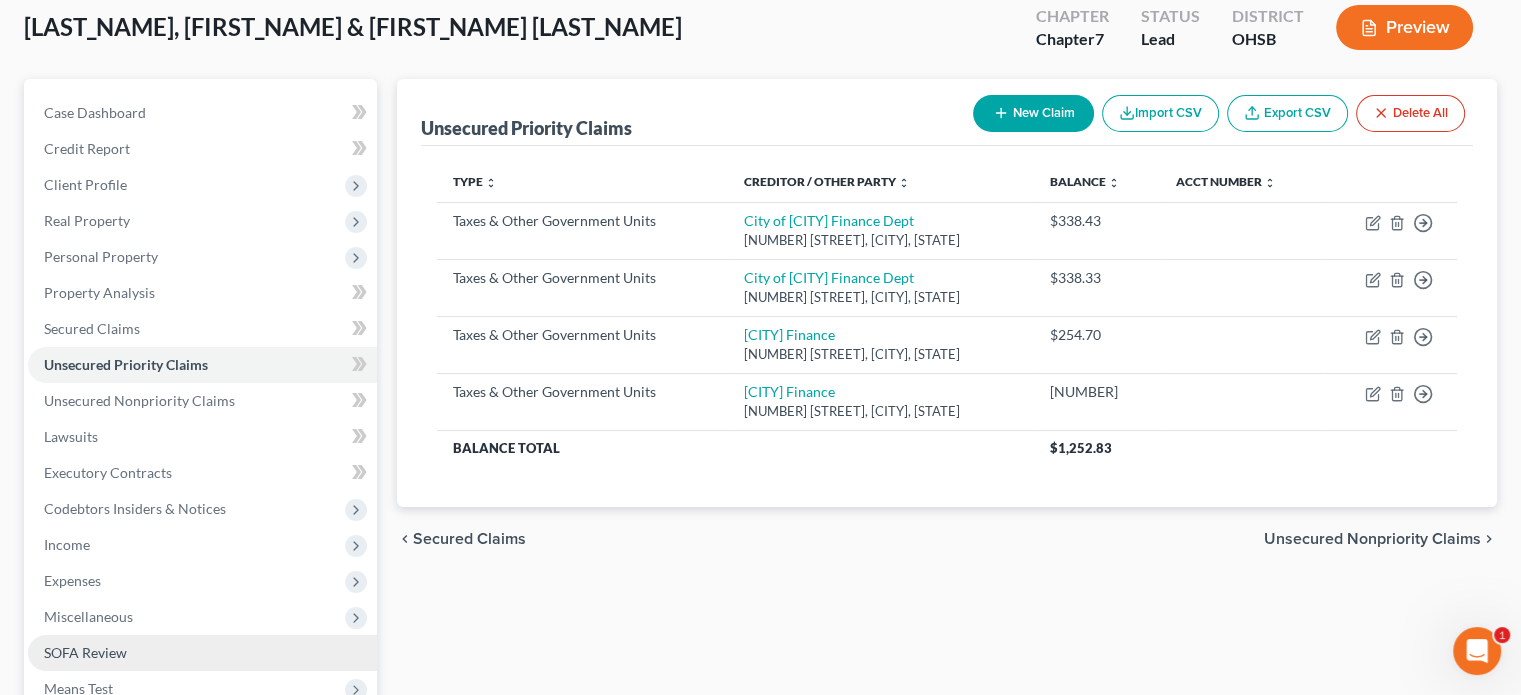 scroll, scrollTop: 366, scrollLeft: 0, axis: vertical 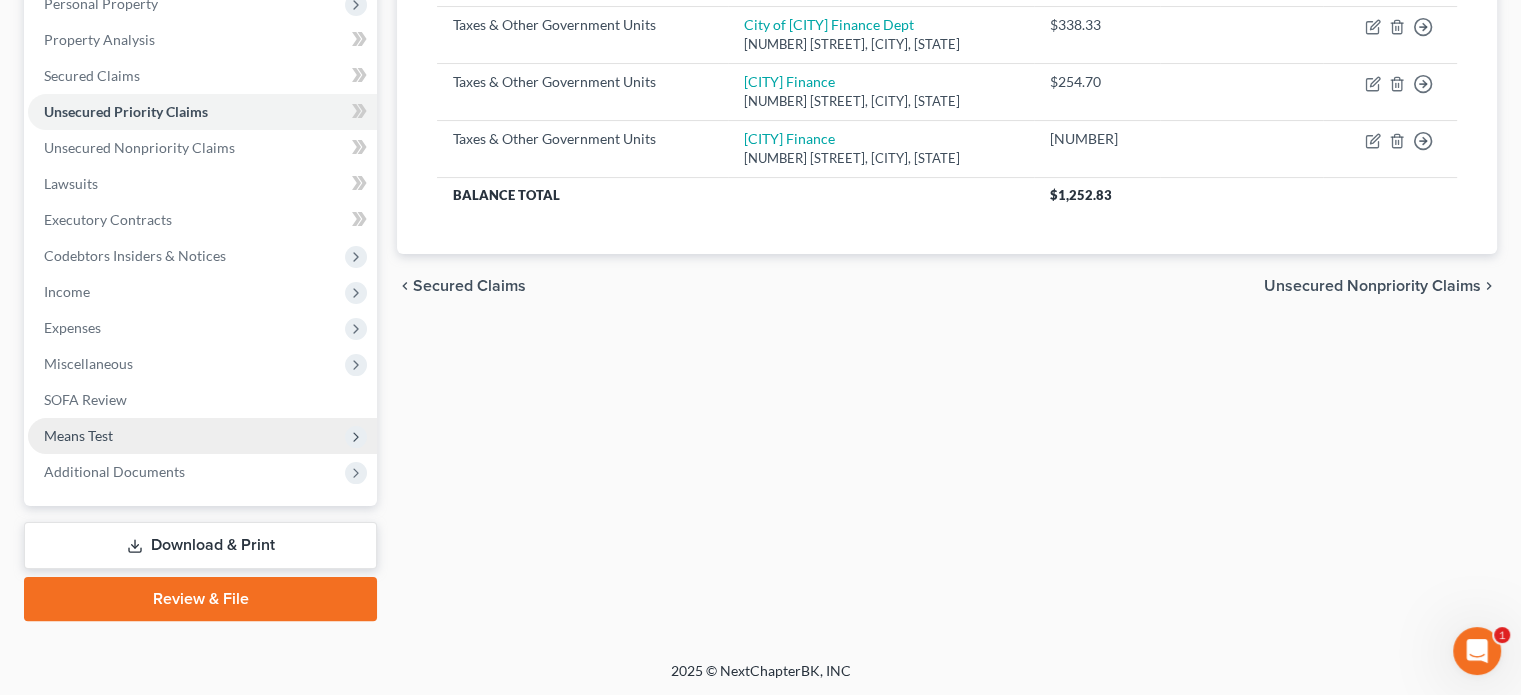 click on "Means Test" at bounding box center (78, 435) 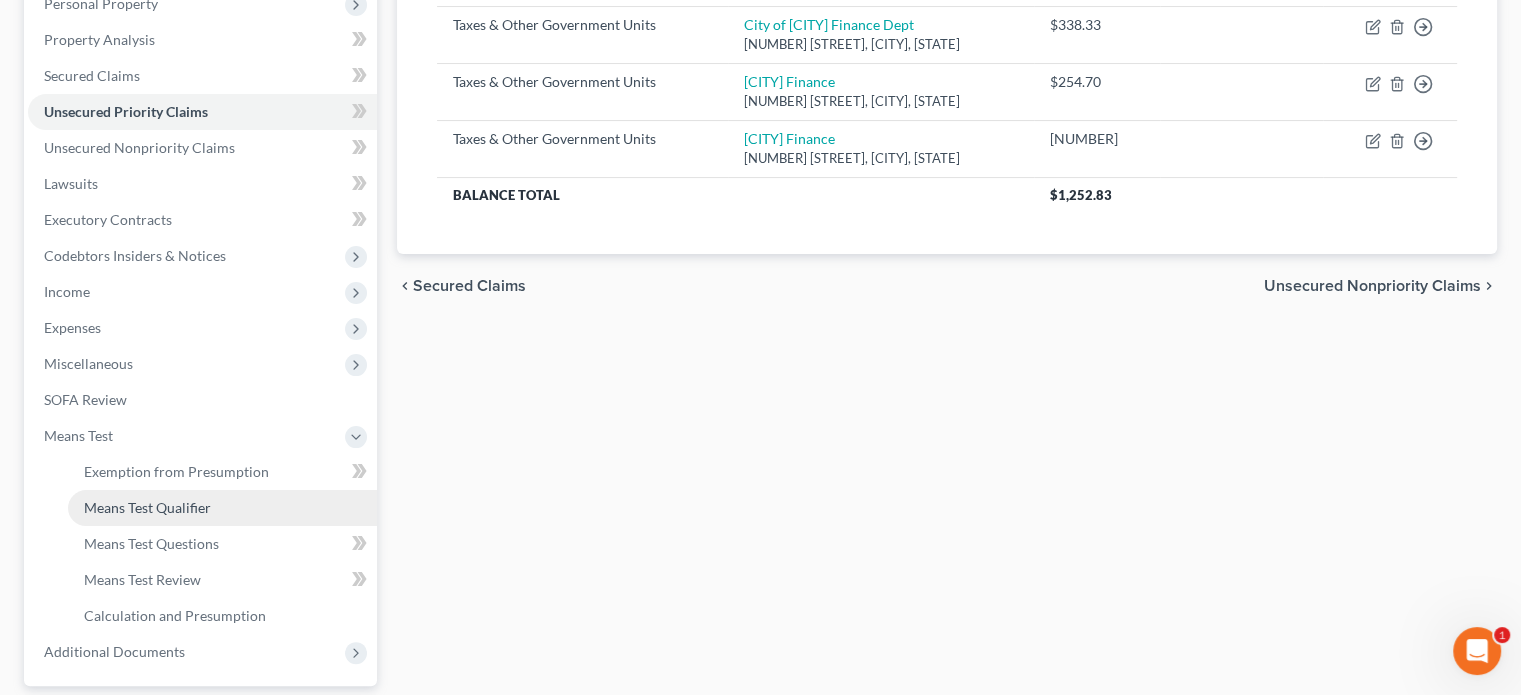 click on "Means Test Qualifier" at bounding box center [147, 507] 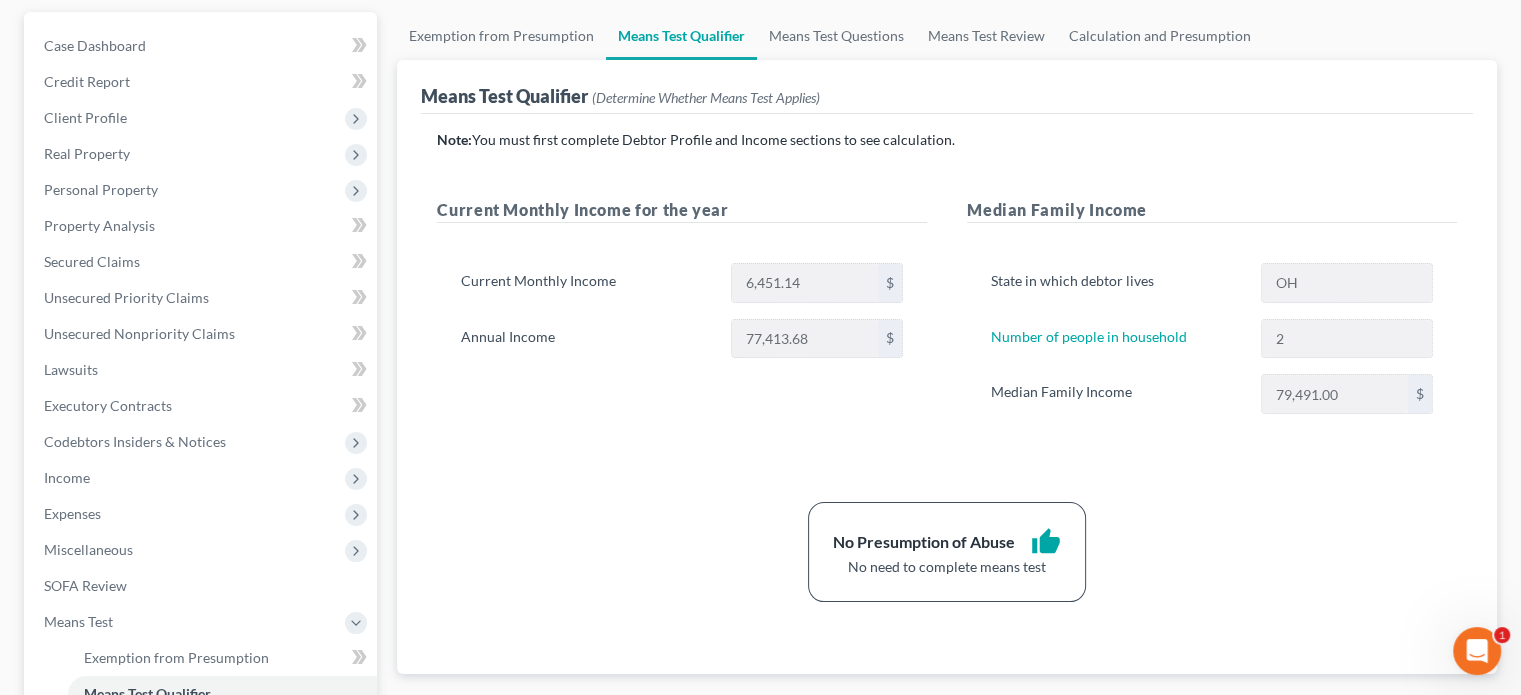 scroll, scrollTop: 300, scrollLeft: 0, axis: vertical 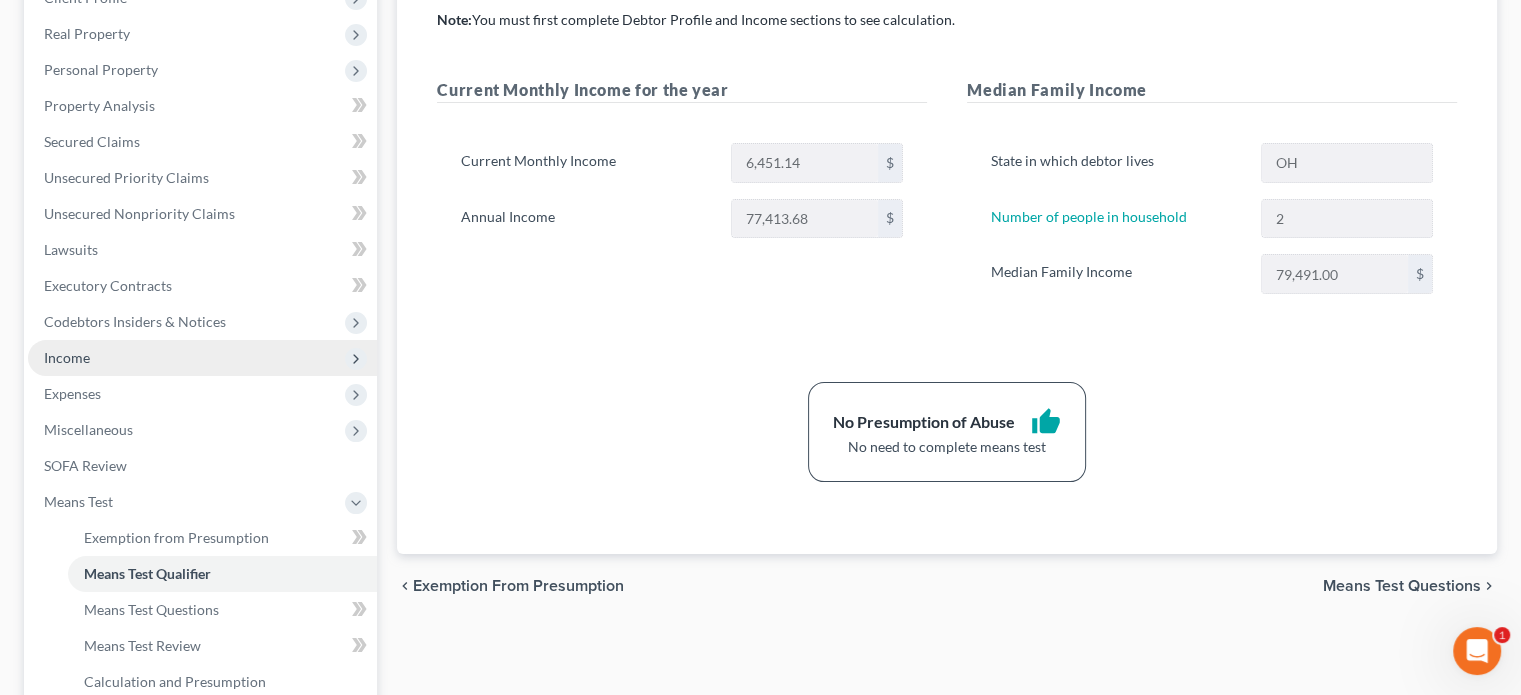 click on "Income" at bounding box center (67, 357) 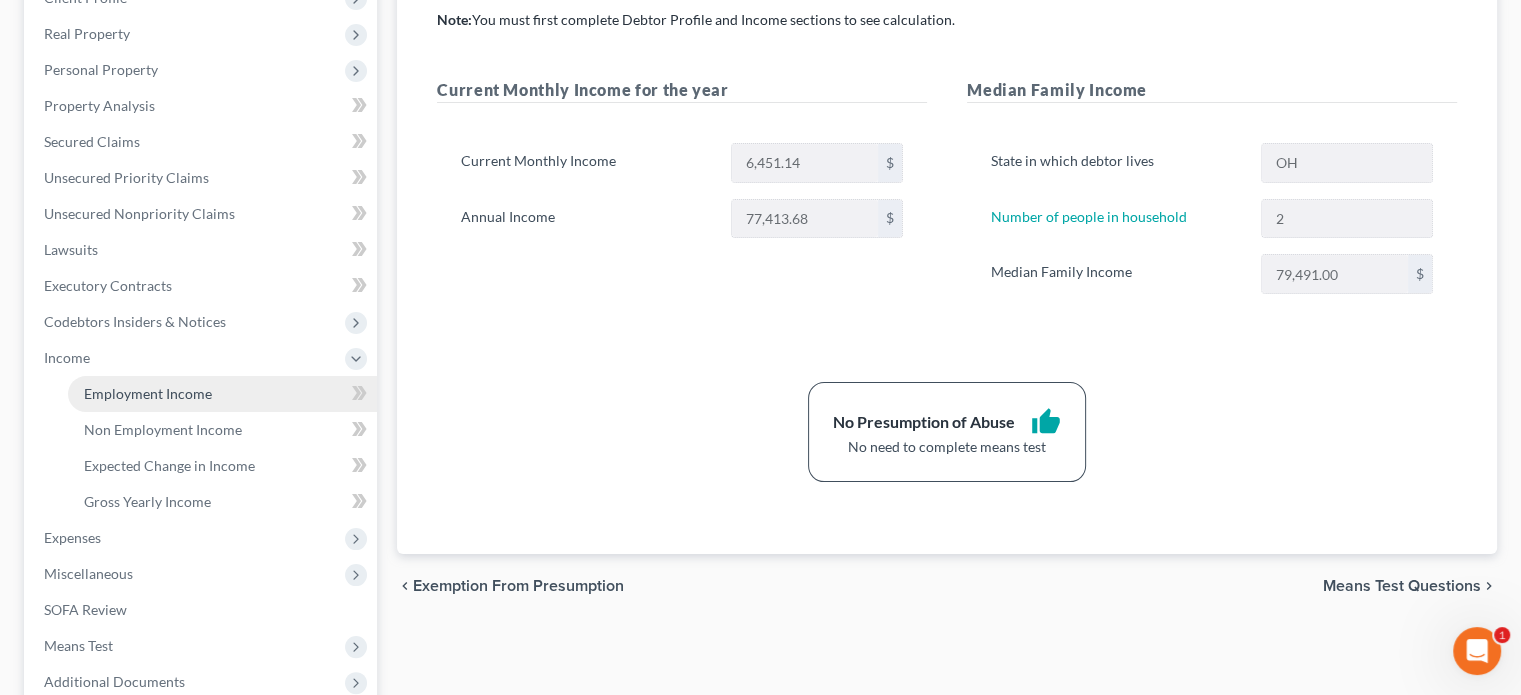 click on "Employment Income" at bounding box center [148, 393] 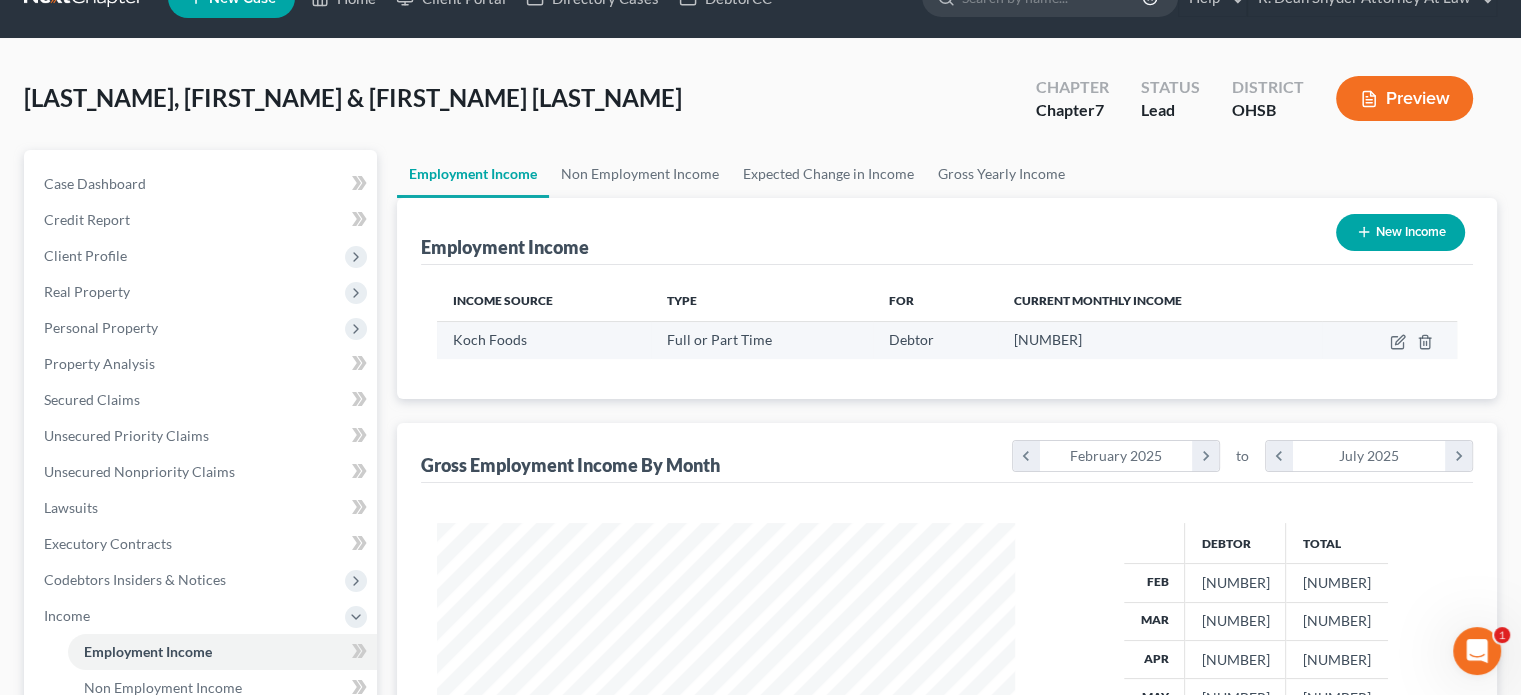 scroll, scrollTop: 0, scrollLeft: 0, axis: both 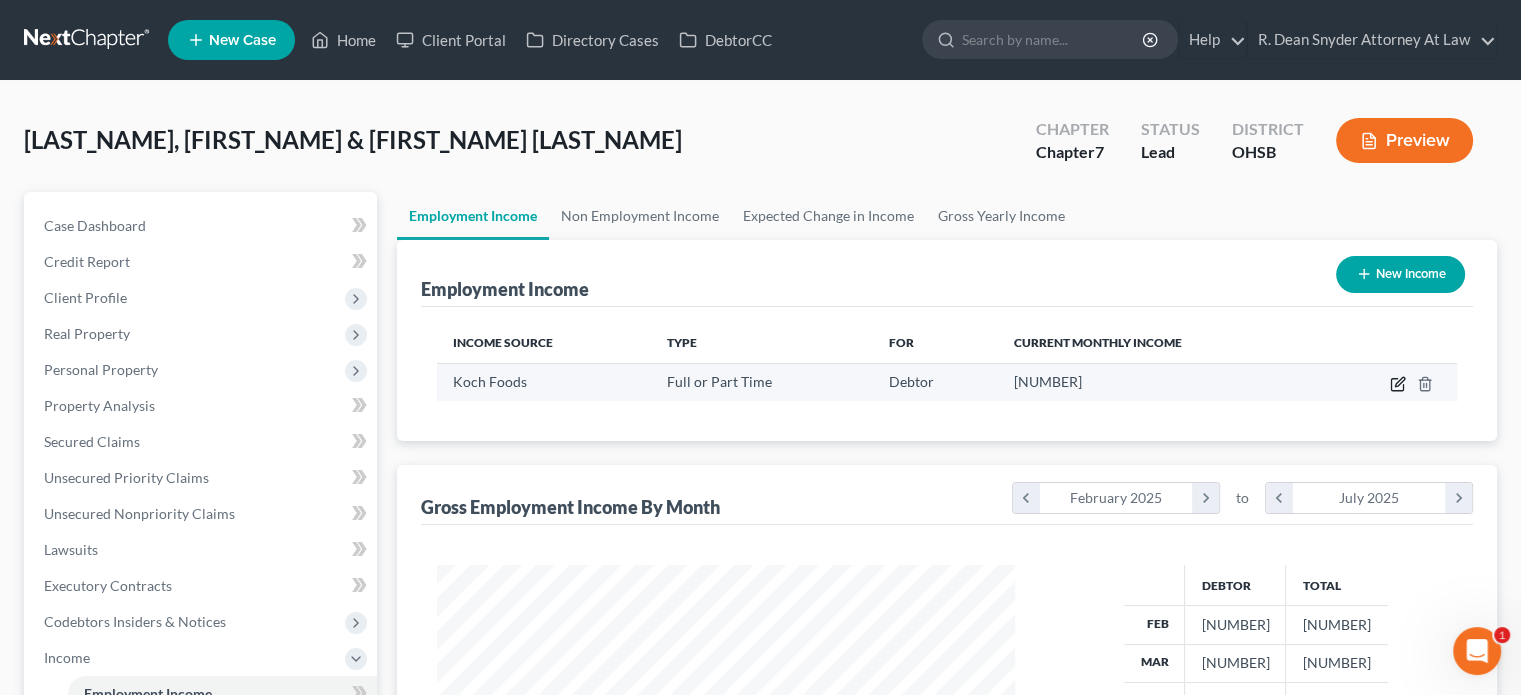 click 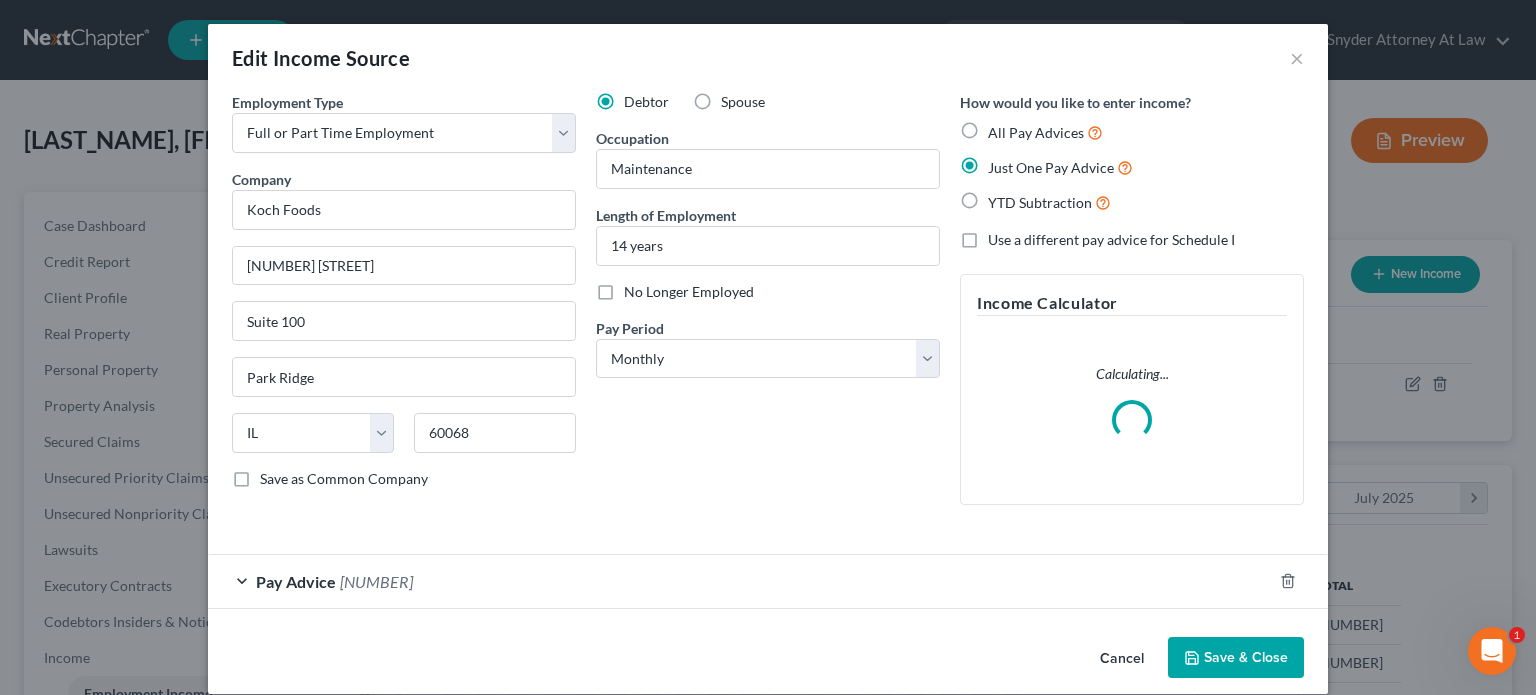 scroll, scrollTop: 999643, scrollLeft: 999375, axis: both 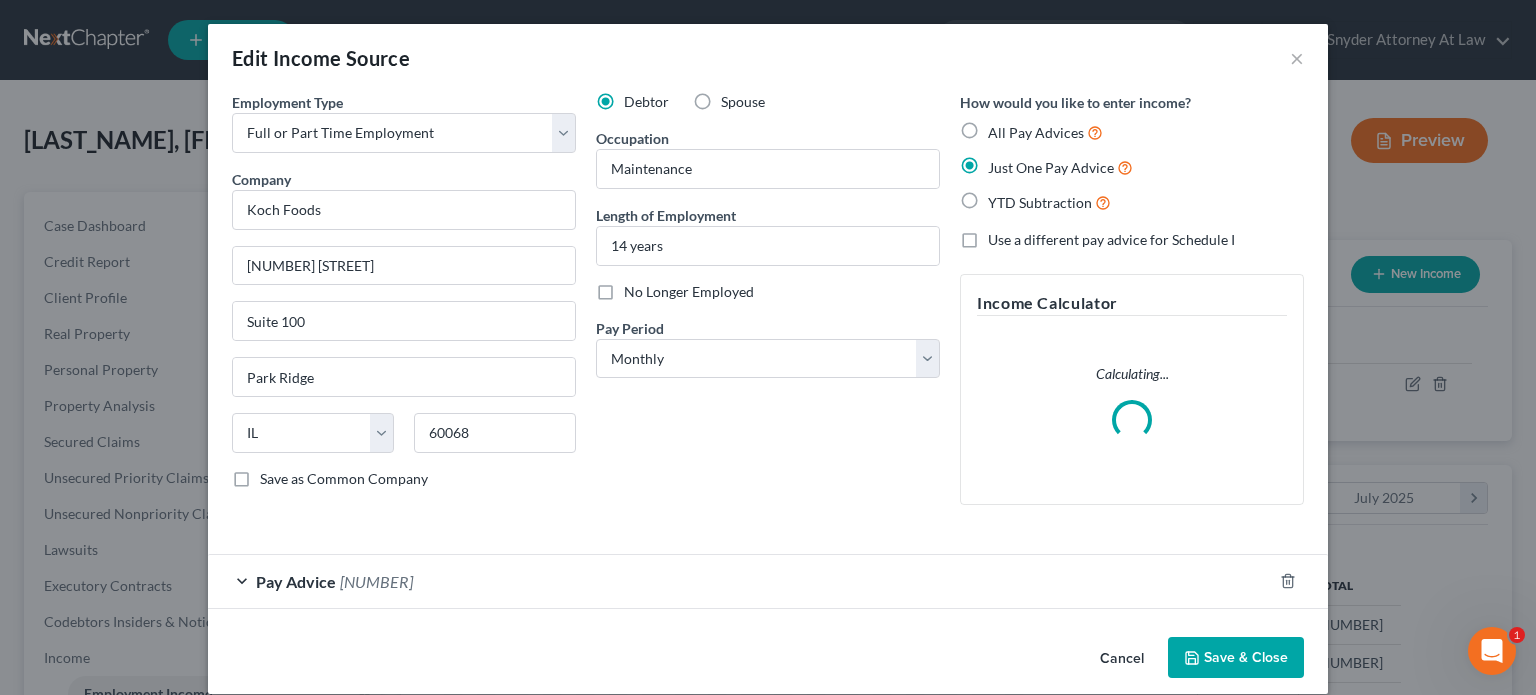 click on "Pay Advice $4,491.70" at bounding box center (740, 581) 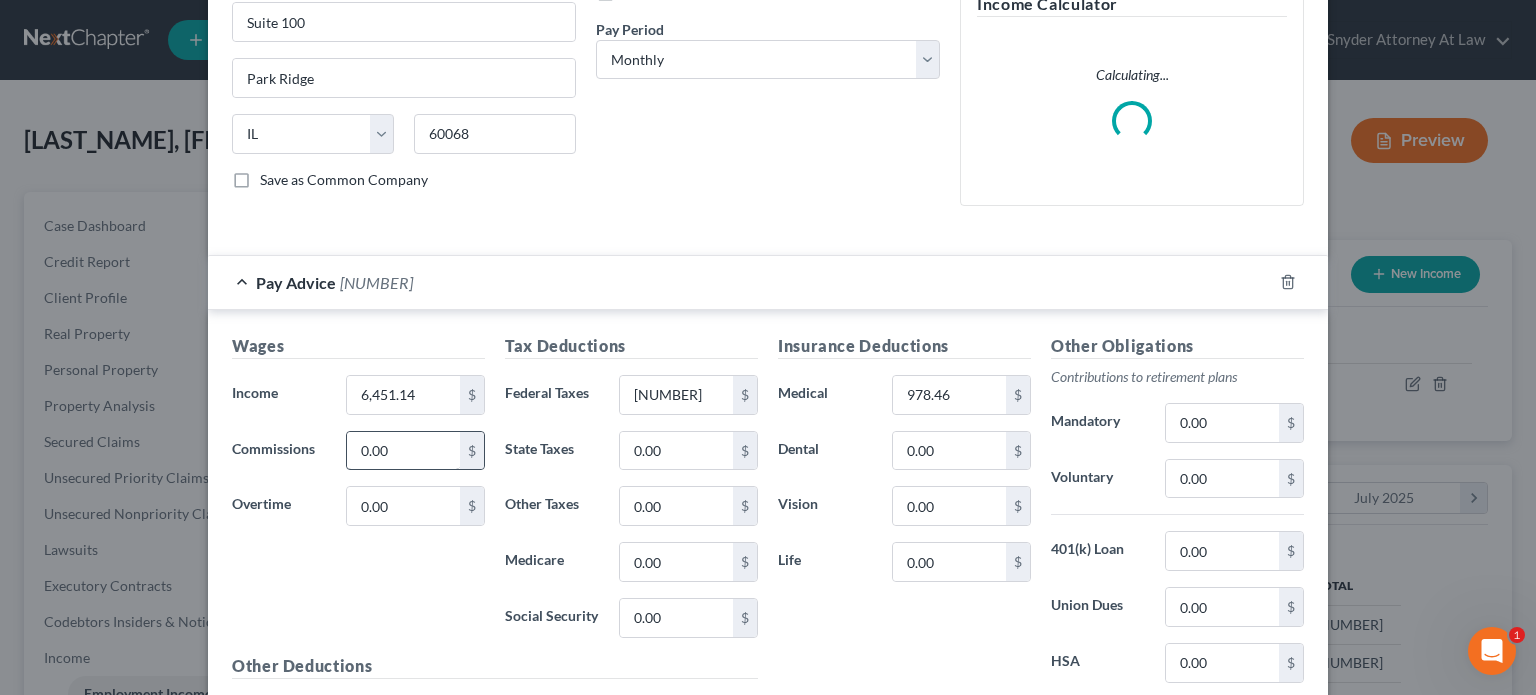 scroll, scrollTop: 300, scrollLeft: 0, axis: vertical 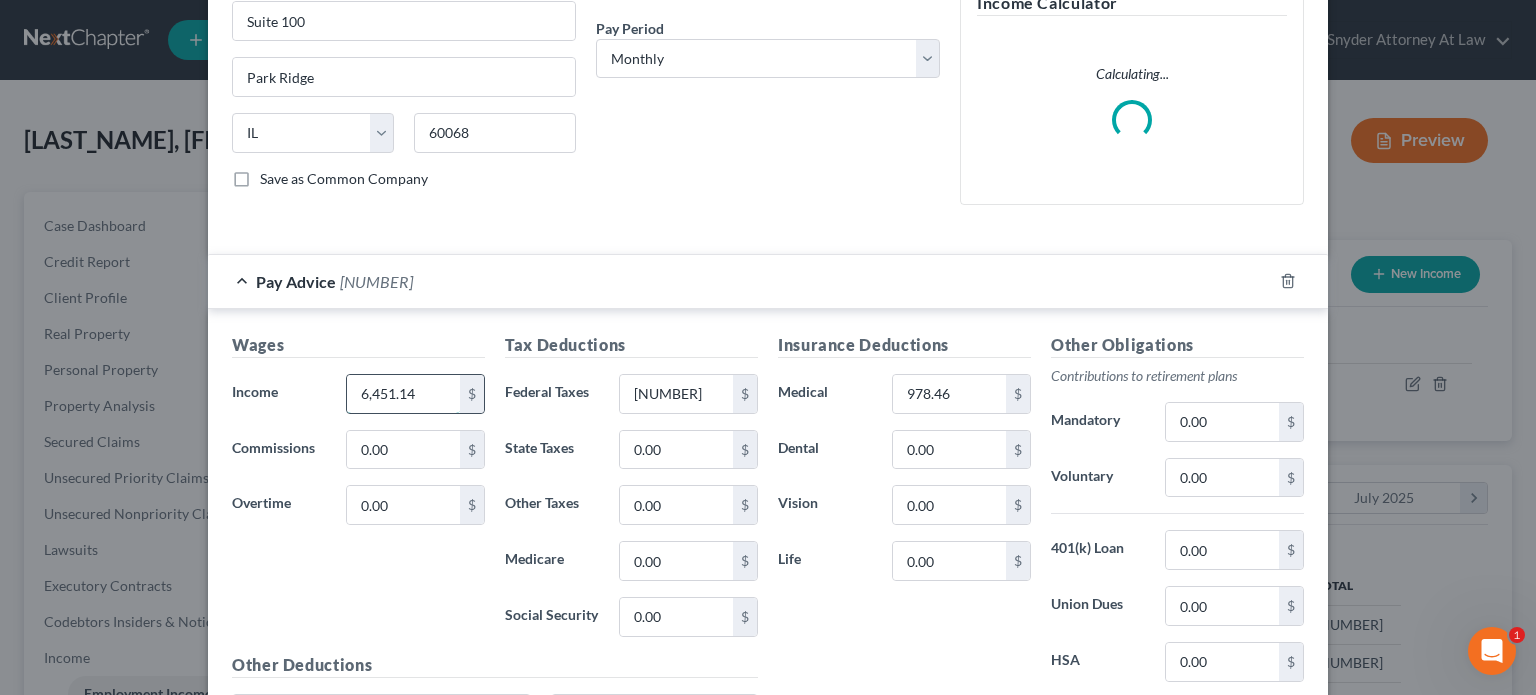 click on "6,451.14" at bounding box center [403, 394] 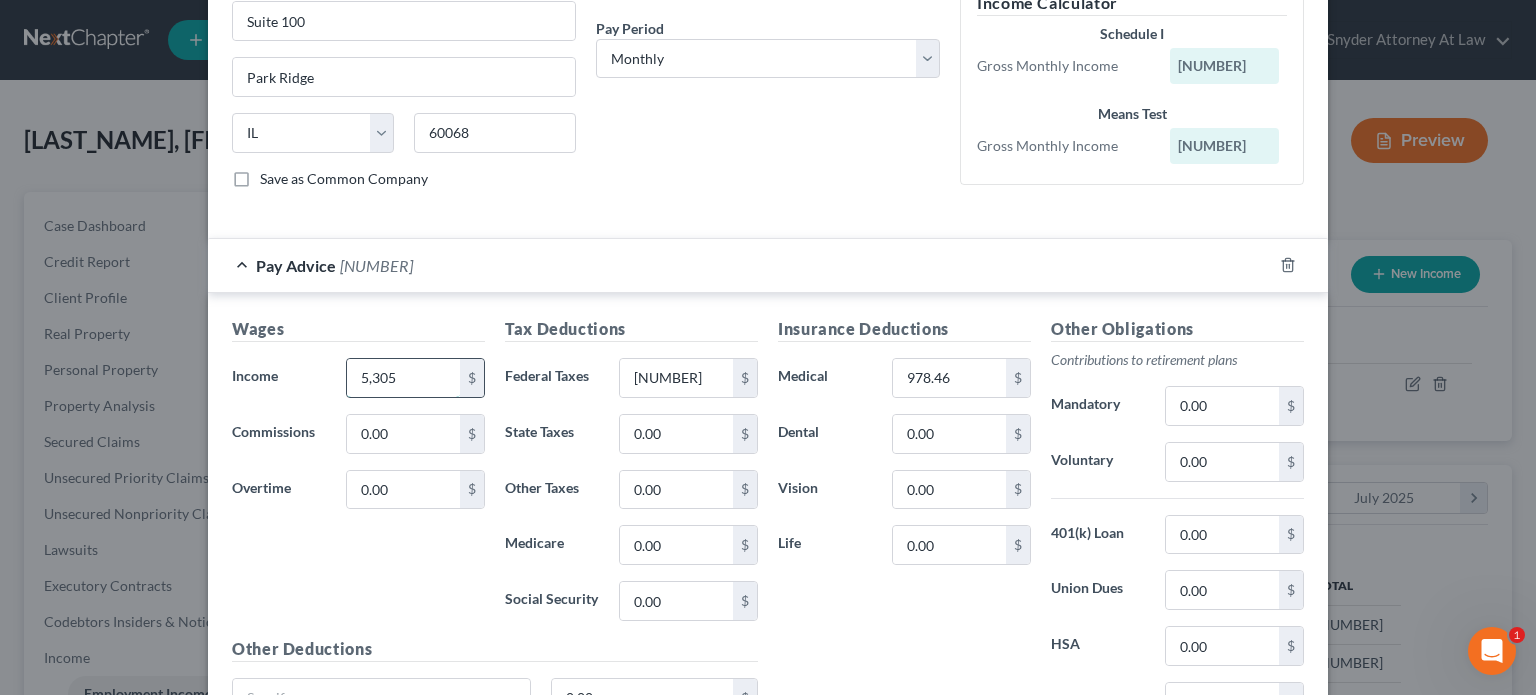 type on "5,305" 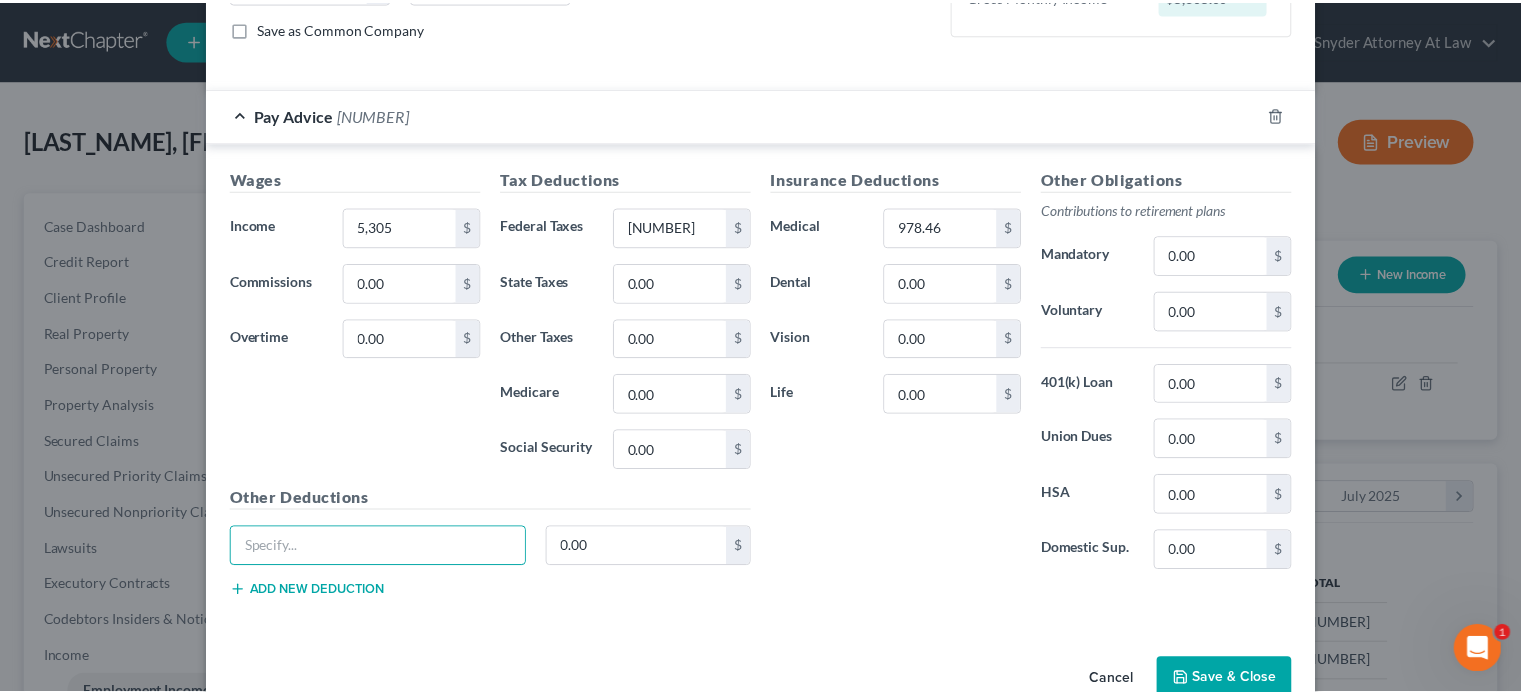 scroll, scrollTop: 490, scrollLeft: 0, axis: vertical 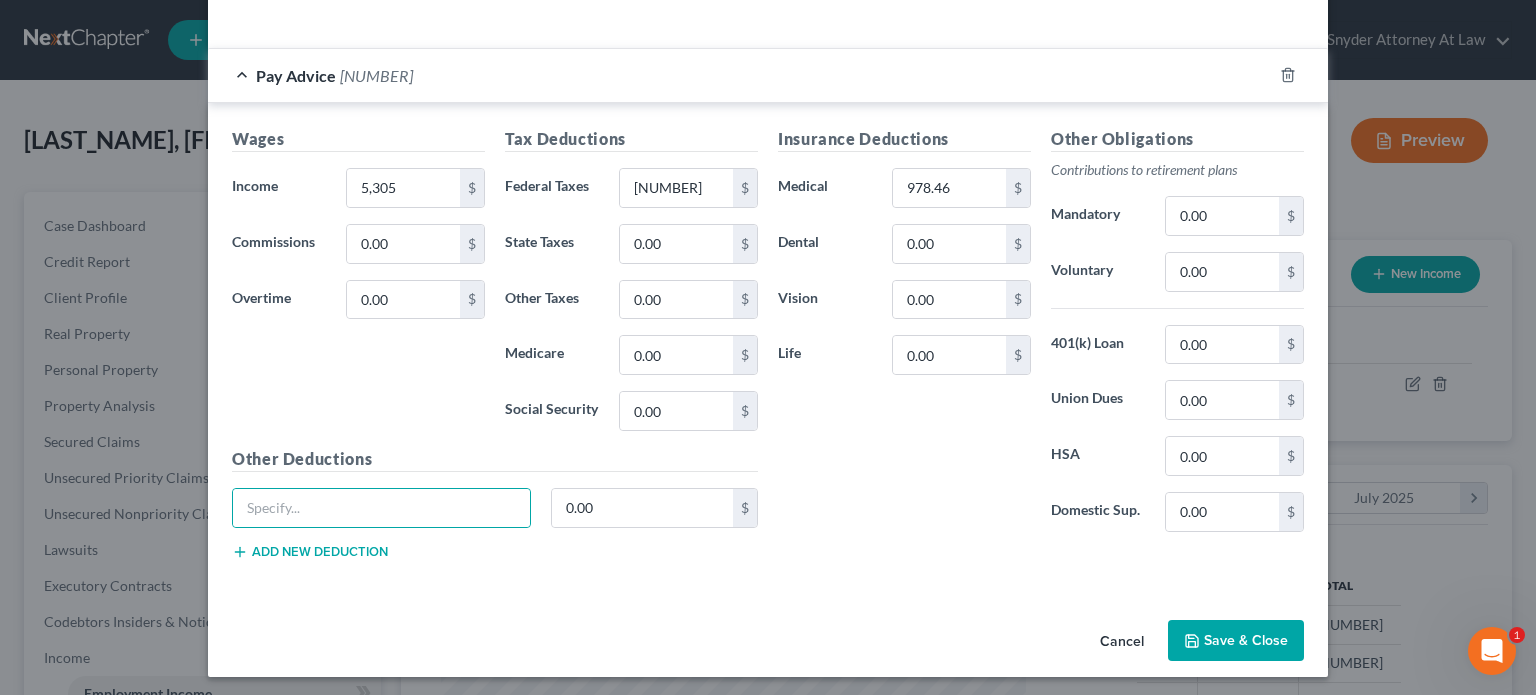 click on "Save & Close" at bounding box center [1236, 641] 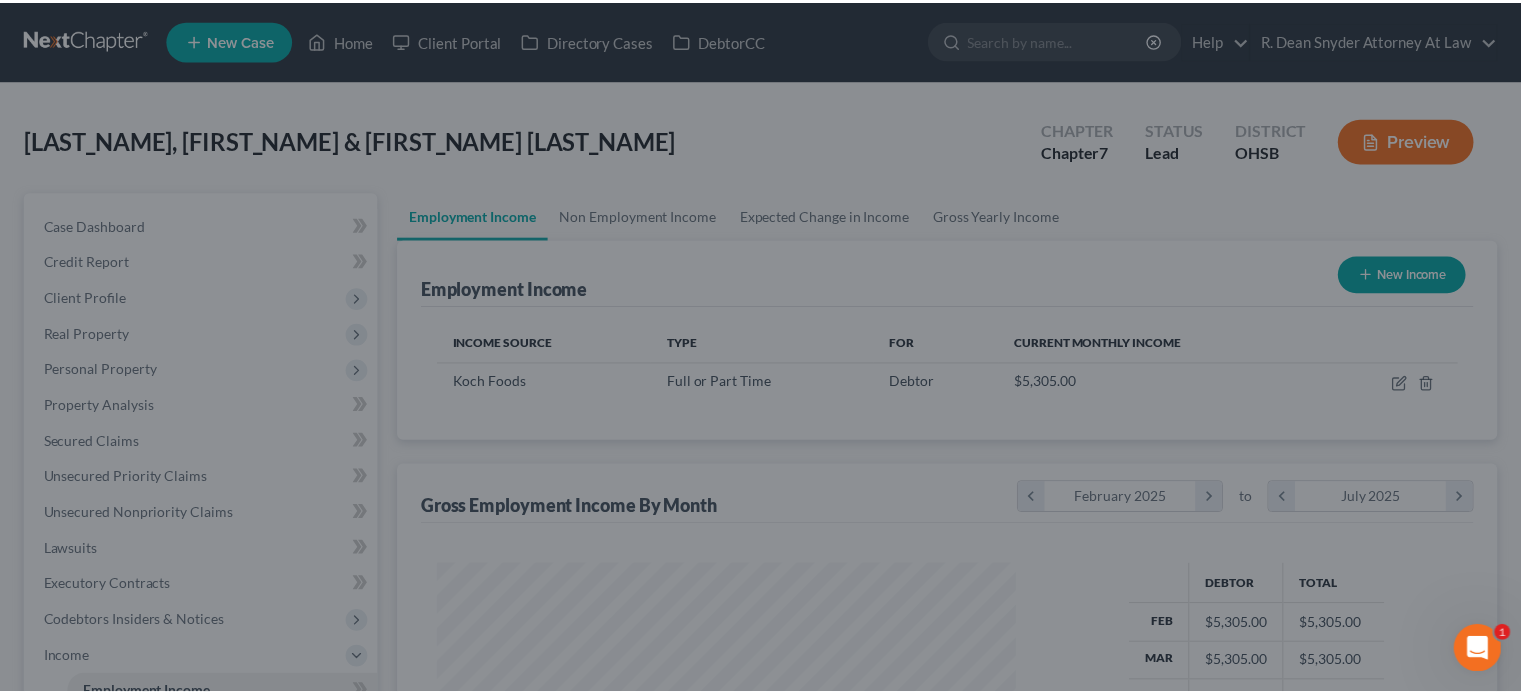 scroll, scrollTop: 356, scrollLeft: 617, axis: both 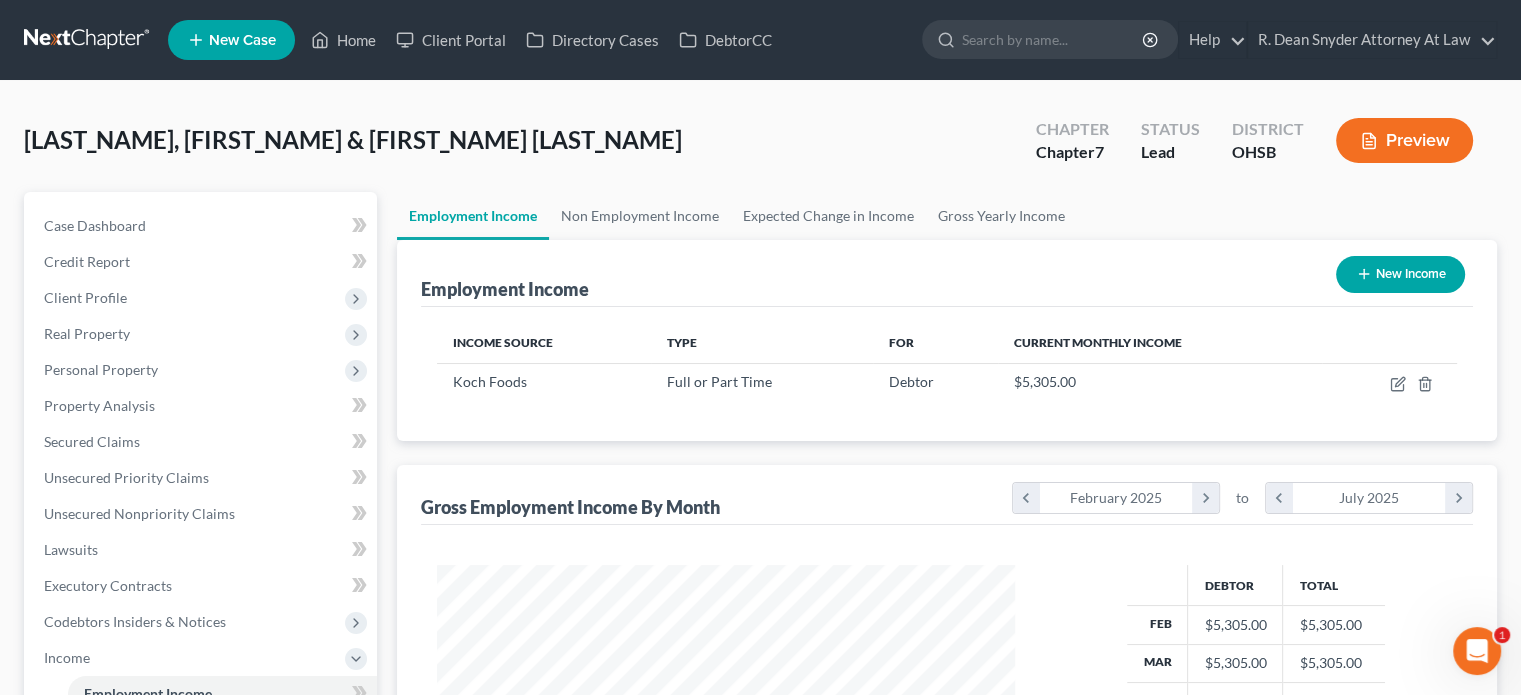 click 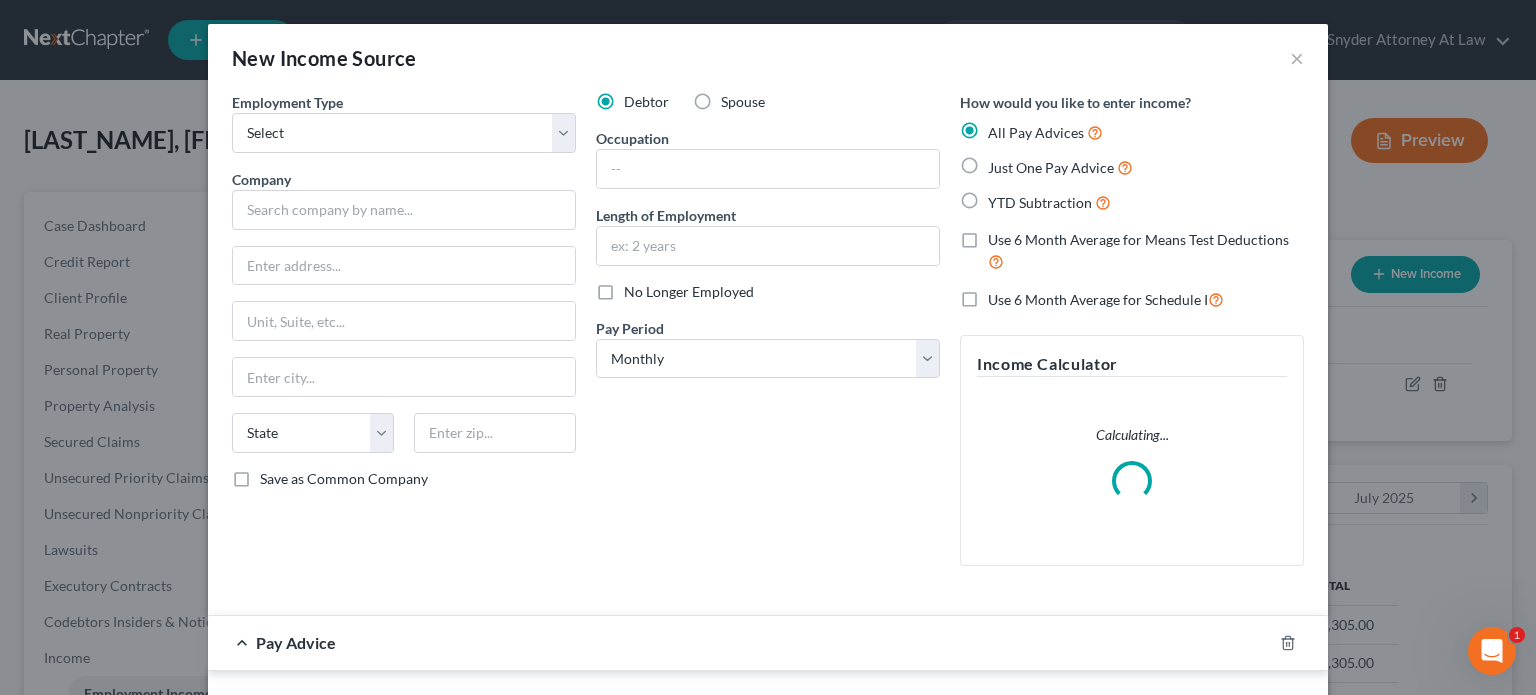 scroll, scrollTop: 999643, scrollLeft: 999375, axis: both 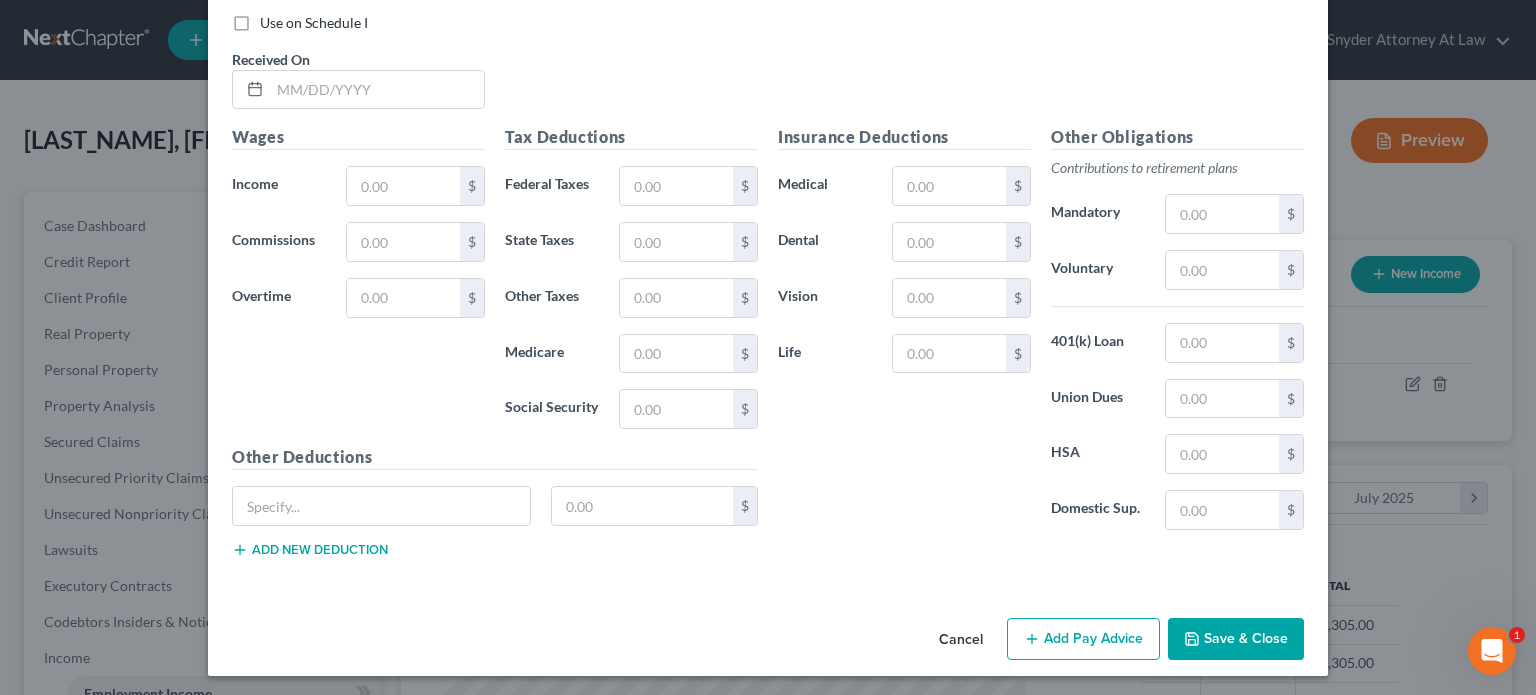 click on "Cancel" at bounding box center (961, 640) 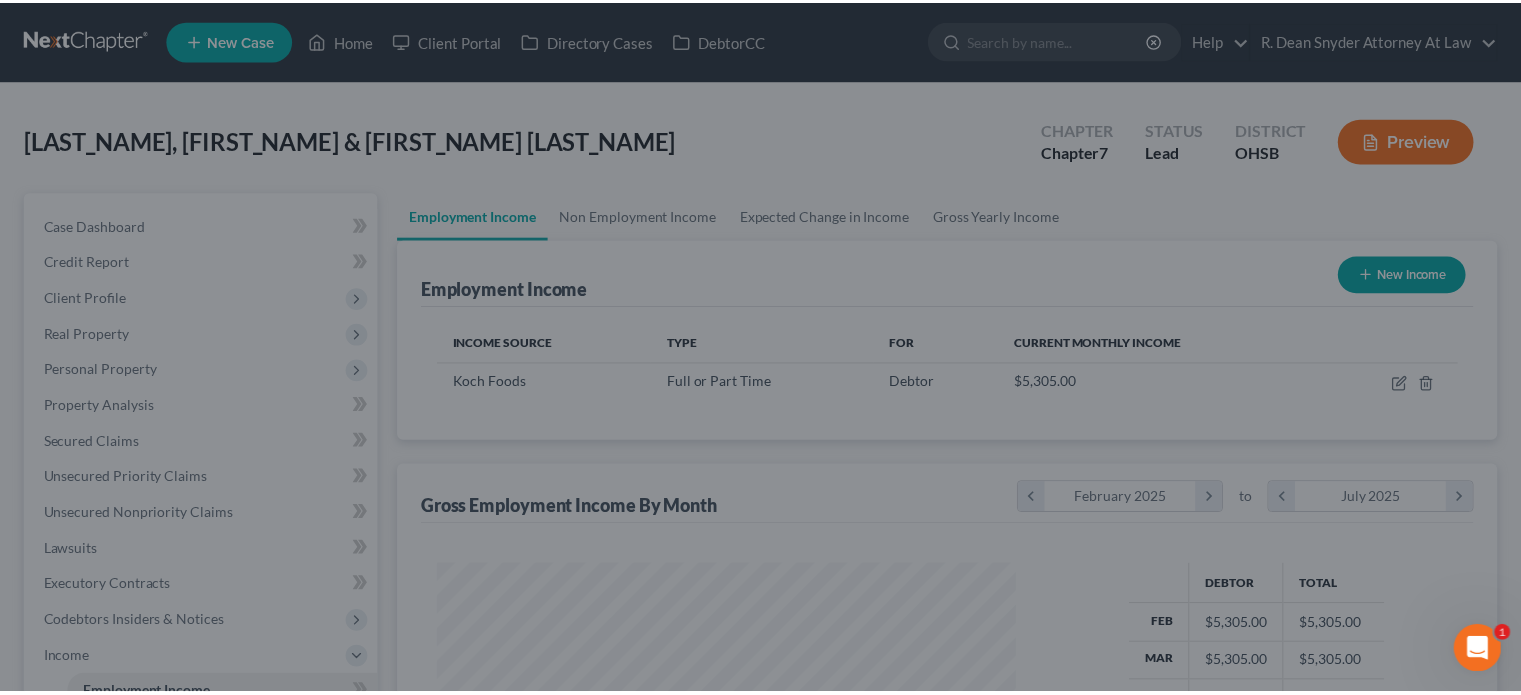 scroll, scrollTop: 356, scrollLeft: 617, axis: both 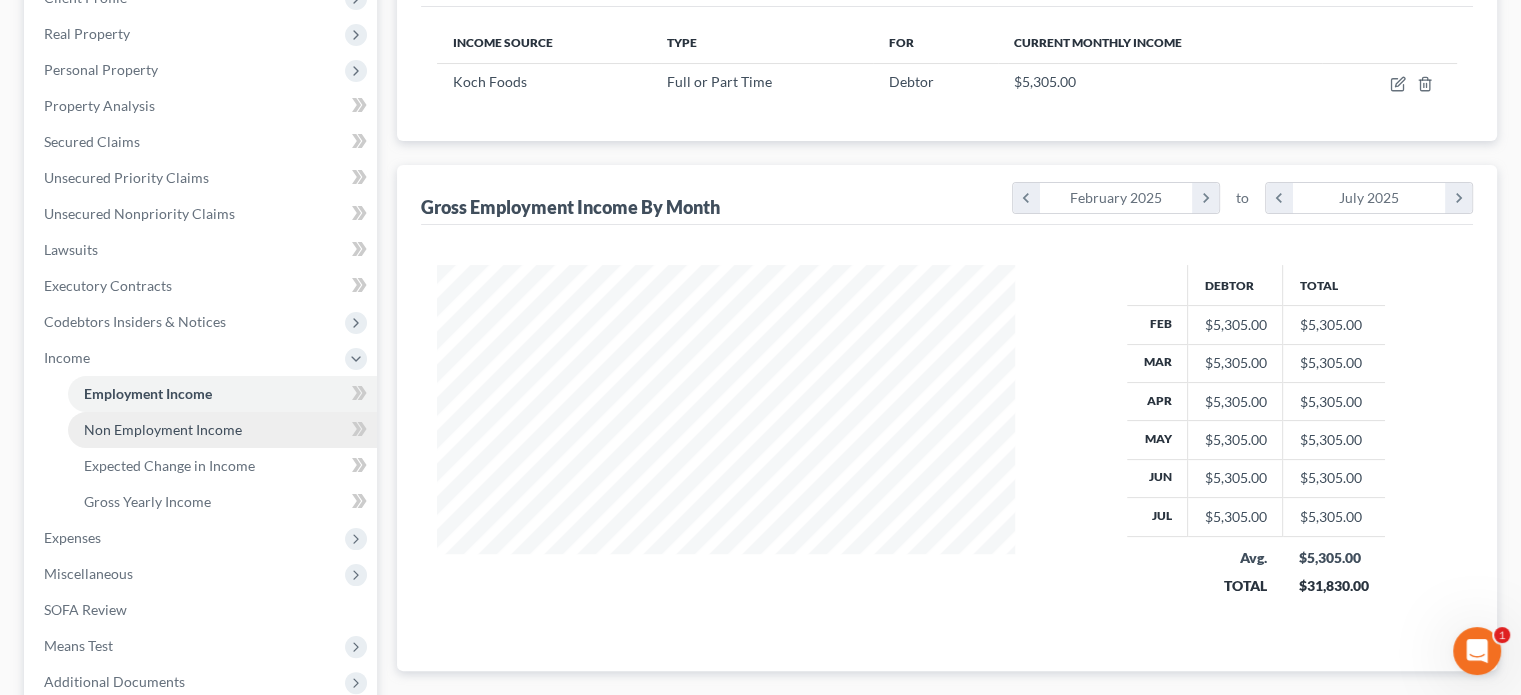 click on "Non Employment Income" at bounding box center [163, 429] 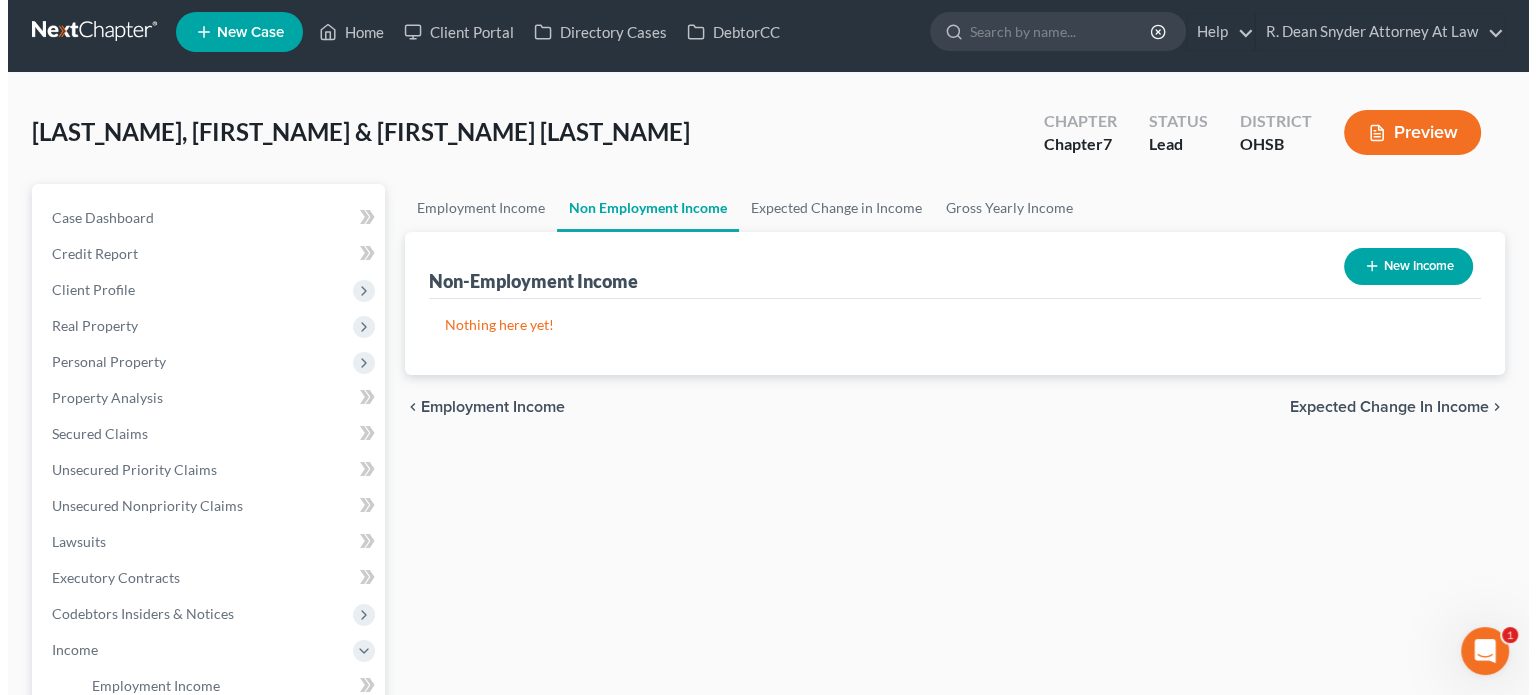 scroll, scrollTop: 0, scrollLeft: 0, axis: both 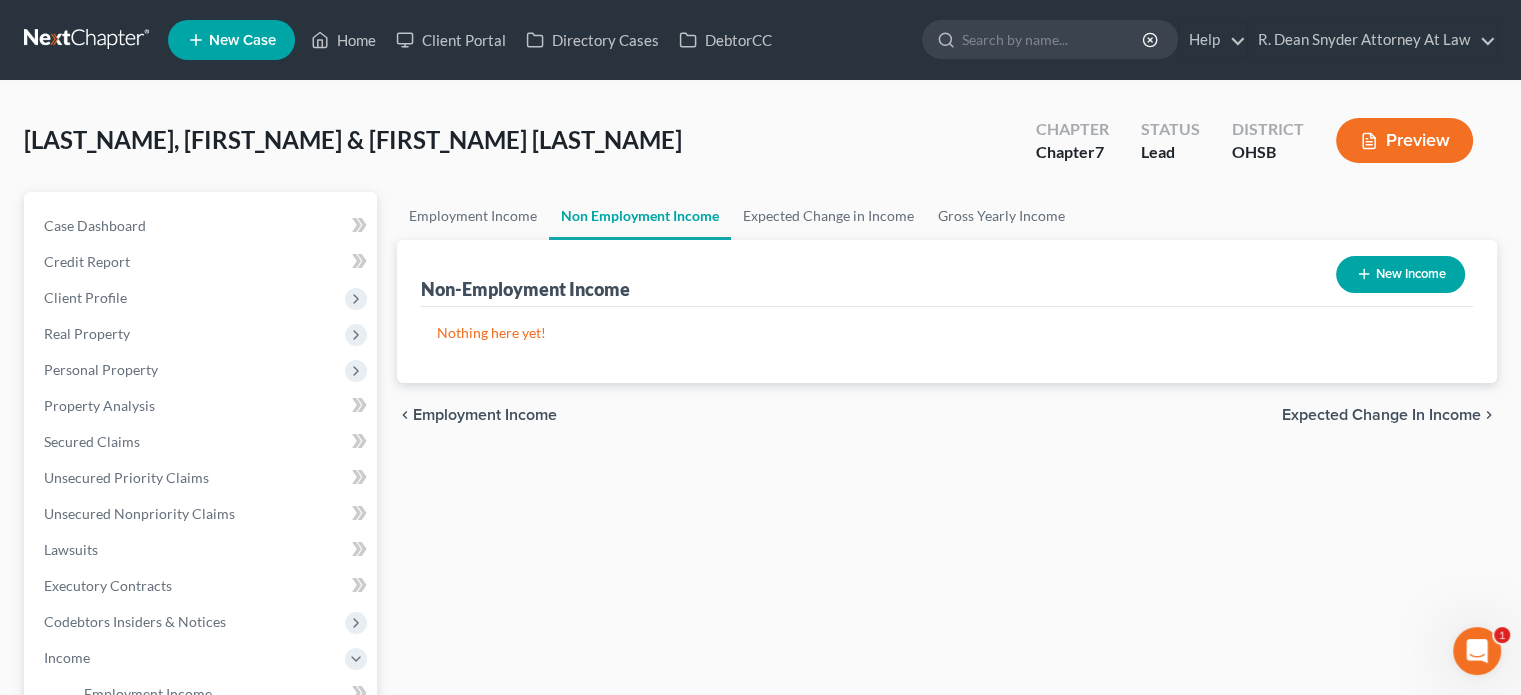 click on "New Income" at bounding box center (1400, 274) 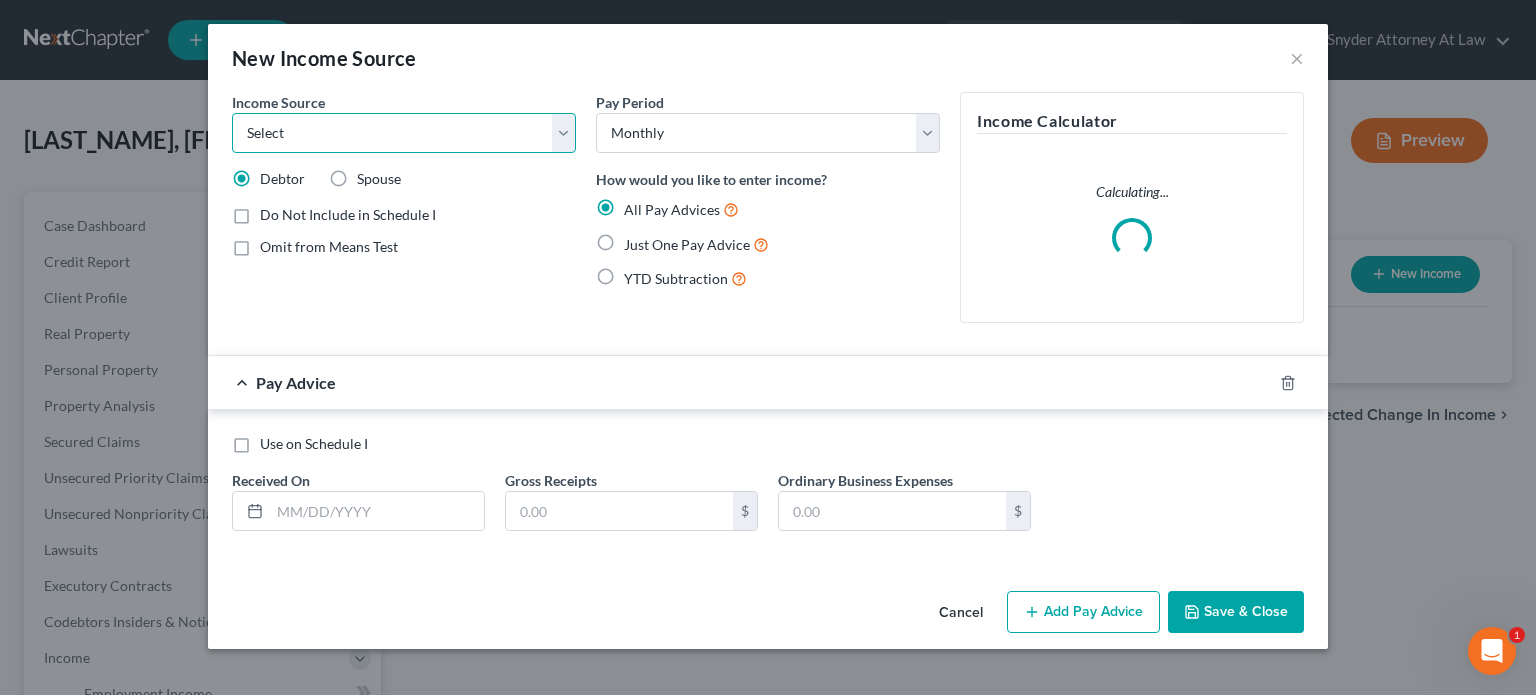 click on "Select Unemployment Disability (from employer) Pension Retirement Social Security / Social Security Disability Other Government Assistance Interests, Dividends or Royalties Child / Family Support Contributions to Household Property / Rental Business, Professional or Farm Alimony / Maintenance Payments Military Disability Benefits Other Monthly Income" at bounding box center (404, 133) 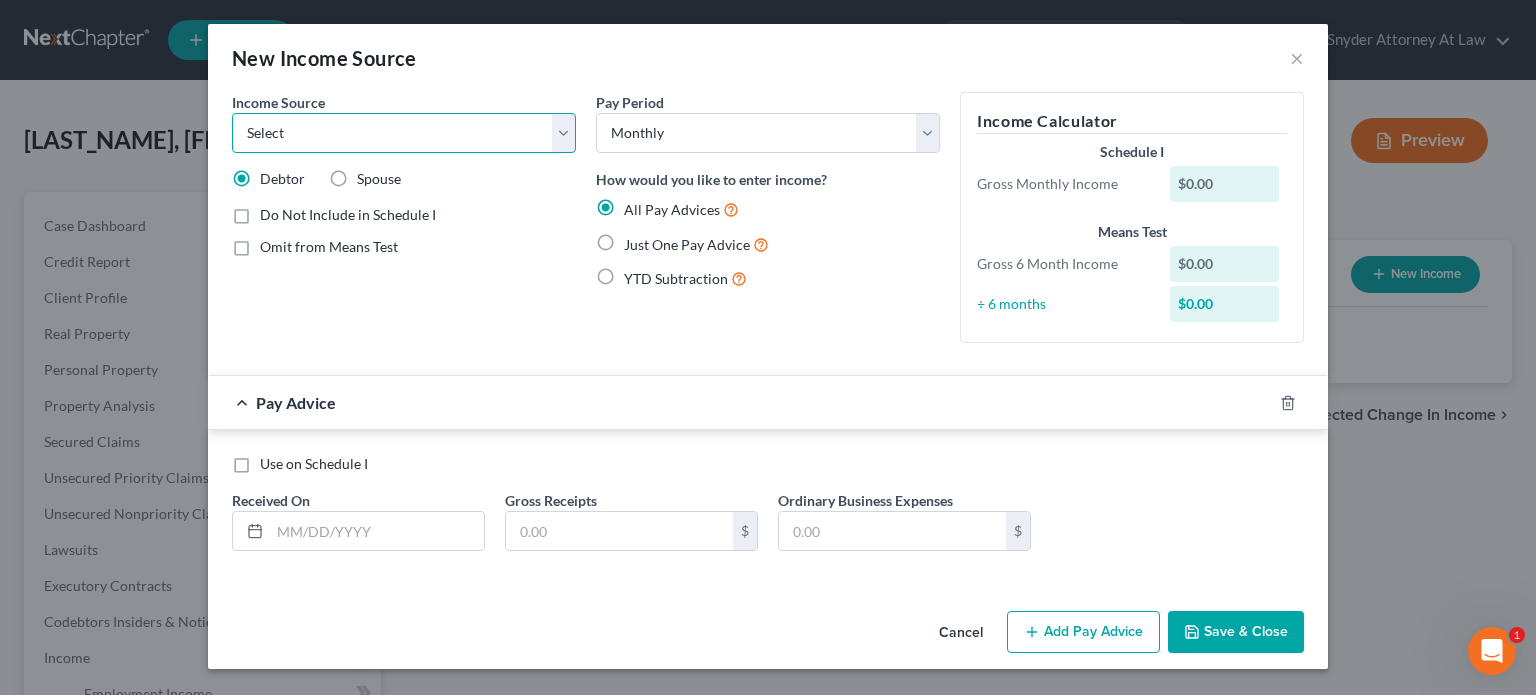 select on "13" 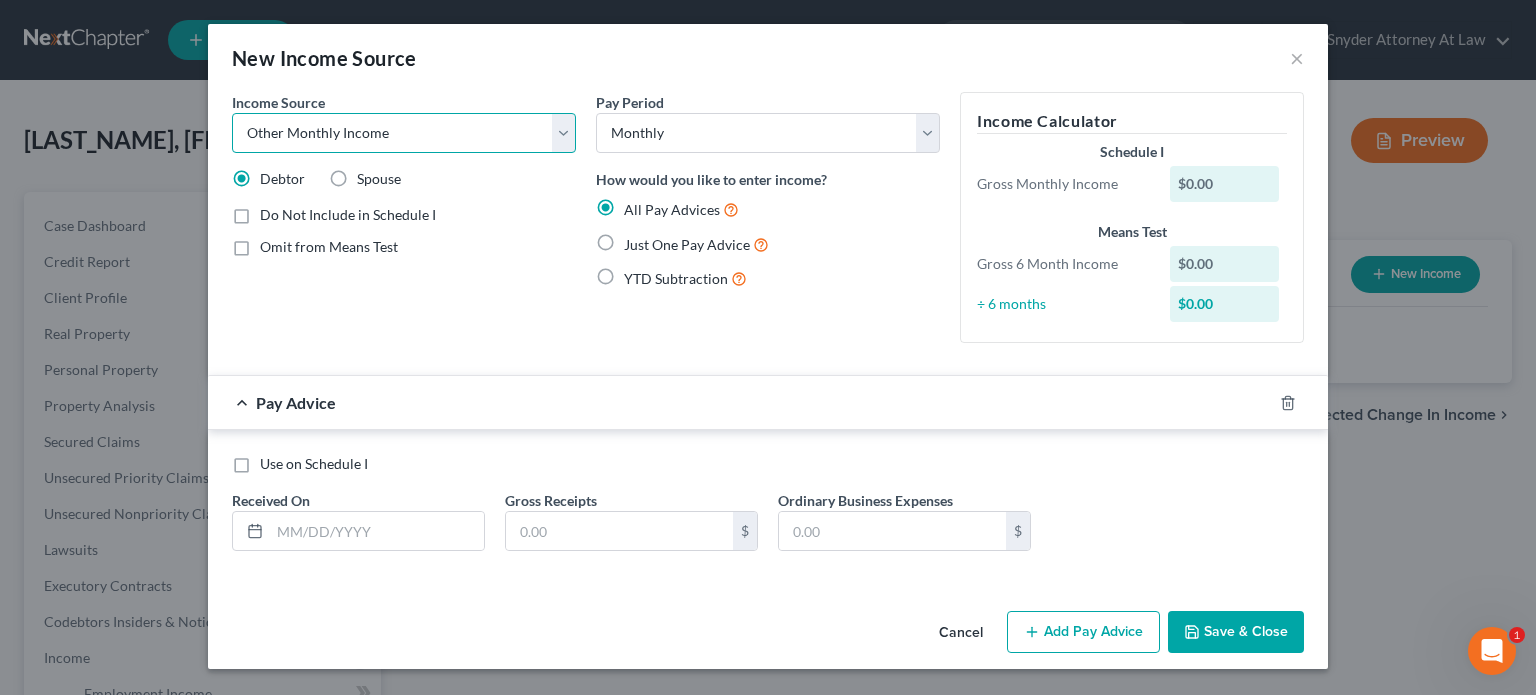 click on "Select Unemployment Disability (from employer) Pension Retirement Social Security / Social Security Disability Other Government Assistance Interests, Dividends or Royalties Child / Family Support Contributions to Household Property / Rental Business, Professional or Farm Alimony / Maintenance Payments Military Disability Benefits Other Monthly Income" at bounding box center (404, 133) 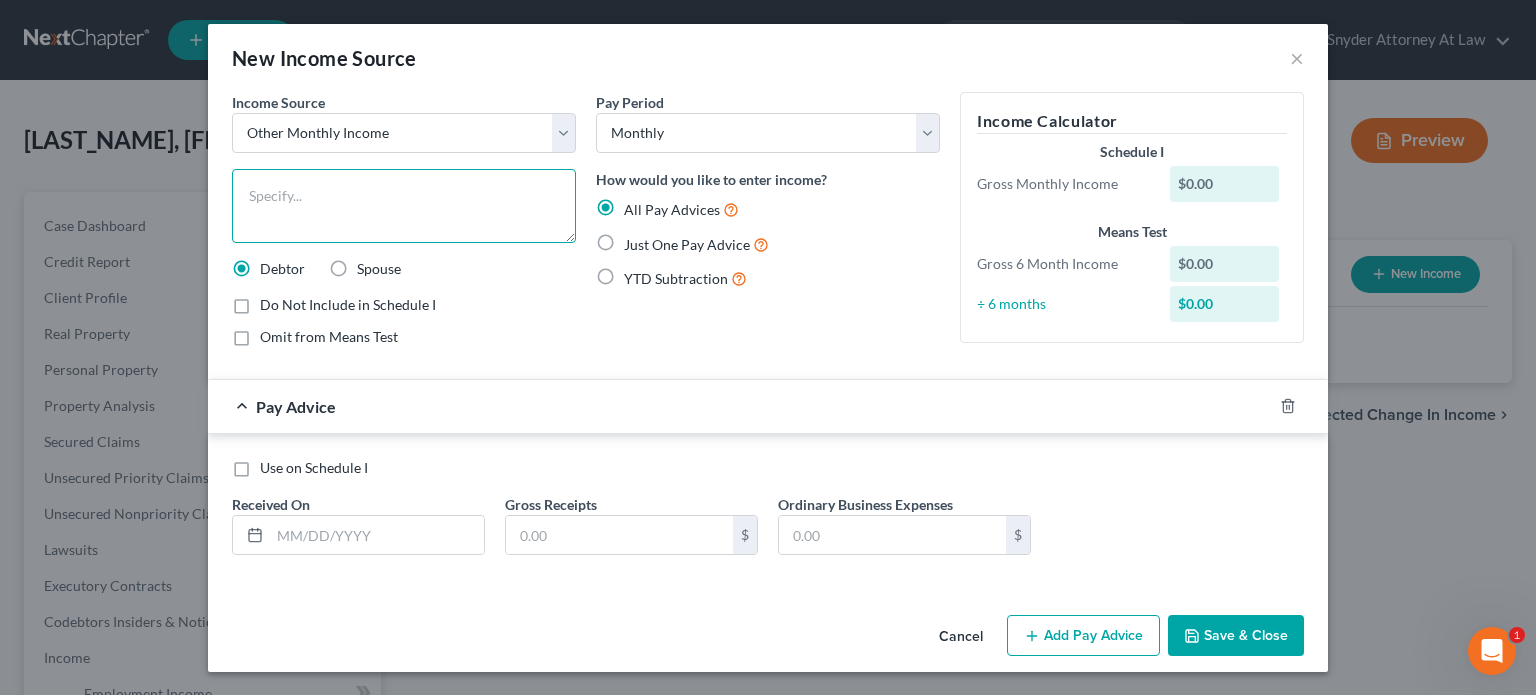 click at bounding box center [404, 206] 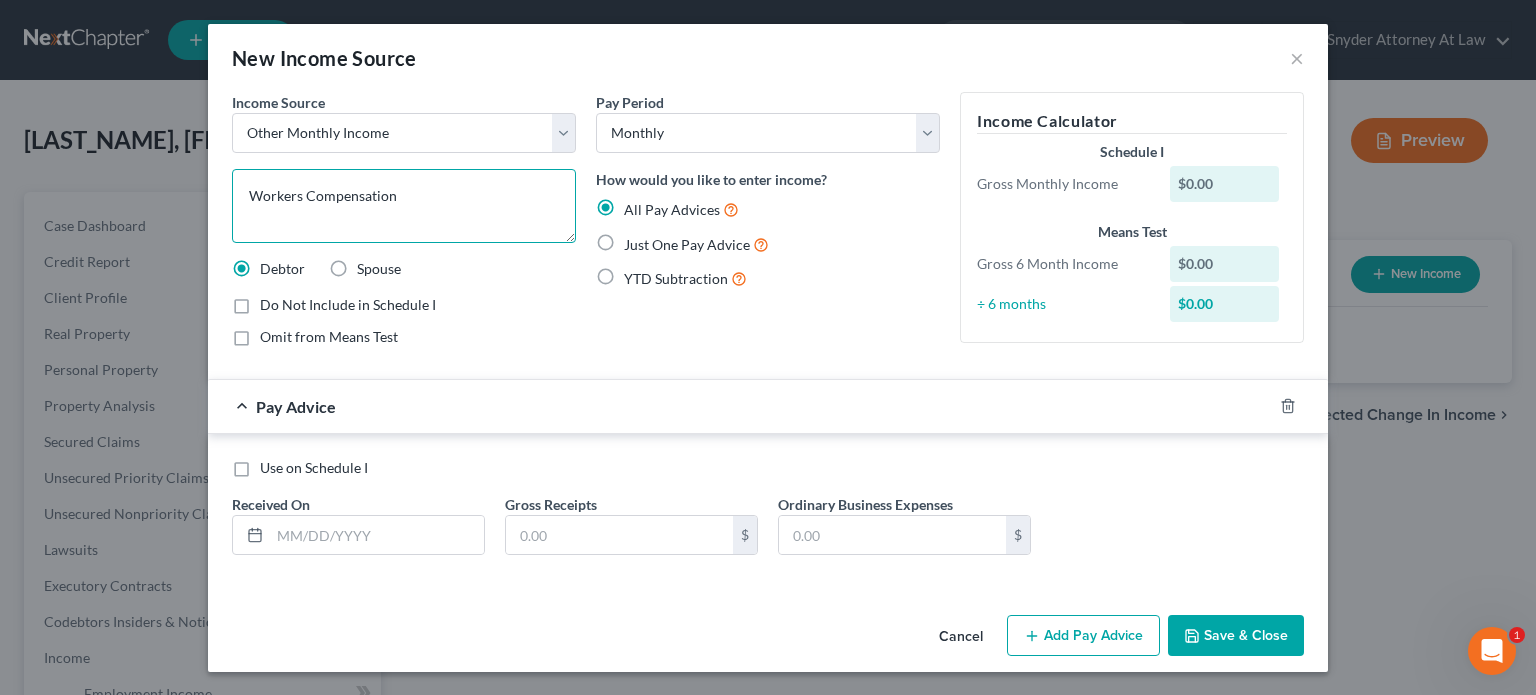 type on "Workers Compensation" 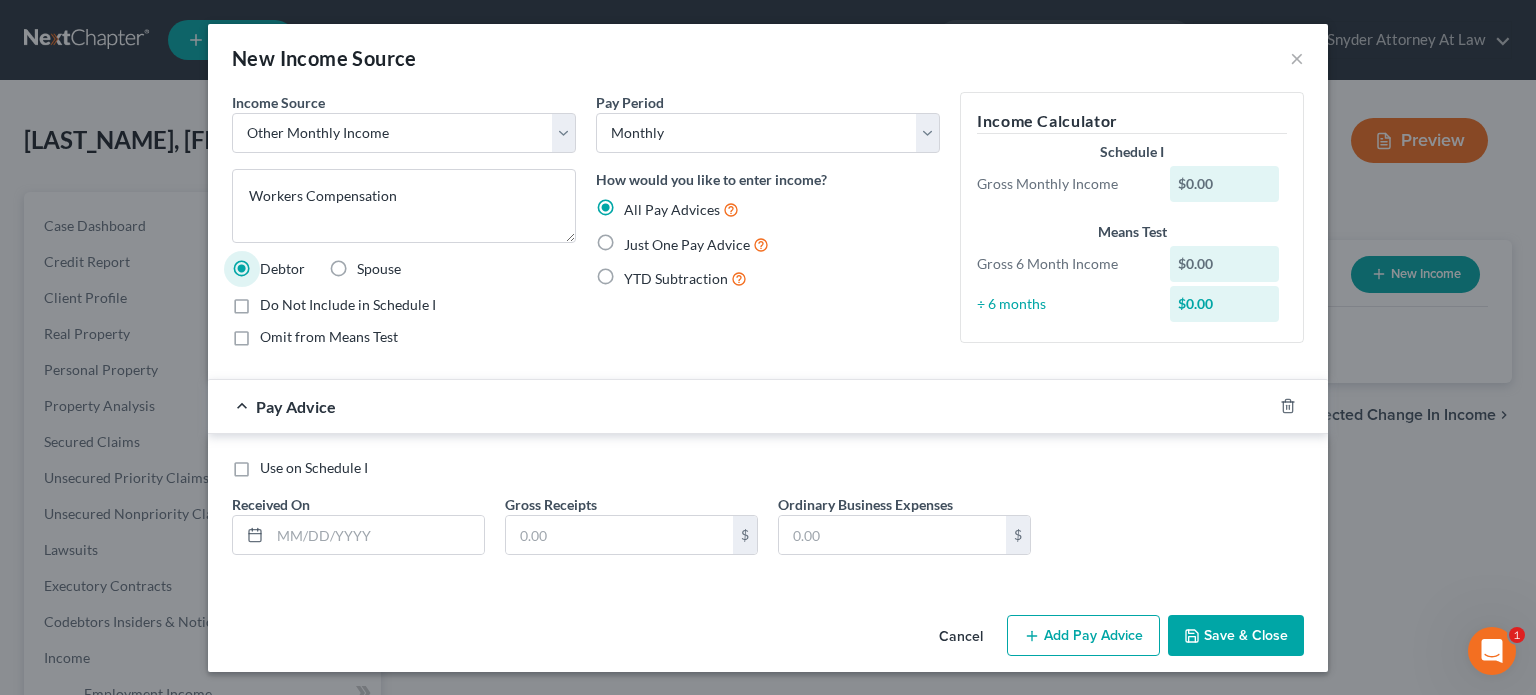 click on "Just One Pay Advice" at bounding box center (696, 244) 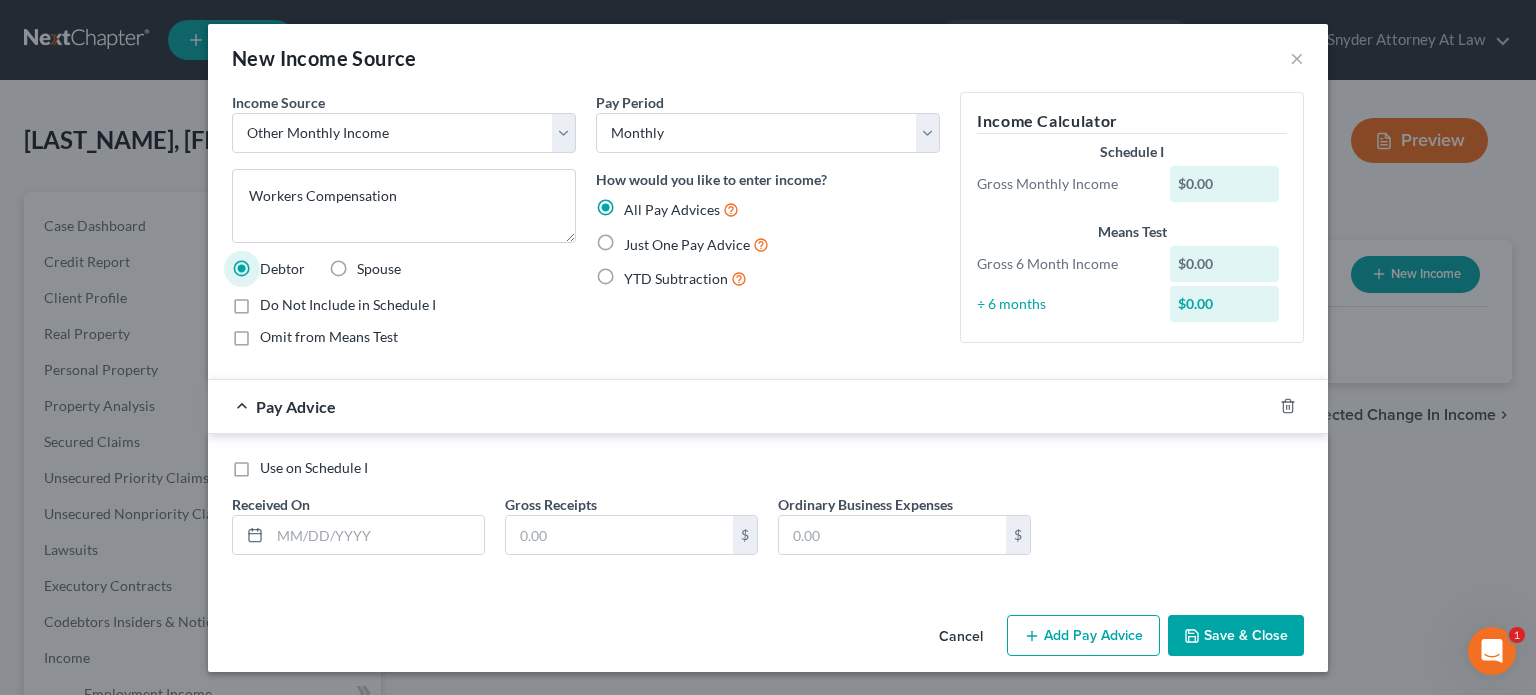 click on "Just One Pay Advice" at bounding box center (638, 239) 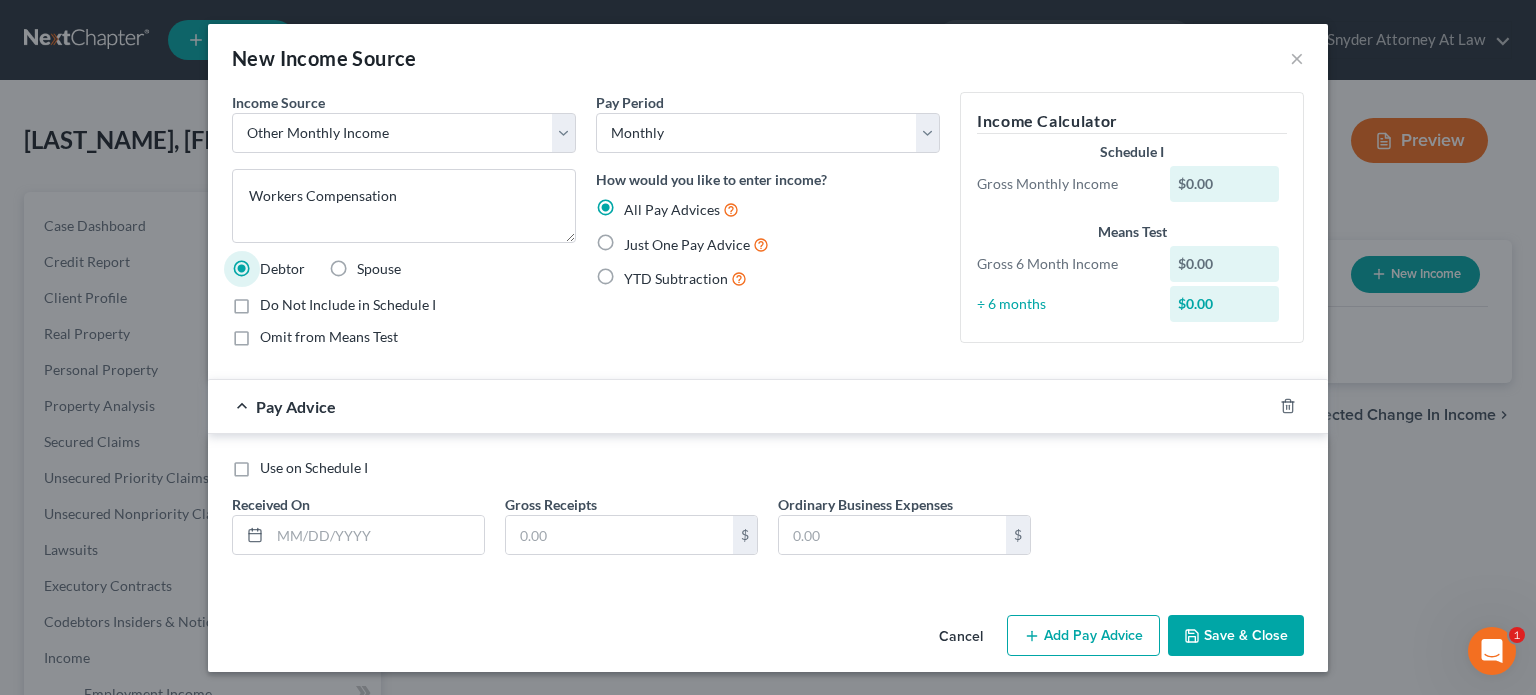 radio on "true" 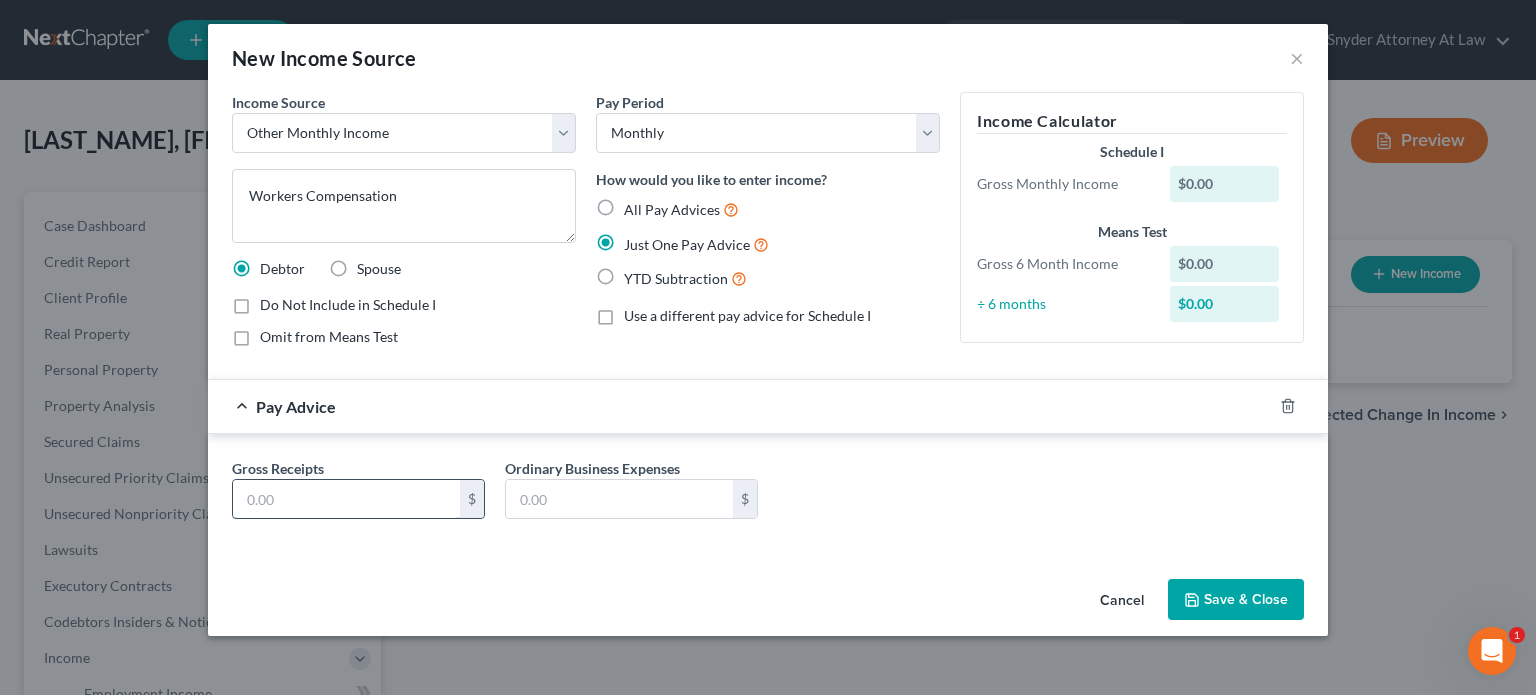 click at bounding box center [346, 499] 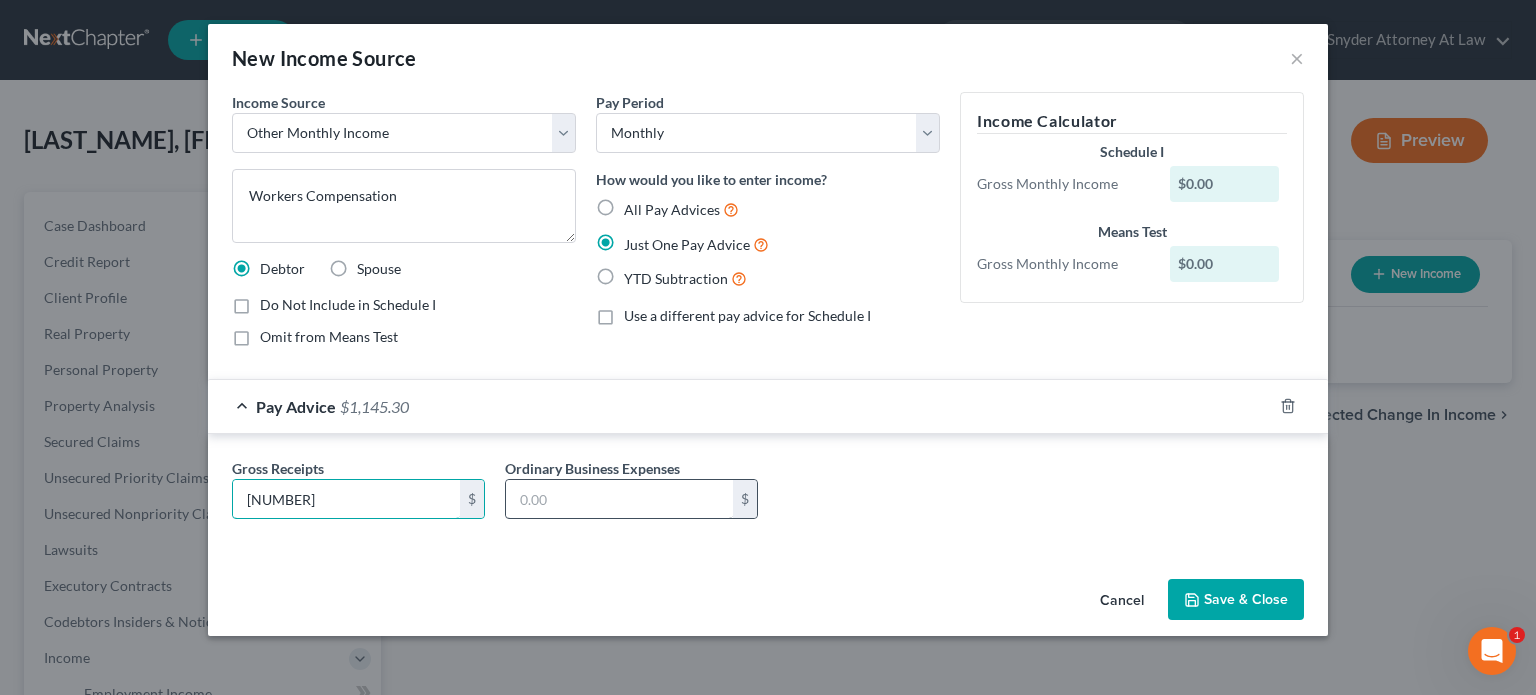 type on "1,145.30" 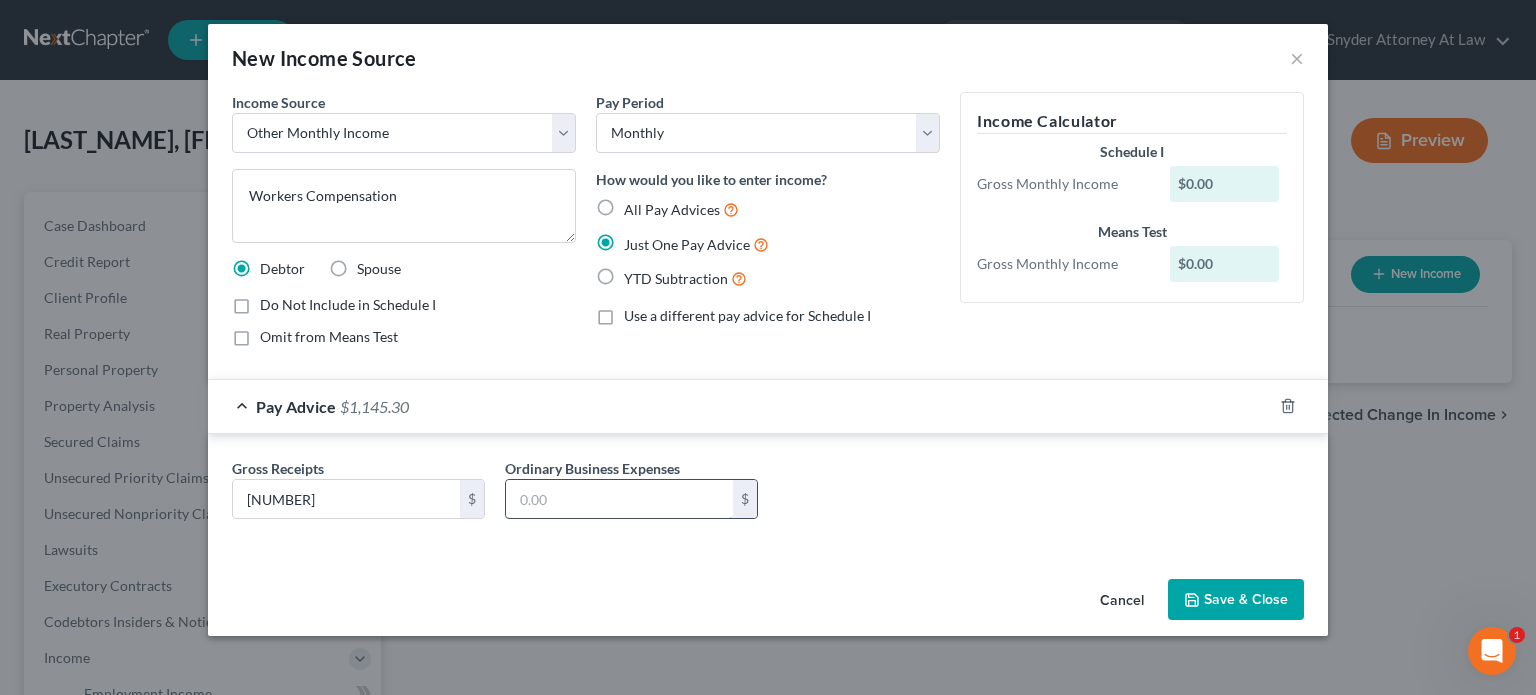 click at bounding box center [619, 499] 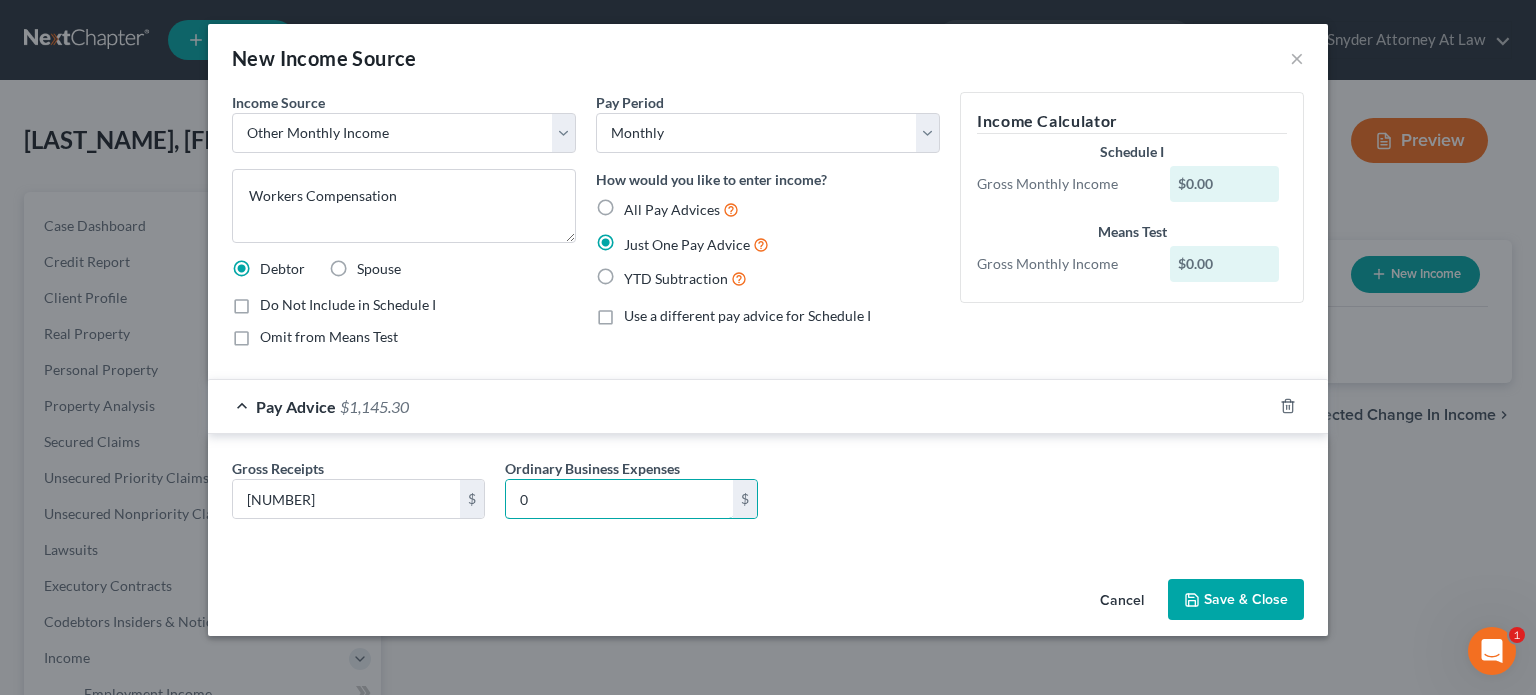 type on "0" 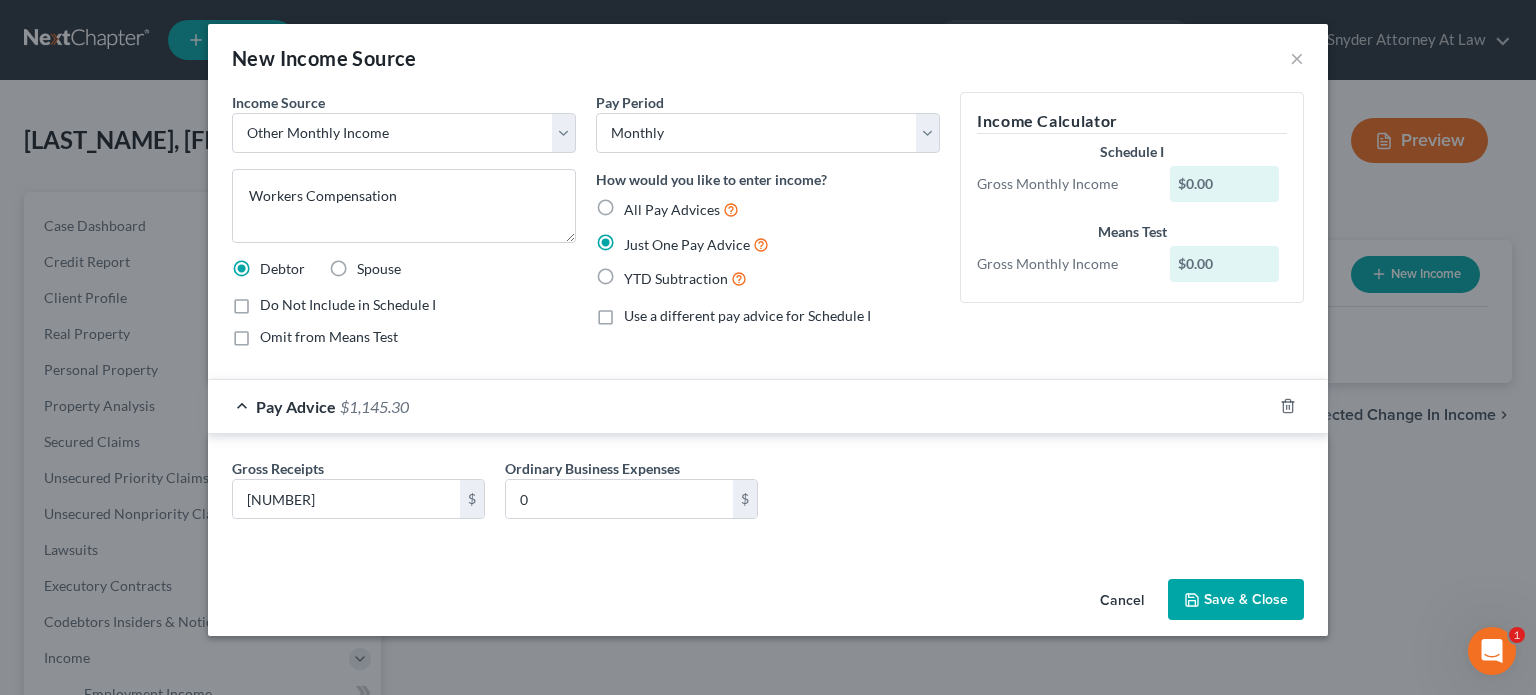 click on "Save & Close" at bounding box center [1236, 600] 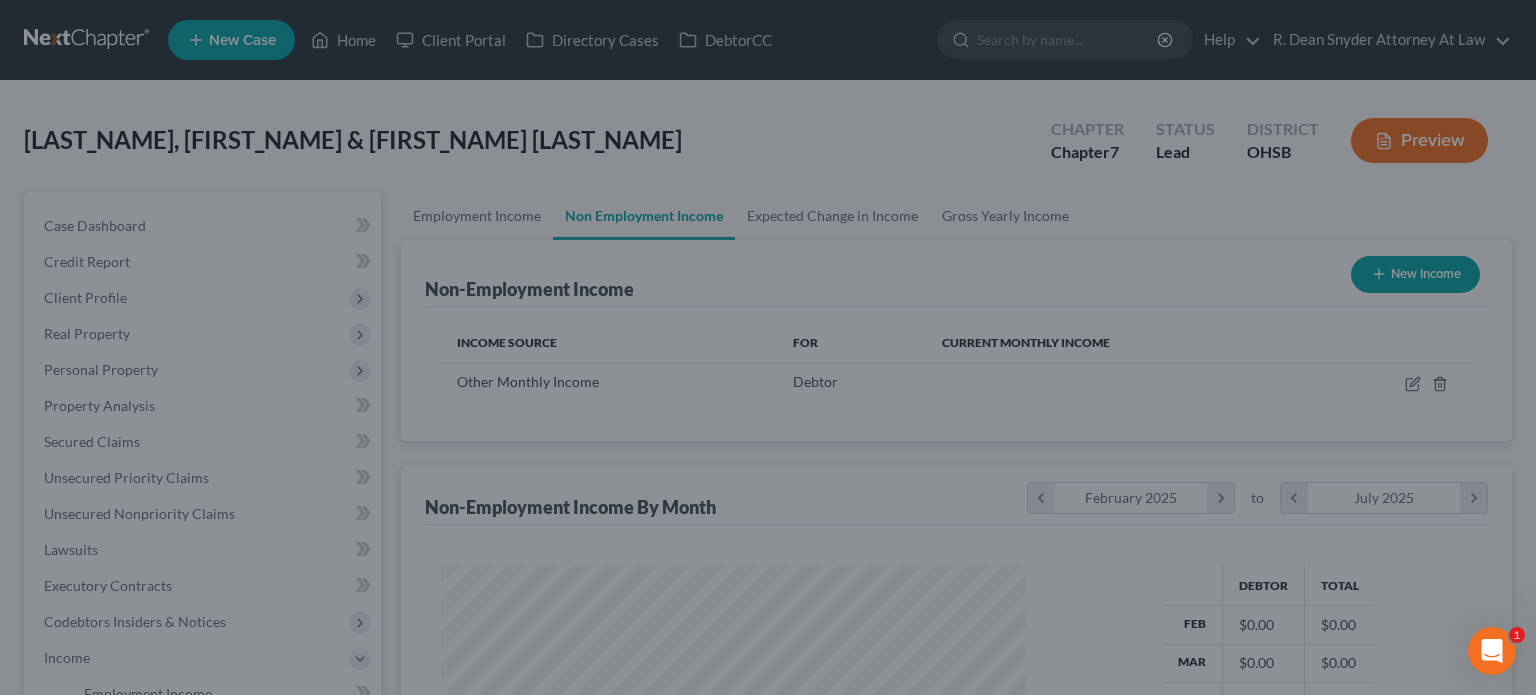 scroll, scrollTop: 999643, scrollLeft: 999375, axis: both 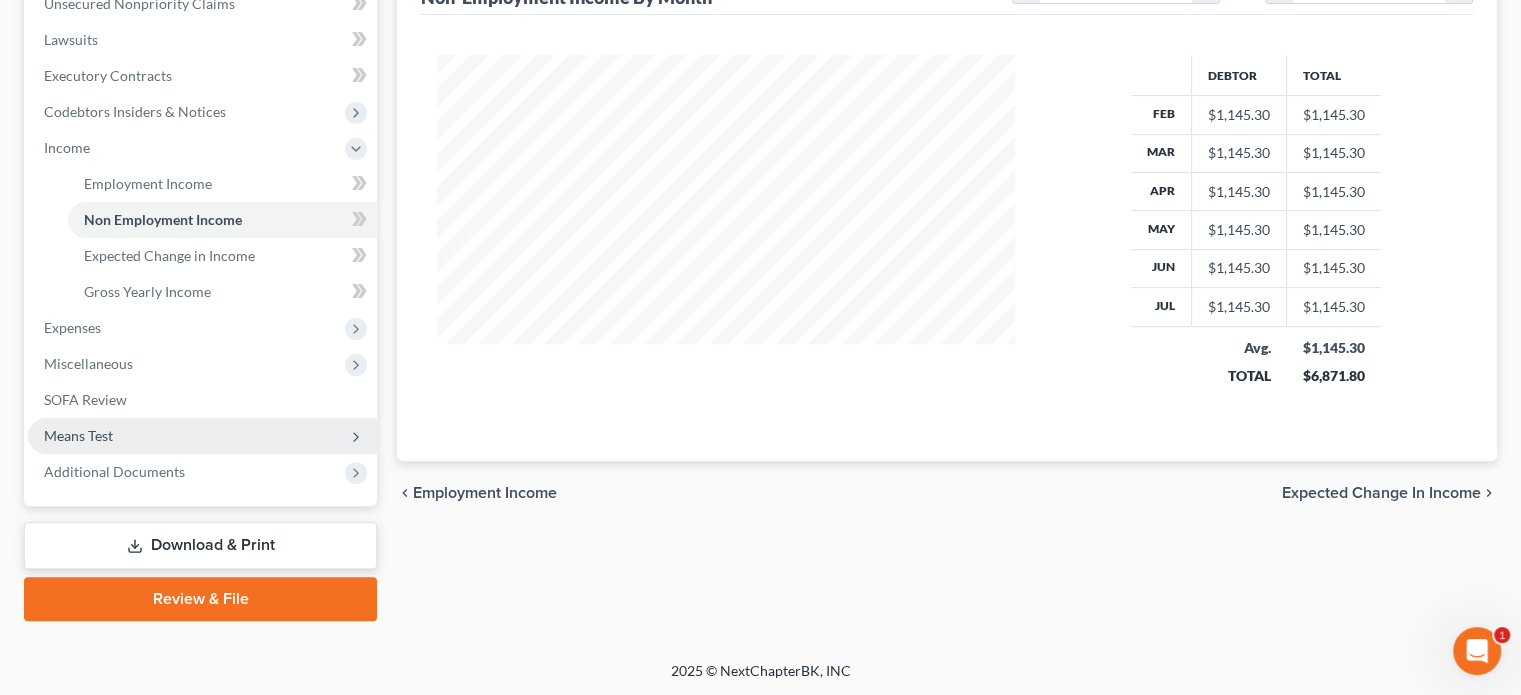 click on "Means Test" at bounding box center [78, 435] 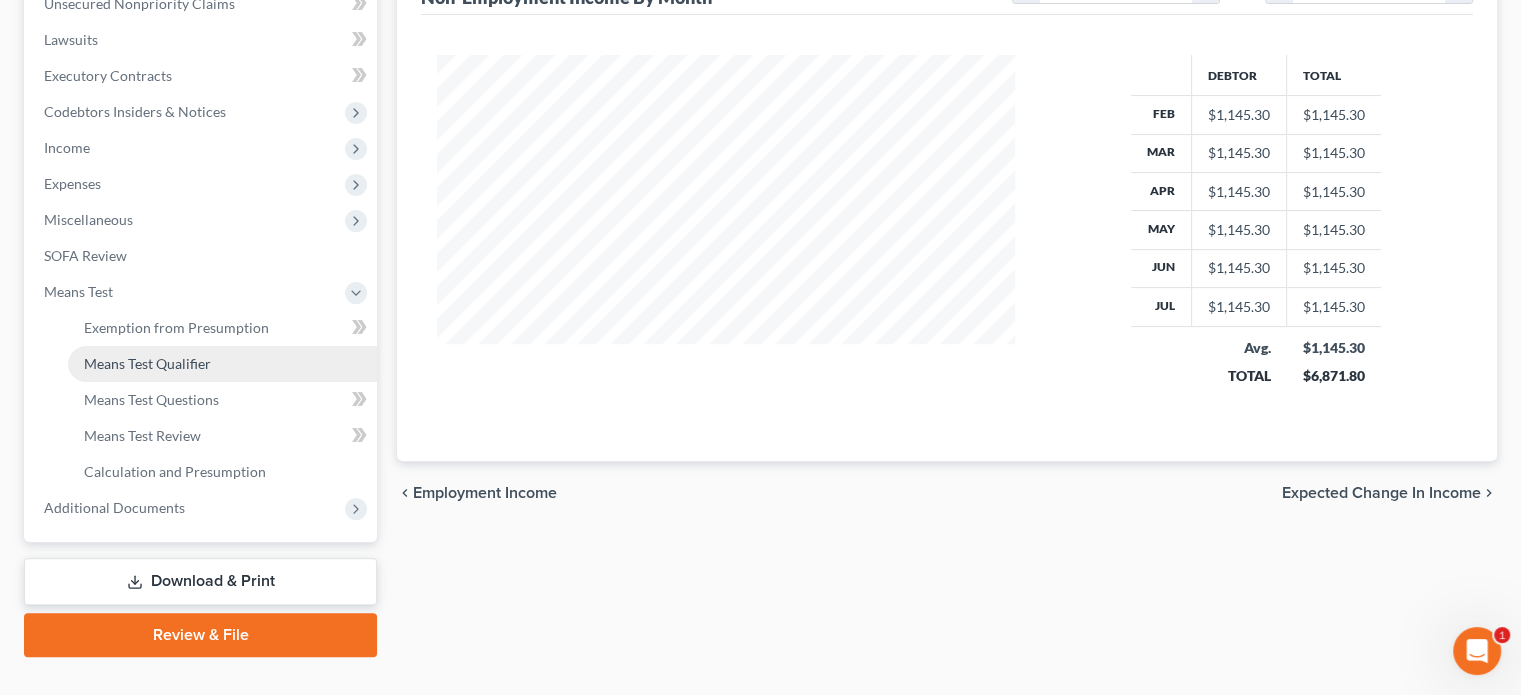 click on "Means Test Qualifier" at bounding box center [147, 363] 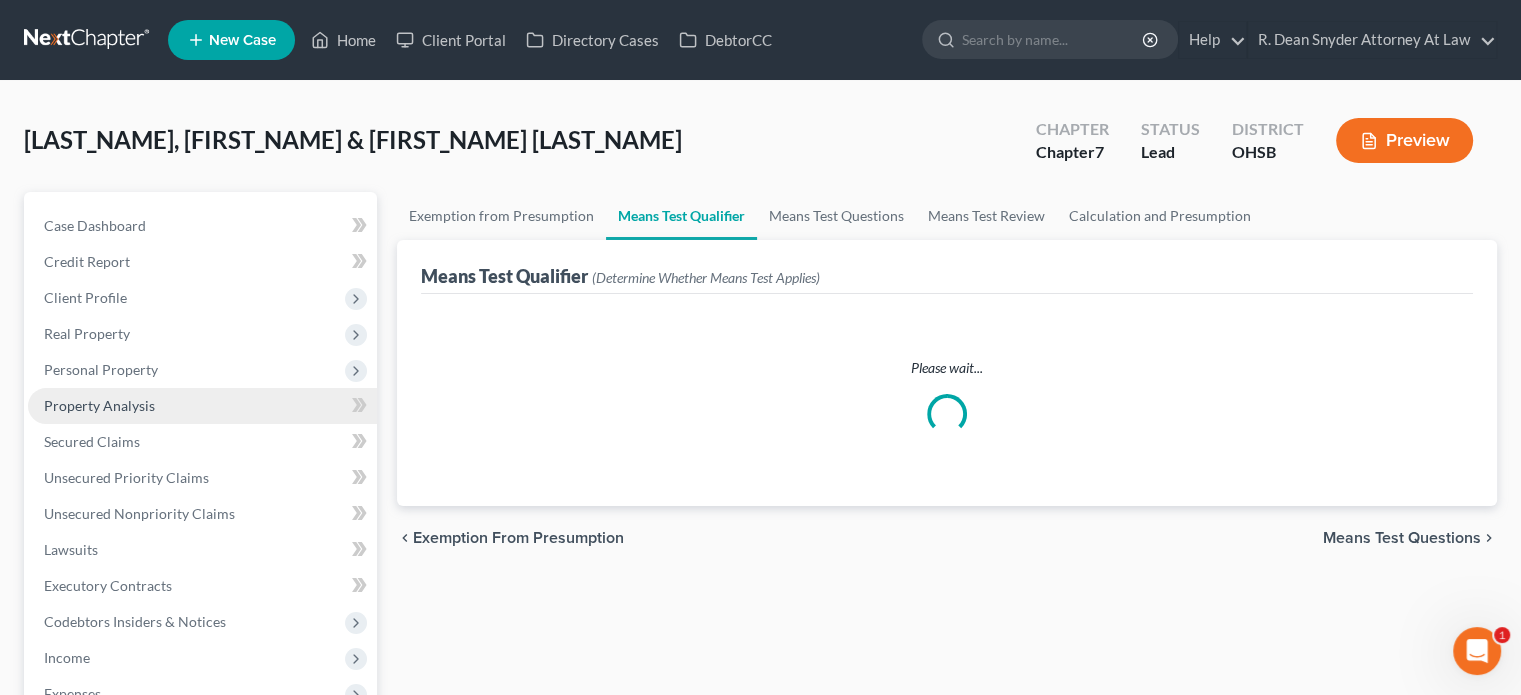 scroll, scrollTop: 0, scrollLeft: 0, axis: both 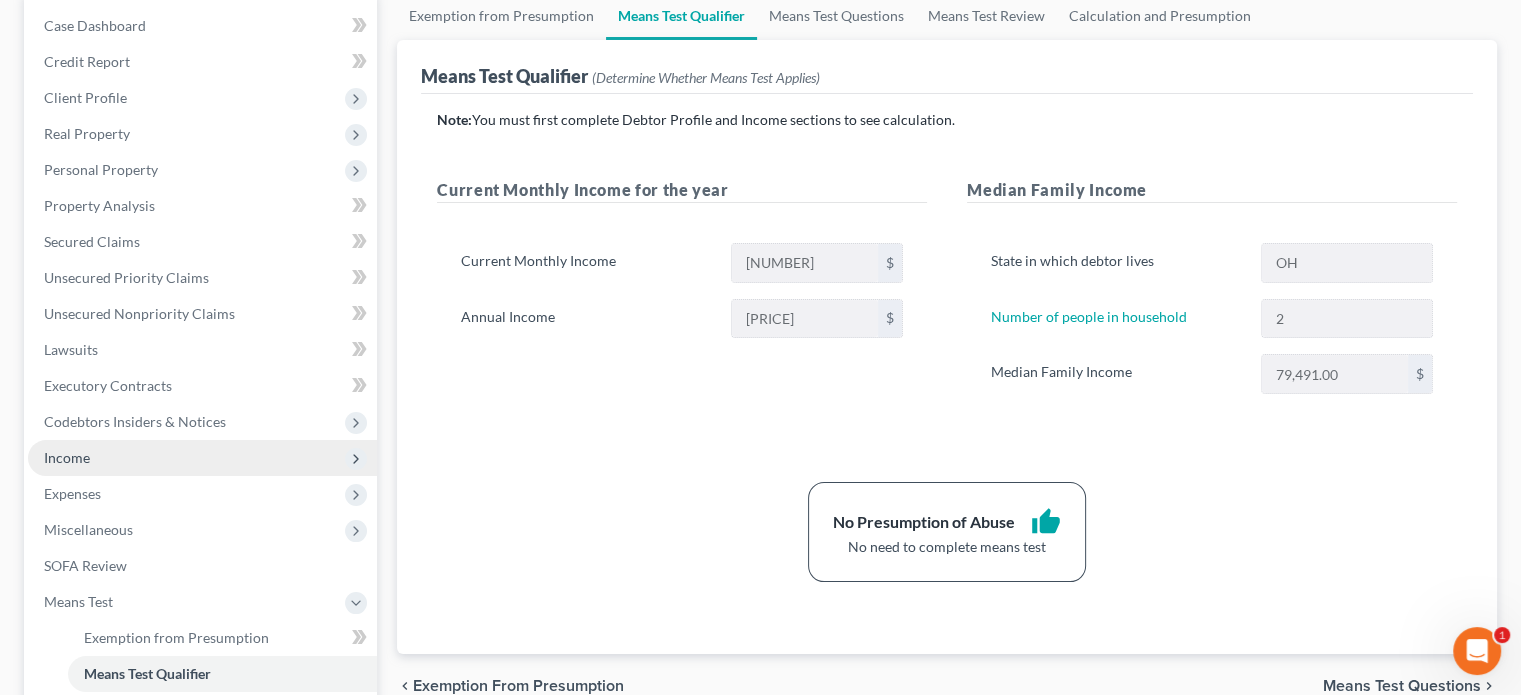 click on "Income" at bounding box center (67, 457) 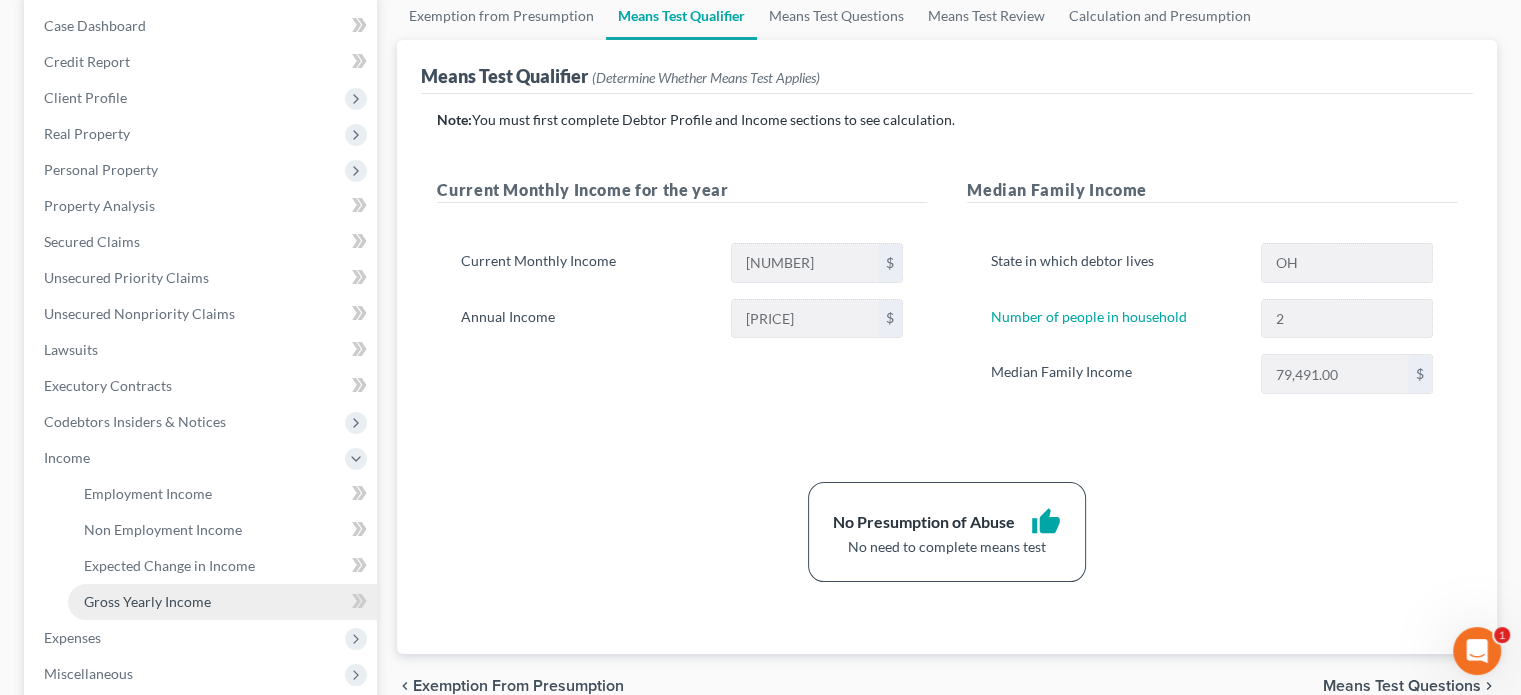 click on "Gross Yearly Income" at bounding box center (147, 601) 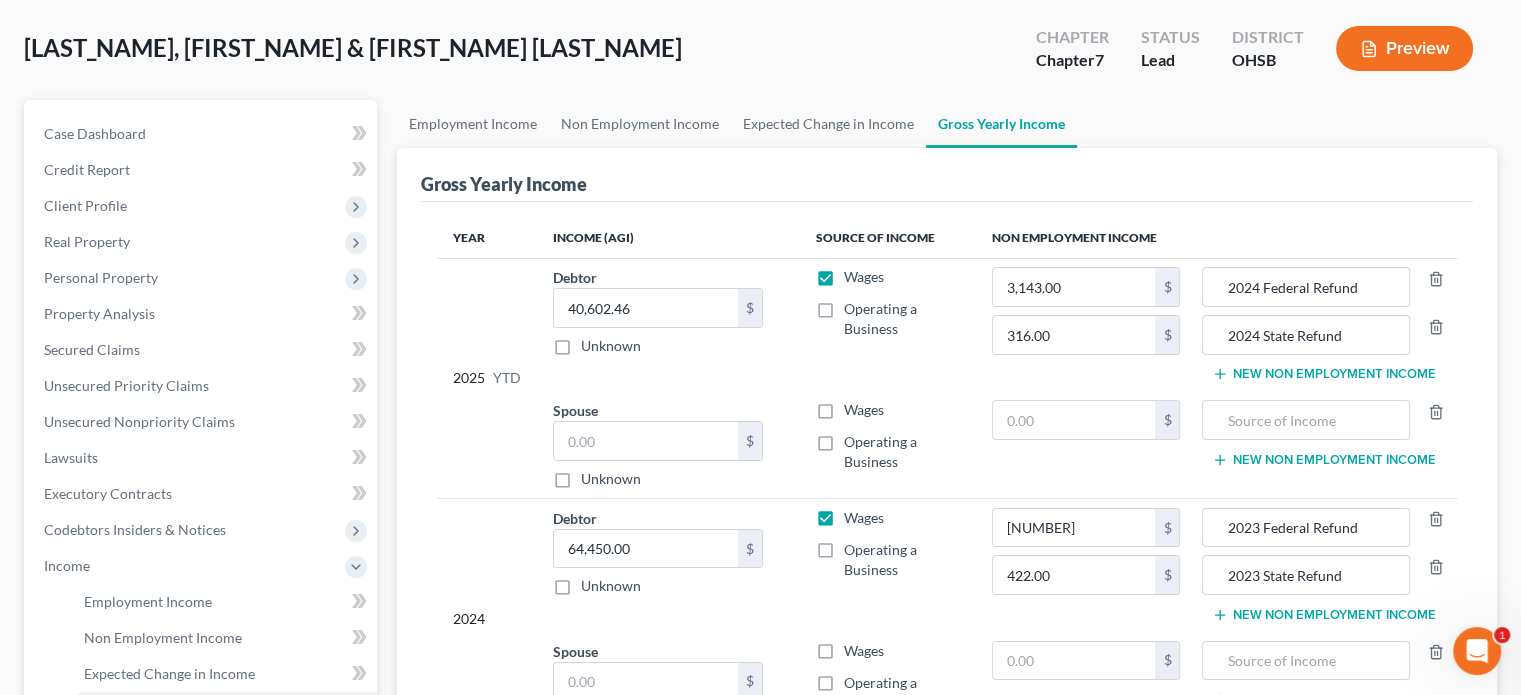 scroll, scrollTop: 100, scrollLeft: 0, axis: vertical 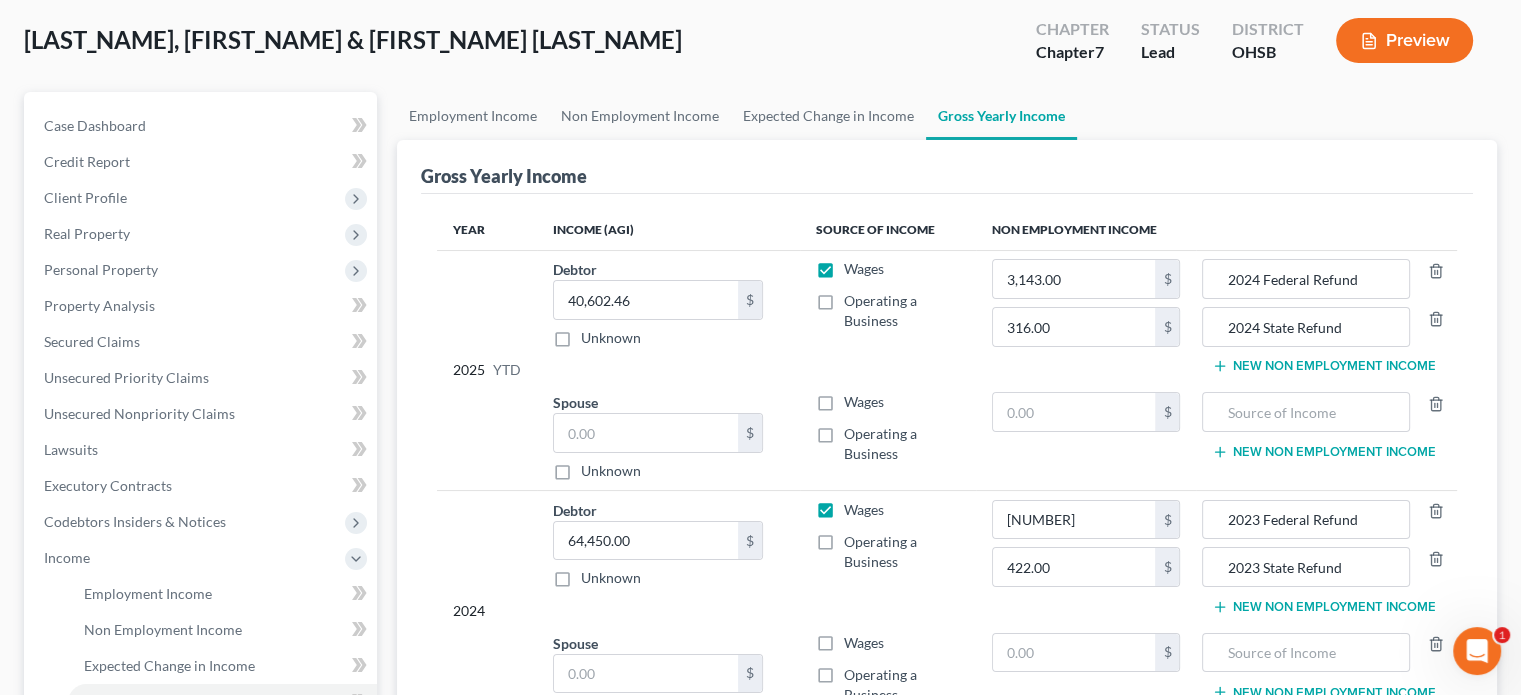 click on "New Non Employment Income" at bounding box center (1323, 366) 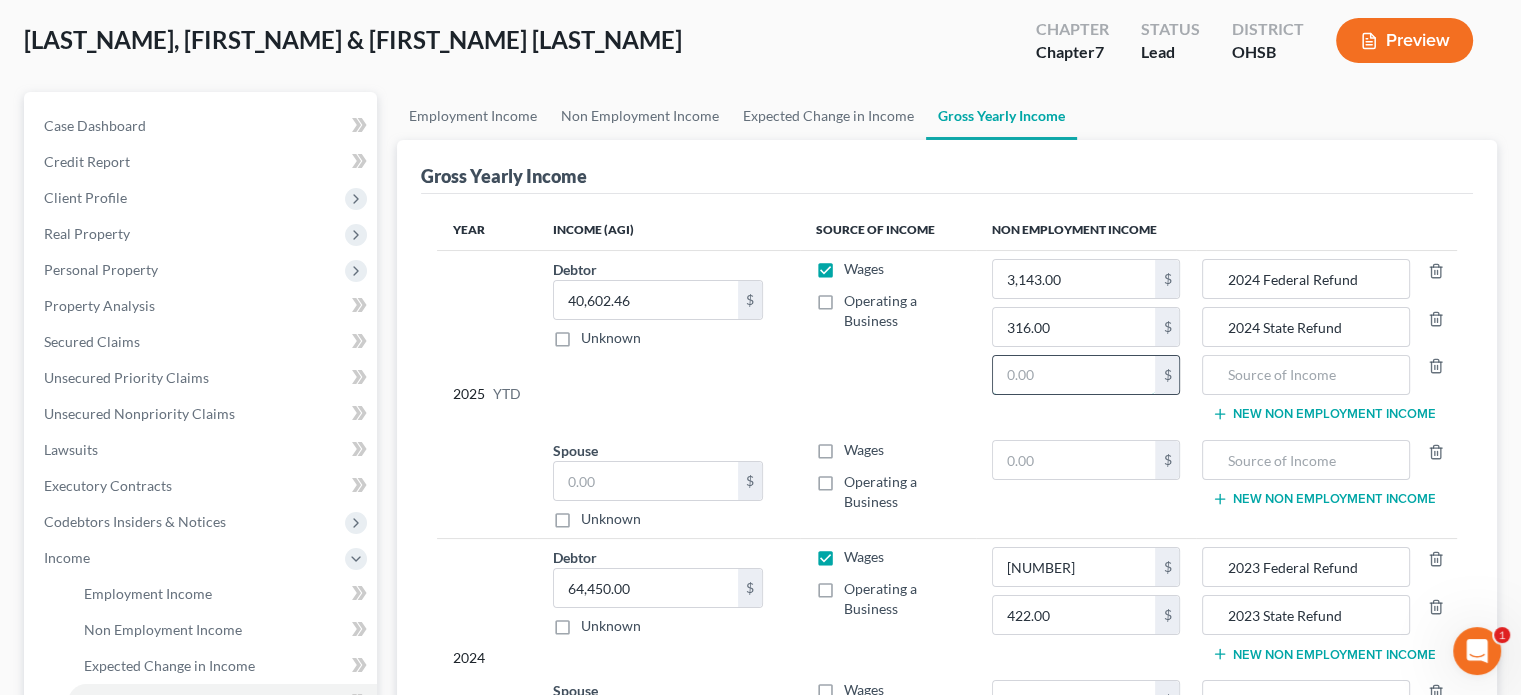 click at bounding box center [1074, 375] 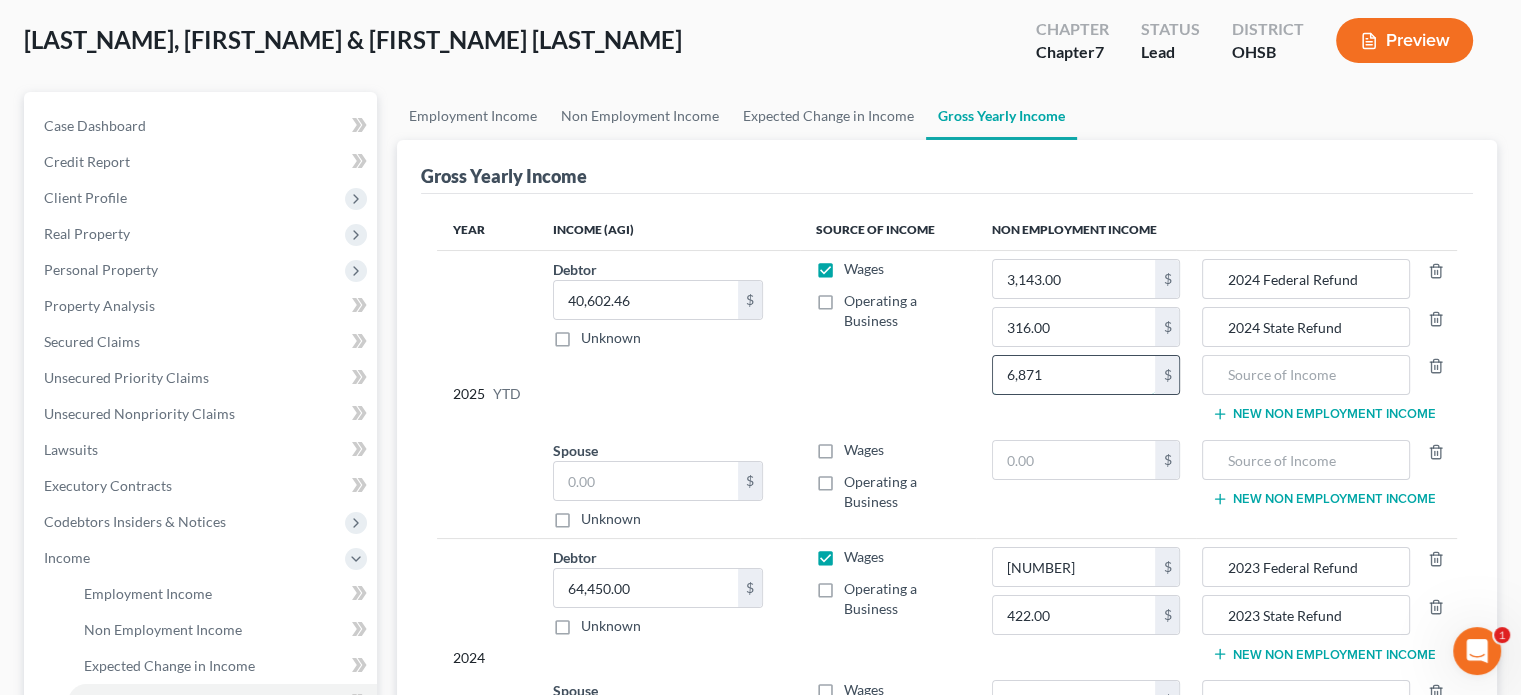 type on "6,871" 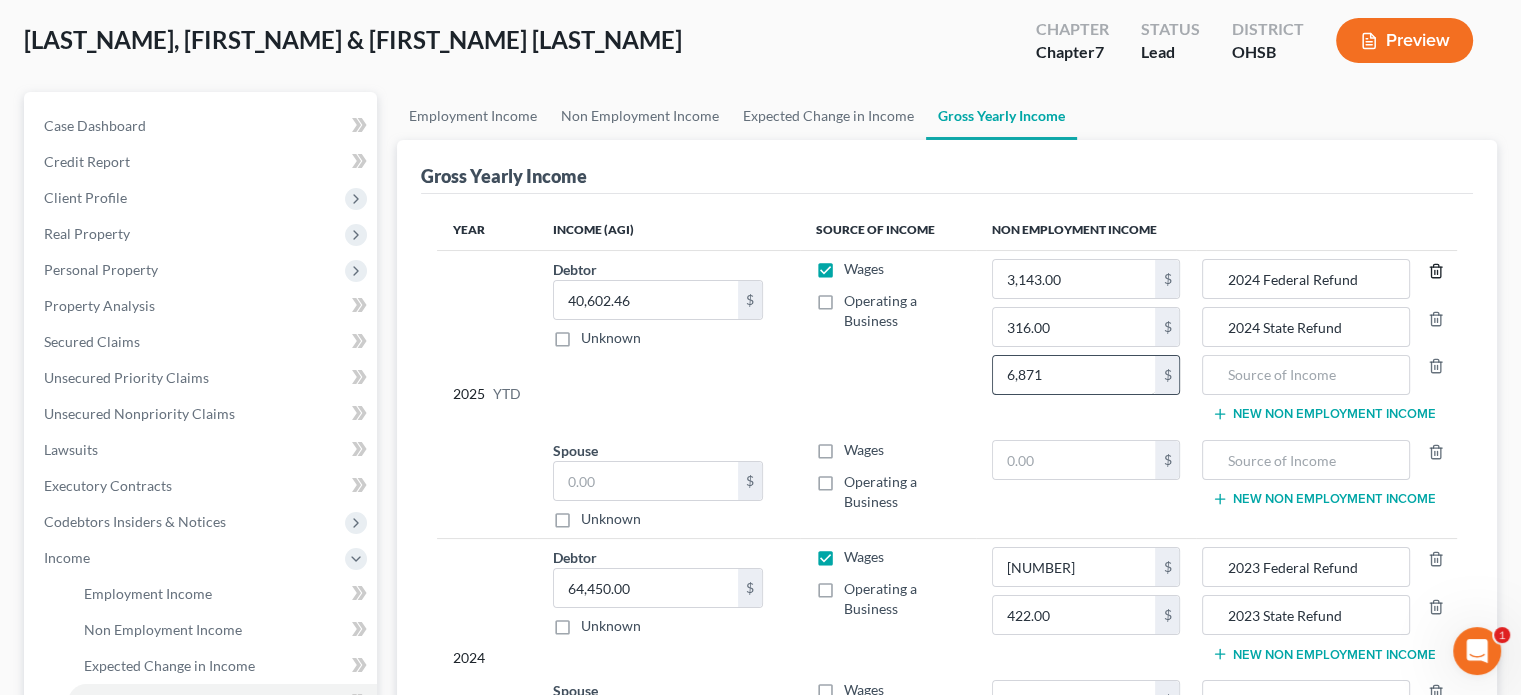 type 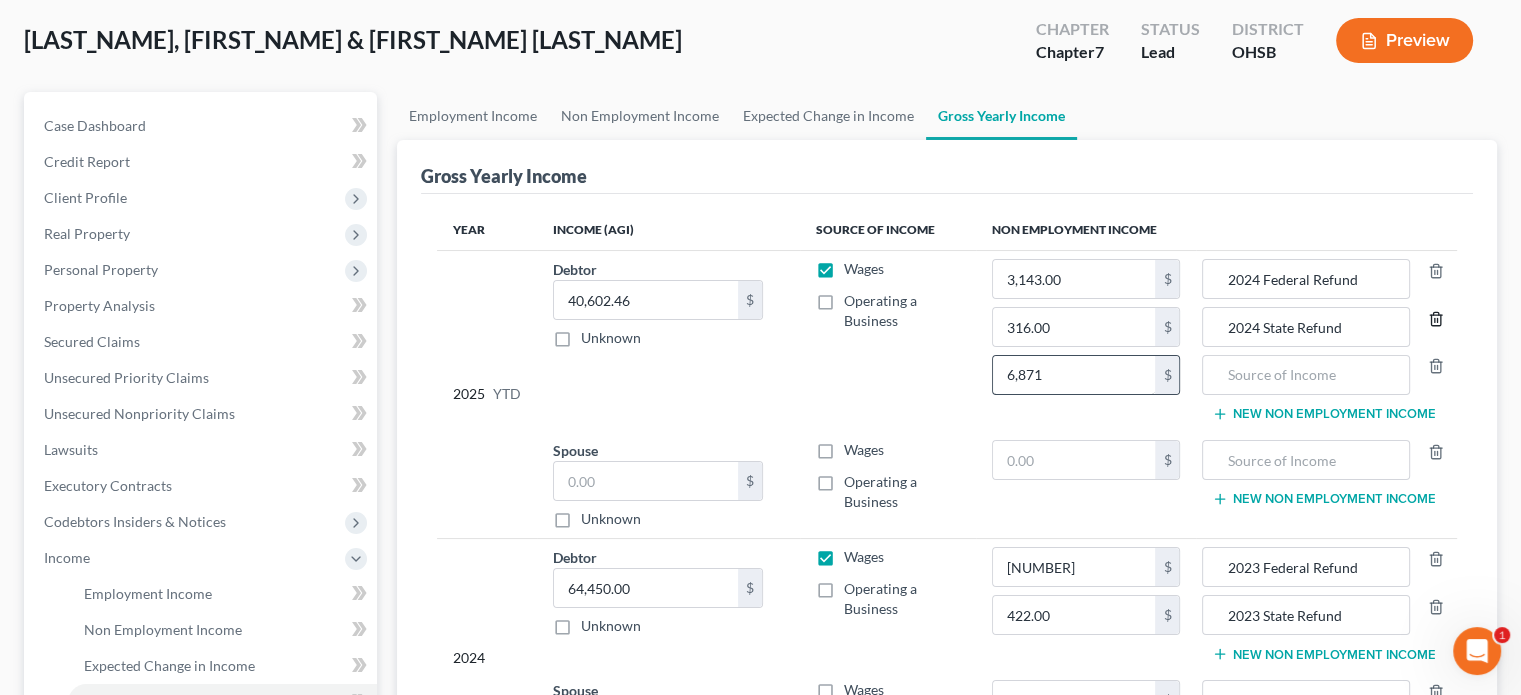 type 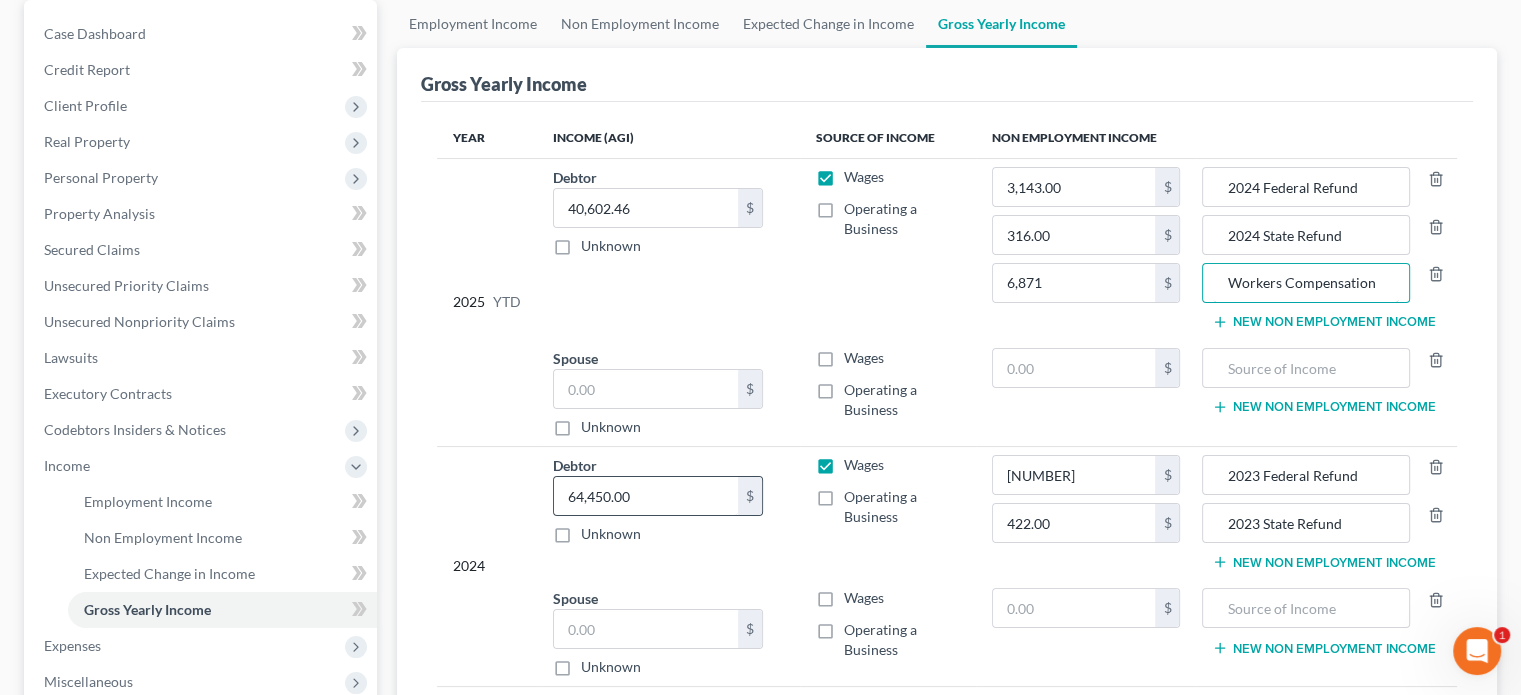 scroll, scrollTop: 200, scrollLeft: 0, axis: vertical 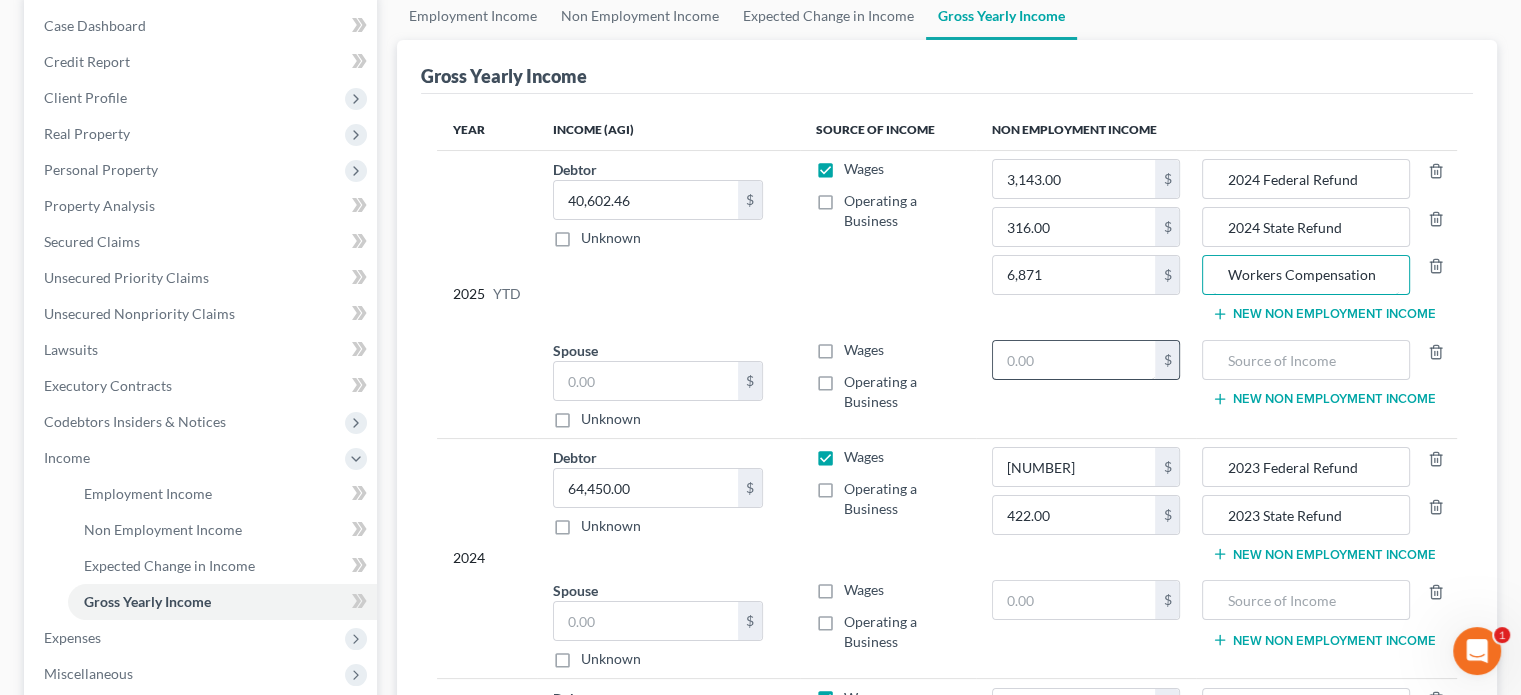 type on "Workers Compensation" 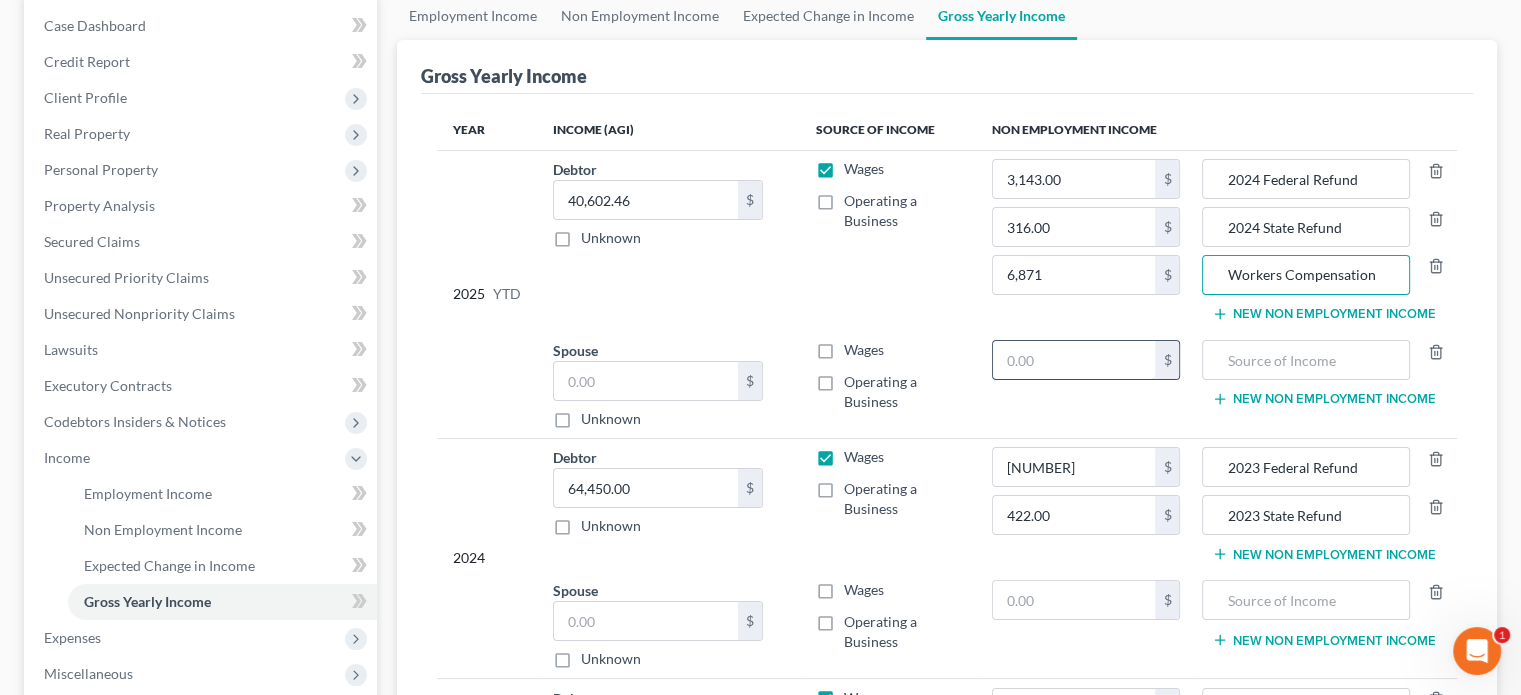 click at bounding box center (1074, 360) 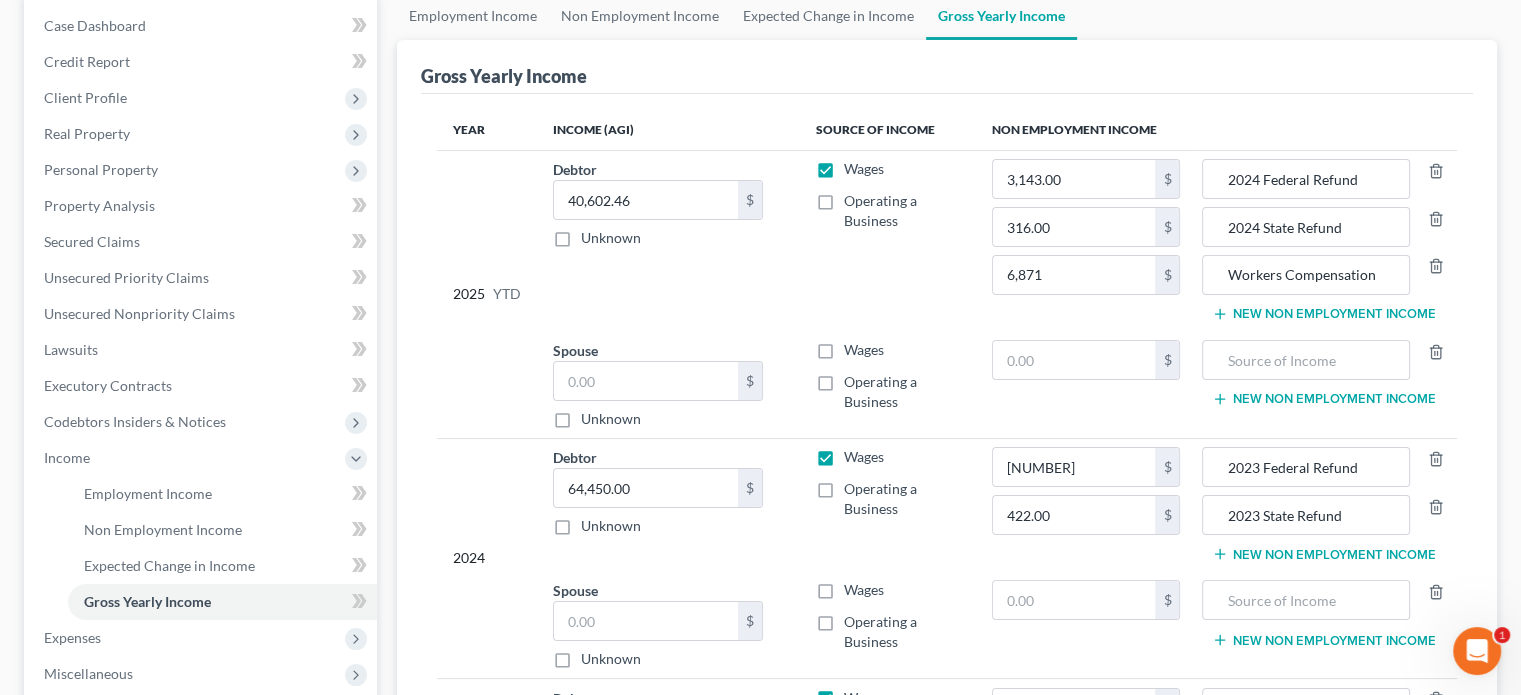 click on "Debtor
40,602.46 $
Unknown
Balance Undetermined
40,602.46 $
Unknown" at bounding box center (668, 240) 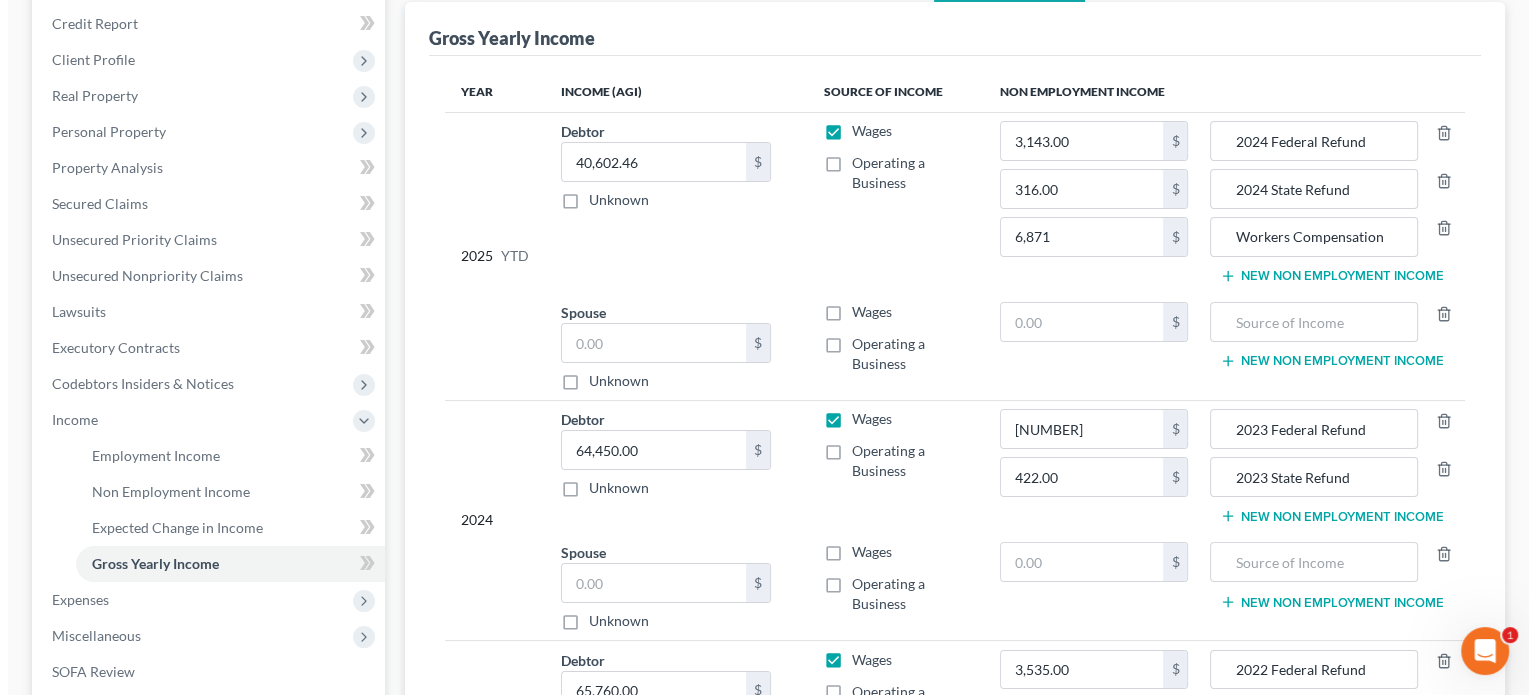 scroll, scrollTop: 200, scrollLeft: 0, axis: vertical 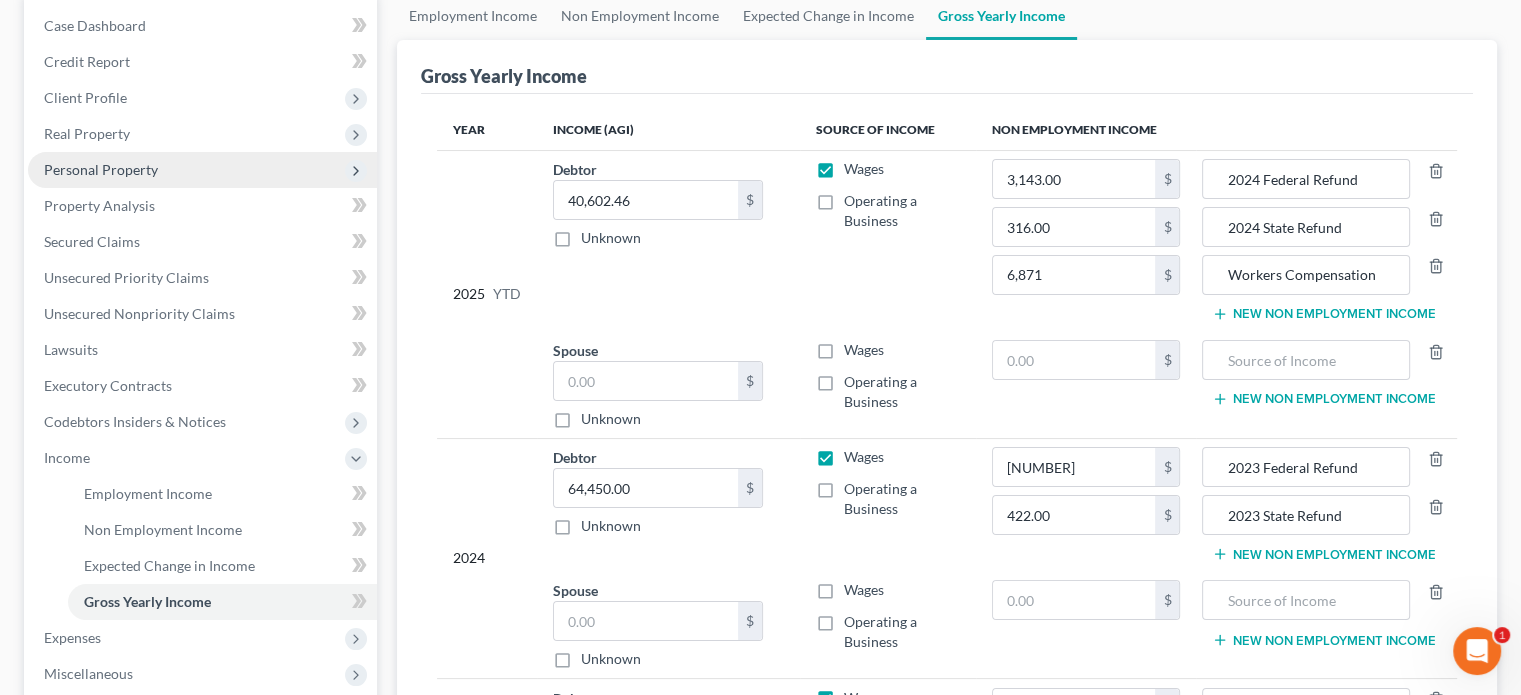 click on "Personal Property" at bounding box center (101, 169) 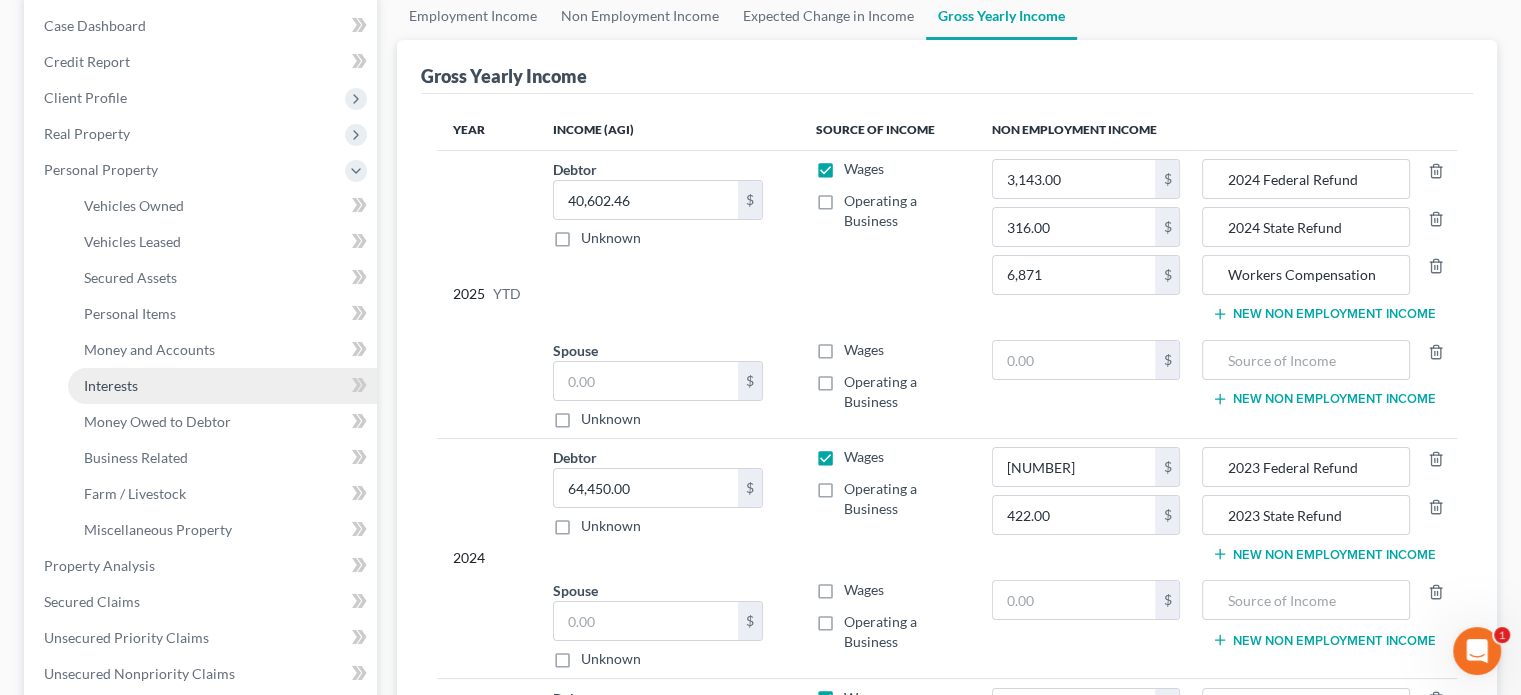 click on "Interests" at bounding box center (111, 385) 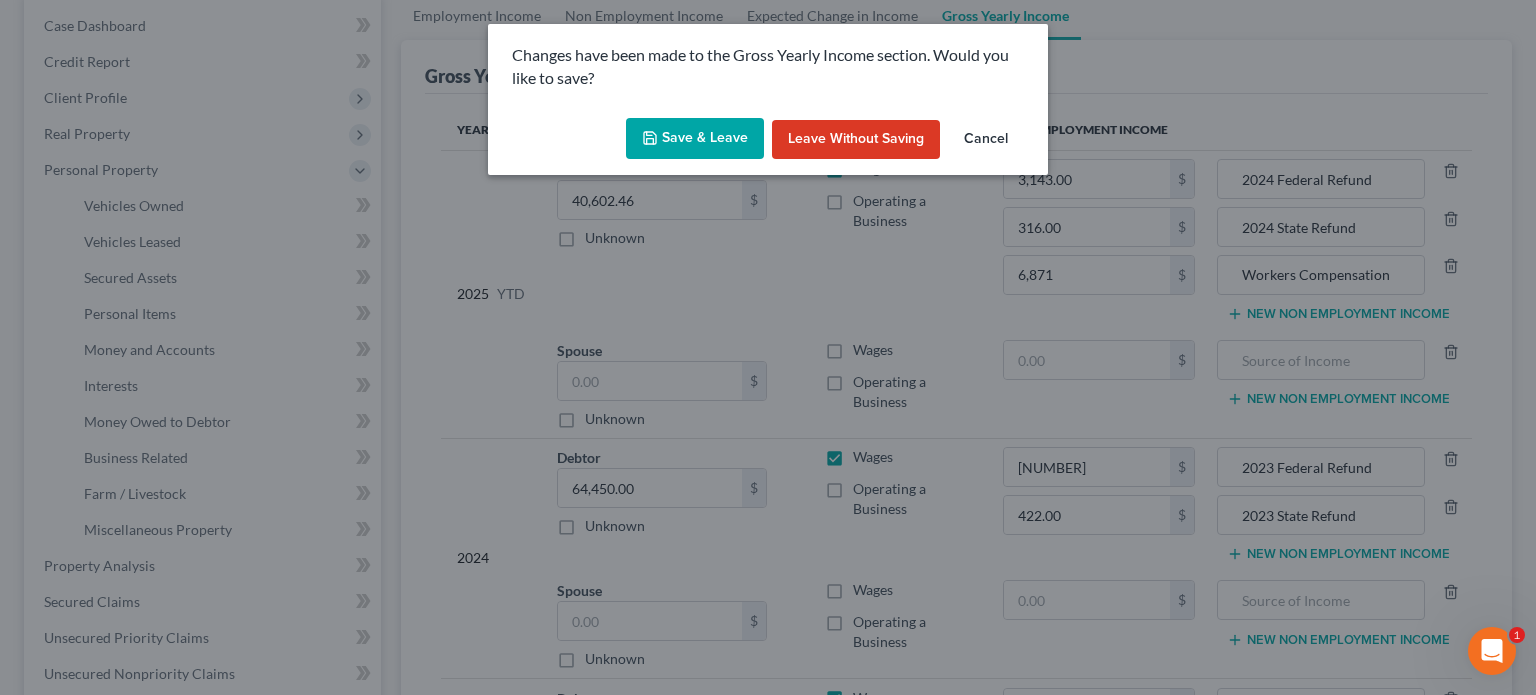 click on "Save & Leave" at bounding box center (695, 139) 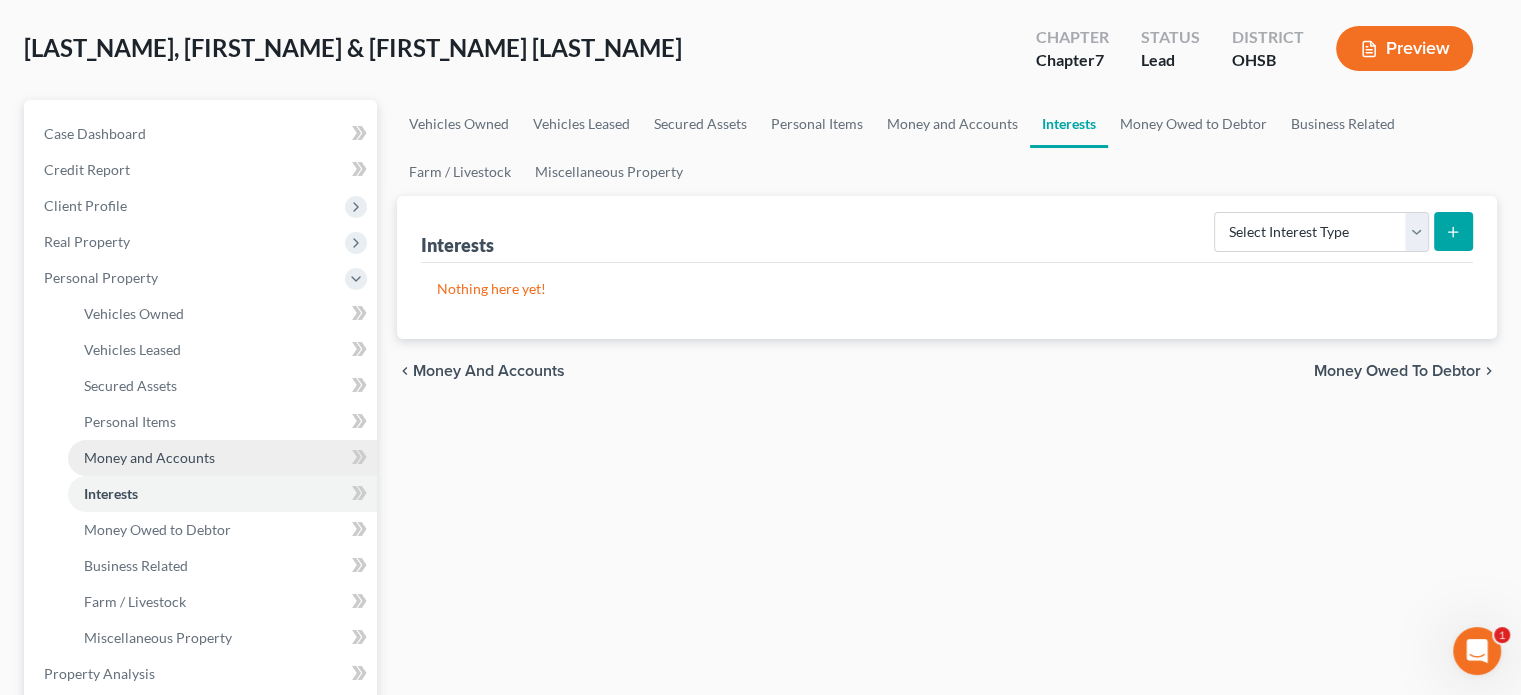 scroll, scrollTop: 100, scrollLeft: 0, axis: vertical 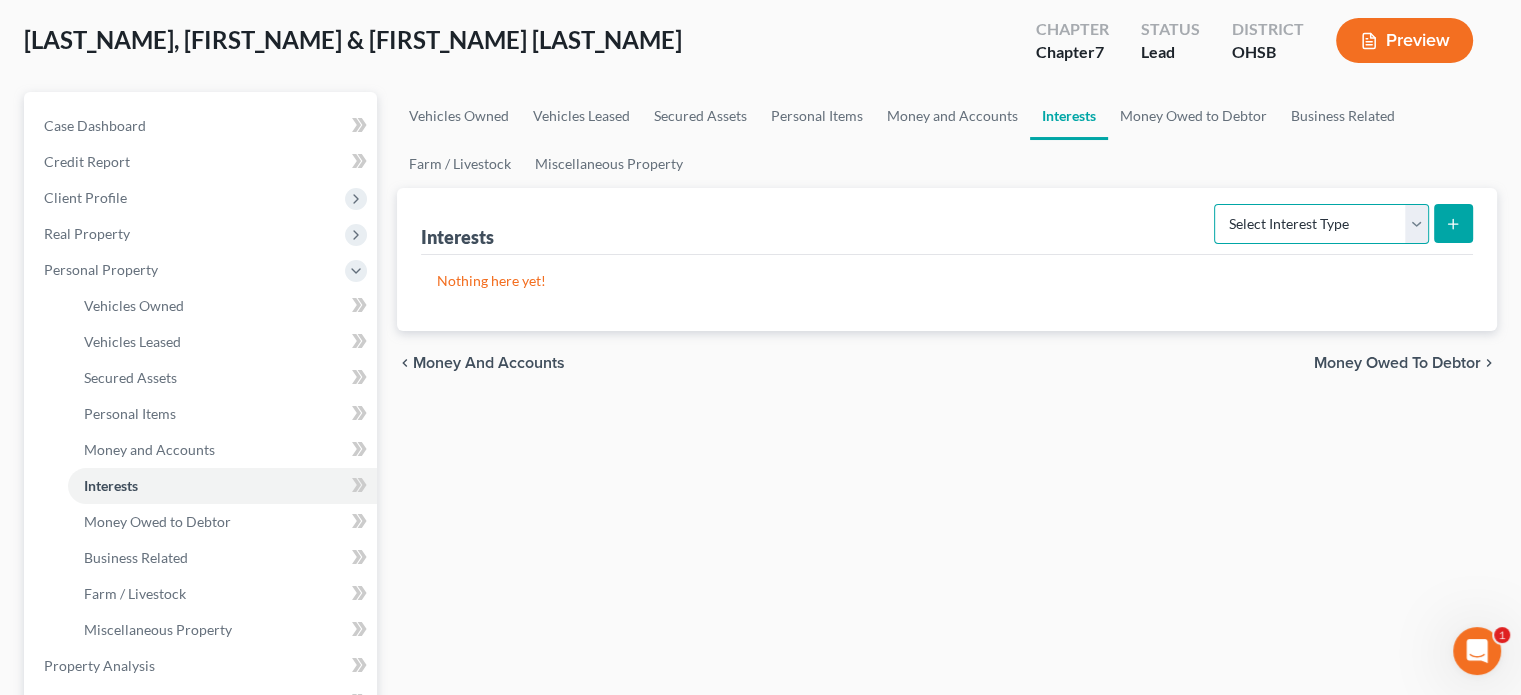 drag, startPoint x: 1296, startPoint y: 222, endPoint x: 1283, endPoint y: 222, distance: 13 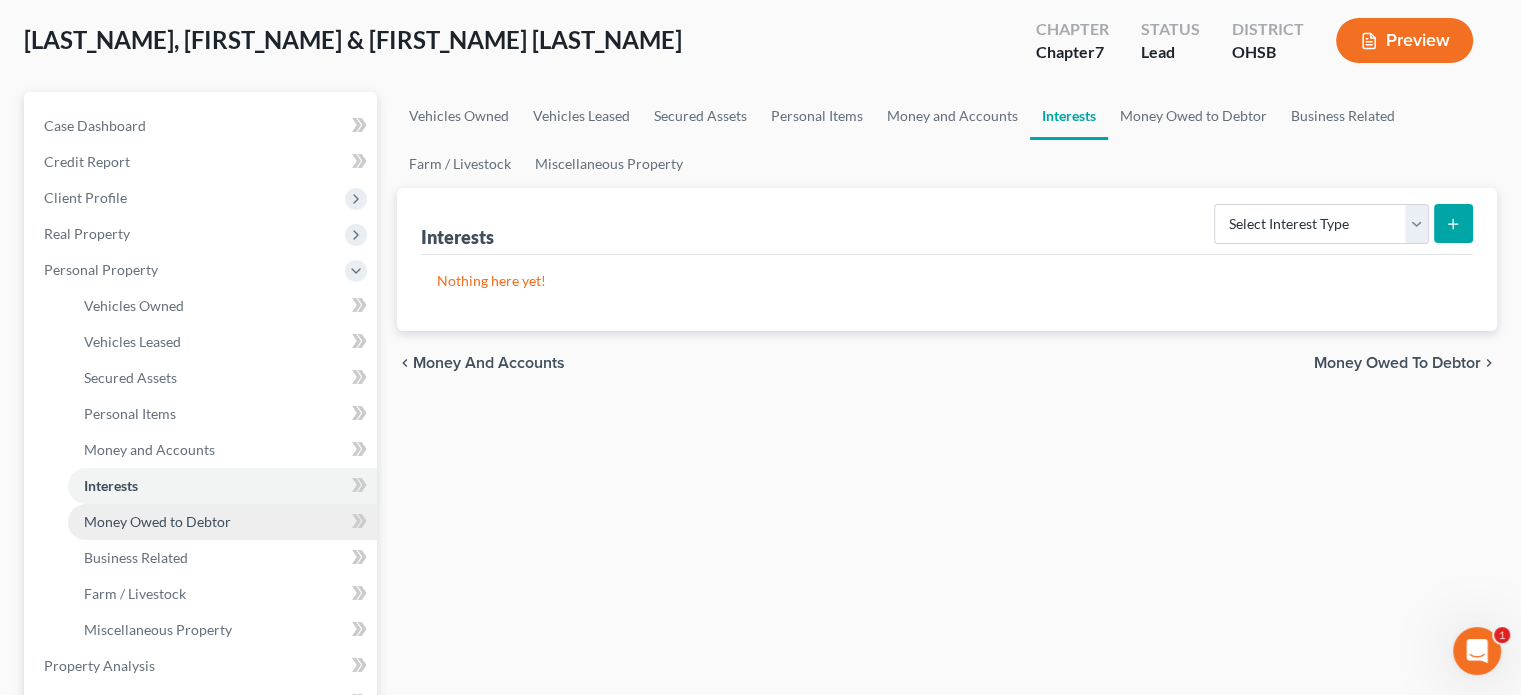 click on "Money Owed to Debtor" at bounding box center (157, 521) 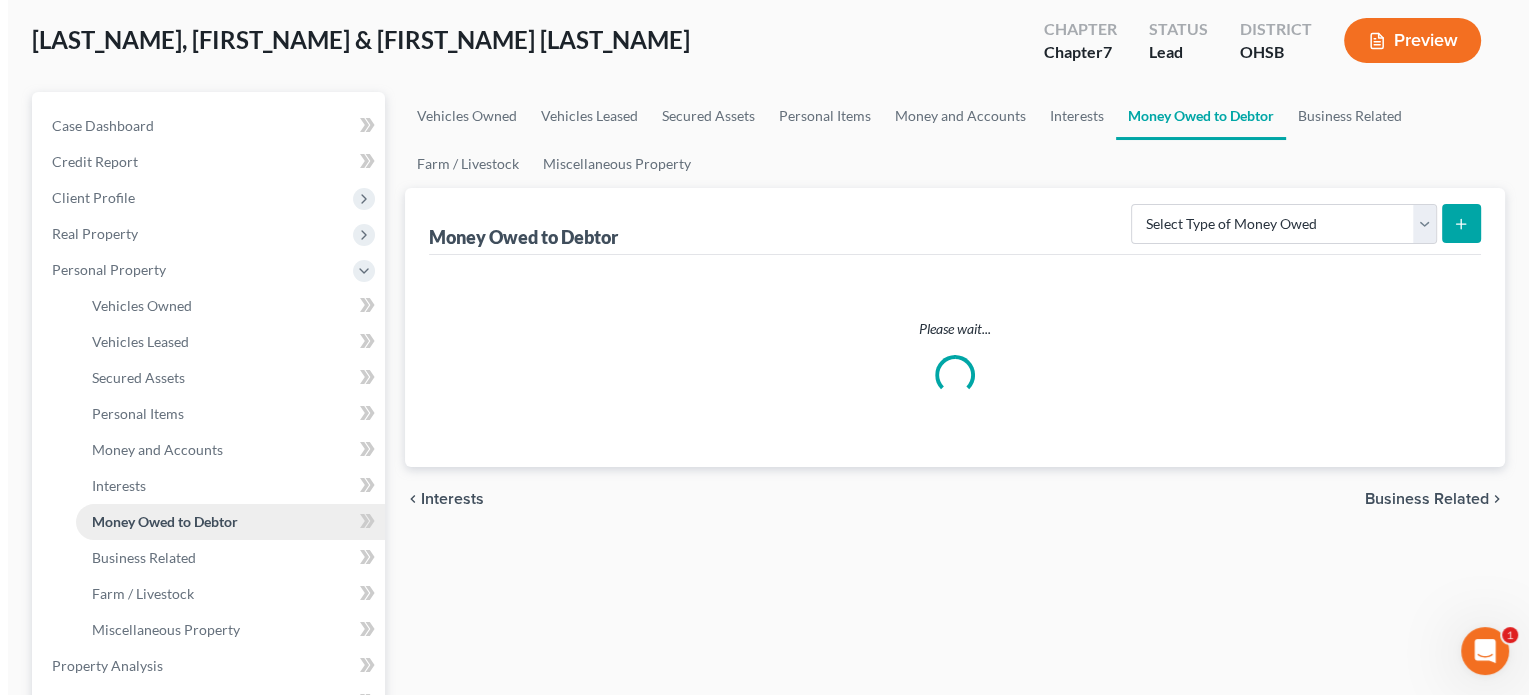 scroll, scrollTop: 0, scrollLeft: 0, axis: both 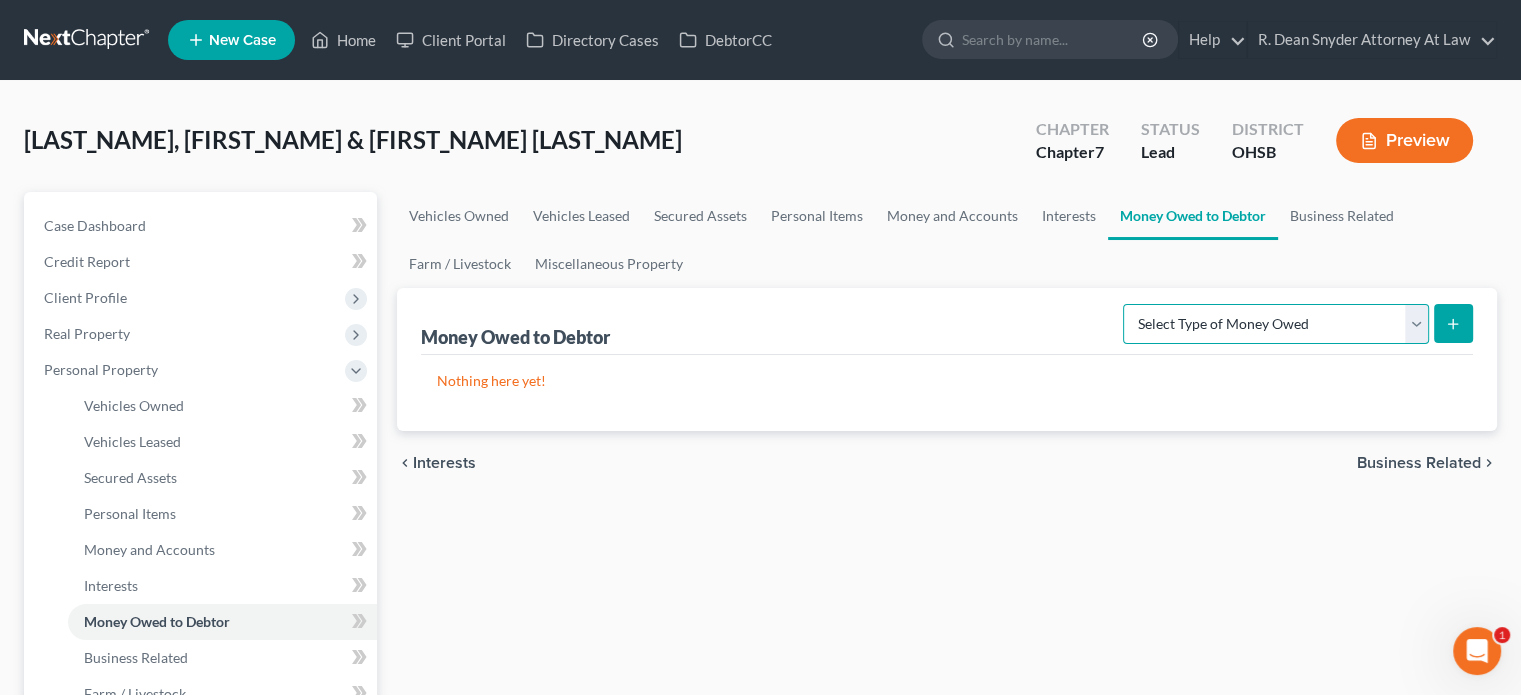 click on "Select Type of Money Owed Accounts Receivable Alimony Child Support Claims Against Third Parties Disability Benefits Disability Insurance Payments Divorce Settlements Equitable or Future Interests Expected Tax Refund and Unused NOLs Financial Assets Not Yet Listed Life Estate of Descendants Maintenance Other Contingent & Unliquidated Claims Property Settlements Sick or Vacation Pay Social Security Benefits Trusts Unpaid Loans Unpaid Wages Workers Compensation" at bounding box center (1276, 324) 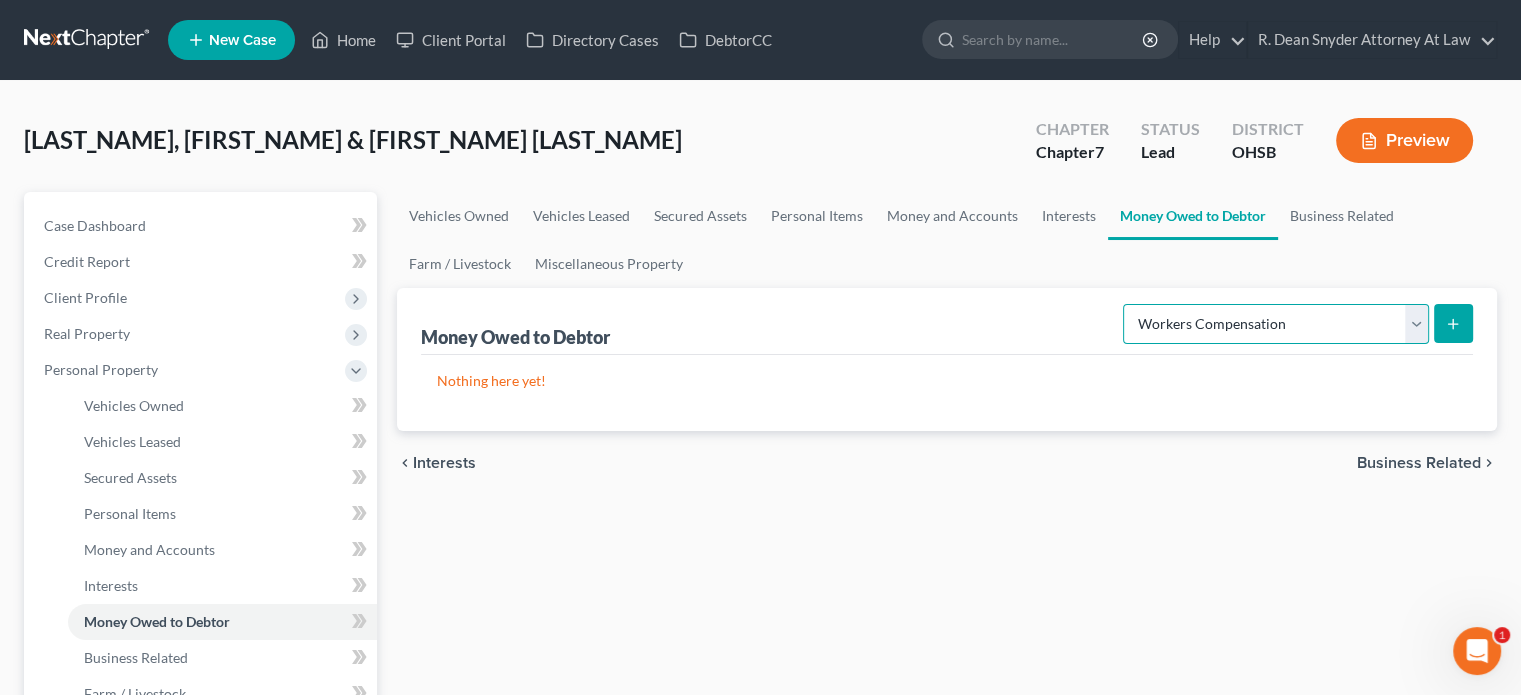click on "Select Type of Money Owed Accounts Receivable Alimony Child Support Claims Against Third Parties Disability Benefits Disability Insurance Payments Divorce Settlements Equitable or Future Interests Expected Tax Refund and Unused NOLs Financial Assets Not Yet Listed Life Estate of Descendants Maintenance Other Contingent & Unliquidated Claims Property Settlements Sick or Vacation Pay Social Security Benefits Trusts Unpaid Loans Unpaid Wages Workers Compensation" at bounding box center [1276, 324] 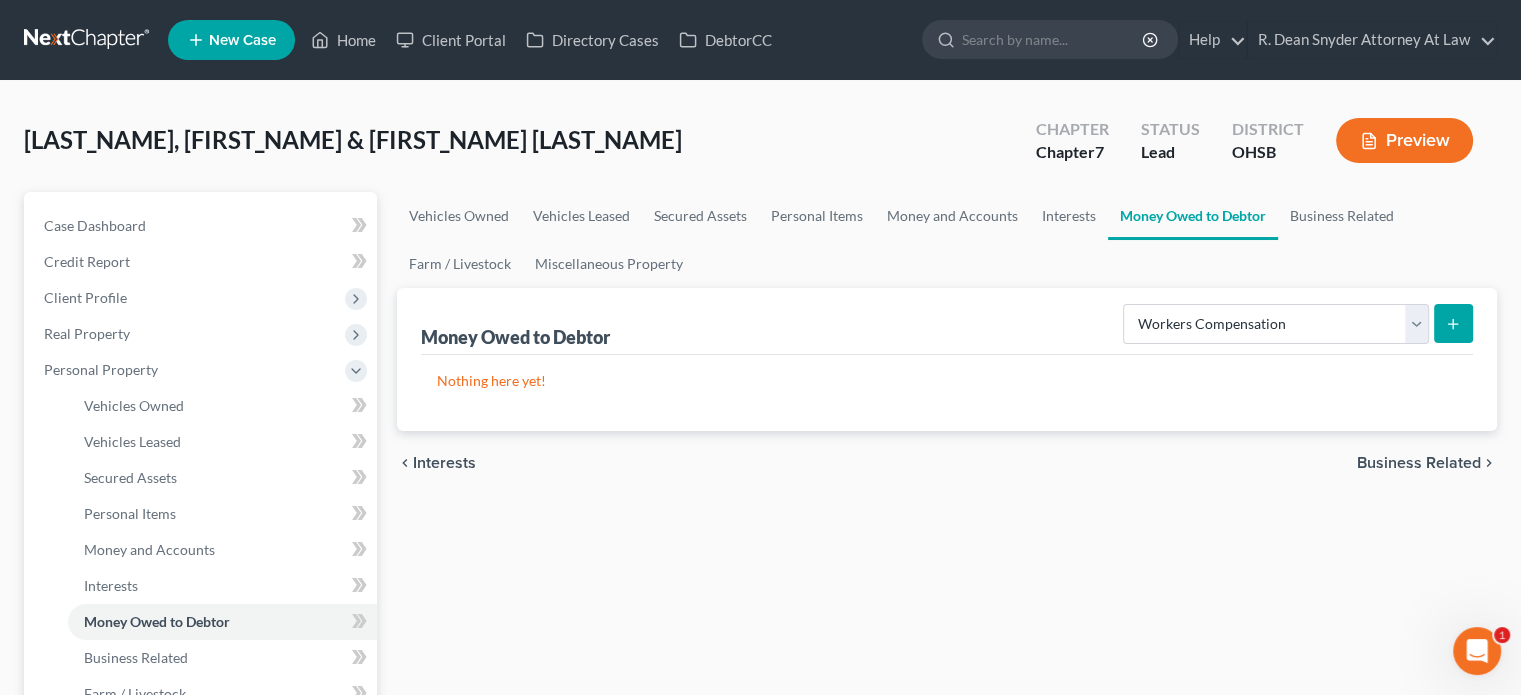 click 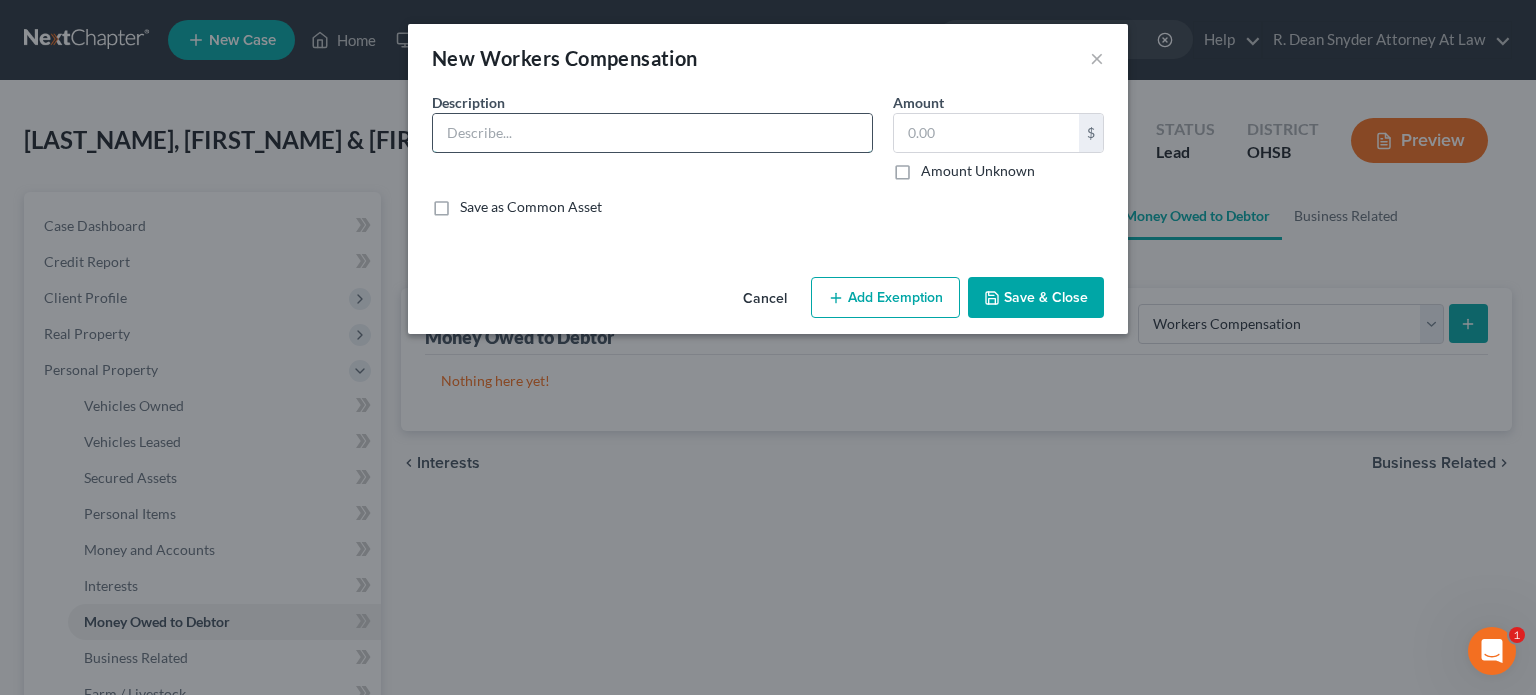 click at bounding box center (652, 133) 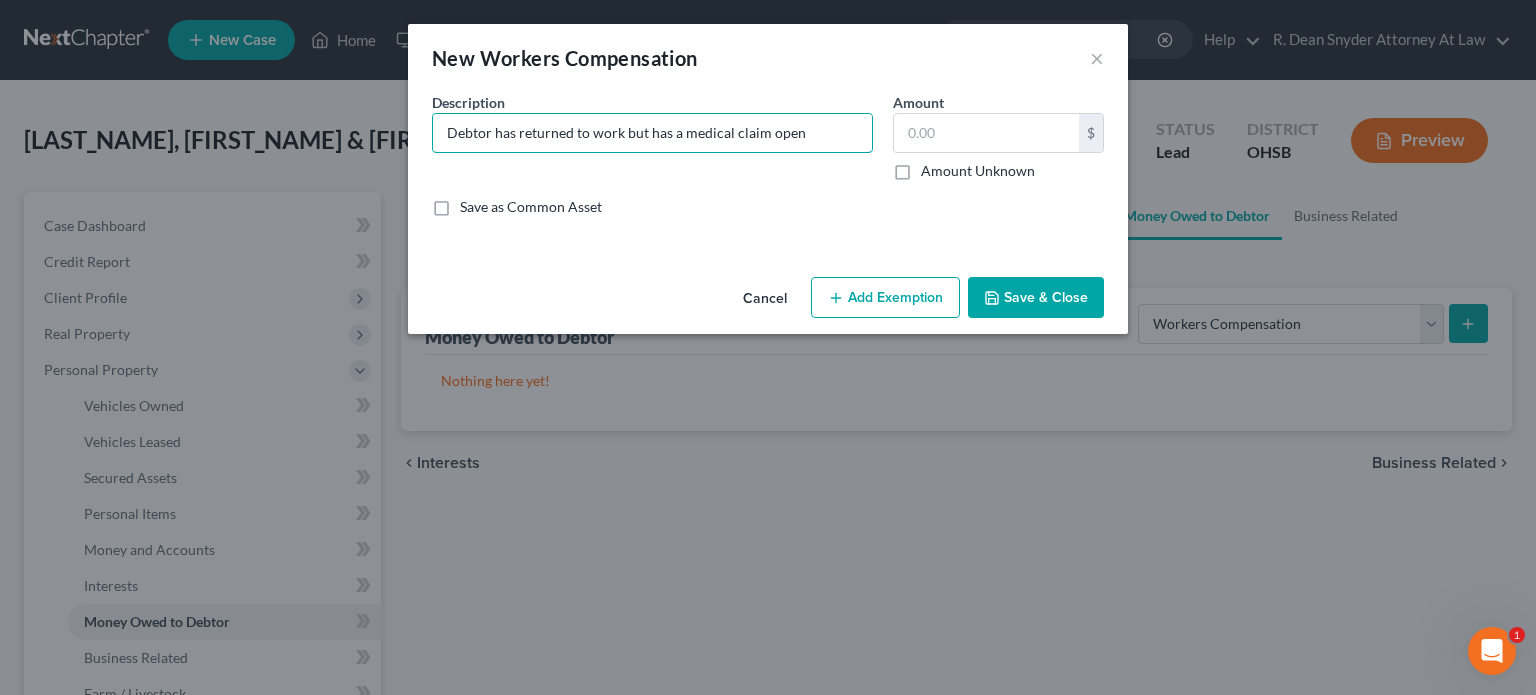 type on "Debtor has returned to work but has a medical claim open" 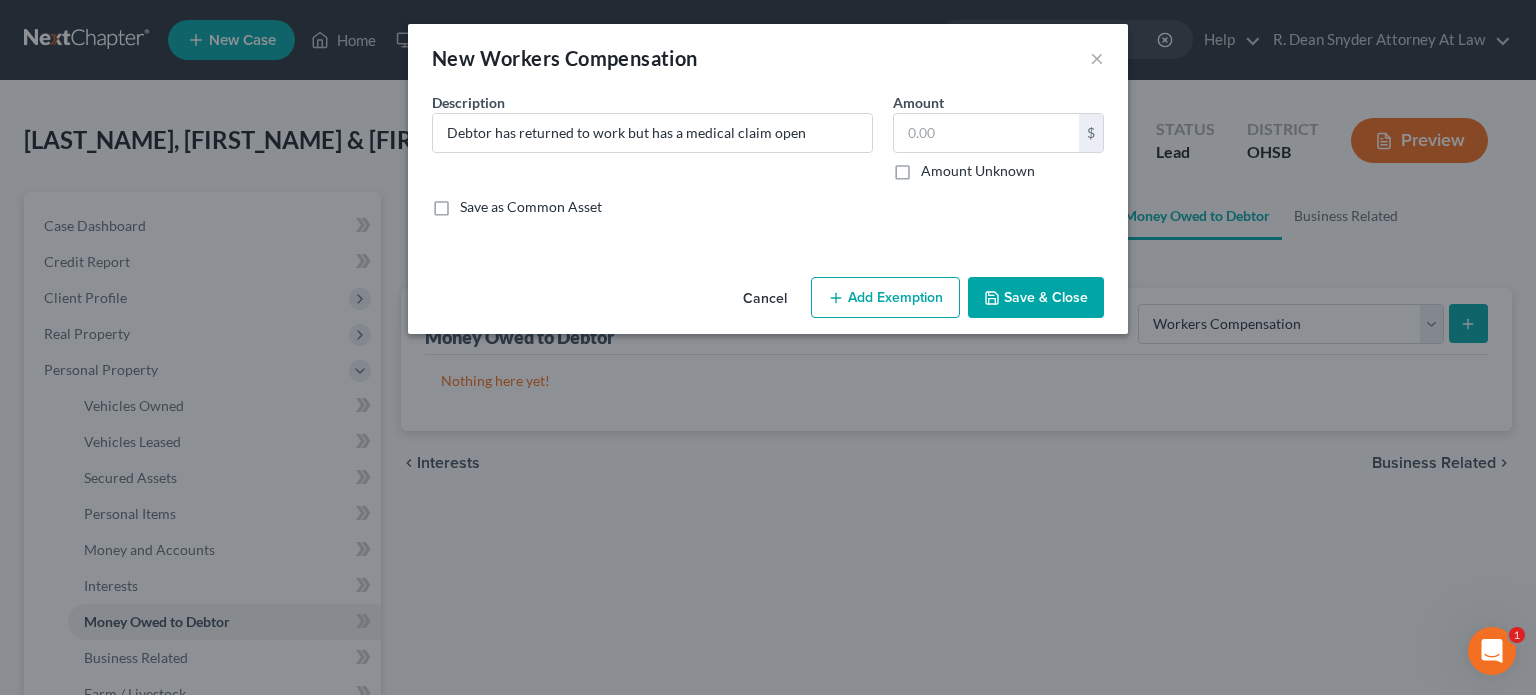 click on "Add Exemption" at bounding box center [885, 298] 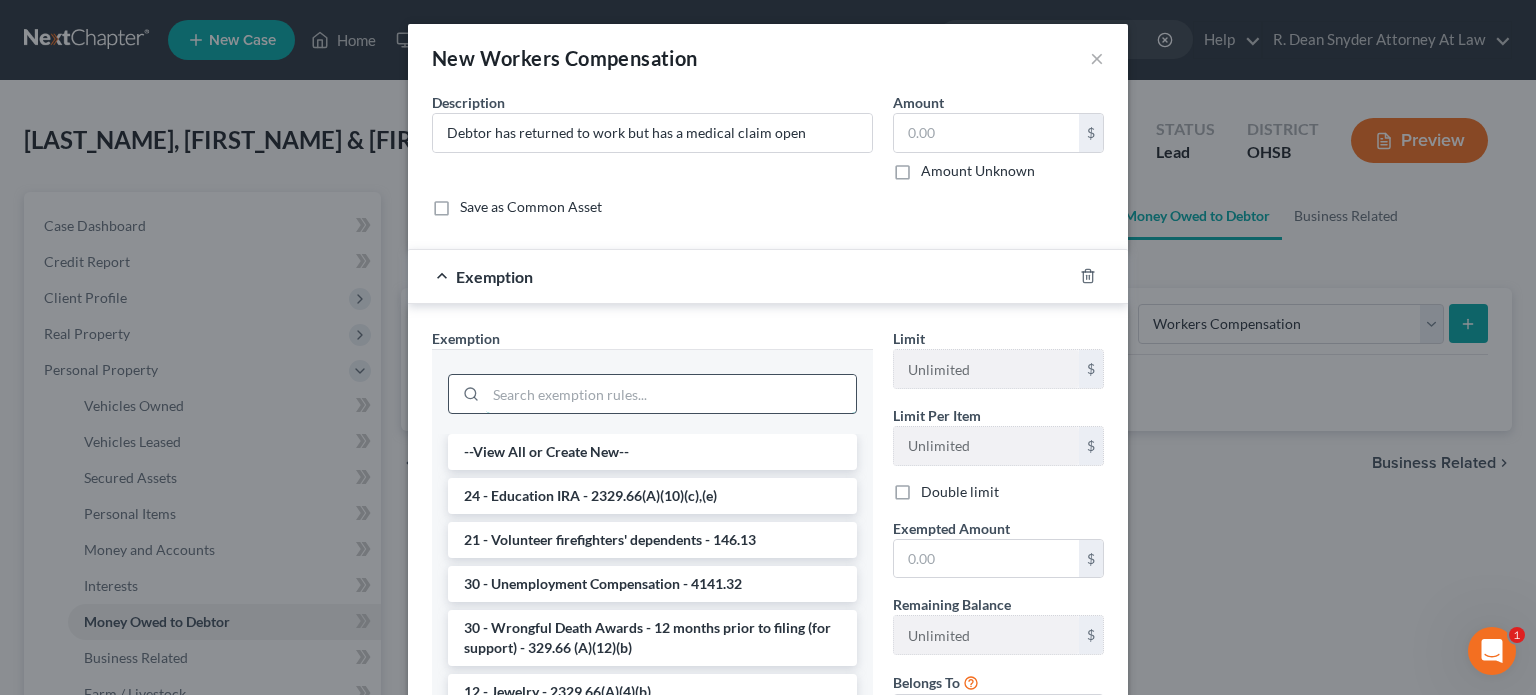 drag, startPoint x: 539, startPoint y: 394, endPoint x: 537, endPoint y: 383, distance: 11.18034 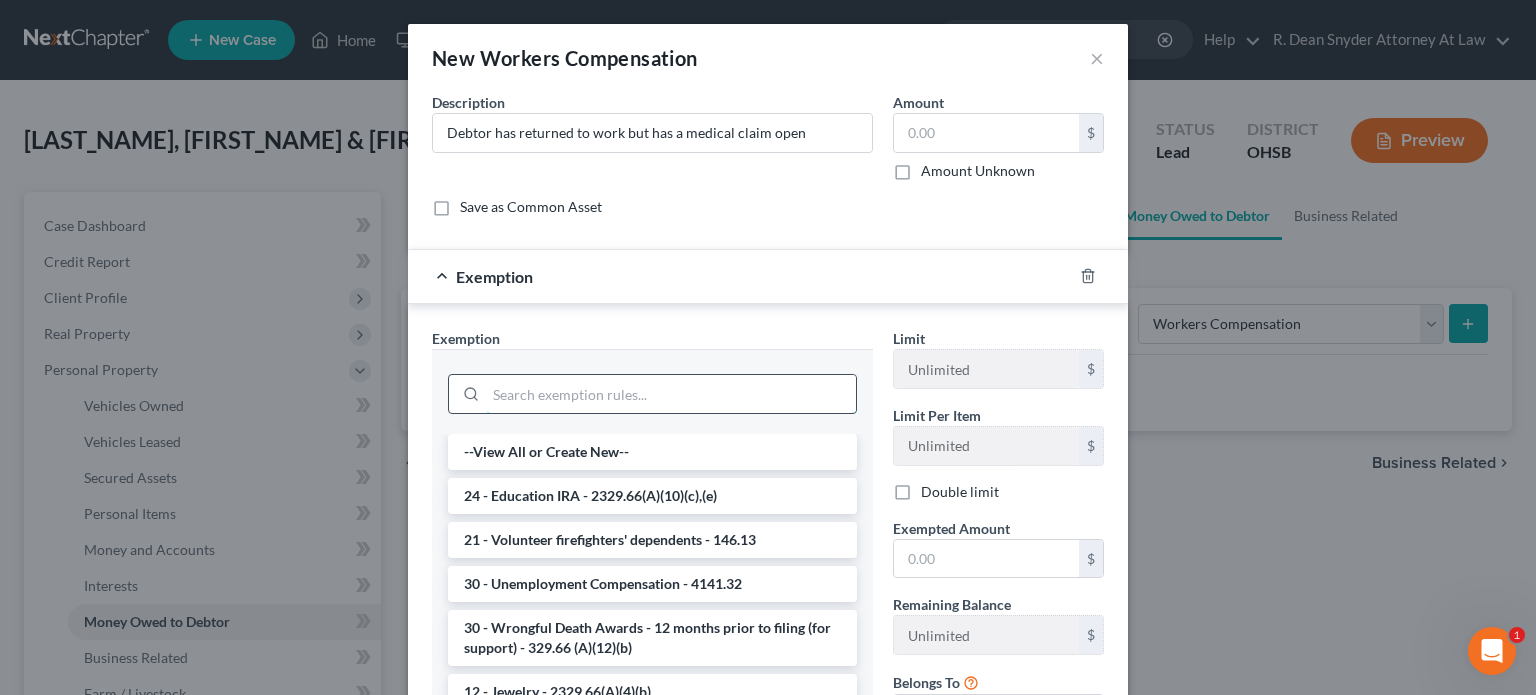 click at bounding box center (671, 394) 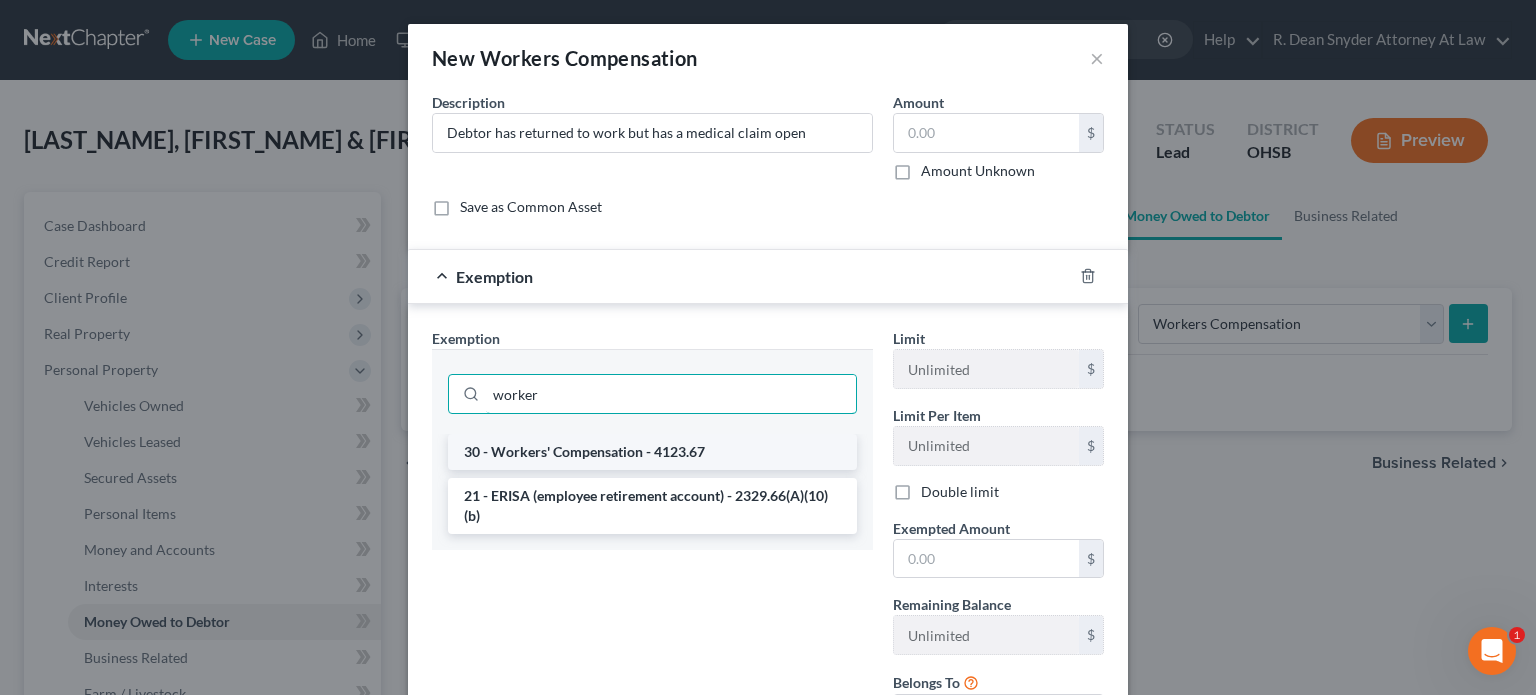type on "worker" 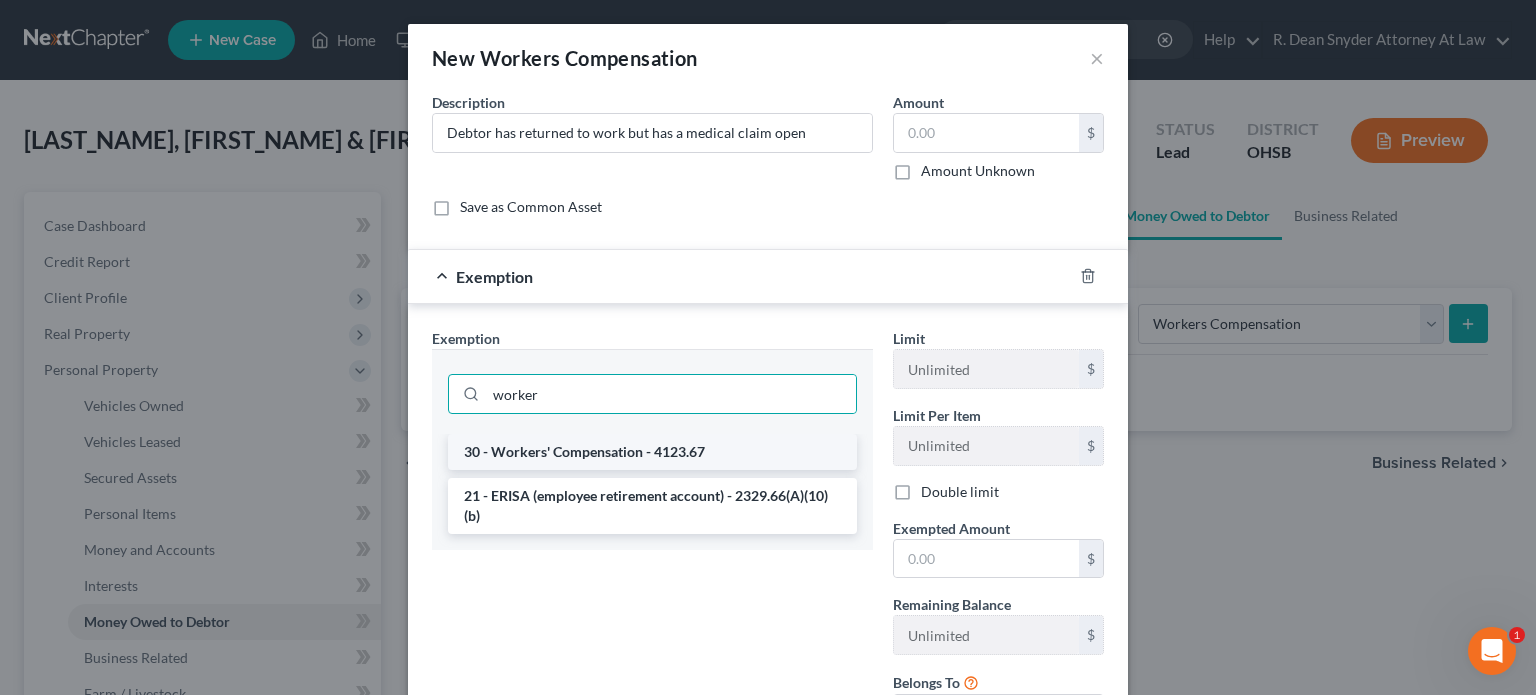 click on "30 - Workers' Compensation - 4123.67" at bounding box center [652, 452] 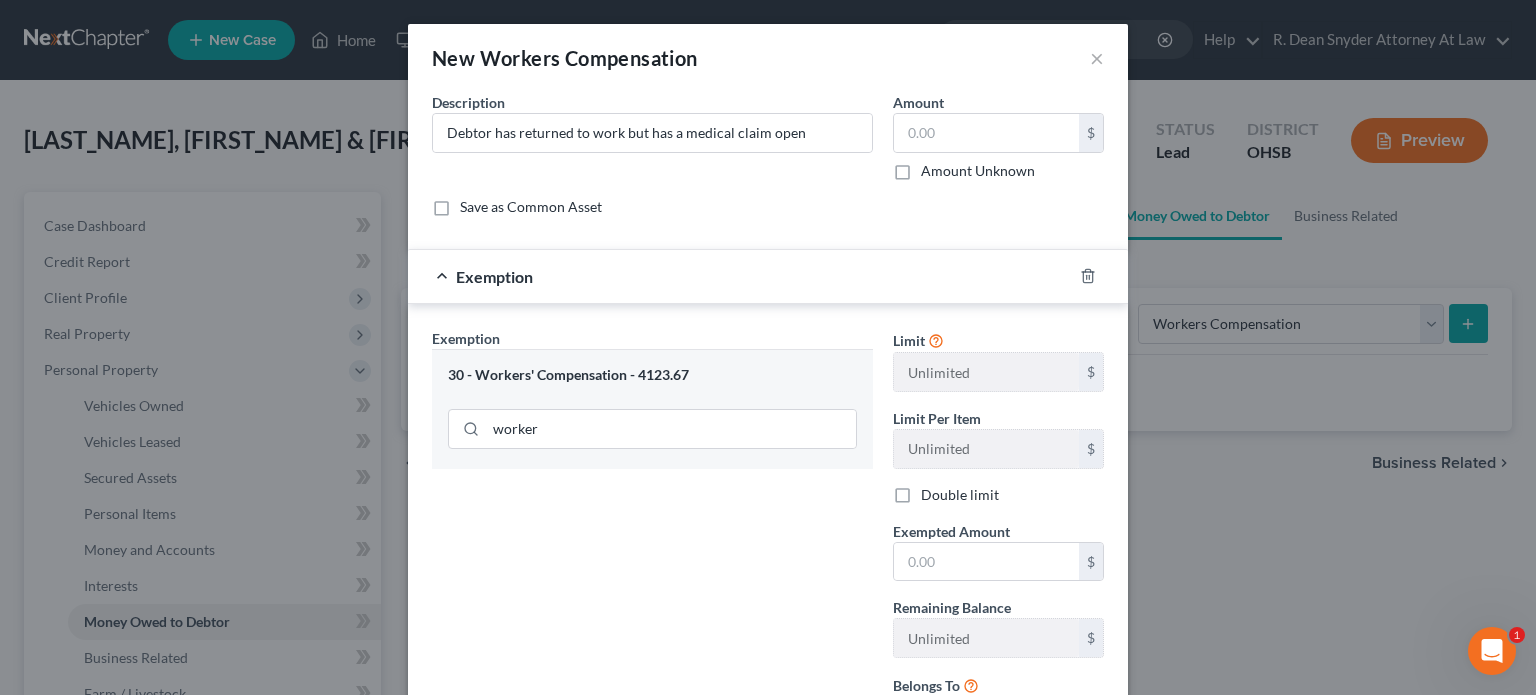 click on "Amount Unknown" at bounding box center (978, 171) 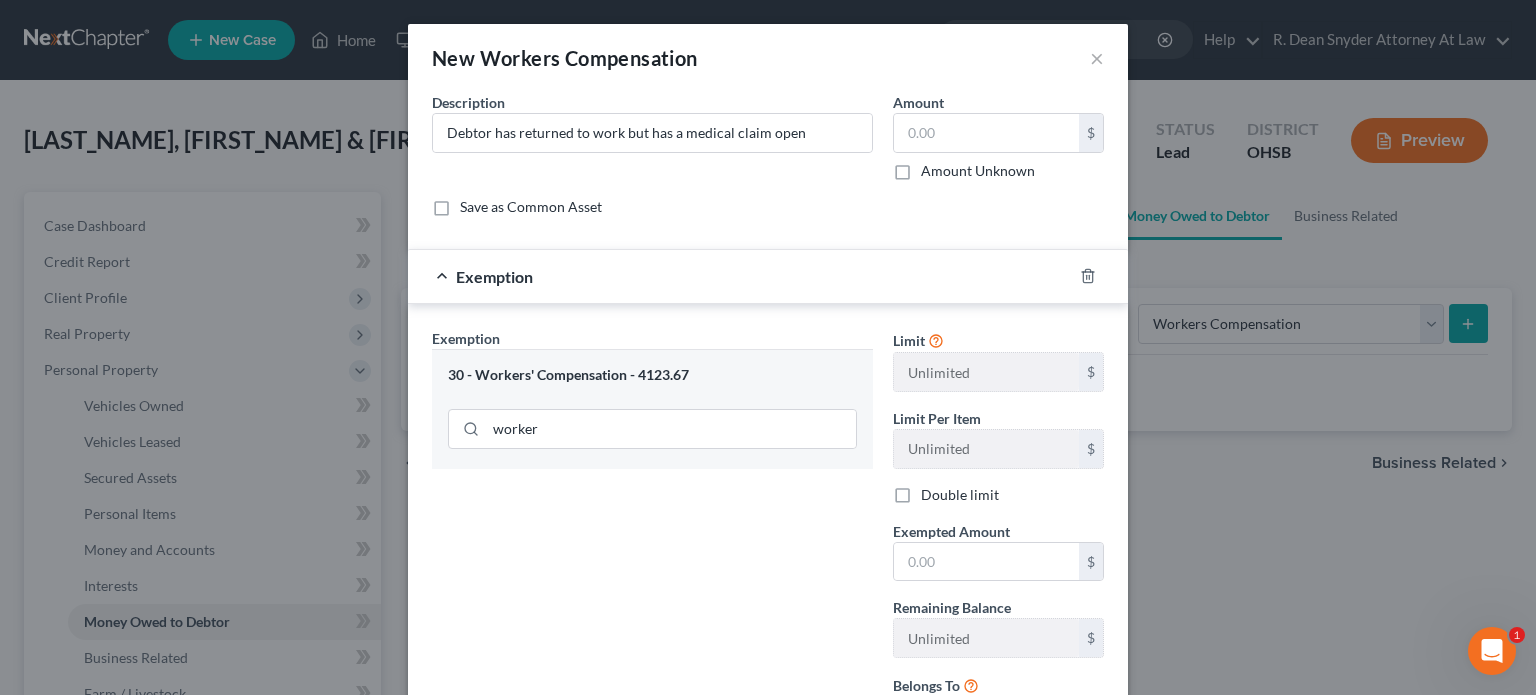 click on "Amount Unknown" at bounding box center (935, 167) 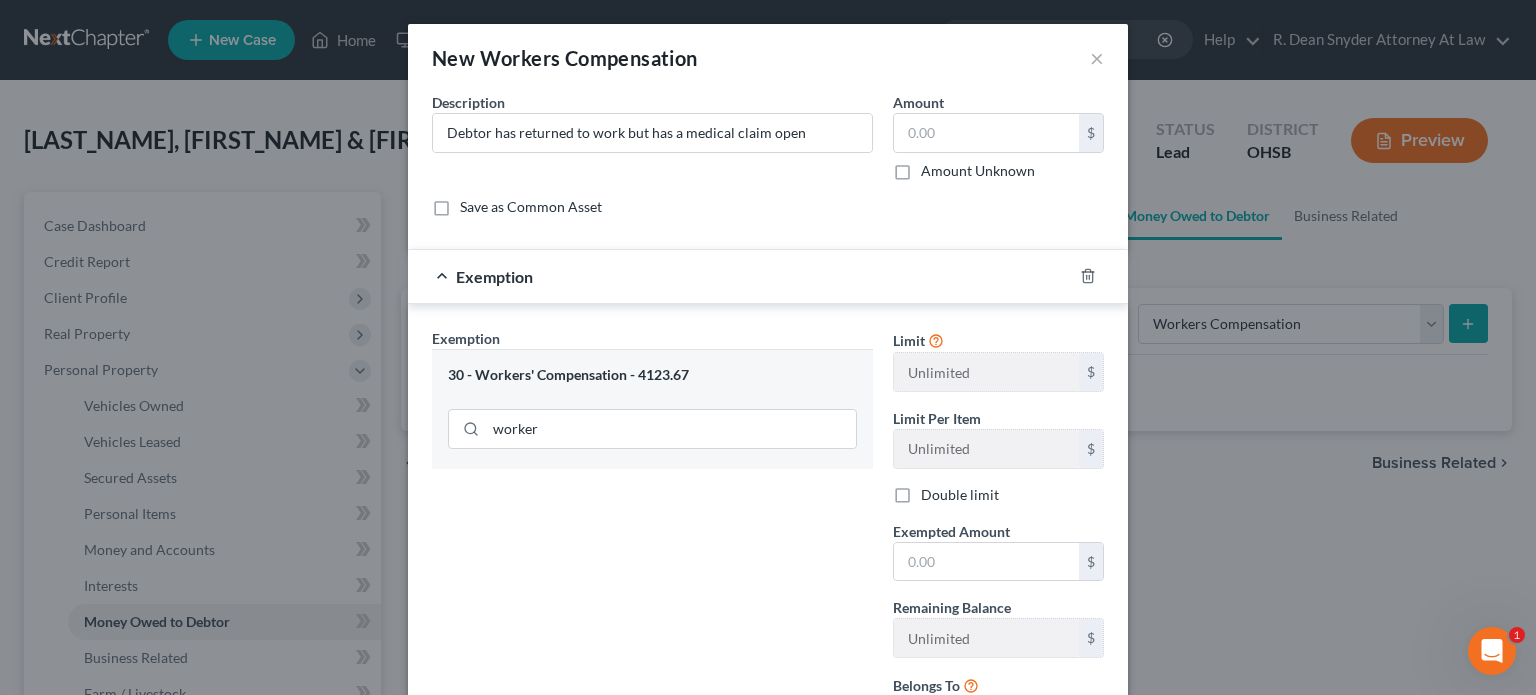 checkbox on "true" 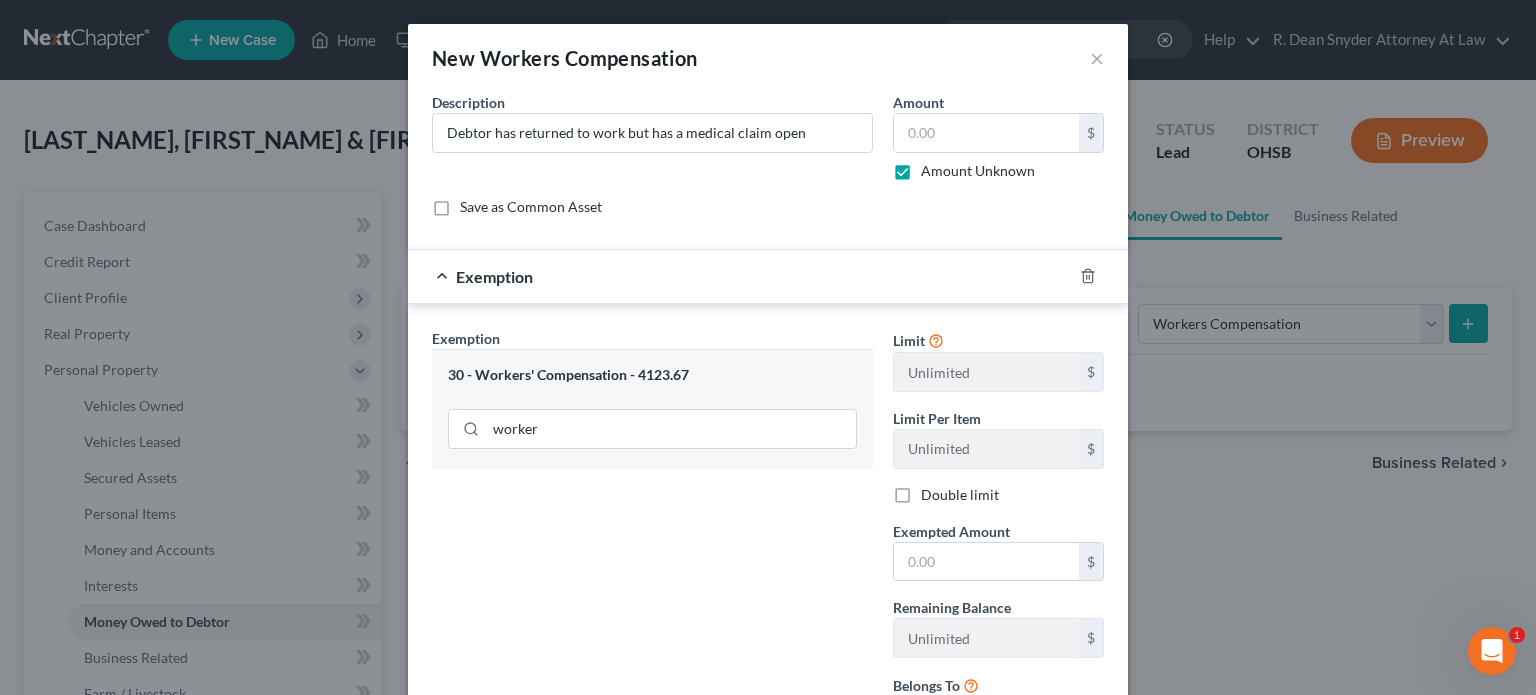 type on "0.00" 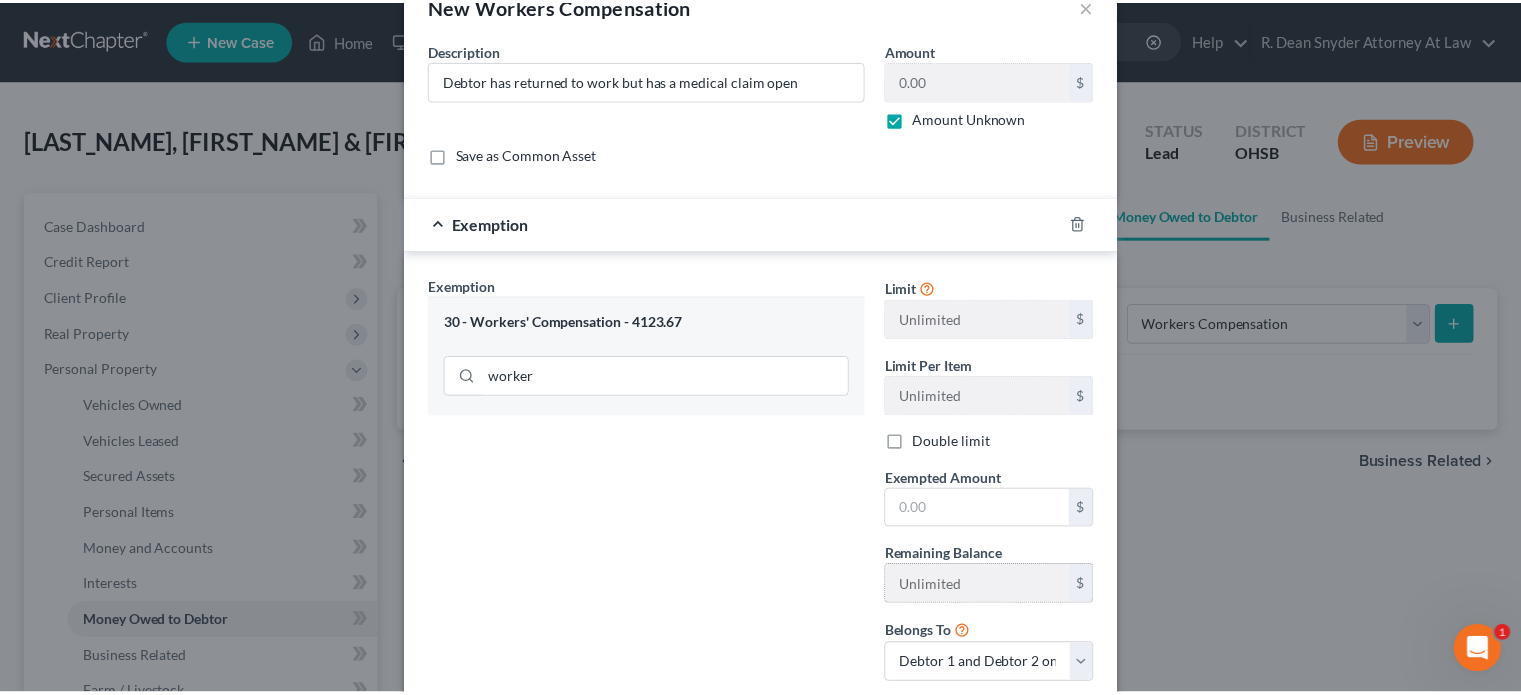 scroll, scrollTop: 182, scrollLeft: 0, axis: vertical 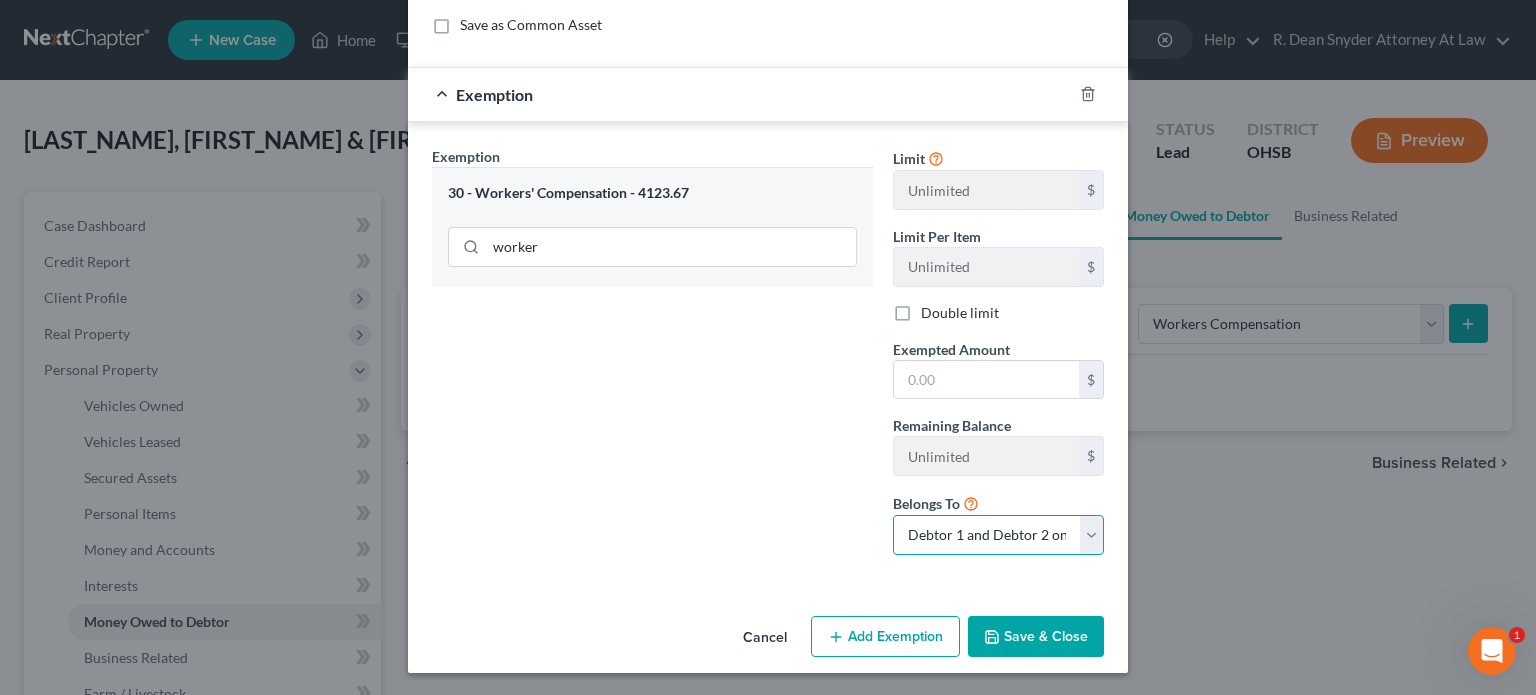 click on "Debtor 1 only Debtor 2 only Debtor 1 and Debtor 2 only" at bounding box center (998, 535) 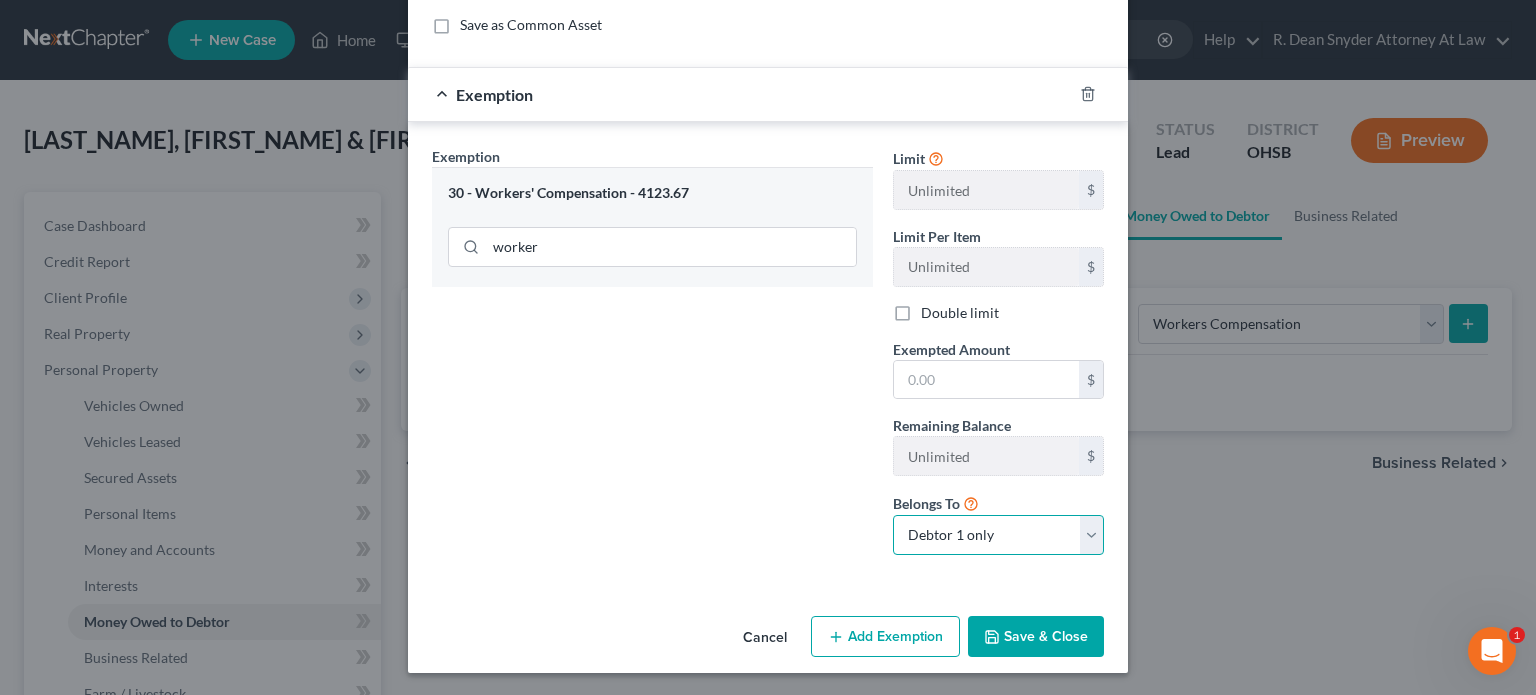 click on "Debtor 1 only Debtor 2 only Debtor 1 and Debtor 2 only" at bounding box center (998, 535) 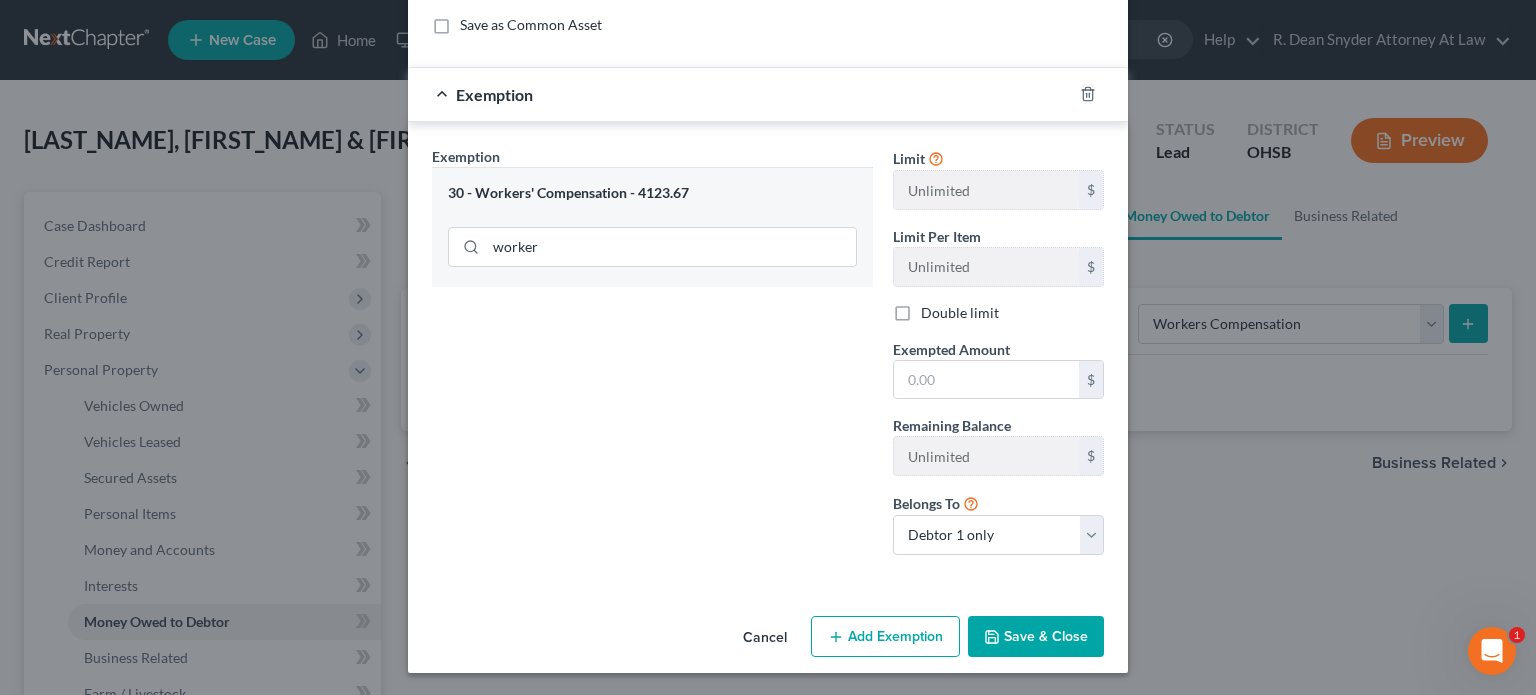 drag, startPoint x: 1009, startPoint y: 633, endPoint x: 977, endPoint y: 618, distance: 35.341194 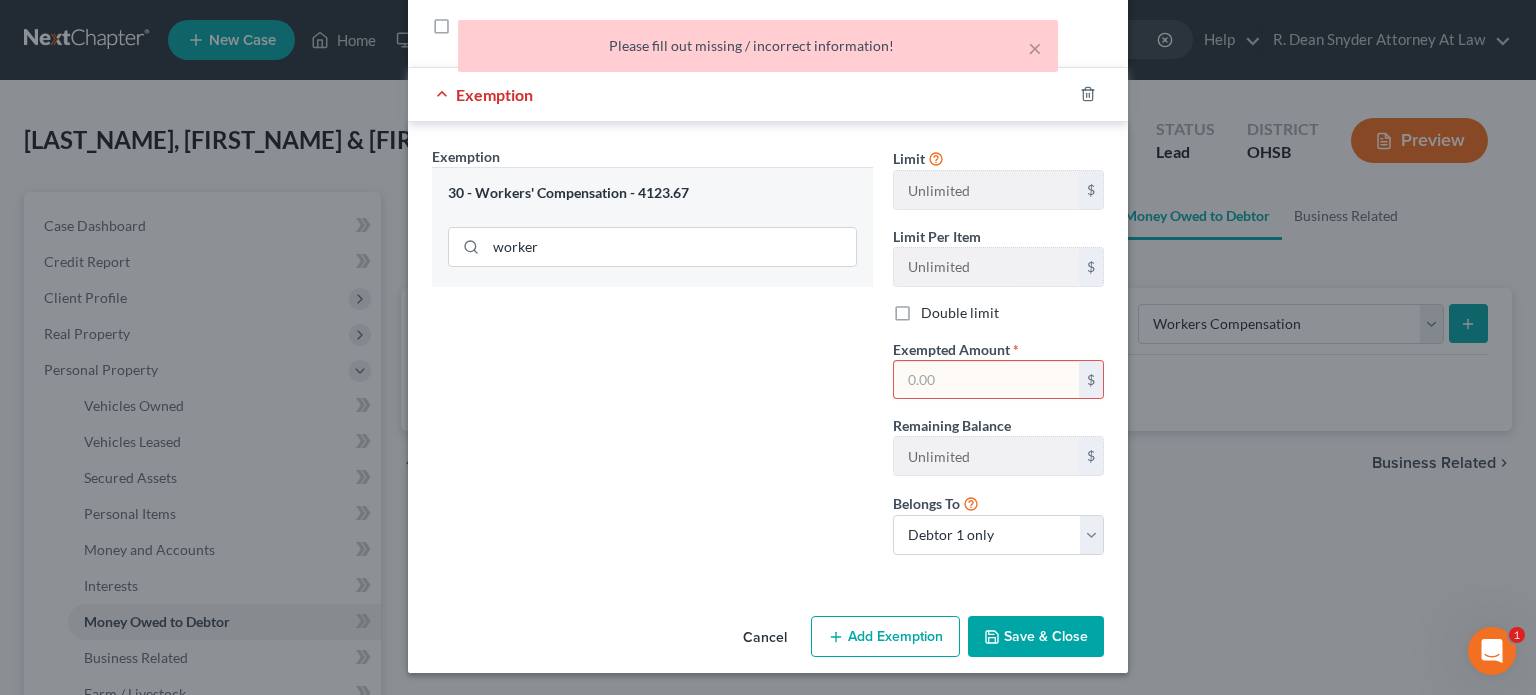 drag, startPoint x: 906, startPoint y: 375, endPoint x: 894, endPoint y: 370, distance: 13 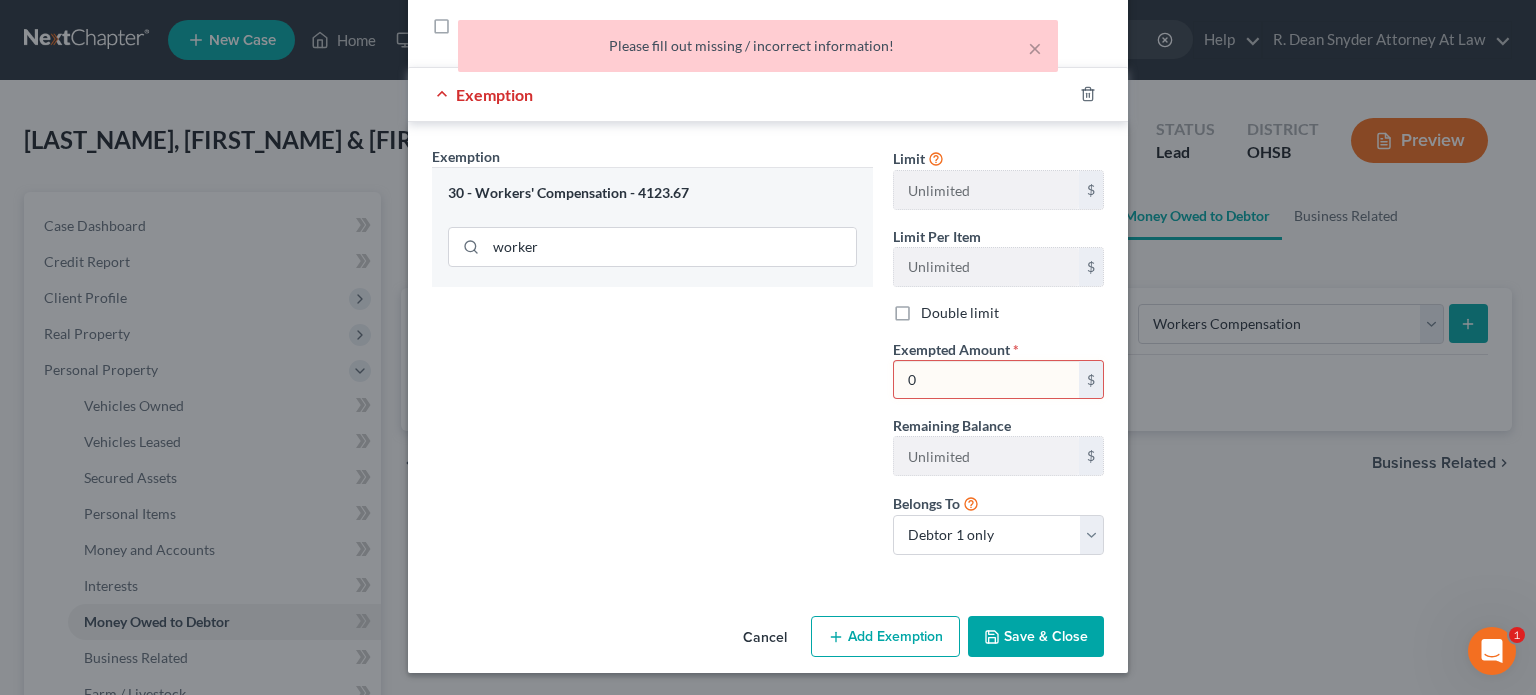 type on "0" 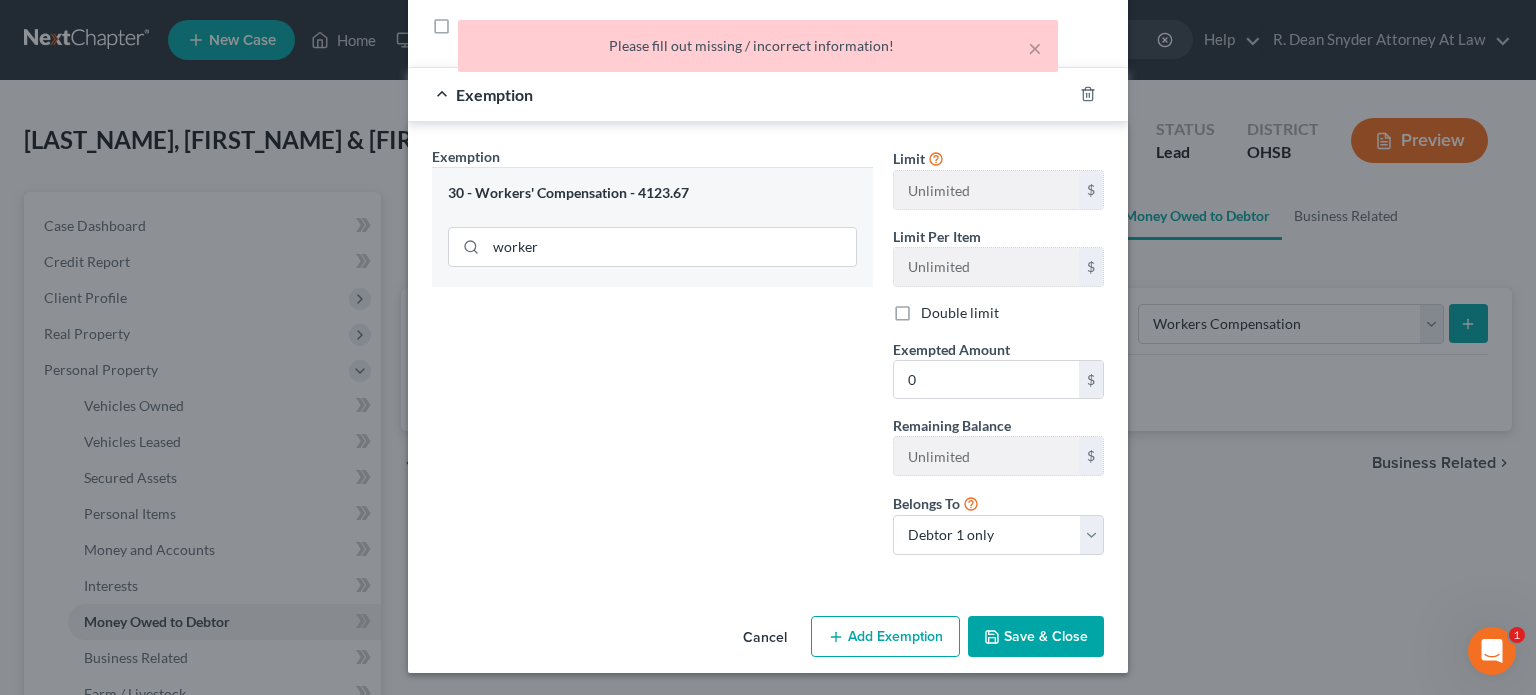 click on "Exemption Set must be selected for CA.
Exemption
*
30 - Workers' Compensation - 4123.67         worker" at bounding box center (652, 358) 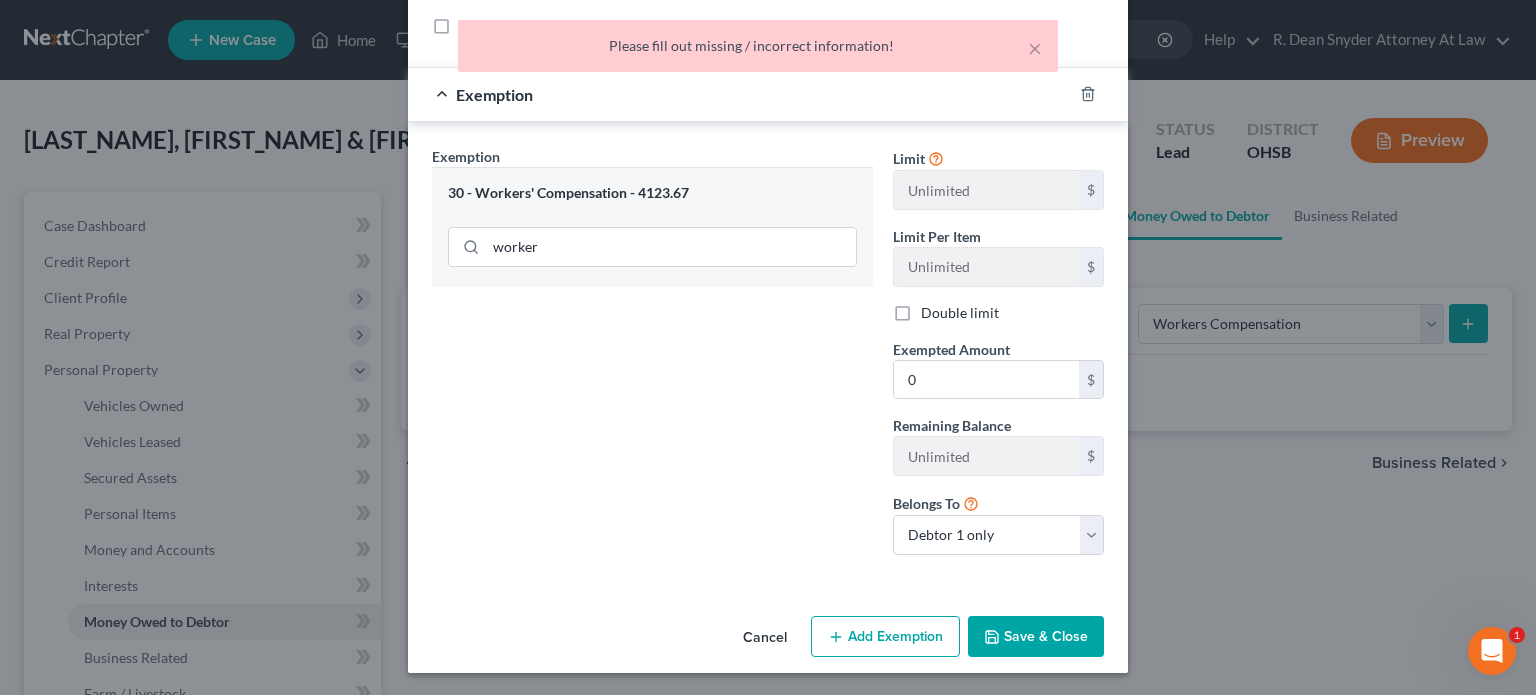 click on "Save & Close" at bounding box center (1036, 637) 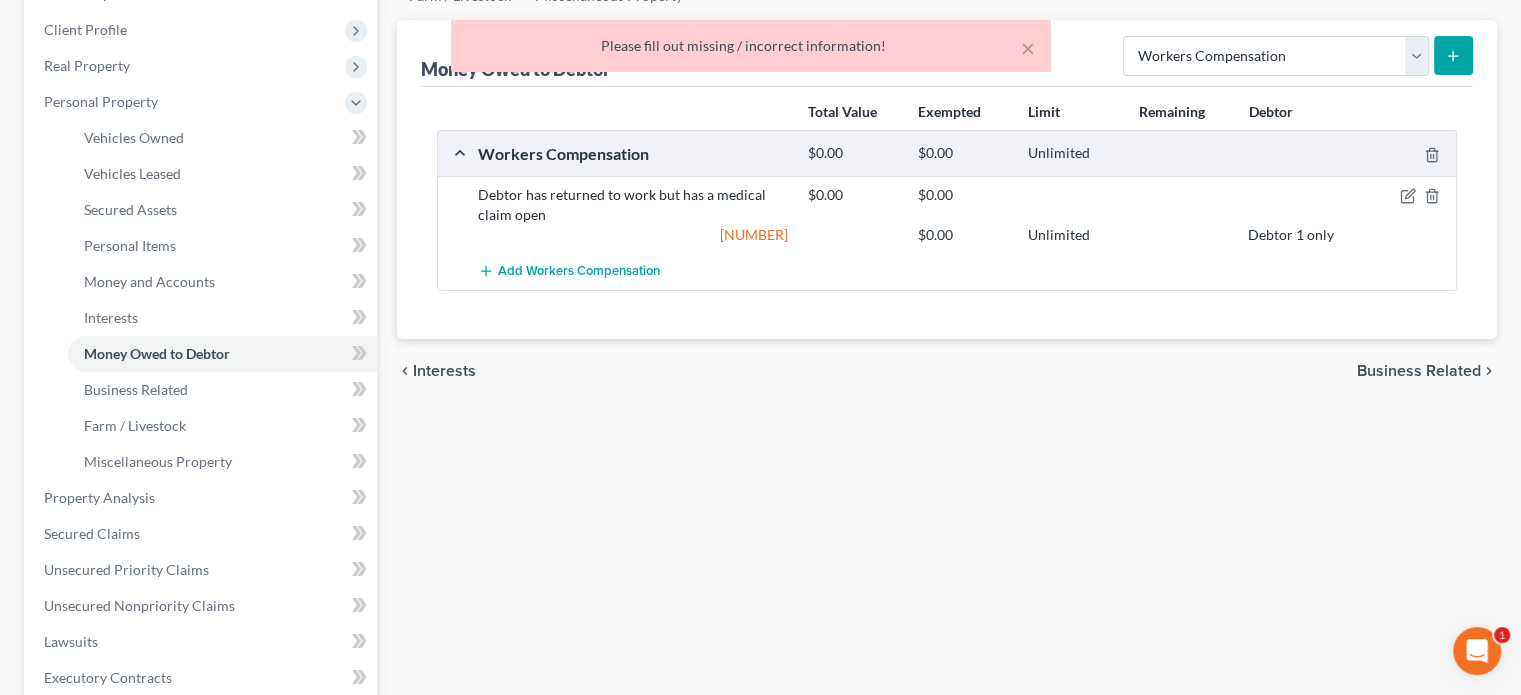 scroll, scrollTop: 300, scrollLeft: 0, axis: vertical 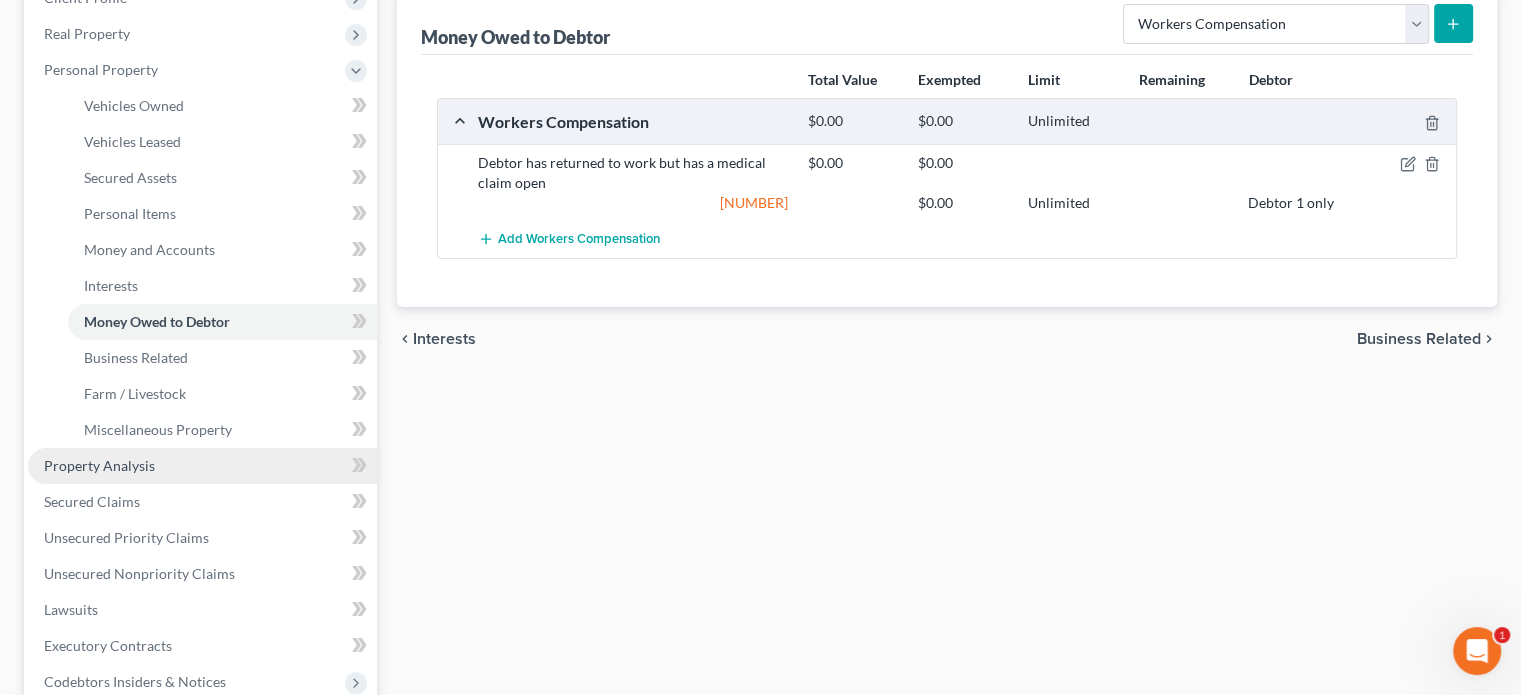 click on "Property Analysis" at bounding box center [99, 465] 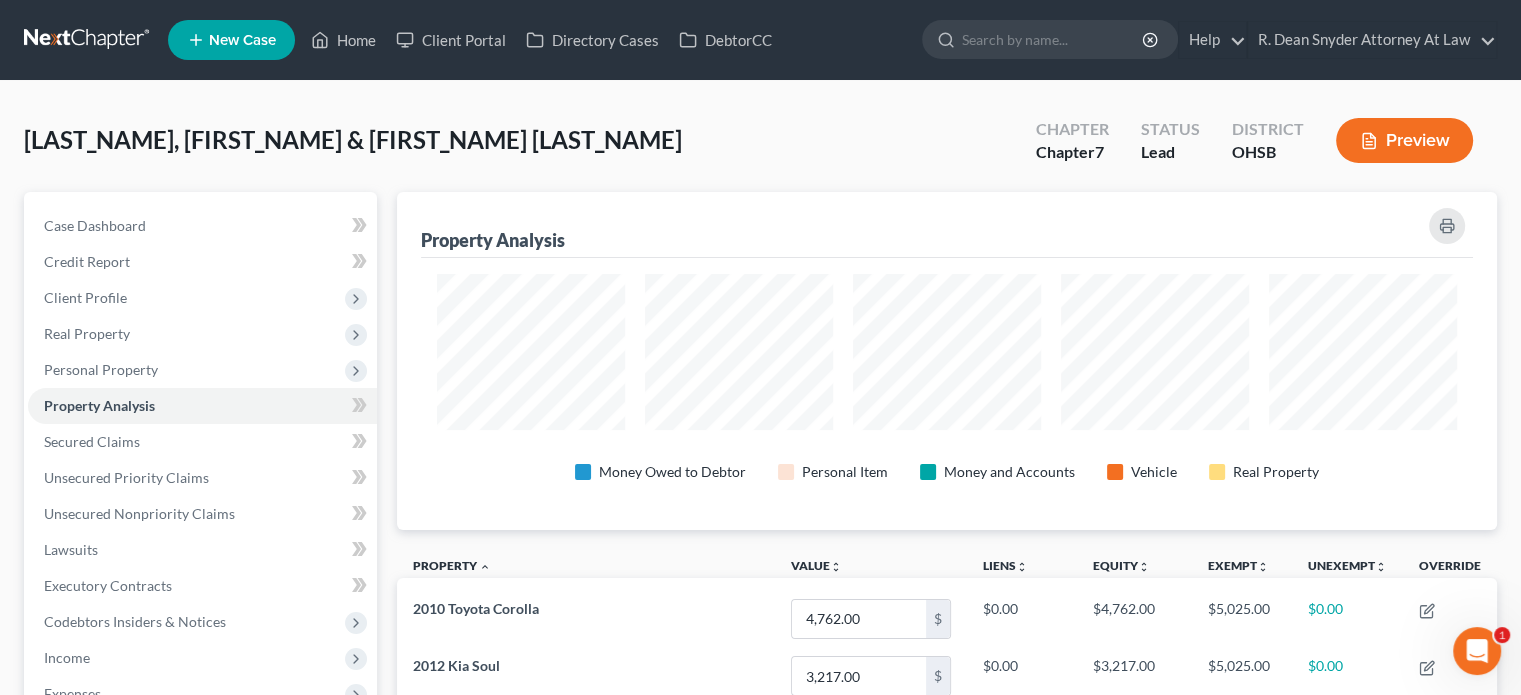 scroll, scrollTop: 181, scrollLeft: 0, axis: vertical 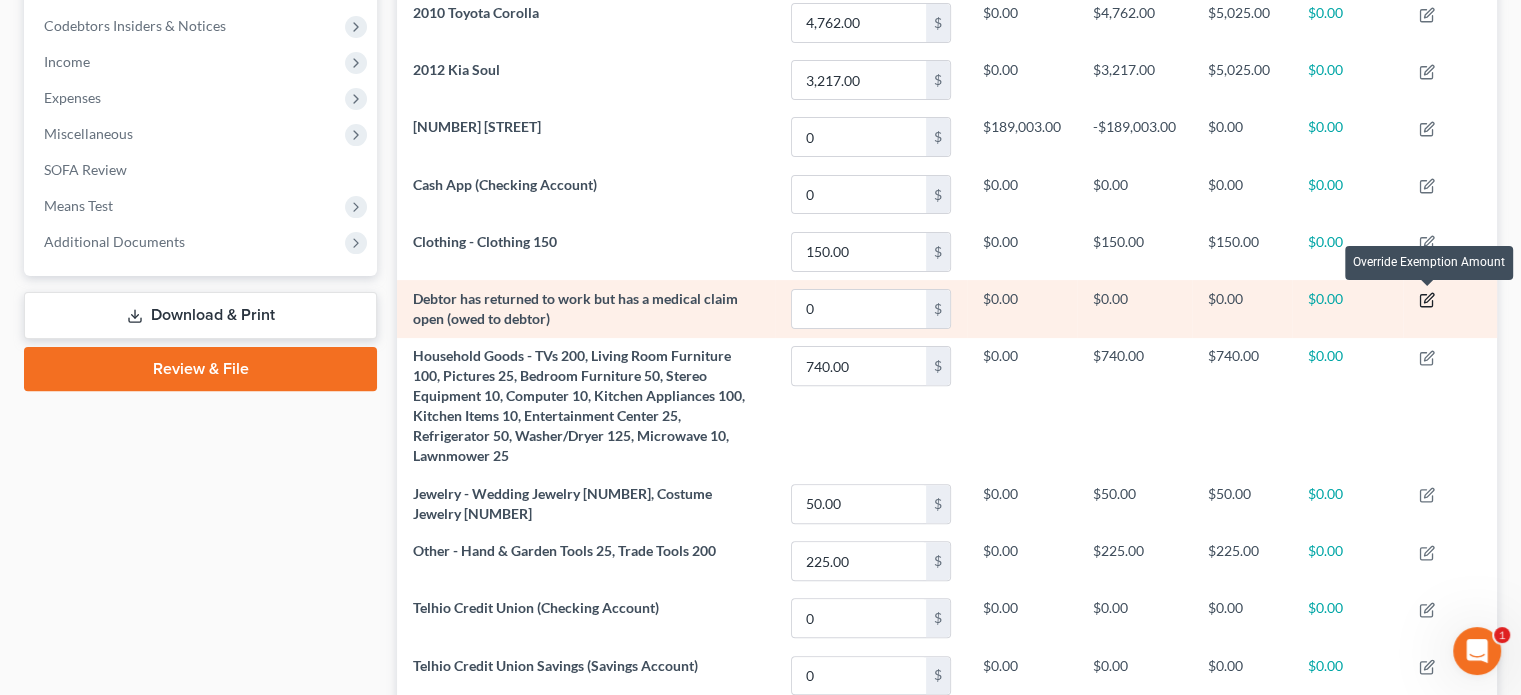 click 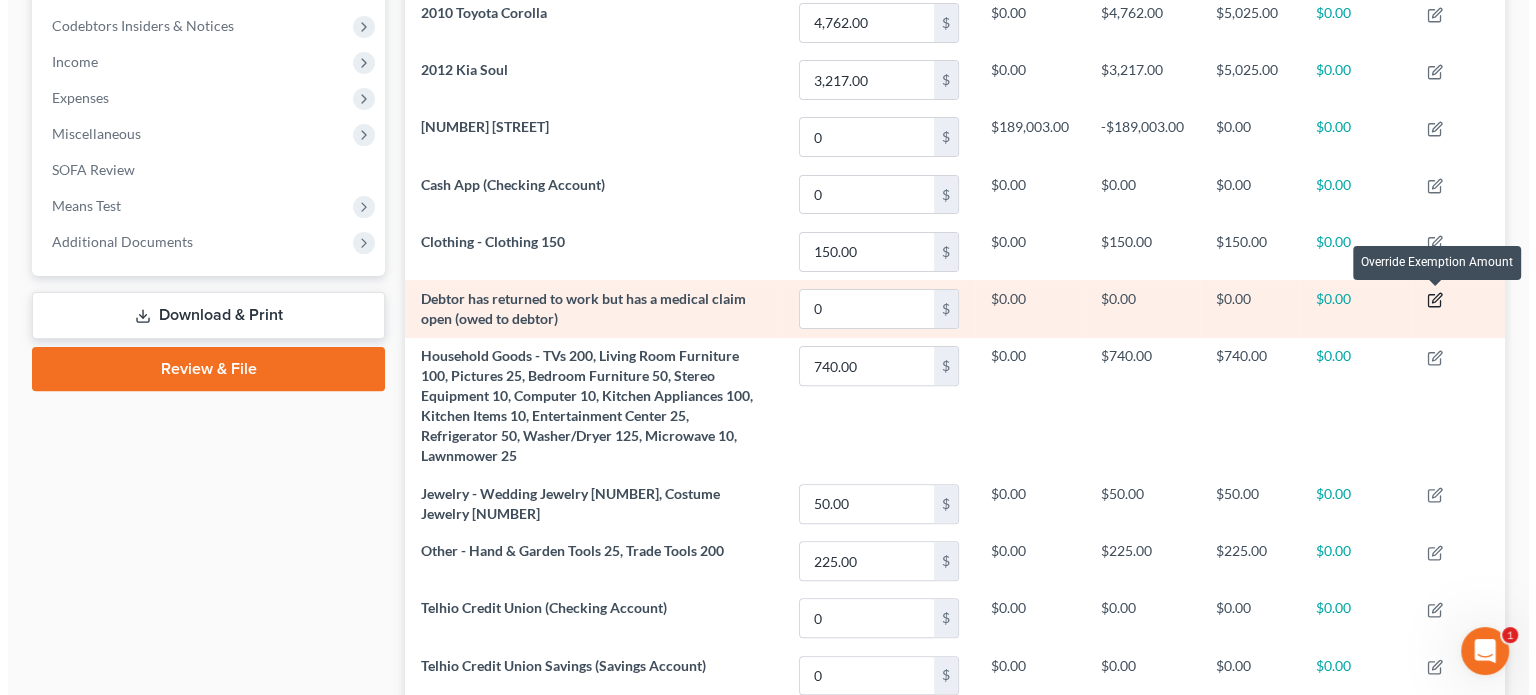 scroll, scrollTop: 999660, scrollLeft: 998888, axis: both 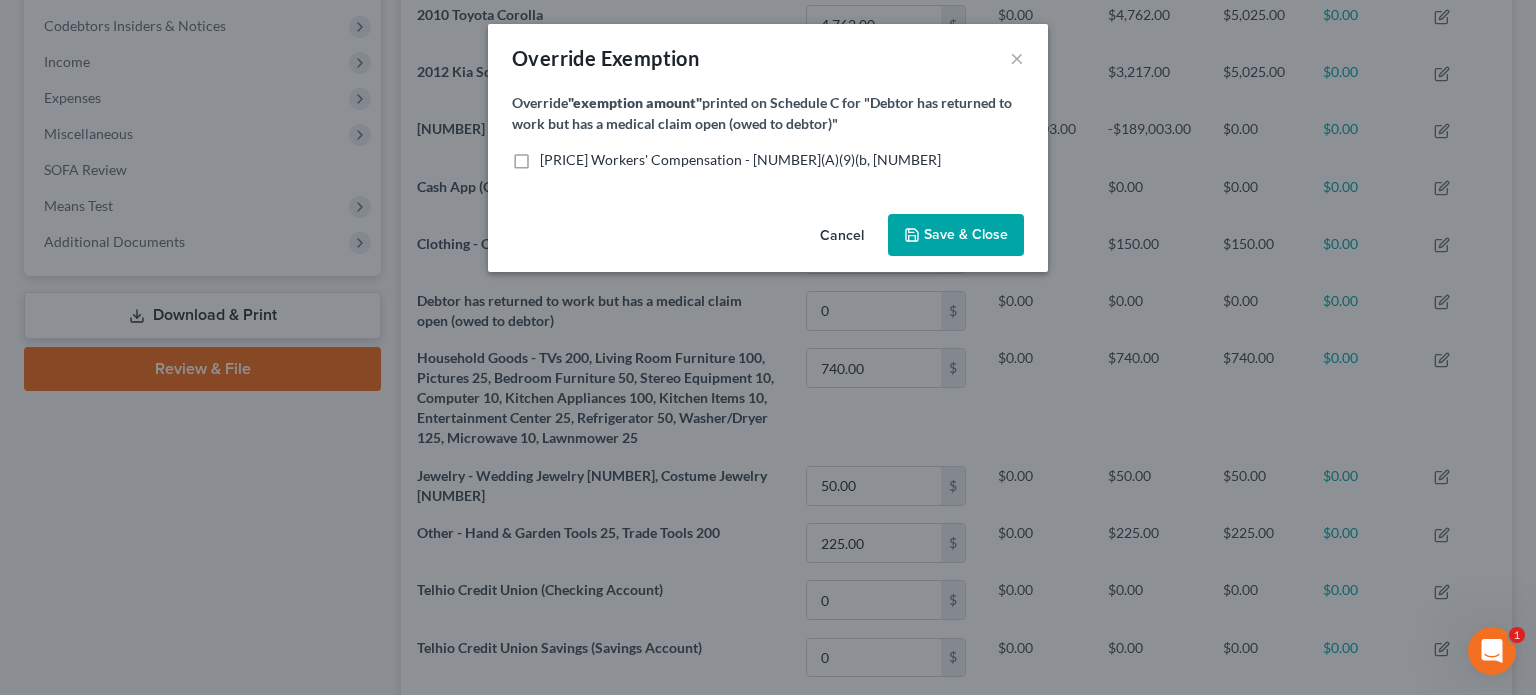 click on "$0.00 Workers' Compensation - 2329.66(A)(9)(b, 4123.67" at bounding box center (740, 160) 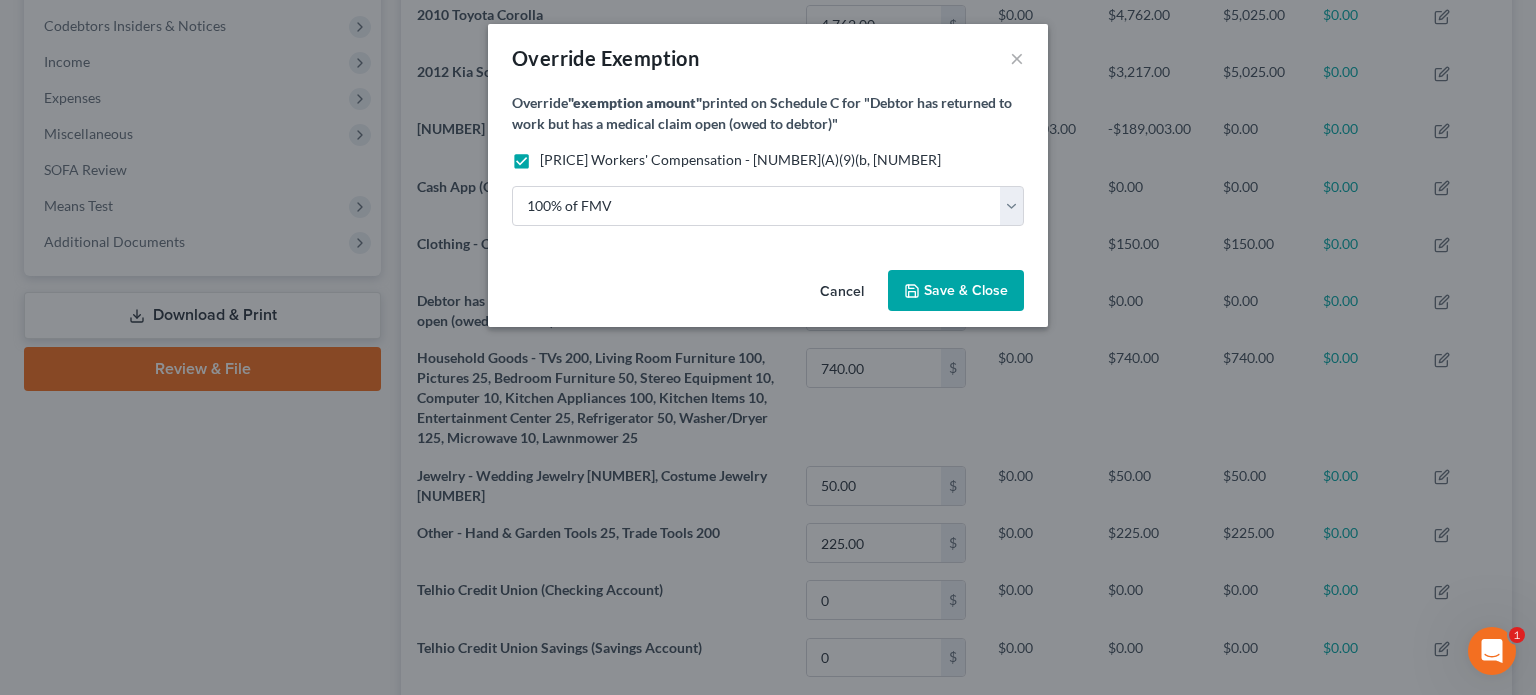 click on "Save & Close" at bounding box center [966, 290] 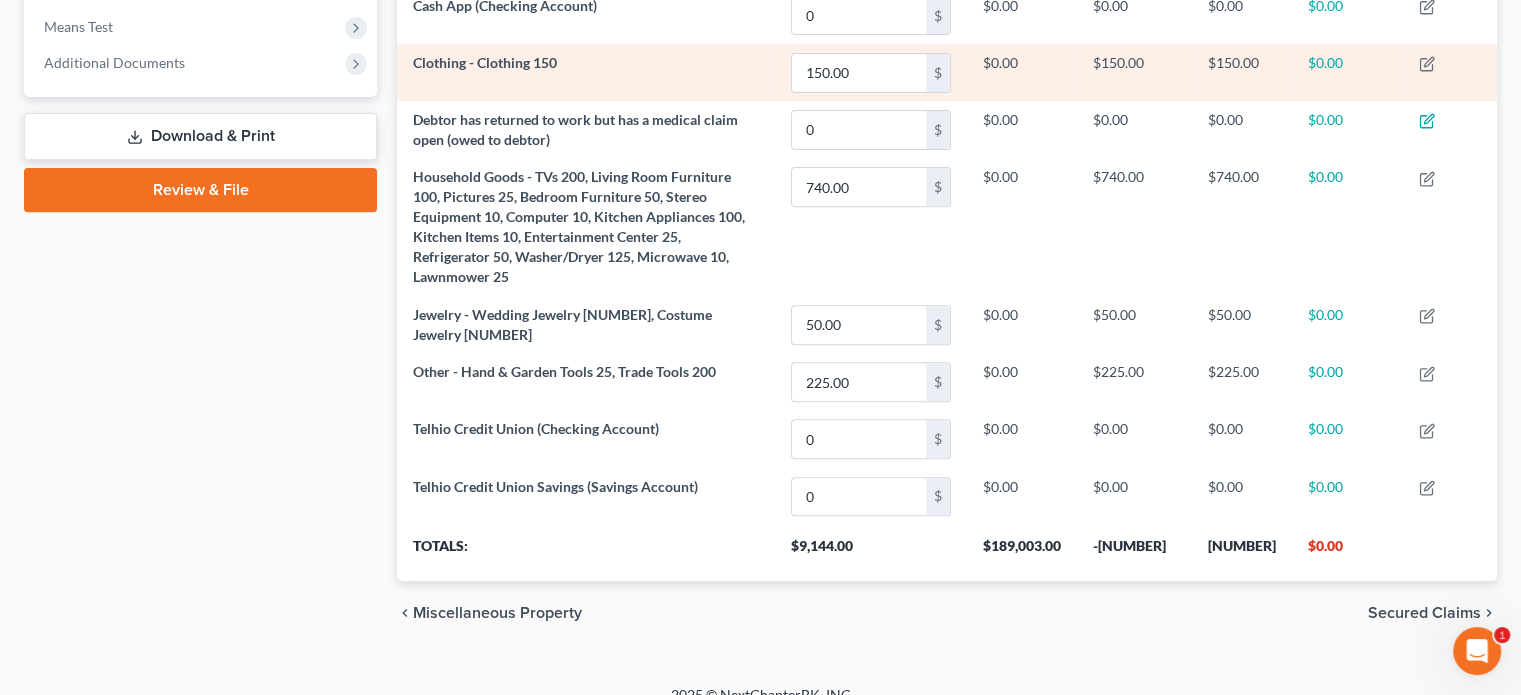 scroll, scrollTop: 796, scrollLeft: 0, axis: vertical 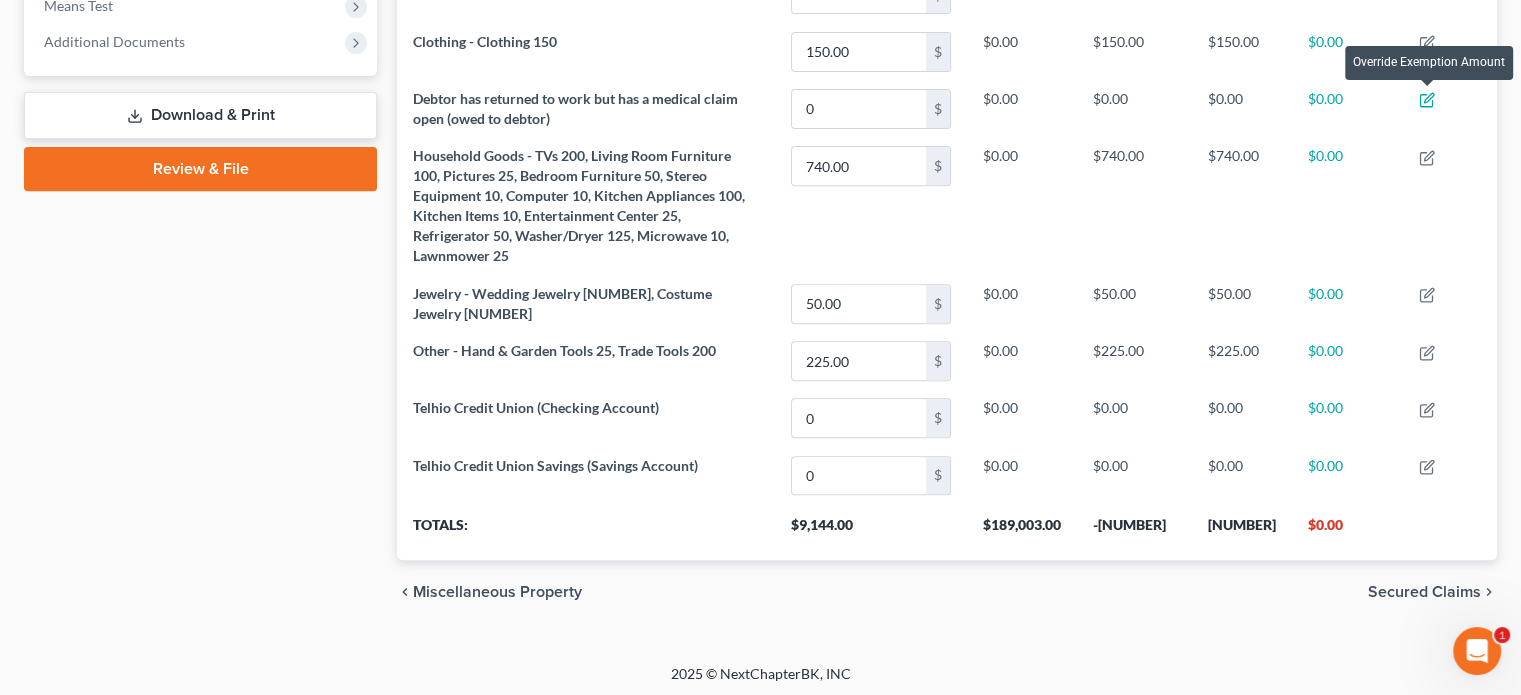 click 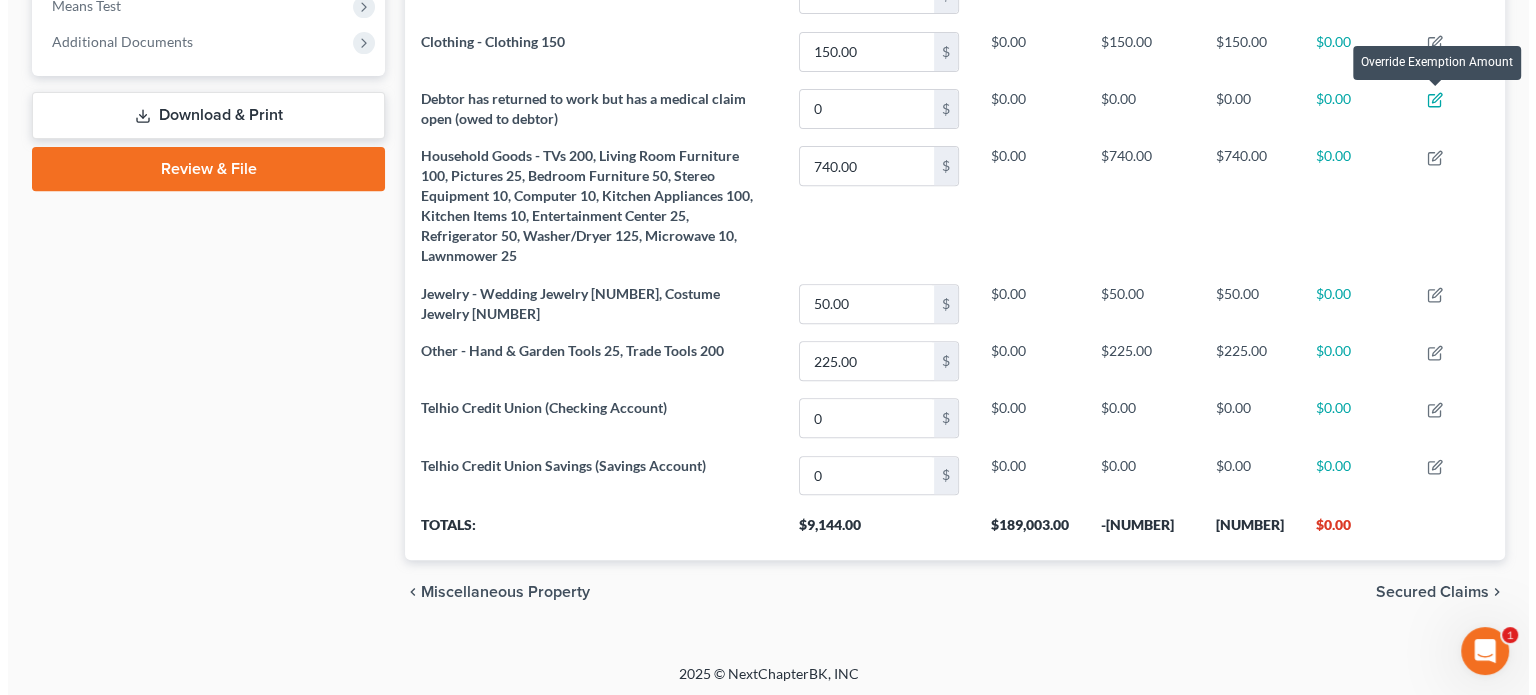 scroll, scrollTop: 776, scrollLeft: 0, axis: vertical 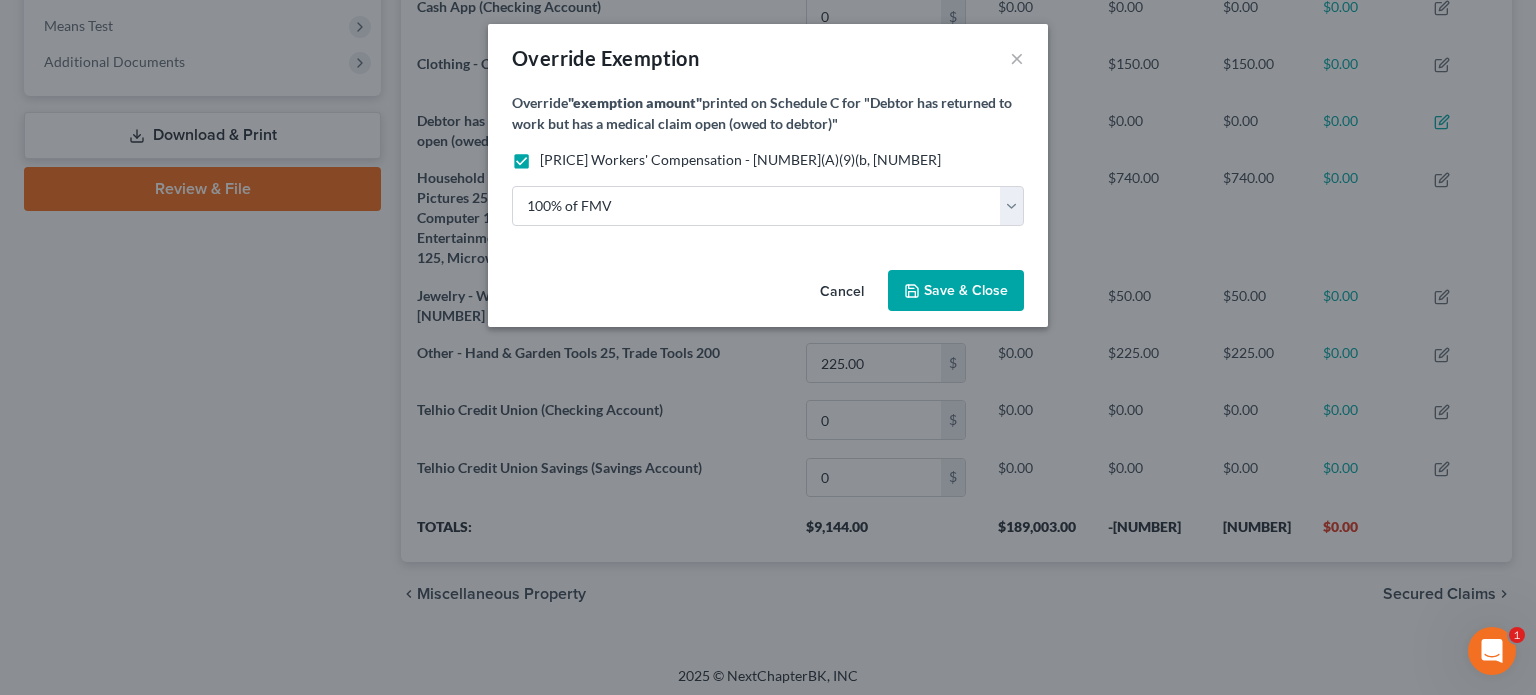 click on "Save & Close" at bounding box center (966, 290) 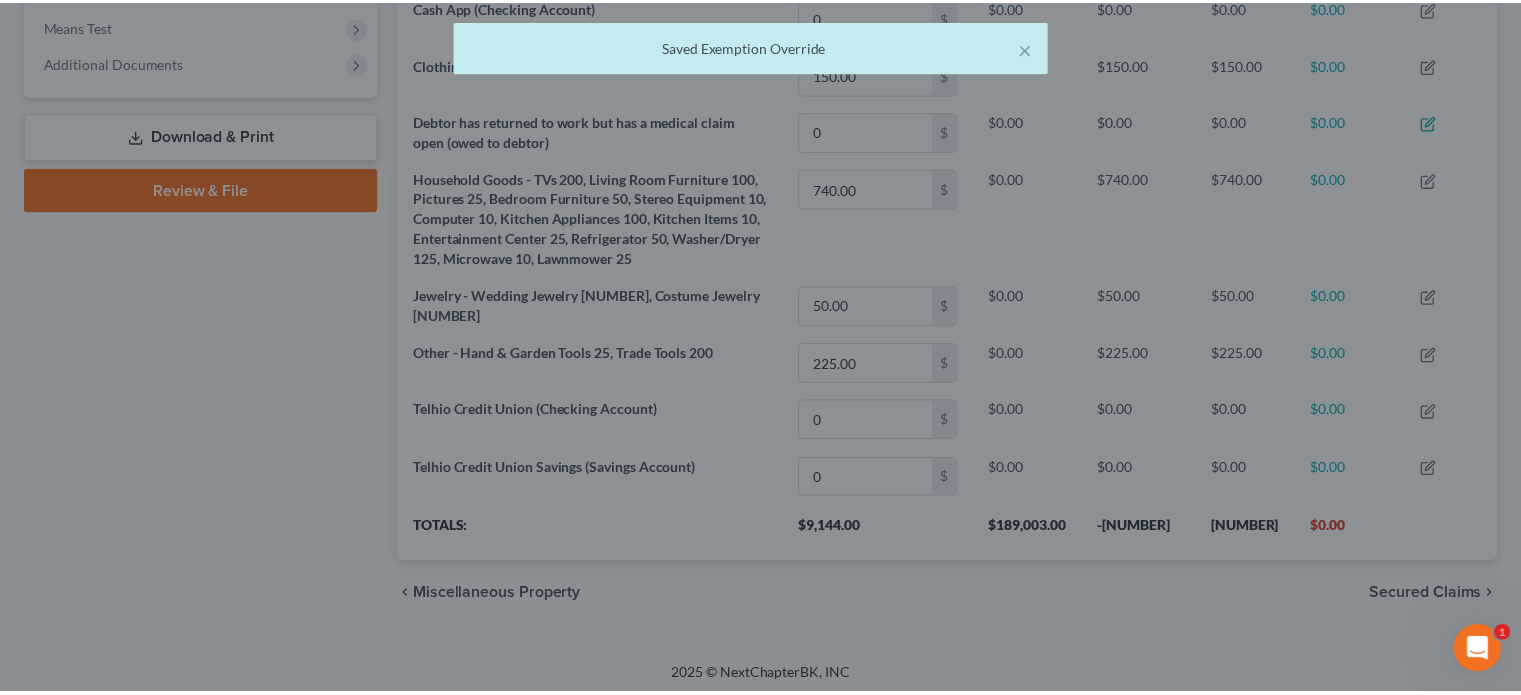 scroll, scrollTop: 338, scrollLeft: 1099, axis: both 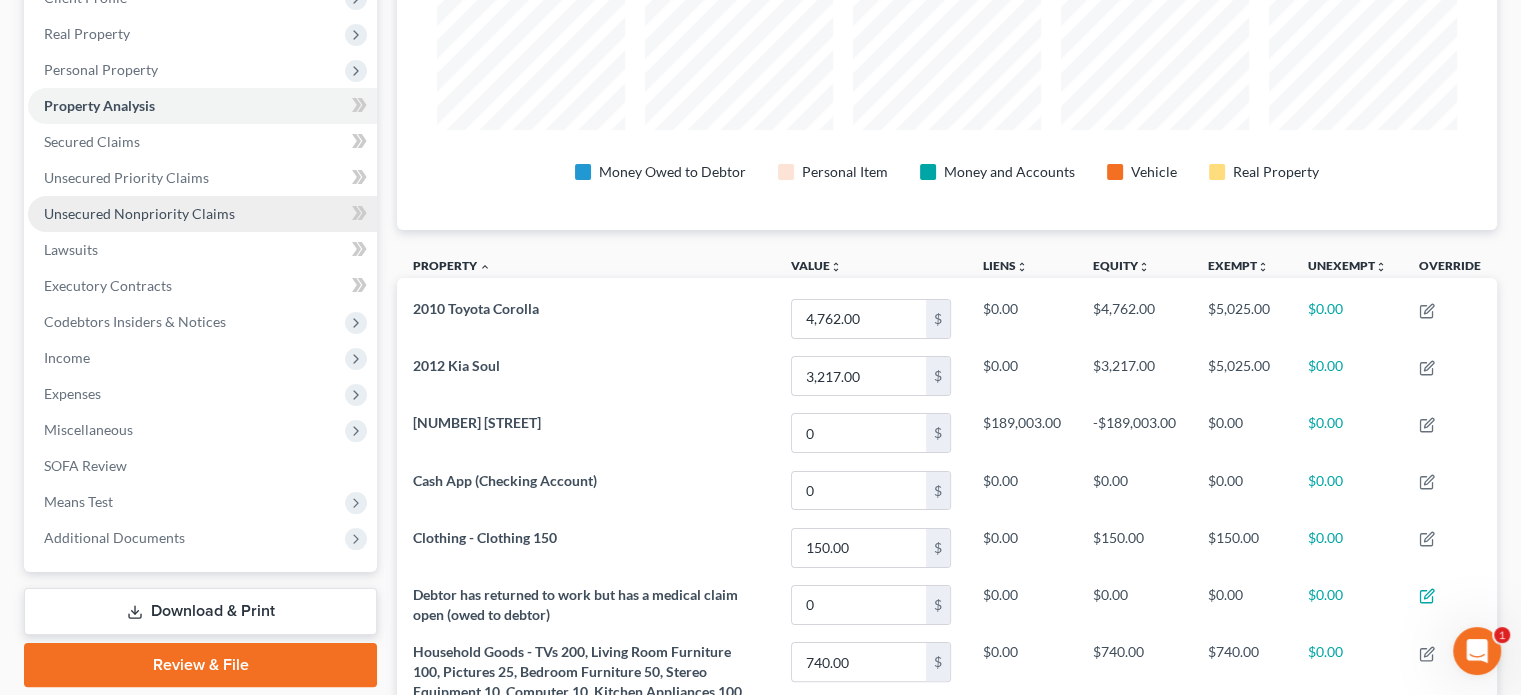 click on "Unsecured Nonpriority Claims" at bounding box center (139, 213) 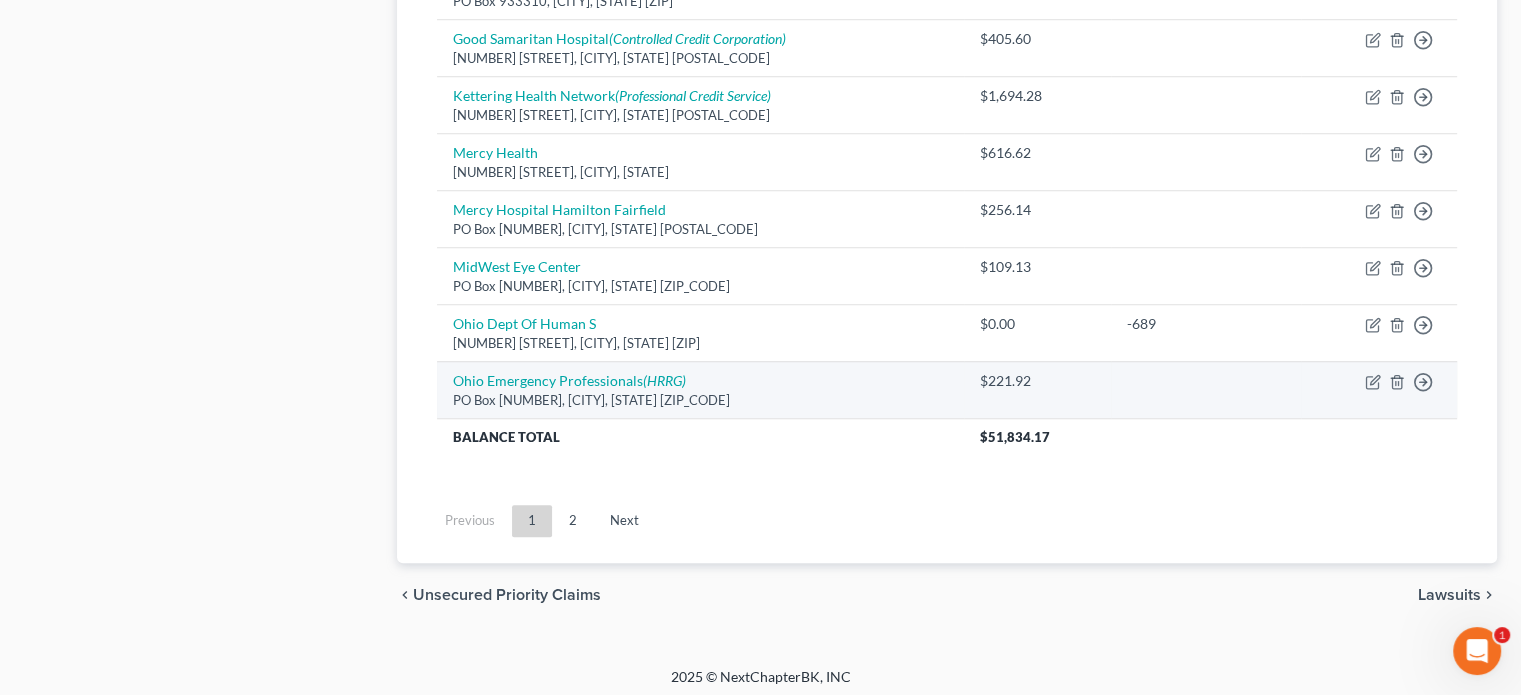 scroll, scrollTop: 1607, scrollLeft: 0, axis: vertical 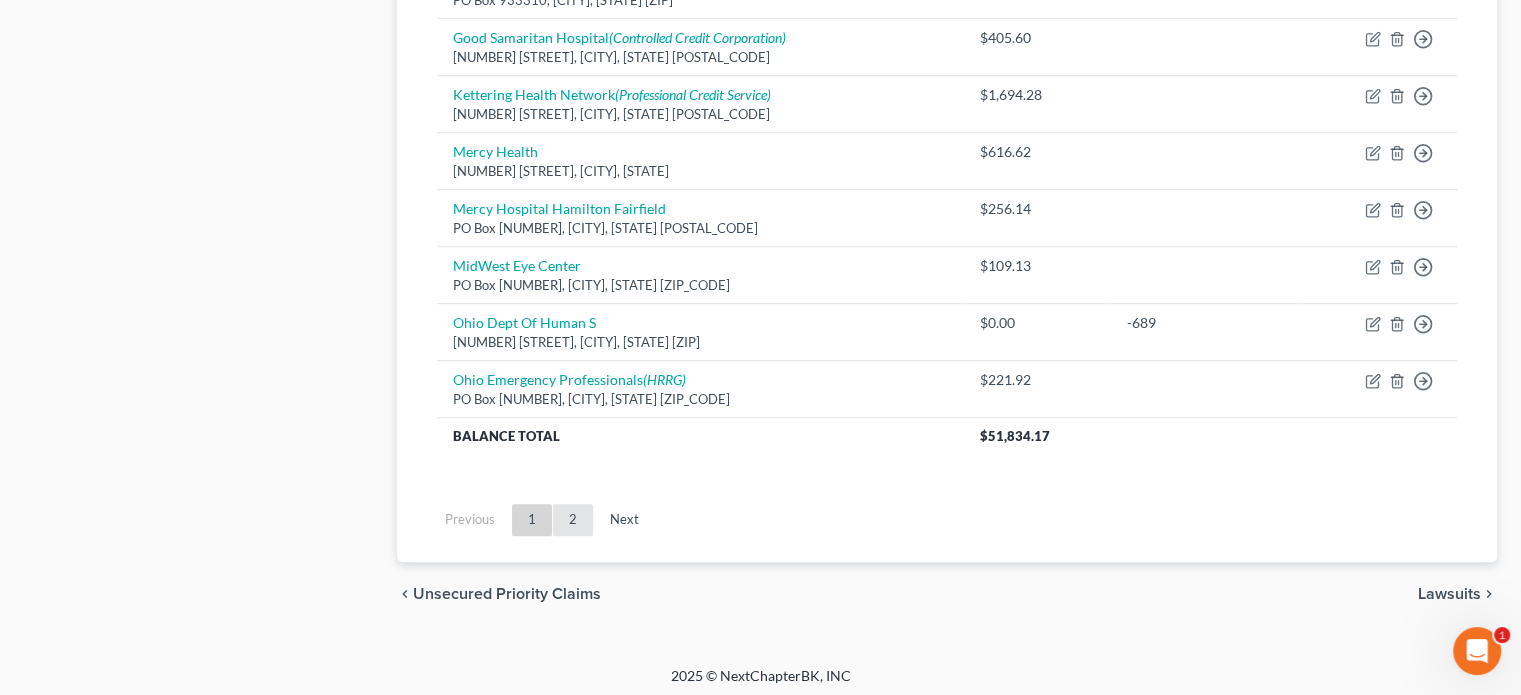 click on "2" at bounding box center [573, 520] 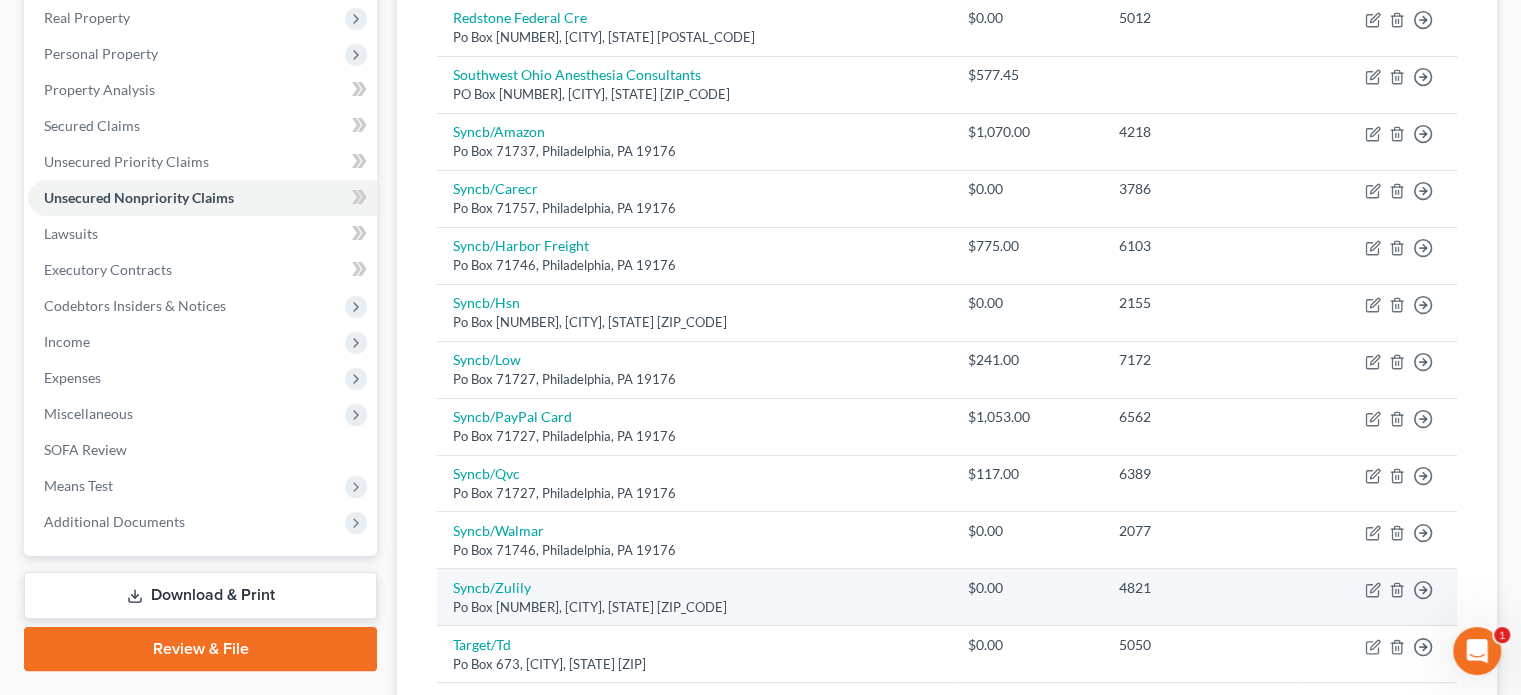 scroll, scrollTop: 266, scrollLeft: 0, axis: vertical 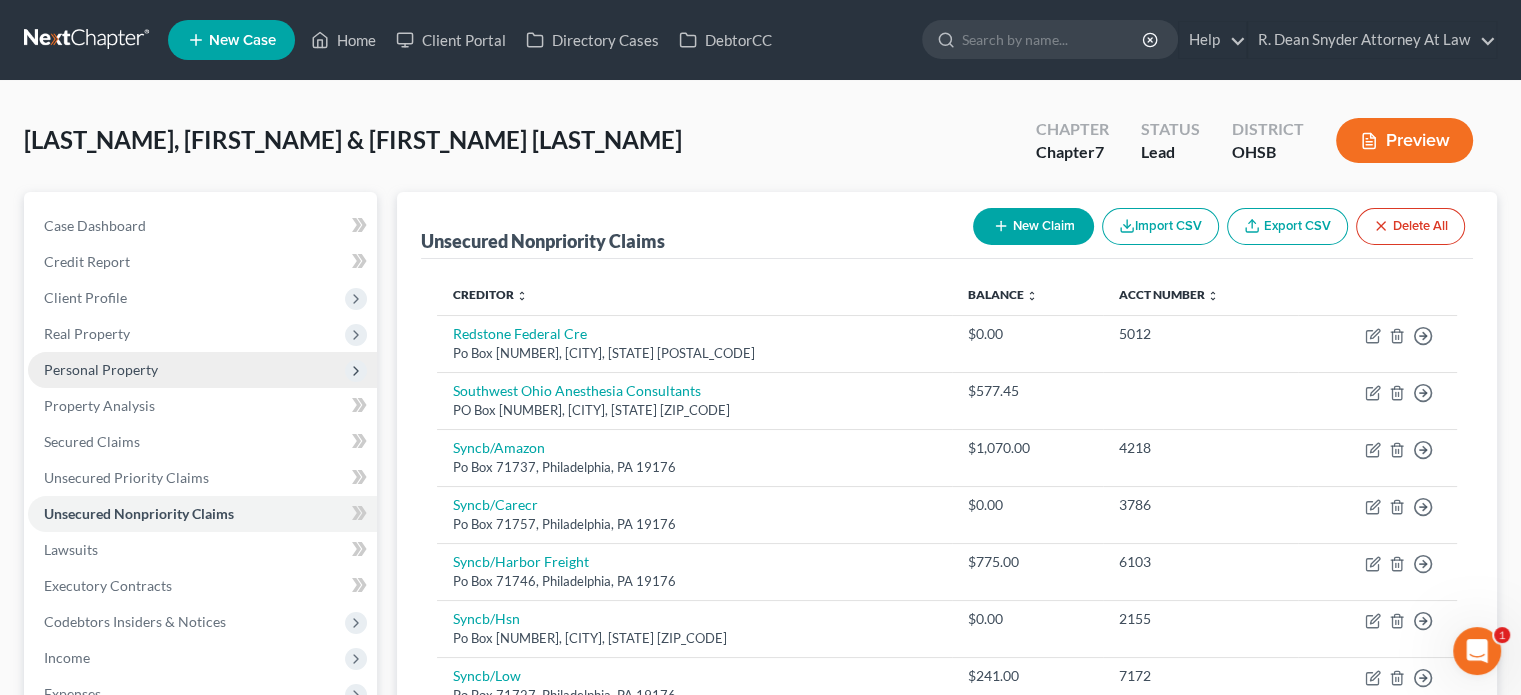 click on "Personal Property" at bounding box center (101, 369) 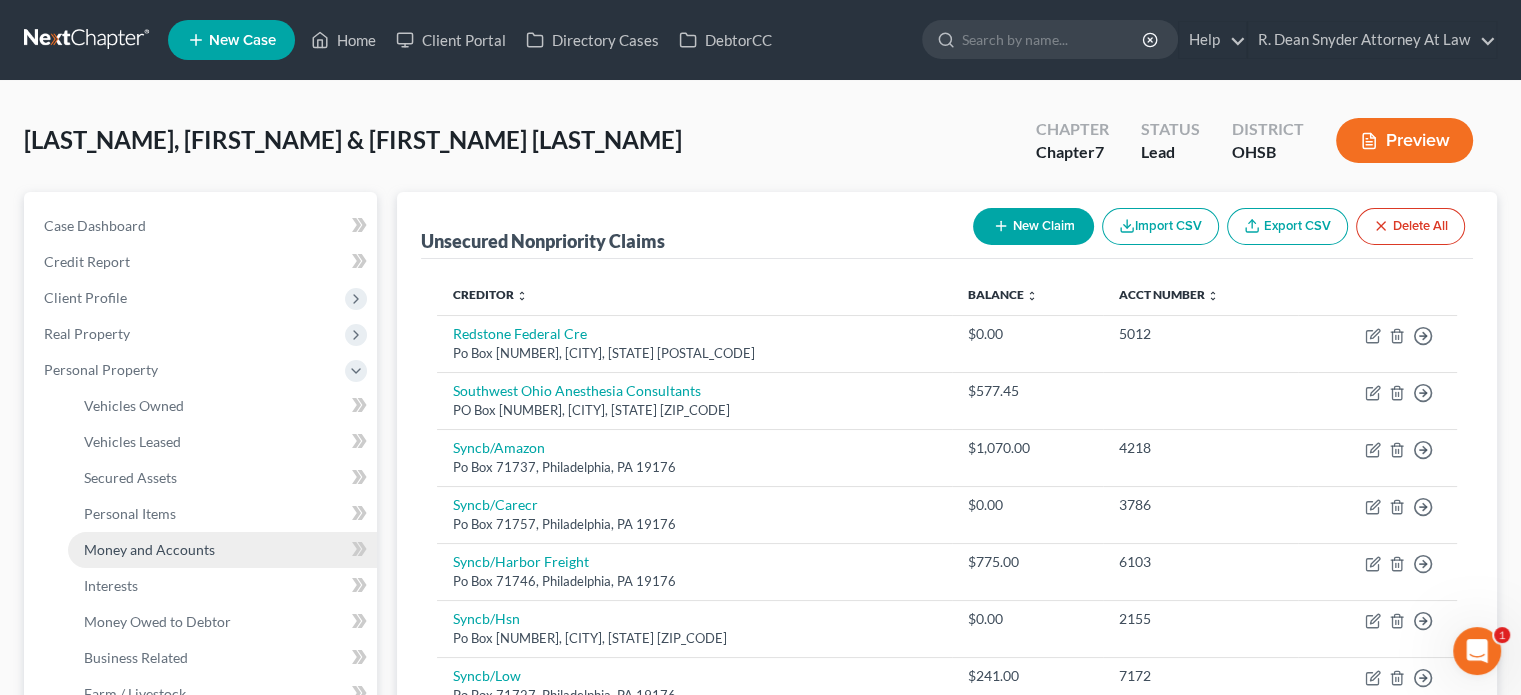 click on "Money and Accounts" at bounding box center [149, 549] 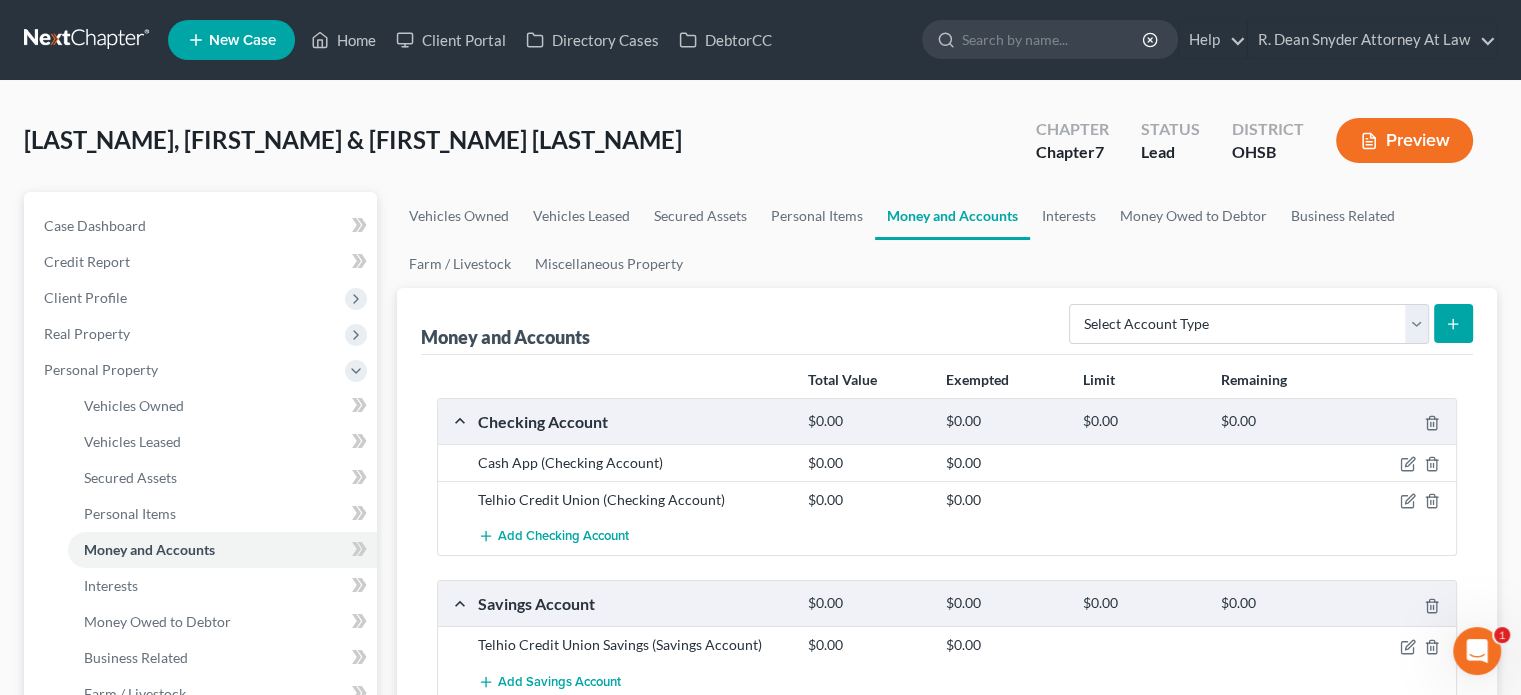 scroll, scrollTop: 200, scrollLeft: 0, axis: vertical 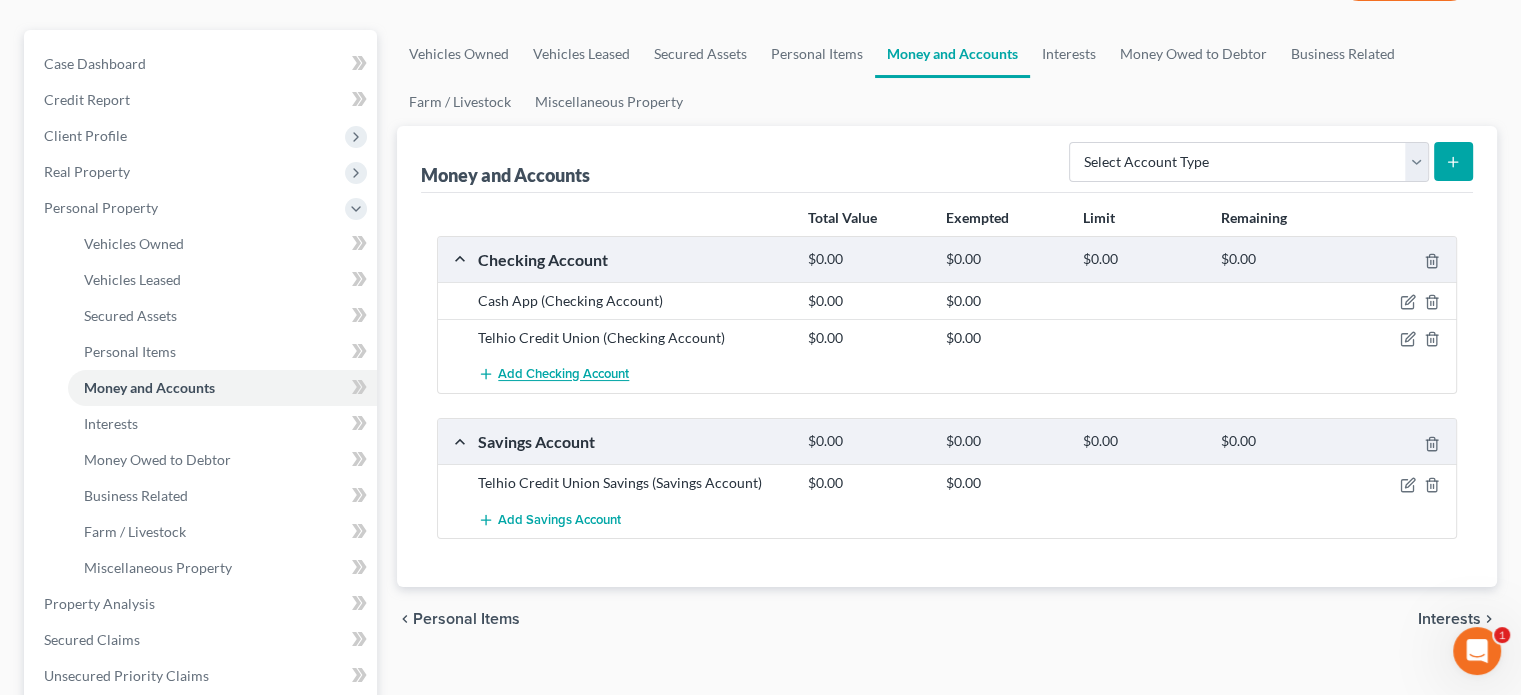 click on "Cash App (Checking Account) $0.00 $0.00 Telhio Credit Union (Checking Account) $0.00 $0.00 Add Checking Account" at bounding box center (947, 337) 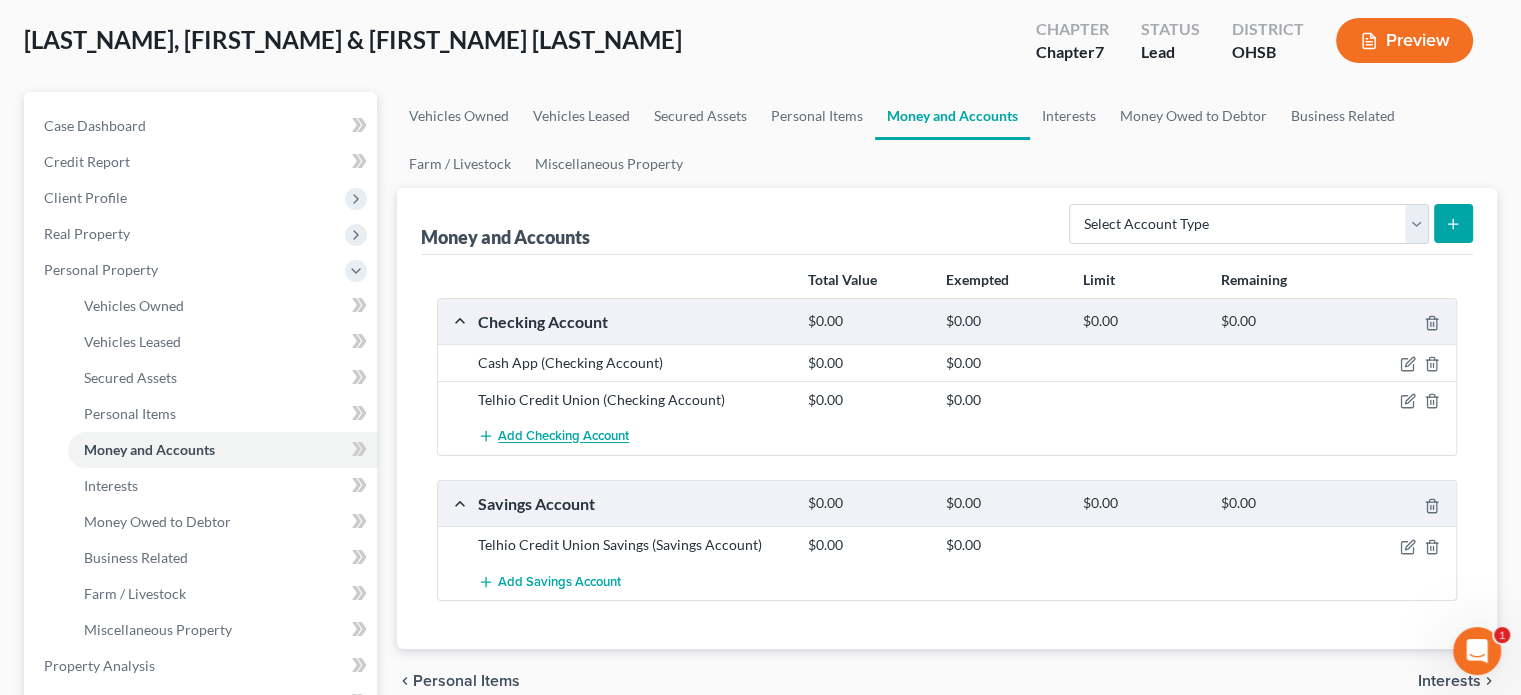 click on "Add Checking Account" at bounding box center (563, 437) 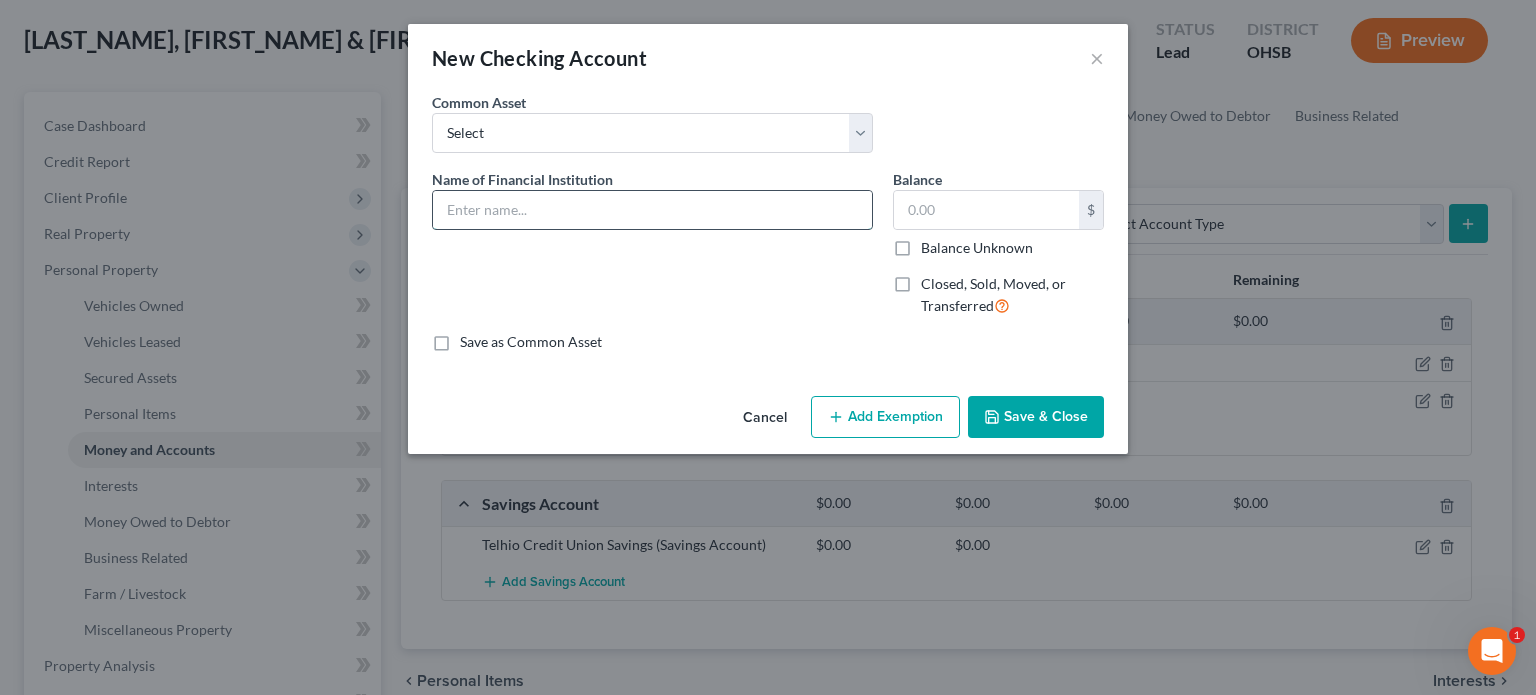 drag, startPoint x: 509, startPoint y: 202, endPoint x: 508, endPoint y: 191, distance: 11.045361 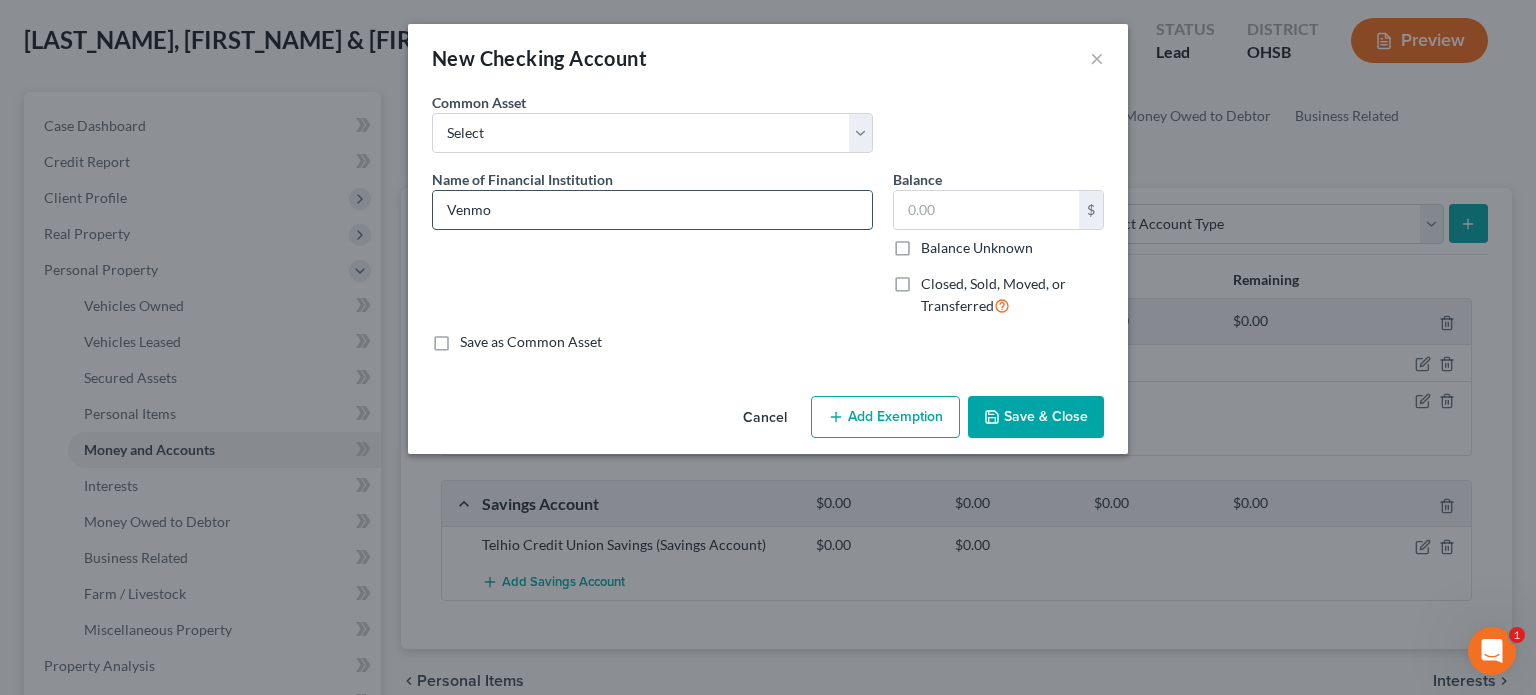 type on "Venmo no balance at time of filing" 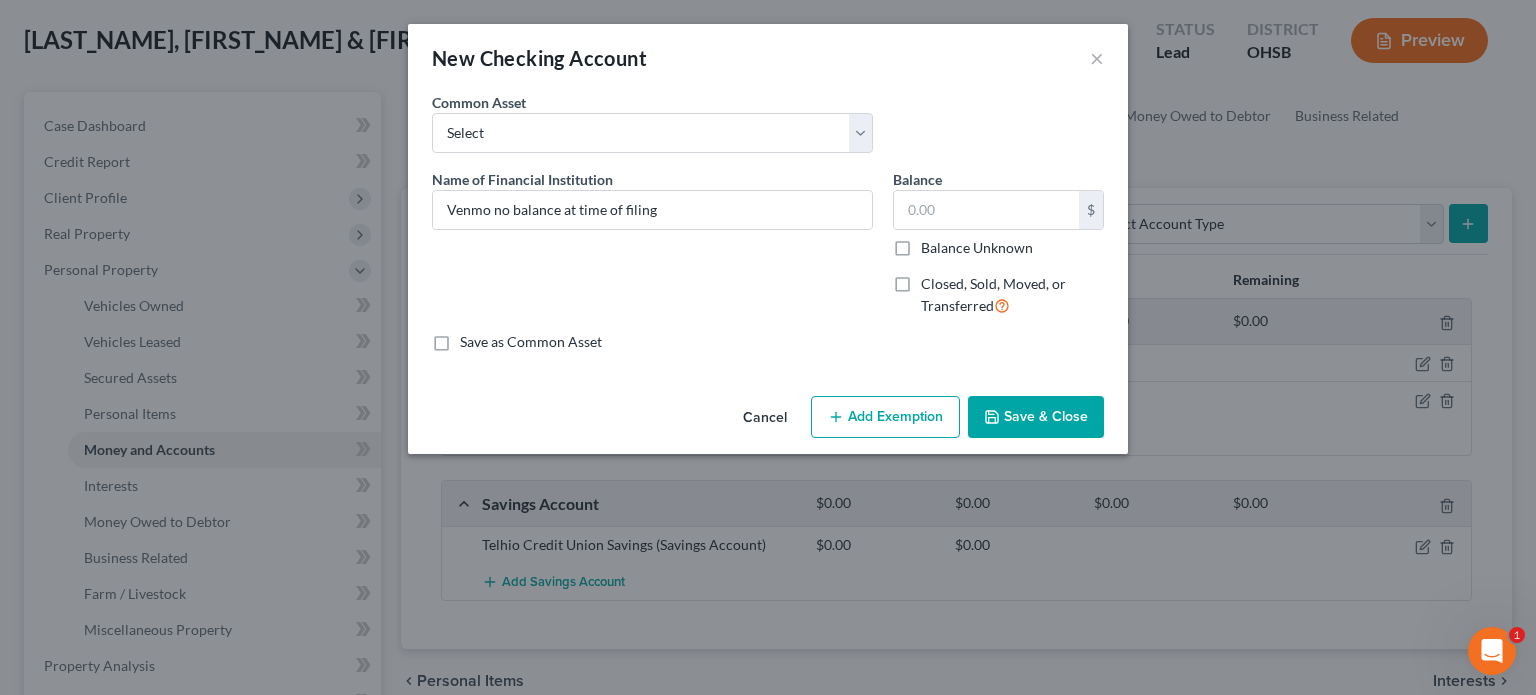 click on "Save & Close" at bounding box center [1036, 417] 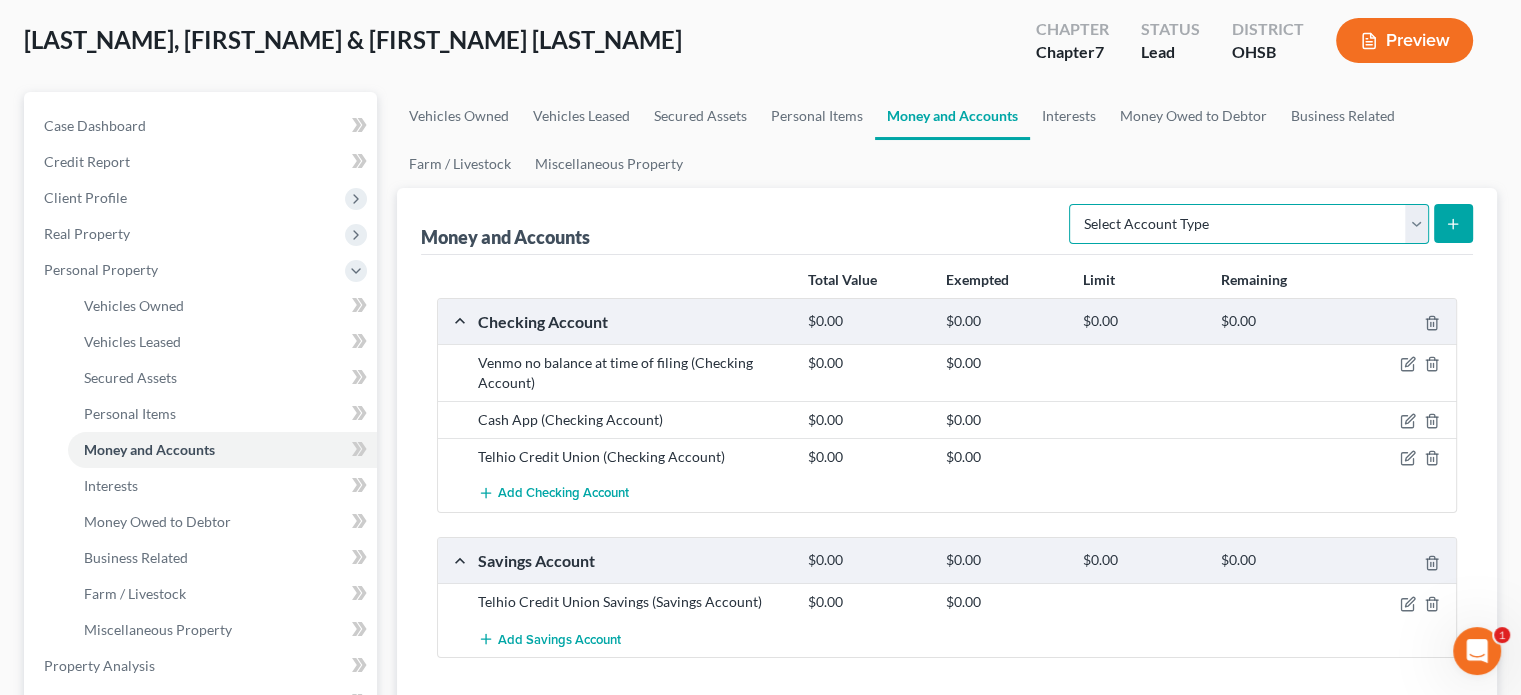 click on "Select Account Type Brokerage Cash on Hand Certificates of Deposit Checking Account Money Market Other (Credit Union, Health Savings Account, etc) Safe Deposit Box Savings Account Security Deposits or Prepayments" at bounding box center (1249, 224) 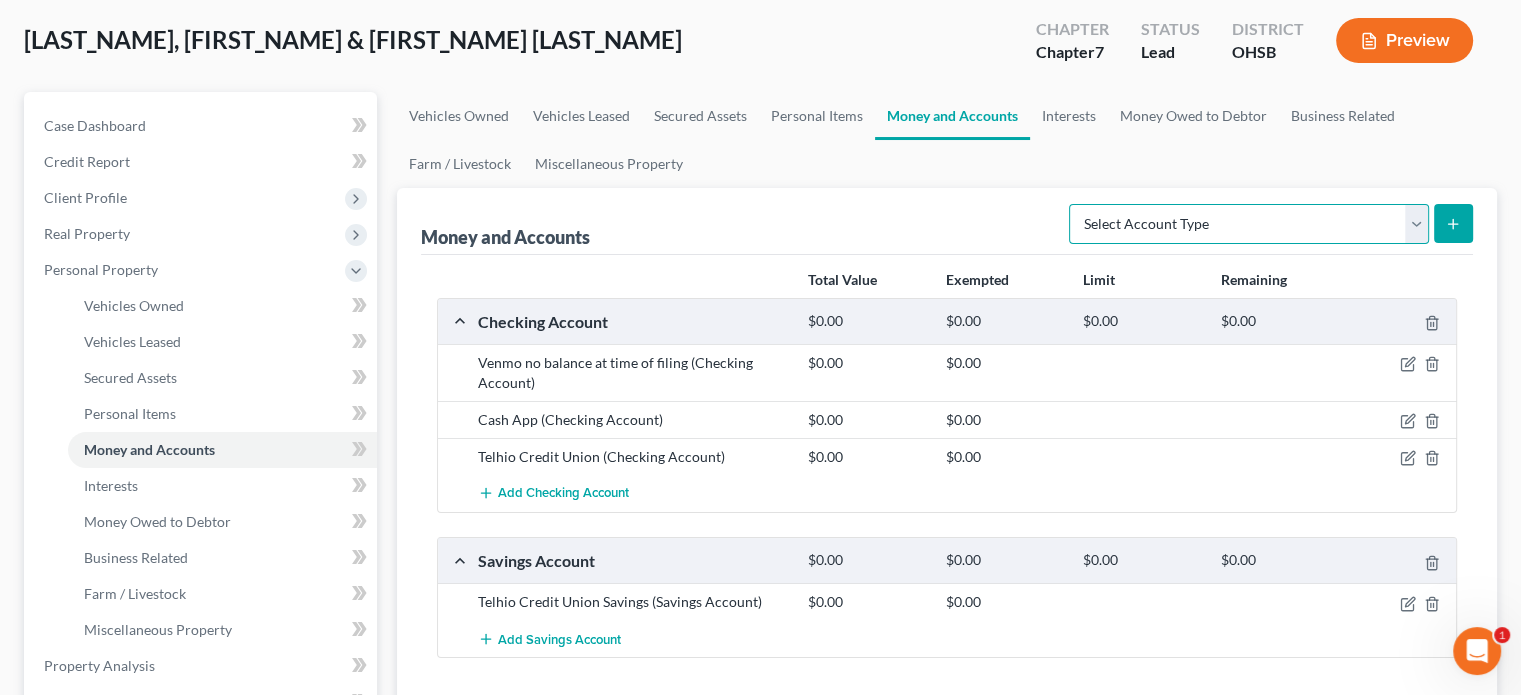 select on "checking" 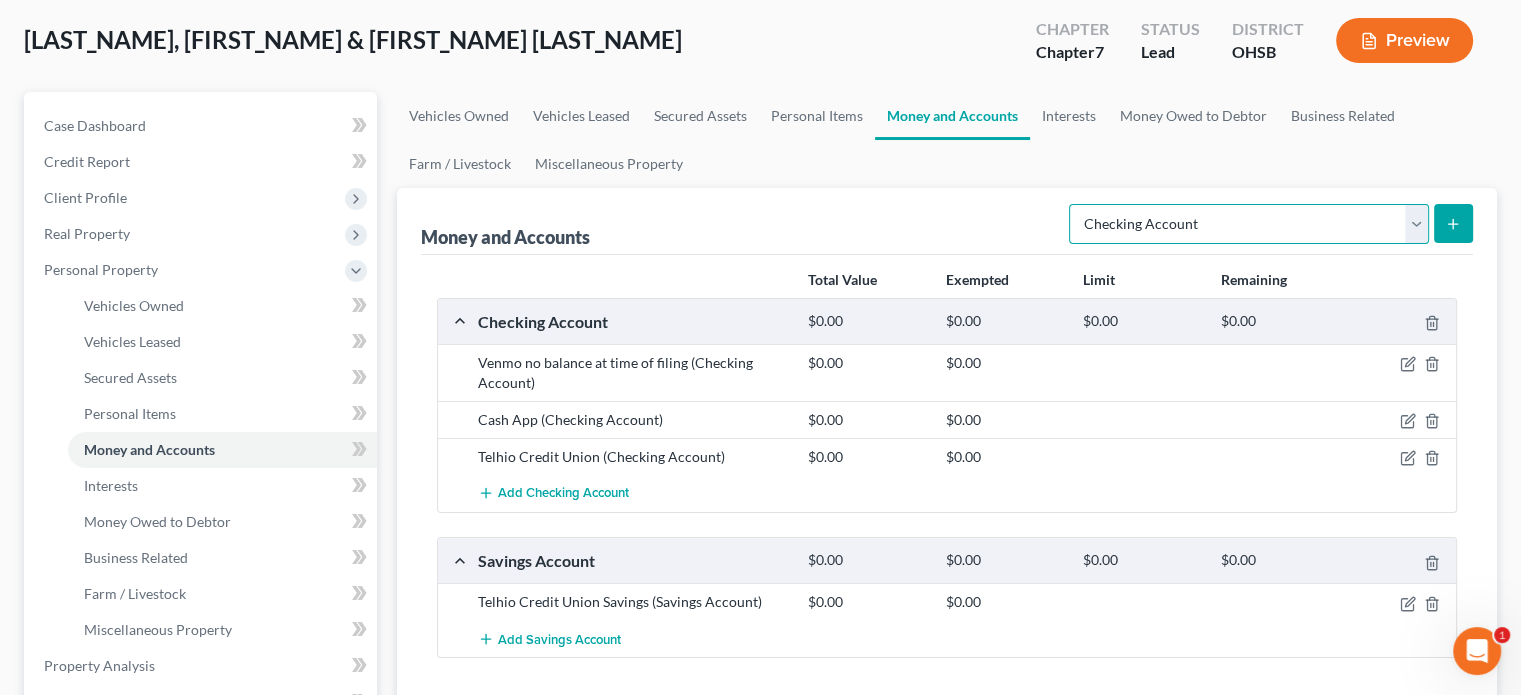 click on "Select Account Type Brokerage Cash on Hand Certificates of Deposit Checking Account Money Market Other (Credit Union, Health Savings Account, etc) Safe Deposit Box Savings Account Security Deposits or Prepayments" at bounding box center [1249, 224] 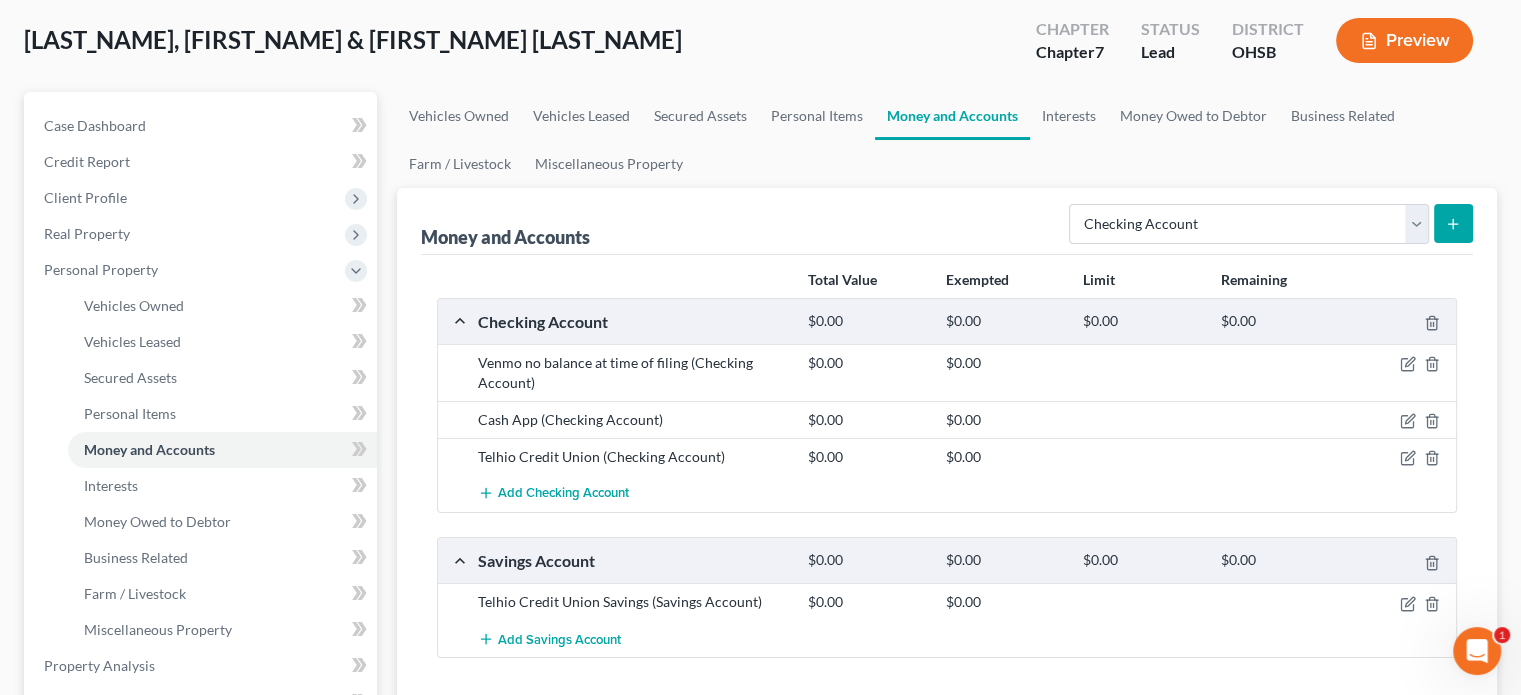 click at bounding box center (1453, 223) 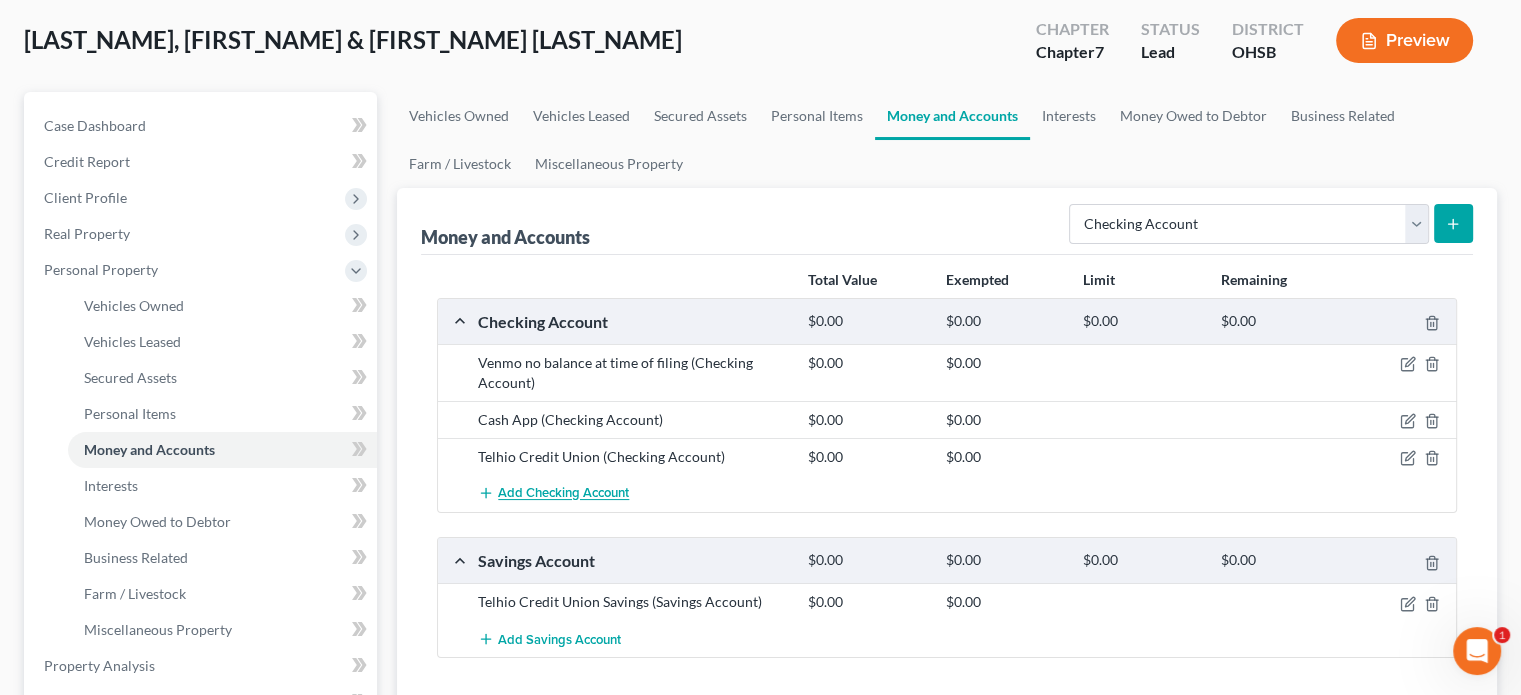 click on "Add Checking Account" at bounding box center [563, 494] 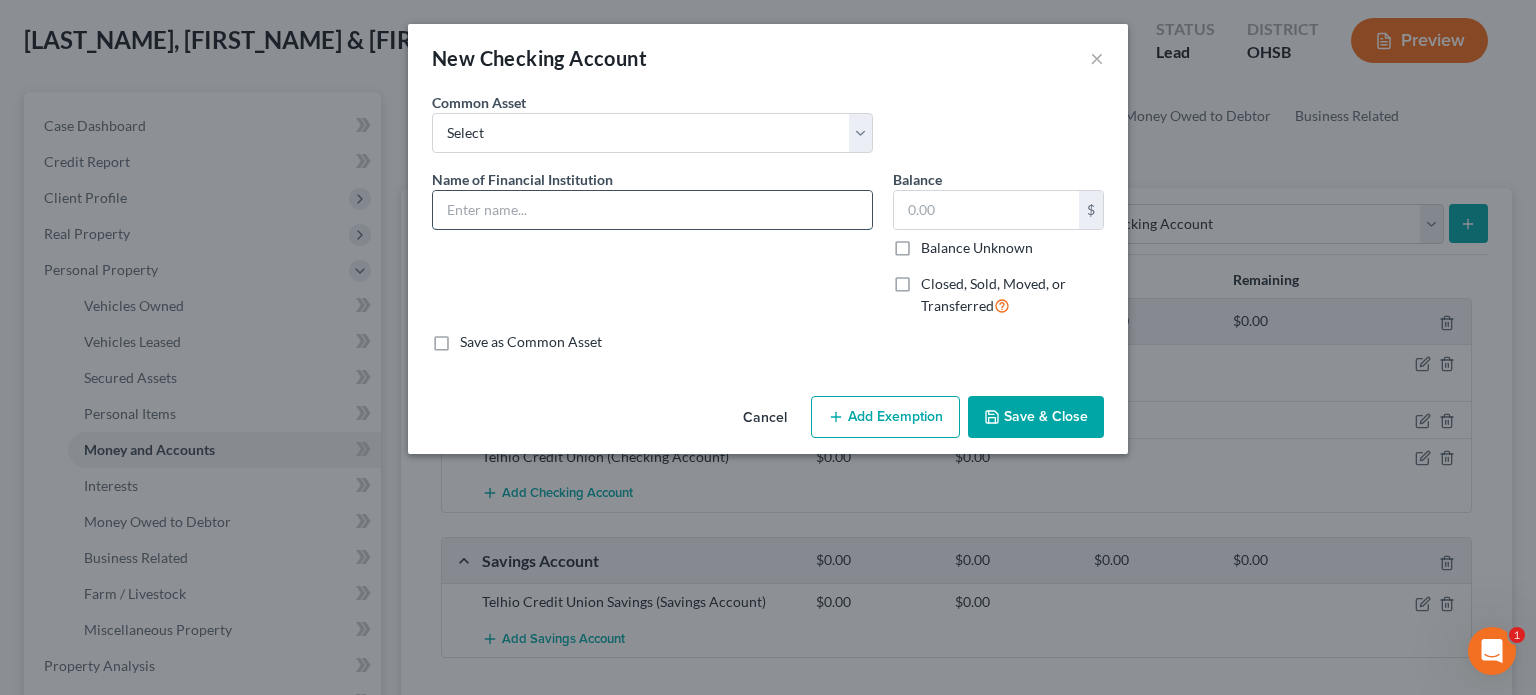 drag, startPoint x: 469, startPoint y: 215, endPoint x: 455, endPoint y: 198, distance: 22.022715 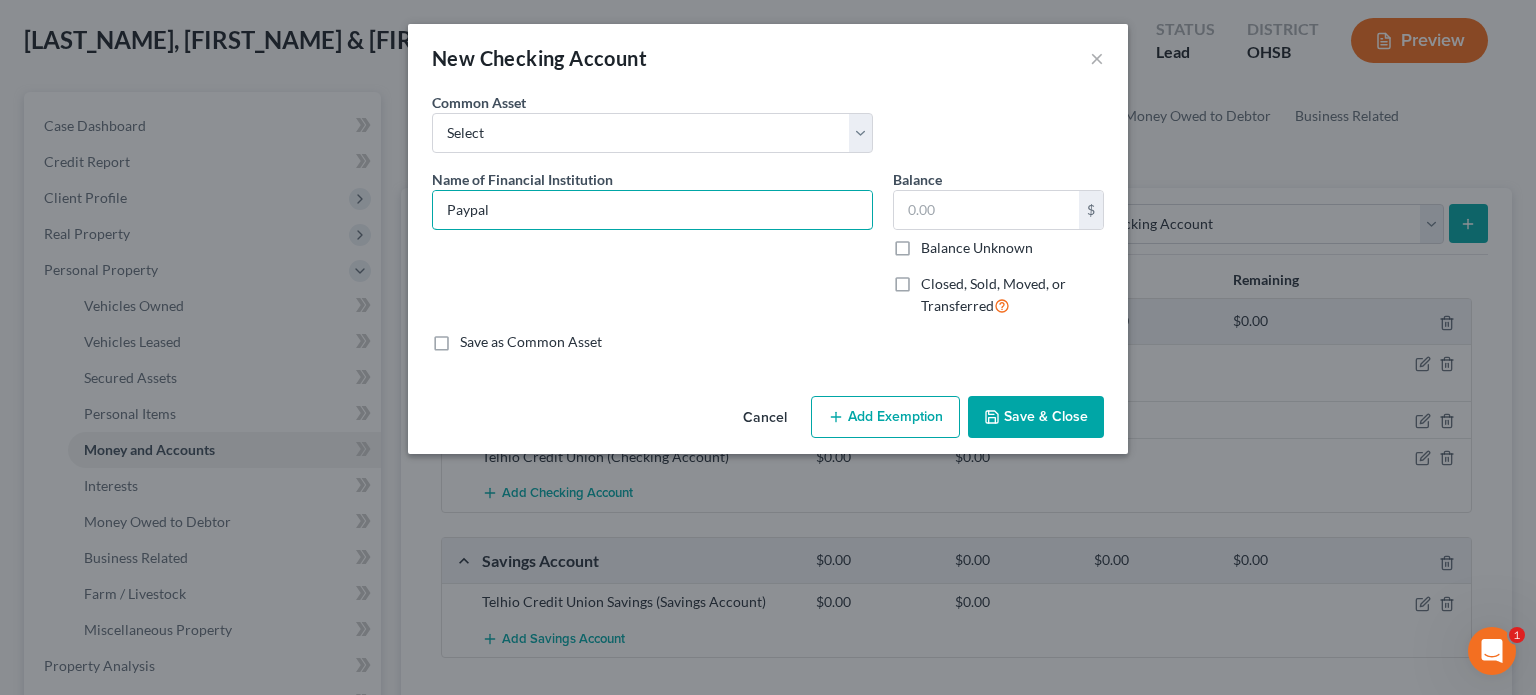 type on "PayPal no balance at time of filing" 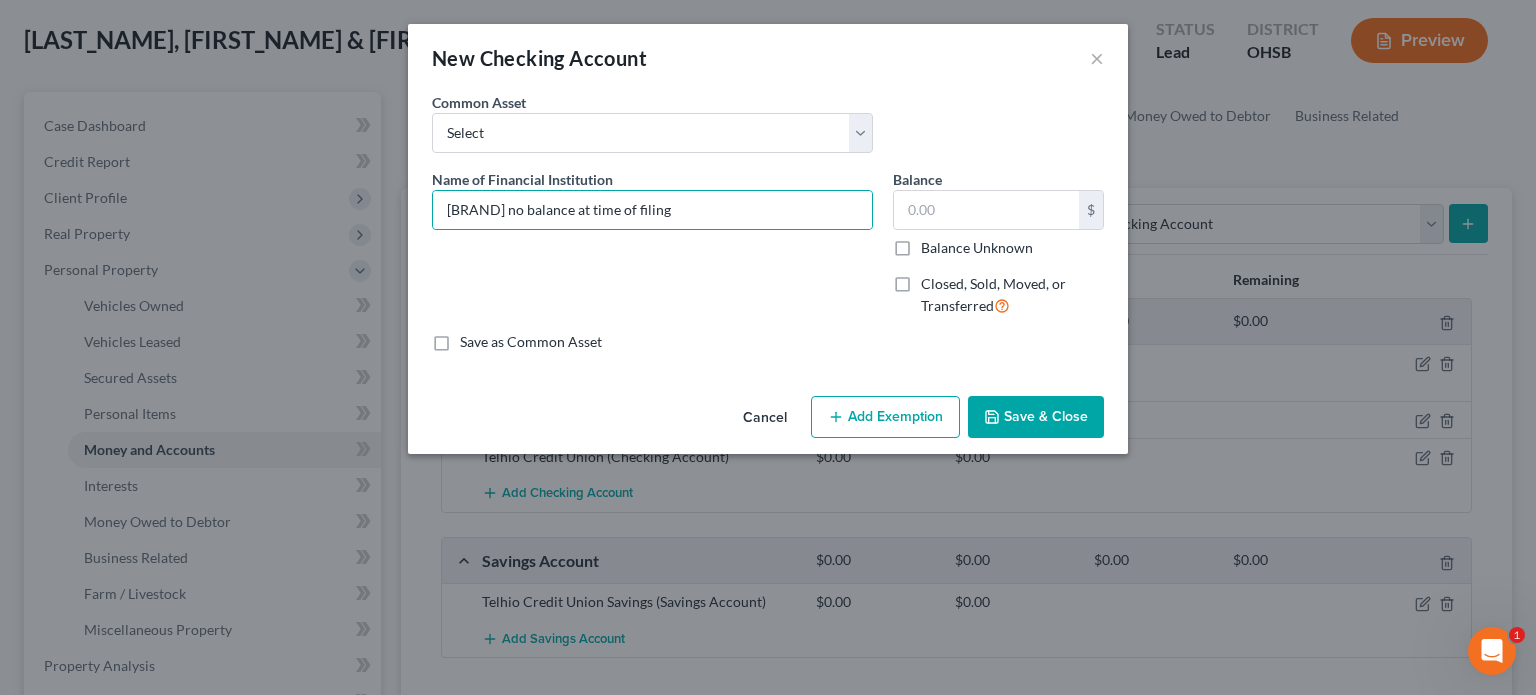 click on "Save & Close" at bounding box center [1036, 417] 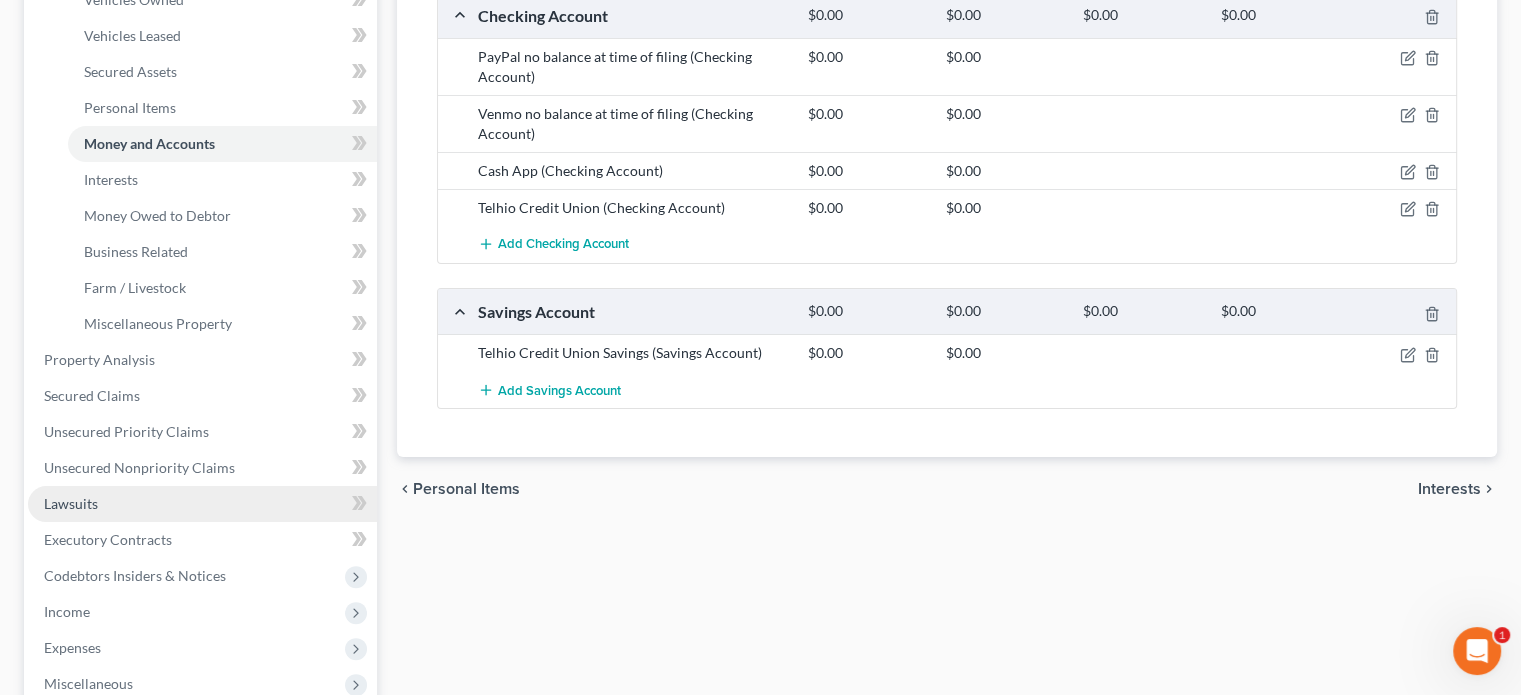 scroll, scrollTop: 500, scrollLeft: 0, axis: vertical 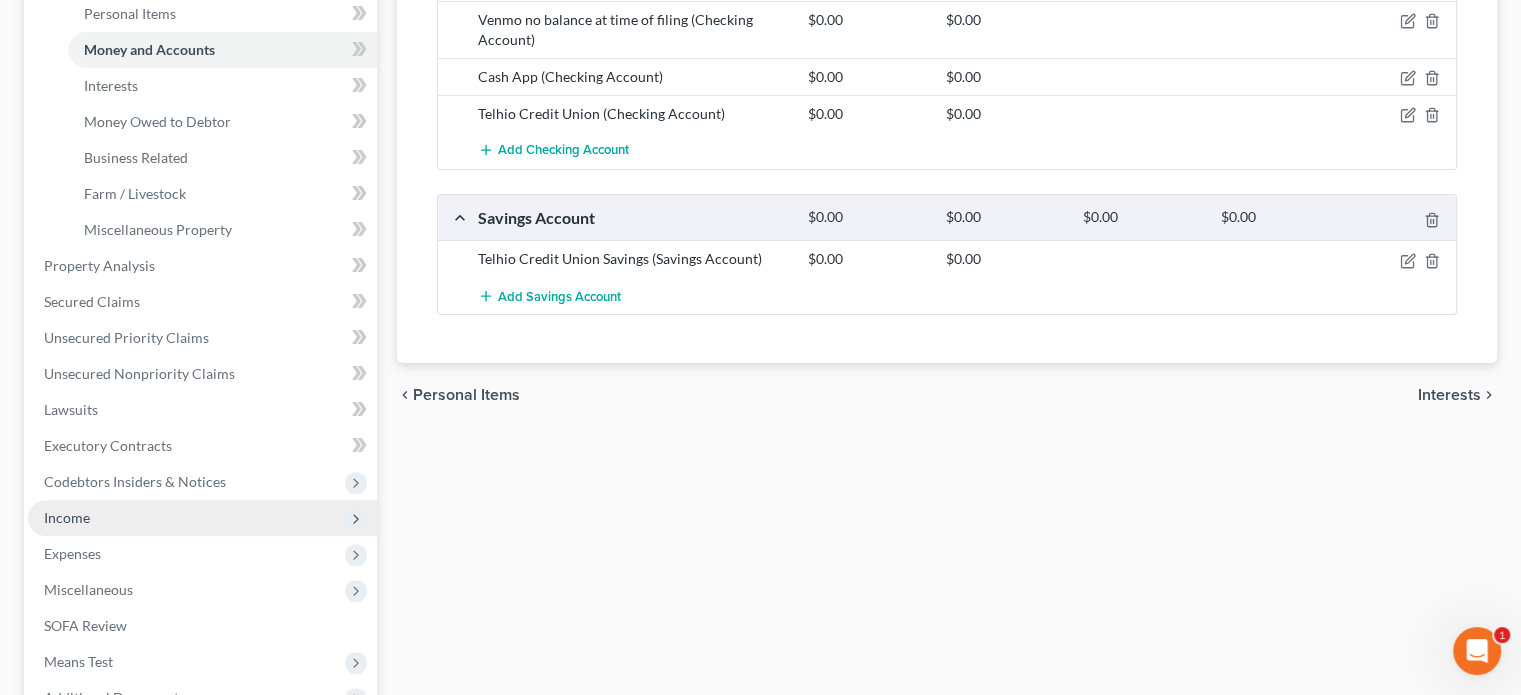 click on "Income" at bounding box center (67, 517) 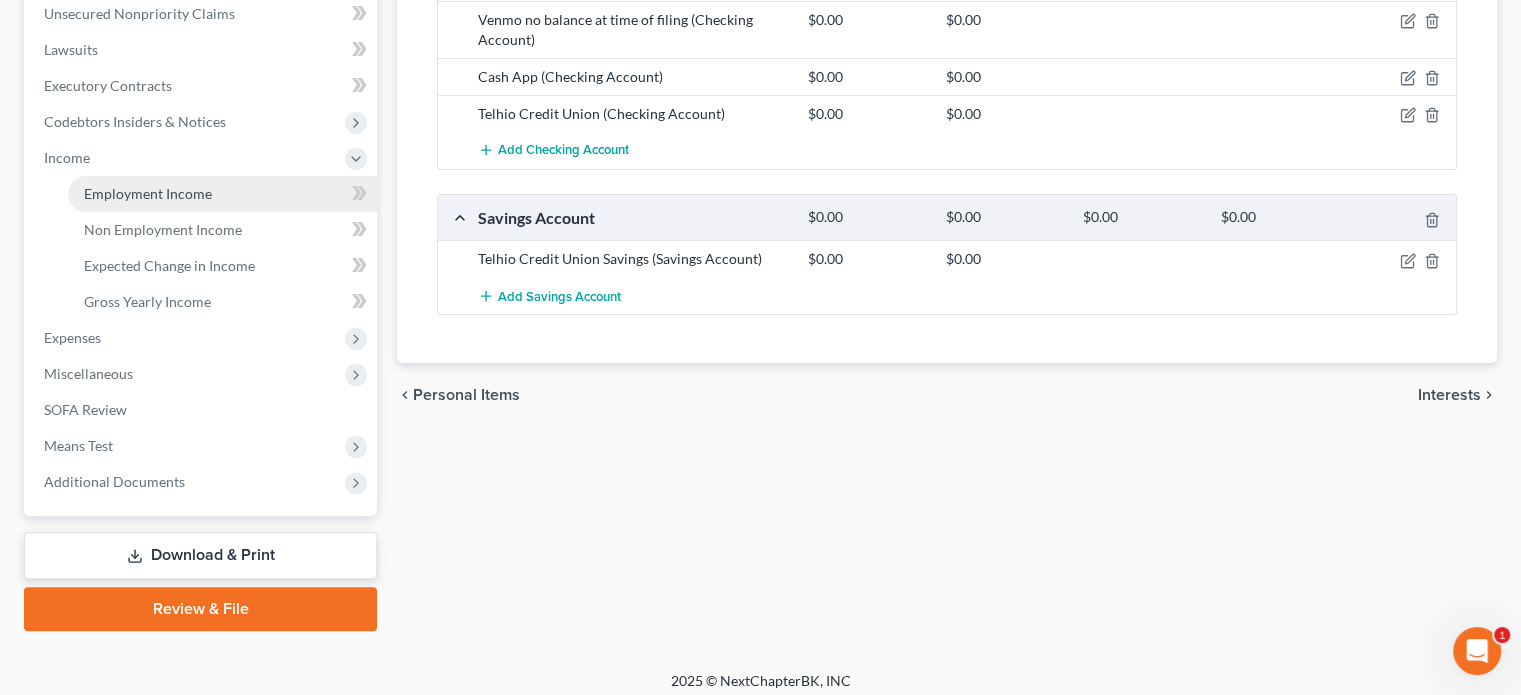 click on "Employment Income" at bounding box center [148, 193] 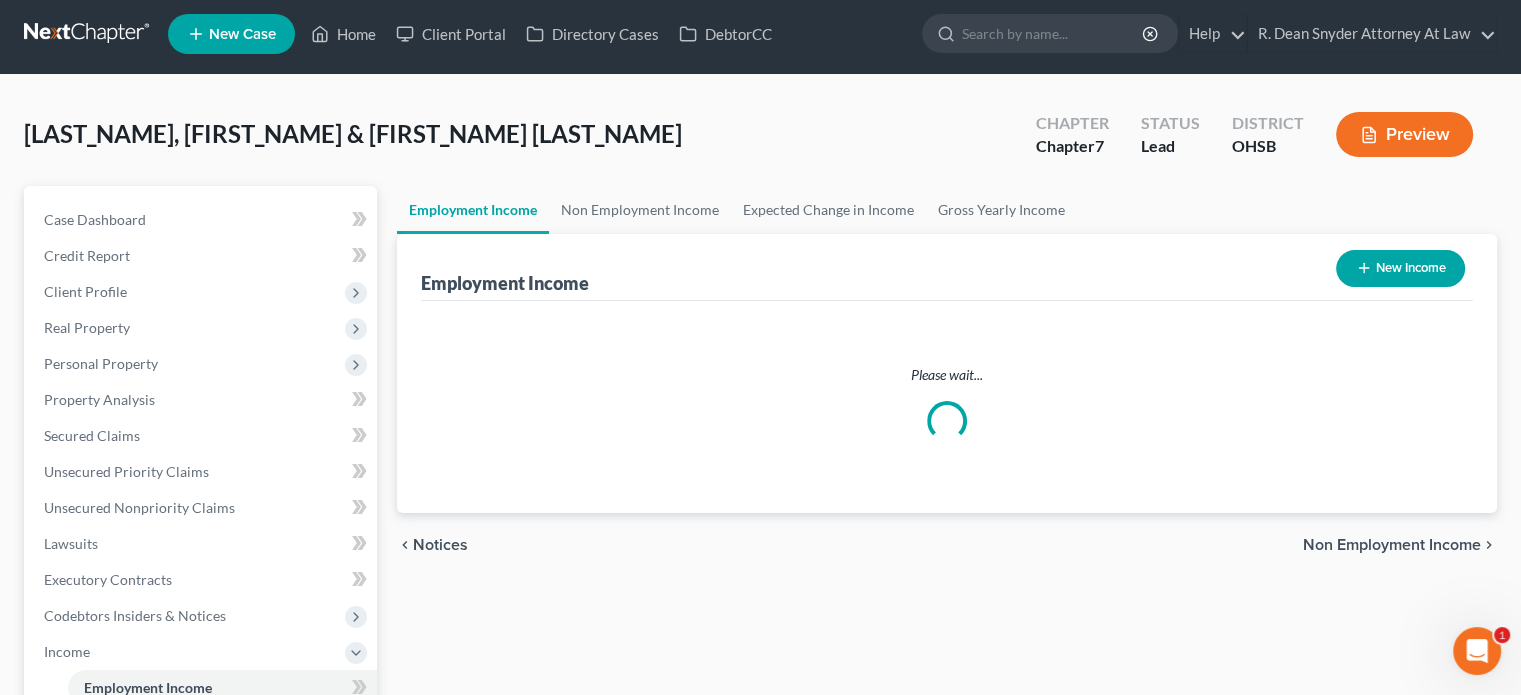 scroll, scrollTop: 0, scrollLeft: 0, axis: both 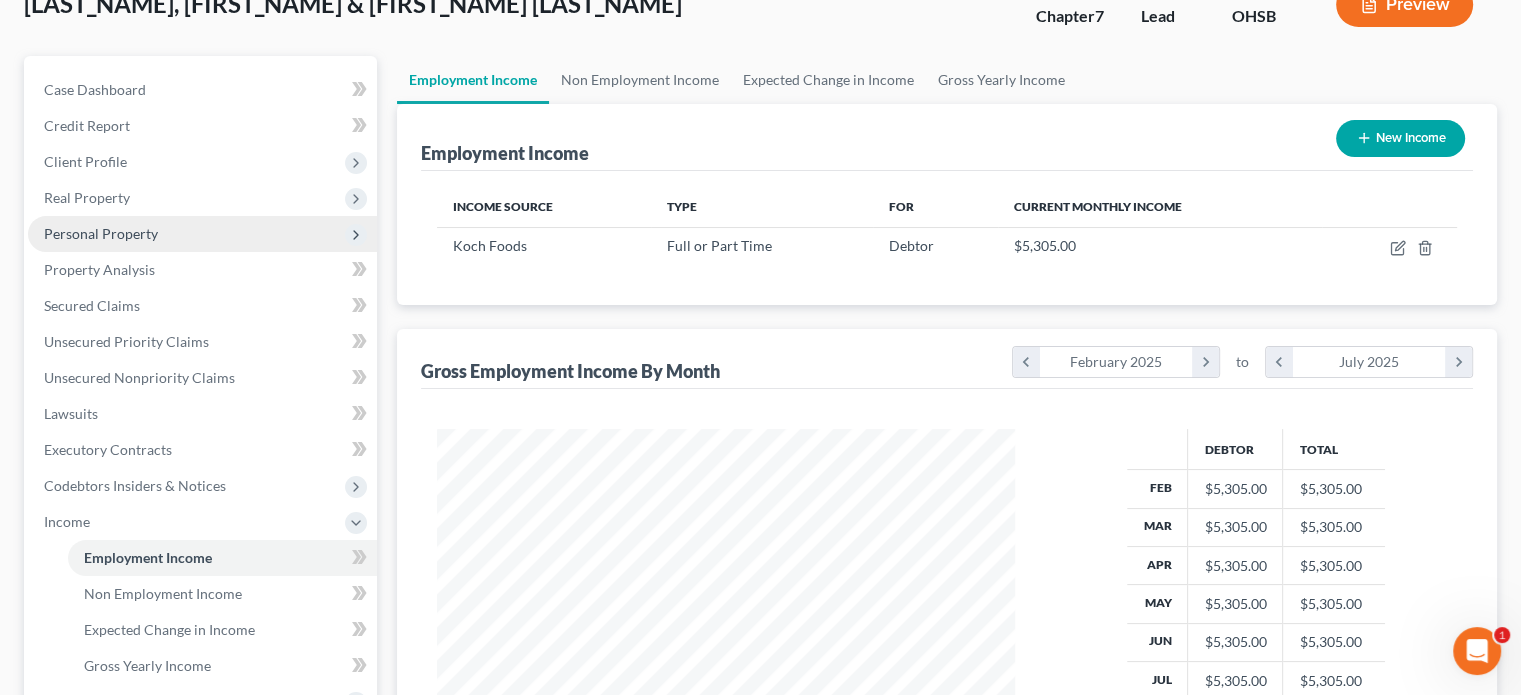 click on "Case Dashboard
Payments
Invoices
Payments
Payments
Credit Report
Client Profile" at bounding box center [202, 468] 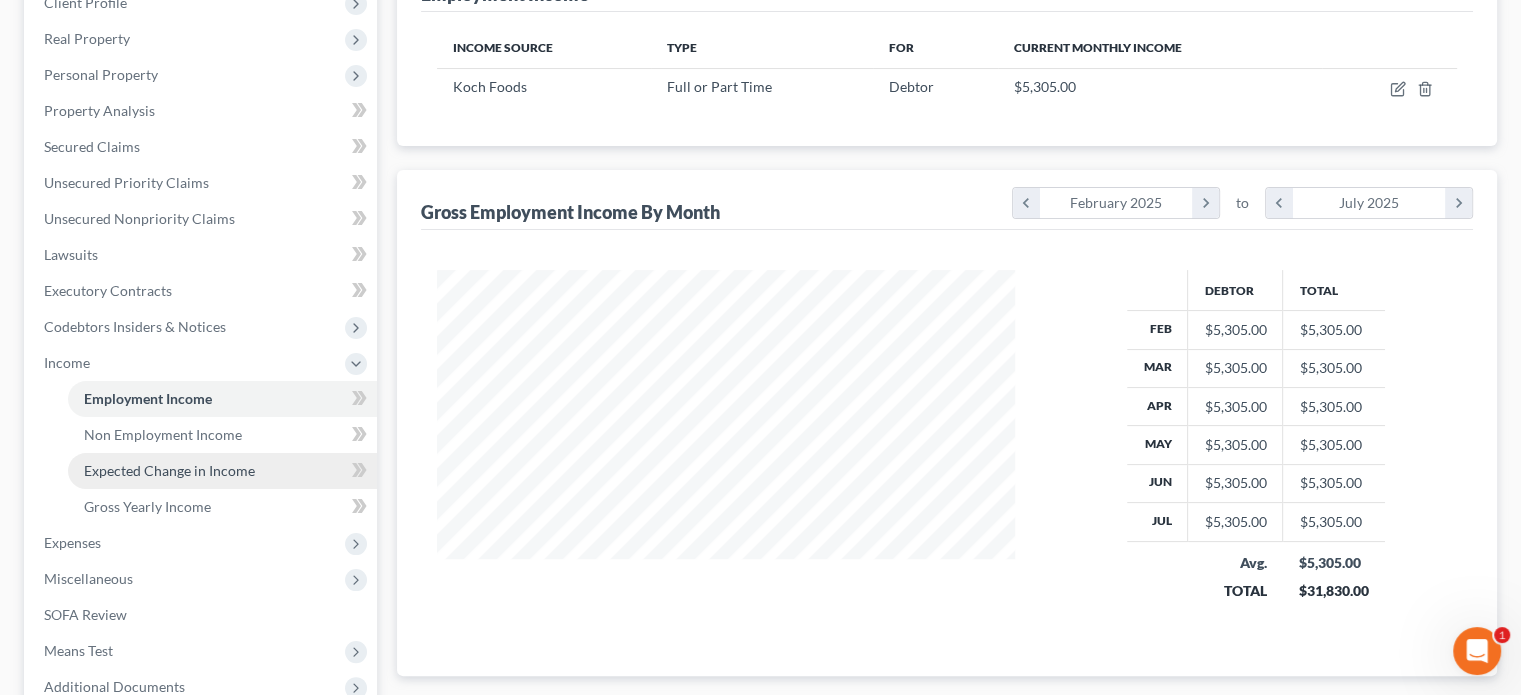 scroll, scrollTop: 300, scrollLeft: 0, axis: vertical 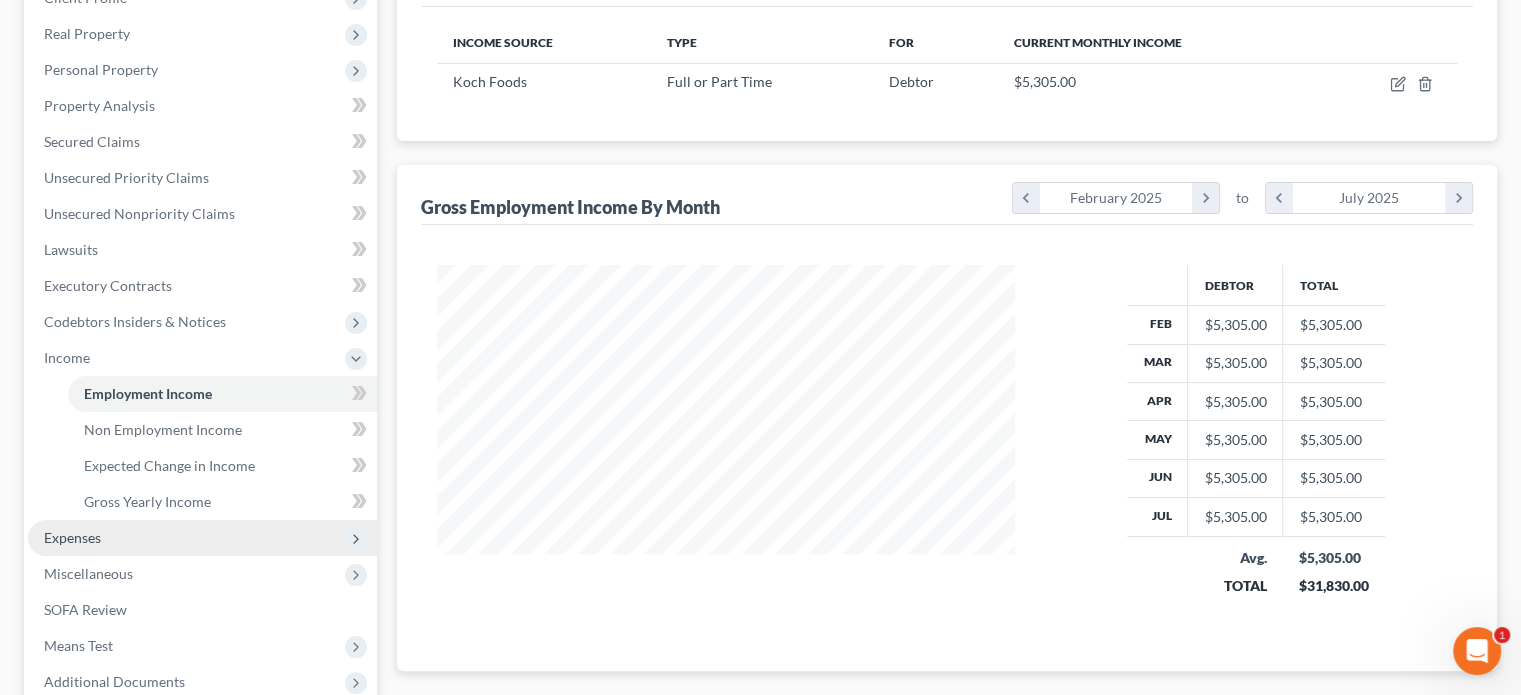 click on "Expenses" at bounding box center (202, 538) 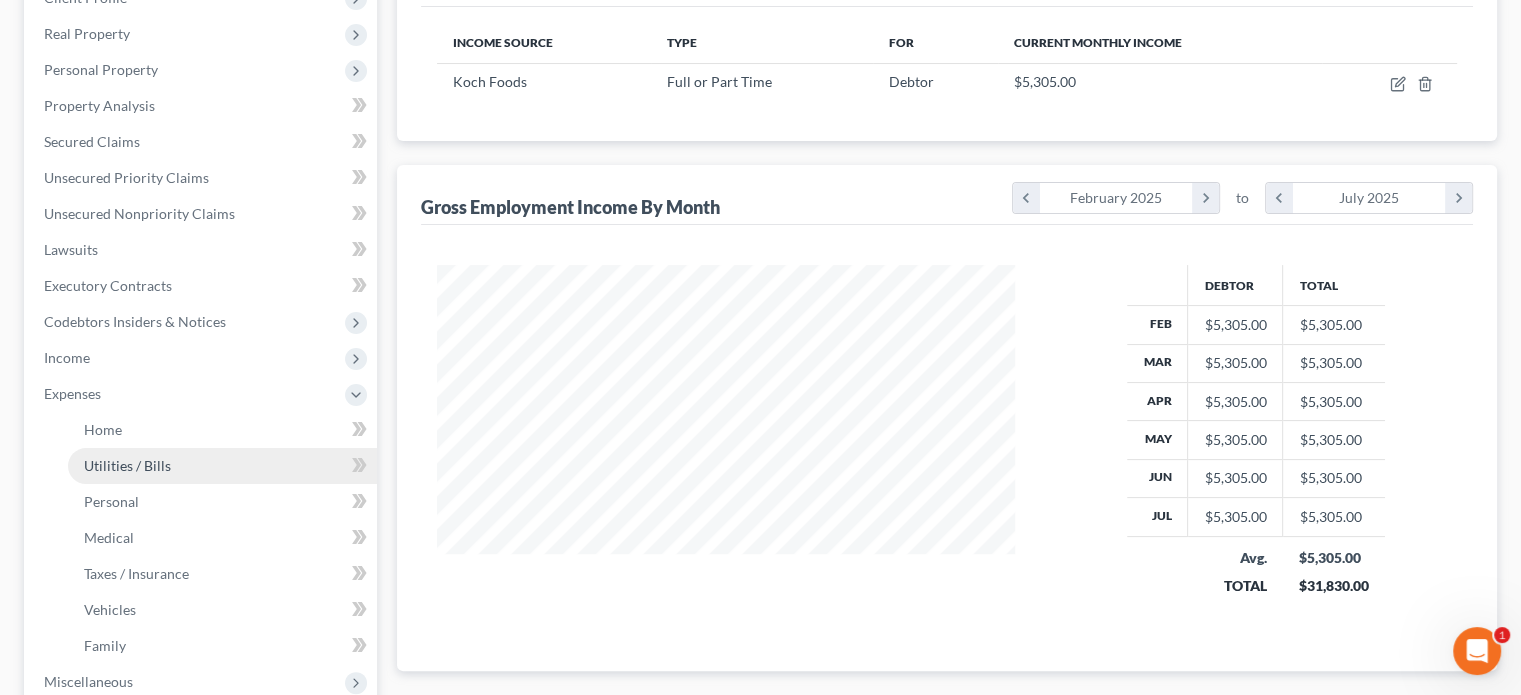 click on "Utilities / Bills" at bounding box center (127, 465) 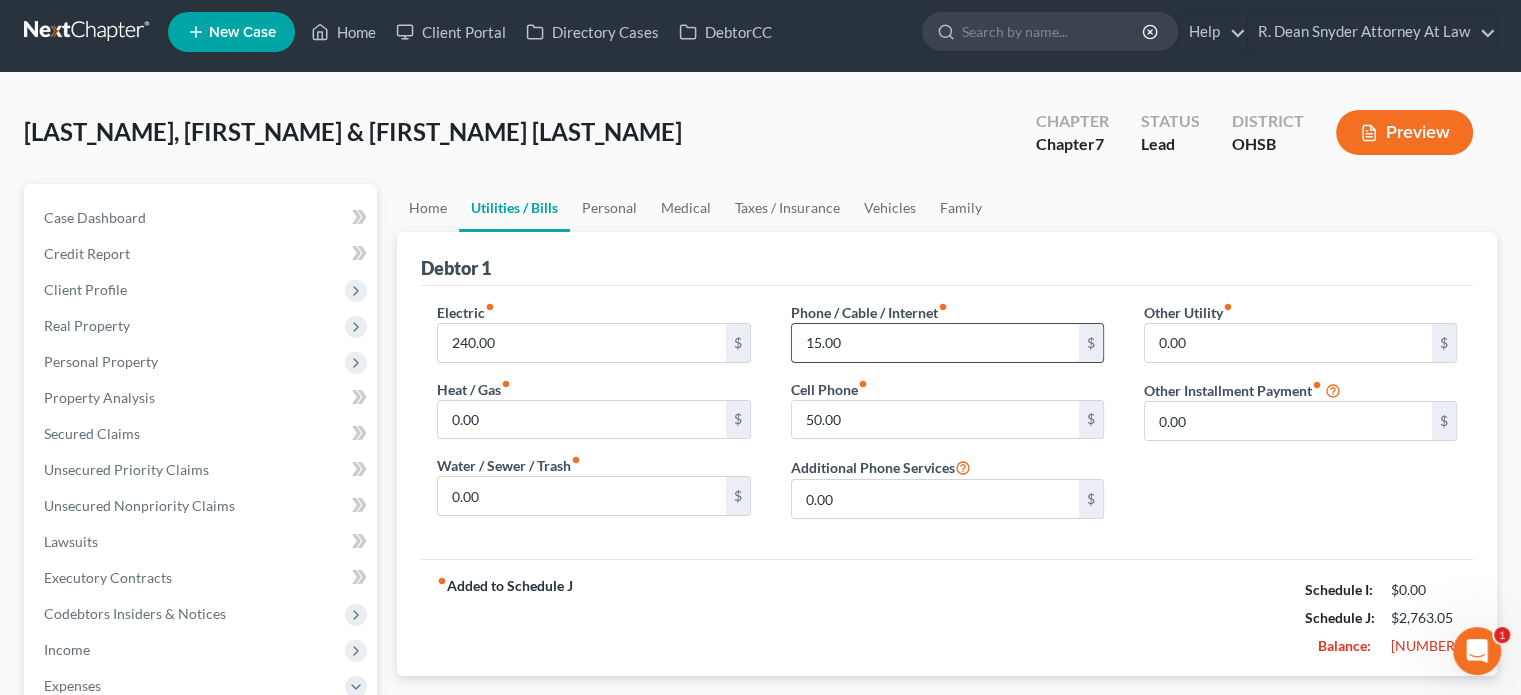 scroll, scrollTop: 0, scrollLeft: 0, axis: both 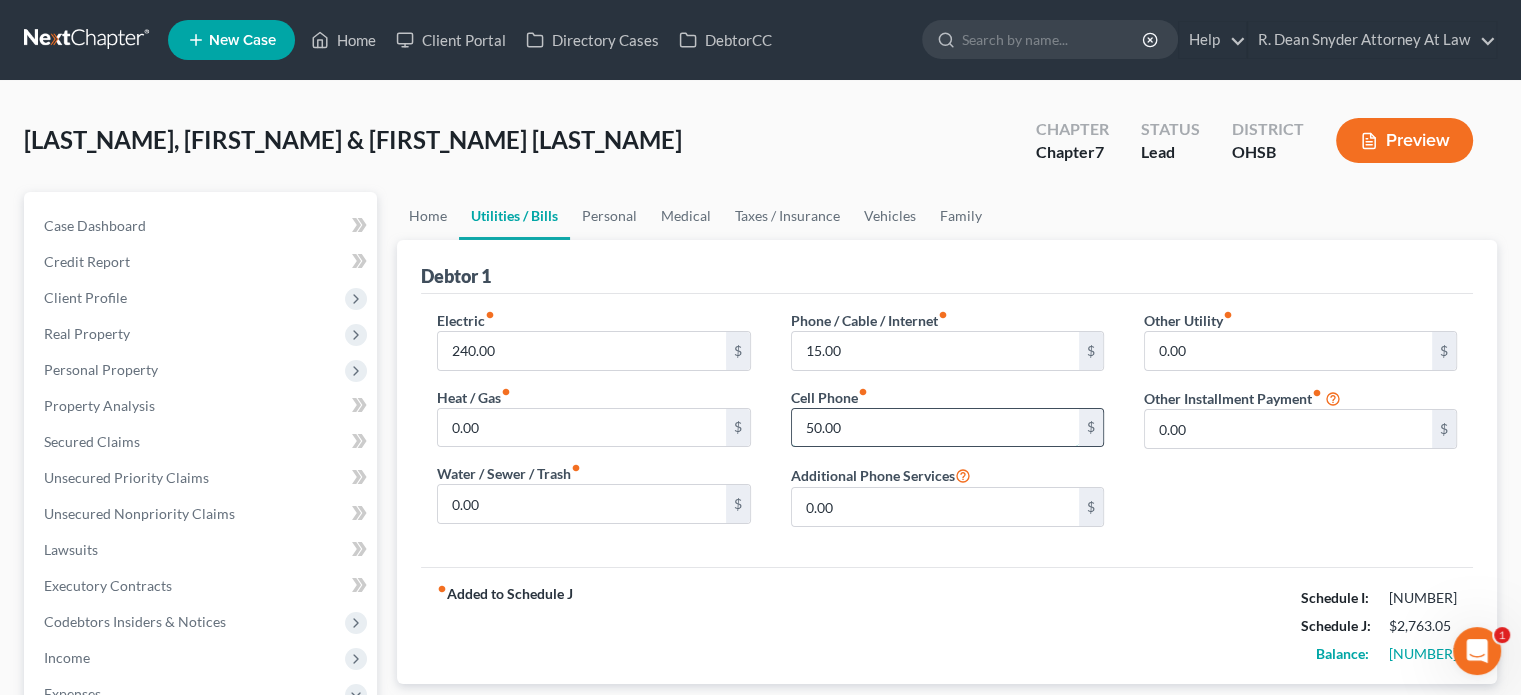 drag, startPoint x: 868, startPoint y: 425, endPoint x: 872, endPoint y: 414, distance: 11.7046995 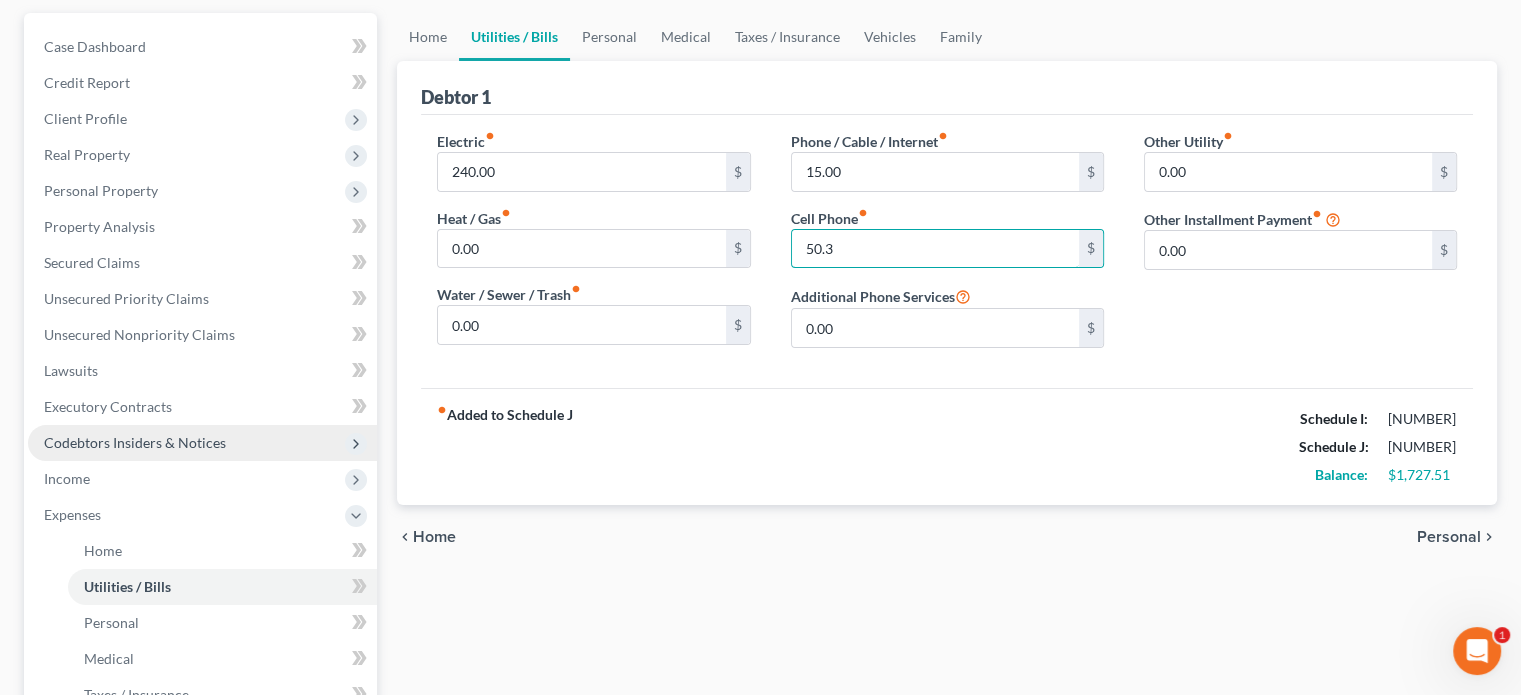 scroll, scrollTop: 200, scrollLeft: 0, axis: vertical 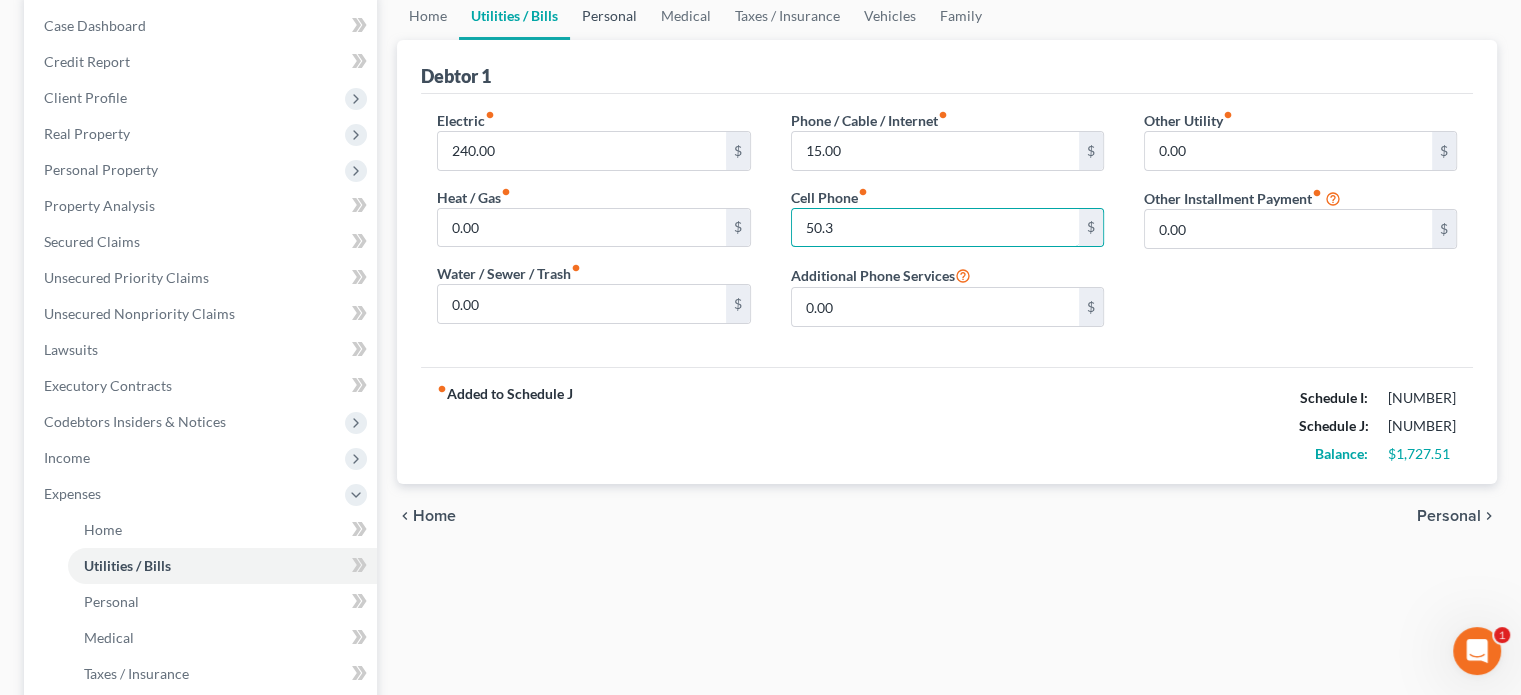 type on "50.3" 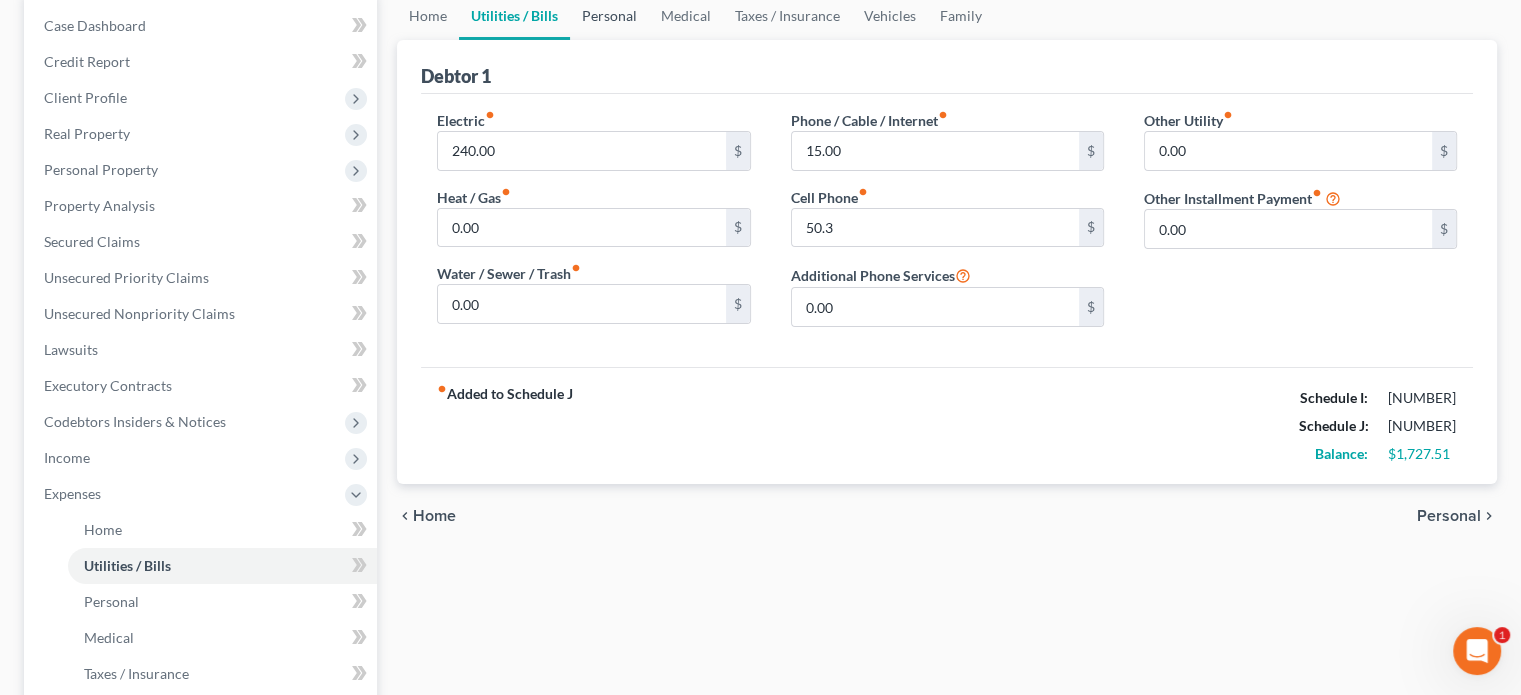 click on "Personal" at bounding box center (609, 16) 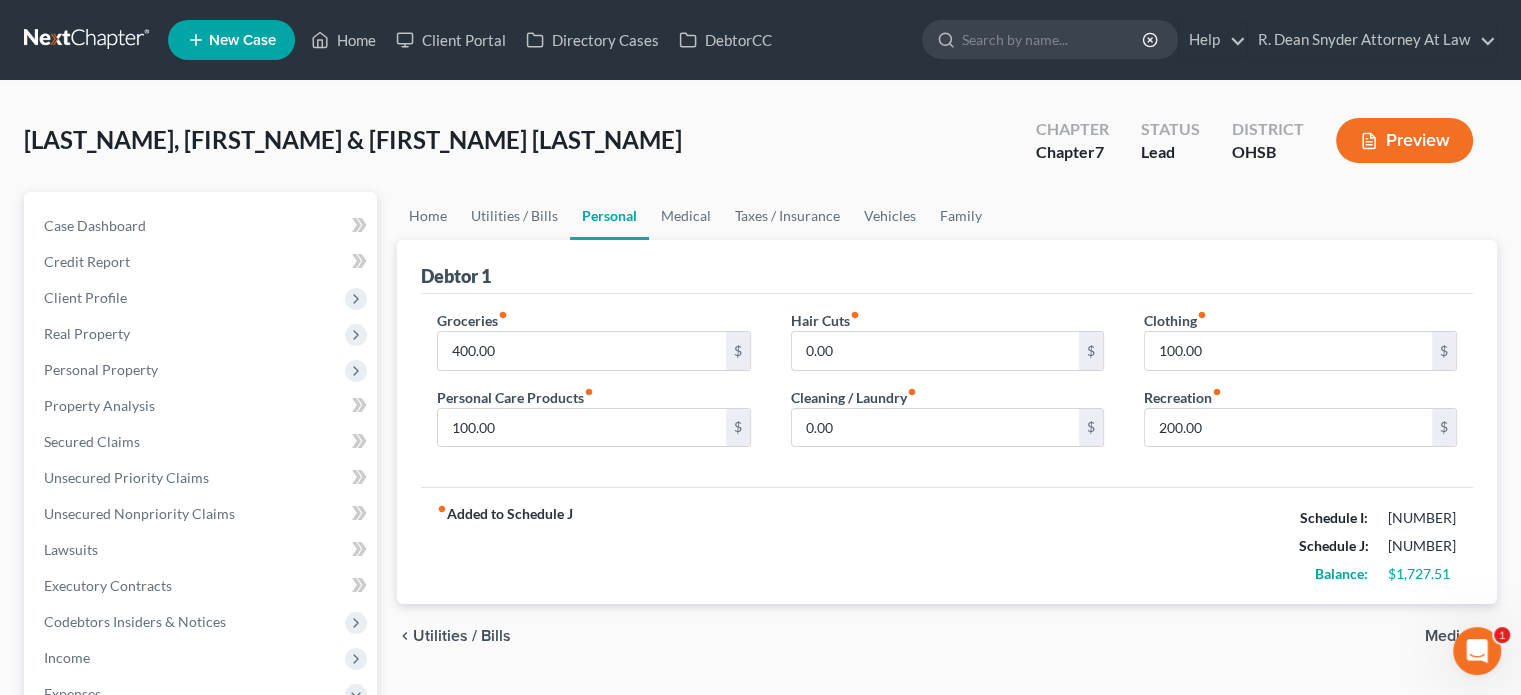 scroll, scrollTop: 0, scrollLeft: 0, axis: both 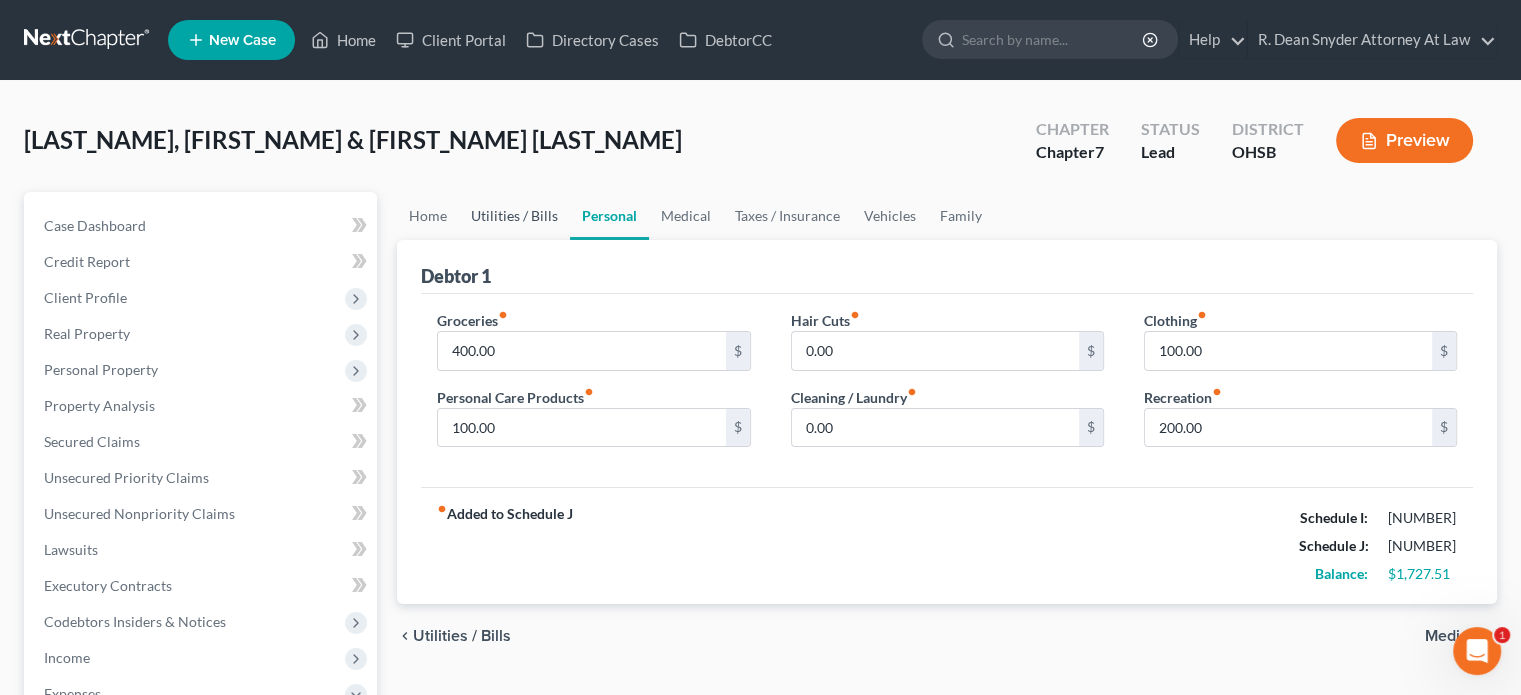 click on "Utilities / Bills" at bounding box center (514, 216) 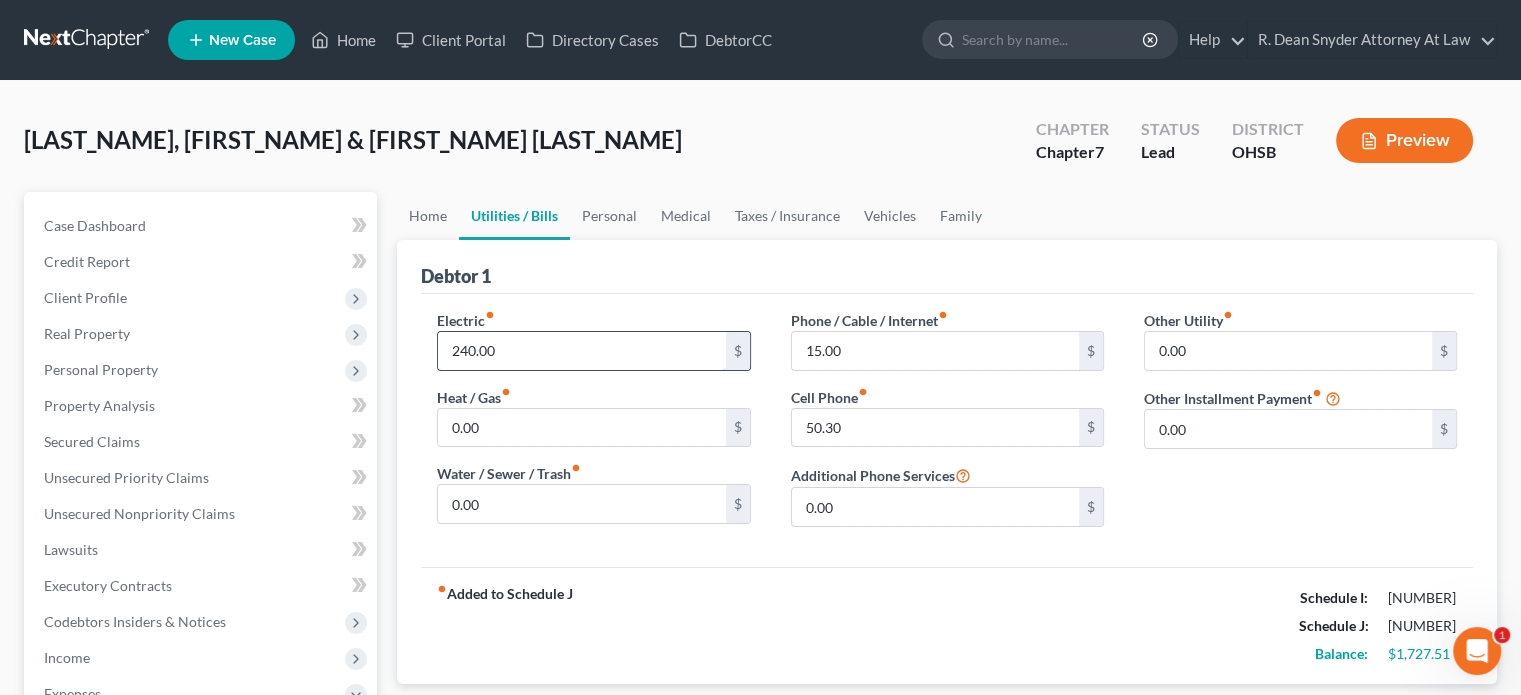 click on "240.00" at bounding box center (581, 351) 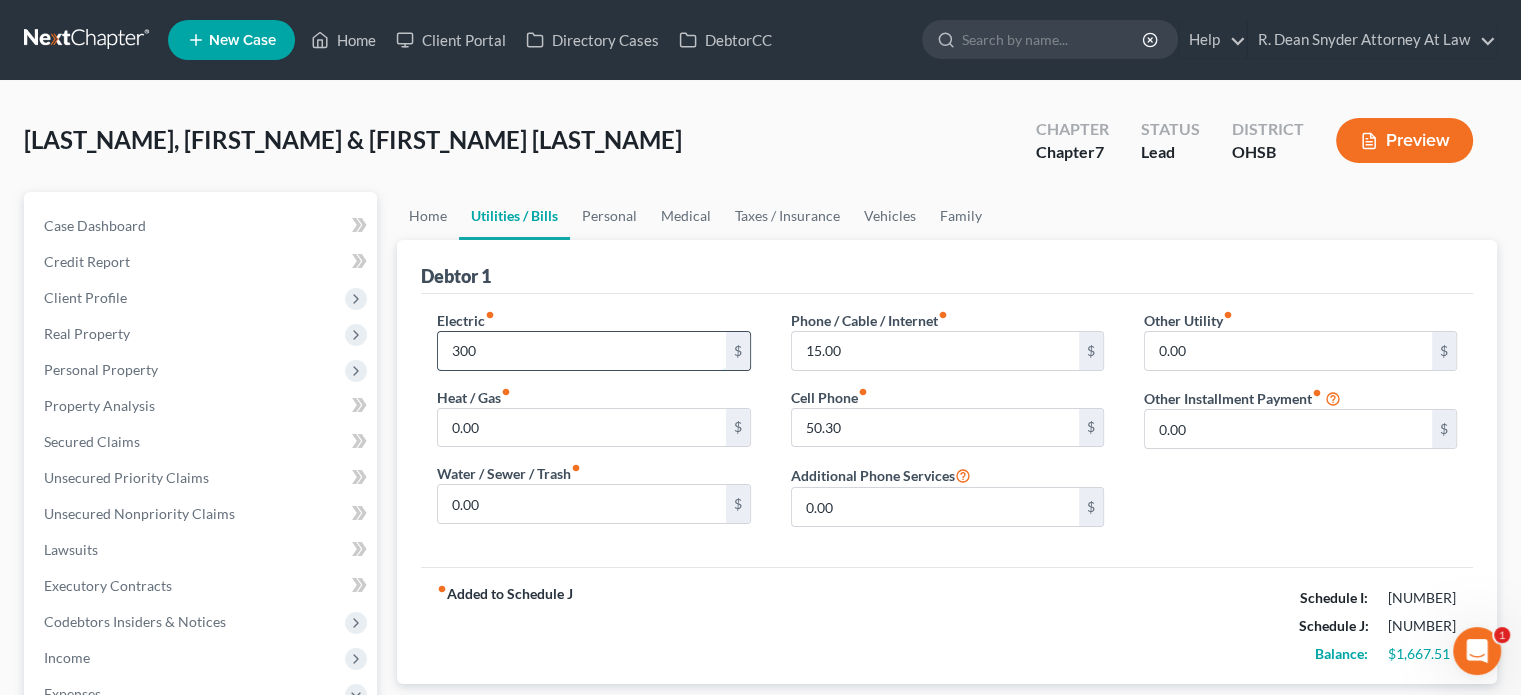 type on "300" 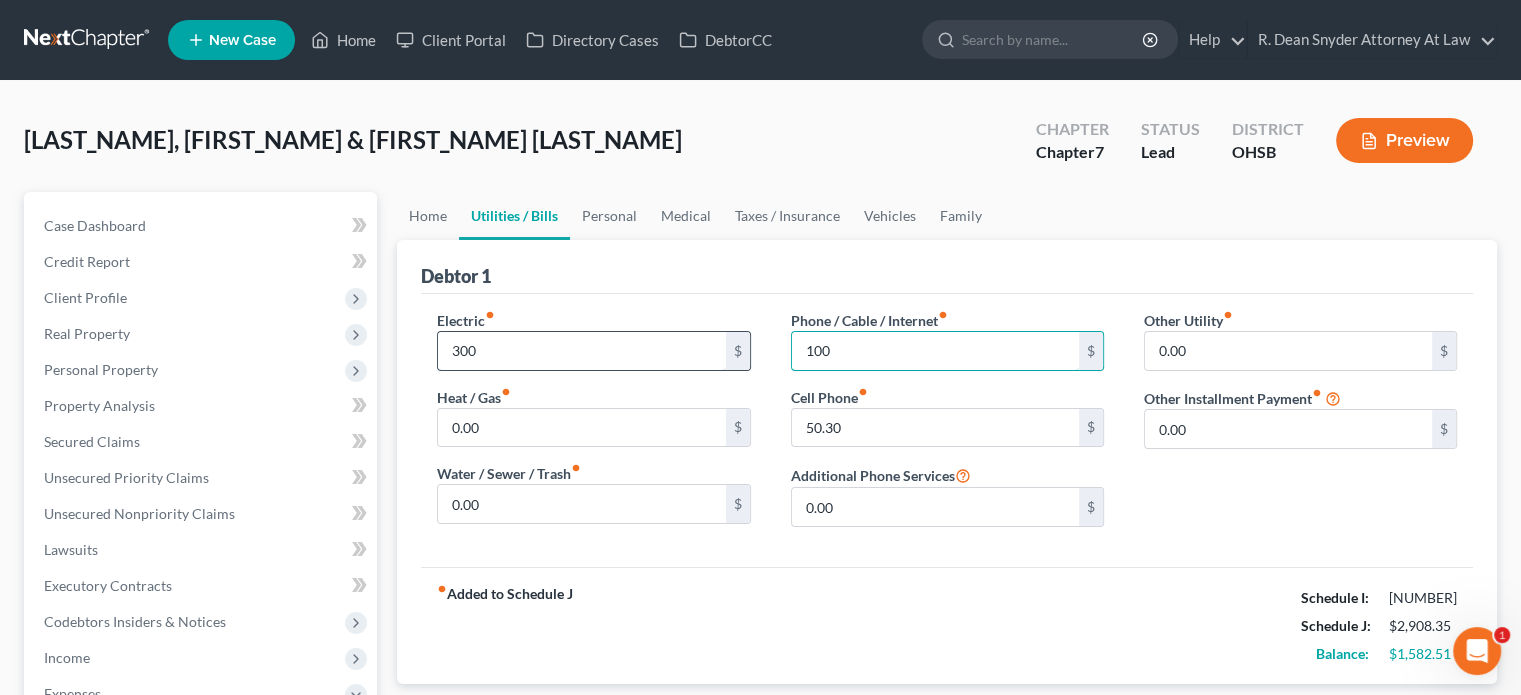 type on "100" 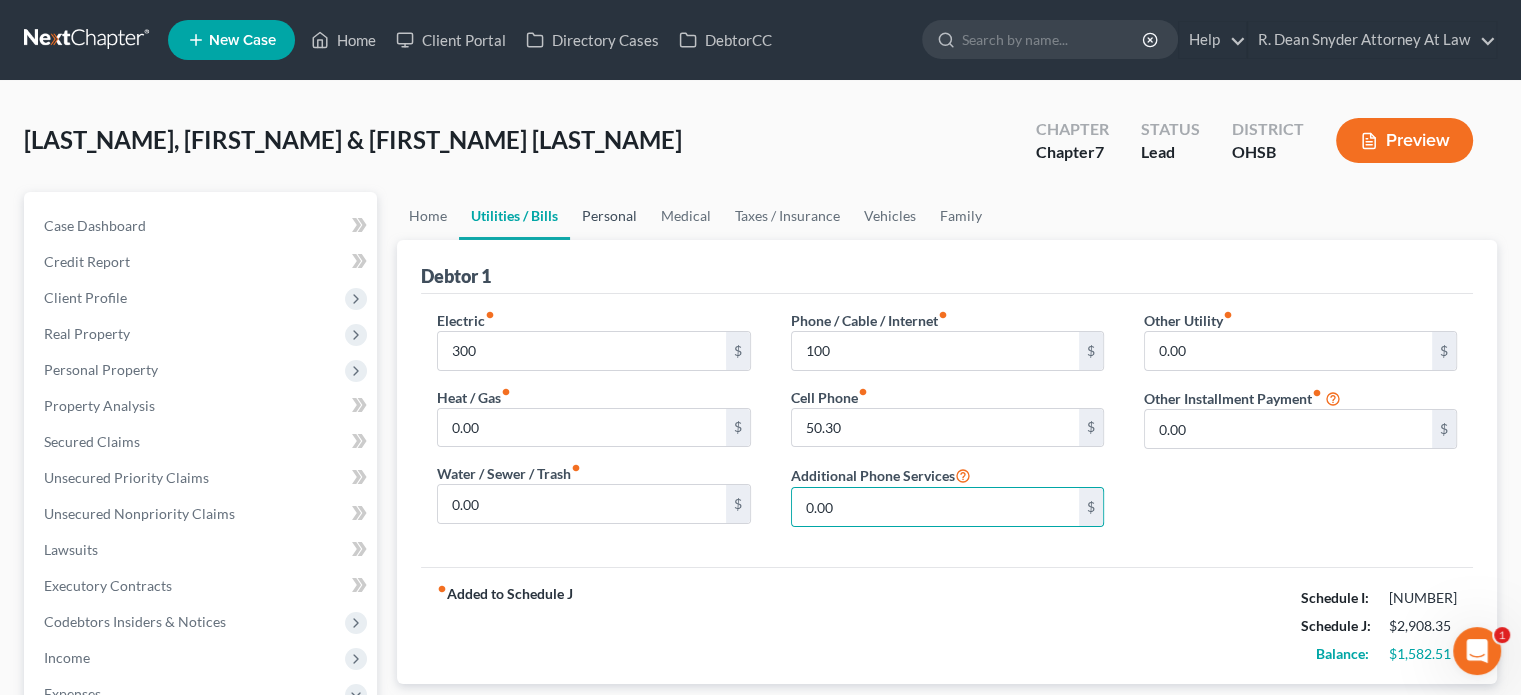 click on "Personal" at bounding box center [609, 216] 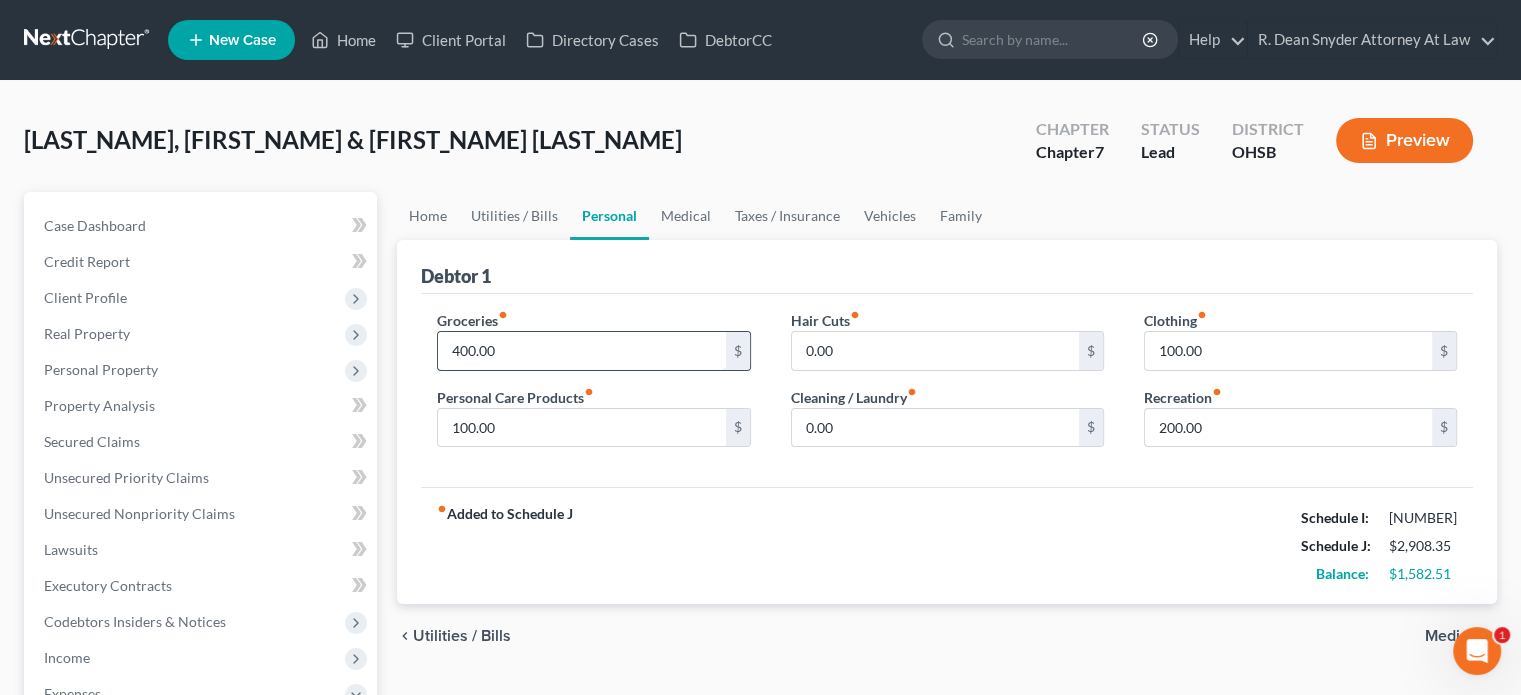 click on "400.00" at bounding box center [581, 351] 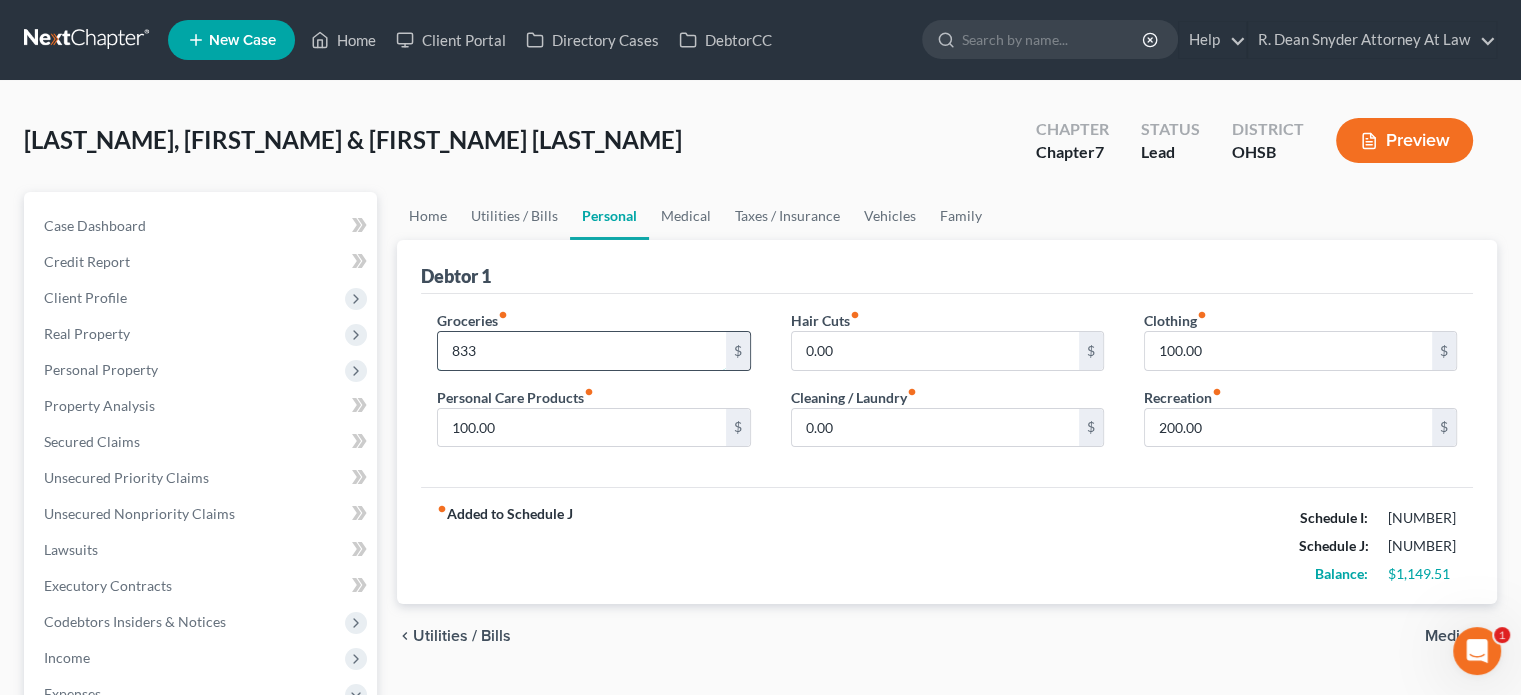 type on "833" 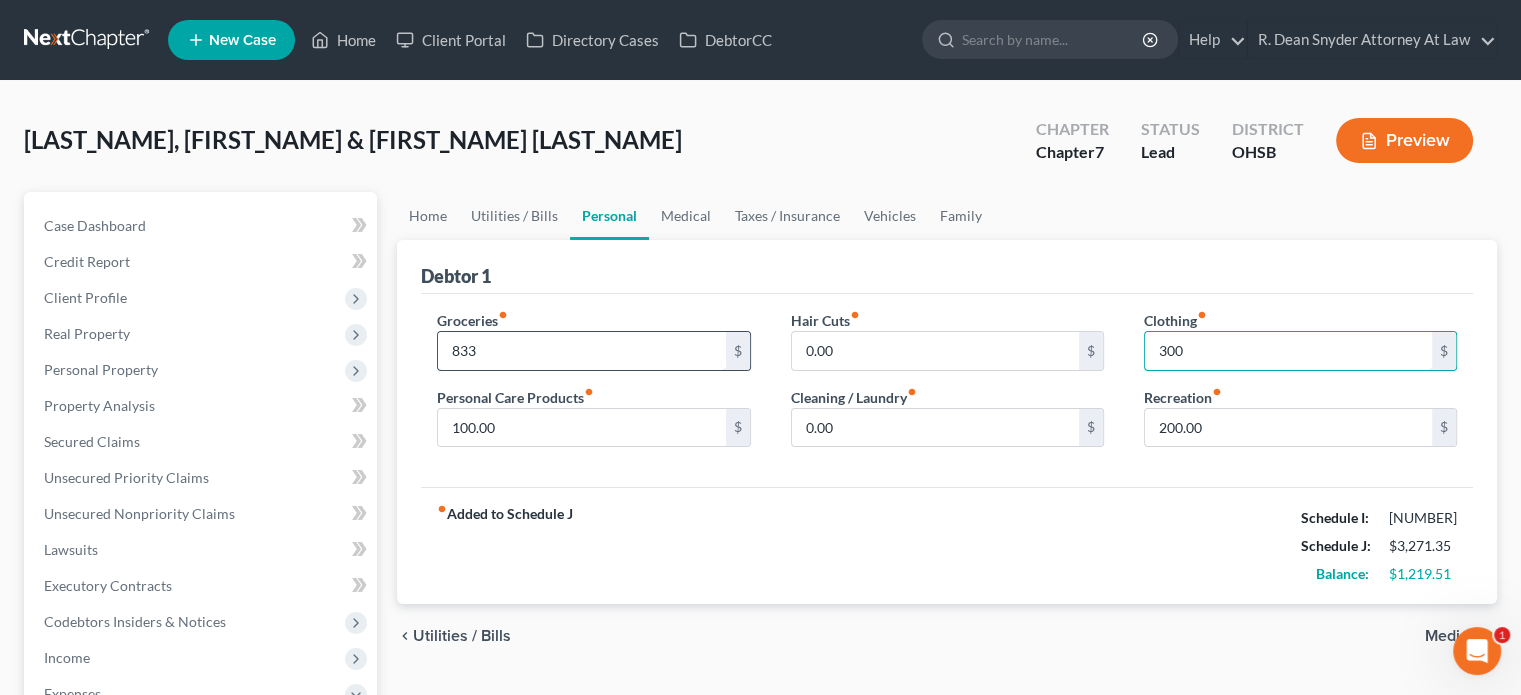 type on "300" 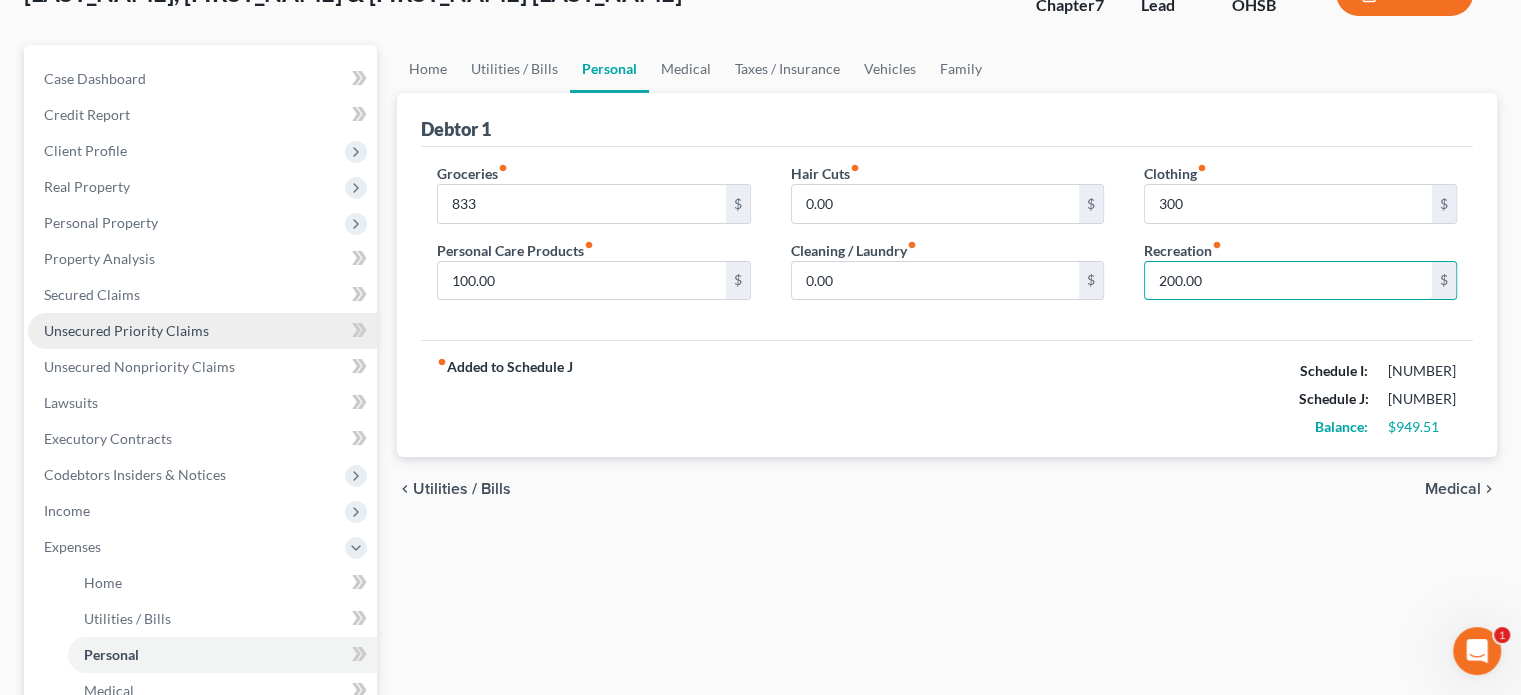 scroll, scrollTop: 200, scrollLeft: 0, axis: vertical 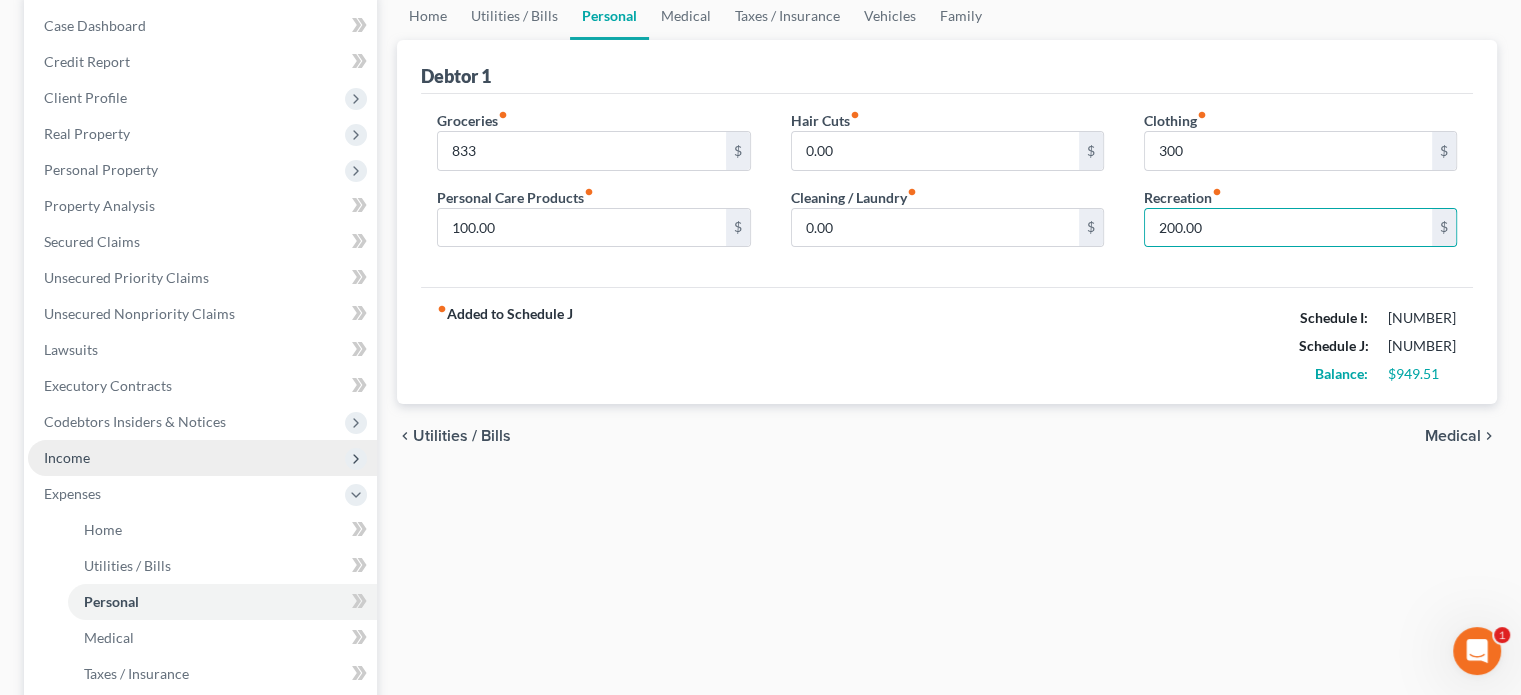 click on "Income" at bounding box center (202, 458) 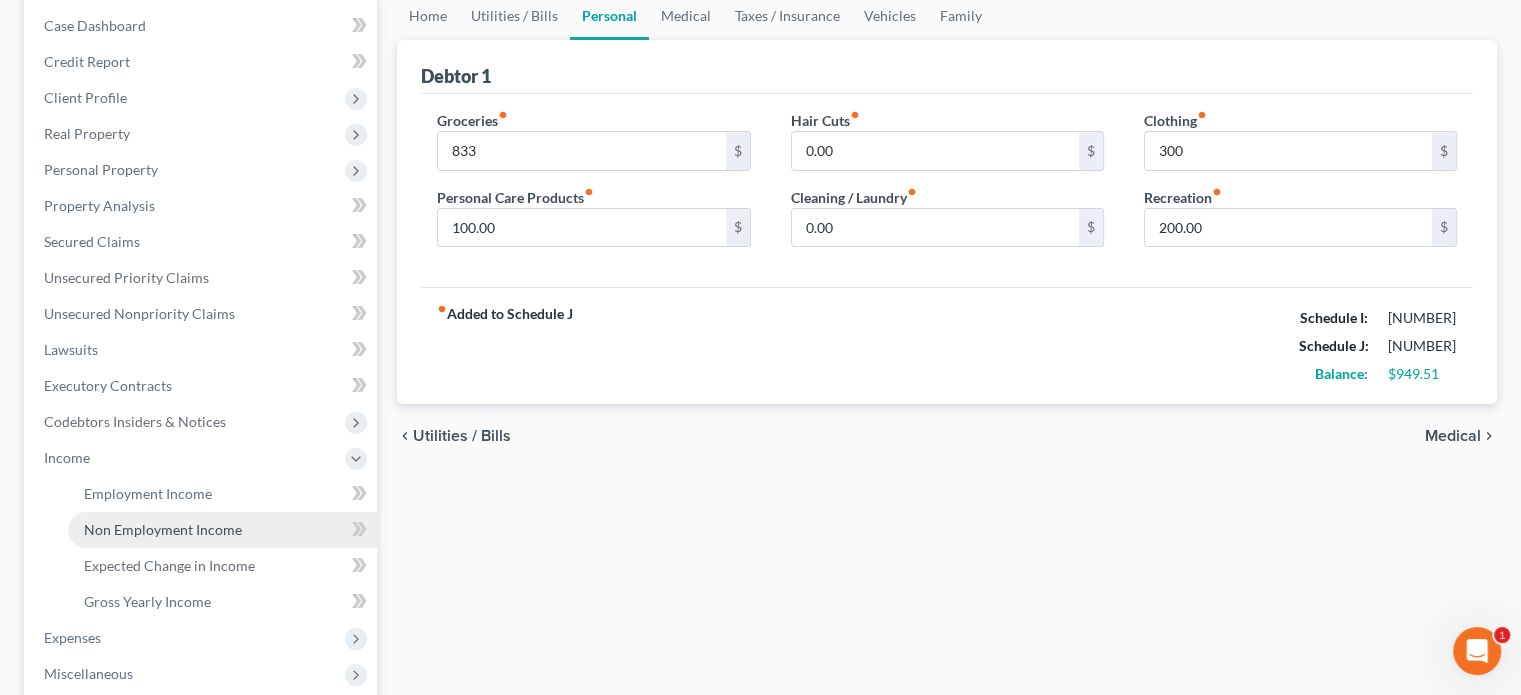 click on "Non Employment Income" at bounding box center [163, 529] 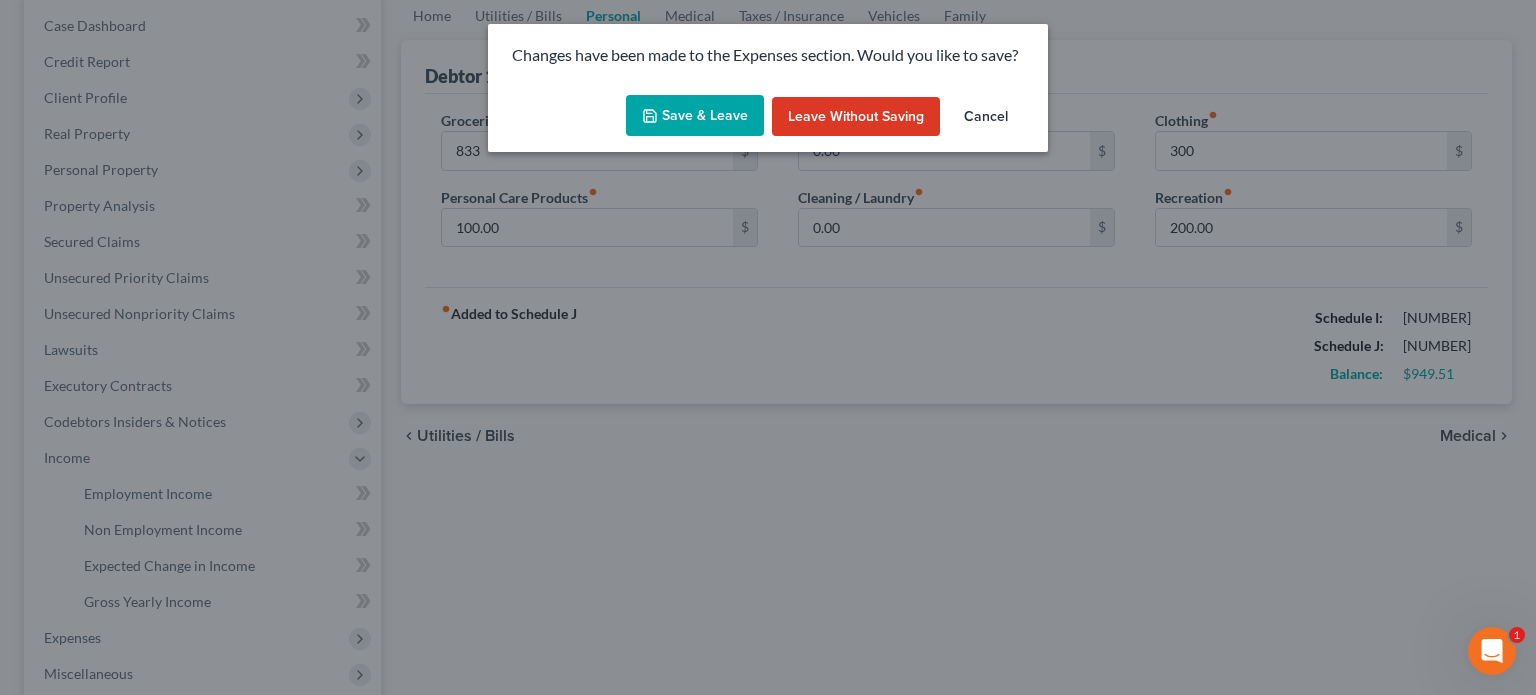 click on "Save & Leave" at bounding box center [695, 116] 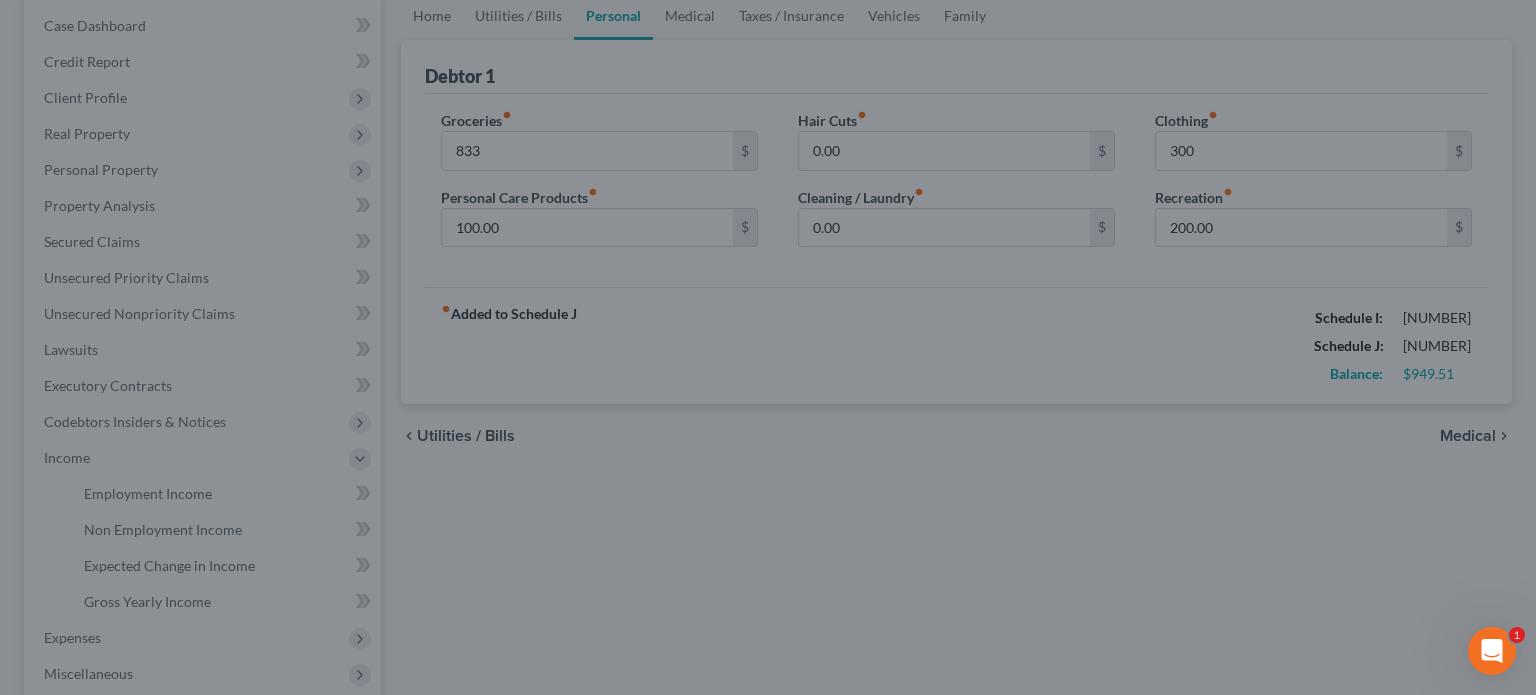 type on "833.00" 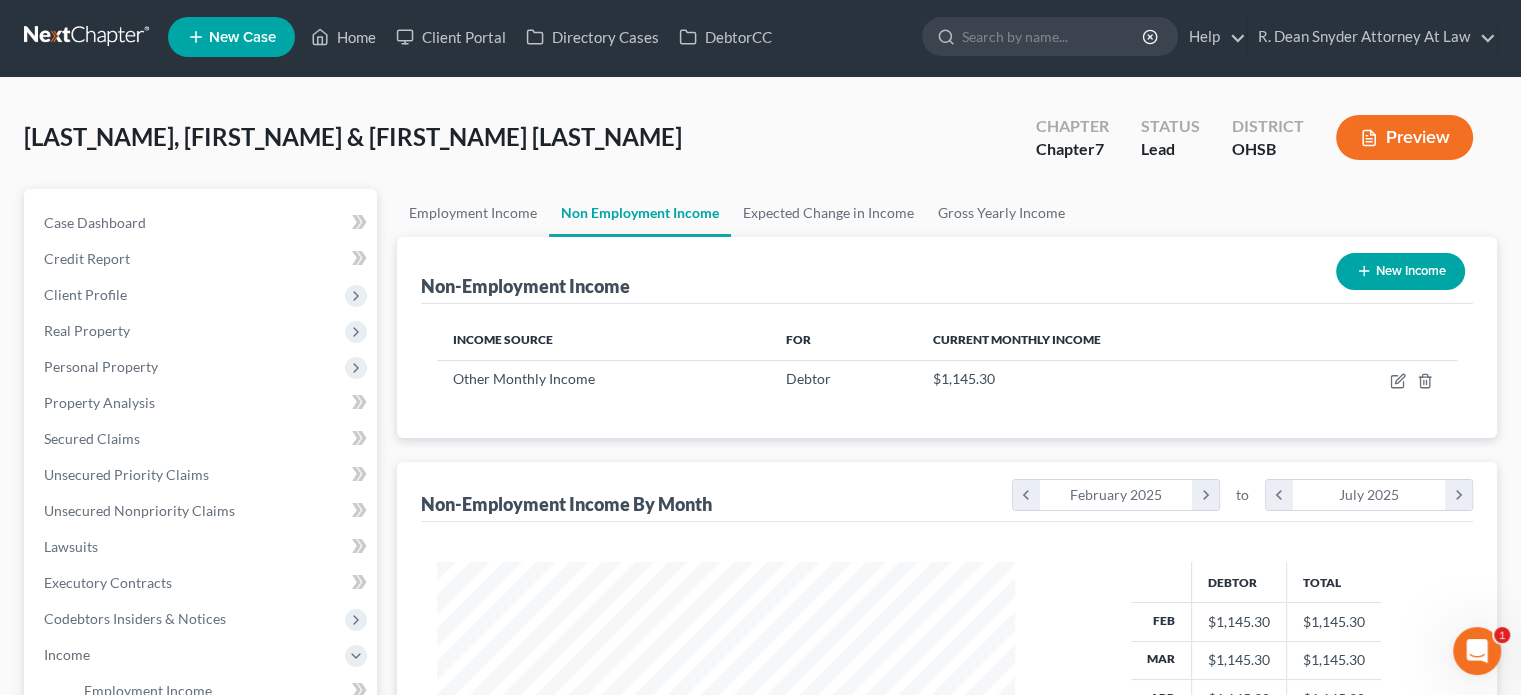 scroll, scrollTop: 0, scrollLeft: 0, axis: both 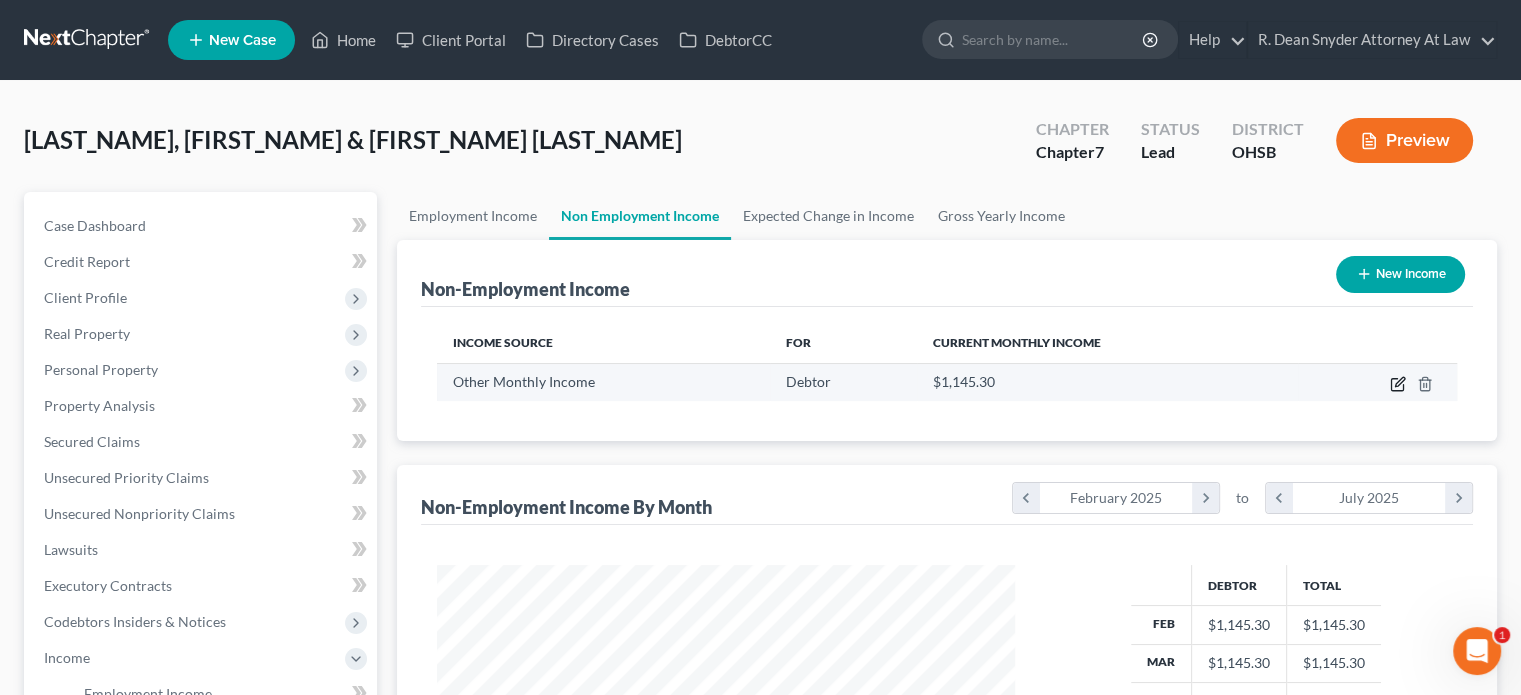 click 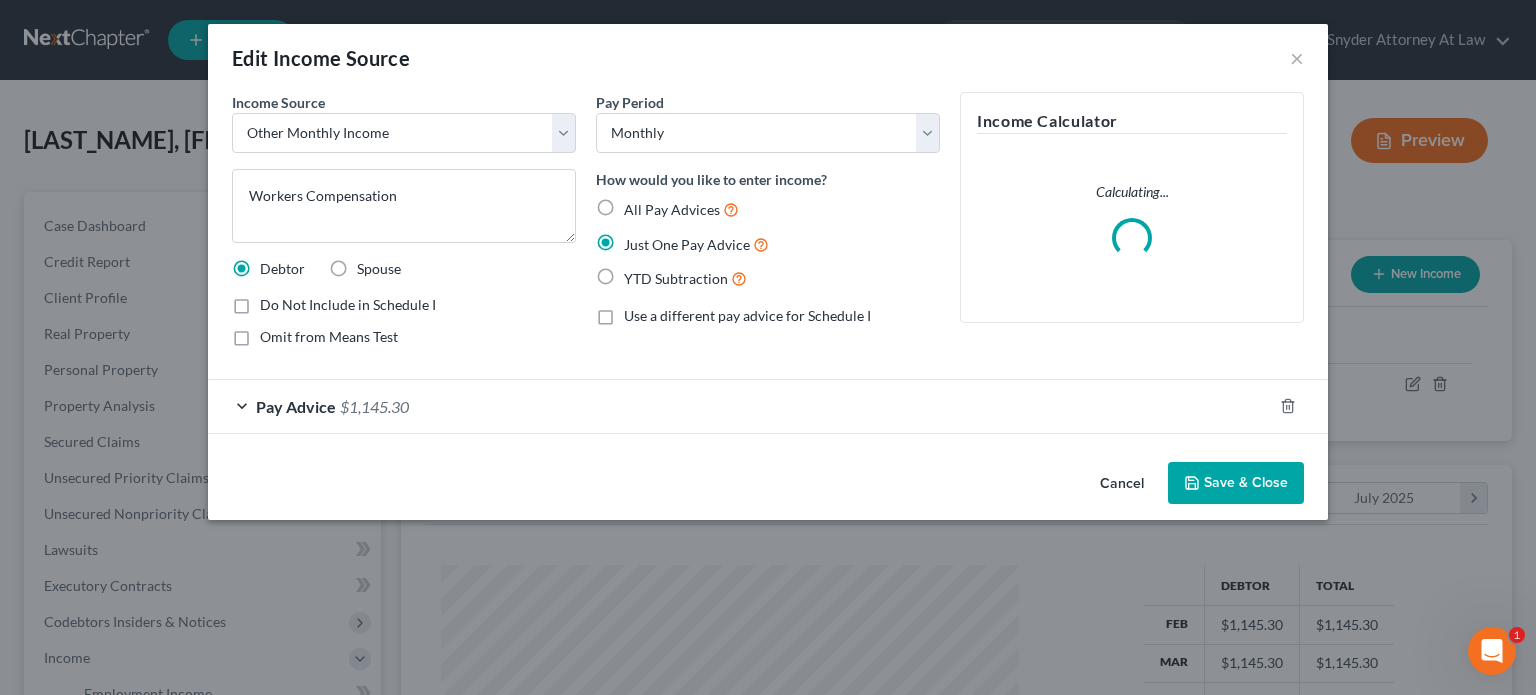 scroll, scrollTop: 999643, scrollLeft: 999375, axis: both 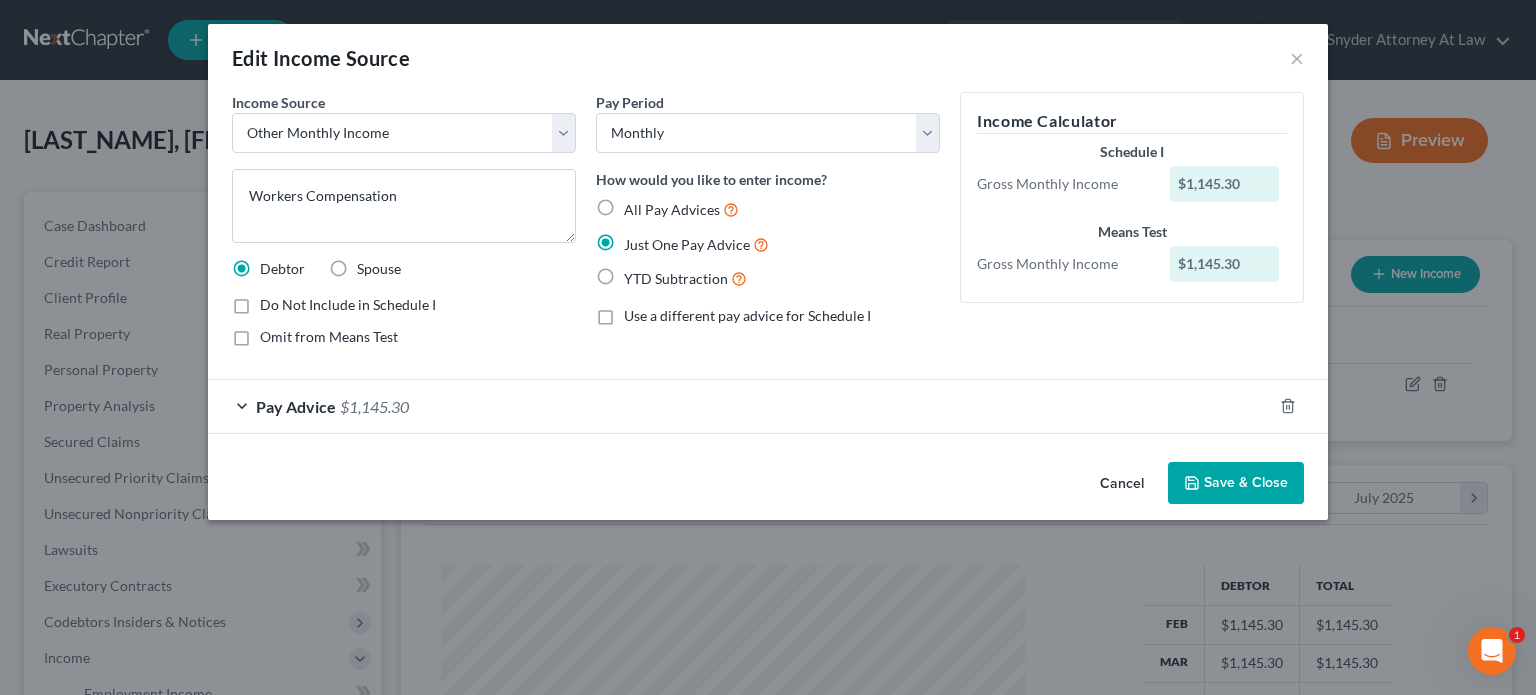 click on "Do Not Include in Schedule I" at bounding box center [348, 305] 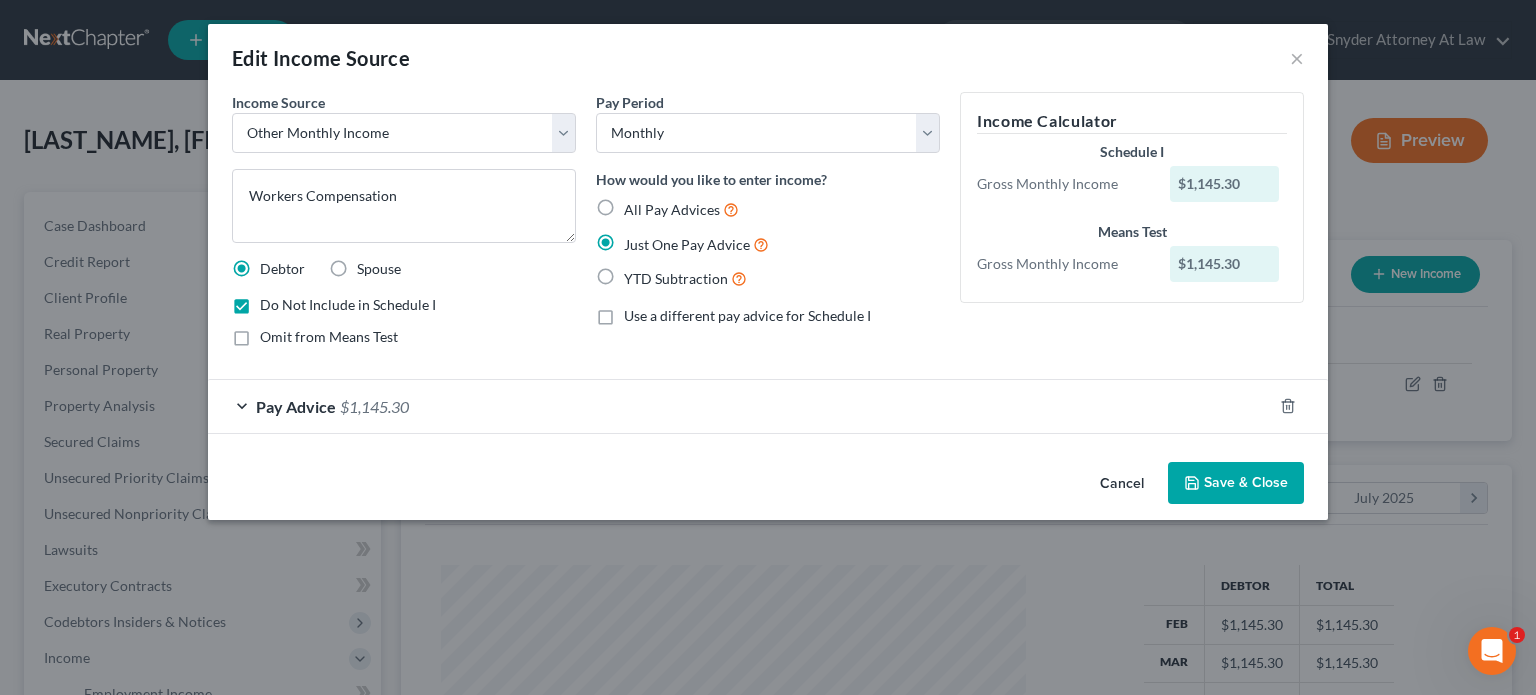 click on "Save & Close" at bounding box center (1236, 483) 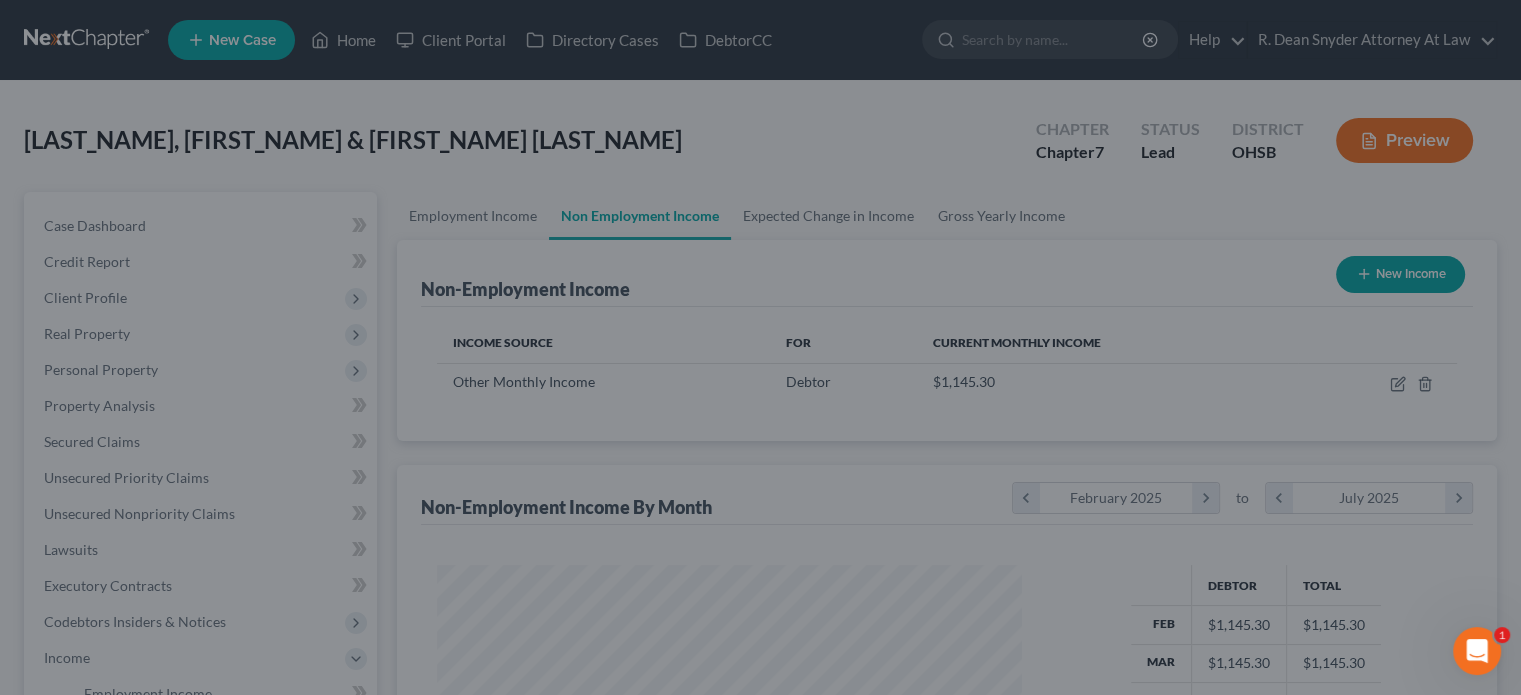 scroll, scrollTop: 356, scrollLeft: 617, axis: both 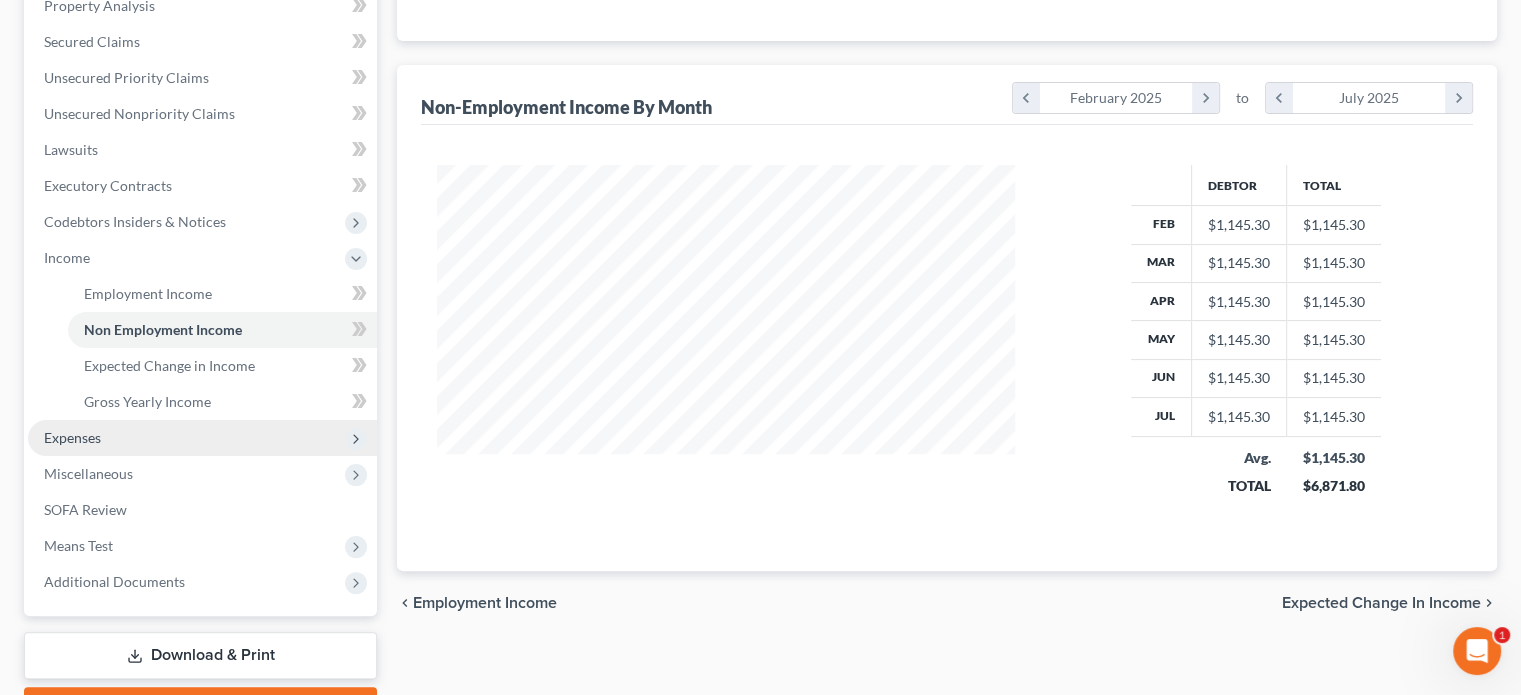 click on "Expenses" at bounding box center (72, 437) 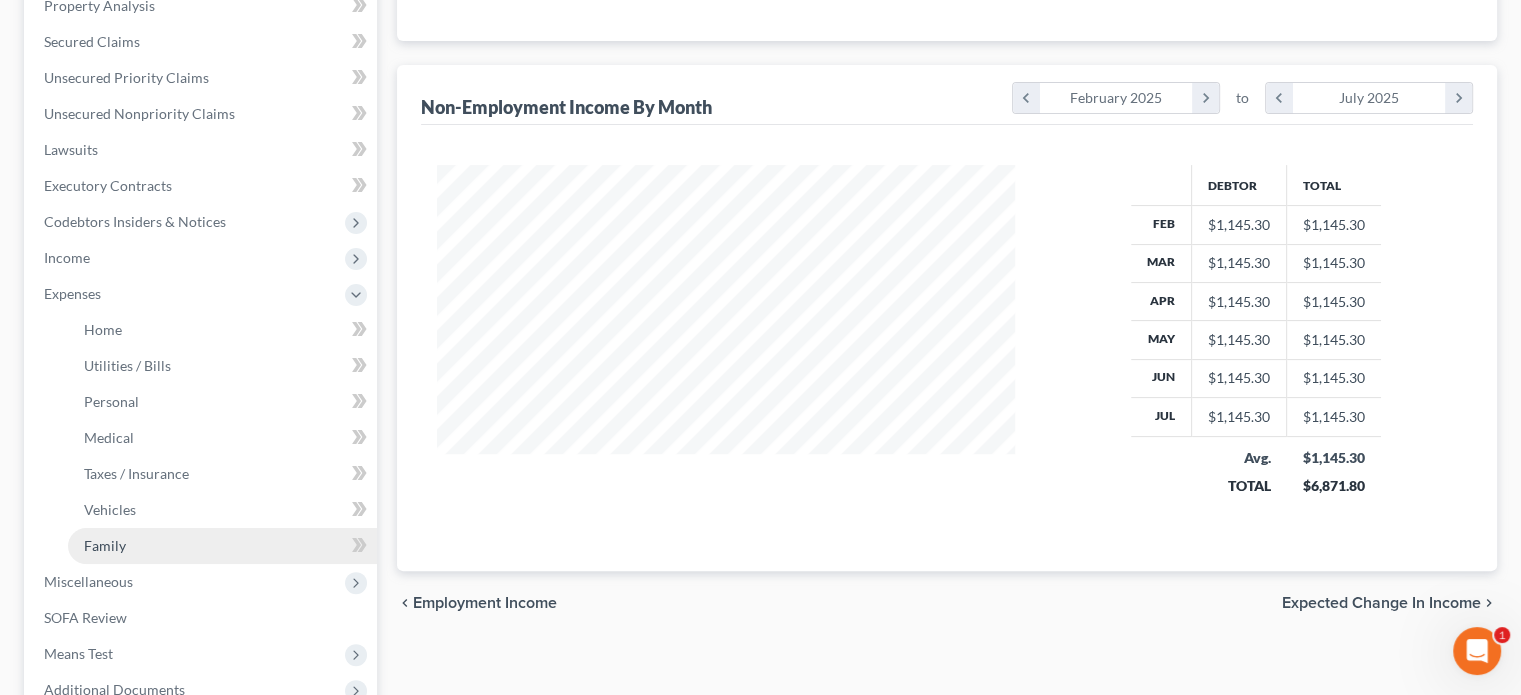 click on "Family" at bounding box center (105, 545) 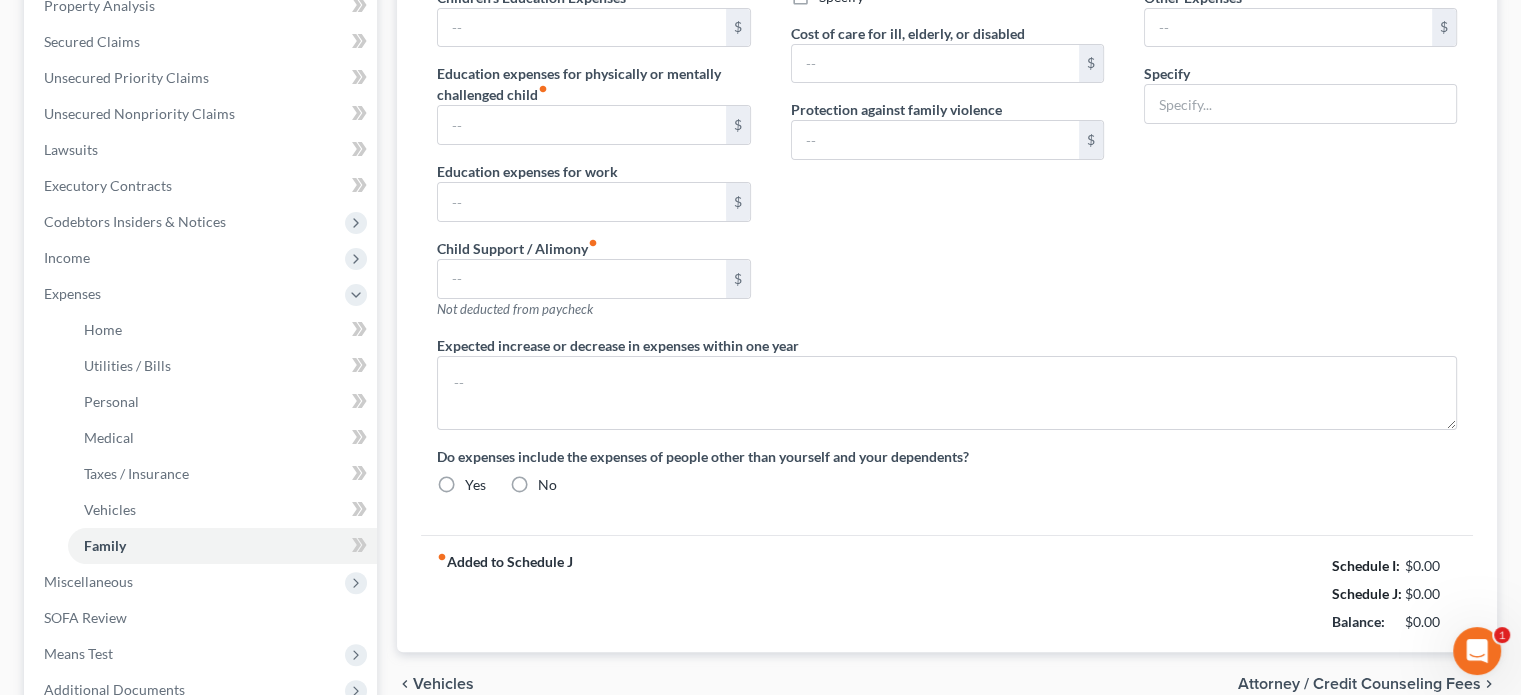 type on "0.00" 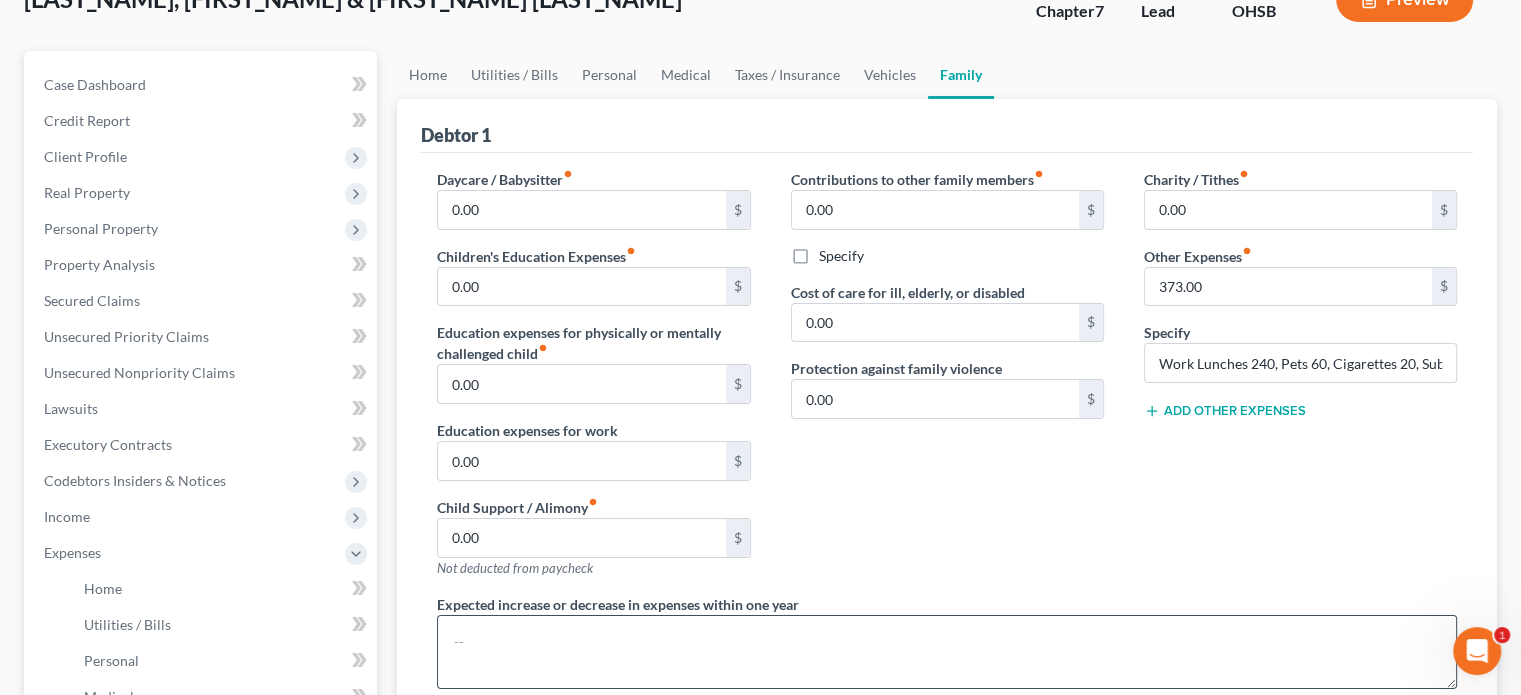 scroll, scrollTop: 100, scrollLeft: 0, axis: vertical 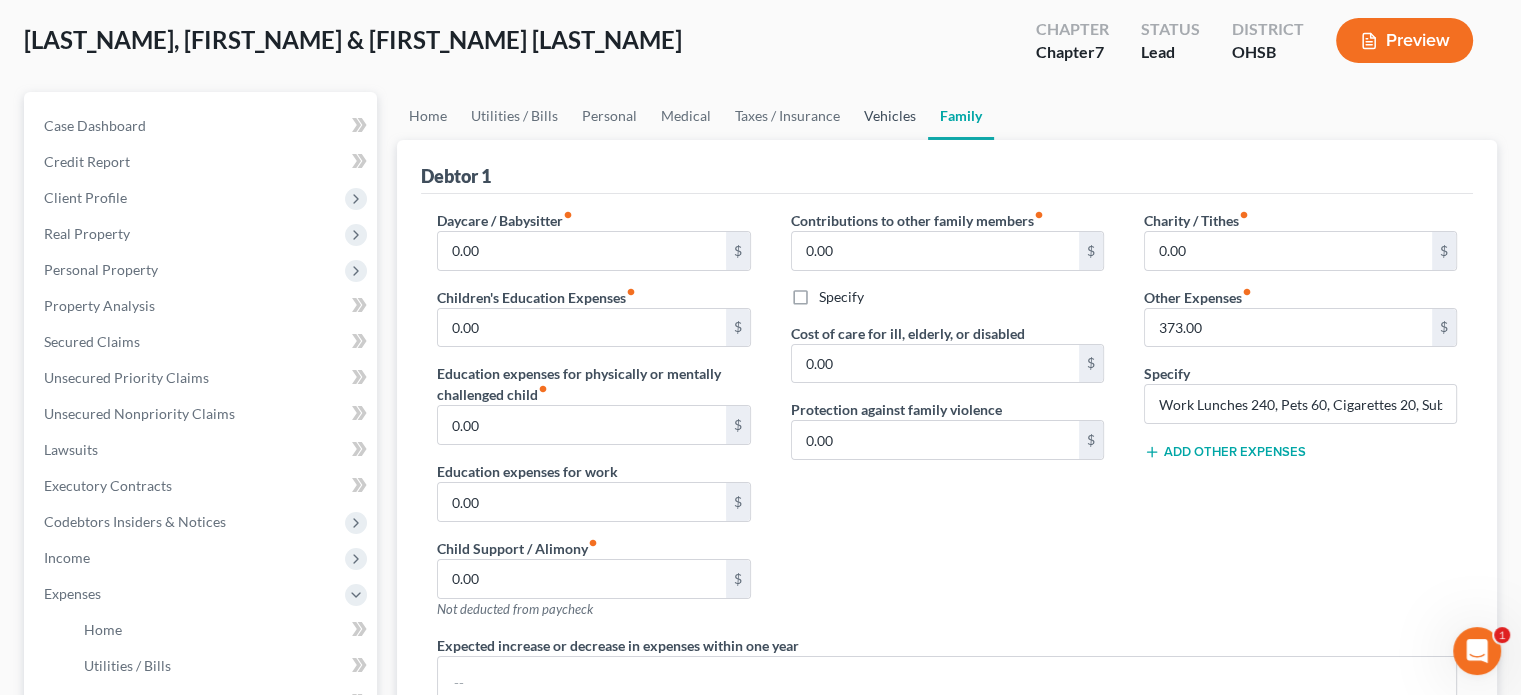 click on "Vehicles" at bounding box center [890, 116] 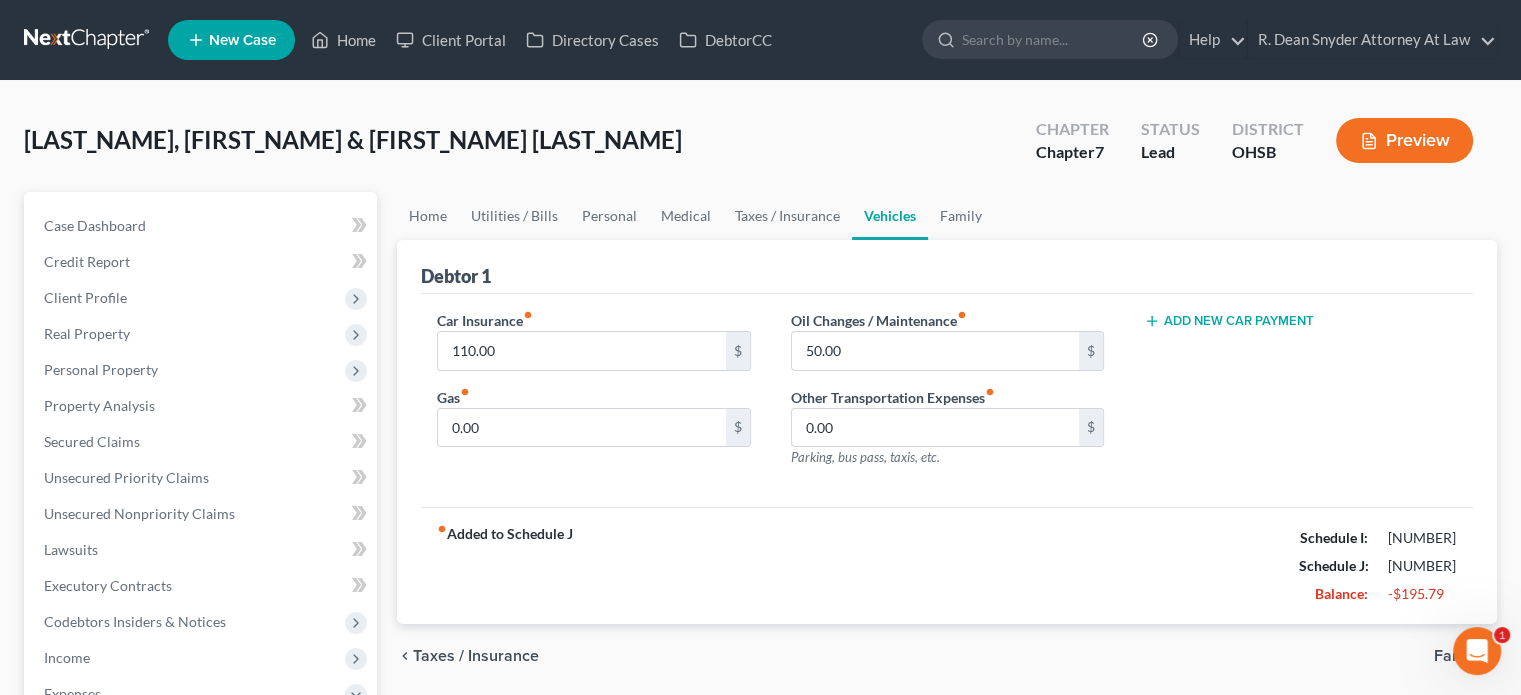 scroll, scrollTop: 0, scrollLeft: 0, axis: both 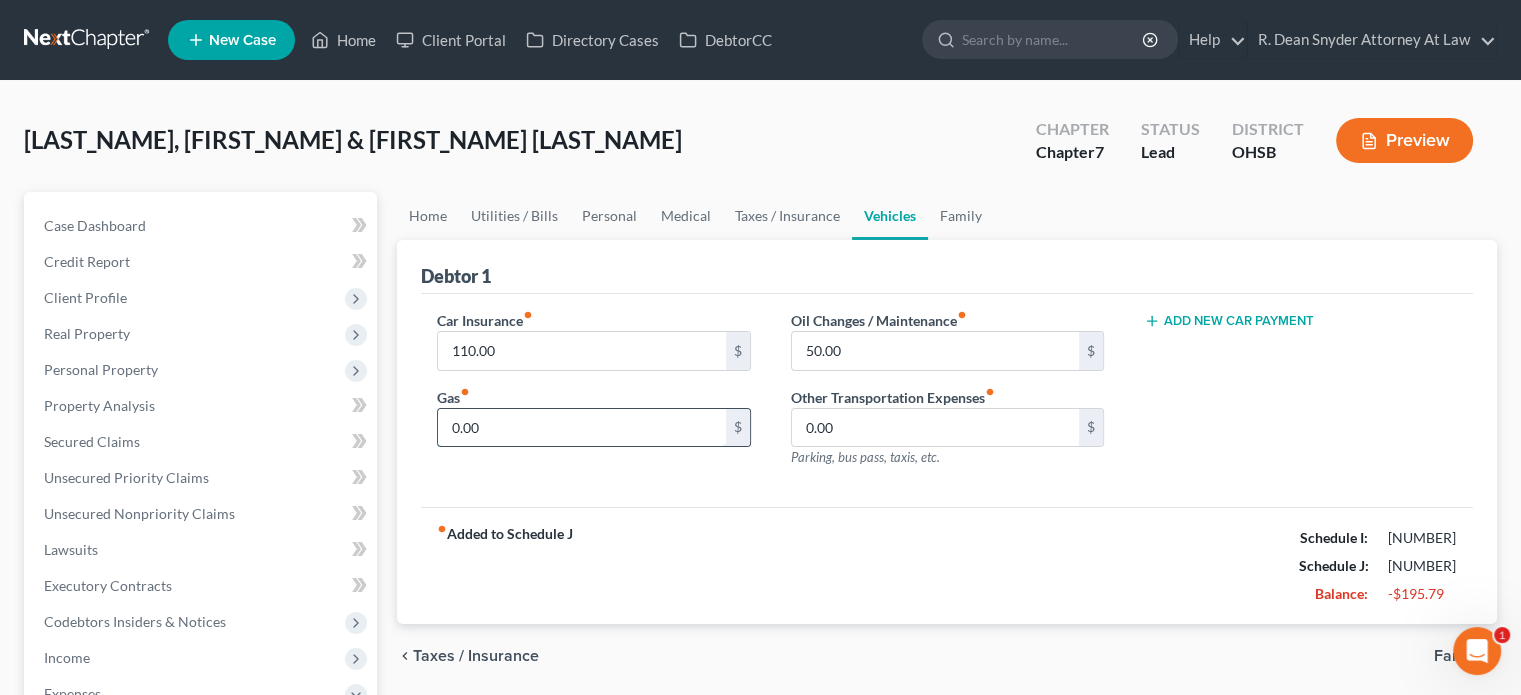click on "0.00" at bounding box center (581, 428) 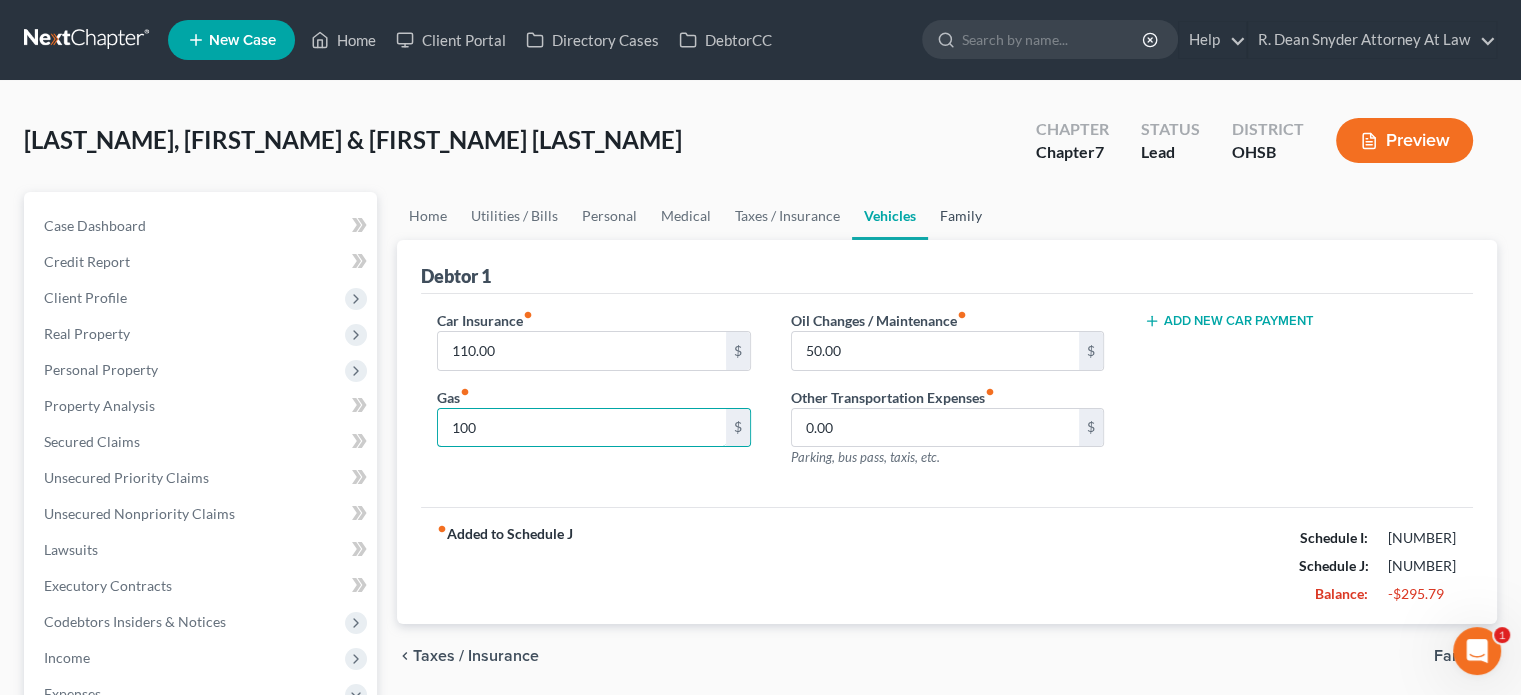 type on "100" 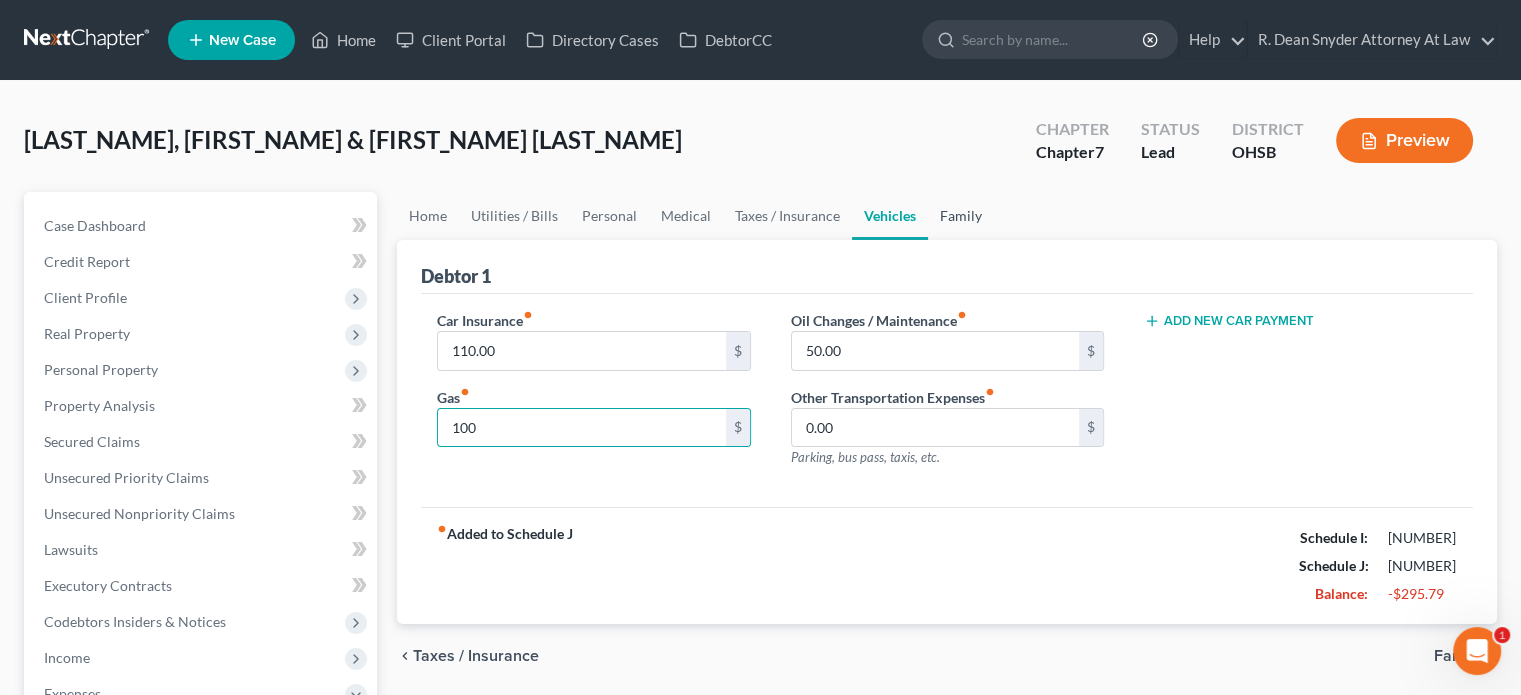 click on "Family" at bounding box center (961, 216) 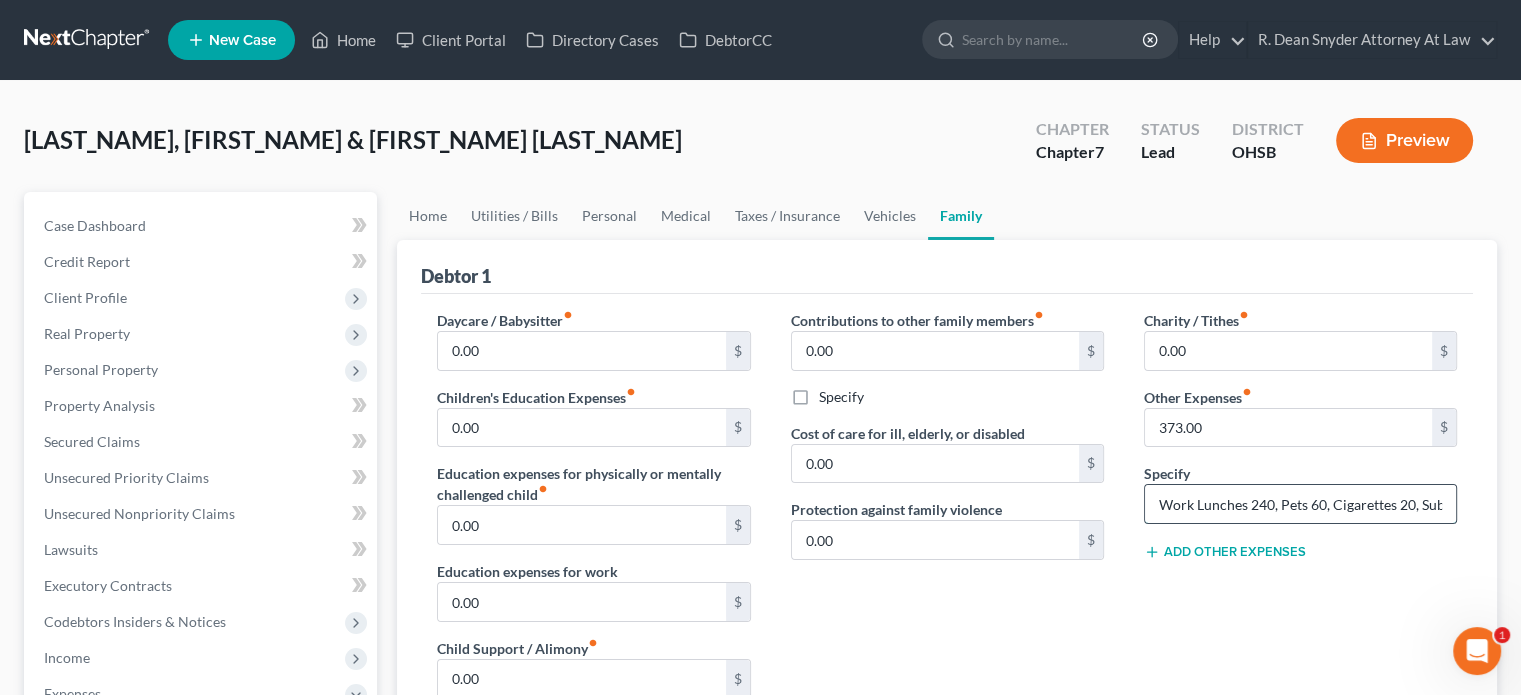 click on "Work Lunches 240, Pets 60, Cigarettes 20, Subscriptions 53" at bounding box center [1300, 504] 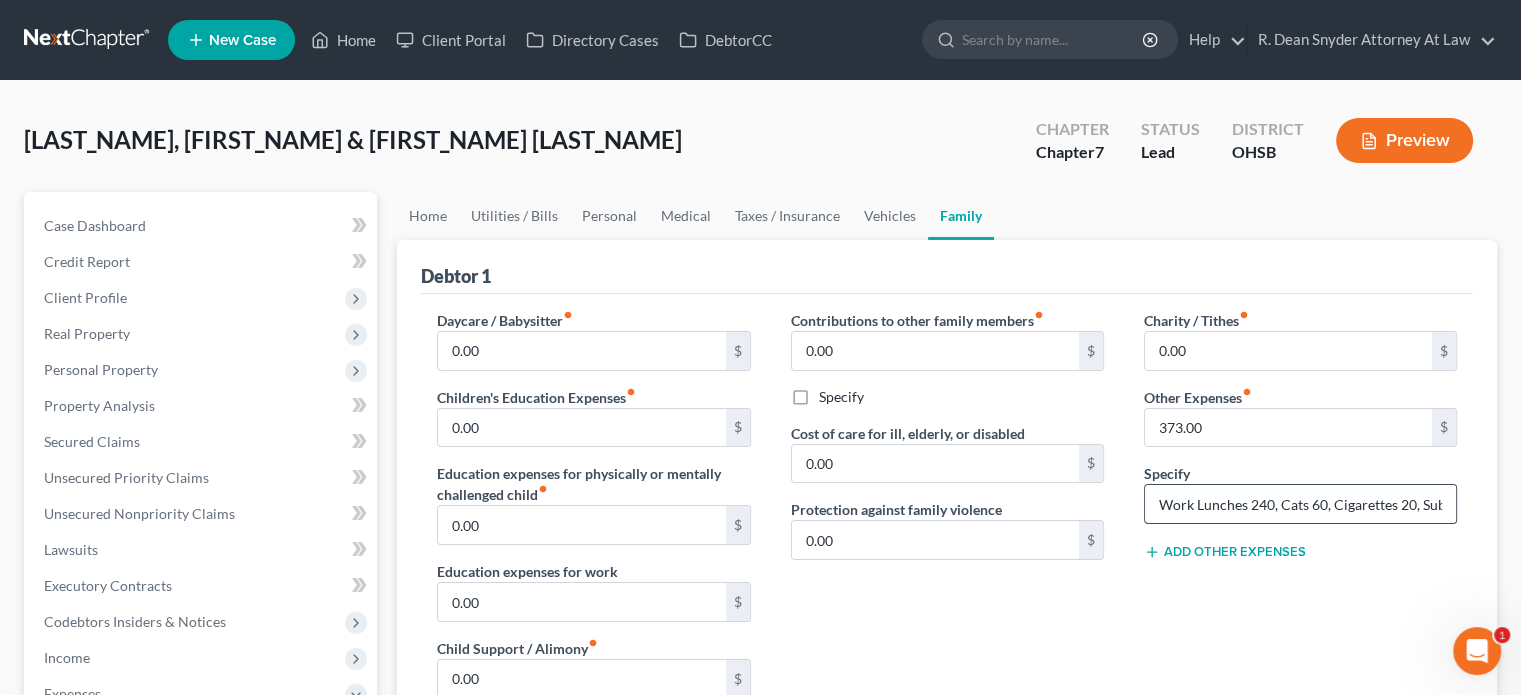 click on "Work Lunches 240, Cats 60, Cigarettes 20, Subscriptions 53" at bounding box center (1300, 504) 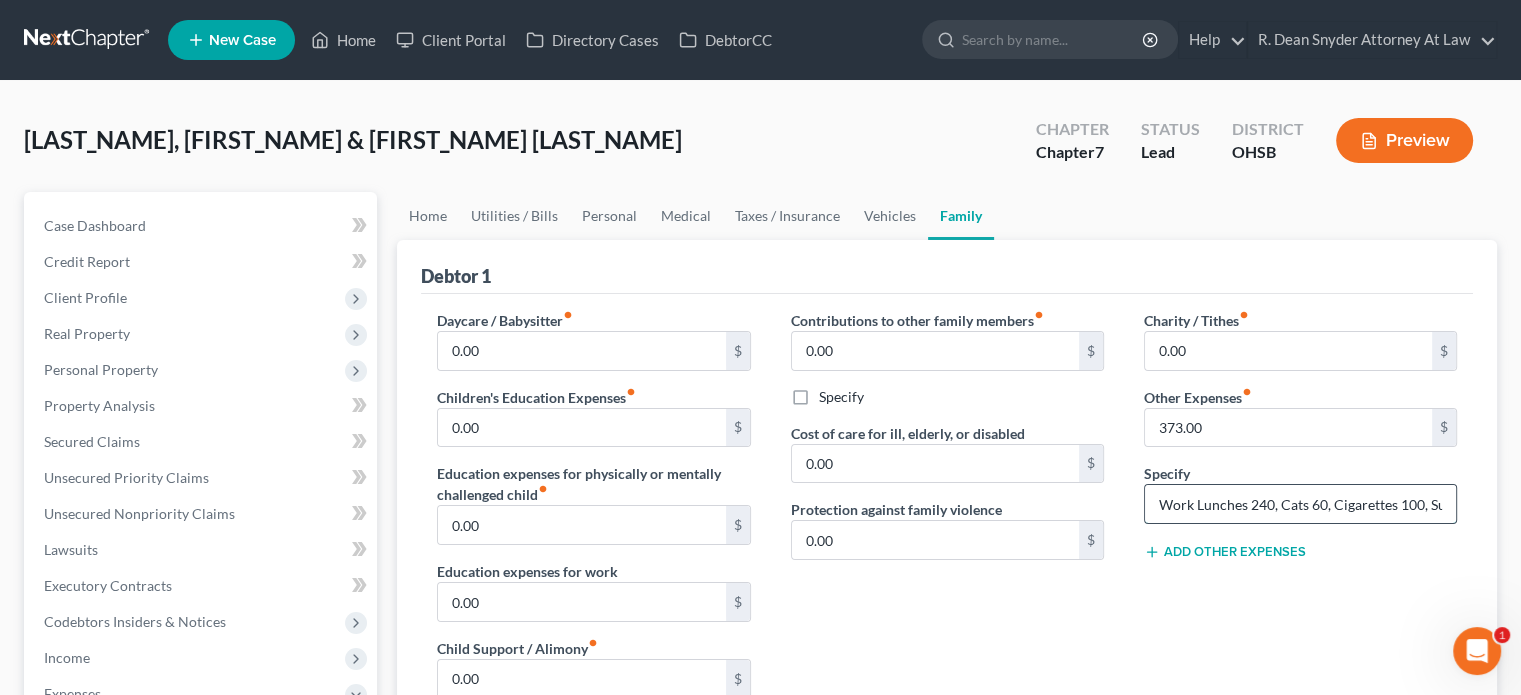 click on "Work Lunches 240, Cats 60, Cigarettes 100, Subscriptions 53" at bounding box center (1300, 504) 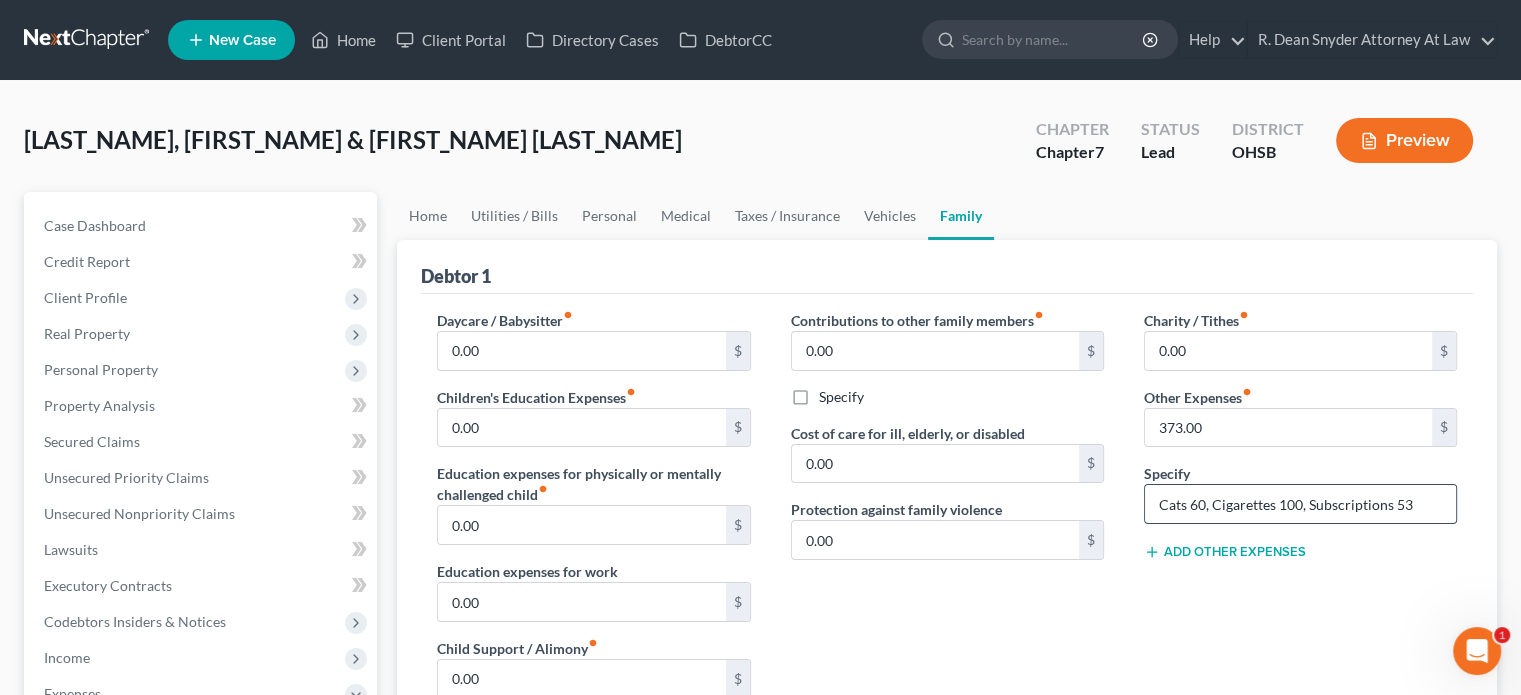 click on "Cats 60, Cigarettes 100, Subscriptions 53" at bounding box center (1300, 504) 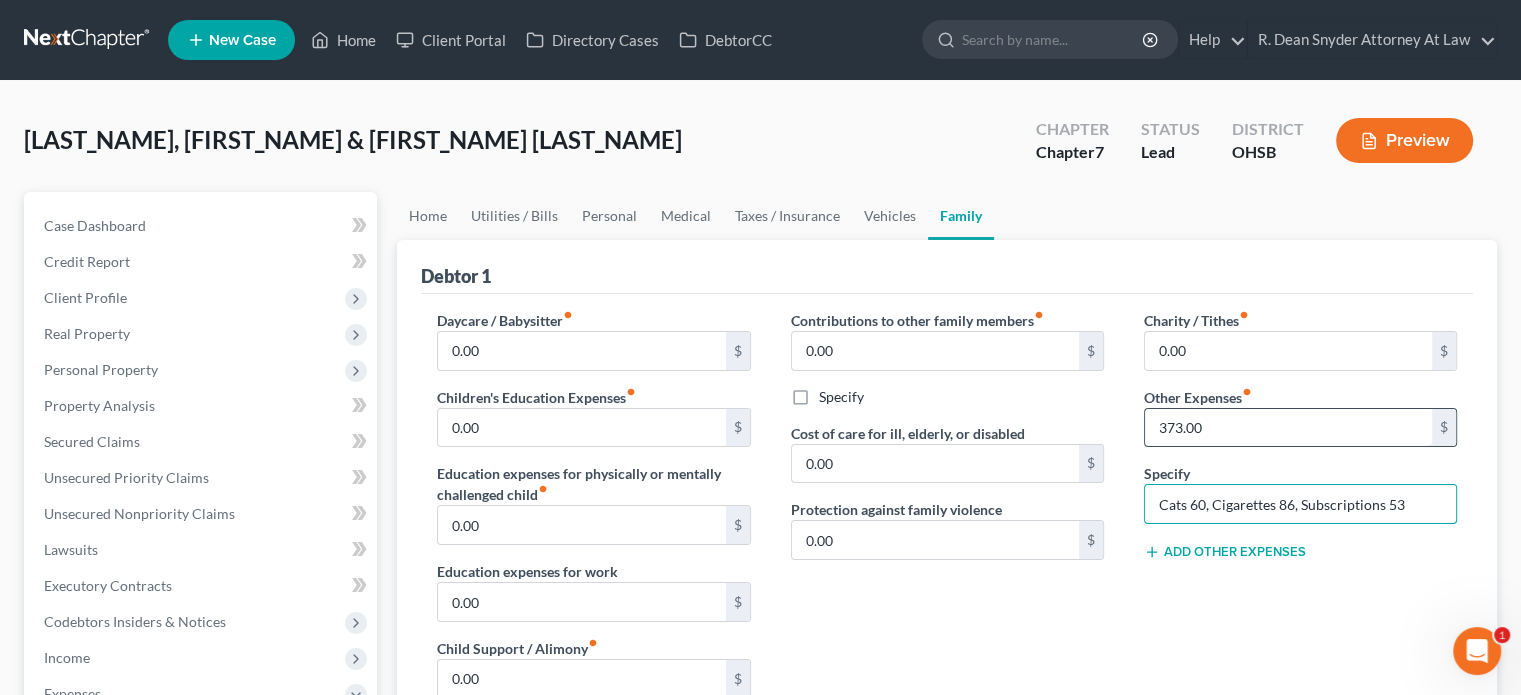 type on "Cats 60, Cigarettes 86, Subscriptions 53" 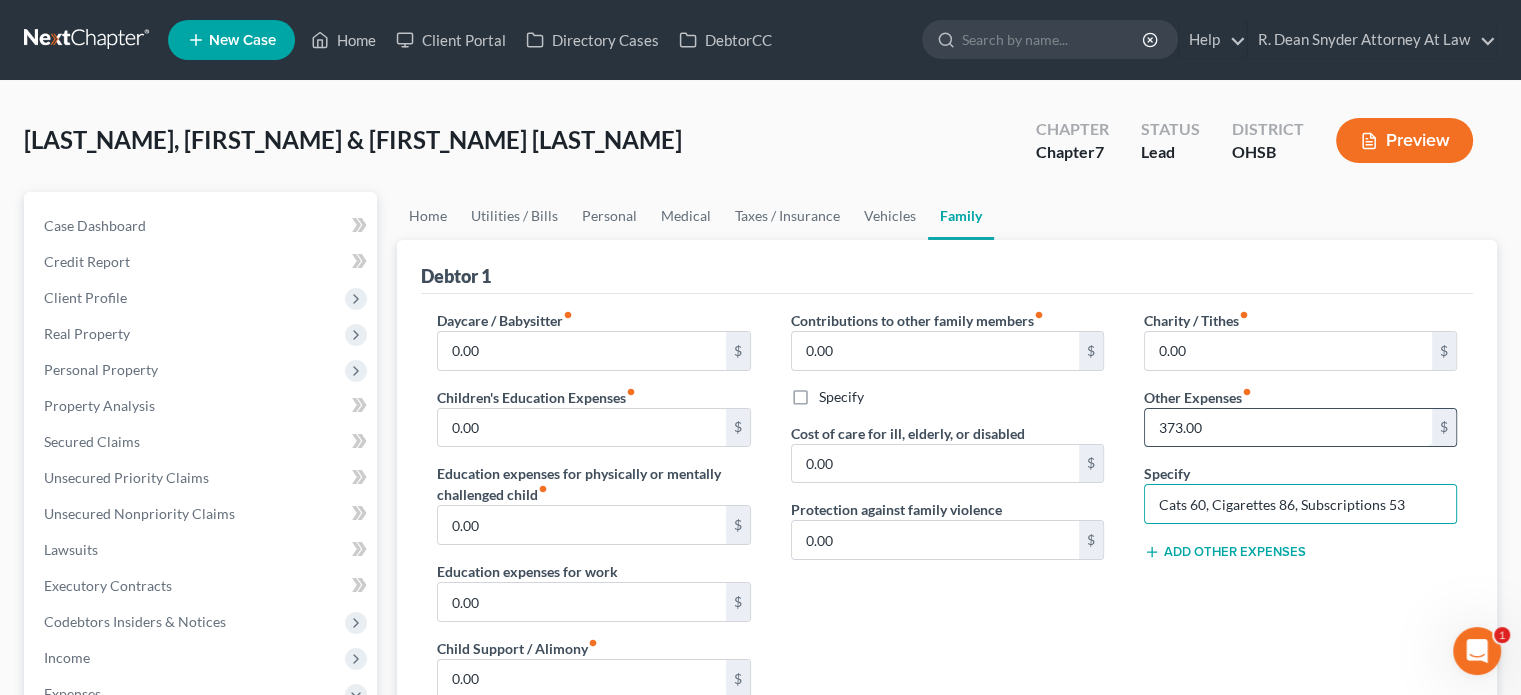 click on "373.00" at bounding box center (1288, 428) 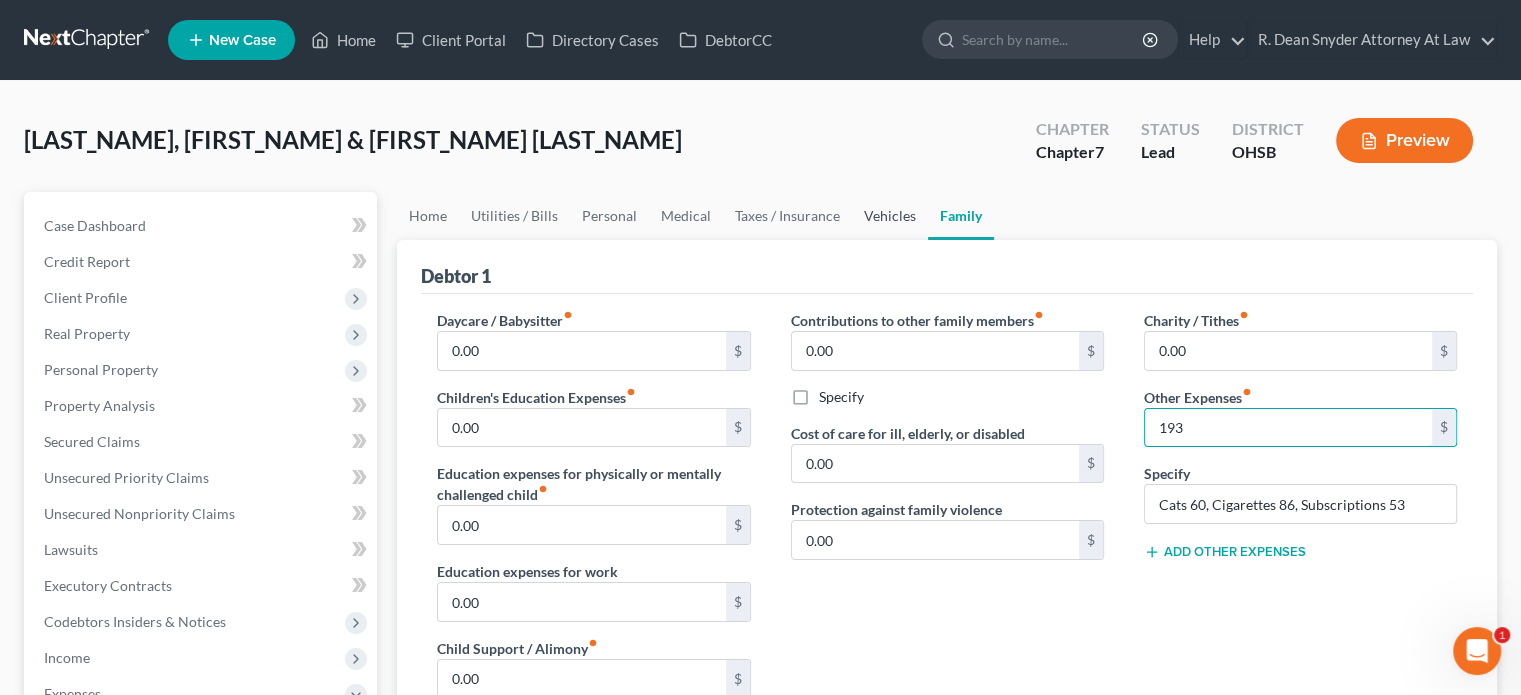 type on "193" 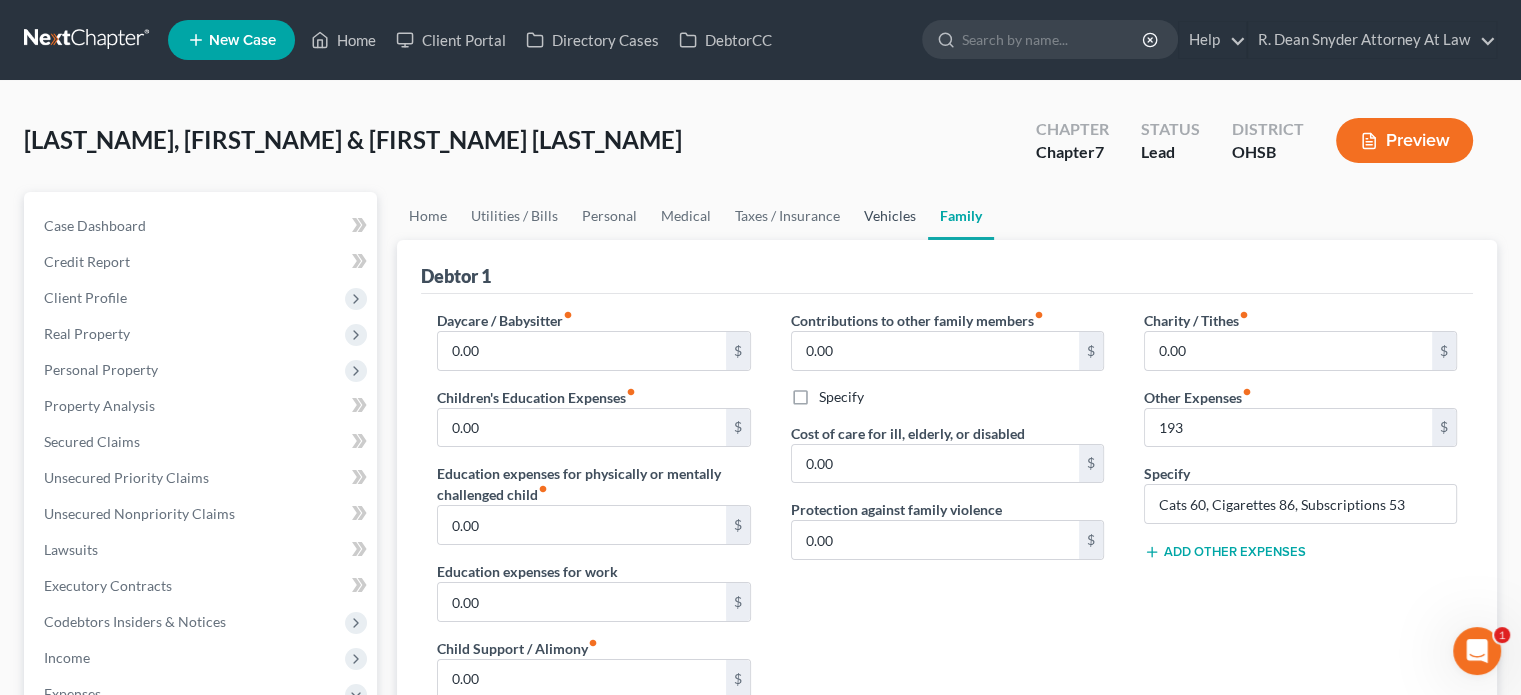 click on "Vehicles" at bounding box center [890, 216] 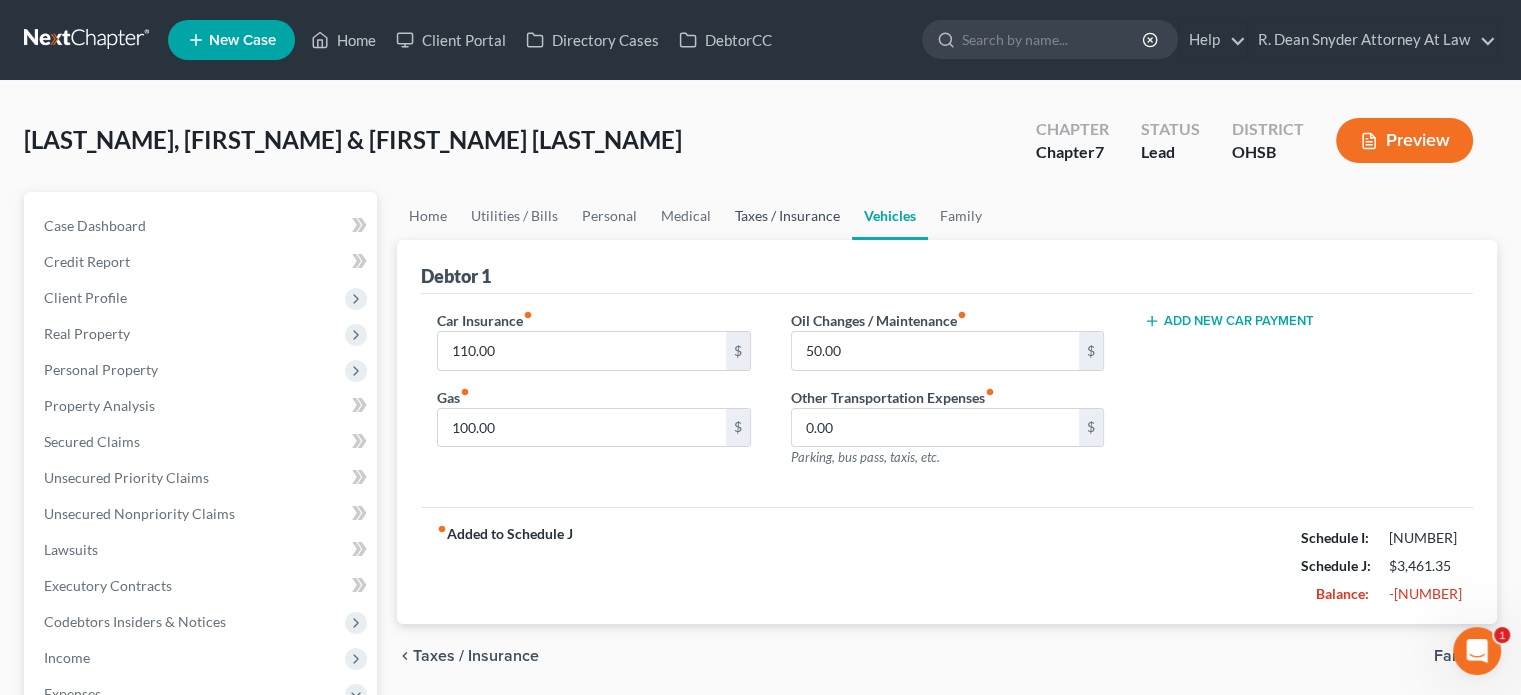 click on "Taxes / Insurance" at bounding box center [787, 216] 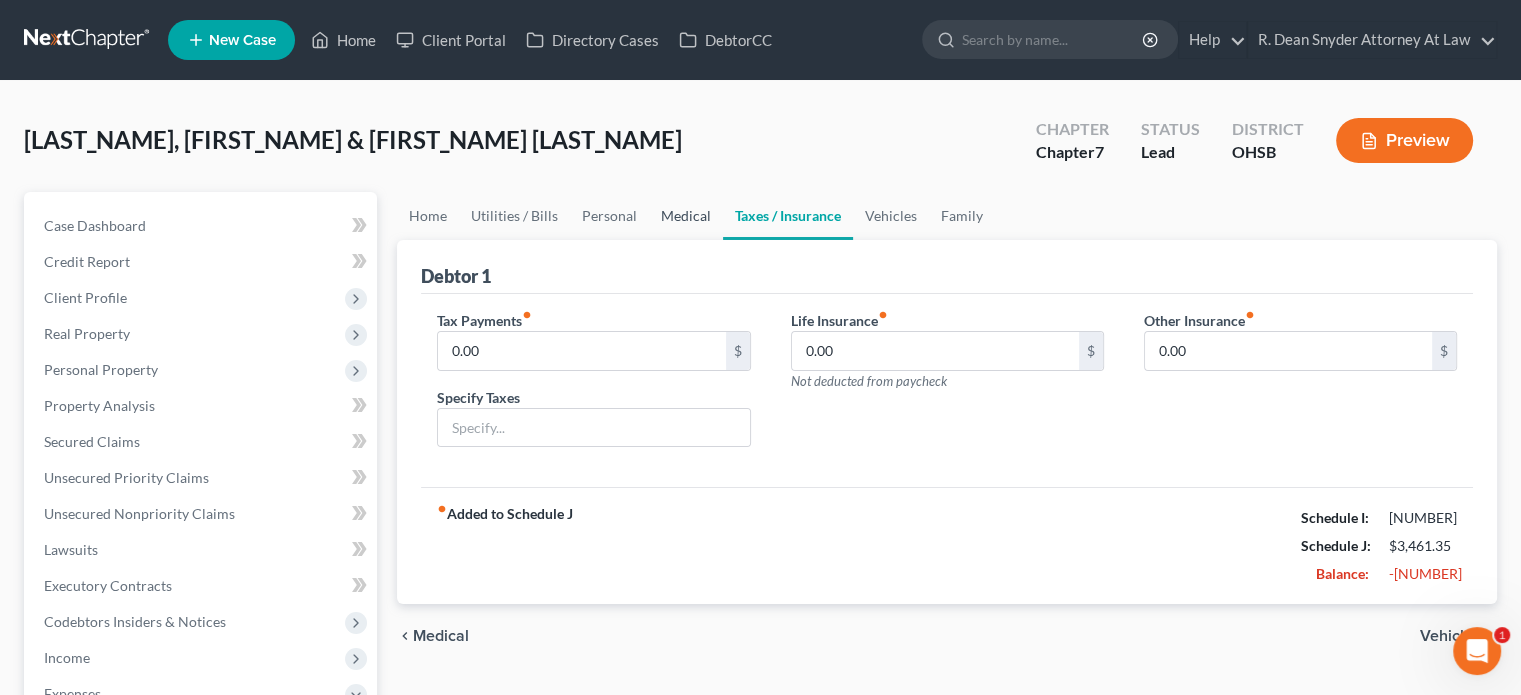 click on "Medical" at bounding box center [686, 216] 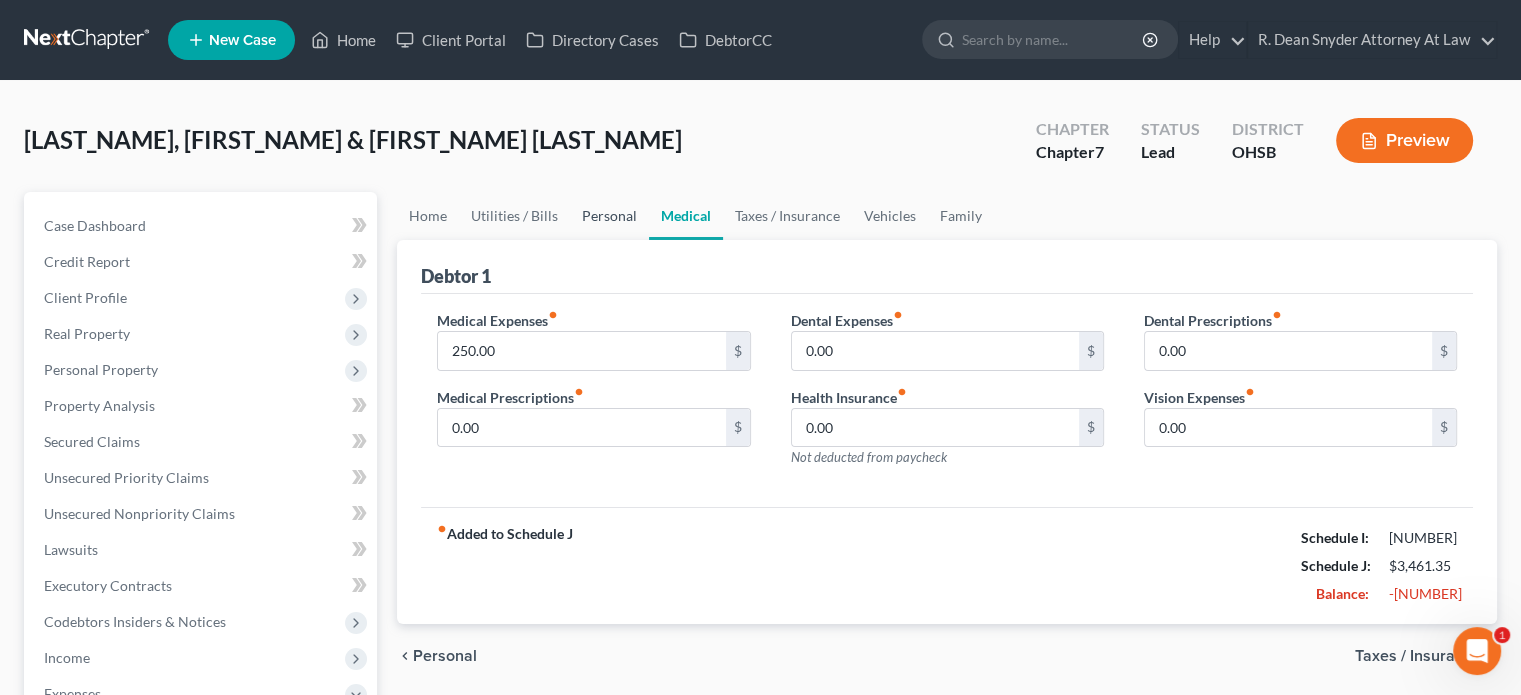 click on "Personal" at bounding box center [609, 216] 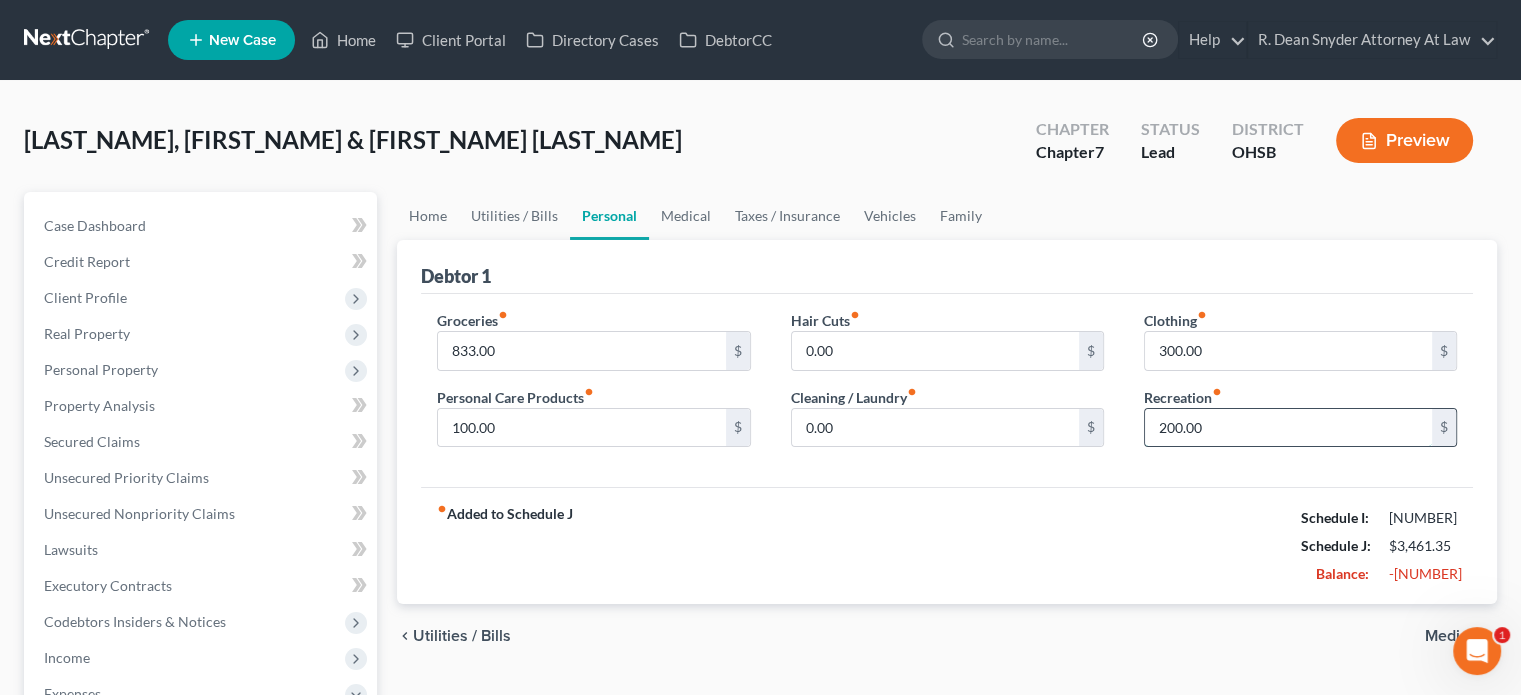 click on "200.00" at bounding box center (1288, 428) 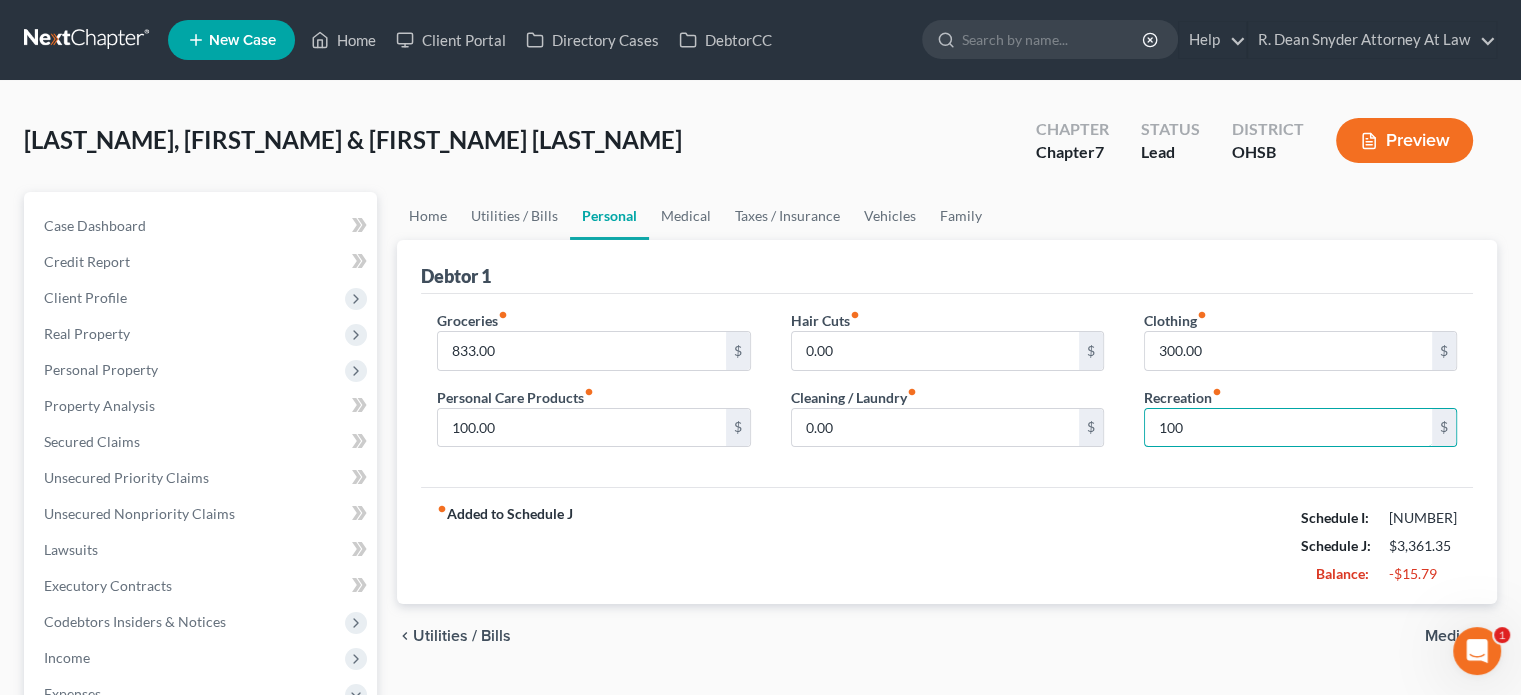 type on "100" 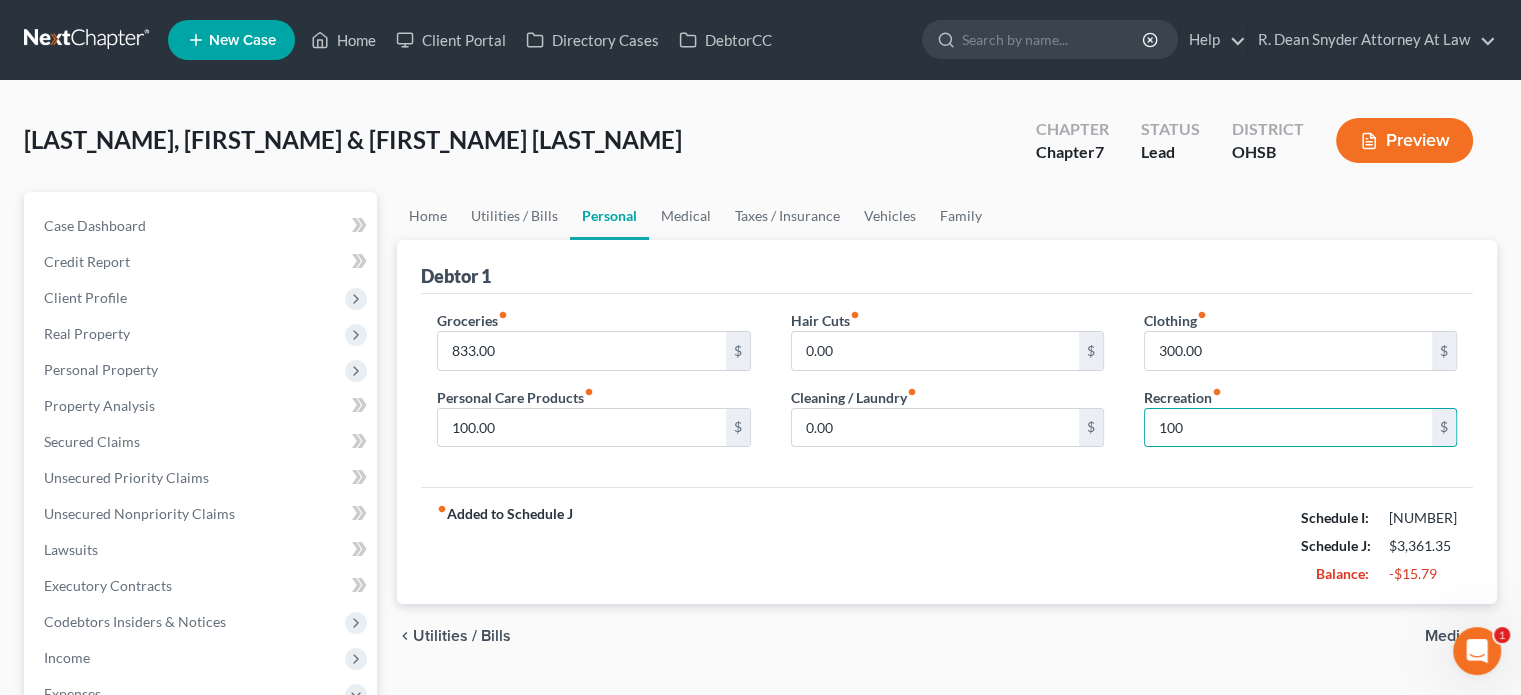 click on "fiber_manual_record  Added to Schedule J Schedule I: $3,345.56 Schedule J: $3,361.35 Balance: -$15.79" at bounding box center (947, 545) 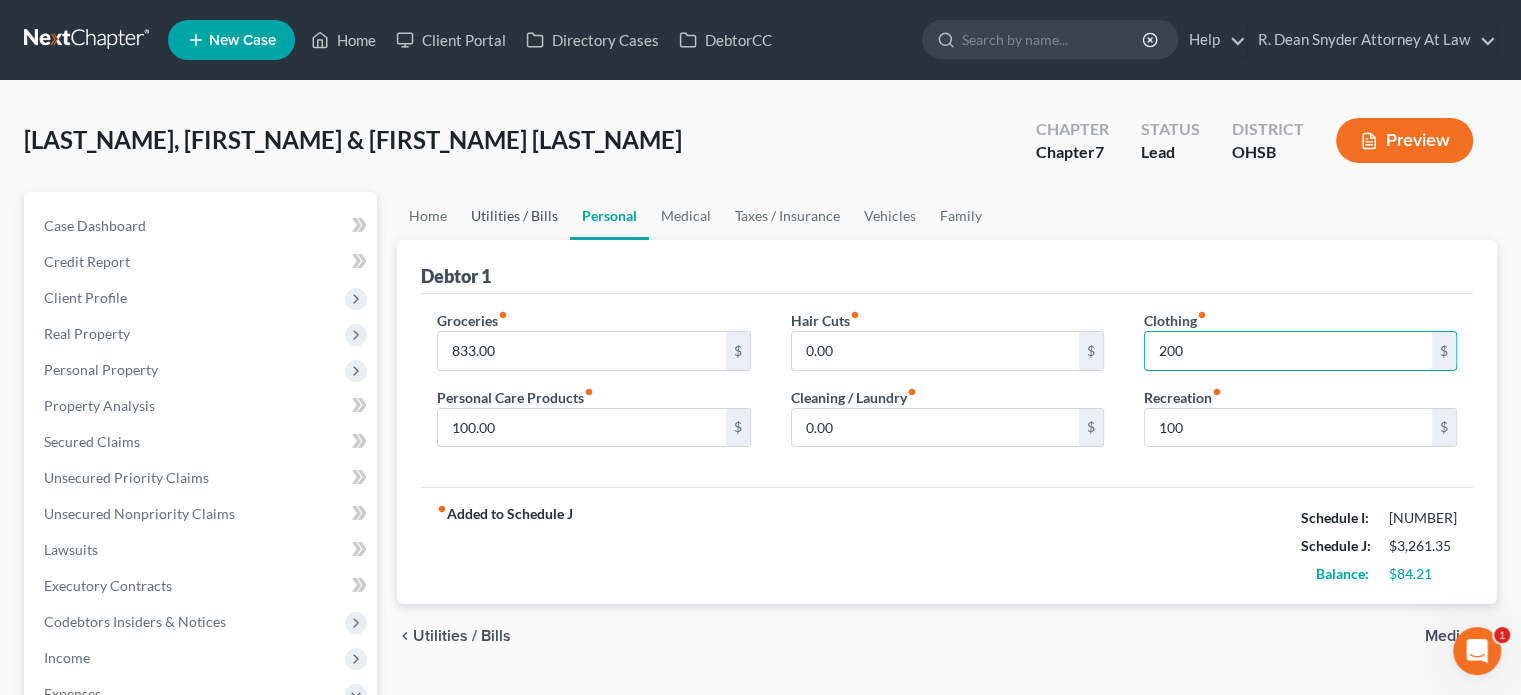 type on "200" 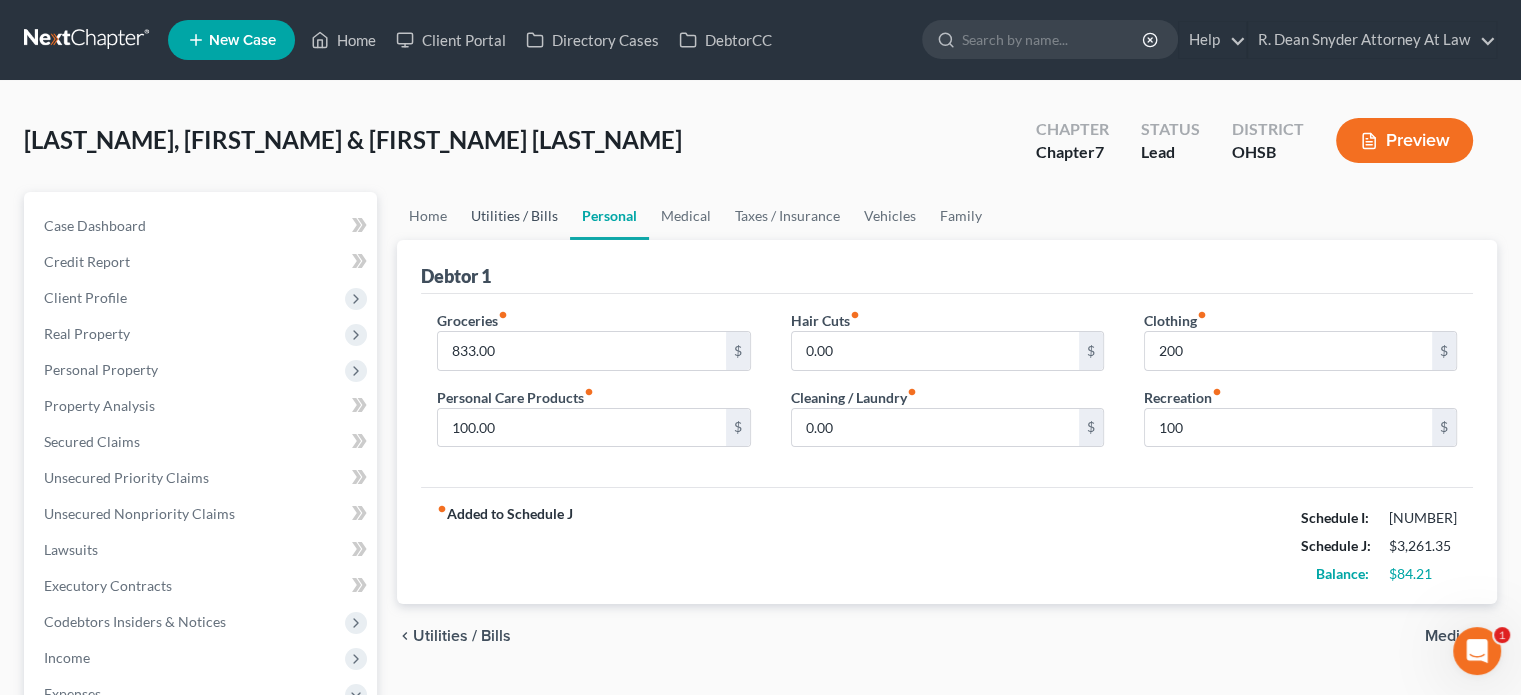 click on "Utilities / Bills" at bounding box center [514, 216] 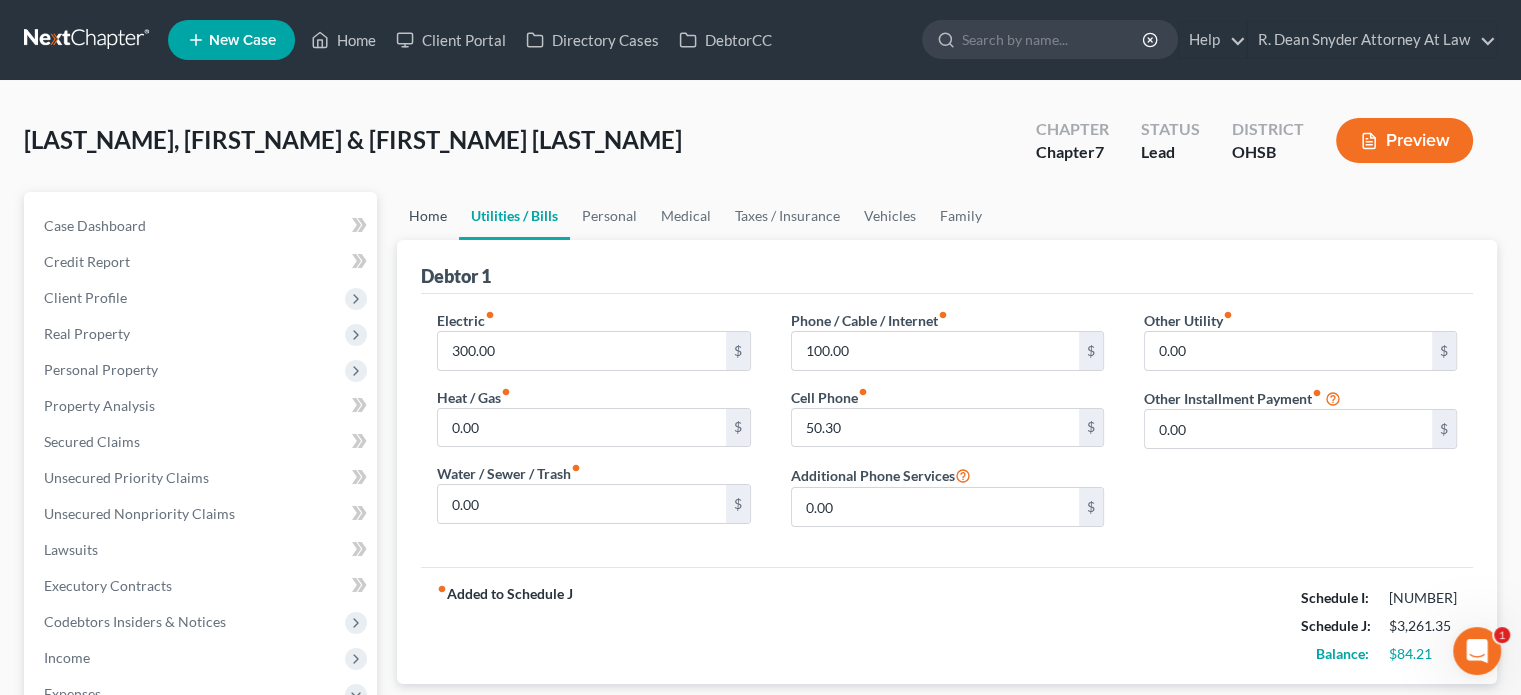 click on "Home" at bounding box center (428, 216) 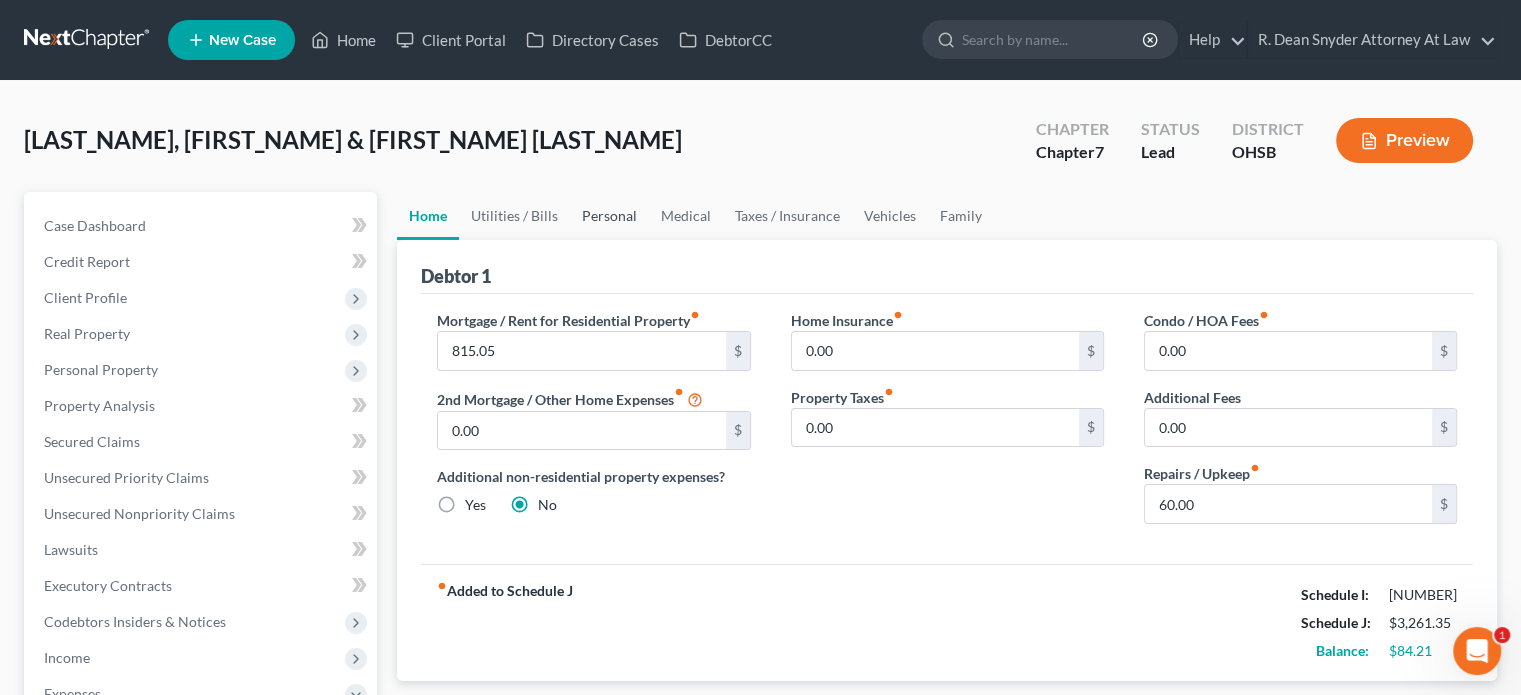 click on "Personal" at bounding box center (609, 216) 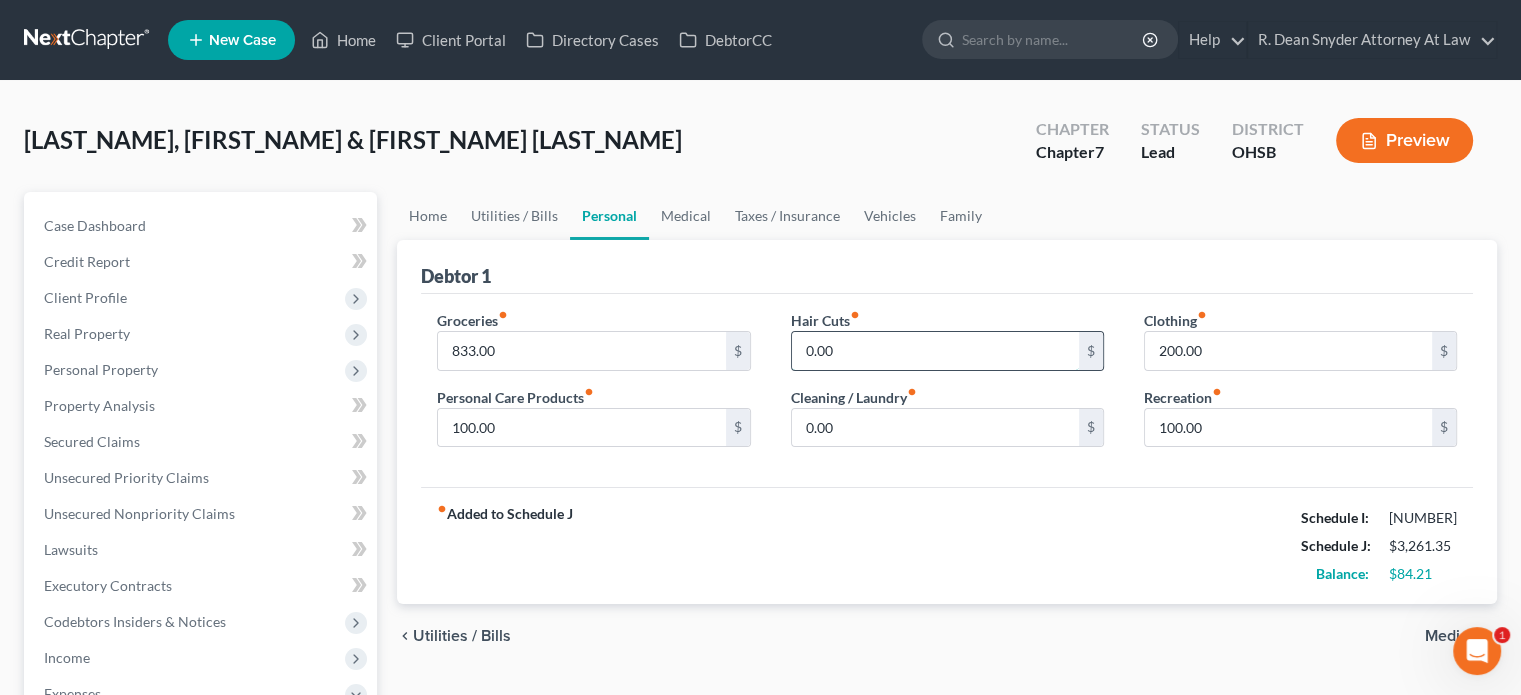 click on "0.00" at bounding box center [935, 351] 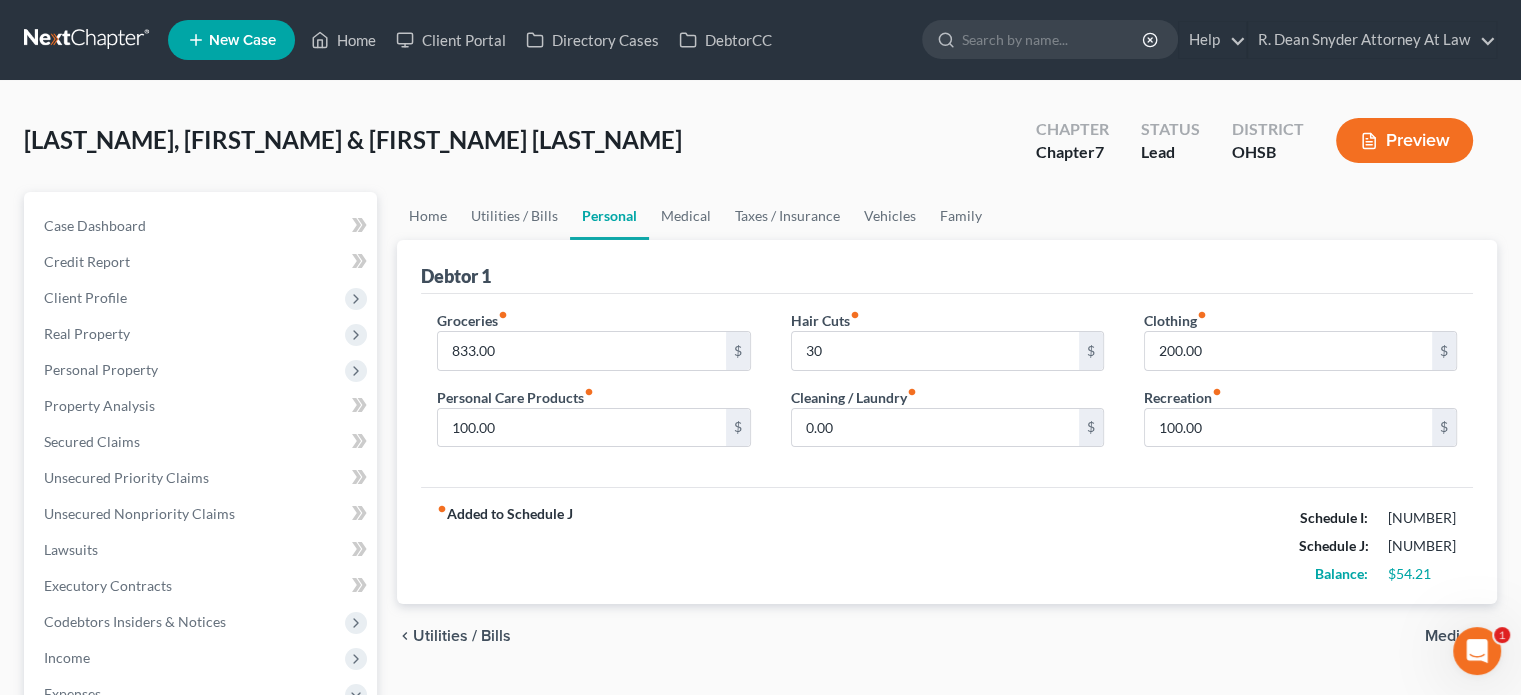 click on "fiber_manual_record  Added to Schedule J Schedule I: $3,345.56 Schedule J: $3,291.35 Balance: $54.21" at bounding box center (947, 545) 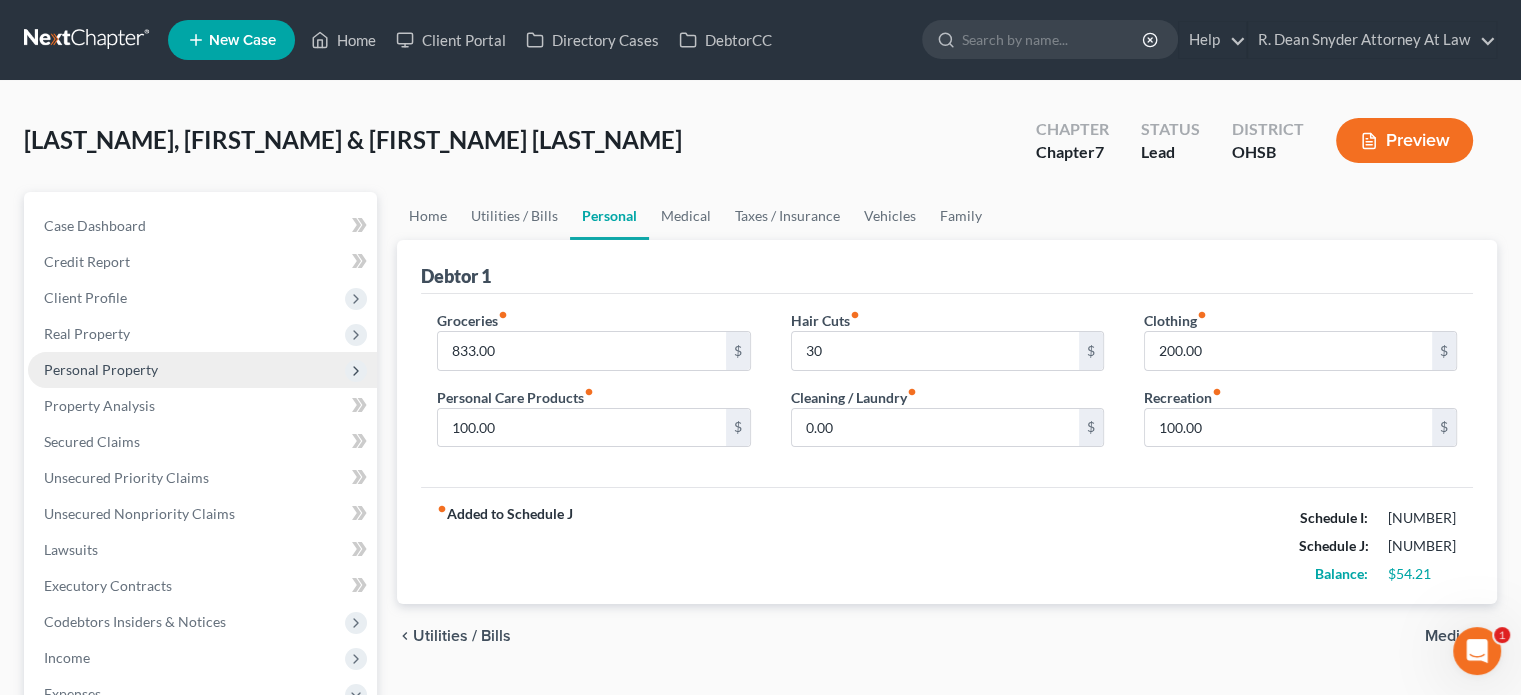 click on "Personal Property" at bounding box center (101, 369) 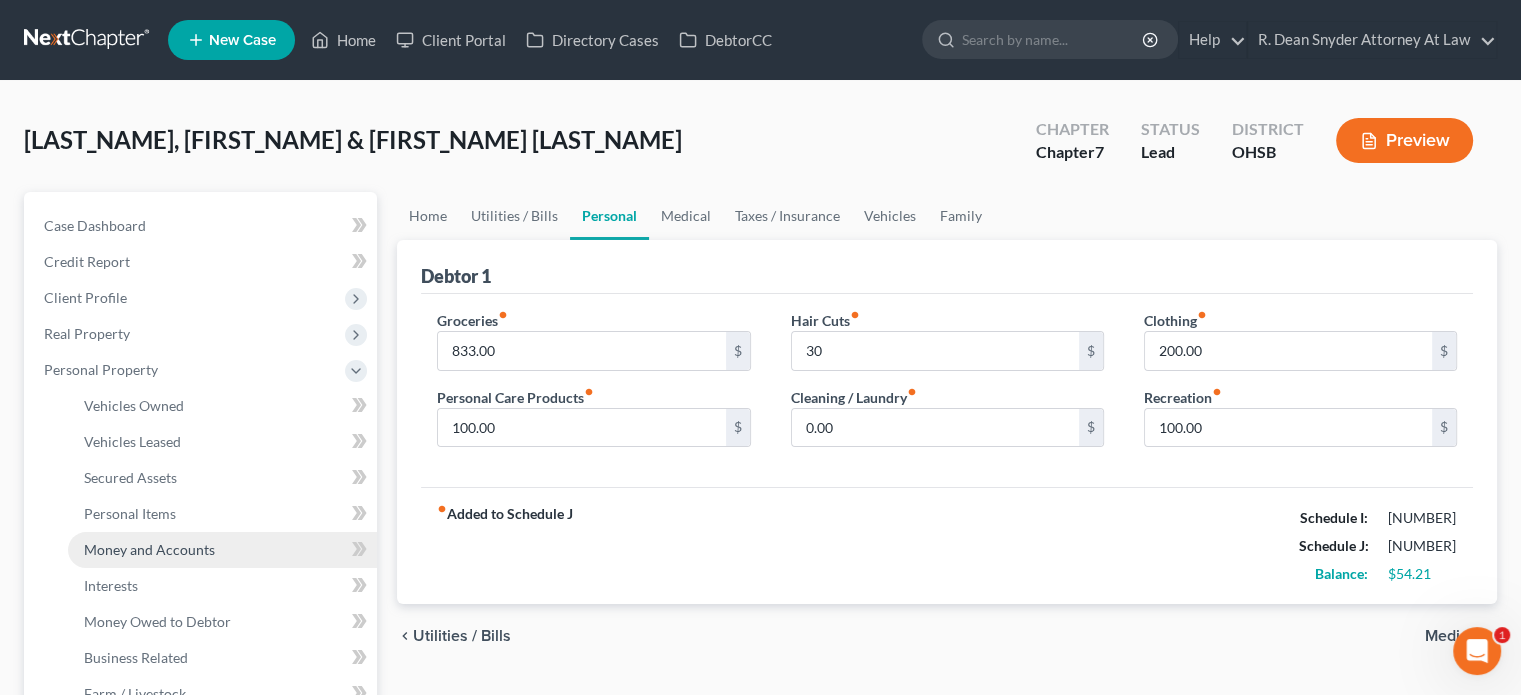 click on "Money and Accounts" at bounding box center (149, 549) 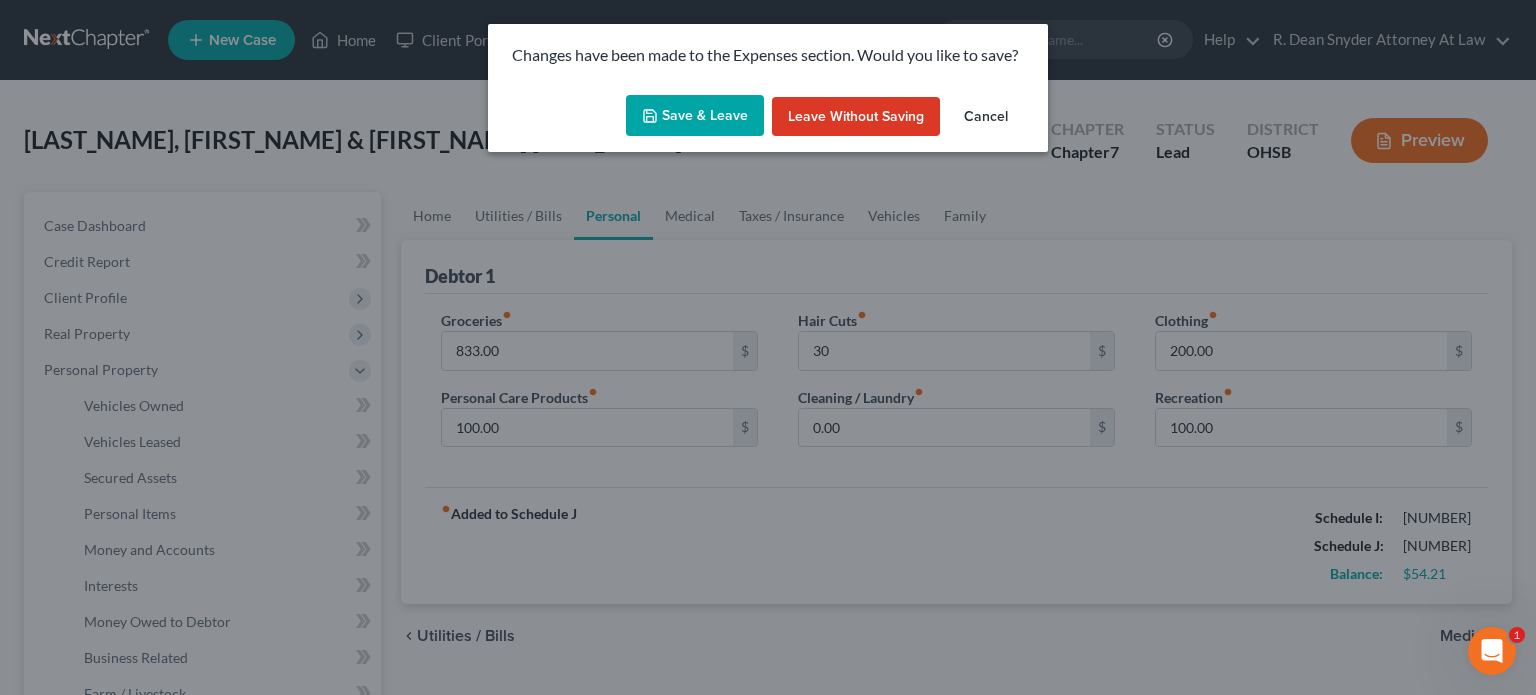 click on "Save & Leave" at bounding box center (695, 116) 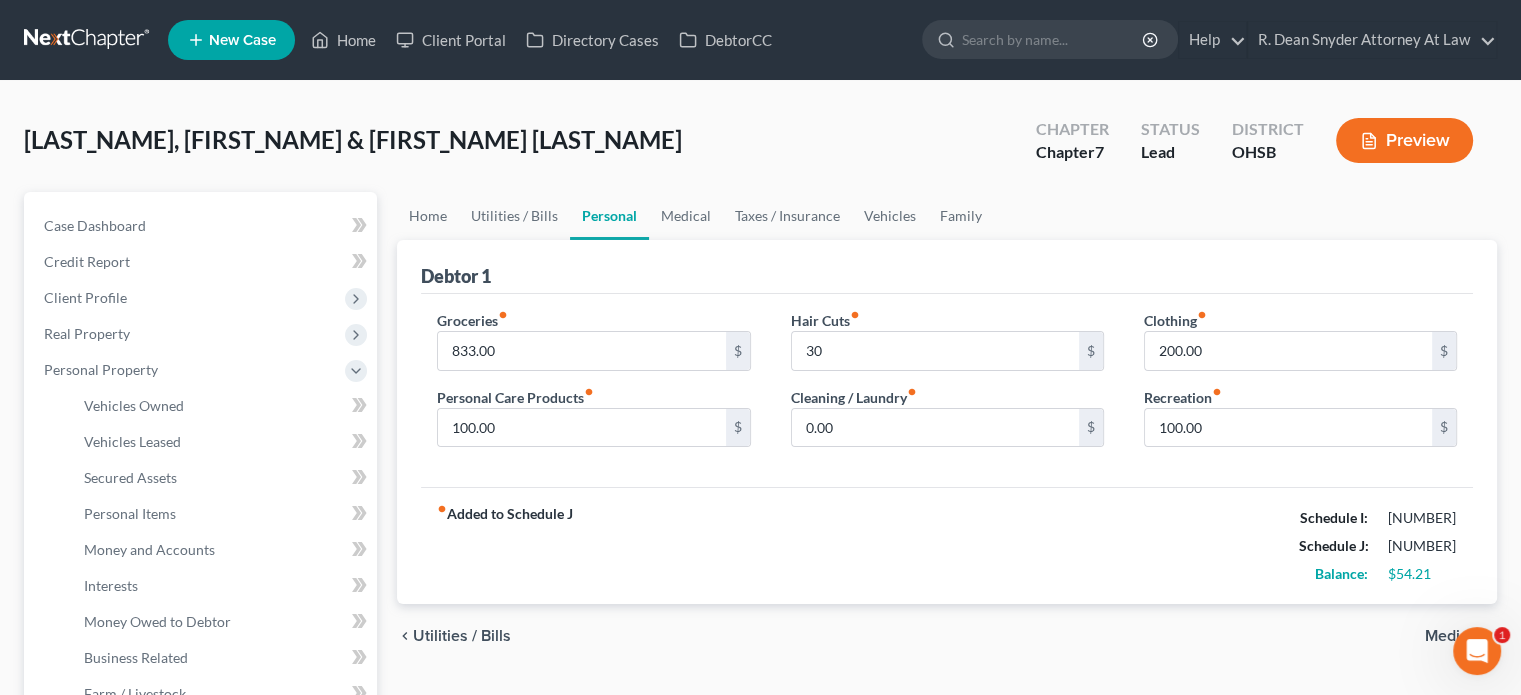 type on "30.00" 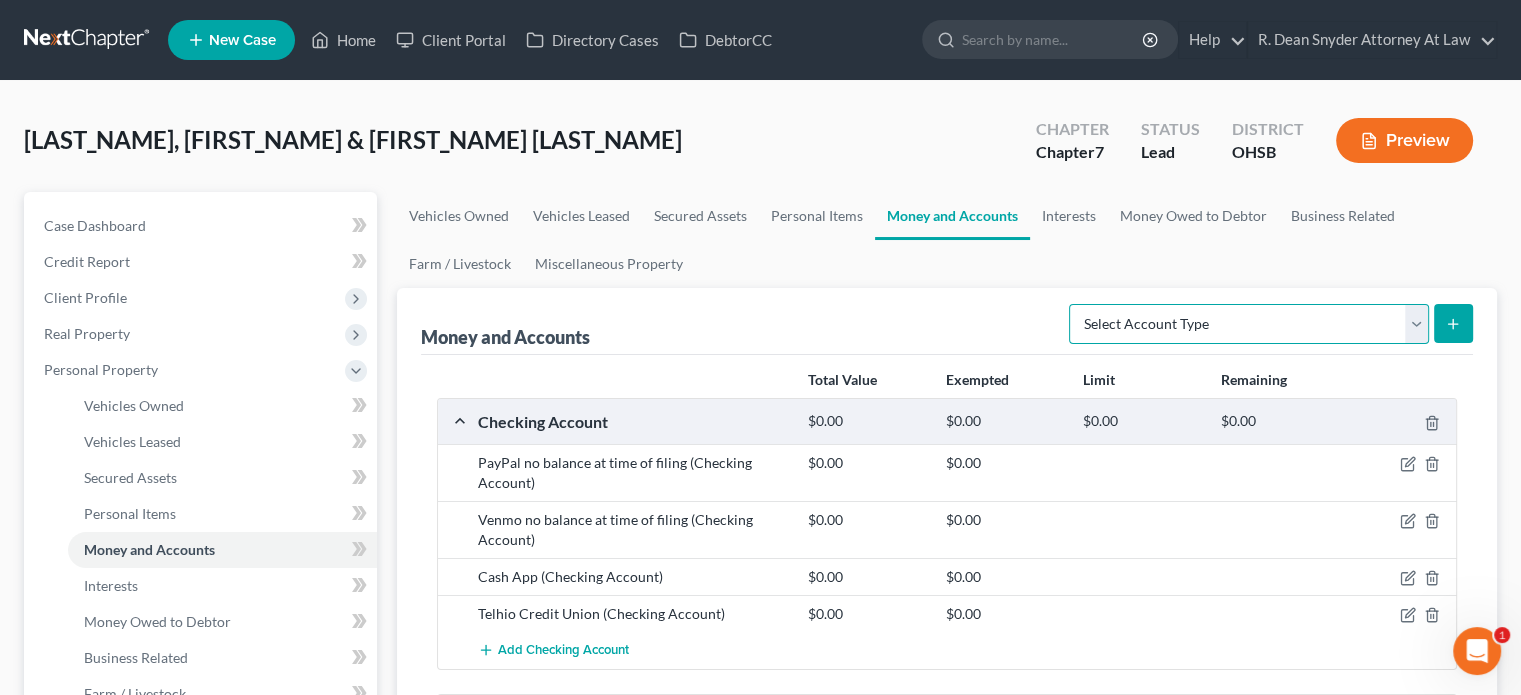 click on "Select Account Type Brokerage Cash on Hand Certificates of Deposit Checking Account Money Market Other (Credit Union, Health Savings Account, etc) Safe Deposit Box Savings Account Security Deposits or Prepayments" at bounding box center [1249, 324] 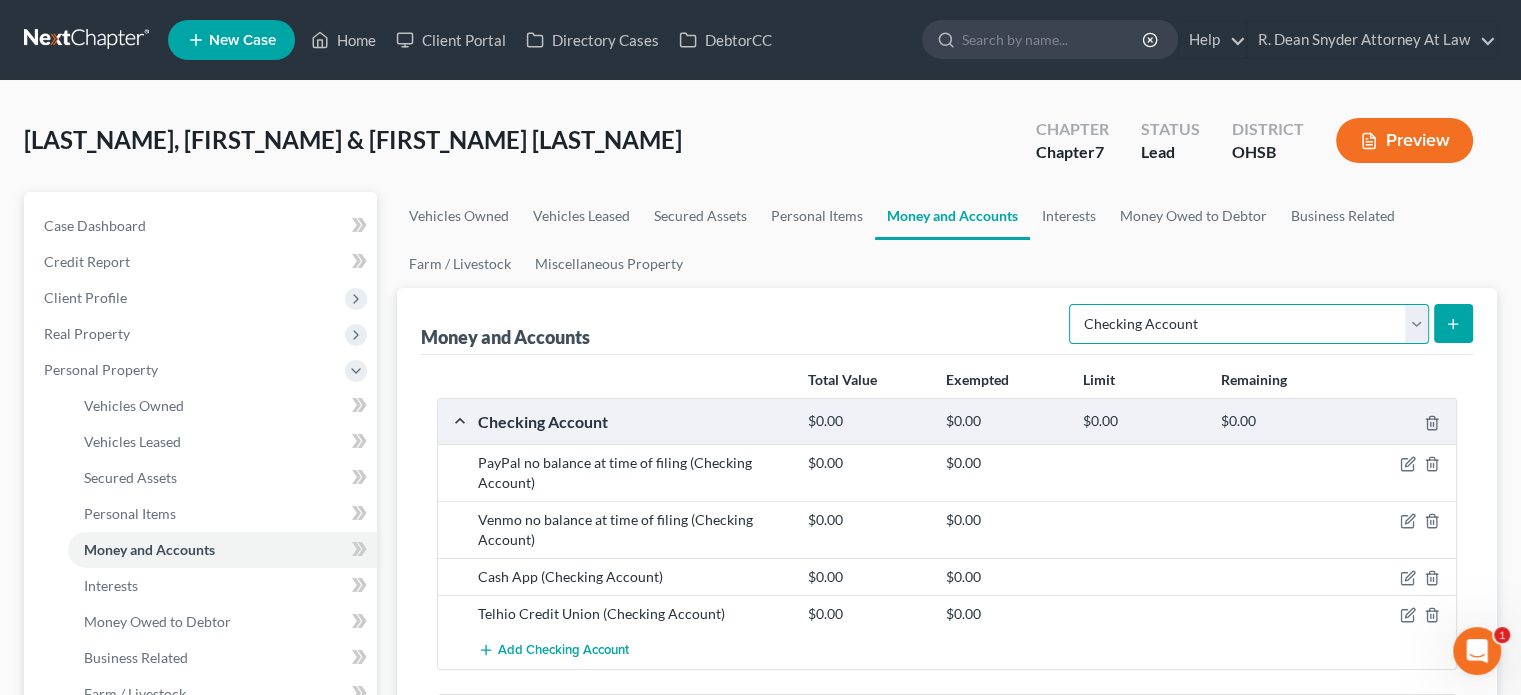 click on "Select Account Type Brokerage Cash on Hand Certificates of Deposit Checking Account Money Market Other (Credit Union, Health Savings Account, etc) Safe Deposit Box Savings Account Security Deposits or Prepayments" at bounding box center [1249, 324] 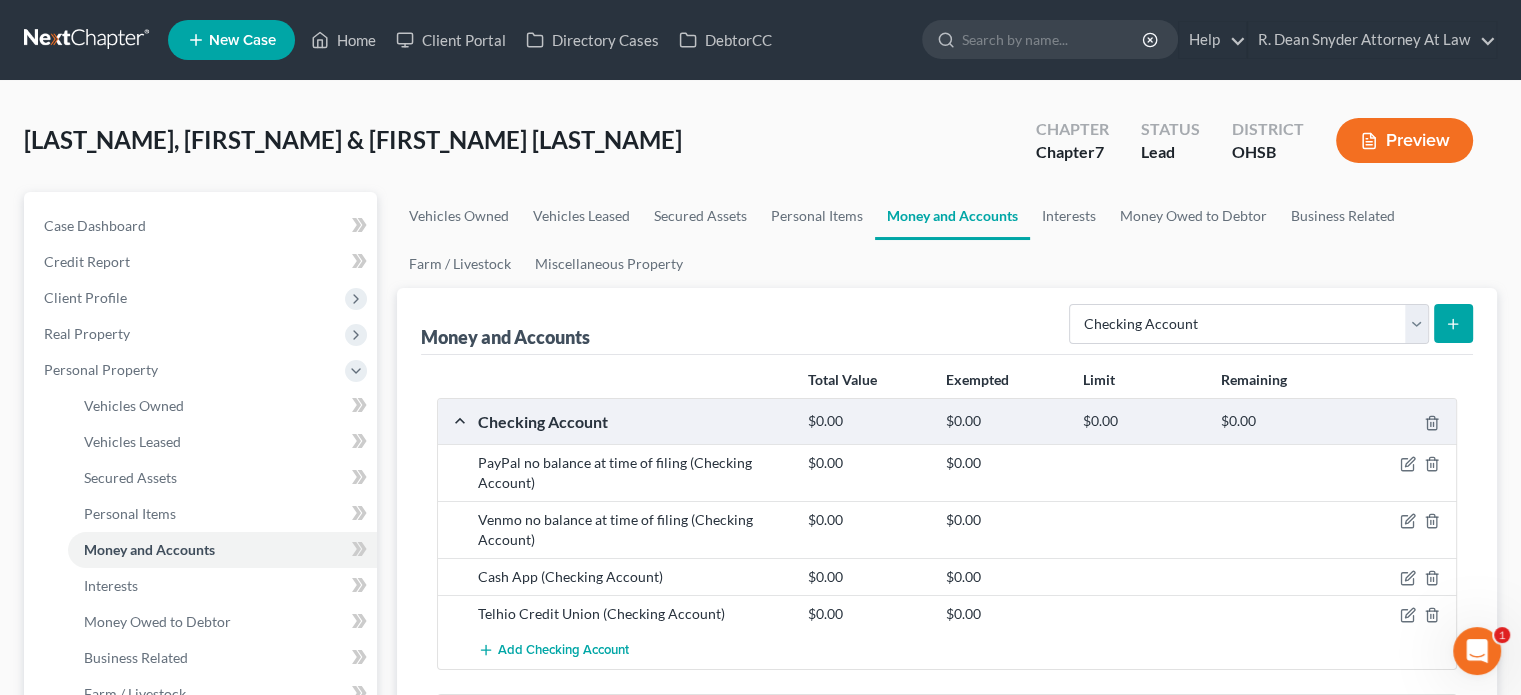 click 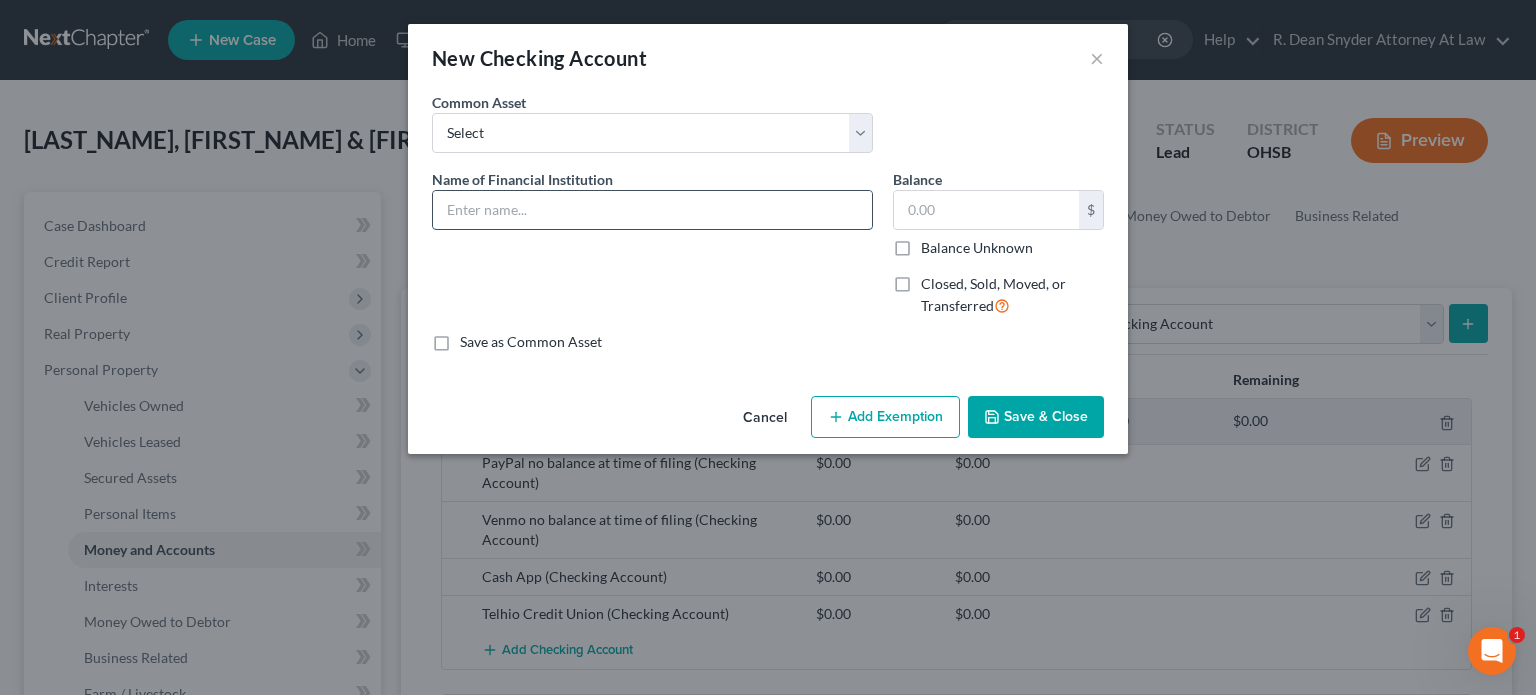 drag, startPoint x: 504, startPoint y: 215, endPoint x: 499, endPoint y: 206, distance: 10.29563 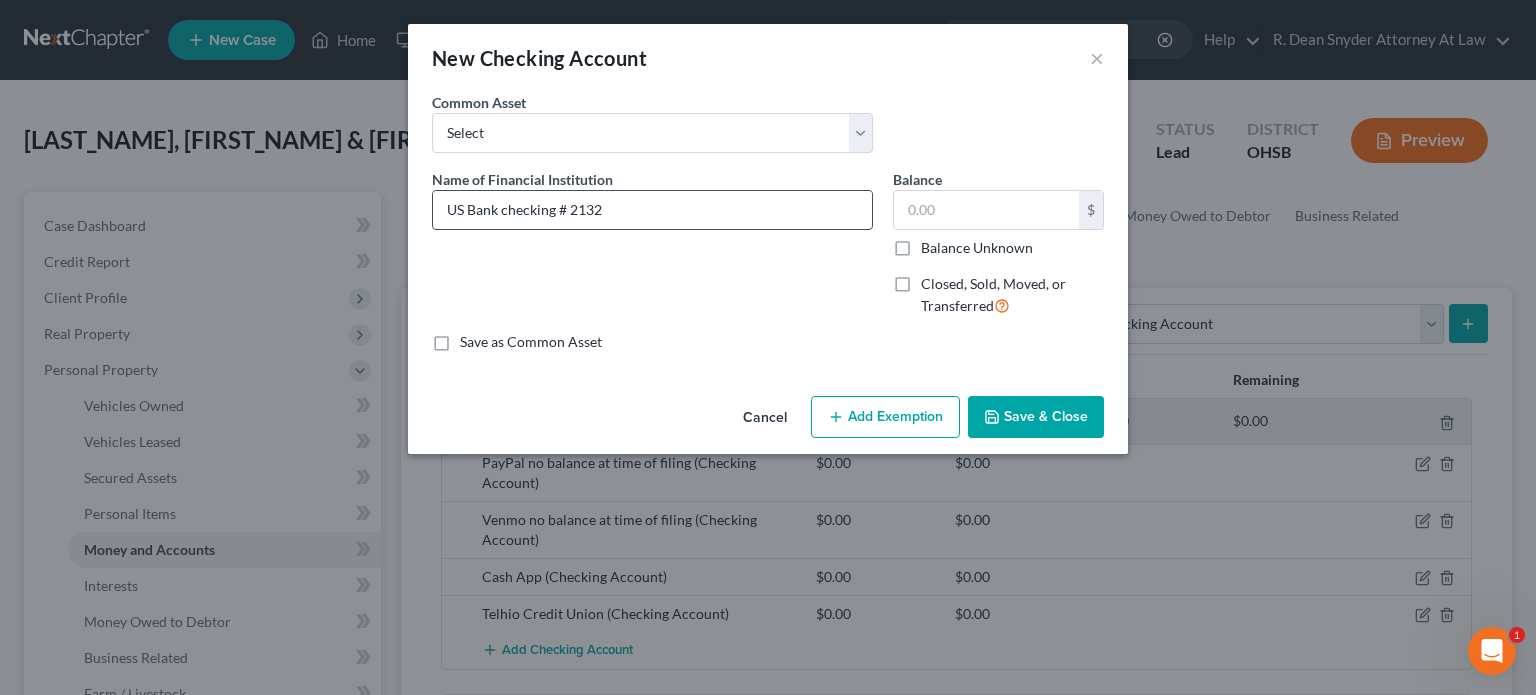 type on "US Bank checking # 2132" 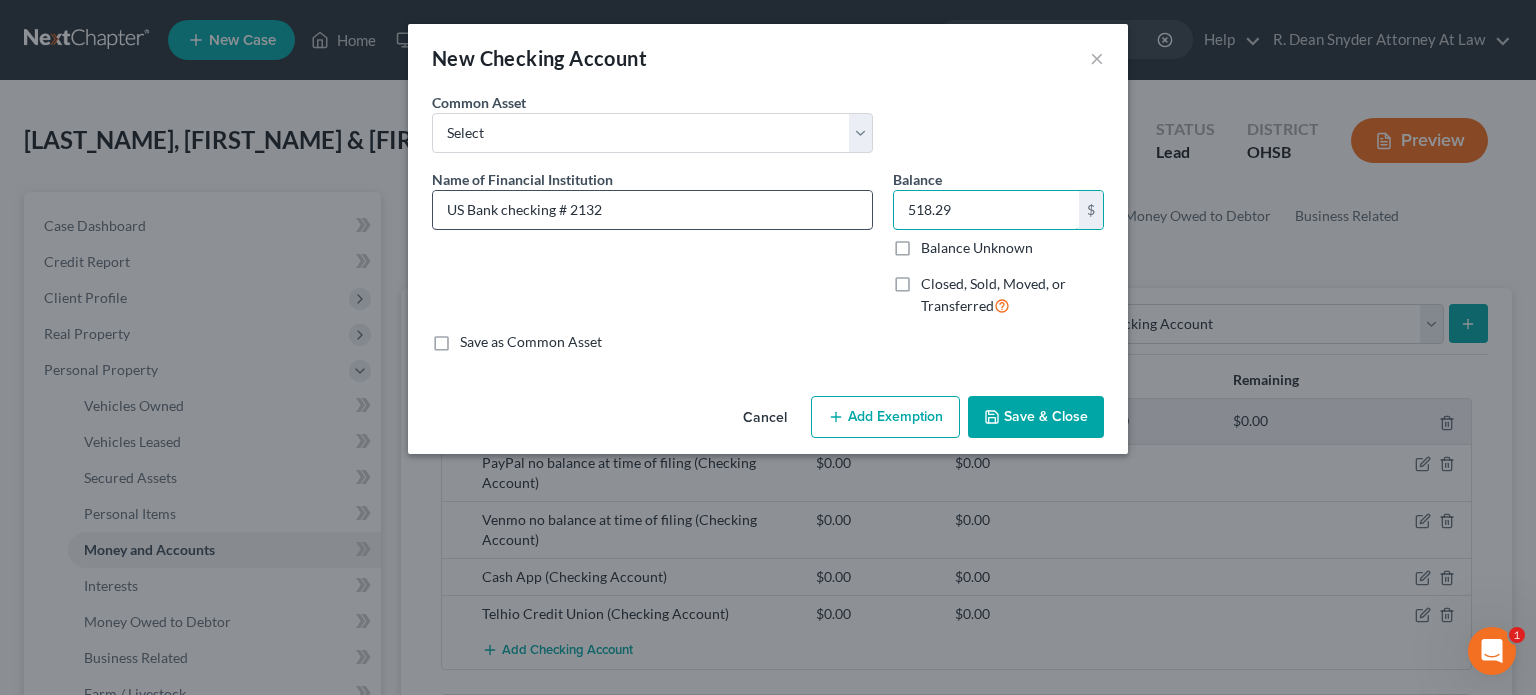 type on "518.29" 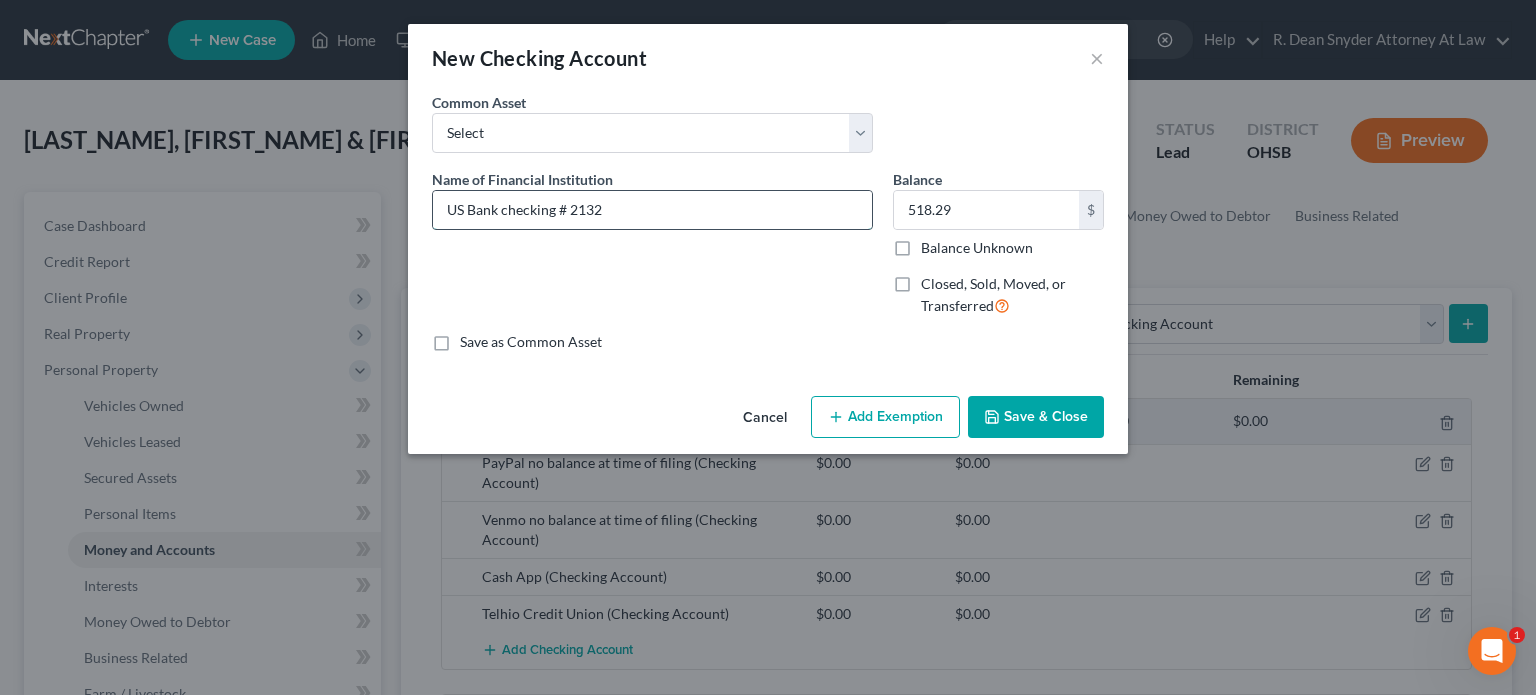 click on "US Bank checking # 2132" at bounding box center (652, 210) 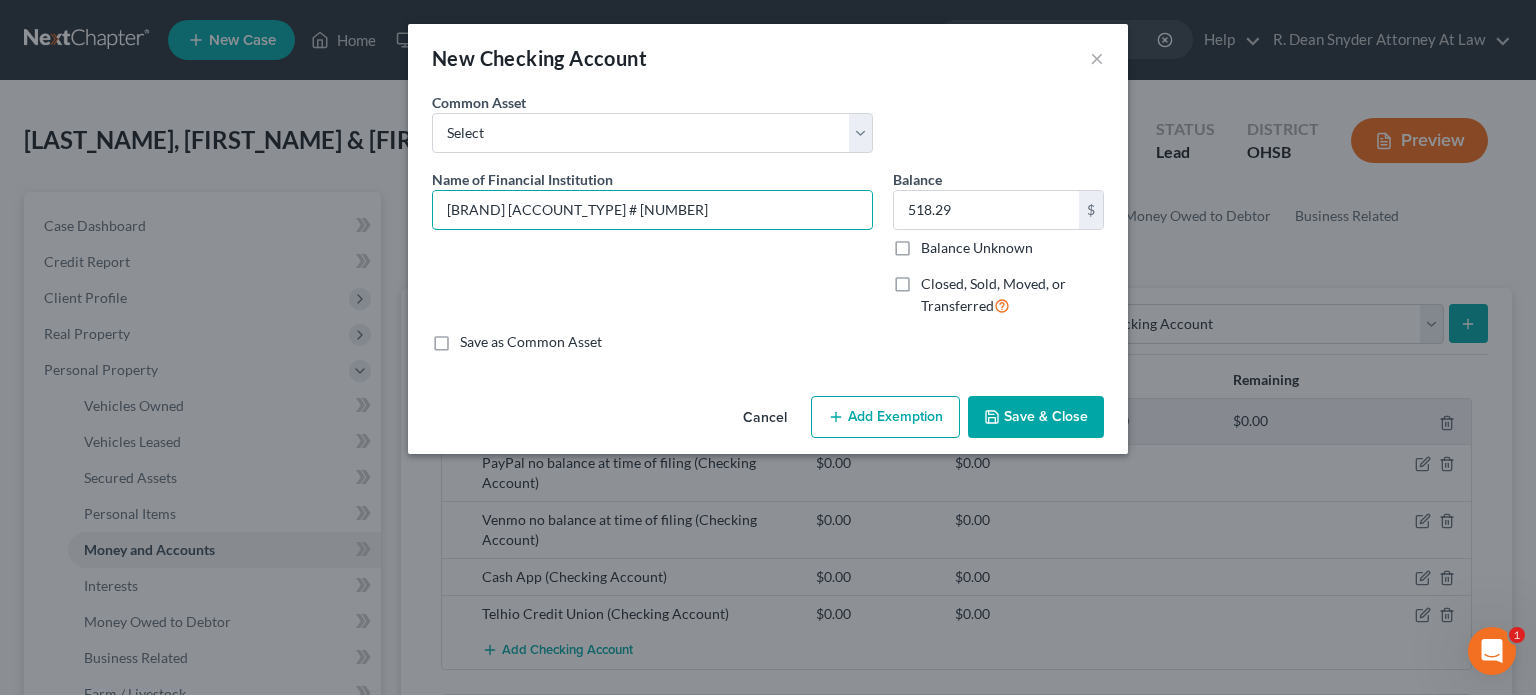 type on "US Bank Checking # 2132" 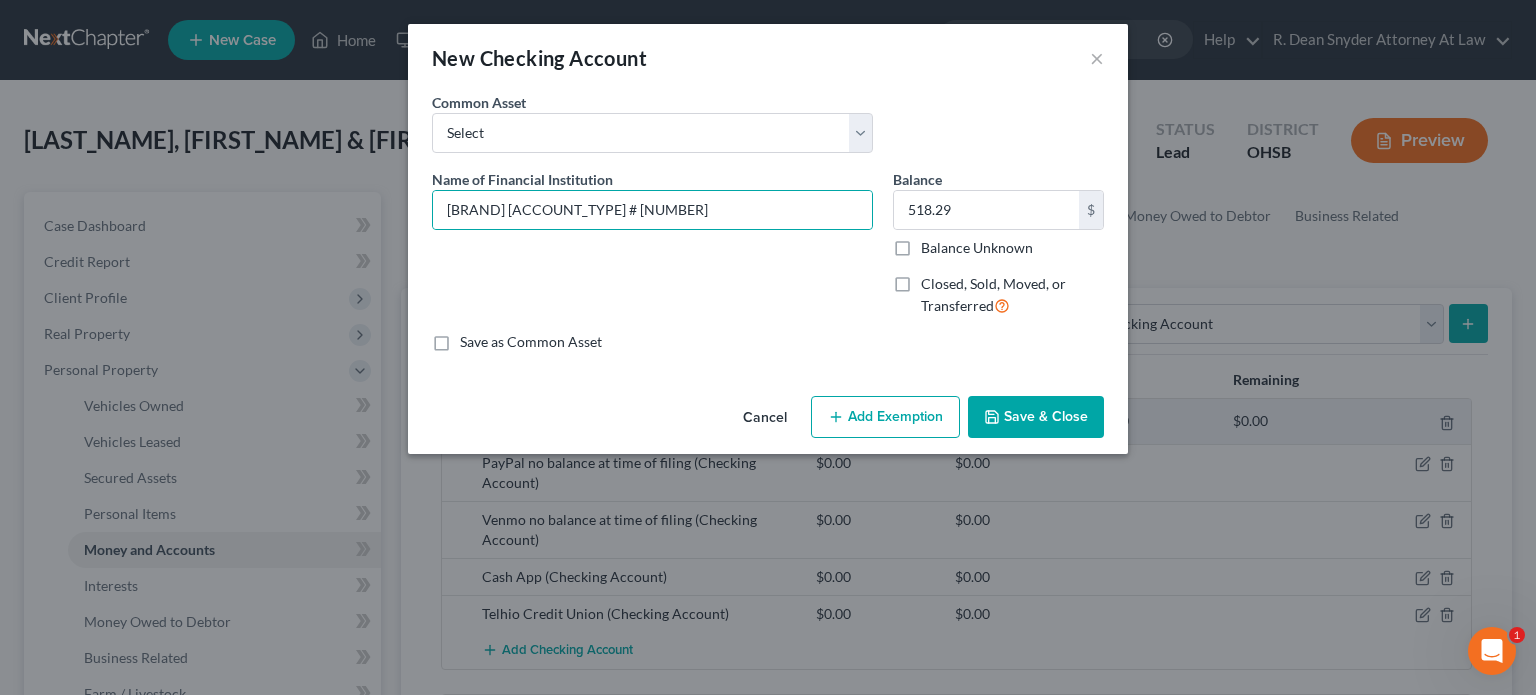 click on "Save & Close" at bounding box center (1036, 417) 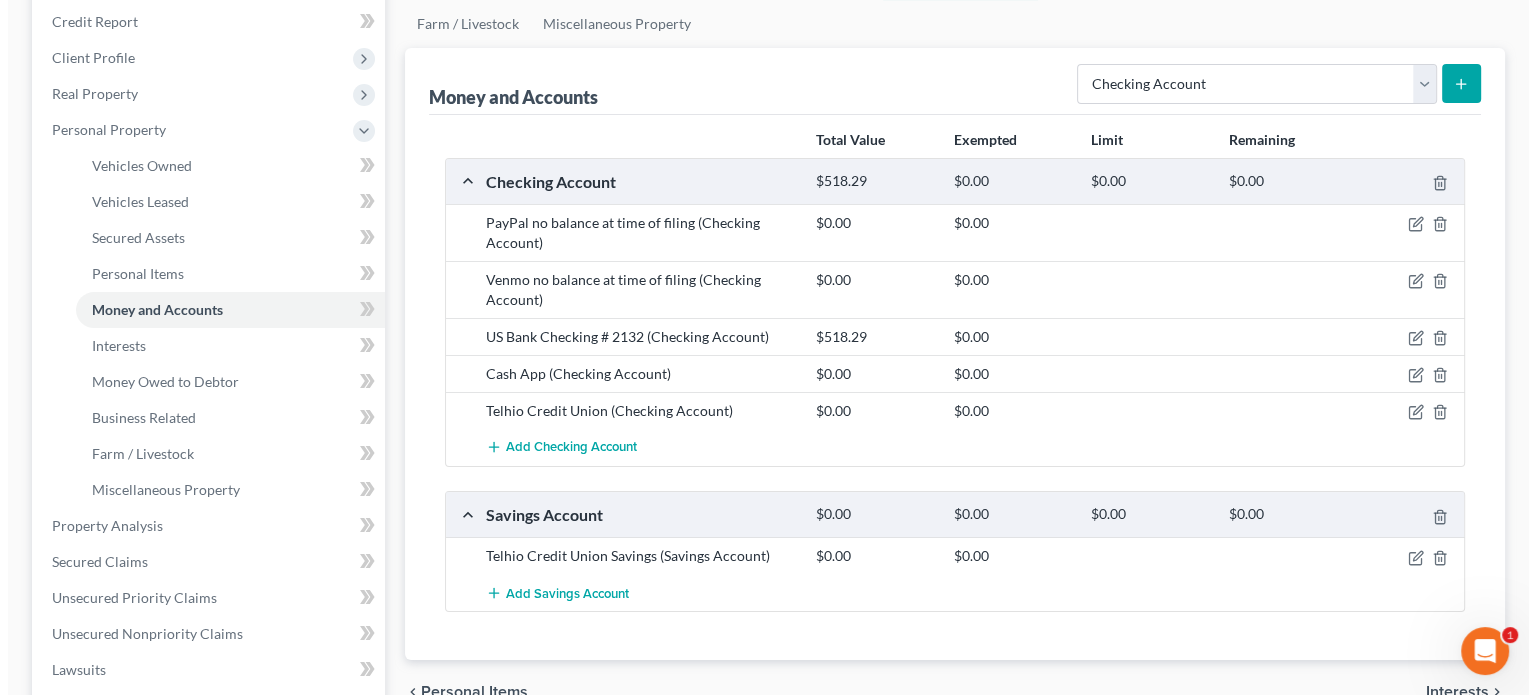 scroll, scrollTop: 300, scrollLeft: 0, axis: vertical 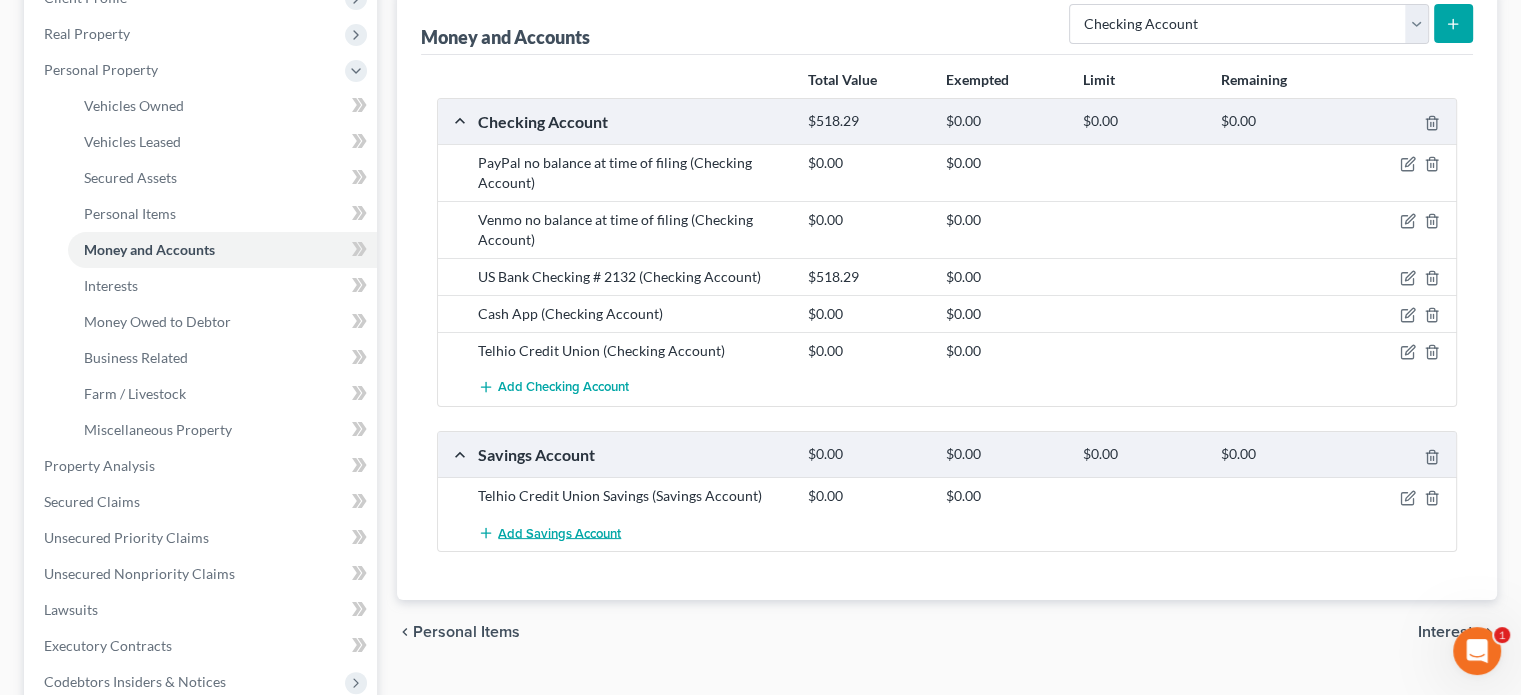 click on "Add Savings Account" at bounding box center (559, 533) 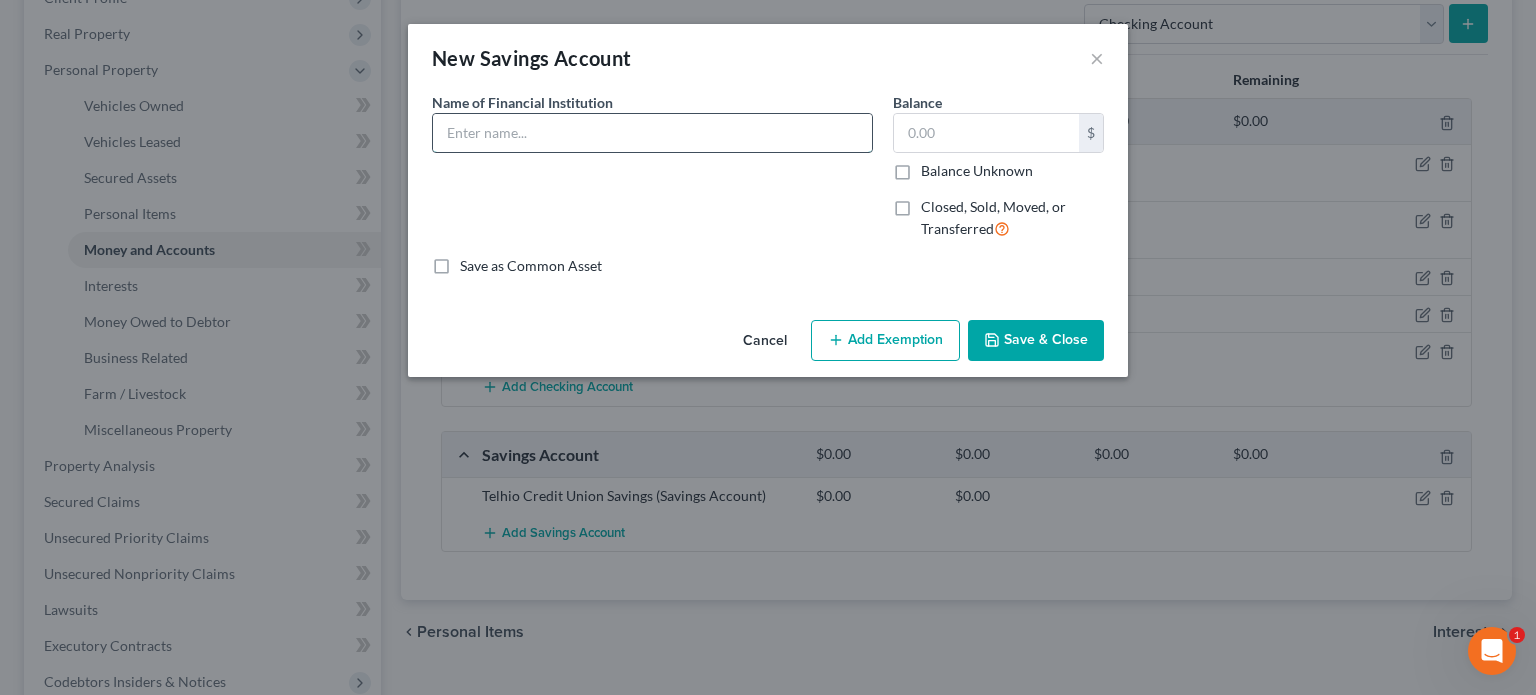 click at bounding box center (652, 133) 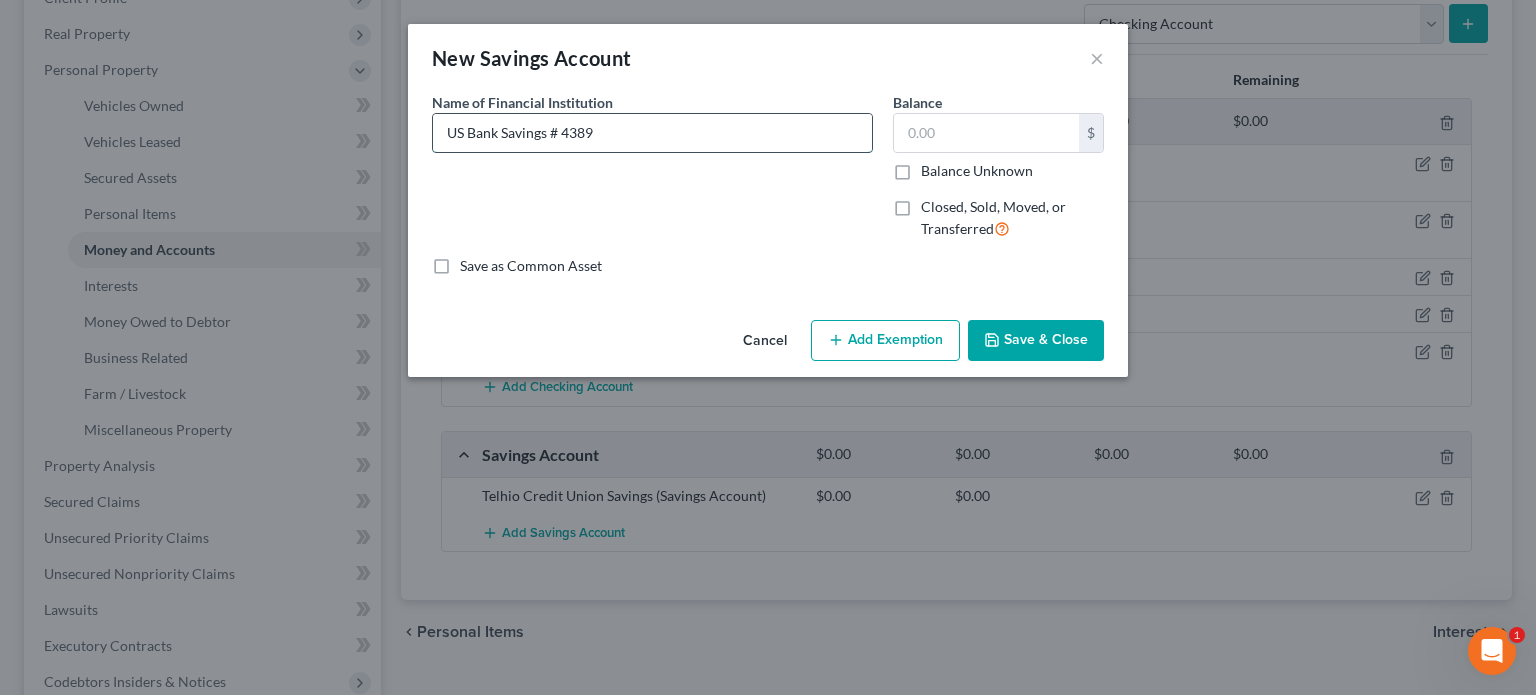 type on "US Bank Savings # 4389" 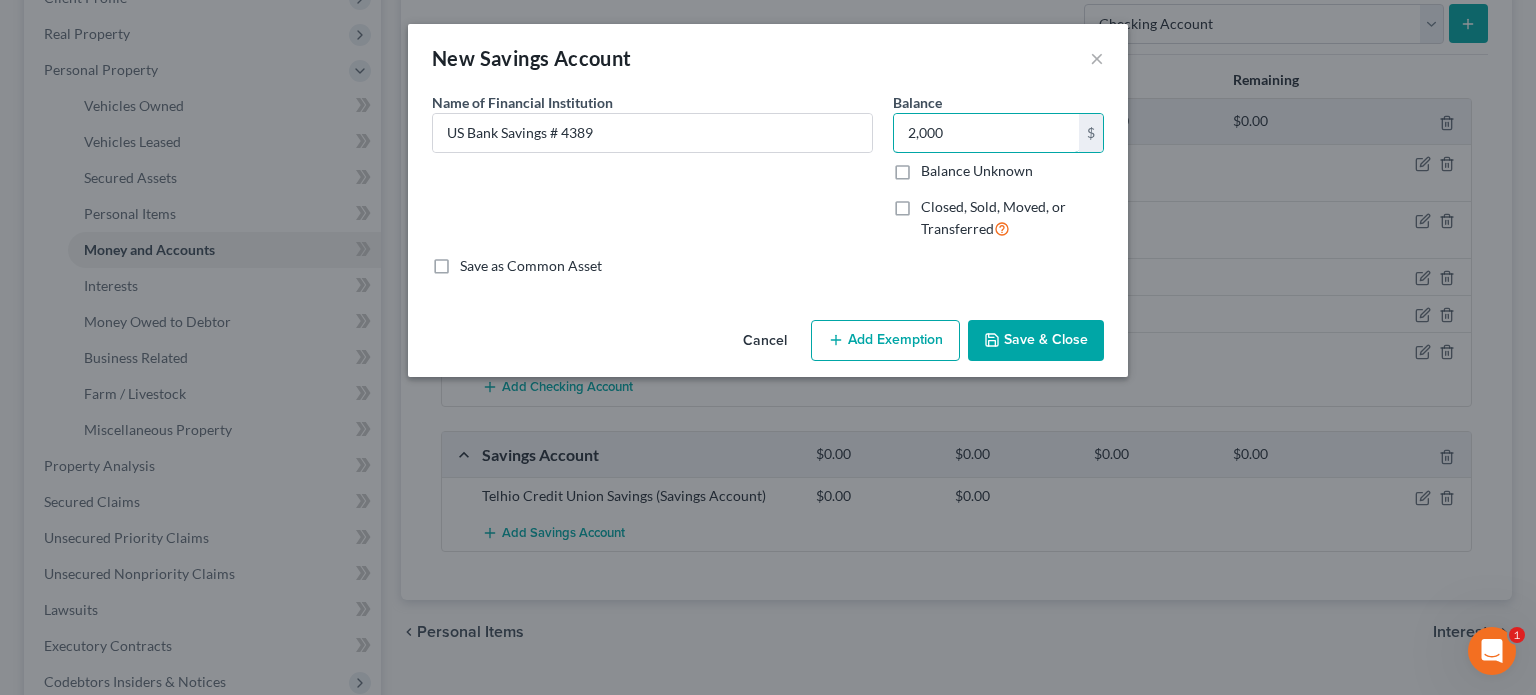type on "2,000" 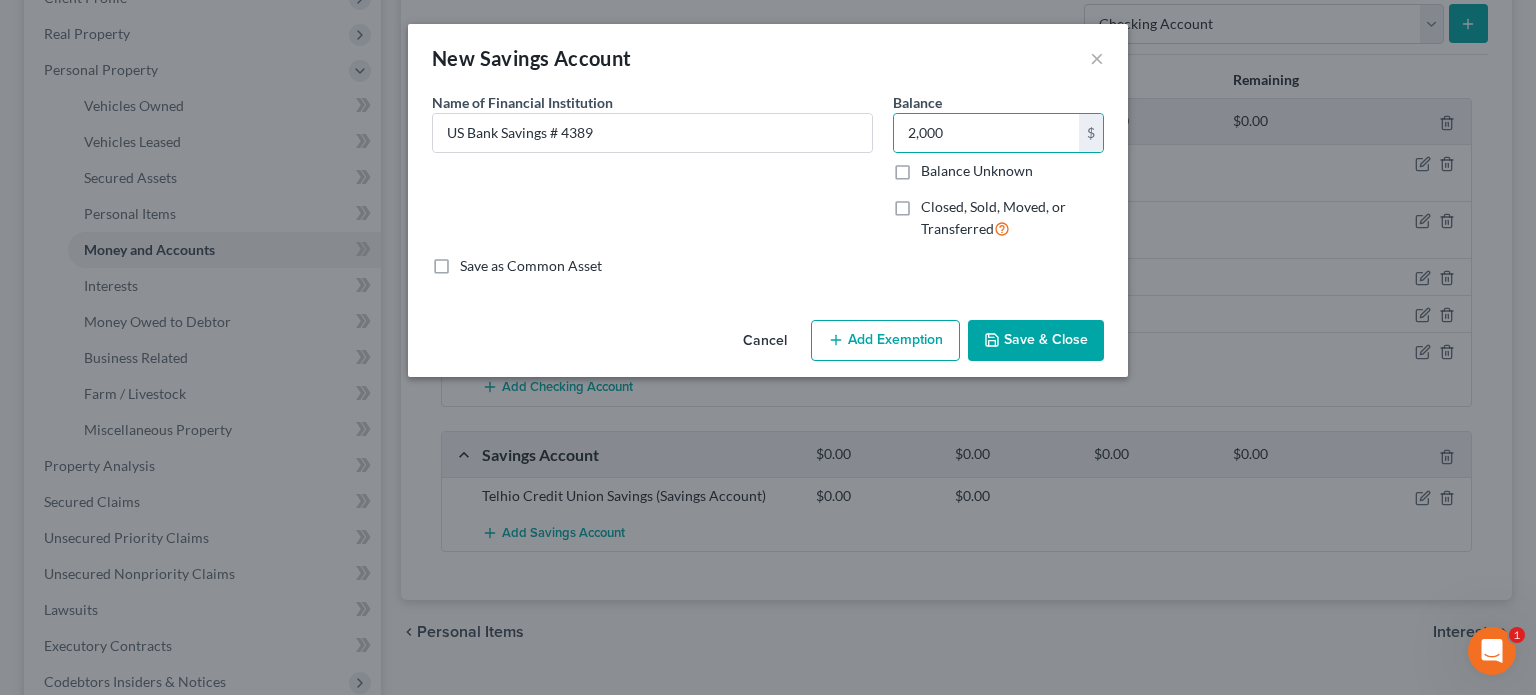 click 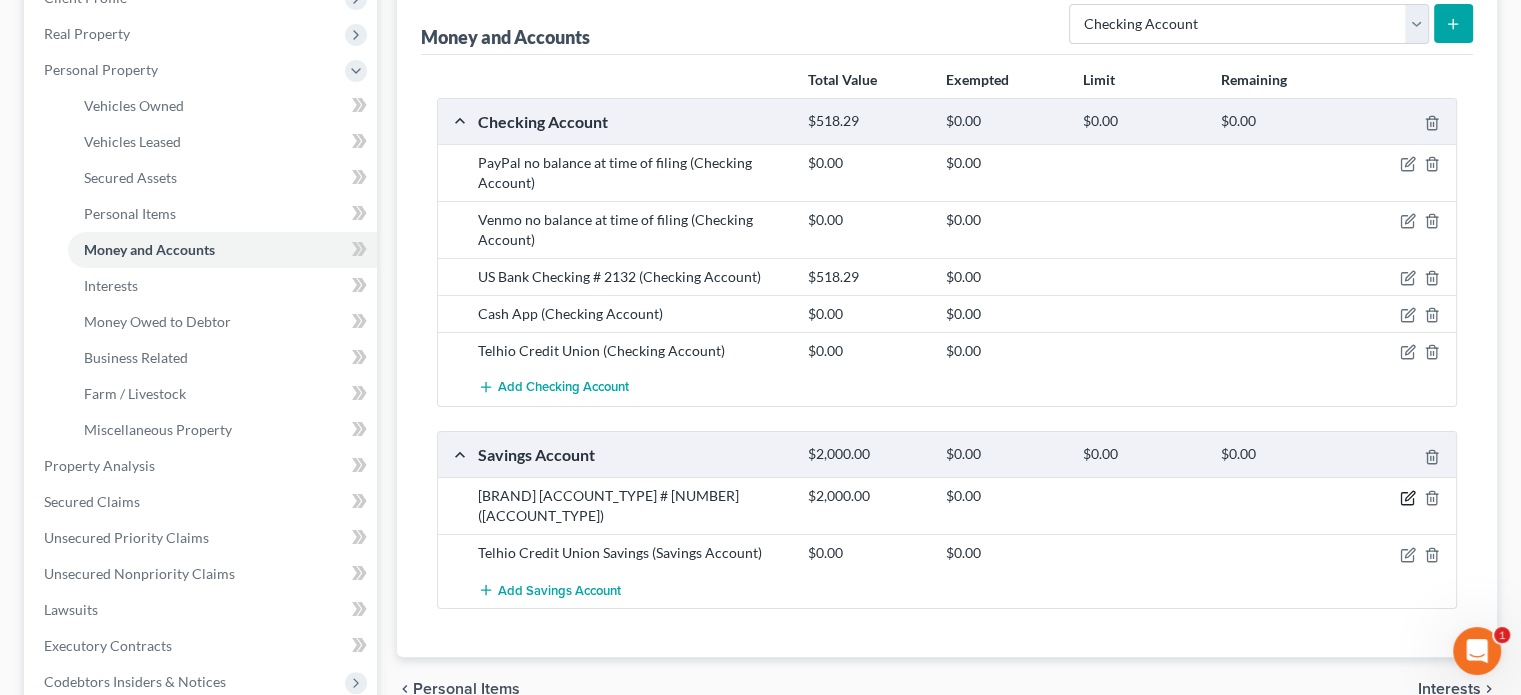 click 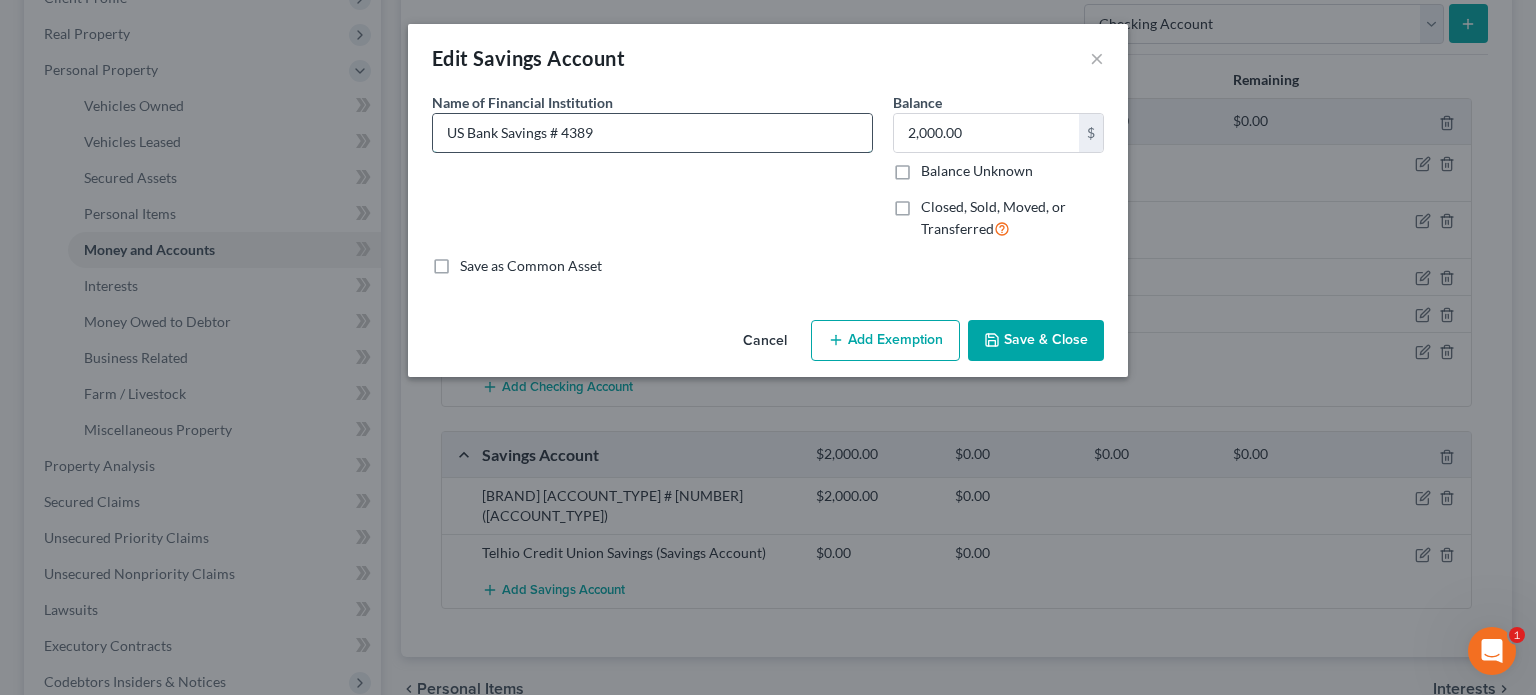 click on "US Bank Savings # 4389" at bounding box center [652, 133] 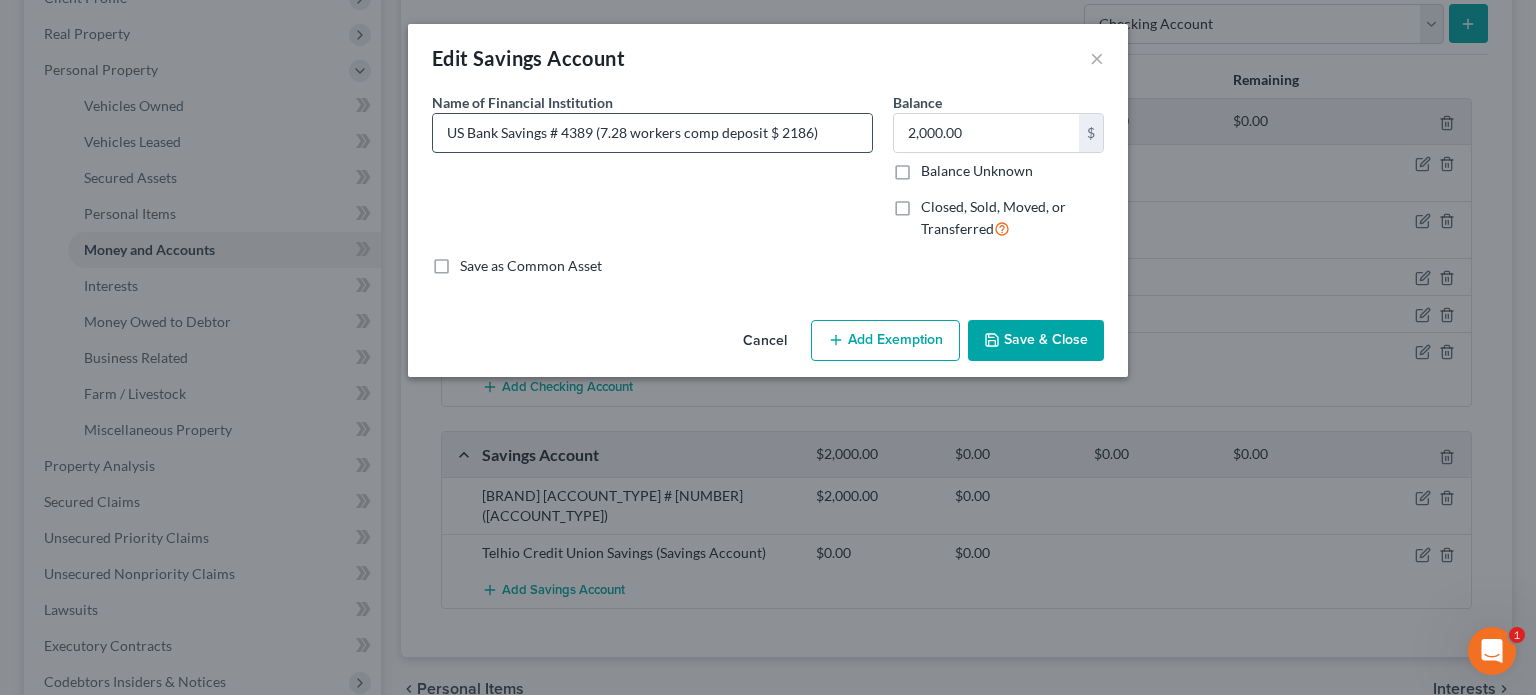 drag, startPoint x: 625, startPoint y: 133, endPoint x: 612, endPoint y: 122, distance: 17.029387 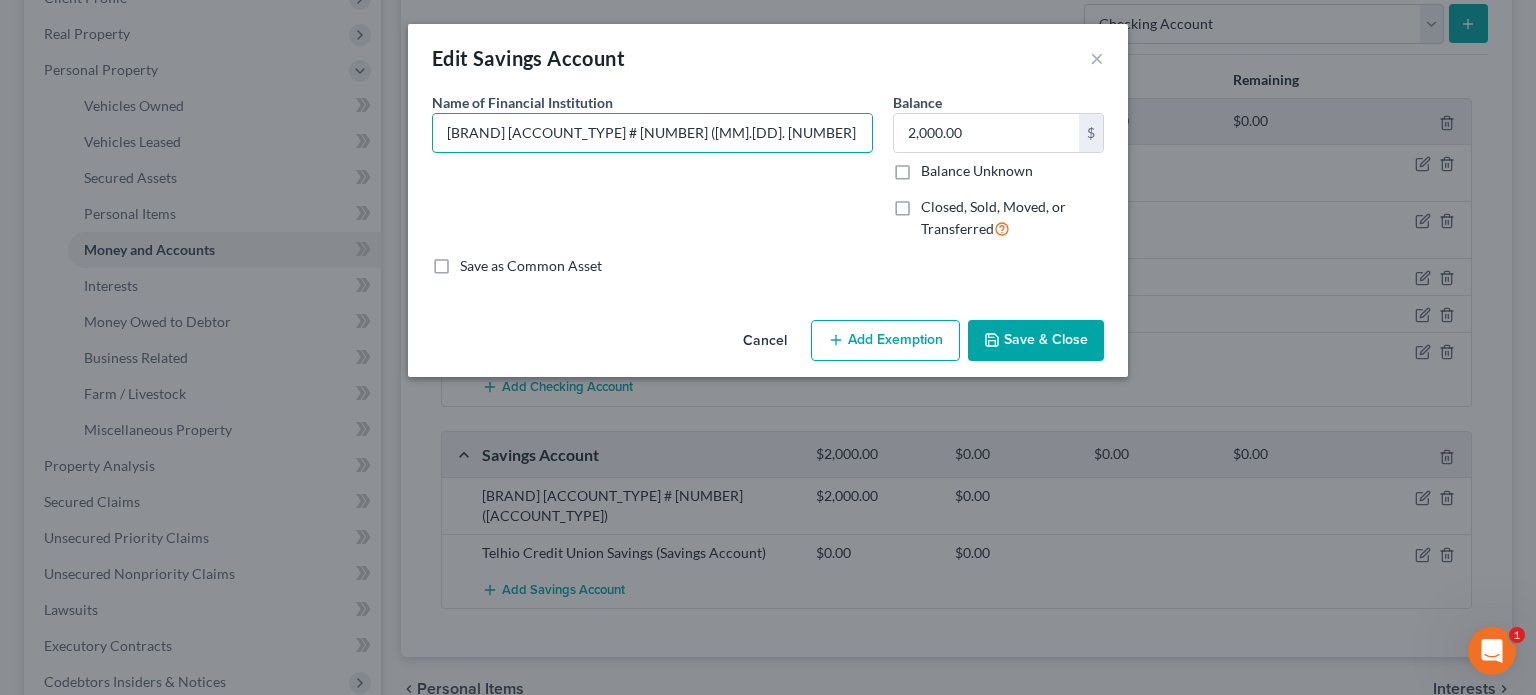 type on "US Bank Savings # 4389 (7.28.25  workers comp deposit $ 2186)" 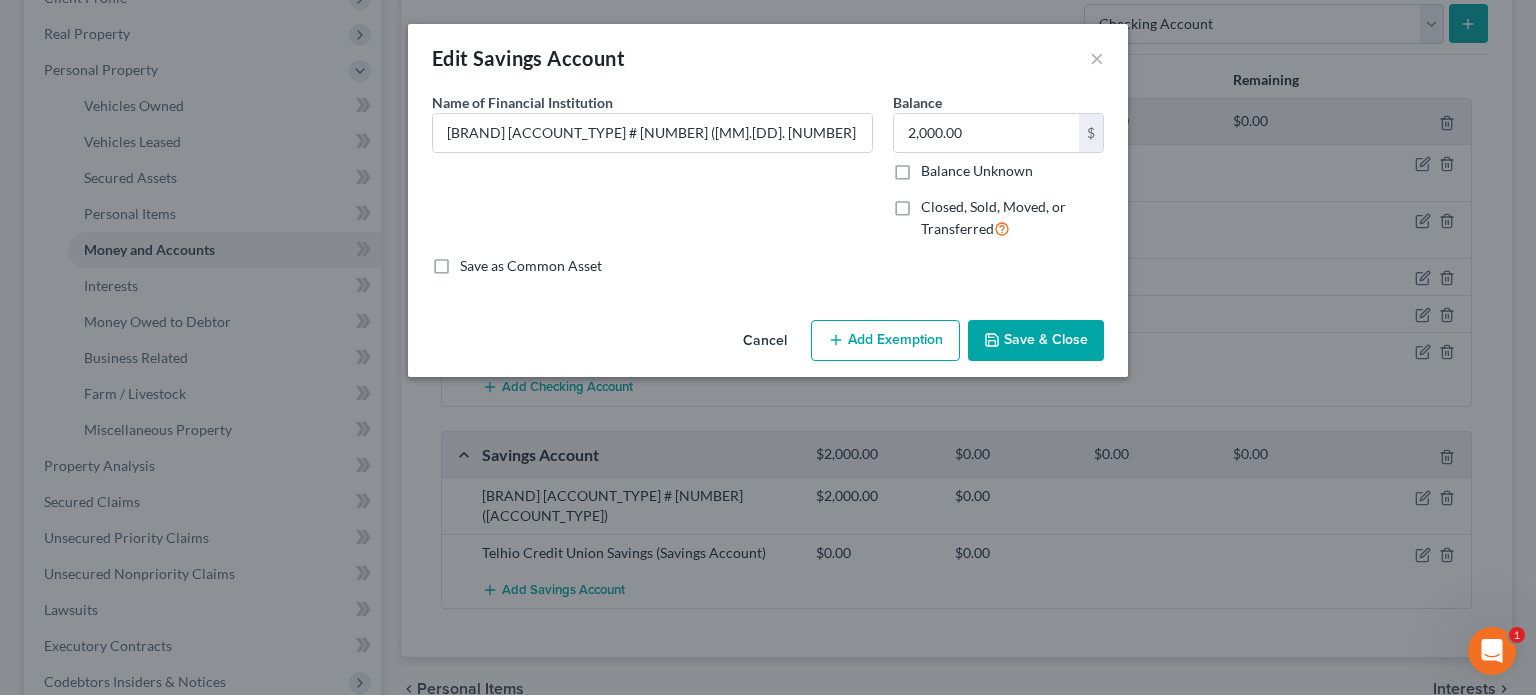 click on "Add Exemption" at bounding box center (885, 341) 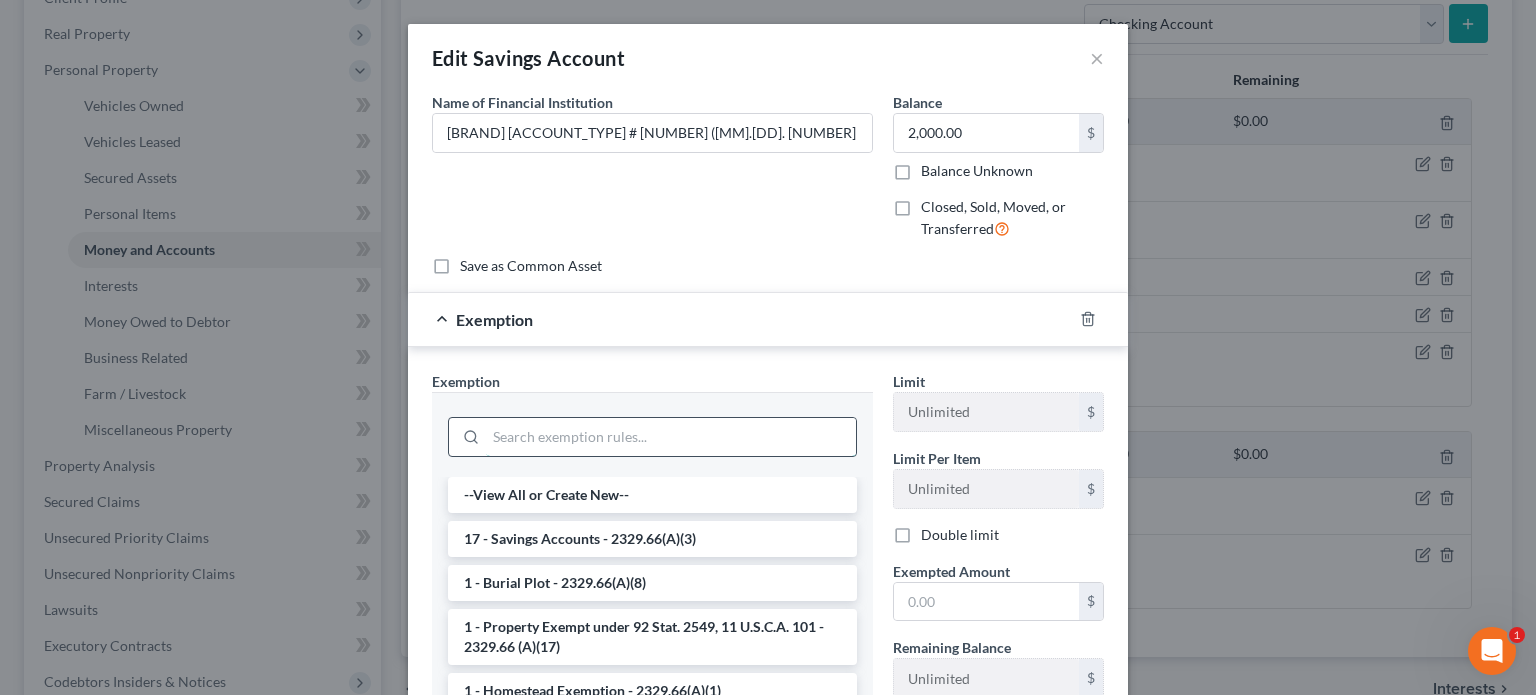 click at bounding box center [671, 437] 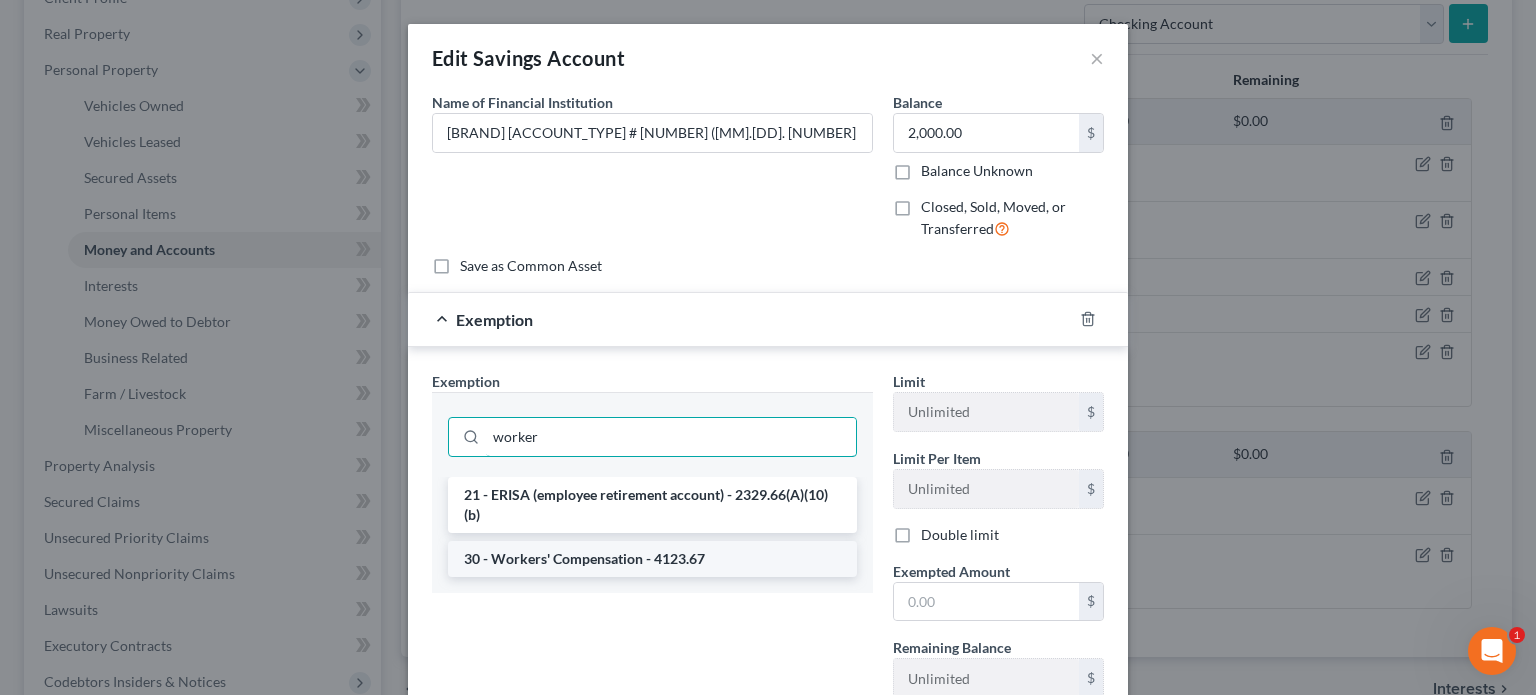 type on "worker" 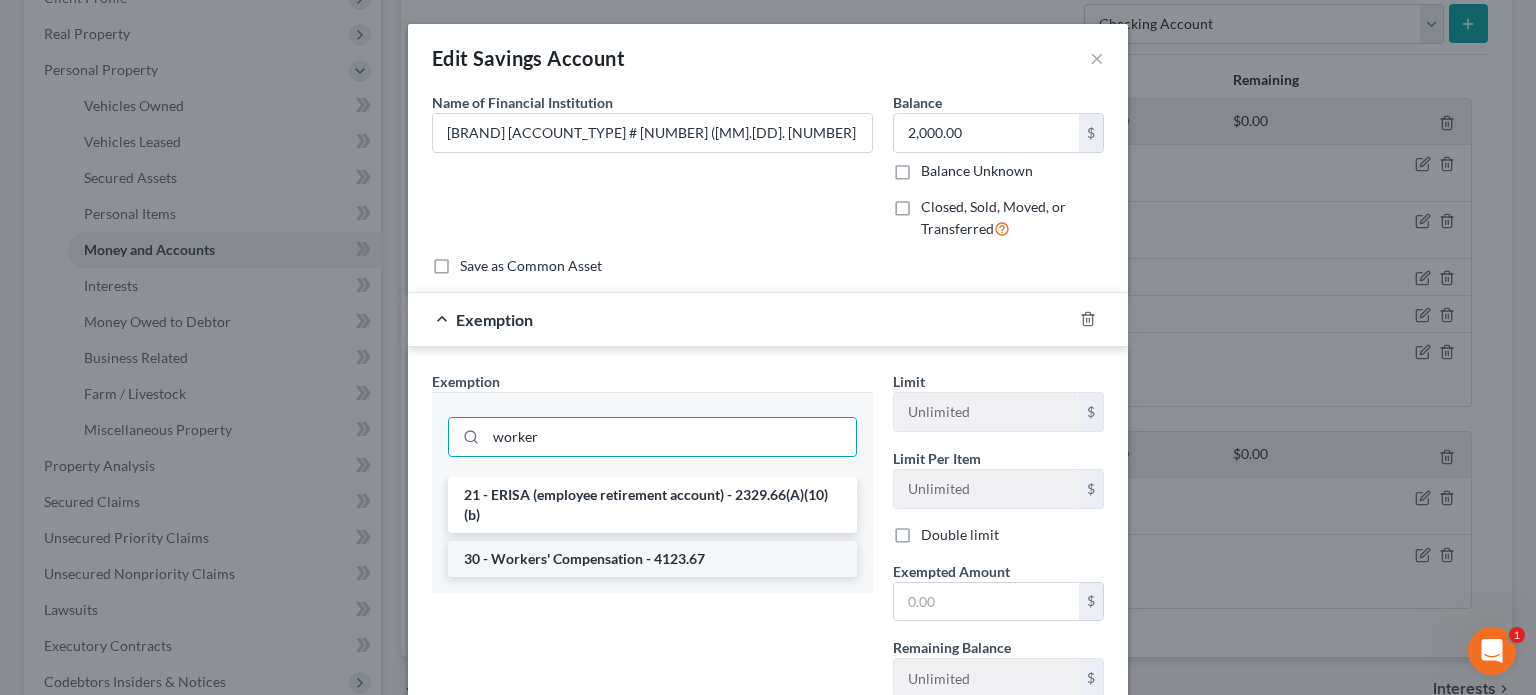 click on "30 - Workers' Compensation - 4123.67" at bounding box center (652, 559) 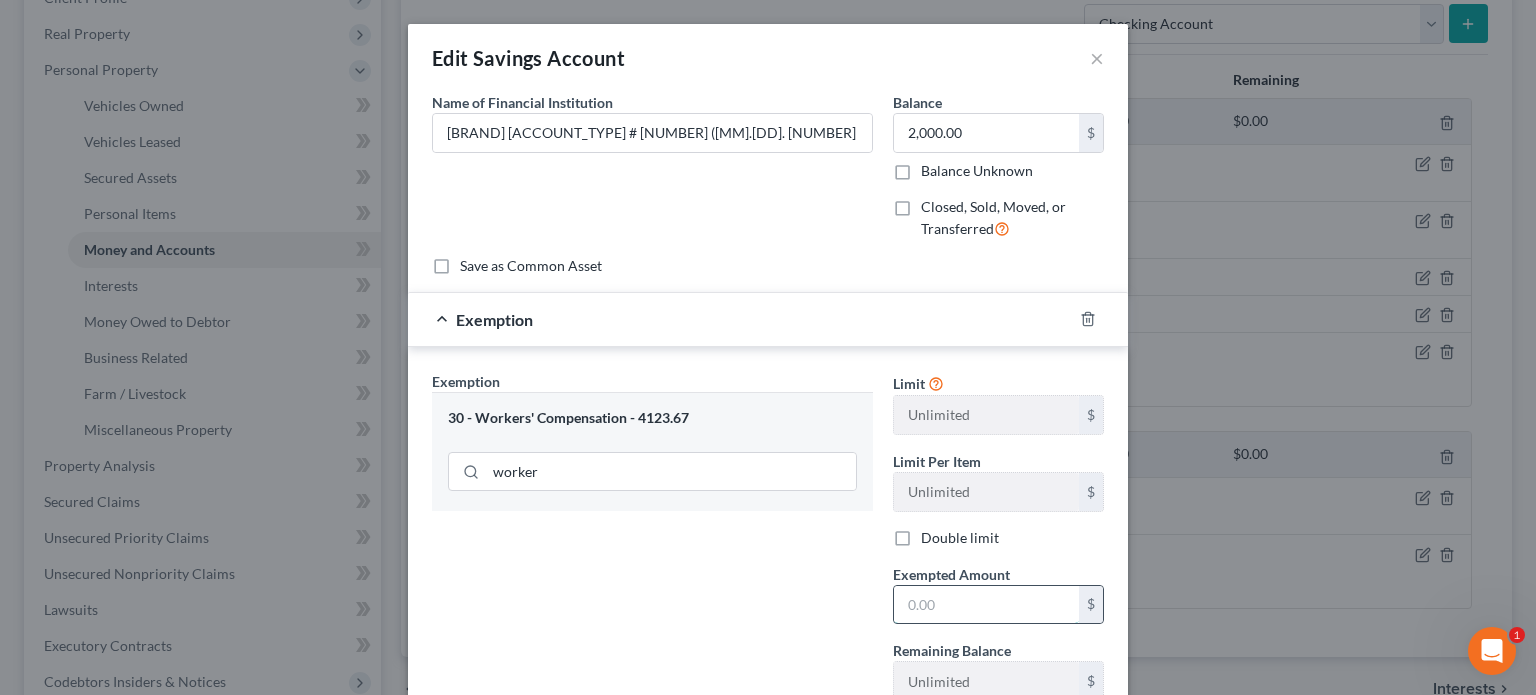 click at bounding box center (986, 605) 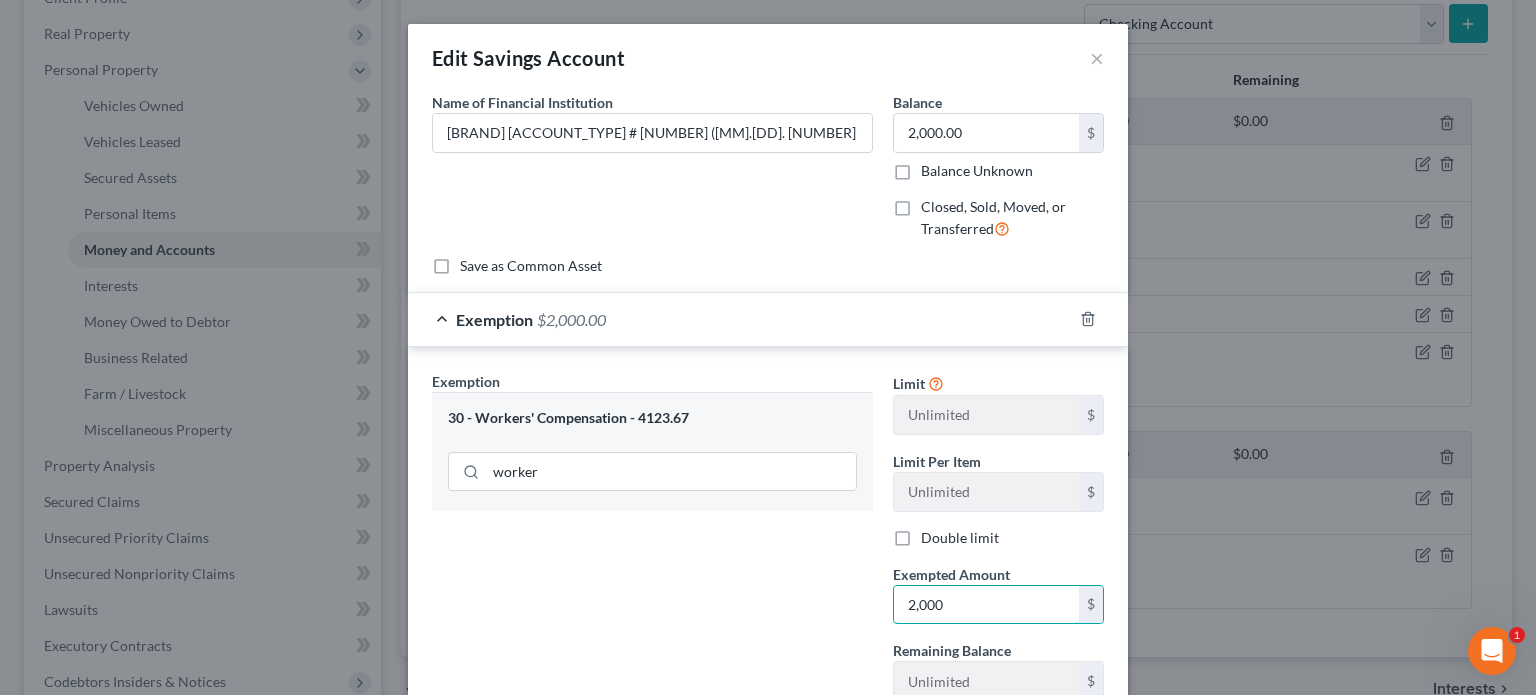 type on "2,000" 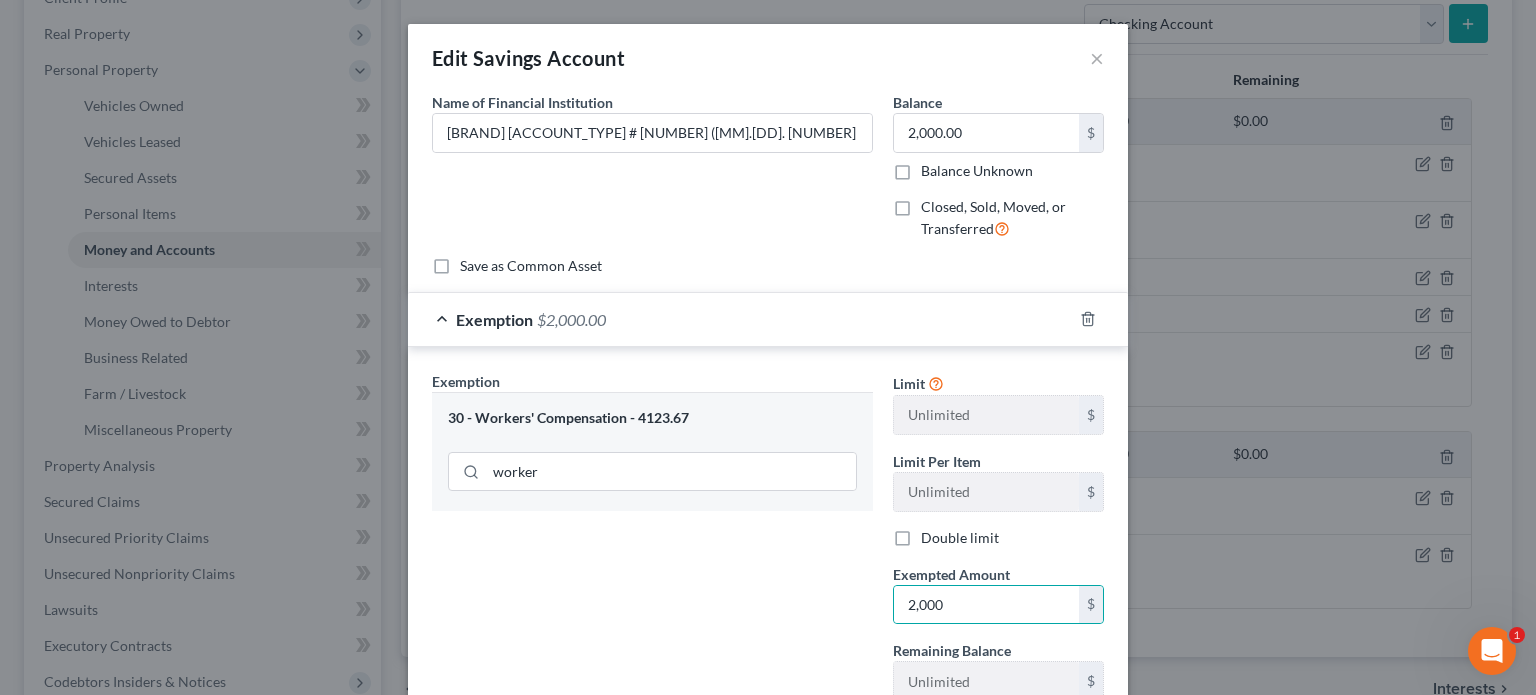 click on "Exemption Set must be selected for CA.
Exemption
*
30 - Workers' Compensation - 4123.67         worker" at bounding box center (652, 583) 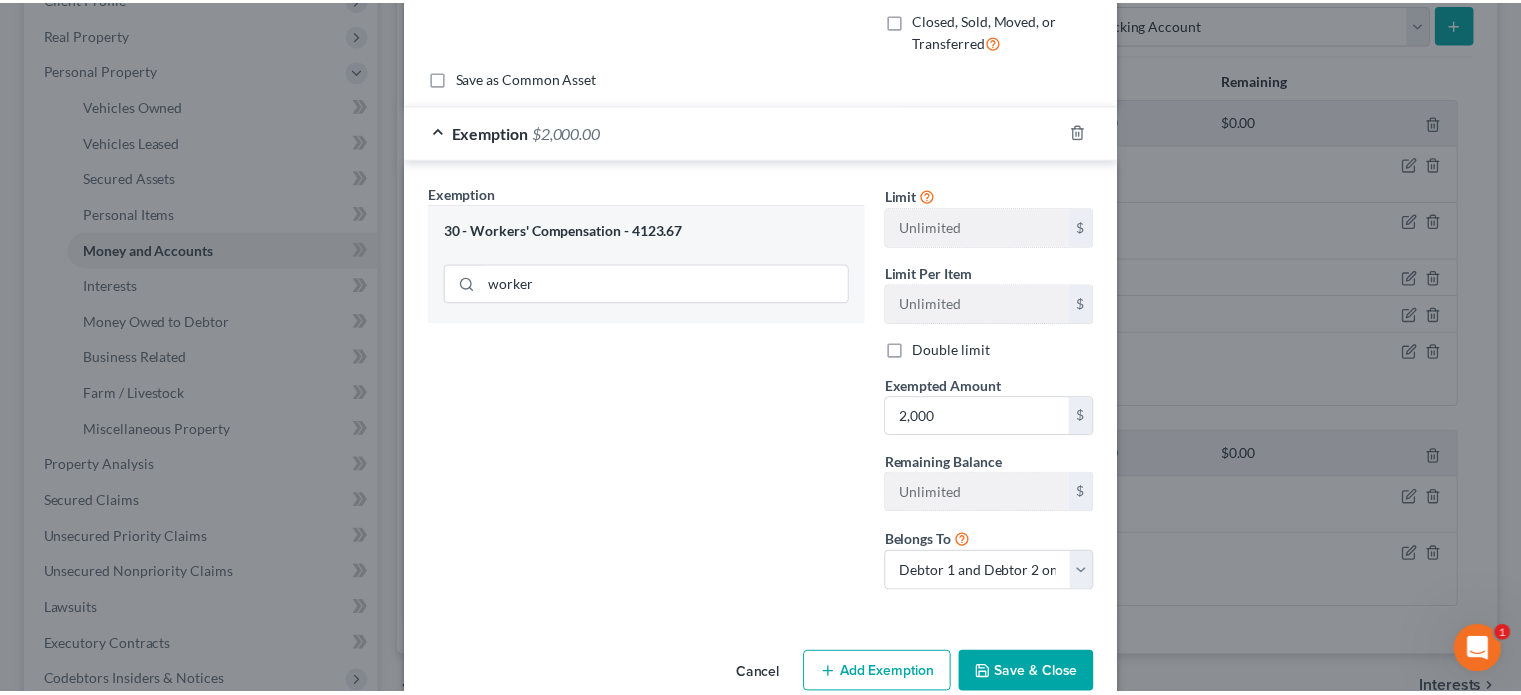 scroll, scrollTop: 224, scrollLeft: 0, axis: vertical 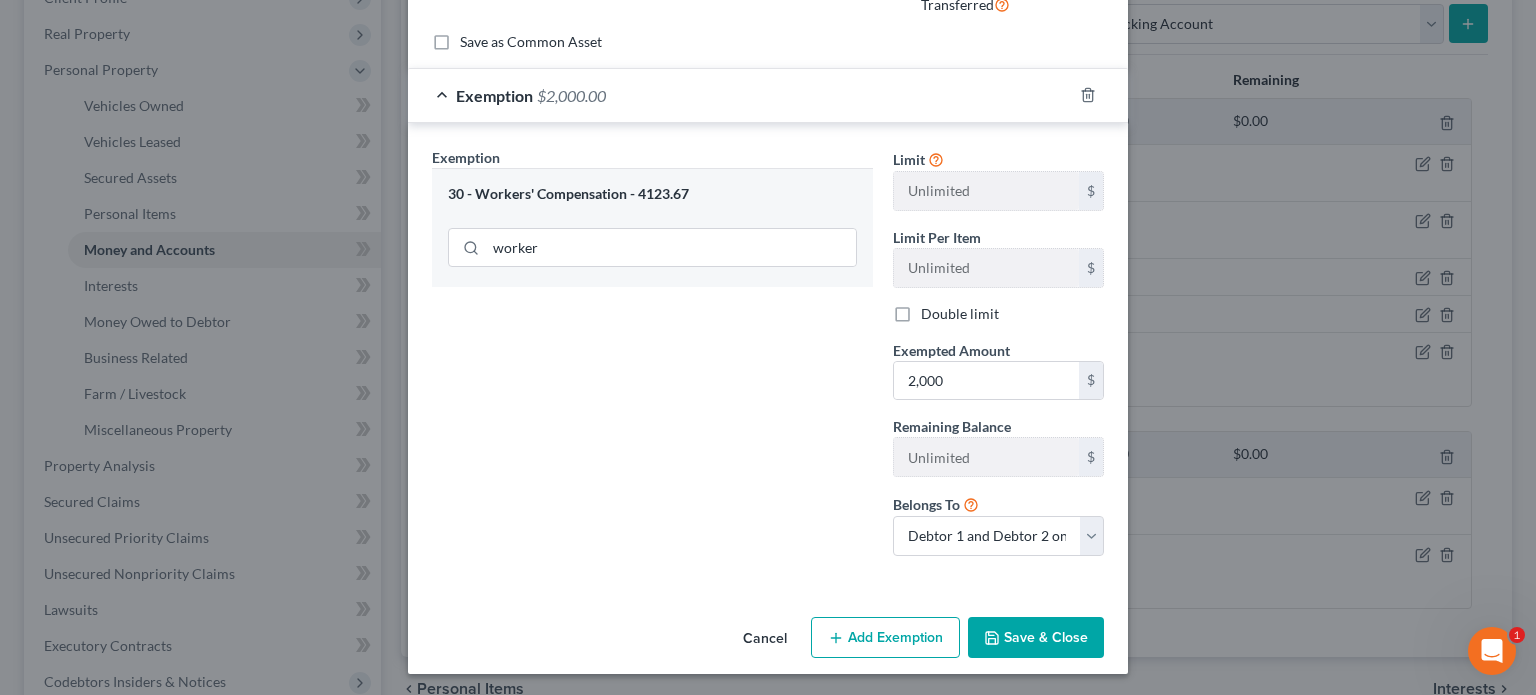 click on "Save & Close" at bounding box center [1036, 638] 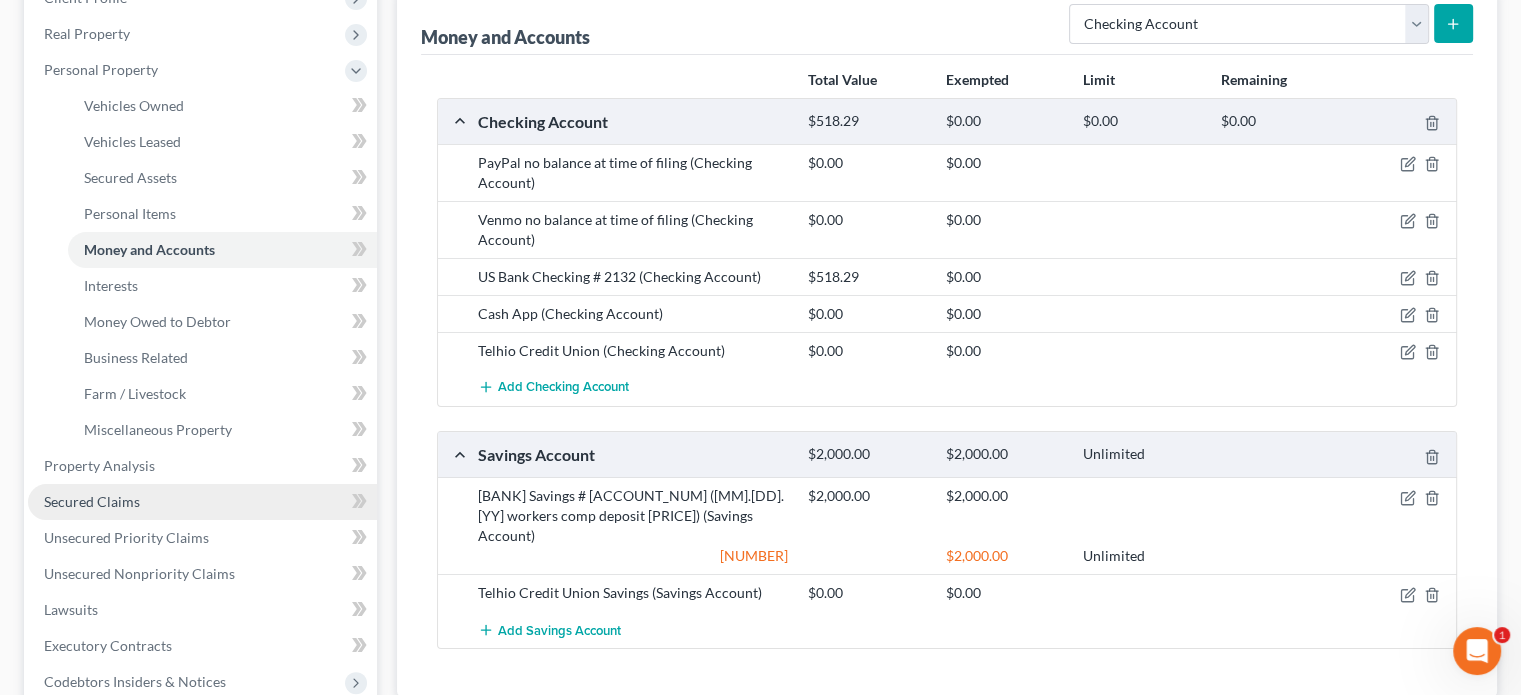 click on "Secured Claims" at bounding box center [92, 501] 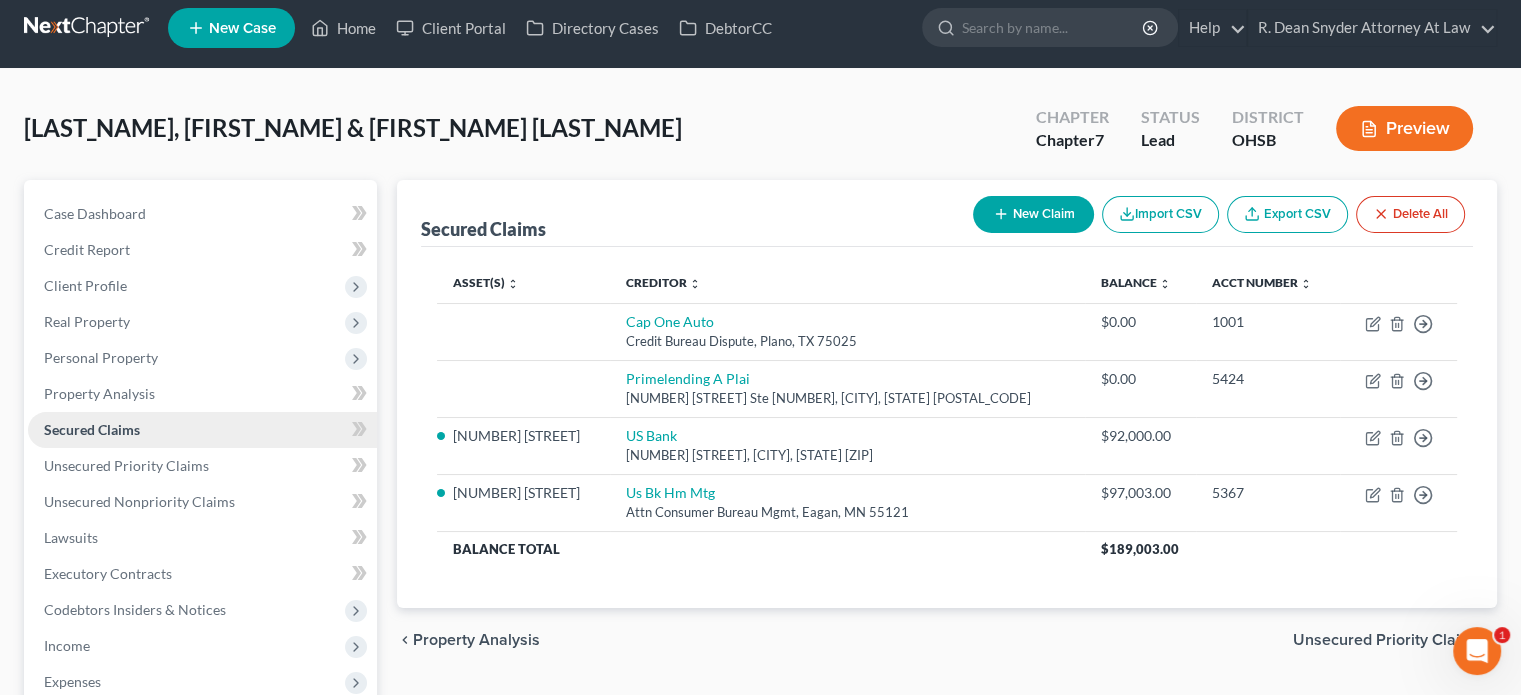 scroll, scrollTop: 0, scrollLeft: 0, axis: both 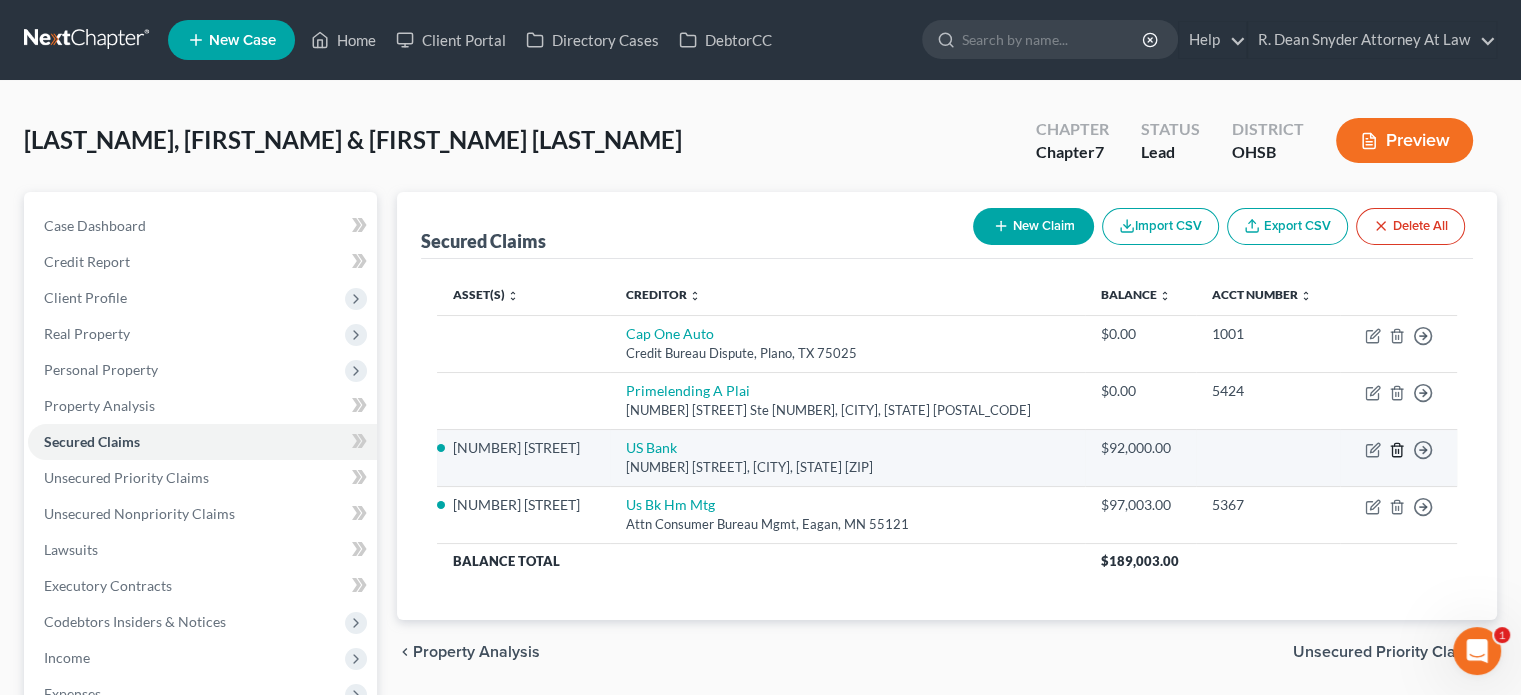 click 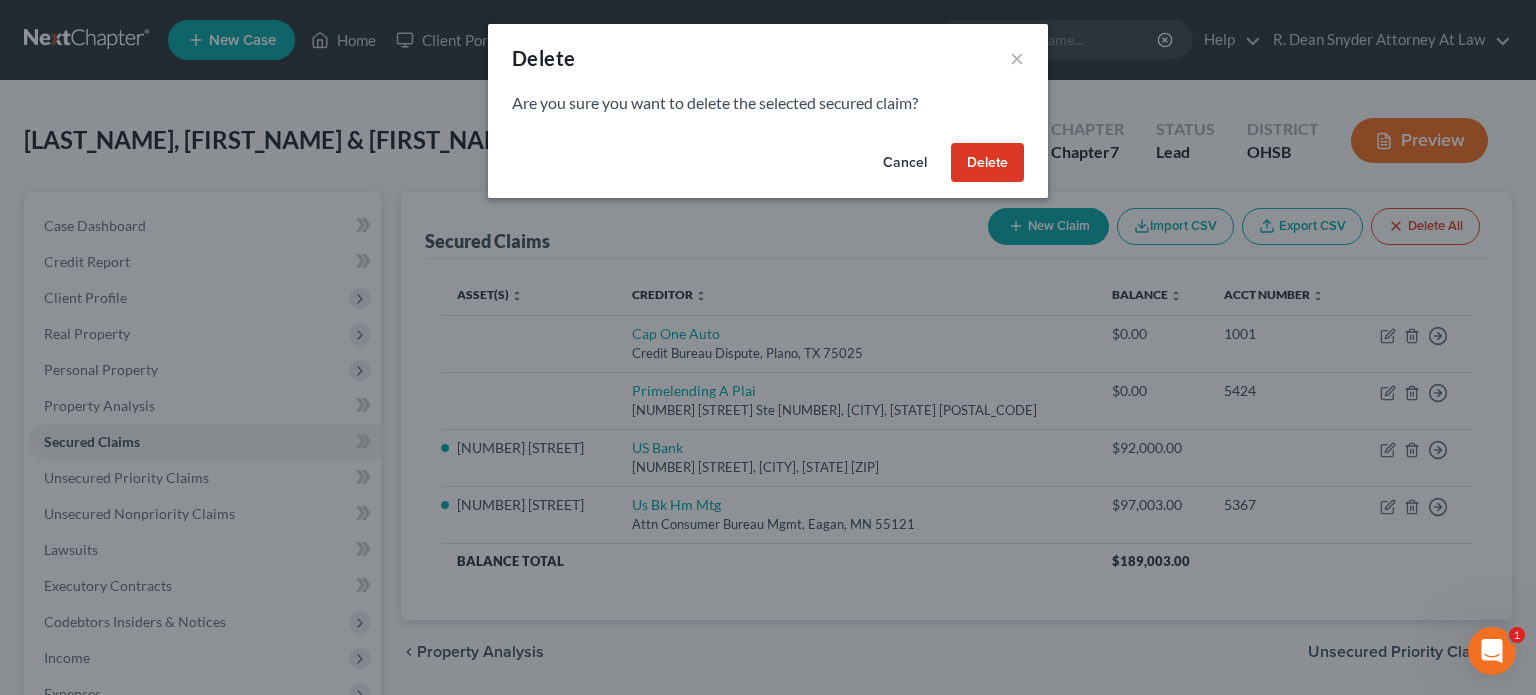 click on "Delete" at bounding box center [987, 163] 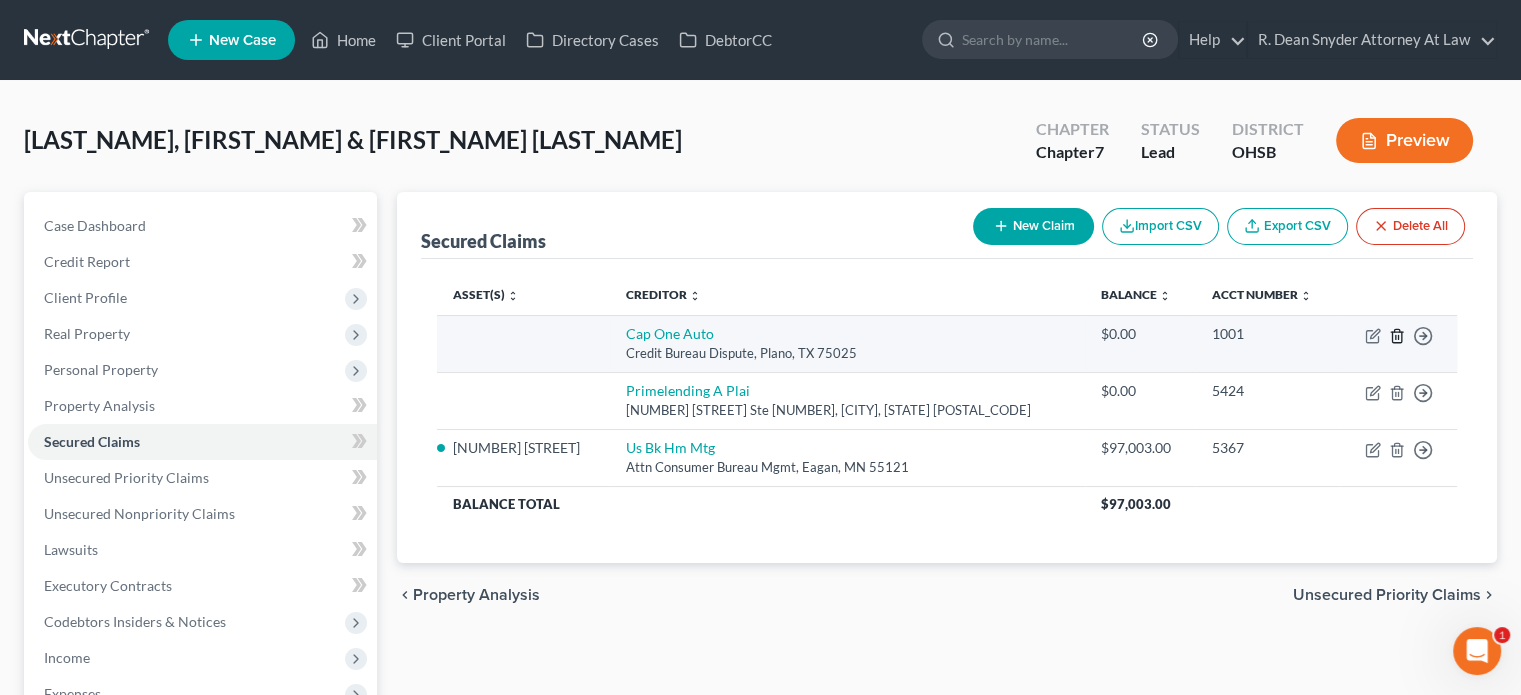 click 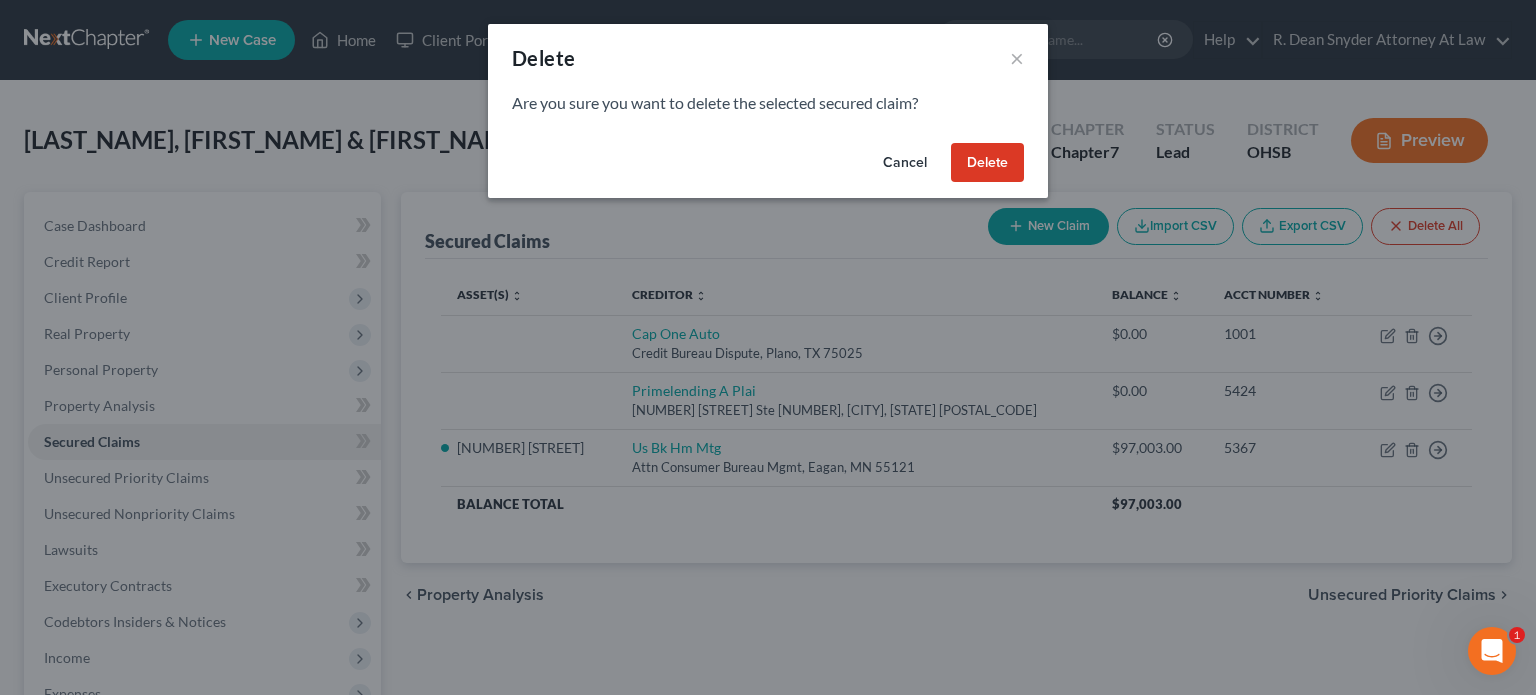 click on "Delete" at bounding box center [987, 163] 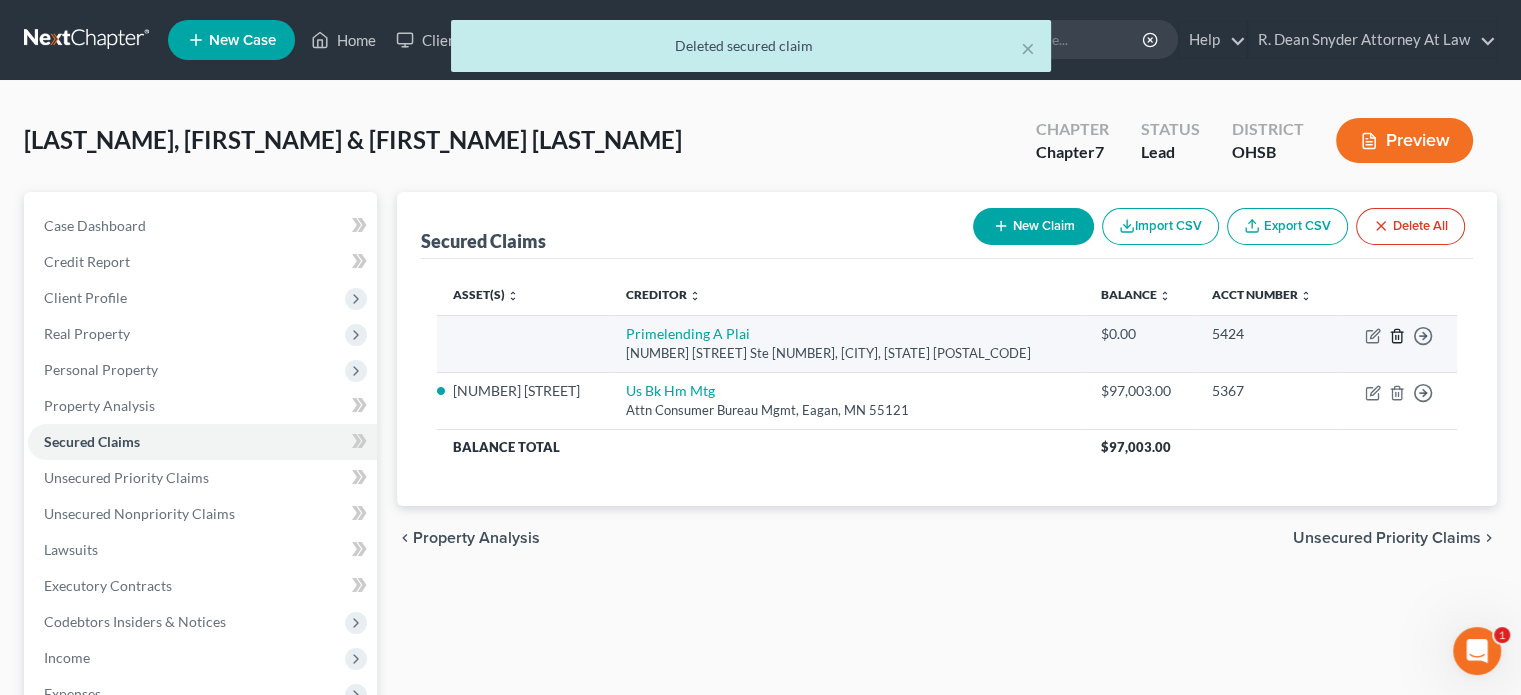 click 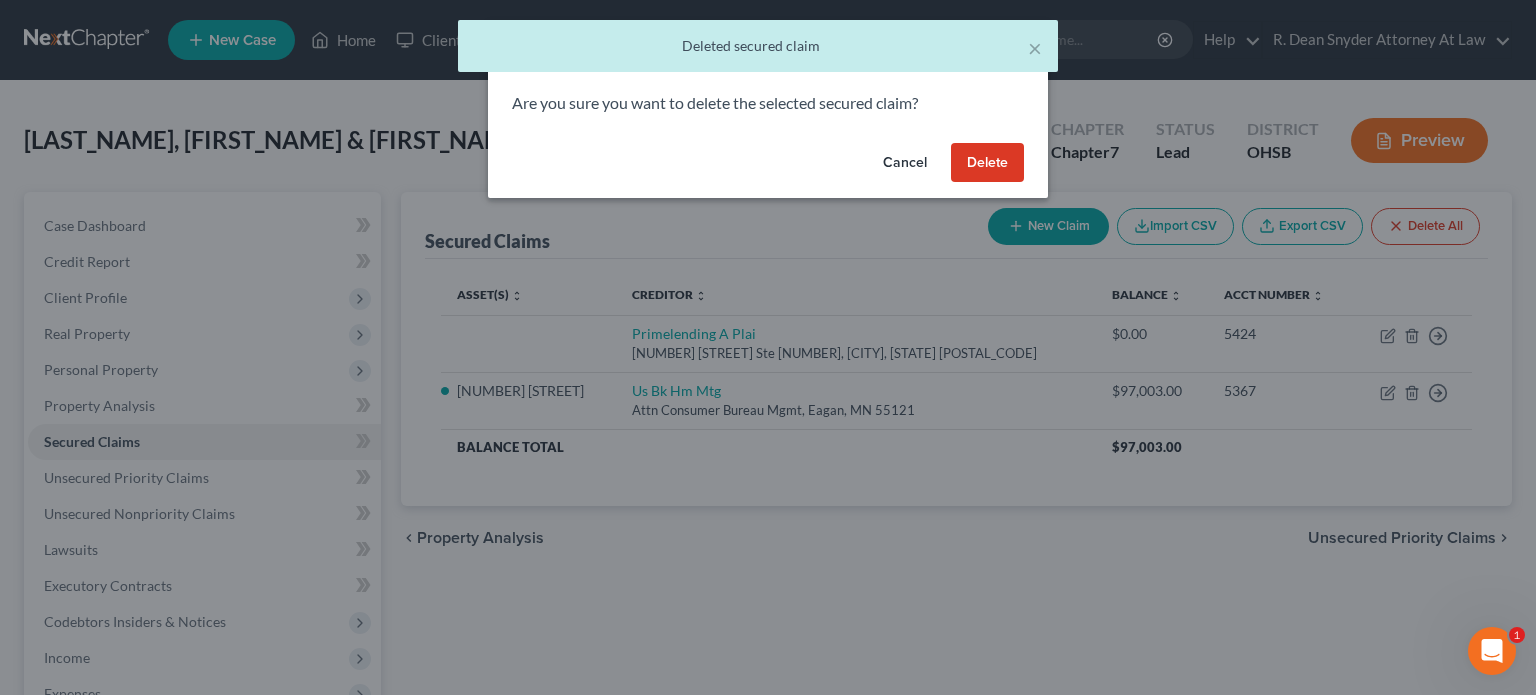 click on "Delete" at bounding box center [987, 163] 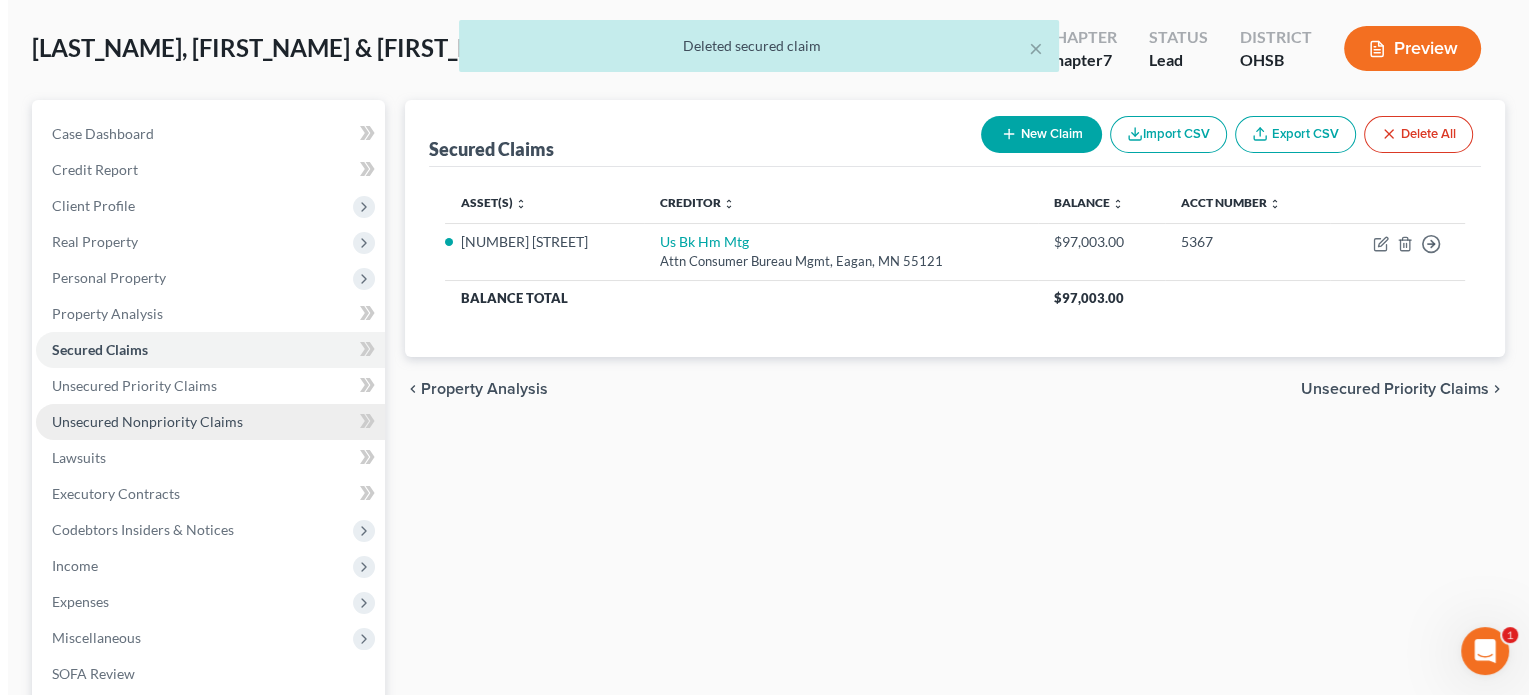 scroll, scrollTop: 100, scrollLeft: 0, axis: vertical 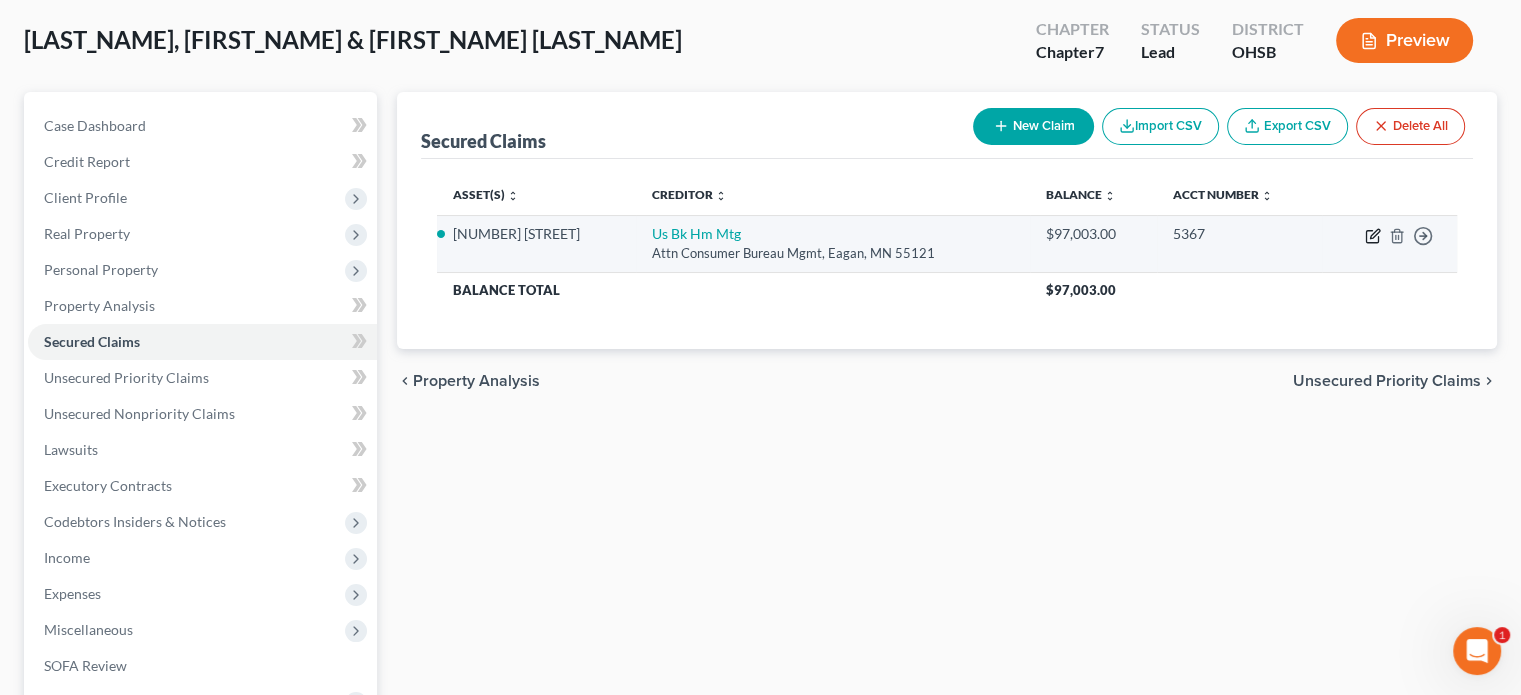 click 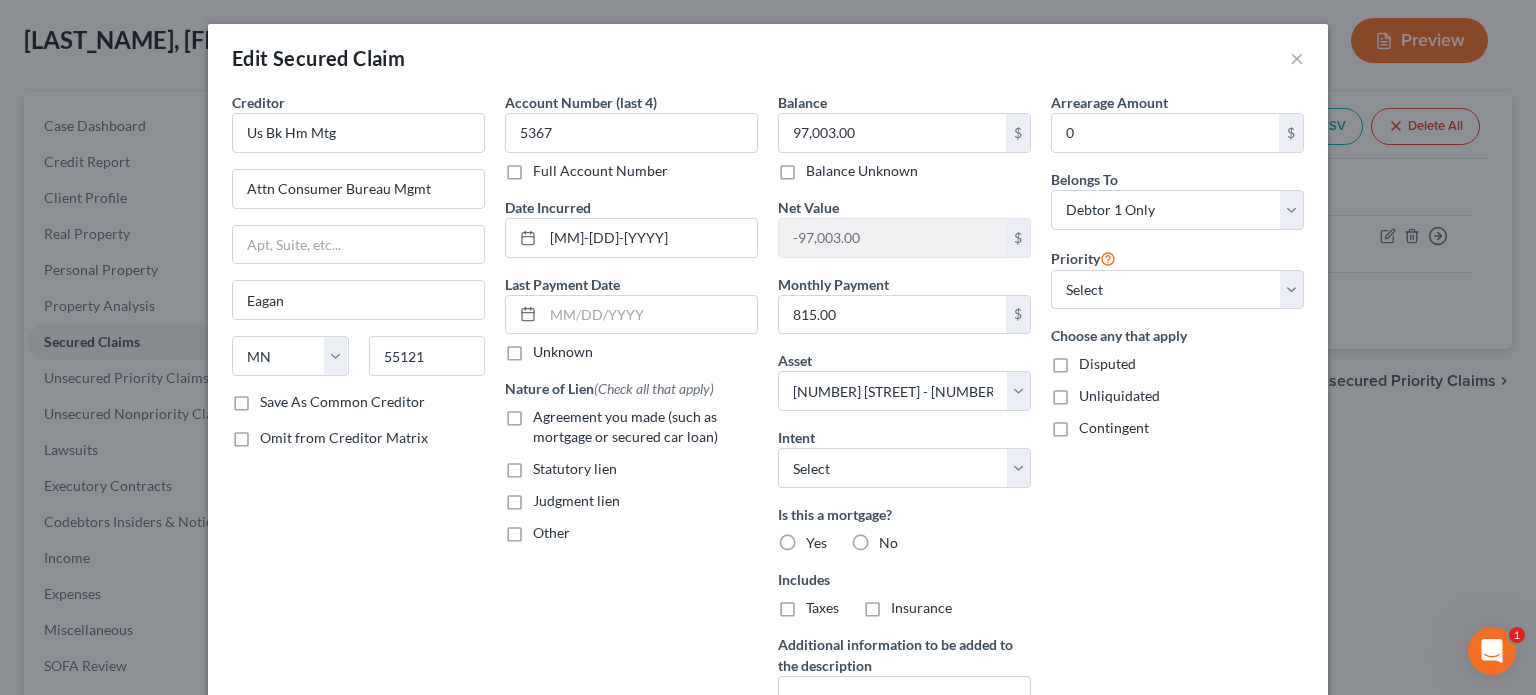 click on "Agreement you made (such as mortgage or secured car loan)" at bounding box center (645, 427) 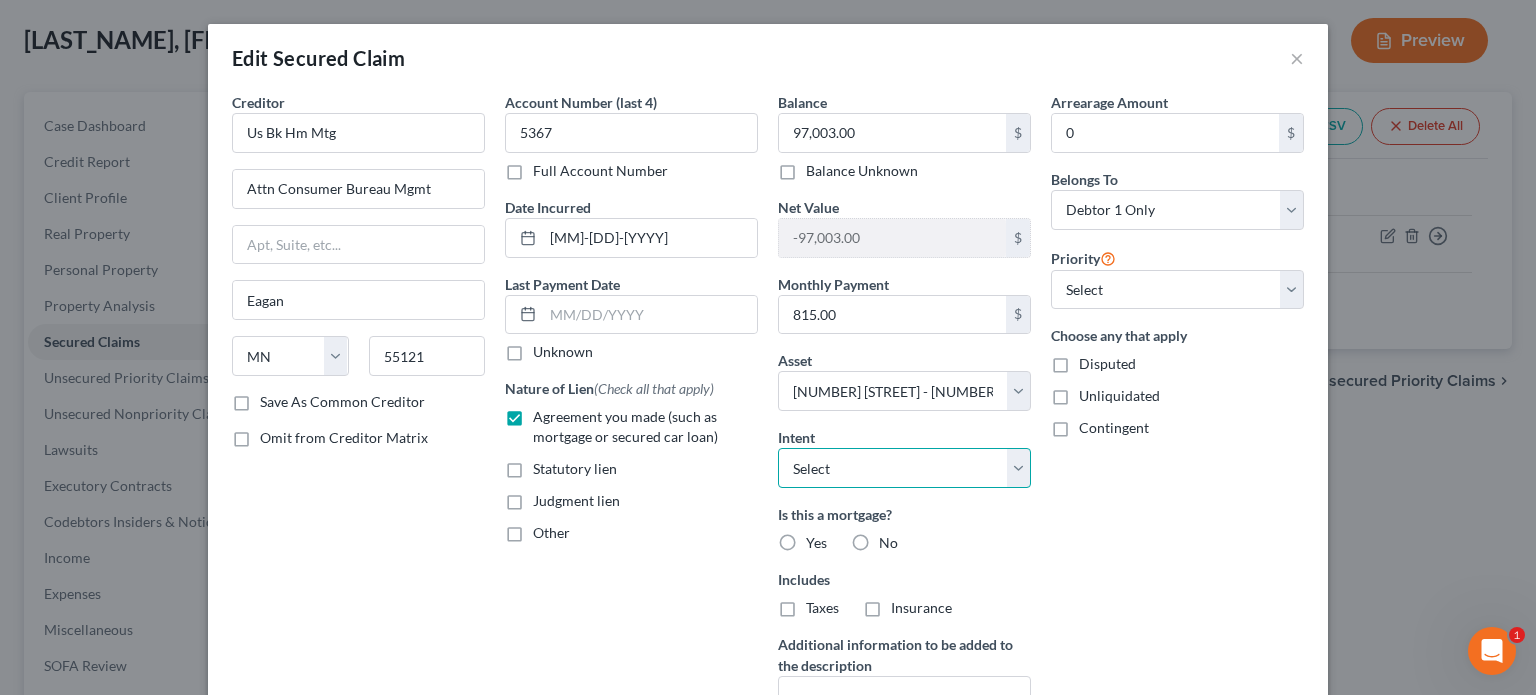 click on "Select Surrender Redeem Reaffirm Avoid Other" at bounding box center [904, 468] 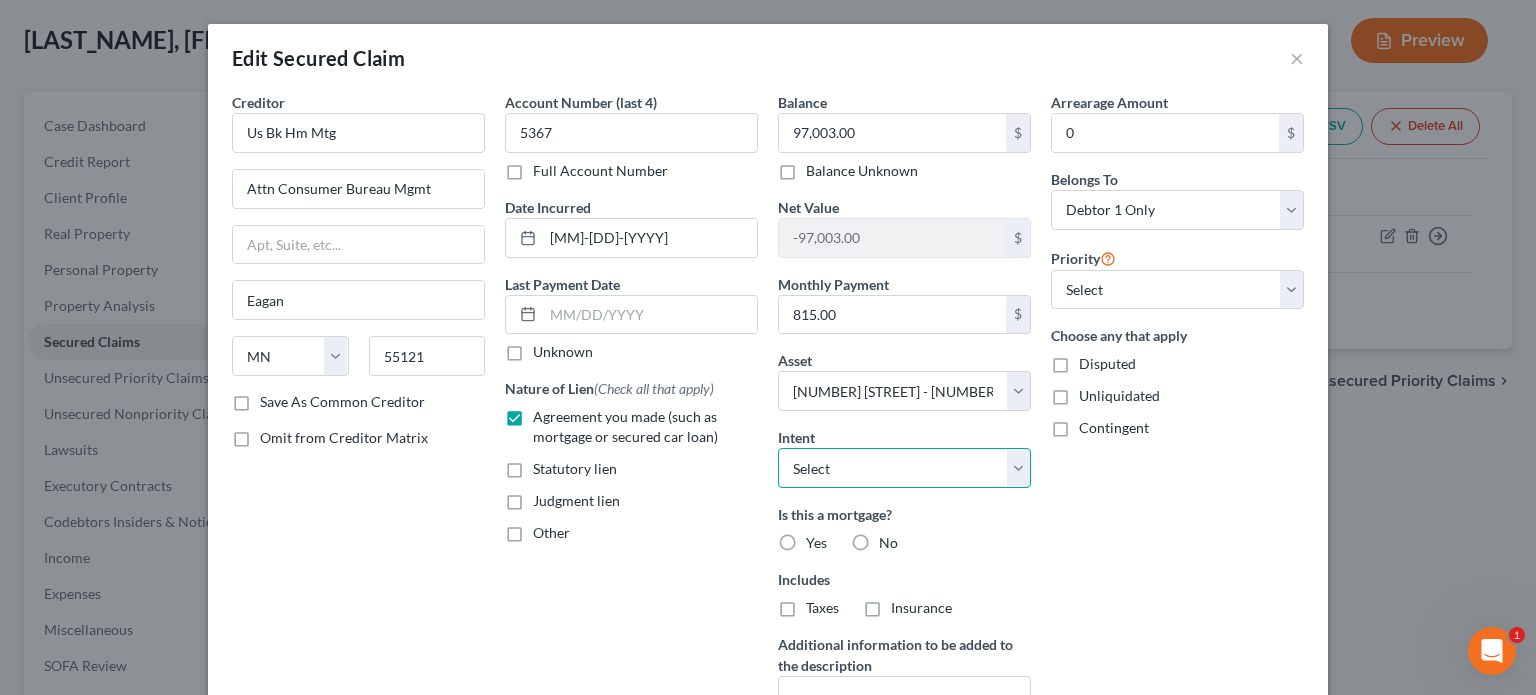select on "2" 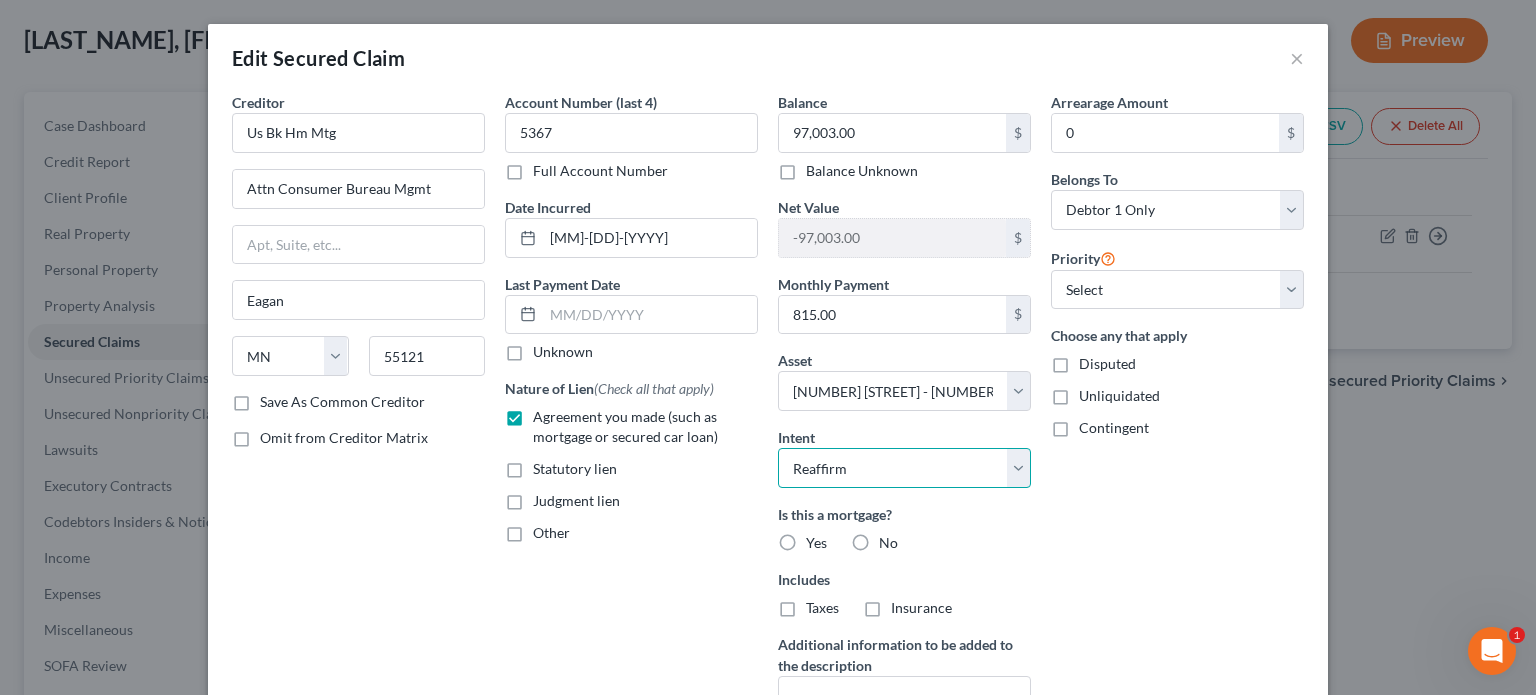 click on "Select Surrender Redeem Reaffirm Avoid Other" at bounding box center (904, 468) 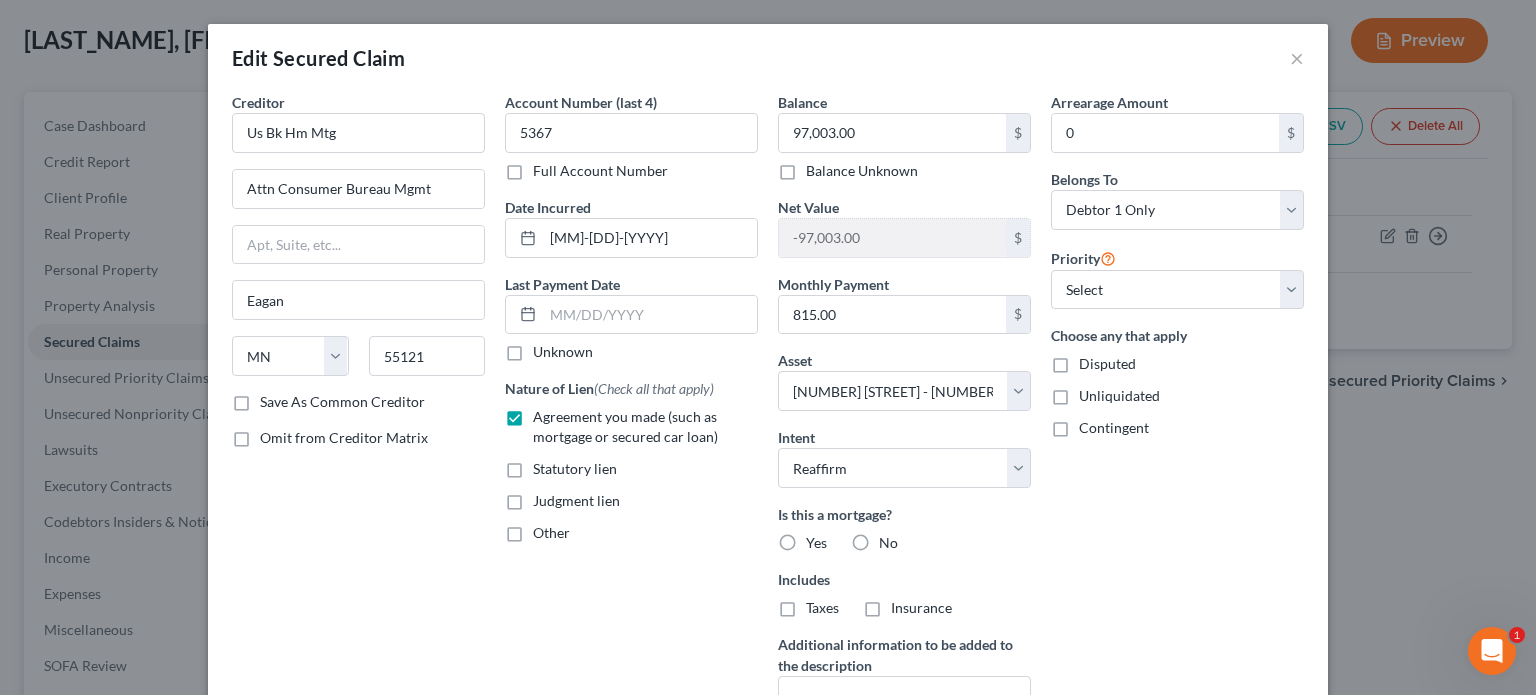 click on "Yes" at bounding box center [816, 543] 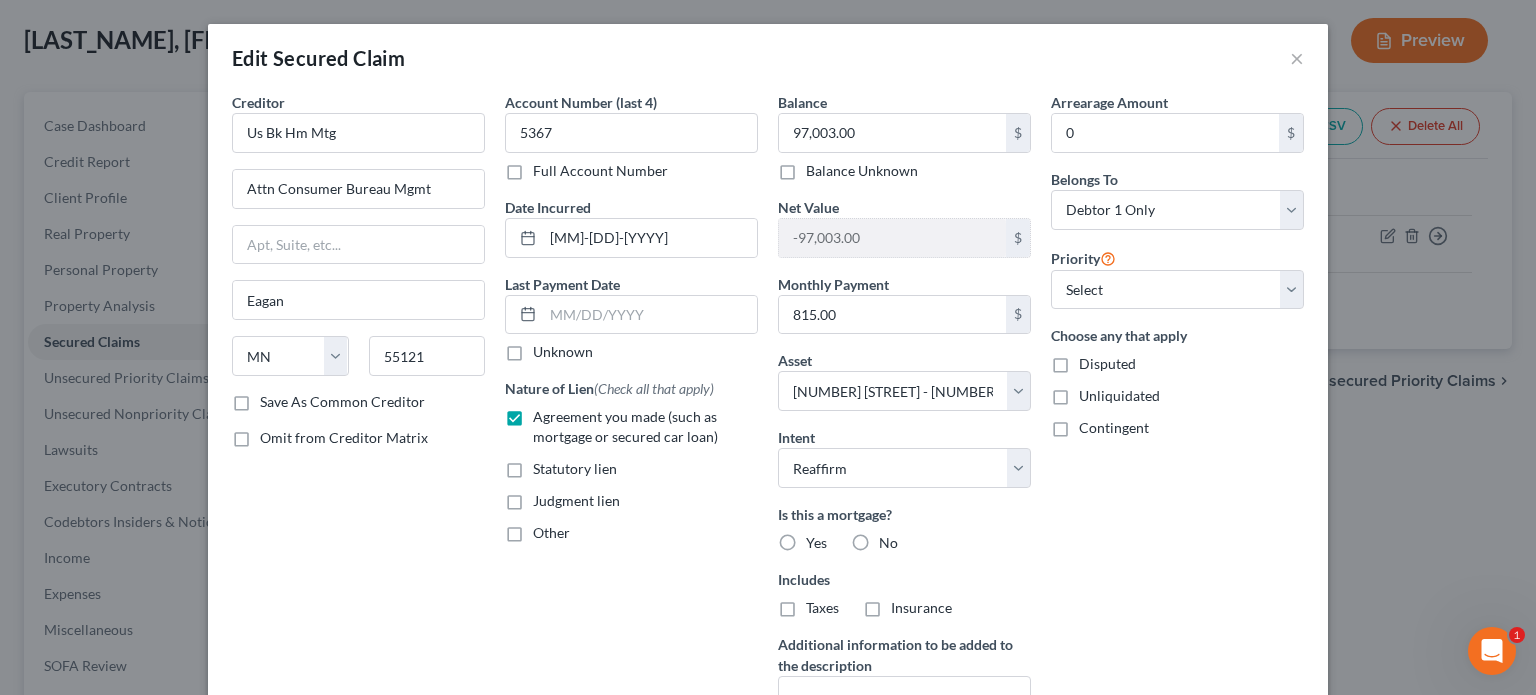 click on "Yes" at bounding box center [820, 539] 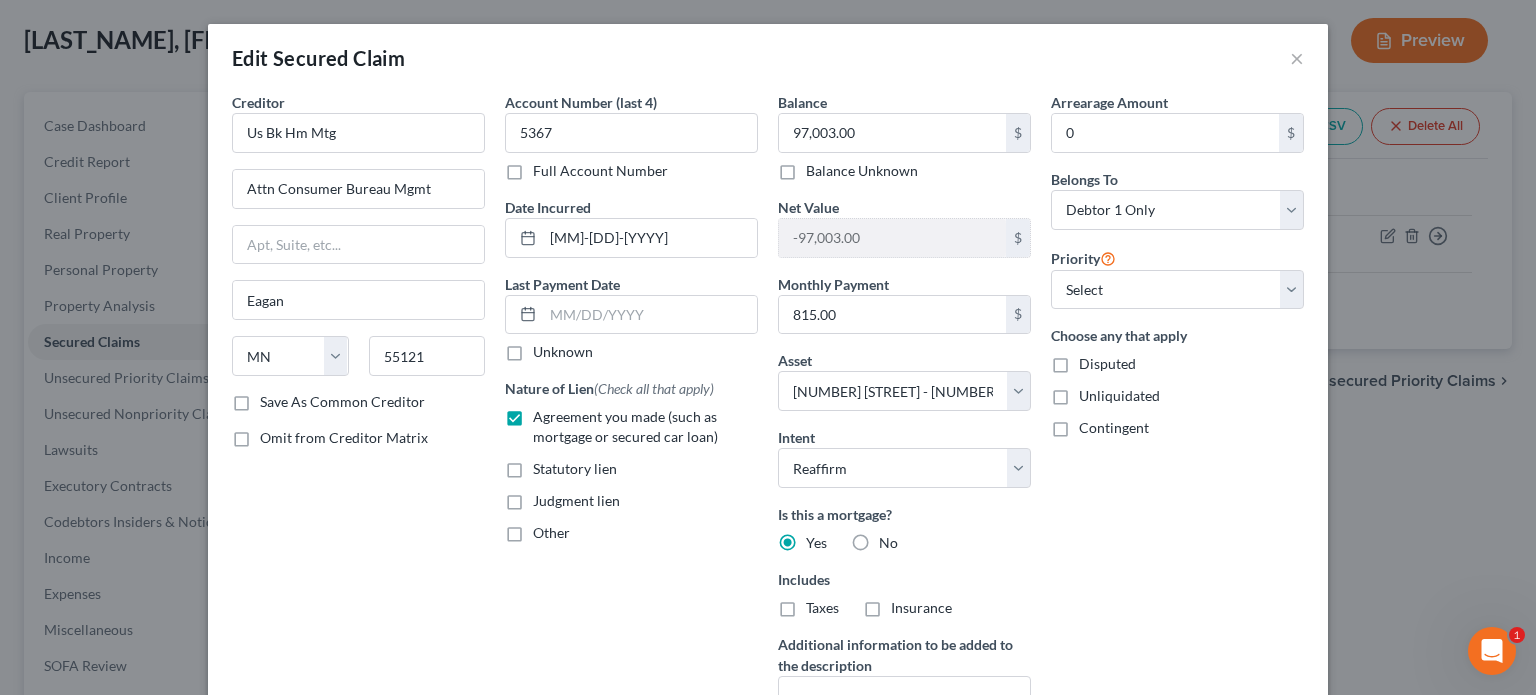 click on "Taxes" at bounding box center [822, 608] 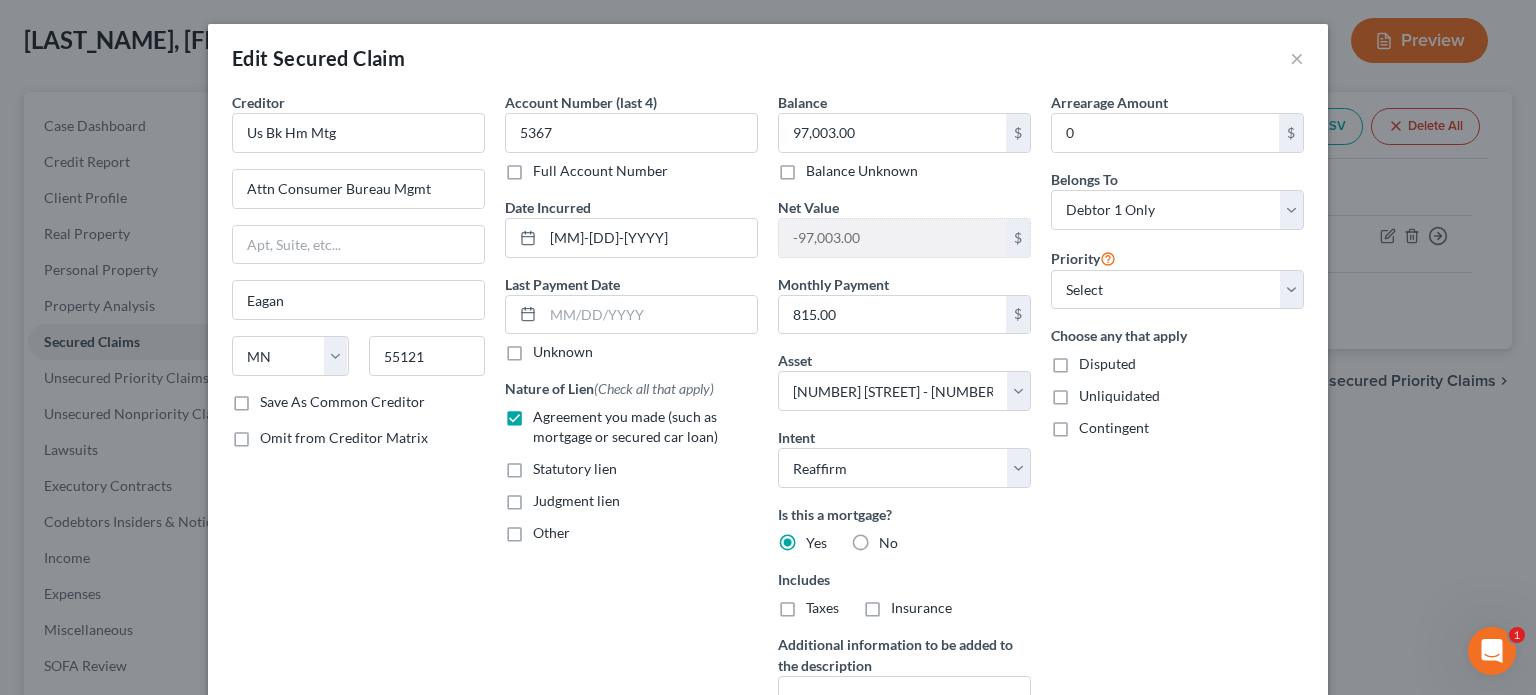 click on "Taxes" at bounding box center (820, 604) 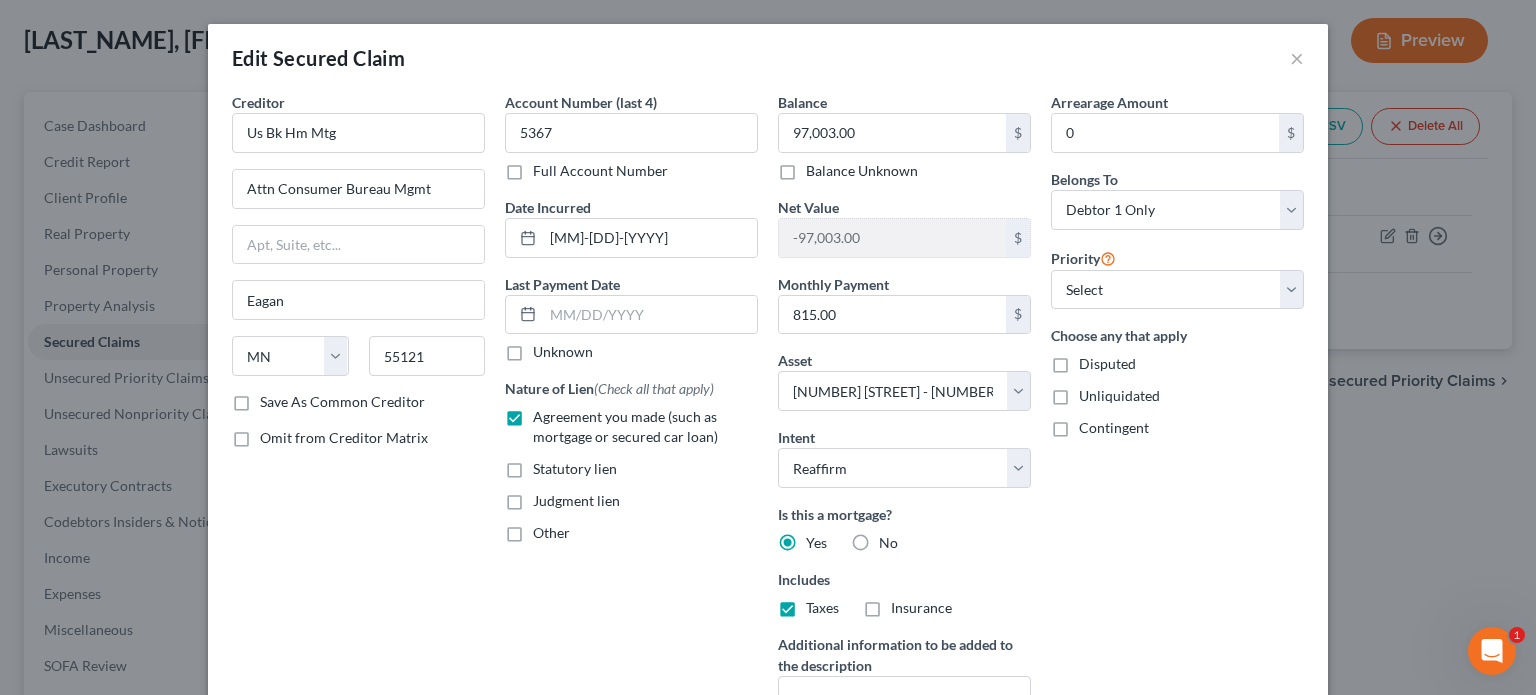 click on "Insurance" at bounding box center [921, 608] 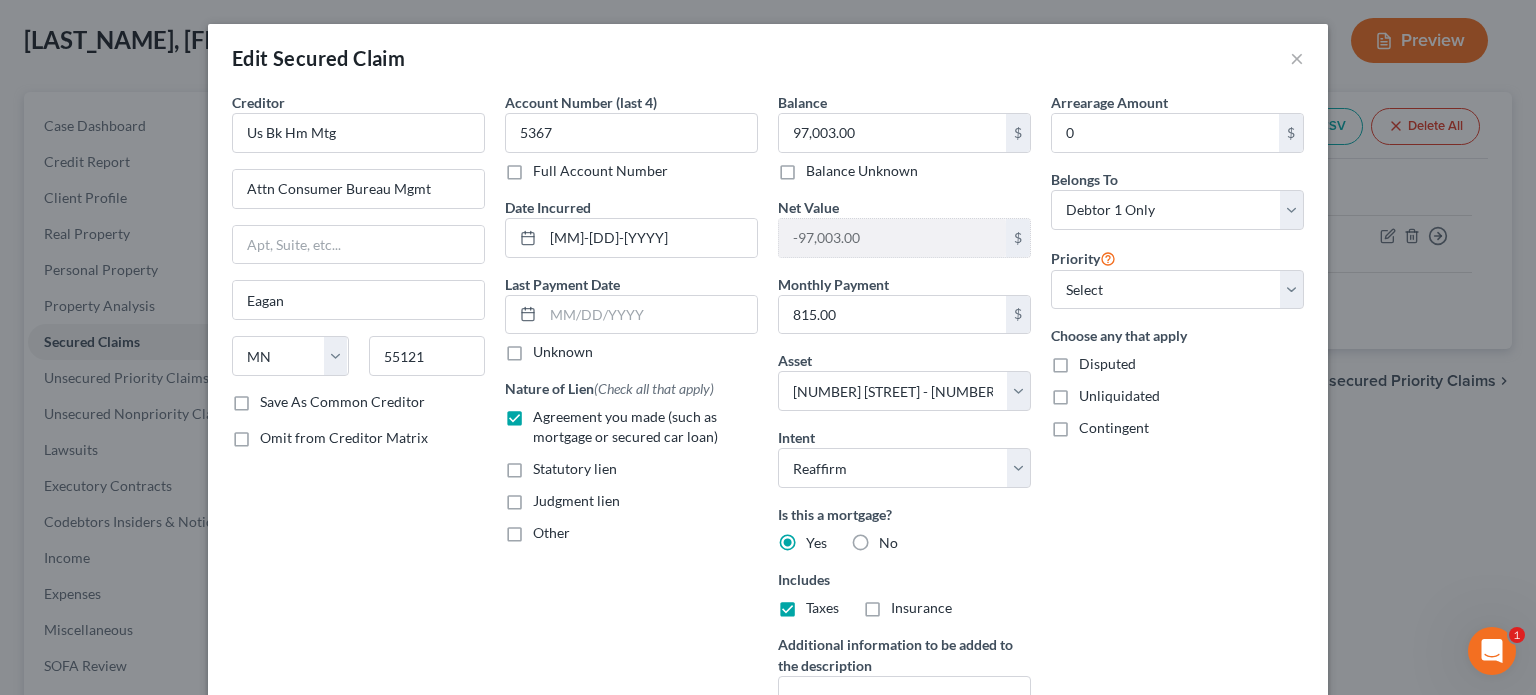 click on "Insurance" at bounding box center (905, 604) 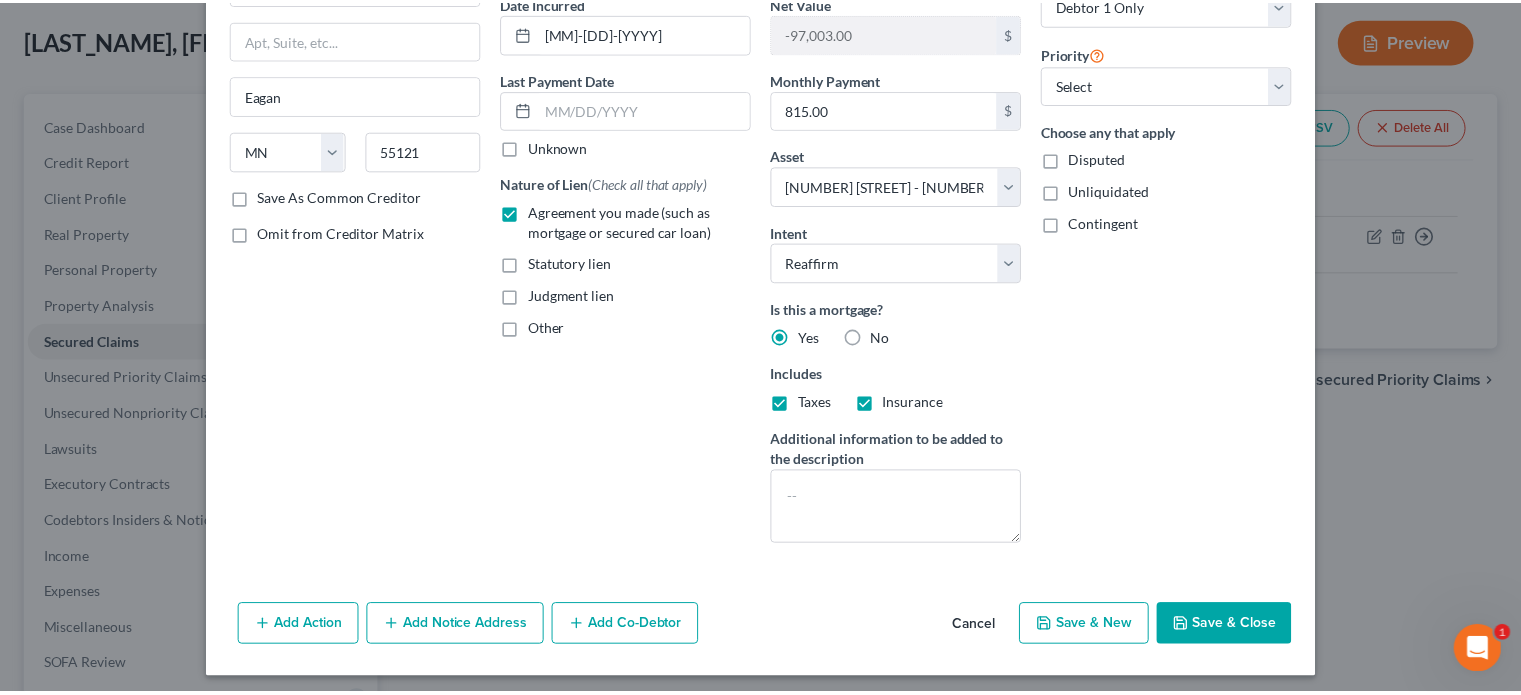 scroll, scrollTop: 210, scrollLeft: 0, axis: vertical 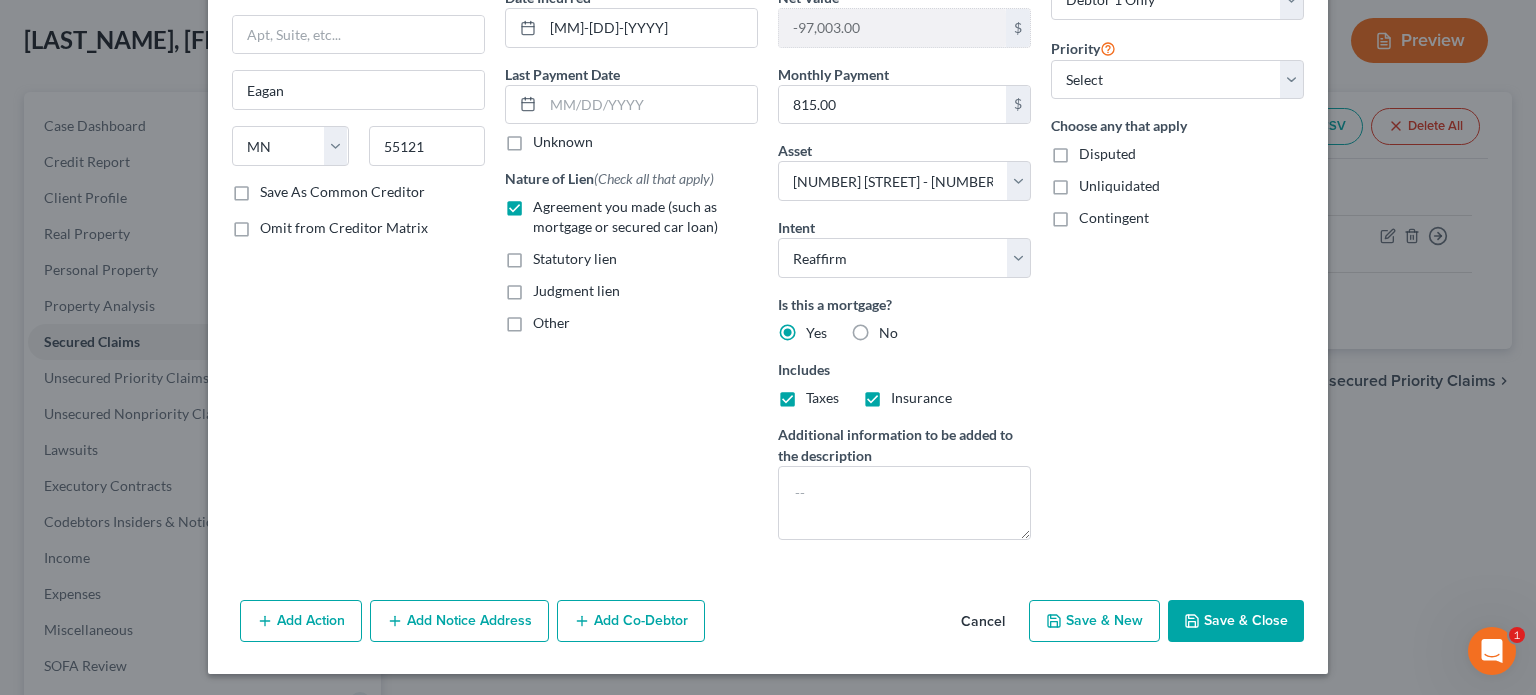 click on "Save & Close" at bounding box center [1236, 621] 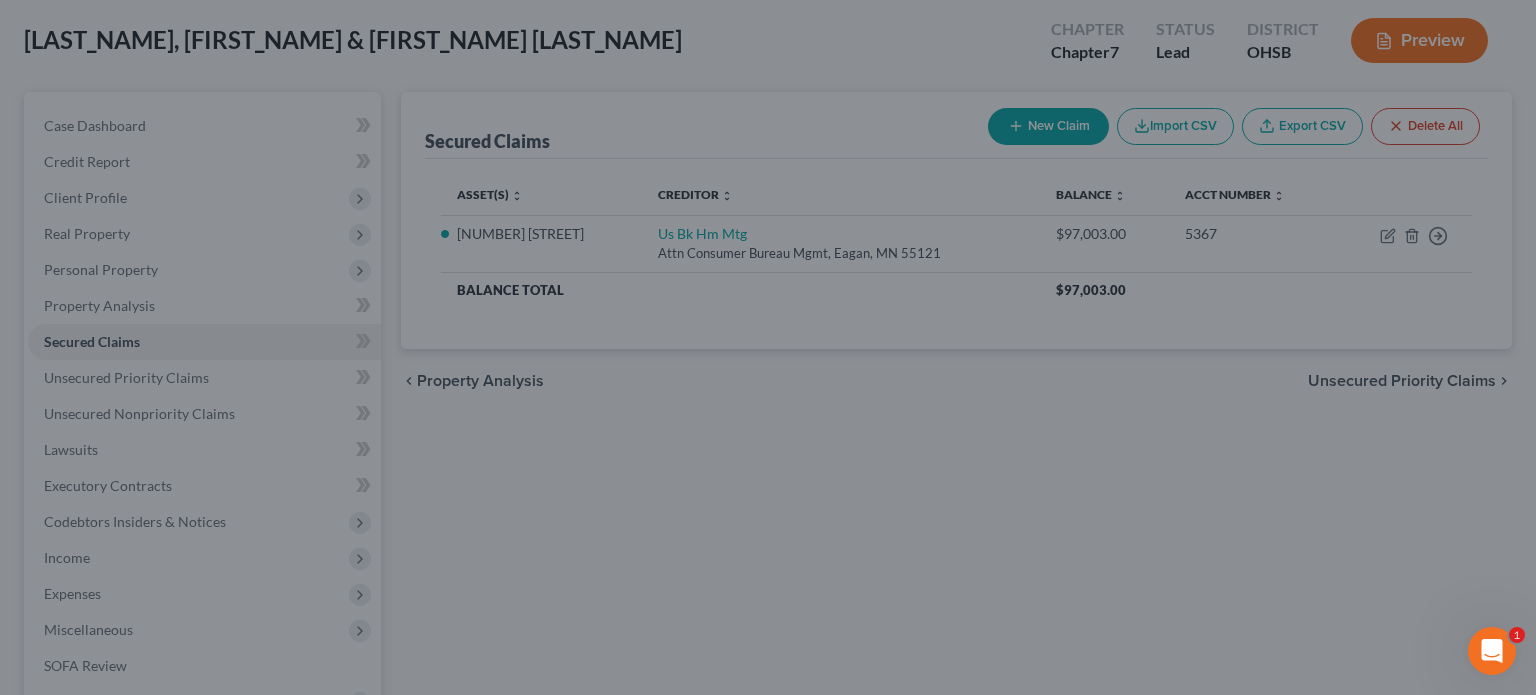select on "14" 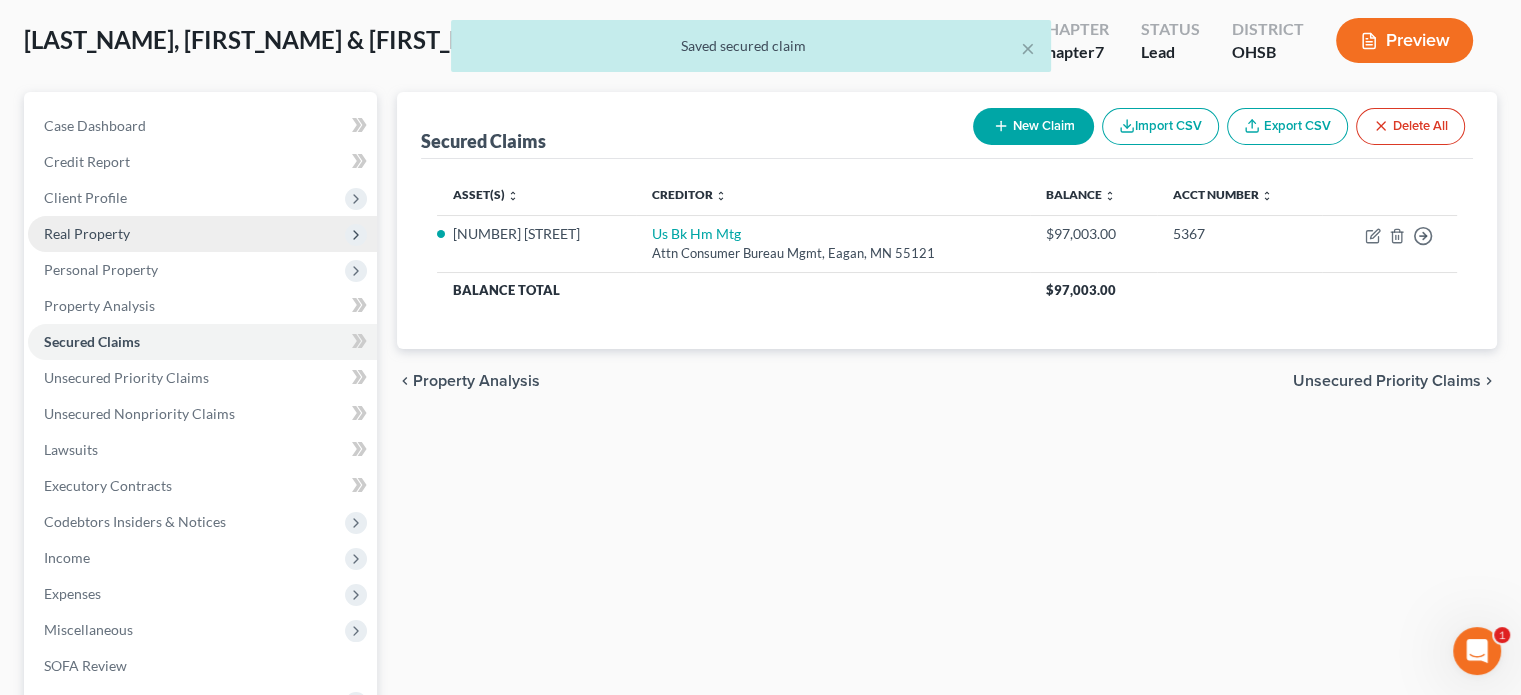 click on "Real Property" at bounding box center (87, 233) 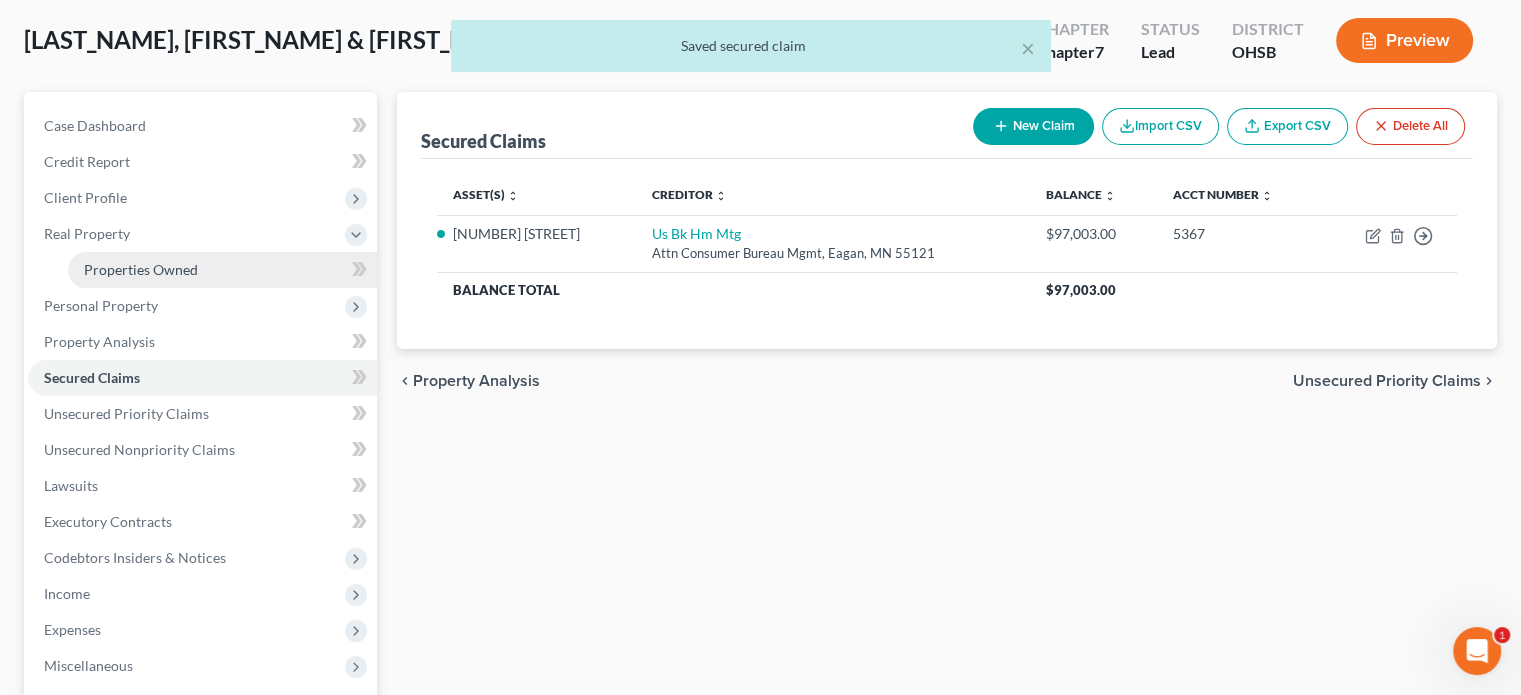 click on "Properties Owned" at bounding box center (141, 269) 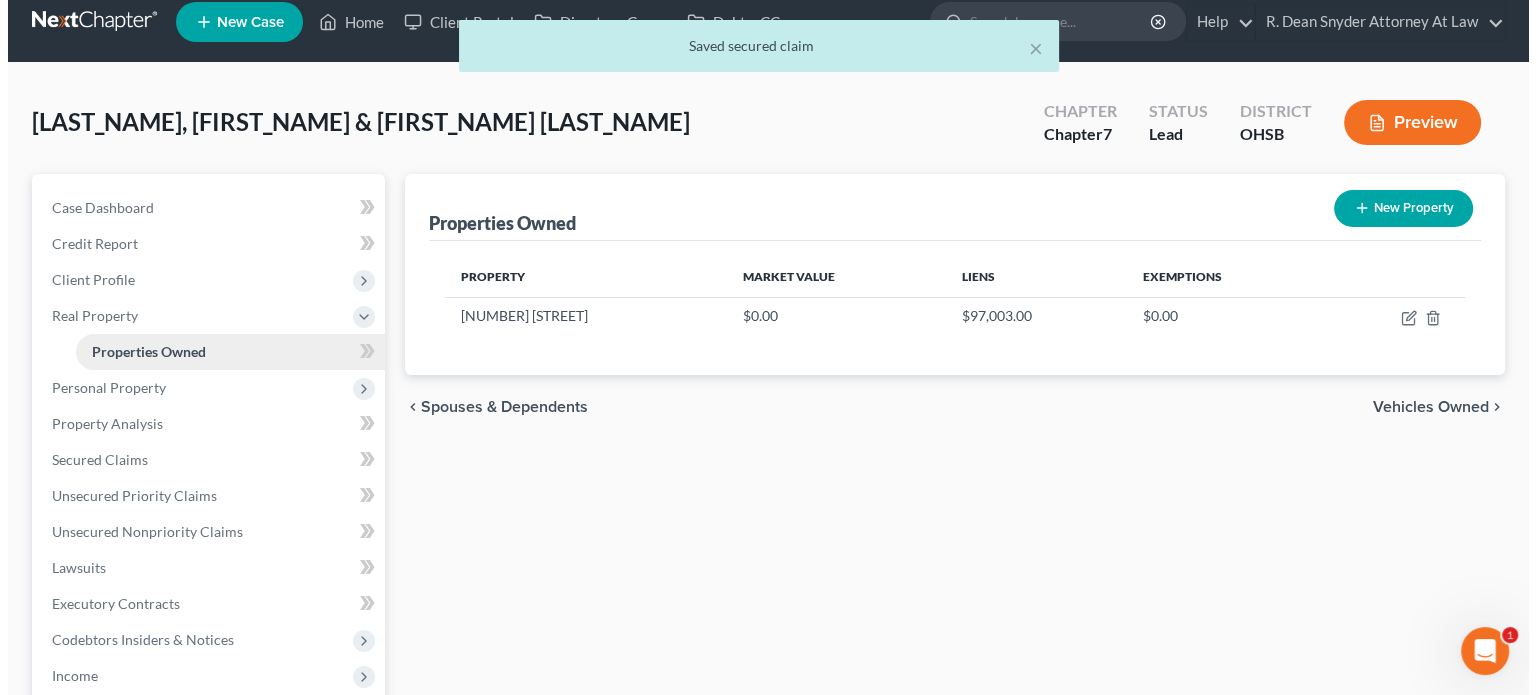 scroll, scrollTop: 0, scrollLeft: 0, axis: both 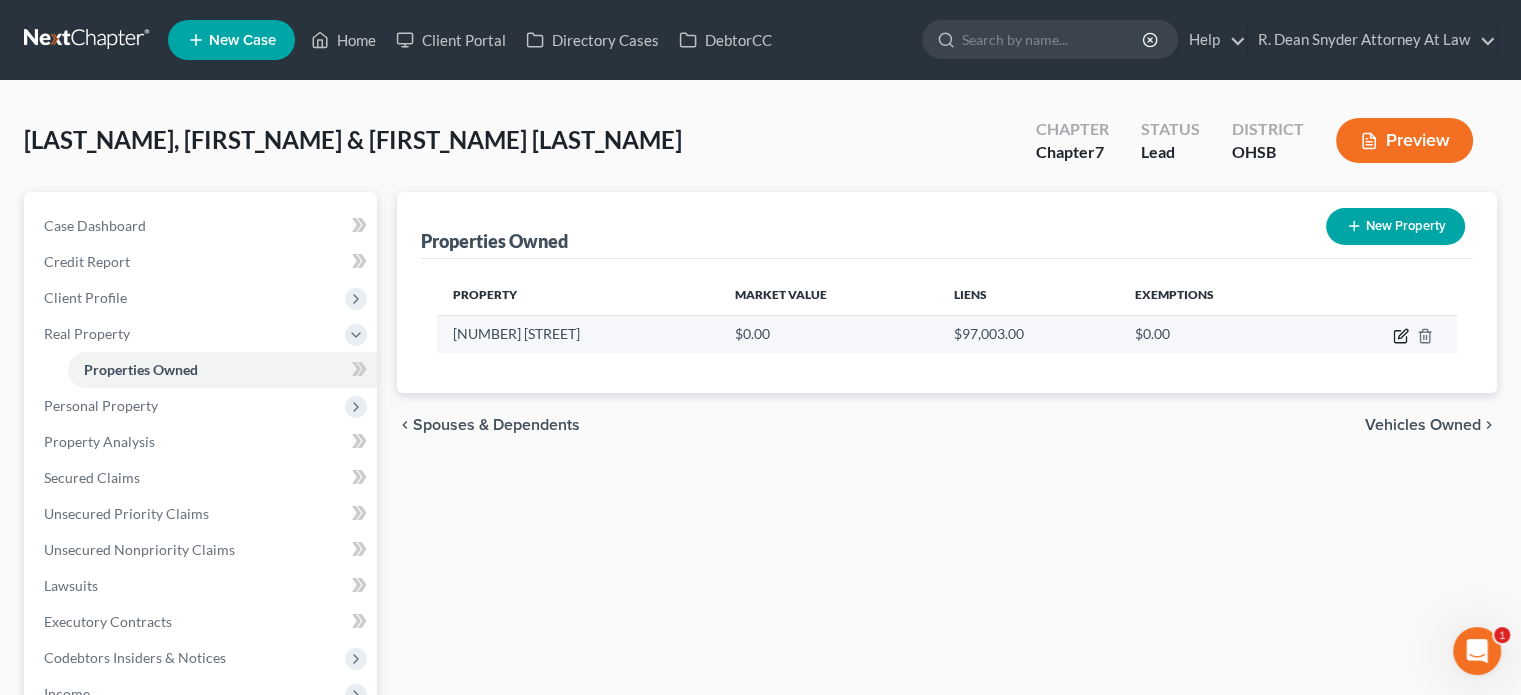 click 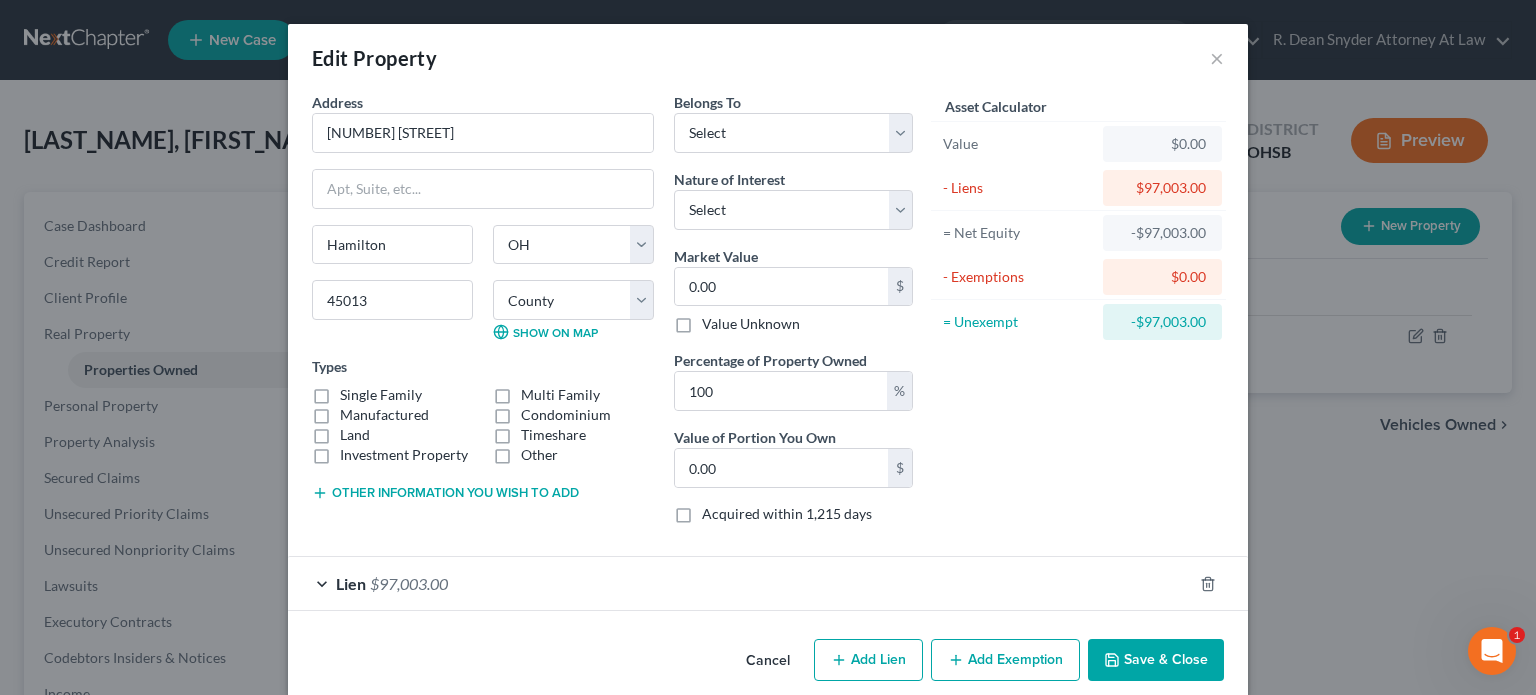 drag, startPoint x: 680, startPoint y: 515, endPoint x: 675, endPoint y: 505, distance: 11.18034 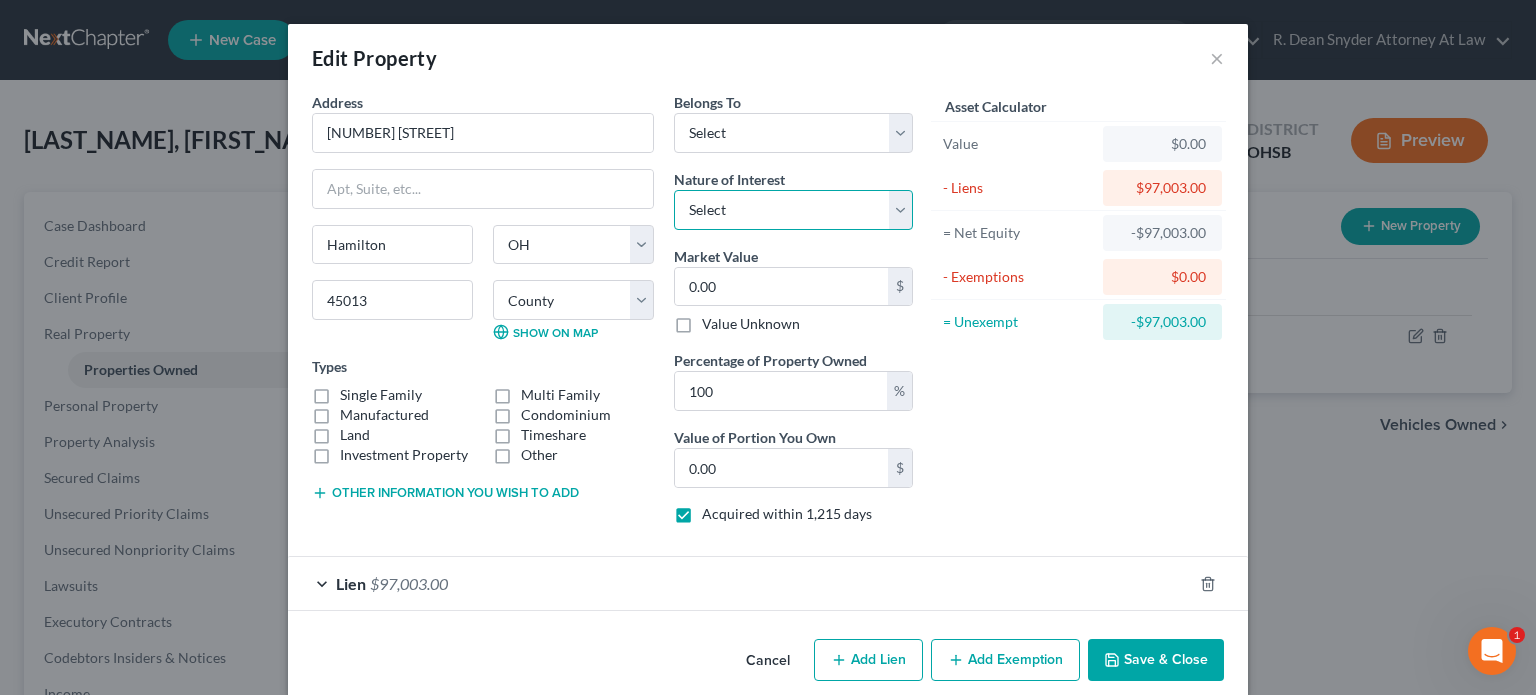 click on "Select Fee Simple Joint Tenant Life Estate Equitable Interest Future Interest Tenancy By The Entireties Tenants In Common Other" at bounding box center (793, 210) 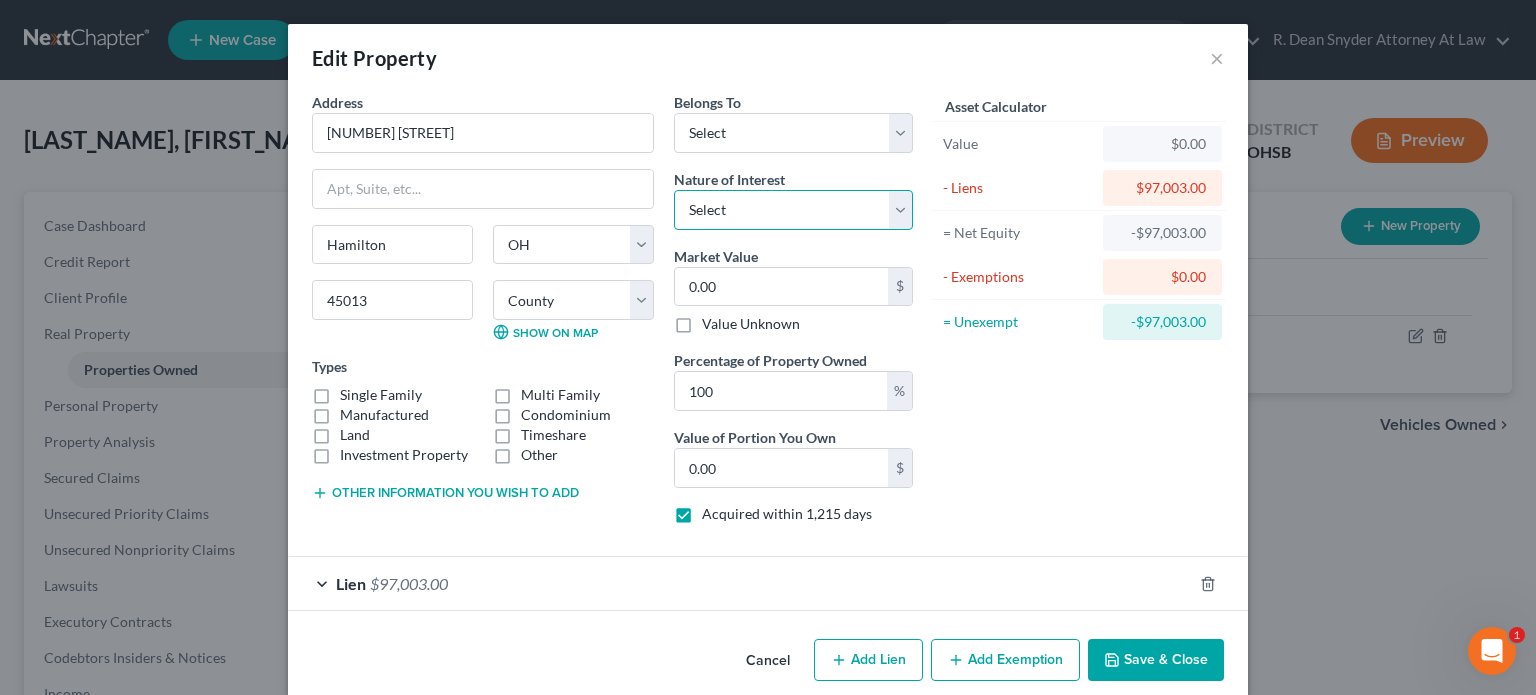 select on "0" 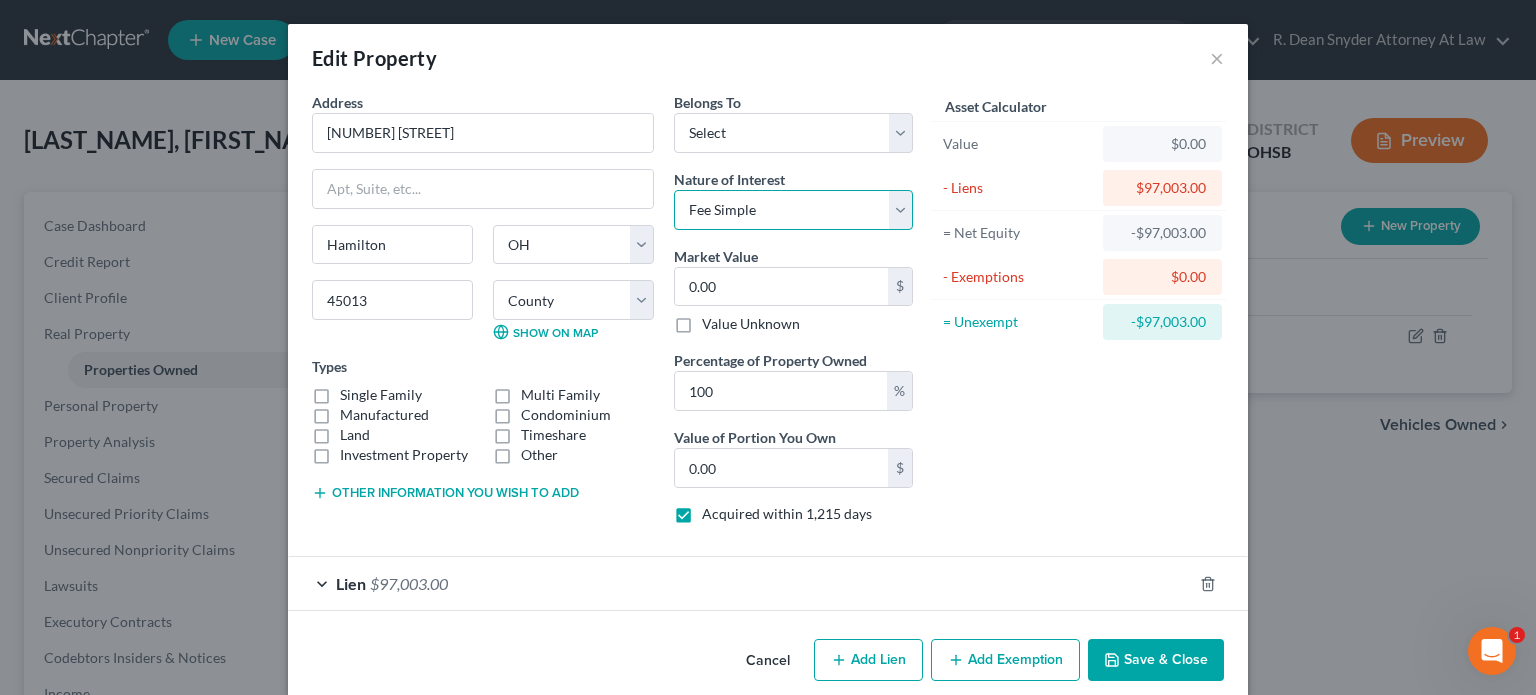 click on "Select Fee Simple Joint Tenant Life Estate Equitable Interest Future Interest Tenancy By The Entireties Tenants In Common Other" at bounding box center (793, 210) 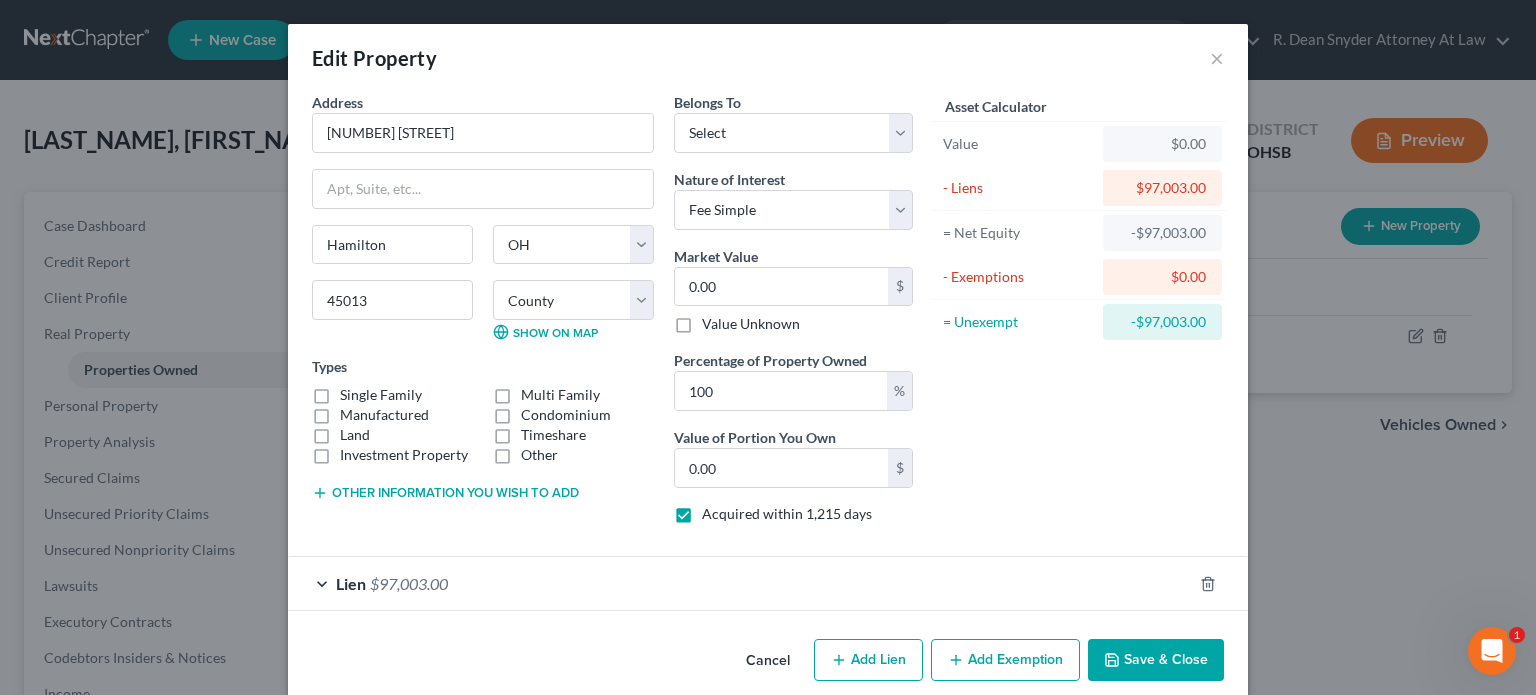 click on "Other information you wish to add" at bounding box center (445, 493) 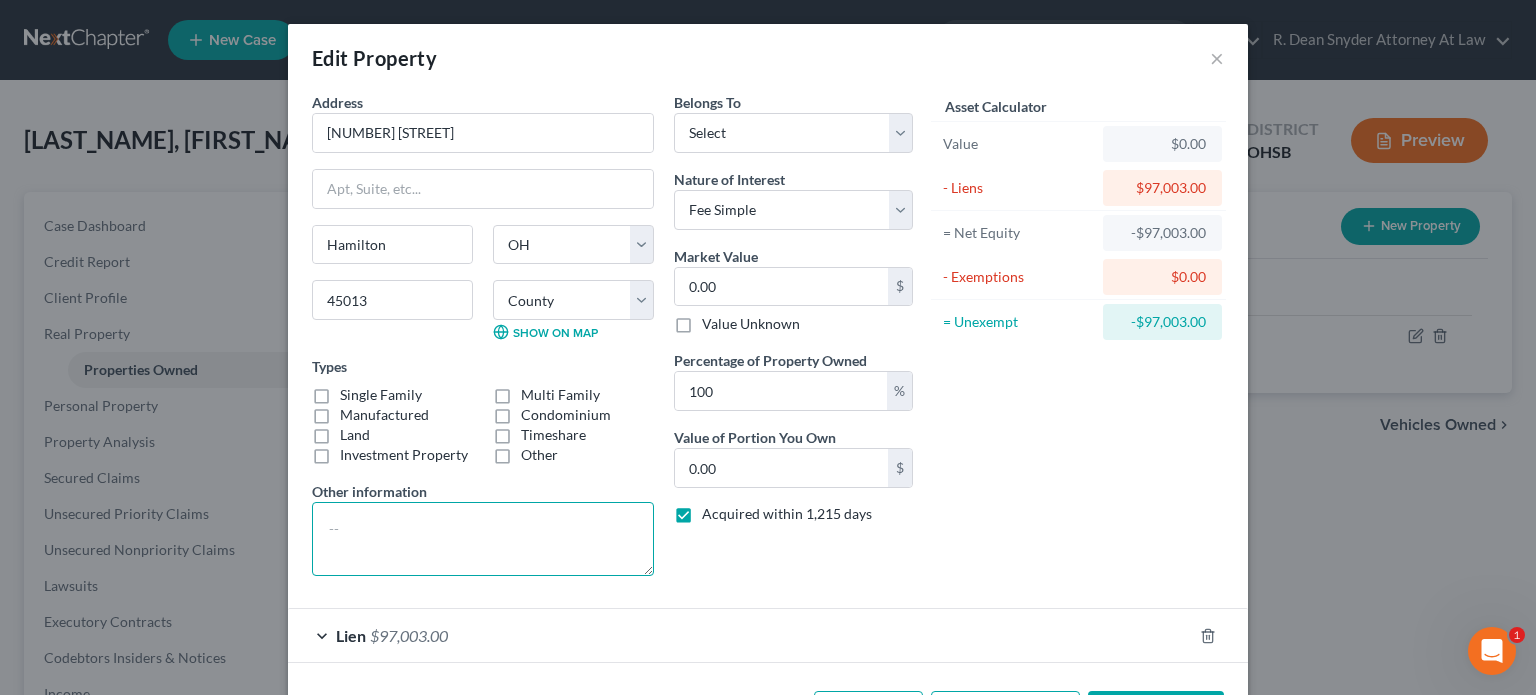 click at bounding box center [483, 539] 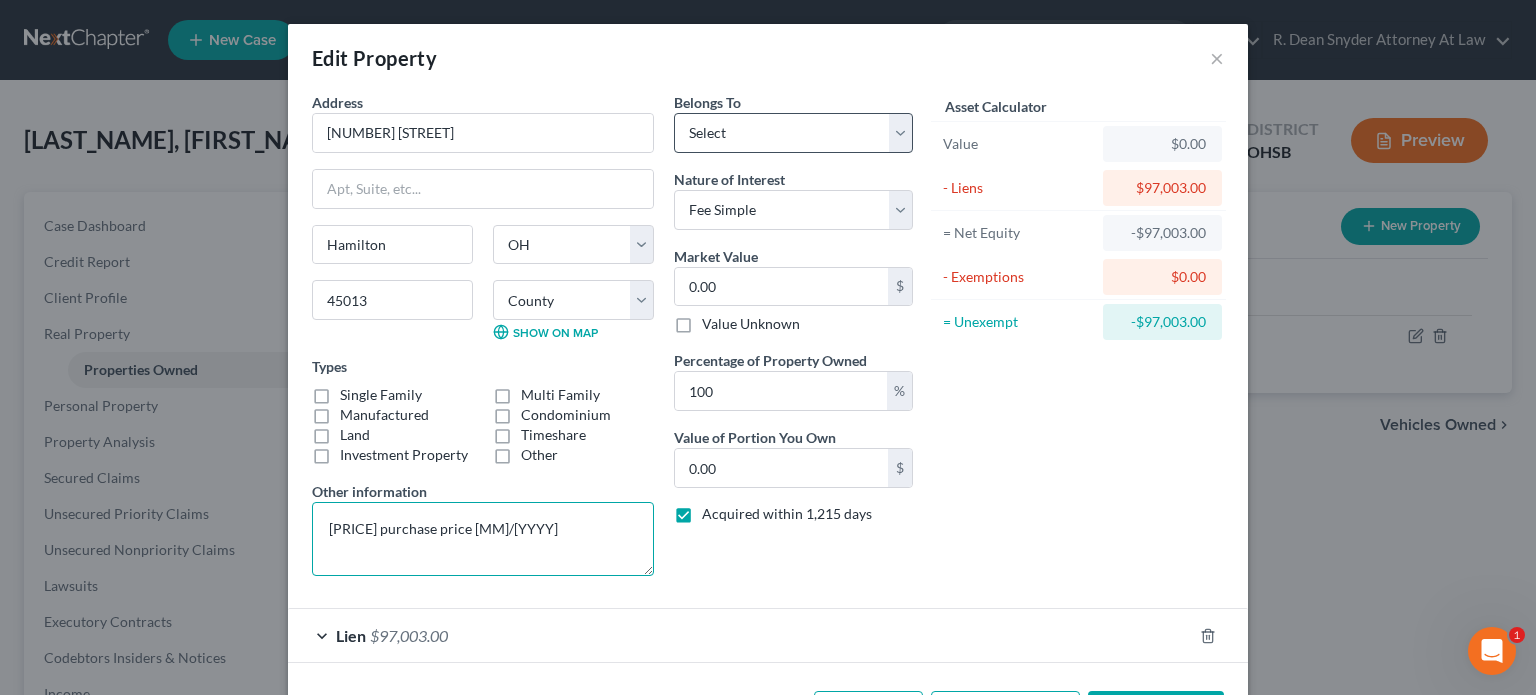 type on "95k purchase price 7/2024" 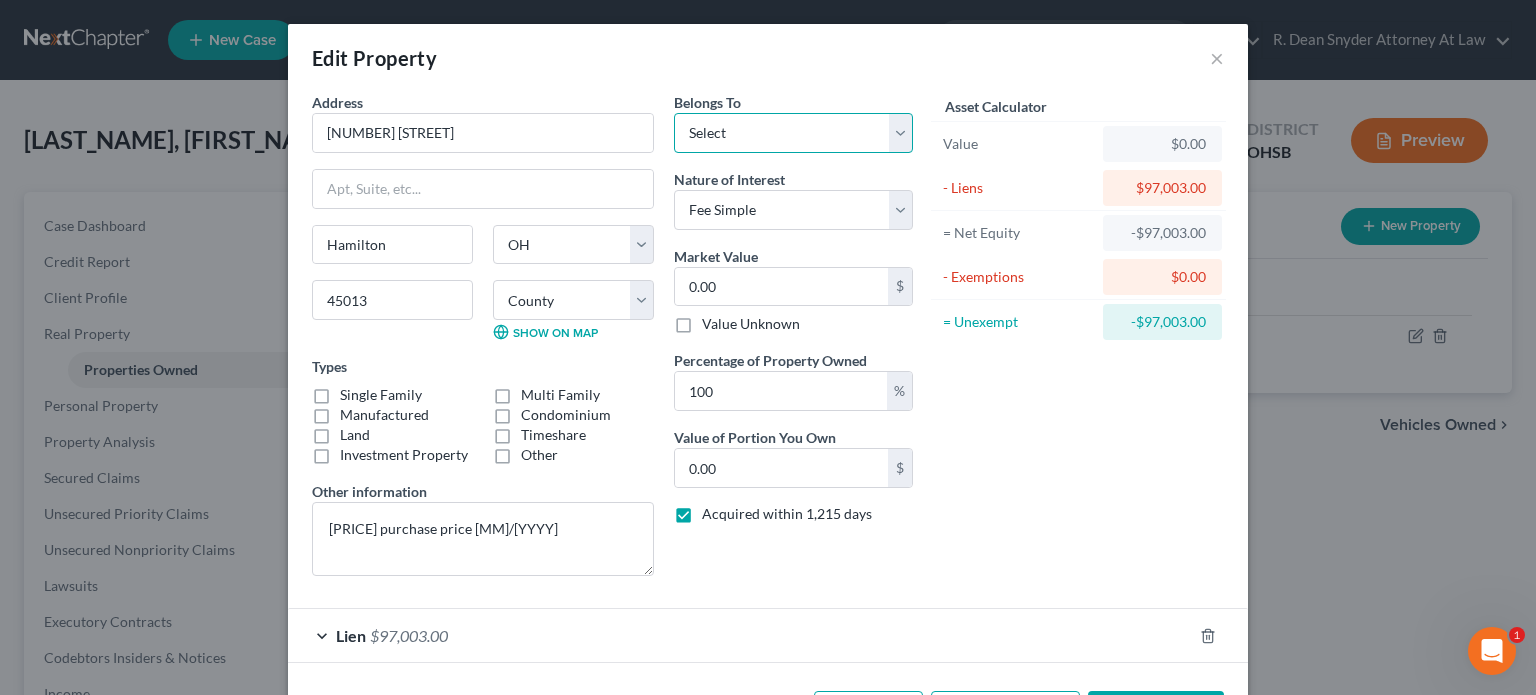 click on "Select Debtor 1 Only Debtor 2 Only Debtor 1 And Debtor 2 Only At Least One Of The Debtors And Another Community Property" at bounding box center (793, 133) 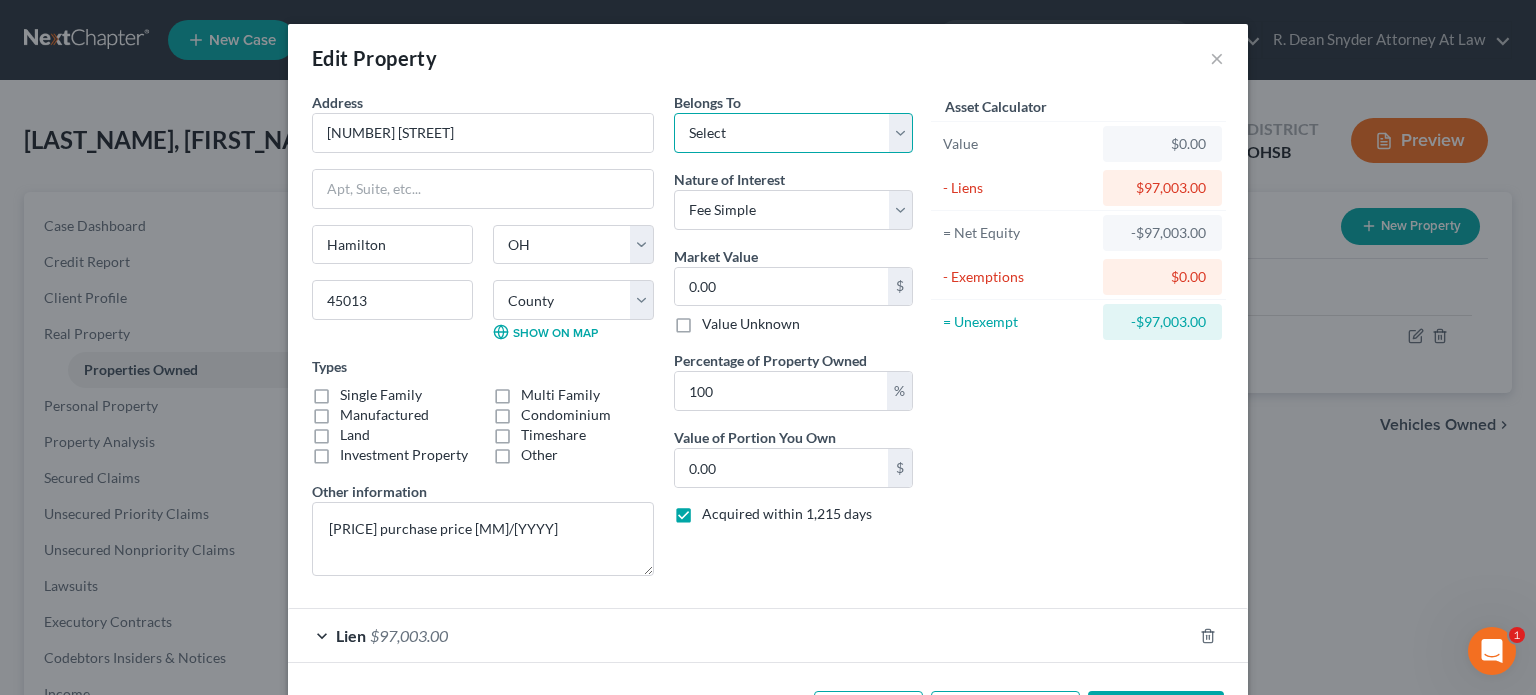 select on "2" 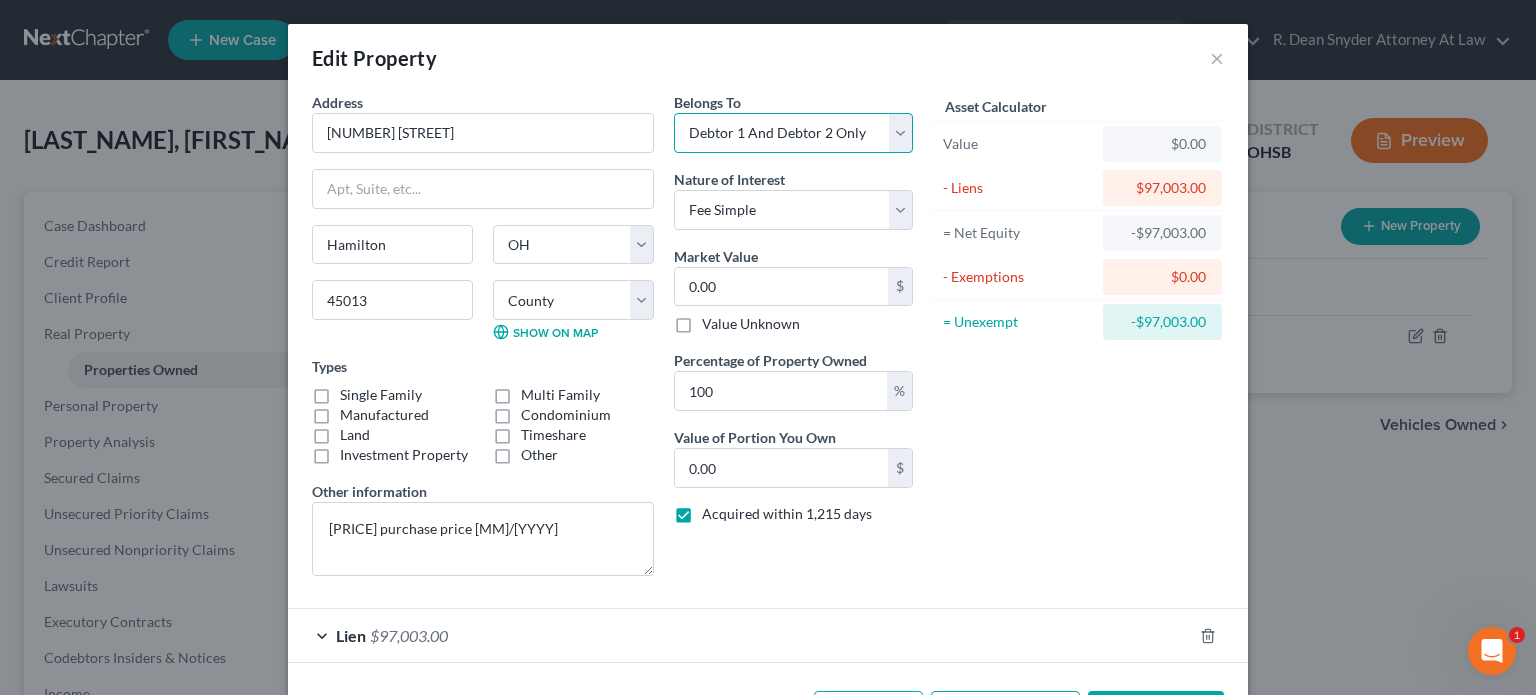 click on "Select Debtor 1 Only Debtor 2 Only Debtor 1 And Debtor 2 Only At Least One Of The Debtors And Another Community Property" at bounding box center (793, 133) 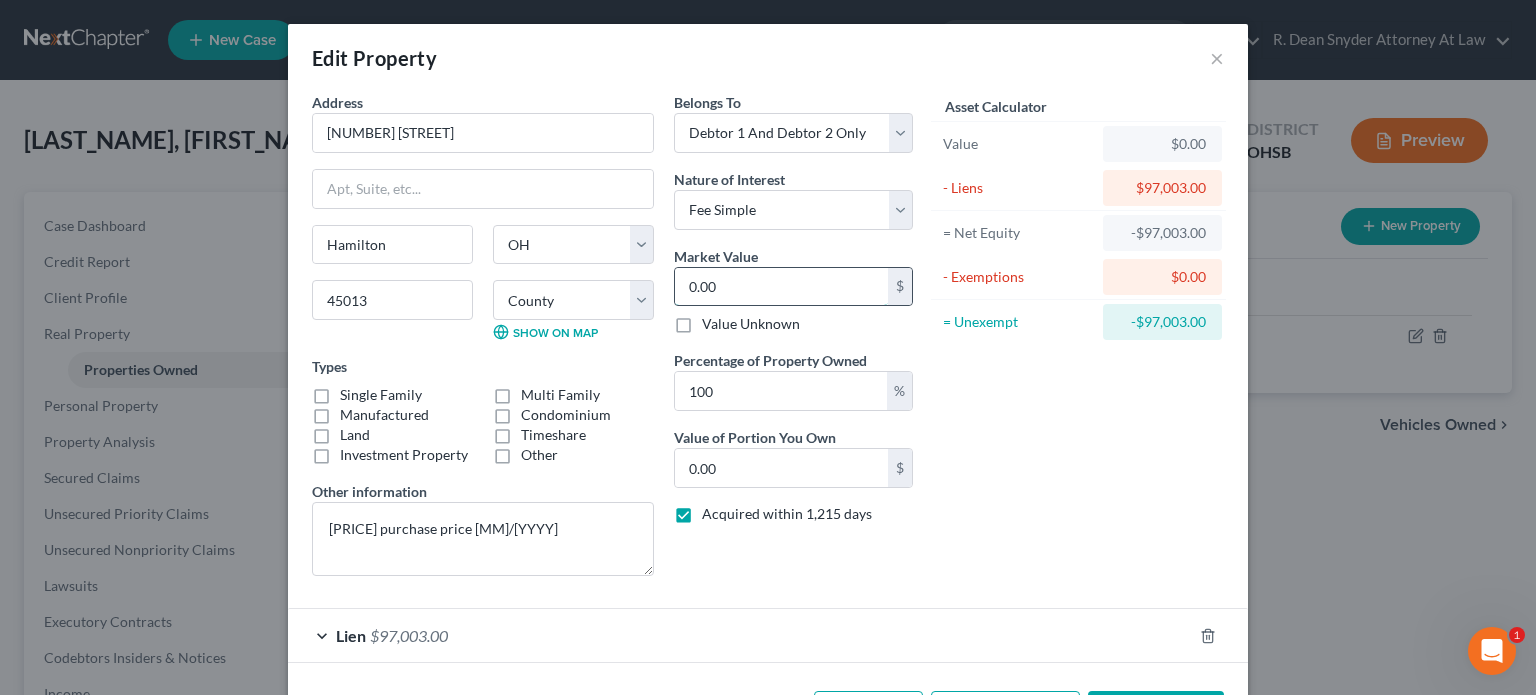 click on "0.00" at bounding box center (781, 287) 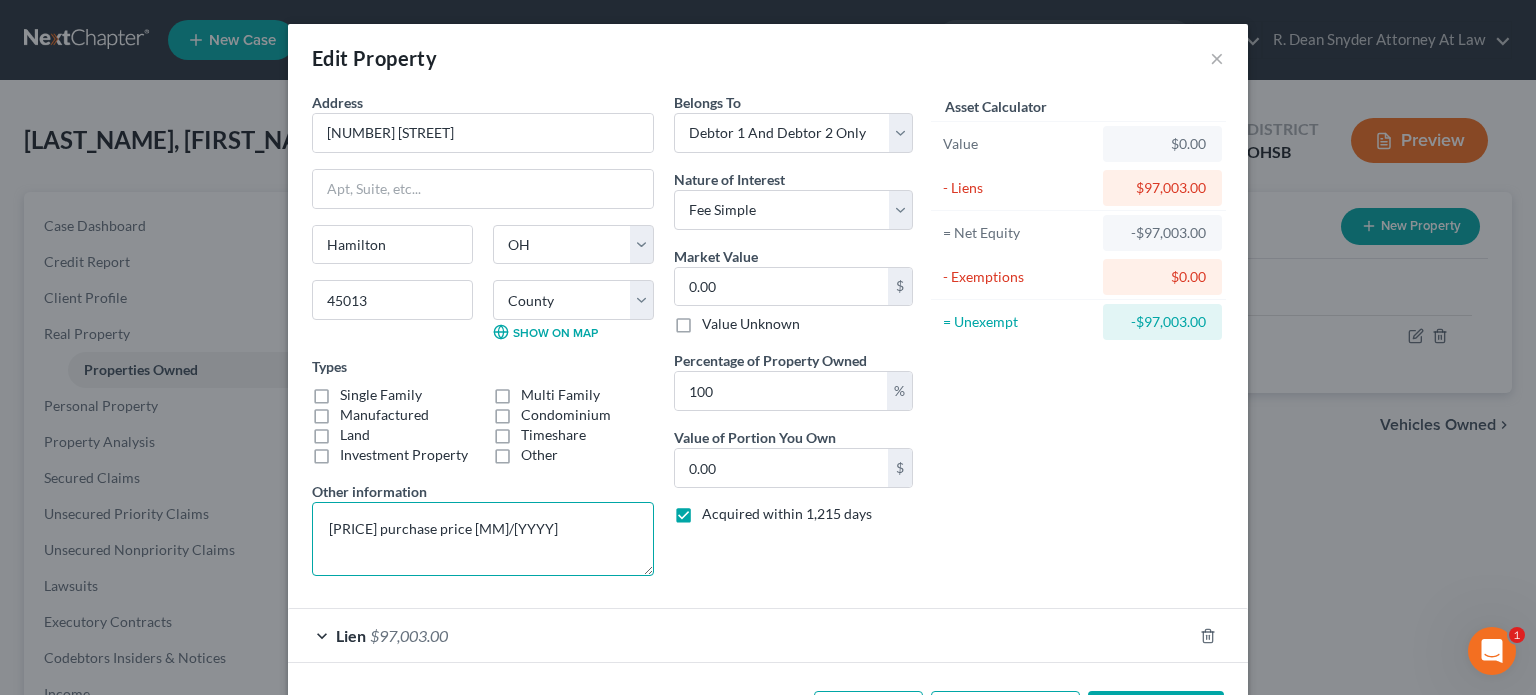 click on "95k purchase price 7/2024" at bounding box center [483, 539] 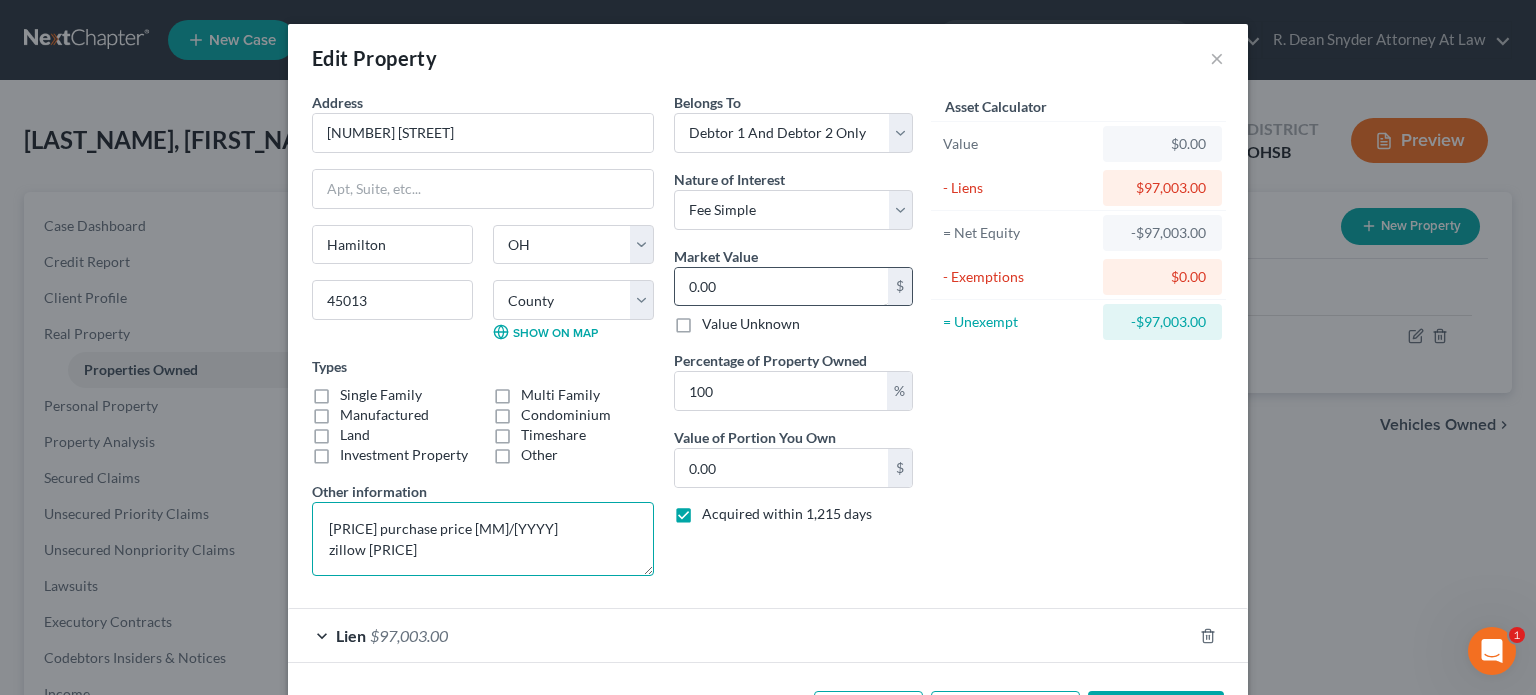 type on "95k purchase price 7/2024
zillow 98,200" 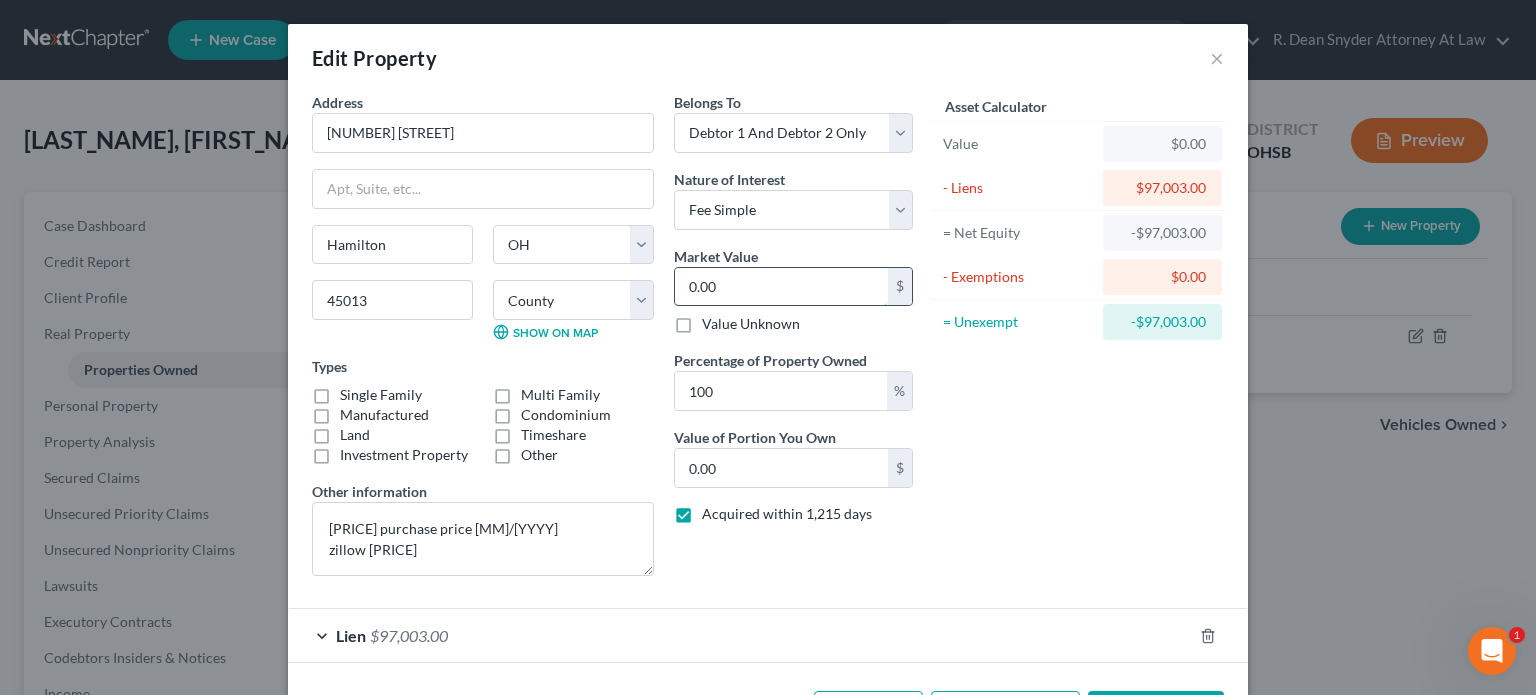 click on "0.00" at bounding box center (781, 287) 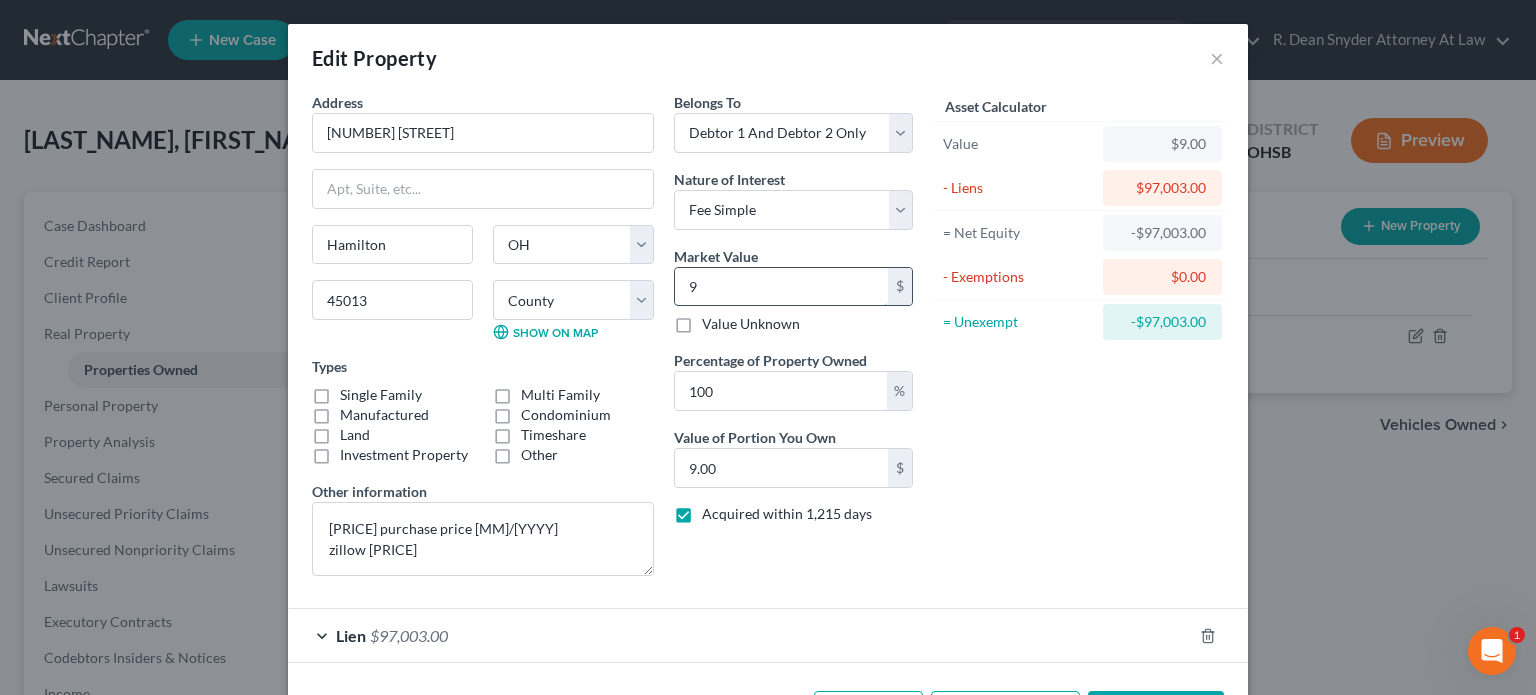 type on "95" 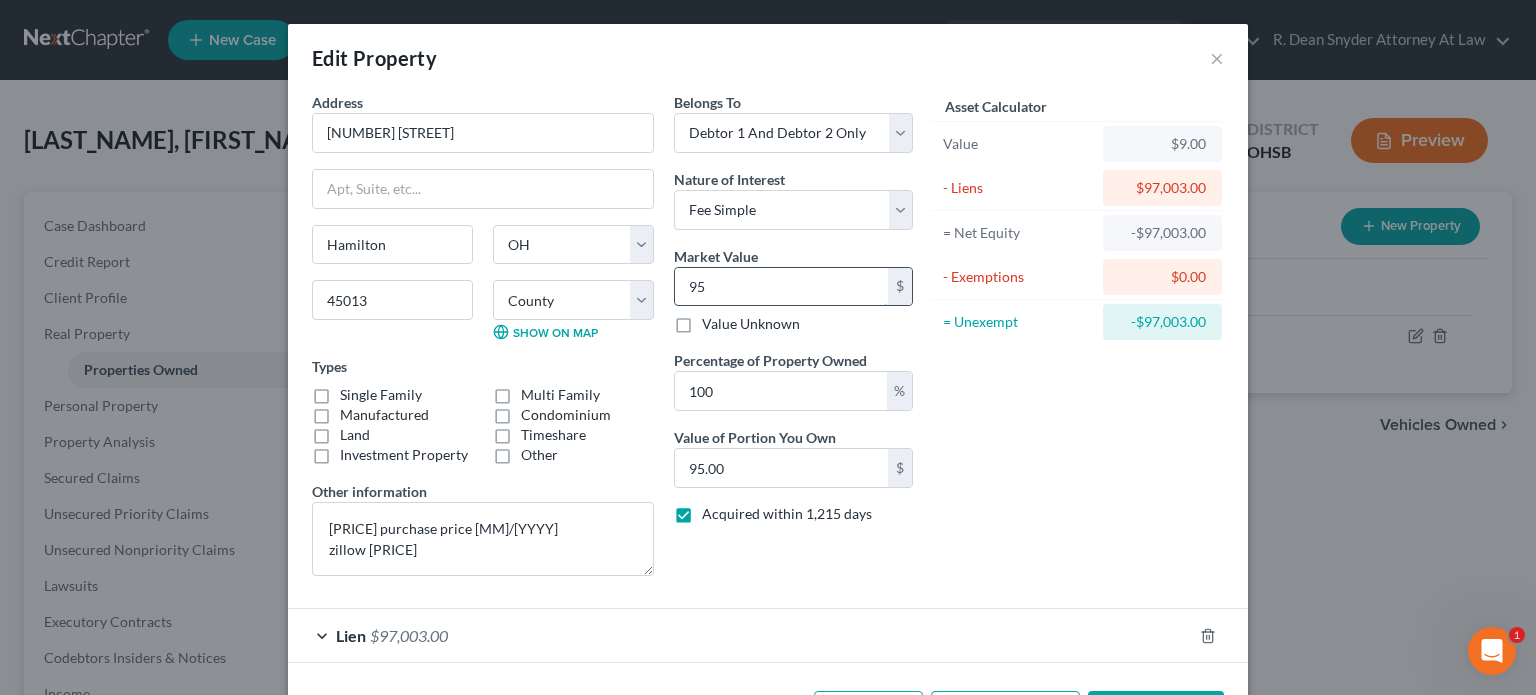 type on "950" 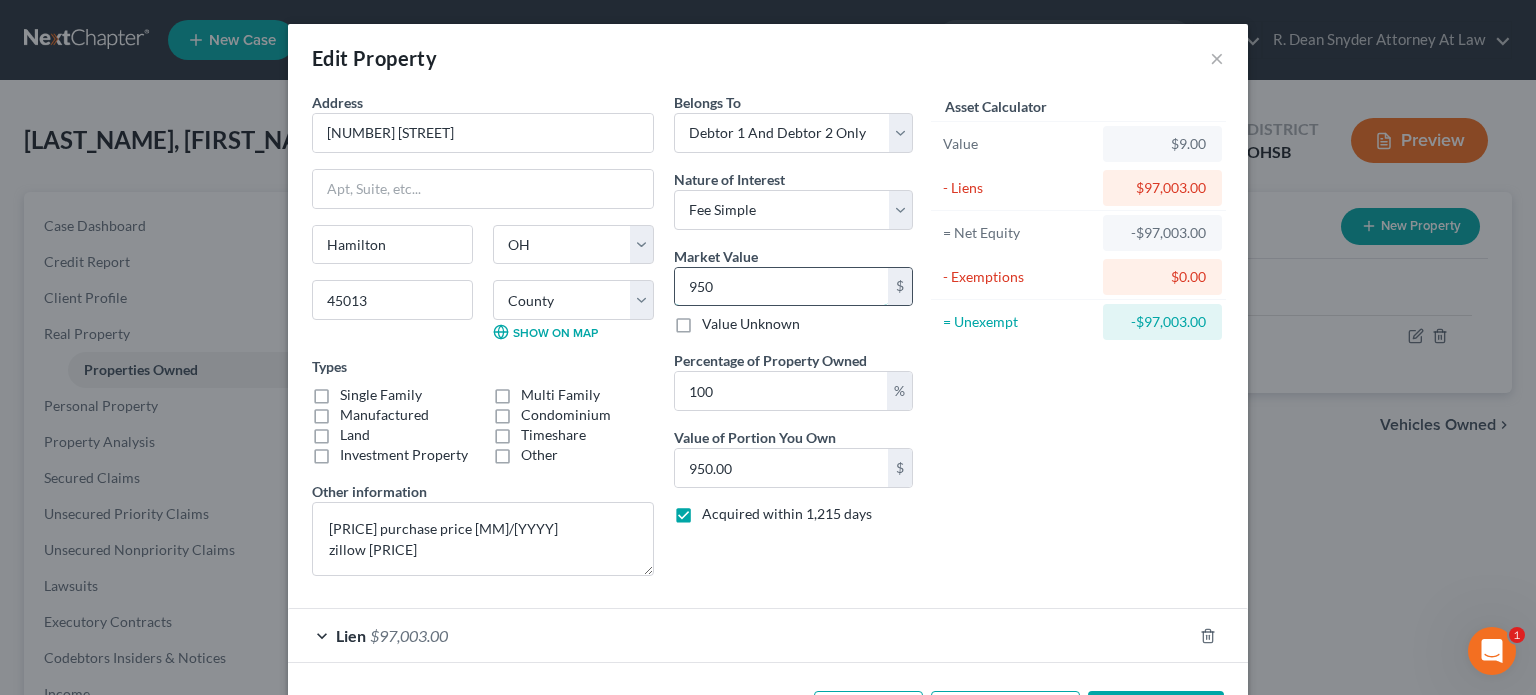type on "9500" 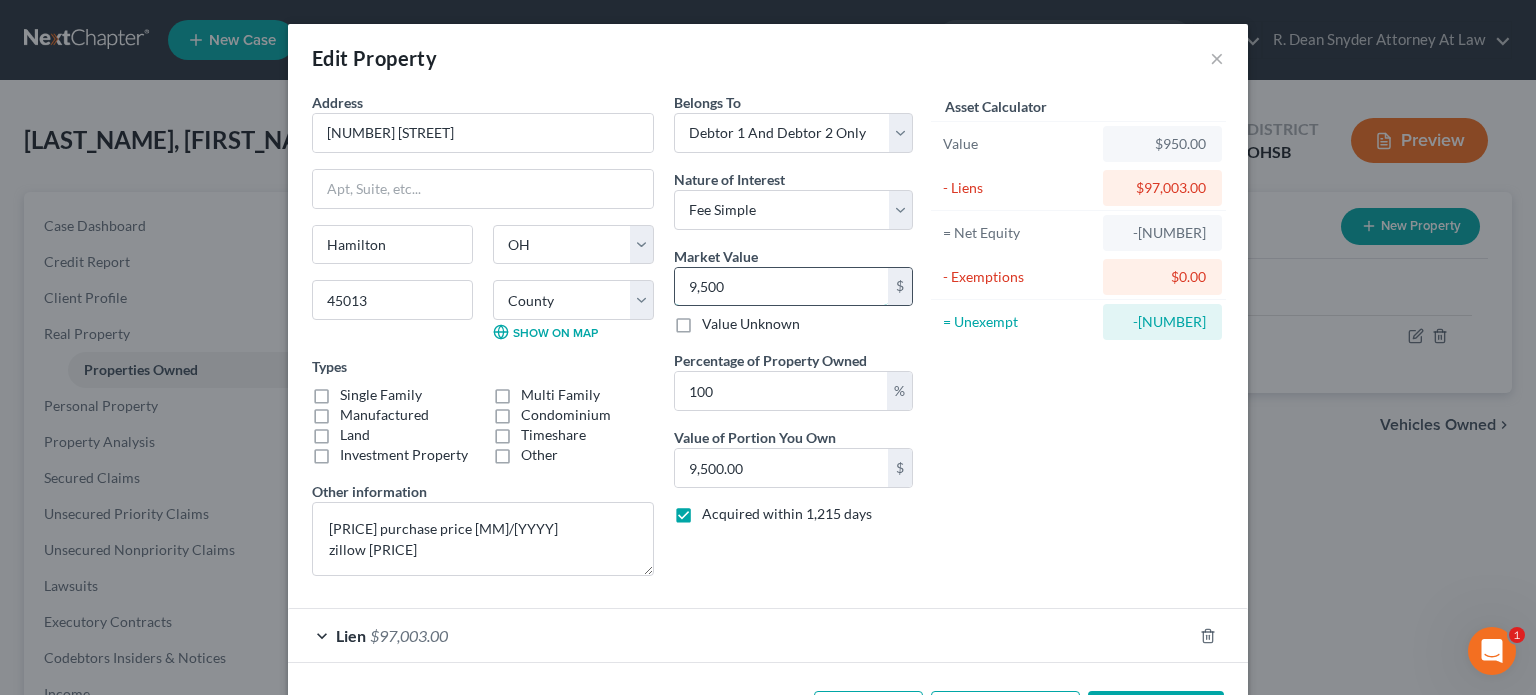 type on "9,5000" 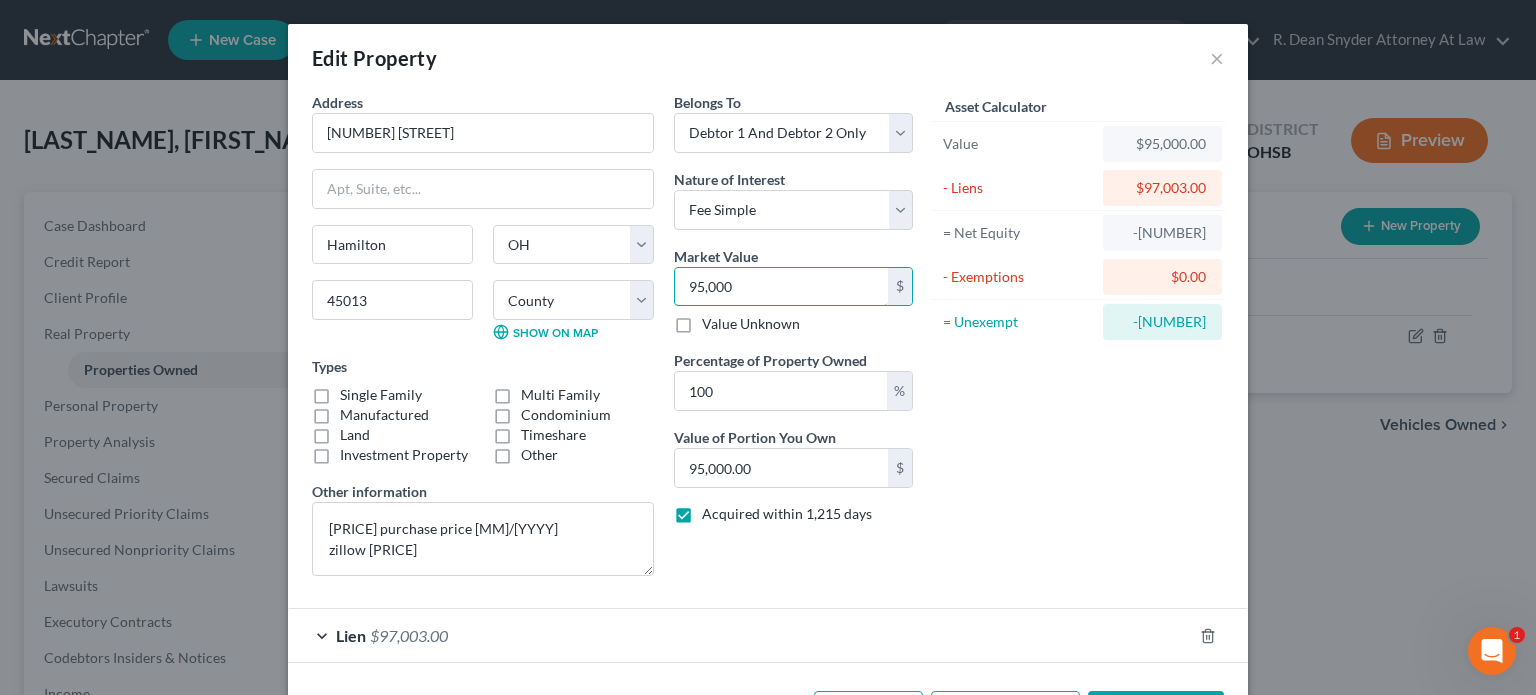 type on "95,000" 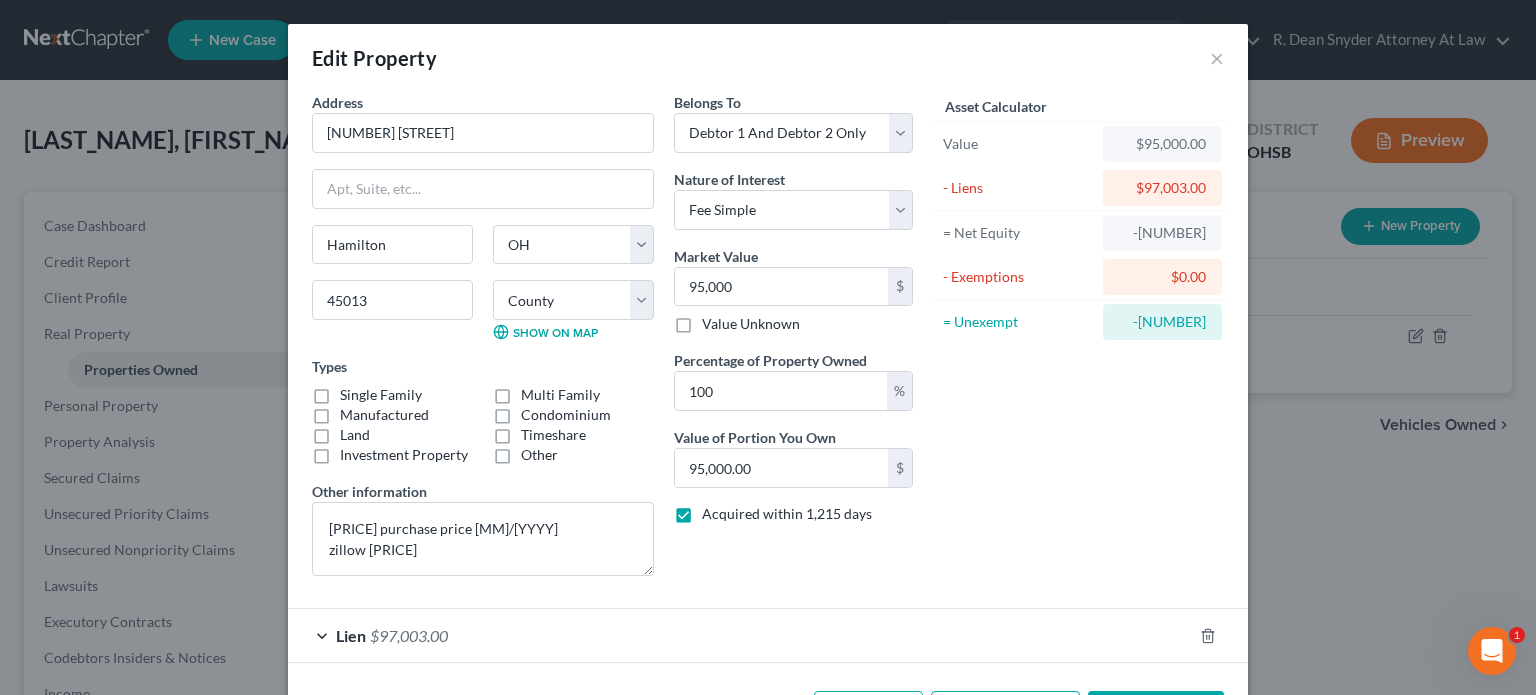 click on "Timeshare" at bounding box center [573, 435] 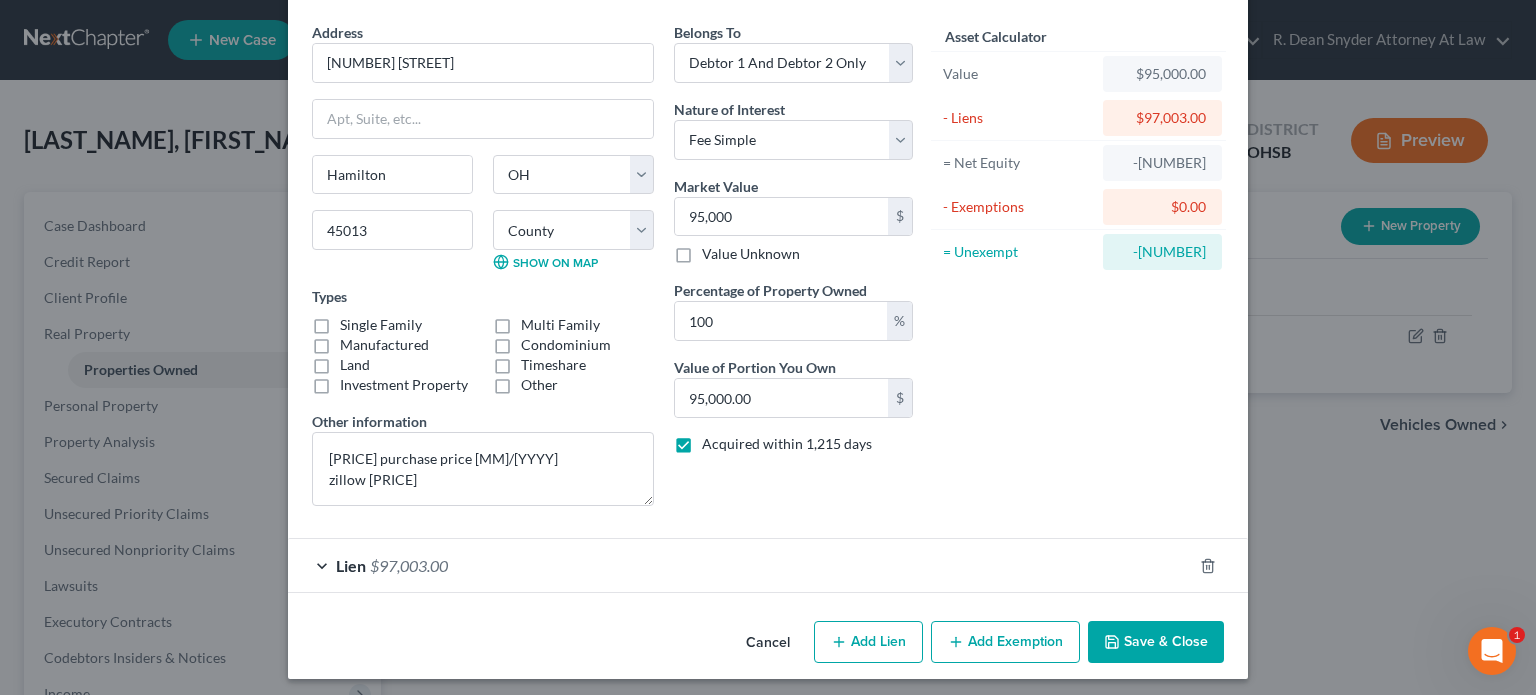 scroll, scrollTop: 75, scrollLeft: 0, axis: vertical 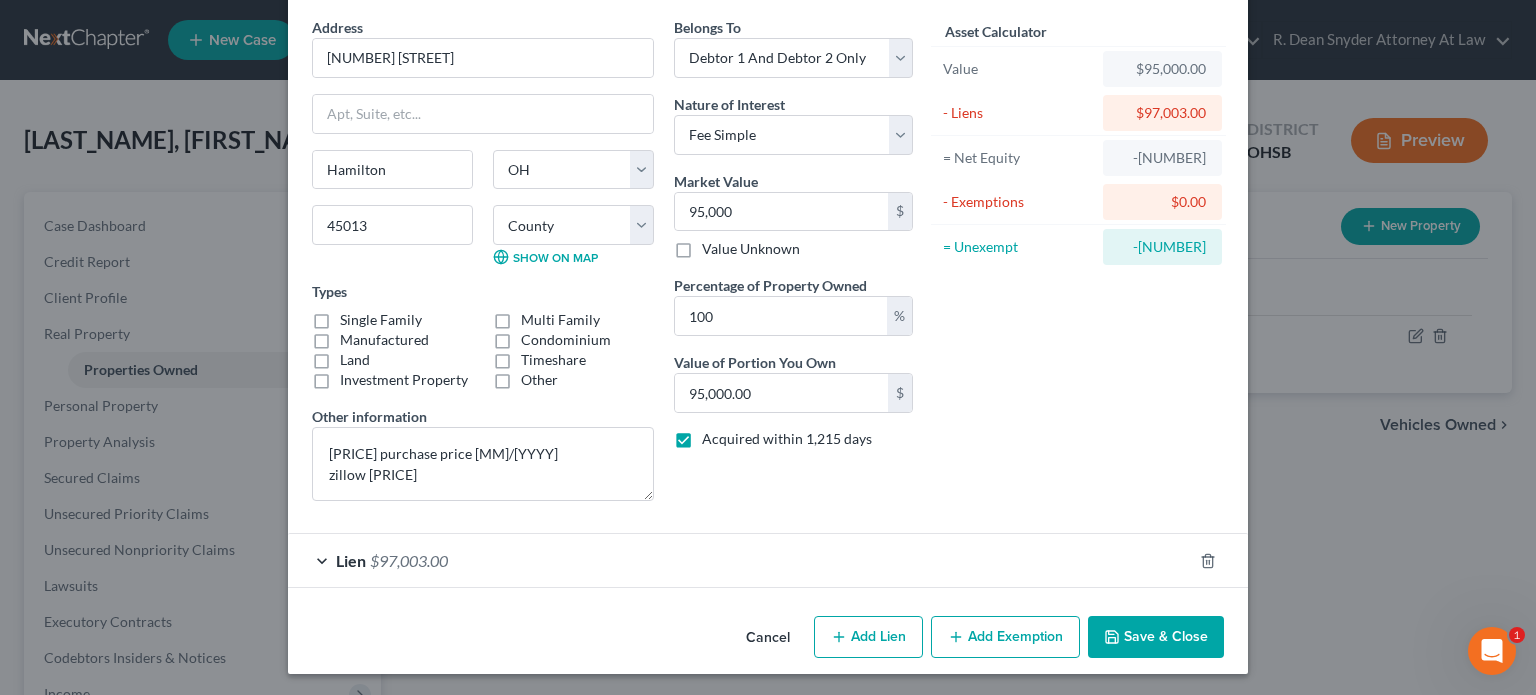 click on "Add Exemption" at bounding box center (1005, 637) 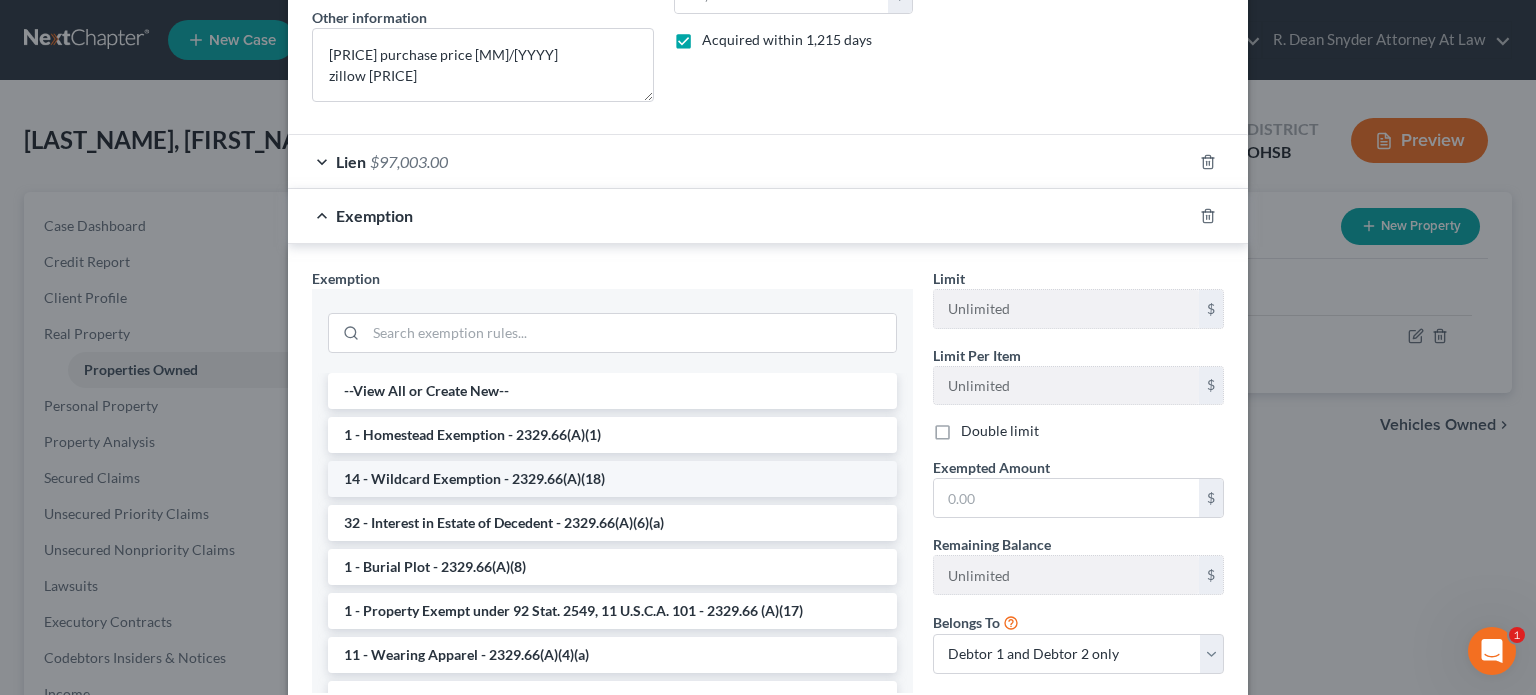 scroll, scrollTop: 475, scrollLeft: 0, axis: vertical 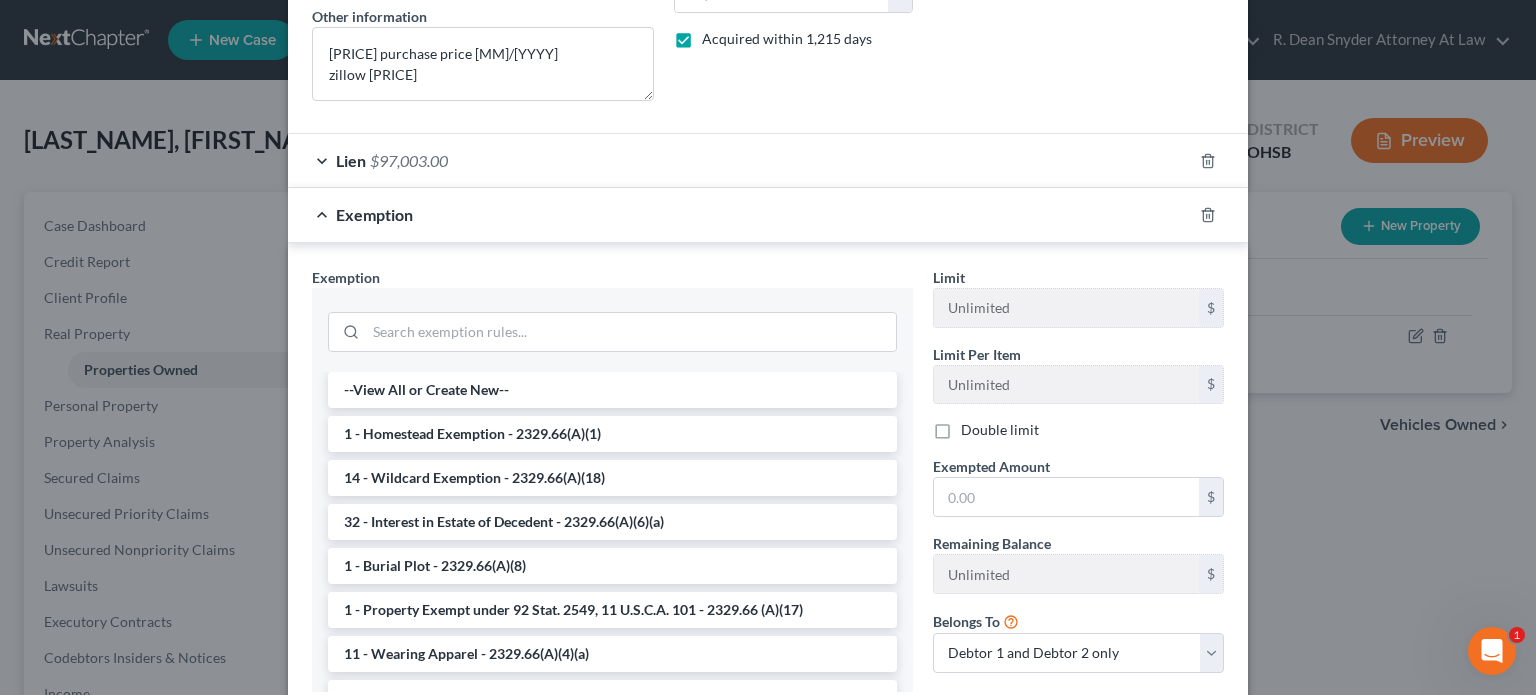 drag, startPoint x: 409, startPoint y: 431, endPoint x: 421, endPoint y: 427, distance: 12.649111 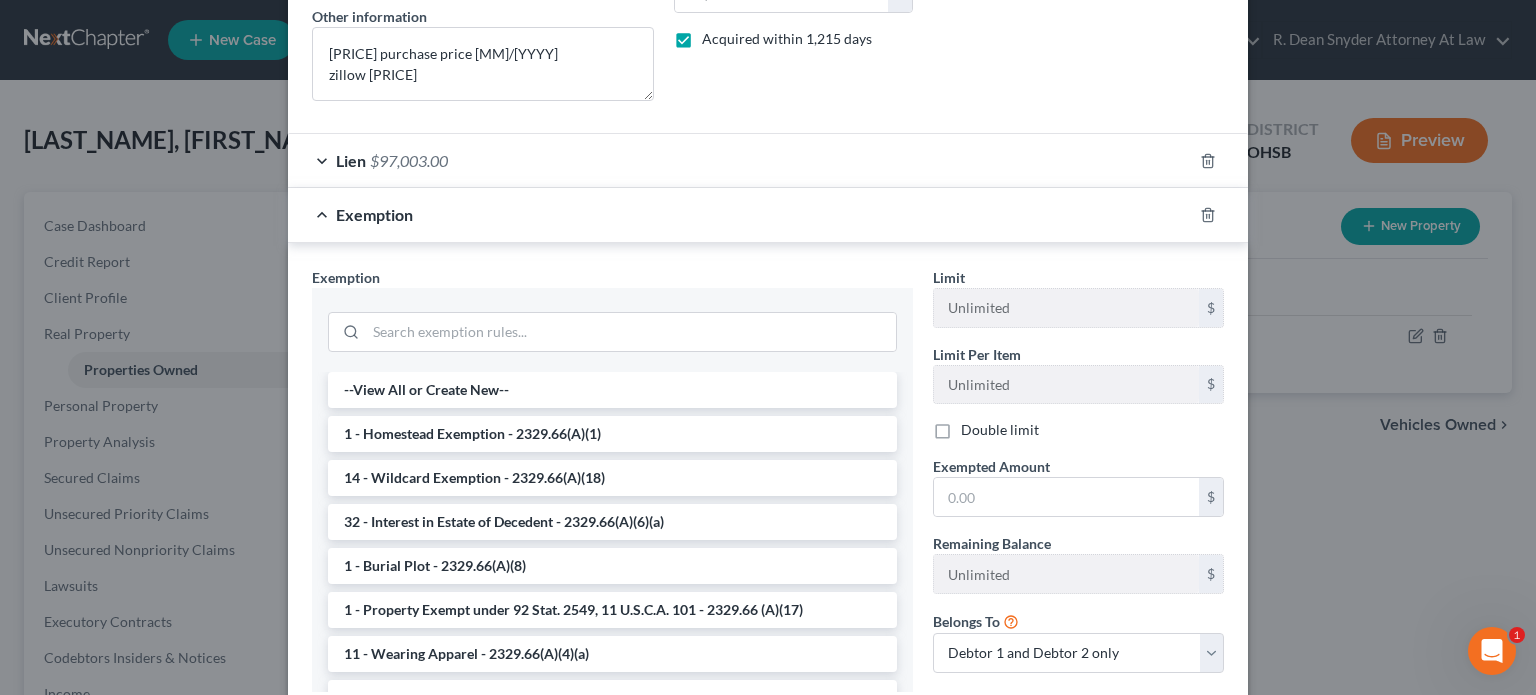click on "1 - Homestead Exemption  - 2329.66(A)(1)" at bounding box center (612, 434) 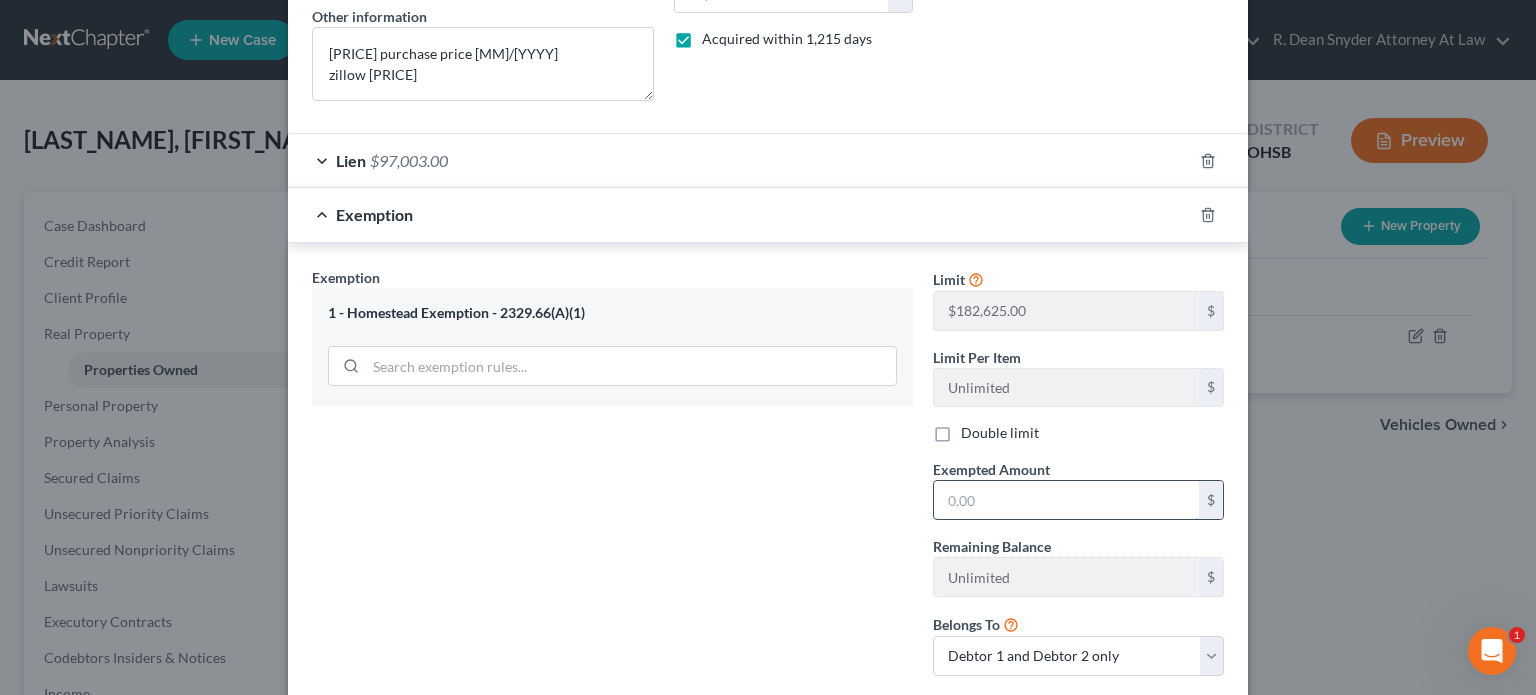 click at bounding box center (1066, 500) 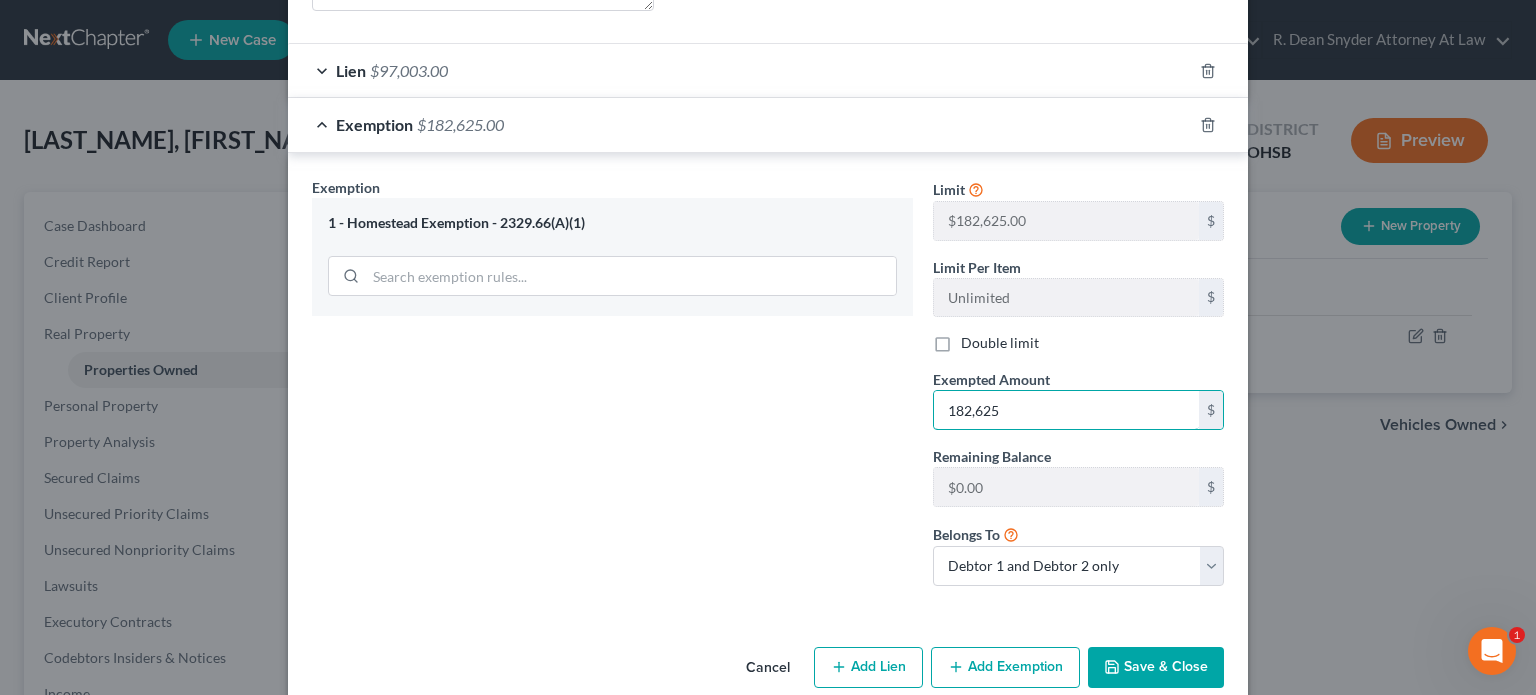 scroll, scrollTop: 594, scrollLeft: 0, axis: vertical 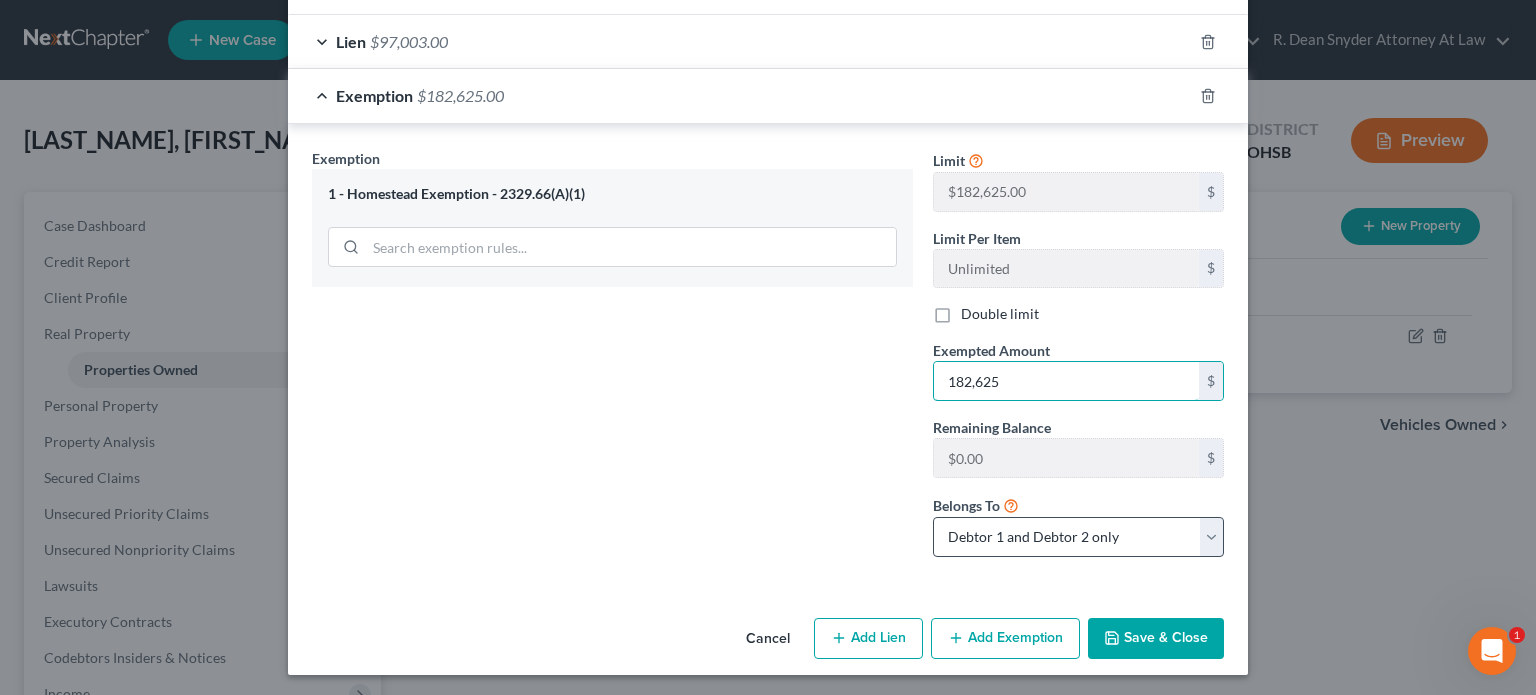 type on "182,625" 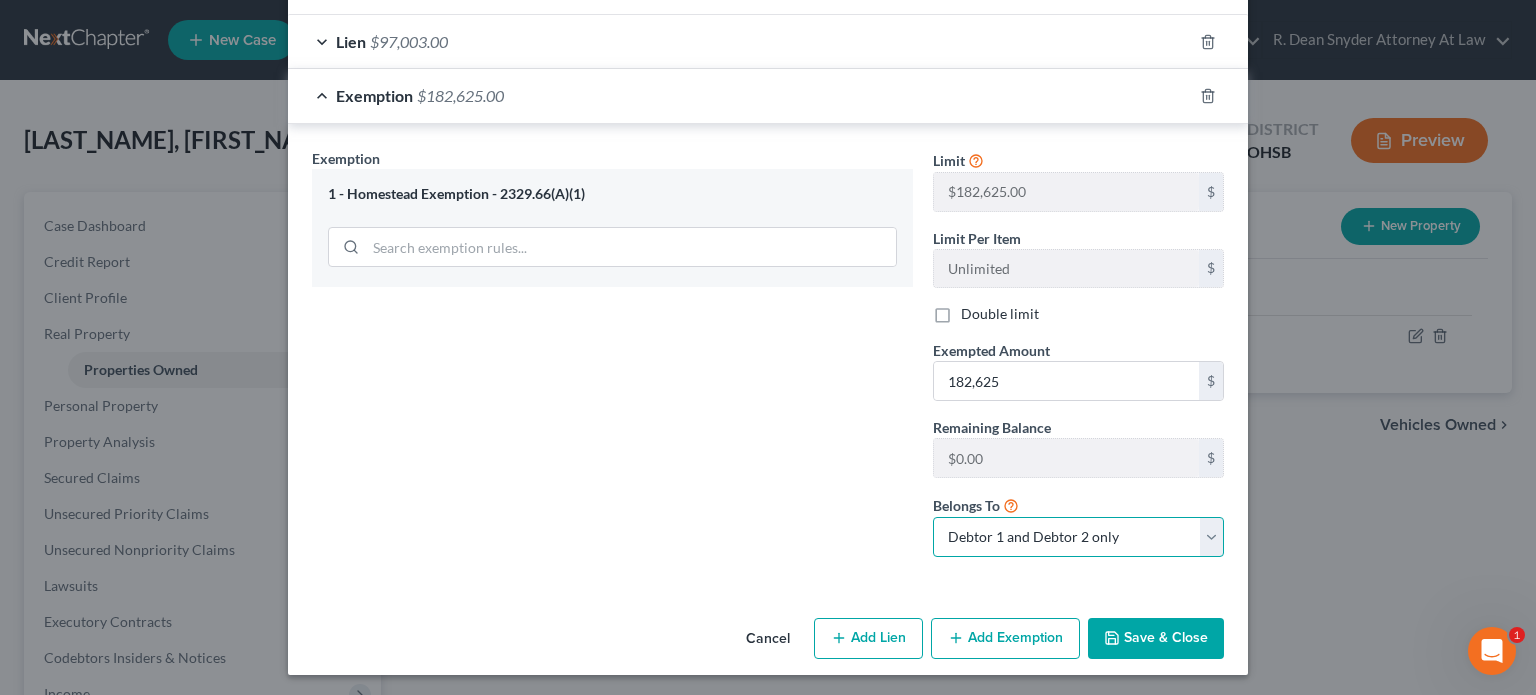 click on "Debtor 1 only Debtor 2 only Debtor 1 and Debtor 2 only" at bounding box center [1078, 537] 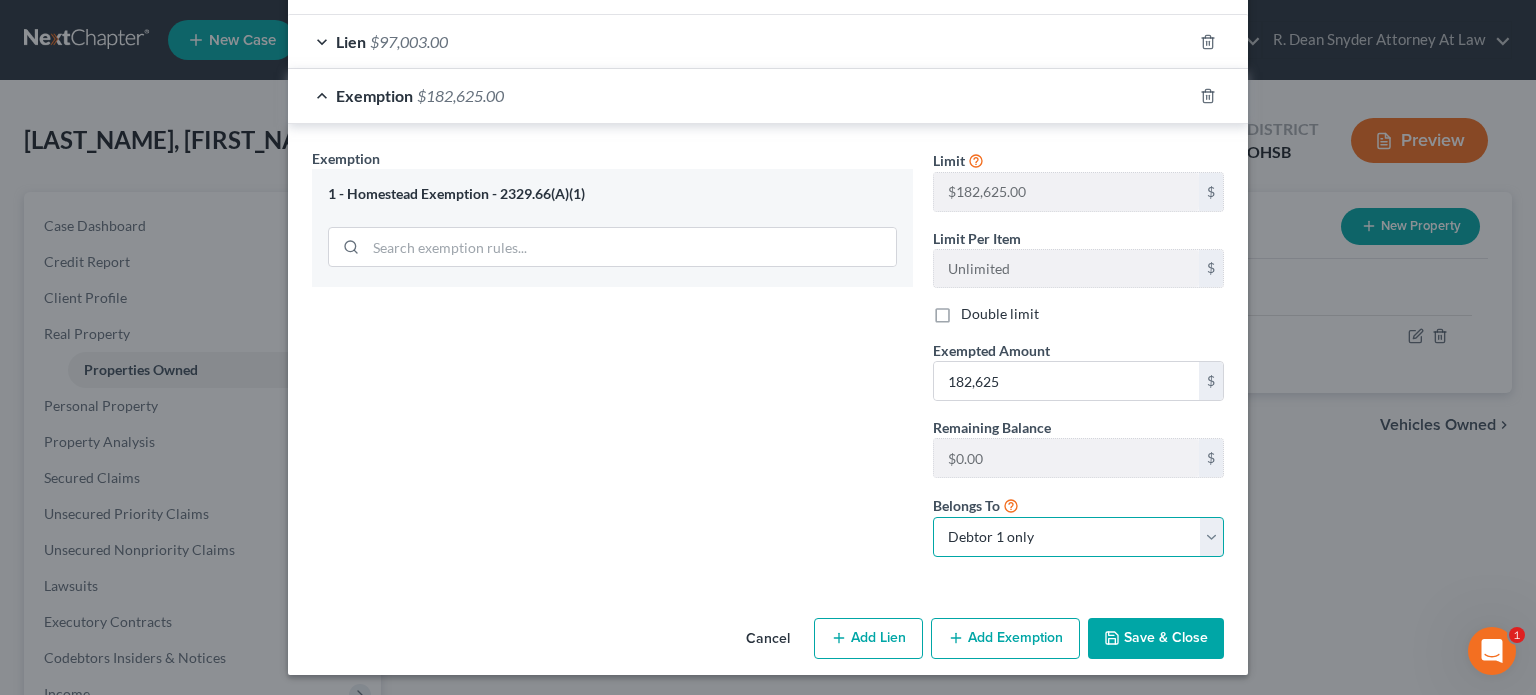 click on "Debtor 1 only Debtor 2 only Debtor 1 and Debtor 2 only" at bounding box center (1078, 537) 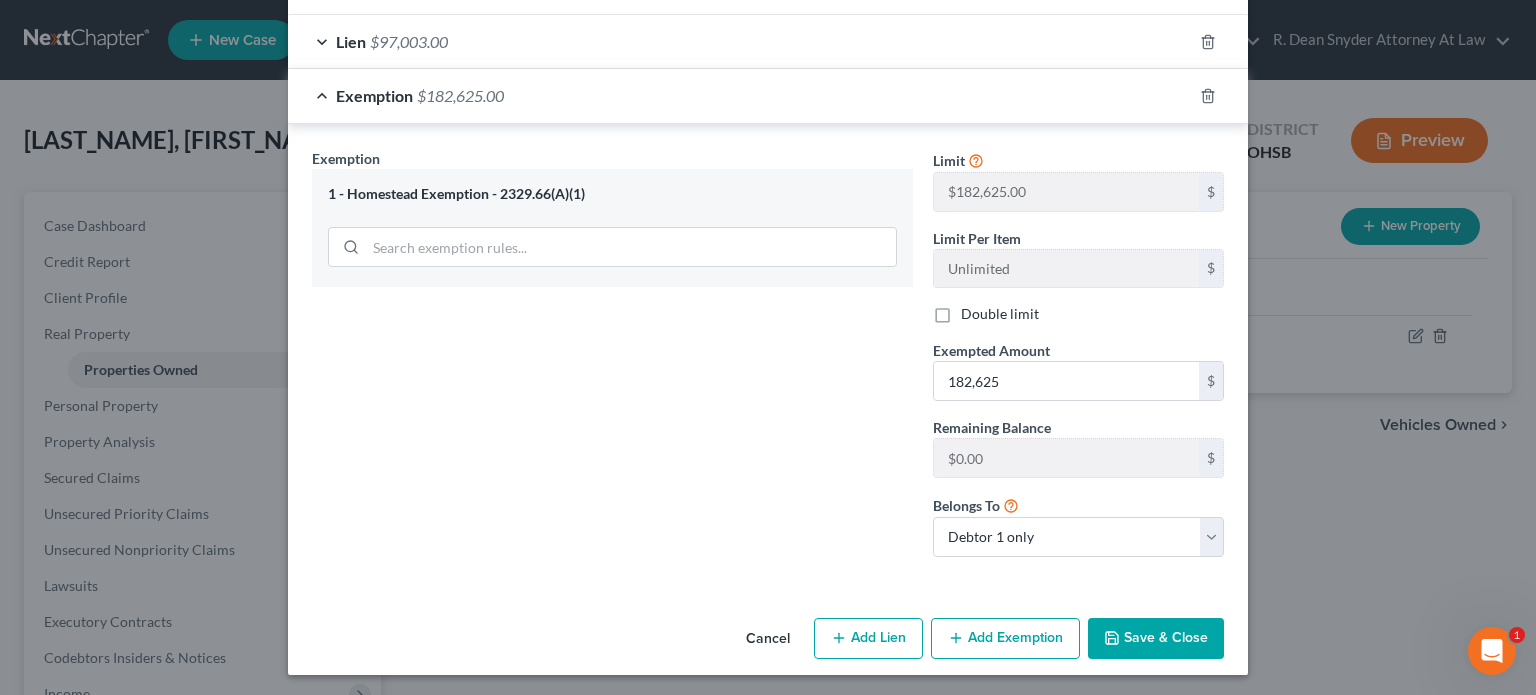click on "Add Exemption" at bounding box center (1005, 639) 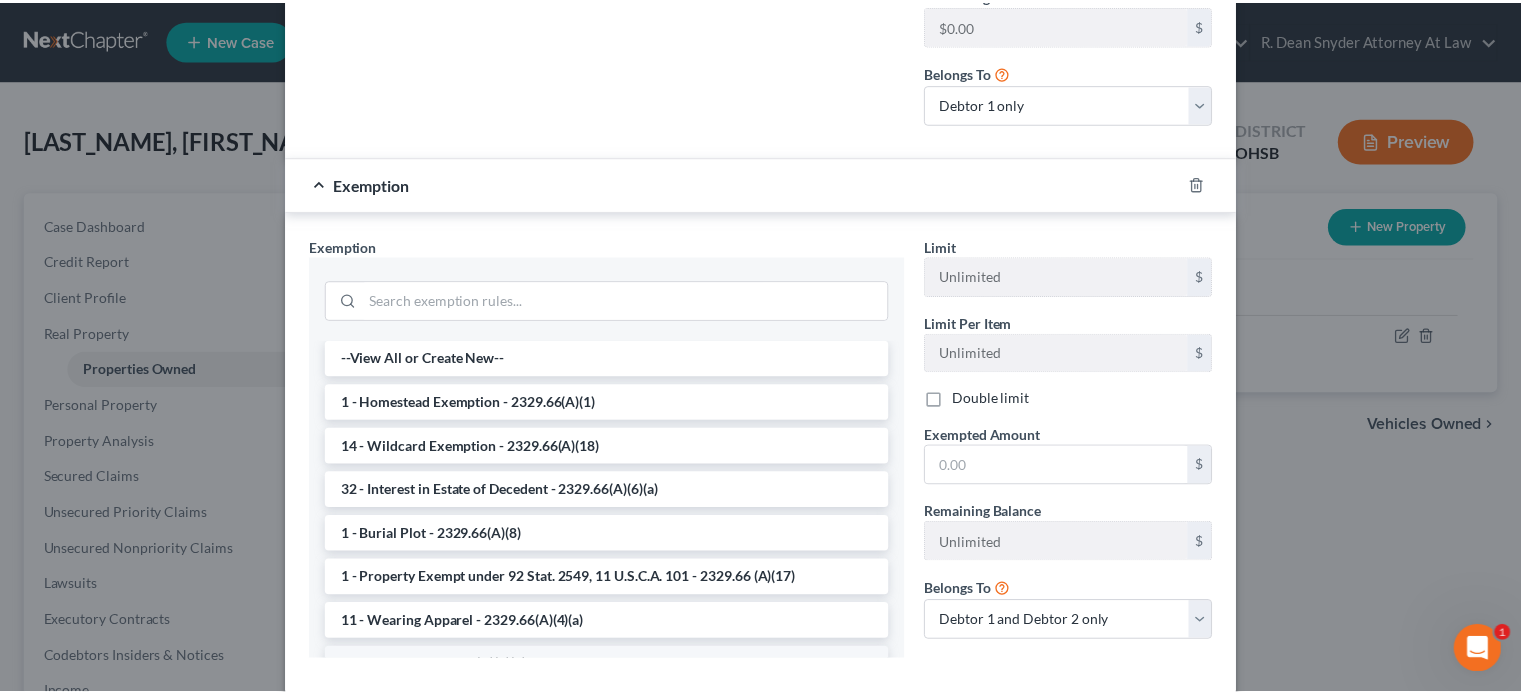 scroll, scrollTop: 1094, scrollLeft: 0, axis: vertical 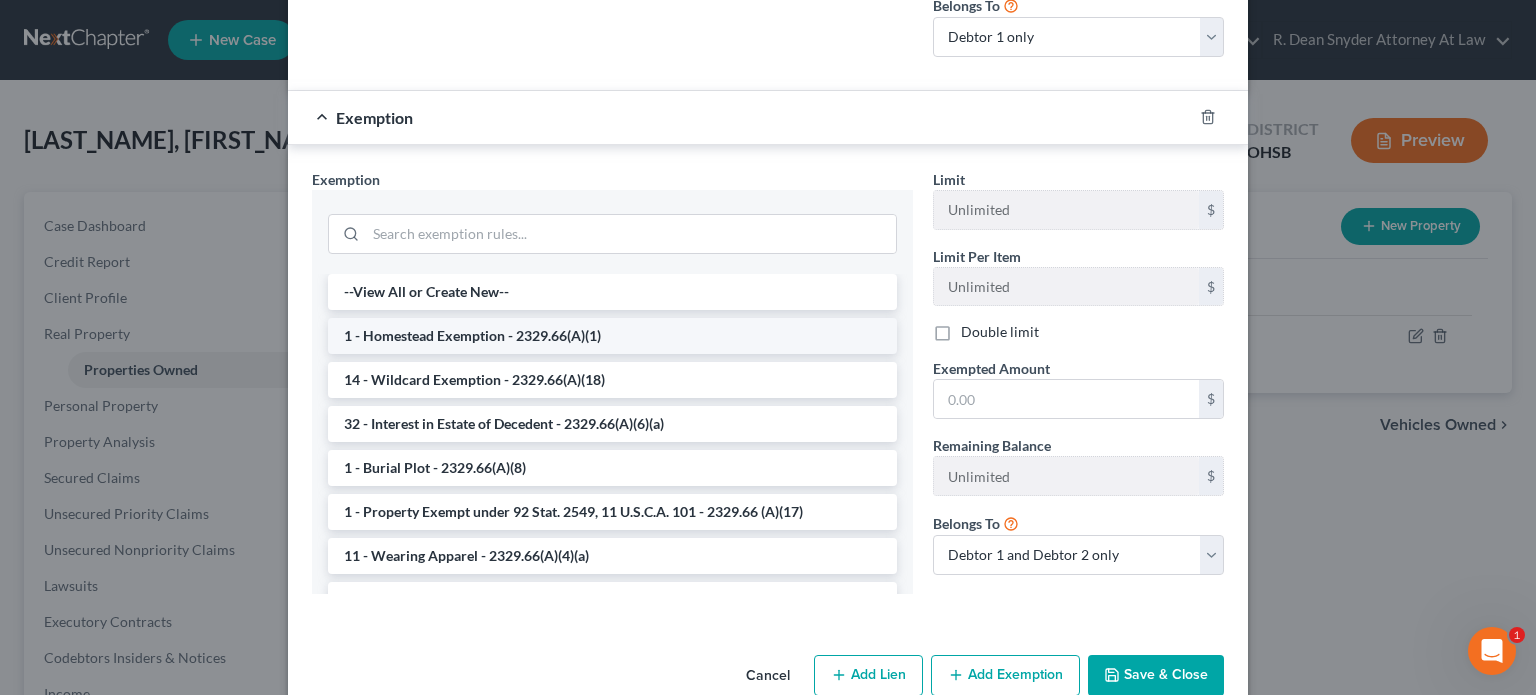 click on "1 - Homestead Exemption  - 2329.66(A)(1)" at bounding box center (612, 336) 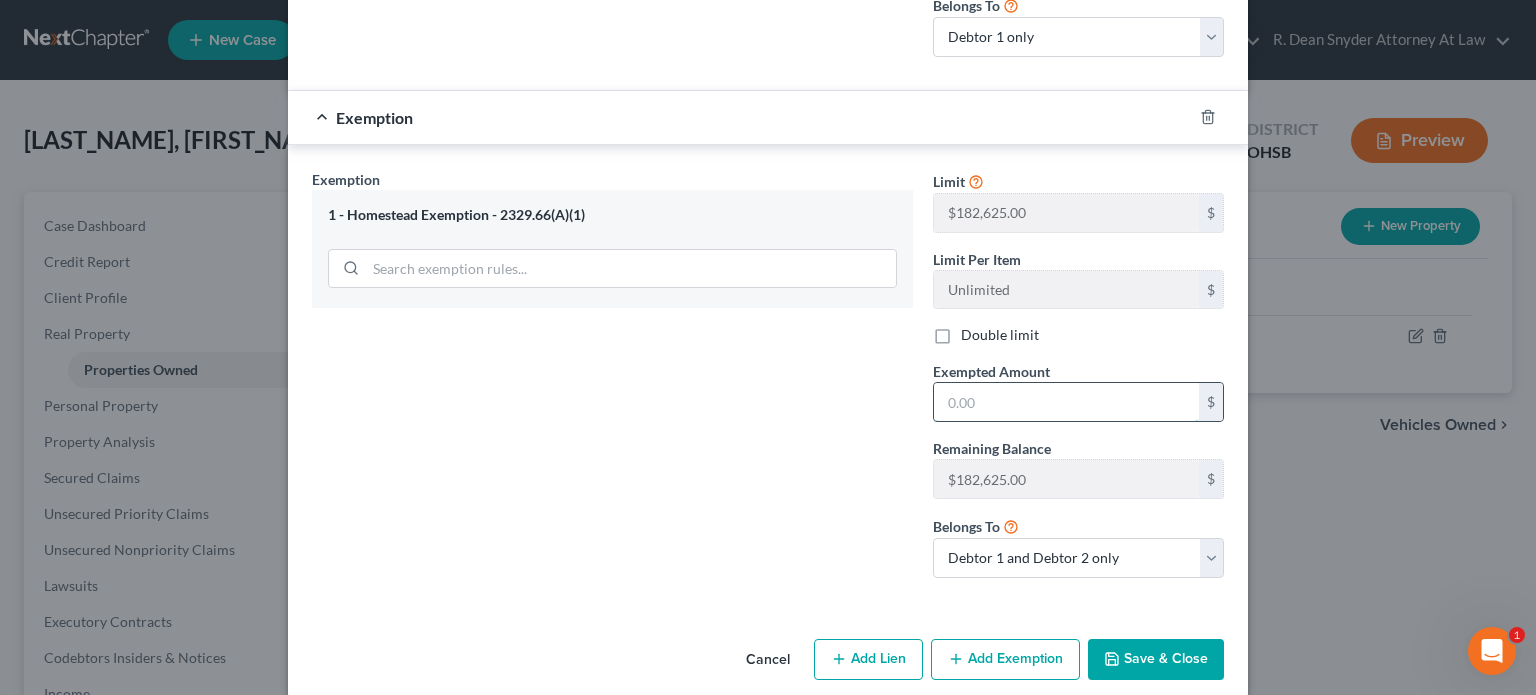 click at bounding box center [1066, 402] 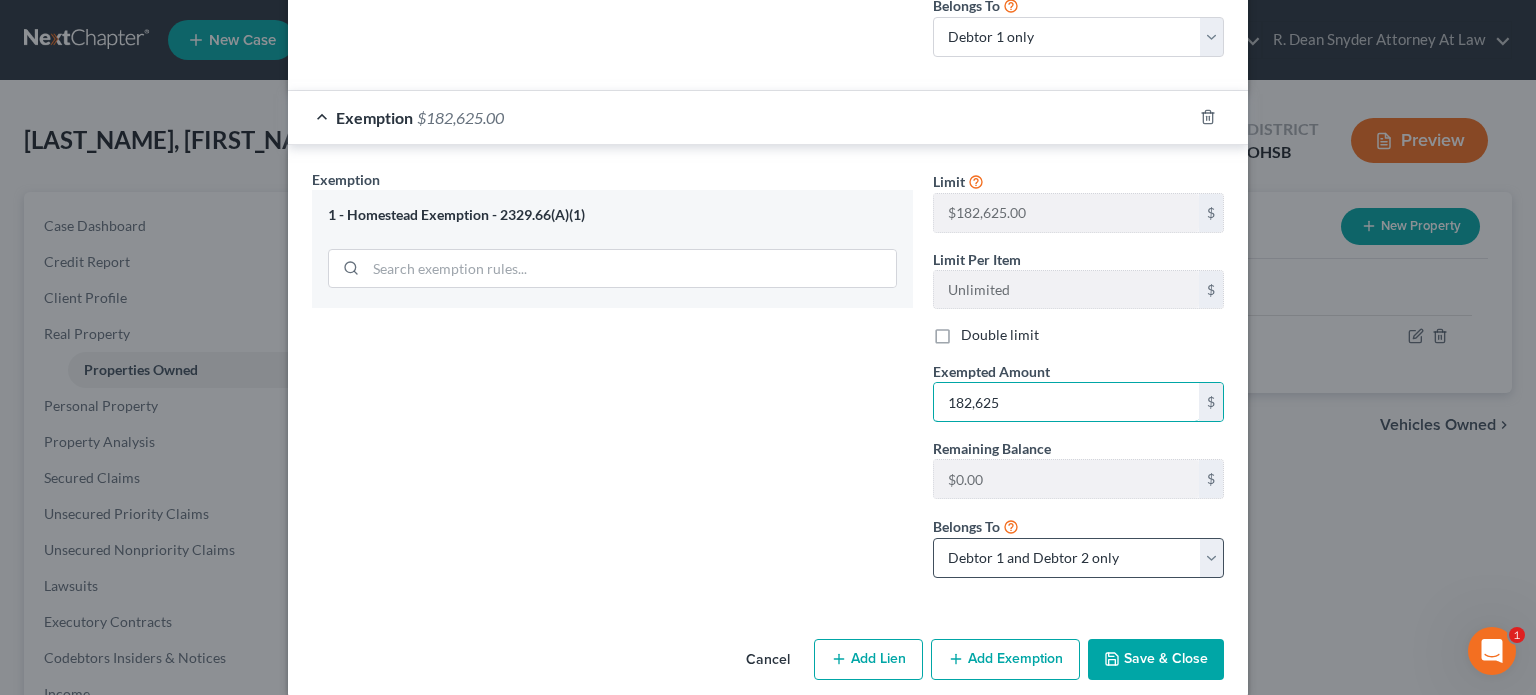 type on "182,625" 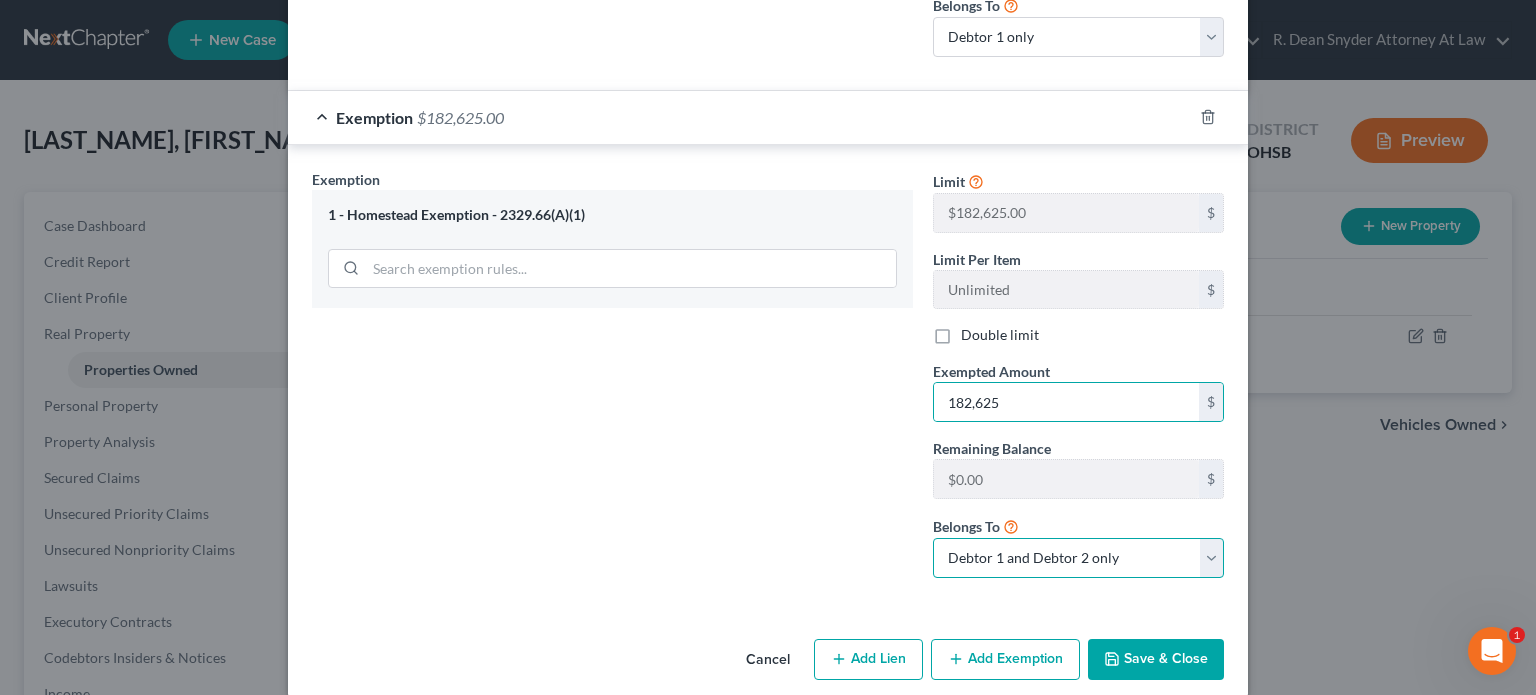 click on "Debtor 1 only Debtor 2 only Debtor 1 and Debtor 2 only" at bounding box center (1078, 558) 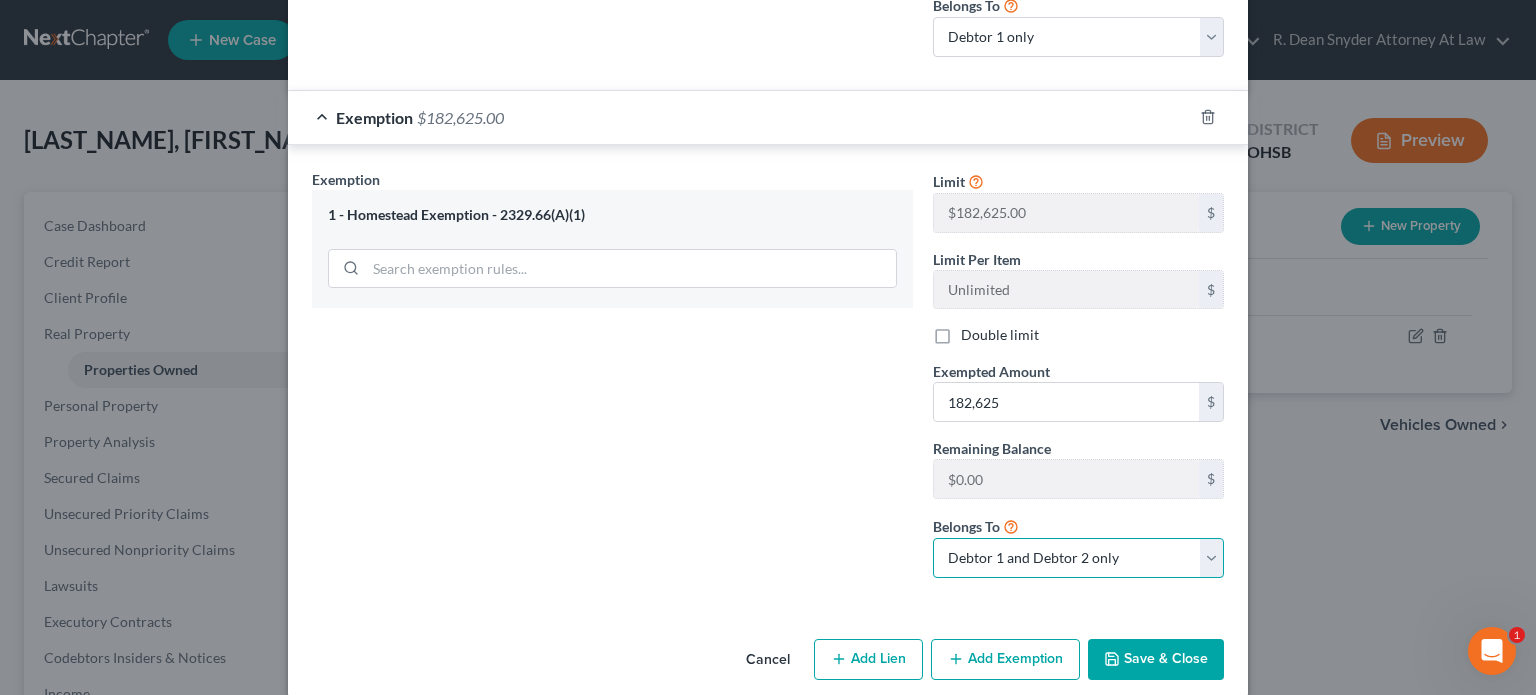 select on "1" 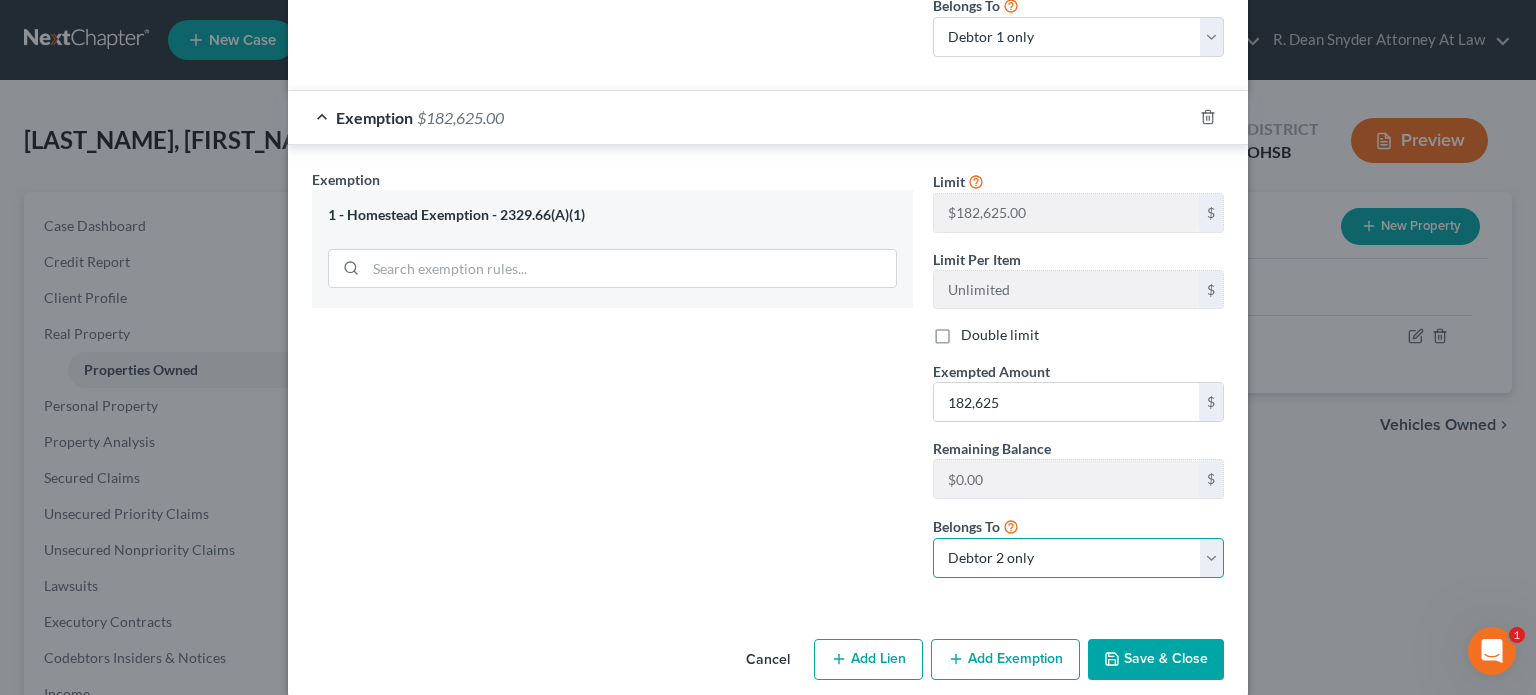 click on "Debtor 1 only Debtor 2 only Debtor 1 and Debtor 2 only" at bounding box center [1078, 558] 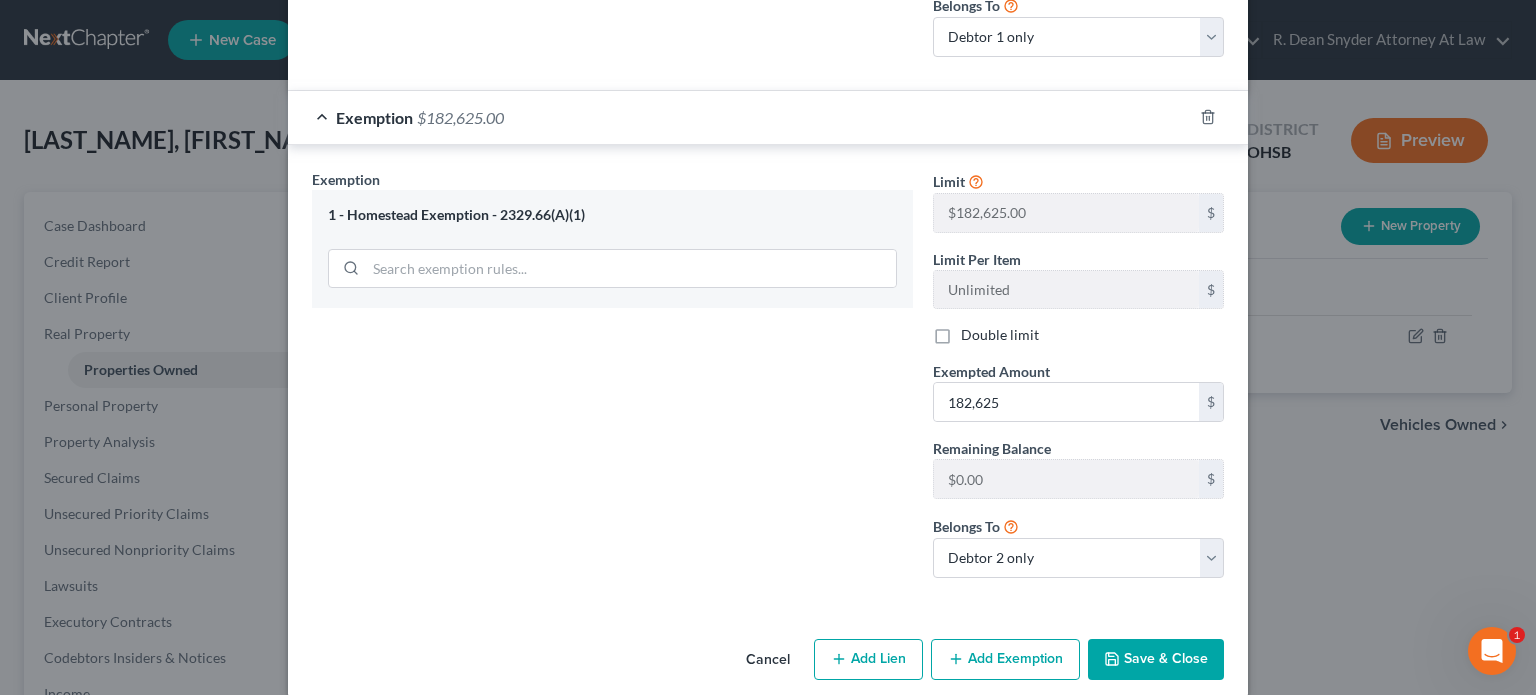 click on "Save & Close" at bounding box center (1156, 660) 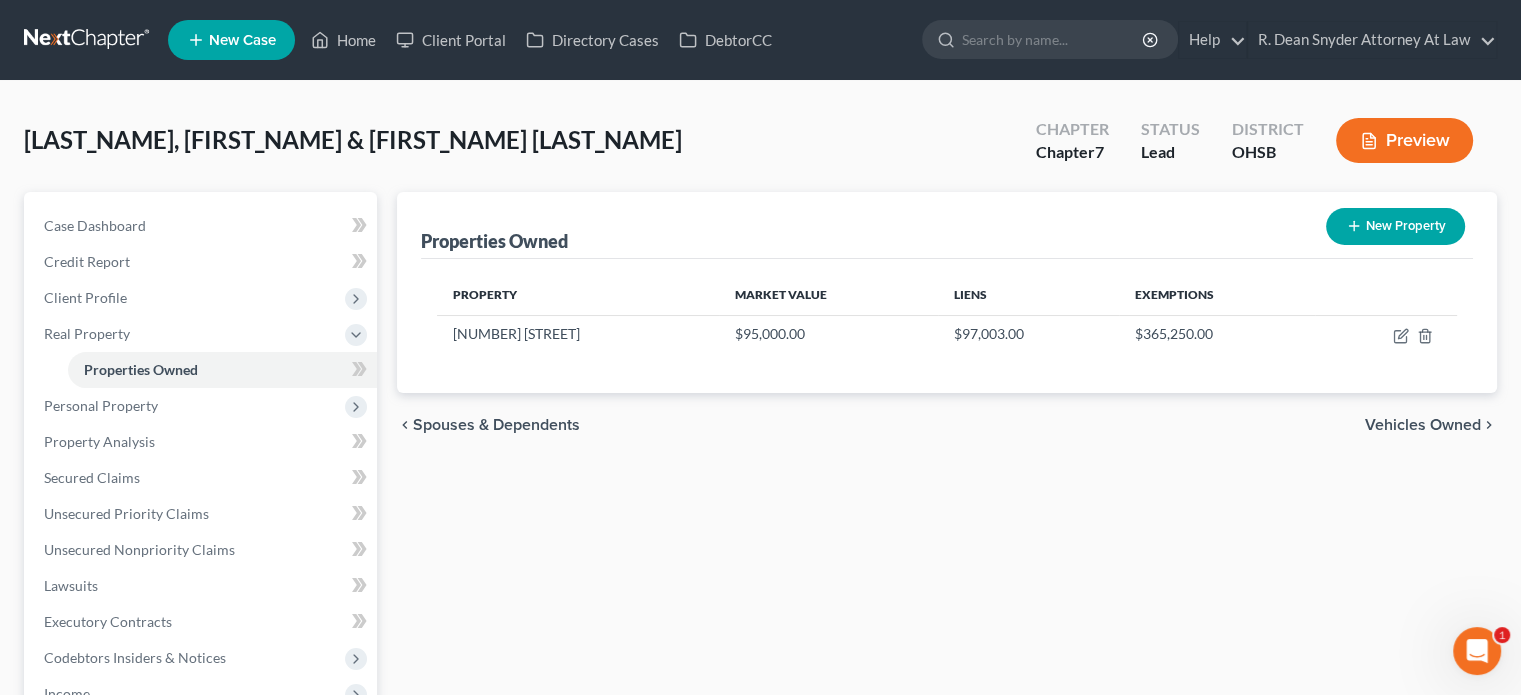 click on "Littler, Lloyd & Kristie Upgraded Chapter Chapter  7 Status Lead District OHSB Preview" at bounding box center [760, 148] 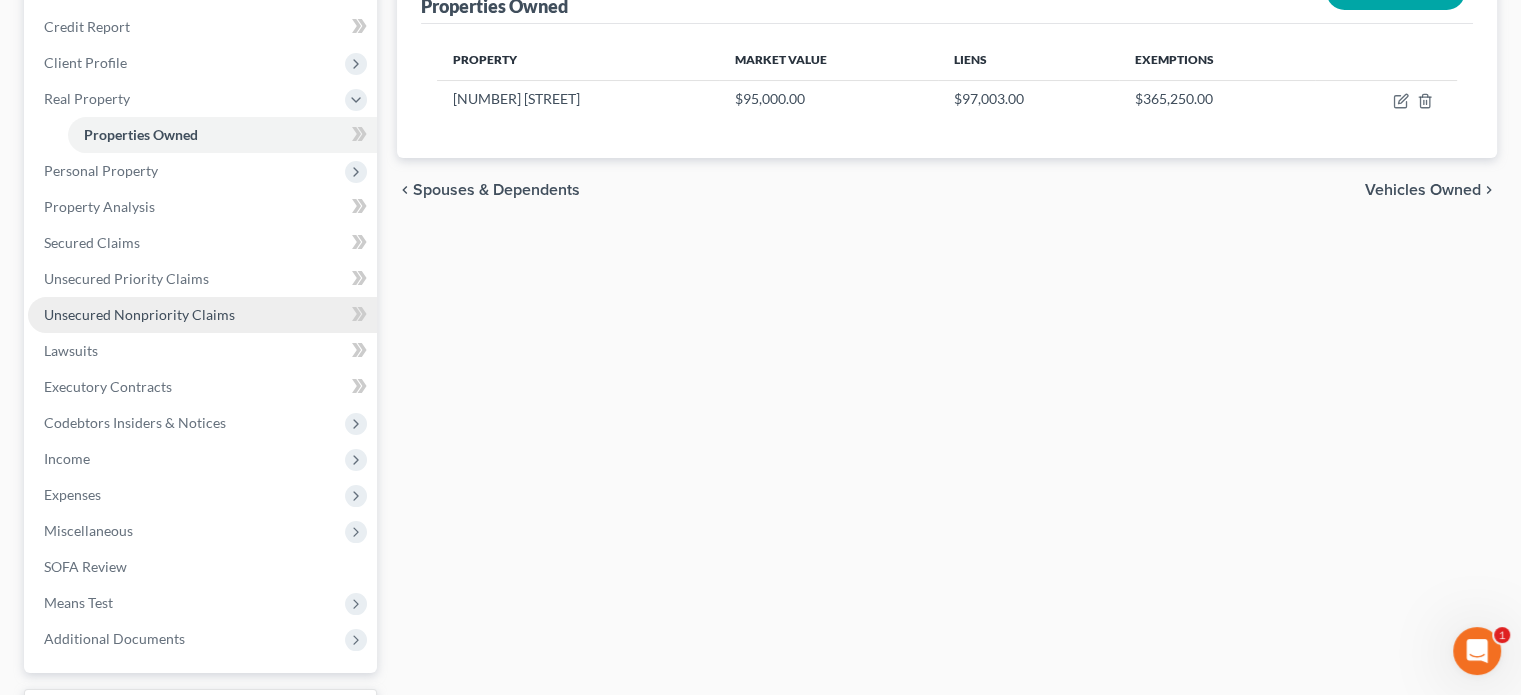 scroll, scrollTop: 300, scrollLeft: 0, axis: vertical 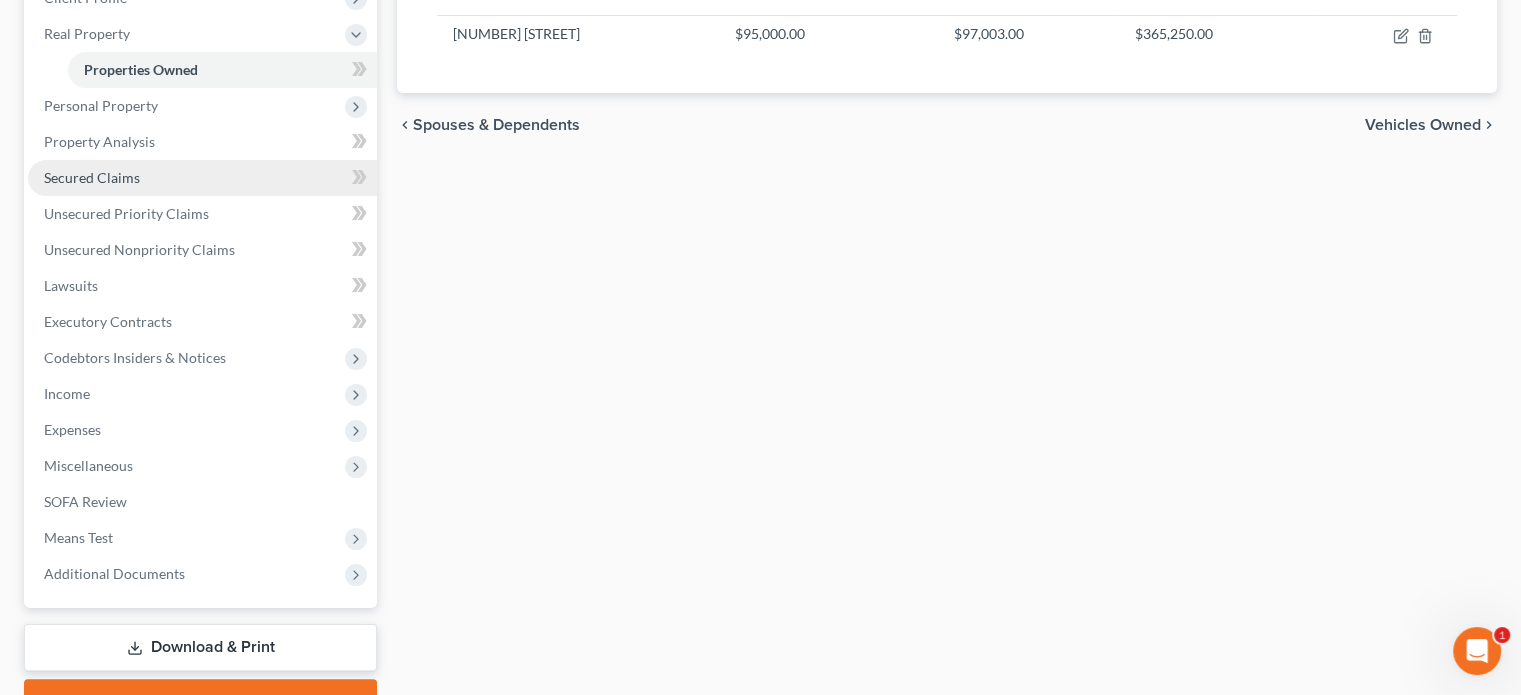 click on "Secured Claims" at bounding box center [92, 177] 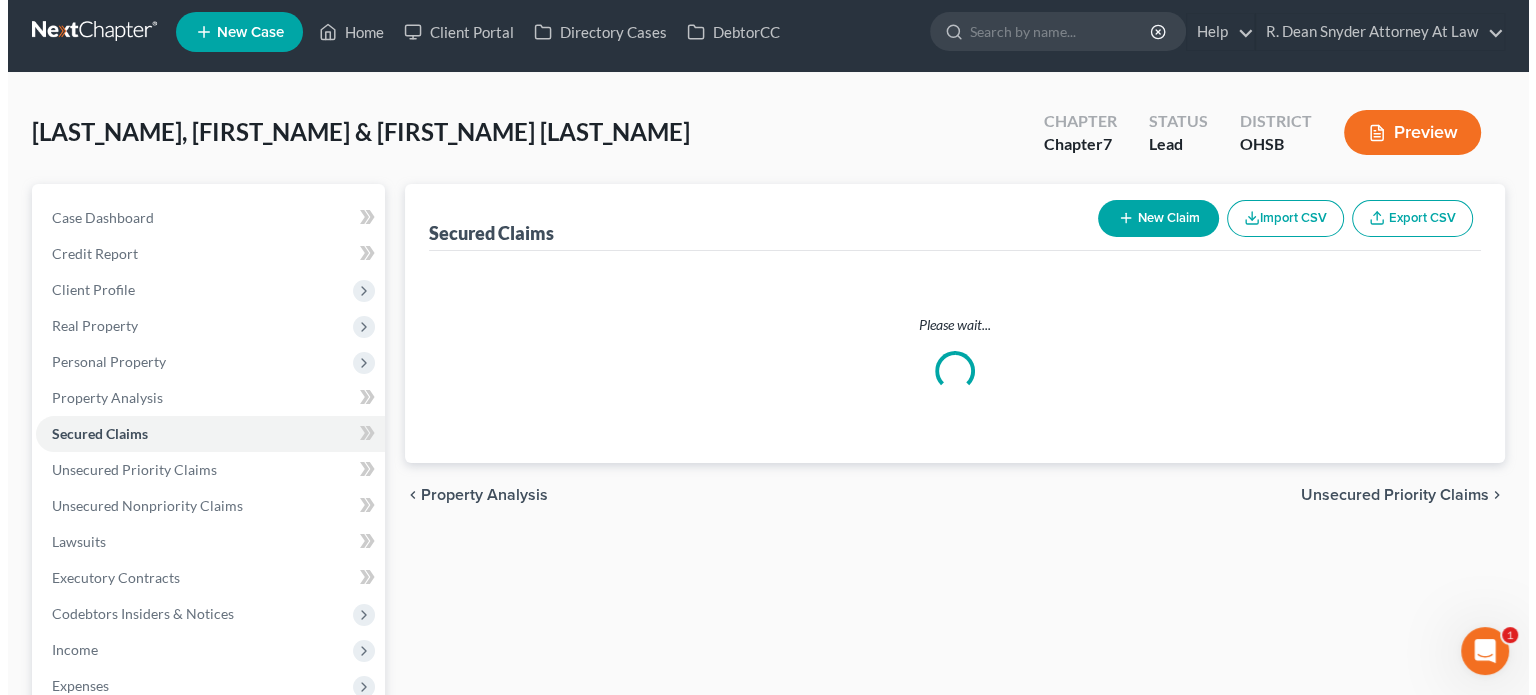 scroll, scrollTop: 0, scrollLeft: 0, axis: both 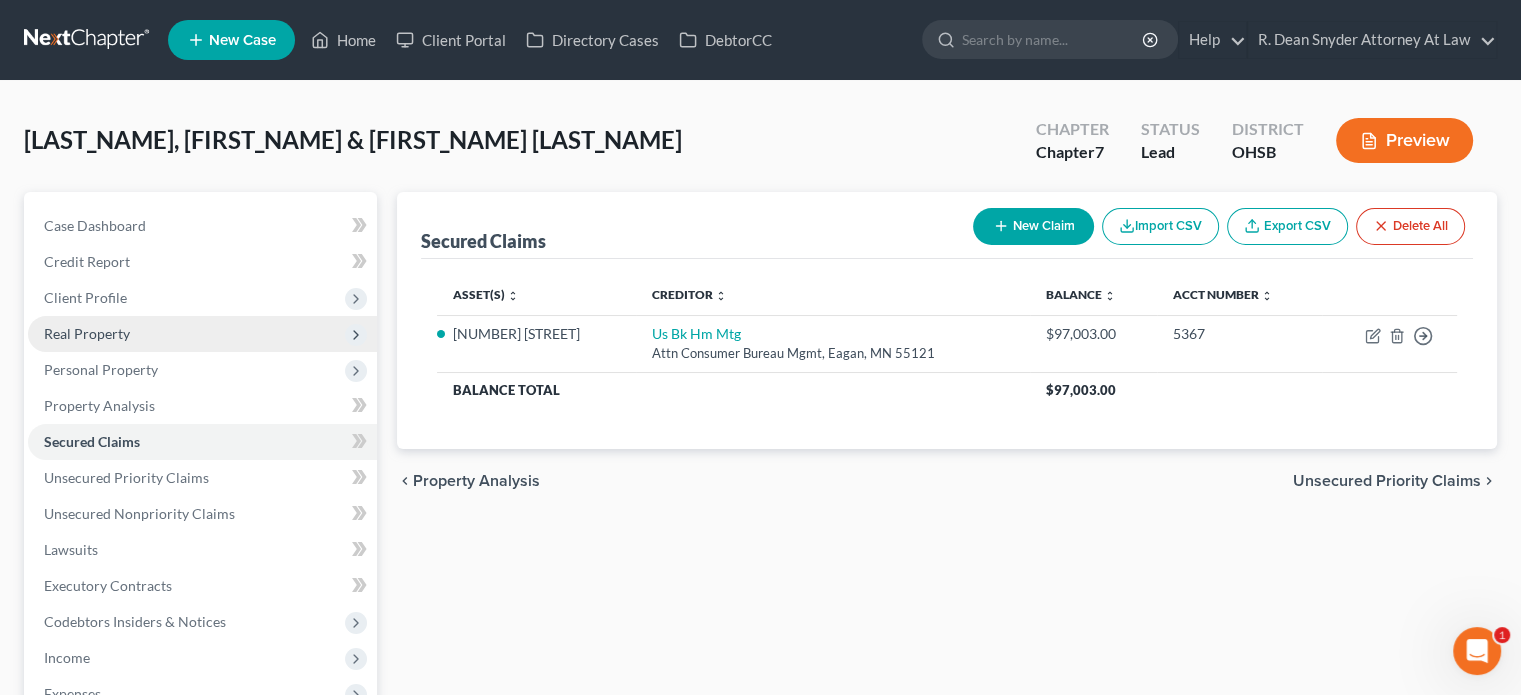 click on "Real Property" at bounding box center [87, 333] 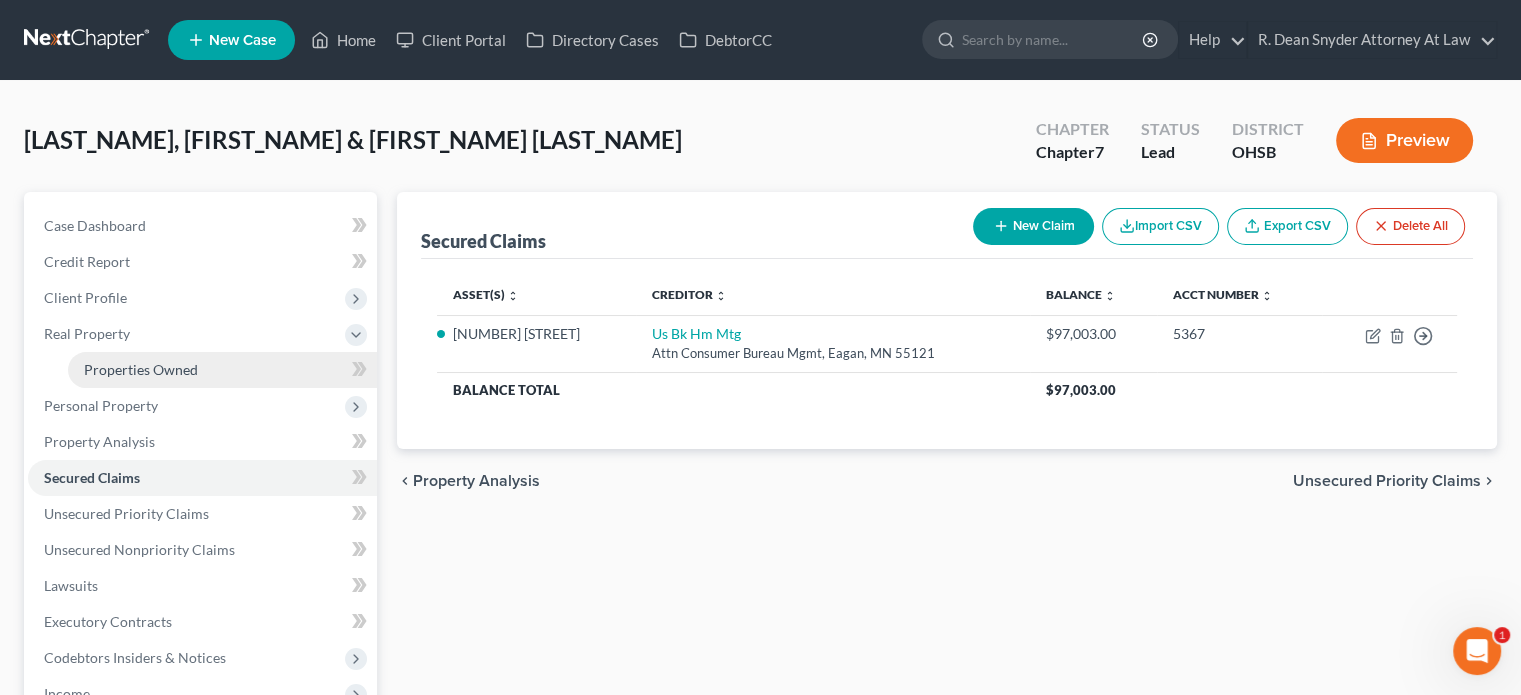 click on "Properties Owned" at bounding box center (141, 369) 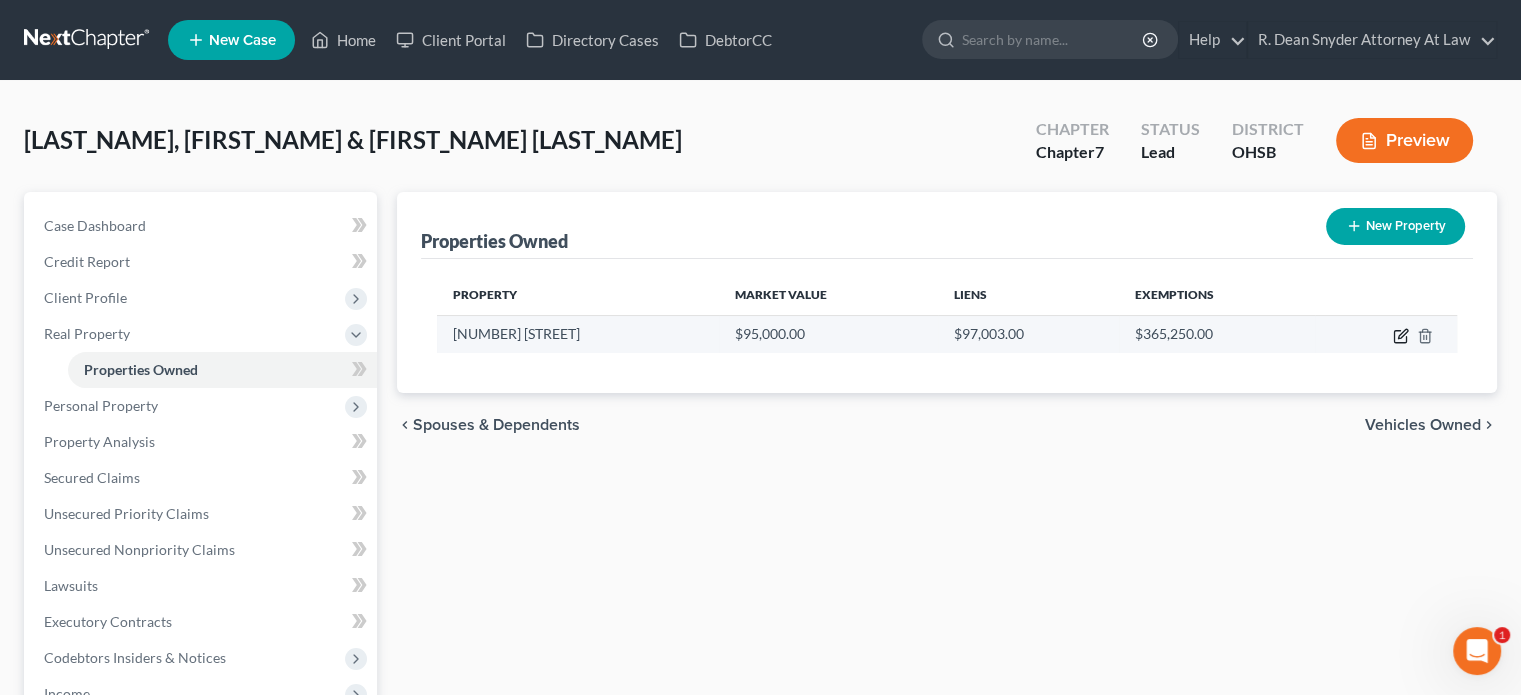 click 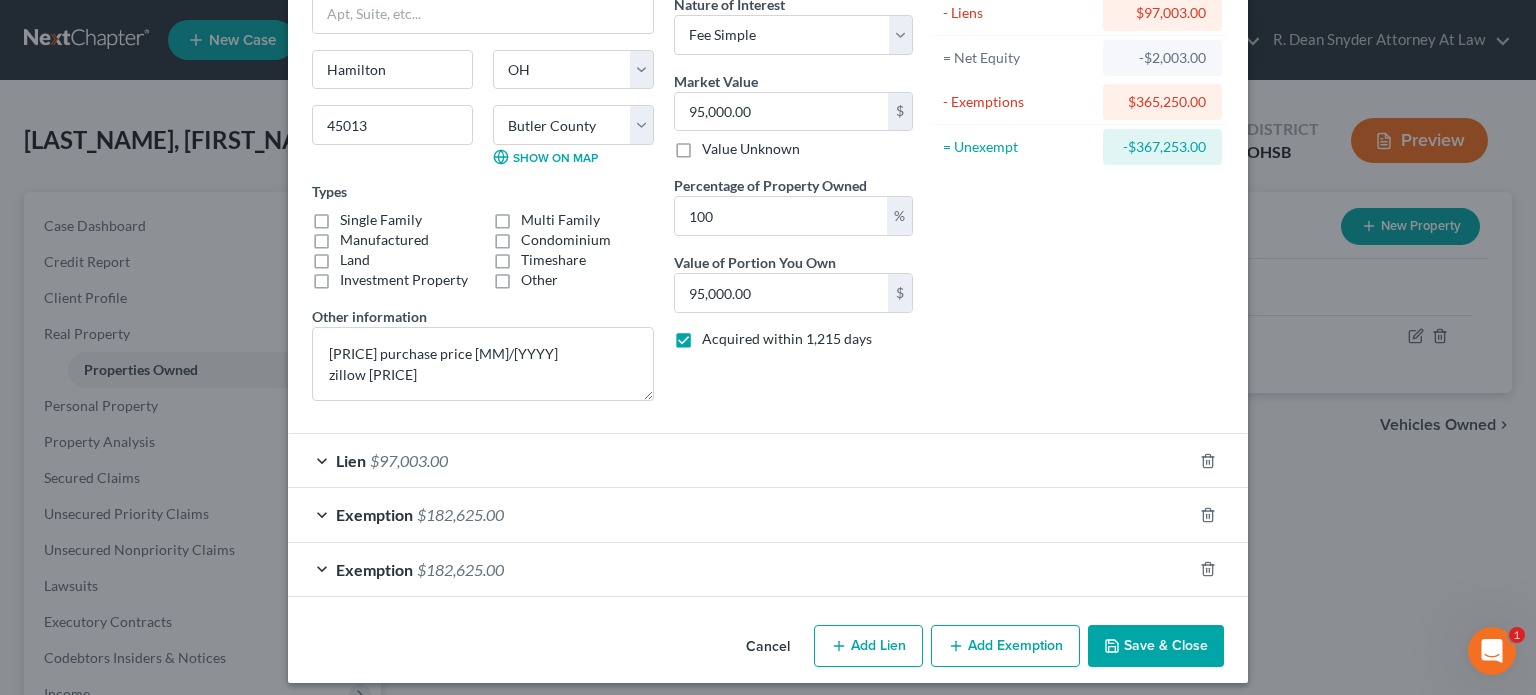 scroll, scrollTop: 184, scrollLeft: 0, axis: vertical 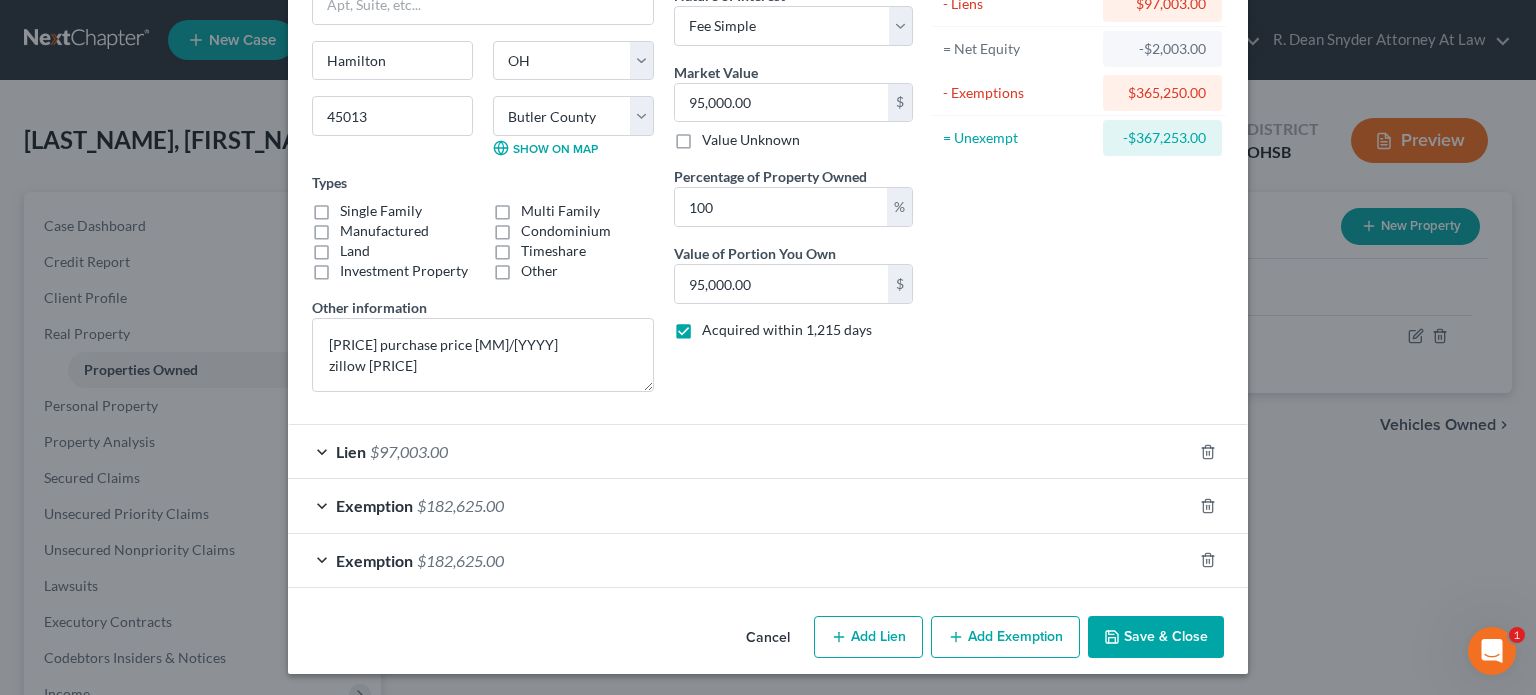 drag, startPoint x: 878, startPoint y: 639, endPoint x: 866, endPoint y: 624, distance: 19.209373 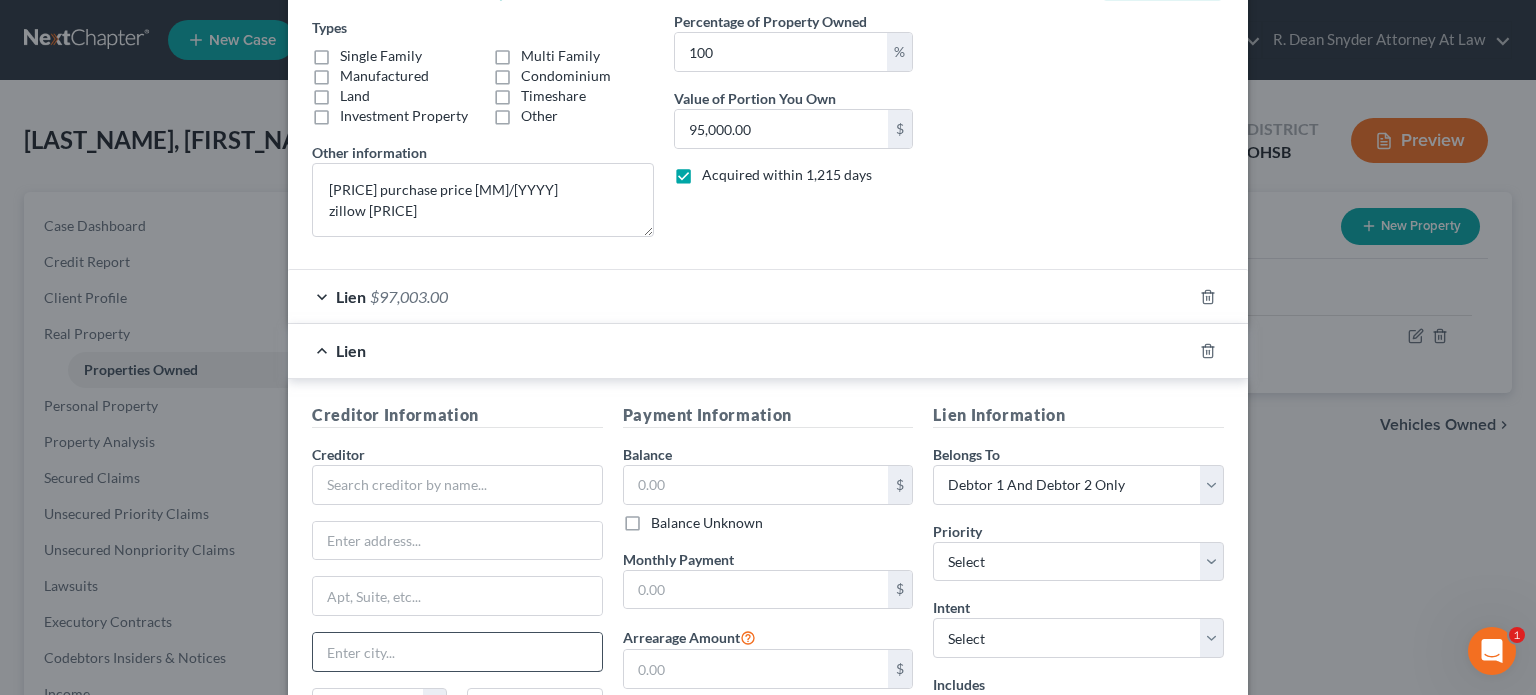 scroll, scrollTop: 384, scrollLeft: 0, axis: vertical 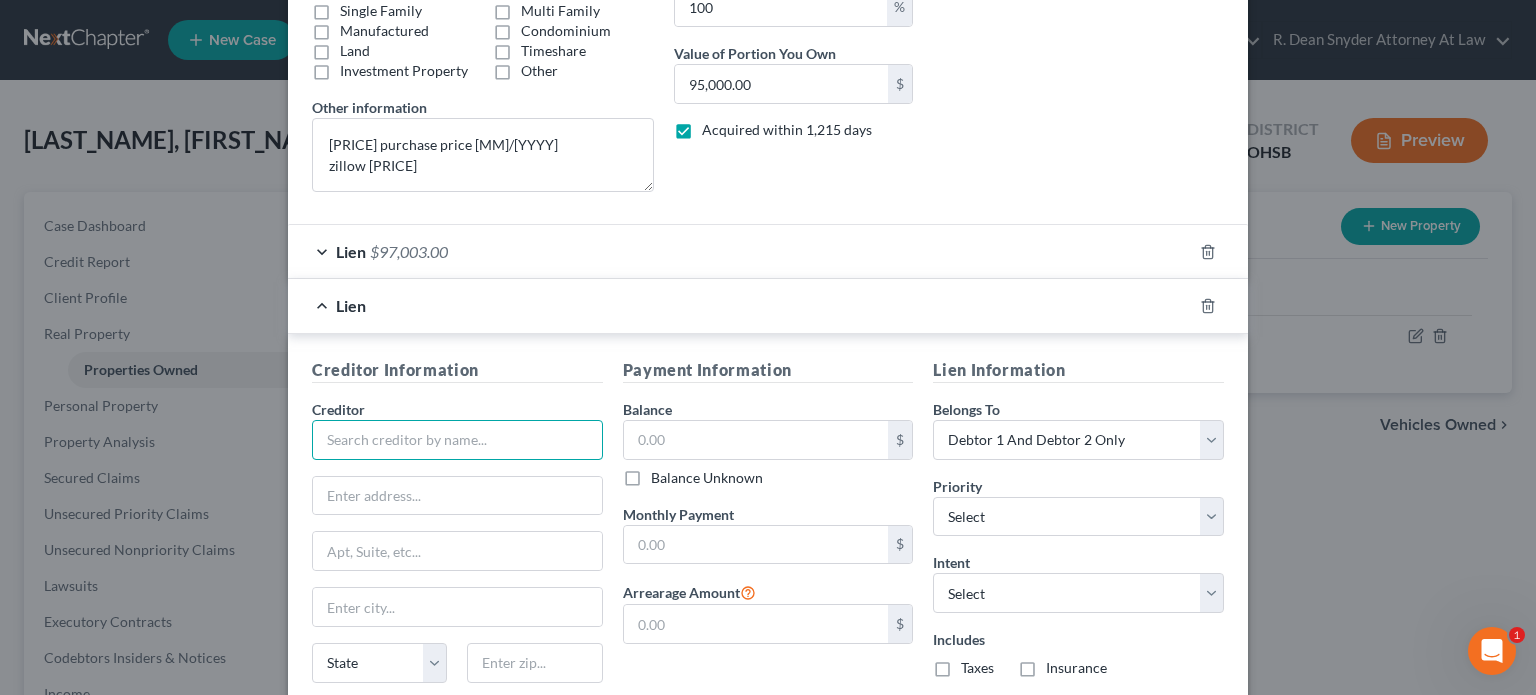click at bounding box center (457, 440) 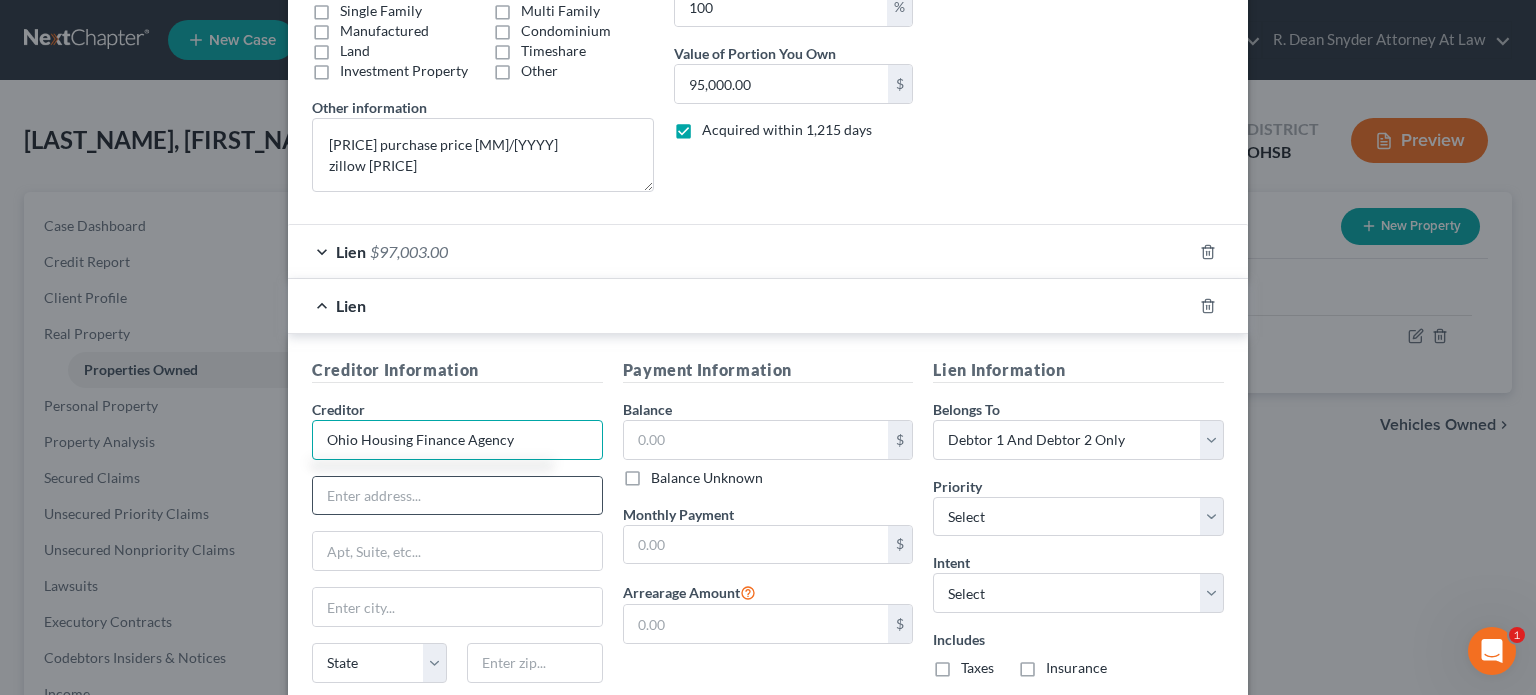 type on "Ohio Housing Finance Agency" 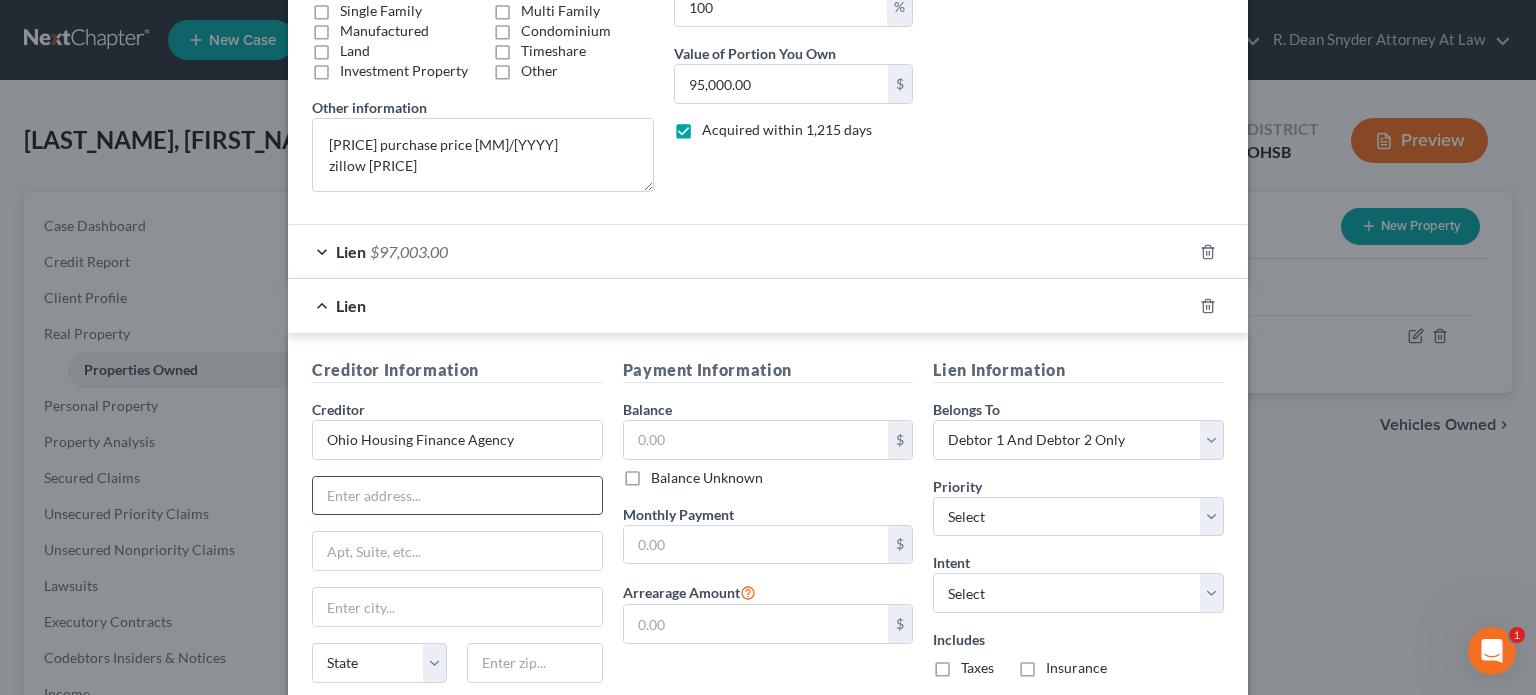 drag, startPoint x: 414, startPoint y: 491, endPoint x: 424, endPoint y: 472, distance: 21.470911 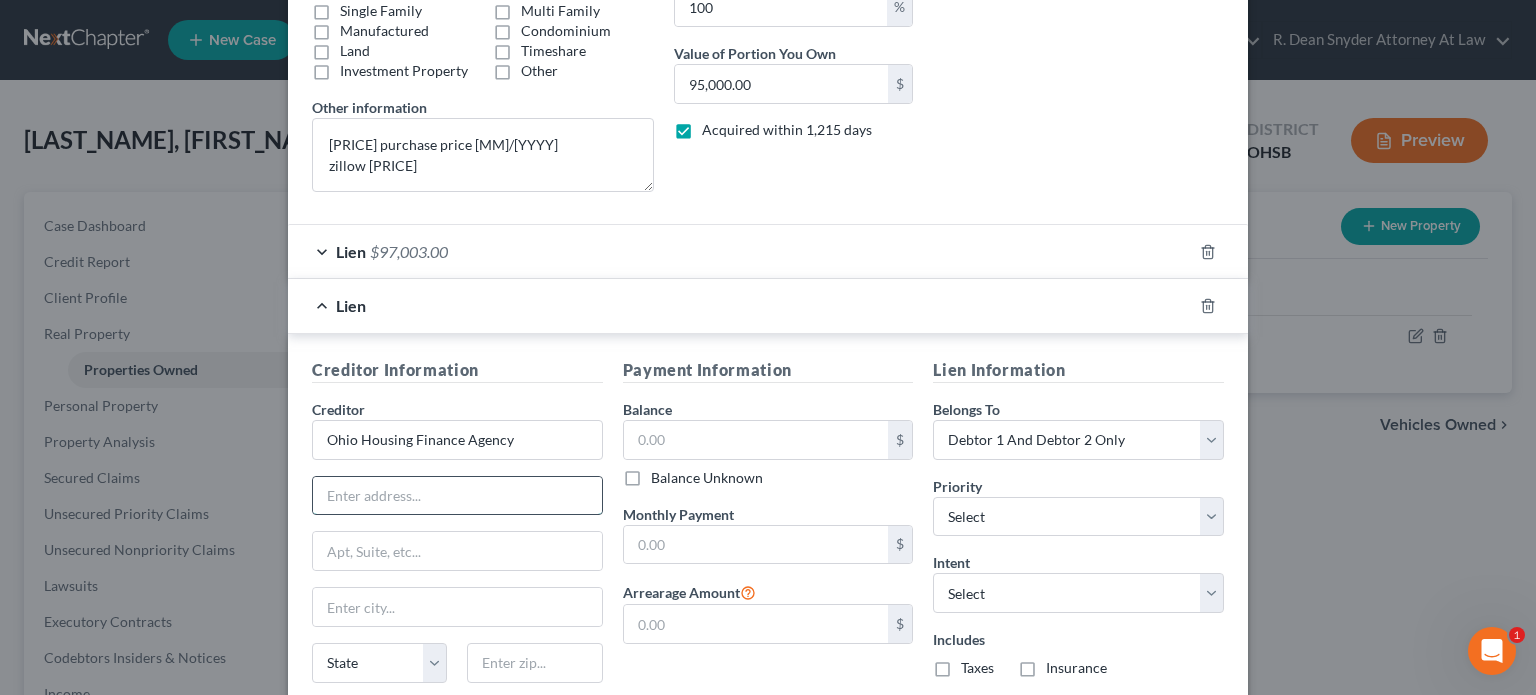 paste on "2600 Corporate Exchange Dr., Suite 300, Columbus, OH 43231" 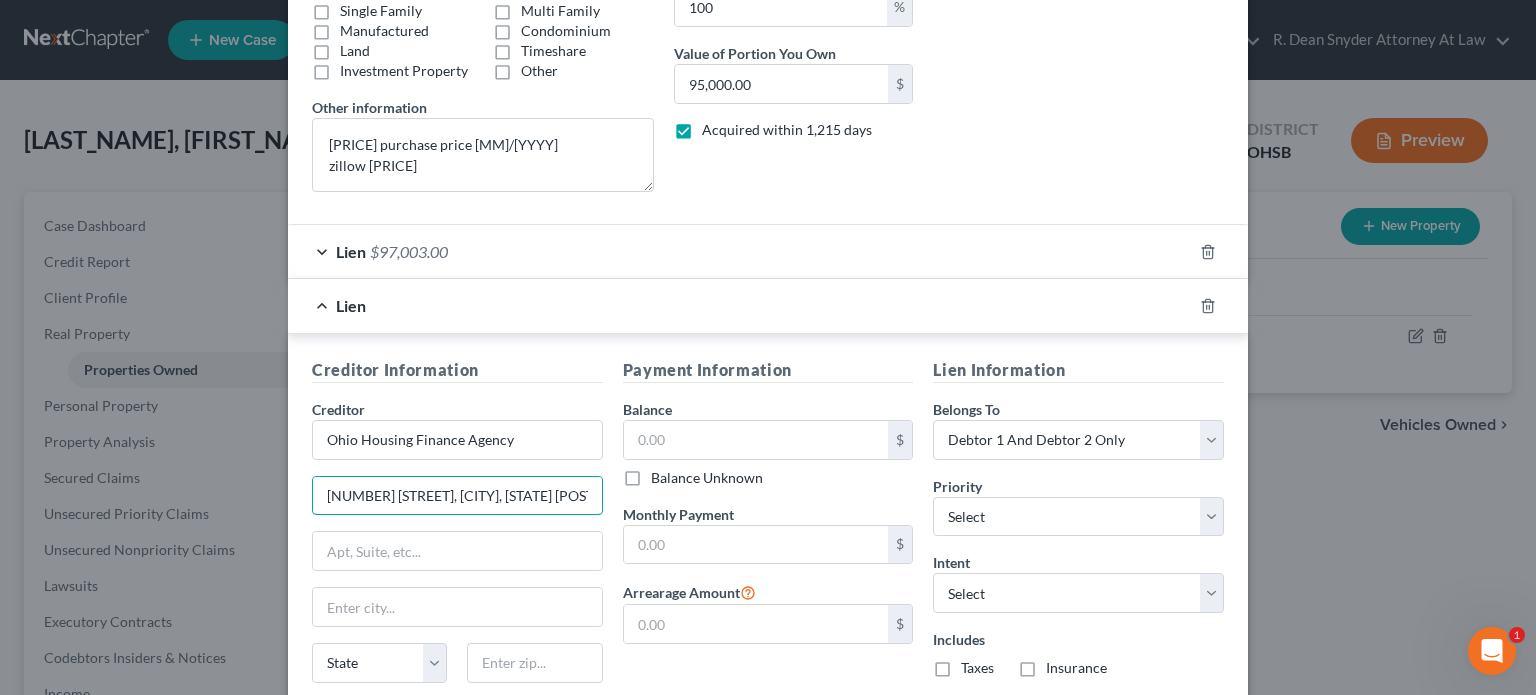 scroll, scrollTop: 0, scrollLeft: 122, axis: horizontal 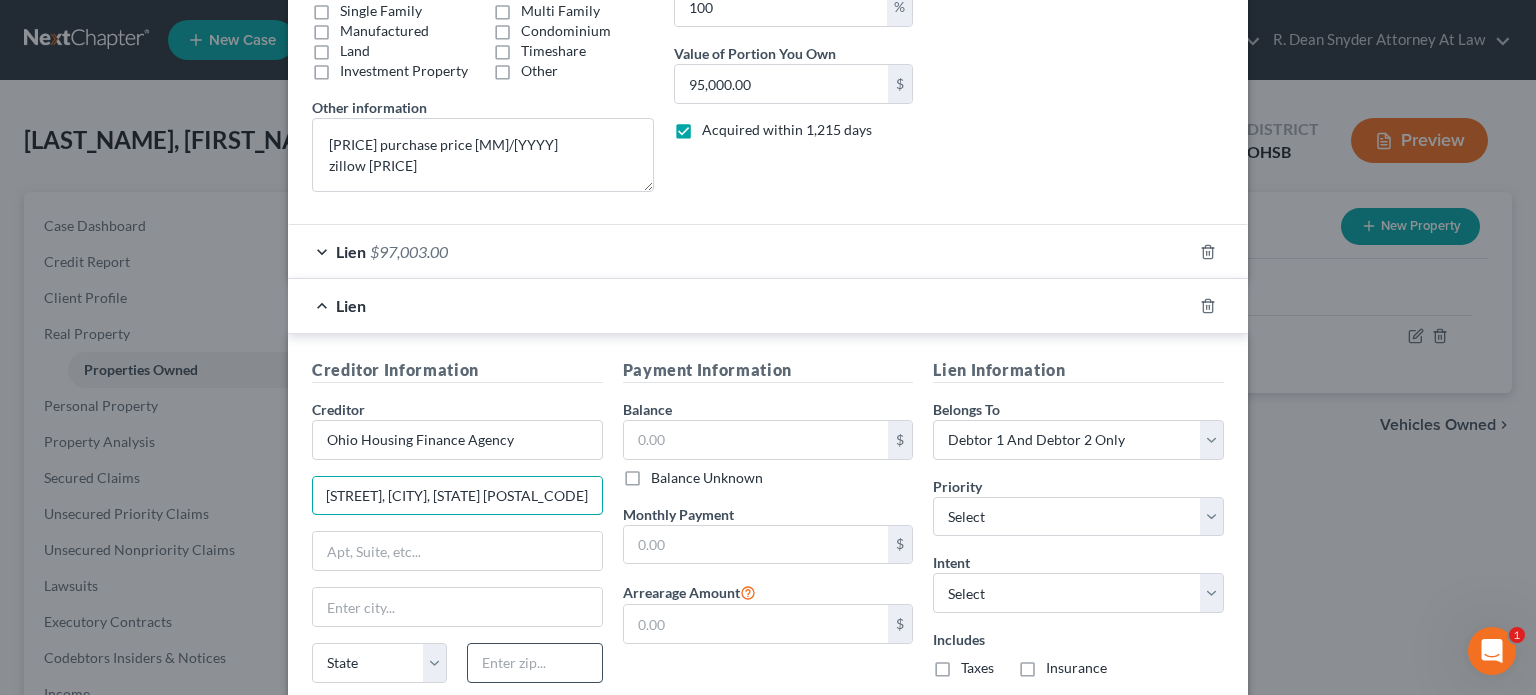 type on "2600 Corporate Exchange Dr., Suite 300, Columbus, OH 43231" 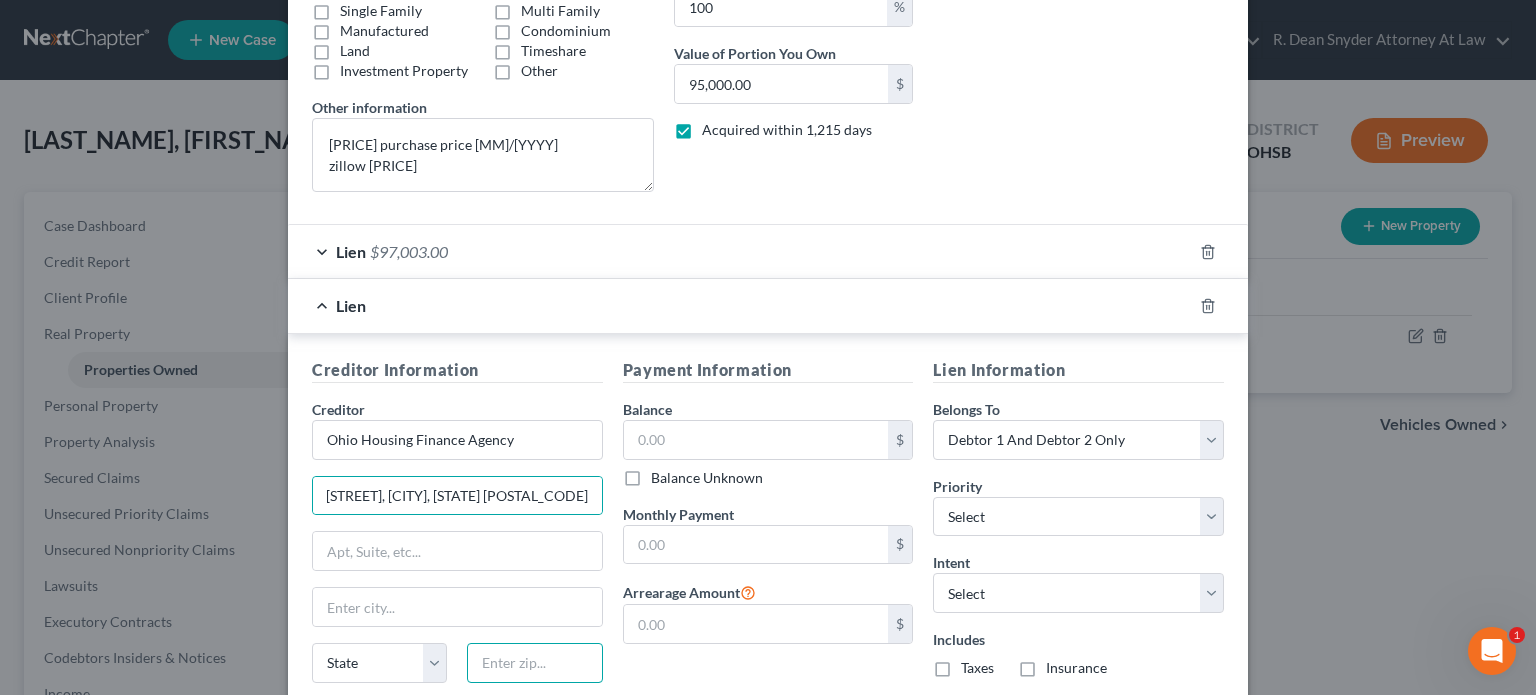 scroll, scrollTop: 0, scrollLeft: 0, axis: both 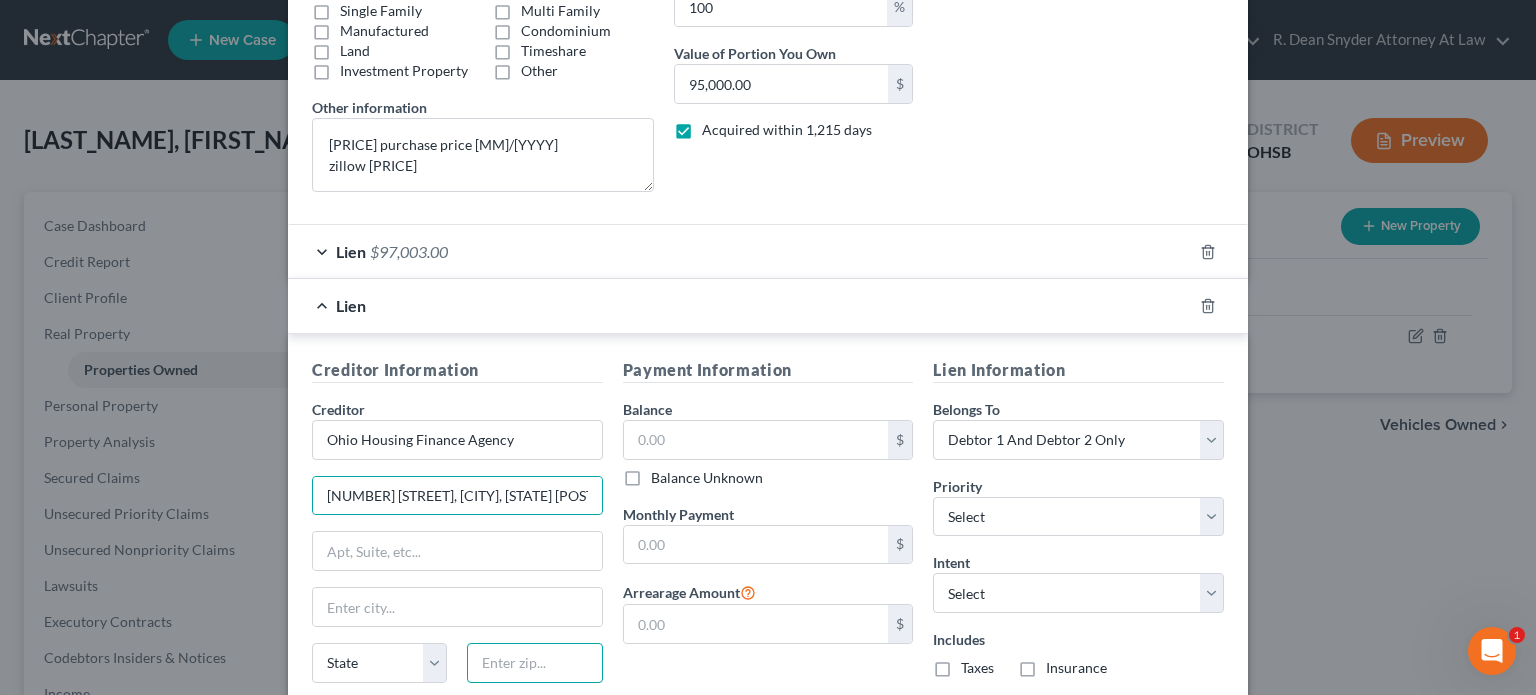 click at bounding box center [534, 663] 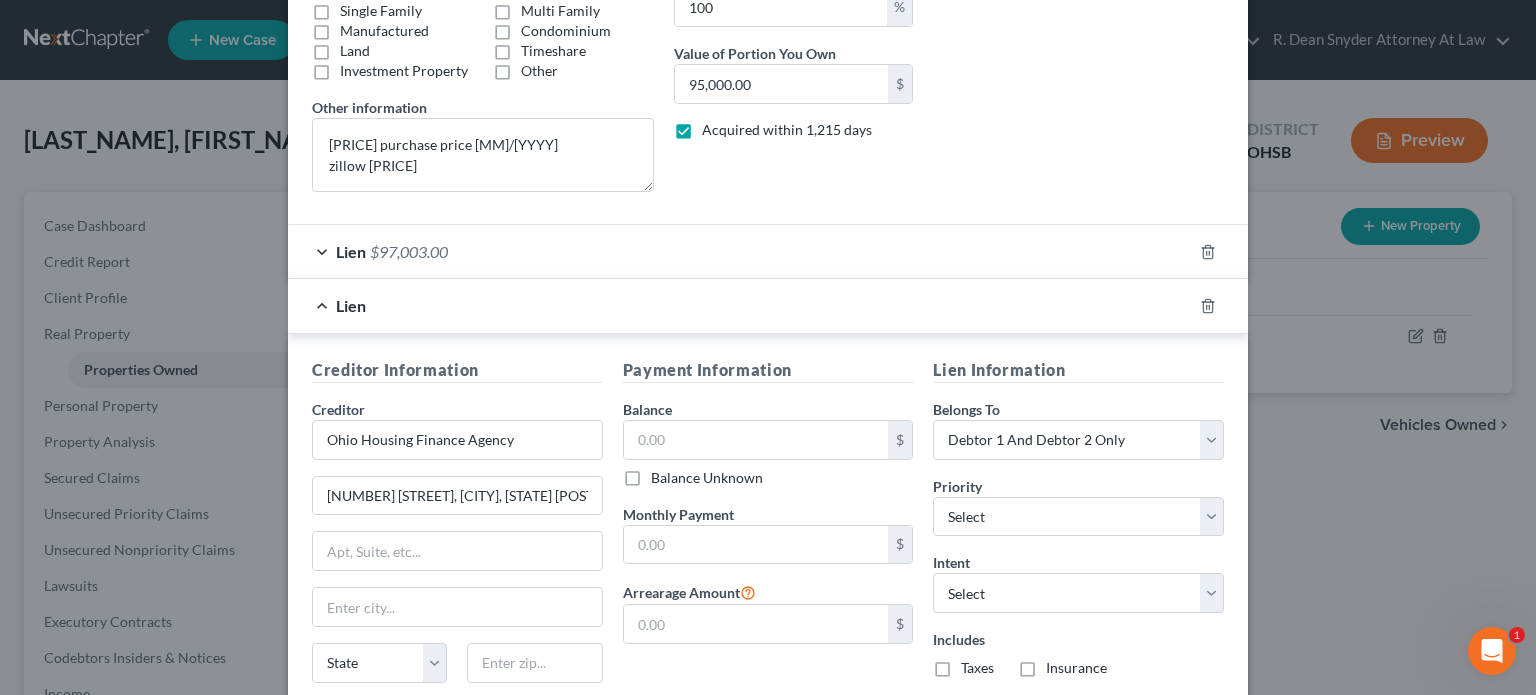 click on "Creditor Information" at bounding box center [457, 370] 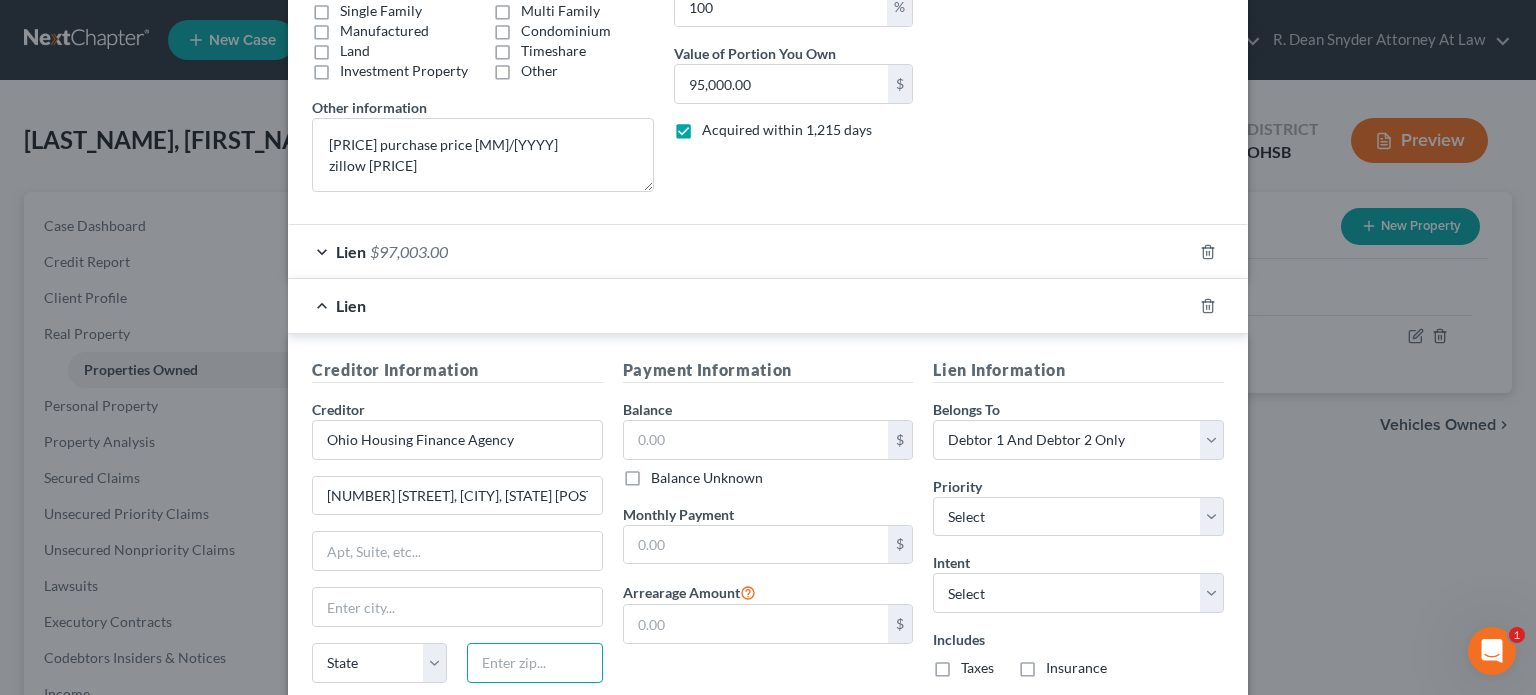 click at bounding box center [534, 663] 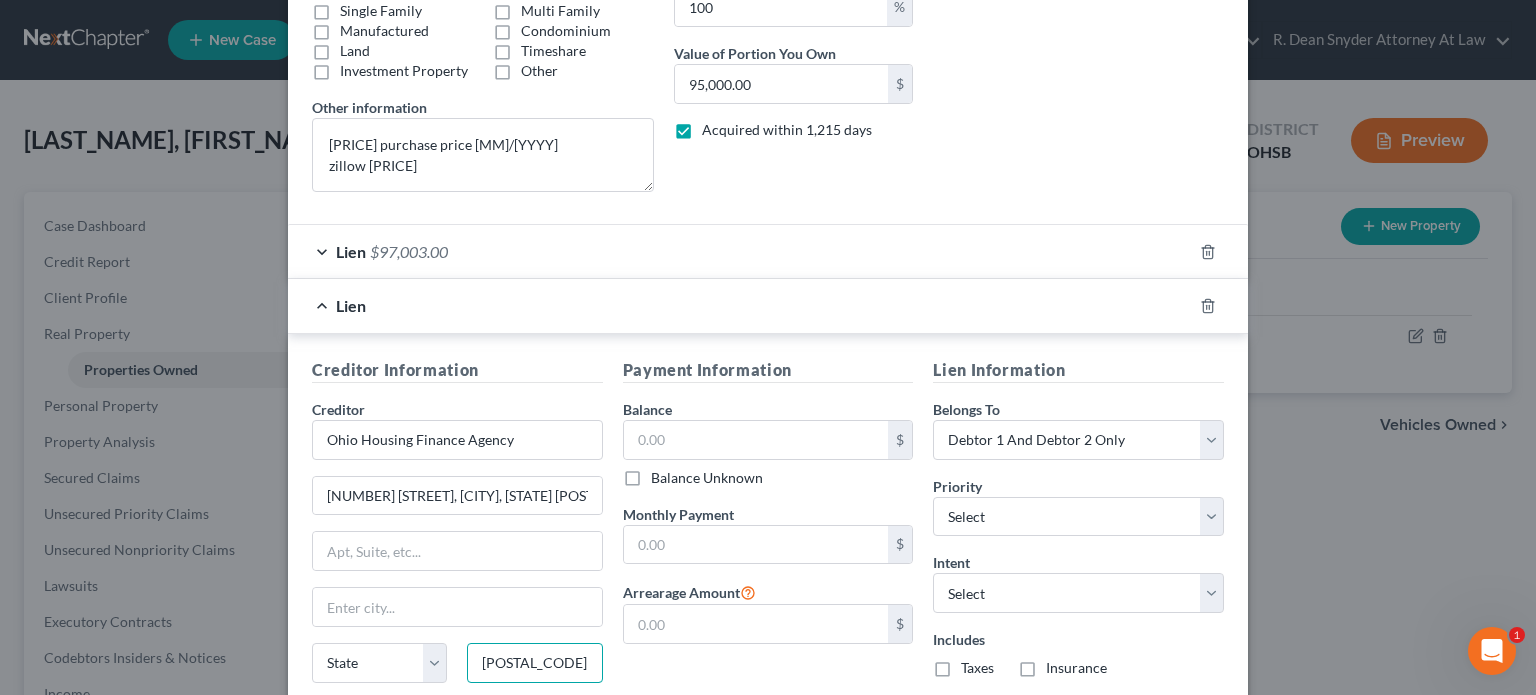 type on "43231" 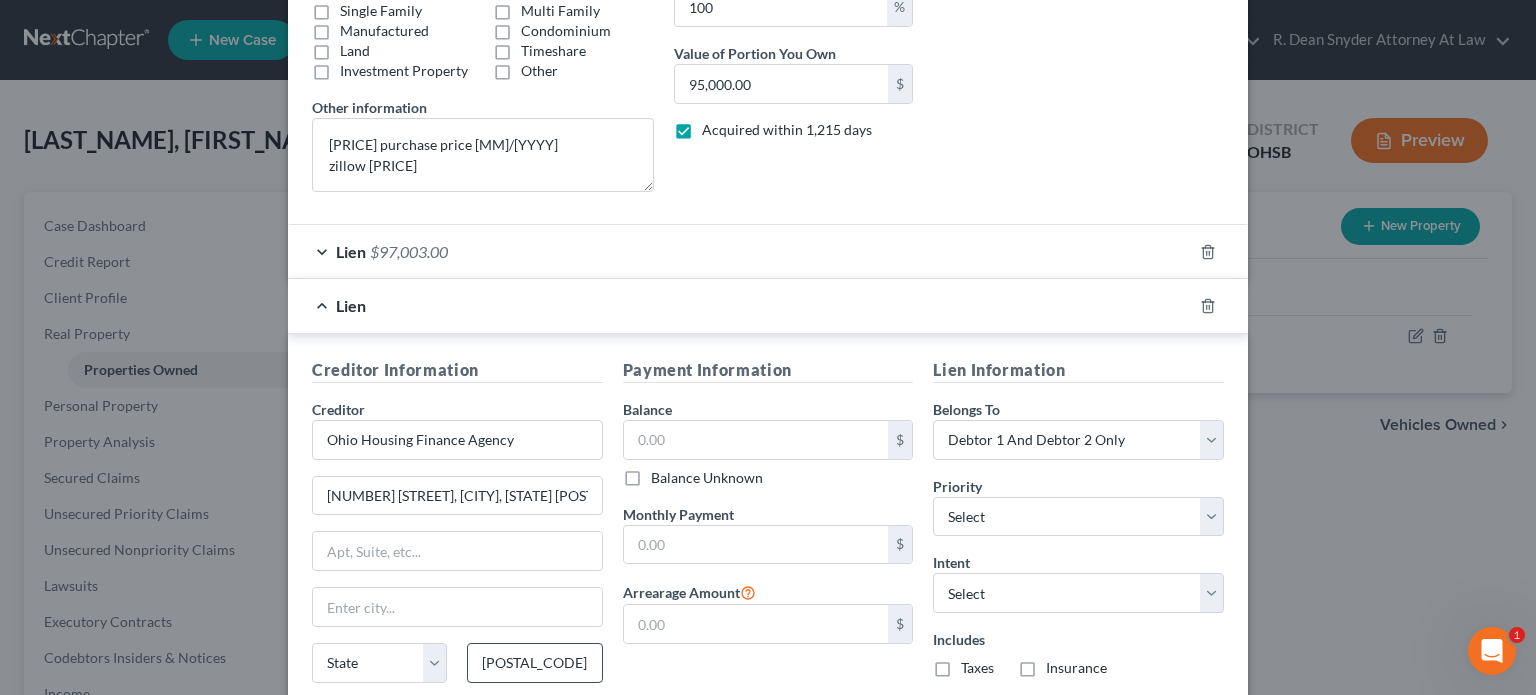 scroll, scrollTop: 396, scrollLeft: 0, axis: vertical 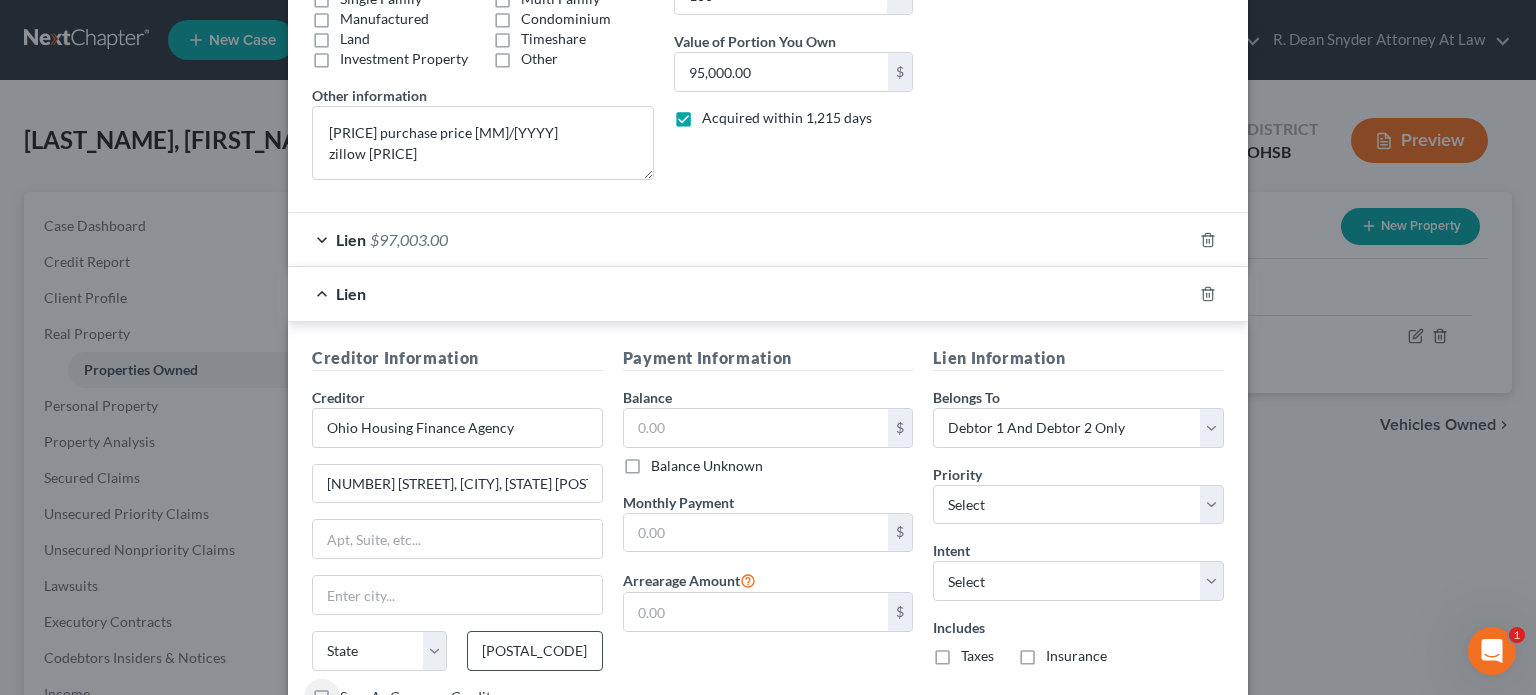 type on "Columbus" 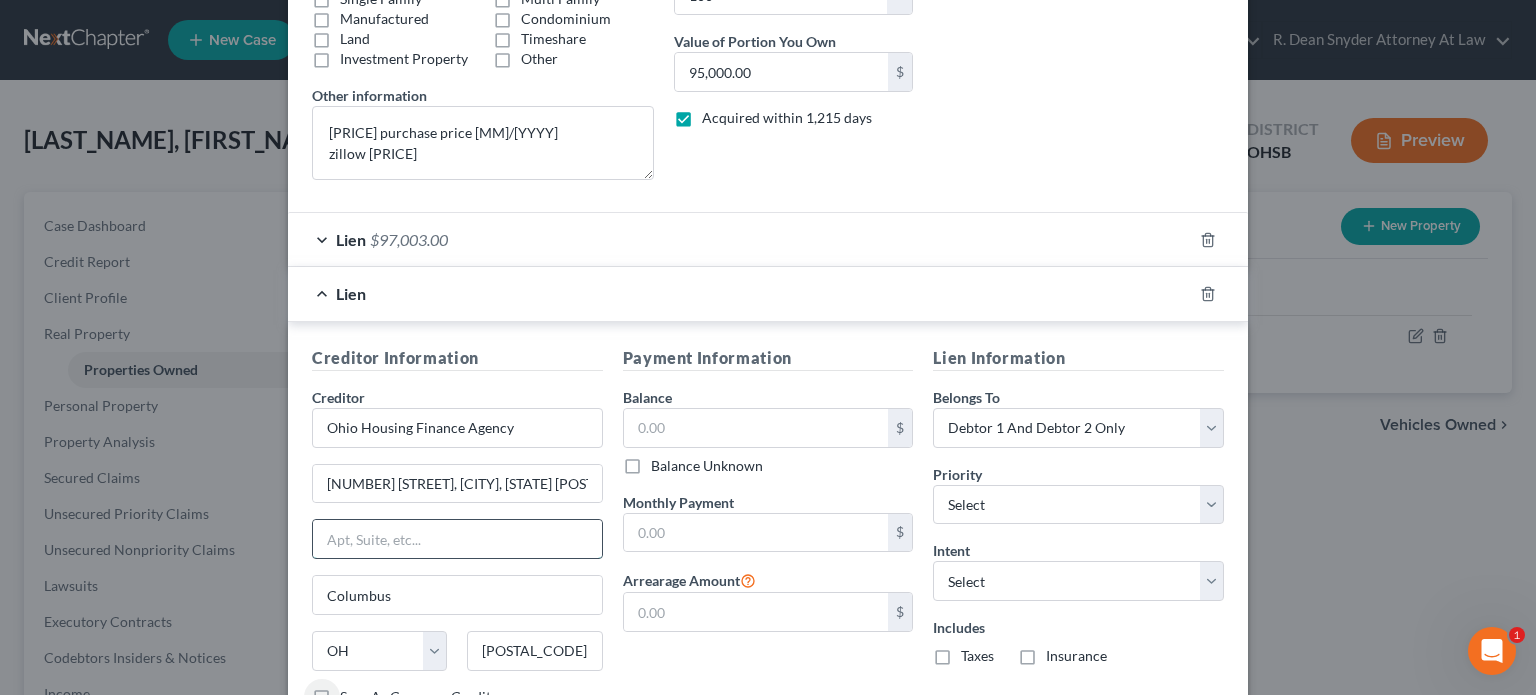 drag, startPoint x: 351, startPoint y: 532, endPoint x: 361, endPoint y: 533, distance: 10.049875 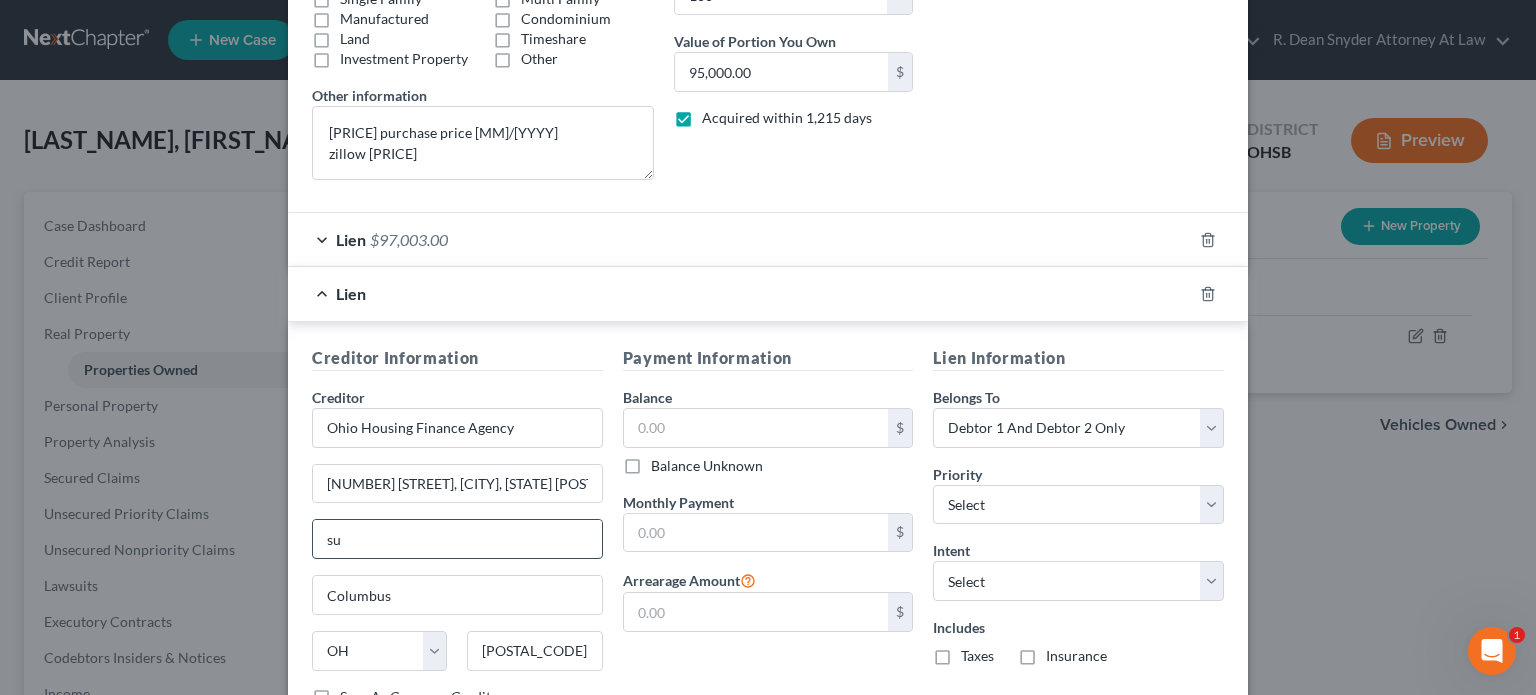 type on "s" 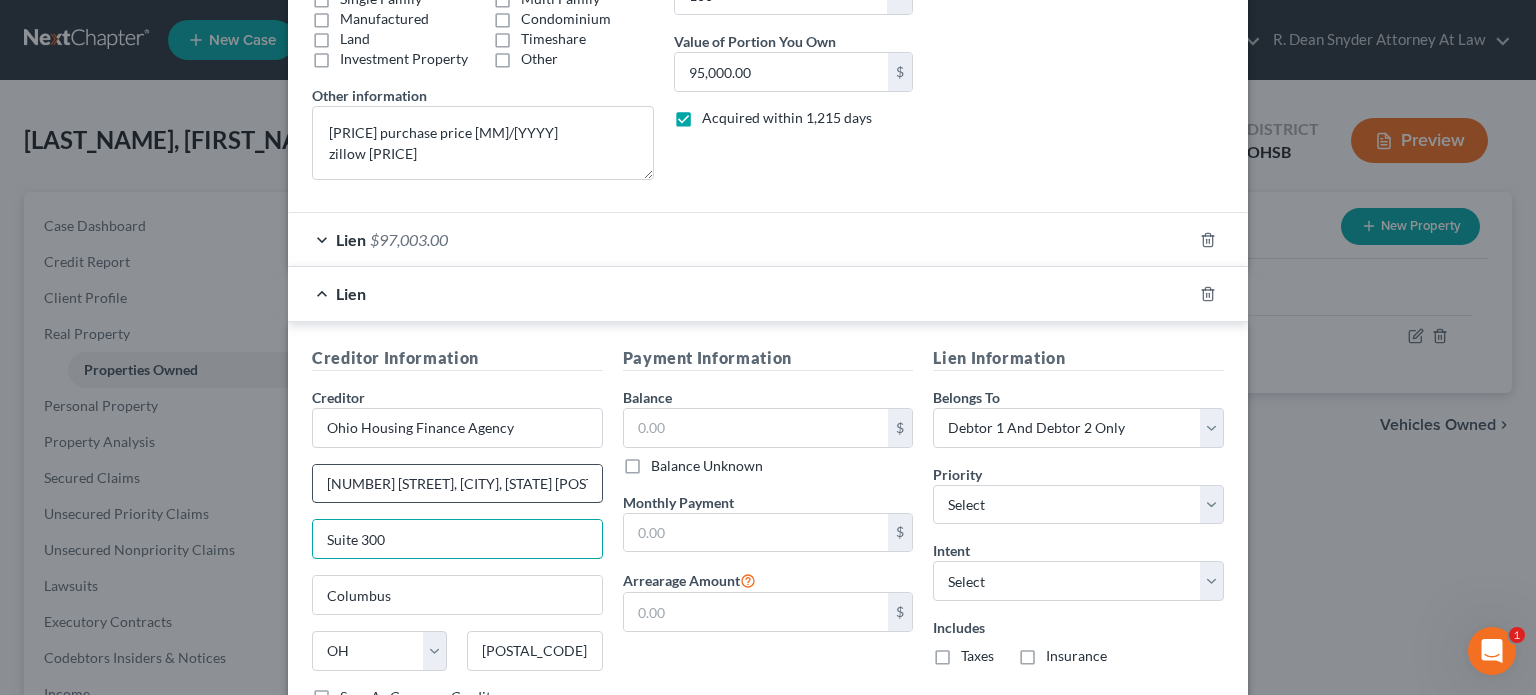 type on "Suite 300" 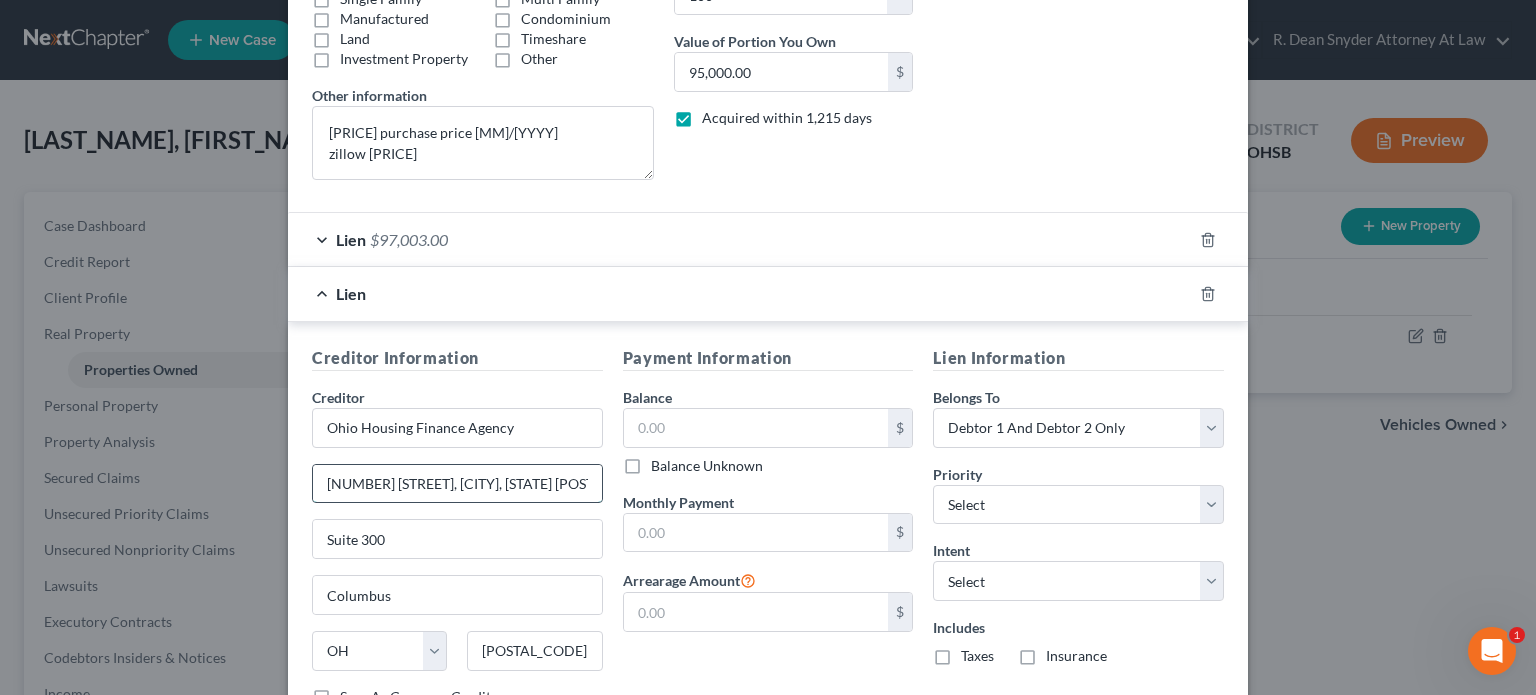 click on "2600 Corporate Exchange Dr., Suite 300, Columbus, OH 43231" at bounding box center (457, 484) 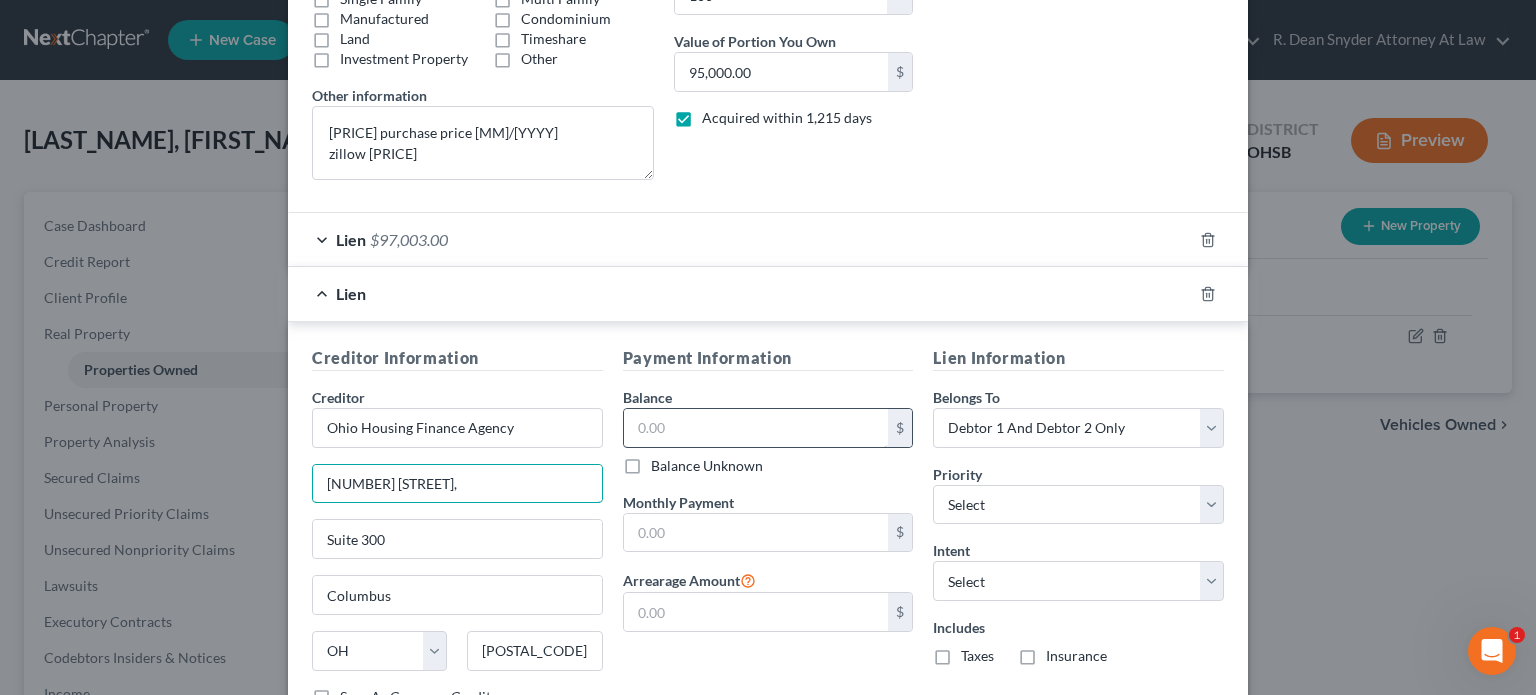 type on "2600 Corporate Exchange Dr.," 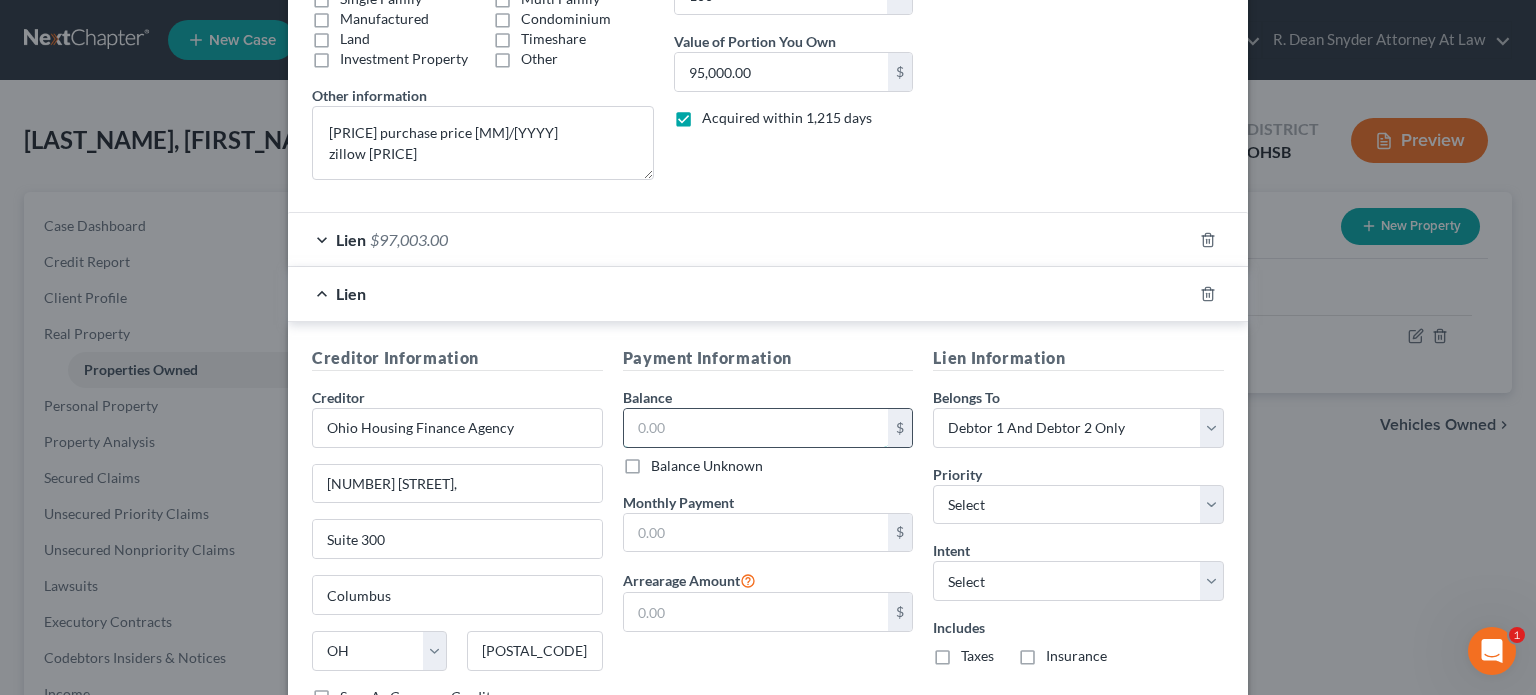 click at bounding box center (756, 428) 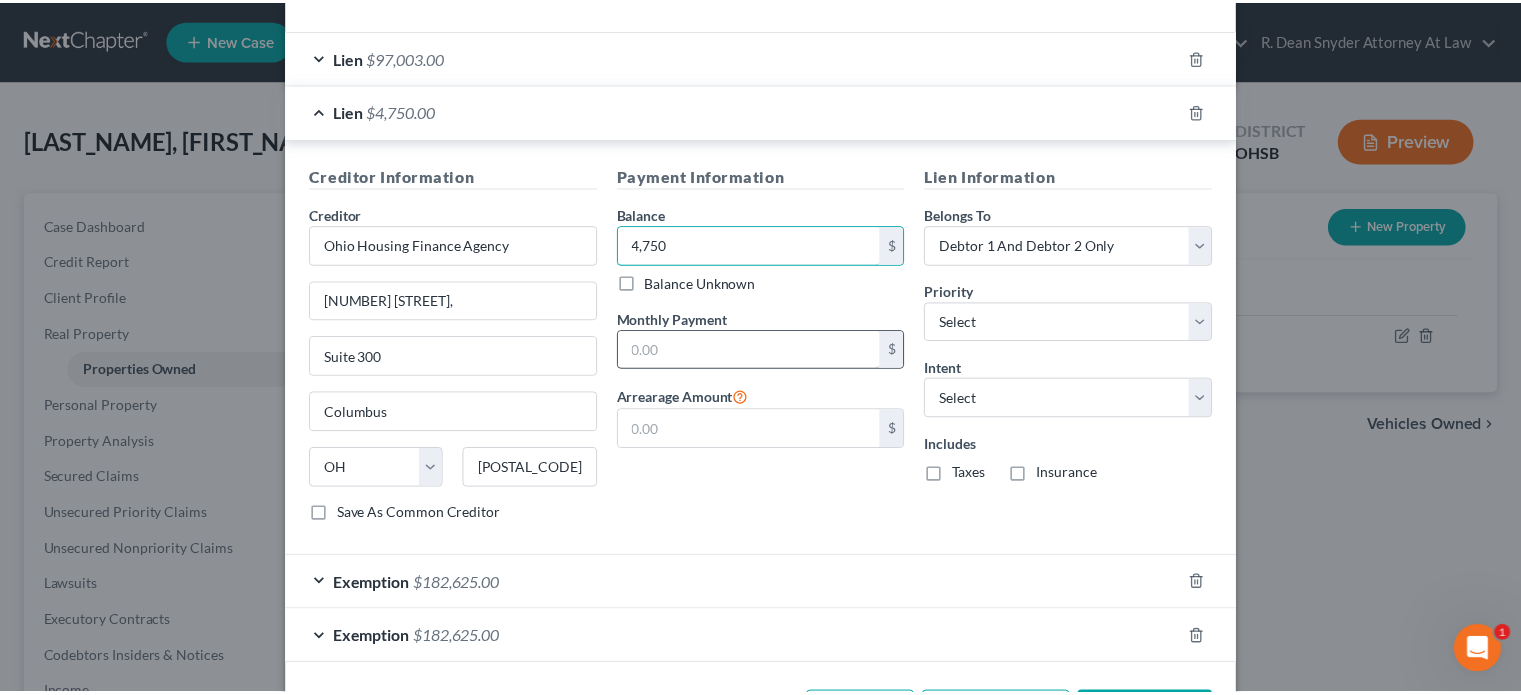 scroll, scrollTop: 653, scrollLeft: 0, axis: vertical 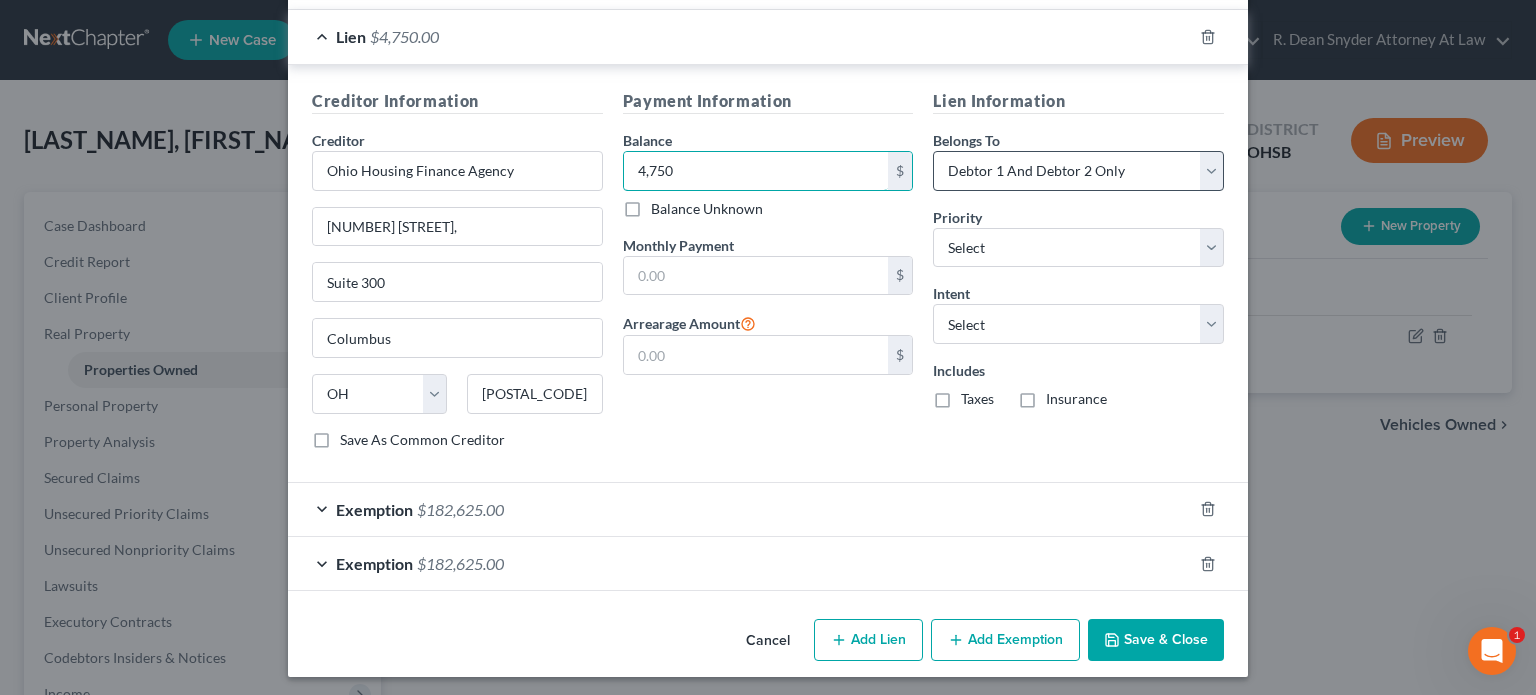 type on "4,750" 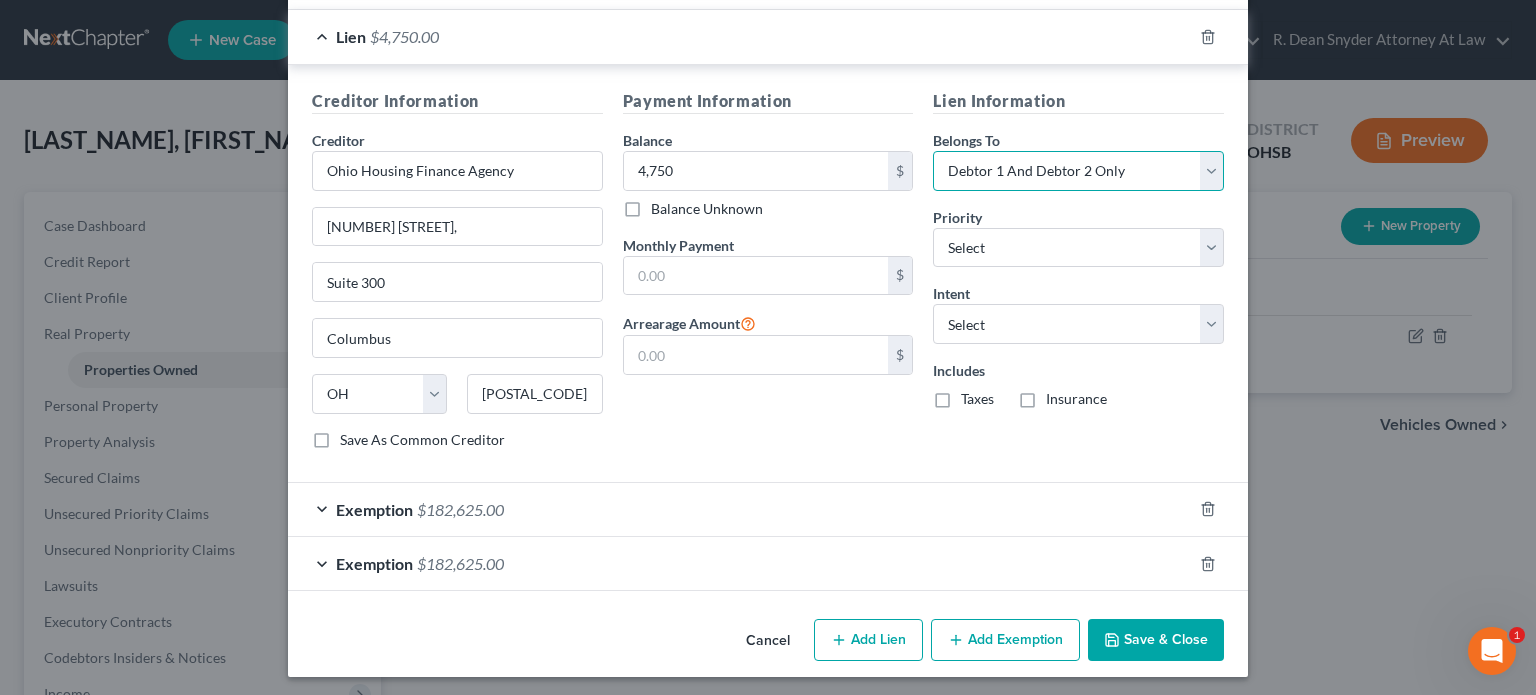 click on "Select Debtor 1 Only Debtor 2 Only Debtor 1 And Debtor 2 Only At Least One Of The Debtors And Another Community Property" at bounding box center (1078, 171) 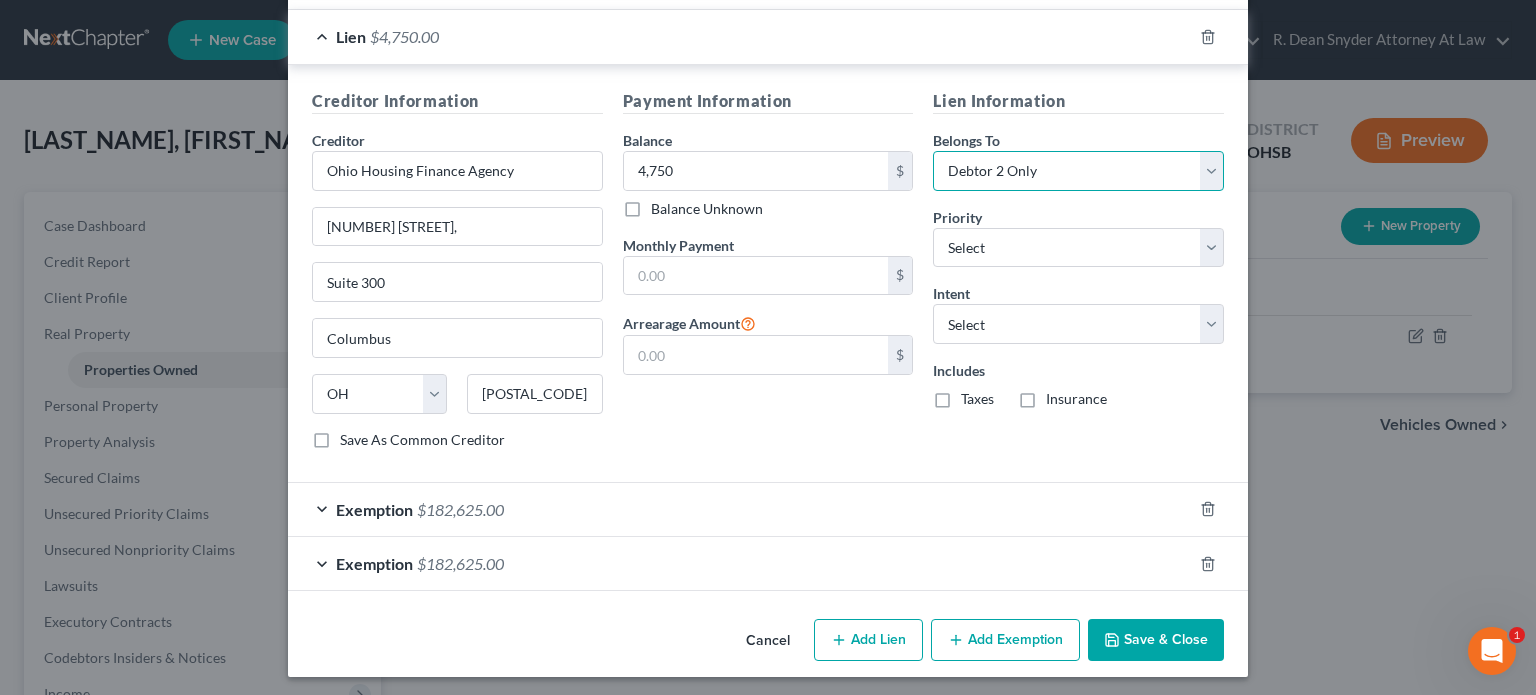 click on "Select Debtor 1 Only Debtor 2 Only Debtor 1 And Debtor 2 Only At Least One Of The Debtors And Another Community Property" at bounding box center (1078, 171) 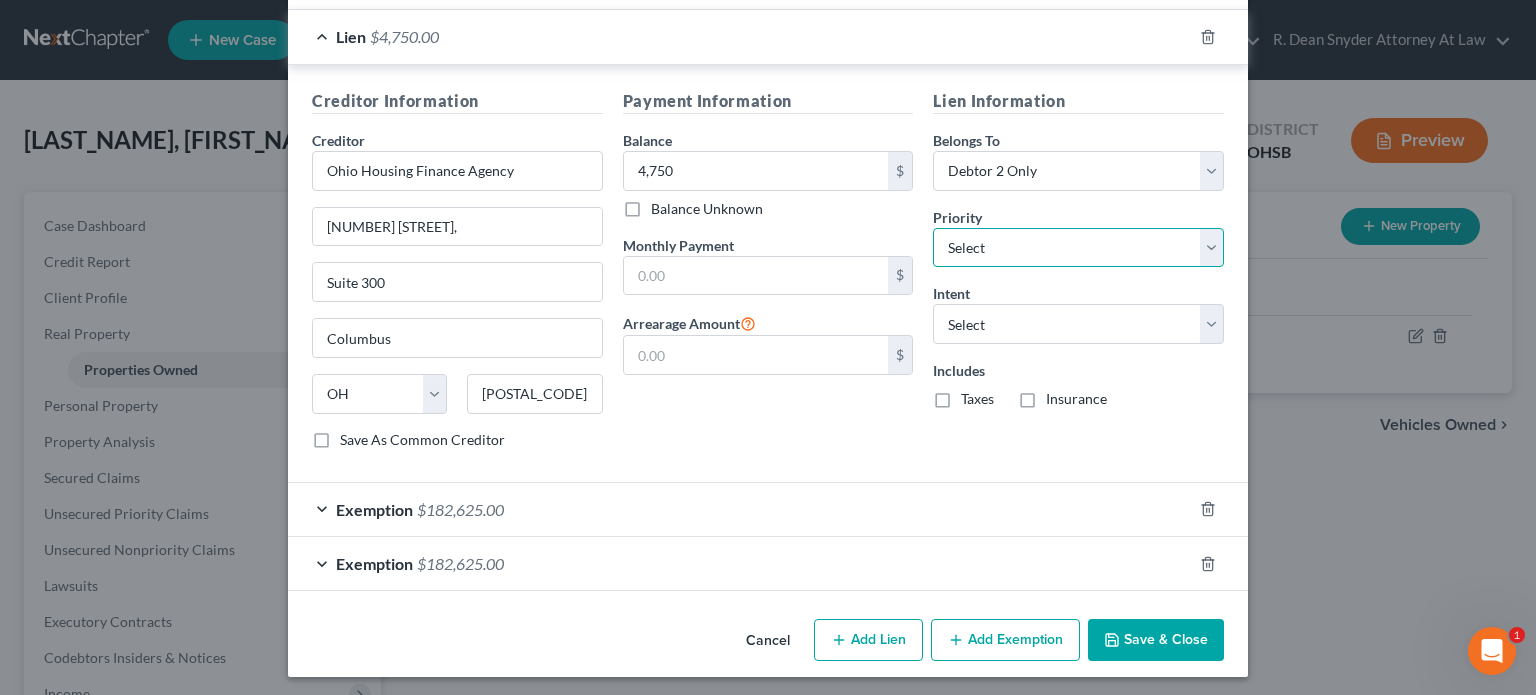 click on "Select 1st 2nd 3rd 4th 5th 6th 7th 8th 9th 10th 11th 12th 13th 14th 15th 16th 17th 18th 19th 20th 21th 22th 23th 24th 25th 26th 27th 28th 29th 30th" at bounding box center [1078, 248] 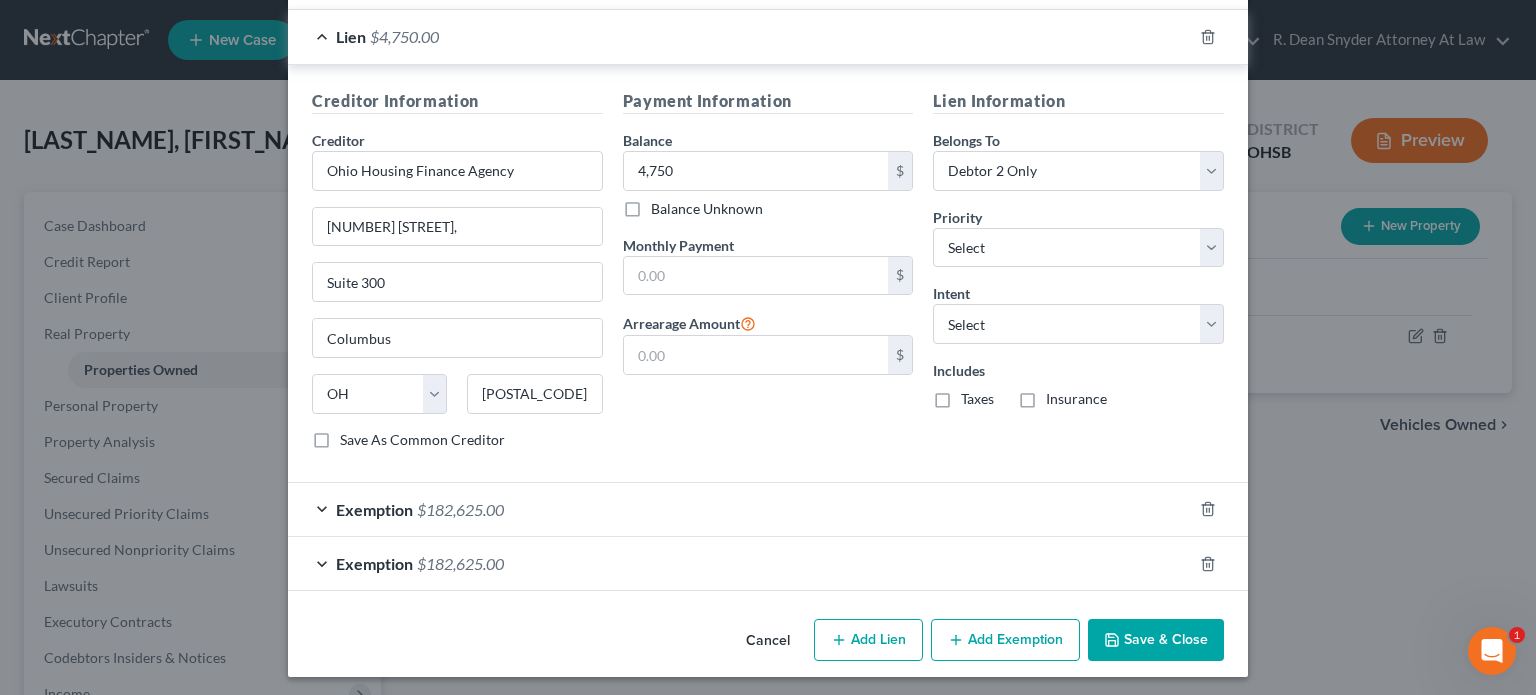 click on "Save & Close" at bounding box center (1156, 640) 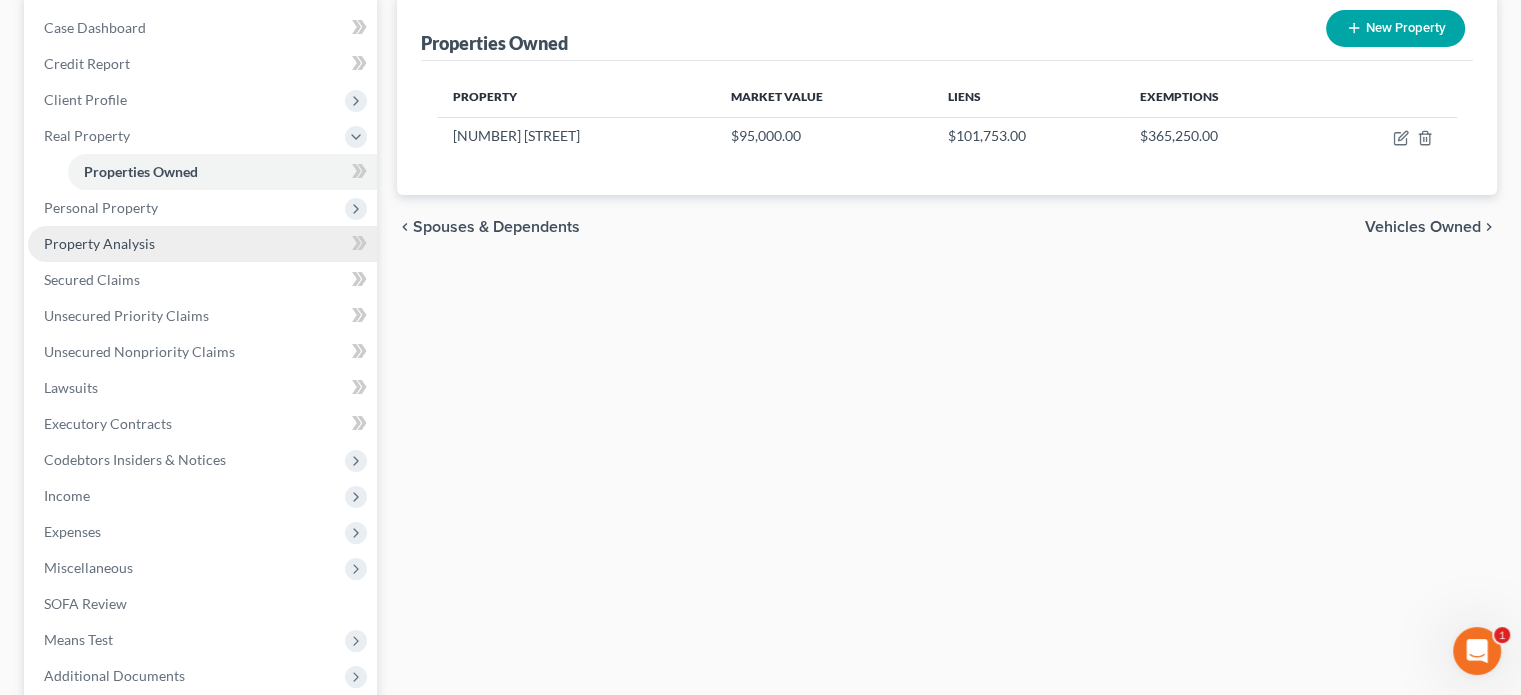 scroll, scrollTop: 200, scrollLeft: 0, axis: vertical 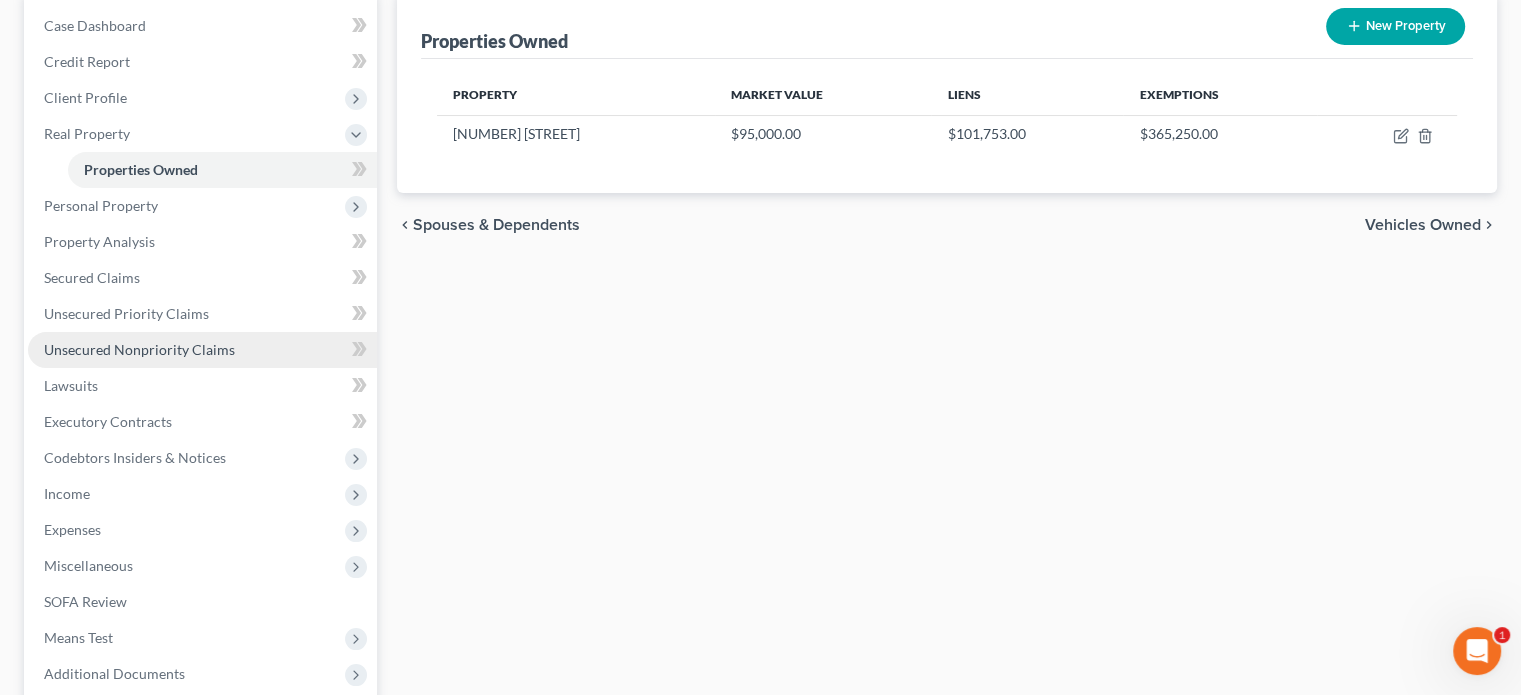 click on "Unsecured Nonpriority Claims" at bounding box center (139, 349) 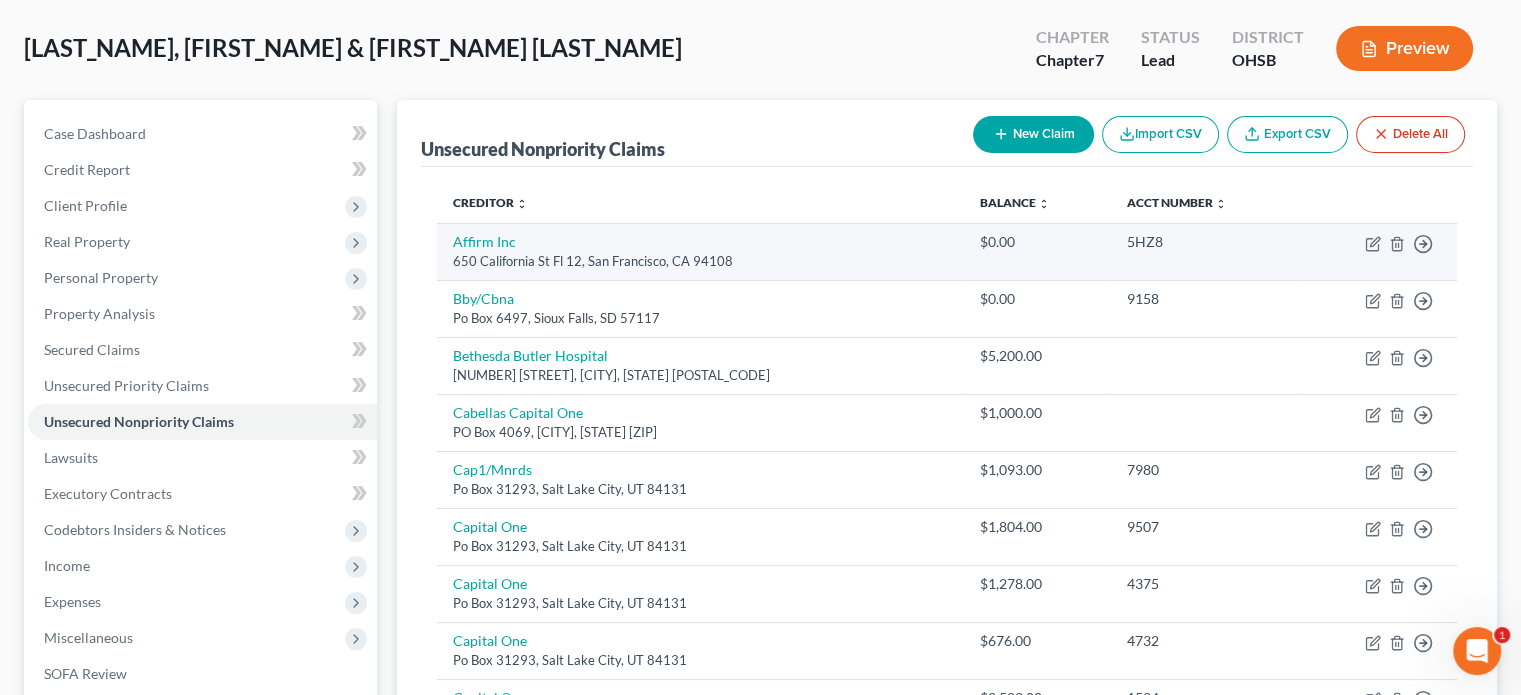 scroll, scrollTop: 100, scrollLeft: 0, axis: vertical 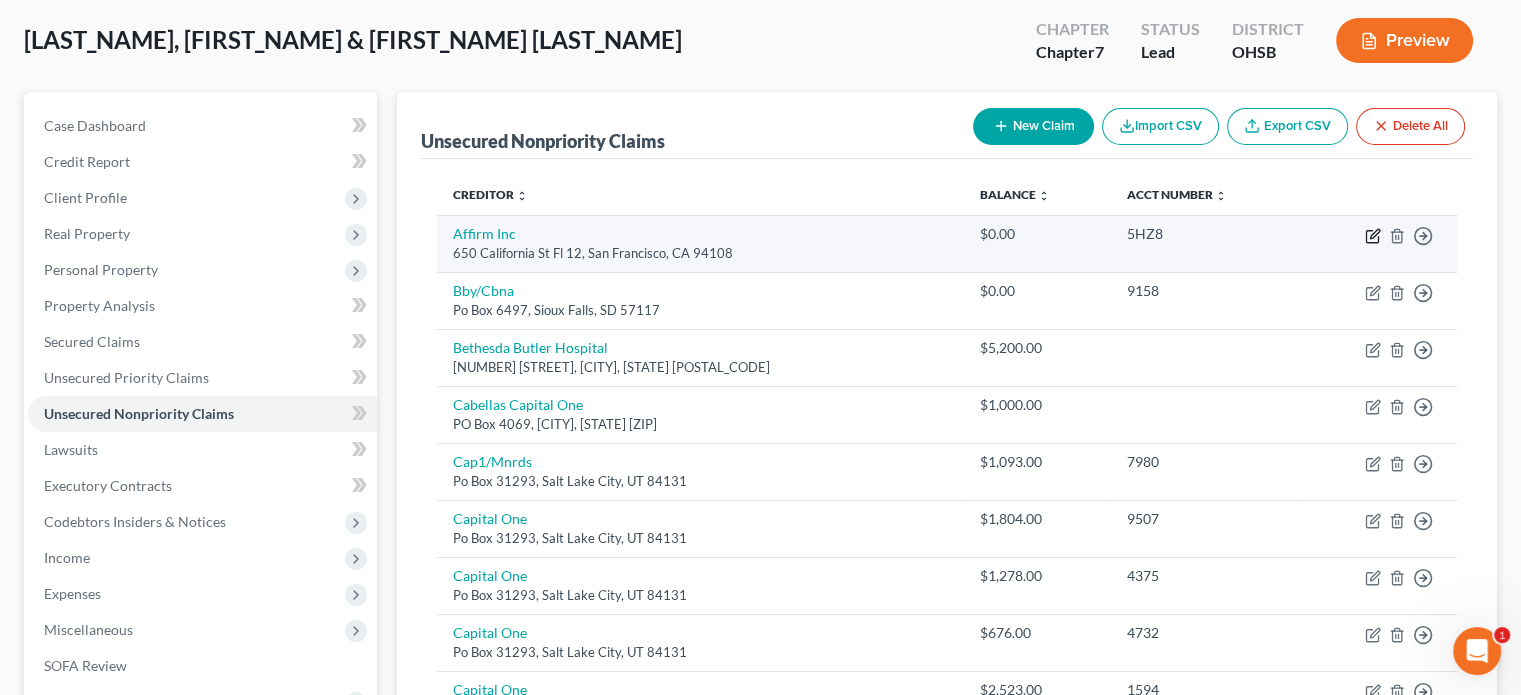click 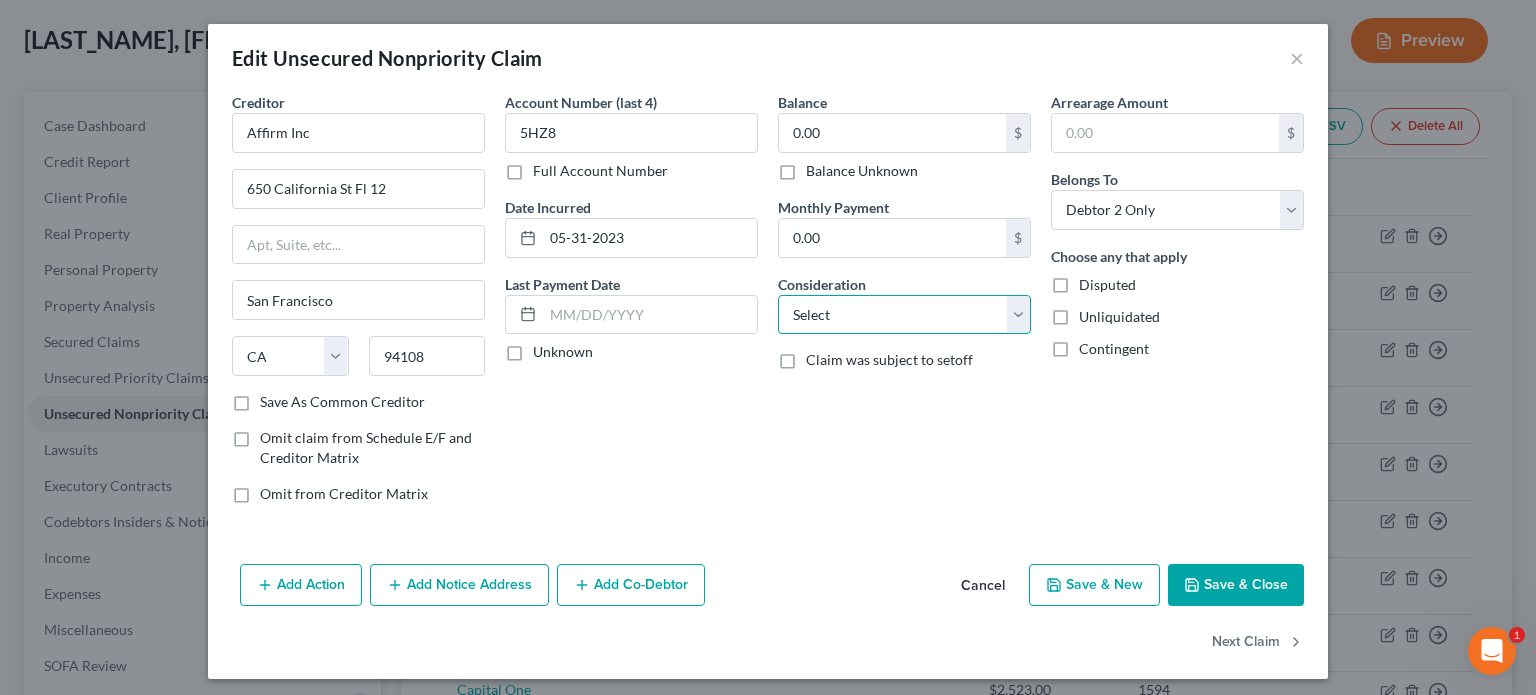 click on "Select Cable / Satellite Services Collection Agency Credit Card Debt Debt Counseling / Attorneys Deficiency Balance Domestic Support Obligations Home / Car Repairs Income Taxes Judgment Liens Medical Services Monies Loaned / Advanced Mortgage Obligation From Divorce Or Separation Obligation To Pensions Other Overdrawn Bank Account Promised To Help Pay Creditors Student Loans Suppliers And Vendors Telephone / Internet Services Utility Services" at bounding box center (904, 315) 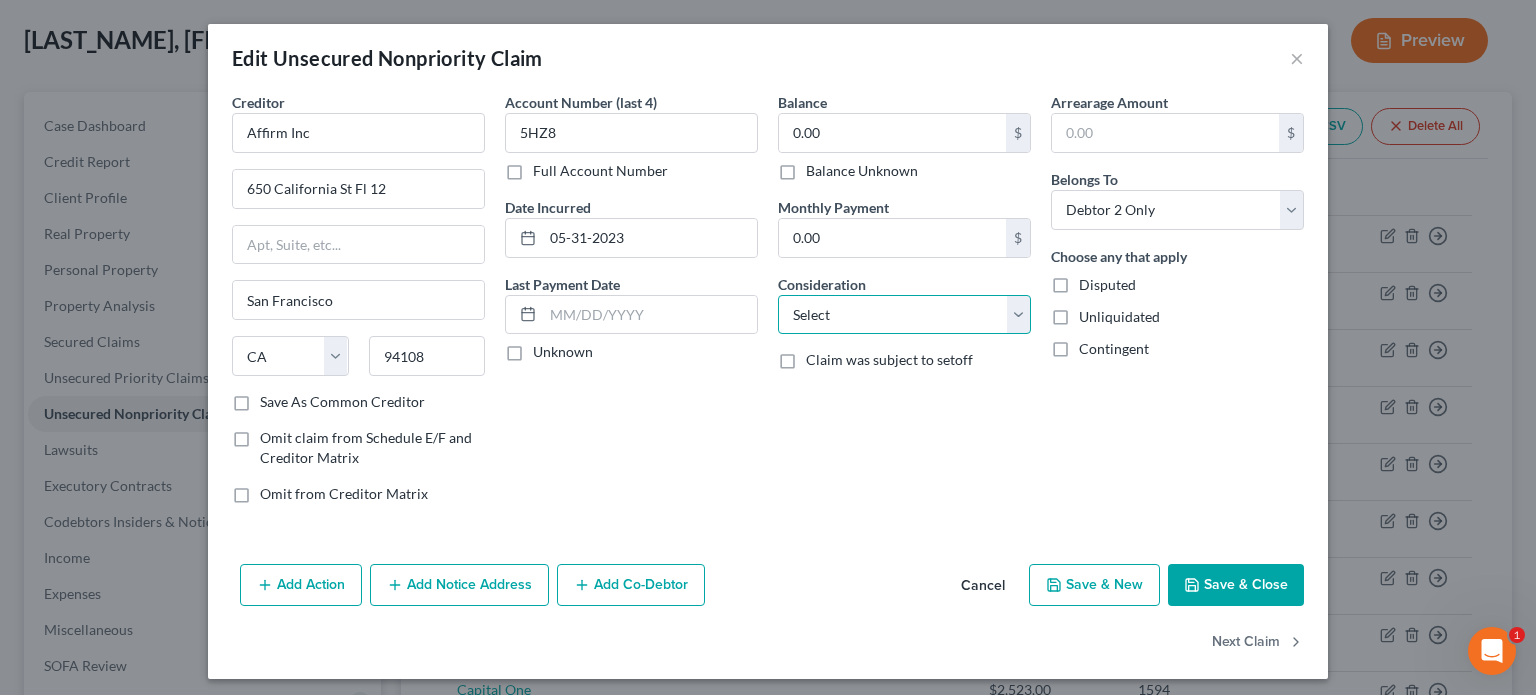 select on "10" 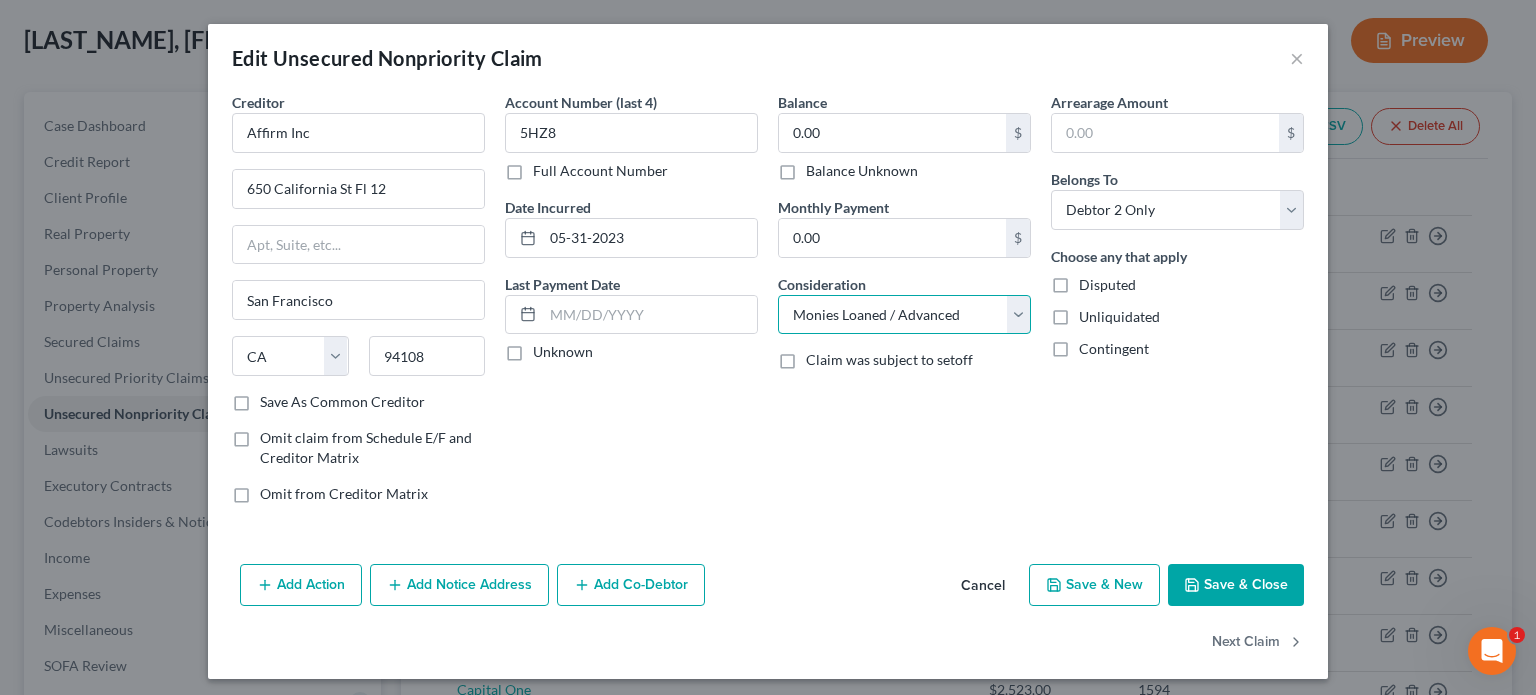 click on "Select Cable / Satellite Services Collection Agency Credit Card Debt Debt Counseling / Attorneys Deficiency Balance Domestic Support Obligations Home / Car Repairs Income Taxes Judgment Liens Medical Services Monies Loaned / Advanced Mortgage Obligation From Divorce Or Separation Obligation To Pensions Other Overdrawn Bank Account Promised To Help Pay Creditors Student Loans Suppliers And Vendors Telephone / Internet Services Utility Services" at bounding box center [904, 315] 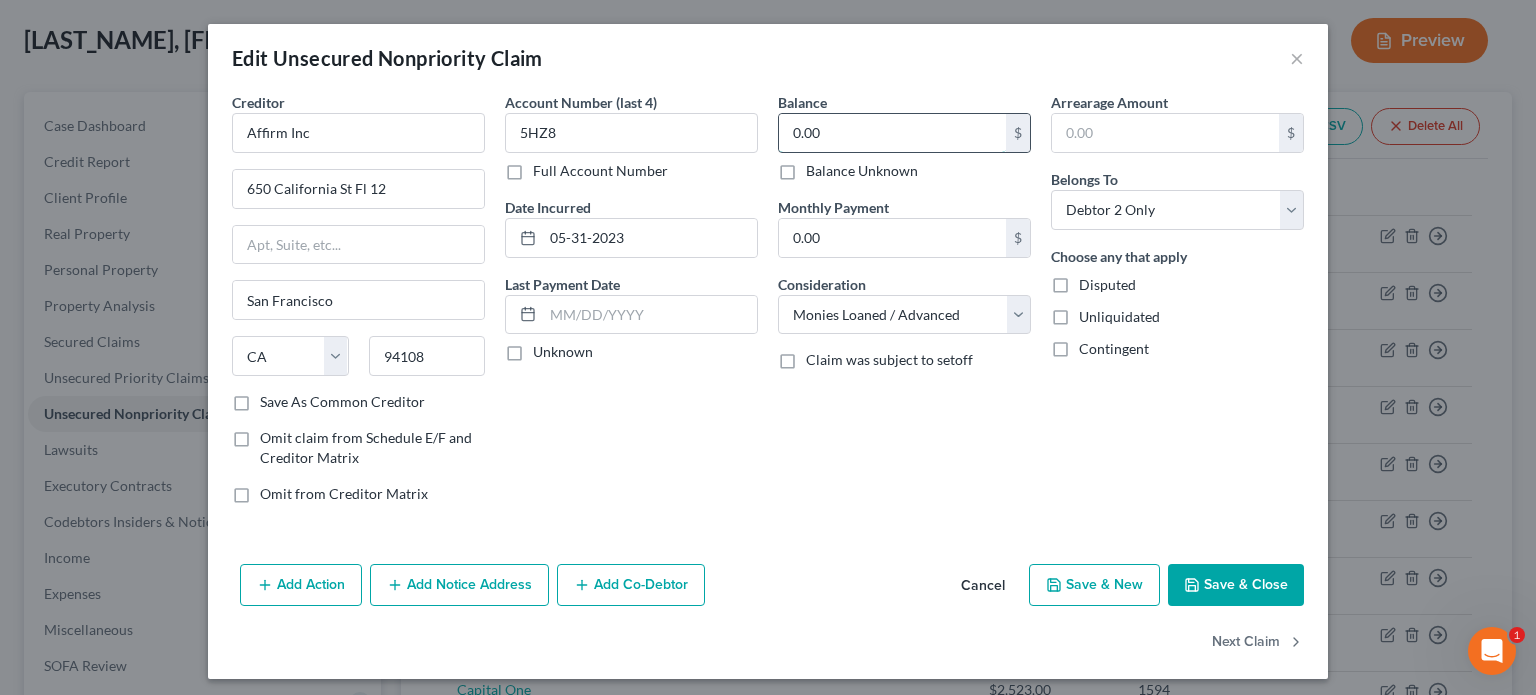 click on "0.00" at bounding box center (892, 133) 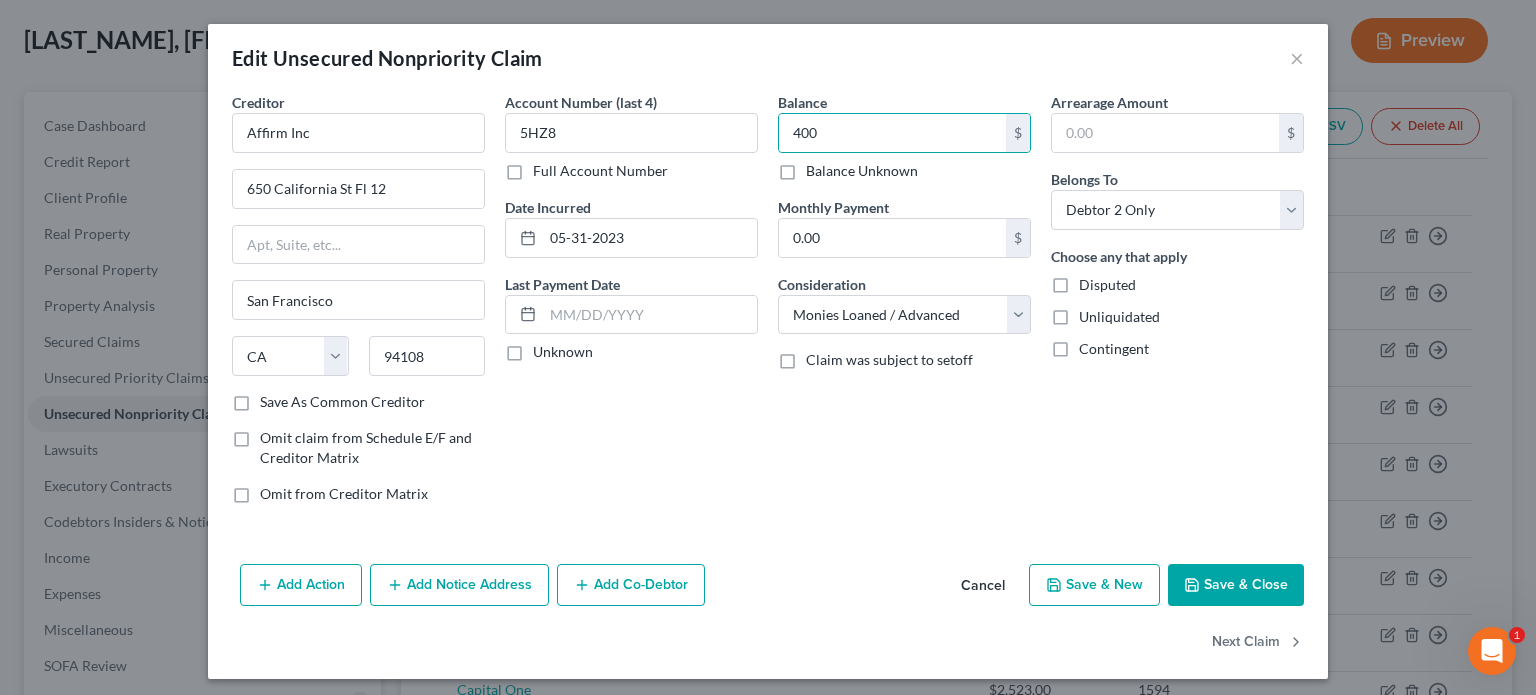 click on "Save & Close" at bounding box center (1236, 585) 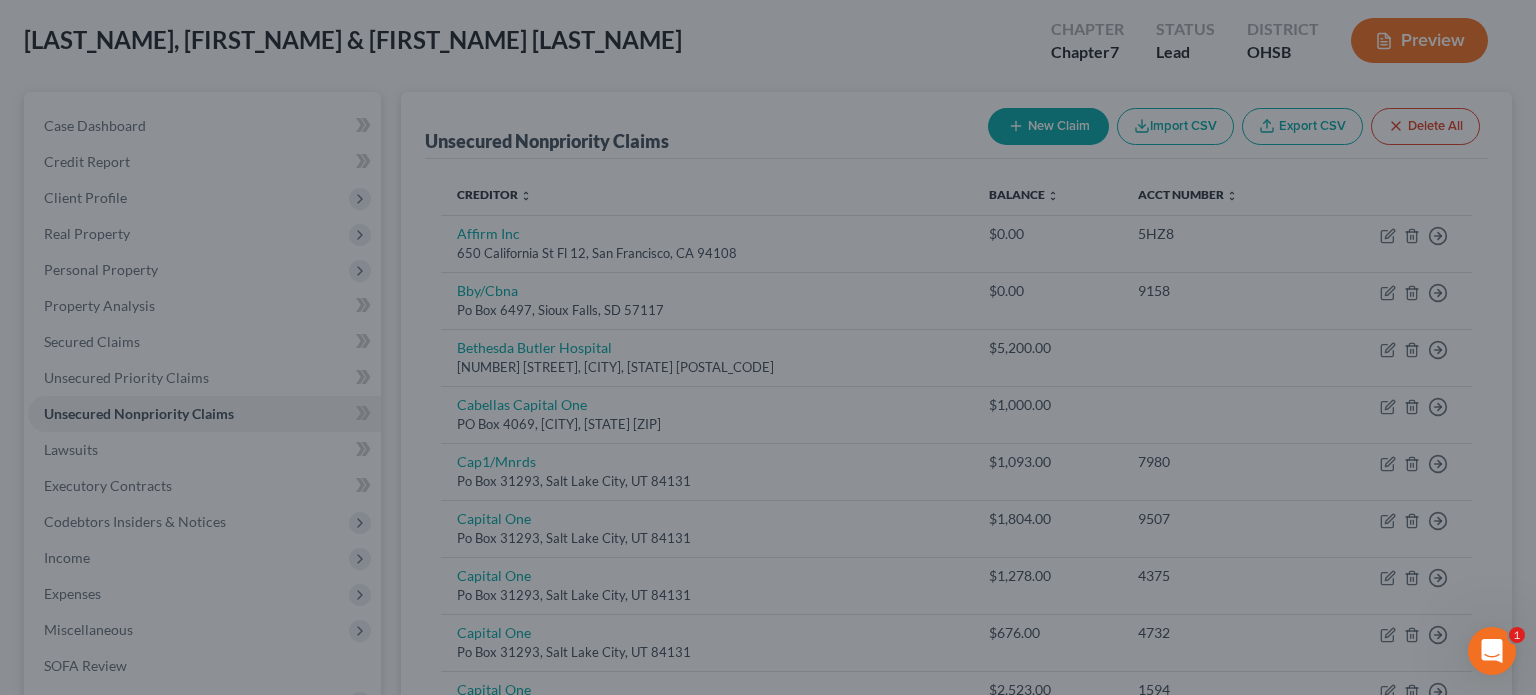 type on "400.00" 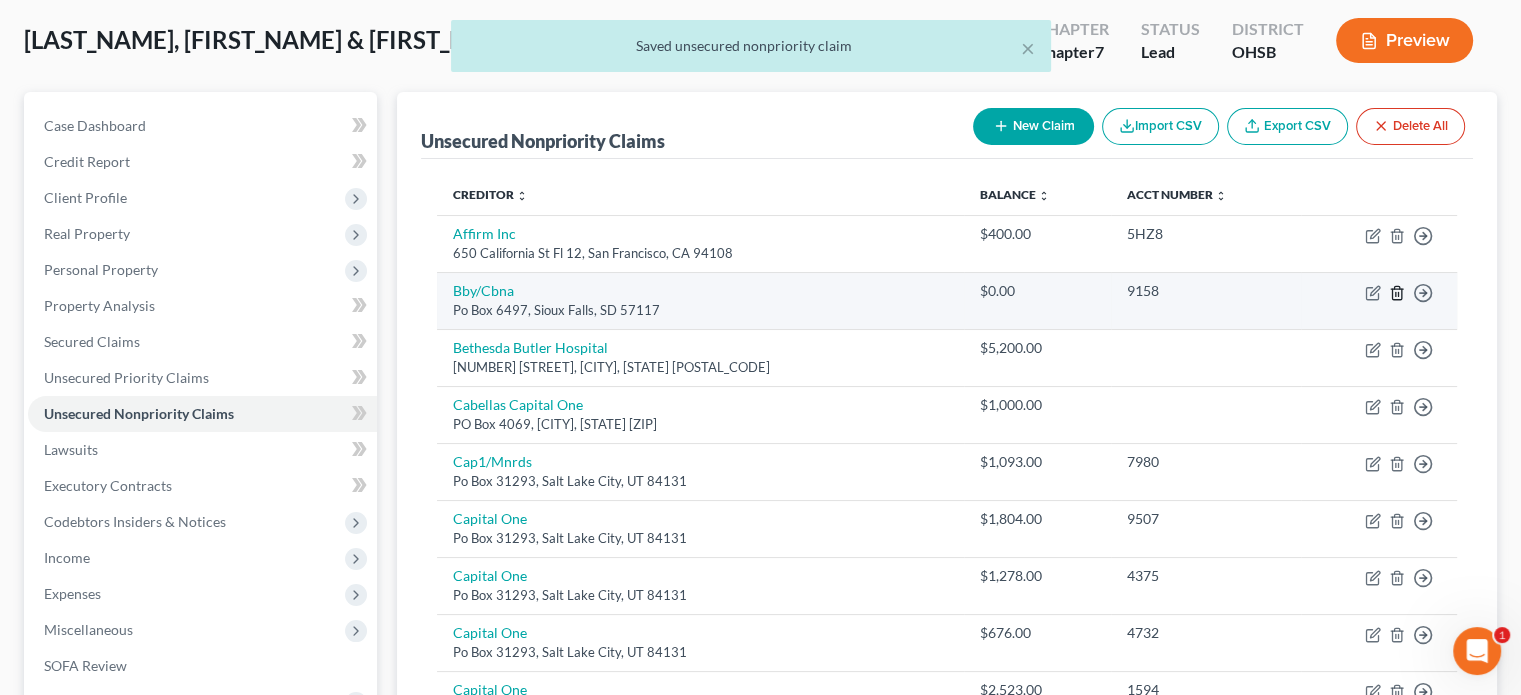 click 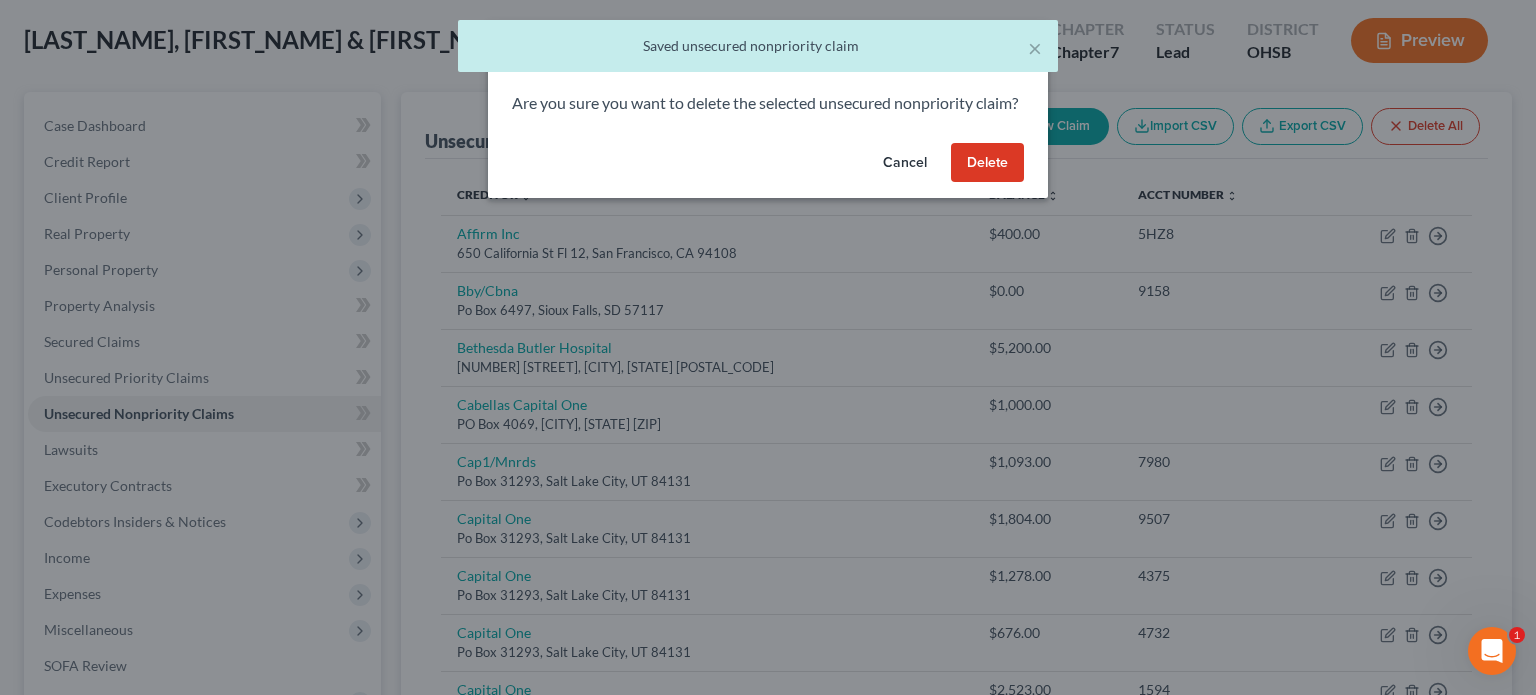 drag, startPoint x: 988, startPoint y: 185, endPoint x: 998, endPoint y: 191, distance: 11.661903 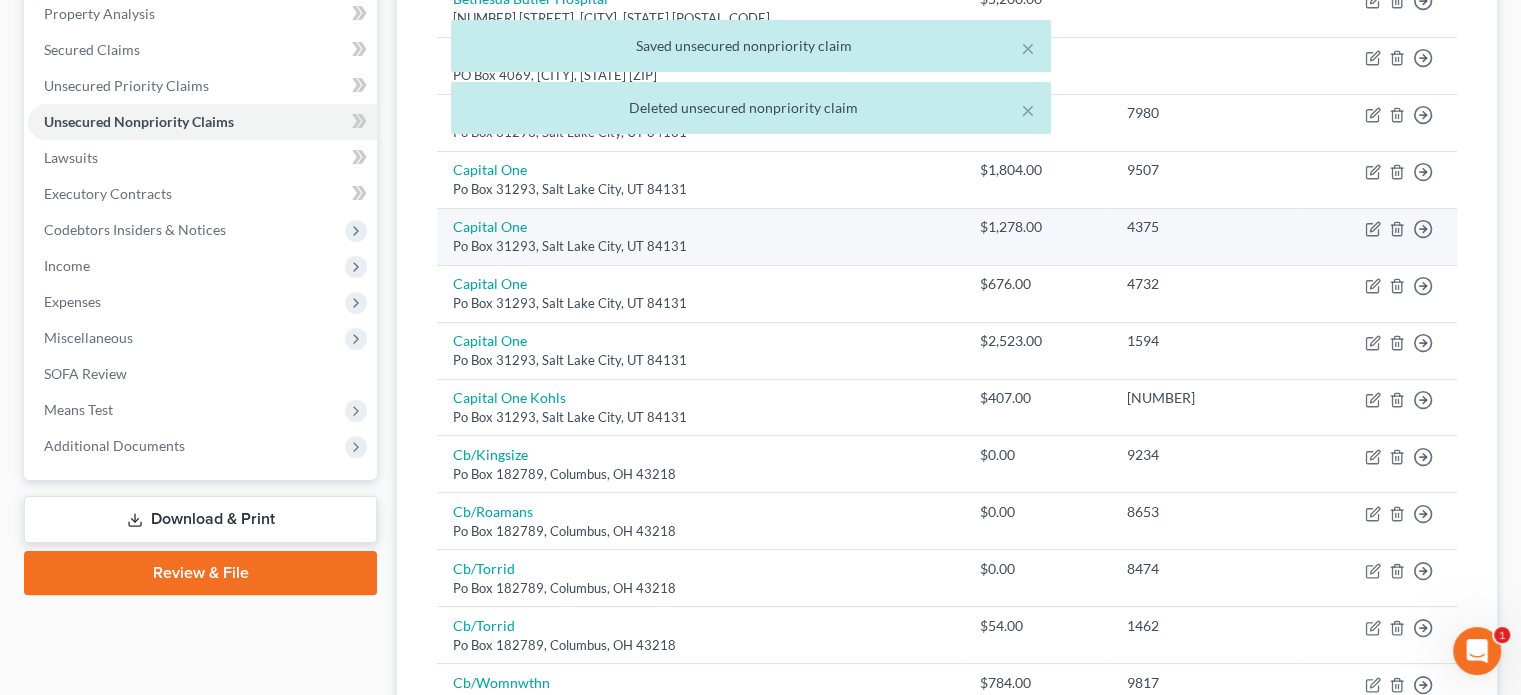 scroll, scrollTop: 400, scrollLeft: 0, axis: vertical 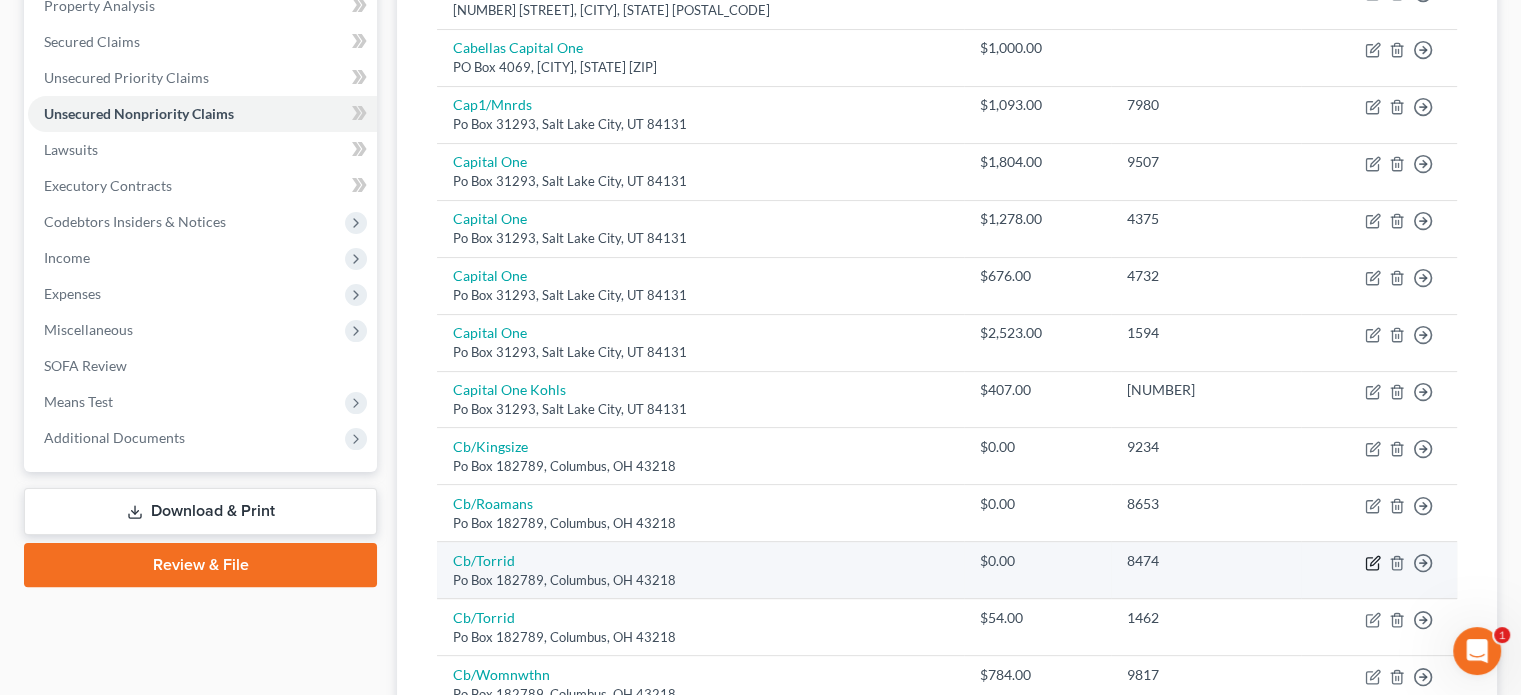 click 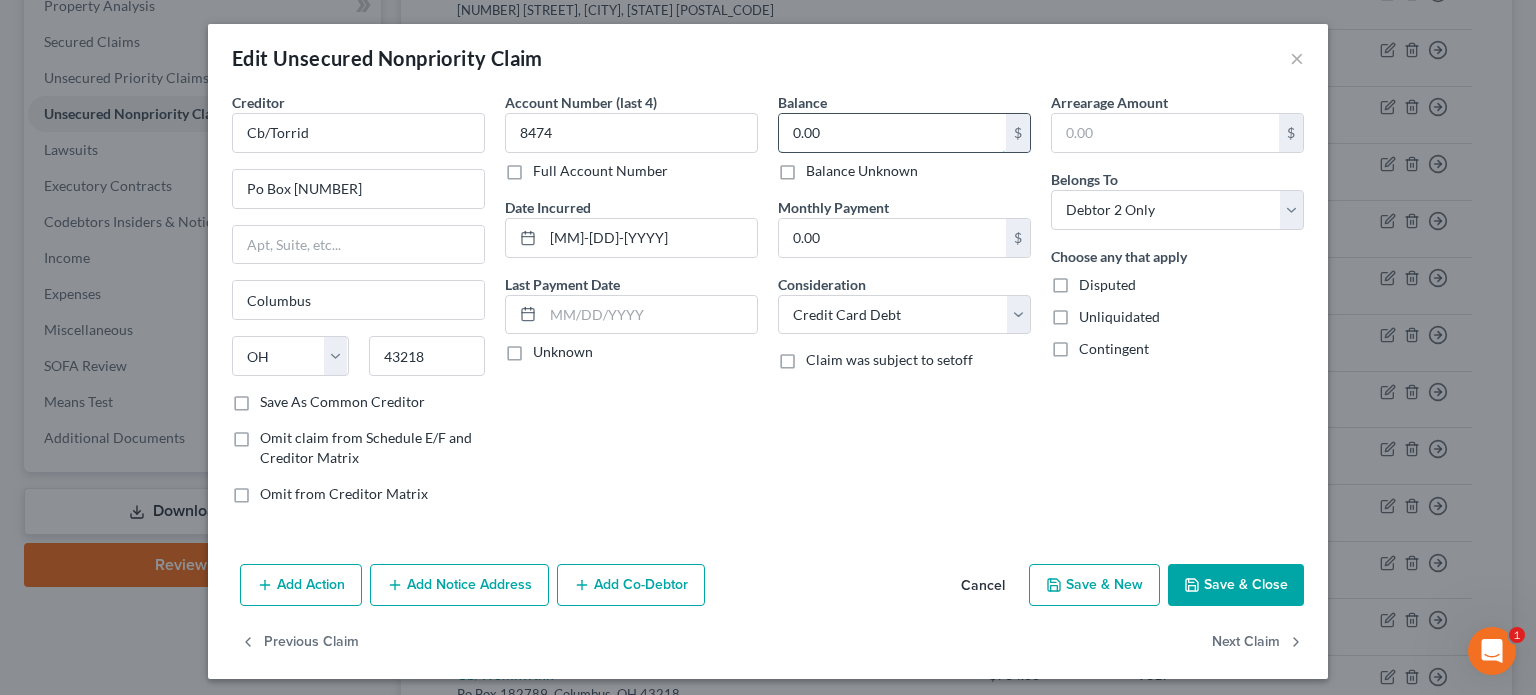 click on "0.00" at bounding box center [892, 133] 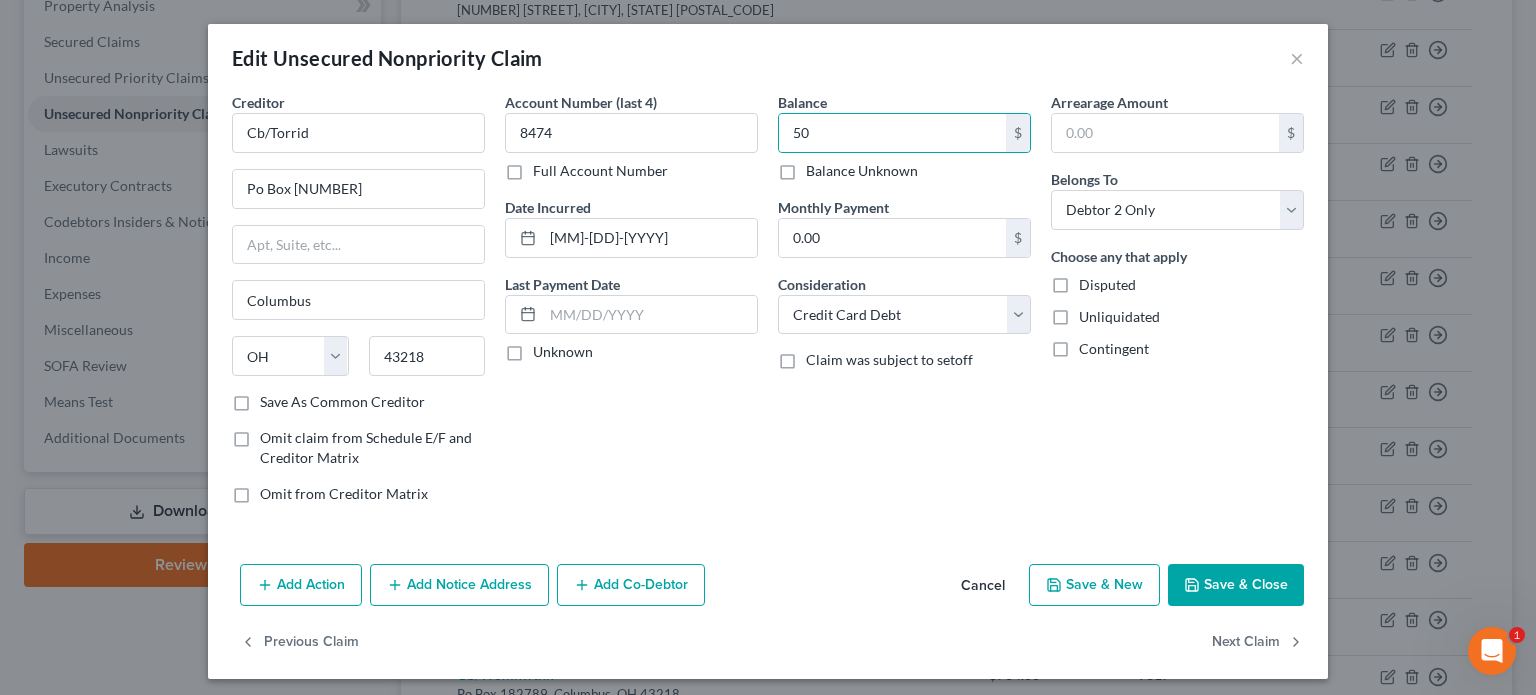 drag, startPoint x: 1195, startPoint y: 576, endPoint x: 1173, endPoint y: 559, distance: 27.802877 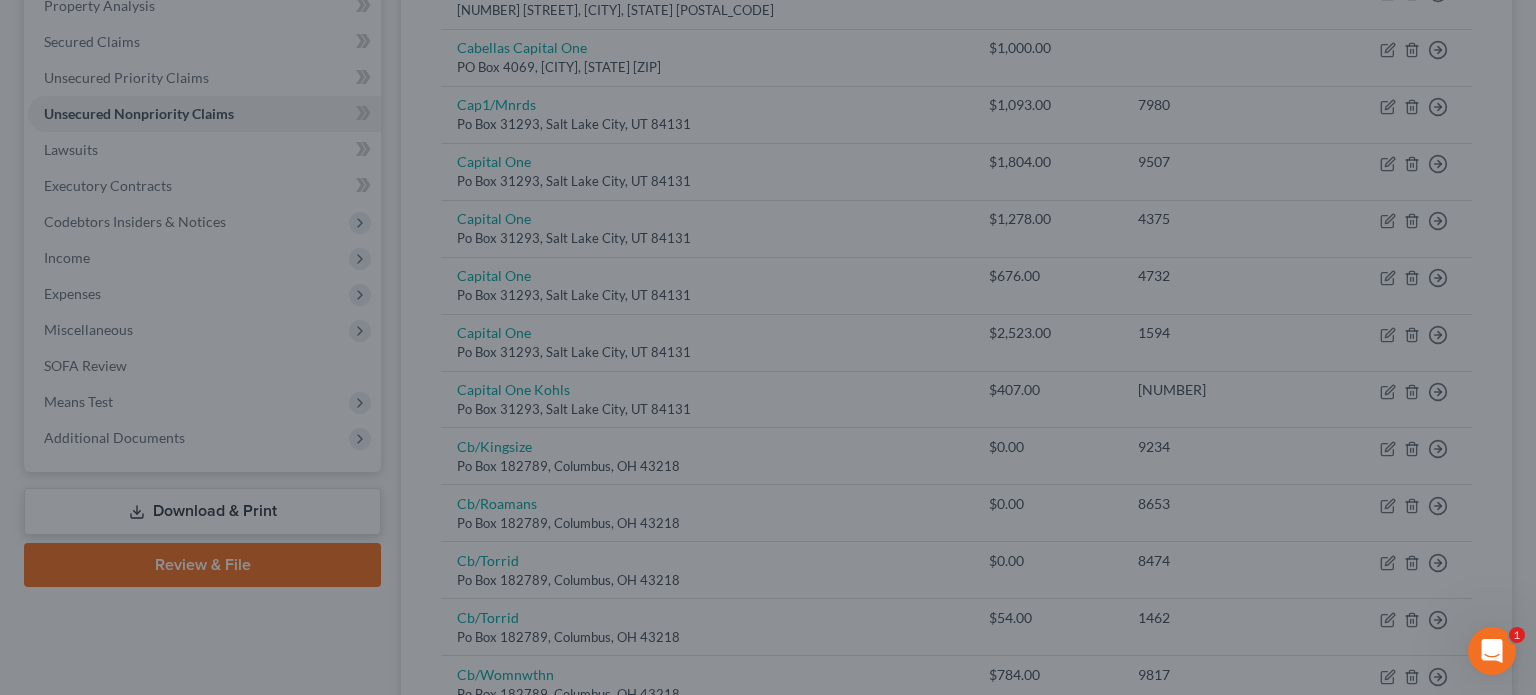 type on "50.00" 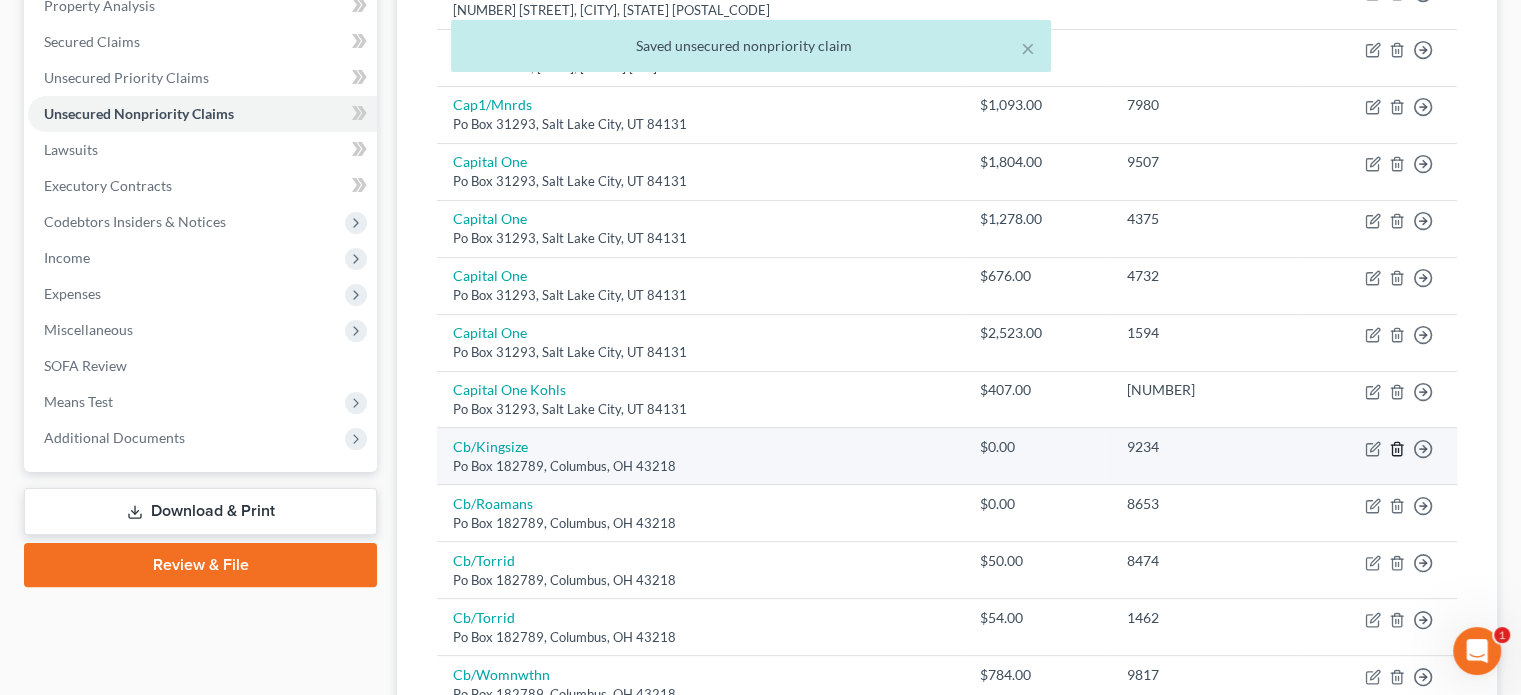 click 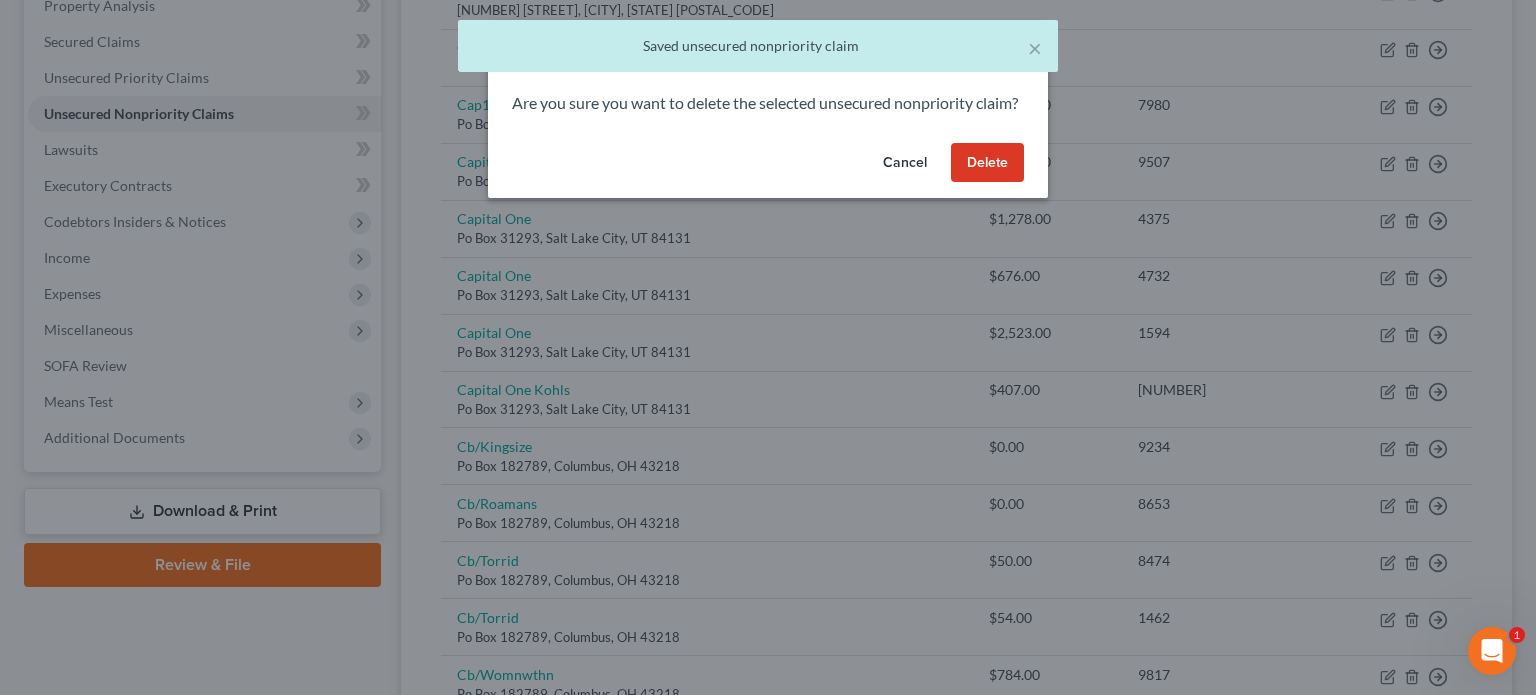click on "Delete" at bounding box center (987, 163) 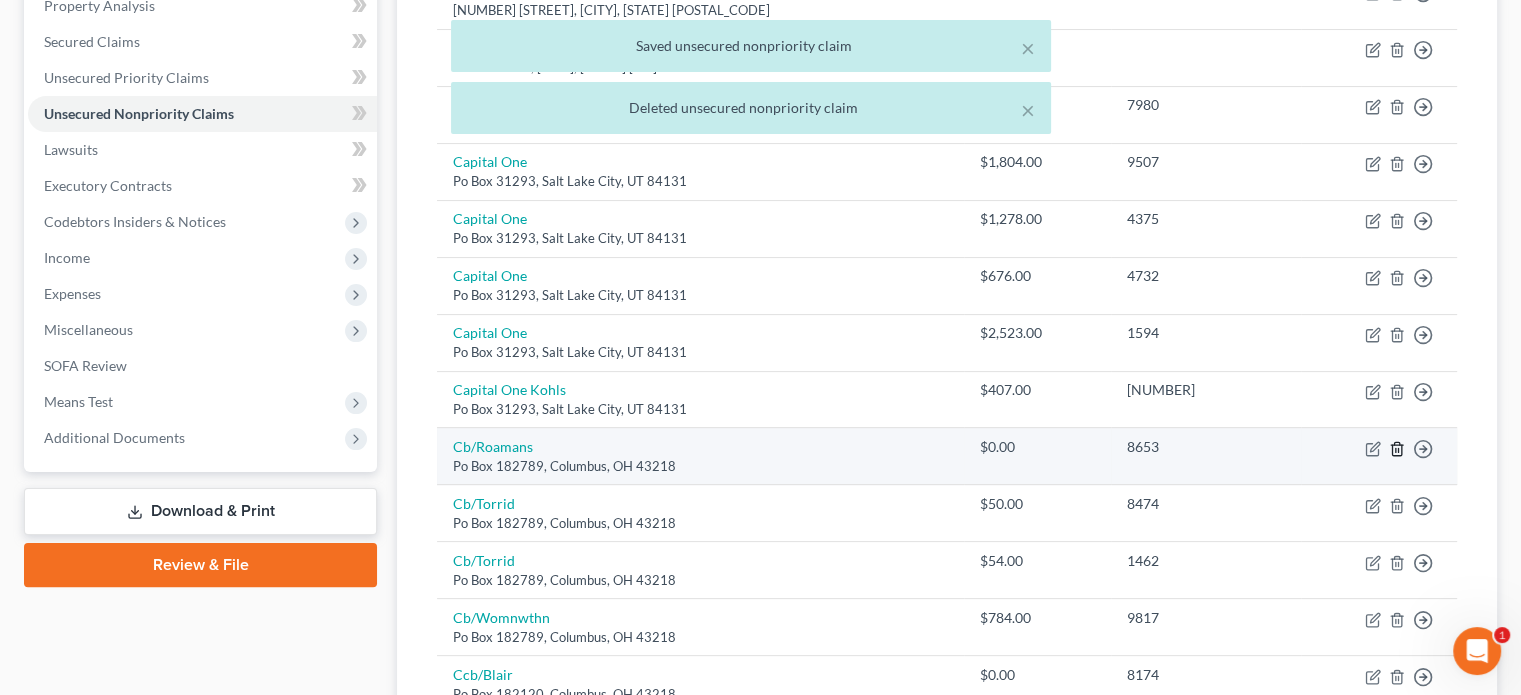 click 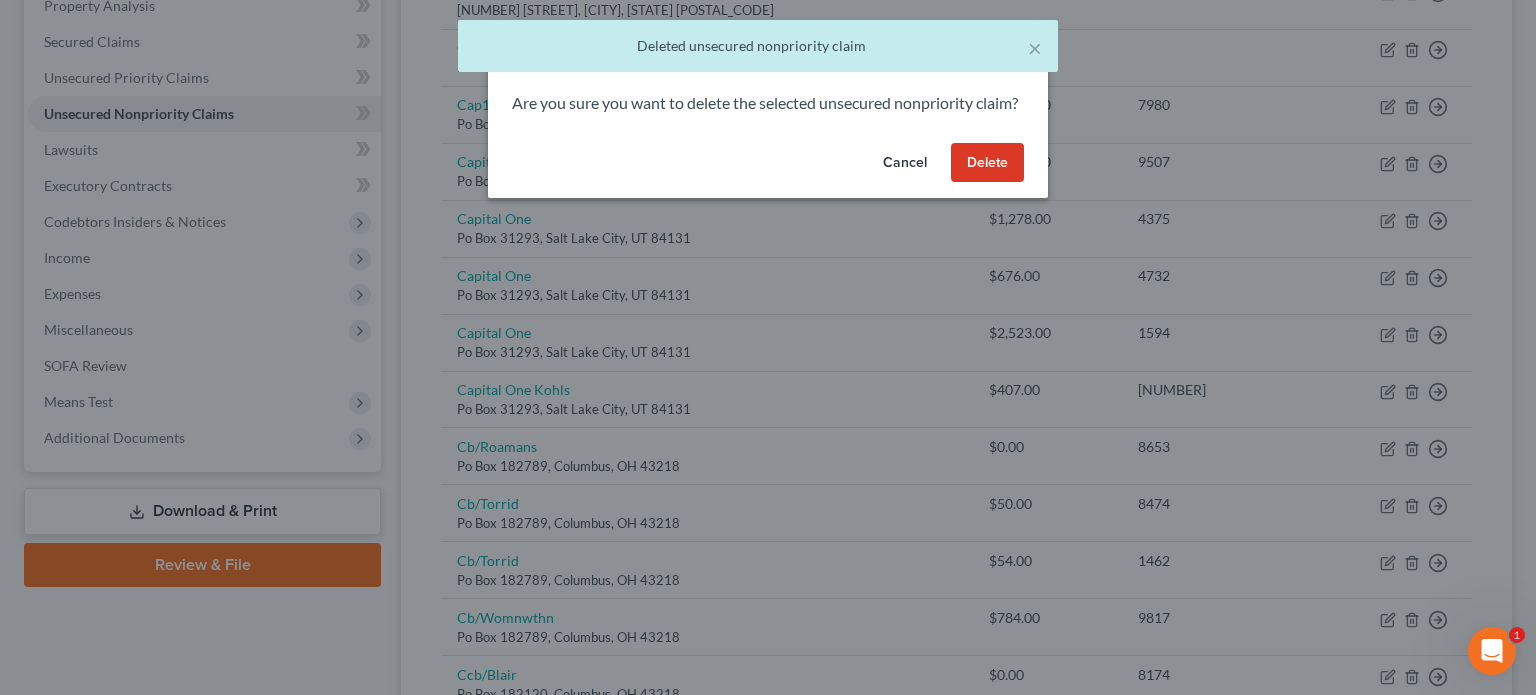 click on "Delete" at bounding box center (987, 163) 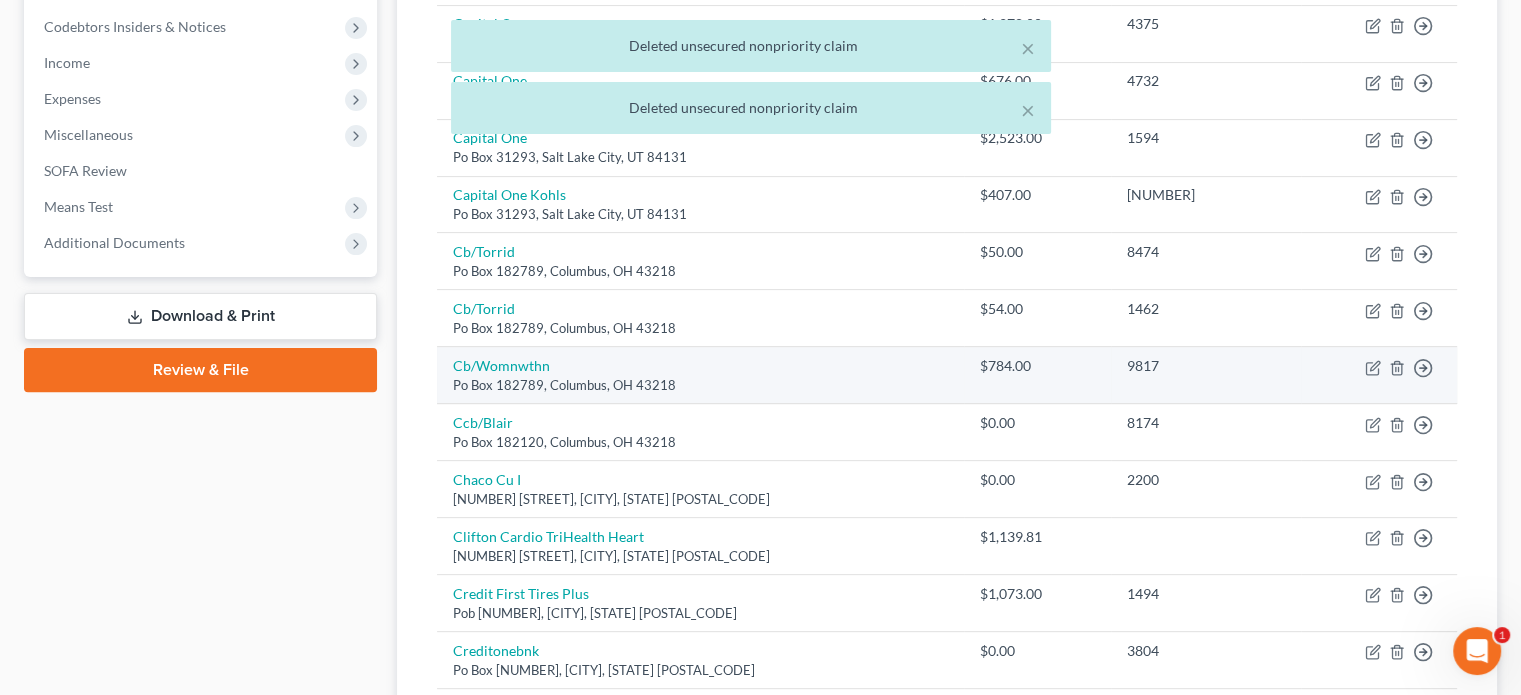 scroll, scrollTop: 600, scrollLeft: 0, axis: vertical 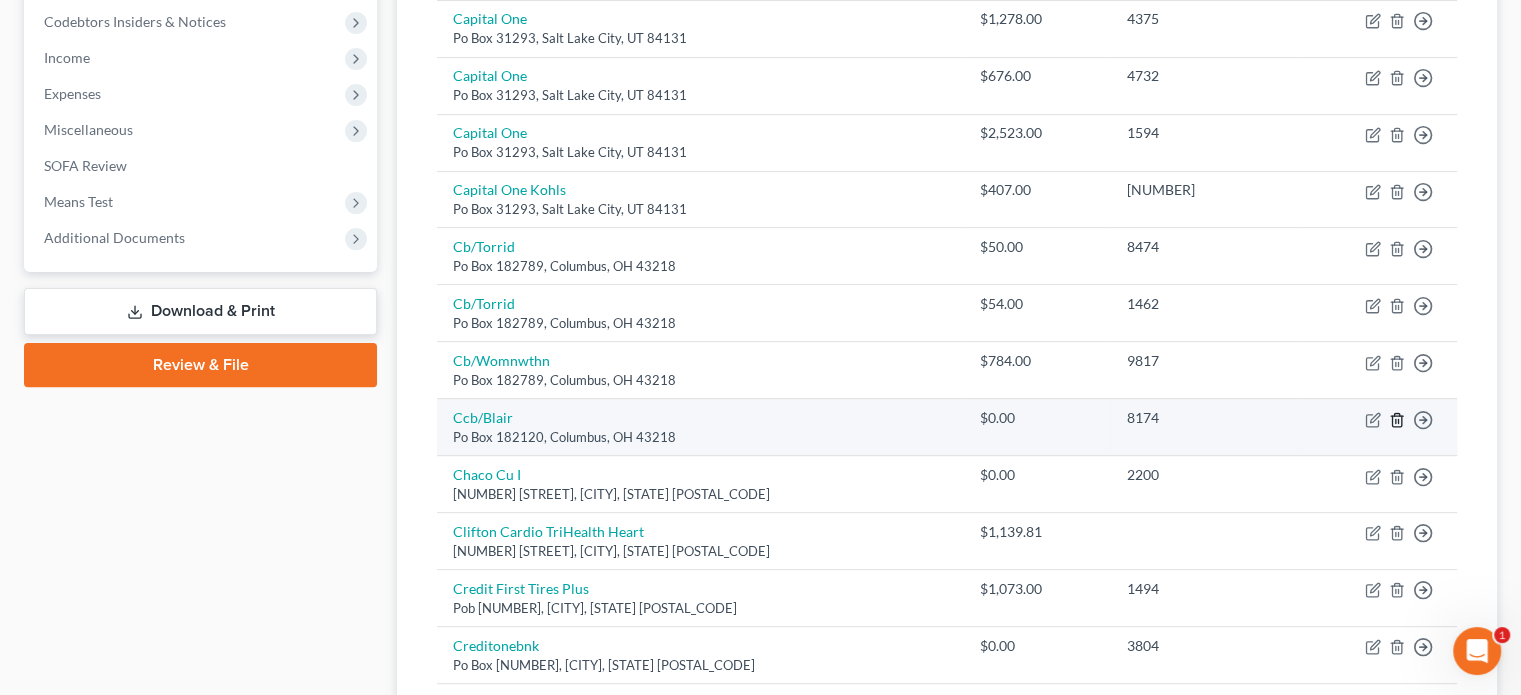 click 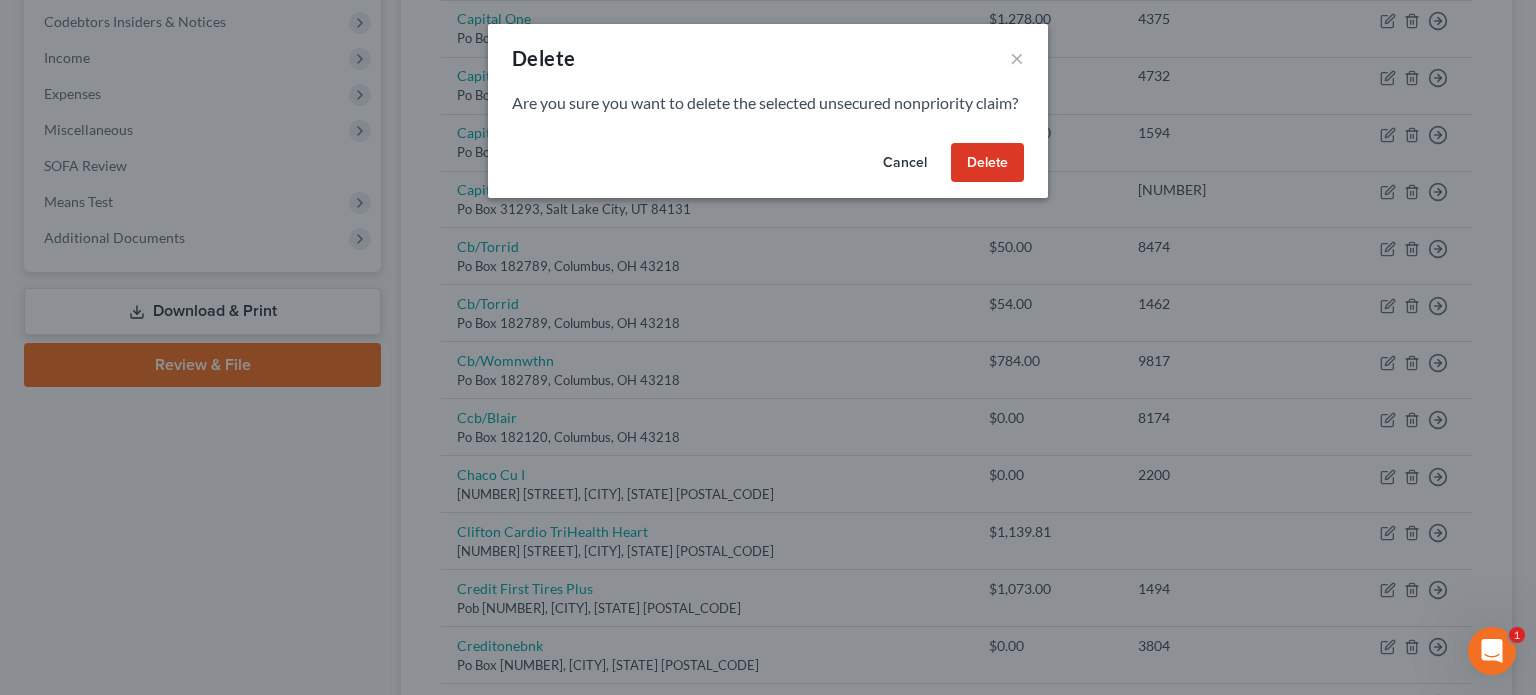 click on "Delete" at bounding box center [987, 163] 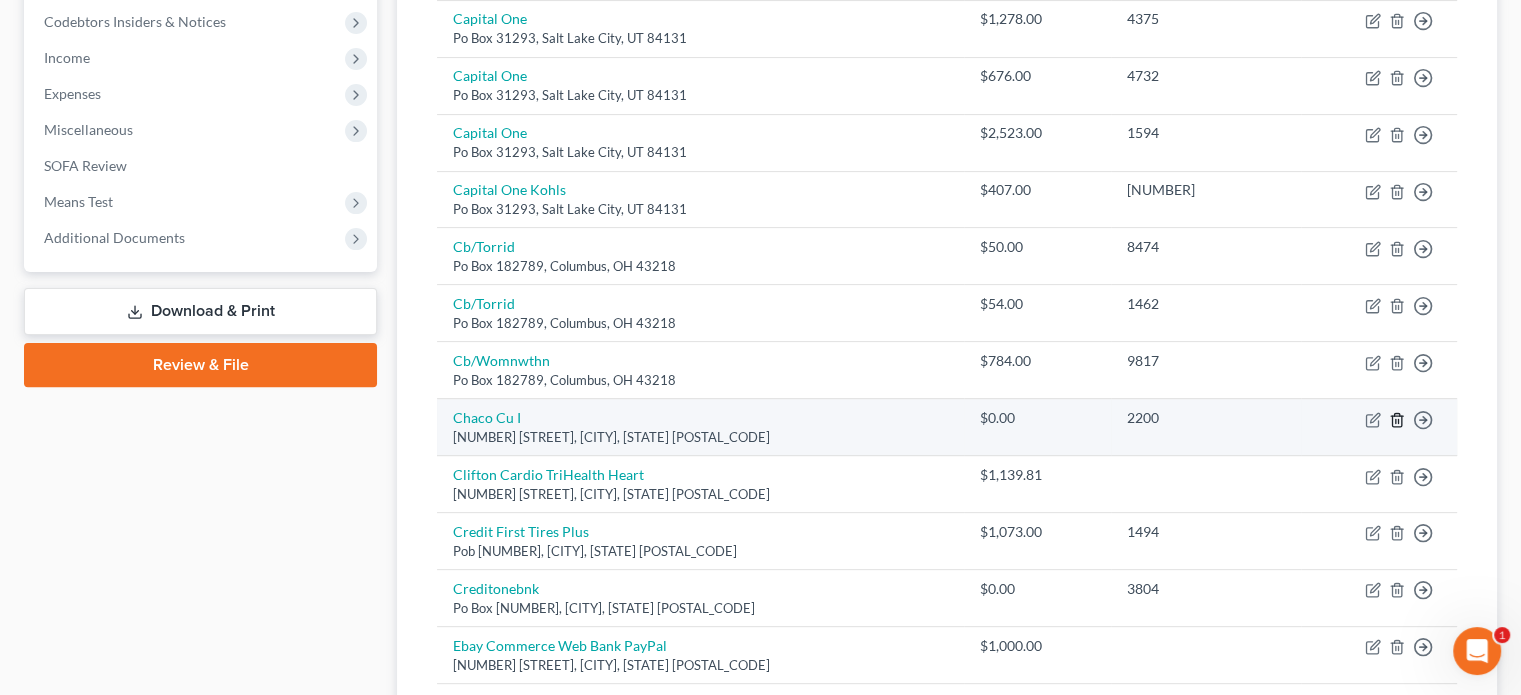 click 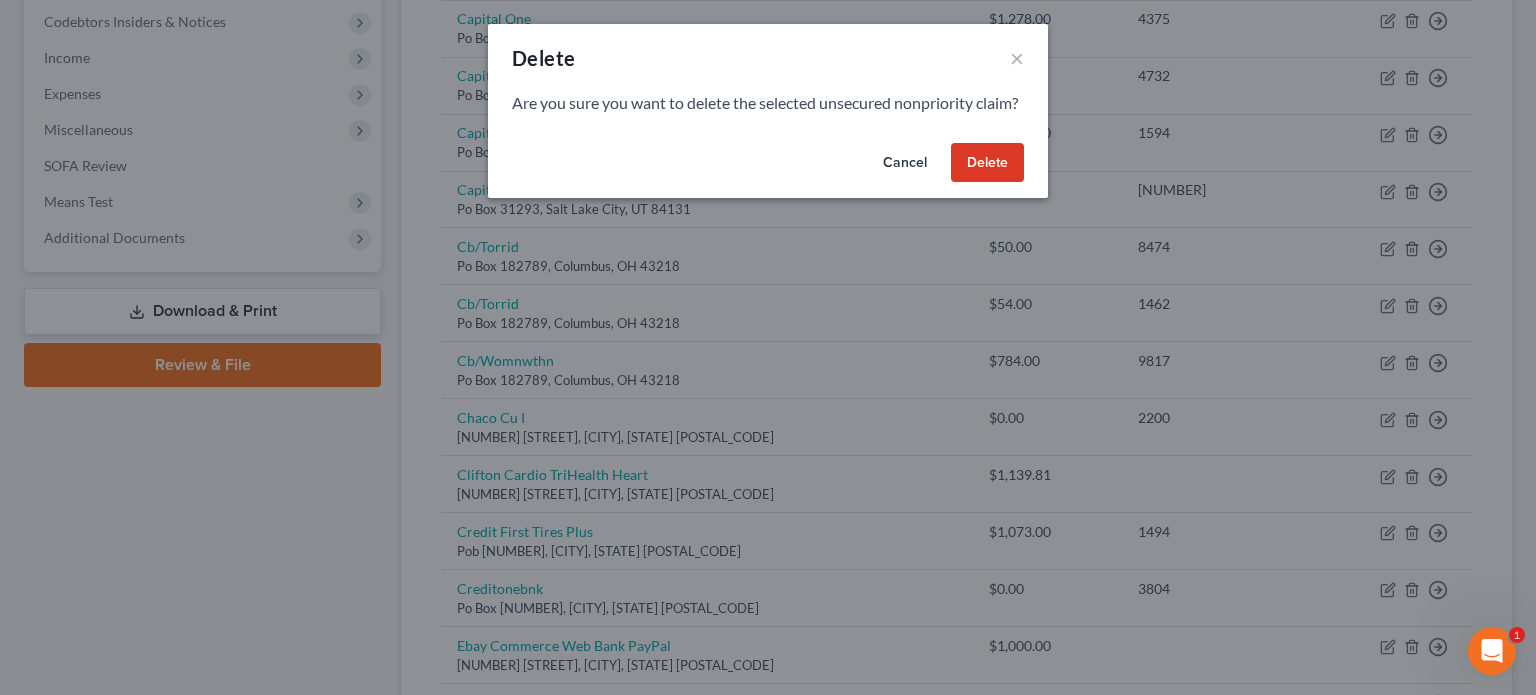 click on "Delete" at bounding box center [987, 163] 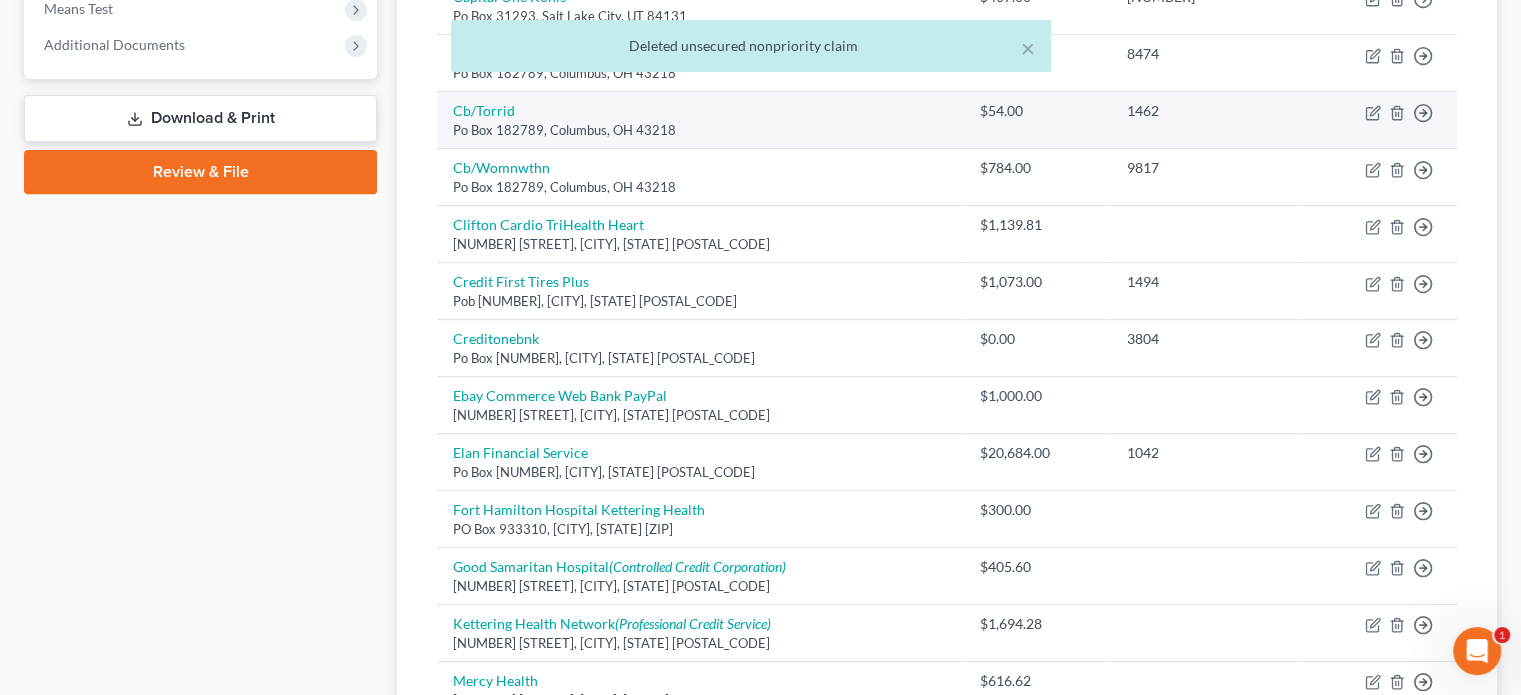 scroll, scrollTop: 800, scrollLeft: 0, axis: vertical 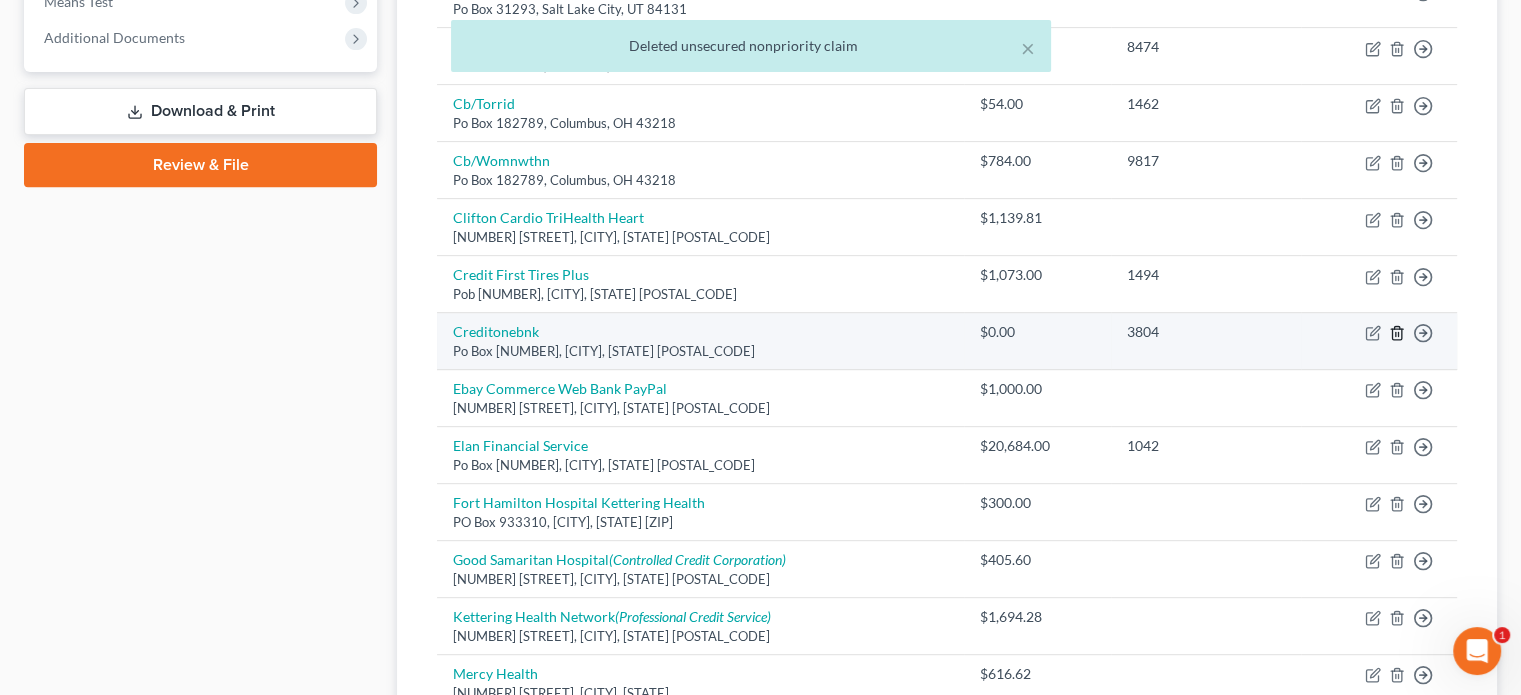 click 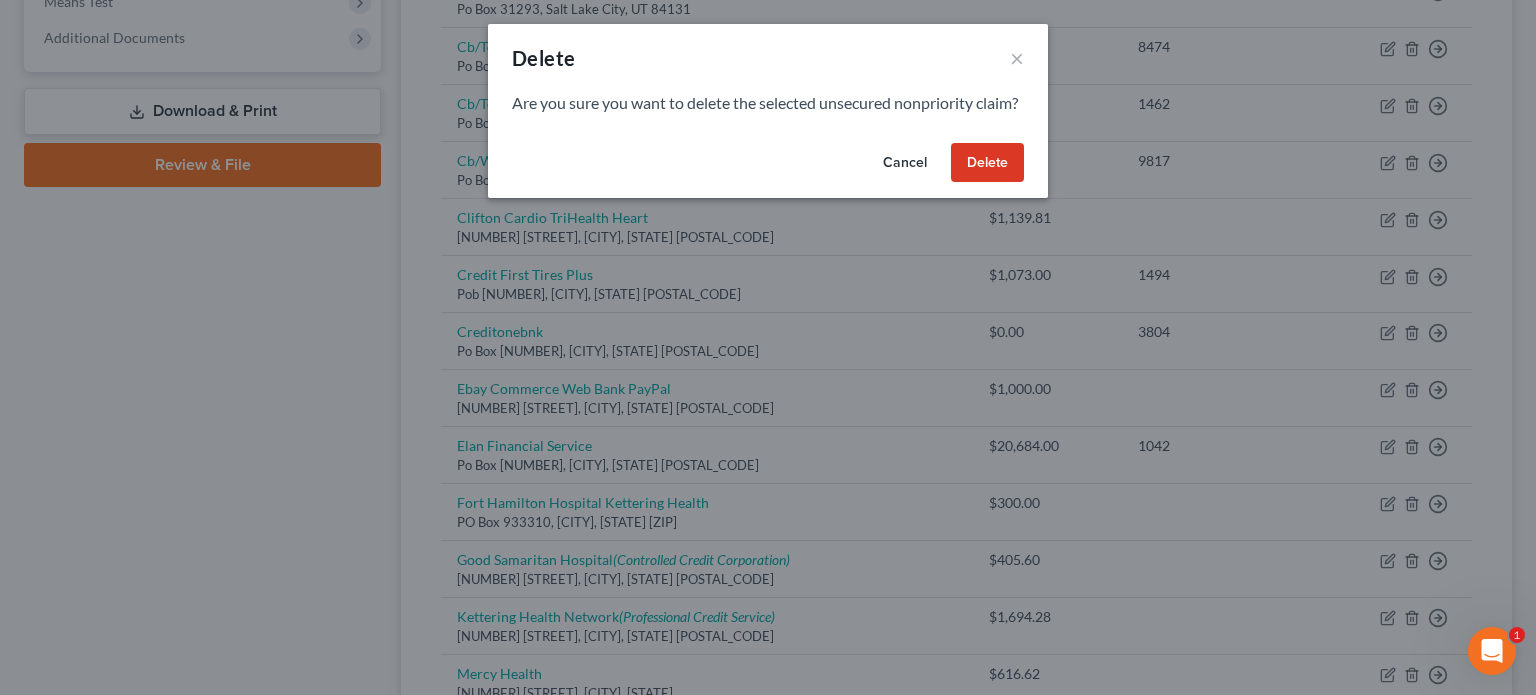 click on "Delete" at bounding box center [987, 163] 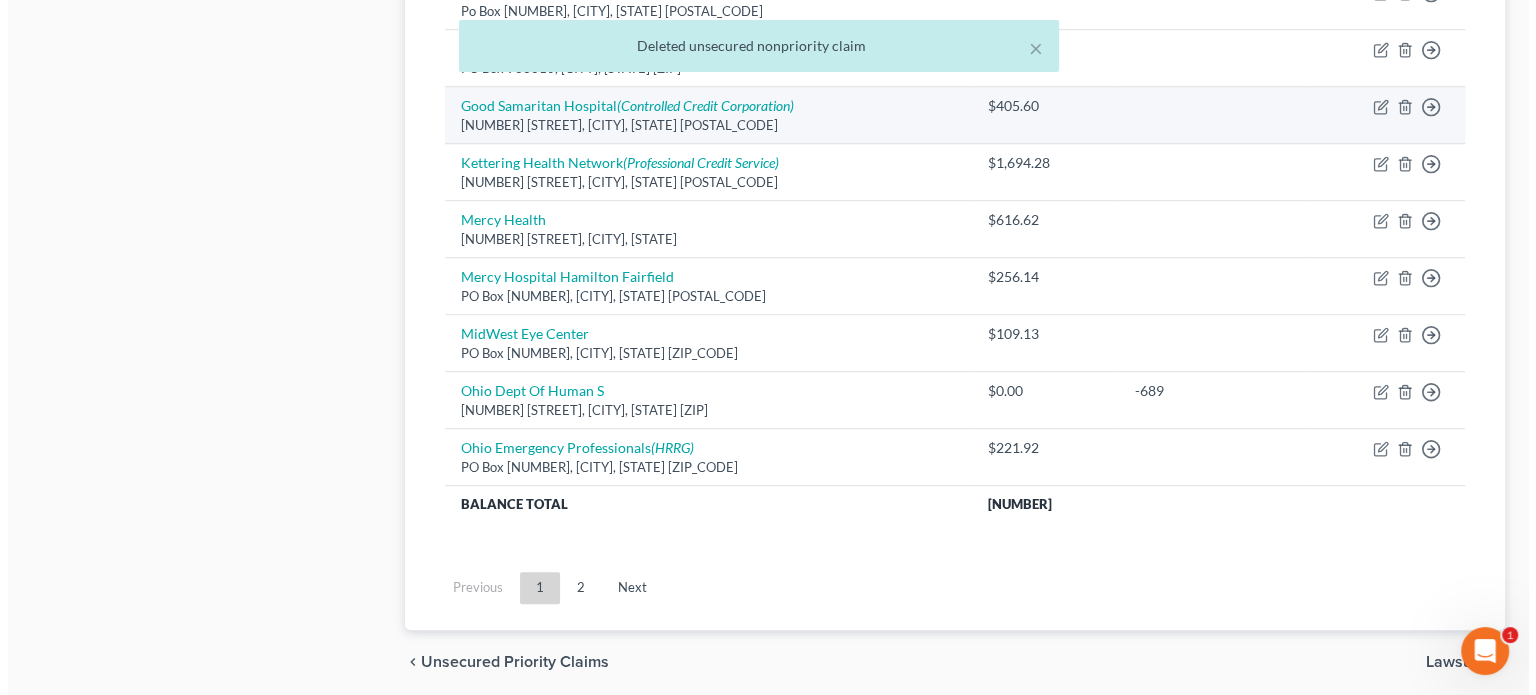 scroll, scrollTop: 1266, scrollLeft: 0, axis: vertical 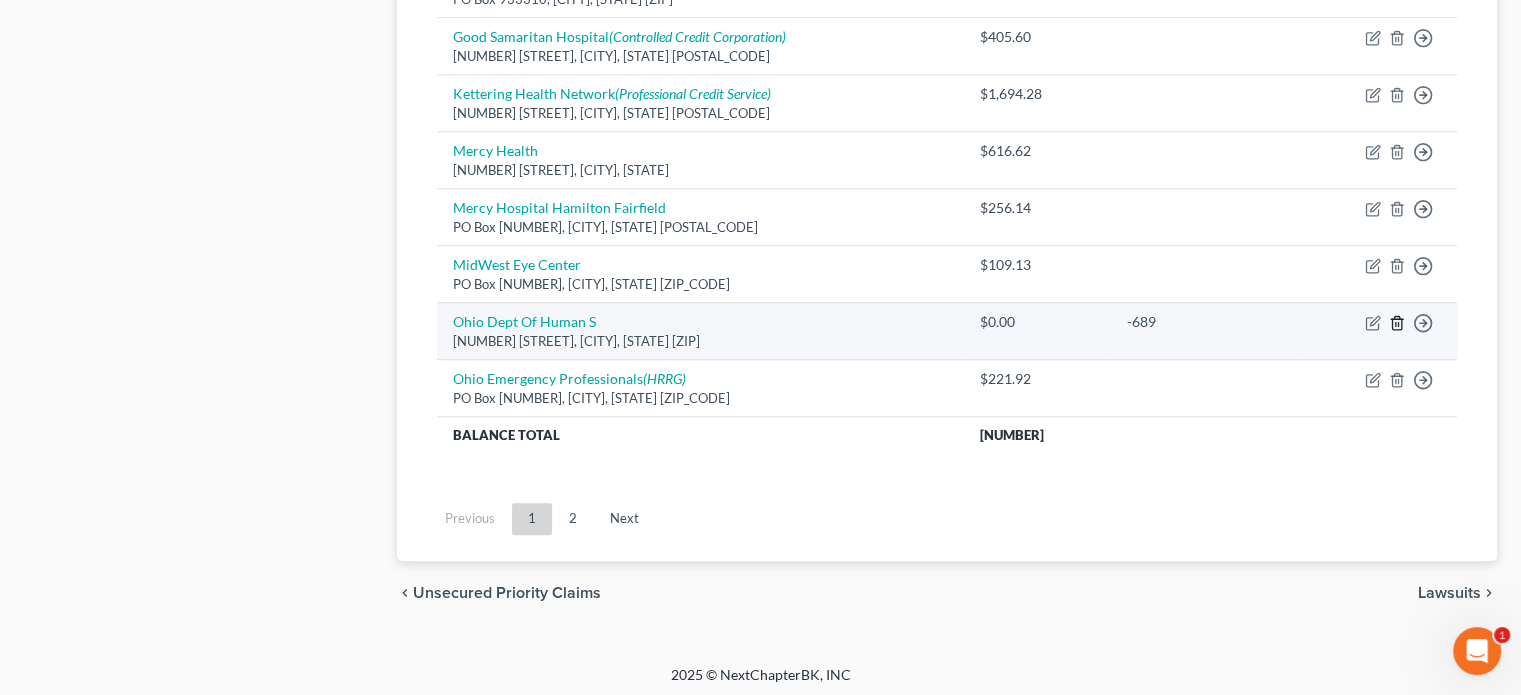 click 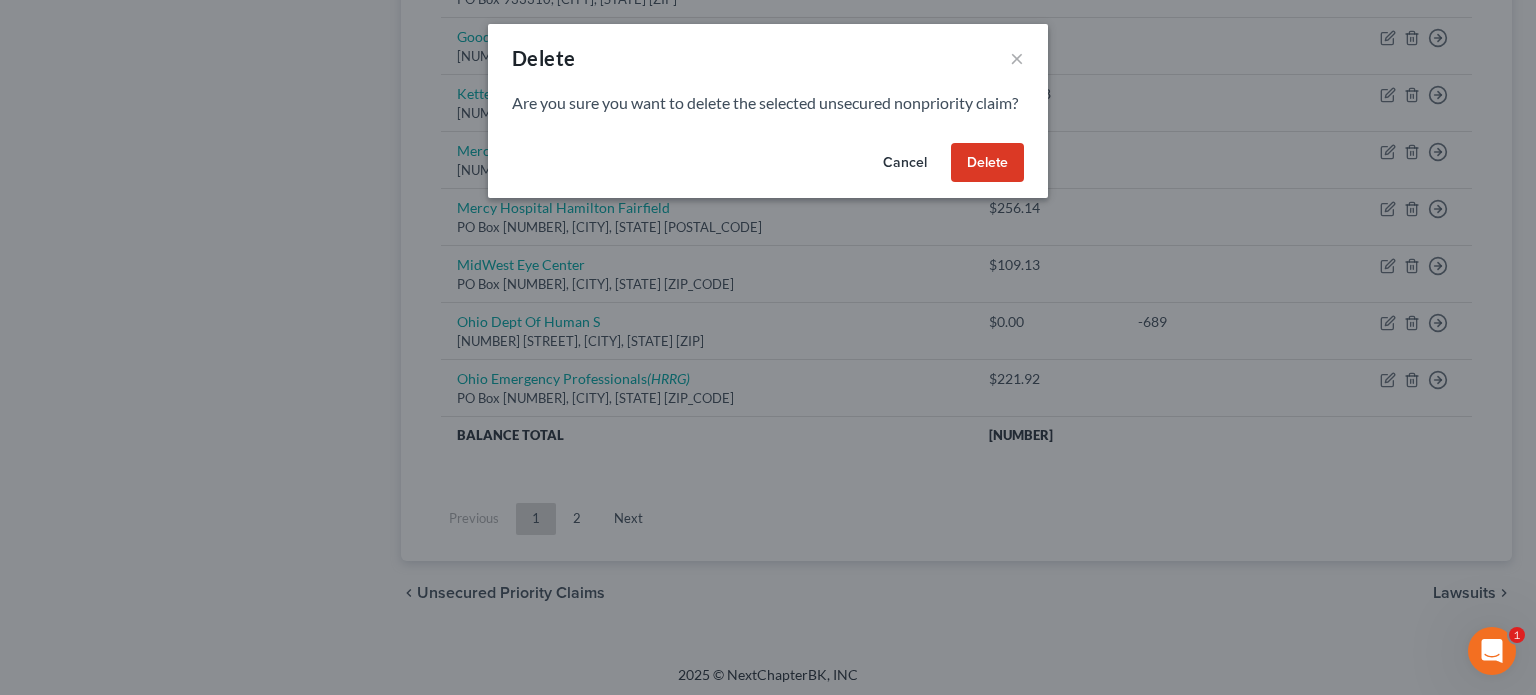 click on "Delete" at bounding box center [987, 163] 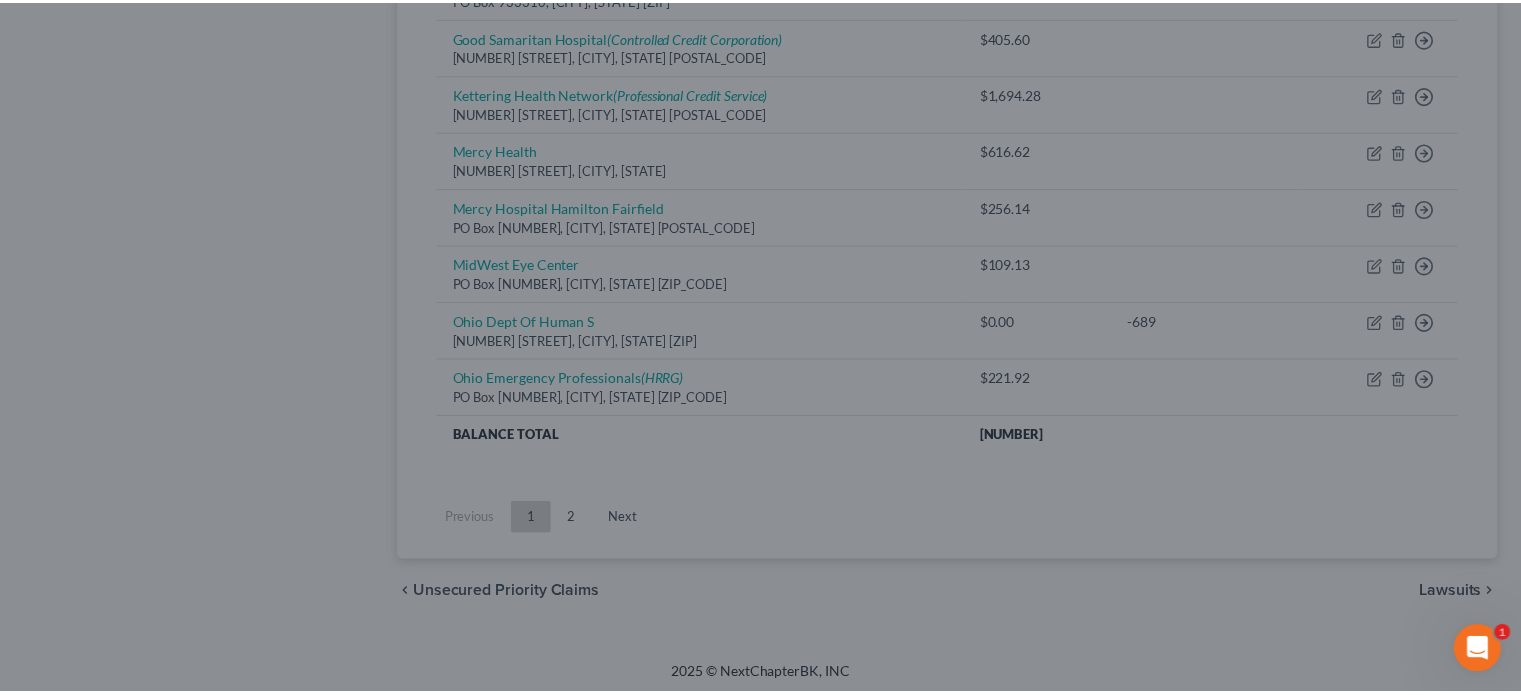 scroll, scrollTop: 1209, scrollLeft: 0, axis: vertical 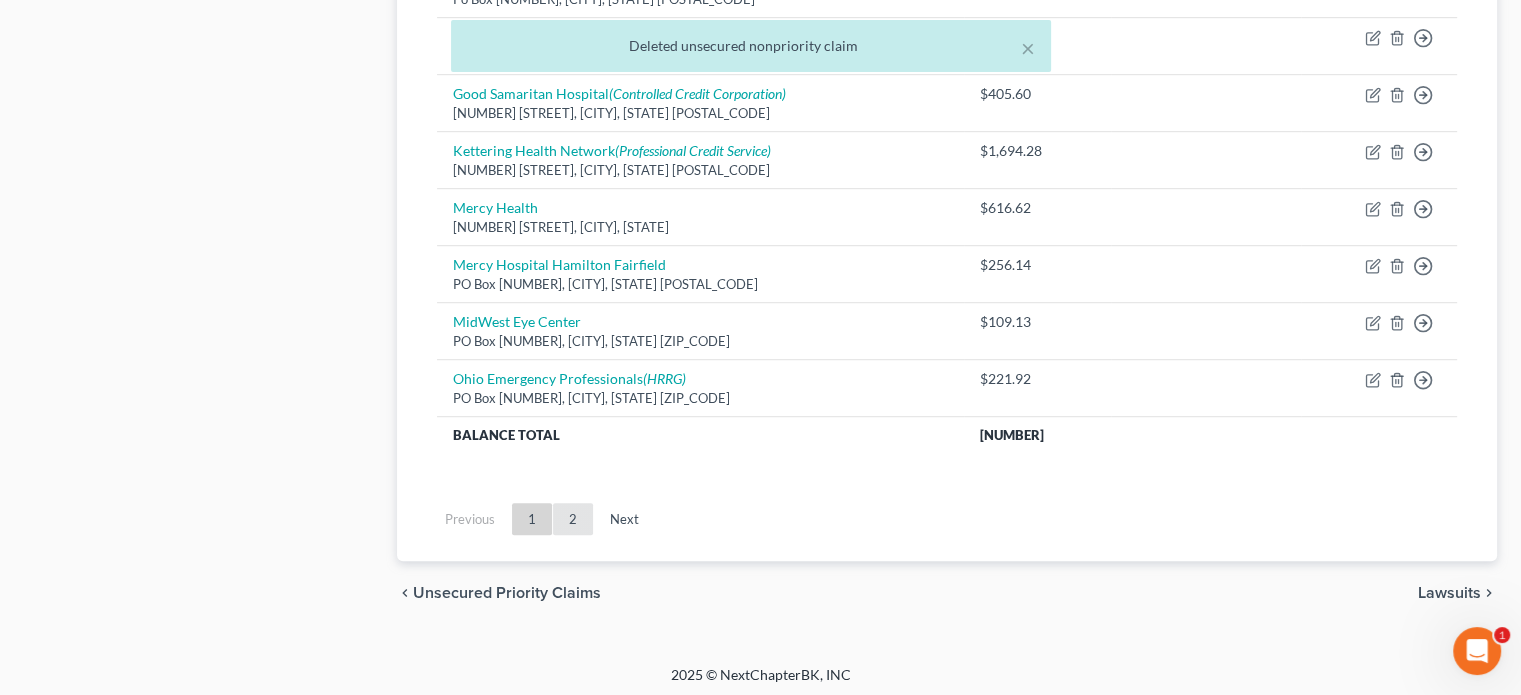 click on "2" at bounding box center [573, 519] 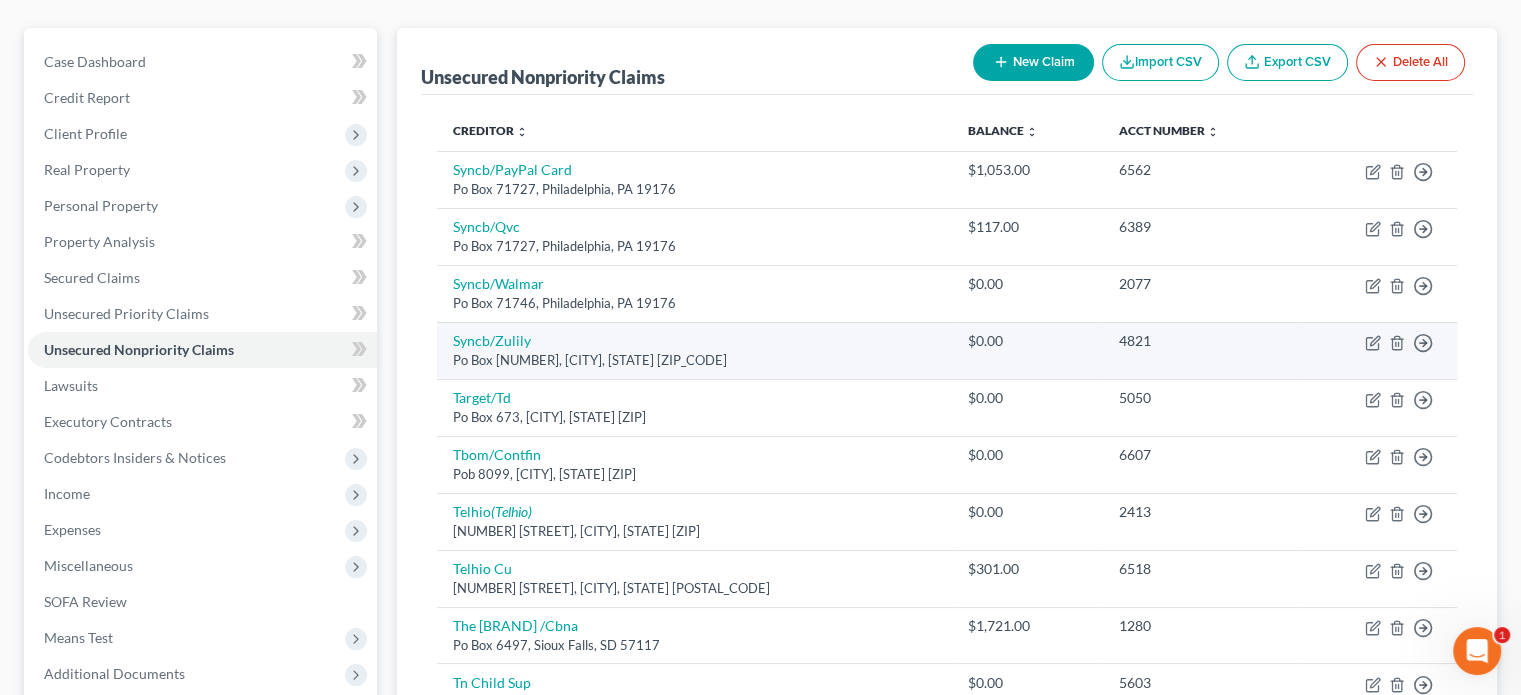 scroll, scrollTop: 168, scrollLeft: 0, axis: vertical 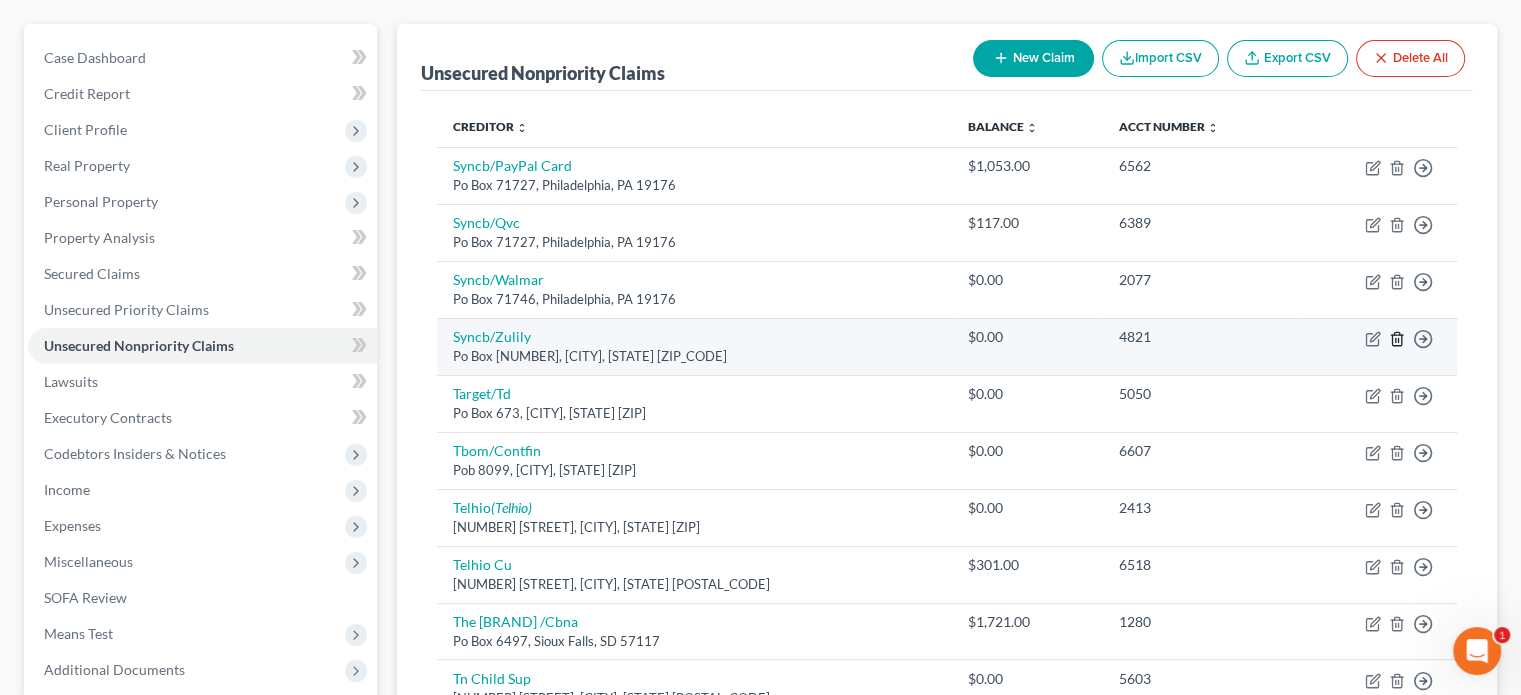 click 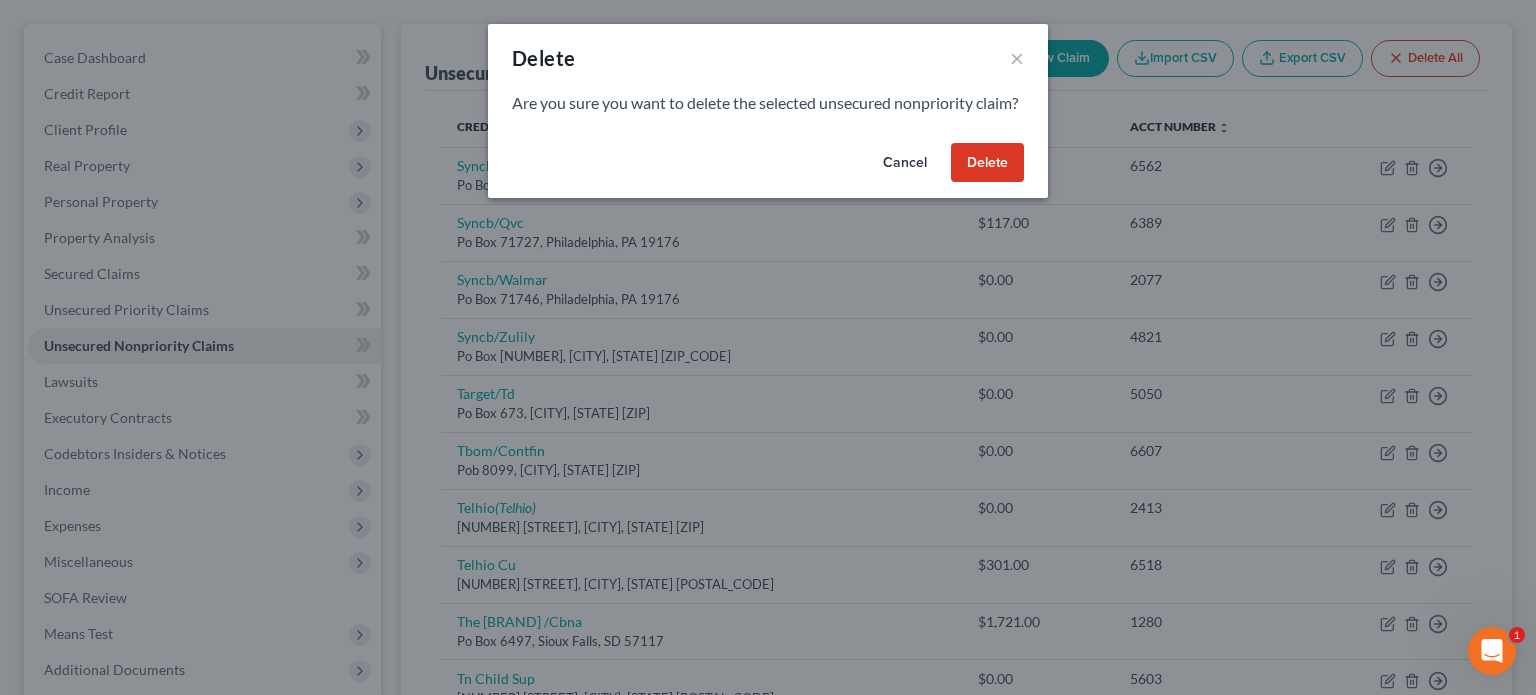 click on "Delete" at bounding box center (987, 163) 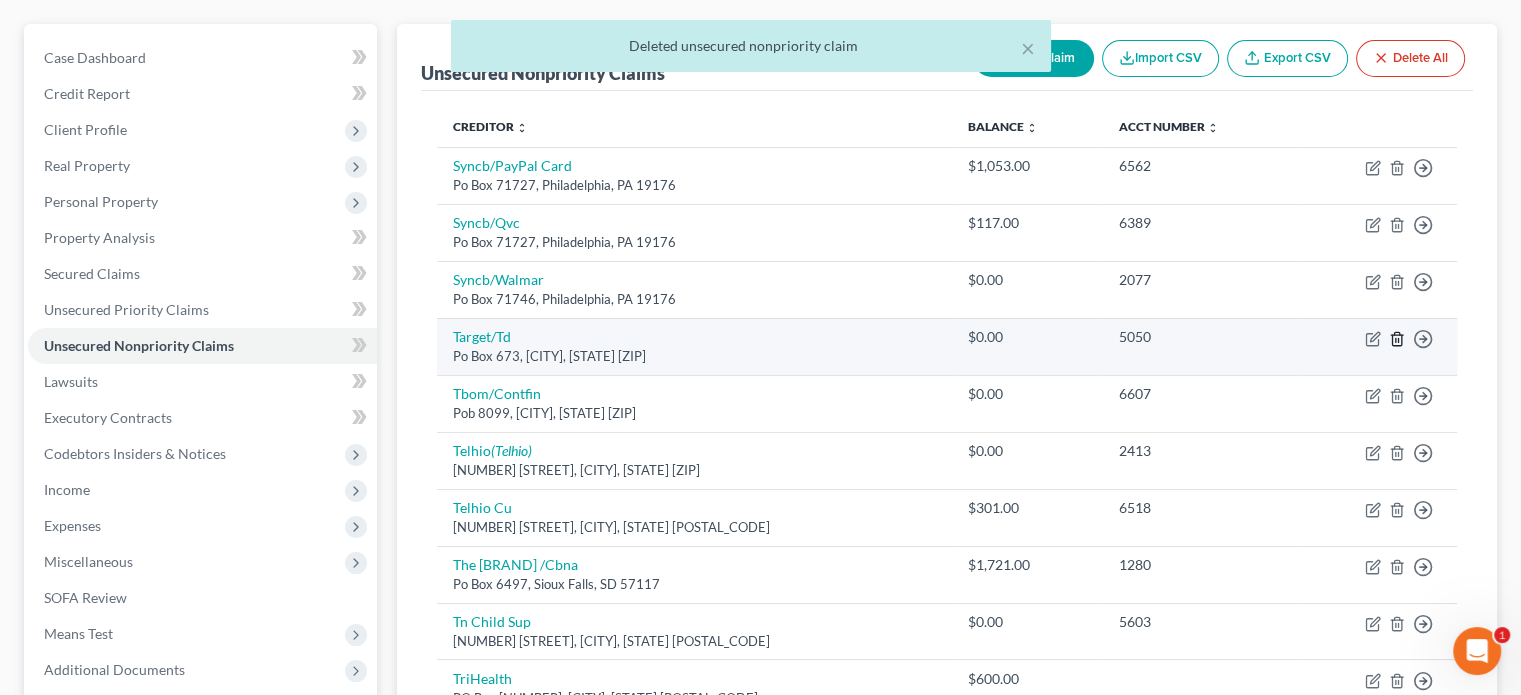 click 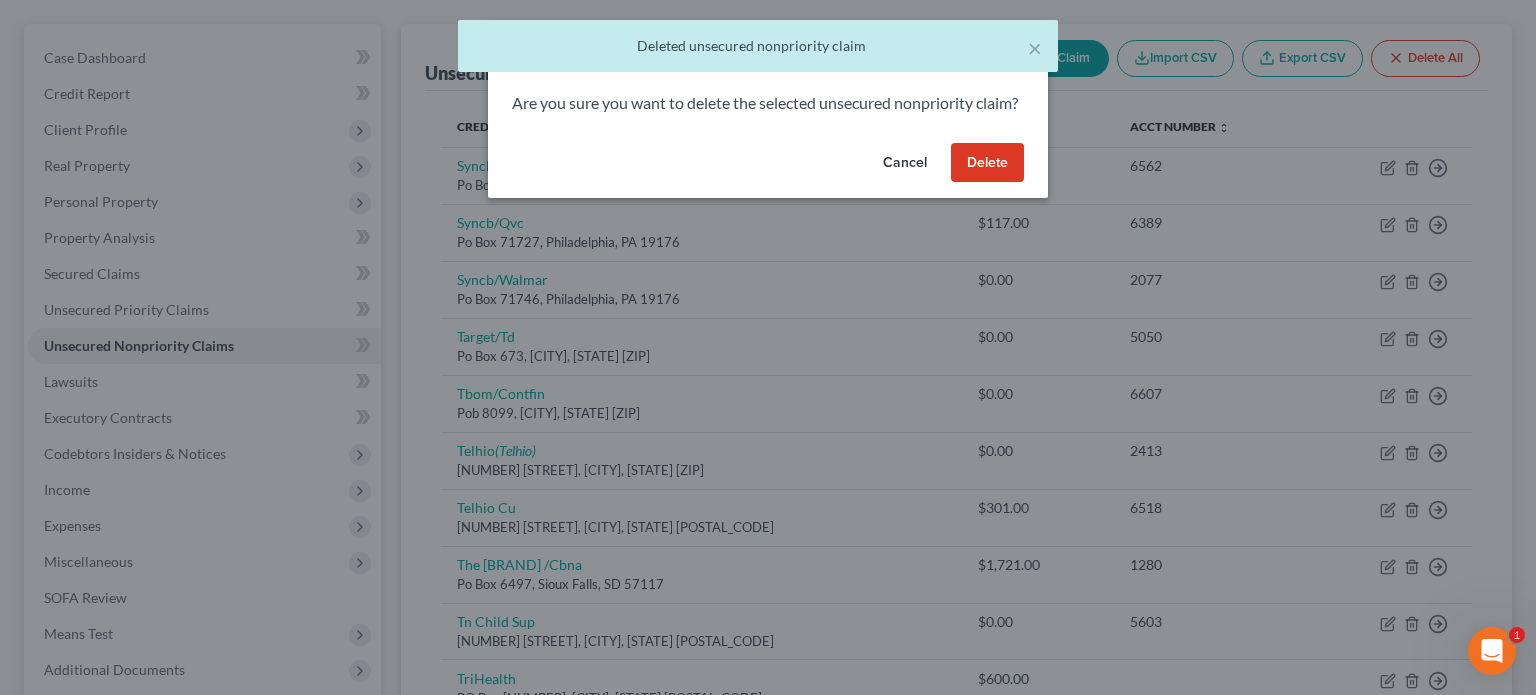 click on "Delete" at bounding box center [987, 163] 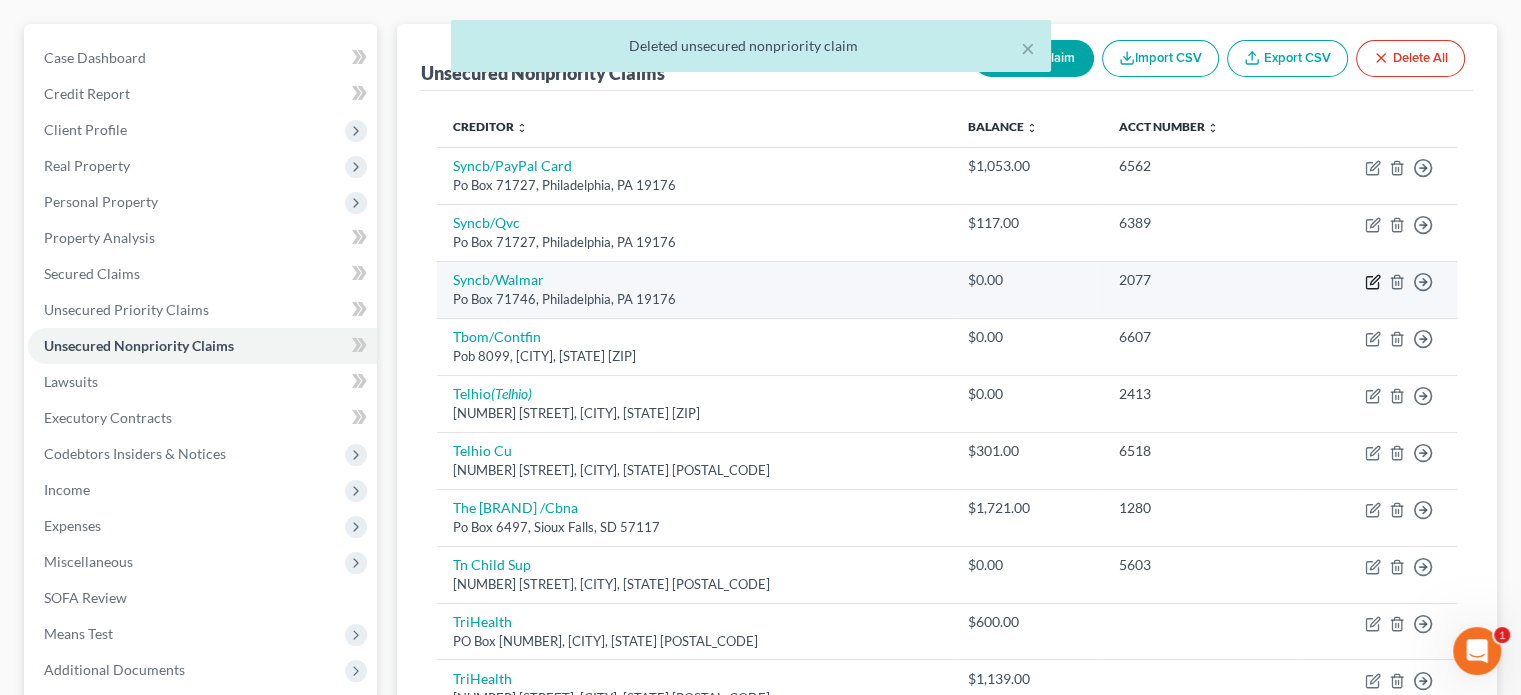 click 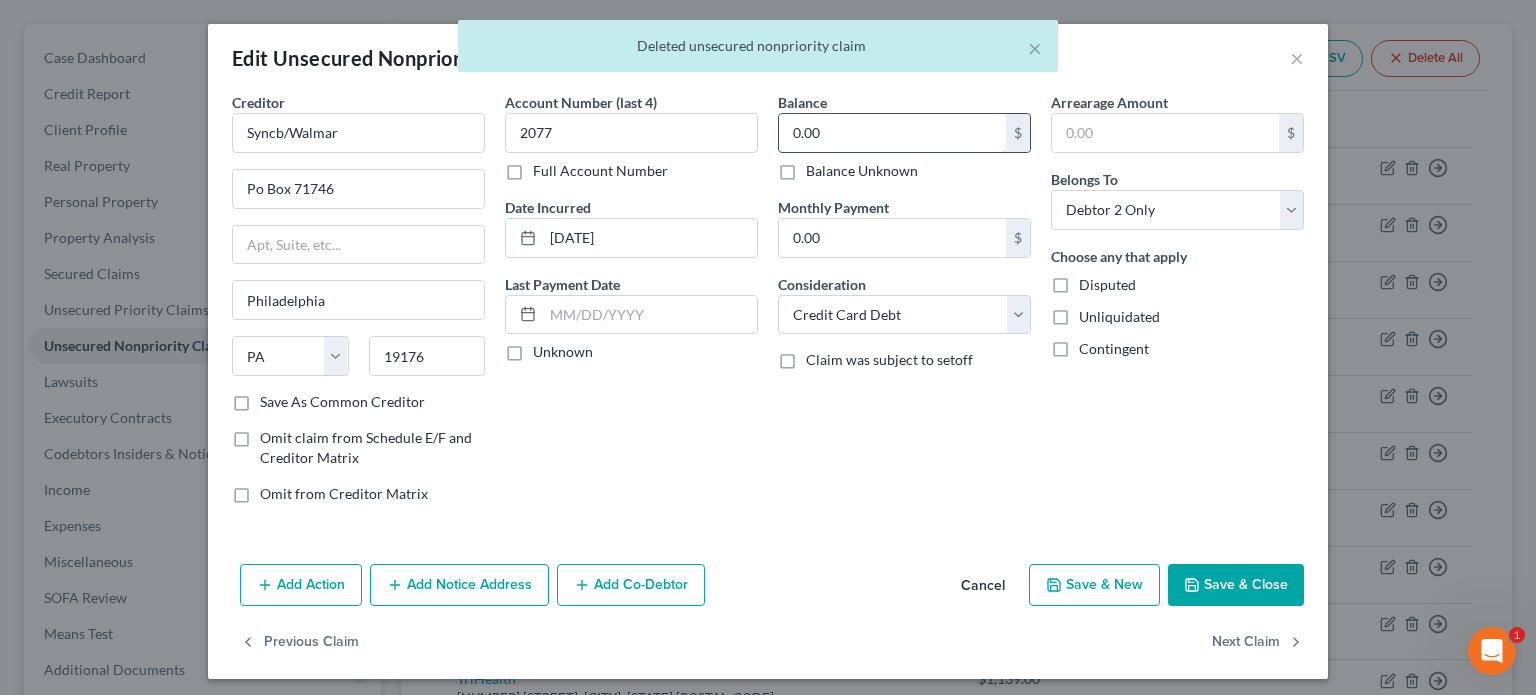 click on "0.00" at bounding box center (892, 133) 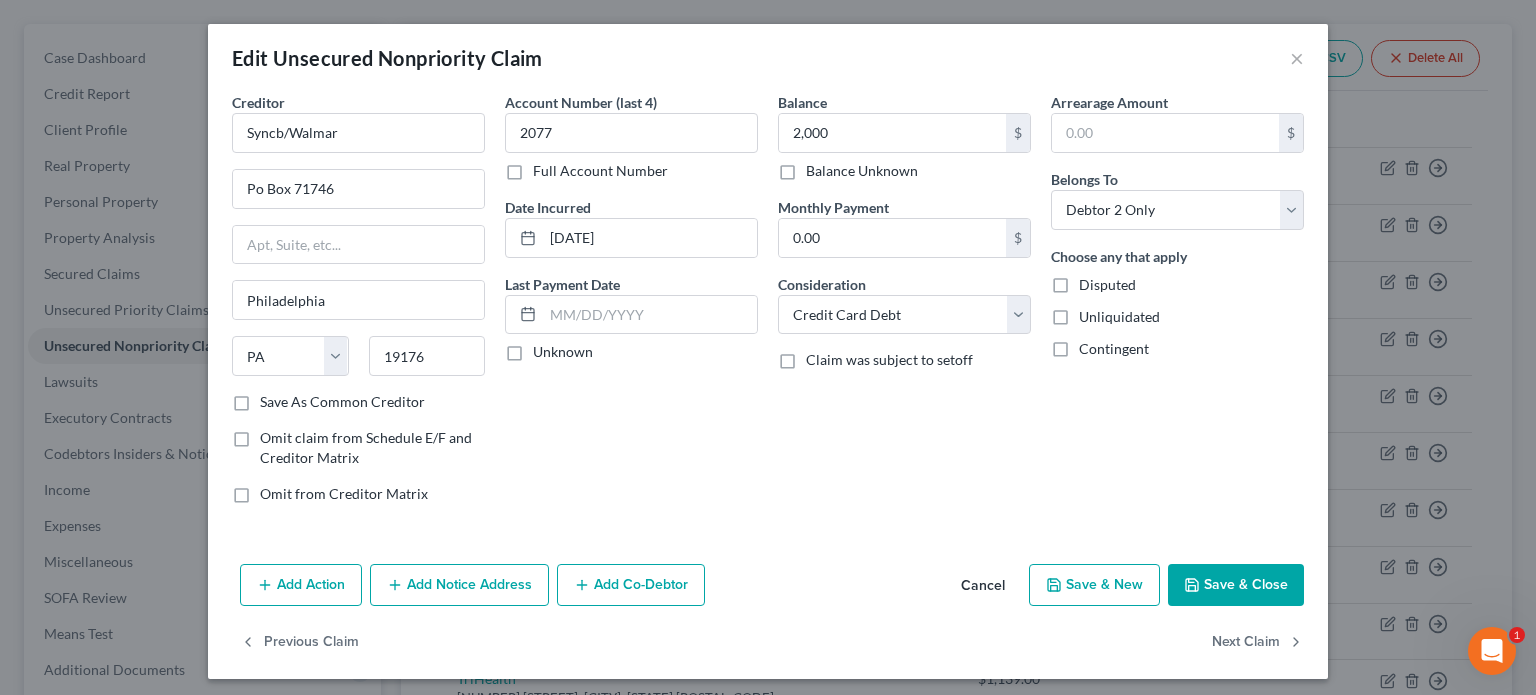 drag, startPoint x: 1197, startPoint y: 583, endPoint x: 1192, endPoint y: 571, distance: 13 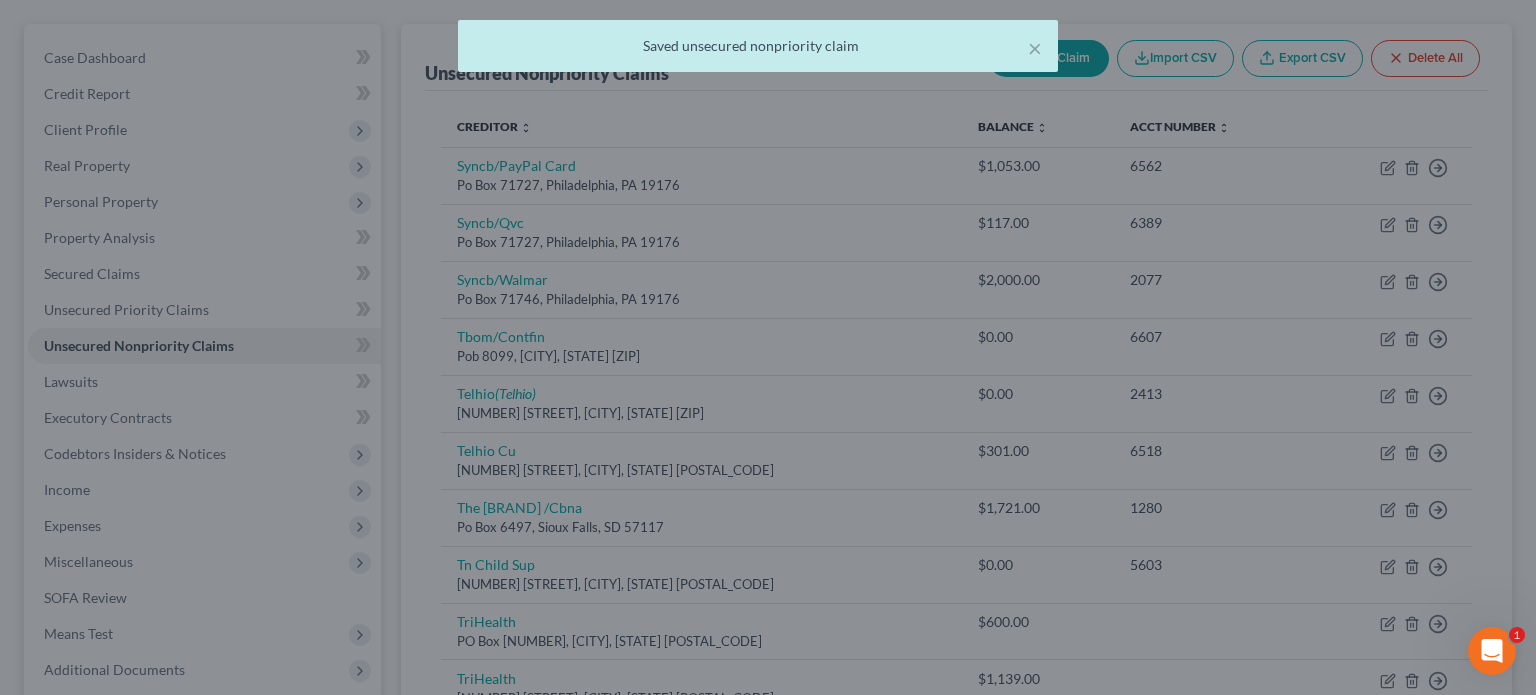 type on "2,000.00" 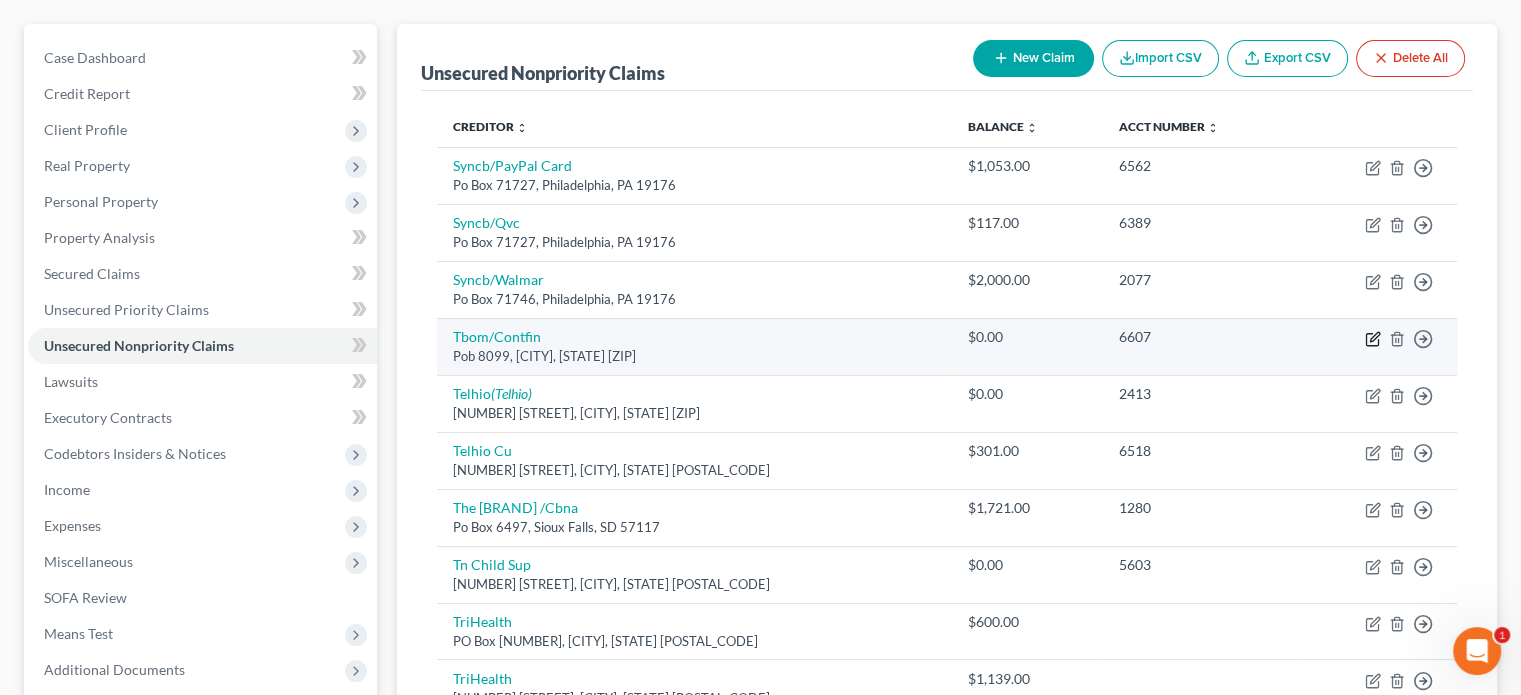 click 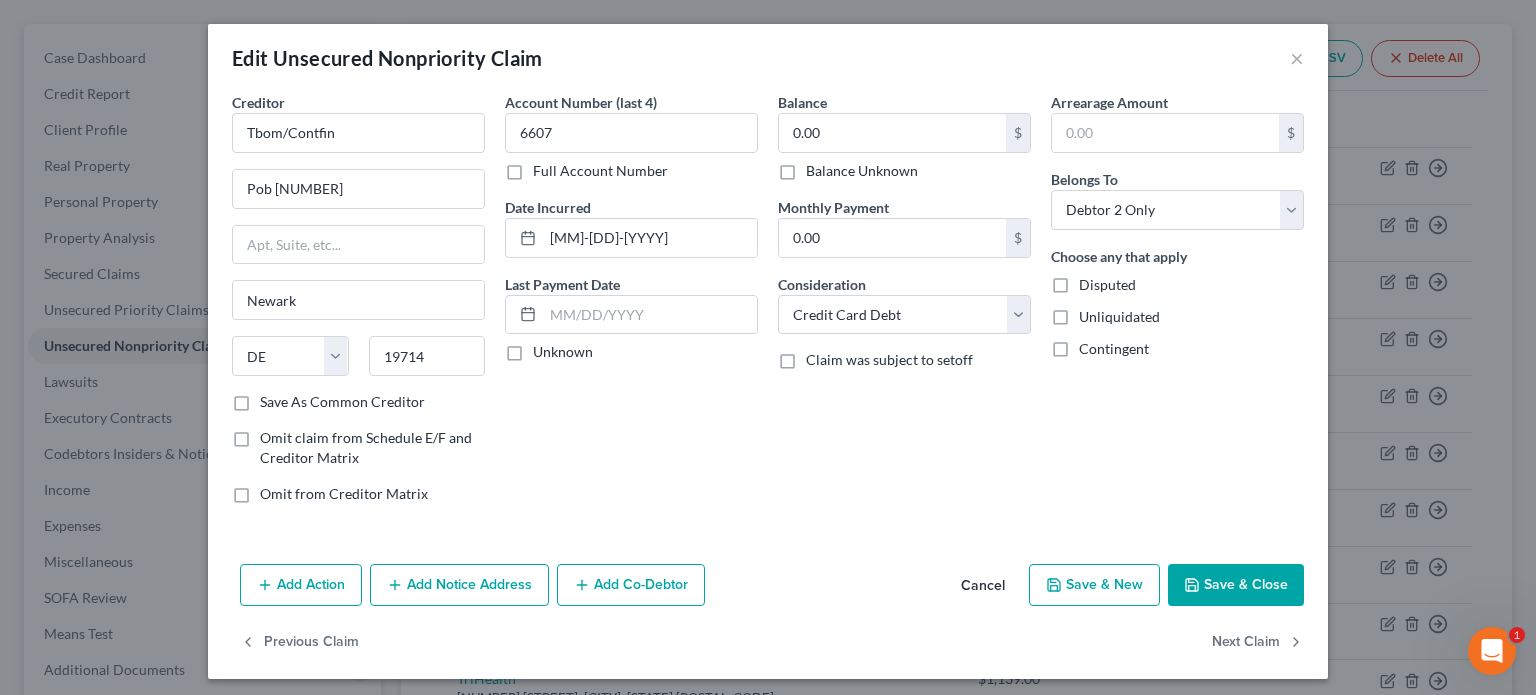 drag, startPoint x: 781, startPoint y: 171, endPoint x: 972, endPoint y: 343, distance: 257.03113 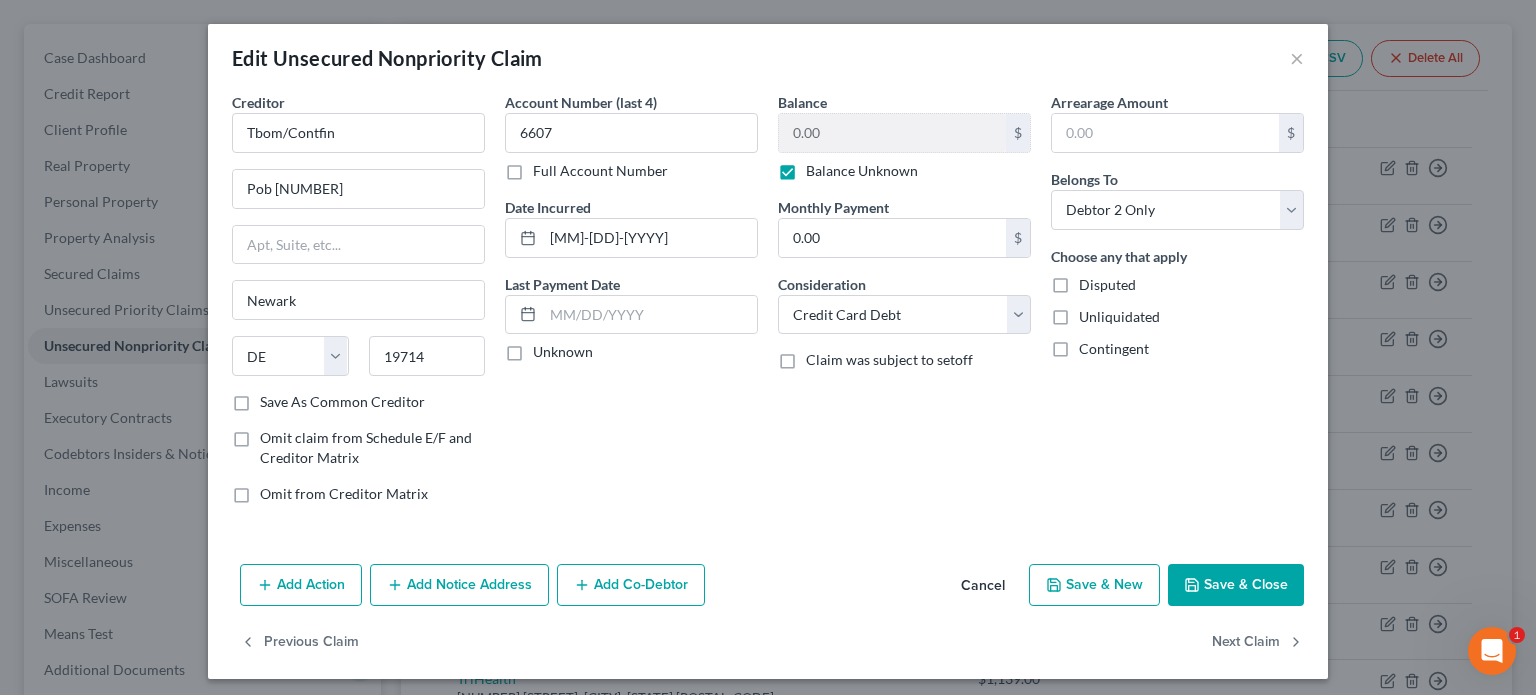 drag, startPoint x: 1236, startPoint y: 579, endPoint x: 1219, endPoint y: 564, distance: 22.671568 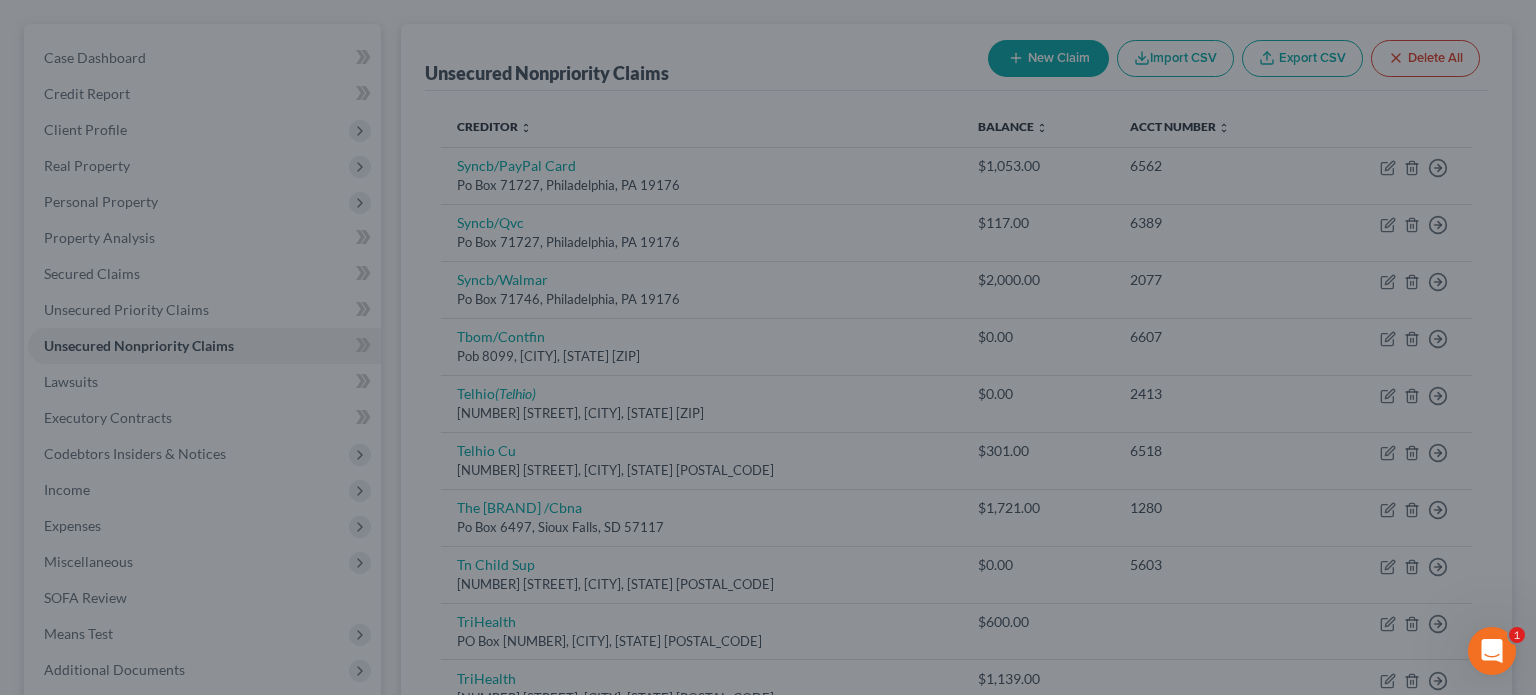 type on "0" 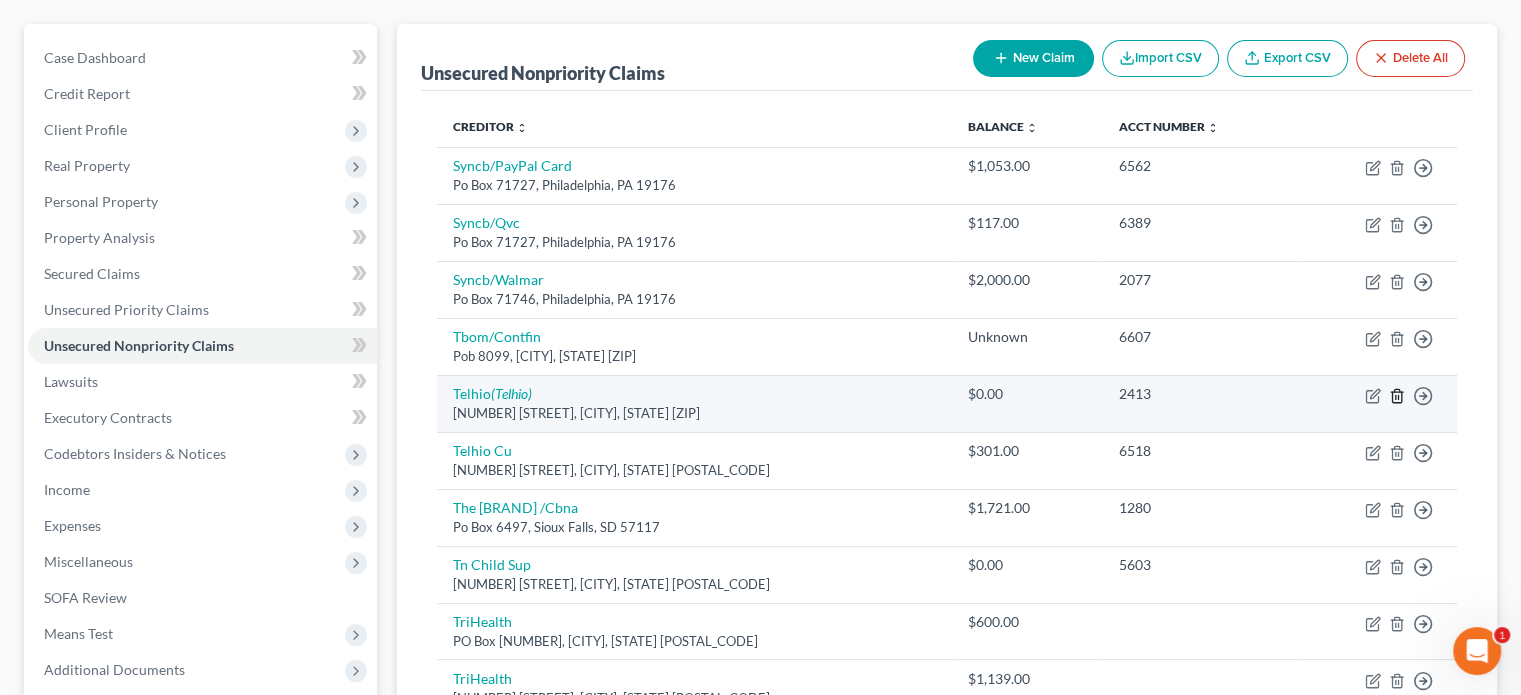 click 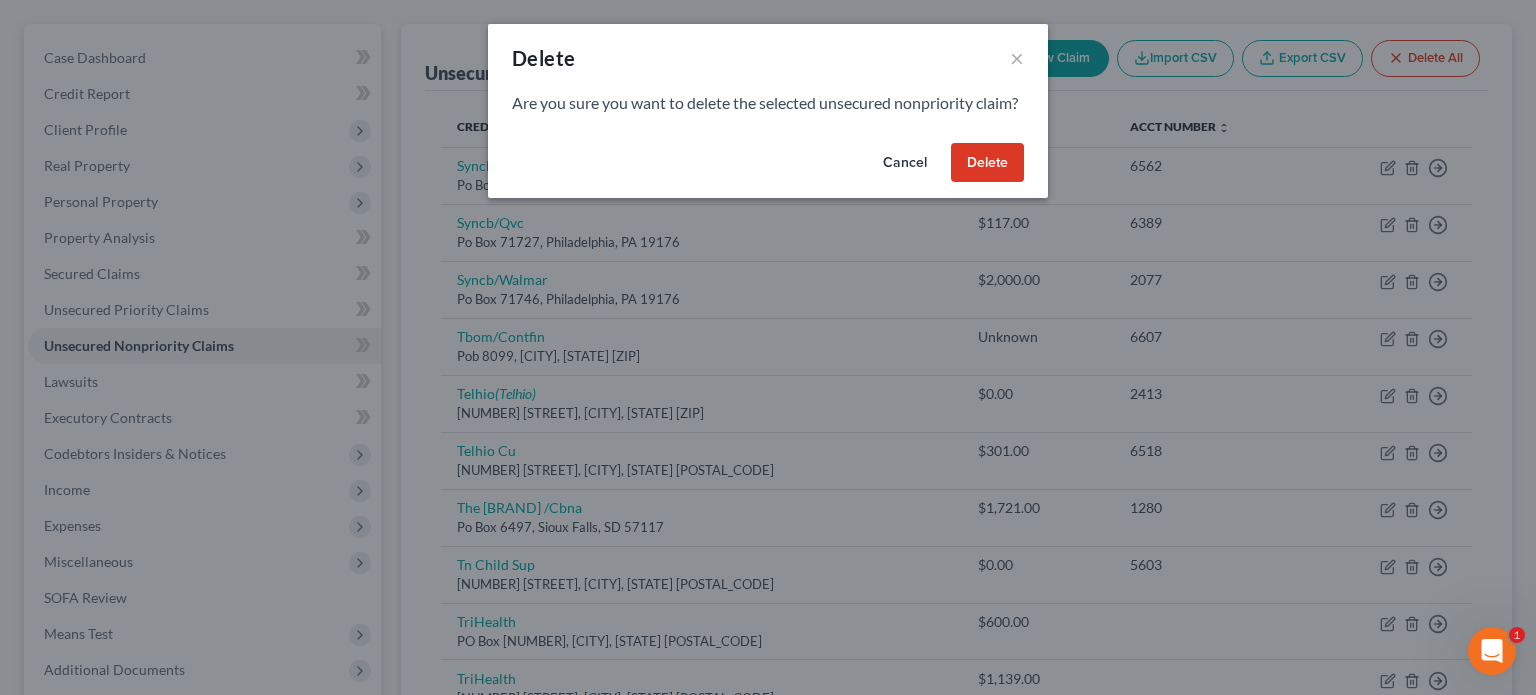 click on "Delete" at bounding box center (987, 163) 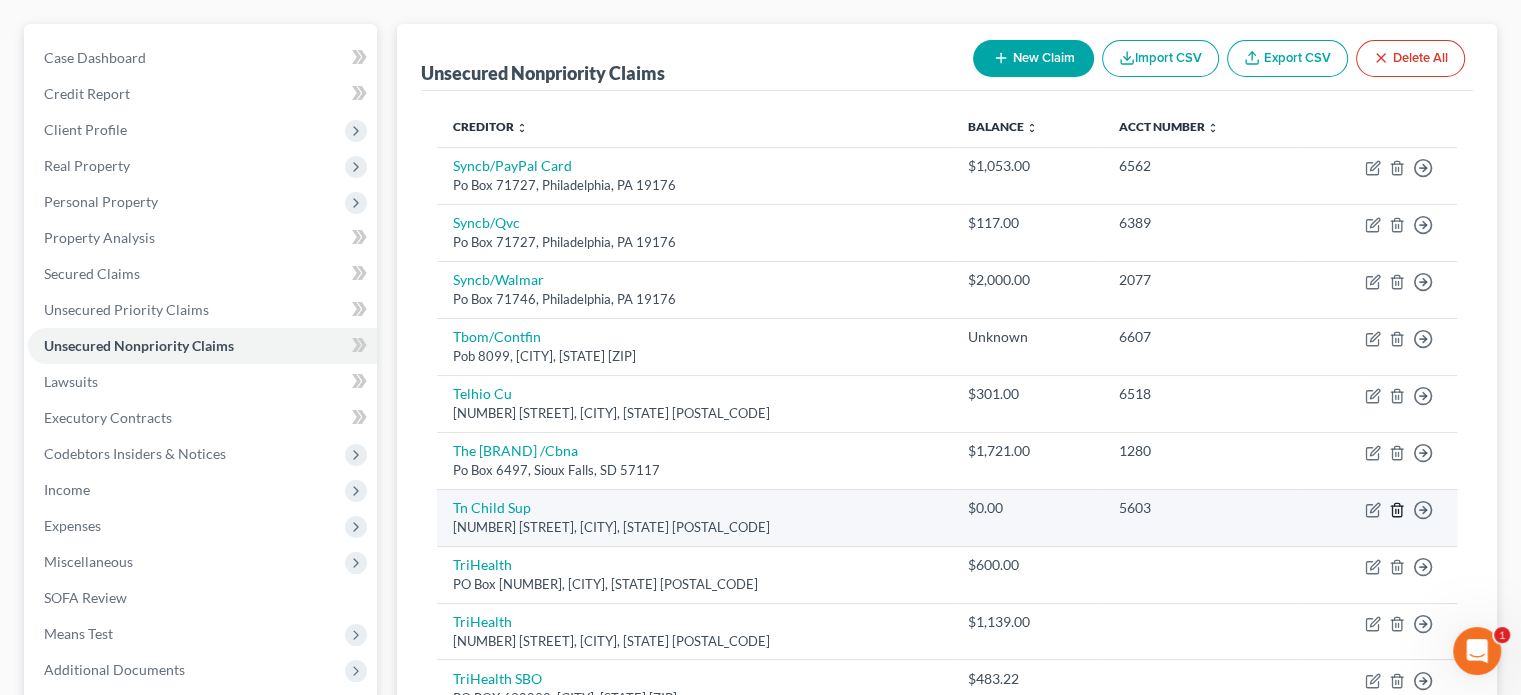 click 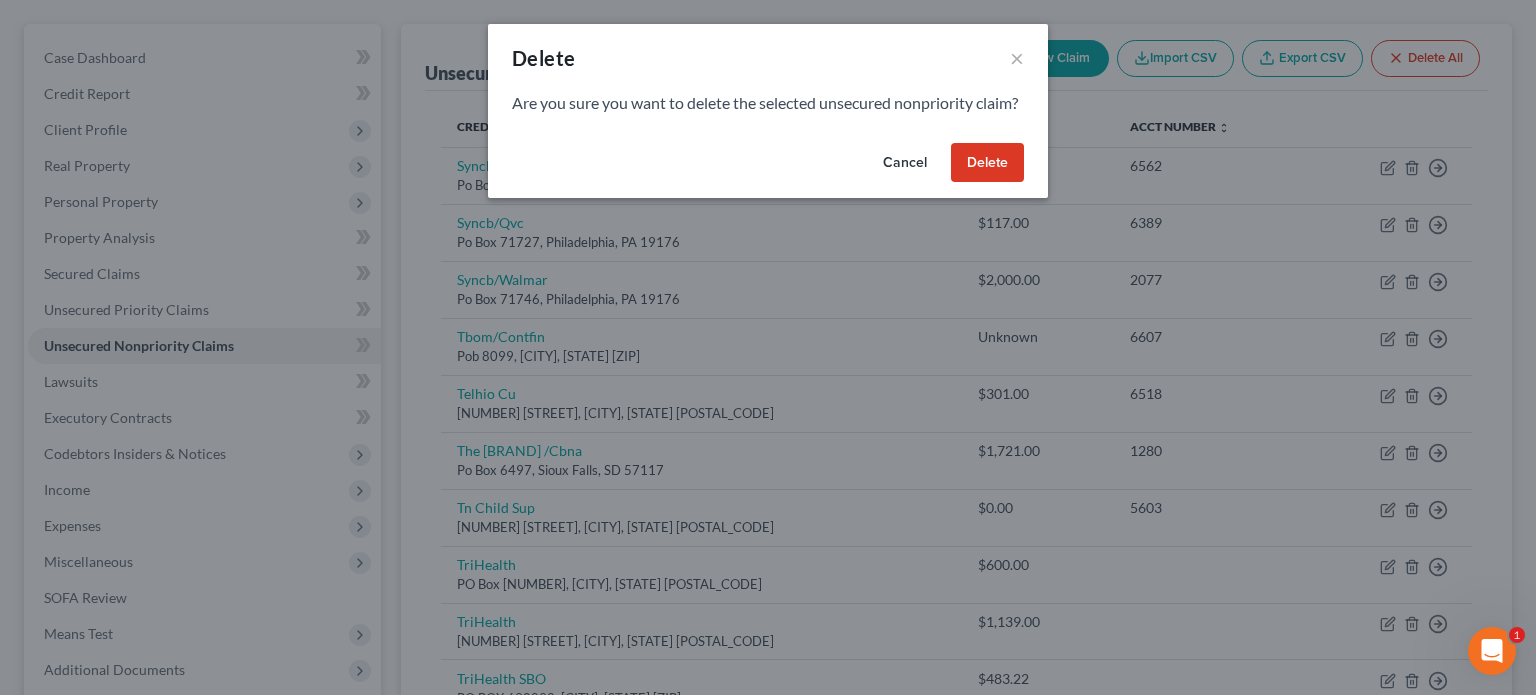 click on "Delete" at bounding box center [987, 163] 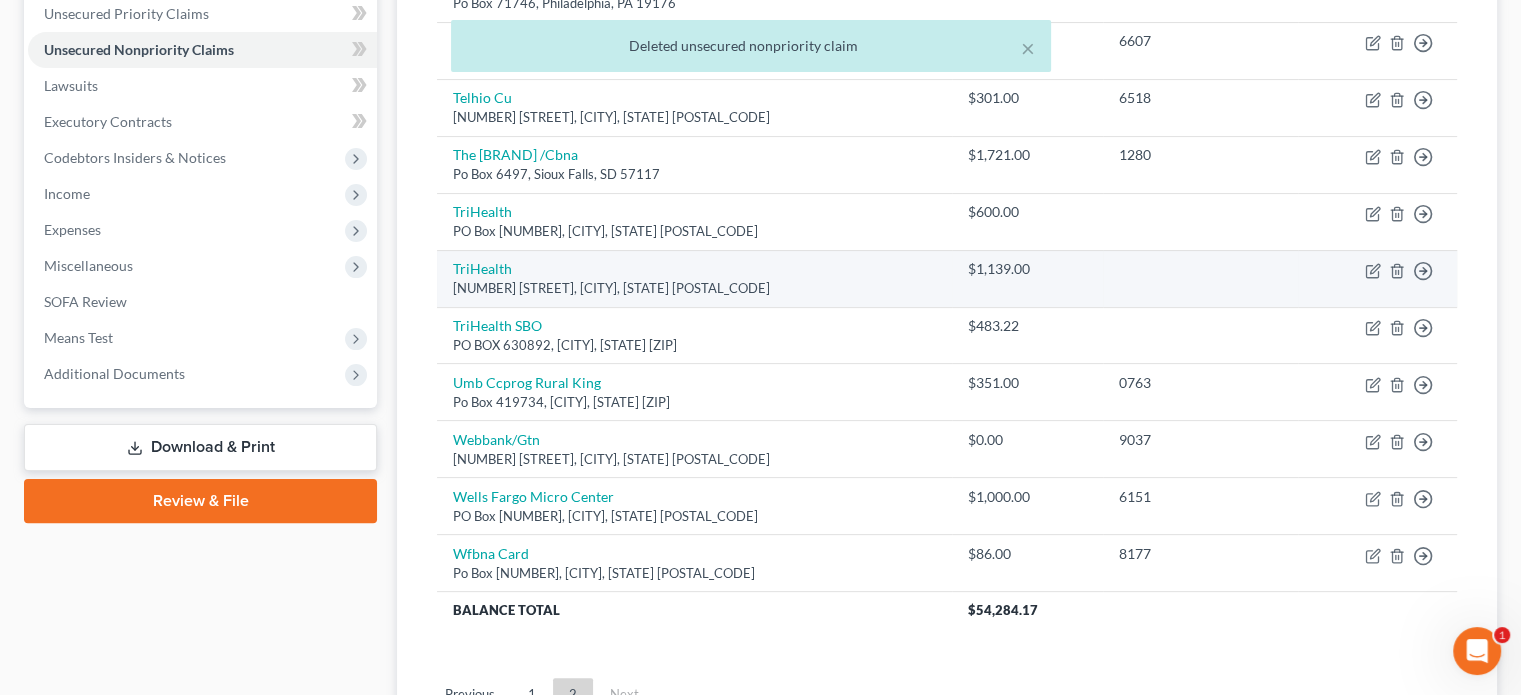 scroll, scrollTop: 468, scrollLeft: 0, axis: vertical 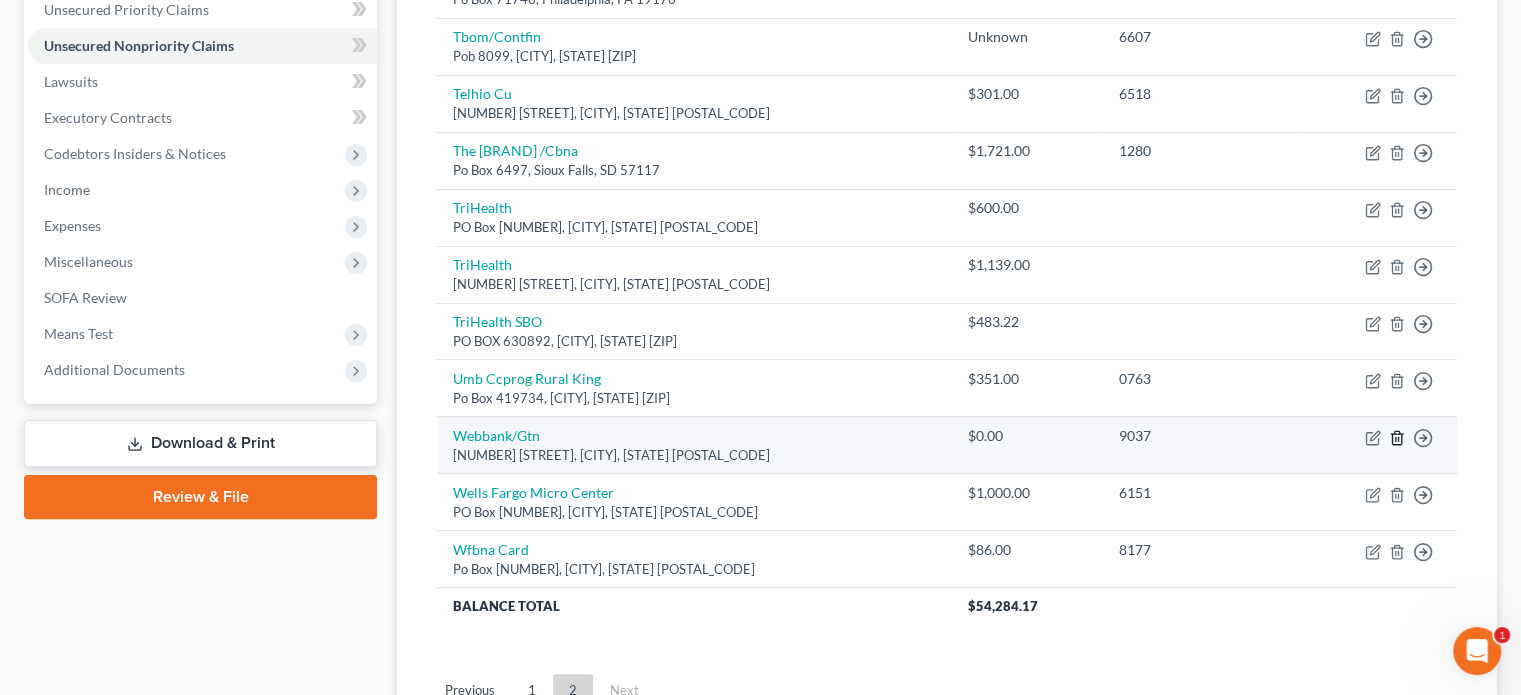 click 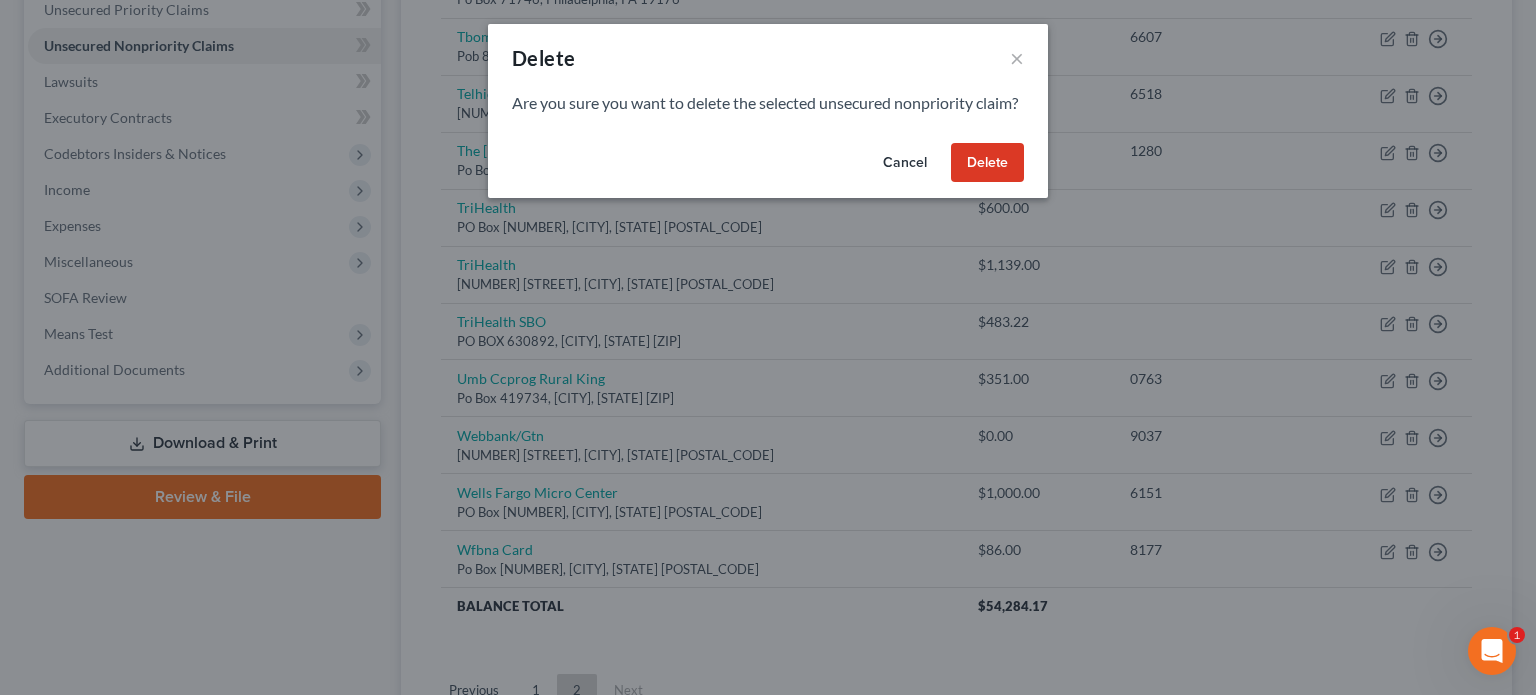 click on "Delete" at bounding box center [987, 163] 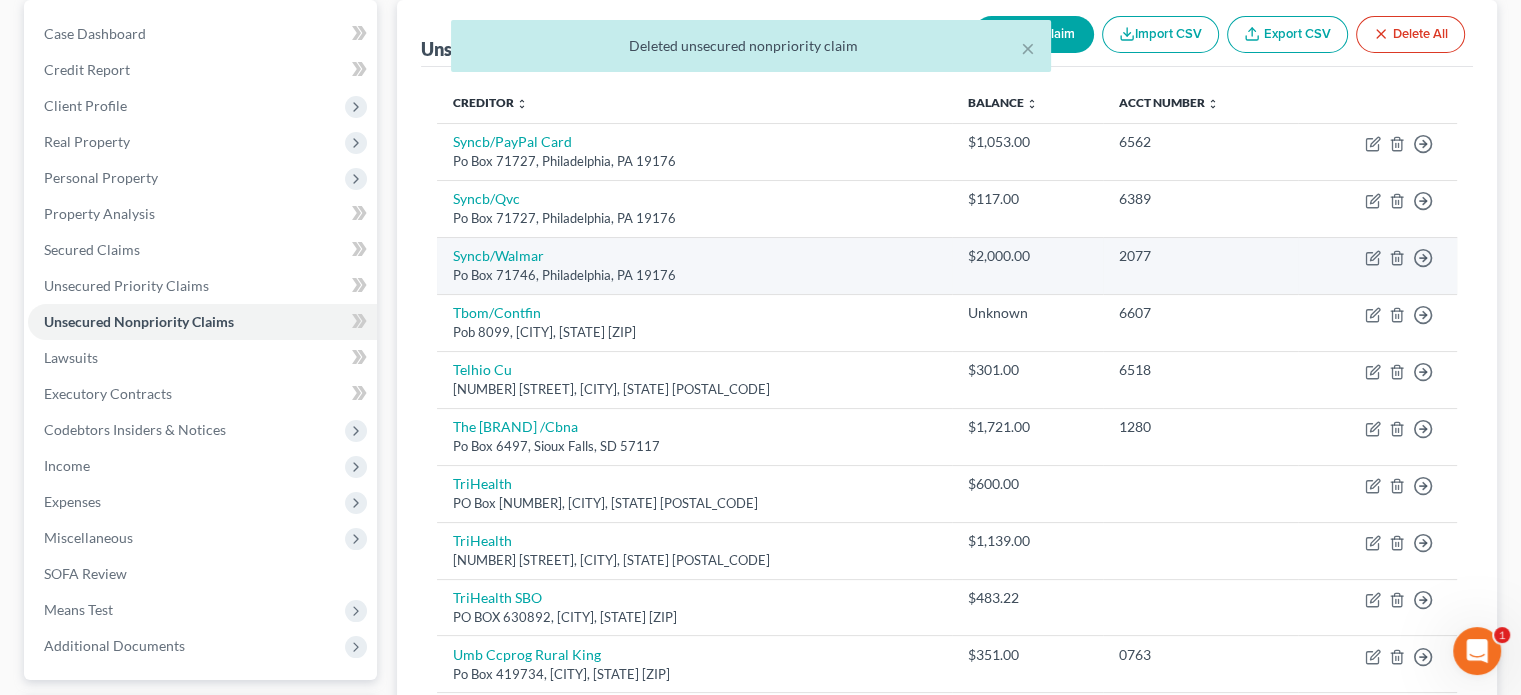 scroll, scrollTop: 0, scrollLeft: 0, axis: both 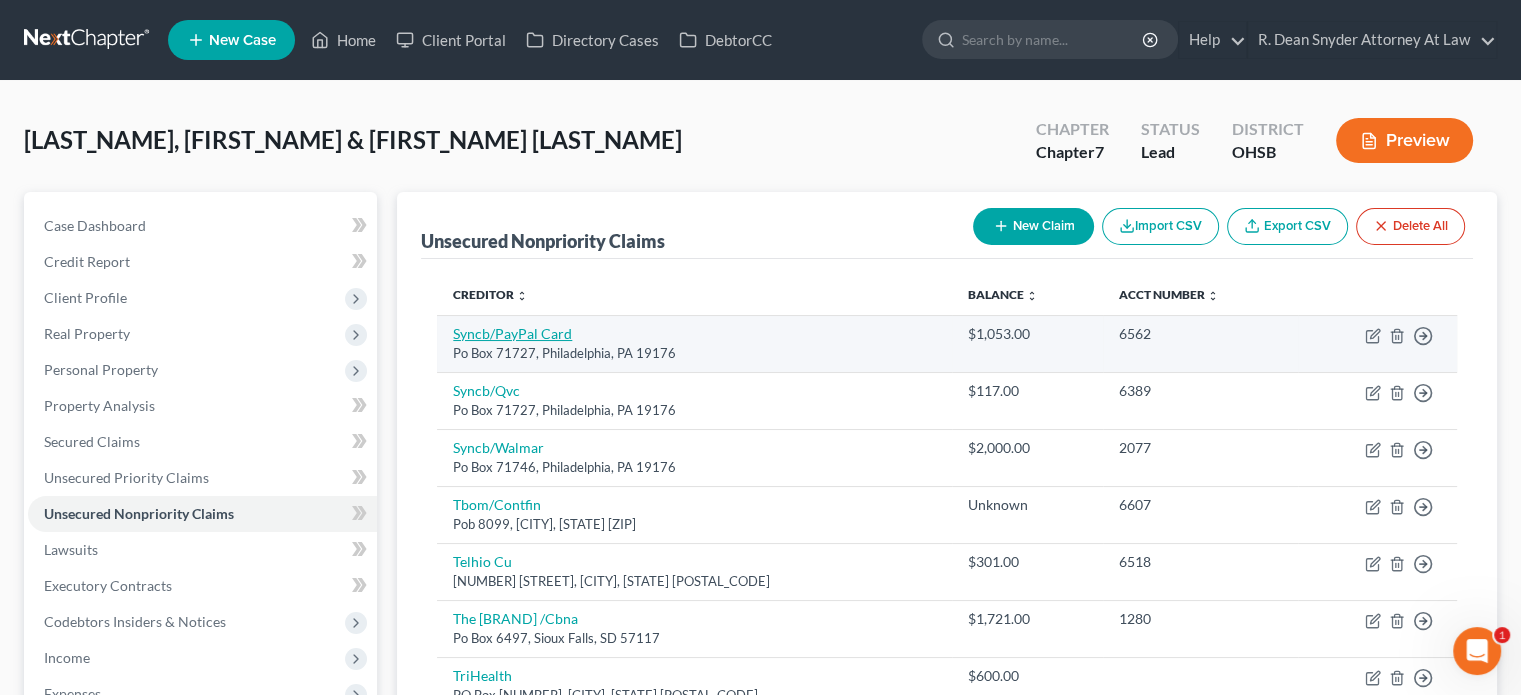 click on "Syncb/PayPal Card" at bounding box center [512, 333] 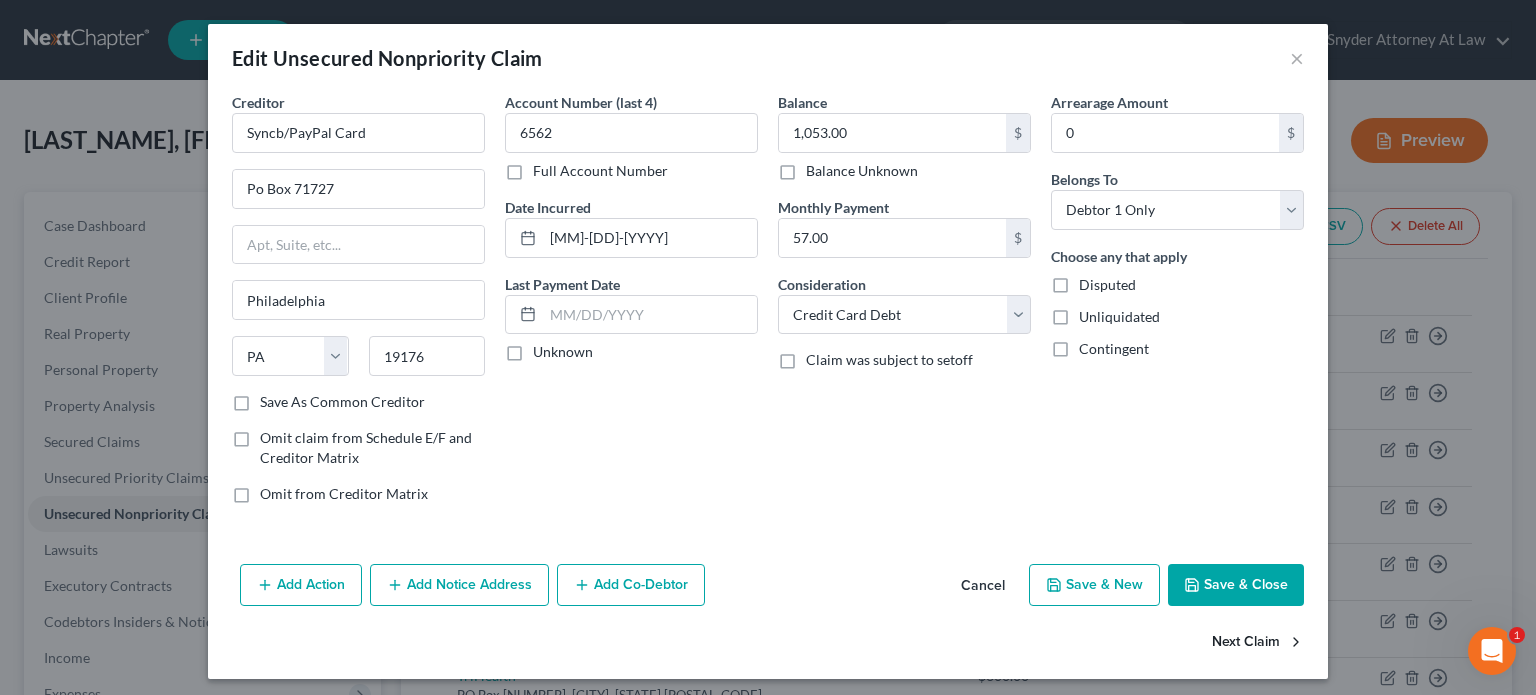 click on "Next Claim" at bounding box center (1258, 643) 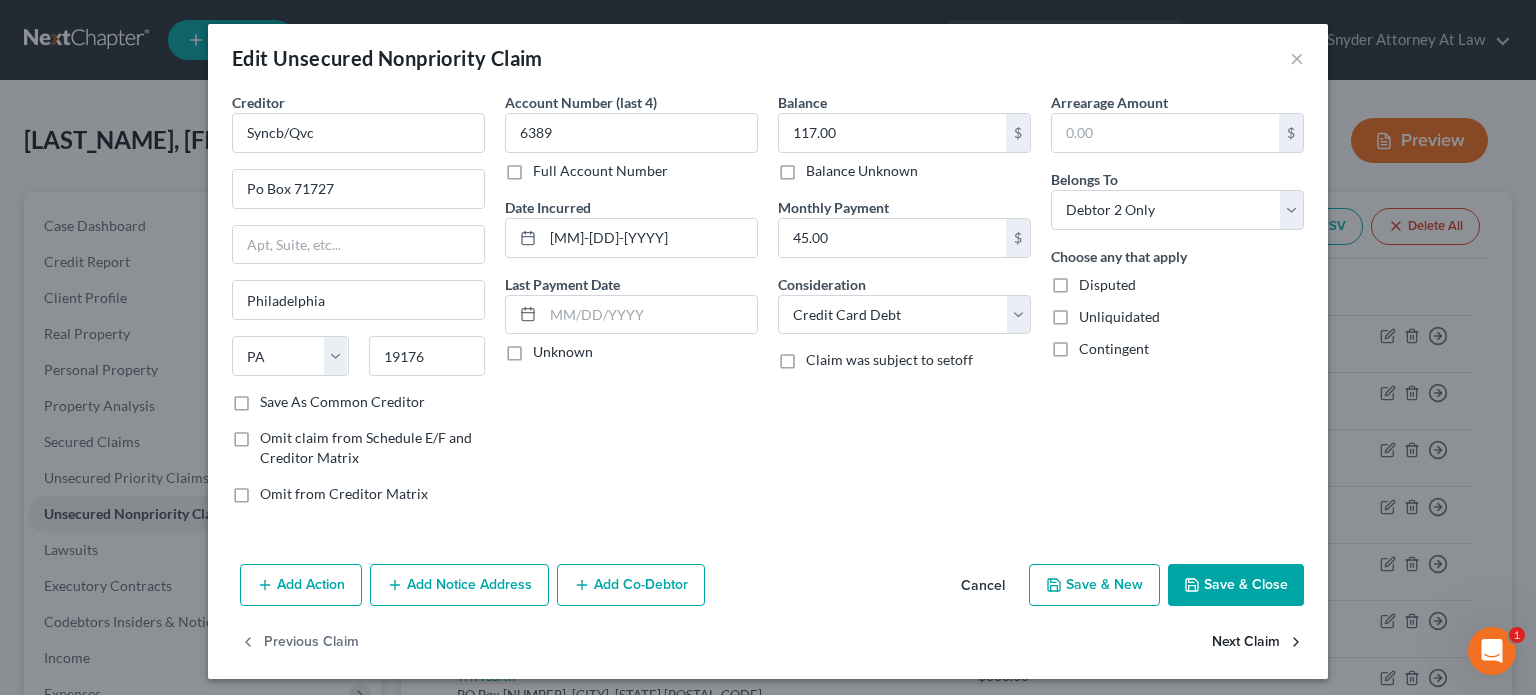 click on "Next Claim" at bounding box center [1258, 643] 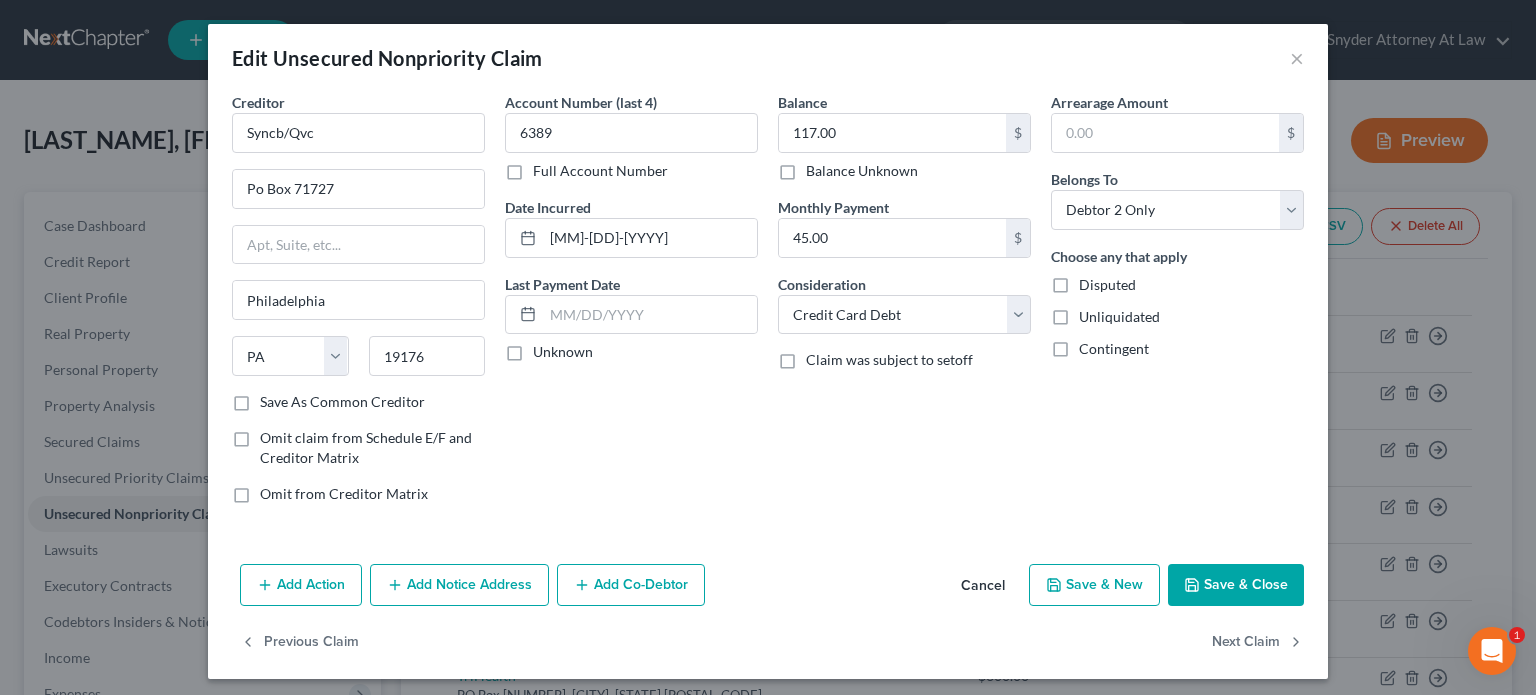 select on "39" 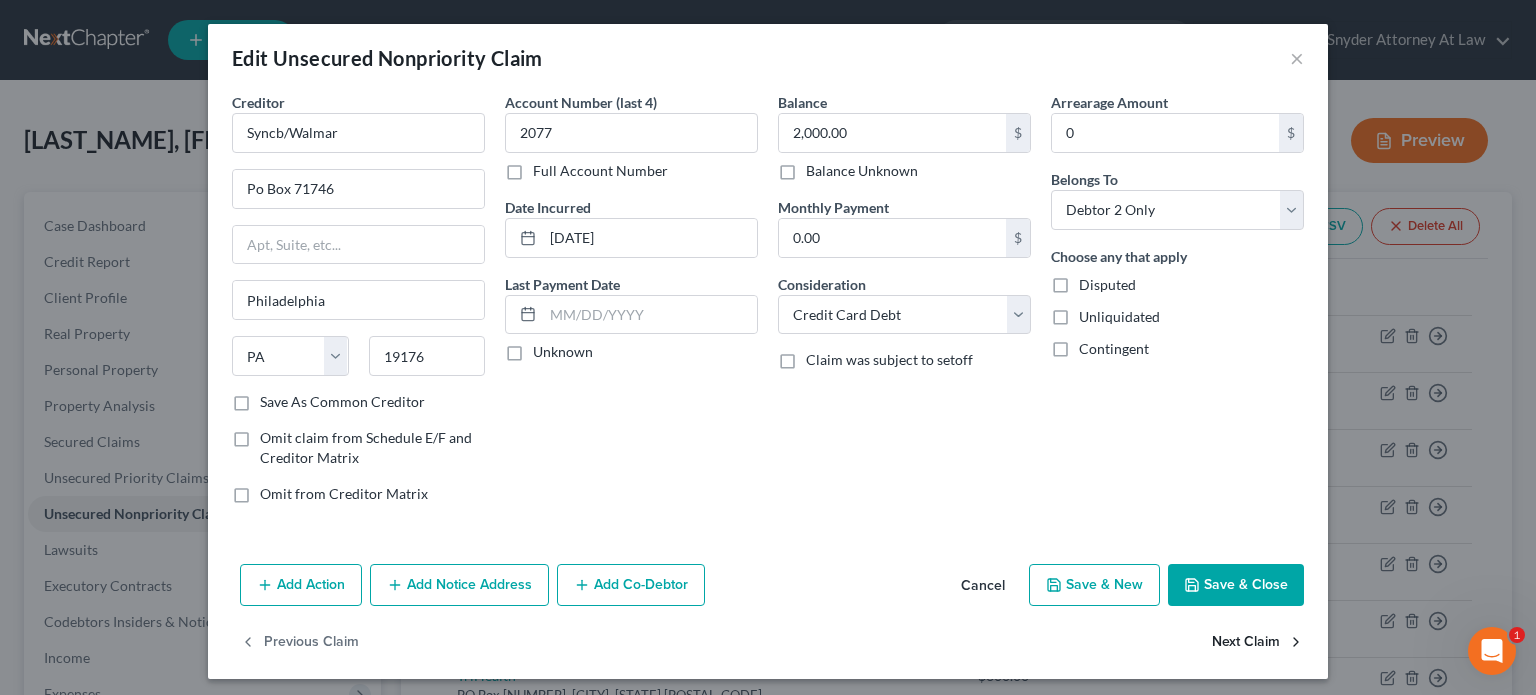 click on "Next Claim" at bounding box center (1258, 643) 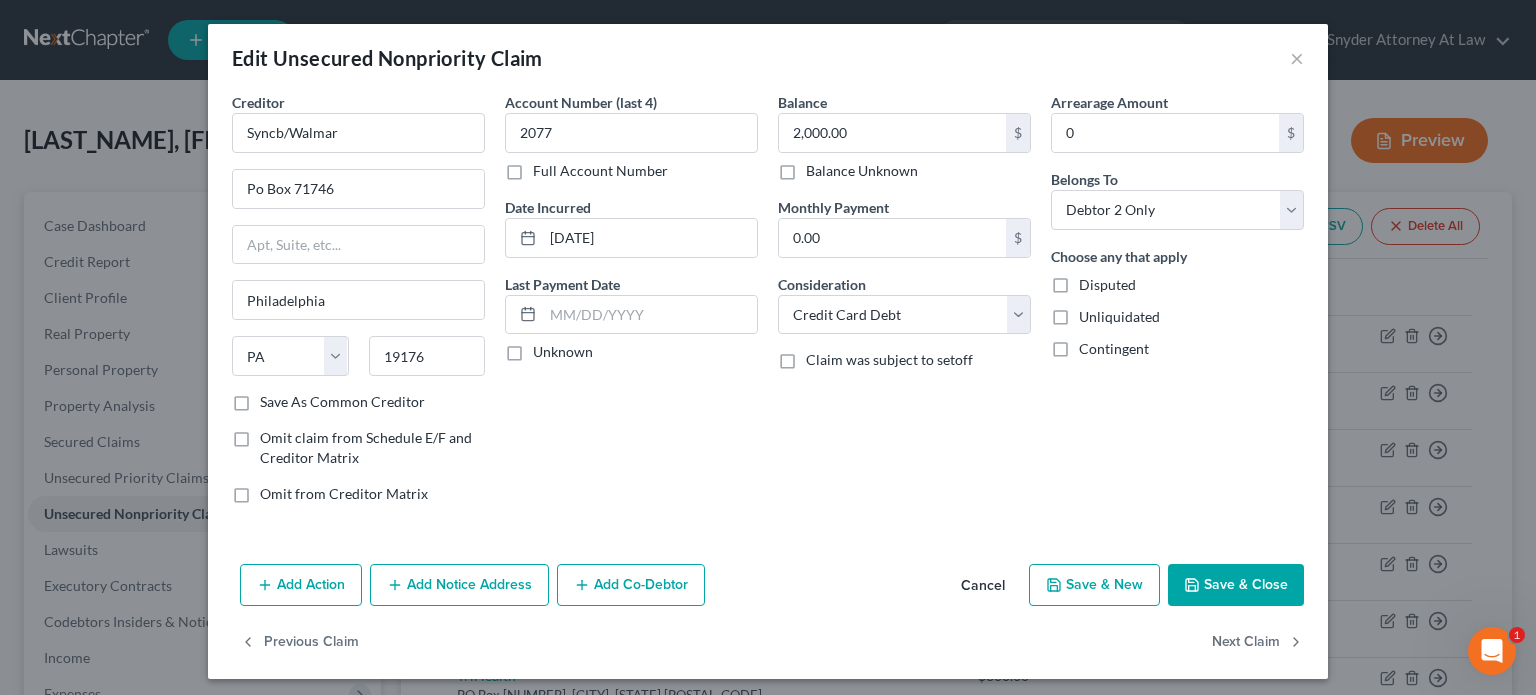select on "7" 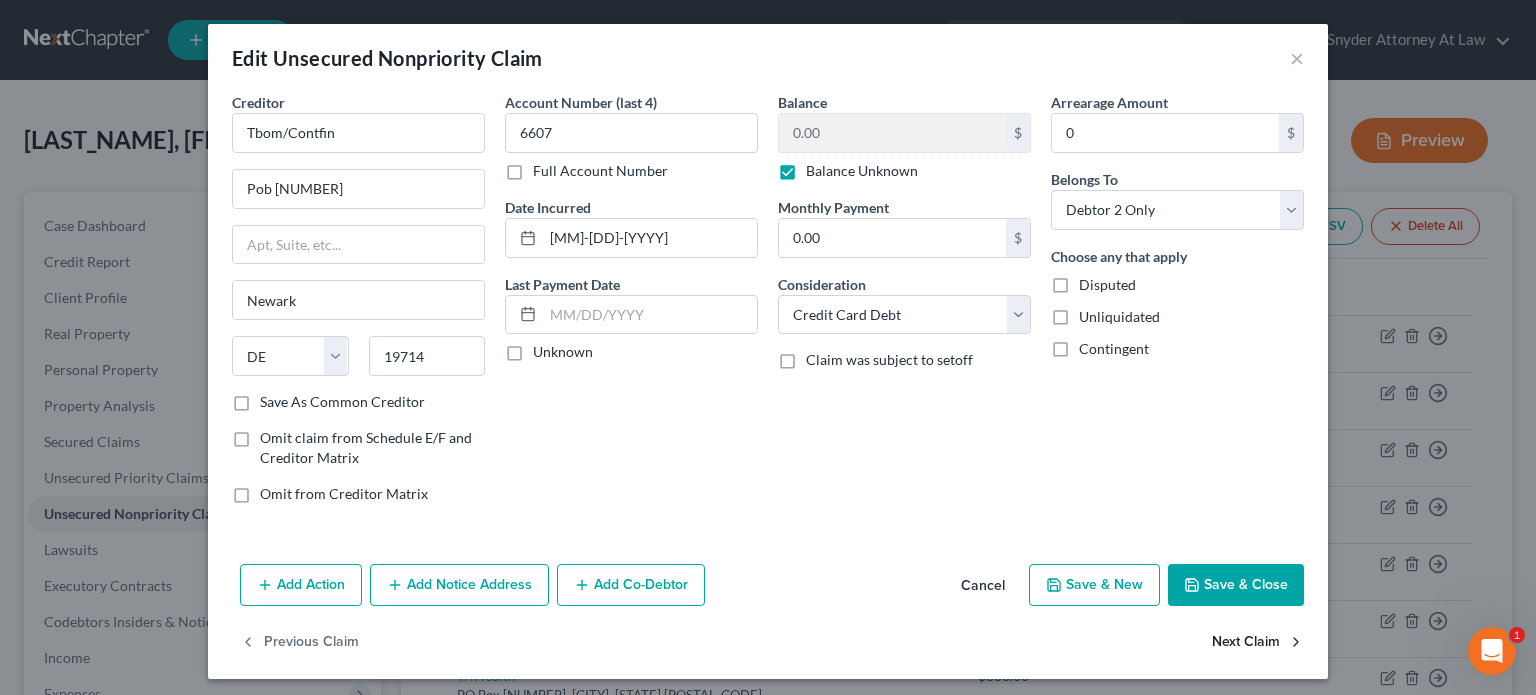 click on "Next Claim" at bounding box center [1258, 643] 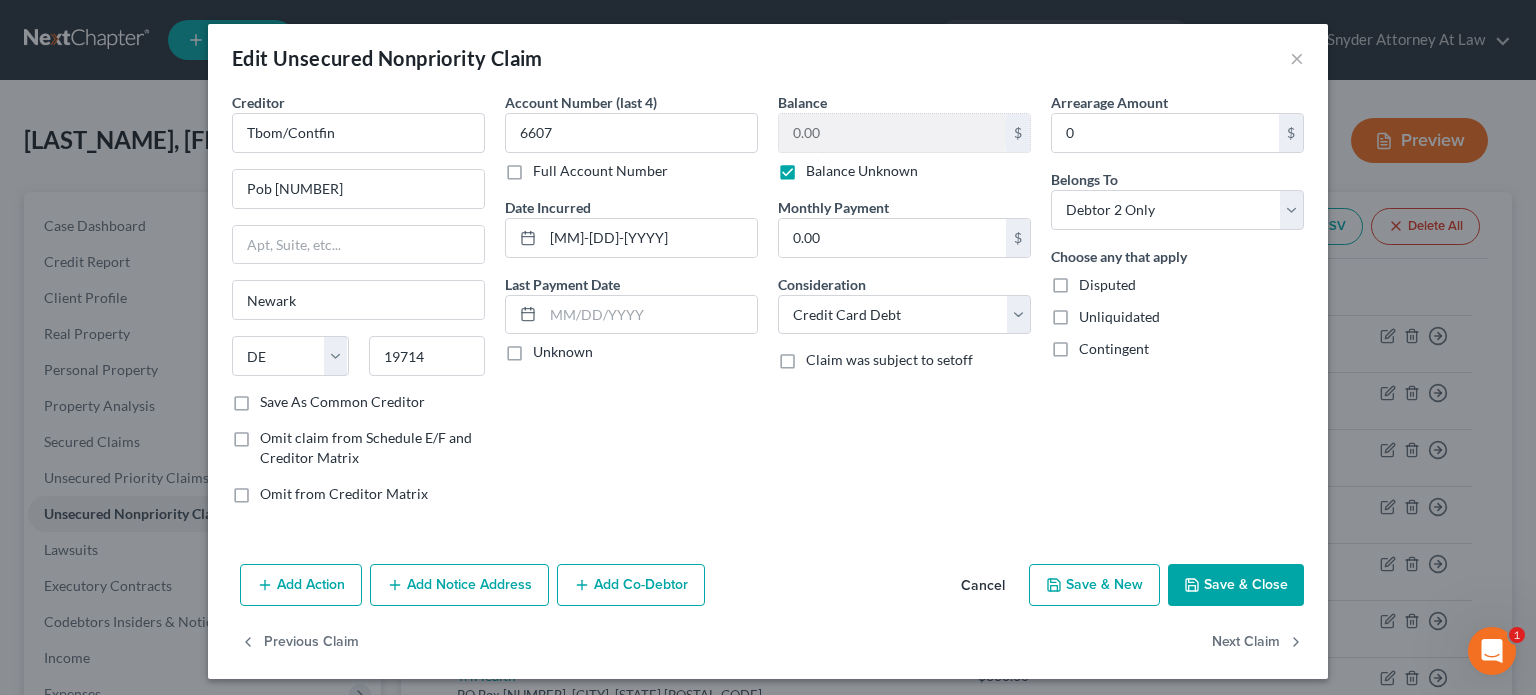 type 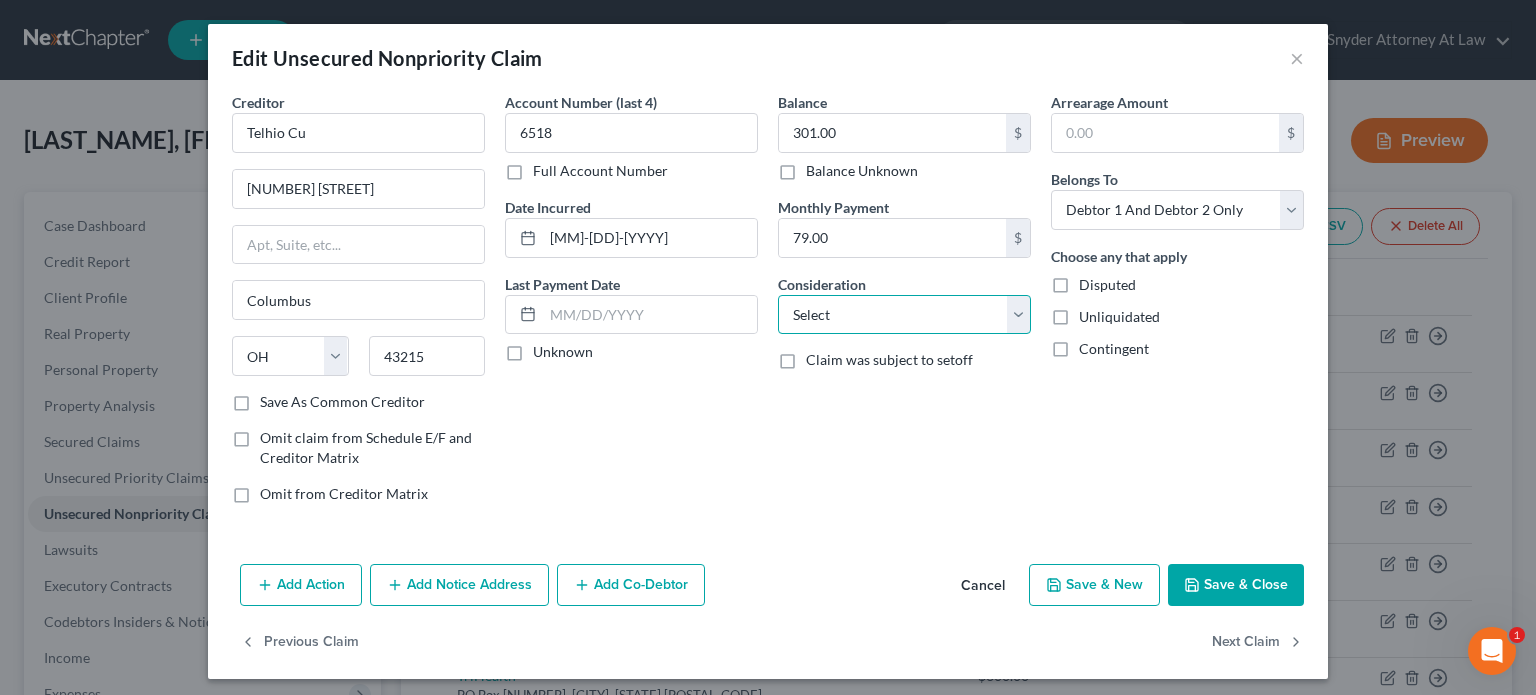 click on "Select Cable / Satellite Services Collection Agency Credit Card Debt Debt Counseling / Attorneys Deficiency Balance Domestic Support Obligations Home / Car Repairs Income Taxes Judgment Liens Medical Services Monies Loaned / Advanced Mortgage Obligation From Divorce Or Separation Obligation To Pensions Other Overdrawn Bank Account Promised To Help Pay Creditors Student Loans Suppliers And Vendors Telephone / Internet Services Utility Services" at bounding box center [904, 315] 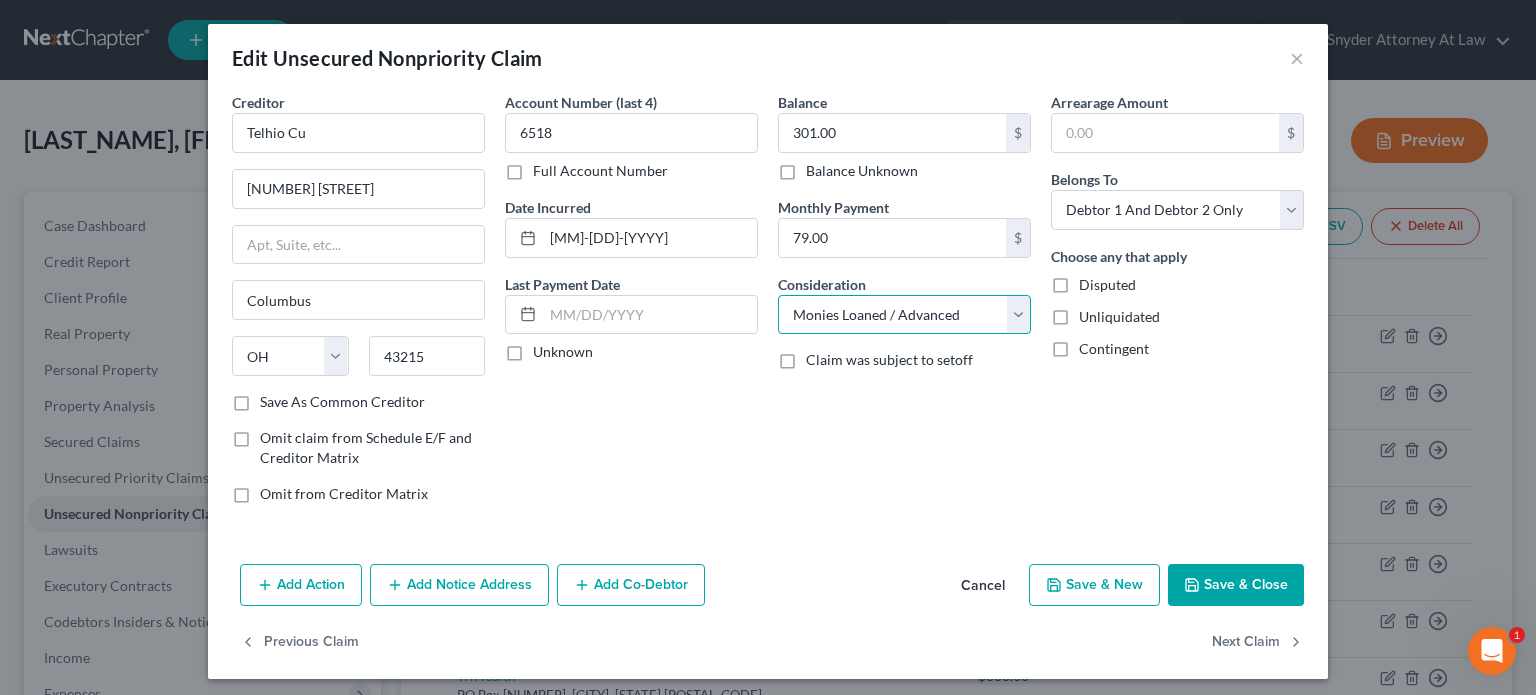 click on "Select Cable / Satellite Services Collection Agency Credit Card Debt Debt Counseling / Attorneys Deficiency Balance Domestic Support Obligations Home / Car Repairs Income Taxes Judgment Liens Medical Services Monies Loaned / Advanced Mortgage Obligation From Divorce Or Separation Obligation To Pensions Other Overdrawn Bank Account Promised To Help Pay Creditors Student Loans Suppliers And Vendors Telephone / Internet Services Utility Services" at bounding box center (904, 315) 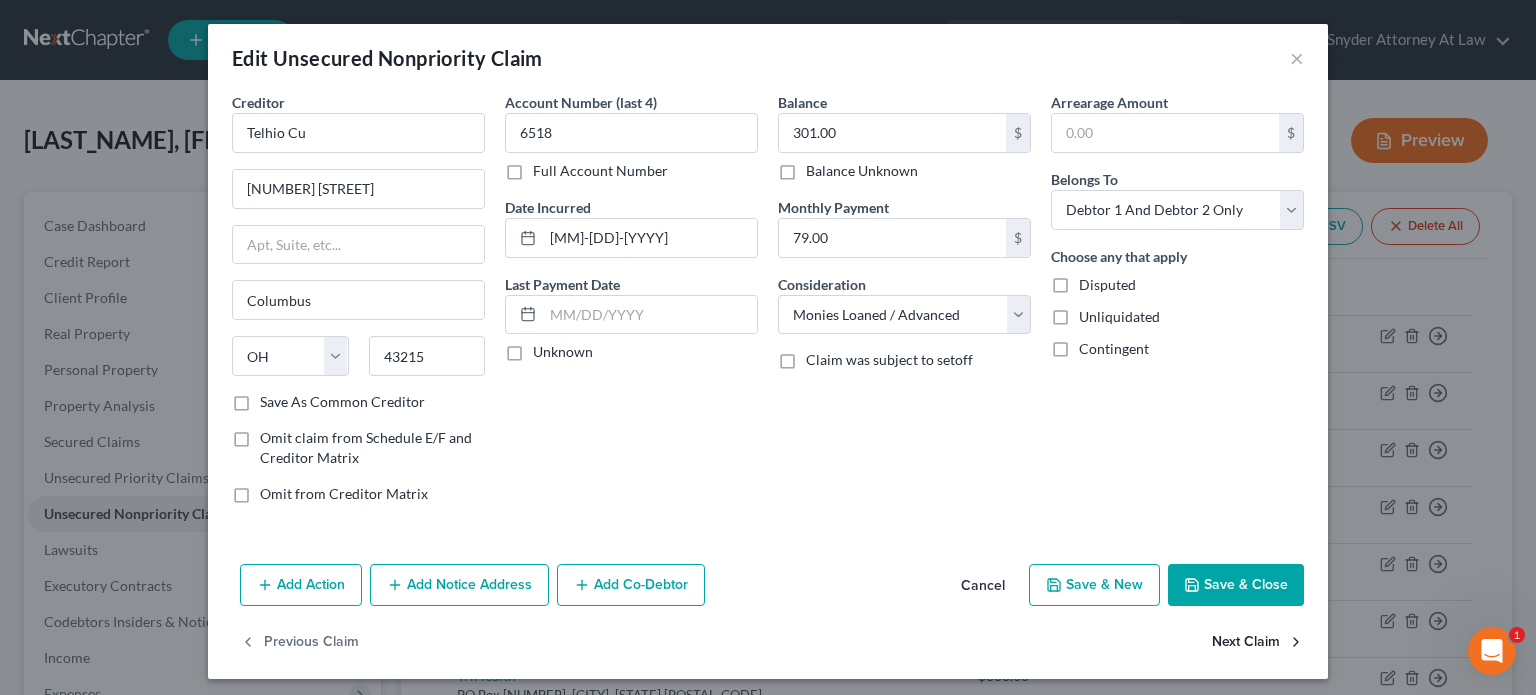 click on "Next Claim" at bounding box center [1258, 643] 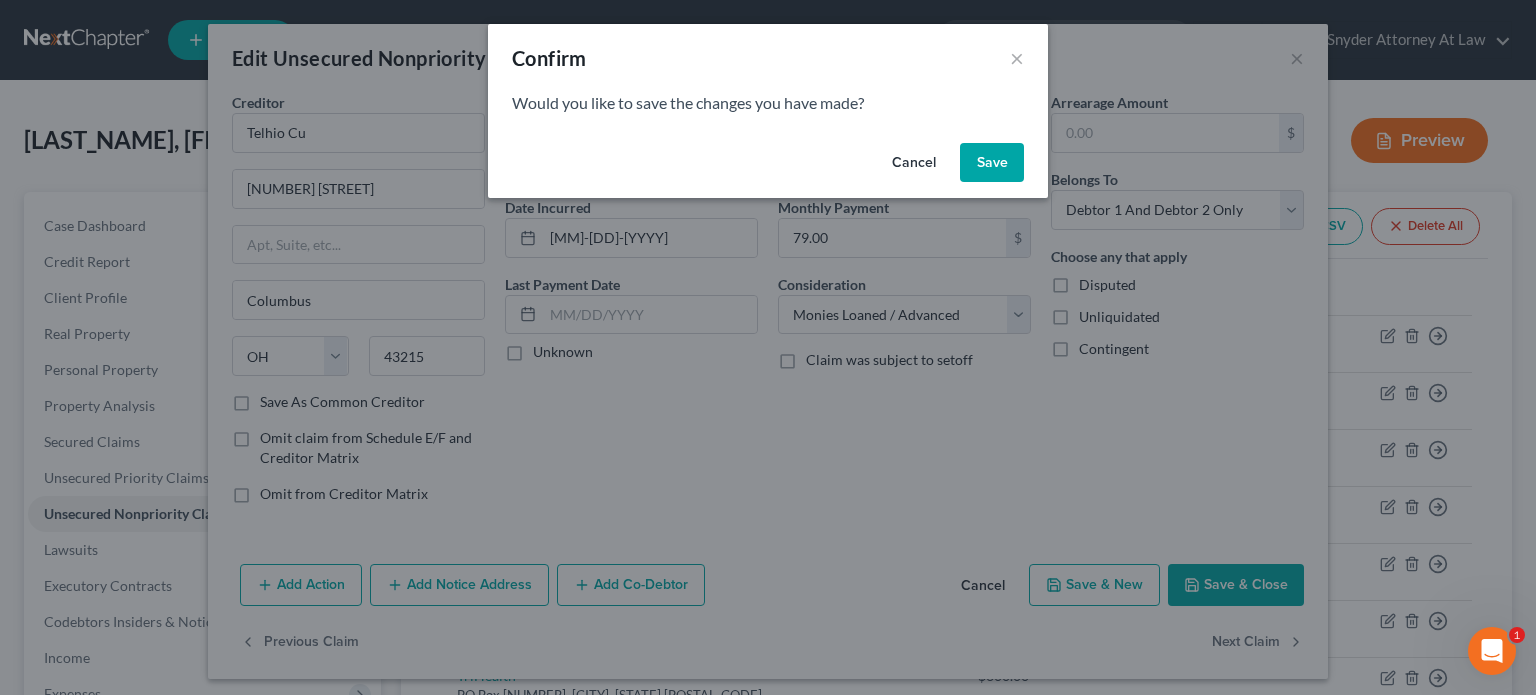 click on "Save" at bounding box center (992, 163) 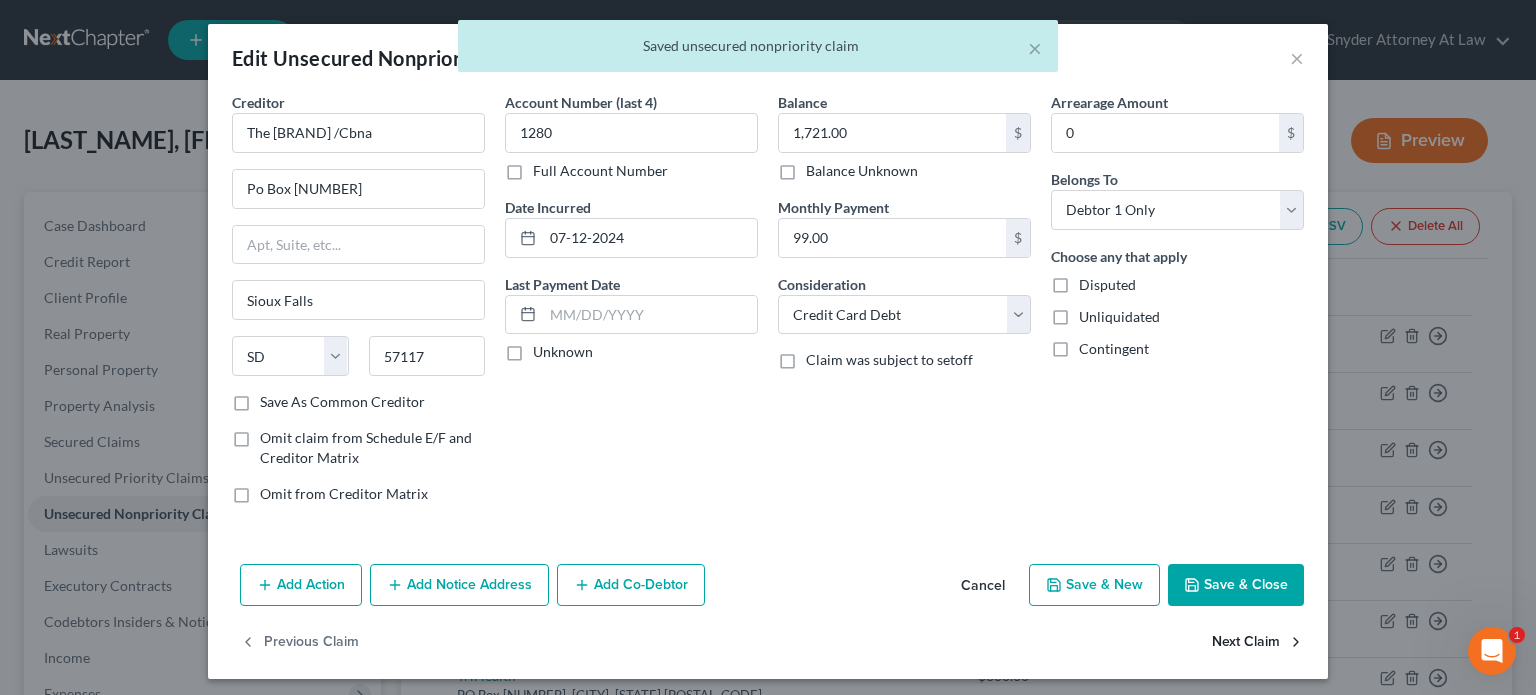 click on "Next Claim" at bounding box center (1258, 643) 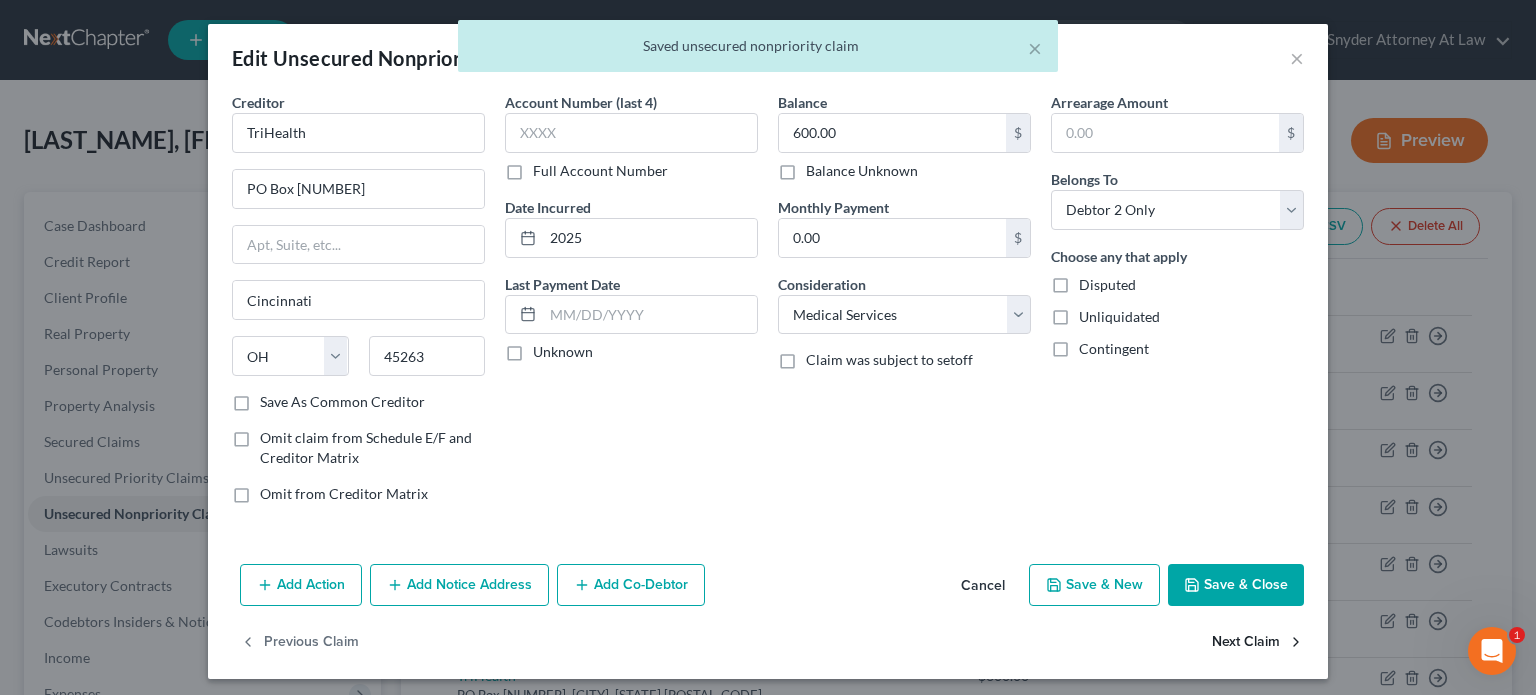 click on "Next Claim" at bounding box center (1258, 643) 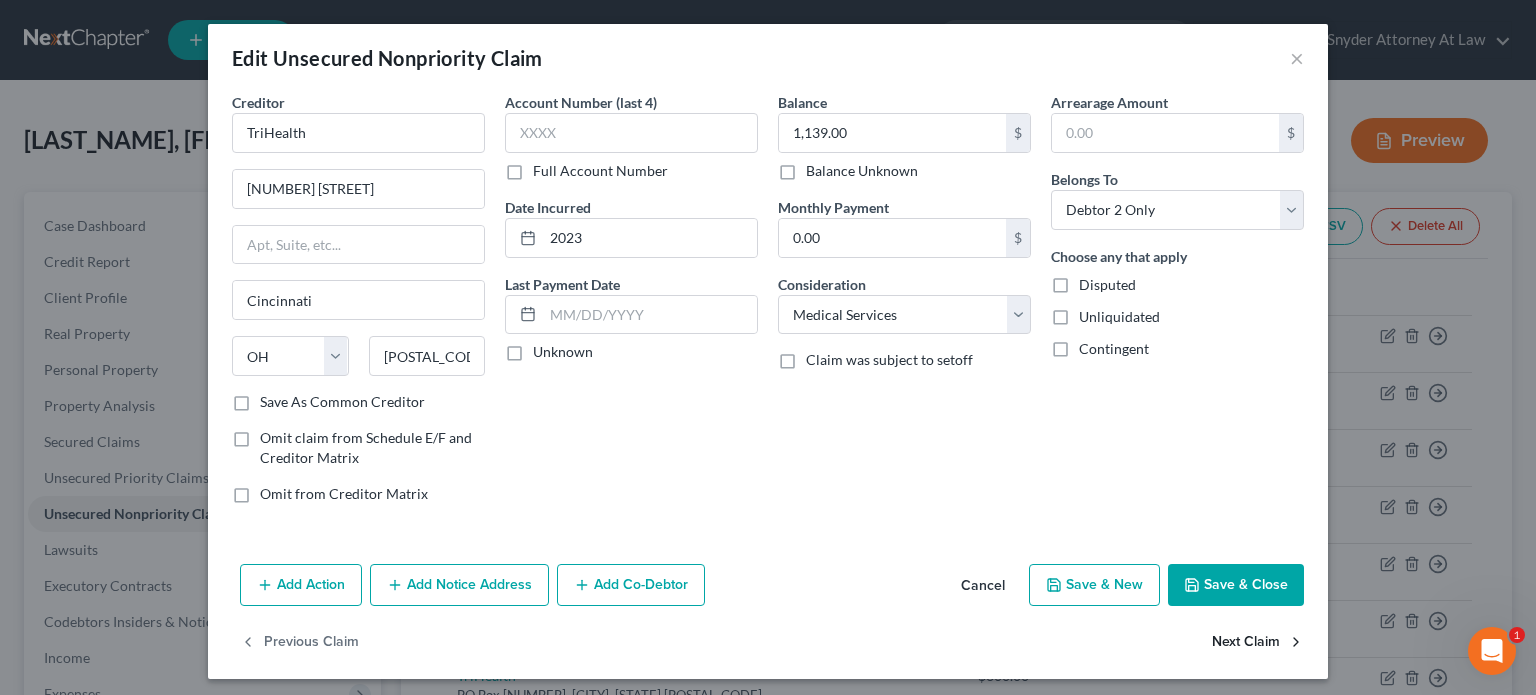 click on "Next Claim" at bounding box center [1258, 643] 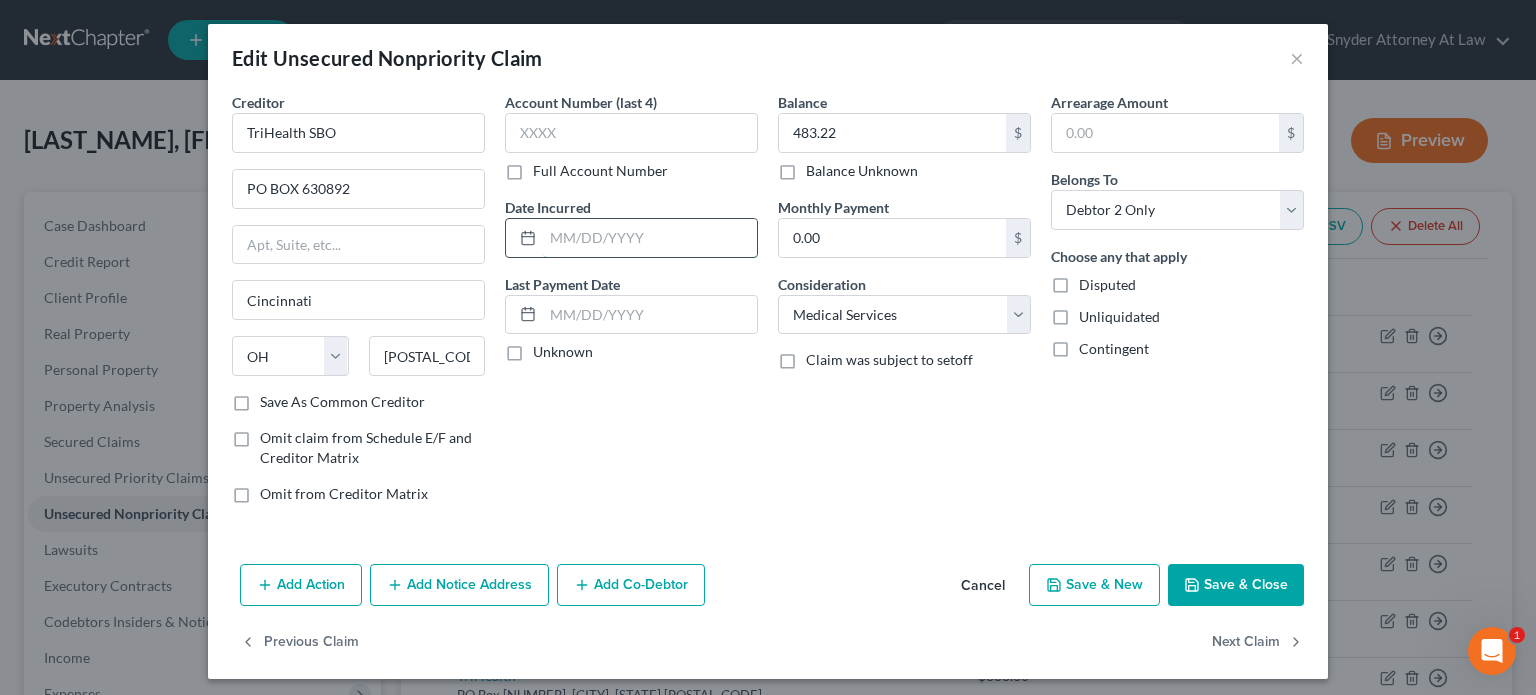 click at bounding box center [650, 238] 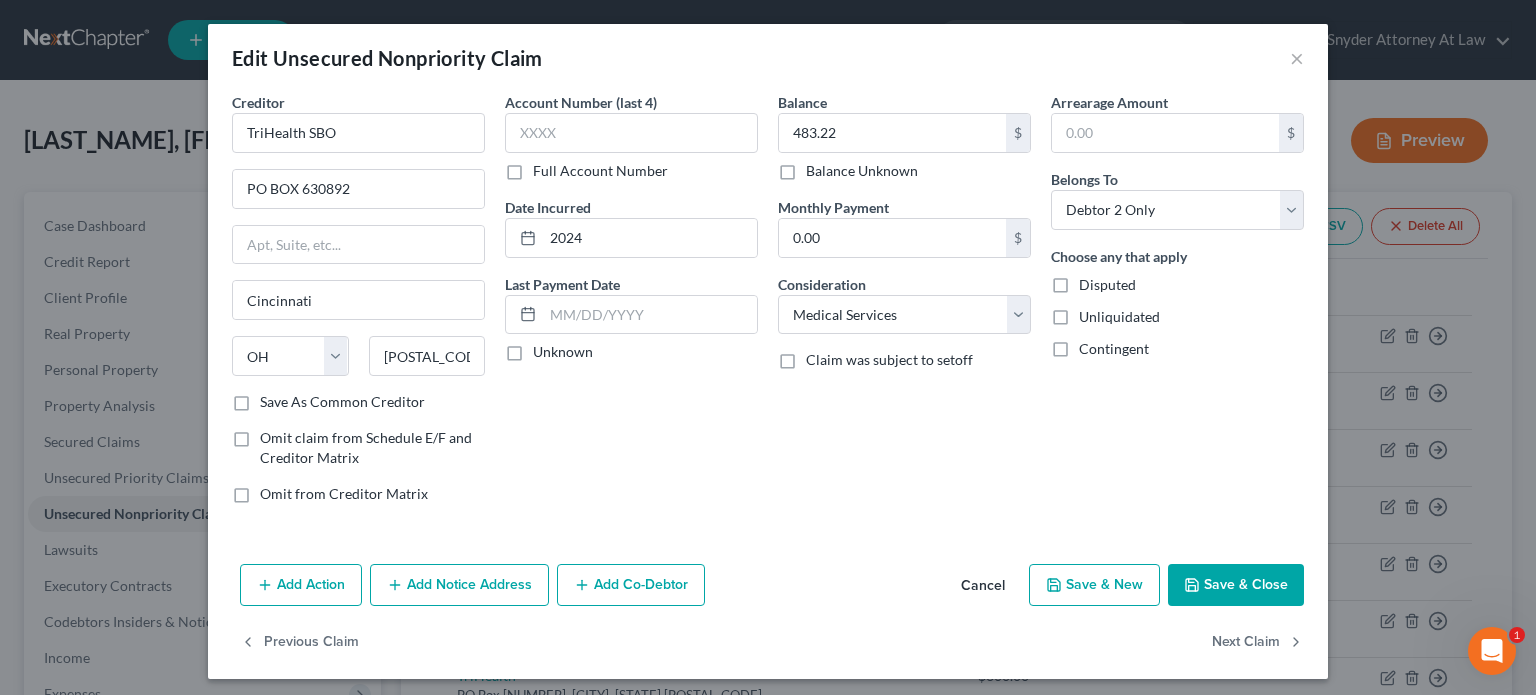 click on "Balance
483.22 $
Balance Unknown
Balance Undetermined
483.22 $
Balance Unknown
Monthly Payment 0.00 $ Consideration Select Cable / Satellite Services Collection Agency Credit Card Debt Debt Counseling / Attorneys Deficiency Balance Domestic Support Obligations Home / Car Repairs Income Taxes Judgment Liens Medical Services Monies Loaned / Advanced Mortgage Obligation From Divorce Or Separation Obligation To Pensions Other Overdrawn Bank Account Promised To Help Pay Creditors Student Loans Suppliers And Vendors Telephone / Internet Services Utility Services Claim was subject to setoff" at bounding box center (904, 306) 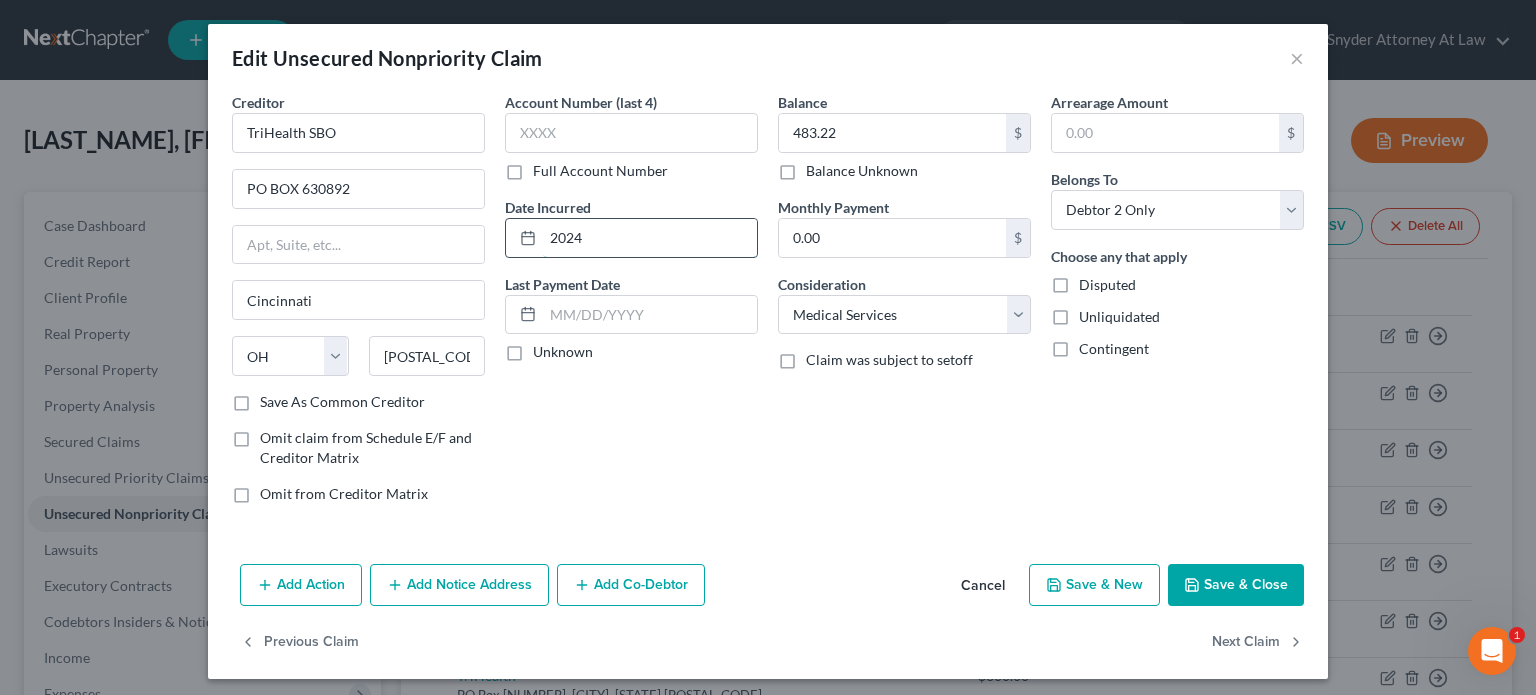 drag, startPoint x: 632, startPoint y: 239, endPoint x: 647, endPoint y: 230, distance: 17.492855 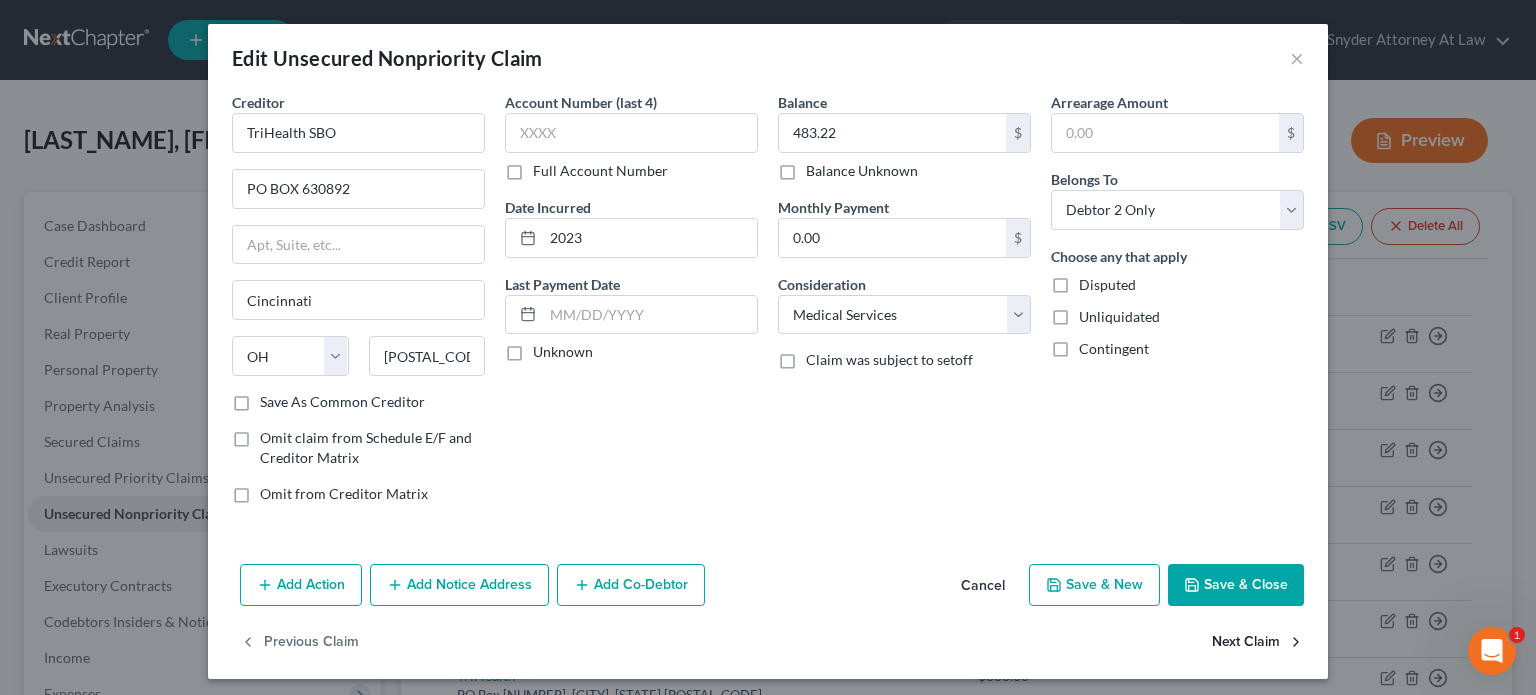 click on "Next Claim" at bounding box center [1258, 643] 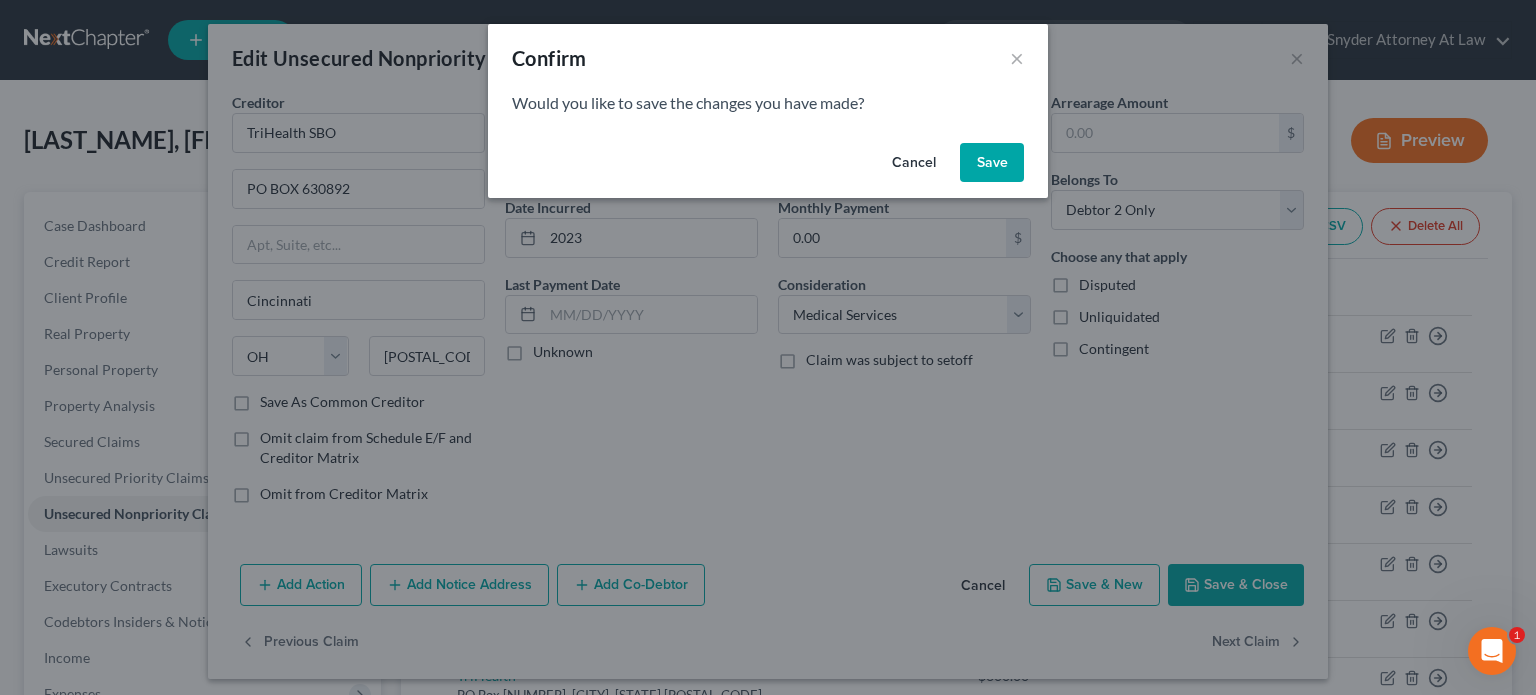 click on "Save" at bounding box center [992, 163] 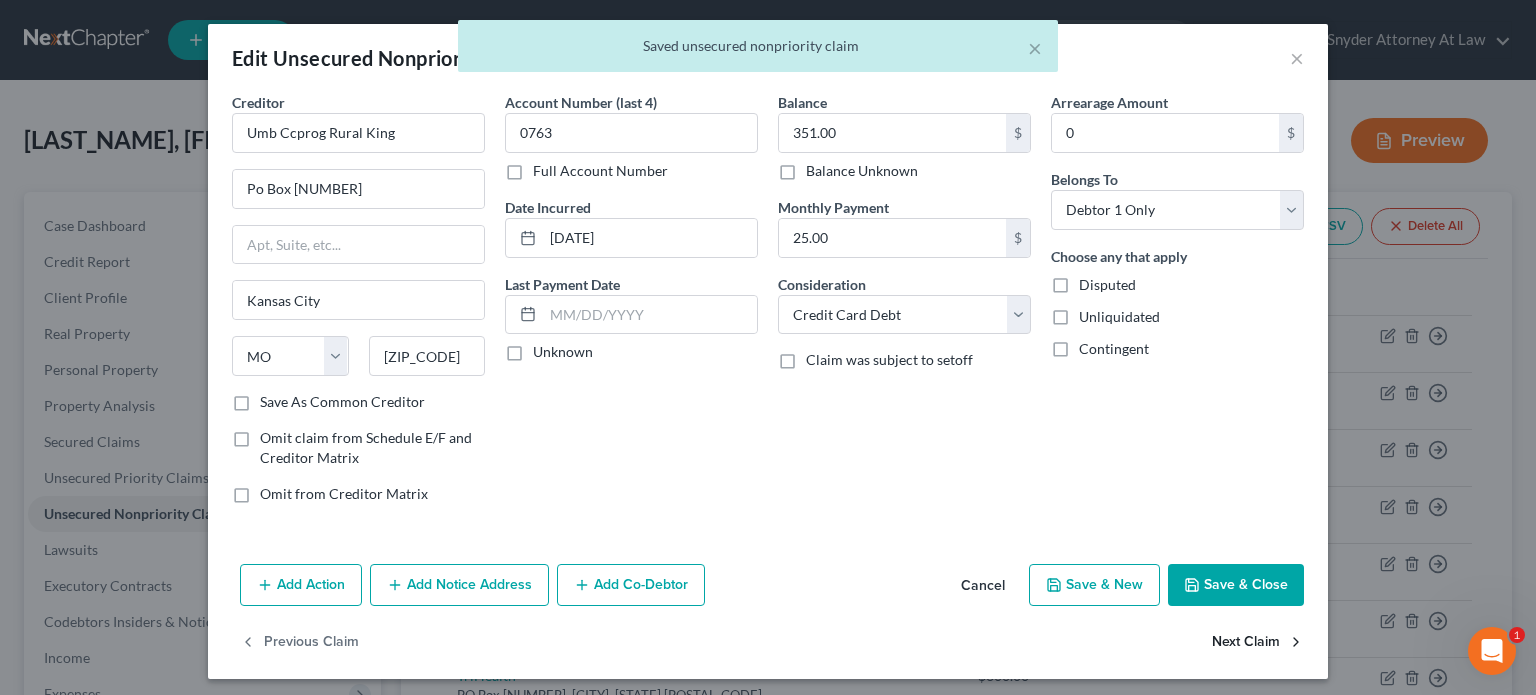click on "Next Claim" at bounding box center [1258, 643] 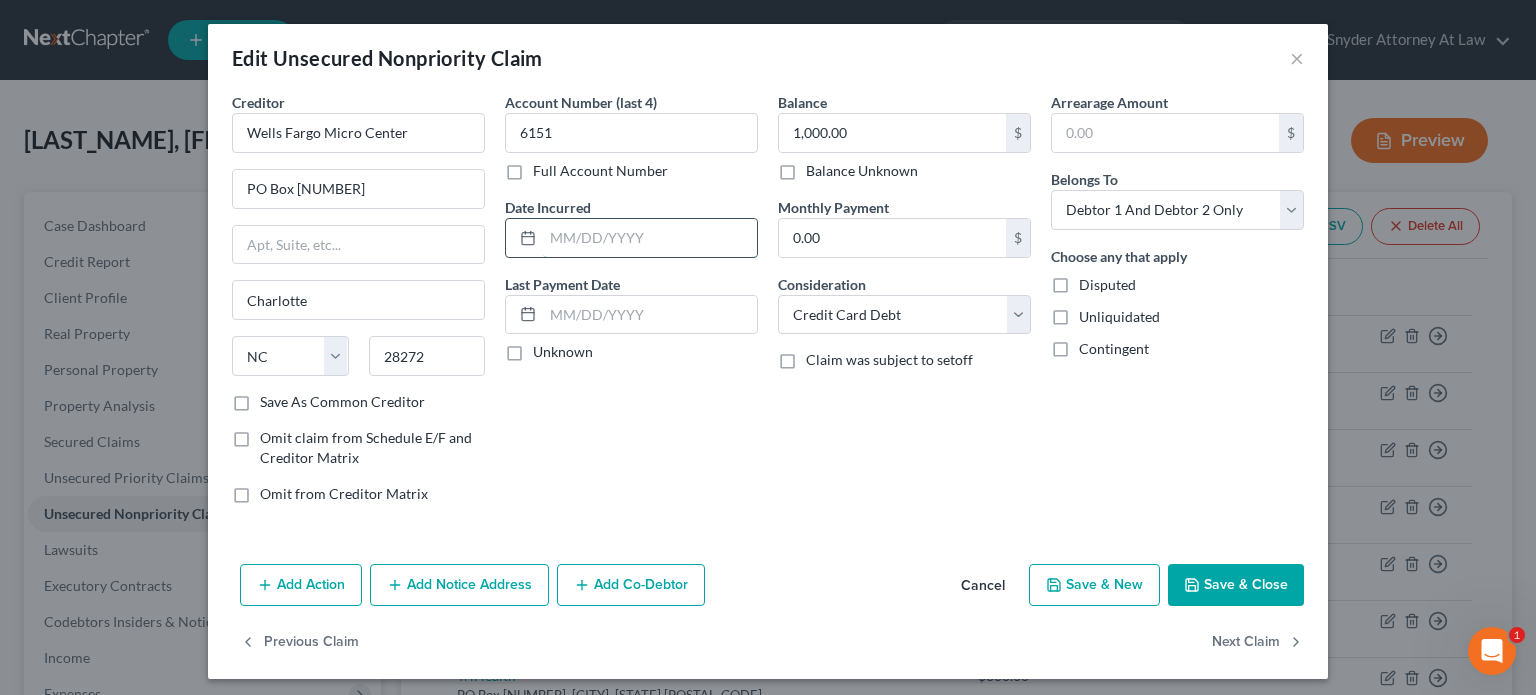click at bounding box center (650, 238) 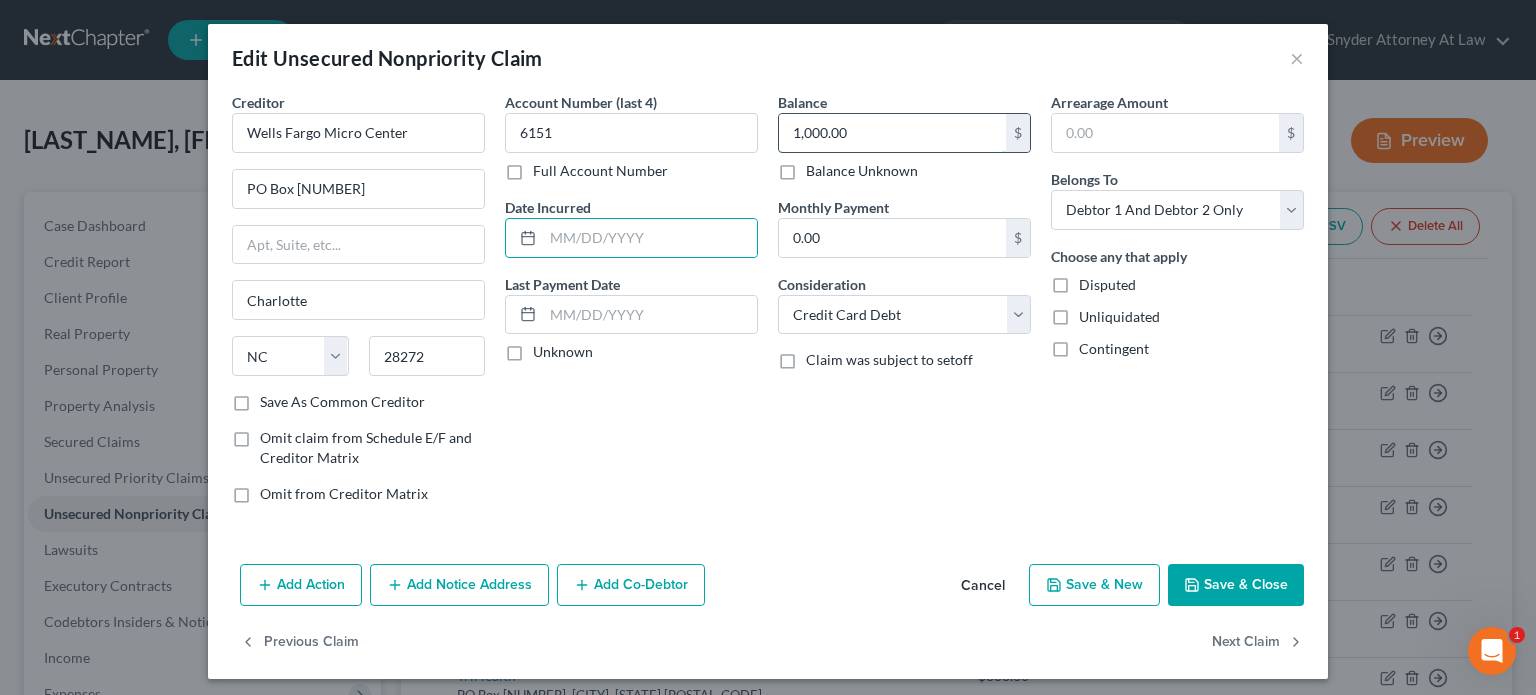 click on "1,000.00" at bounding box center [892, 133] 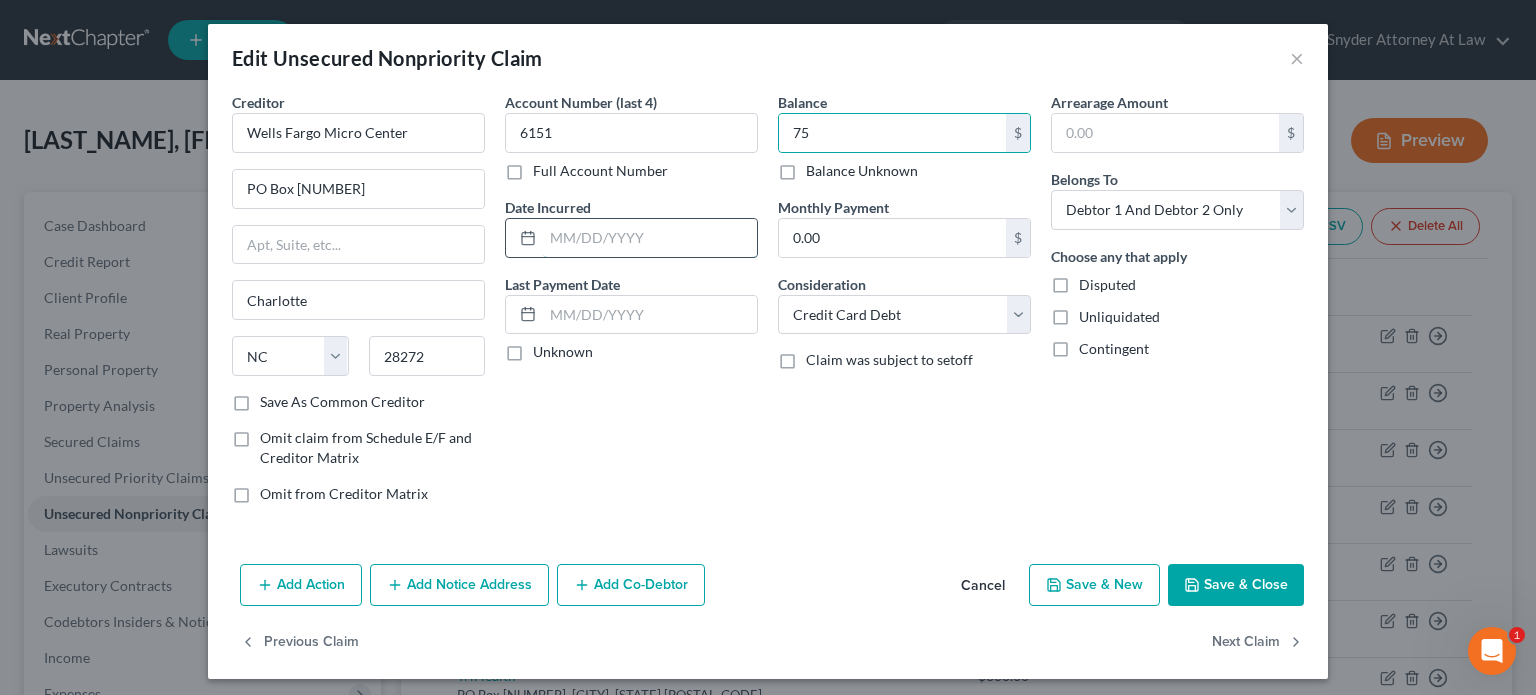 click at bounding box center (650, 238) 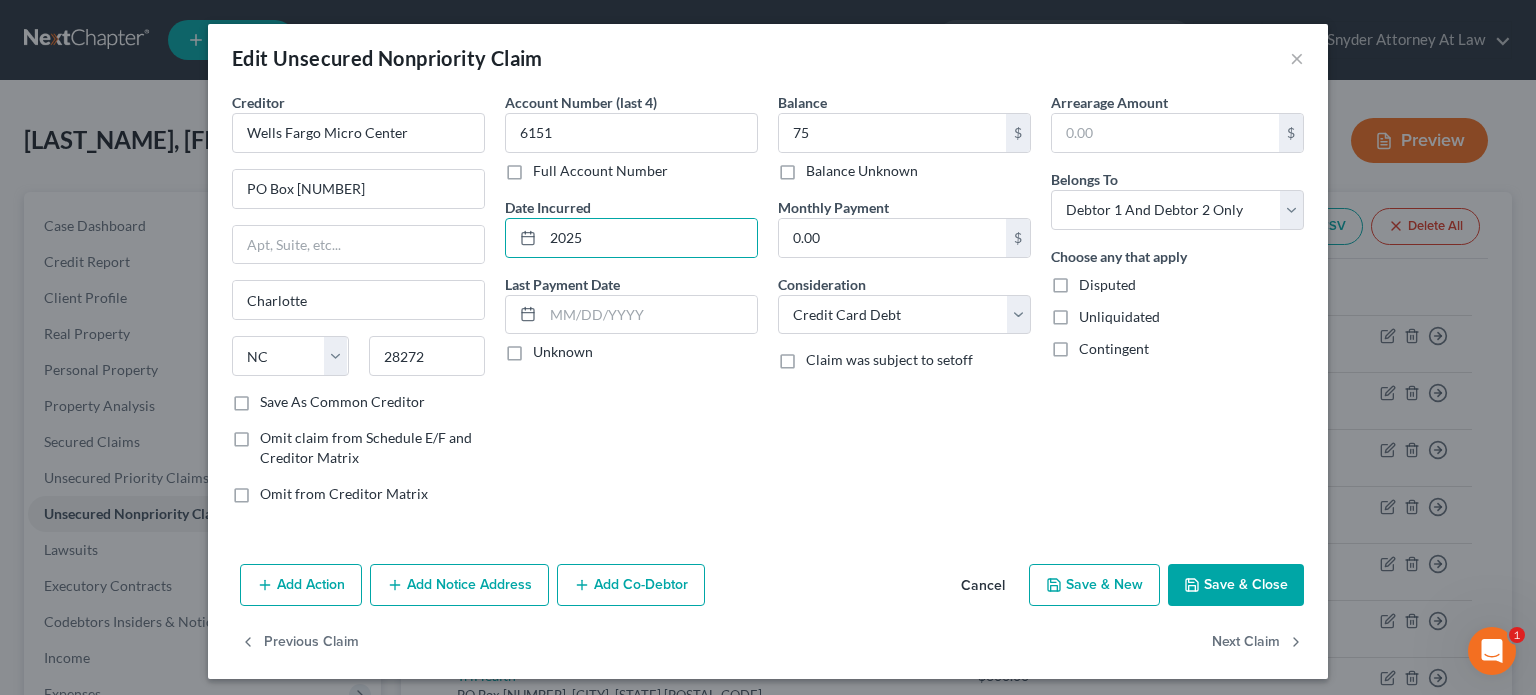 click on "Save & Close" at bounding box center [1236, 585] 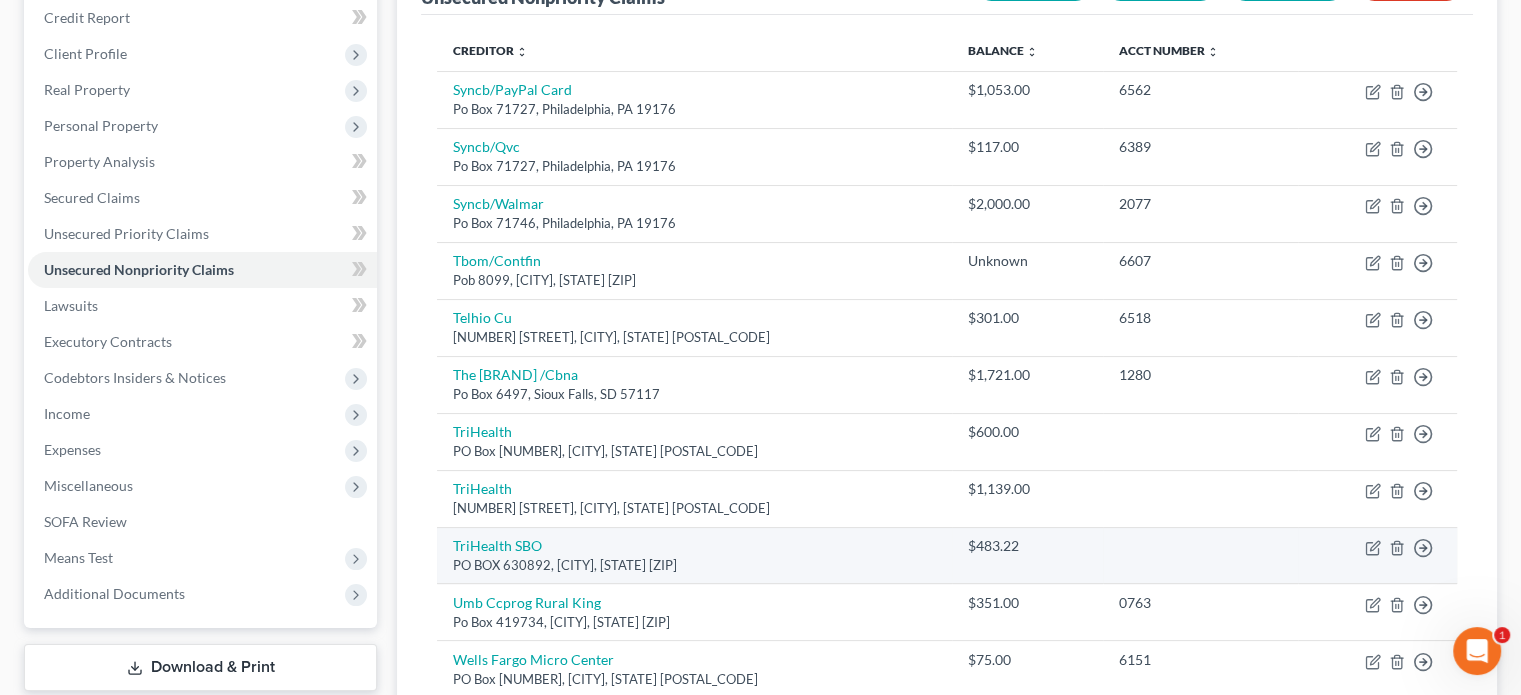 scroll, scrollTop: 0, scrollLeft: 0, axis: both 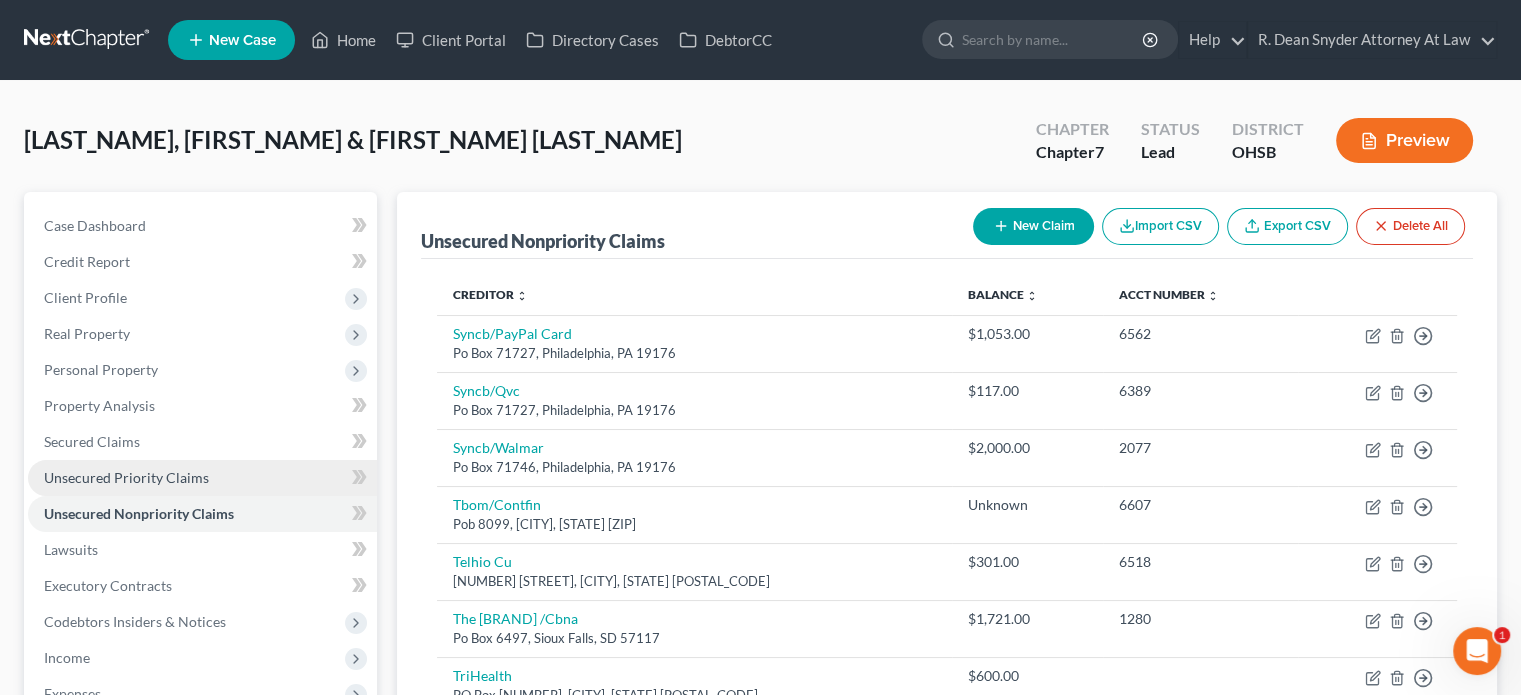 click on "Unsecured Priority Claims" at bounding box center [126, 477] 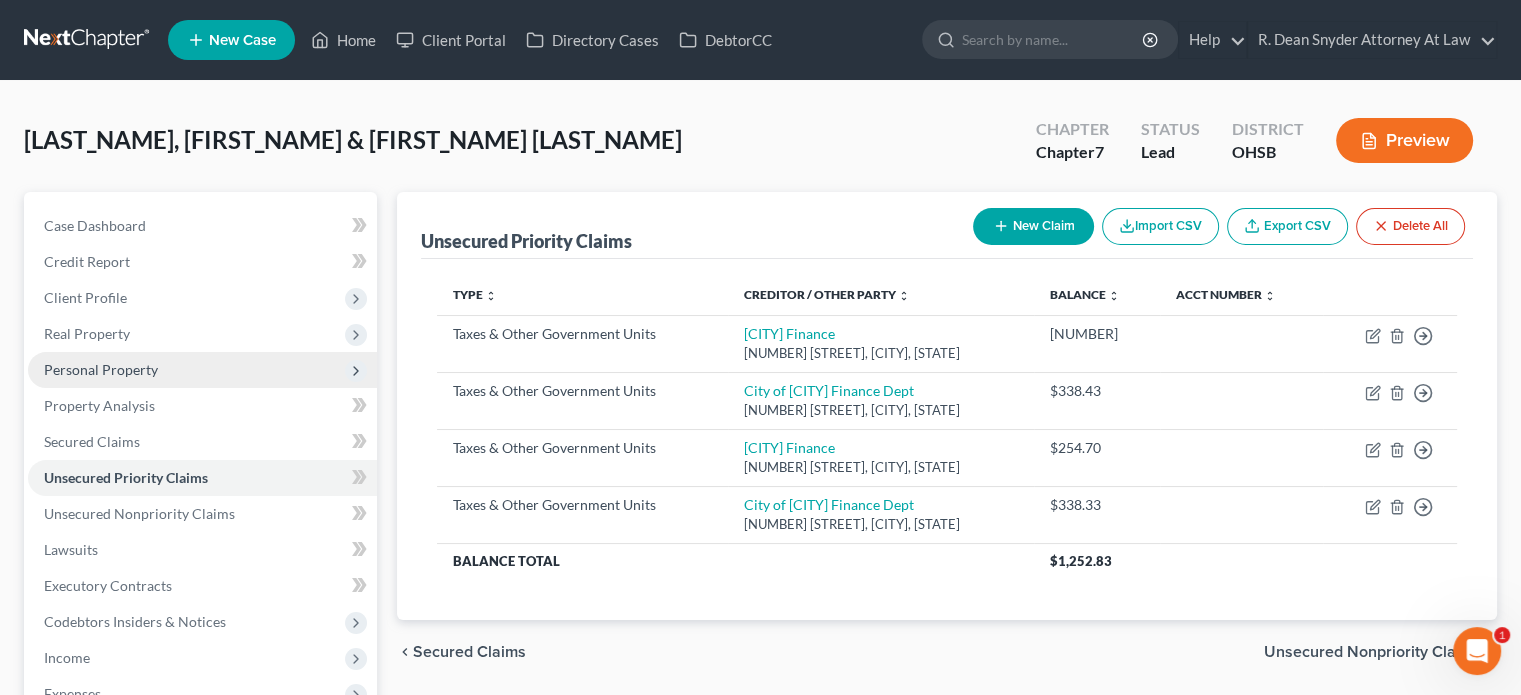 click on "Personal Property" at bounding box center (101, 369) 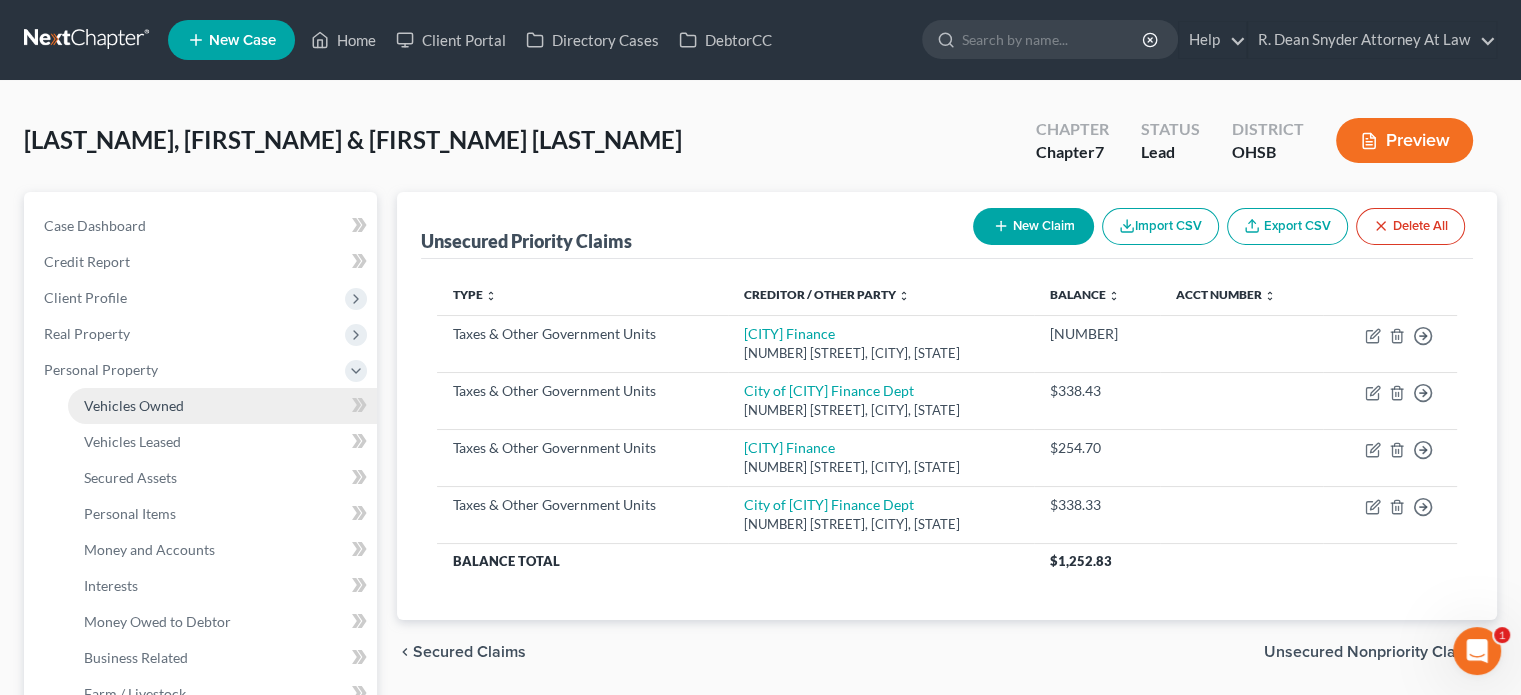 click on "Vehicles Owned" at bounding box center (134, 405) 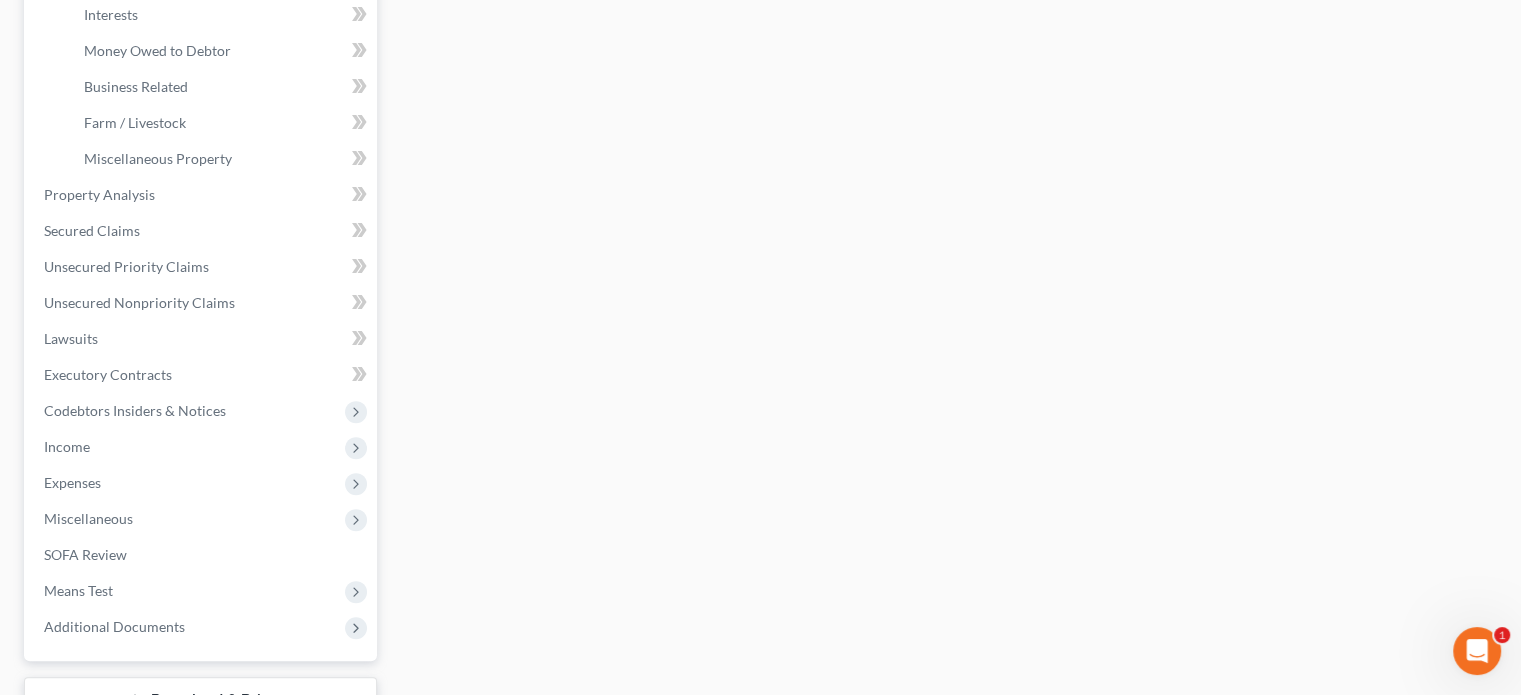 scroll, scrollTop: 600, scrollLeft: 0, axis: vertical 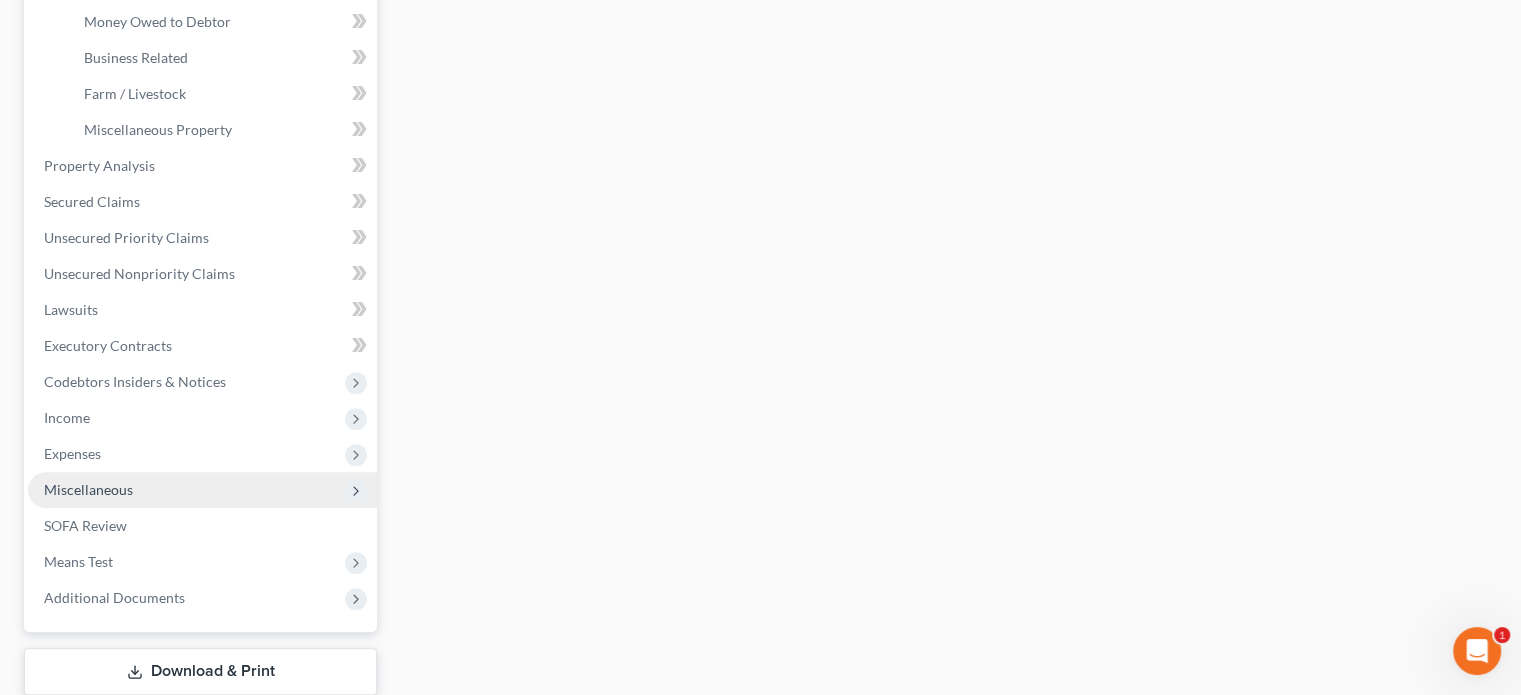 click on "Miscellaneous" at bounding box center (88, 489) 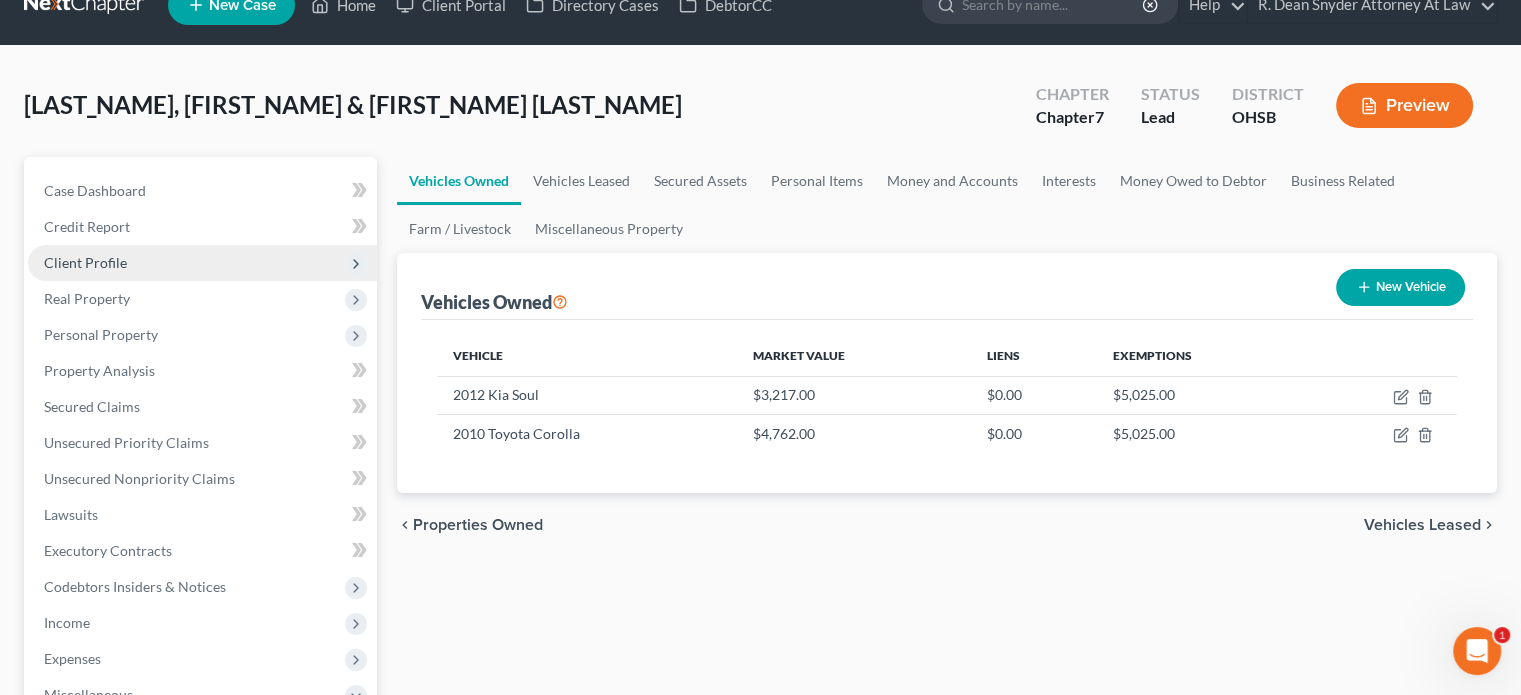 scroll, scrollTop: 0, scrollLeft: 0, axis: both 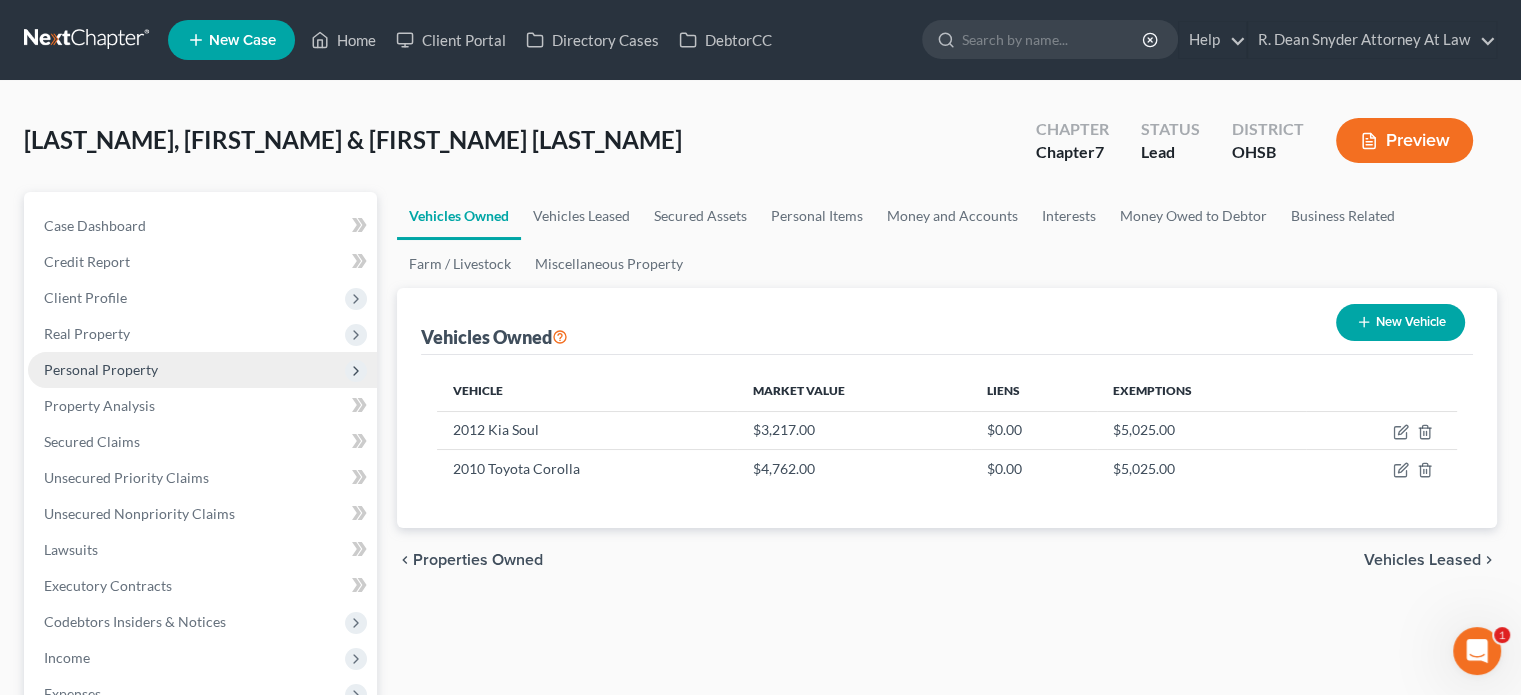 click on "Personal Property" at bounding box center [101, 369] 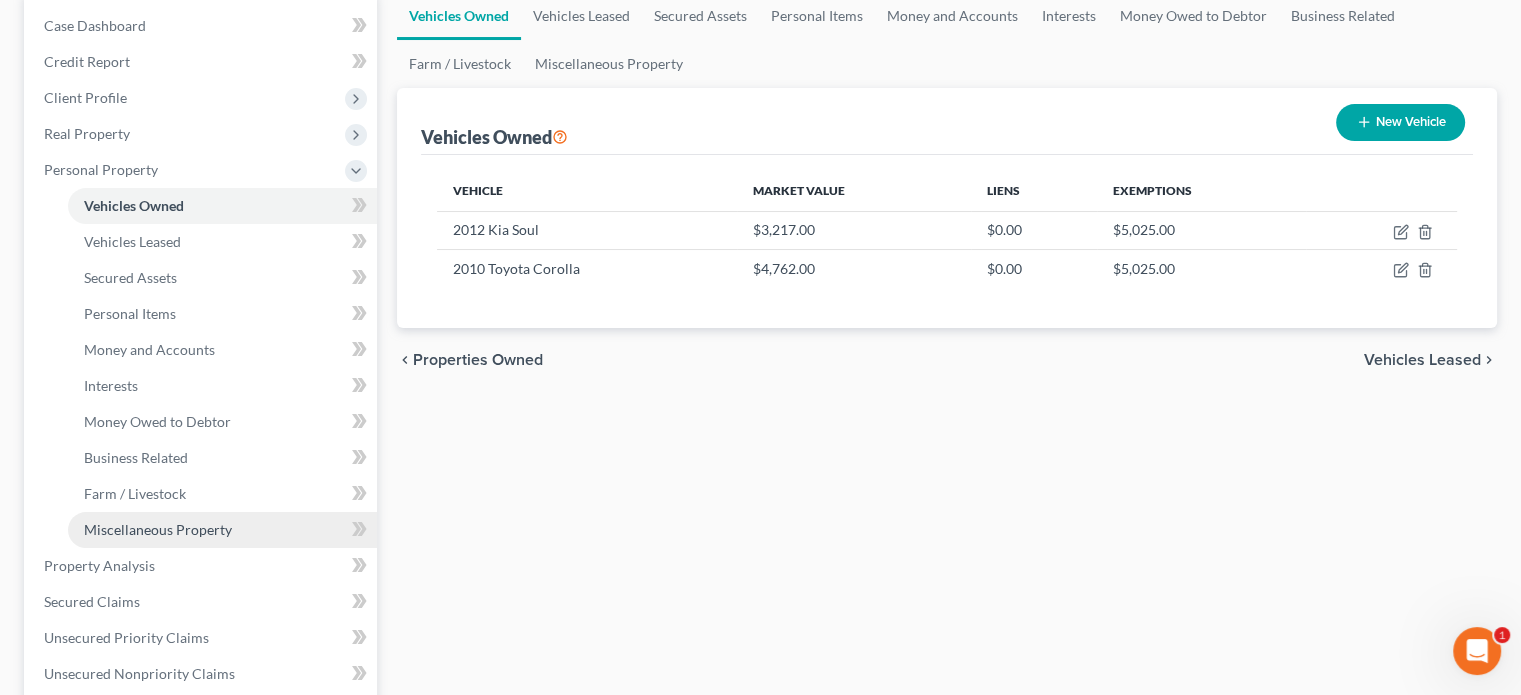 click on "Miscellaneous Property" at bounding box center (222, 530) 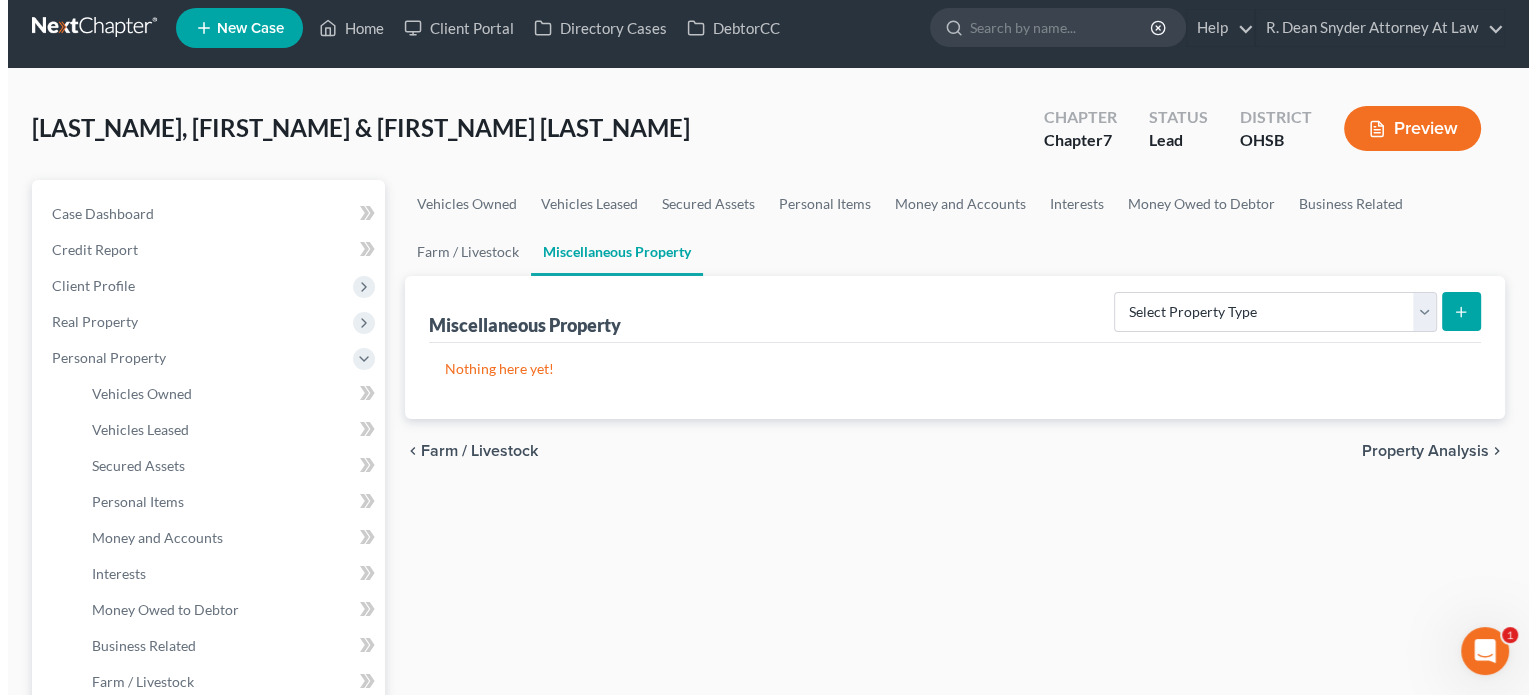 scroll, scrollTop: 0, scrollLeft: 0, axis: both 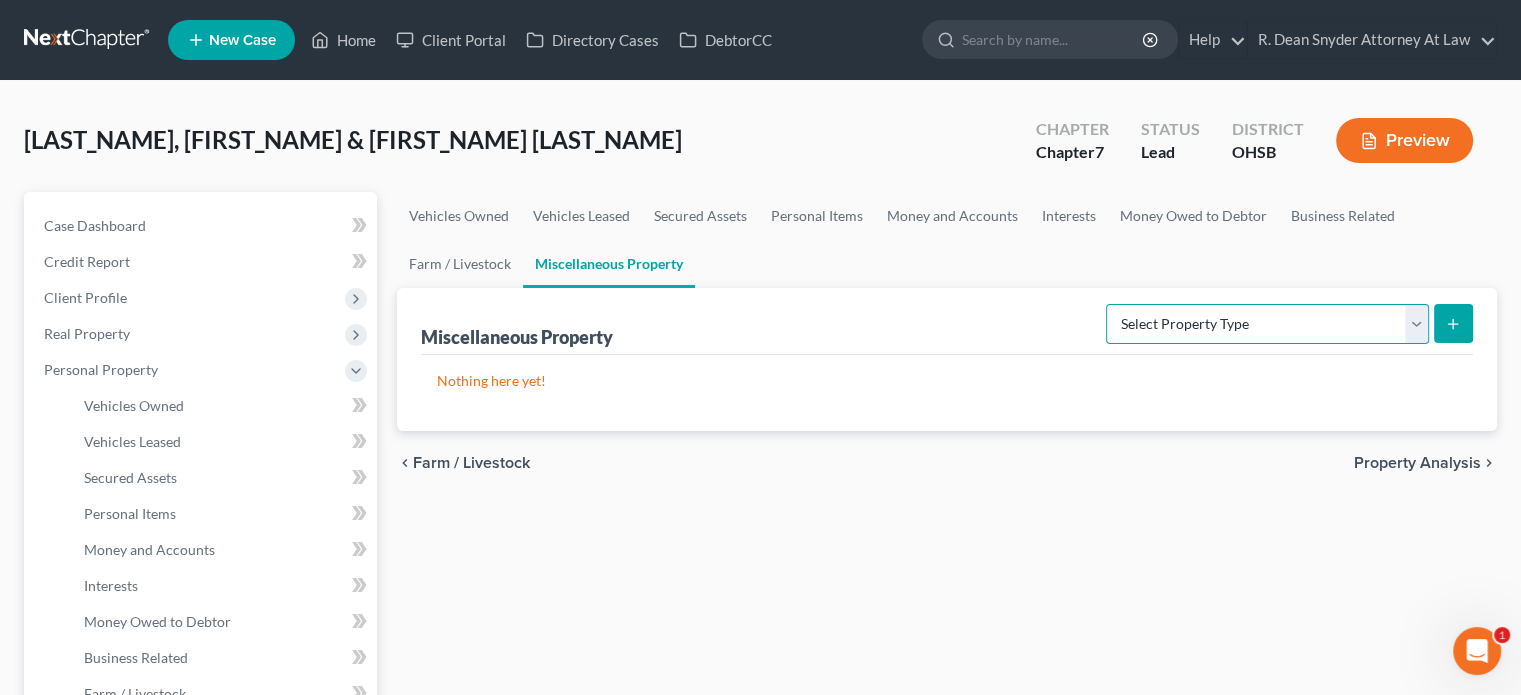 click on "Select Property Type Assigned for Creditor Benefit Within 1 Year Holding for Another Not Yet Listed Stored Within 1 Year Transferred" at bounding box center (1267, 324) 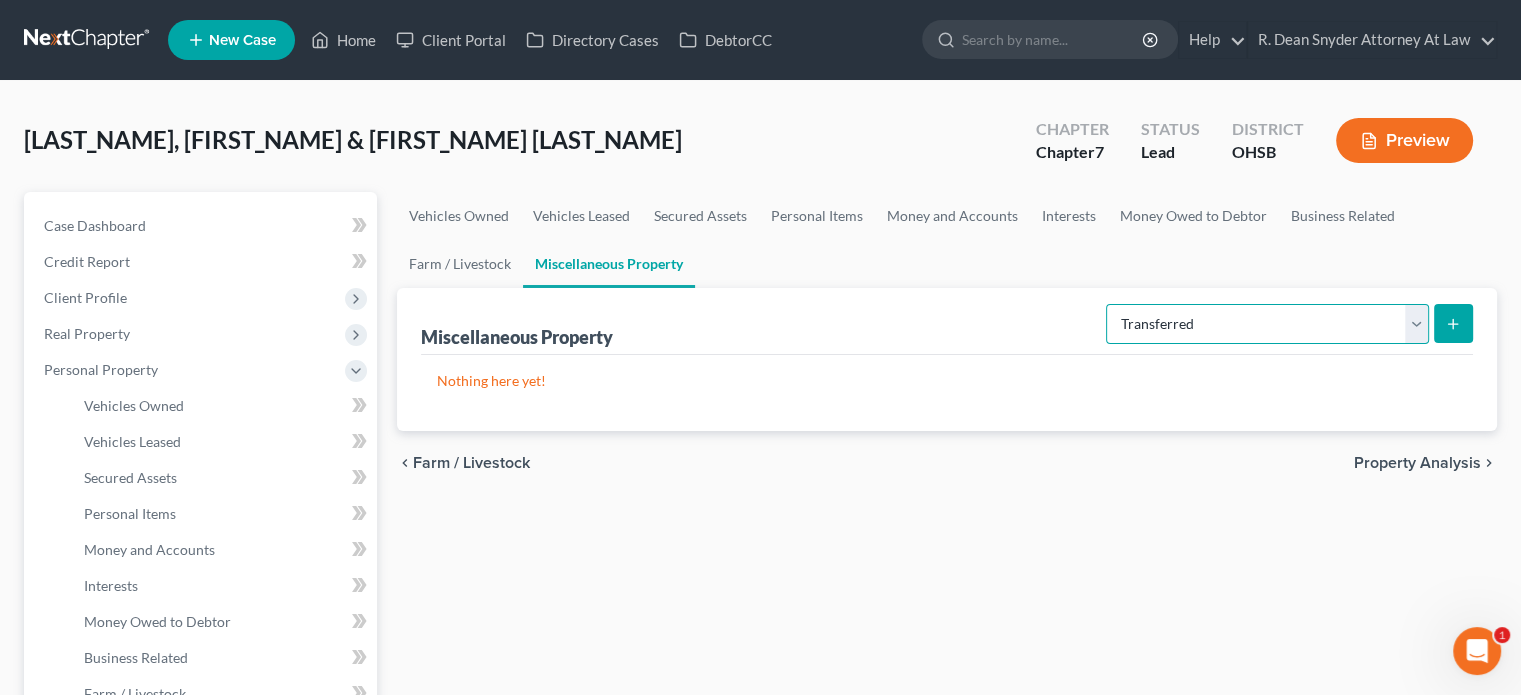click on "Select Property Type Assigned for Creditor Benefit Within 1 Year Holding for Another Not Yet Listed Stored Within 1 Year Transferred" at bounding box center [1267, 324] 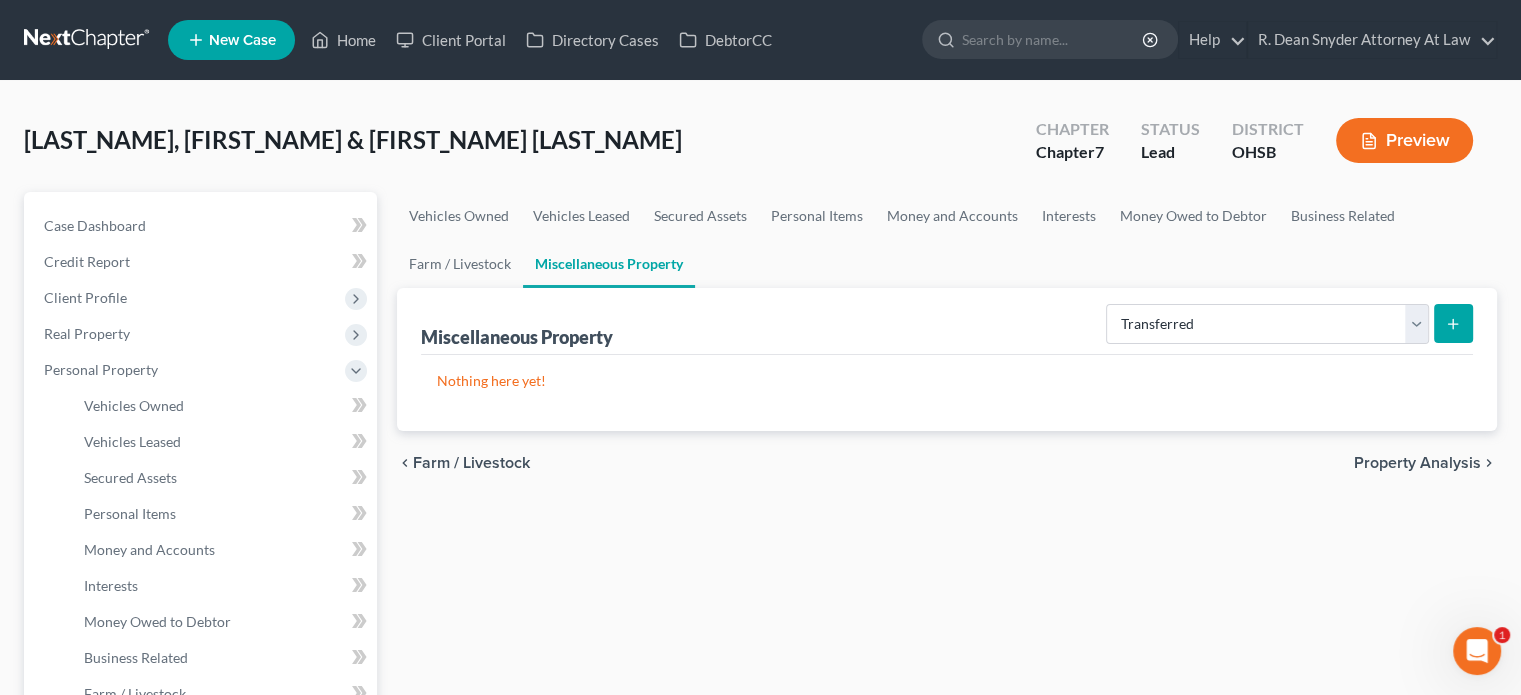click 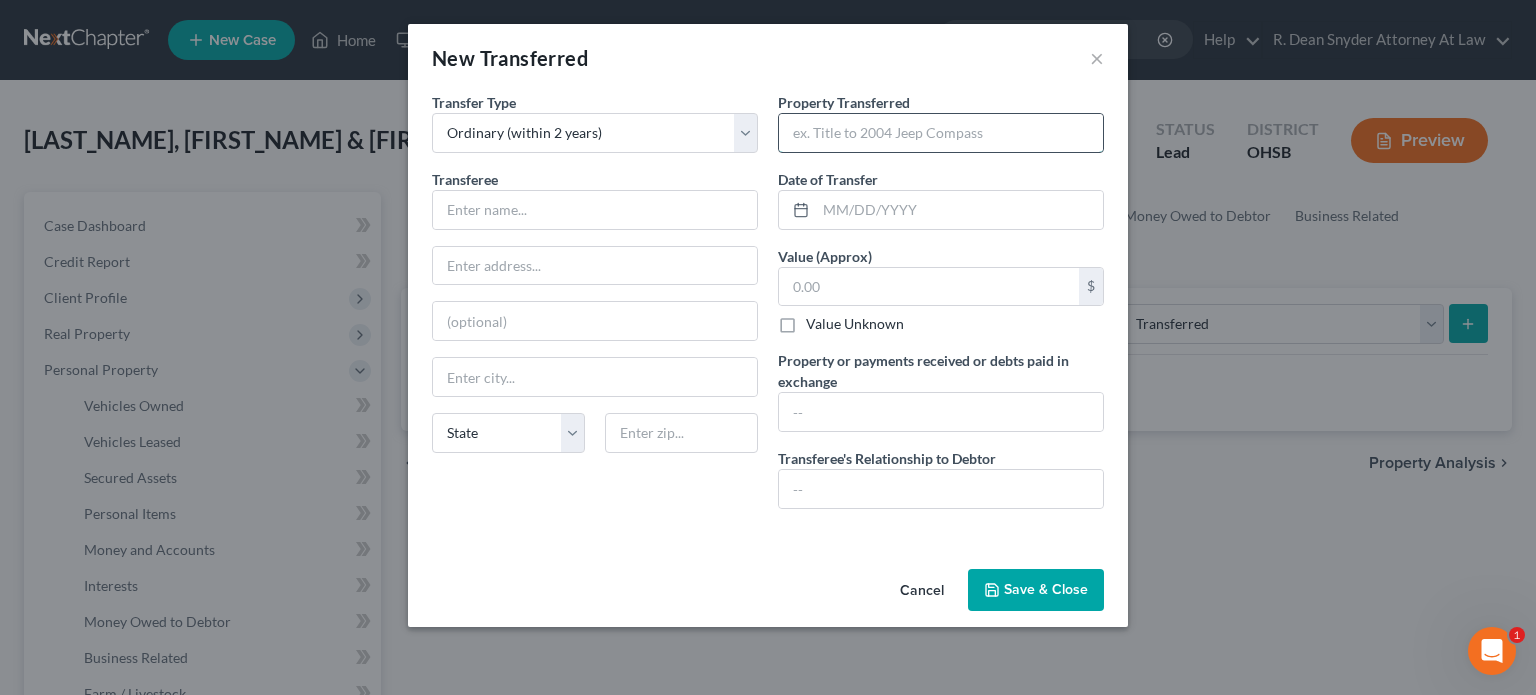 click at bounding box center [941, 133] 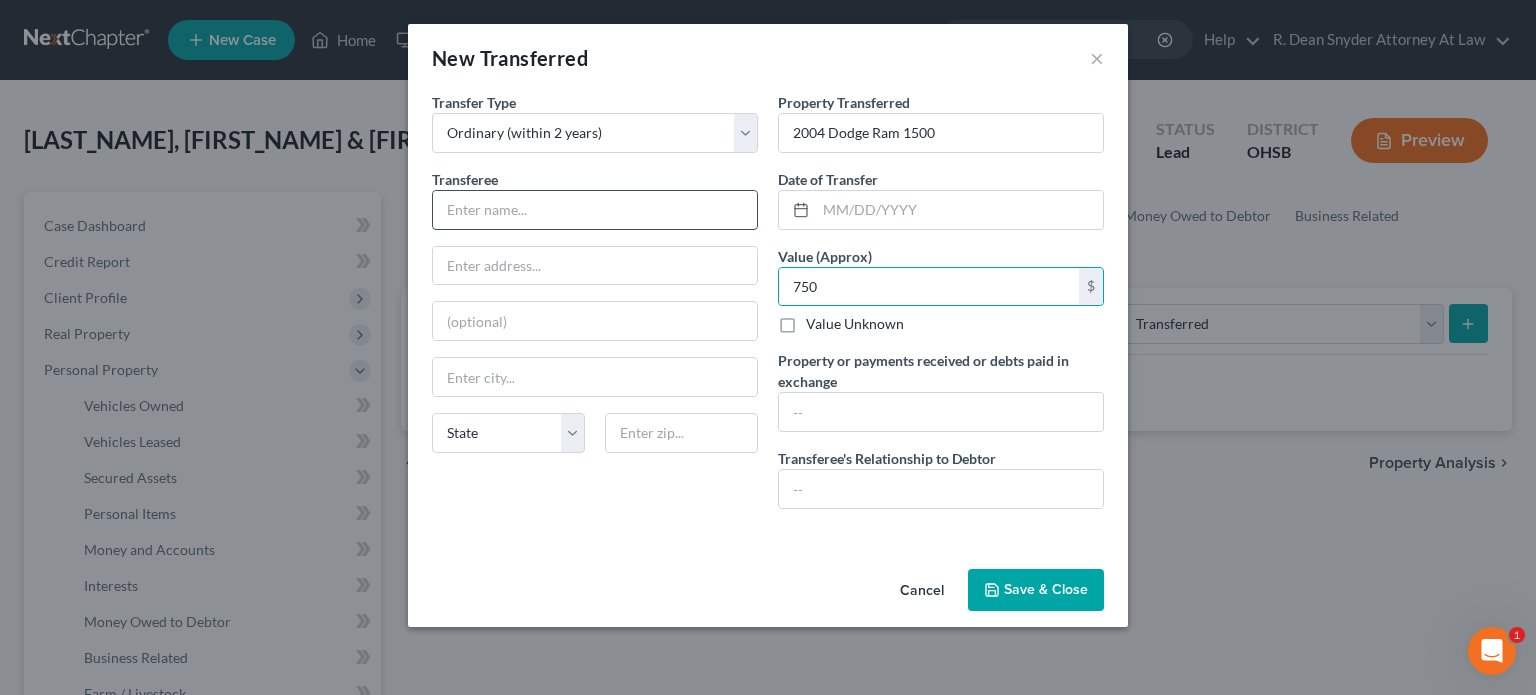 click at bounding box center [595, 210] 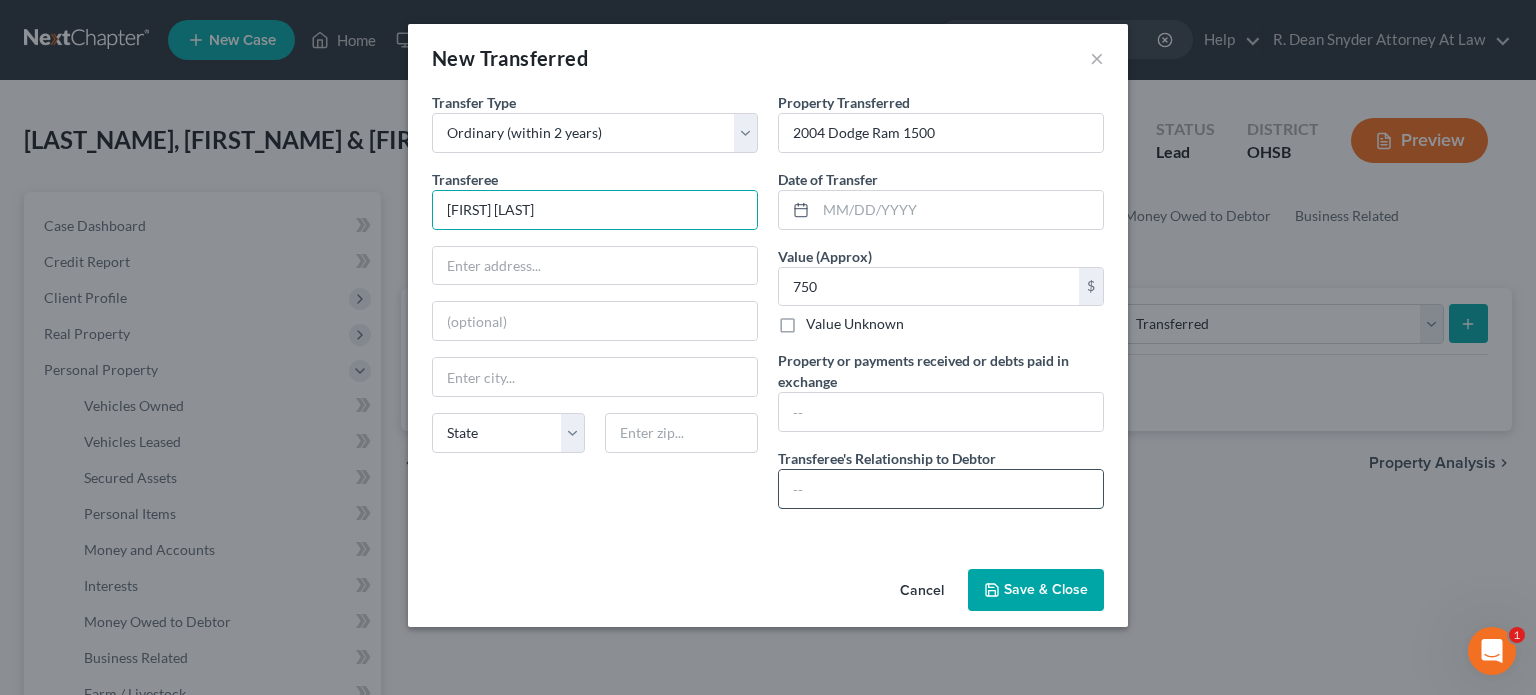 click at bounding box center (941, 489) 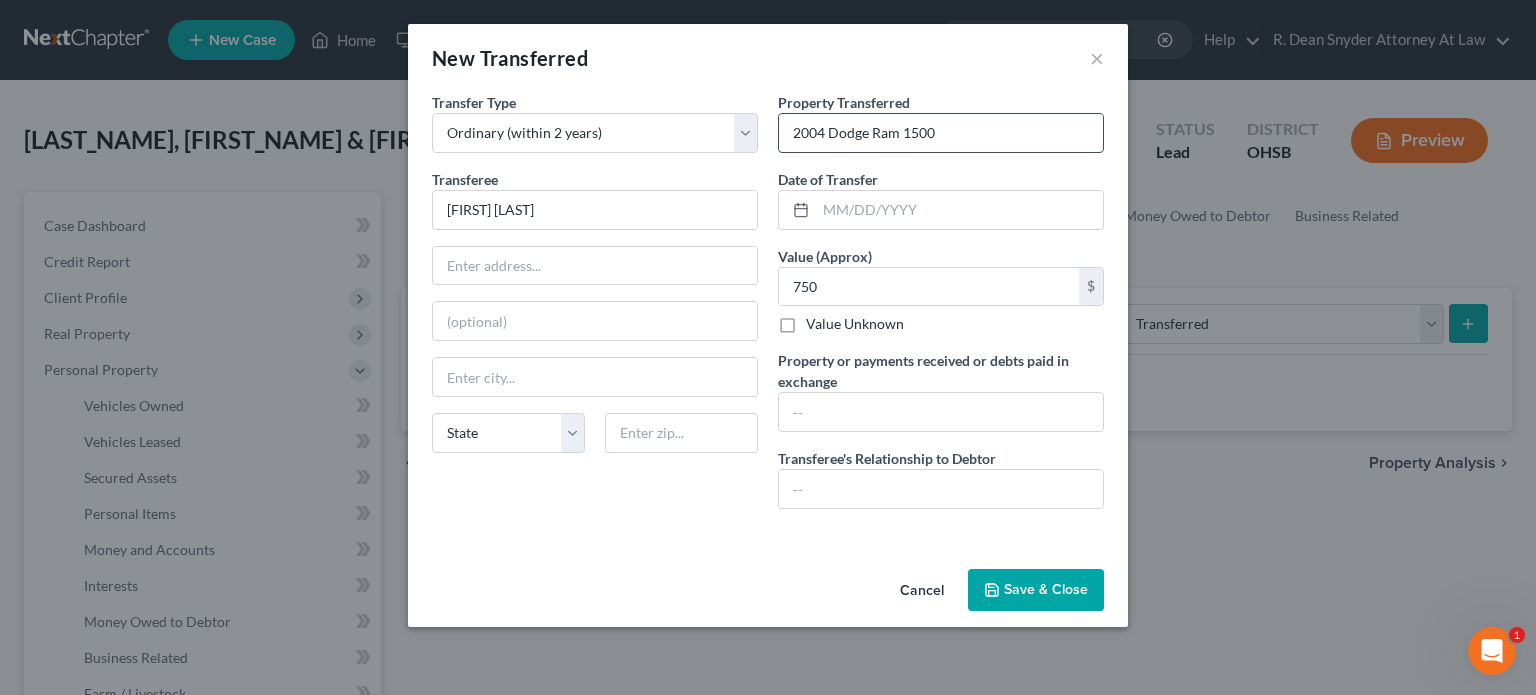 click on "2004 Dodge Ram 1500" at bounding box center [941, 133] 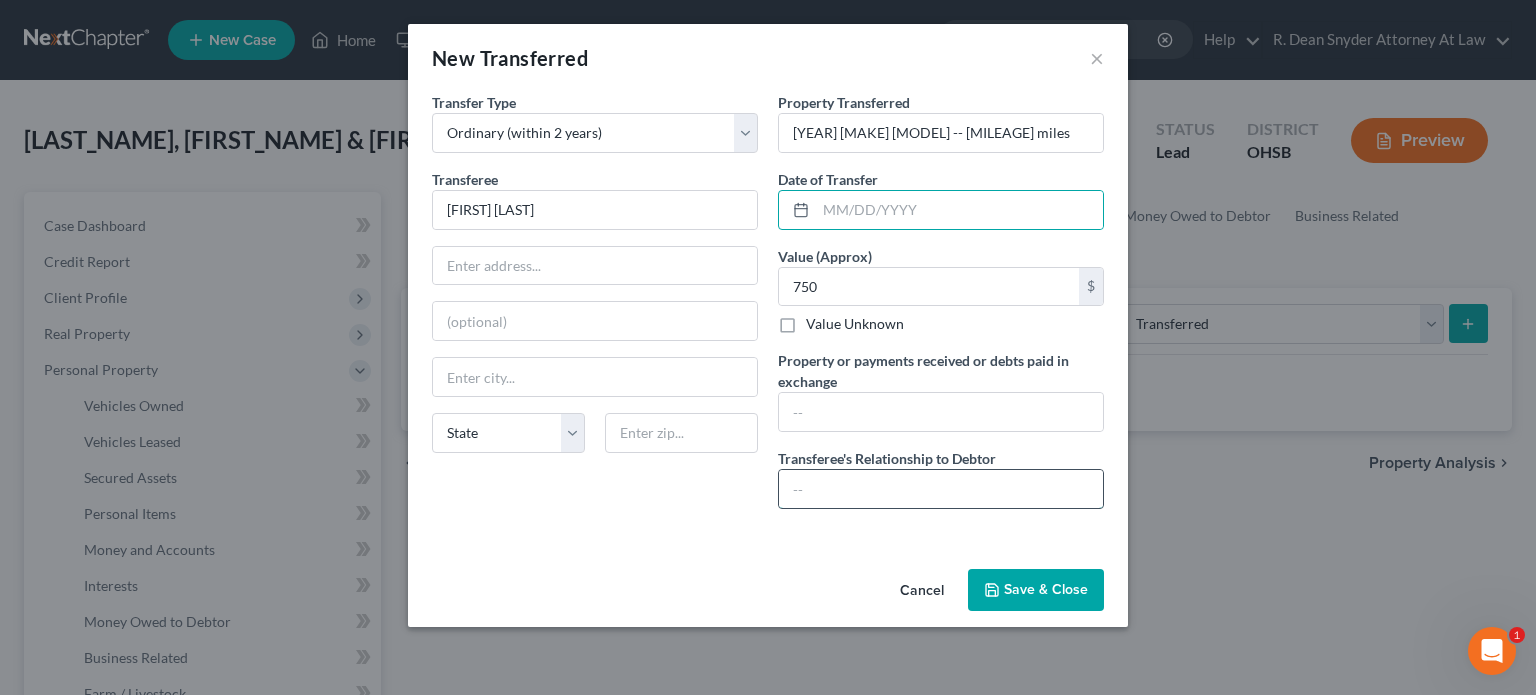 click at bounding box center (941, 489) 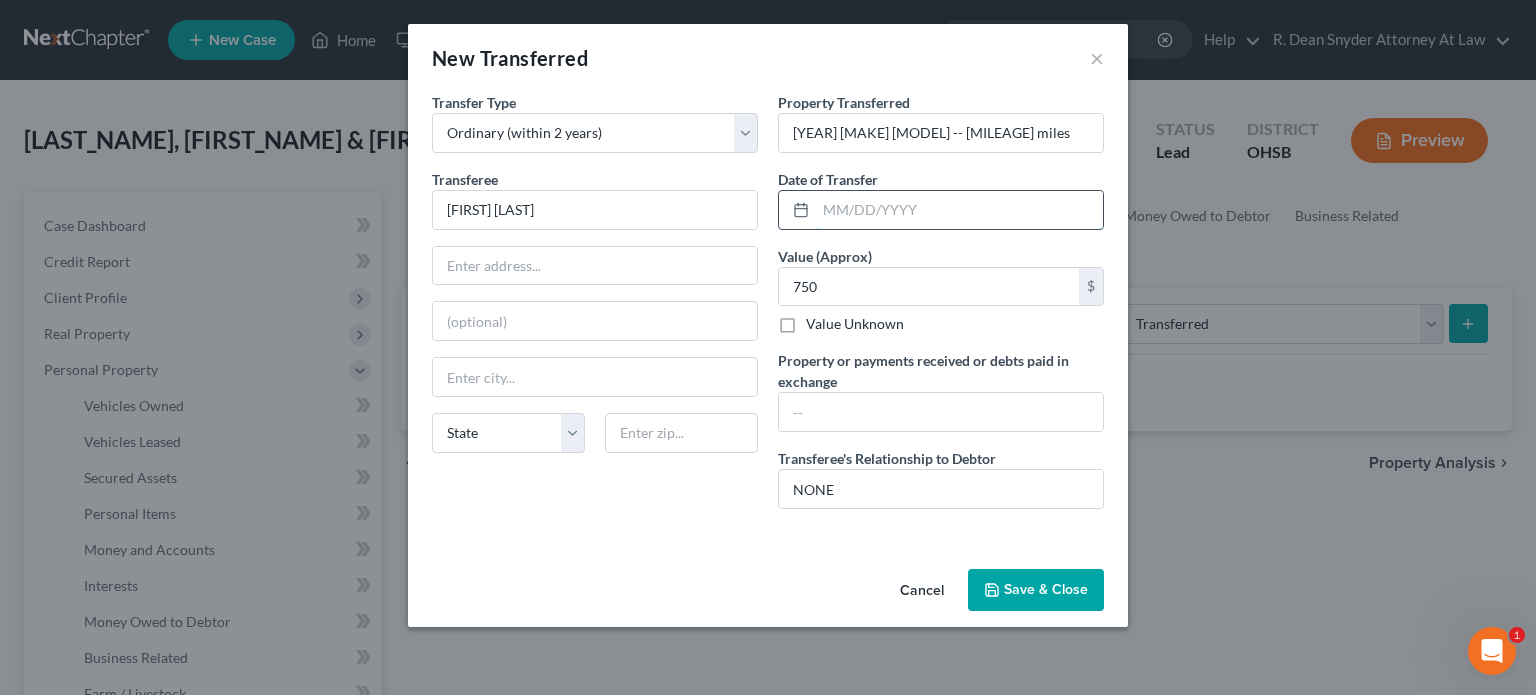 click at bounding box center (959, 210) 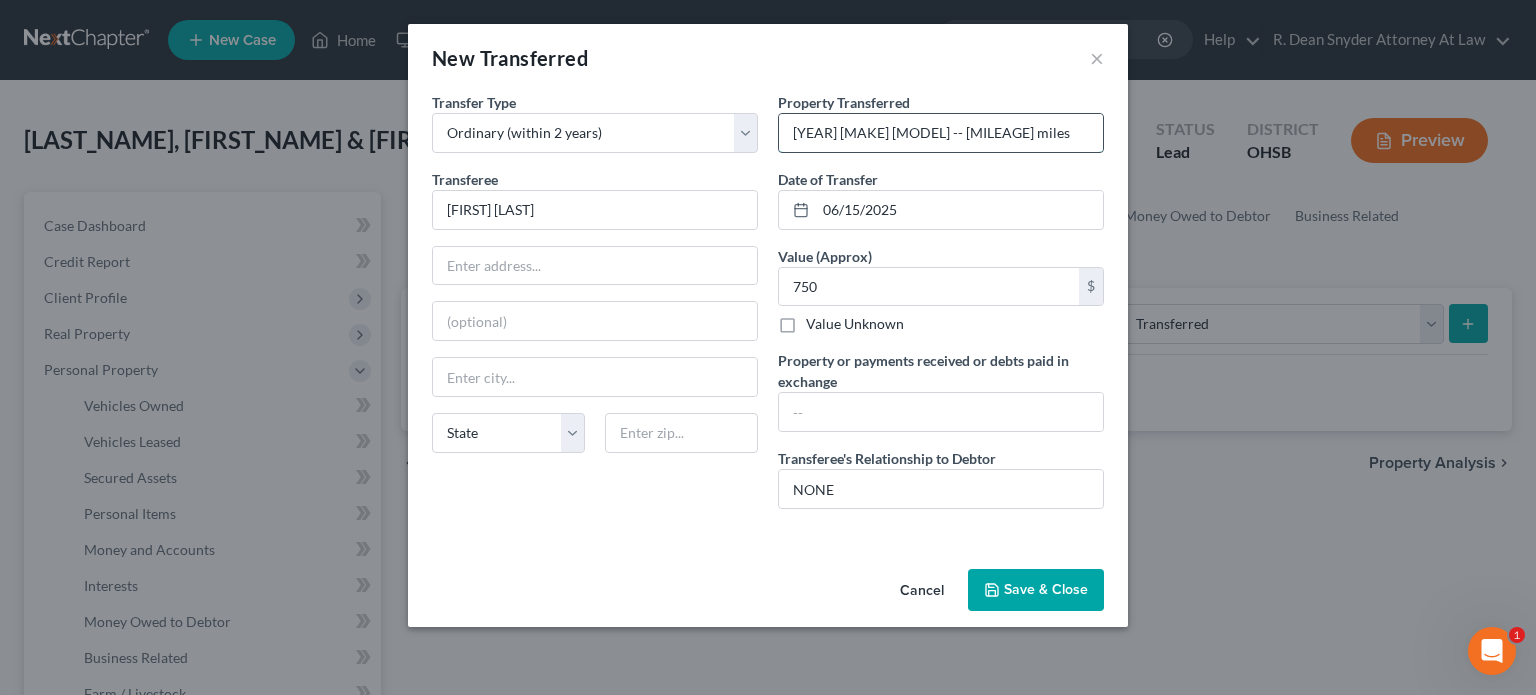 drag, startPoint x: 1032, startPoint y: 134, endPoint x: 989, endPoint y: 139, distance: 43.289722 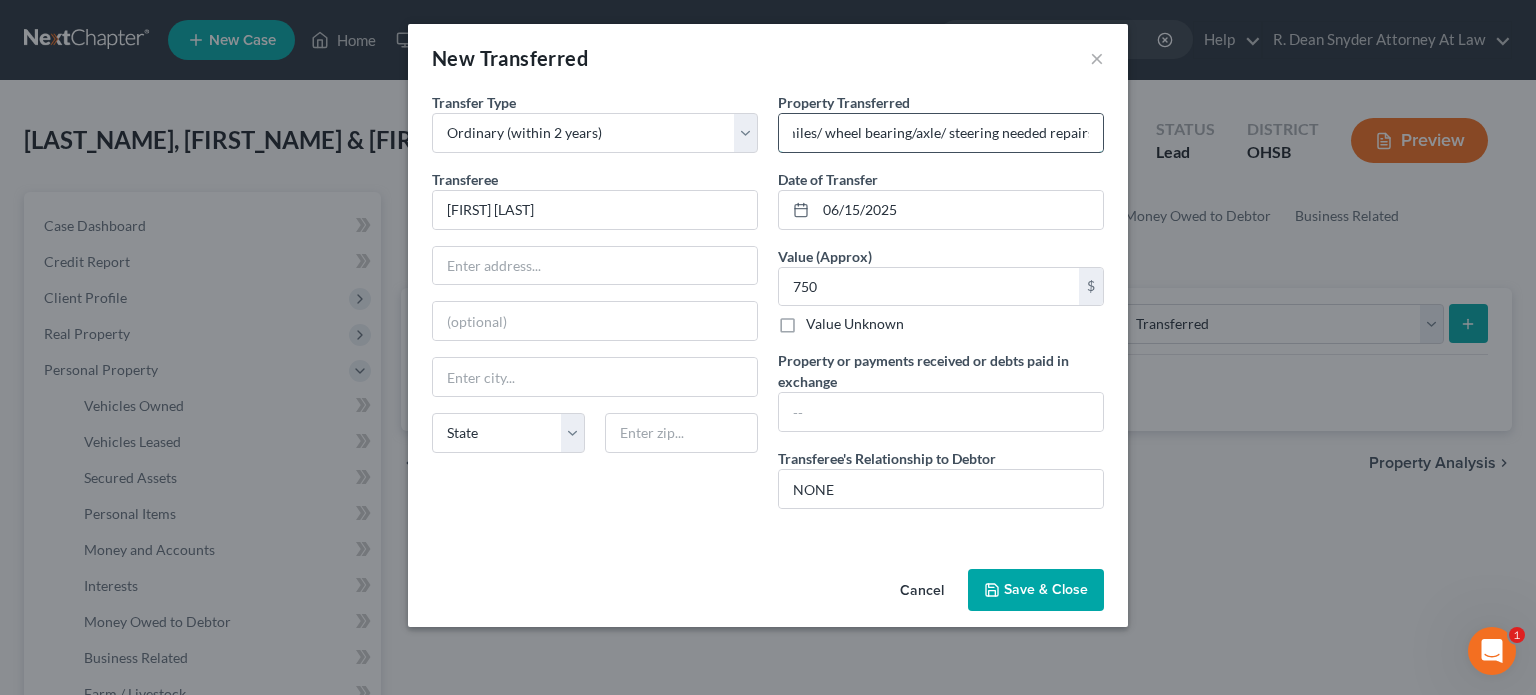 scroll, scrollTop: 0, scrollLeft: 220, axis: horizontal 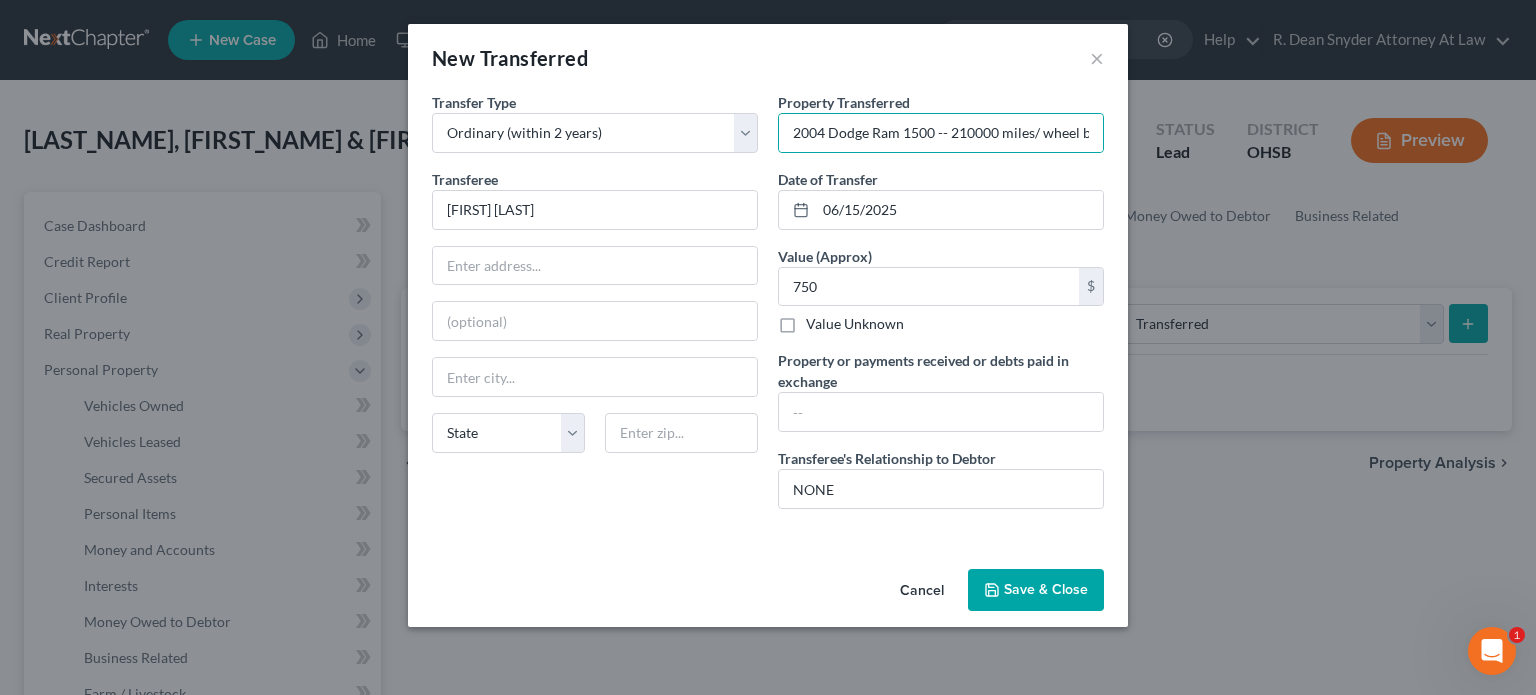 click on "Save & Close" at bounding box center [1036, 590] 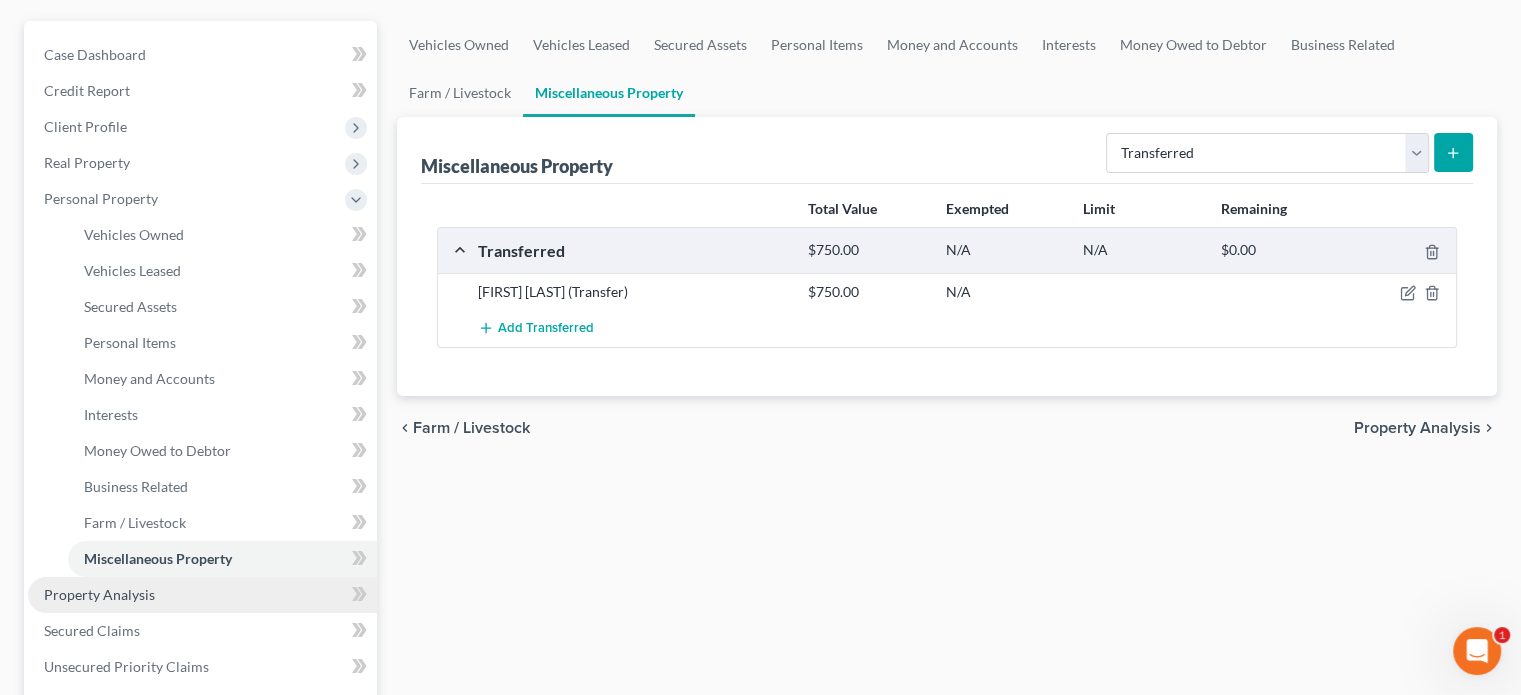 scroll, scrollTop: 200, scrollLeft: 0, axis: vertical 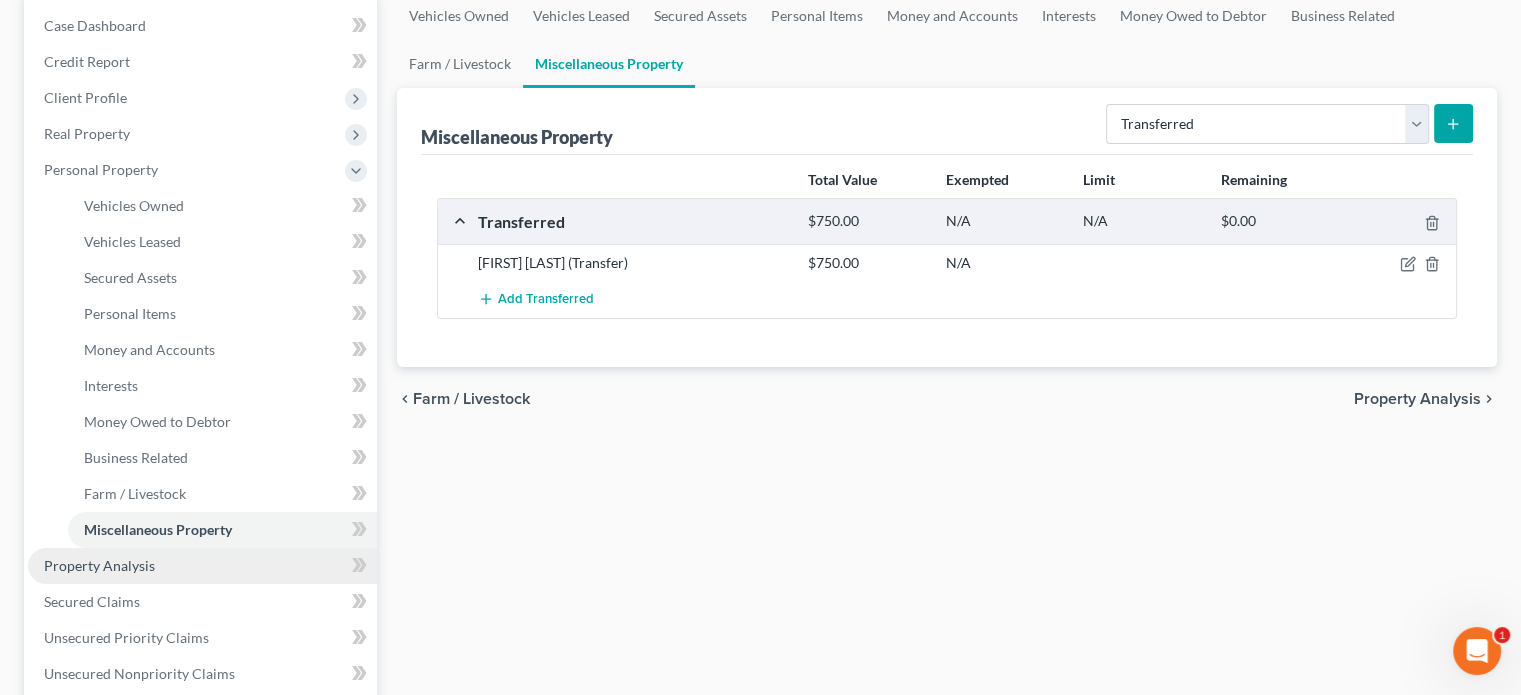 click on "Property Analysis" at bounding box center [99, 565] 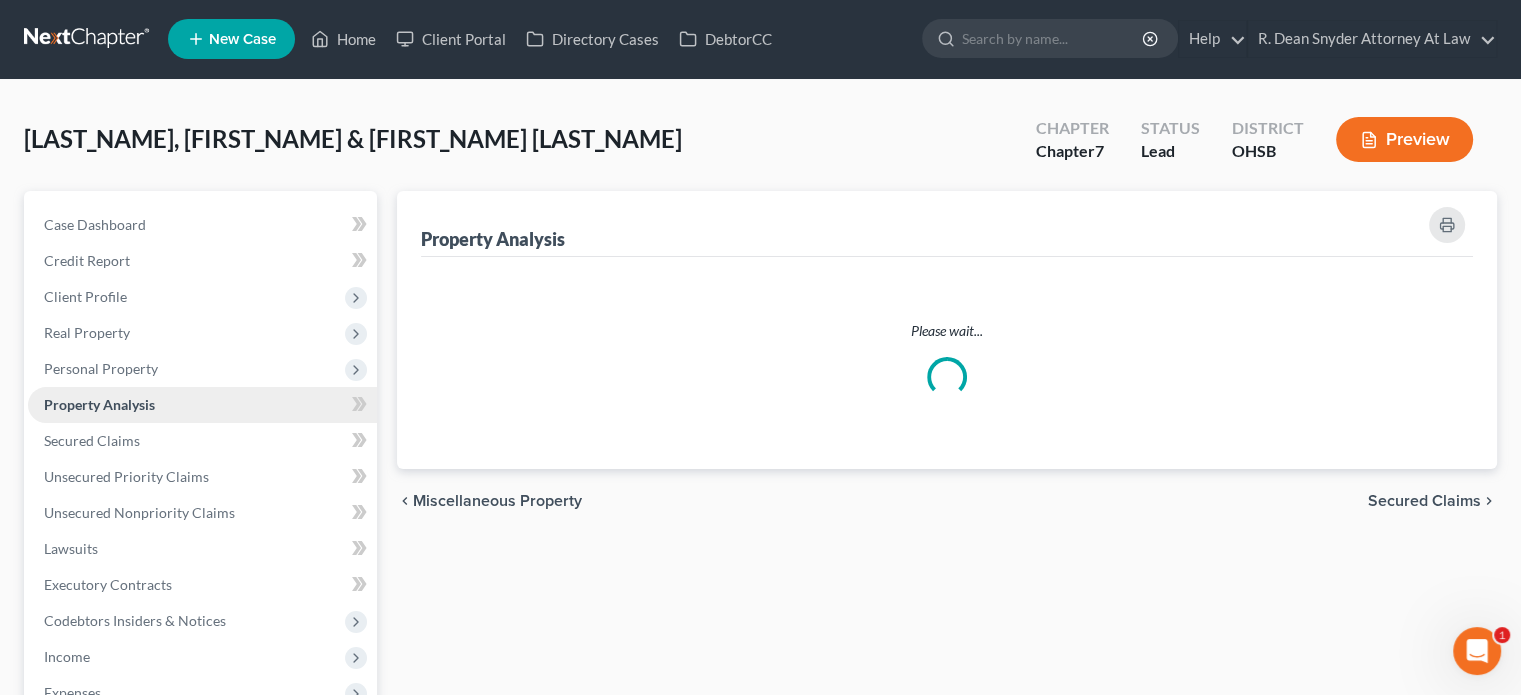 scroll, scrollTop: 0, scrollLeft: 0, axis: both 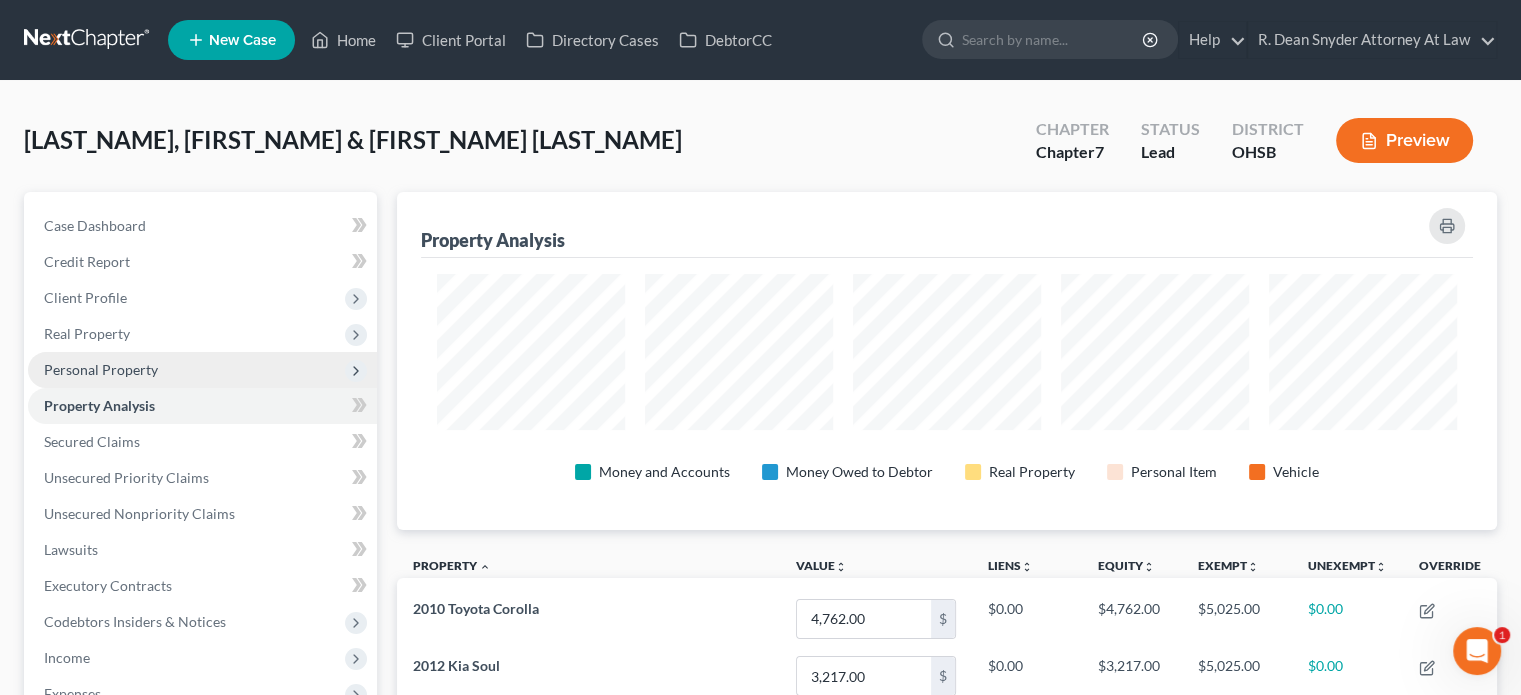 click on "Personal Property" at bounding box center (101, 369) 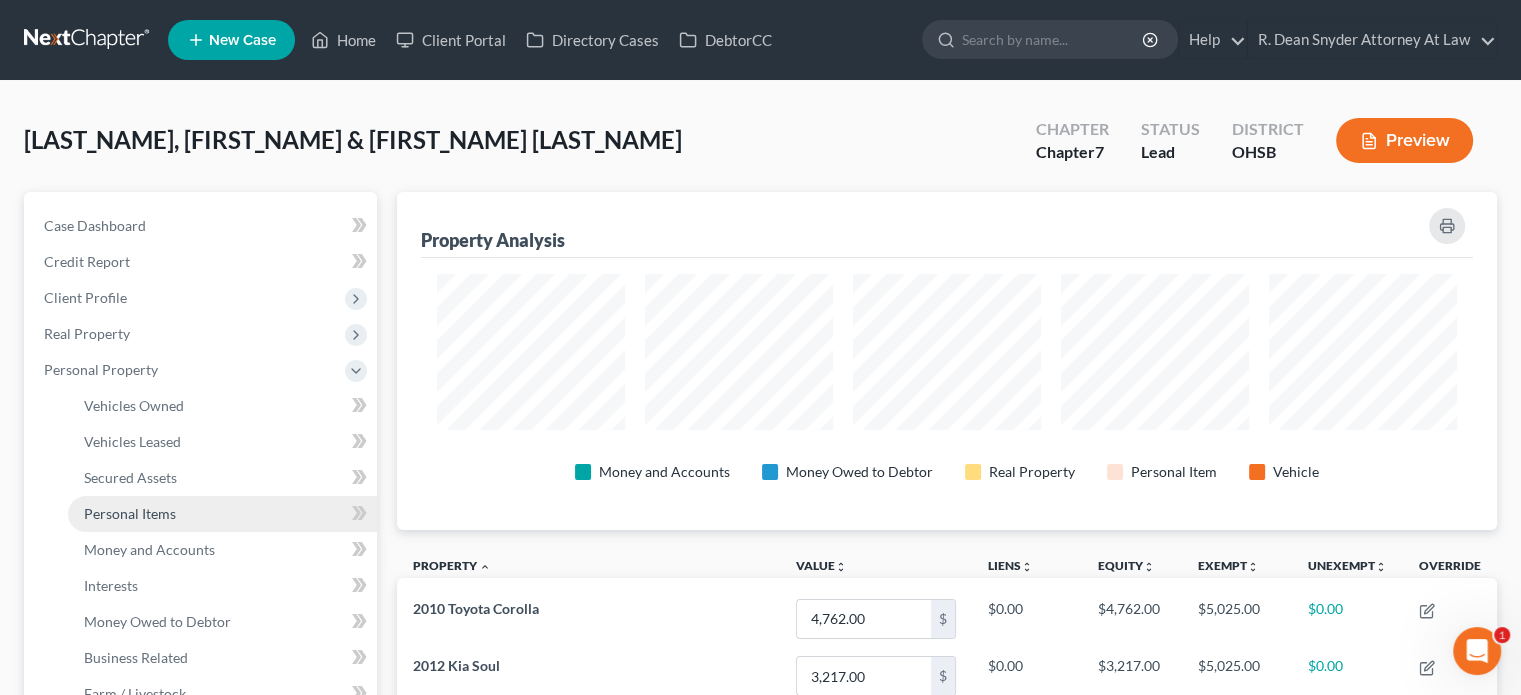 click on "Personal Items" at bounding box center (130, 513) 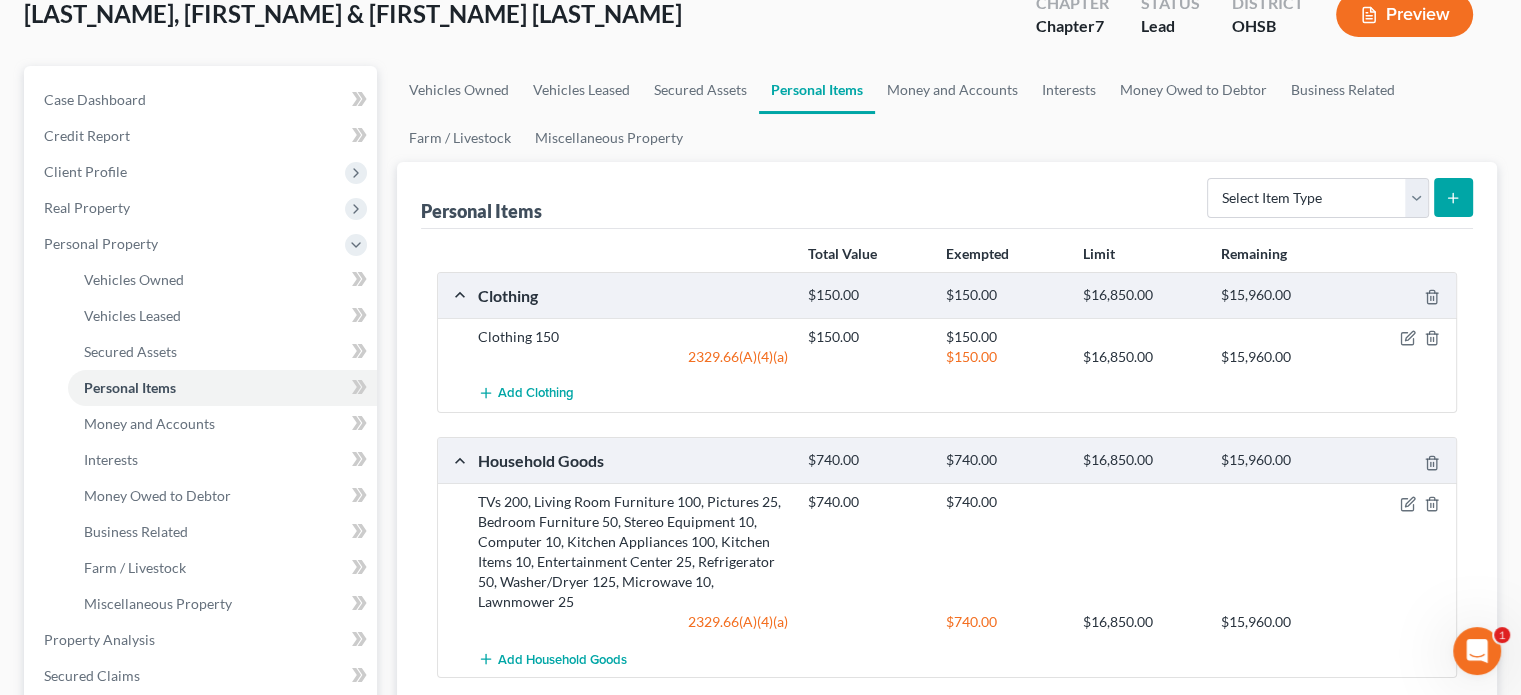 scroll, scrollTop: 200, scrollLeft: 0, axis: vertical 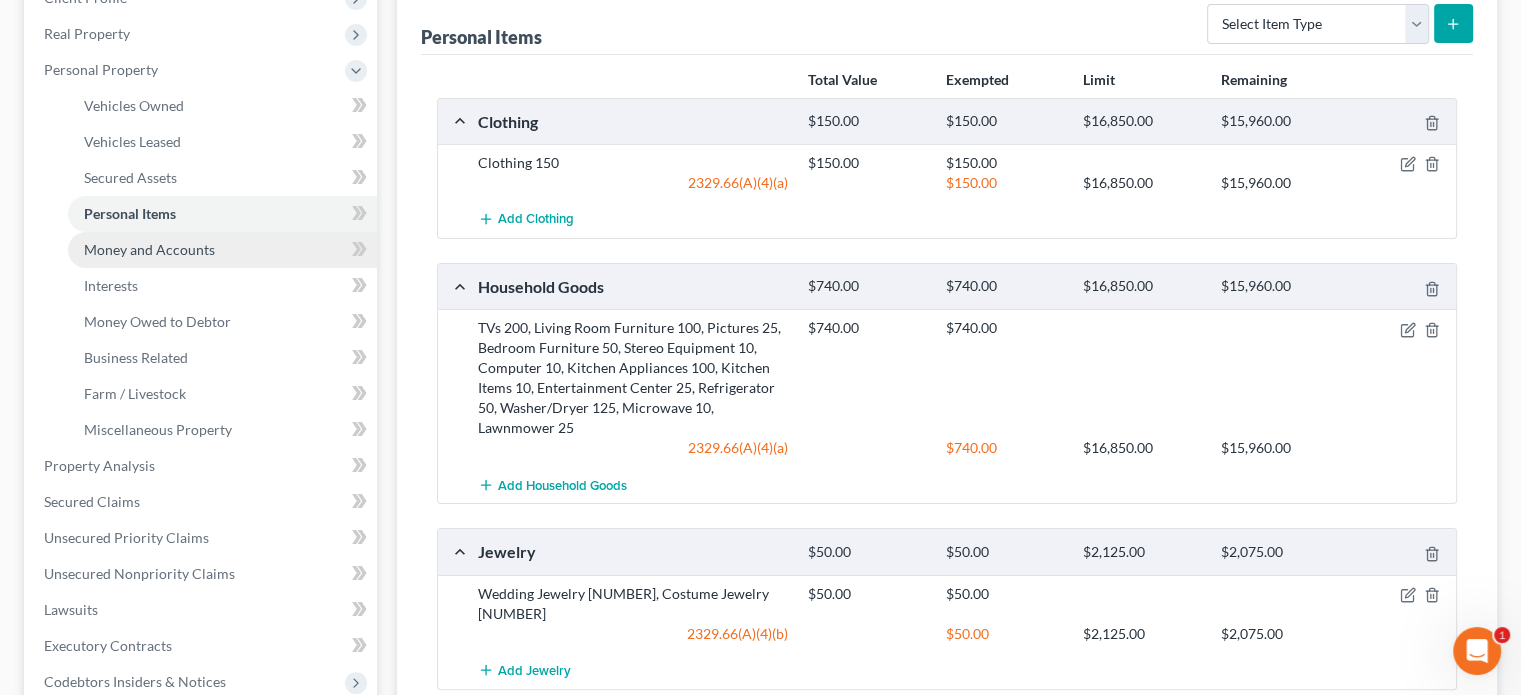 click on "Money and Accounts" at bounding box center [149, 249] 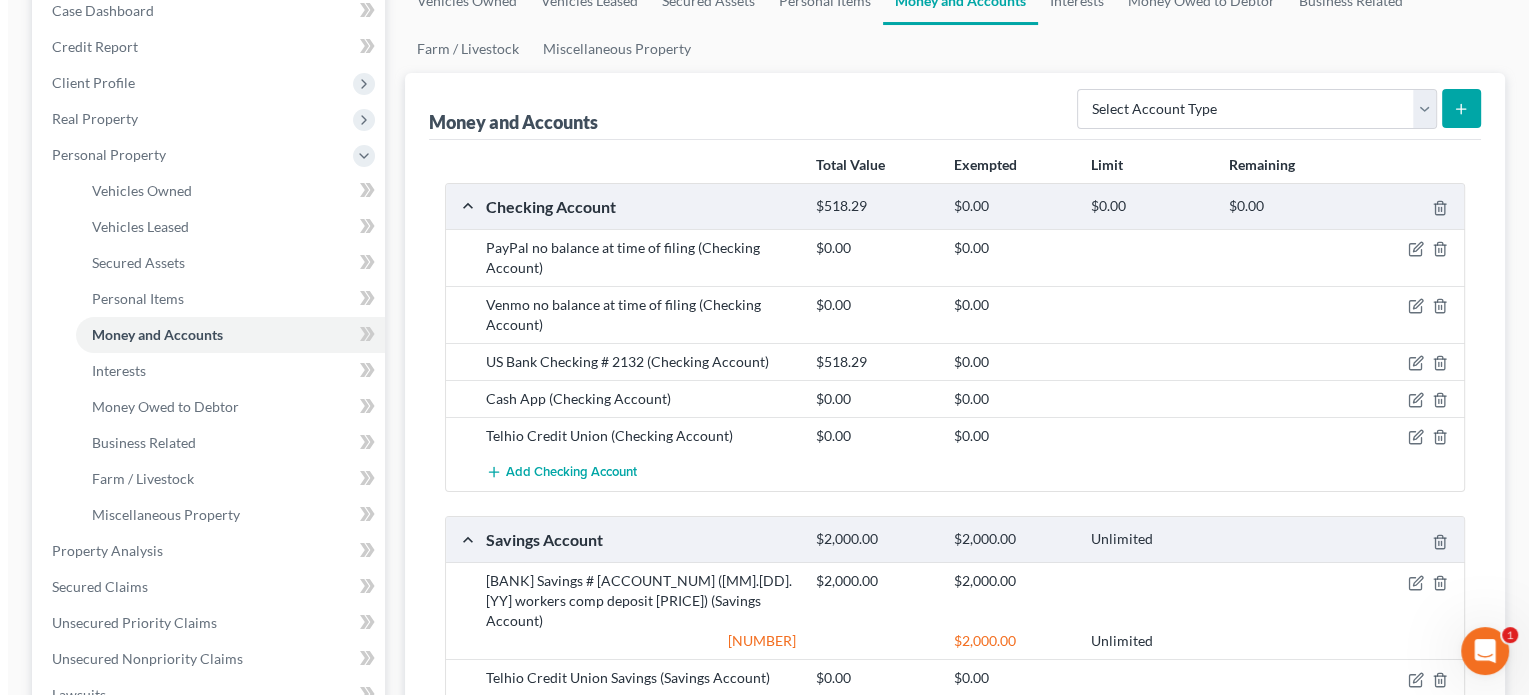 scroll, scrollTop: 300, scrollLeft: 0, axis: vertical 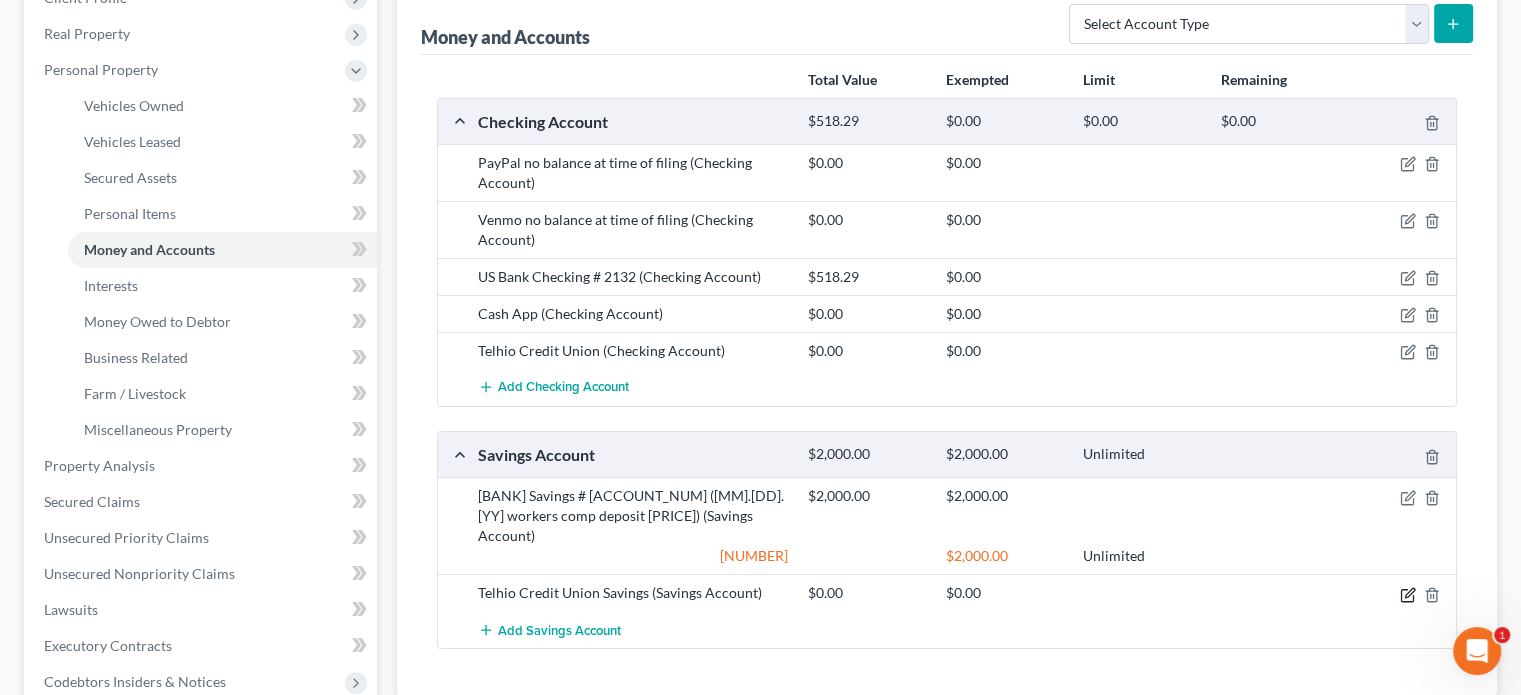 click 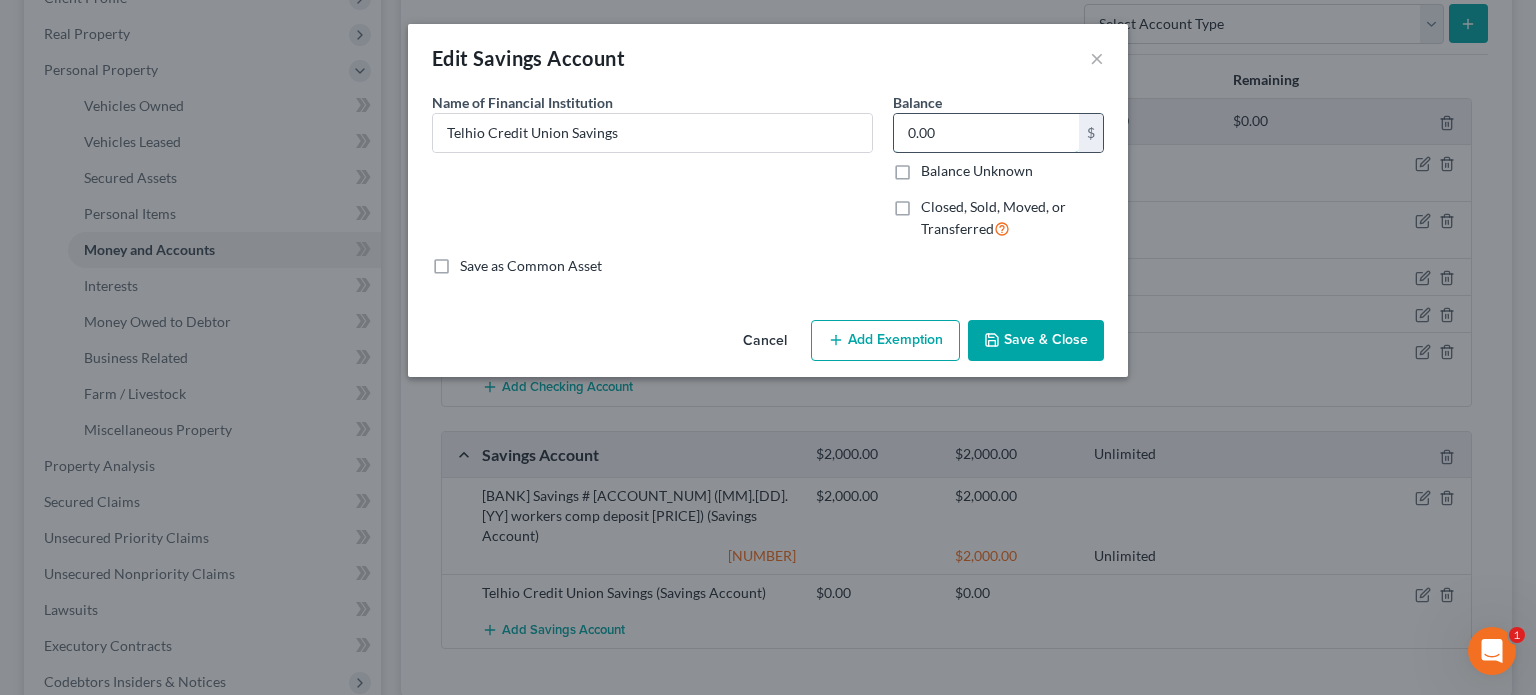 drag, startPoint x: 953, startPoint y: 139, endPoint x: 916, endPoint y: 115, distance: 44.102154 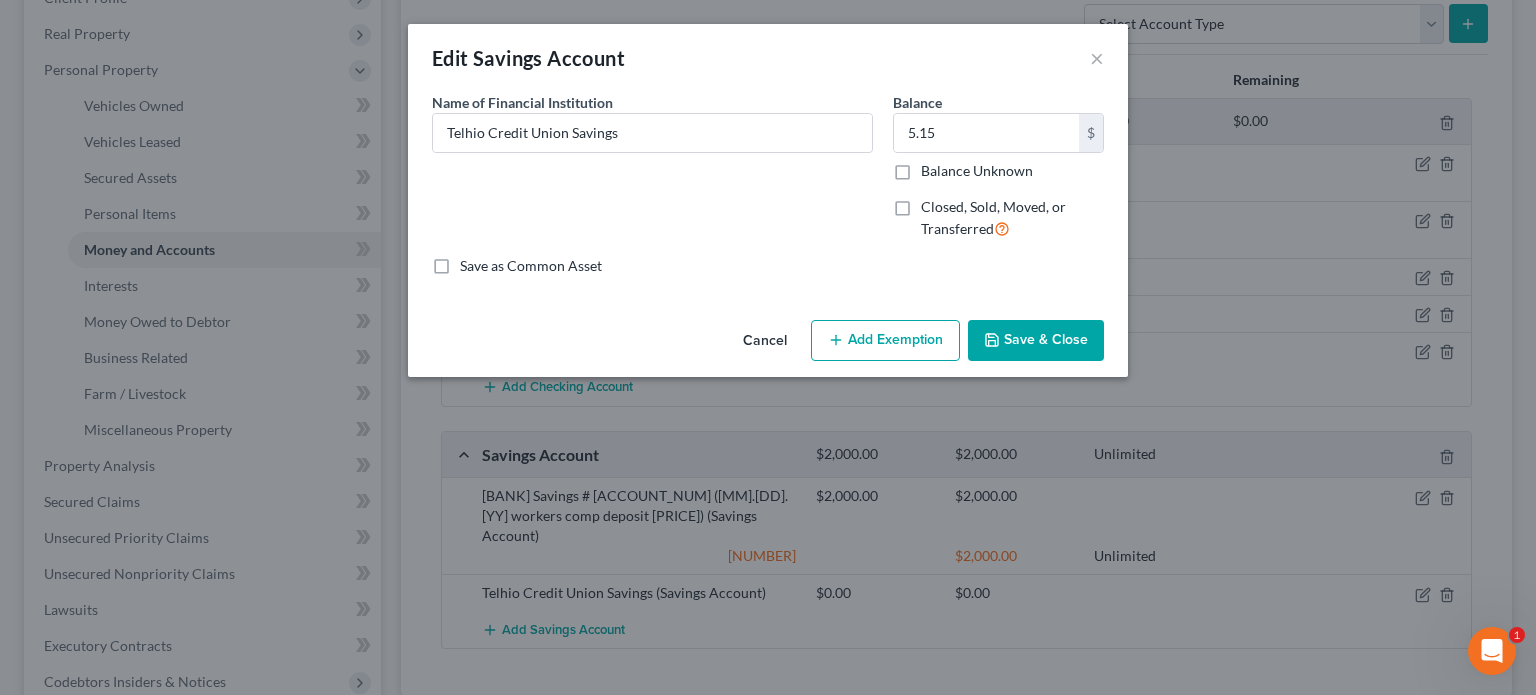 click on "Add Exemption" at bounding box center (885, 341) 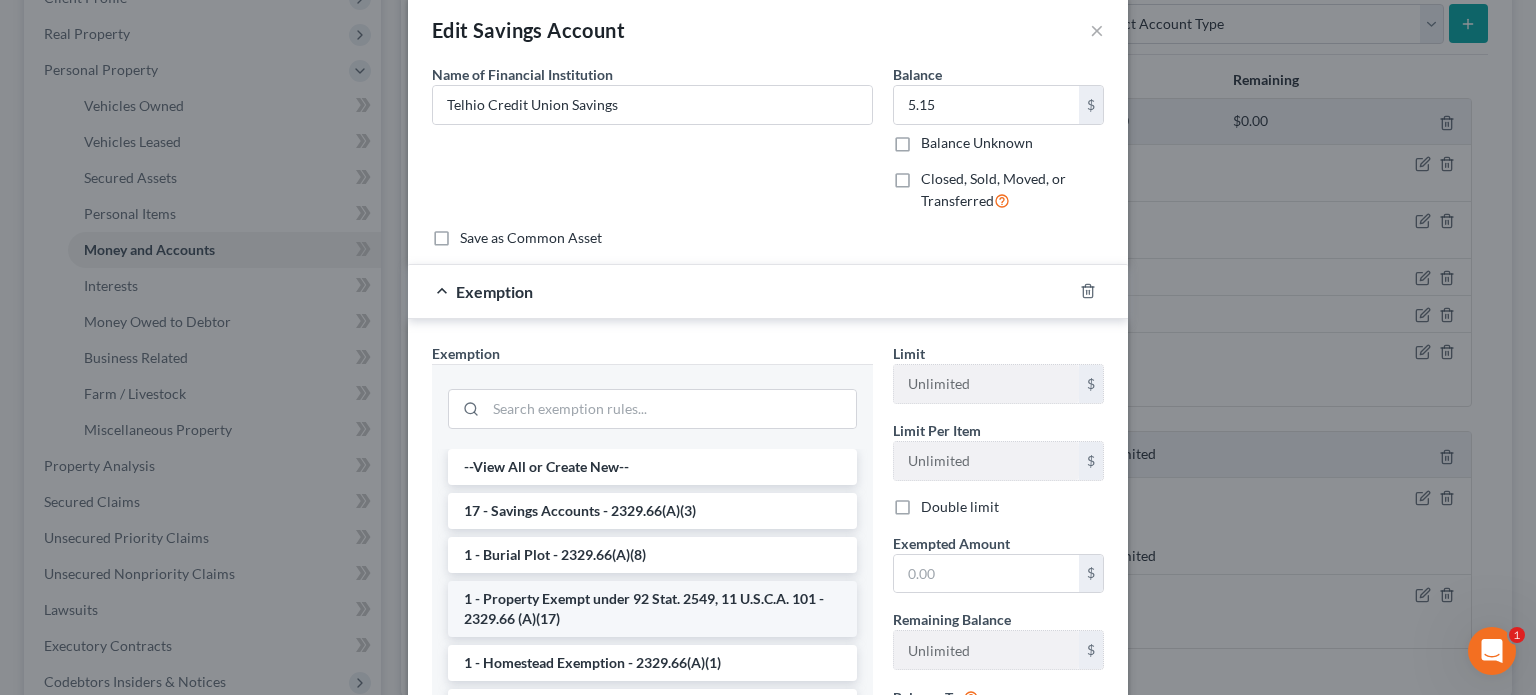 scroll, scrollTop: 200, scrollLeft: 0, axis: vertical 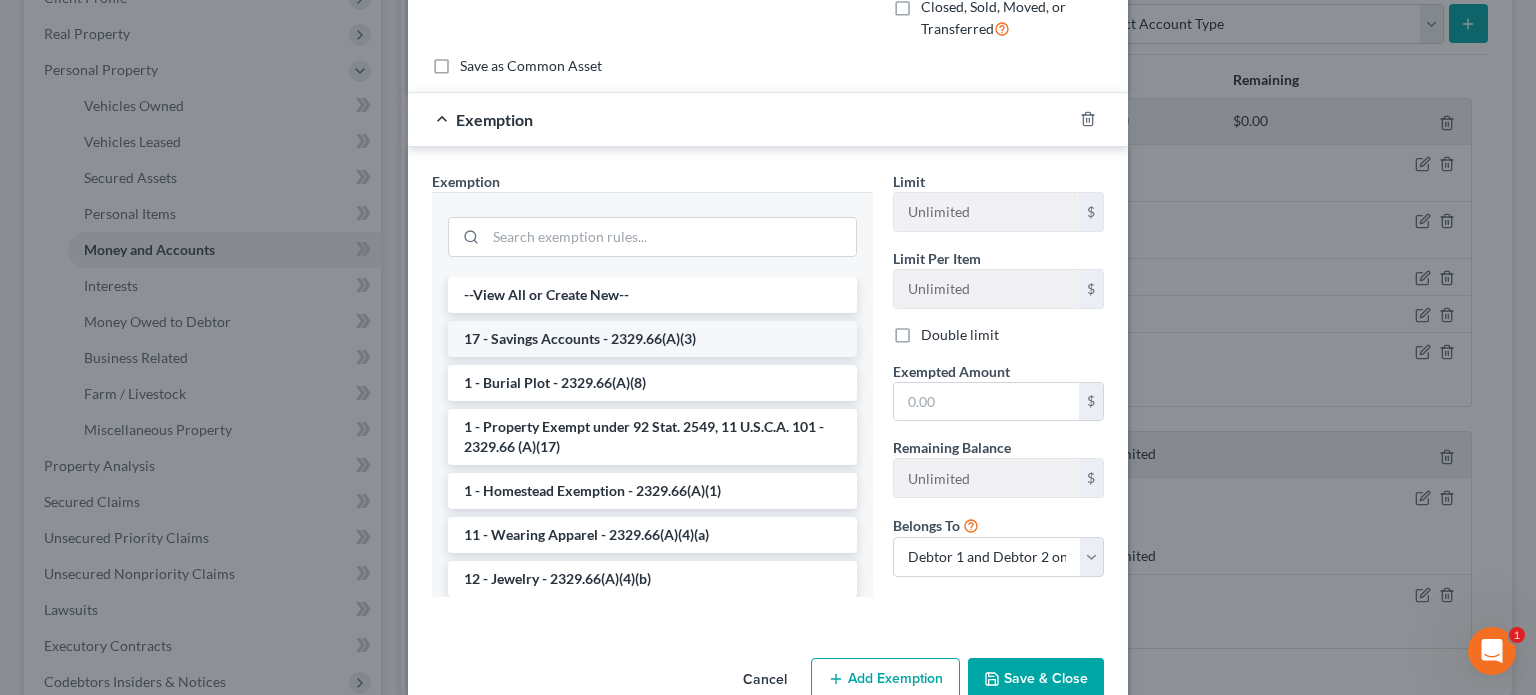 click on "17 - Savings Accounts  - 2329.66(A)(3)" at bounding box center (652, 339) 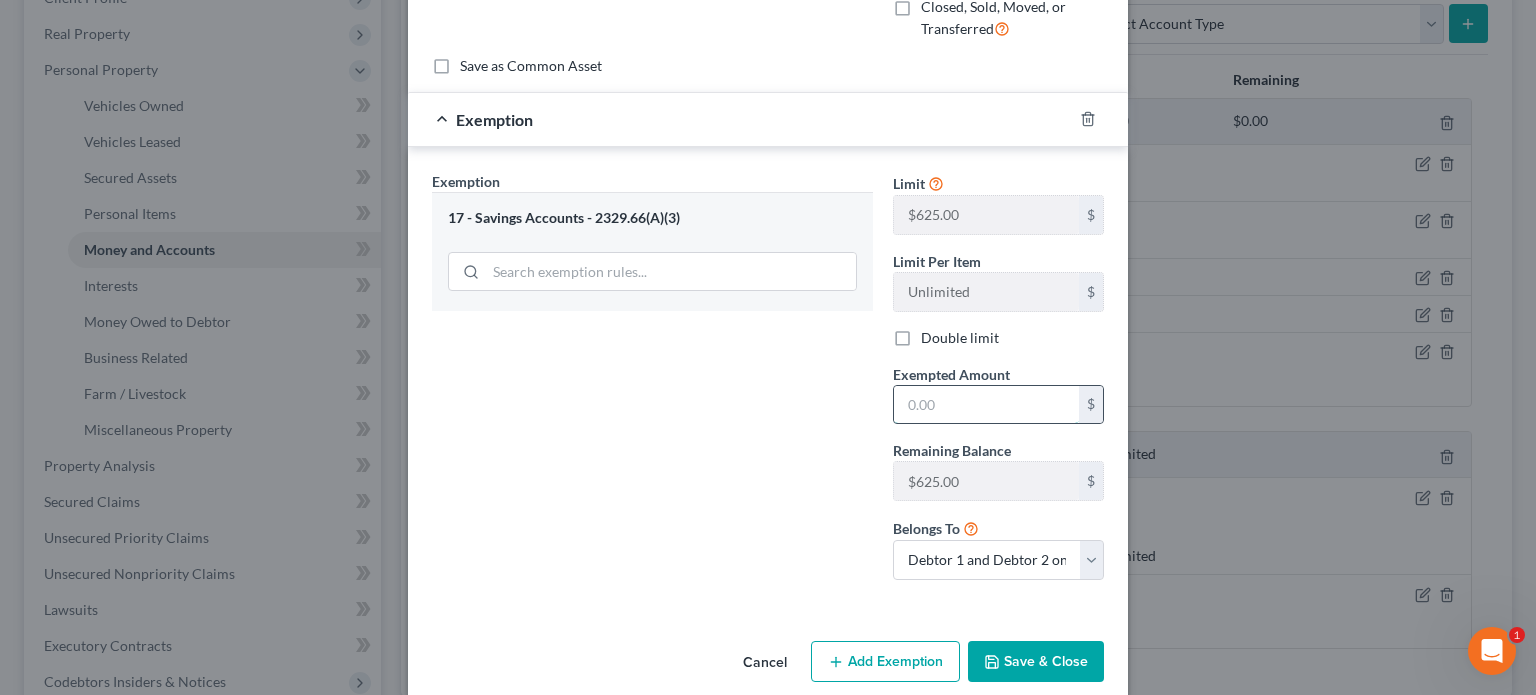 click at bounding box center [986, 405] 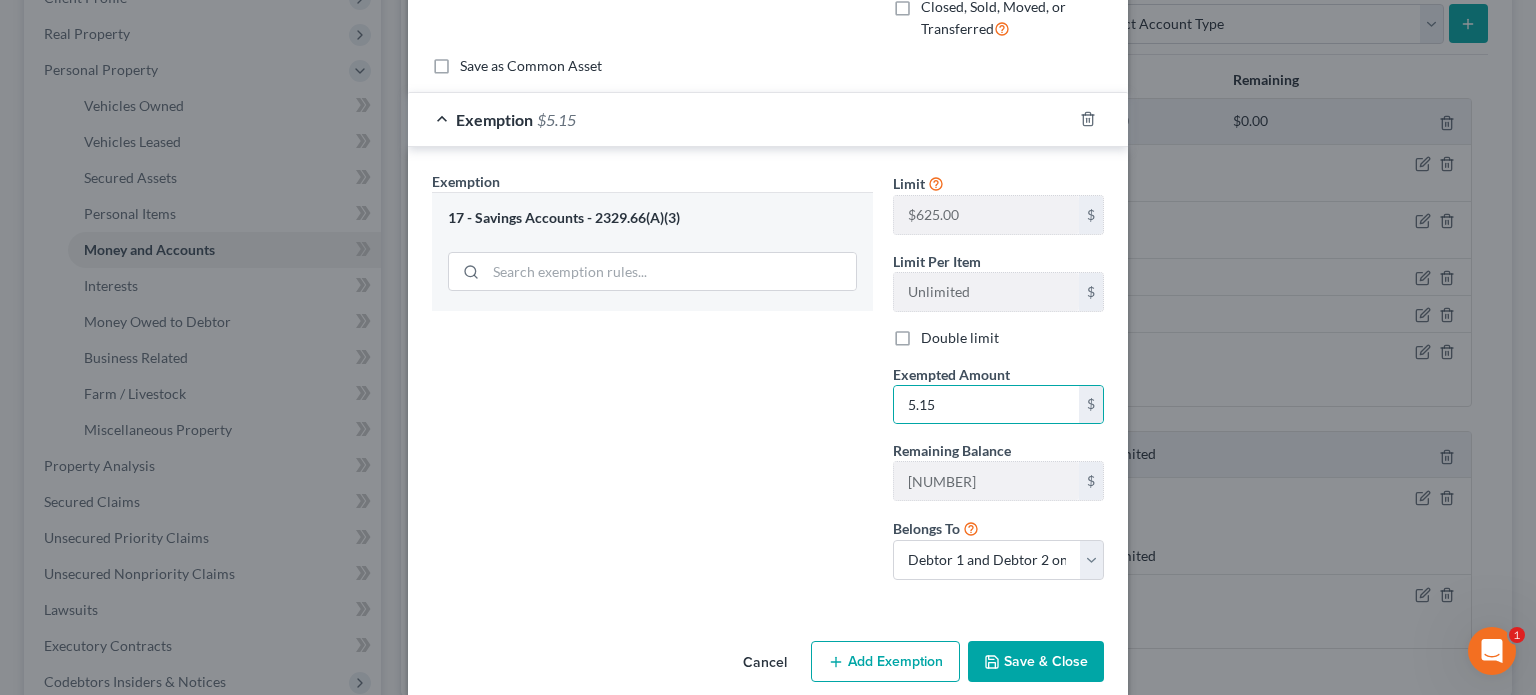 click on "Save & Close" at bounding box center (1036, 662) 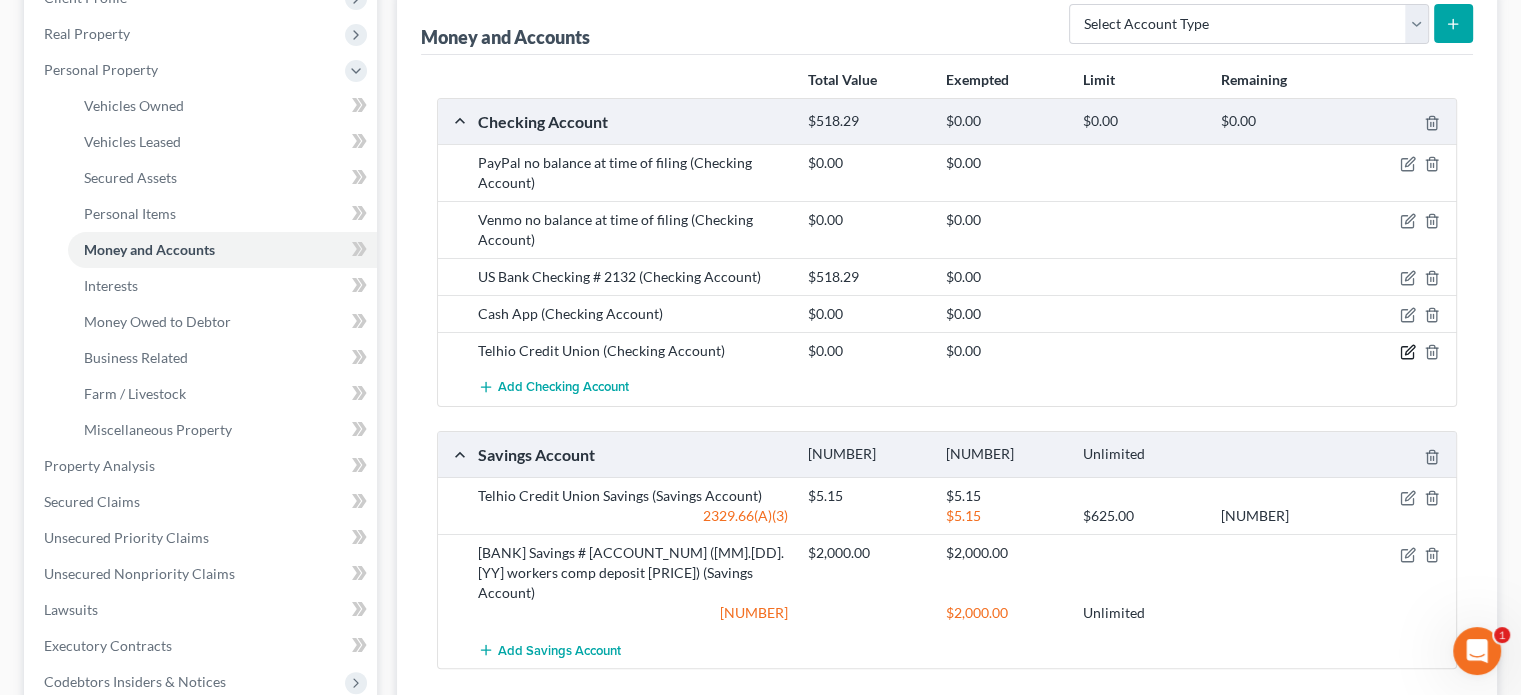 drag, startPoint x: 1413, startPoint y: 351, endPoint x: 1397, endPoint y: 351, distance: 16 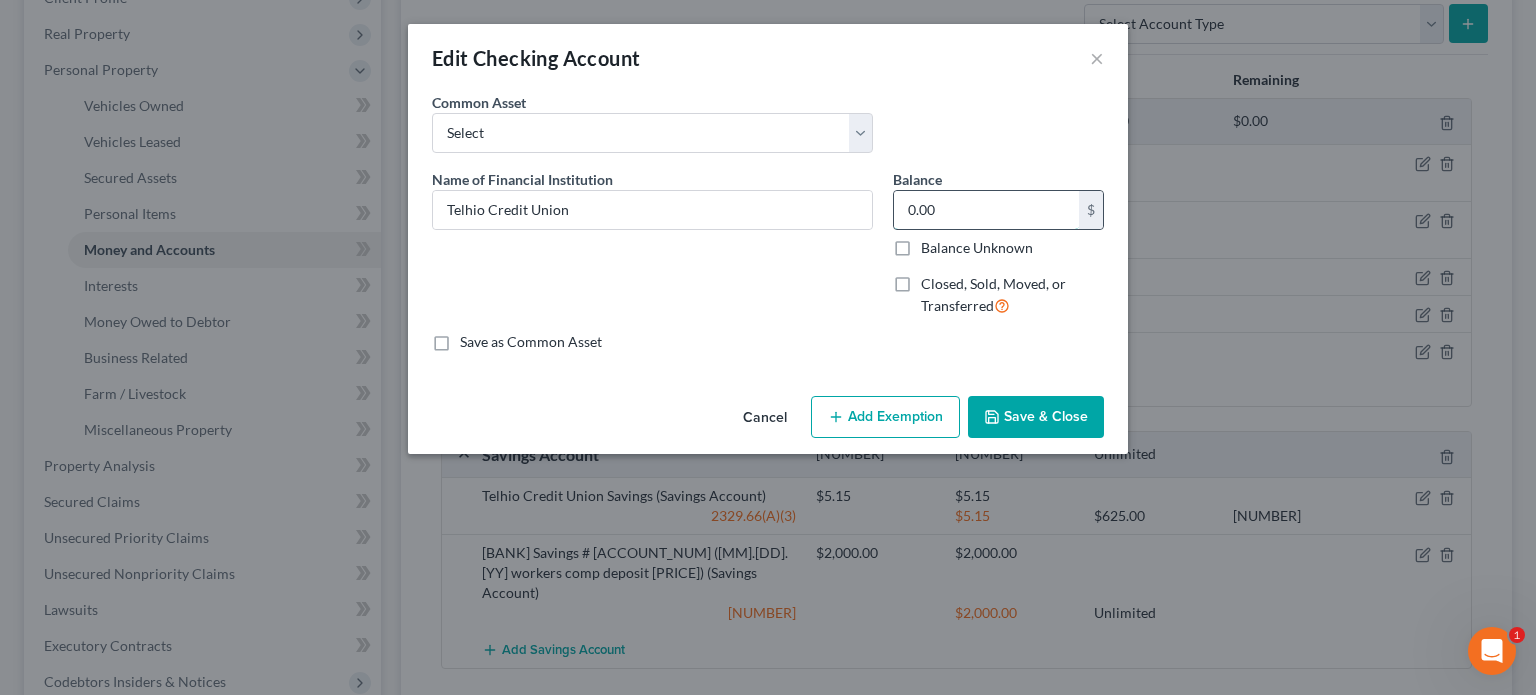 click on "0.00" at bounding box center [986, 210] 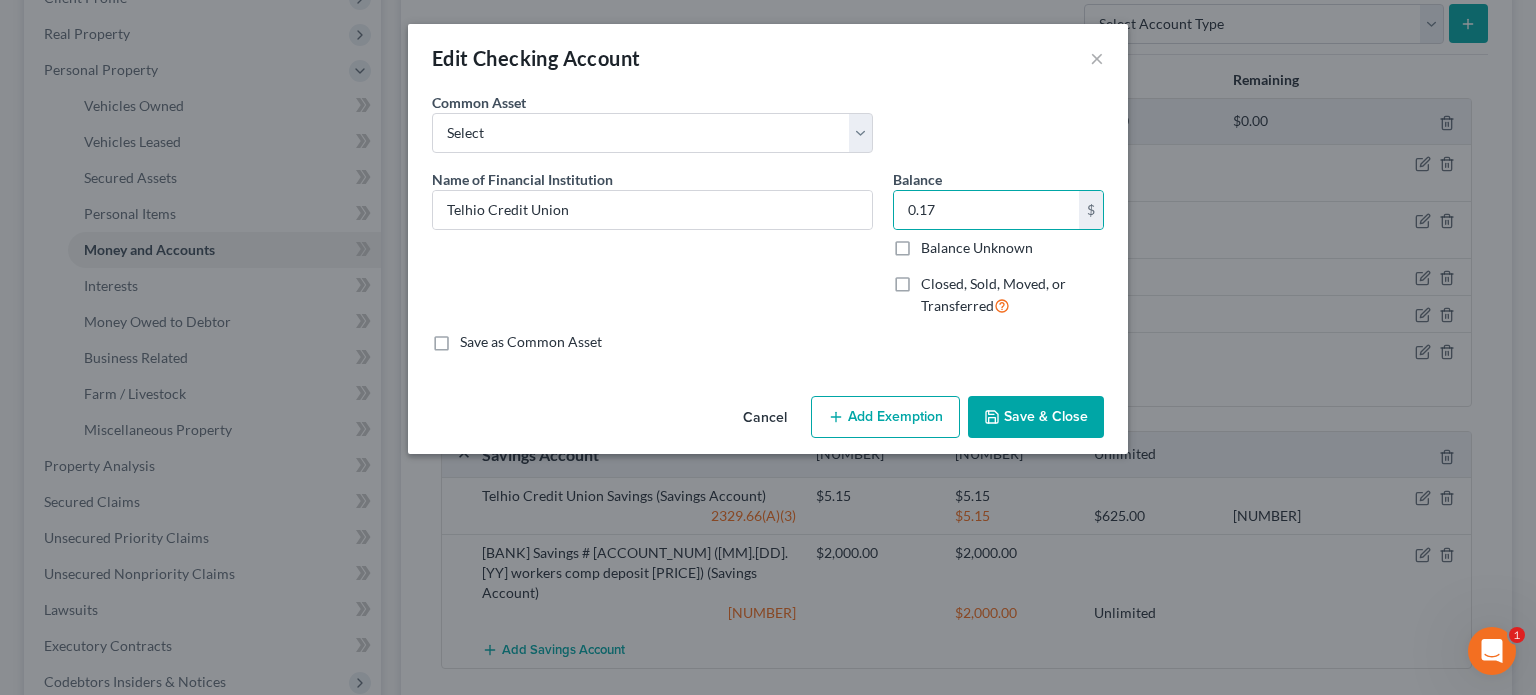 click on "Add Exemption" at bounding box center [885, 417] 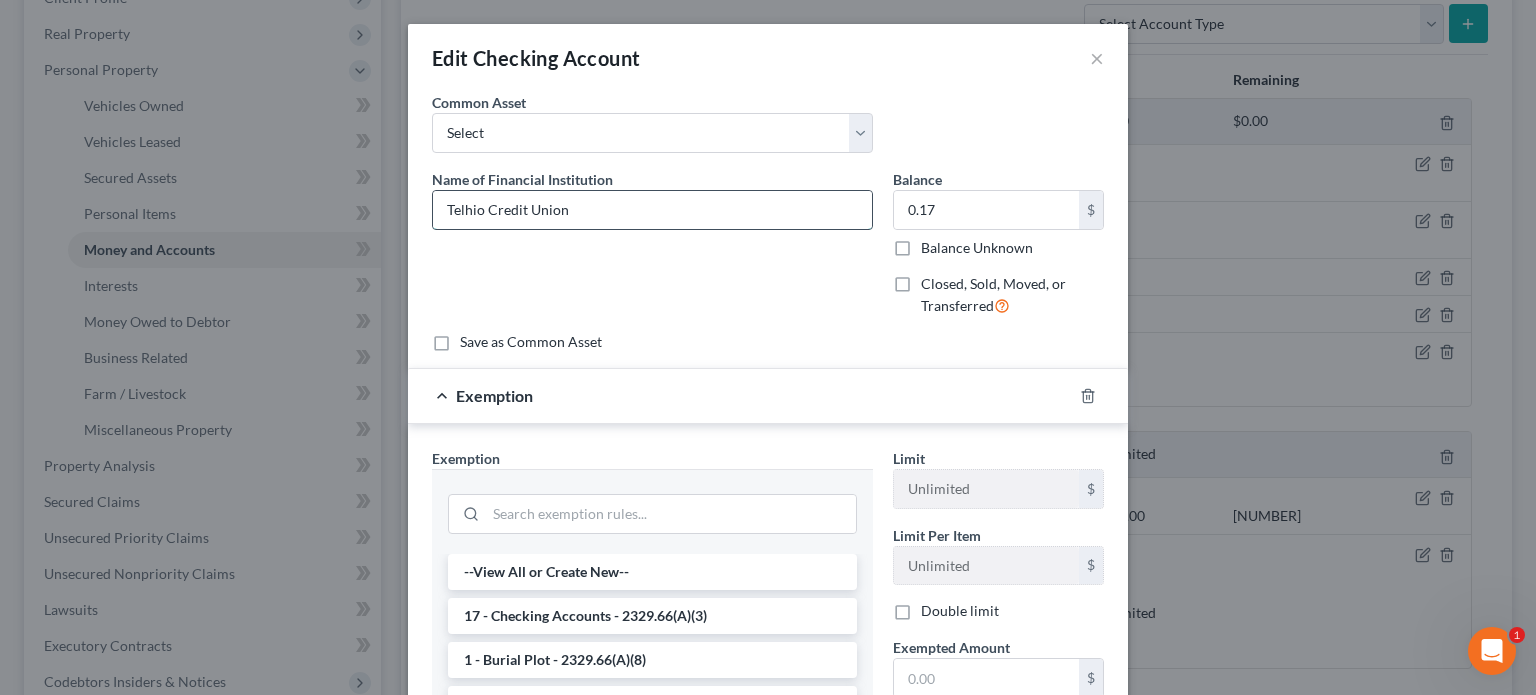drag, startPoint x: 588, startPoint y: 211, endPoint x: 605, endPoint y: 218, distance: 18.384777 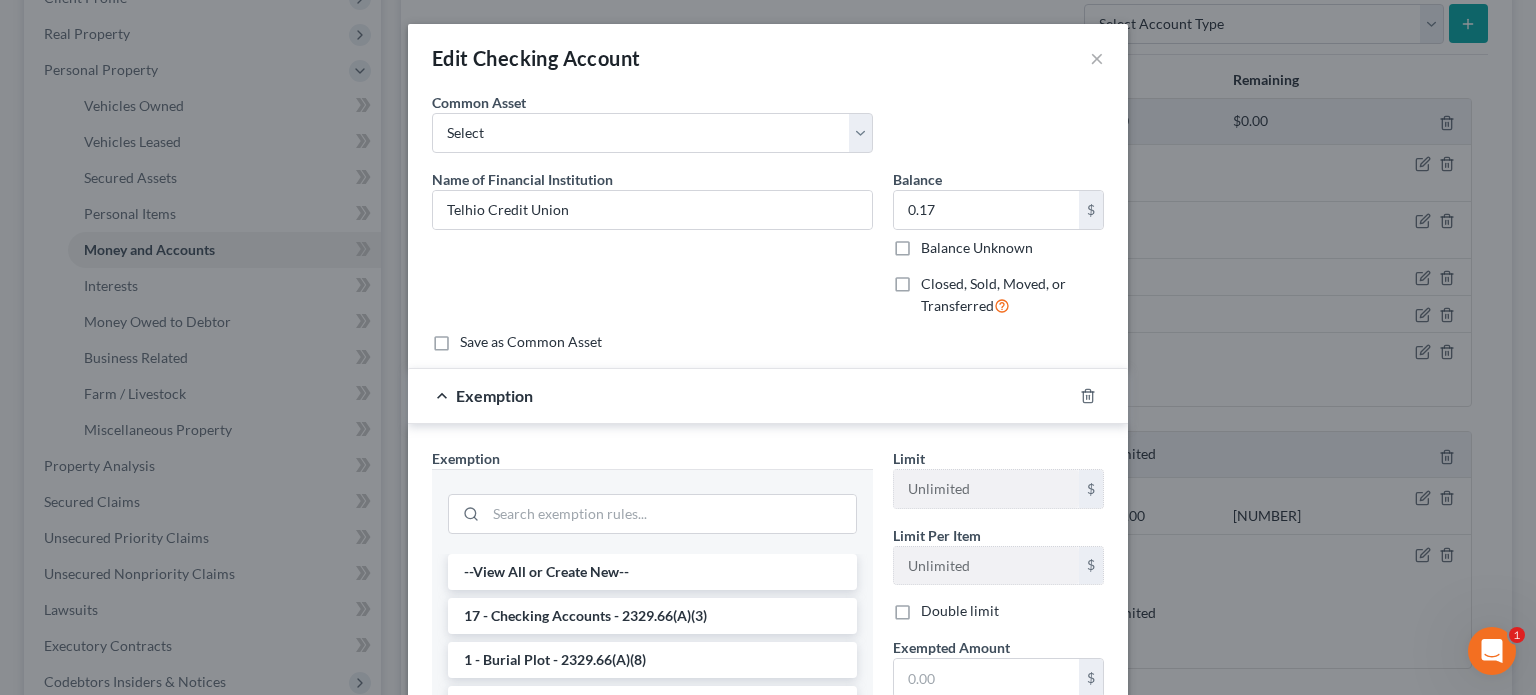 click on "Name of Financial Institution
*
Telhio Credit Union" at bounding box center [652, 251] 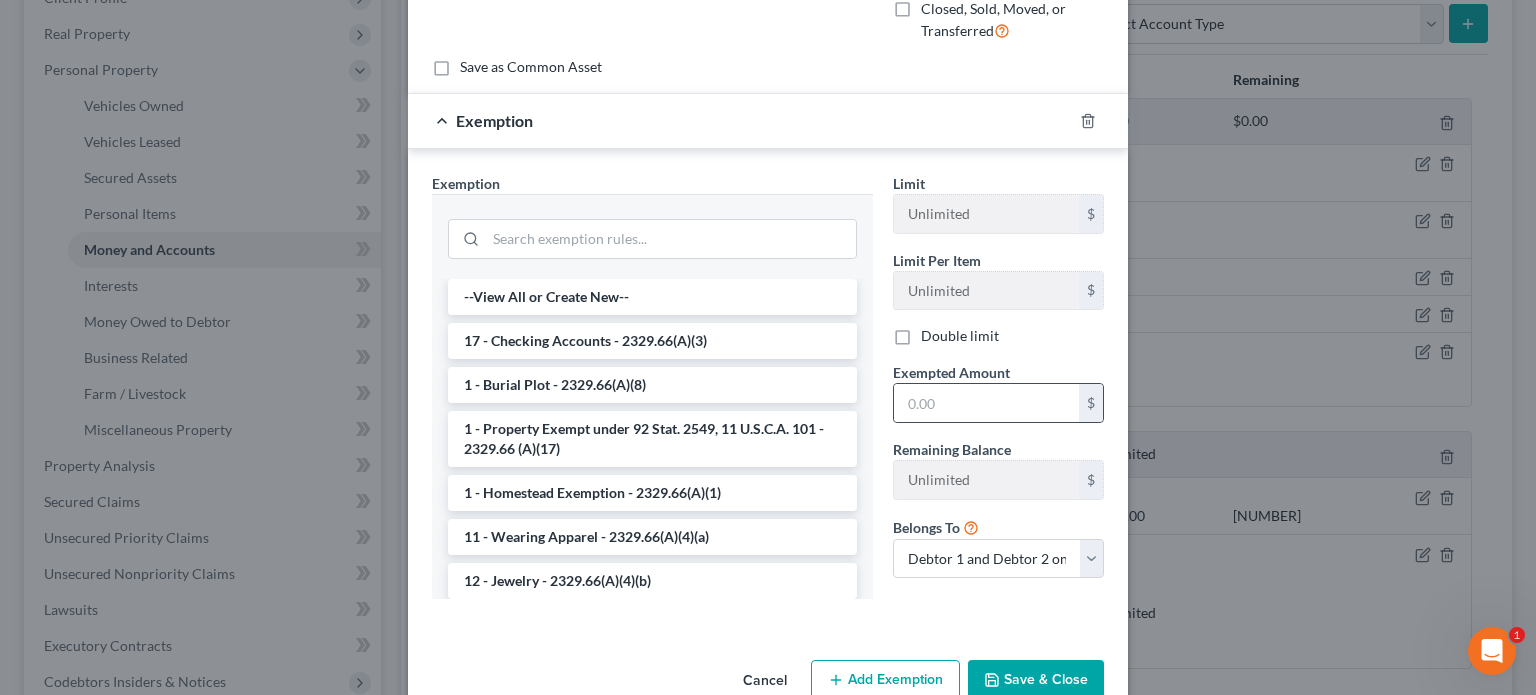 scroll, scrollTop: 319, scrollLeft: 0, axis: vertical 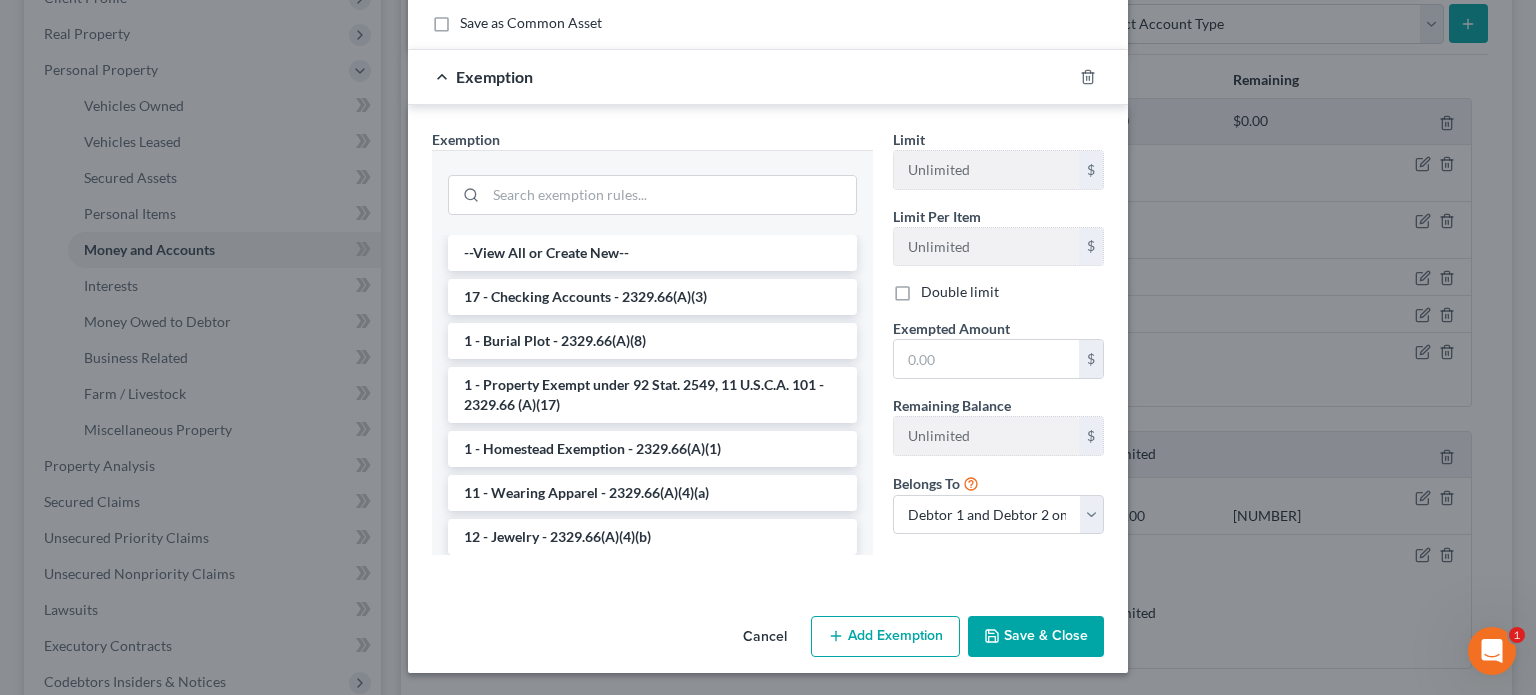 click on "17 - Checking Accounts - 2329.66(A)(3)" at bounding box center [652, 297] 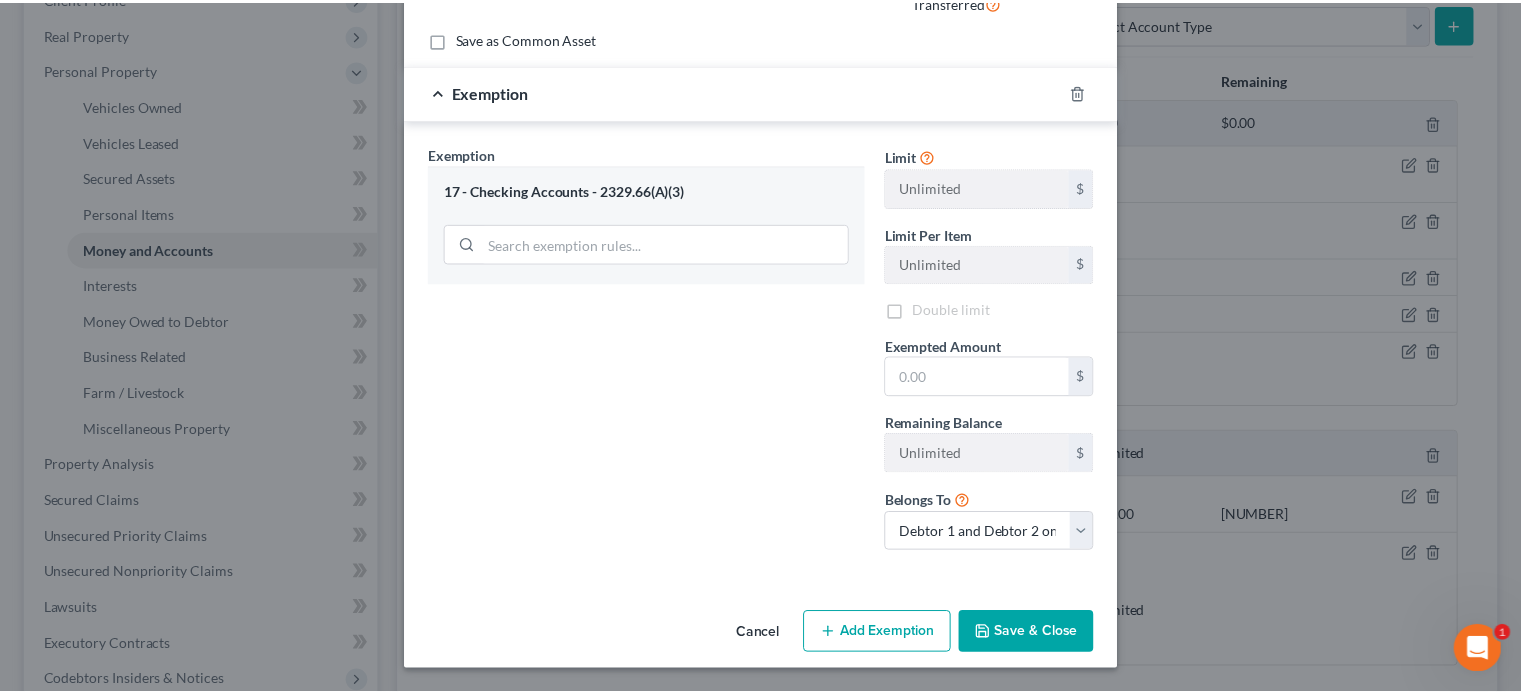 scroll, scrollTop: 301, scrollLeft: 0, axis: vertical 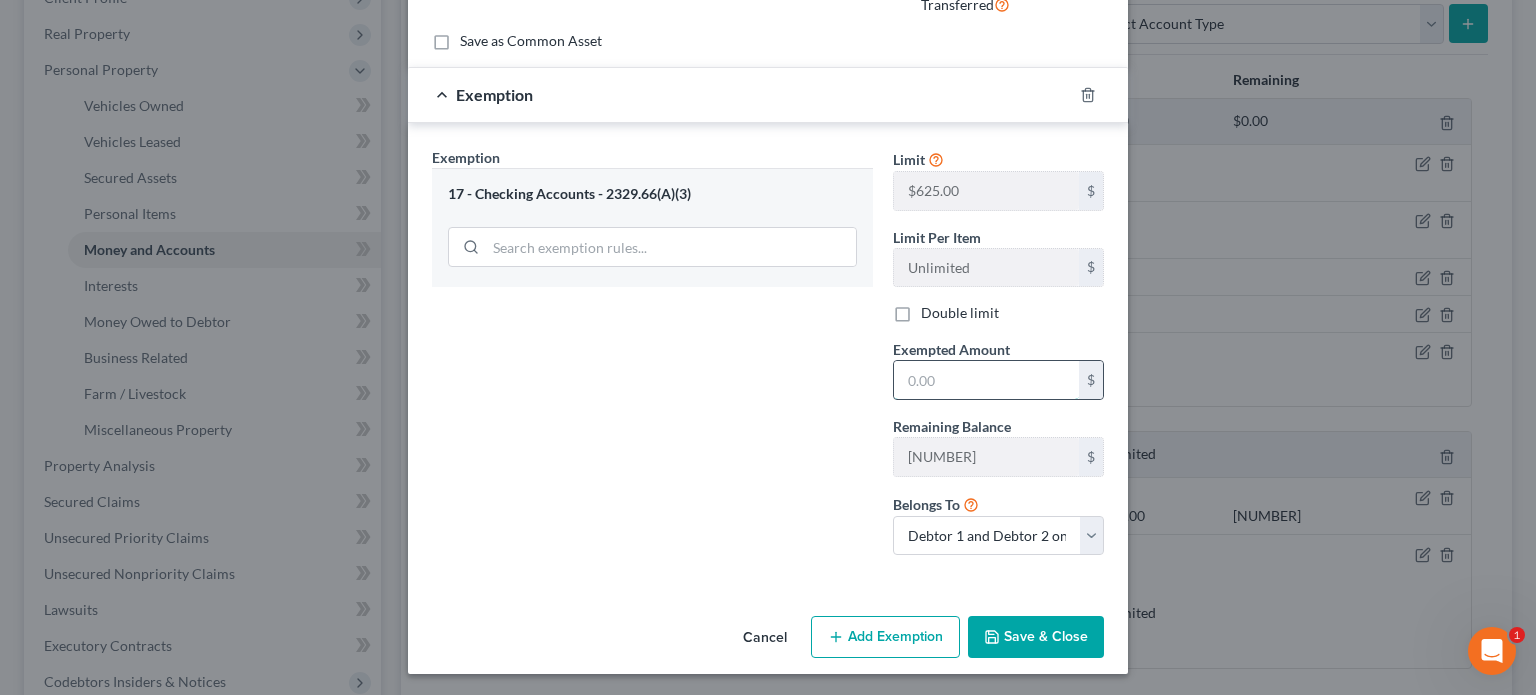 click at bounding box center [986, 380] 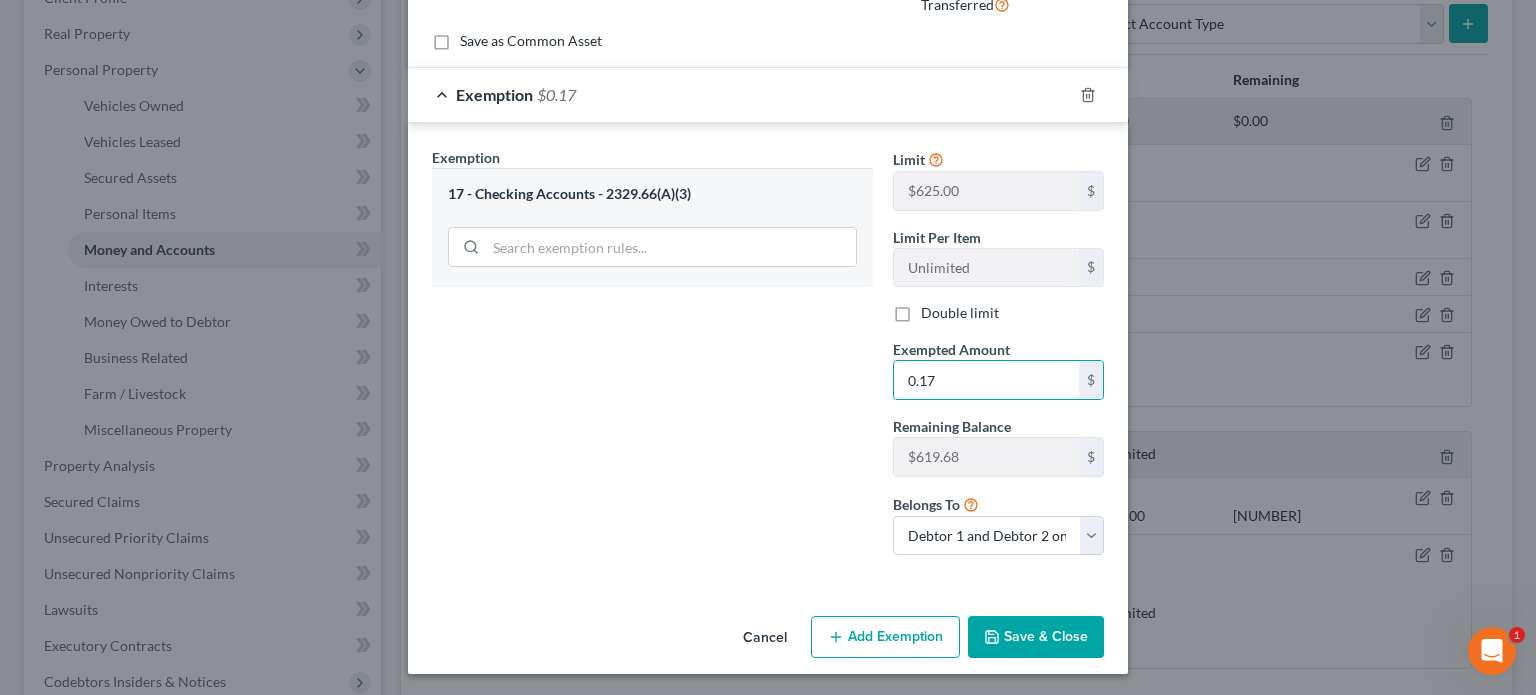 click on "Save & Close" at bounding box center [1036, 637] 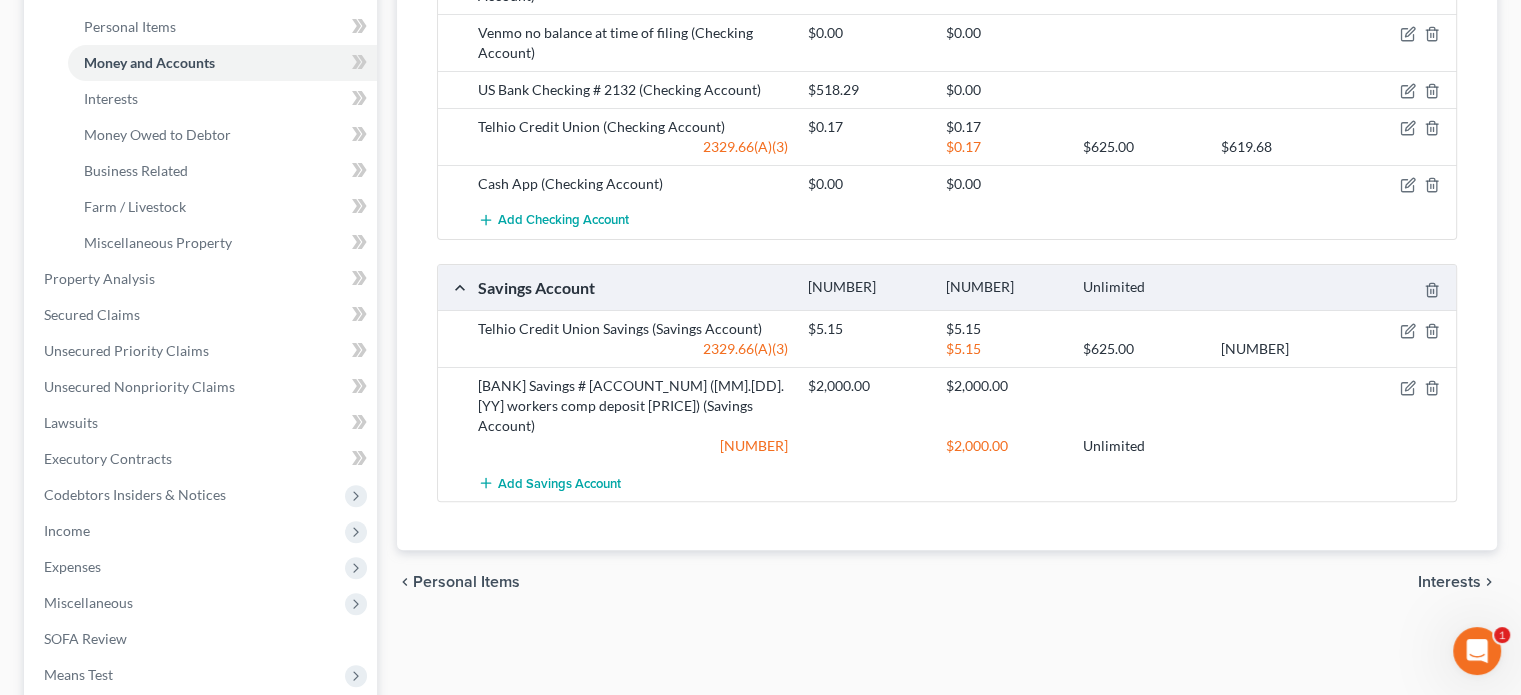 scroll, scrollTop: 500, scrollLeft: 0, axis: vertical 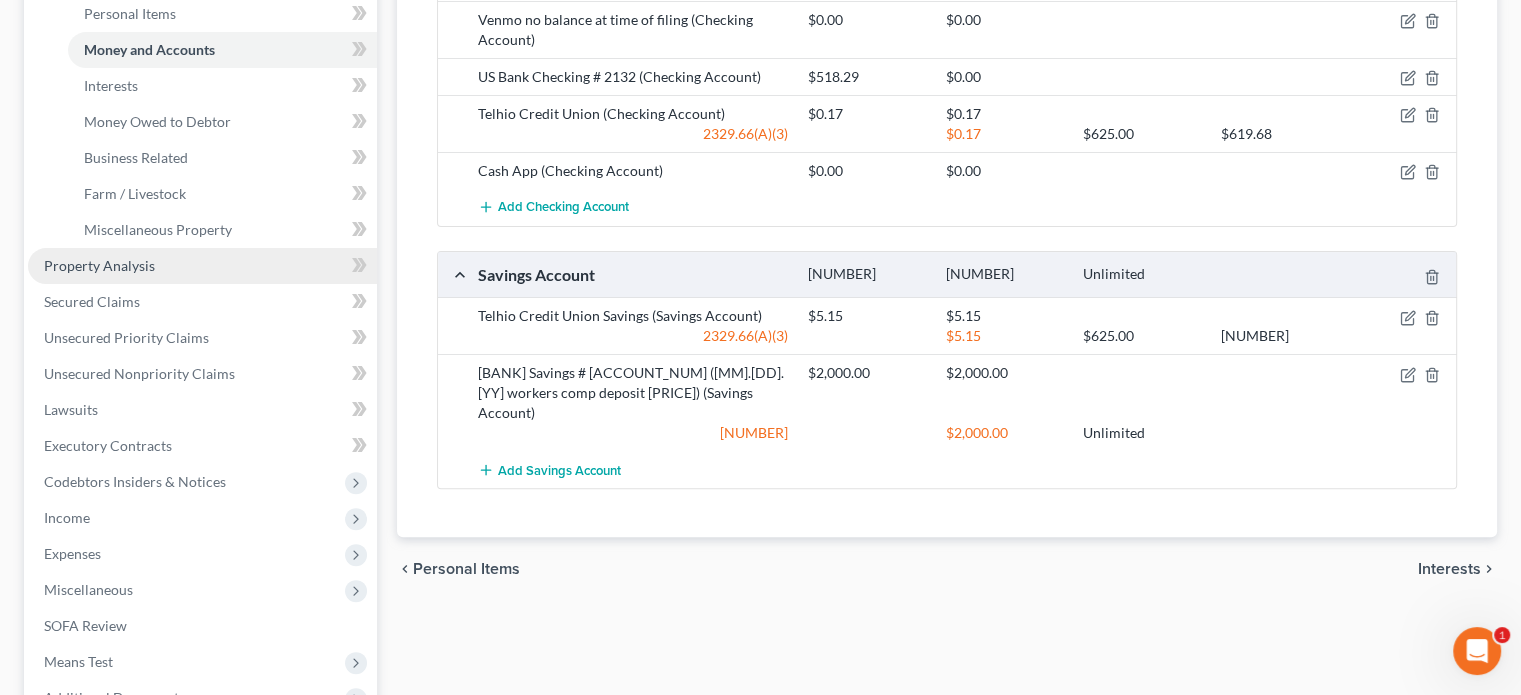 click on "Property Analysis" at bounding box center (99, 265) 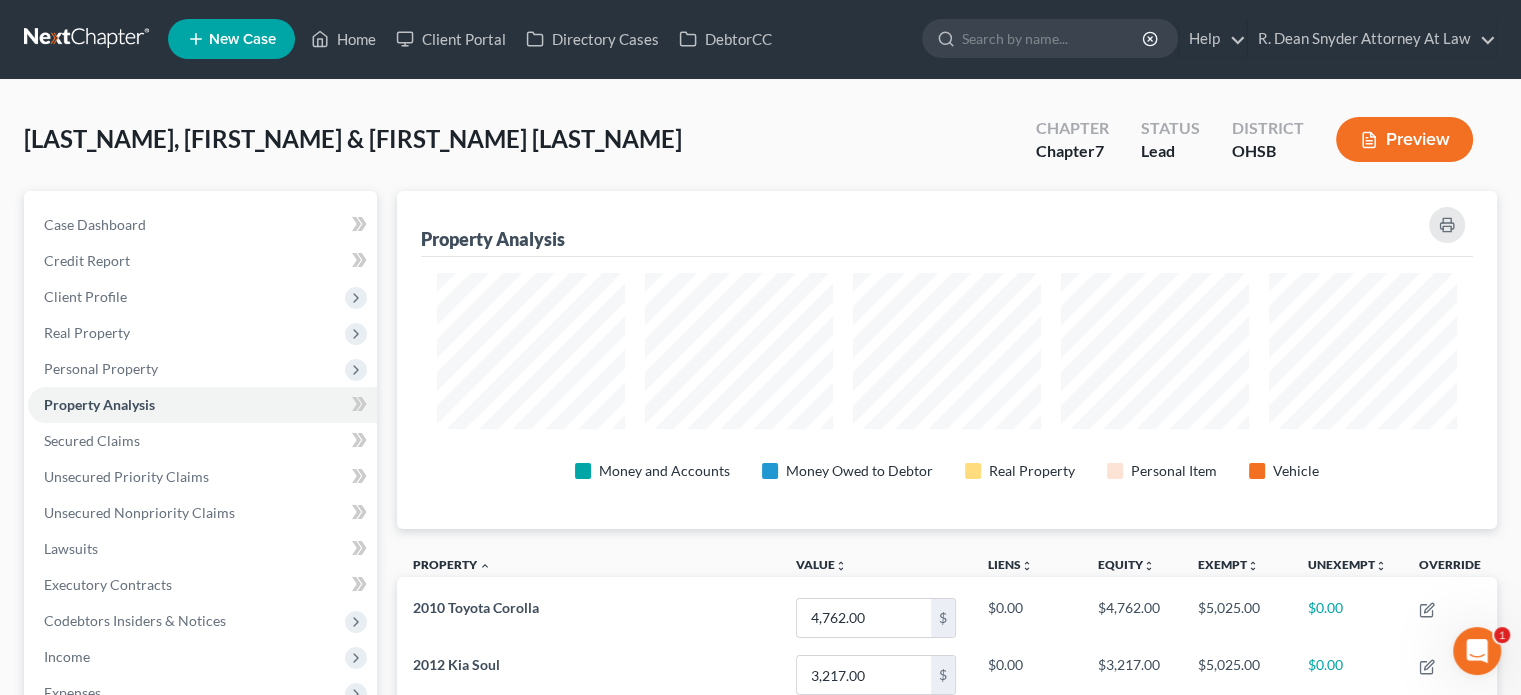scroll, scrollTop: 0, scrollLeft: 0, axis: both 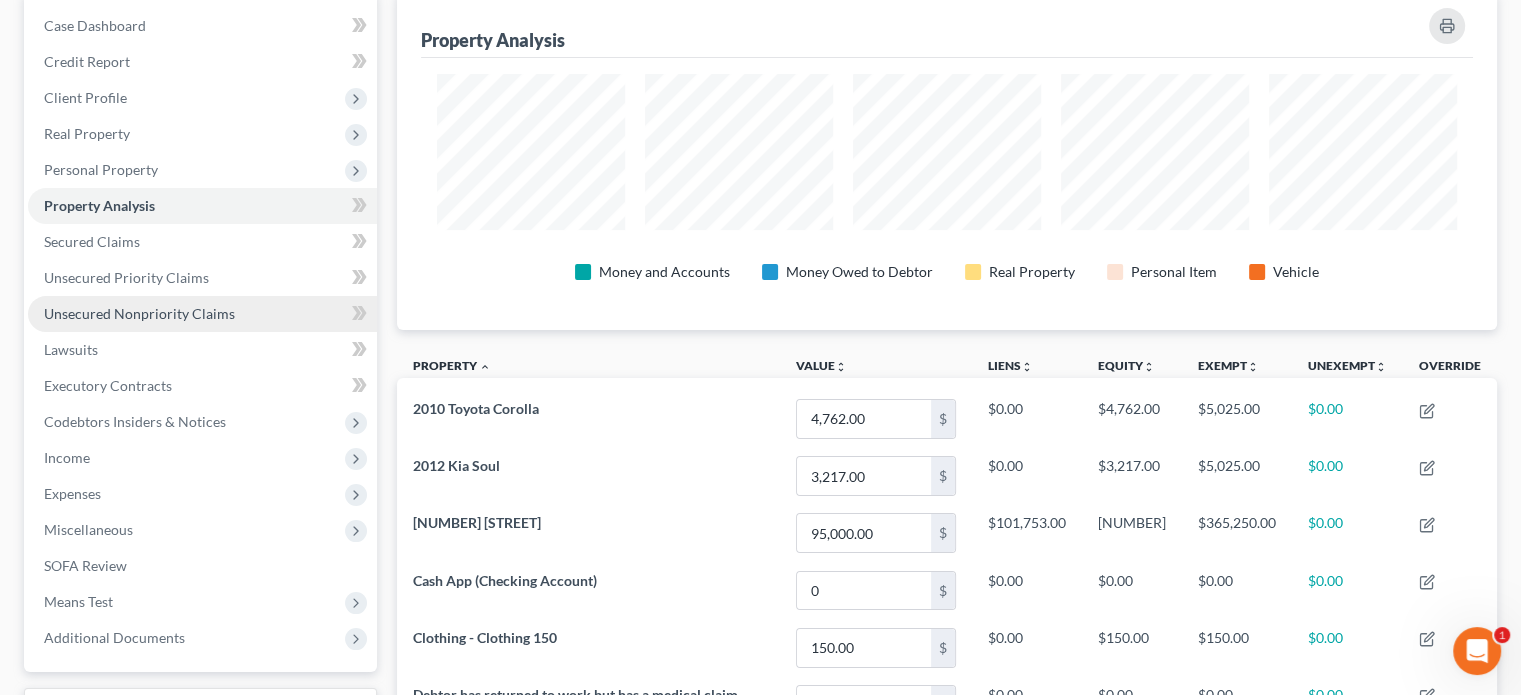 click on "Unsecured Nonpriority Claims" at bounding box center (139, 313) 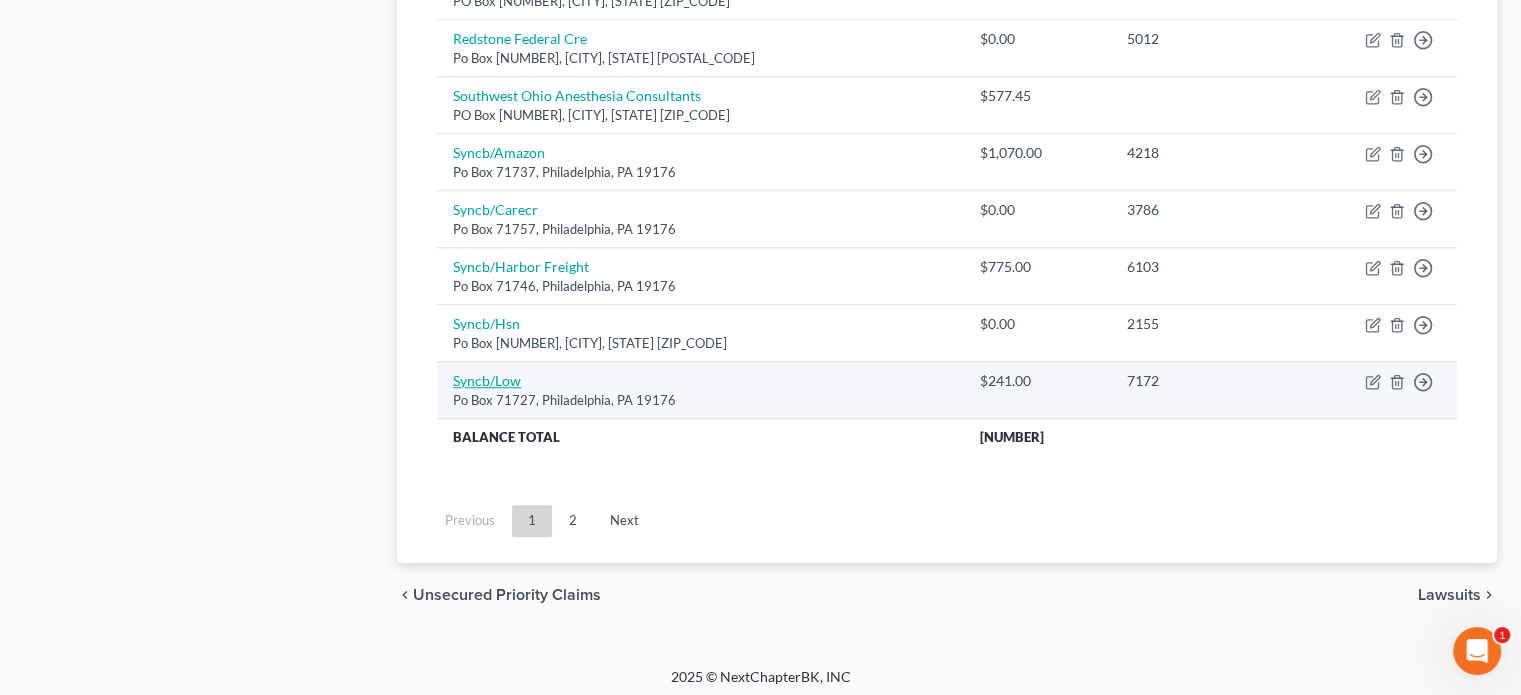 scroll, scrollTop: 1607, scrollLeft: 0, axis: vertical 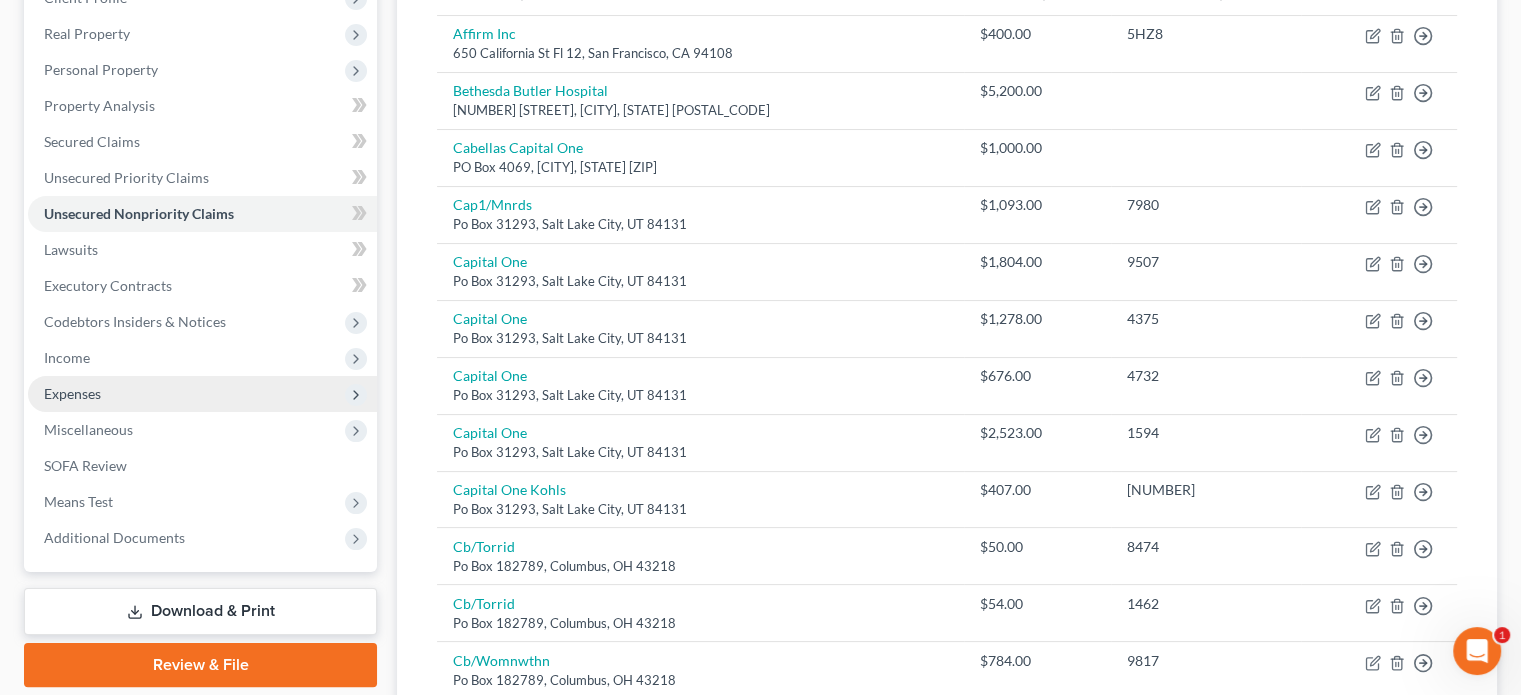 click on "Expenses" at bounding box center (72, 393) 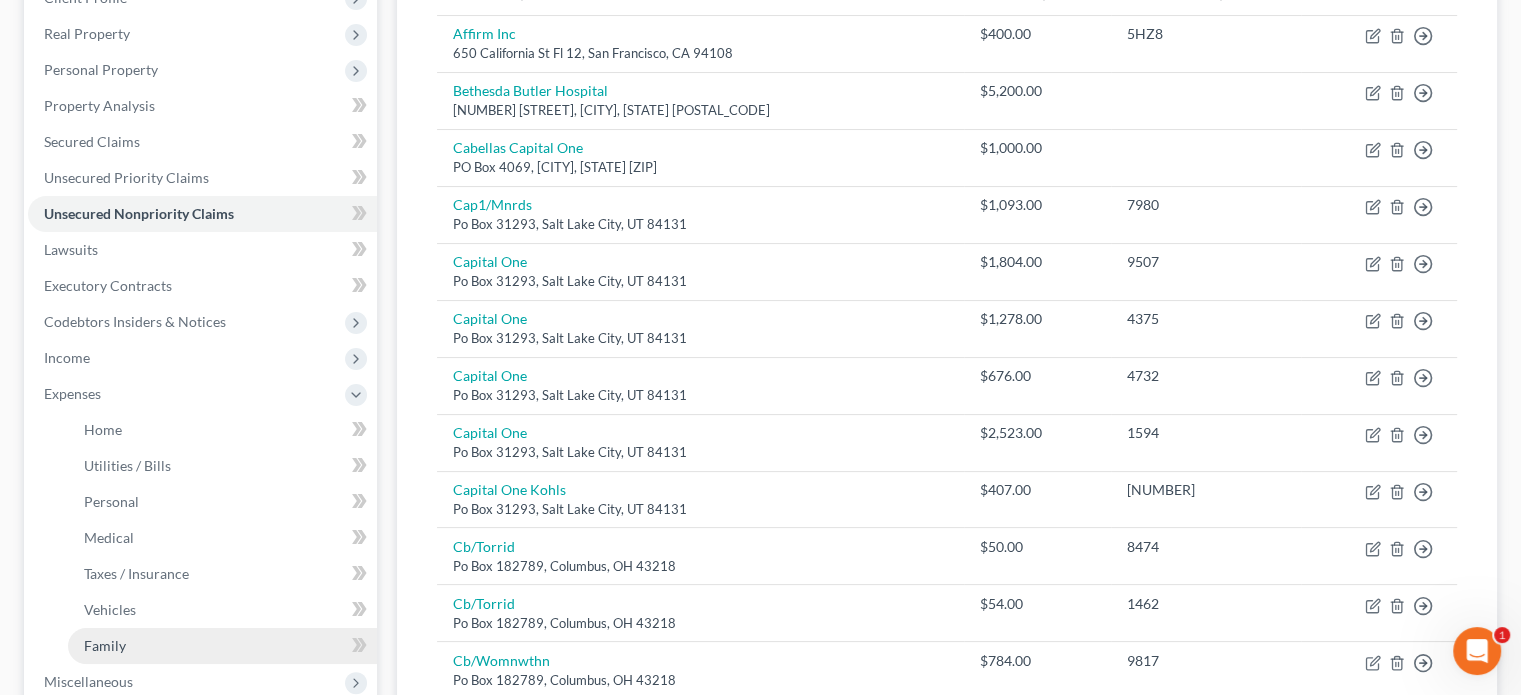 click on "Family" at bounding box center [105, 645] 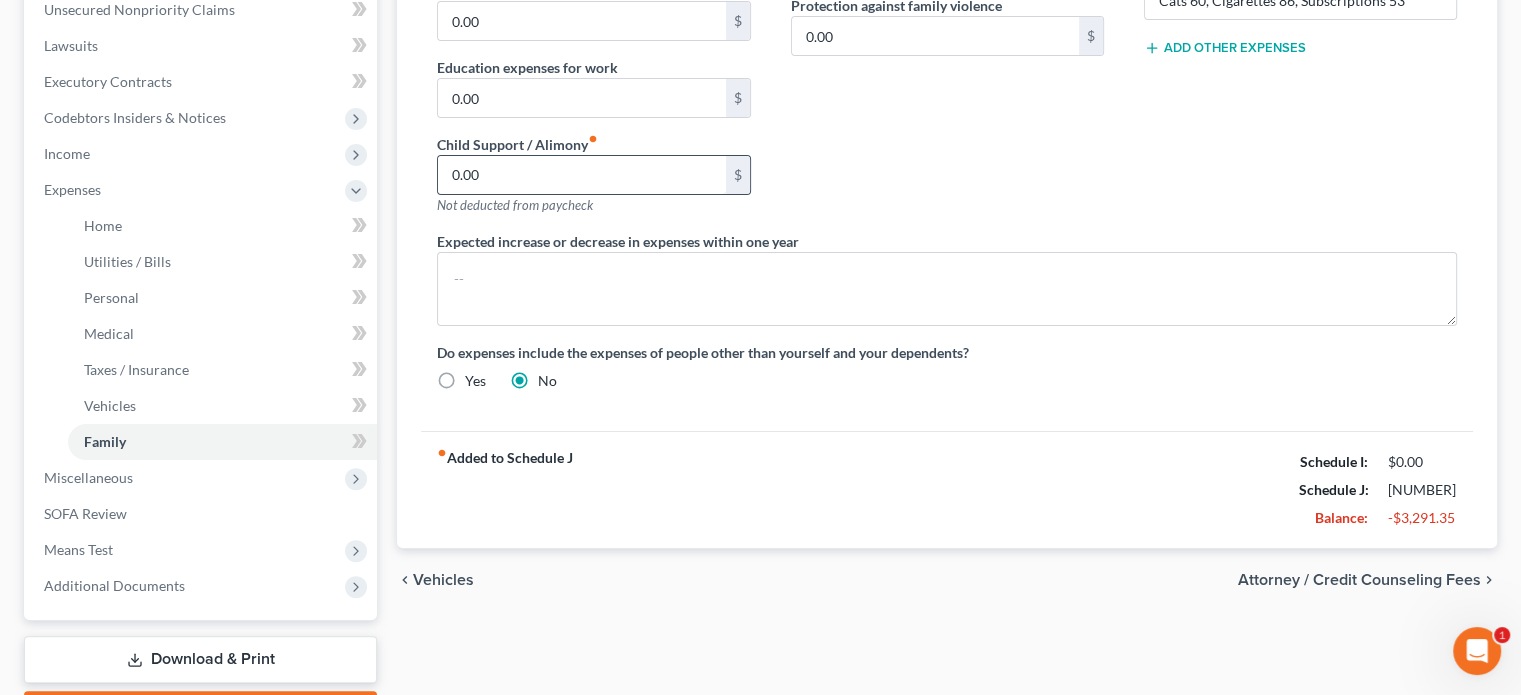 scroll, scrollTop: 533, scrollLeft: 0, axis: vertical 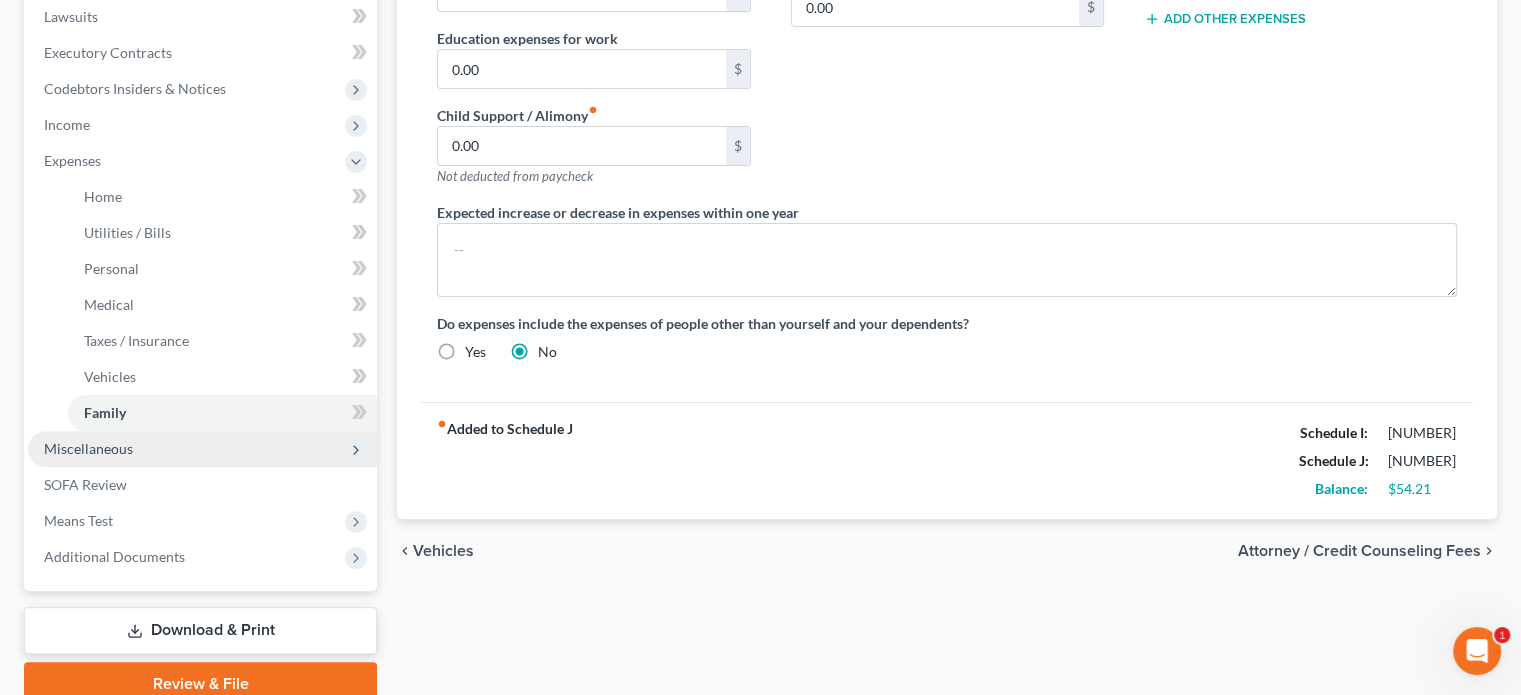 click on "Miscellaneous" at bounding box center (88, 448) 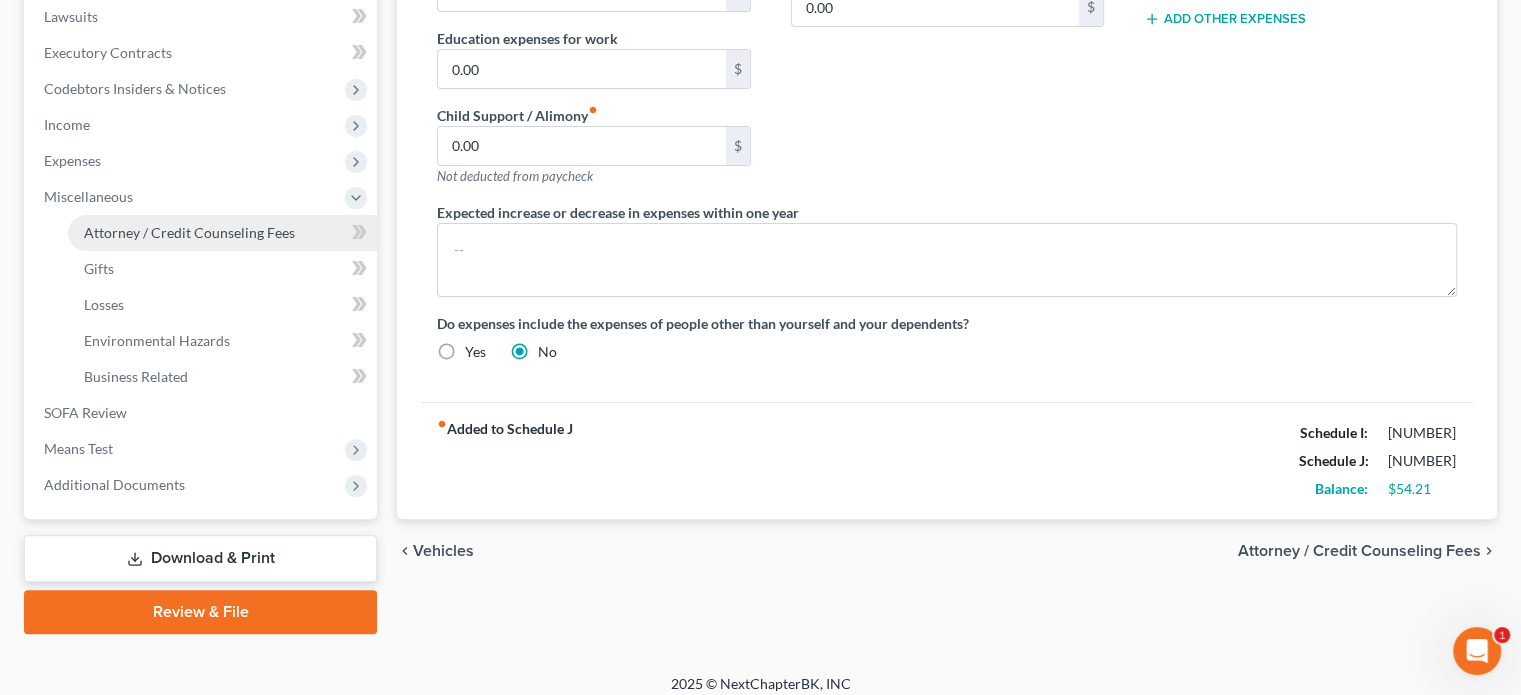 click on "Attorney / Credit Counseling Fees" at bounding box center [189, 232] 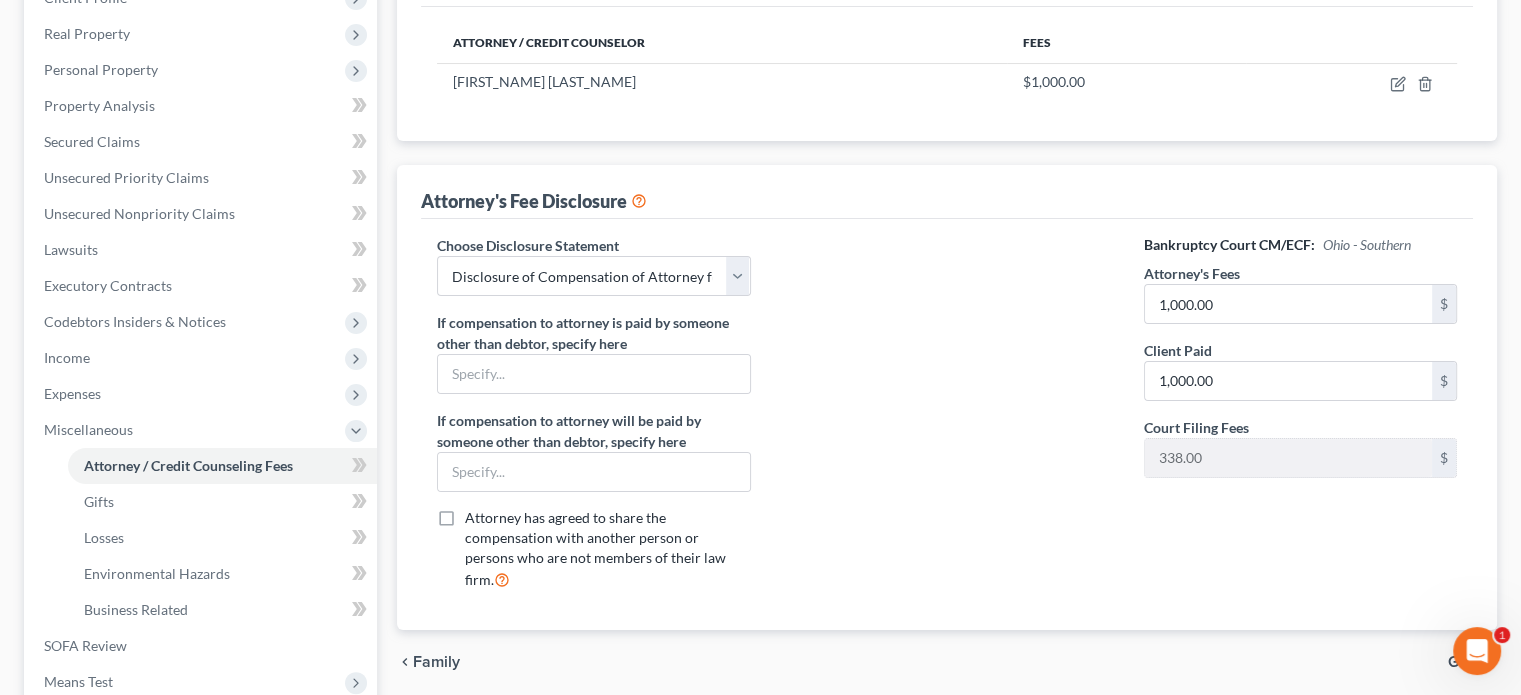 scroll, scrollTop: 0, scrollLeft: 0, axis: both 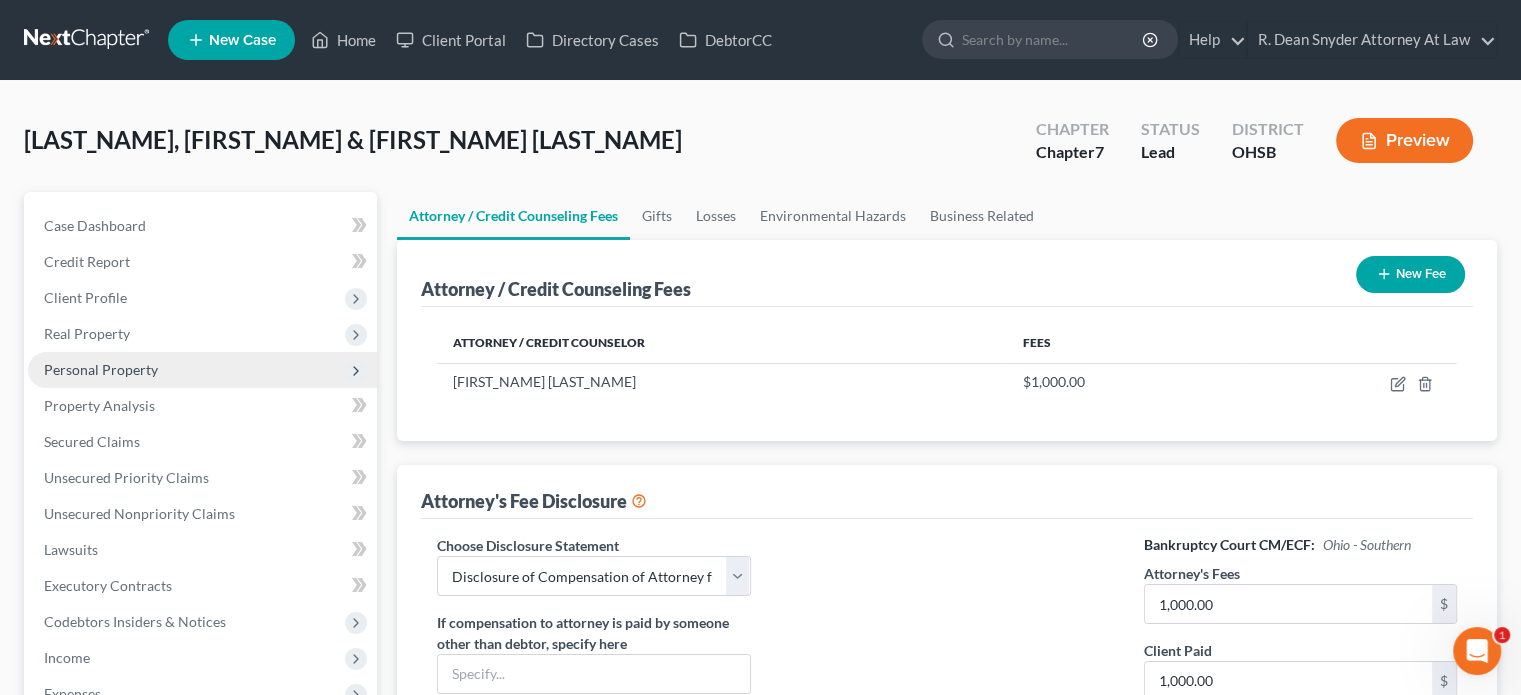 click on "Personal Property" at bounding box center (101, 369) 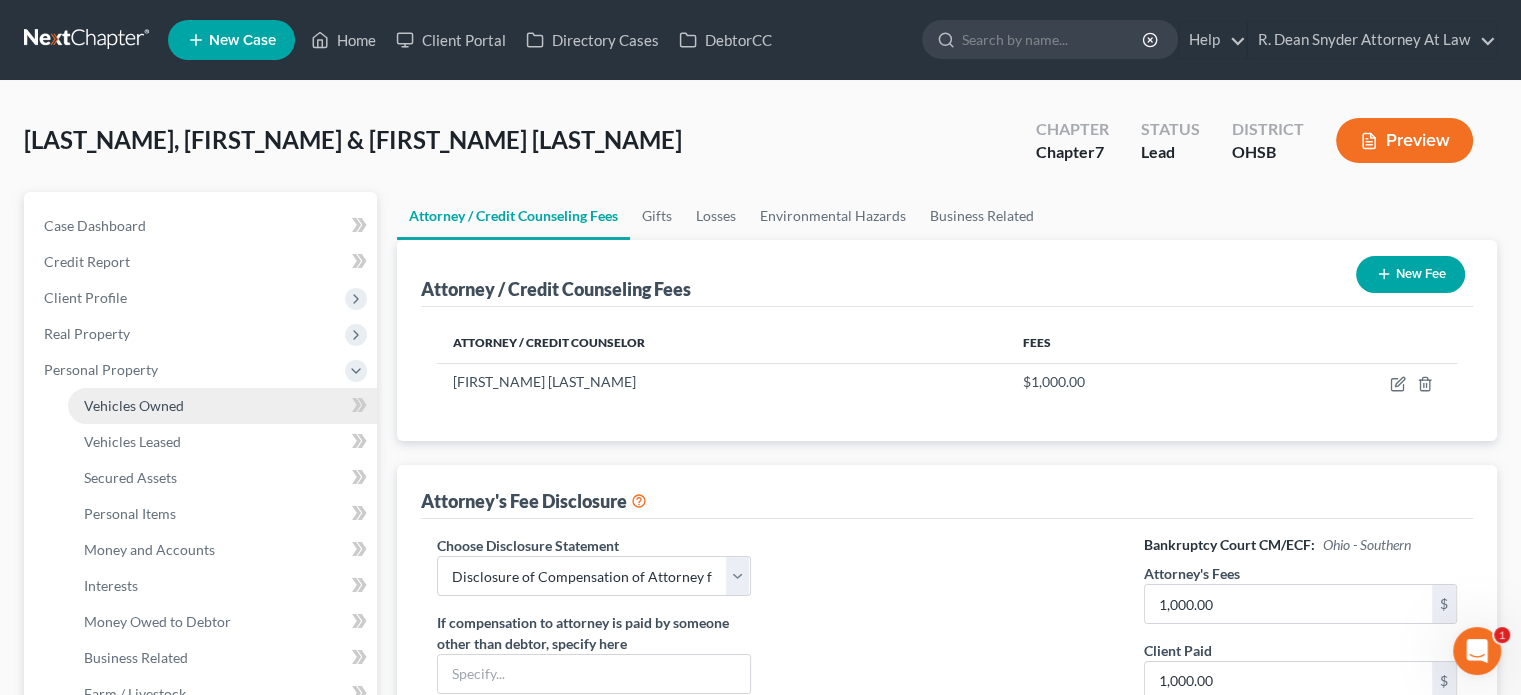 click on "Vehicles Owned" at bounding box center [134, 405] 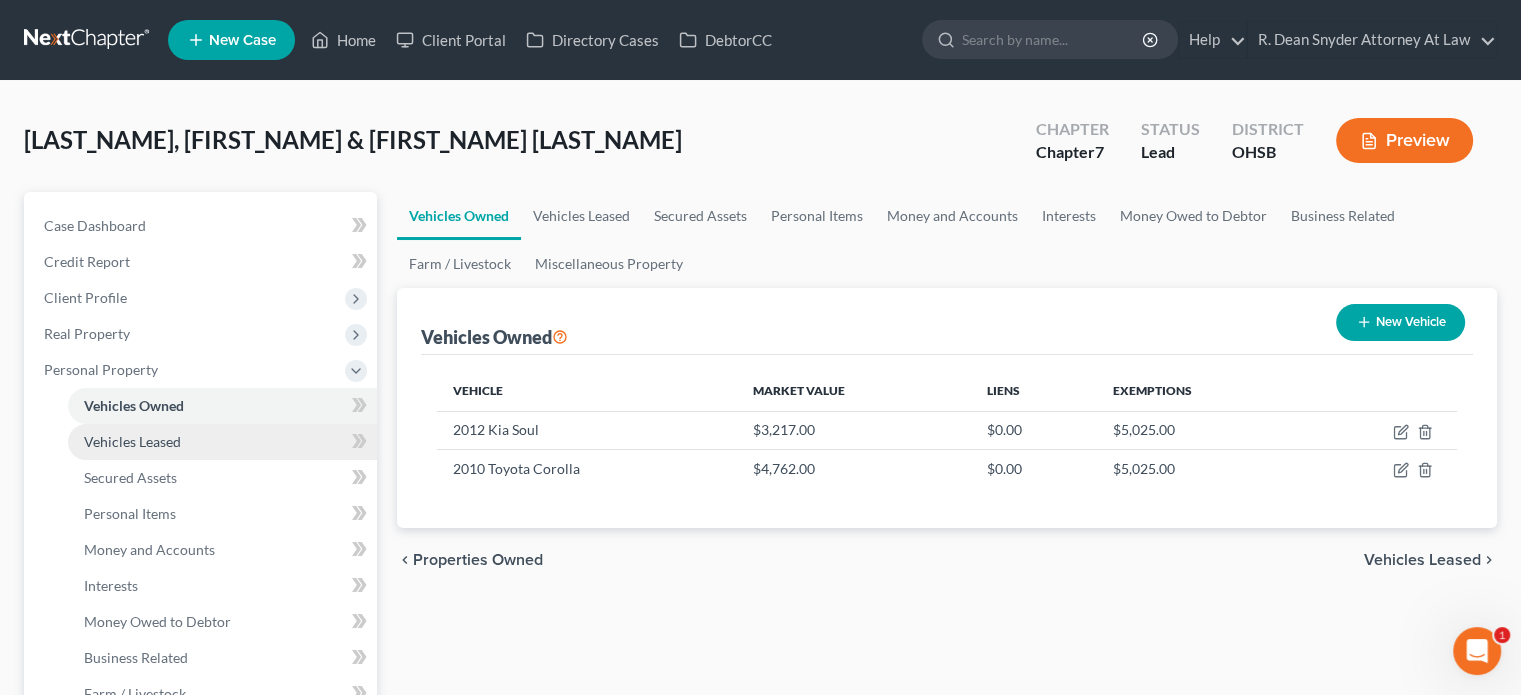 click on "Vehicles Leased" at bounding box center (132, 441) 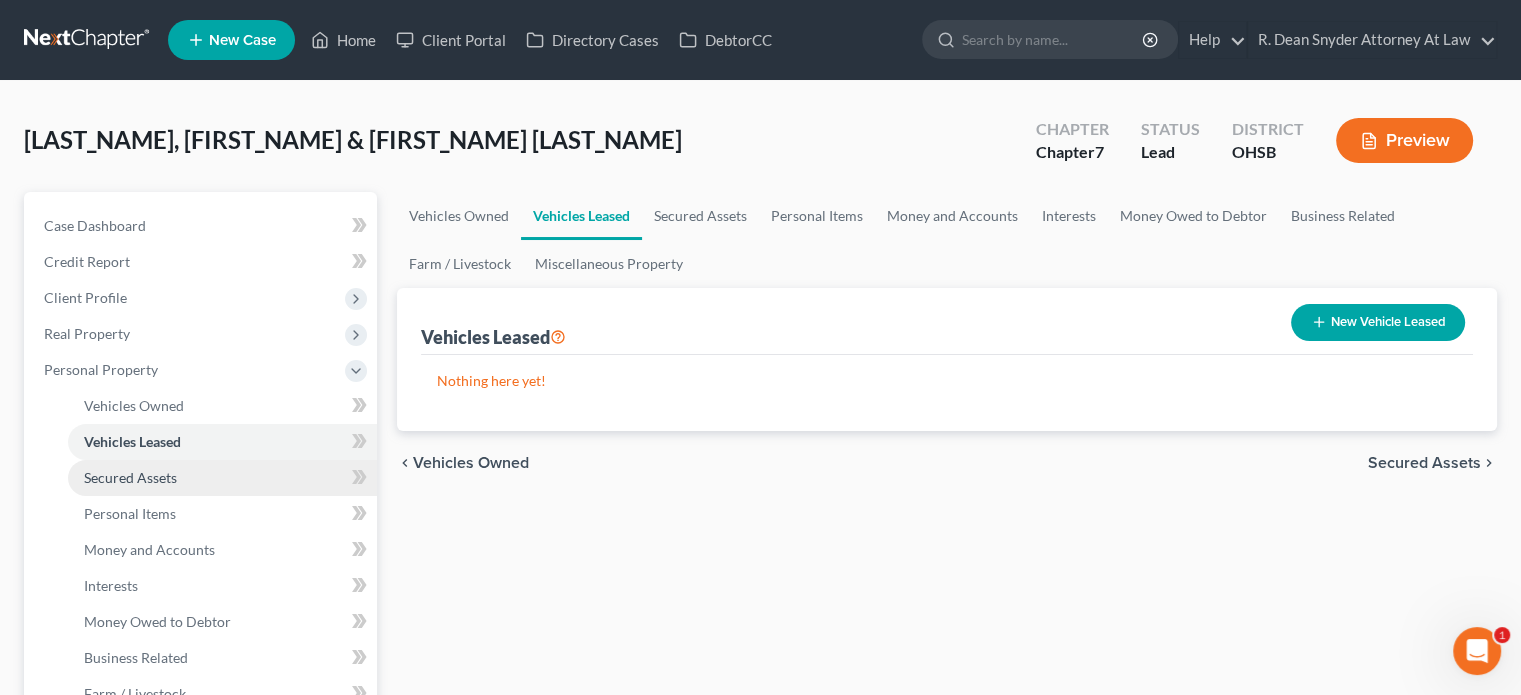 click on "Secured Assets" at bounding box center (130, 477) 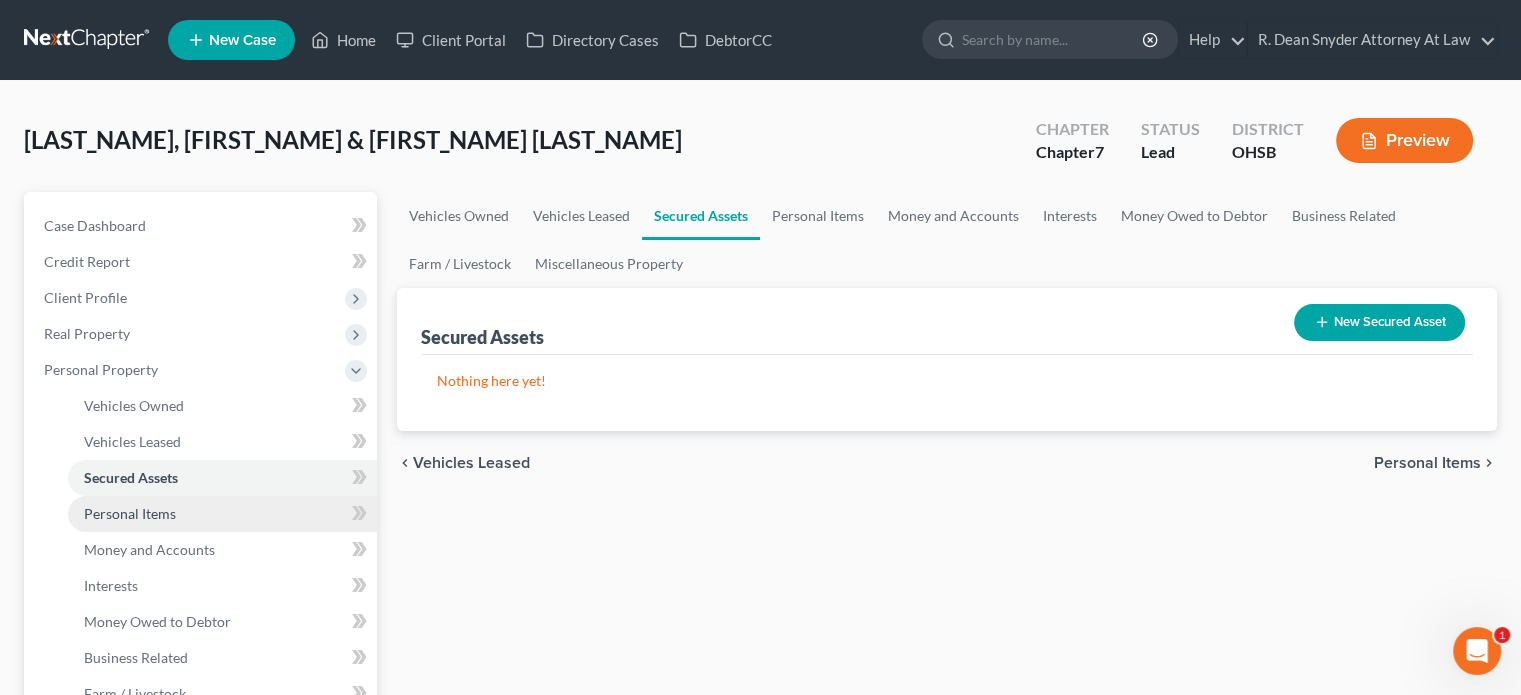 click on "Personal Items" at bounding box center (130, 513) 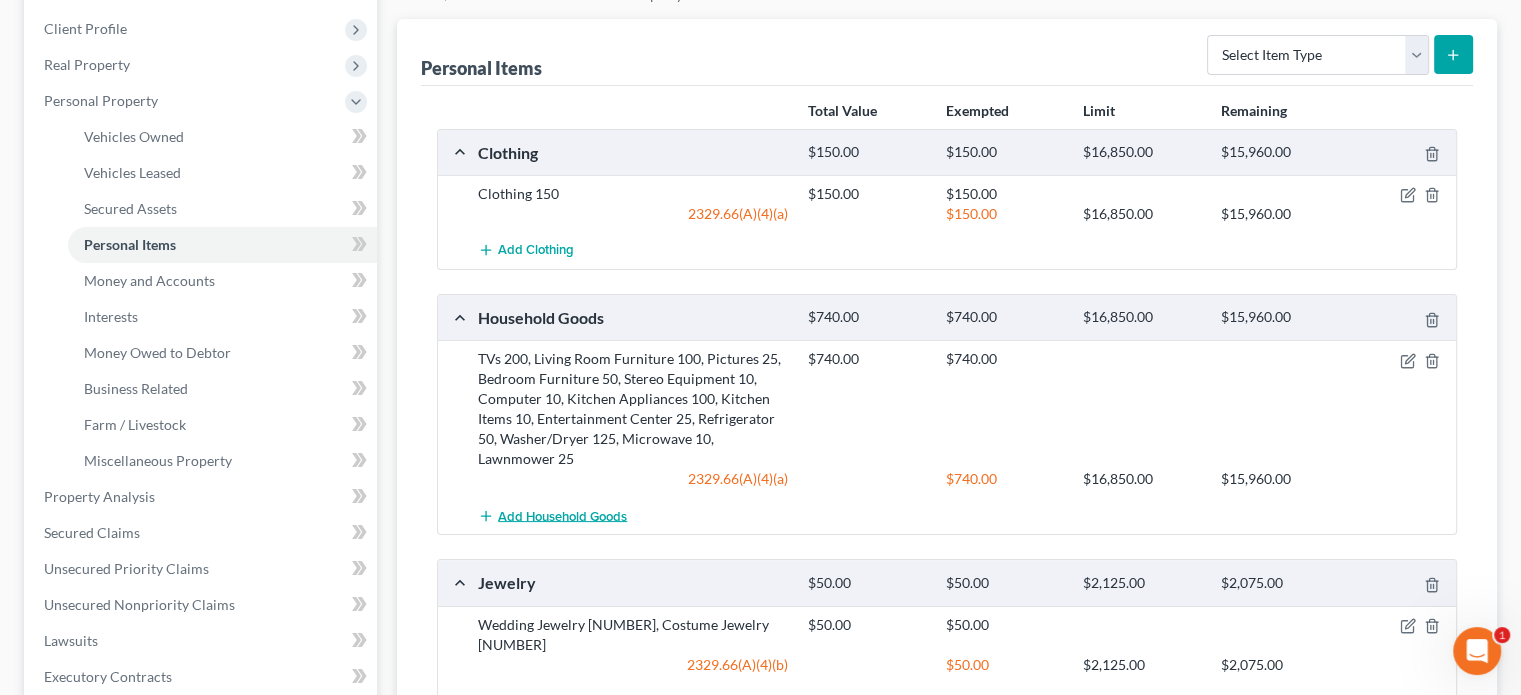 scroll, scrollTop: 200, scrollLeft: 0, axis: vertical 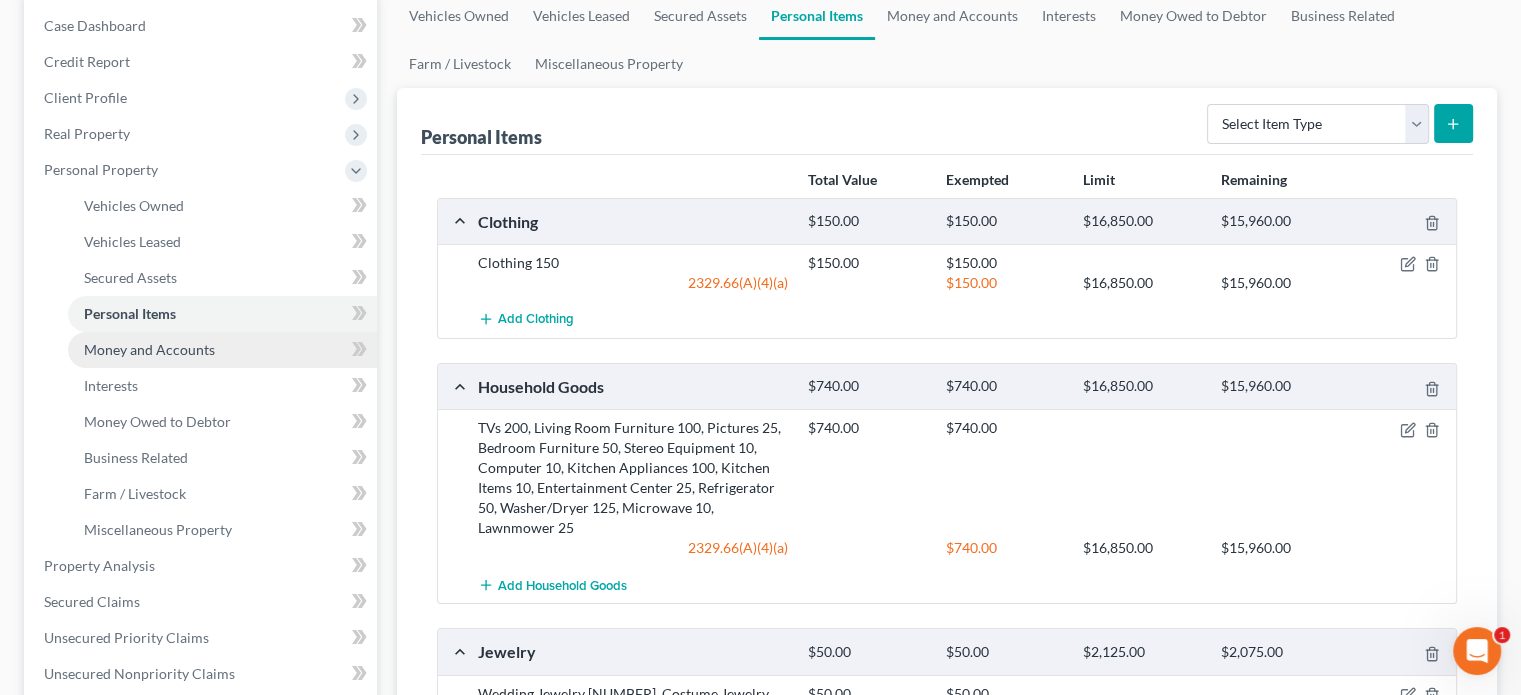 click on "Money and Accounts" at bounding box center (149, 349) 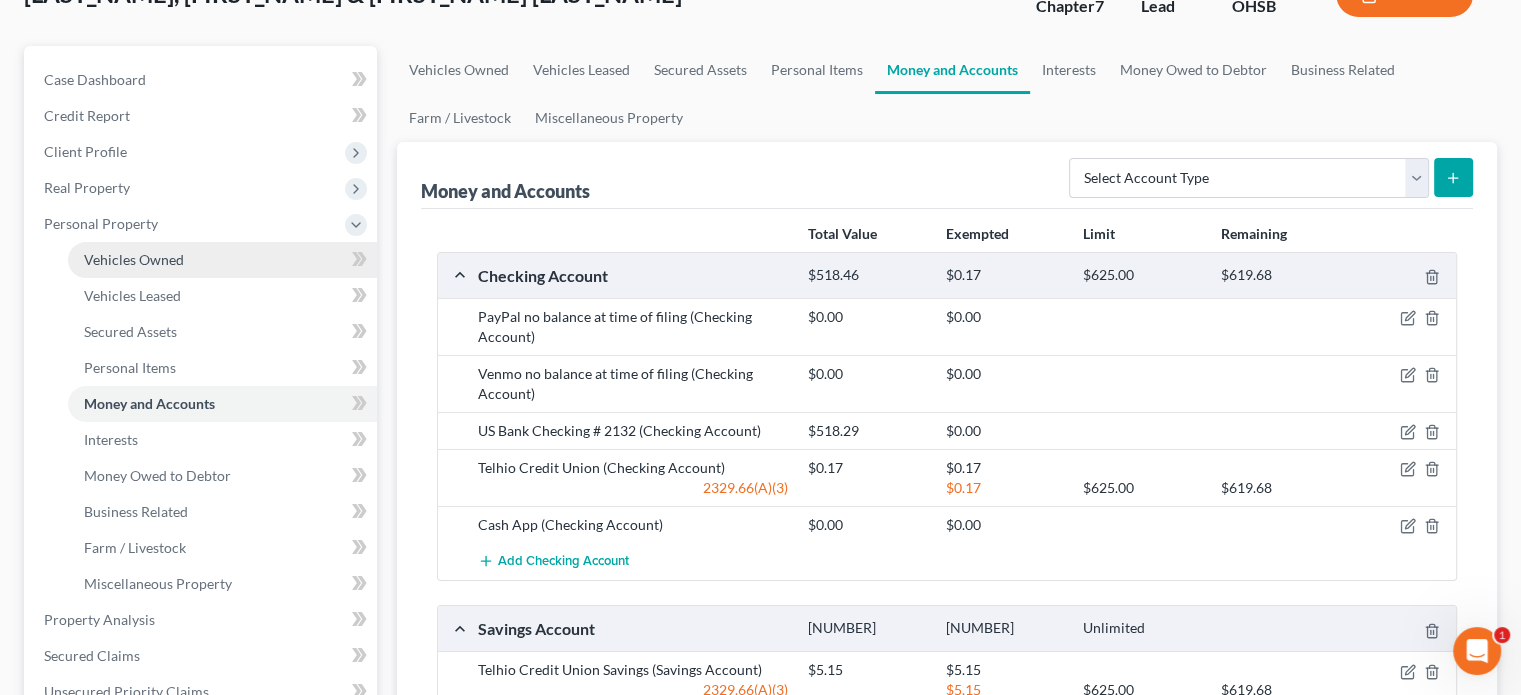 scroll, scrollTop: 200, scrollLeft: 0, axis: vertical 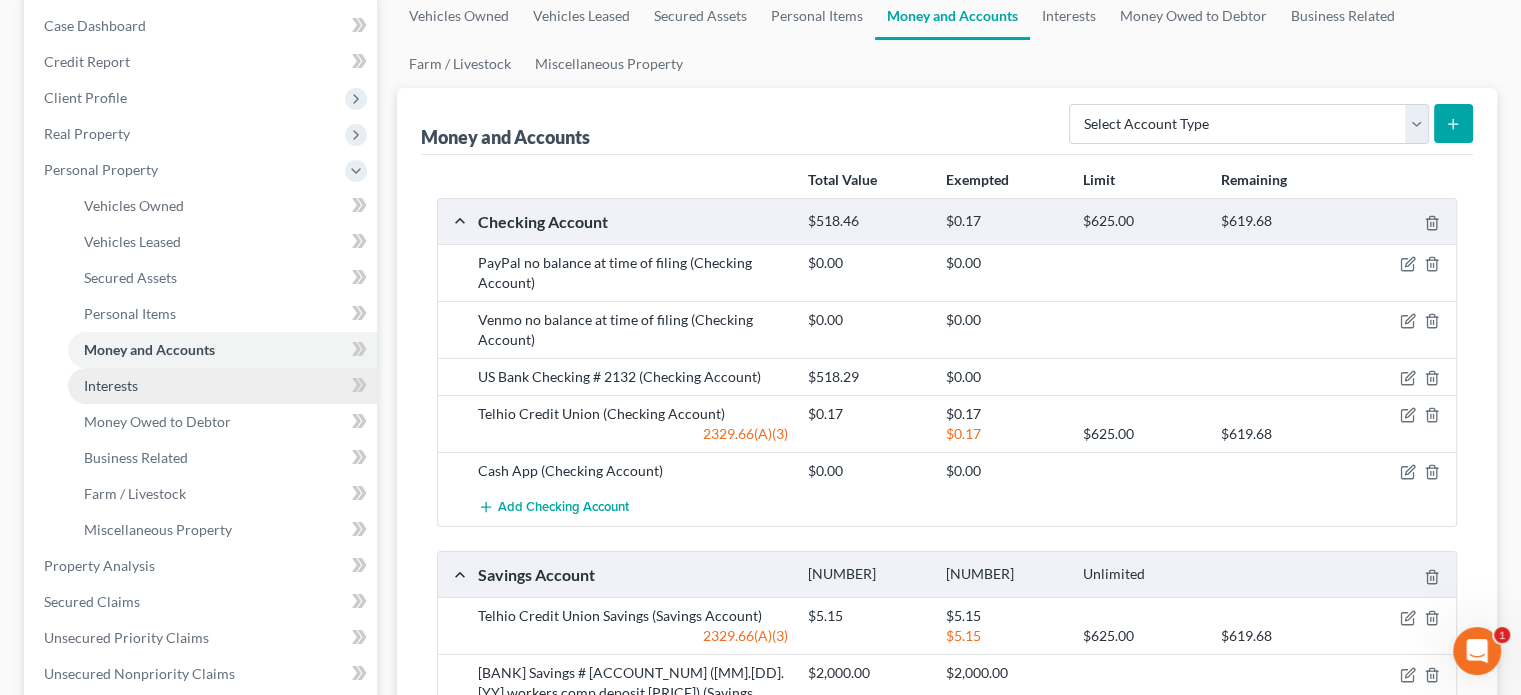 click on "Interests" at bounding box center [111, 385] 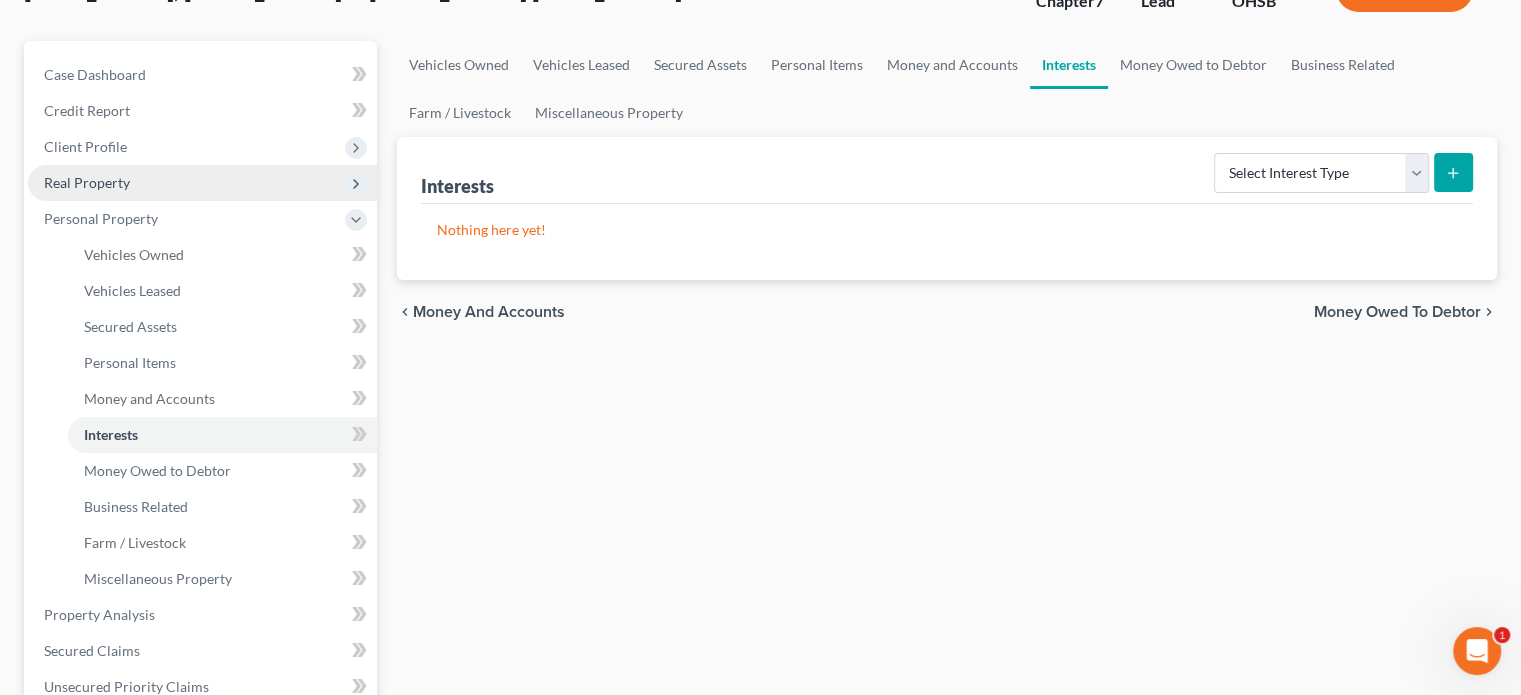 scroll, scrollTop: 200, scrollLeft: 0, axis: vertical 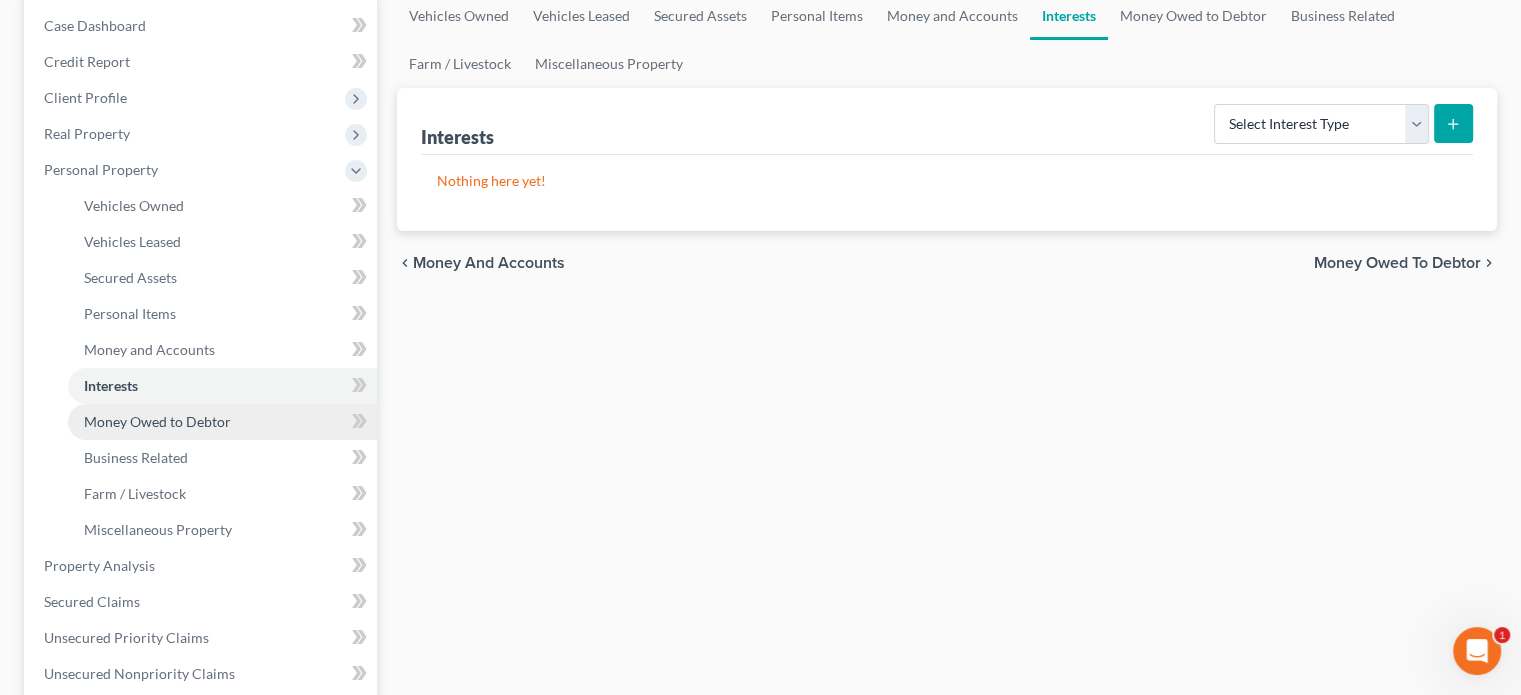 click on "Money Owed to Debtor" at bounding box center [157, 421] 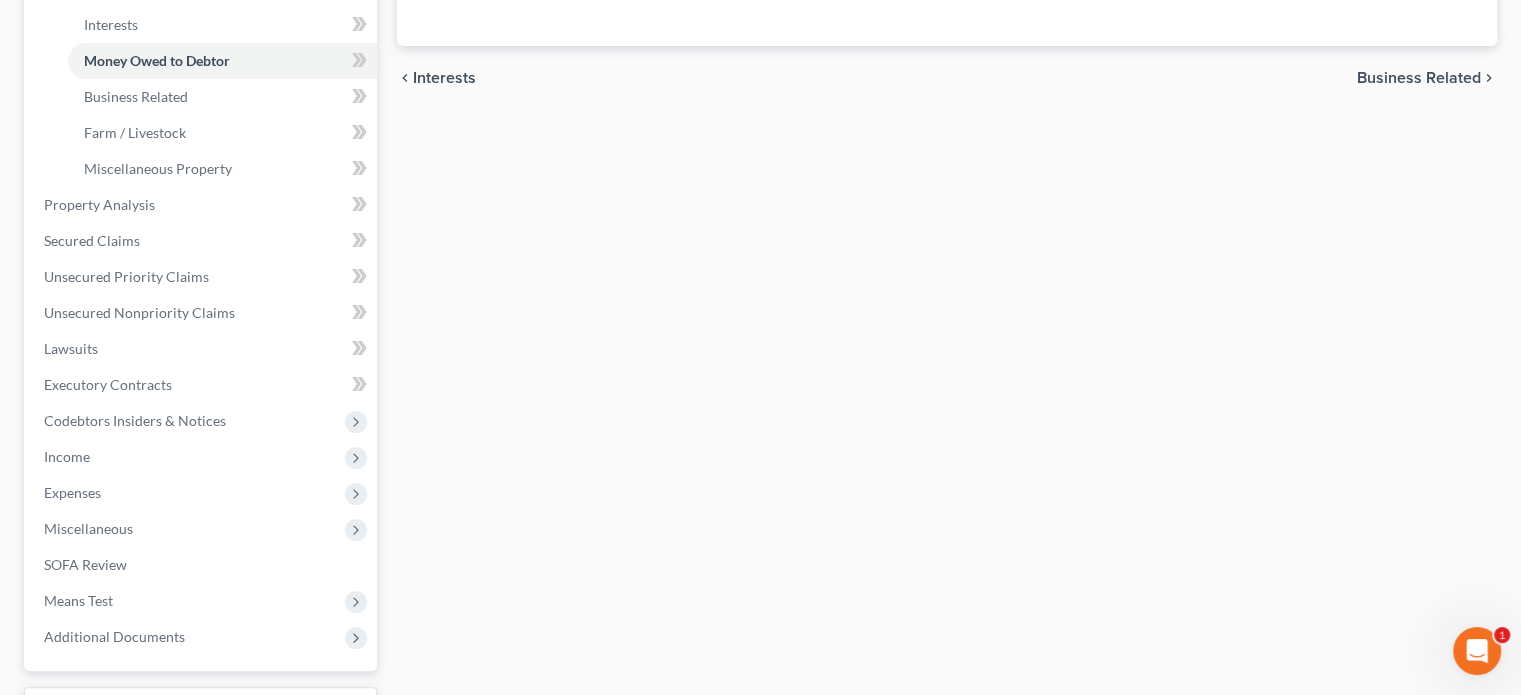 scroll, scrollTop: 726, scrollLeft: 0, axis: vertical 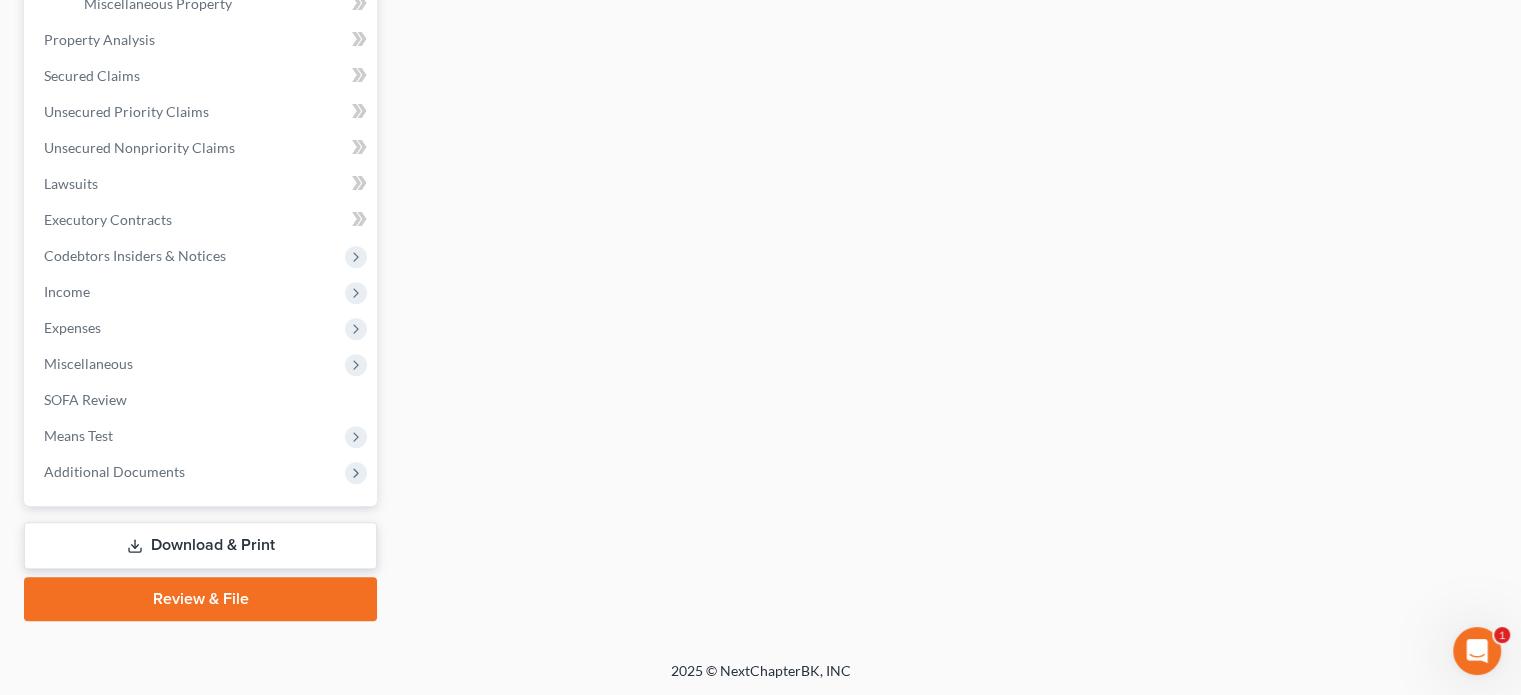 click on "Download & Print" at bounding box center (200, 545) 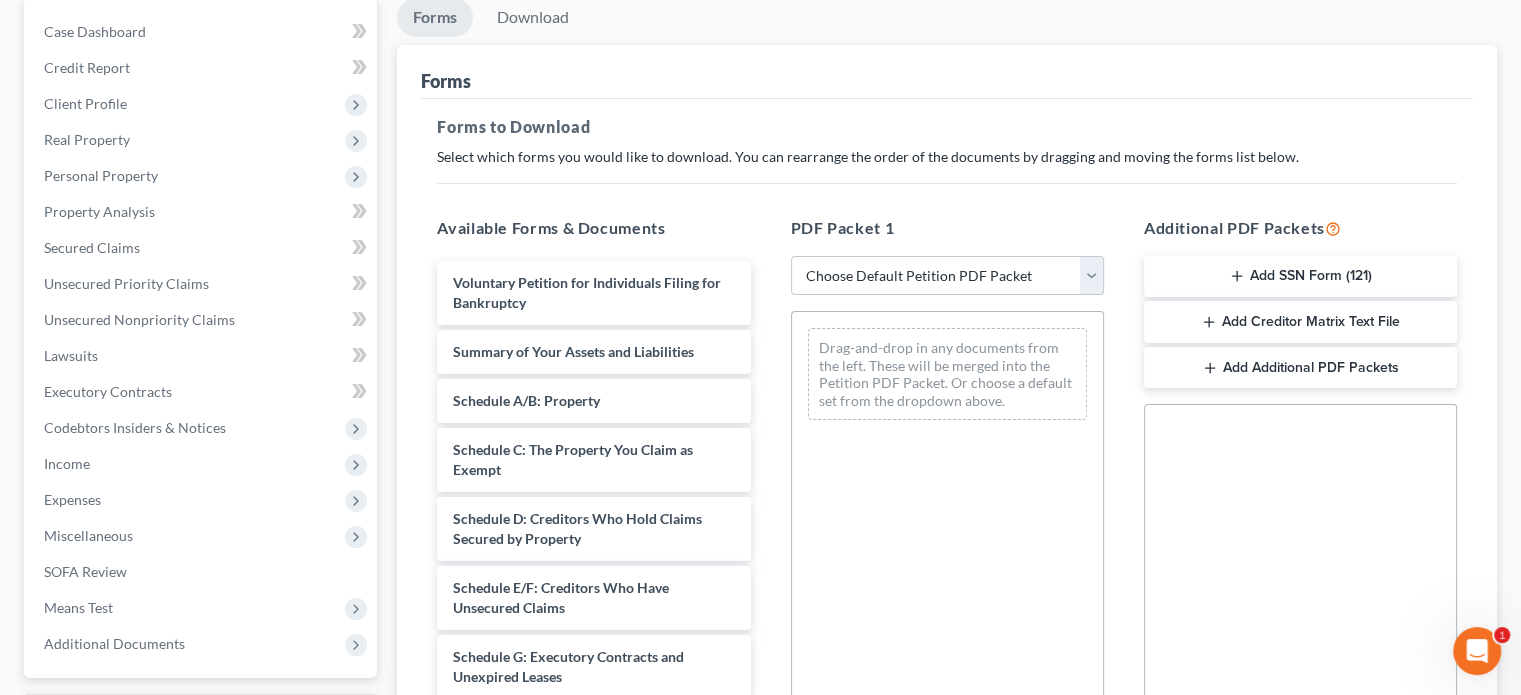 scroll, scrollTop: 200, scrollLeft: 0, axis: vertical 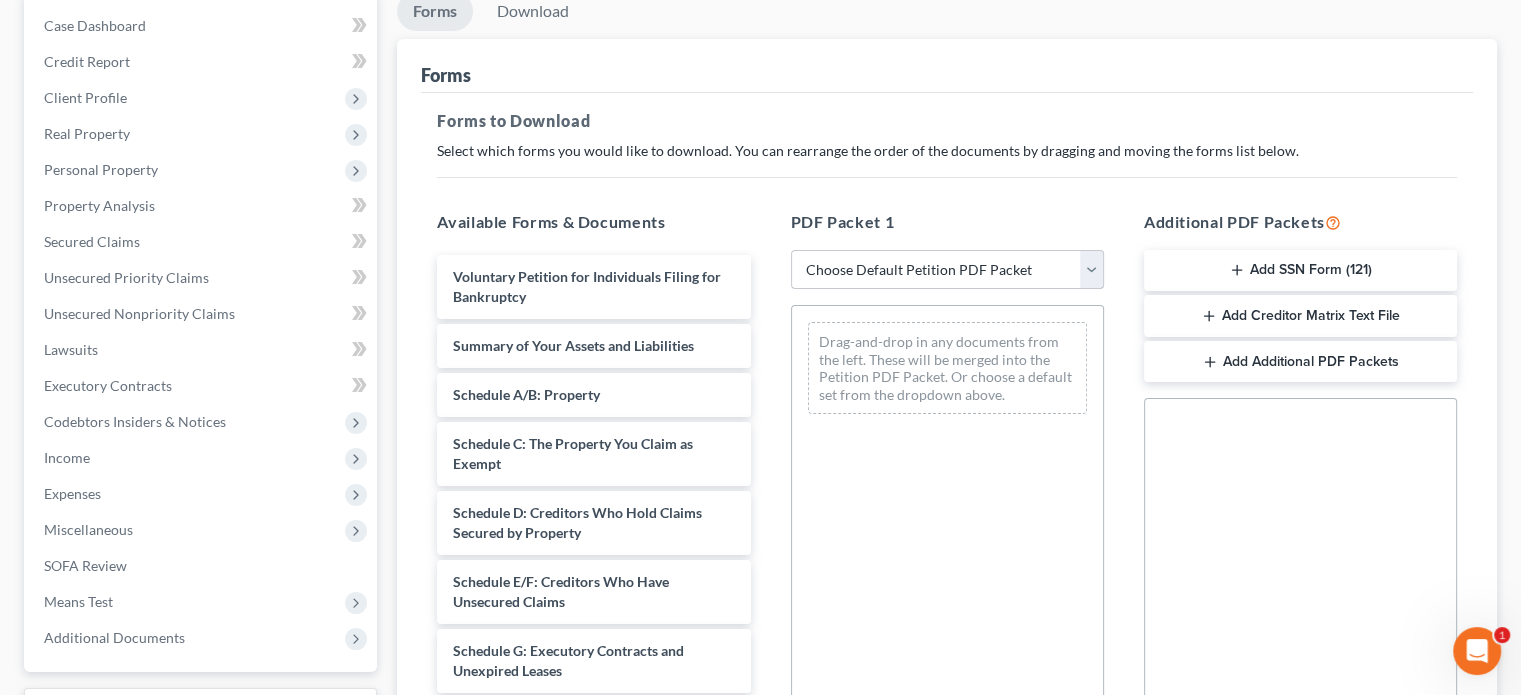 click on "Choose Default Petition PDF Packet Complete Bankruptcy Petition (all forms and schedules) Emergency Filing Forms (Petition and Creditor List Only) Amended Forms Signature Pages Only CostaMarkDraft Fairfield Farifield fairfield1 fairfield2 Fairfield Petition5182020 Petition52020 Petitionmailed to client 52120 Fairfield3 Fairfield3 Amended Schedule F" at bounding box center [947, 270] 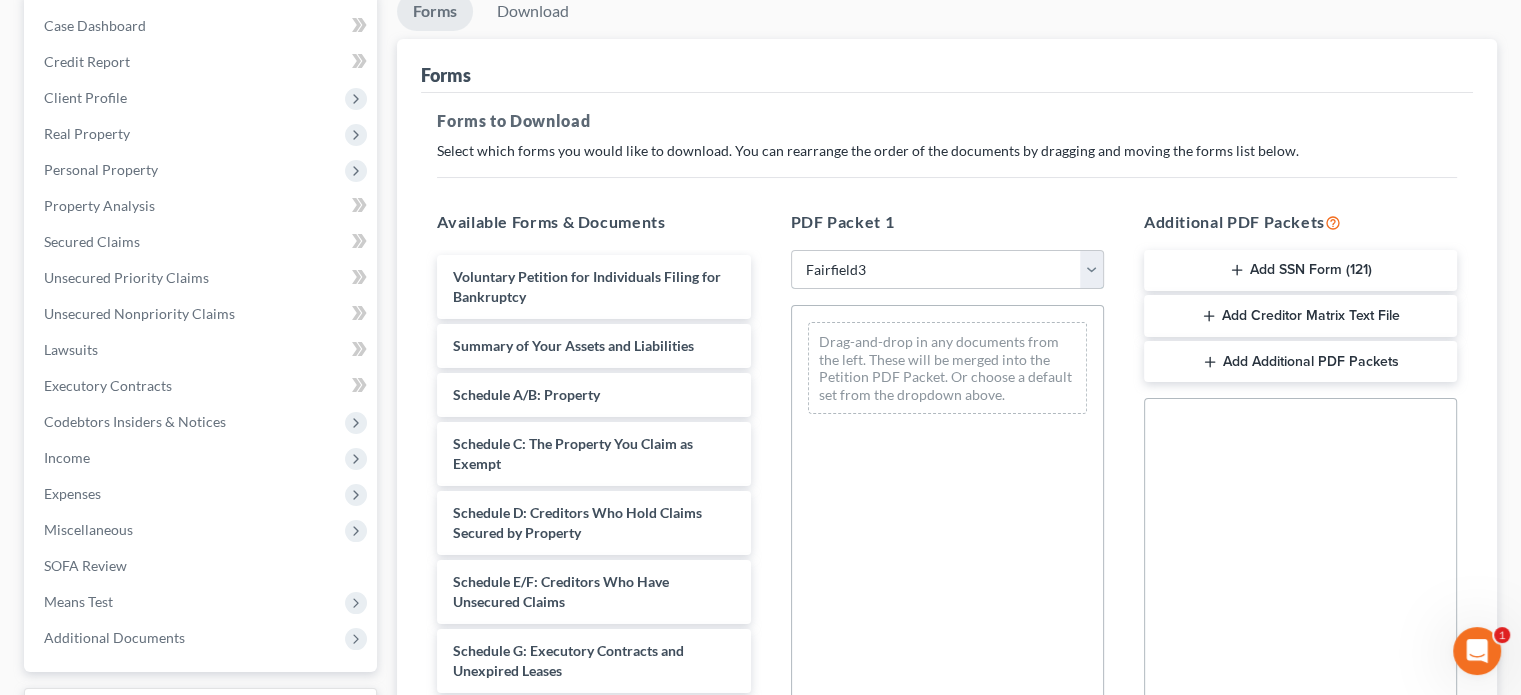 click on "Choose Default Petition PDF Packet Complete Bankruptcy Petition (all forms and schedules) Emergency Filing Forms (Petition and Creditor List Only) Amended Forms Signature Pages Only CostaMarkDraft Fairfield Farifield fairfield1 fairfield2 Fairfield Petition5182020 Petition52020 Petitionmailed to client 52120 Fairfield3 Fairfield3 Amended Schedule F" at bounding box center (947, 270) 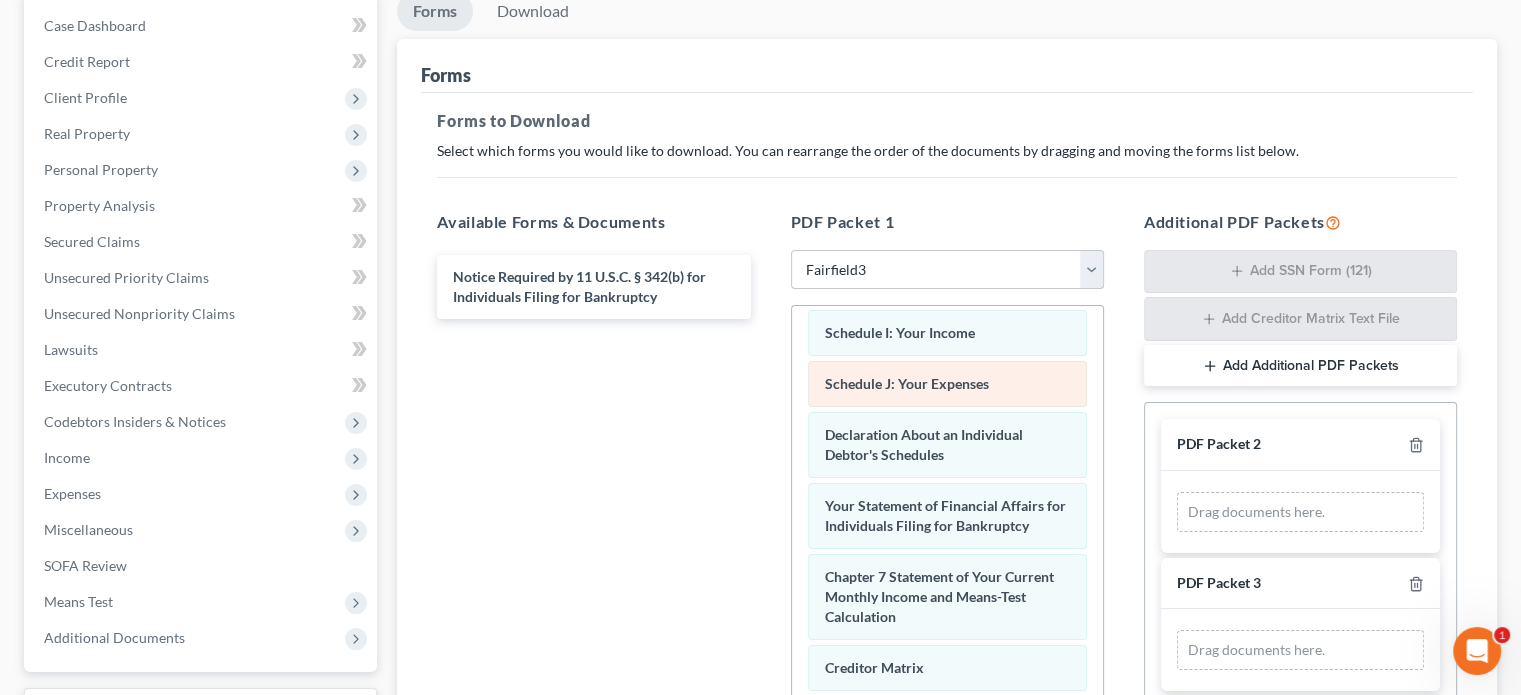 scroll, scrollTop: 553, scrollLeft: 0, axis: vertical 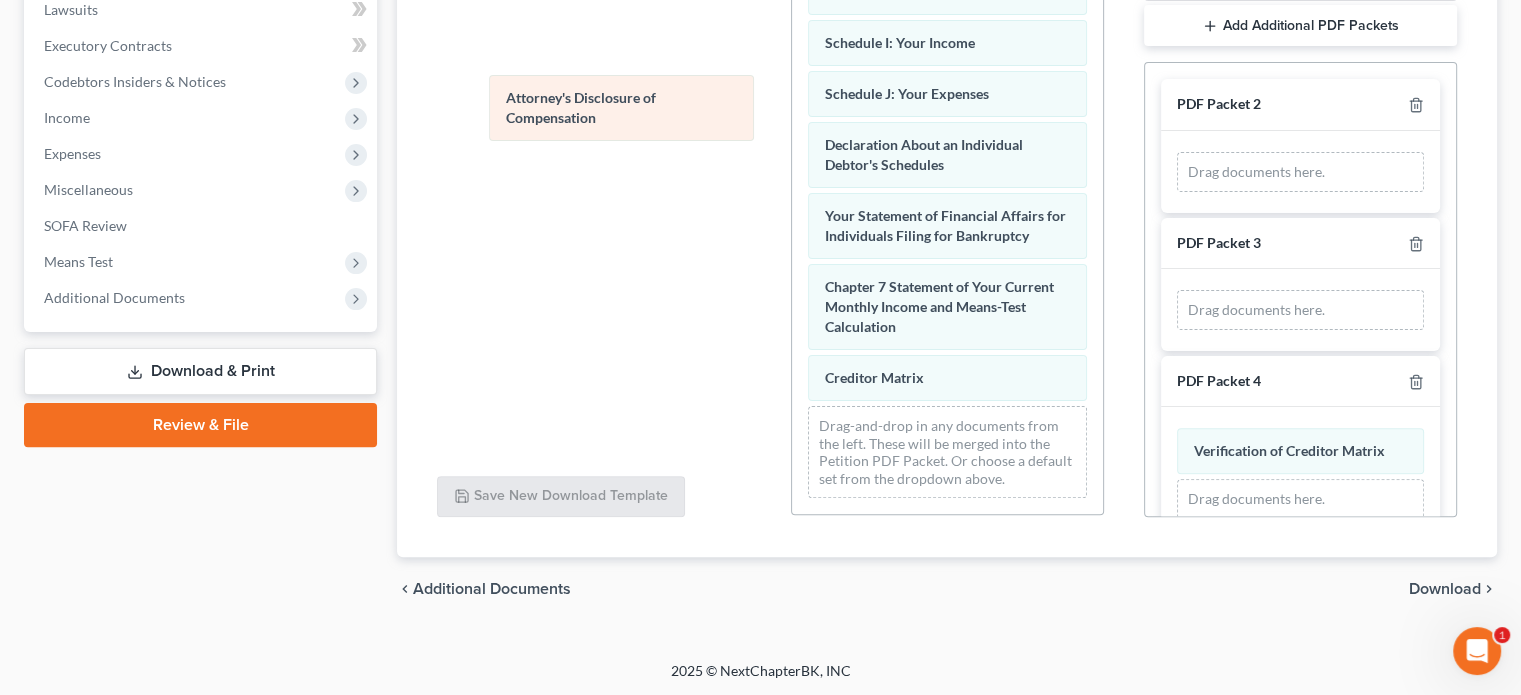 drag, startPoint x: 892, startPoint y: 378, endPoint x: 574, endPoint y: 118, distance: 410.76028 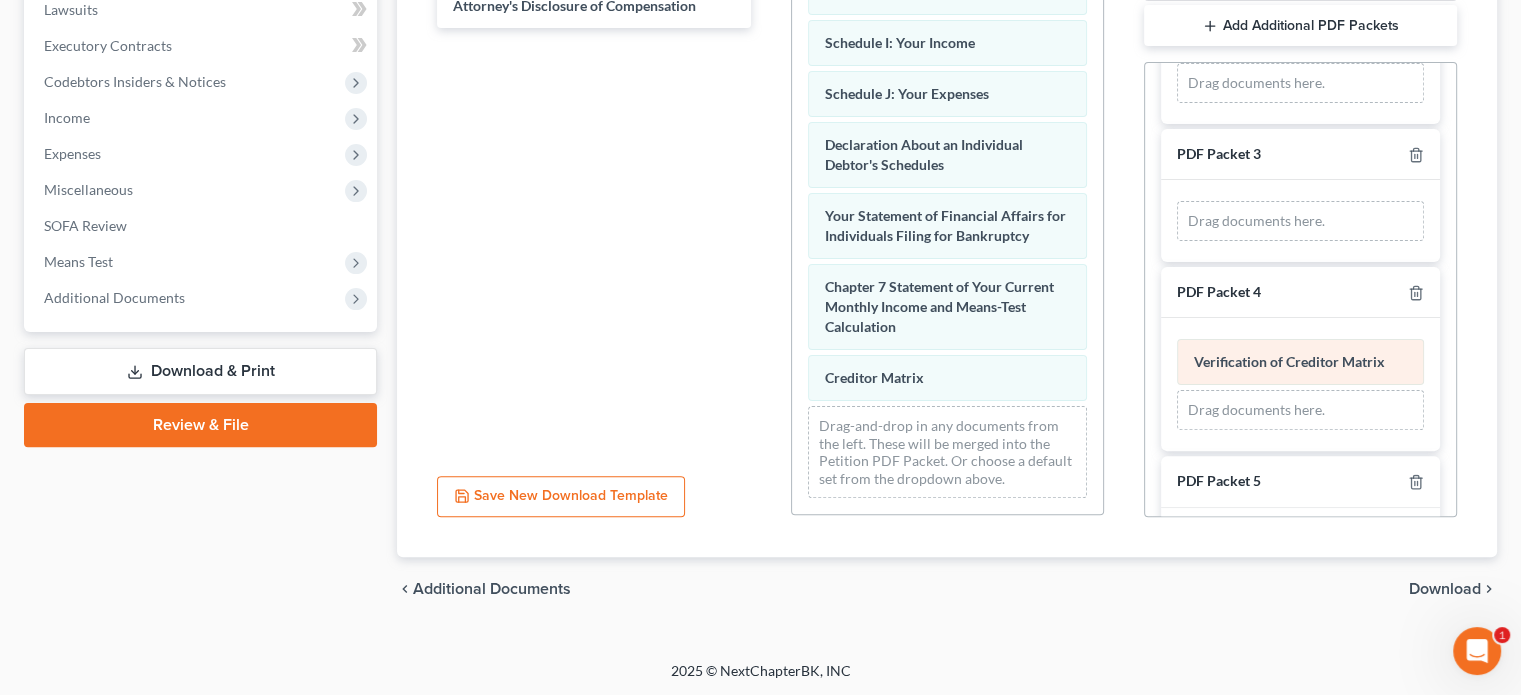 scroll, scrollTop: 500, scrollLeft: 0, axis: vertical 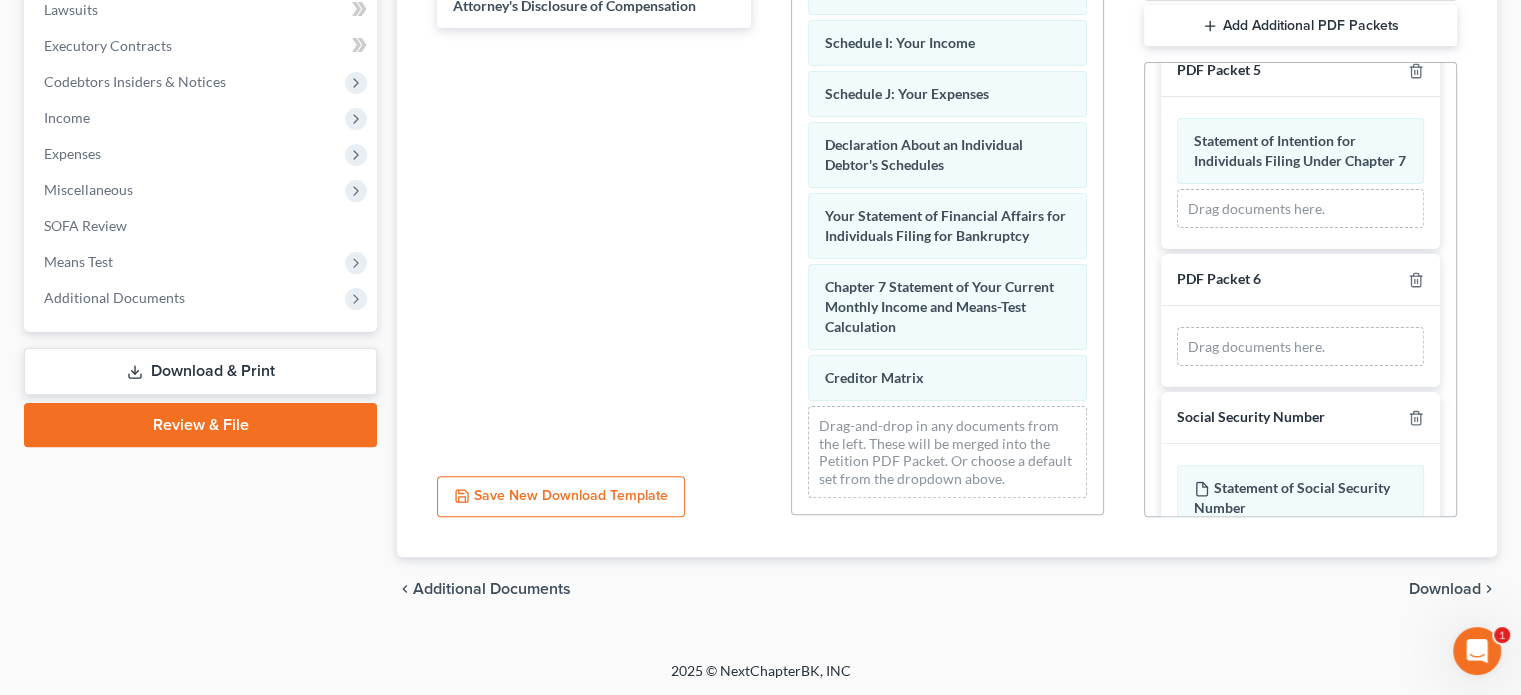drag, startPoint x: 1428, startPoint y: 582, endPoint x: 1400, endPoint y: 570, distance: 30.463093 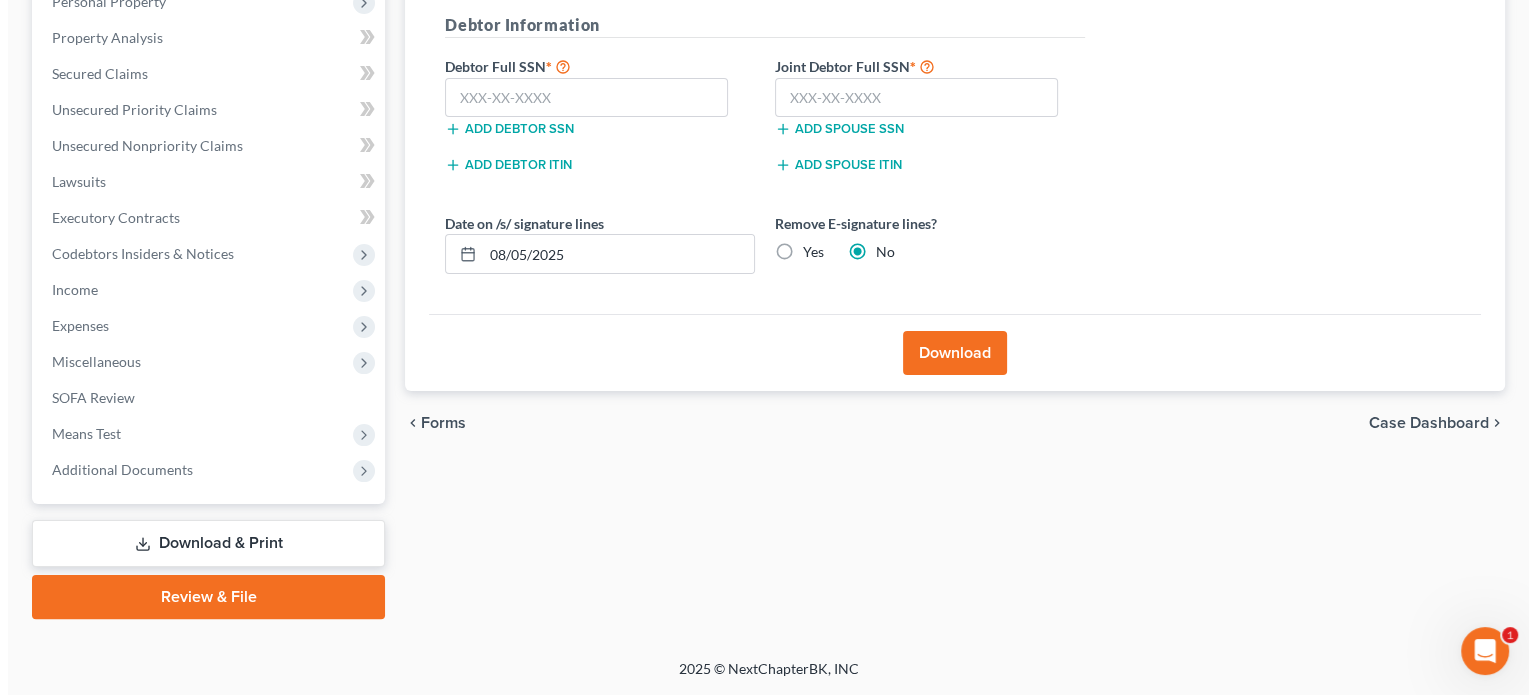scroll, scrollTop: 366, scrollLeft: 0, axis: vertical 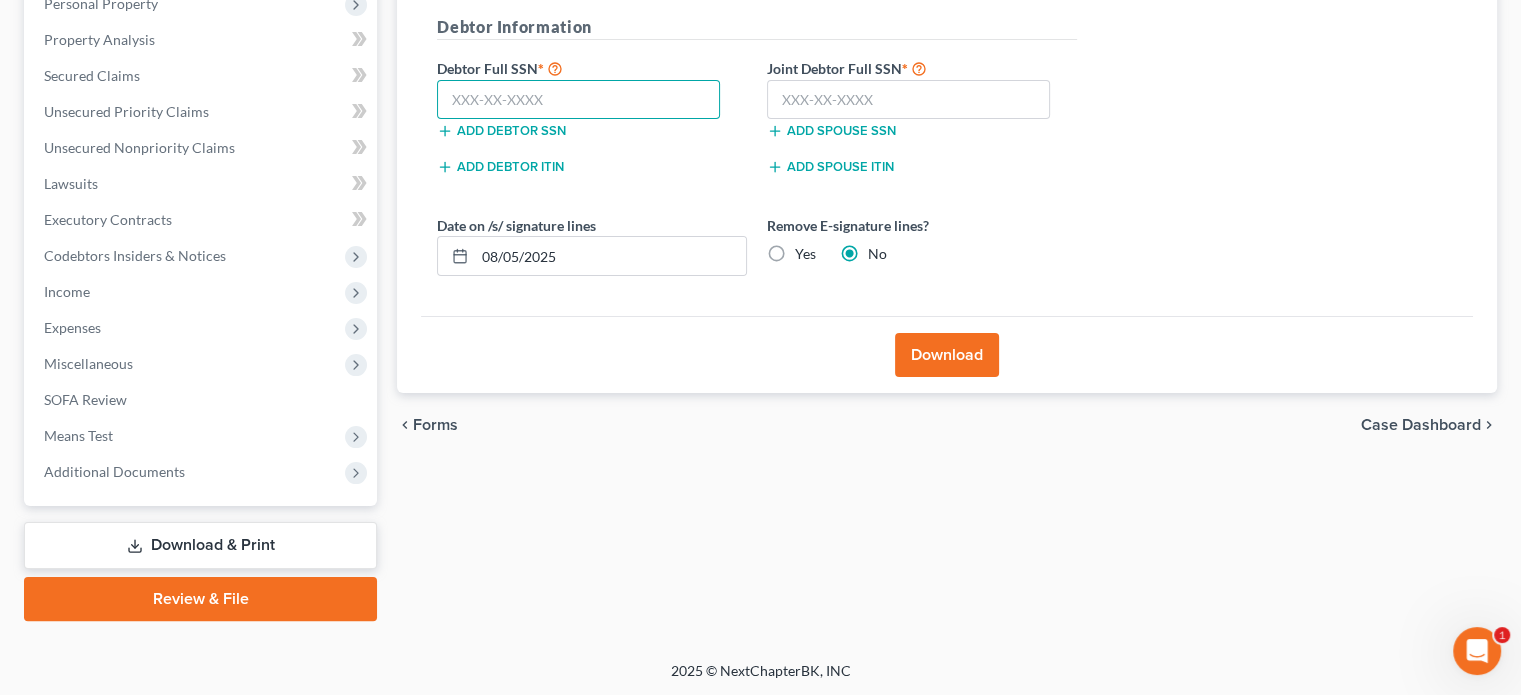 drag, startPoint x: 495, startPoint y: 89, endPoint x: 484, endPoint y: 84, distance: 12.083046 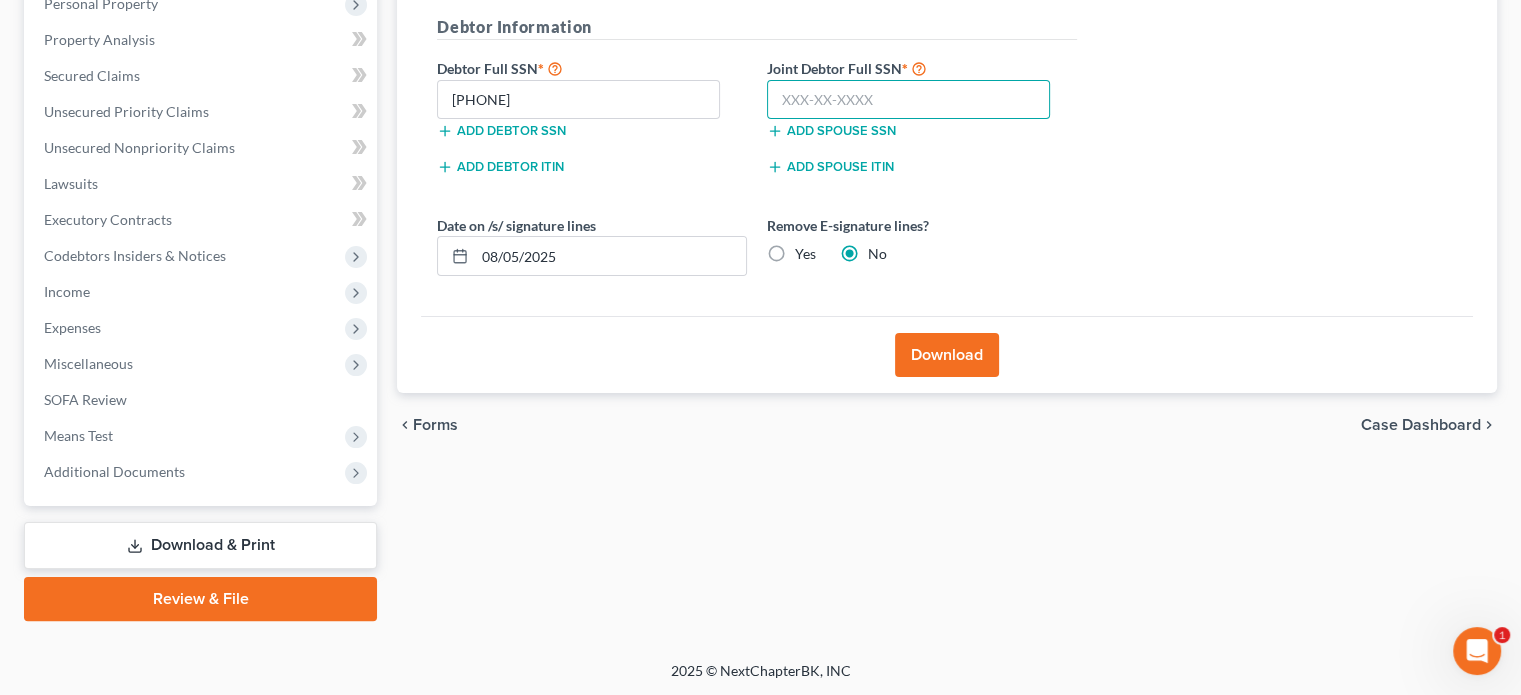 click at bounding box center (908, 100) 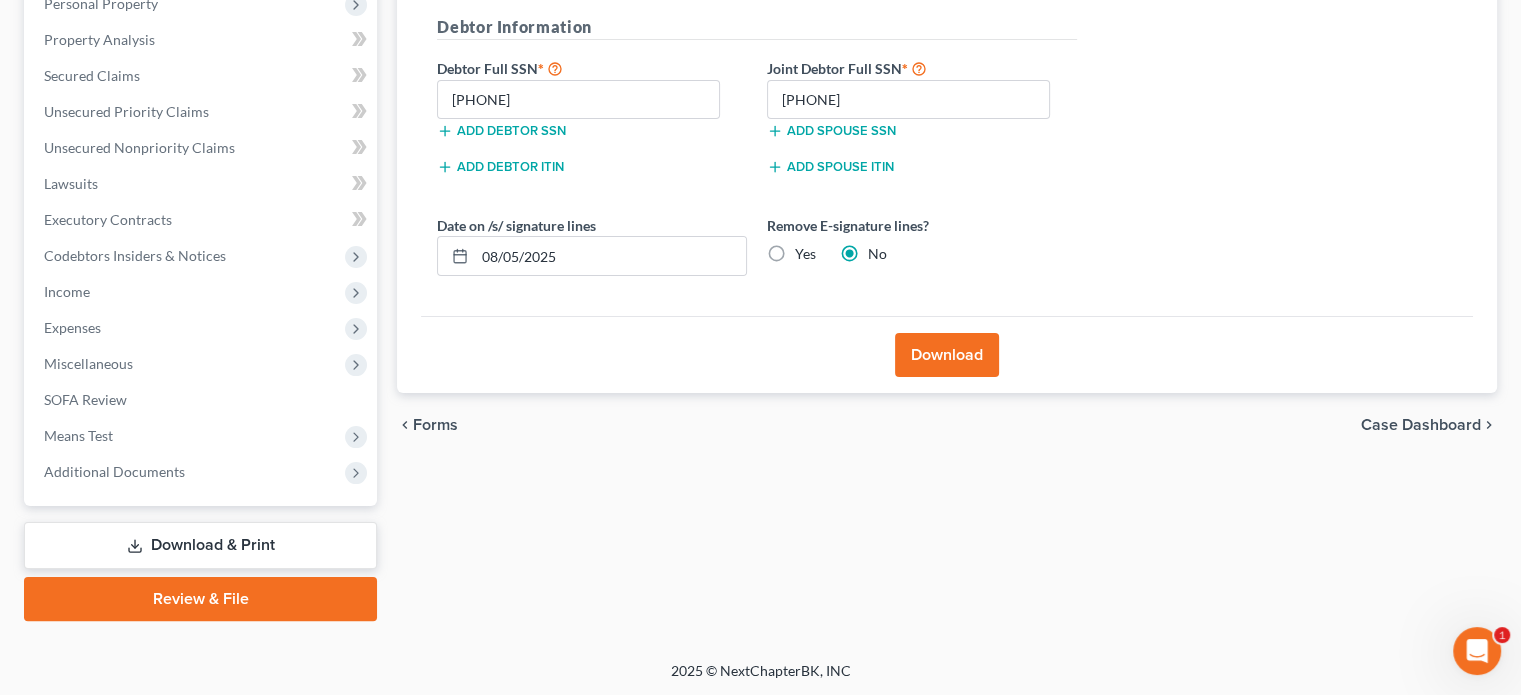 click on "Download" at bounding box center (947, 355) 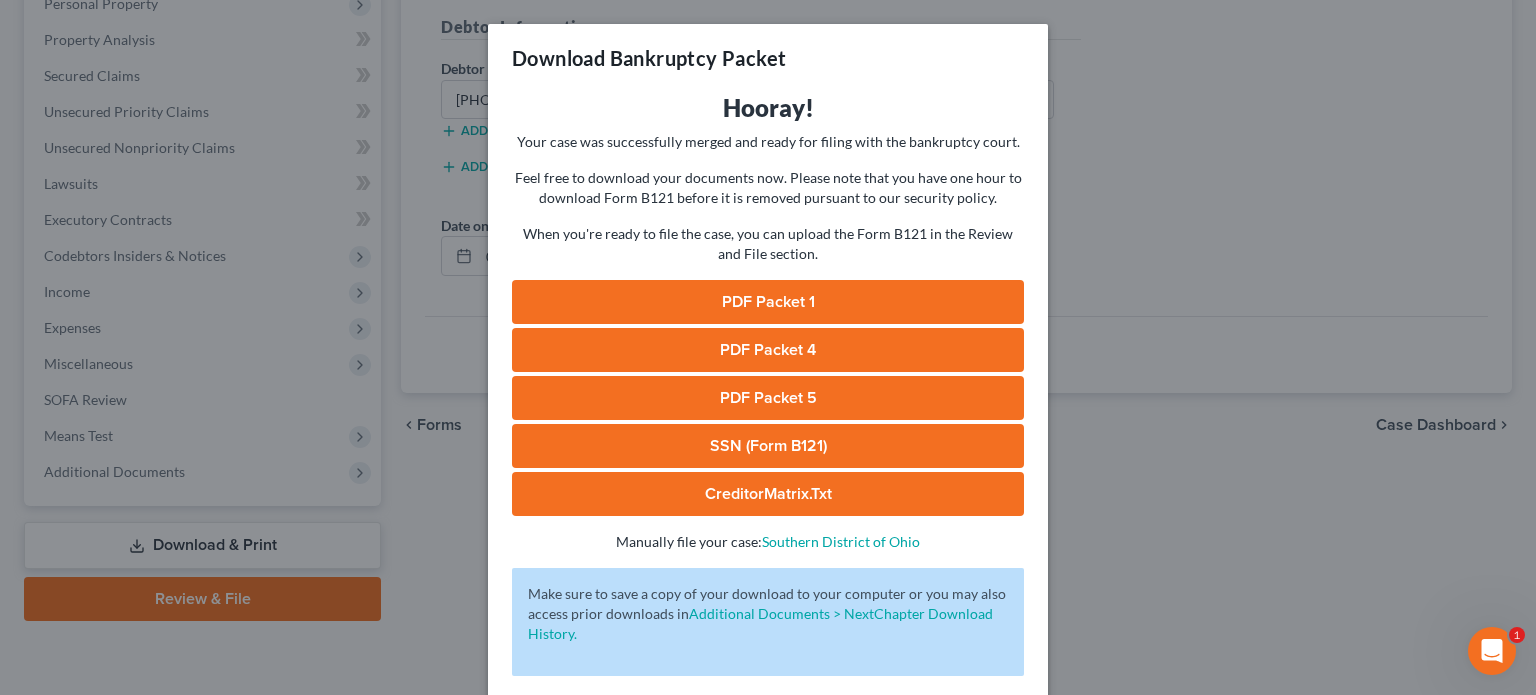 click on "PDF Packet 1" at bounding box center [768, 302] 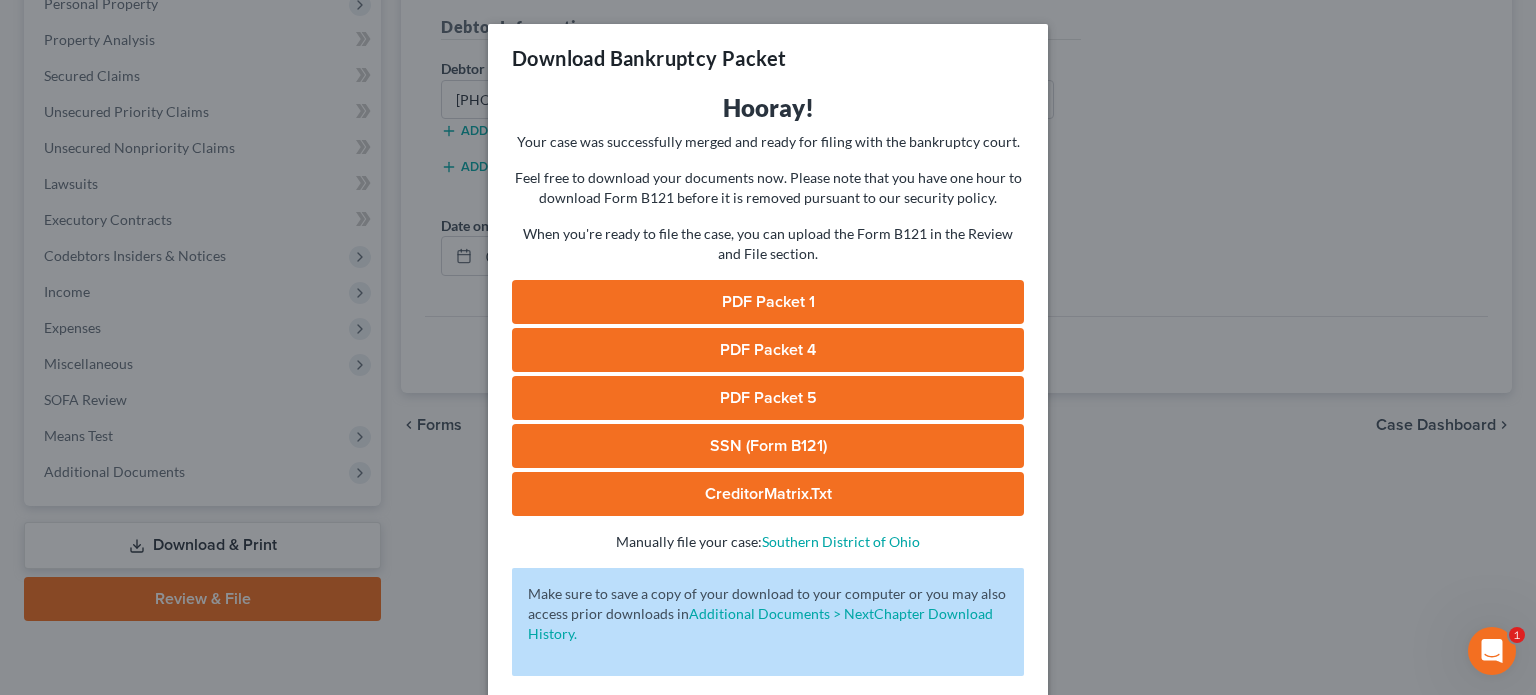 click on "PDF Packet 4" at bounding box center (768, 350) 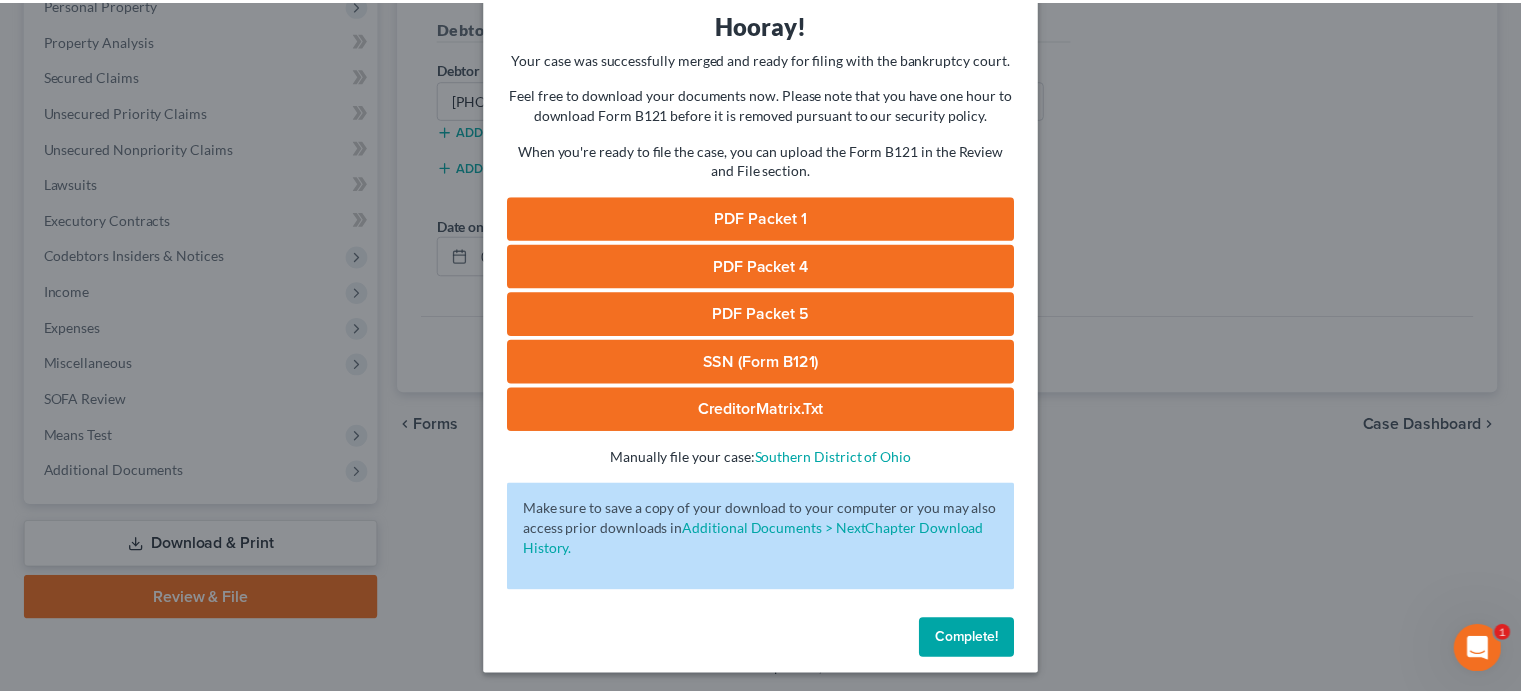scroll, scrollTop: 88, scrollLeft: 0, axis: vertical 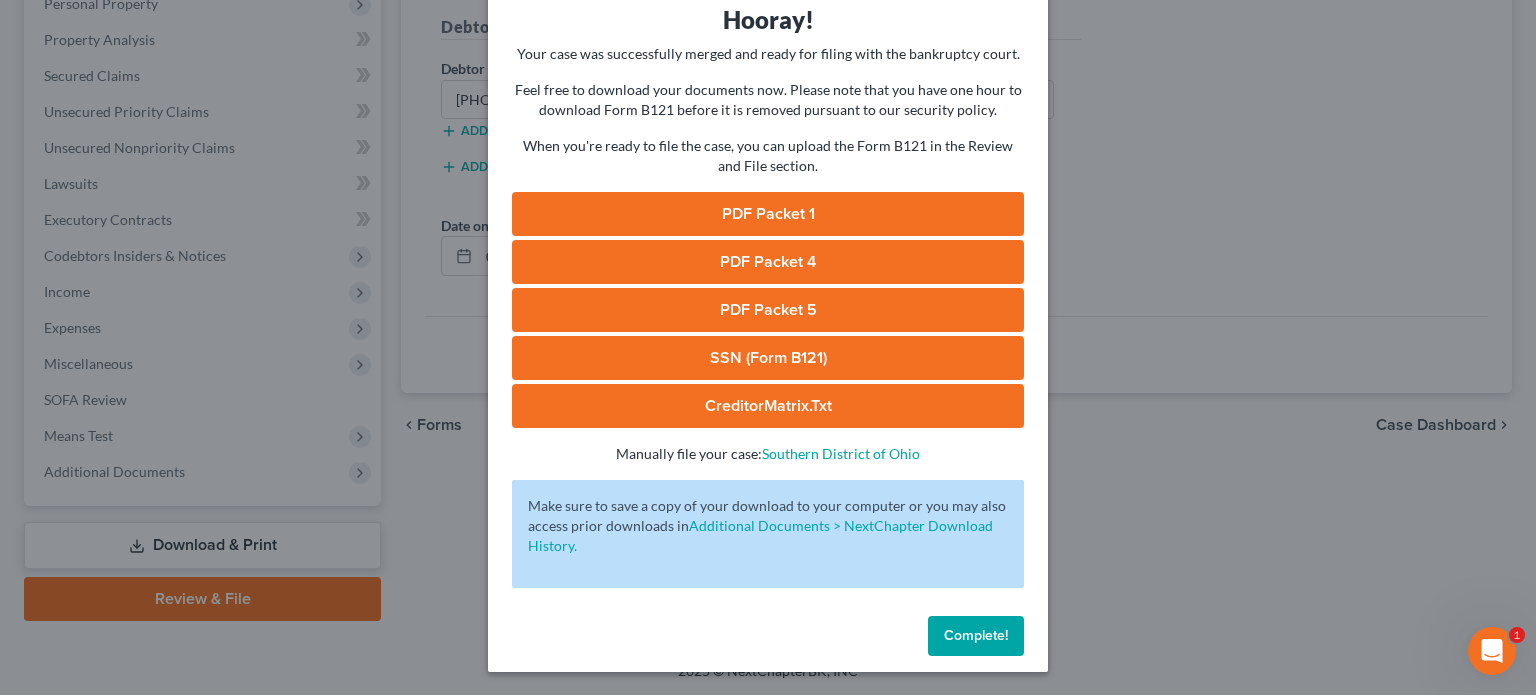 click on "Complete!" at bounding box center [976, 636] 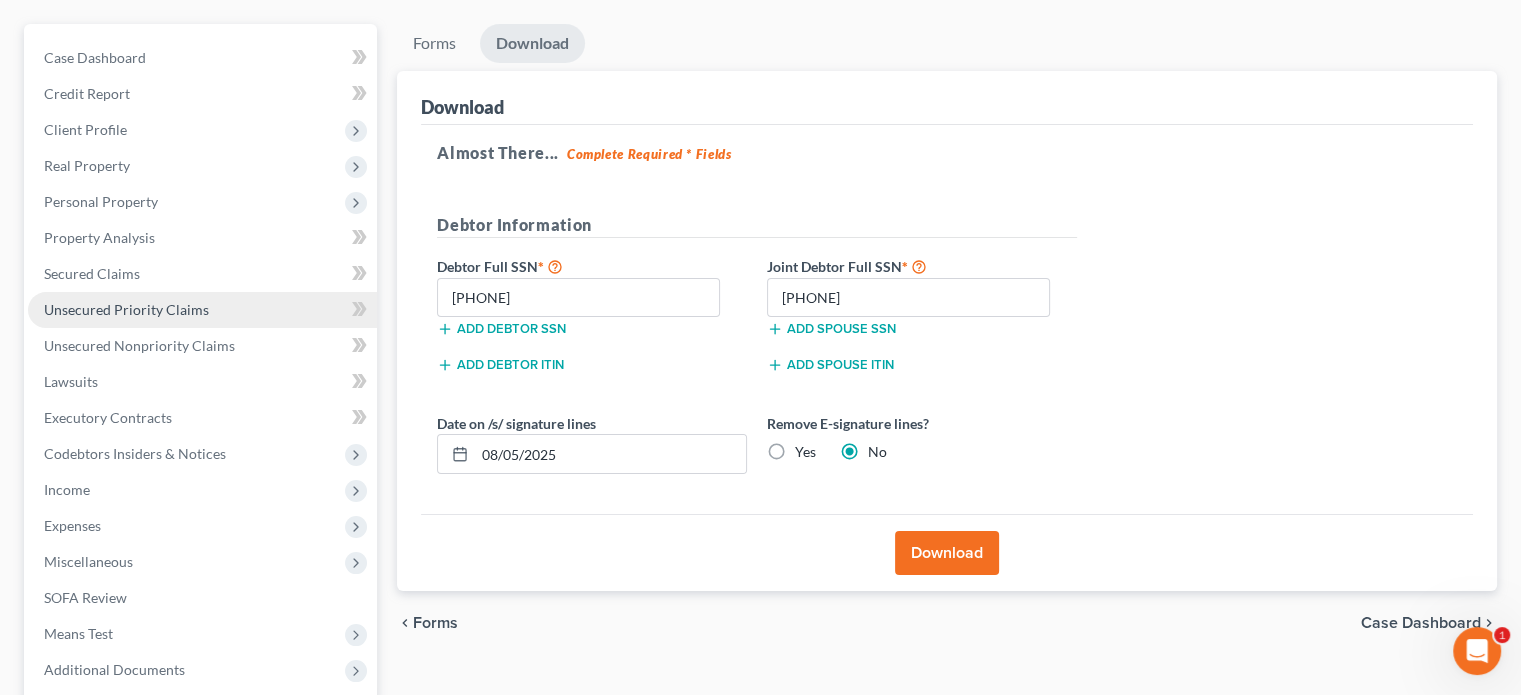 scroll, scrollTop: 166, scrollLeft: 0, axis: vertical 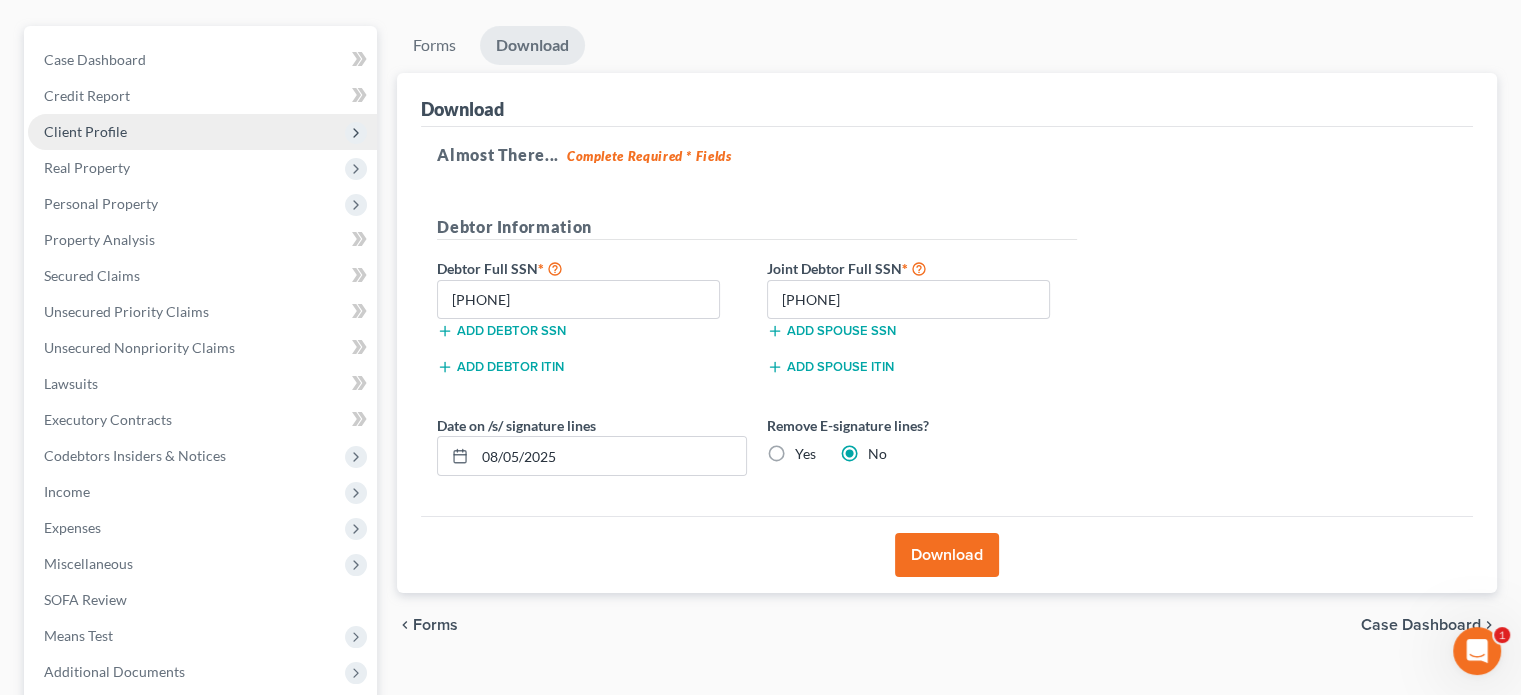 click on "Client Profile" at bounding box center (202, 132) 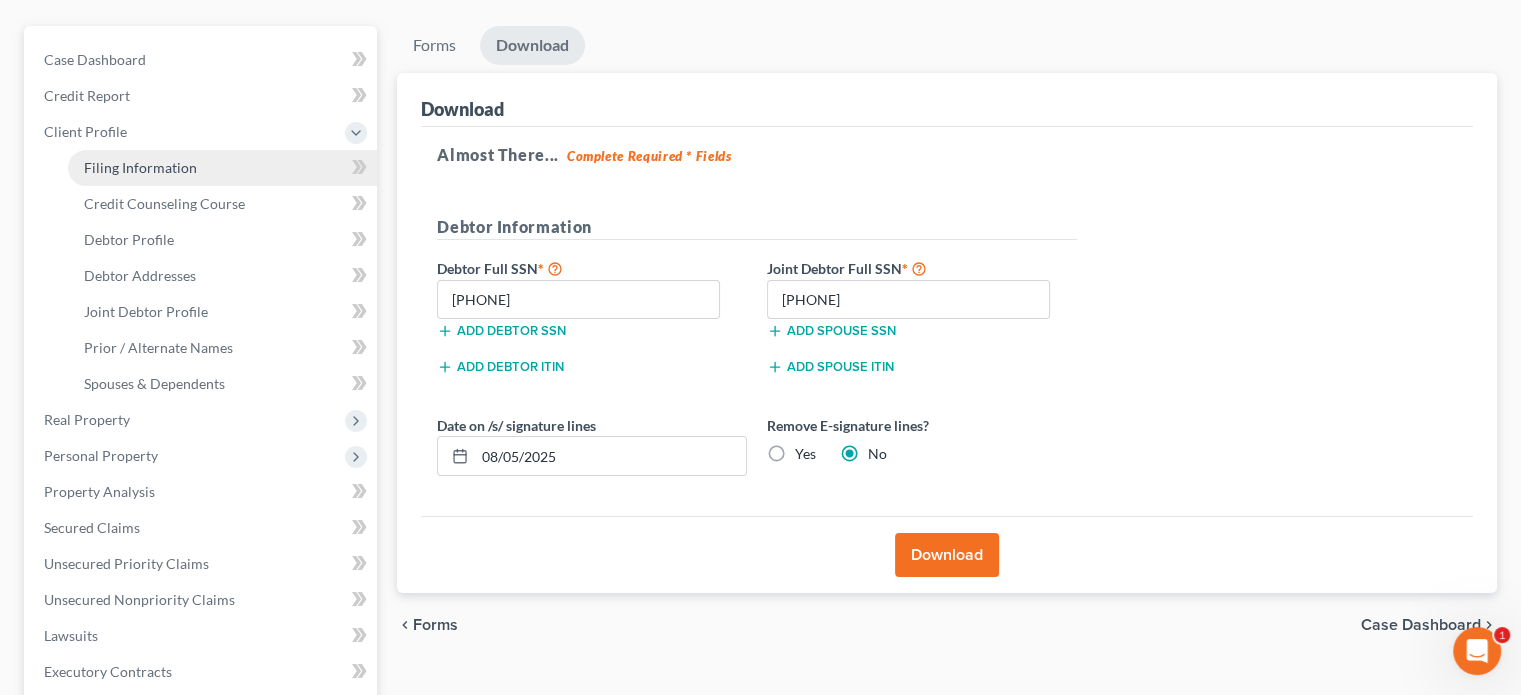 click on "Filing Information" at bounding box center [140, 167] 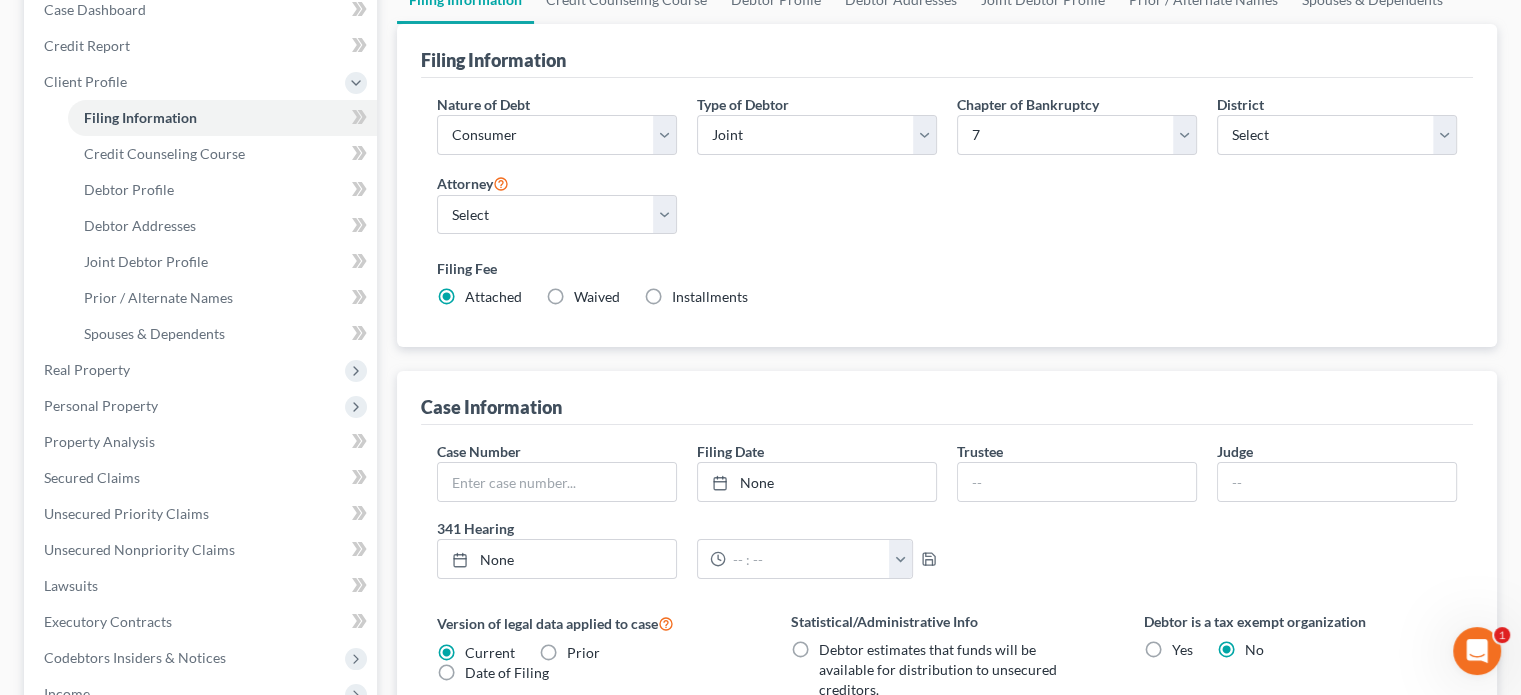 scroll, scrollTop: 0, scrollLeft: 0, axis: both 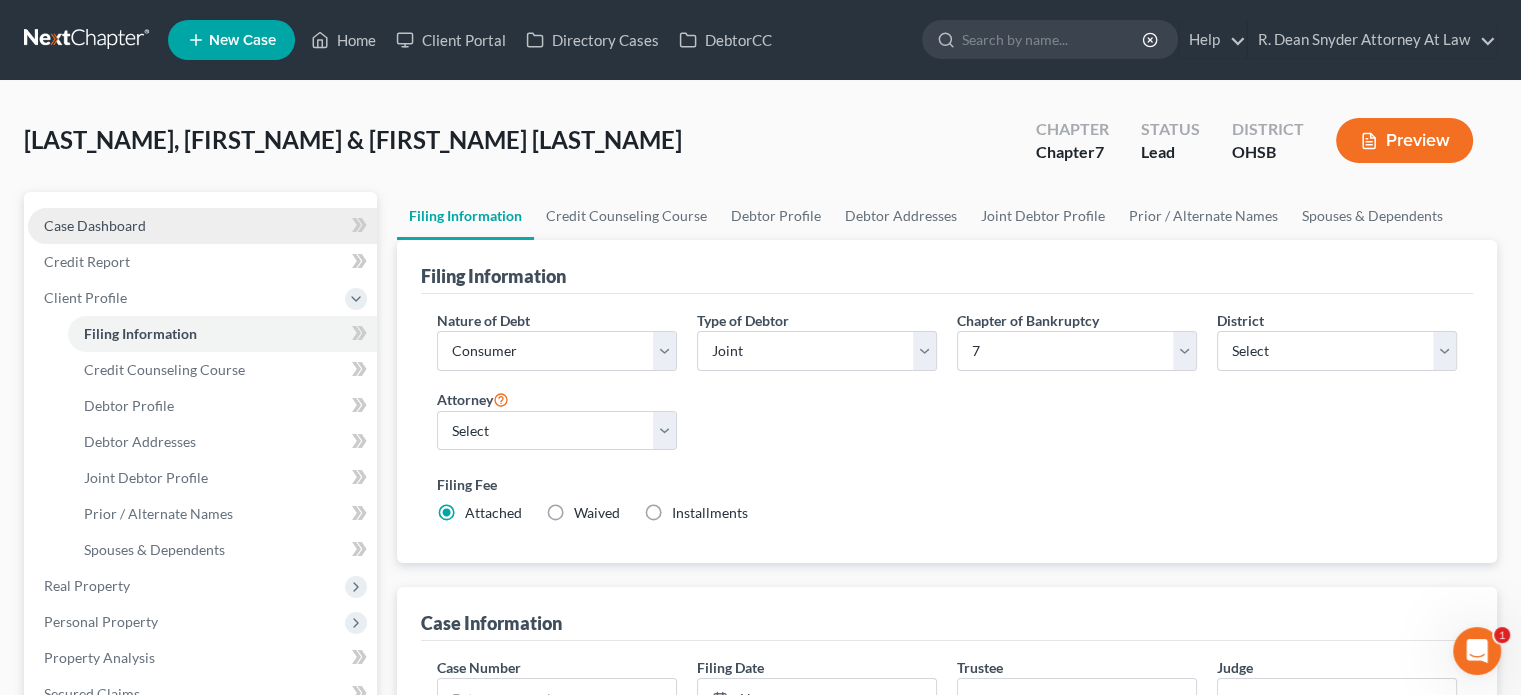 click on "Case Dashboard" at bounding box center (95, 225) 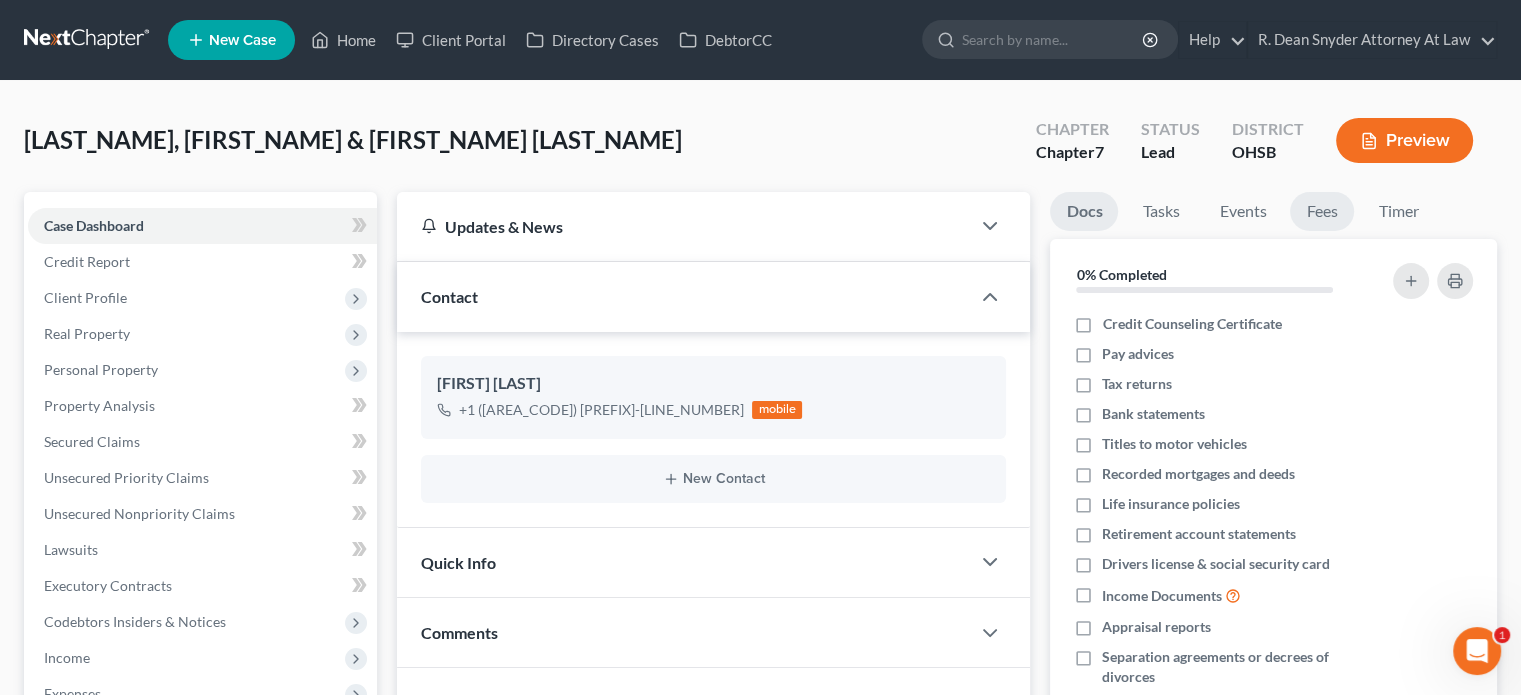 click on "Fees" at bounding box center [1322, 211] 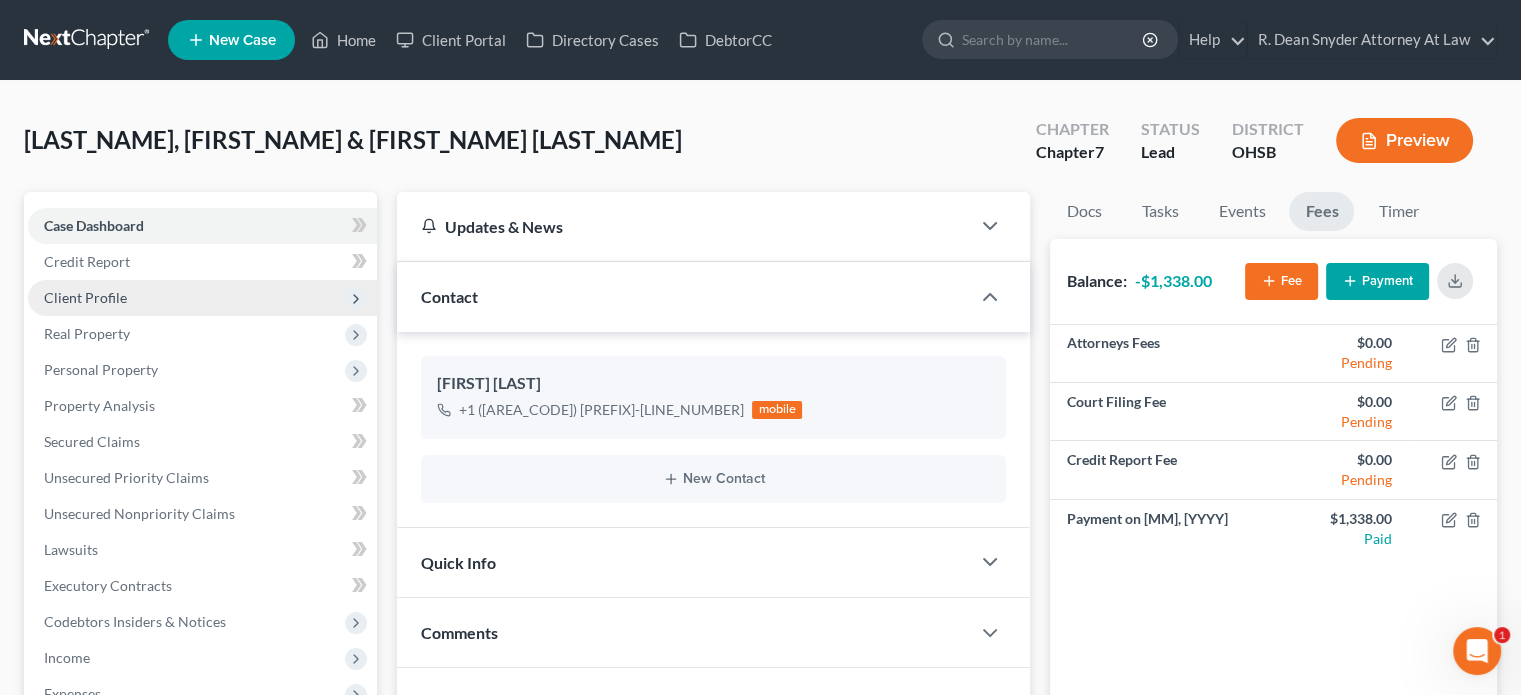 click on "Client Profile" at bounding box center (85, 297) 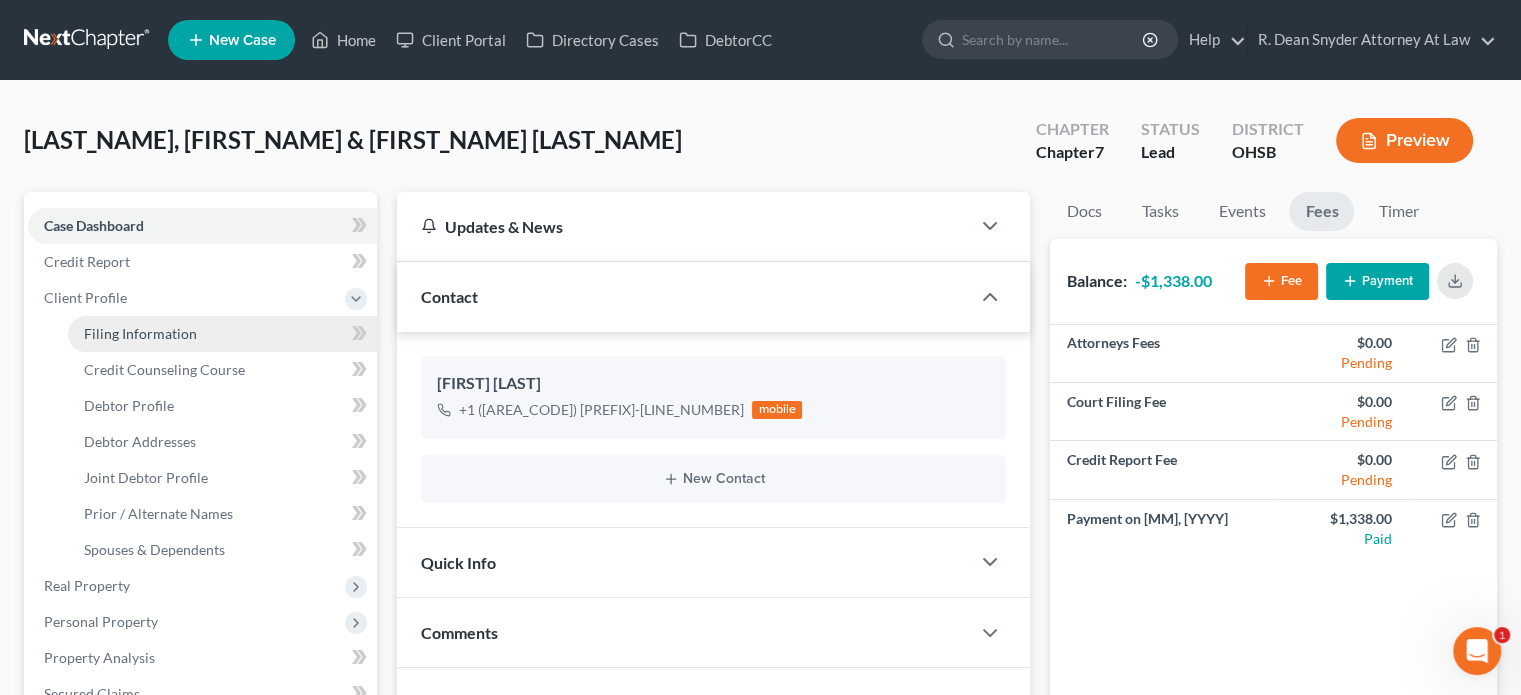 click on "Filing Information" at bounding box center (222, 334) 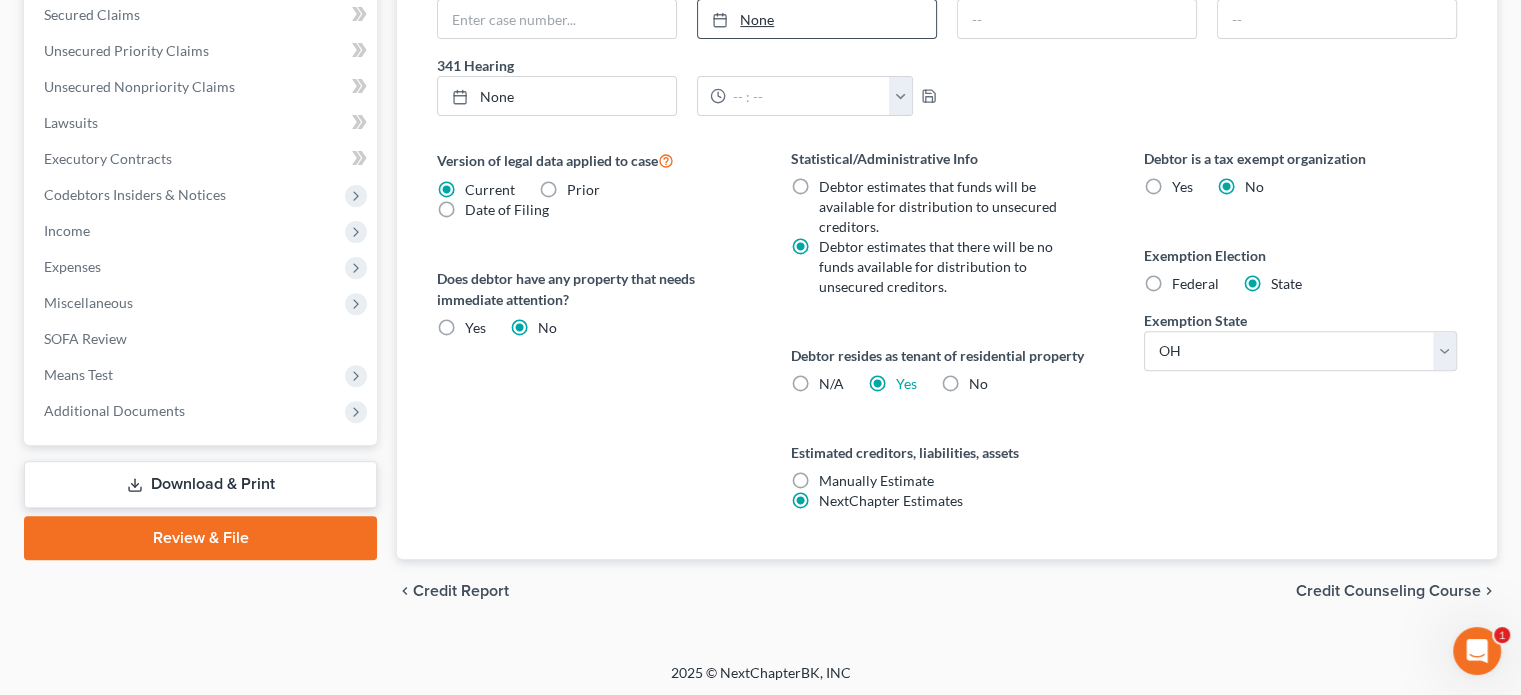 scroll, scrollTop: 680, scrollLeft: 0, axis: vertical 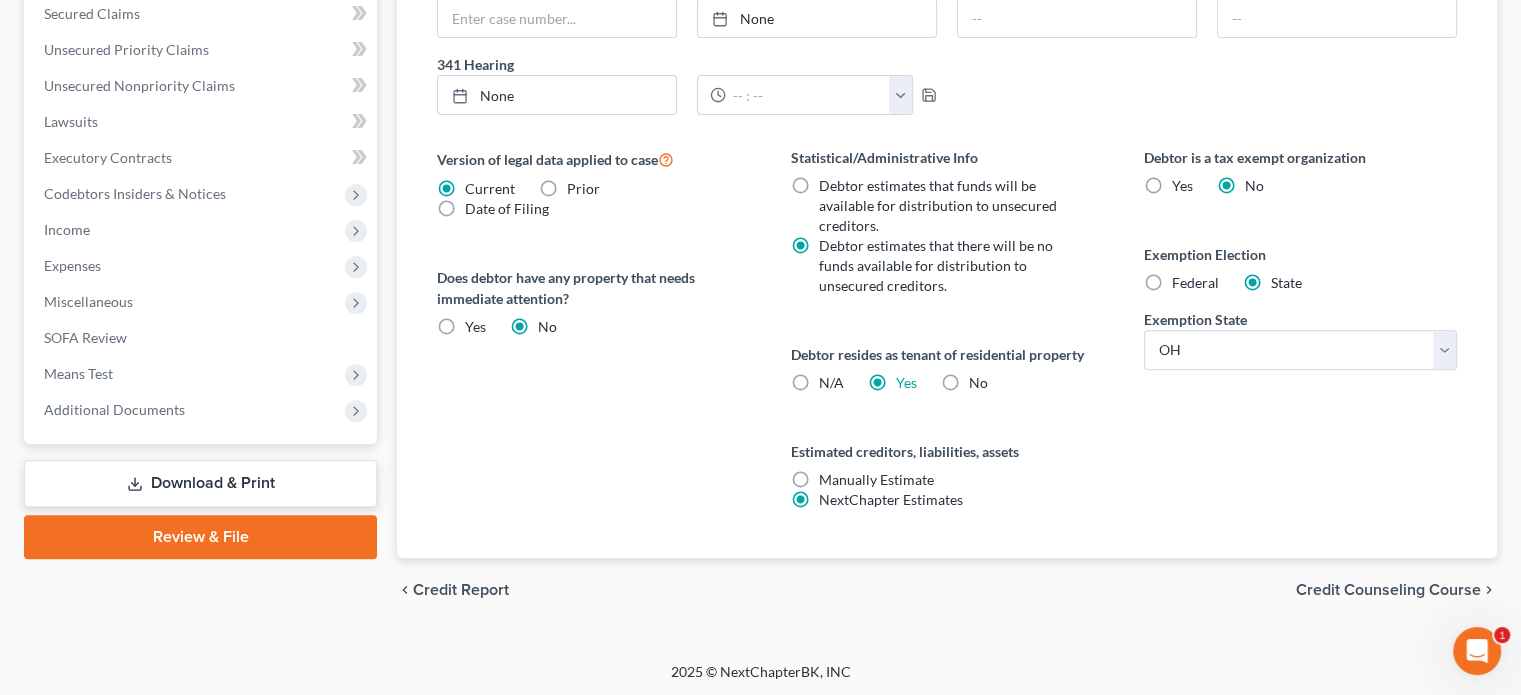 click on "N/A" at bounding box center (831, 383) 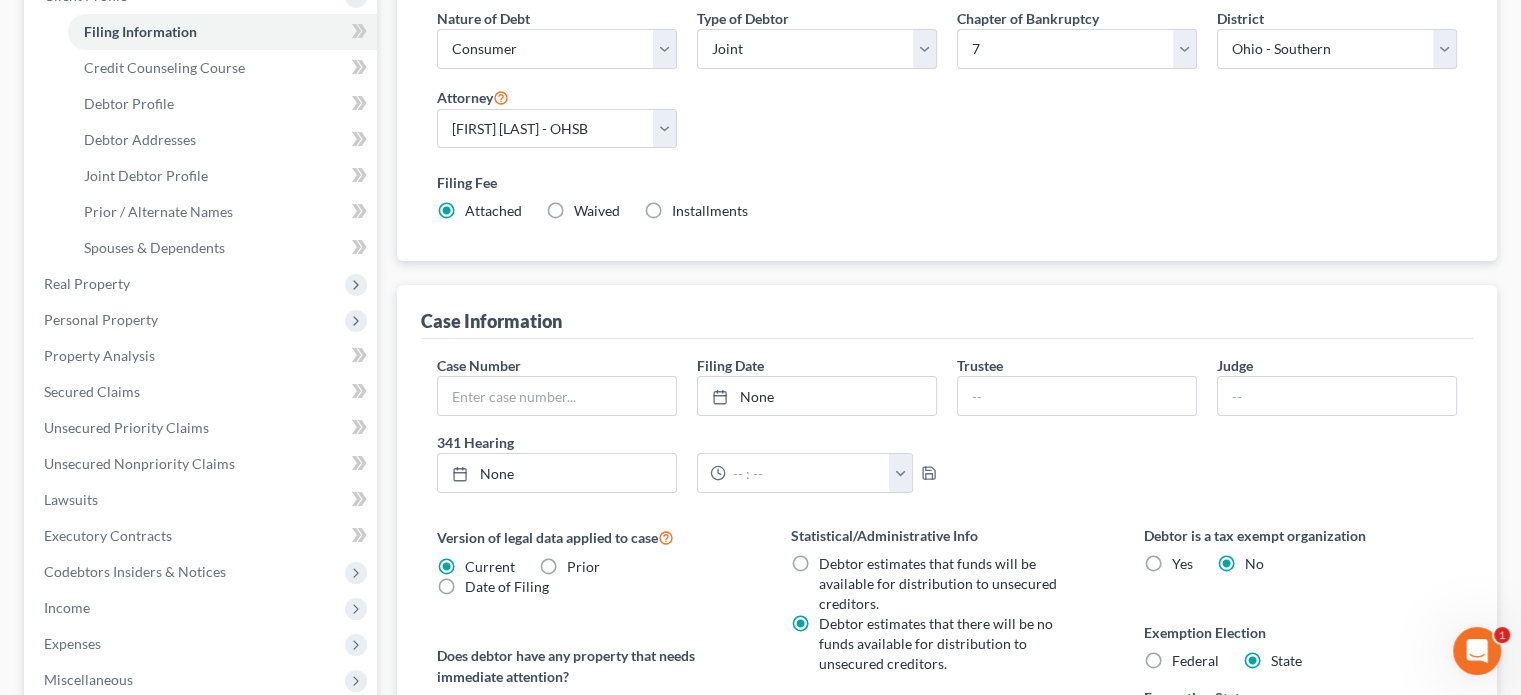 scroll, scrollTop: 280, scrollLeft: 0, axis: vertical 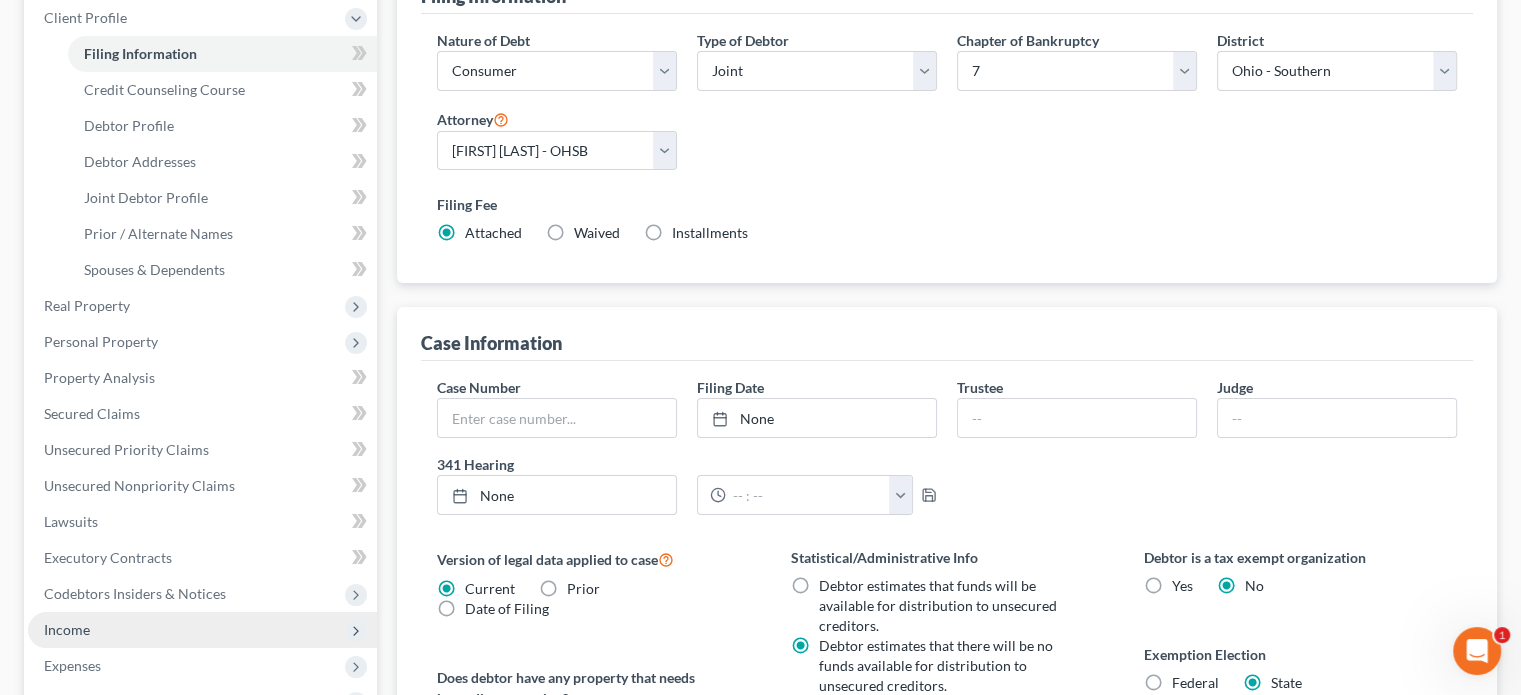 click on "Income" at bounding box center (67, 629) 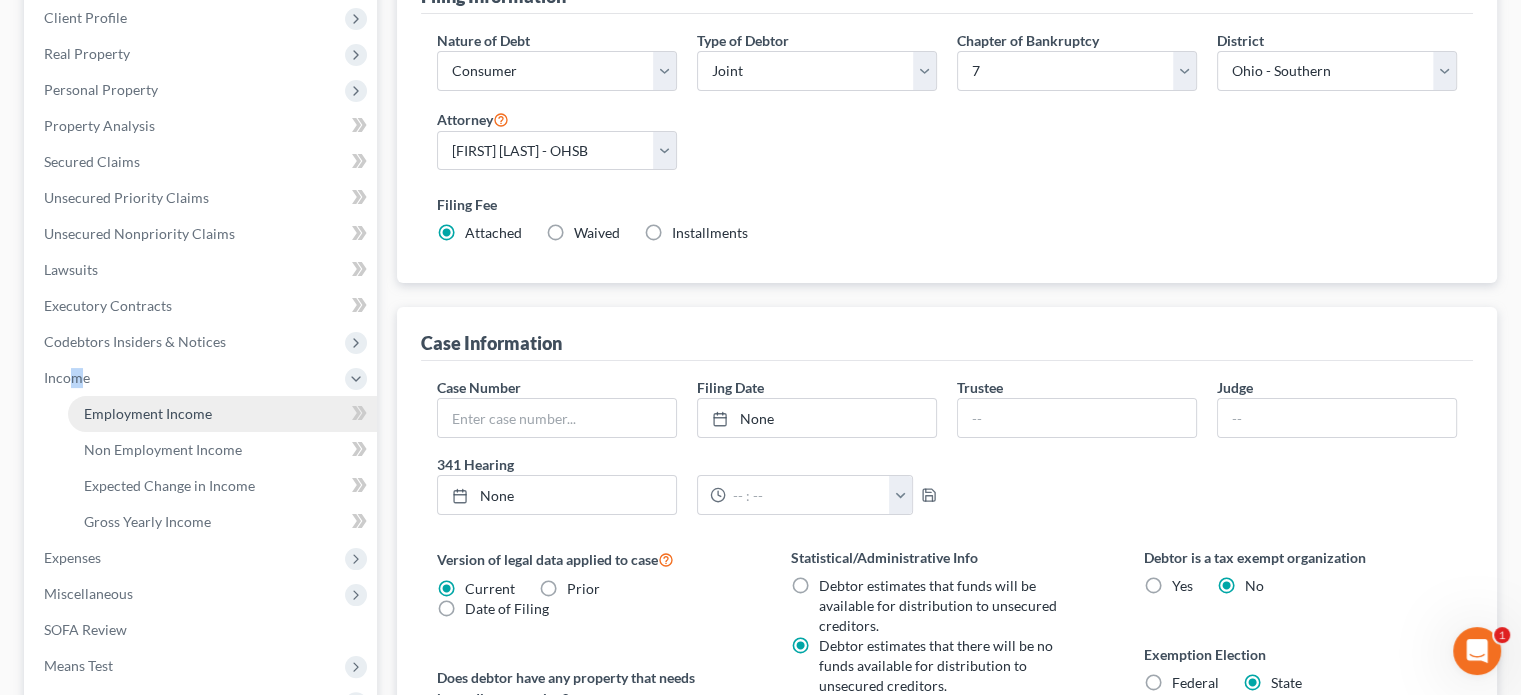 click on "Employment Income" at bounding box center (148, 413) 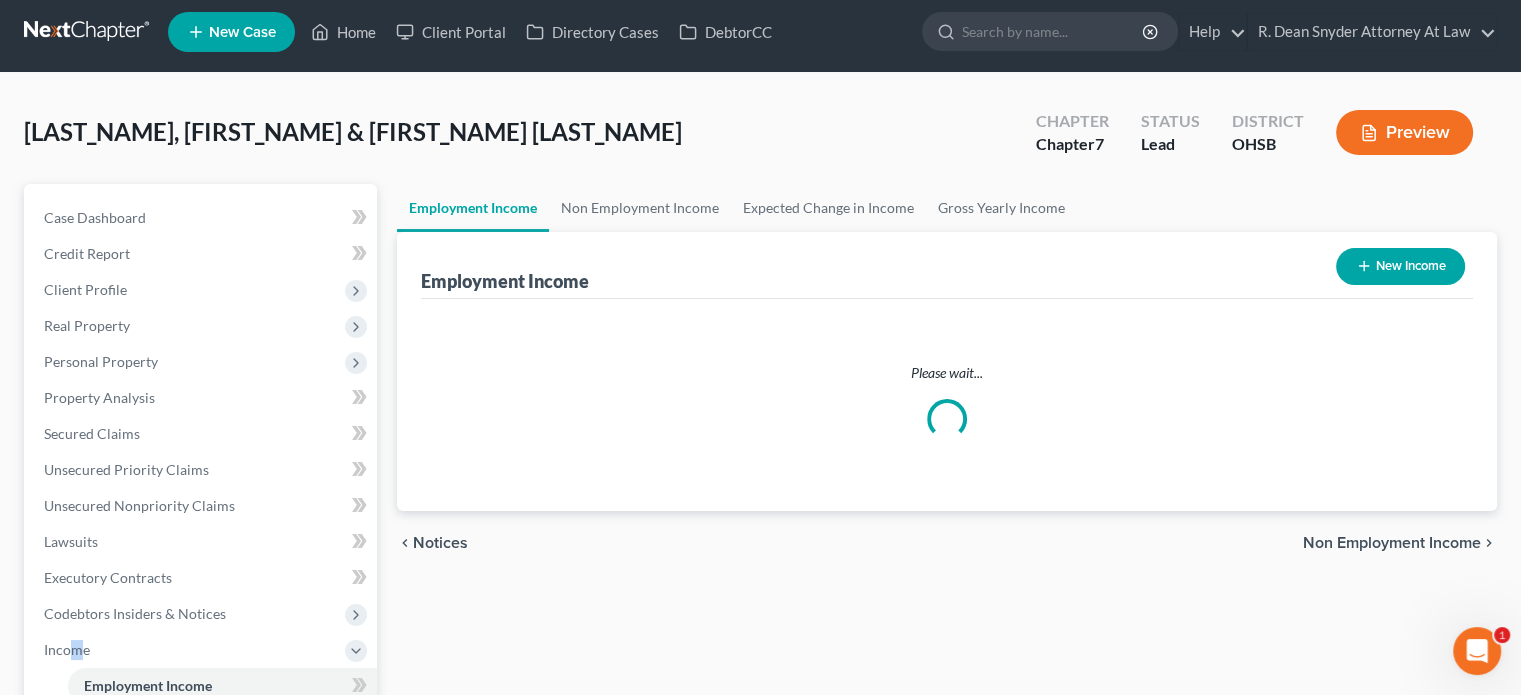 scroll, scrollTop: 0, scrollLeft: 0, axis: both 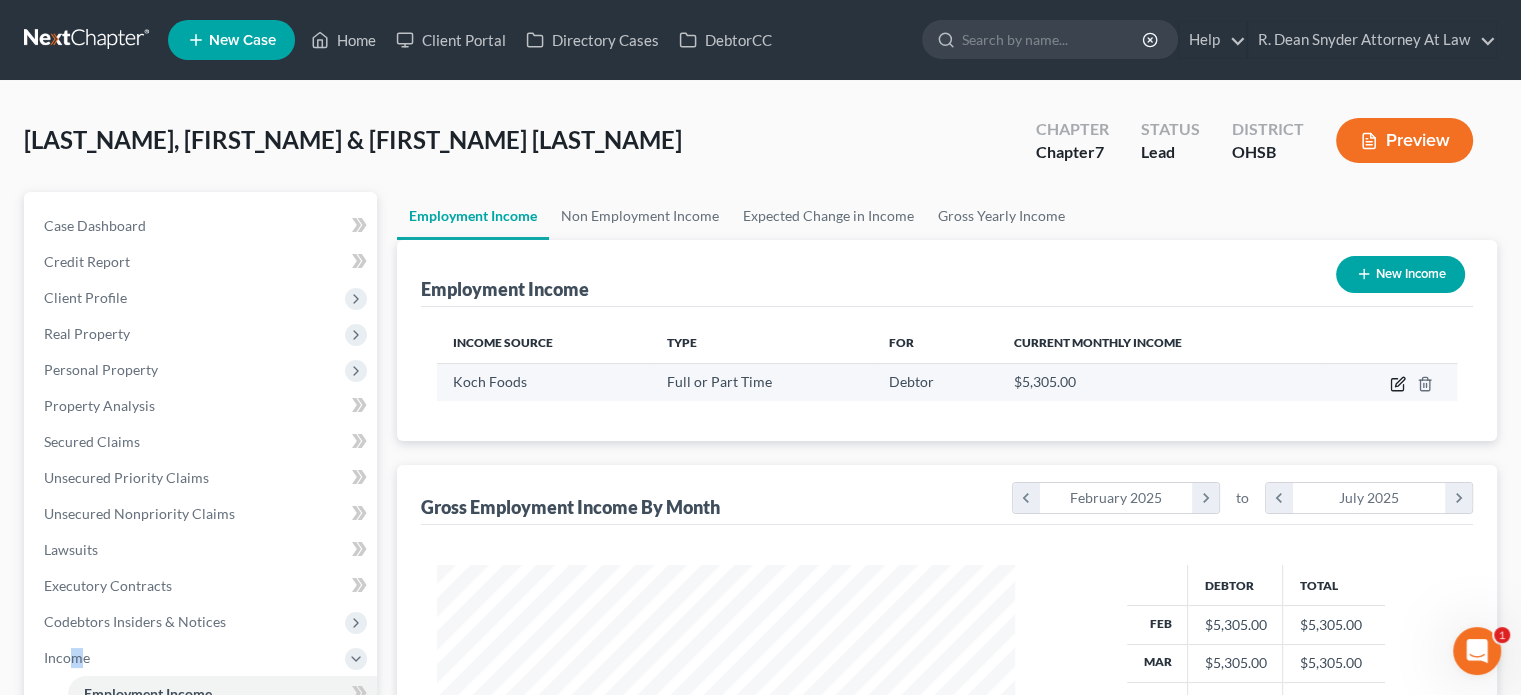 click 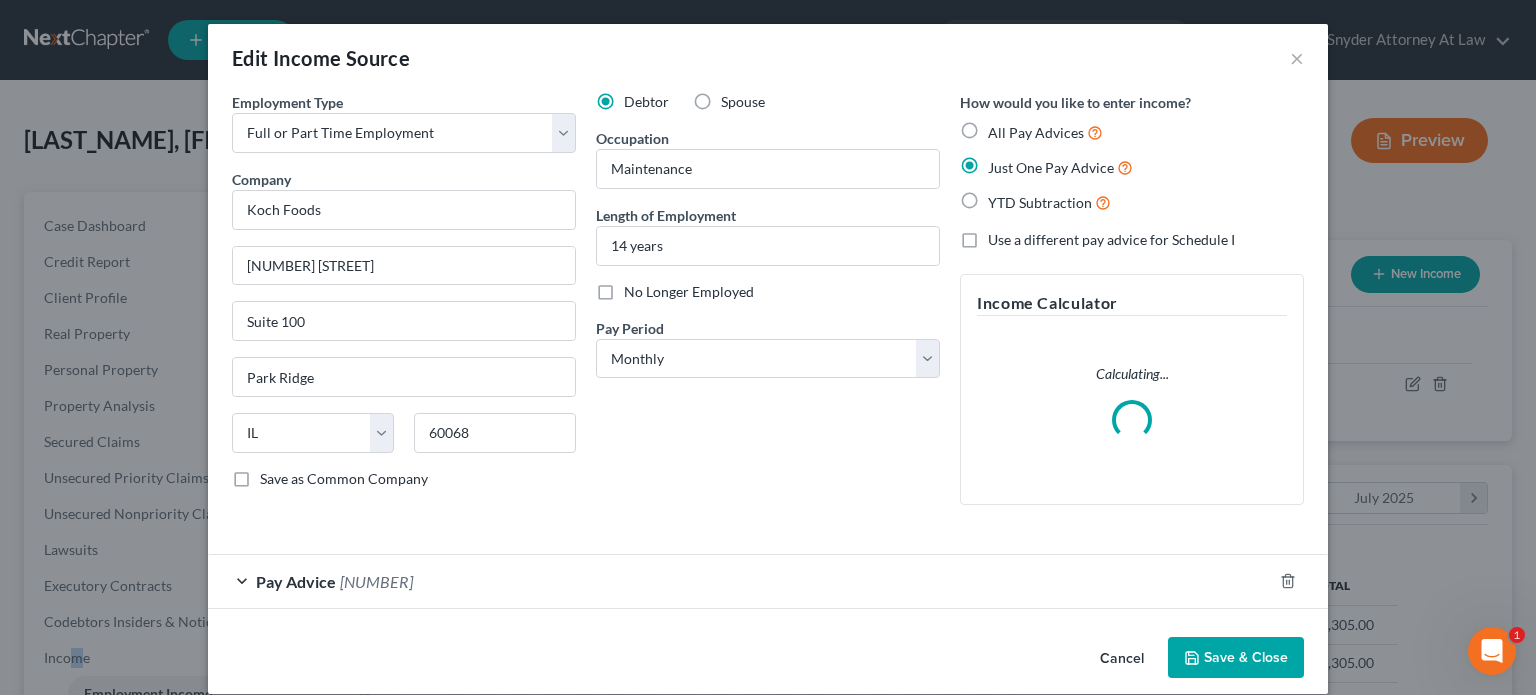 scroll, scrollTop: 999643, scrollLeft: 999375, axis: both 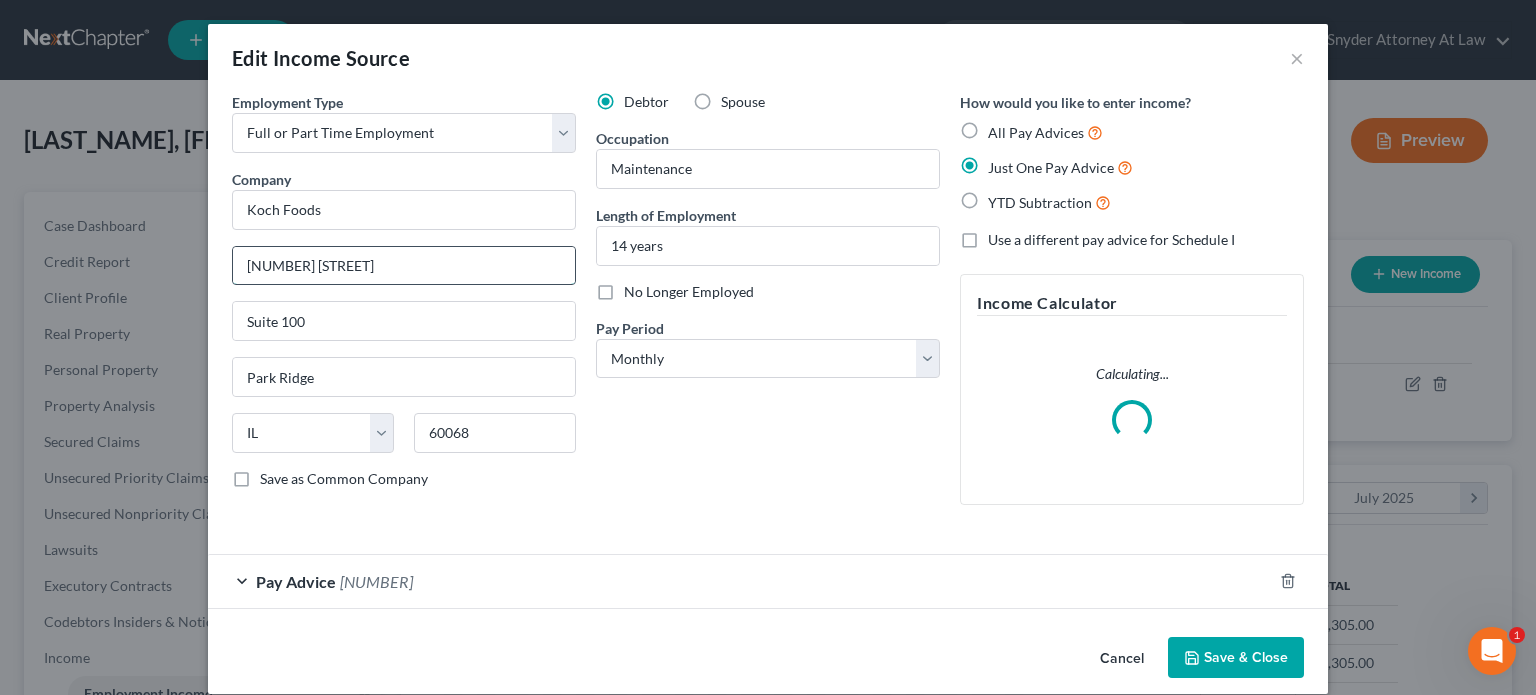 click on "1300 W Higgins Roa" at bounding box center [404, 266] 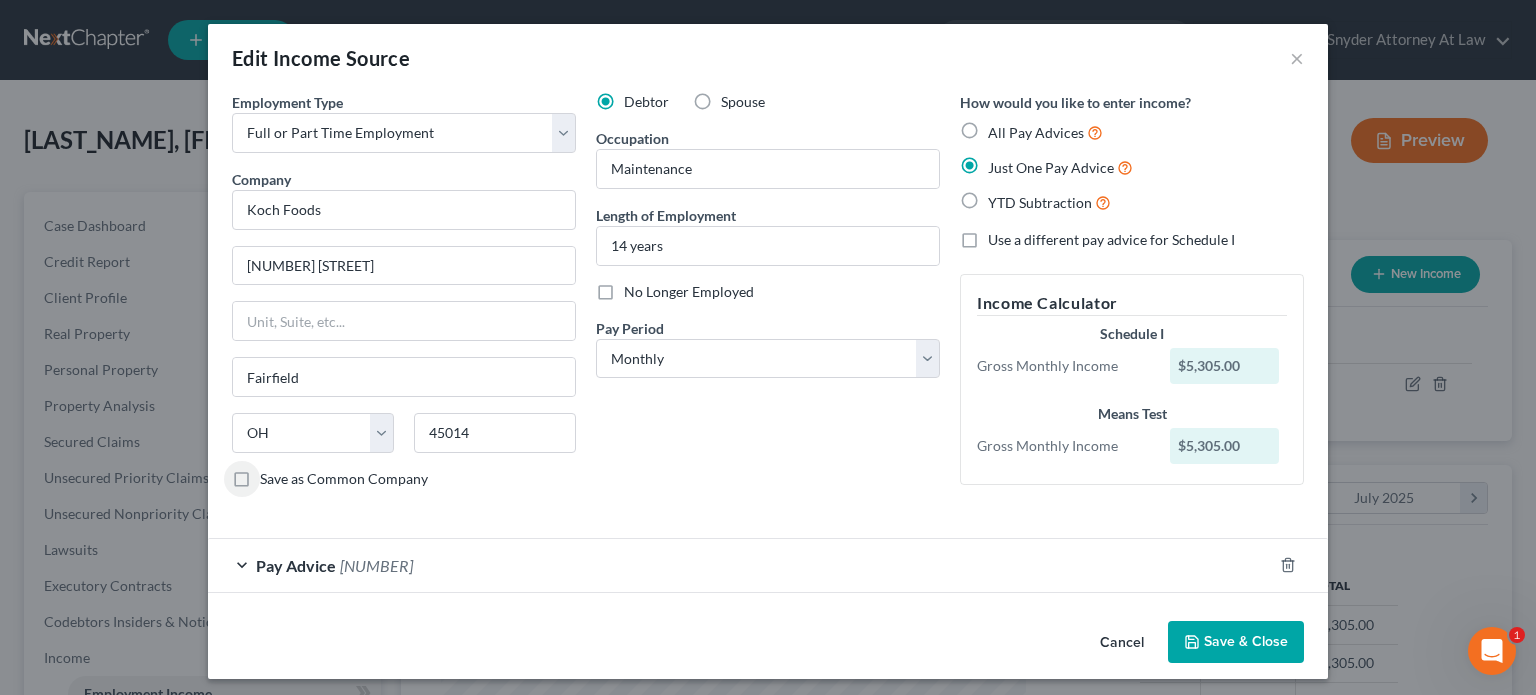 click on "Save & Close" at bounding box center (1236, 642) 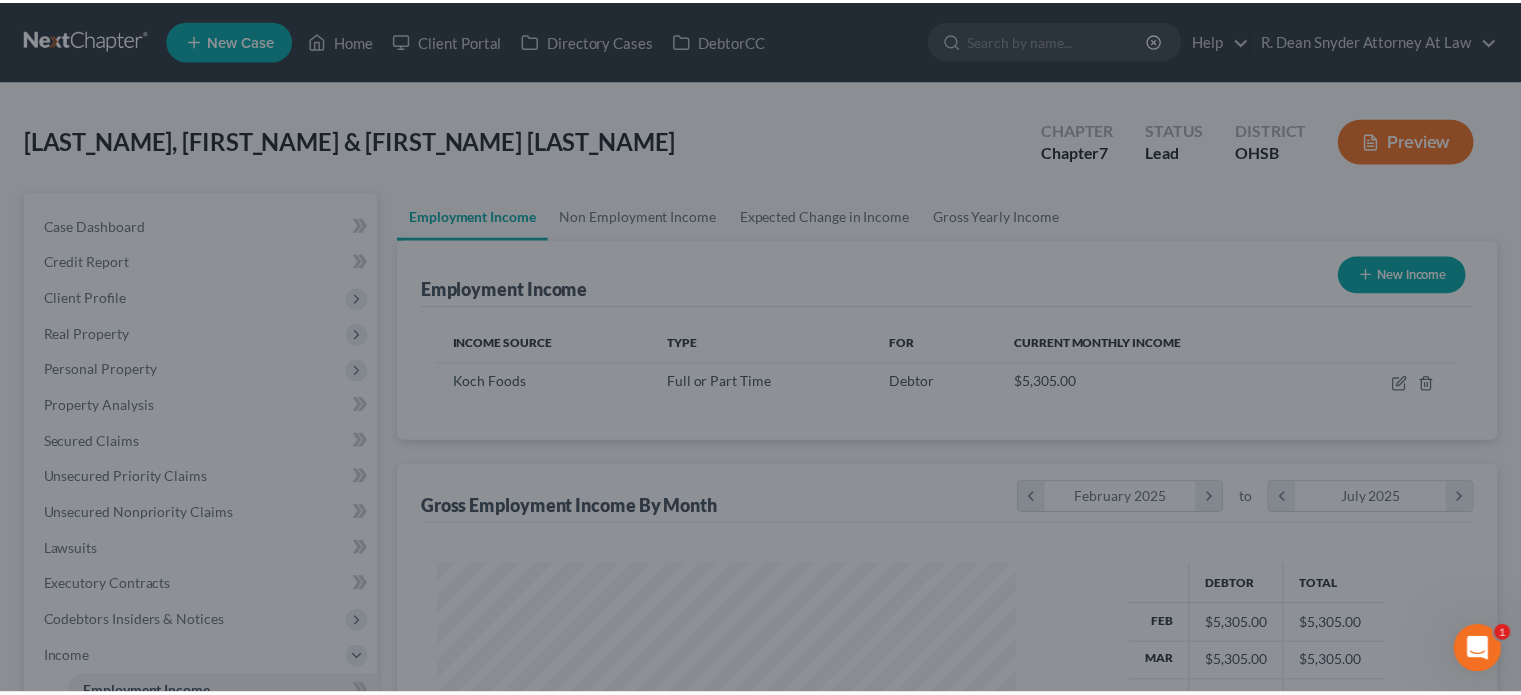 scroll, scrollTop: 356, scrollLeft: 617, axis: both 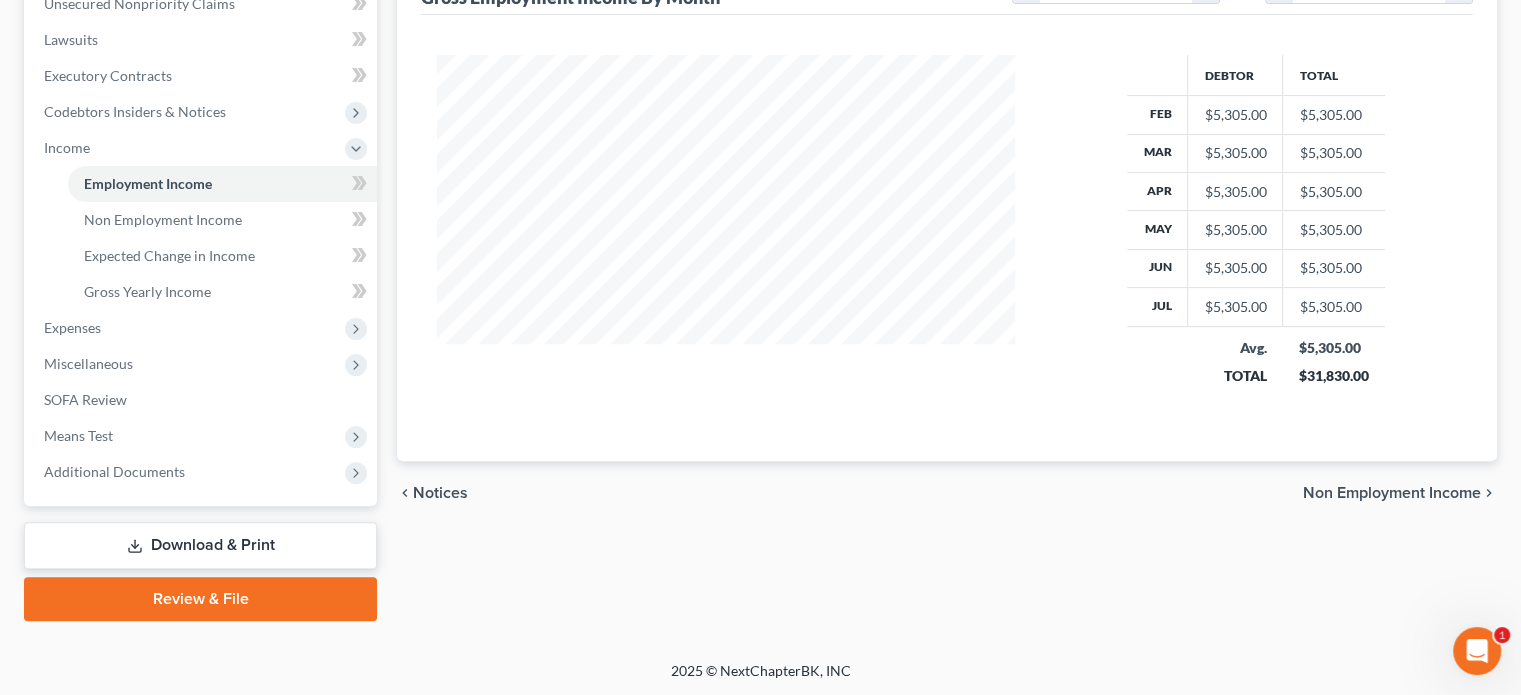 click on "Download & Print" at bounding box center [200, 545] 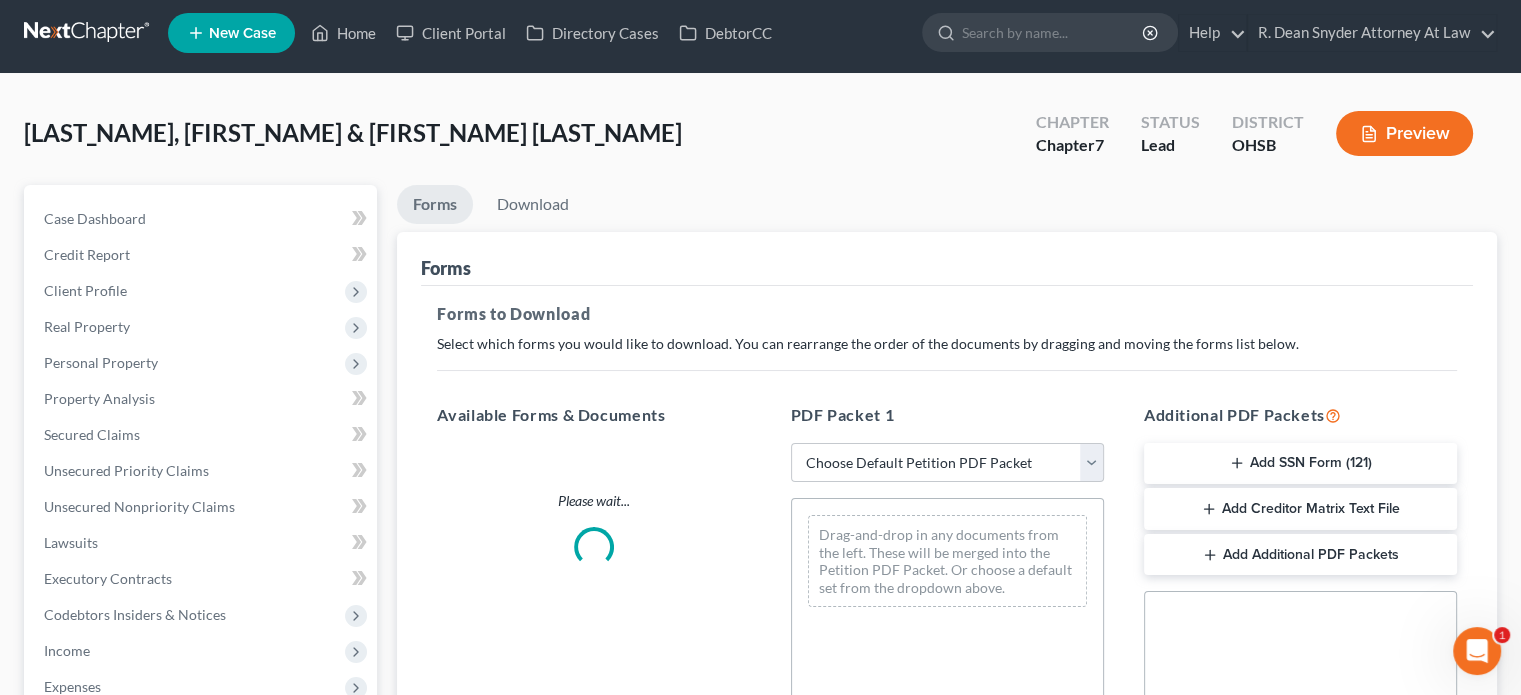 scroll, scrollTop: 0, scrollLeft: 0, axis: both 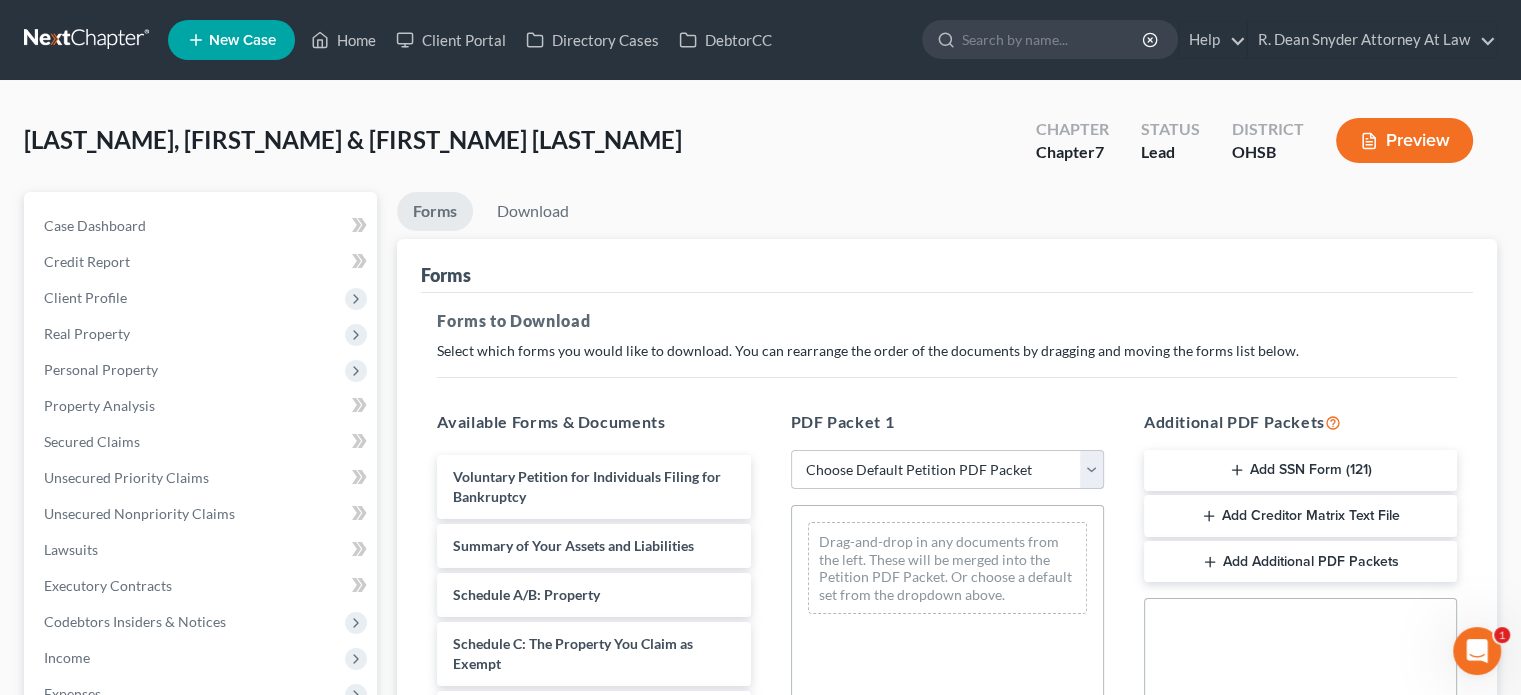 click on "Choose Default Petition PDF Packet Complete Bankruptcy Petition (all forms and schedules) Emergency Filing Forms (Petition and Creditor List Only) Amended Forms Signature Pages Only CostaMarkDraft Fairfield Farifield fairfield1 fairfield2 Fairfield Petition5182020 Petition52020 Petitionmailed to client 52120 Fairfield3 Fairfield3 Amended Schedule F" at bounding box center (947, 470) 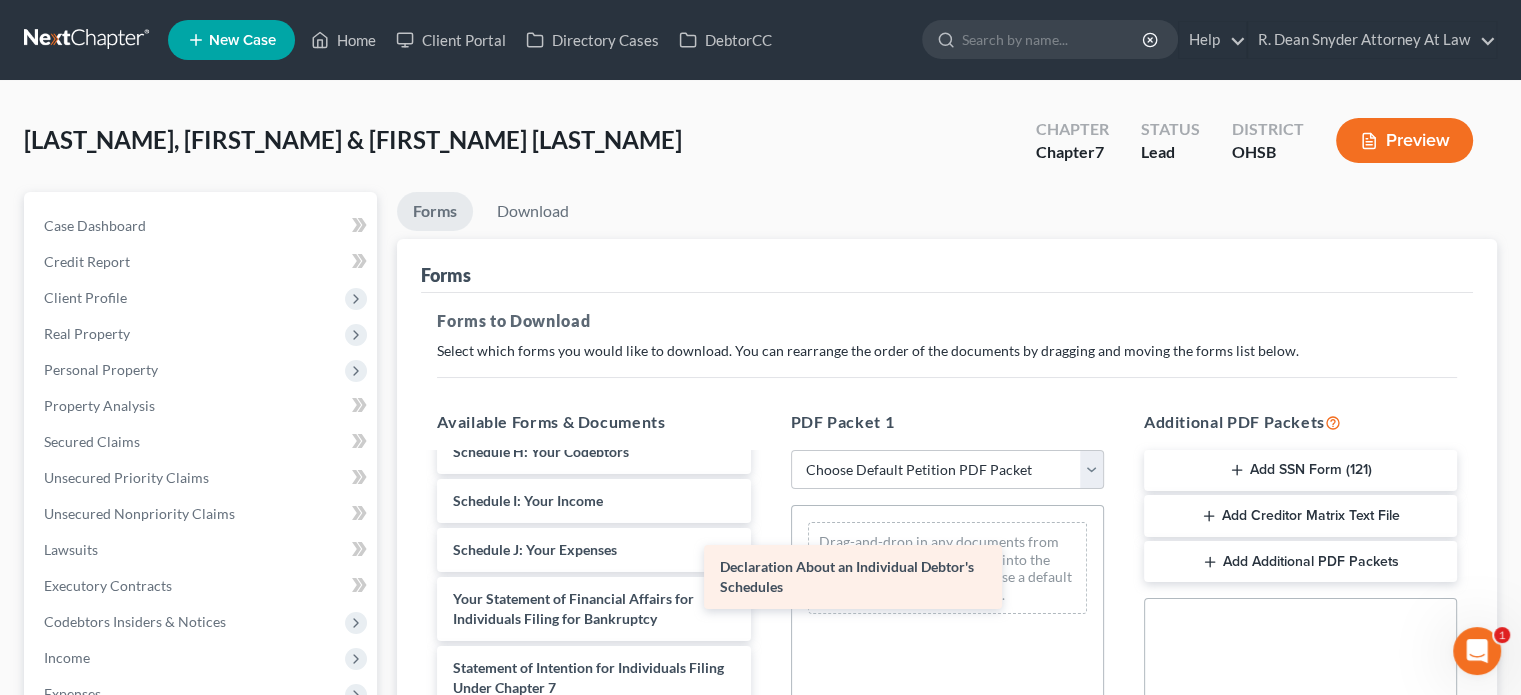 scroll, scrollTop: 488, scrollLeft: 0, axis: vertical 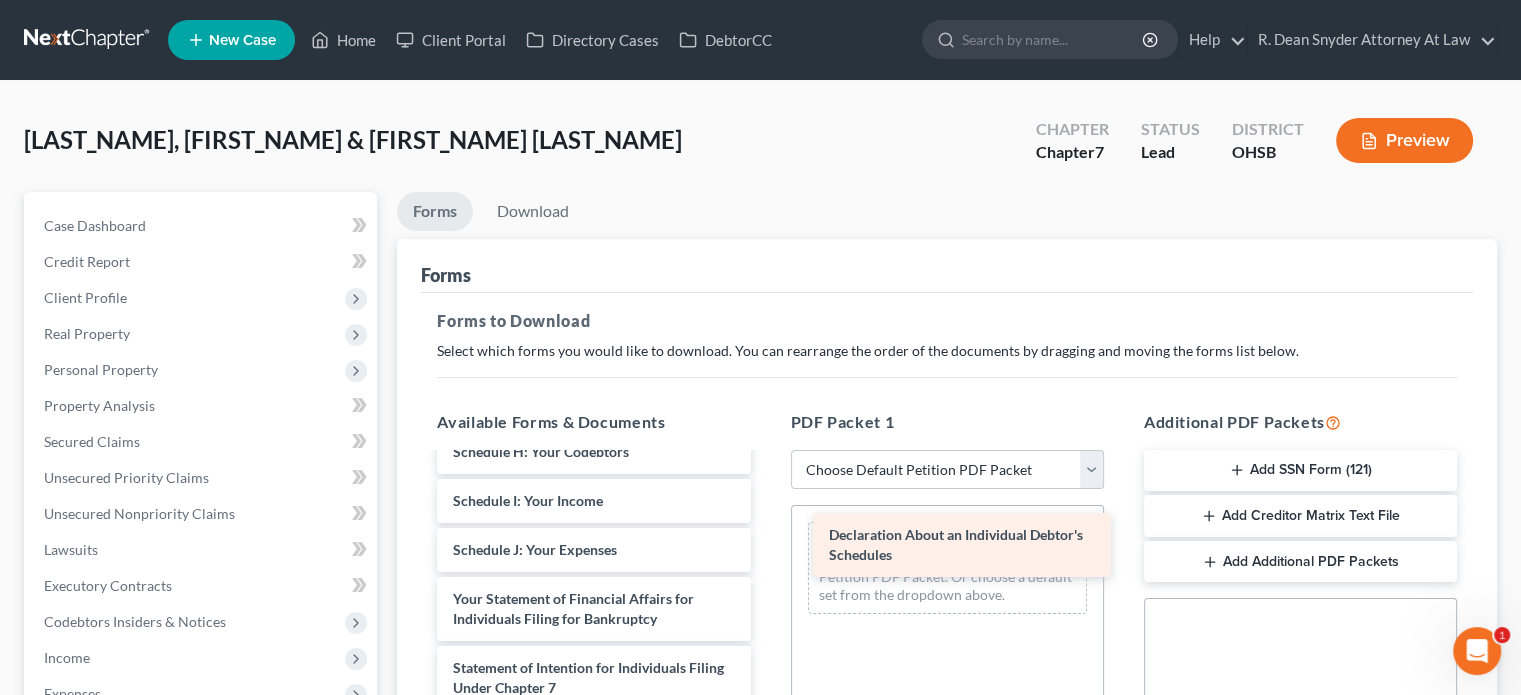 drag, startPoint x: 553, startPoint y: 569, endPoint x: 937, endPoint y: 537, distance: 385.33102 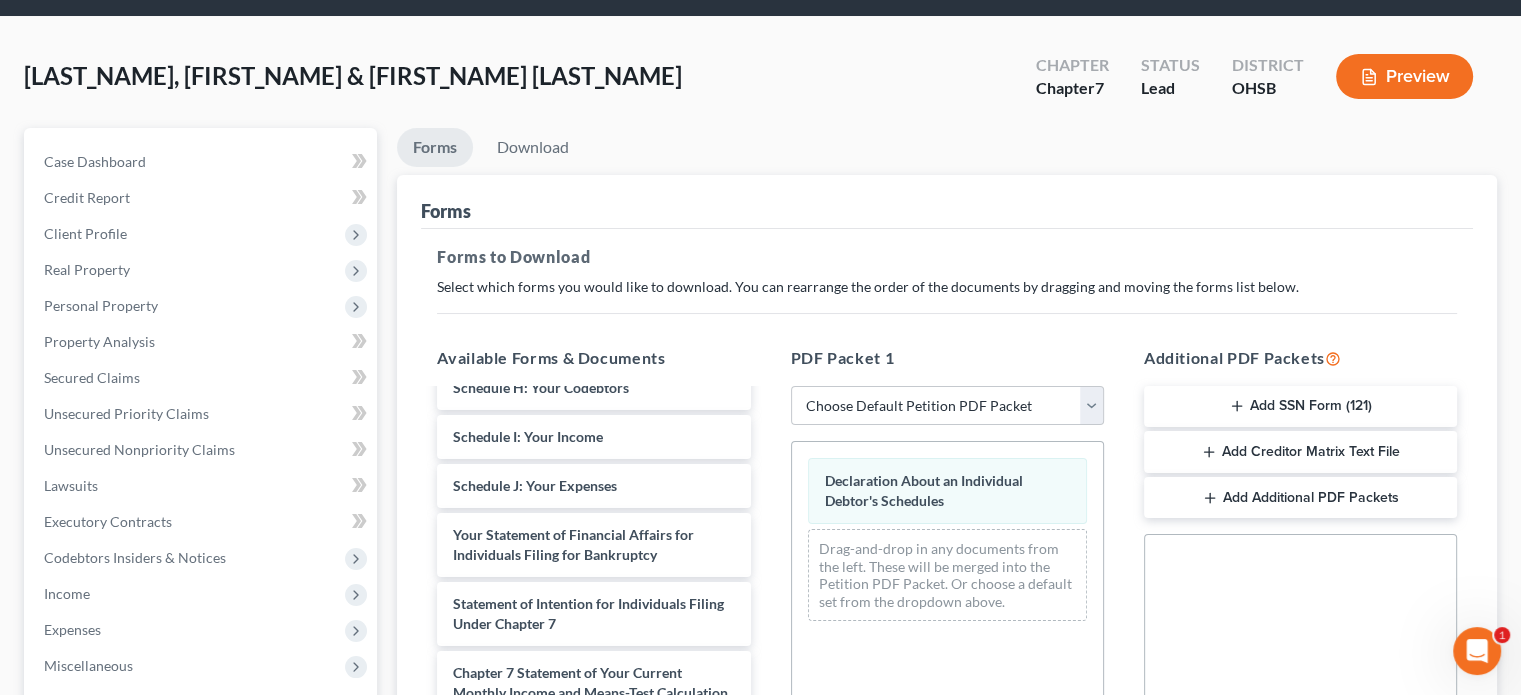 scroll, scrollTop: 500, scrollLeft: 0, axis: vertical 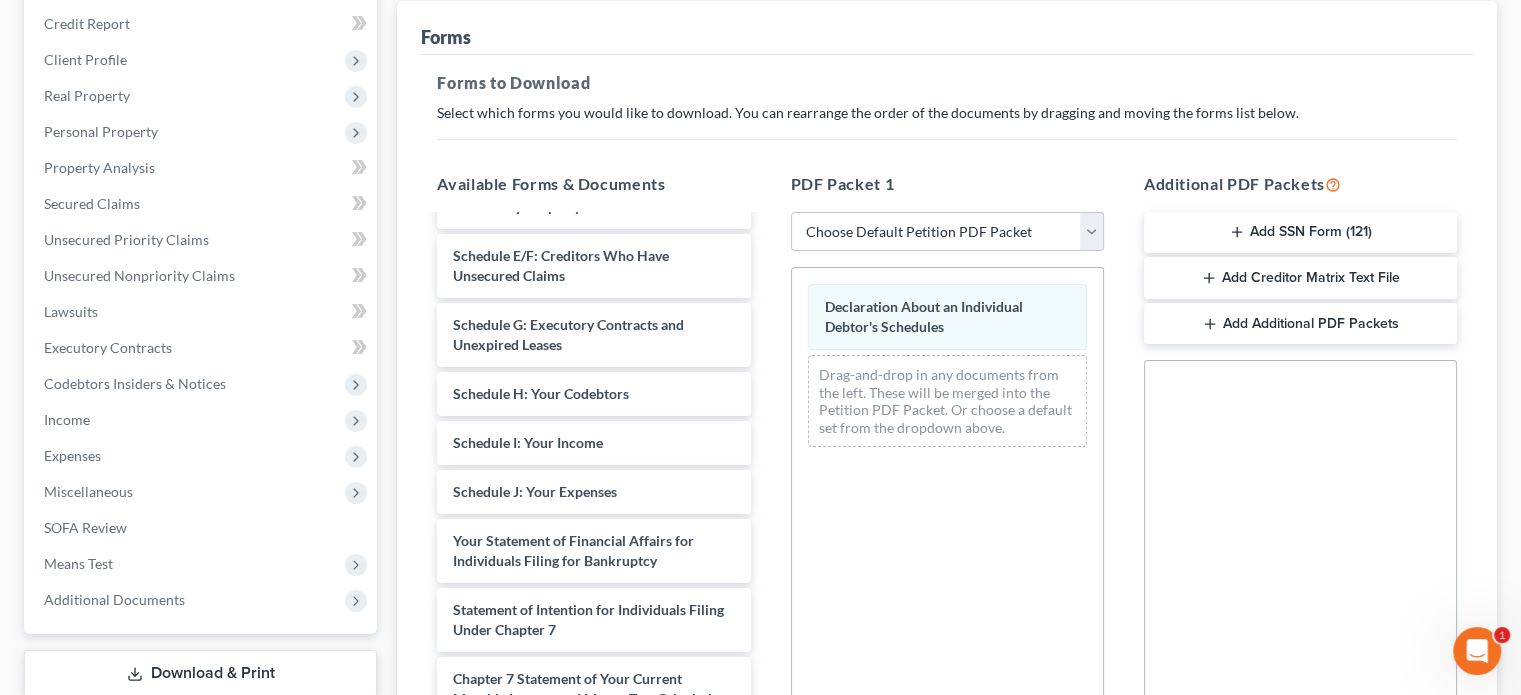 click on "Add SSN Form (121)" at bounding box center (1300, 233) 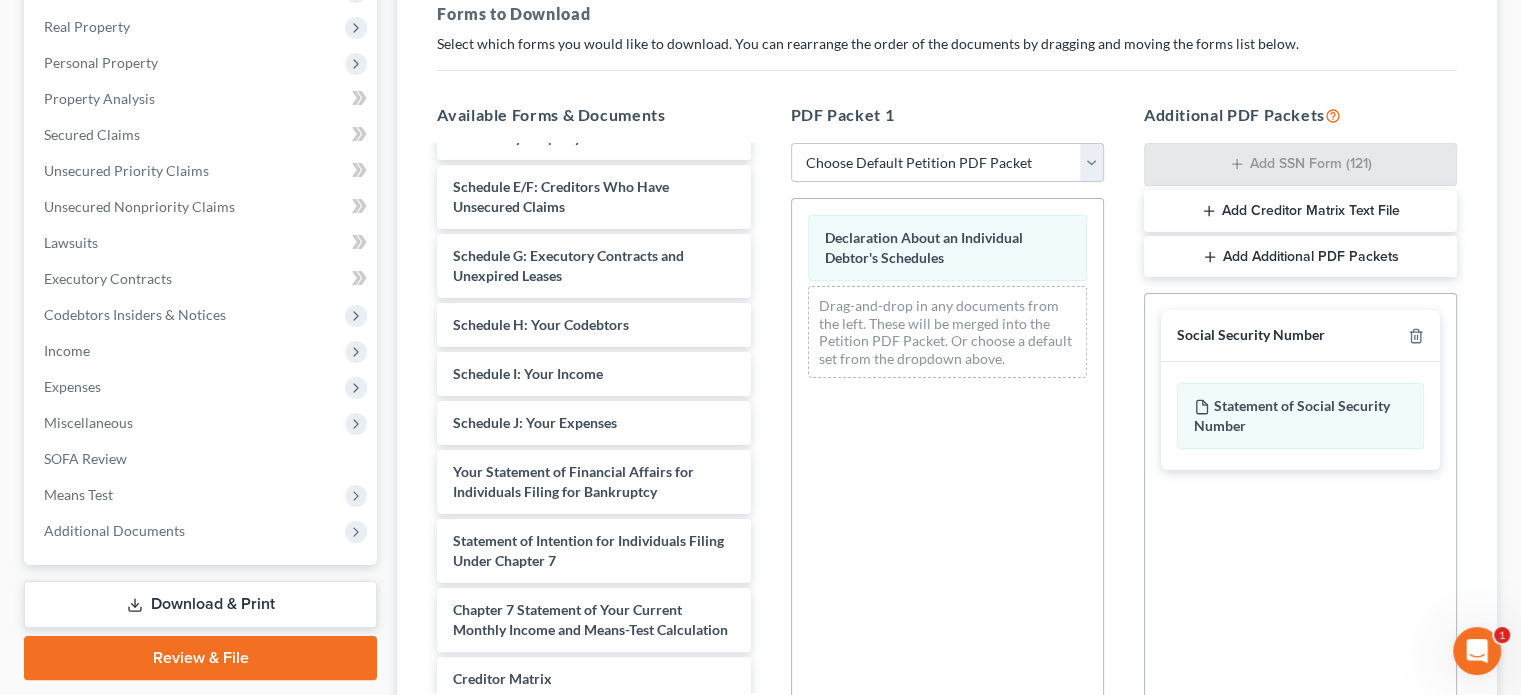 scroll, scrollTop: 538, scrollLeft: 0, axis: vertical 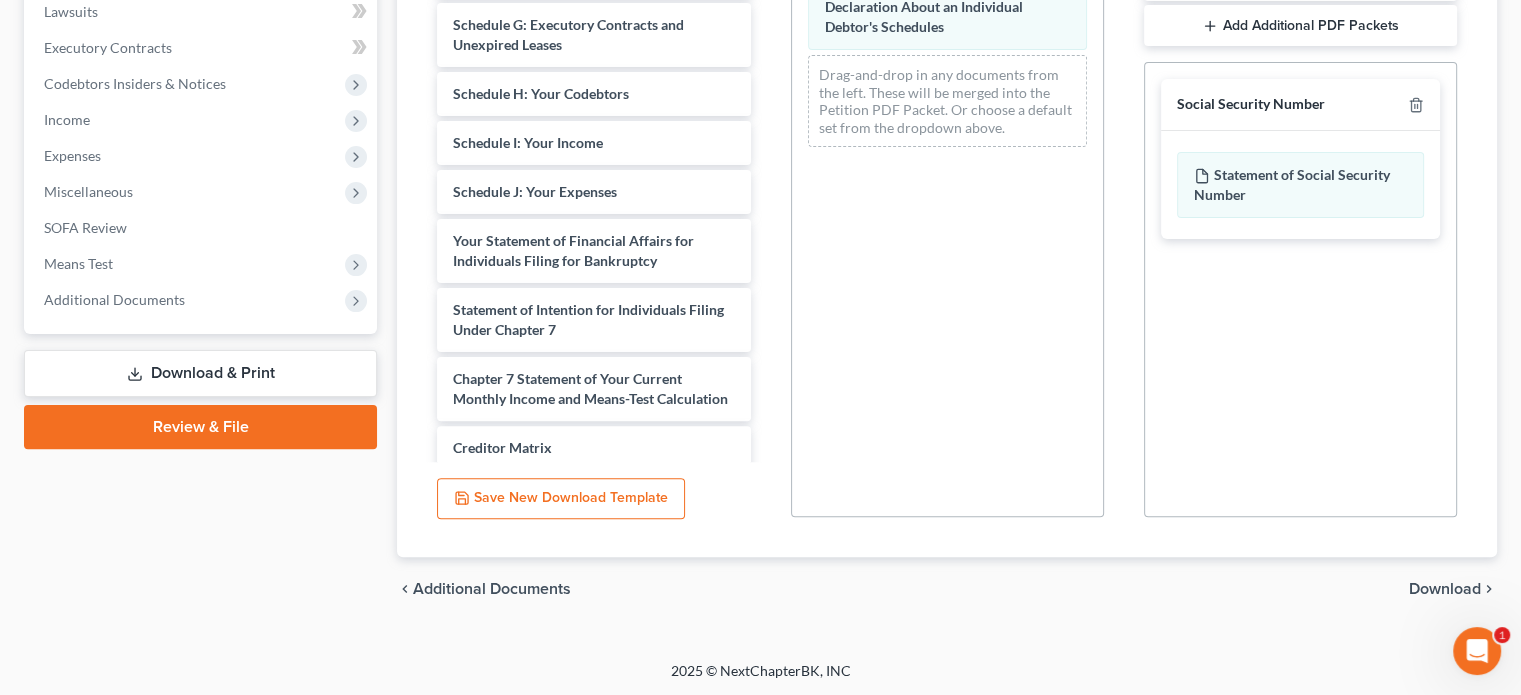 click on "Download" at bounding box center [1445, 589] 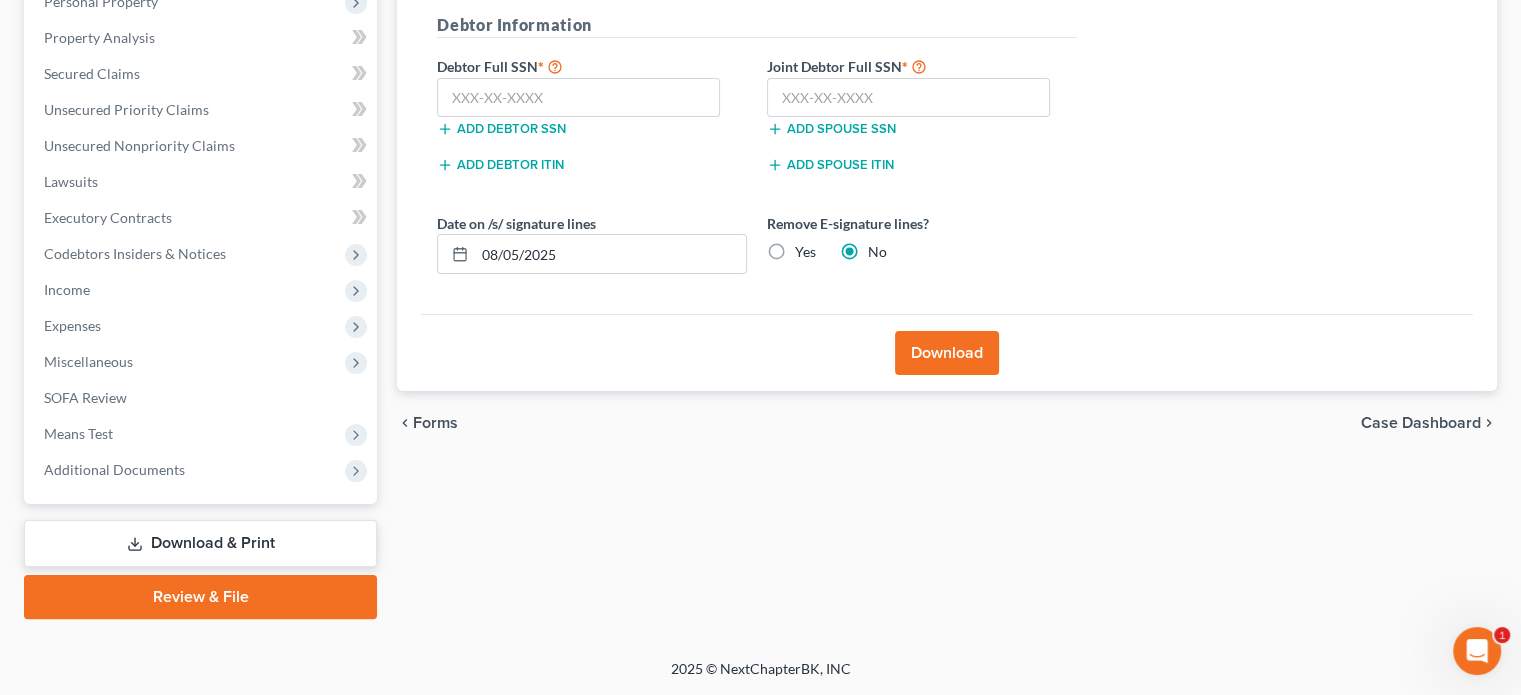 scroll, scrollTop: 366, scrollLeft: 0, axis: vertical 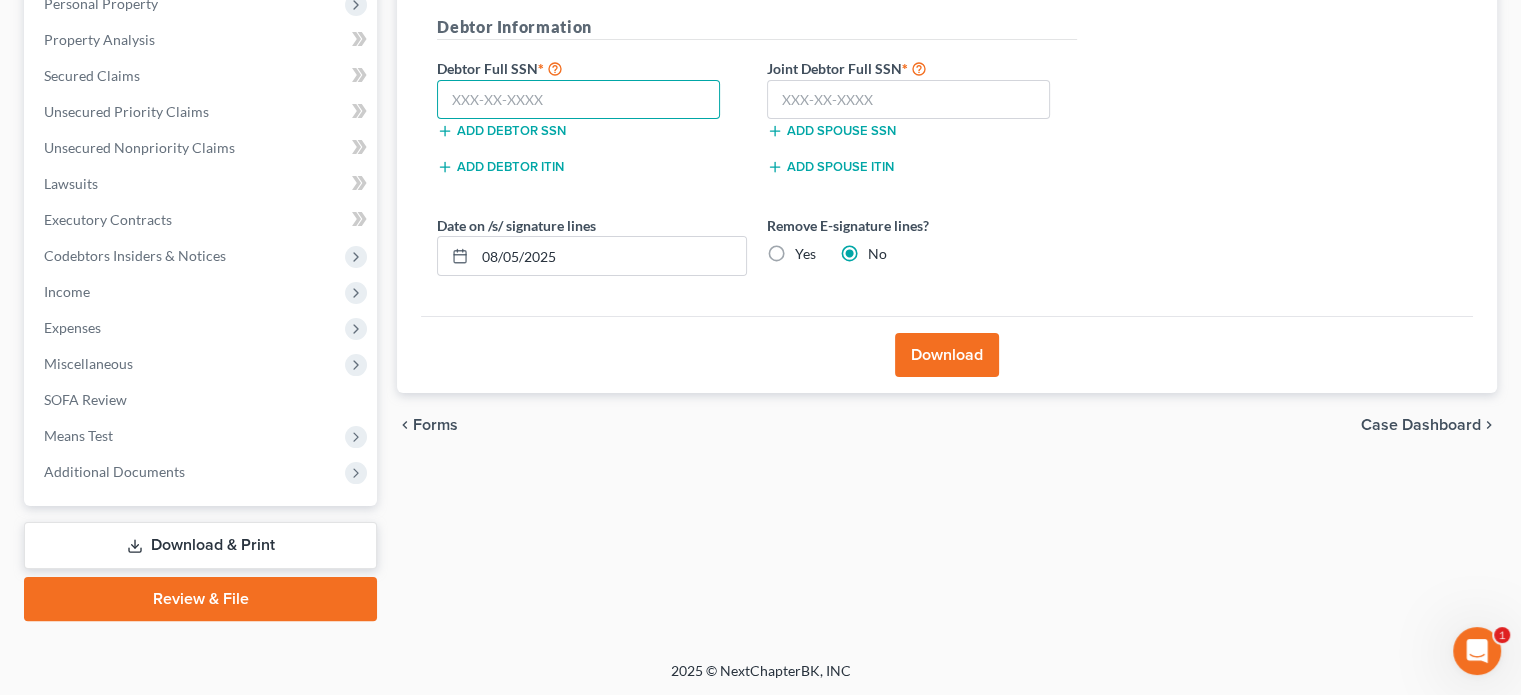 click at bounding box center (578, 100) 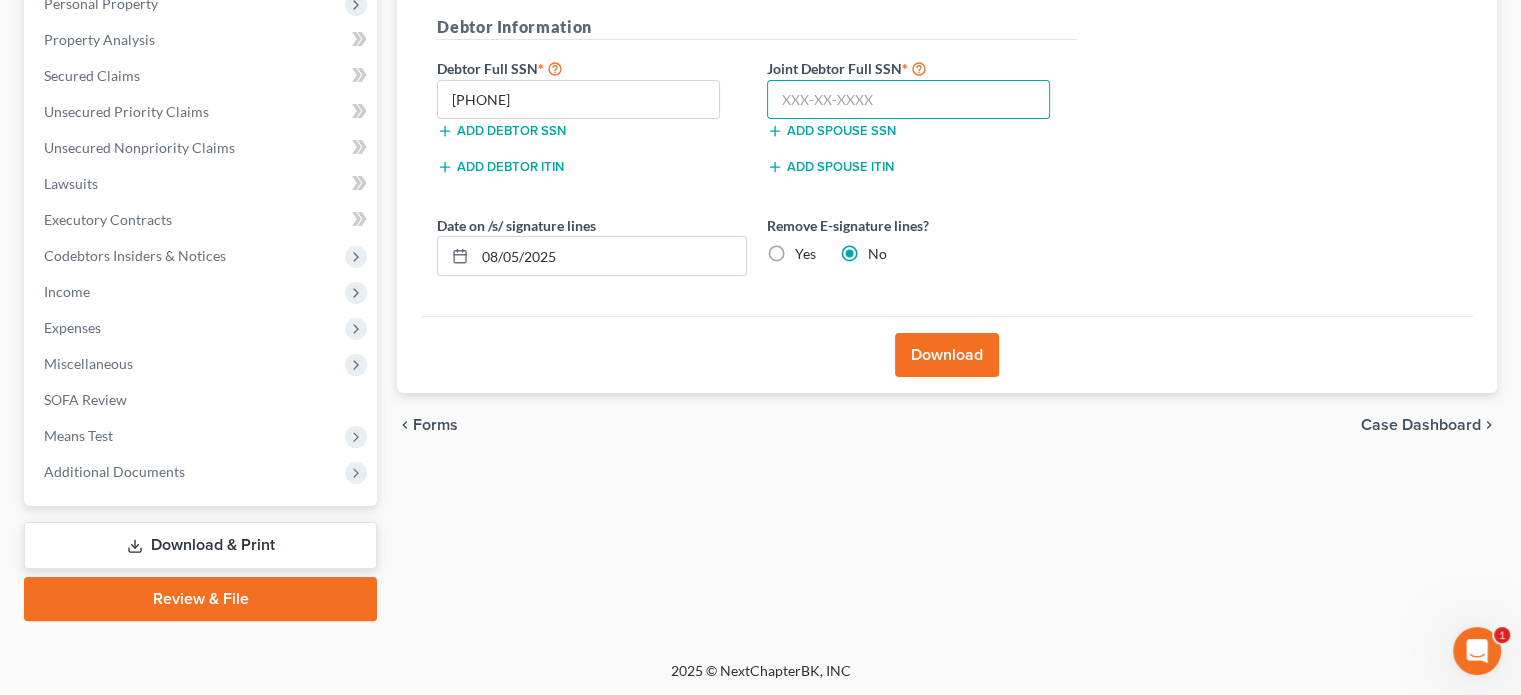 click at bounding box center [908, 100] 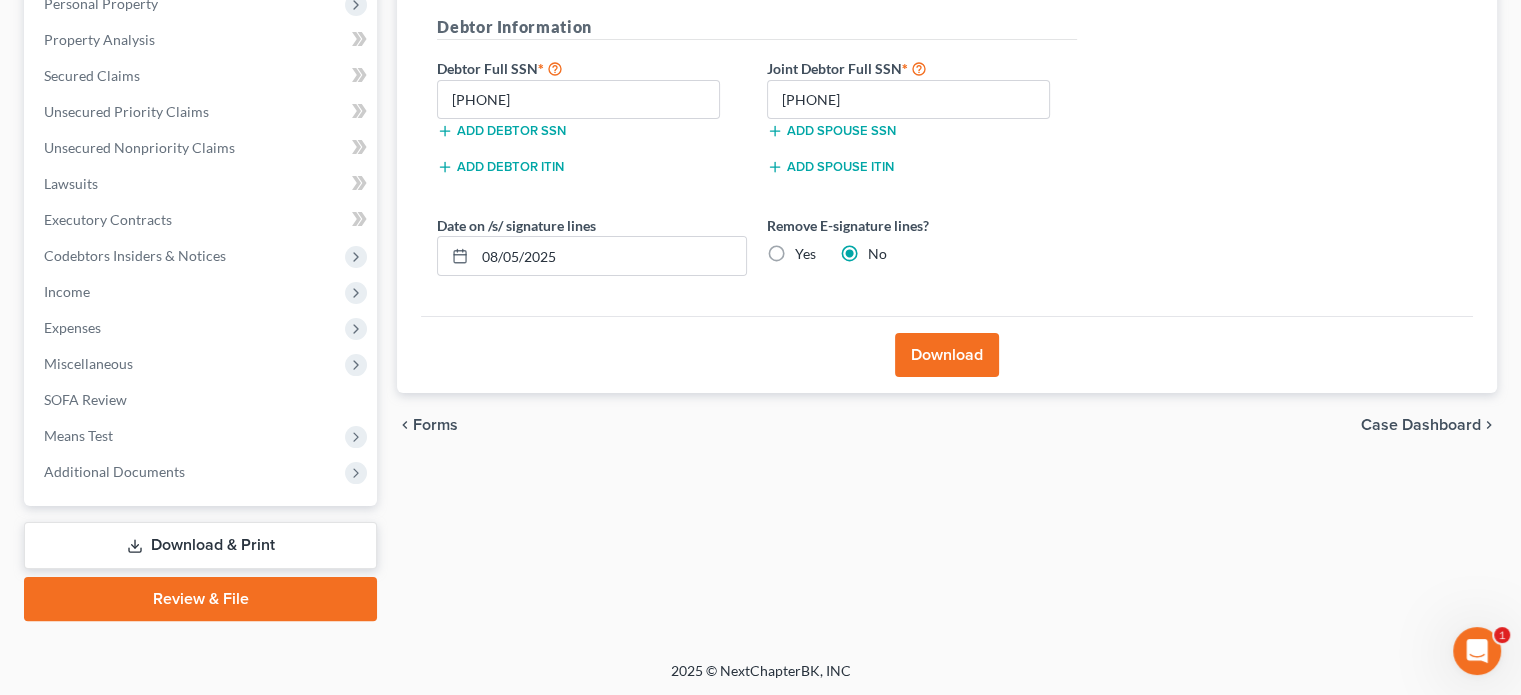 click on "Download" at bounding box center (947, 355) 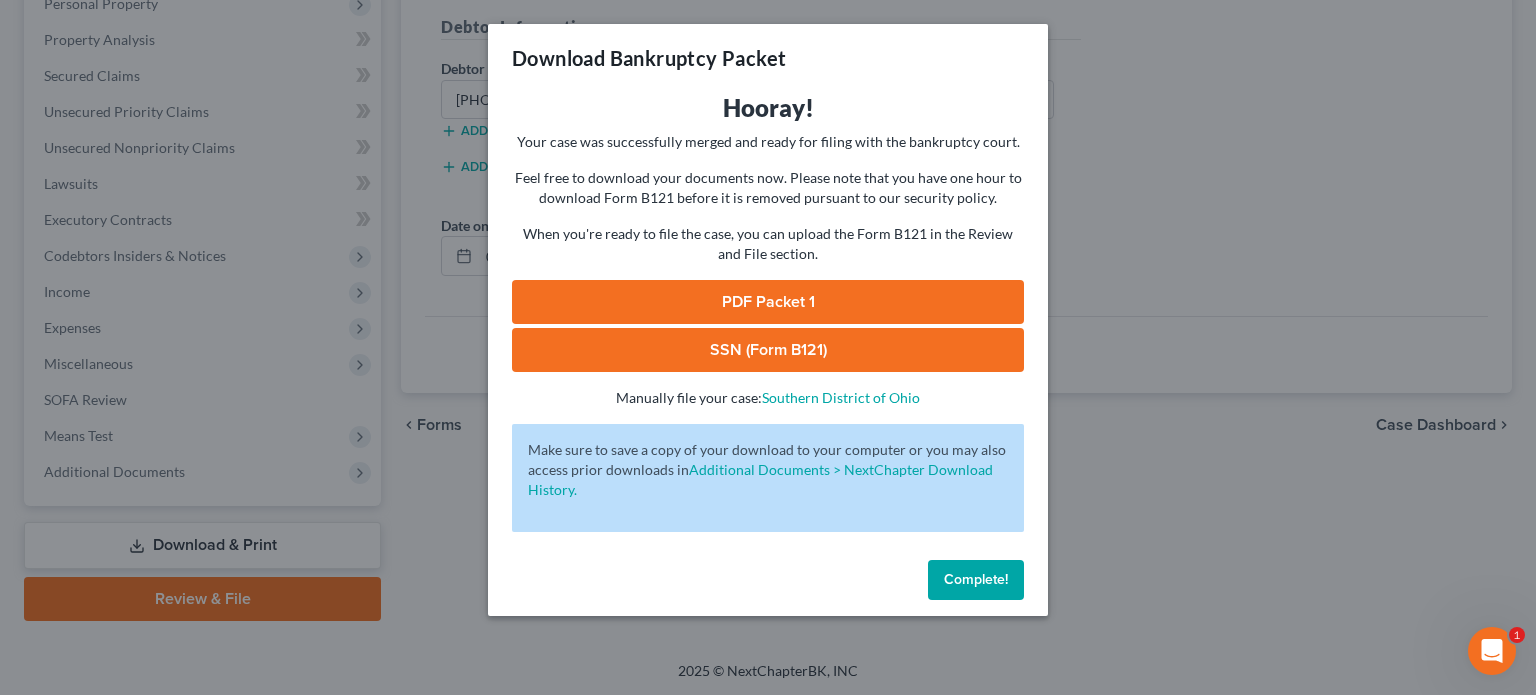 click on "PDF Packet 1" at bounding box center [768, 302] 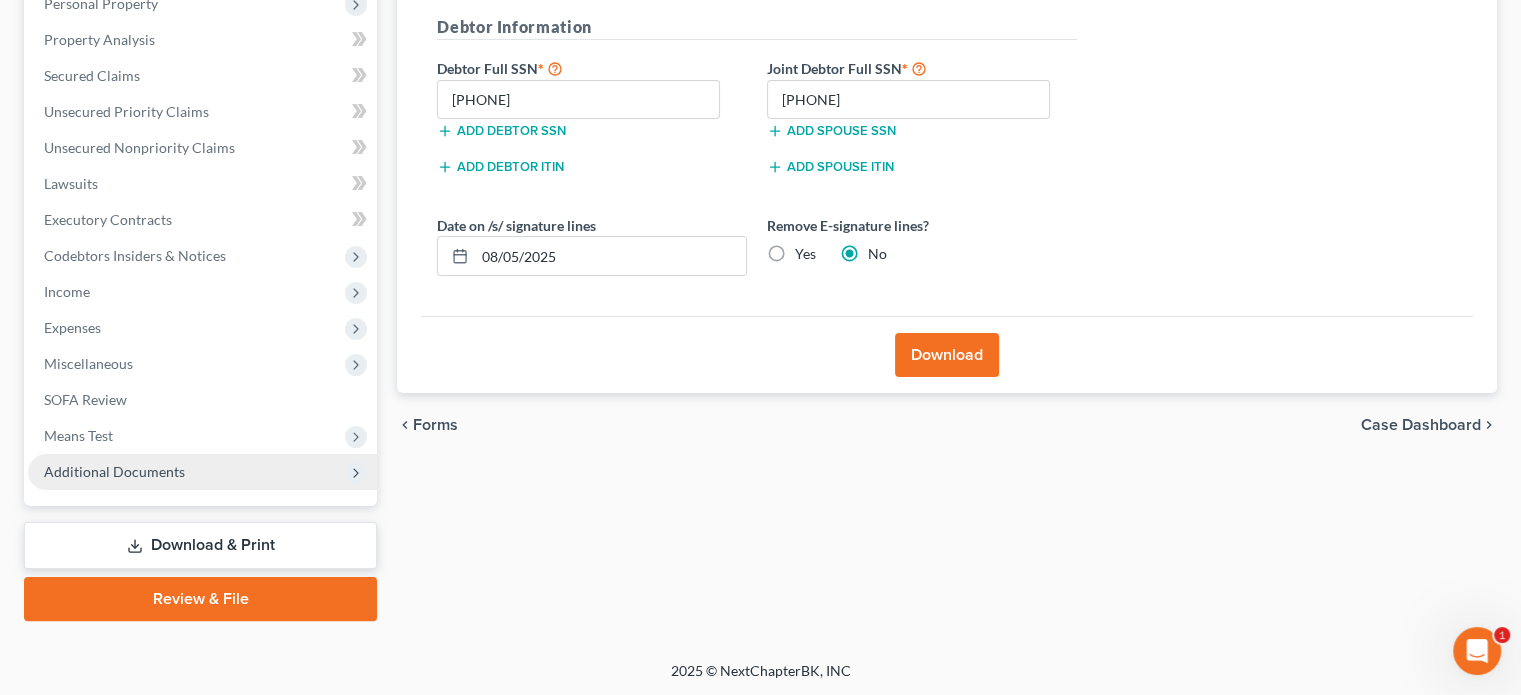 click on "Additional Documents" at bounding box center [114, 471] 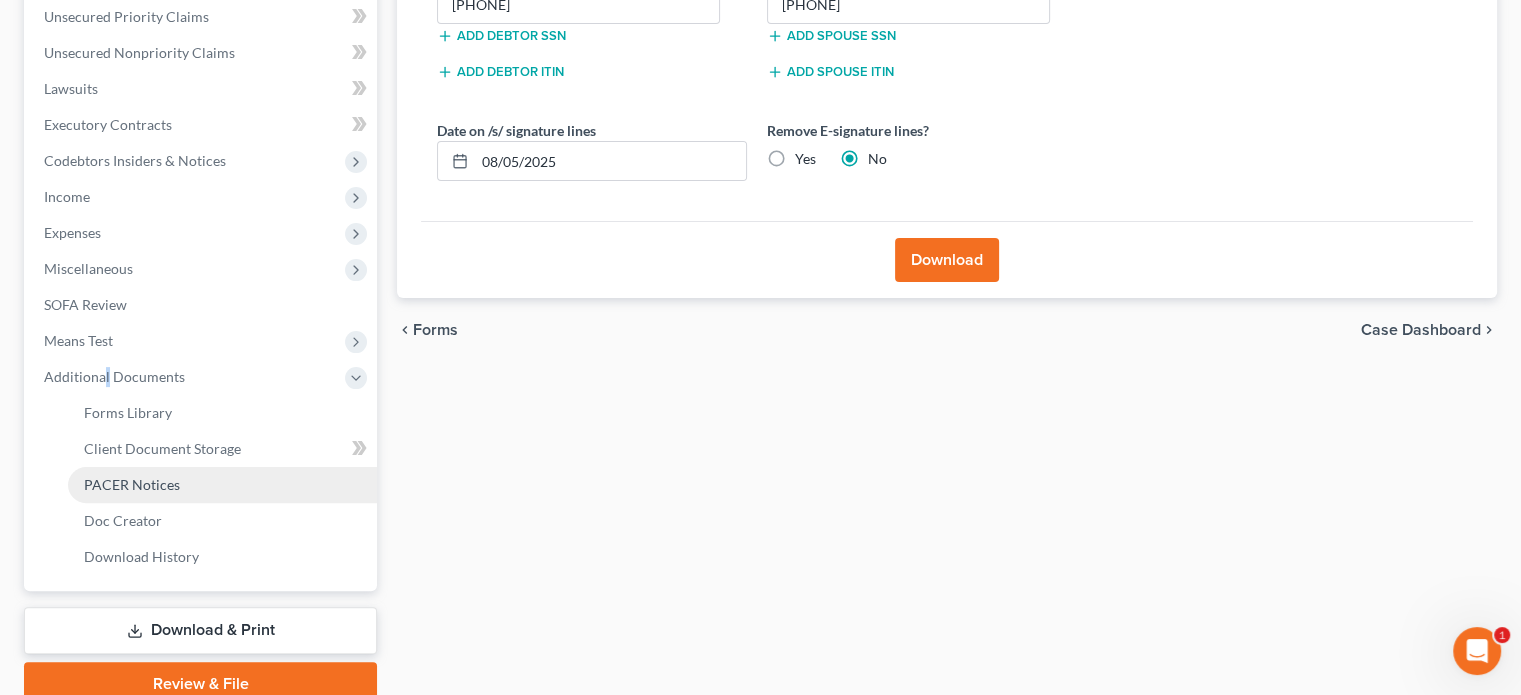 scroll, scrollTop: 466, scrollLeft: 0, axis: vertical 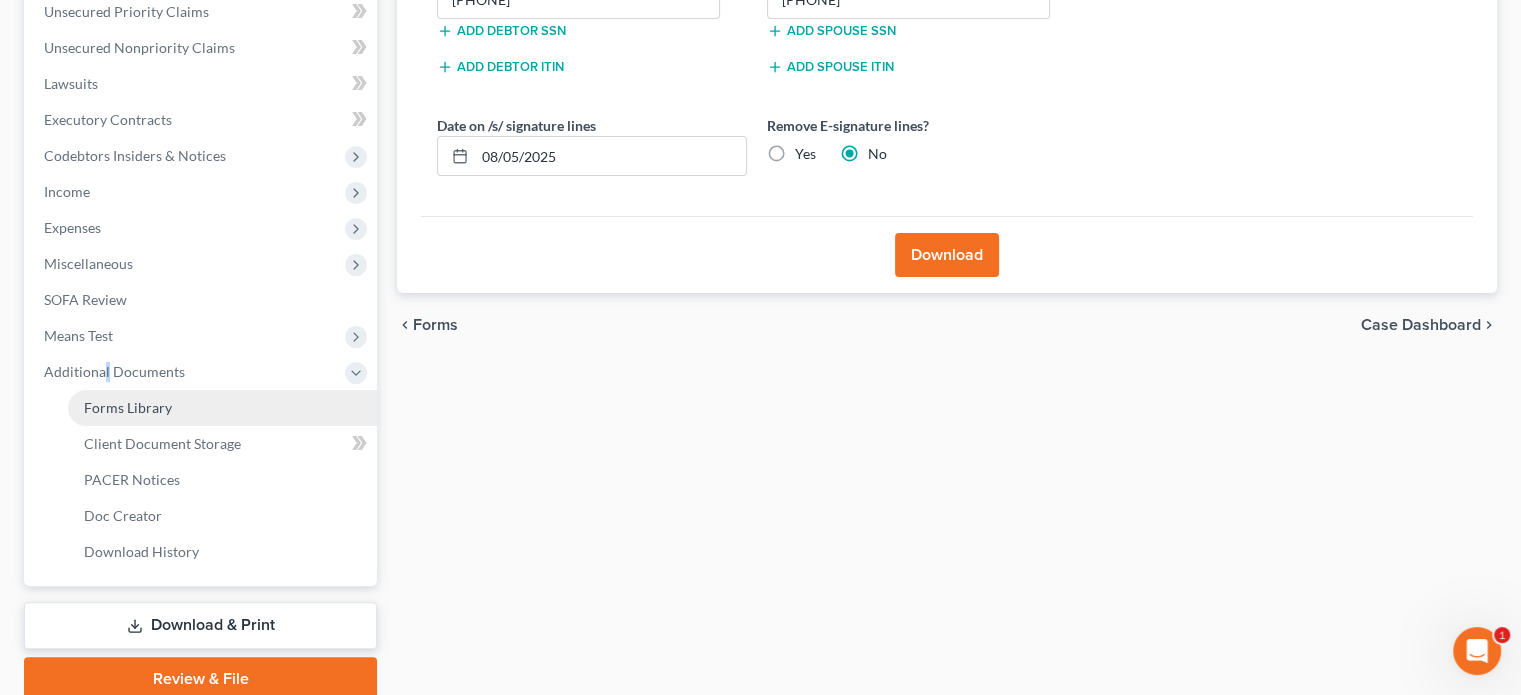 click on "Forms Library" at bounding box center (128, 407) 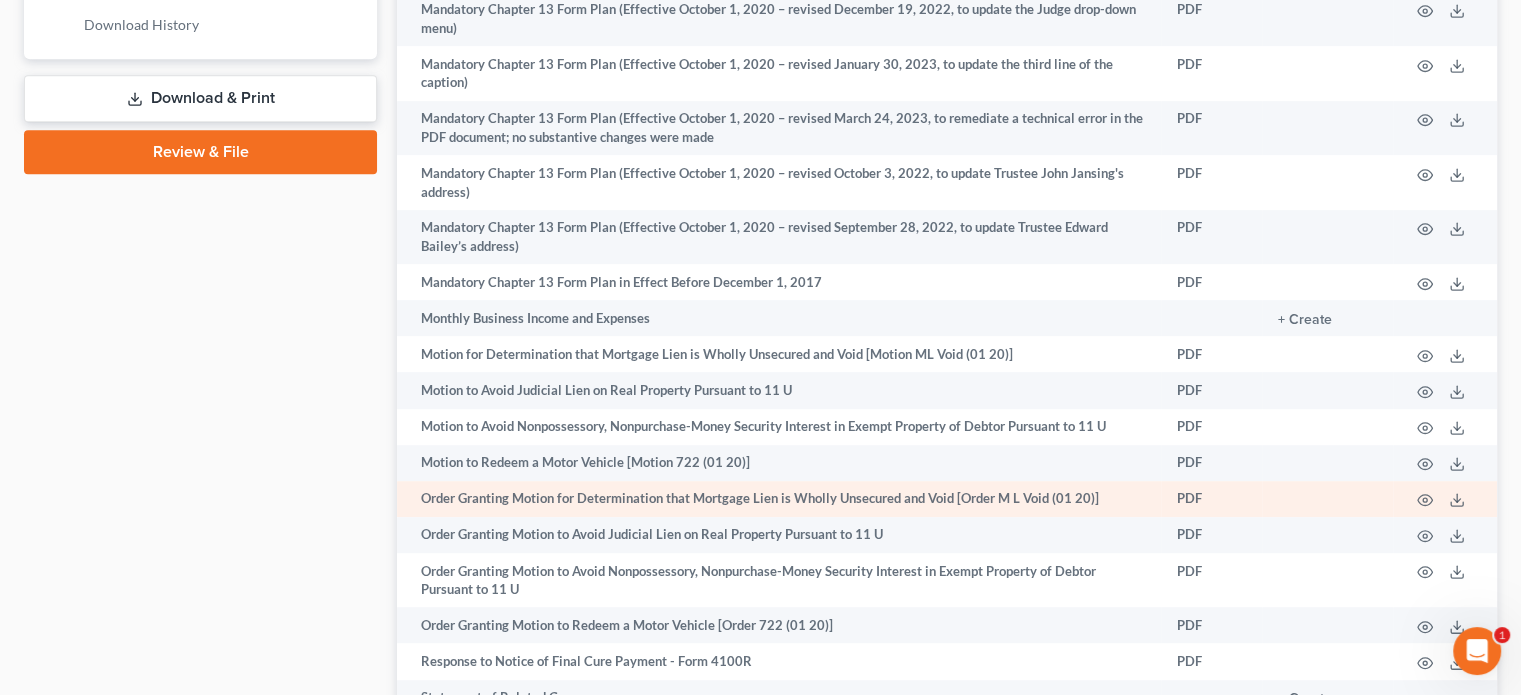 scroll, scrollTop: 1346, scrollLeft: 0, axis: vertical 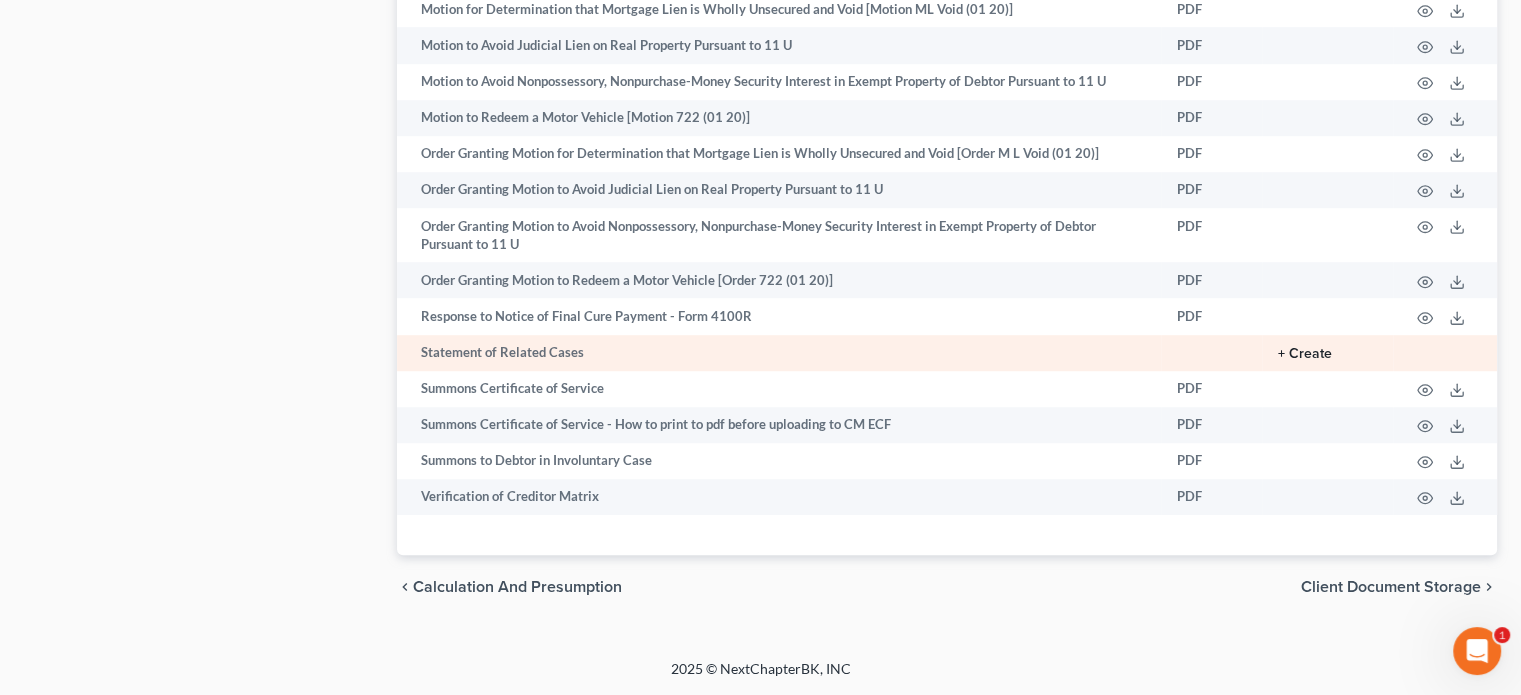 click on "+ Create" at bounding box center [1305, 354] 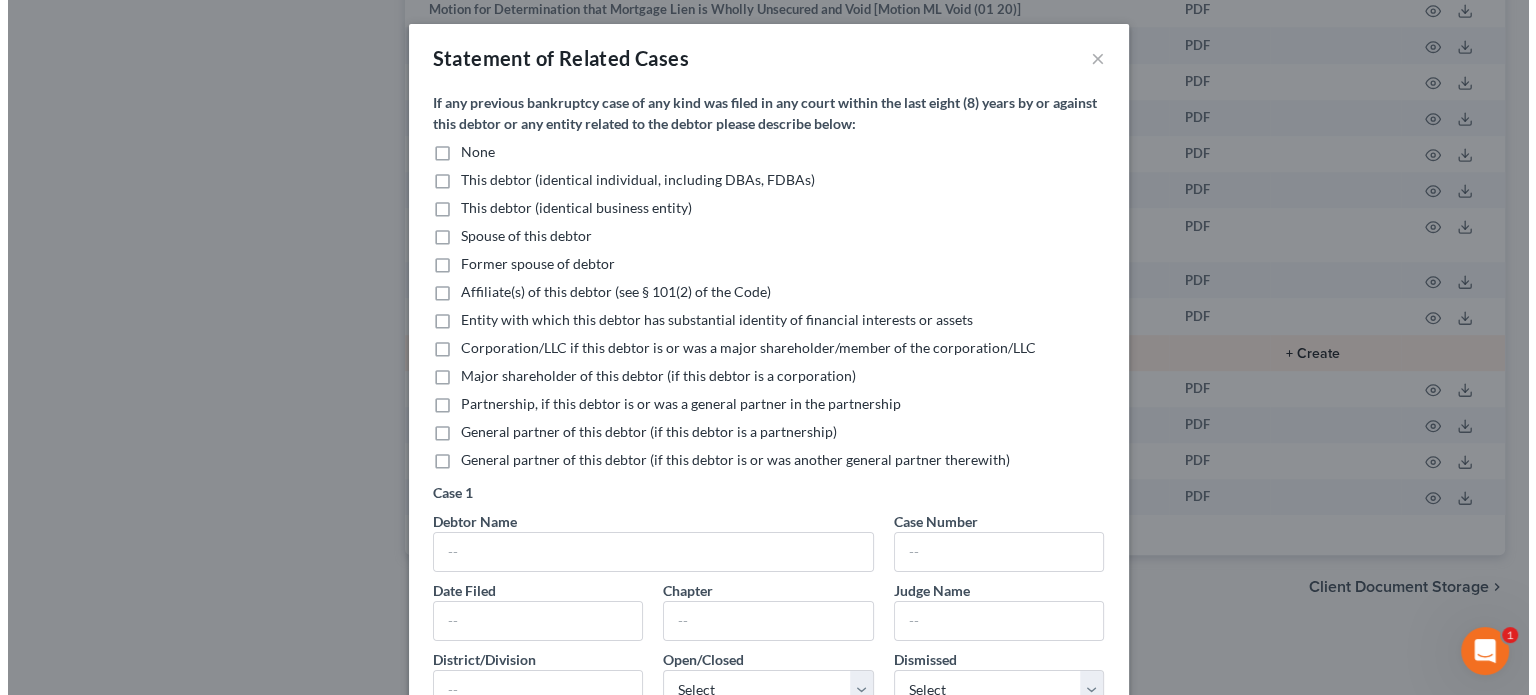 scroll, scrollTop: 1329, scrollLeft: 0, axis: vertical 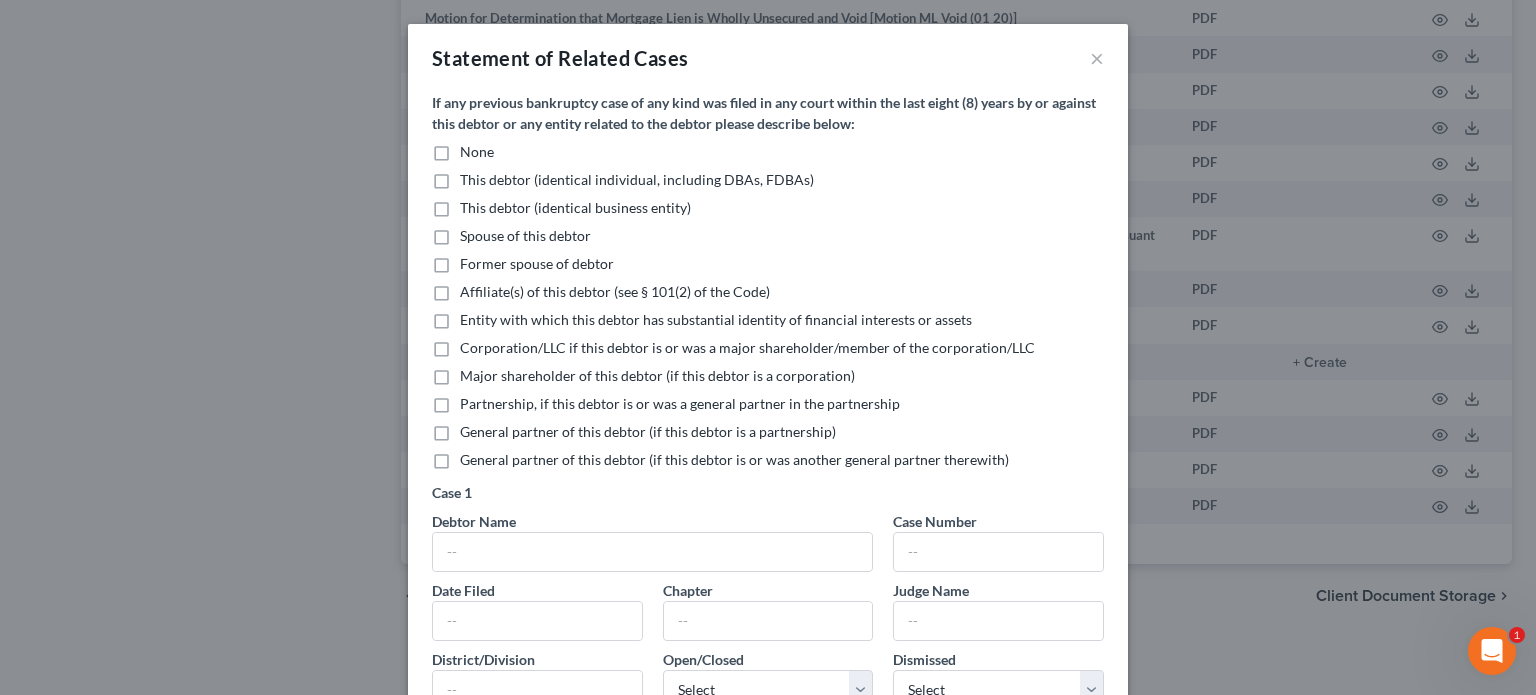 click on "None" at bounding box center (477, 152) 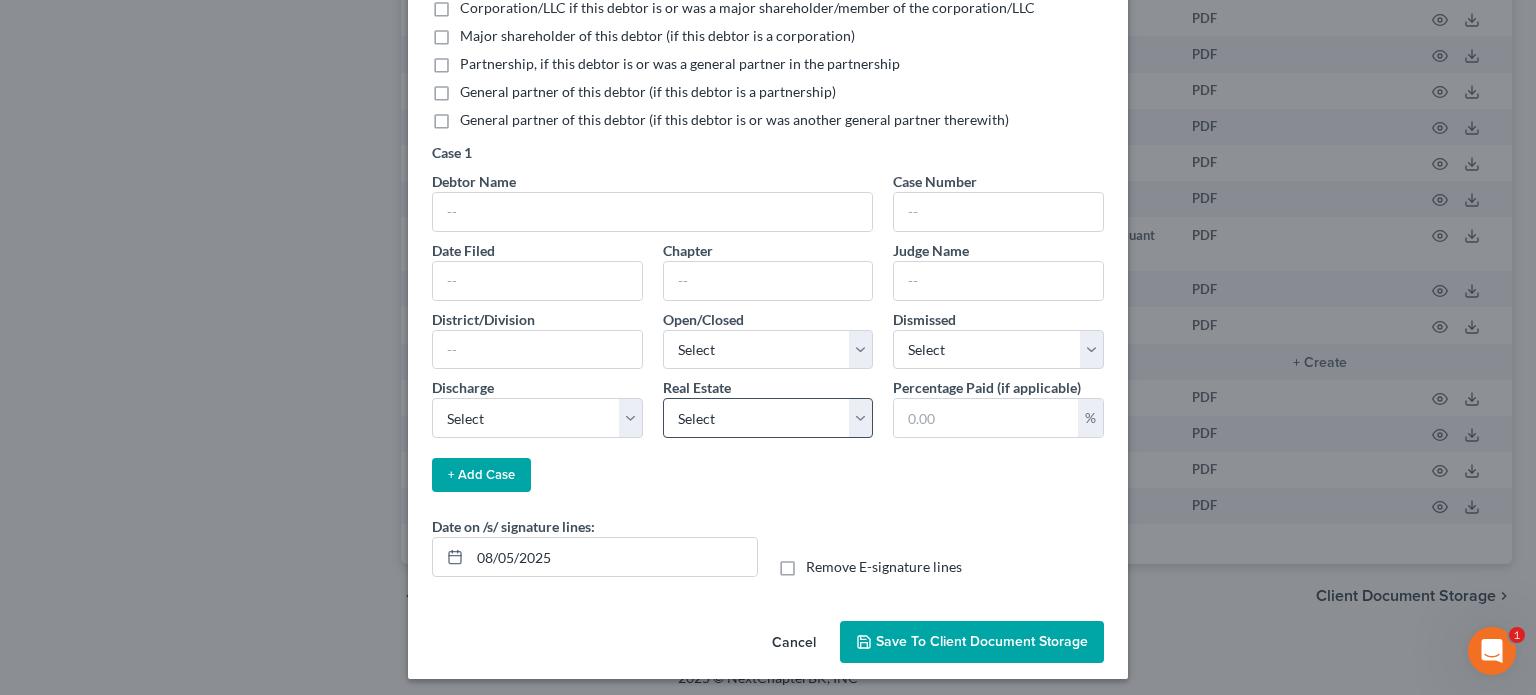scroll, scrollTop: 345, scrollLeft: 0, axis: vertical 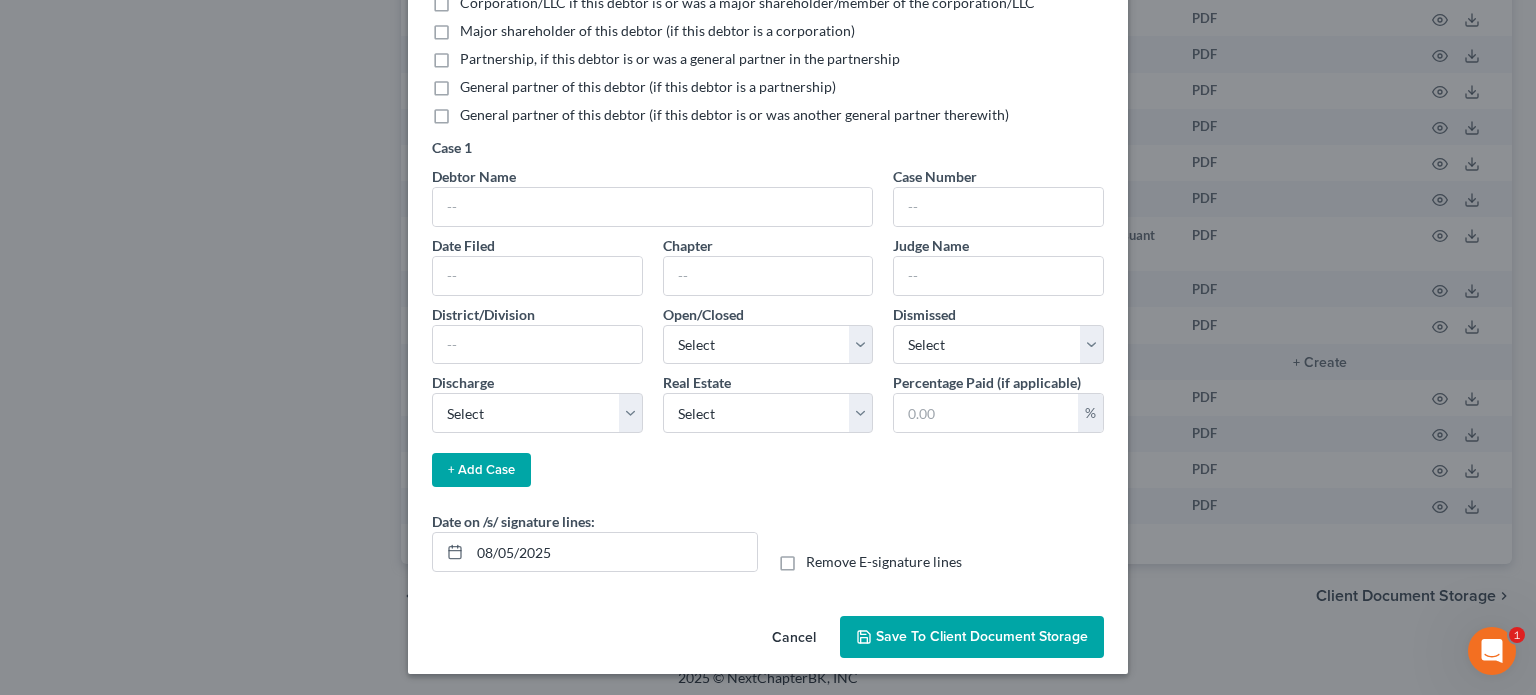 click on "Save to Client Document Storage" at bounding box center (972, 637) 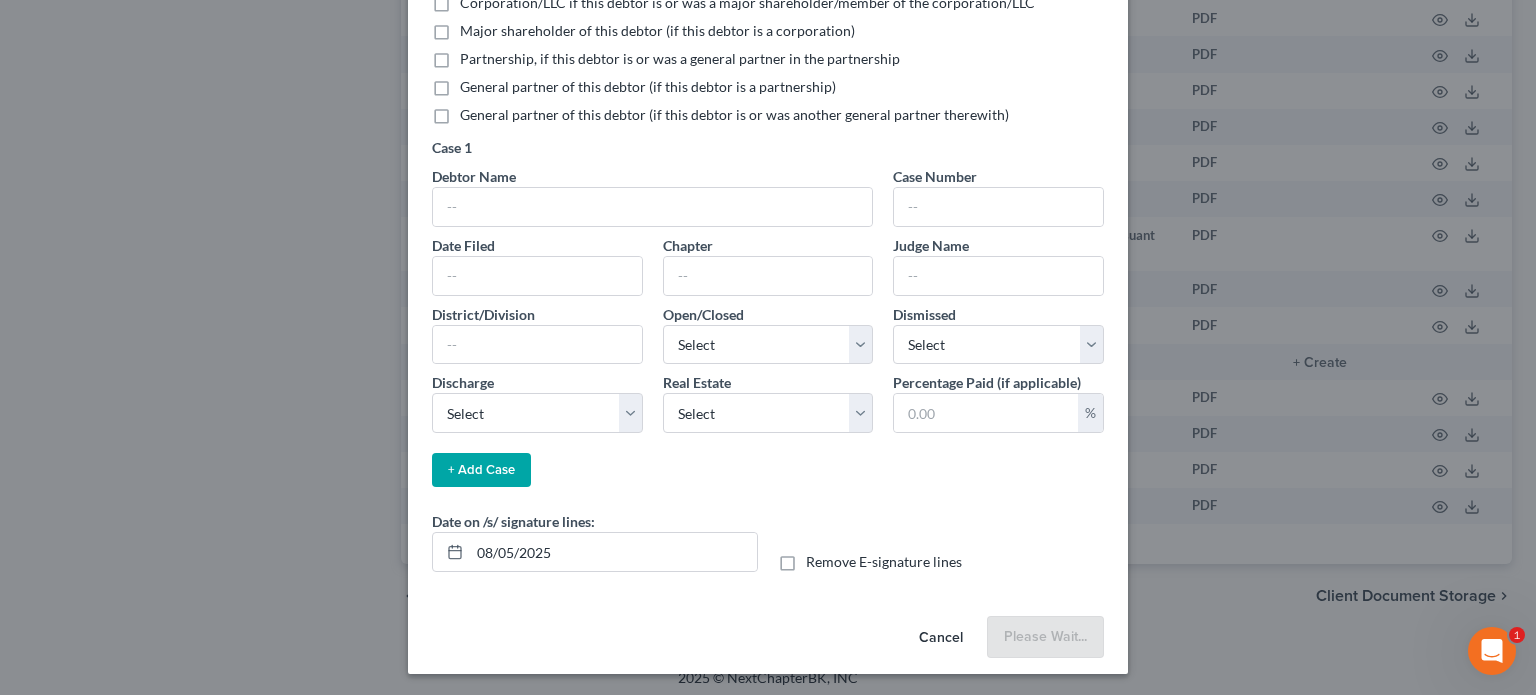 scroll, scrollTop: 344, scrollLeft: 0, axis: vertical 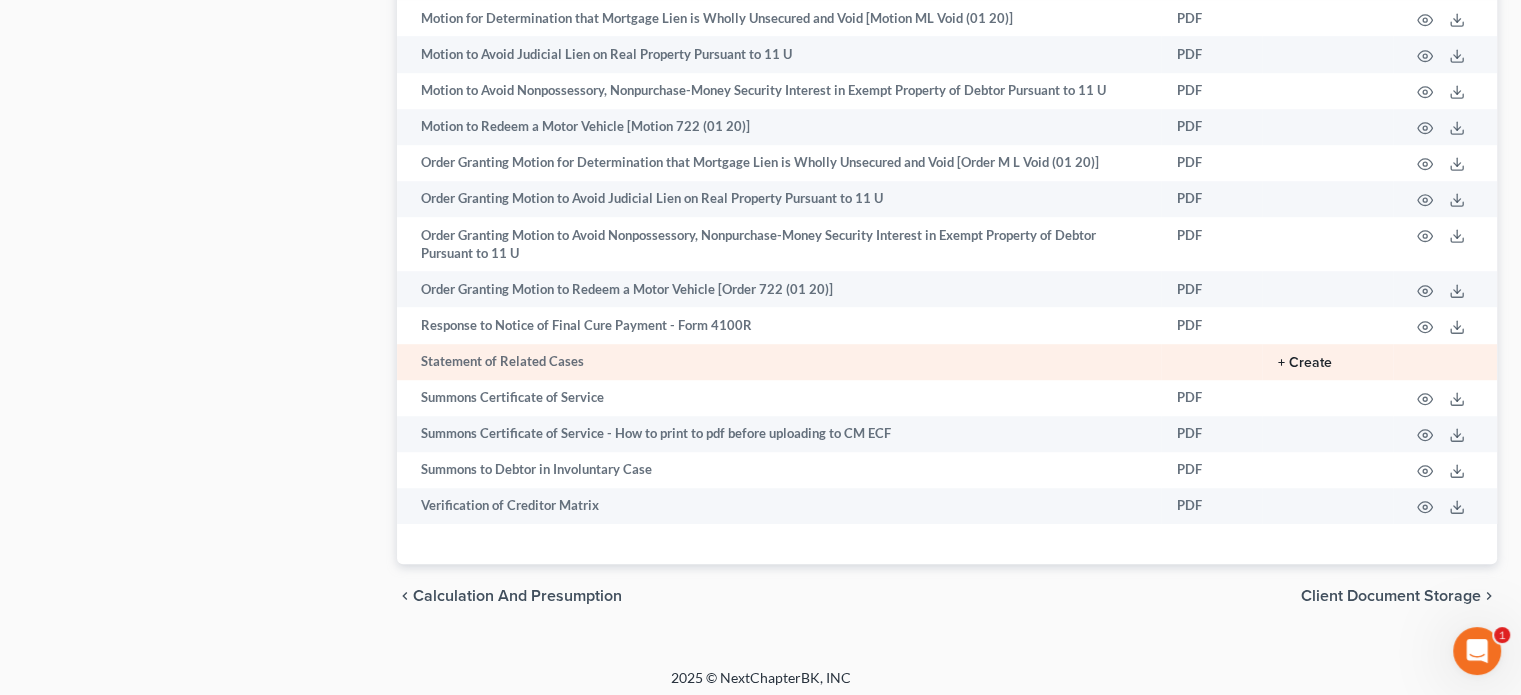 click on "+ Create" at bounding box center [1305, 363] 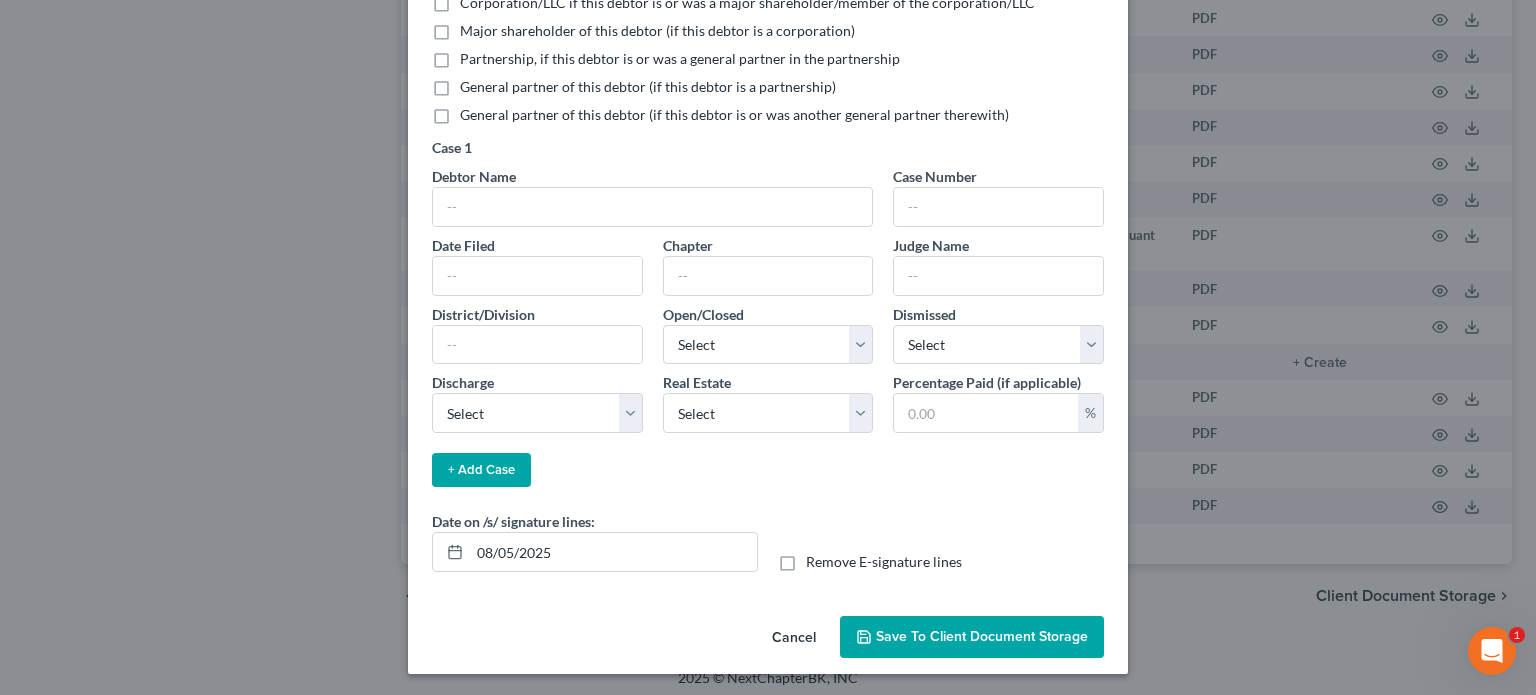 click on "Save to Client Document Storage" at bounding box center [982, 636] 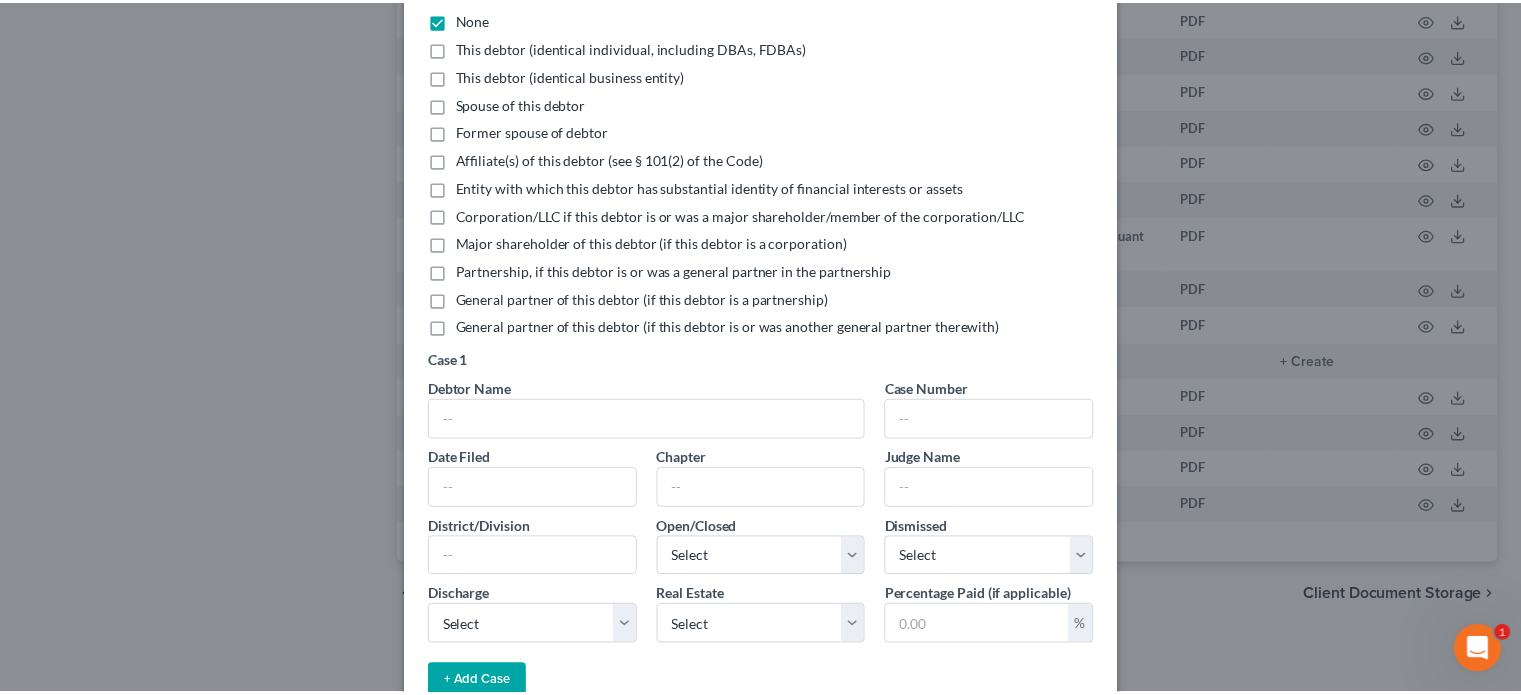 scroll, scrollTop: 0, scrollLeft: 0, axis: both 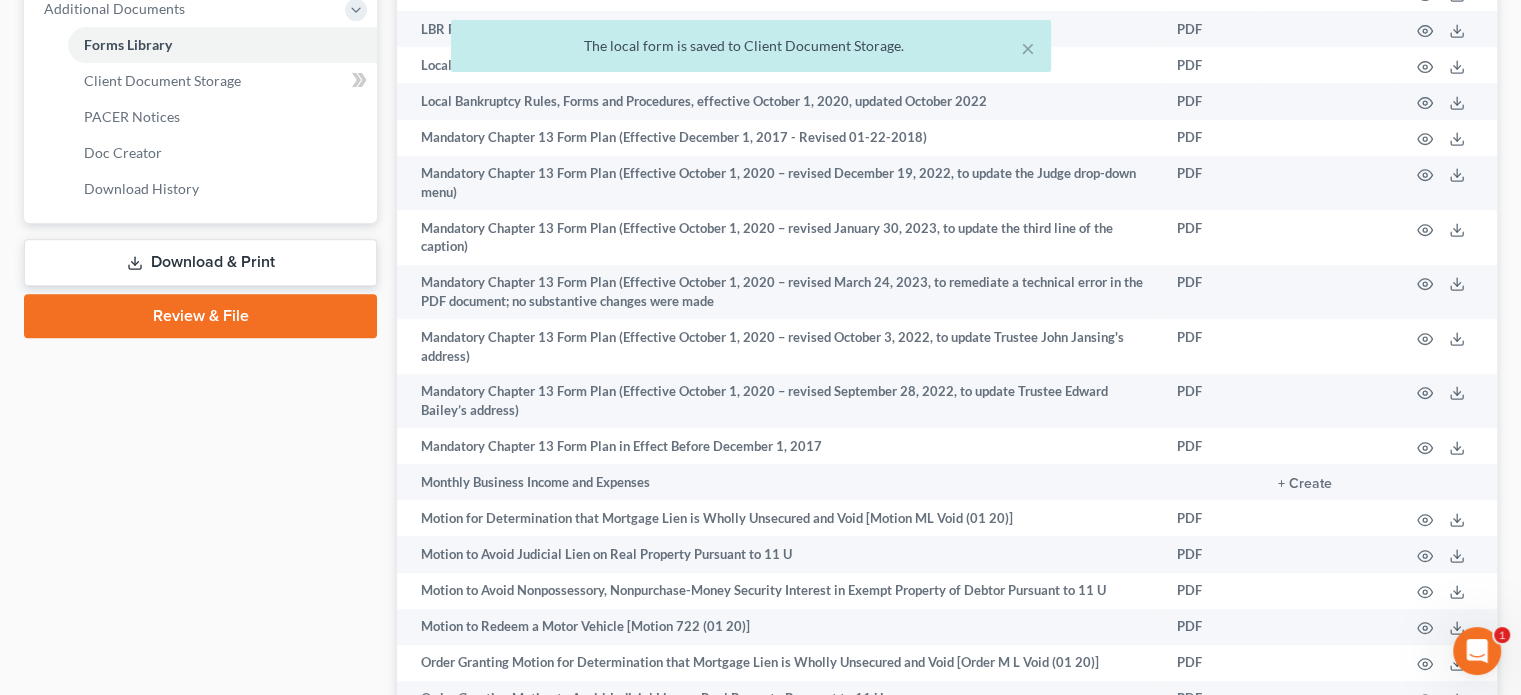 click on "×                     The local form is saved to Client Document Storage." at bounding box center [750, 51] 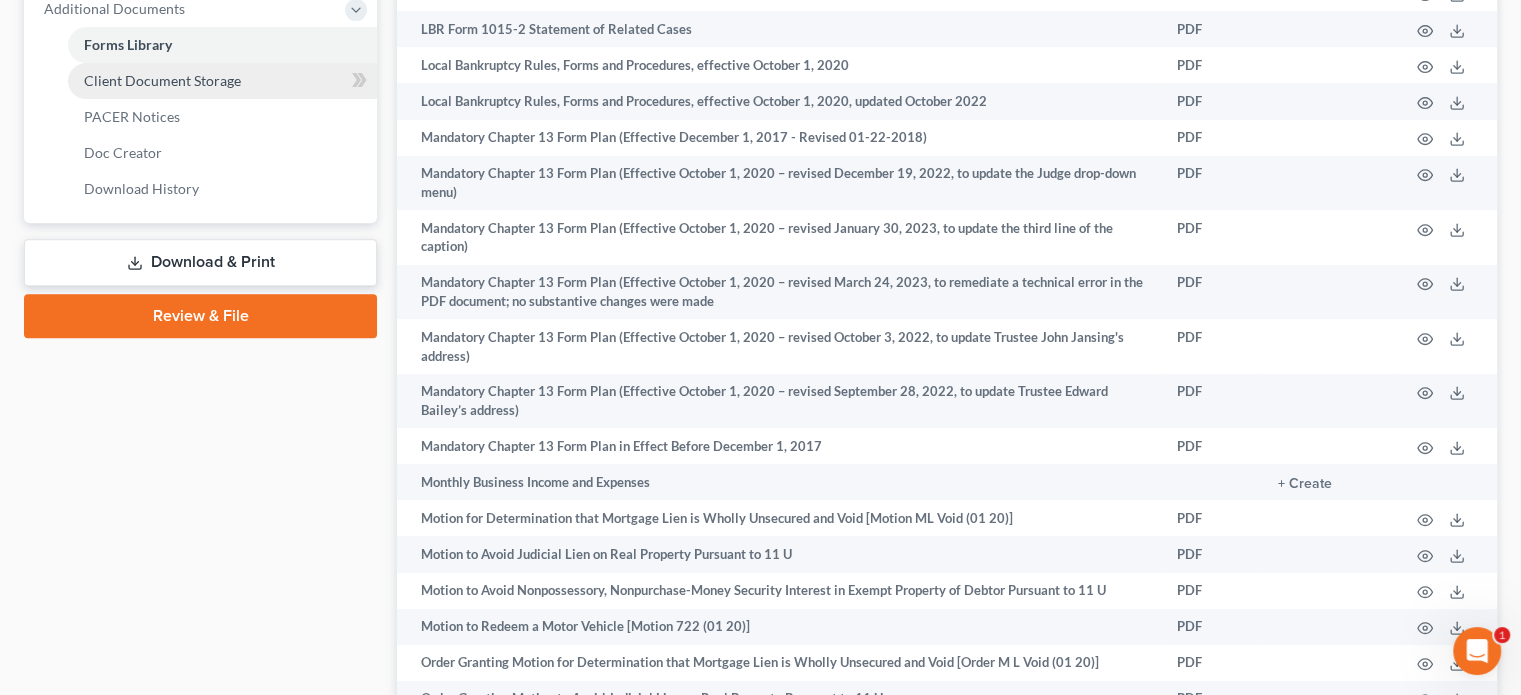 click on "Client Document Storage" at bounding box center [162, 80] 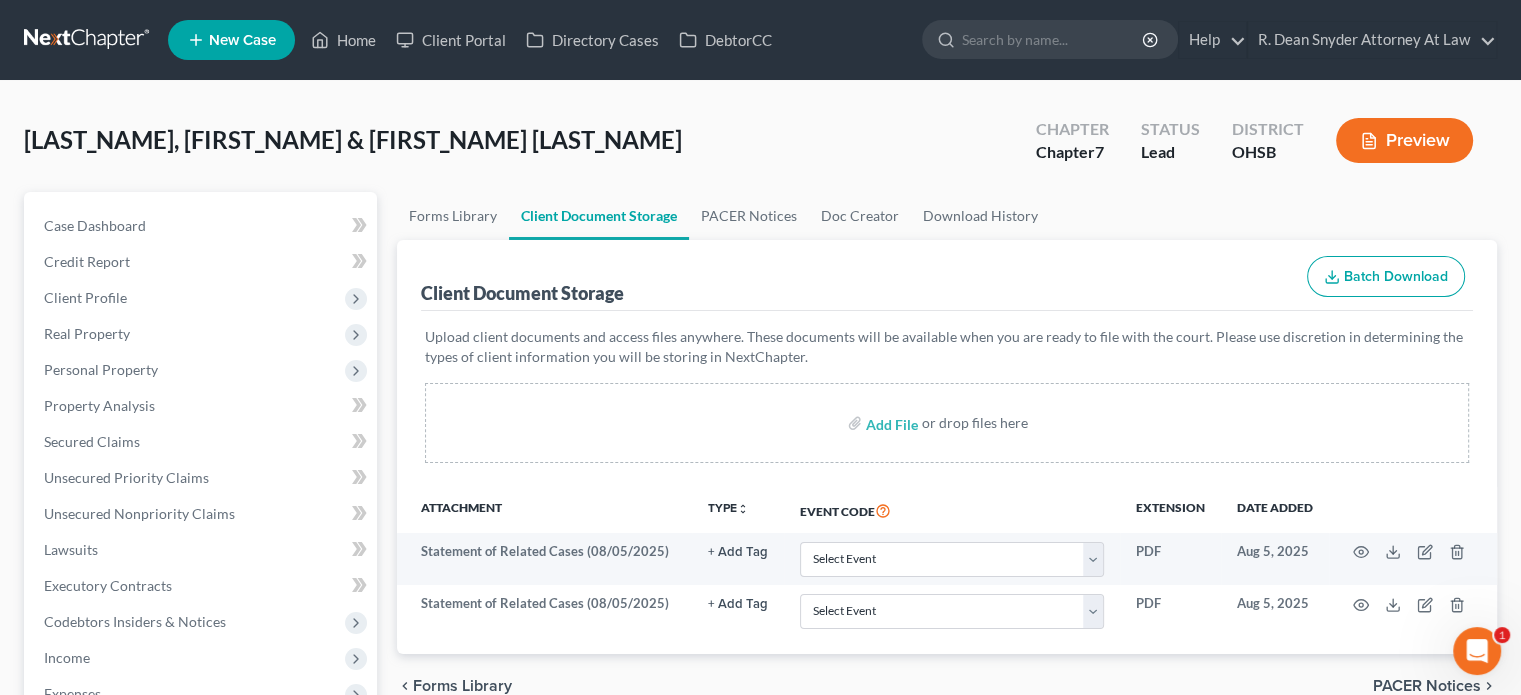 scroll, scrollTop: 0, scrollLeft: 0, axis: both 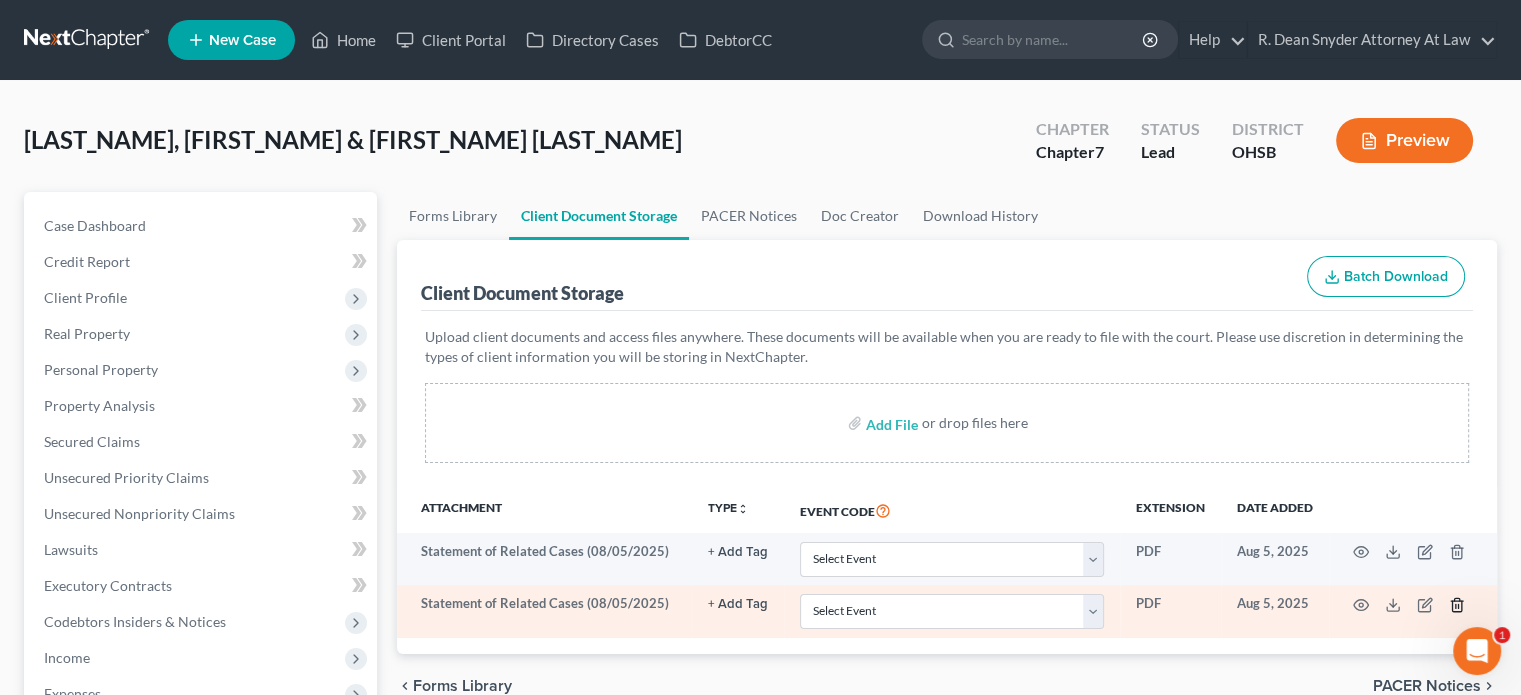 click 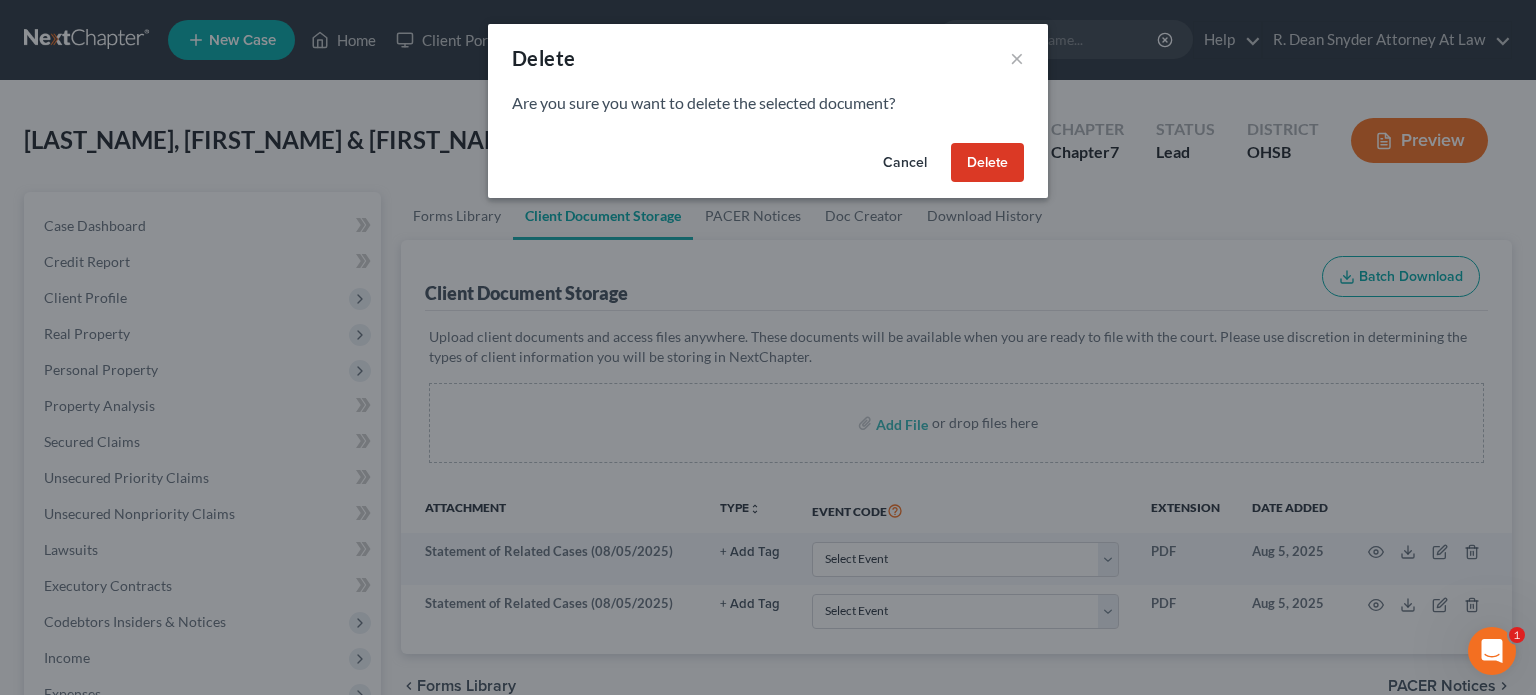 click on "Delete" at bounding box center (987, 163) 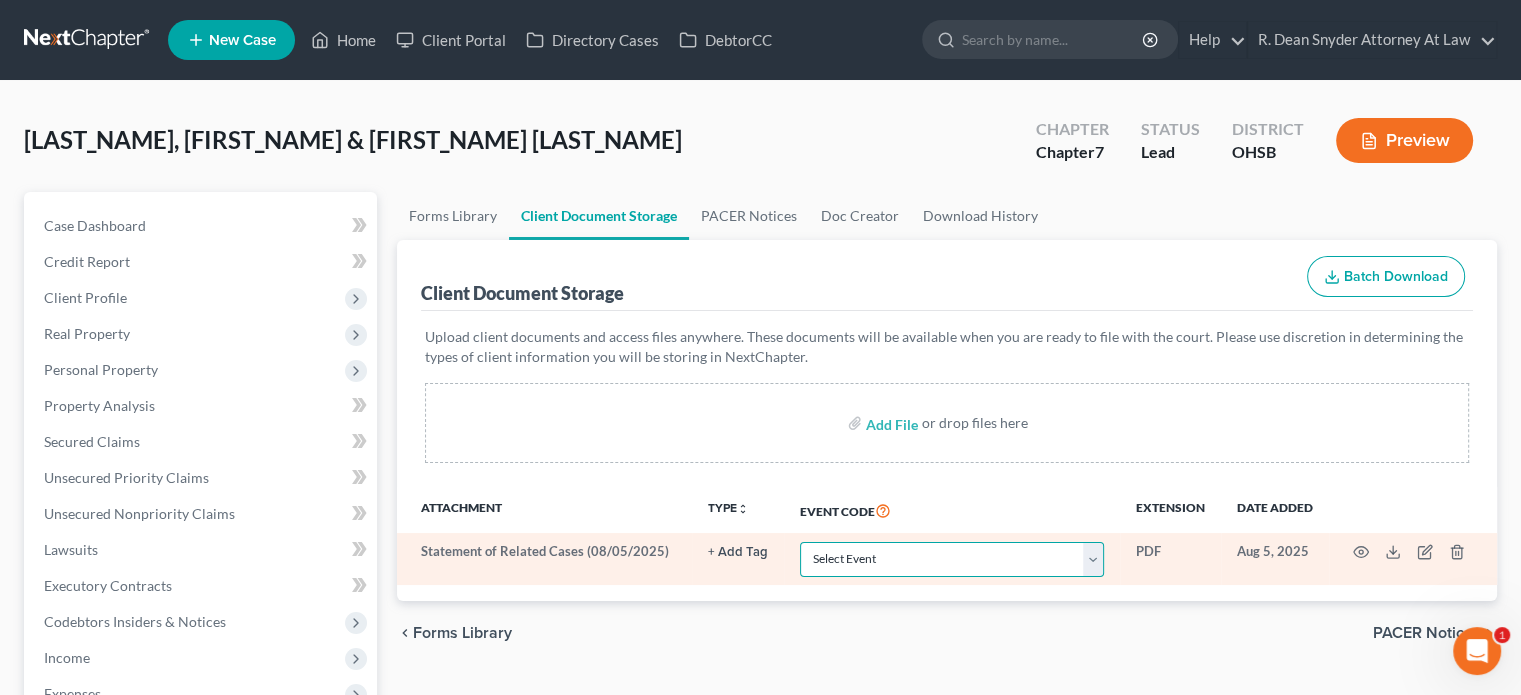 click on "Select Event 20 Largest Unsecured Creditors Amended Document Amended List of Creditors Amended Schedules Amended Statement of Current Monthly and Disposable Income Form 122 Amended Statement of Financial Affairs Business Income and Expenses Certificate of Credit Counseling Certificate of Service Certificate of Service (Use Only for Rule 3002.1 Events) Certification Regarding Notice to Debtor Certification of No New or Changed Creditors Certification of Plan Payment Chapter 11 Final Report and Account Chapter 11 Statement of Current Monthly Income - Form 22B Chapter 11 Statement of Monthly Income Form 122B Chapter 13 Calculation of Disposable Income 122C-2 Chapter 13 Plan Chapter 13 Statement of Monthly Income 122C-1 Chapter 7 Means Test Calculation 122A-2 Chapter 7 Statements - Monthly Income (122A-1) / Exemption Presumption of Abuse (122A-1Supp) Corporate Resolution Debtor Electronic Noticing Request Debtor Repayment Plan Debtor's Certification Regarding Issuance of Discharge Order Equity Security Holders" at bounding box center [952, 559] 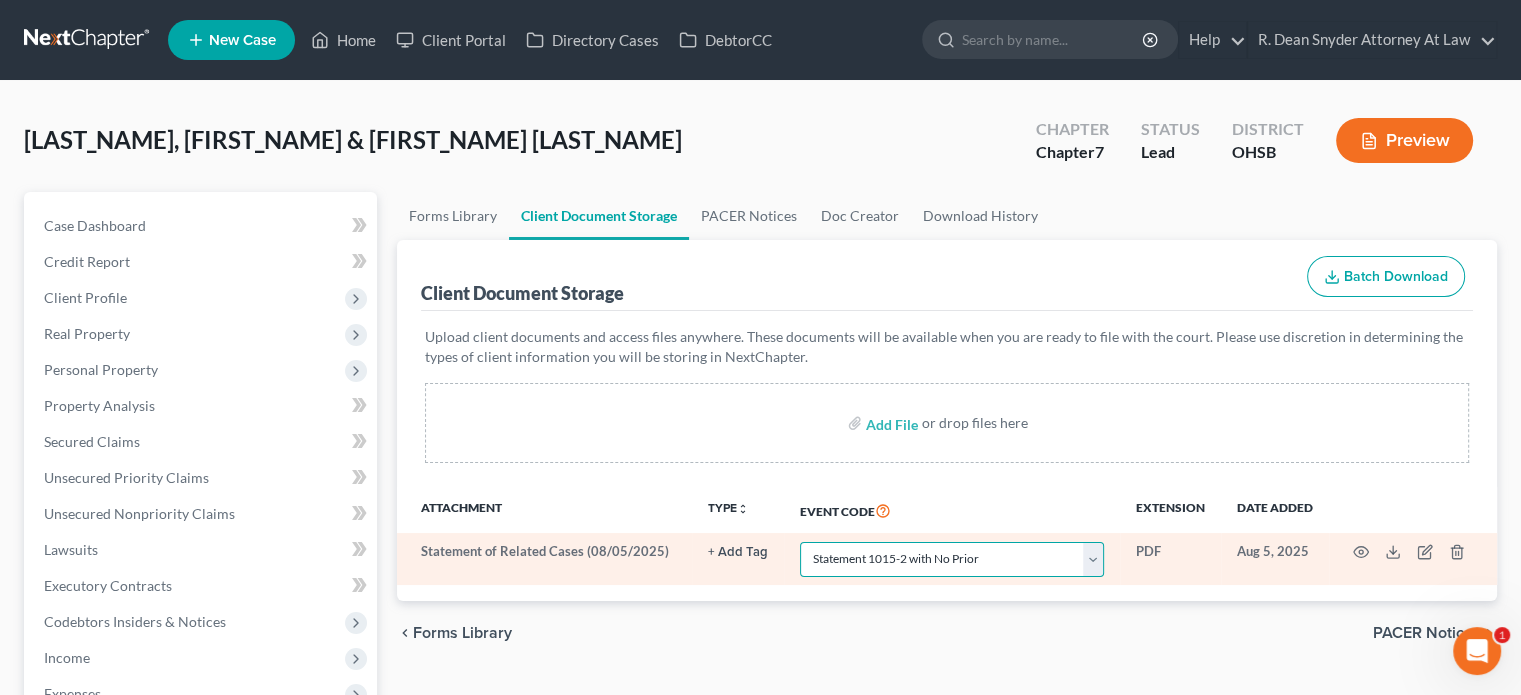 click on "Select Event 20 Largest Unsecured Creditors Amended Document Amended List of Creditors Amended Schedules Amended Statement of Current Monthly and Disposable Income Form 122 Amended Statement of Financial Affairs Business Income and Expenses Certificate of Credit Counseling Certificate of Service Certificate of Service (Use Only for Rule 3002.1 Events) Certification Regarding Notice to Debtor Certification of No New or Changed Creditors Certification of Plan Payment Chapter 11 Final Report and Account Chapter 11 Statement of Current Monthly Income - Form 22B Chapter 11 Statement of Monthly Income Form 122B Chapter 13 Calculation of Disposable Income 122C-2 Chapter 13 Plan Chapter 13 Statement of Monthly Income 122C-1 Chapter 7 Means Test Calculation 122A-2 Chapter 7 Statements - Monthly Income (122A-1) / Exemption Presumption of Abuse (122A-1Supp) Corporate Resolution Debtor Electronic Noticing Request Debtor Repayment Plan Debtor's Certification Regarding Issuance of Discharge Order Equity Security Holders" at bounding box center [952, 559] 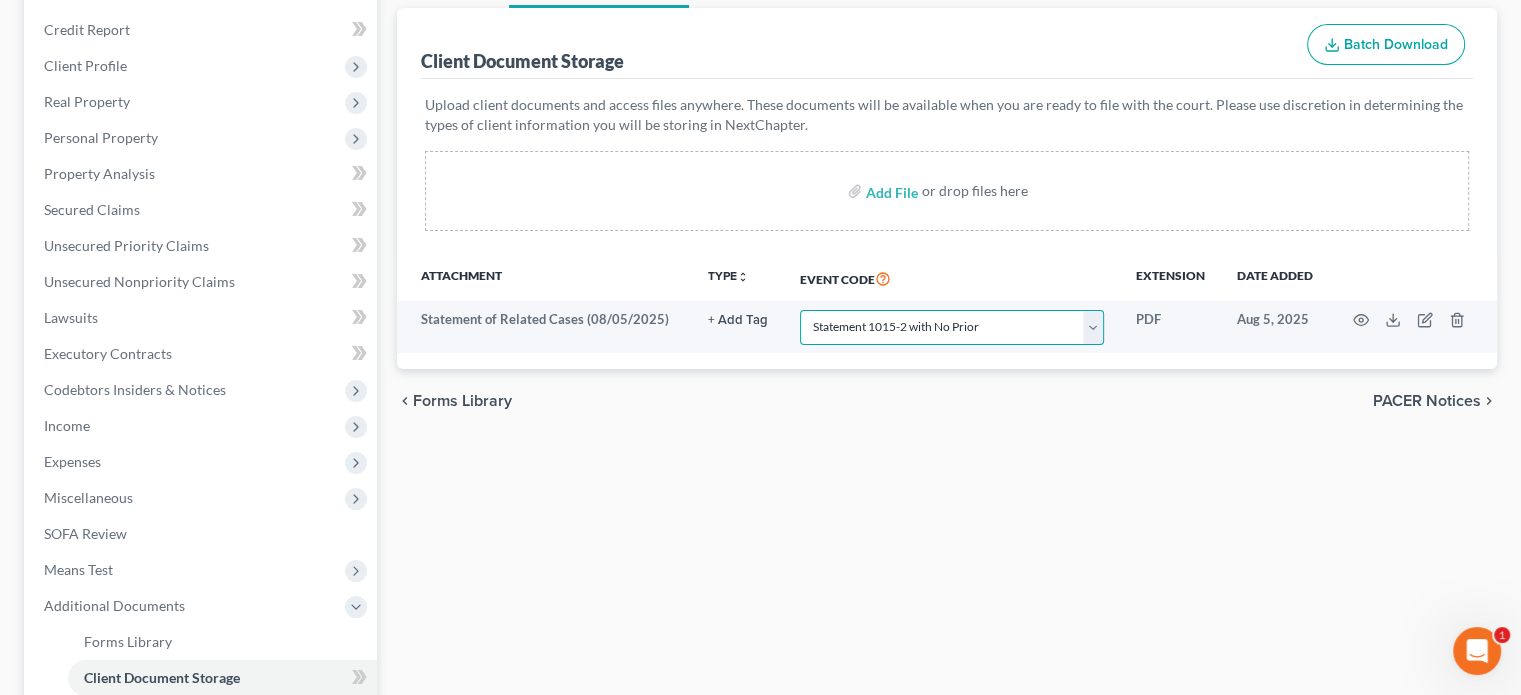 scroll, scrollTop: 300, scrollLeft: 0, axis: vertical 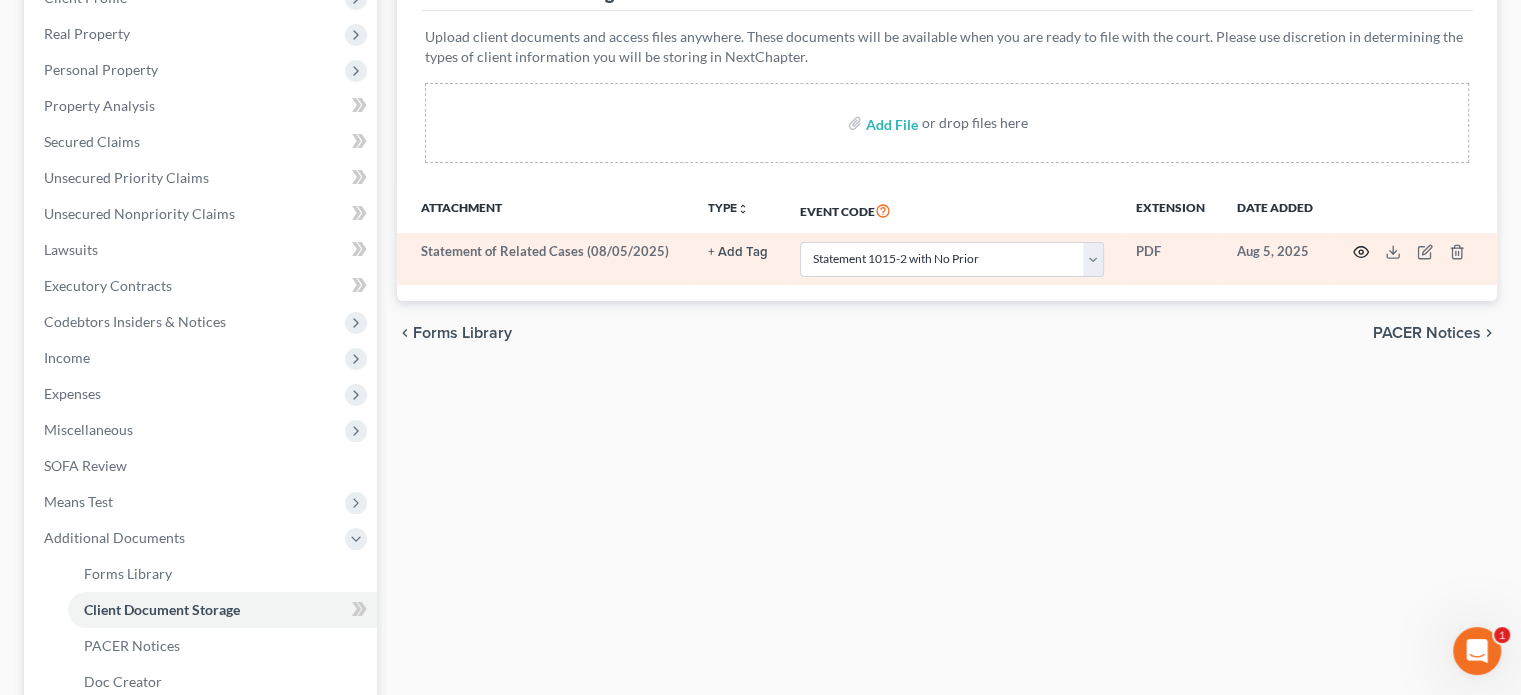 click 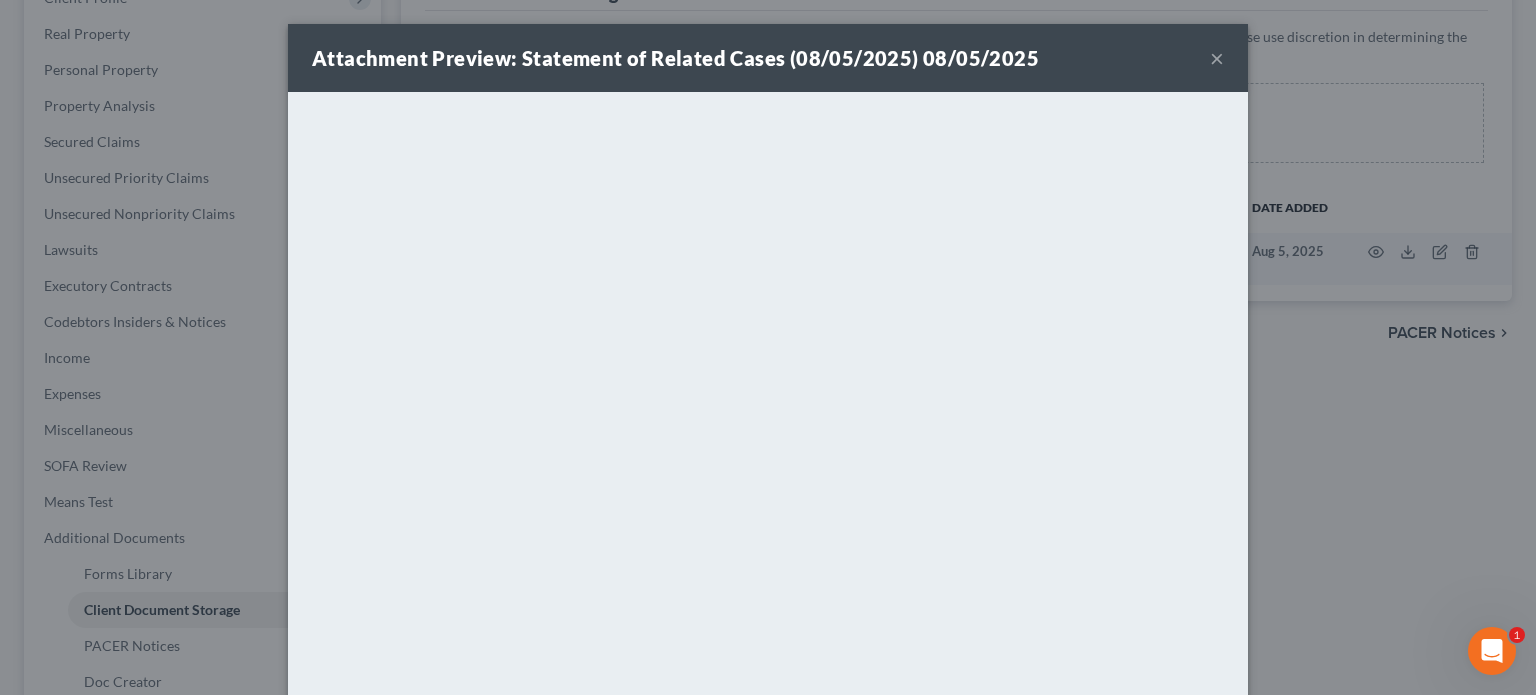 click on "×" at bounding box center [1217, 58] 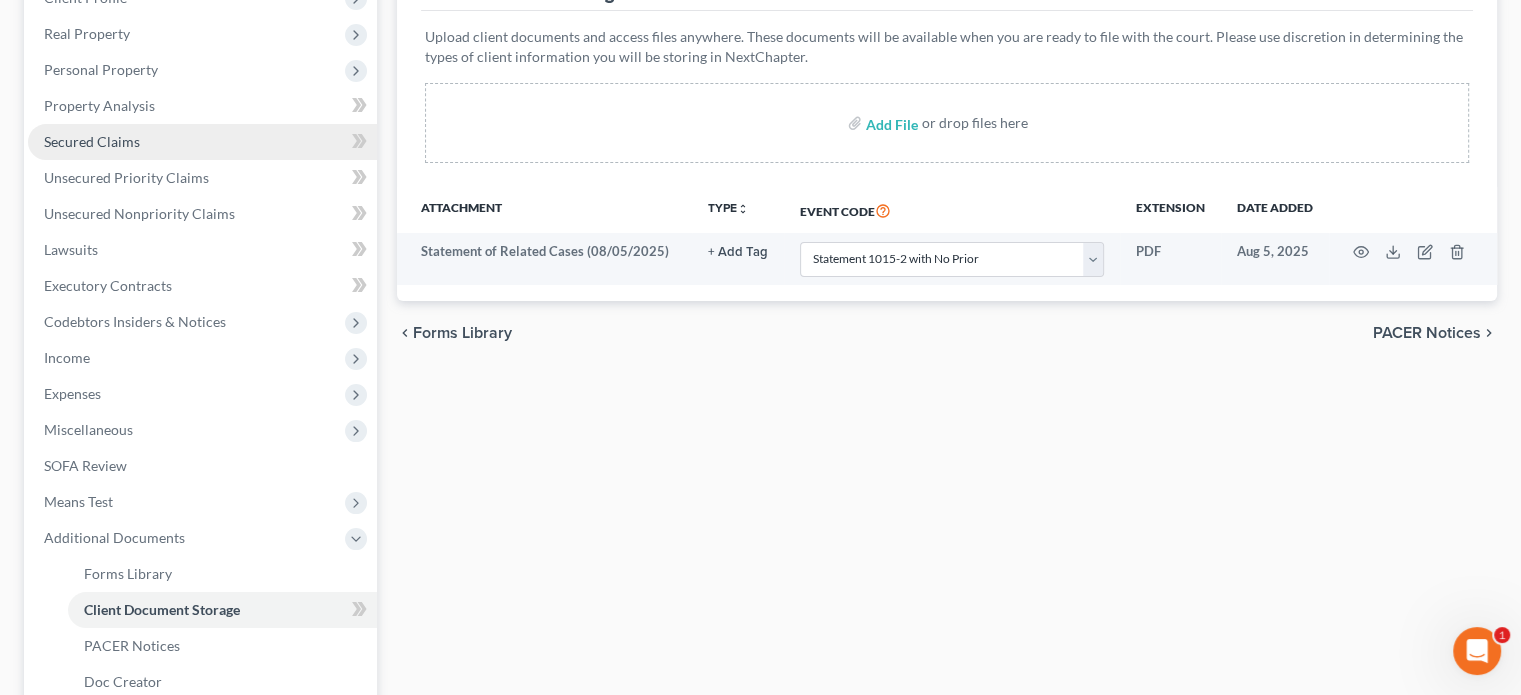 click on "Secured Claims" at bounding box center (92, 141) 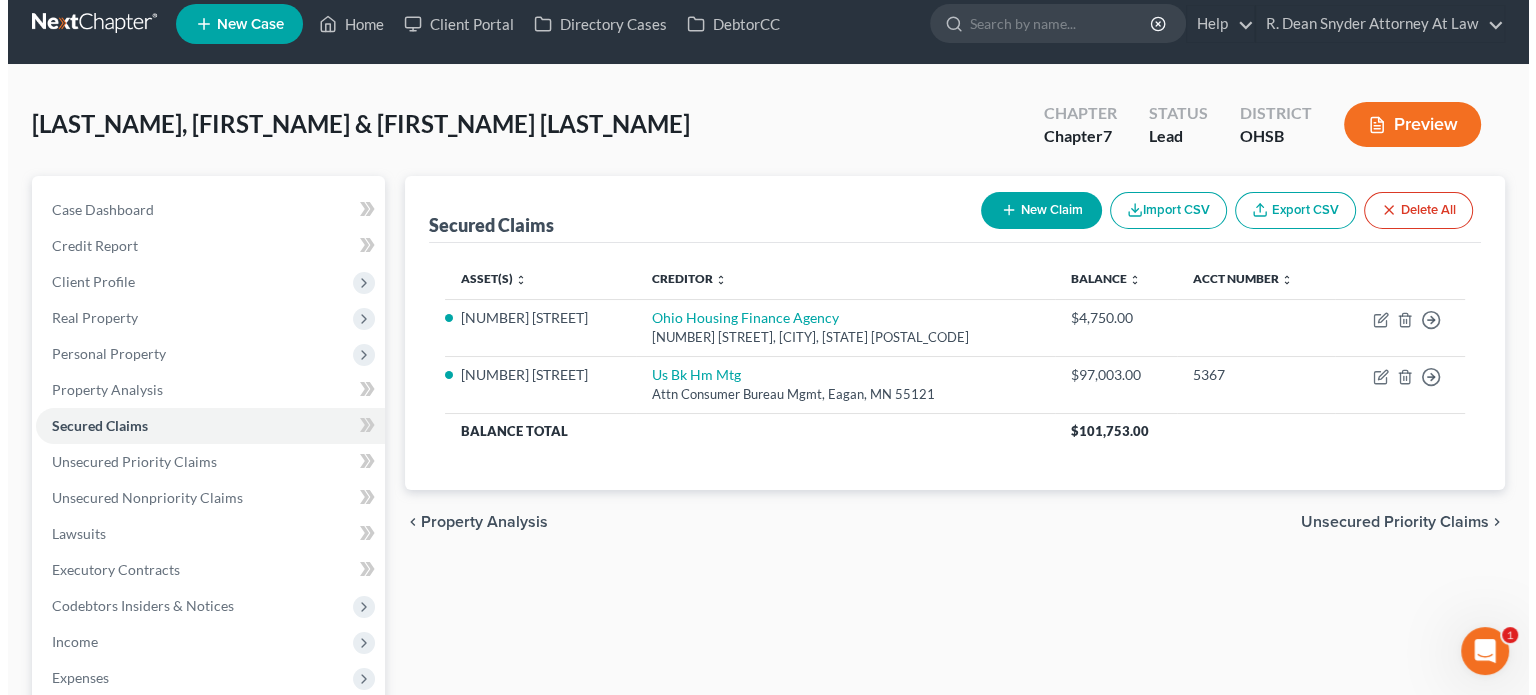 scroll, scrollTop: 0, scrollLeft: 0, axis: both 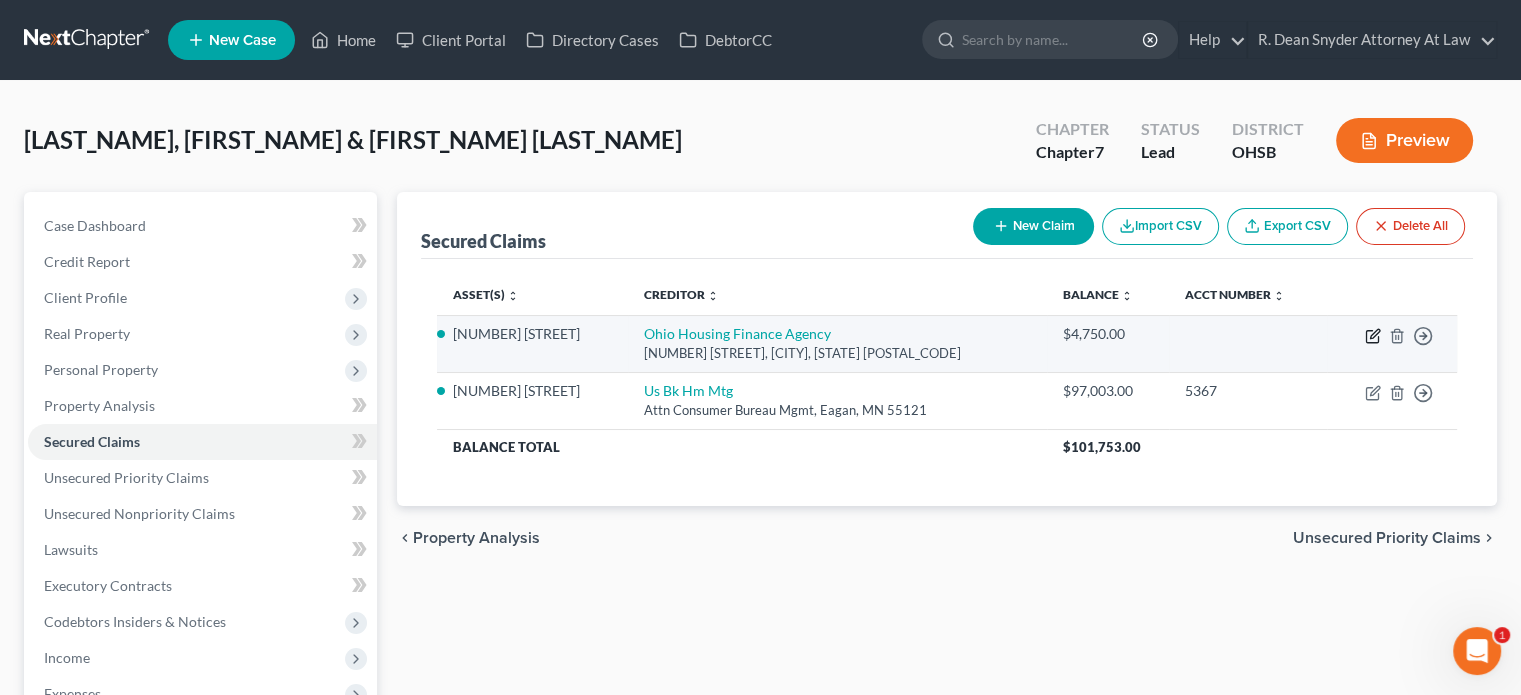 click 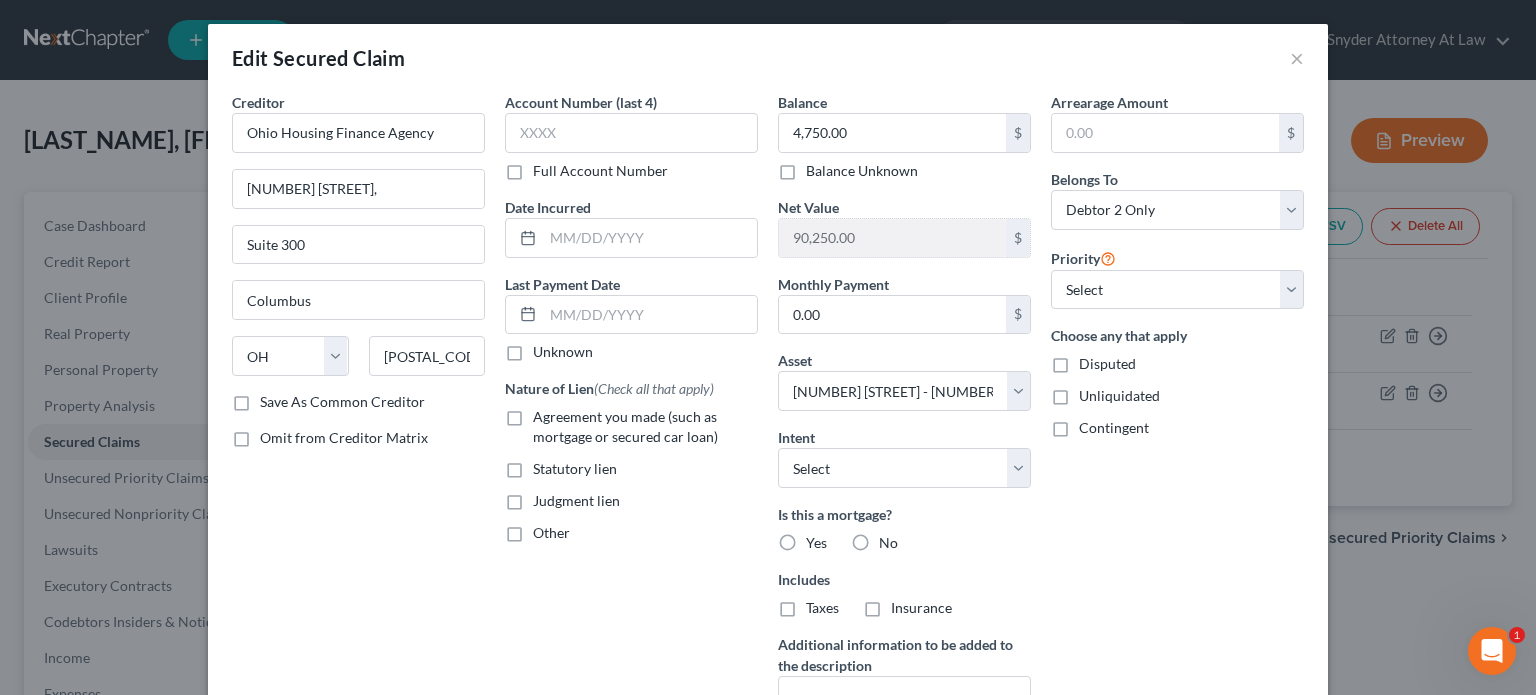 click on "Agreement you made (such as mortgage or secured car loan)" at bounding box center (645, 427) 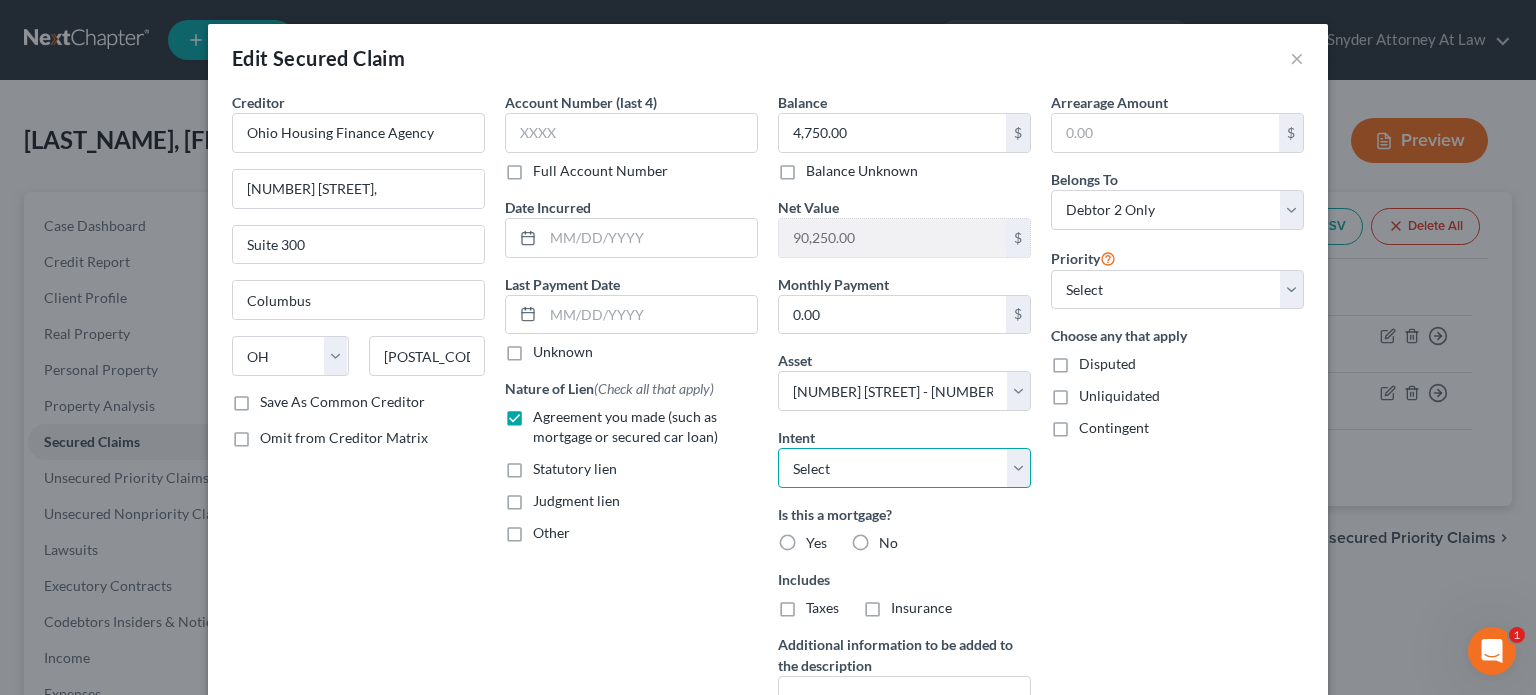click on "Select Surrender Redeem Reaffirm Avoid Other" at bounding box center [904, 468] 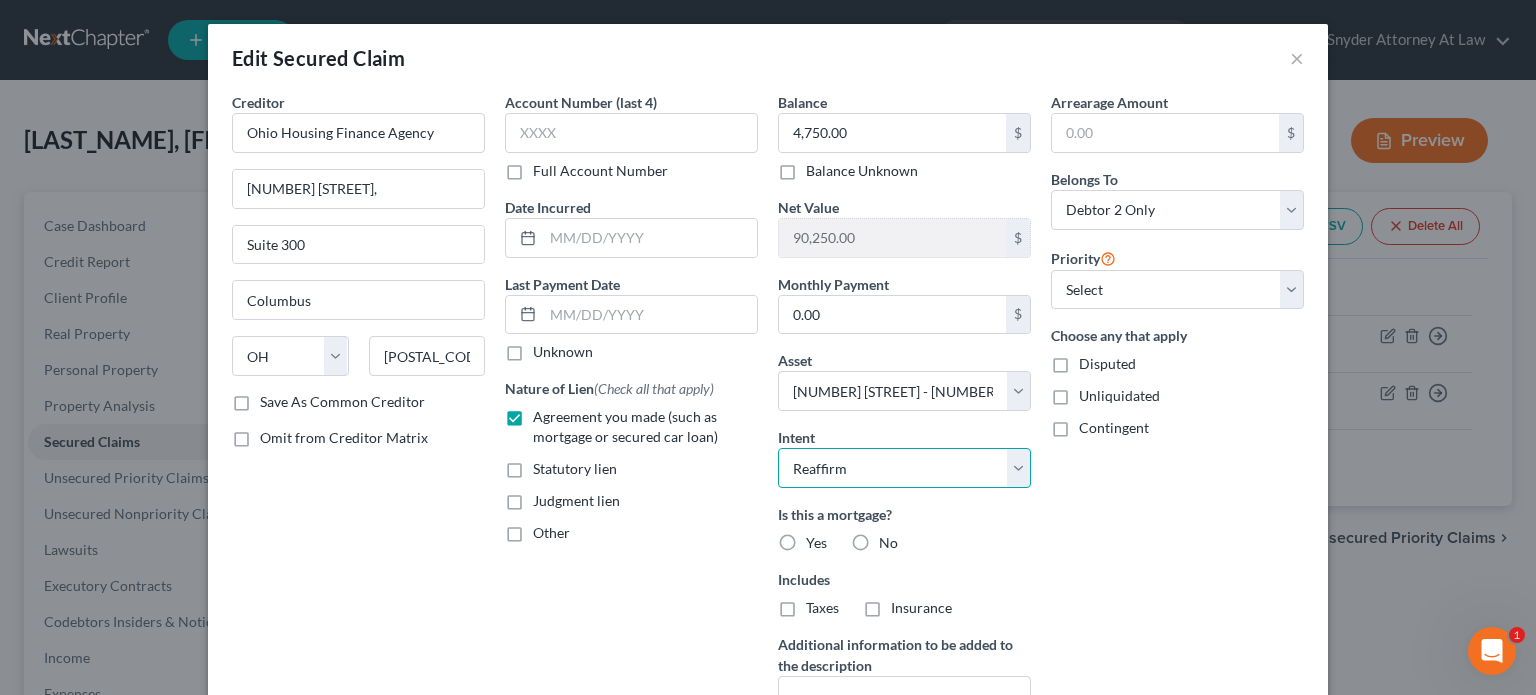 click on "Select Surrender Redeem Reaffirm Avoid Other" at bounding box center (904, 468) 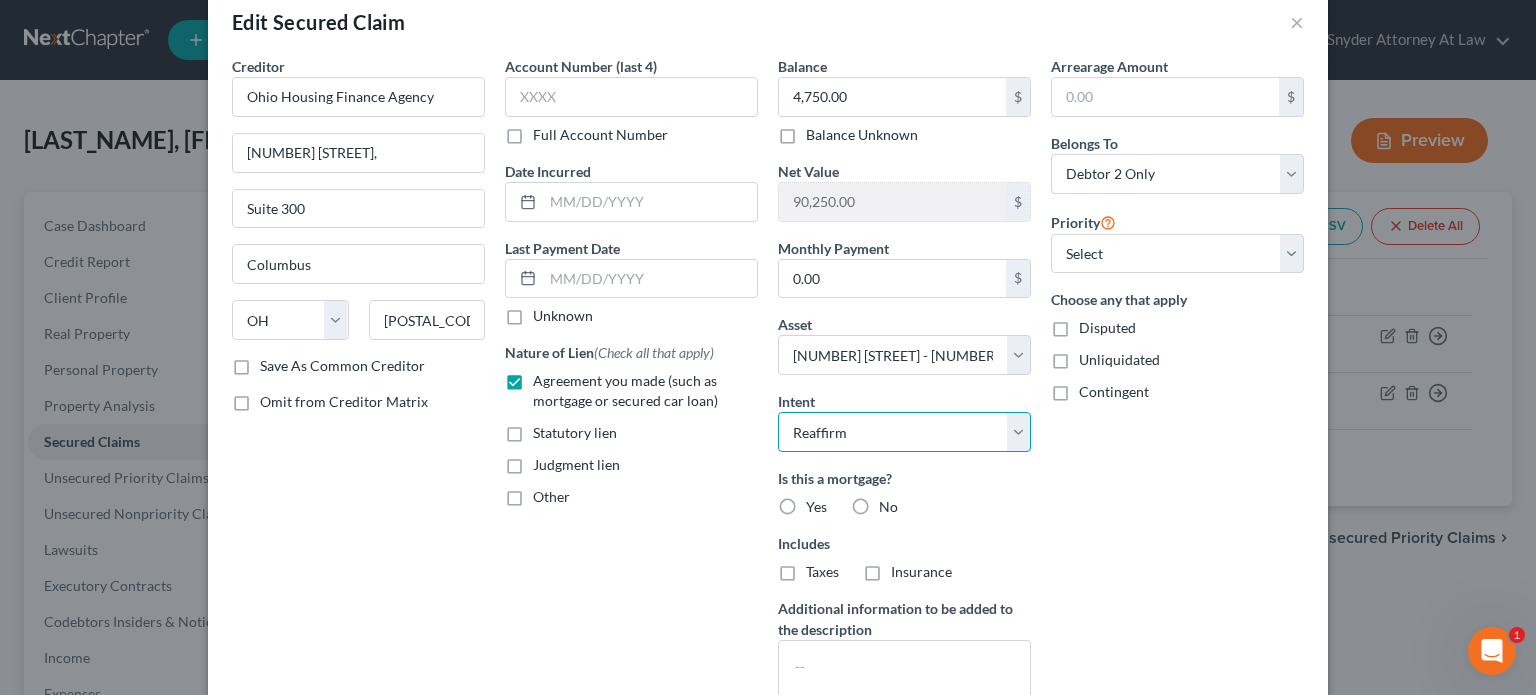 scroll, scrollTop: 100, scrollLeft: 0, axis: vertical 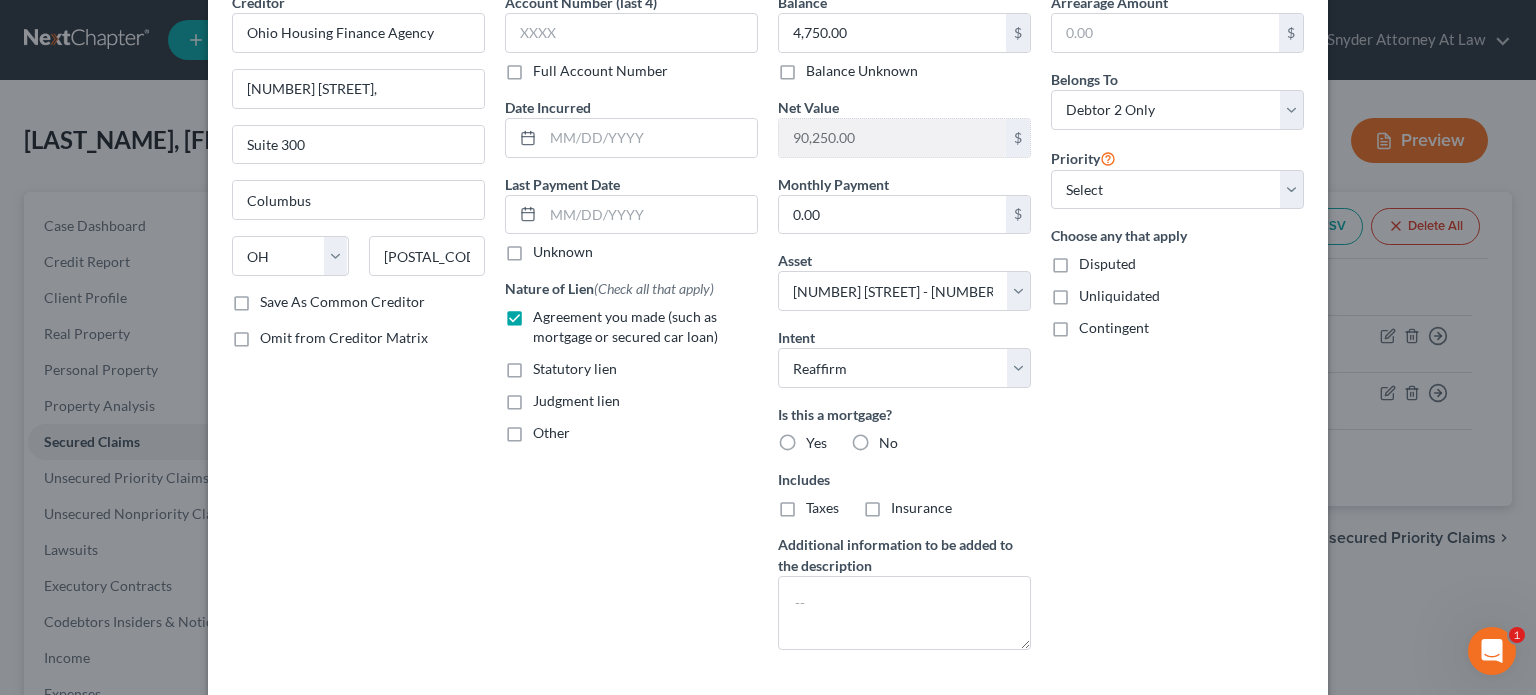click on "Yes" at bounding box center [816, 443] 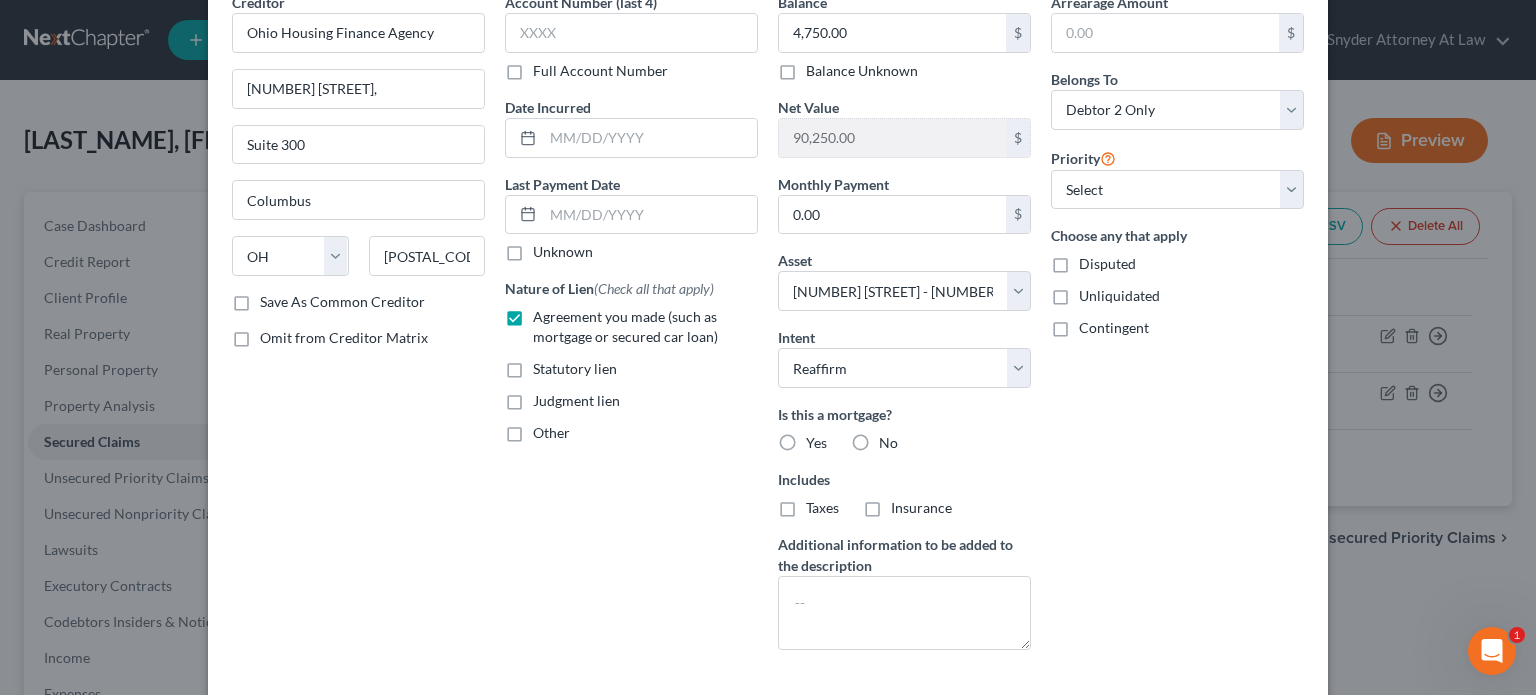 click on "Yes" at bounding box center [820, 439] 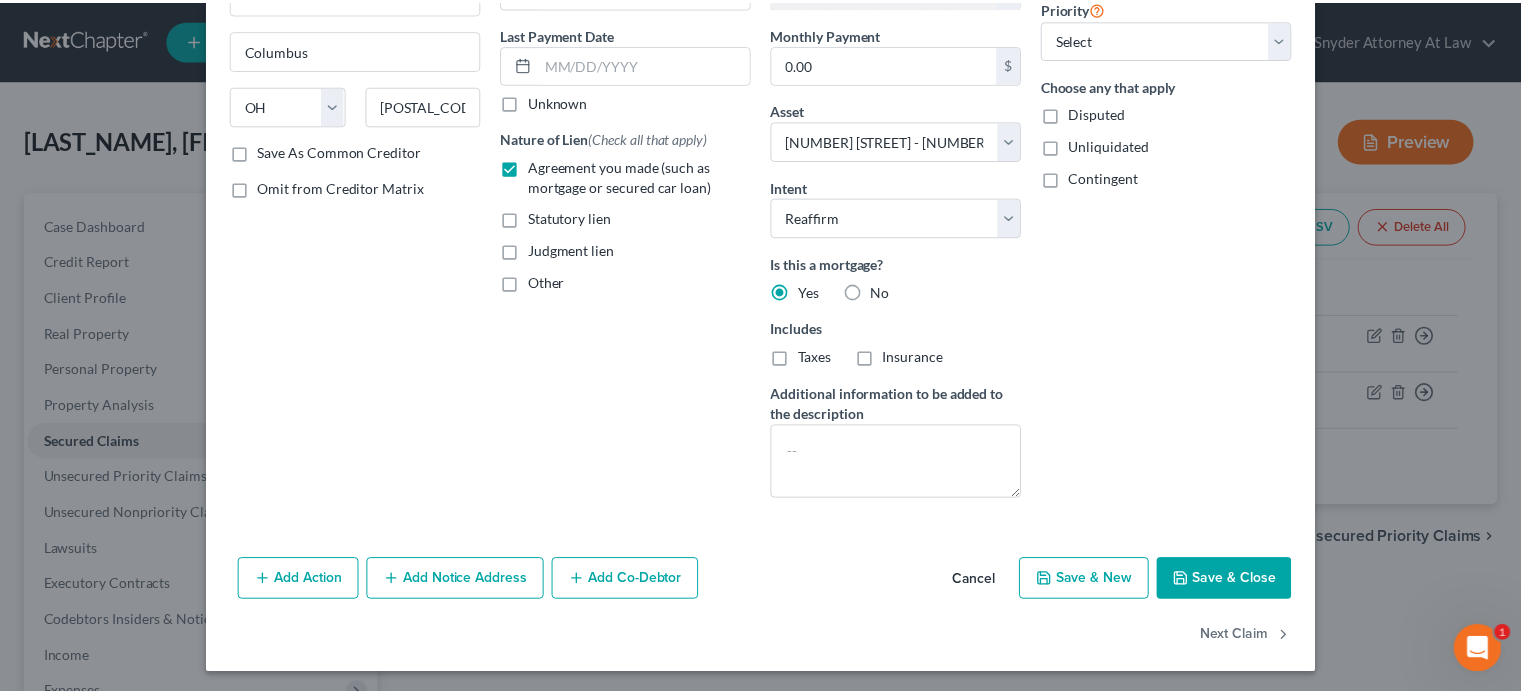 scroll, scrollTop: 252, scrollLeft: 0, axis: vertical 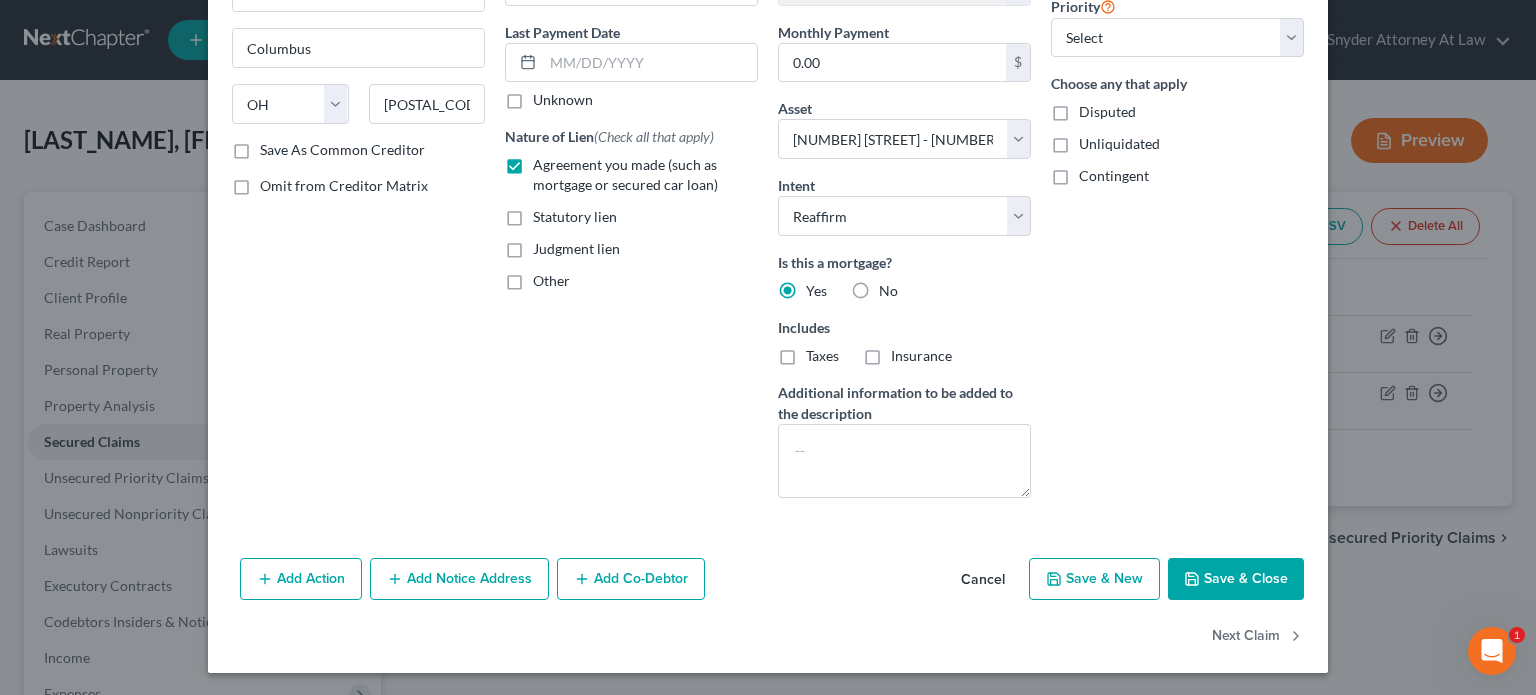 click 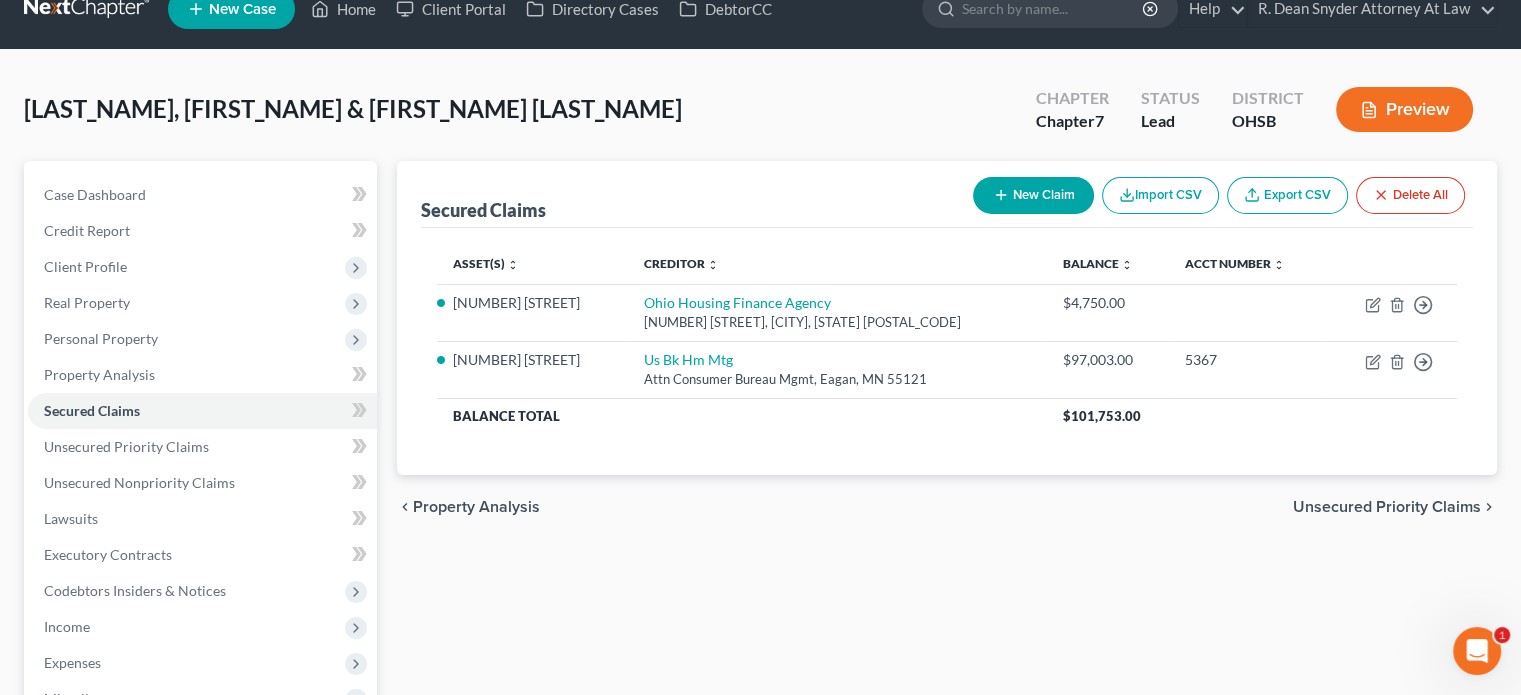 scroll, scrollTop: 366, scrollLeft: 0, axis: vertical 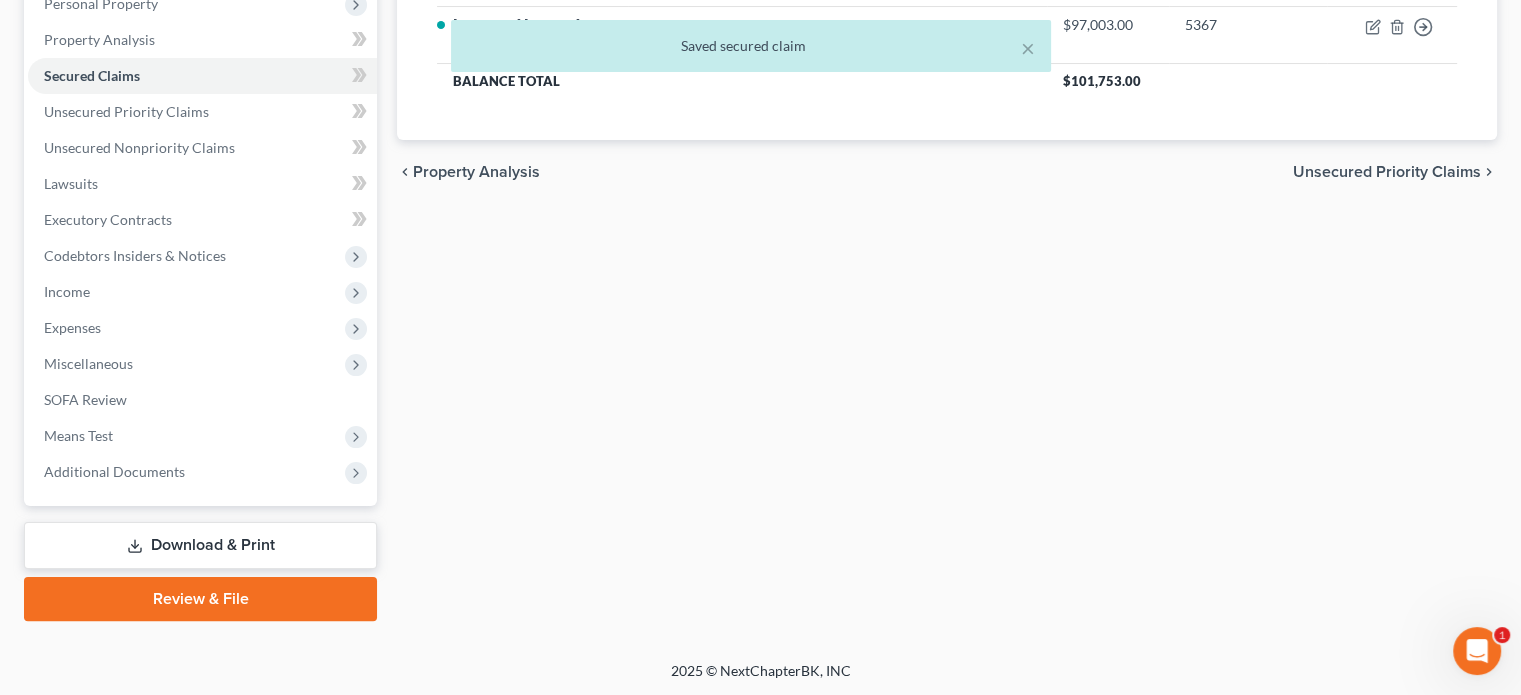 click on "Download & Print" at bounding box center (200, 545) 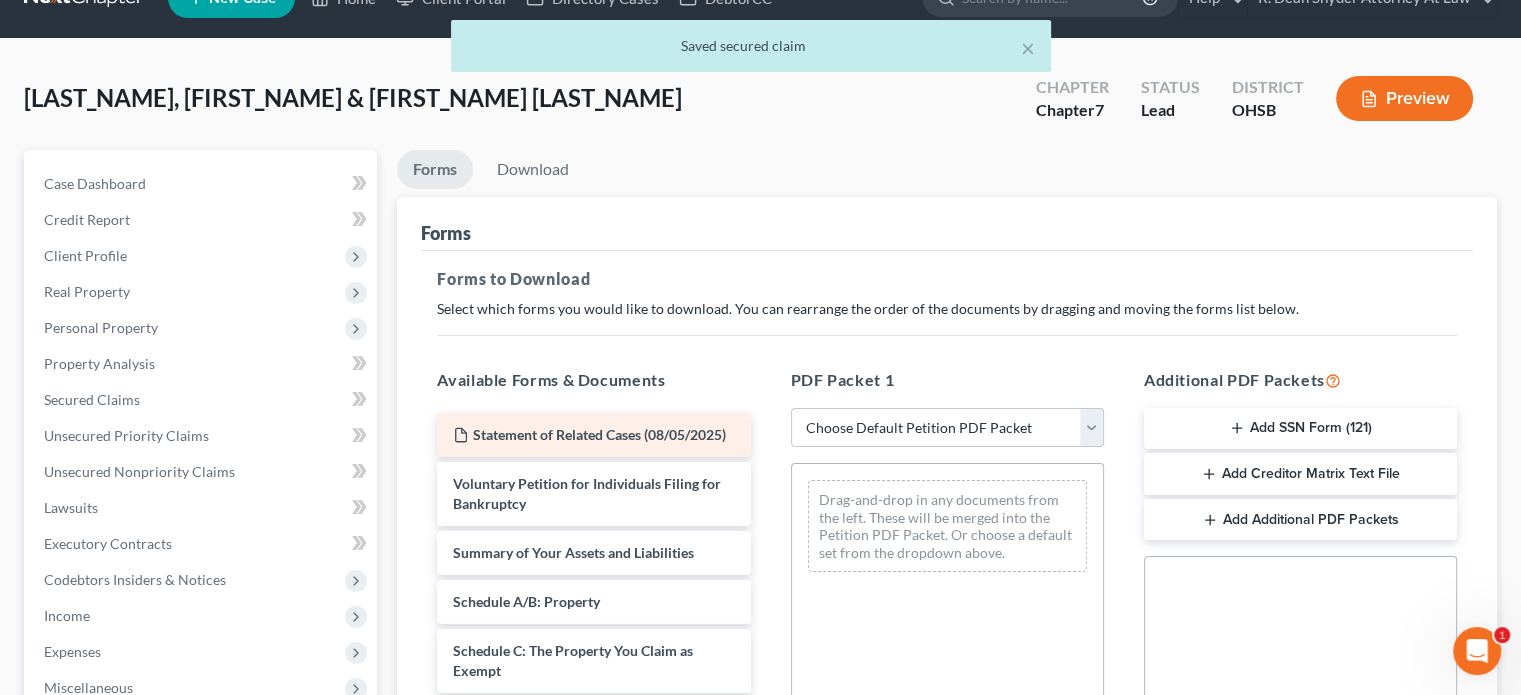 scroll, scrollTop: 300, scrollLeft: 0, axis: vertical 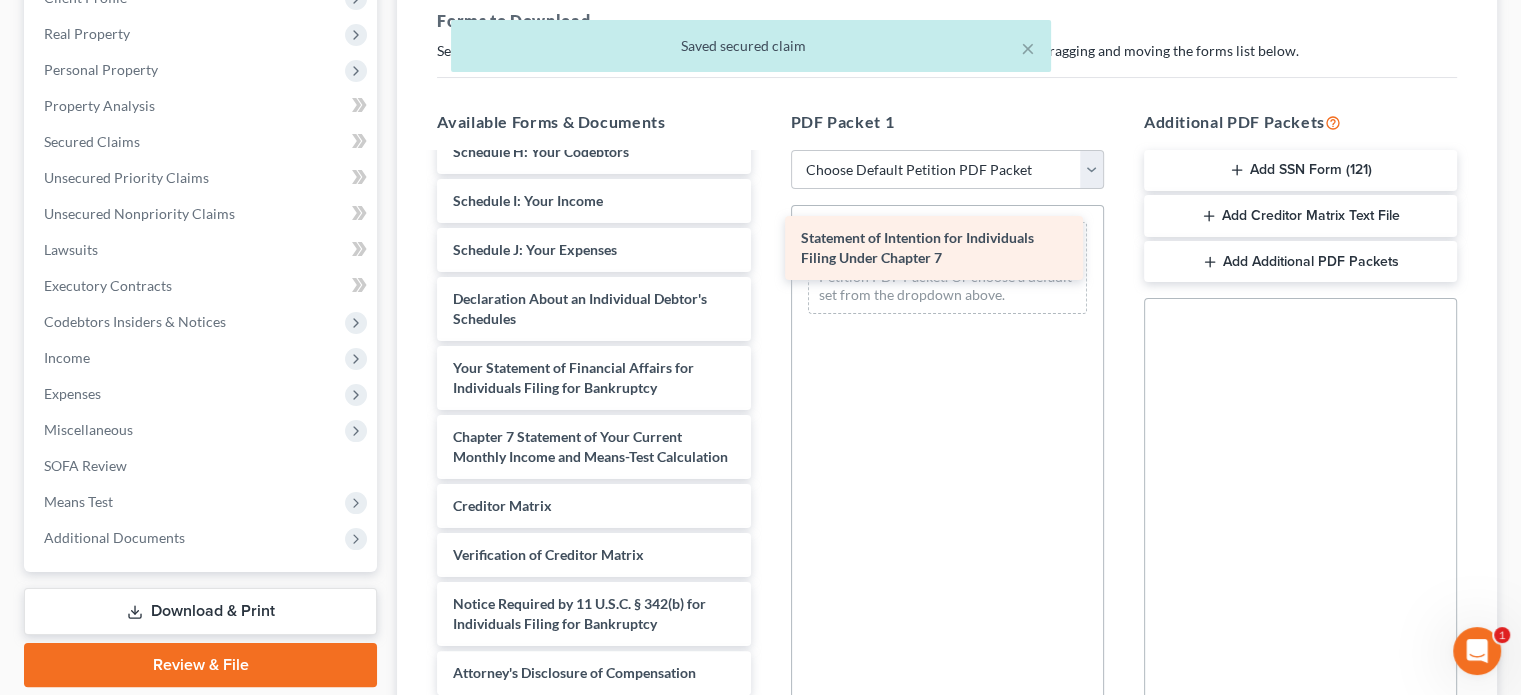 drag, startPoint x: 506, startPoint y: 383, endPoint x: 854, endPoint y: 249, distance: 372.9075 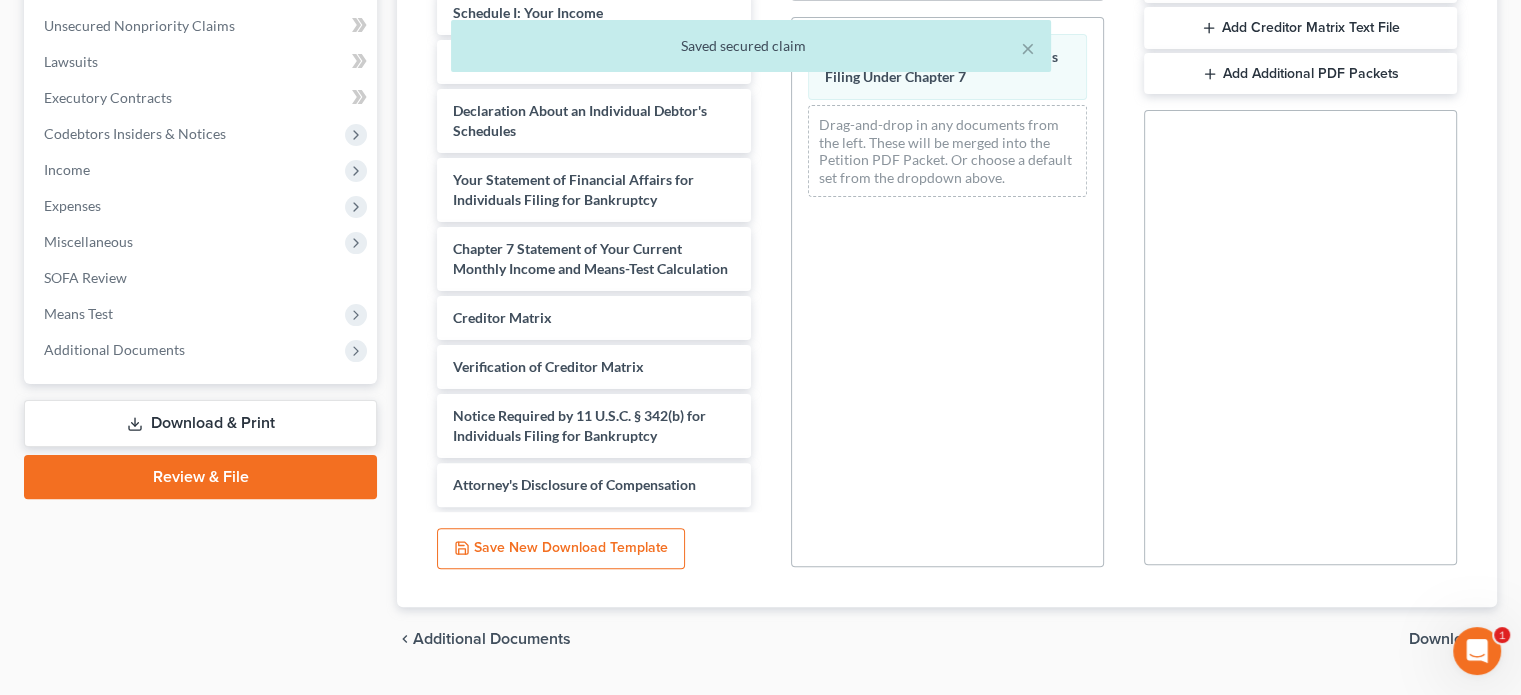 scroll, scrollTop: 538, scrollLeft: 0, axis: vertical 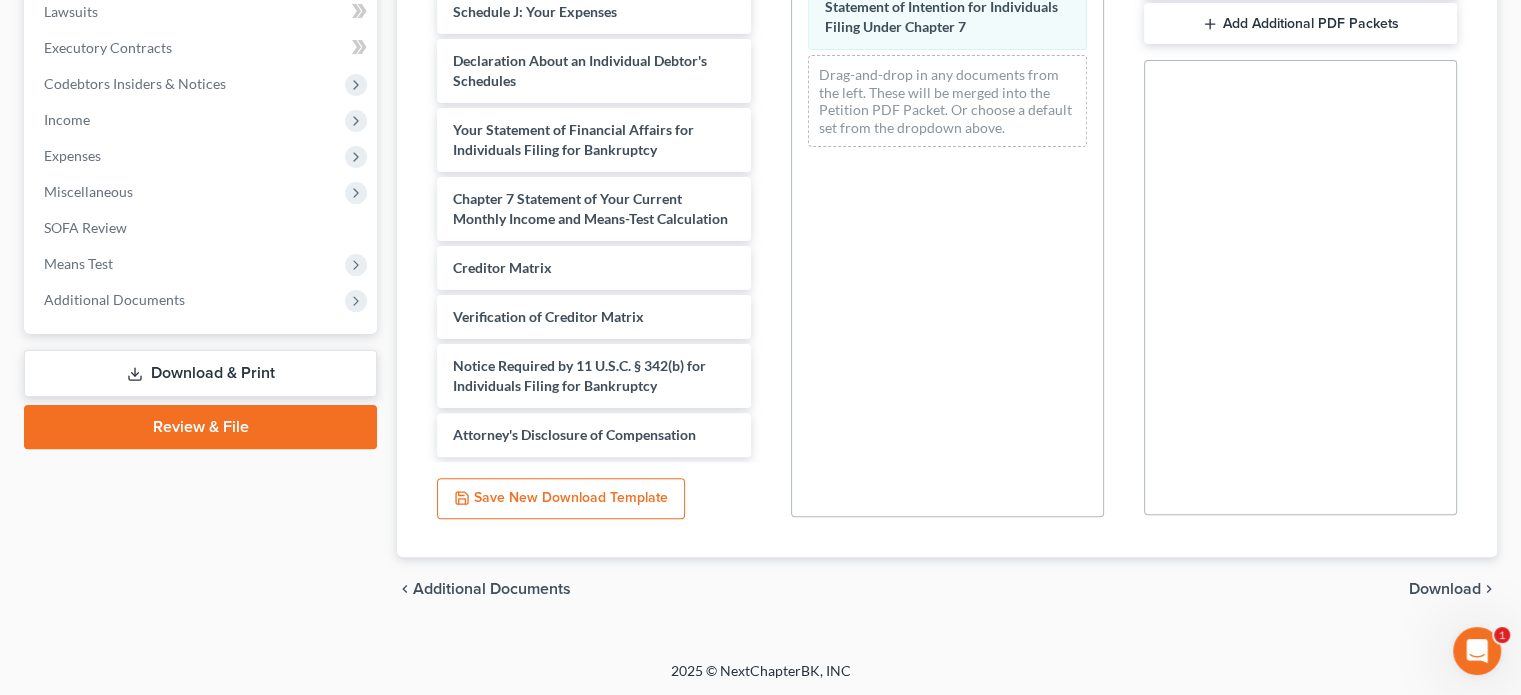 click on "Download" at bounding box center [1445, 589] 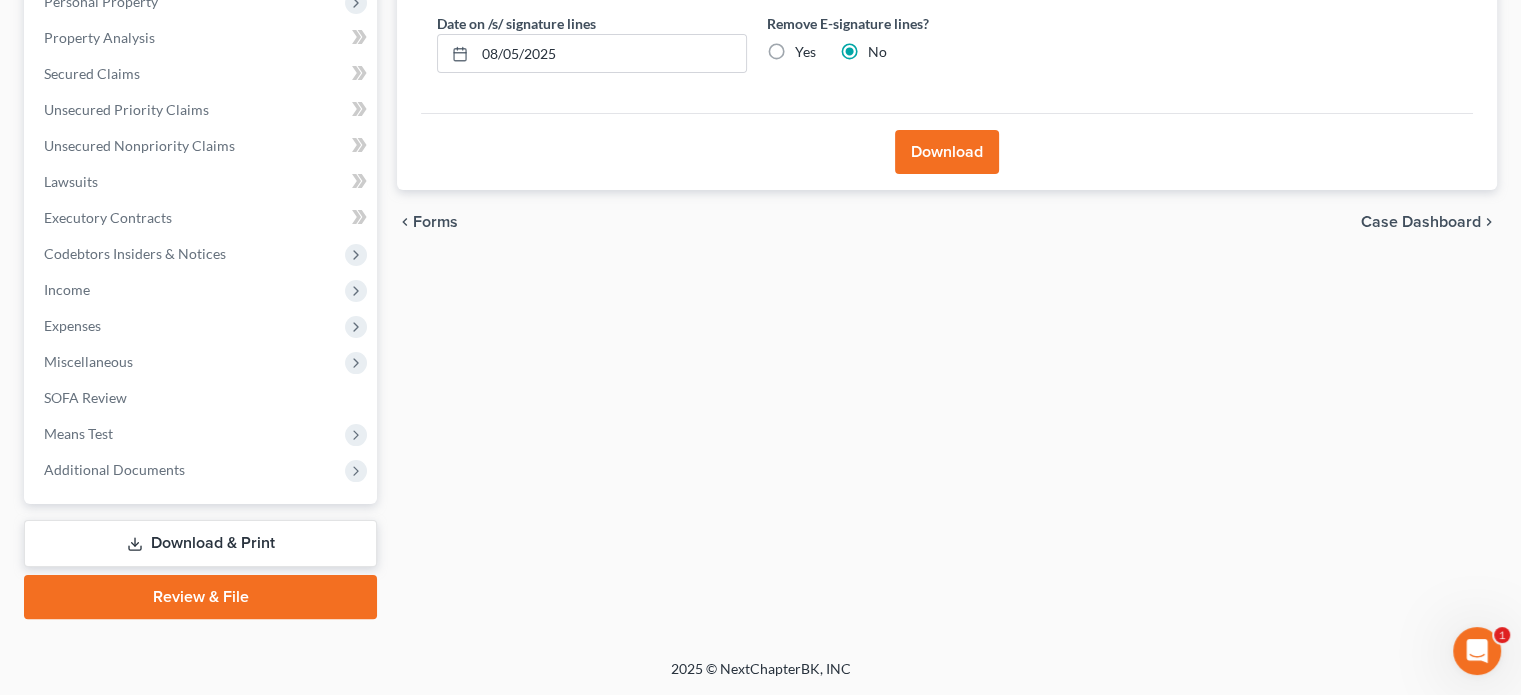 scroll, scrollTop: 366, scrollLeft: 0, axis: vertical 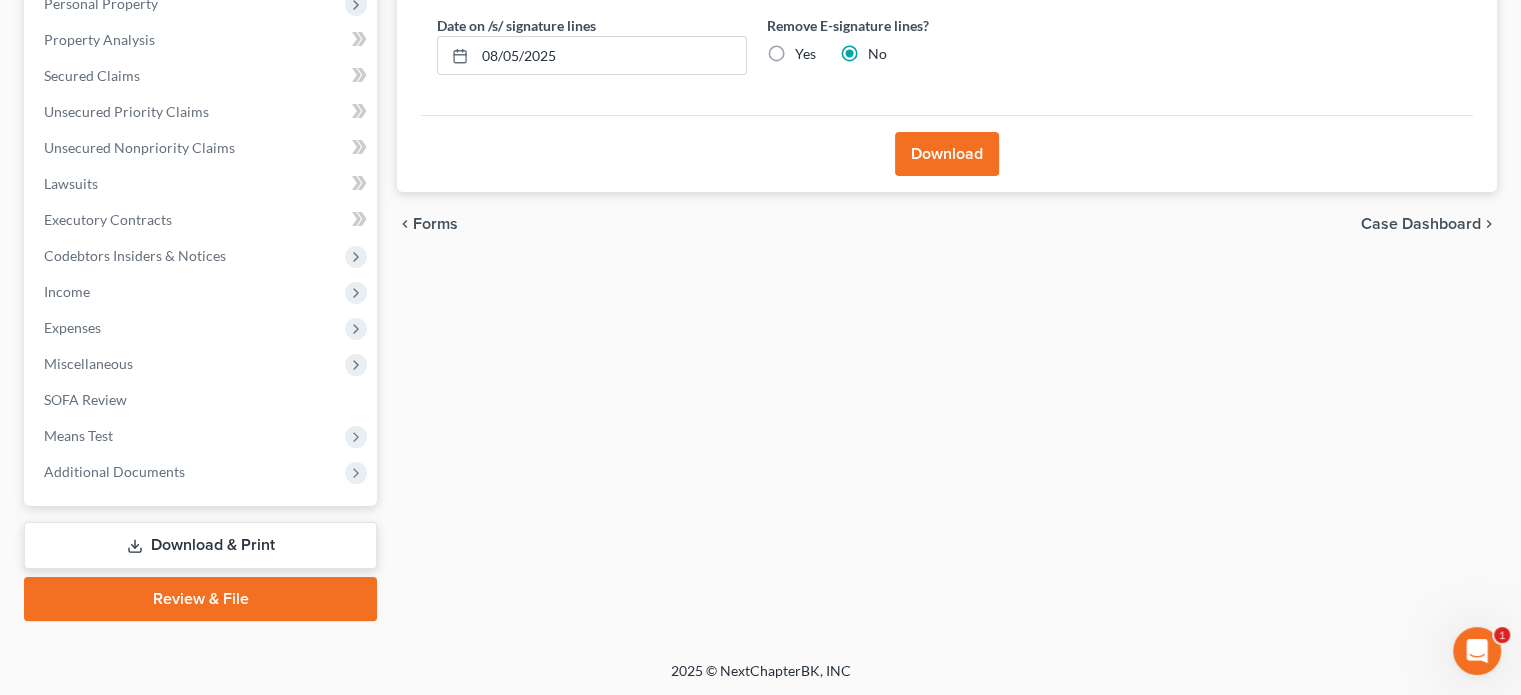 click on "Download" at bounding box center [947, 154] 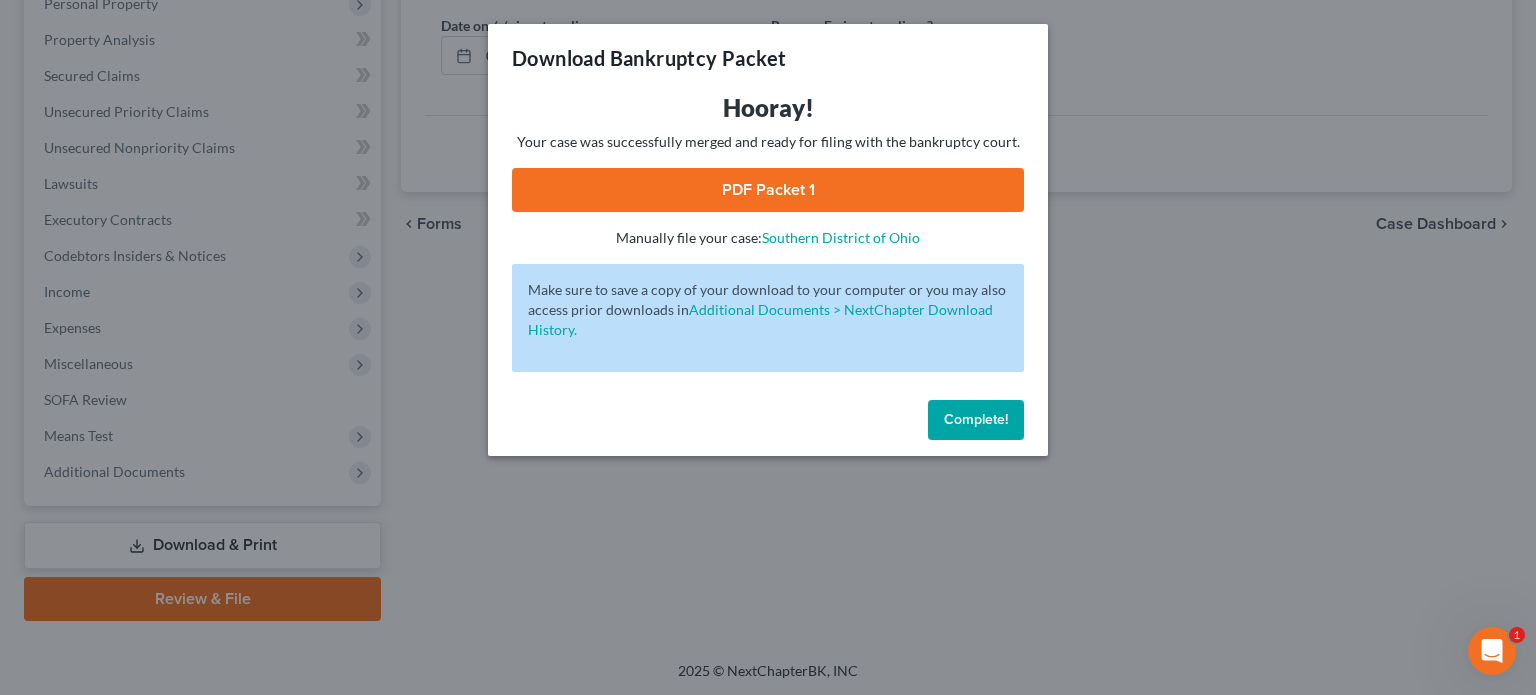 click on "PDF Packet 1" at bounding box center [768, 190] 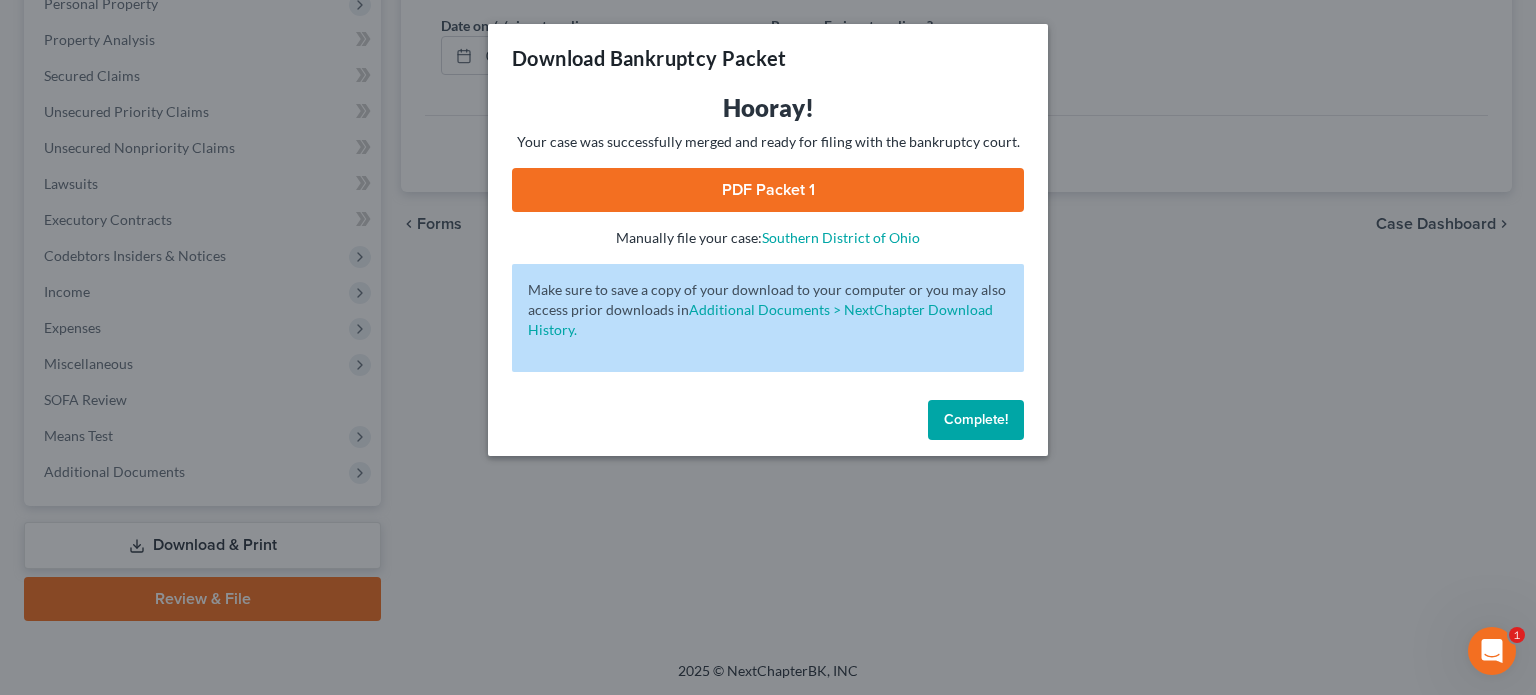 click on "Complete!" at bounding box center [976, 420] 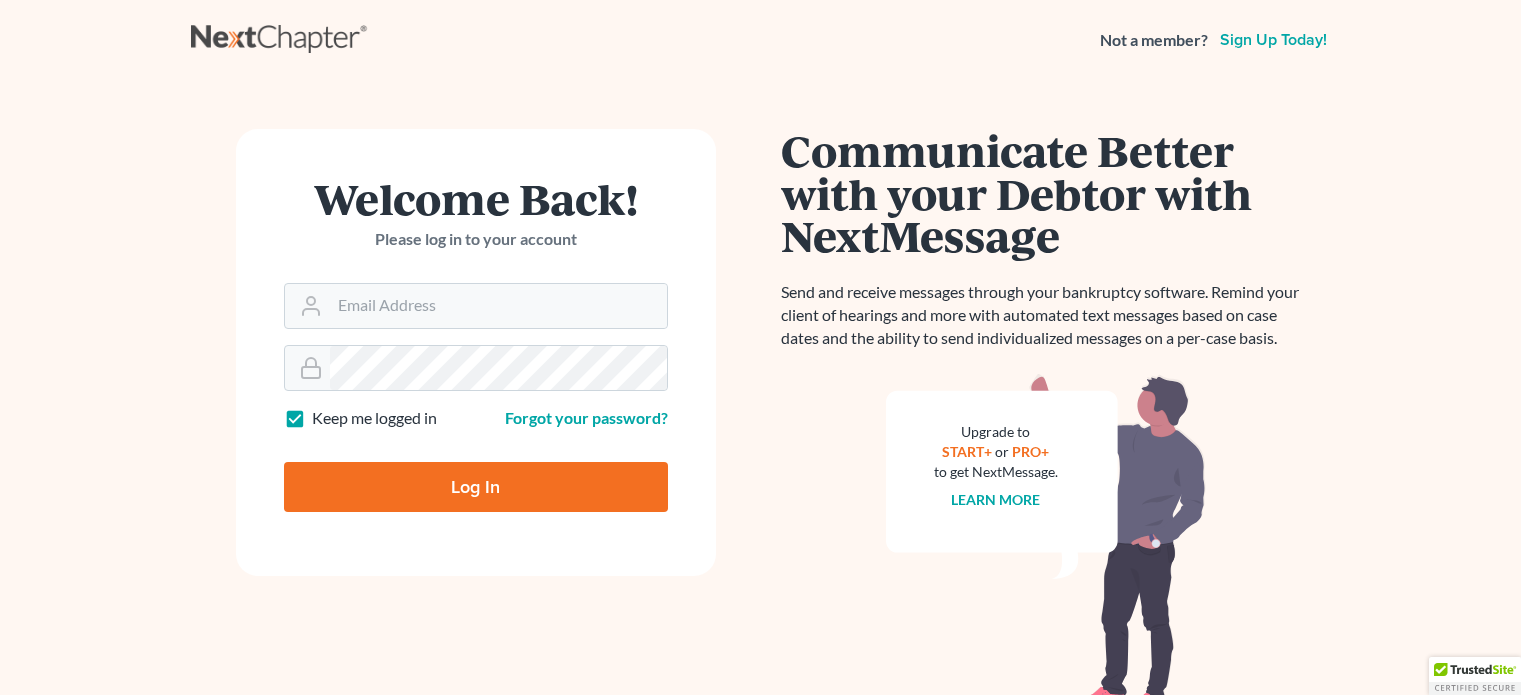 scroll, scrollTop: 0, scrollLeft: 0, axis: both 